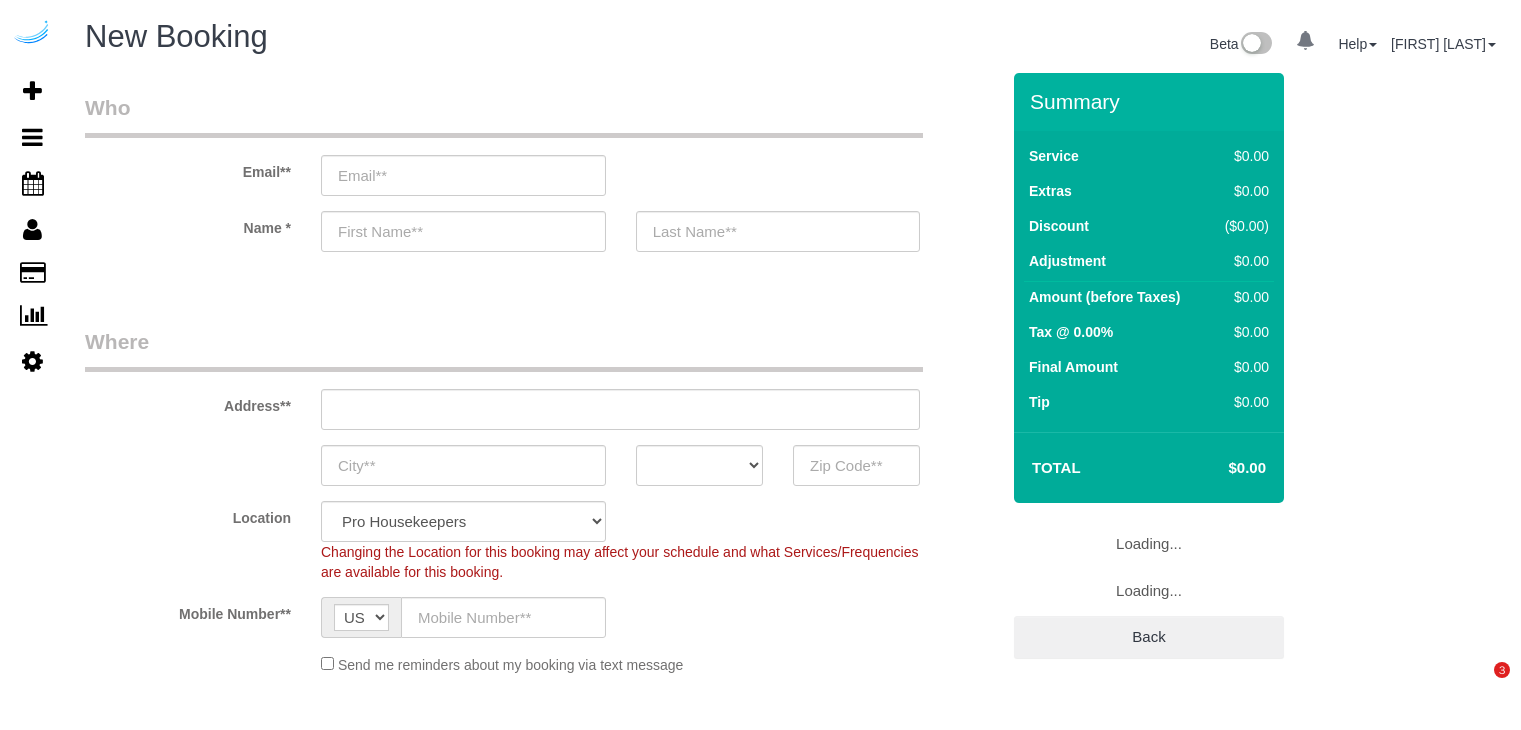 select on "4" 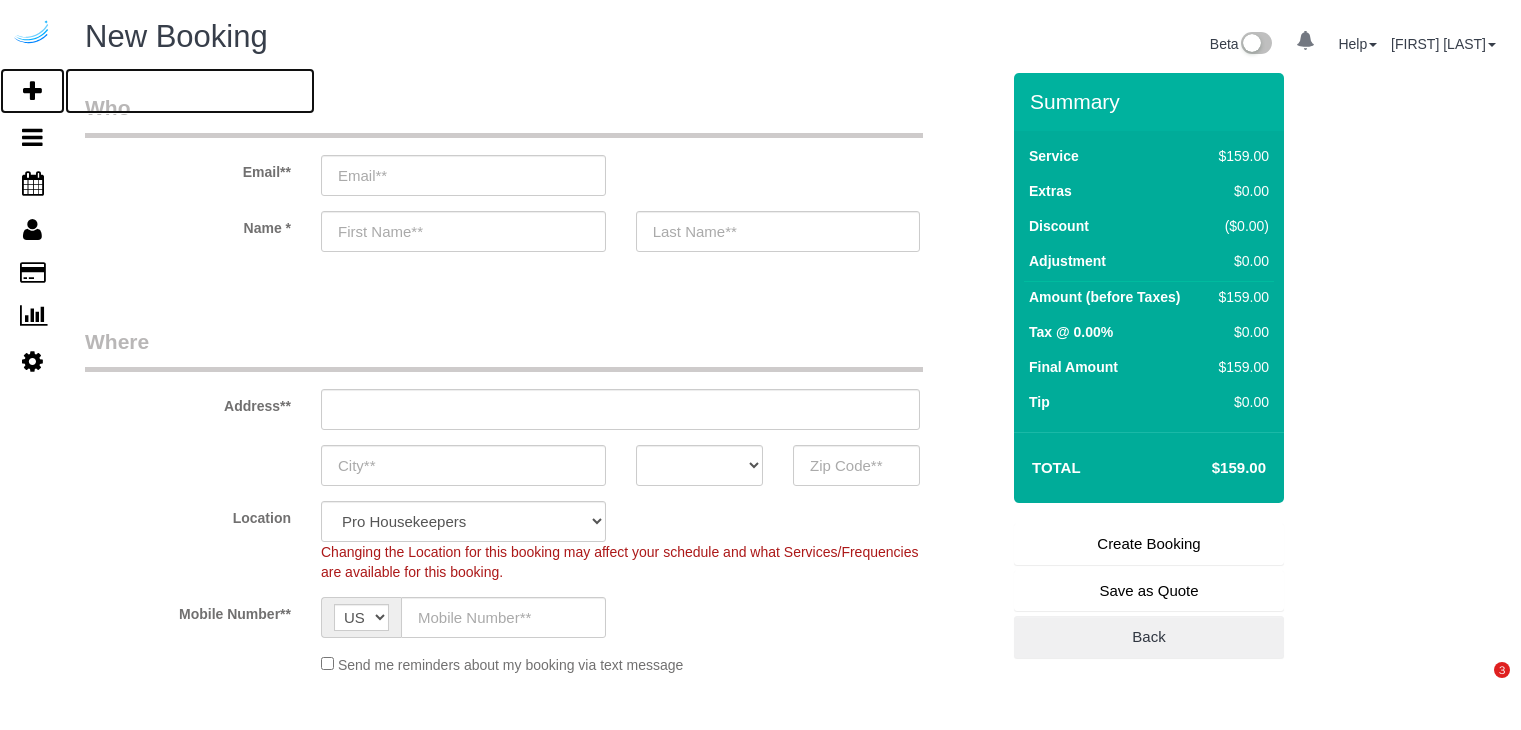 scroll, scrollTop: 0, scrollLeft: 0, axis: both 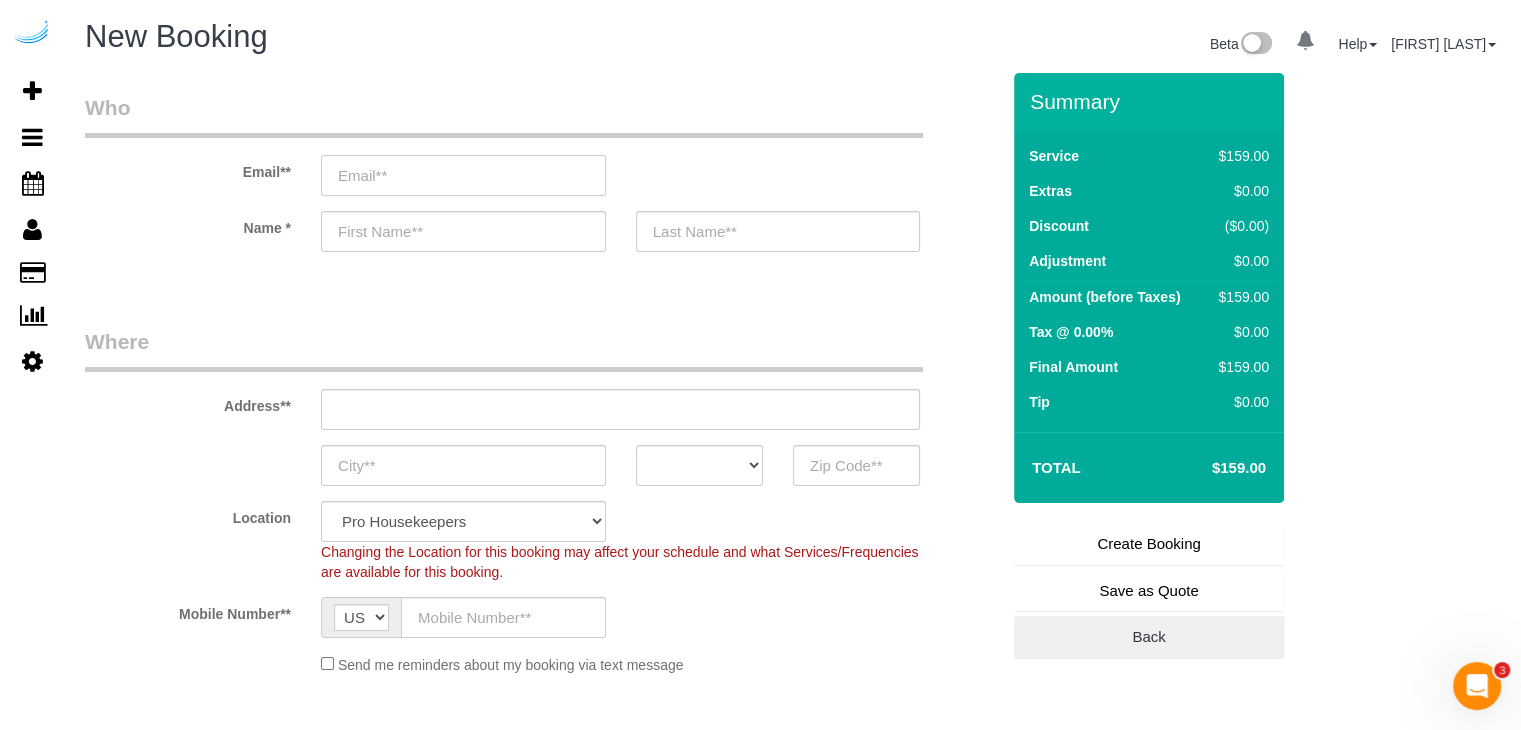 click at bounding box center (463, 175) 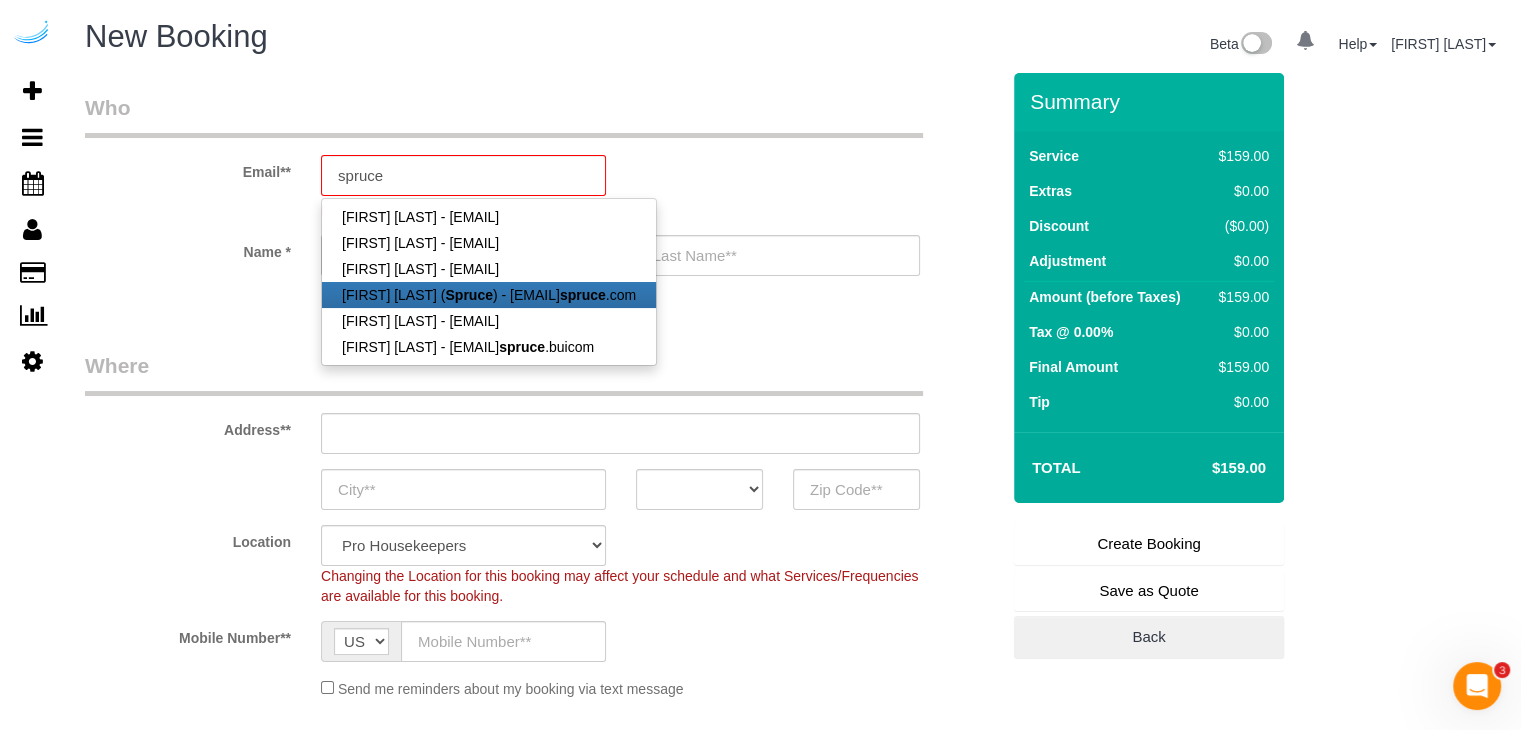click on "Brandie Louck ( Spruce ) - brandie@get spruce .com" at bounding box center [489, 295] 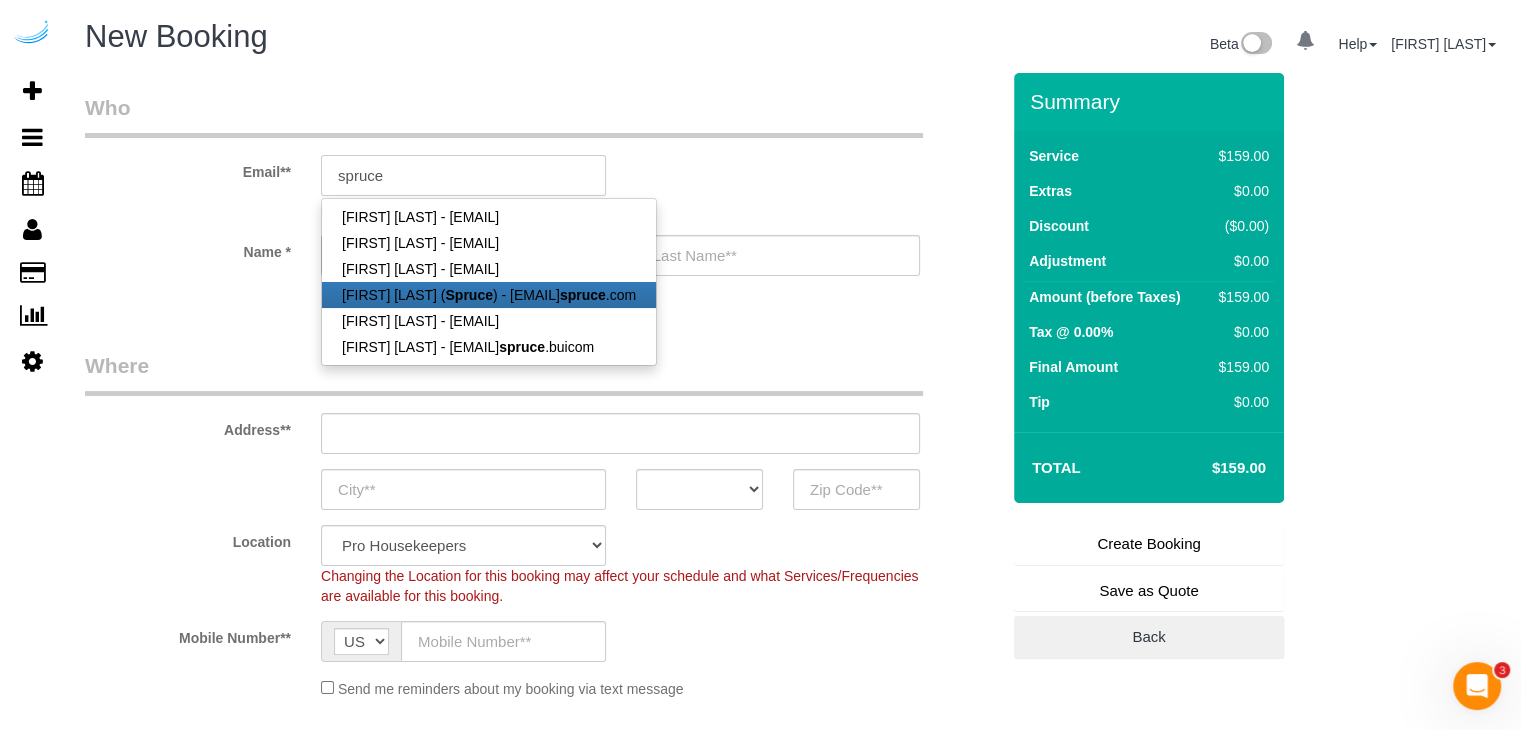 type on "brandie@getspruce.com" 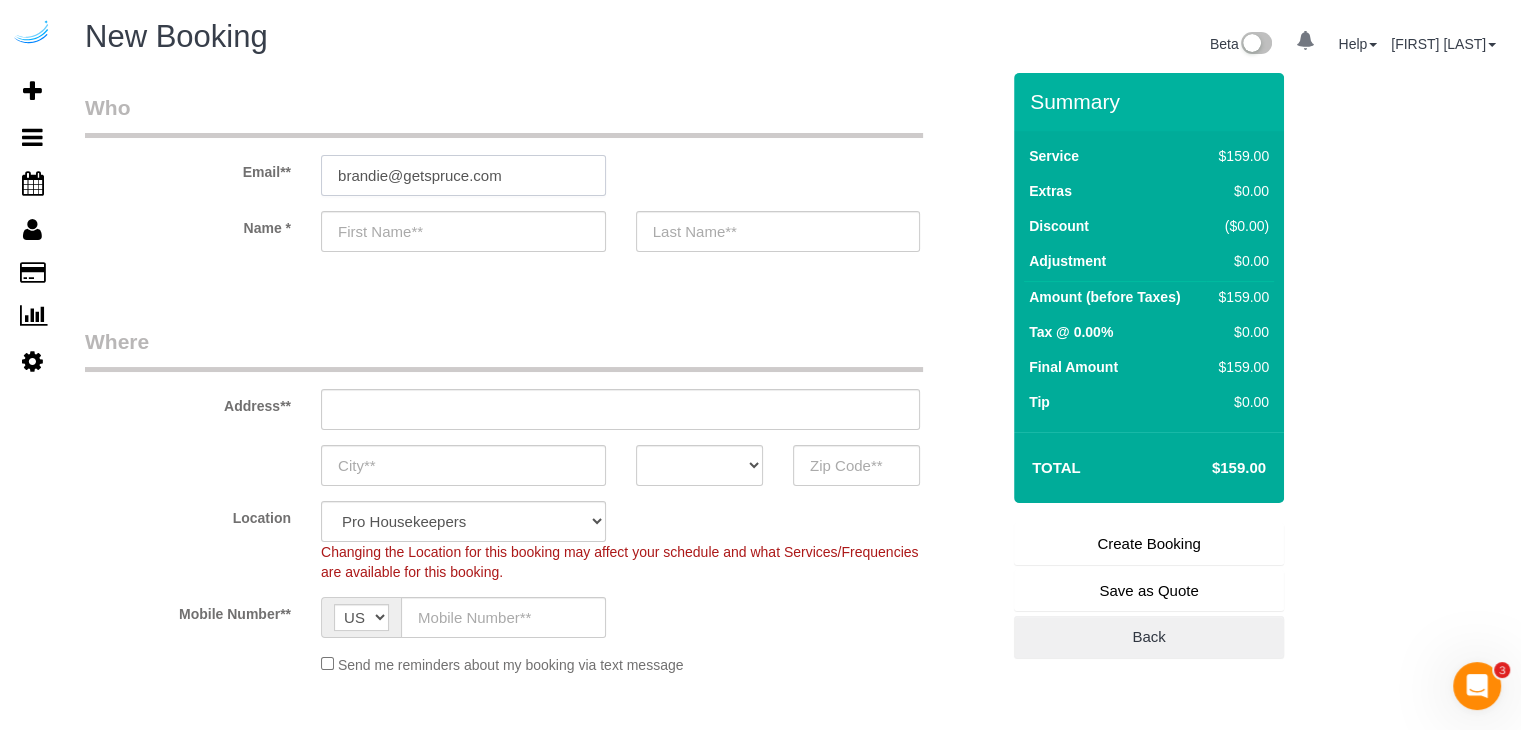 type on "Brandie" 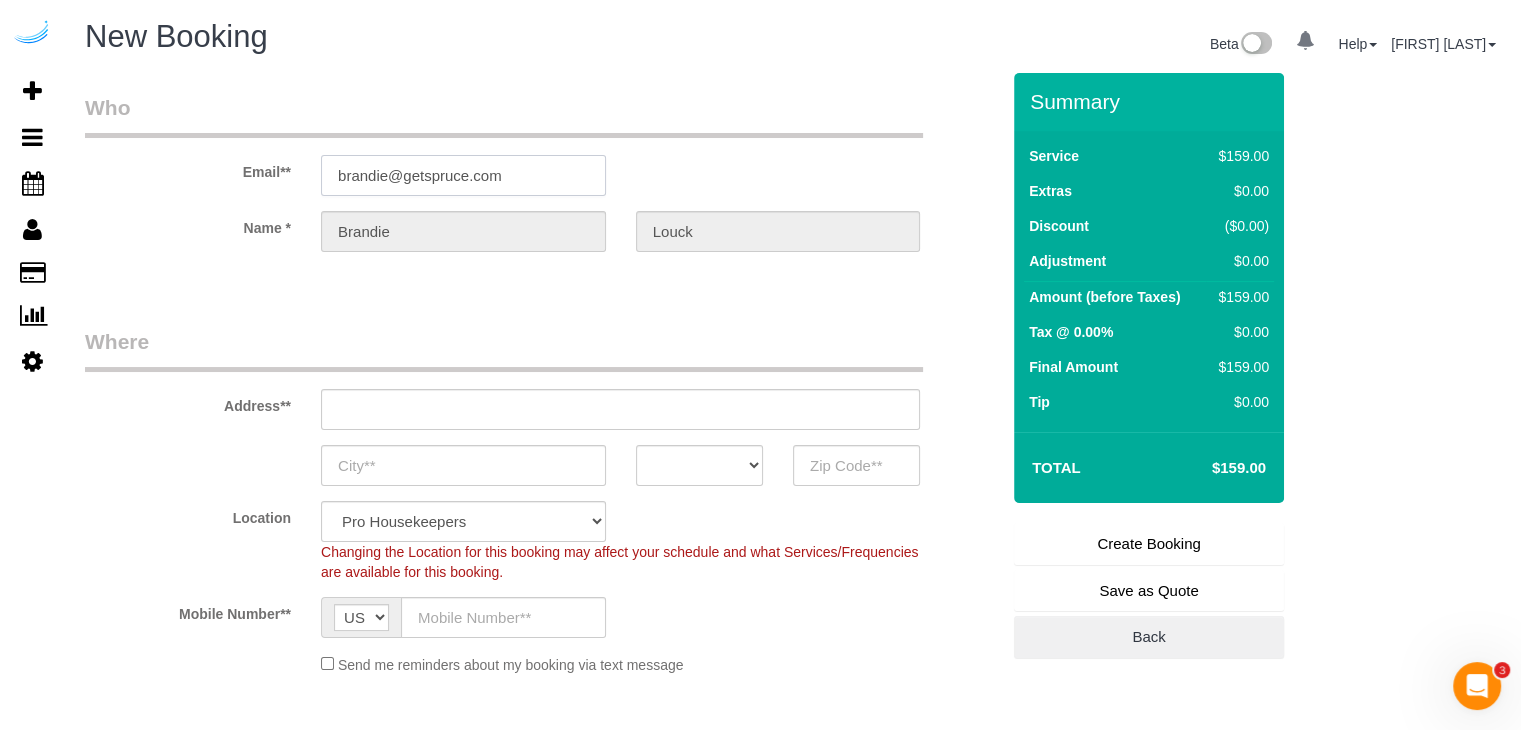 type on "3816 S Lamar Blvd" 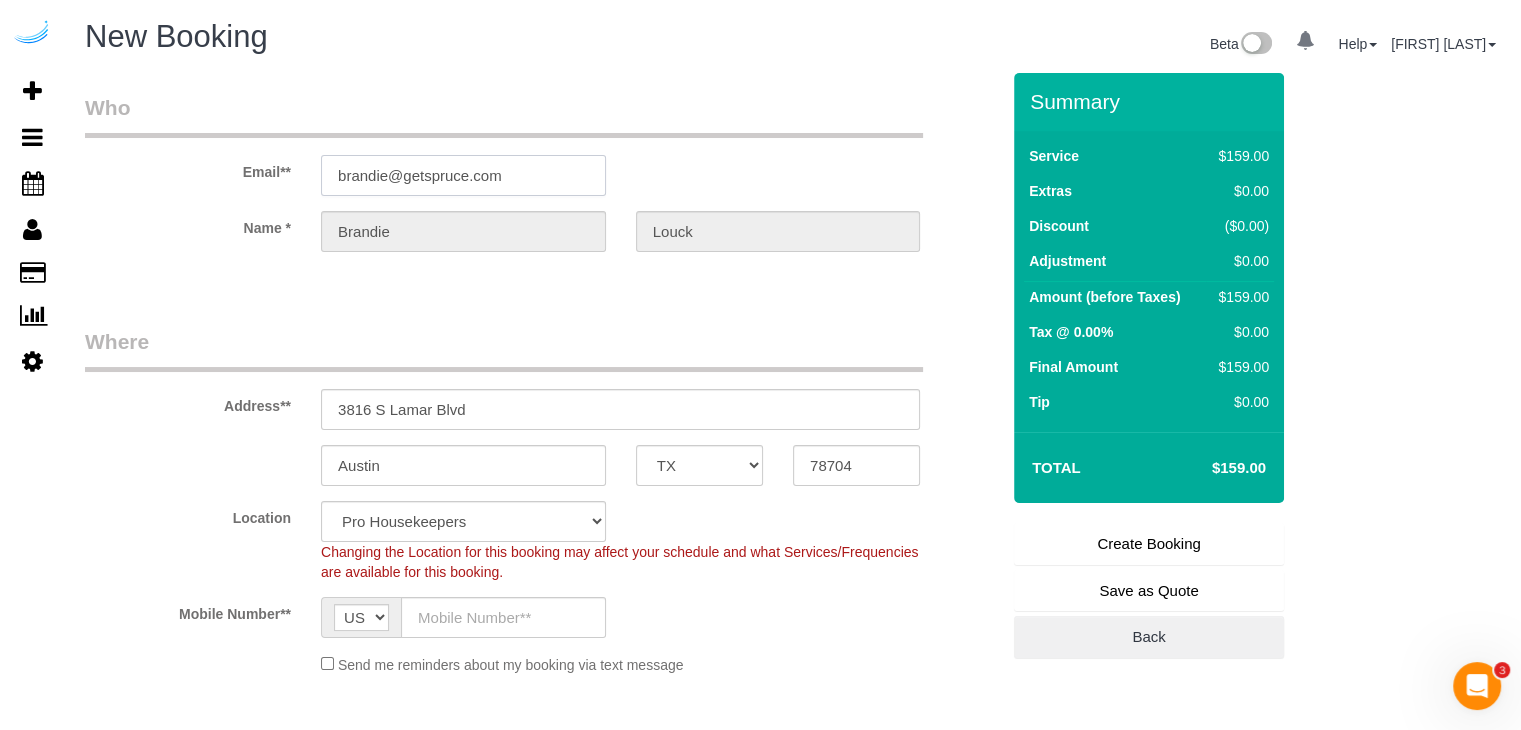 select on "9" 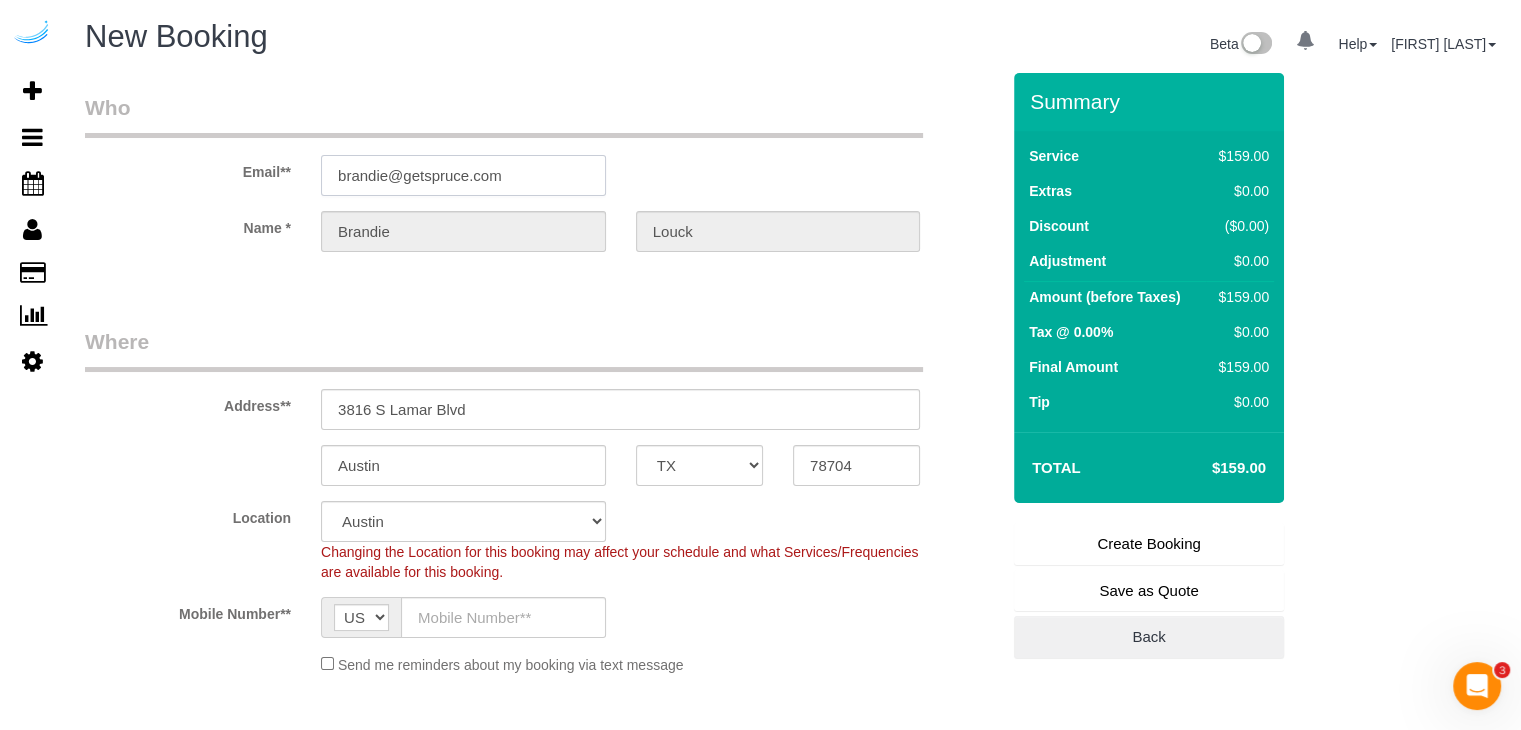 select on "object:3306" 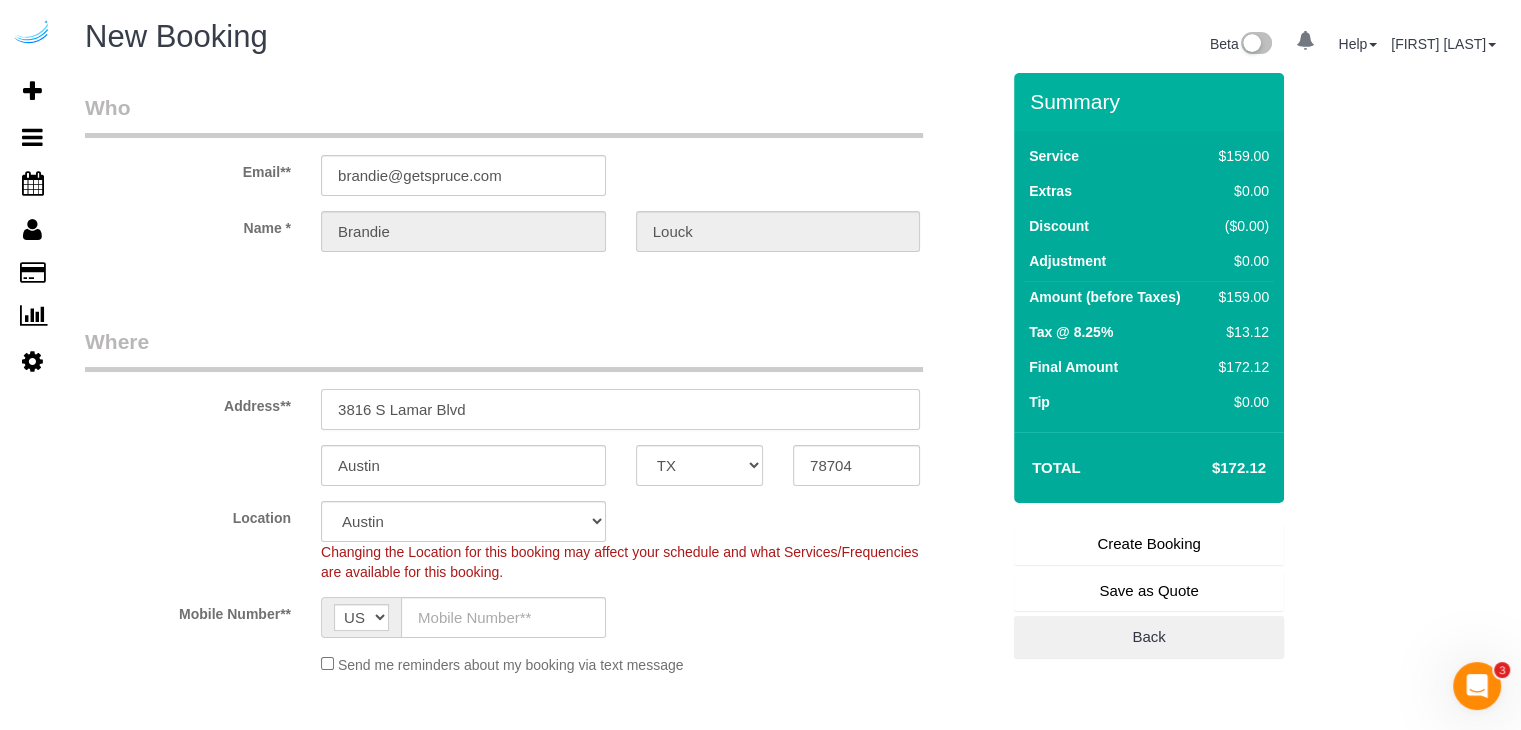 click on "3816 S Lamar Blvd" at bounding box center (620, 409) 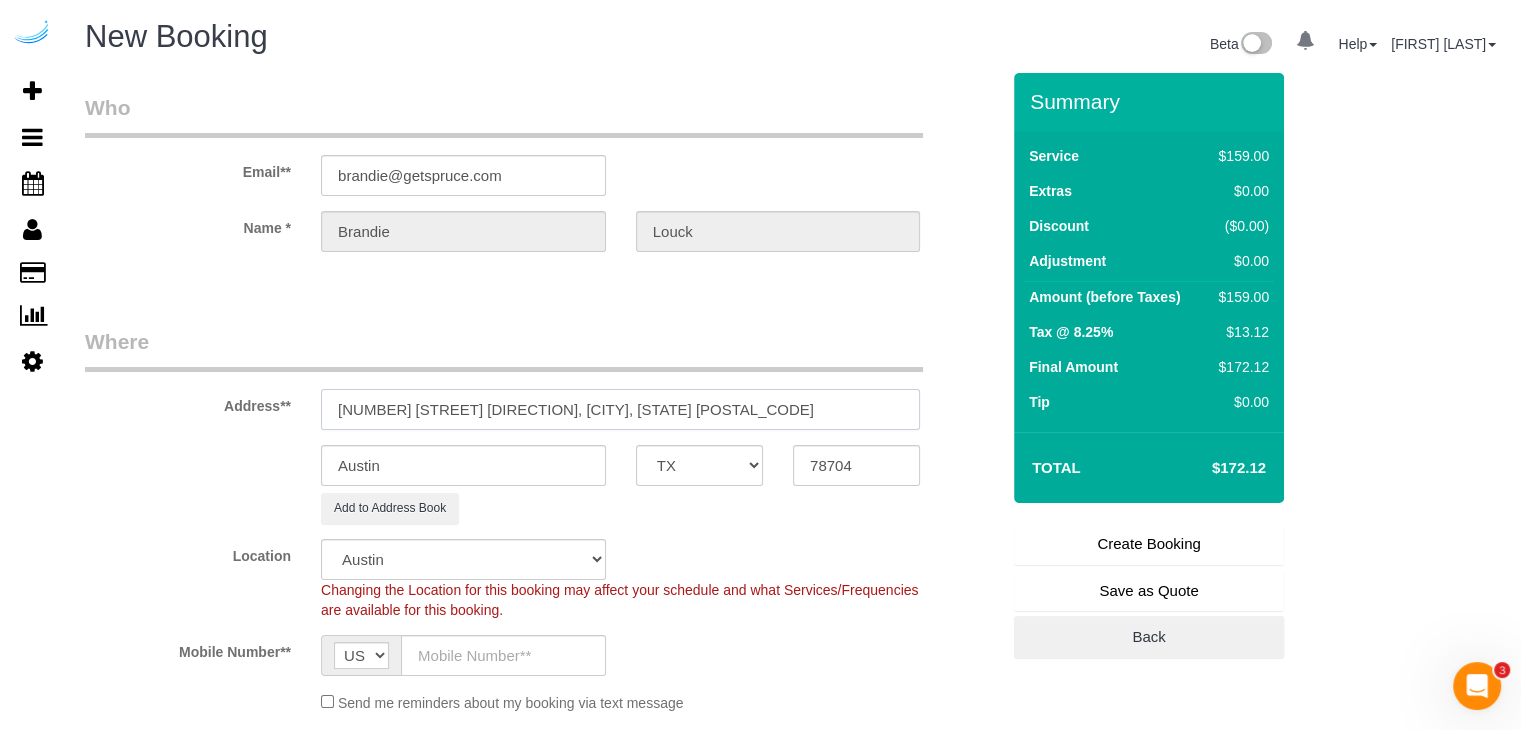 drag, startPoint x: 548, startPoint y: 405, endPoint x: 692, endPoint y: 396, distance: 144.28098 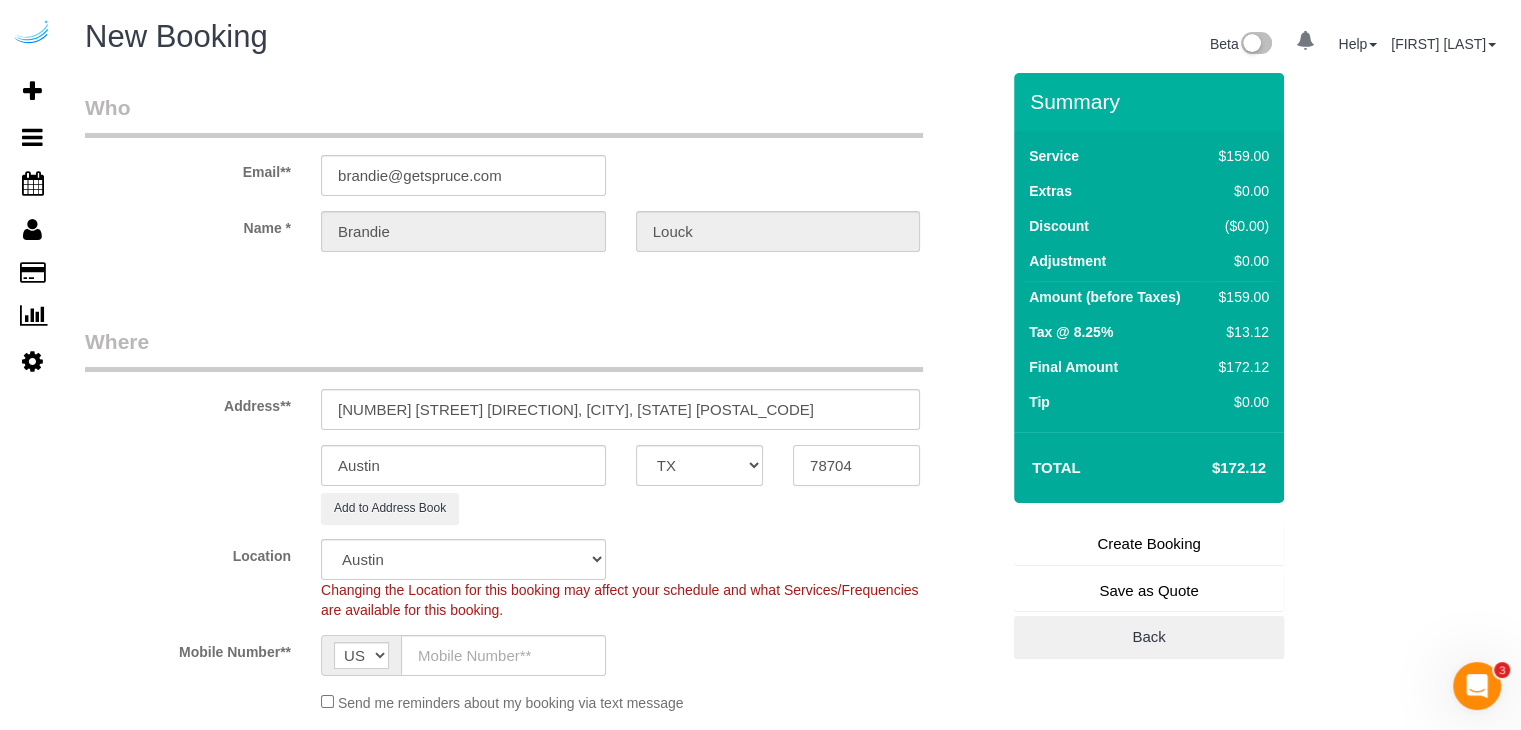 click on "78704" at bounding box center (856, 465) 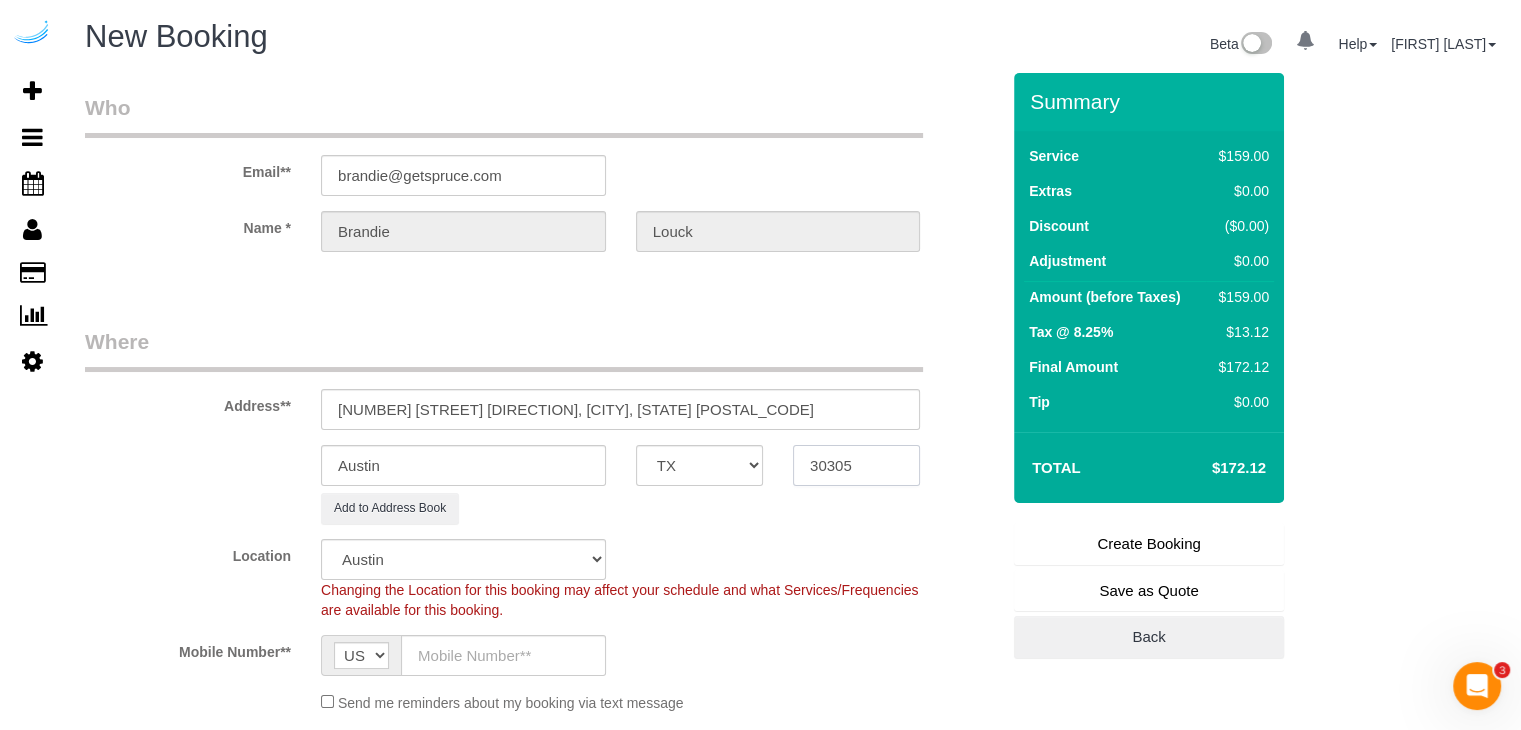 type on "30305" 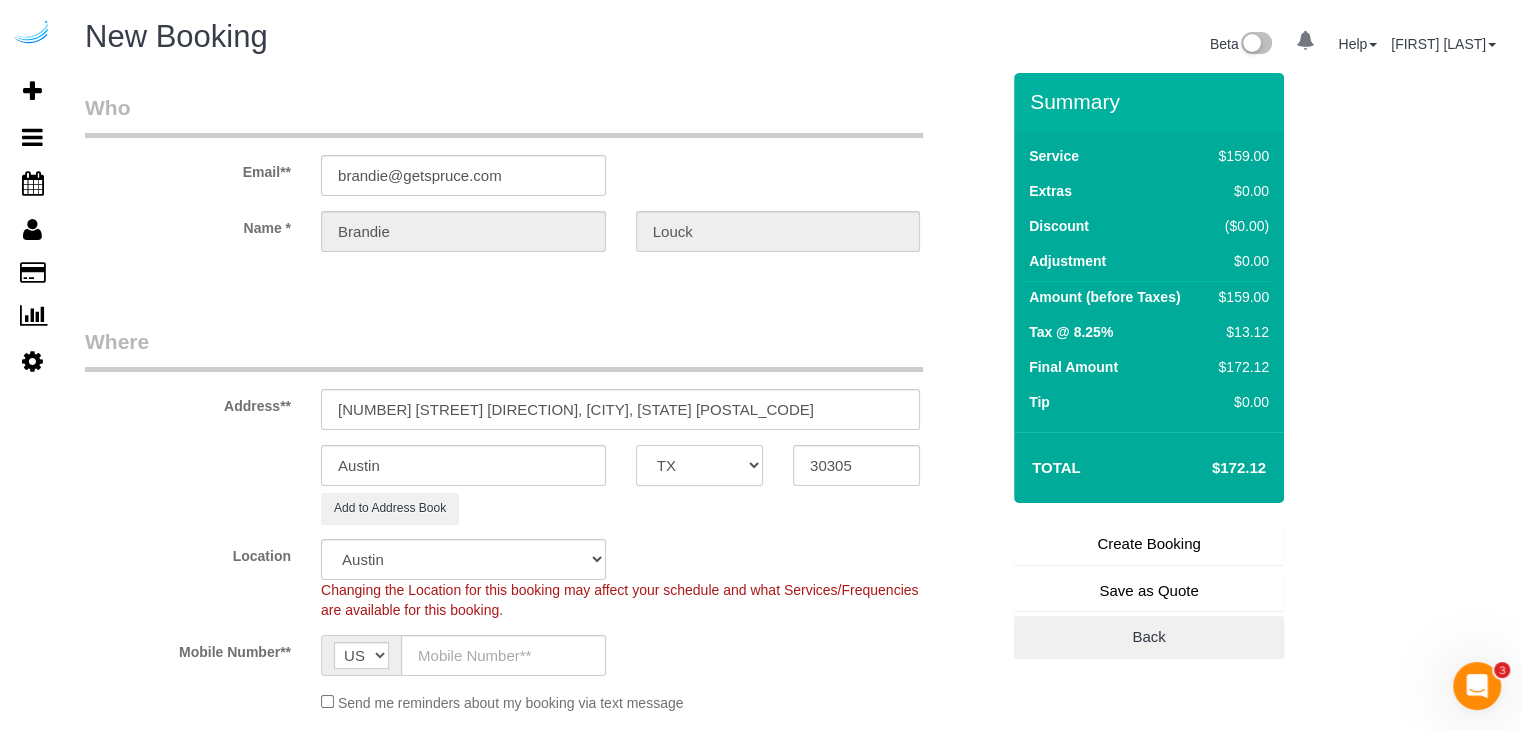 click on "AK
AL
AR
AZ
CA
CO
CT
DC
DE
FL
GA
HI
IA
ID
IL
IN
KS
KY
LA
MA
MD
ME
MI
MN
MO
MS
MT
NC
ND
NE
NH
NJ
NM
NV
NY
OH
OK
OR
PA
RI
SC
SD
TN
TX
UT
VA
VT
WA
WI
WV
WY" at bounding box center [699, 465] 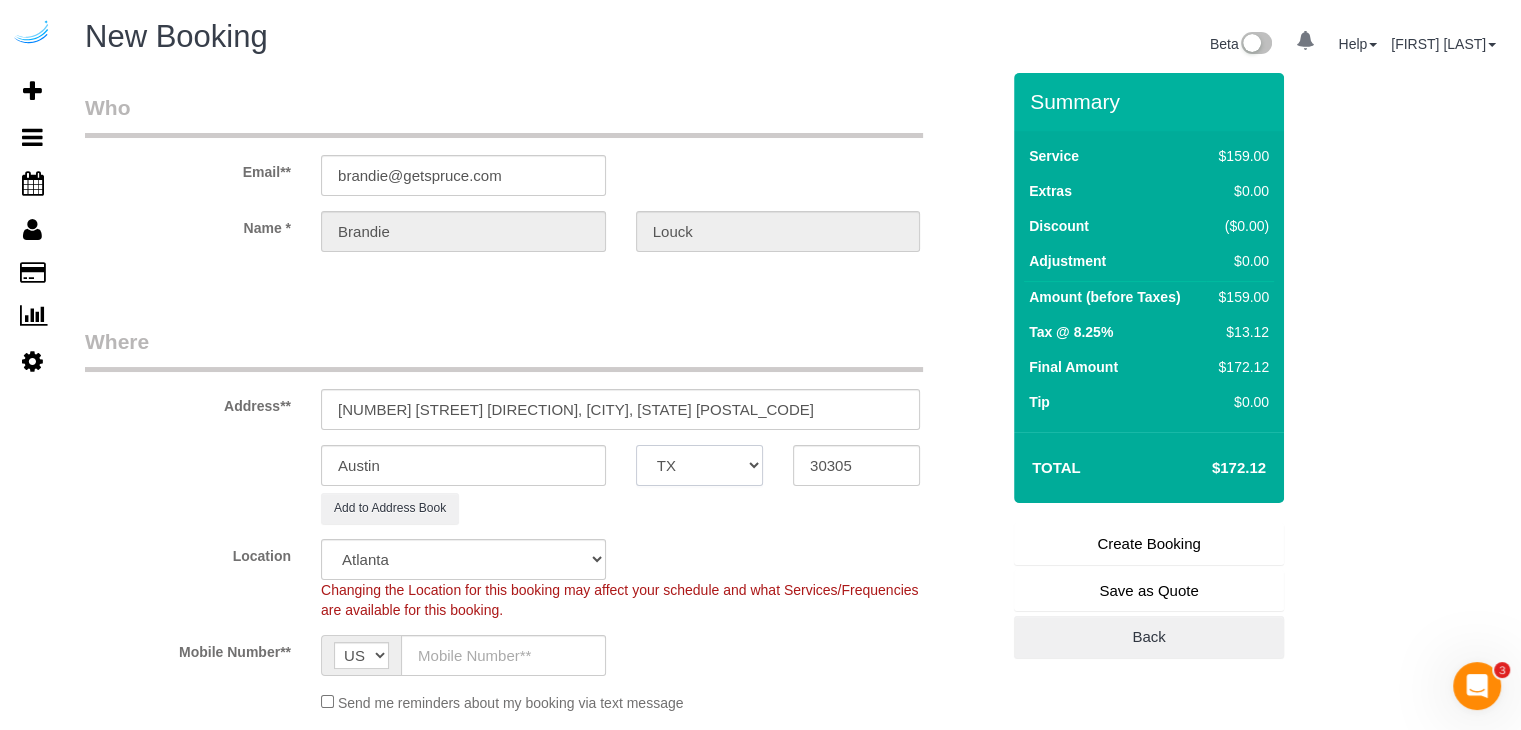 select on "GA" 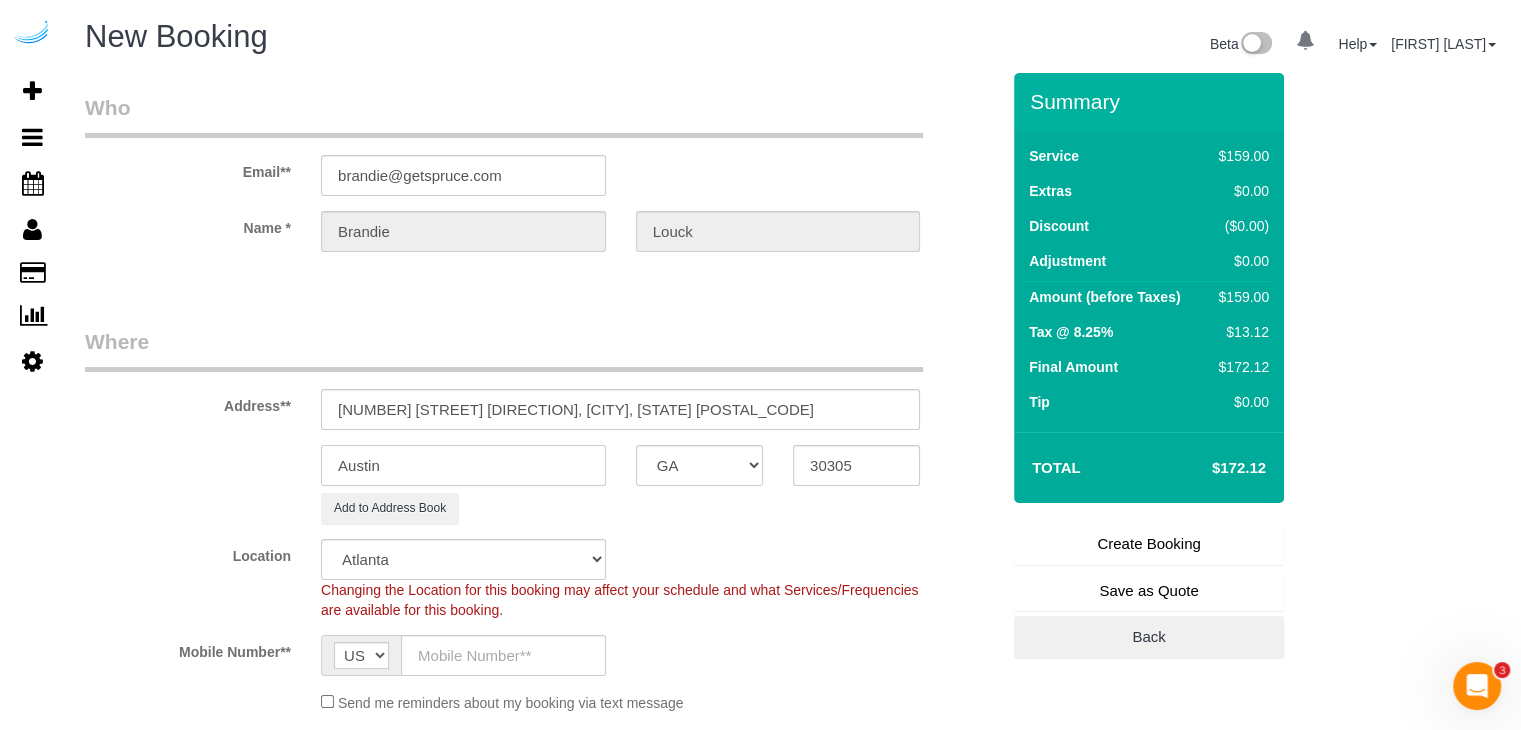 select on "object:3358" 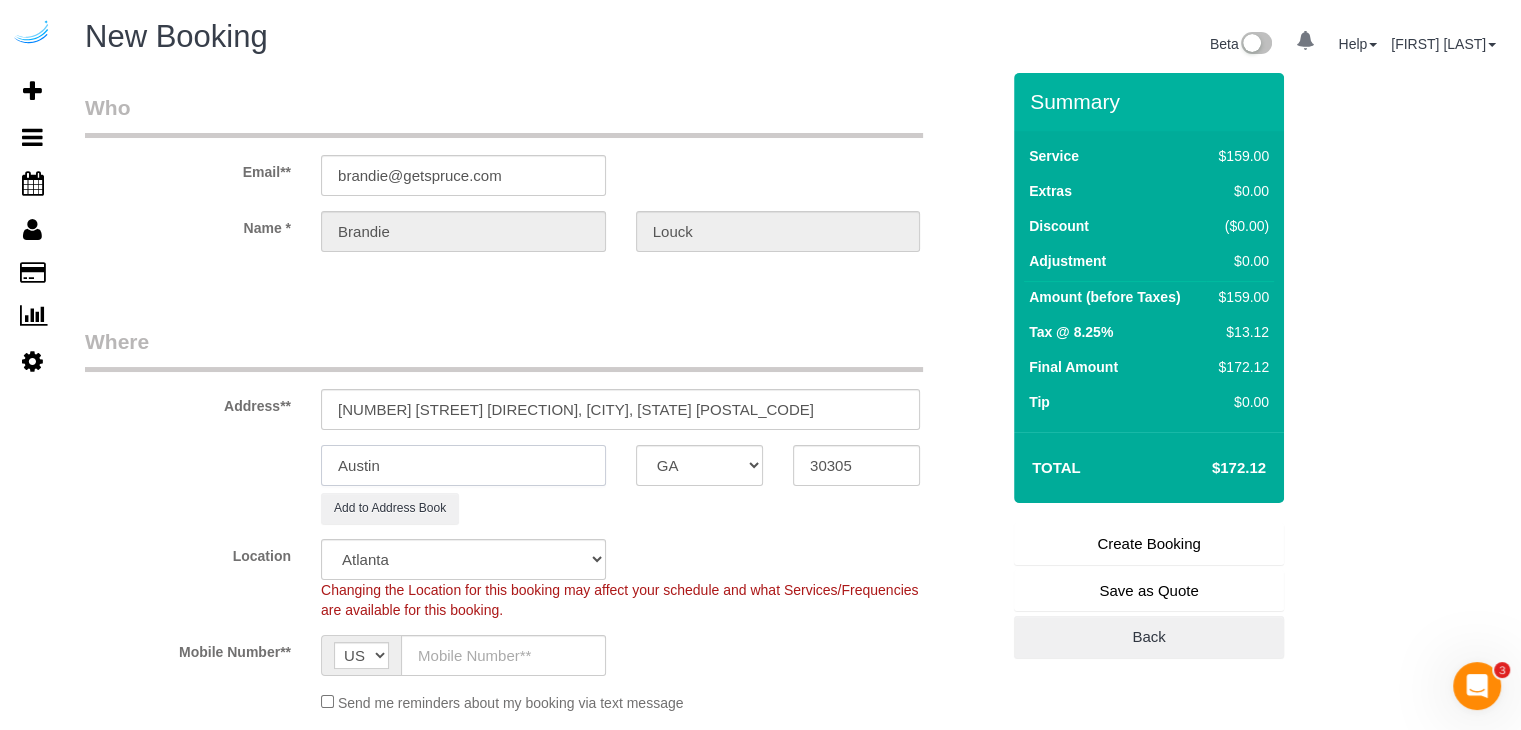 click on "Austin" at bounding box center (463, 465) 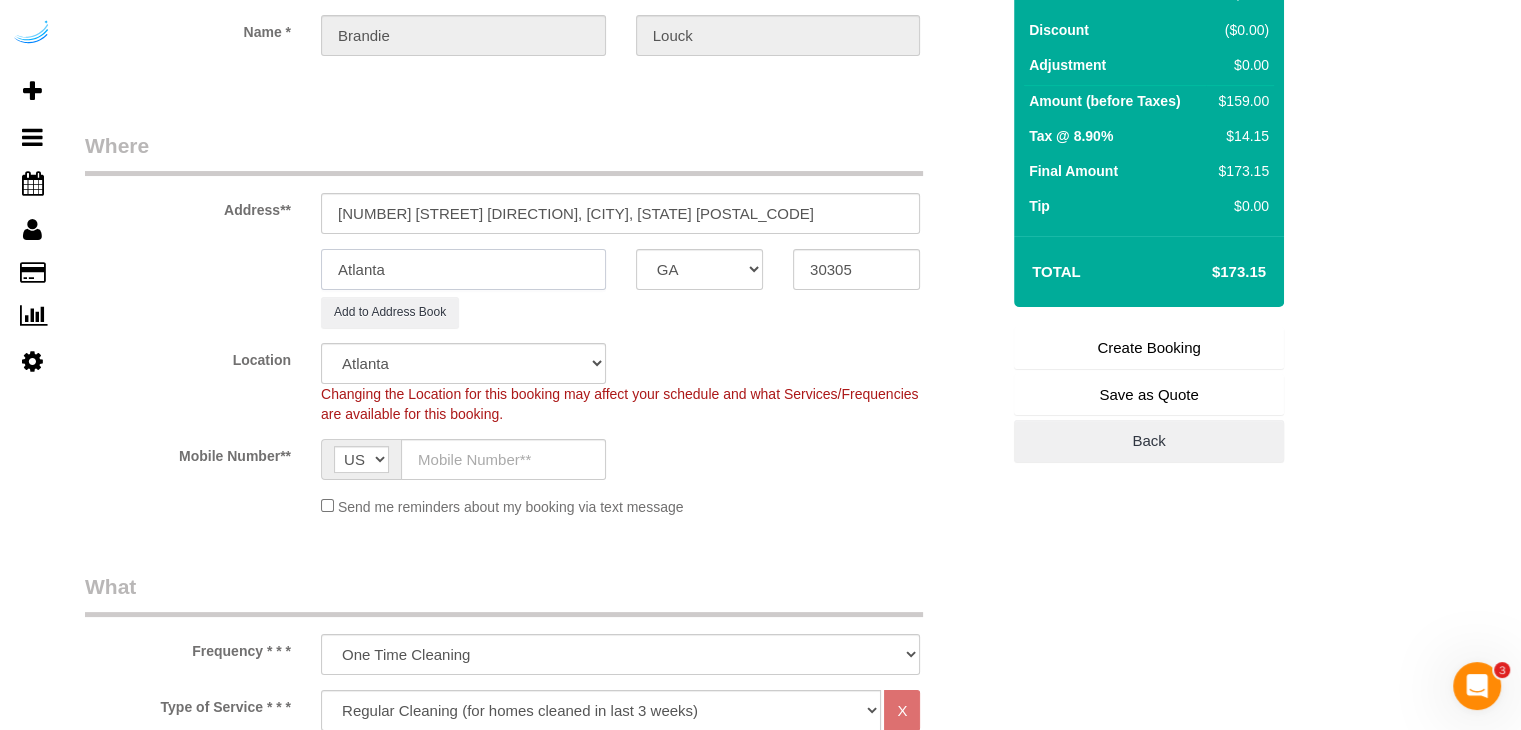 scroll, scrollTop: 200, scrollLeft: 0, axis: vertical 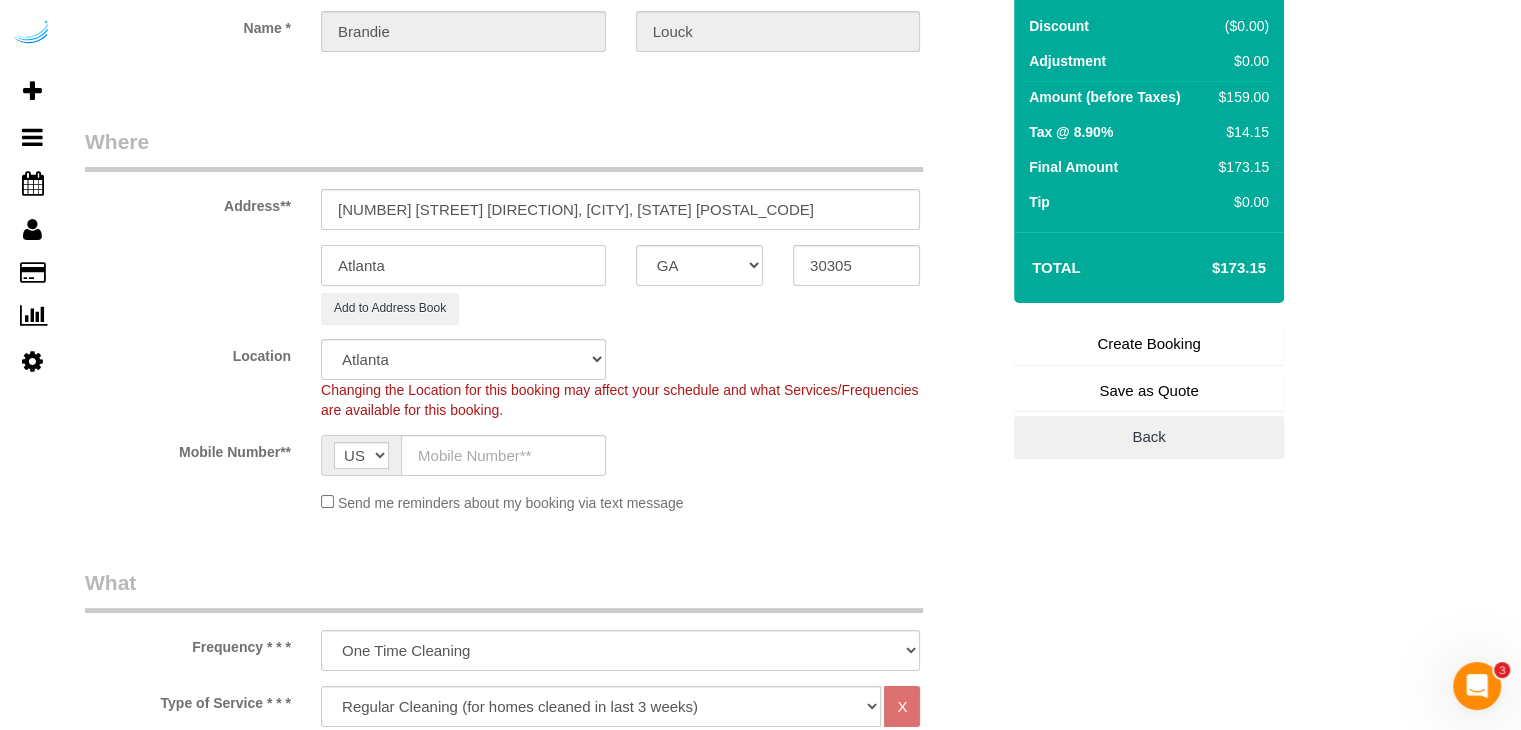type on "Atlanta" 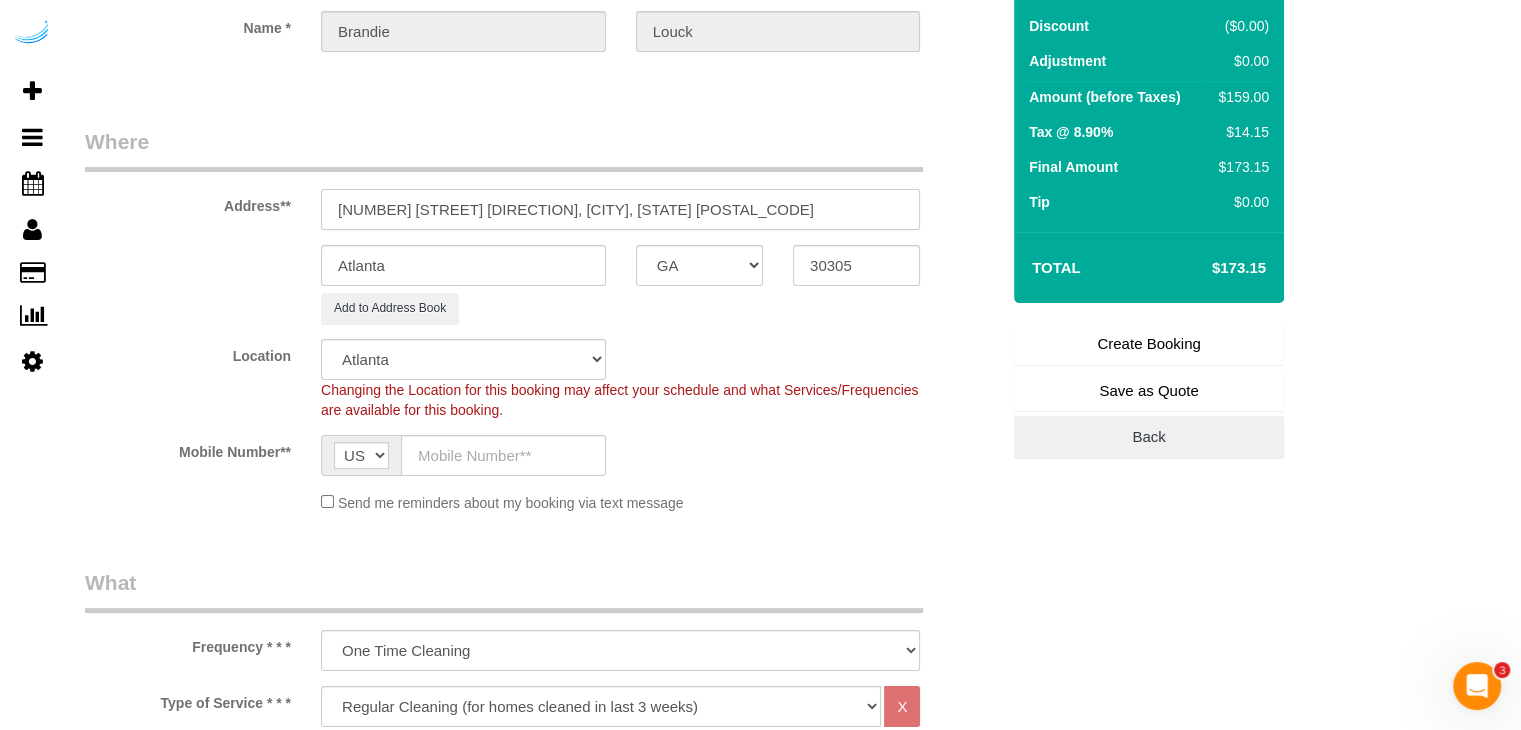drag, startPoint x: 465, startPoint y: 205, endPoint x: 809, endPoint y: 198, distance: 344.07123 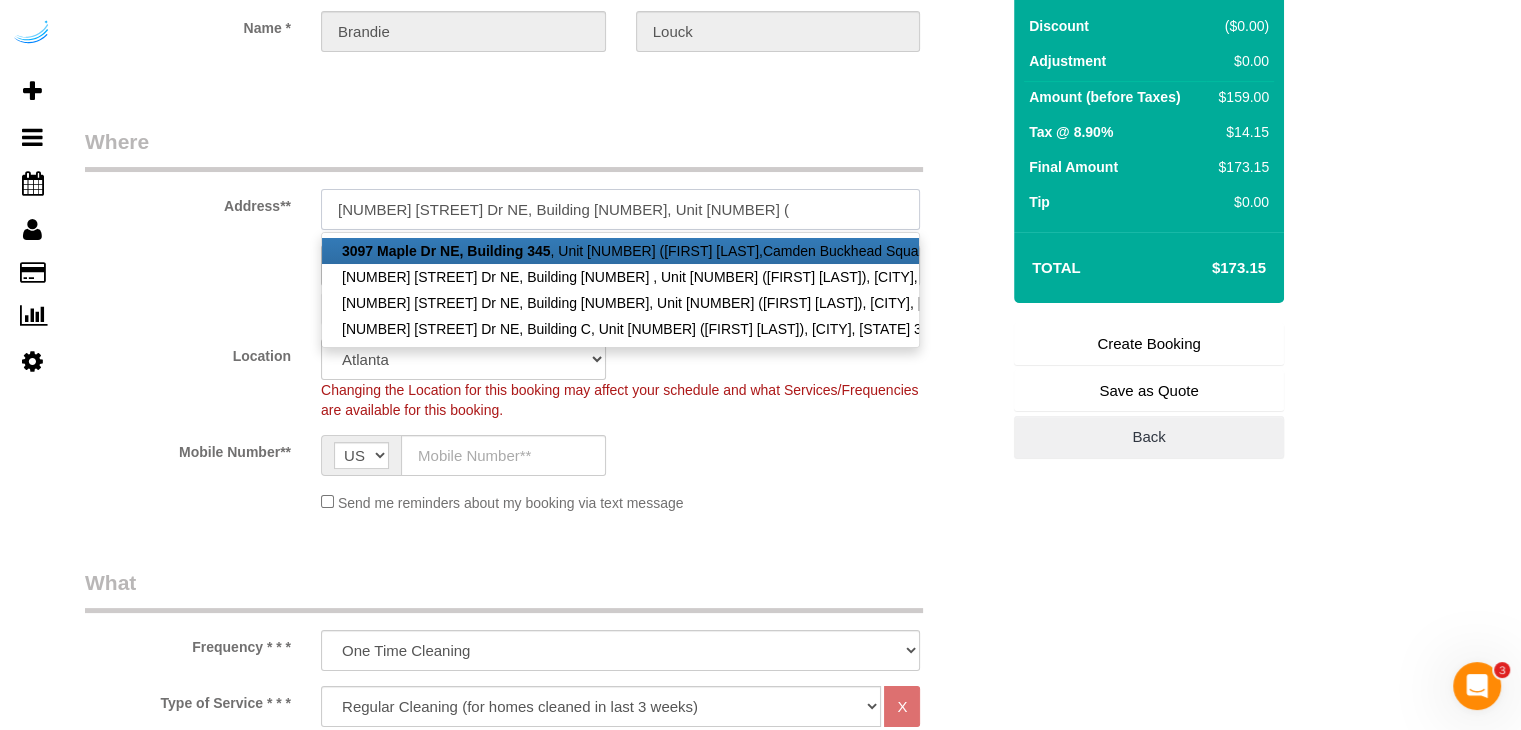paste on "Erin Flagg" 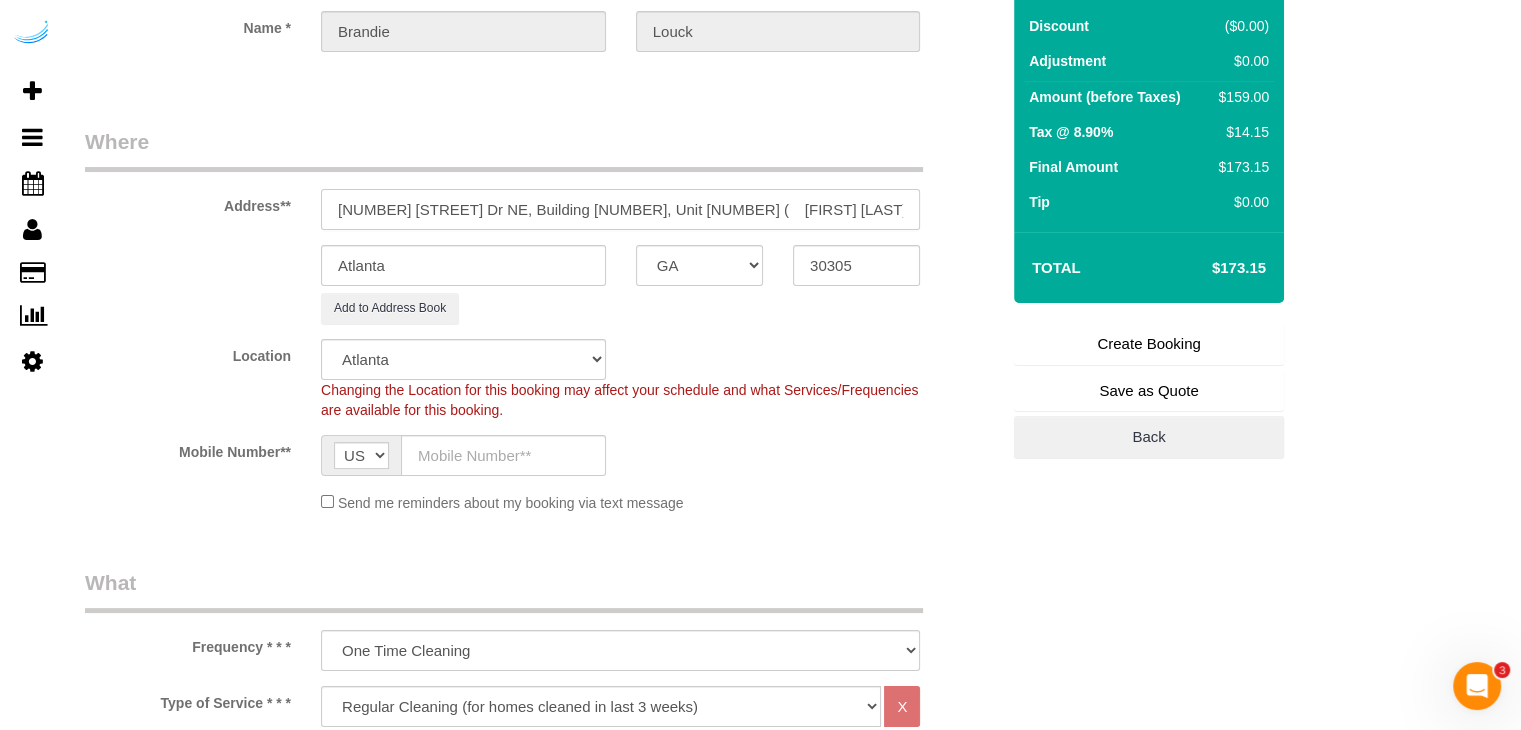 paste on "Camden Buckhead Square" 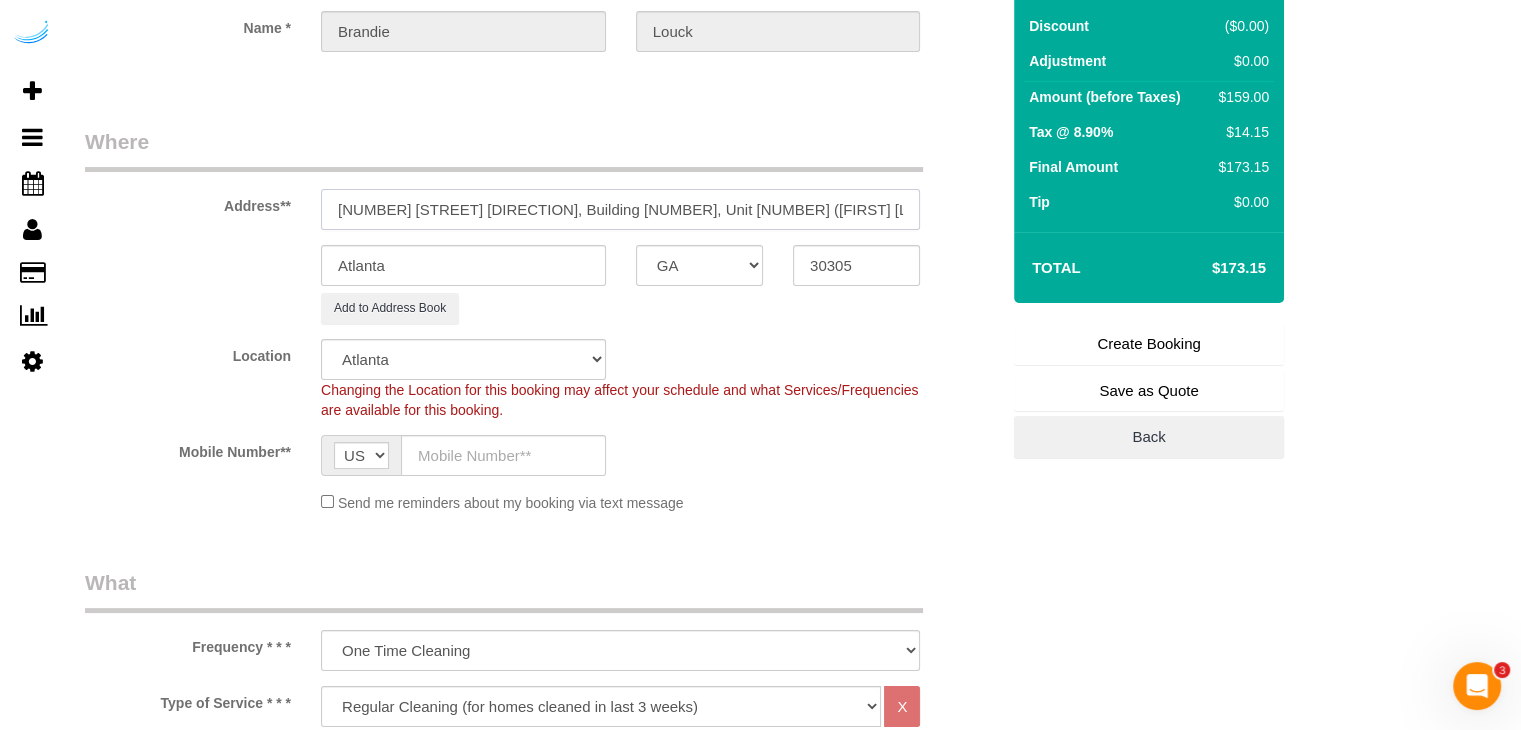 scroll, scrollTop: 0, scrollLeft: 4, axis: horizontal 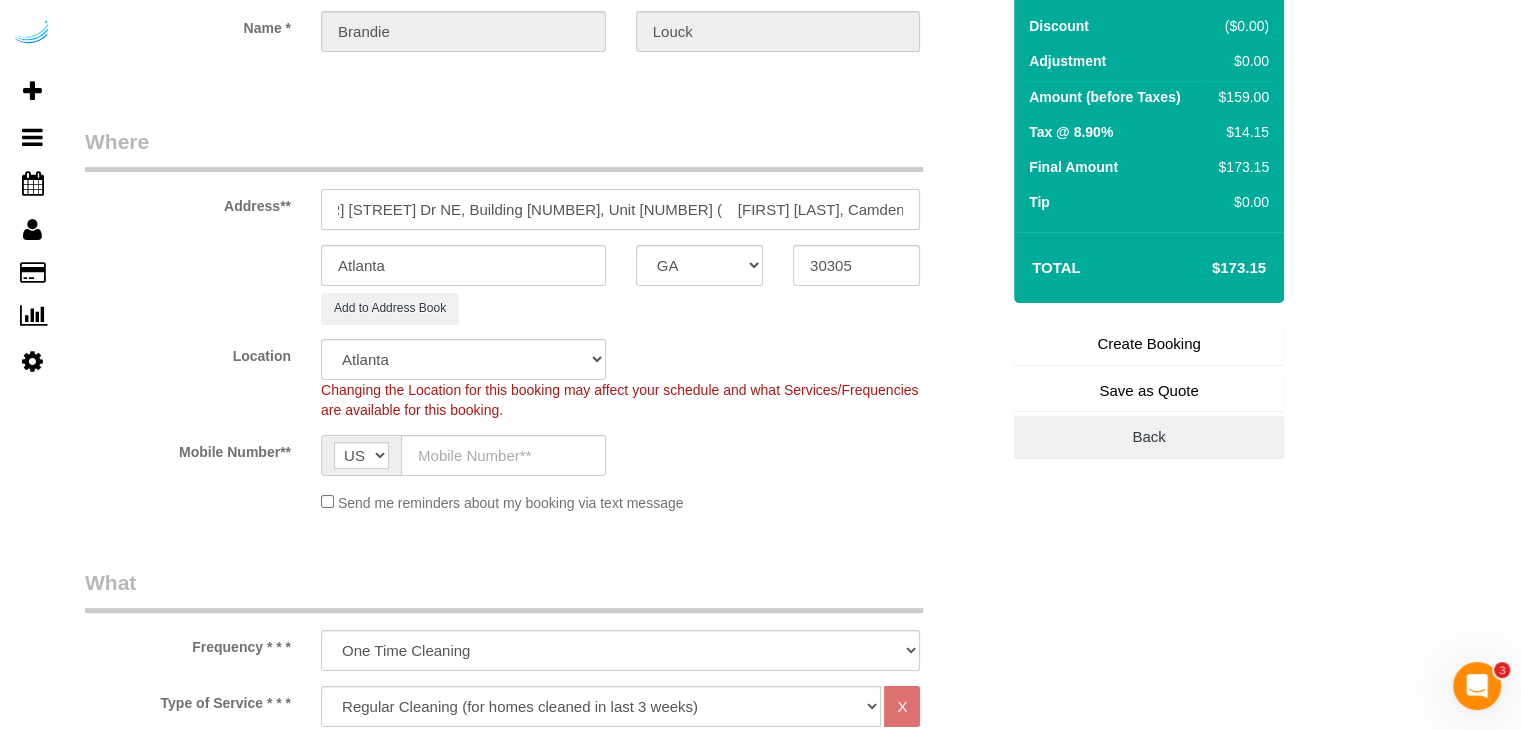 type on "3097 Maple Dr NE, Building 345, Unit 345 (	Erin Flagg, Camden Buckhead Square , 1449889)" 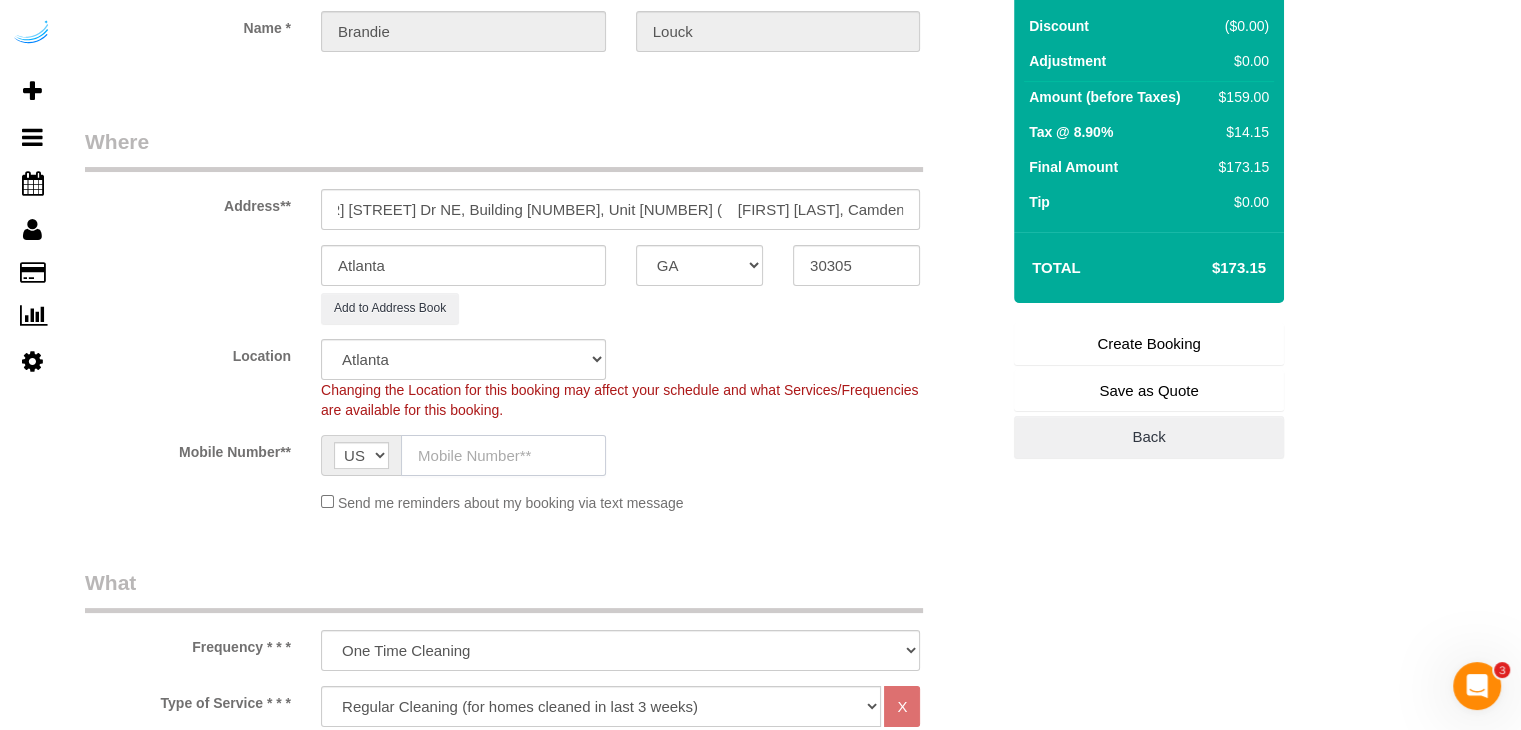 click 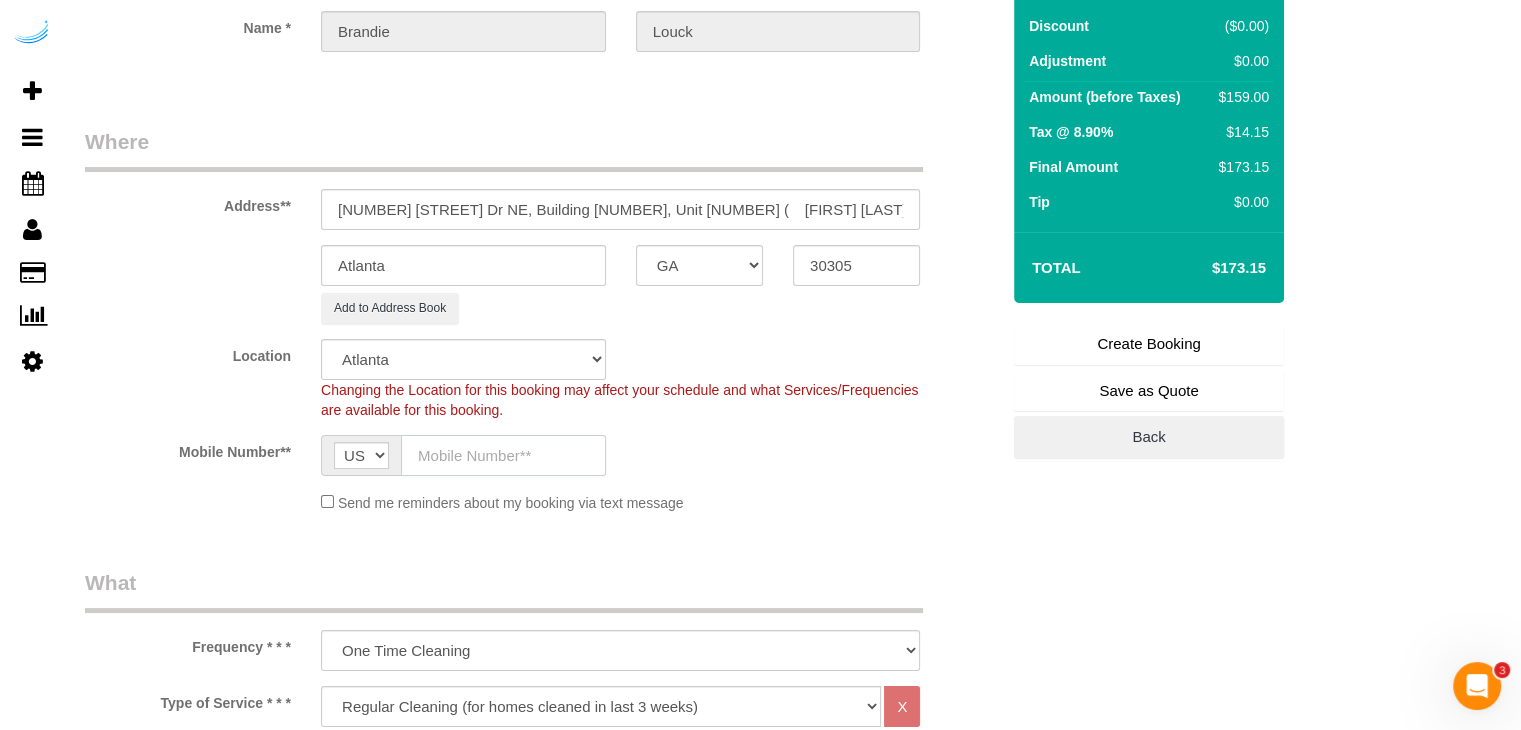 type on "(512) 444-3607" 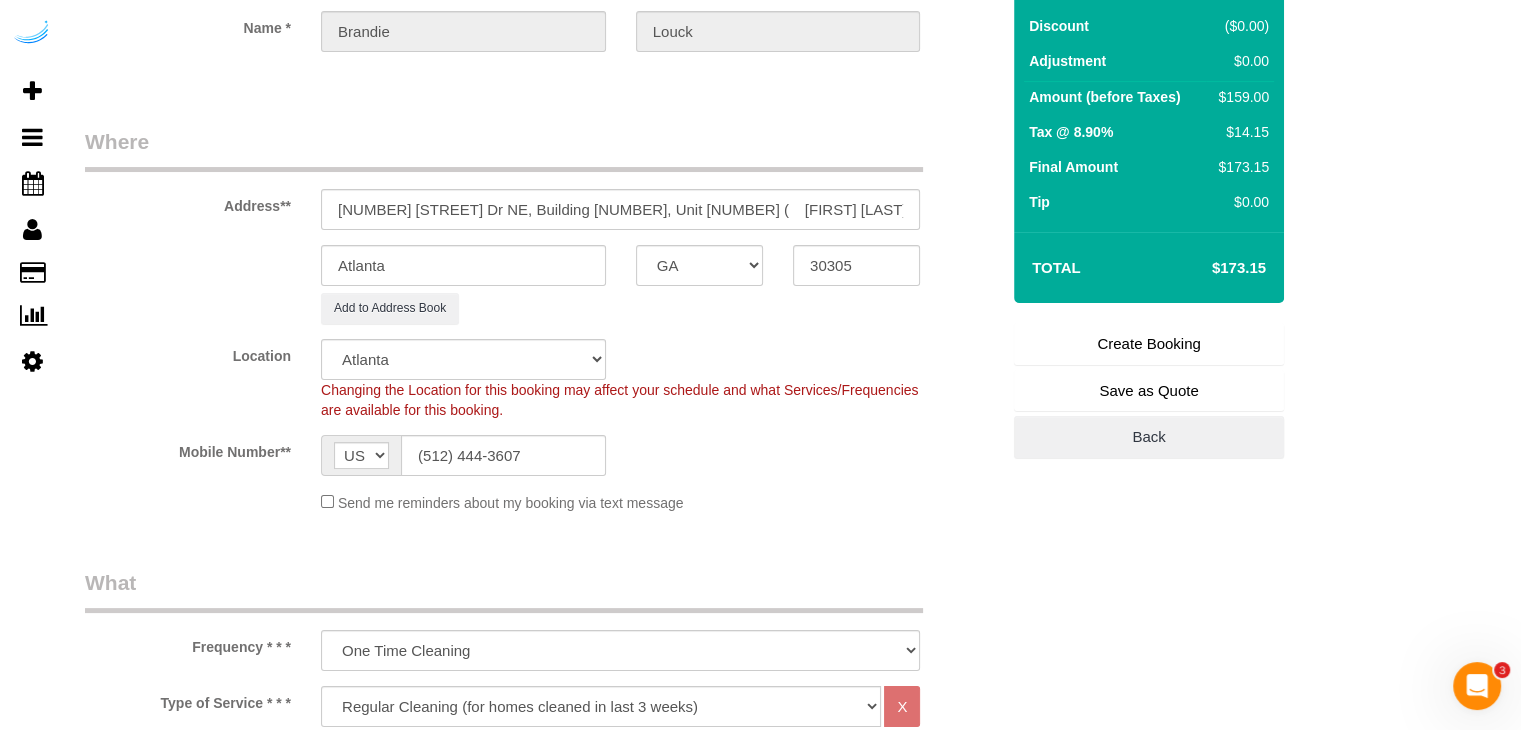 type on "Brandie Louck" 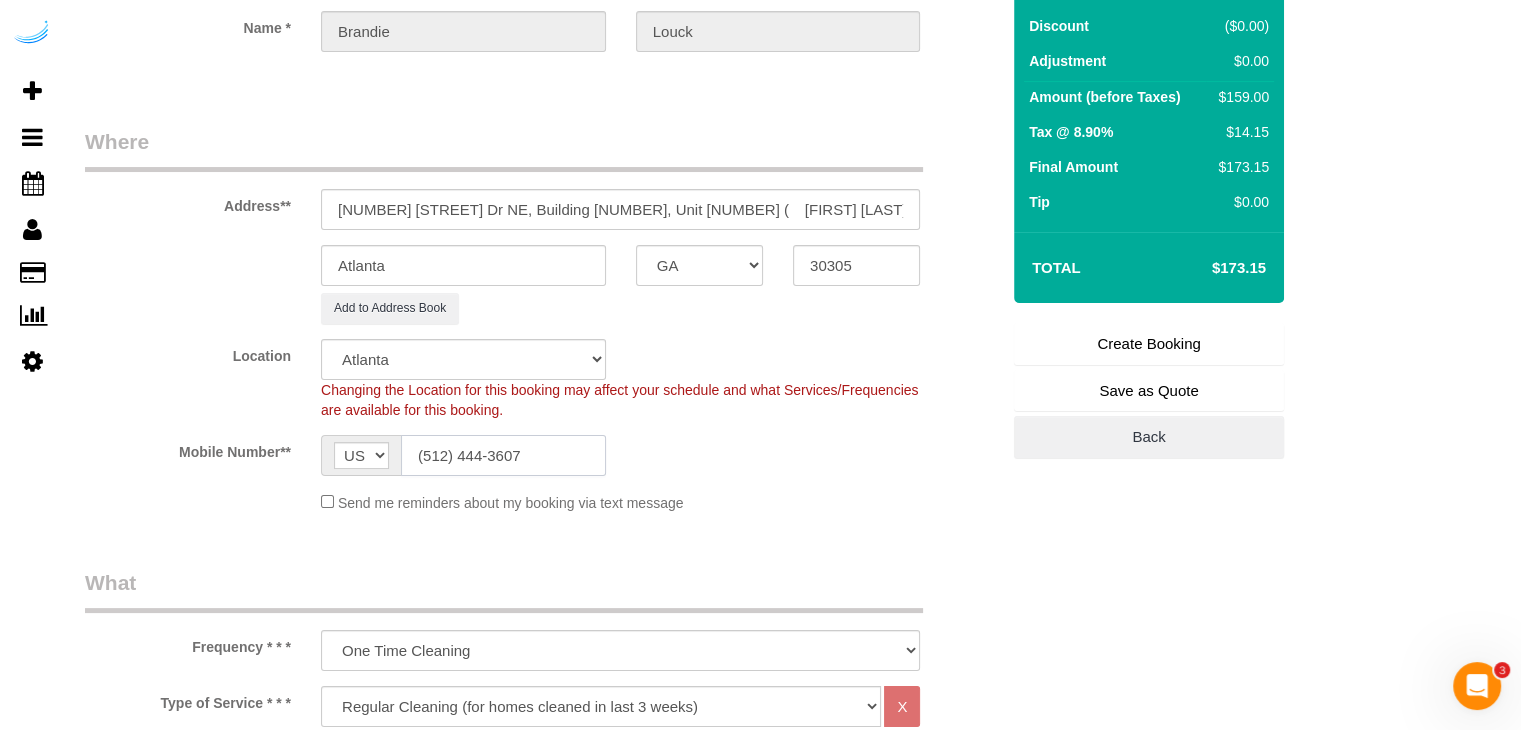 type on "(512) 444-3607" 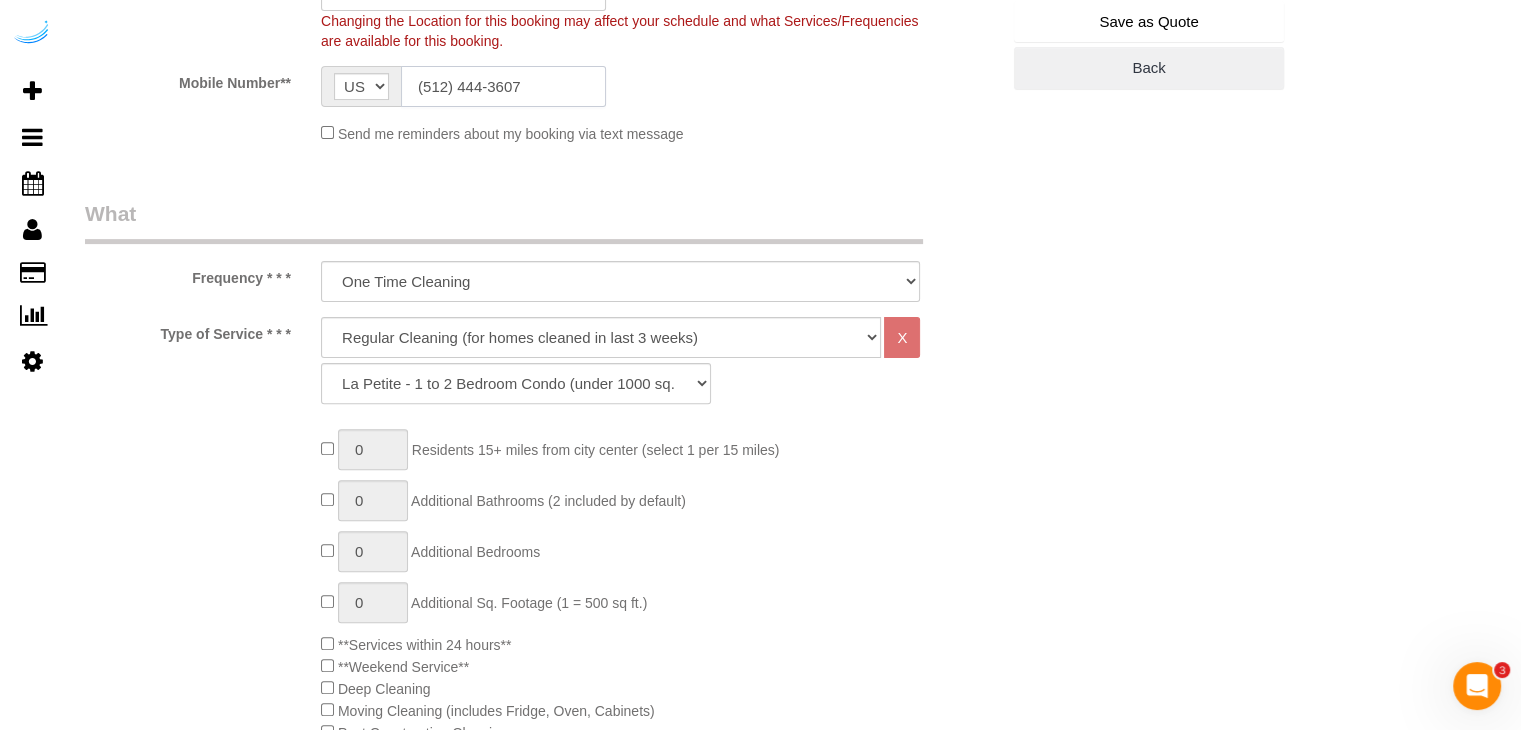scroll, scrollTop: 600, scrollLeft: 0, axis: vertical 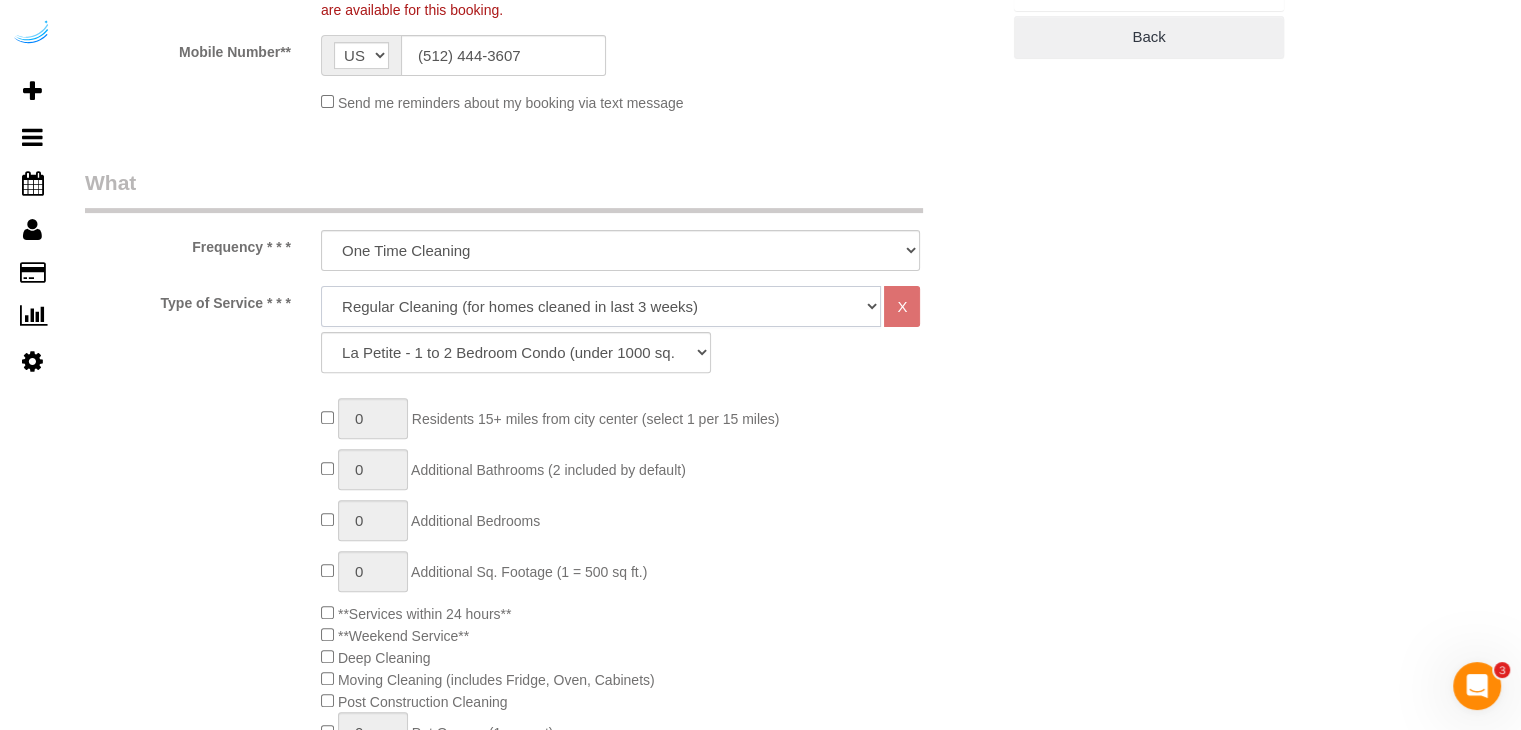 click on "Deep Cleaning (for homes that have not been cleaned in 3+ weeks) Spruce Regular Cleaning (for homes cleaned in last 3 weeks) Moving Cleanup (to clean home for new tenants) Post Construction Cleaning Vacation Rental Cleaning Hourly" 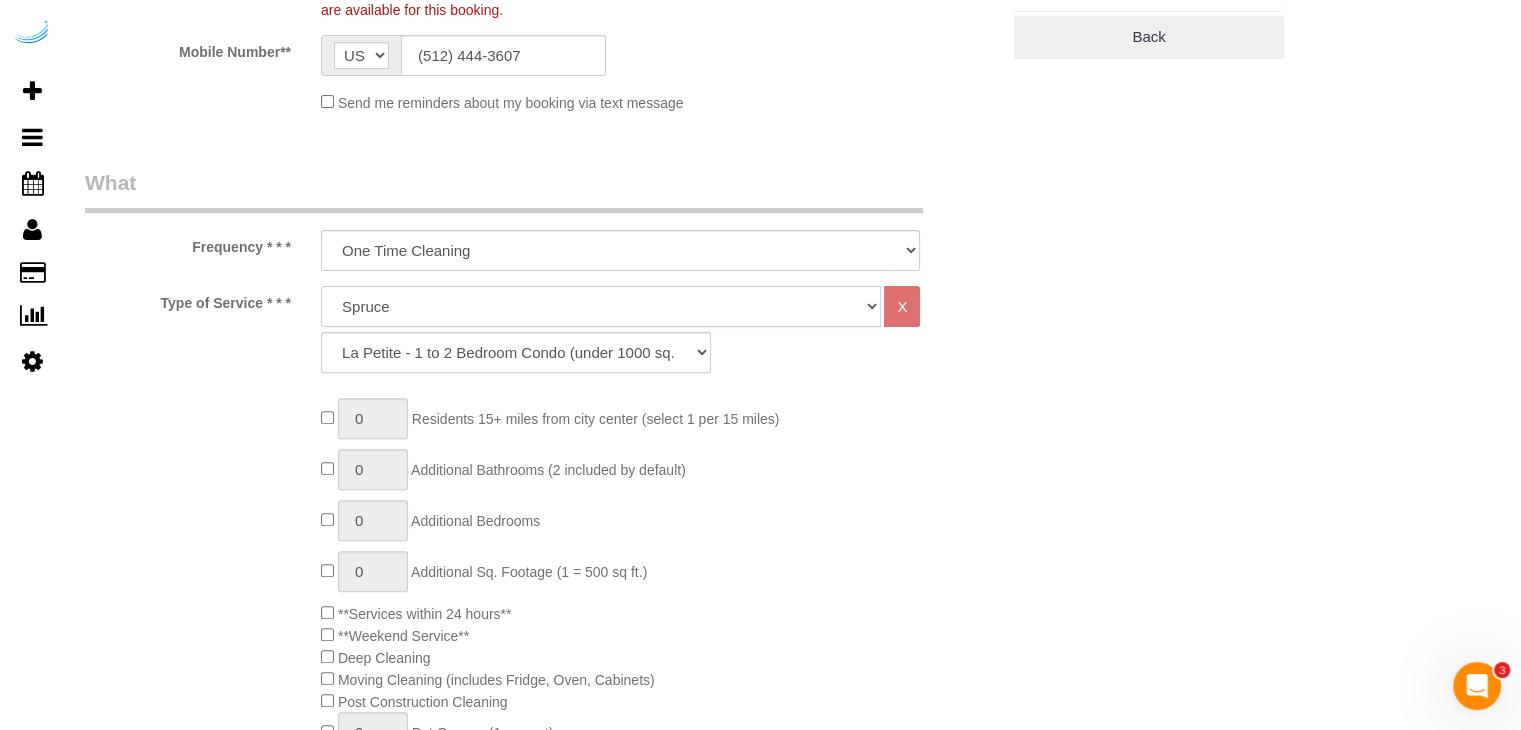 click on "Deep Cleaning (for homes that have not been cleaned in 3+ weeks) Spruce Regular Cleaning (for homes cleaned in last 3 weeks) Moving Cleanup (to clean home for new tenants) Post Construction Cleaning Vacation Rental Cleaning Hourly" 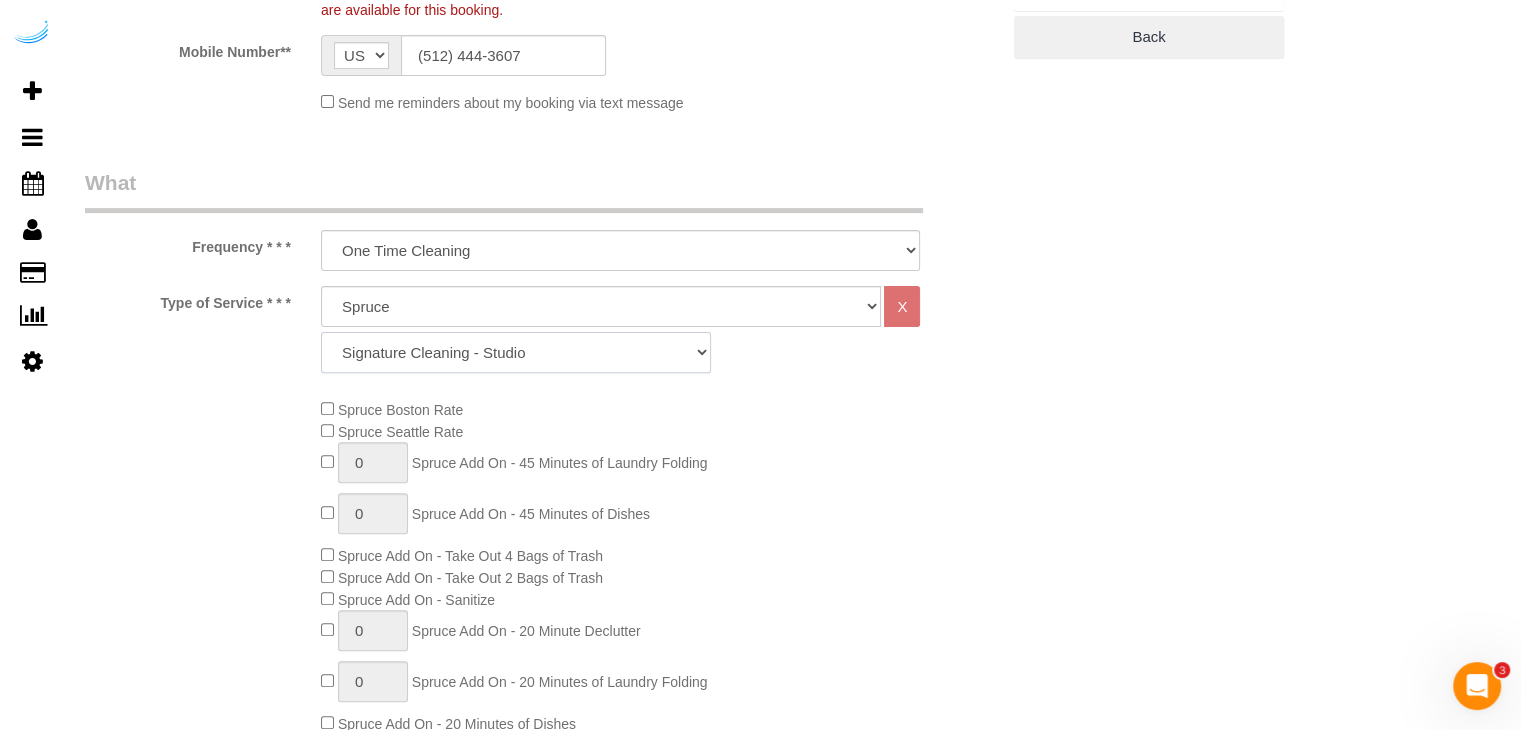drag, startPoint x: 488, startPoint y: 356, endPoint x: 490, endPoint y: 336, distance: 20.09975 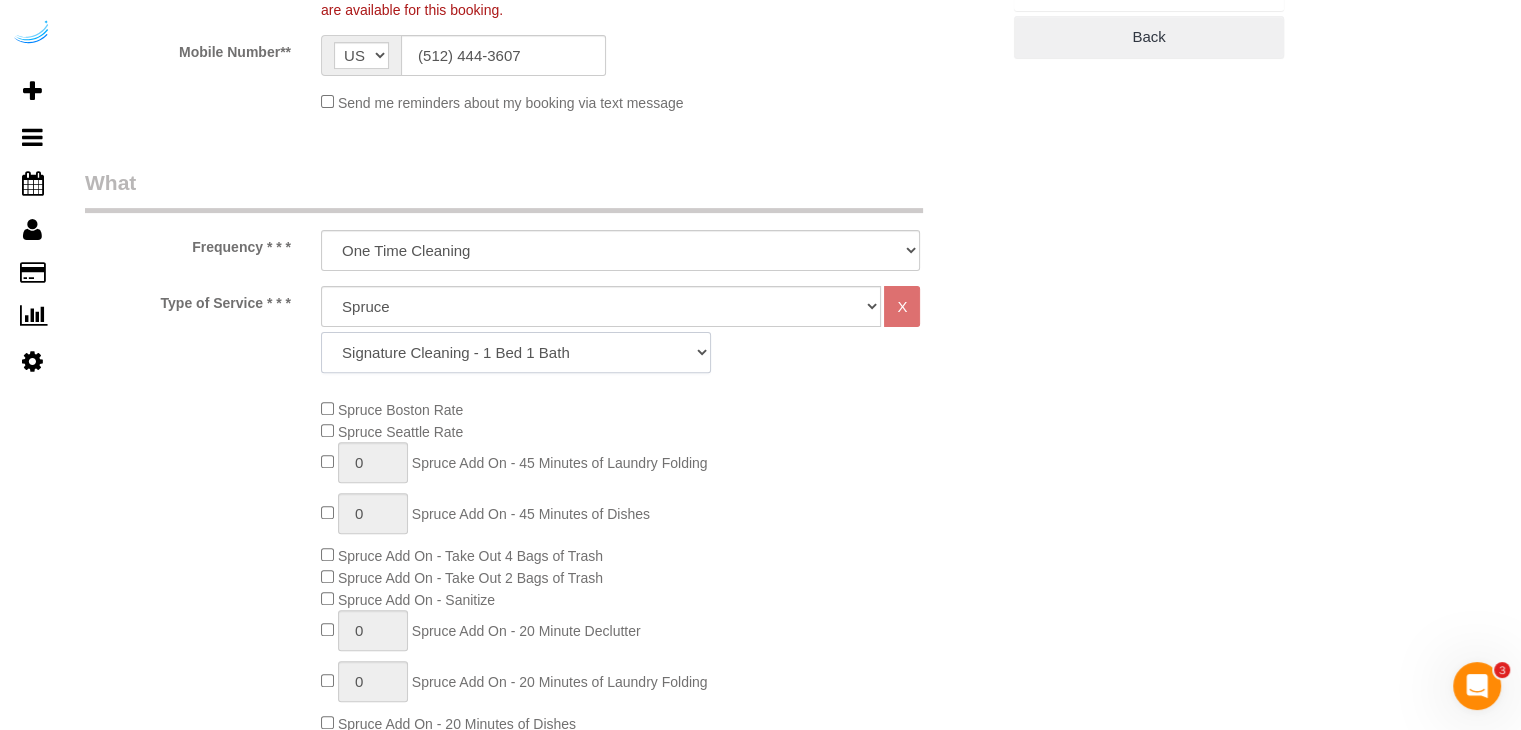 click on "Signature Cleaning - Studio Signature Cleaning - 1 Bed 1 Bath Signature Cleaning - 1 Bed 1.5 Bath Signature Cleaning - 1 Bed 1 Bath + Study Signature Cleaning - 1 Bed 2 Bath Signature Cleaning - 2 Bed 1 Bath Signature Cleaning - 2 Bed 2 Bath Signature Cleaning - 2 Bed 2.5 Bath Signature Cleaning - 2 Bed 2 Bath + Study Signature Cleaning - 3 Bed 2 Bath Signature Cleaning - 3 Bed 3 Bath Signature Cleaning - 4 Bed 2 Bath Signature Cleaning - 4 Bed 4 Bath Signature Cleaning - 5 Bed 4 Bath Signature Cleaning - 5 Bed 5 Bath Signature Cleaning - 6 Bed 6 Bath Premium Cleaning - Studio Premium Cleaning - 1 Bed 1 Bath Premium Cleaning - 1 Bed 1.5 Bath Premium Cleaning - 1 Bed 1 Bath + Study Premium Cleaning - 1 Bed 2 Bath Premium Cleaning - 2 Bed 1 Bath Premium Cleaning - 2 Bed 2 Bath Premium Cleaning - 2 Bed 2.5 Bath Premium Cleaning - 2 Bed 2 Bath + Study Premium Cleaning - 3 Bed 2 Bath Premium Cleaning - 3 Bed 3 Bath Premium Cleaning - 4 Bed 2 Bath Premium Cleaning - 4 Bed 4 Bath Premium Cleaning - 5 Bed 4 Bath" 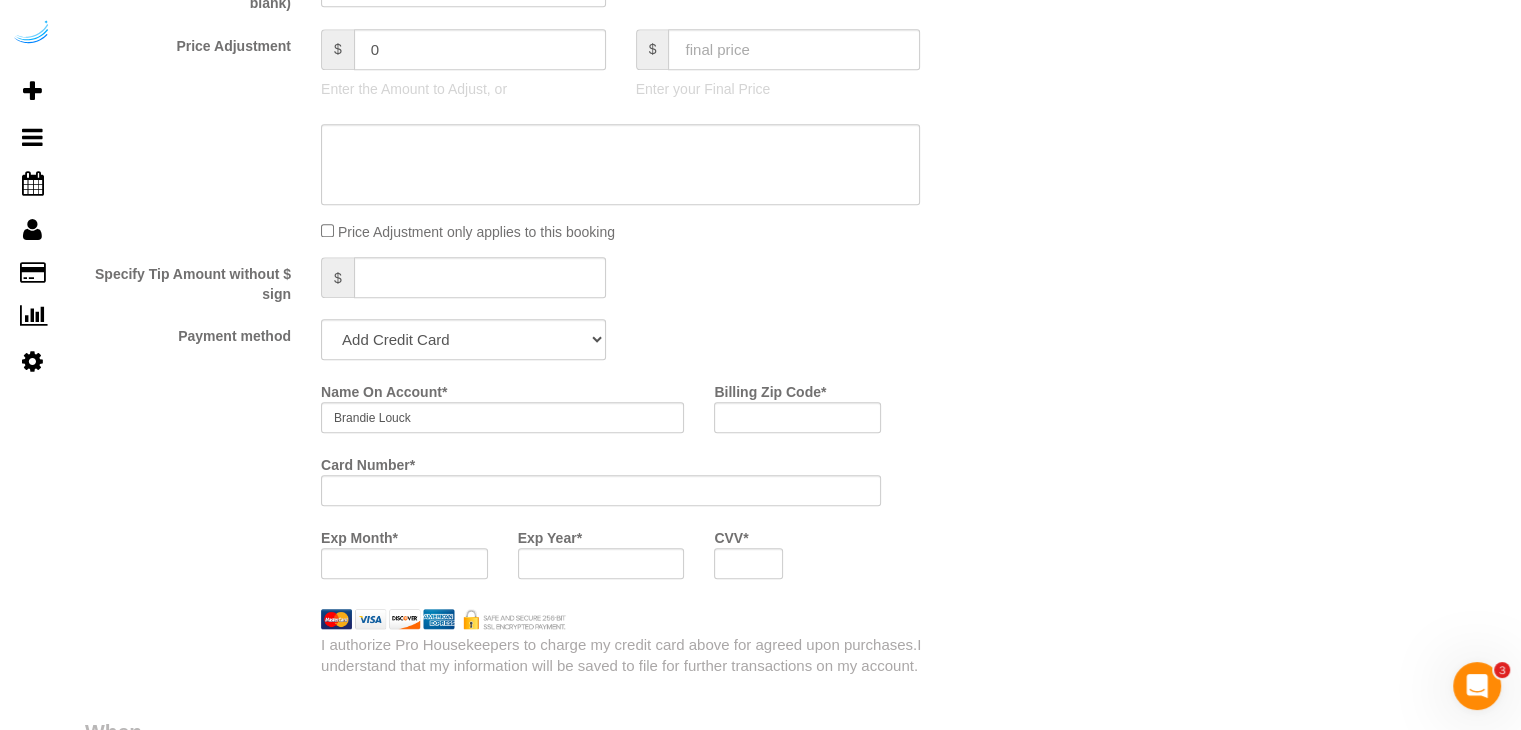 scroll, scrollTop: 1900, scrollLeft: 0, axis: vertical 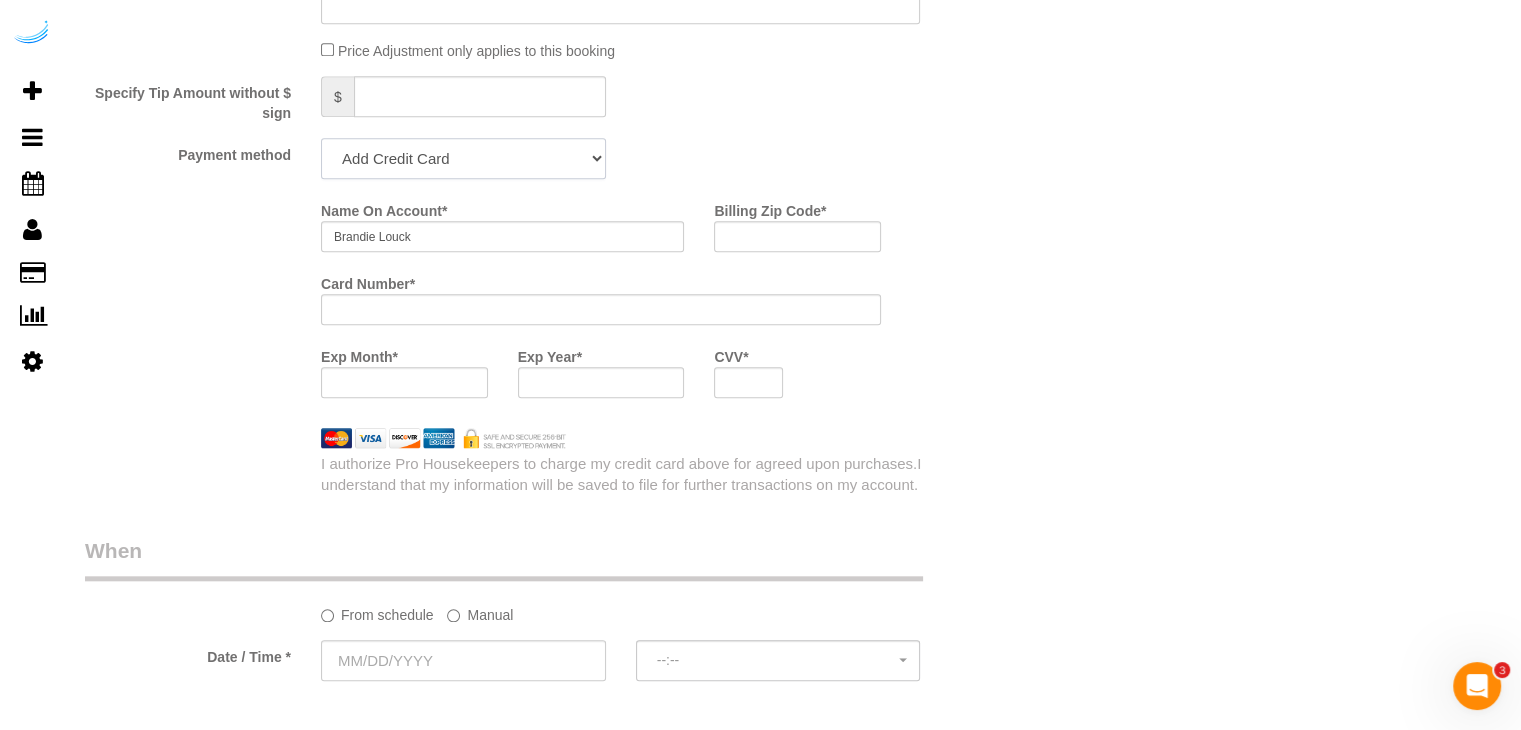 click on "Add Credit Card Cash Check Paypal" 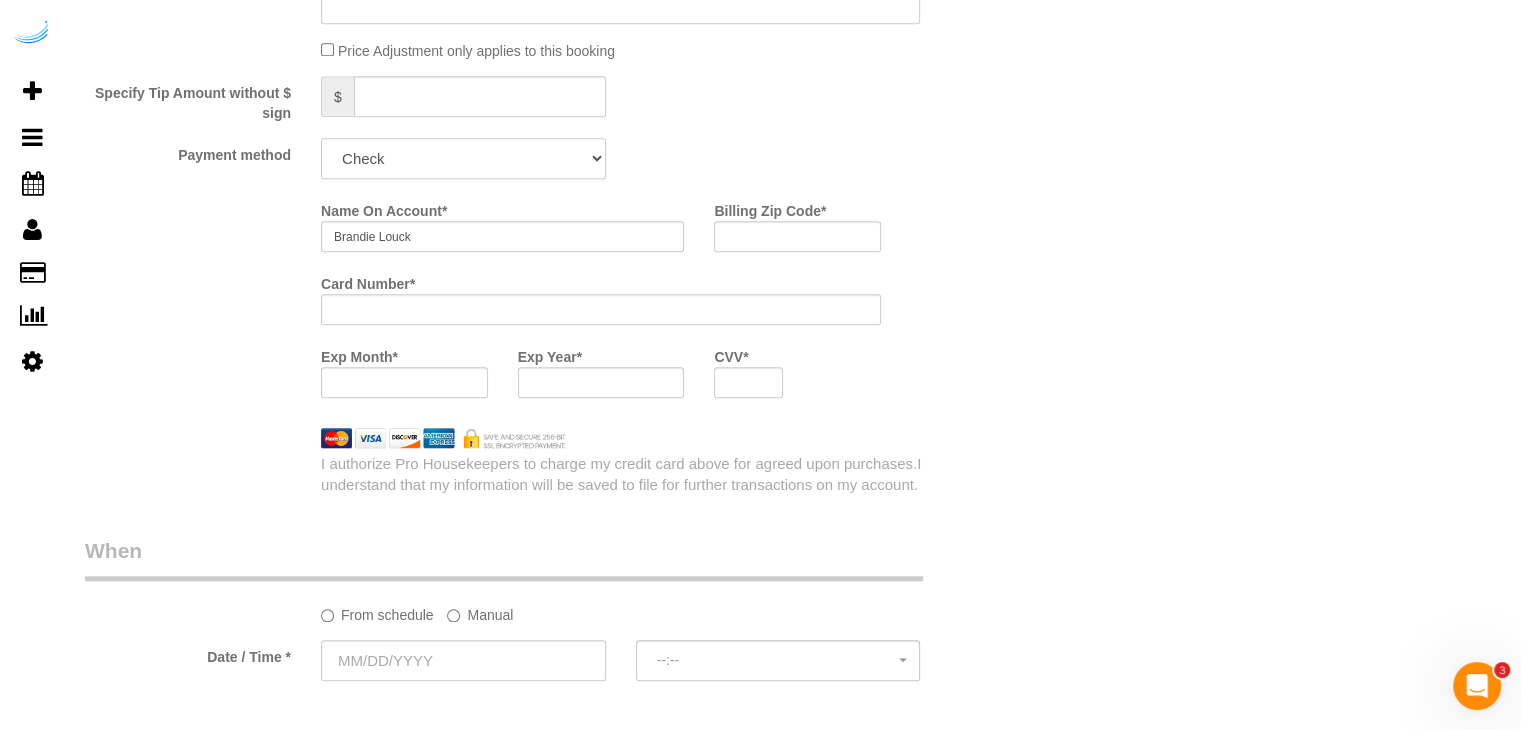 click on "Add Credit Card Cash Check Paypal" 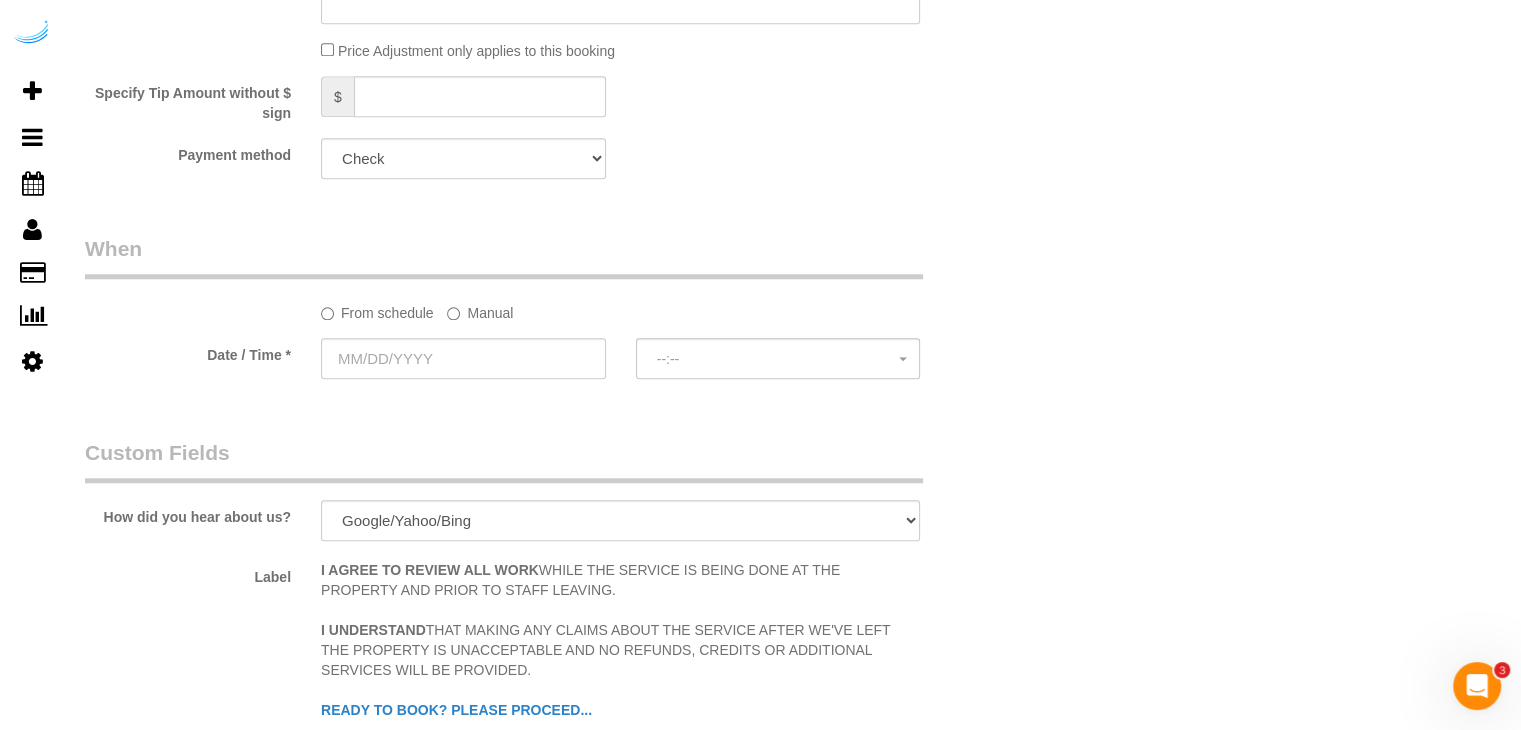 click on "Manual" 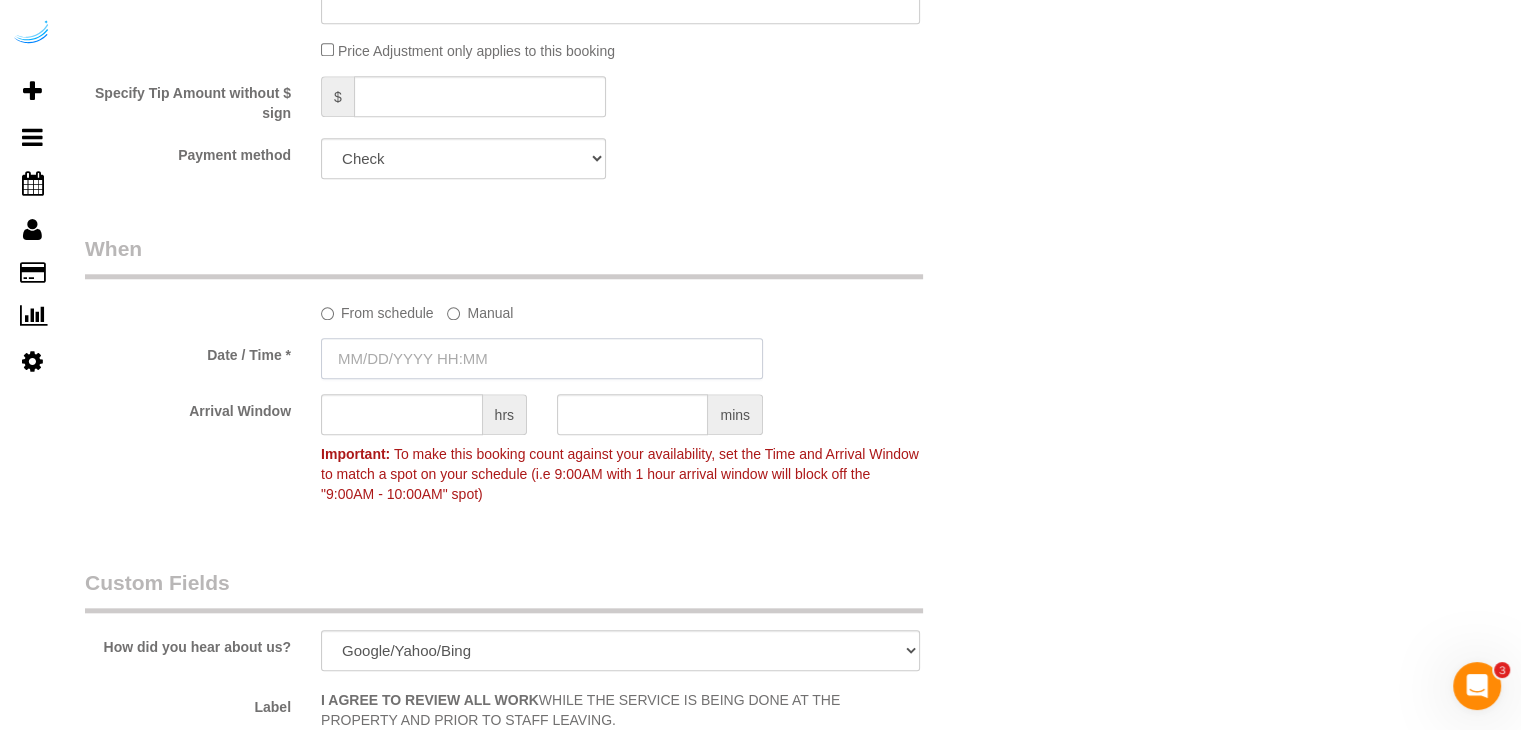 click at bounding box center [542, 358] 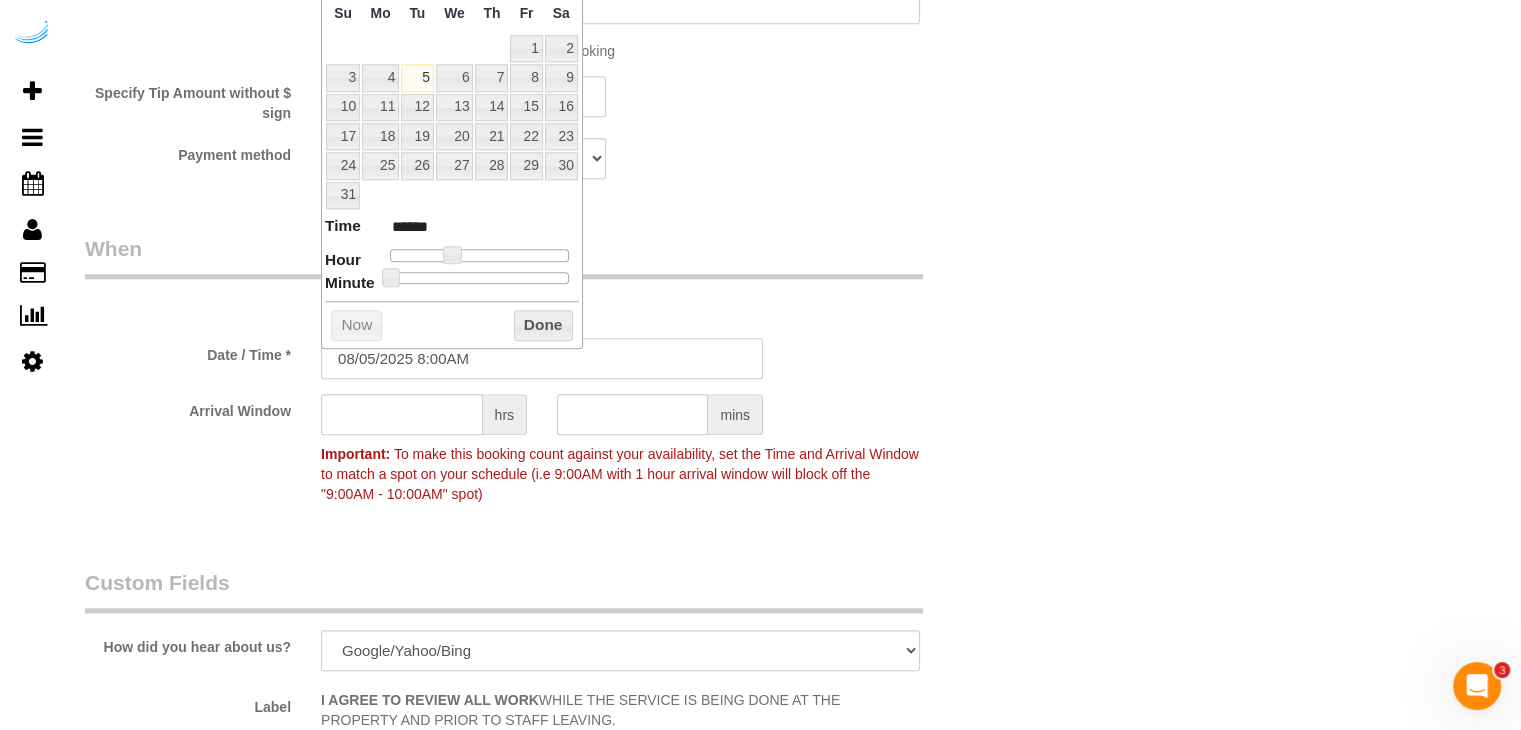 scroll, scrollTop: 1800, scrollLeft: 0, axis: vertical 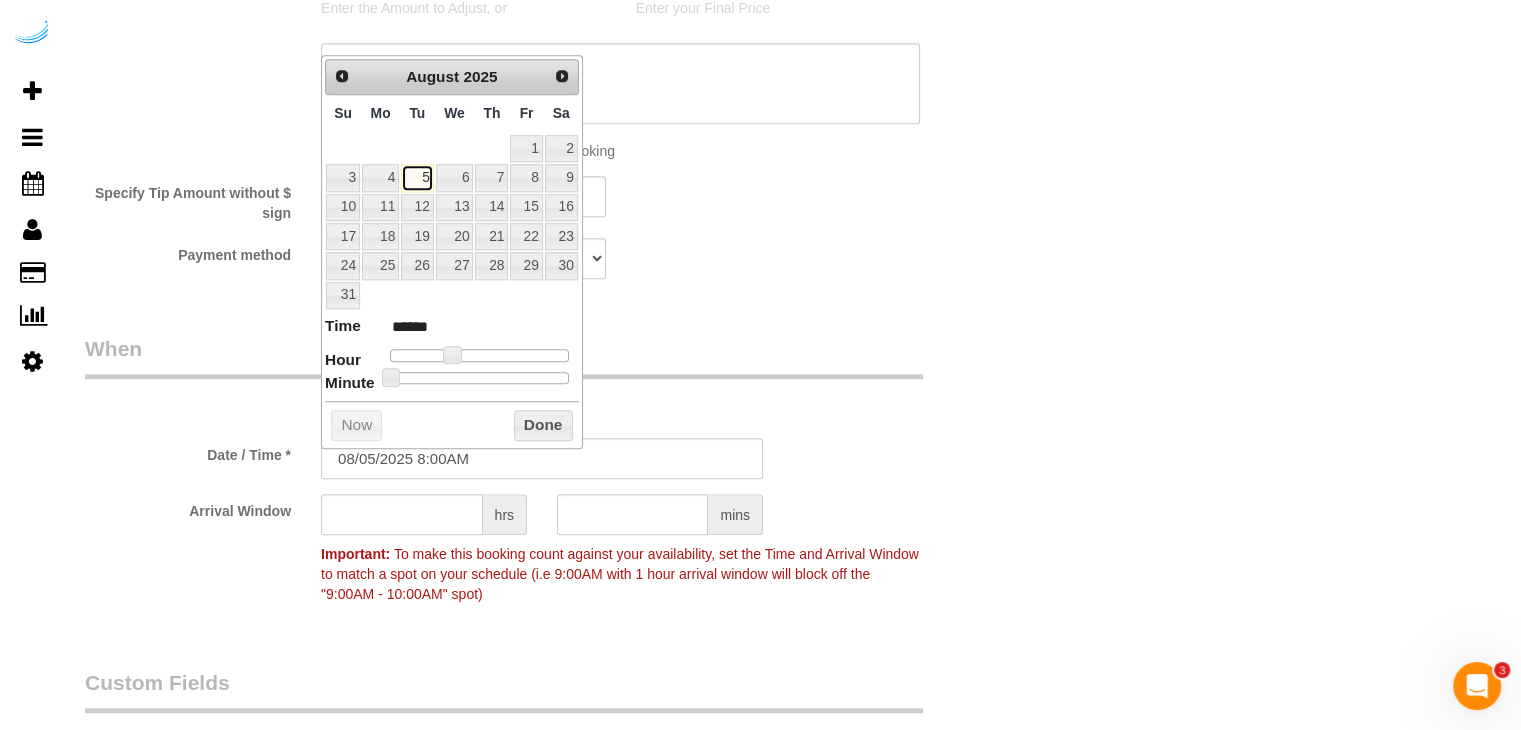 click on "5" at bounding box center [417, 177] 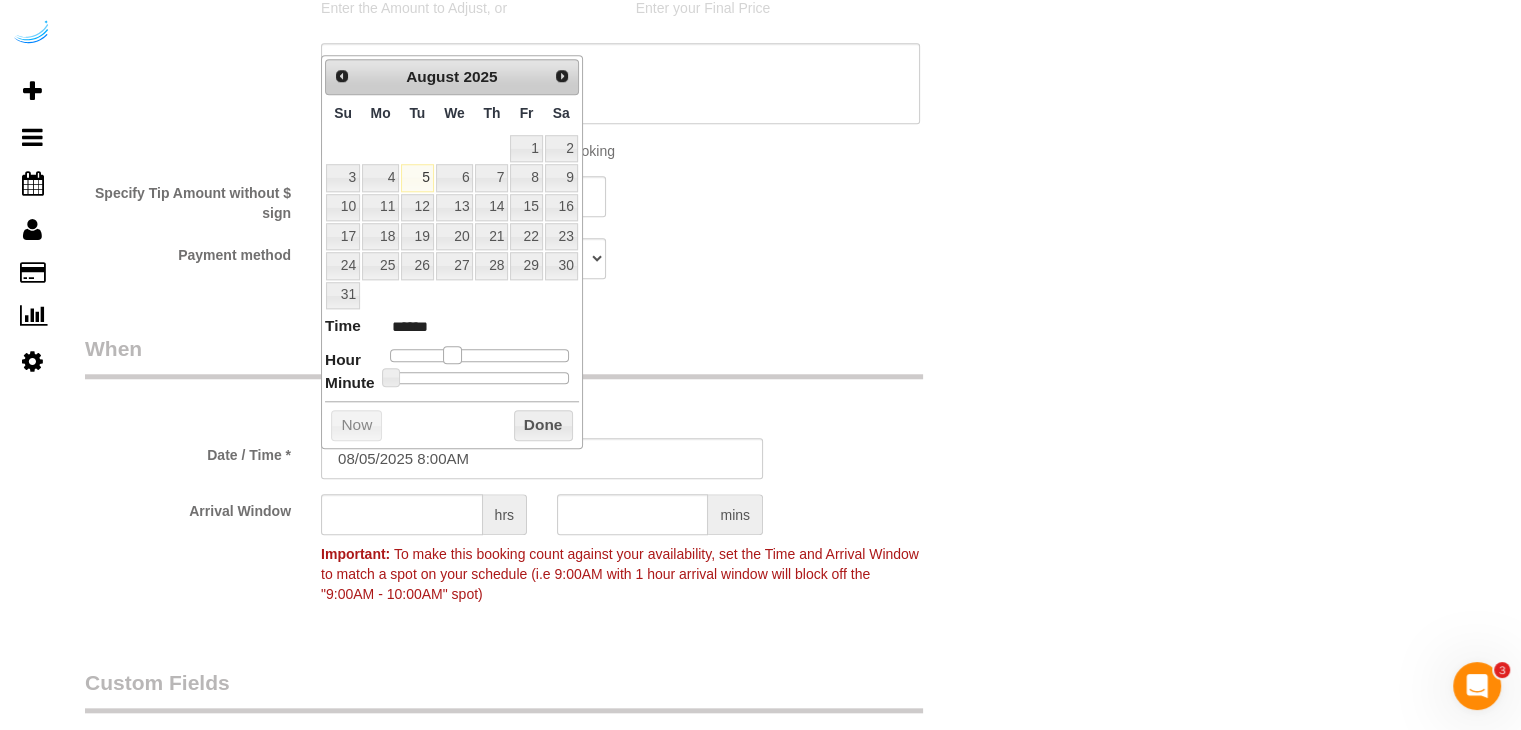 type on "08/05/2025 9:00AM" 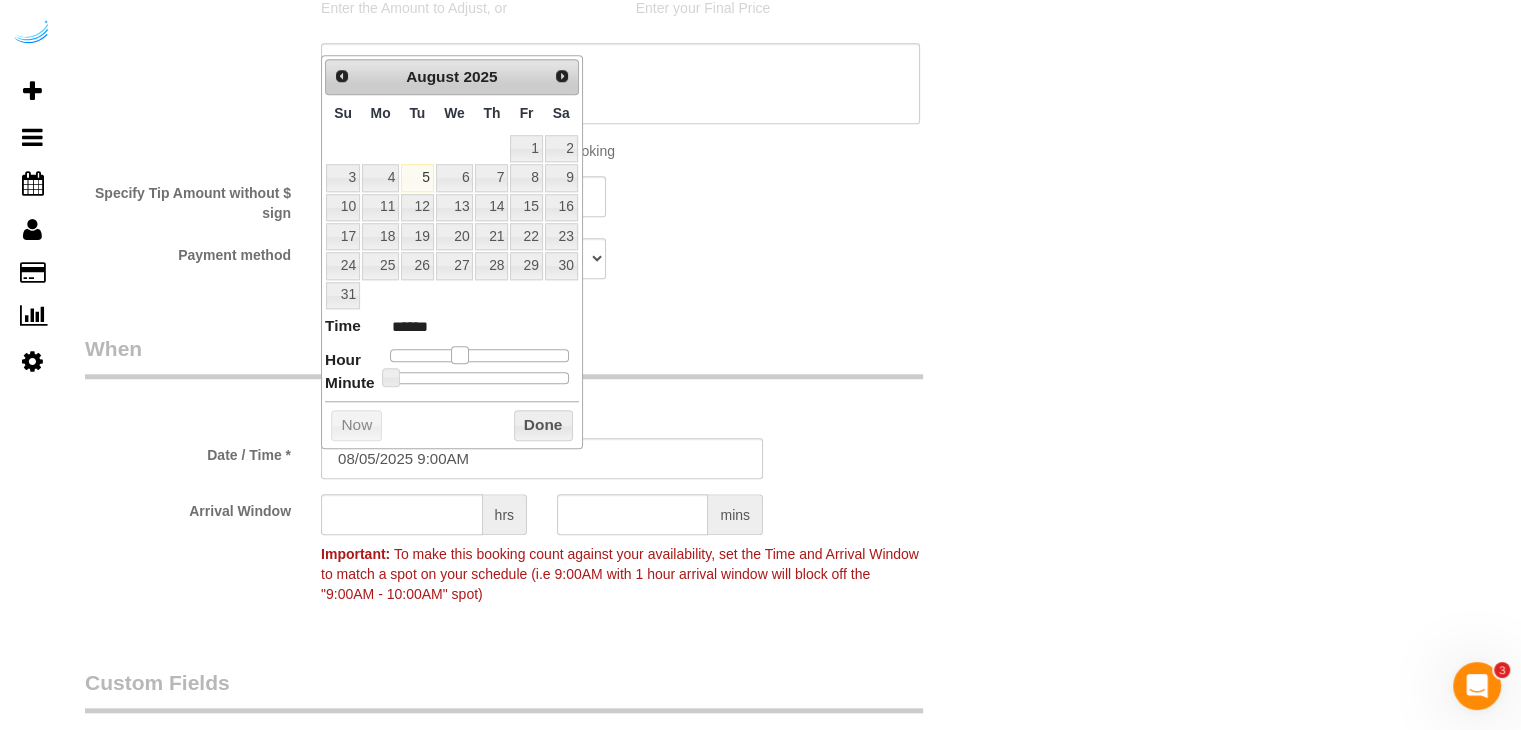 click at bounding box center (460, 355) 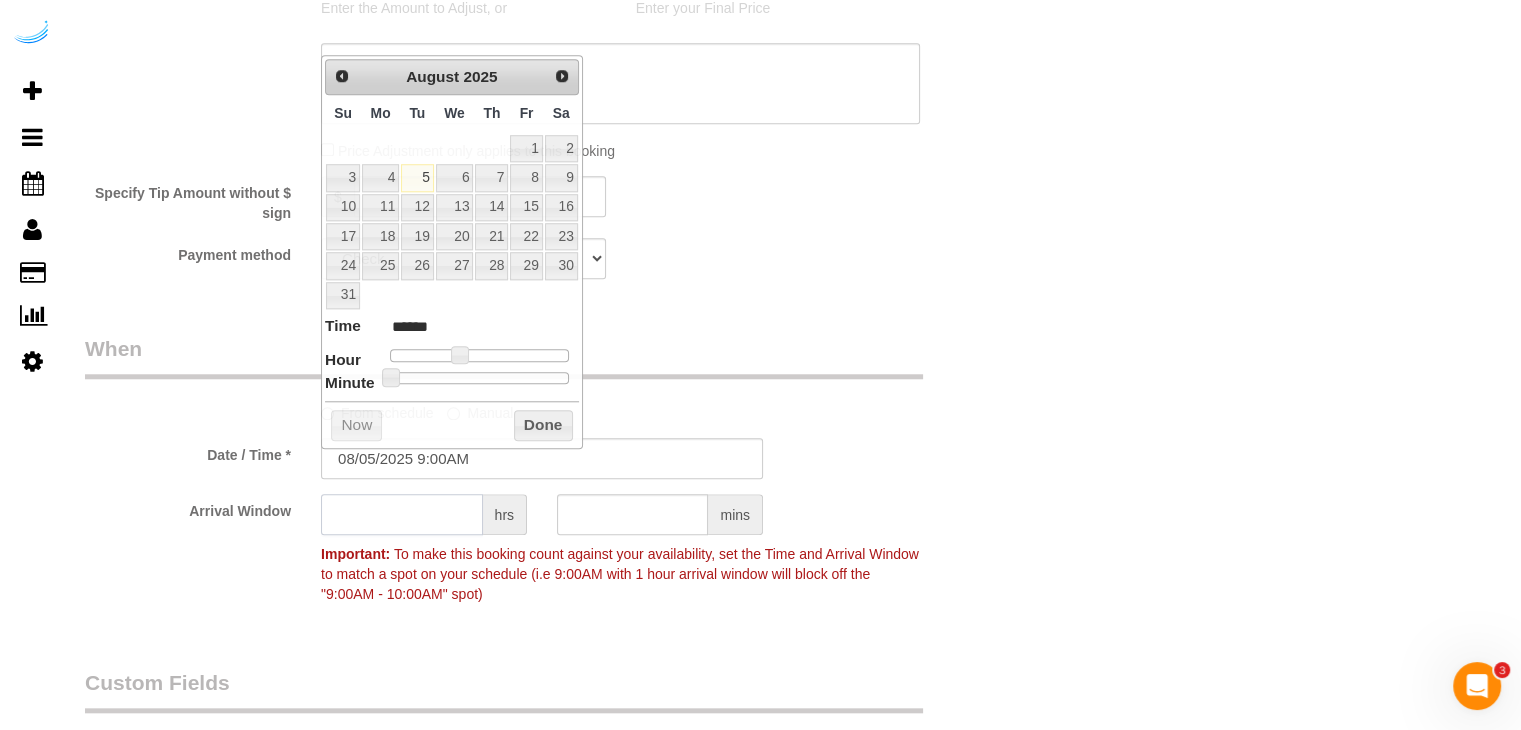 click 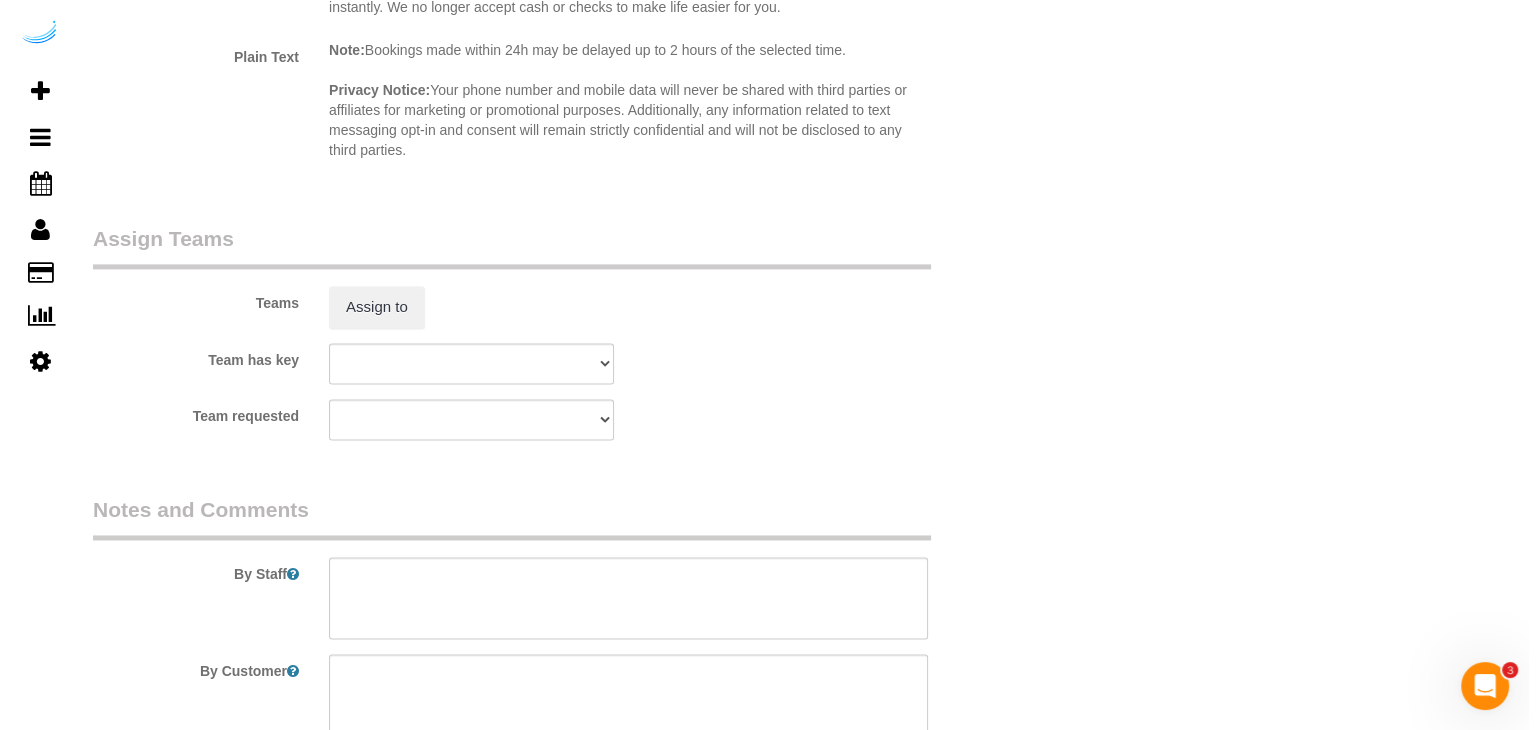 scroll, scrollTop: 2800, scrollLeft: 0, axis: vertical 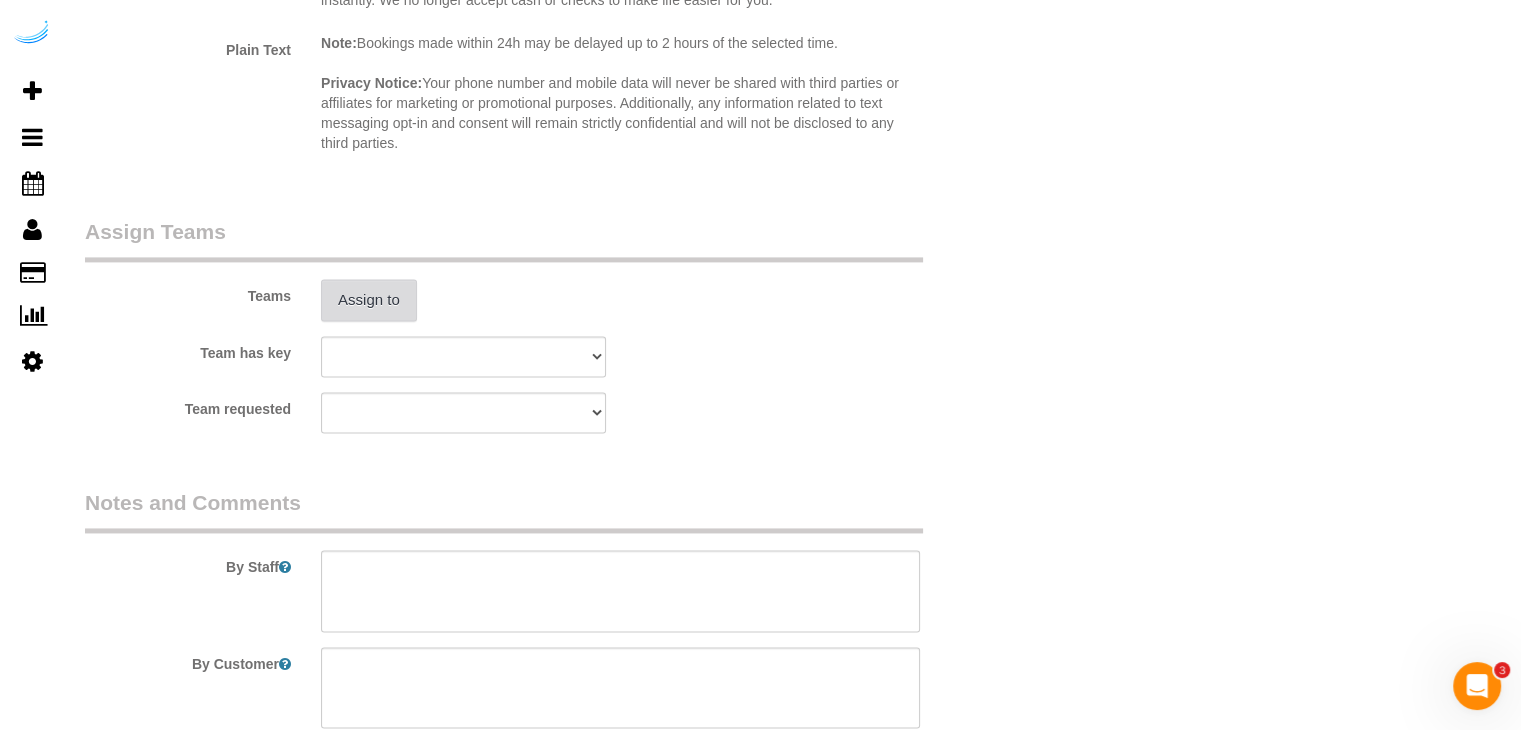 type on "8" 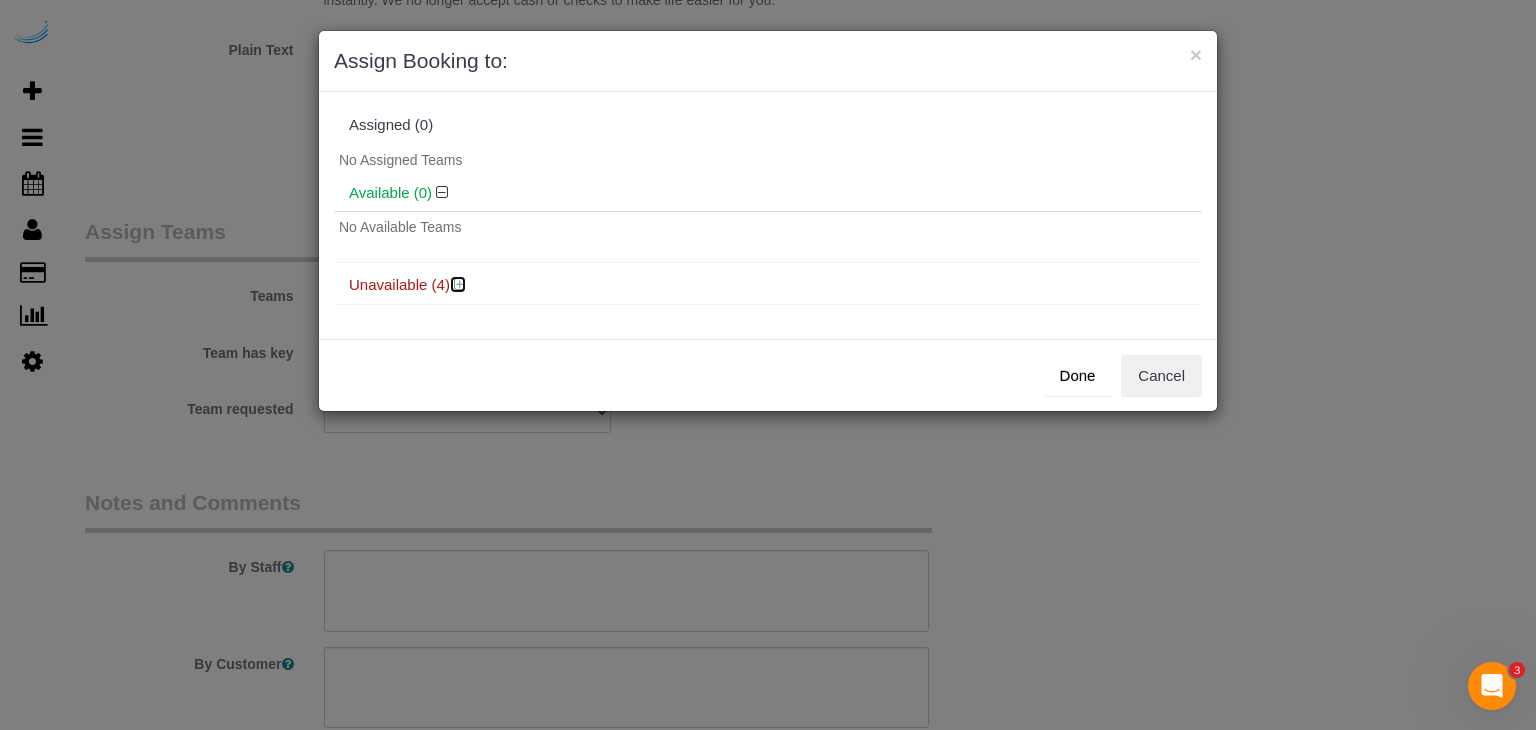 click at bounding box center (460, 284) 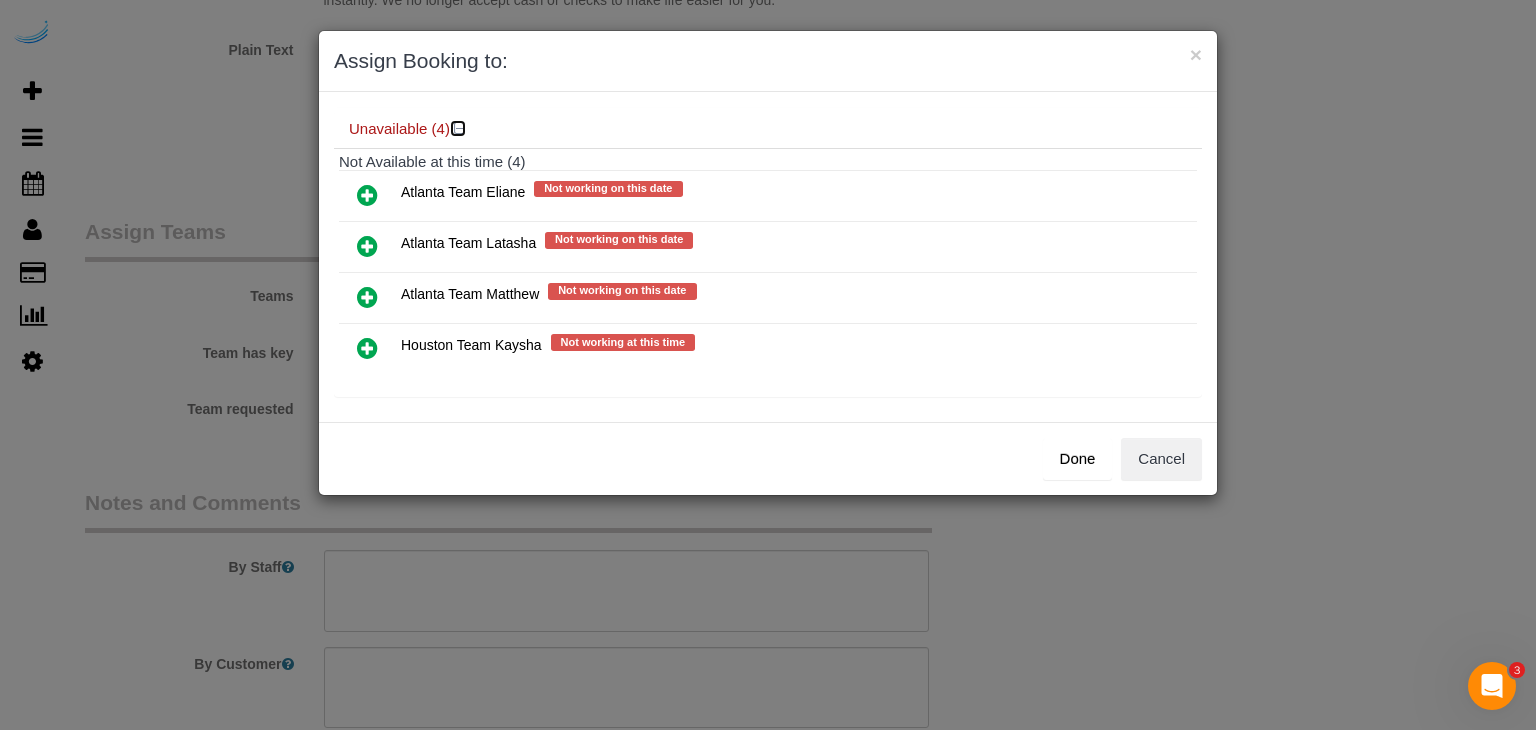scroll, scrollTop: 158, scrollLeft: 0, axis: vertical 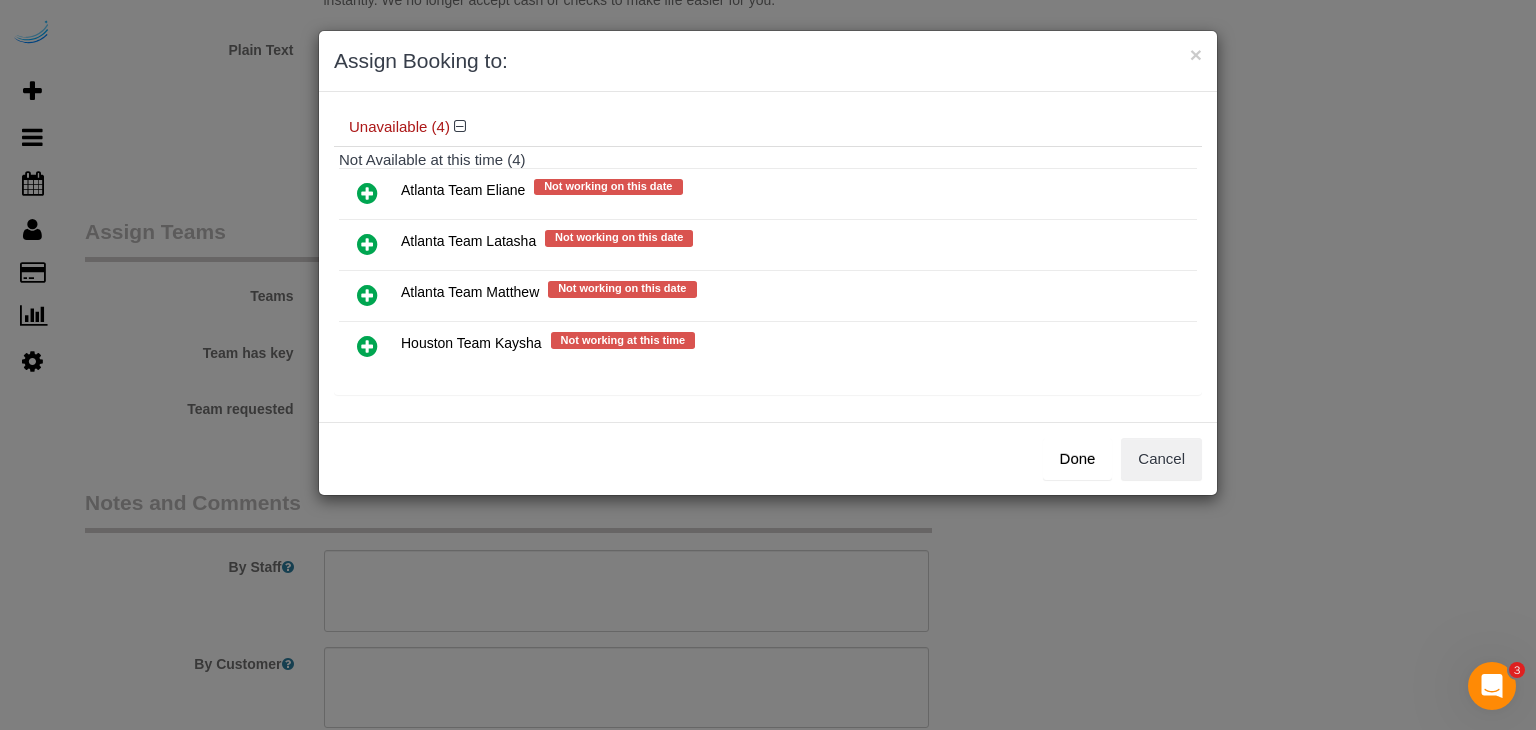 click at bounding box center [367, 193] 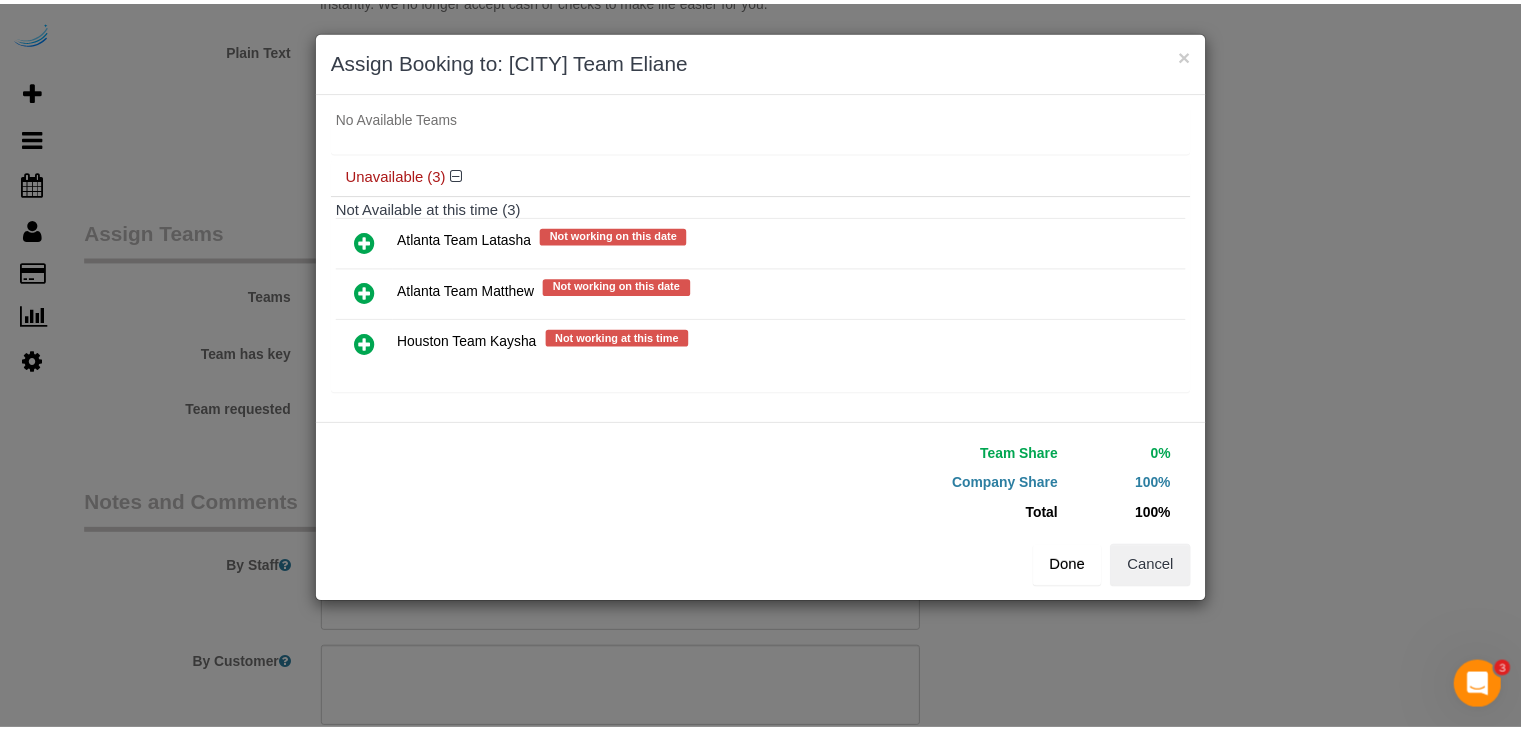 scroll, scrollTop: 155, scrollLeft: 0, axis: vertical 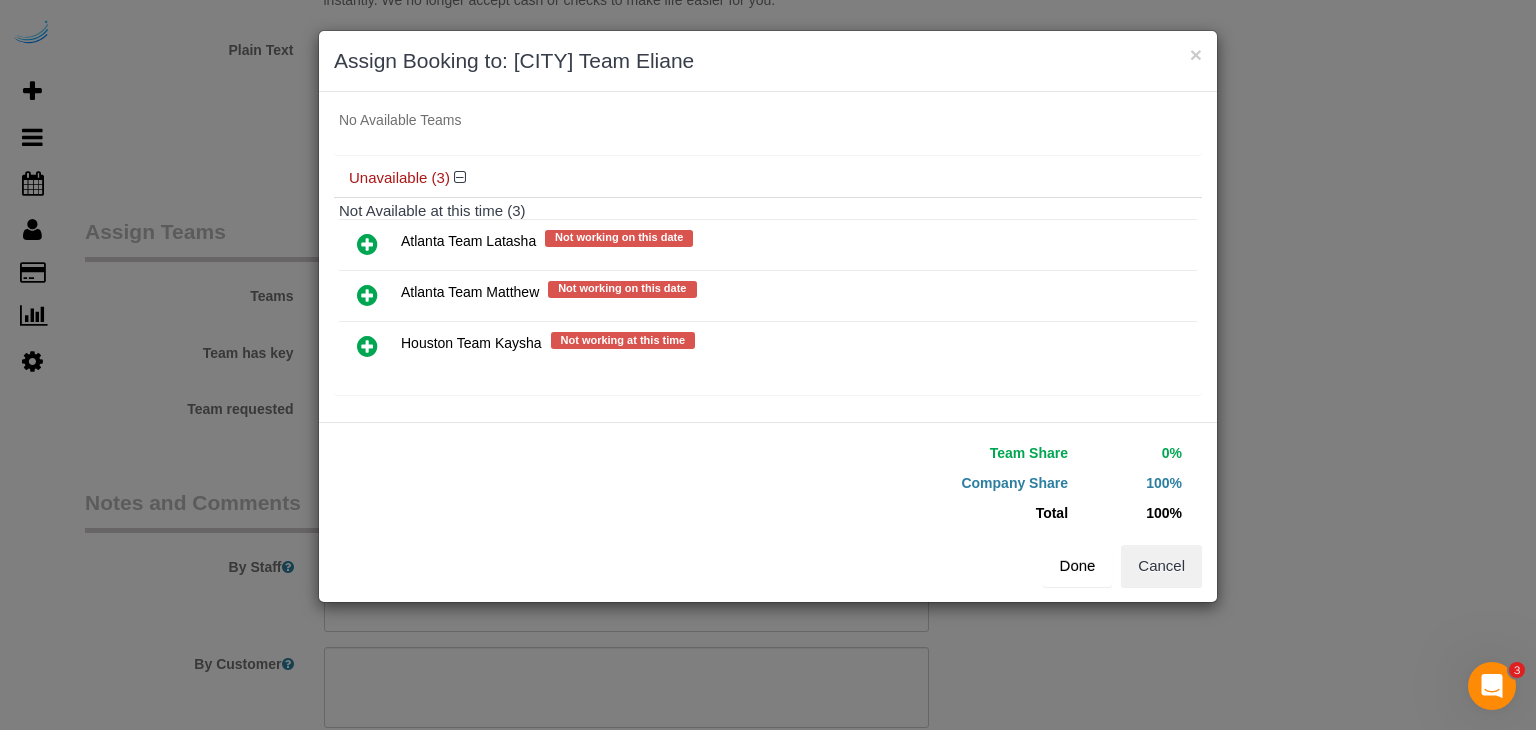 click on "Done" at bounding box center (1078, 566) 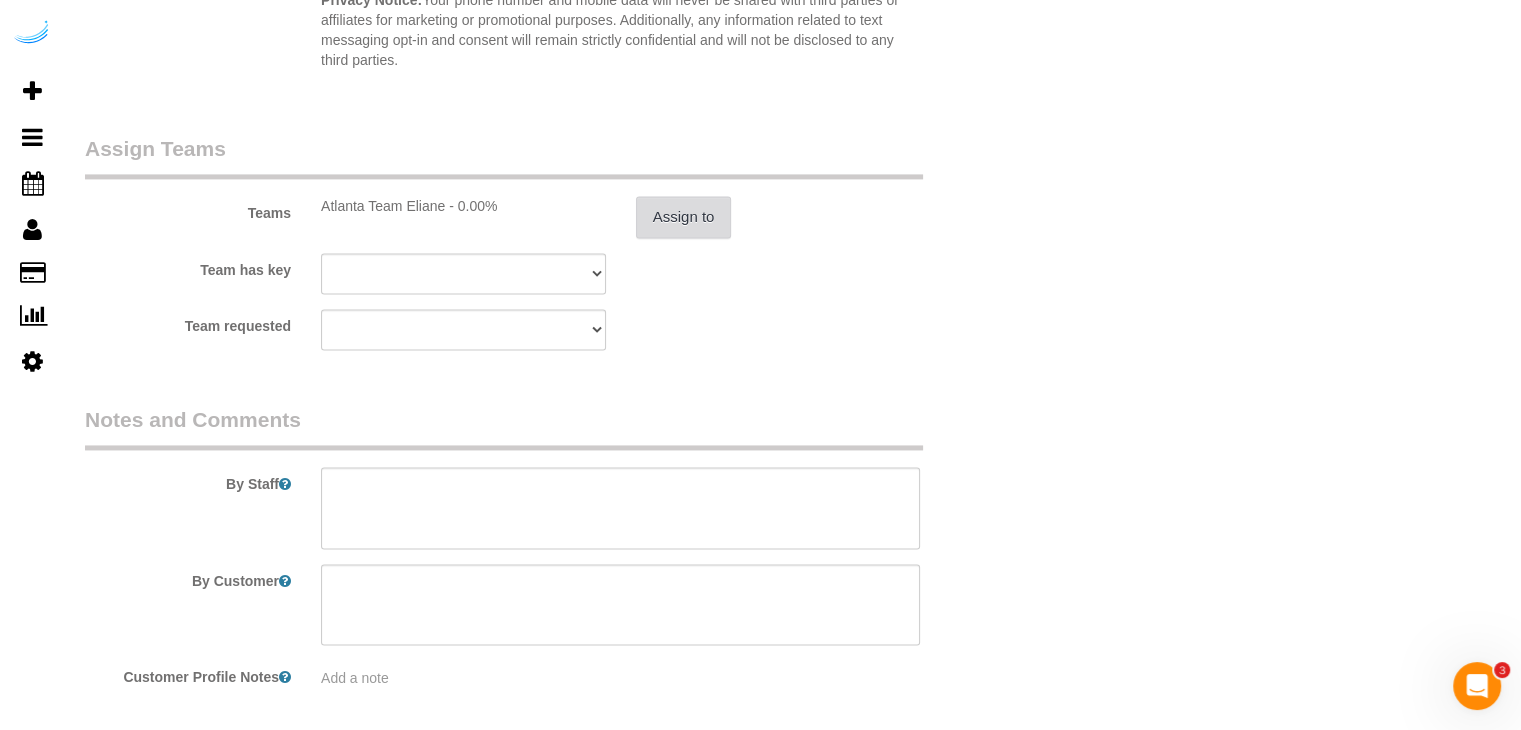 scroll, scrollTop: 2971, scrollLeft: 0, axis: vertical 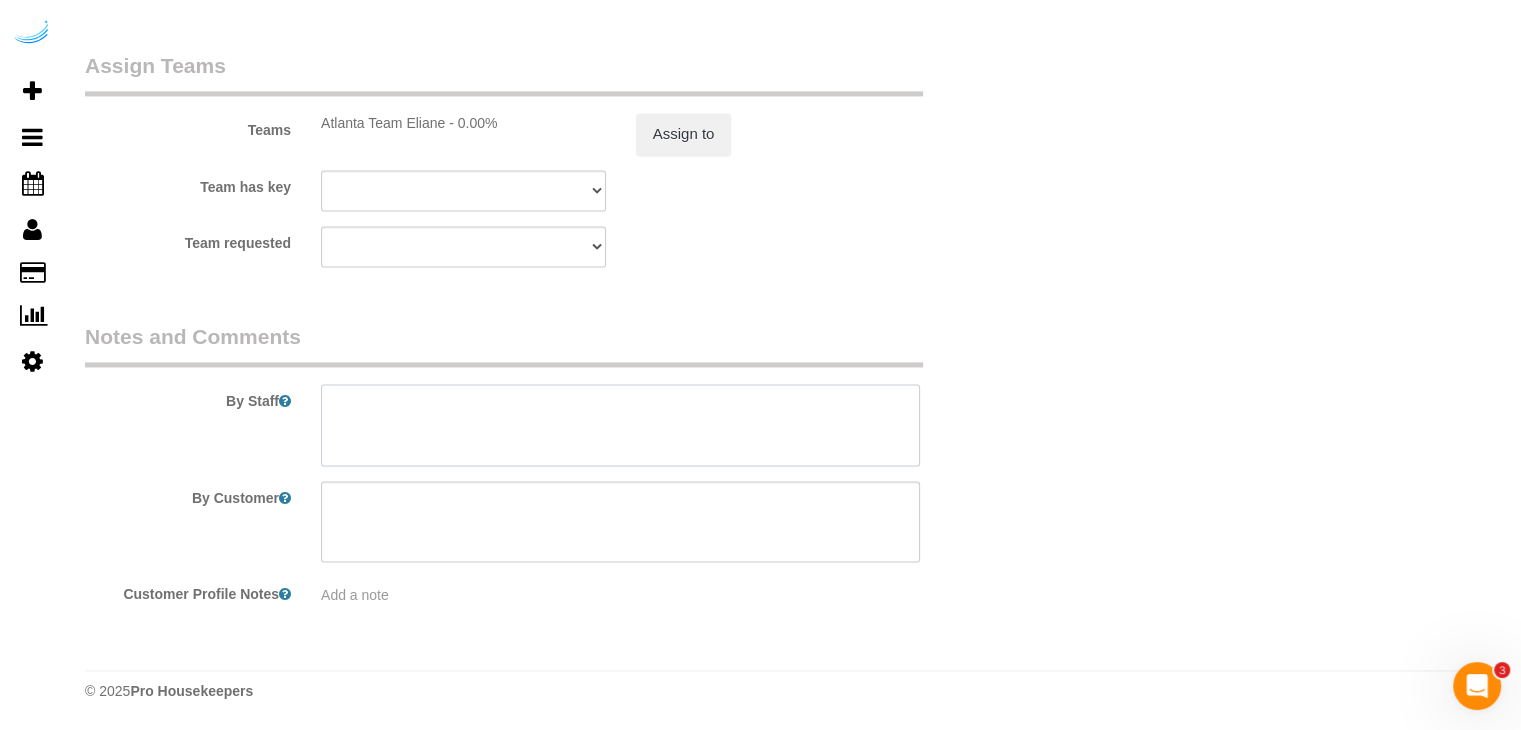click at bounding box center [620, 425] 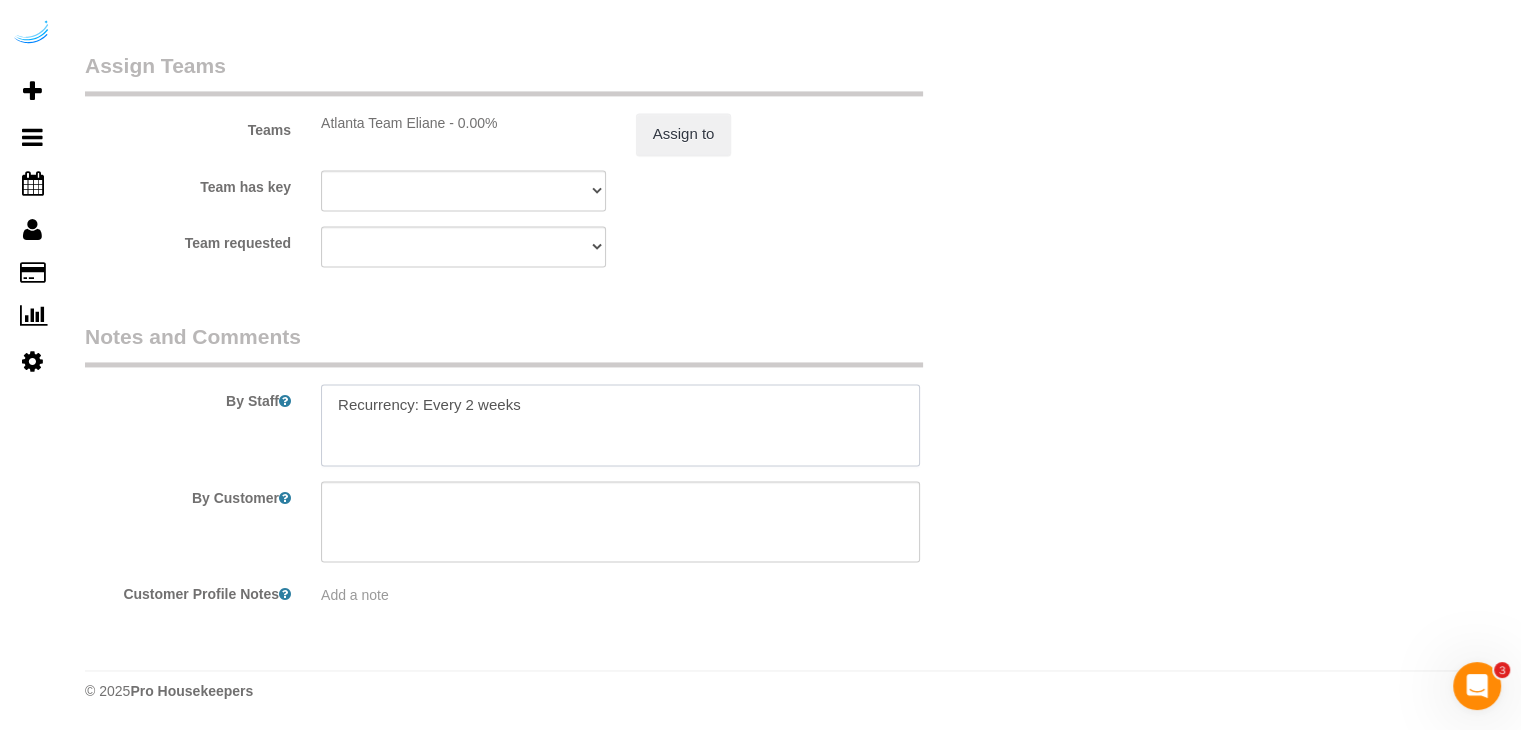paste on "Permanent Notes:No notes from this customer.Today's Notes:No notes from this service.
Entry Method: Door Code
Code: 282828
Details:
Additional Notes:
Housekeeping Notes:" 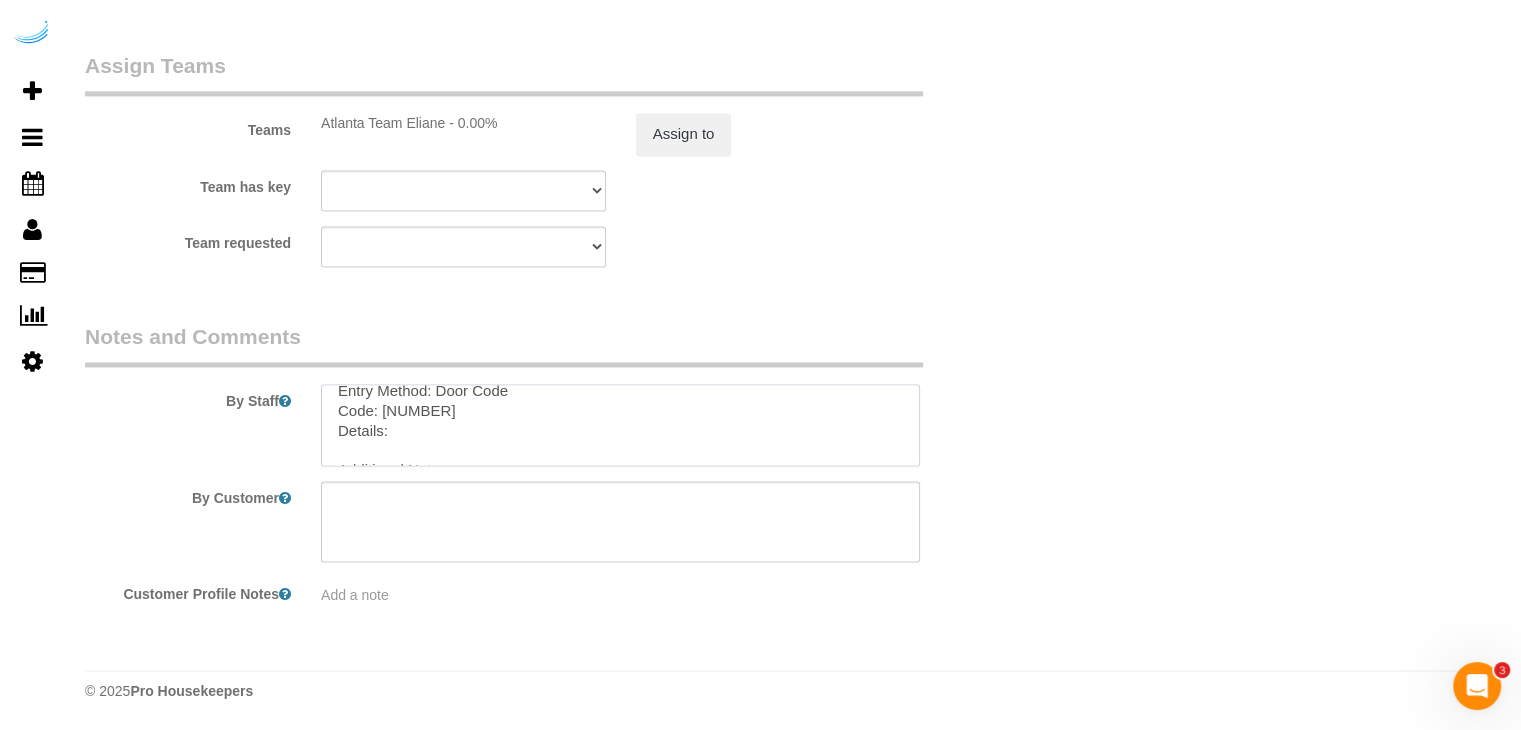 scroll, scrollTop: 0, scrollLeft: 0, axis: both 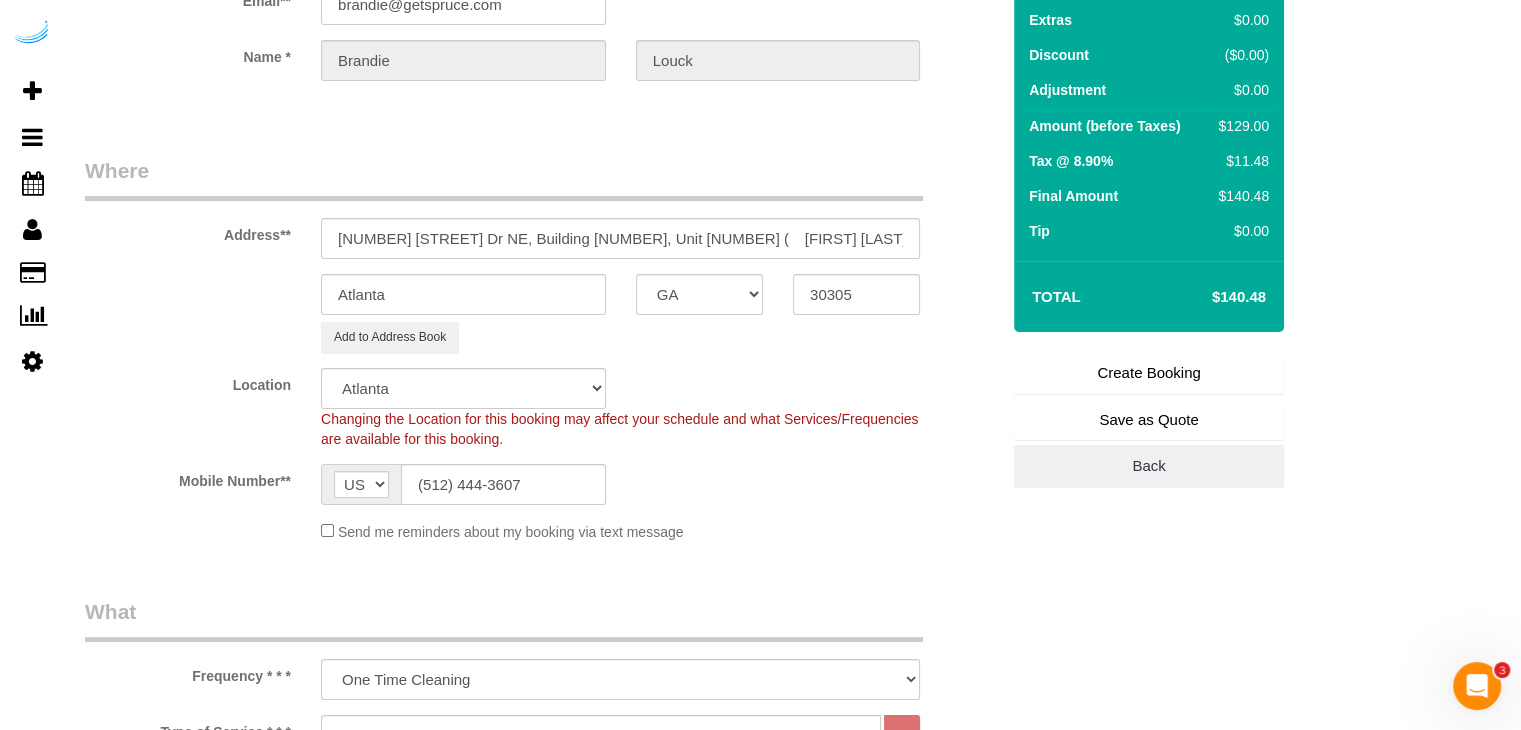 type on "Recurrency: Every 2 weeks
Permanent Notes:No notes from this customer.Today's Notes:No notes from this service.
Entry Method: Door Code
Code: 282828
Details:
Additional Notes:
Housekeeping Notes:" 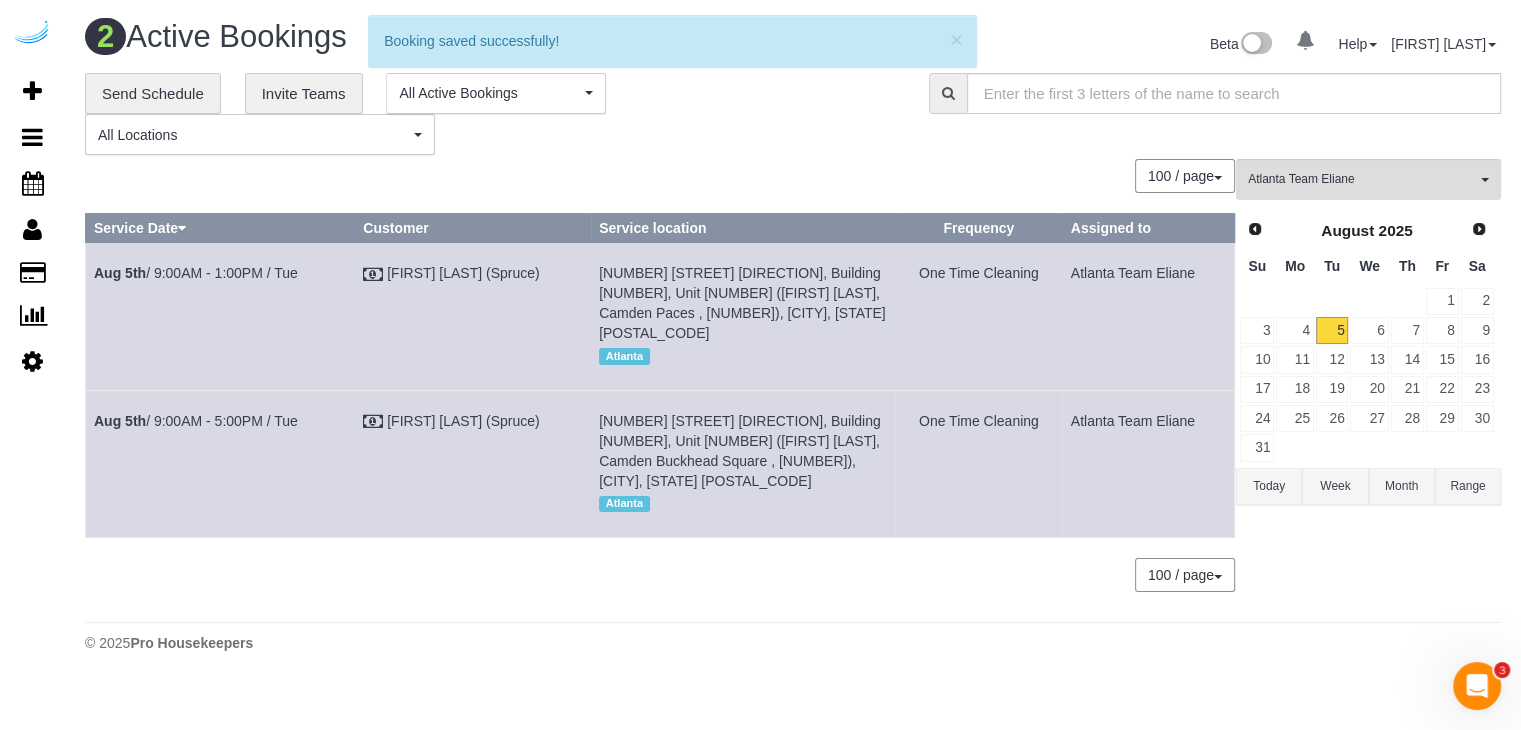 scroll, scrollTop: 0, scrollLeft: 0, axis: both 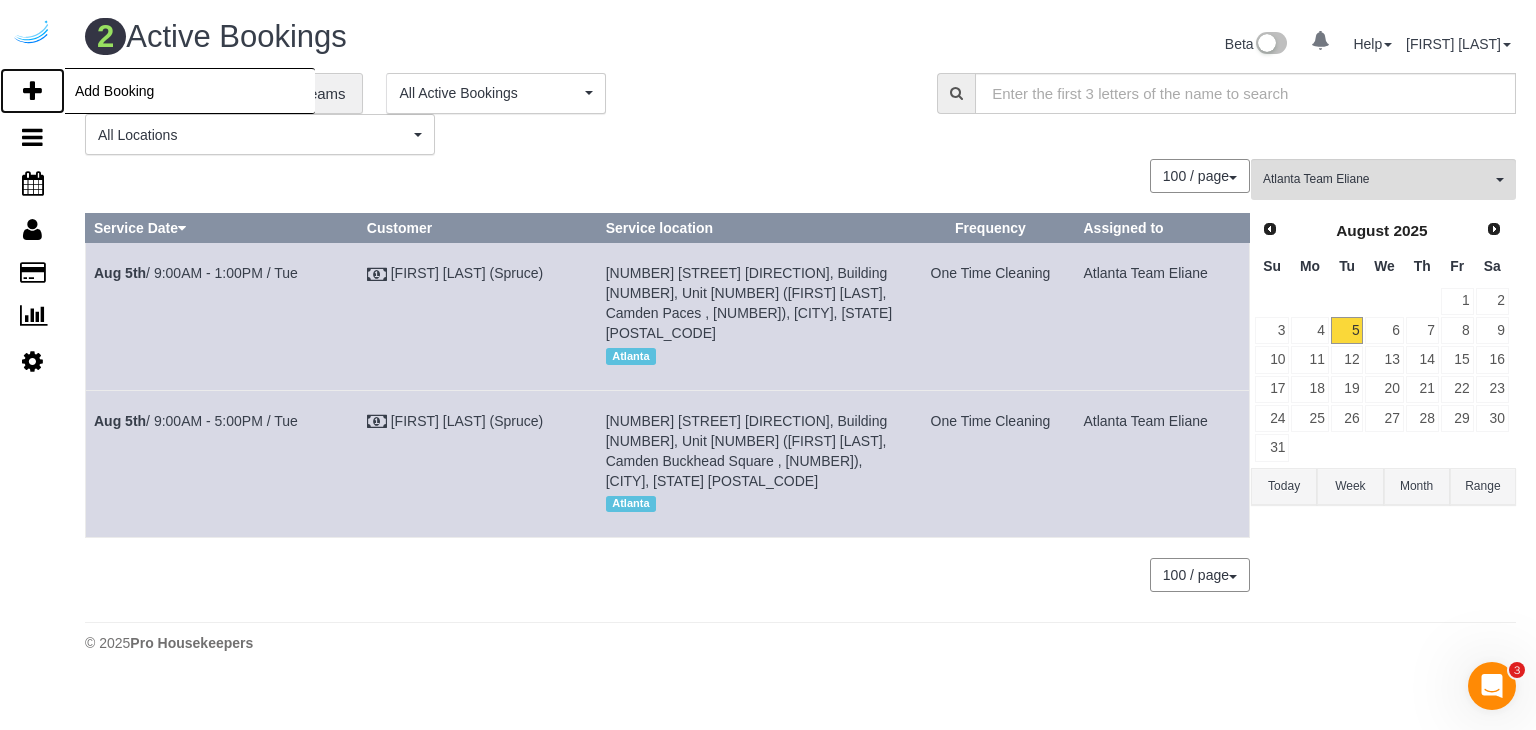 click at bounding box center [32, 91] 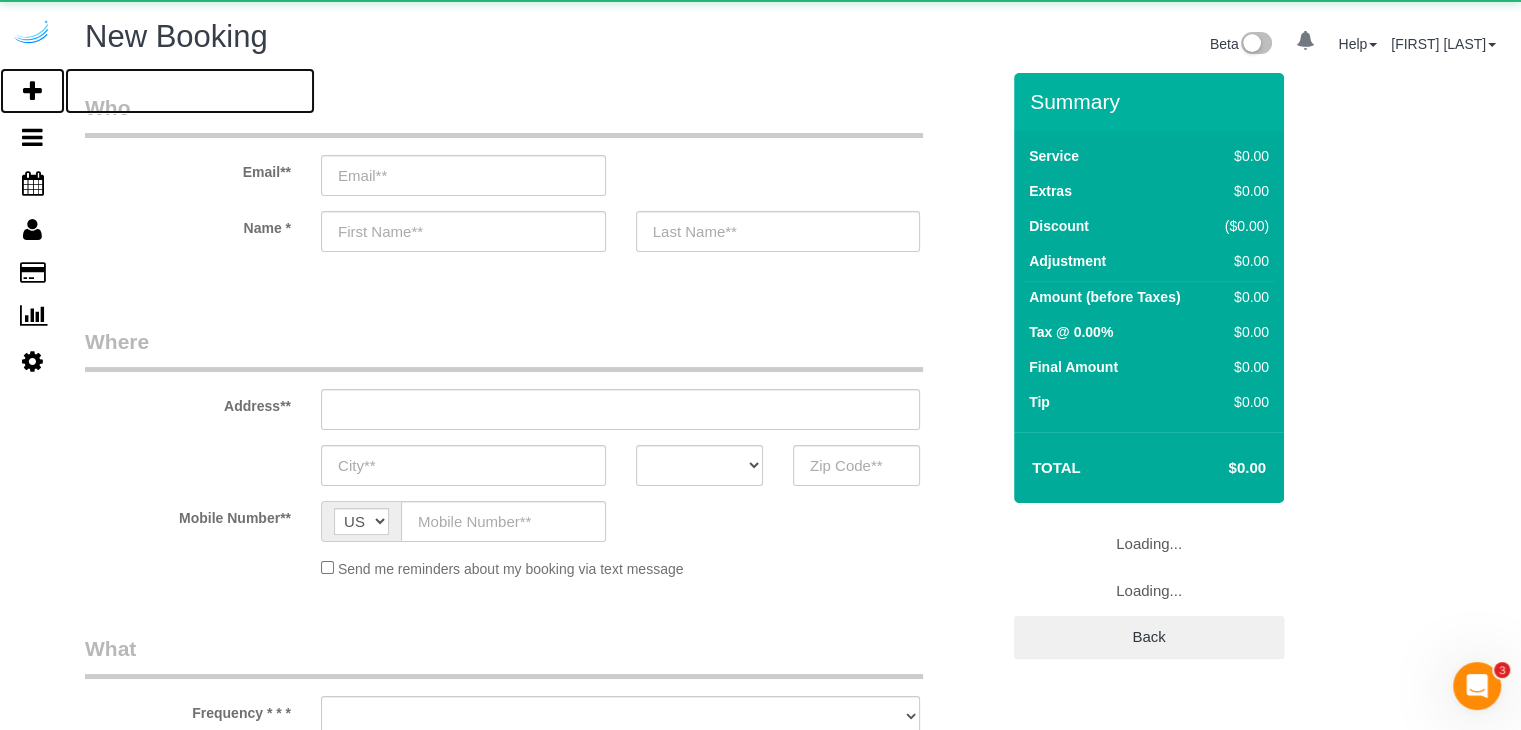 select on "number:9" 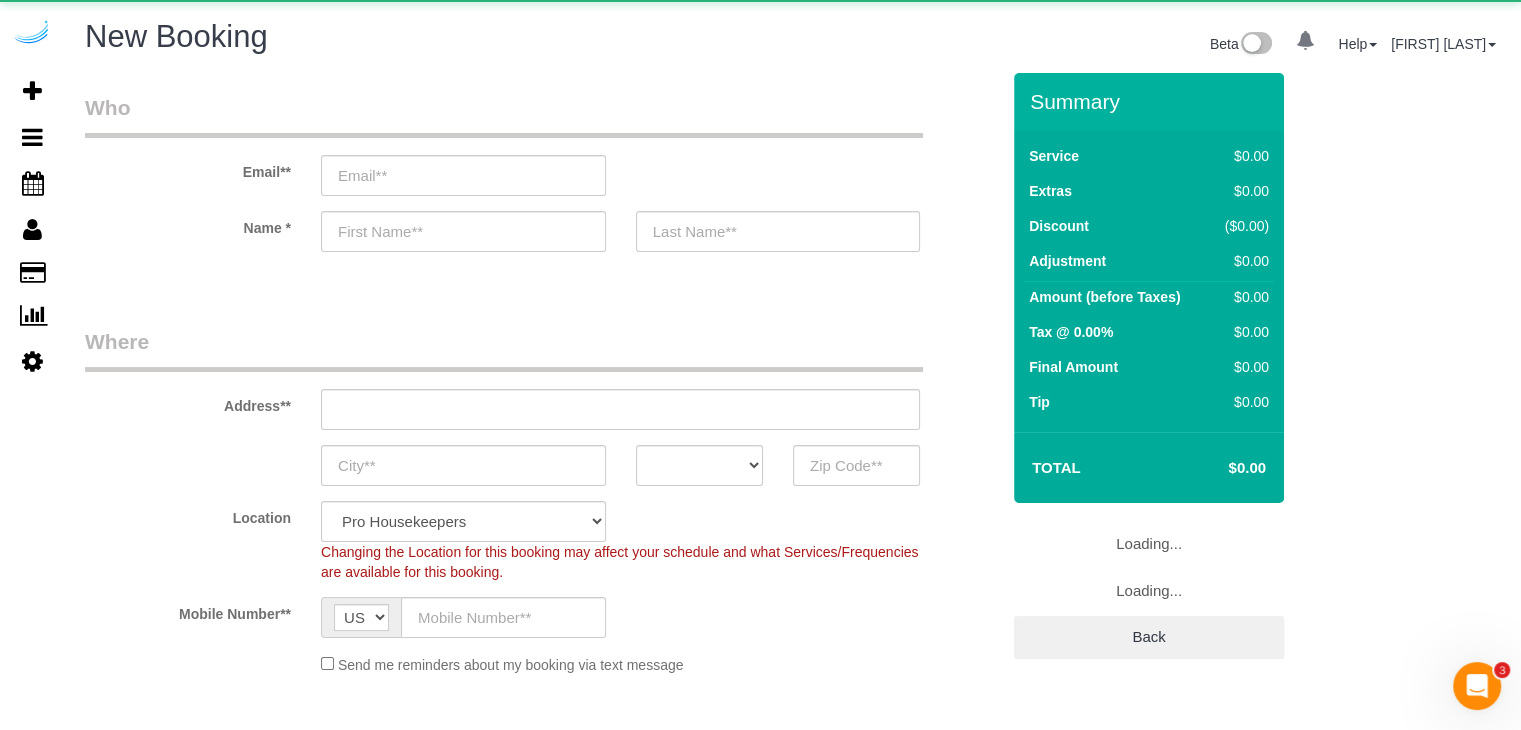 select on "object:4313" 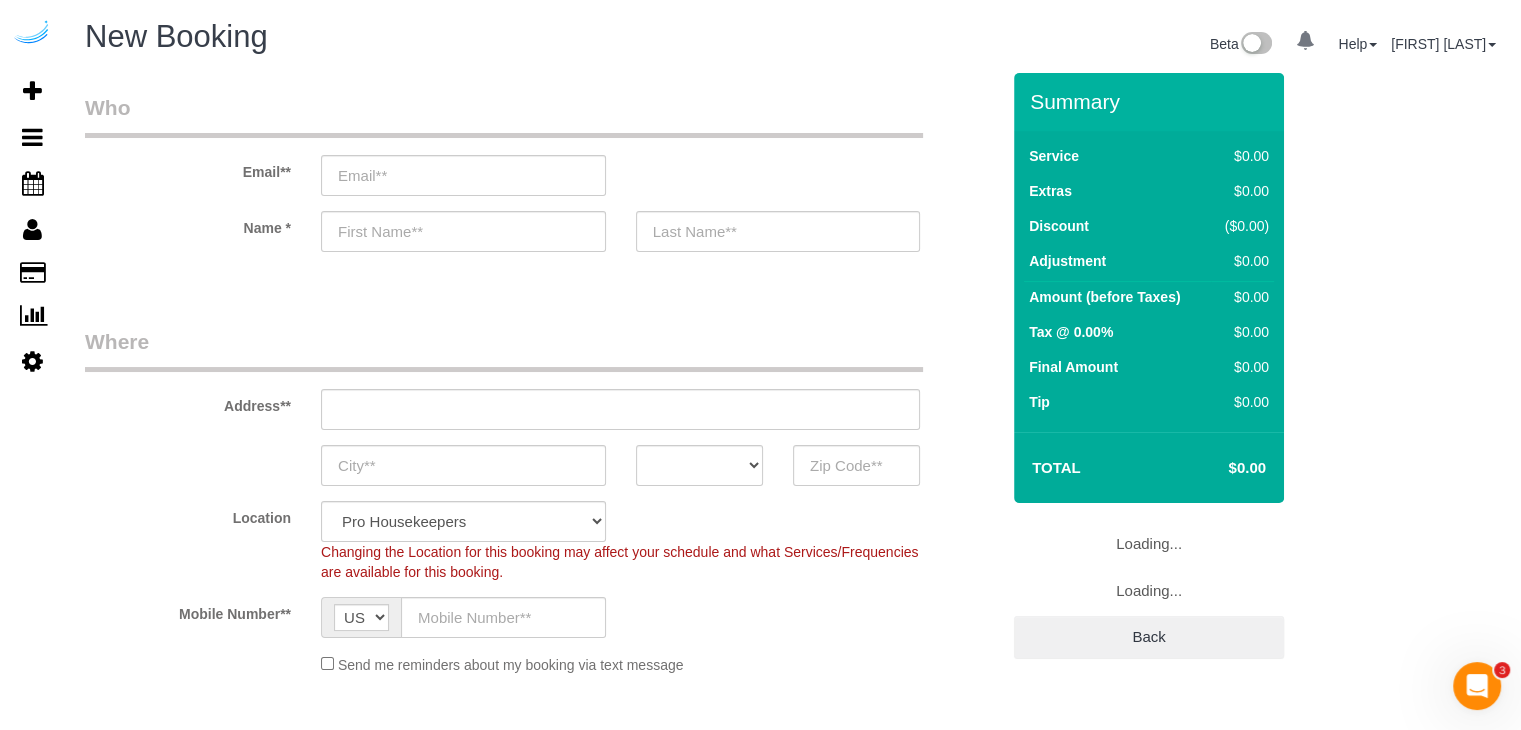 select on "object:4885" 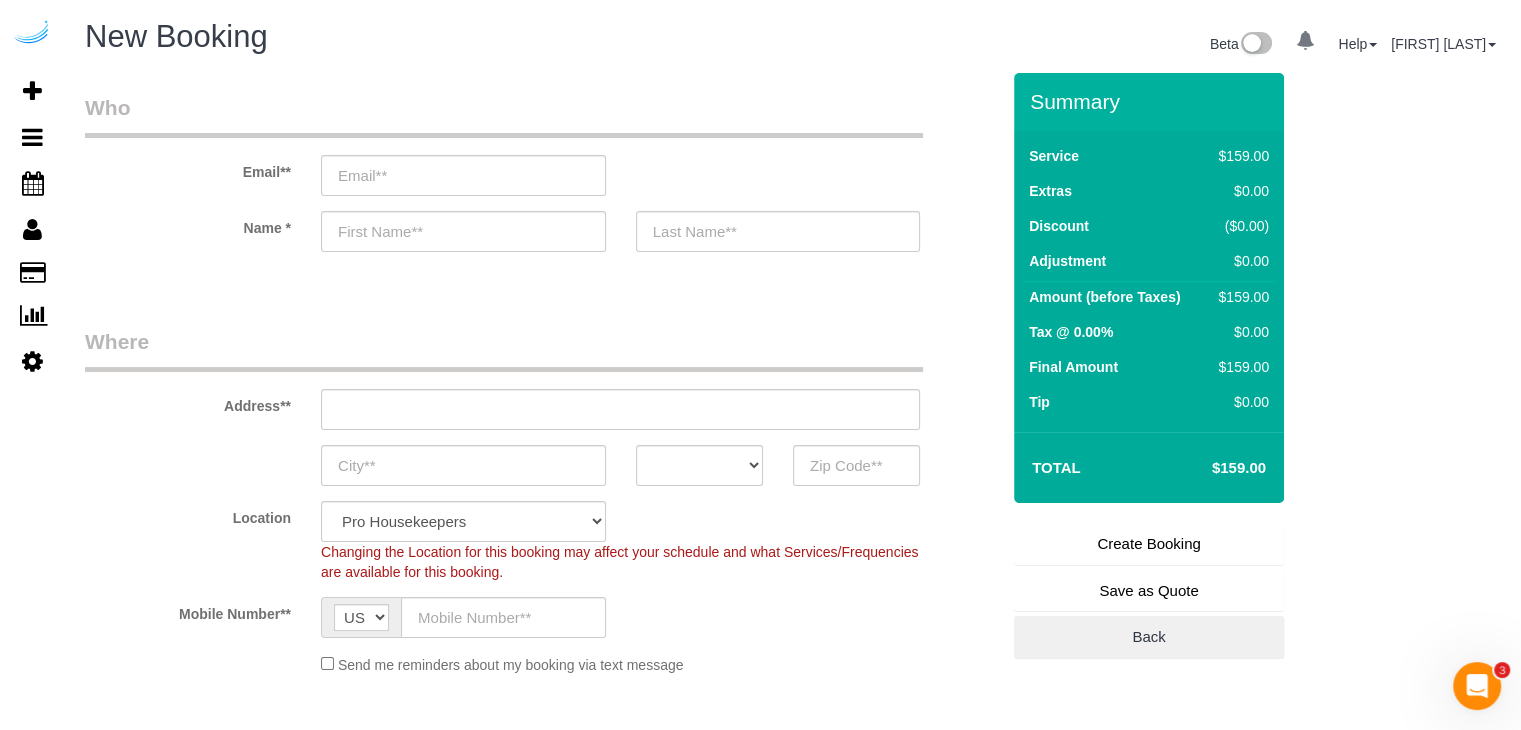 click on "Email**
Name *" at bounding box center [542, 182] 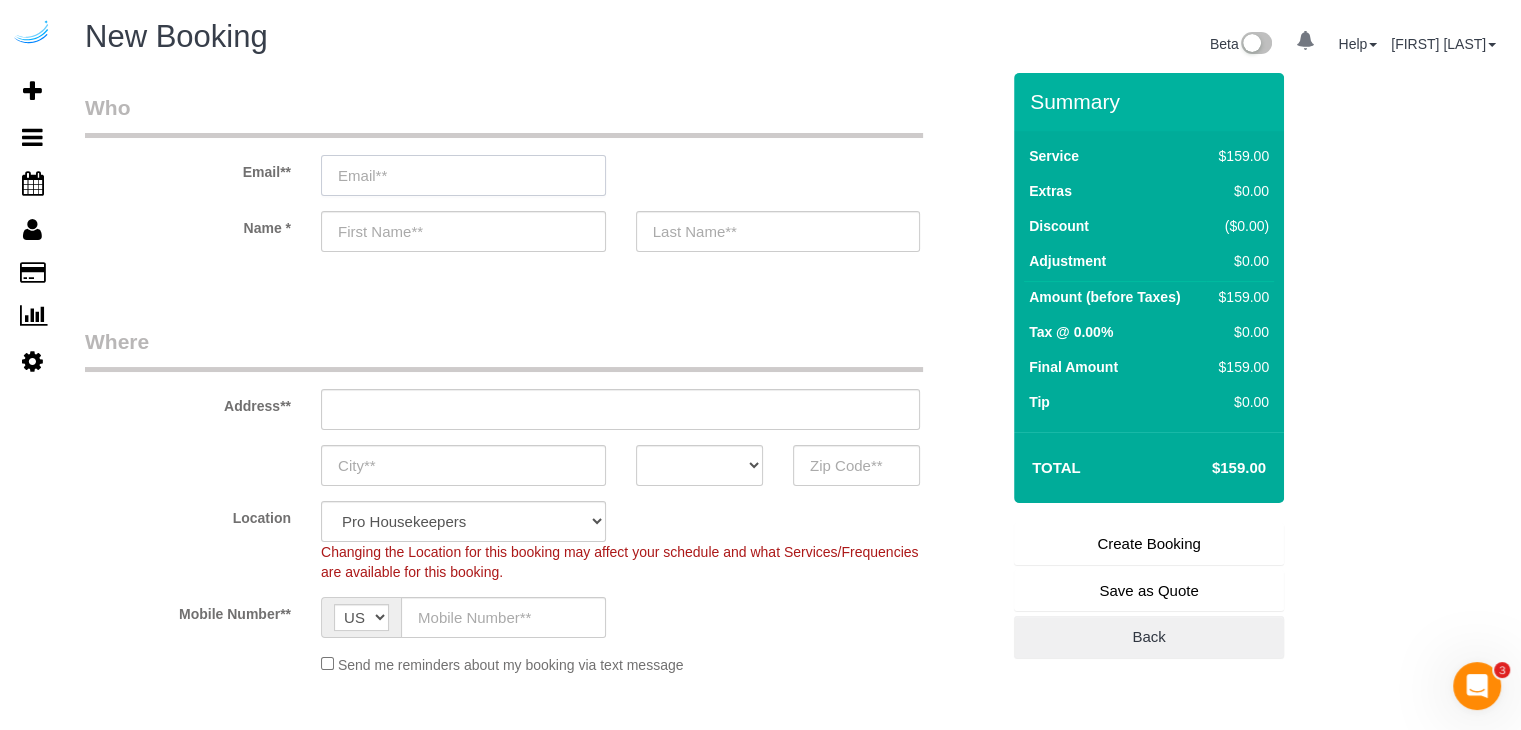 click at bounding box center (463, 175) 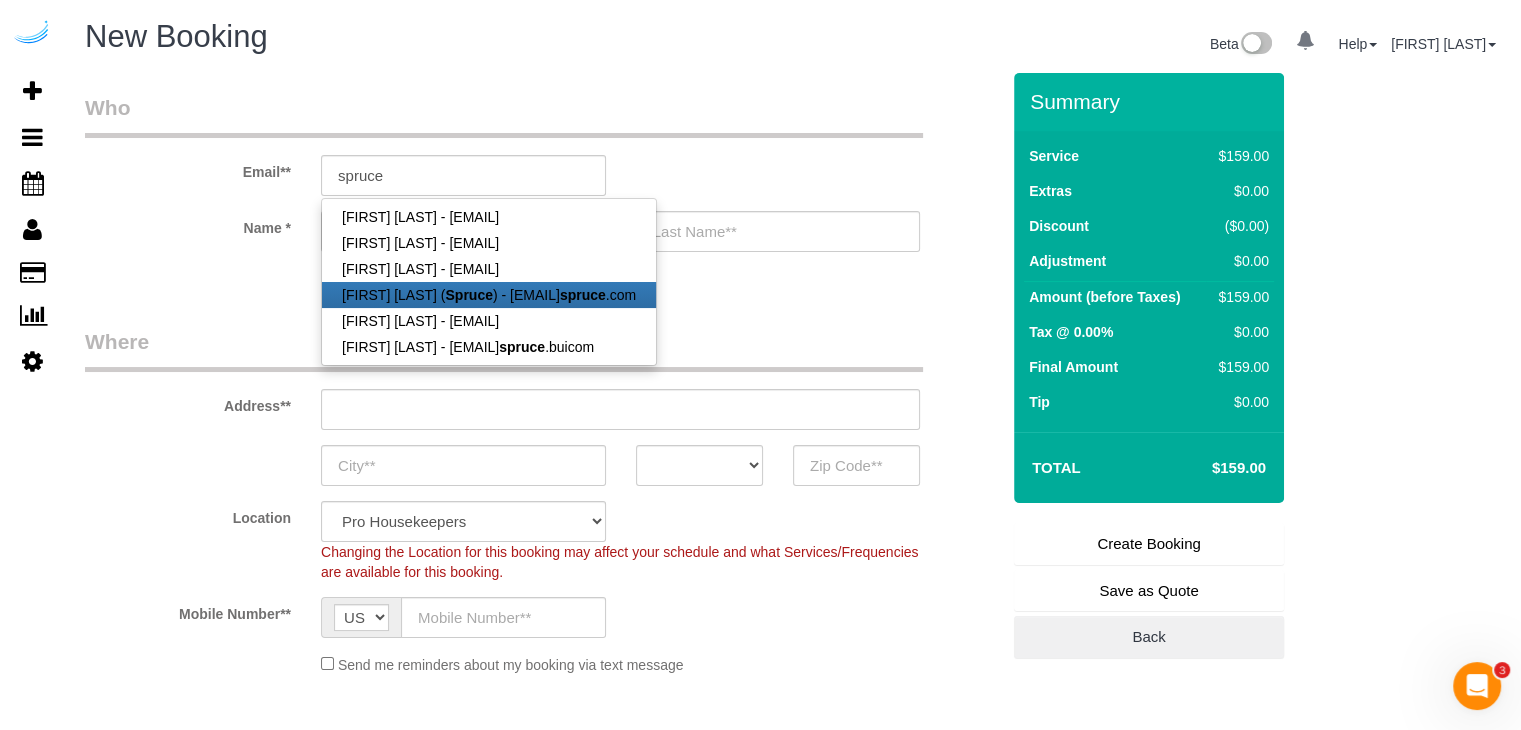 click on "Brandie Louck ( Spruce ) - brandie@get spruce .com" at bounding box center [489, 295] 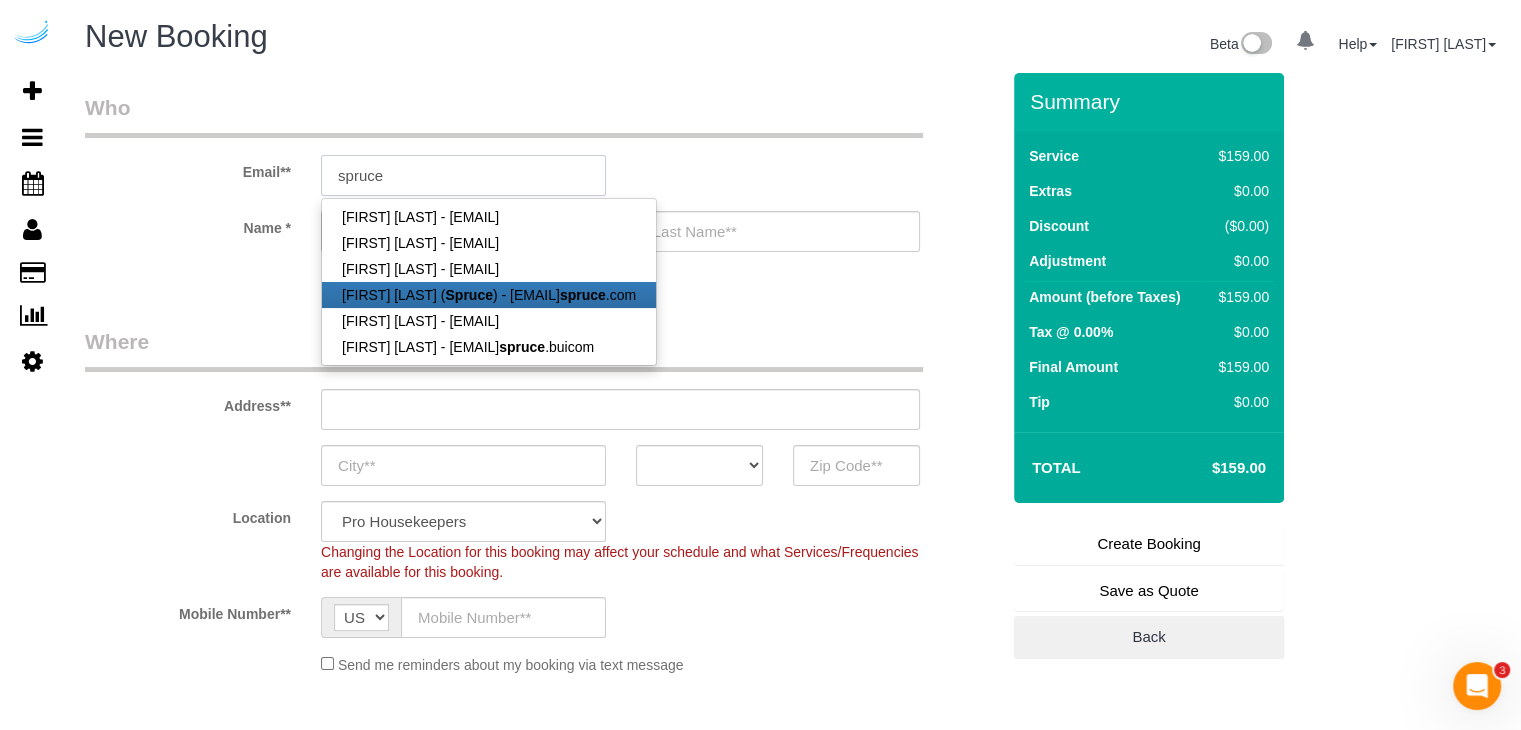 type on "brandie@getspruce.com" 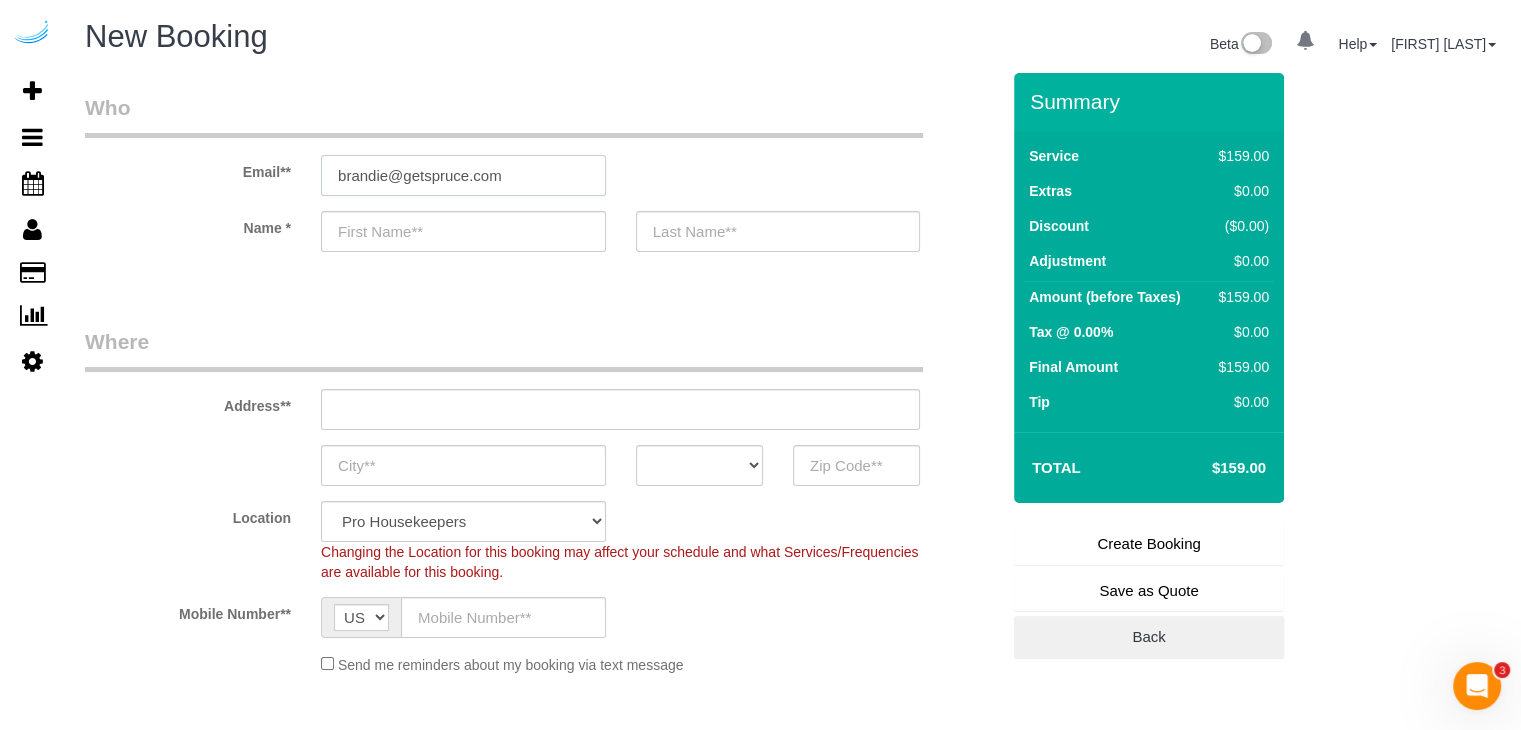 type on "Brandie" 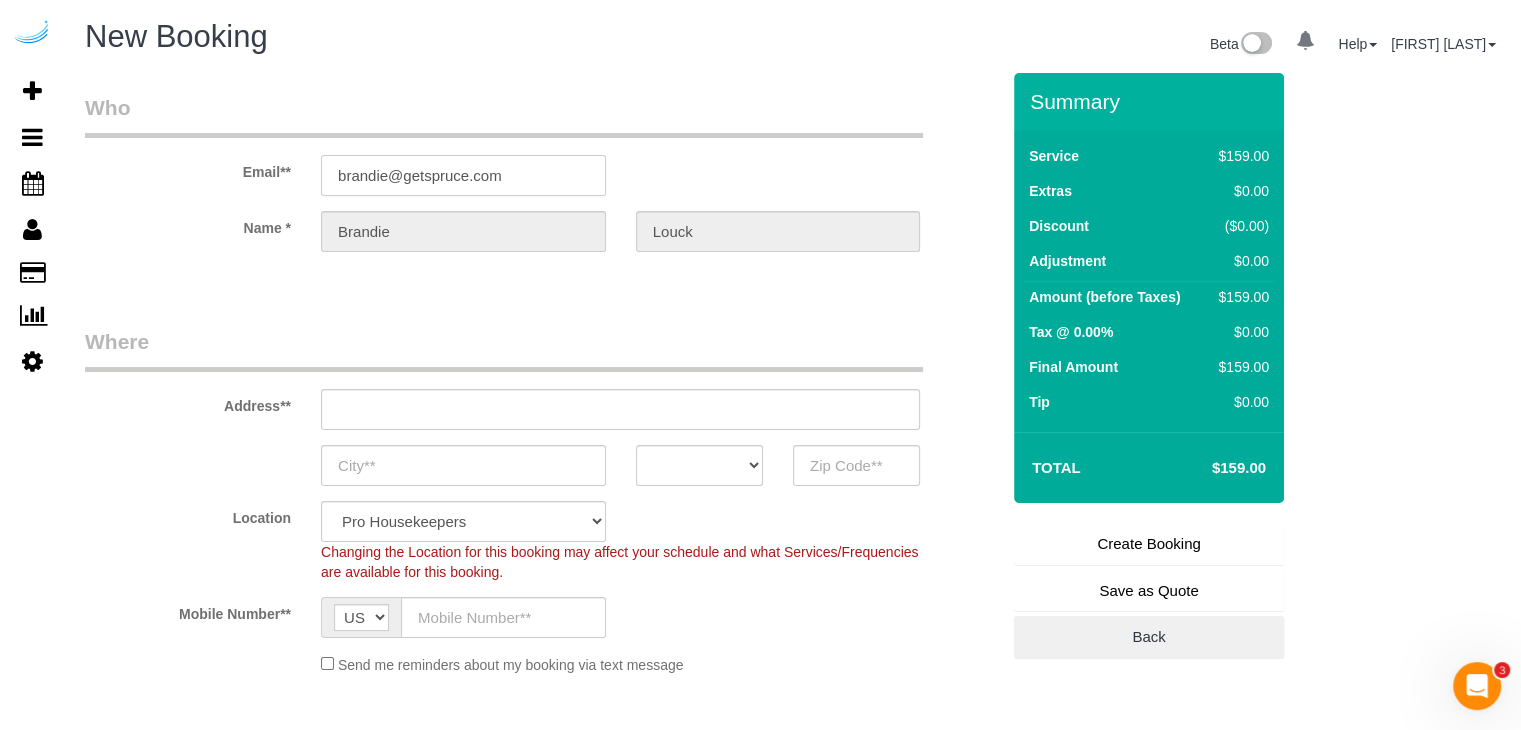 type on "3816 S Lamar Blvd" 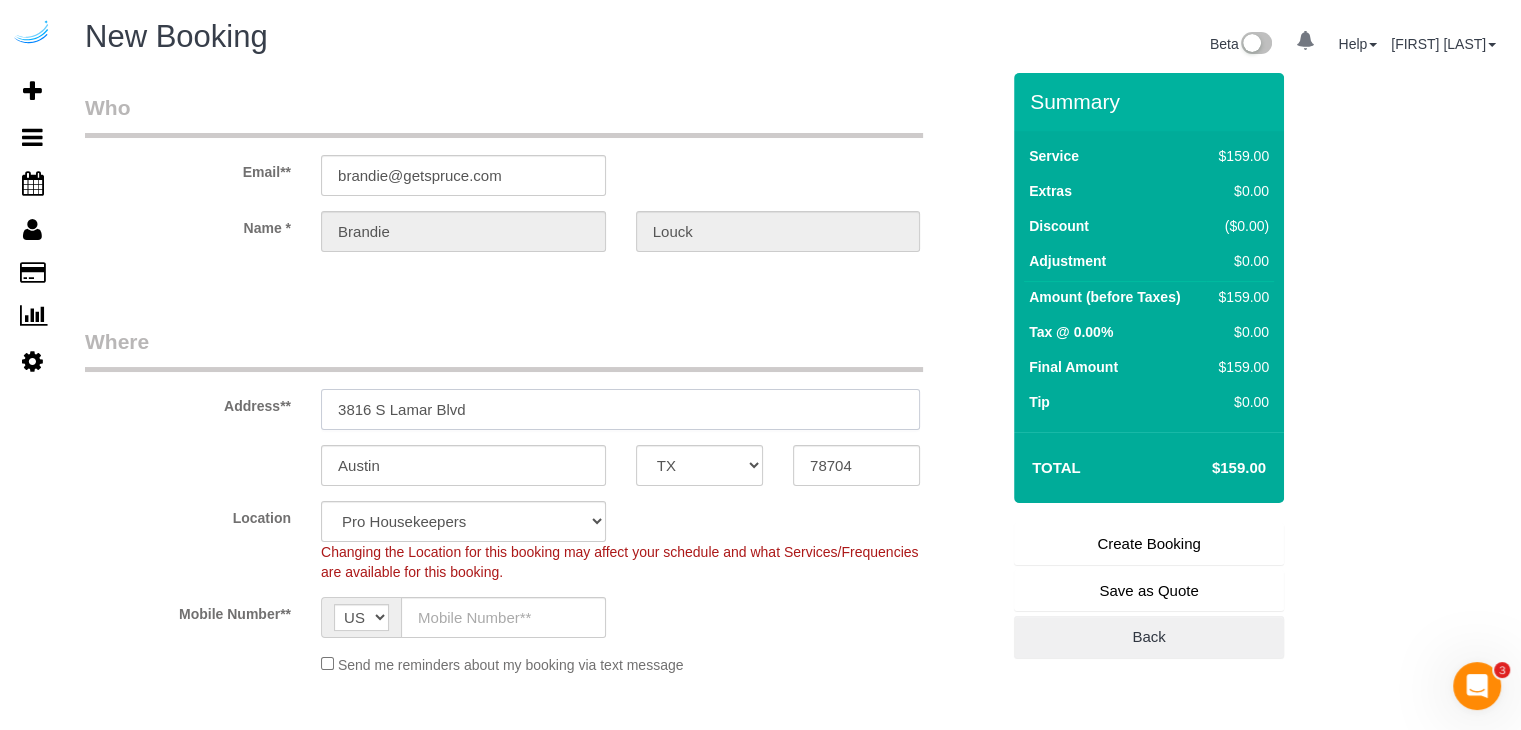 click on "3816 S Lamar Blvd" at bounding box center [620, 409] 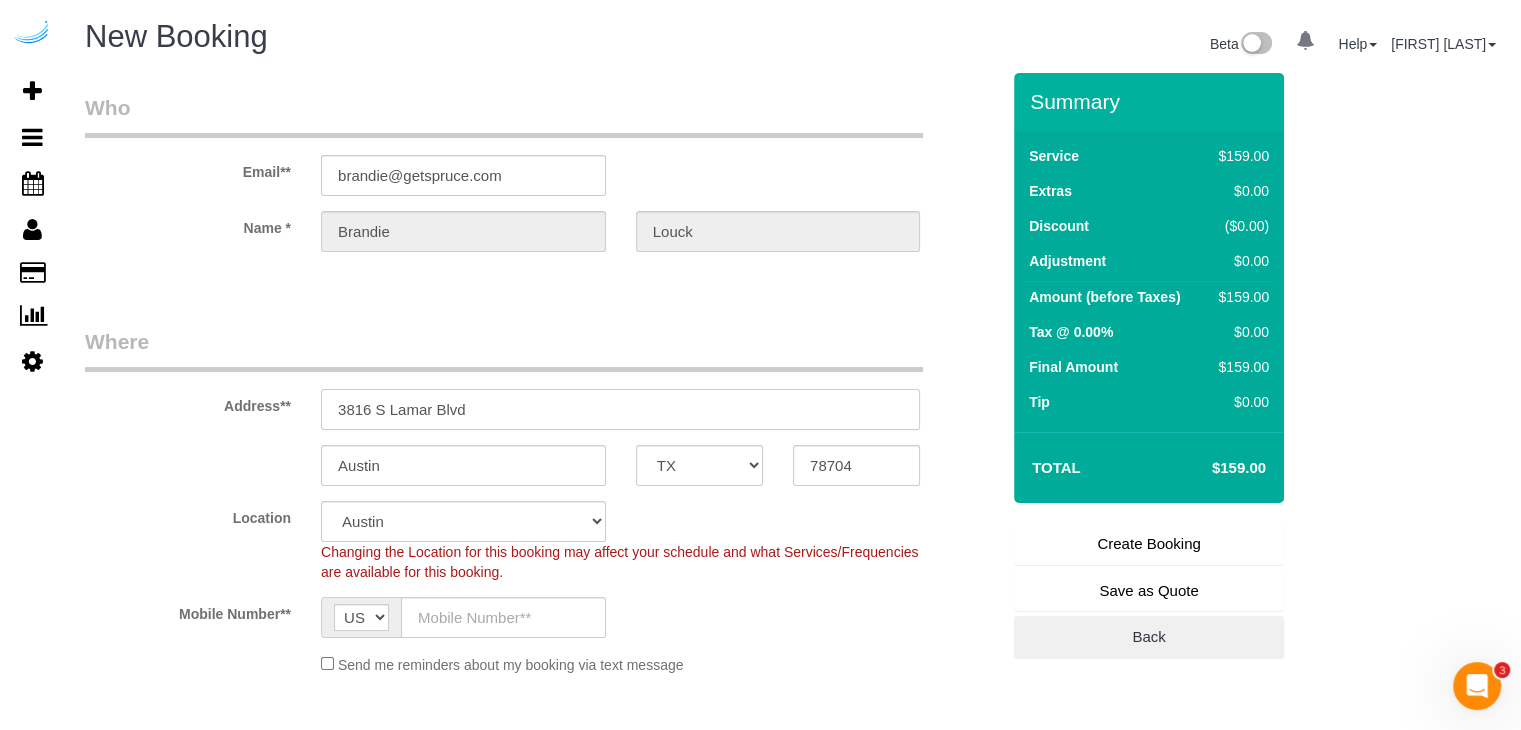 paste on "811 Juniper St NE, Atlanta, GA 30308" 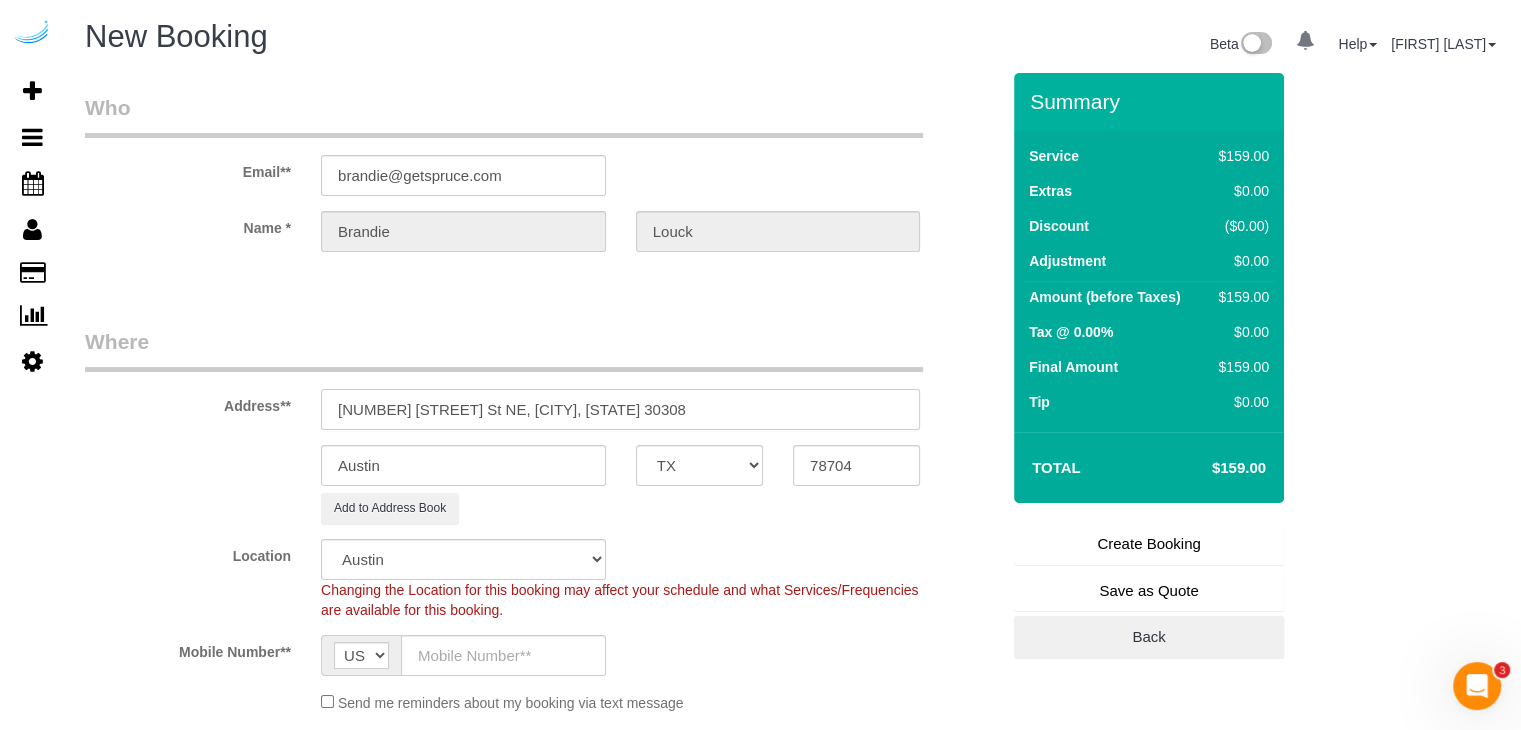 select on "object:4929" 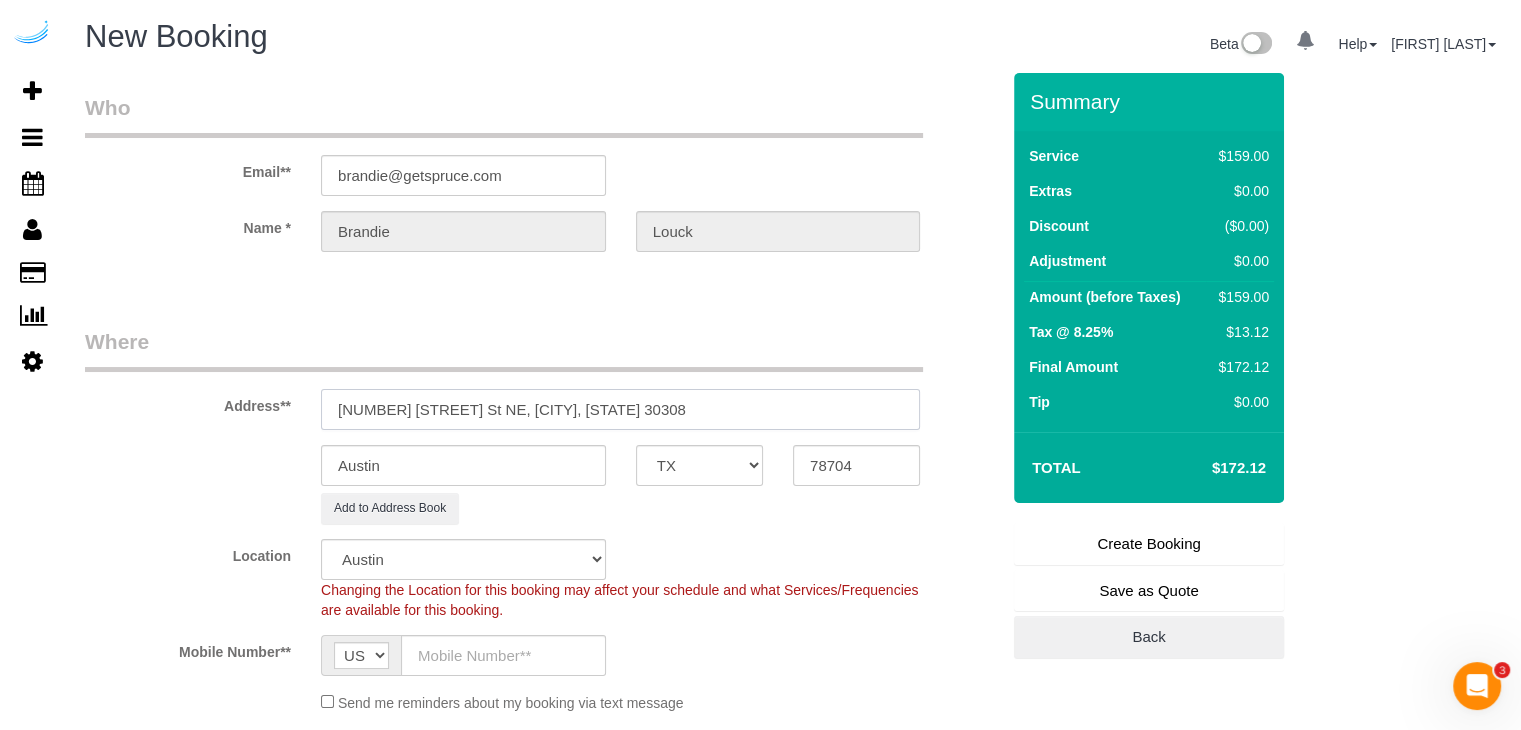 drag, startPoint x: 545, startPoint y: 405, endPoint x: 689, endPoint y: 406, distance: 144.00348 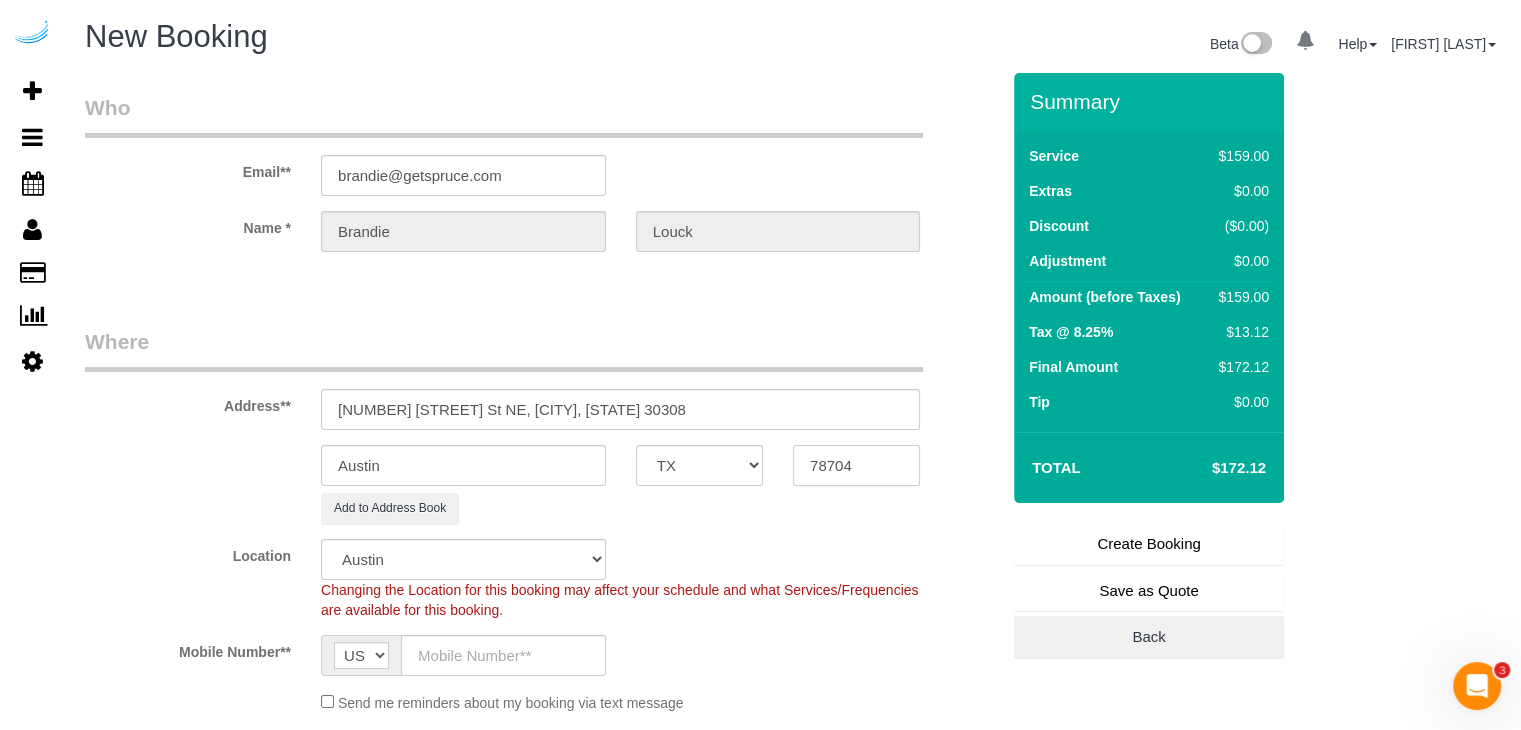 click on "78704" at bounding box center [856, 465] 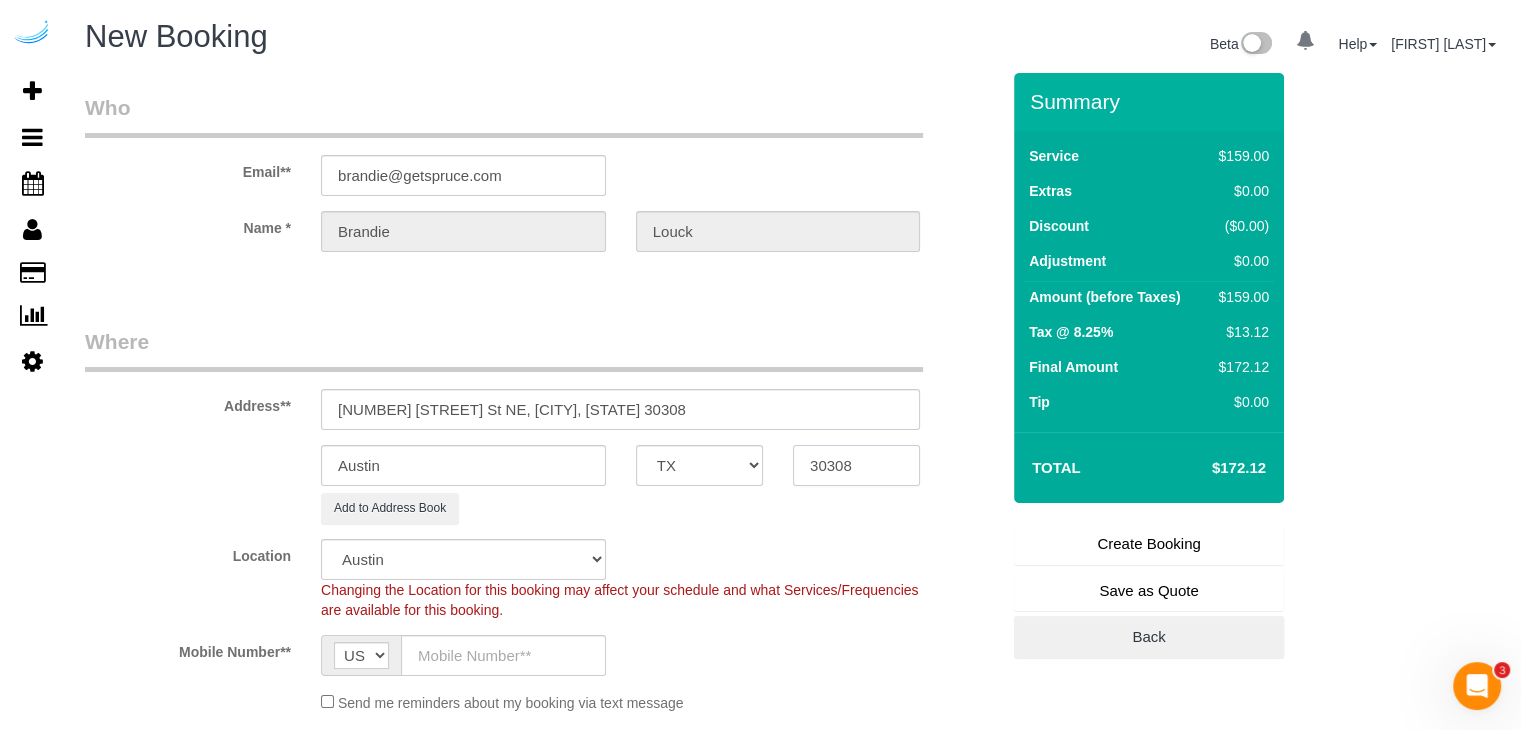 type on "30308" 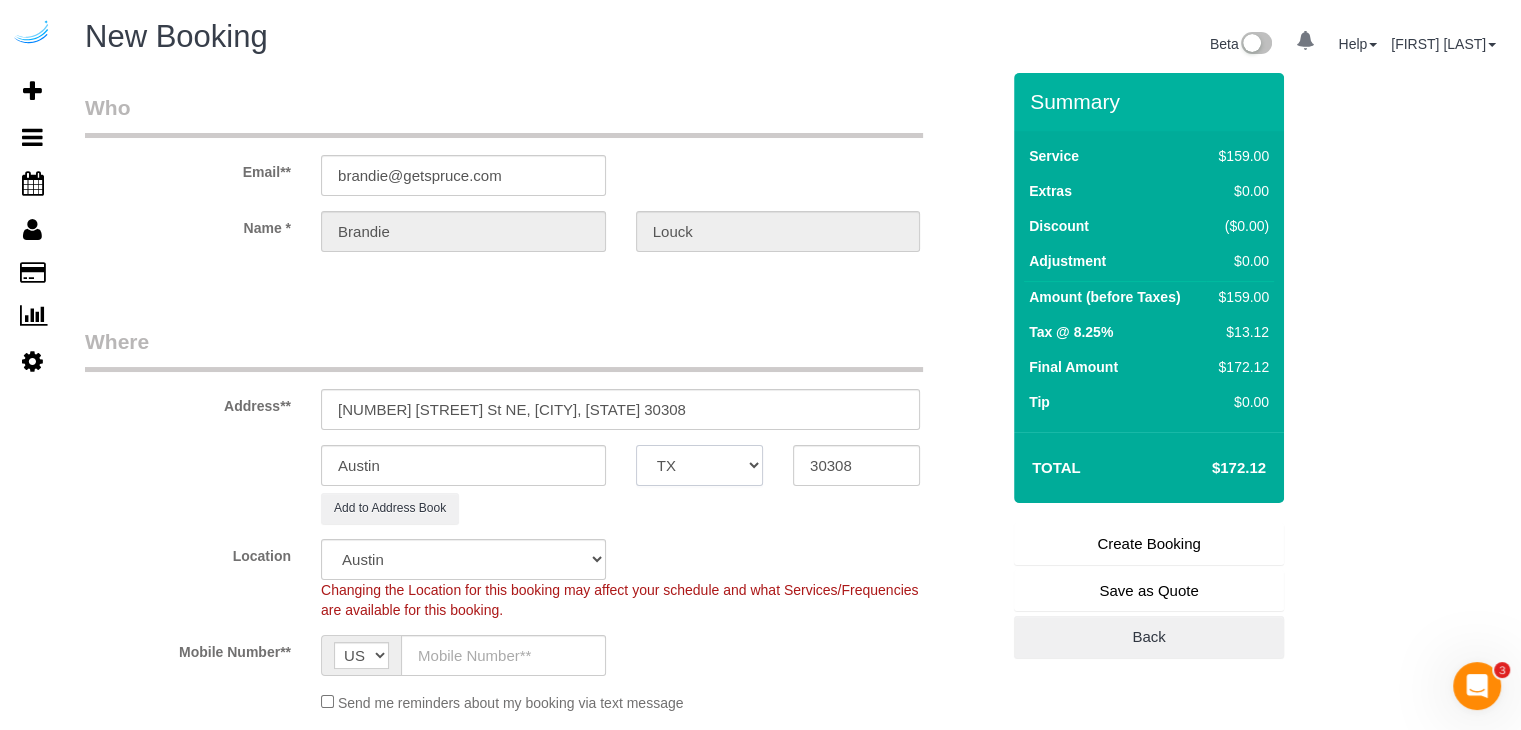 click on "AK
AL
AR
AZ
CA
CO
CT
DC
DE
FL
GA
HI
IA
ID
IL
IN
KS
KY
LA
MA
MD
ME
MI
MN
MO
MS
MT
NC
ND
NE
NH
NJ
NM
NV
NY
OH
OK
OR
PA
RI
SC
SD
TN
TX
UT
VA
VT
WA
WI
WV
WY" at bounding box center [699, 465] 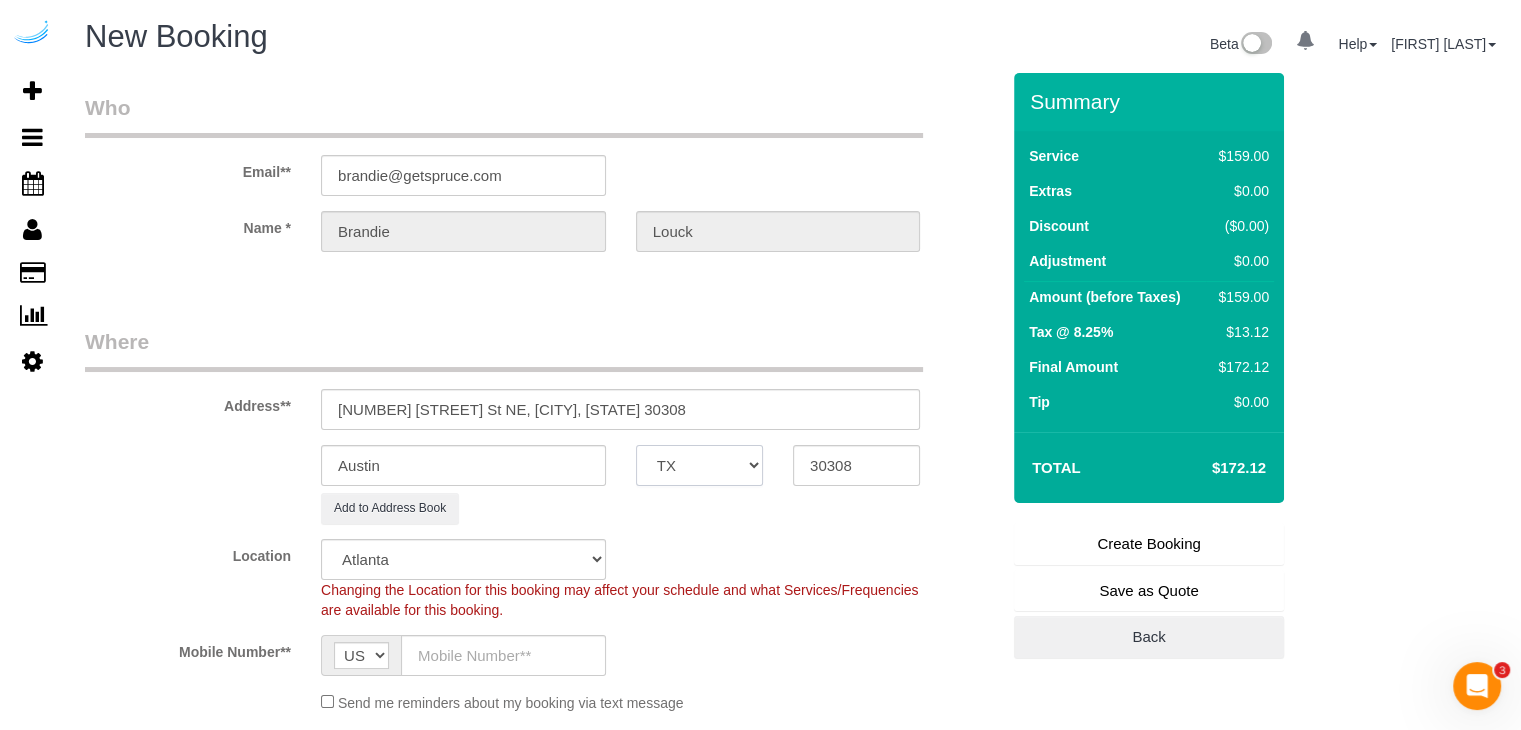 select on "object:4976" 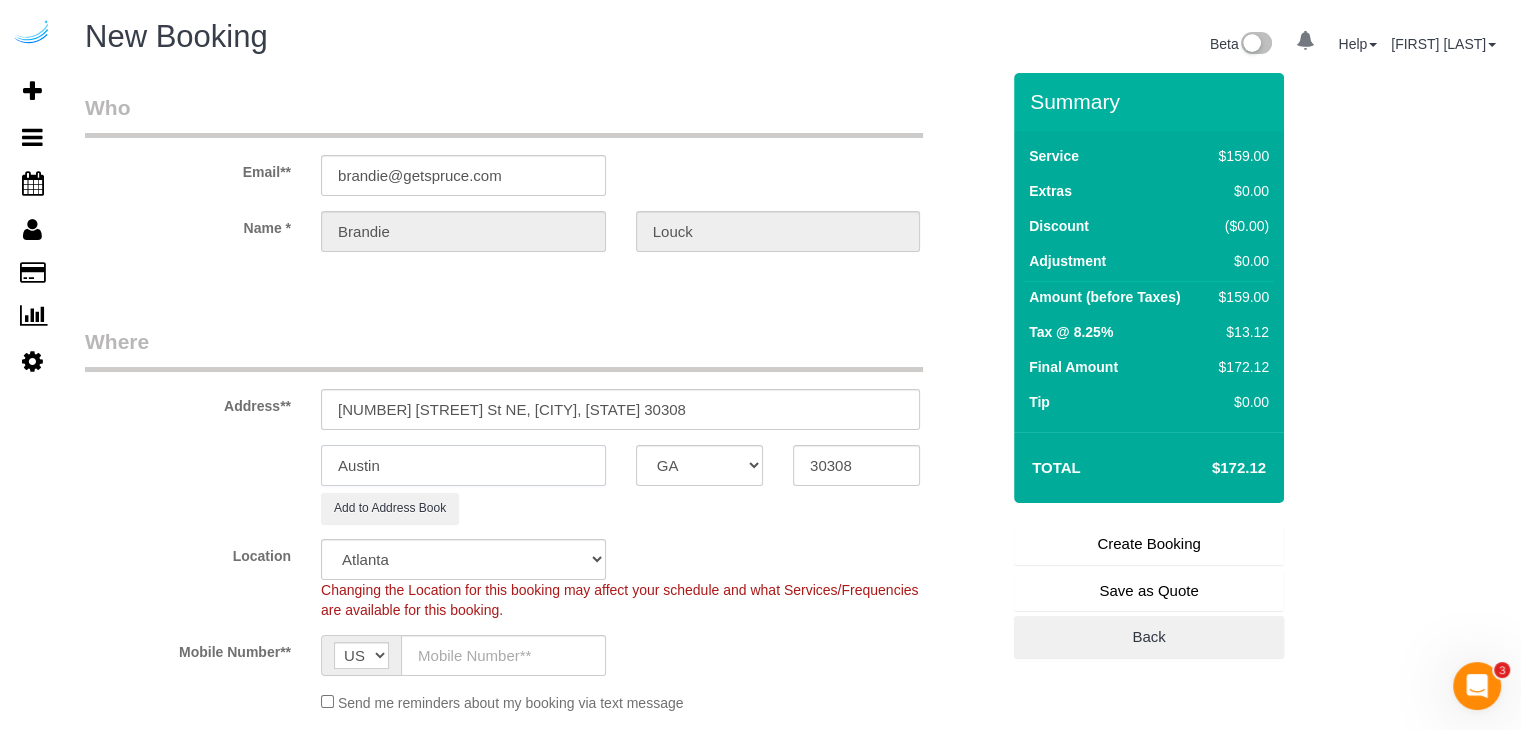 click on "Austin" at bounding box center (463, 465) 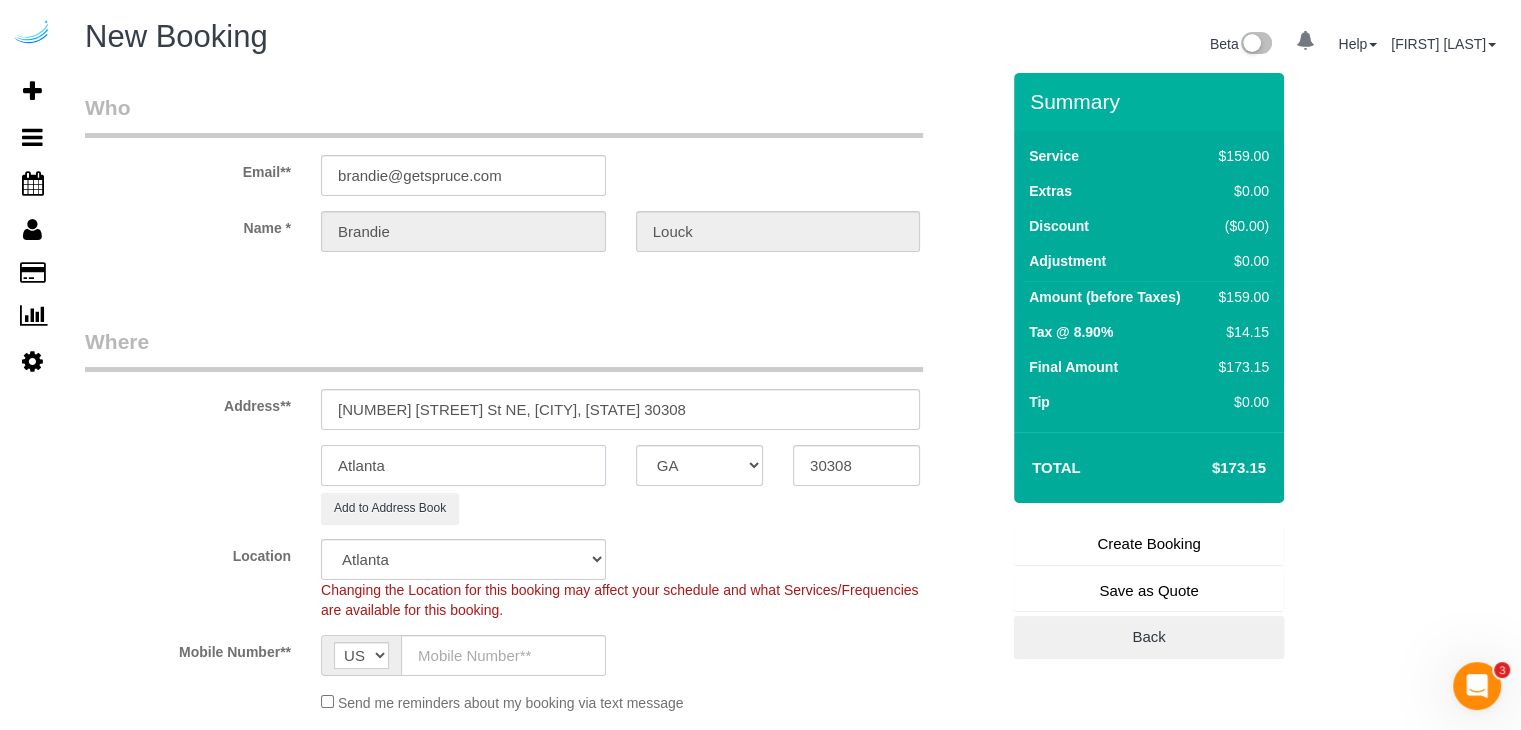 type on "Atlanta" 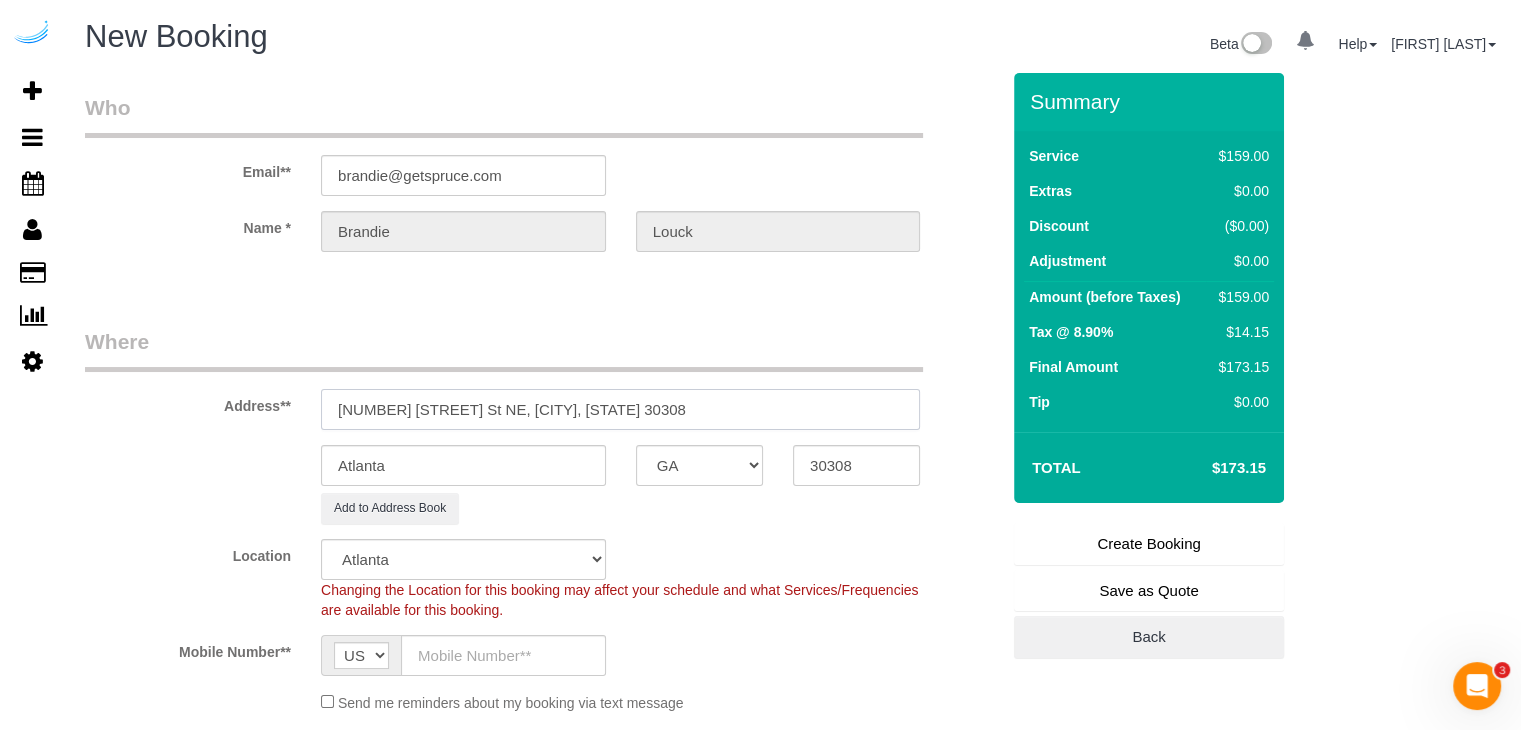 drag, startPoint x: 466, startPoint y: 407, endPoint x: 783, endPoint y: 412, distance: 317.03943 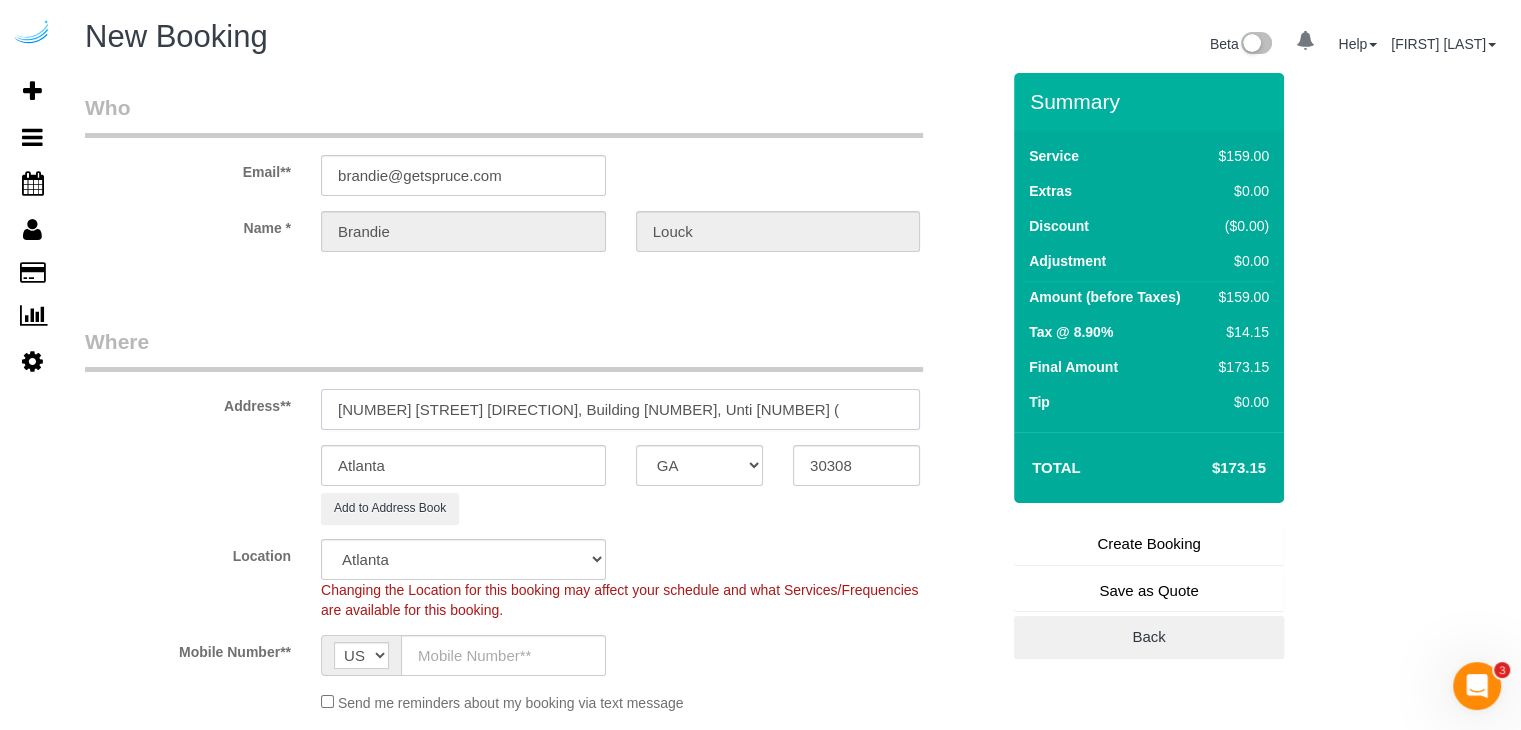 paste on "Stephen Galloway" 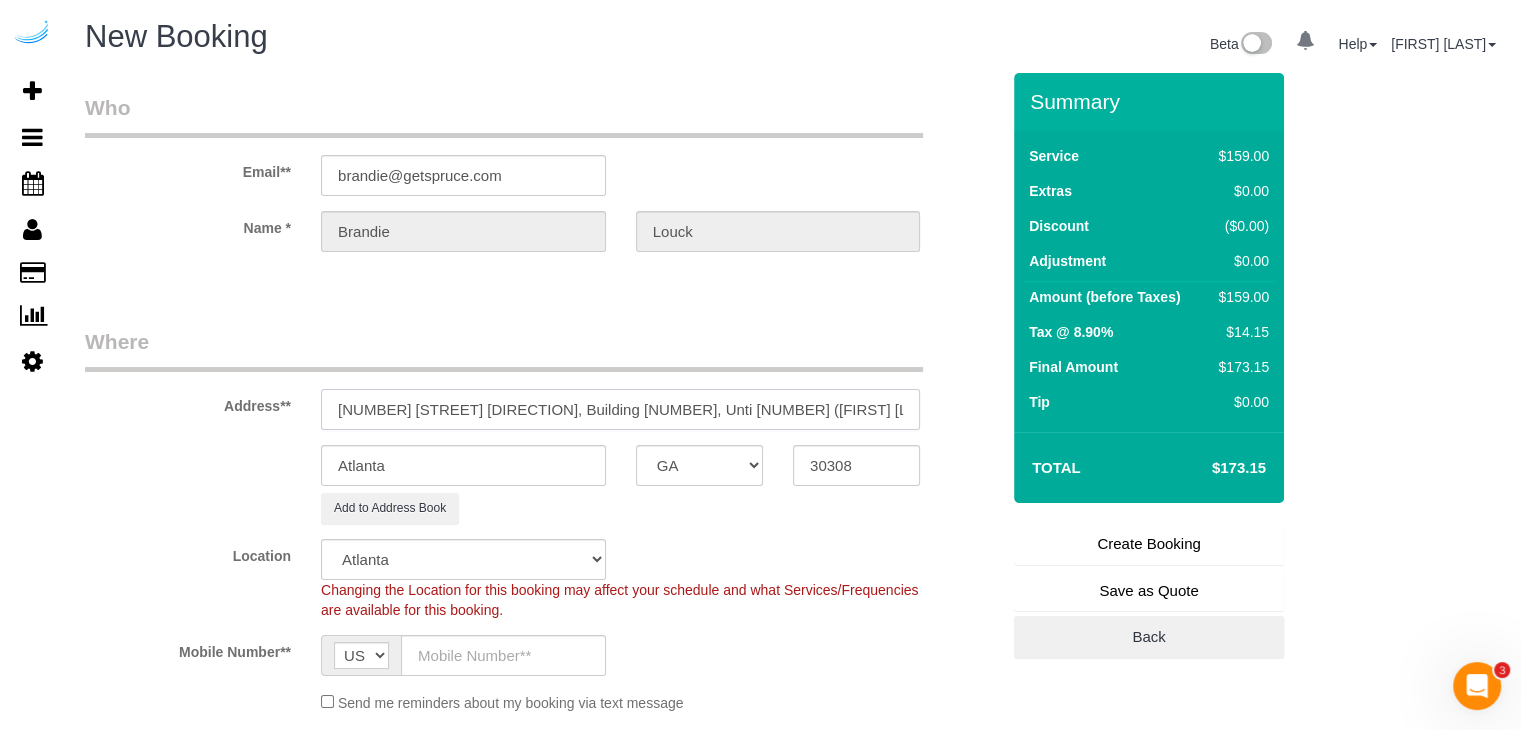 click on "811 Juniper St NE, Building 1320, Unti 1320 (Stephen Galloway," at bounding box center (620, 409) 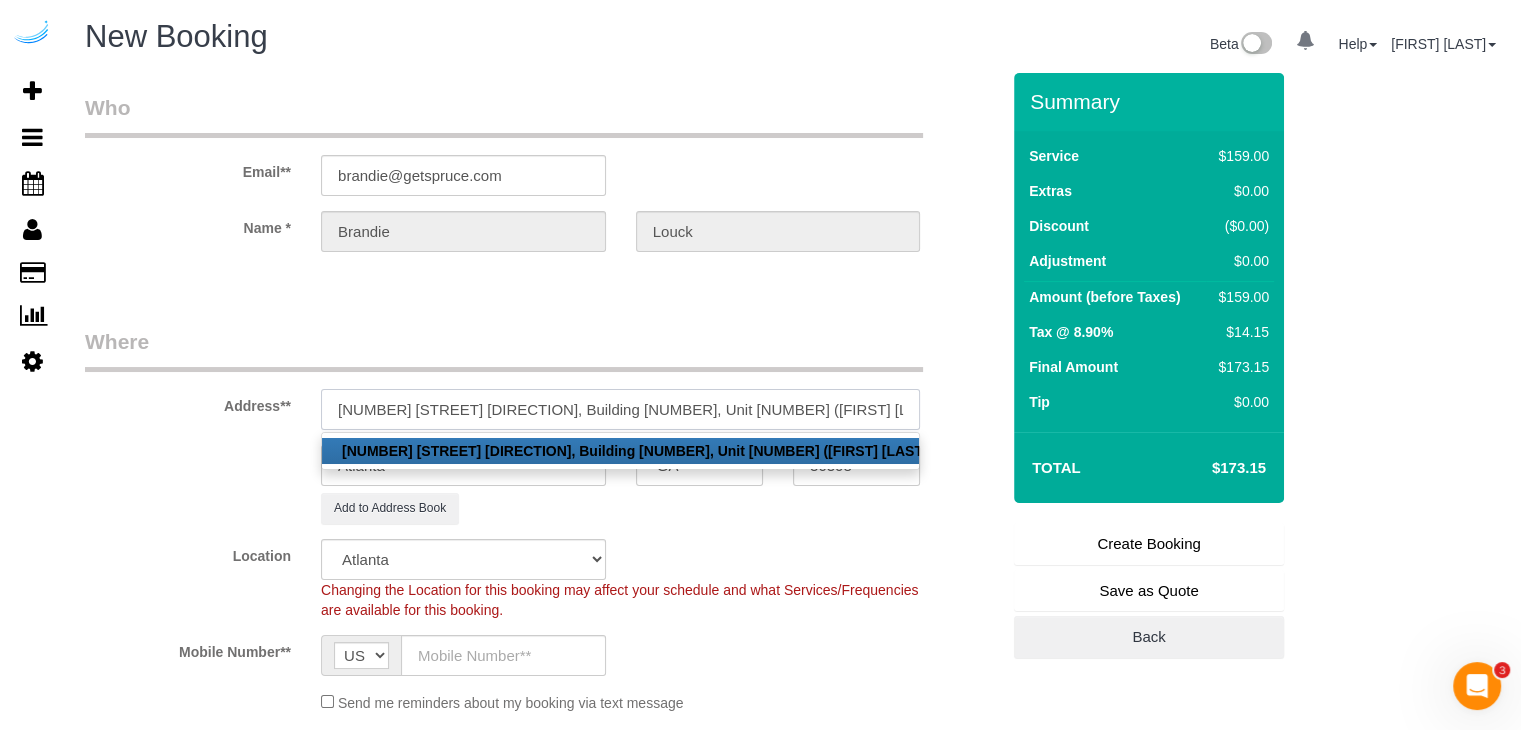 click on "811 Juniper St NE, Building 1320, Unit 1320 (Stephen Galloway," at bounding box center [620, 409] 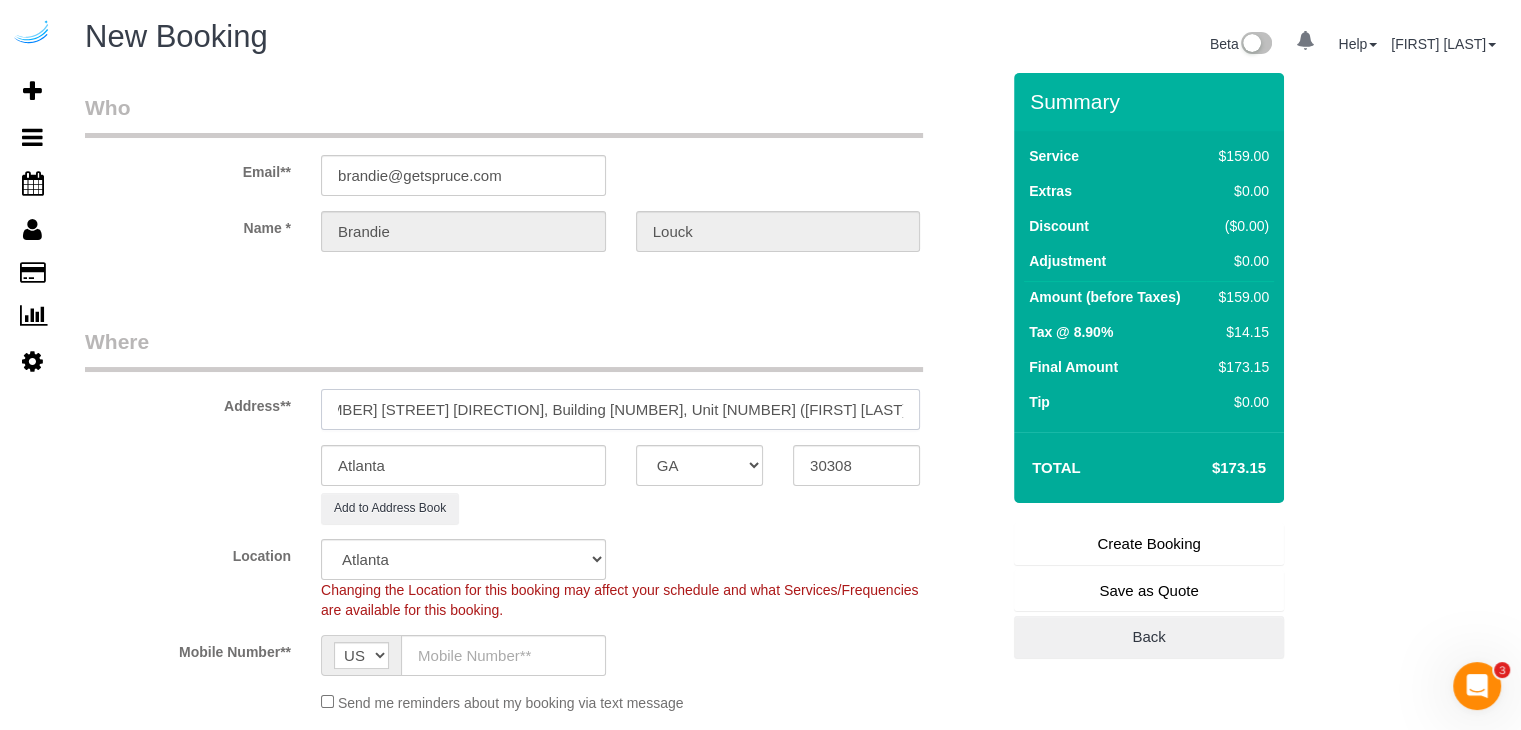 scroll, scrollTop: 0, scrollLeft: 39, axis: horizontal 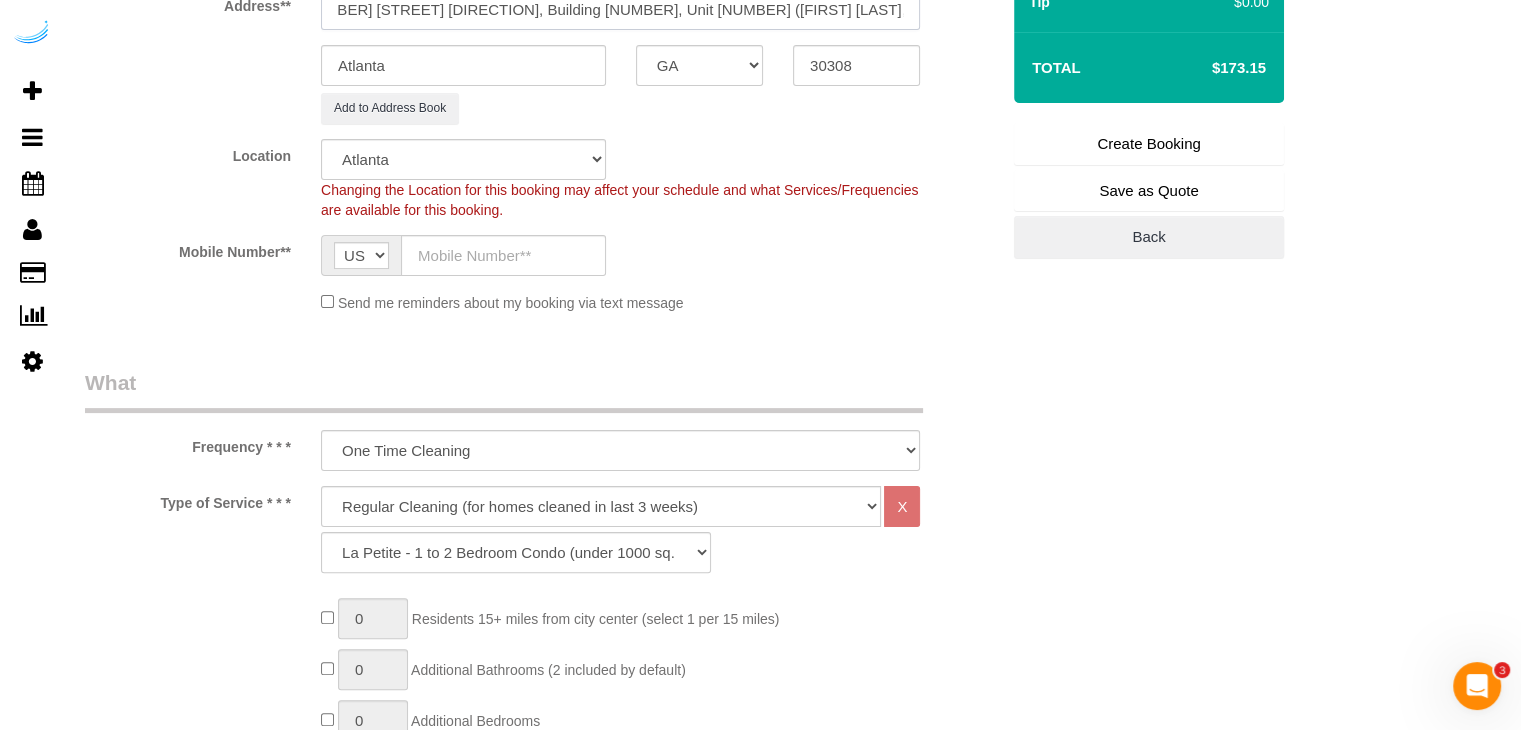 type on "811 Juniper St NE, Building 1320, Unit 1320 (Stephen Galloway, Axis Mmidtown, 1459583	)" 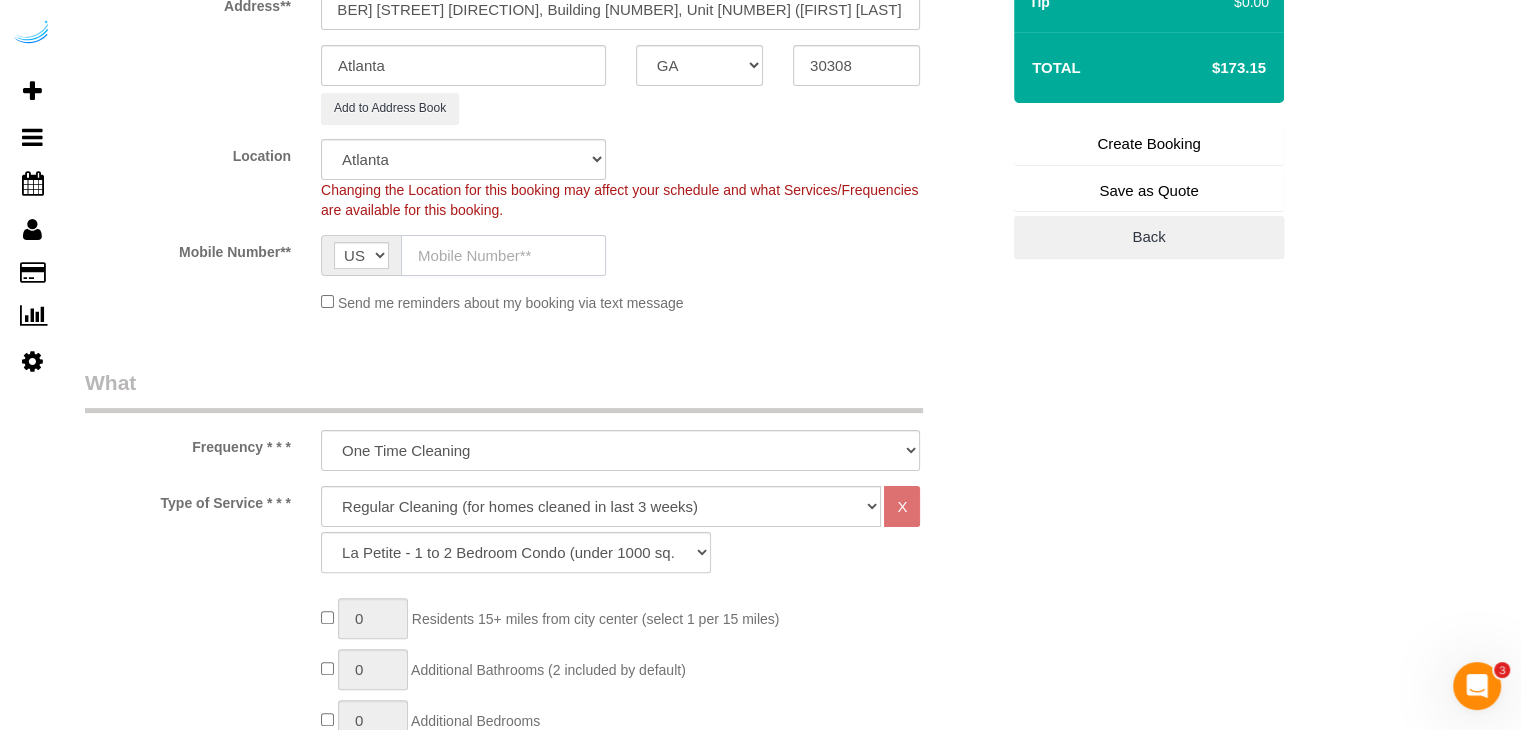 click 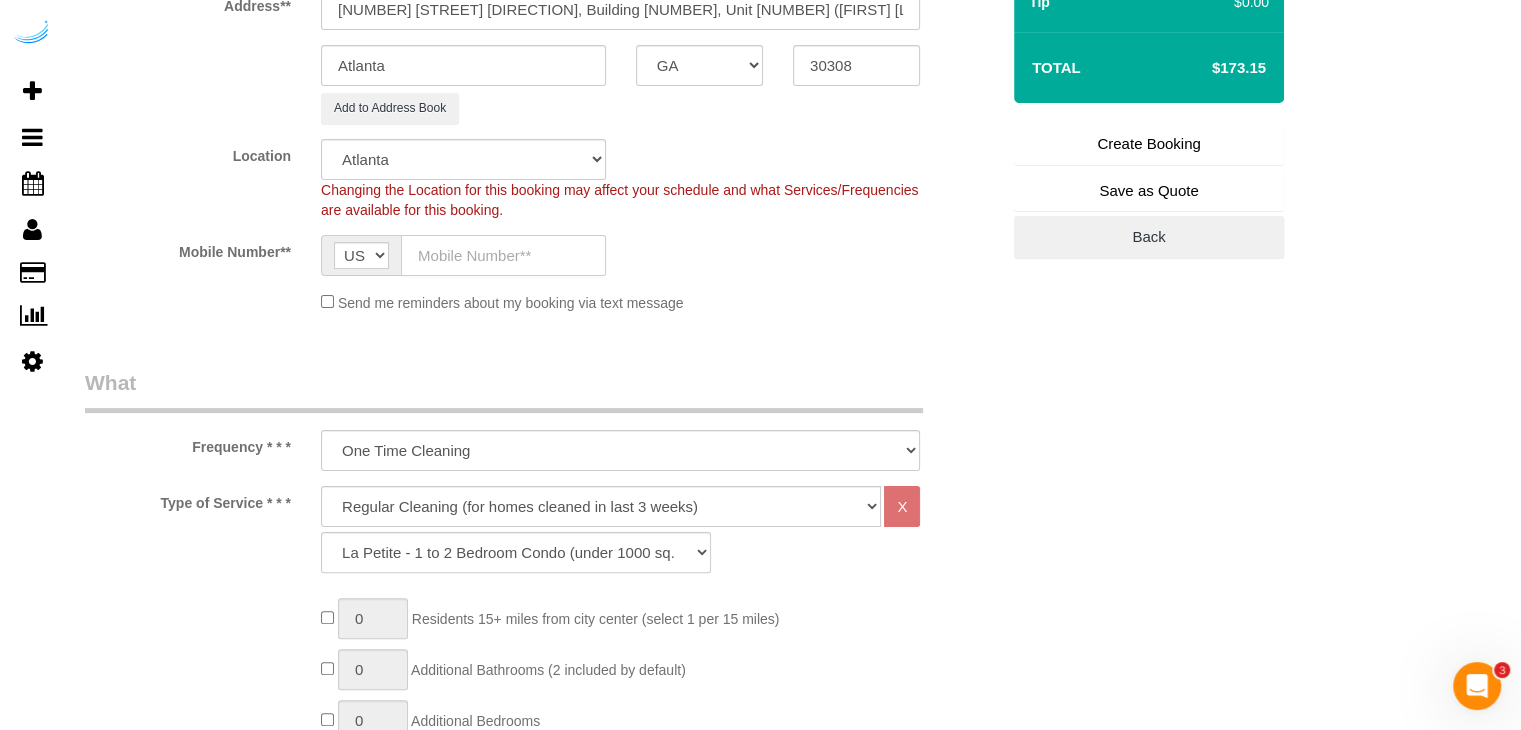 type on "(512) 444-3607" 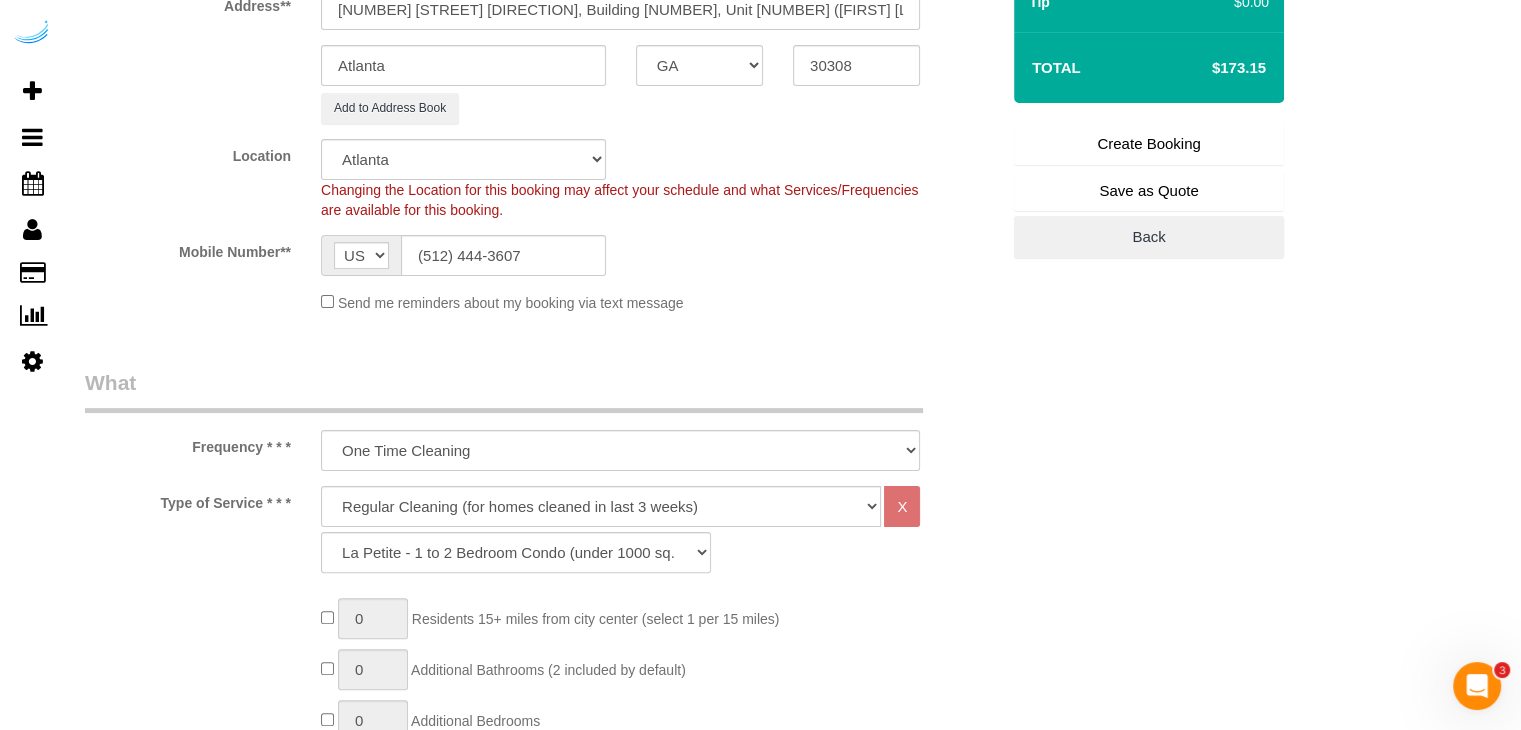 type on "Brandie Louck" 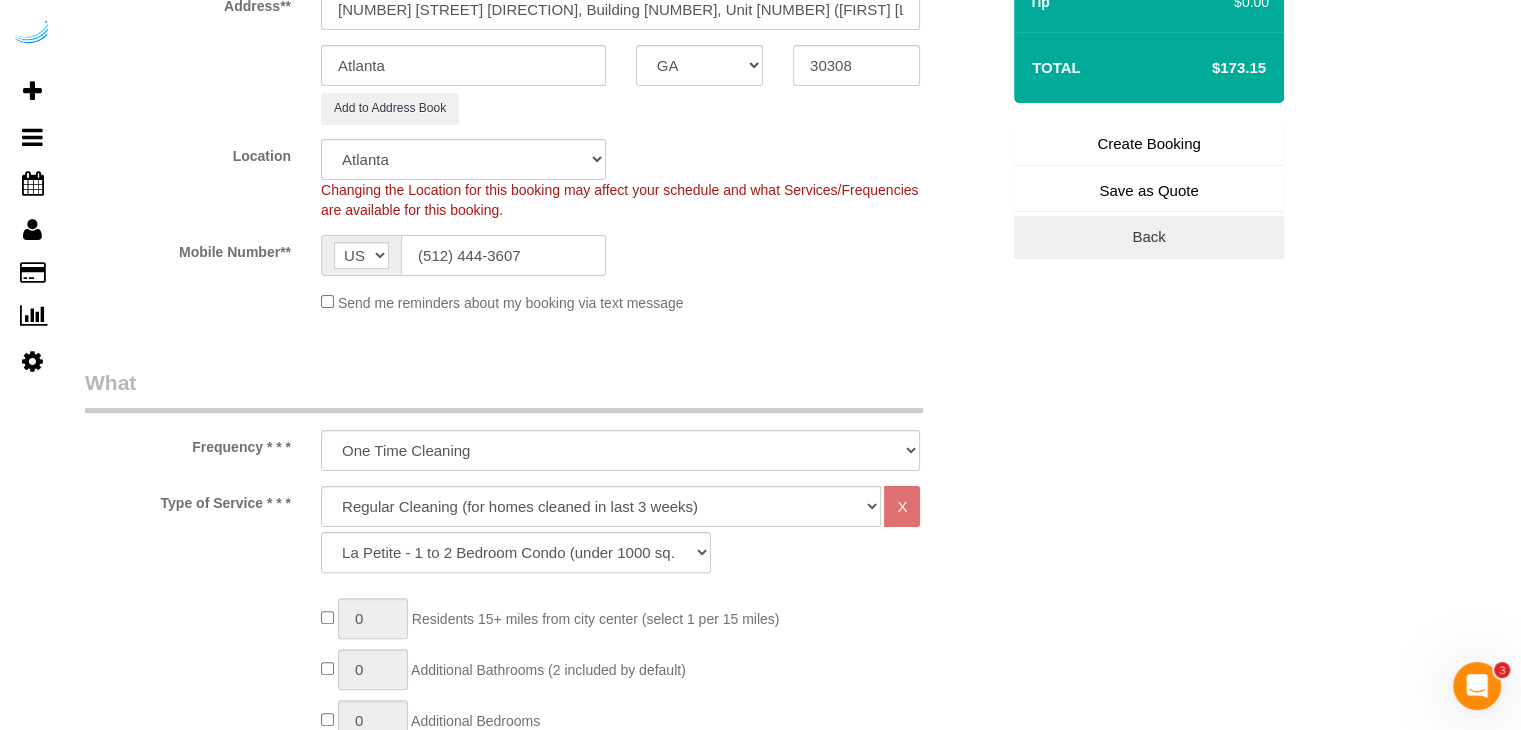 type on "(512) 444-3607" 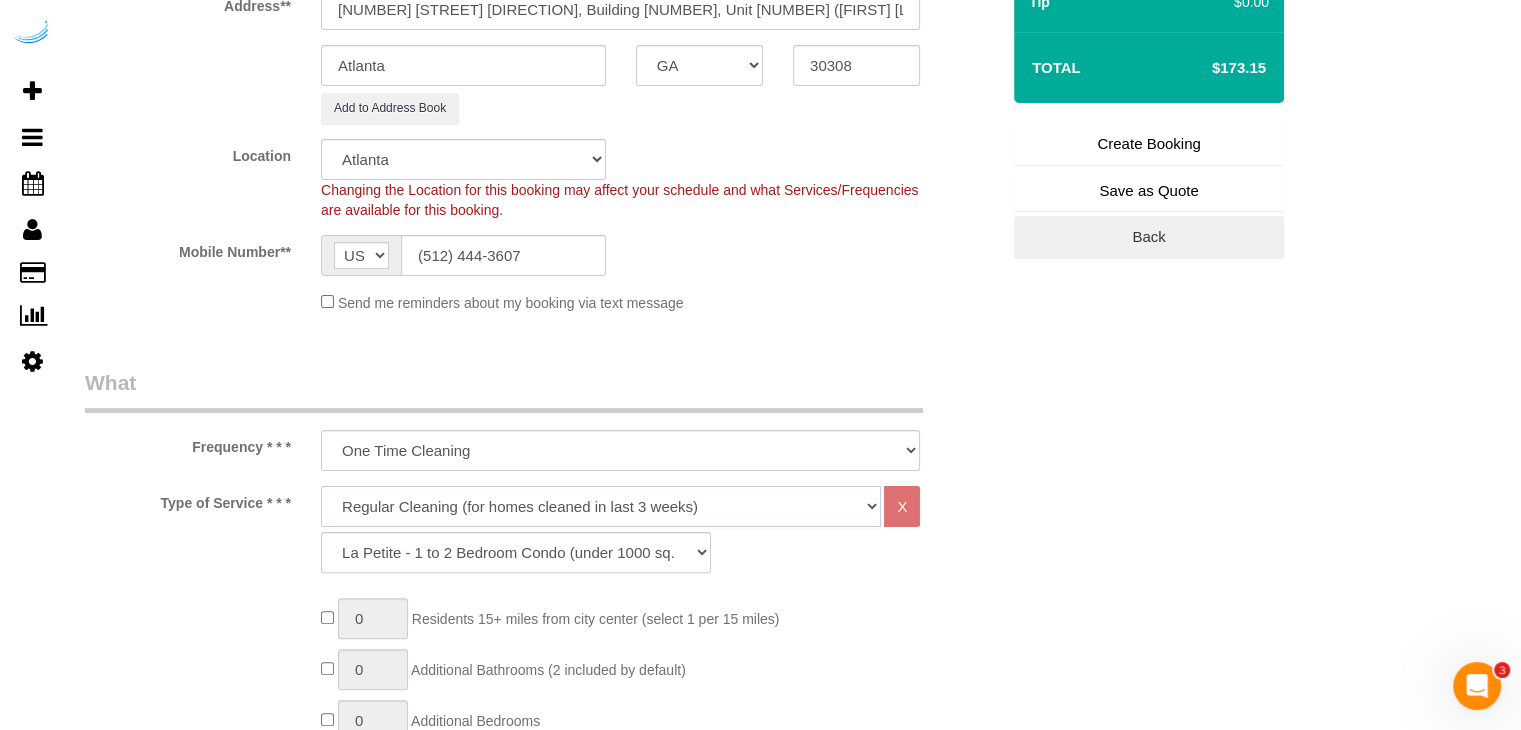 click on "Deep Cleaning (for homes that have not been cleaned in 3+ weeks) Spruce Regular Cleaning (for homes cleaned in last 3 weeks) Moving Cleanup (to clean home for new tenants) Post Construction Cleaning Vacation Rental Cleaning Hourly" 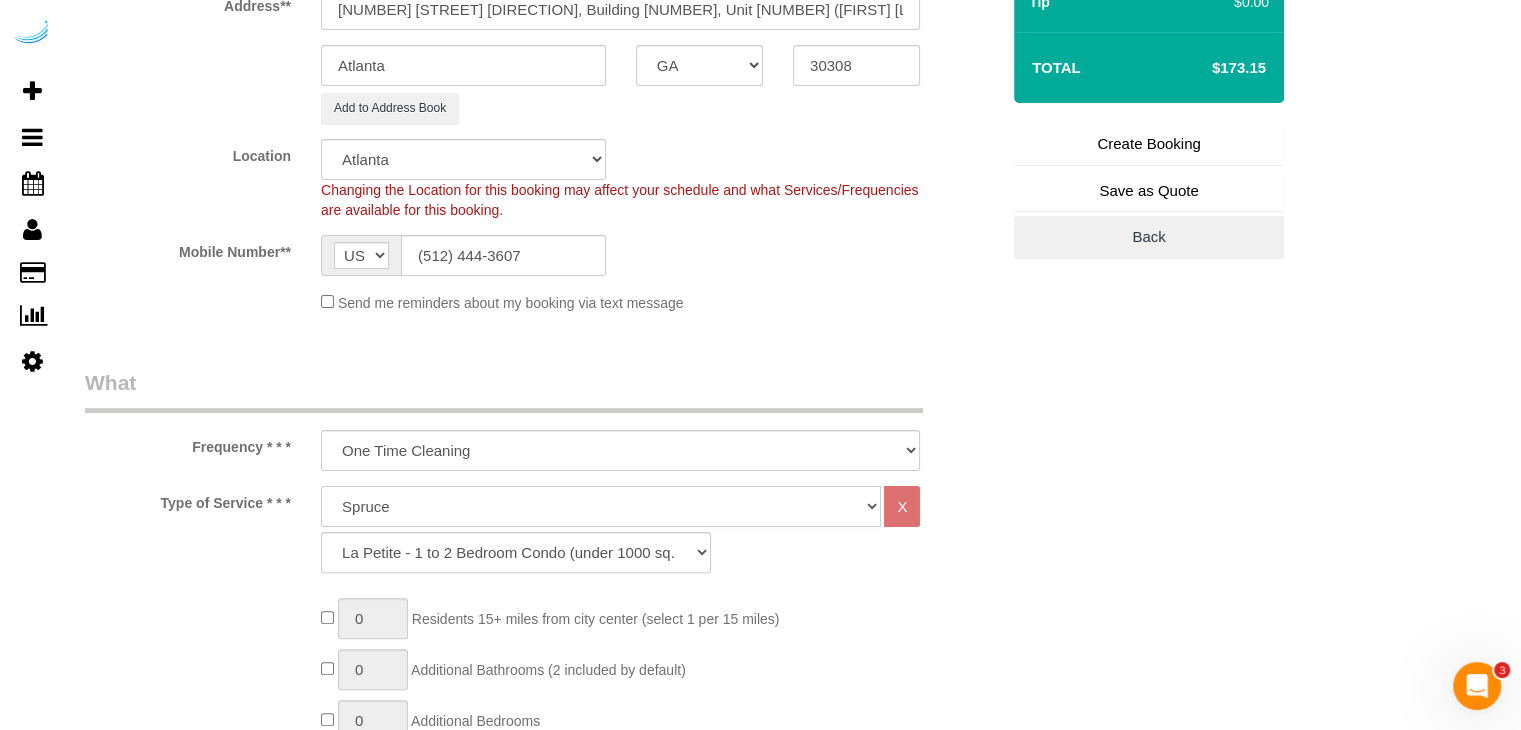 click on "Deep Cleaning (for homes that have not been cleaned in 3+ weeks) Spruce Regular Cleaning (for homes cleaned in last 3 weeks) Moving Cleanup (to clean home for new tenants) Post Construction Cleaning Vacation Rental Cleaning Hourly" 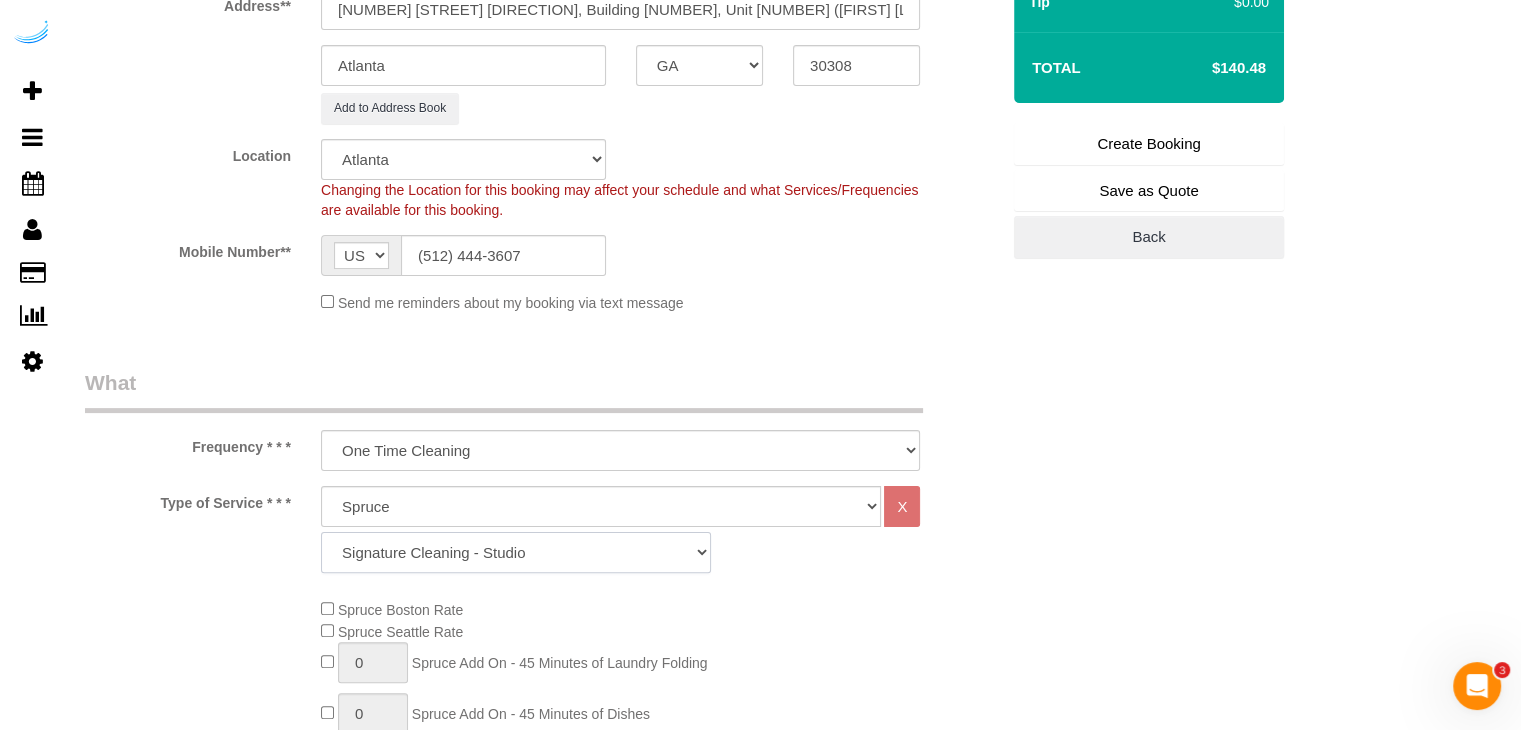 click on "Signature Cleaning - Studio Signature Cleaning - 1 Bed 1 Bath Signature Cleaning - 1 Bed 1.5 Bath Signature Cleaning - 1 Bed 1 Bath + Study Signature Cleaning - 1 Bed 2 Bath Signature Cleaning - 2 Bed 1 Bath Signature Cleaning - 2 Bed 2 Bath Signature Cleaning - 2 Bed 2.5 Bath Signature Cleaning - 2 Bed 2 Bath + Study Signature Cleaning - 3 Bed 2 Bath Signature Cleaning - 3 Bed 3 Bath Signature Cleaning - 4 Bed 2 Bath Signature Cleaning - 4 Bed 4 Bath Signature Cleaning - 5 Bed 4 Bath Signature Cleaning - 5 Bed 5 Bath Signature Cleaning - 6 Bed 6 Bath Premium Cleaning - Studio Premium Cleaning - 1 Bed 1 Bath Premium Cleaning - 1 Bed 1.5 Bath Premium Cleaning - 1 Bed 1 Bath + Study Premium Cleaning - 1 Bed 2 Bath Premium Cleaning - 2 Bed 1 Bath Premium Cleaning - 2 Bed 2 Bath Premium Cleaning - 2 Bed 2.5 Bath Premium Cleaning - 2 Bed 2 Bath + Study Premium Cleaning - 3 Bed 2 Bath Premium Cleaning - 3 Bed 3 Bath Premium Cleaning - 4 Bed 2 Bath Premium Cleaning - 4 Bed 4 Bath Premium Cleaning - 5 Bed 4 Bath" 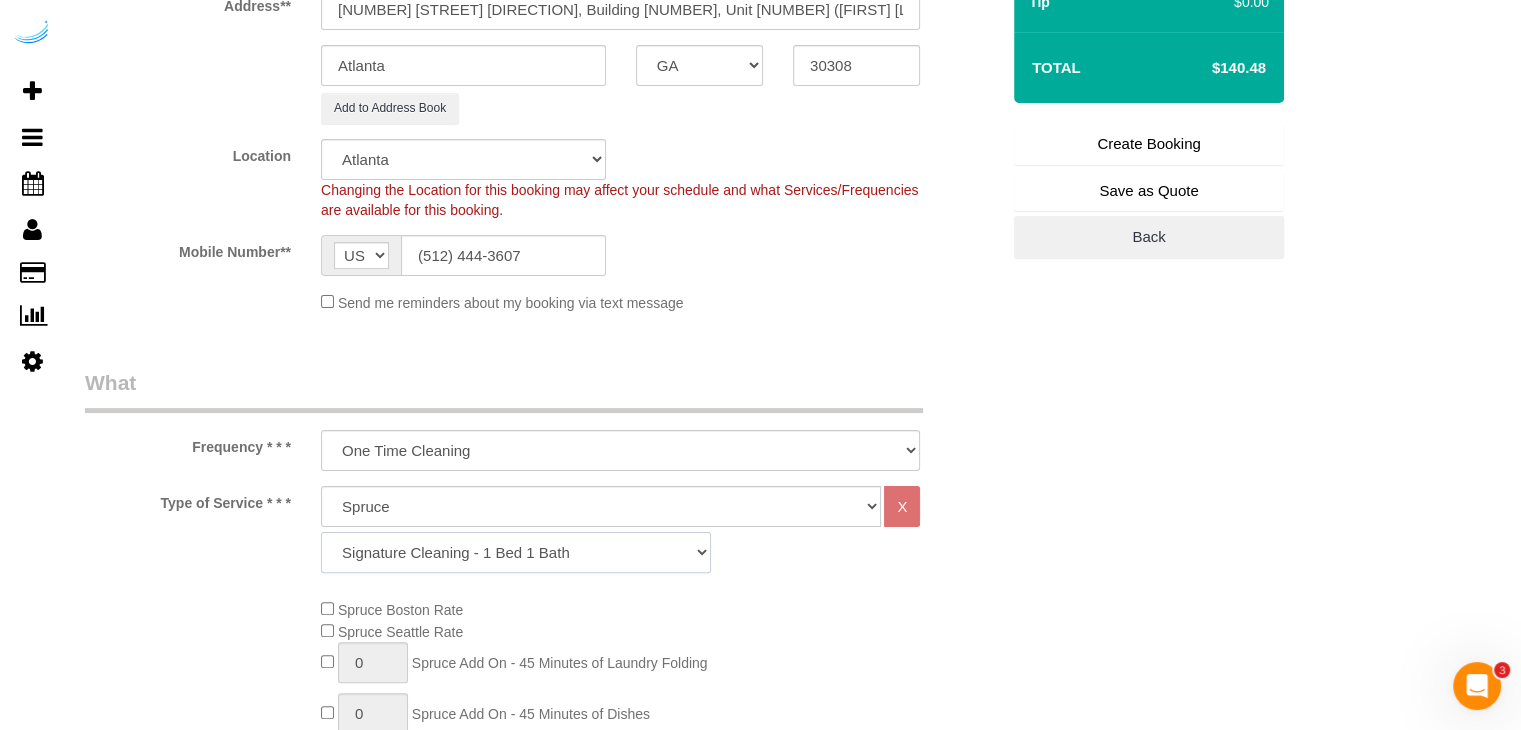 click on "Signature Cleaning - Studio Signature Cleaning - 1 Bed 1 Bath Signature Cleaning - 1 Bed 1.5 Bath Signature Cleaning - 1 Bed 1 Bath + Study Signature Cleaning - 1 Bed 2 Bath Signature Cleaning - 2 Bed 1 Bath Signature Cleaning - 2 Bed 2 Bath Signature Cleaning - 2 Bed 2.5 Bath Signature Cleaning - 2 Bed 2 Bath + Study Signature Cleaning - 3 Bed 2 Bath Signature Cleaning - 3 Bed 3 Bath Signature Cleaning - 4 Bed 2 Bath Signature Cleaning - 4 Bed 4 Bath Signature Cleaning - 5 Bed 4 Bath Signature Cleaning - 5 Bed 5 Bath Signature Cleaning - 6 Bed 6 Bath Premium Cleaning - Studio Premium Cleaning - 1 Bed 1 Bath Premium Cleaning - 1 Bed 1.5 Bath Premium Cleaning - 1 Bed 1 Bath + Study Premium Cleaning - 1 Bed 2 Bath Premium Cleaning - 2 Bed 1 Bath Premium Cleaning - 2 Bed 2 Bath Premium Cleaning - 2 Bed 2.5 Bath Premium Cleaning - 2 Bed 2 Bath + Study Premium Cleaning - 3 Bed 2 Bath Premium Cleaning - 3 Bed 3 Bath Premium Cleaning - 4 Bed 2 Bath Premium Cleaning - 4 Bed 4 Bath Premium Cleaning - 5 Bed 4 Bath" 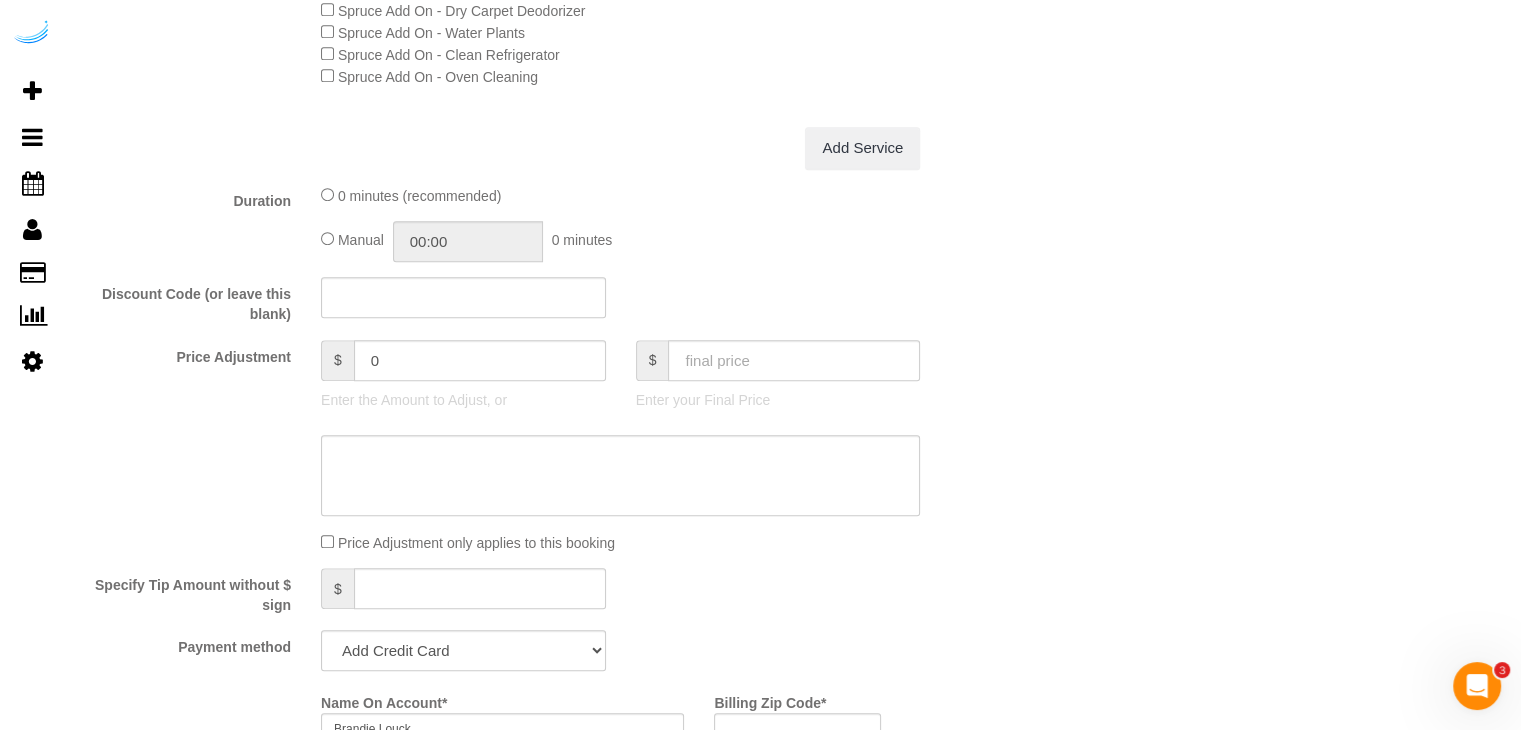 scroll, scrollTop: 1600, scrollLeft: 0, axis: vertical 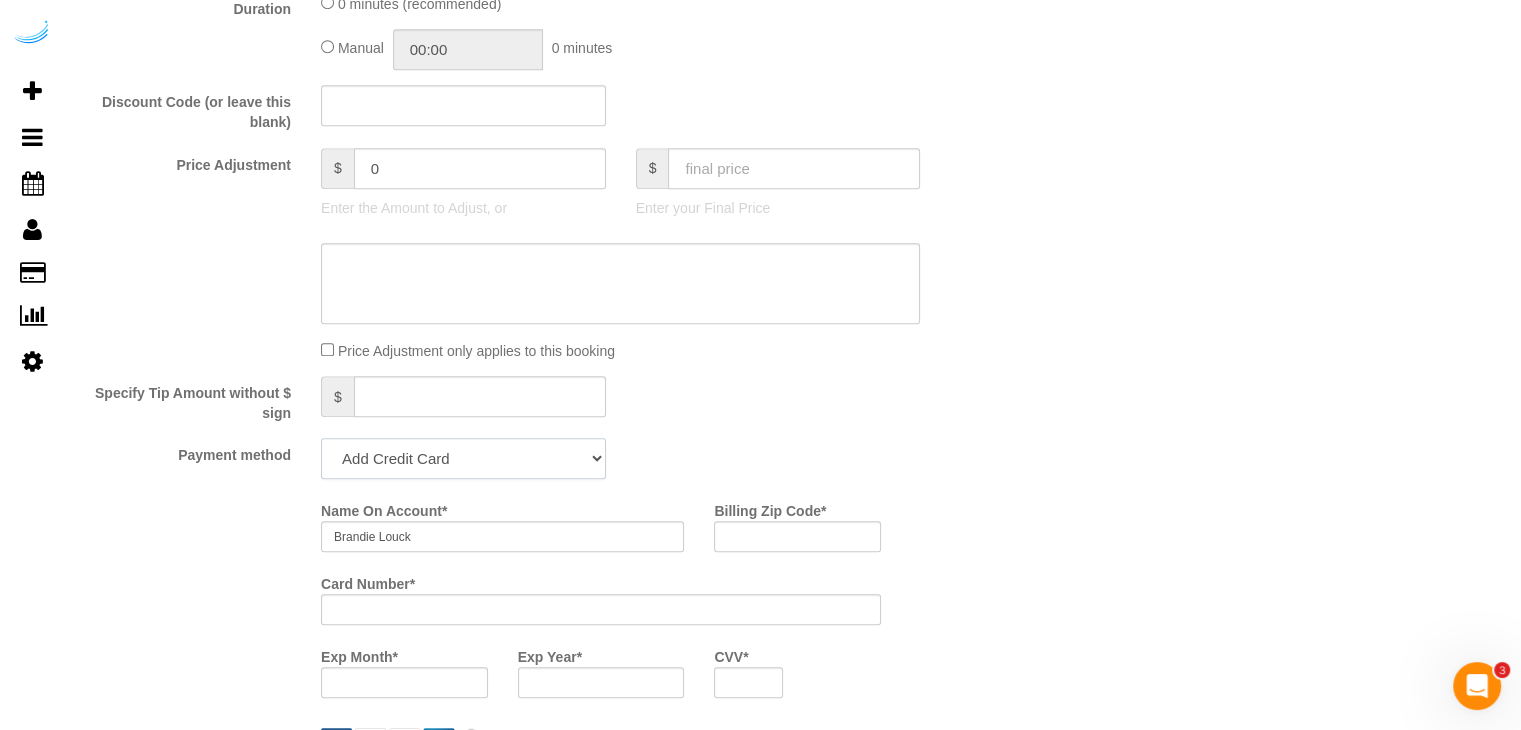 drag, startPoint x: 506, startPoint y: 456, endPoint x: 505, endPoint y: 445, distance: 11.045361 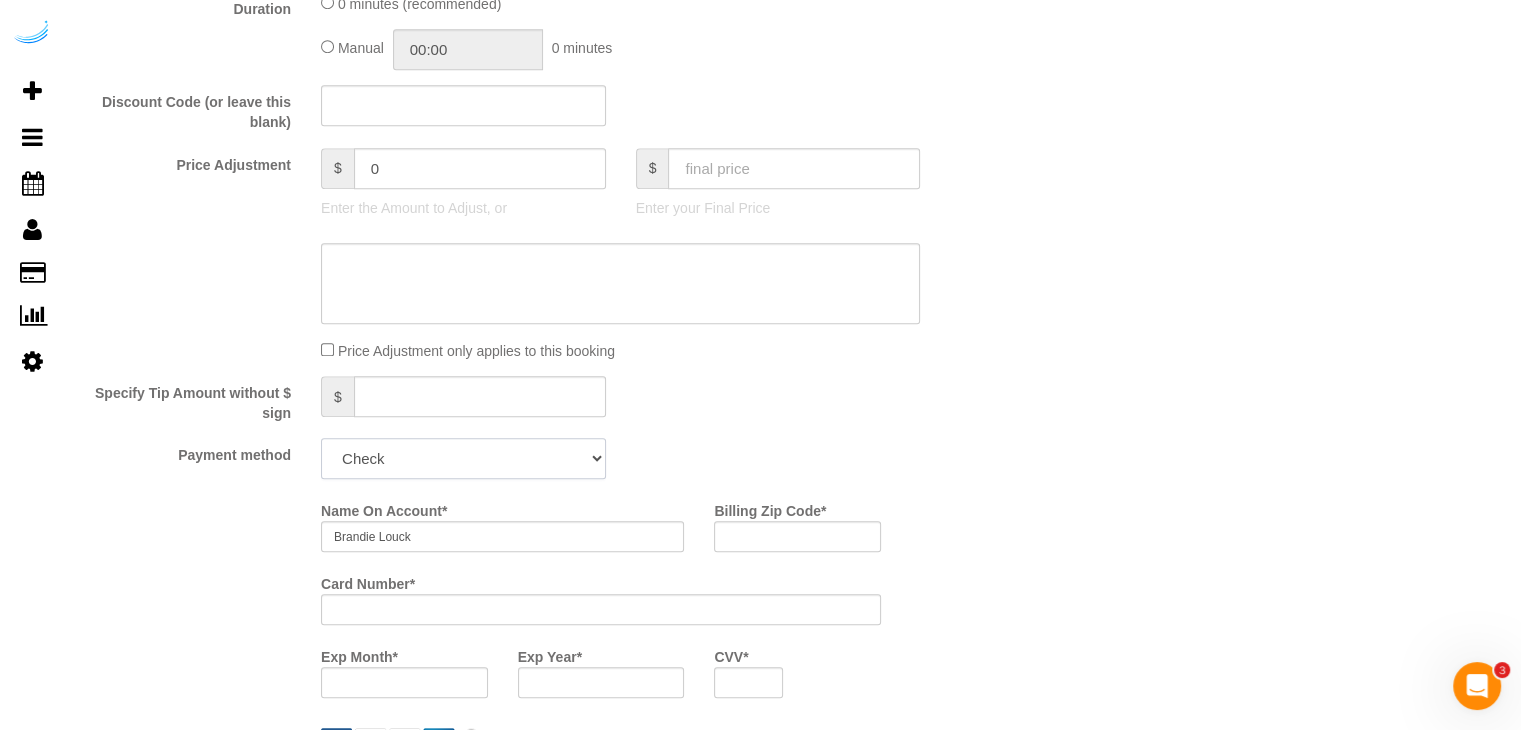 click on "Add Credit Card Cash Check Paypal" 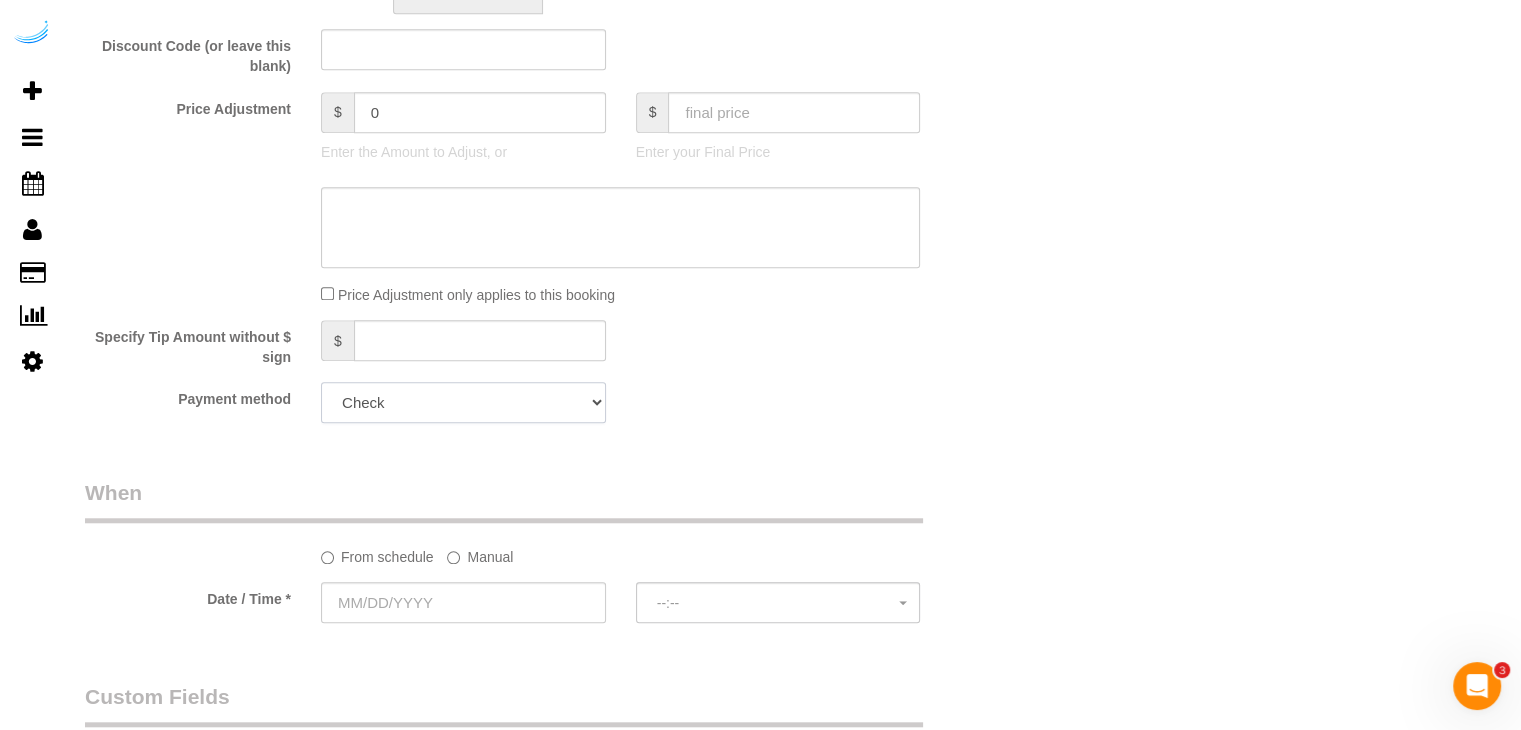 scroll, scrollTop: 1700, scrollLeft: 0, axis: vertical 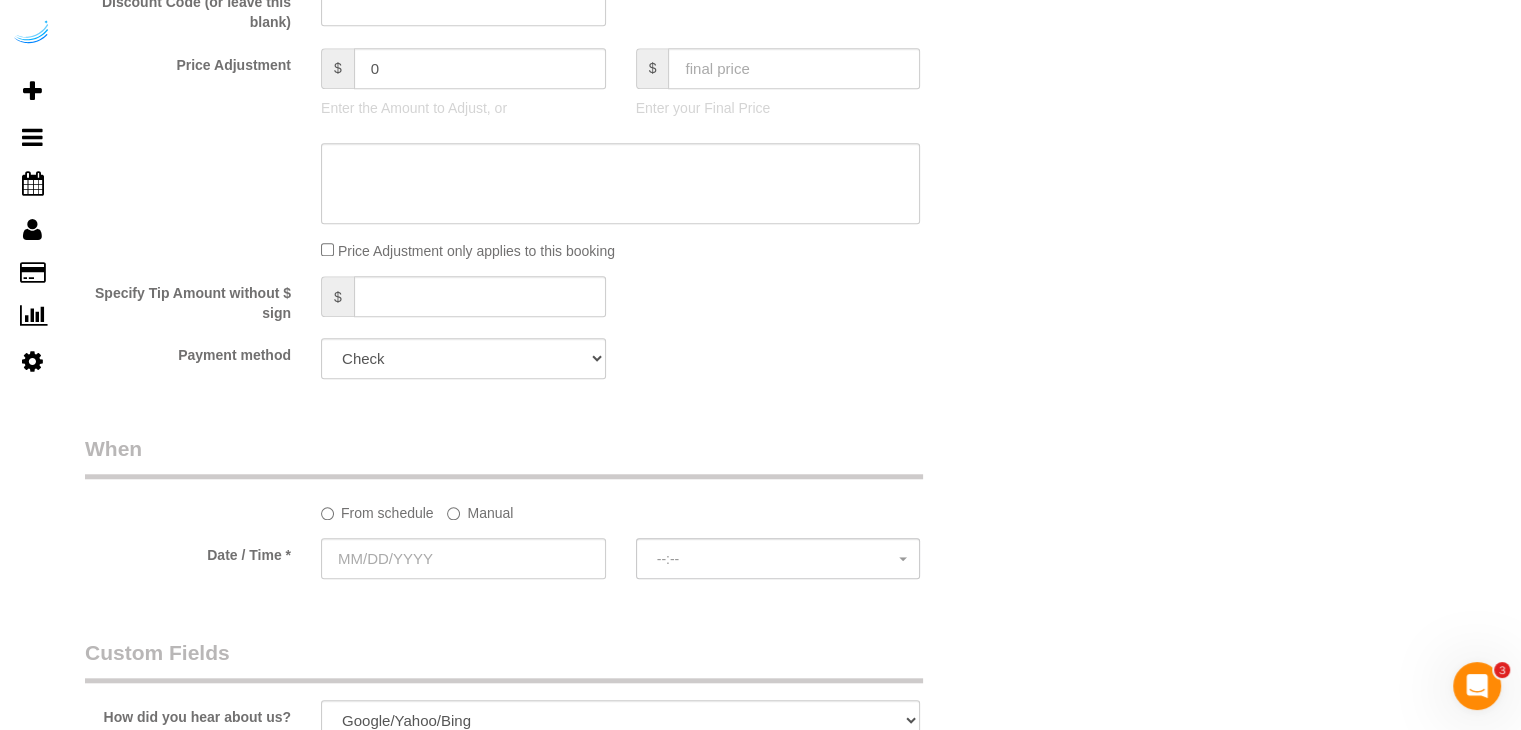 click on "Manual" 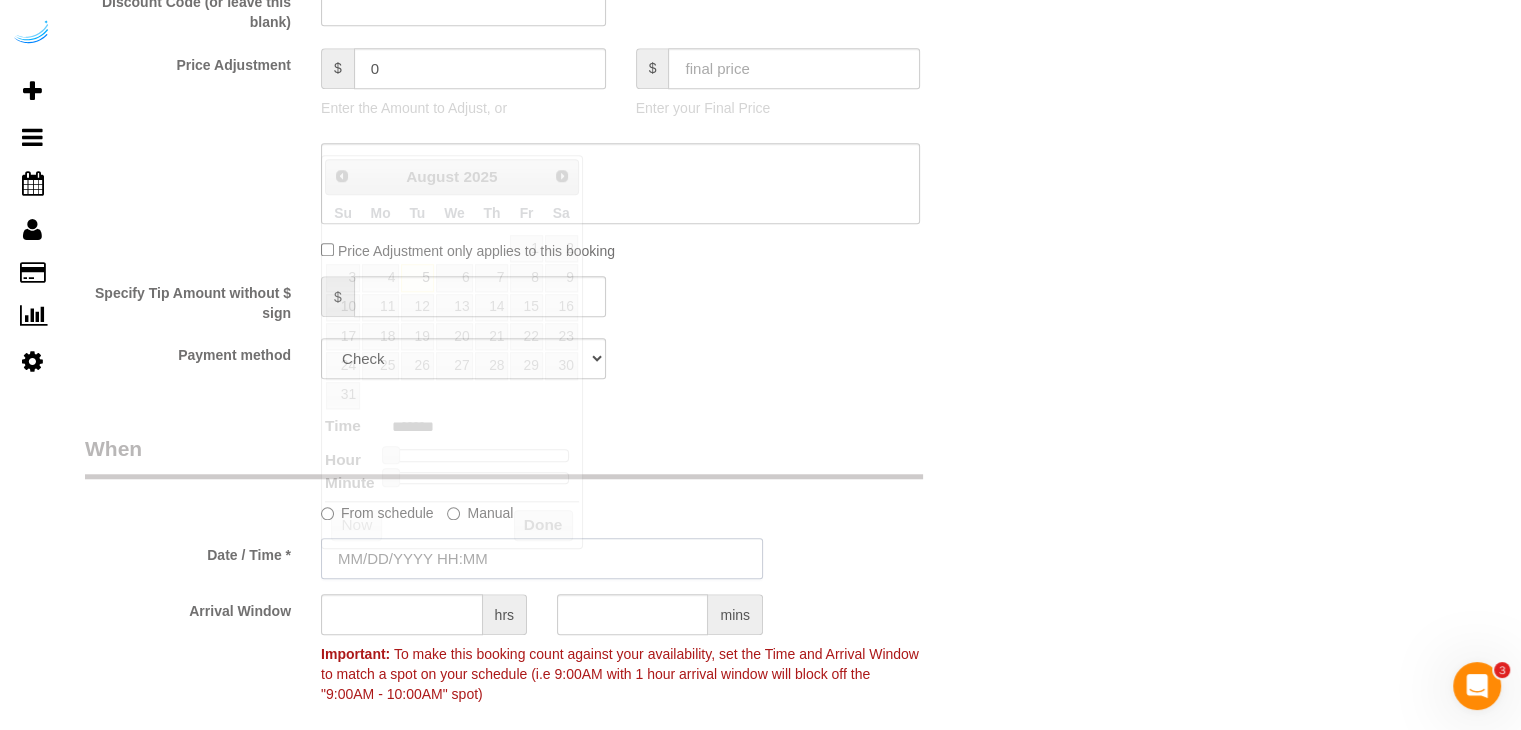 click at bounding box center (542, 558) 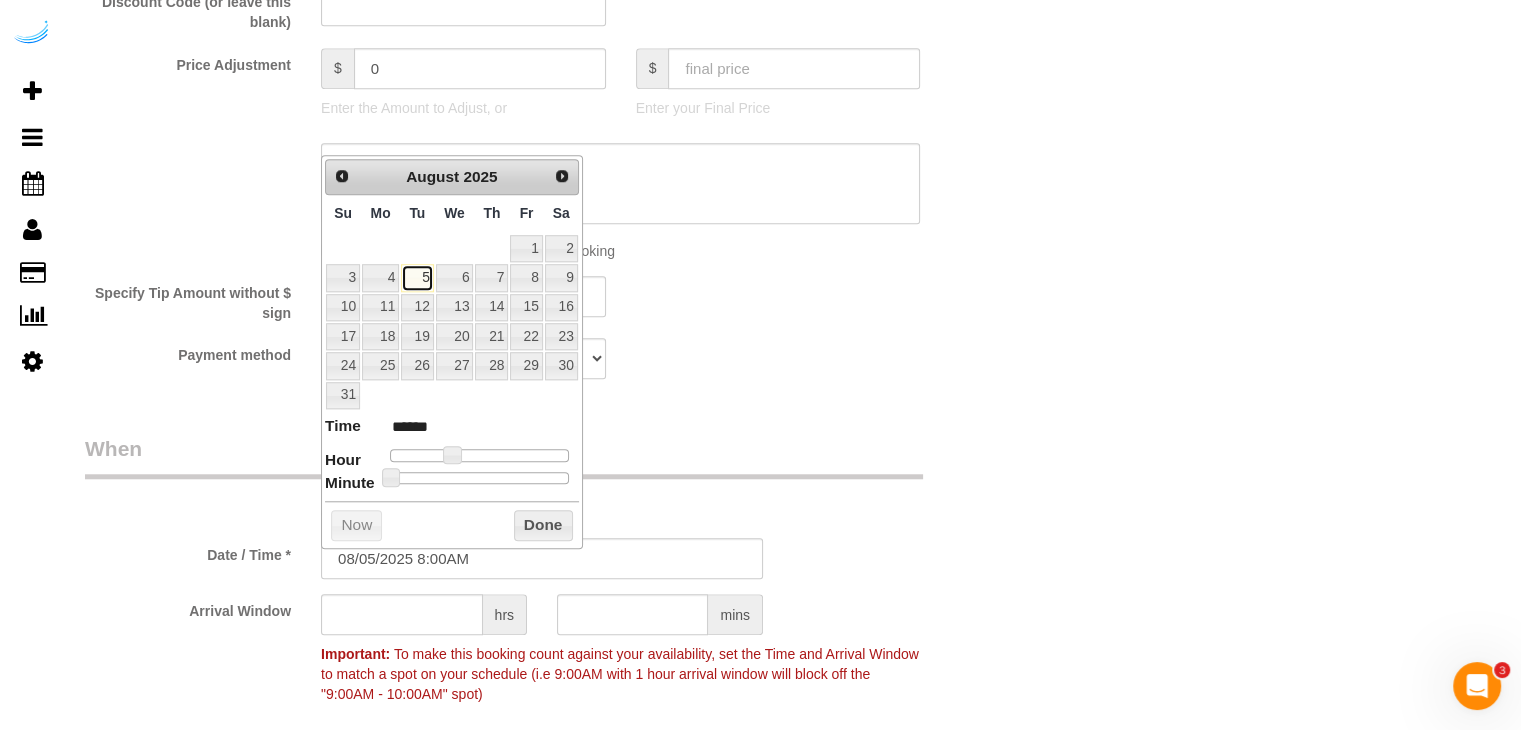 click on "5" at bounding box center (417, 277) 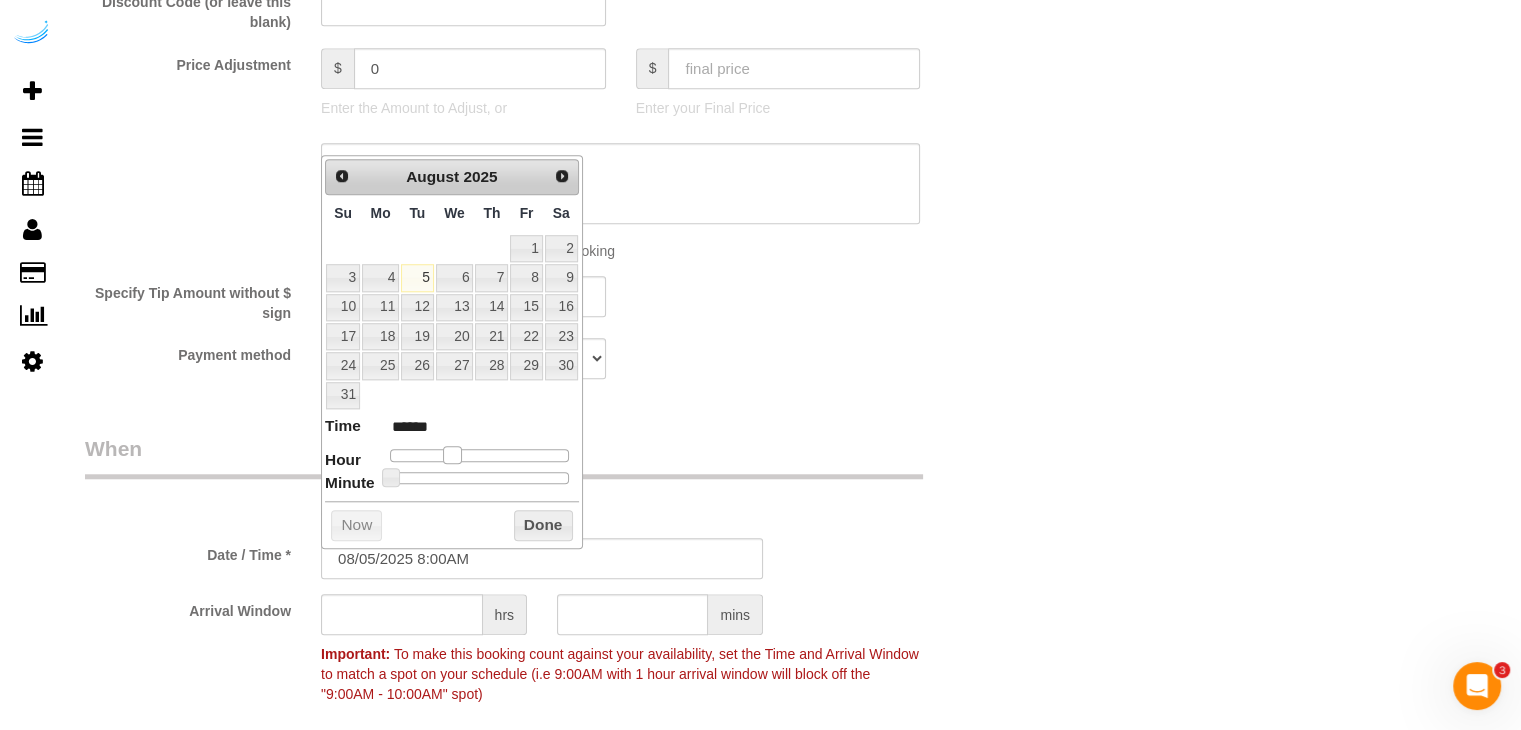 type on "08/05/2025 9:00AM" 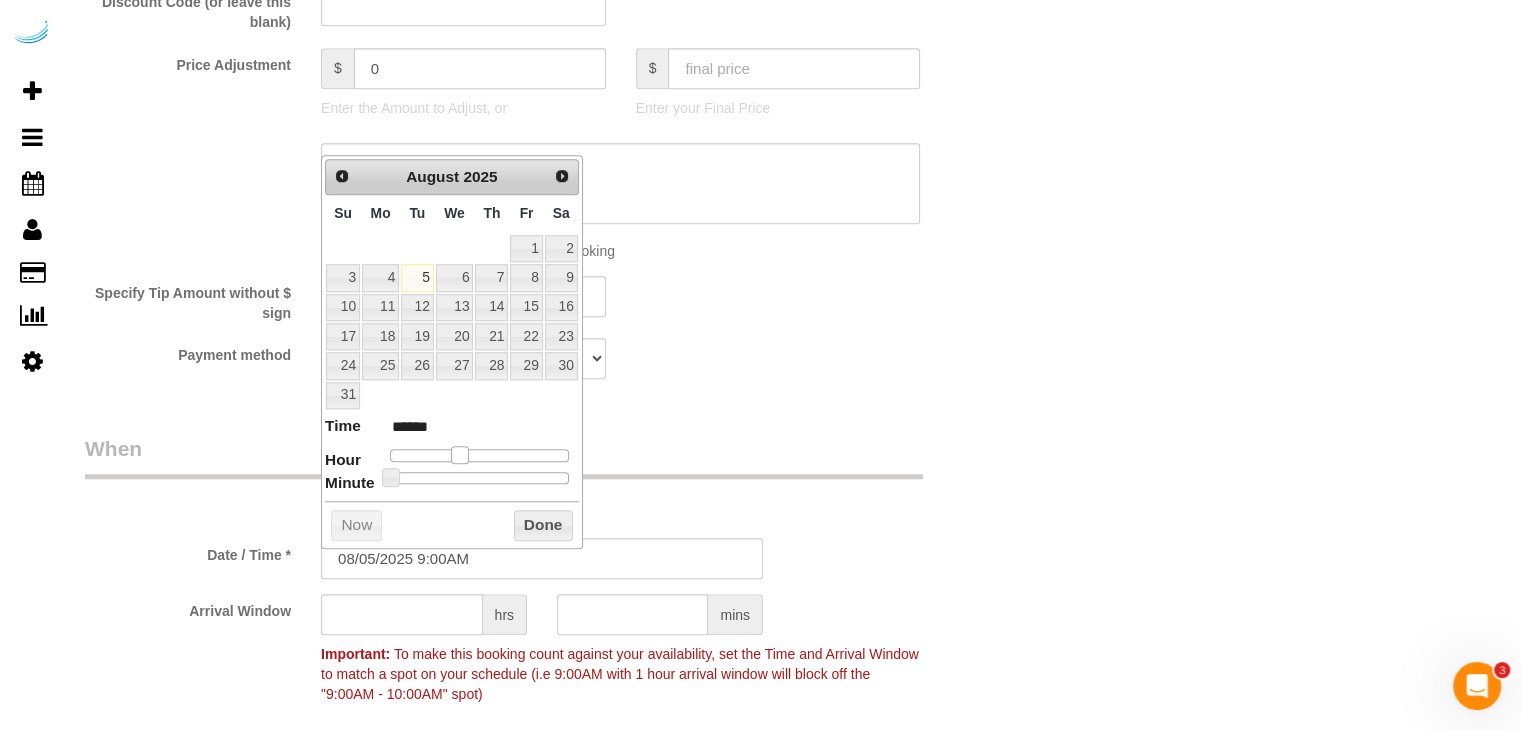 click at bounding box center (460, 455) 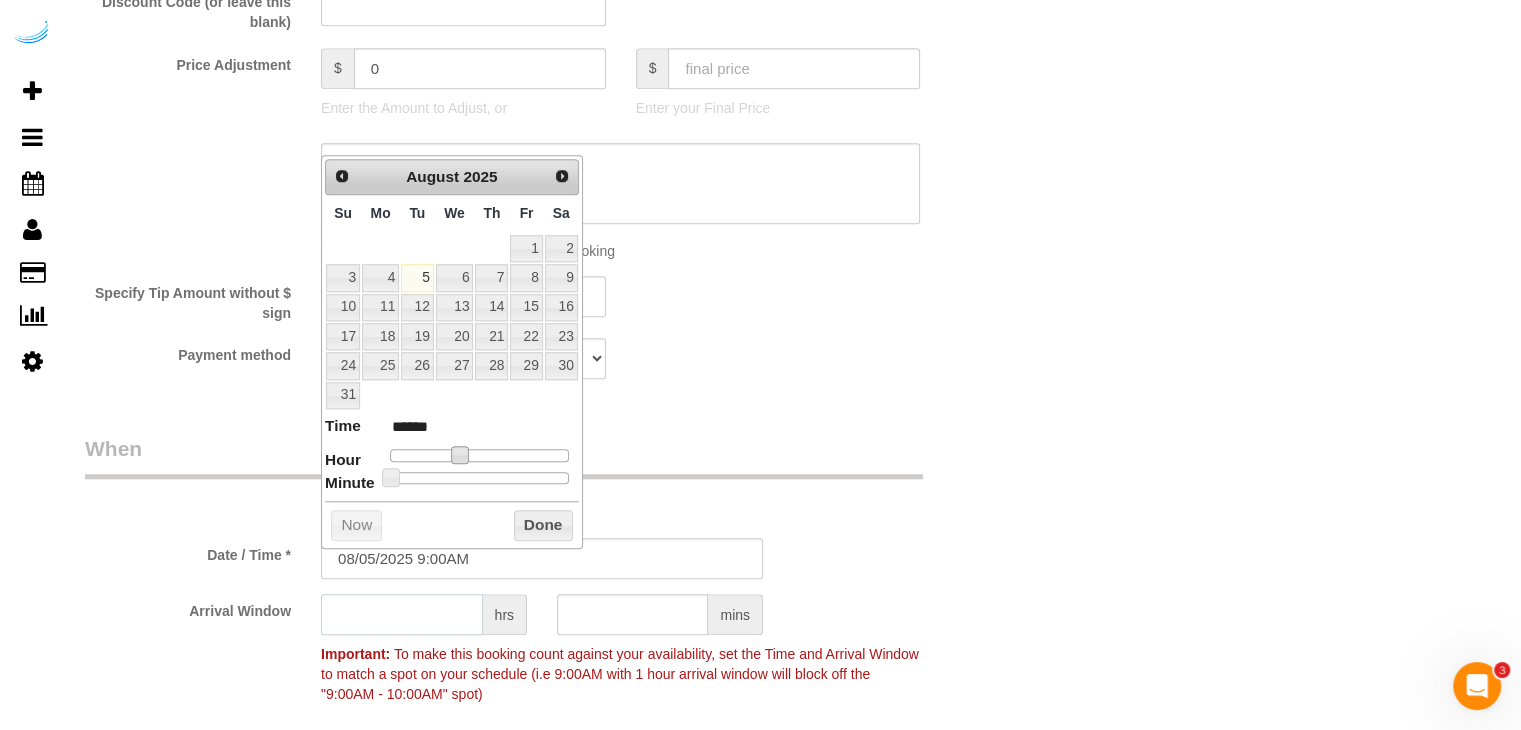 click 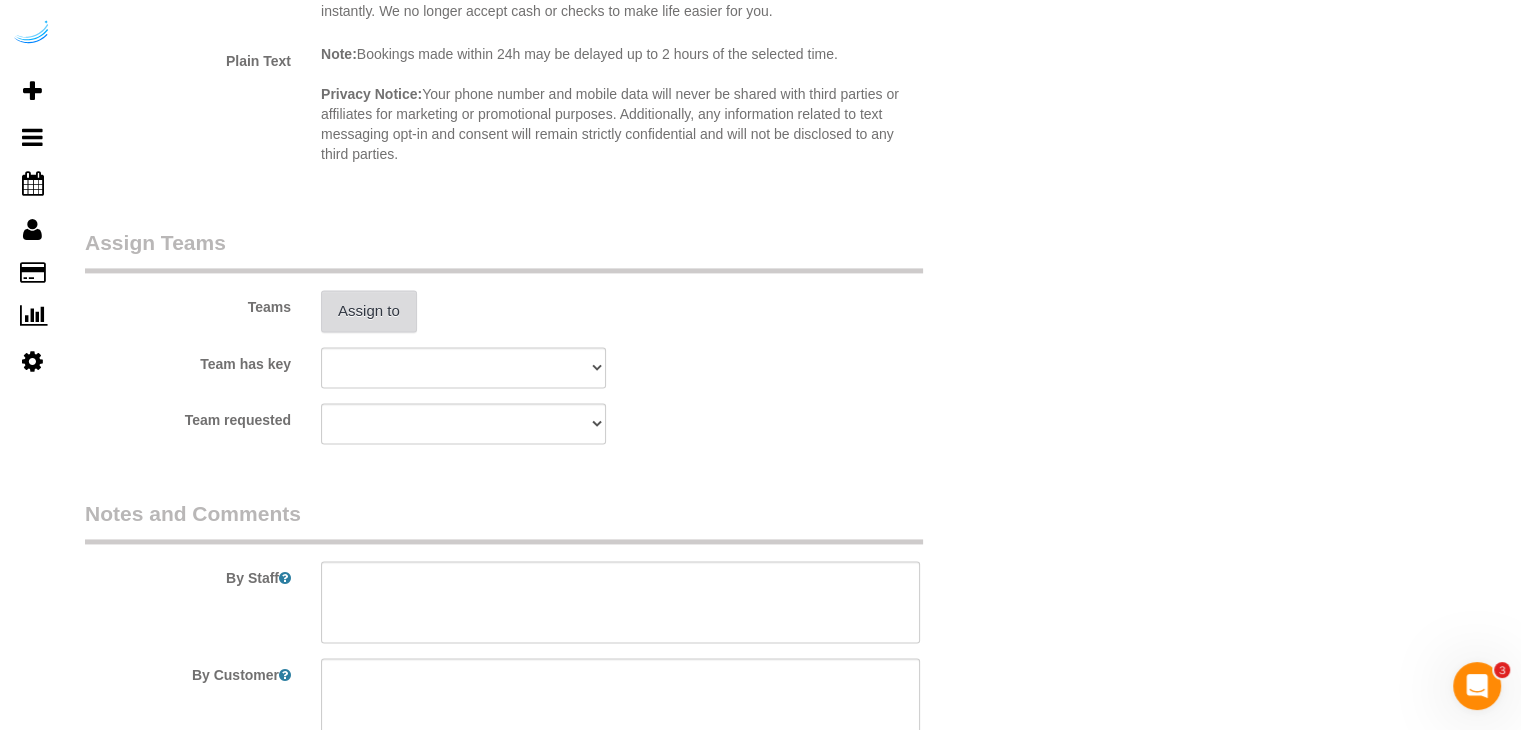 scroll, scrollTop: 2800, scrollLeft: 0, axis: vertical 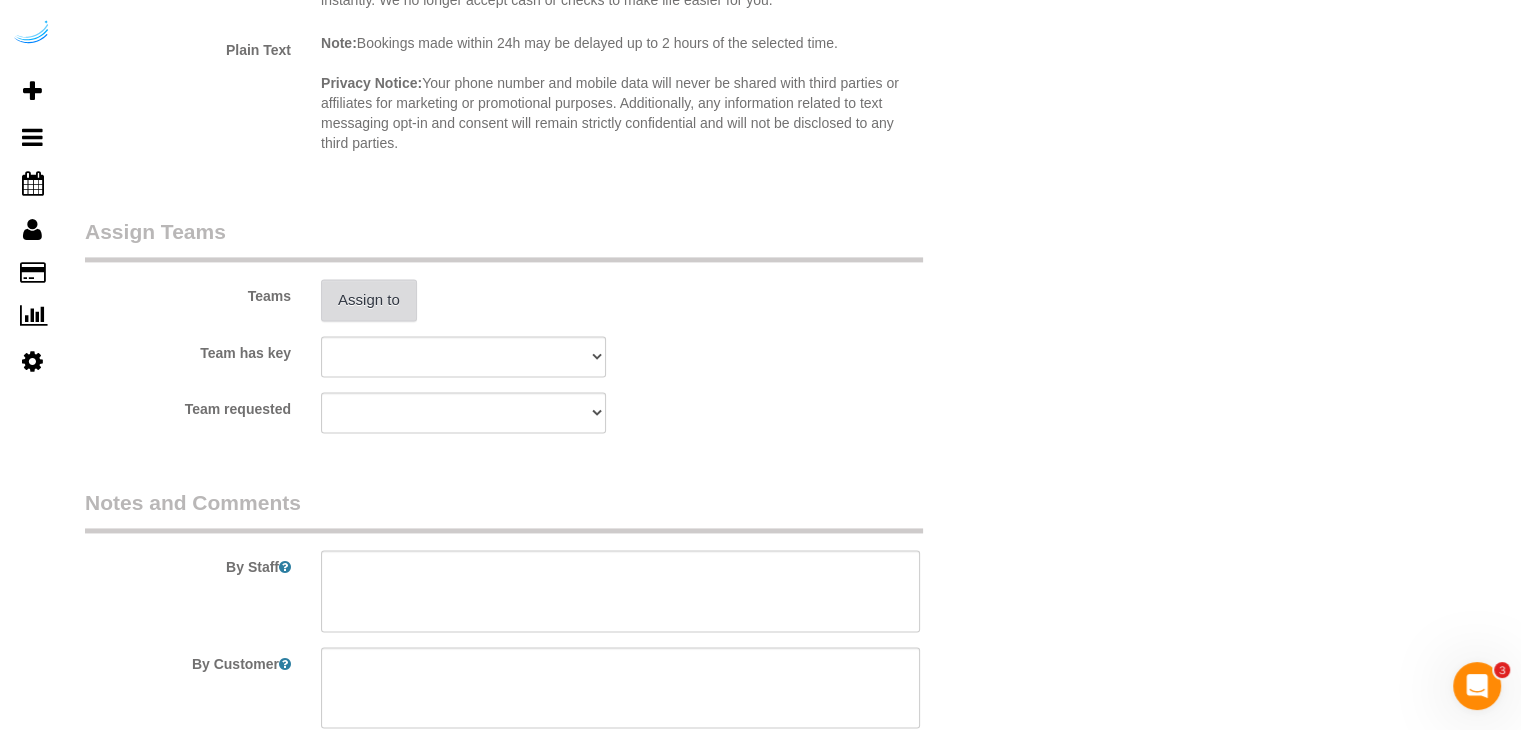 type on "8" 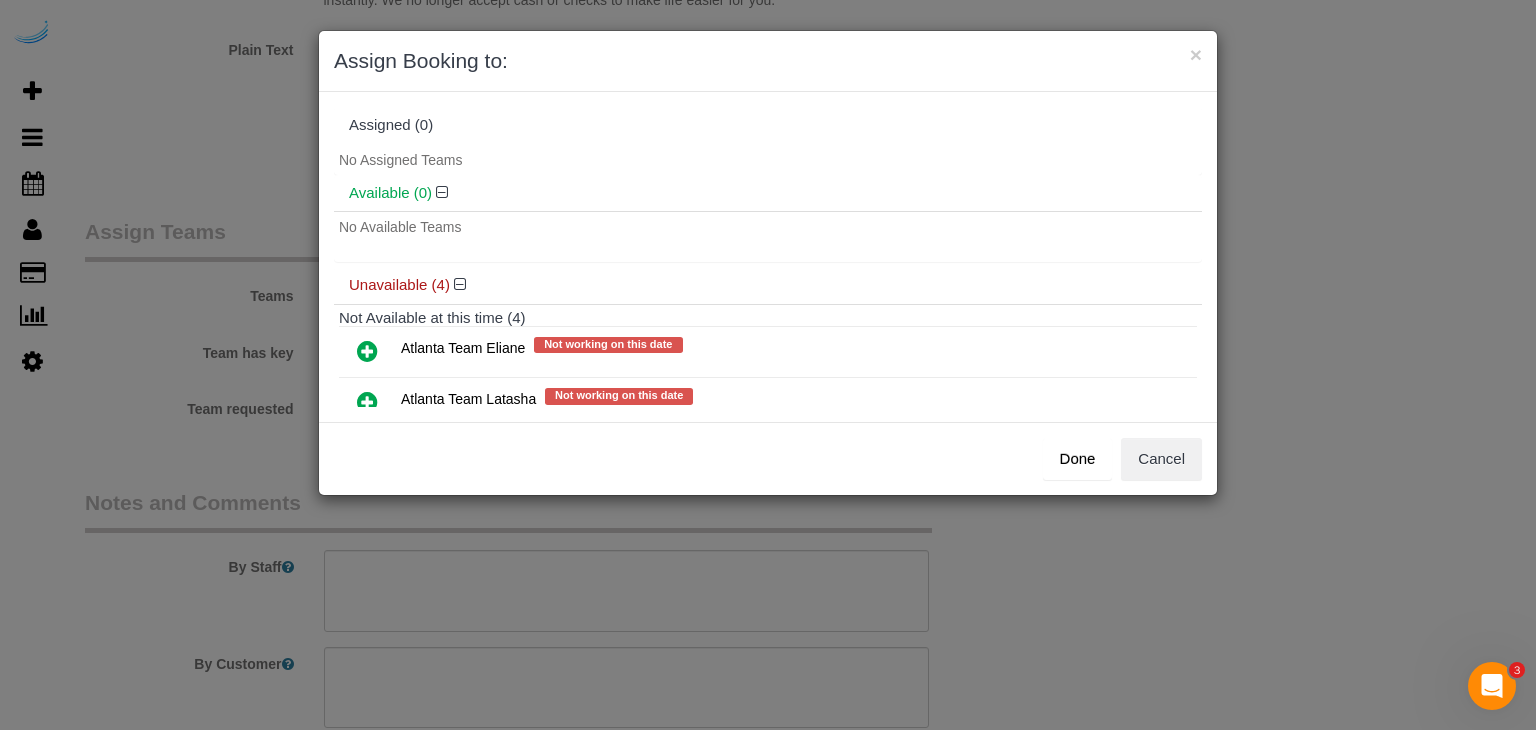 click at bounding box center [367, 351] 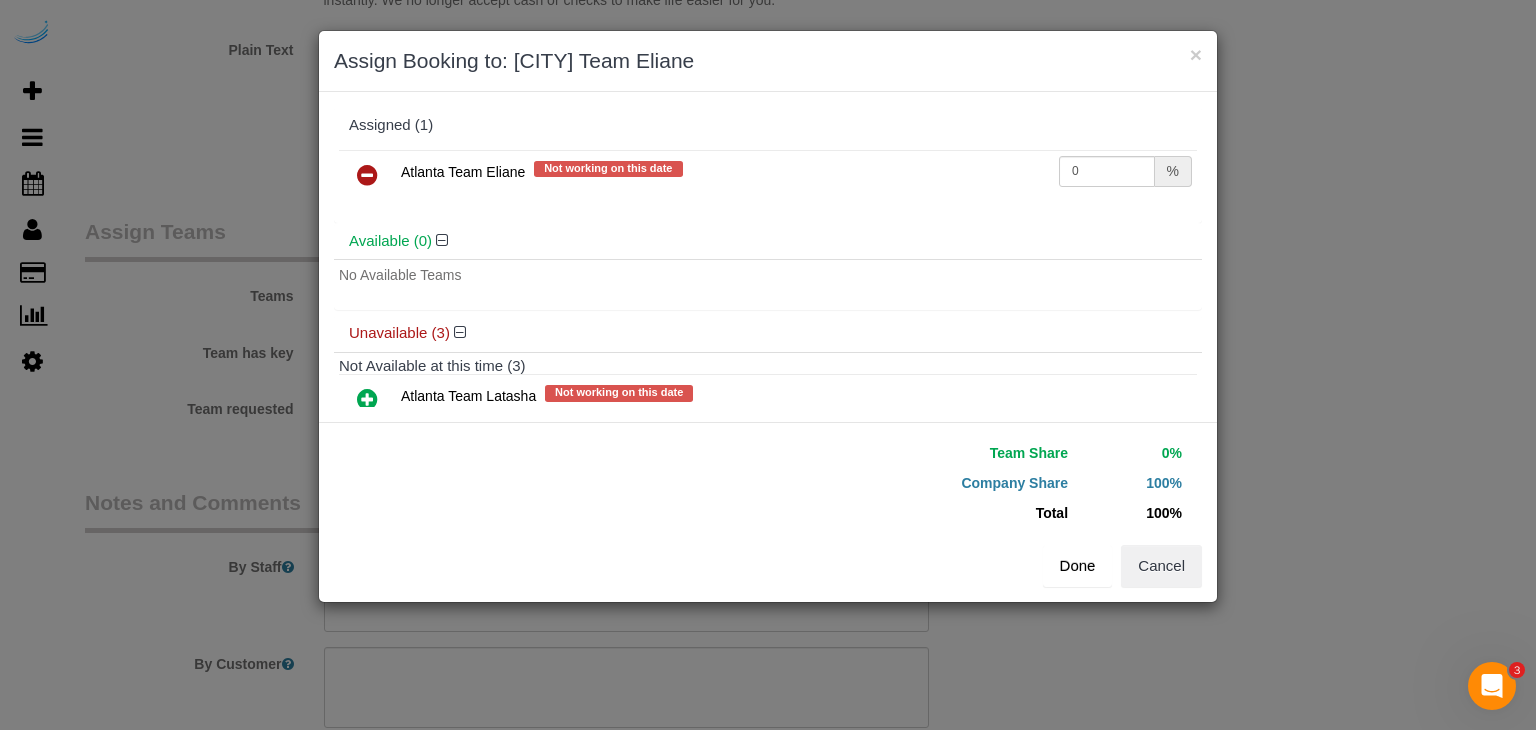 click on "Done" at bounding box center (1078, 566) 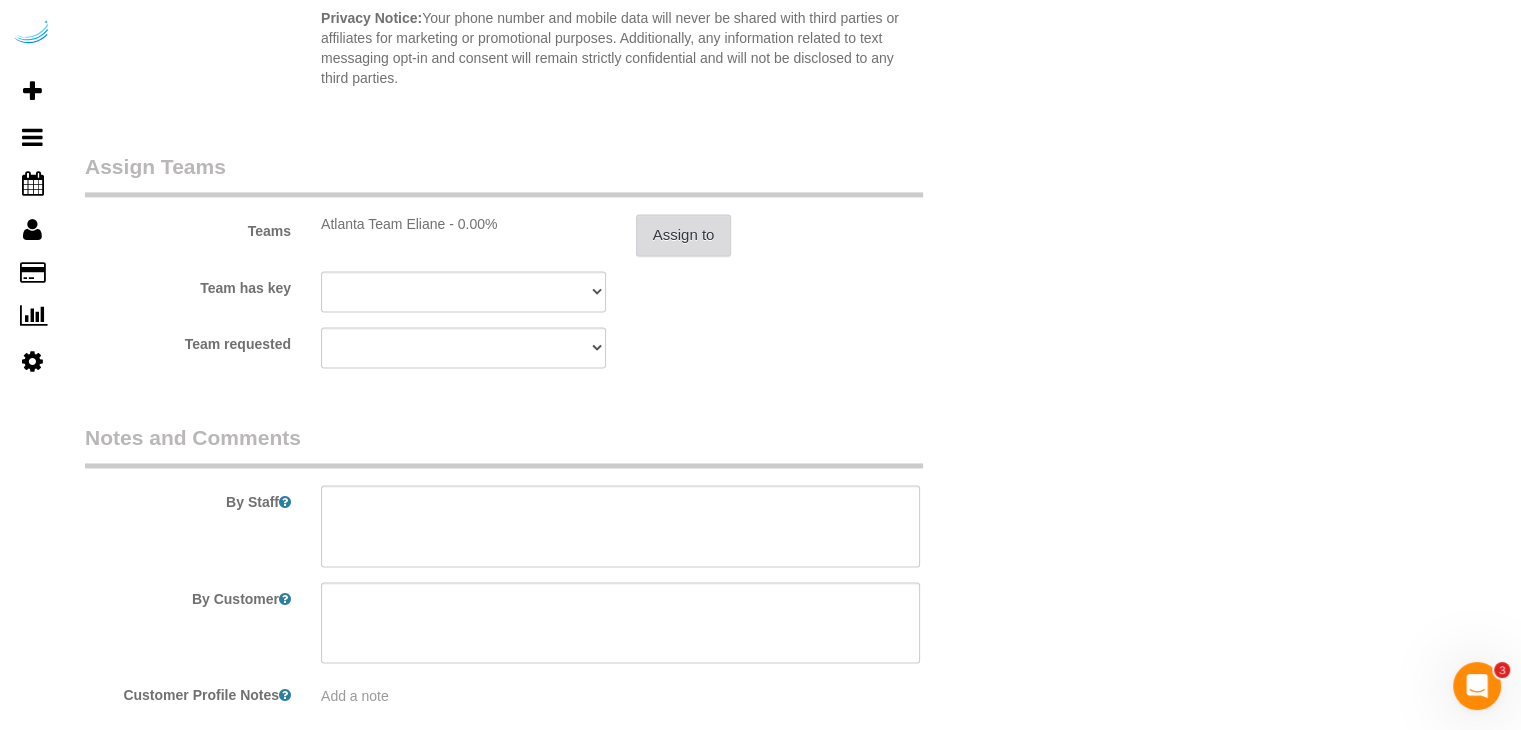 scroll, scrollTop: 2900, scrollLeft: 0, axis: vertical 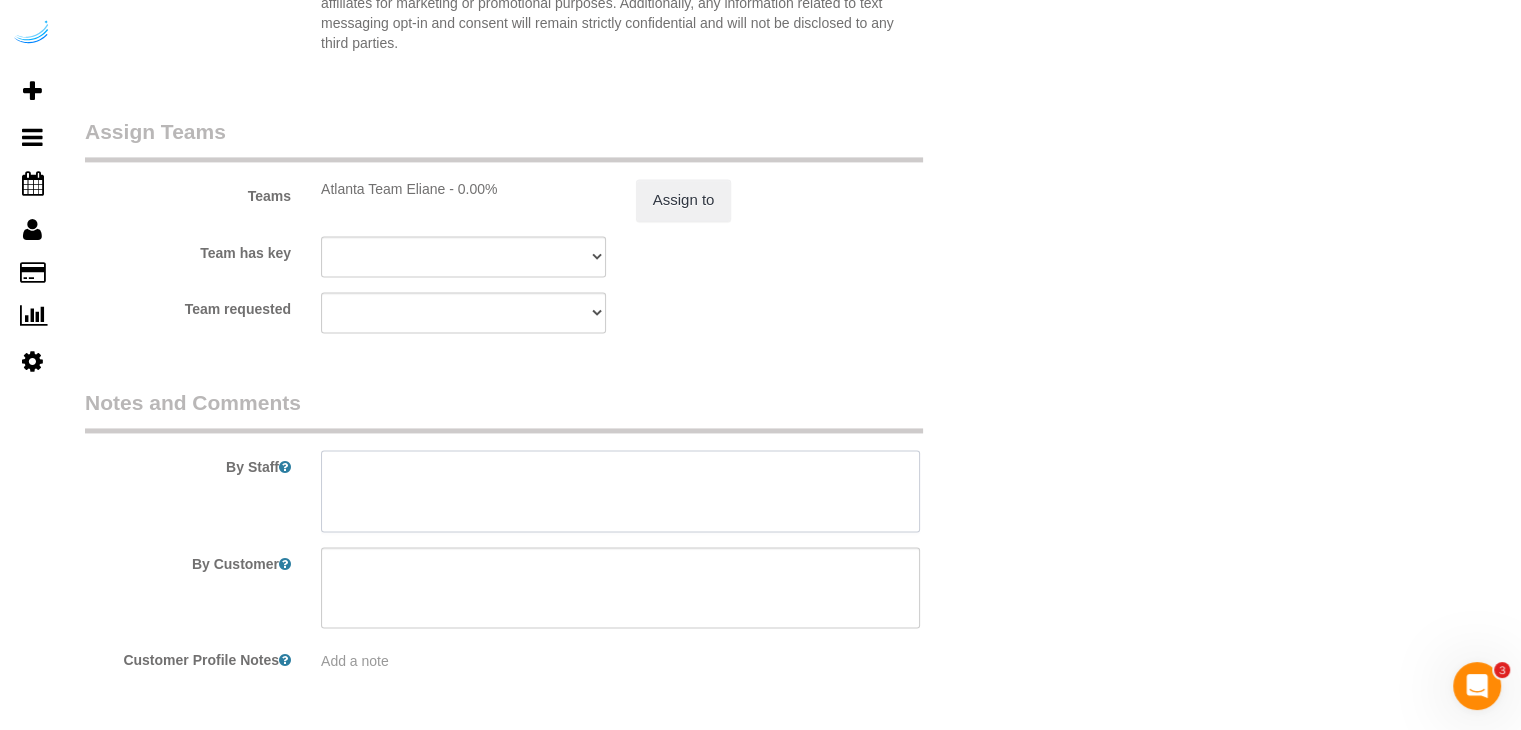 click at bounding box center [620, 491] 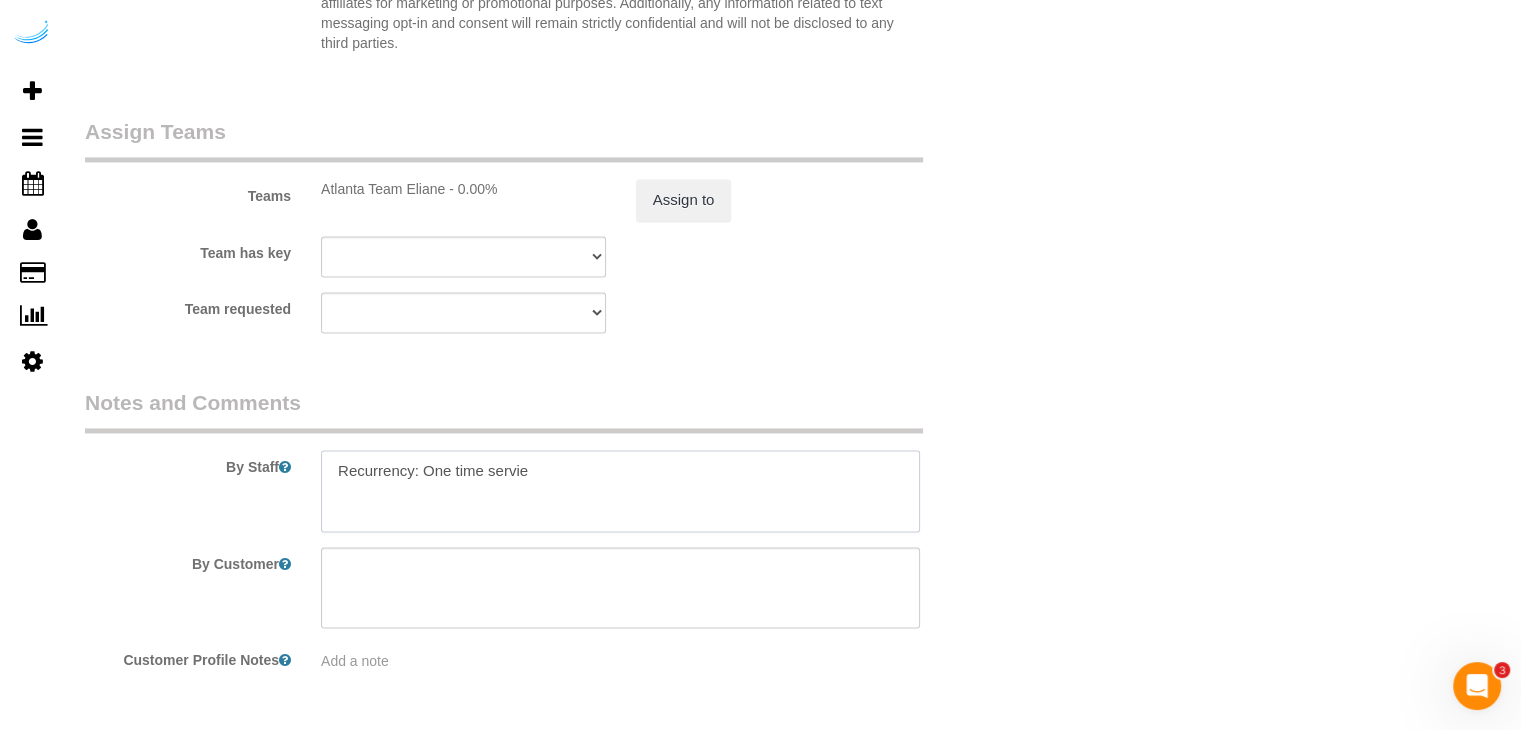 paste on "Permanent Notes:No notes from this customer.Today's Notes:No notes from this service.
Entry Method: Other
Details:
Door will be open call #144 to enter the building
Additional Notes:
Parking garage
Housekeeping Notes:" 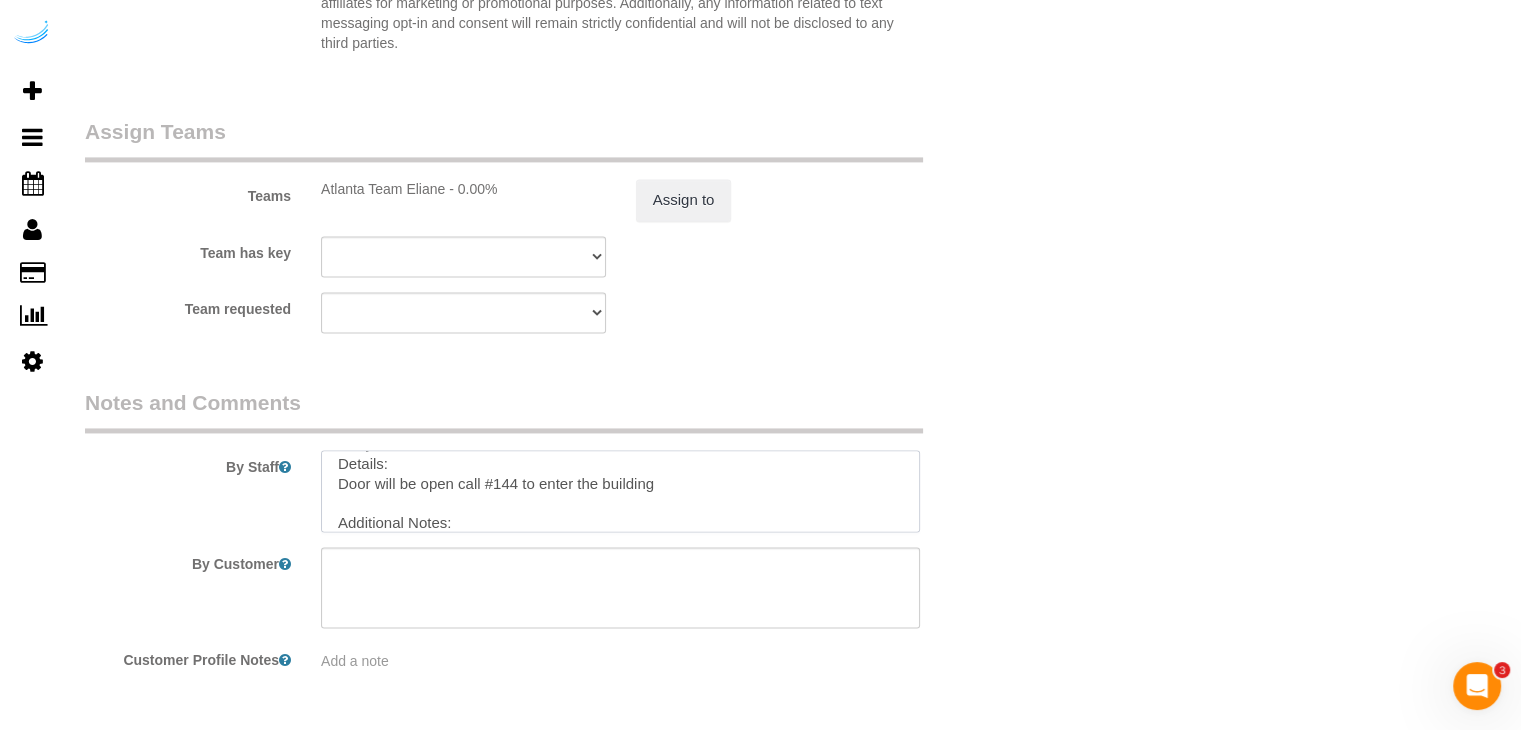 scroll, scrollTop: 0, scrollLeft: 0, axis: both 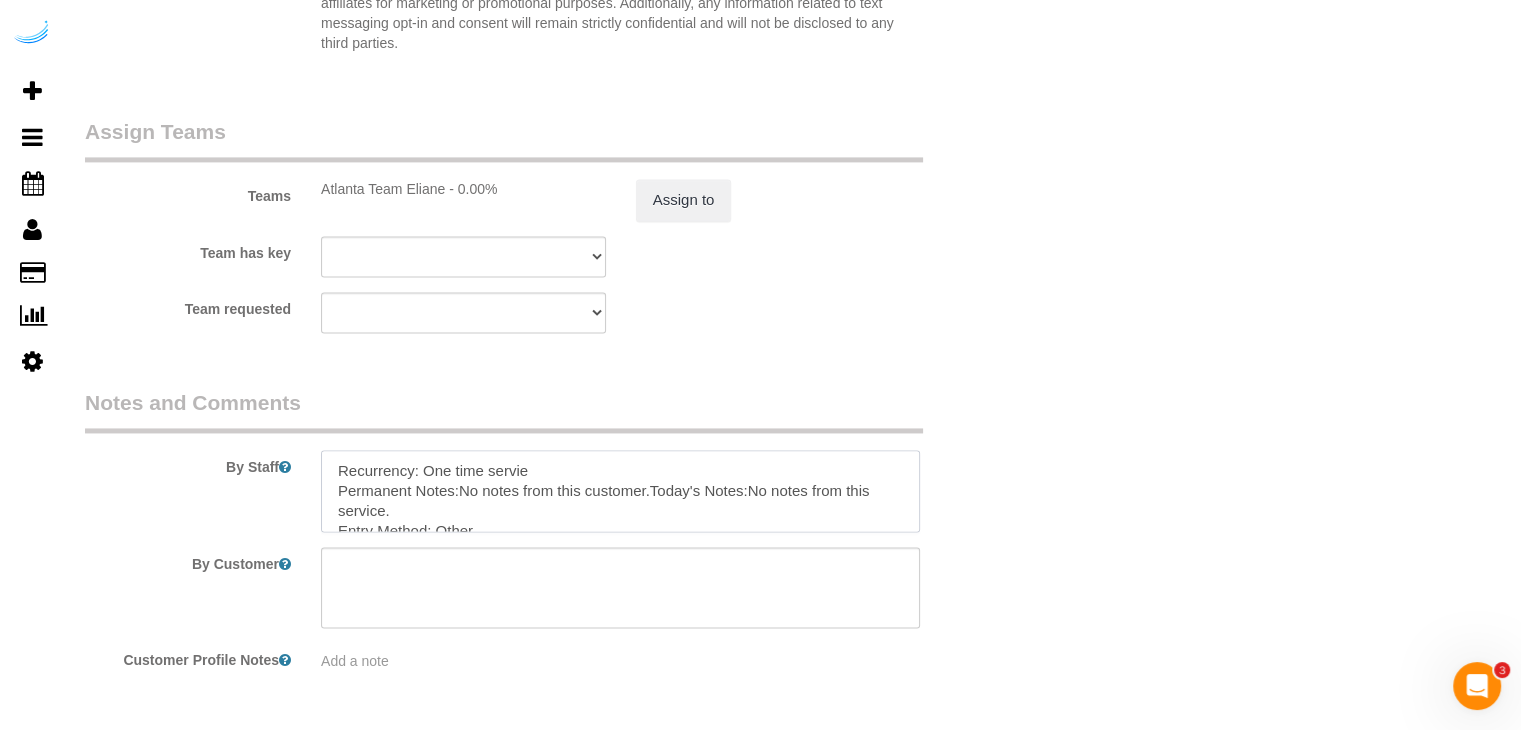 click at bounding box center (620, 491) 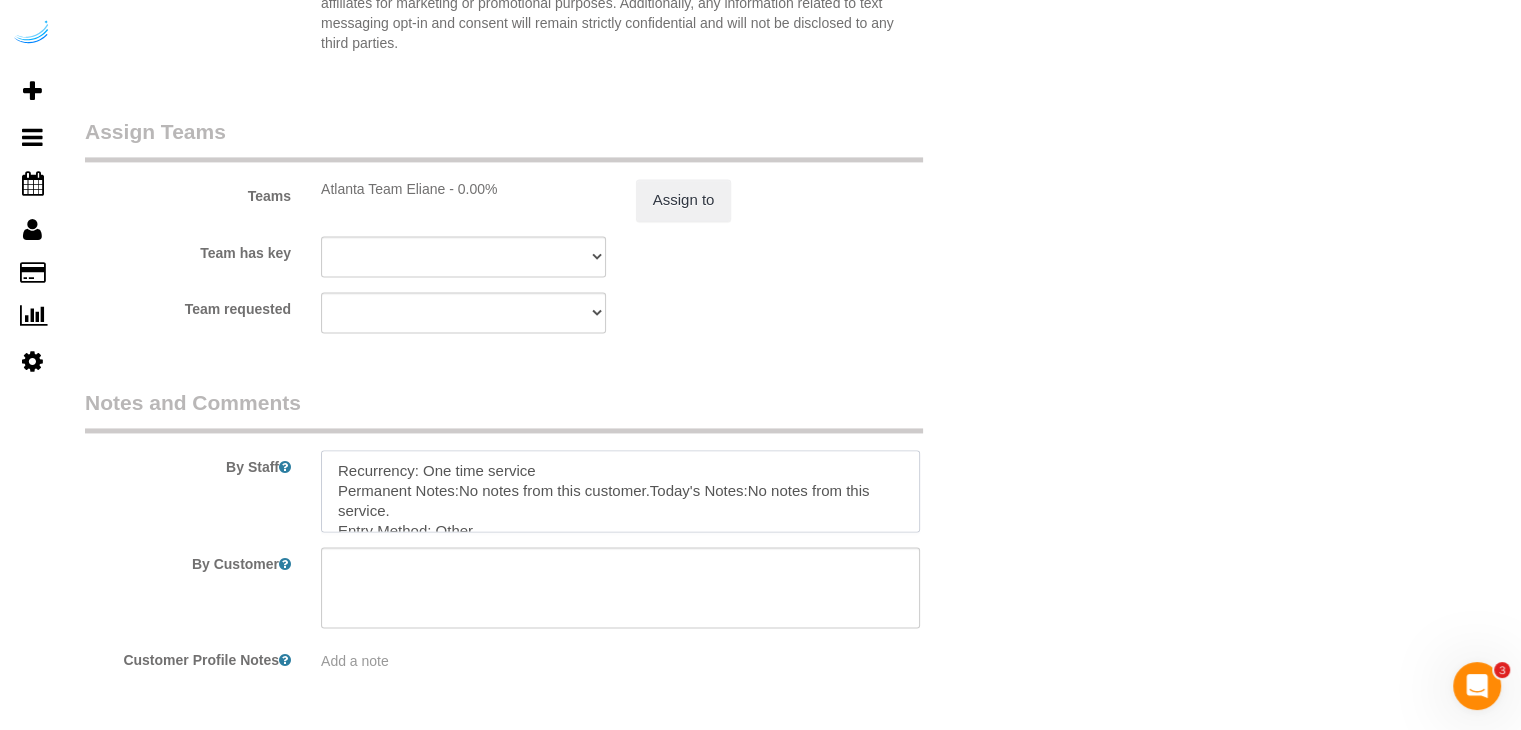 type on "Recurrency: One time service
Permanent Notes:No notes from this customer.Today's Notes:No notes from this service.
Entry Method: Other
Details:
Door will be open call #144 to enter the building
Additional Notes:
Parking garage
Housekeeping Notes:" 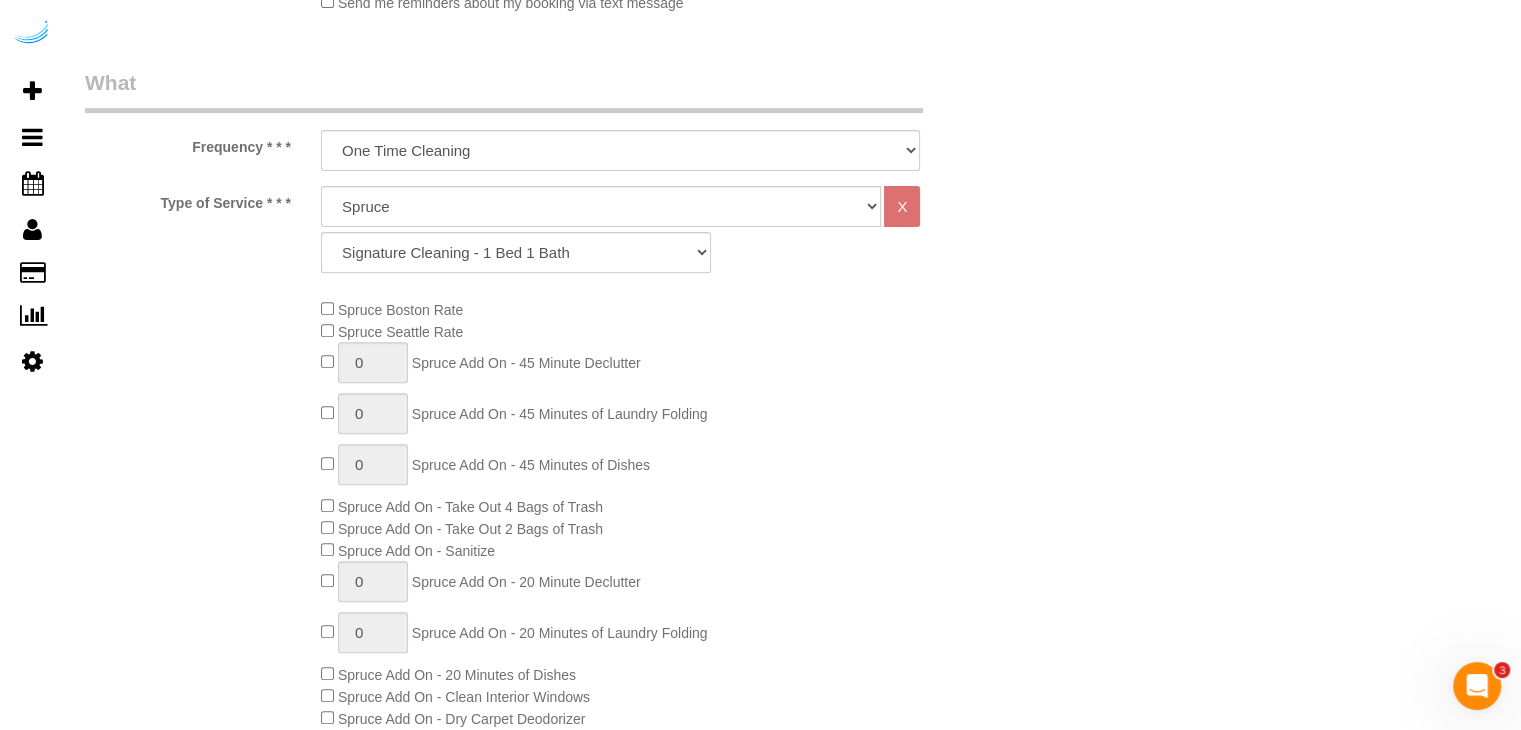 scroll, scrollTop: 300, scrollLeft: 0, axis: vertical 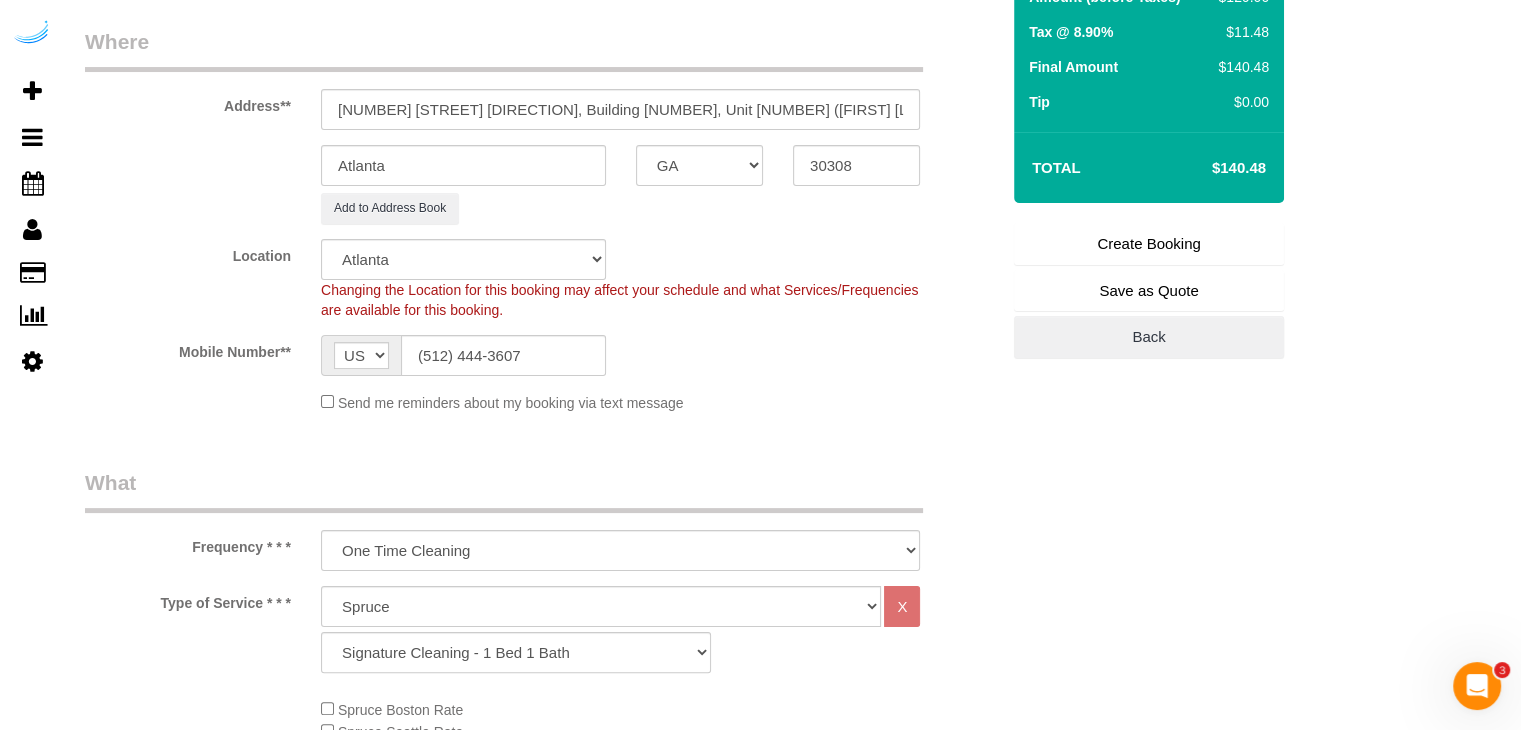 click on "Create Booking" at bounding box center [1149, 244] 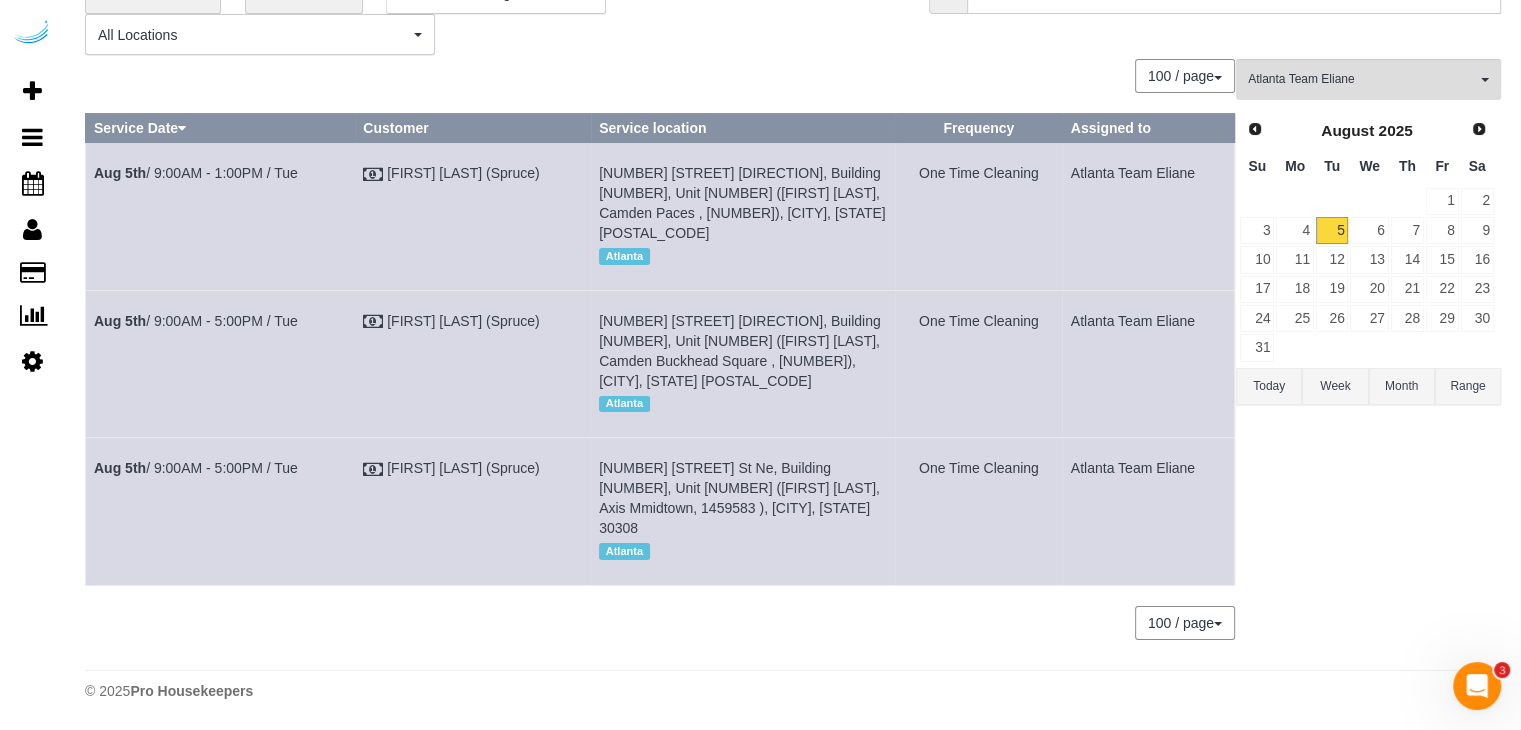 scroll, scrollTop: 0, scrollLeft: 0, axis: both 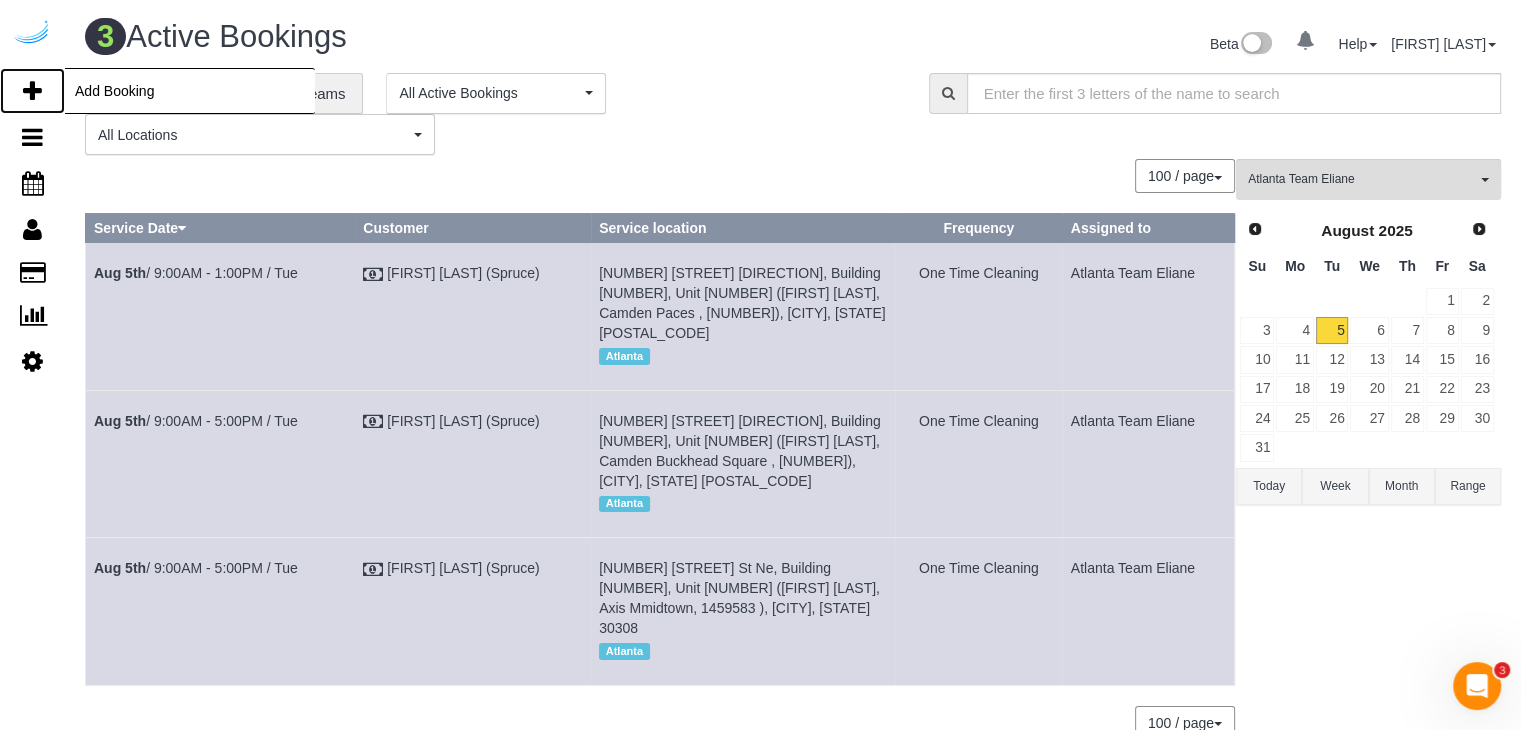 click at bounding box center [32, 91] 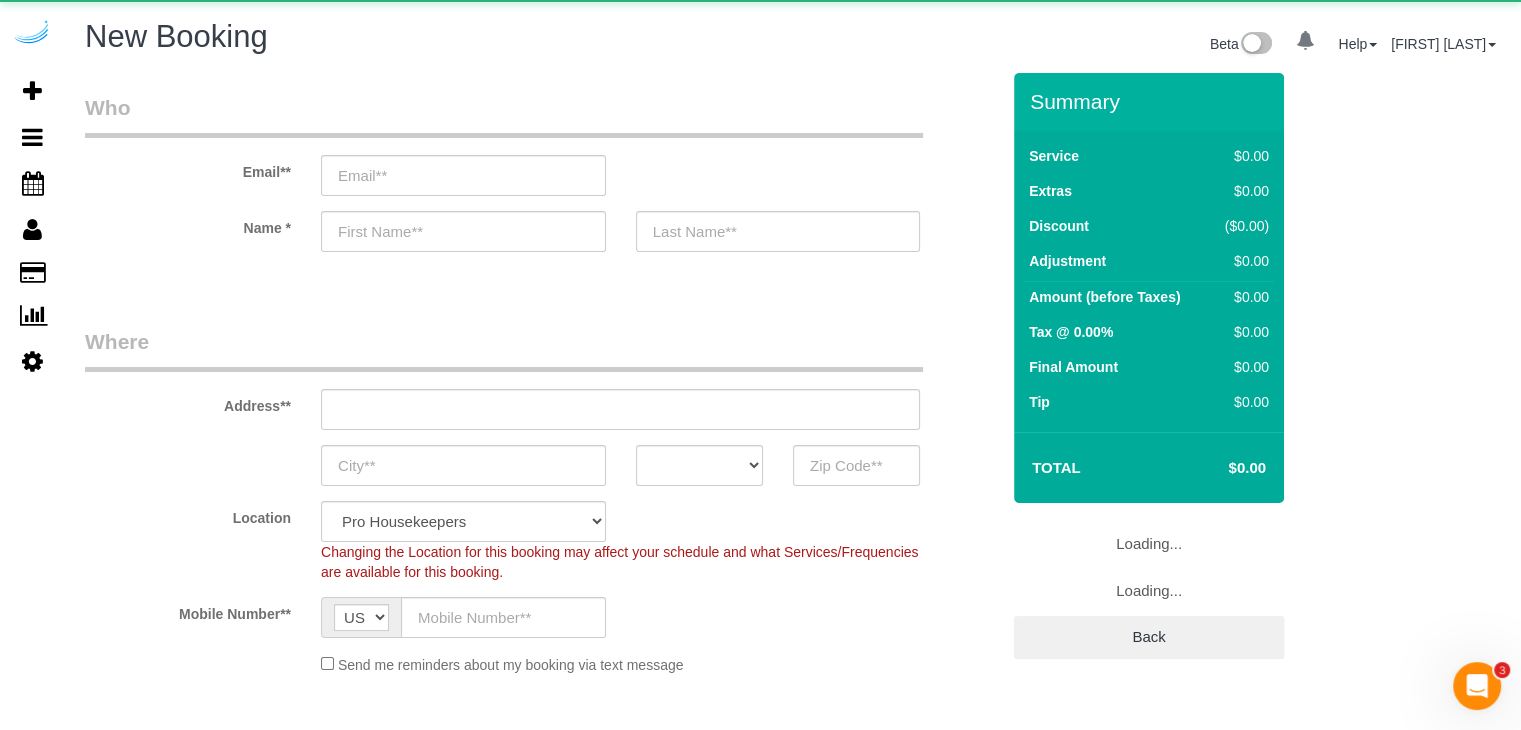 select on "object:5934" 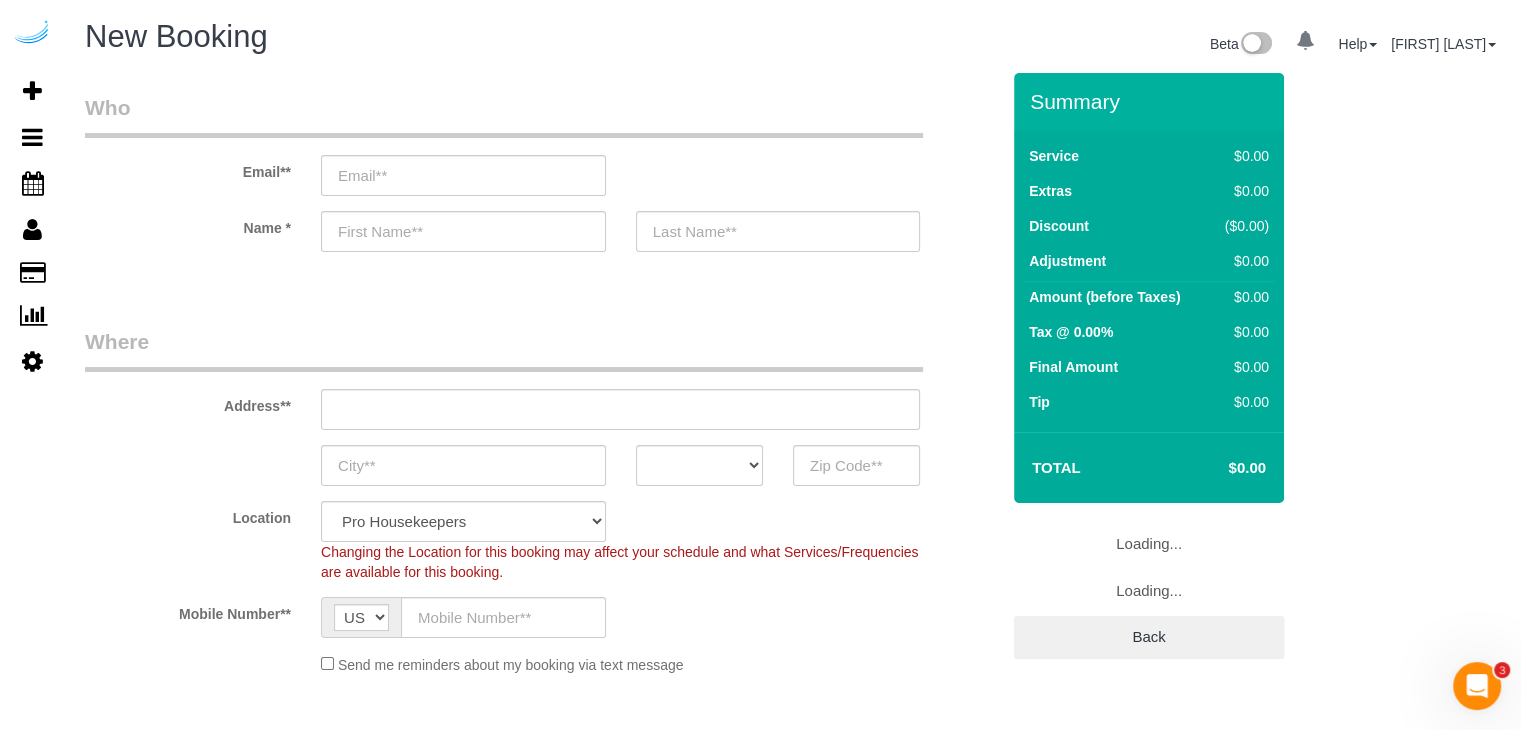select on "object:6506" 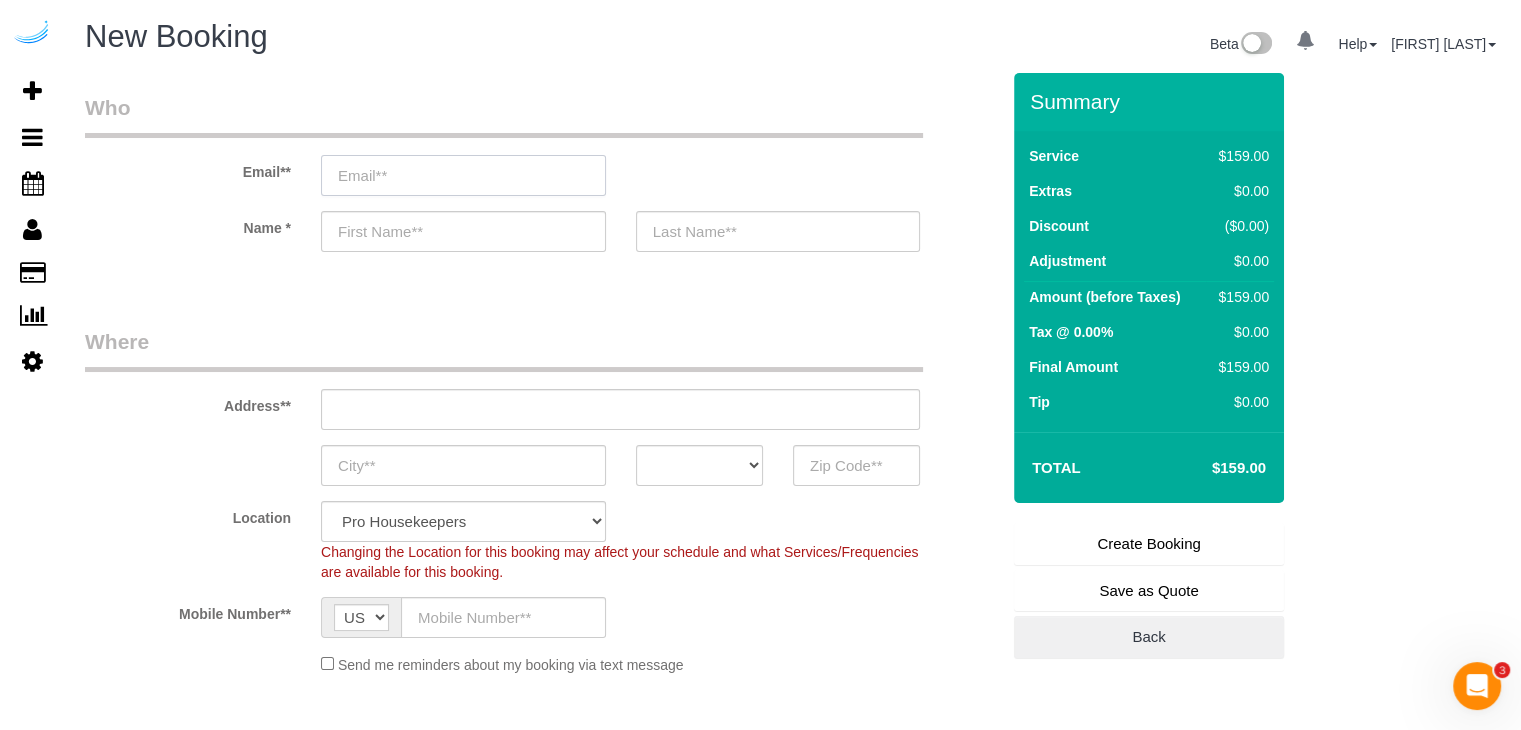 click at bounding box center (463, 175) 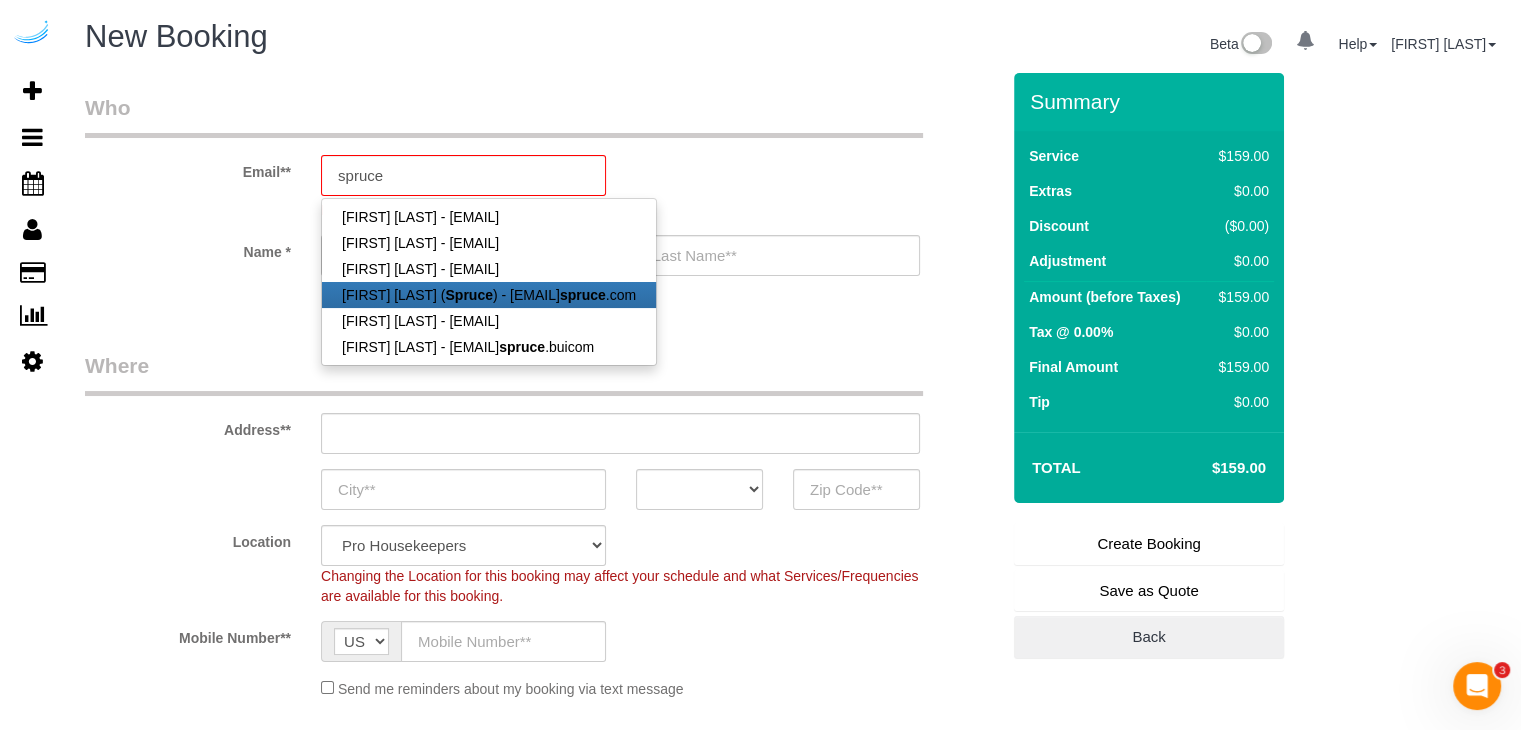click on "[FIRST] [LAST] ( [COMPANY_NAME] ) - [EMAIL]" at bounding box center [489, 295] 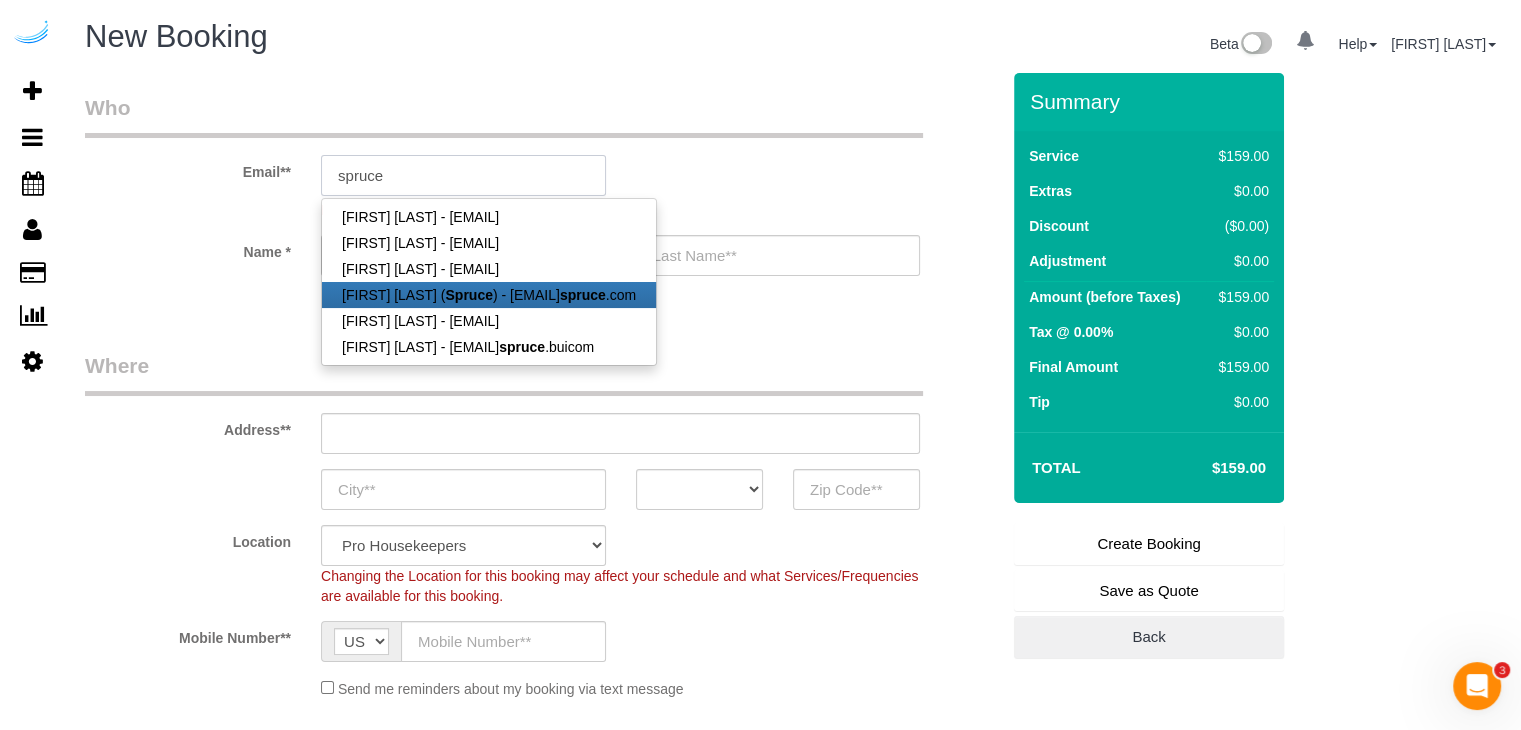 type on "brandie@getspruce.com" 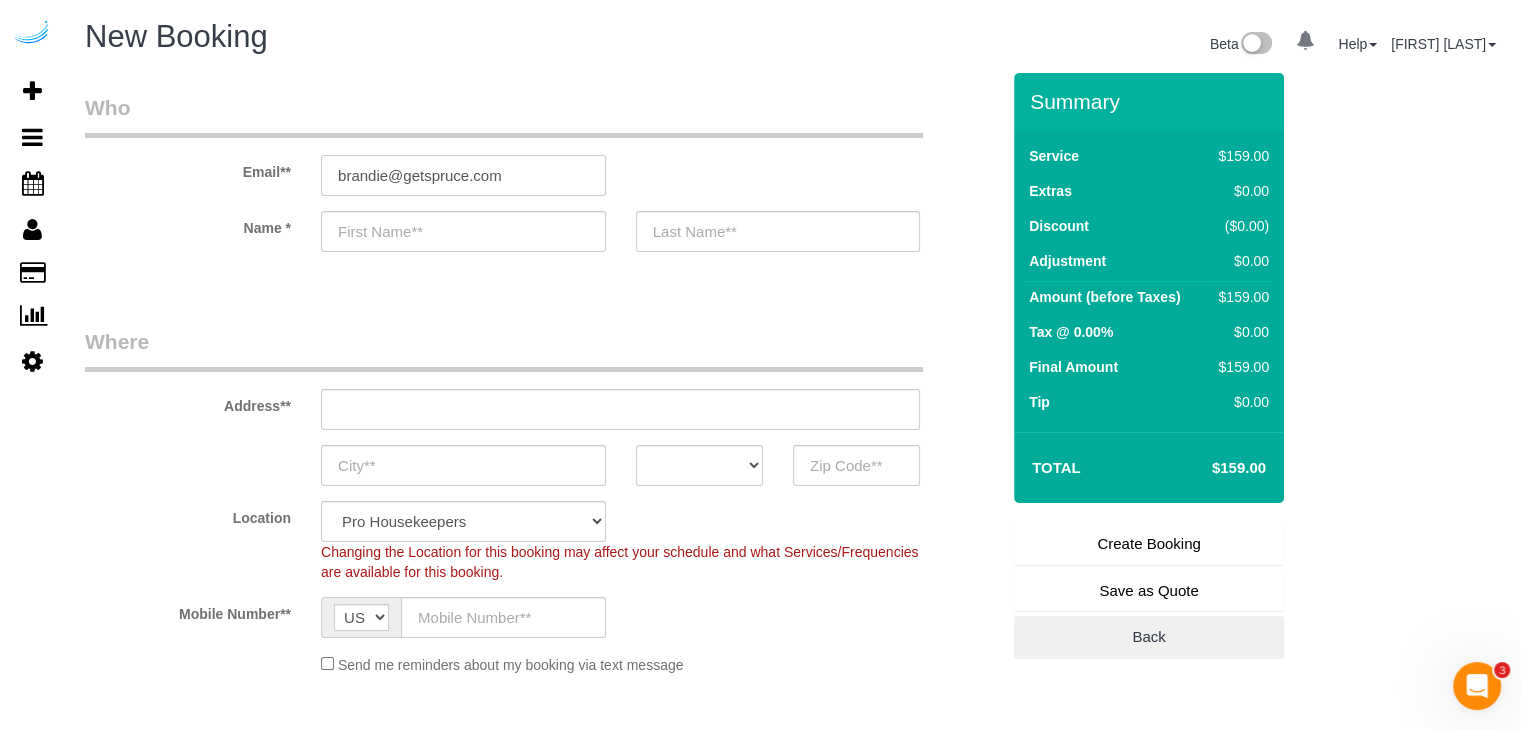 type on "Brandie" 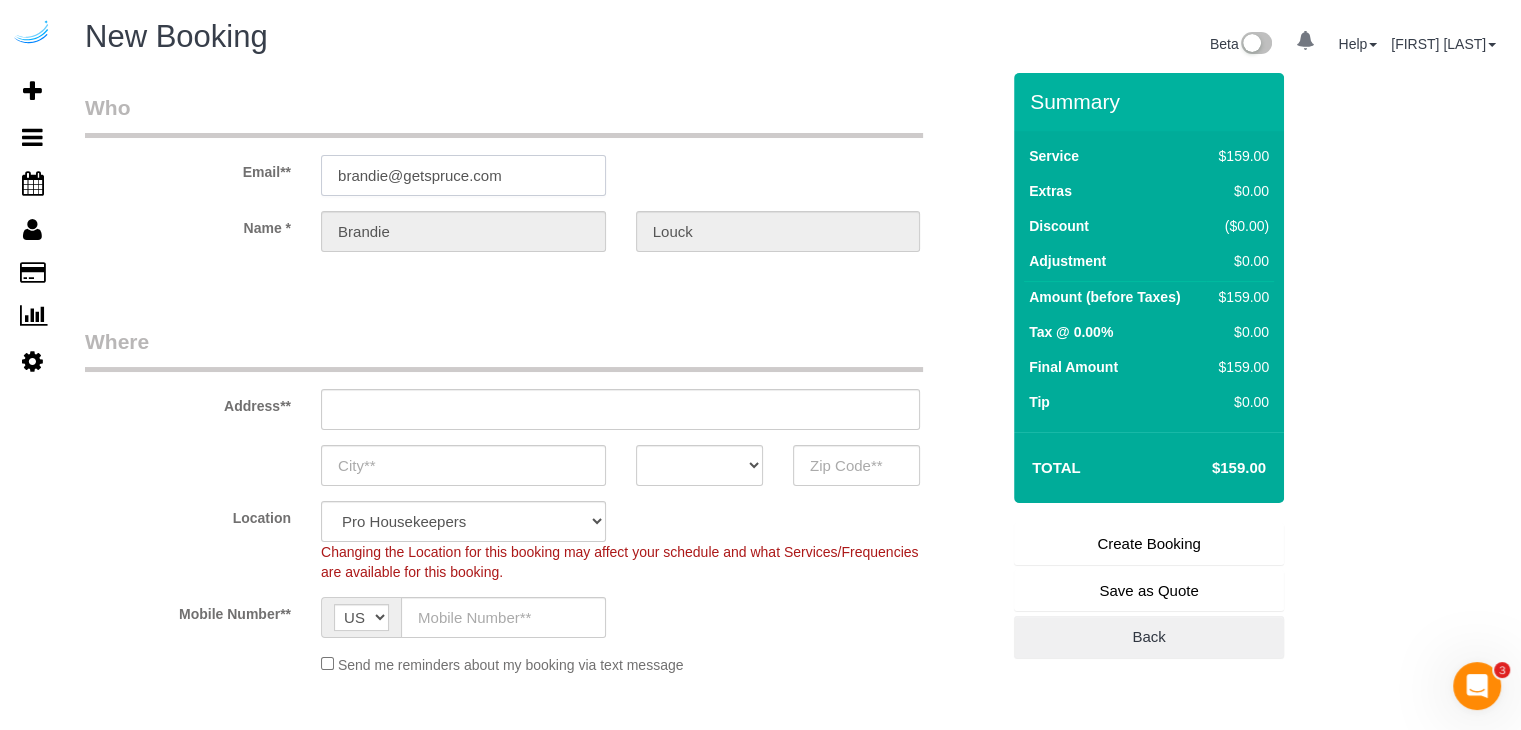 type on "3816 S Lamar Blvd" 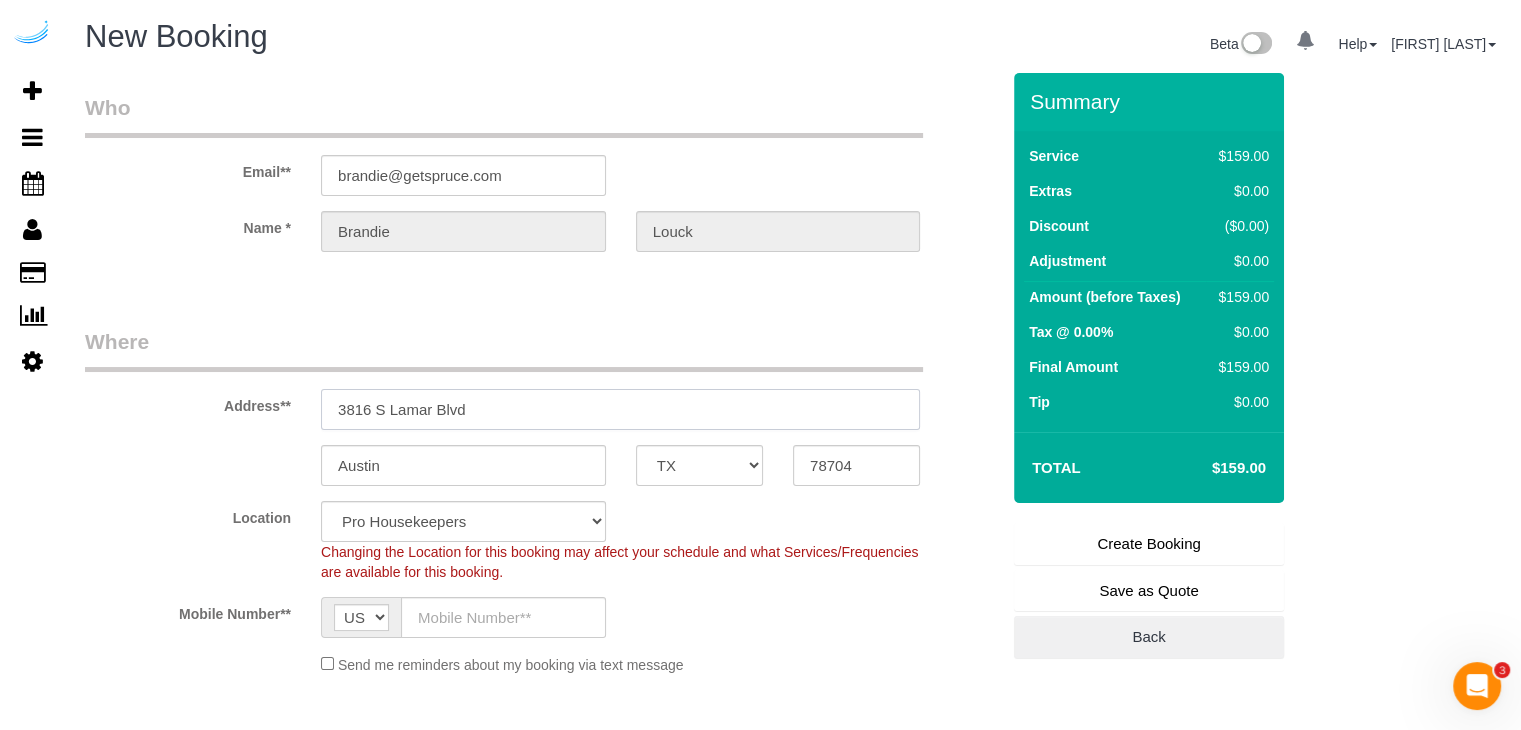 click on "3816 S Lamar Blvd" at bounding box center (620, 409) 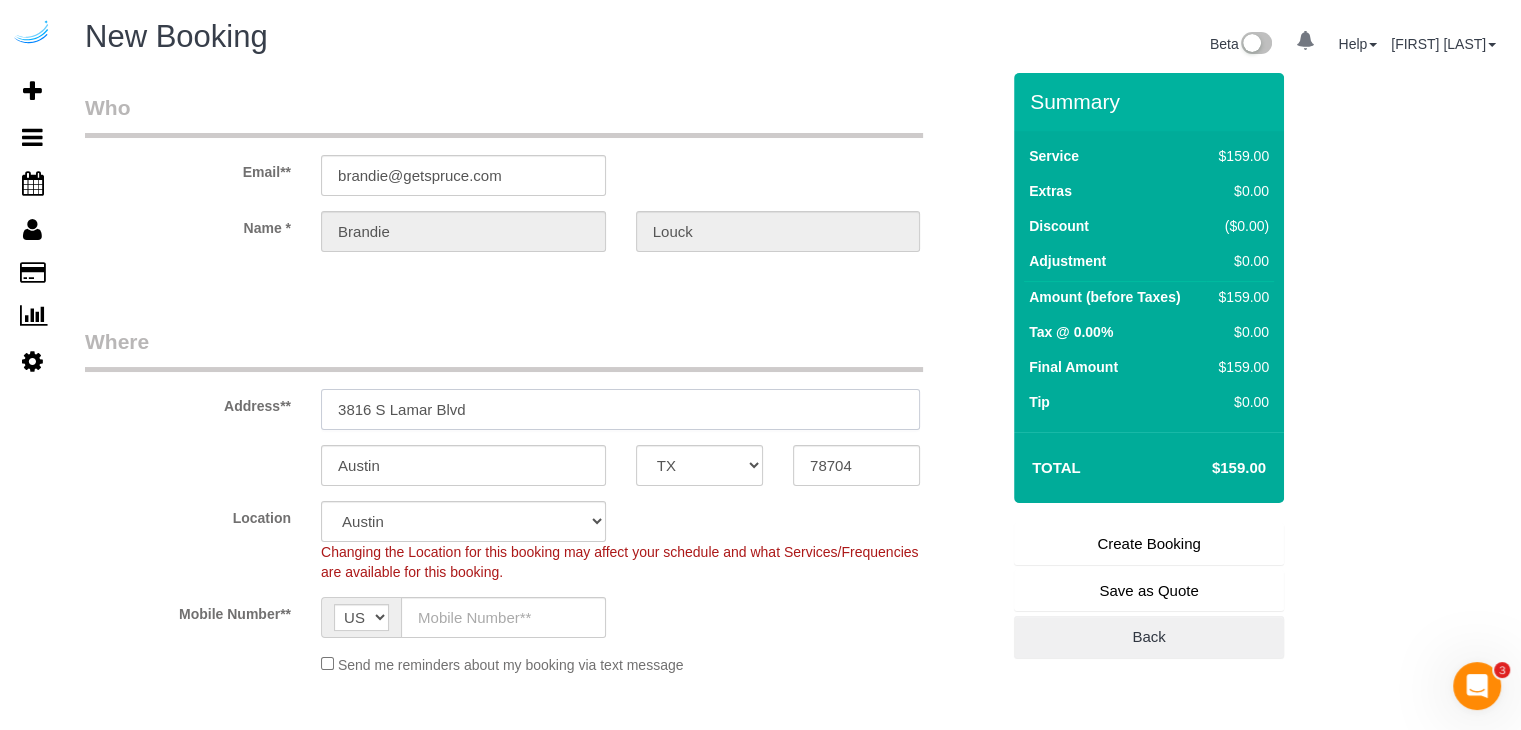 paste on "705 Town Blvd, Atlanta, GA 30319" 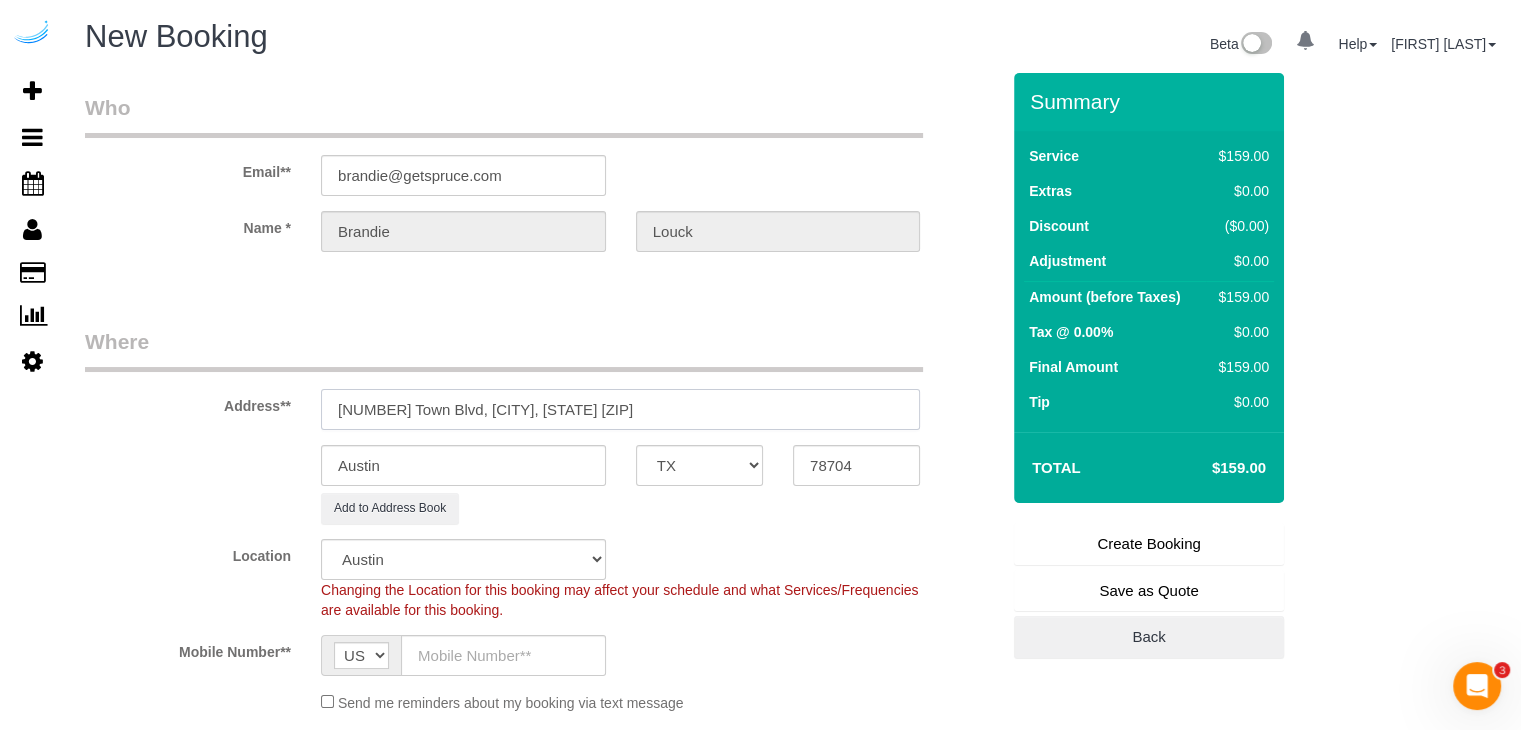 select on "object:6550" 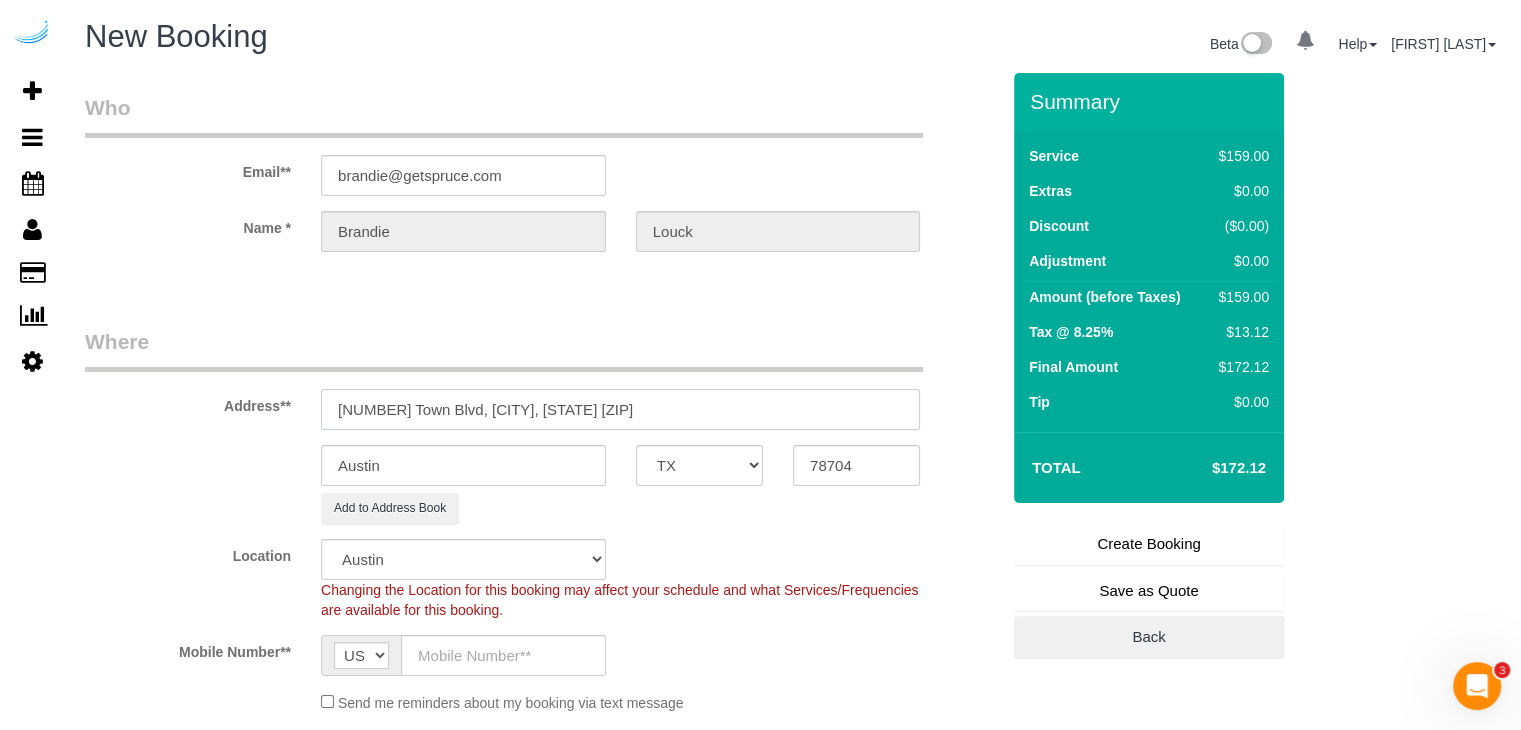 type on "705 Town Blvd, Atlanta, GA 30319" 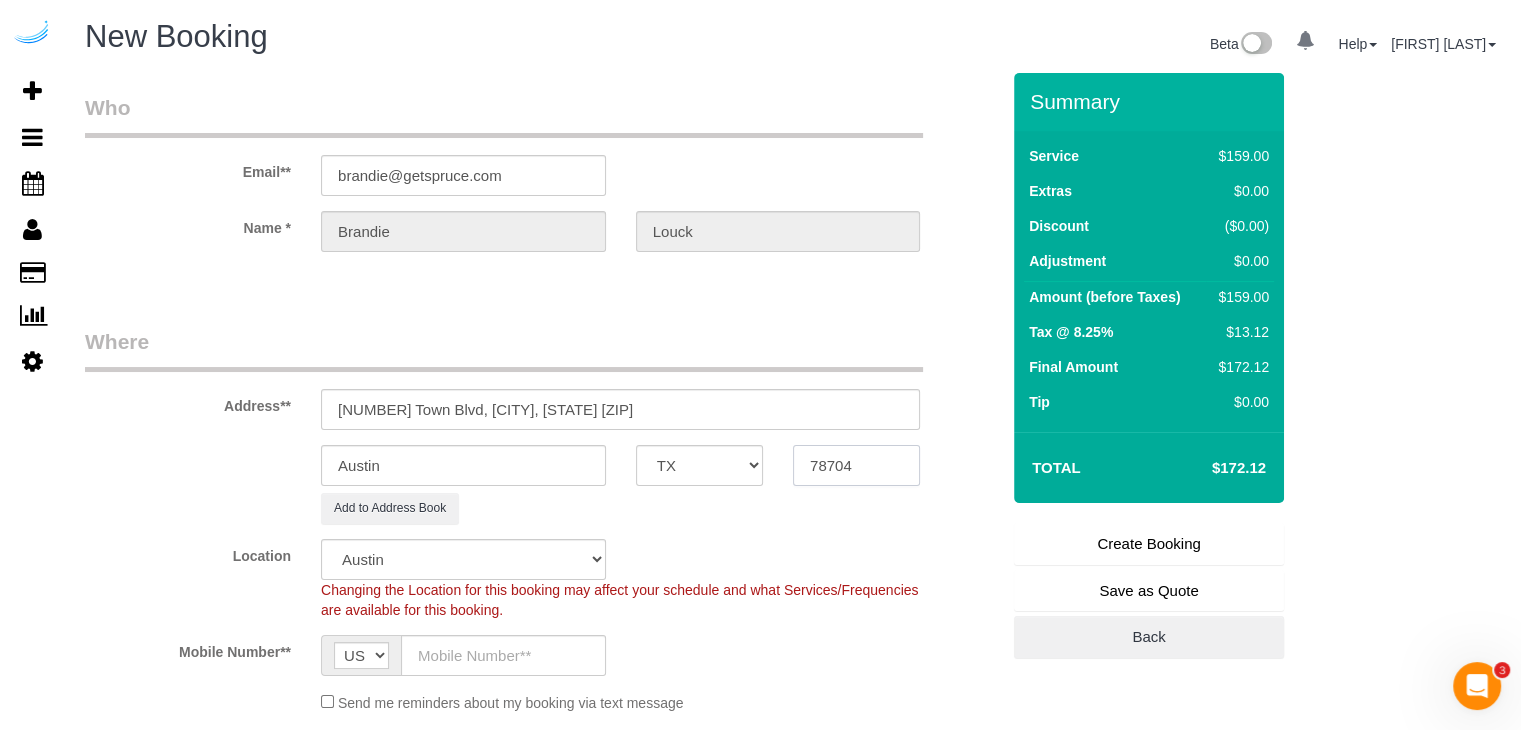 click on "78704" at bounding box center (856, 465) 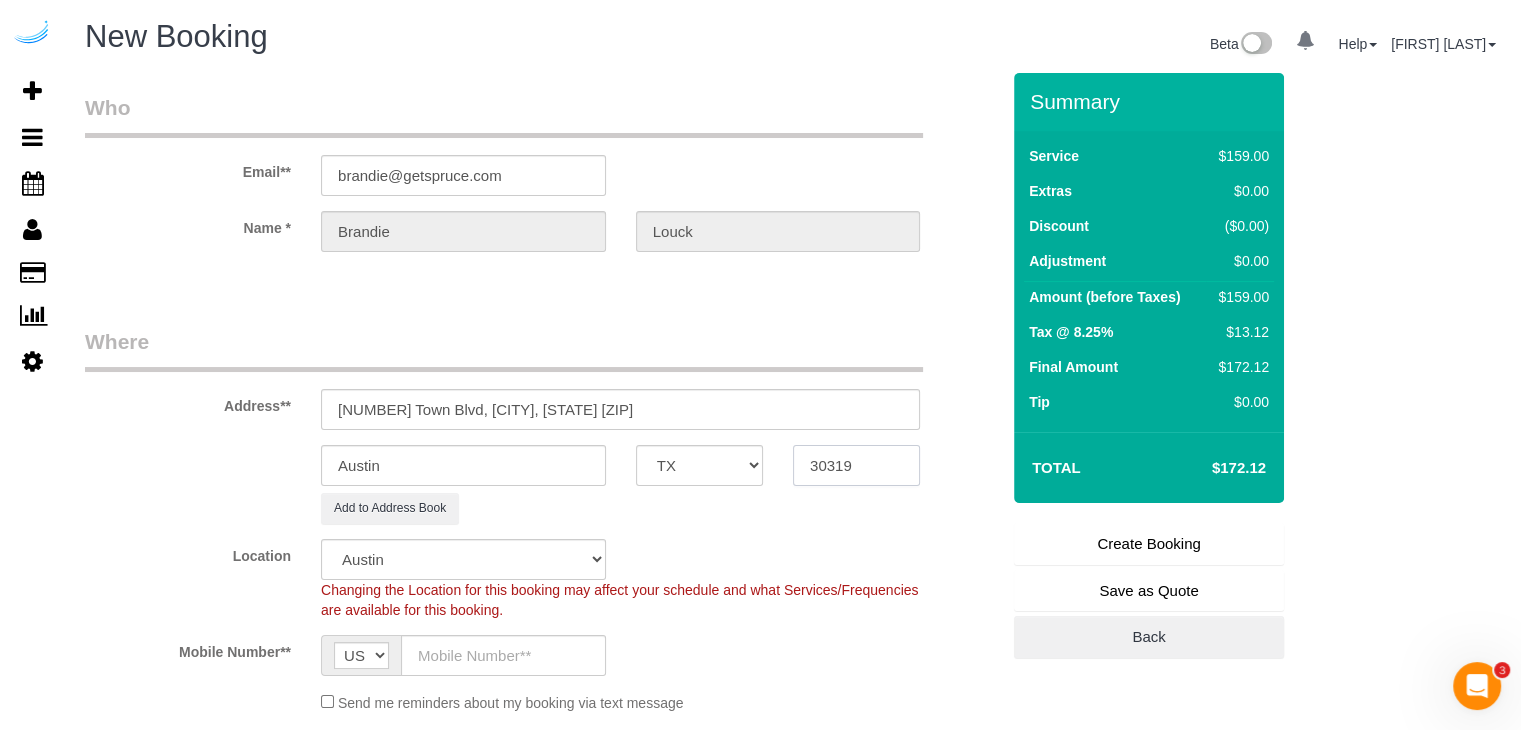 type on "30319" 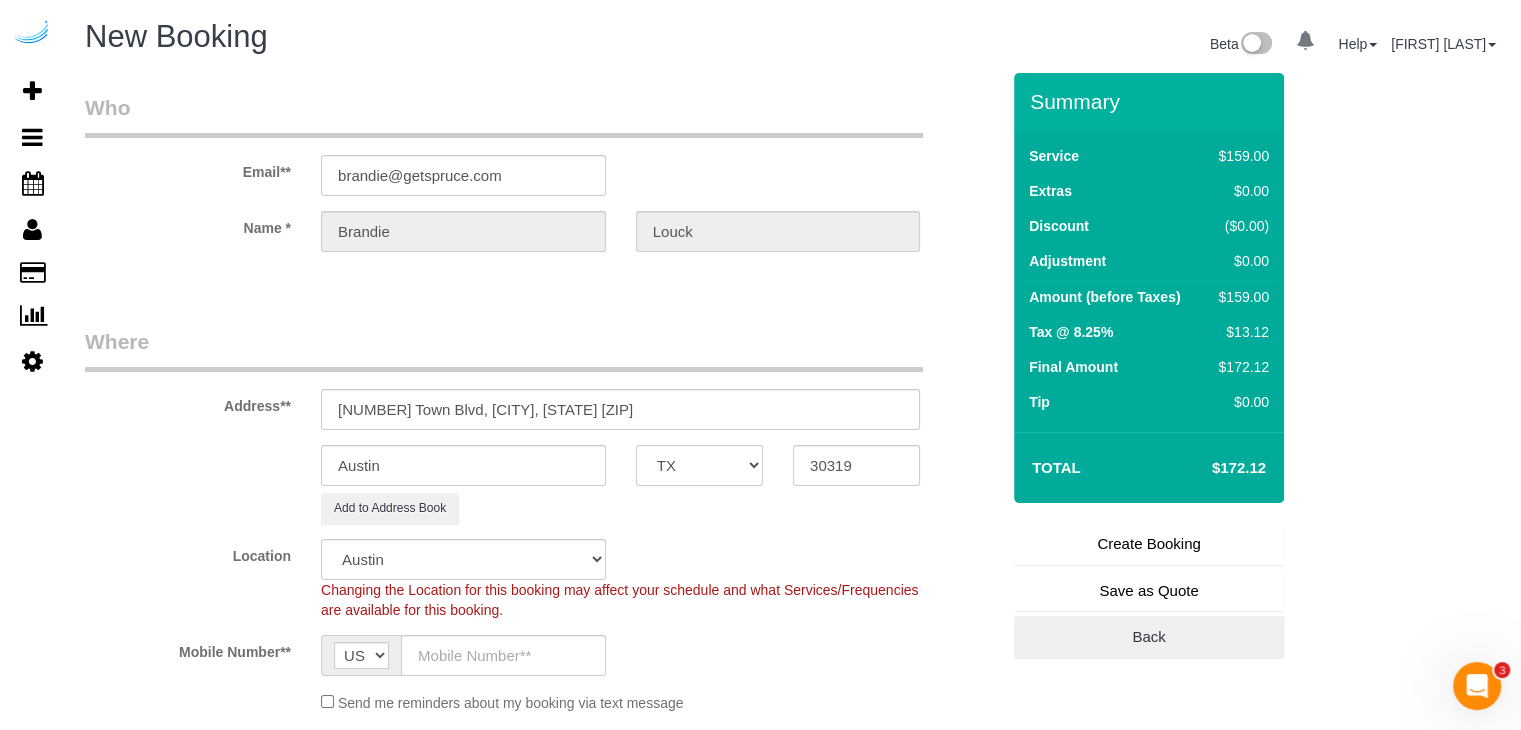 click on "AK
AL
AR
AZ
CA
CO
CT
DC
DE
FL
GA
HI
IA
ID
IL
IN
KS
KY
LA
MA
MD
ME
MI
MN
MO
MS
MT
NC
ND
NE
NH
NJ
NM
NV
NY
OH
OK
OR
PA
RI
SC
SD
TN
TX
UT
VA
VT
WA
WI
WV
WY" at bounding box center (699, 465) 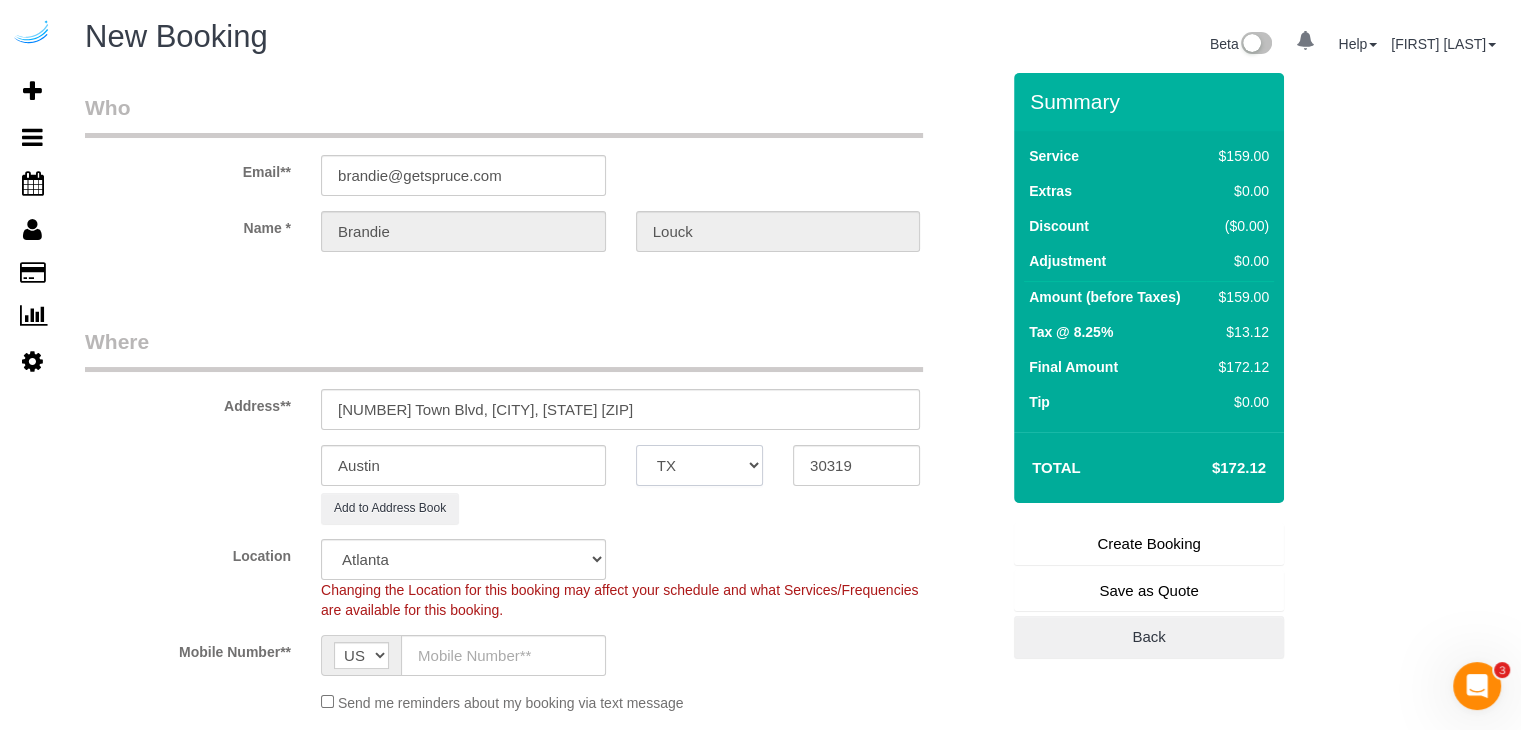 select on "object:6597" 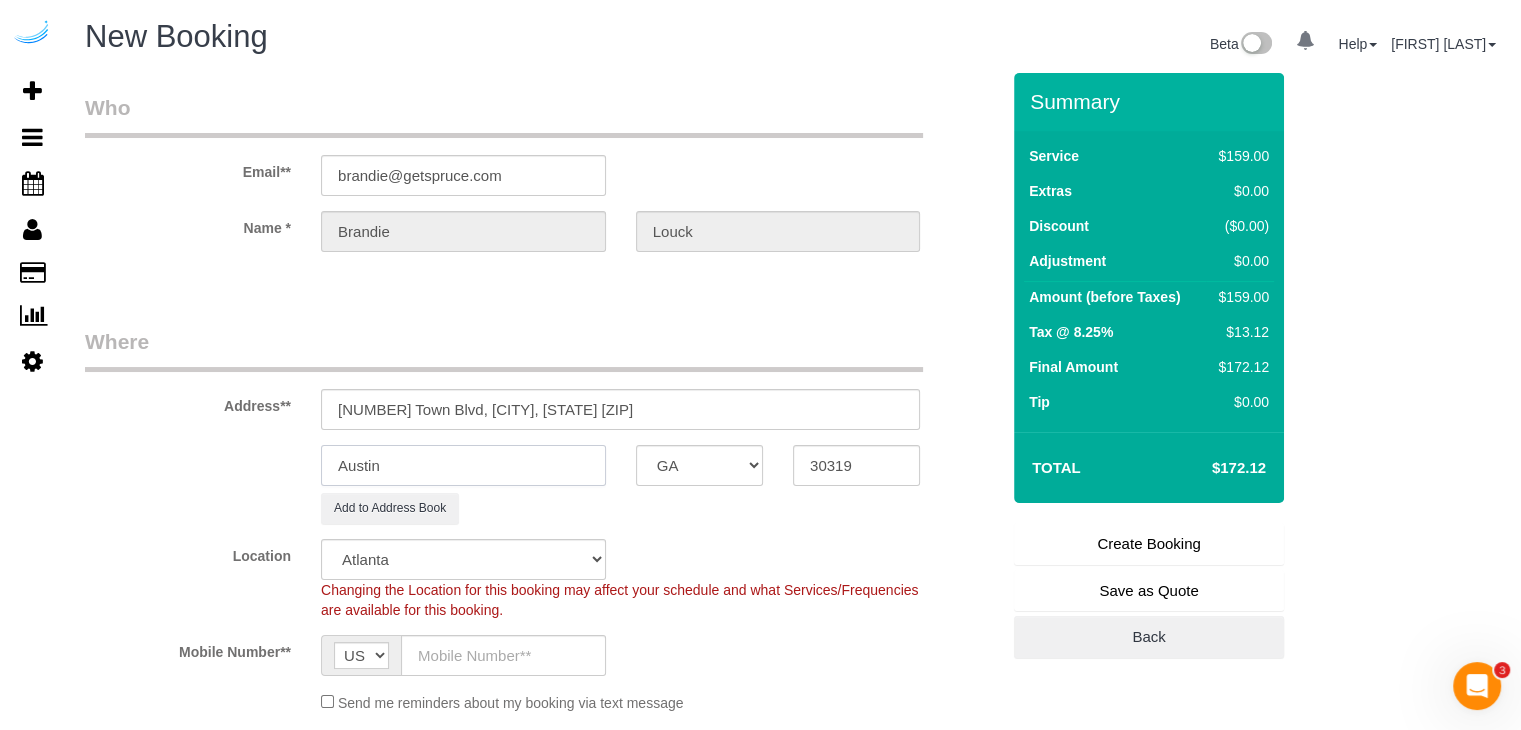 click on "Austin" at bounding box center (463, 465) 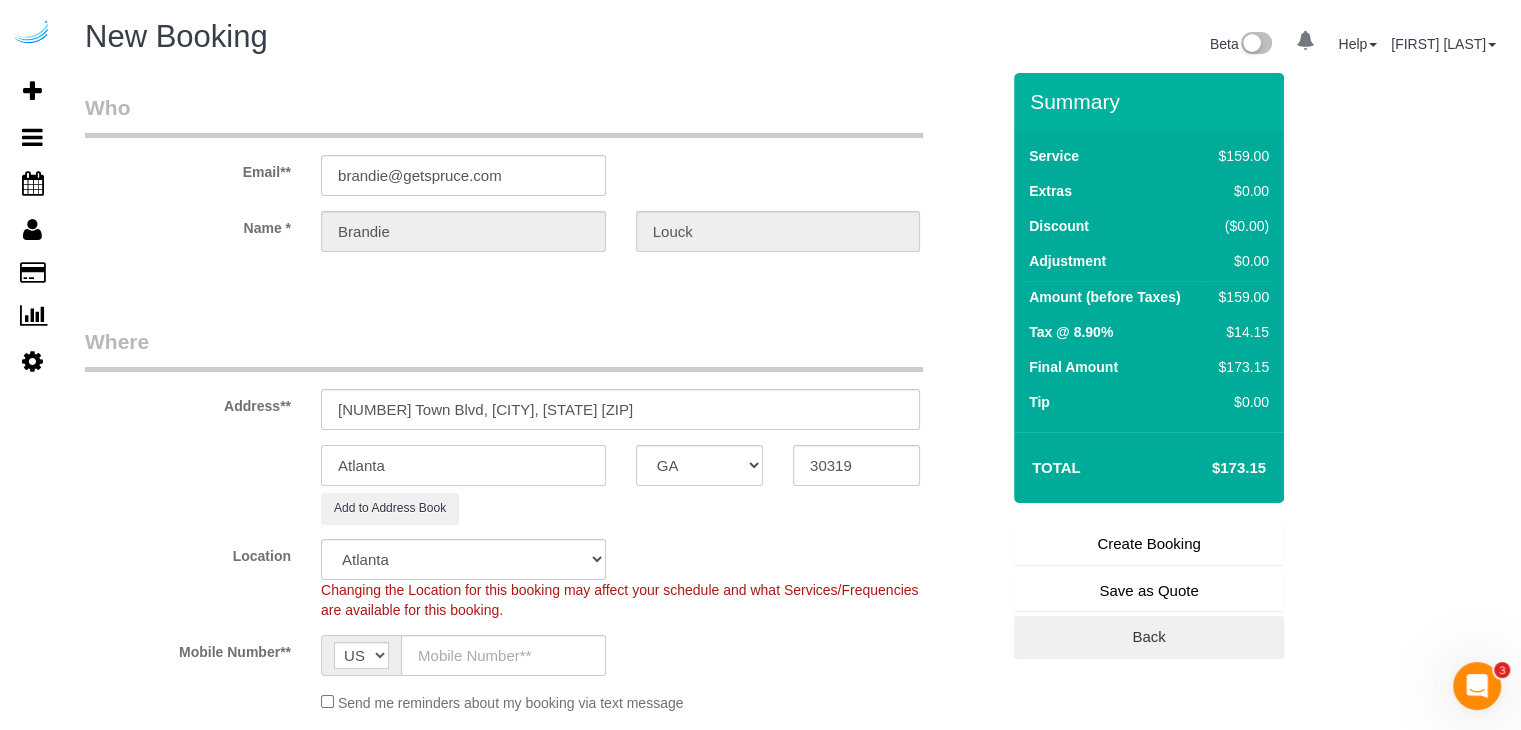 type on "Atlanta" 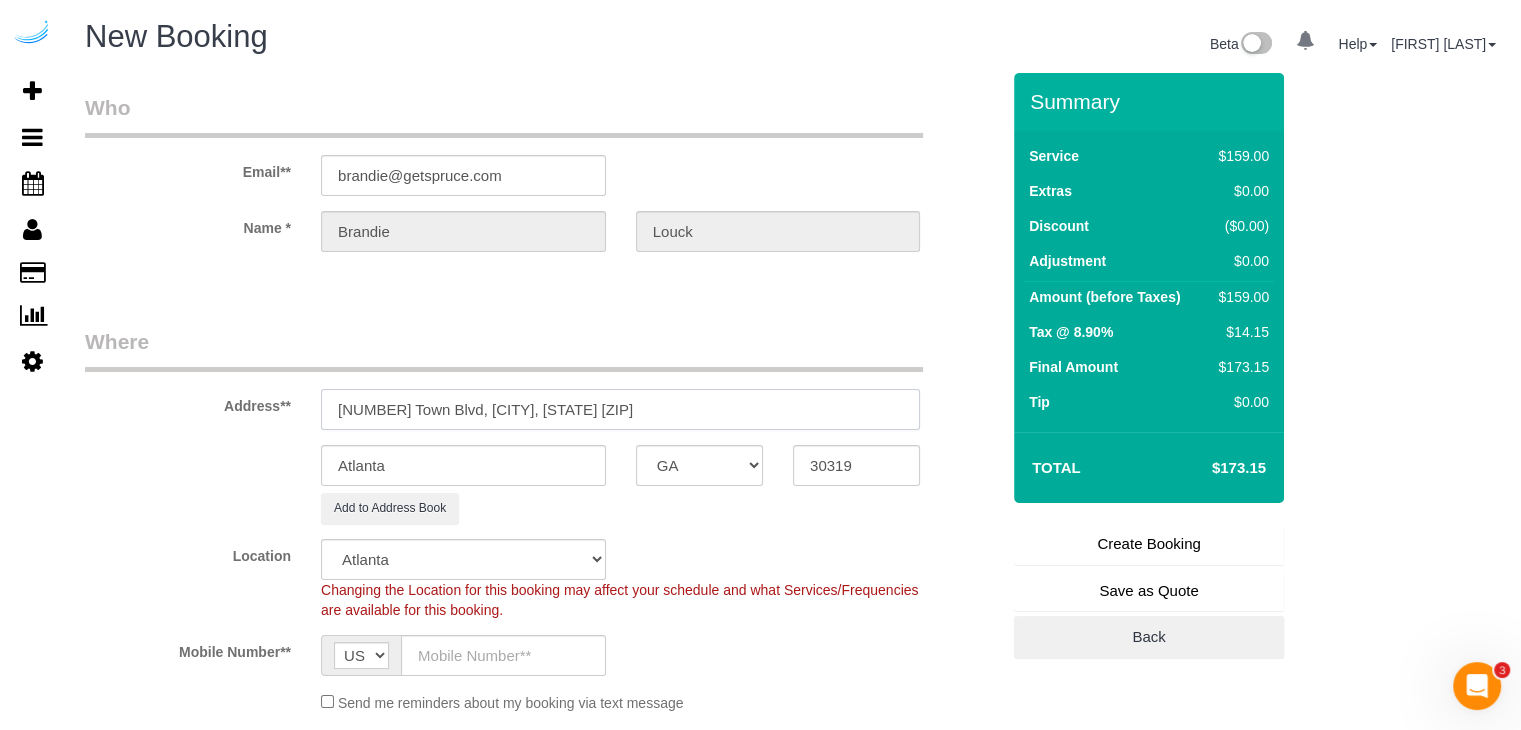 drag, startPoint x: 440, startPoint y: 401, endPoint x: 732, endPoint y: 396, distance: 292.04282 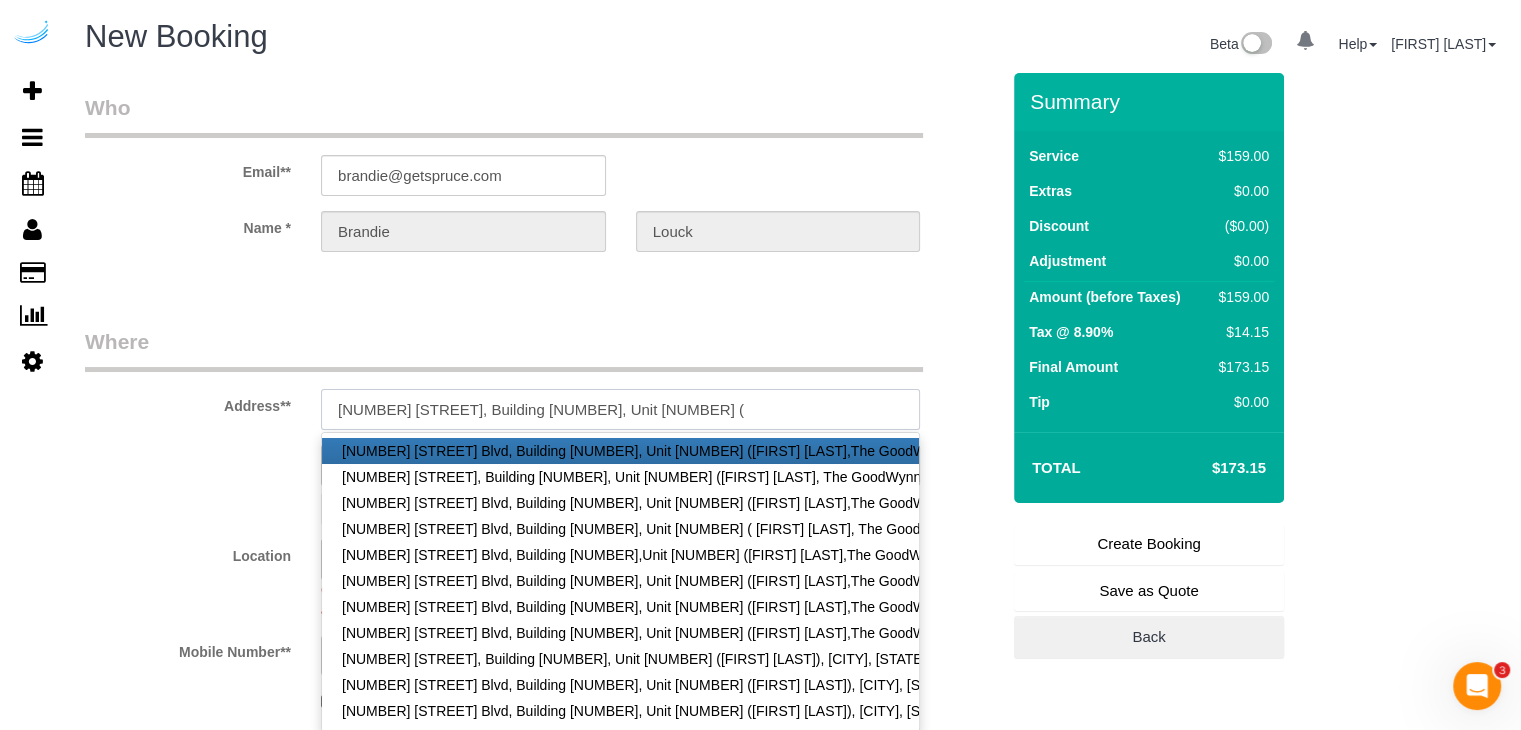 paste on "Ugochukwu Anumudu" 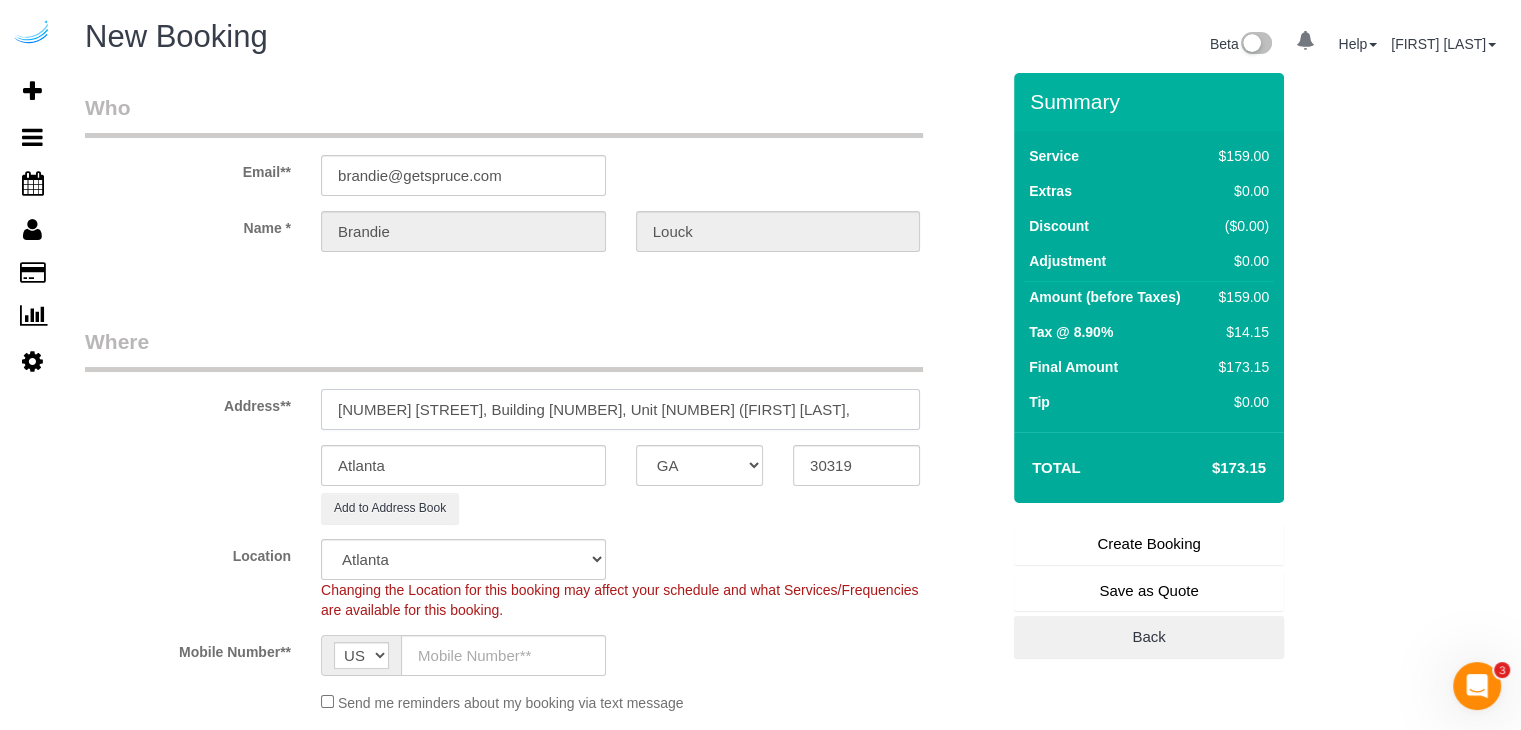 paste on "The GoodWynn by ARIUM" 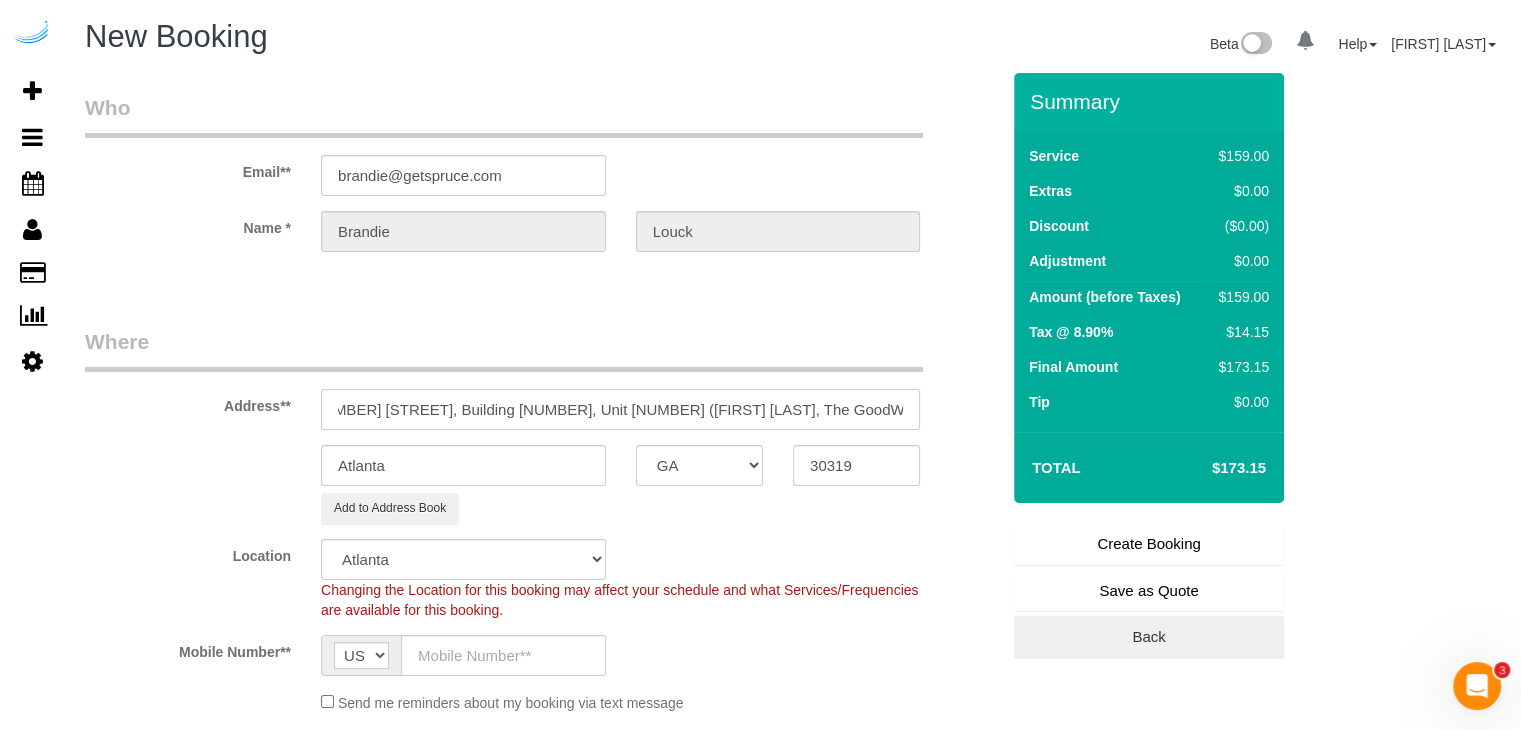 scroll, scrollTop: 0, scrollLeft: 35, axis: horizontal 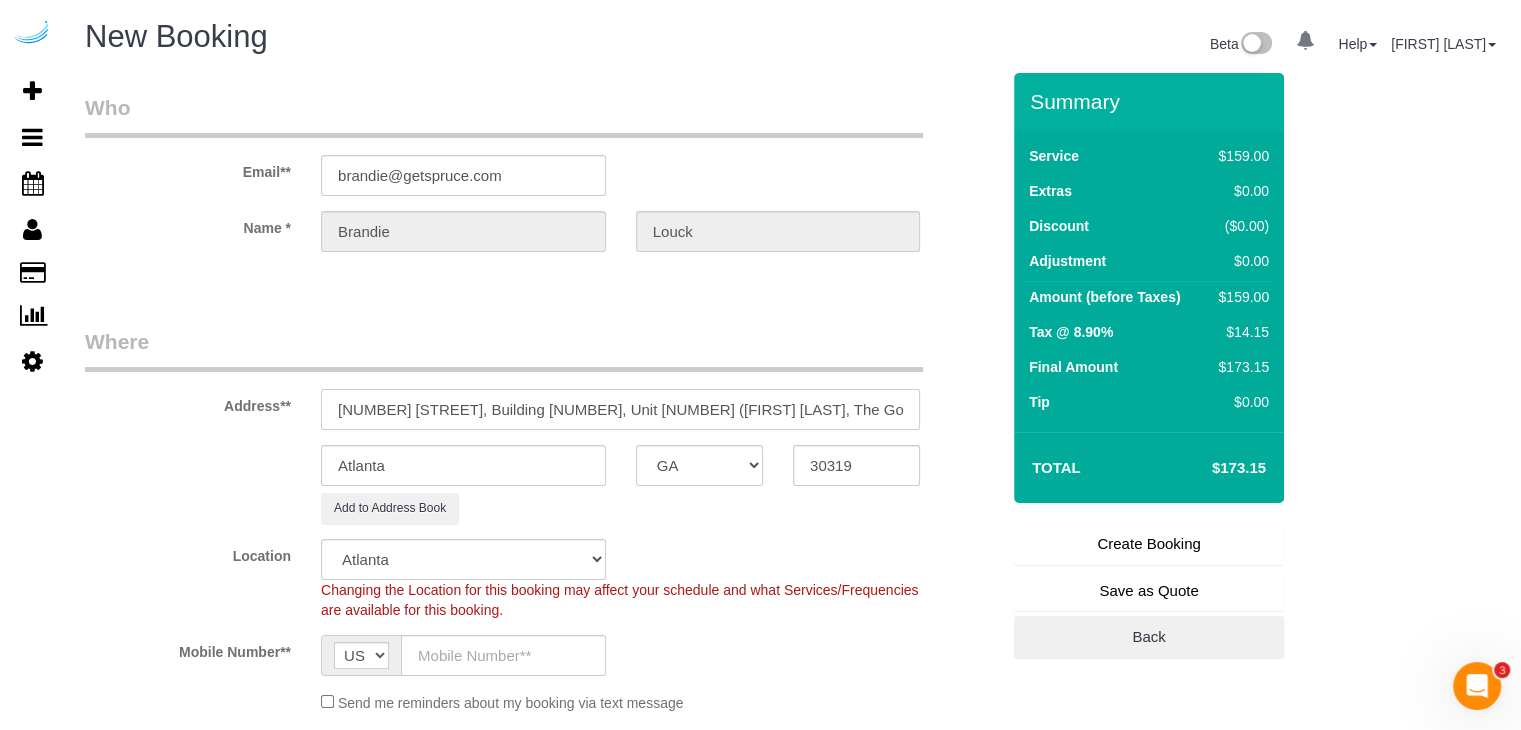 paste on "1459379" 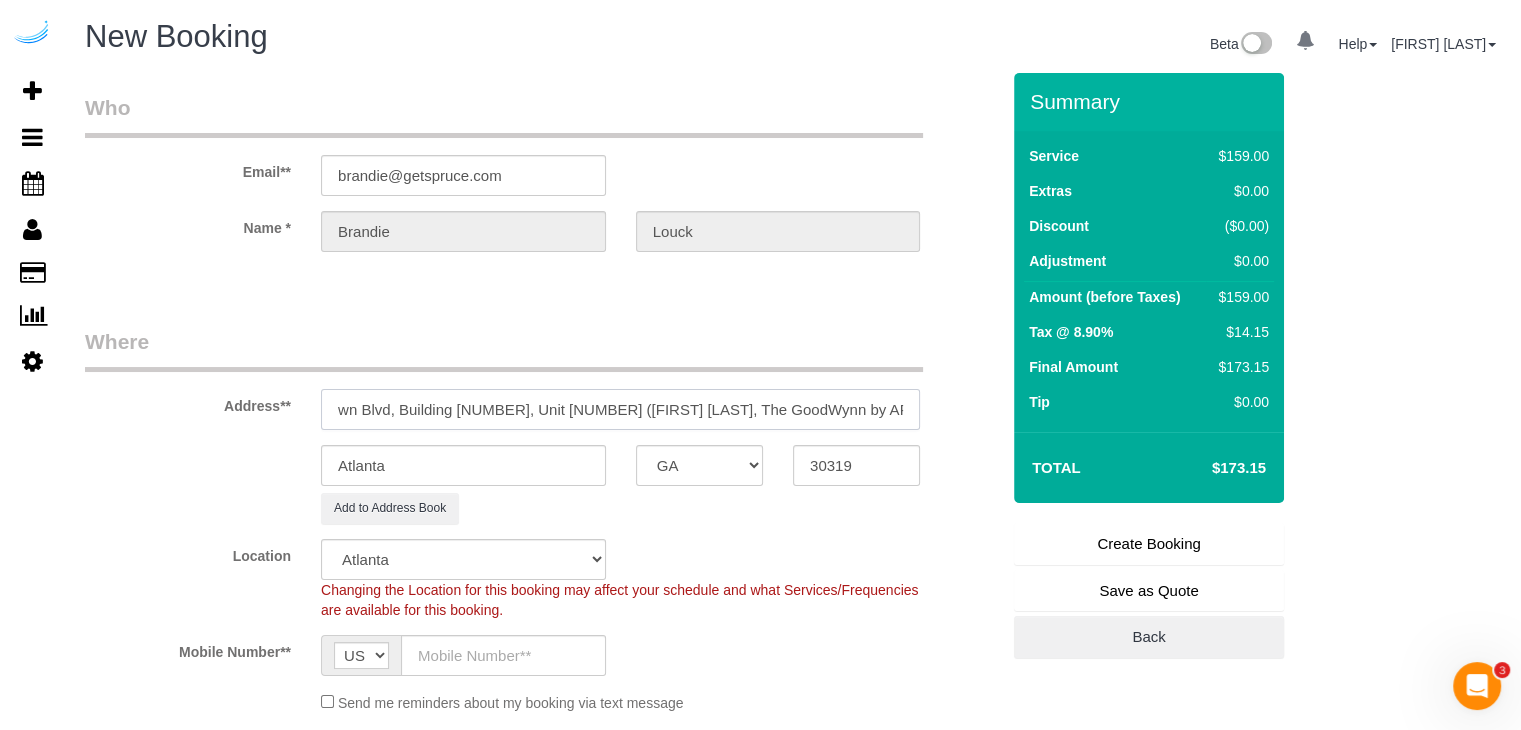scroll, scrollTop: 0, scrollLeft: 98, axis: horizontal 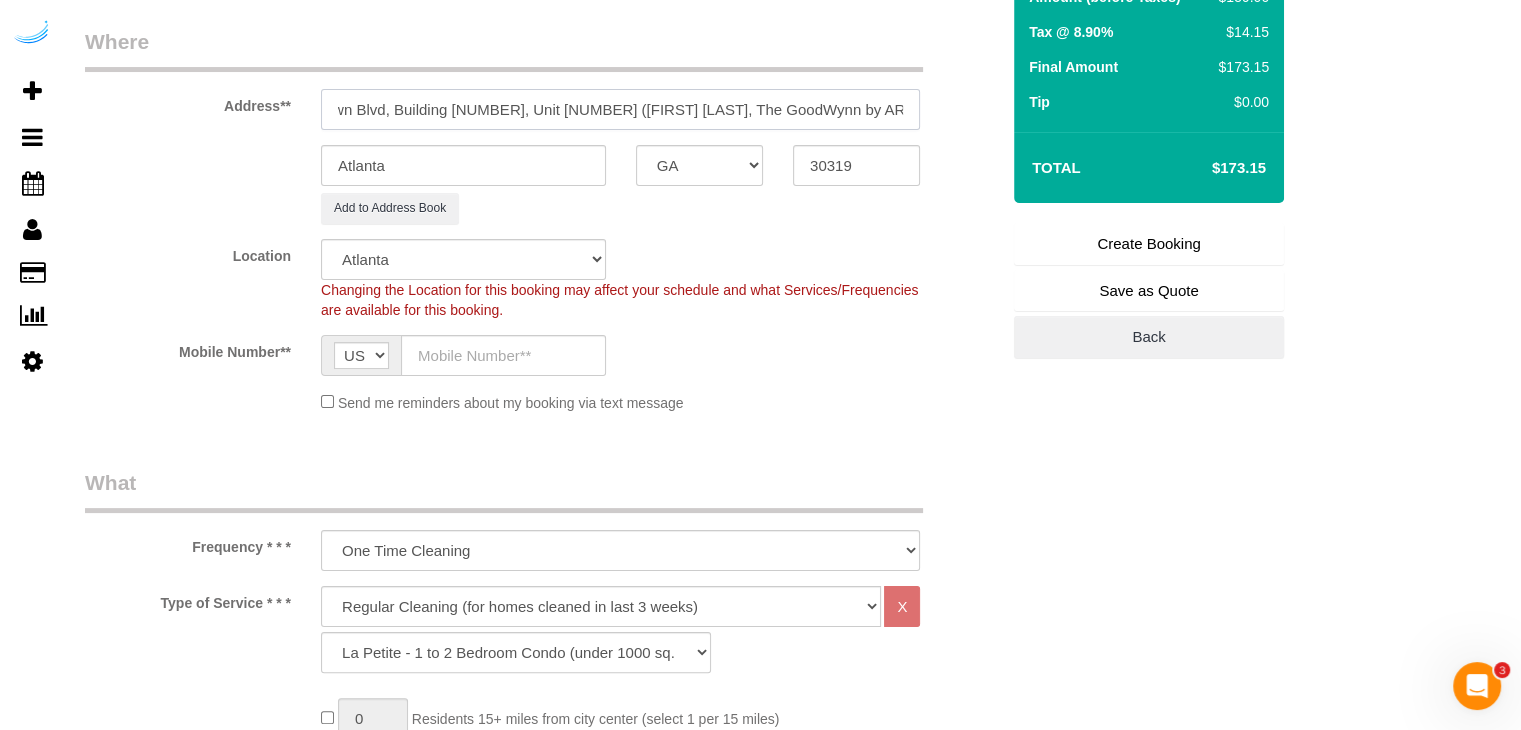 type on "705 Town Blvd, Building 449, Unit 449 (Ugochukwu Anumudu, The GoodWynn by ARIUM, 1459379)" 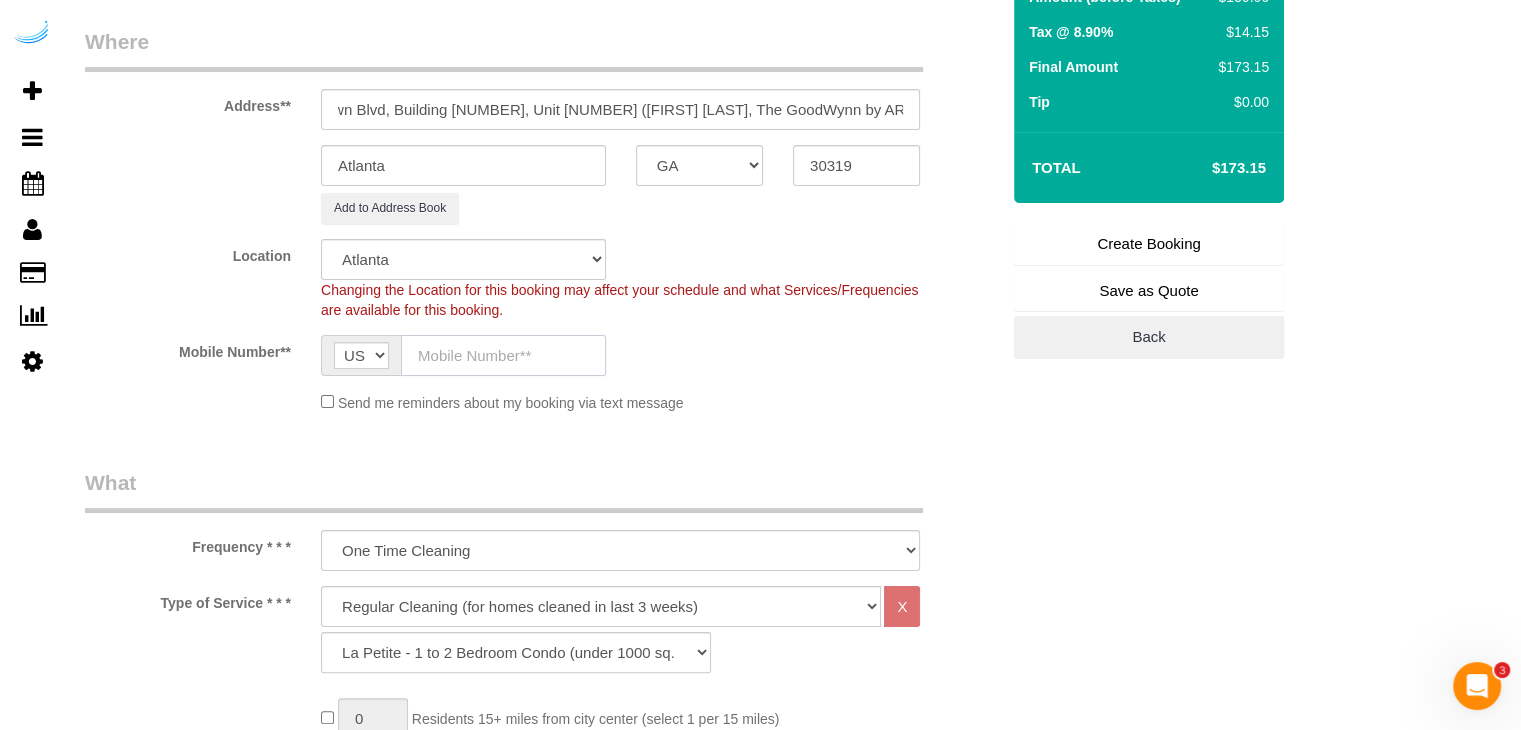 click 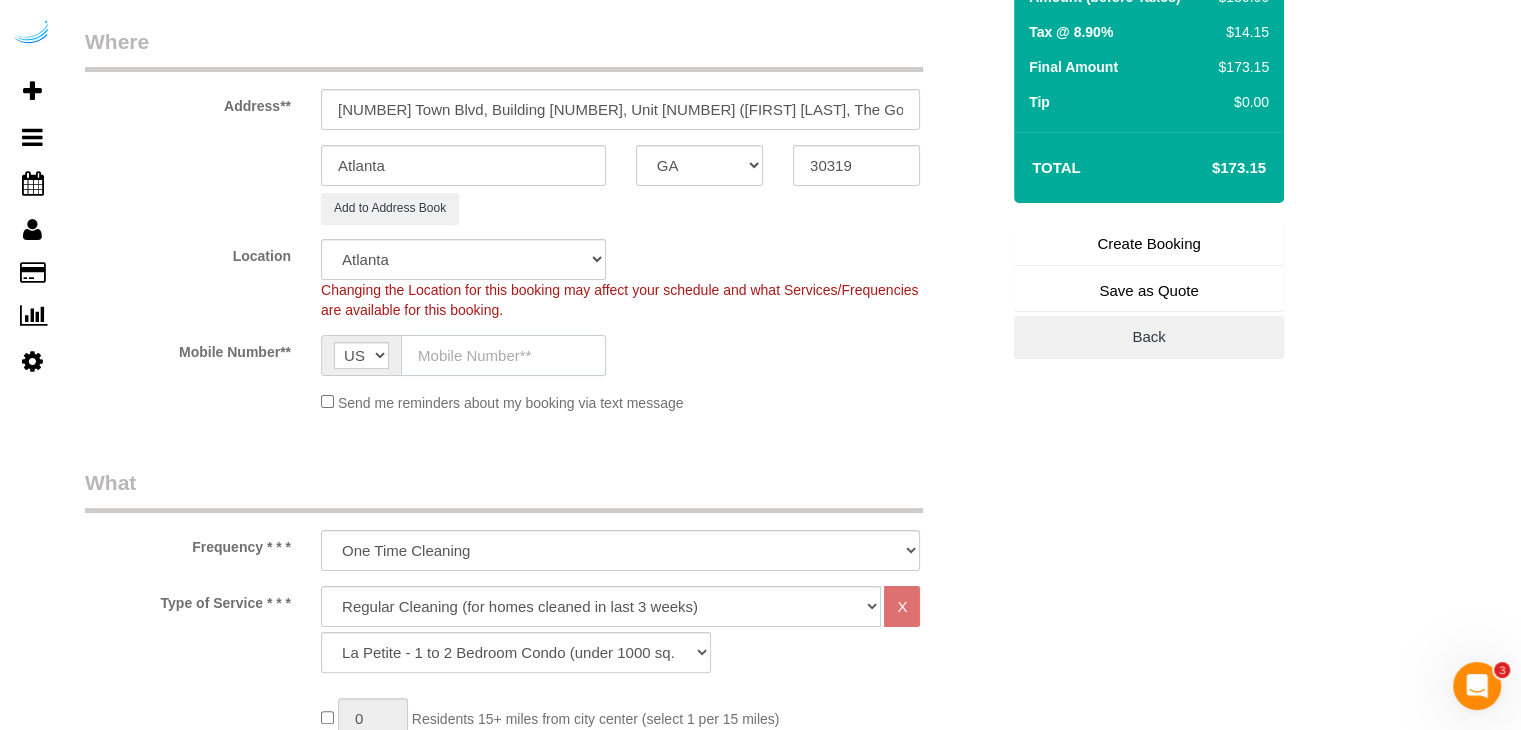 type on "(512) 444-3607" 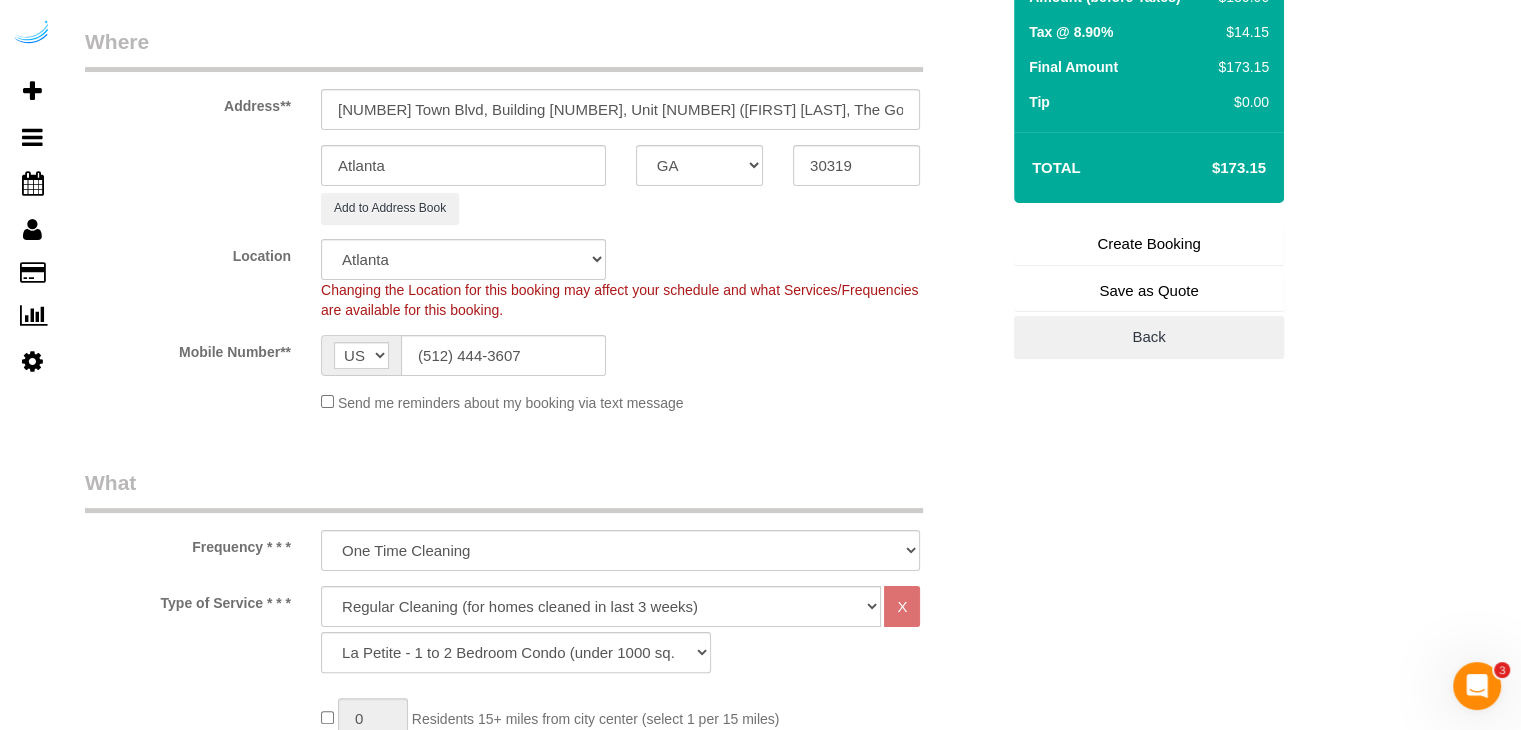 type on "Brandie Louck" 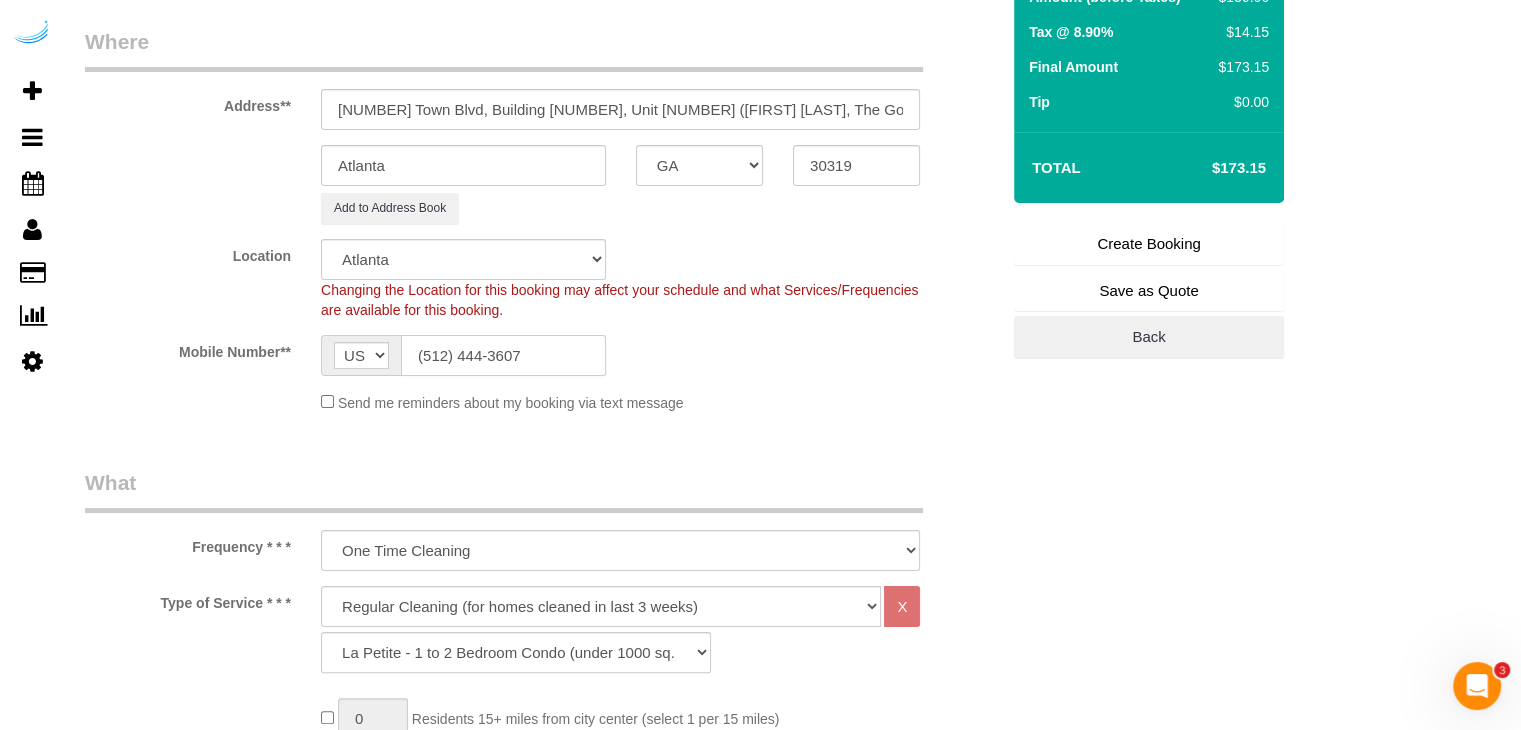 type on "(512) 444-3607" 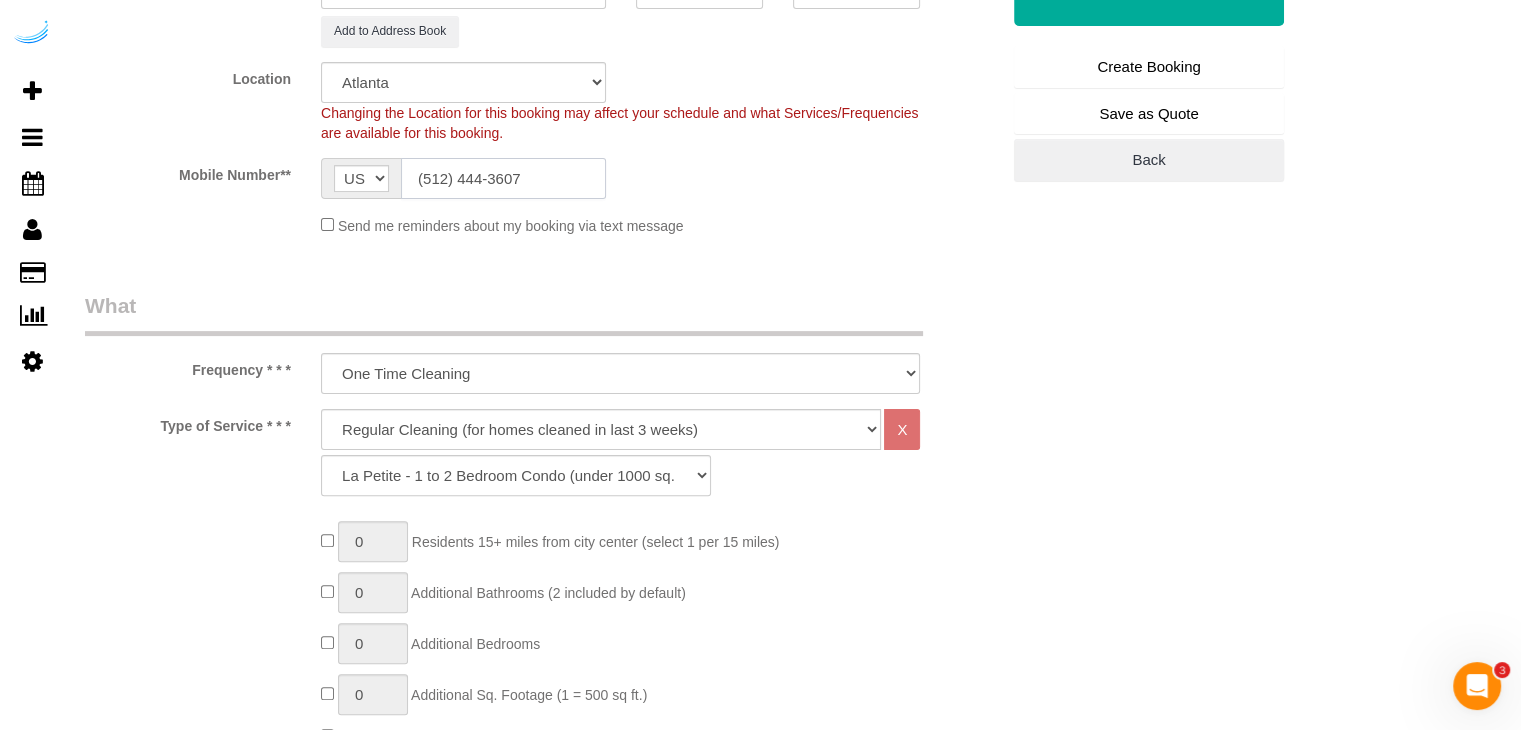 scroll, scrollTop: 500, scrollLeft: 0, axis: vertical 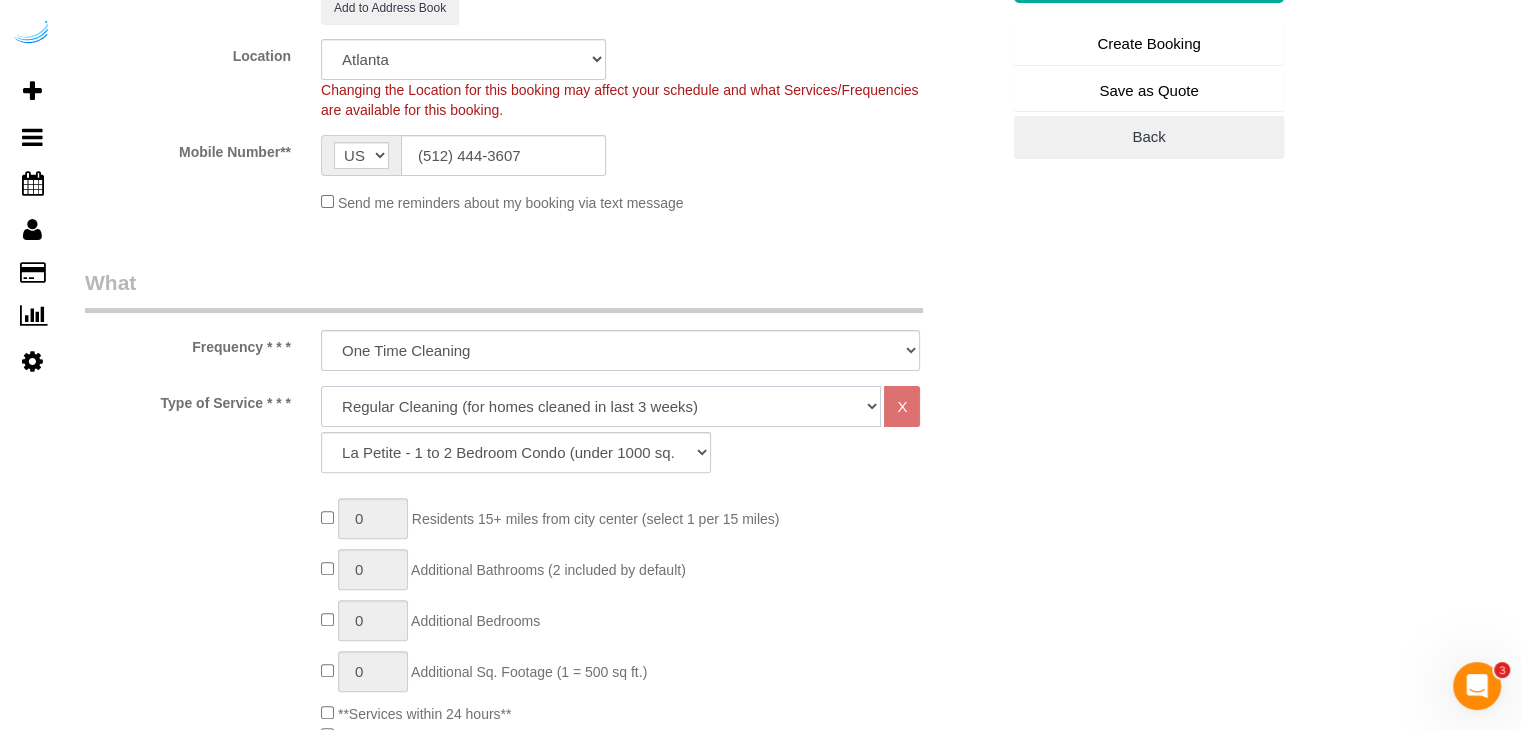 click on "Deep Cleaning (for homes that have not been cleaned in 3+ weeks) Spruce Regular Cleaning (for homes cleaned in last 3 weeks) Moving Cleanup (to clean home for new tenants) Post Construction Cleaning Vacation Rental Cleaning Hourly" 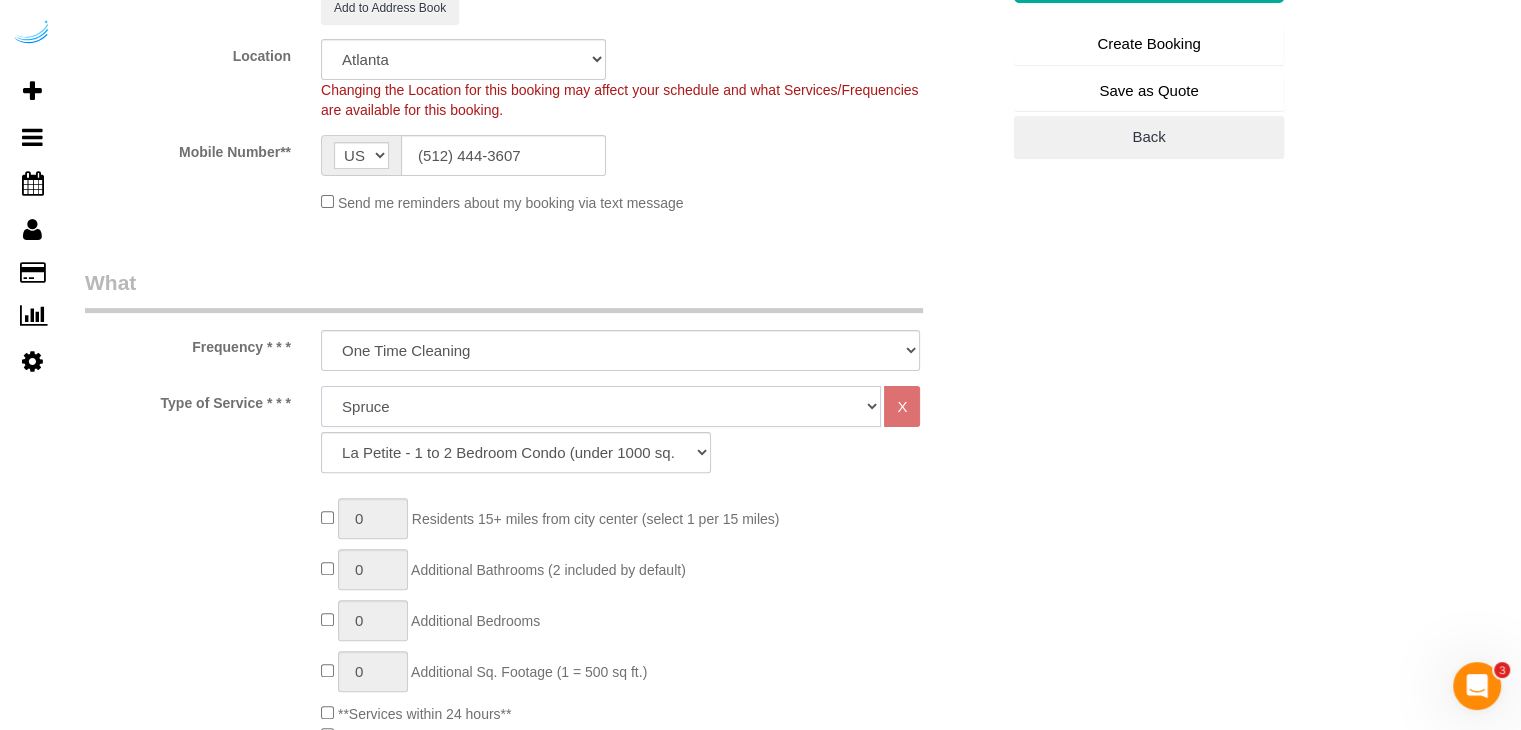 click on "Deep Cleaning (for homes that have not been cleaned in 3+ weeks) Spruce Regular Cleaning (for homes cleaned in last 3 weeks) Moving Cleanup (to clean home for new tenants) Post Construction Cleaning Vacation Rental Cleaning Hourly" 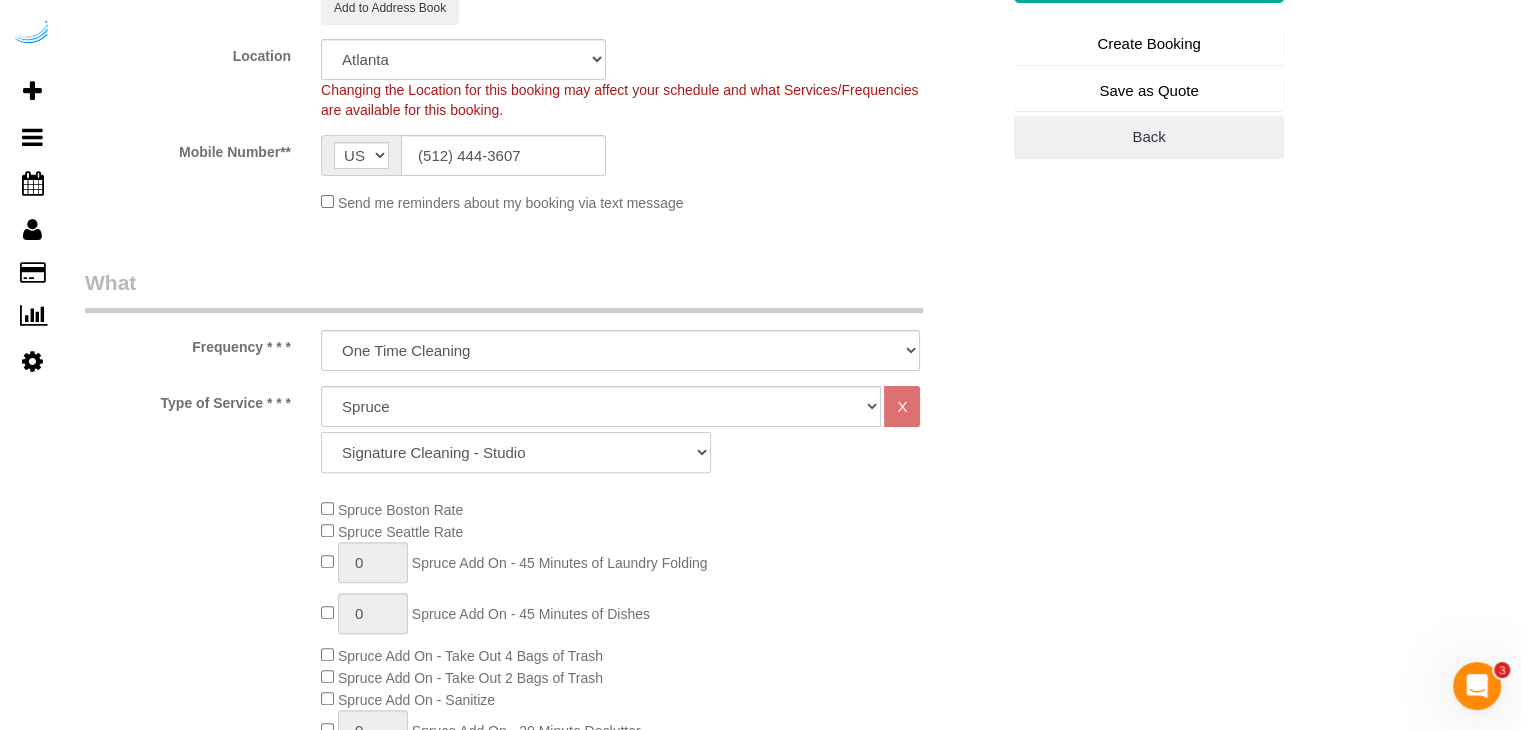 click on "Signature Cleaning - Studio Signature Cleaning - 1 Bed 1 Bath Signature Cleaning - 1 Bed 1.5 Bath Signature Cleaning - 1 Bed 1 Bath + Study Signature Cleaning - 1 Bed 2 Bath Signature Cleaning - 2 Bed 1 Bath Signature Cleaning - 2 Bed 2 Bath Signature Cleaning - 2 Bed 2.5 Bath Signature Cleaning - 2 Bed 2 Bath + Study Signature Cleaning - 3 Bed 2 Bath Signature Cleaning - 3 Bed 3 Bath Signature Cleaning - 4 Bed 2 Bath Signature Cleaning - 4 Bed 4 Bath Signature Cleaning - 5 Bed 4 Bath Signature Cleaning - 5 Bed 5 Bath Signature Cleaning - 6 Bed 6 Bath Premium Cleaning - Studio Premium Cleaning - 1 Bed 1 Bath Premium Cleaning - 1 Bed 1.5 Bath Premium Cleaning - 1 Bed 1 Bath + Study Premium Cleaning - 1 Bed 2 Bath Premium Cleaning - 2 Bed 1 Bath Premium Cleaning - 2 Bed 2 Bath Premium Cleaning - 2 Bed 2.5 Bath Premium Cleaning - 2 Bed 2 Bath + Study Premium Cleaning - 3 Bed 2 Bath Premium Cleaning - 3 Bed 3 Bath Premium Cleaning - 4 Bed 2 Bath Premium Cleaning - 4 Bed 4 Bath Premium Cleaning - 5 Bed 4 Bath" 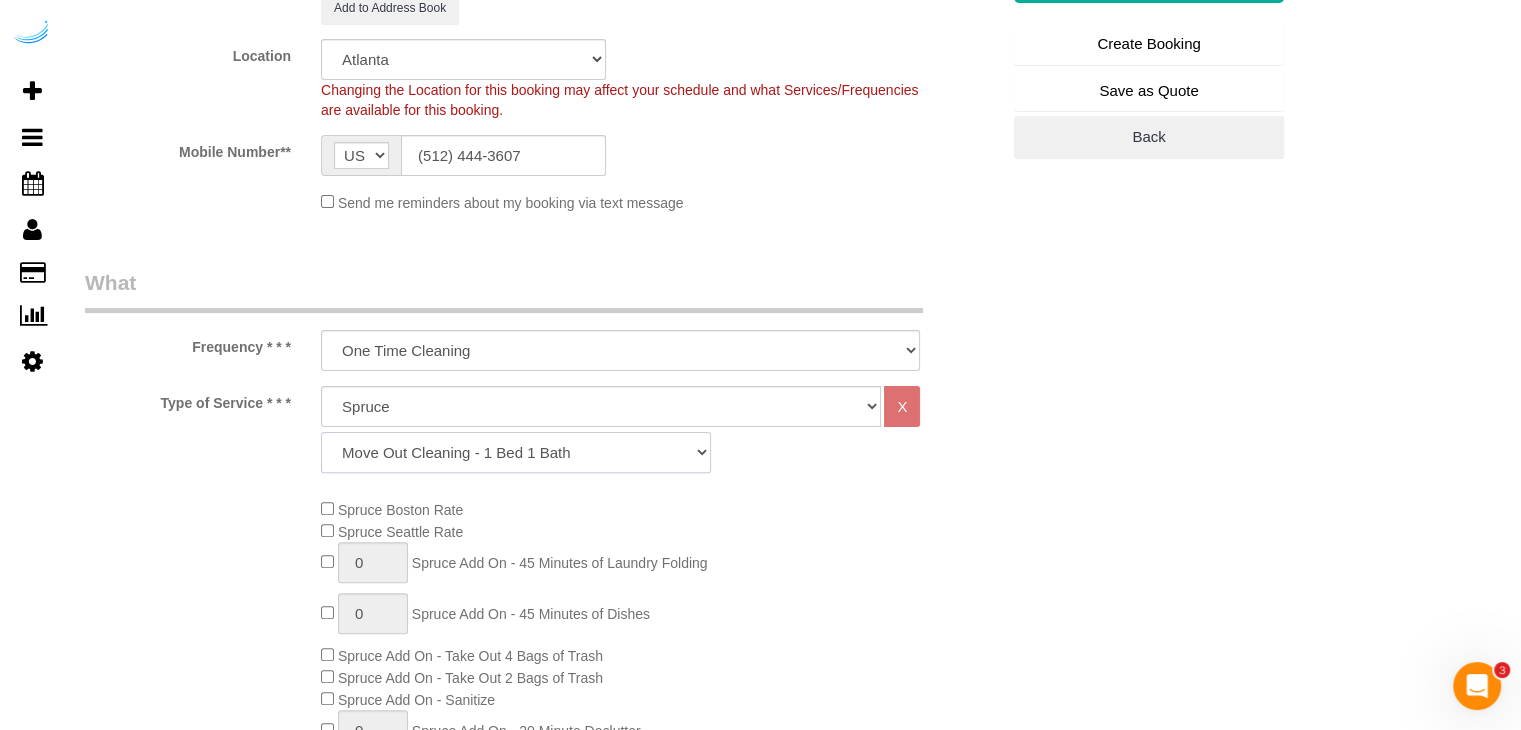 click on "Signature Cleaning - Studio Signature Cleaning - 1 Bed 1 Bath Signature Cleaning - 1 Bed 1.5 Bath Signature Cleaning - 1 Bed 1 Bath + Study Signature Cleaning - 1 Bed 2 Bath Signature Cleaning - 2 Bed 1 Bath Signature Cleaning - 2 Bed 2 Bath Signature Cleaning - 2 Bed 2.5 Bath Signature Cleaning - 2 Bed 2 Bath + Study Signature Cleaning - 3 Bed 2 Bath Signature Cleaning - 3 Bed 3 Bath Signature Cleaning - 4 Bed 2 Bath Signature Cleaning - 4 Bed 4 Bath Signature Cleaning - 5 Bed 4 Bath Signature Cleaning - 5 Bed 5 Bath Signature Cleaning - 6 Bed 6 Bath Premium Cleaning - Studio Premium Cleaning - 1 Bed 1 Bath Premium Cleaning - 1 Bed 1.5 Bath Premium Cleaning - 1 Bed 1 Bath + Study Premium Cleaning - 1 Bed 2 Bath Premium Cleaning - 2 Bed 1 Bath Premium Cleaning - 2 Bed 2 Bath Premium Cleaning - 2 Bed 2.5 Bath Premium Cleaning - 2 Bed 2 Bath + Study Premium Cleaning - 3 Bed 2 Bath Premium Cleaning - 3 Bed 3 Bath Premium Cleaning - 4 Bed 2 Bath Premium Cleaning - 4 Bed 4 Bath Premium Cleaning - 5 Bed 4 Bath" 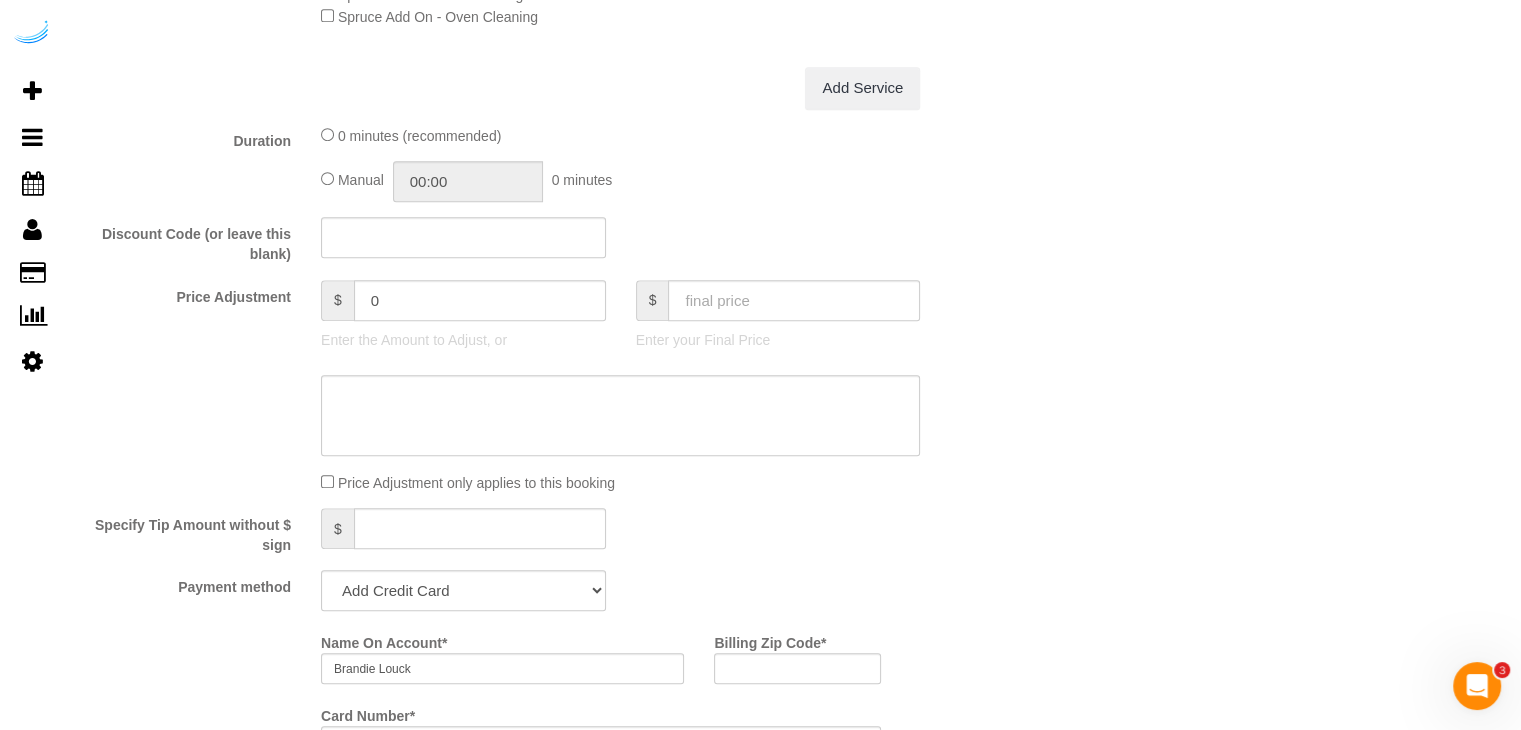scroll, scrollTop: 1700, scrollLeft: 0, axis: vertical 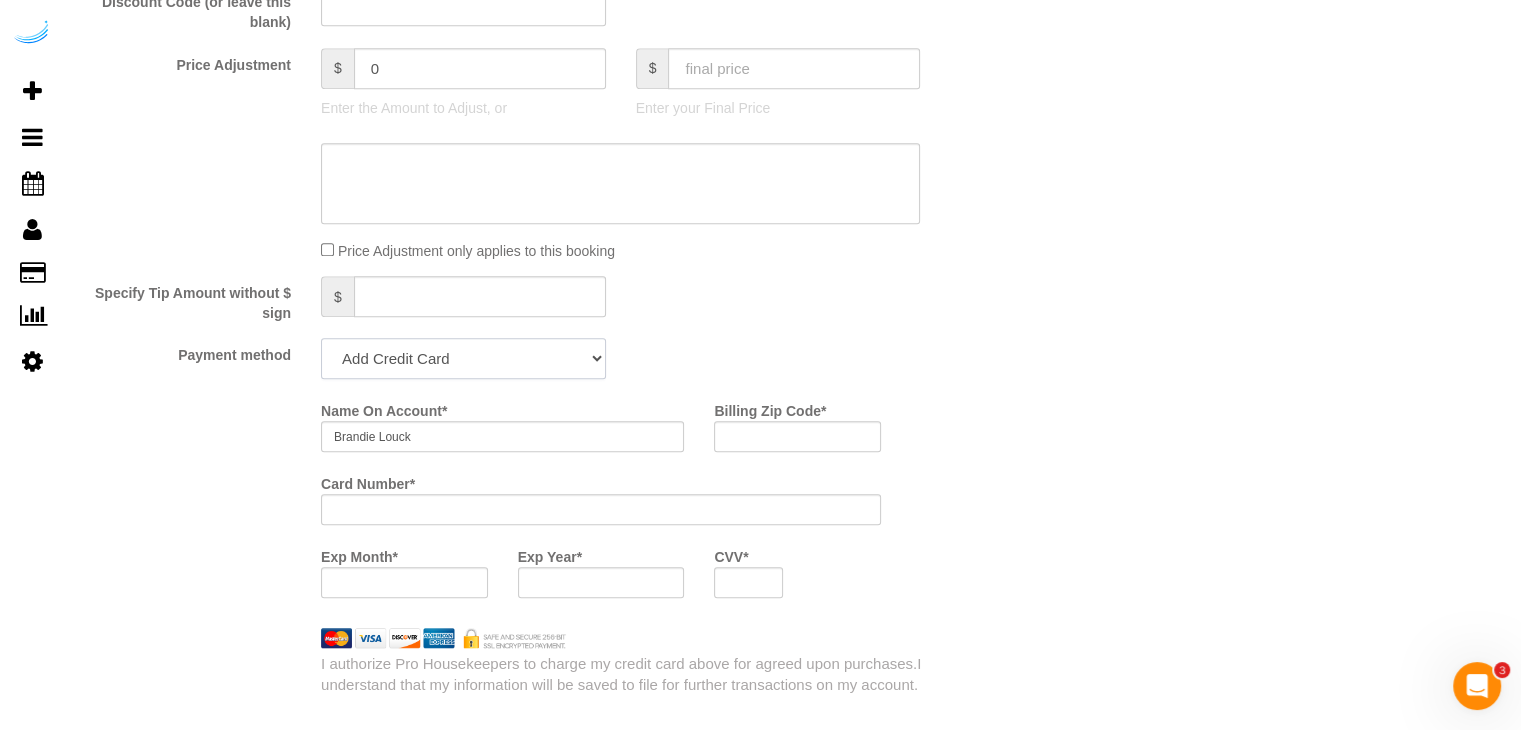 click on "Add Credit Card Cash Check Paypal" 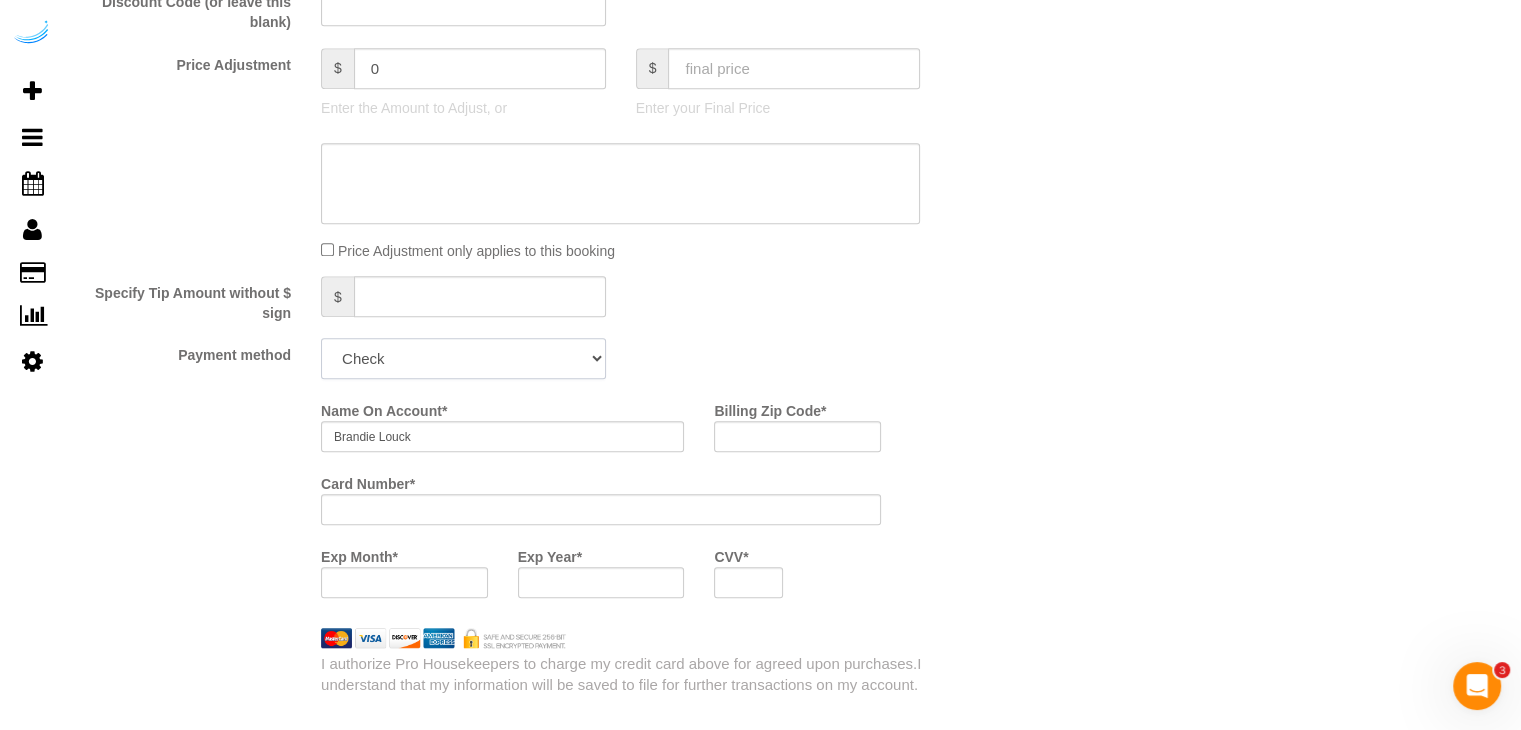 click on "Add Credit Card Cash Check Paypal" 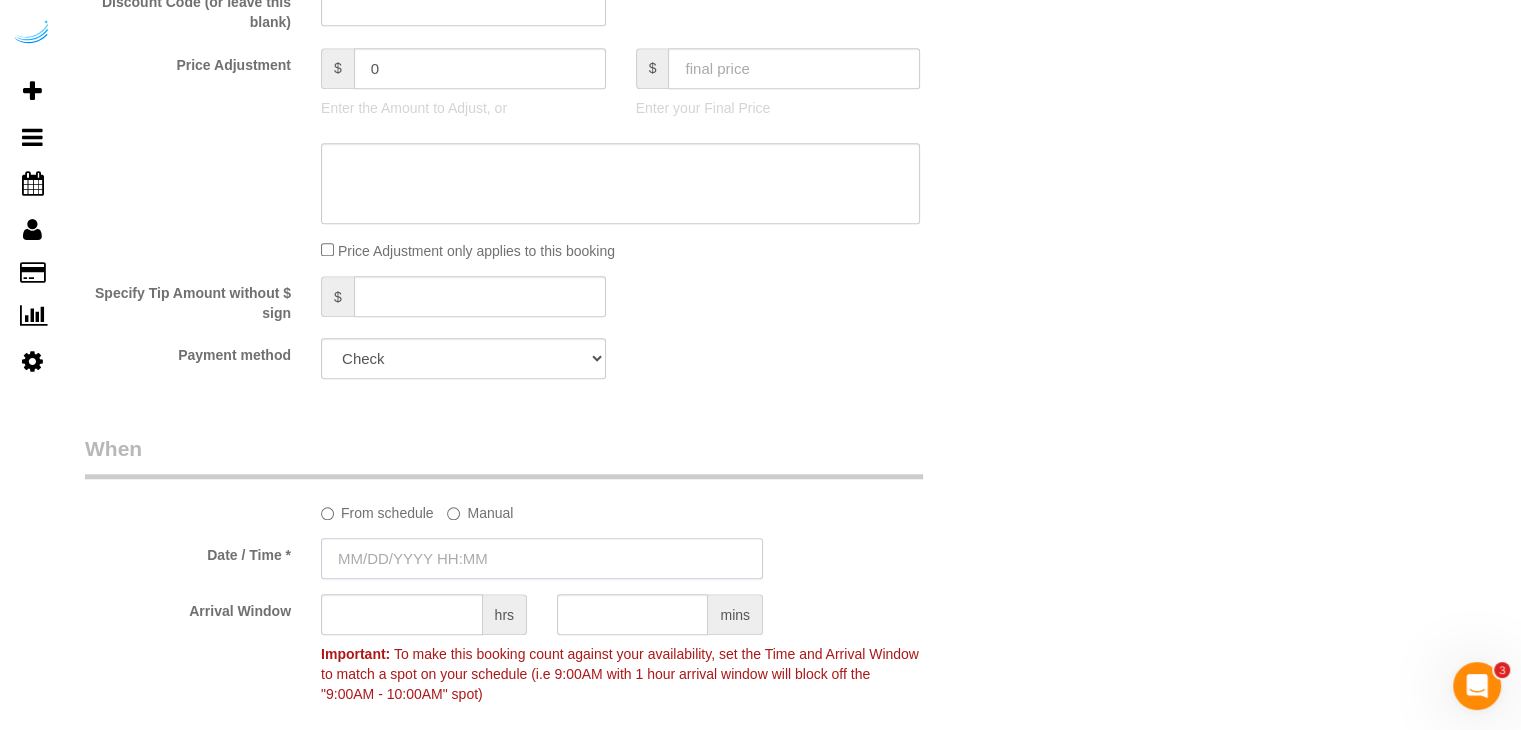 click at bounding box center (542, 558) 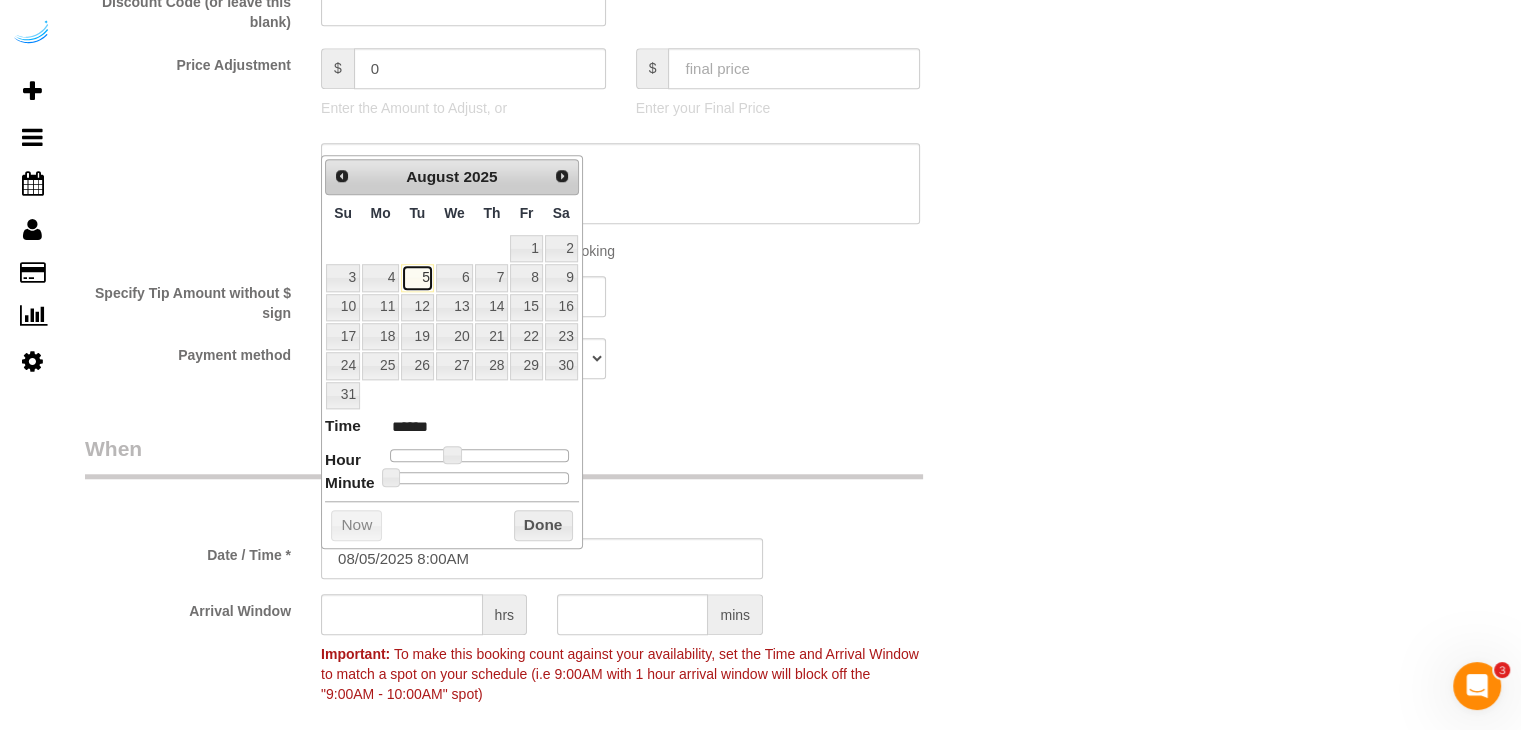 click on "5" at bounding box center [417, 277] 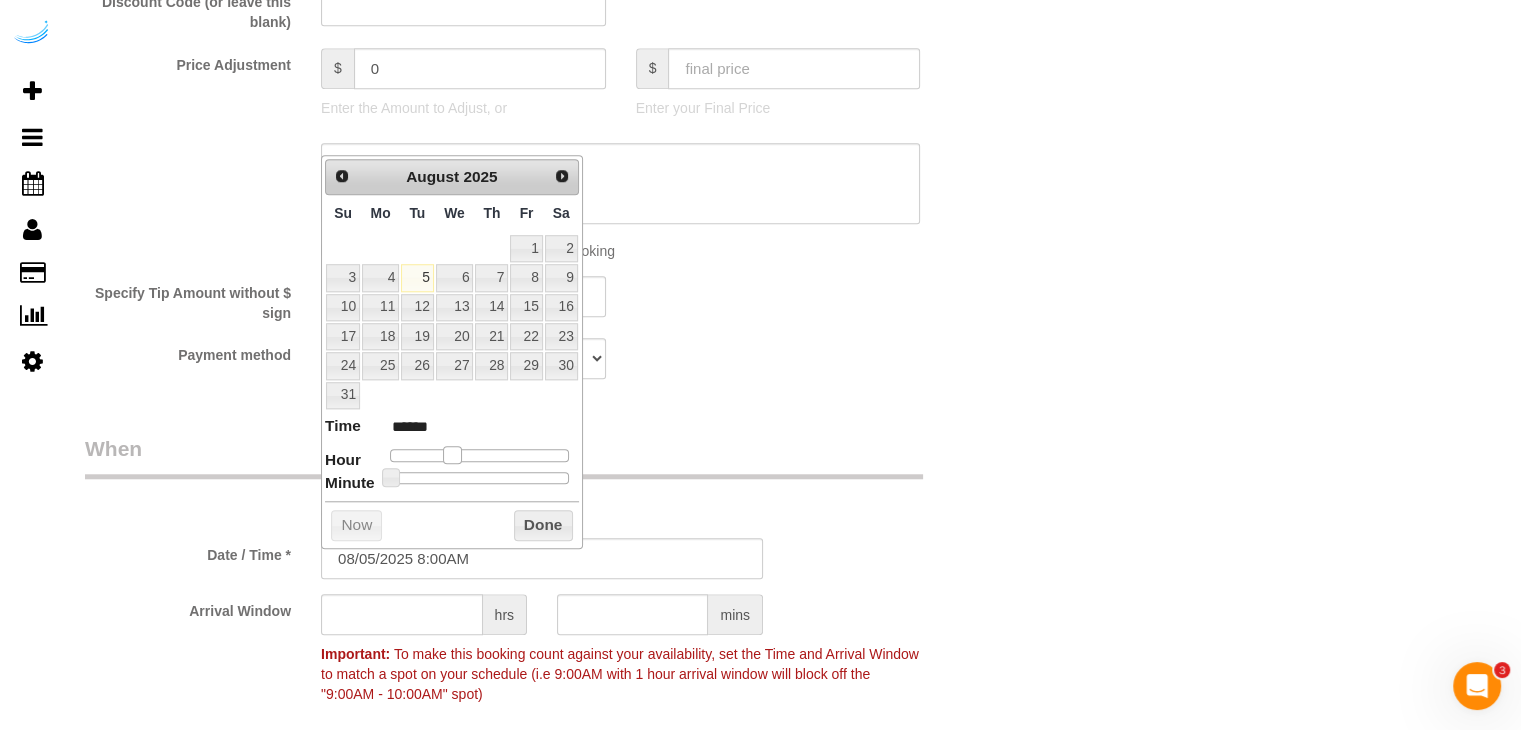 type on "08/05/2025 9:00AM" 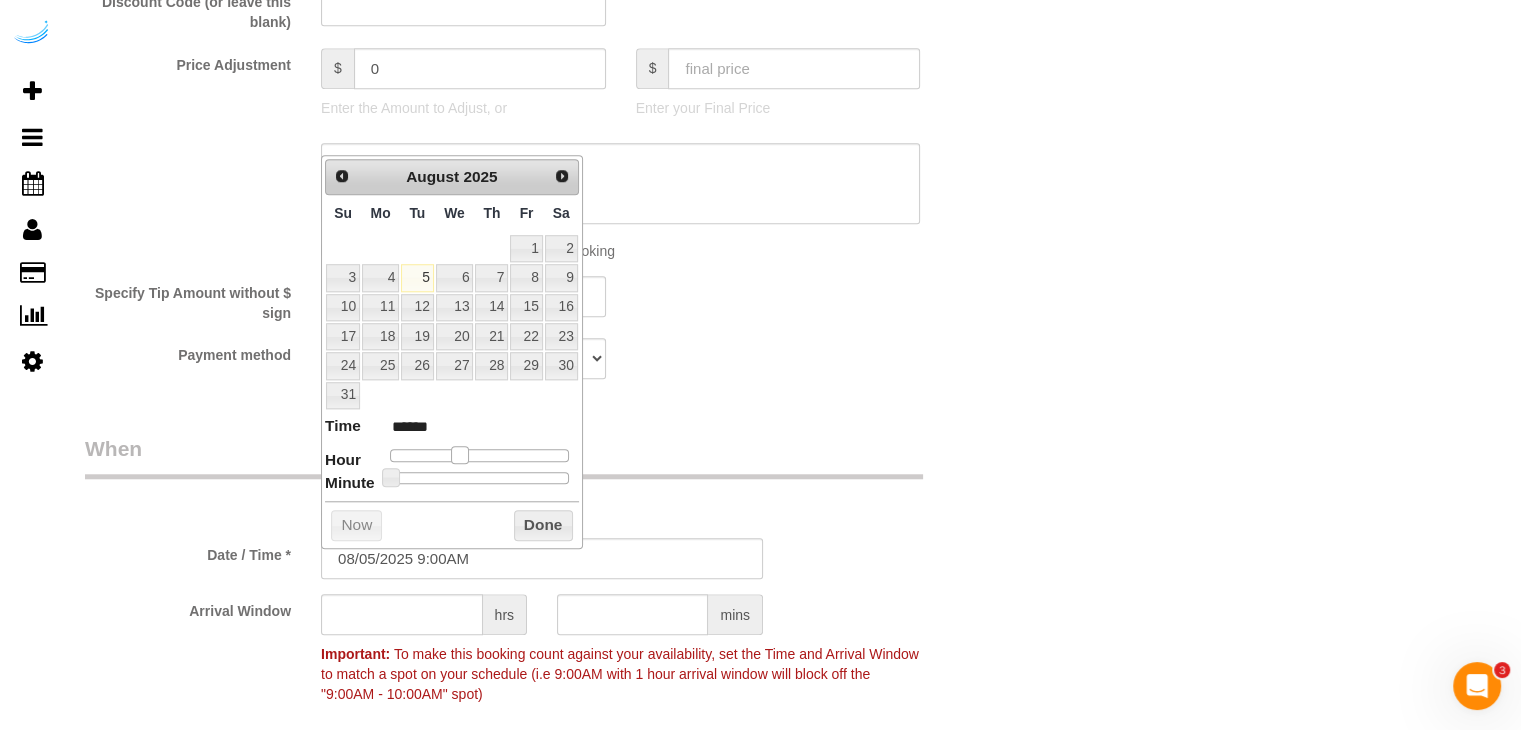 click at bounding box center (460, 455) 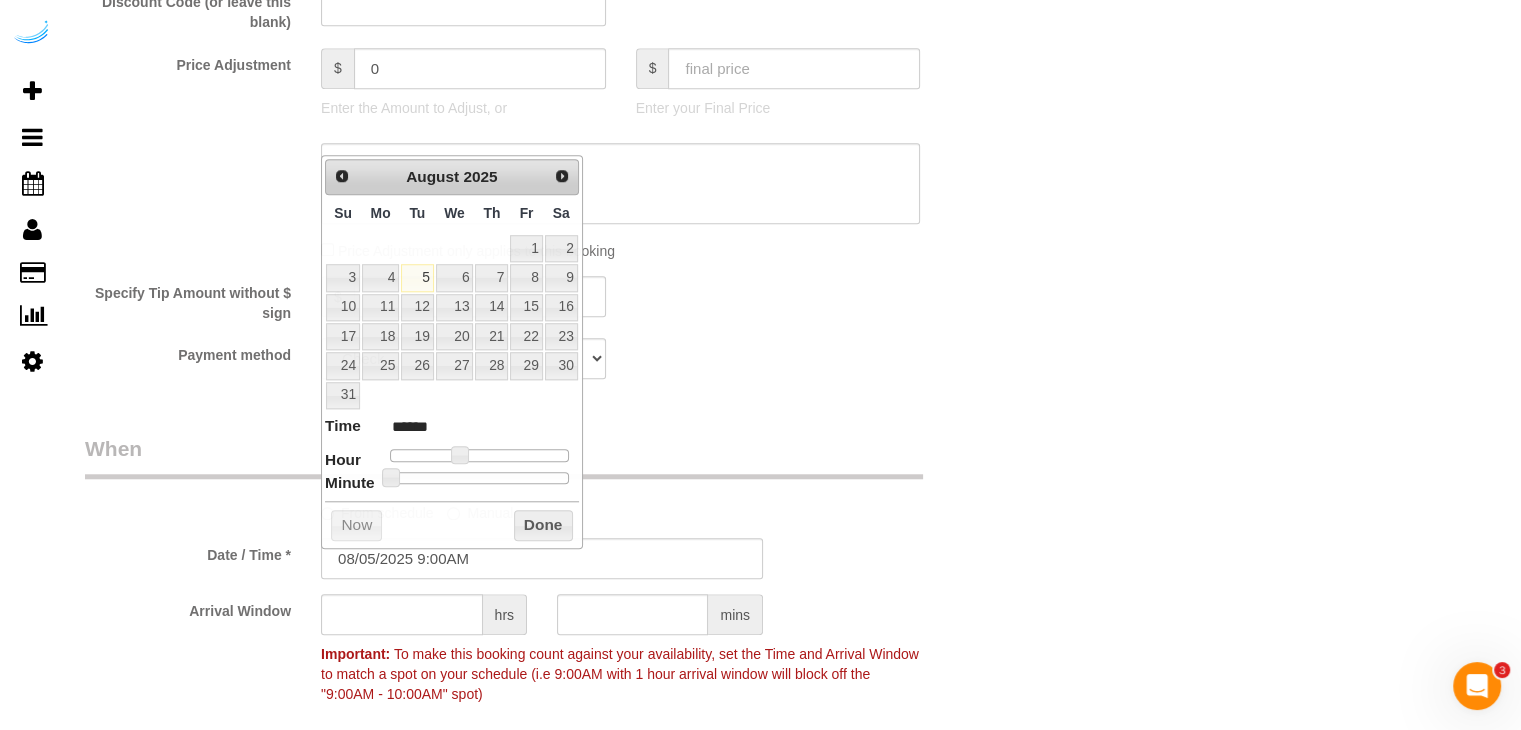 click on "From schedule
Manual
Date / Time *
08/05/2025 9:00AM
Arrival Window
hrs
mins
Important:
To make this booking count against your availability, set the Time and
Arrival Window to match a spot on your schedule (i.e 9:00AM with 1 hour
arrival window will block off the "9:00AM - 10:00AM" spot)" 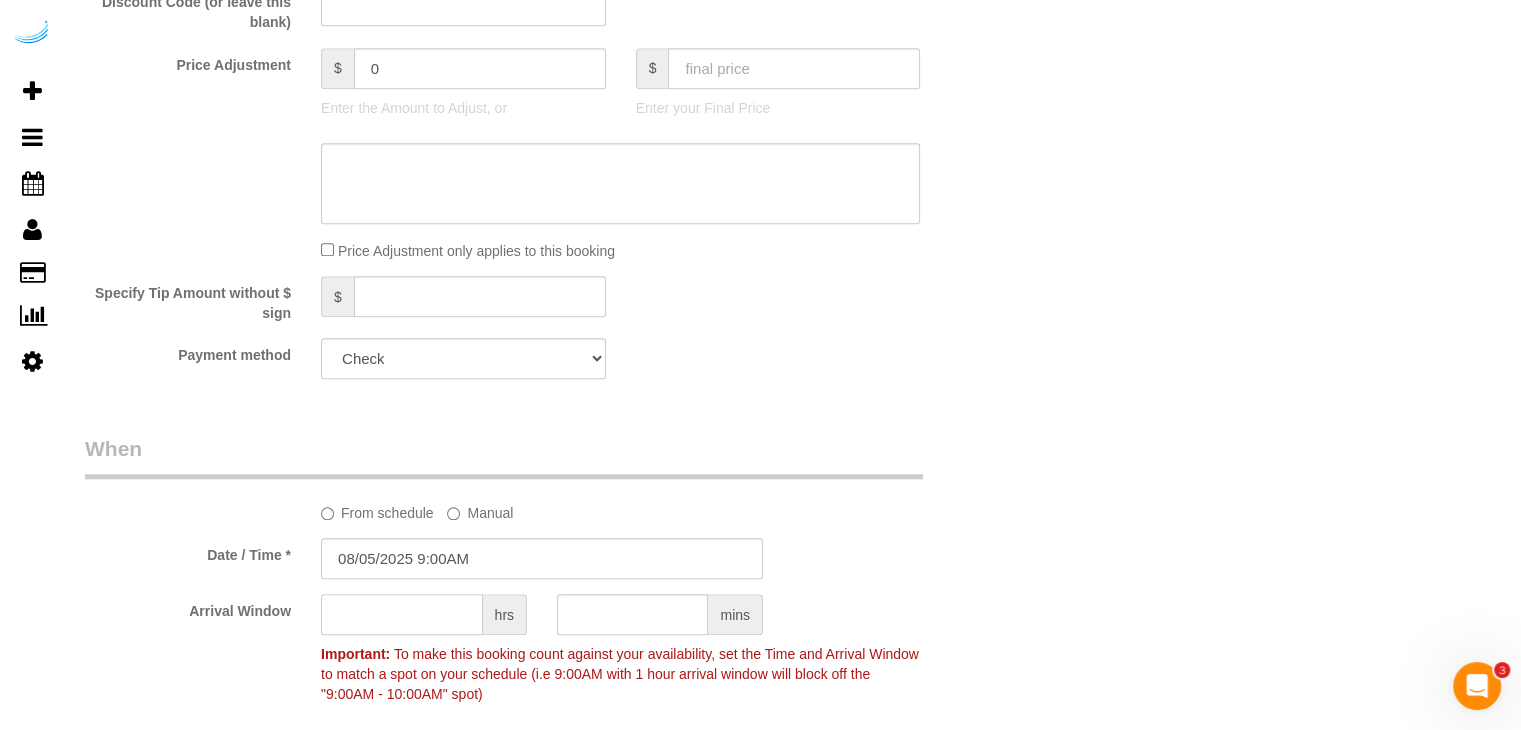 click 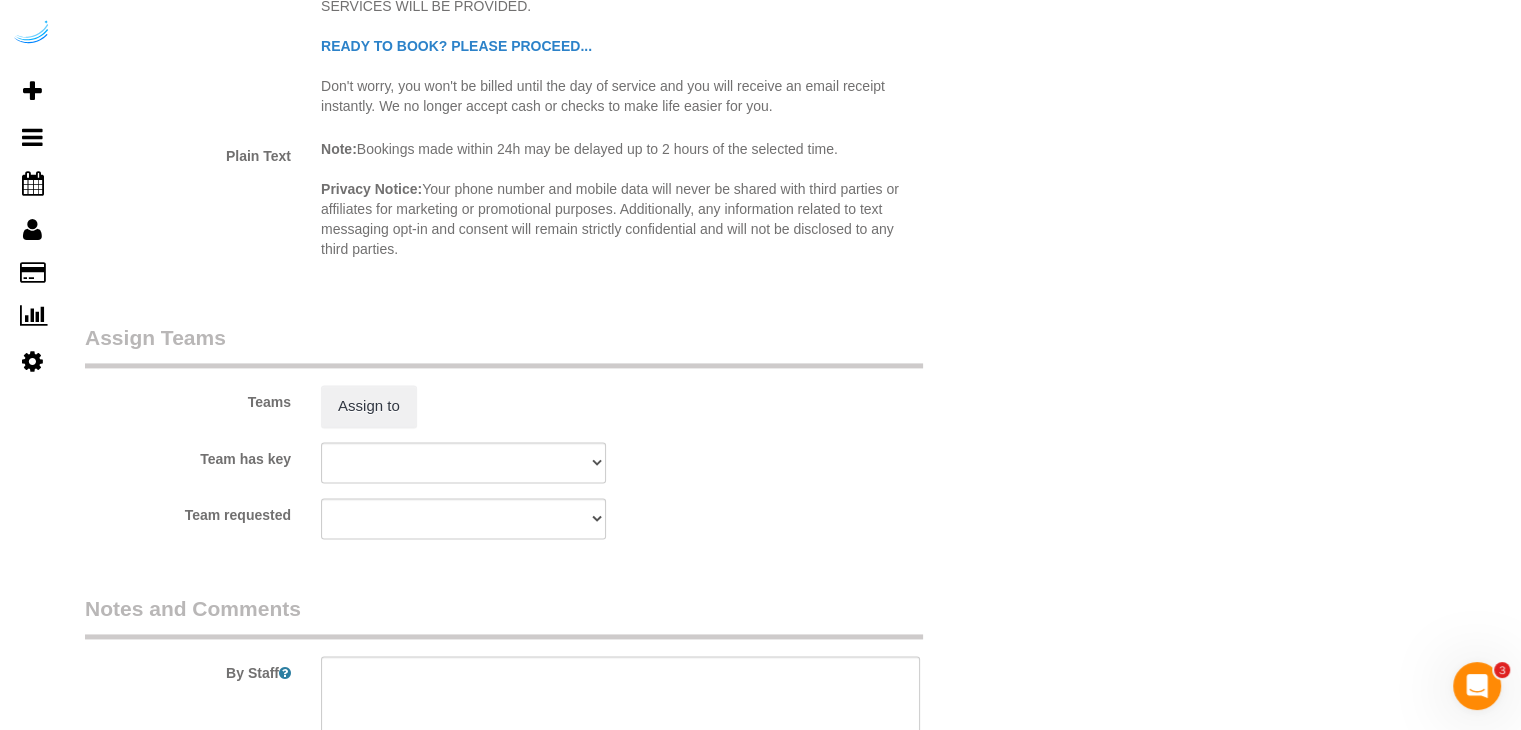 scroll, scrollTop: 2700, scrollLeft: 0, axis: vertical 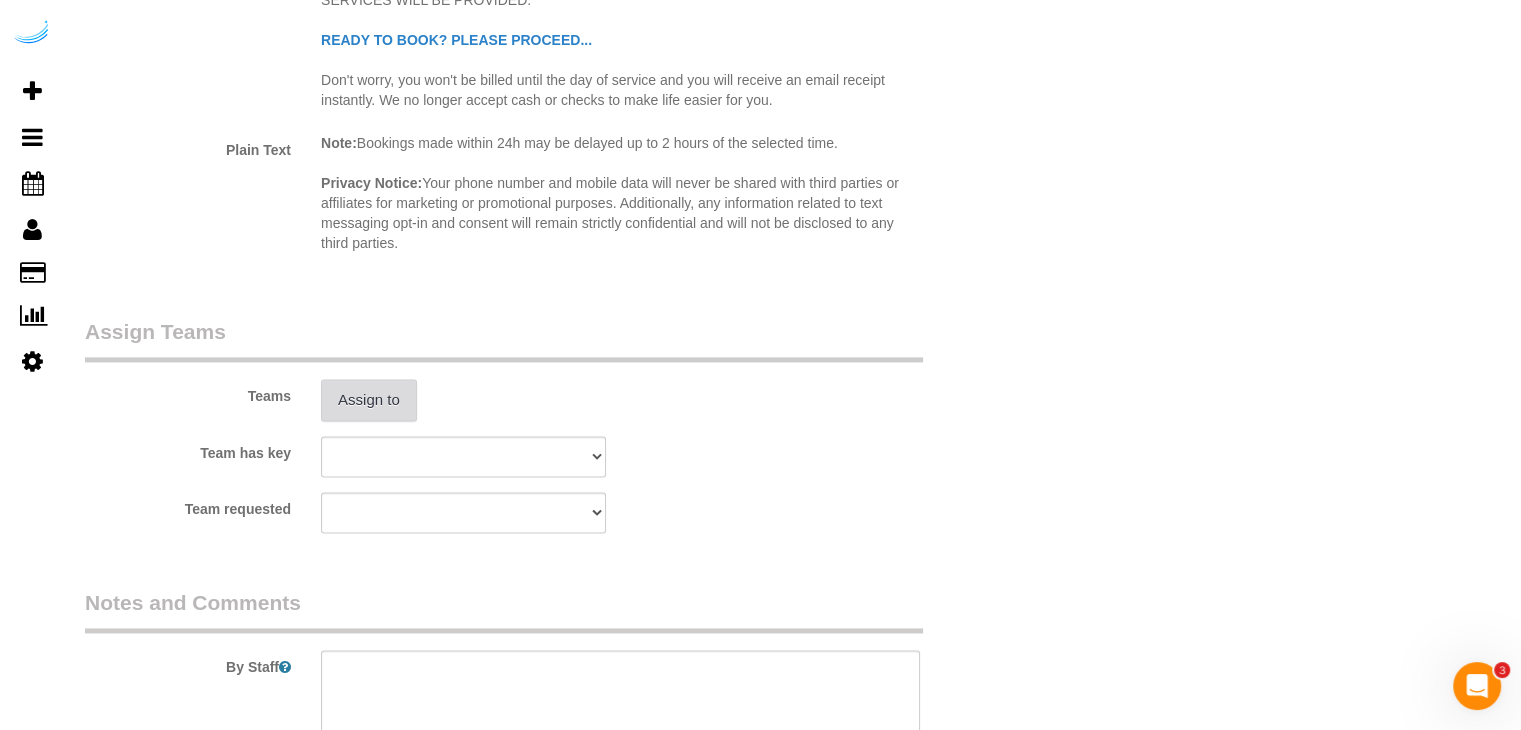 type on "8" 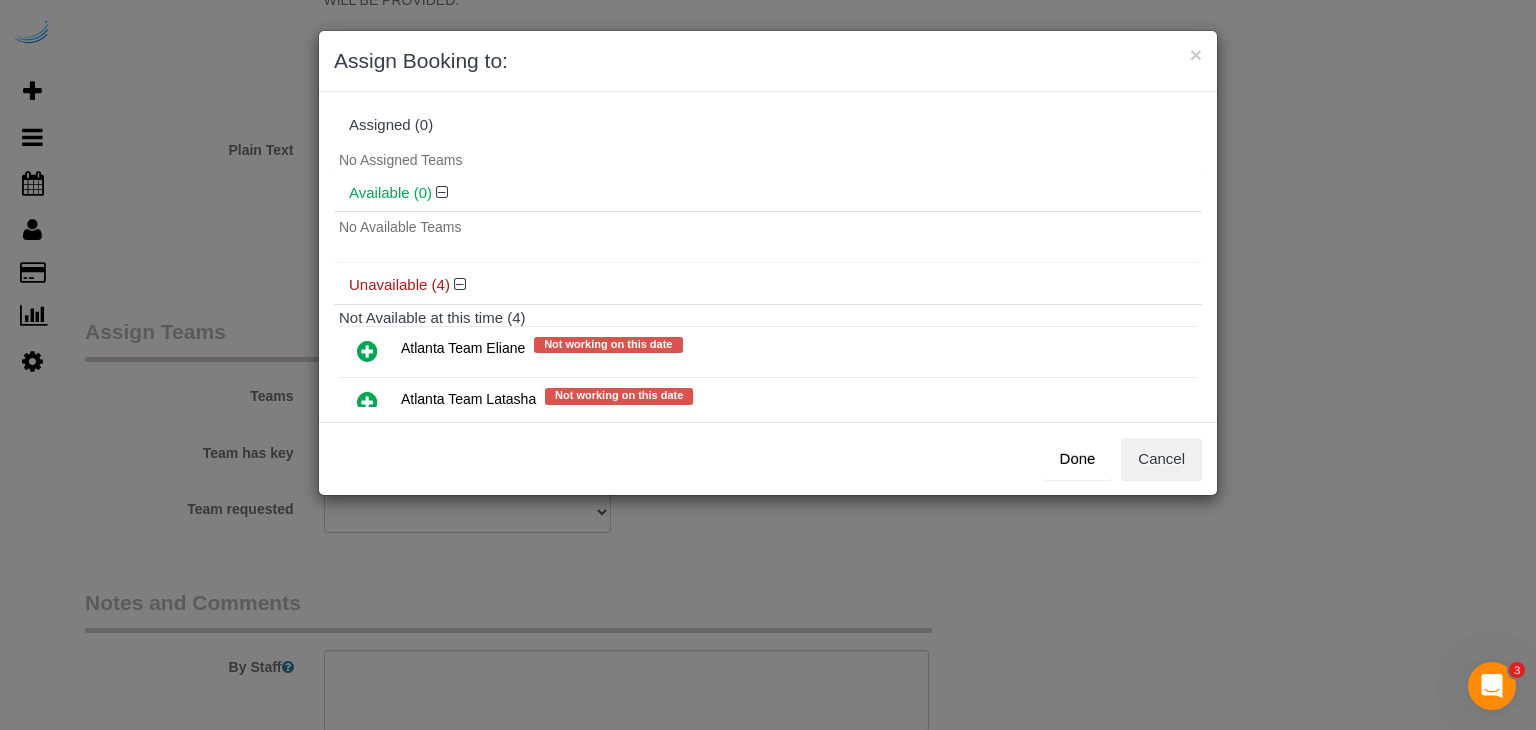 click at bounding box center [367, 351] 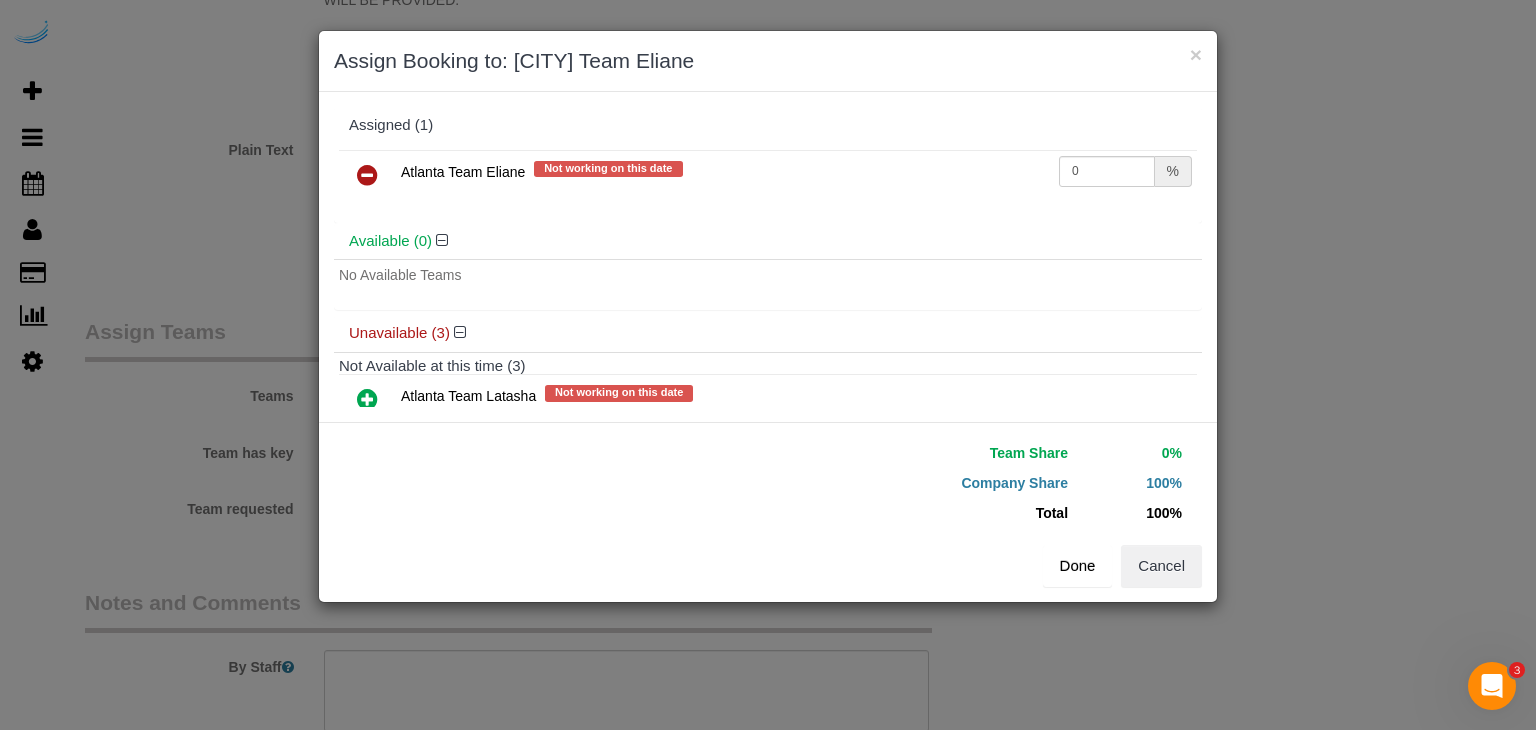 click on "Done" at bounding box center [1078, 566] 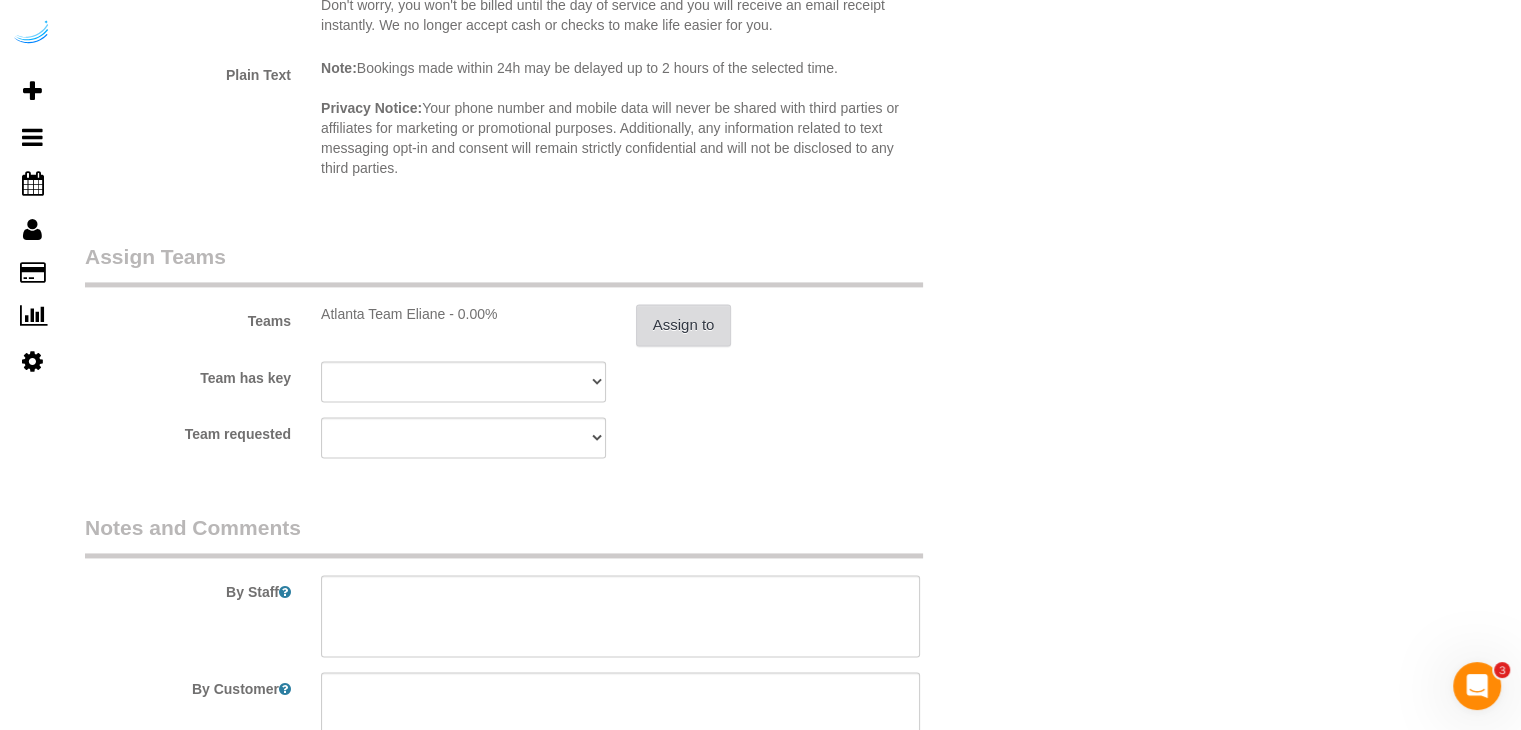 scroll, scrollTop: 2971, scrollLeft: 0, axis: vertical 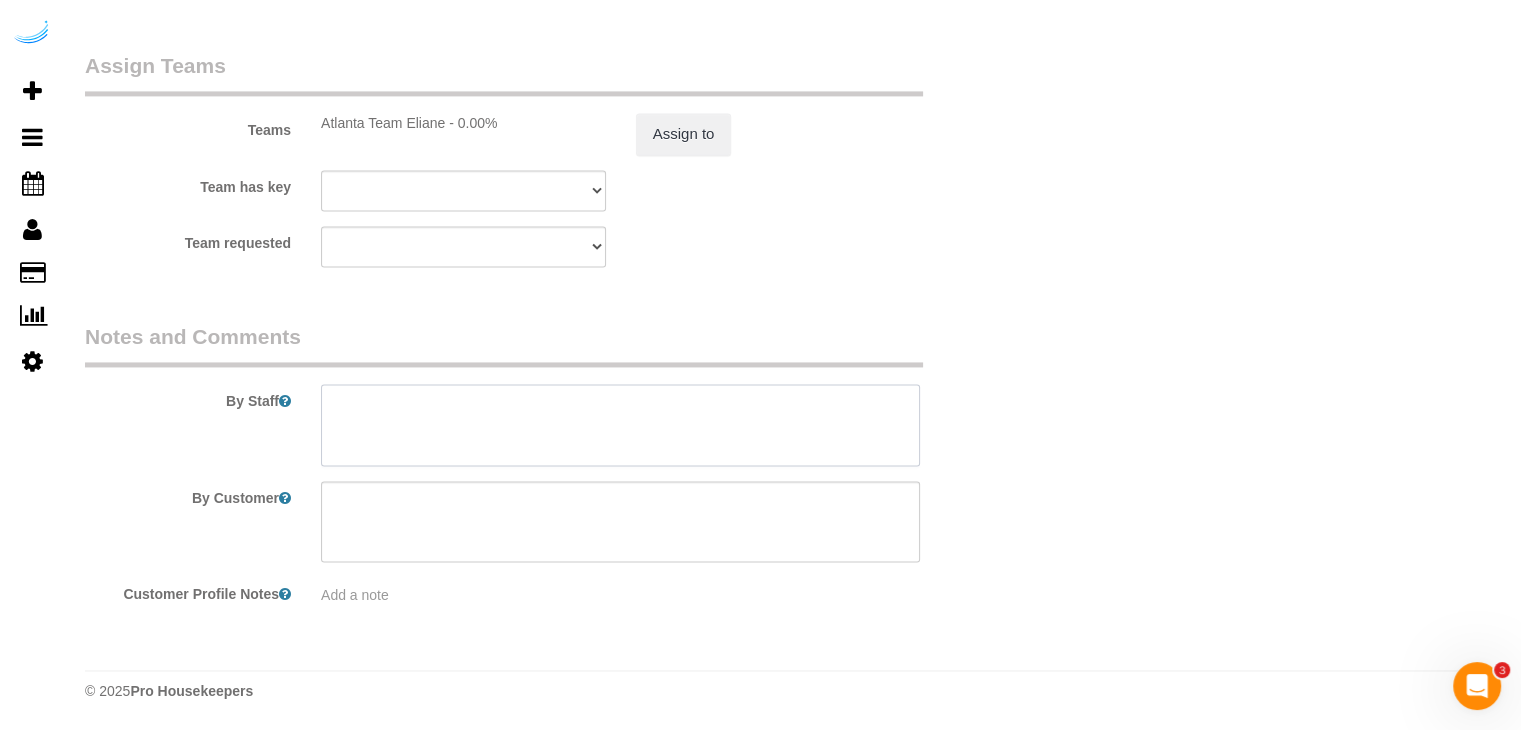 click at bounding box center (620, 425) 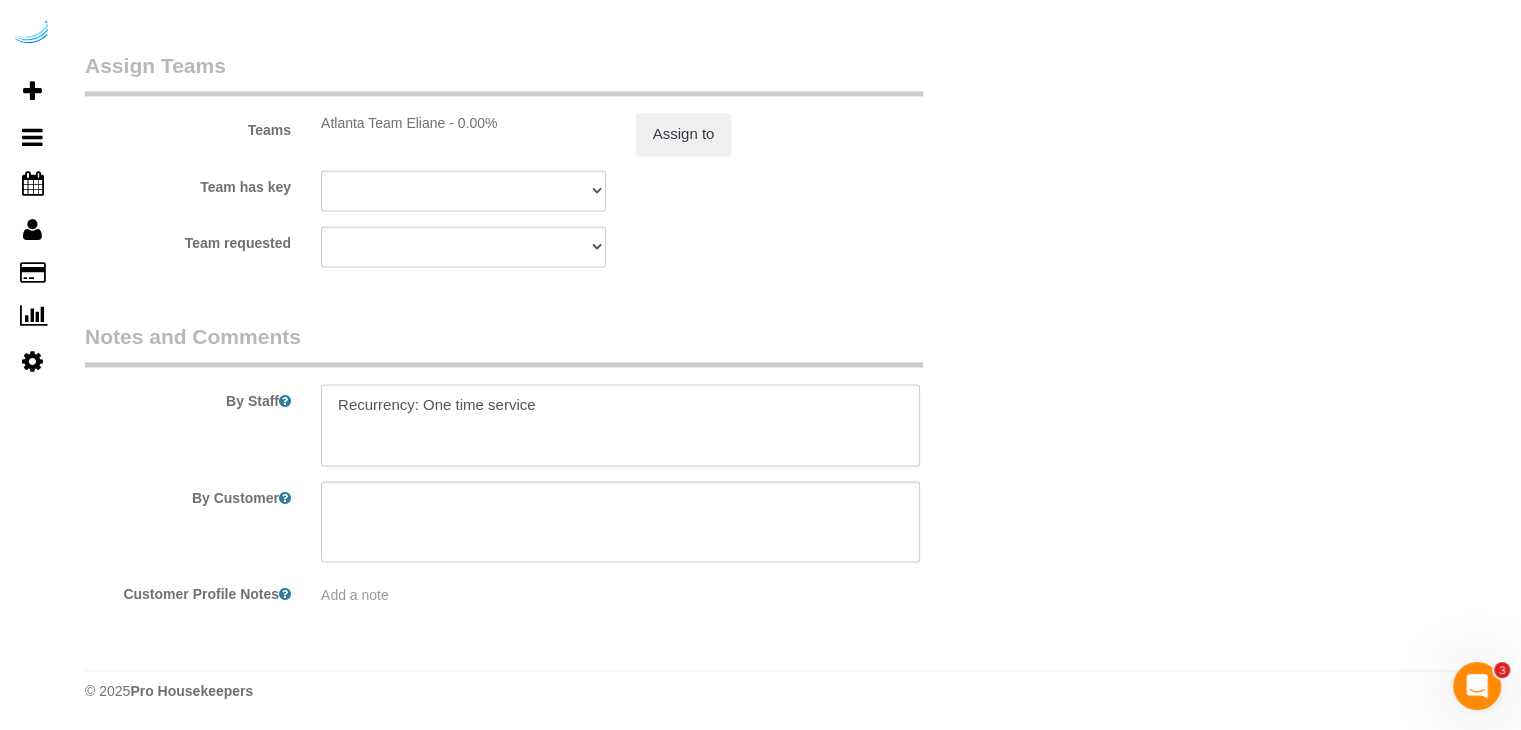 paste on "Permanent Notes:No notes from this customer.Today's Notes:Apartment unit code 3618
Entry Method: Key with main office
Details:
Leasing office is on 3rd floor
Additional Notes:
Retail parking first floor
Housekeeping Notes:" 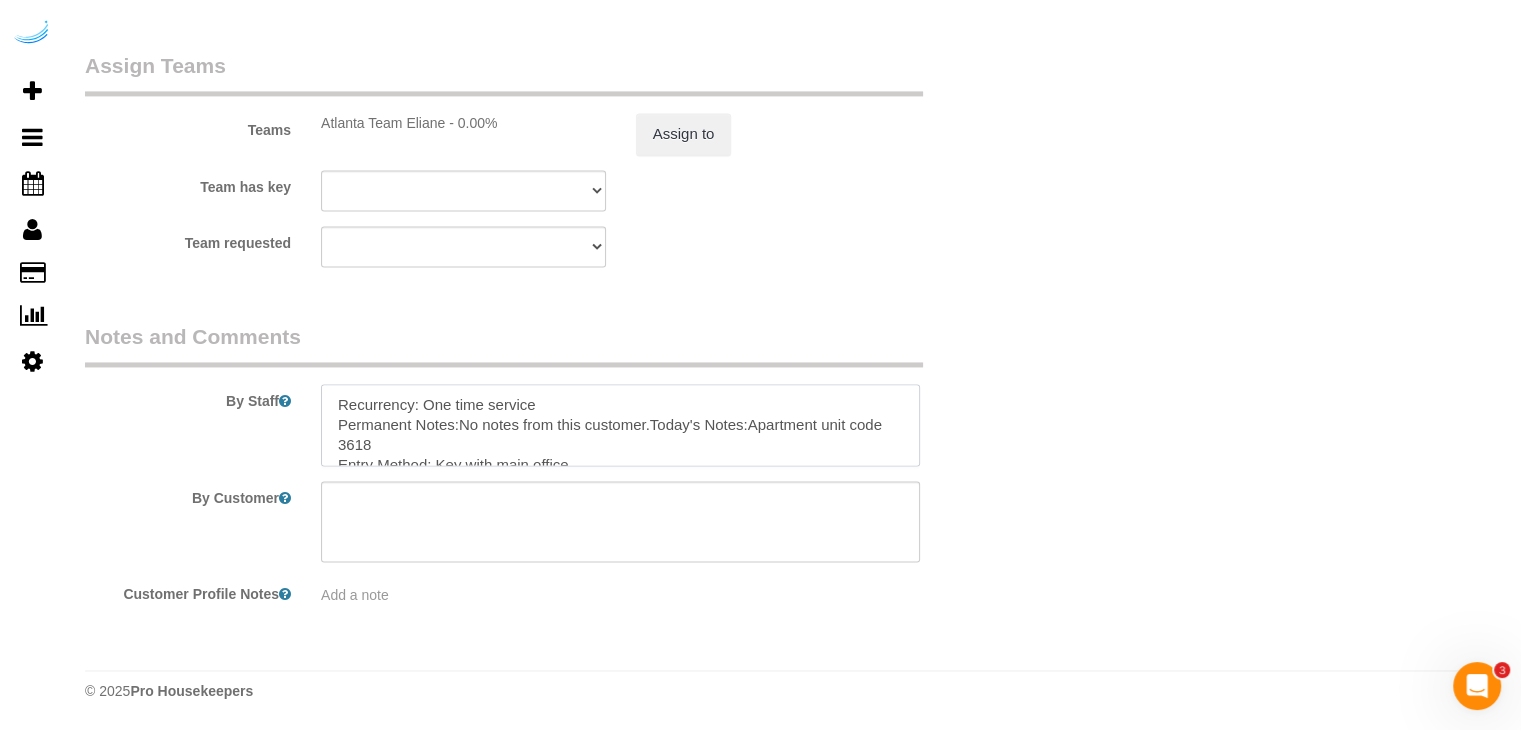 scroll, scrollTop: 147, scrollLeft: 0, axis: vertical 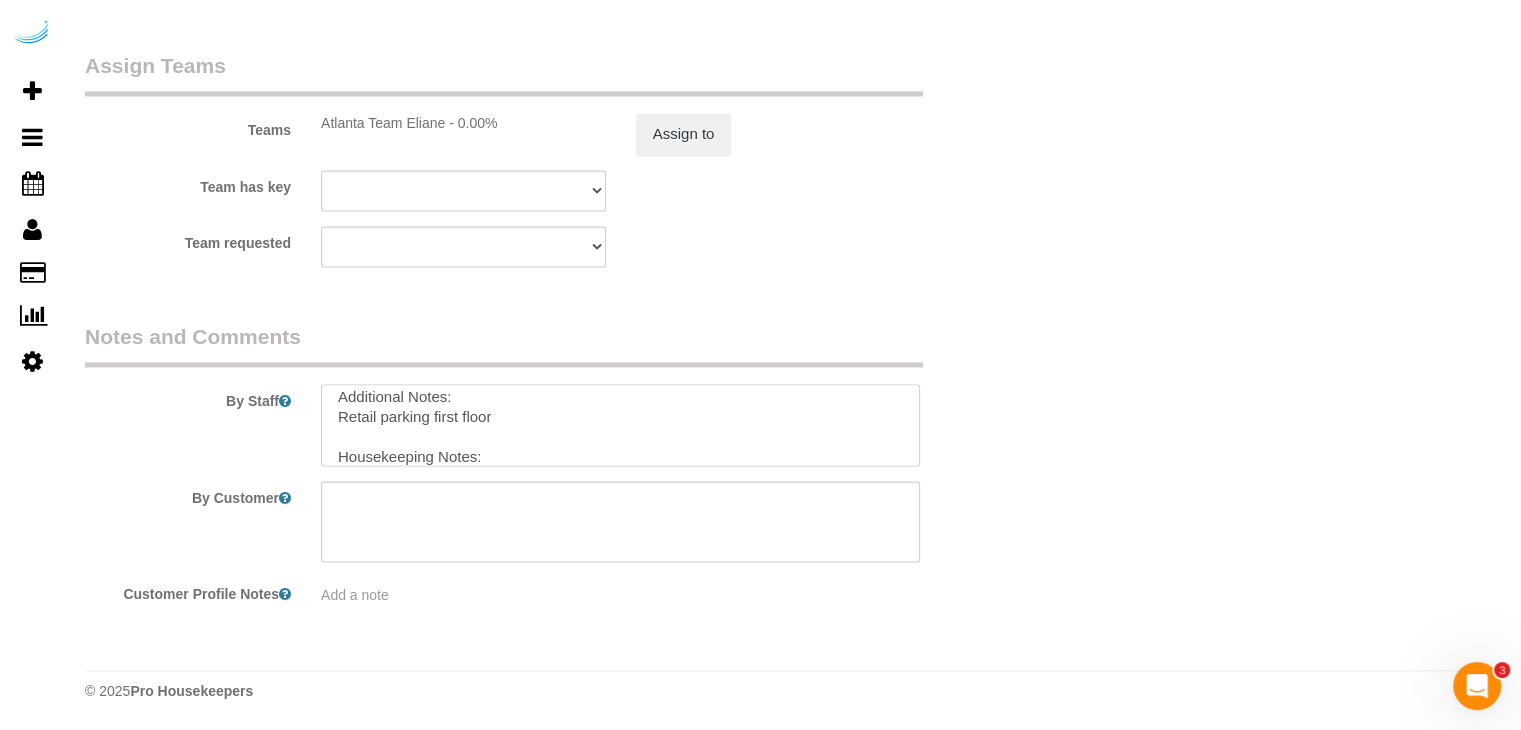 type on "Recurrency: One time service
Permanent Notes:No notes from this customer.Today's Notes:Apartment unit code 3618
Entry Method: Key with main office
Details:
Leasing office is on 3rd floor
Additional Notes:
Retail parking first floor
Housekeeping Notes:" 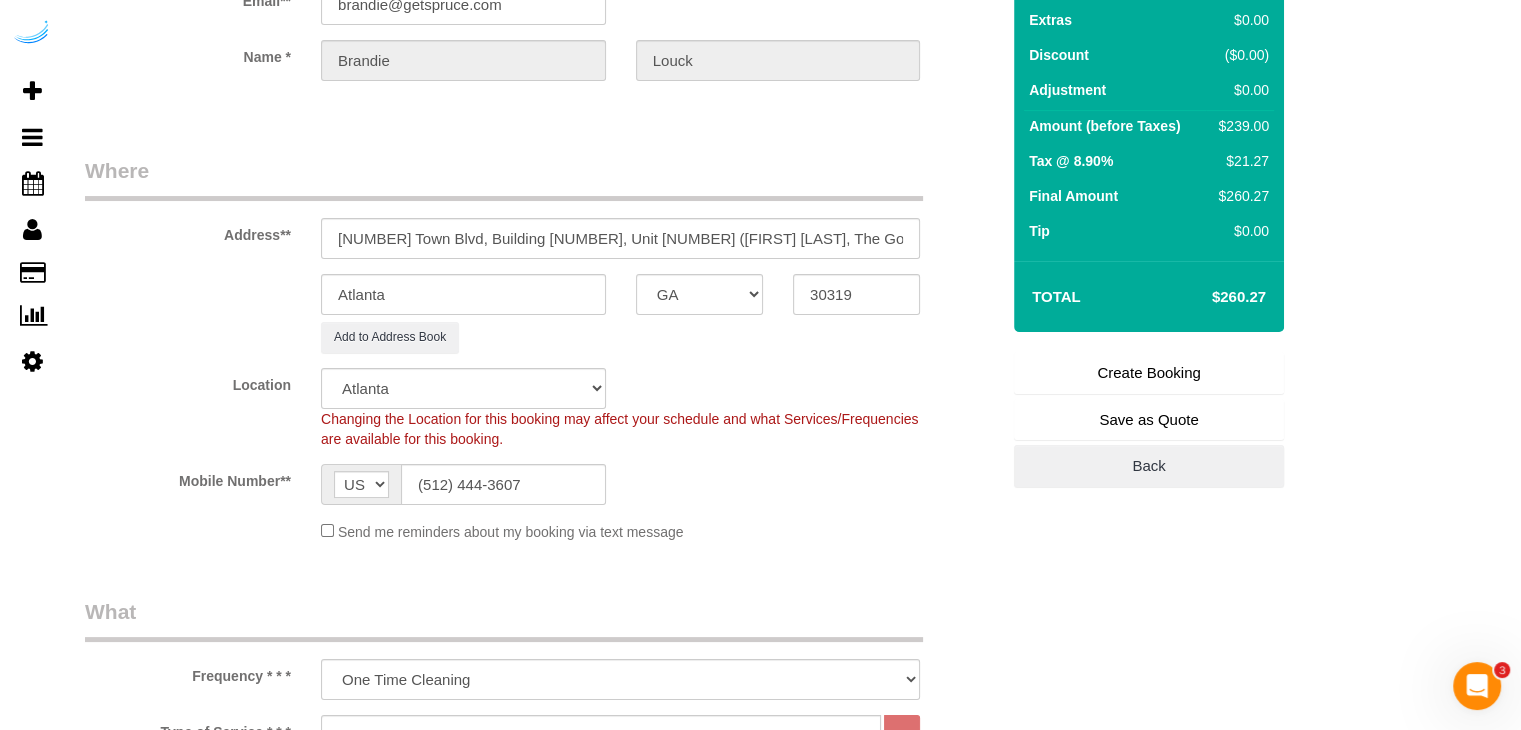 scroll, scrollTop: 0, scrollLeft: 0, axis: both 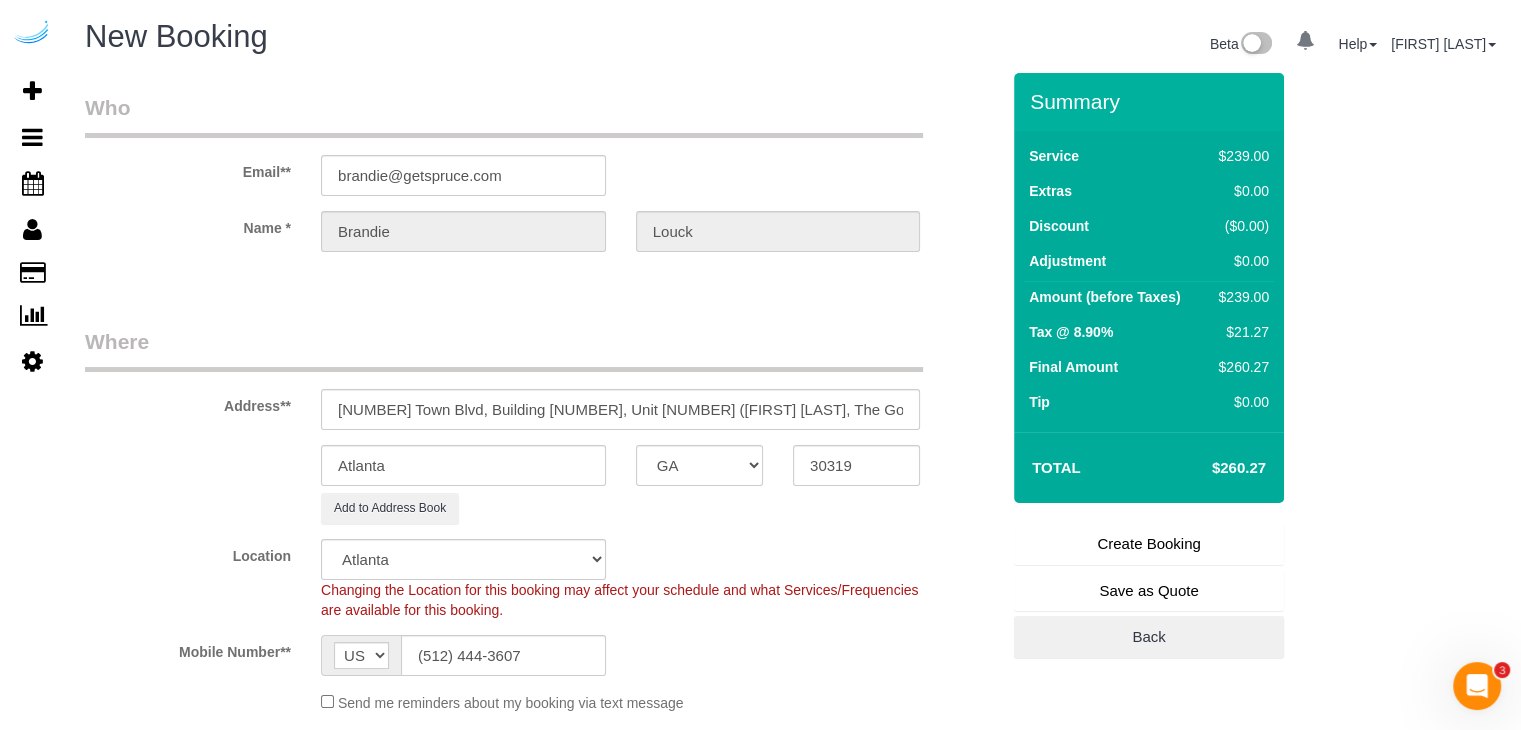 click on "Create Booking" at bounding box center (1149, 544) 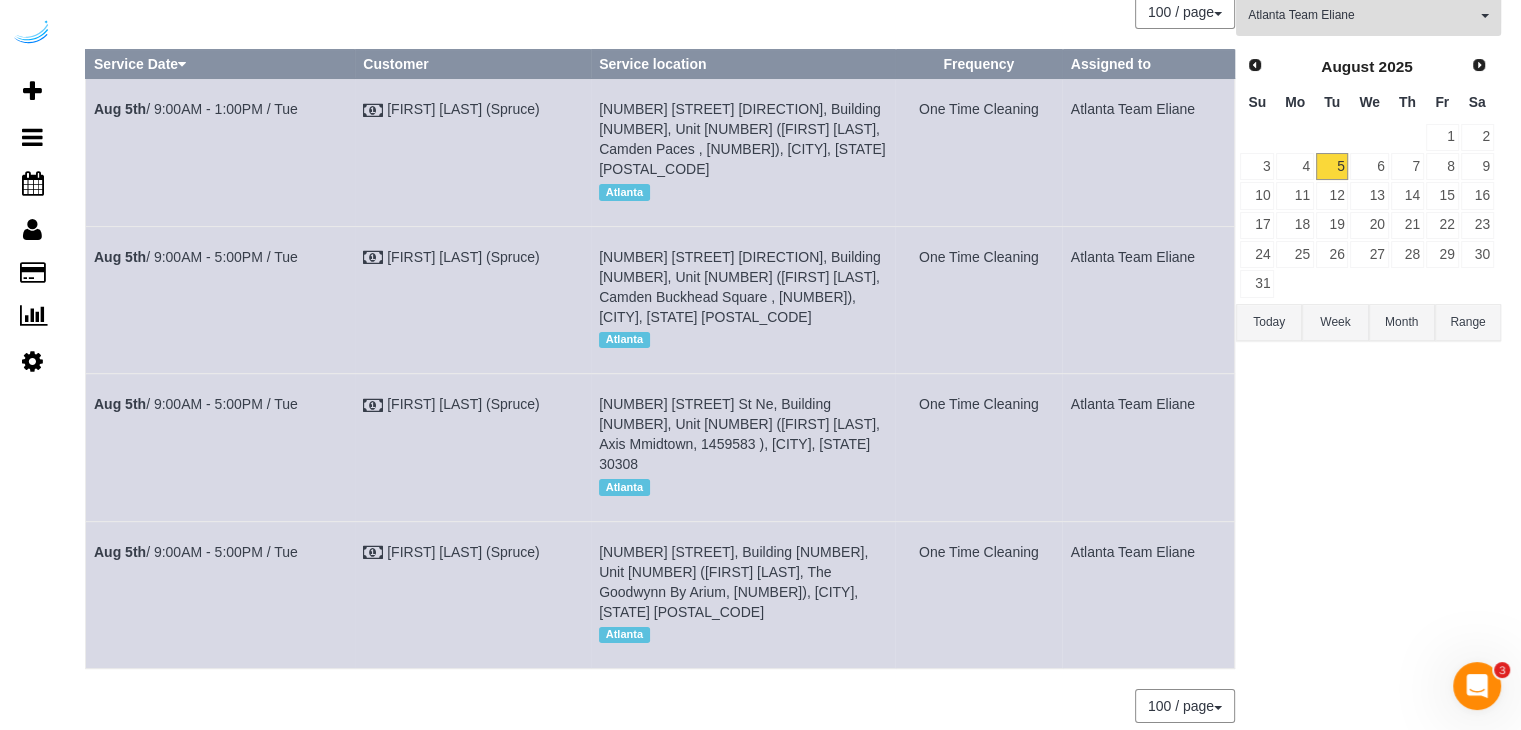 scroll, scrollTop: 168, scrollLeft: 0, axis: vertical 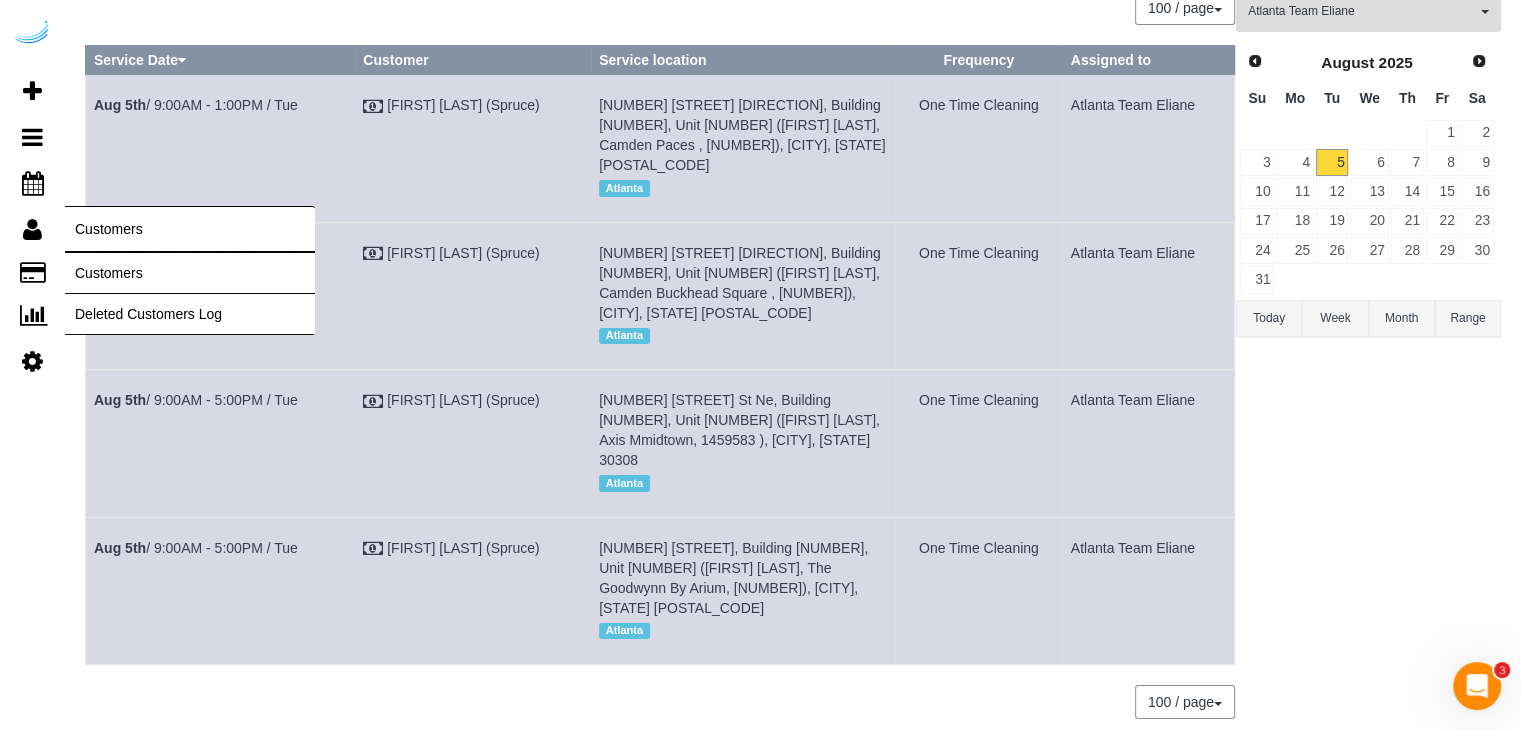 drag, startPoint x: 564, startPoint y: 235, endPoint x: 110, endPoint y: 211, distance: 454.6339 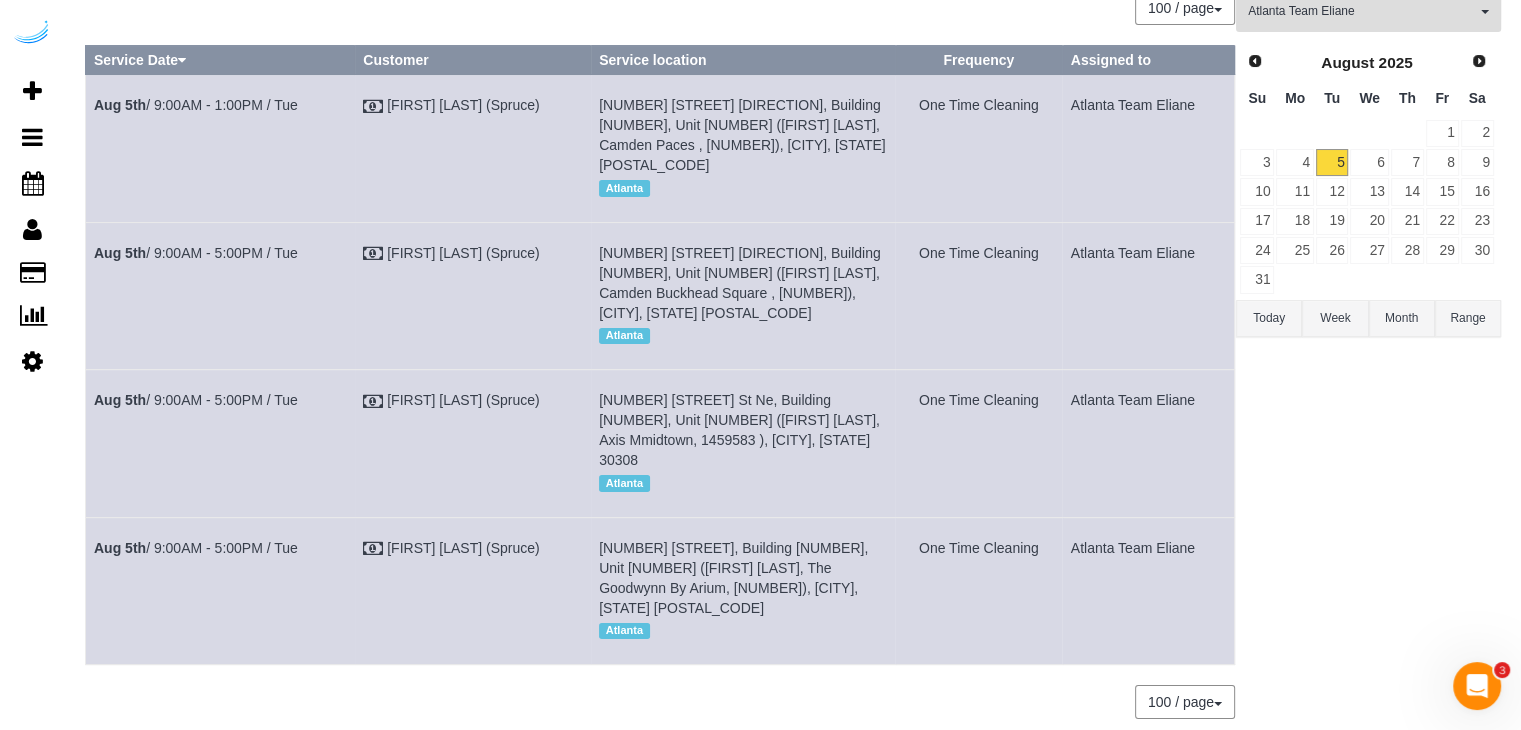 click on "Aug 5th
/ 9:00AM - 1:00PM / Tue" at bounding box center [220, 148] 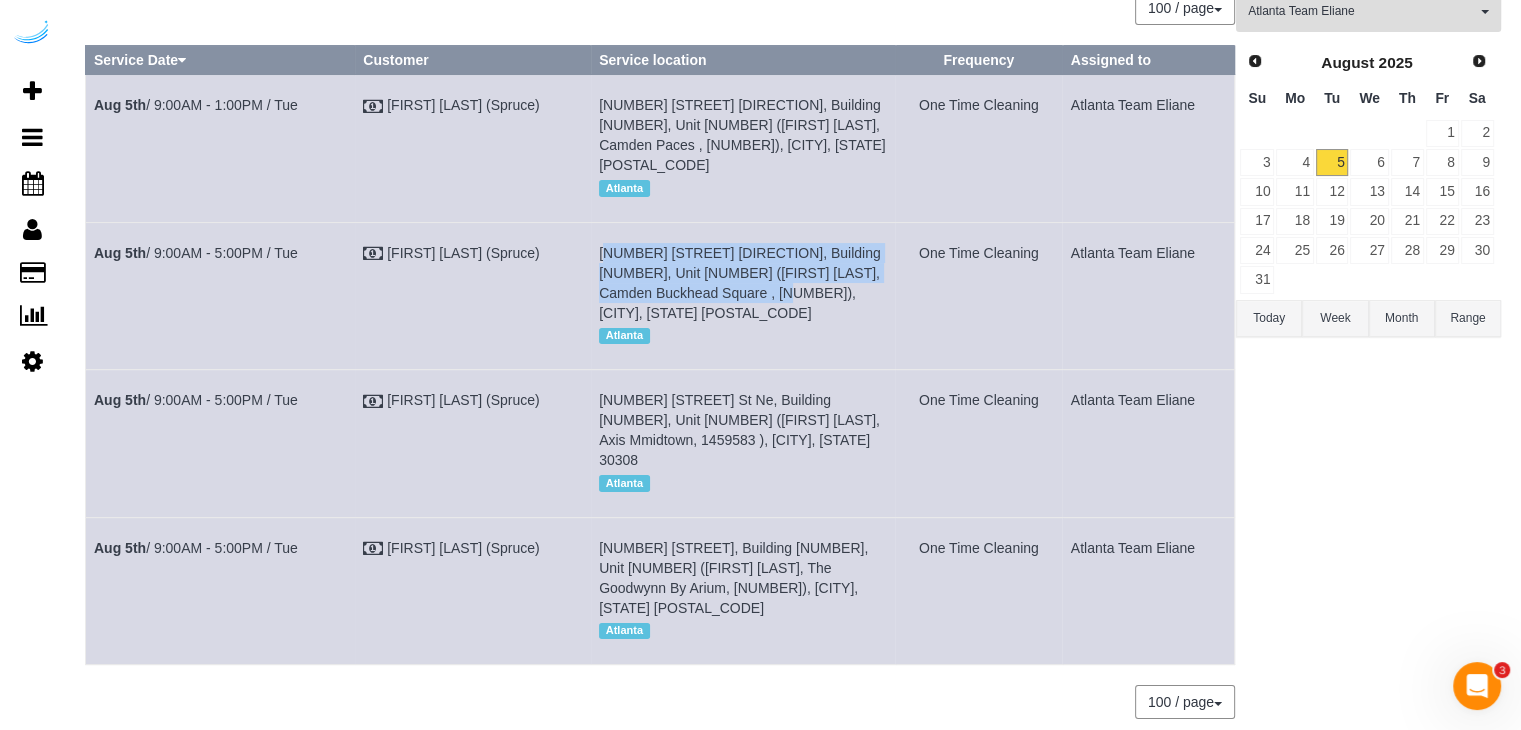 drag, startPoint x: 793, startPoint y: 270, endPoint x: 599, endPoint y: 226, distance: 198.92712 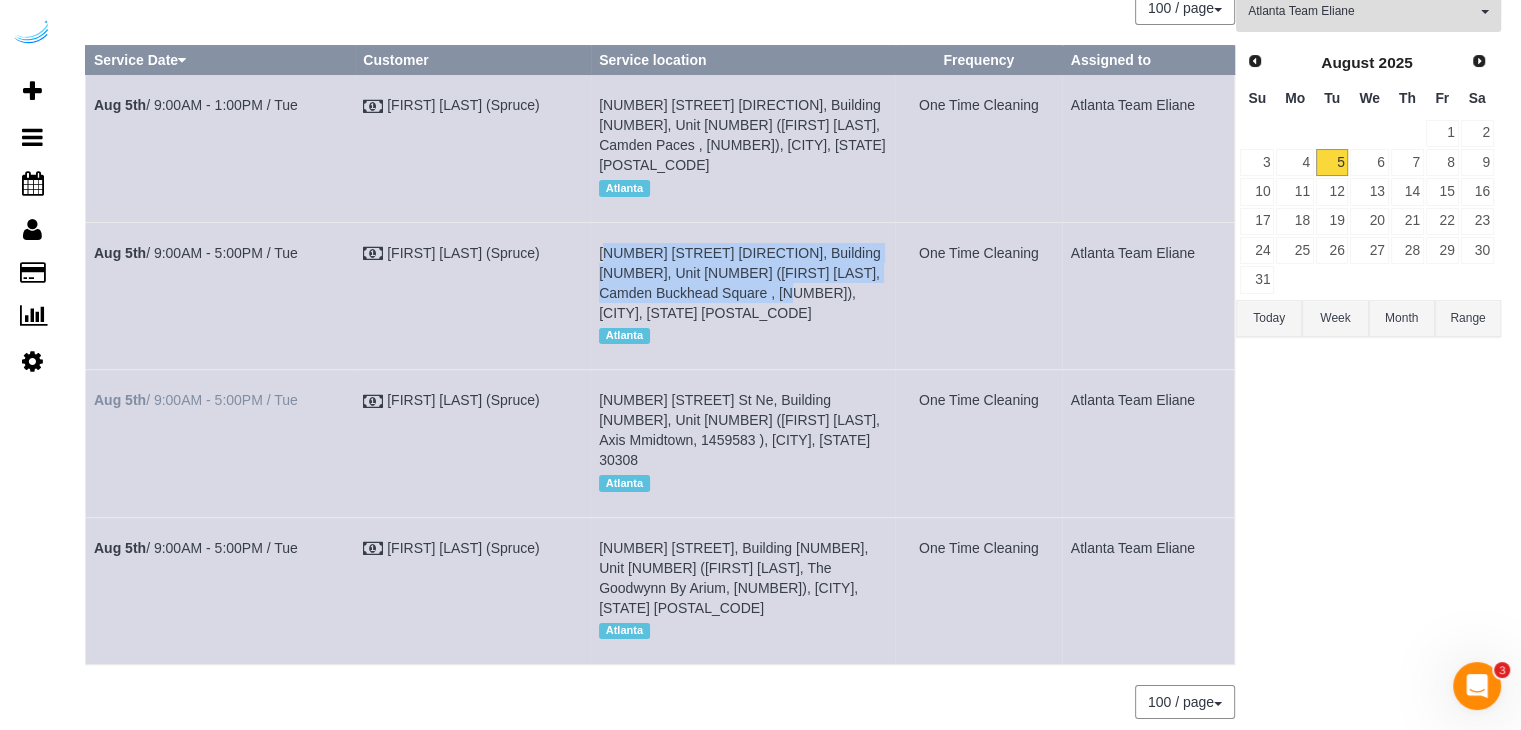 drag, startPoint x: 313, startPoint y: 365, endPoint x: 95, endPoint y: 366, distance: 218.00229 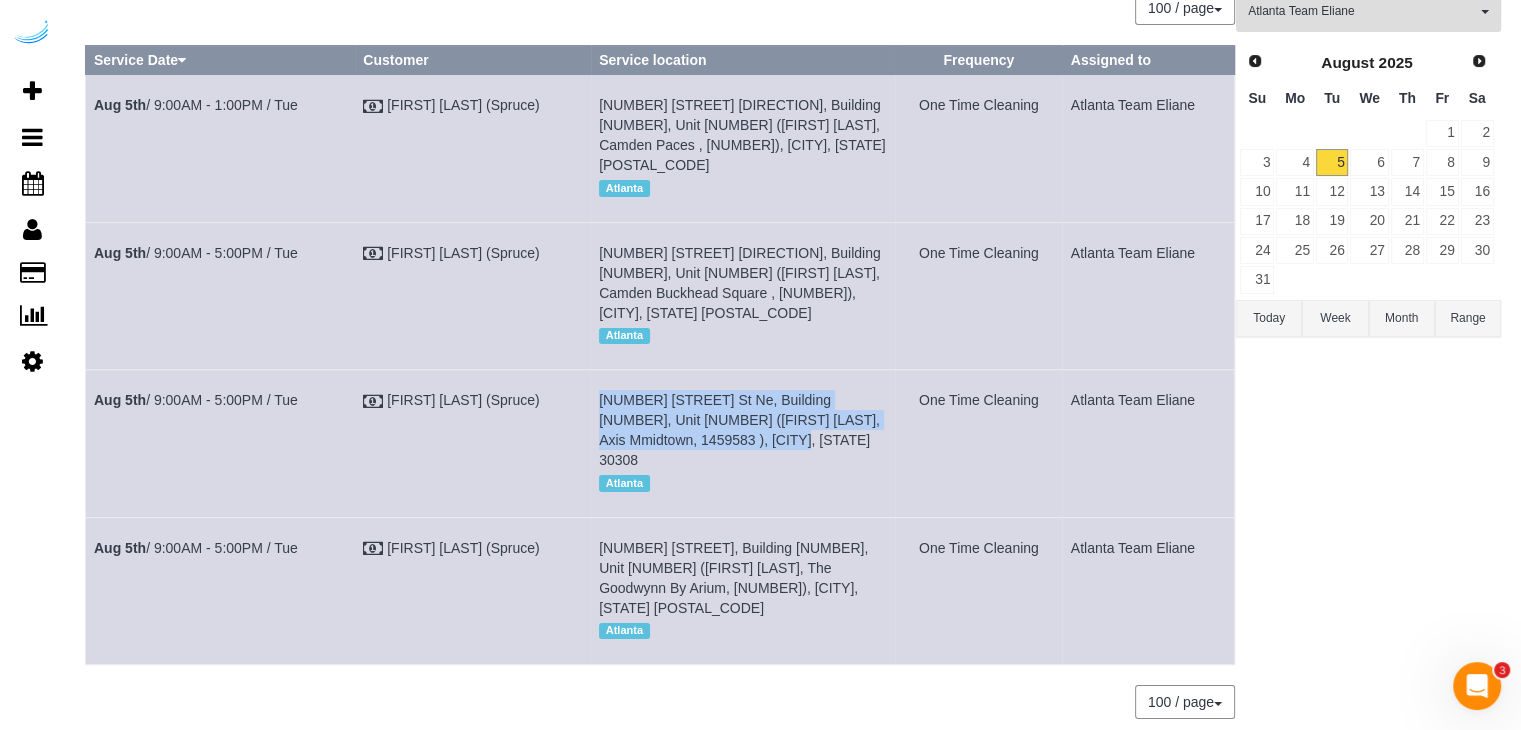 drag, startPoint x: 733, startPoint y: 401, endPoint x: 582, endPoint y: 360, distance: 156.46725 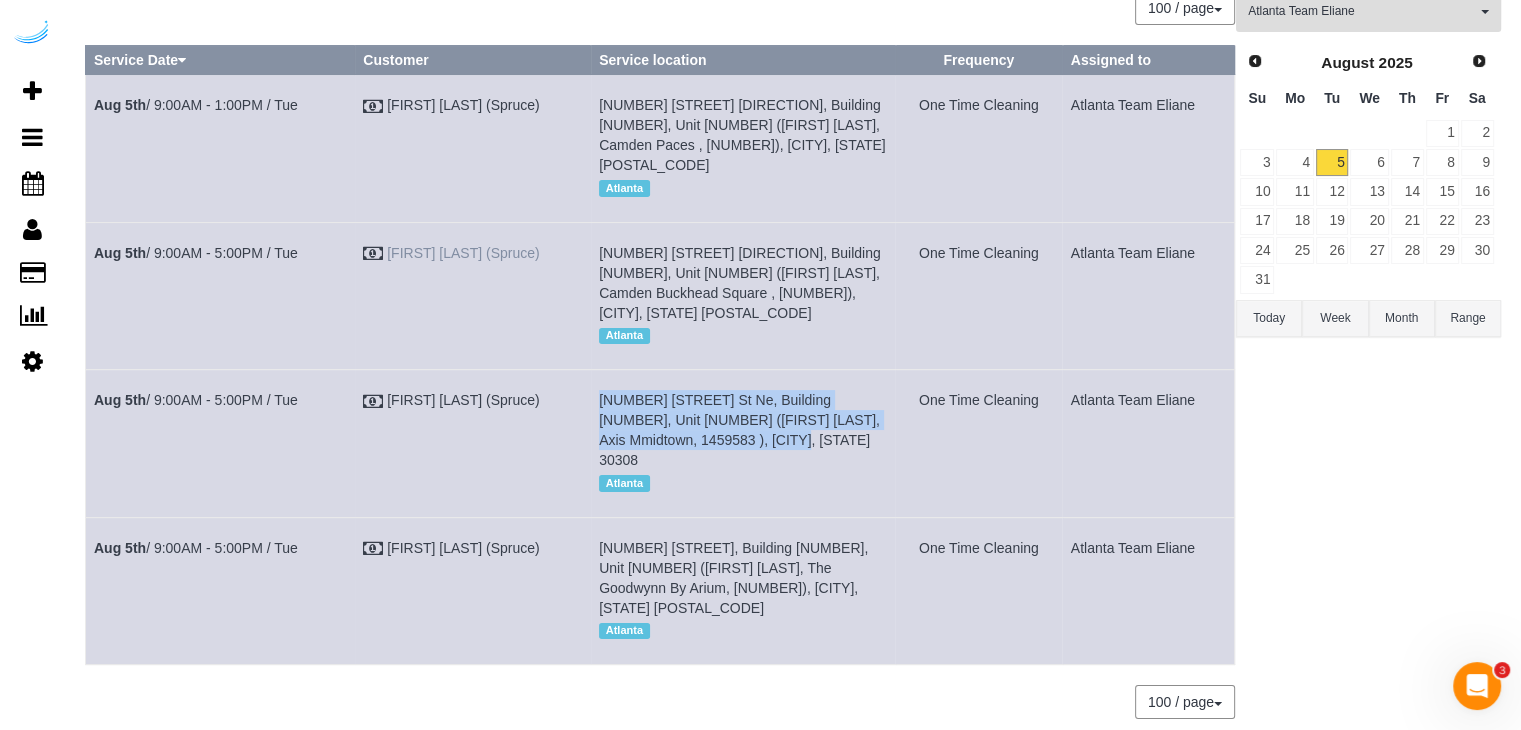copy on "[NUMBER] [STREET] [STREET_SUFFIX], Building 1320, Unit 1320 ([FIRST] [LAST], Axis Mmidtown, 1459583), Atlanta, GA [POSTAL_CODE]" 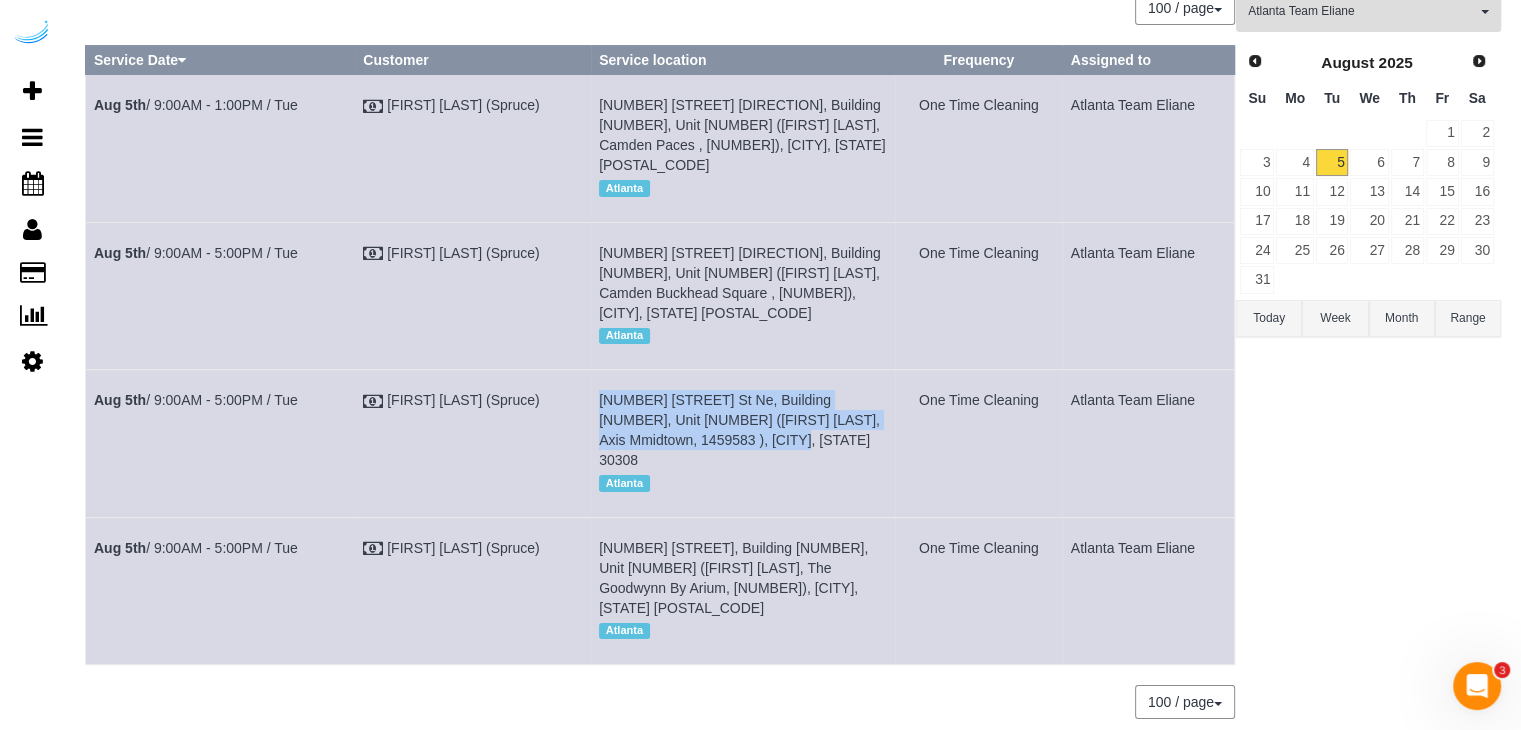 drag, startPoint x: 1205, startPoint y: 380, endPoint x: 1059, endPoint y: 385, distance: 146.08559 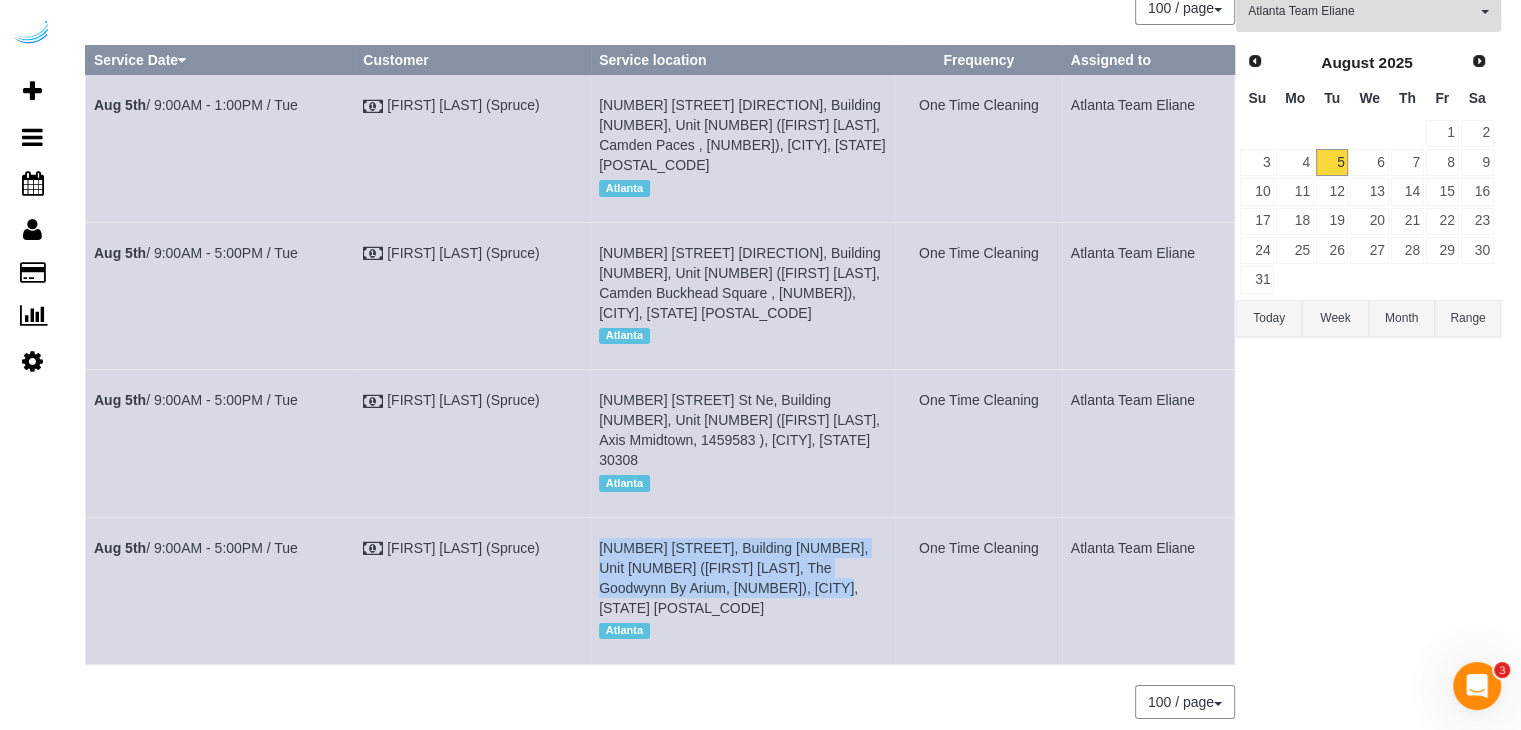 drag, startPoint x: 840, startPoint y: 529, endPoint x: 588, endPoint y: 498, distance: 253.89958 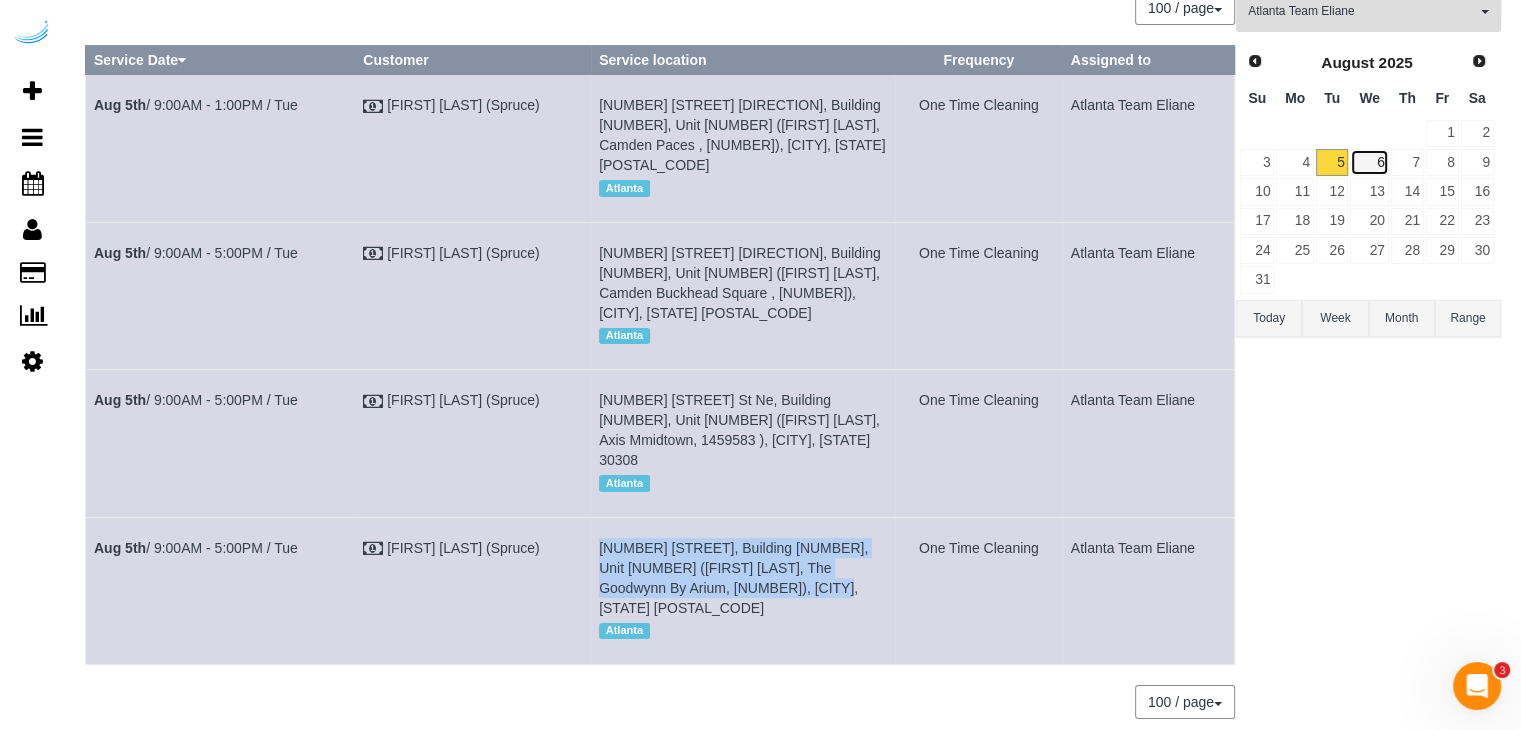 click on "6" at bounding box center (1369, 162) 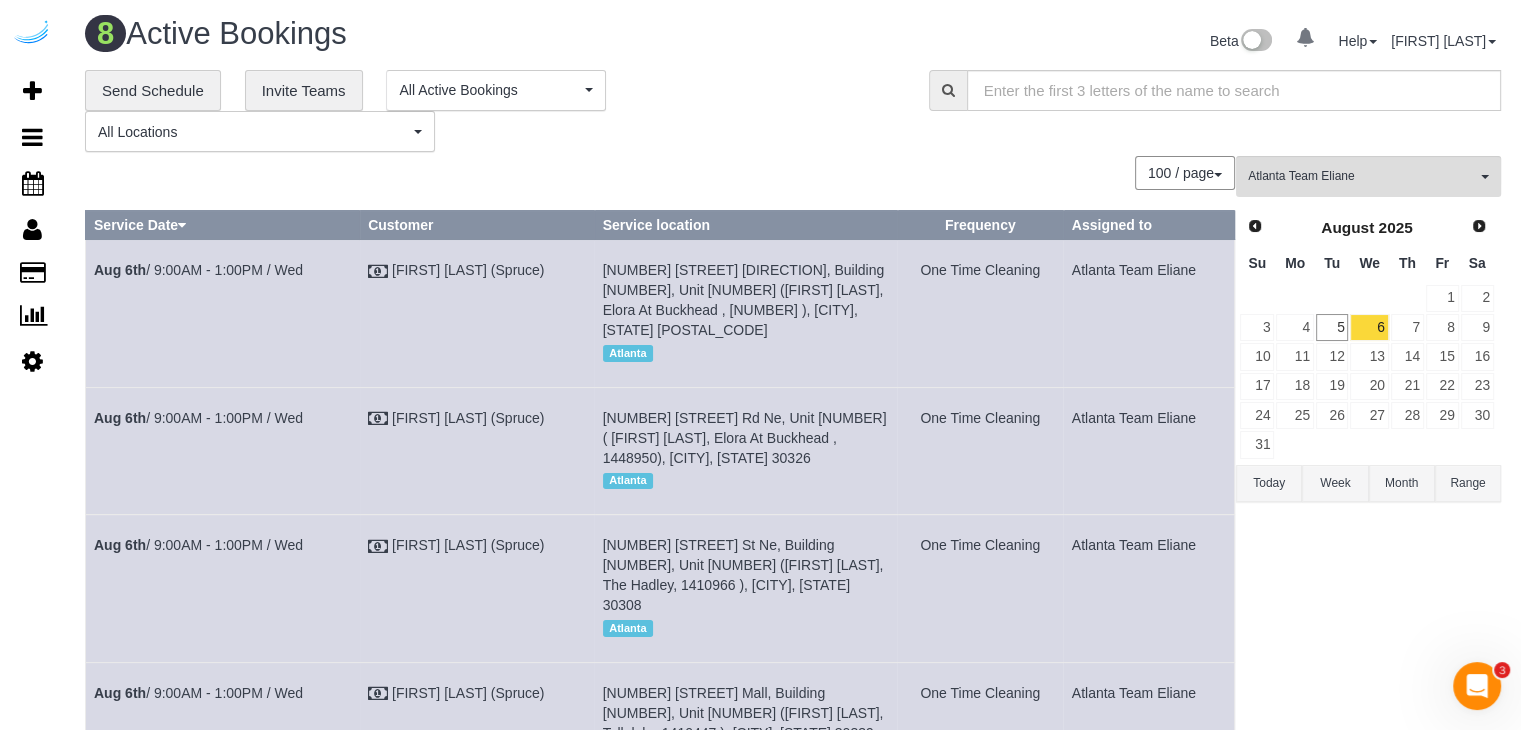 scroll, scrollTop: 0, scrollLeft: 0, axis: both 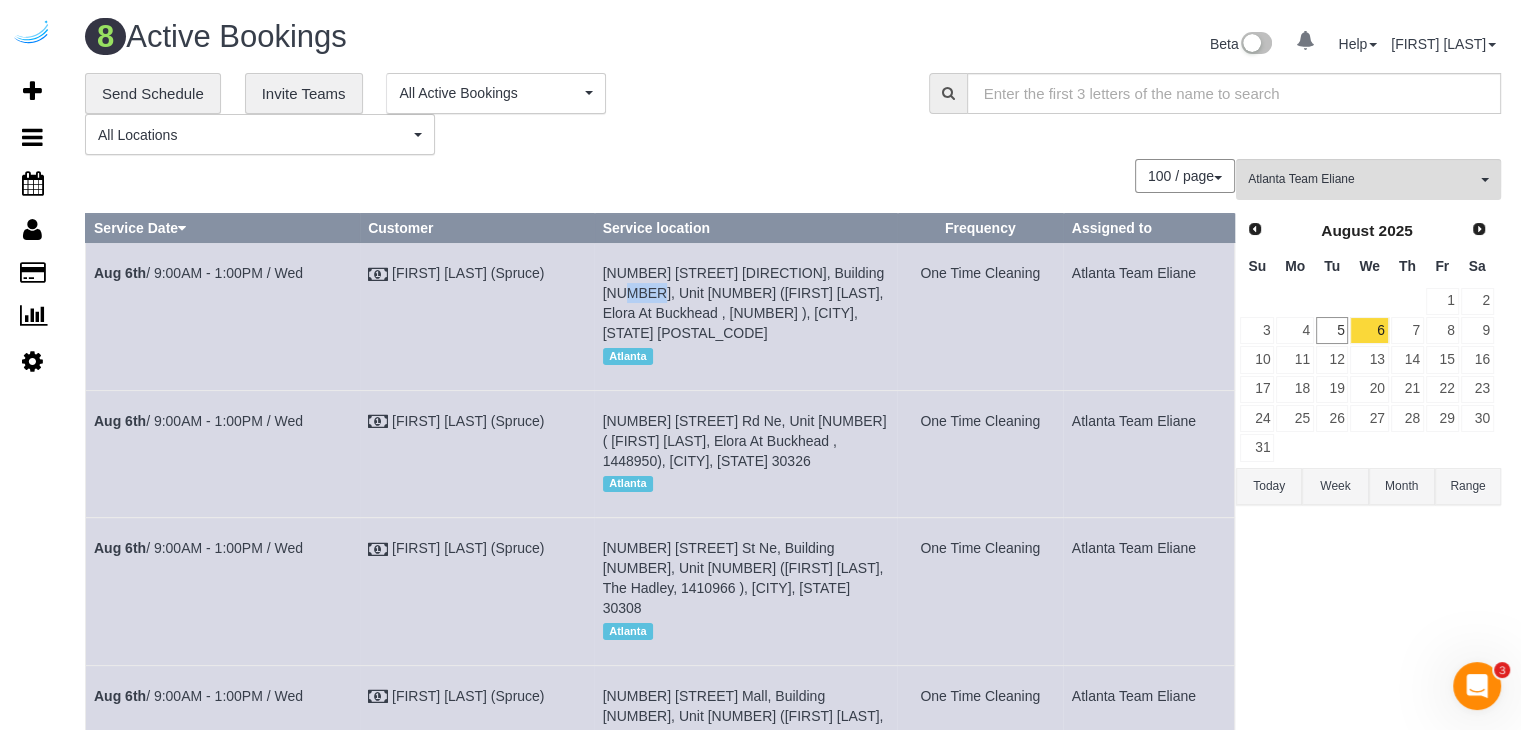 drag, startPoint x: 632, startPoint y: 289, endPoint x: 594, endPoint y: 295, distance: 38.470768 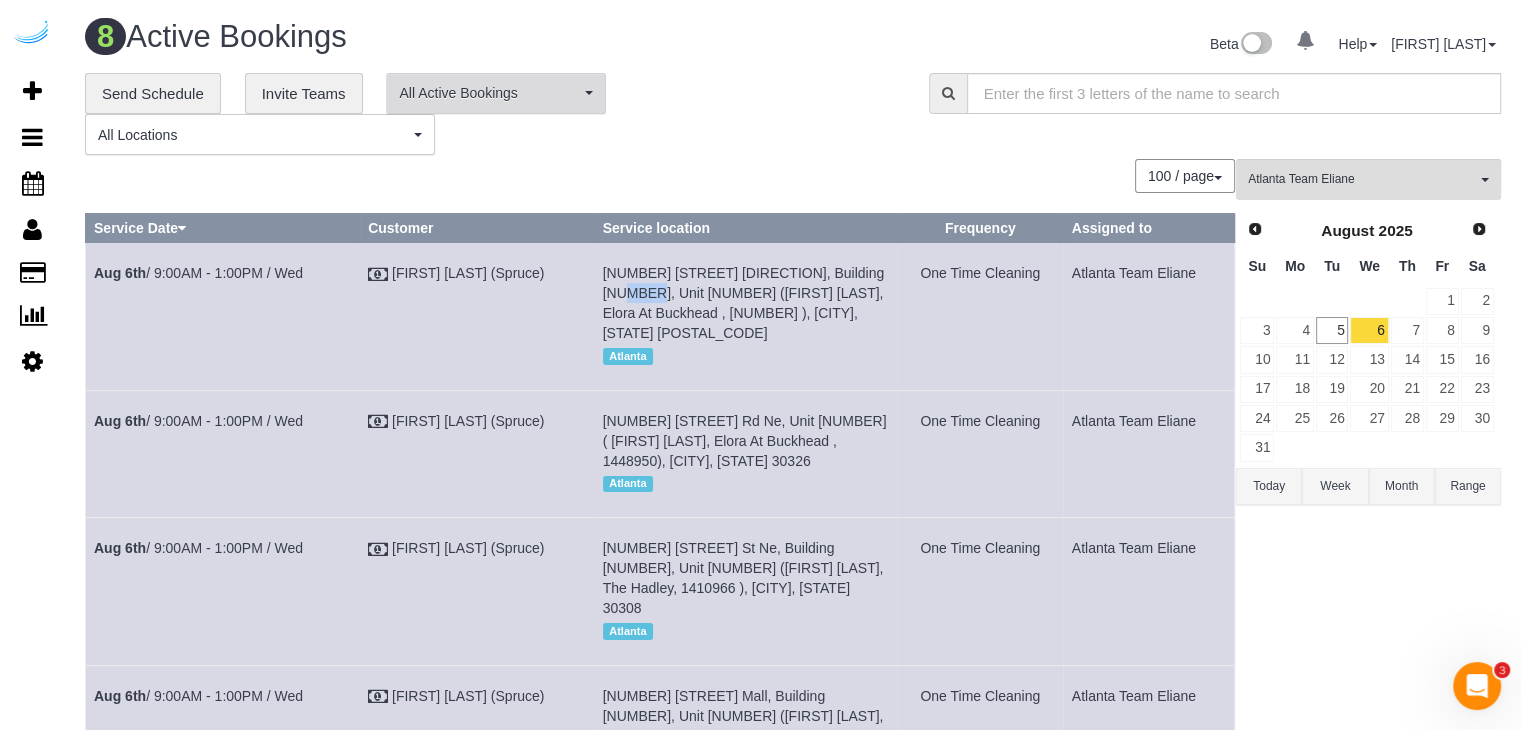 copy on "1110" 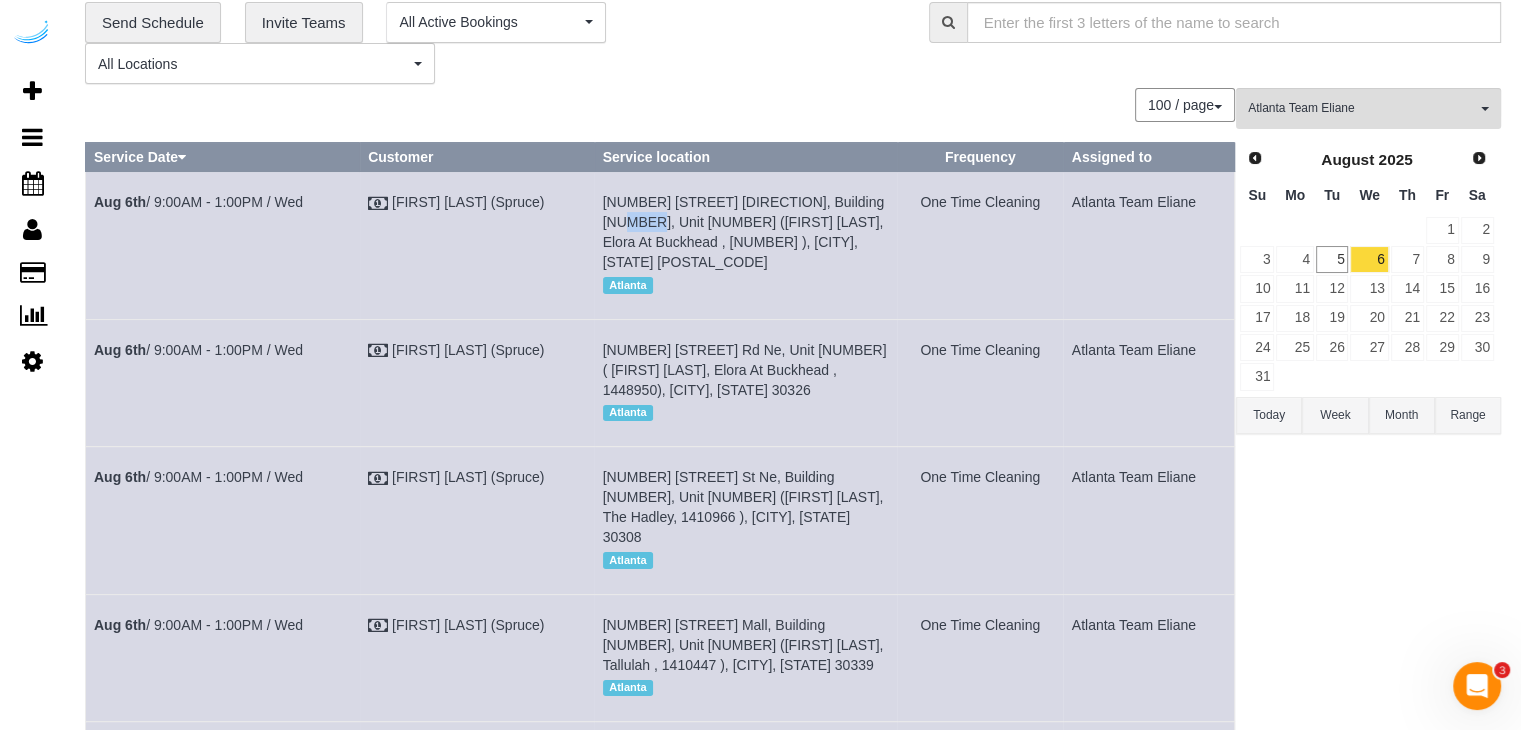 scroll, scrollTop: 100, scrollLeft: 0, axis: vertical 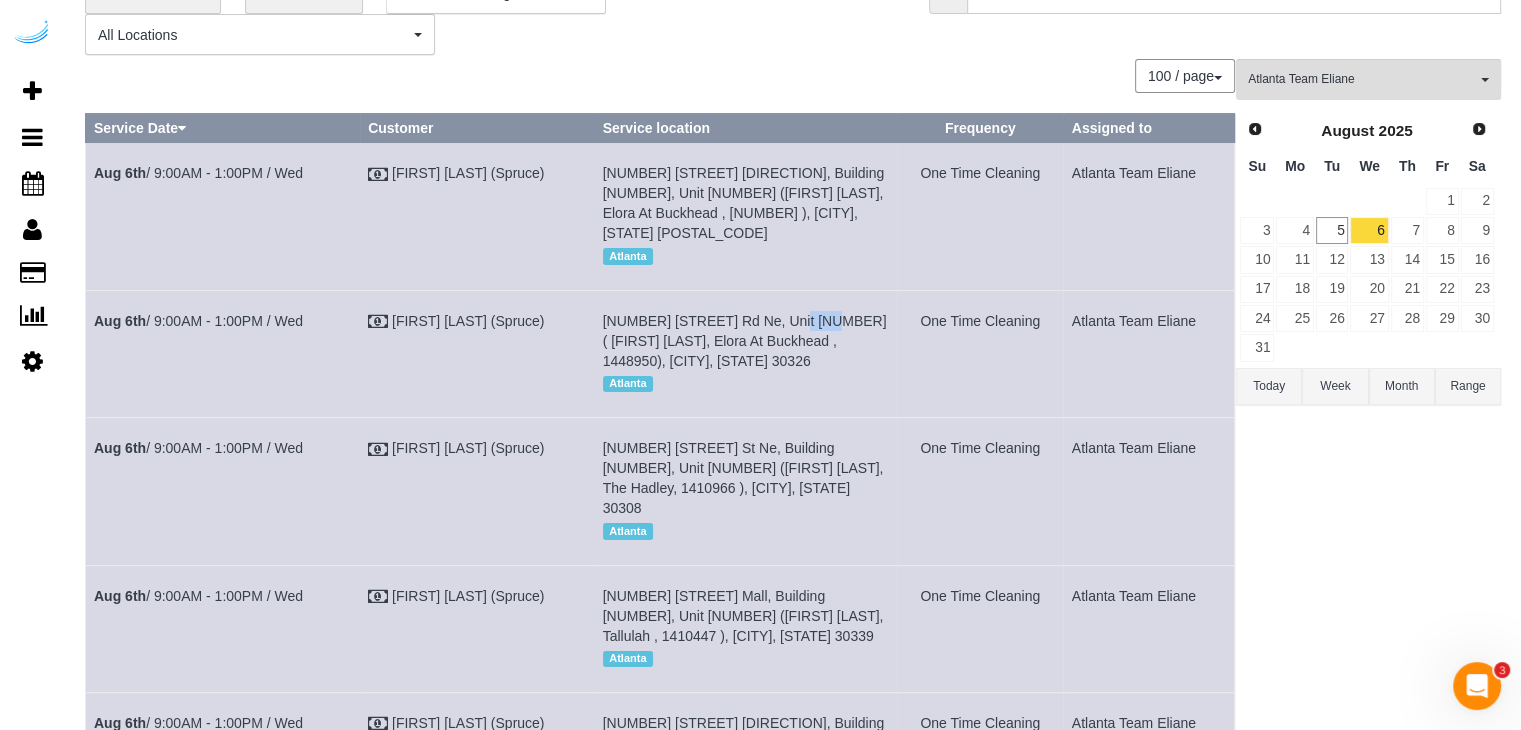drag, startPoint x: 814, startPoint y: 303, endPoint x: 782, endPoint y: 305, distance: 32.06244 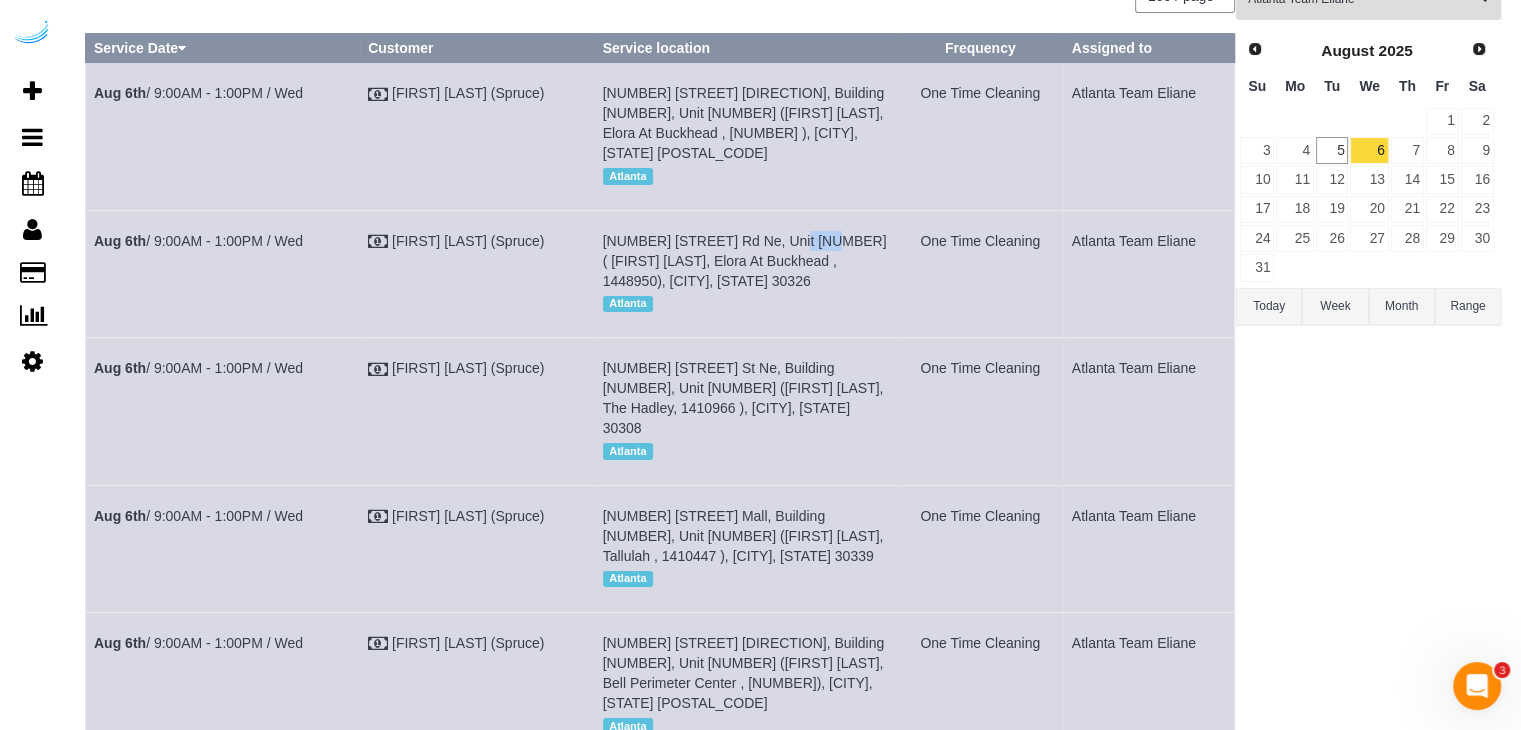 scroll, scrollTop: 300, scrollLeft: 0, axis: vertical 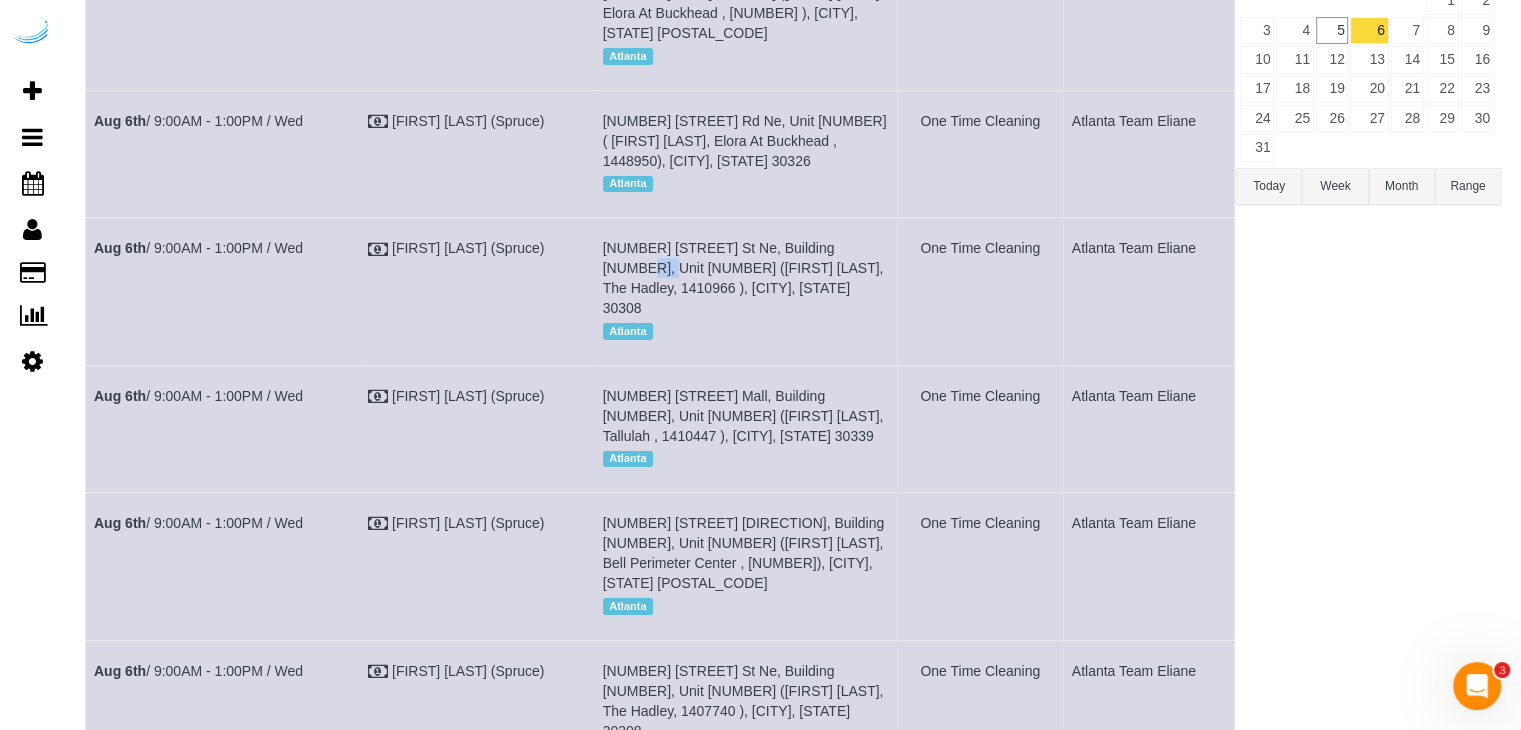 drag, startPoint x: 876, startPoint y: 204, endPoint x: 841, endPoint y: 213, distance: 36.138622 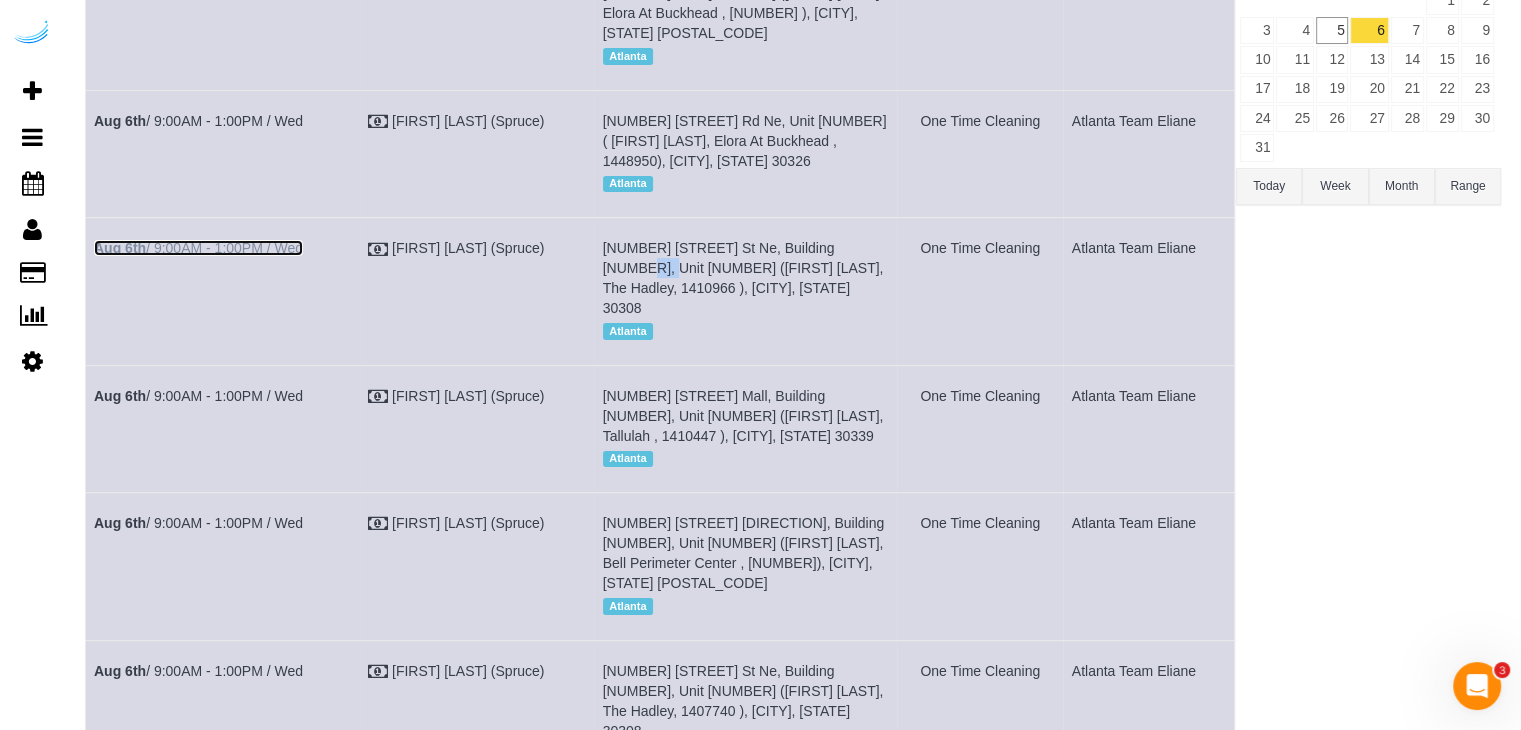click on "Aug 6th
/ 9:00AM - 1:00PM / Wed" at bounding box center [198, 248] 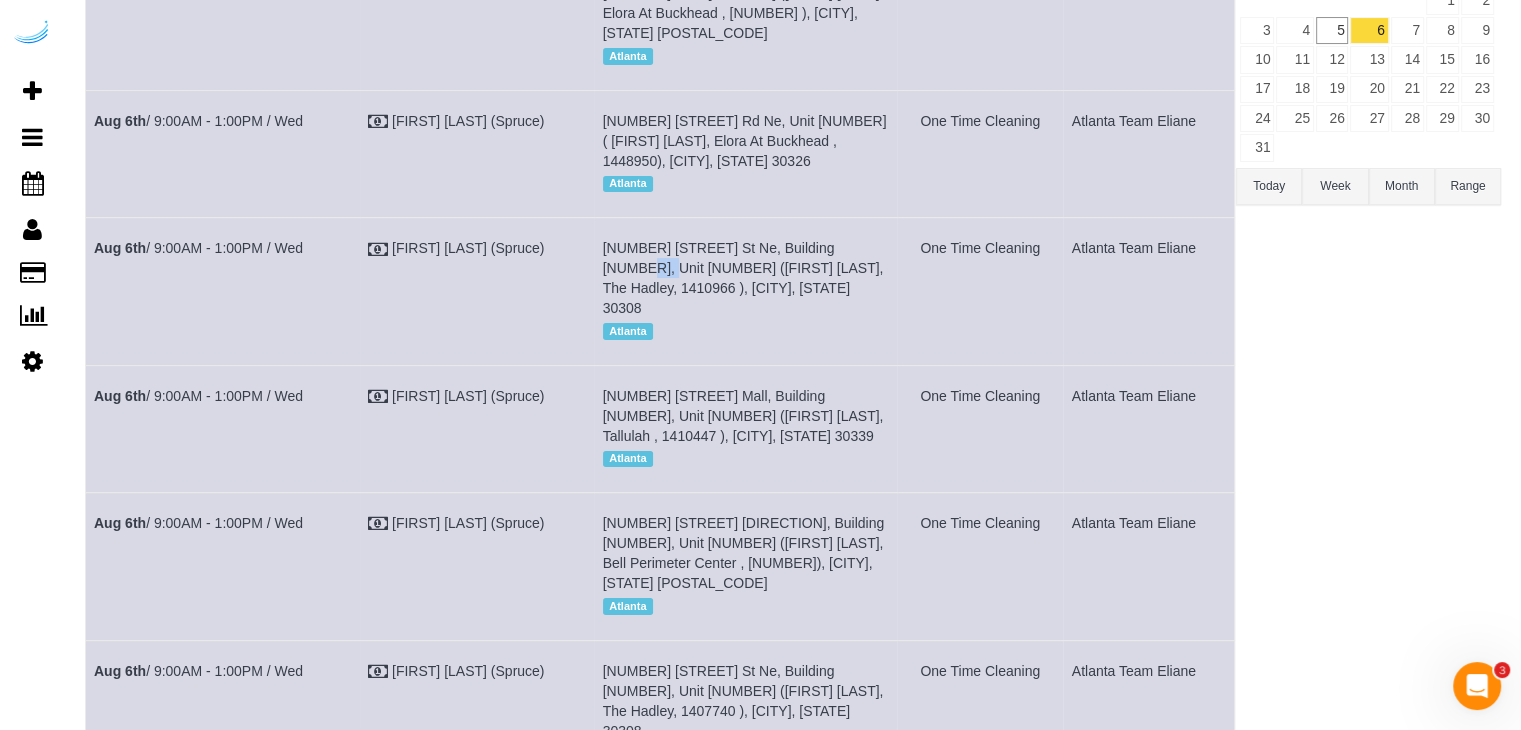 drag, startPoint x: 324, startPoint y: 221, endPoint x: 97, endPoint y: 246, distance: 228.3725 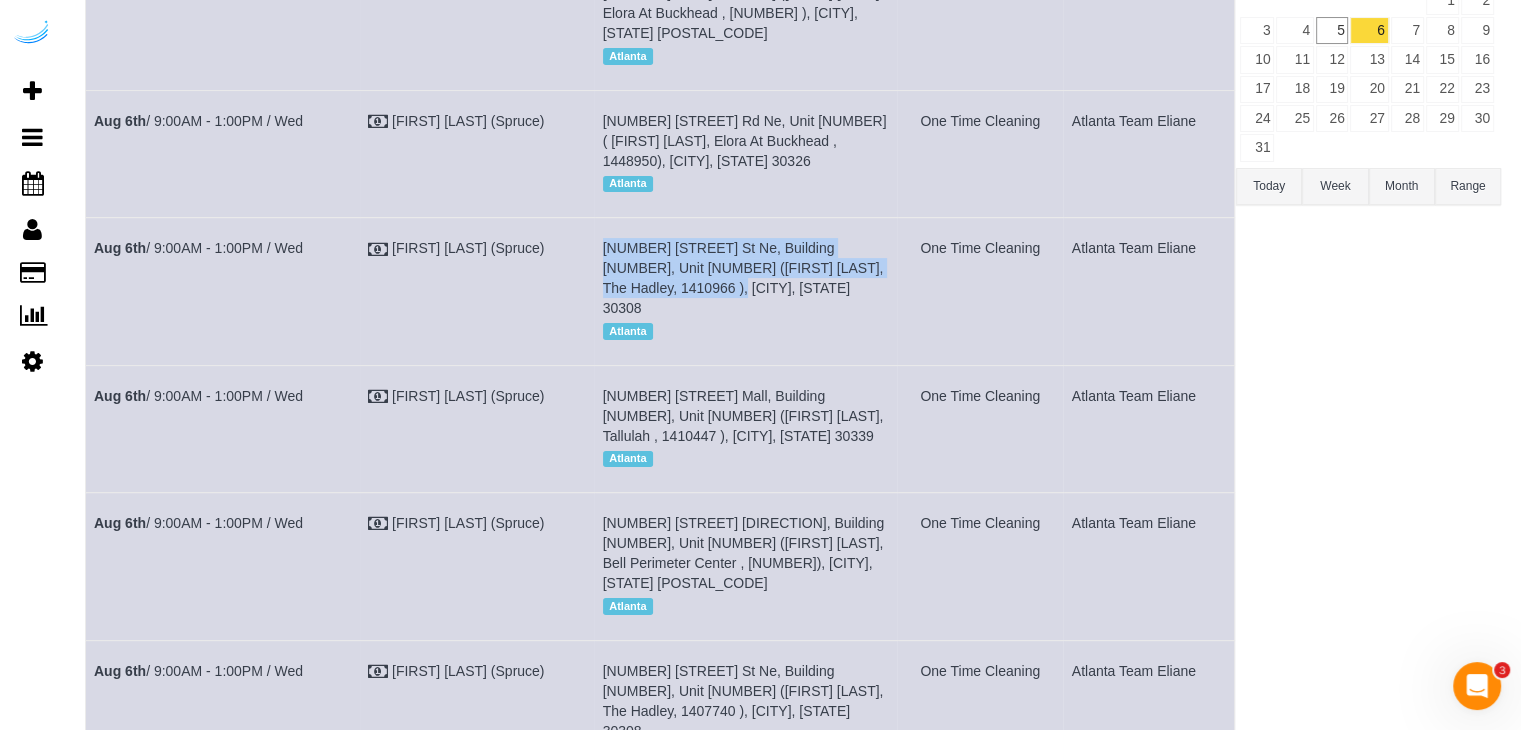 drag, startPoint x: 692, startPoint y: 251, endPoint x: 588, endPoint y: 216, distance: 109.73149 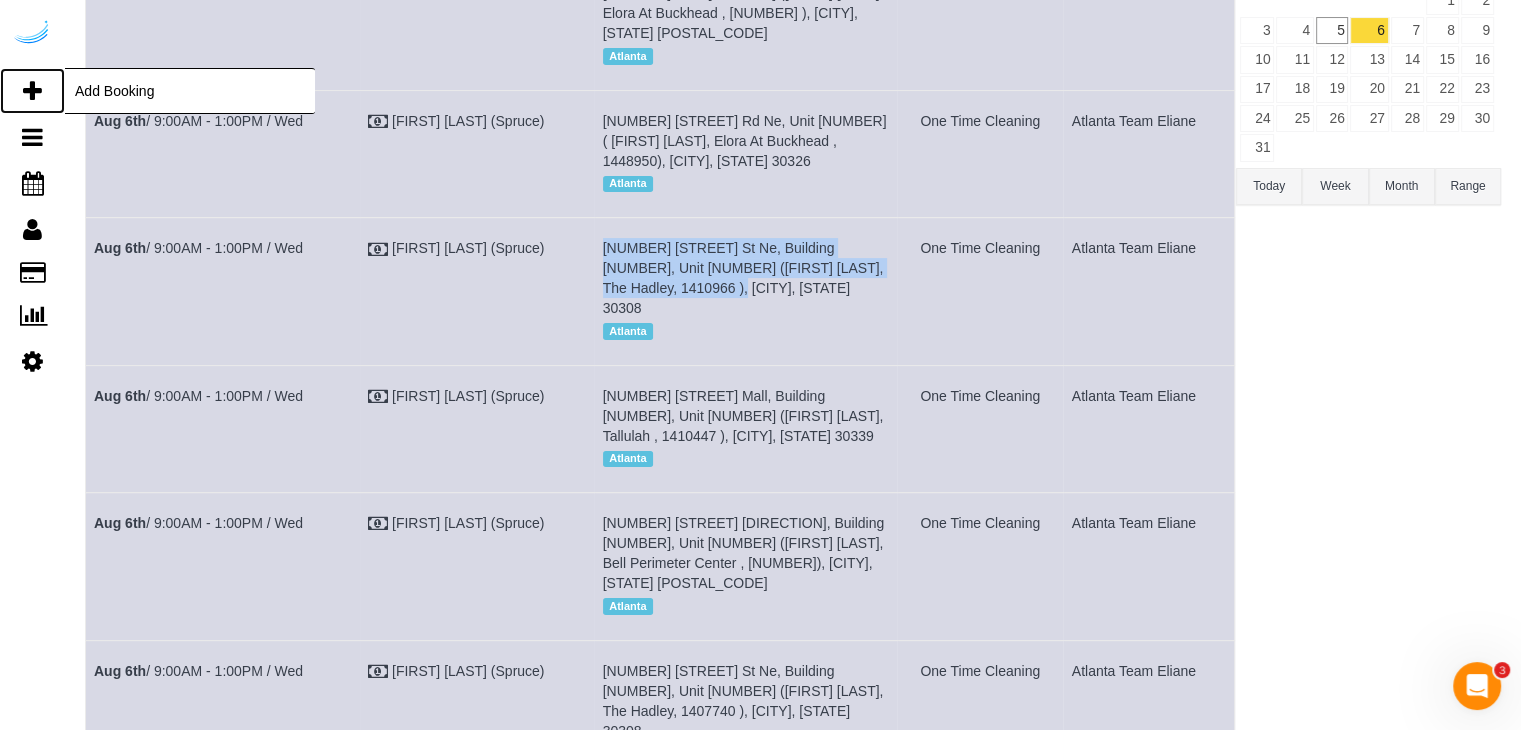 click at bounding box center (32, 91) 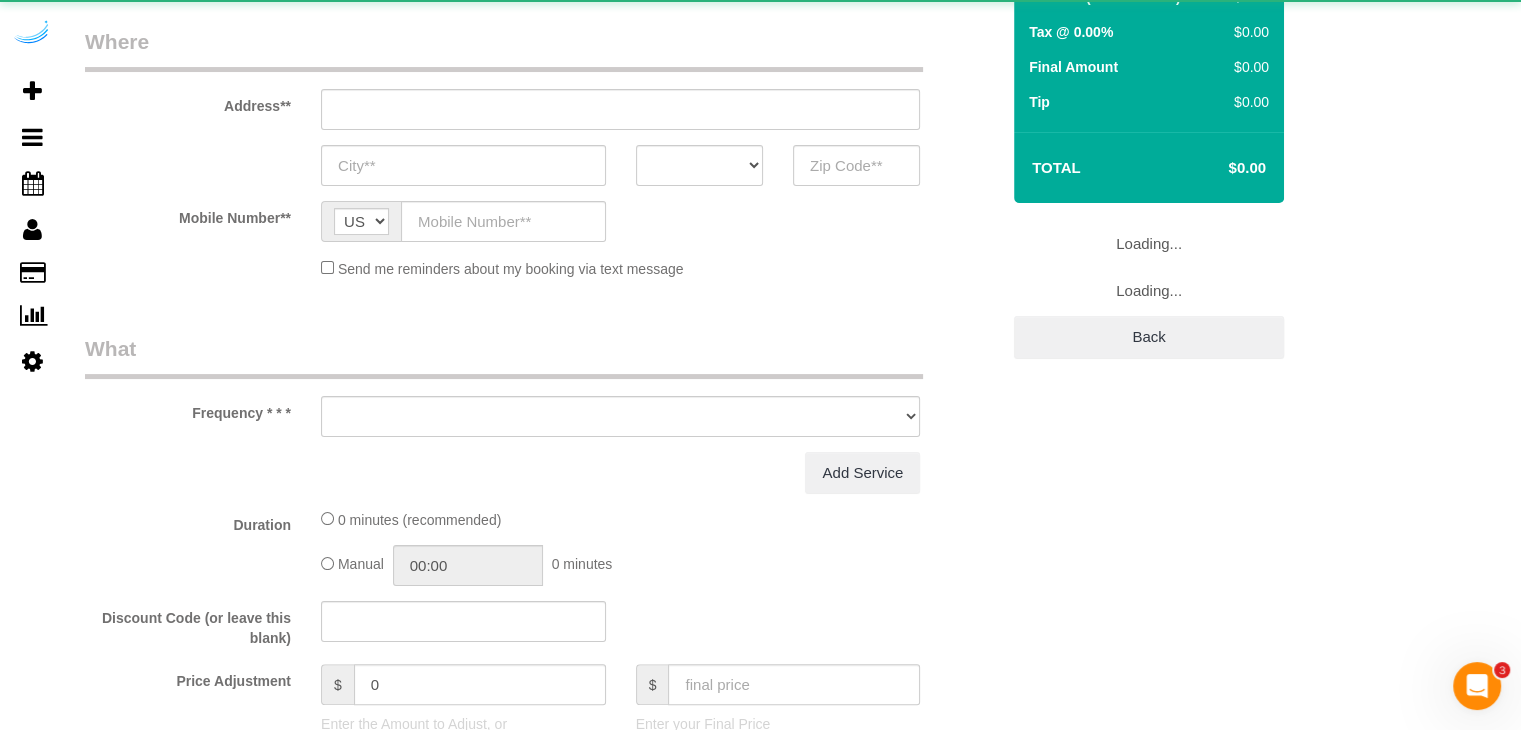 select on "number:9" 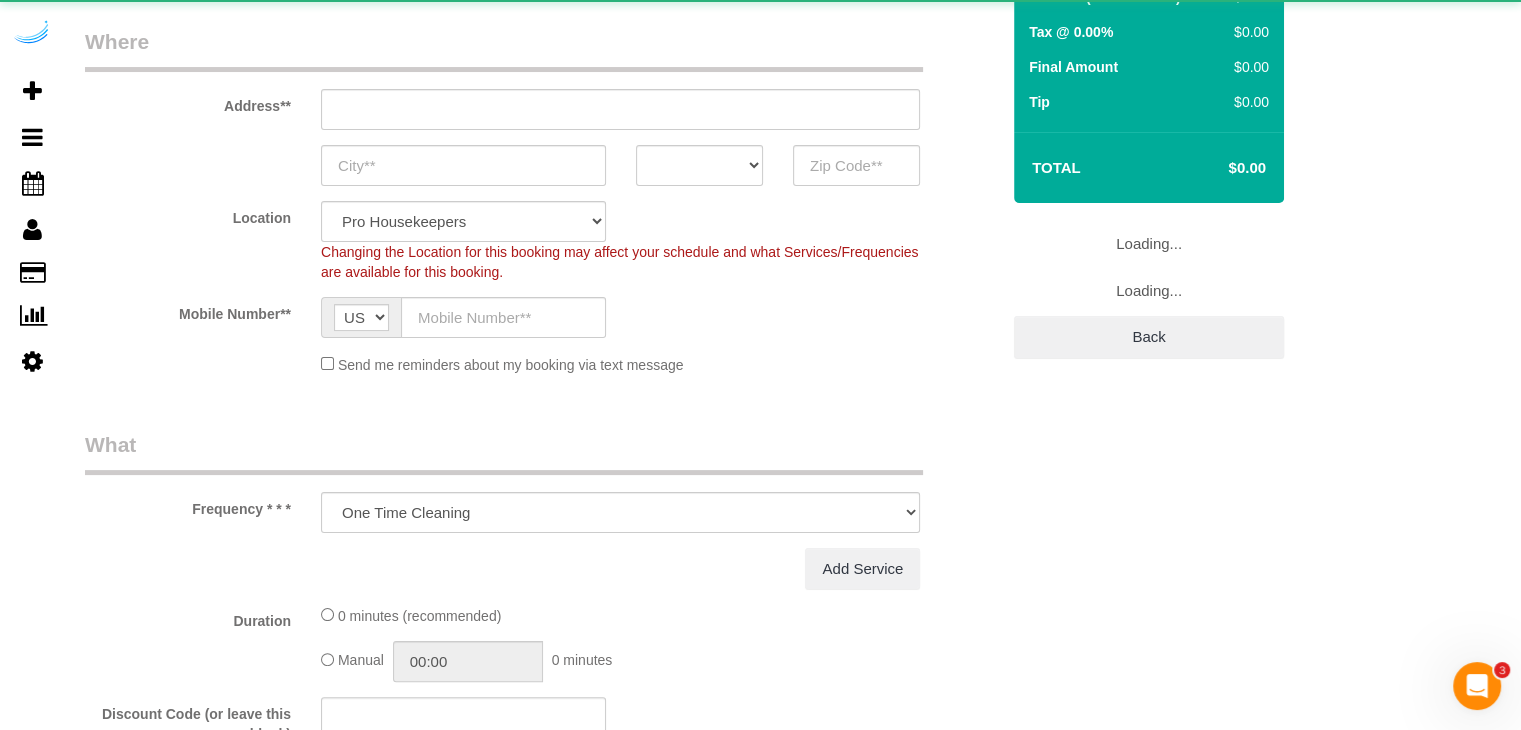select on "object:8428" 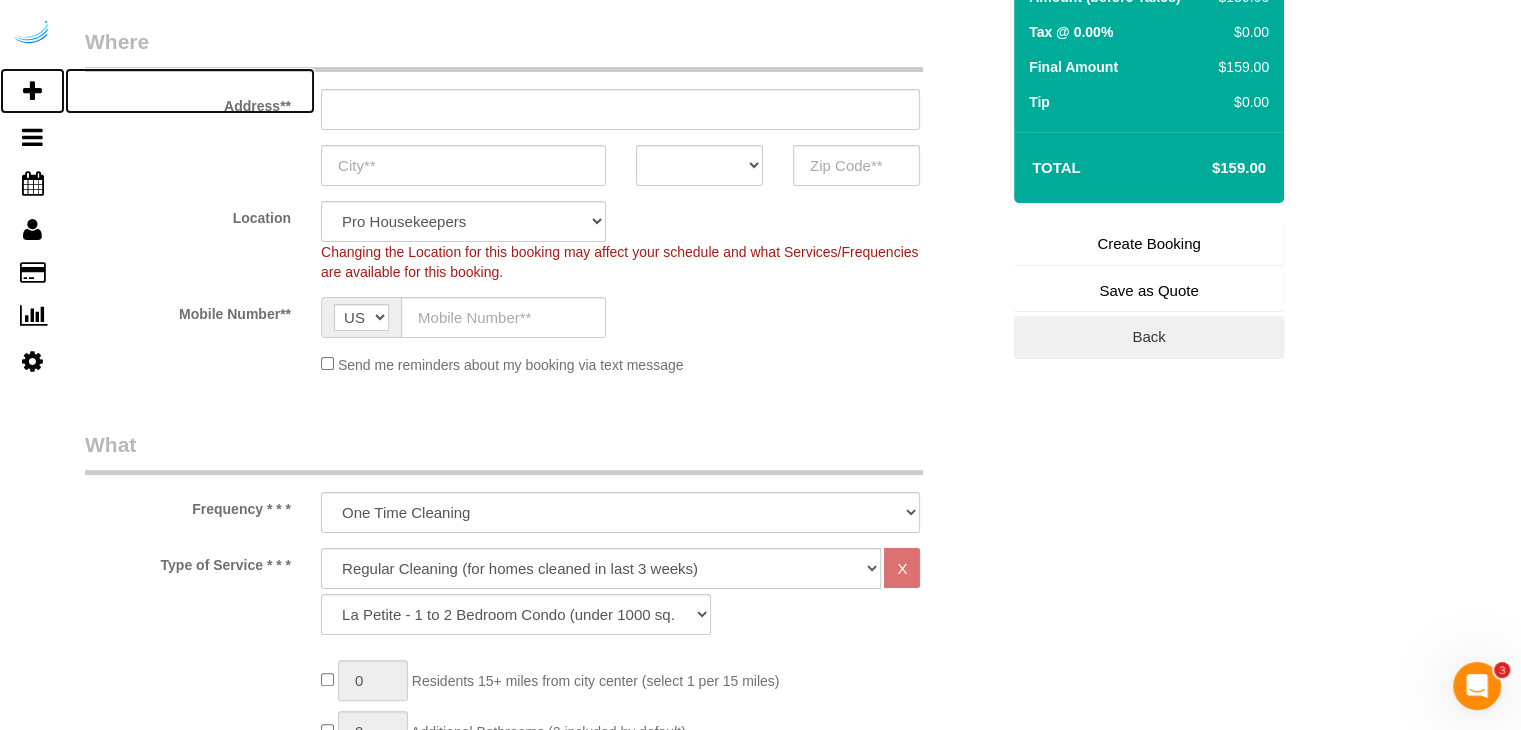 scroll, scrollTop: 0, scrollLeft: 0, axis: both 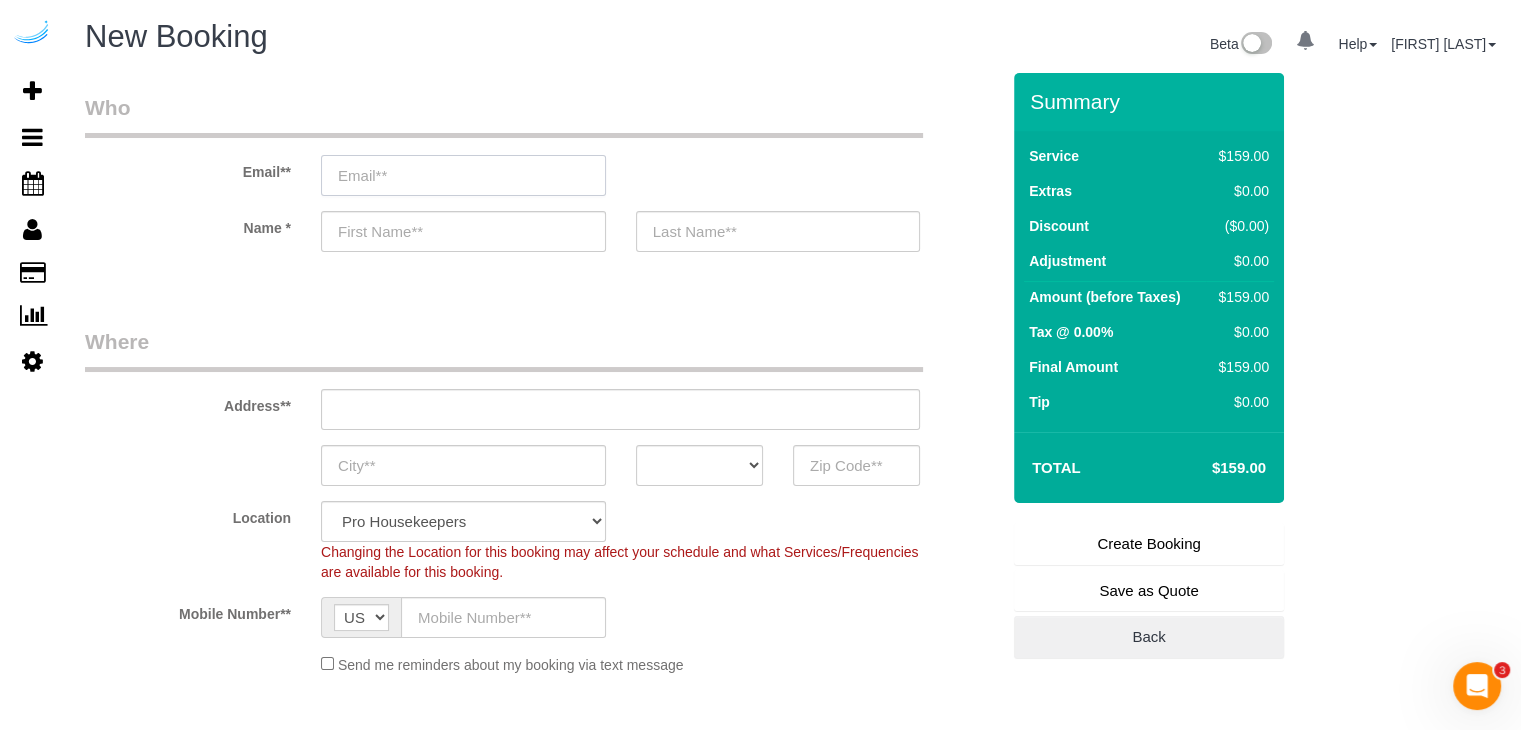 click at bounding box center (463, 175) 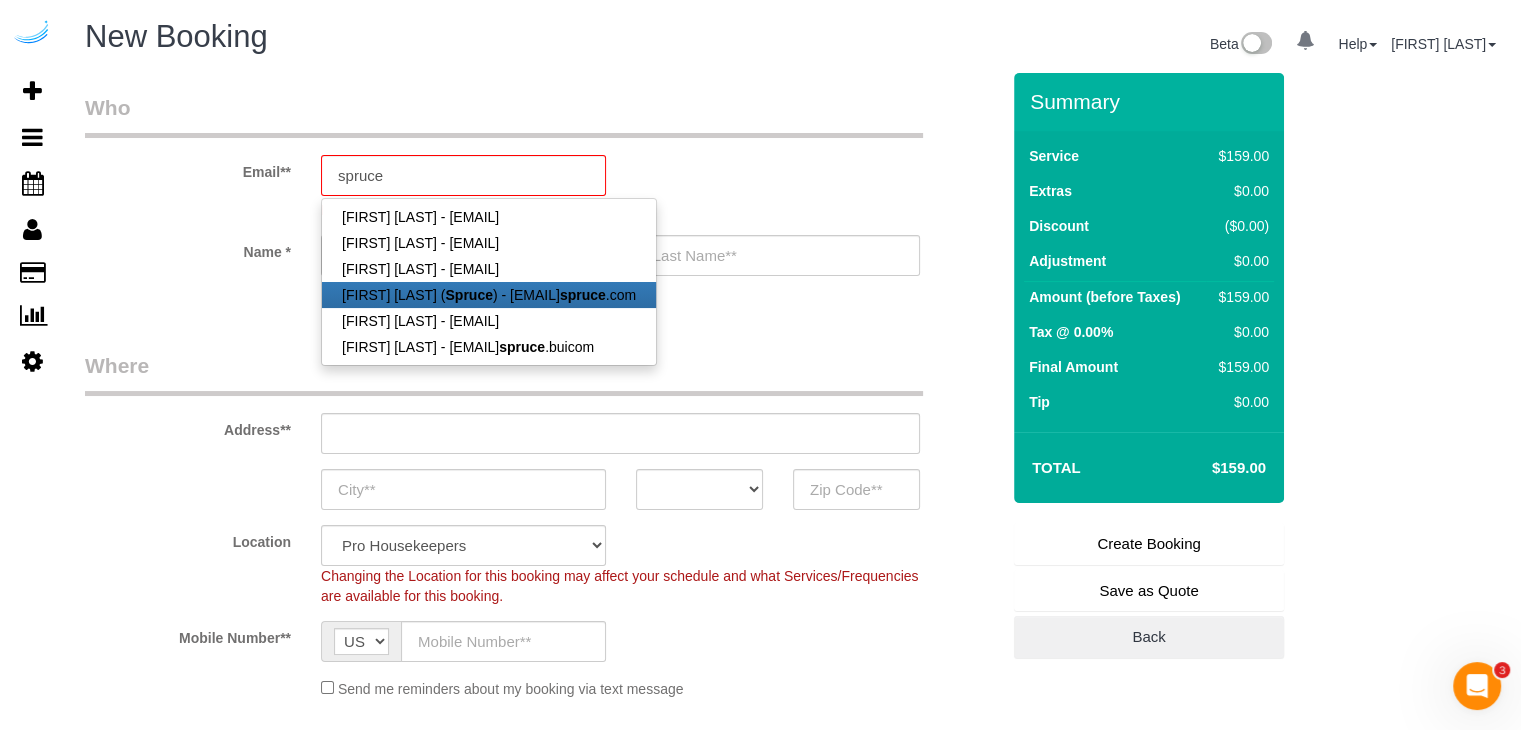 click on "Spruce" at bounding box center (468, 295) 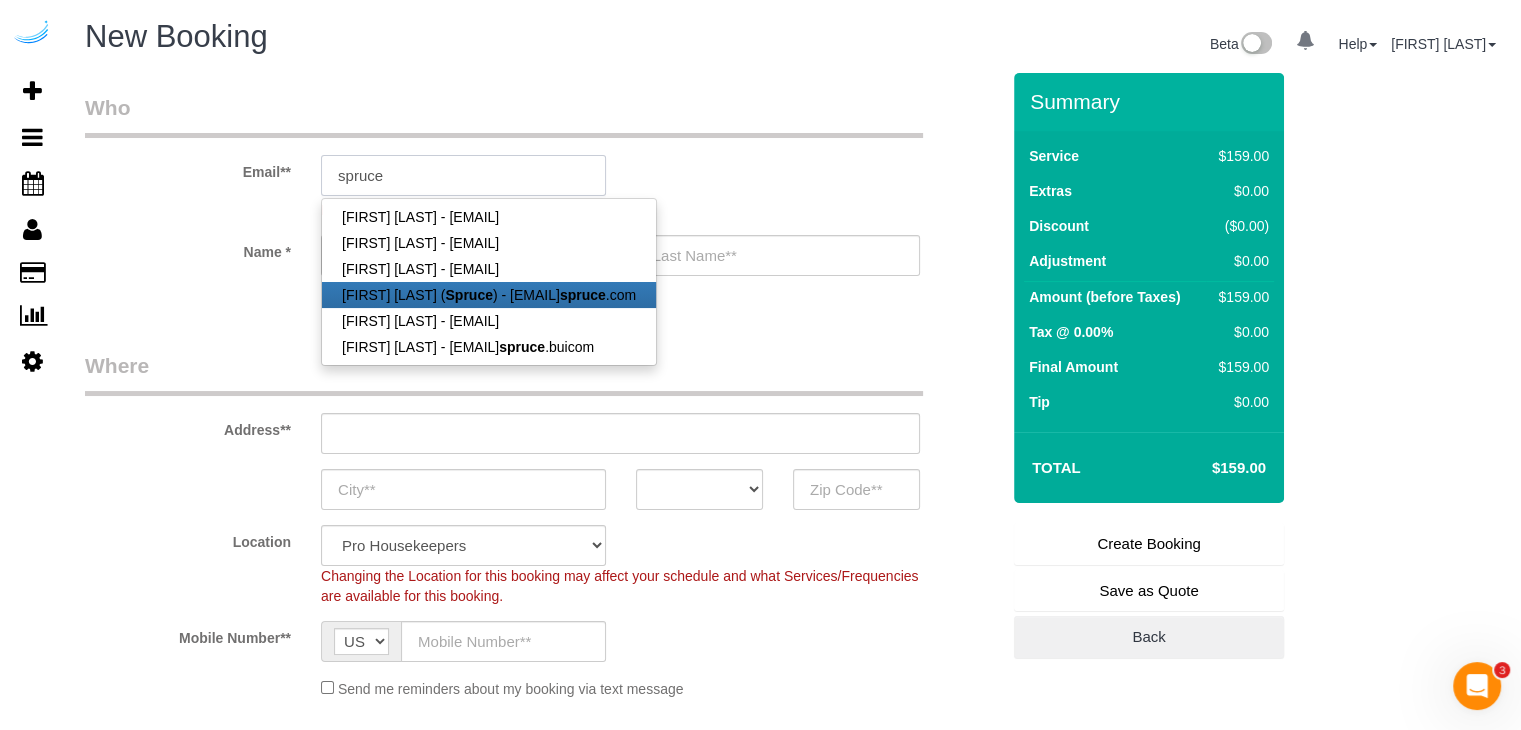 type on "brandie@getspruce.com" 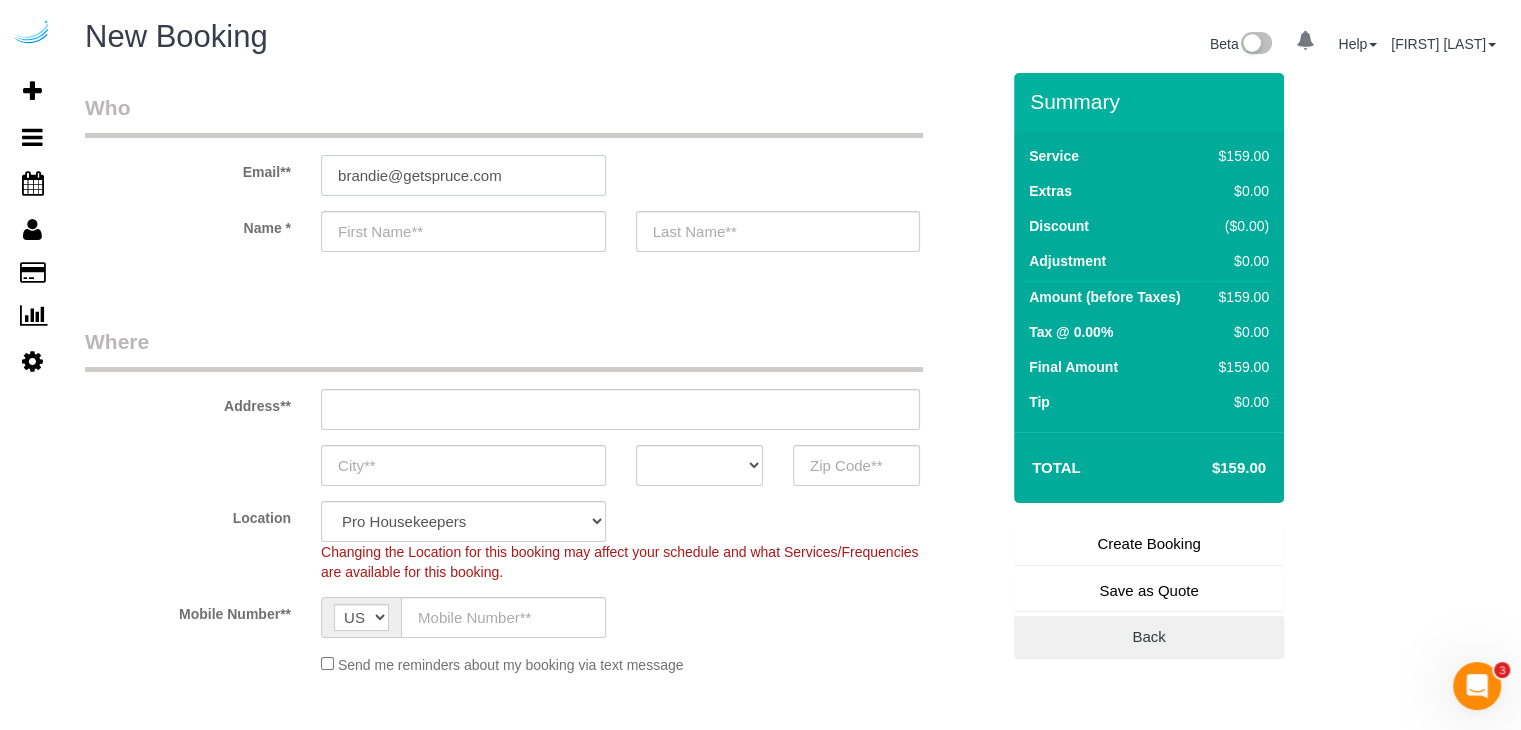 type on "Brandie" 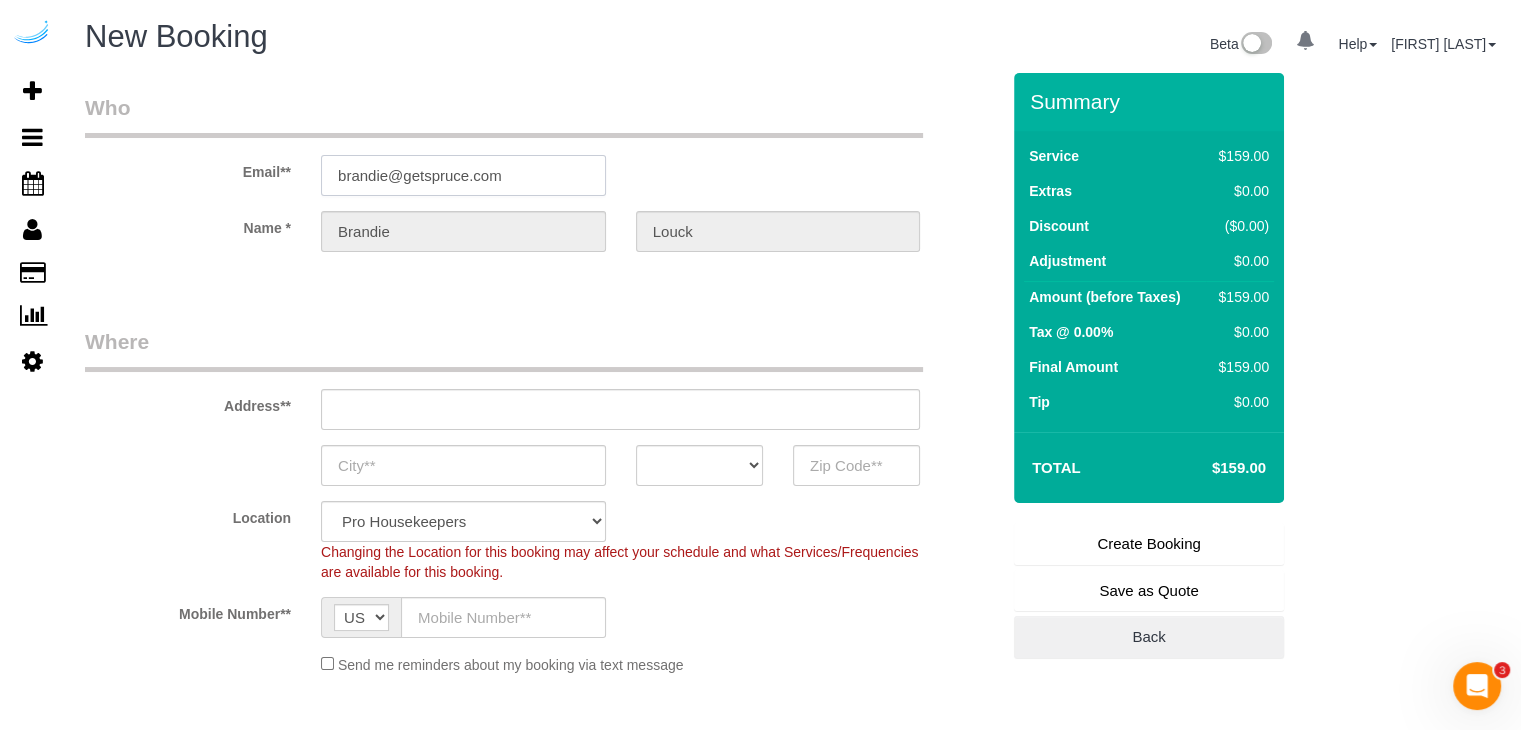 type on "3816 S Lamar Blvd" 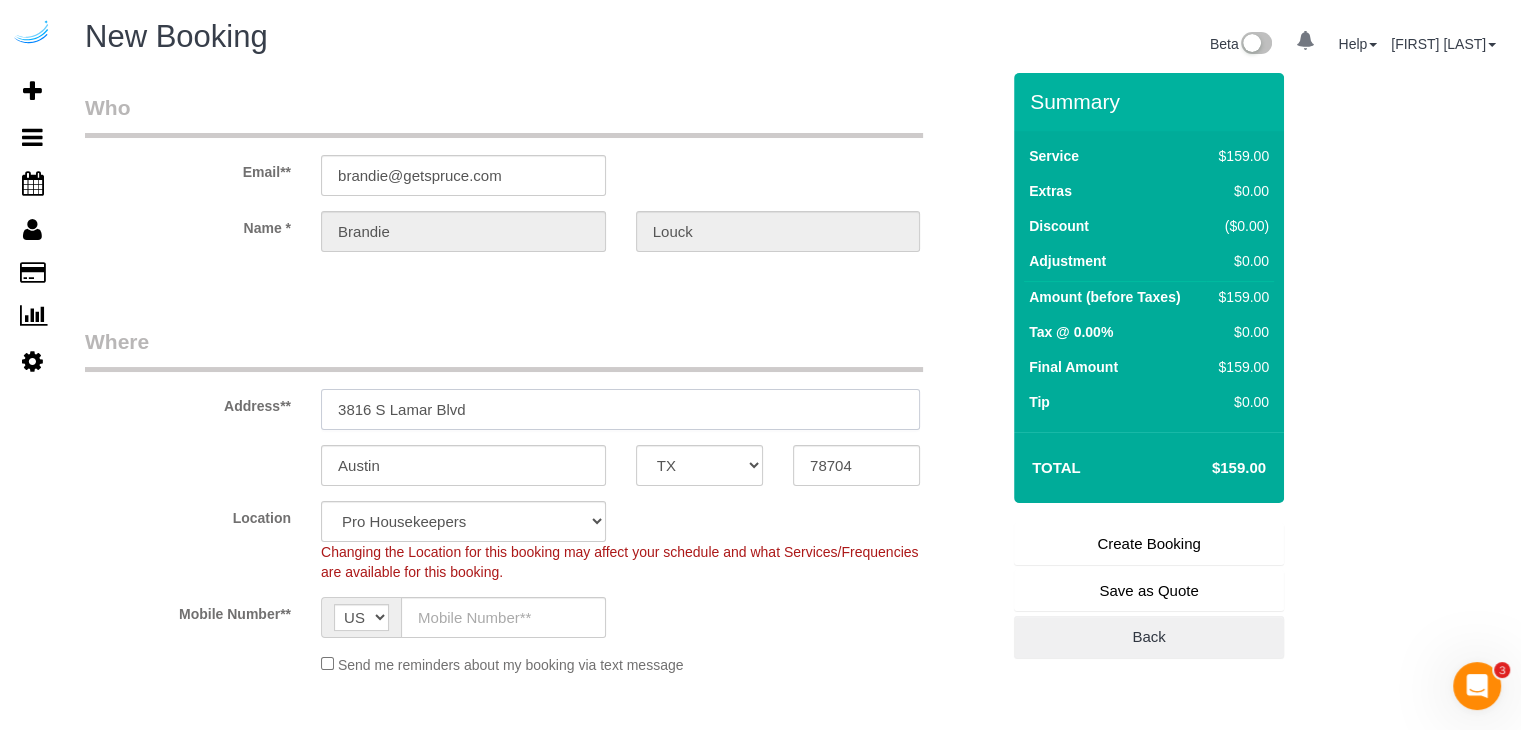 click on "3816 S Lamar Blvd" at bounding box center [620, 409] 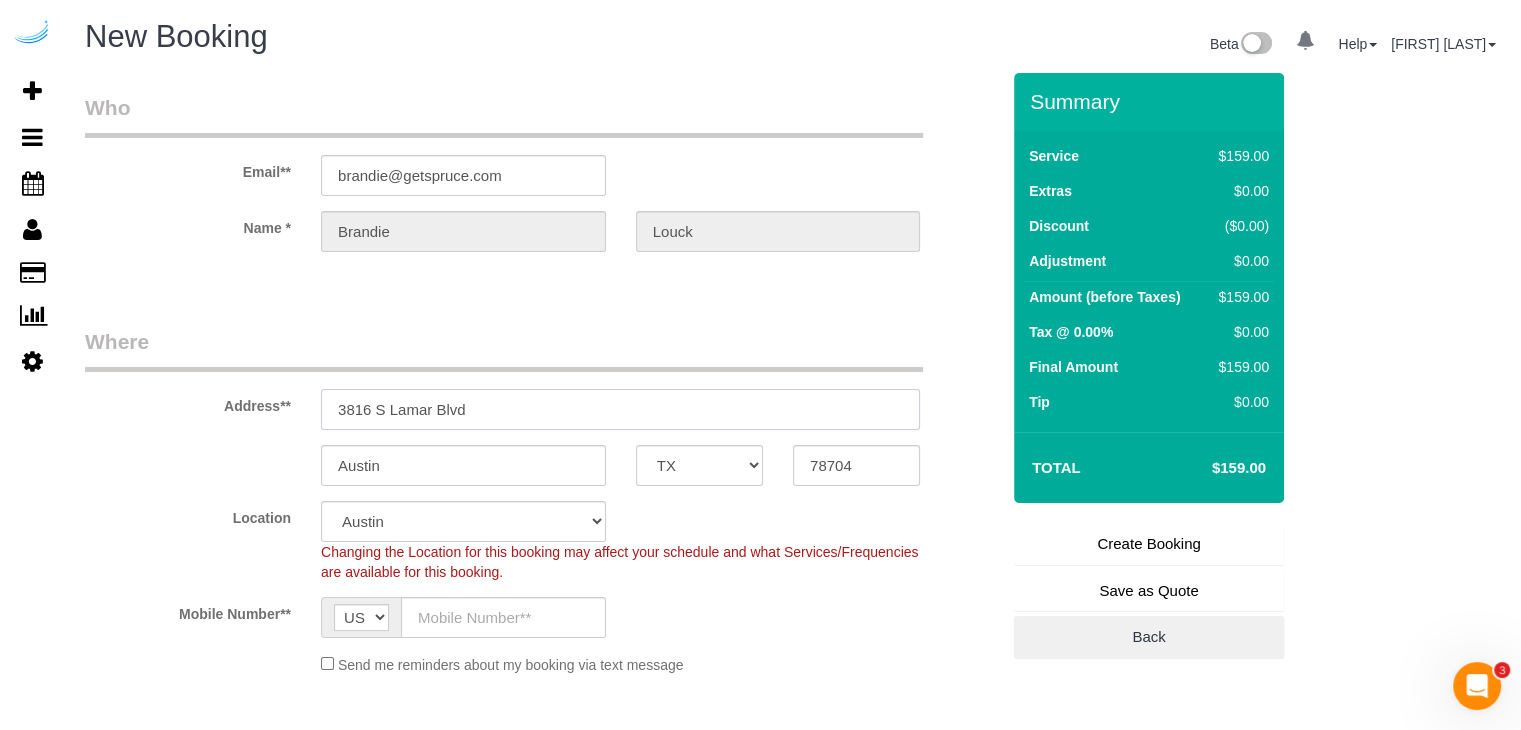 paste on "770 Juniper St NE, Atlanta, GA 30308" 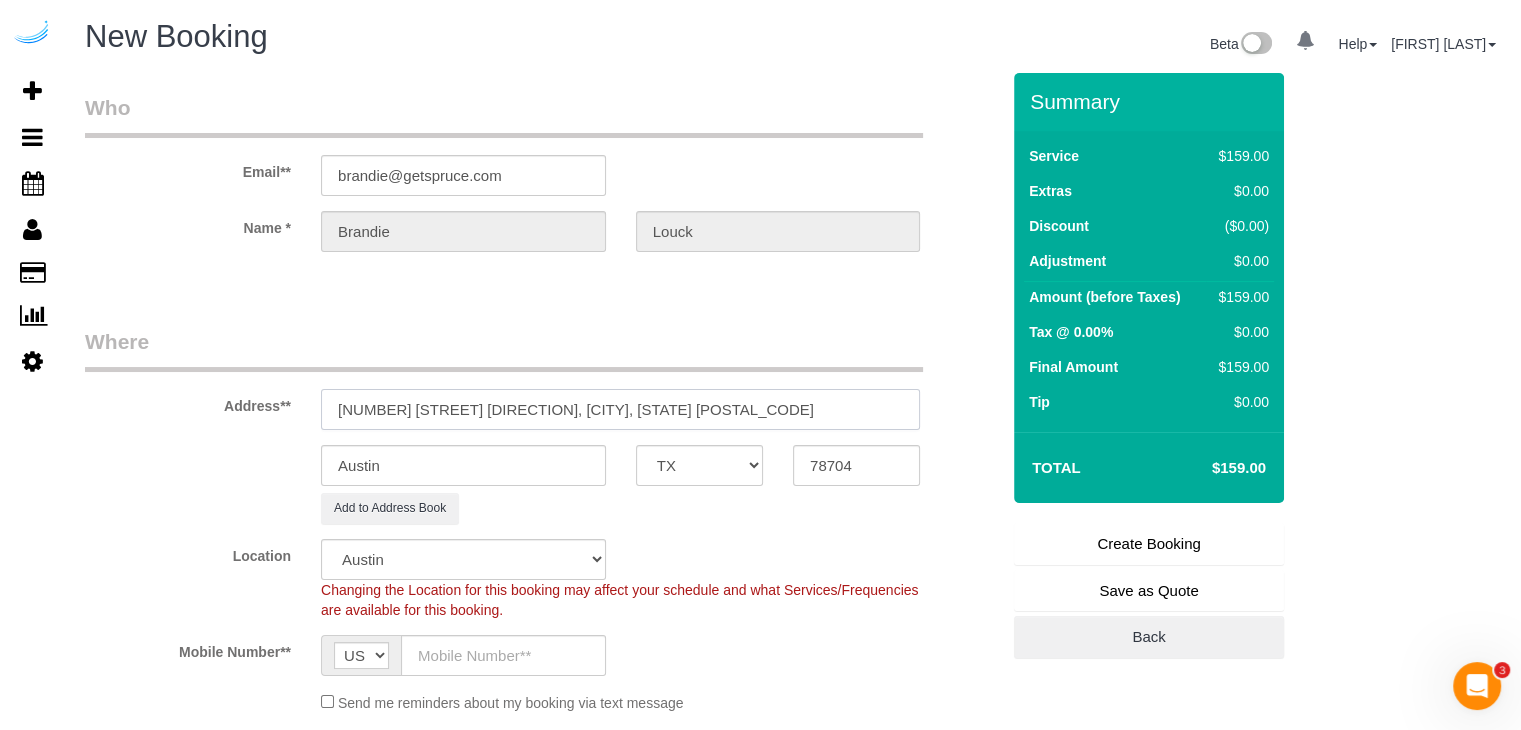 select on "object:8472" 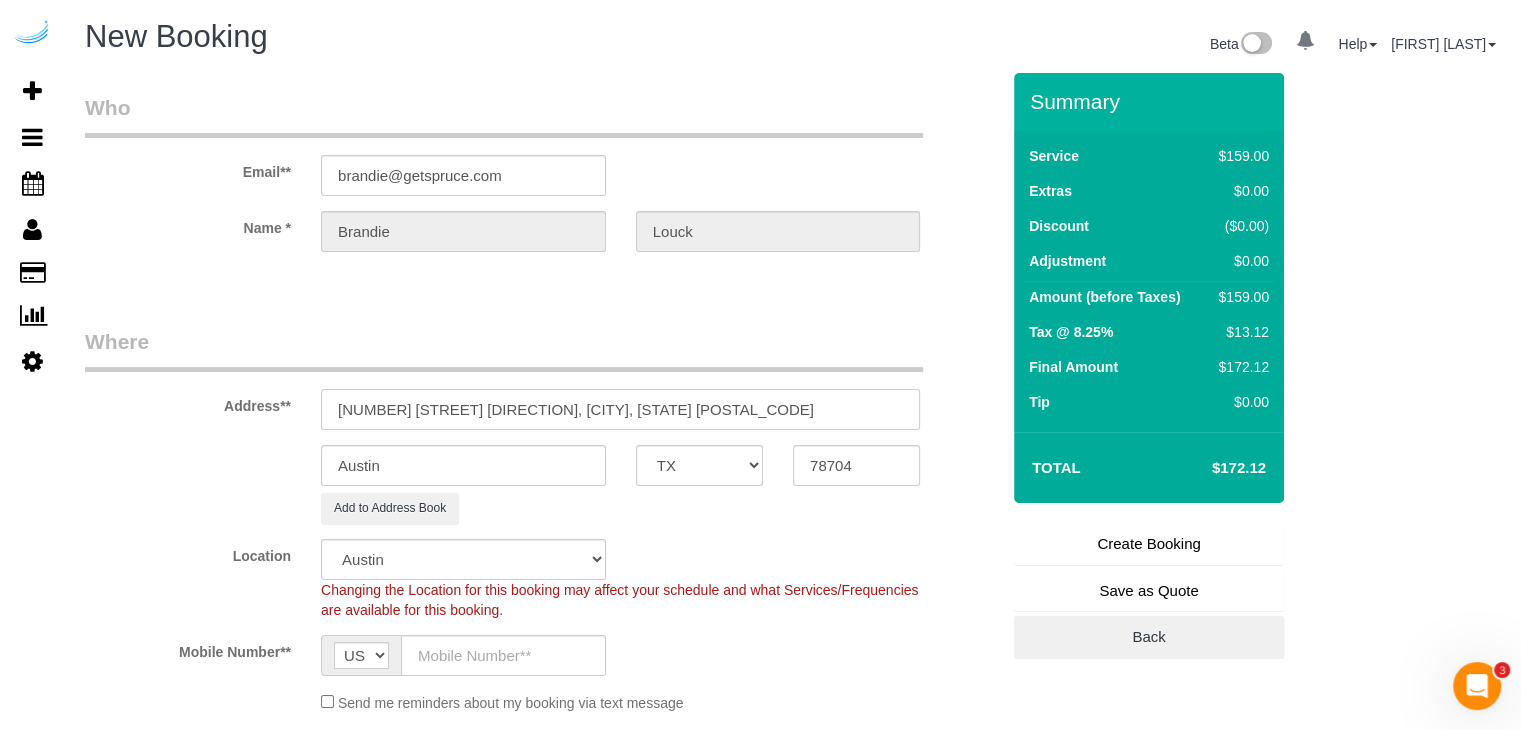 drag, startPoint x: 620, startPoint y: 405, endPoint x: 708, endPoint y: 415, distance: 88.56636 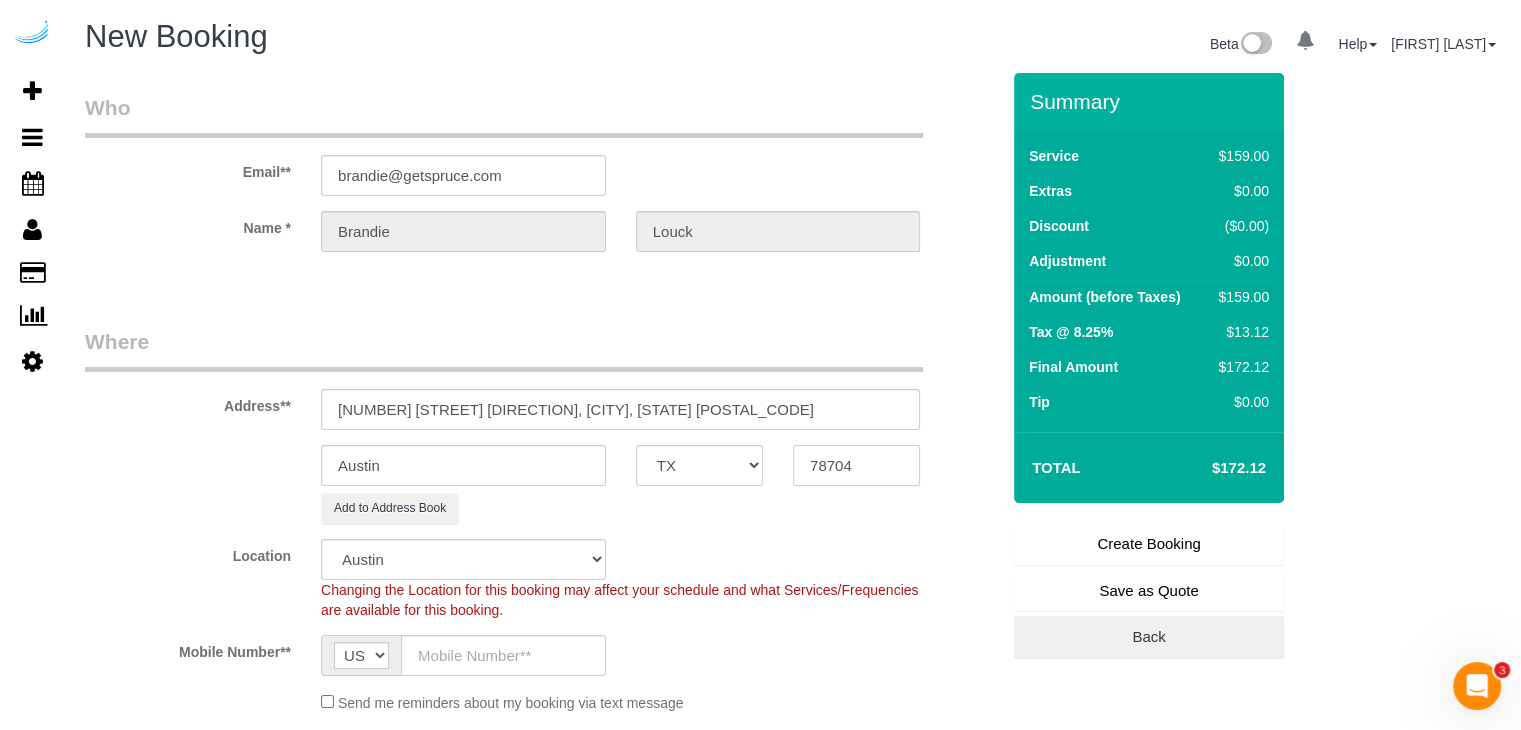 click on "78704" at bounding box center [856, 465] 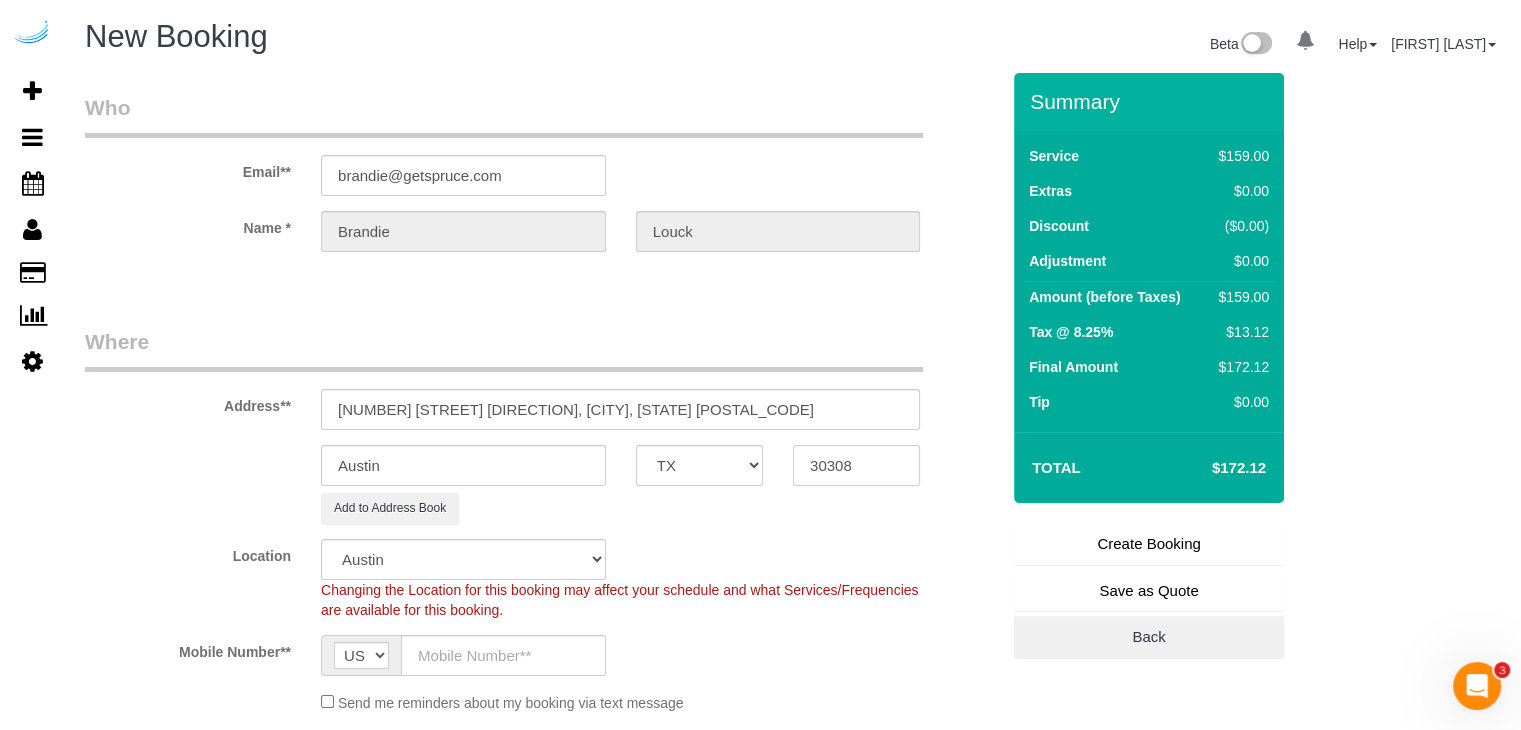 type on "30308" 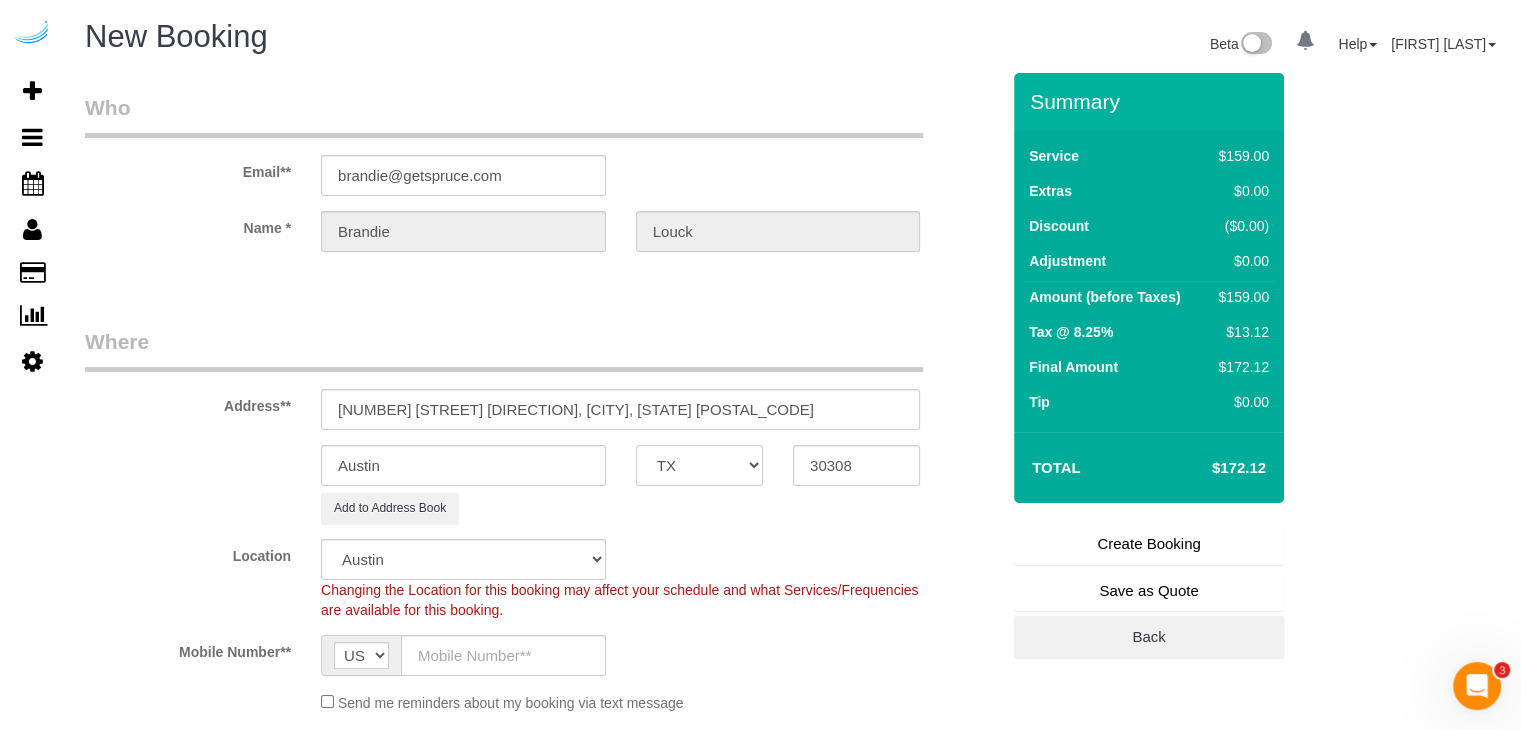 click on "AK
AL
AR
AZ
CA
CO
CT
DC
DE
FL
GA
HI
IA
ID
IL
IN
KS
KY
LA
MA
MD
ME
MI
MN
MO
MS
MT
NC
ND
NE
NH
NJ
NM
NV
NY
OH
OK
OR
PA
RI
SC
SD
TN
TX
UT
VA
VT
WA
WI
WV
WY" at bounding box center (699, 465) 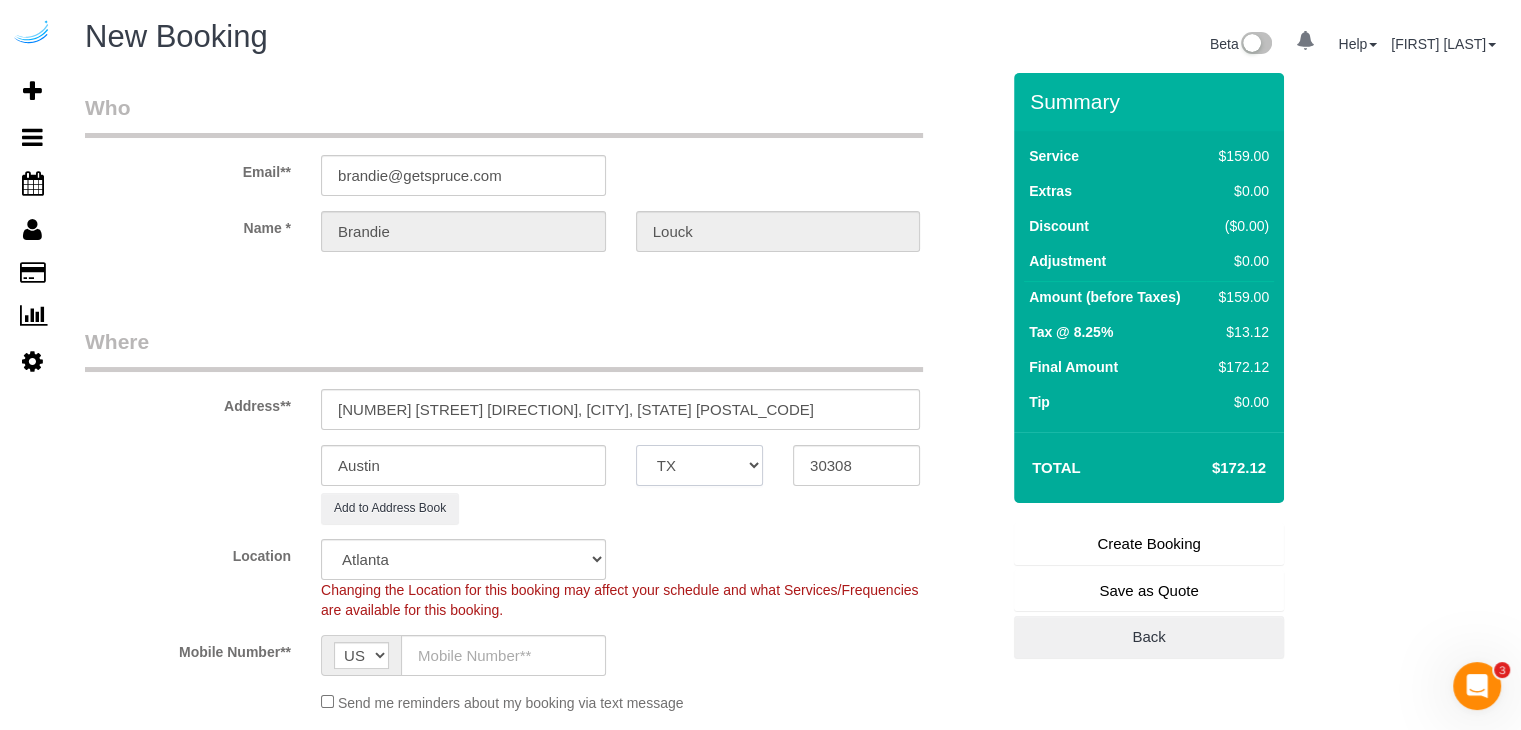 select on "object:8519" 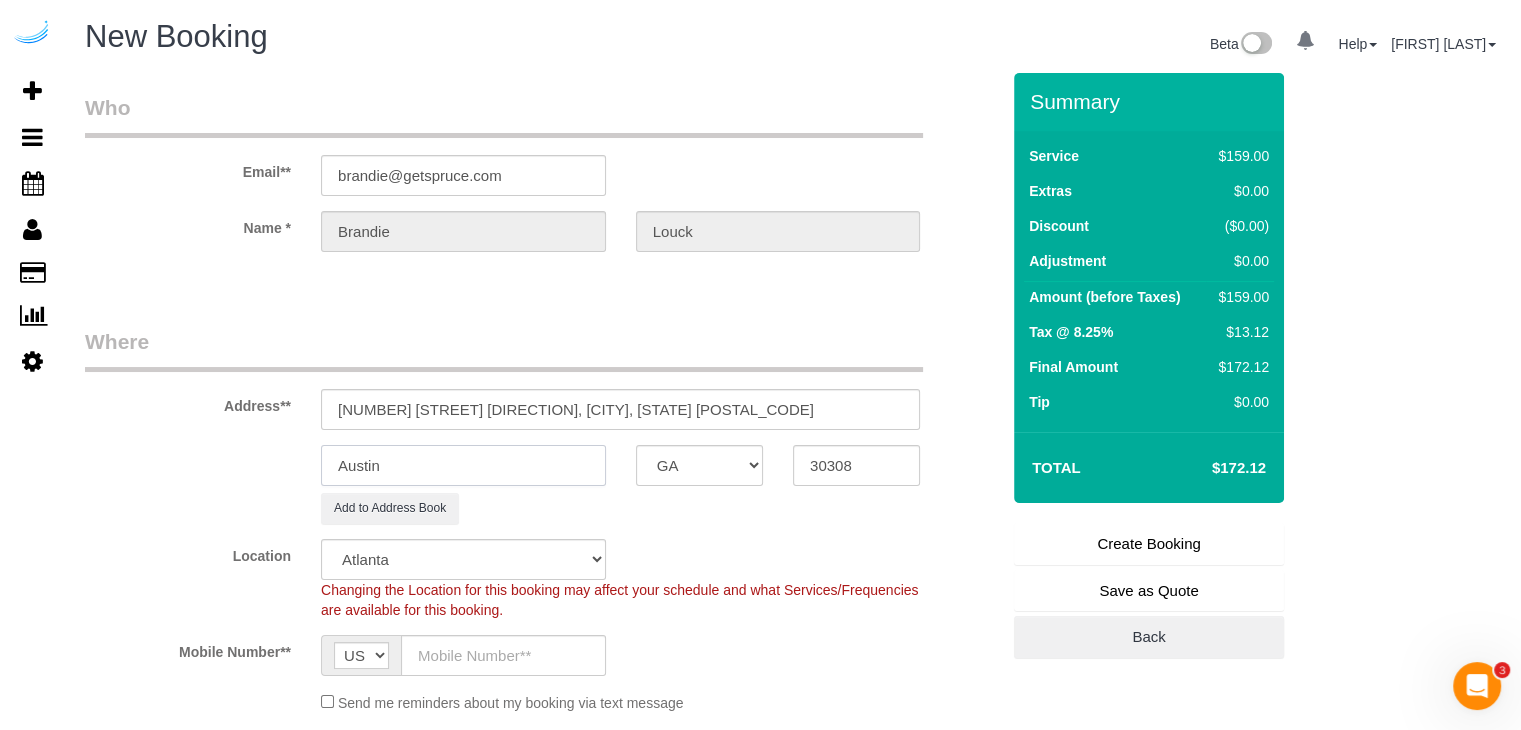 click on "Austin" at bounding box center [463, 465] 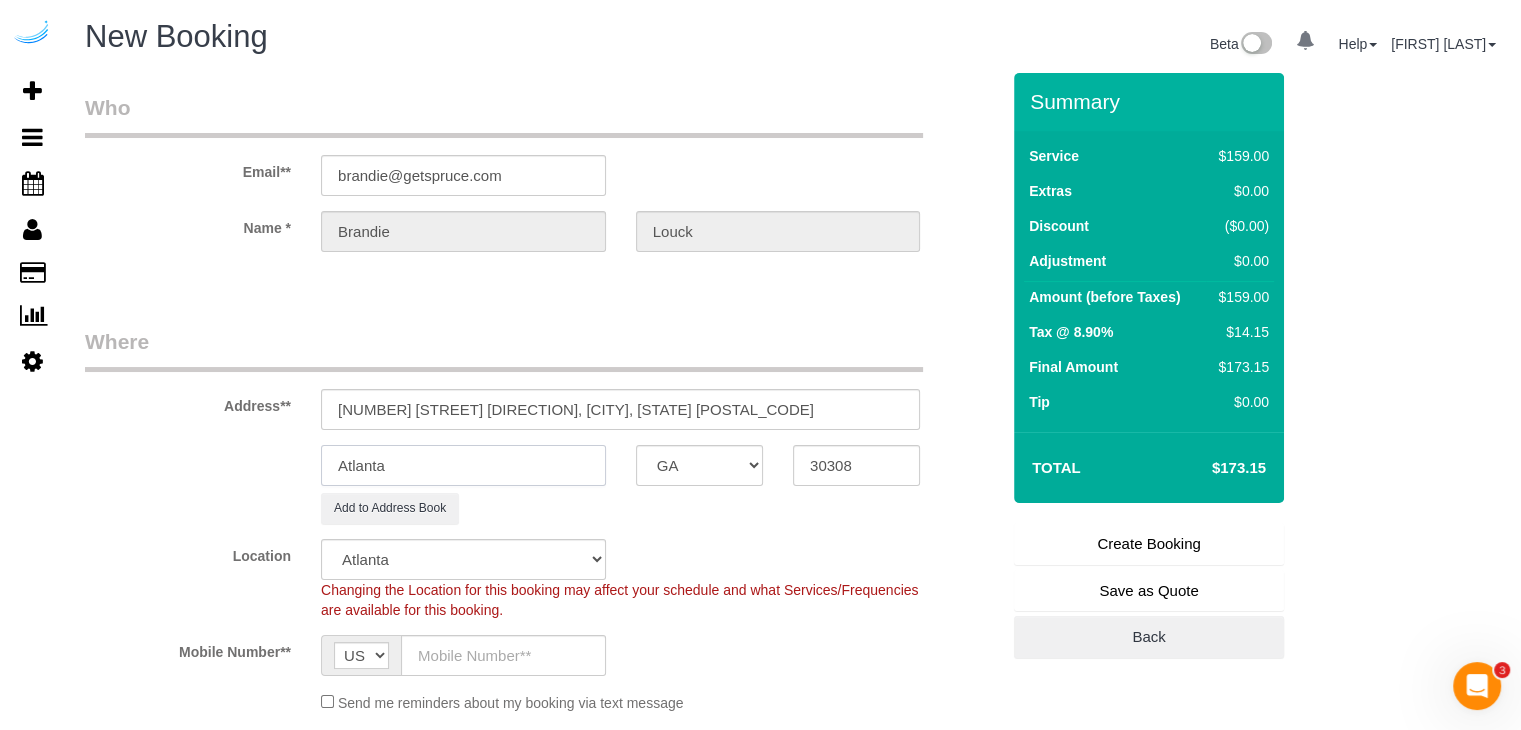 type on "Atlanta" 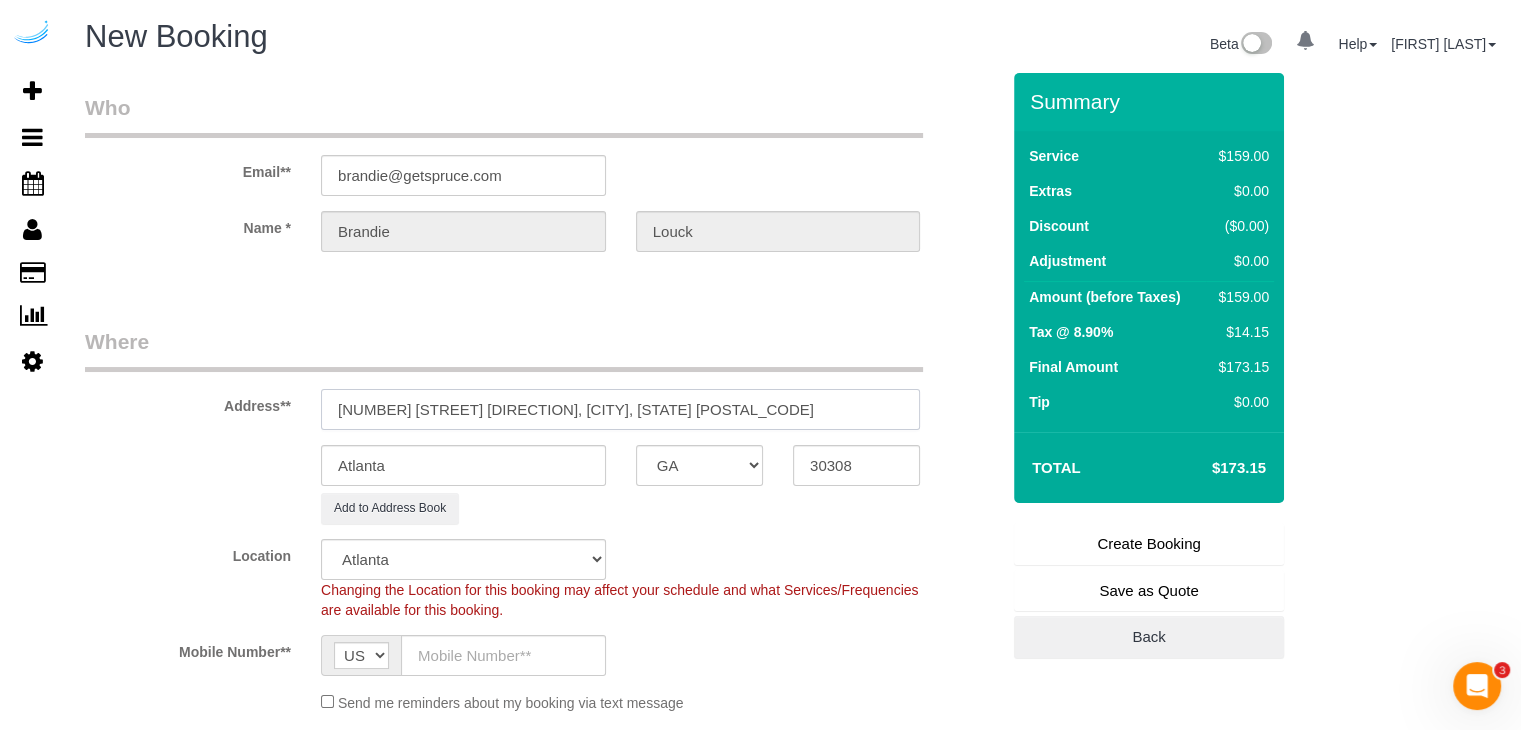 drag, startPoint x: 471, startPoint y: 402, endPoint x: 780, endPoint y: 413, distance: 309.19574 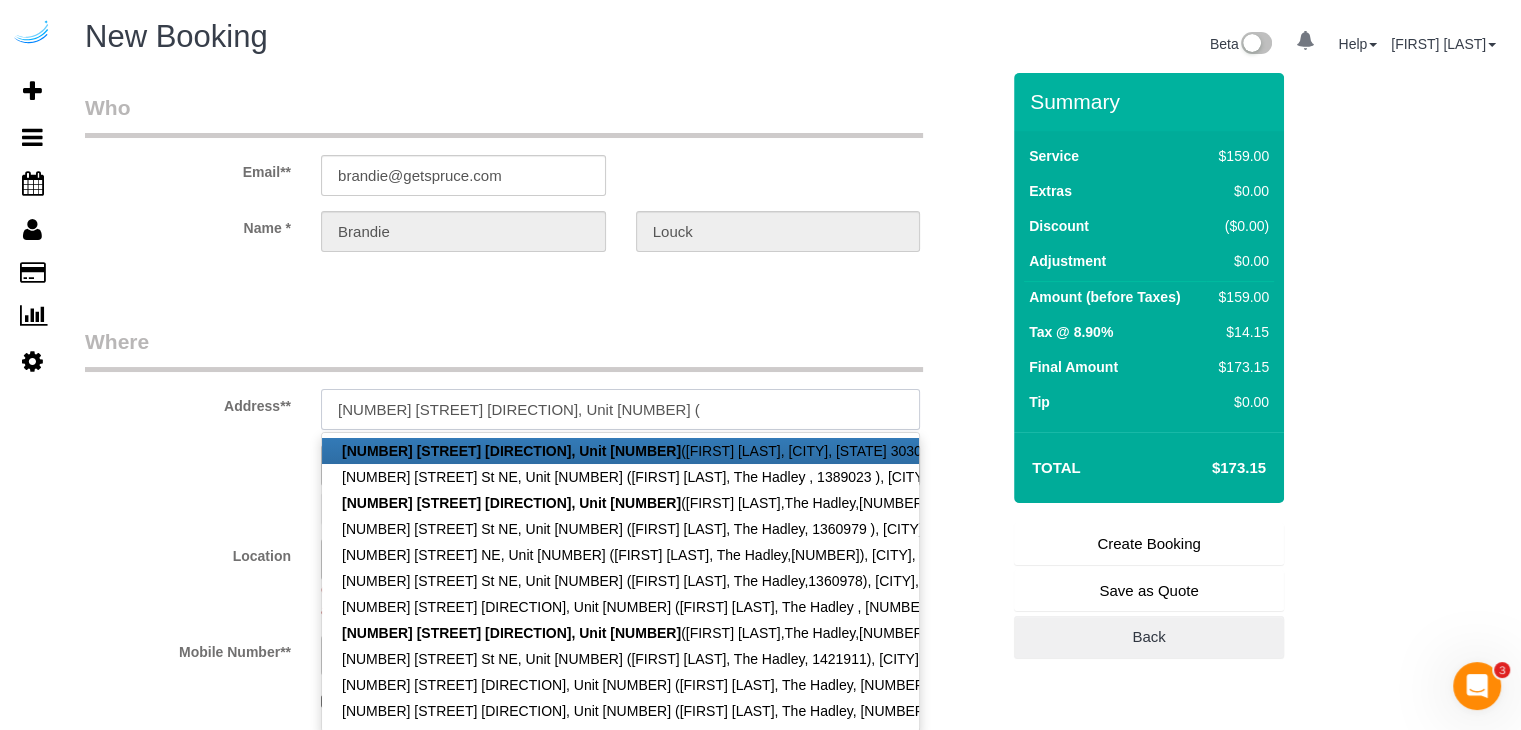 paste on "Chad Biele" 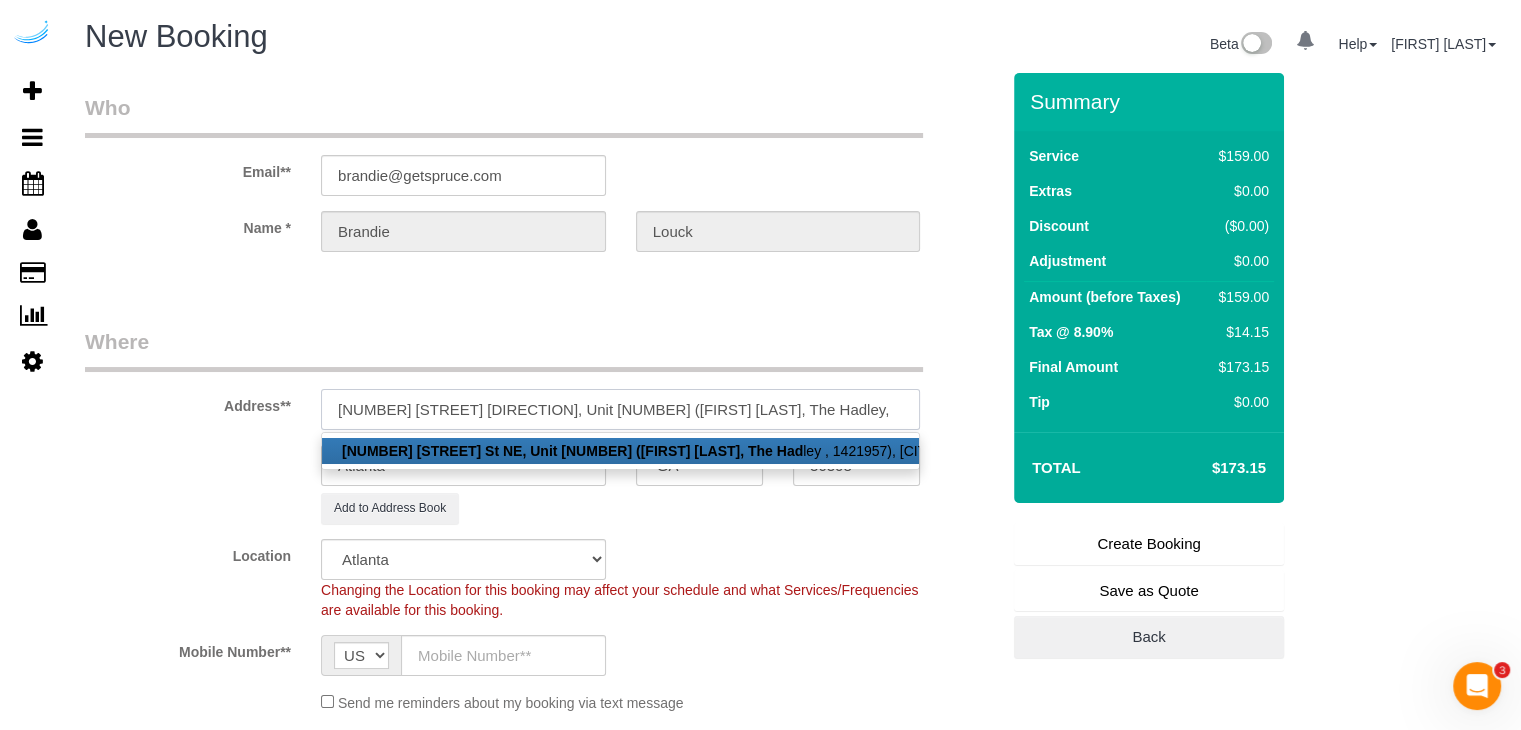 paste on "1423082" 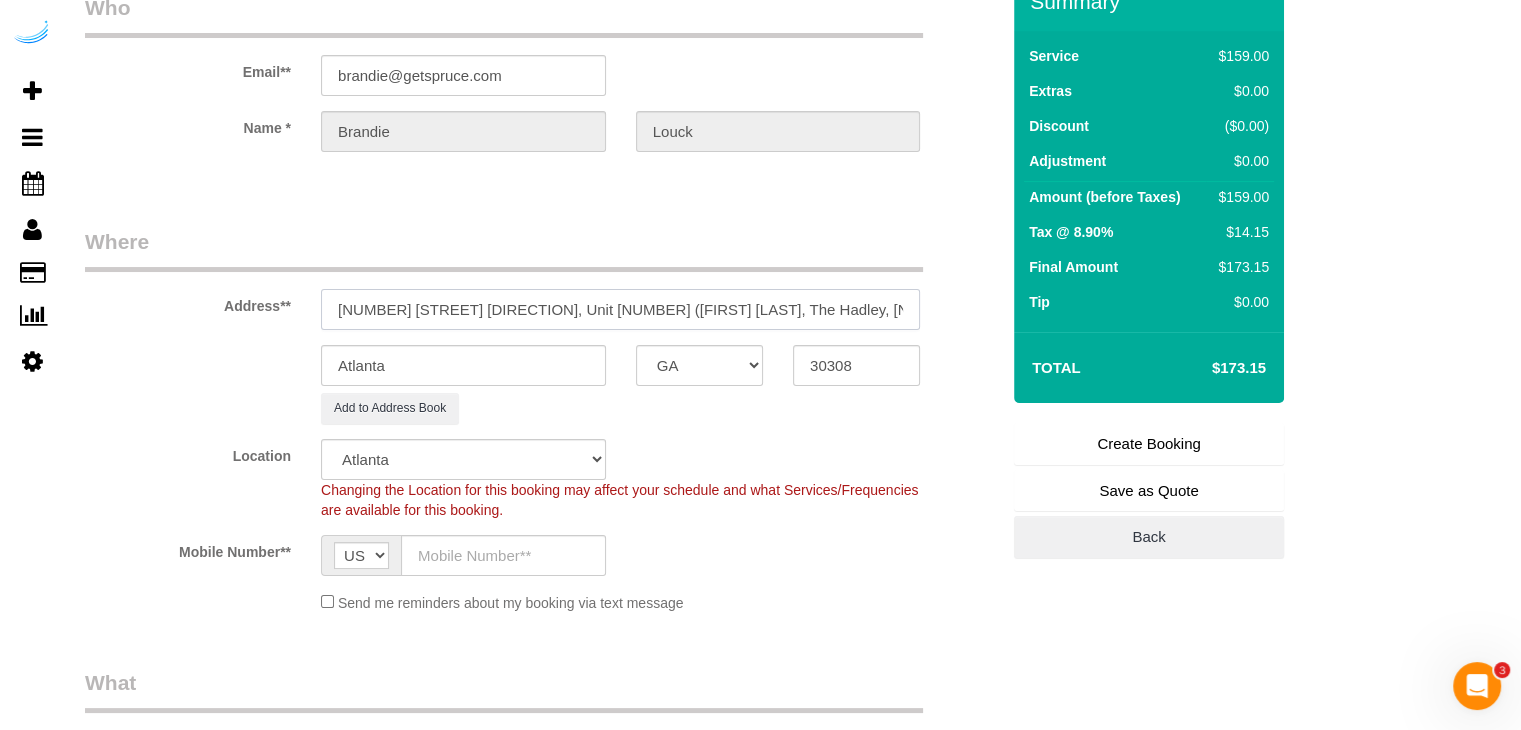 scroll, scrollTop: 400, scrollLeft: 0, axis: vertical 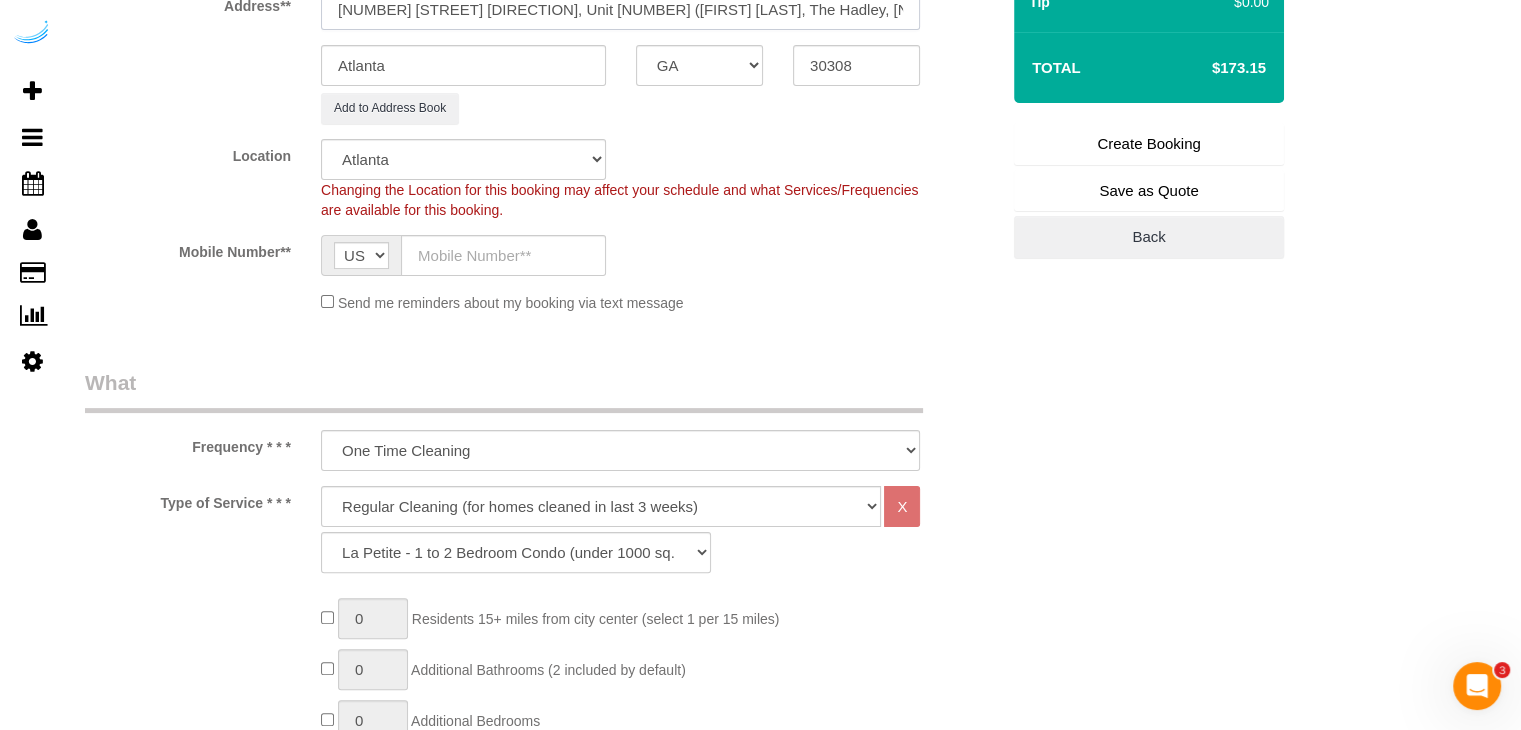 type on "770 Juniper St NE, Unit 2313 (Chad Biele, The Hadley, 1423082	 )" 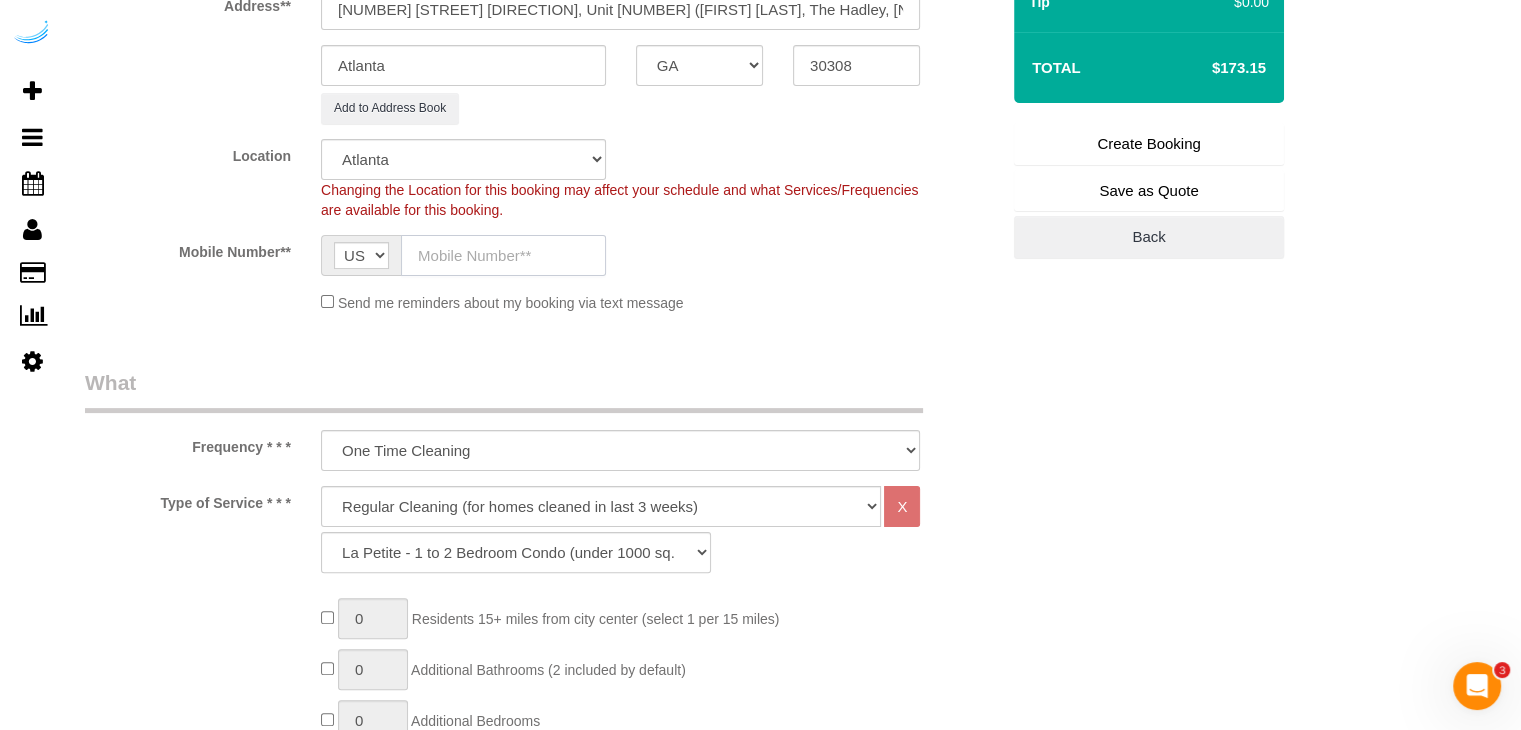drag, startPoint x: 548, startPoint y: 271, endPoint x: 536, endPoint y: 273, distance: 12.165525 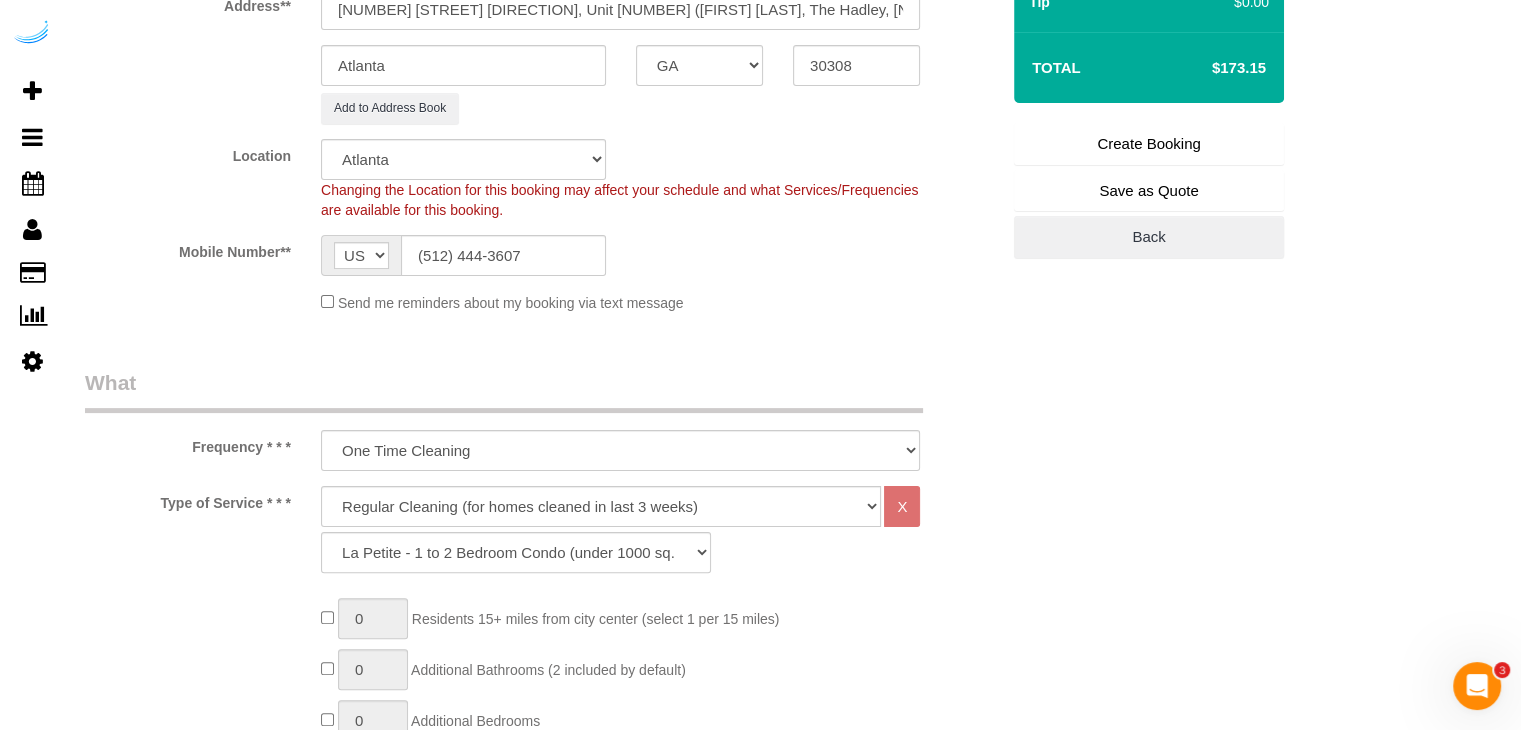 type on "Brandie Louck" 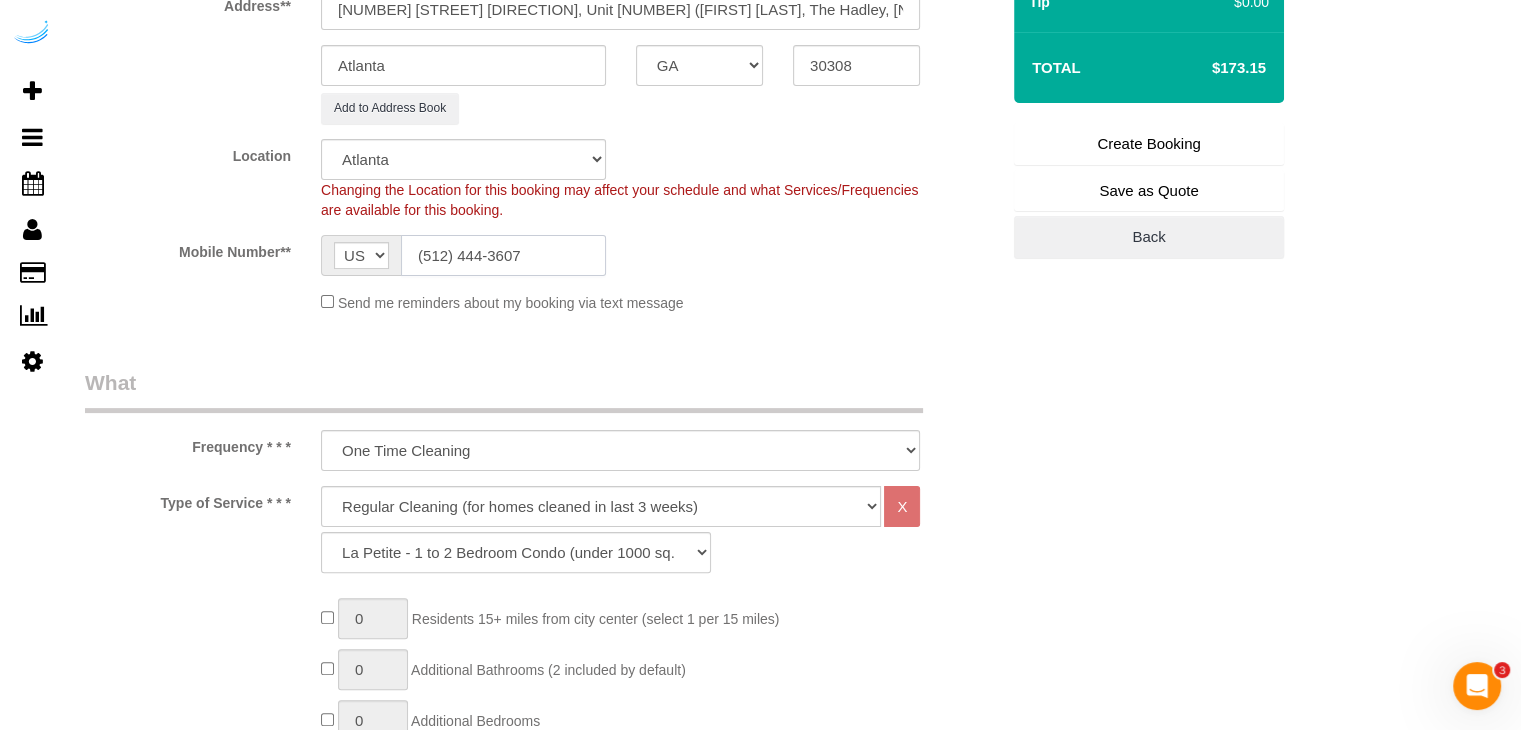 type on "(512) 444-3607" 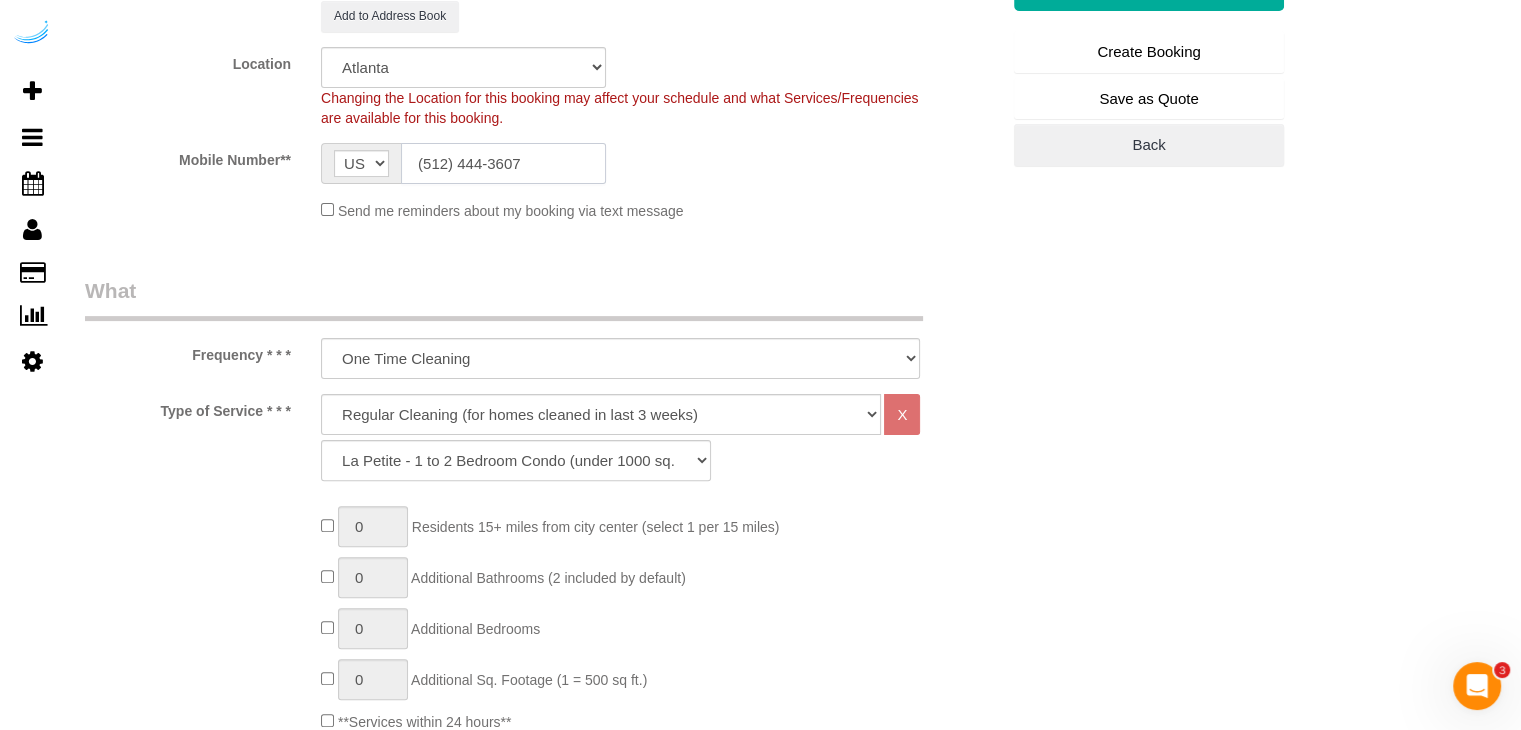 scroll, scrollTop: 500, scrollLeft: 0, axis: vertical 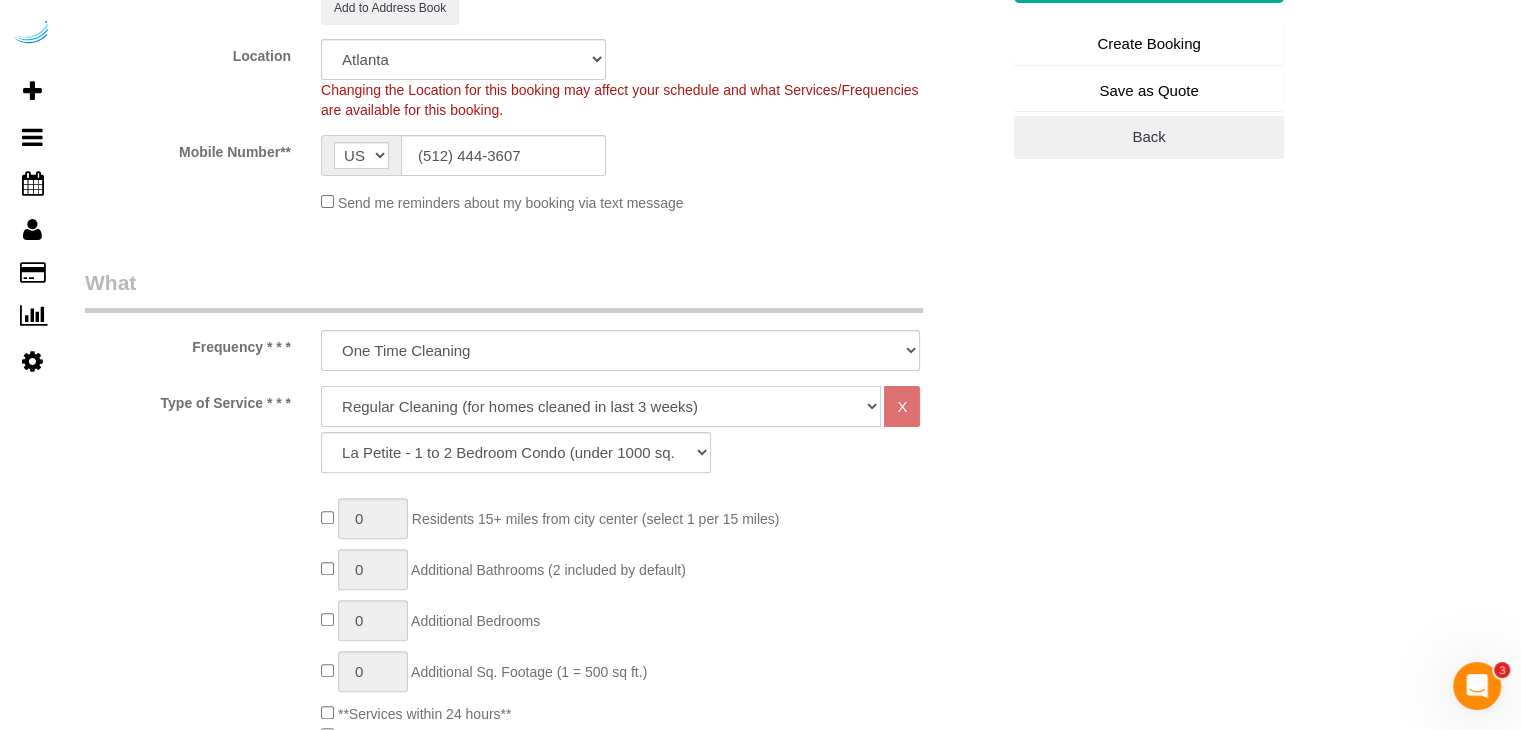 click on "Deep Cleaning (for homes that have not been cleaned in 3+ weeks) Spruce Regular Cleaning (for homes cleaned in last 3 weeks) Moving Cleanup (to clean home for new tenants) Post Construction Cleaning Vacation Rental Cleaning Hourly" 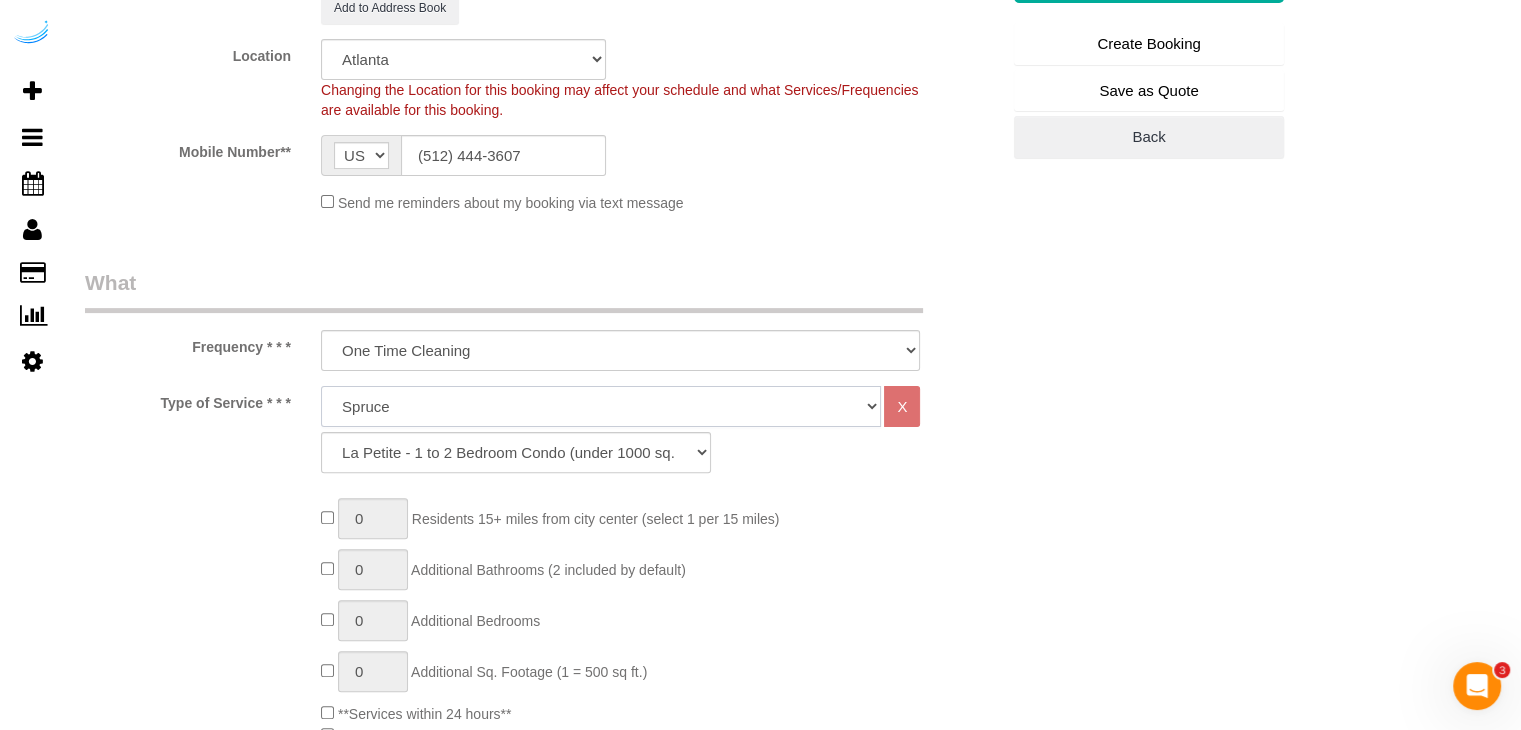 click on "Deep Cleaning (for homes that have not been cleaned in 3+ weeks) Spruce Regular Cleaning (for homes cleaned in last 3 weeks) Moving Cleanup (to clean home for new tenants) Post Construction Cleaning Vacation Rental Cleaning Hourly" 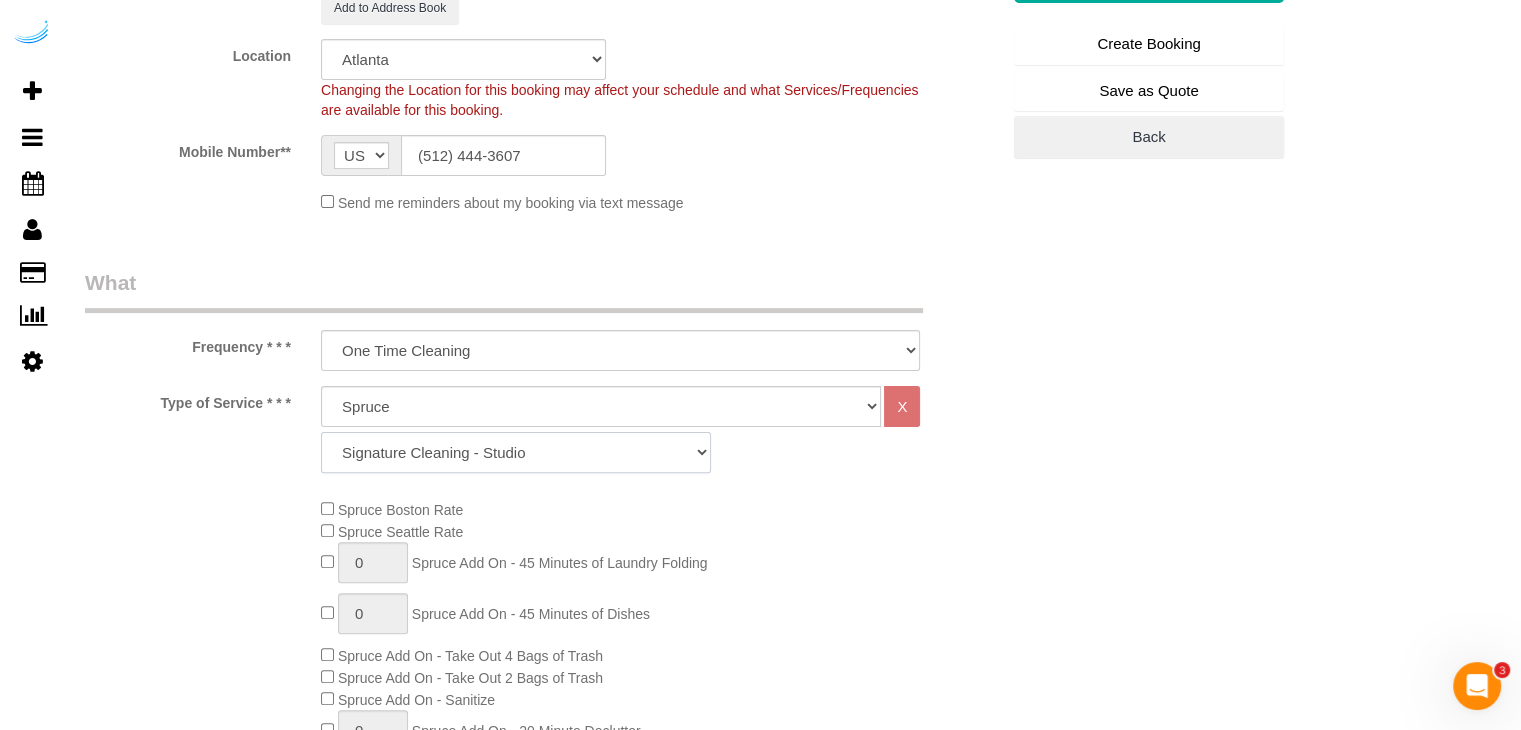 click on "Signature Cleaning - Studio Signature Cleaning - 1 Bed 1 Bath Signature Cleaning - 1 Bed 1.5 Bath Signature Cleaning - 1 Bed 1 Bath + Study Signature Cleaning - 1 Bed 2 Bath Signature Cleaning - 2 Bed 1 Bath Signature Cleaning - 2 Bed 2 Bath Signature Cleaning - 2 Bed 2.5 Bath Signature Cleaning - 2 Bed 2 Bath + Study Signature Cleaning - 3 Bed 2 Bath Signature Cleaning - 3 Bed 3 Bath Signature Cleaning - 4 Bed 2 Bath Signature Cleaning - 4 Bed 4 Bath Signature Cleaning - 5 Bed 4 Bath Signature Cleaning - 5 Bed 5 Bath Signature Cleaning - 6 Bed 6 Bath Premium Cleaning - Studio Premium Cleaning - 1 Bed 1 Bath Premium Cleaning - 1 Bed 1.5 Bath Premium Cleaning - 1 Bed 1 Bath + Study Premium Cleaning - 1 Bed 2 Bath Premium Cleaning - 2 Bed 1 Bath Premium Cleaning - 2 Bed 2 Bath Premium Cleaning - 2 Bed 2.5 Bath Premium Cleaning - 2 Bed 2 Bath + Study Premium Cleaning - 3 Bed 2 Bath Premium Cleaning - 3 Bed 3 Bath Premium Cleaning - 4 Bed 2 Bath Premium Cleaning - 4 Bed 4 Bath Premium Cleaning - 5 Bed 4 Bath" 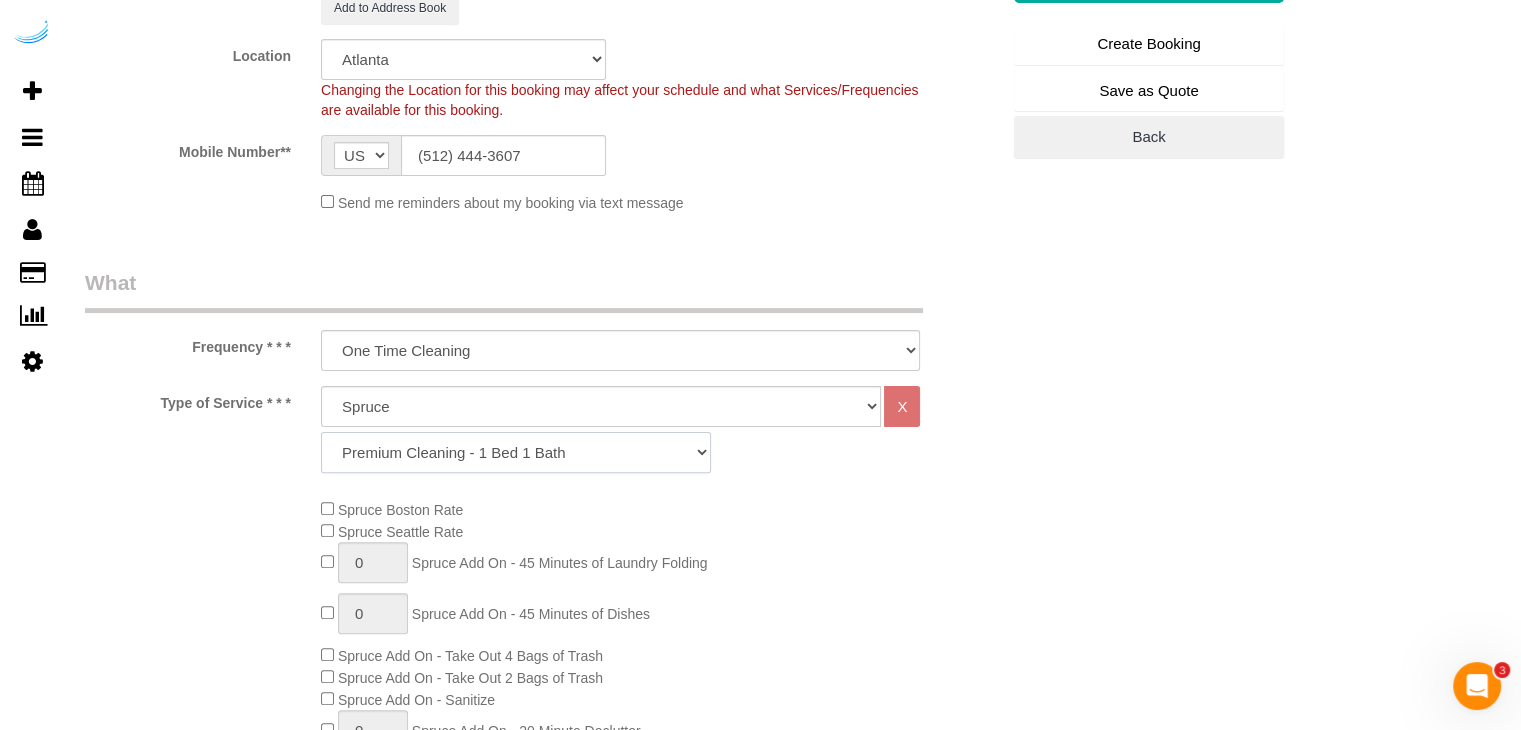 click on "Signature Cleaning - Studio Signature Cleaning - 1 Bed 1 Bath Signature Cleaning - 1 Bed 1.5 Bath Signature Cleaning - 1 Bed 1 Bath + Study Signature Cleaning - 1 Bed 2 Bath Signature Cleaning - 2 Bed 1 Bath Signature Cleaning - 2 Bed 2 Bath Signature Cleaning - 2 Bed 2.5 Bath Signature Cleaning - 2 Bed 2 Bath + Study Signature Cleaning - 3 Bed 2 Bath Signature Cleaning - 3 Bed 3 Bath Signature Cleaning - 4 Bed 2 Bath Signature Cleaning - 4 Bed 4 Bath Signature Cleaning - 5 Bed 4 Bath Signature Cleaning - 5 Bed 5 Bath Signature Cleaning - 6 Bed 6 Bath Premium Cleaning - Studio Premium Cleaning - 1 Bed 1 Bath Premium Cleaning - 1 Bed 1.5 Bath Premium Cleaning - 1 Bed 1 Bath + Study Premium Cleaning - 1 Bed 2 Bath Premium Cleaning - 2 Bed 1 Bath Premium Cleaning - 2 Bed 2 Bath Premium Cleaning - 2 Bed 2.5 Bath Premium Cleaning - 2 Bed 2 Bath + Study Premium Cleaning - 3 Bed 2 Bath Premium Cleaning - 3 Bed 3 Bath Premium Cleaning - 4 Bed 2 Bath Premium Cleaning - 4 Bed 4 Bath Premium Cleaning - 5 Bed 4 Bath" 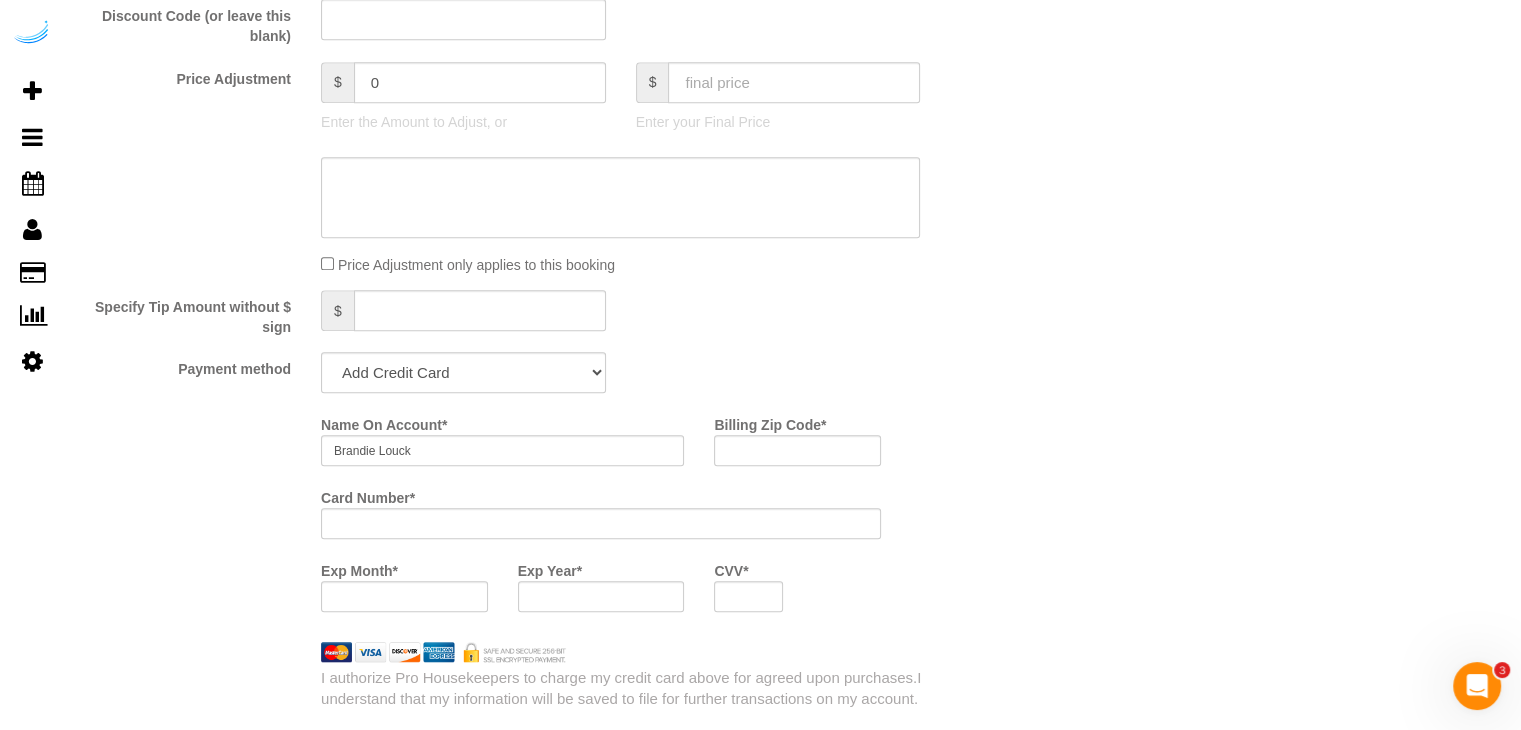 scroll, scrollTop: 1800, scrollLeft: 0, axis: vertical 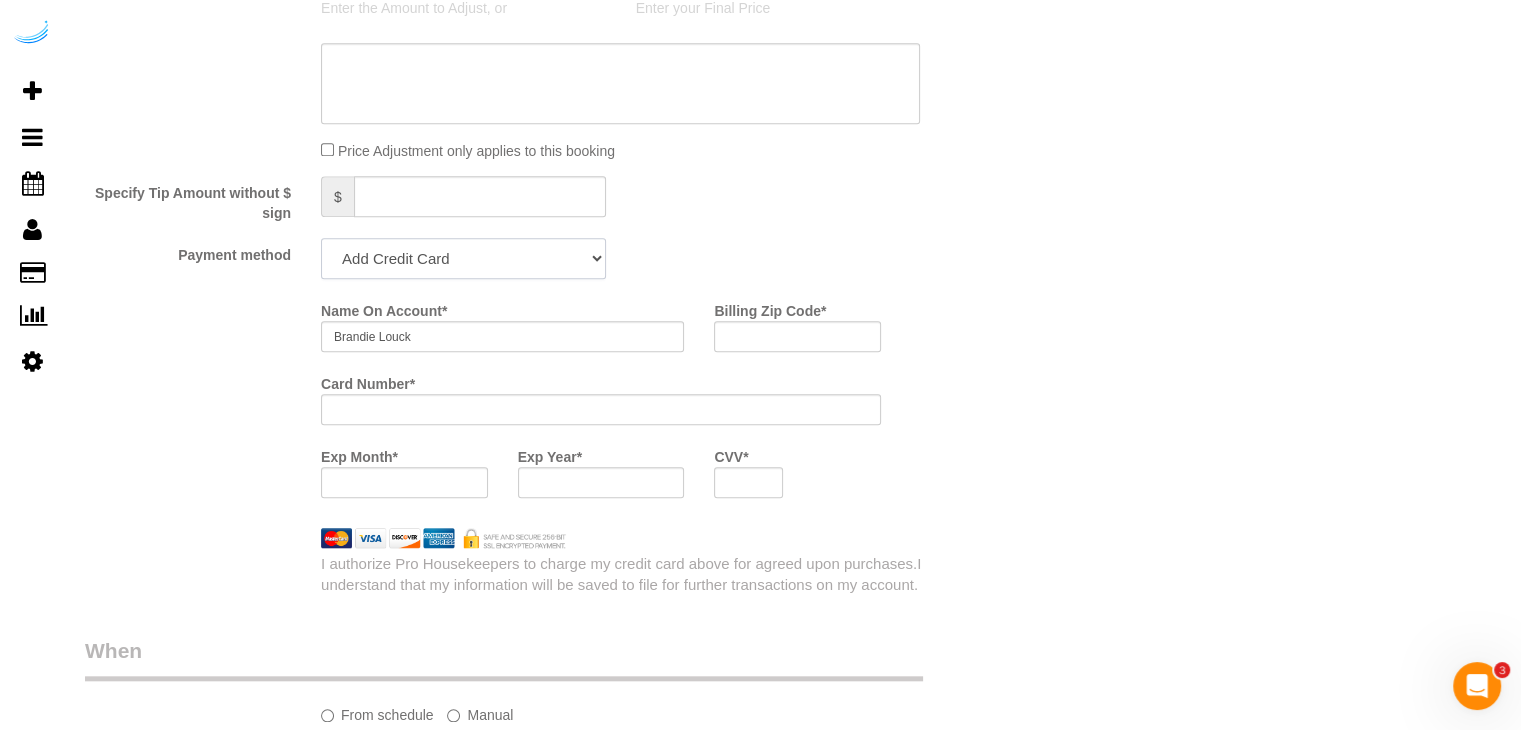 drag, startPoint x: 520, startPoint y: 266, endPoint x: 515, endPoint y: 280, distance: 14.866069 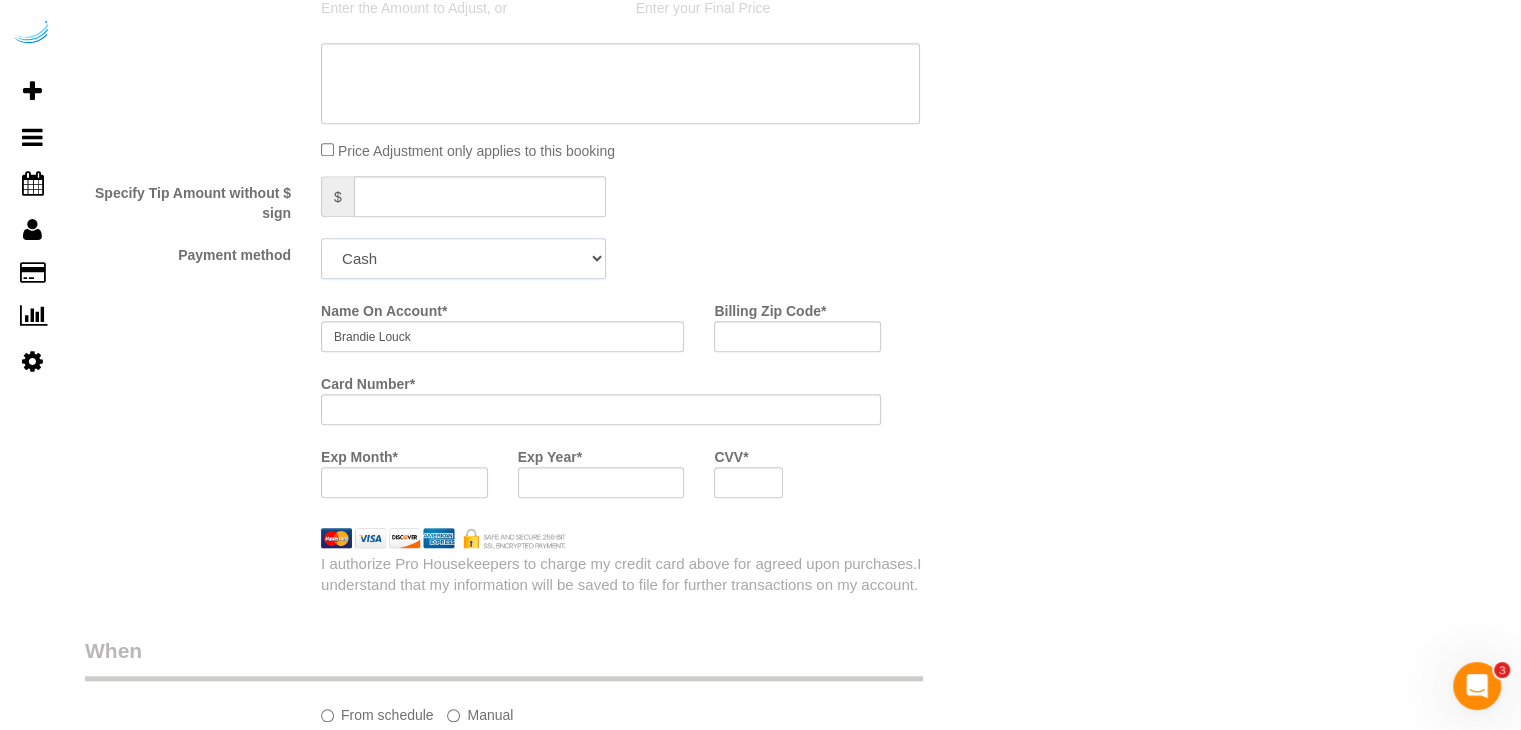 click on "Add Credit Card Cash Check Paypal" 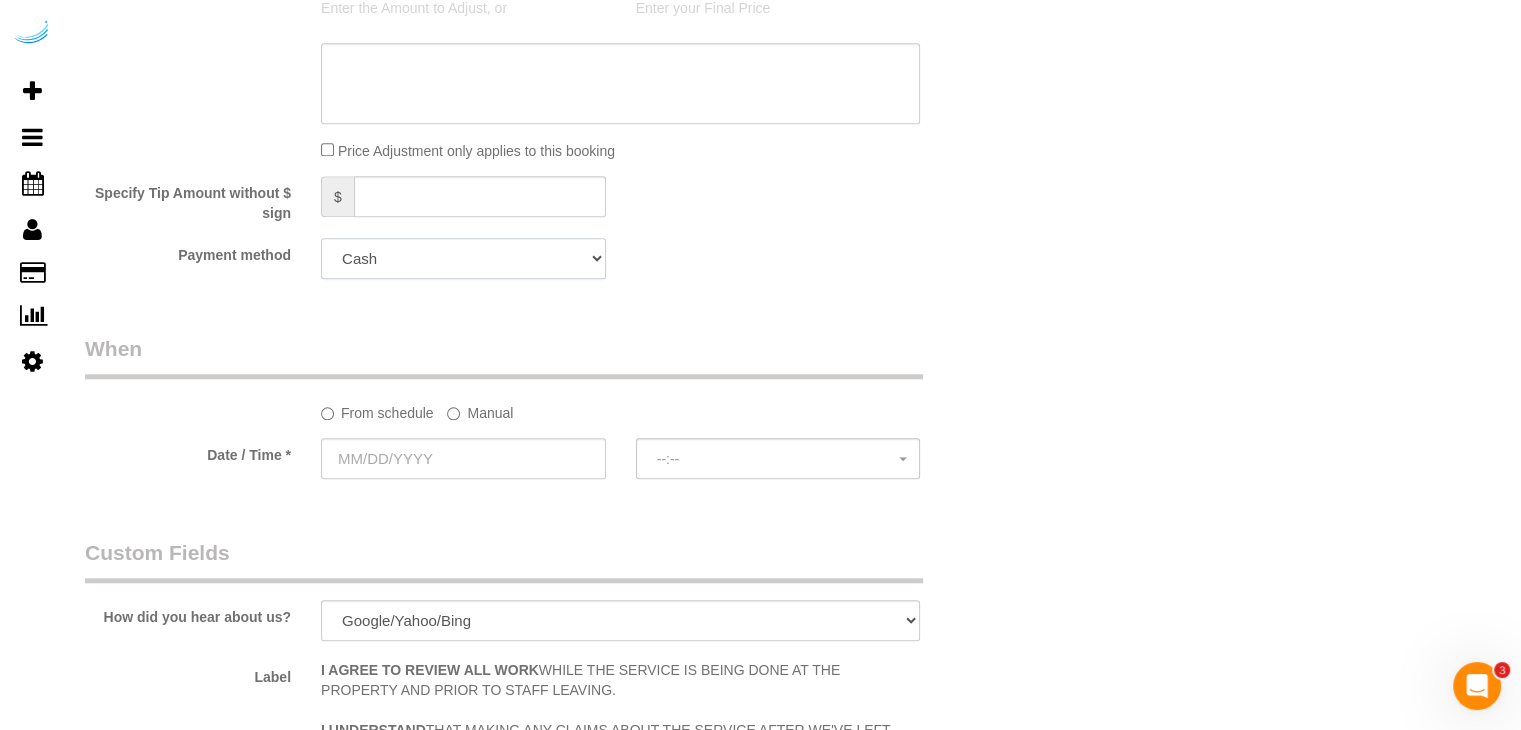click on "Add Credit Card Cash Check Paypal" 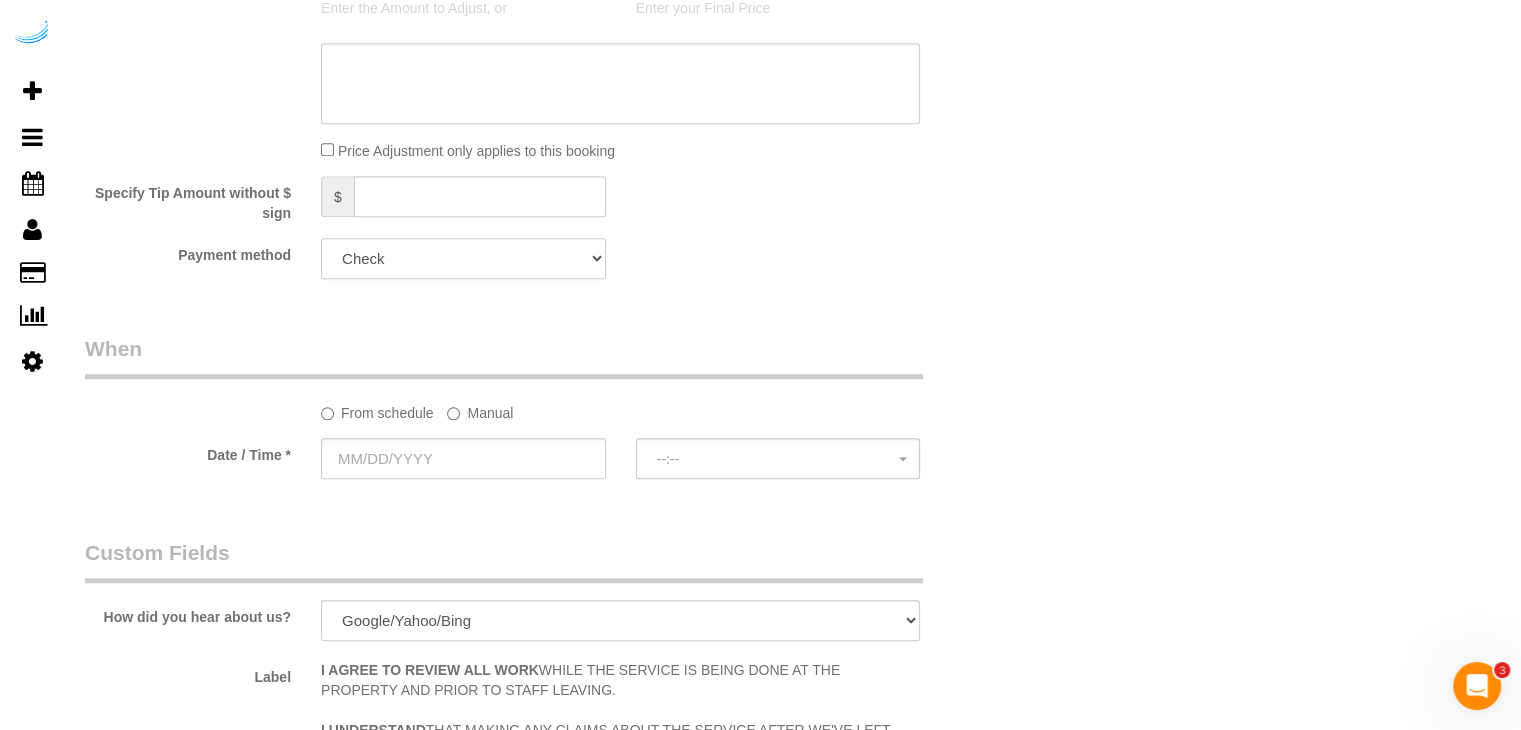 click on "Add Credit Card Cash Check Paypal" 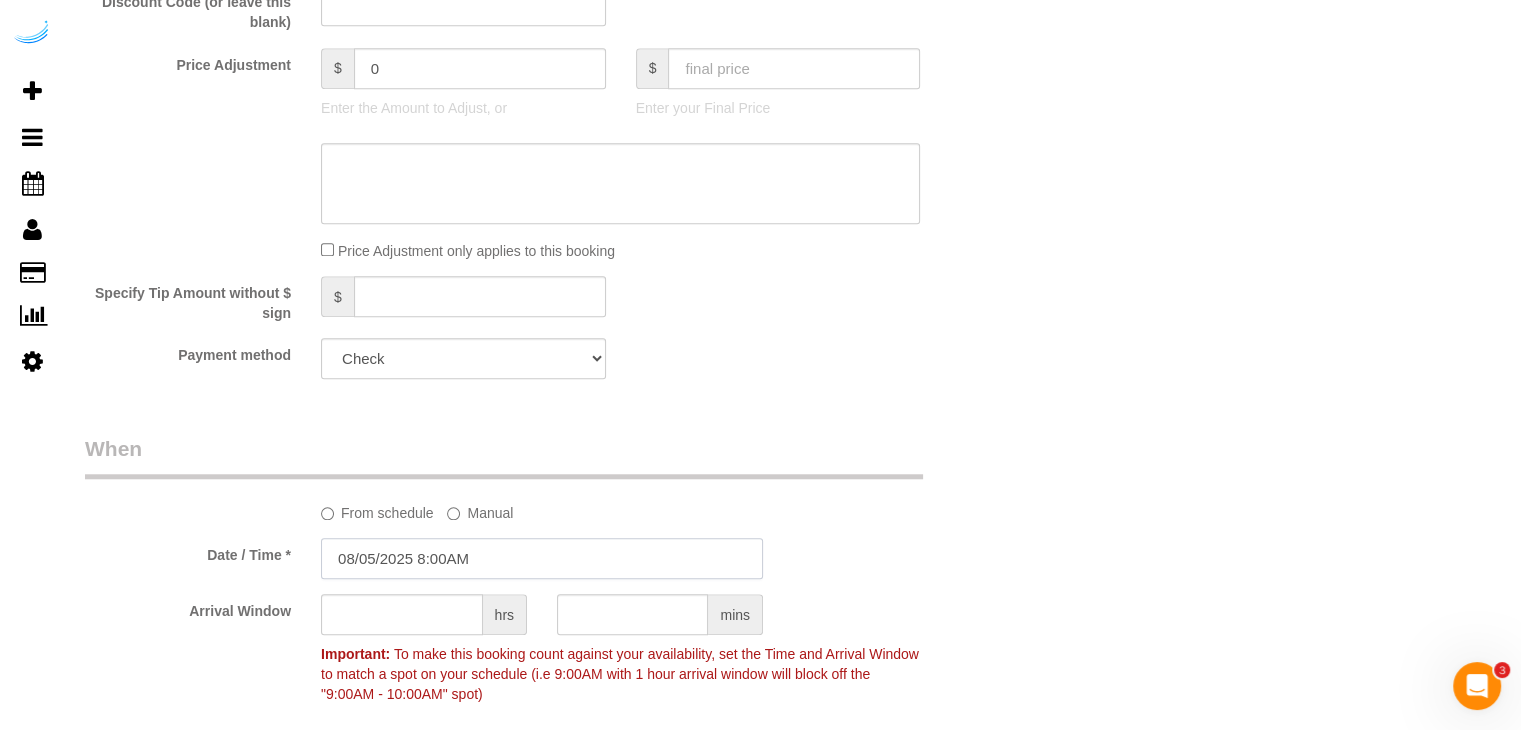 click on "08/05/2025 8:00AM" at bounding box center [542, 558] 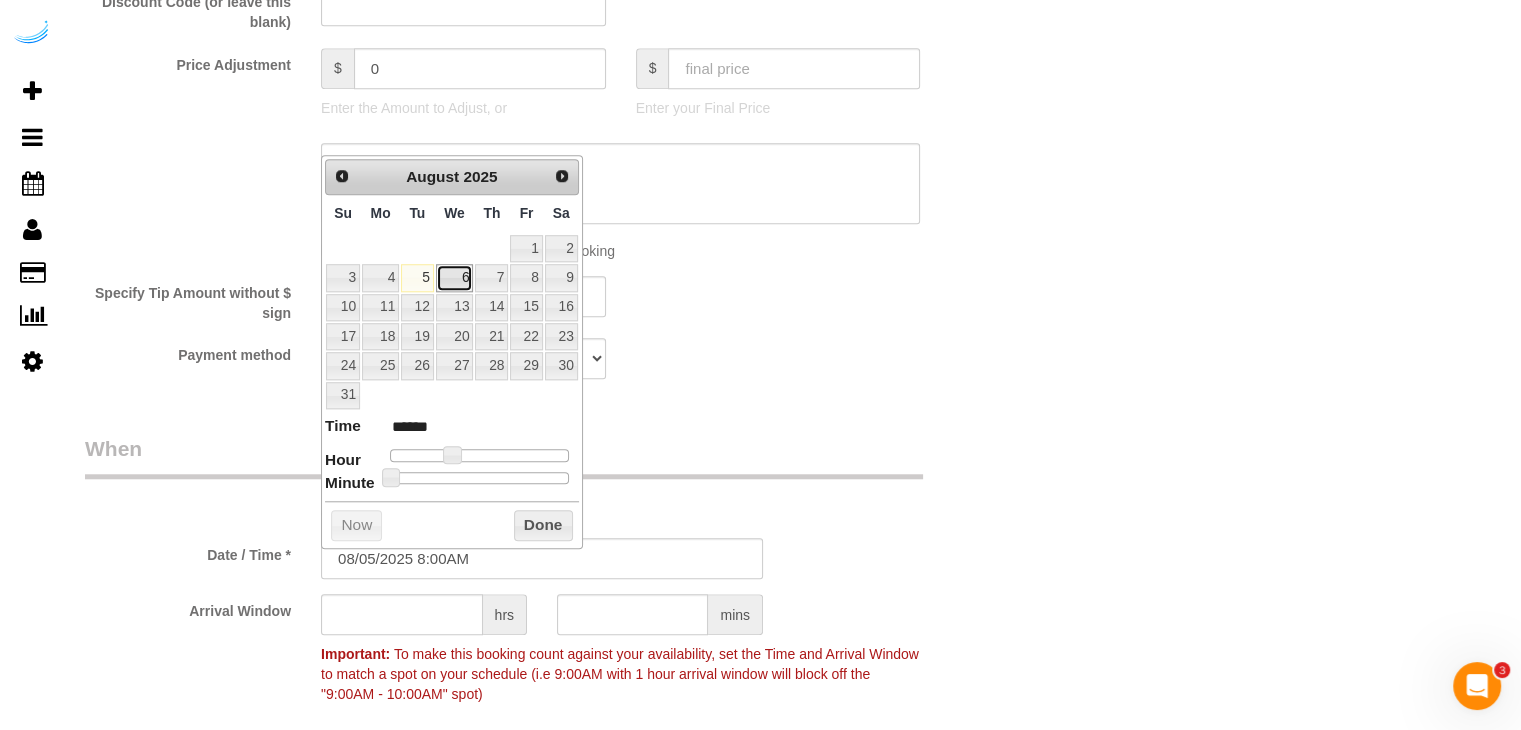 click on "6" at bounding box center (455, 277) 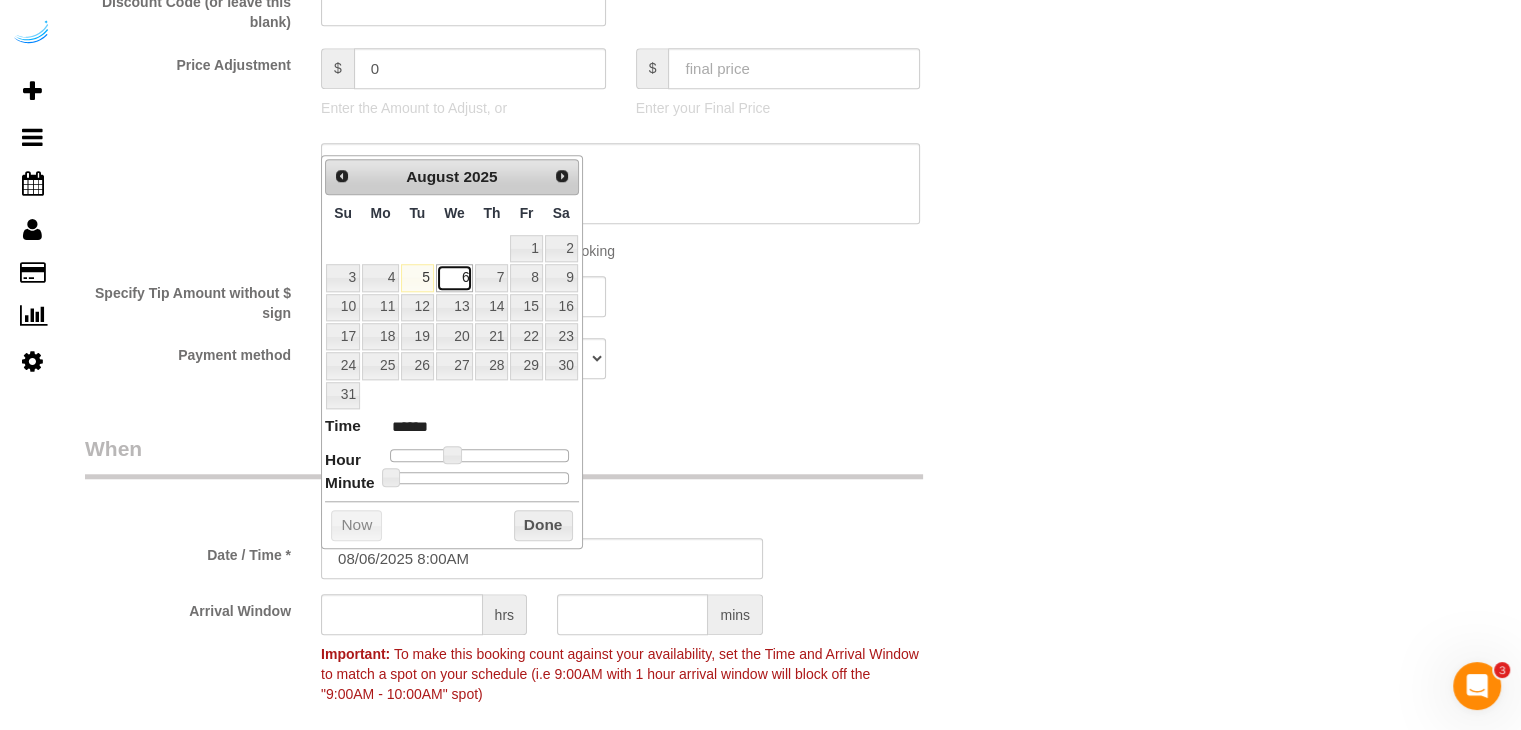 click on "6" at bounding box center (455, 277) 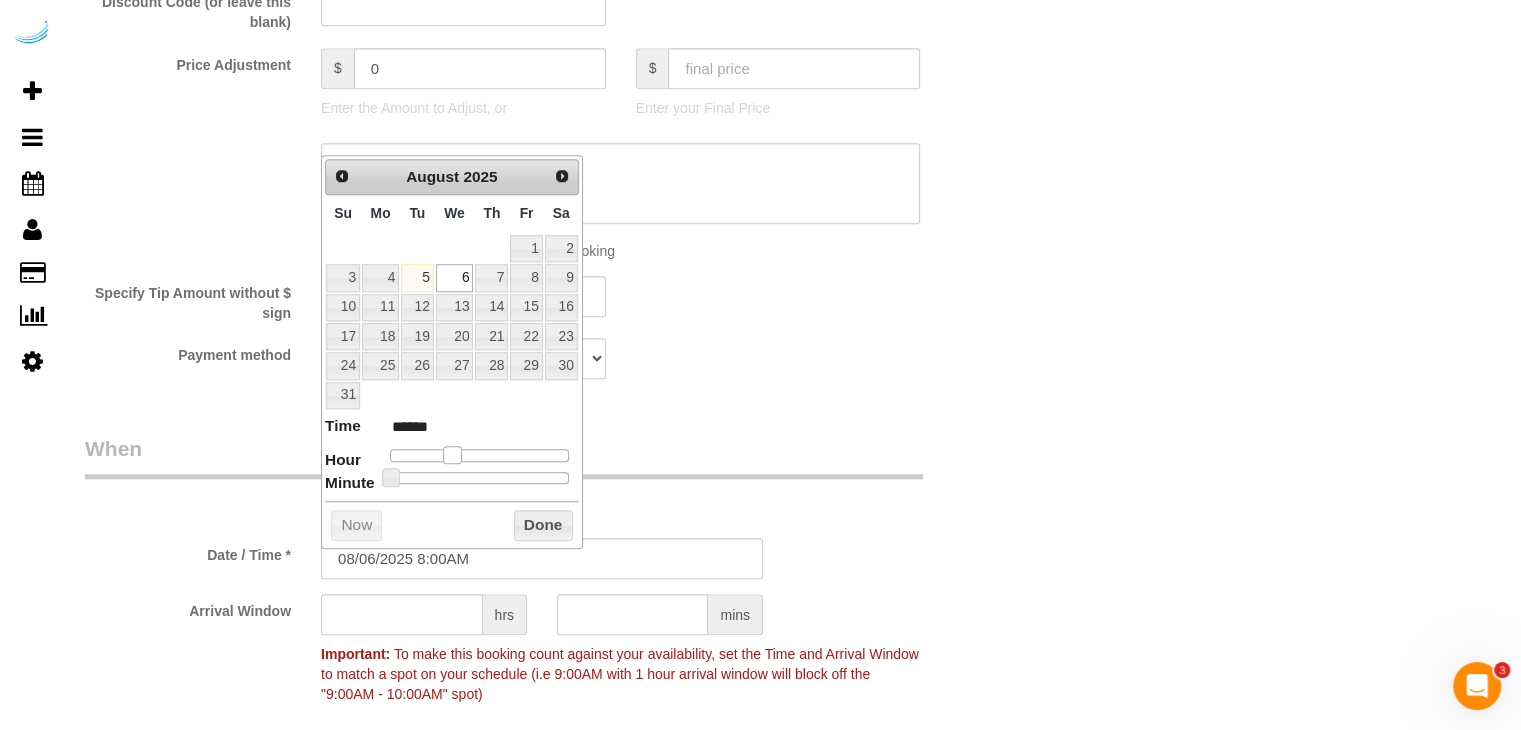type on "08/06/2025 9:00AM" 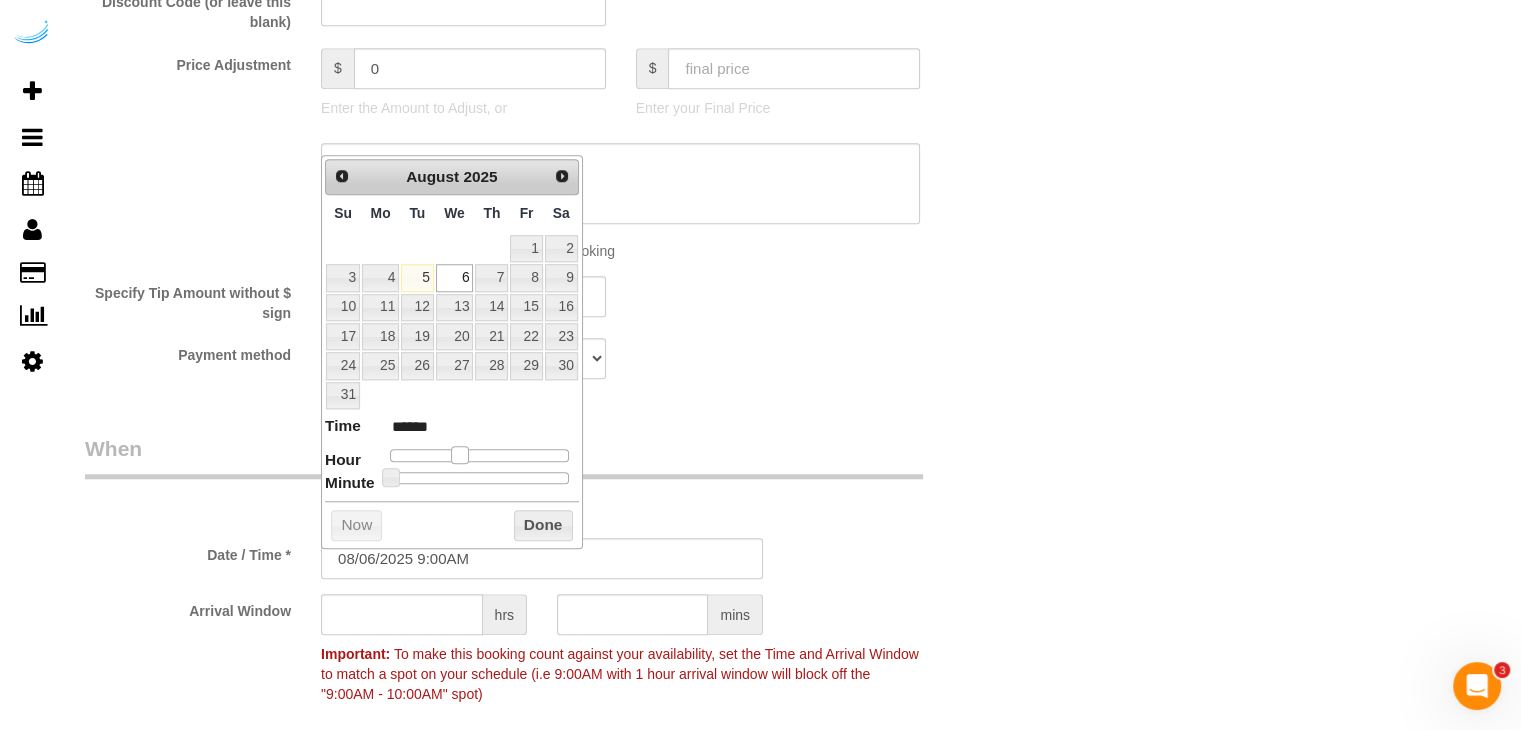 click at bounding box center [460, 455] 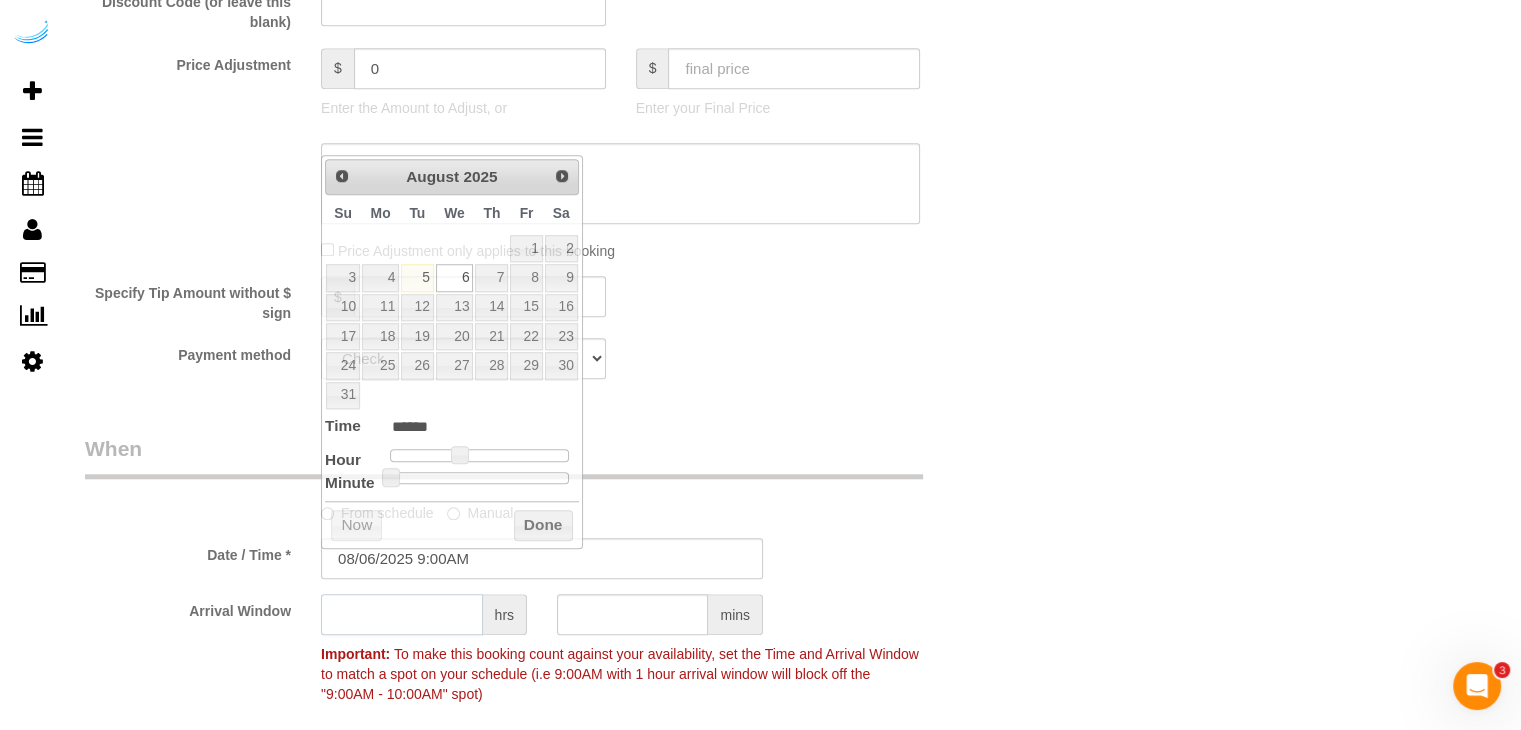 click 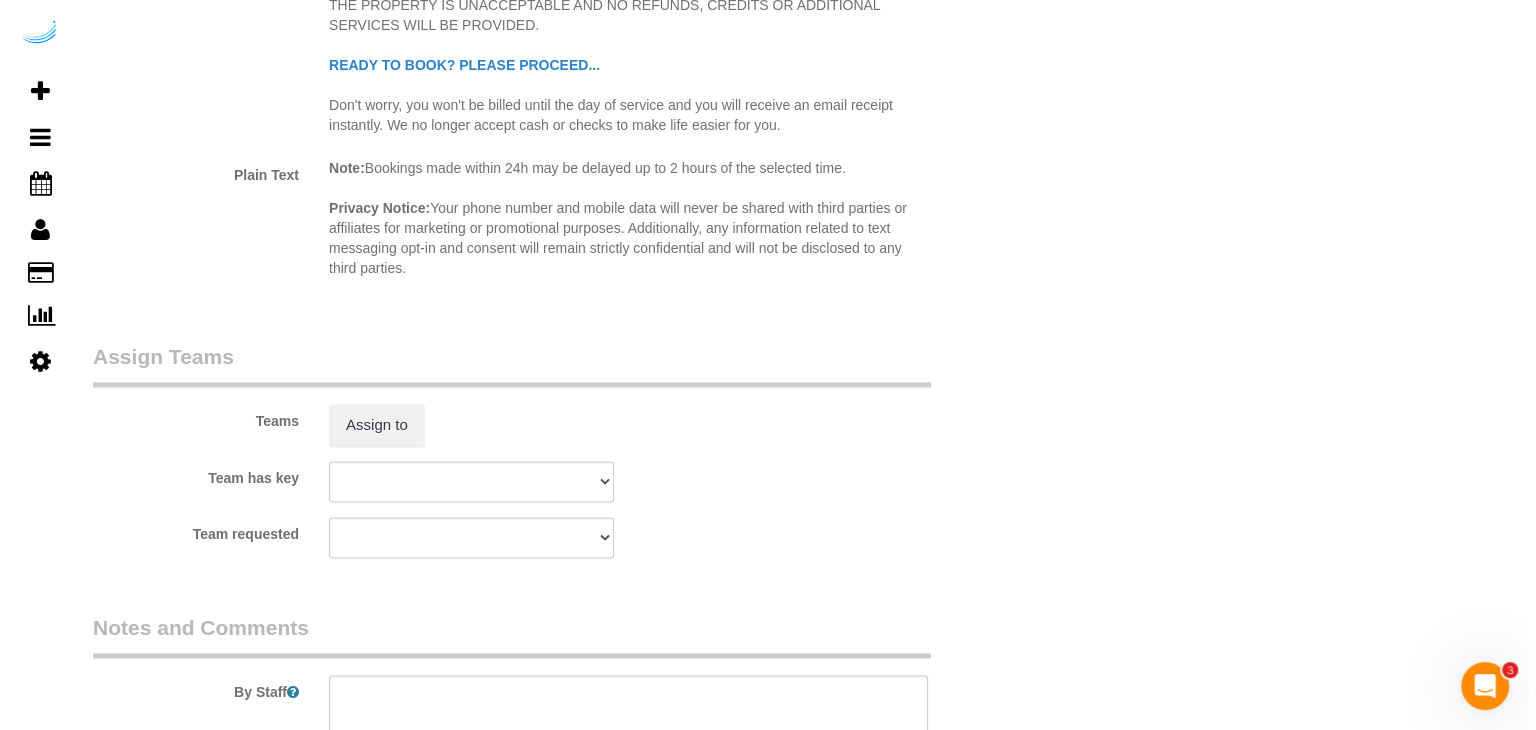 scroll, scrollTop: 2700, scrollLeft: 0, axis: vertical 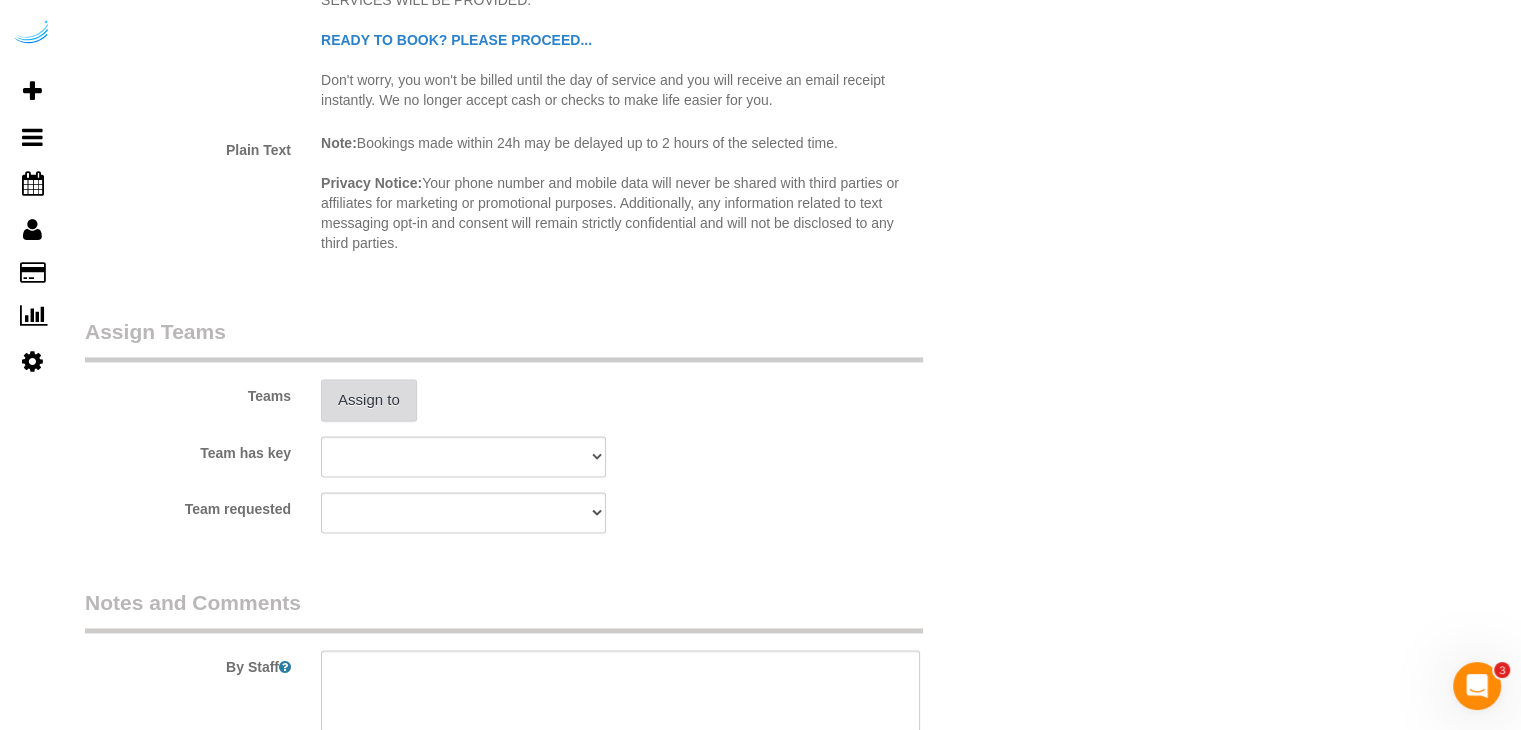 type on "8" 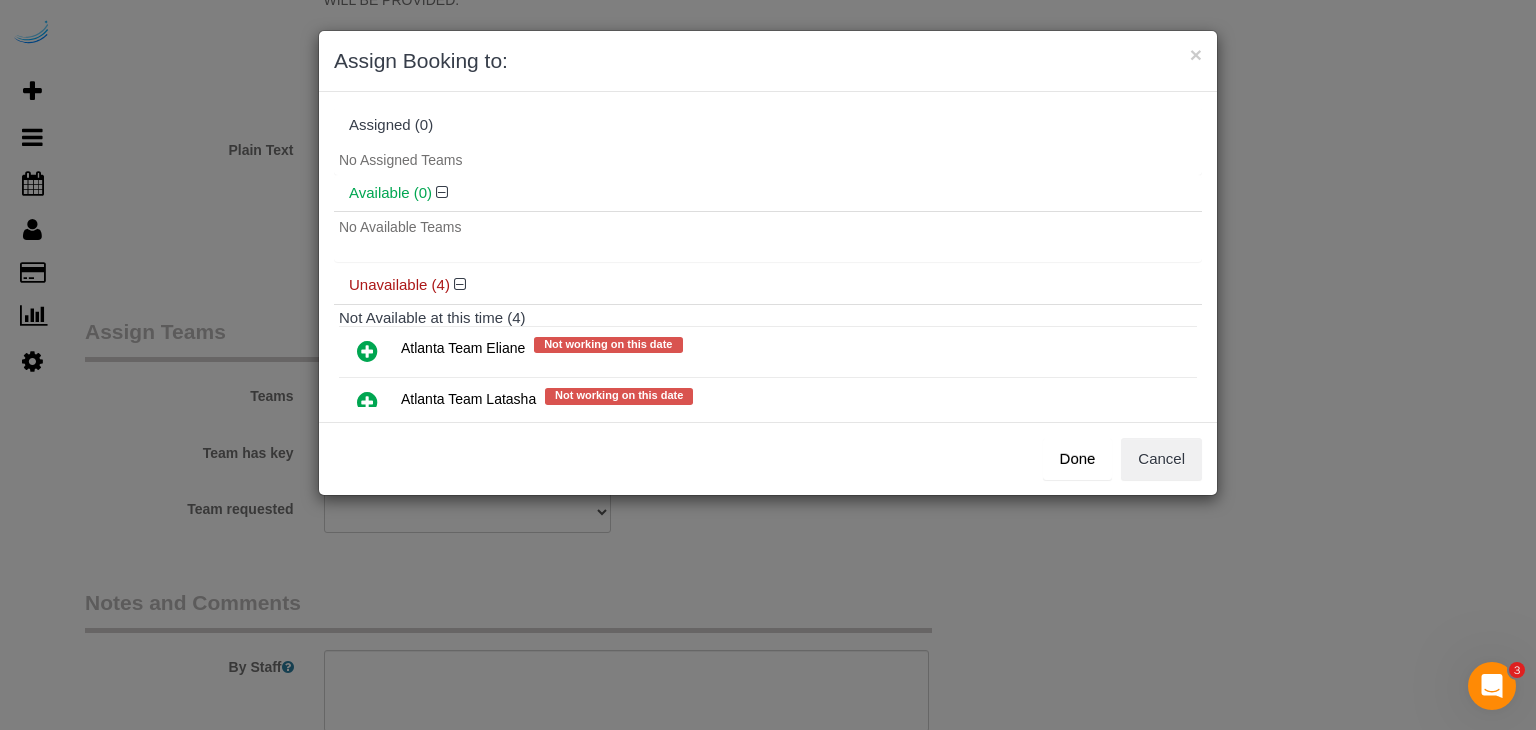 click at bounding box center [367, 351] 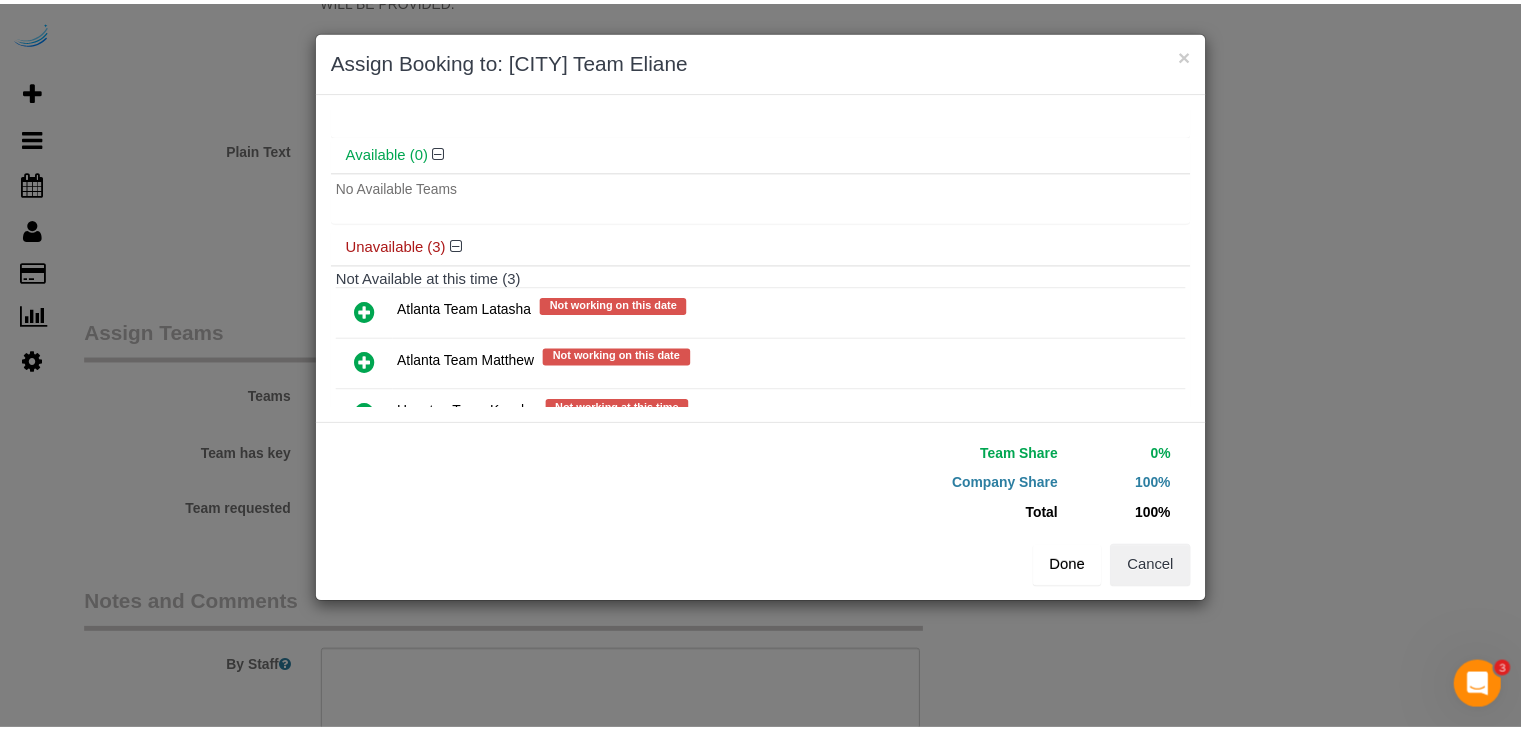 scroll, scrollTop: 155, scrollLeft: 0, axis: vertical 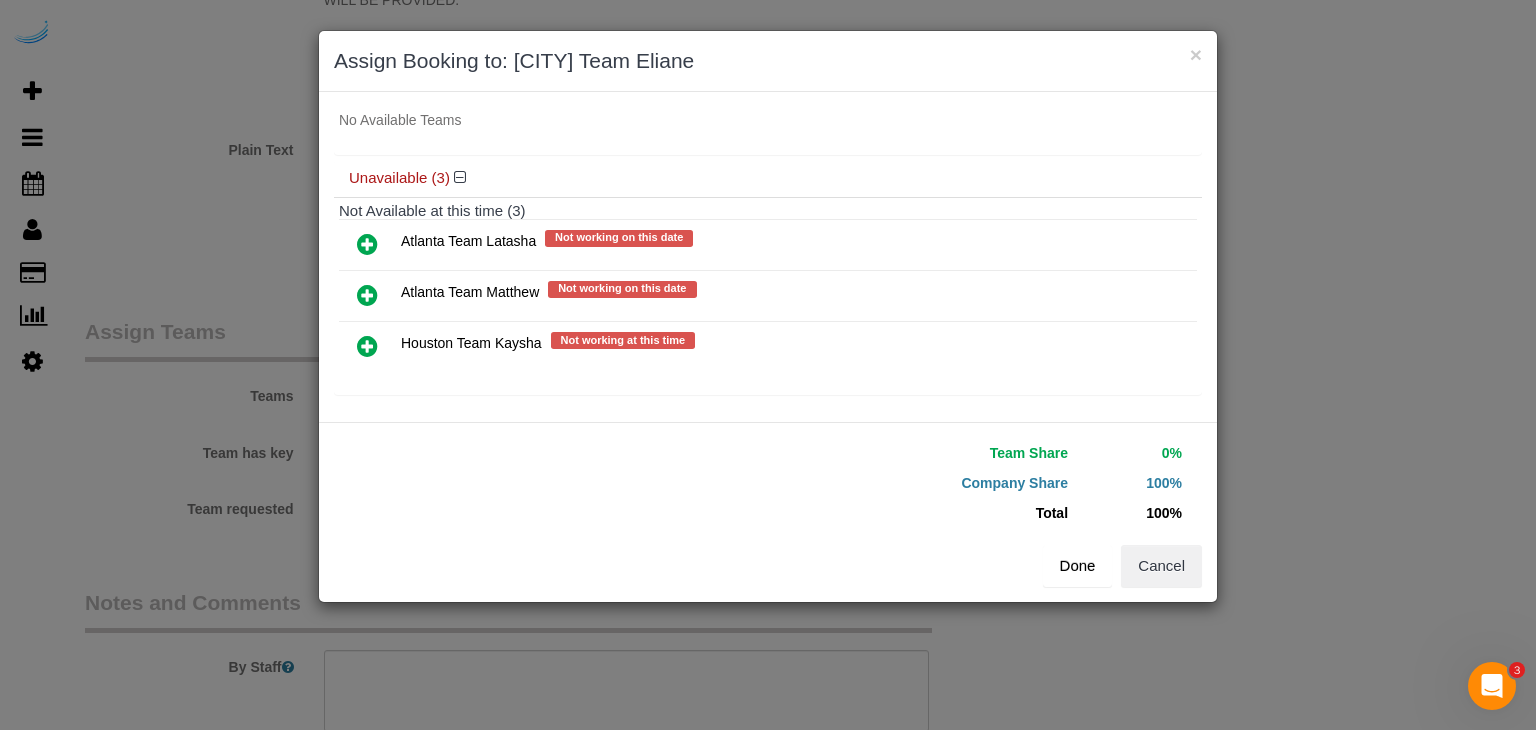 click on "Done" at bounding box center (1078, 566) 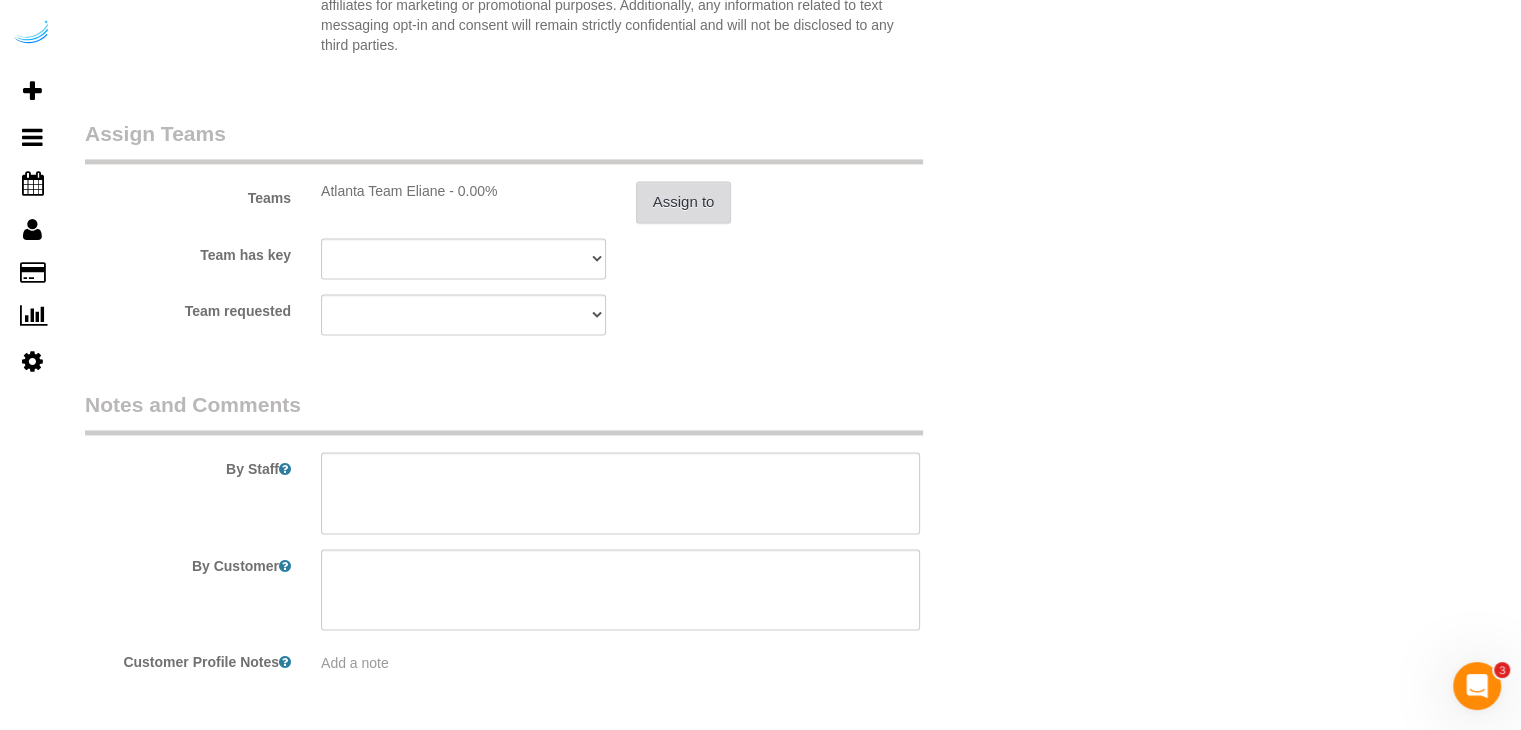 scroll, scrollTop: 2971, scrollLeft: 0, axis: vertical 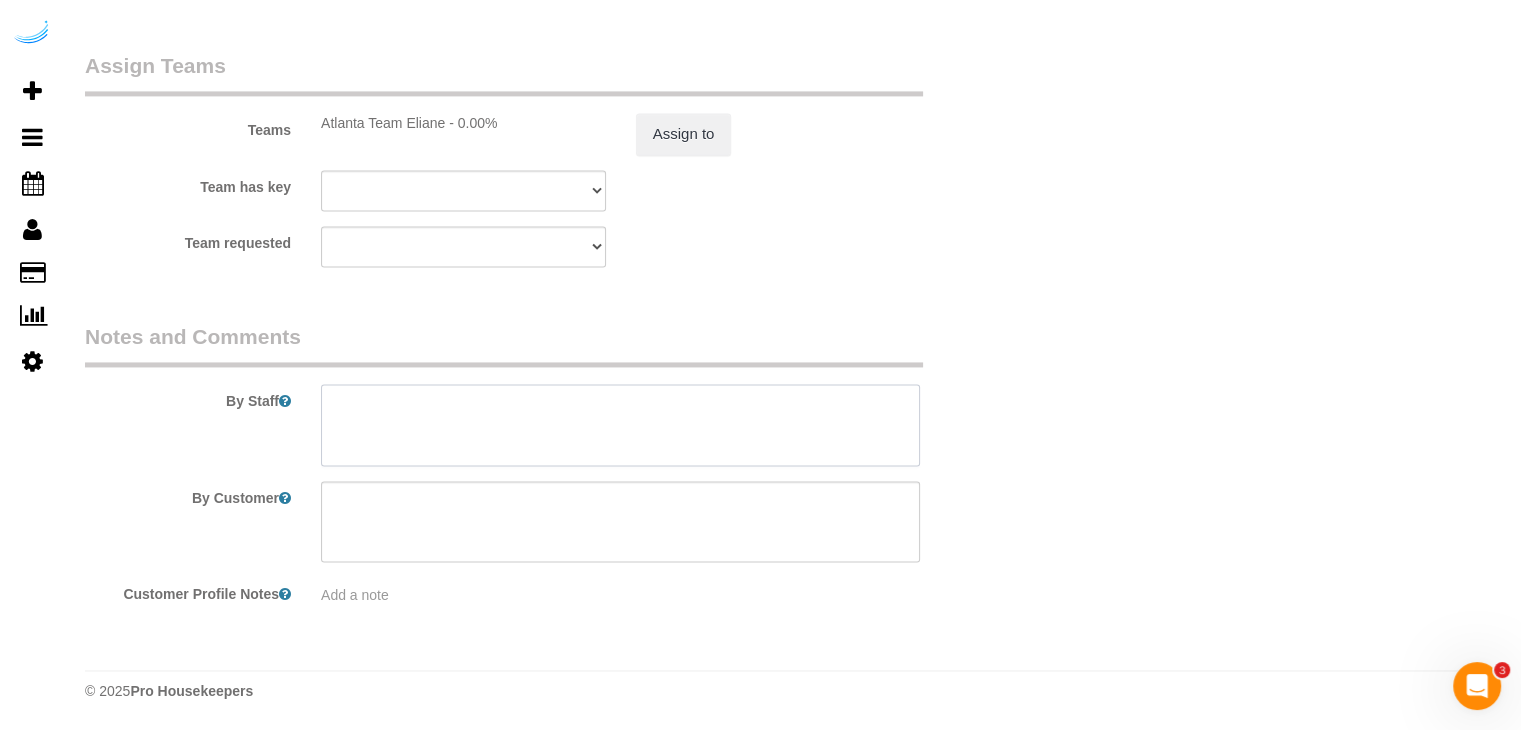 drag, startPoint x: 676, startPoint y: 426, endPoint x: 676, endPoint y: 392, distance: 34 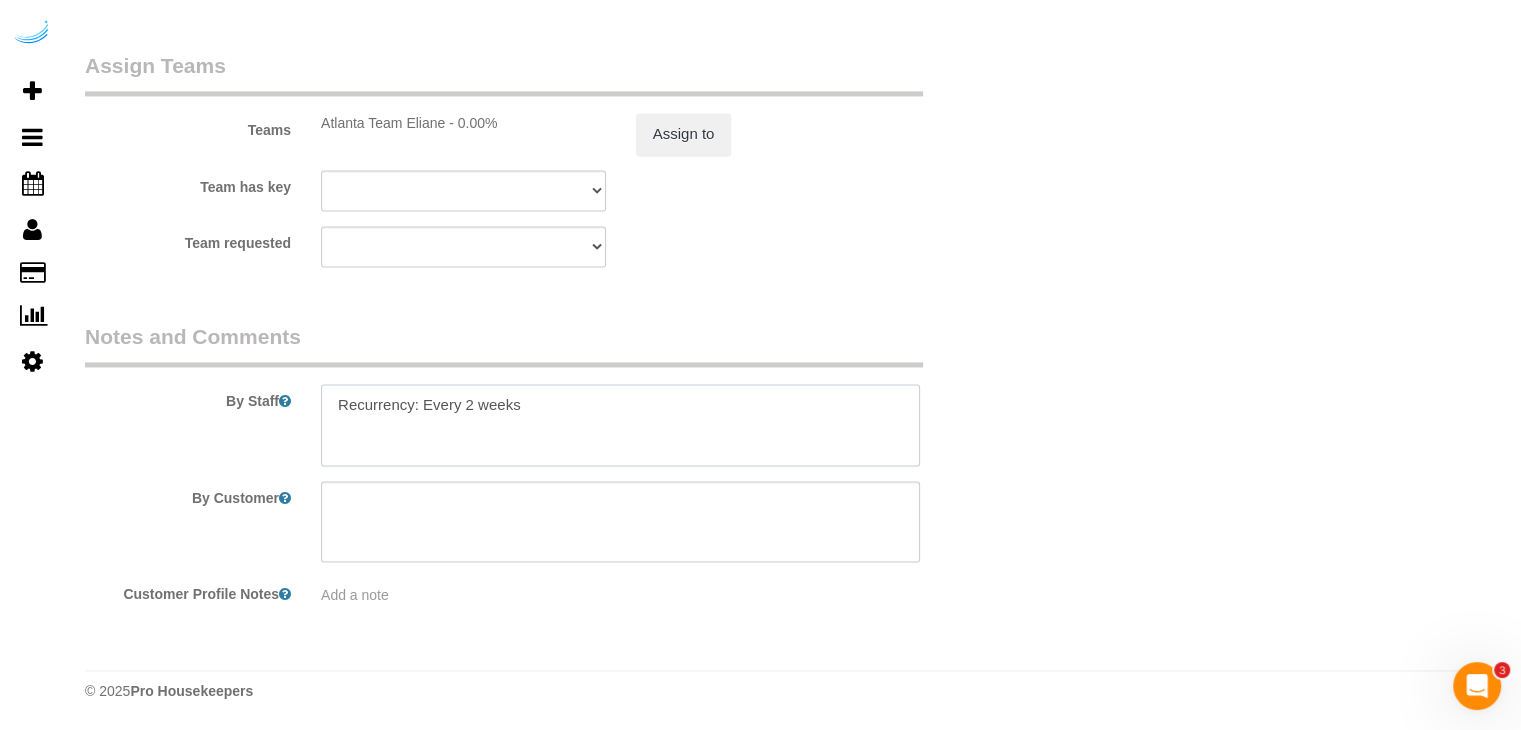 paste on "Permanent Notes:No notes from this customer.Today's Notes:No notes from this service.
Entry Method: Key with main office
Details:
The main office is in the lobby at the concierge desk. I'm not sure it's possible to not be able to find it as it's in the bottom floor of the billion with ample signage.
Additional Notes:
I also will leave my door unlocked every time a cleaning pro is scheduled to come, so they will only need to be buzzed up in the elevator by somone working at the concierge desk.
Code Type: Building
Access Code: 9569883
Details:
Use the LATCH keycode entry to input the code; these are located at all communal doors in the property." 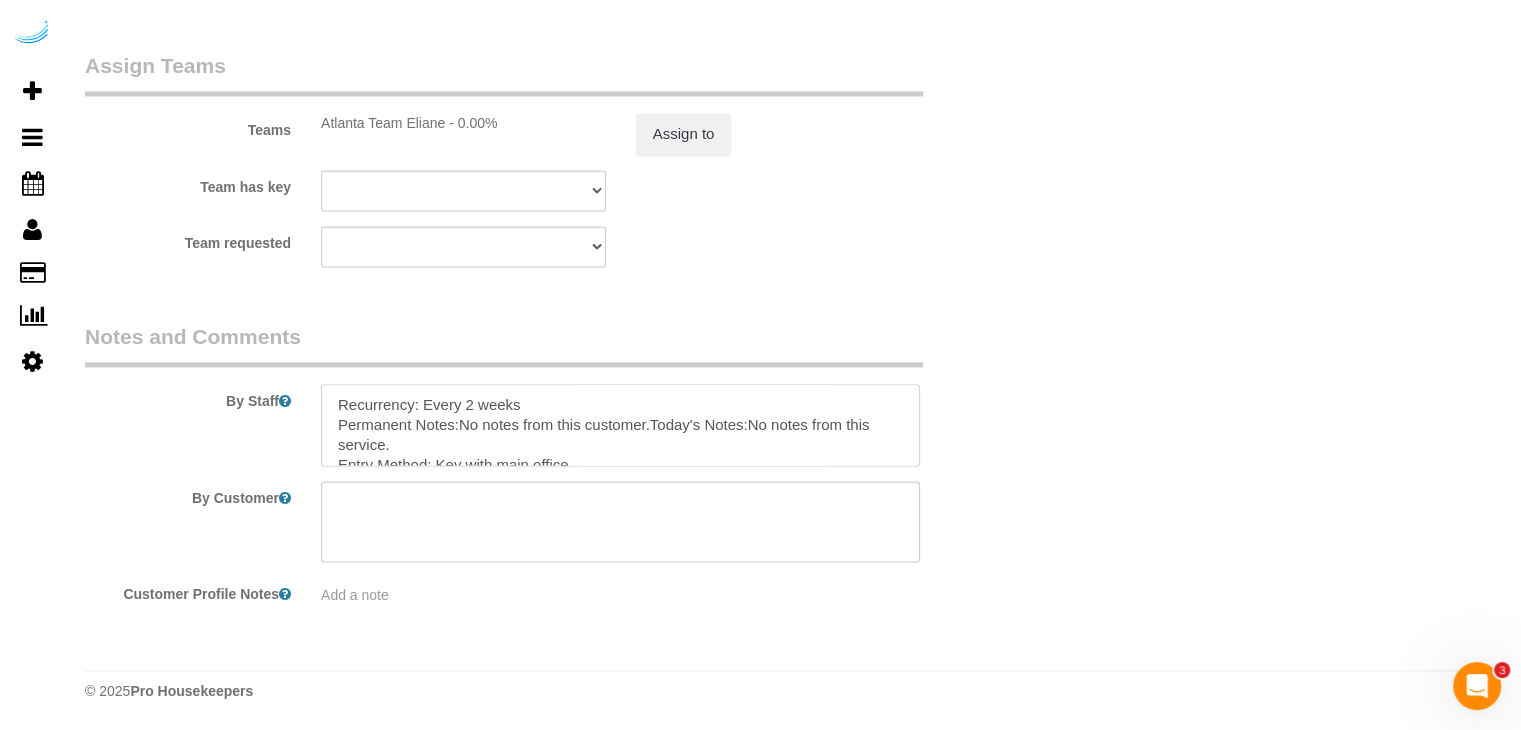 scroll, scrollTop: 287, scrollLeft: 0, axis: vertical 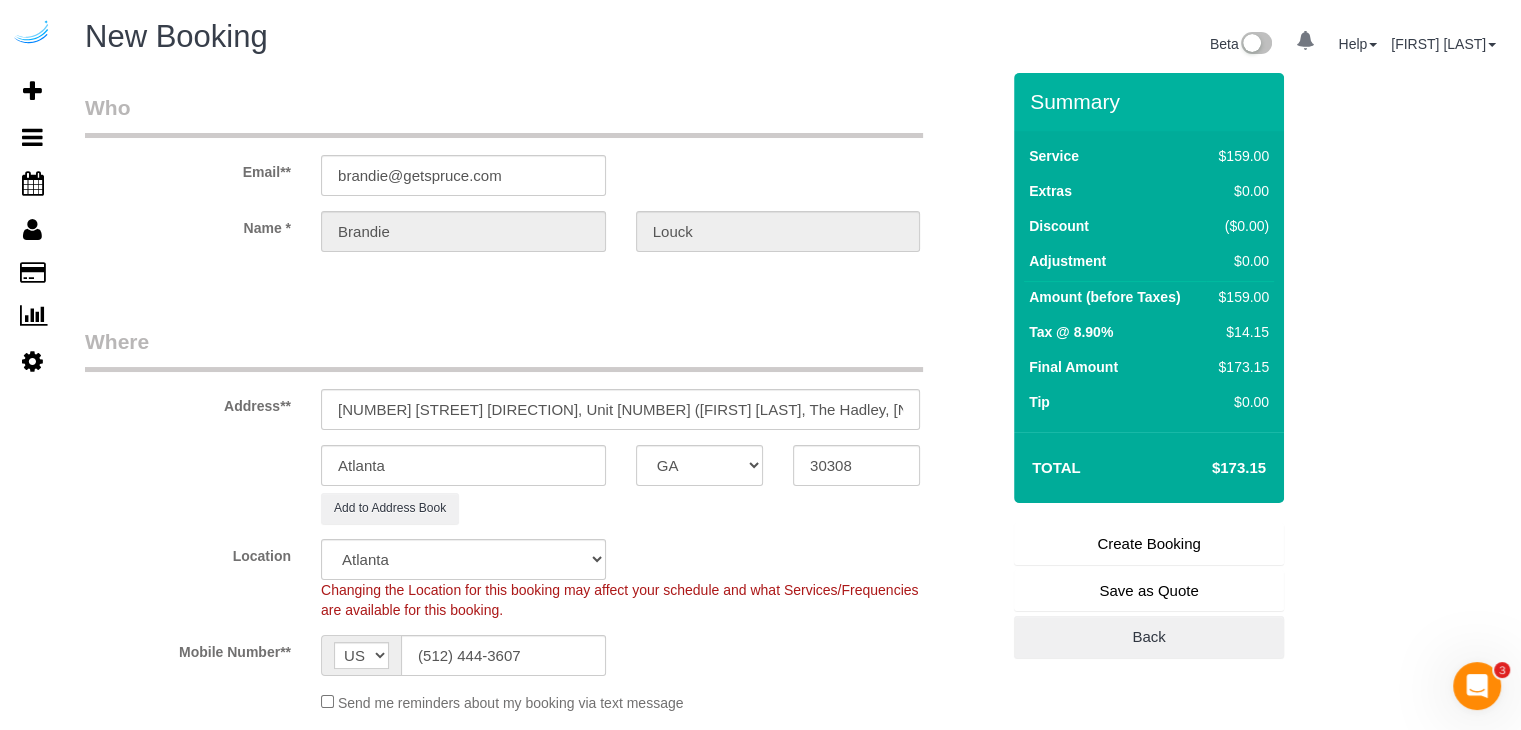 type on "Recurrency: Every 2 weeks
Permanent Notes:No notes from this customer.Today's Notes:No notes from this service.
Entry Method: Key with main office
Details:
The main office is in the lobby at the concierge desk. I'm not sure it's possible to not be able to find it as it's in the bottom floor of the billion with ample signage.
Additional Notes:
I also will leave my door unlocked every time a cleaning pro is scheduled to come, so they will only need to be buzzed up in the elevator by somone working at the concierge desk.
Code Type: Building
Access Code: 9569883
Details:
Use the LATCH keycode entry to input the code; these are located at all communal doors in the property." 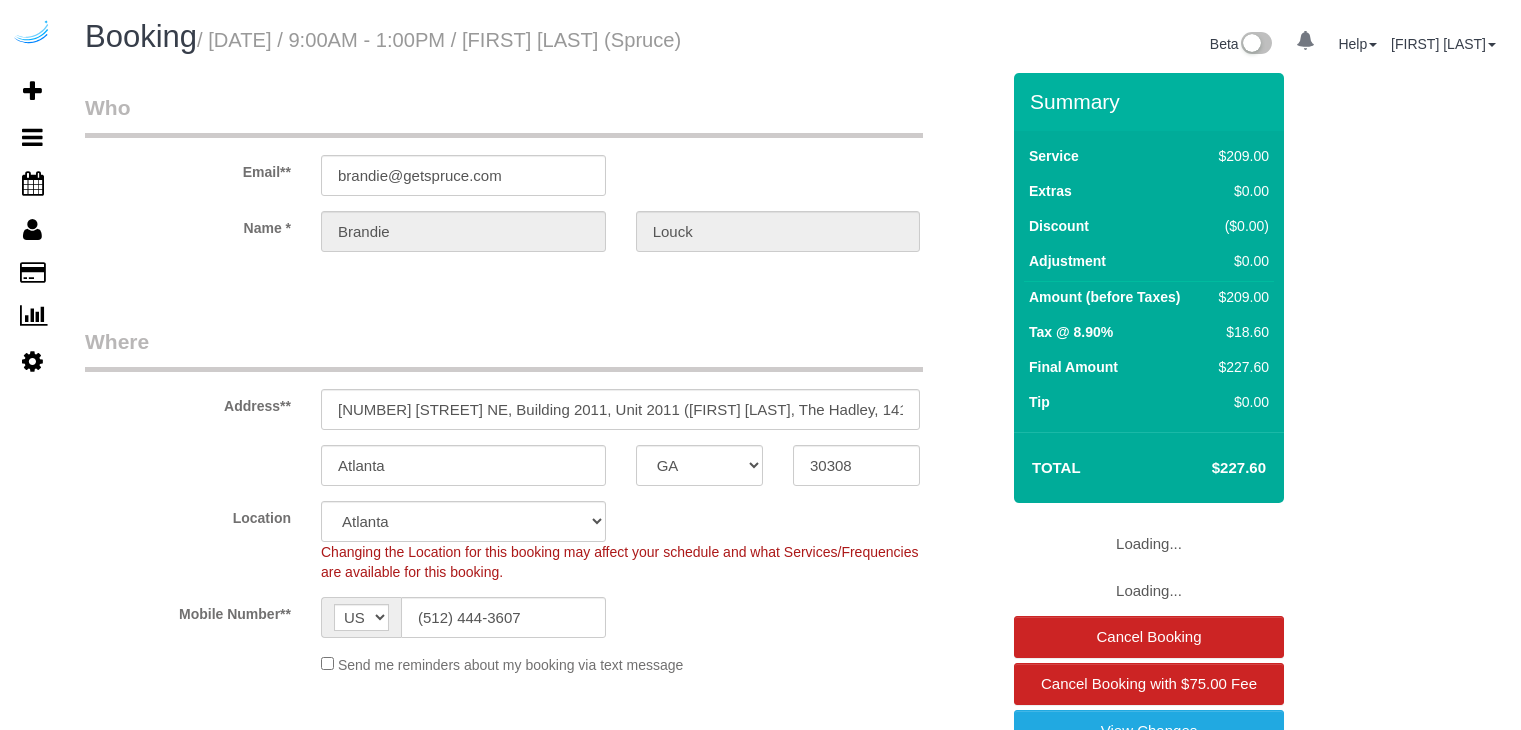 select on "GA" 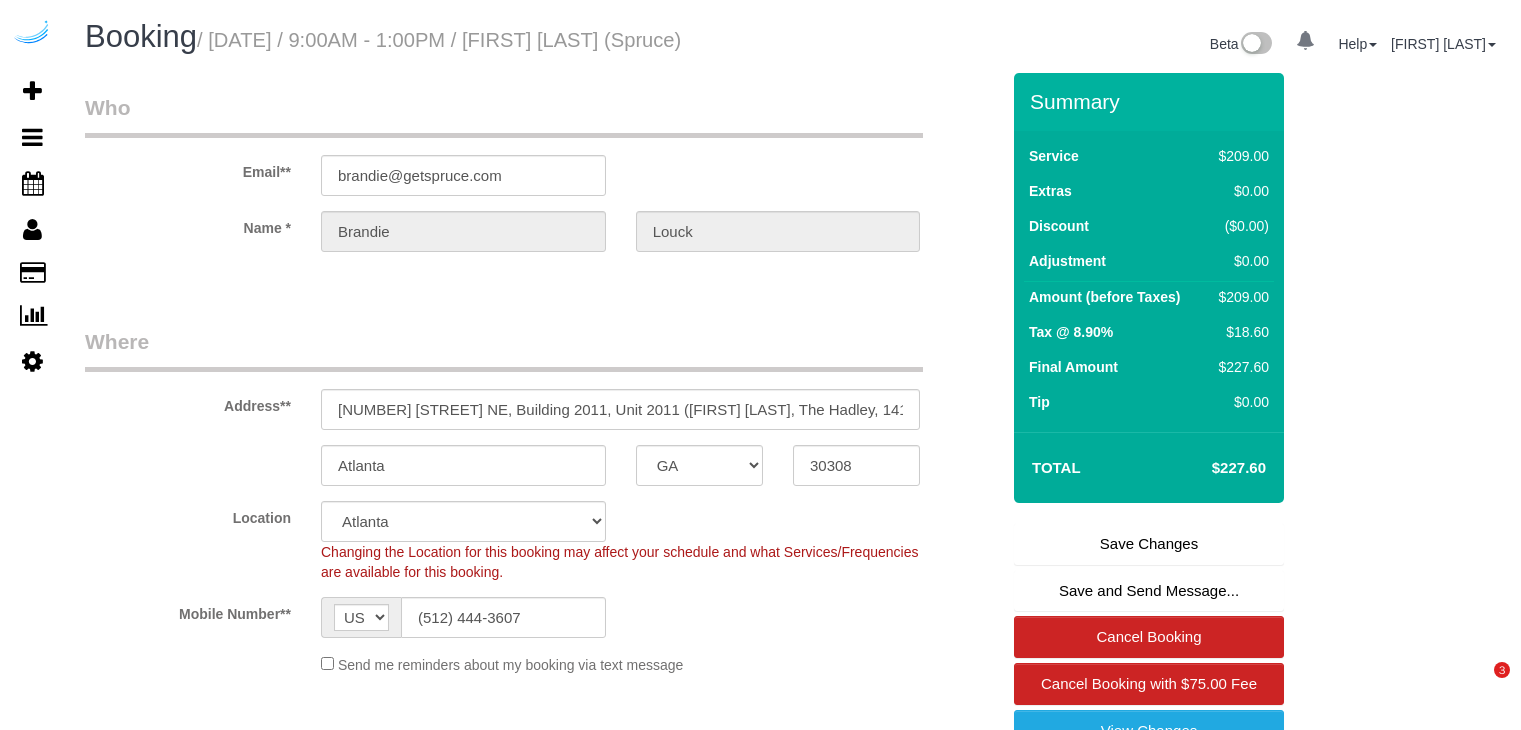 scroll, scrollTop: 0, scrollLeft: 0, axis: both 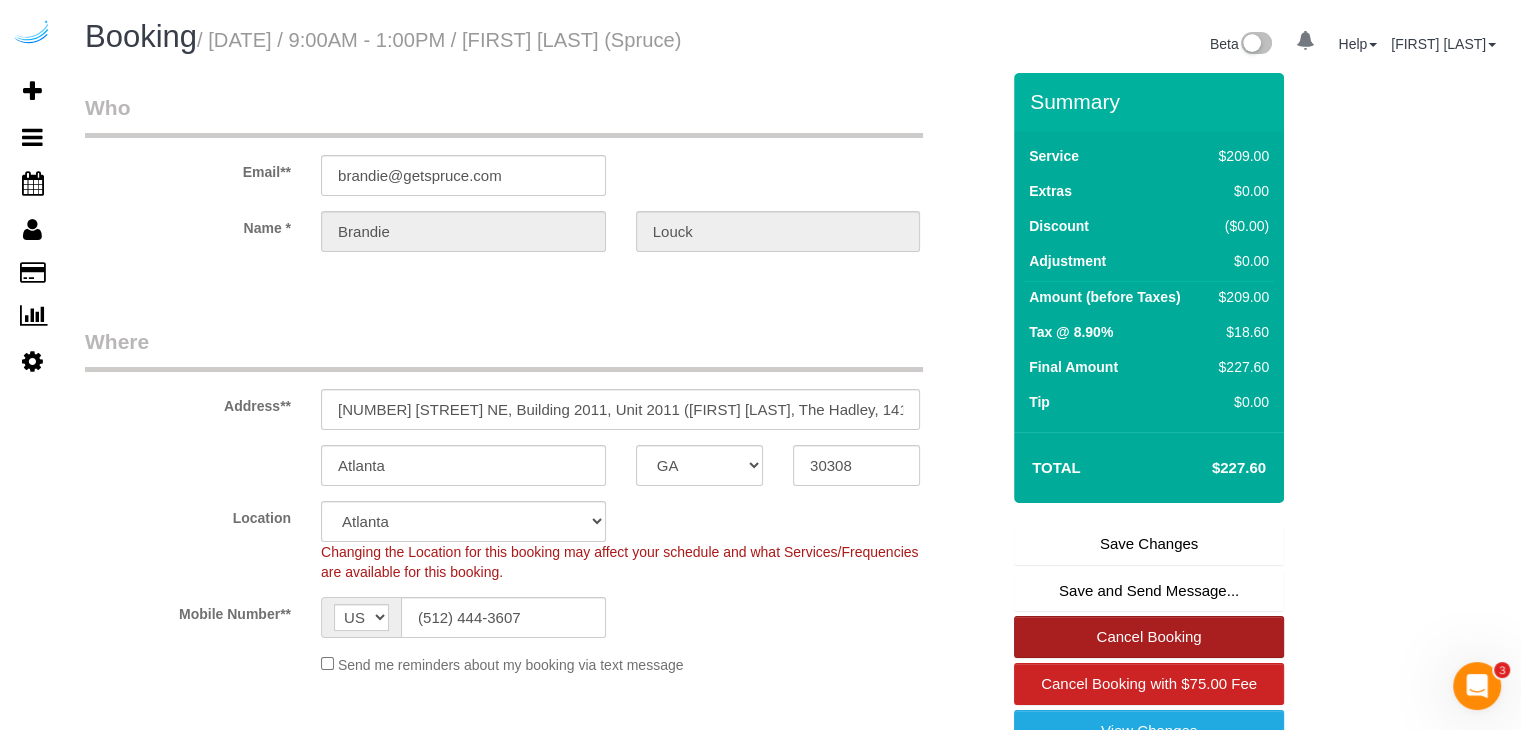 click on "Cancel Booking" at bounding box center (1149, 637) 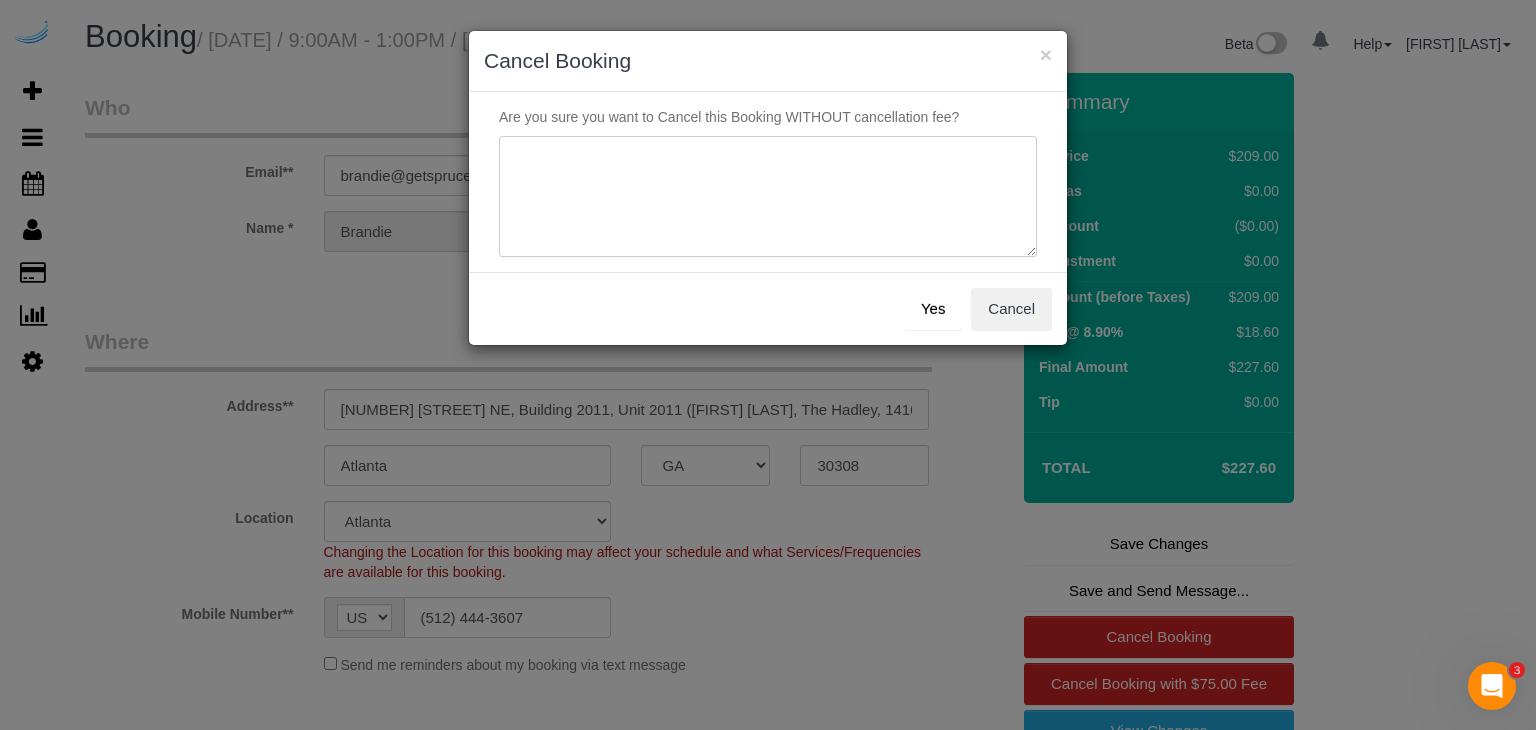 click at bounding box center (768, 197) 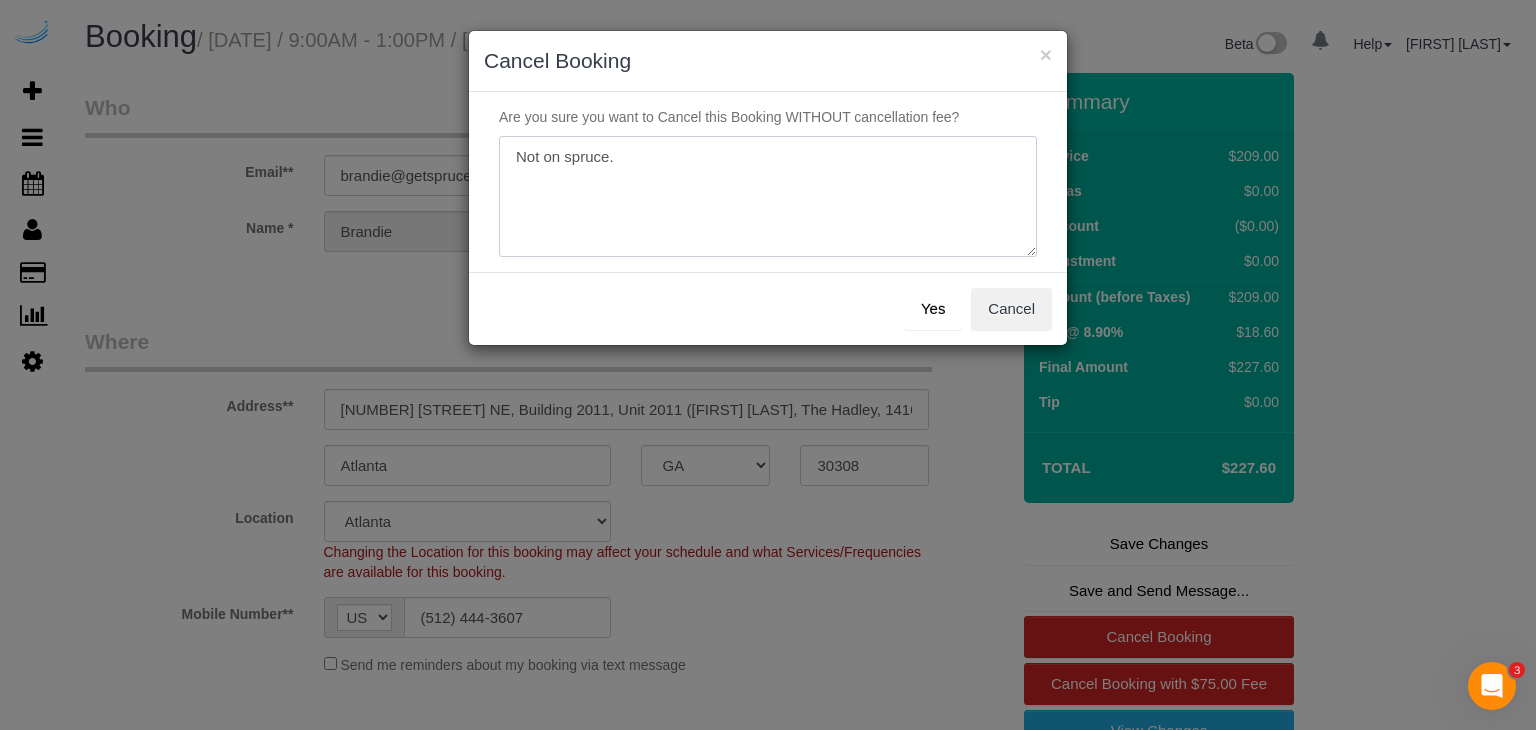 type on "Not on spruce." 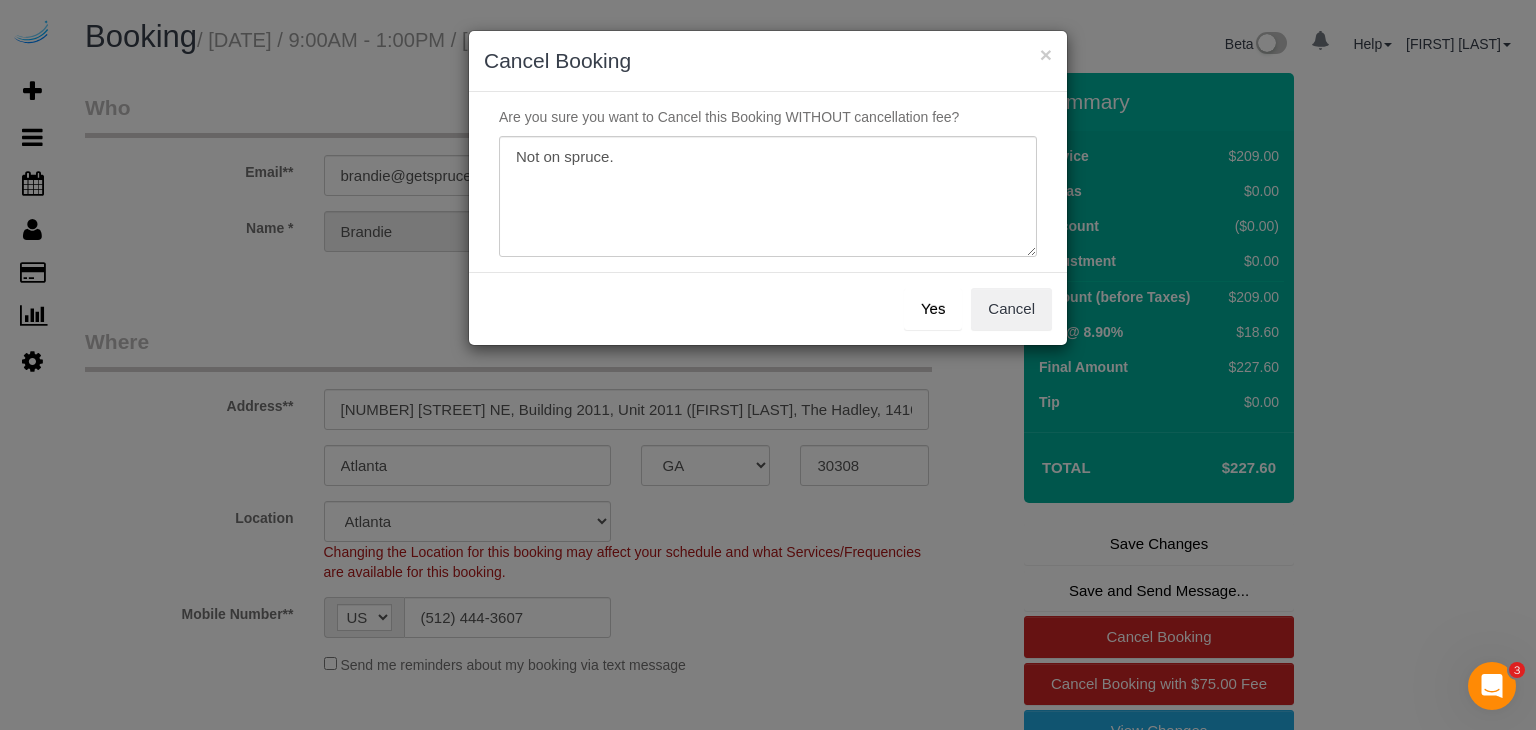 click on "Yes" at bounding box center (933, 309) 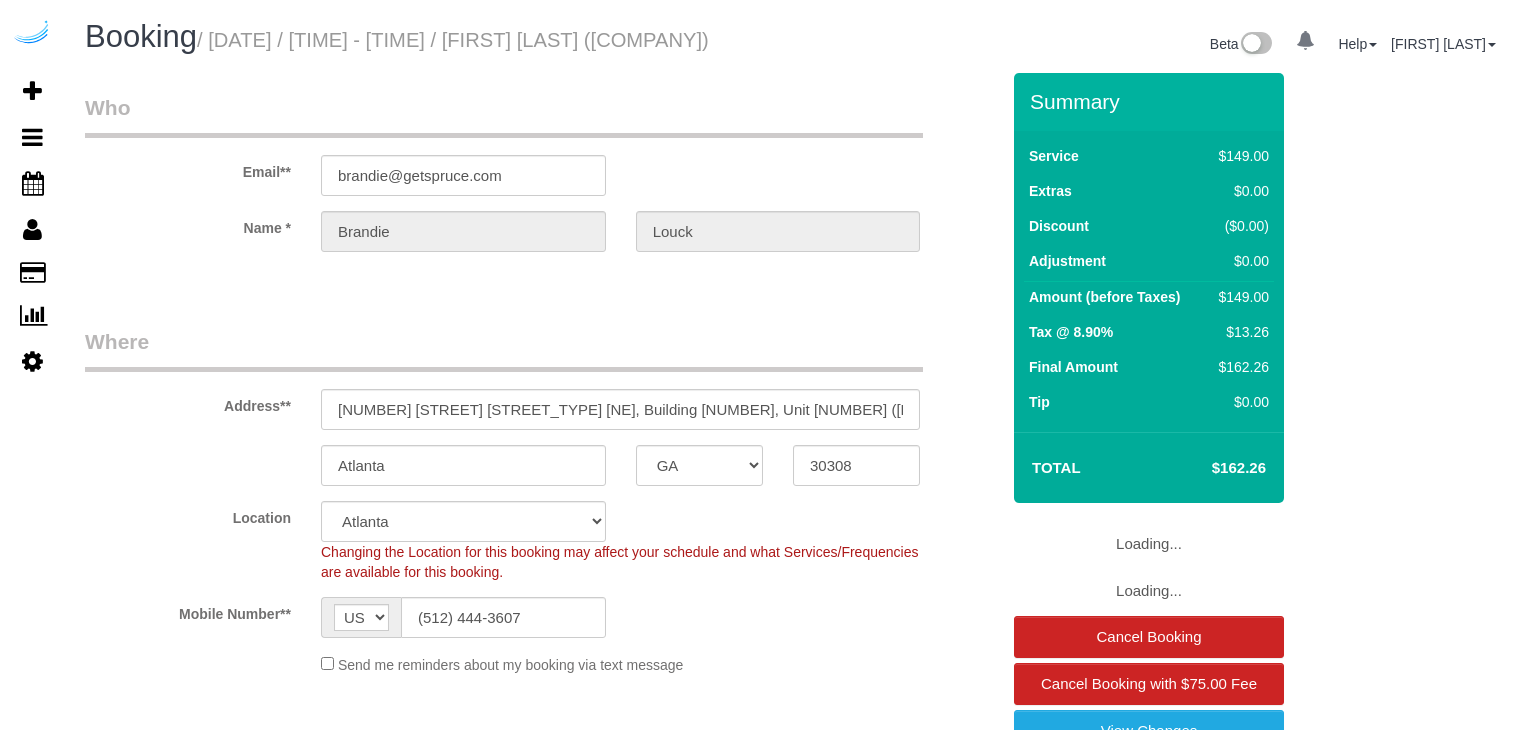 select on "GA" 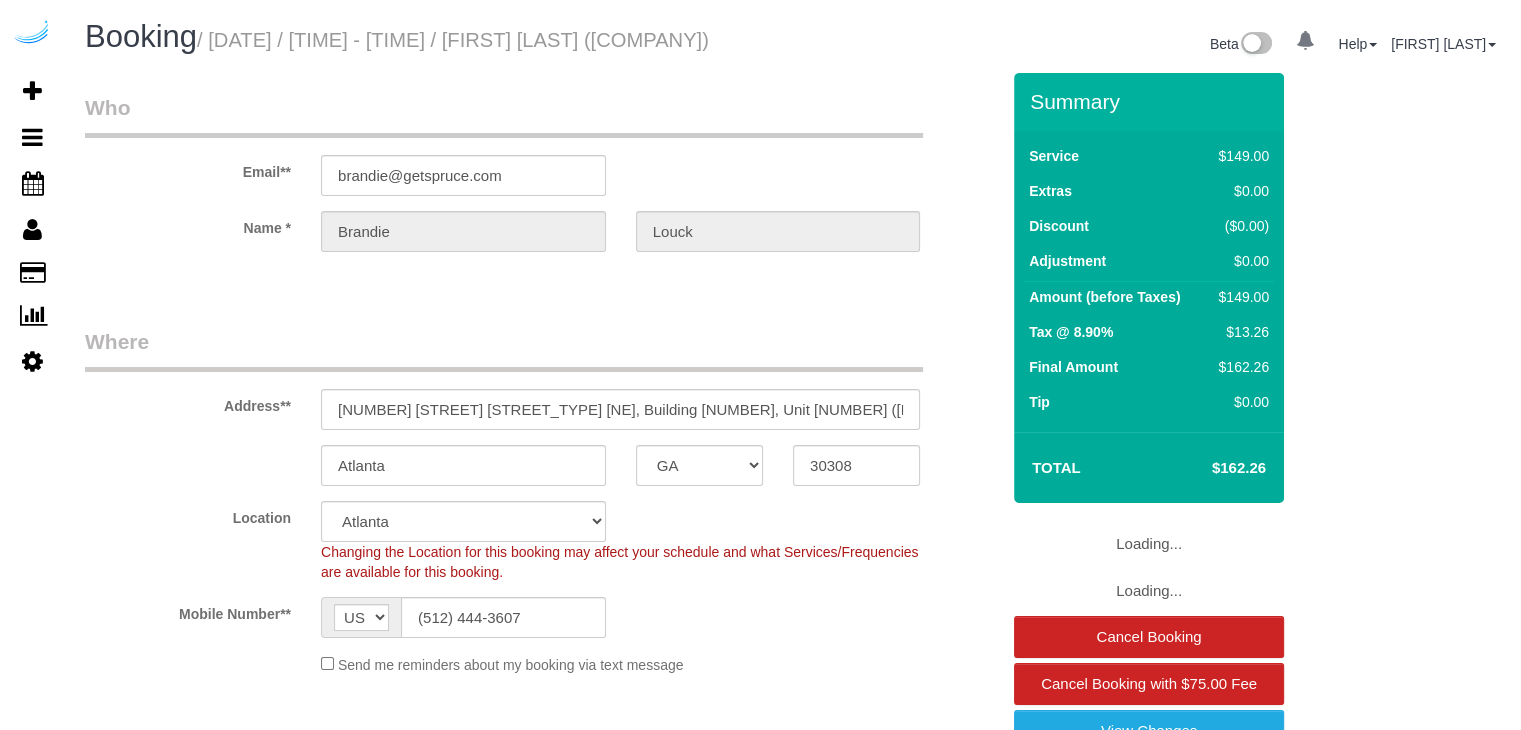 select on "object:779" 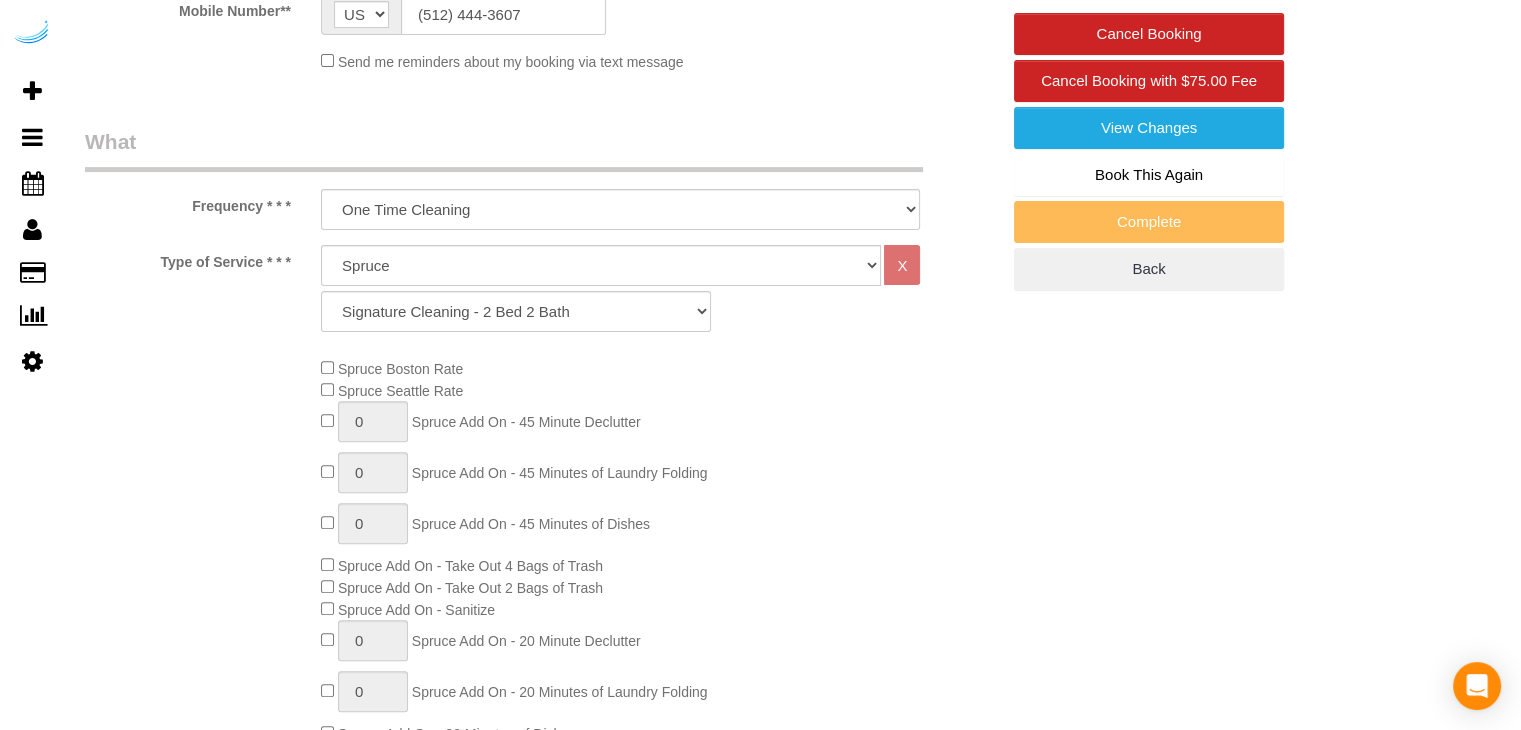 scroll, scrollTop: 1203, scrollLeft: 0, axis: vertical 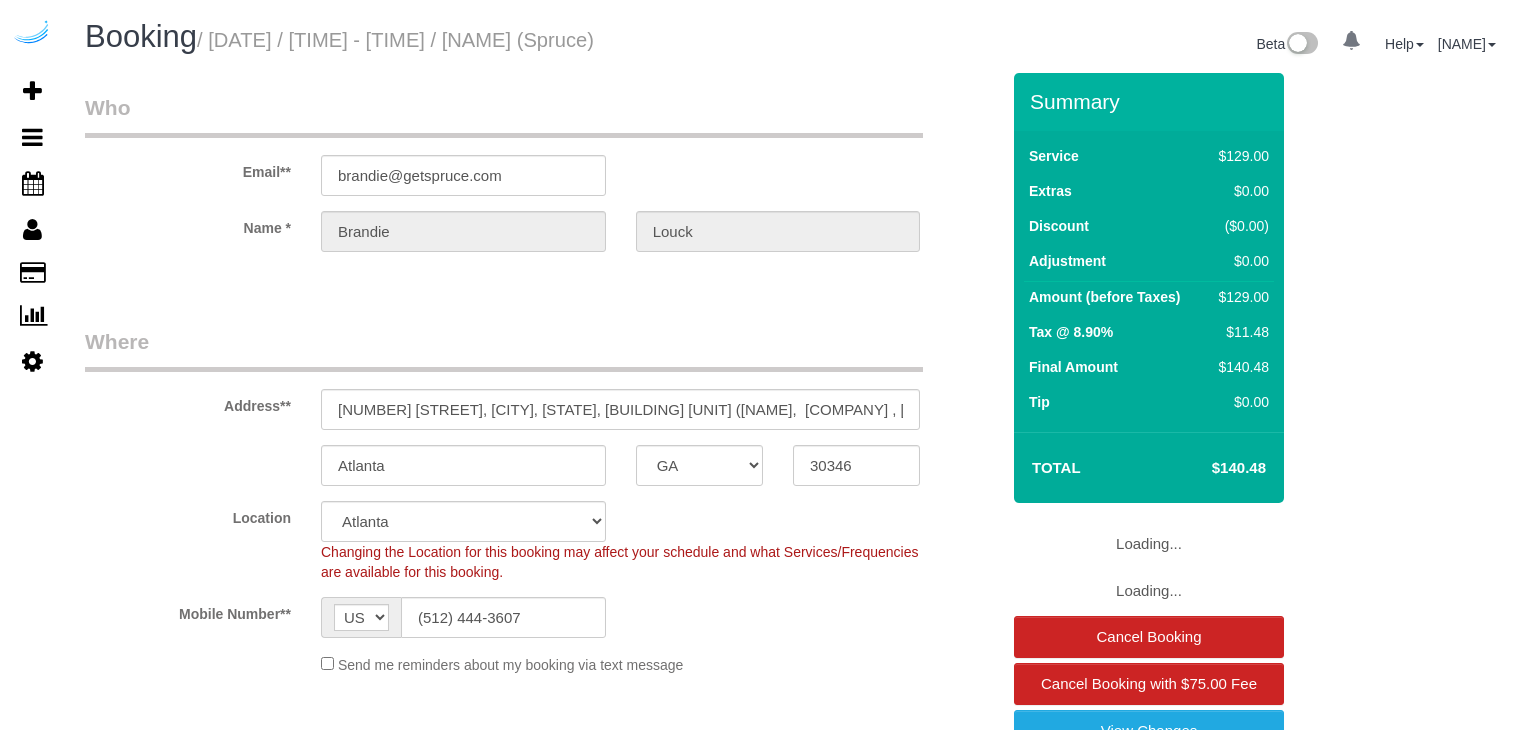 select on "GA" 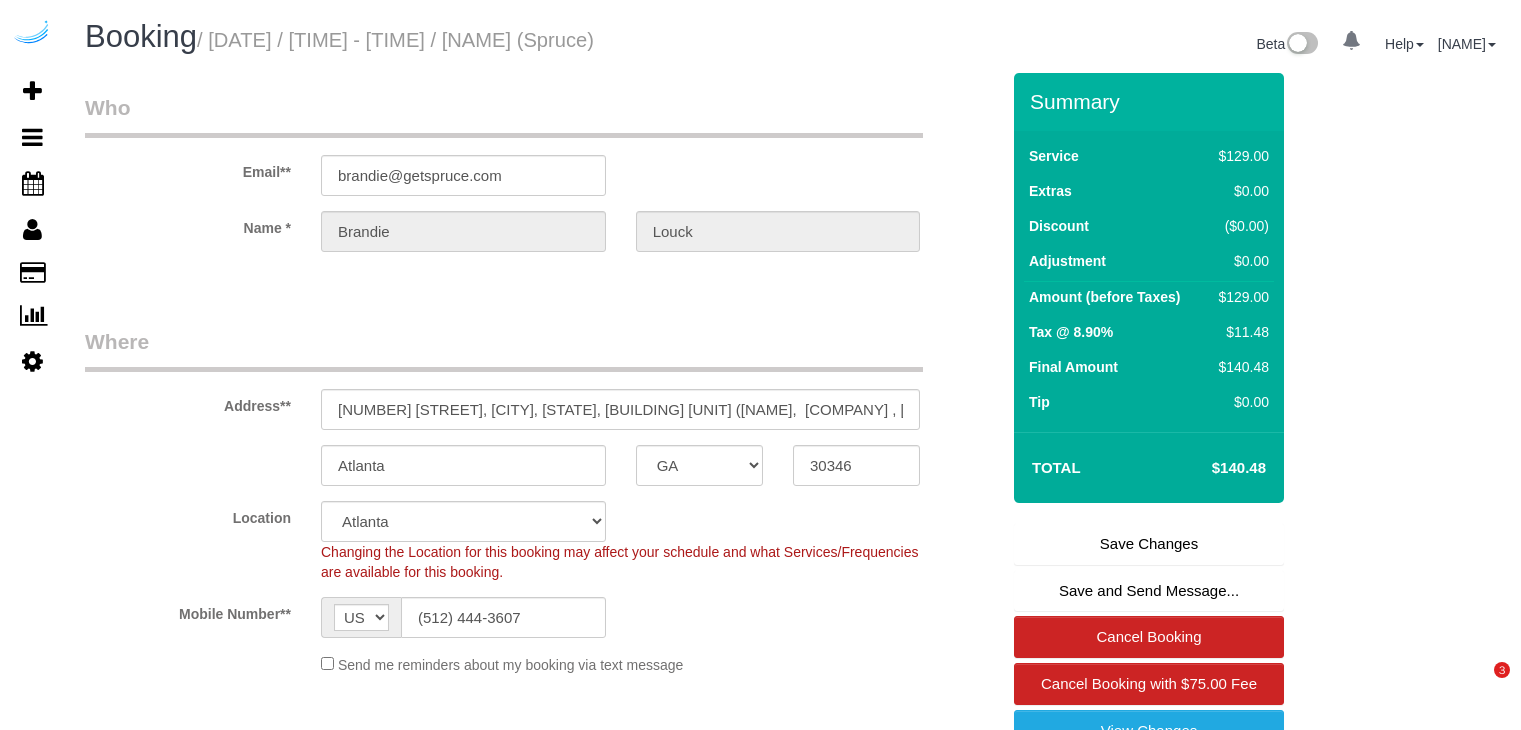 scroll, scrollTop: 0, scrollLeft: 0, axis: both 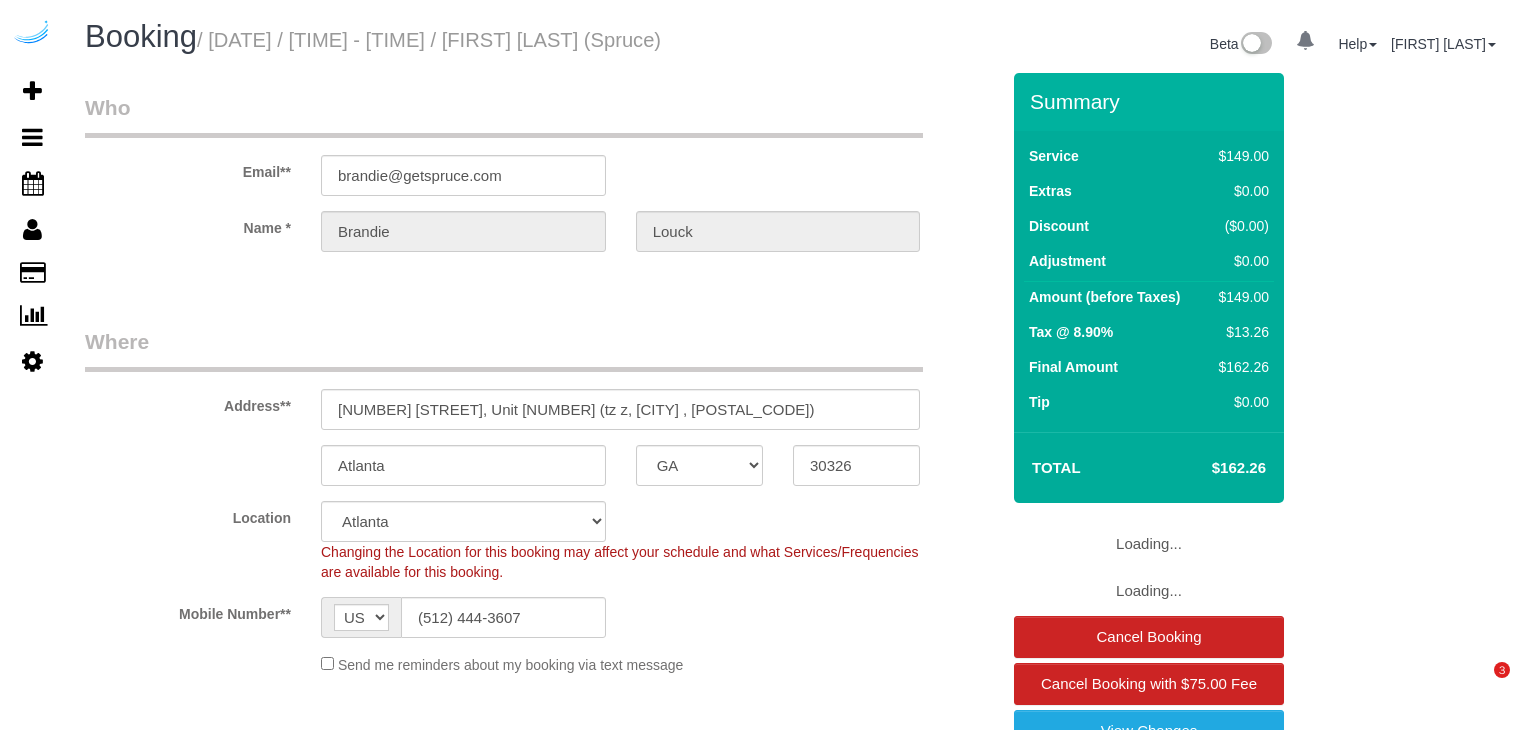select on "GA" 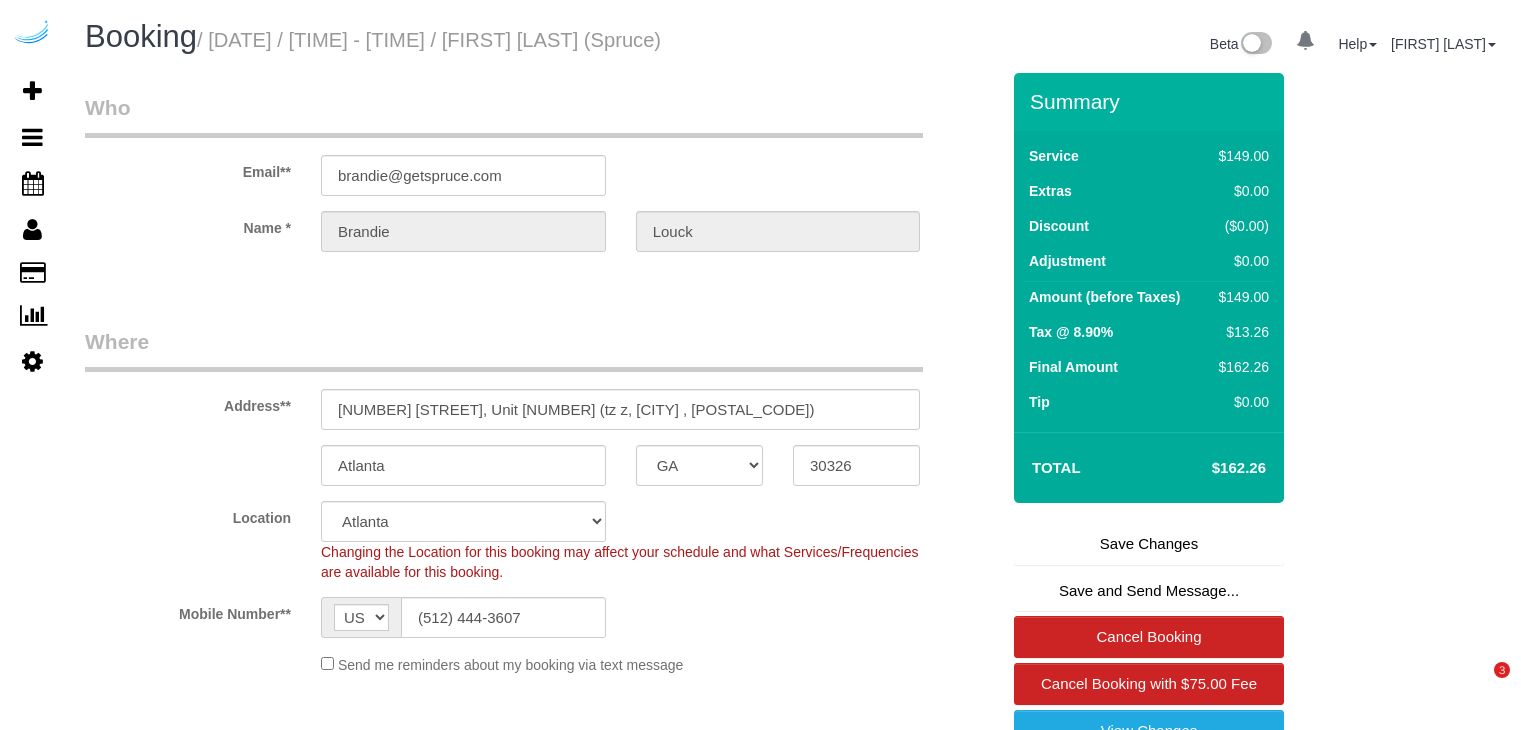 scroll, scrollTop: 0, scrollLeft: 0, axis: both 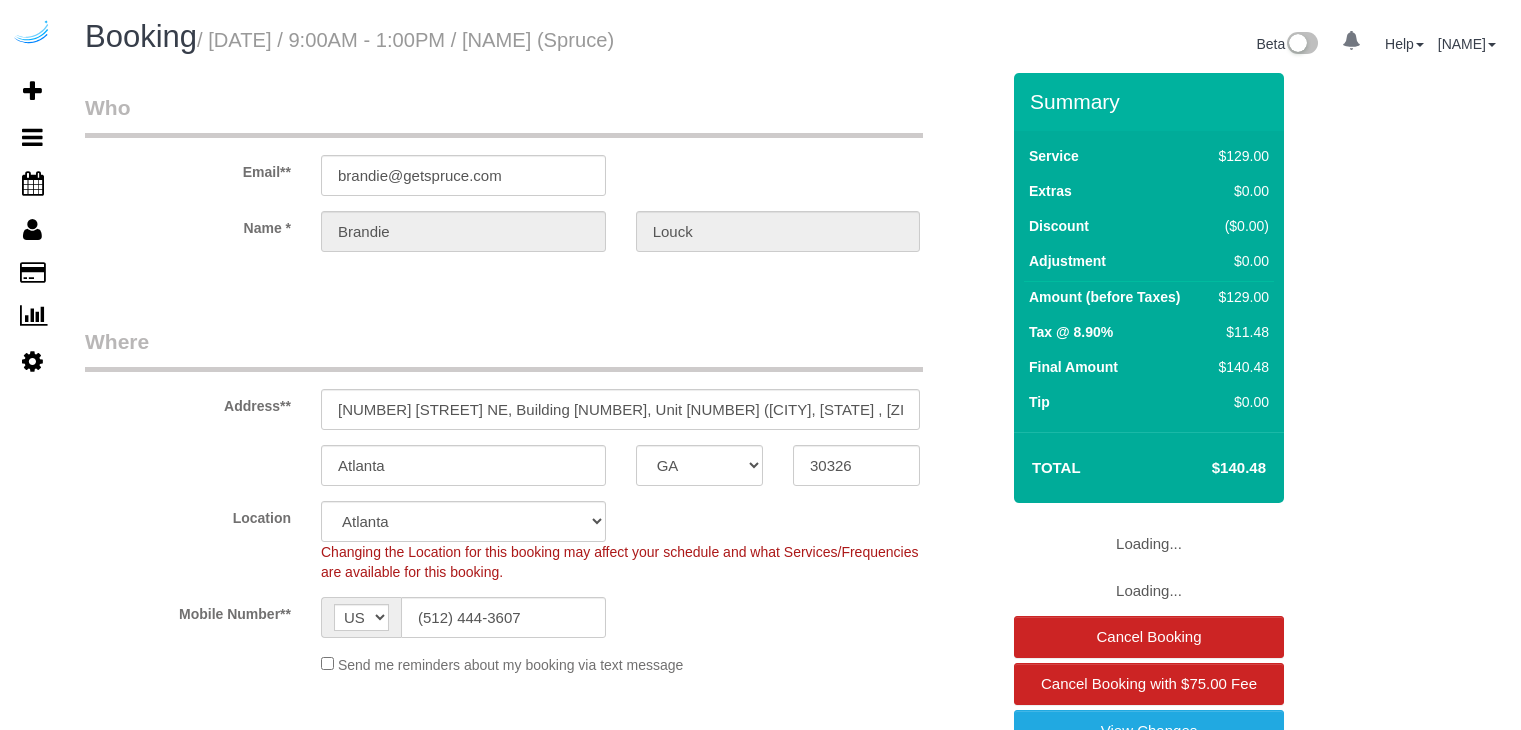select on "GA" 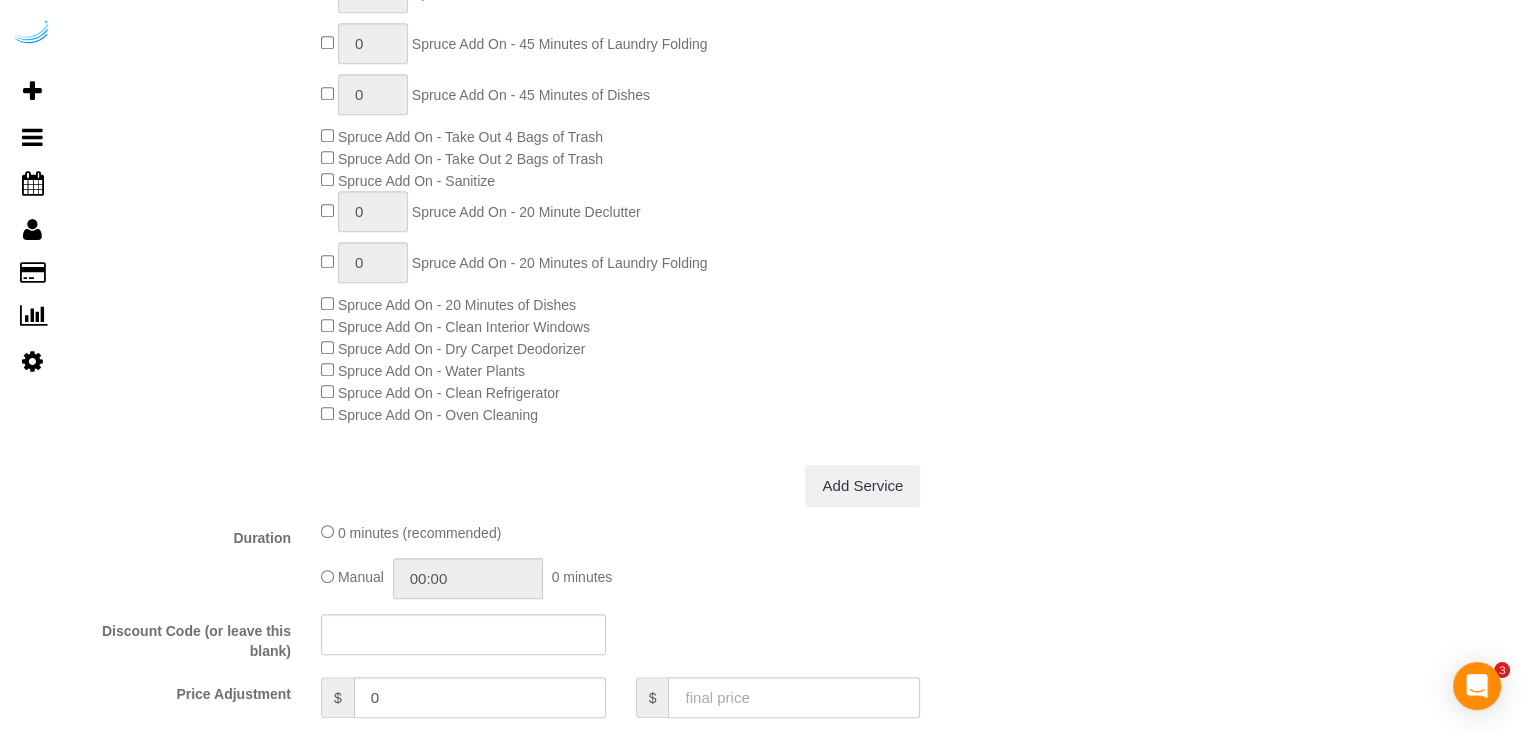 scroll, scrollTop: 1100, scrollLeft: 0, axis: vertical 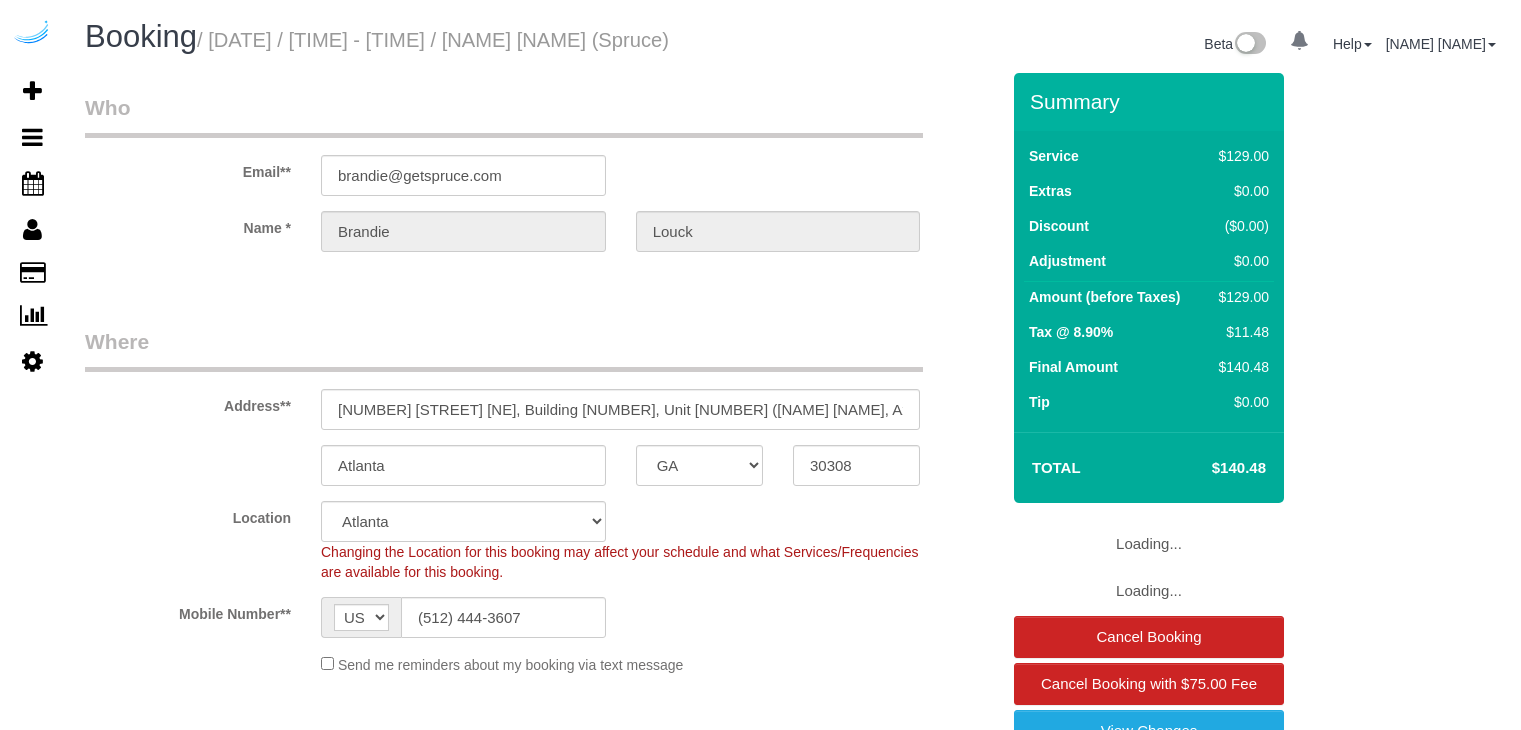 select on "GA" 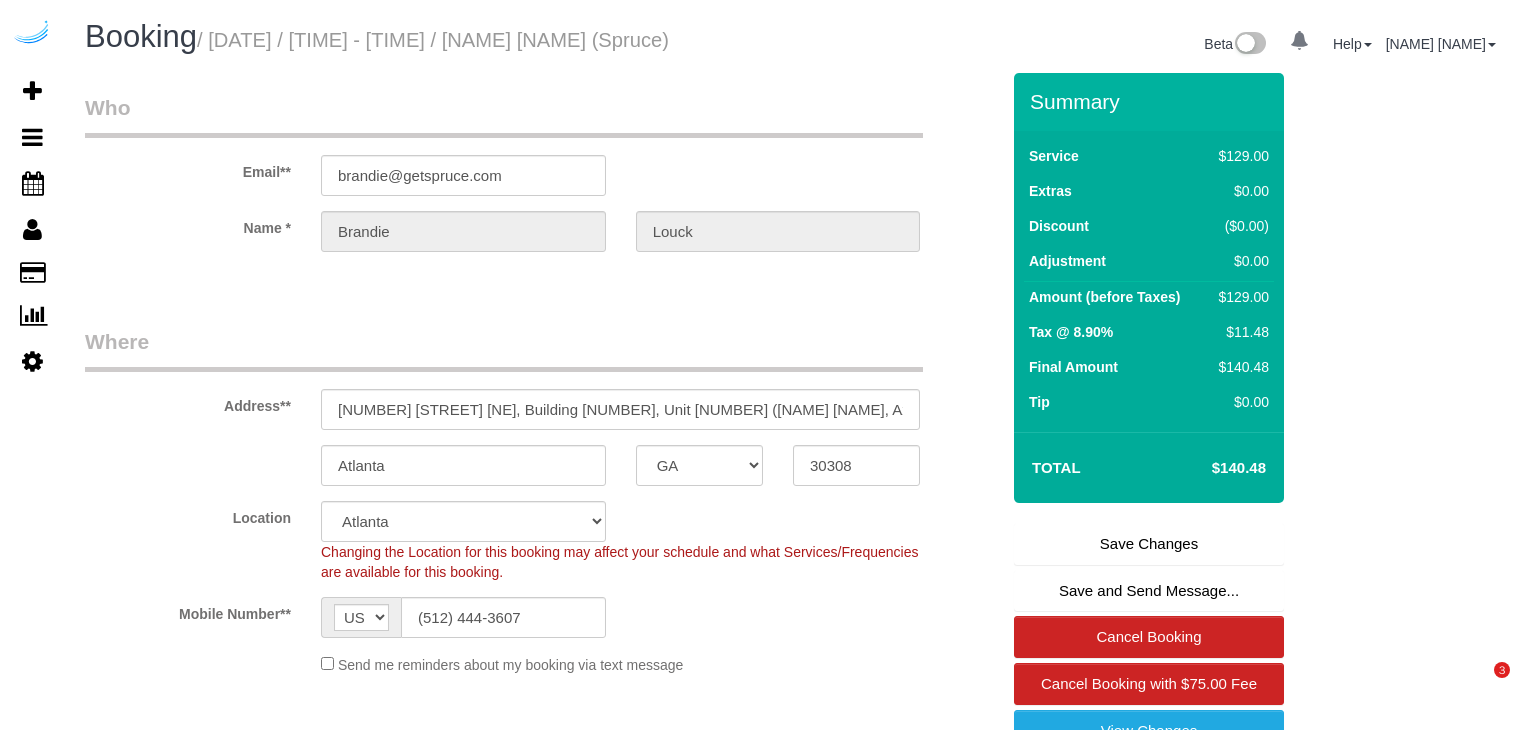 scroll, scrollTop: 0, scrollLeft: 0, axis: both 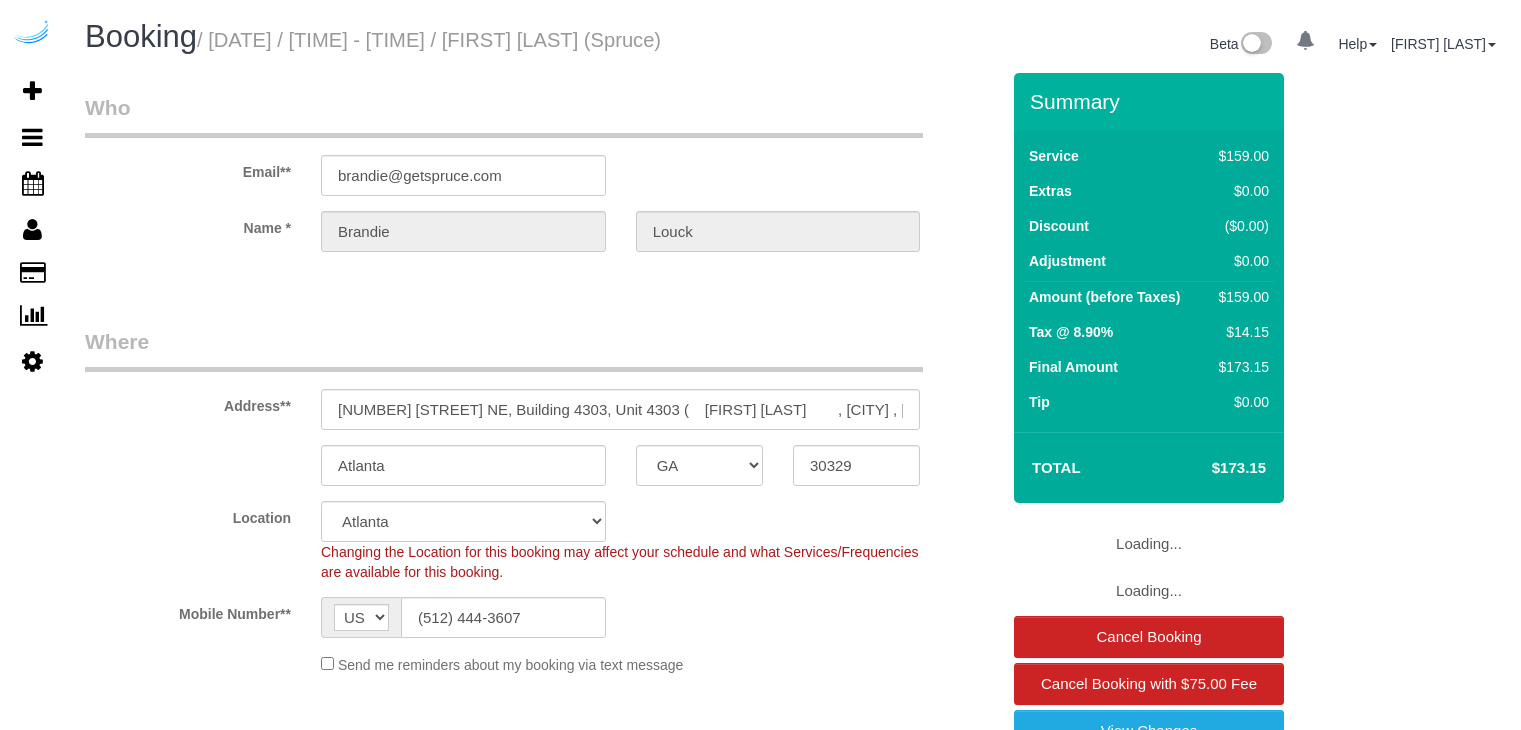 select on "GA" 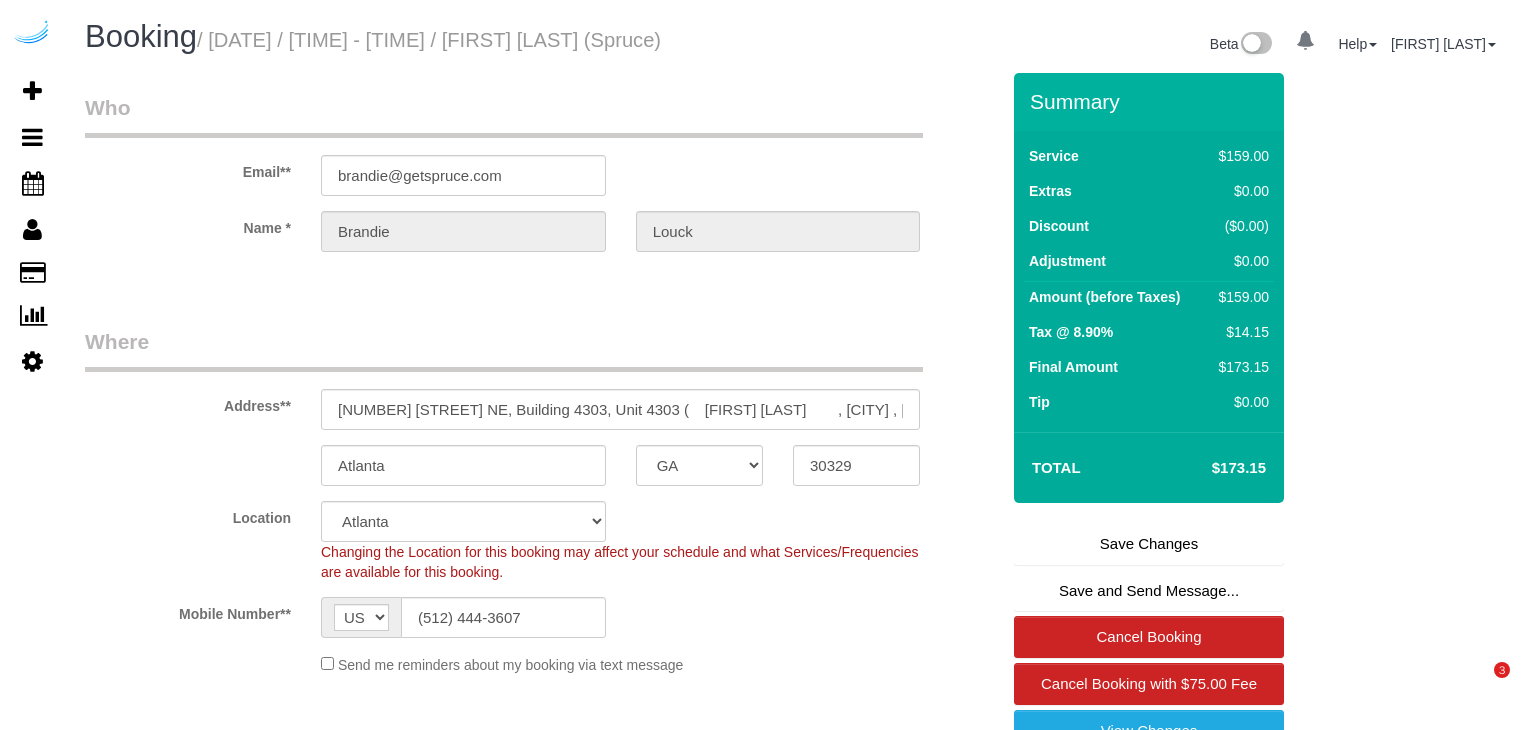 scroll, scrollTop: 0, scrollLeft: 0, axis: both 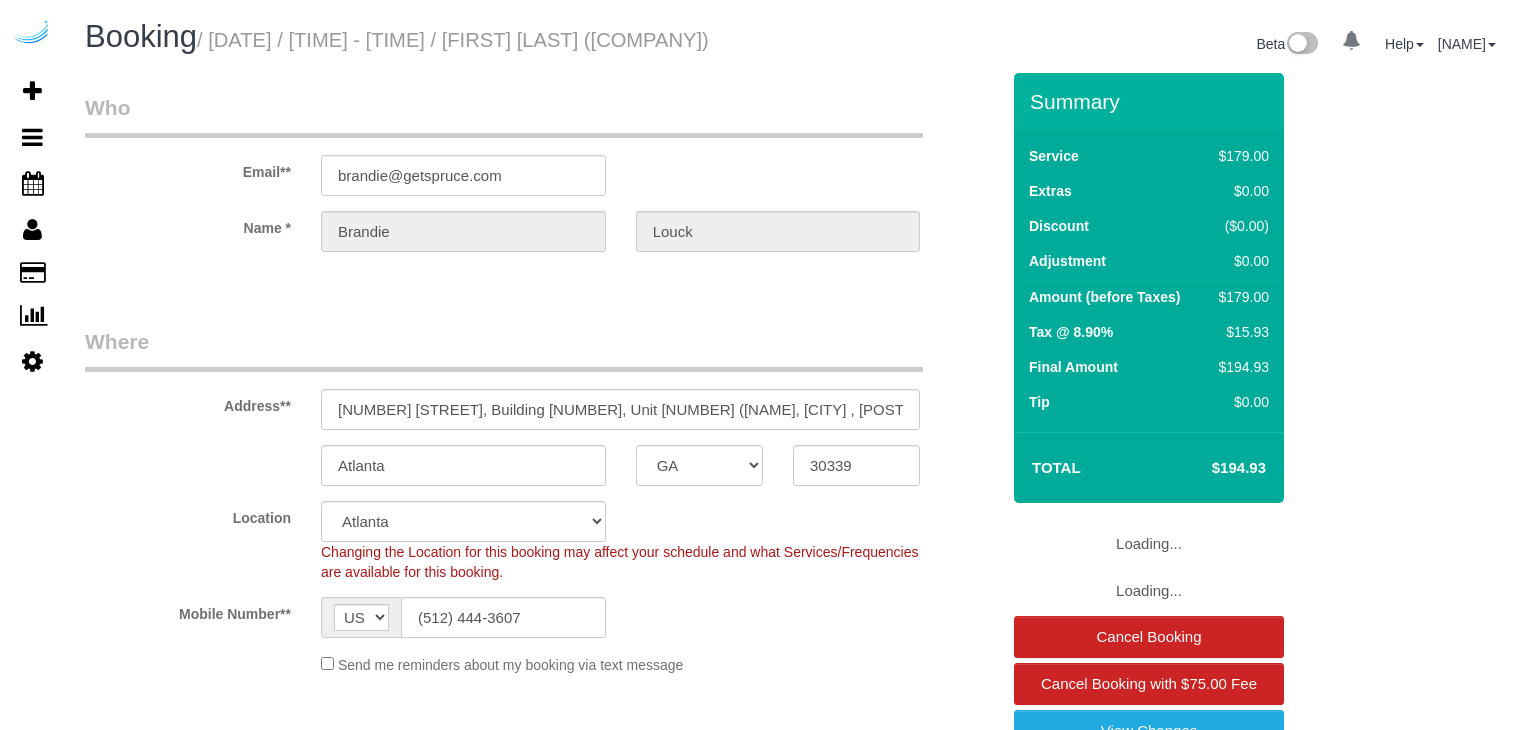 select on "GA" 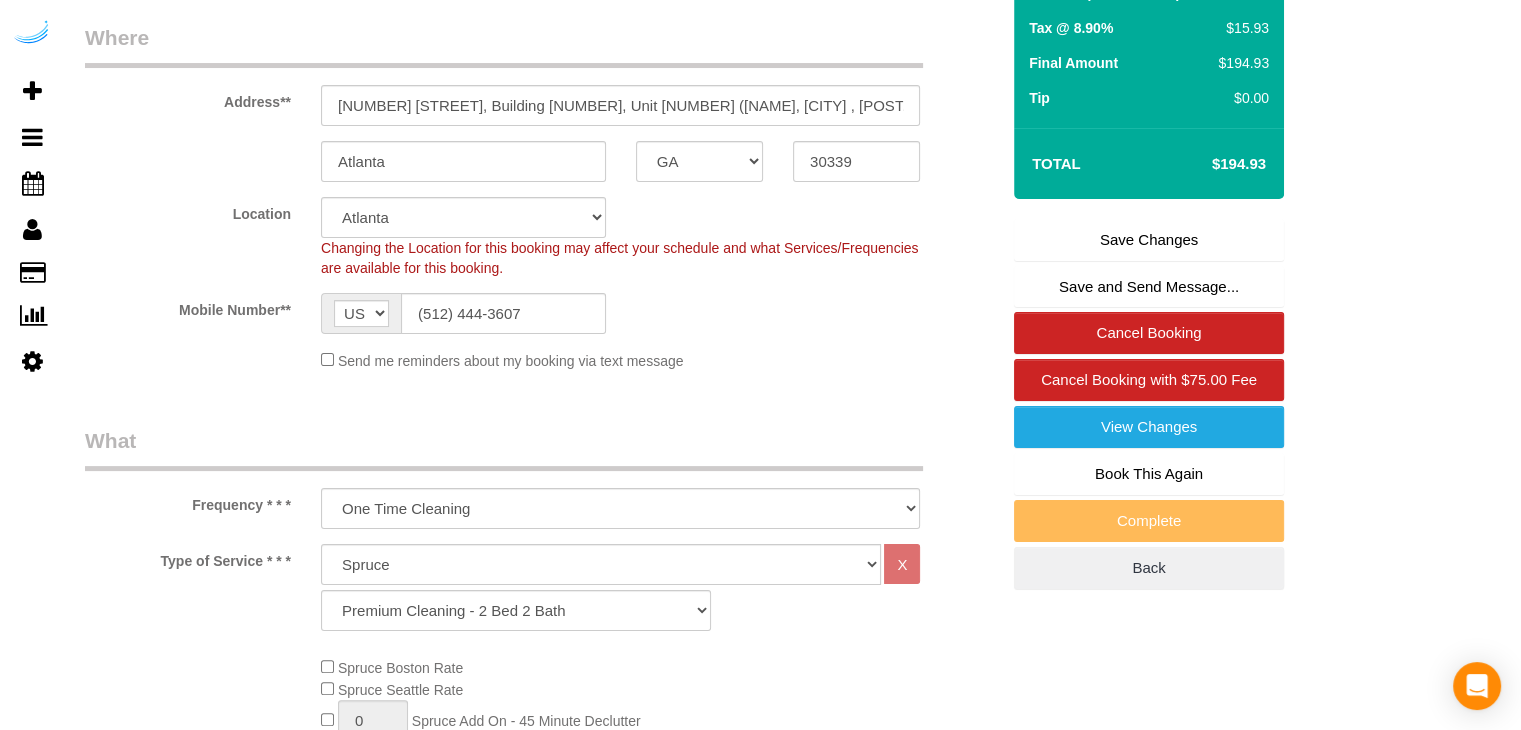 scroll, scrollTop: 500, scrollLeft: 0, axis: vertical 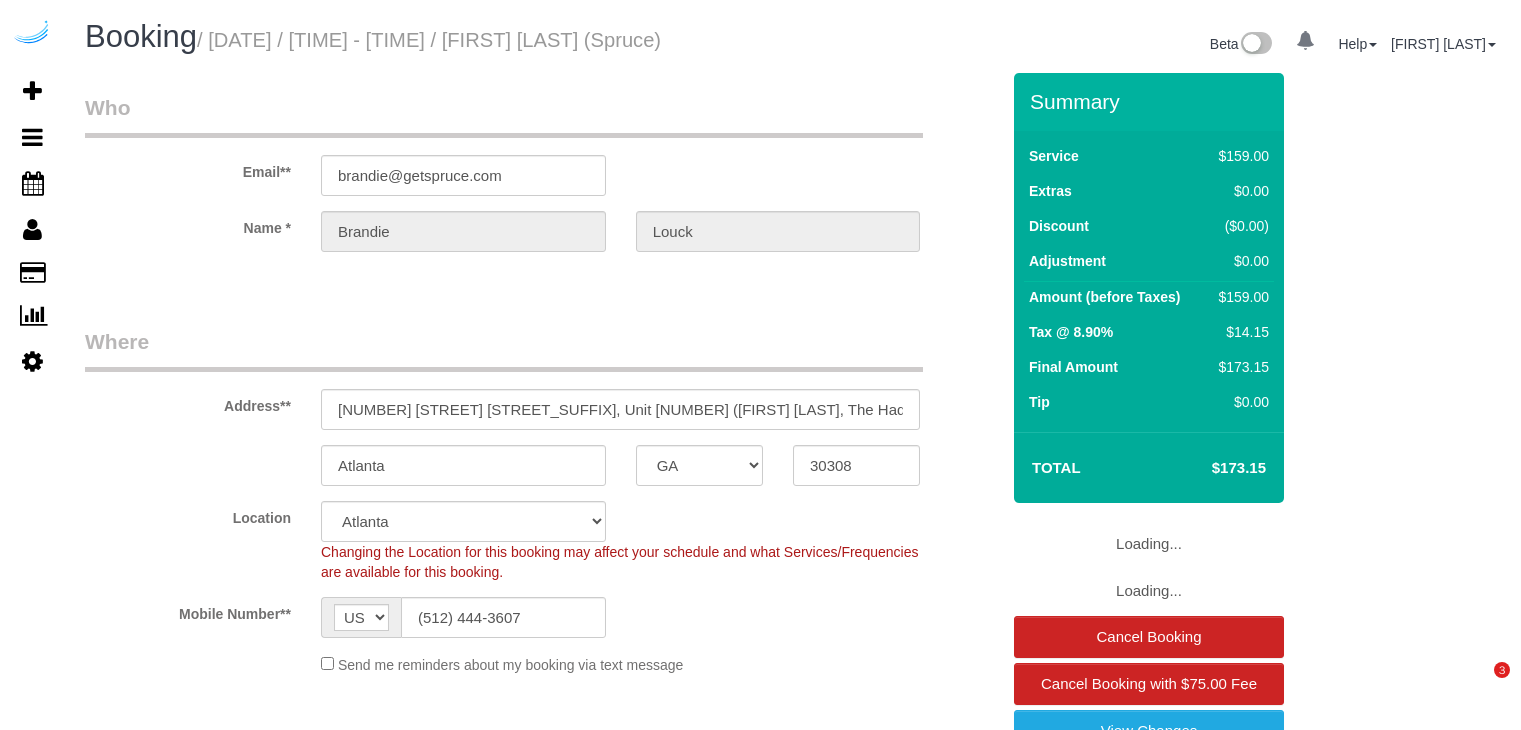 select on "GA" 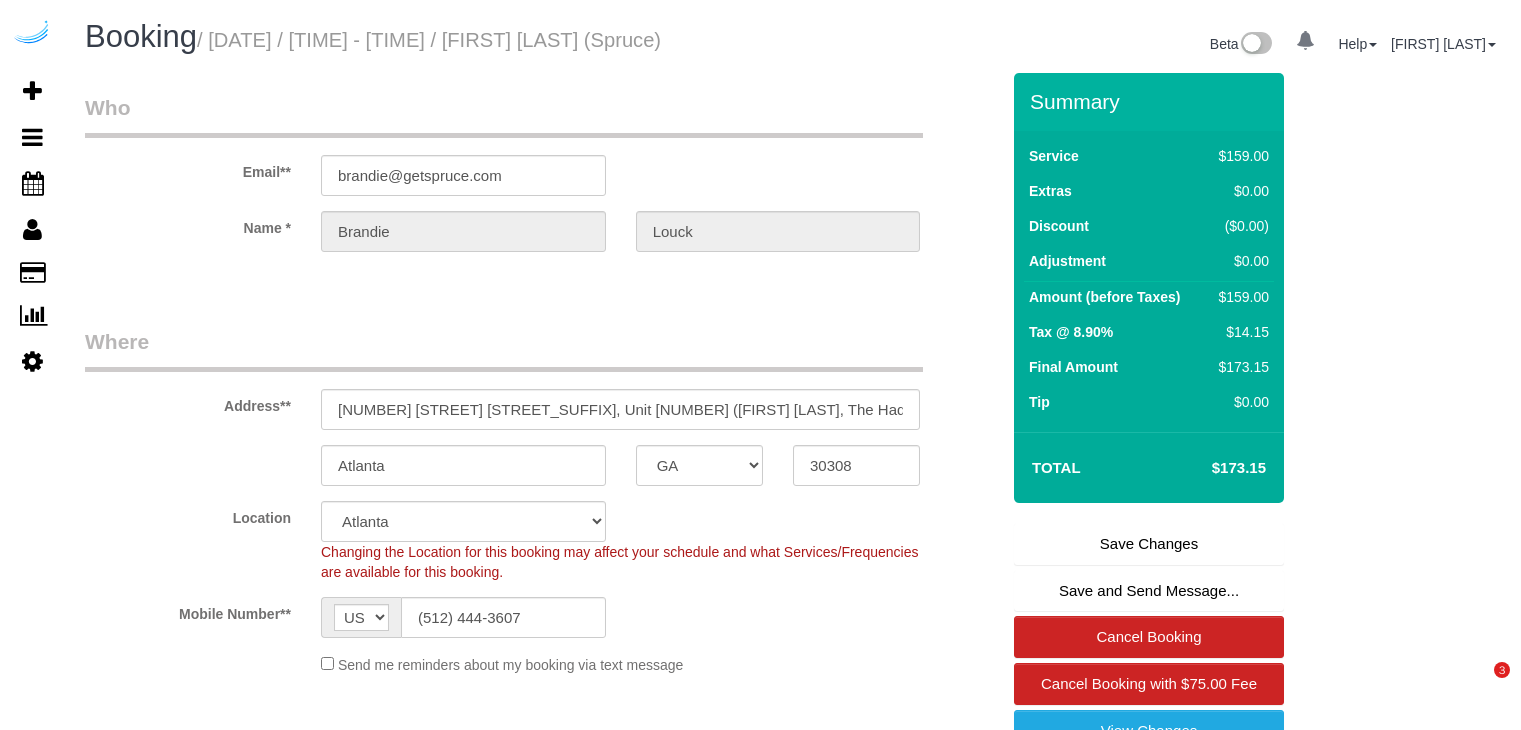 scroll, scrollTop: 0, scrollLeft: 0, axis: both 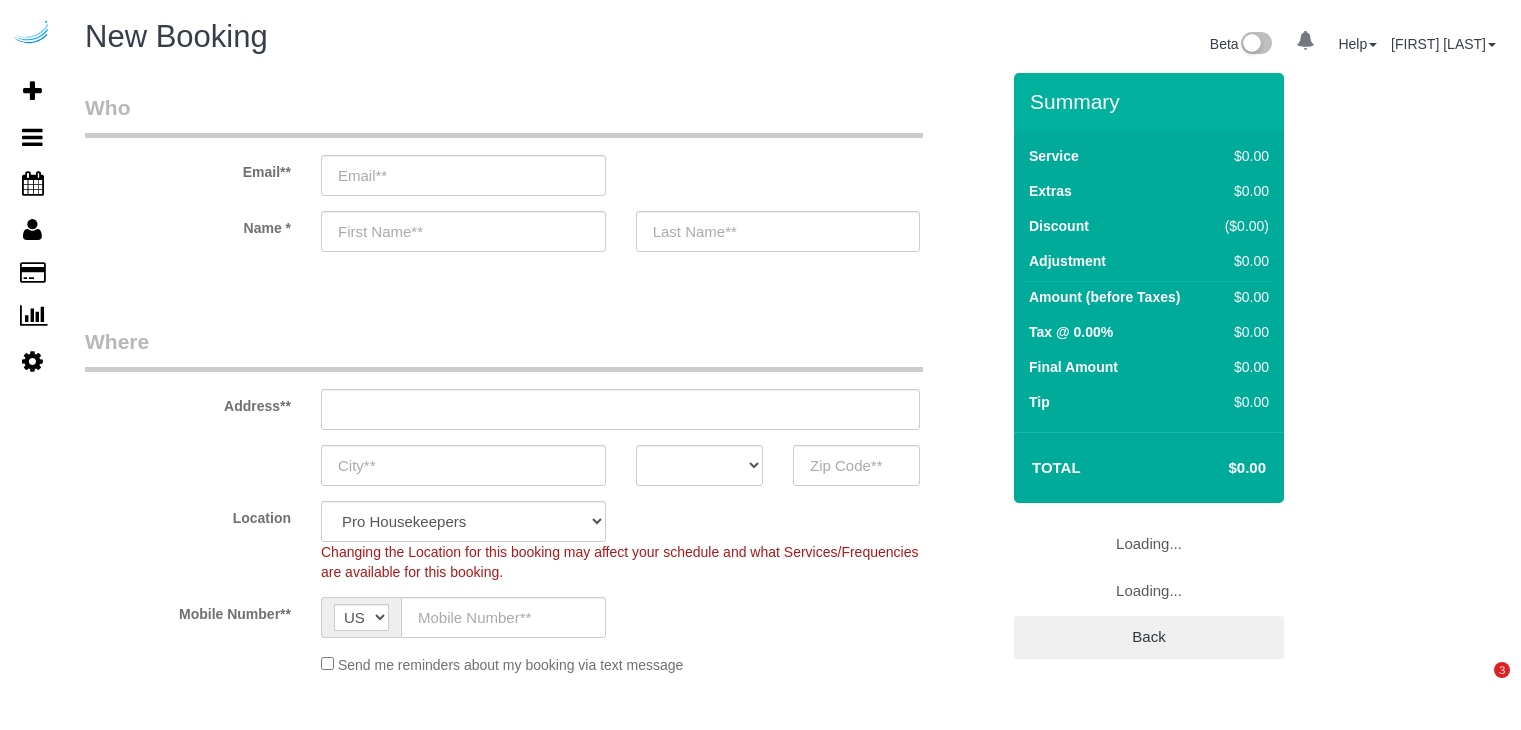 select on "4" 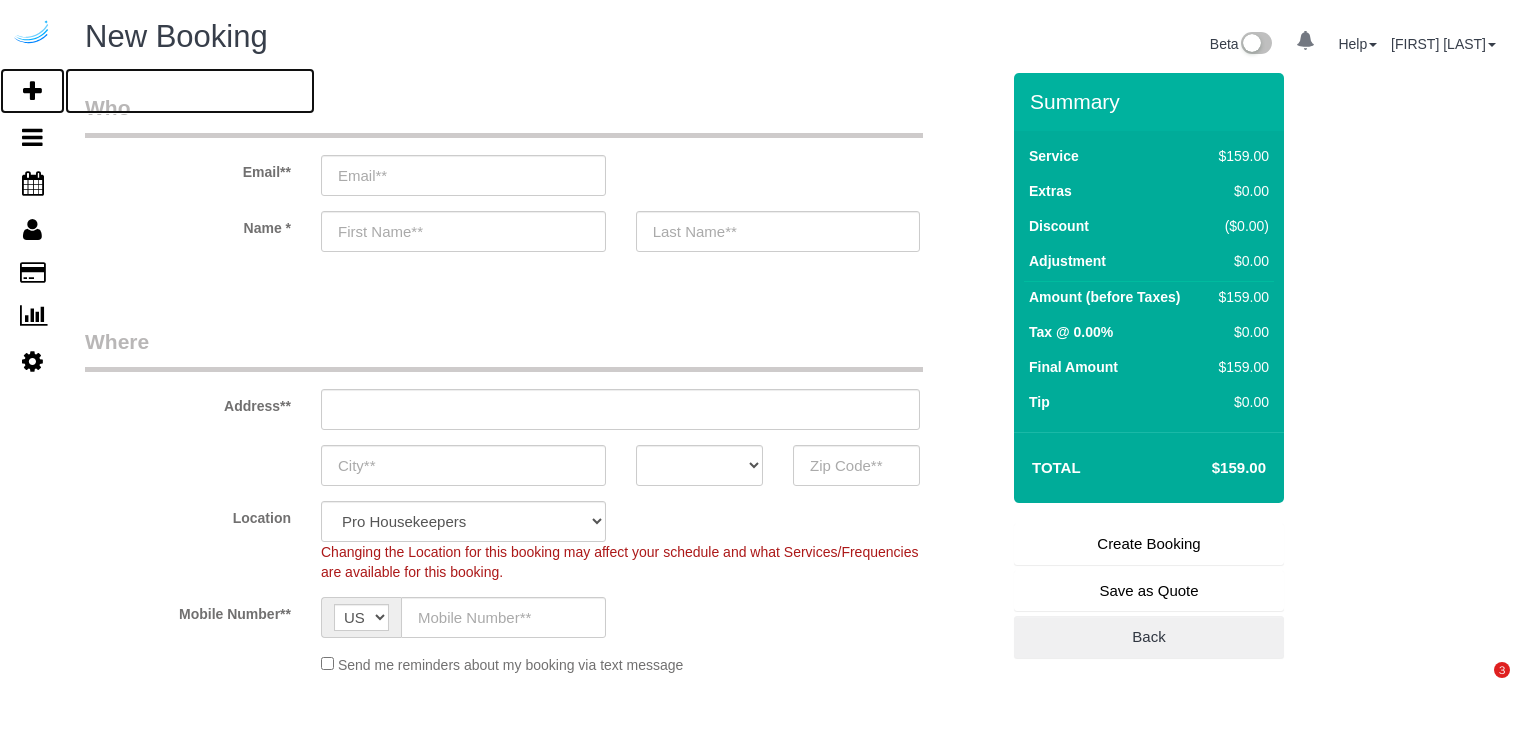 scroll, scrollTop: 0, scrollLeft: 0, axis: both 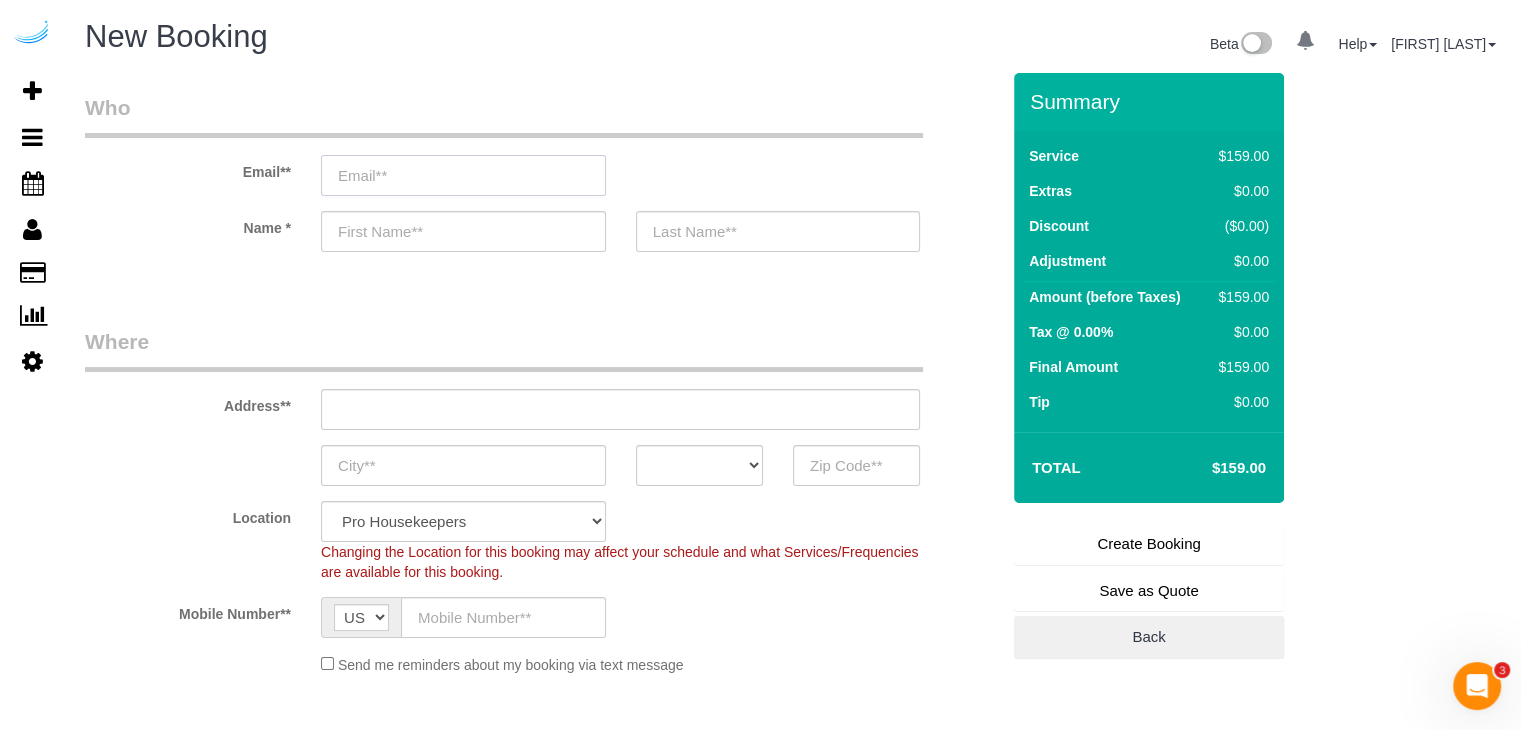 click at bounding box center (463, 175) 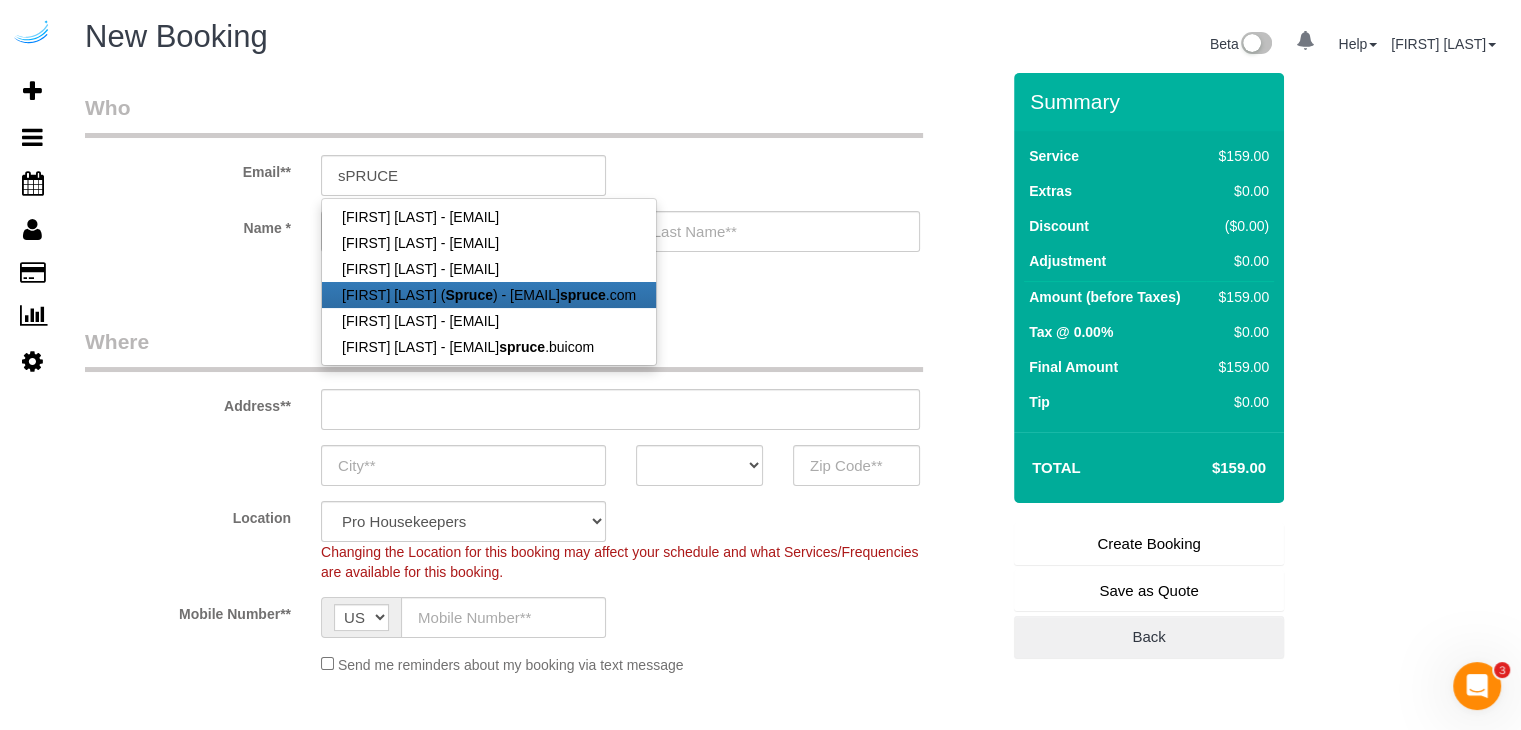 click on "[FIRST] [LAST] ( [COMPANY] ) - [EMAIL]" at bounding box center [489, 295] 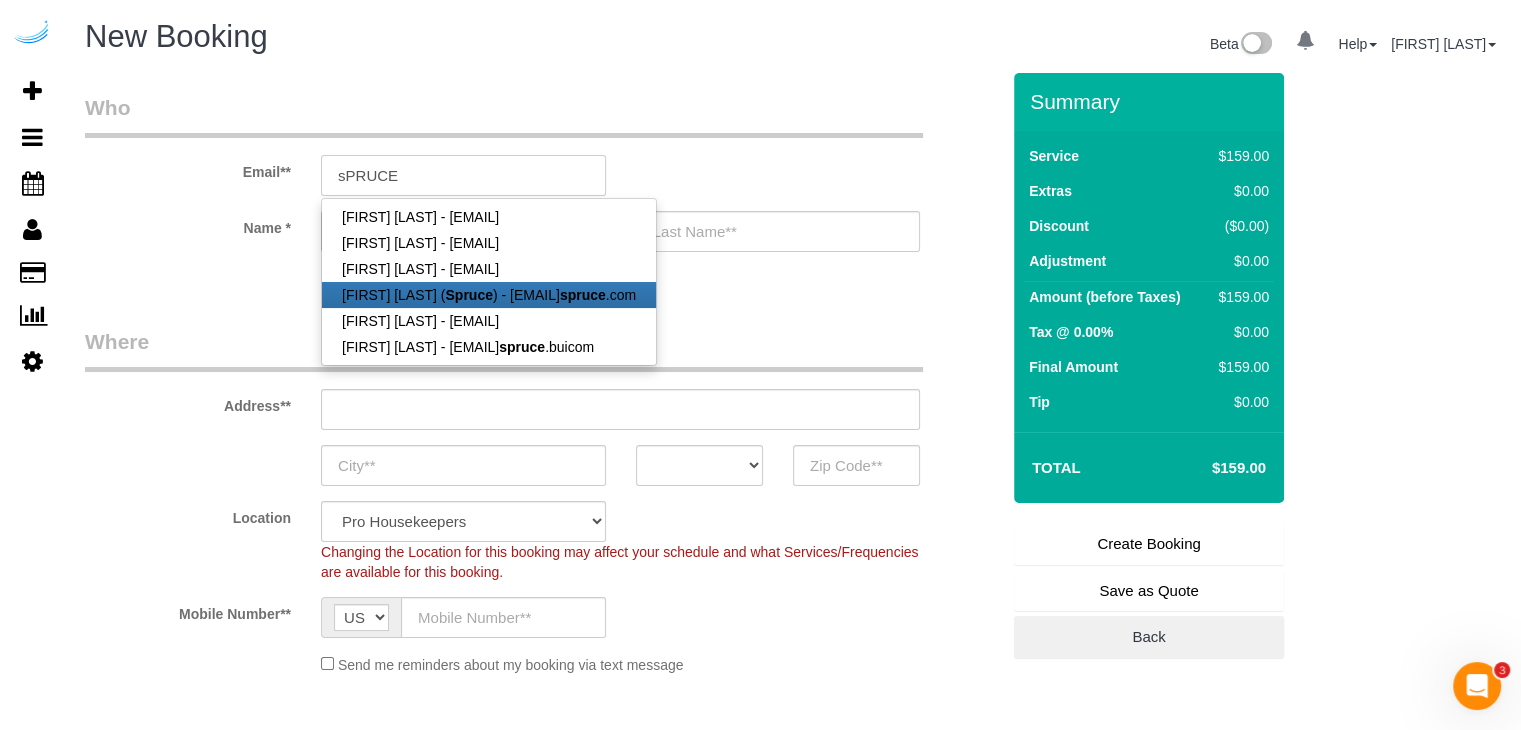 type on "brandie@getspruce.com" 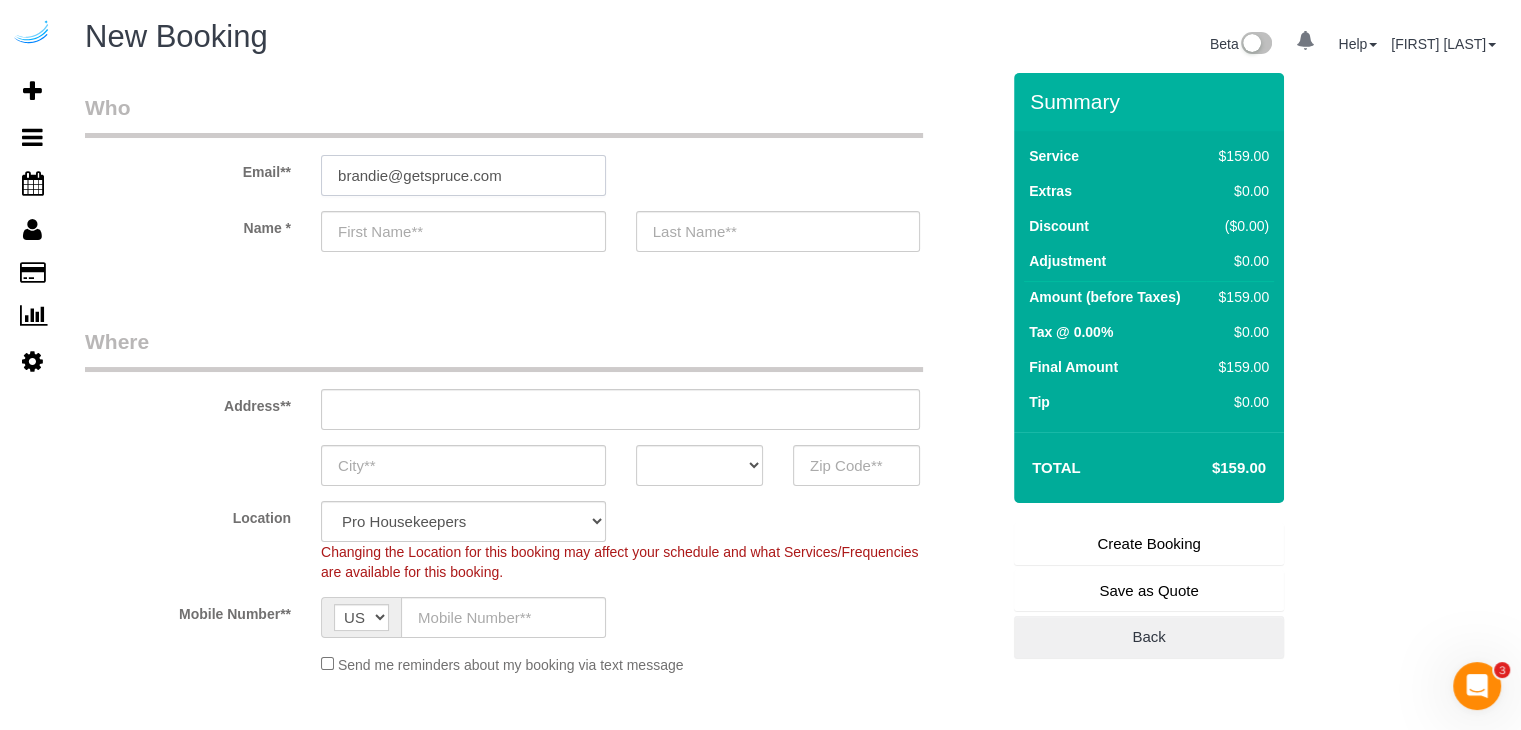 type on "Brandie" 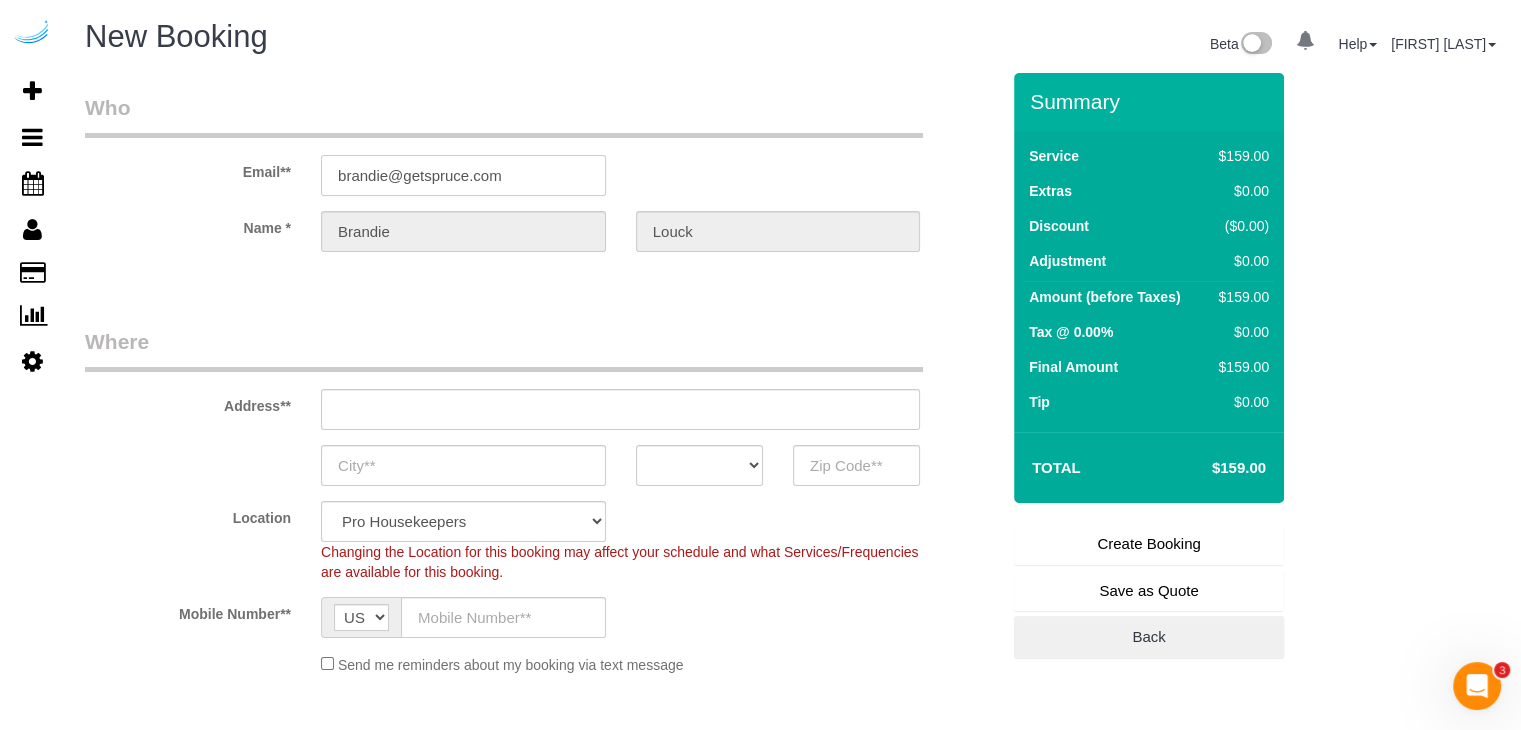 type on "3816 S Lamar Blvd" 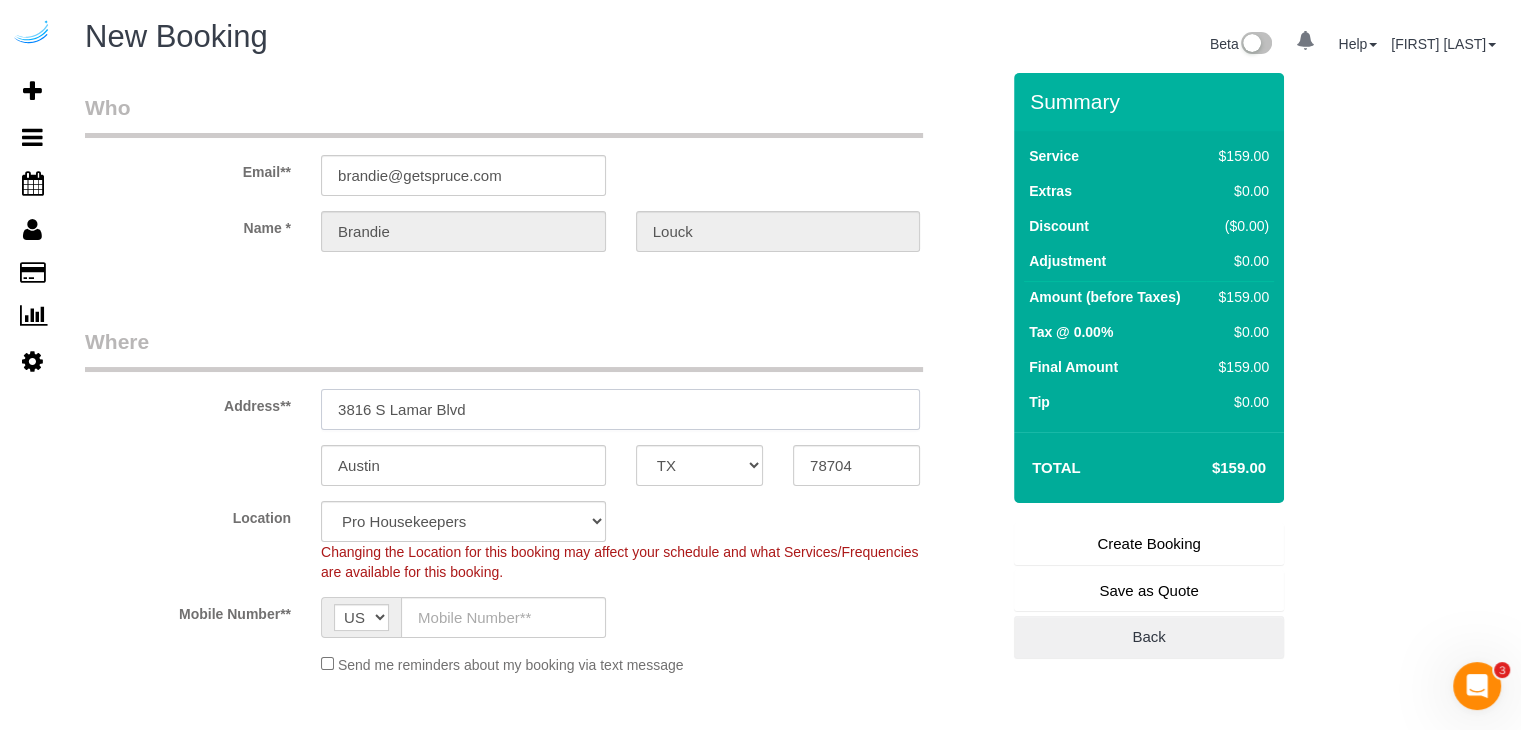 click on "3816 S Lamar Blvd" at bounding box center (620, 409) 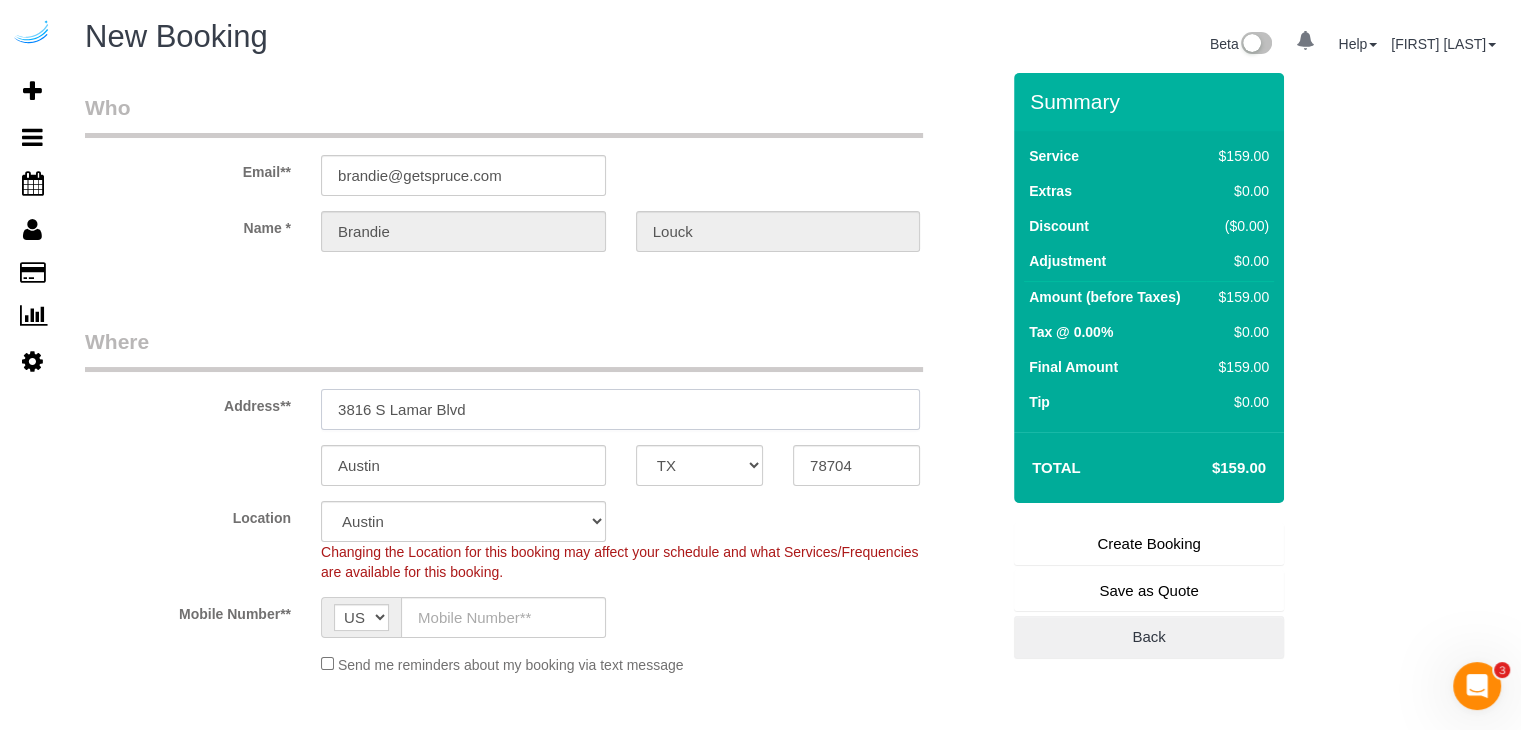 paste on "Phone: ([PHONE])" 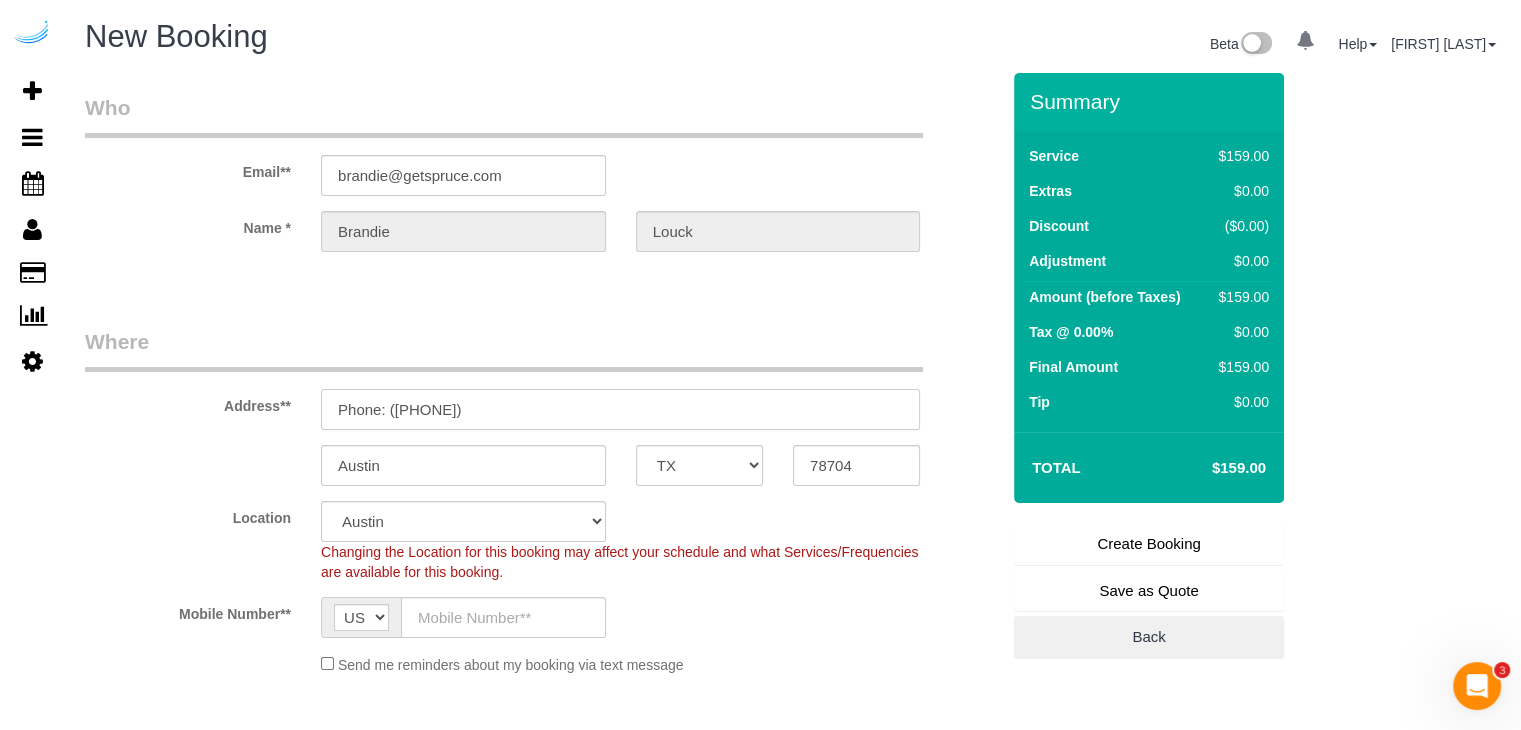 select on "object:[NUMBER]" 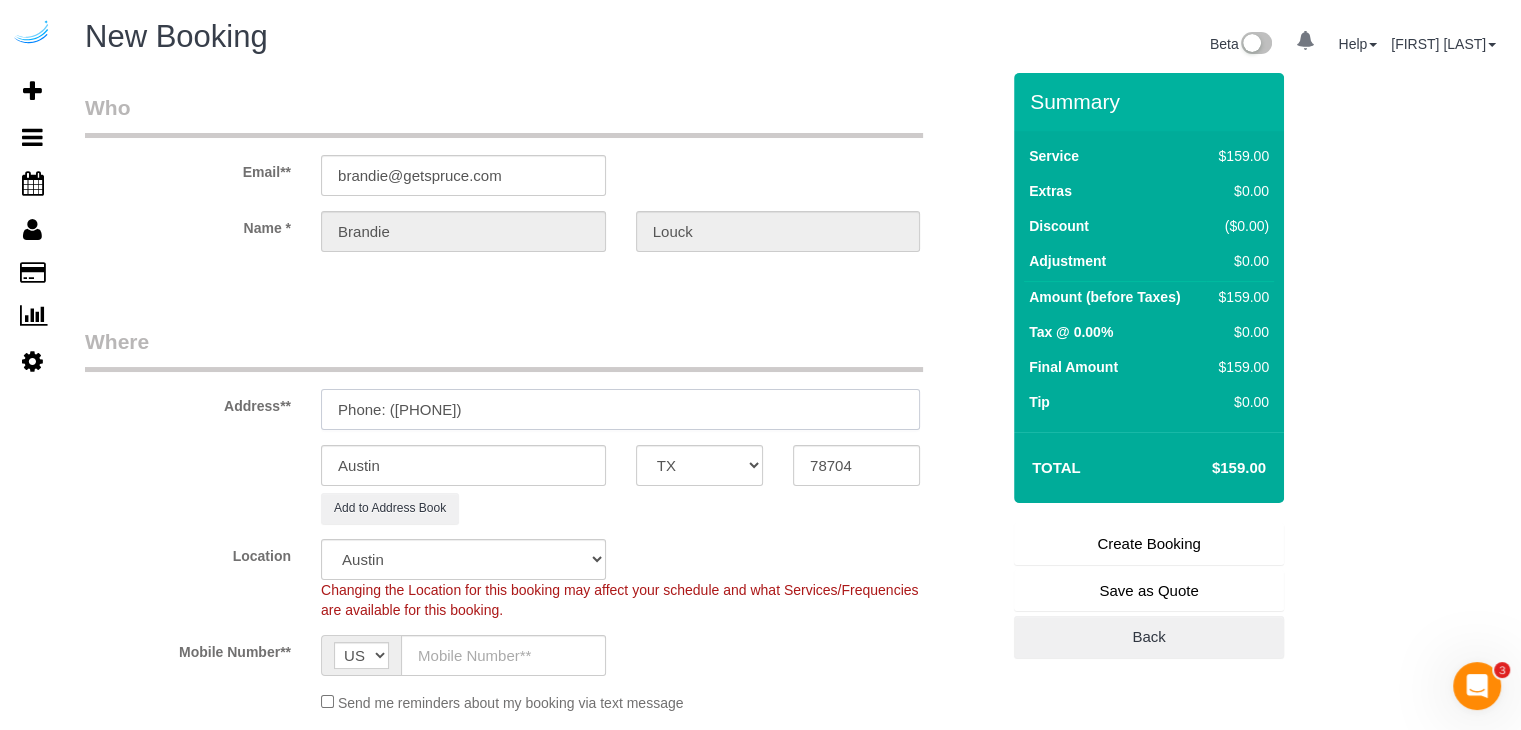 click on "Phone: ([PHONE])" at bounding box center (620, 409) 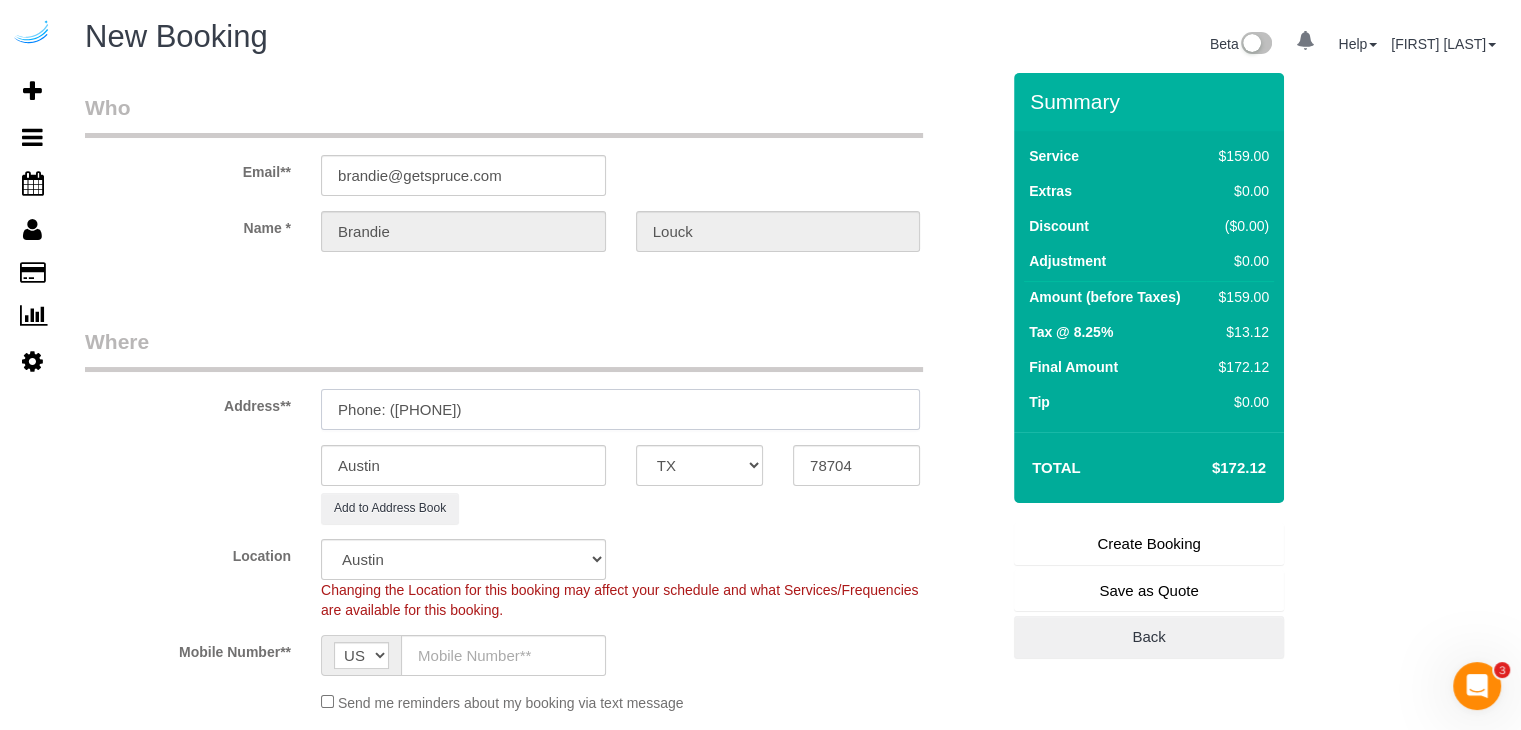 paste 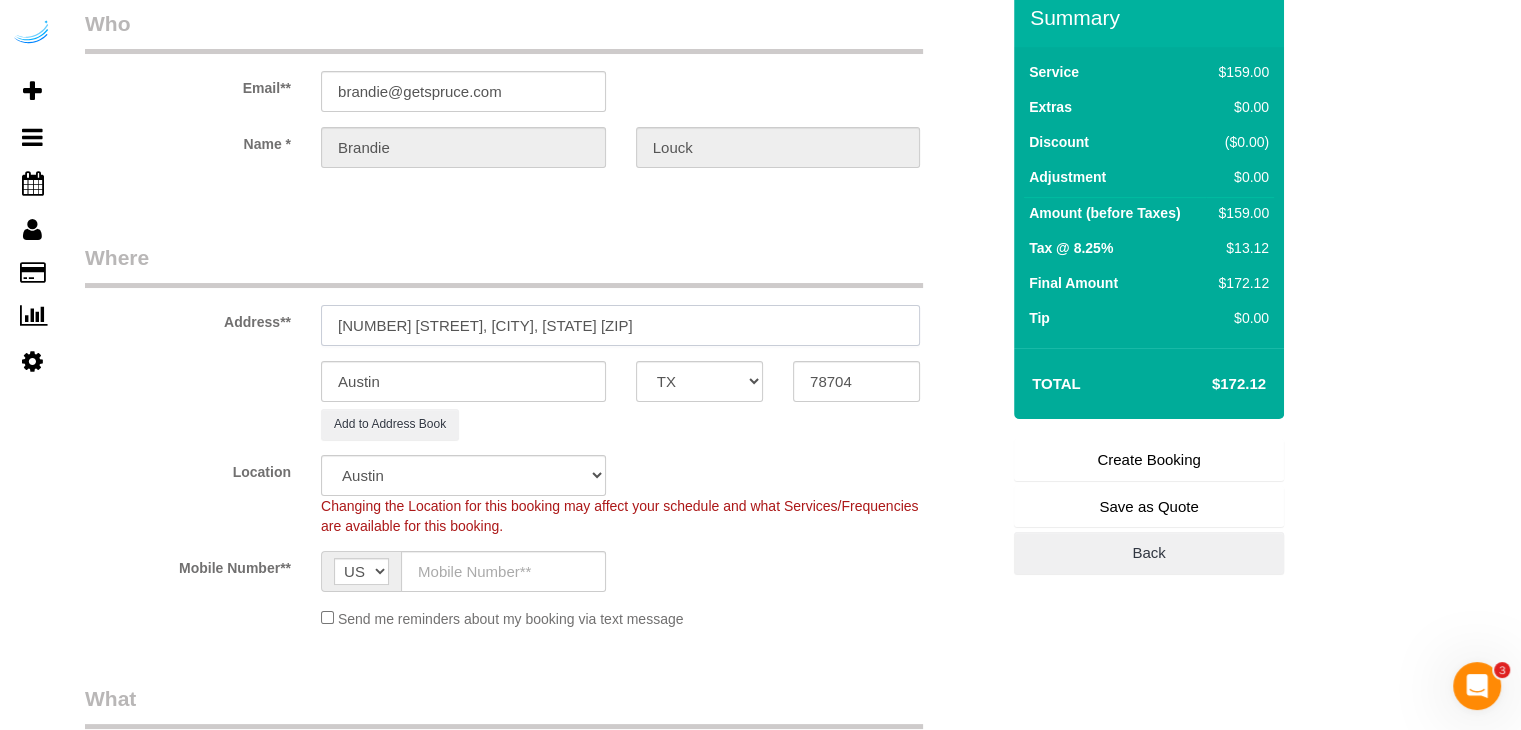 scroll, scrollTop: 200, scrollLeft: 0, axis: vertical 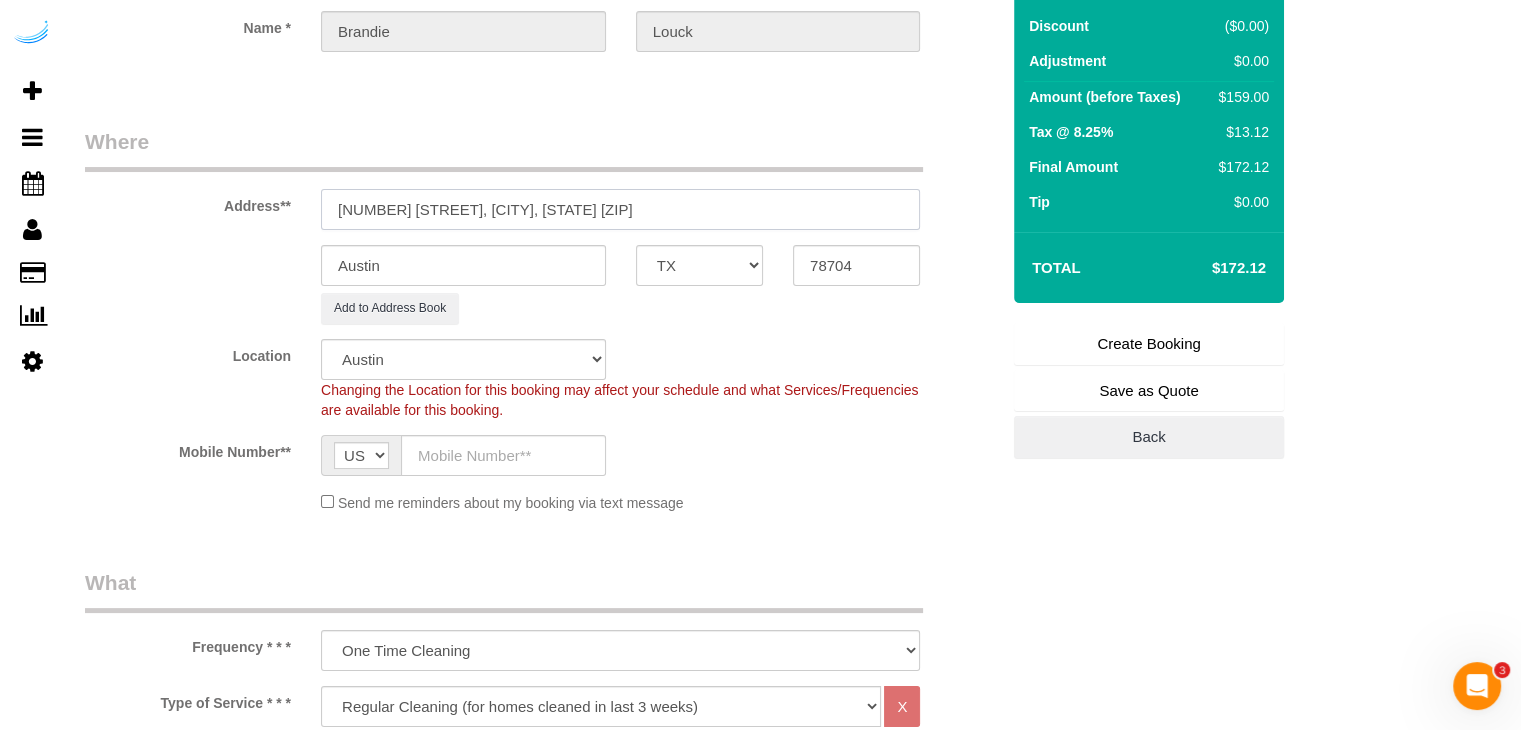drag, startPoint x: 607, startPoint y: 206, endPoint x: 680, endPoint y: 197, distance: 73.552704 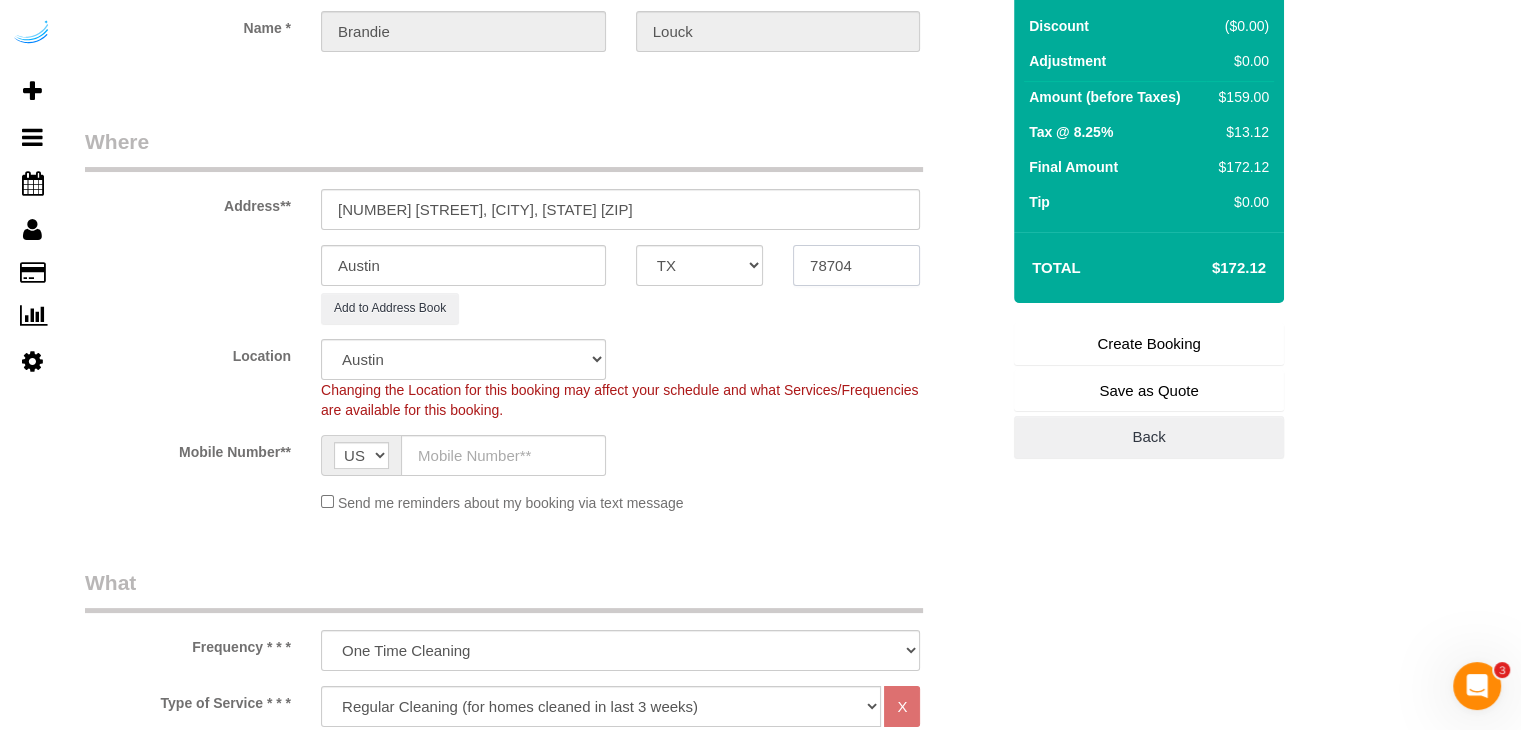 click on "78704" at bounding box center (856, 265) 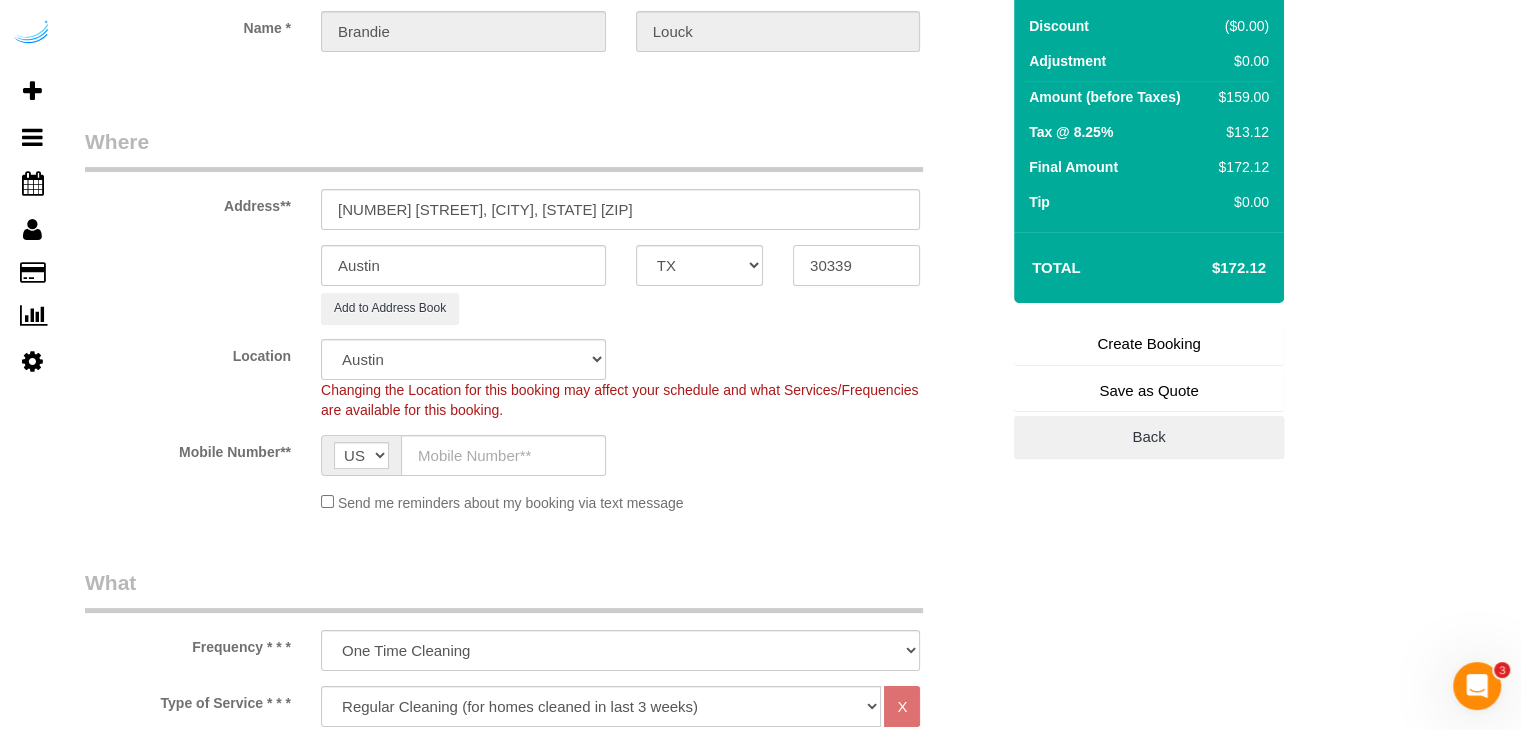 type on "30339" 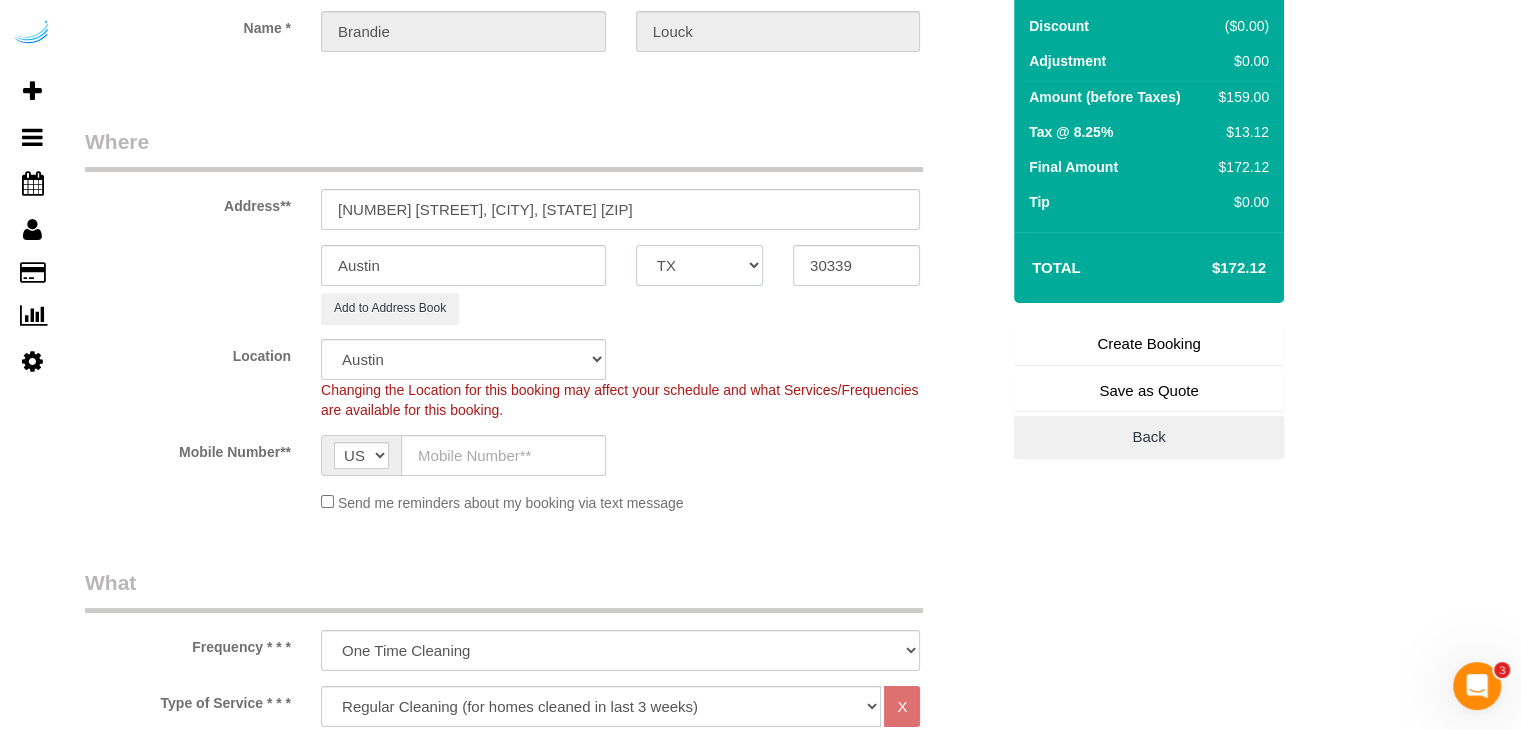 click on "AK
AL
AR
AZ
CA
CO
CT
DC
DE
FL
GA
HI
IA
ID
IL
IN
KS
KY
LA
MA
MD
ME
MI
MN
MO
MS
MT
NC
ND
NE
NH
NJ
NM
NV
NY
OH
OK
OR
PA
RI
SC
SD
TN
TX
UT
VA
VT
WA
WI
WV
WY" at bounding box center [699, 265] 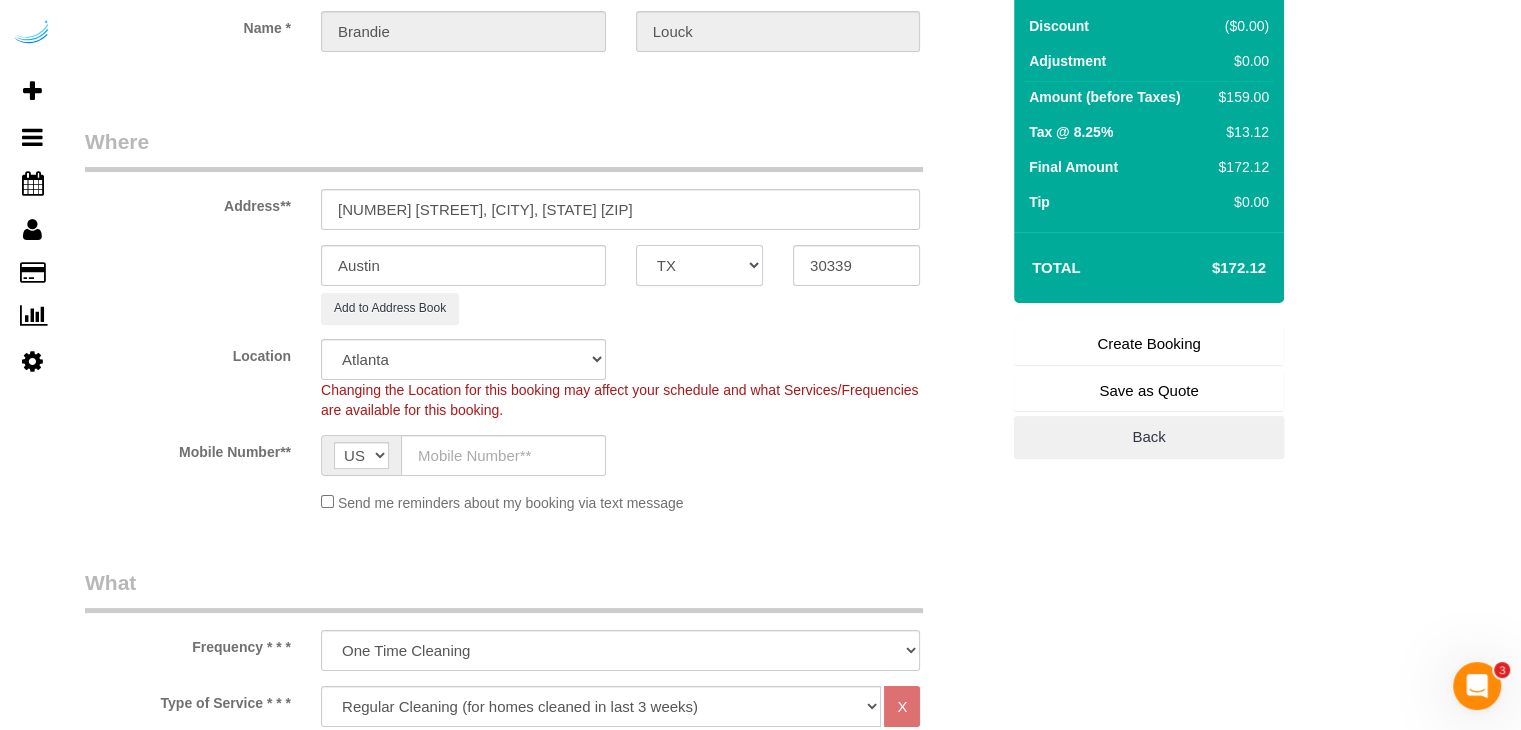 select on "GA" 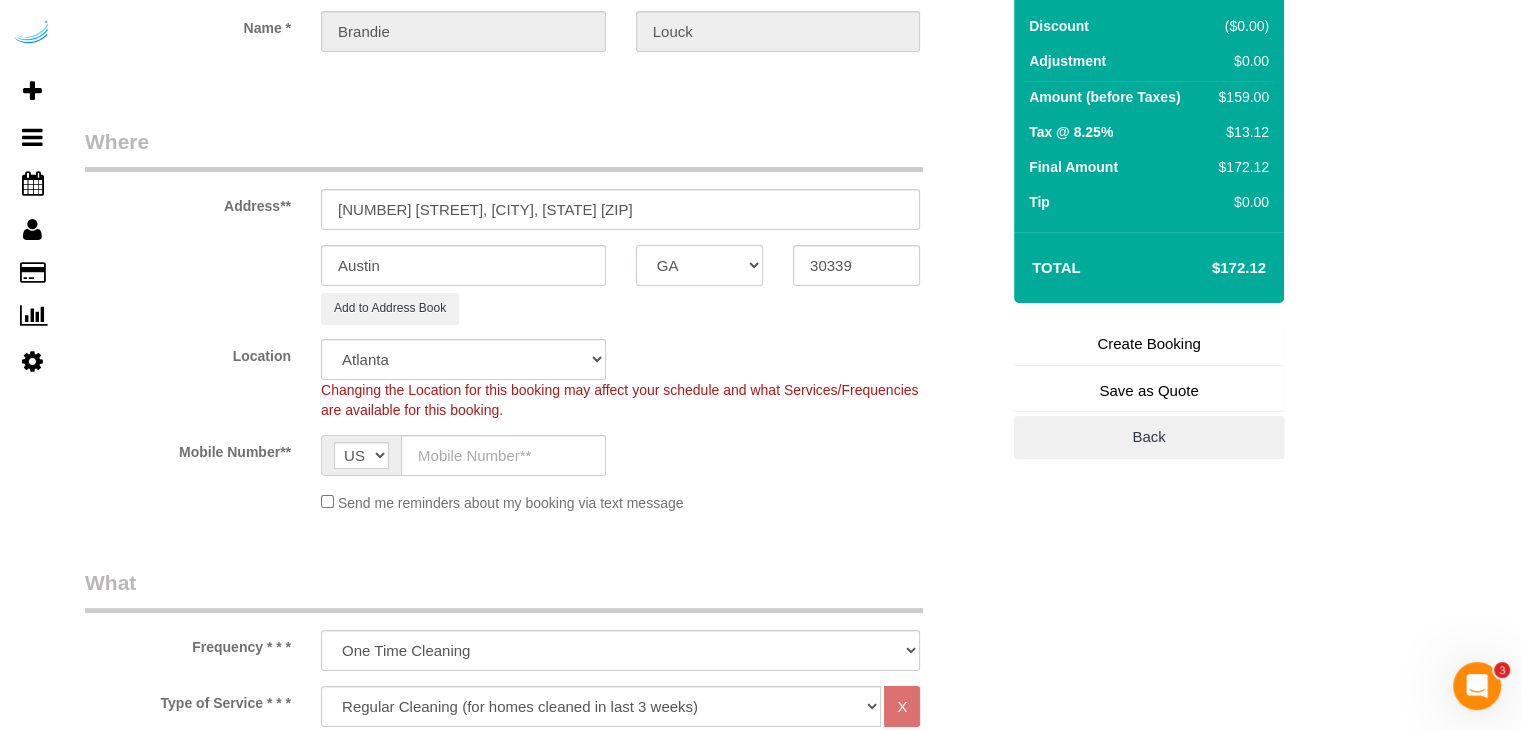 click on "AK
AL
AR
AZ
CA
CO
CT
DC
DE
FL
GA
HI
IA
ID
IL
IN
KS
KY
LA
MA
MD
ME
MI
MN
MO
MS
MT
NC
ND
NE
NH
NJ
NM
NV
NY
OH
OK
OR
PA
RI
SC
SD
TN
TX
UT
VA
VT
WA
WI
WV
WY" at bounding box center [699, 265] 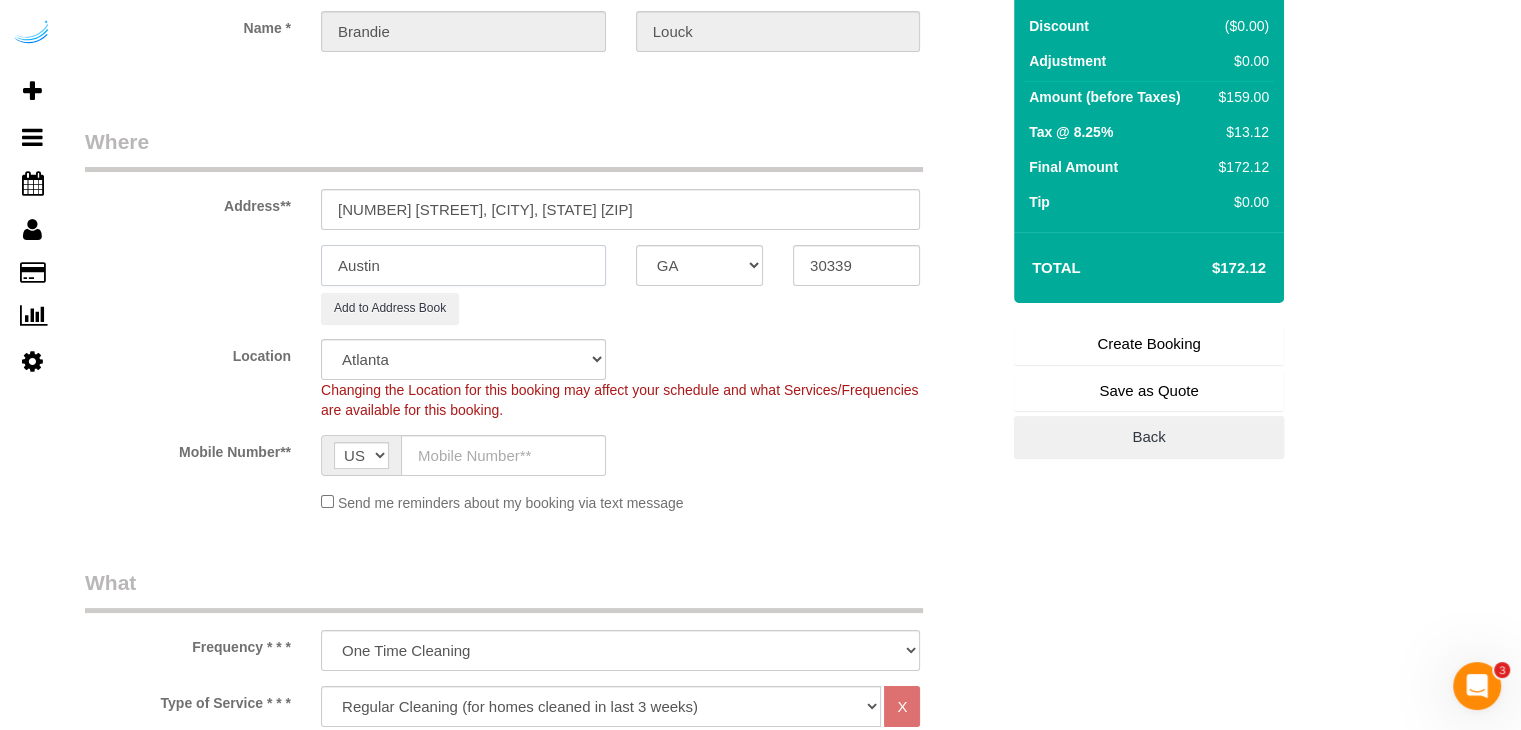 click on "Austin" at bounding box center [463, 265] 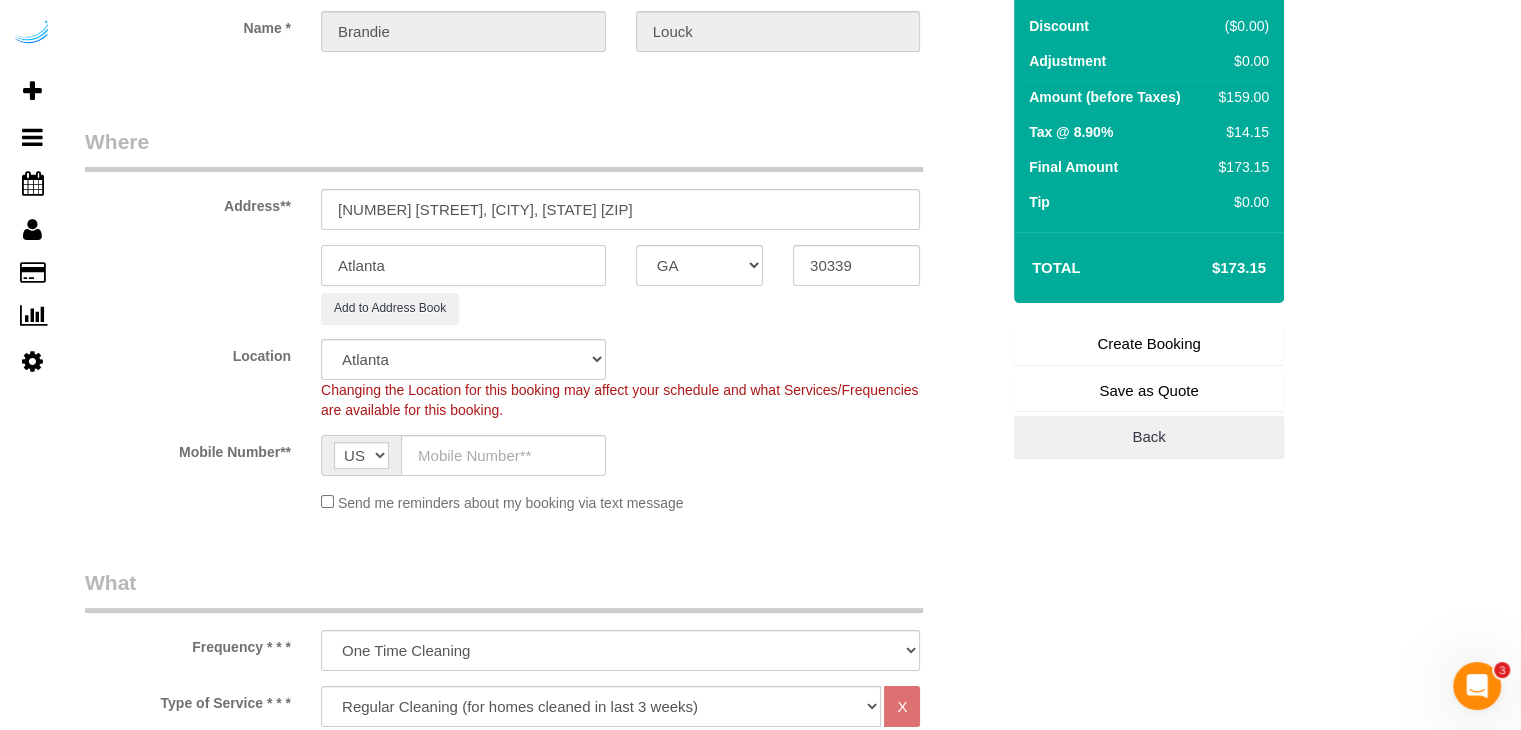 type on "Atlanta" 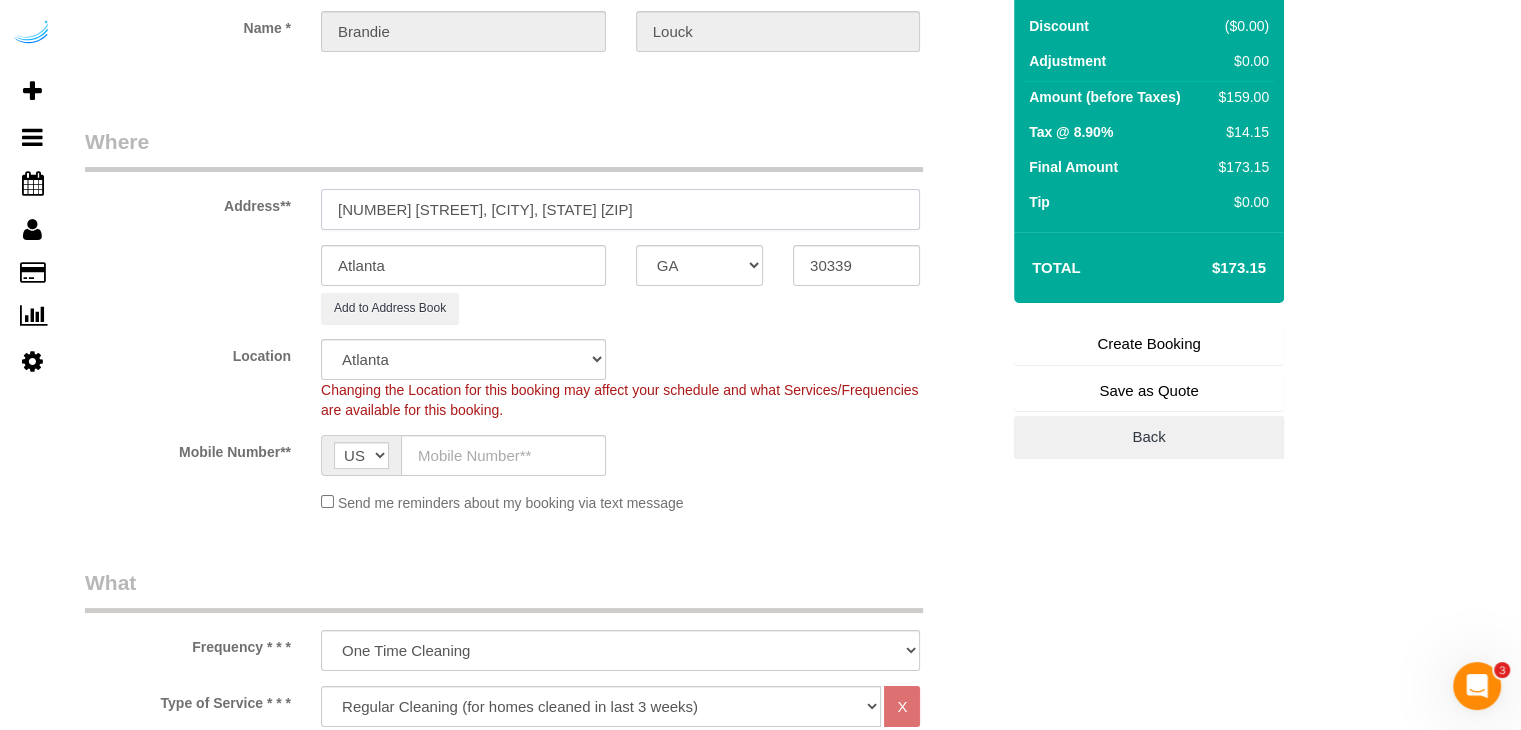 click on "2158 Cumberland Pkwy SE, Atlanta, GA 30339" at bounding box center (620, 209) 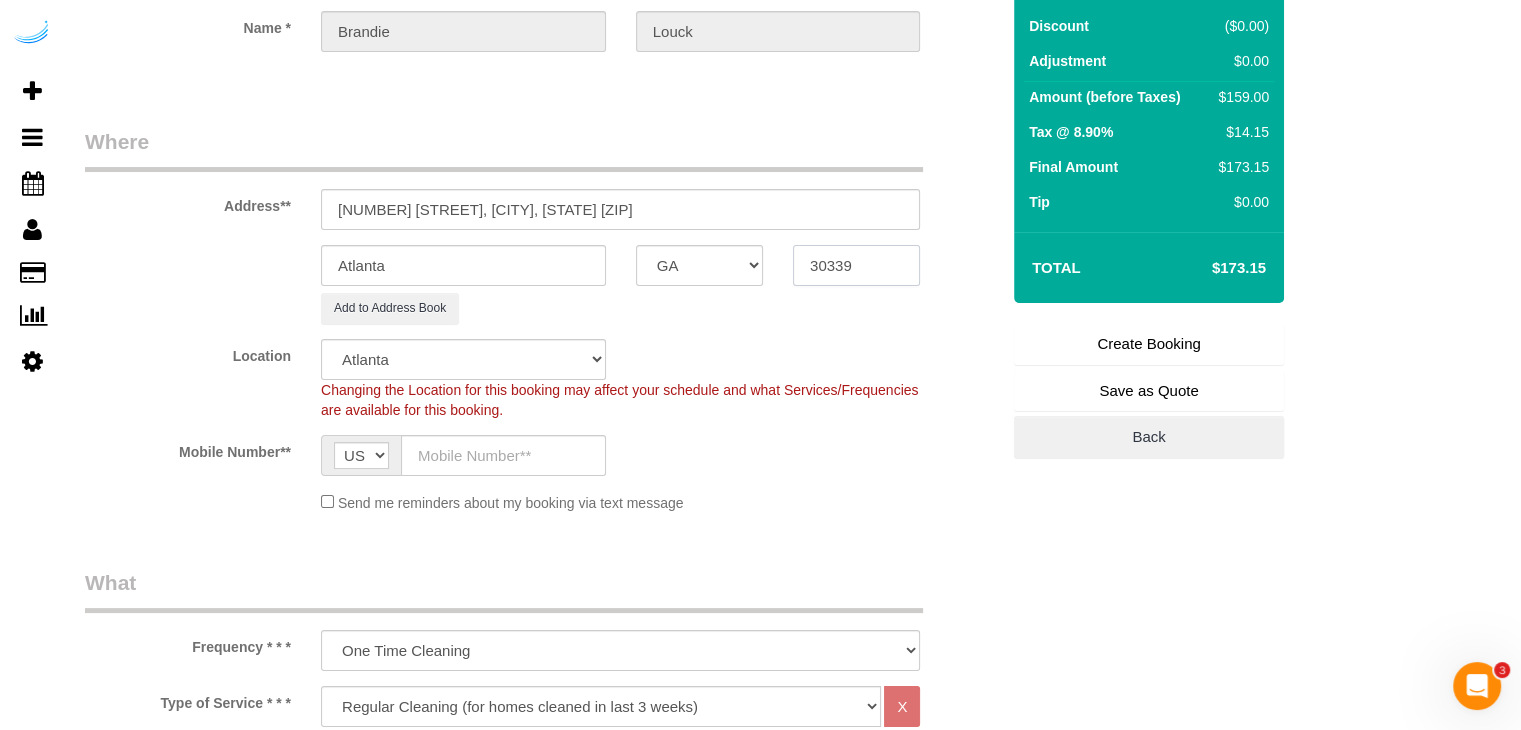 click on "30339" at bounding box center (856, 265) 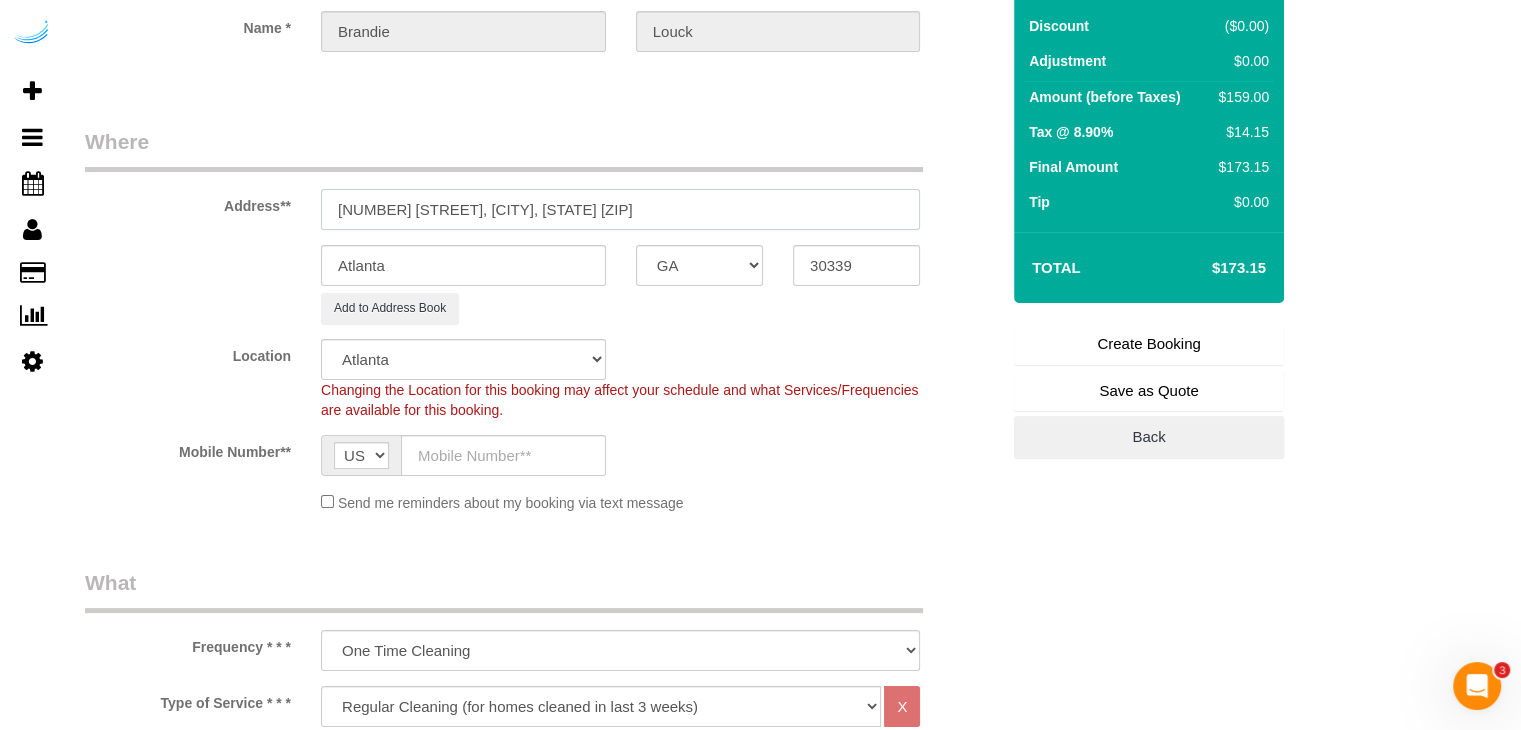 drag, startPoint x: 531, startPoint y: 209, endPoint x: 873, endPoint y: 241, distance: 343.4938 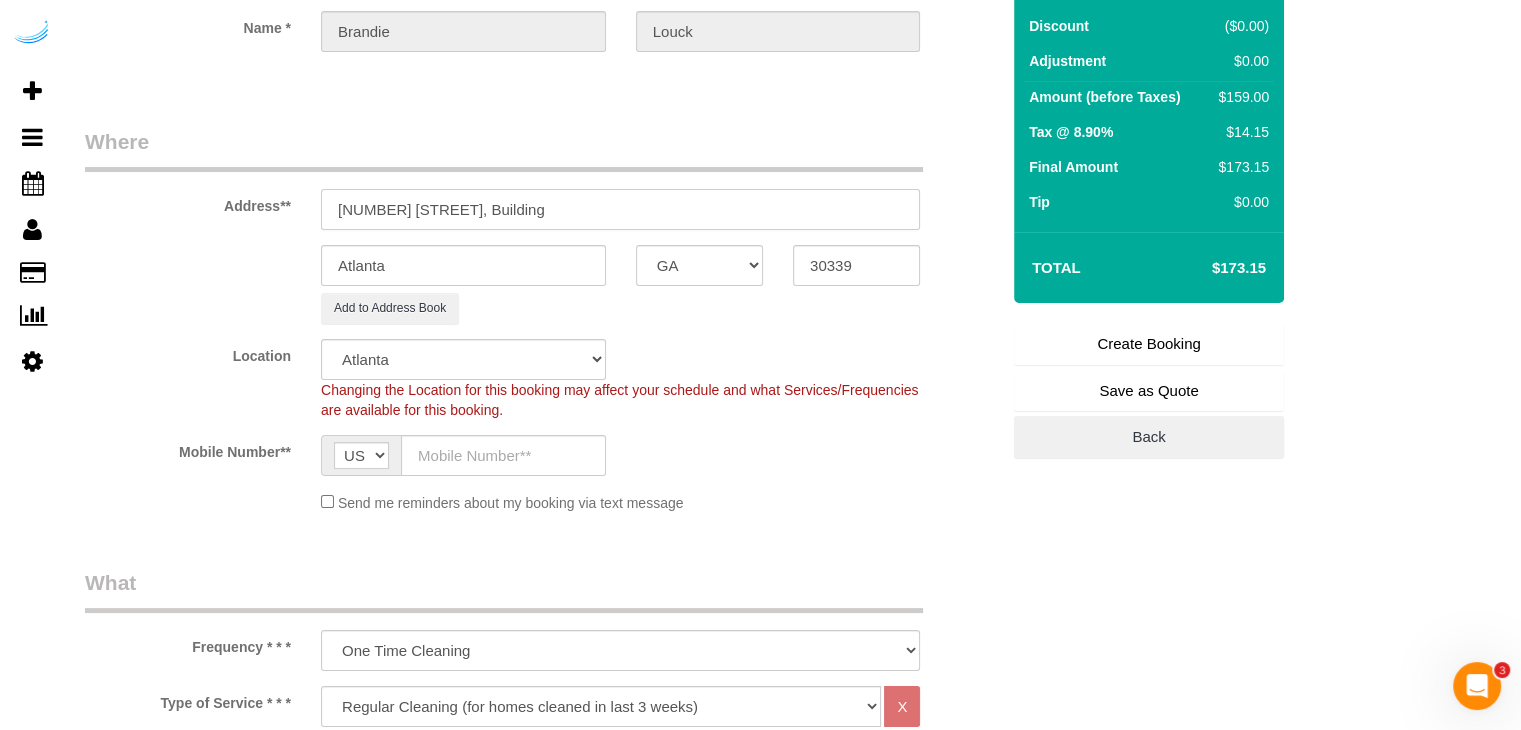 paste on "06405" 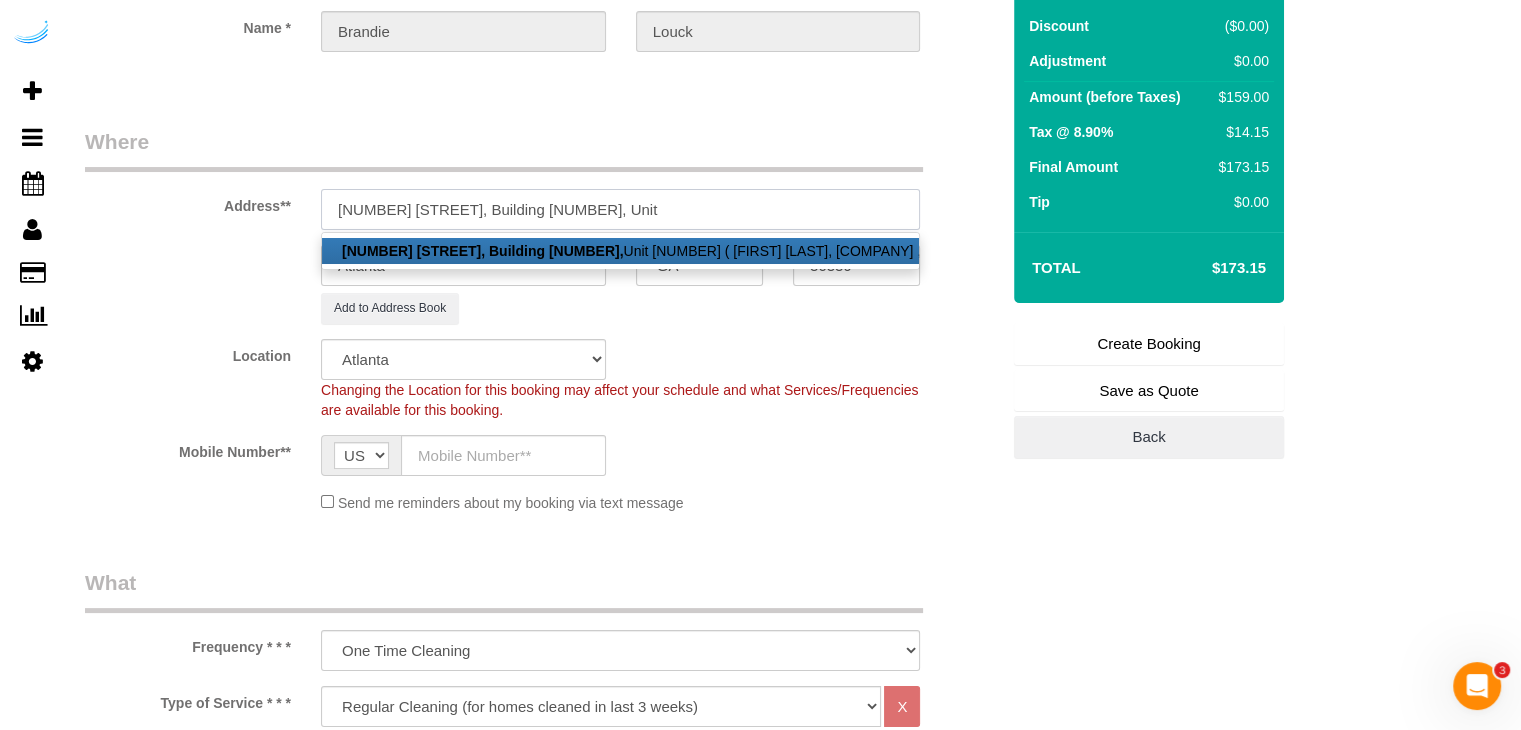 paste on "06405" 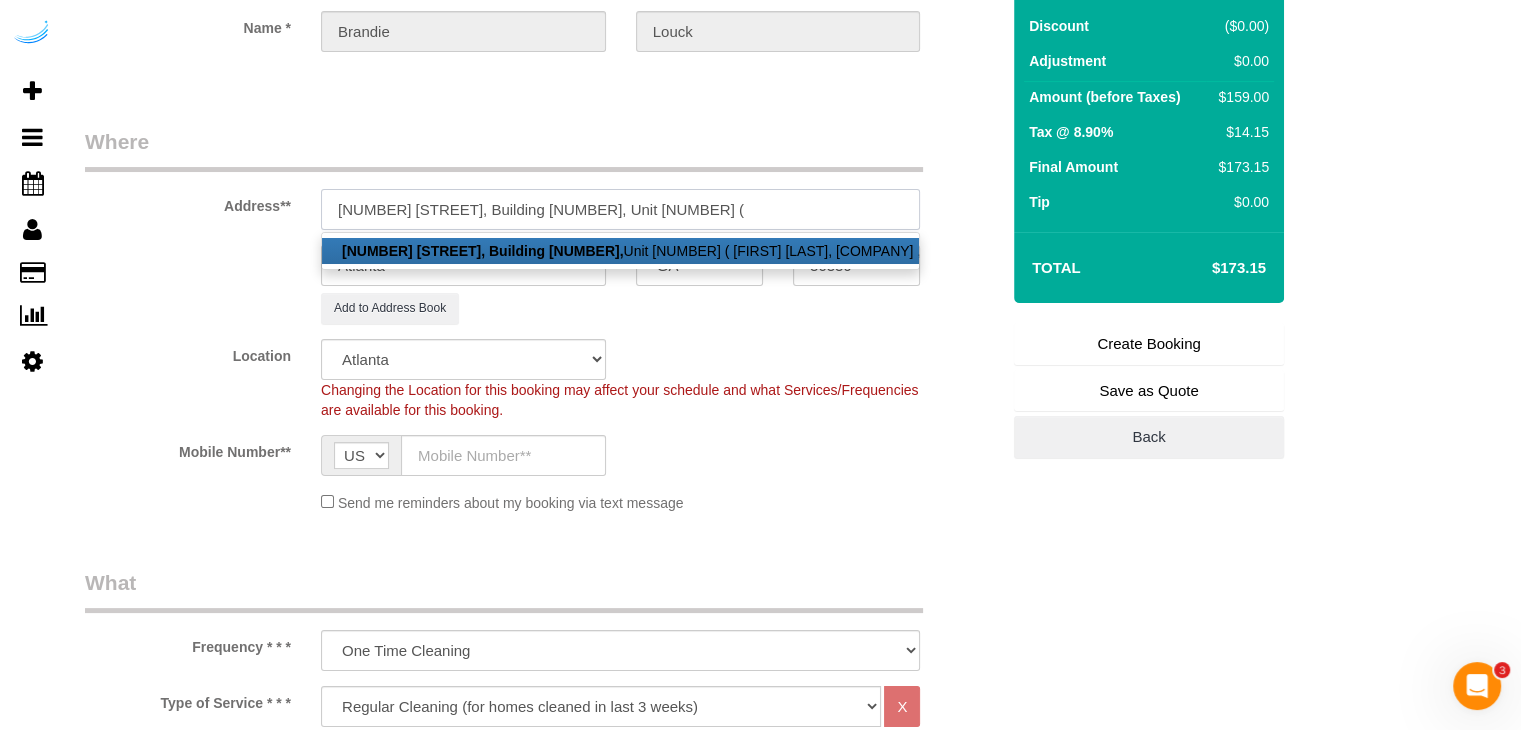 paste on "Zoe Taylor" 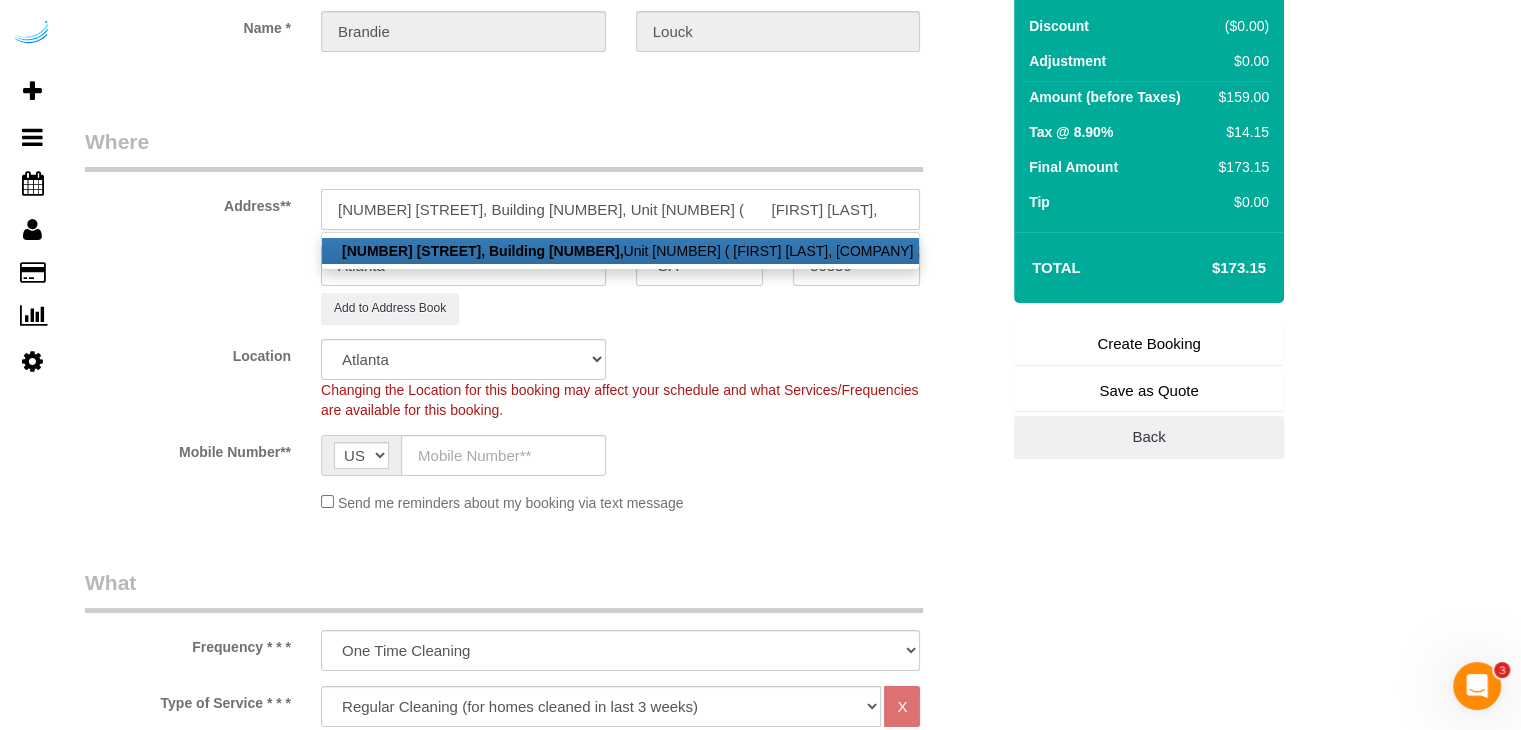 paste on "SYNC at Vinings" 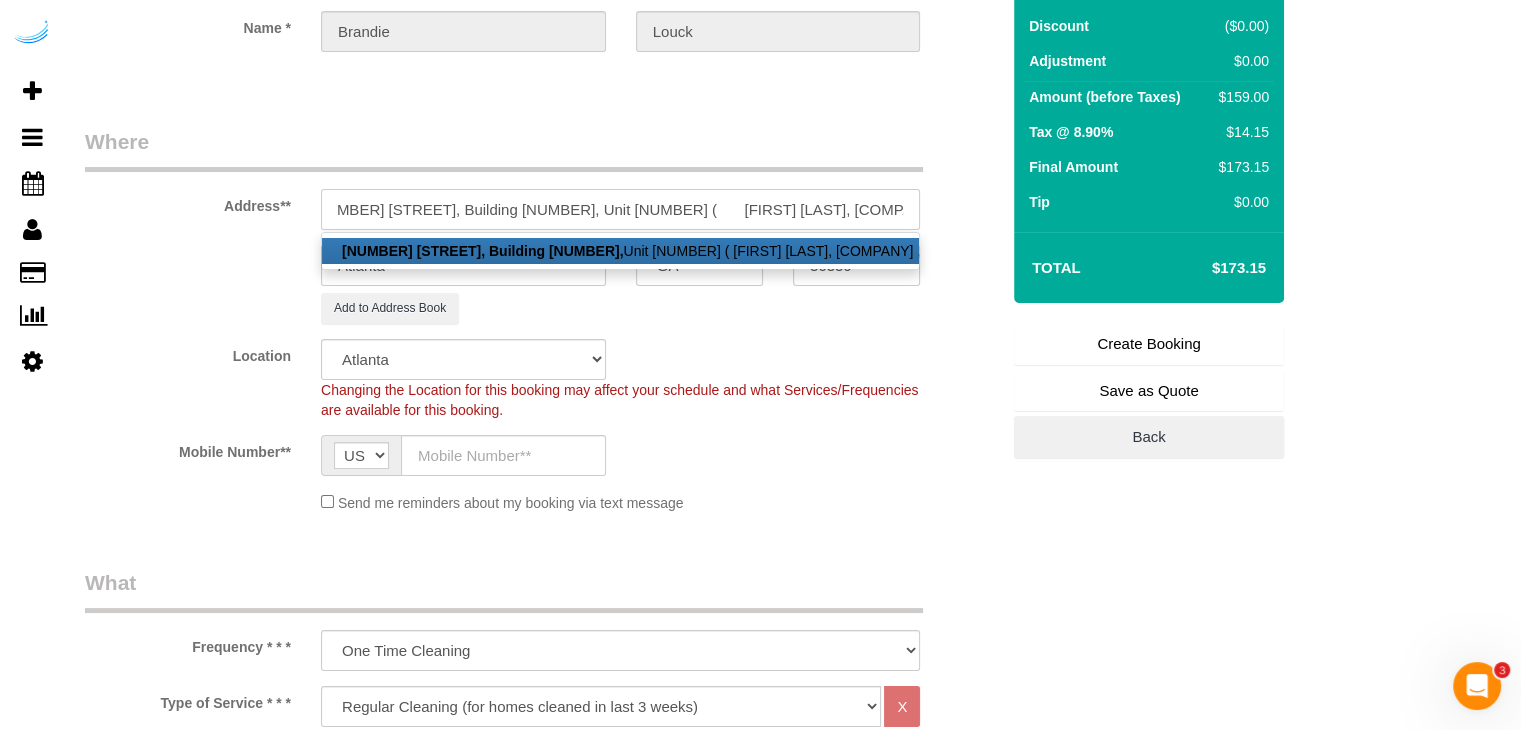 scroll, scrollTop: 0, scrollLeft: 36, axis: horizontal 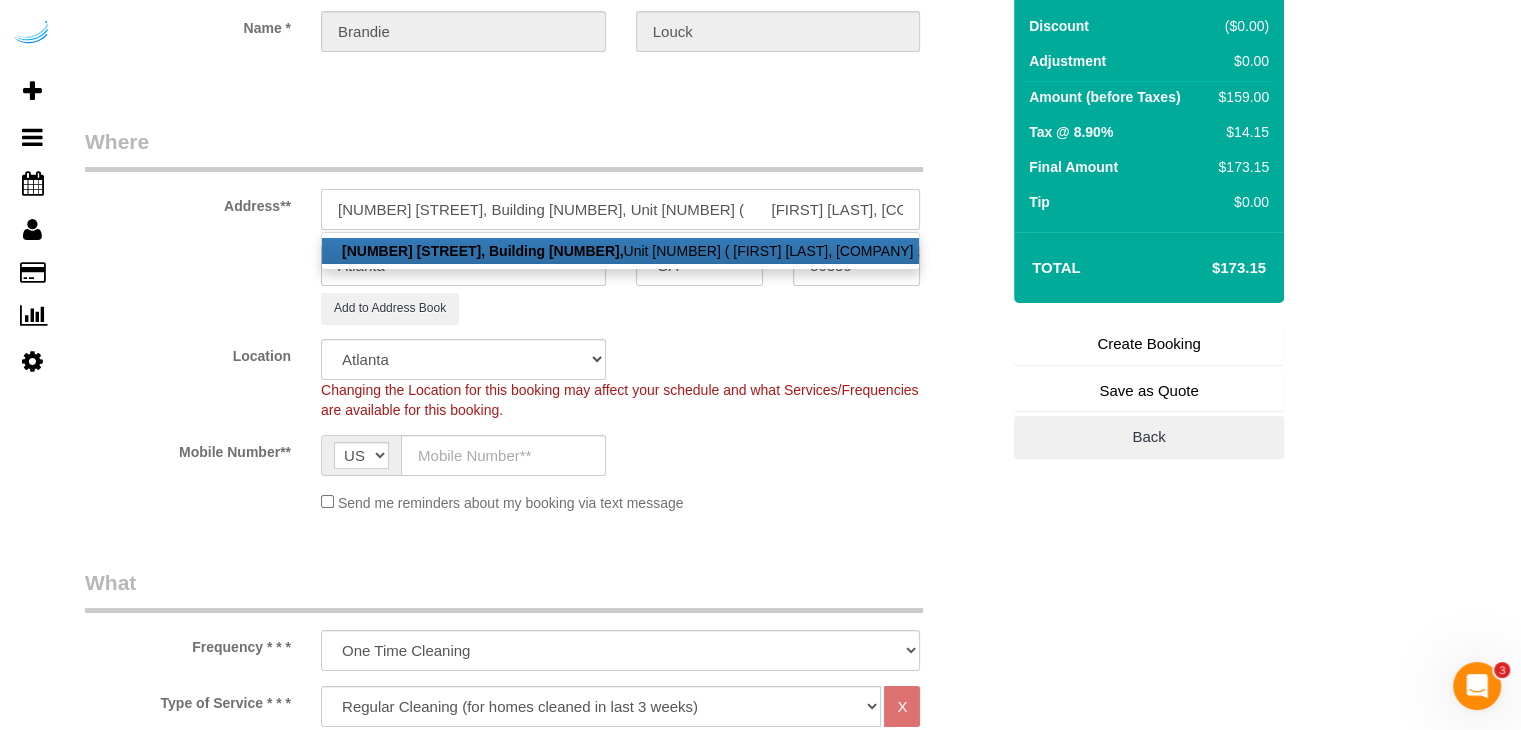 paste on "1410771" 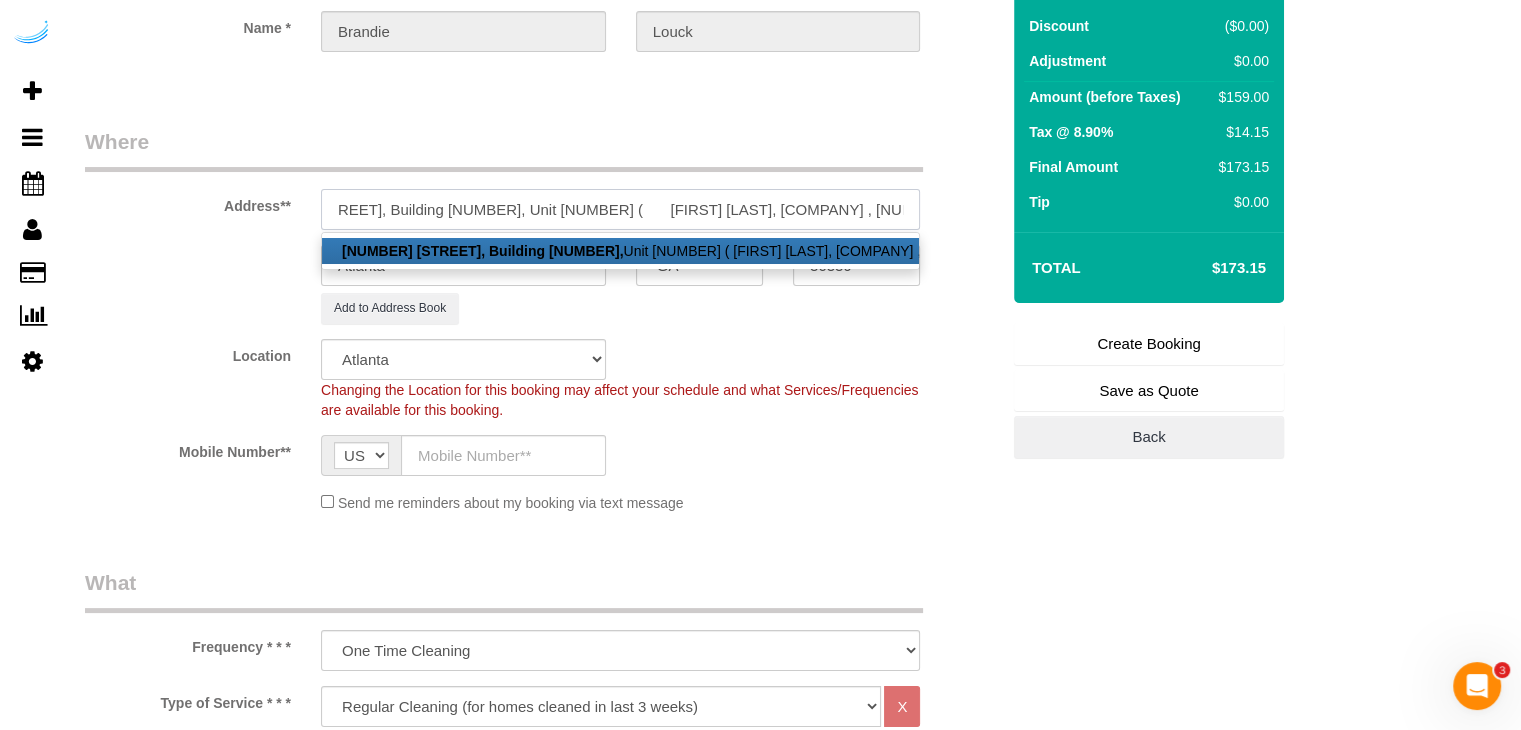 scroll, scrollTop: 0, scrollLeft: 106, axis: horizontal 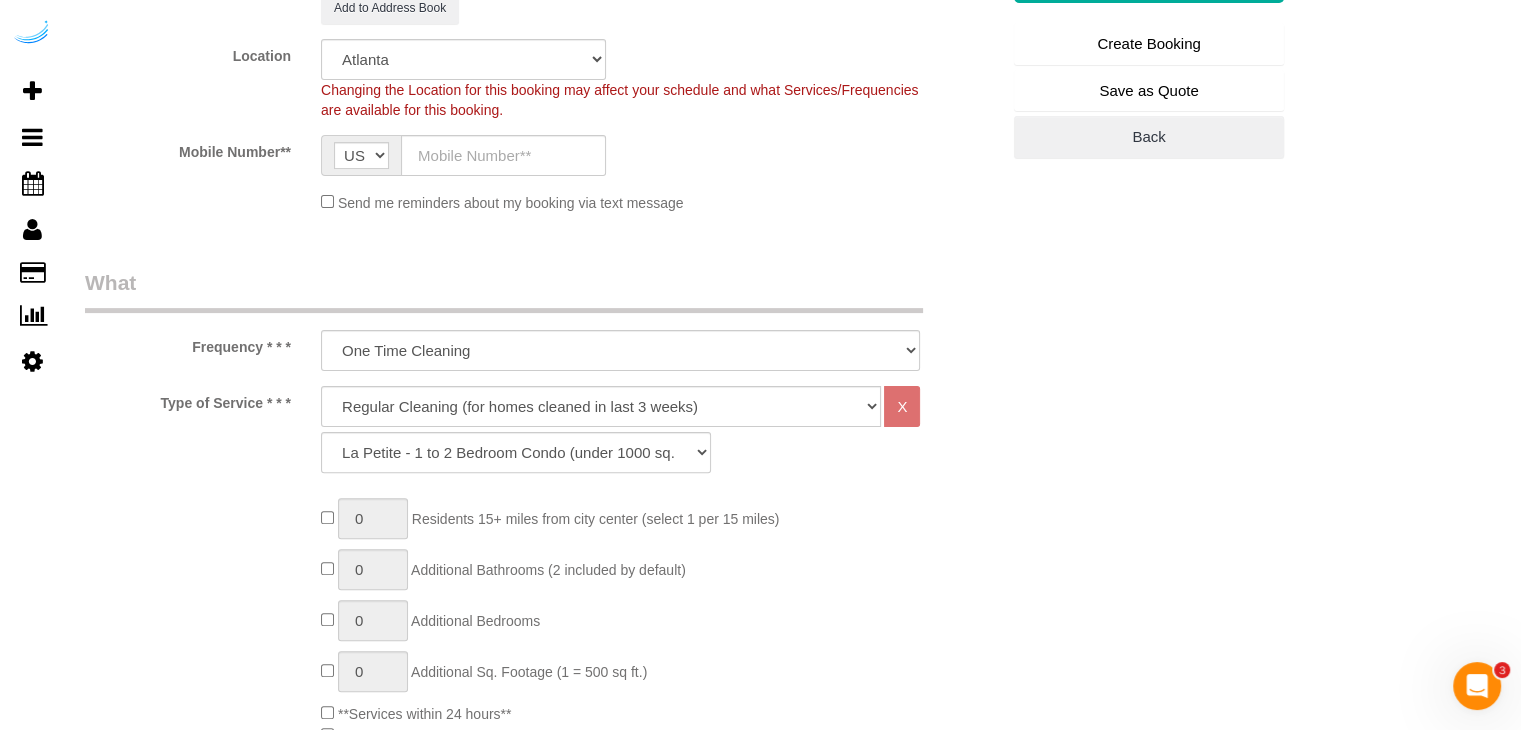 type on "2158 Cumberland Pkwy SE, Building 06405, Unit 06405 (	Zoe Taylor, SYNC at Vinings , 1410771	)" 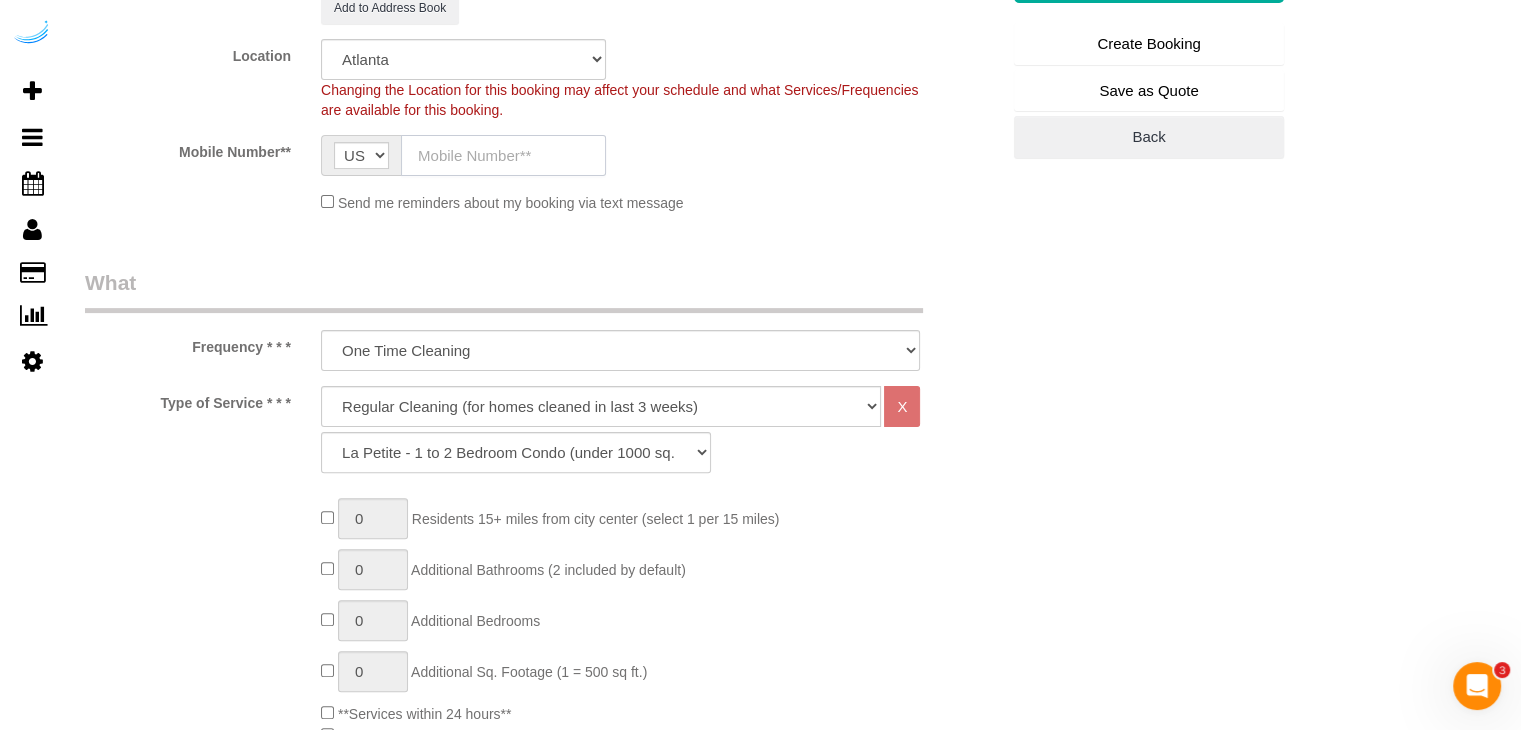 click 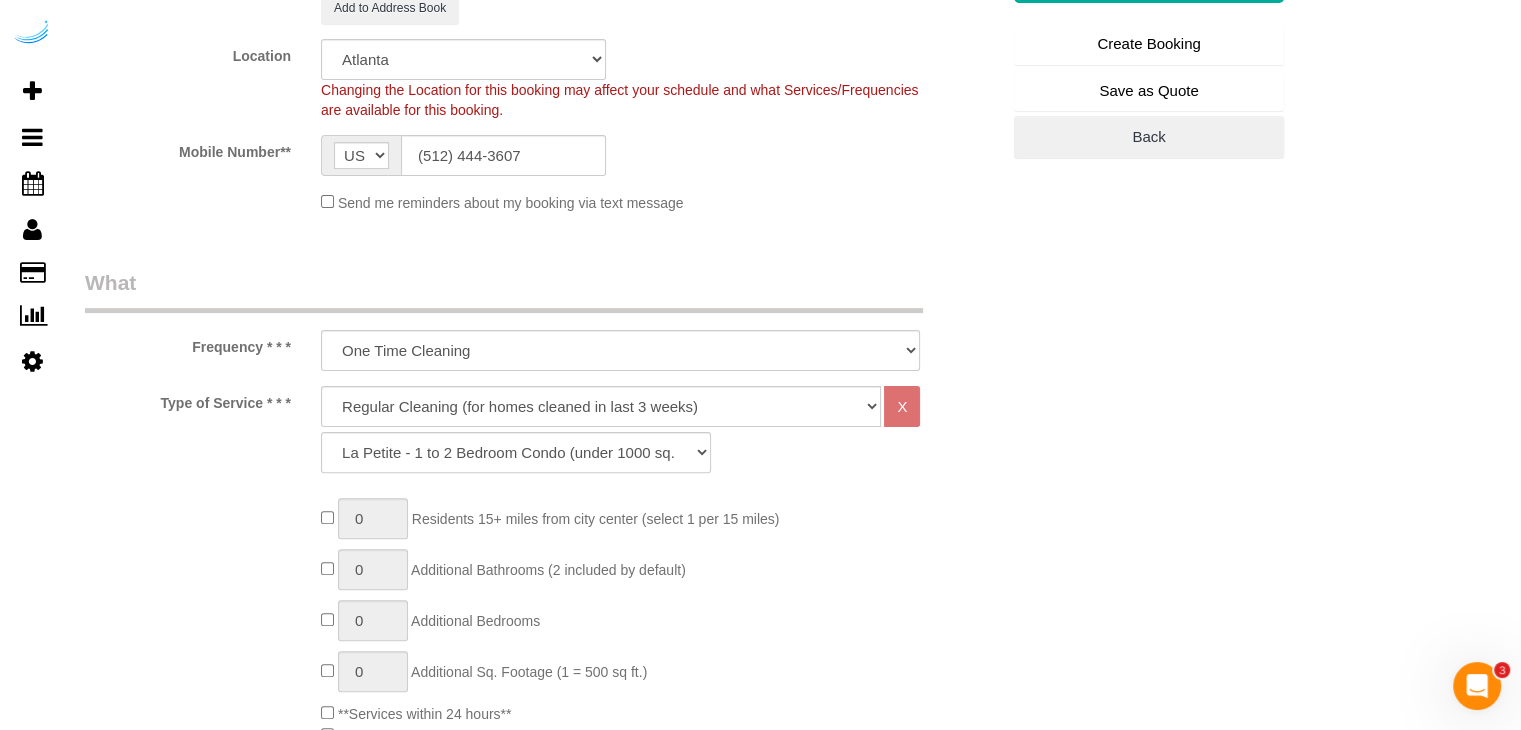 type on "Brandie Louck" 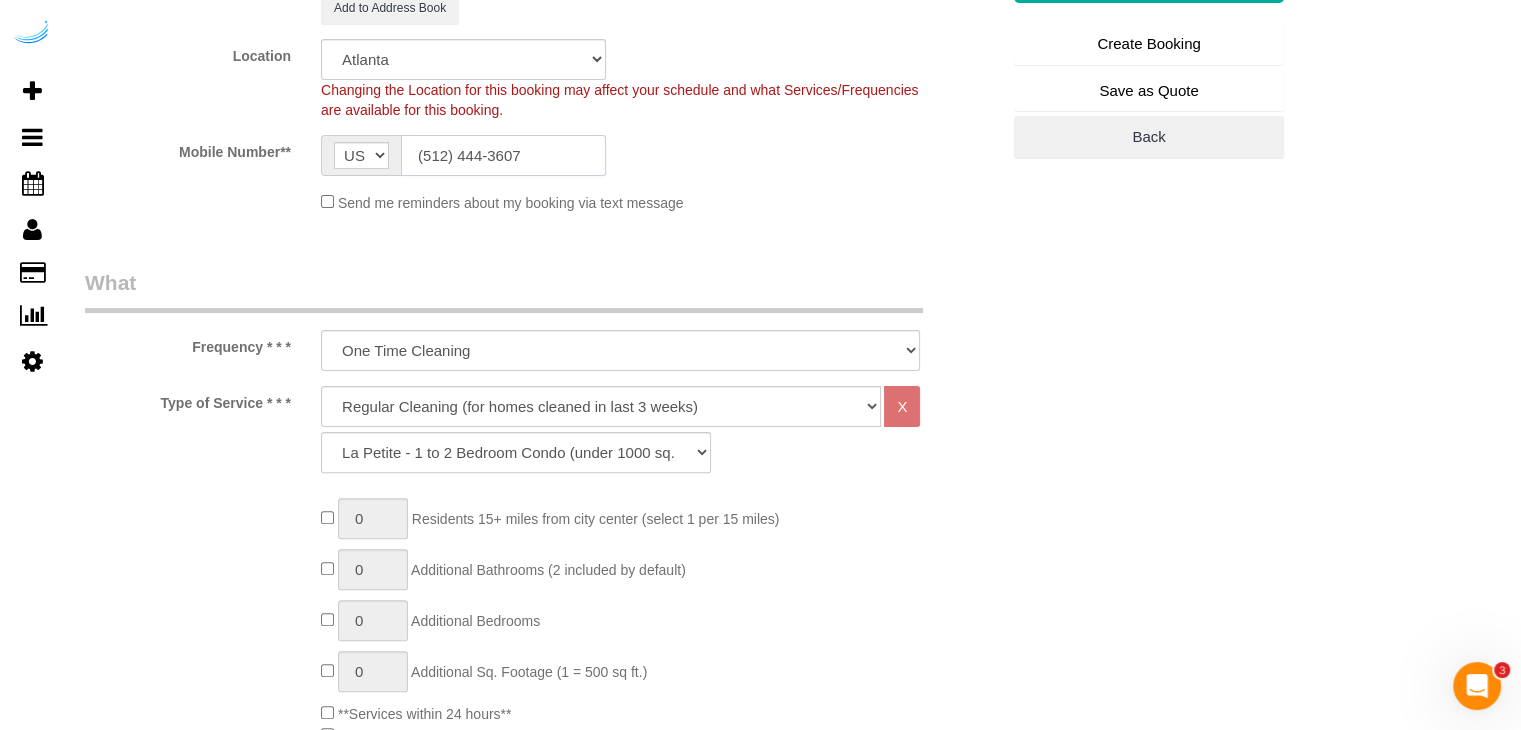 type on "(512) 444-3607" 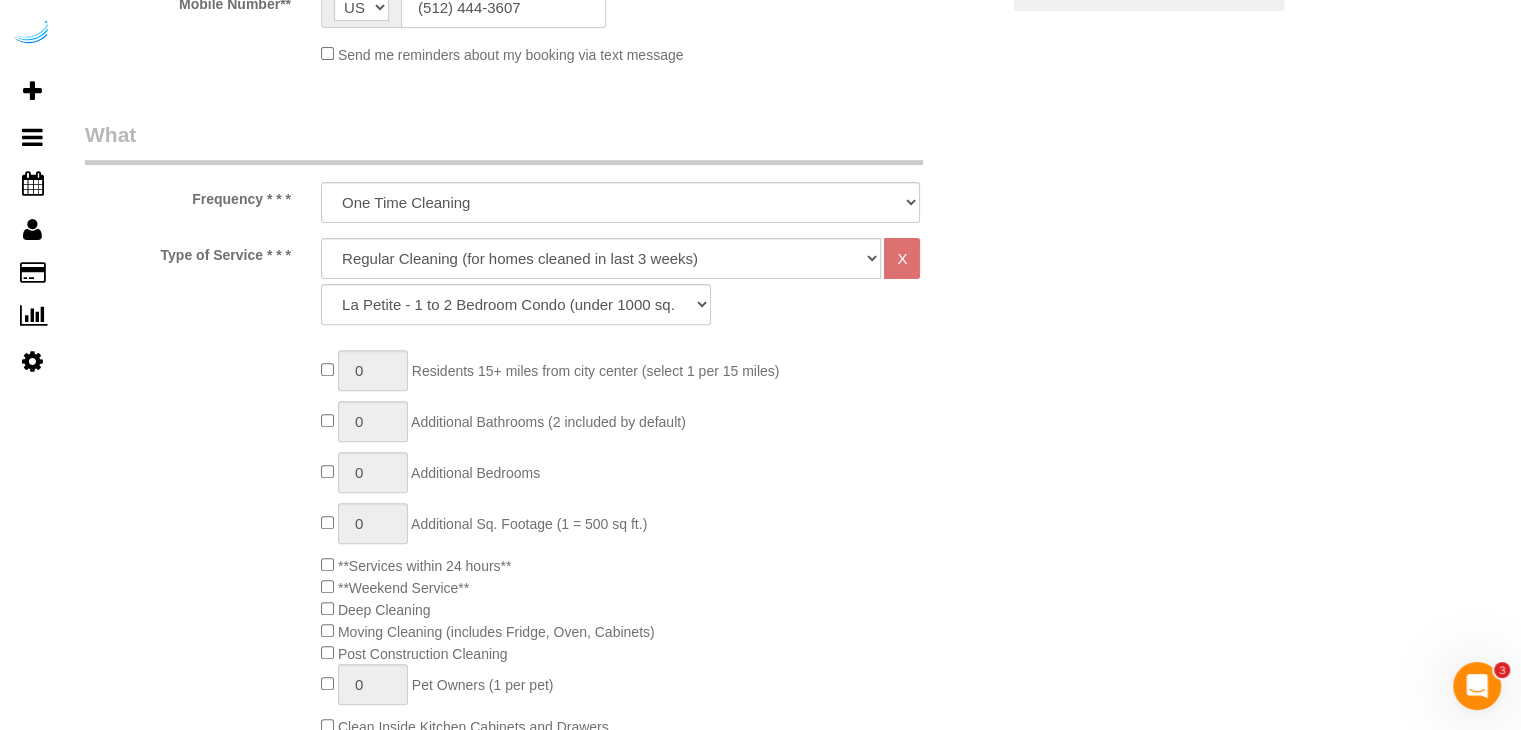 scroll, scrollTop: 700, scrollLeft: 0, axis: vertical 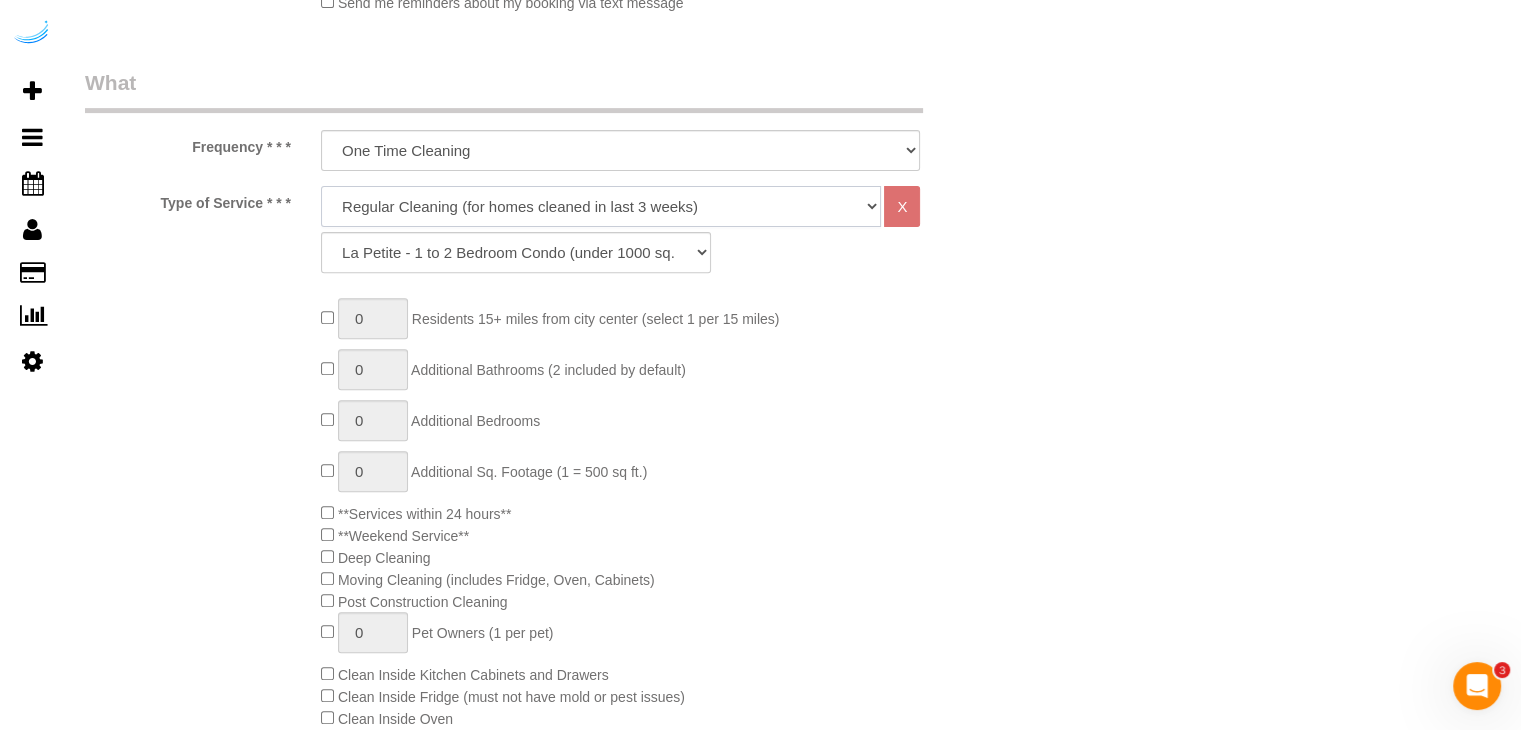 click on "Deep Cleaning (for homes that have not been cleaned in 3+ weeks) Spruce Regular Cleaning (for homes cleaned in last 3 weeks) Moving Cleanup (to clean home for new tenants) Post Construction Cleaning Vacation Rental Cleaning Hourly" 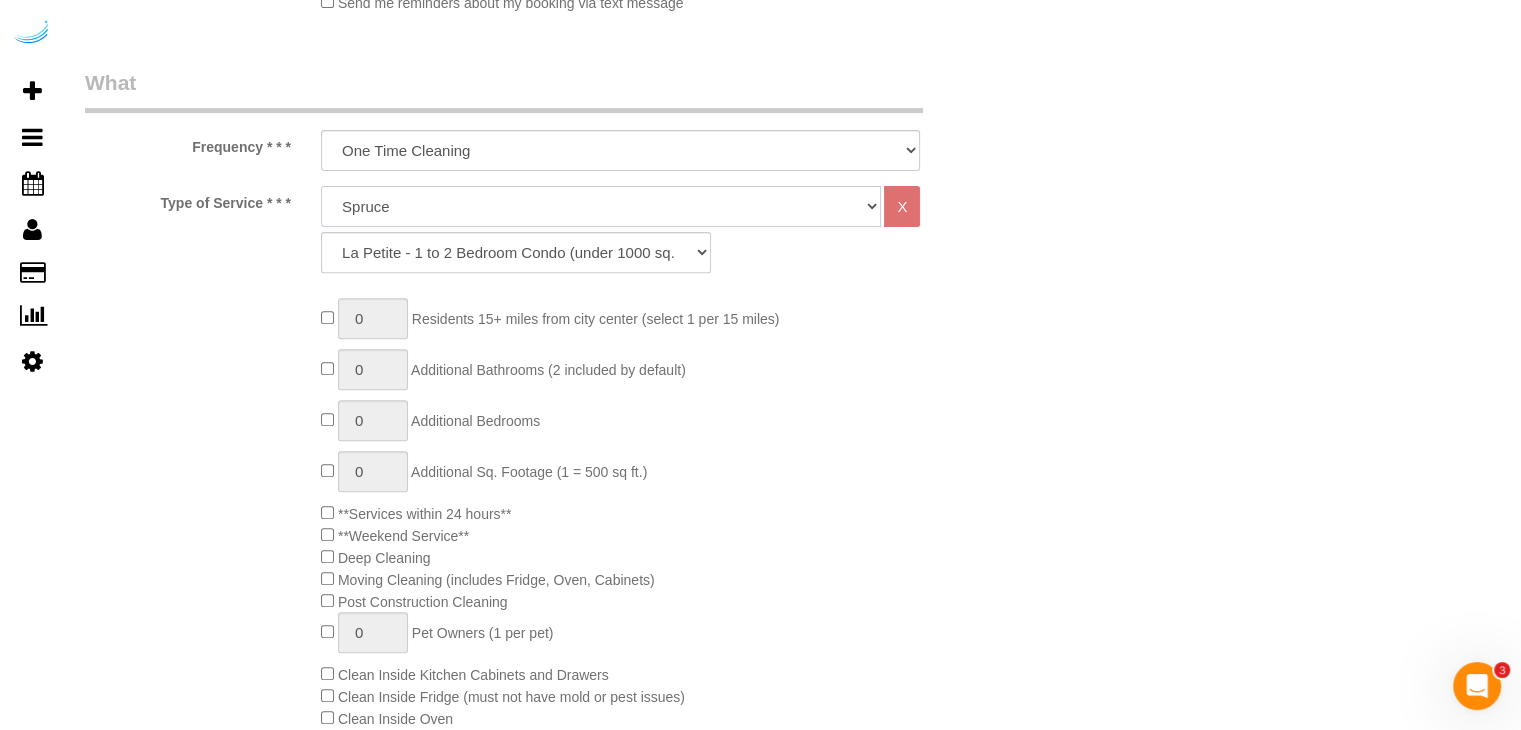 click on "Deep Cleaning (for homes that have not been cleaned in 3+ weeks) Spruce Regular Cleaning (for homes cleaned in last 3 weeks) Moving Cleanup (to clean home for new tenants) Post Construction Cleaning Vacation Rental Cleaning Hourly" 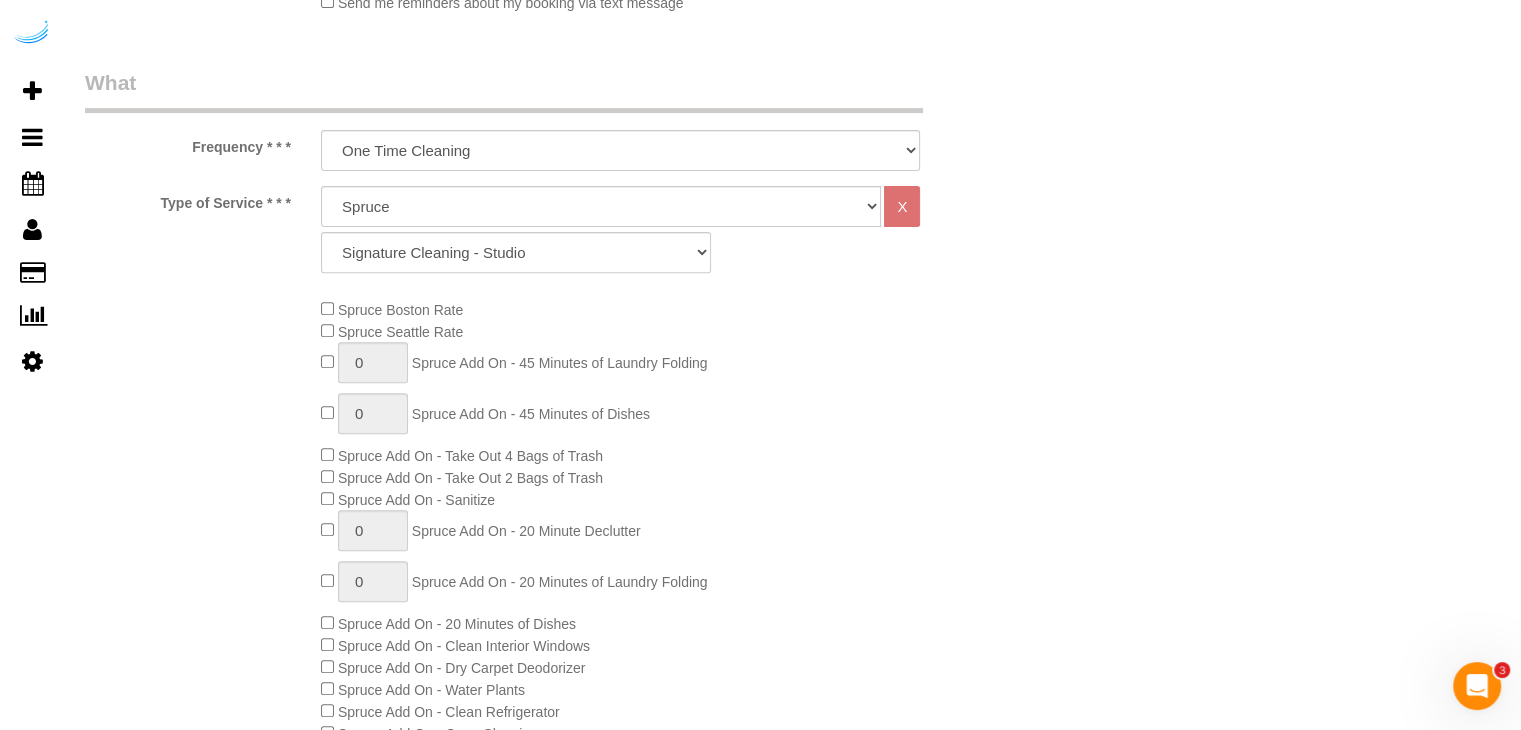 click on "Deep Cleaning (for homes that have not been cleaned in 3+ weeks) Spruce Regular Cleaning (for homes cleaned in last 3 weeks) Moving Cleanup (to clean home for new tenants) Post Construction Cleaning Vacation Rental Cleaning Hourly
X
Signature Cleaning - Studio Signature Cleaning - 1 Bed 1 Bath Signature Cleaning - 1 Bed 1.5 Bath Signature Cleaning - 1 Bed 1 Bath + Study Signature Cleaning - 1 Bed 2 Bath Signature Cleaning - 2 Bed 1 Bath Signature Cleaning - 2 Bed 2 Bath Signature Cleaning - 2 Bed 2.5 Bath Signature Cleaning - 2 Bed 2 Bath + Study Signature Cleaning - 3 Bed 2 Bath Signature Cleaning - 3 Bed 3 Bath Signature Cleaning - 4 Bed 2 Bath Signature Cleaning - 4 Bed 4 Bath Signature Cleaning - 5 Bed 4 Bath Signature Cleaning - 5 Bed 5 Bath Signature Cleaning - 6 Bed 6 Bath Premium Cleaning - Studio Move Out Cleaning - Studio" 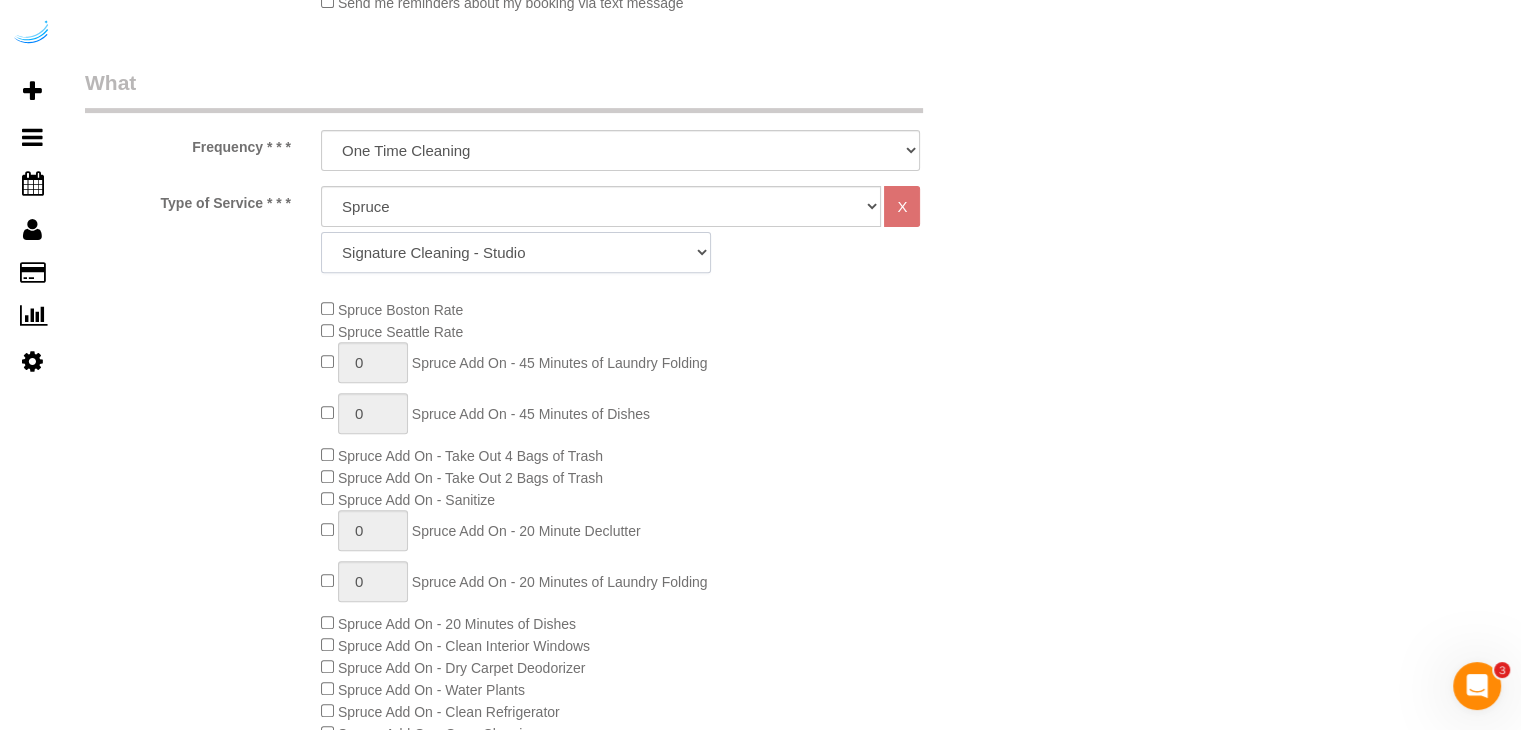 drag, startPoint x: 545, startPoint y: 249, endPoint x: 544, endPoint y: 233, distance: 16.03122 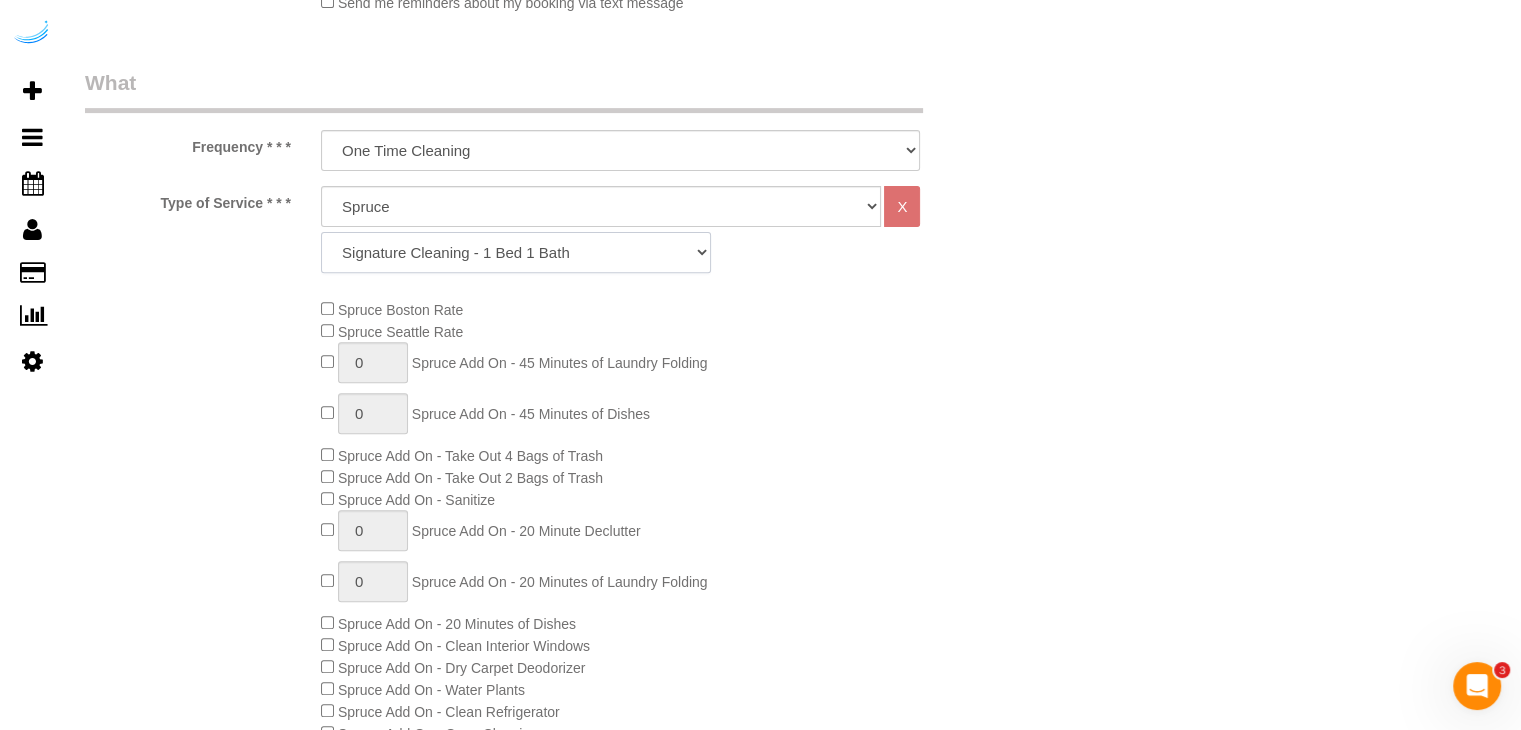 click on "Signature Cleaning - Studio Signature Cleaning - 1 Bed 1 Bath Signature Cleaning - 1 Bed 1.5 Bath Signature Cleaning - 1 Bed 1 Bath + Study Signature Cleaning - 1 Bed 2 Bath Signature Cleaning - 2 Bed 1 Bath Signature Cleaning - 2 Bed 2 Bath Signature Cleaning - 2 Bed 2.5 Bath Signature Cleaning - 2 Bed 2 Bath + Study Signature Cleaning - 3 Bed 2 Bath Signature Cleaning - 3 Bed 3 Bath Signature Cleaning - 4 Bed 2 Bath Signature Cleaning - 4 Bed 4 Bath Signature Cleaning - 5 Bed 4 Bath Signature Cleaning - 5 Bed 5 Bath Signature Cleaning - 6 Bed 6 Bath Premium Cleaning - Studio Premium Cleaning - 1 Bed 1 Bath Premium Cleaning - 1 Bed 1.5 Bath Premium Cleaning - 1 Bed 1 Bath + Study Premium Cleaning - 1 Bed 2 Bath Premium Cleaning - 2 Bed 1 Bath Premium Cleaning - 2 Bed 2 Bath Premium Cleaning - 2 Bed 2.5 Bath Premium Cleaning - 2 Bed 2 Bath + Study Premium Cleaning - 3 Bed 2 Bath Premium Cleaning - 3 Bed 3 Bath Premium Cleaning - 4 Bed 2 Bath Premium Cleaning - 4 Bed 4 Bath Premium Cleaning - 5 Bed 4 Bath" 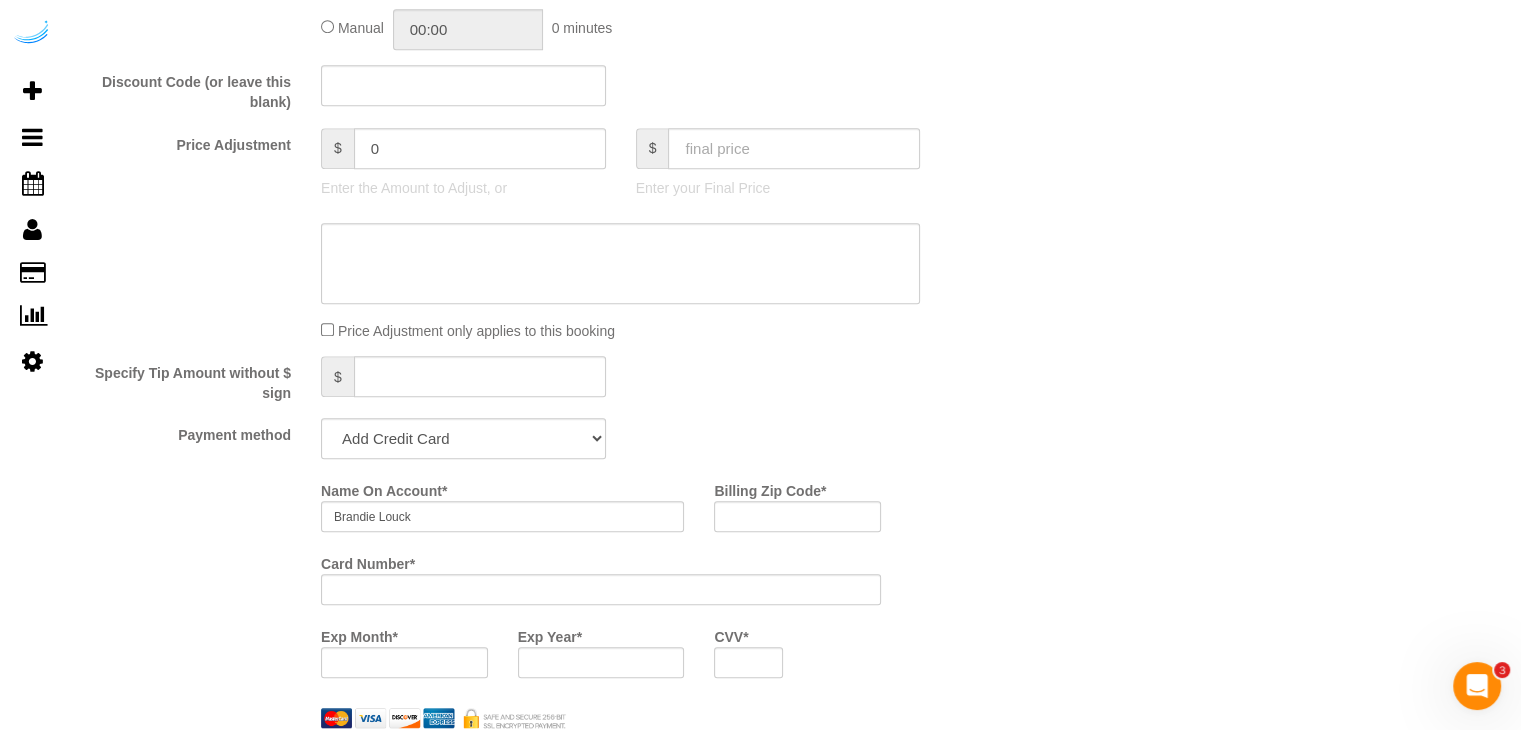 scroll, scrollTop: 1900, scrollLeft: 0, axis: vertical 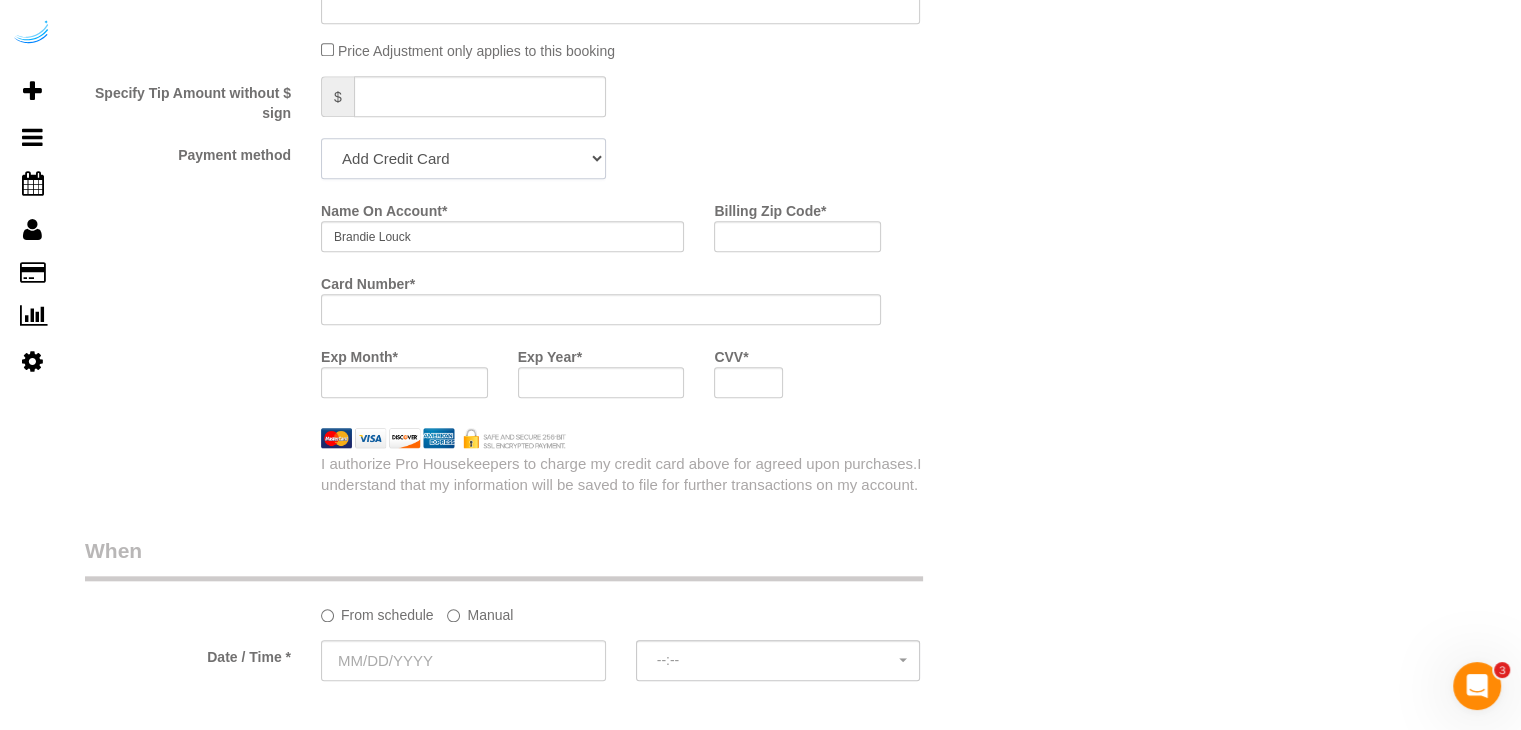 click on "Add Credit Card Cash Check Paypal" 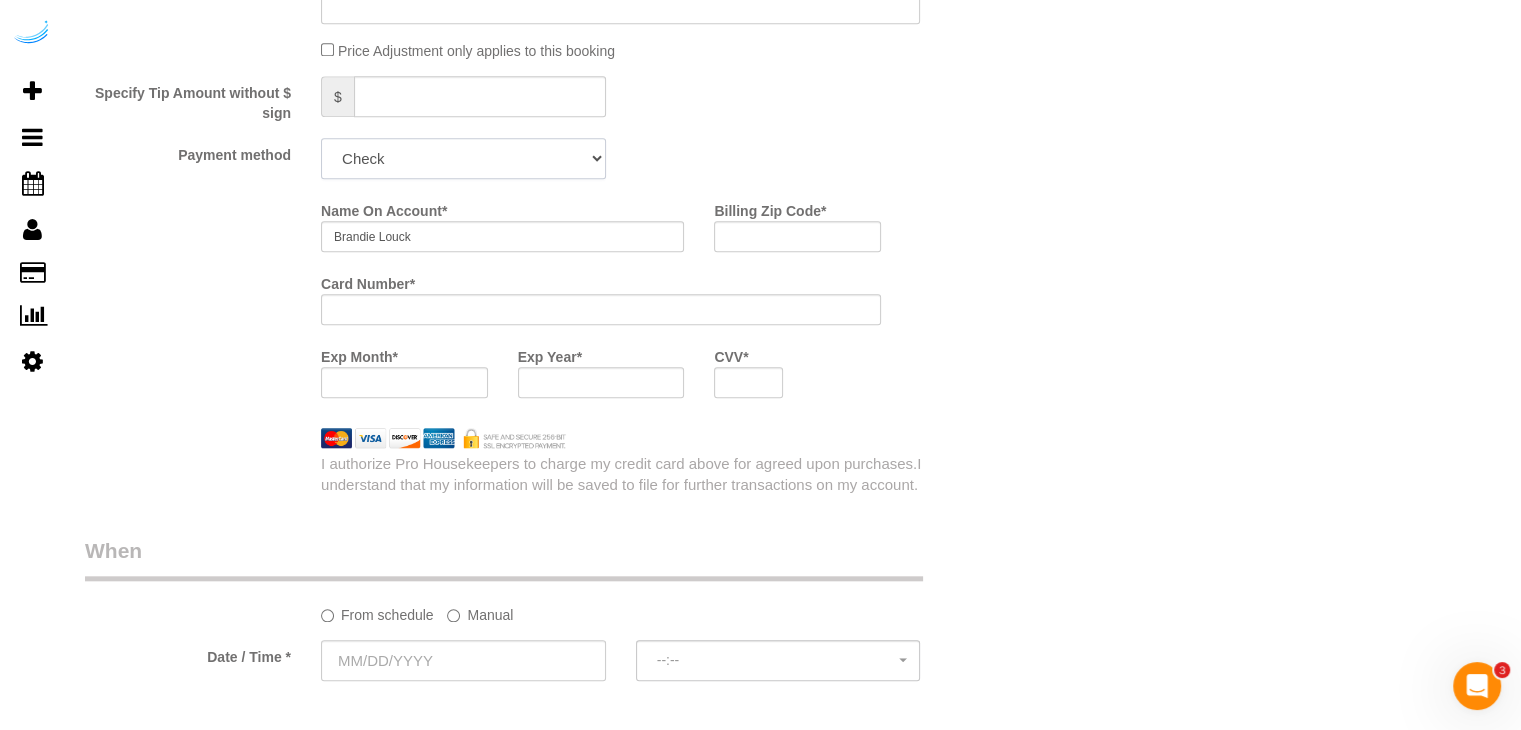 click on "Add Credit Card Cash Check Paypal" 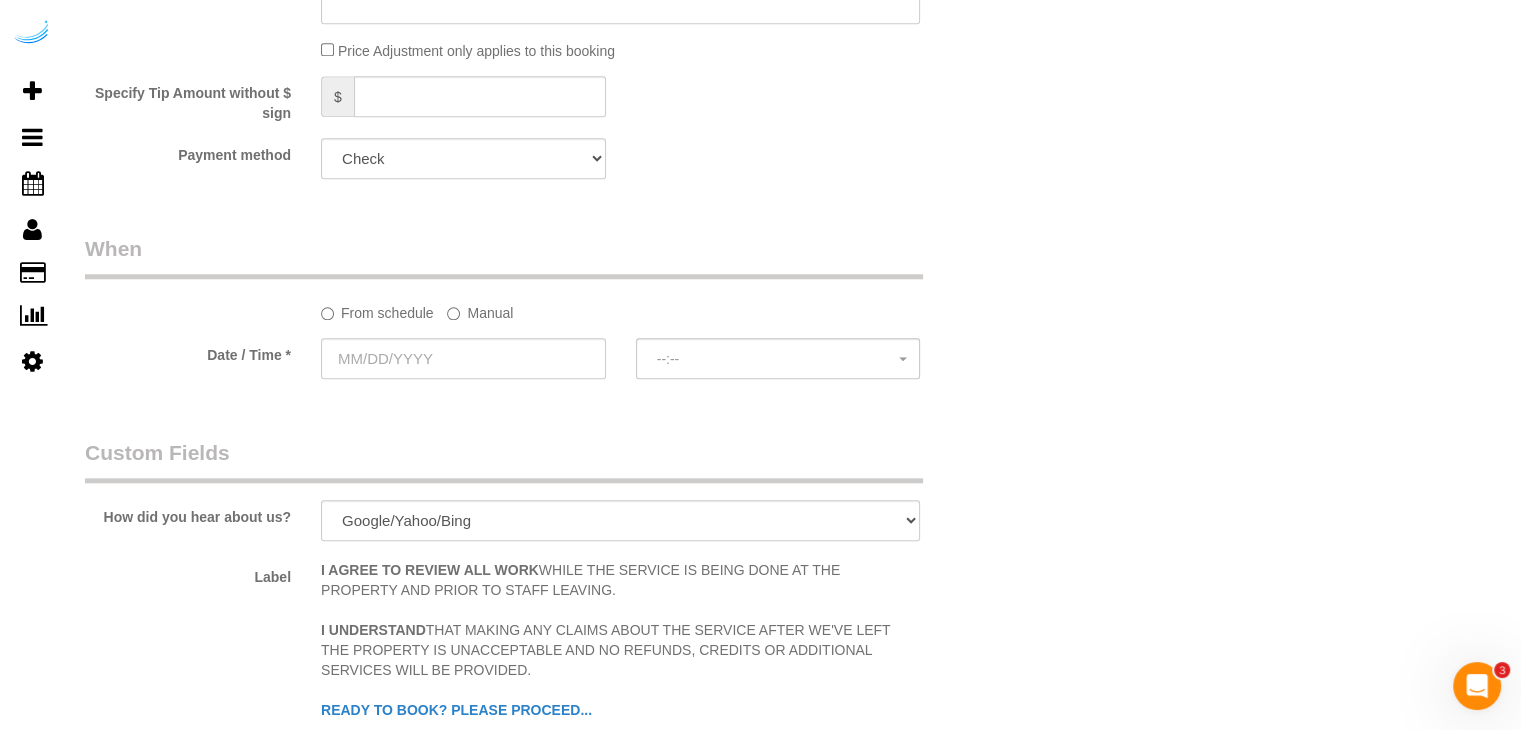 click on "Manual" 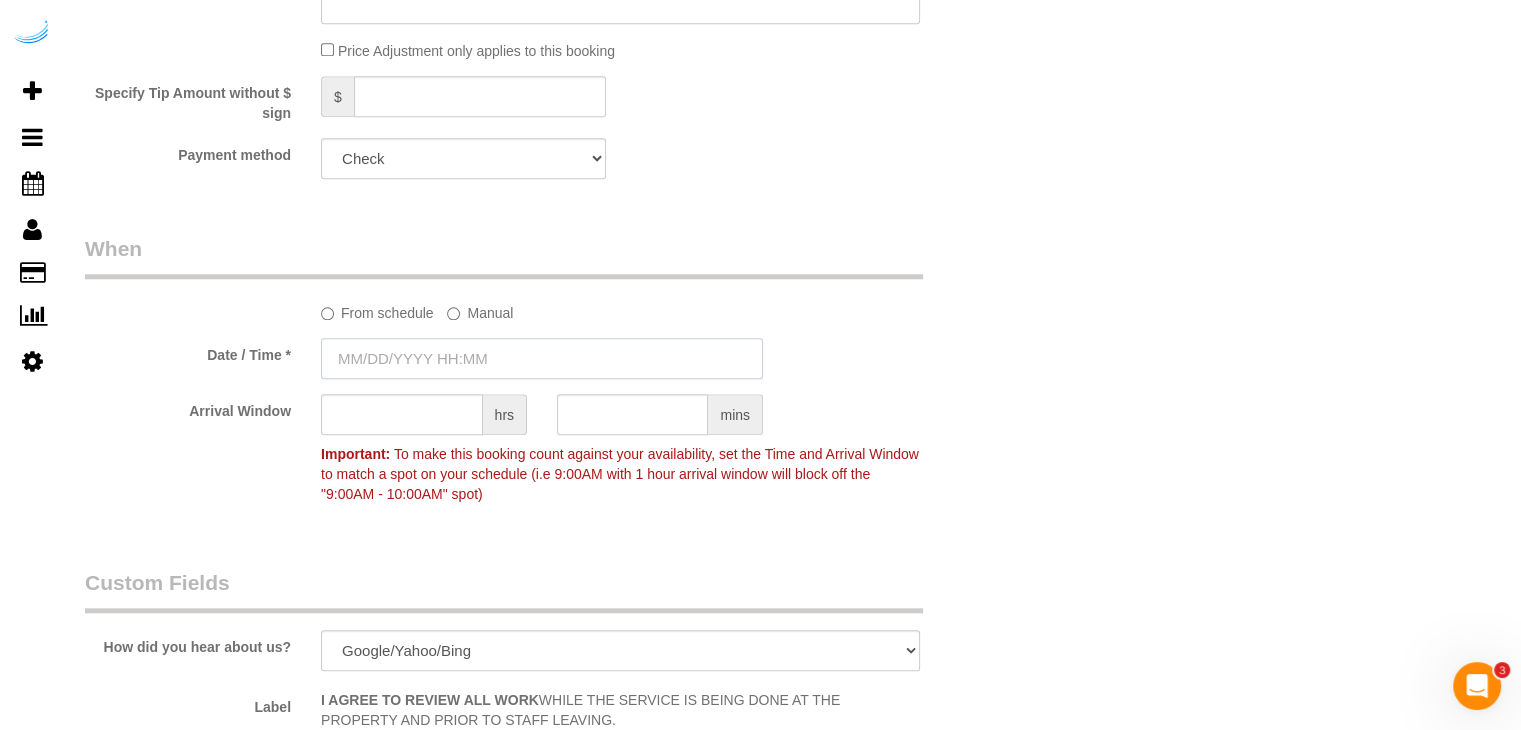 click at bounding box center (542, 358) 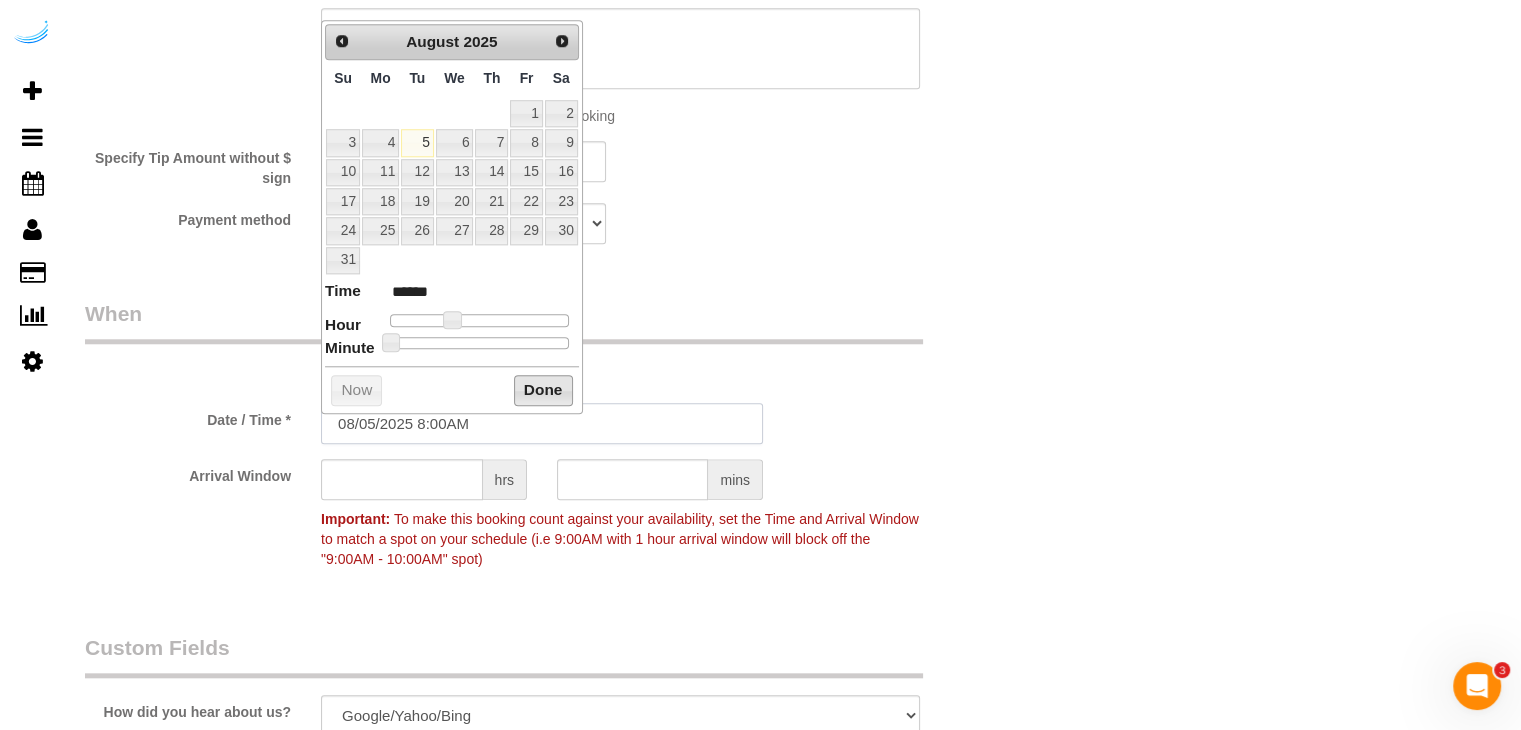 scroll, scrollTop: 1800, scrollLeft: 0, axis: vertical 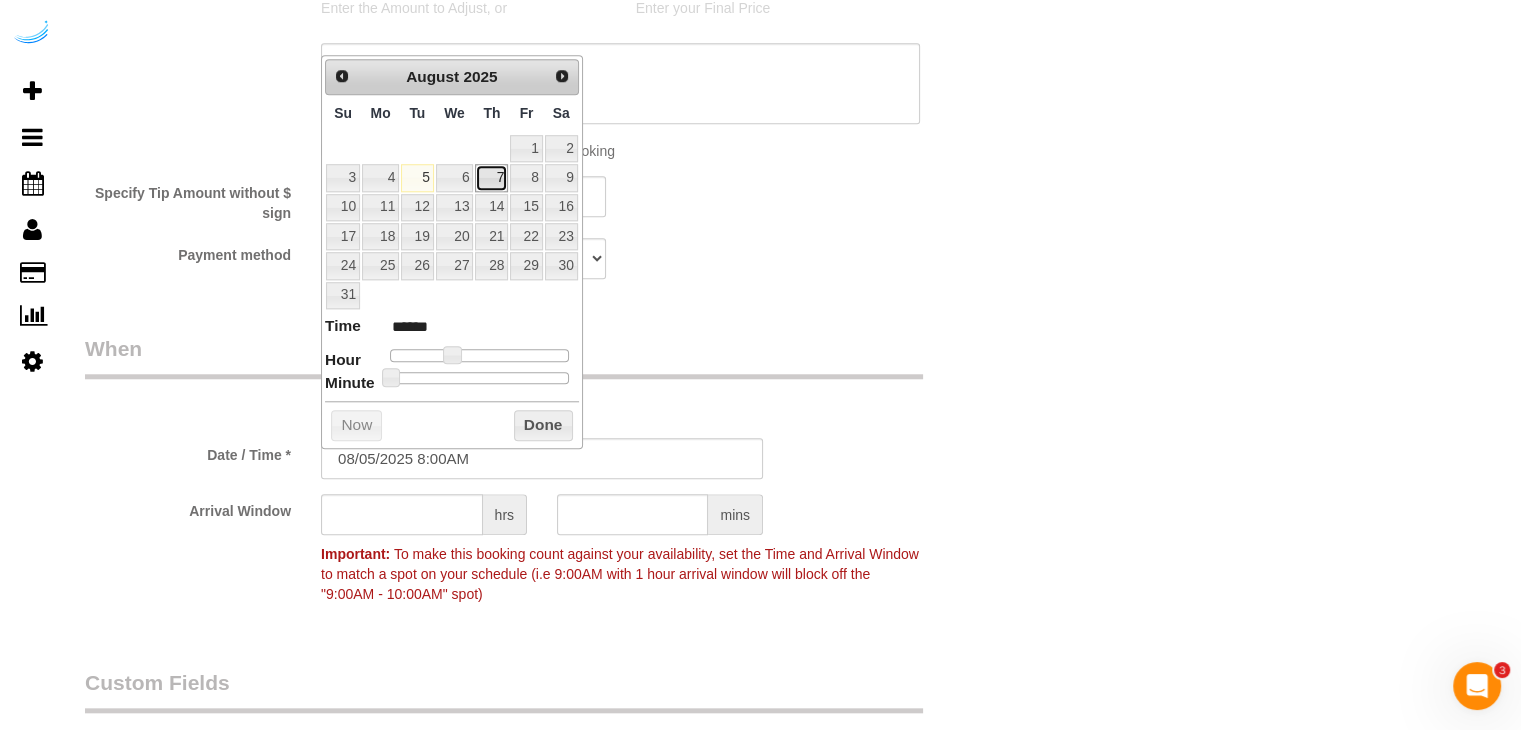 click on "7" at bounding box center (491, 177) 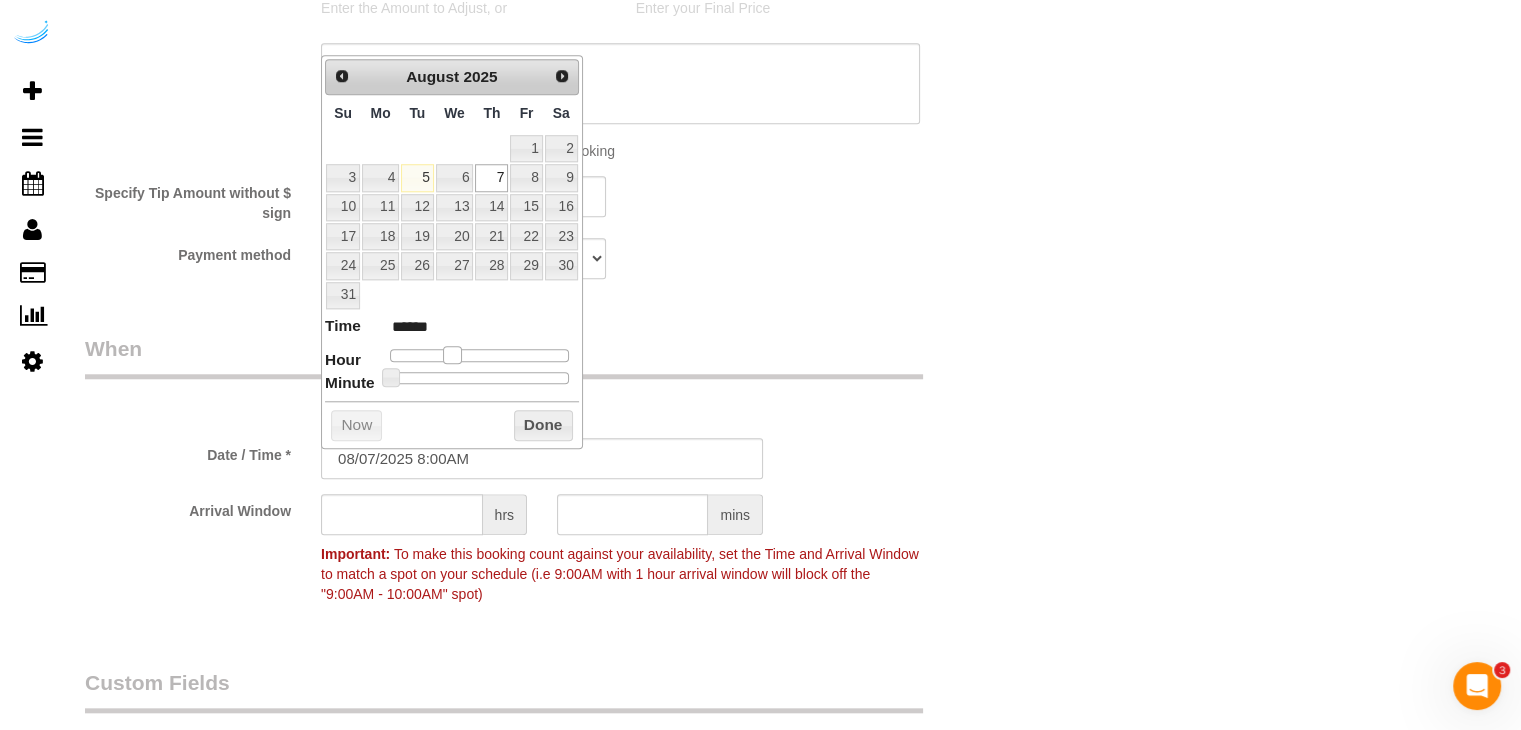 type on "08/07/2025 9:00AM" 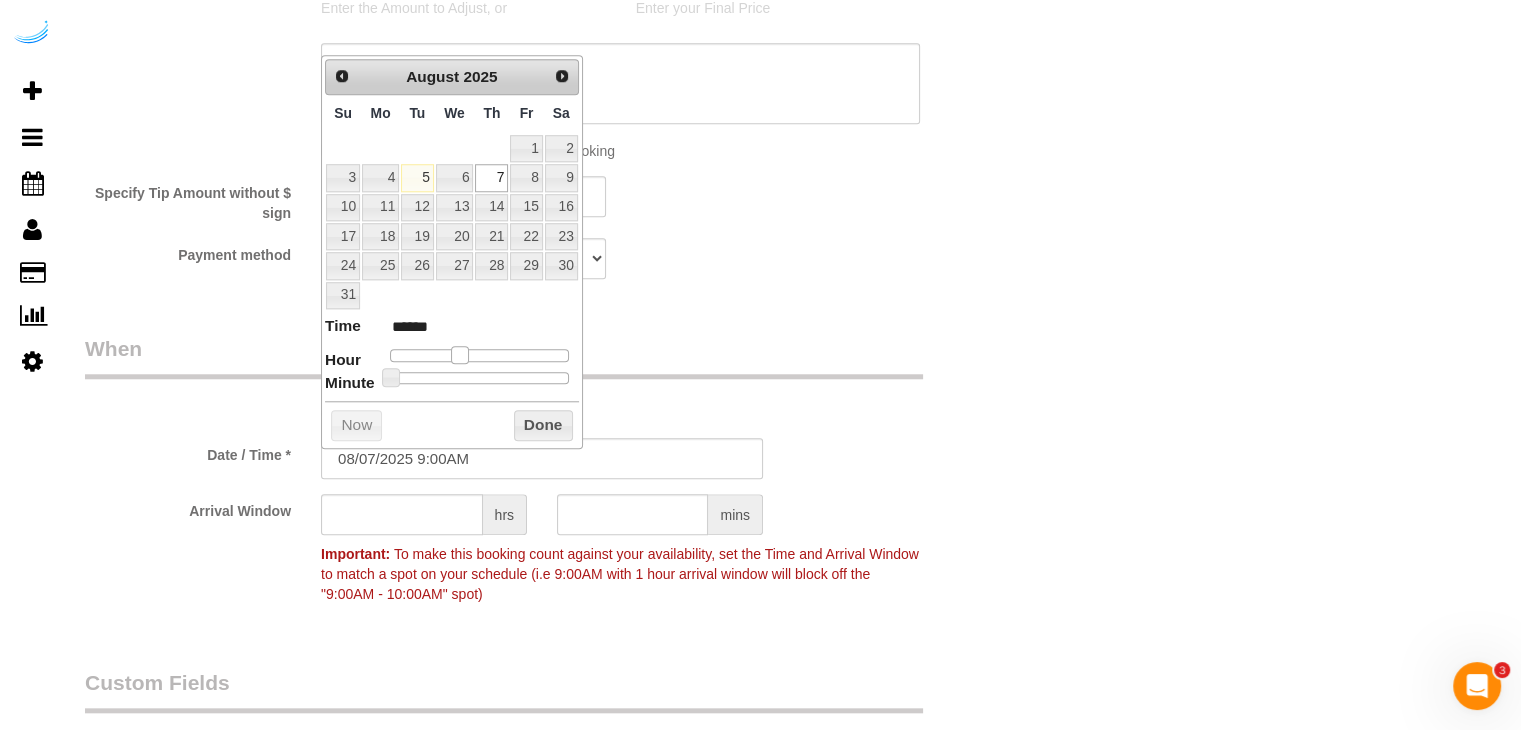 type on "08/07/2025 10:00AM" 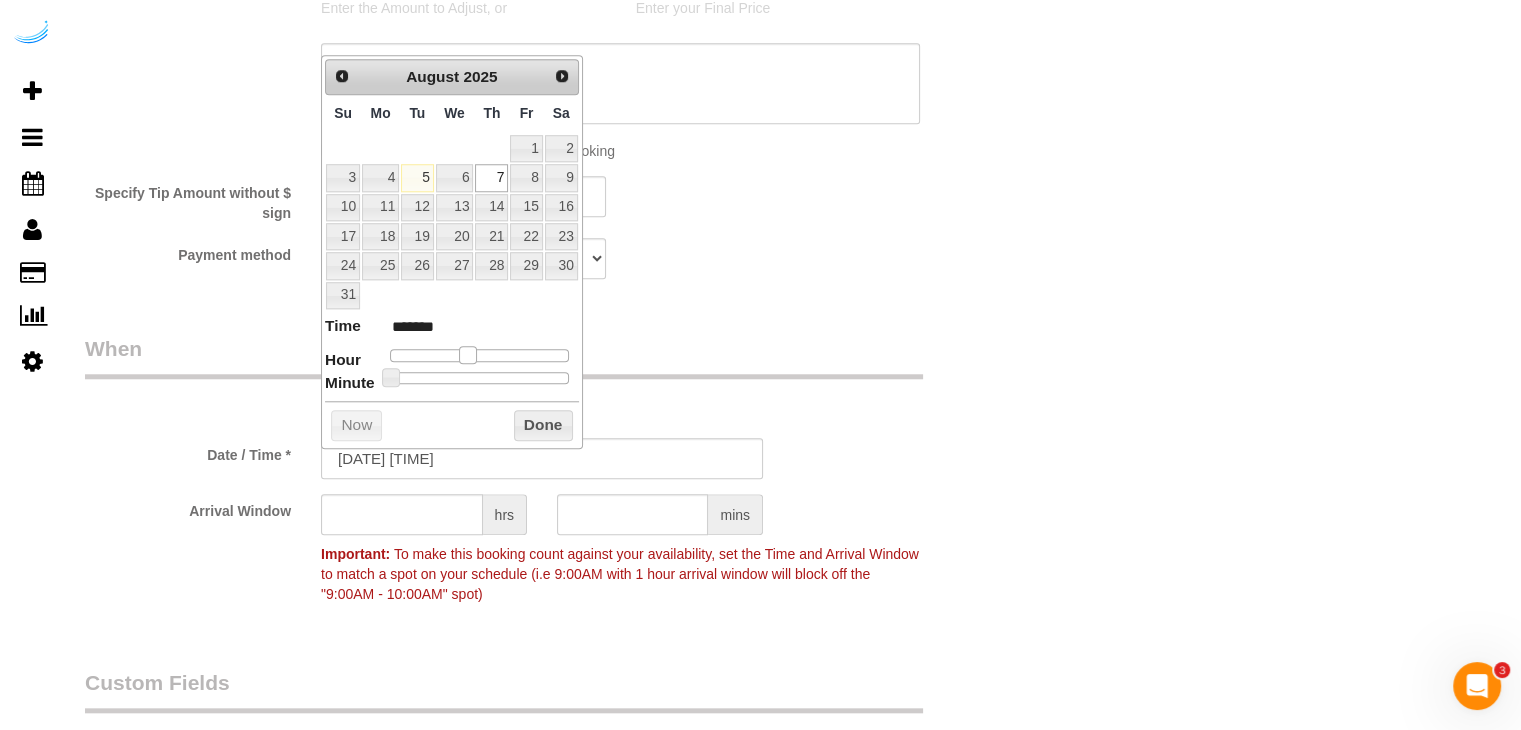 drag, startPoint x: 456, startPoint y: 357, endPoint x: 474, endPoint y: 357, distance: 18 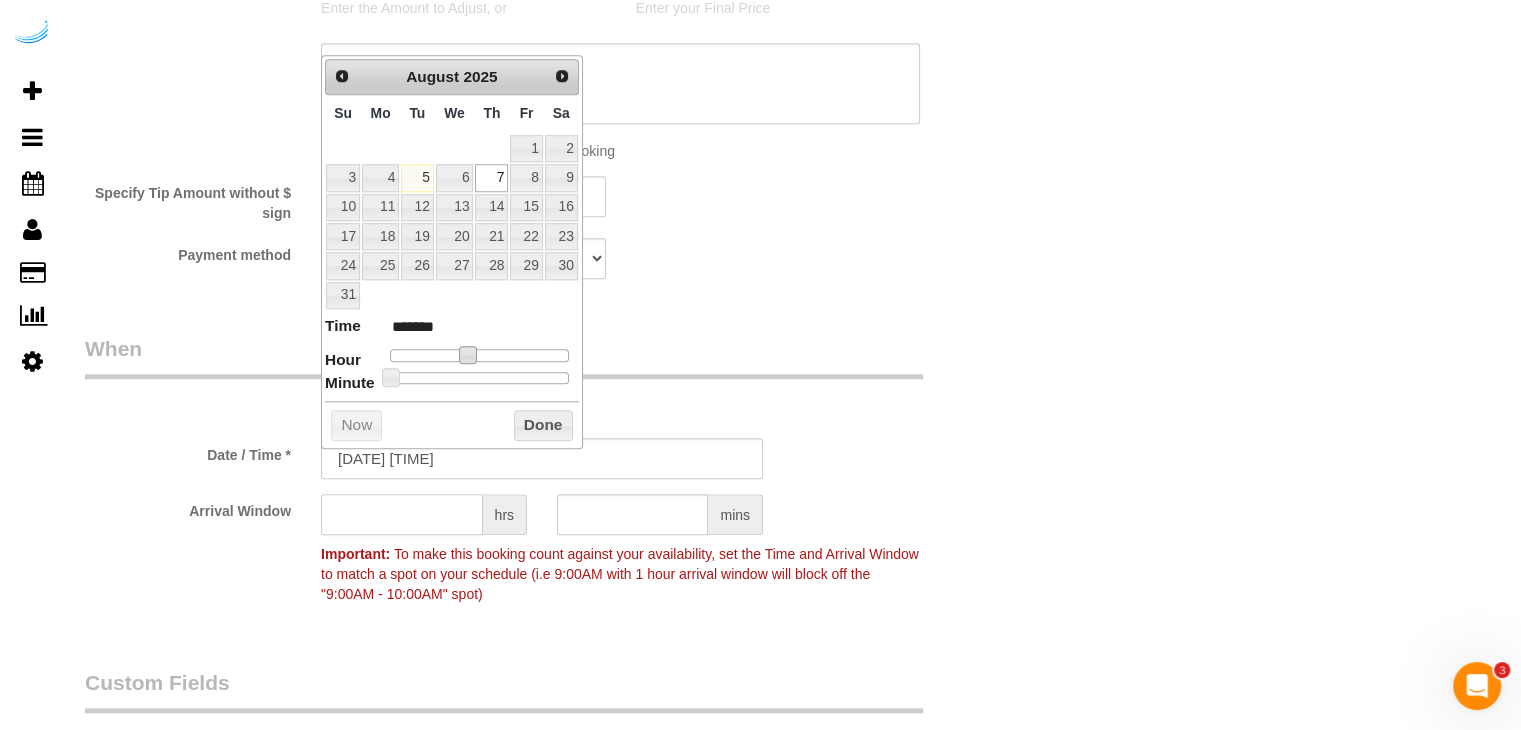 click 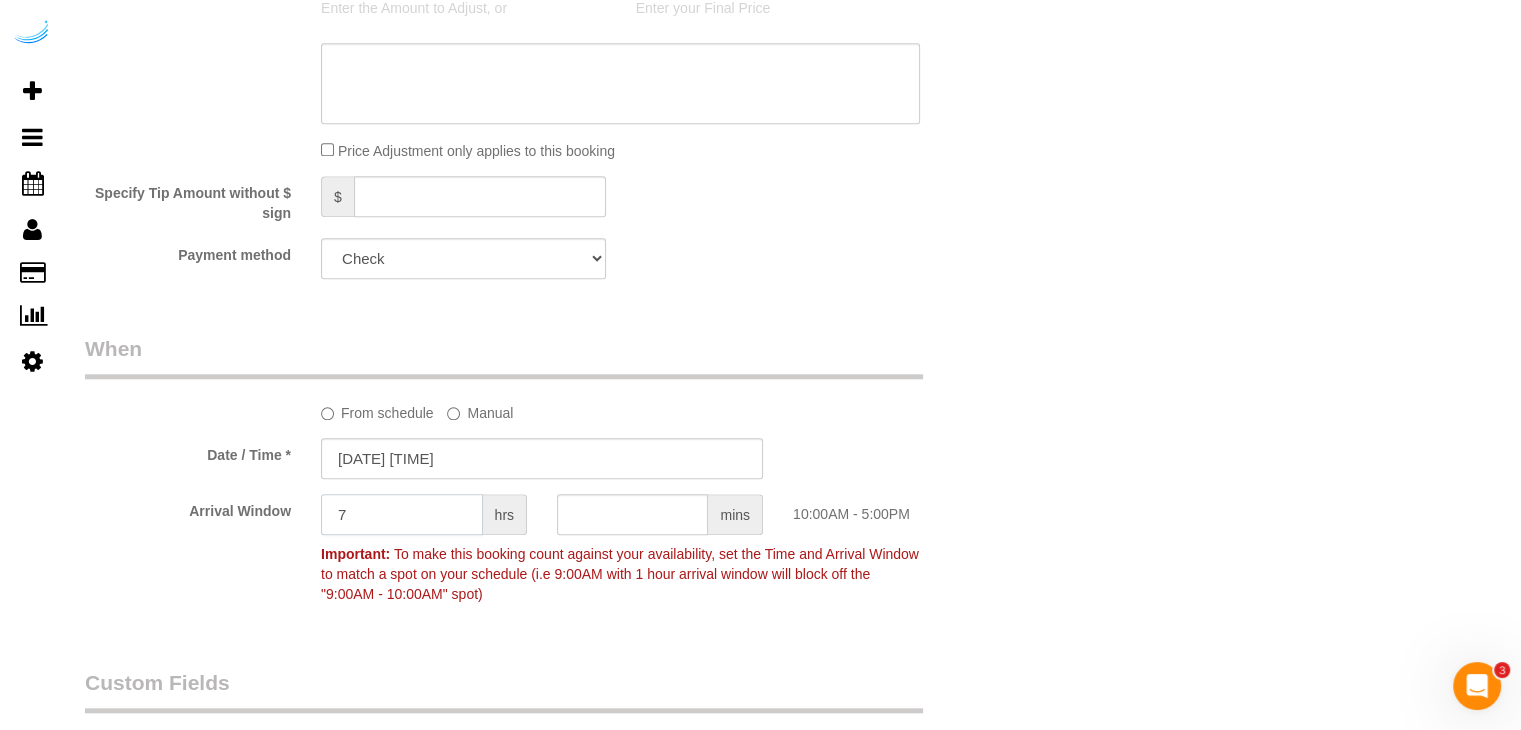 scroll, scrollTop: 1900, scrollLeft: 0, axis: vertical 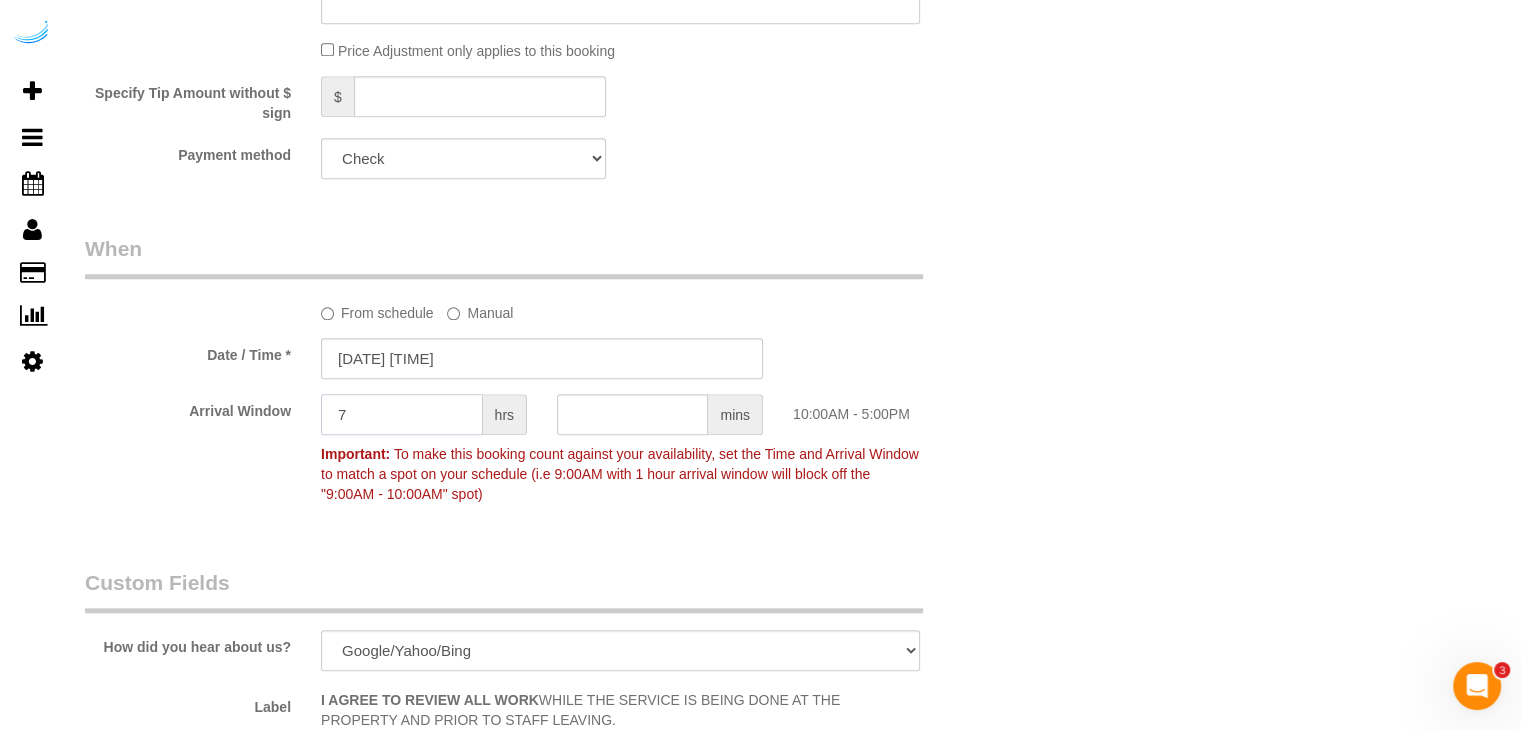type on "7" 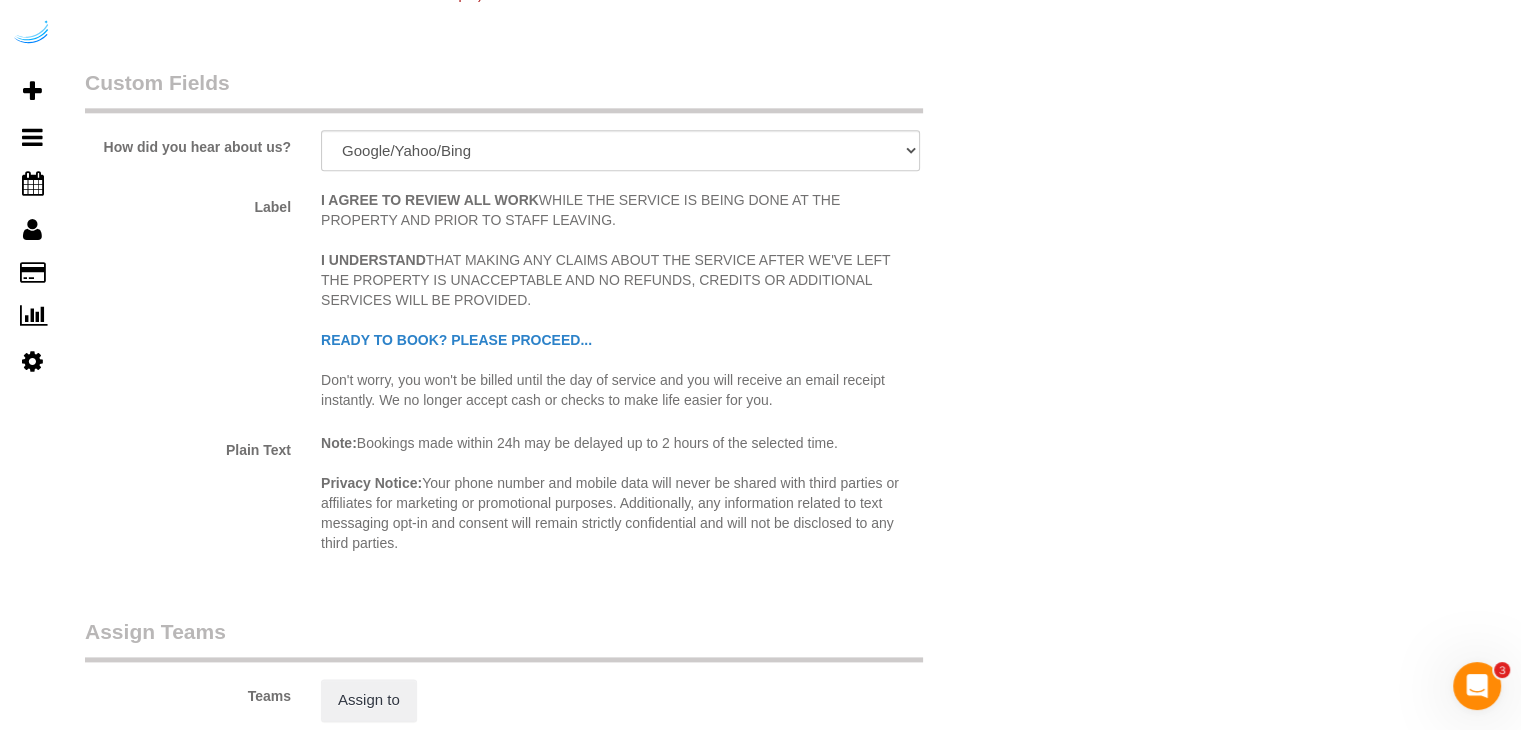 scroll, scrollTop: 2900, scrollLeft: 0, axis: vertical 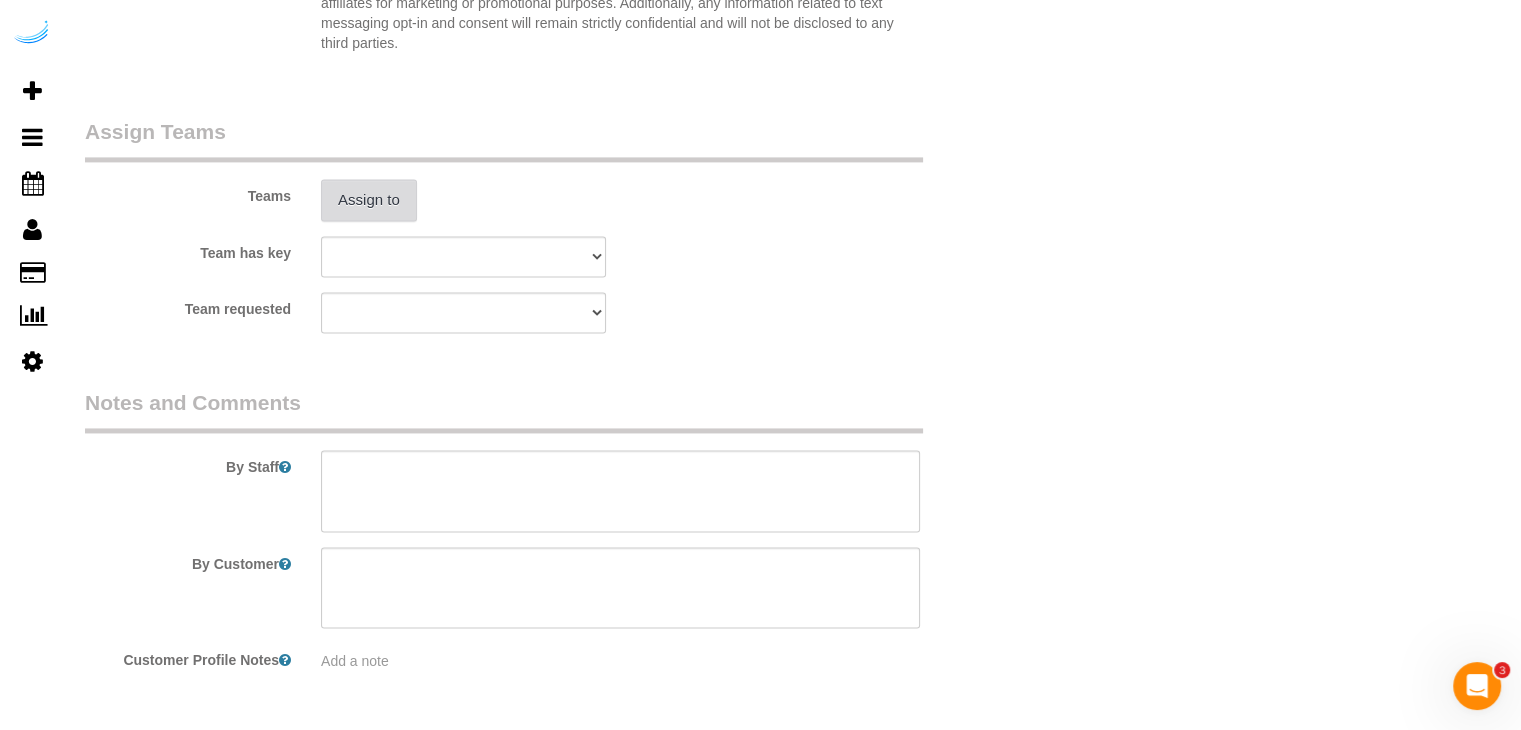 click on "Assign to" at bounding box center (369, 200) 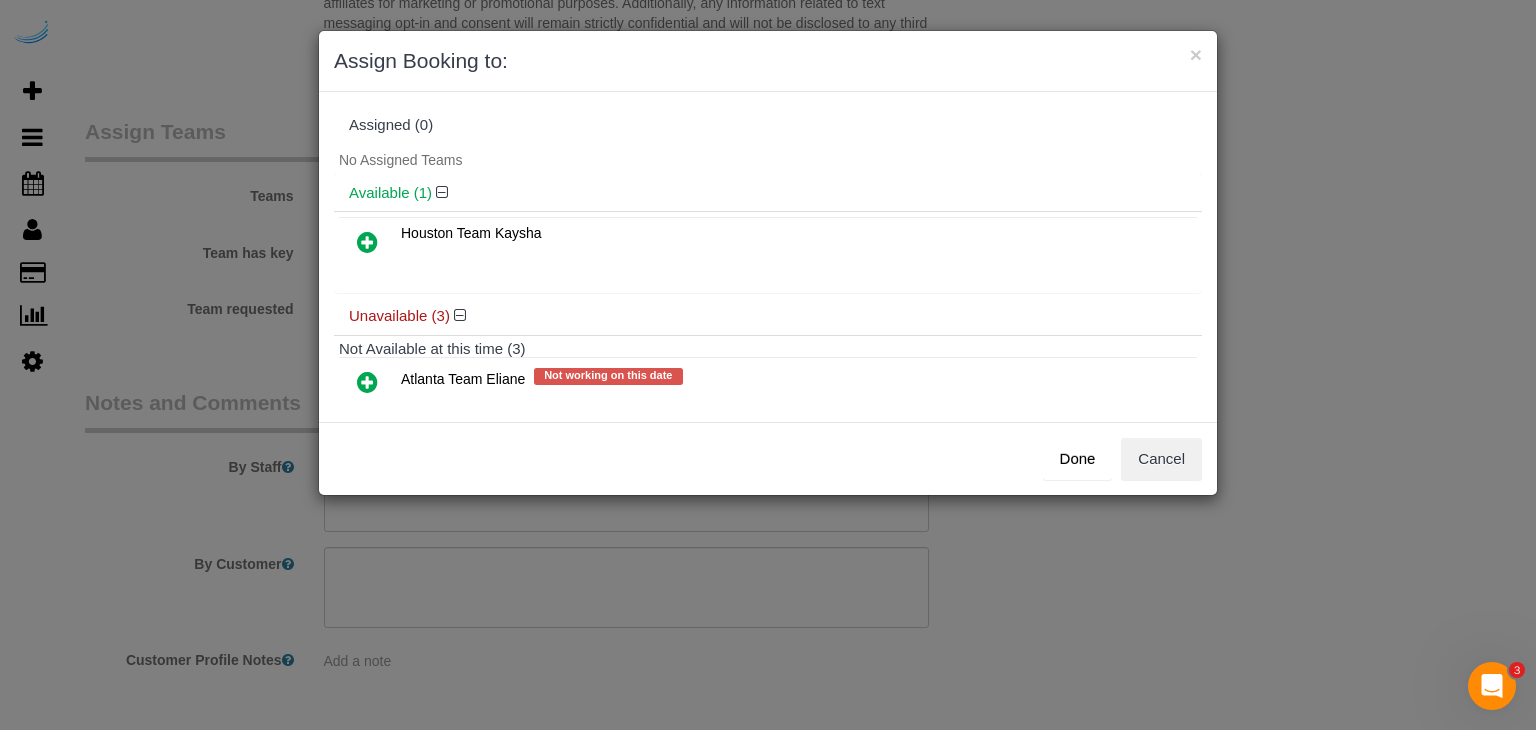 click at bounding box center [367, 382] 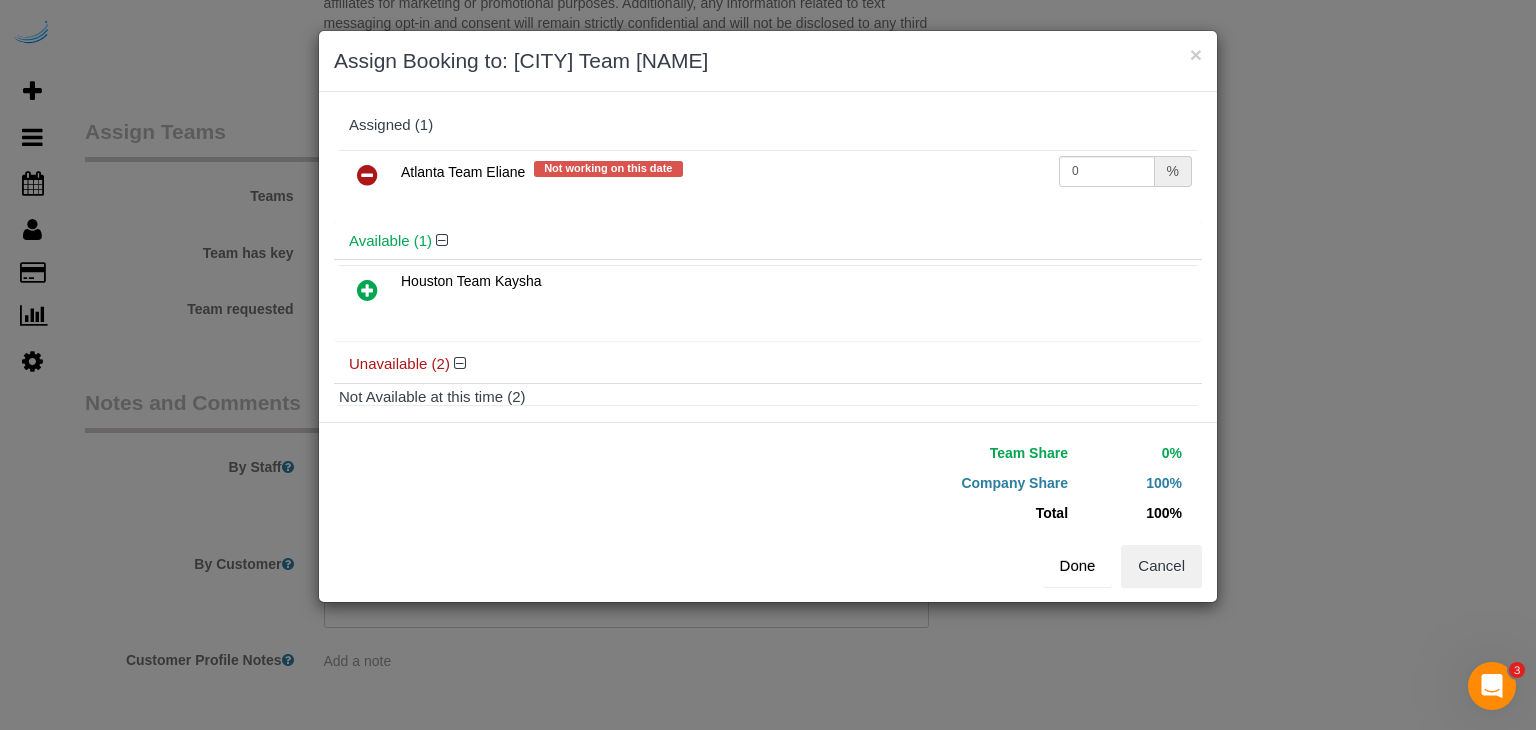 click on "Done" at bounding box center [1078, 566] 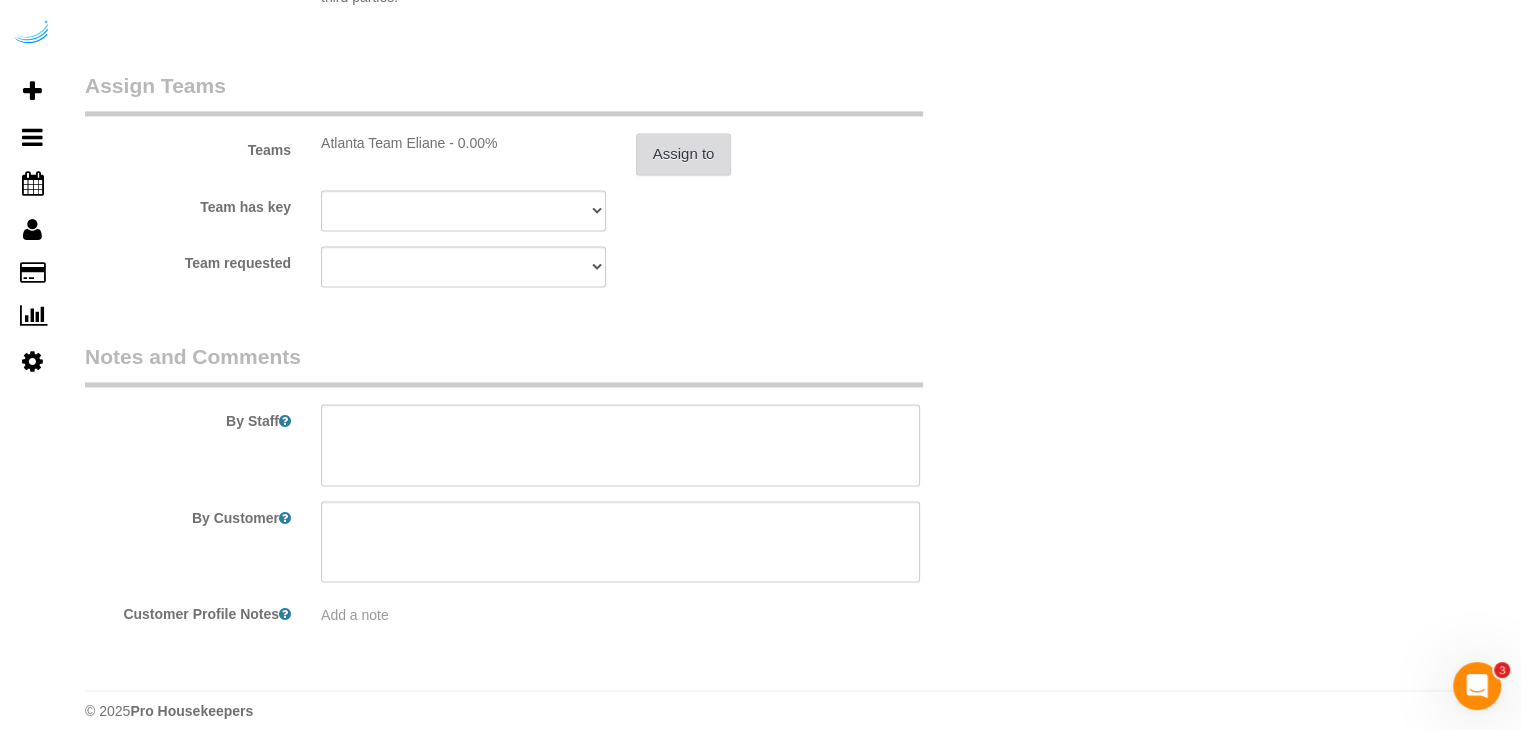 scroll, scrollTop: 2971, scrollLeft: 0, axis: vertical 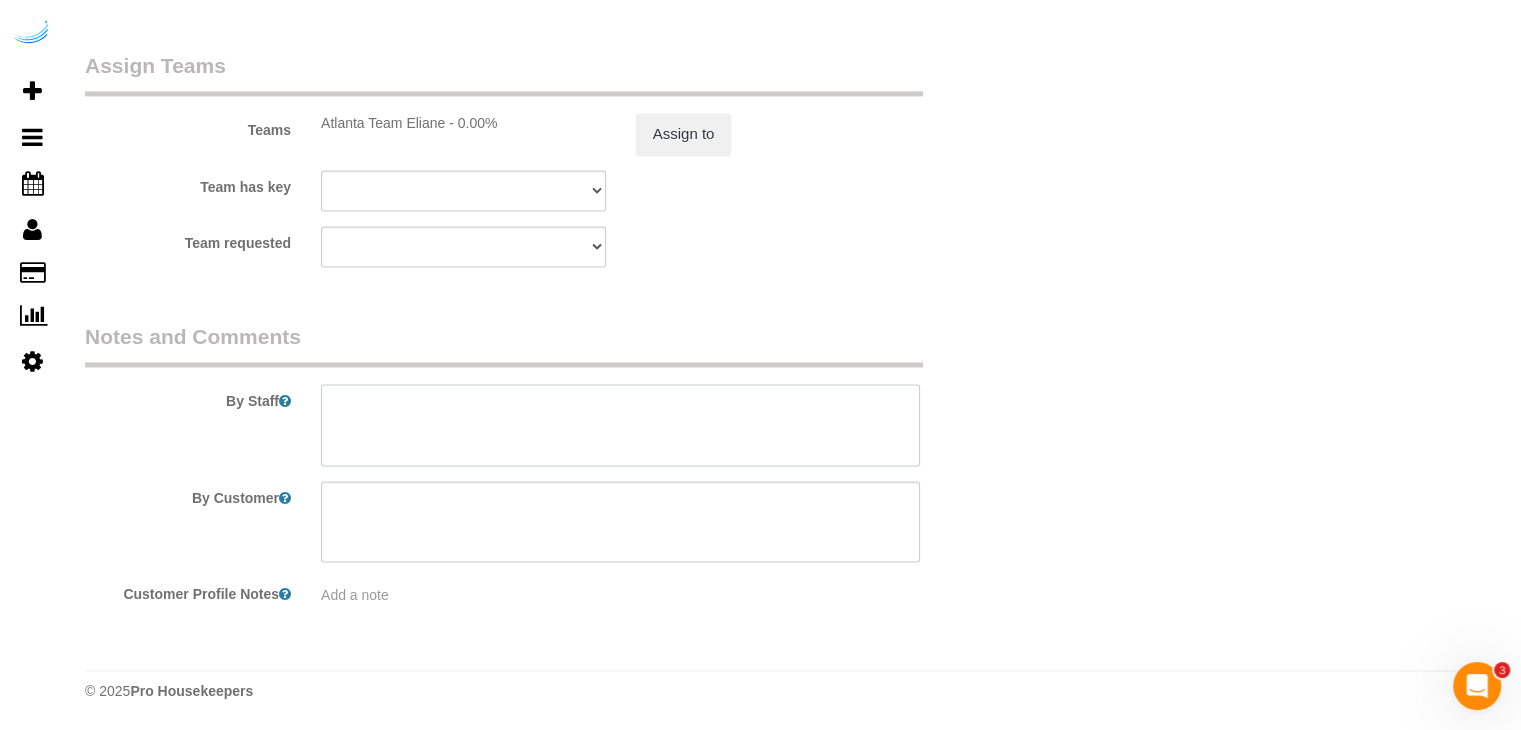 click at bounding box center [620, 425] 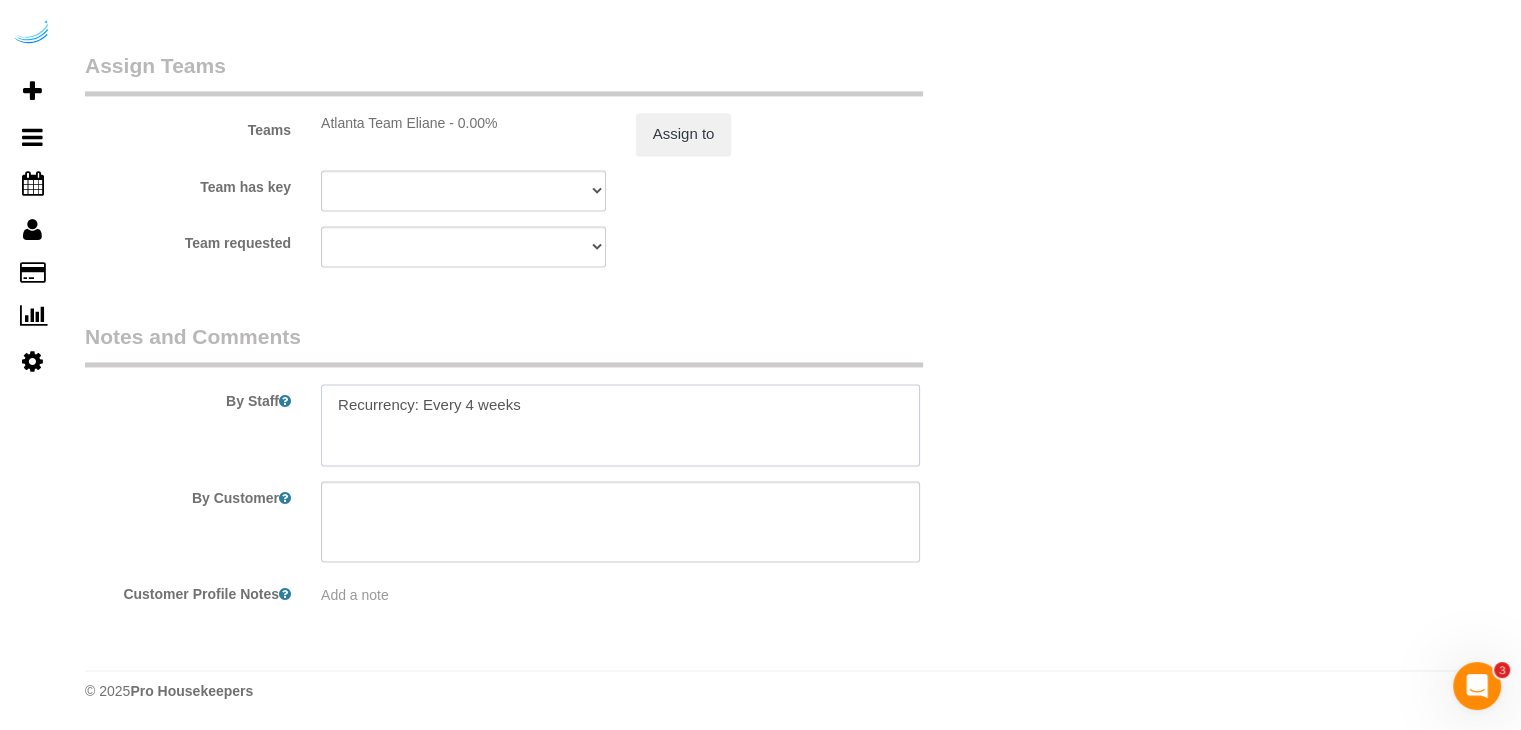paste on "Permanent Notes:No notes from this customer.Today's Notes:Gate code: 536 There are a lot of plants and odd wall decor. Most are not delicate. If something falls off a shelf, just leave it on the counter. There is a small garbage bin in the bathroom that is lined with grocery bags. There will be a replacement on the bathroom counter. Large kitchen trash bags are under the kitchen sink. If needed, there is a vacuum in the laundry room.
Entry Method: Hidden Key
Details:
Key is hooked in the back of the door wreath.
Additional Notes:
Gate code: 536
Code Type: Gate
Access Code: 536
Details:
Use left side gates" 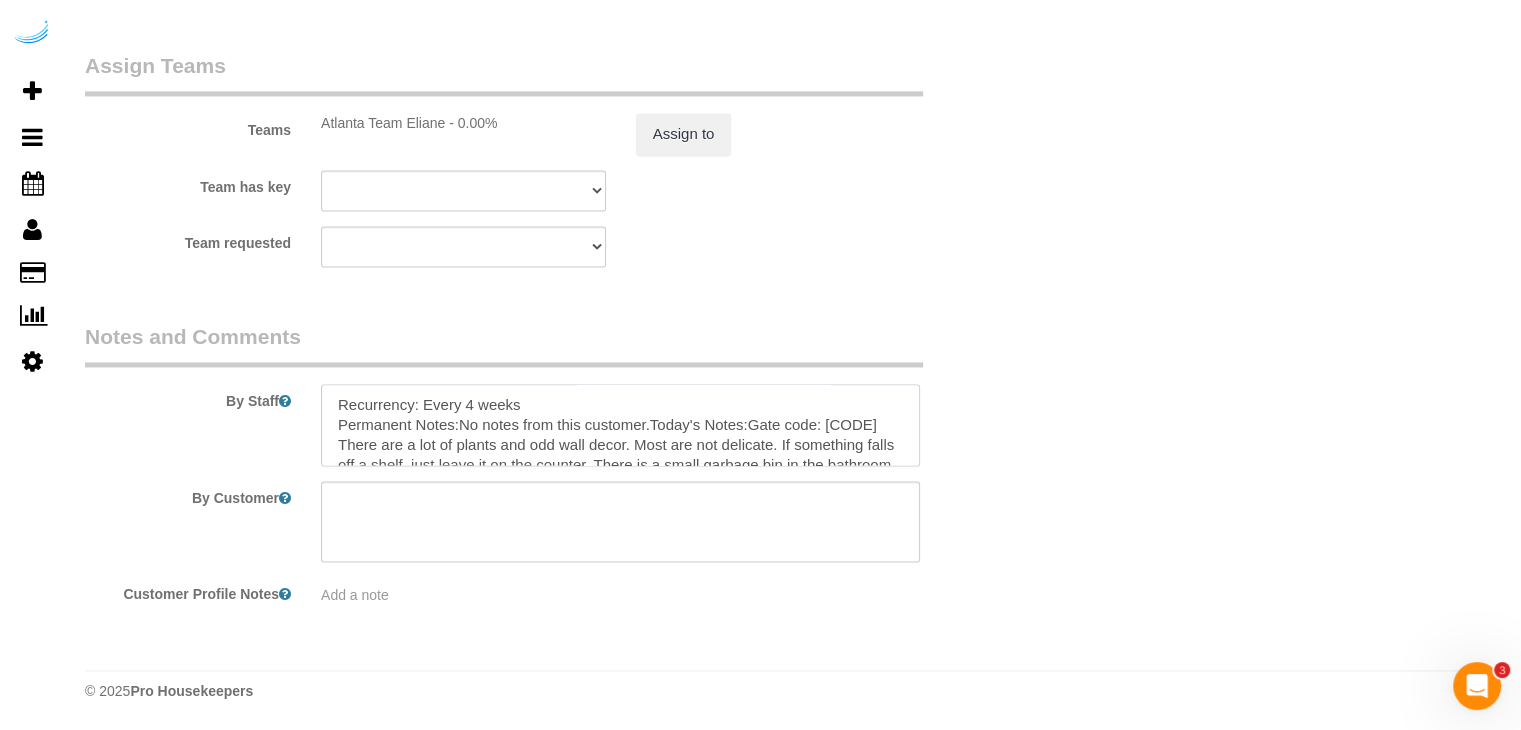 scroll, scrollTop: 287, scrollLeft: 0, axis: vertical 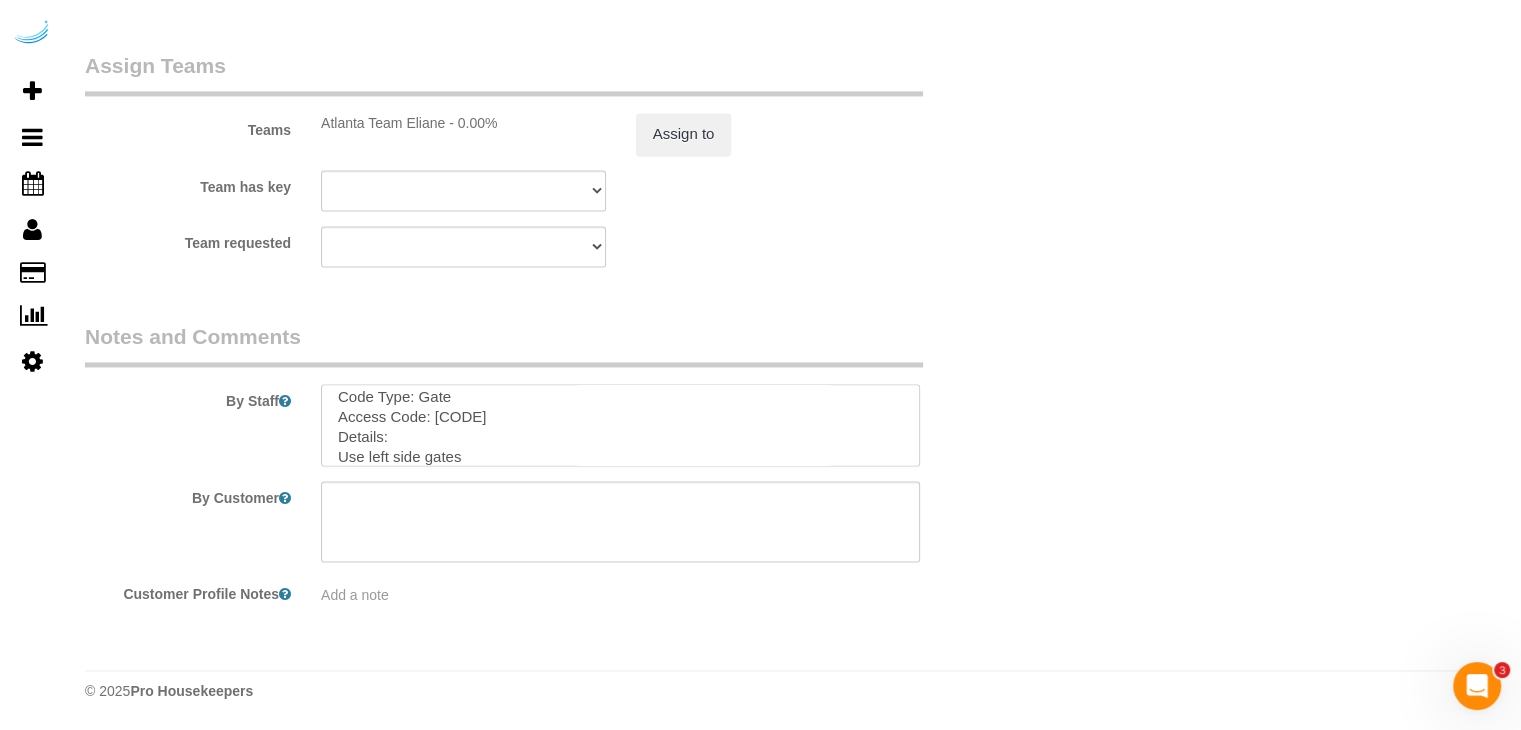 type on "Recurrency: Every 4 weeks
Permanent Notes:No notes from this customer.Today's Notes:Gate code: 536 There are a lot of plants and odd wall decor. Most are not delicate. If something falls off a shelf, just leave it on the counter. There is a small garbage bin in the bathroom that is lined with grocery bags. There will be a replacement on the bathroom counter. Large kitchen trash bags are under the kitchen sink. If needed, there is a vacuum in the laundry room.
Entry Method: Hidden Key
Details:
Key is hooked in the back of the door wreath.
Additional Notes:
Gate code: 536
Code Type: Gate
Access Code: 536
Details:
Use left side gates" 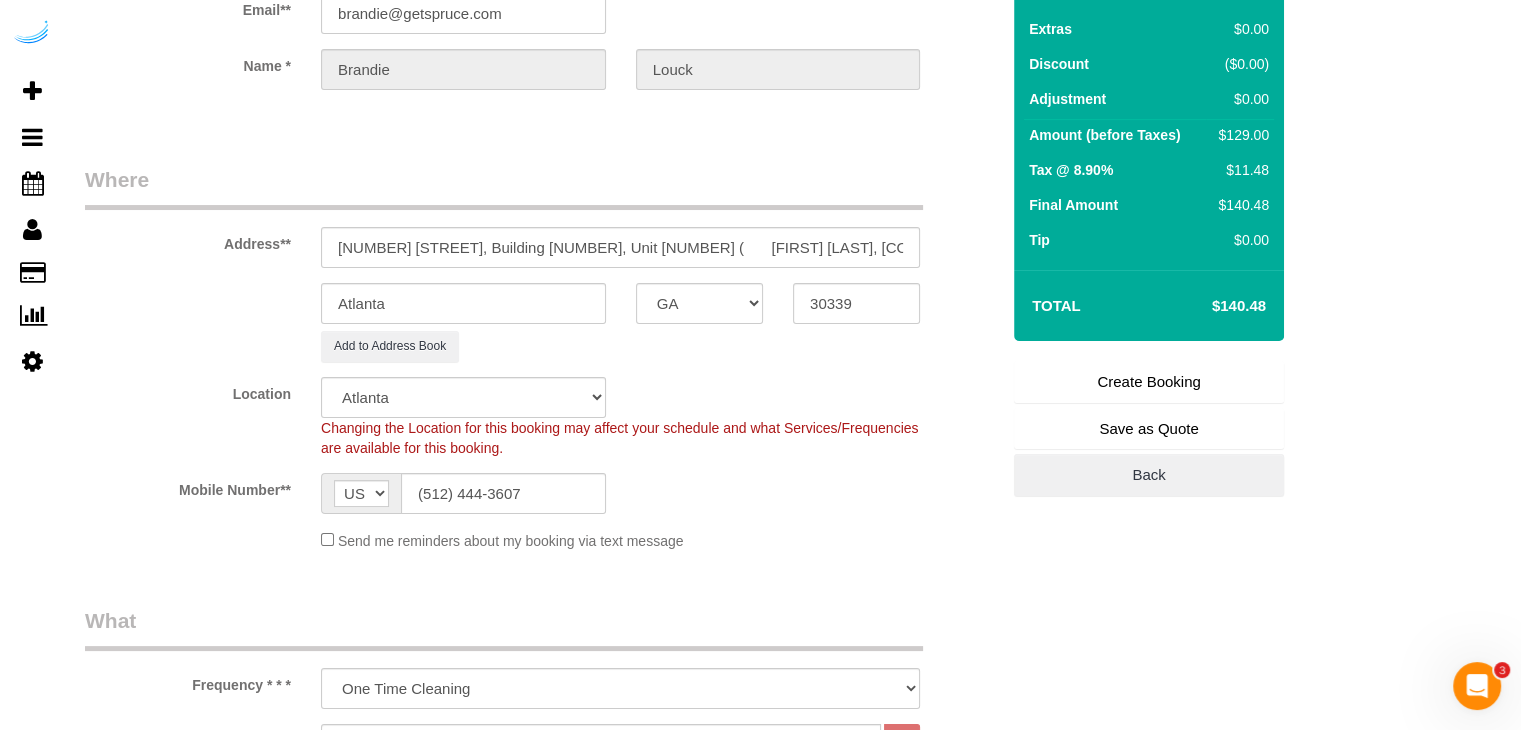 scroll, scrollTop: 0, scrollLeft: 0, axis: both 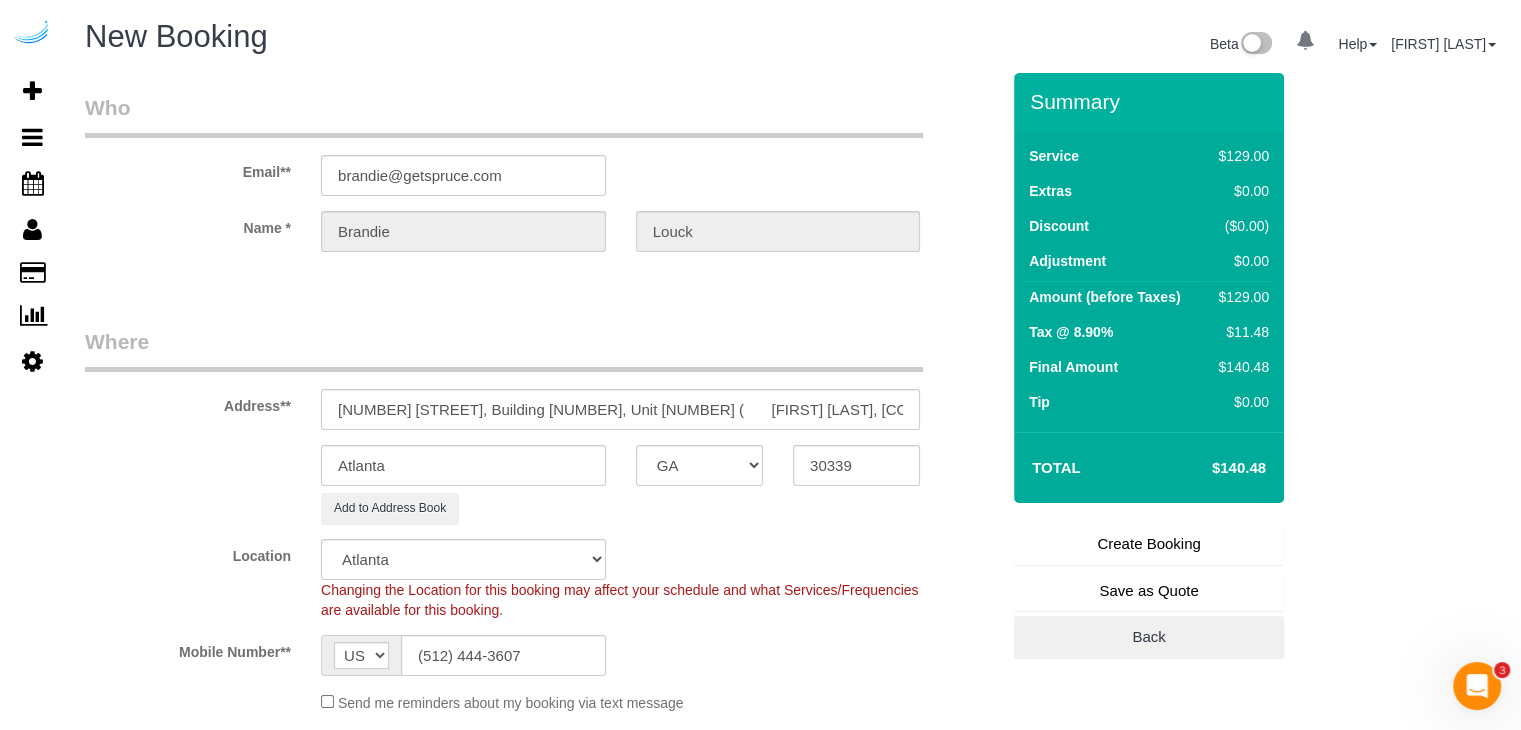 click on "Create Booking" at bounding box center (1149, 544) 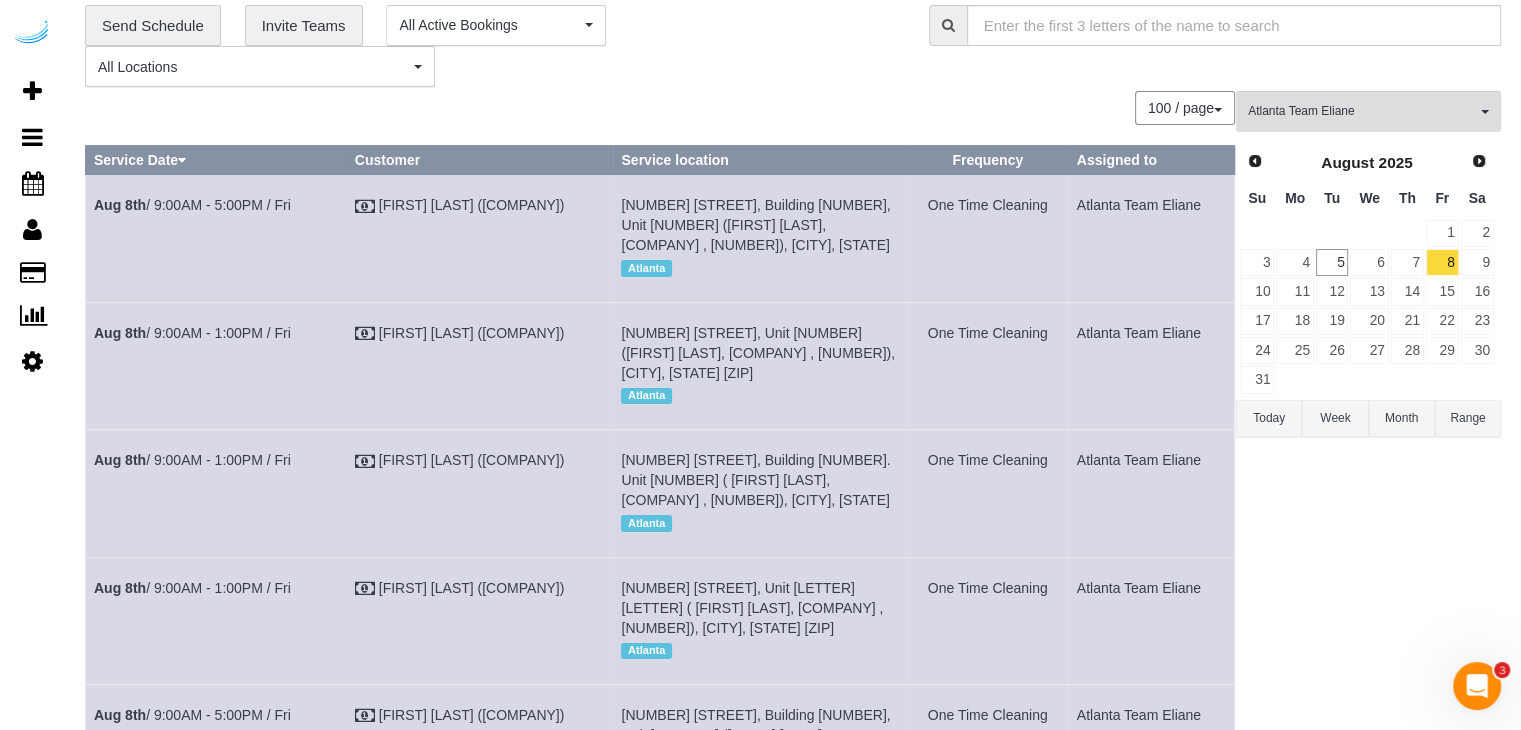 scroll, scrollTop: 100, scrollLeft: 0, axis: vertical 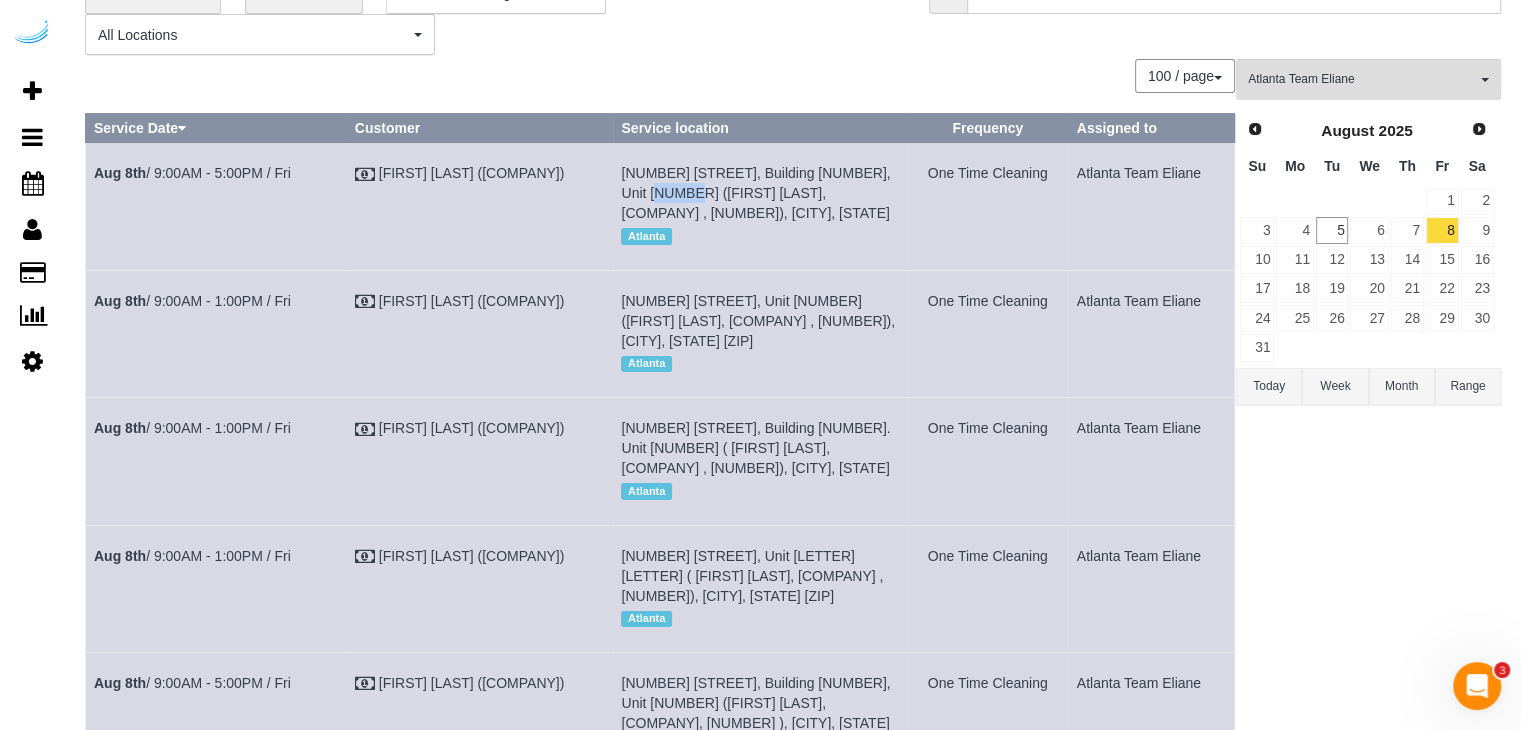 drag, startPoint x: 632, startPoint y: 190, endPoint x: 601, endPoint y: 189, distance: 31.016125 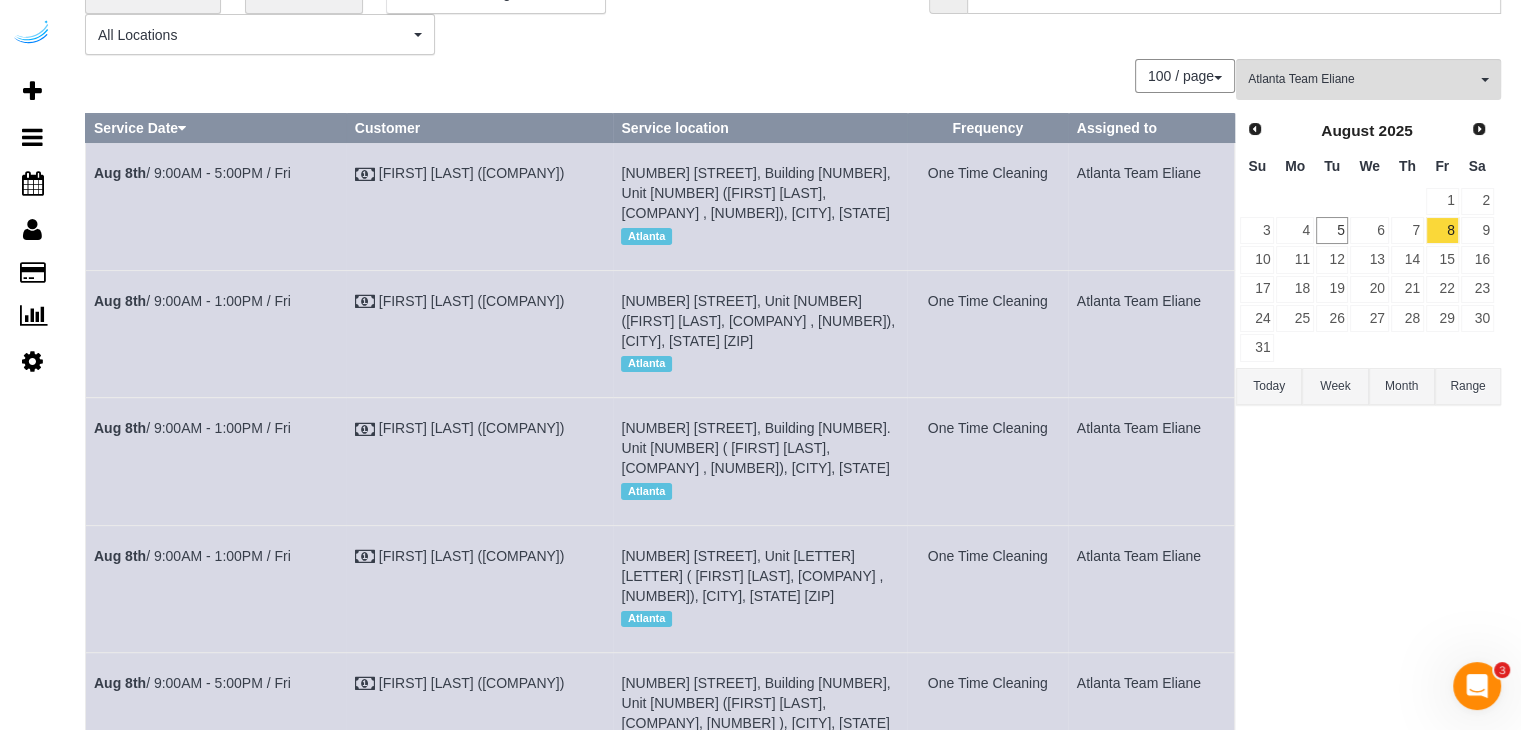 drag, startPoint x: 317, startPoint y: 185, endPoint x: 88, endPoint y: 174, distance: 229.26404 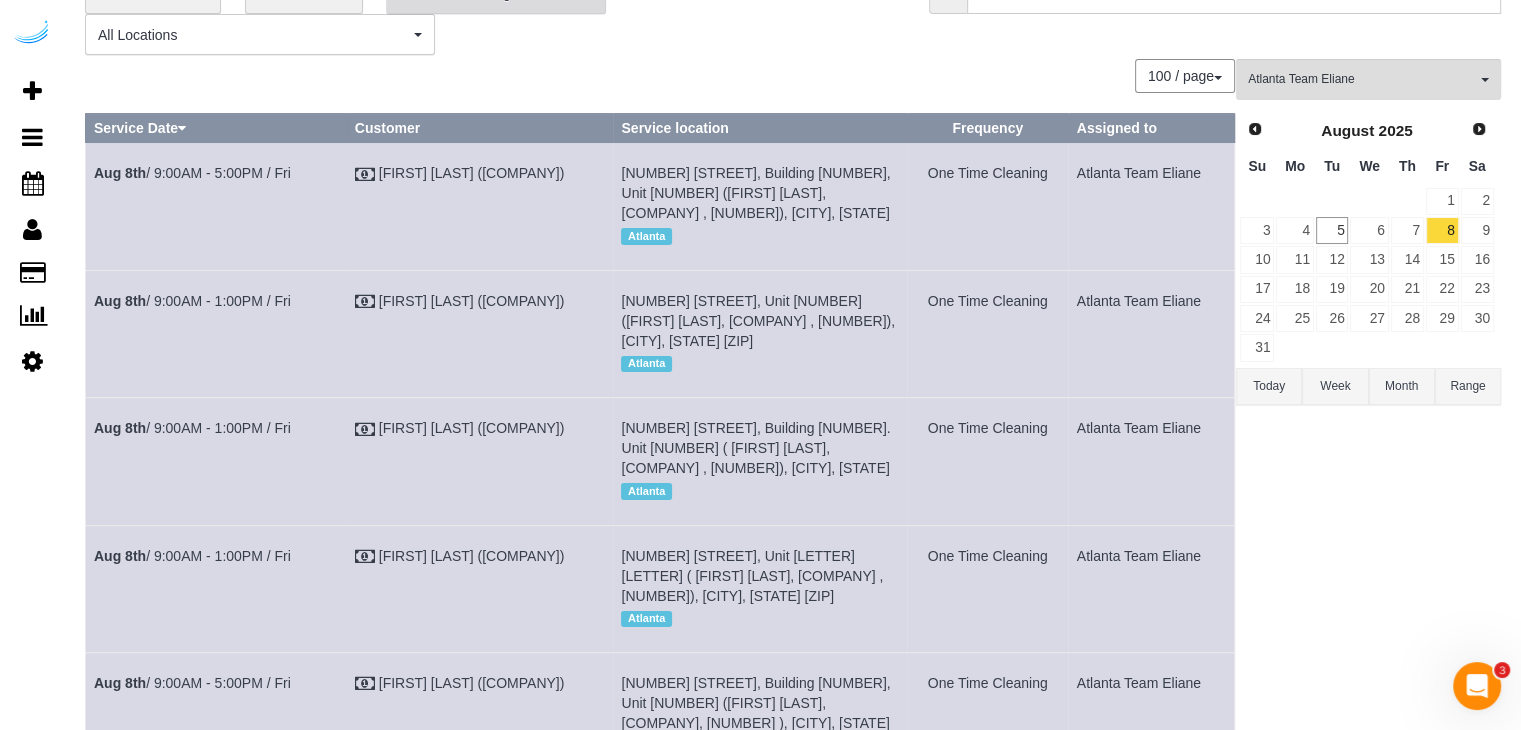 copy on "3000 Briarcliff Rd Ne, Building 2105, Unit 2105 (Rebecca Auguste, Camden St. Clair , 1449610), Atlanta, GA 30329" 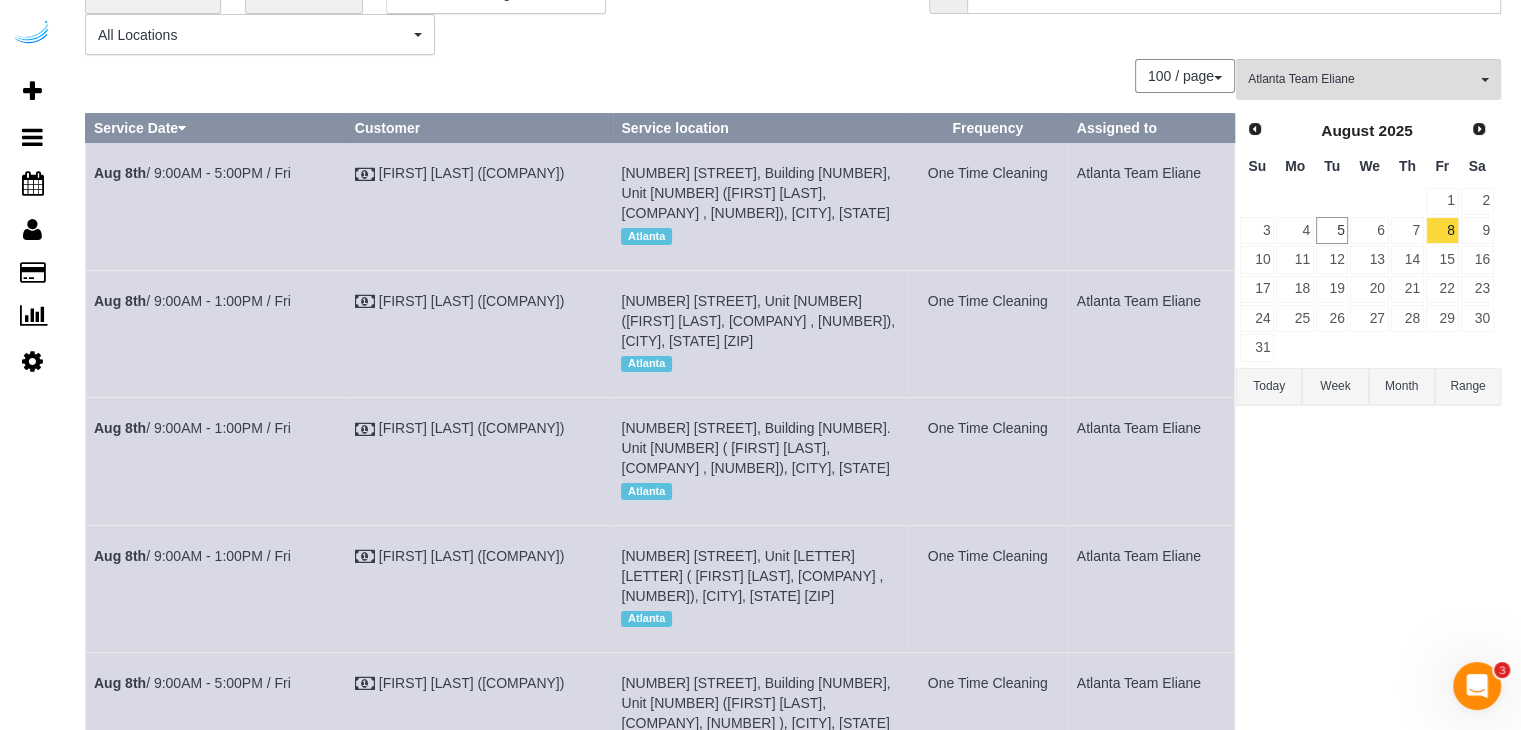 drag, startPoint x: 1204, startPoint y: 165, endPoint x: 1066, endPoint y: 189, distance: 140.07141 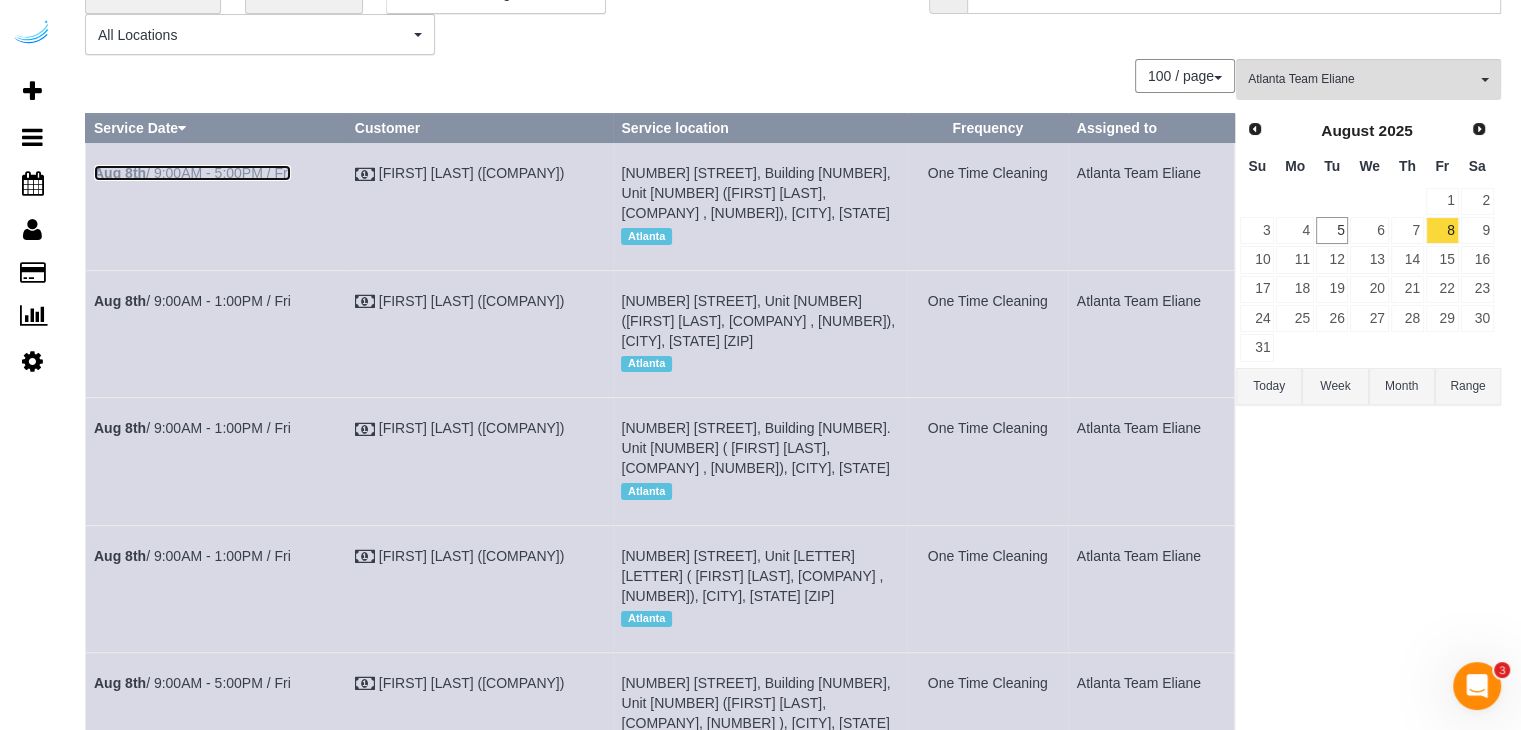 click on "[DATE] / [TIME] - [TIME] / [DAY]" at bounding box center [192, 173] 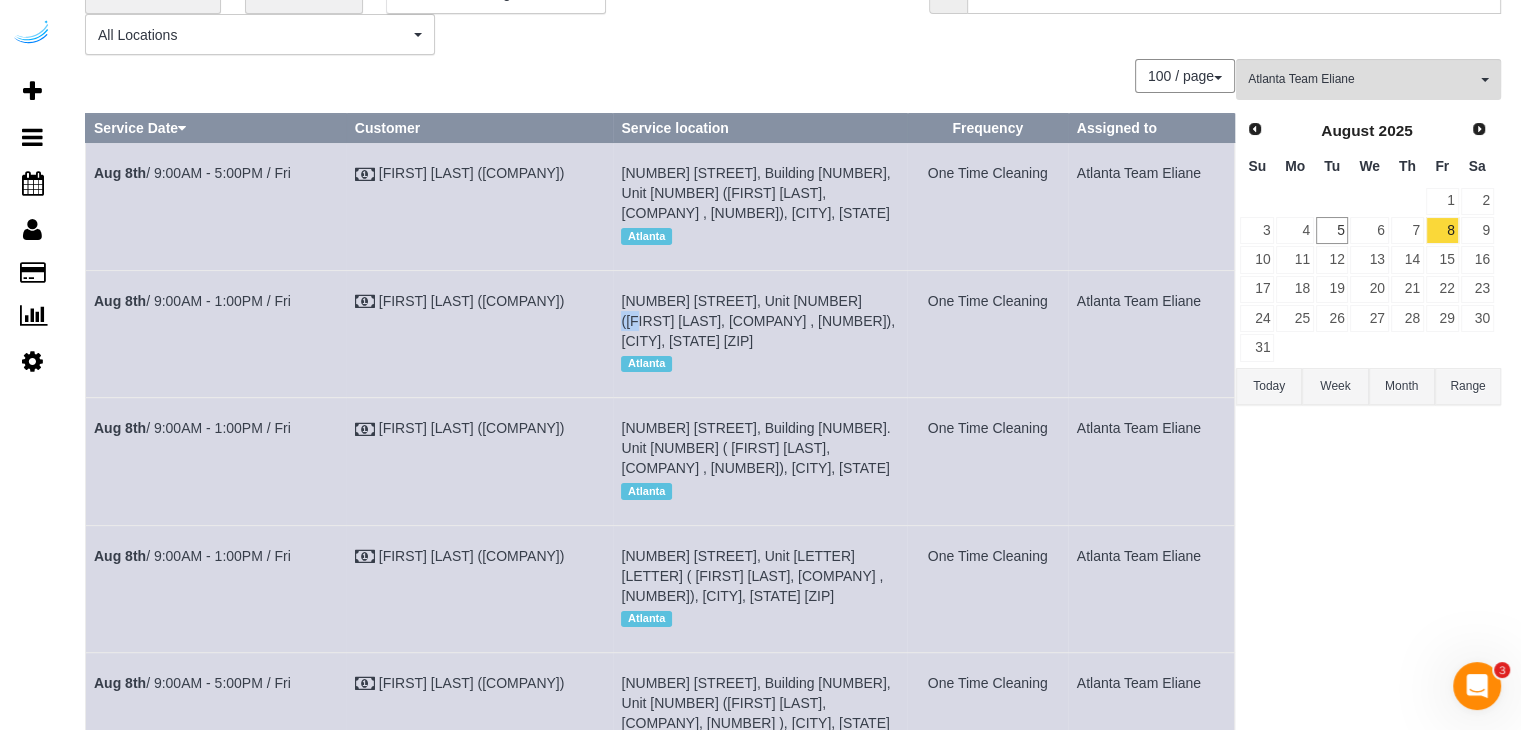 drag, startPoint x: 827, startPoint y: 295, endPoint x: 790, endPoint y: 309, distance: 39.56008 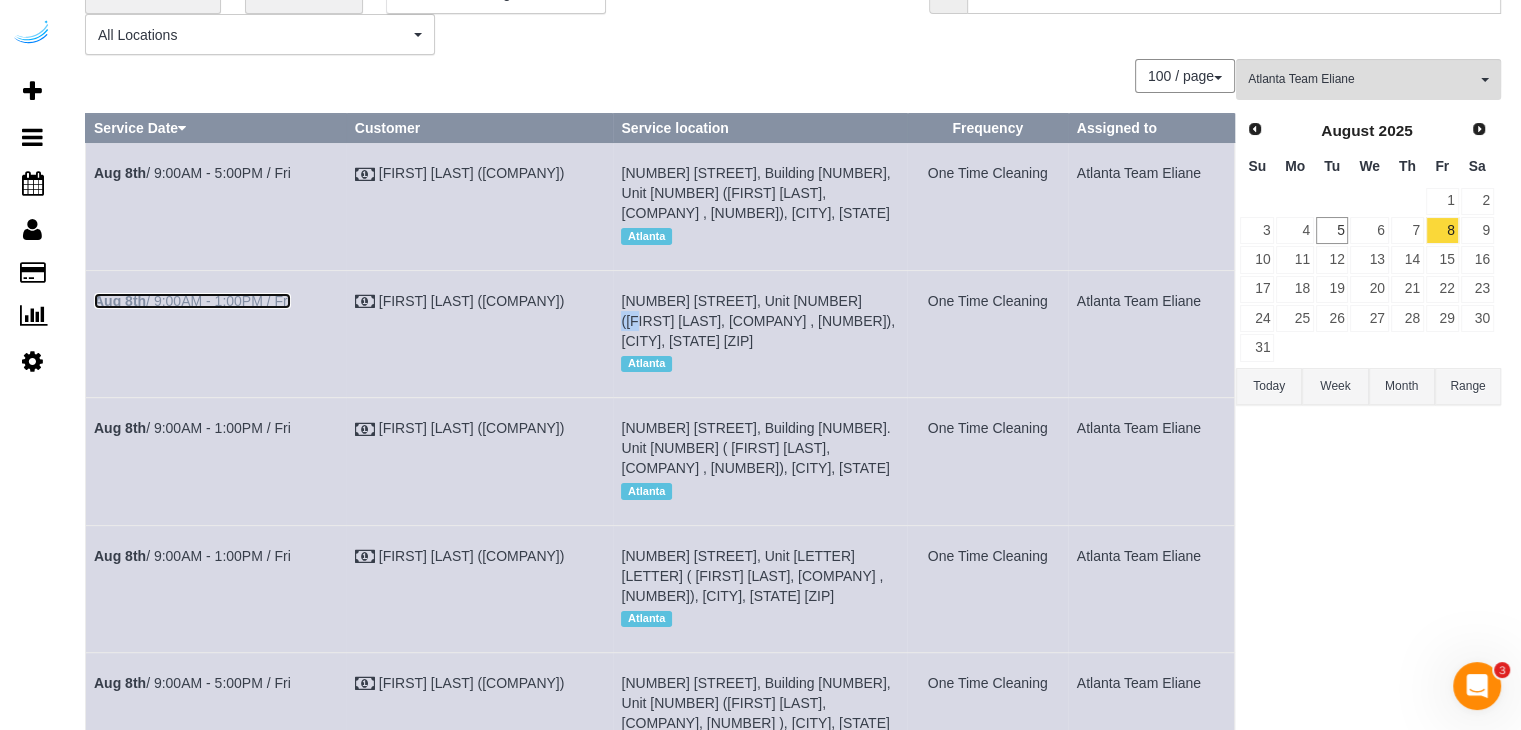 click on "[DATE]
/ [TIME] - [TIME] / [DAY]" at bounding box center (192, 301) 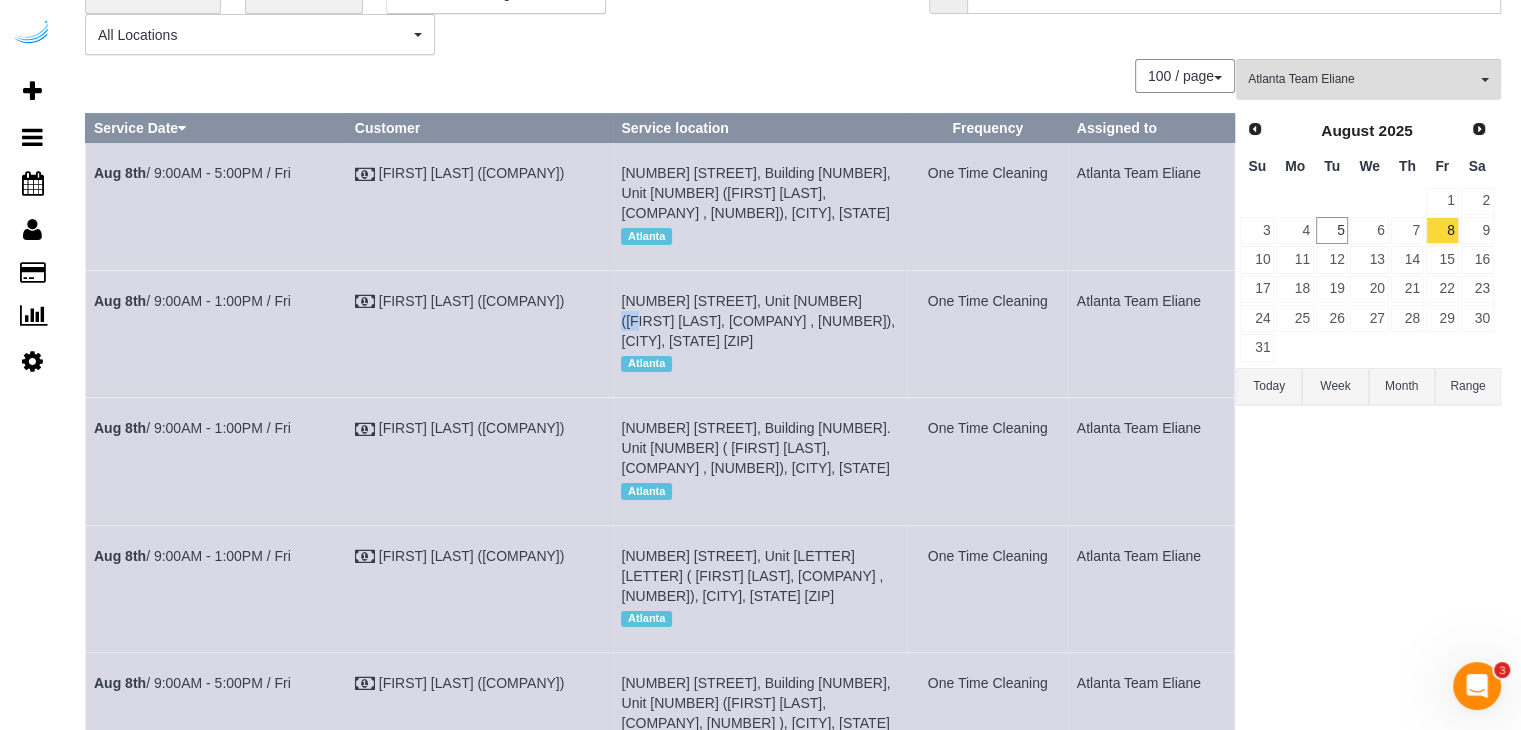drag, startPoint x: 268, startPoint y: 330, endPoint x: 94, endPoint y: 372, distance: 178.99721 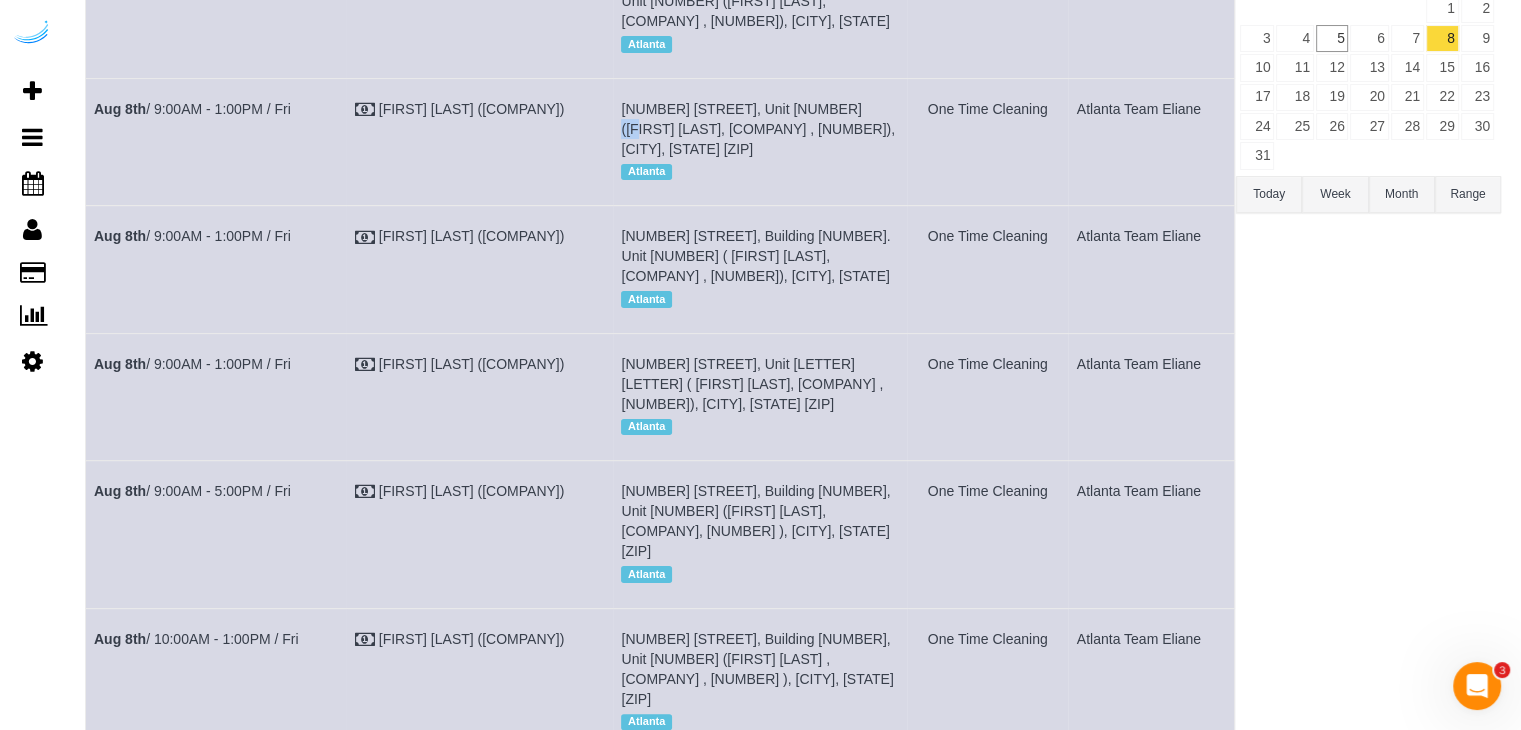 scroll, scrollTop: 300, scrollLeft: 0, axis: vertical 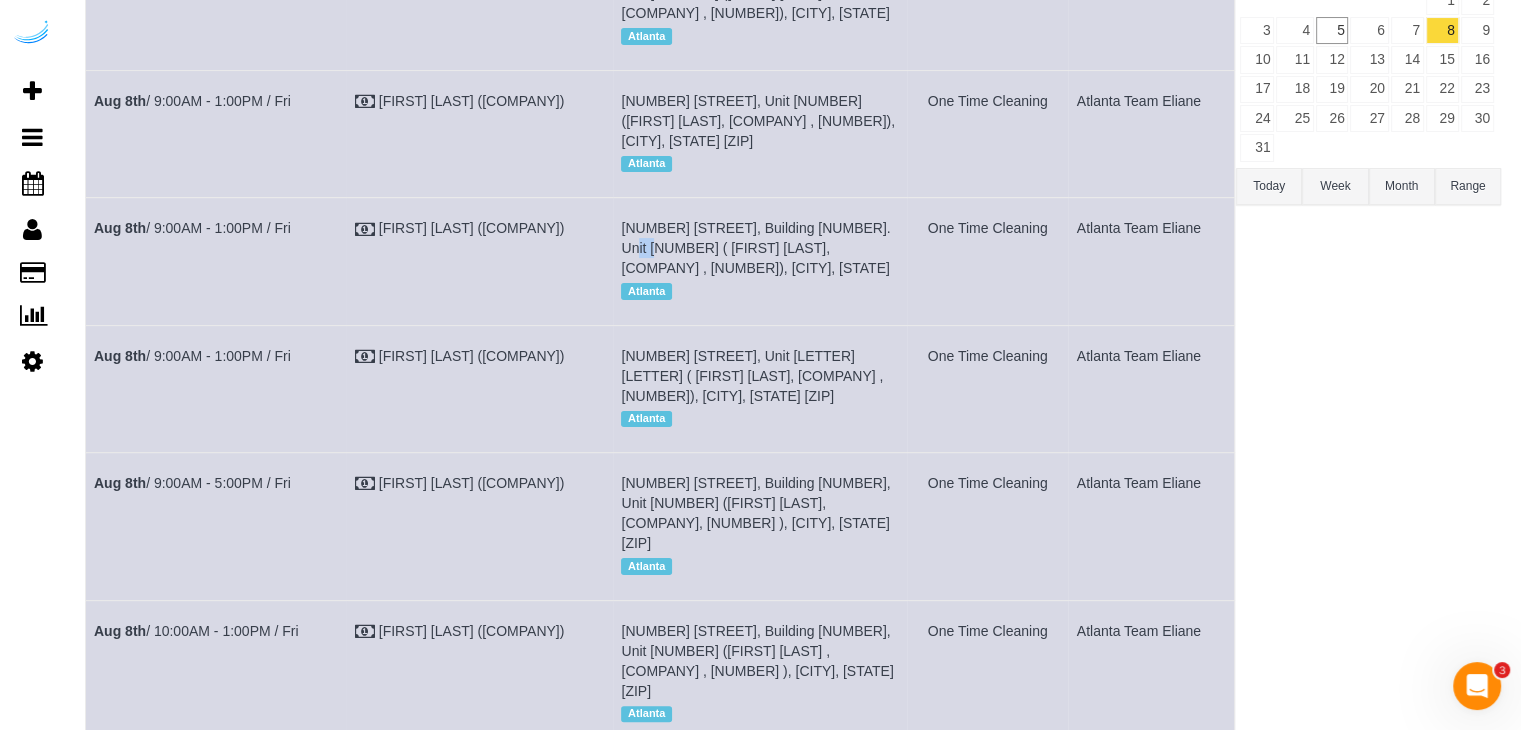 drag, startPoint x: 887, startPoint y: 226, endPoint x: 846, endPoint y: 235, distance: 41.976185 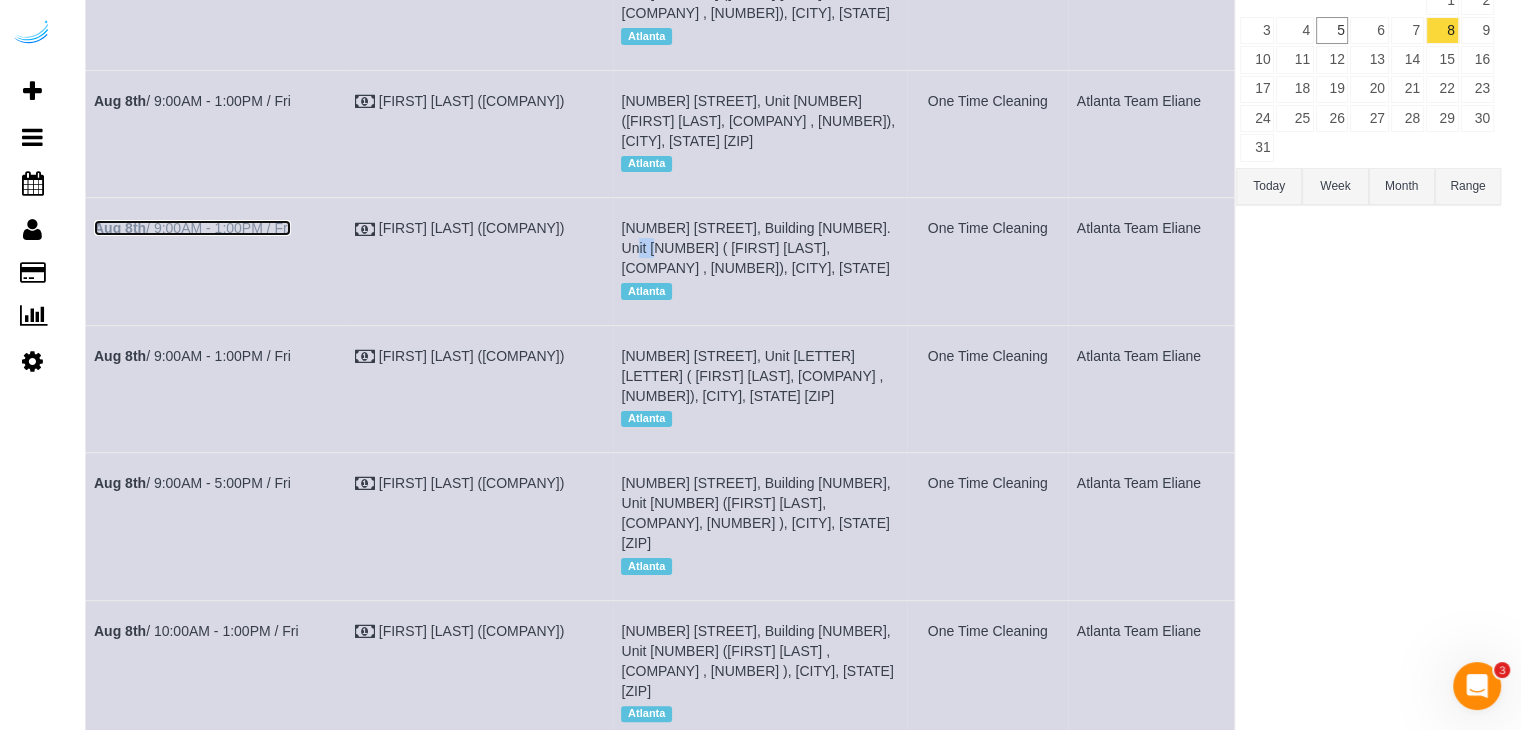 click on "[DATE]
/ [TIME] - [TIME] / [DAY]" at bounding box center [192, 228] 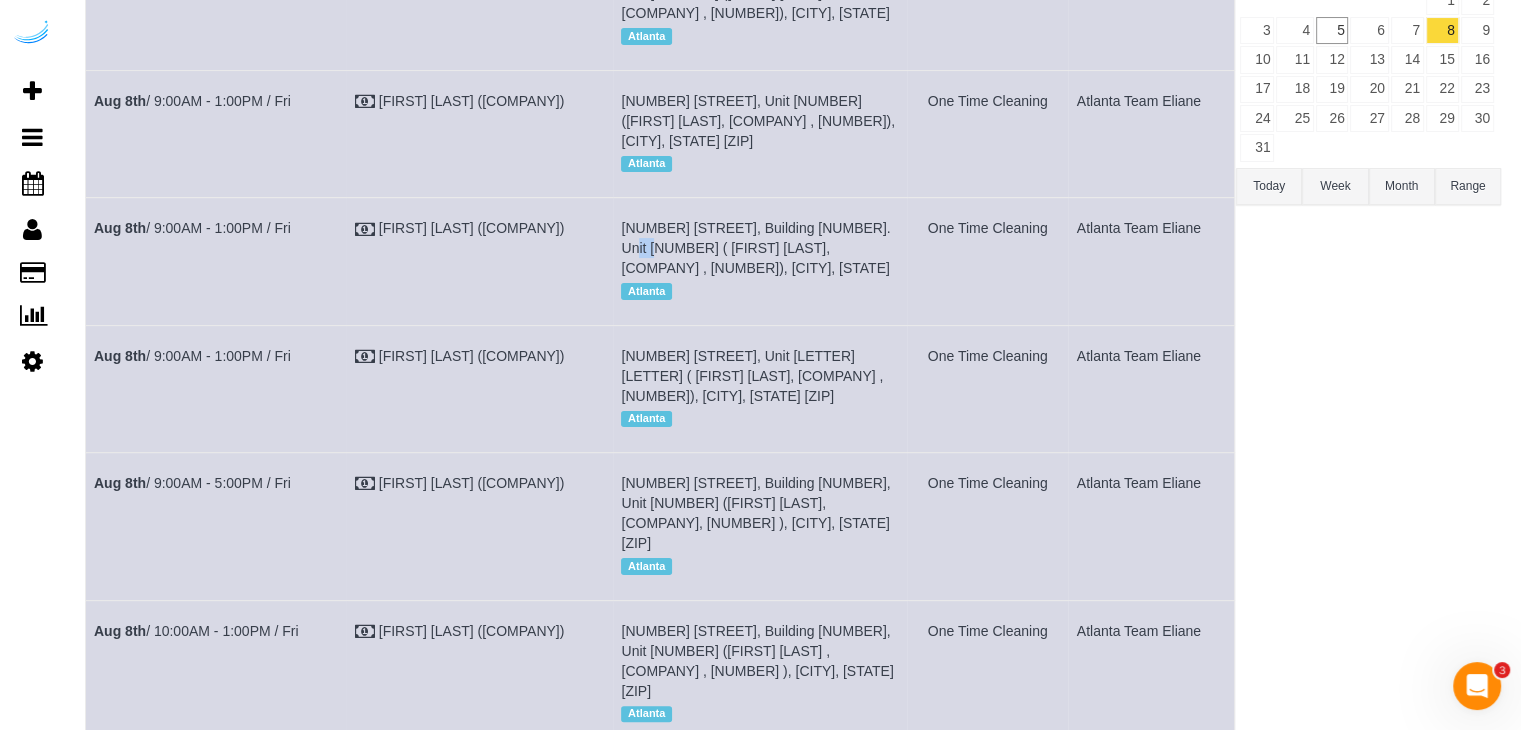drag, startPoint x: 312, startPoint y: 240, endPoint x: 83, endPoint y: 272, distance: 231.225 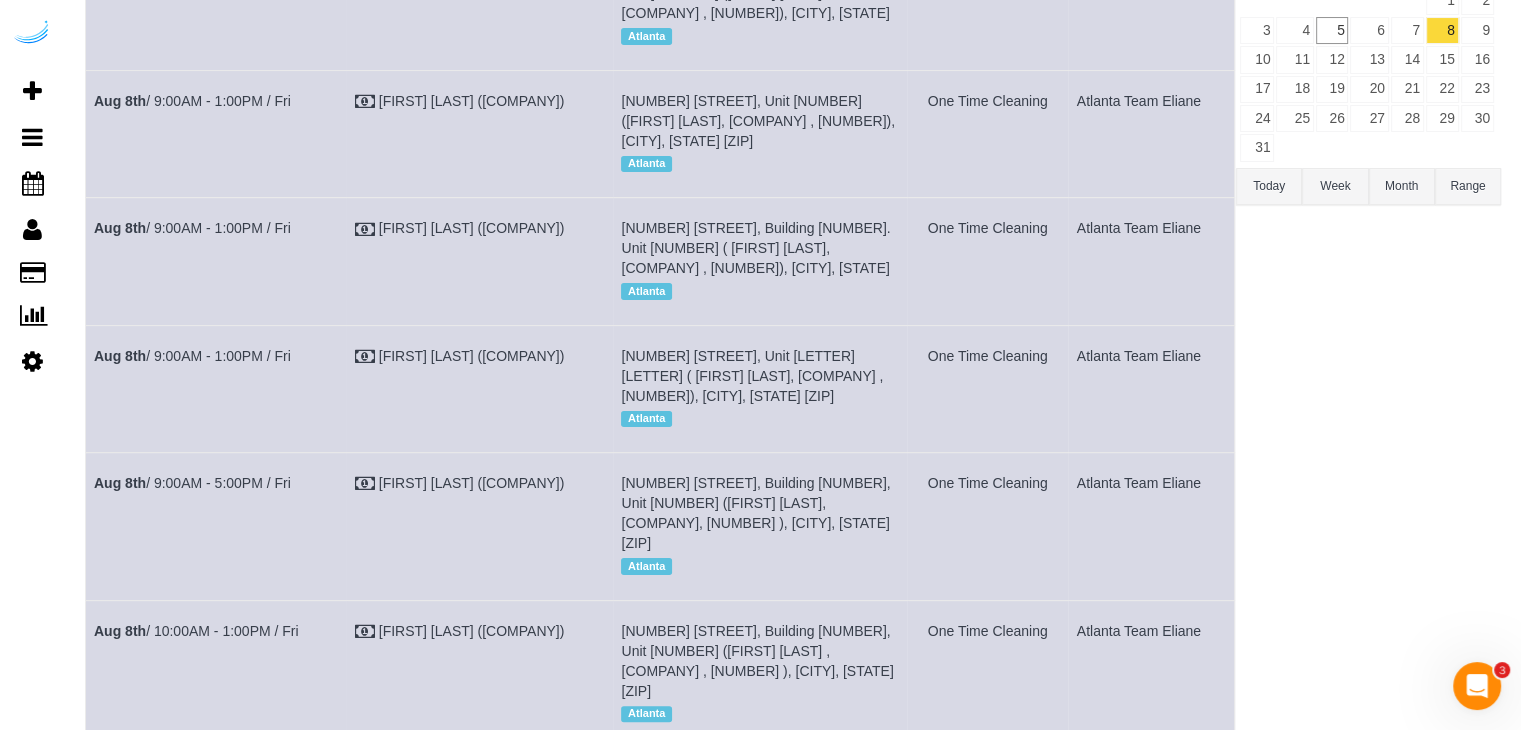 drag, startPoint x: 329, startPoint y: 224, endPoint x: 99, endPoint y: 257, distance: 232.35533 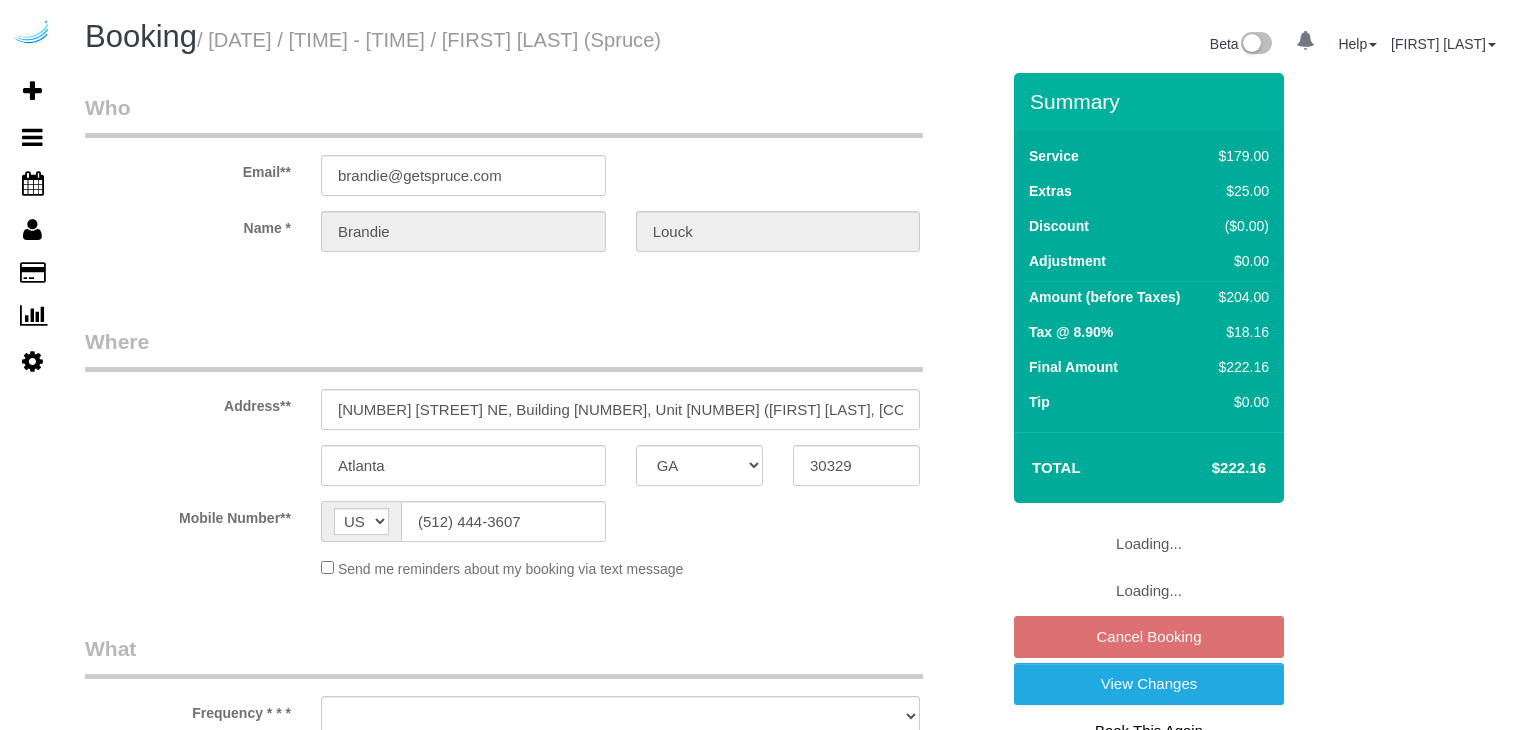 select on "GA" 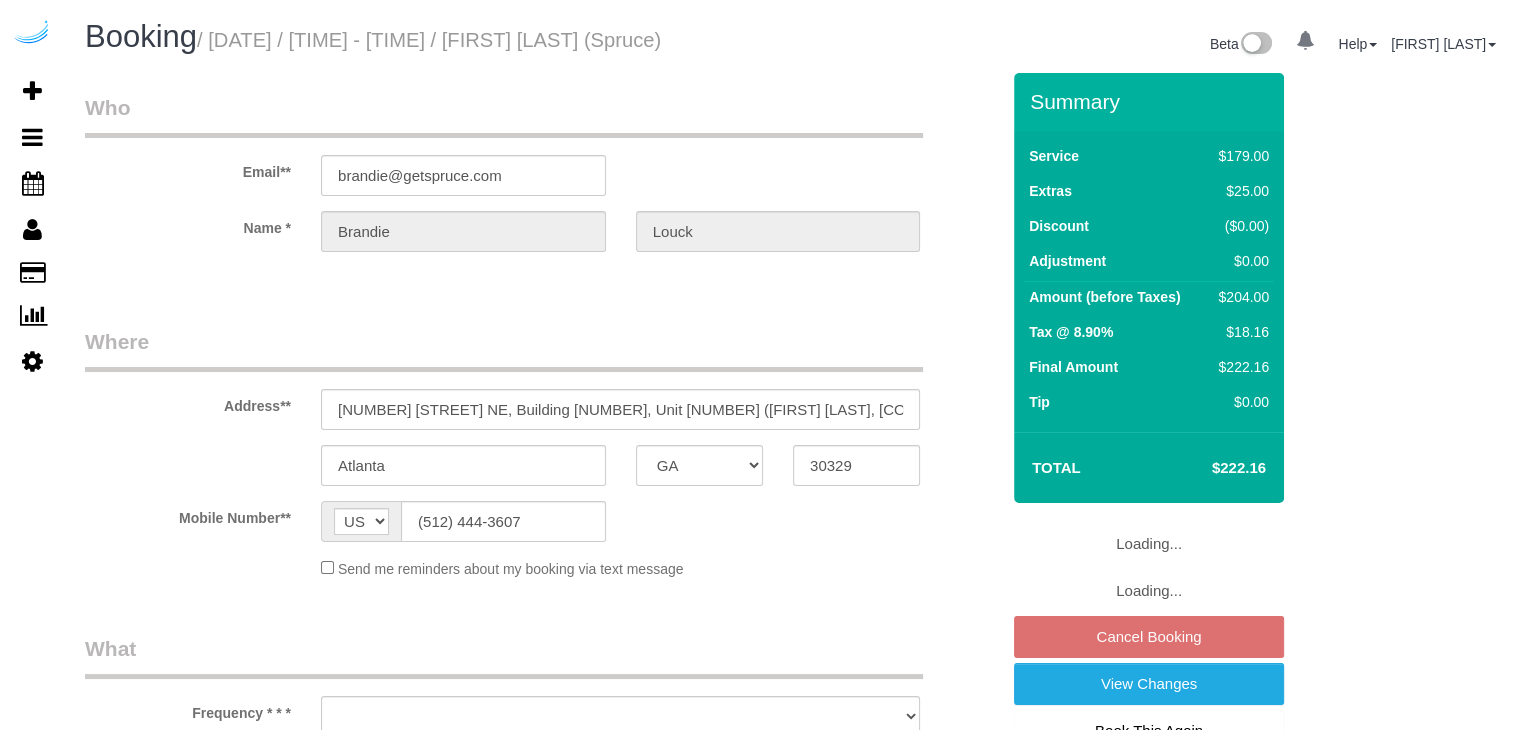select on "object:649" 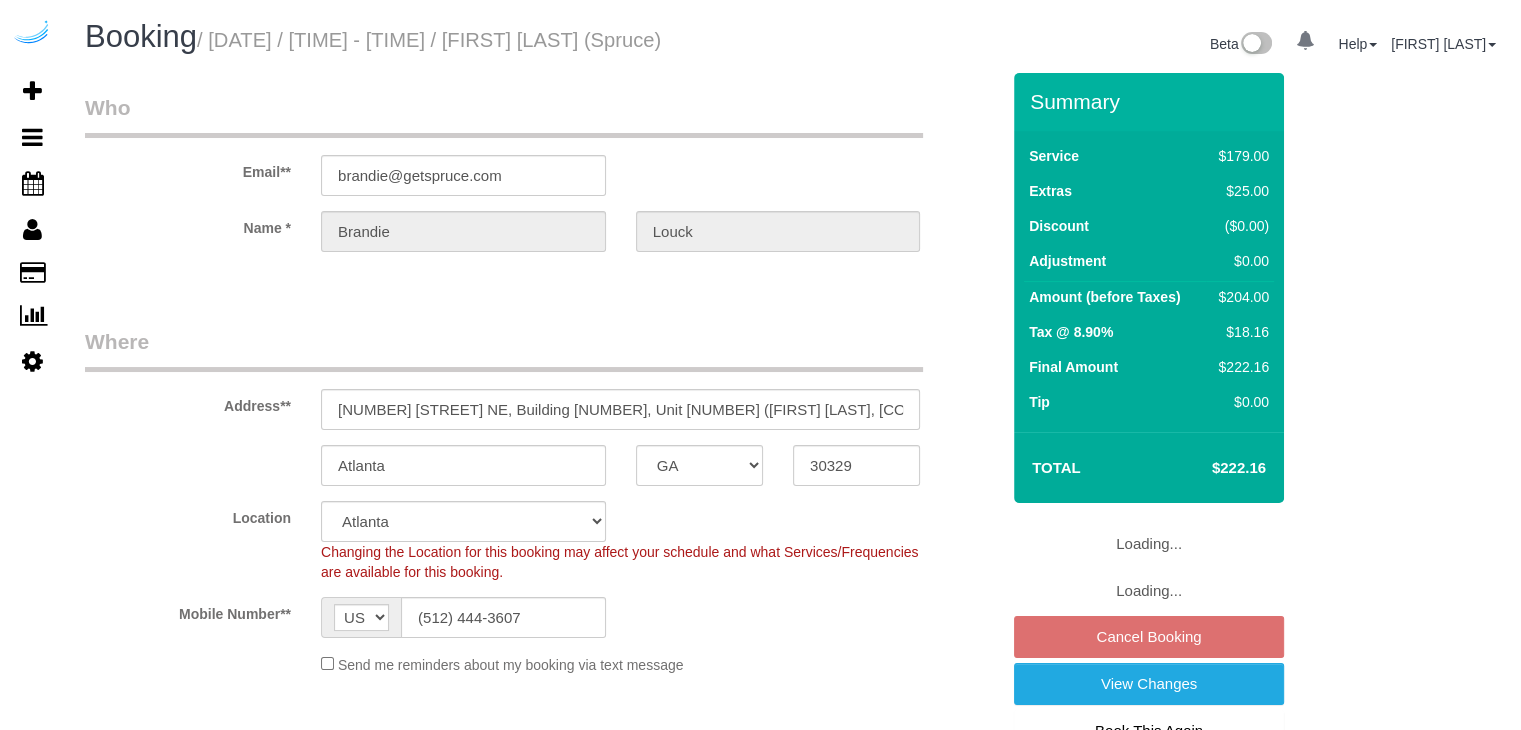 select on "object:775" 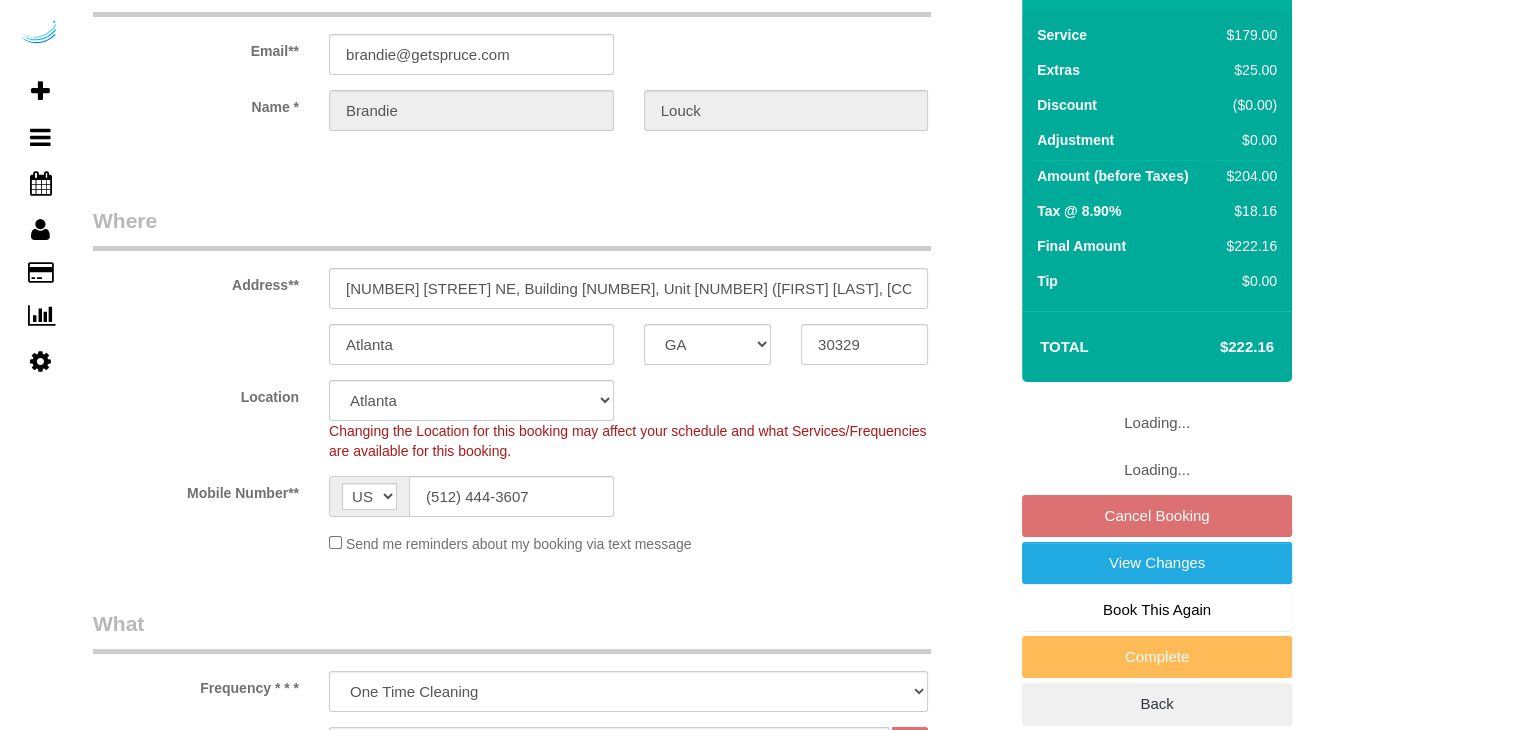 scroll, scrollTop: 200, scrollLeft: 0, axis: vertical 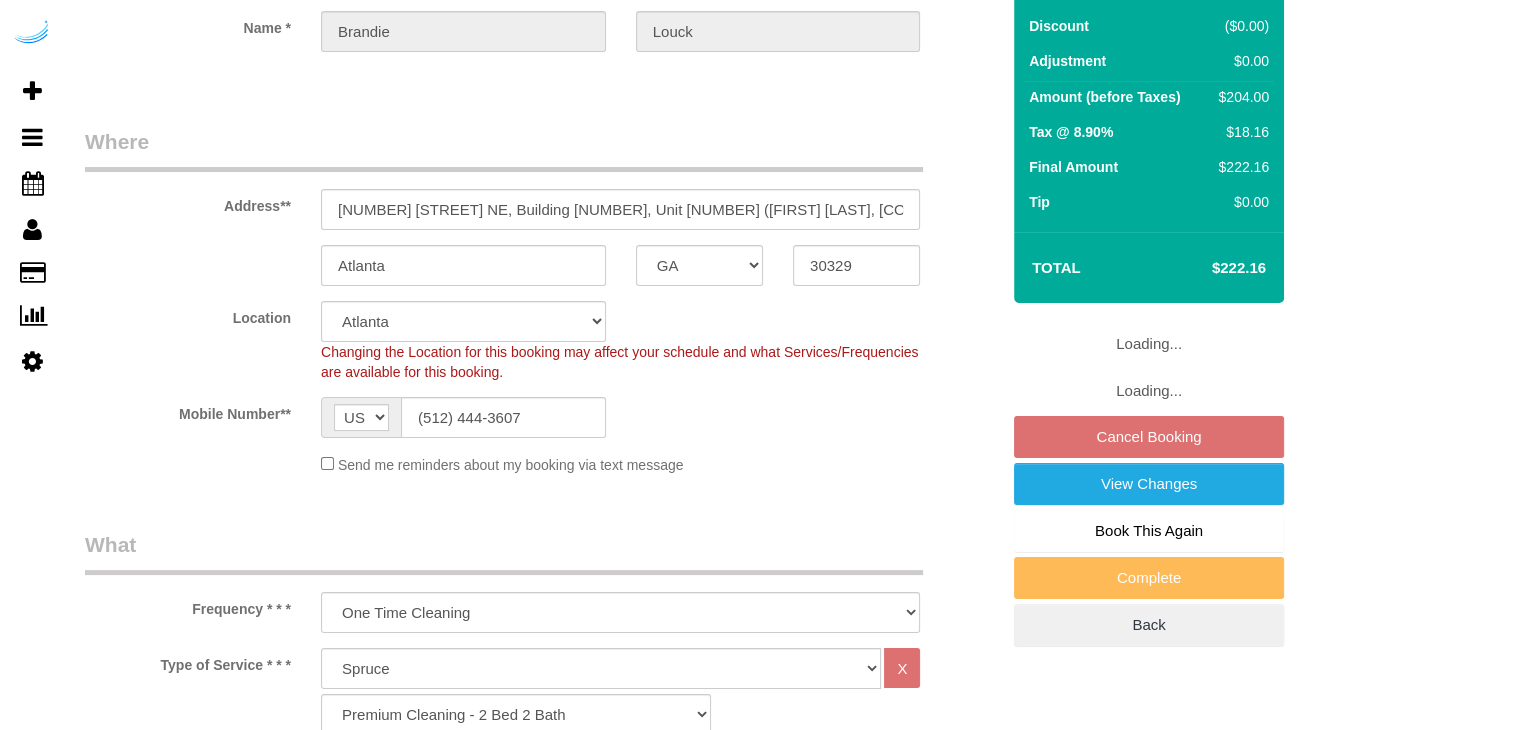 click on "Loading...
Loading...
Cancel Booking
View Changes
Book This Again
Complete
Back" at bounding box center (1149, 485) 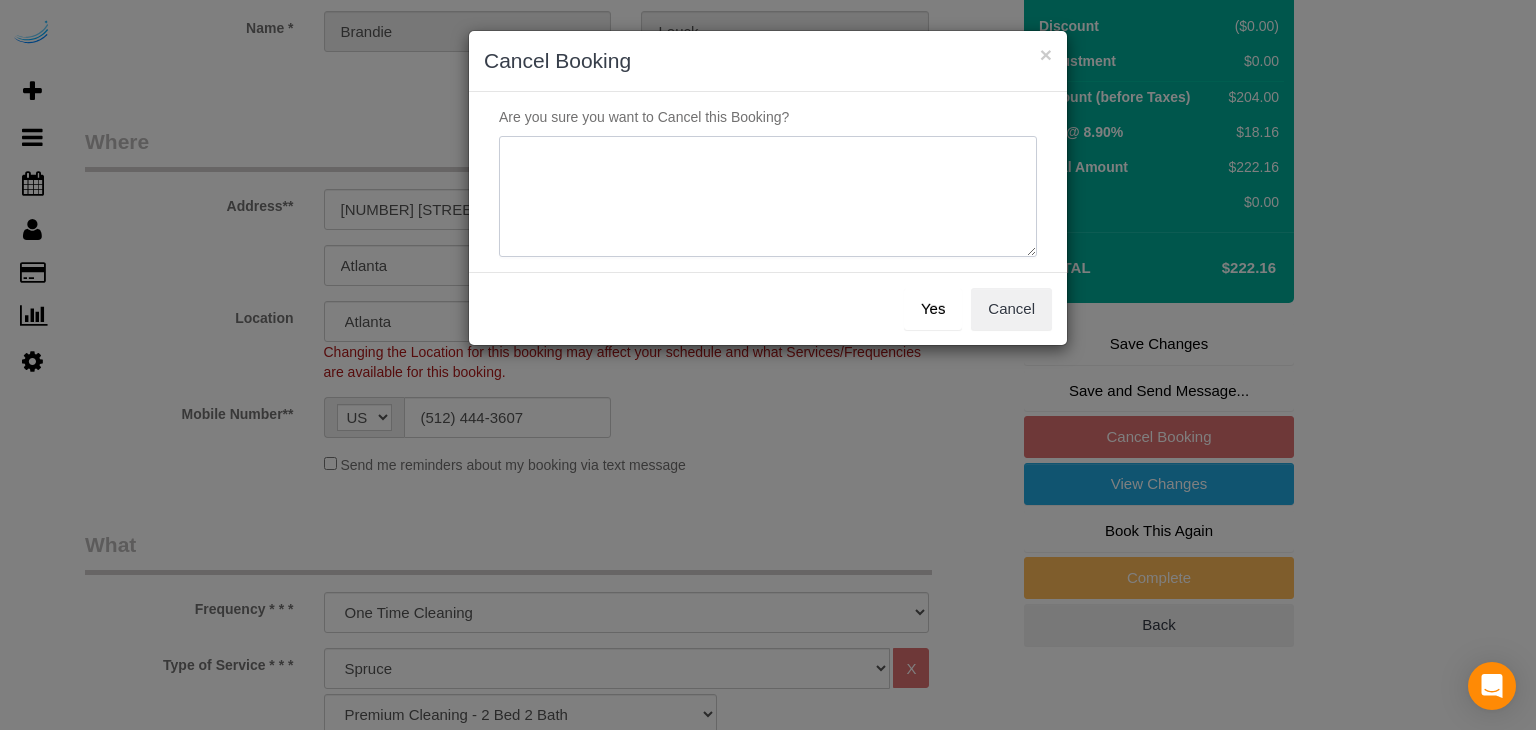 click at bounding box center (768, 197) 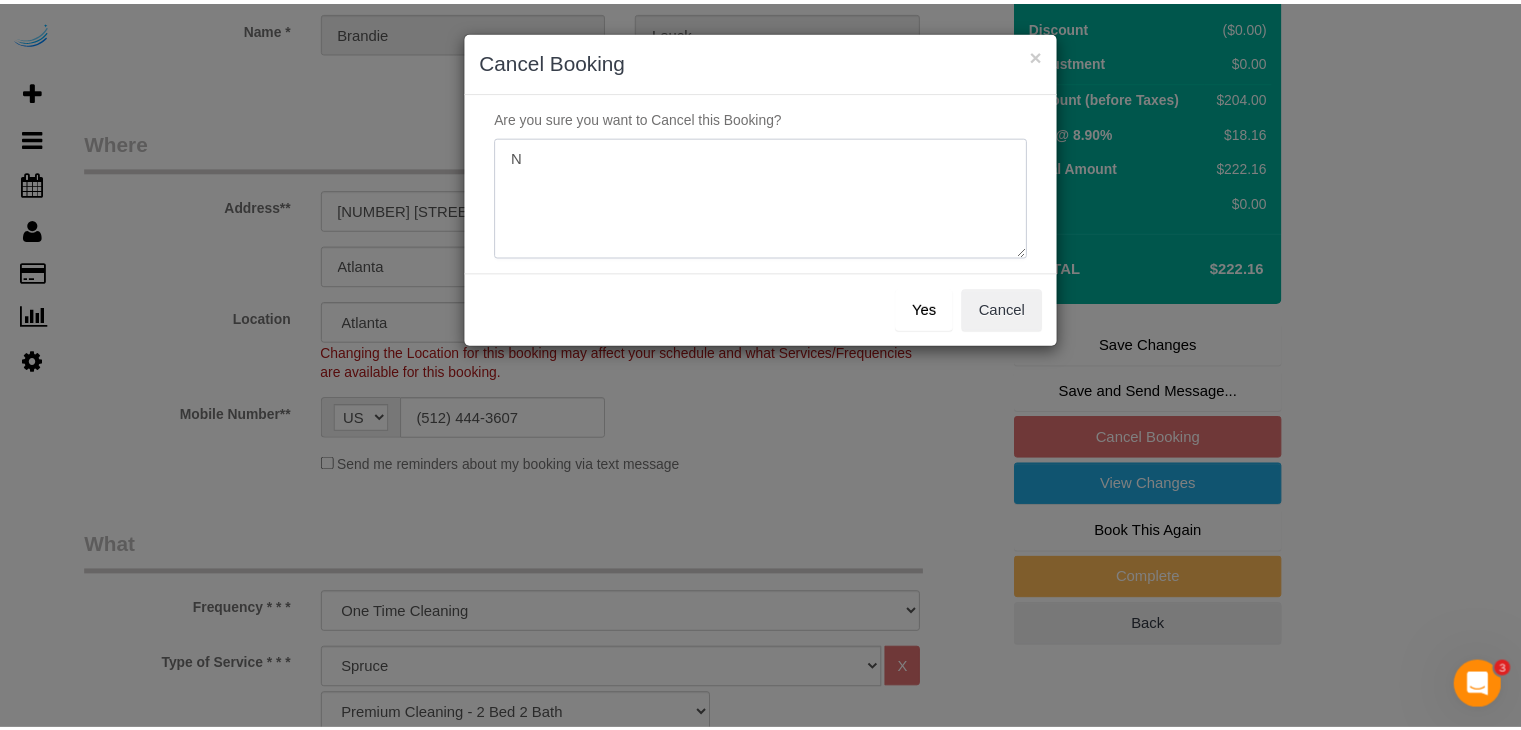 scroll, scrollTop: 0, scrollLeft: 0, axis: both 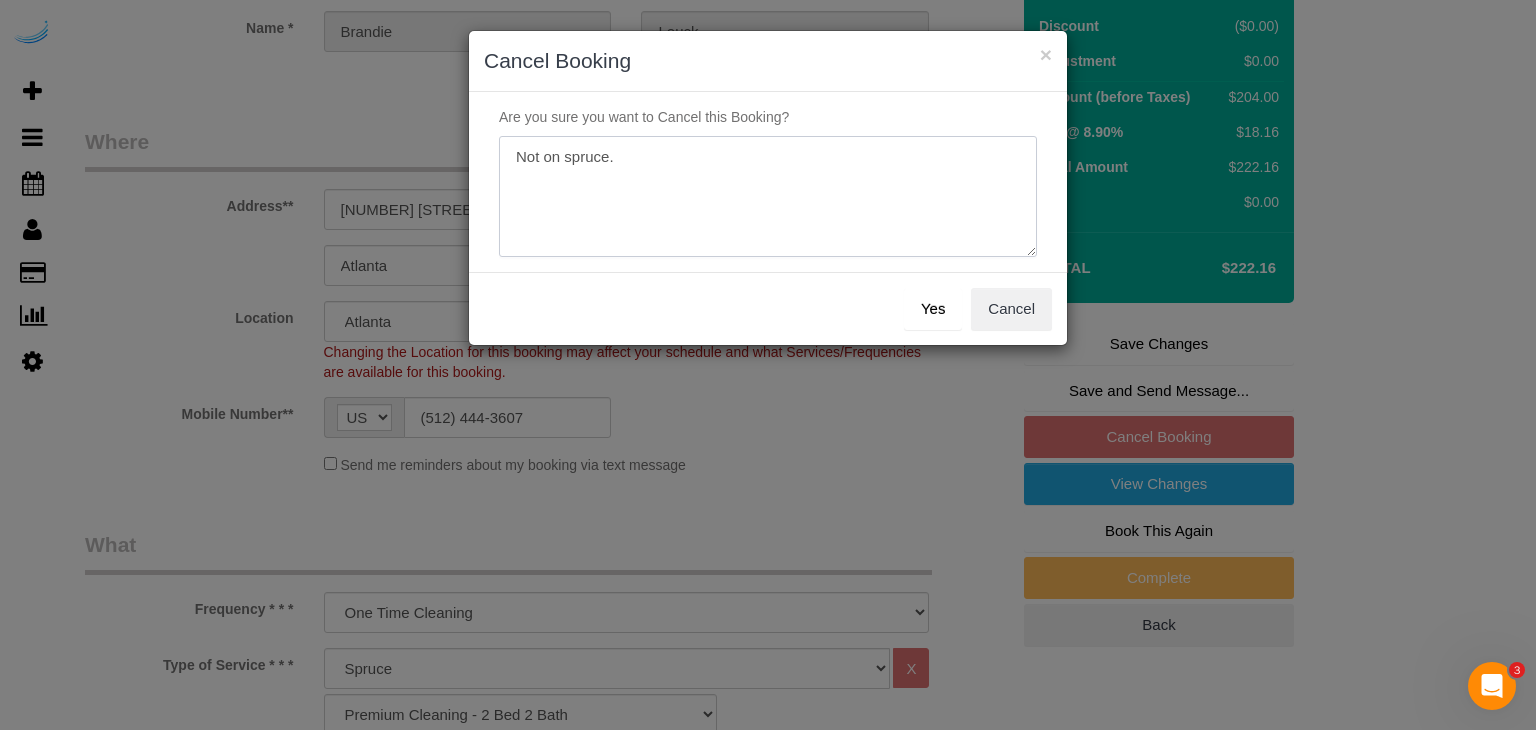 type on "Not on spruce." 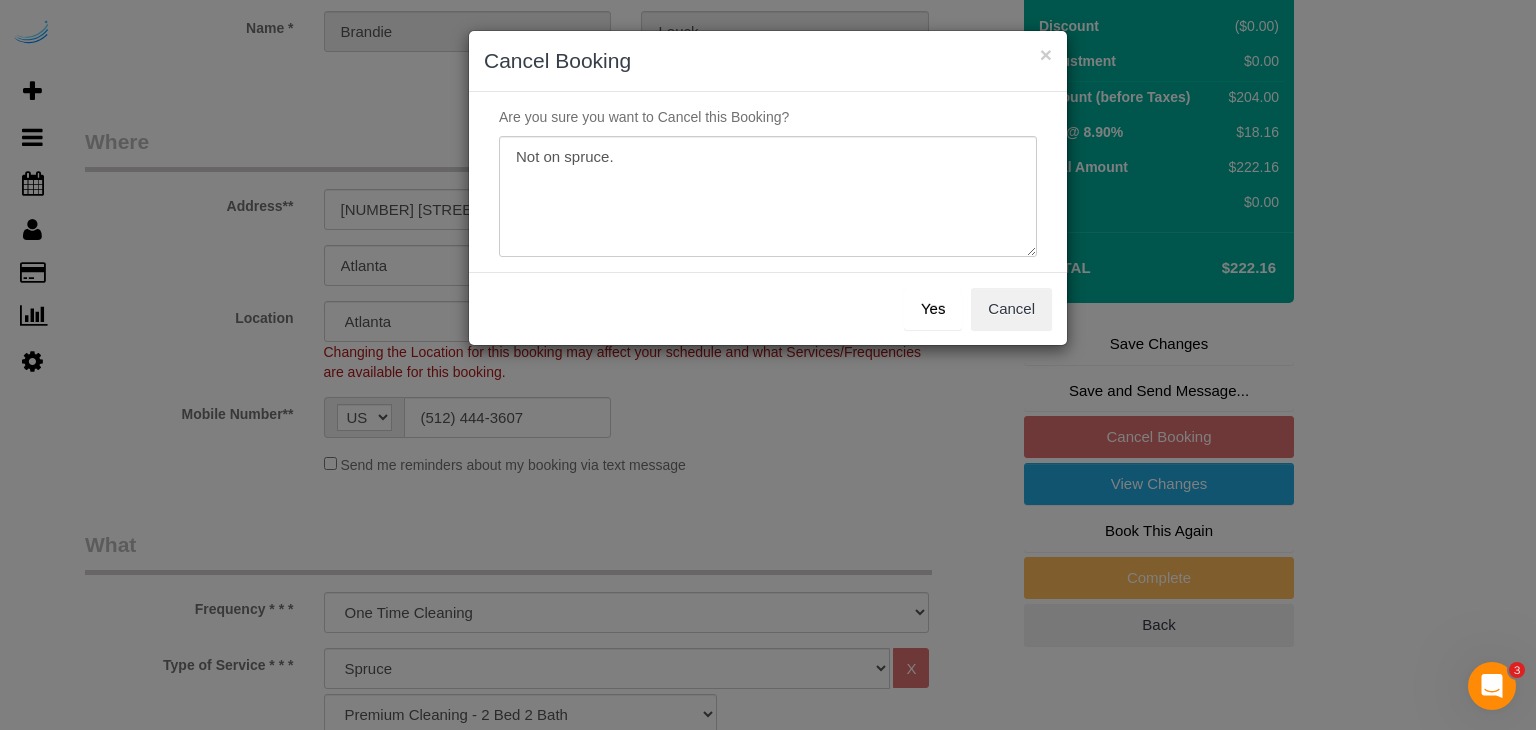 drag, startPoint x: 949, startPoint y: 310, endPoint x: 954, endPoint y: 279, distance: 31.400637 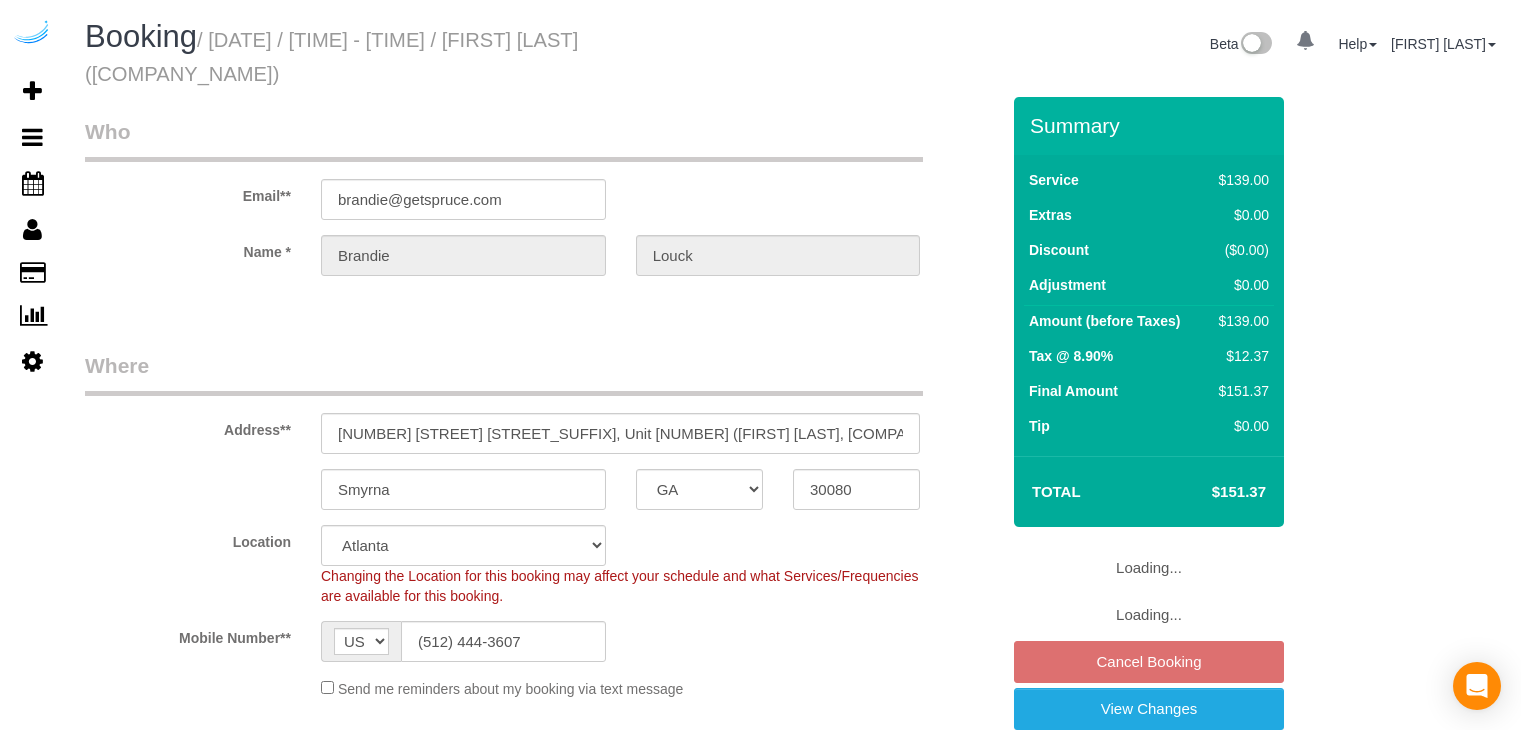 select on "GA" 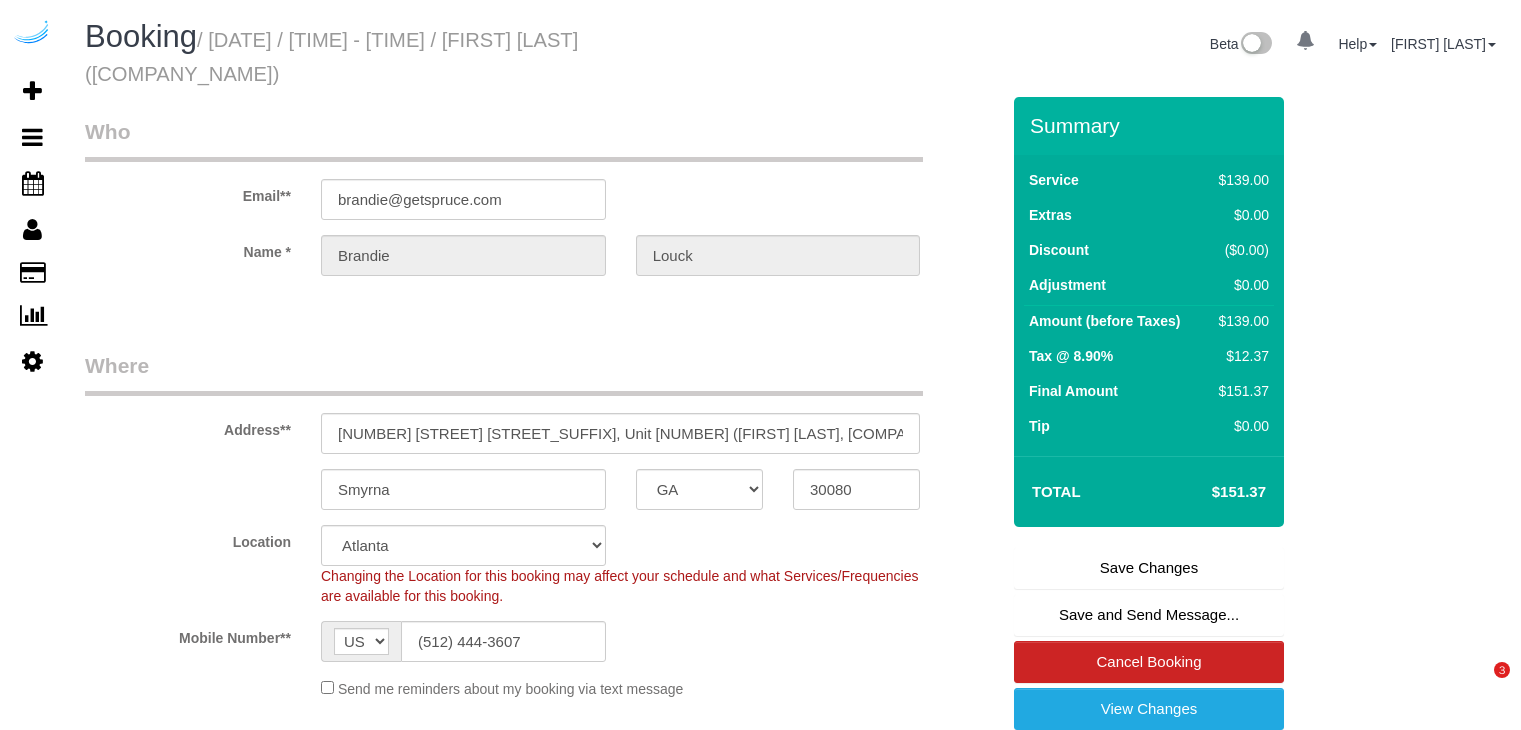 scroll, scrollTop: 0, scrollLeft: 0, axis: both 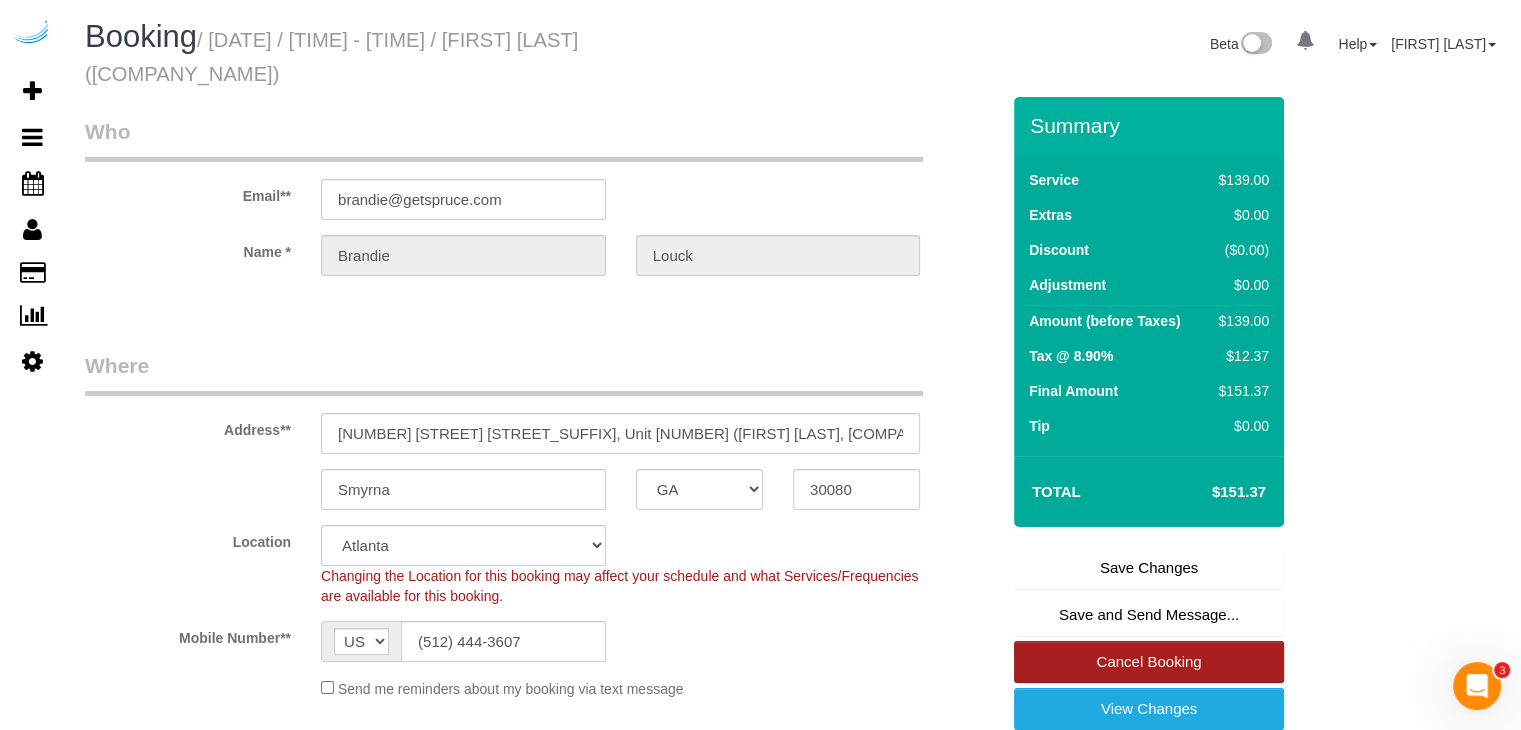 click on "Cancel Booking" at bounding box center [1149, 662] 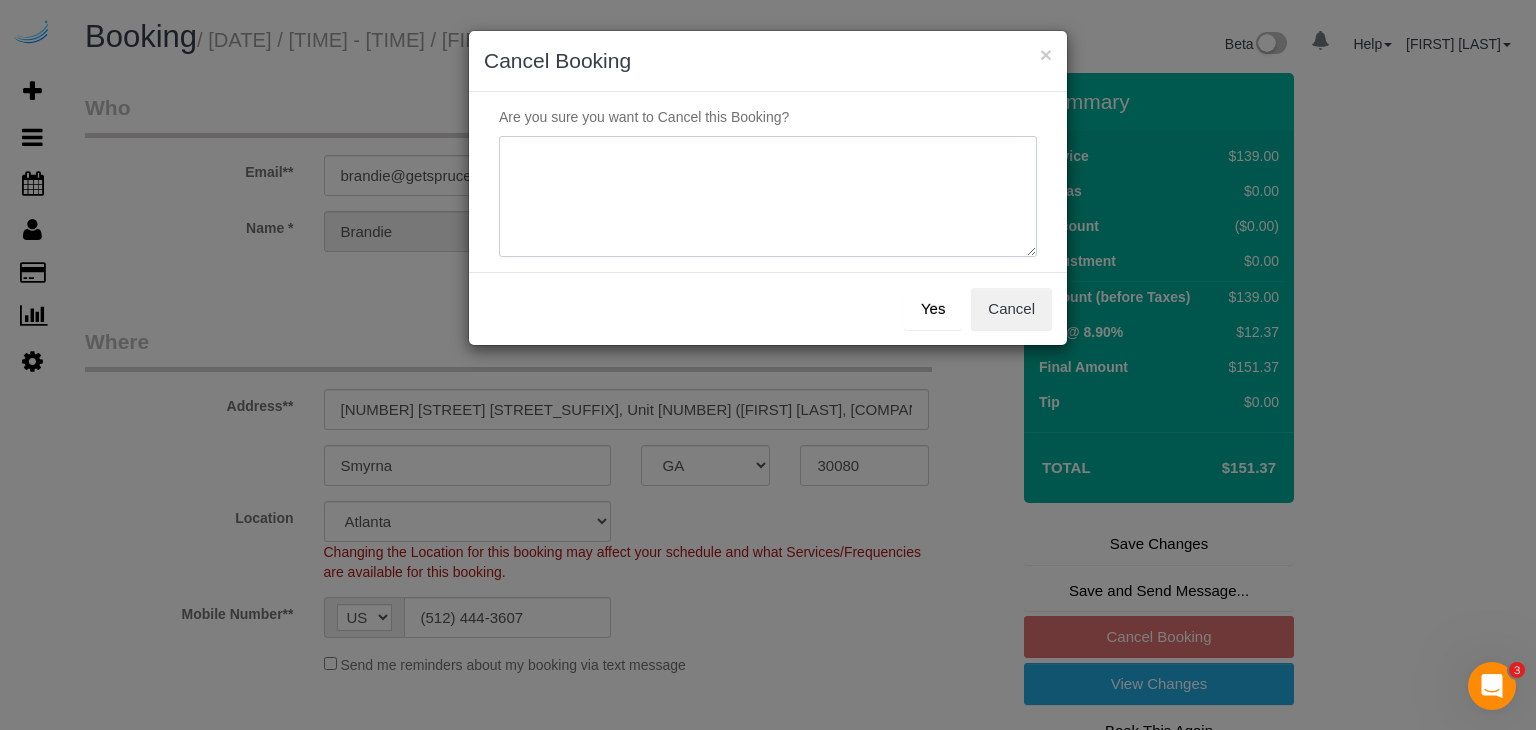 click at bounding box center (768, 197) 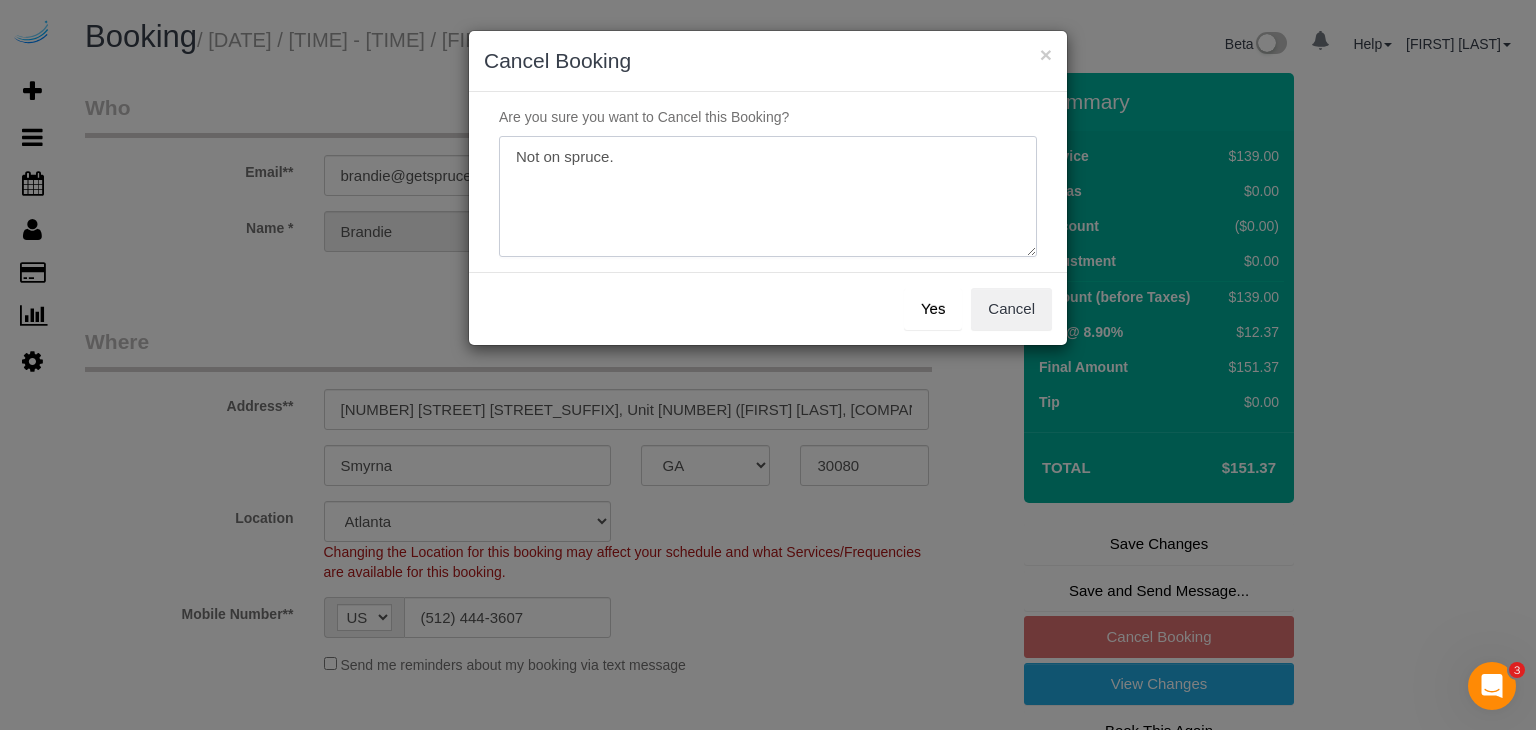 type on "Not on spruce." 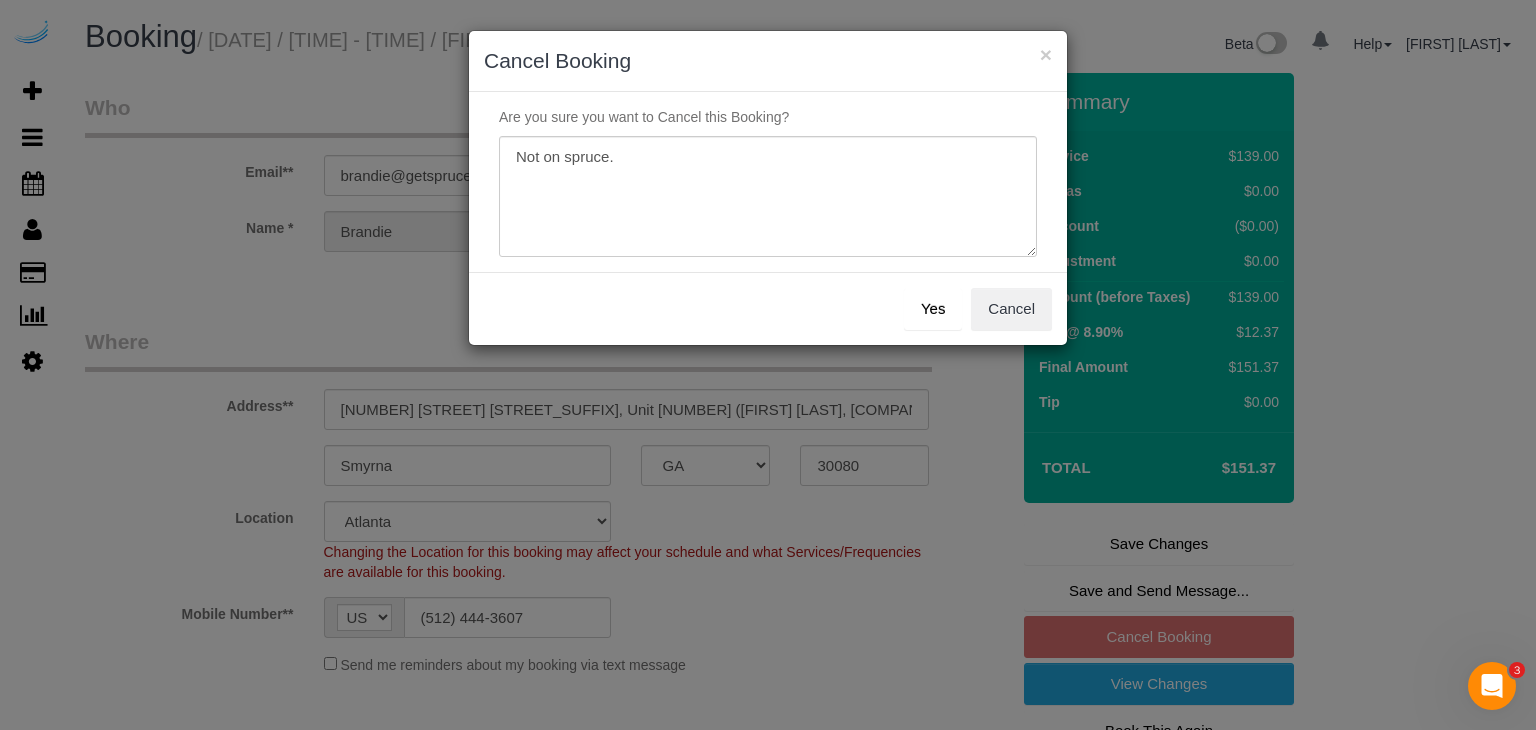 click on "Yes" at bounding box center (933, 309) 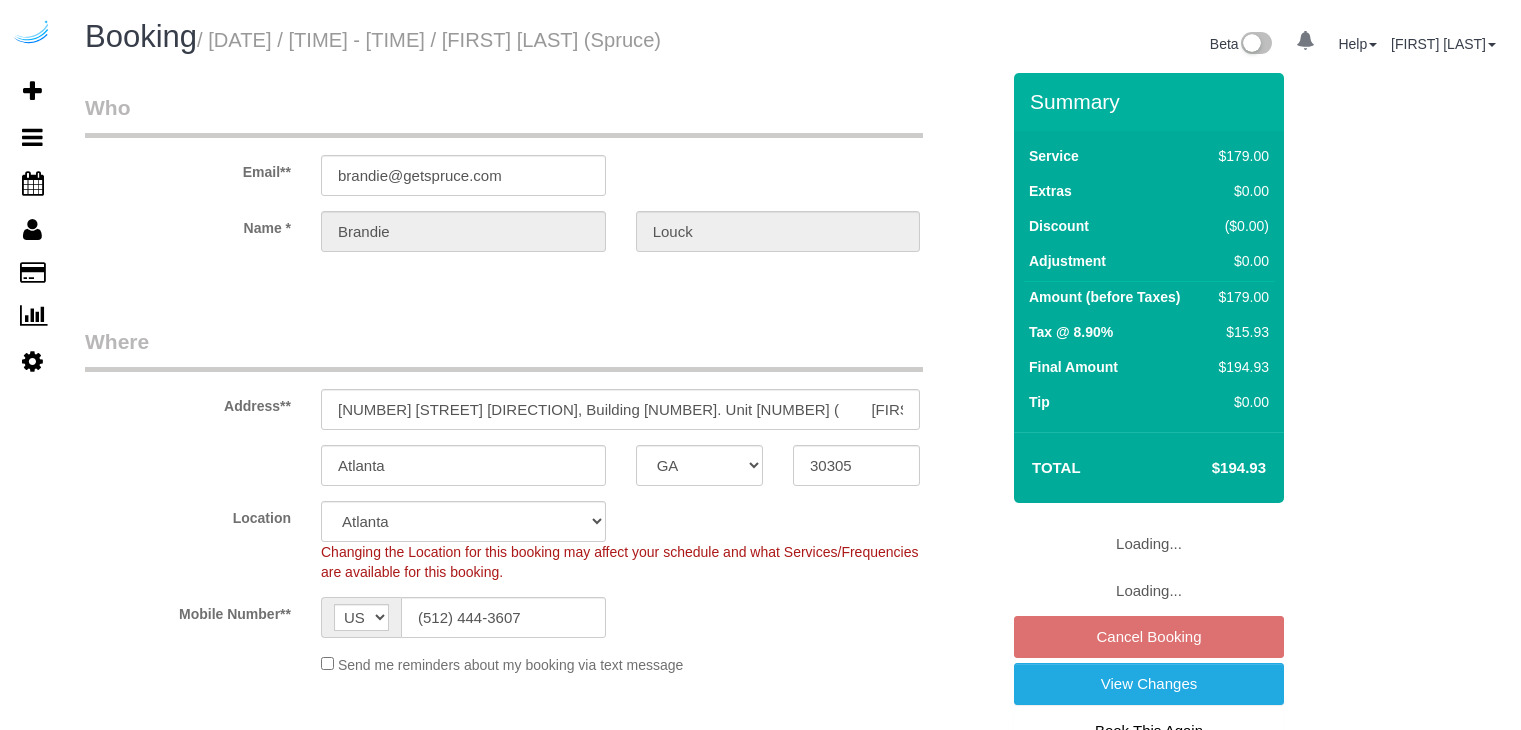 select on "GA" 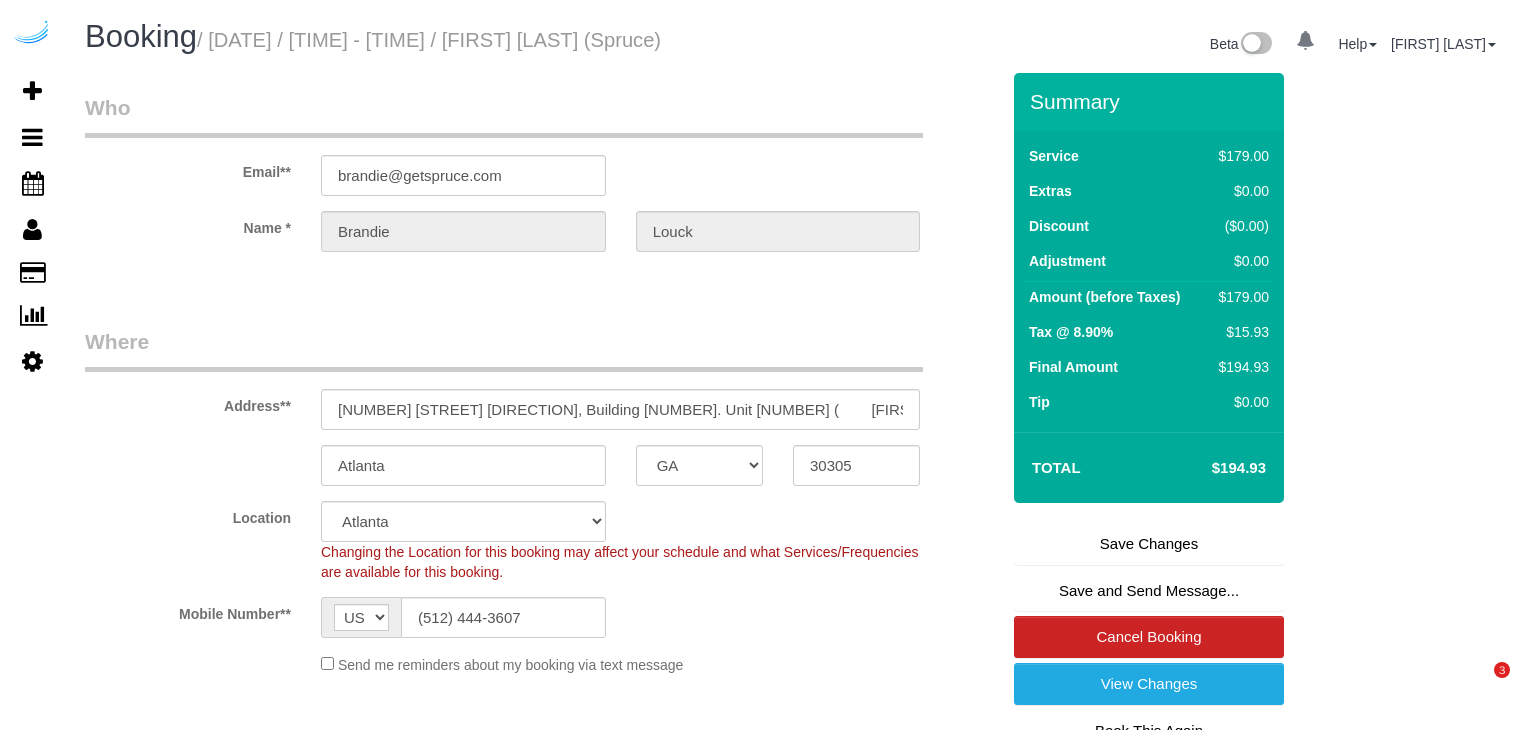 scroll, scrollTop: 0, scrollLeft: 0, axis: both 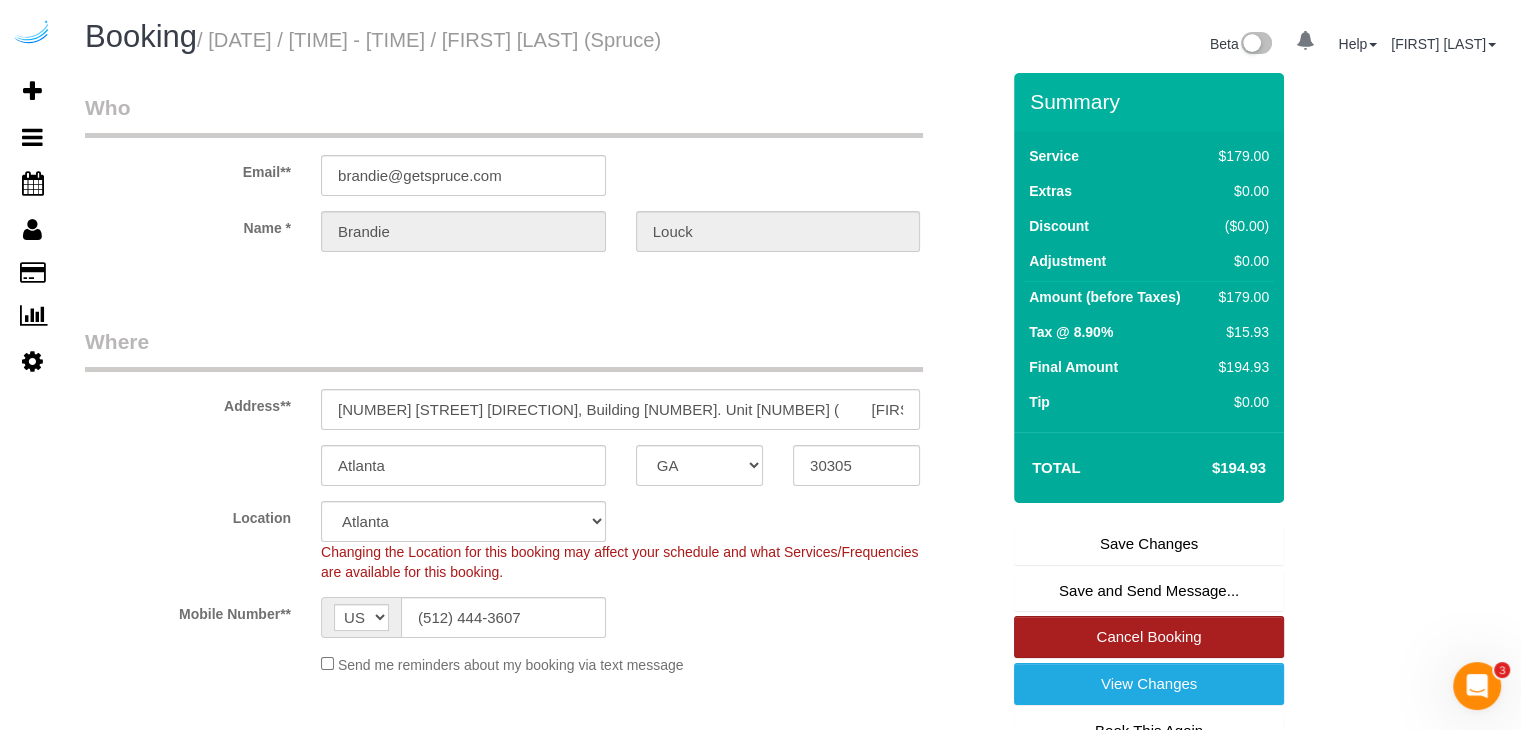 click on "Cancel Booking" at bounding box center (1149, 637) 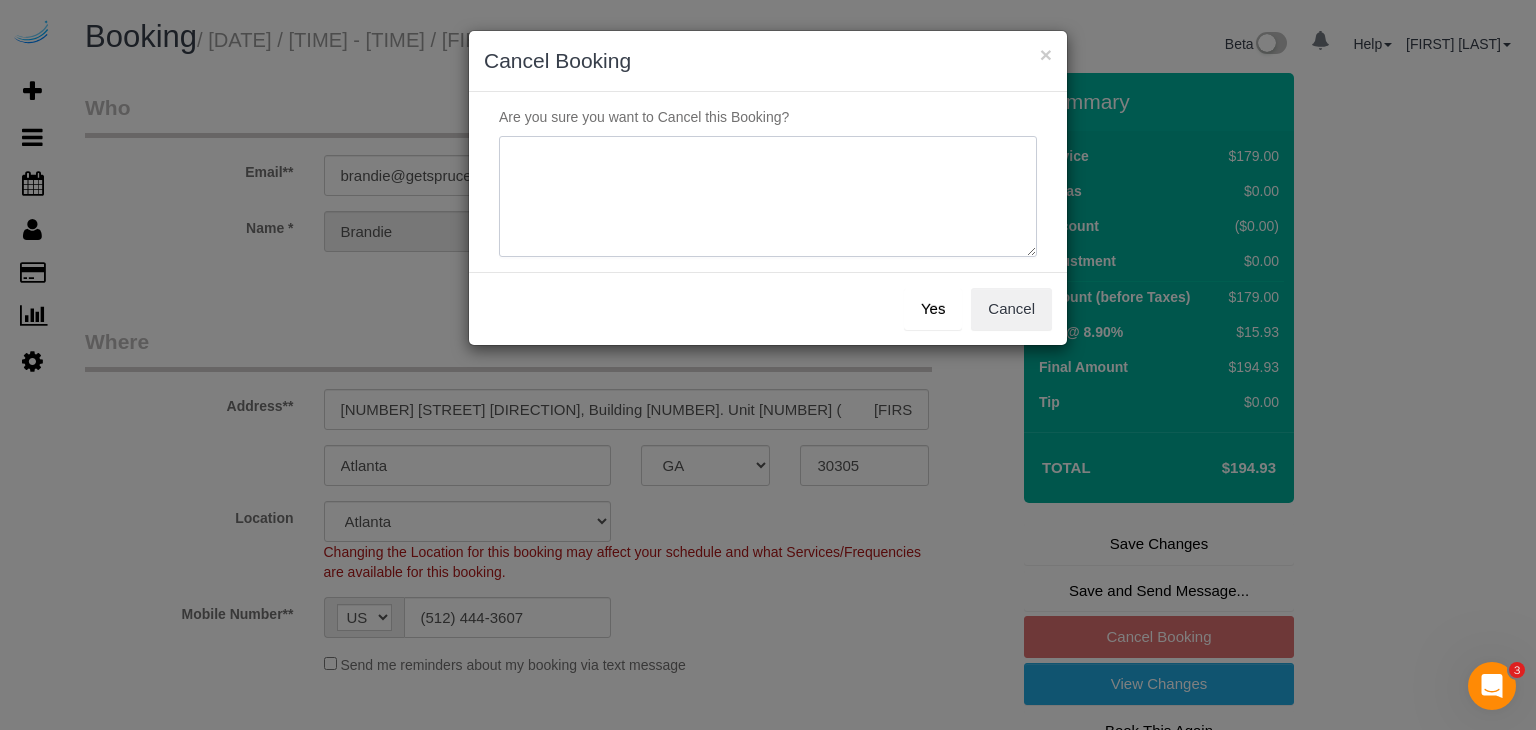 click at bounding box center (768, 197) 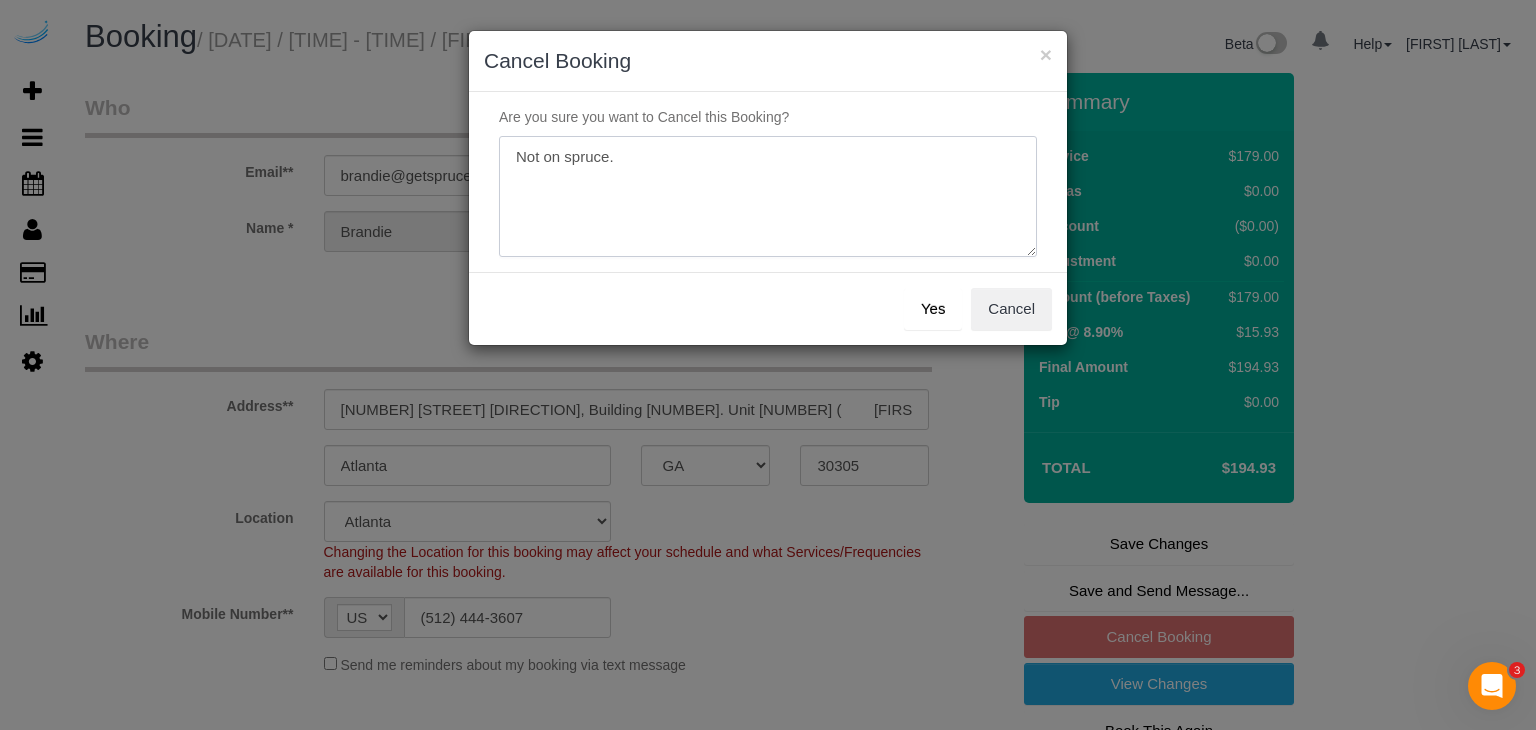 type on "Not on spruce." 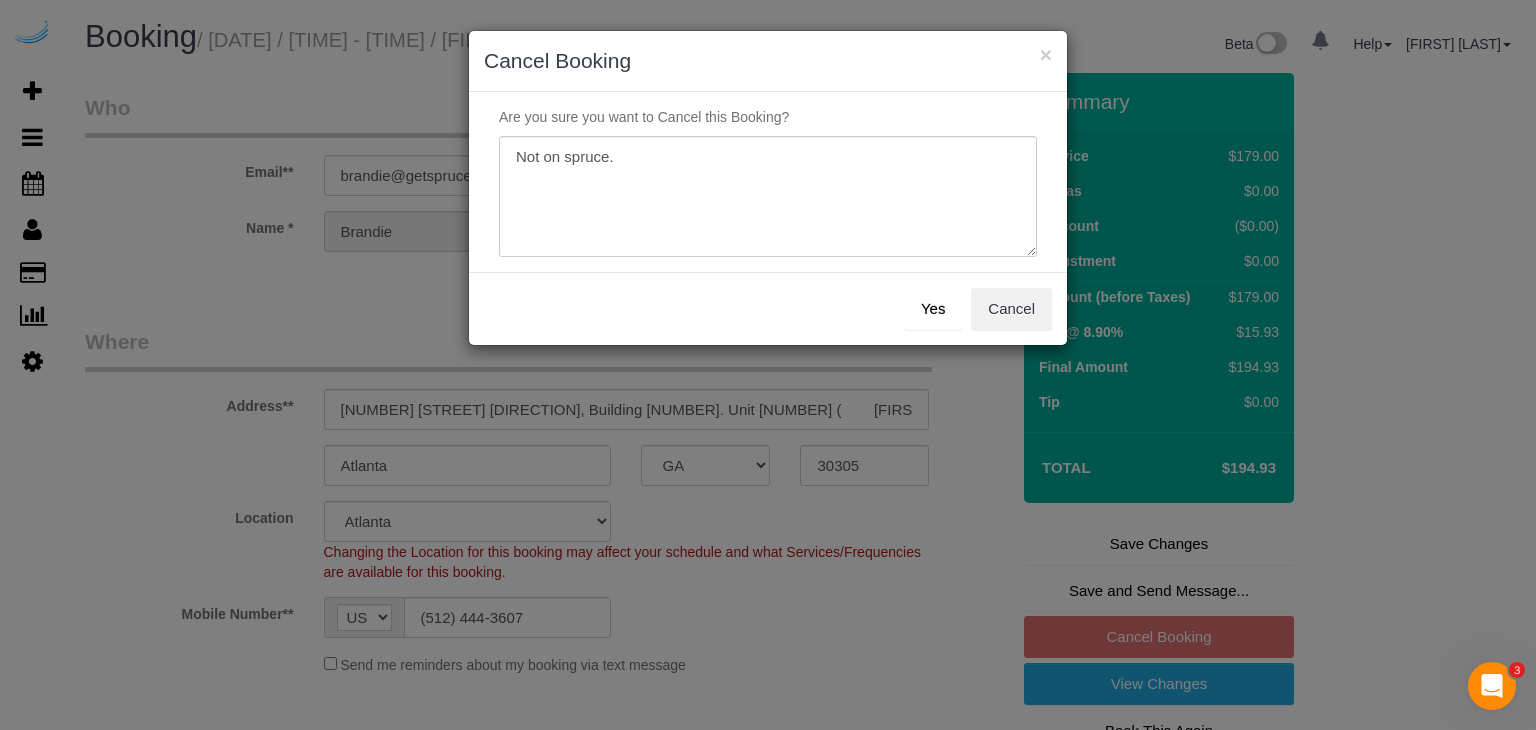 click on "Yes" at bounding box center [933, 309] 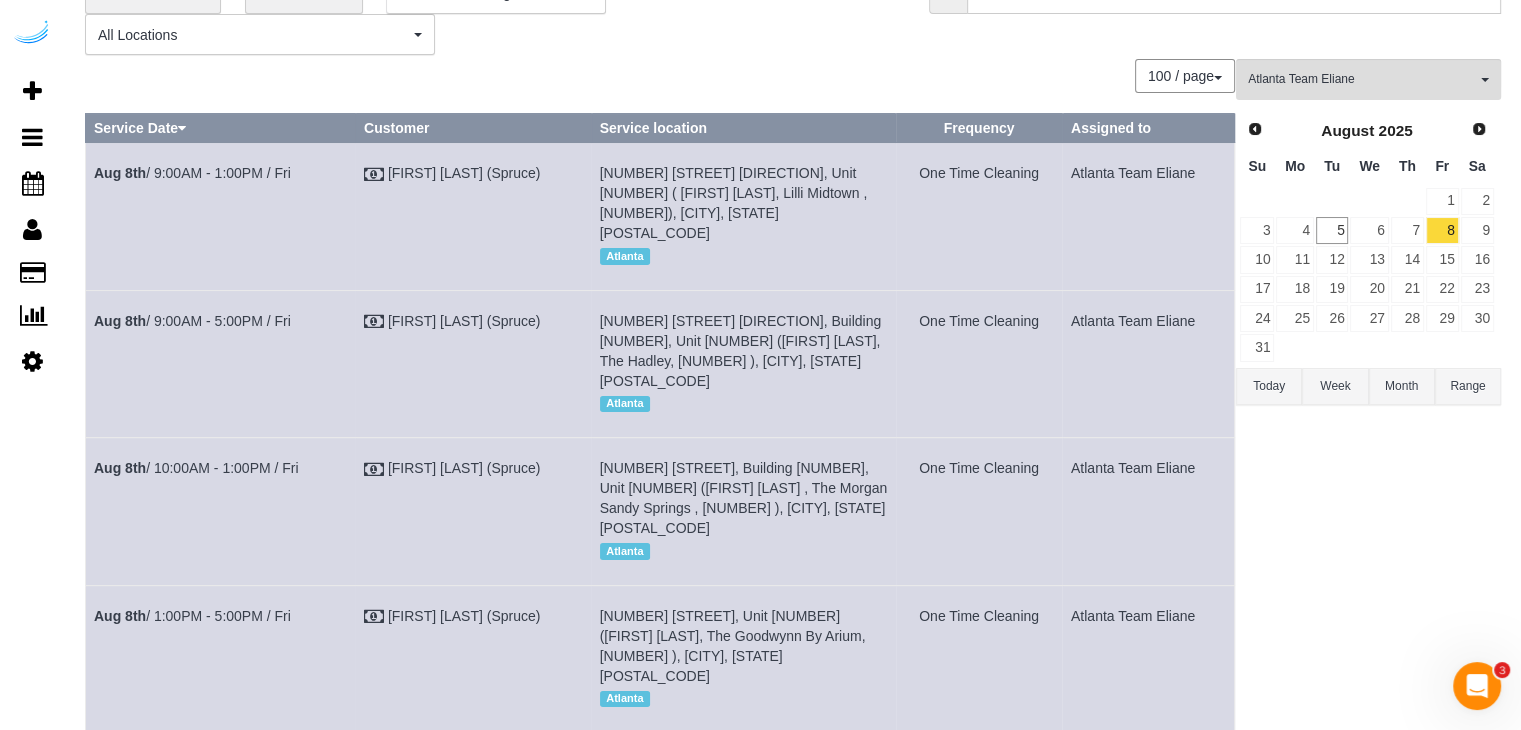 scroll, scrollTop: 0, scrollLeft: 0, axis: both 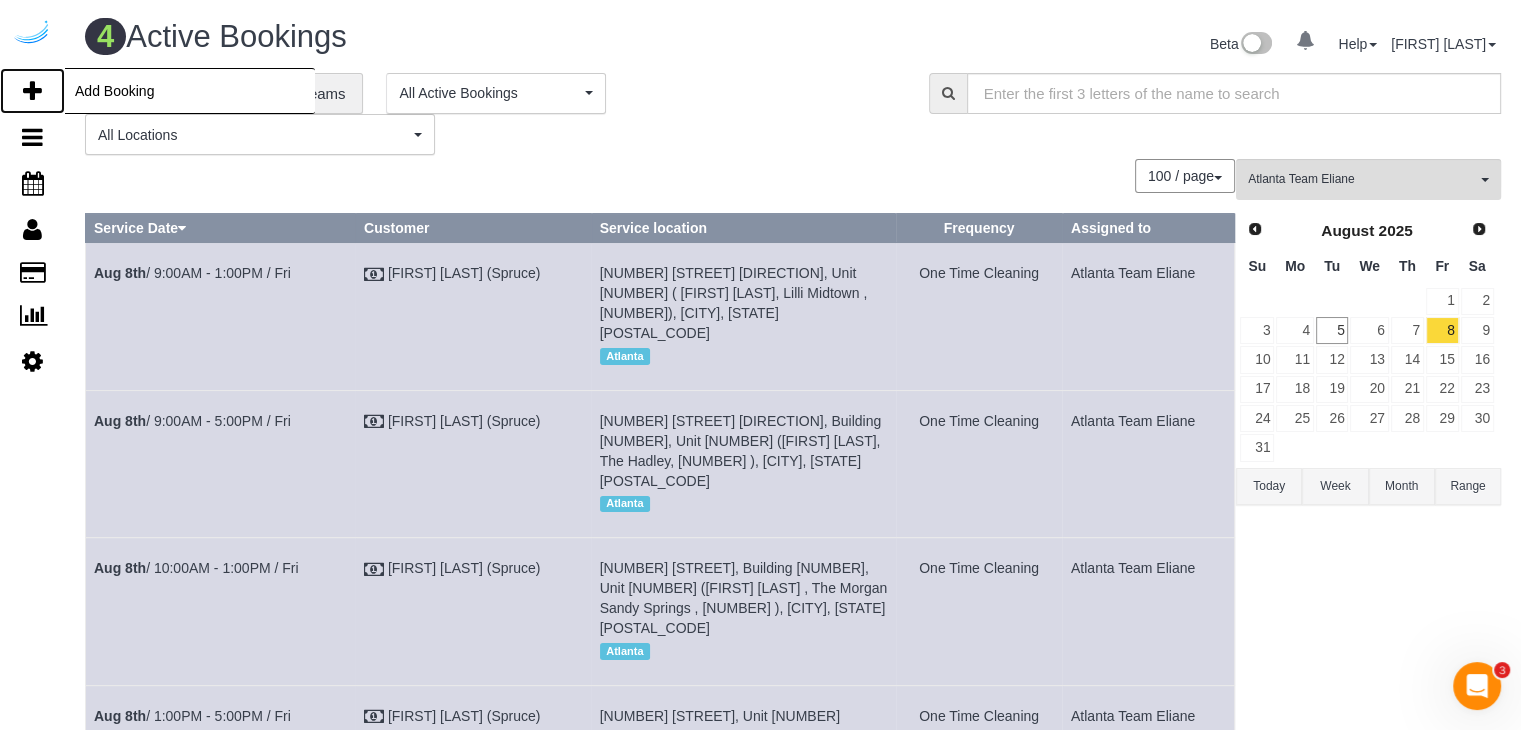 click at bounding box center [32, 91] 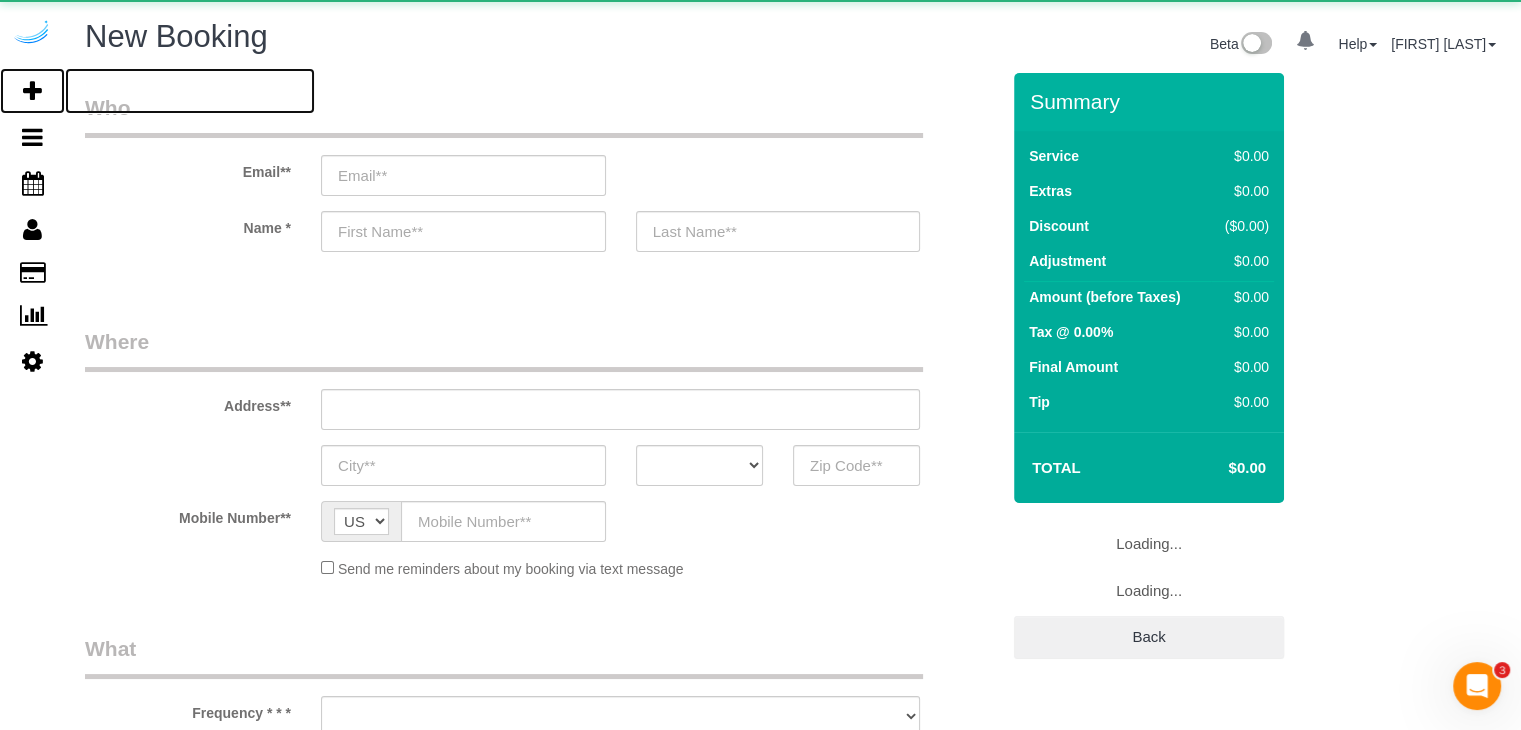 select on "number:9" 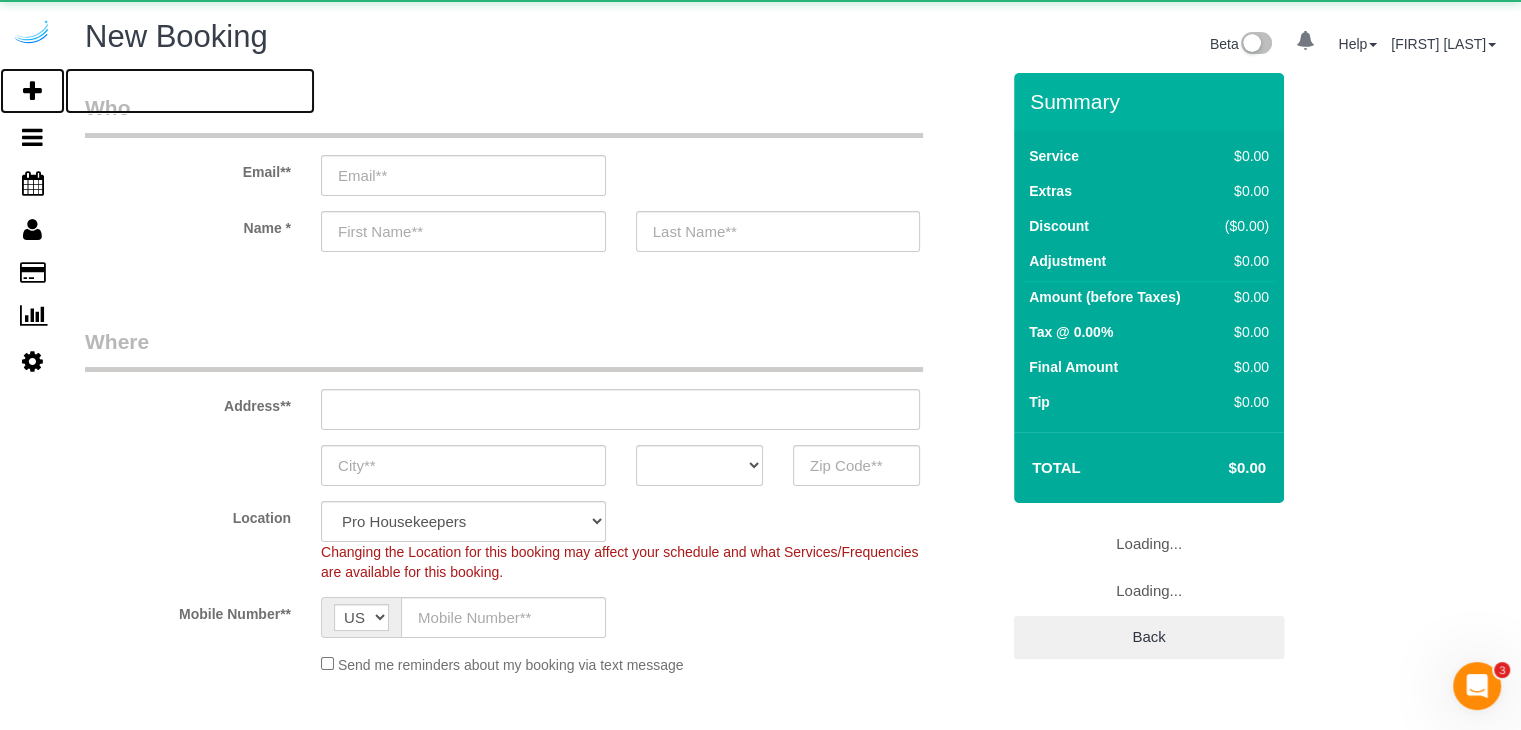 select on "object:1982" 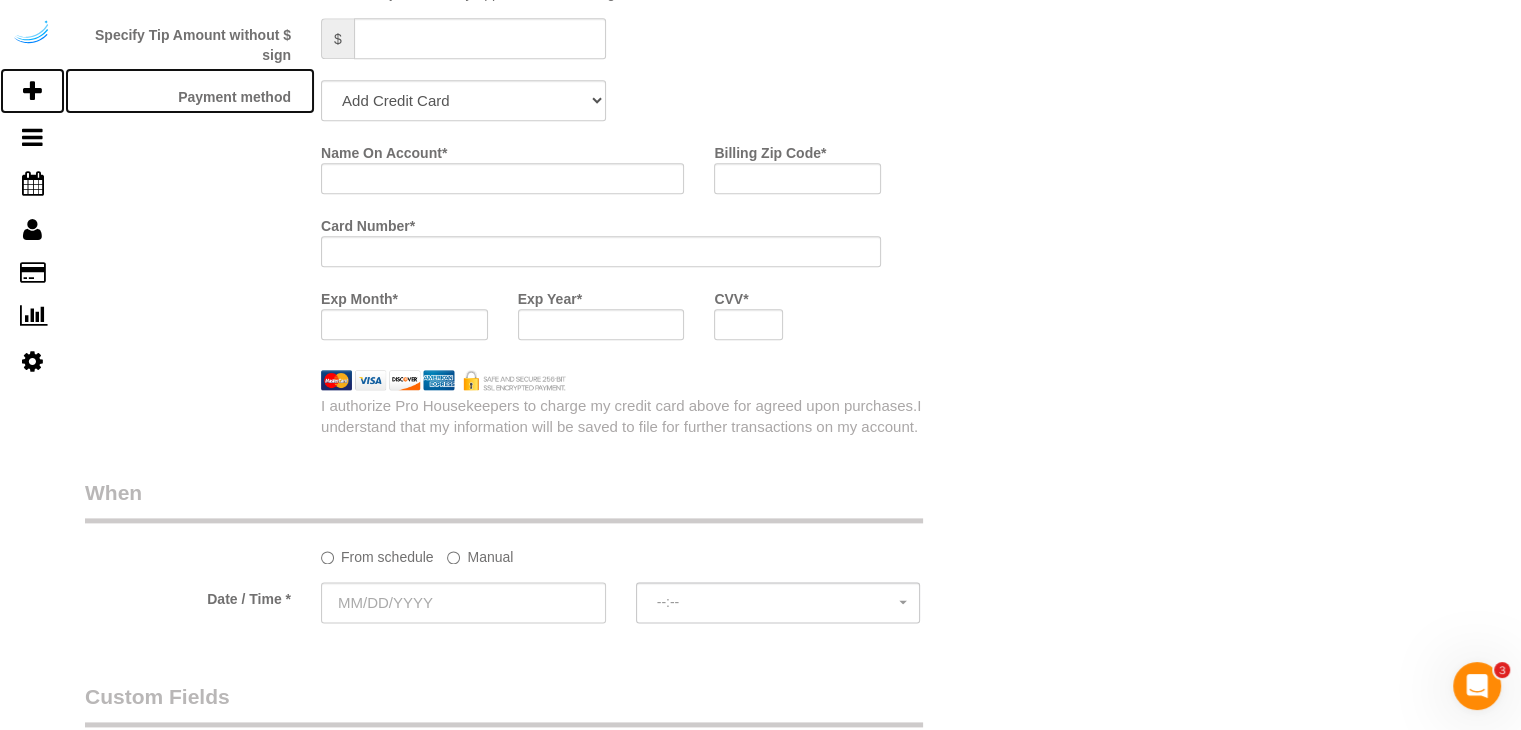 scroll, scrollTop: 2800, scrollLeft: 0, axis: vertical 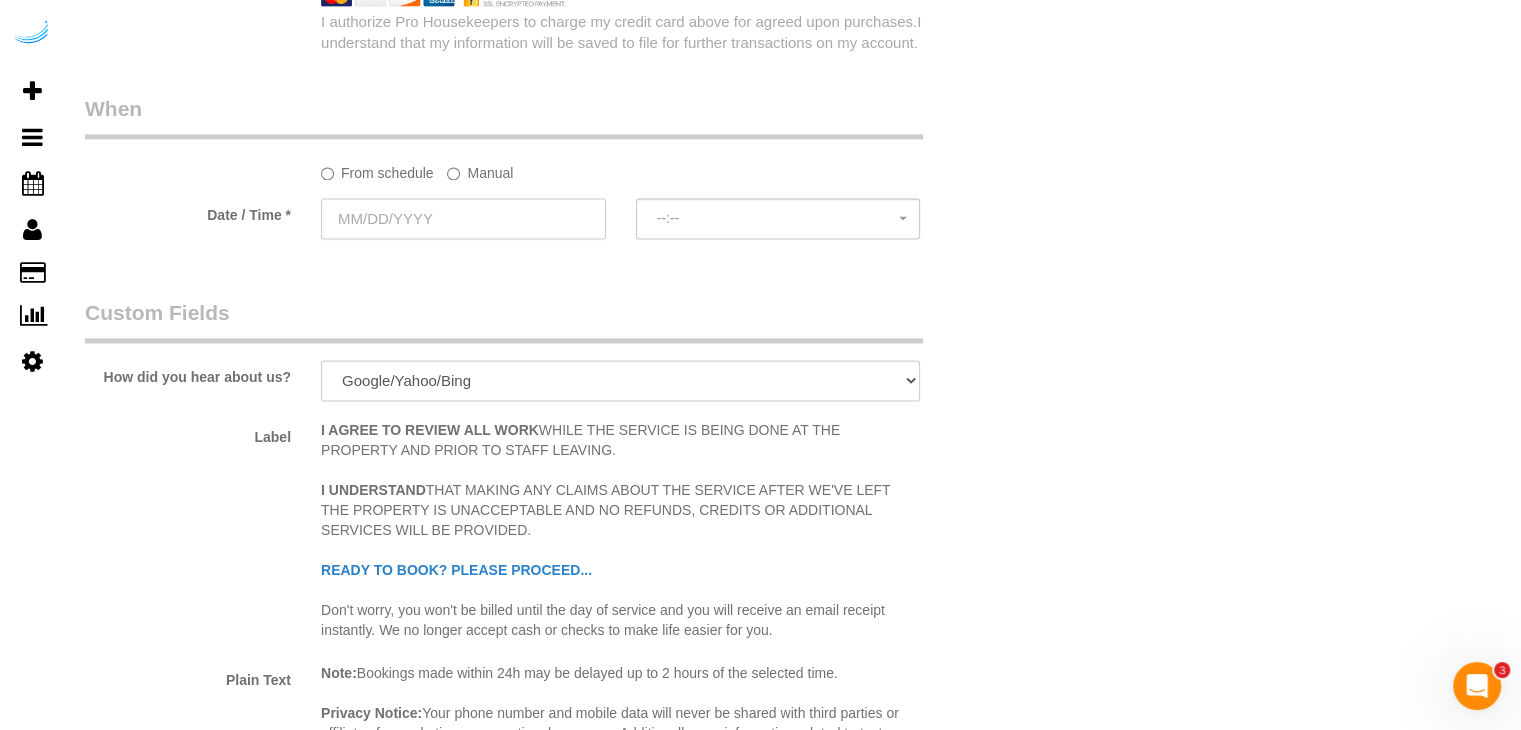 click at bounding box center (463, 218) 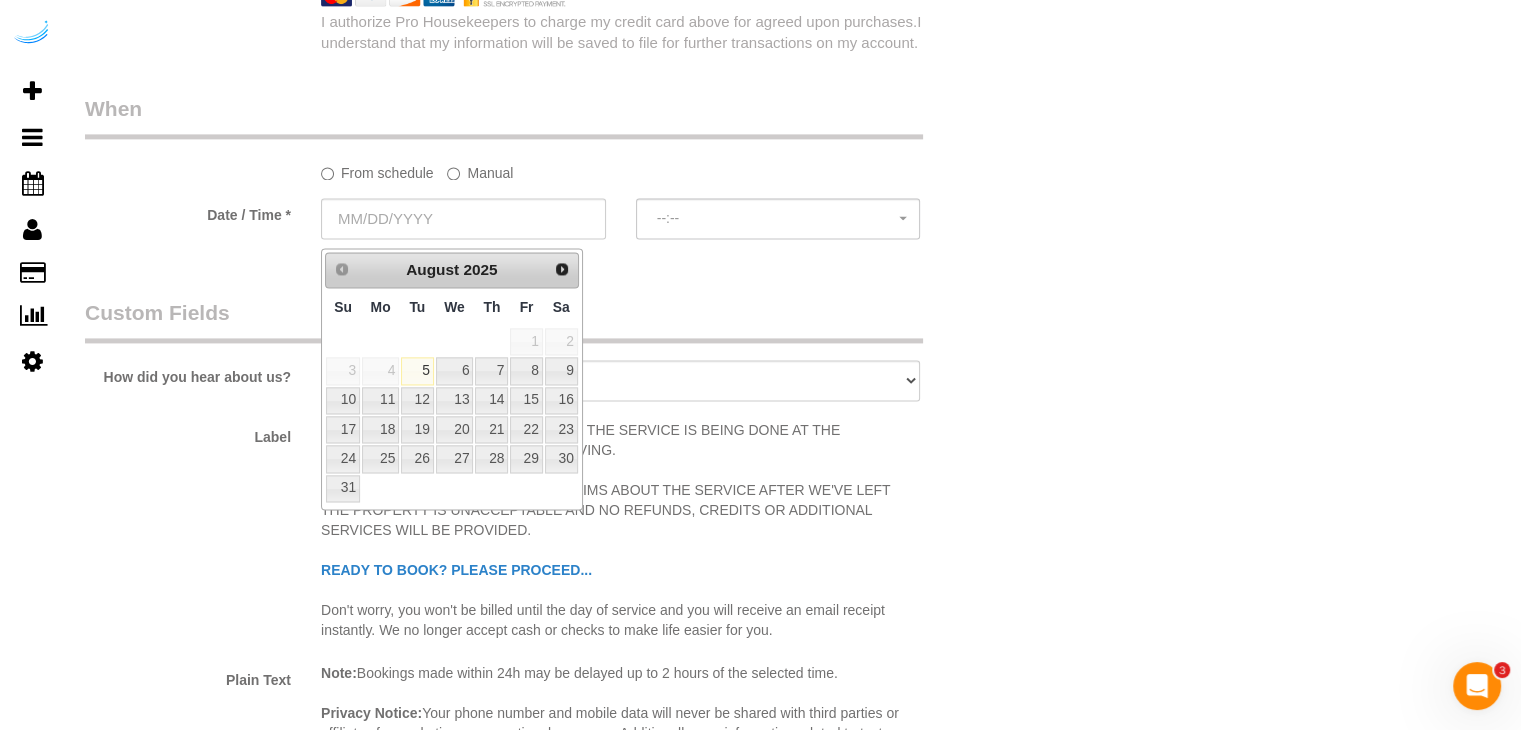 click on "Who
Email**
Name *
Where
Address**
AK
AL
AR
AZ
CA
CO
CT
DC
DE
FL
GA
HI
IA
ID
IL
IN
KS
KY
LA
MA
MD
ME
MI
MN
MO
MS
MT
NC
ND
NE
NH
NJ
NM
NV" at bounding box center [542, -657] 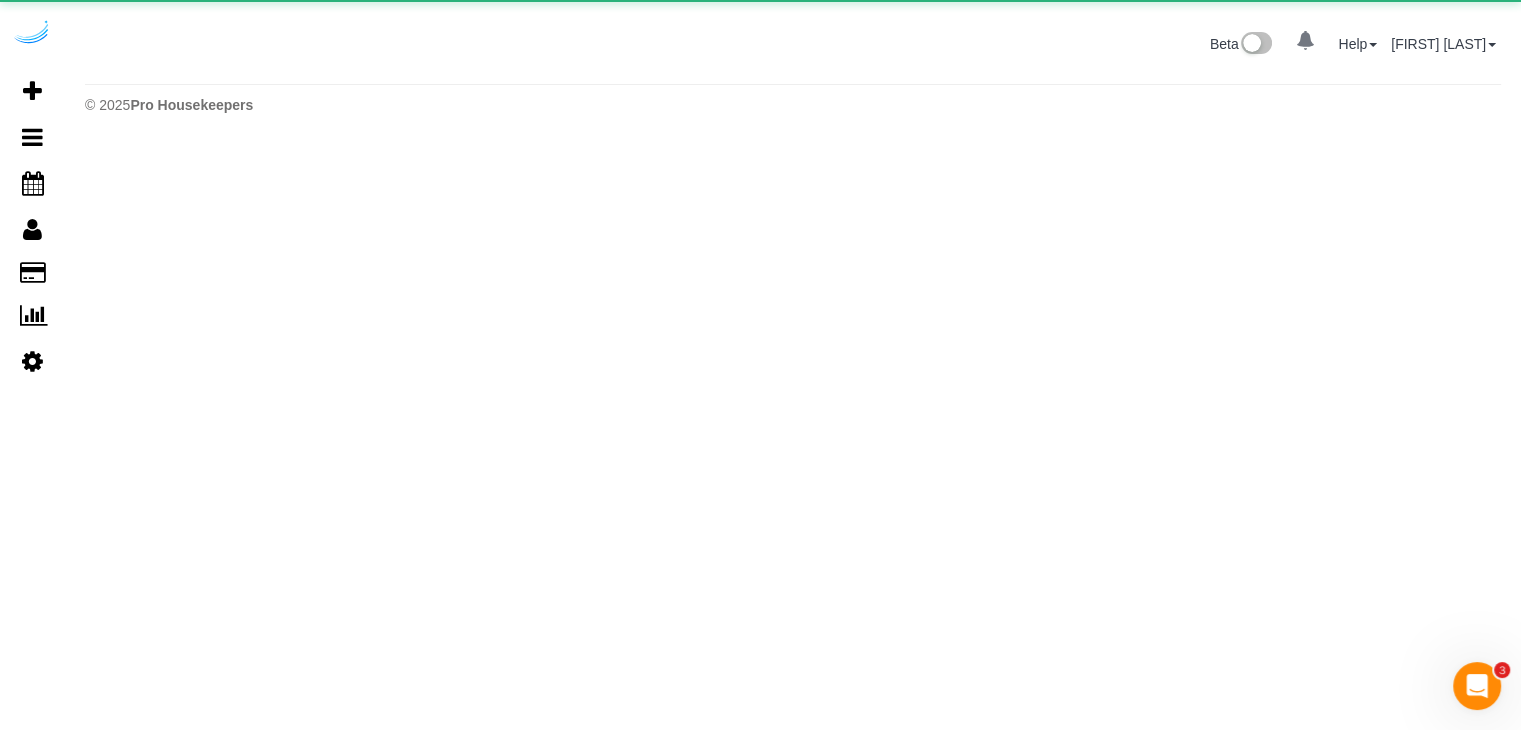 scroll, scrollTop: 0, scrollLeft: 0, axis: both 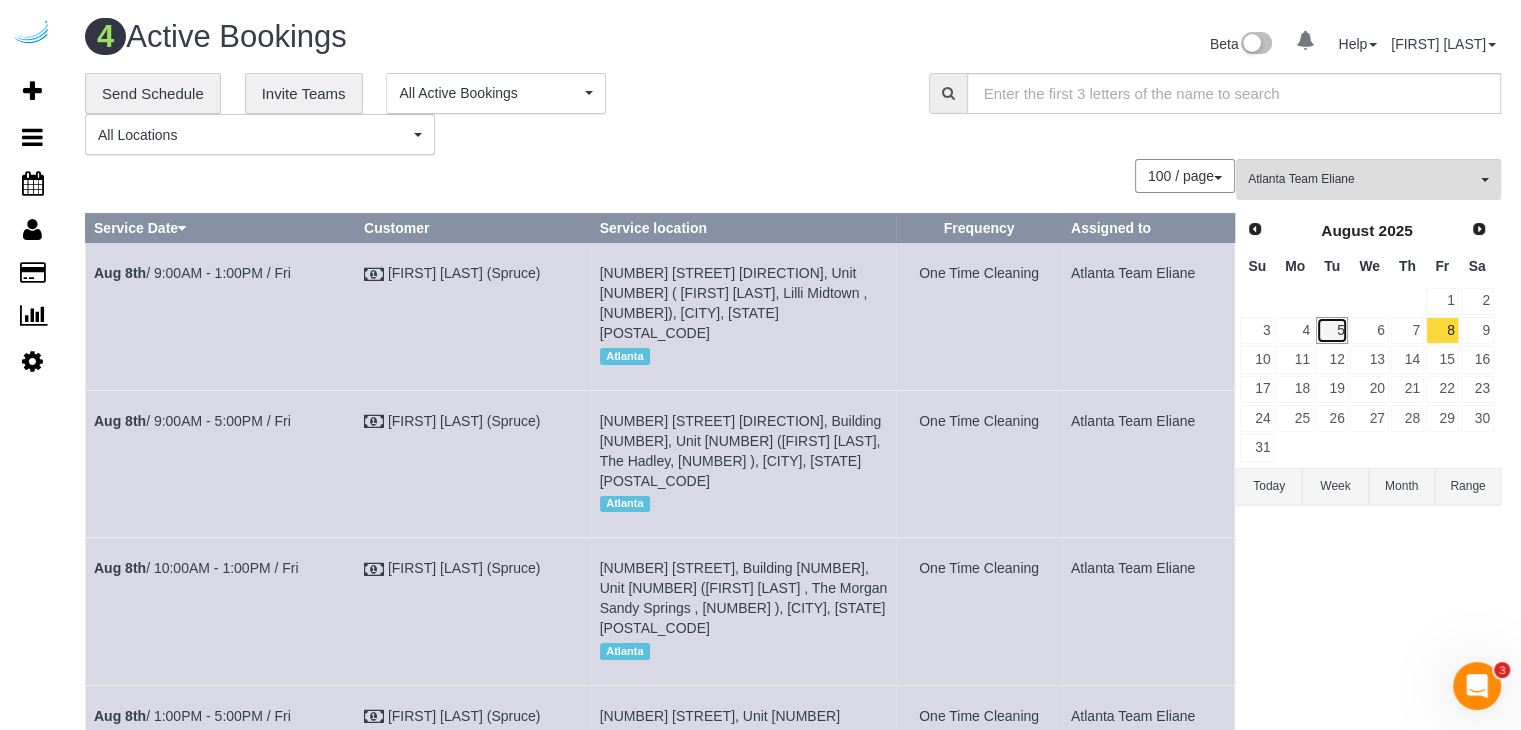 click on "5" at bounding box center [1332, 330] 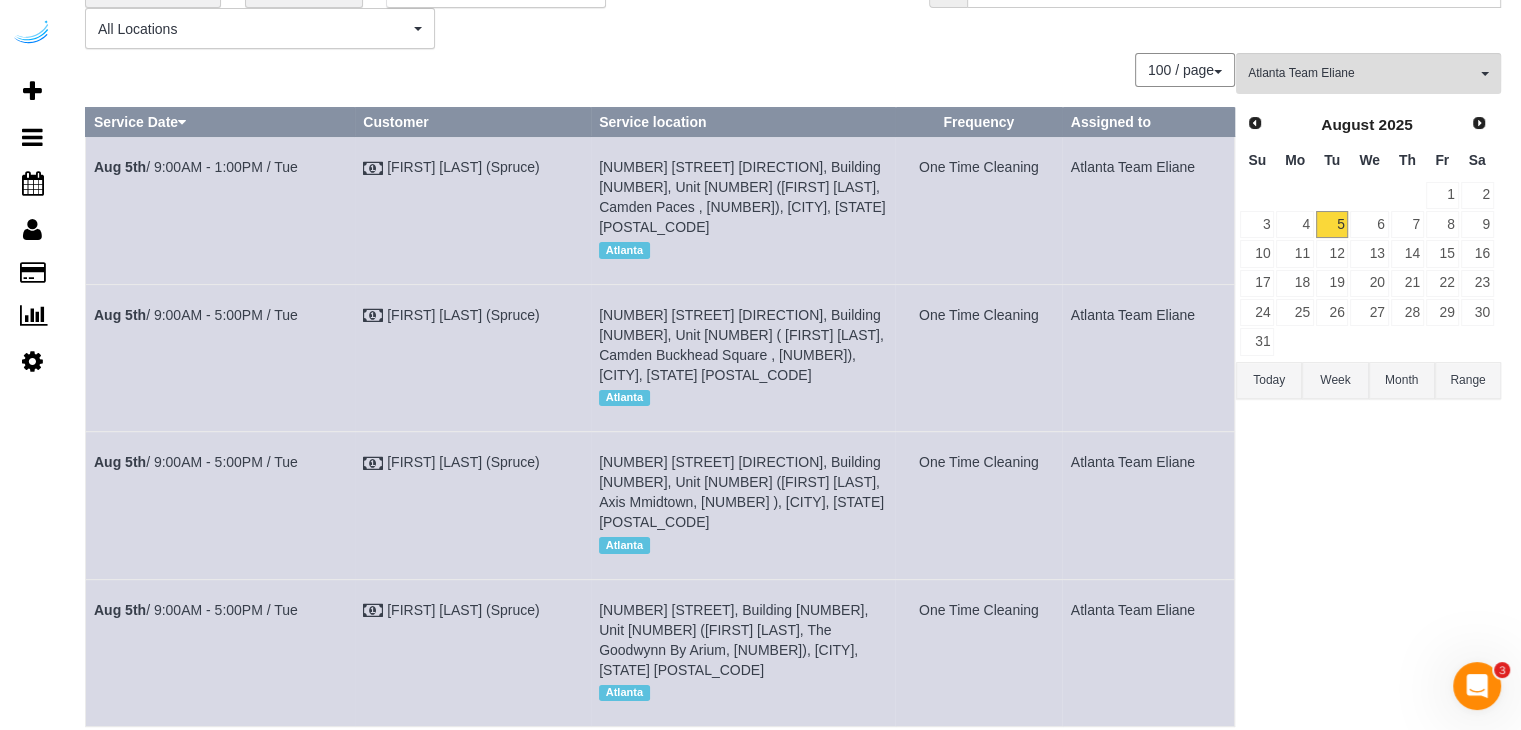 scroll, scrollTop: 0, scrollLeft: 0, axis: both 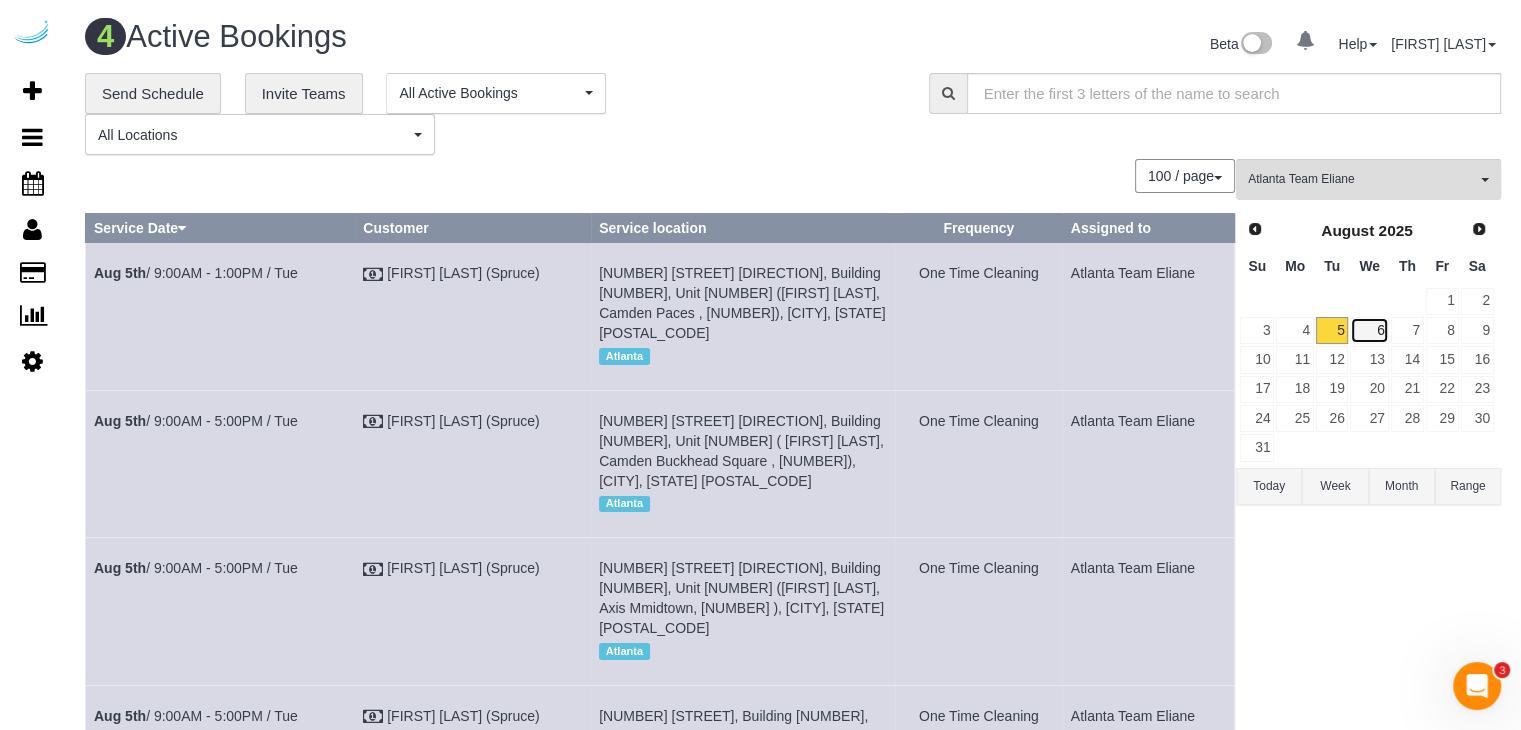 click on "6" at bounding box center (1369, 330) 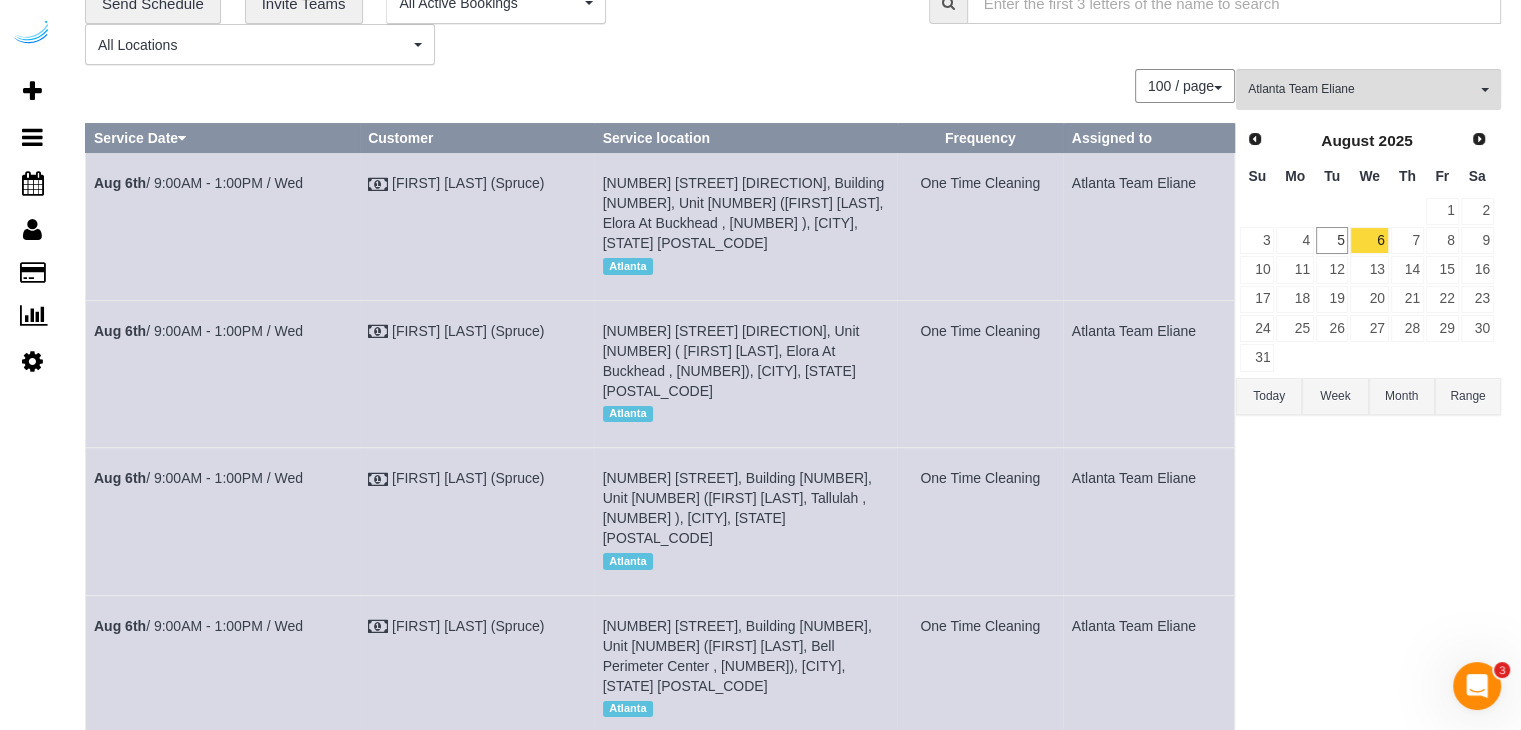 scroll, scrollTop: 0, scrollLeft: 0, axis: both 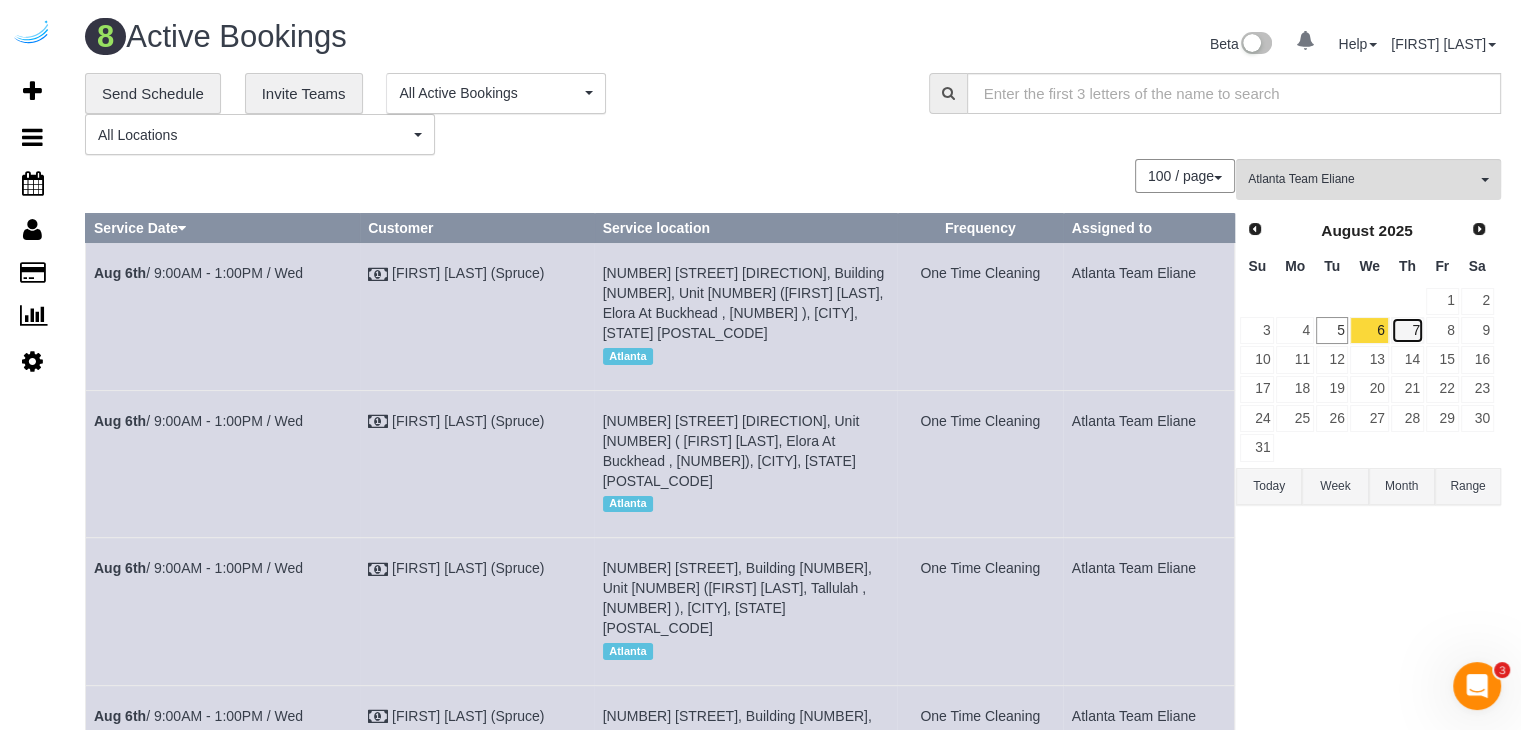 click on "7" at bounding box center [1407, 330] 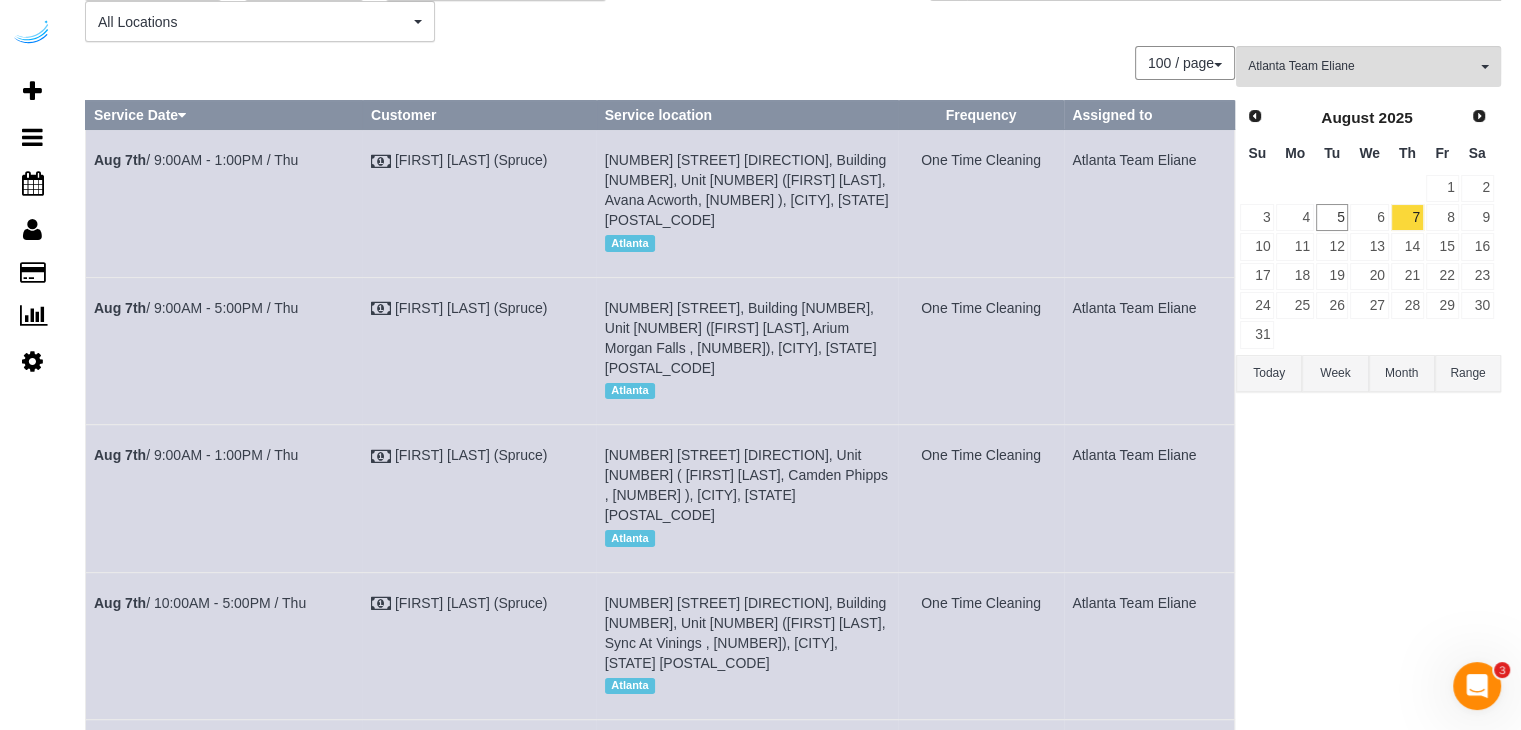 scroll, scrollTop: 0, scrollLeft: 0, axis: both 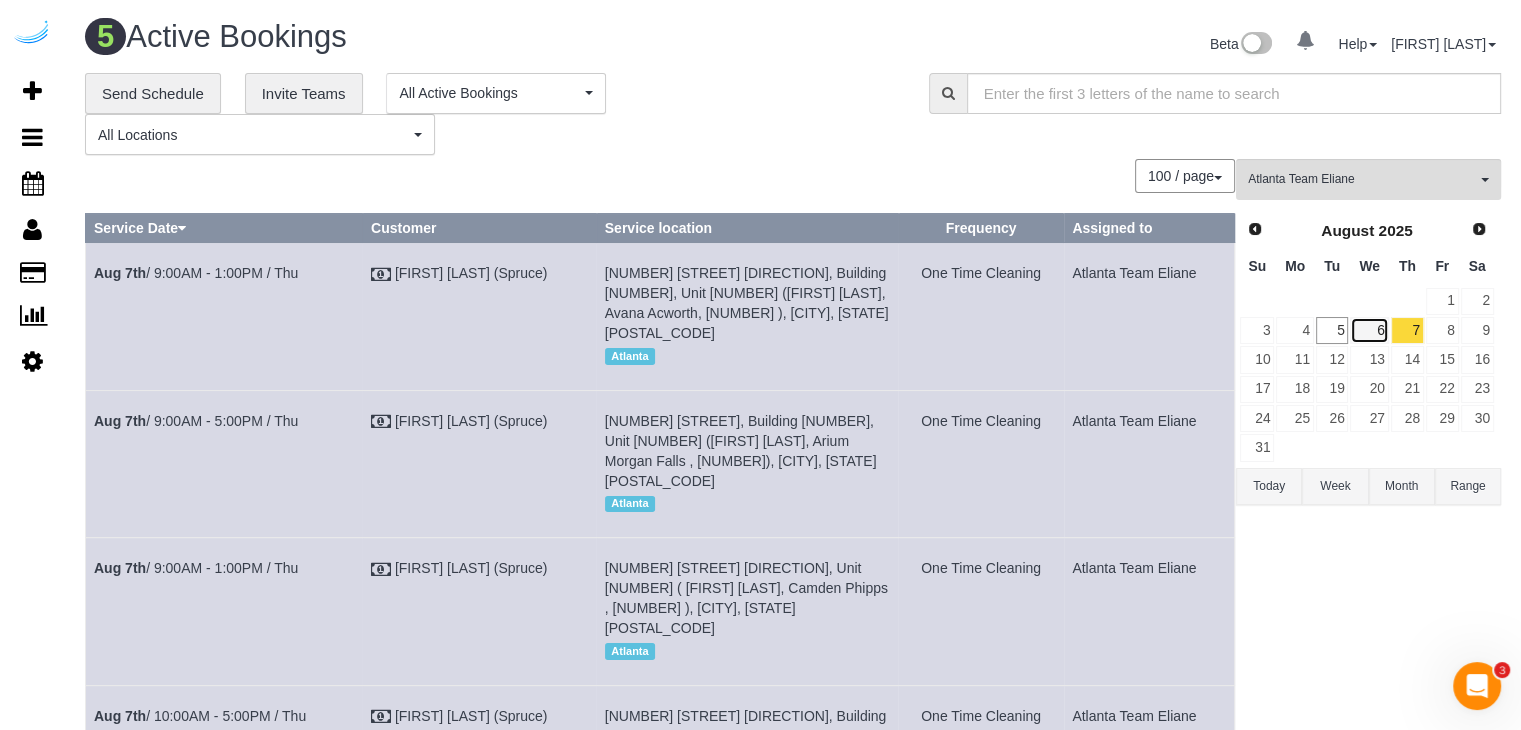click on "6" at bounding box center [1369, 330] 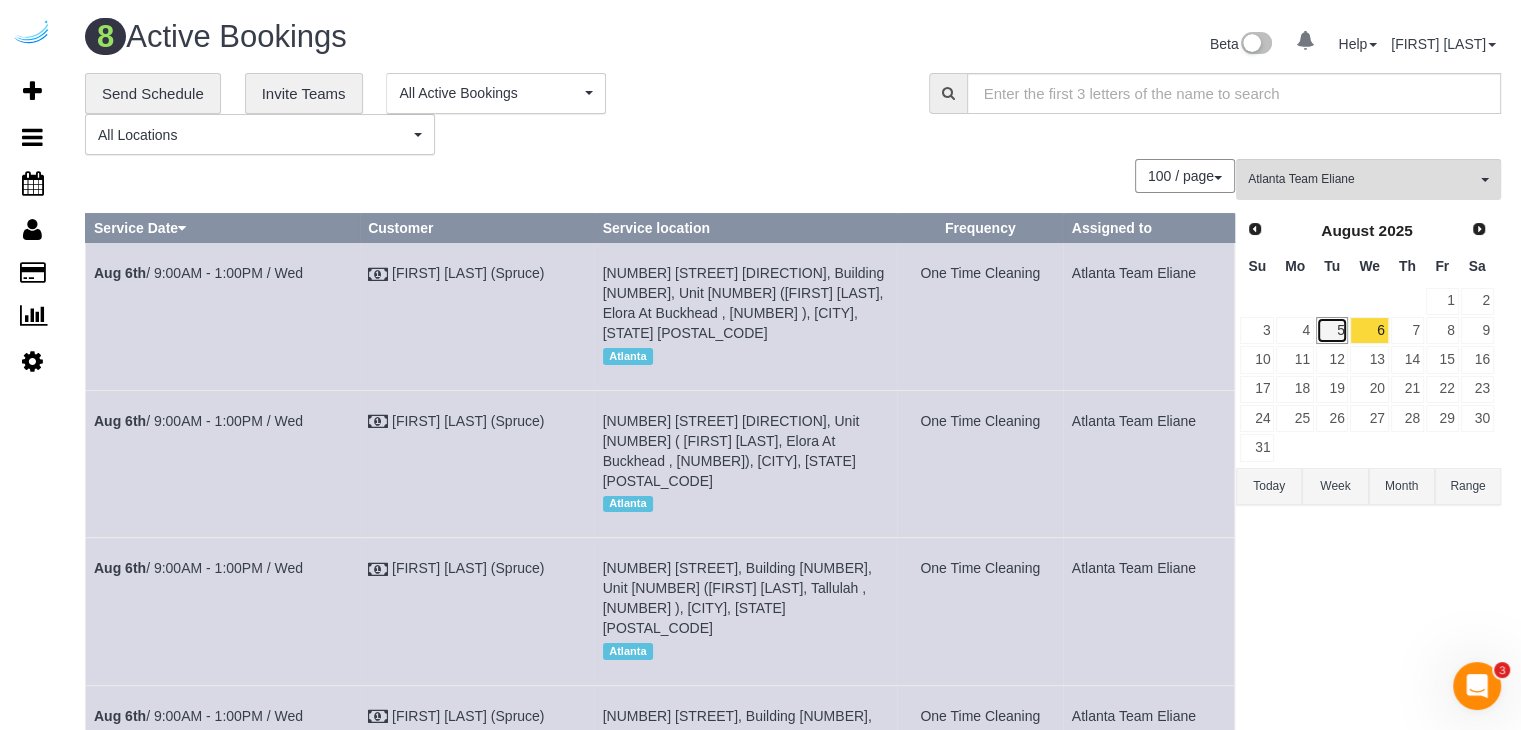 click on "5" at bounding box center [1332, 330] 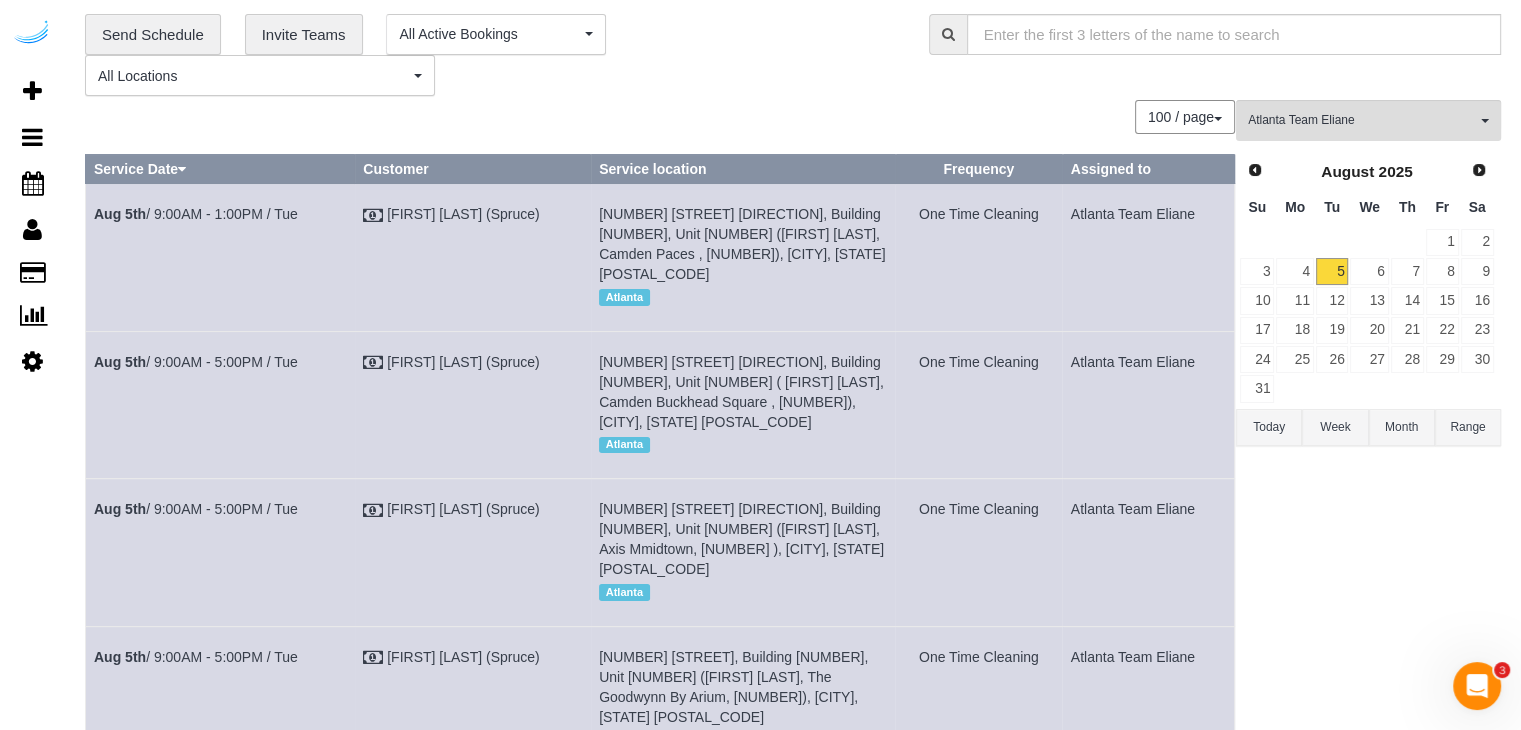 scroll, scrollTop: 168, scrollLeft: 0, axis: vertical 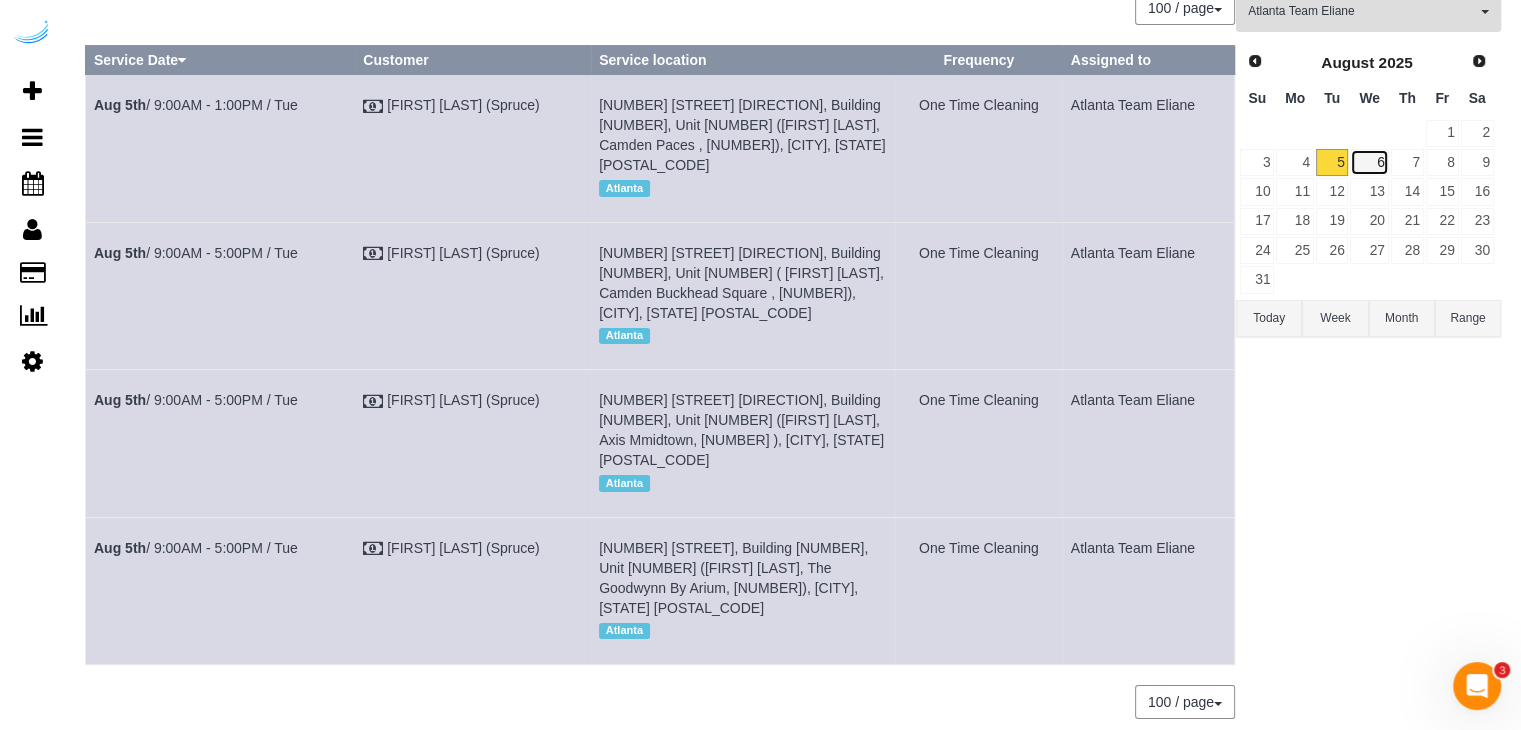 click on "6" at bounding box center [1369, 162] 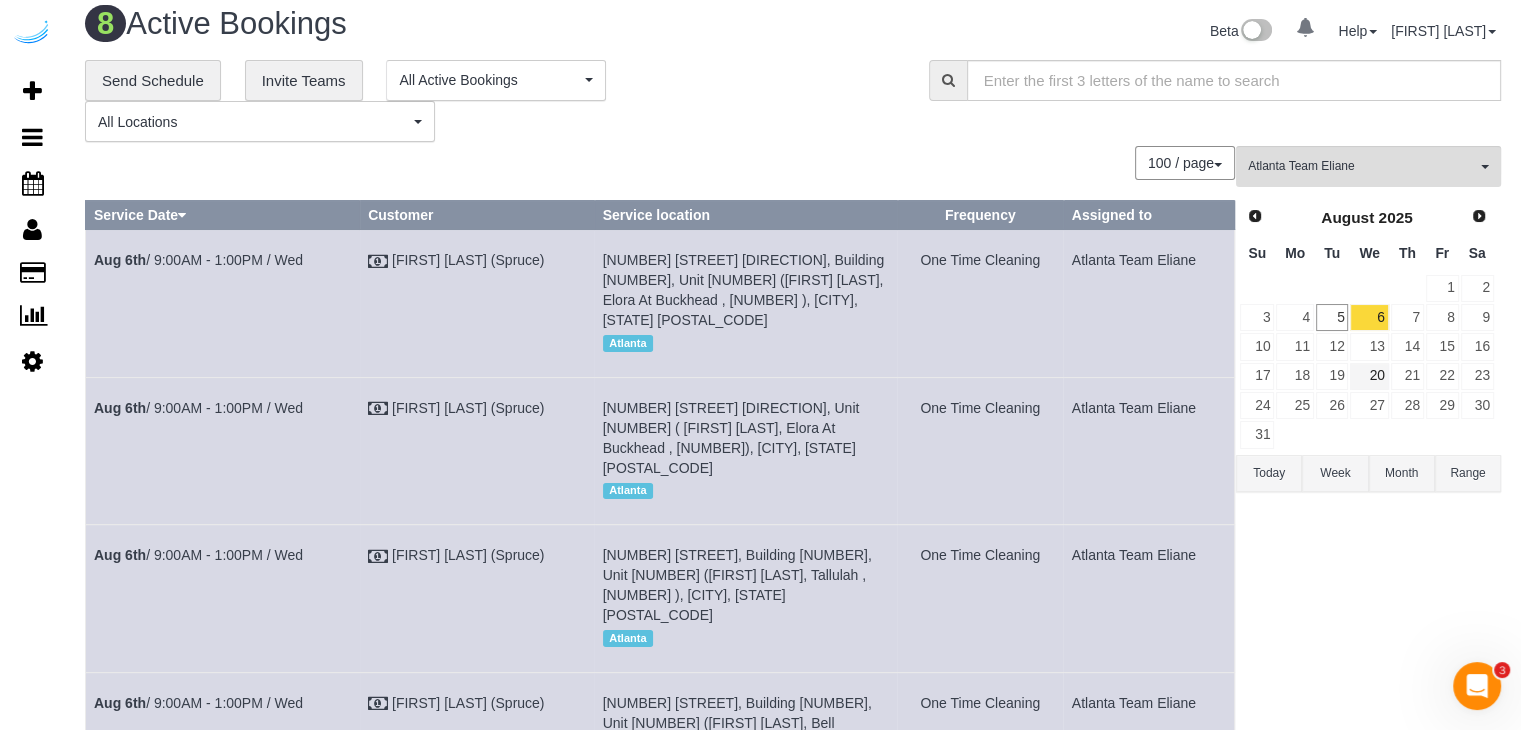 scroll, scrollTop: 0, scrollLeft: 0, axis: both 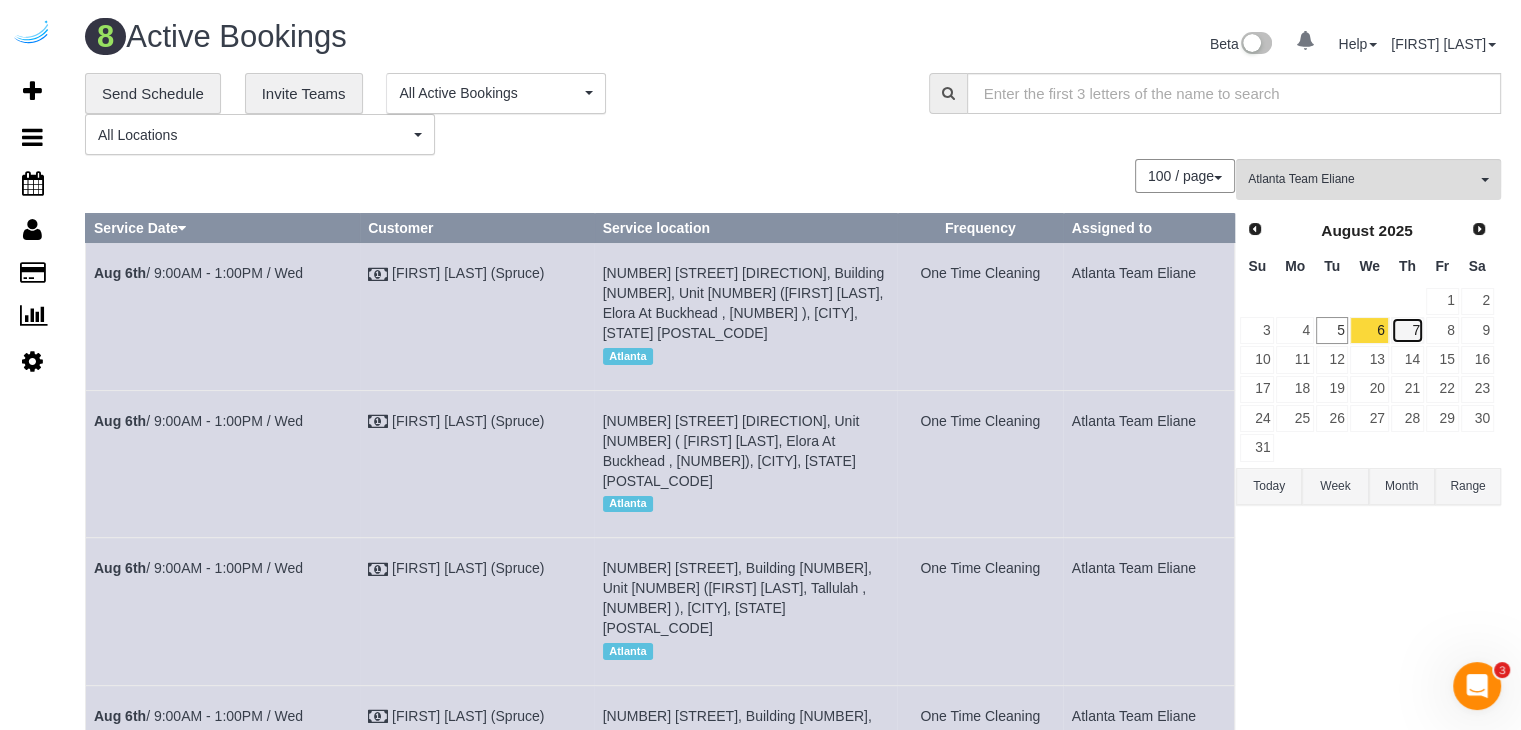 click on "7" at bounding box center [1407, 330] 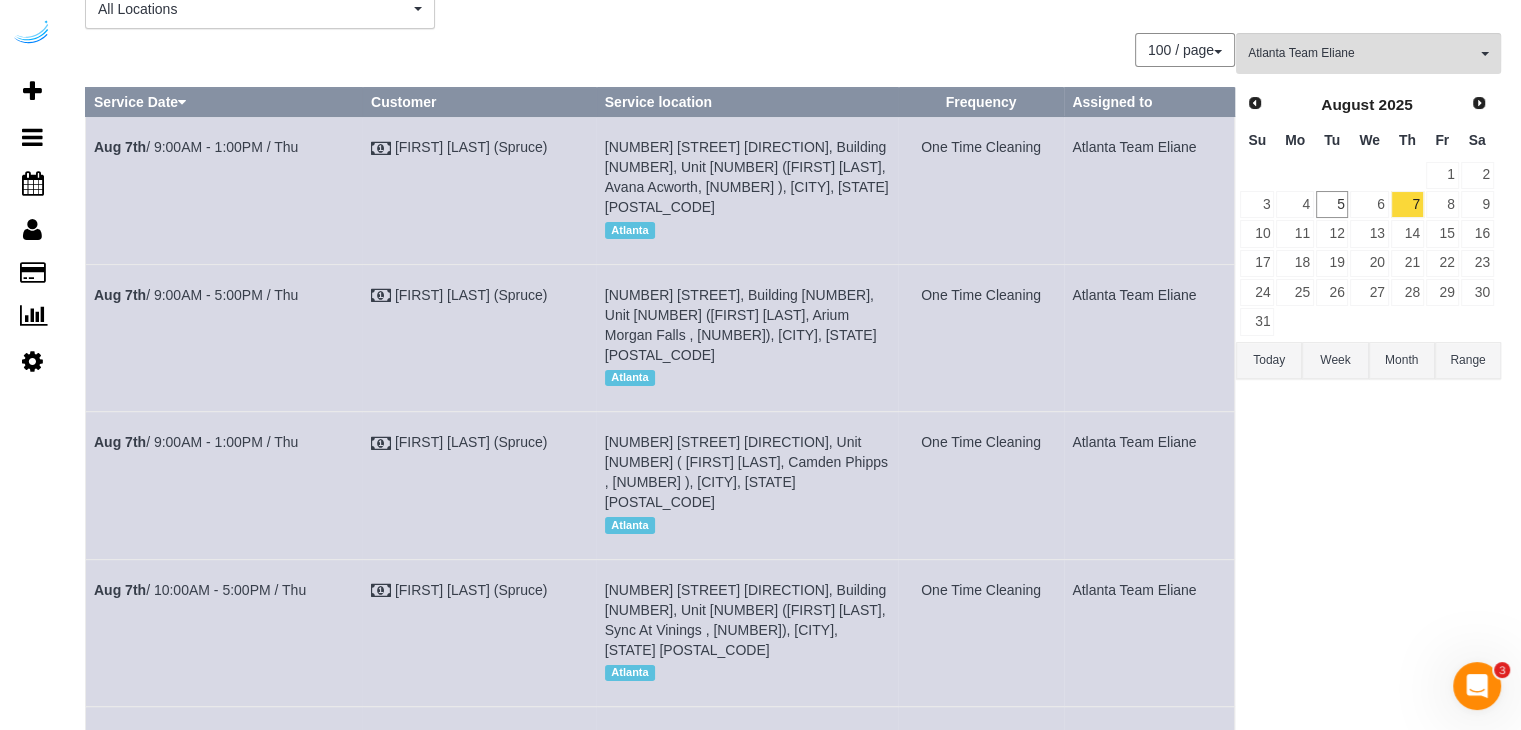 scroll, scrollTop: 296, scrollLeft: 0, axis: vertical 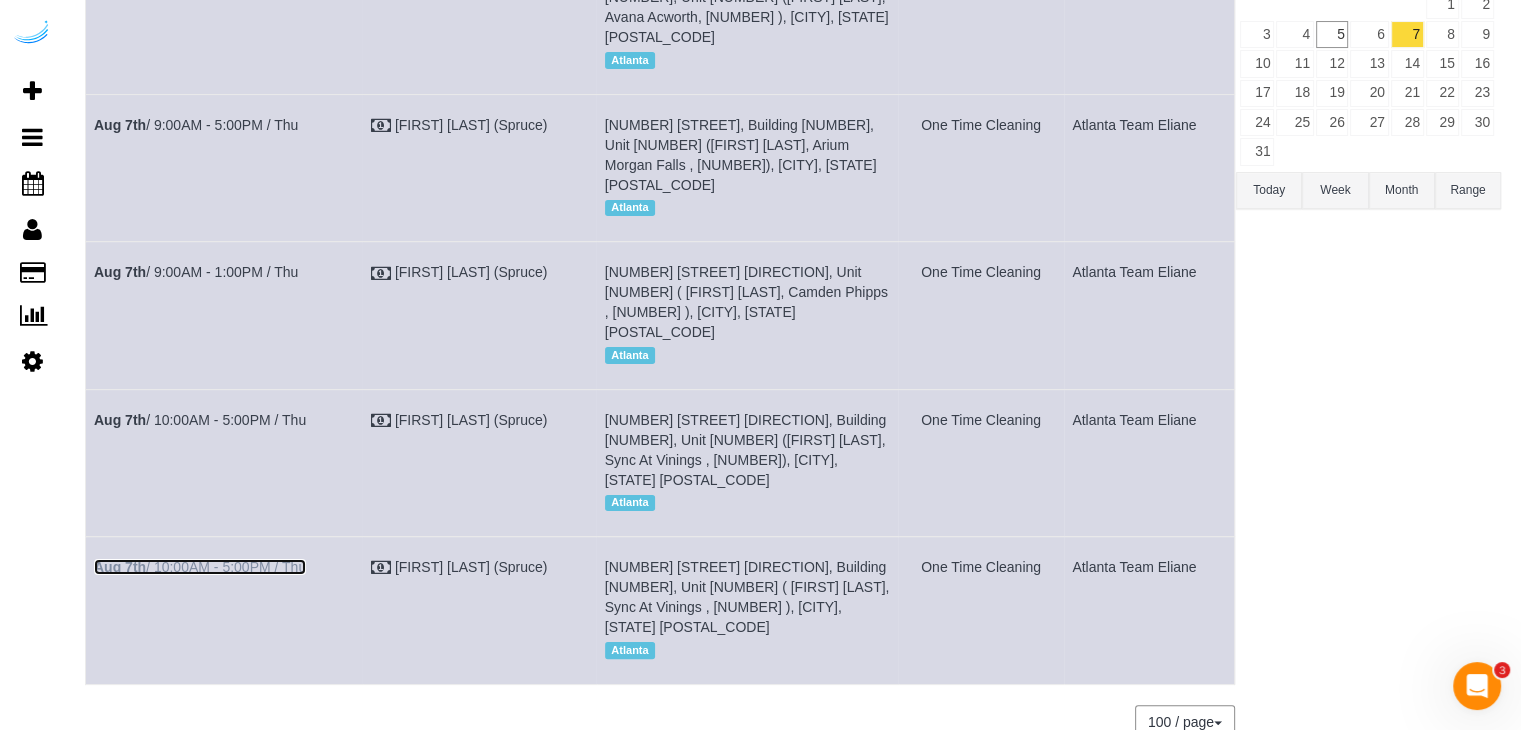 click on "Aug 7th
/ 10:00AM - 5:00PM / Thu" at bounding box center [200, 567] 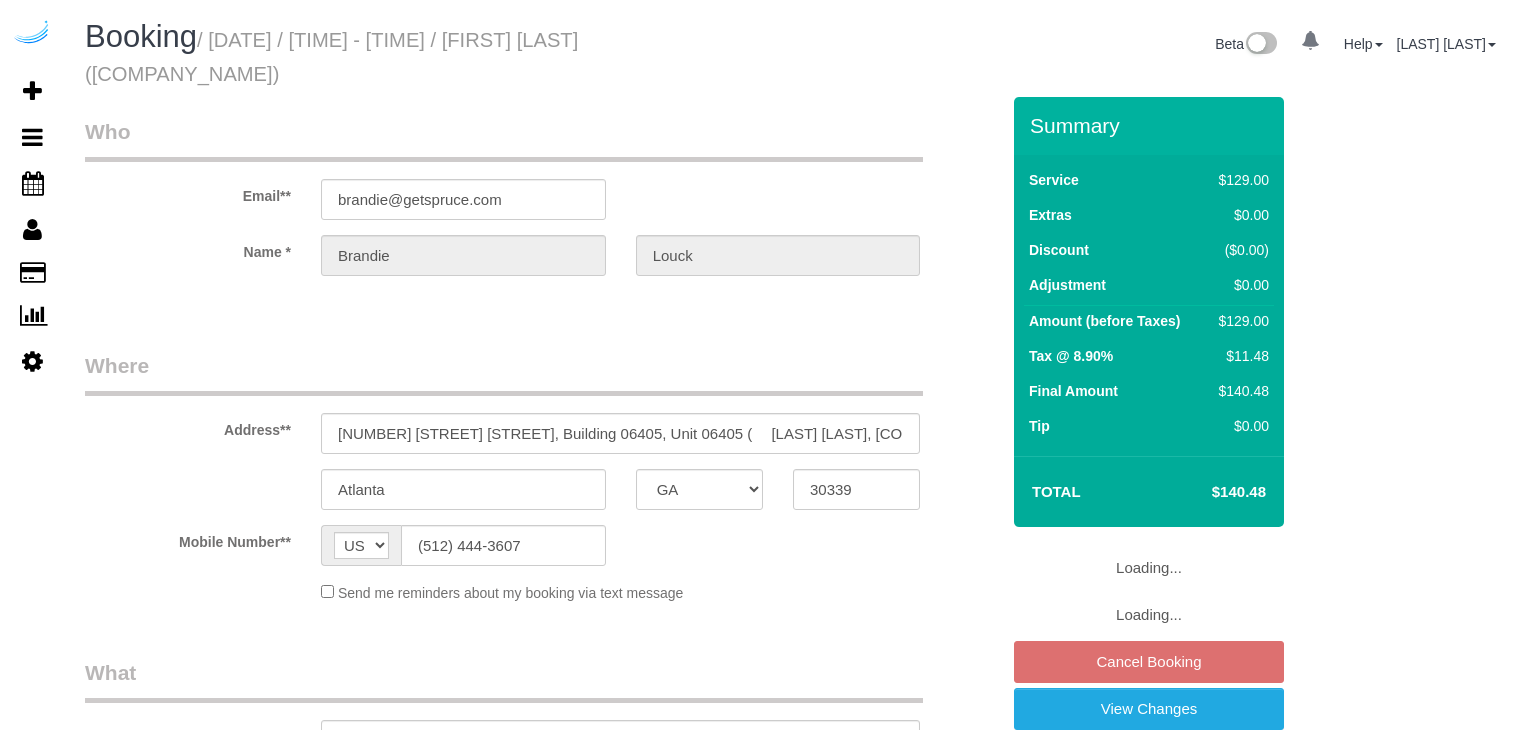 select on "GA" 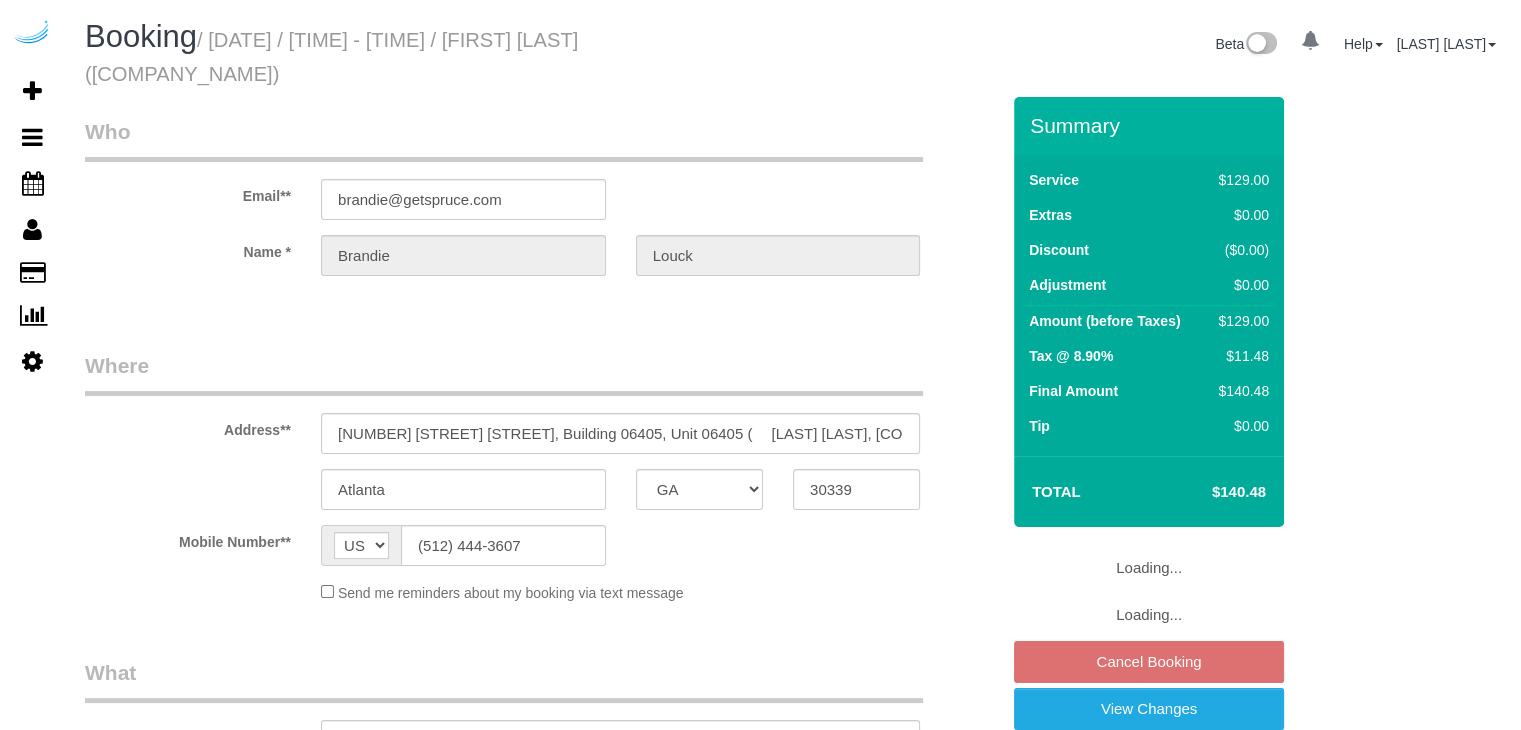select on "object:617" 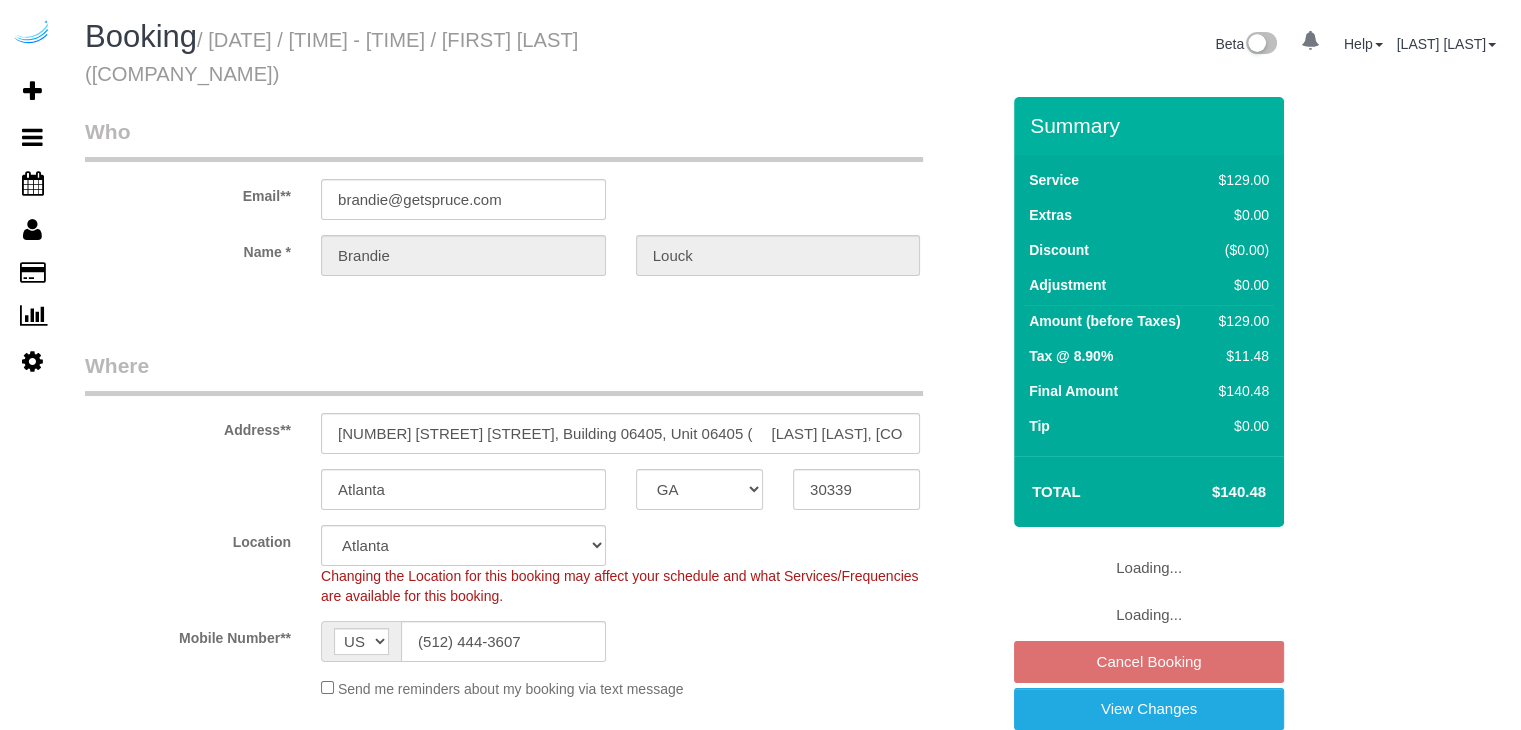 select on "object:775" 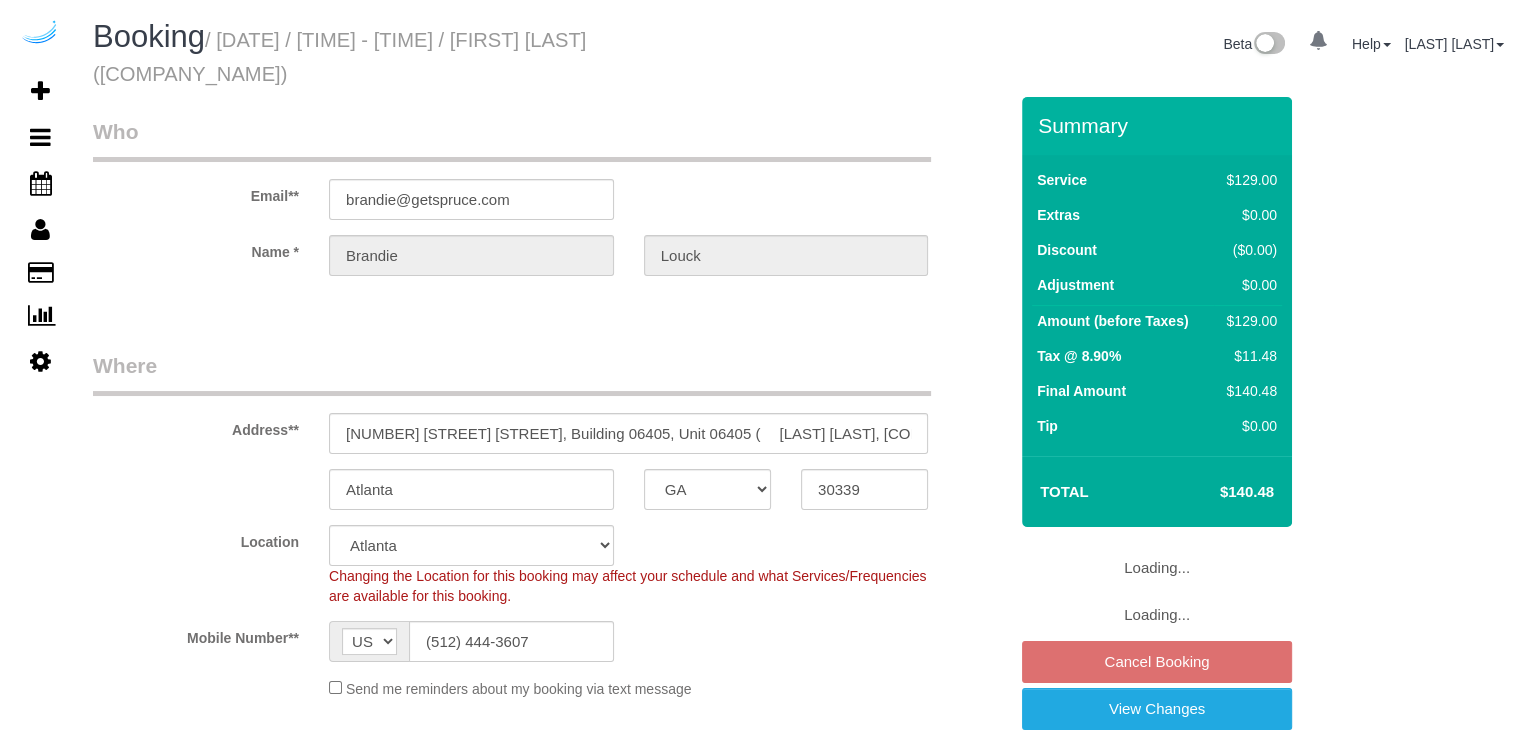 scroll, scrollTop: 200, scrollLeft: 0, axis: vertical 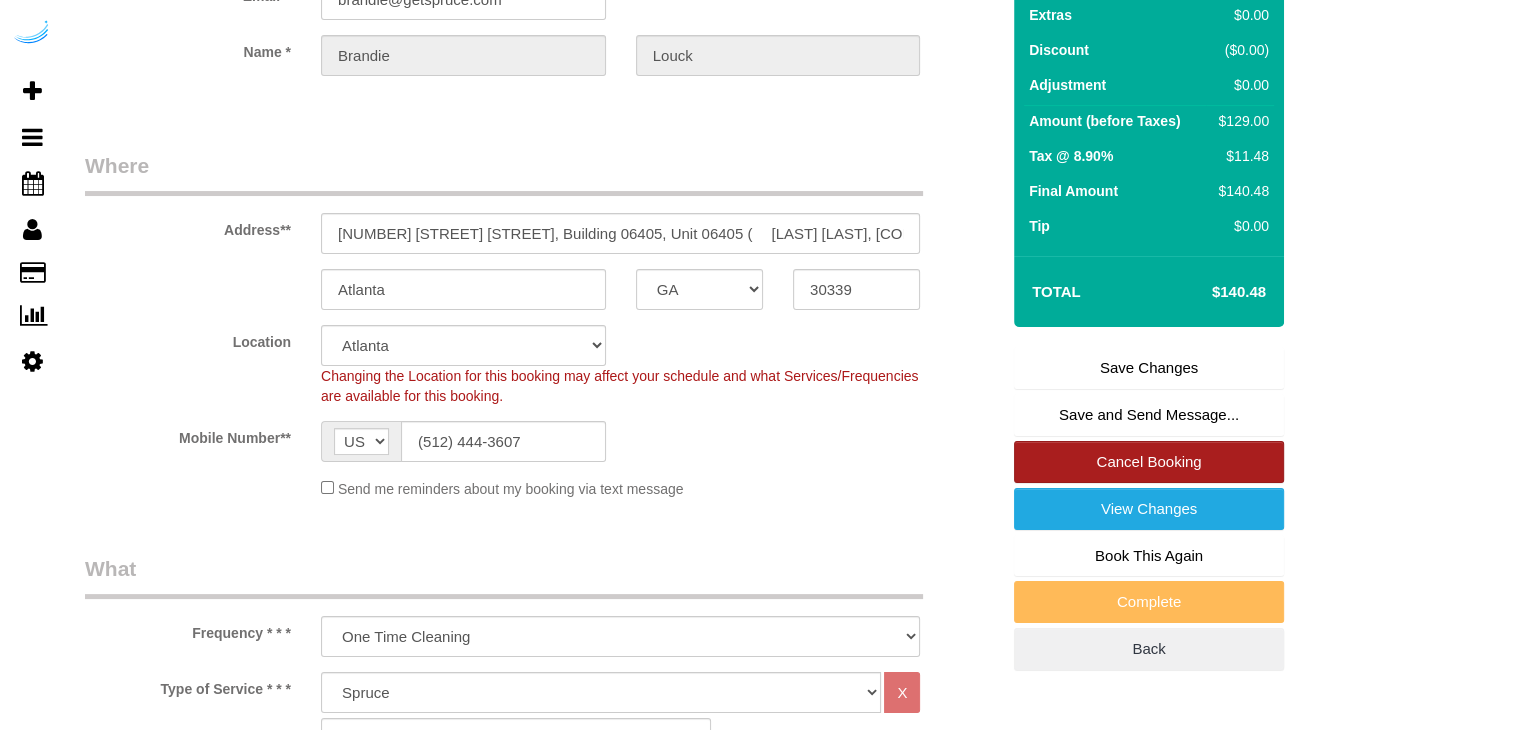 click on "Cancel Booking" at bounding box center [1149, 462] 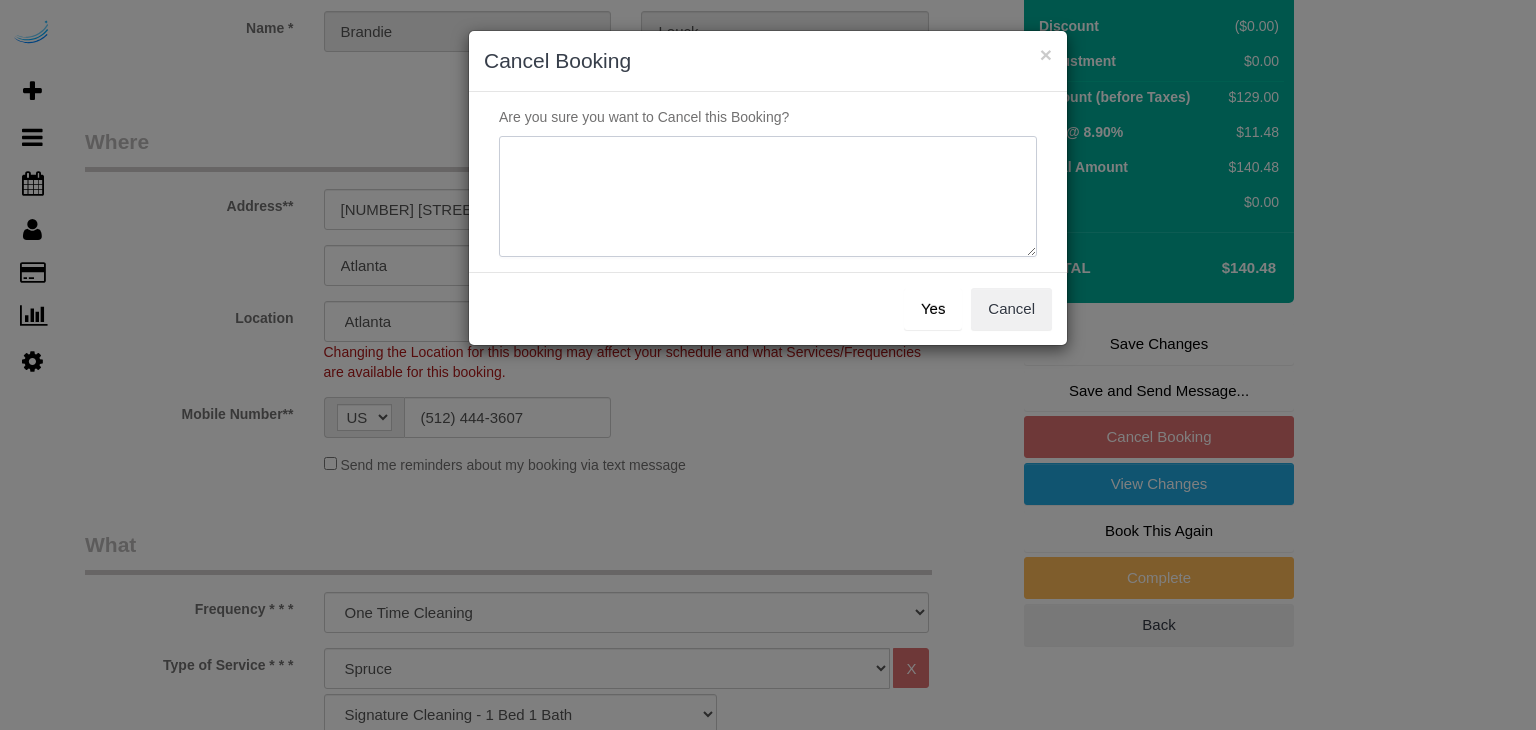 click at bounding box center [768, 197] 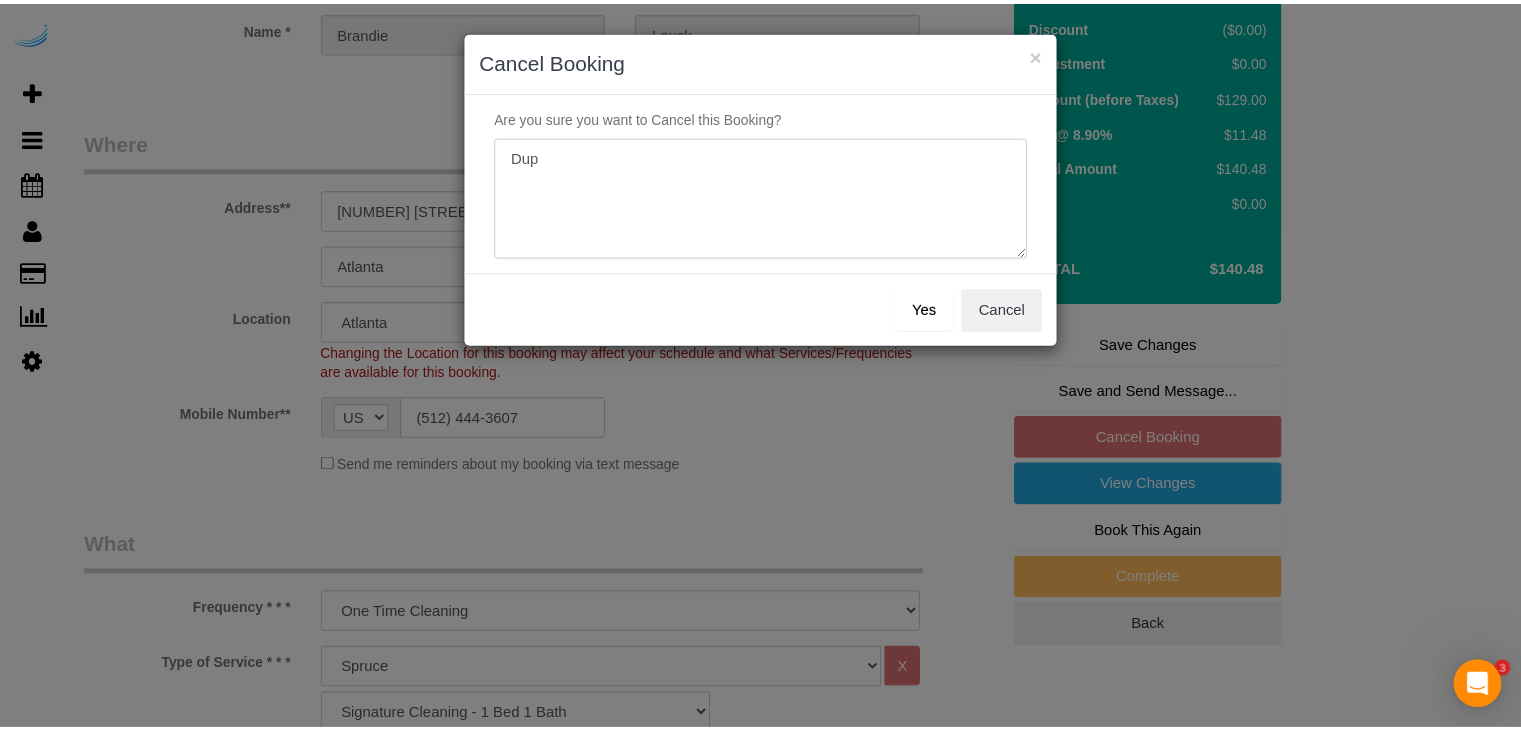 scroll, scrollTop: 0, scrollLeft: 0, axis: both 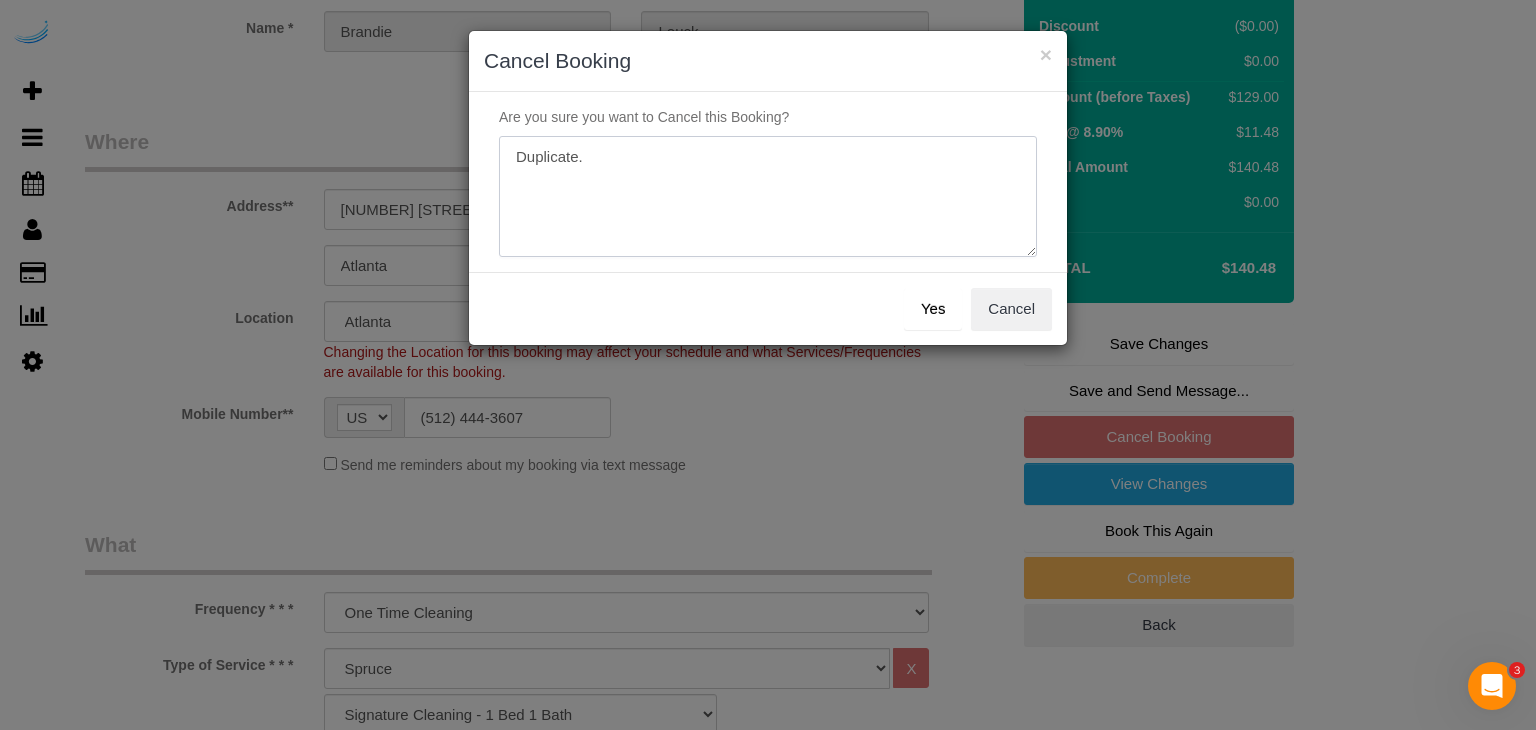 type on "Duplicate." 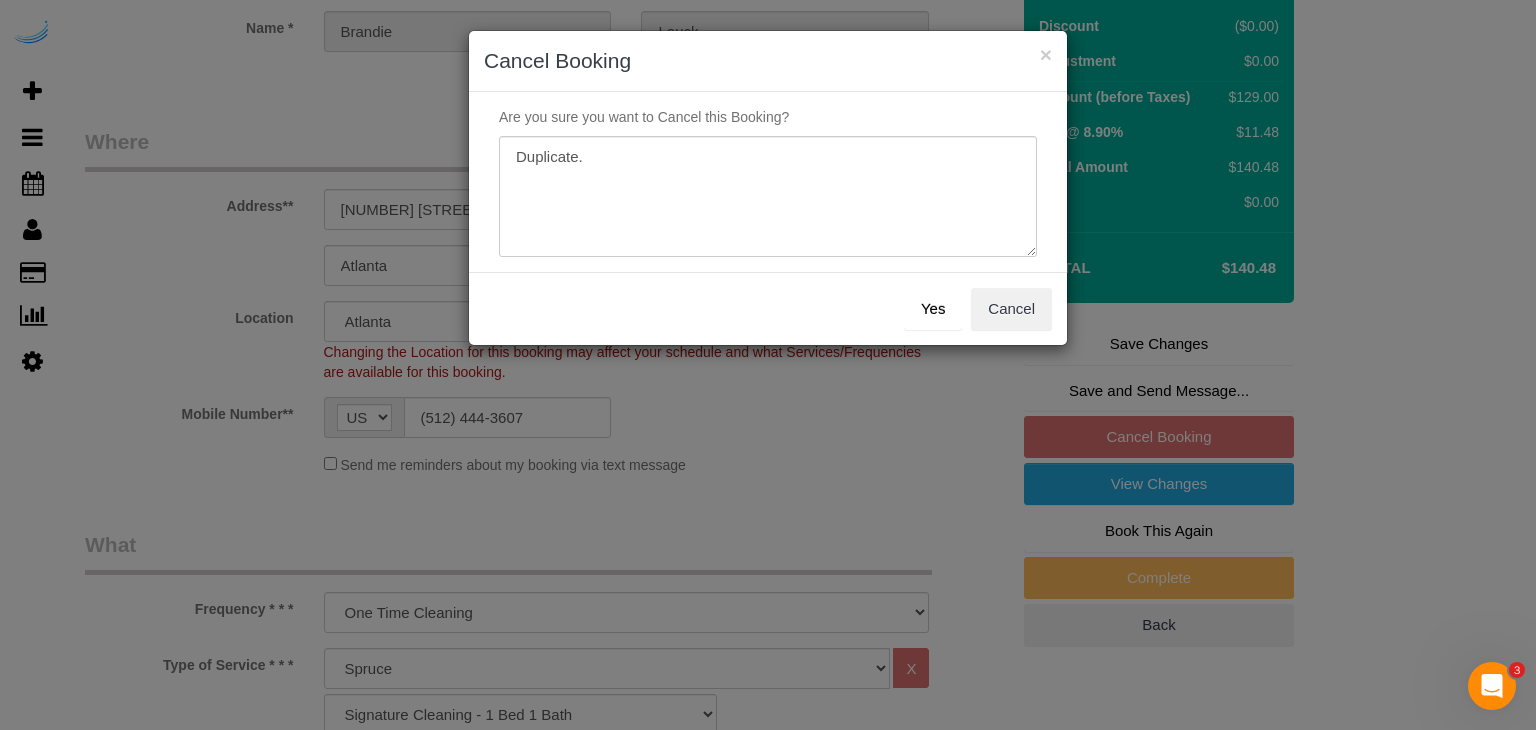 click on "Yes" at bounding box center [933, 309] 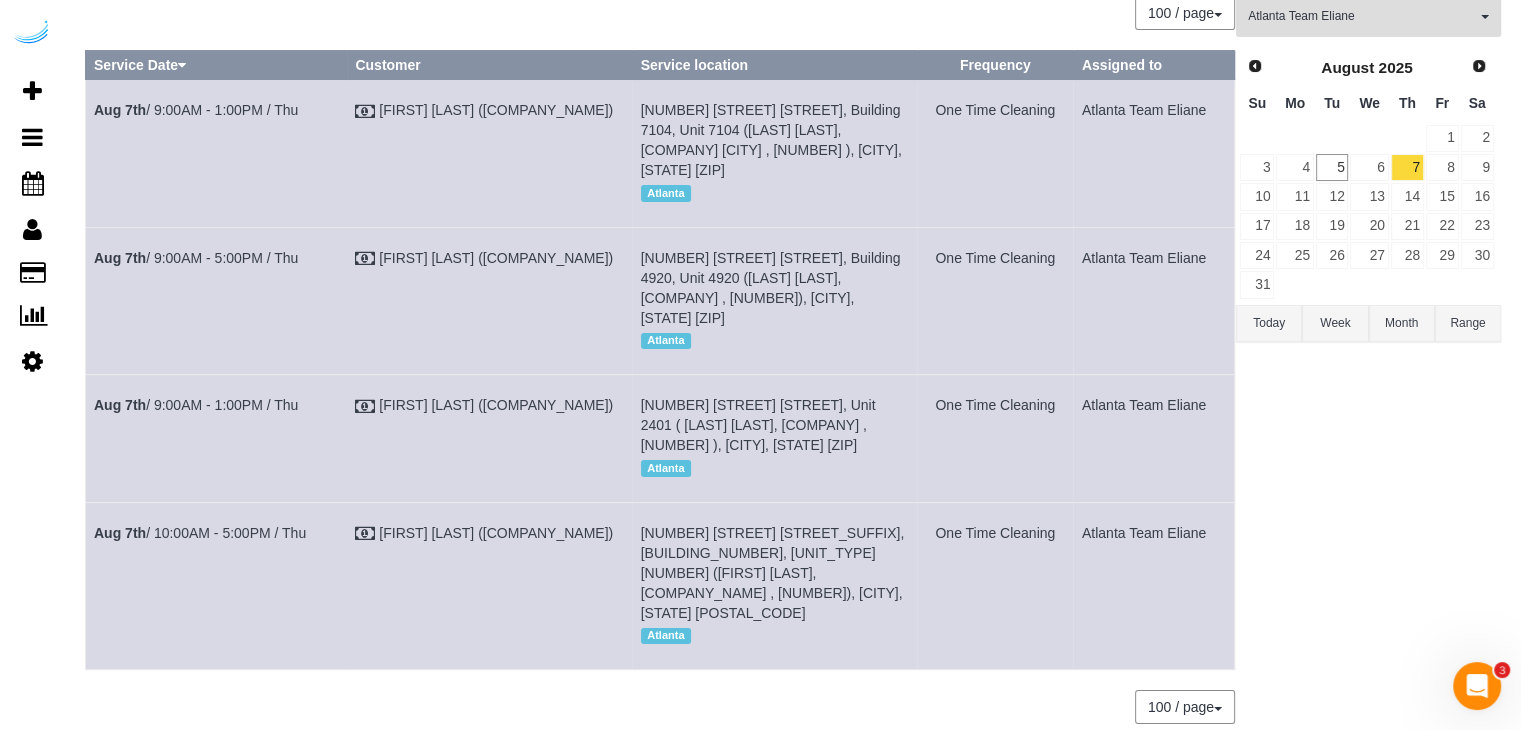 scroll, scrollTop: 168, scrollLeft: 0, axis: vertical 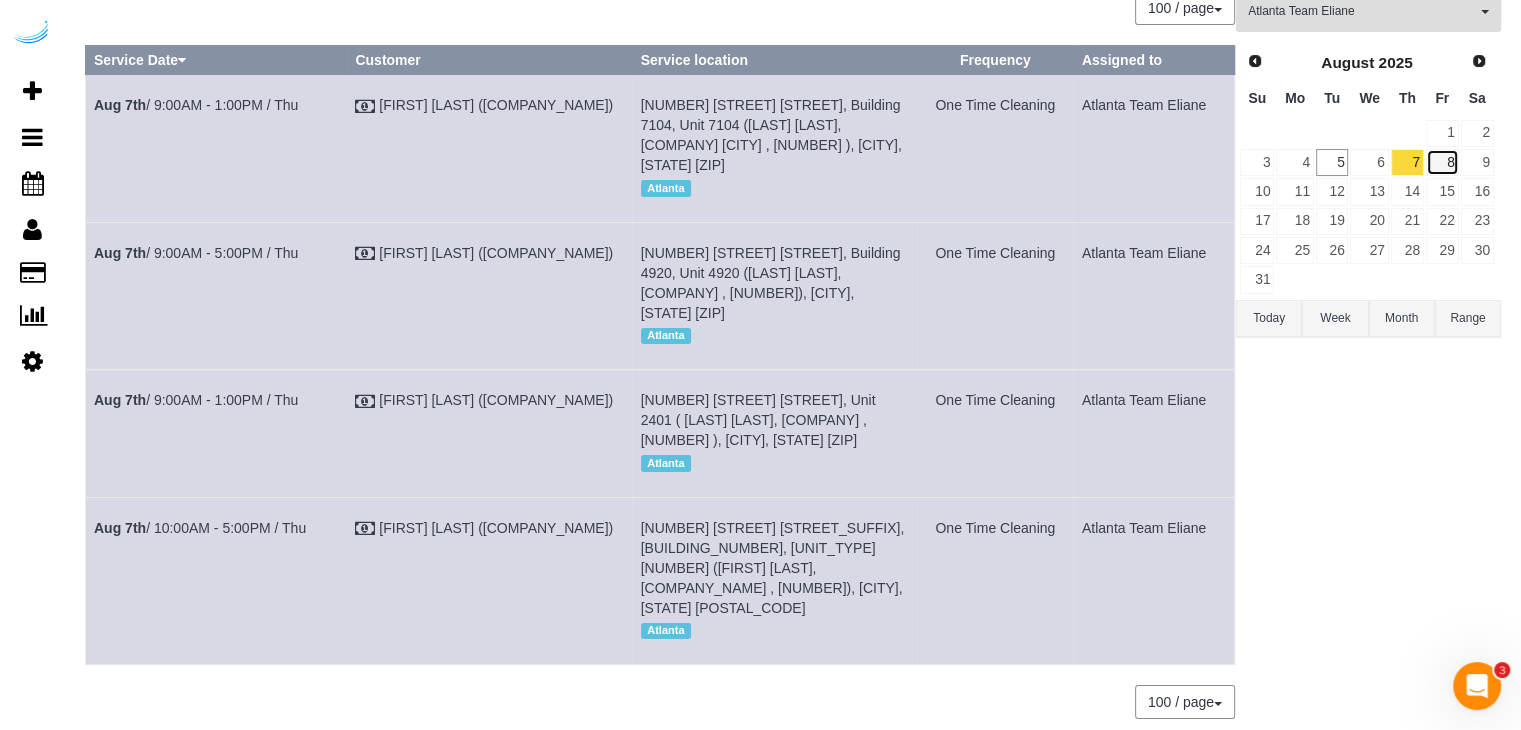 click on "8" at bounding box center (1442, 162) 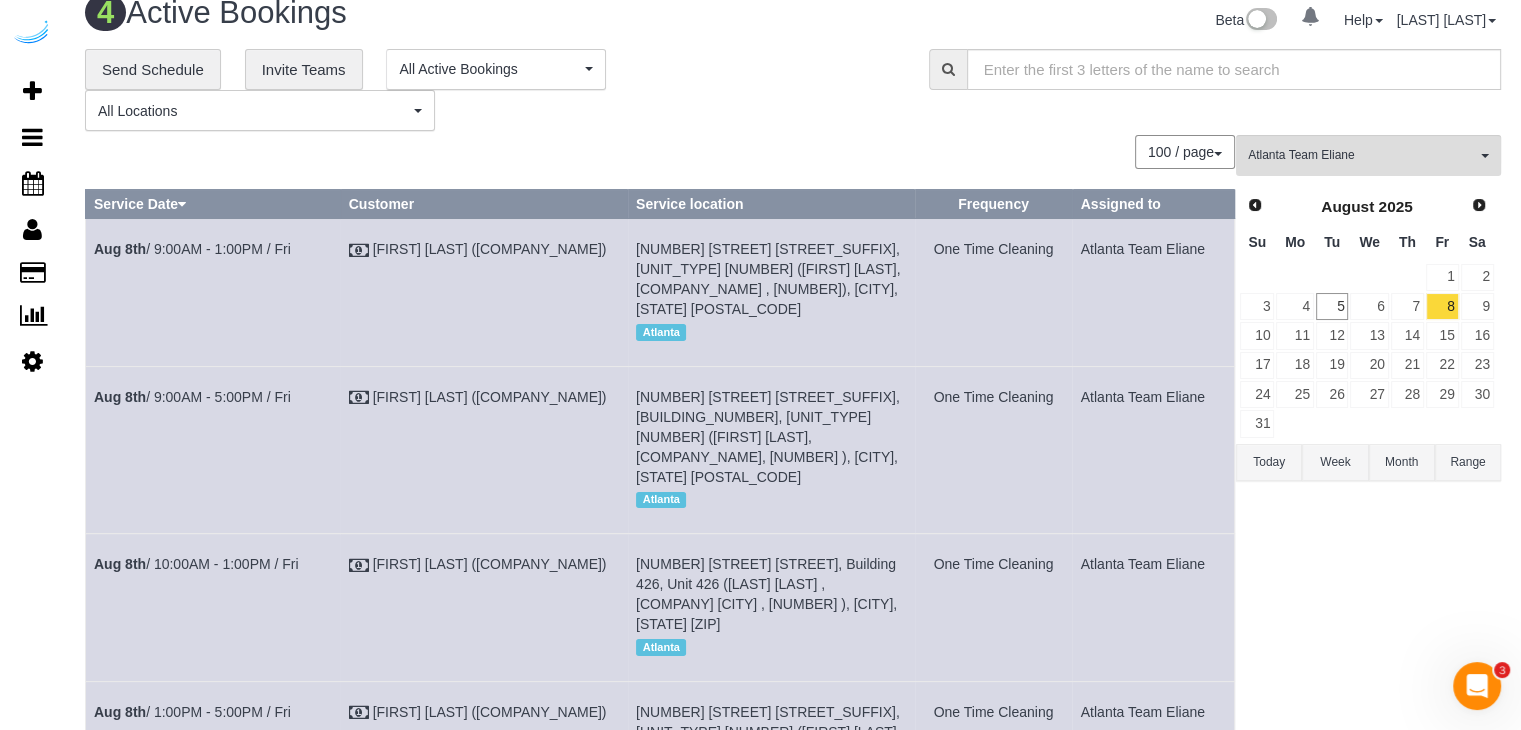 scroll, scrollTop: 0, scrollLeft: 0, axis: both 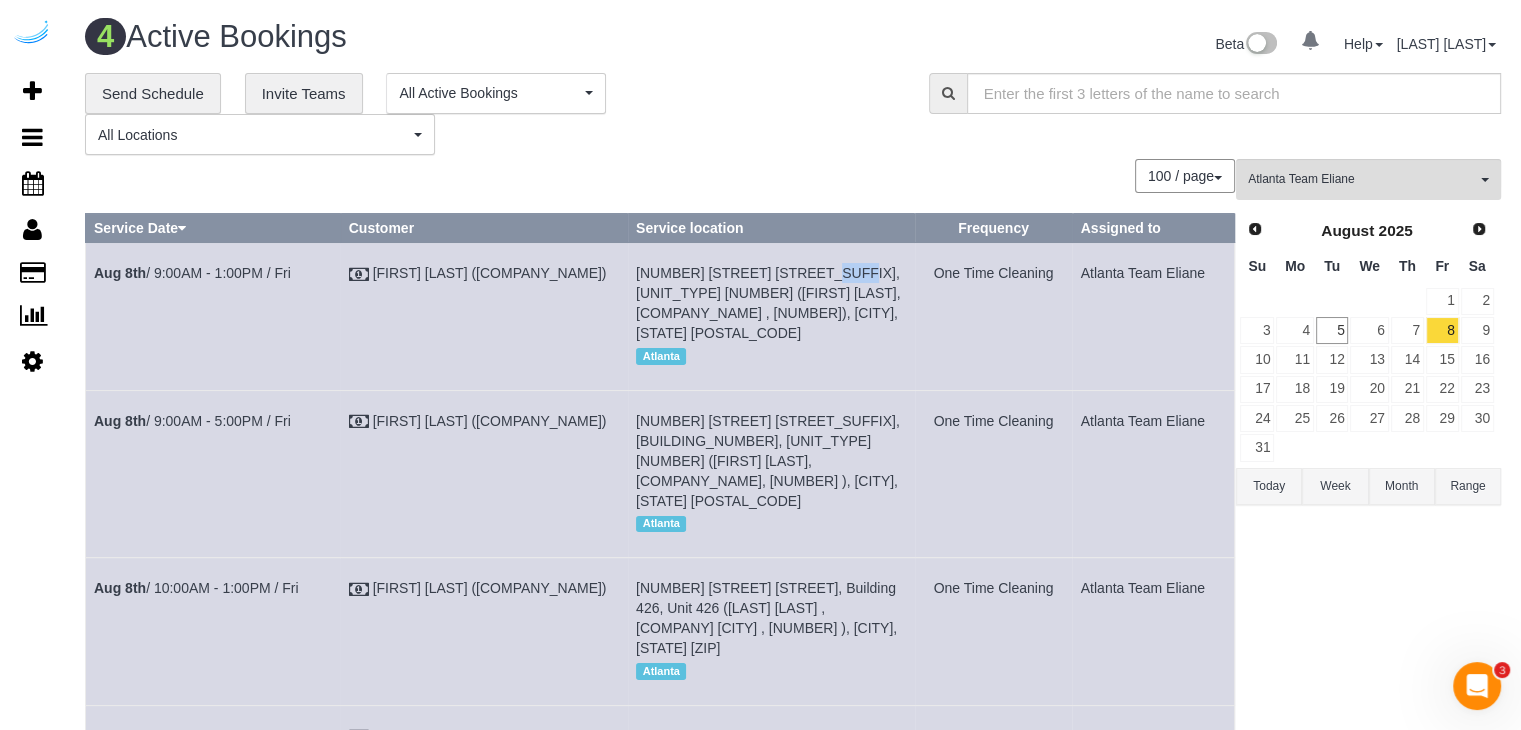 drag, startPoint x: 782, startPoint y: 272, endPoint x: 762, endPoint y: 274, distance: 20.09975 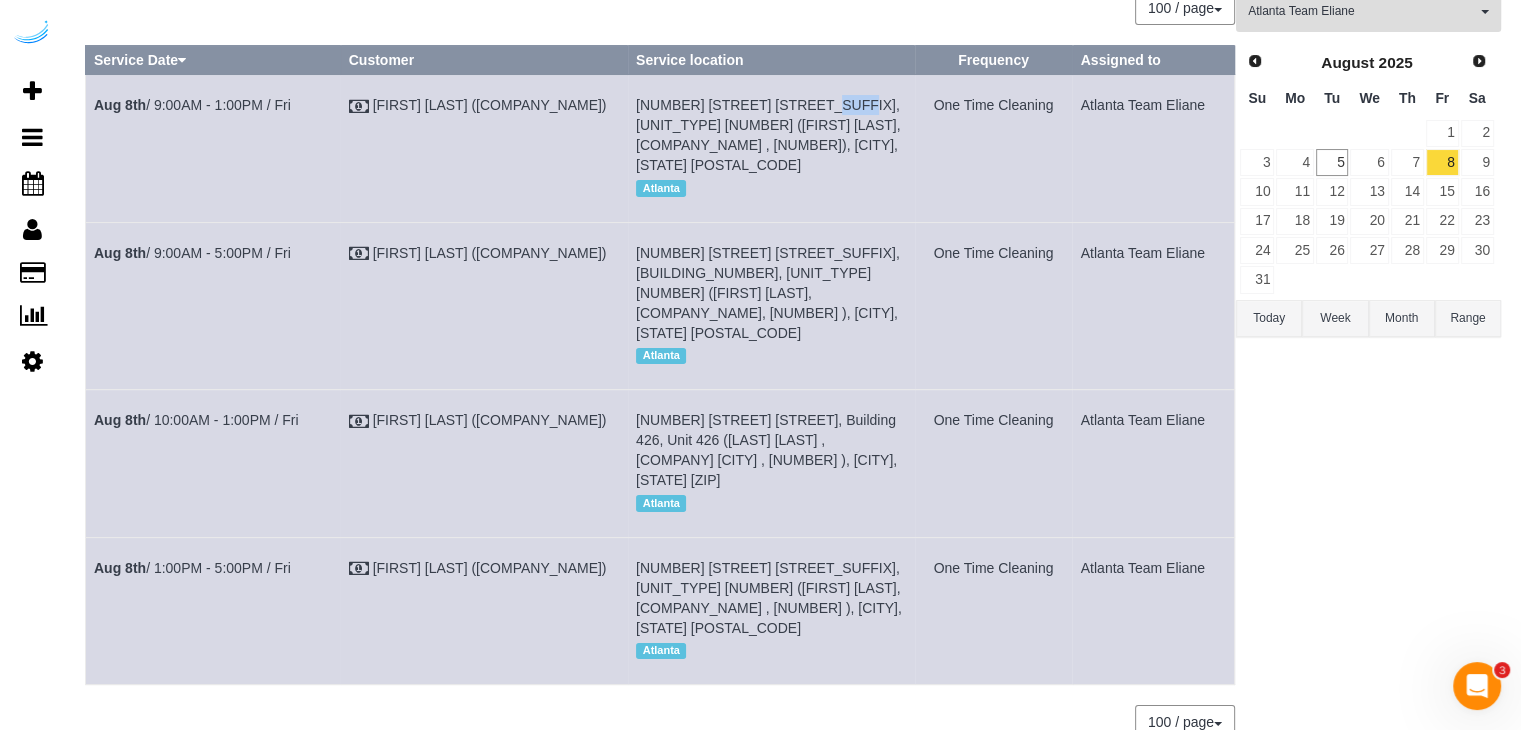 scroll, scrollTop: 168, scrollLeft: 0, axis: vertical 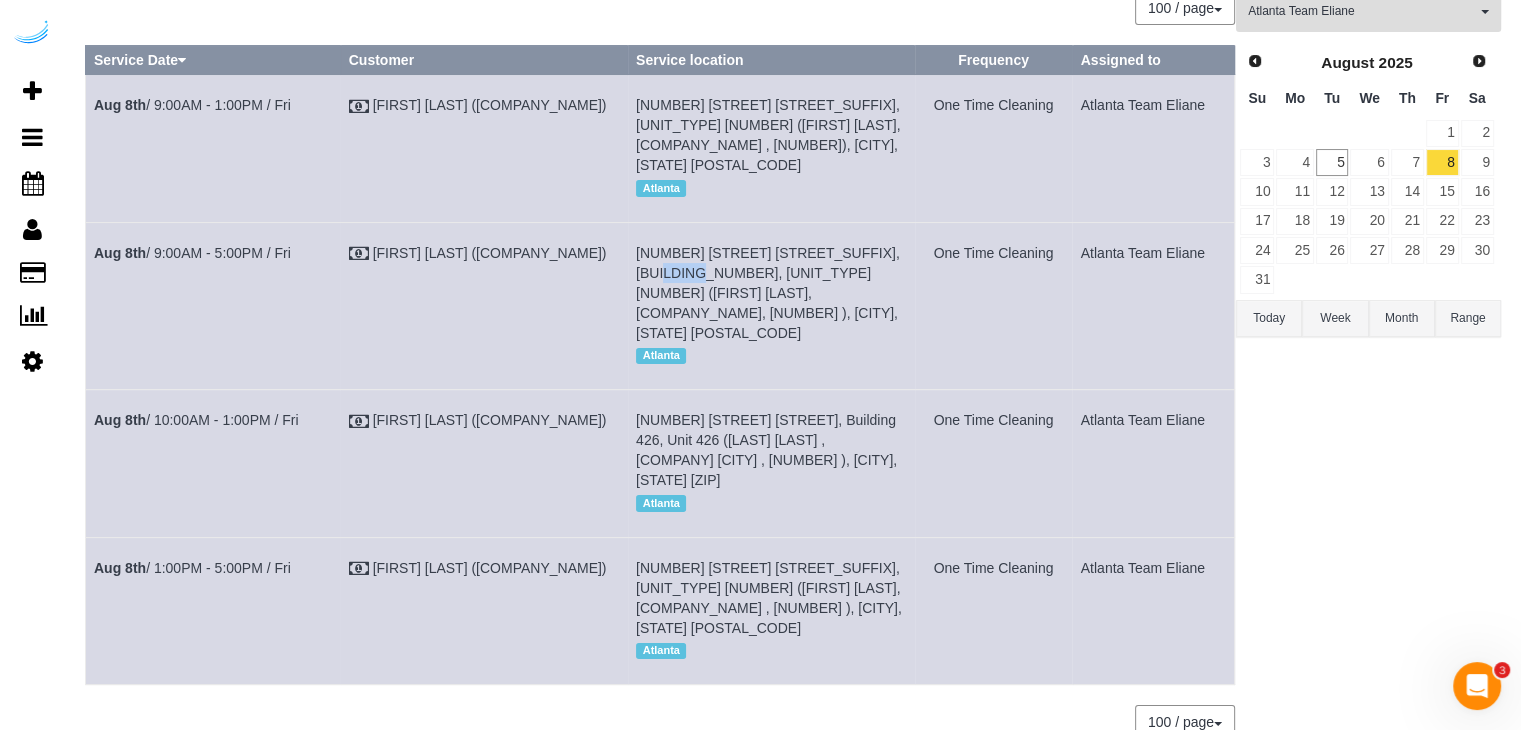 drag, startPoint x: 855, startPoint y: 232, endPoint x: 835, endPoint y: 238, distance: 20.880613 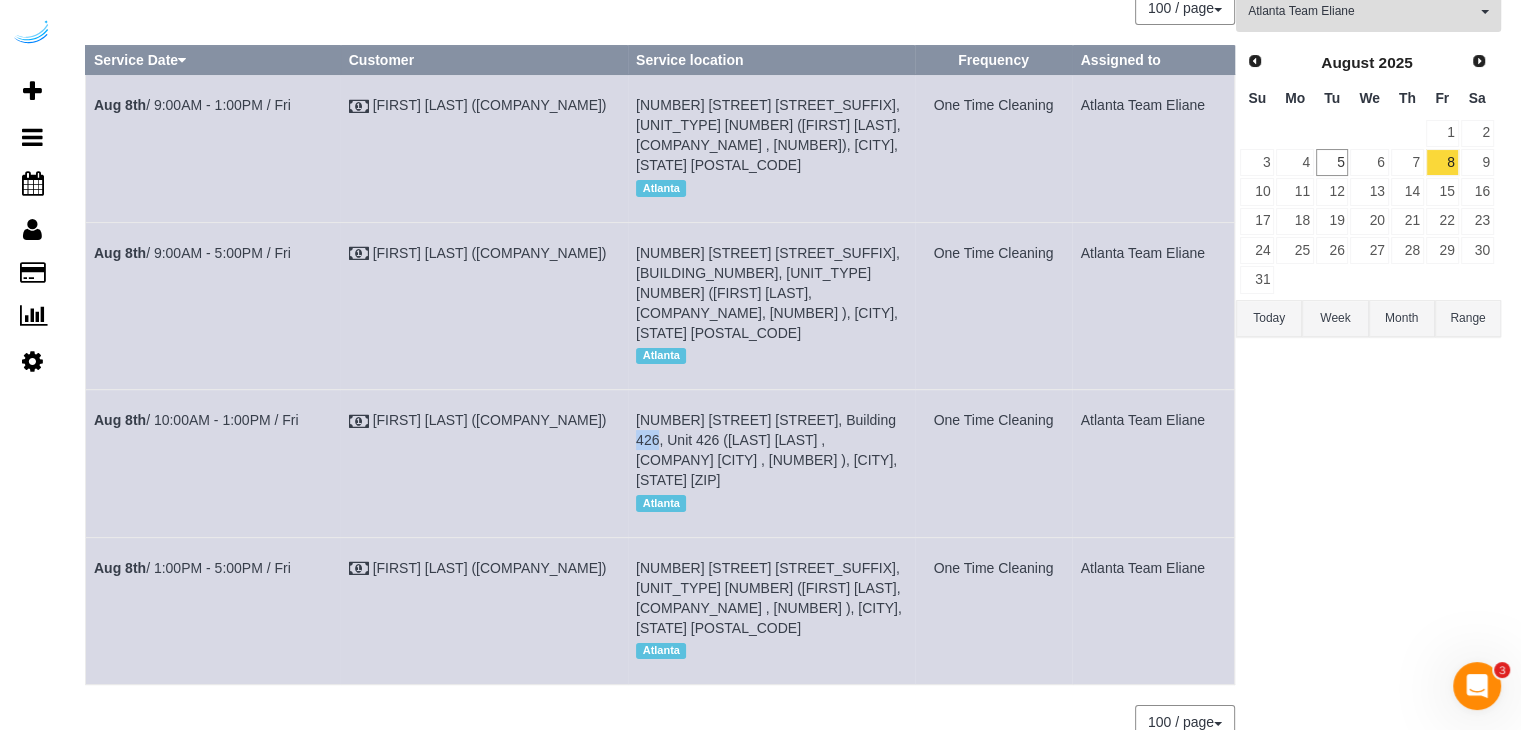 drag, startPoint x: 856, startPoint y: 355, endPoint x: 822, endPoint y: 364, distance: 35.17101 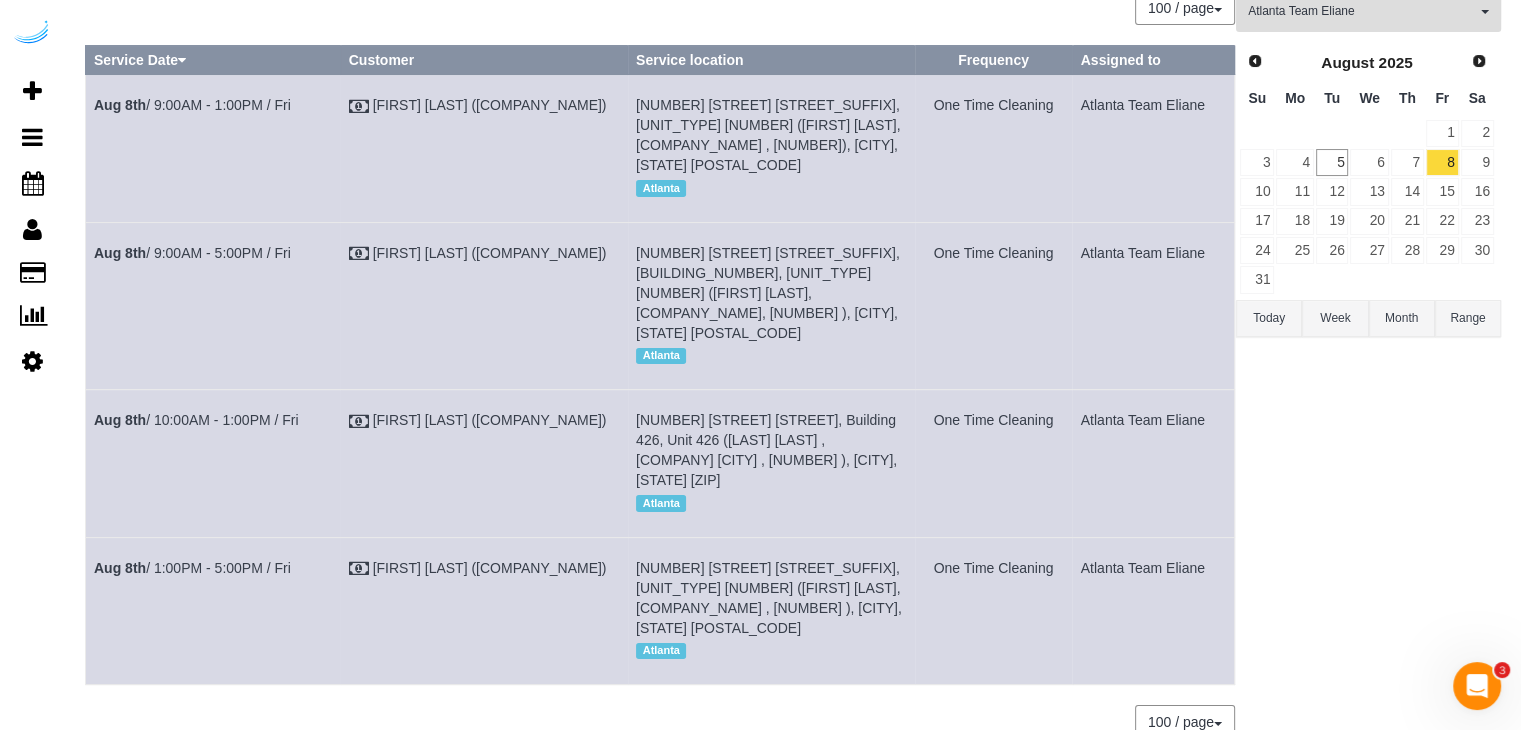 click on "[NUMBER] [STREET] [STREET_SUFFIX], [UNIT_TYPE] [NUMBER] ([FIRST] [LAST], [COMPANY_NAME] , [NUMBER]	), [CITY], [STATE] [POSTAL_CODE]" at bounding box center [769, 598] 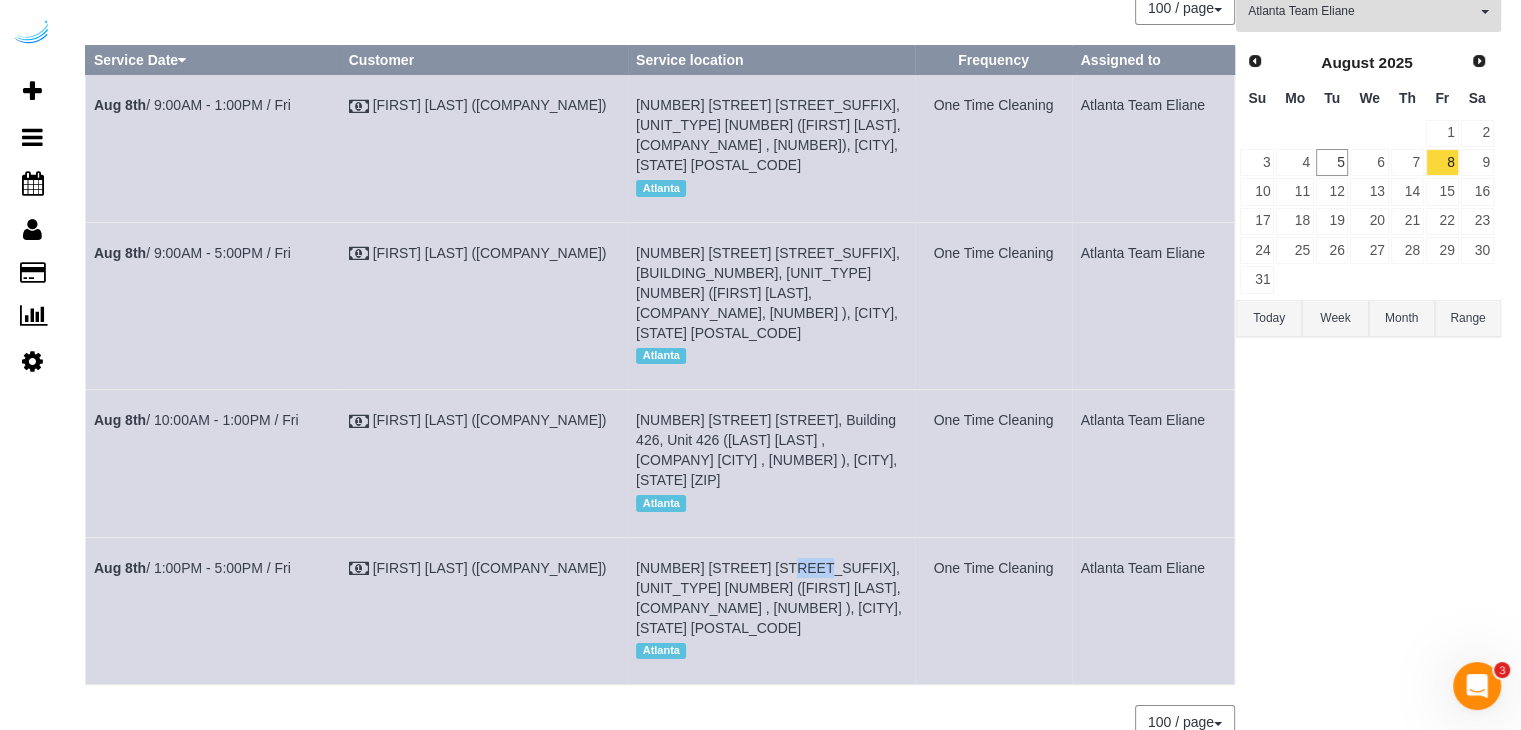 drag, startPoint x: 751, startPoint y: 480, endPoint x: 725, endPoint y: 486, distance: 26.683329 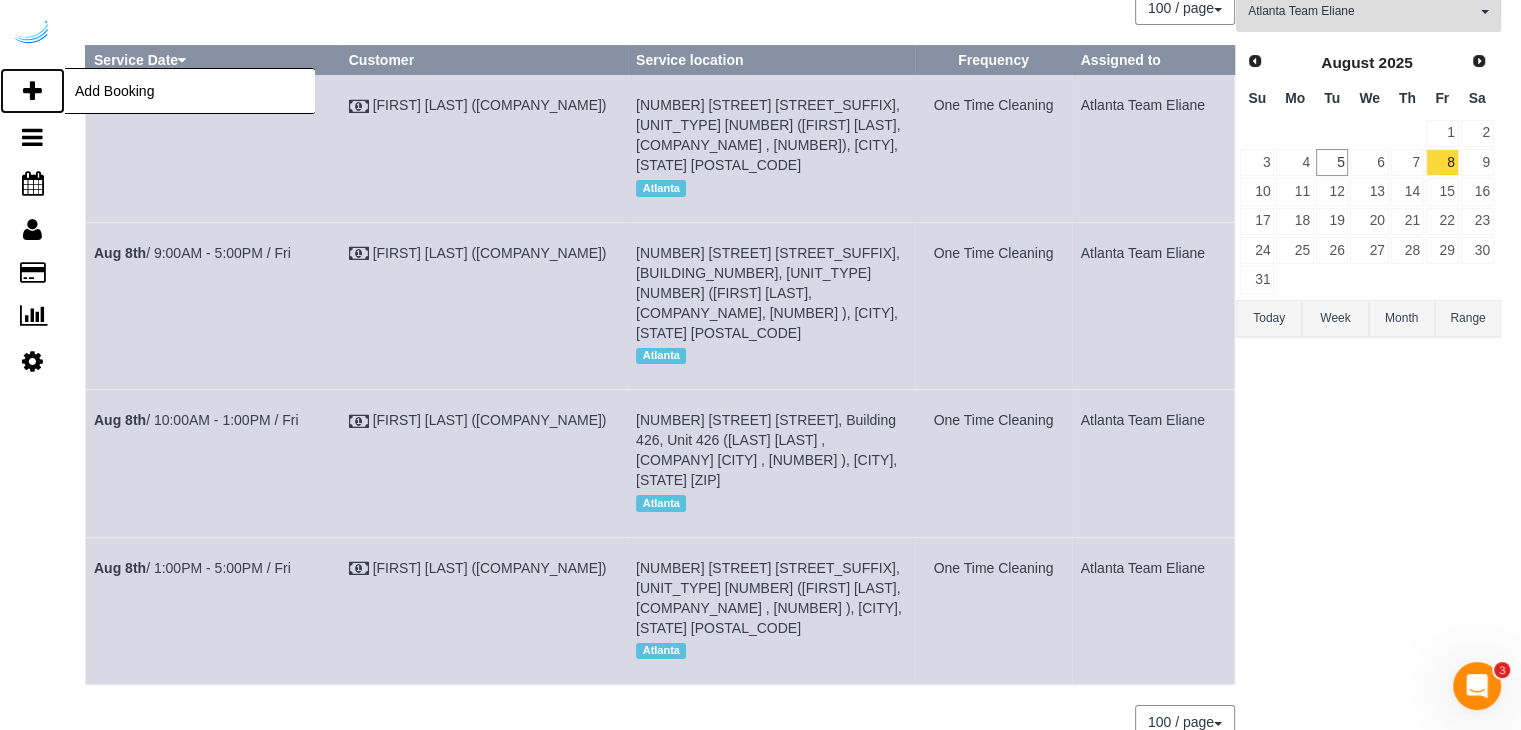 click on "Add Booking" at bounding box center [32, 91] 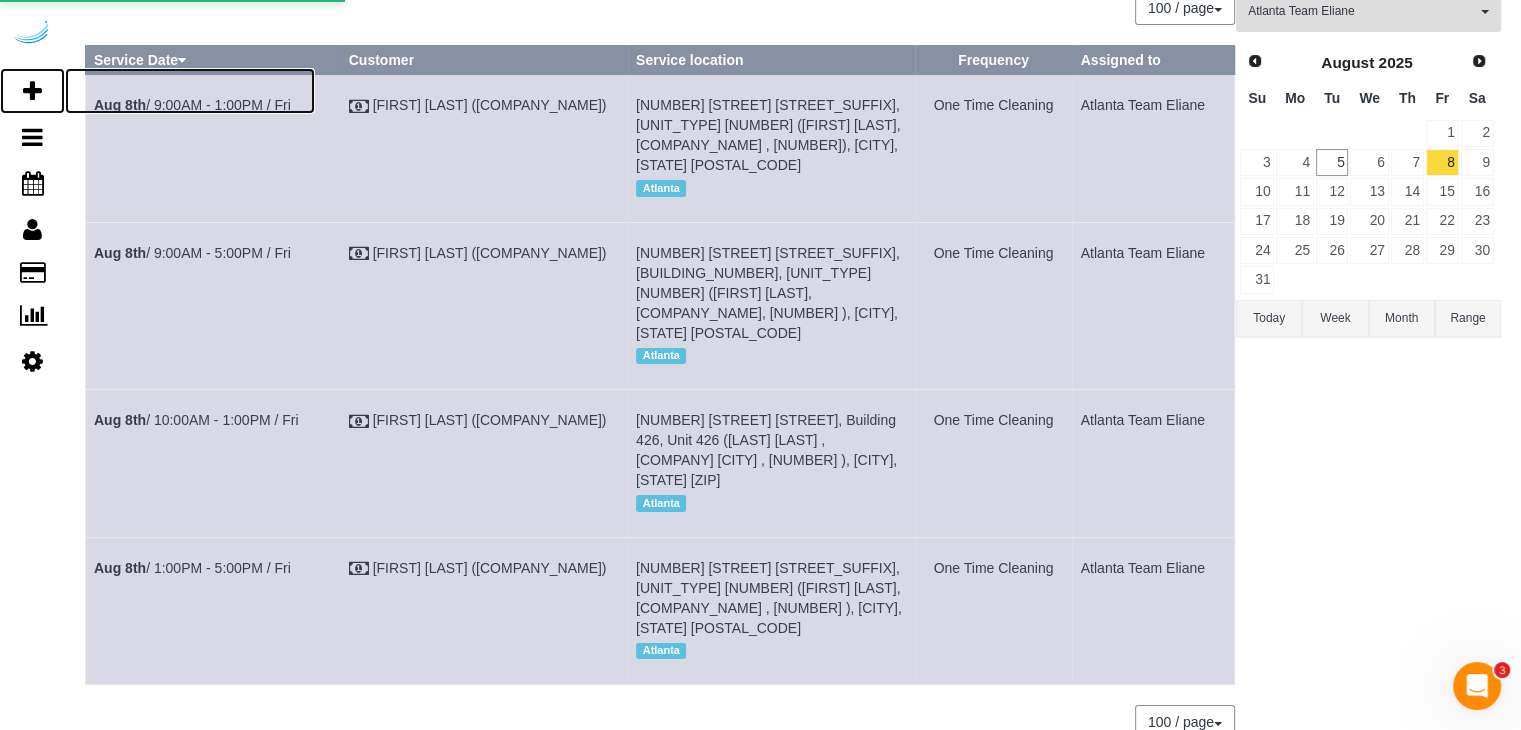 scroll, scrollTop: 0, scrollLeft: 0, axis: both 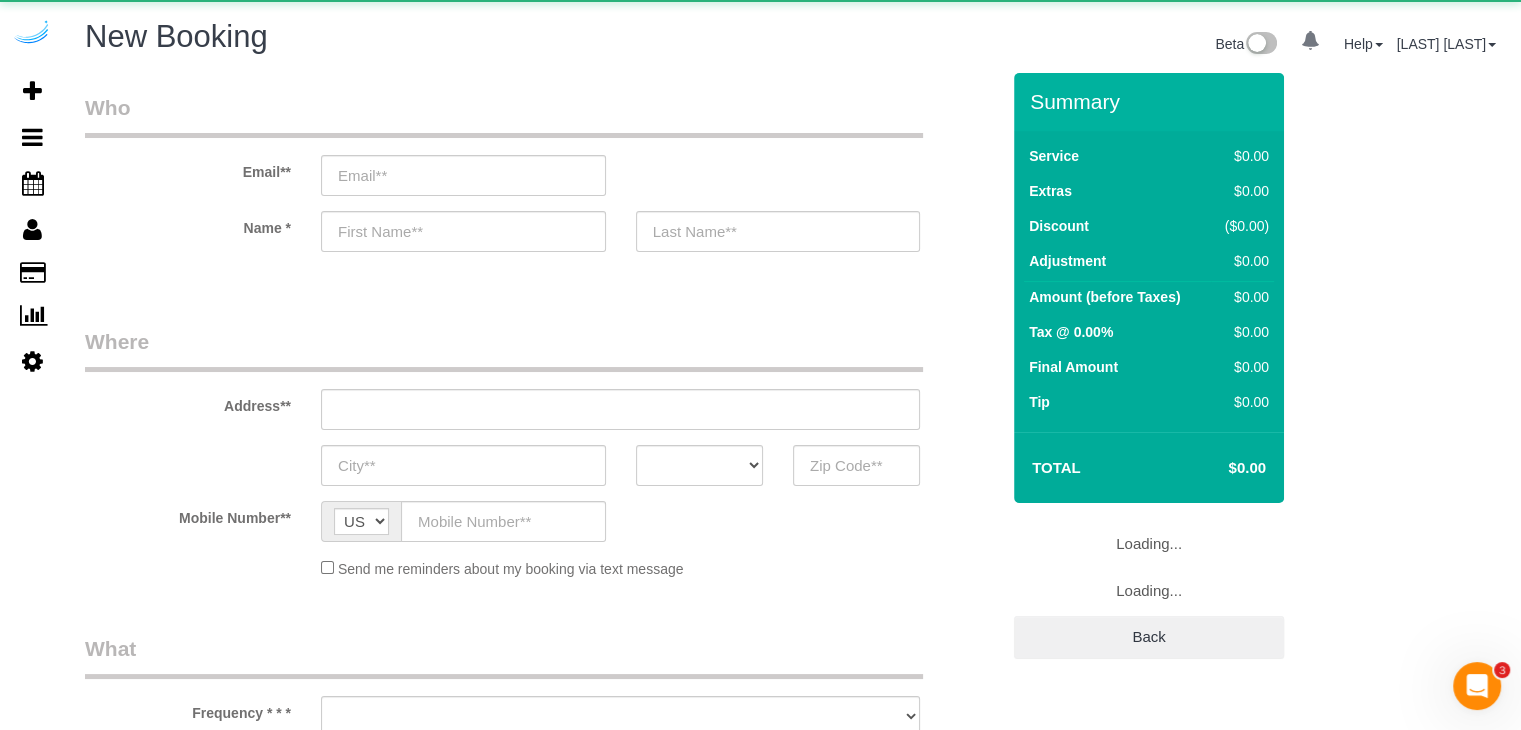 select on "number:9" 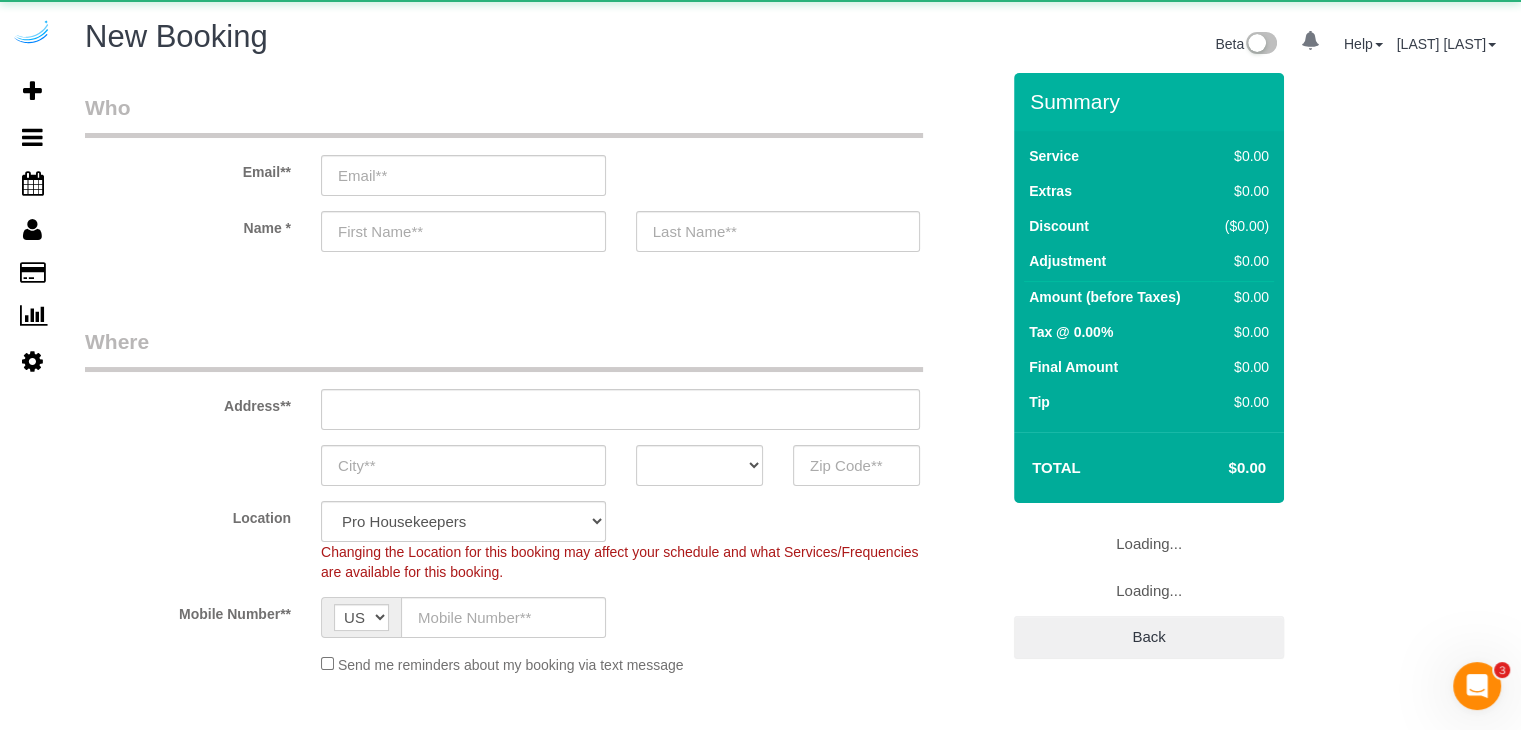 select on "object:2031" 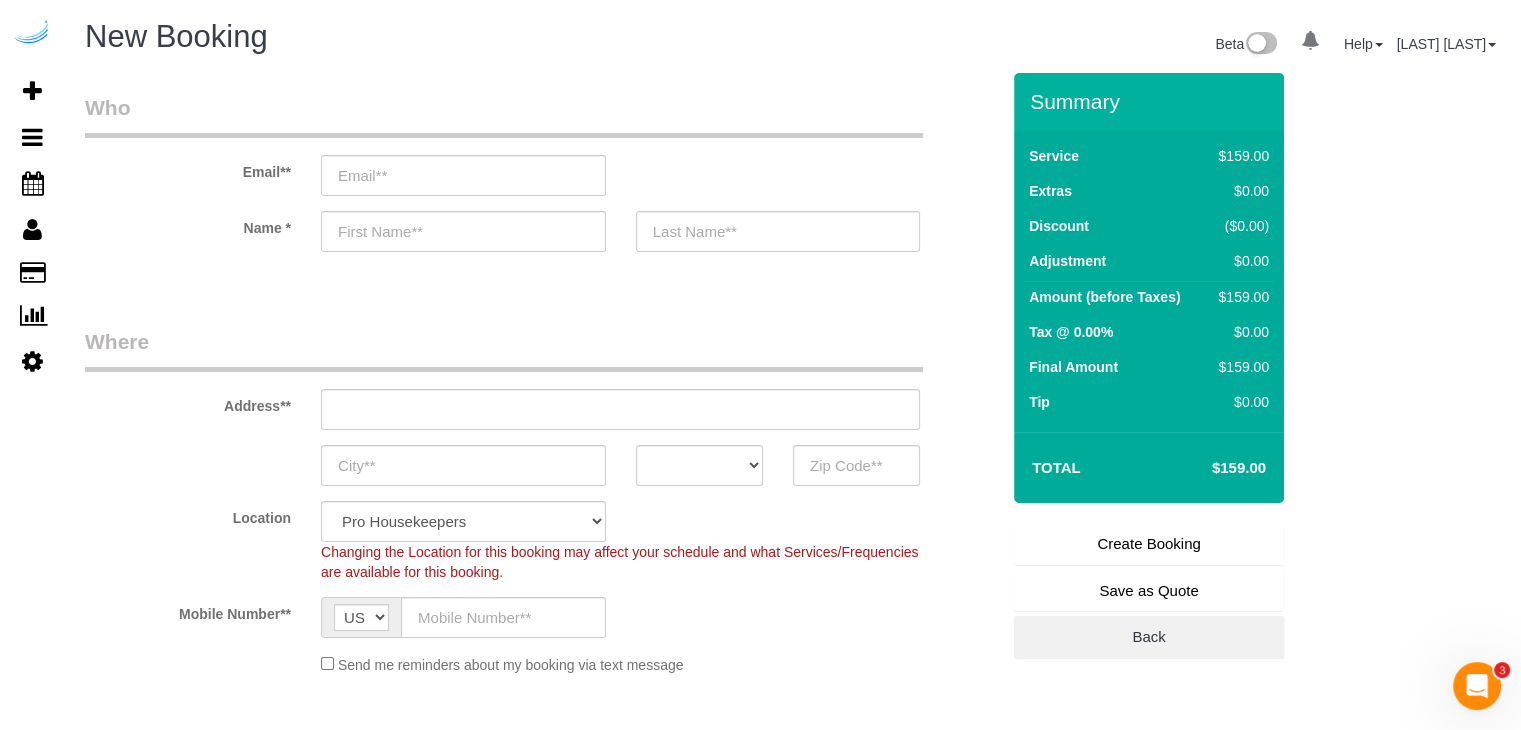 click on "Email**" at bounding box center [542, 144] 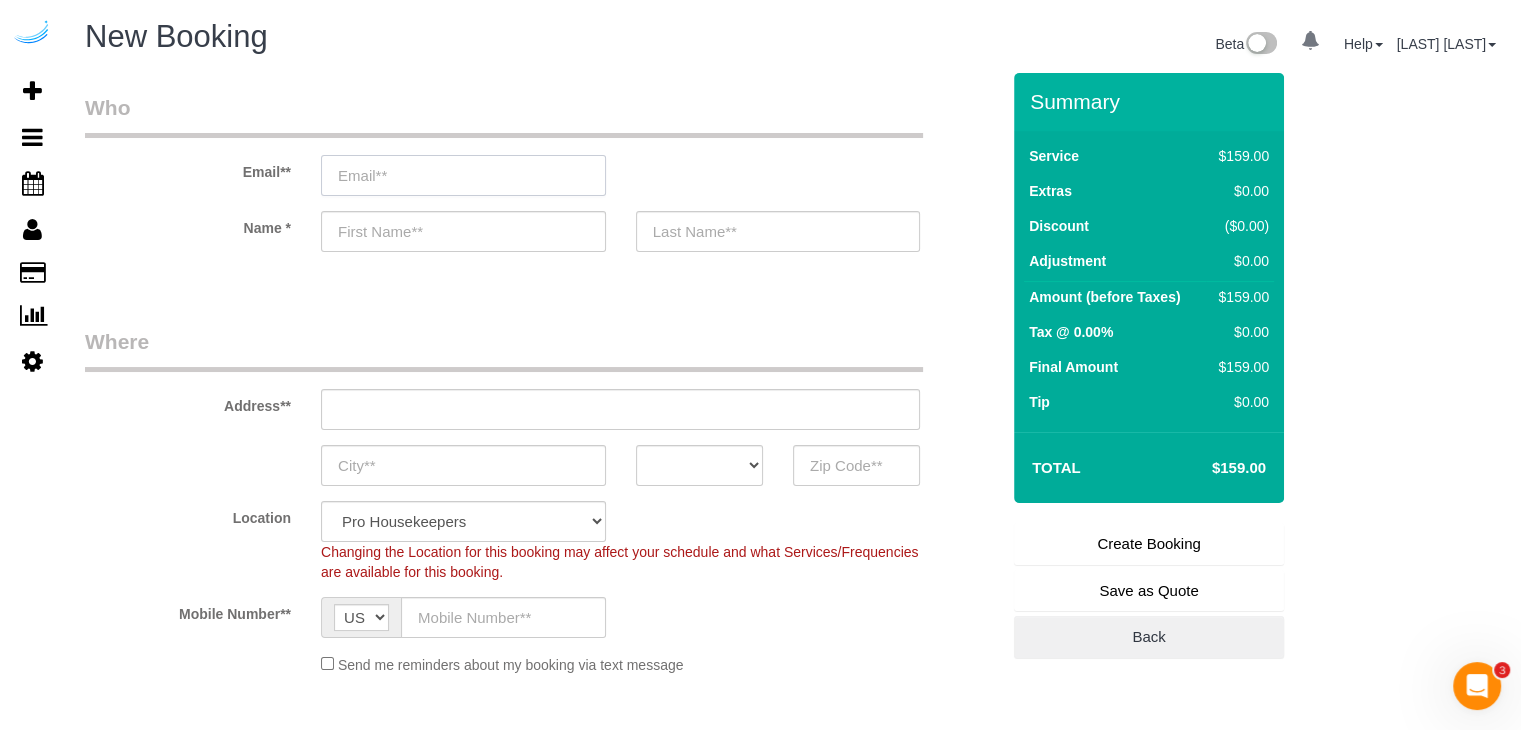 click at bounding box center [463, 175] 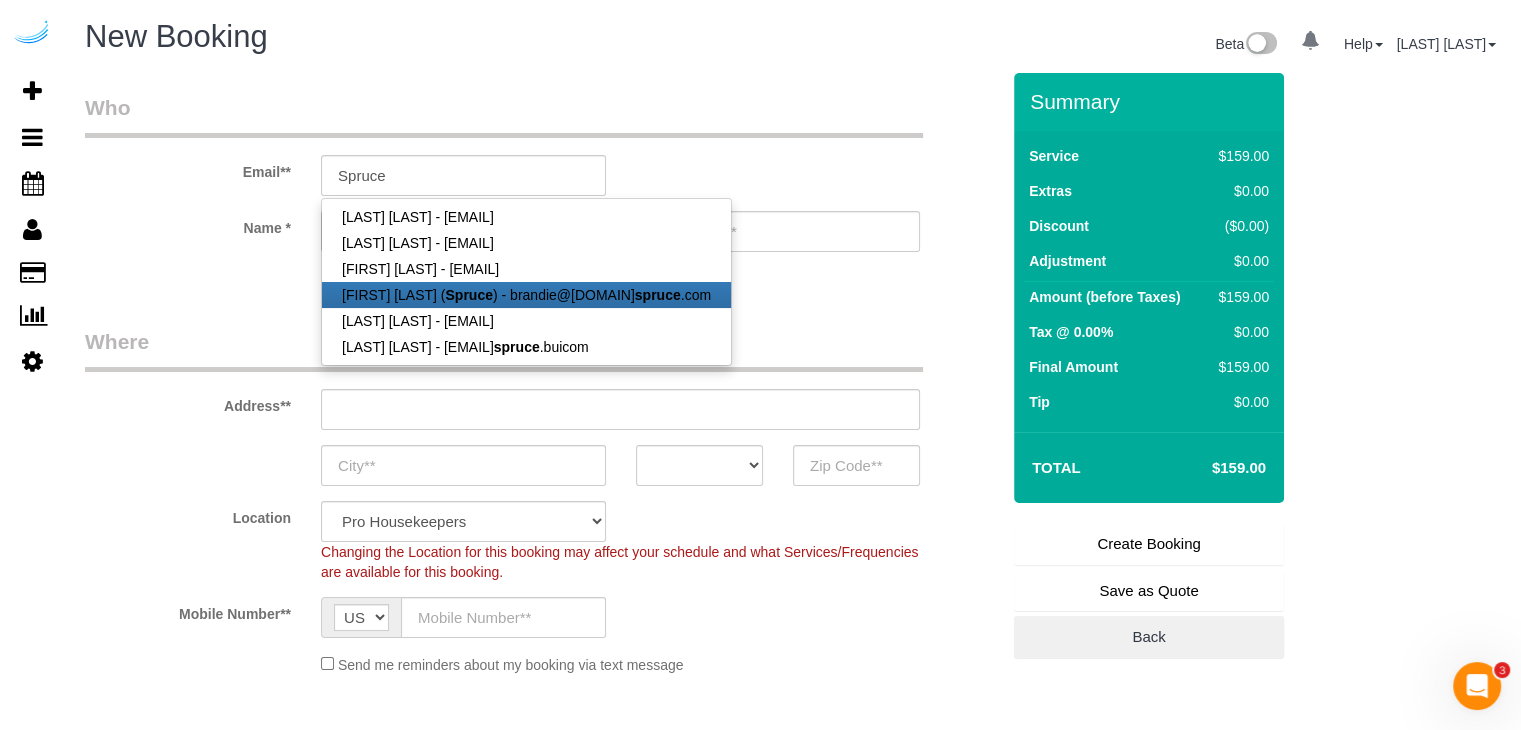 click on "[FIRST] [LAST] ( [COMPANY_NAME] ) - [EMAIL]" at bounding box center (526, 295) 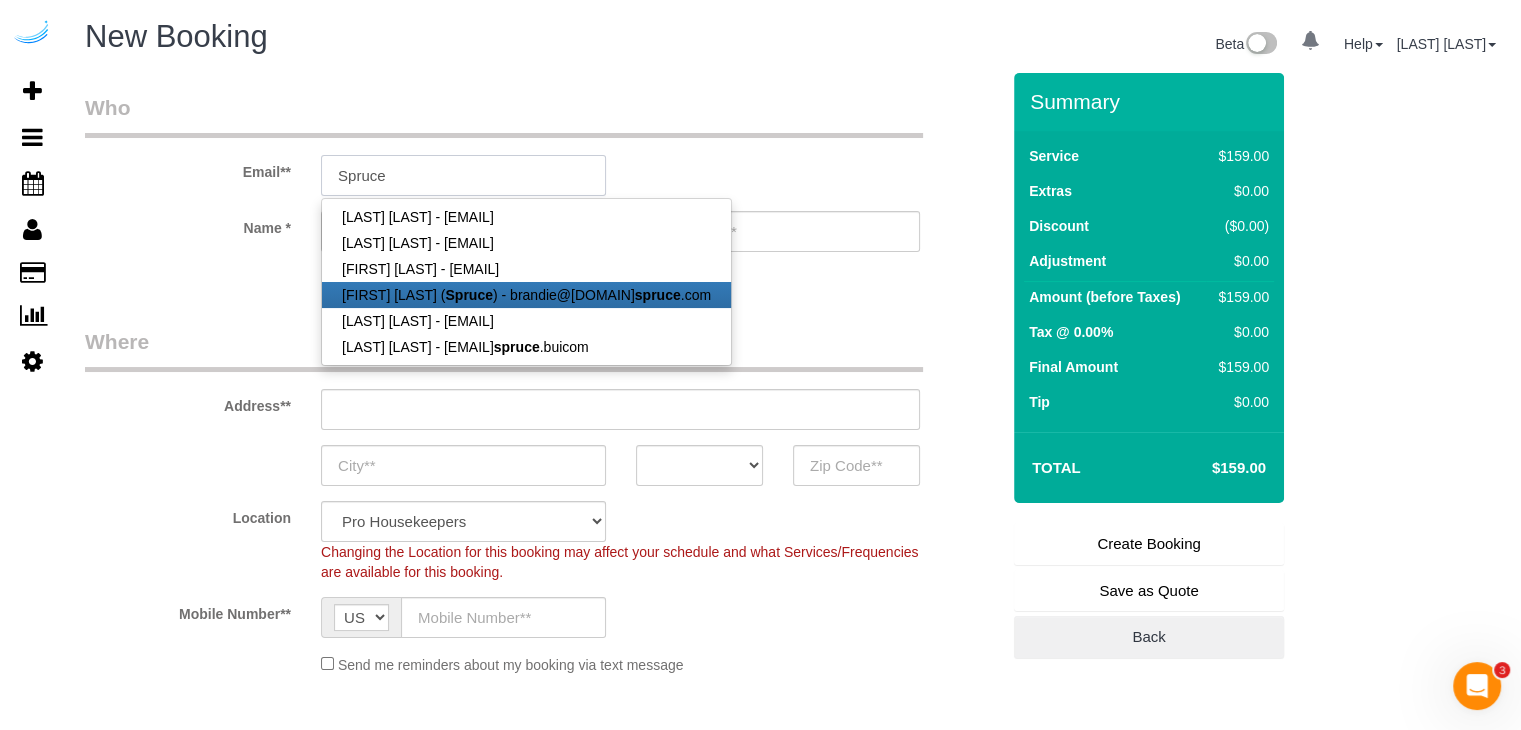 type on "brandie@getspruce.com" 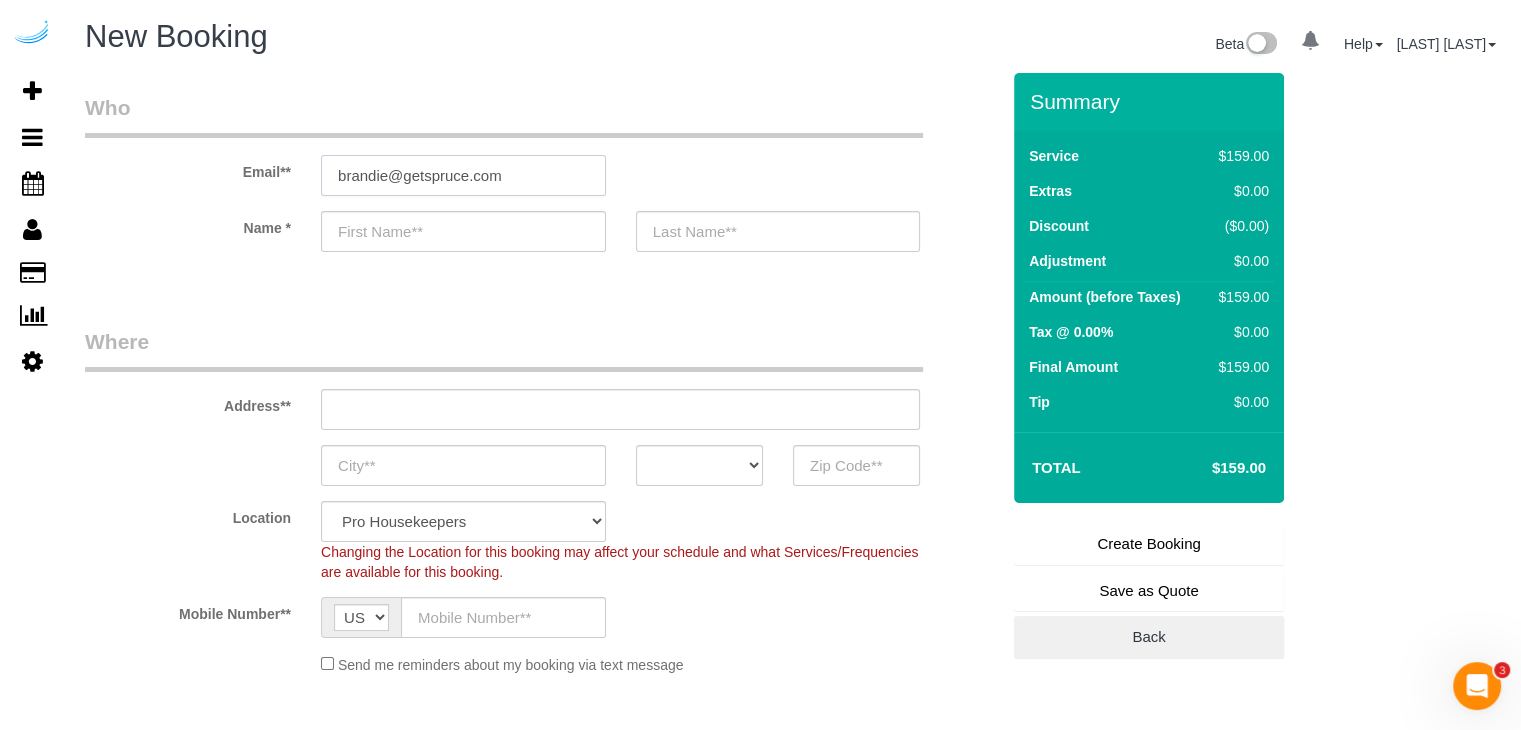 type on "Brandie" 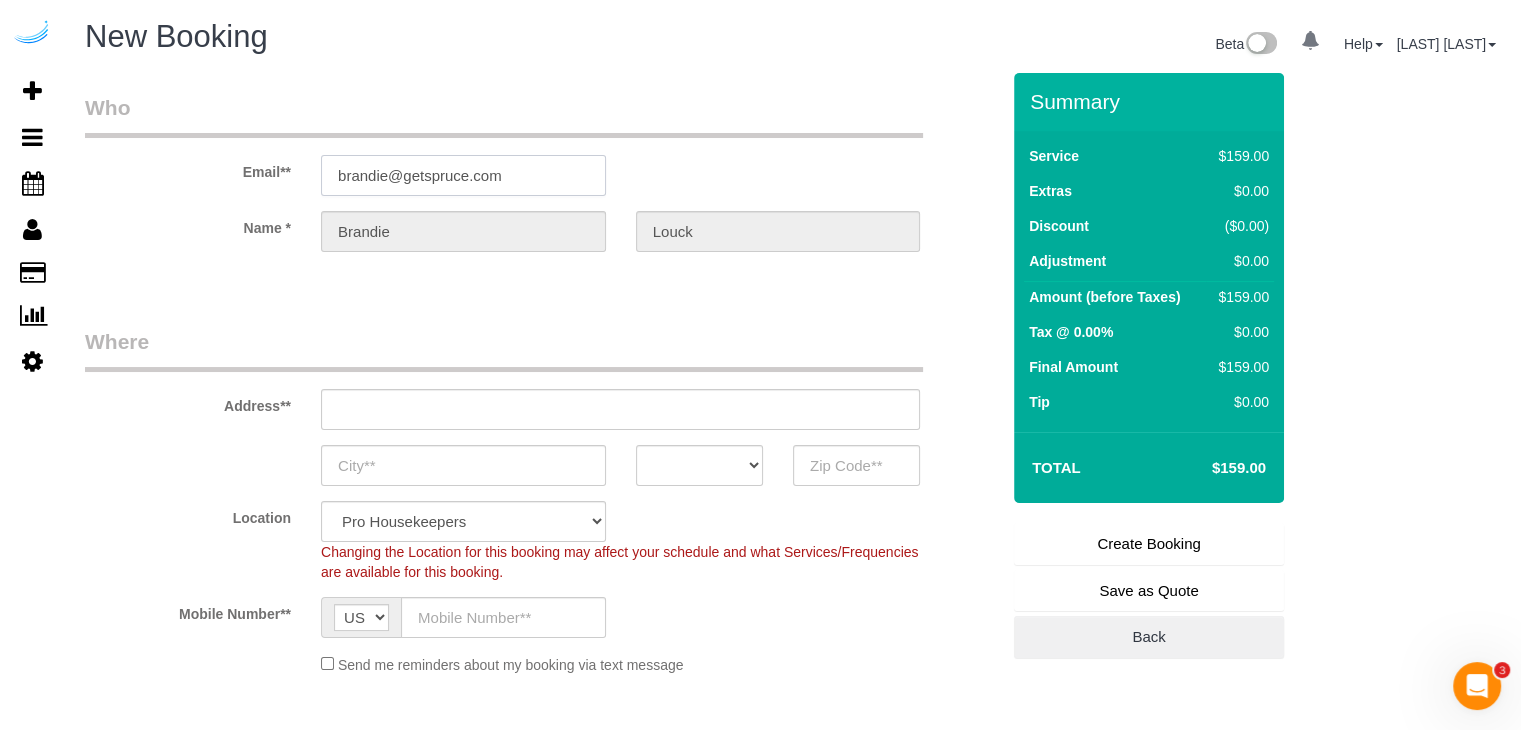 type on "3816 S Lamar Blvd" 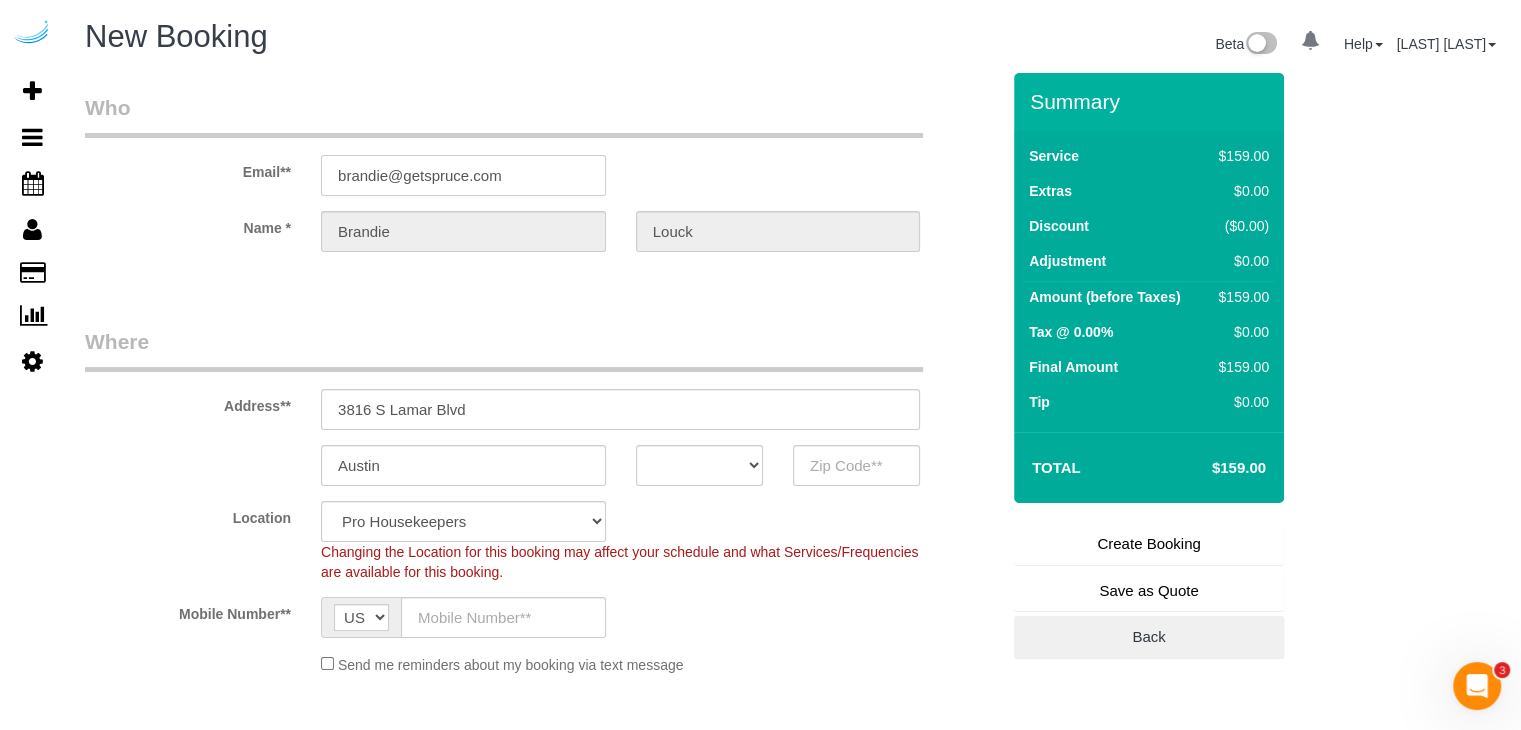 select on "TX" 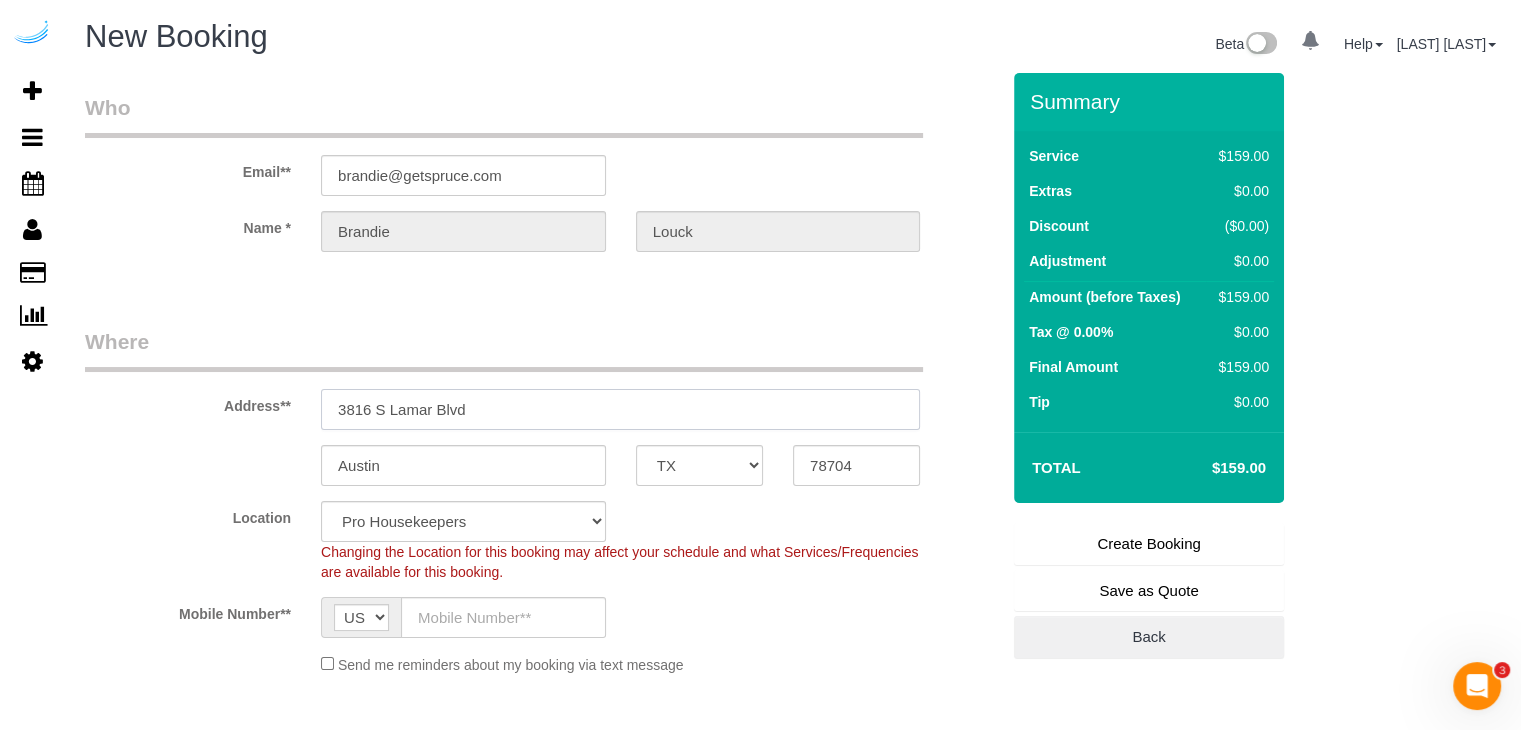click on "3816 S Lamar Blvd" at bounding box center (620, 409) 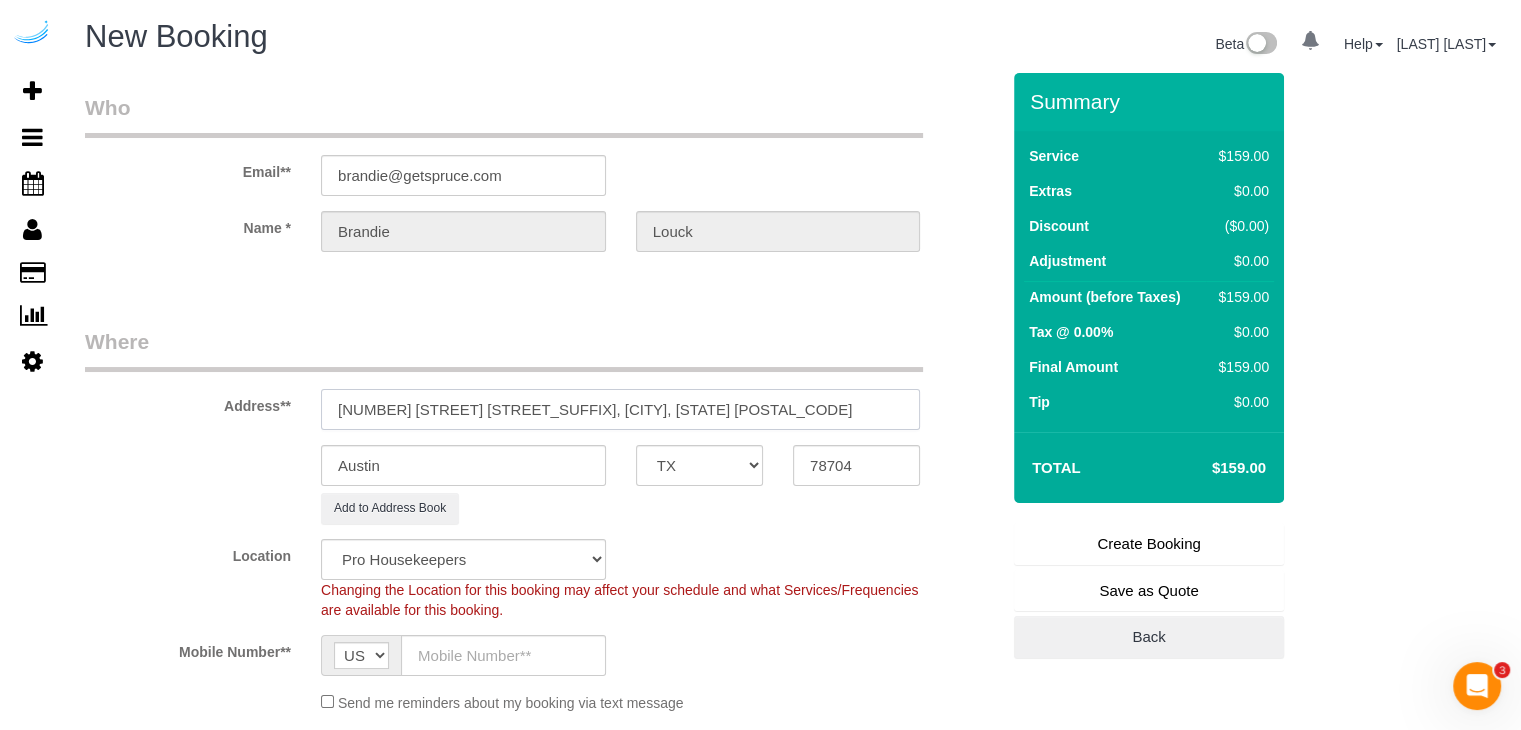 select on "9" 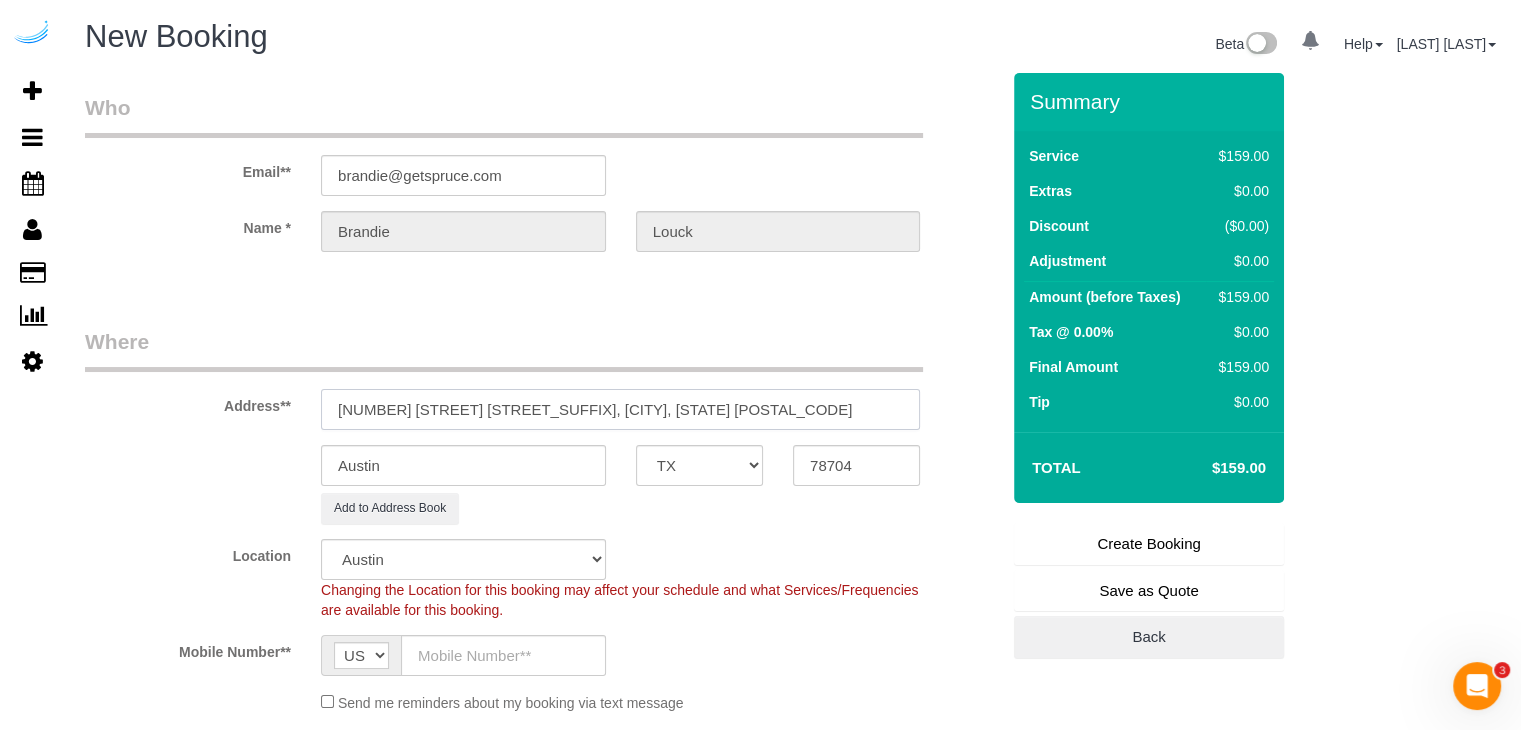 select on "object:2075" 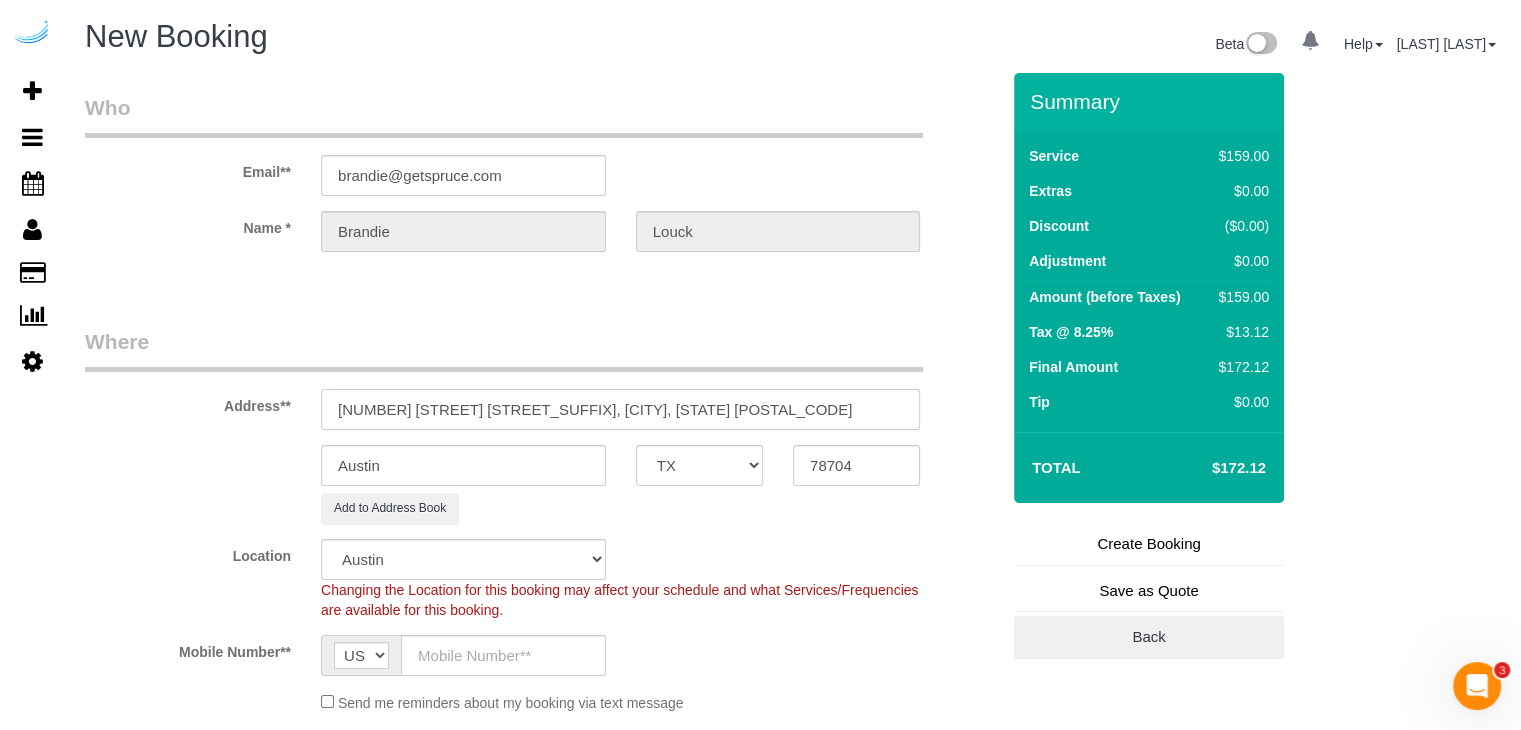 type on "[NUMBER] [STREET] [STREET_SUFFIX], [CITY], [STATE] [POSTAL_CODE]" 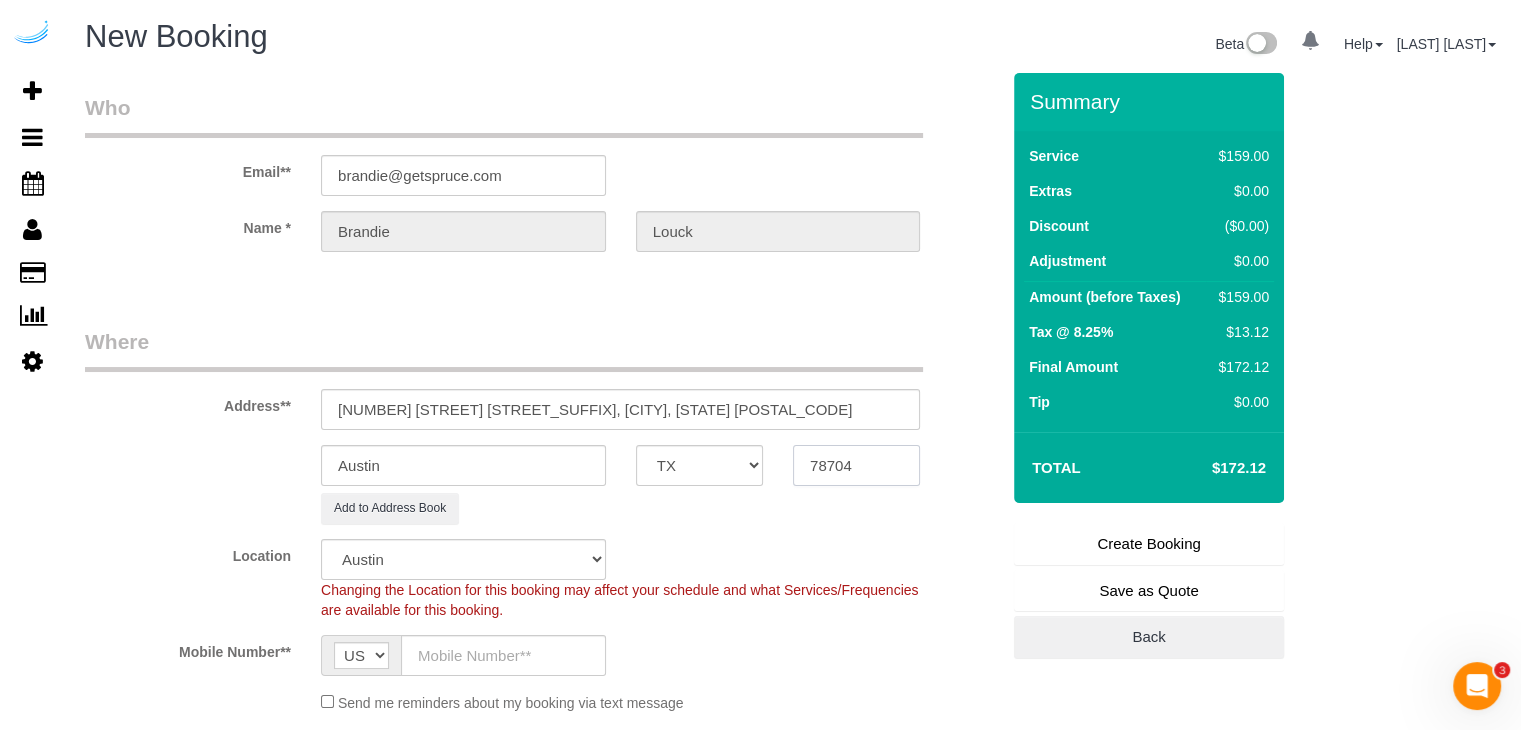 click on "78704" at bounding box center (856, 465) 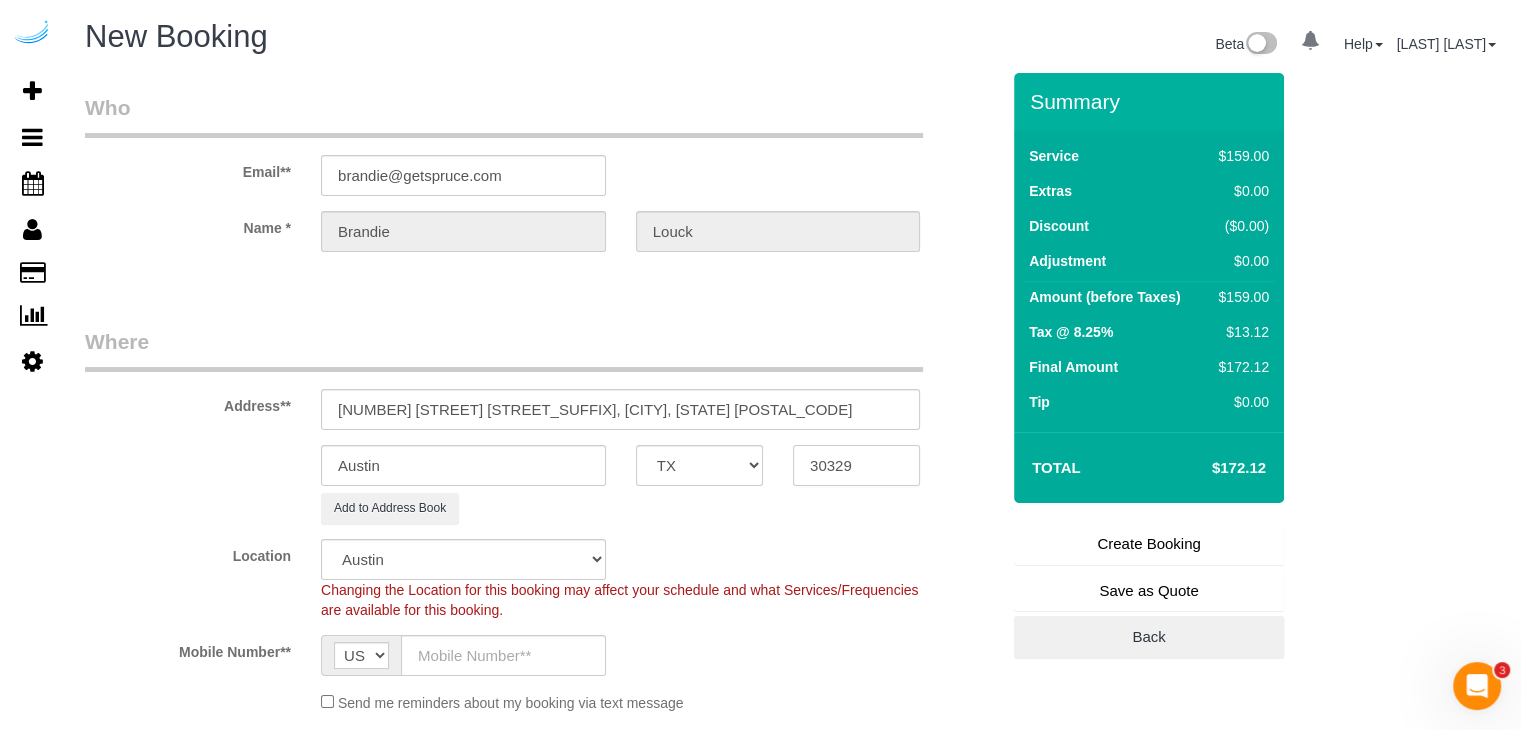 type on "30329" 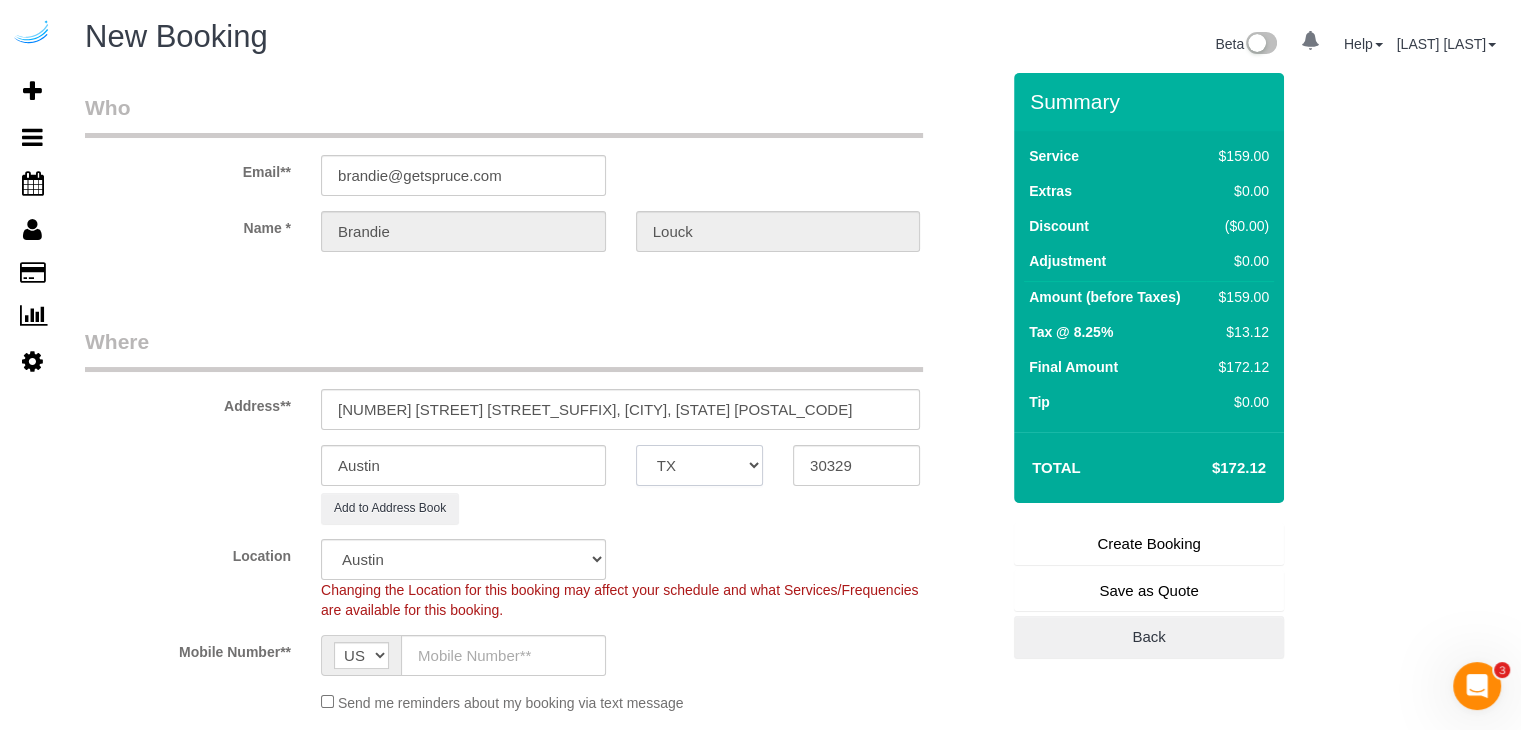 click on "AK
AL
AR
AZ
CA
CO
CT
DC
DE
FL
GA
HI
IA
ID
IL
IN
KS
KY
LA
MA
MD
ME
MI
MN
MO
MS
MT
NC
ND
NE
NH
NJ
NM
NV
NY
OH
OK
OR
PA
RI
SC
SD
TN
TX
UT
VA
VT
WA
WI
WV
WY" at bounding box center [699, 465] 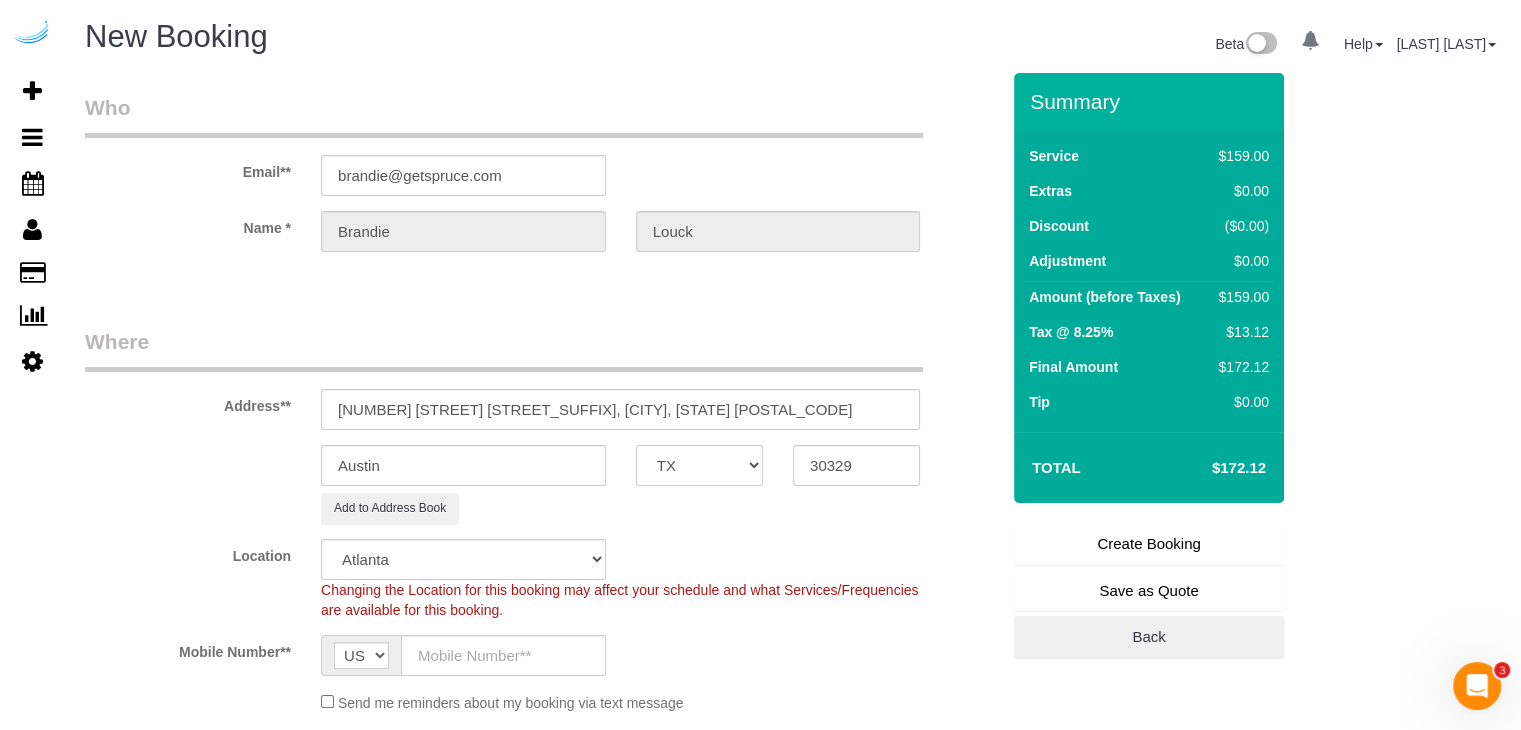 select on "object:2122" 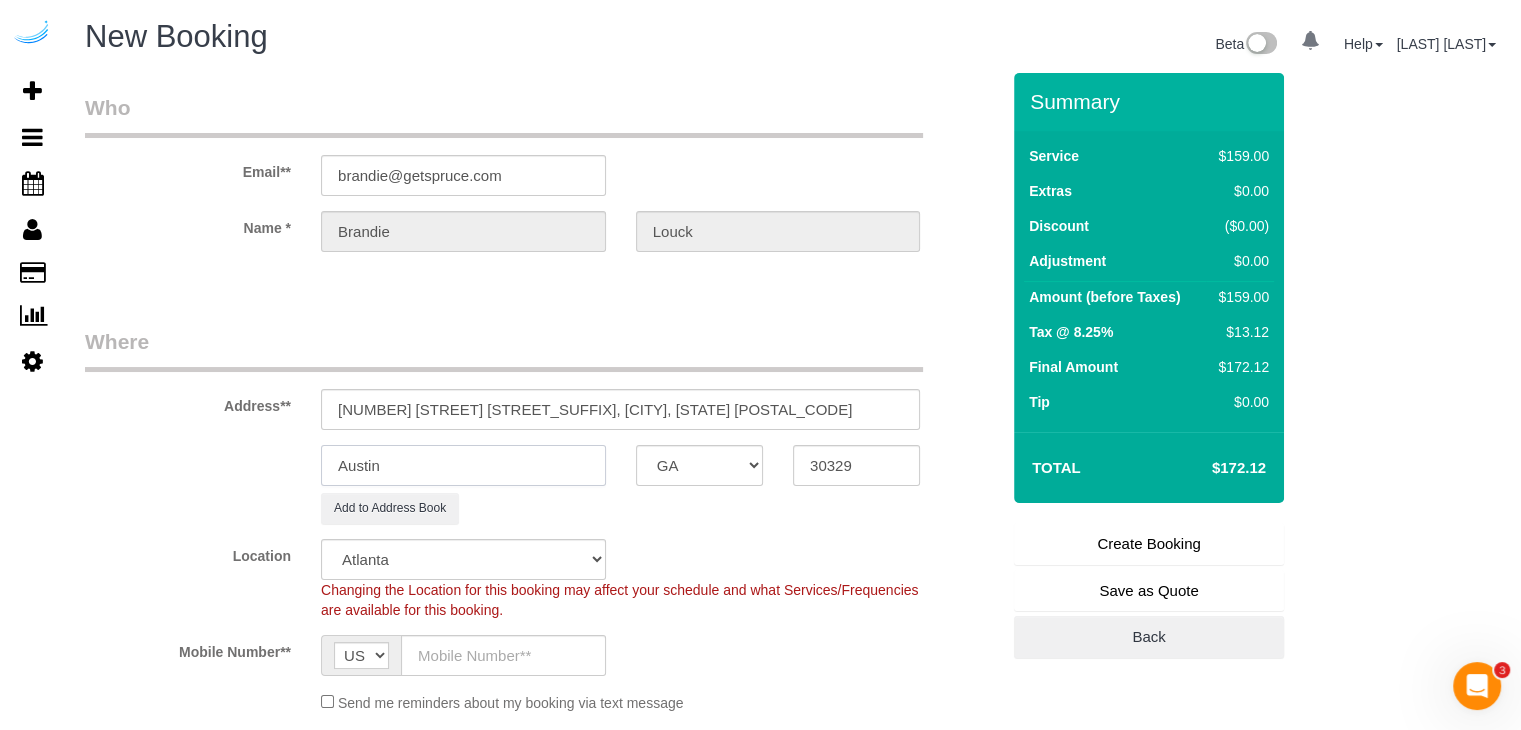 click on "Austin" at bounding box center (463, 465) 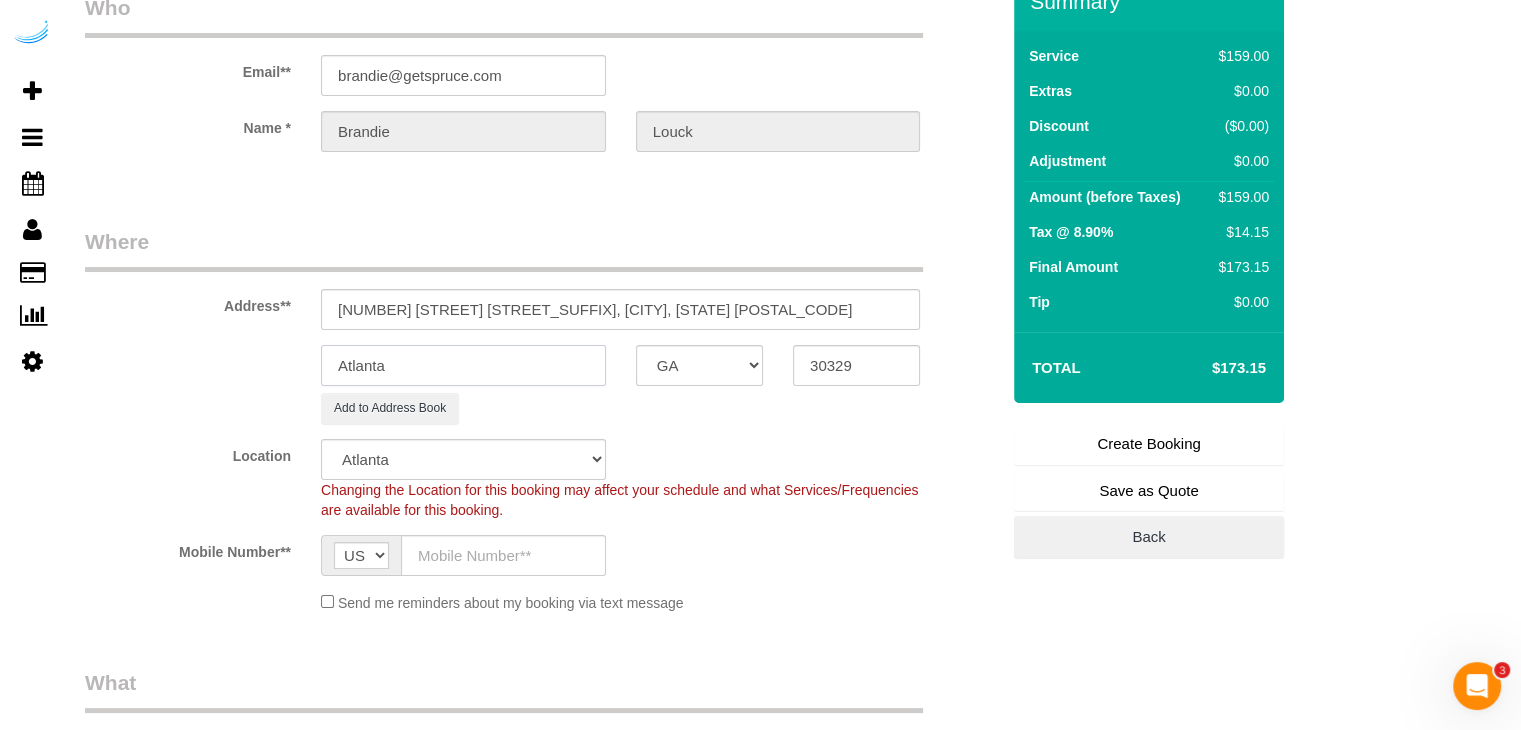 scroll, scrollTop: 0, scrollLeft: 0, axis: both 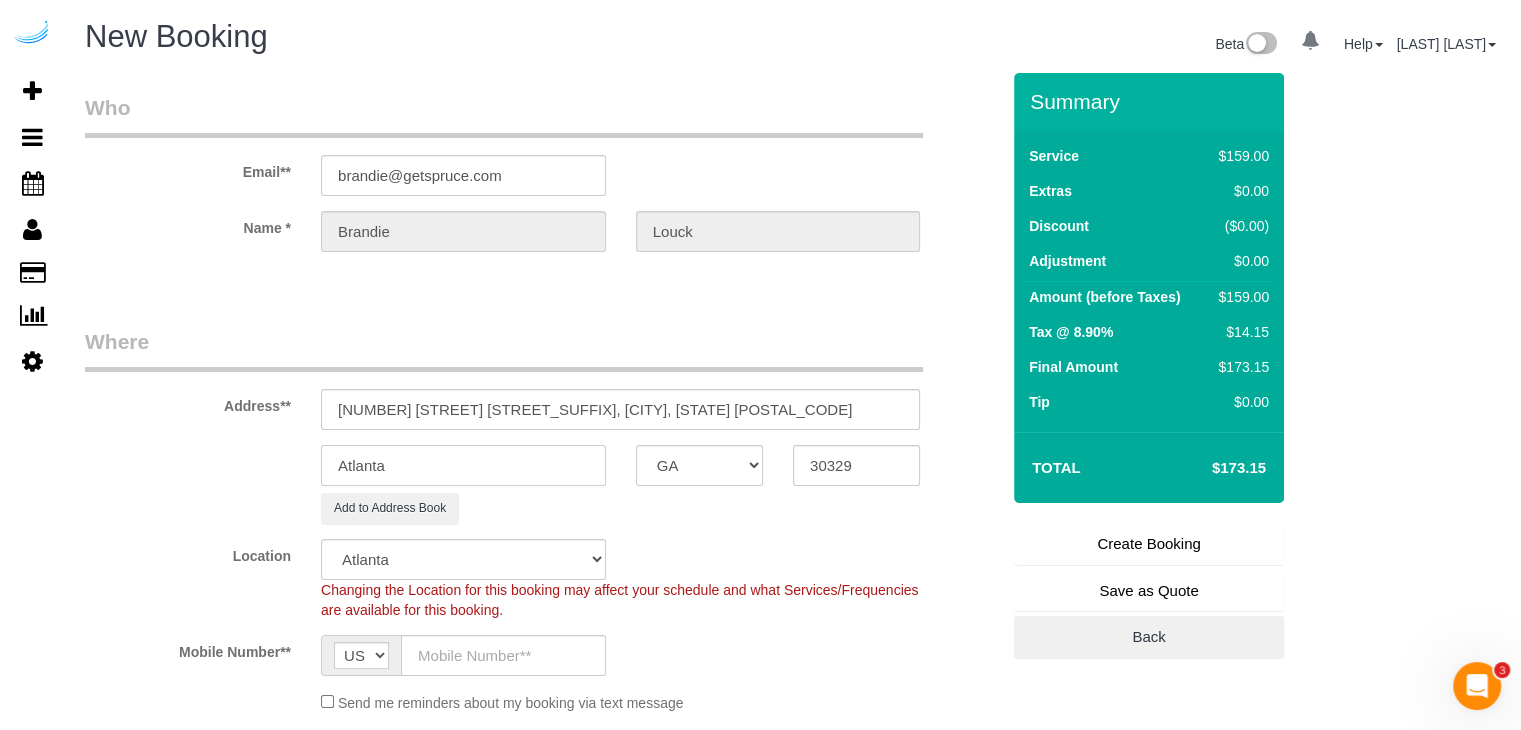 type on "Atlanta" 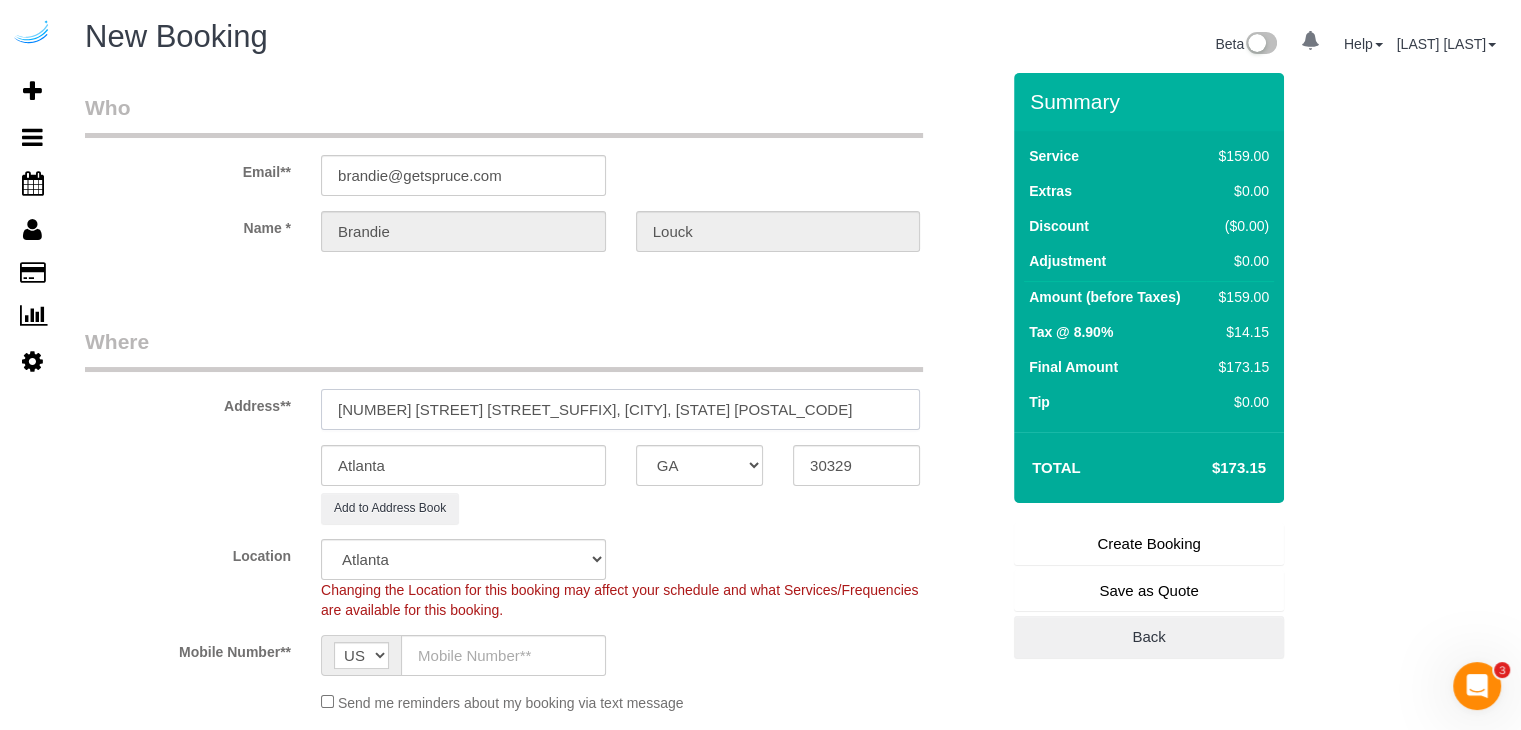 drag, startPoint x: 485, startPoint y: 404, endPoint x: 729, endPoint y: 399, distance: 244.05122 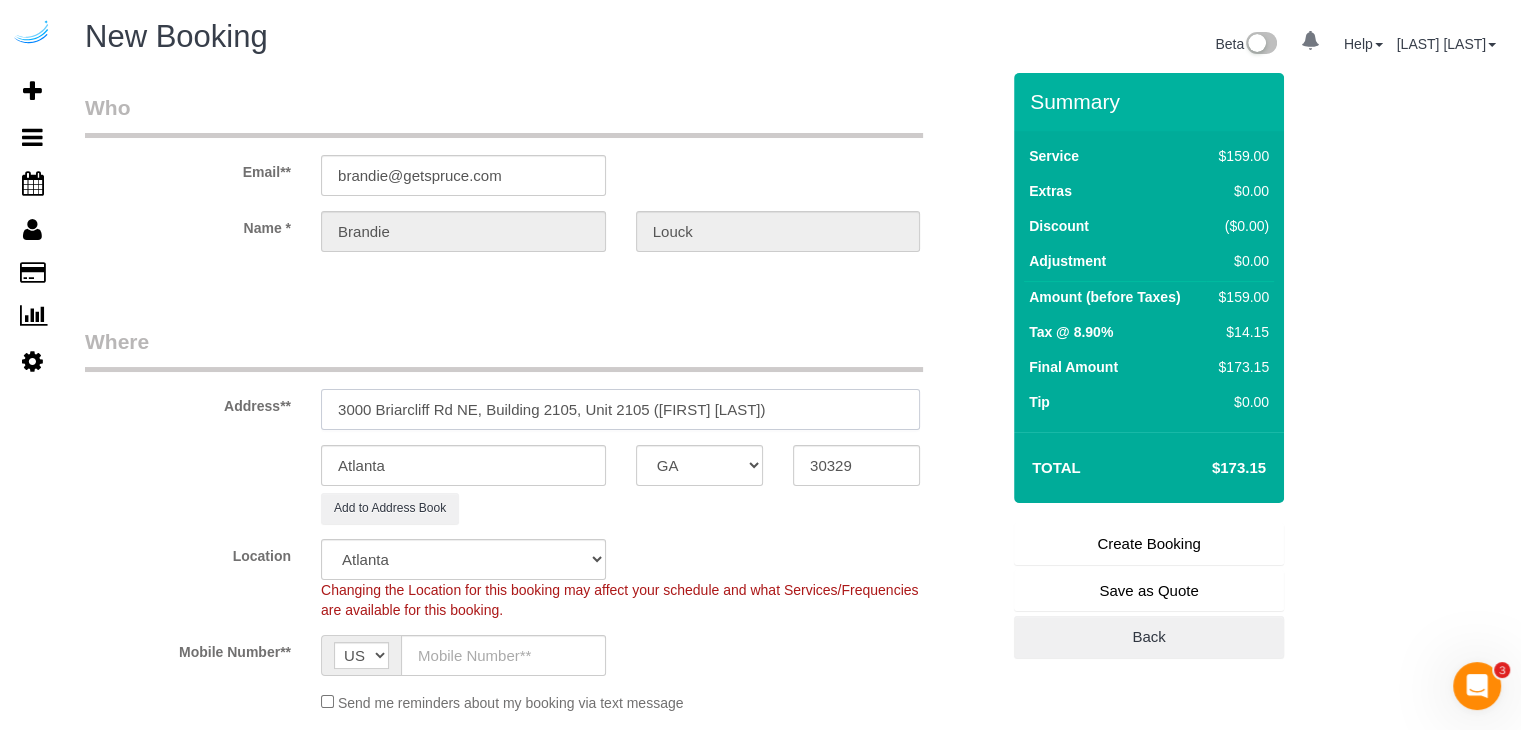 paste on "Rebecca Auguste" 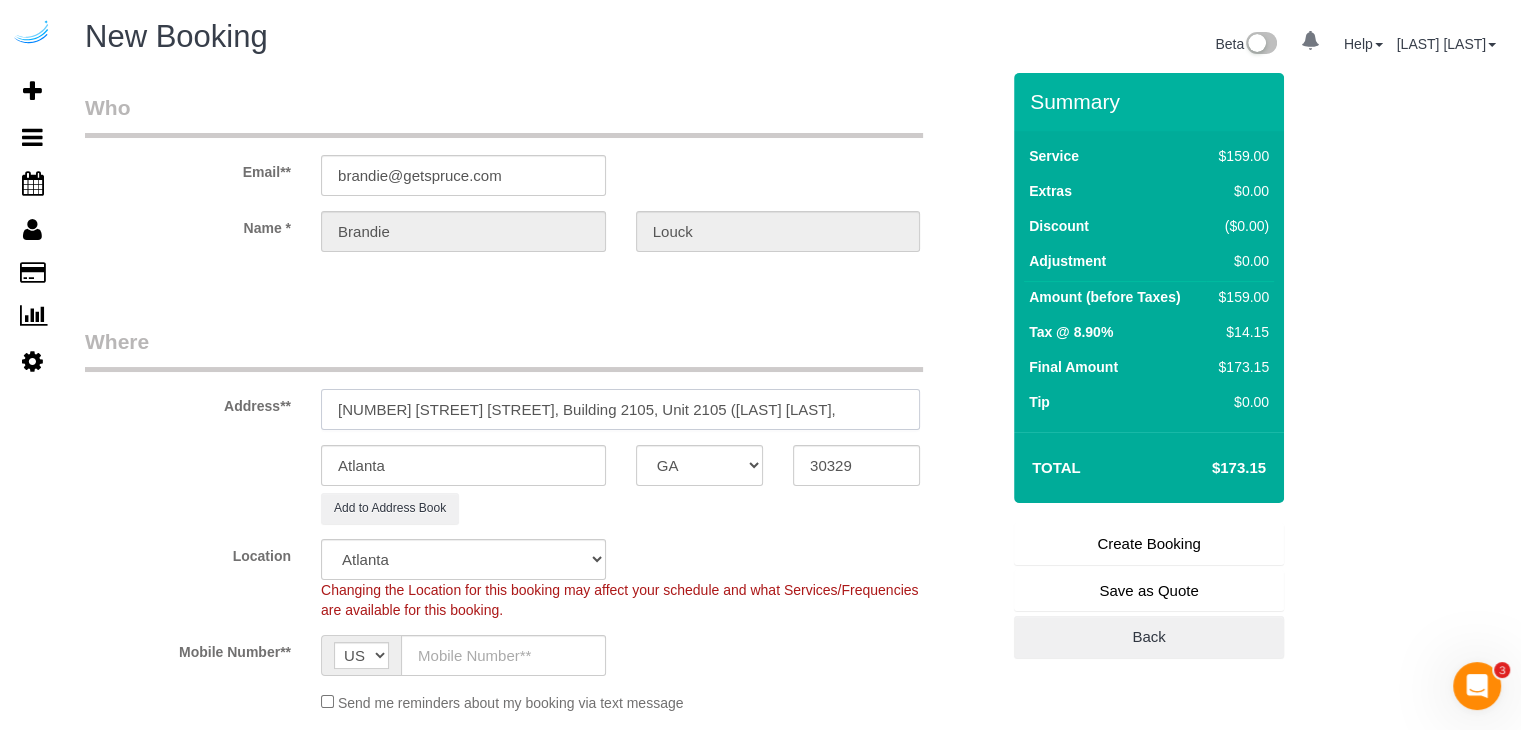 paste on "Camden St. Clair" 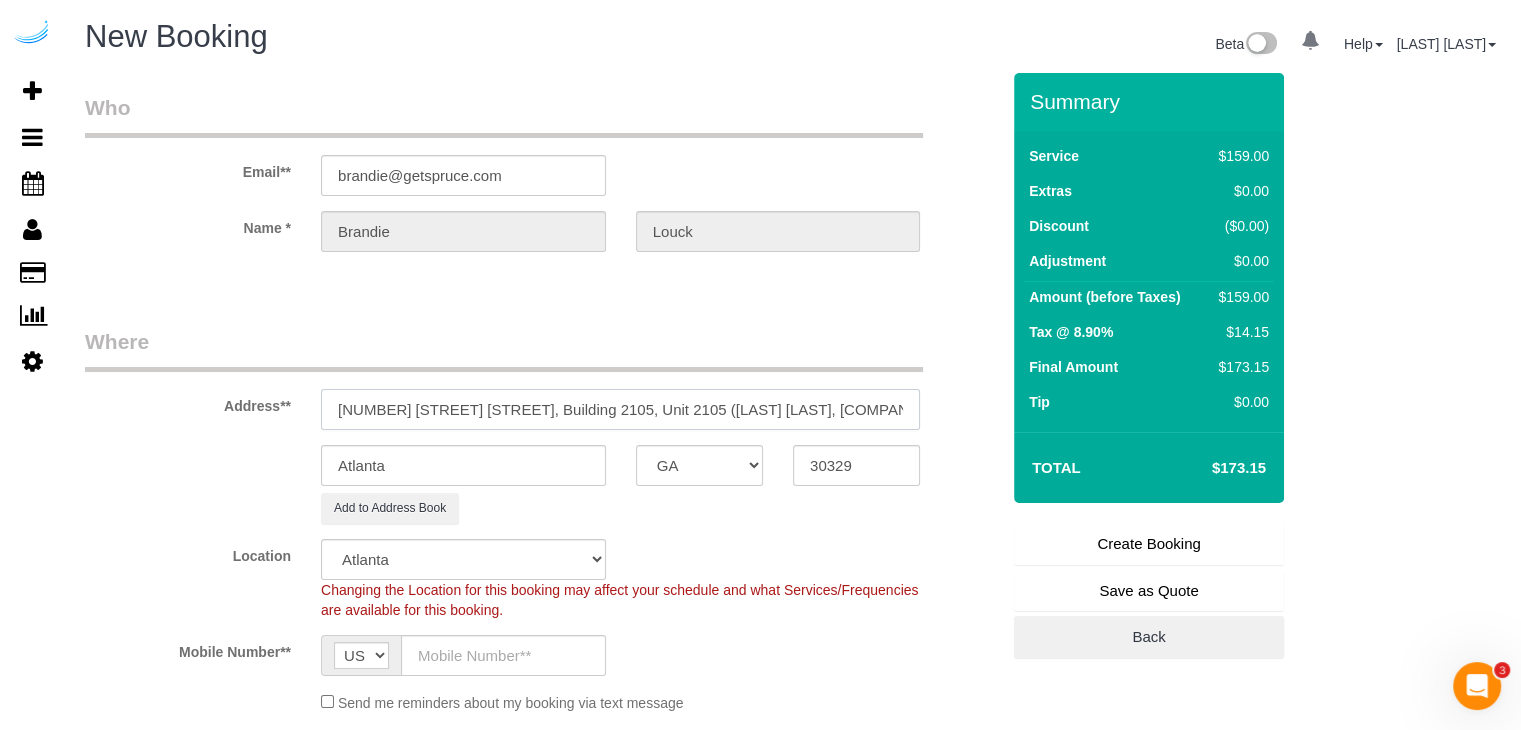 scroll, scrollTop: 0, scrollLeft: 8, axis: horizontal 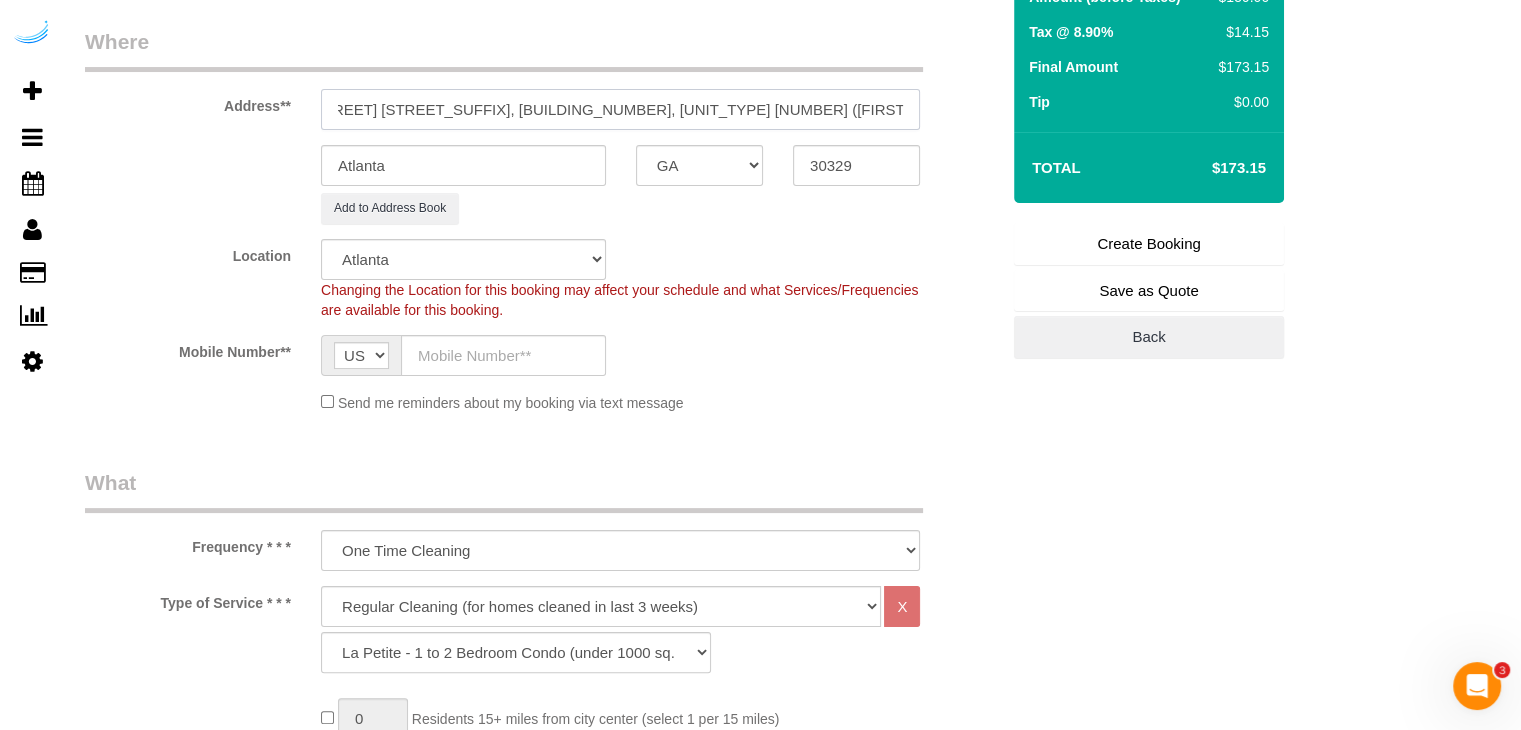 type on "3000 Briarcliff Rd NE, Building 2105, Unit 2105 (Rebecca Auguste, Camden St. Clair , 1449610	)" 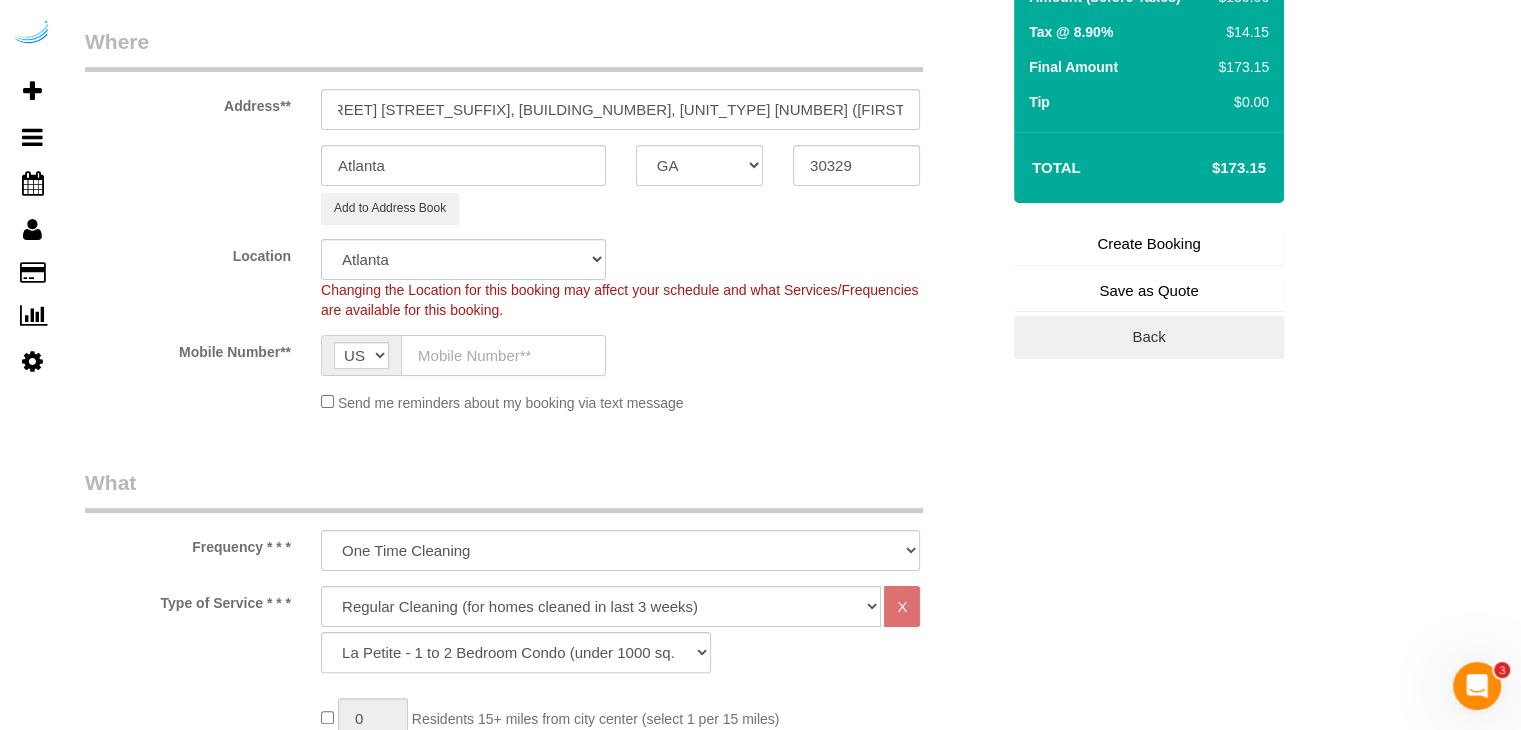 drag, startPoint x: 491, startPoint y: 353, endPoint x: 476, endPoint y: 354, distance: 15.033297 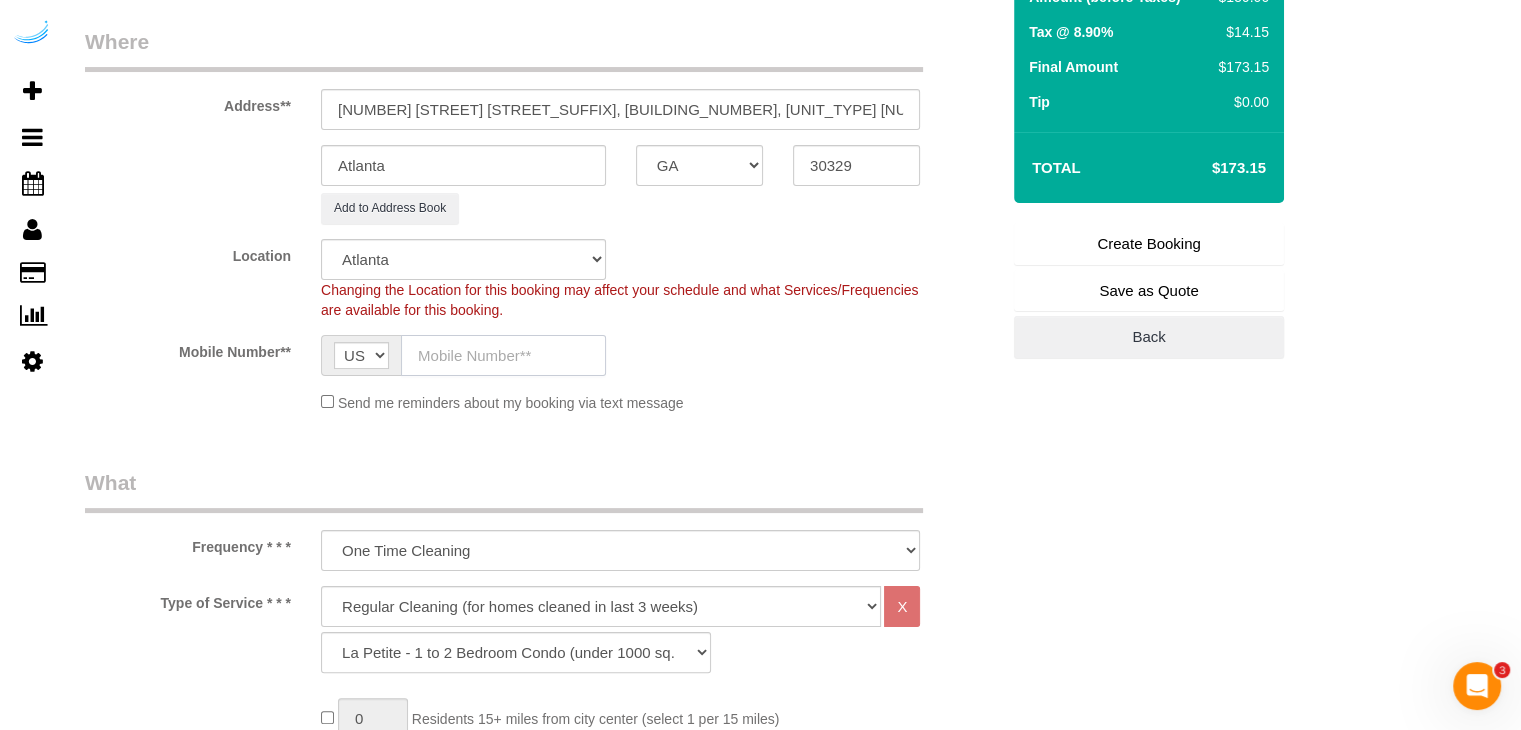 type on "(512) 444-3607" 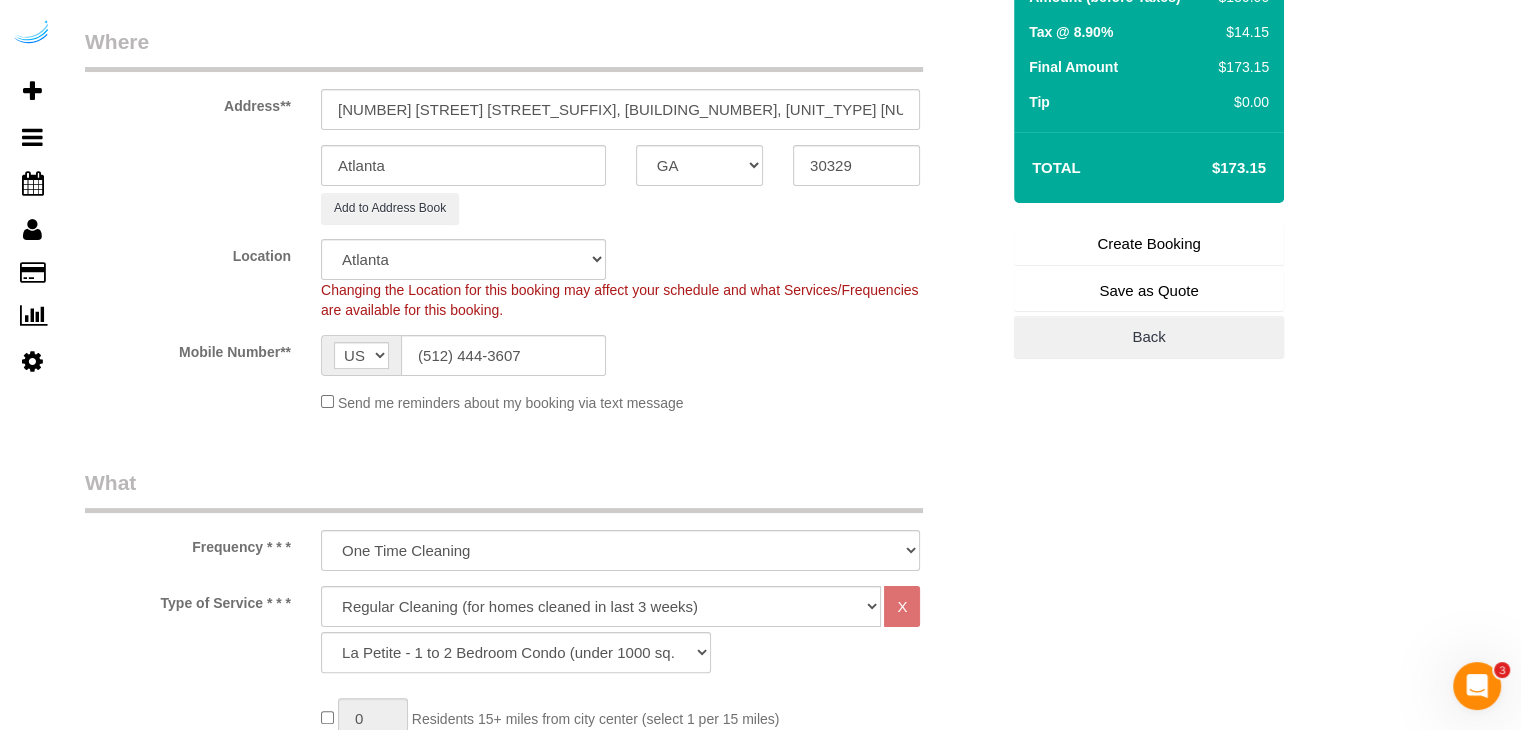 type on "Brandie Louck" 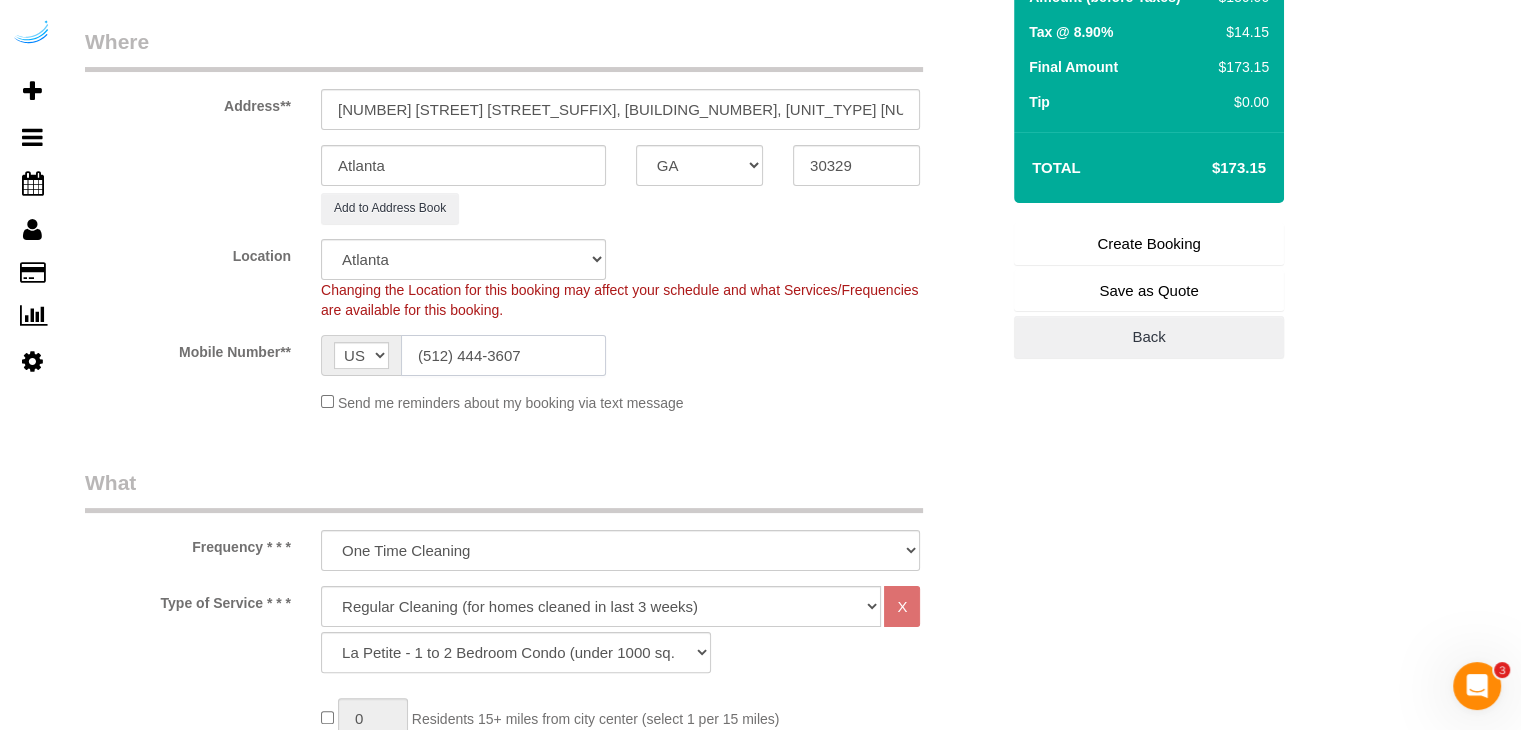 type on "(512) 444-3607" 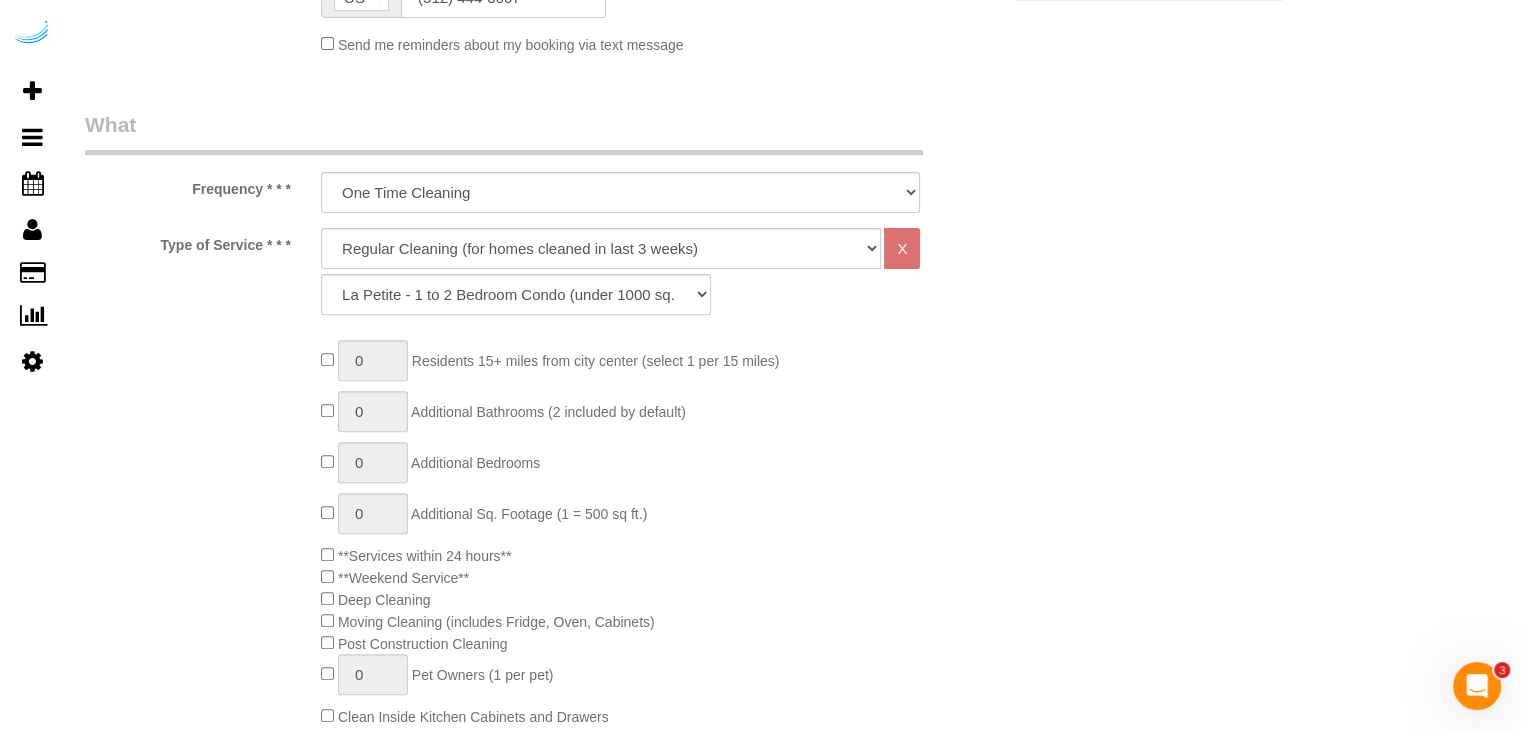 scroll, scrollTop: 700, scrollLeft: 0, axis: vertical 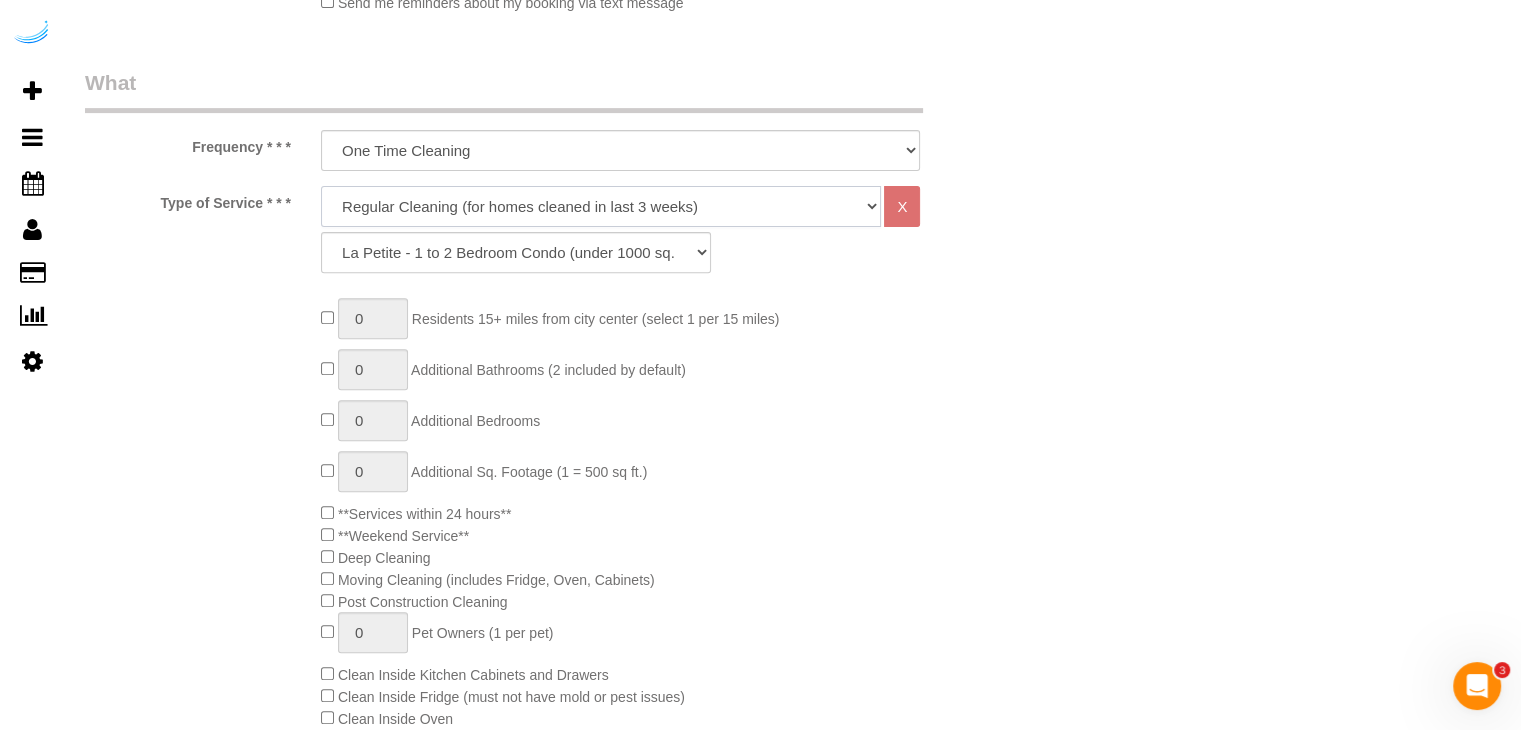 drag, startPoint x: 635, startPoint y: 200, endPoint x: 626, endPoint y: 205, distance: 10.29563 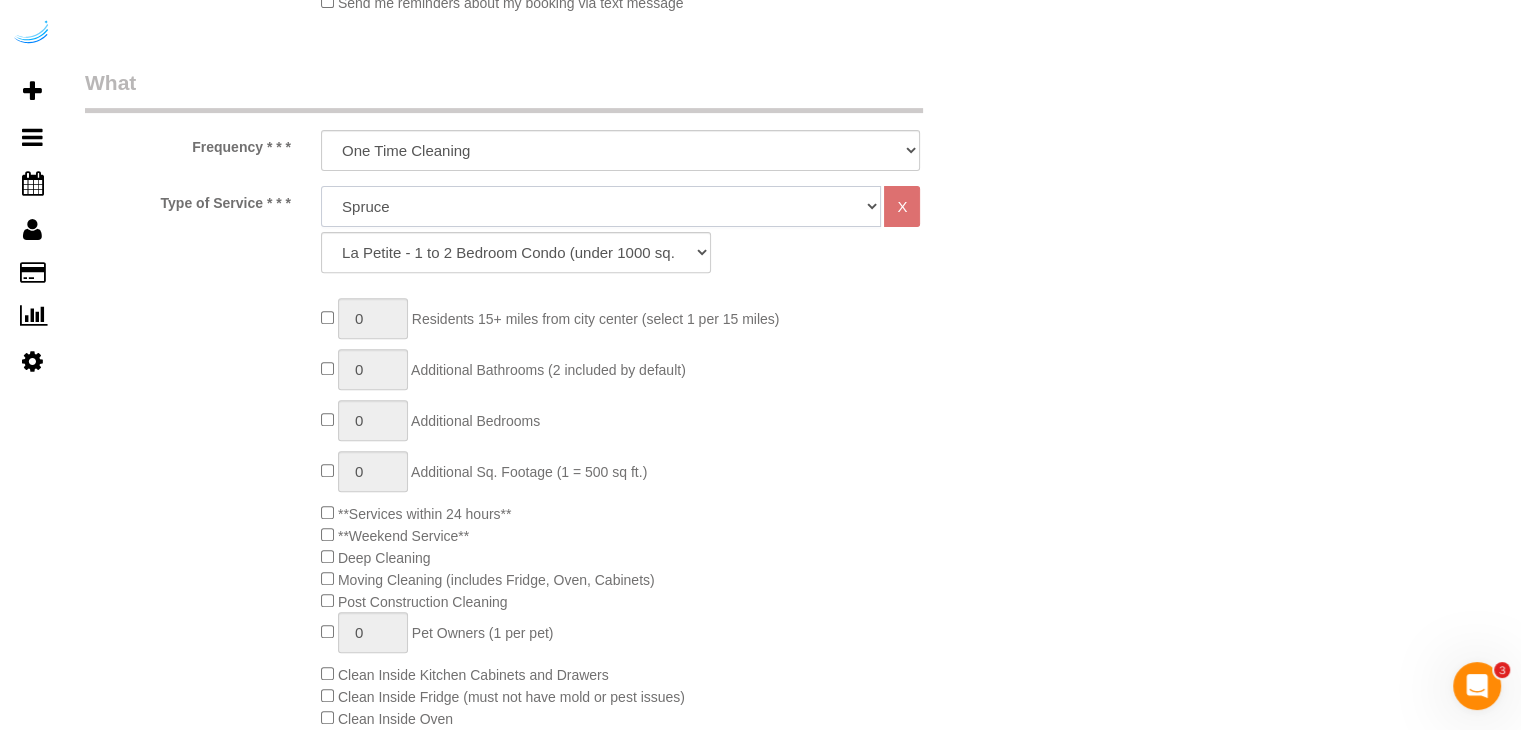 click on "Deep Cleaning (for homes that have not been cleaned in 3+ weeks) Spruce Regular Cleaning (for homes cleaned in last 3 weeks) Moving Cleanup (to clean home for new tenants) Post Construction Cleaning Vacation Rental Cleaning Hourly" 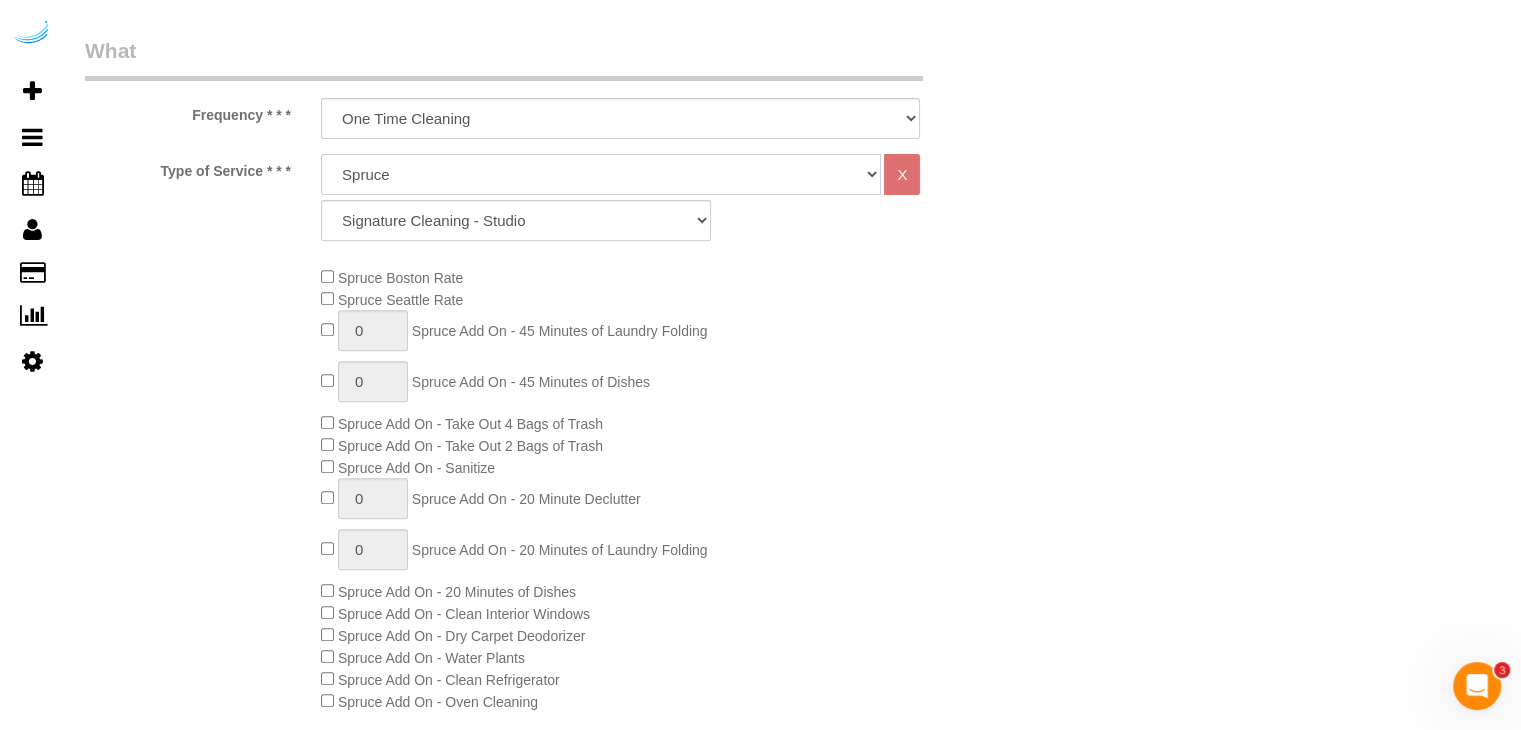 scroll, scrollTop: 700, scrollLeft: 0, axis: vertical 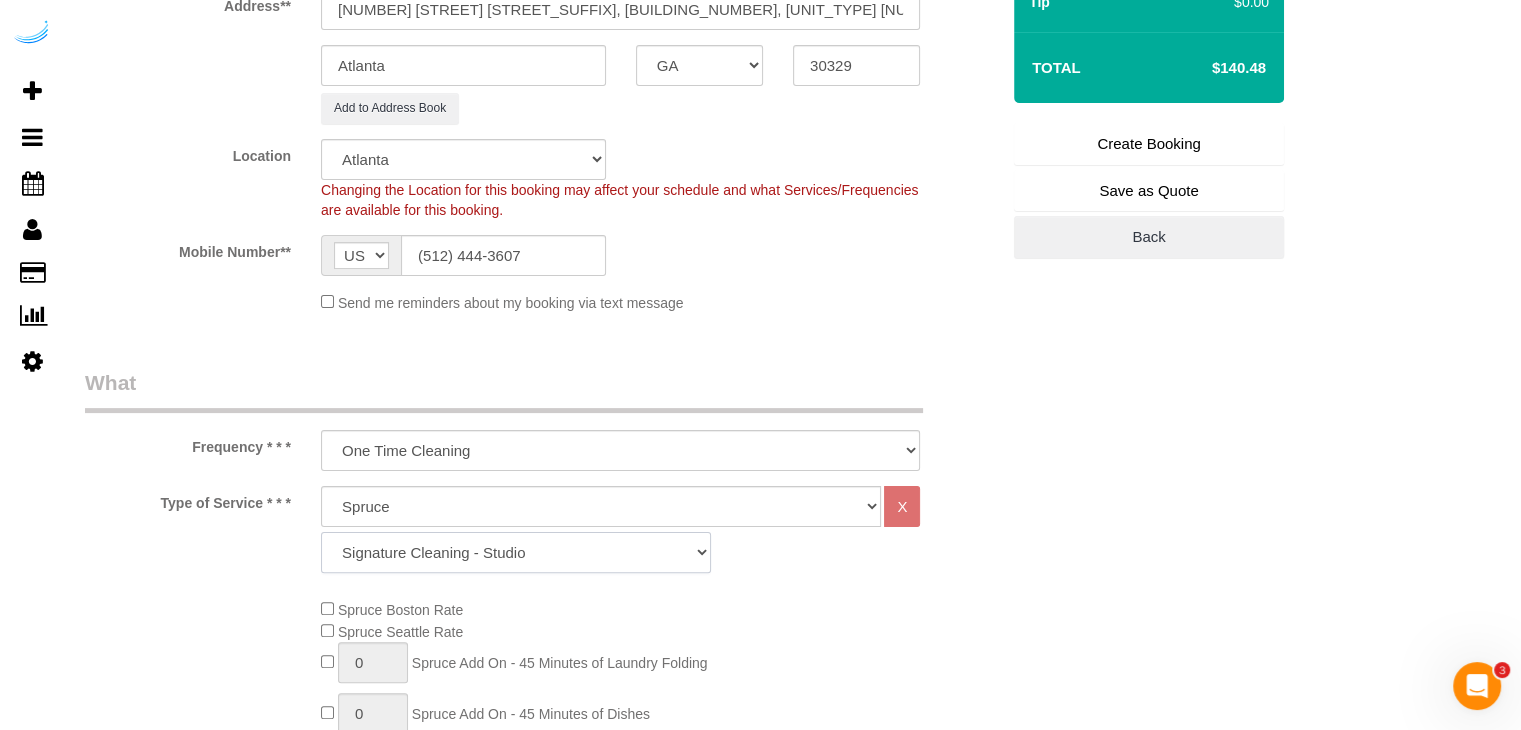 click on "Signature Cleaning - Studio Signature Cleaning - 1 Bed 1 Bath Signature Cleaning - 1 Bed 1.5 Bath Signature Cleaning - 1 Bed 1 Bath + Study Signature Cleaning - 1 Bed 2 Bath Signature Cleaning - 2 Bed 1 Bath Signature Cleaning - 2 Bed 2 Bath Signature Cleaning - 2 Bed 2.5 Bath Signature Cleaning - 2 Bed 2 Bath + Study Signature Cleaning - 3 Bed 2 Bath Signature Cleaning - 3 Bed 3 Bath Signature Cleaning - 4 Bed 2 Bath Signature Cleaning - 4 Bed 4 Bath Signature Cleaning - 5 Bed 4 Bath Signature Cleaning - 5 Bed 5 Bath Signature Cleaning - 6 Bed 6 Bath Premium Cleaning - Studio Premium Cleaning - 1 Bed 1 Bath Premium Cleaning - 1 Bed 1.5 Bath Premium Cleaning - 1 Bed 1 Bath + Study Premium Cleaning - 1 Bed 2 Bath Premium Cleaning - 2 Bed 1 Bath Premium Cleaning - 2 Bed 2 Bath Premium Cleaning - 2 Bed 2.5 Bath Premium Cleaning - 2 Bed 2 Bath + Study Premium Cleaning - 3 Bed 2 Bath Premium Cleaning - 3 Bed 3 Bath Premium Cleaning - 4 Bed 2 Bath Premium Cleaning - 4 Bed 4 Bath Premium Cleaning - 5 Bed 4 Bath" 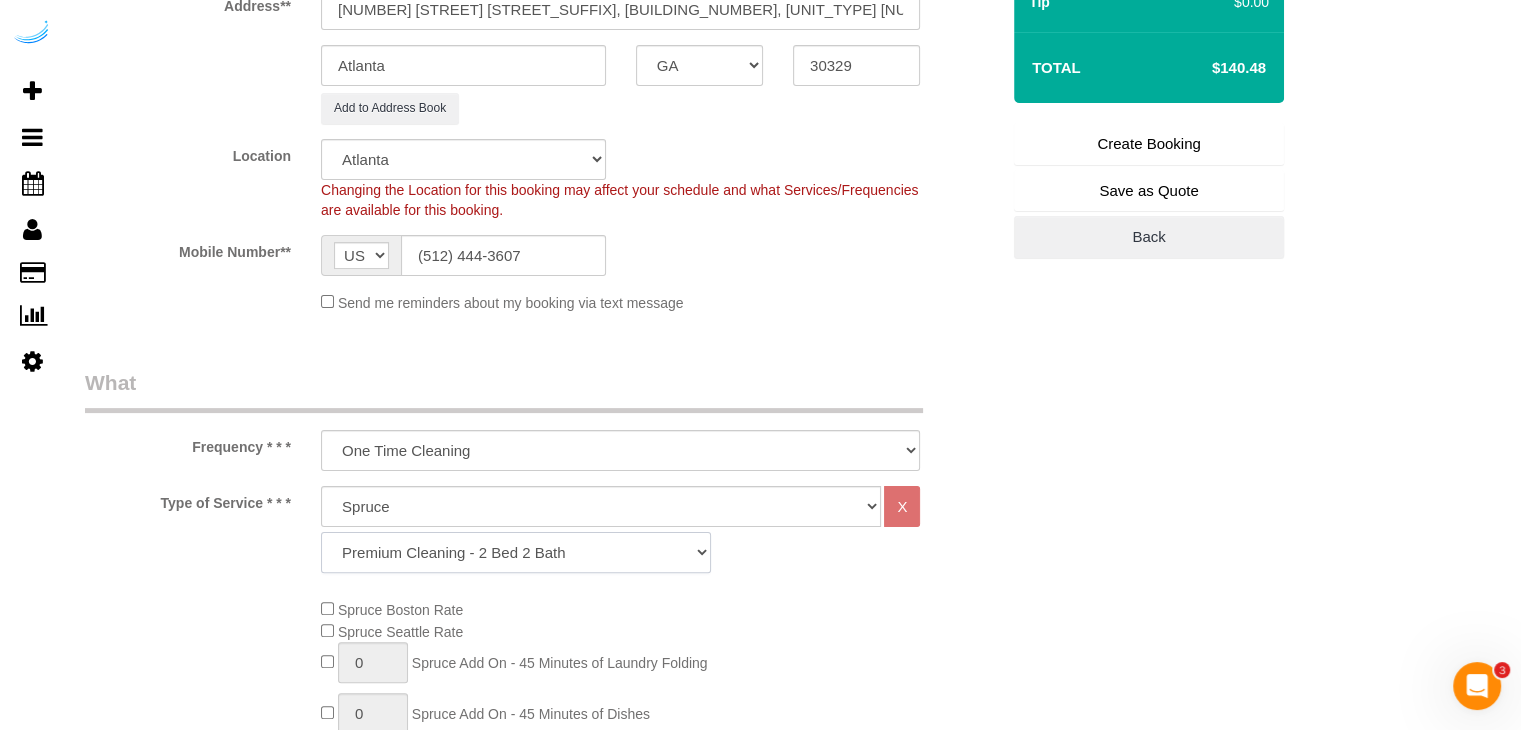click on "Signature Cleaning - Studio Signature Cleaning - 1 Bed 1 Bath Signature Cleaning - 1 Bed 1.5 Bath Signature Cleaning - 1 Bed 1 Bath + Study Signature Cleaning - 1 Bed 2 Bath Signature Cleaning - 2 Bed 1 Bath Signature Cleaning - 2 Bed 2 Bath Signature Cleaning - 2 Bed 2.5 Bath Signature Cleaning - 2 Bed 2 Bath + Study Signature Cleaning - 3 Bed 2 Bath Signature Cleaning - 3 Bed 3 Bath Signature Cleaning - 4 Bed 2 Bath Signature Cleaning - 4 Bed 4 Bath Signature Cleaning - 5 Bed 4 Bath Signature Cleaning - 5 Bed 5 Bath Signature Cleaning - 6 Bed 6 Bath Premium Cleaning - Studio Premium Cleaning - 1 Bed 1 Bath Premium Cleaning - 1 Bed 1.5 Bath Premium Cleaning - 1 Bed 1 Bath + Study Premium Cleaning - 1 Bed 2 Bath Premium Cleaning - 2 Bed 1 Bath Premium Cleaning - 2 Bed 2 Bath Premium Cleaning - 2 Bed 2.5 Bath Premium Cleaning - 2 Bed 2 Bath + Study Premium Cleaning - 3 Bed 2 Bath Premium Cleaning - 3 Bed 3 Bath Premium Cleaning - 4 Bed 2 Bath Premium Cleaning - 4 Bed 4 Bath Premium Cleaning - 5 Bed 4 Bath" 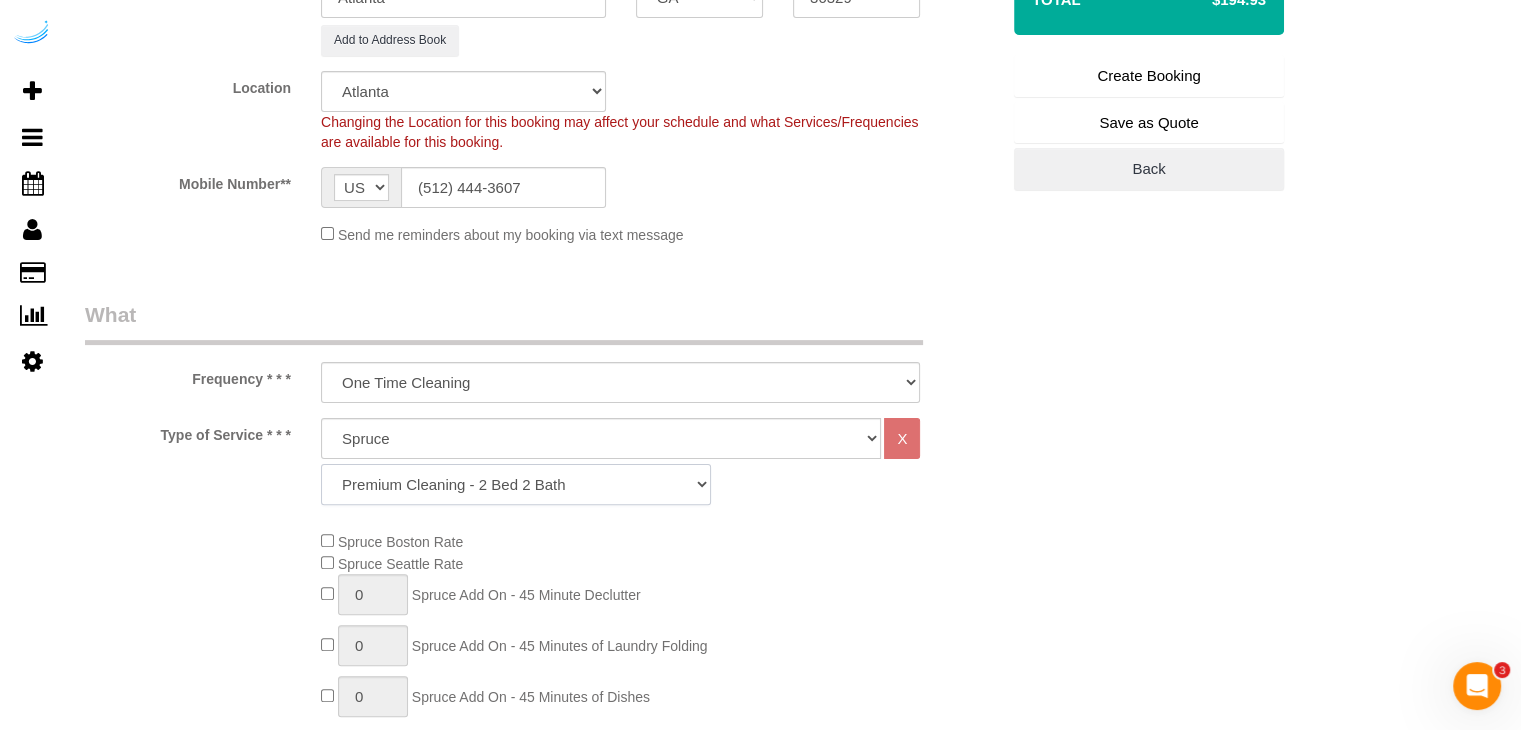 scroll, scrollTop: 600, scrollLeft: 0, axis: vertical 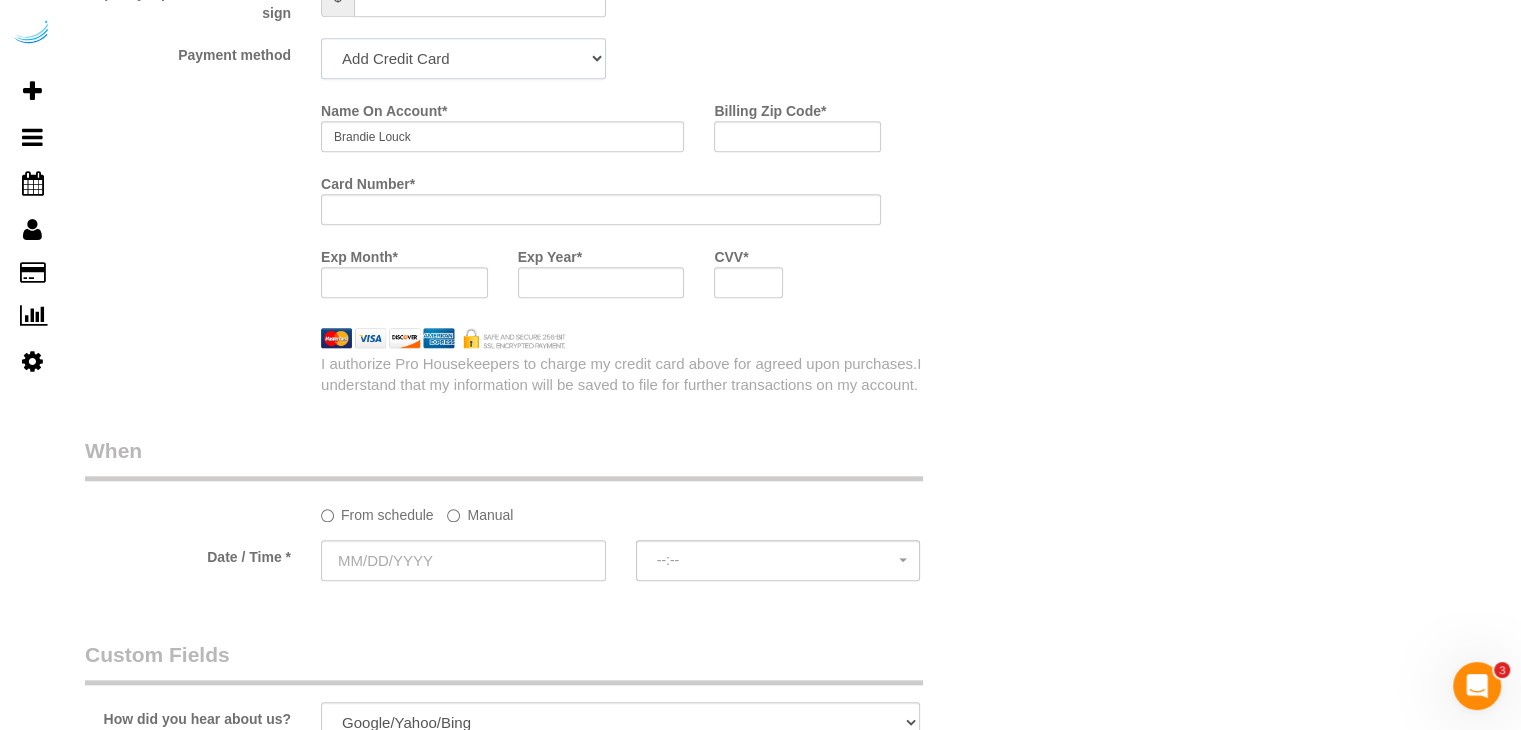 click on "Add Credit Card Cash Check Paypal" 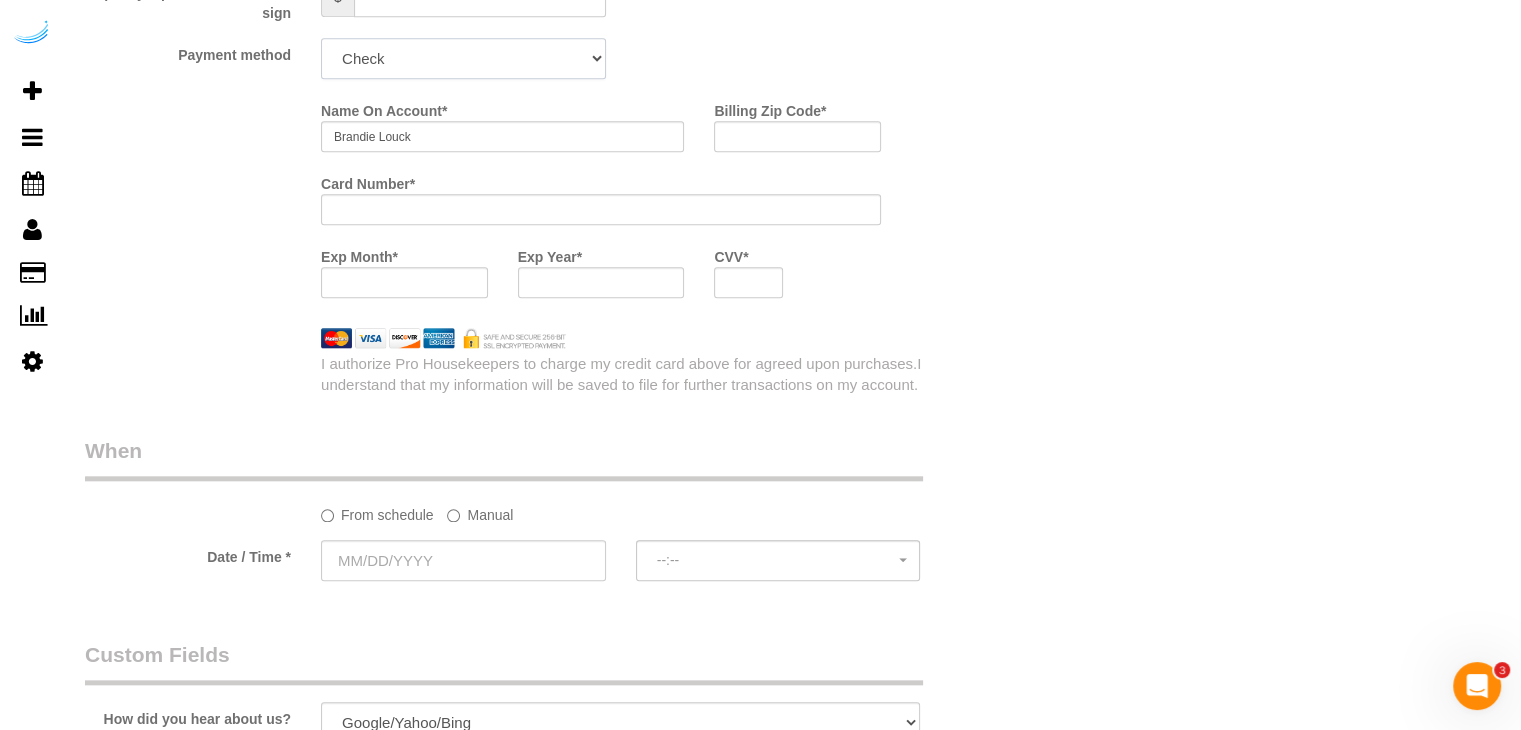 click on "Add Credit Card Cash Check Paypal" 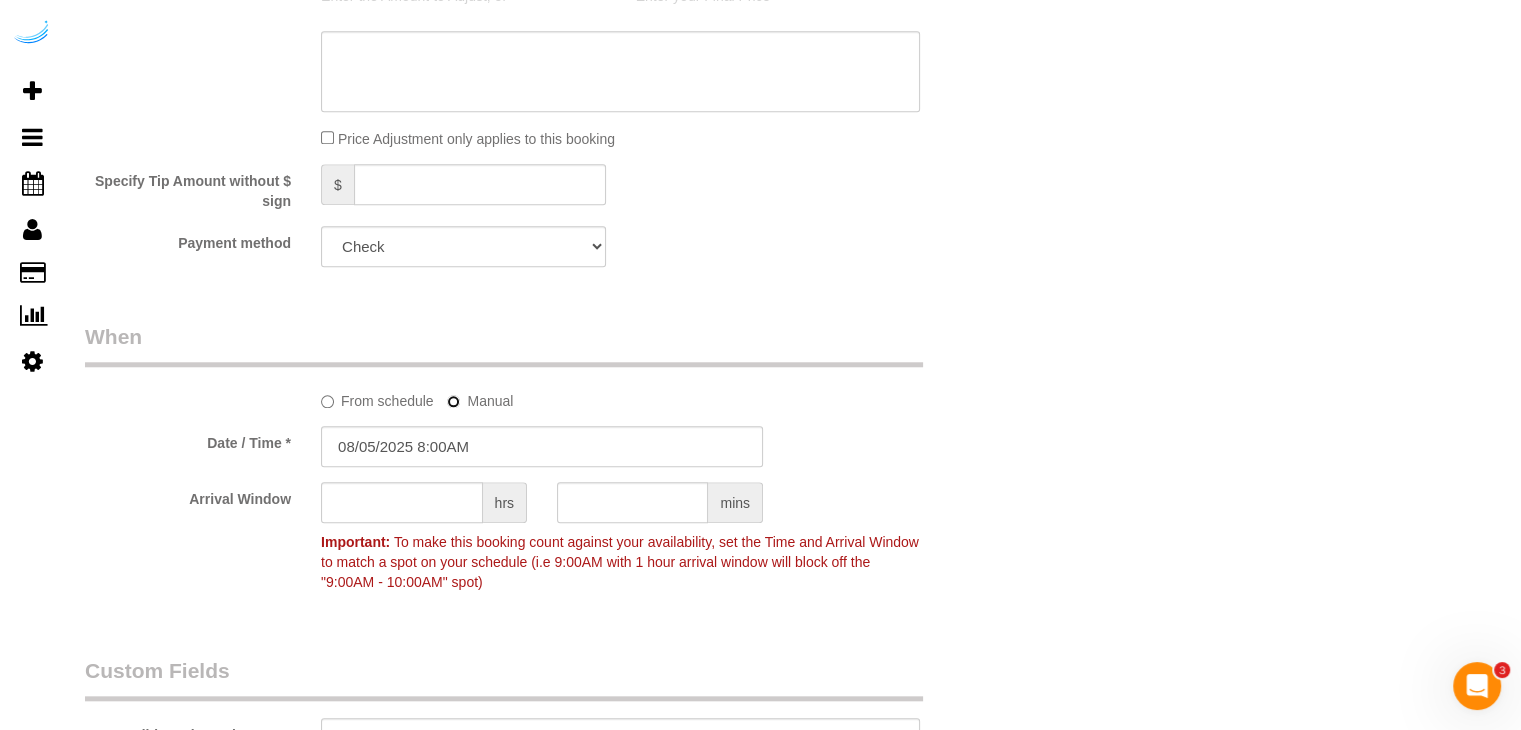 scroll, scrollTop: 1800, scrollLeft: 0, axis: vertical 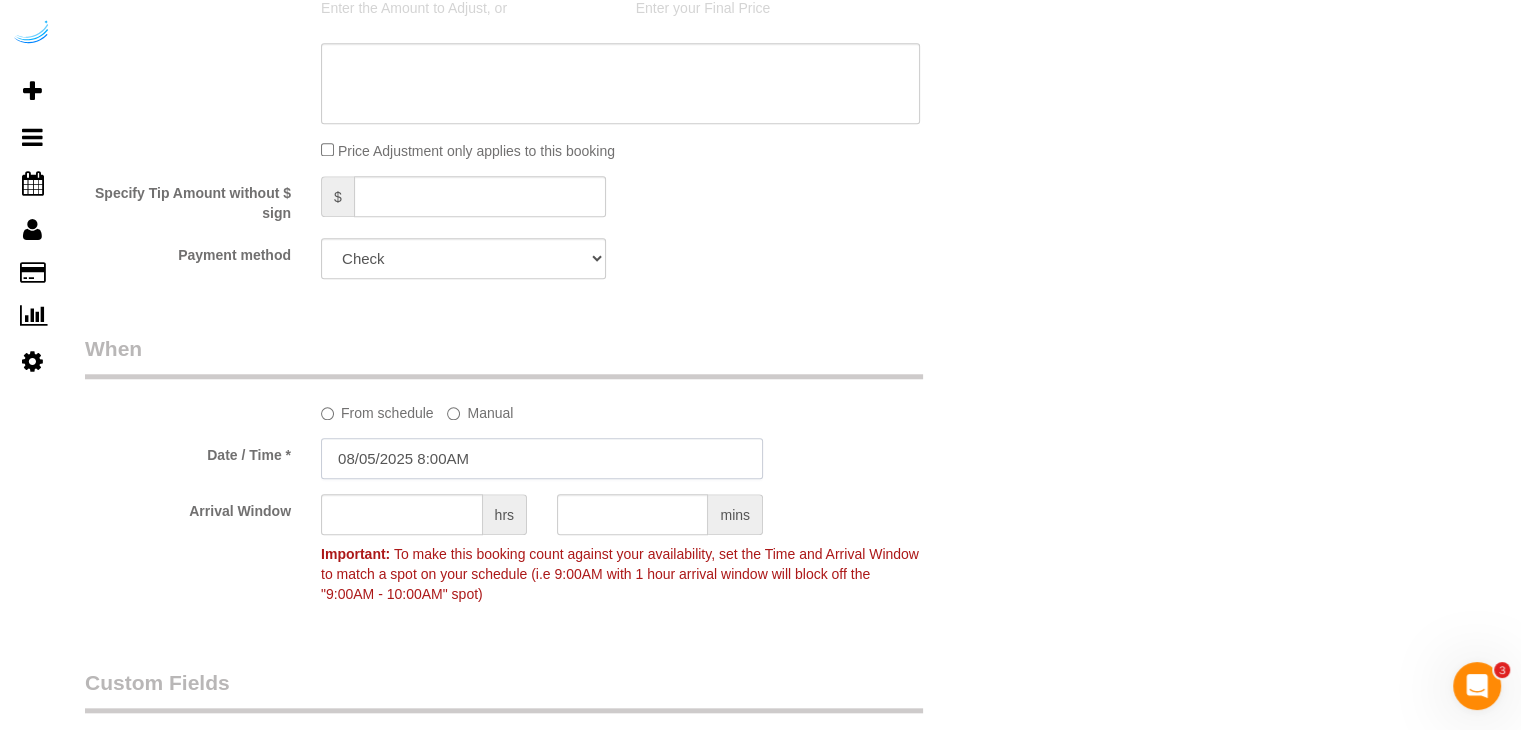 click on "08/05/2025 8:00AM" at bounding box center (542, 458) 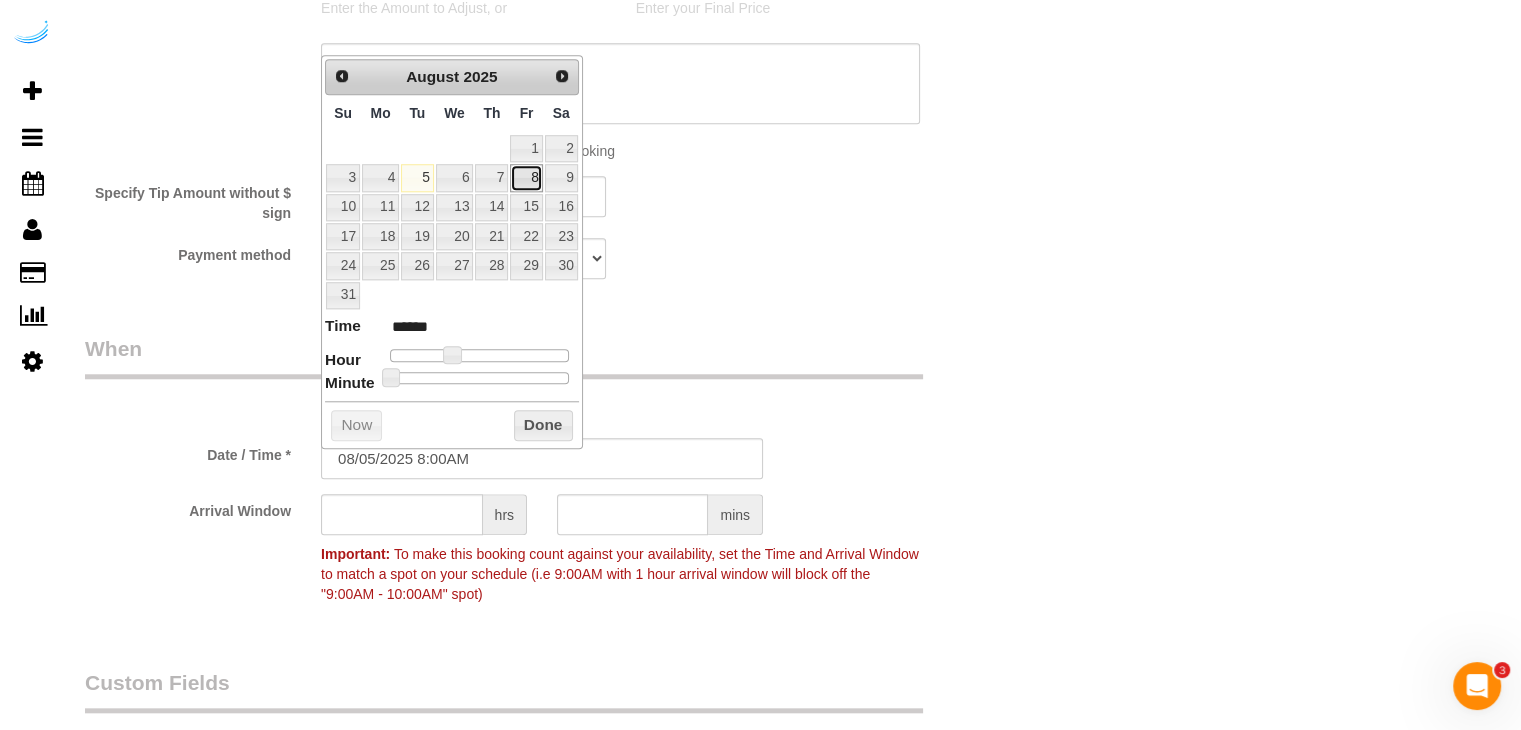 click on "8" at bounding box center (526, 177) 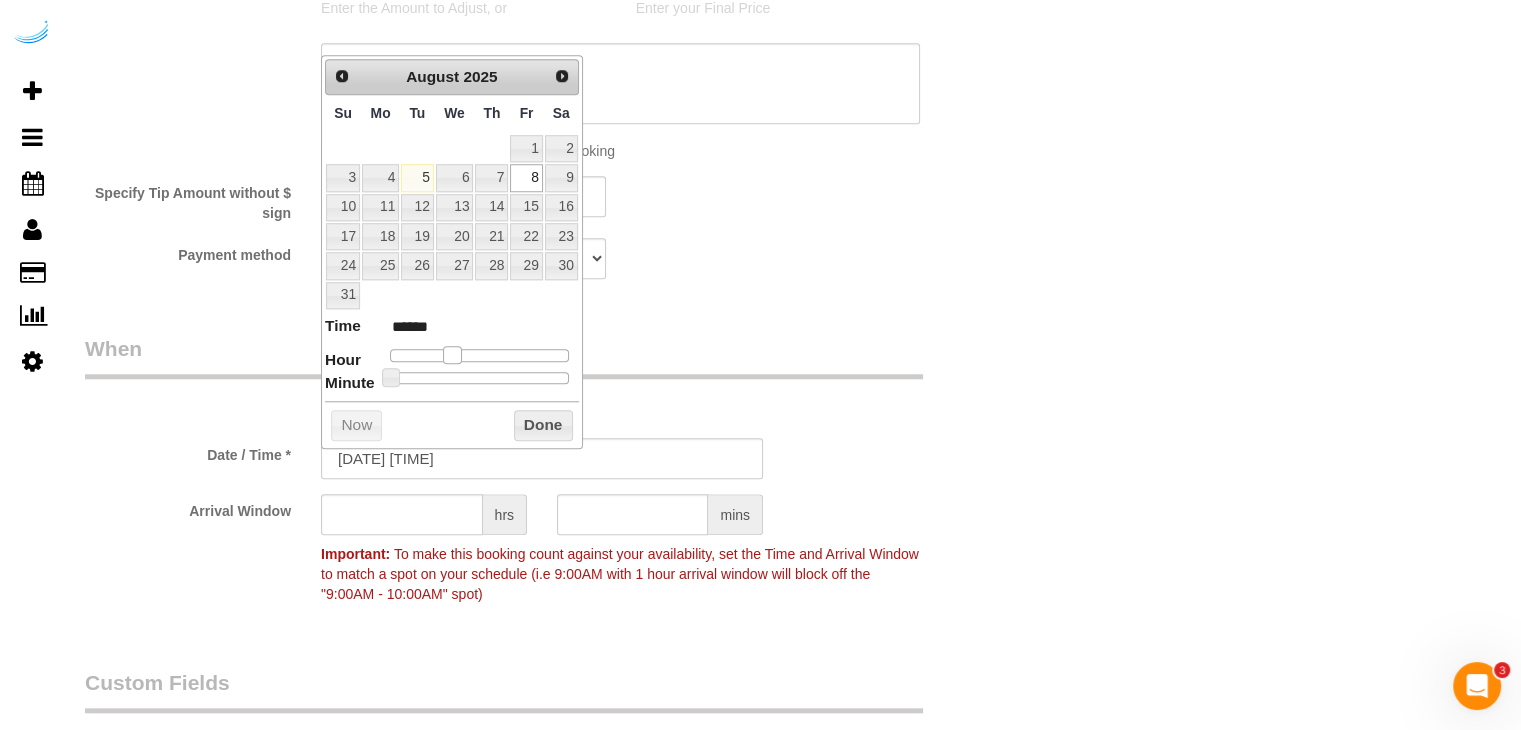 type on "08/08/2025 9:00AM" 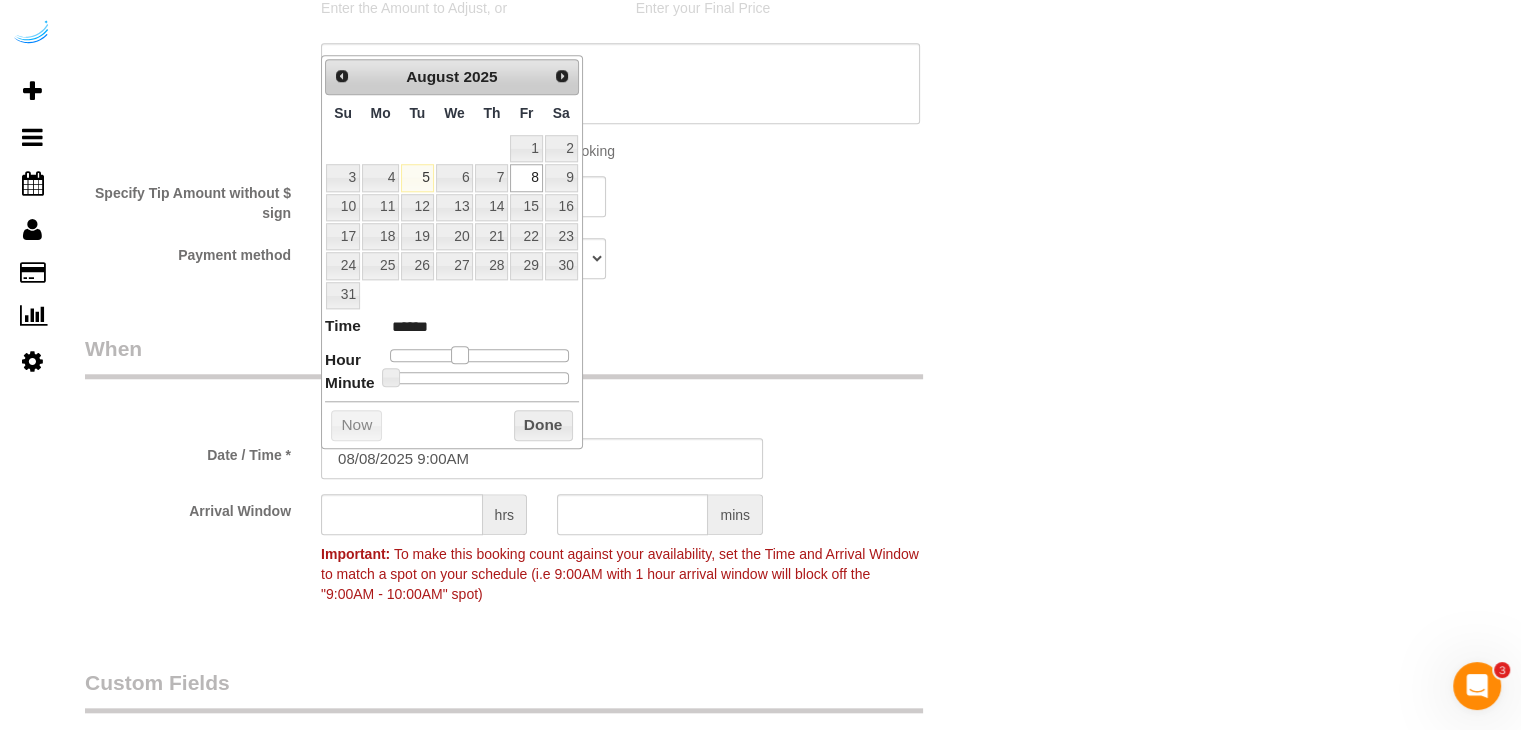 click at bounding box center (460, 355) 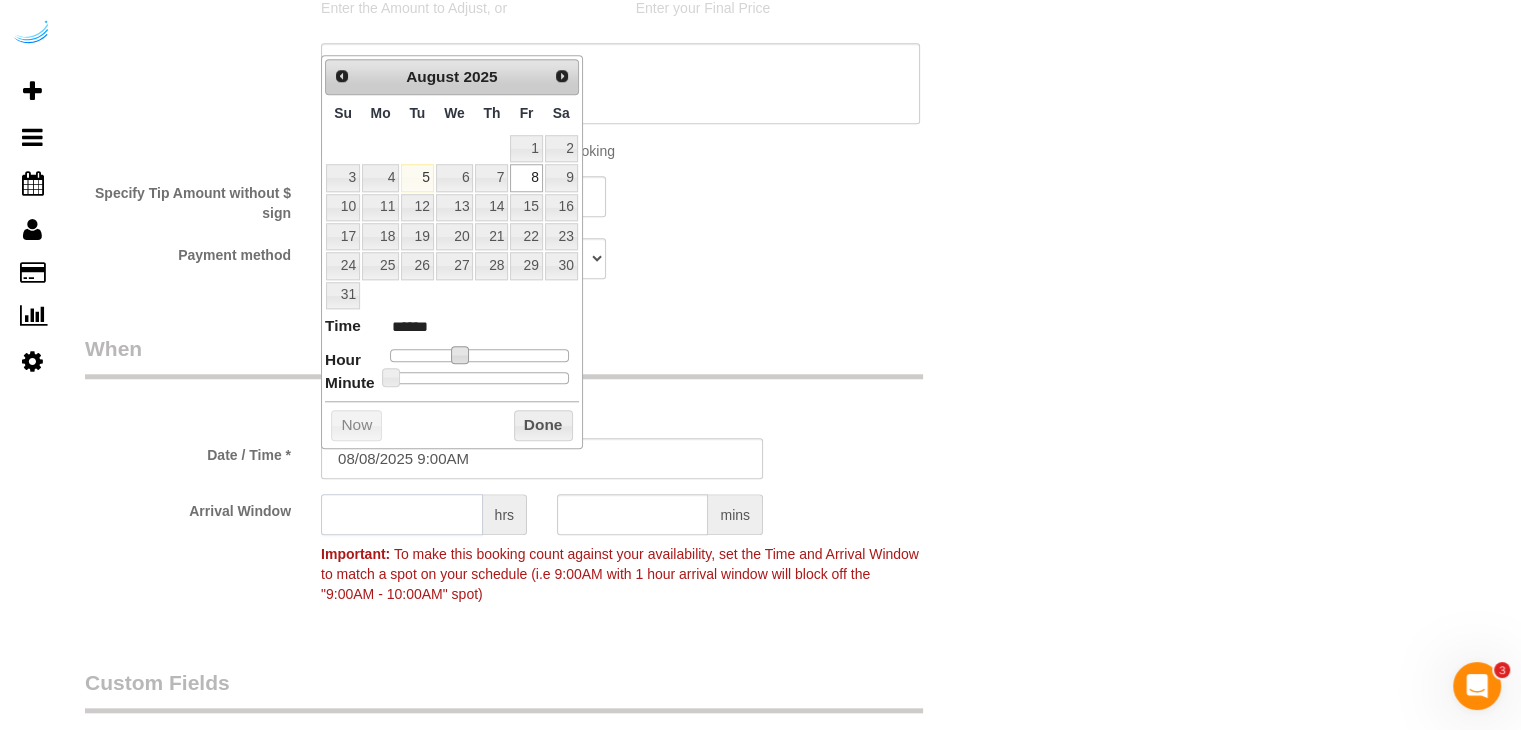click 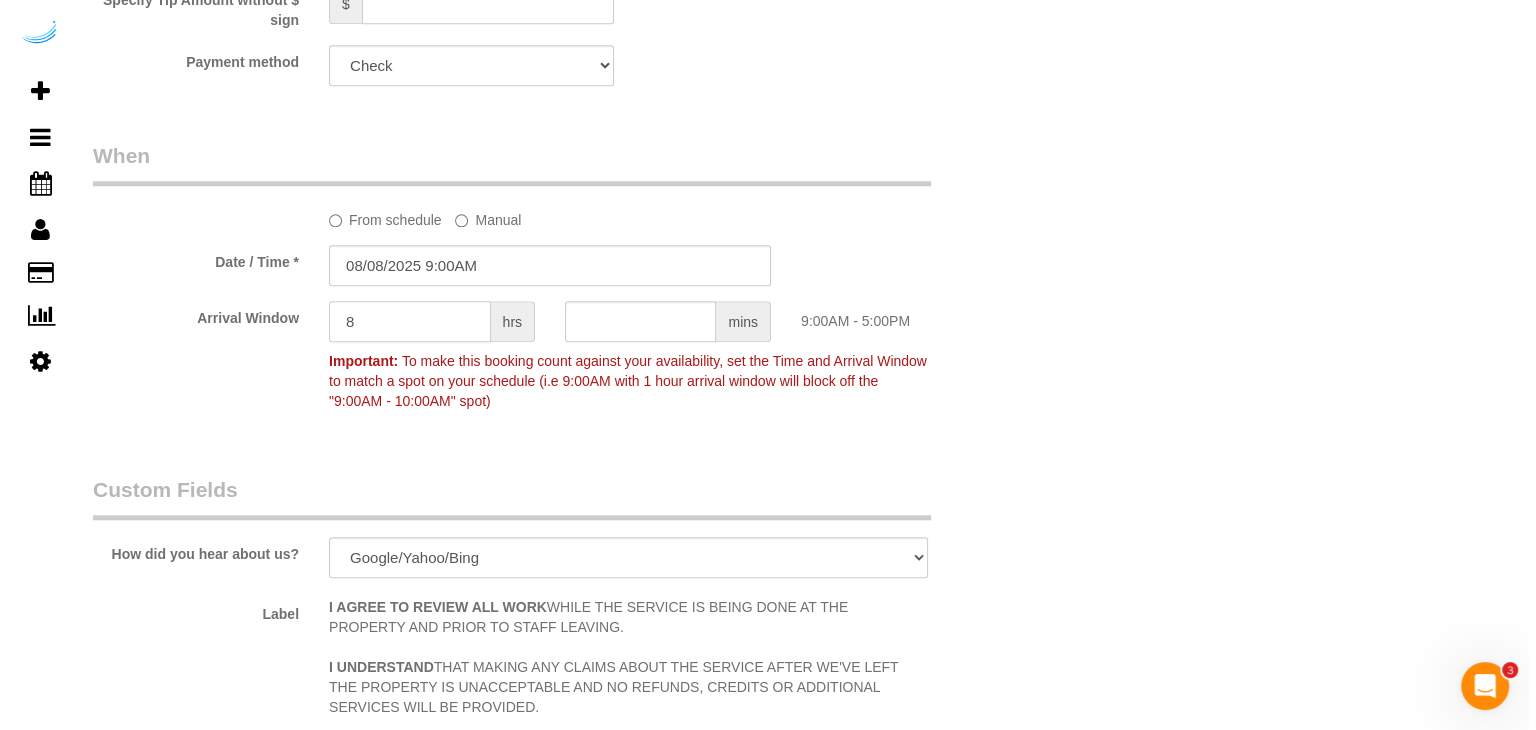 scroll, scrollTop: 2500, scrollLeft: 0, axis: vertical 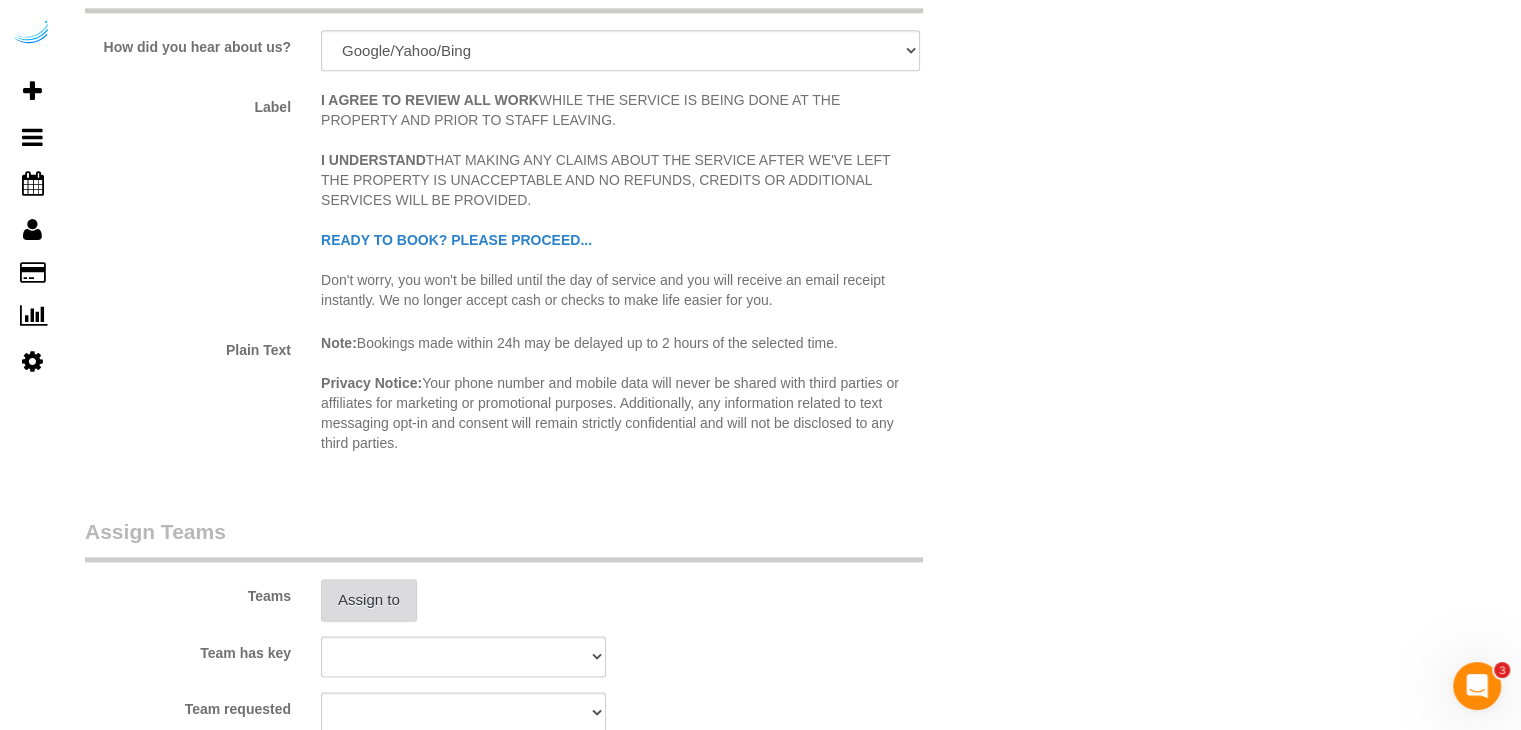 type on "8" 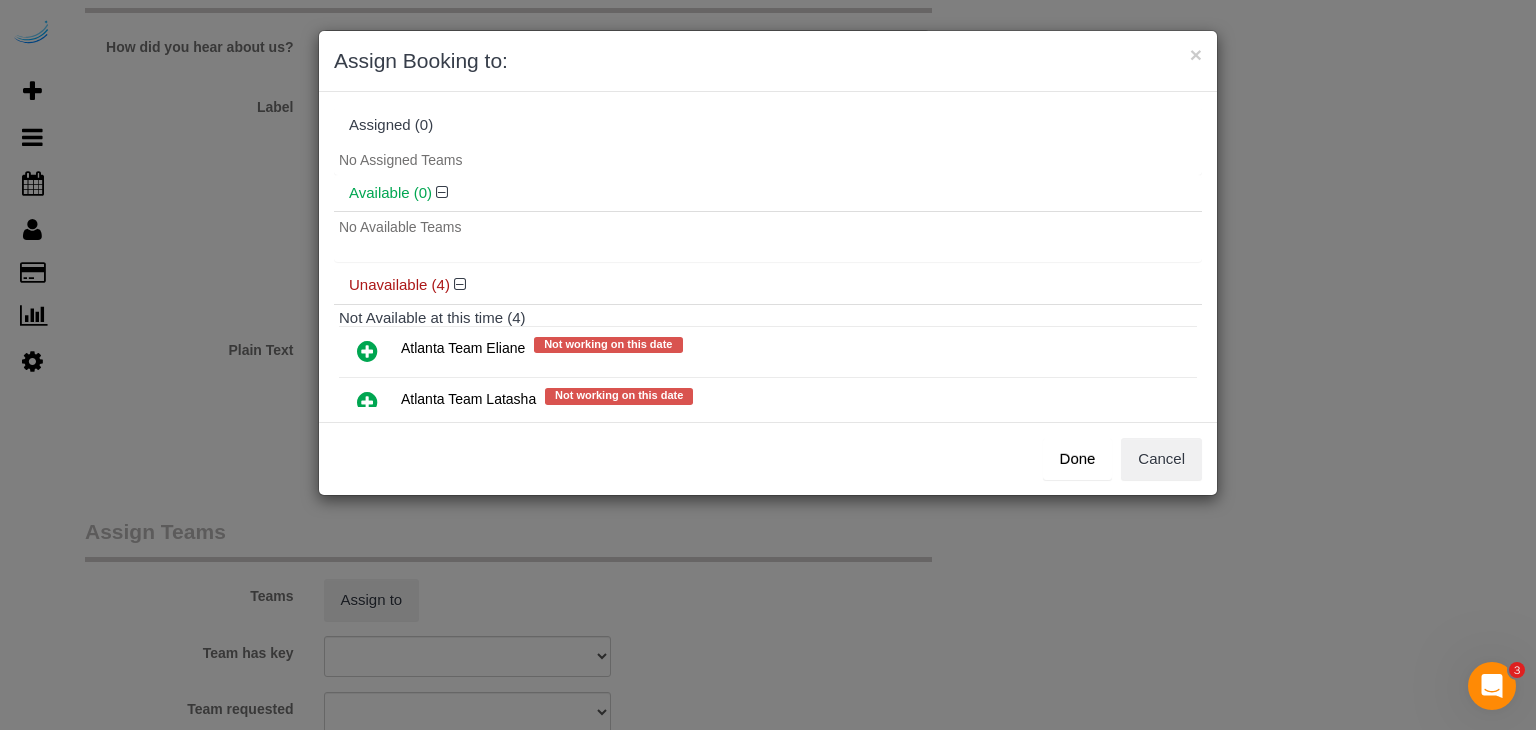 click at bounding box center [367, 351] 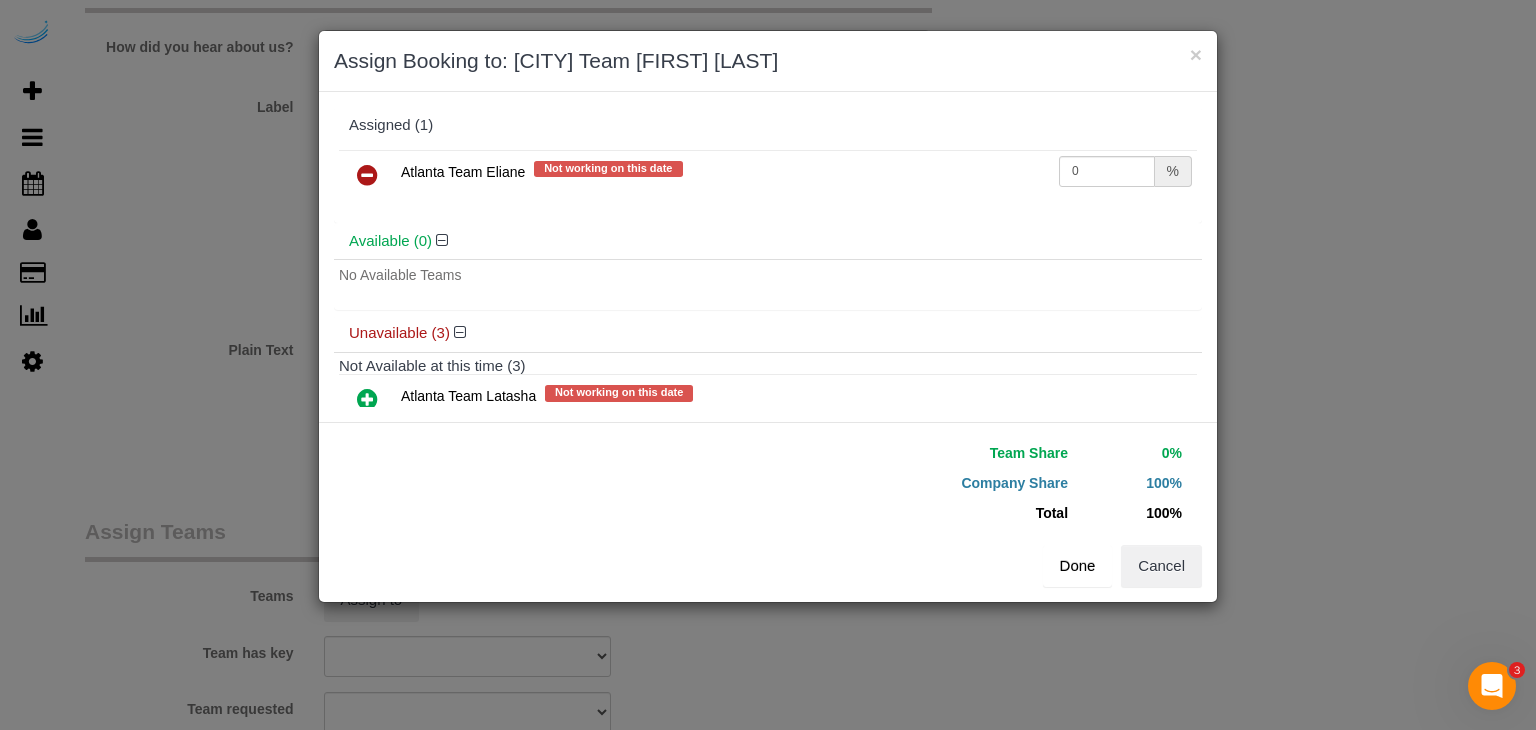 click on "Done" at bounding box center [1078, 566] 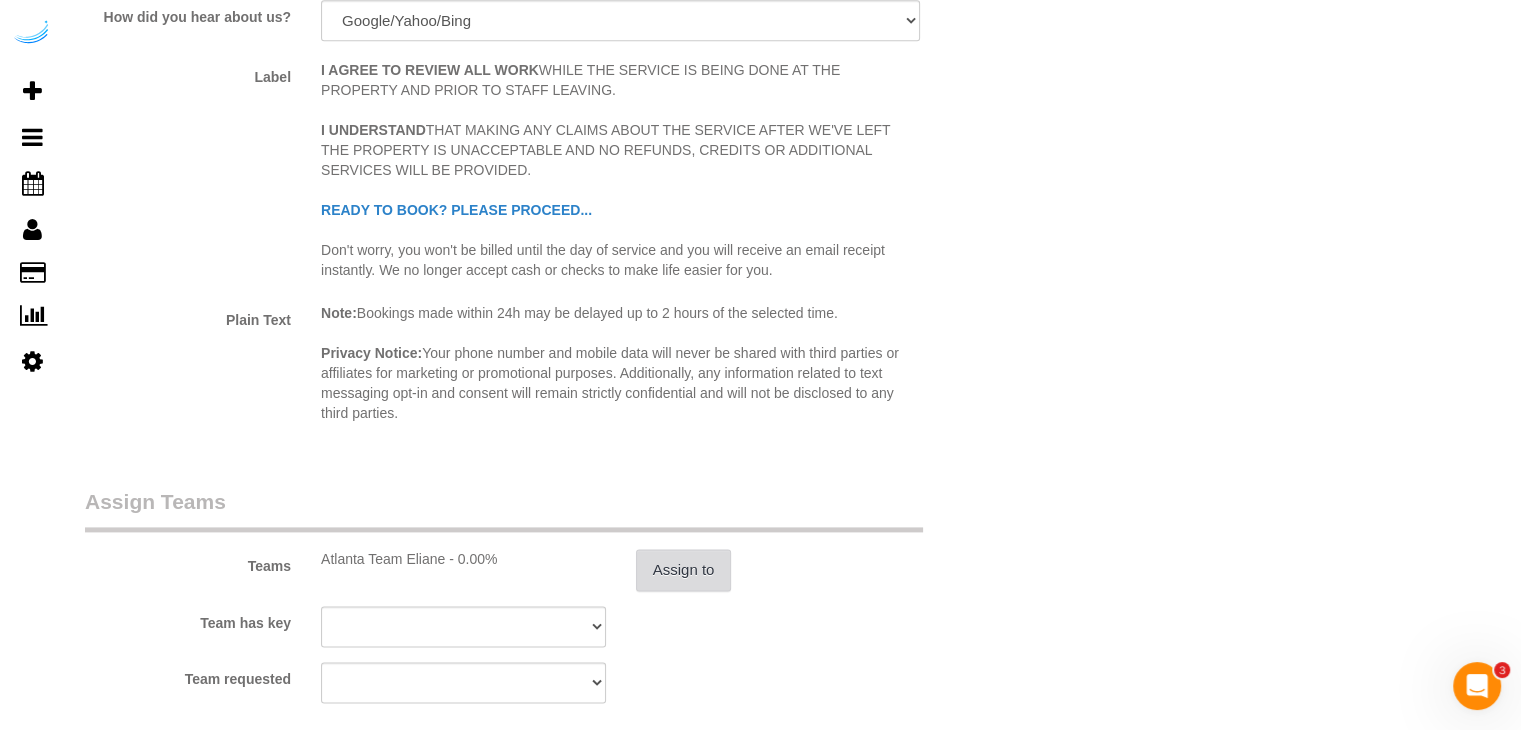 scroll, scrollTop: 2971, scrollLeft: 0, axis: vertical 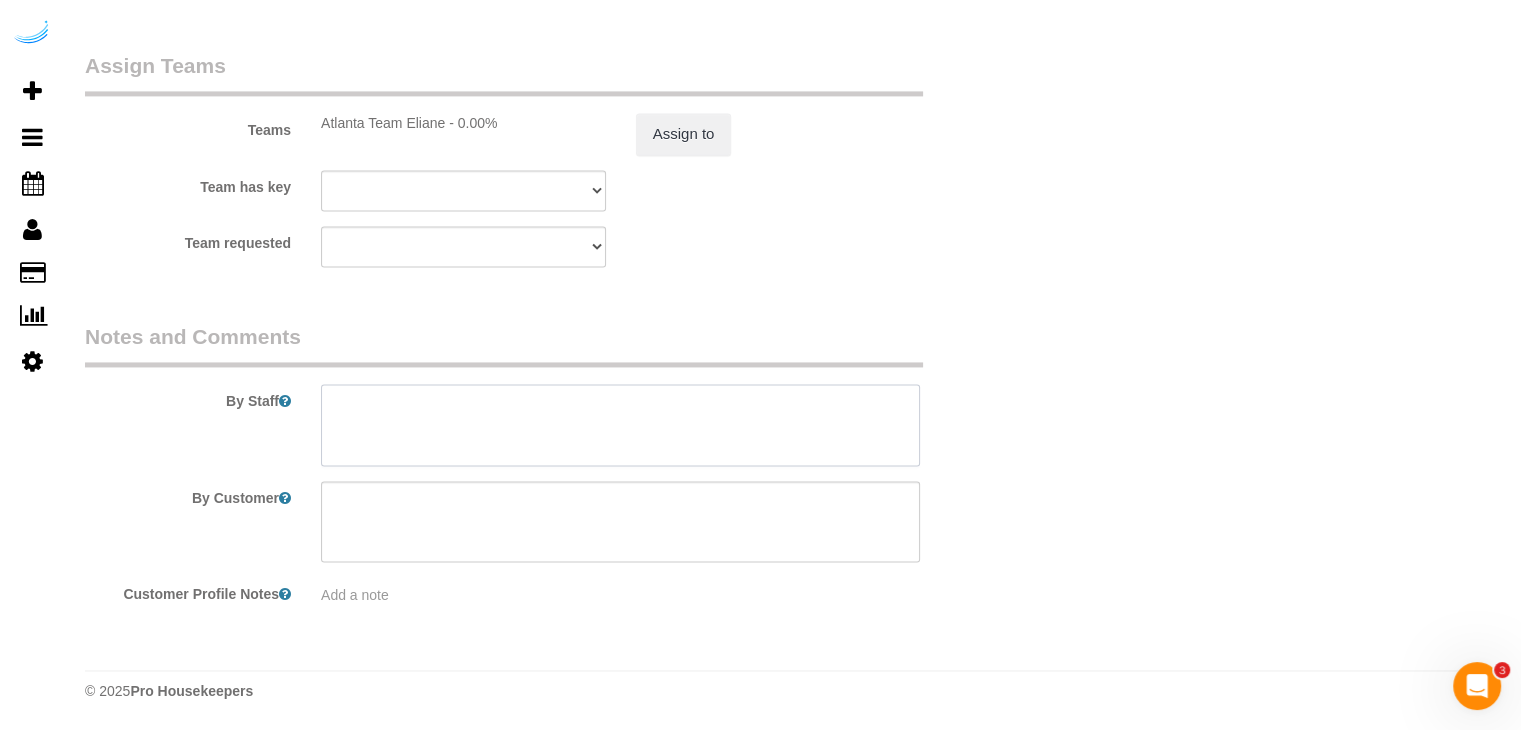 click at bounding box center [620, 425] 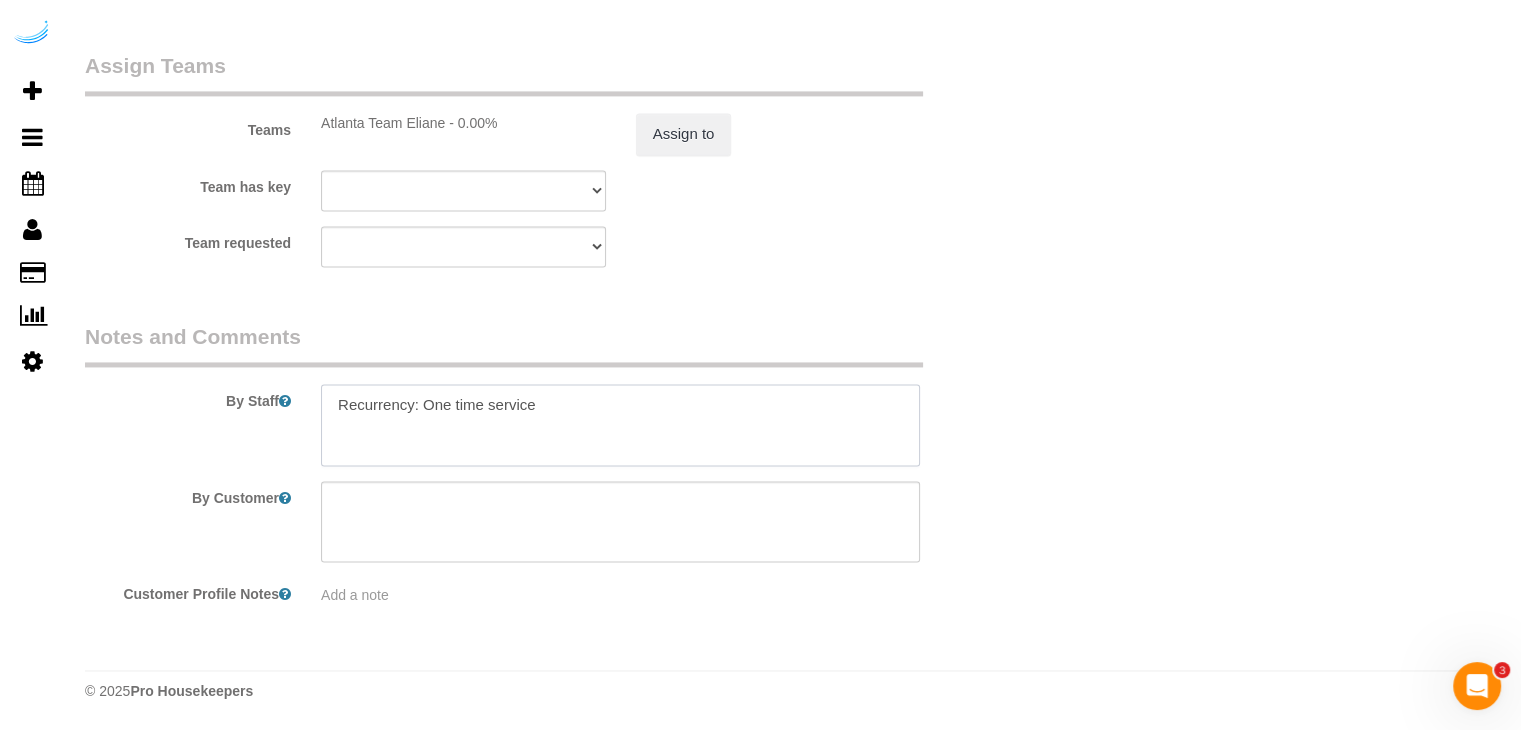 paste on "Permanent Notes:No notes from this customer.Today's Notes:I have a cat and a dog, but I will be at my parents' house with them this day.
Entry Method: Door Code
Code: 0603
Details:
Press the Yale button then enter the code then press the check mark
Additional Notes:
Housekeeping Notes:" 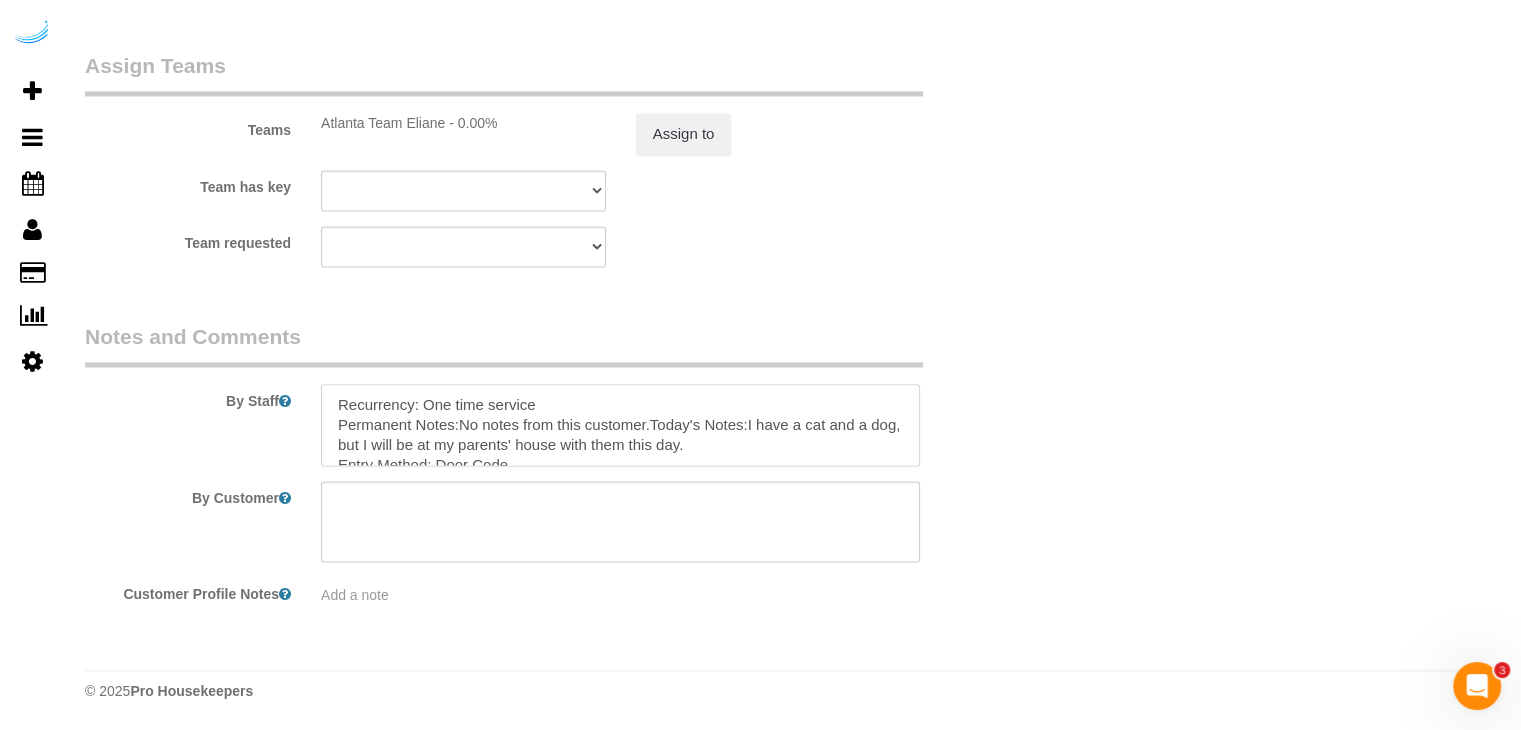 scroll, scrollTop: 147, scrollLeft: 0, axis: vertical 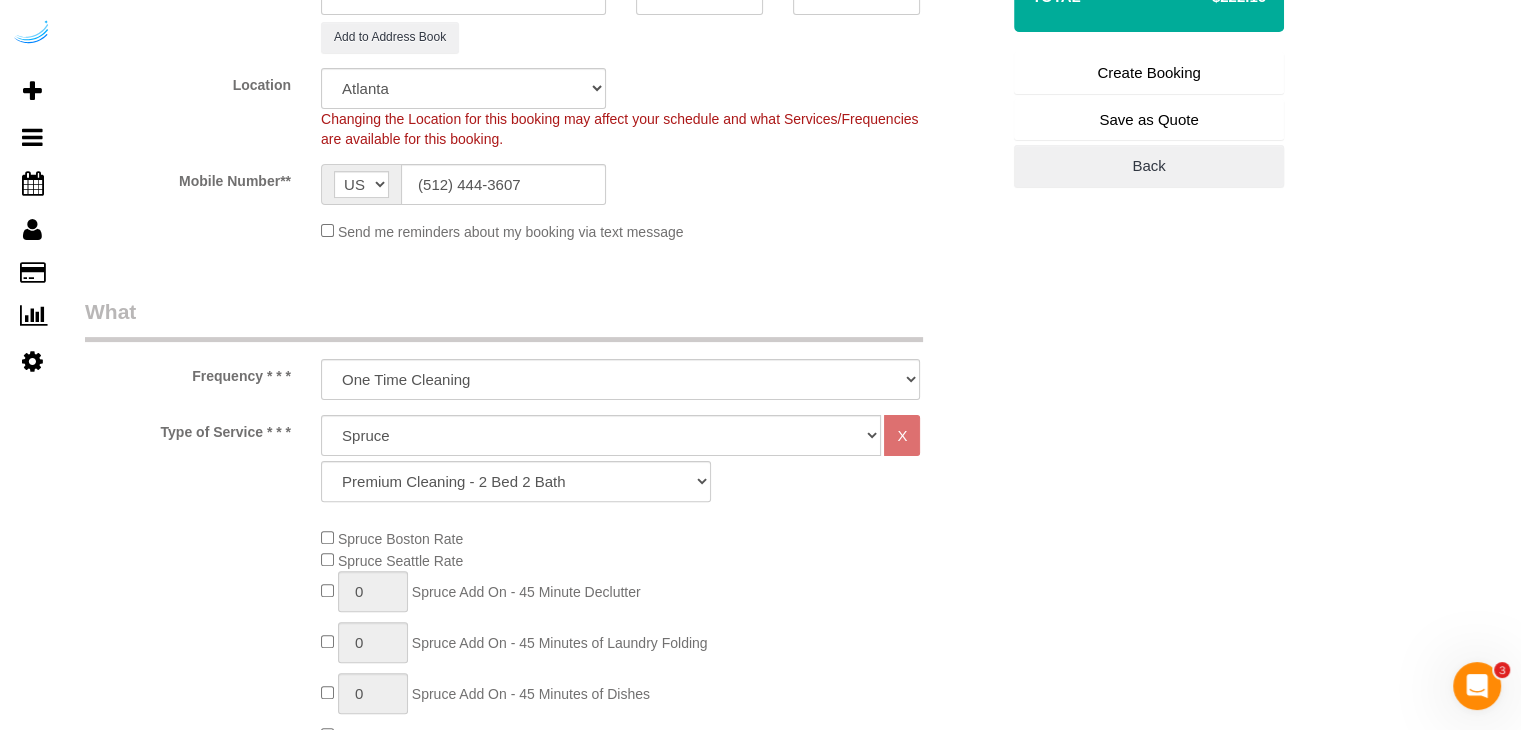 type on "Recurrency: One time service
Permanent Notes:No notes from this customer.Today's Notes:I have a cat and a dog, but I will be at my parents' house with them this day.
Entry Method: Door Code
Code: 0603
Details:
Press the Yale button then enter the code then press the check mark
Additional Notes:
Housekeeping Notes:" 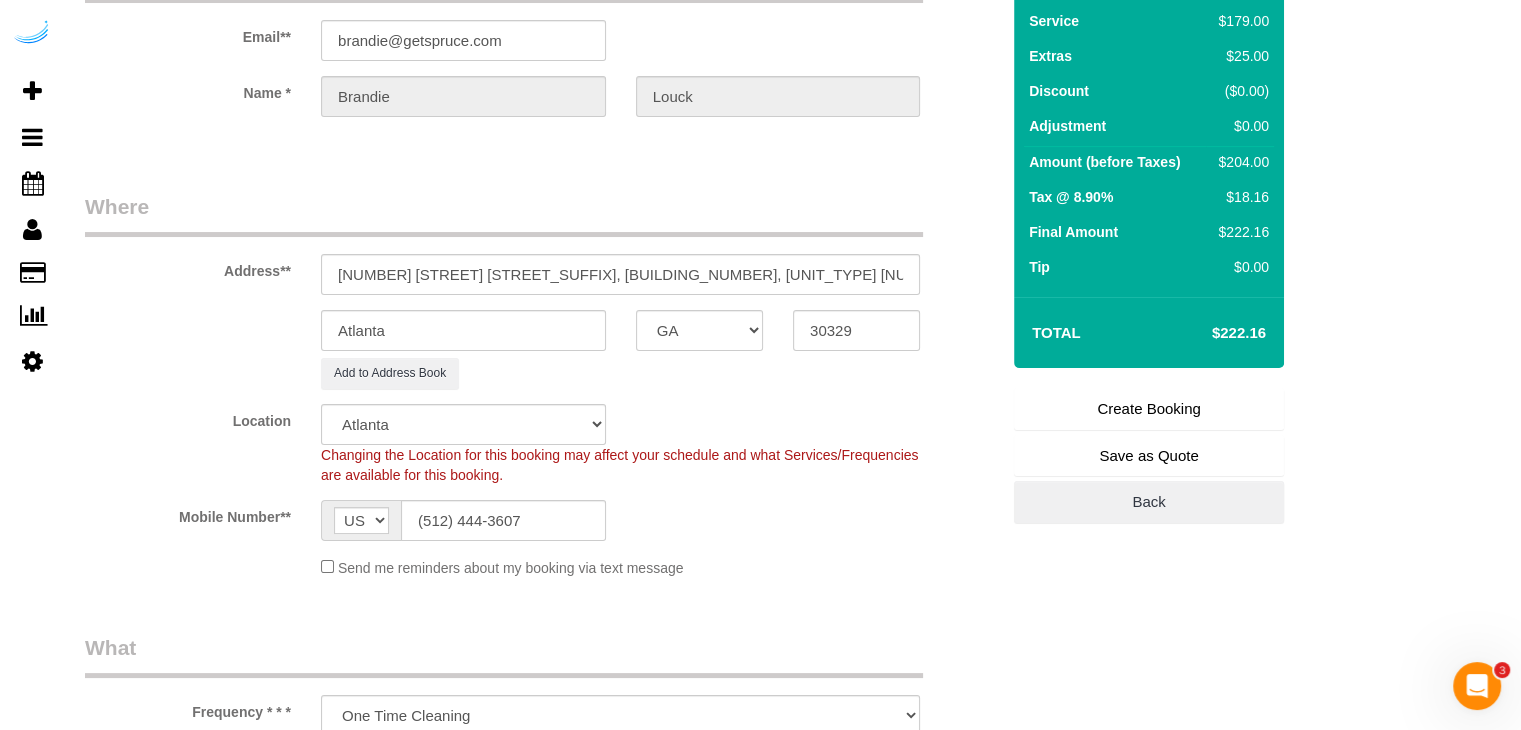 scroll, scrollTop: 0, scrollLeft: 0, axis: both 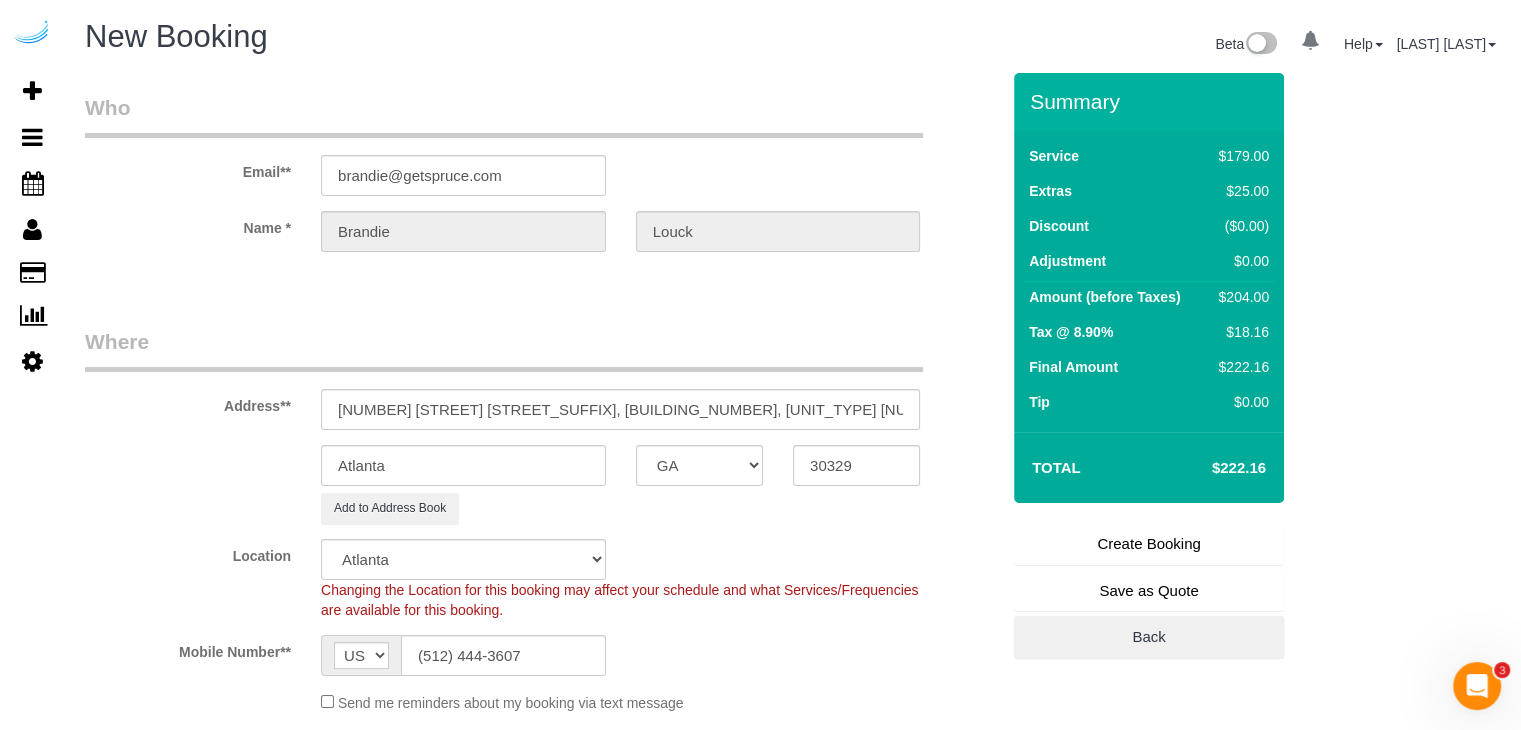 click on "Create Booking" at bounding box center [1149, 544] 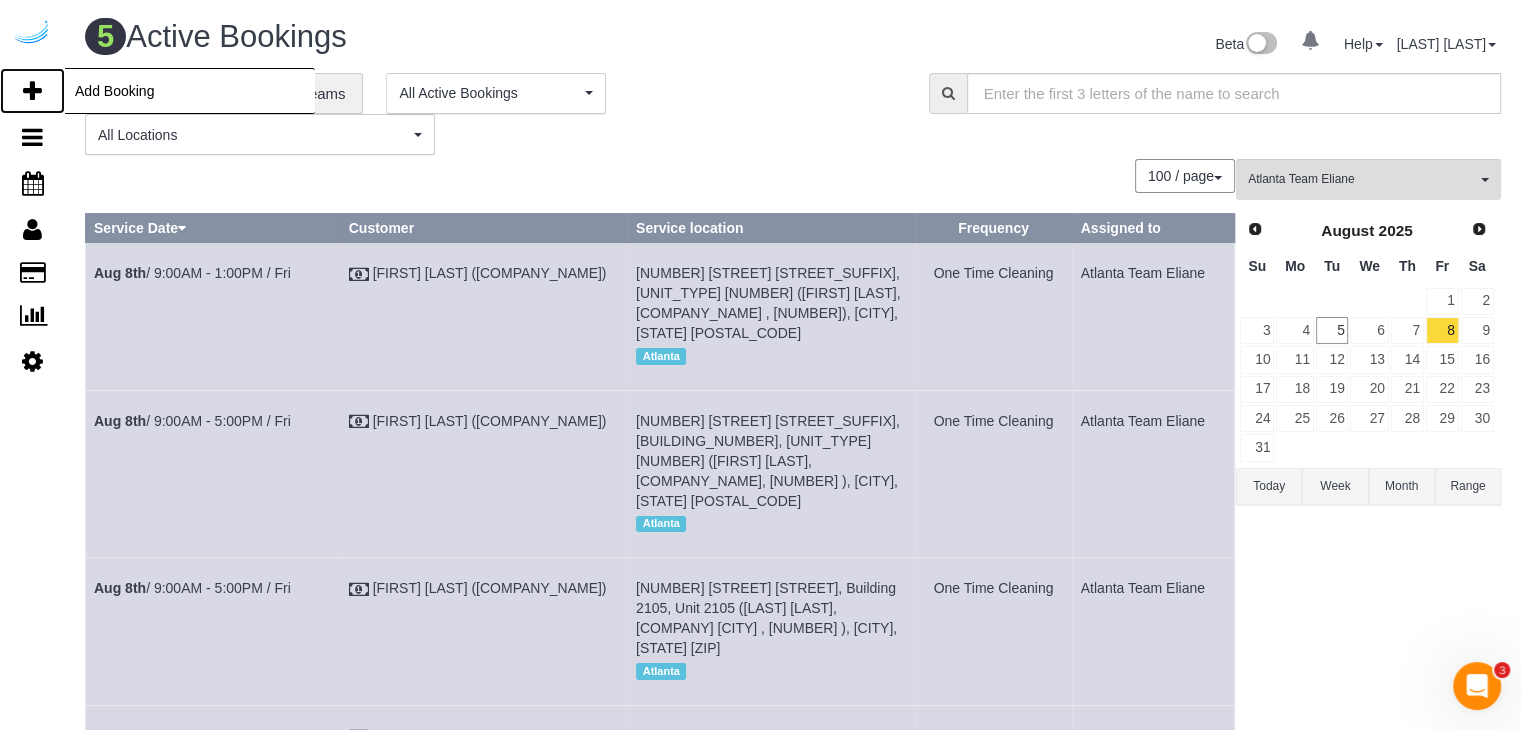 click at bounding box center [32, 91] 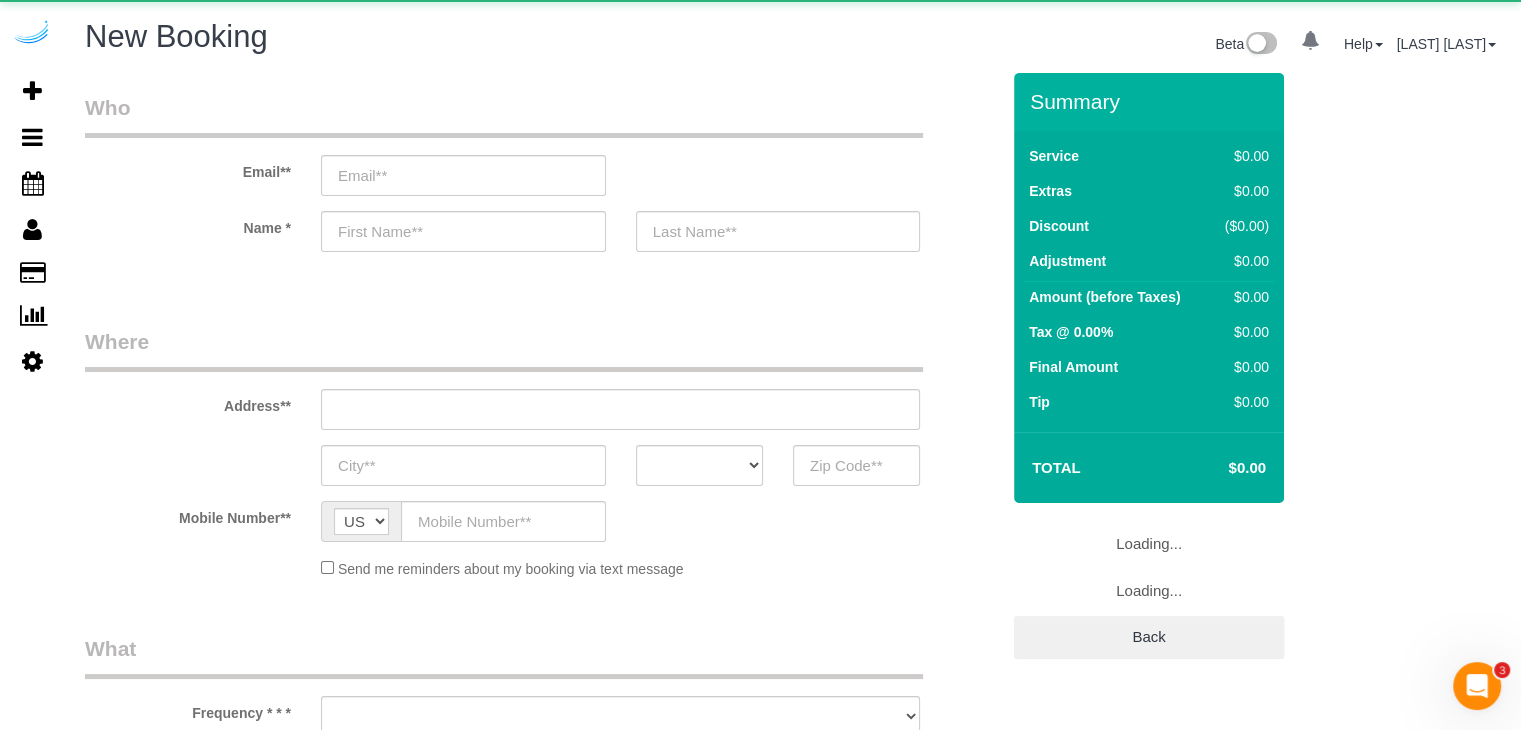 select on "object:3191" 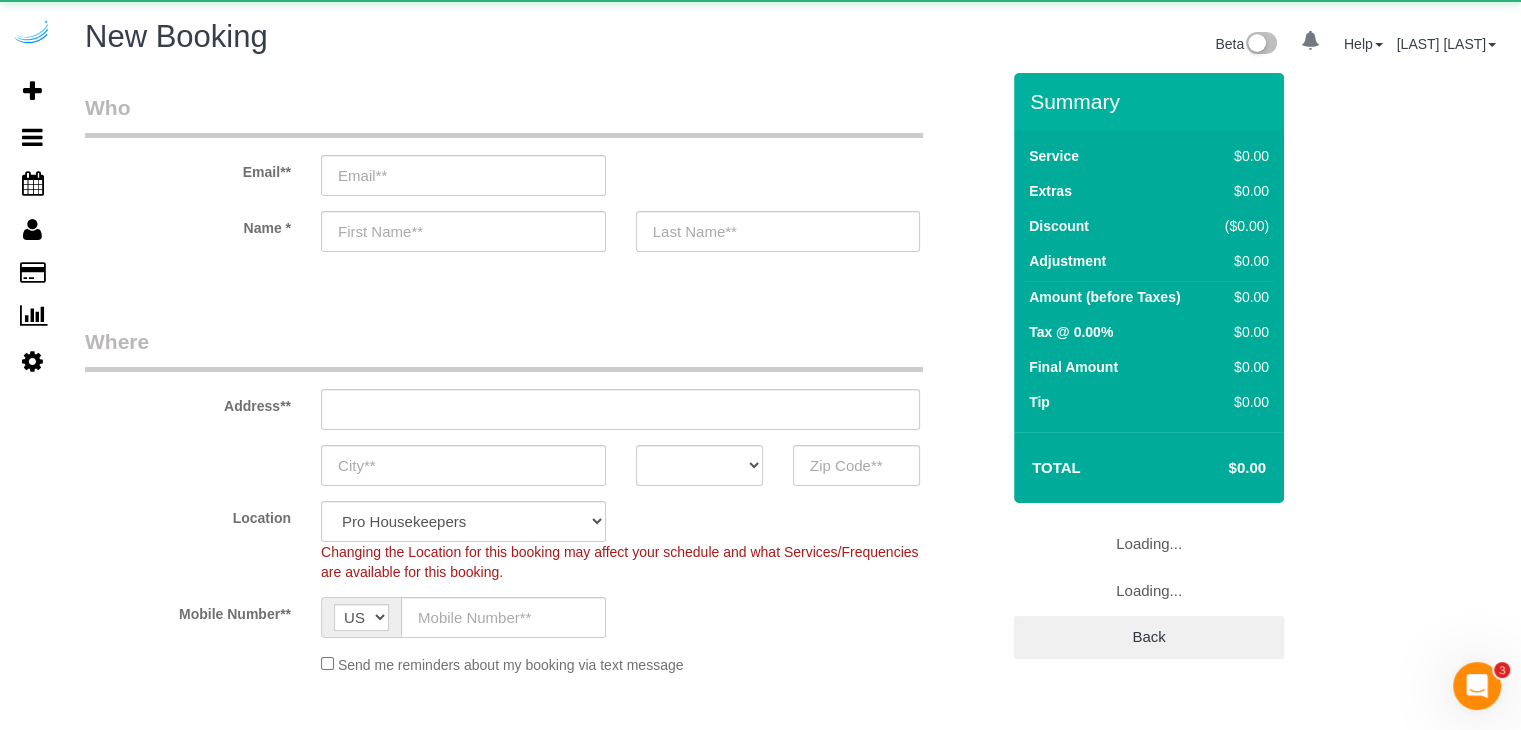 select on "object:3763" 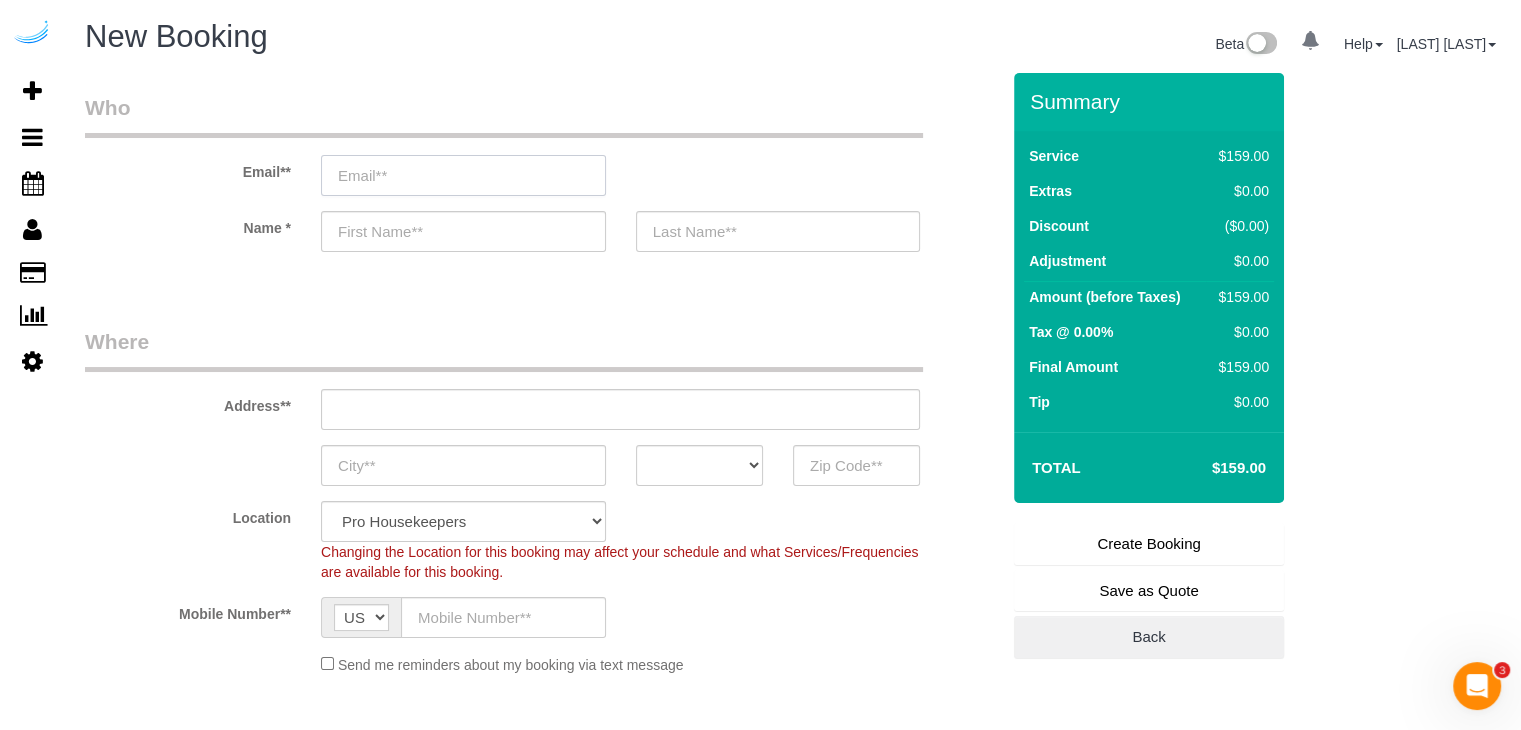 click at bounding box center [463, 175] 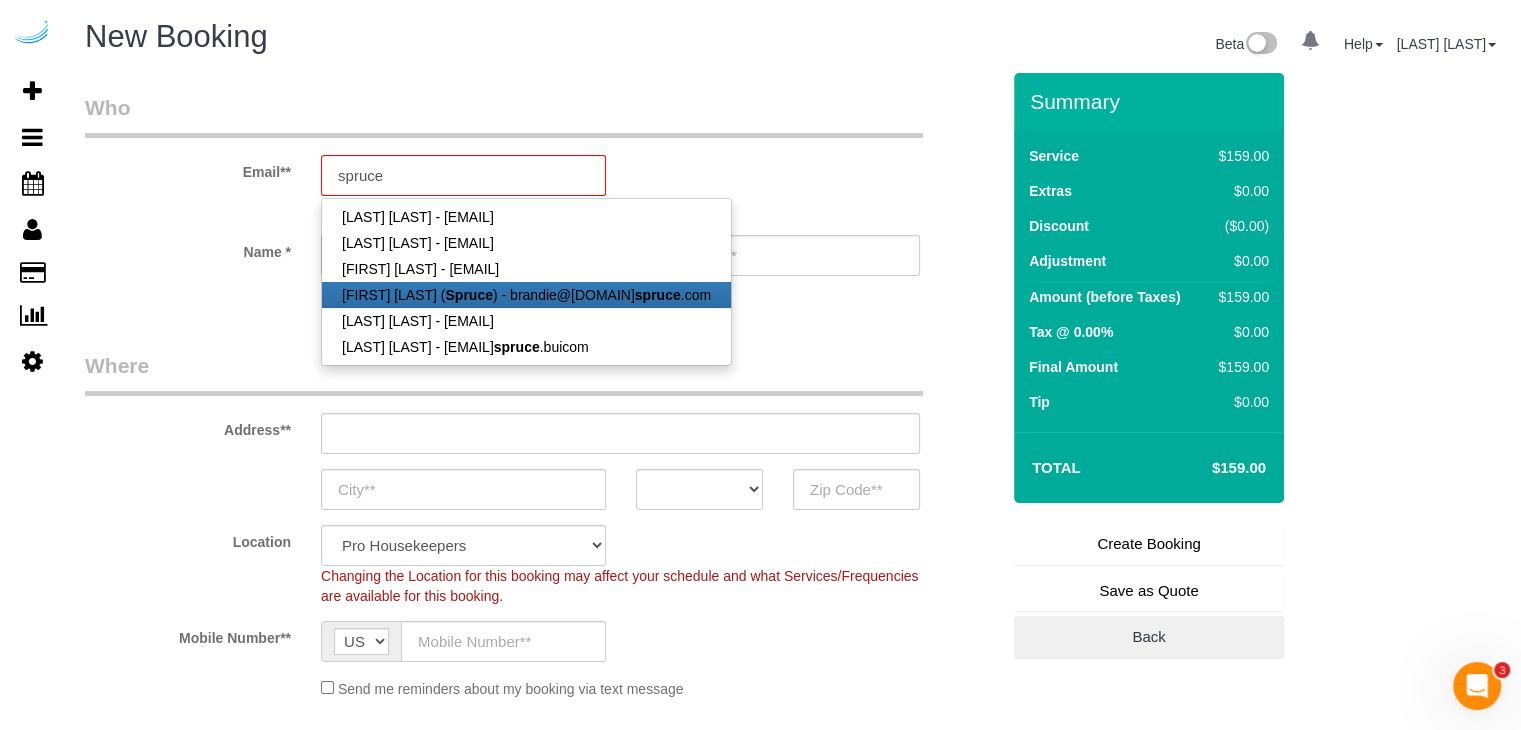 click on "Spruce" at bounding box center [468, 295] 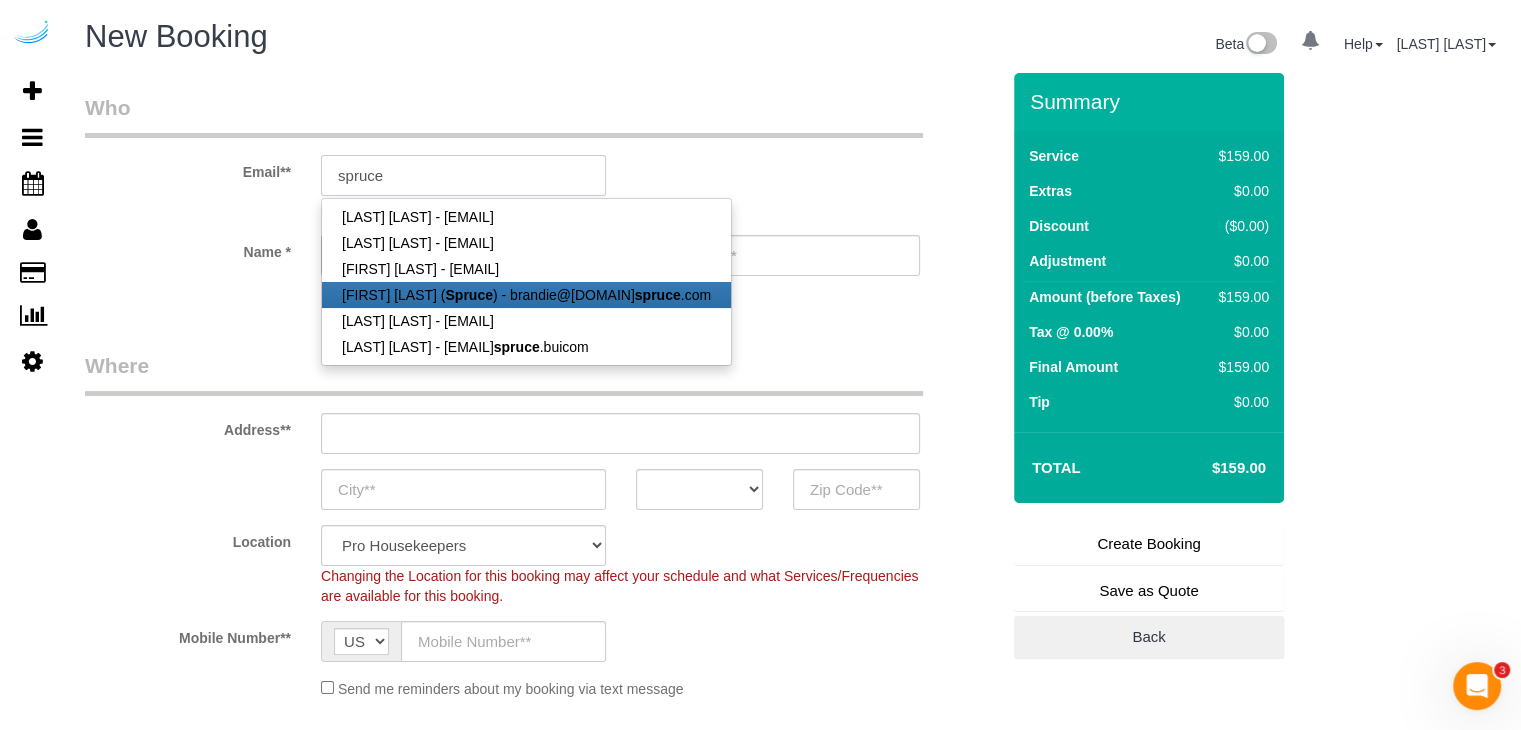 type on "brandie@getspruce.com" 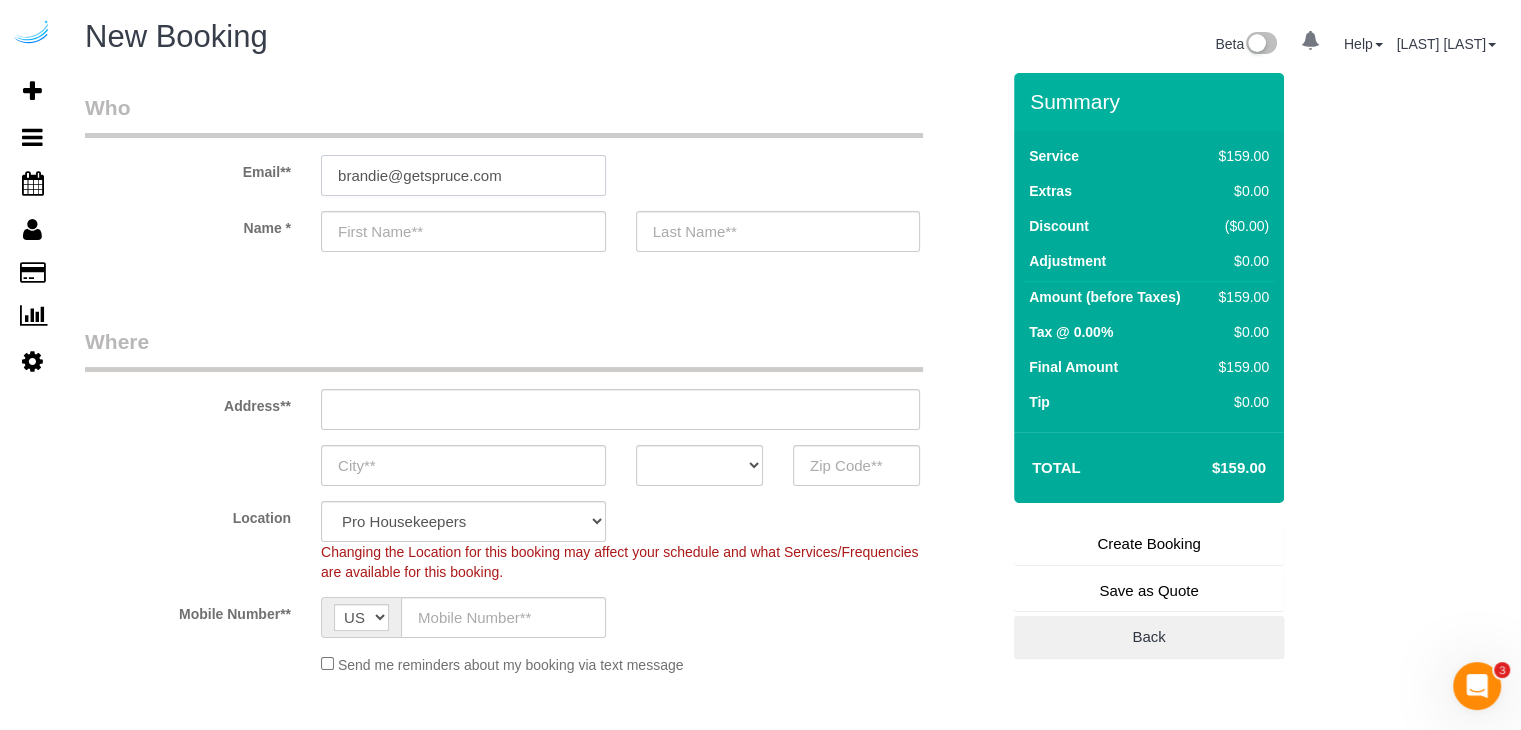 type on "Brandie" 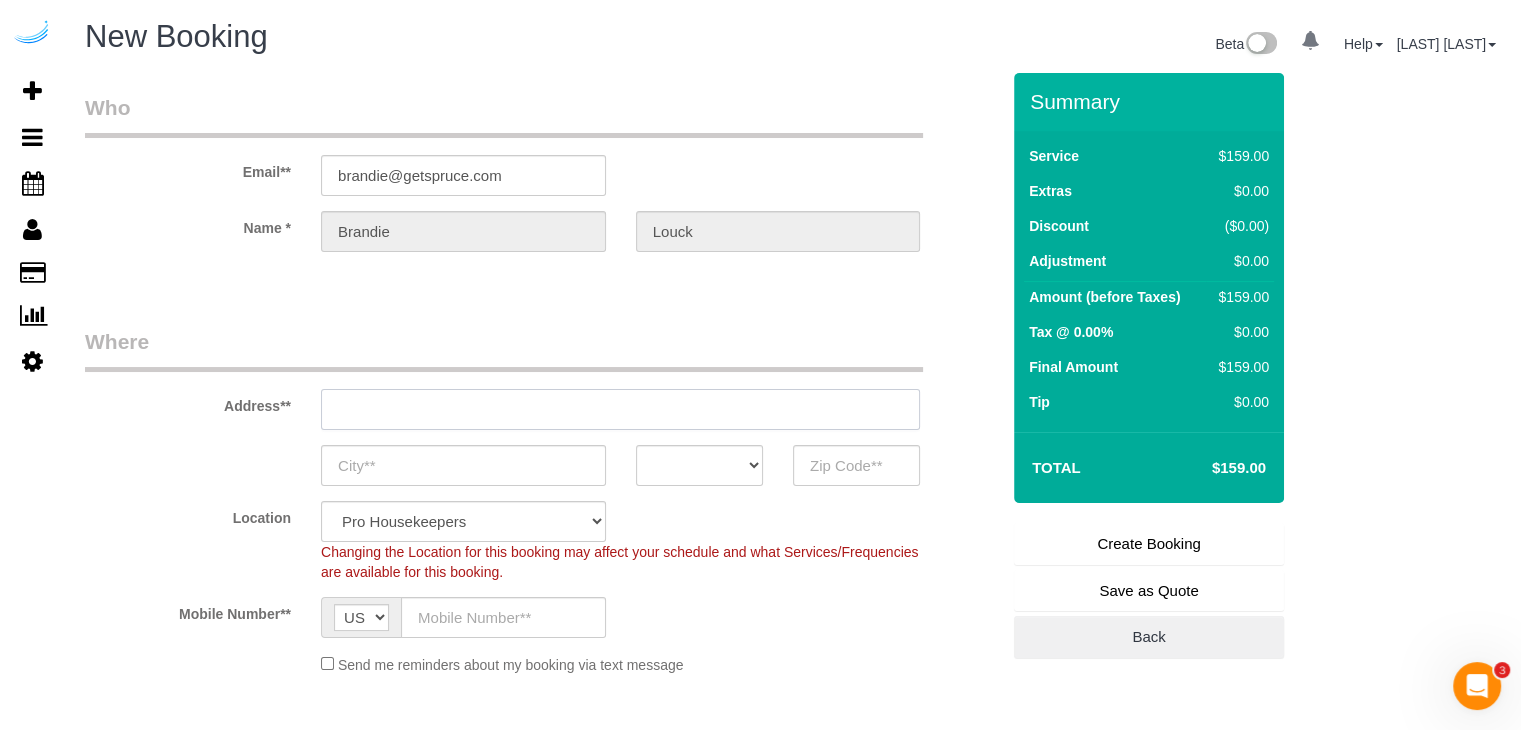 type on "3816 S Lamar Blvd" 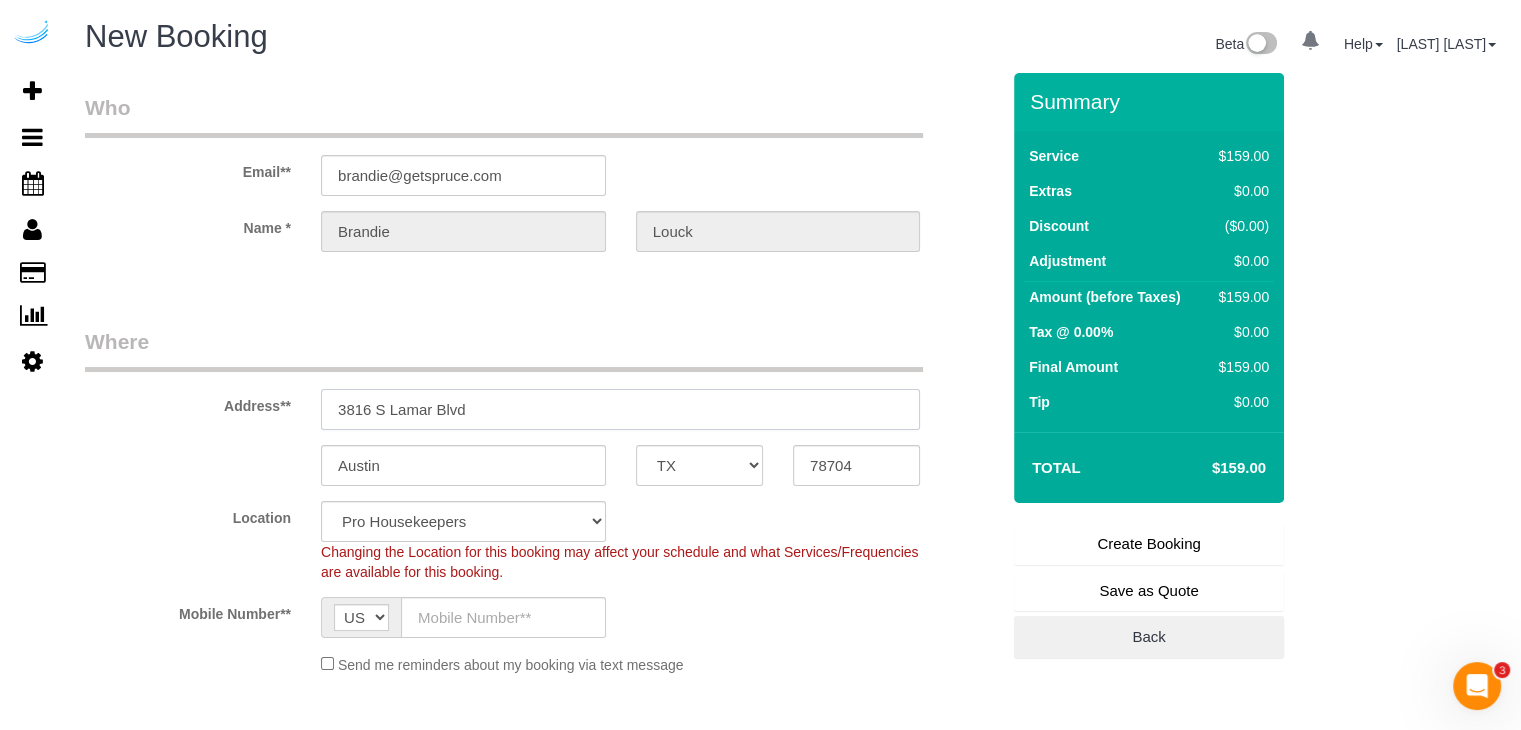 click on "3816 S Lamar Blvd" at bounding box center [620, 409] 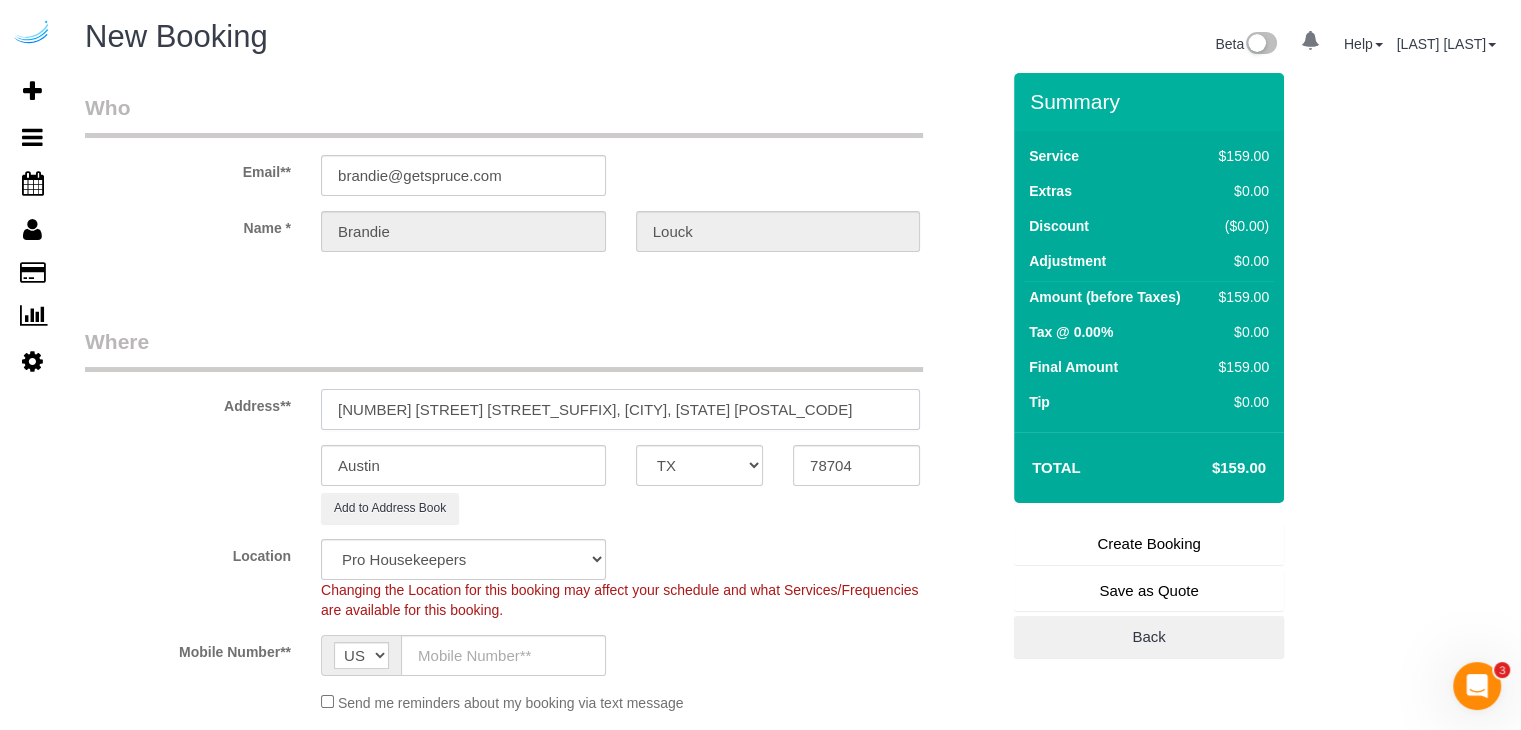 select on "9" 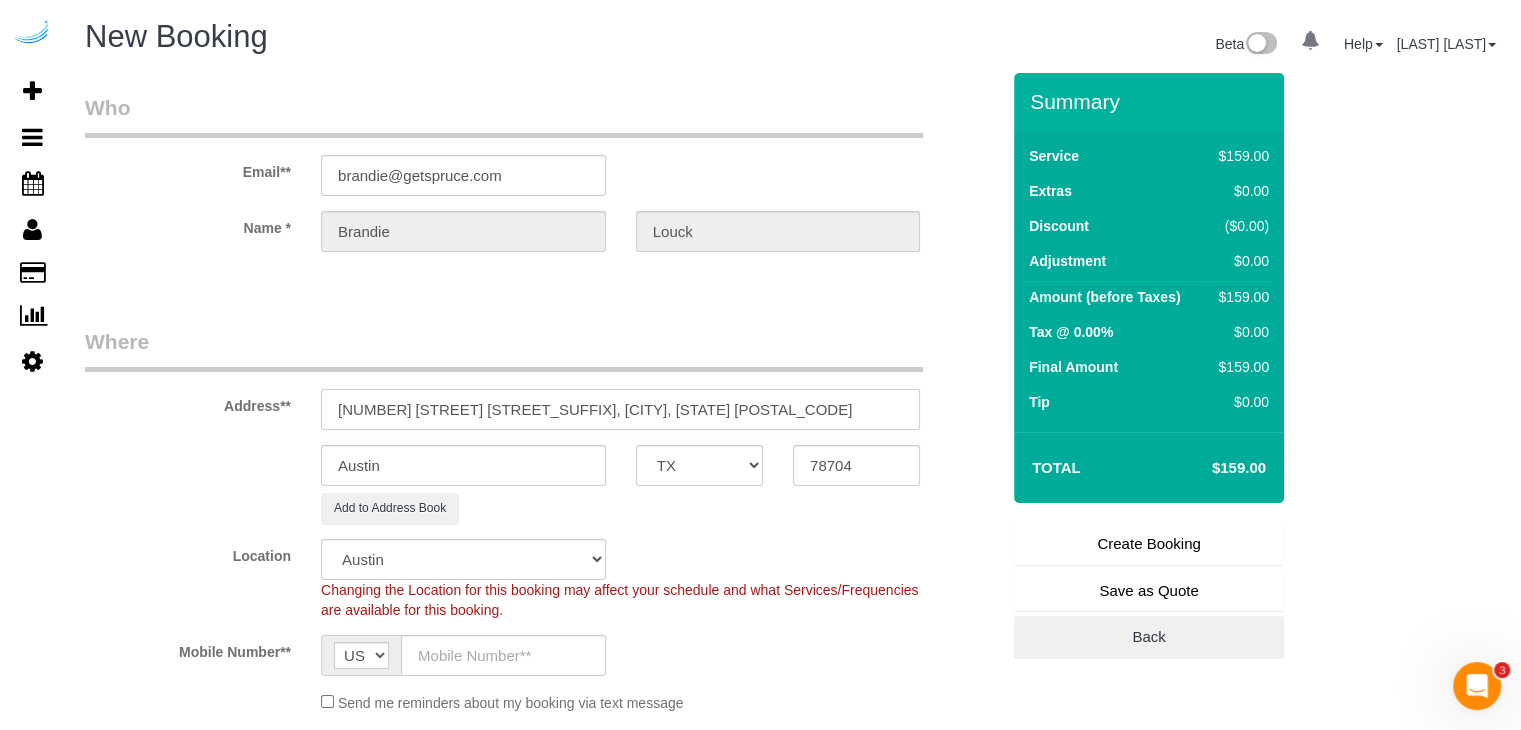 select on "object:3807" 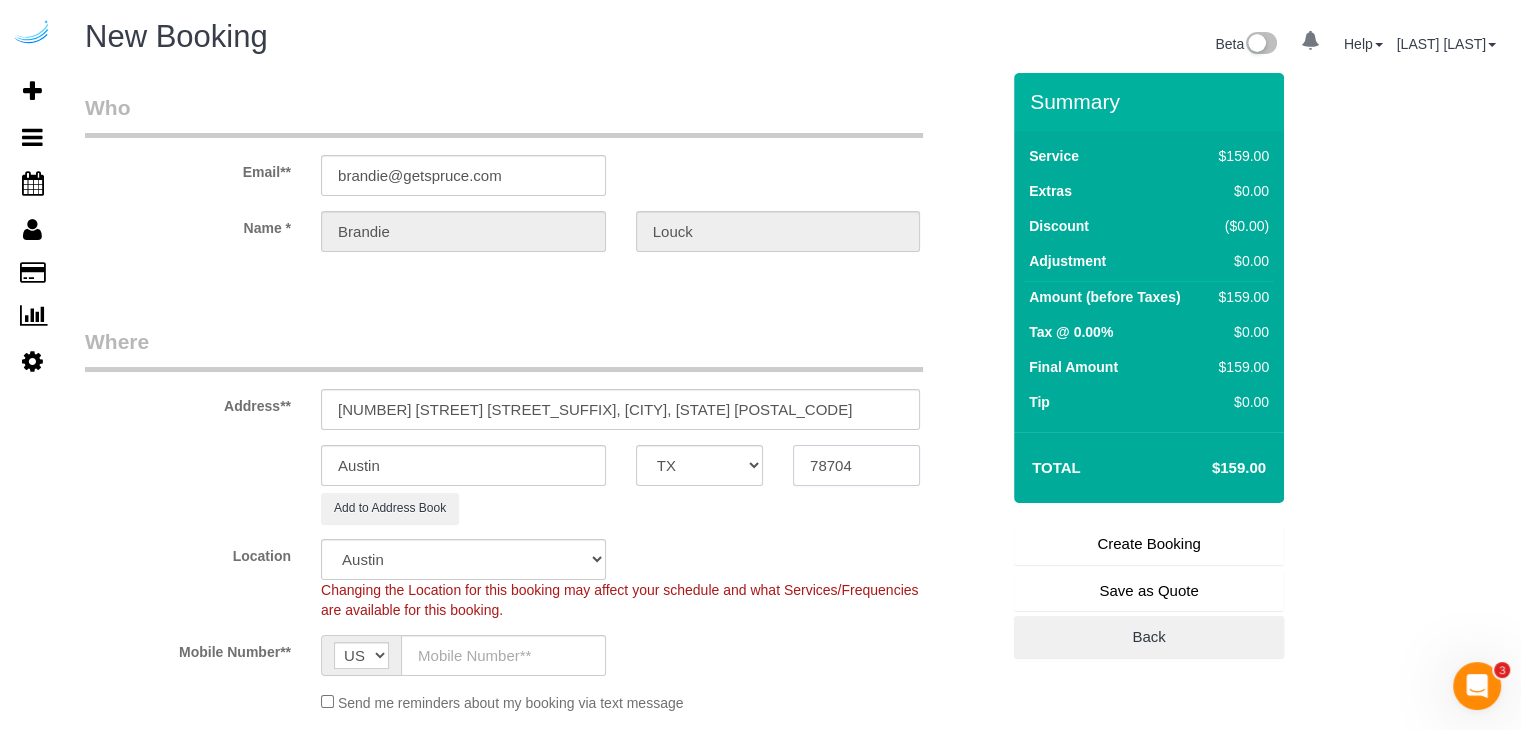 click on "78704" at bounding box center [856, 465] 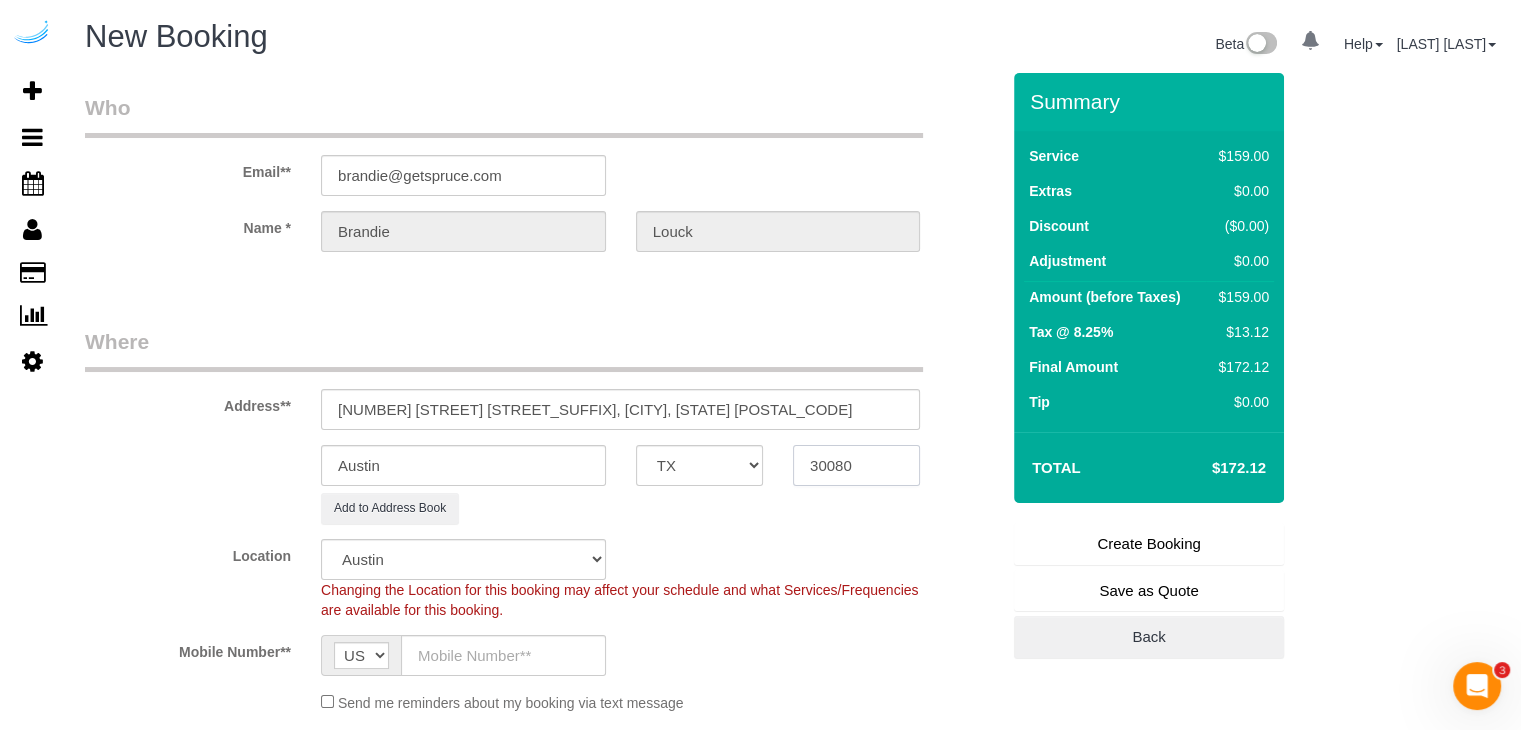 type on "30080" 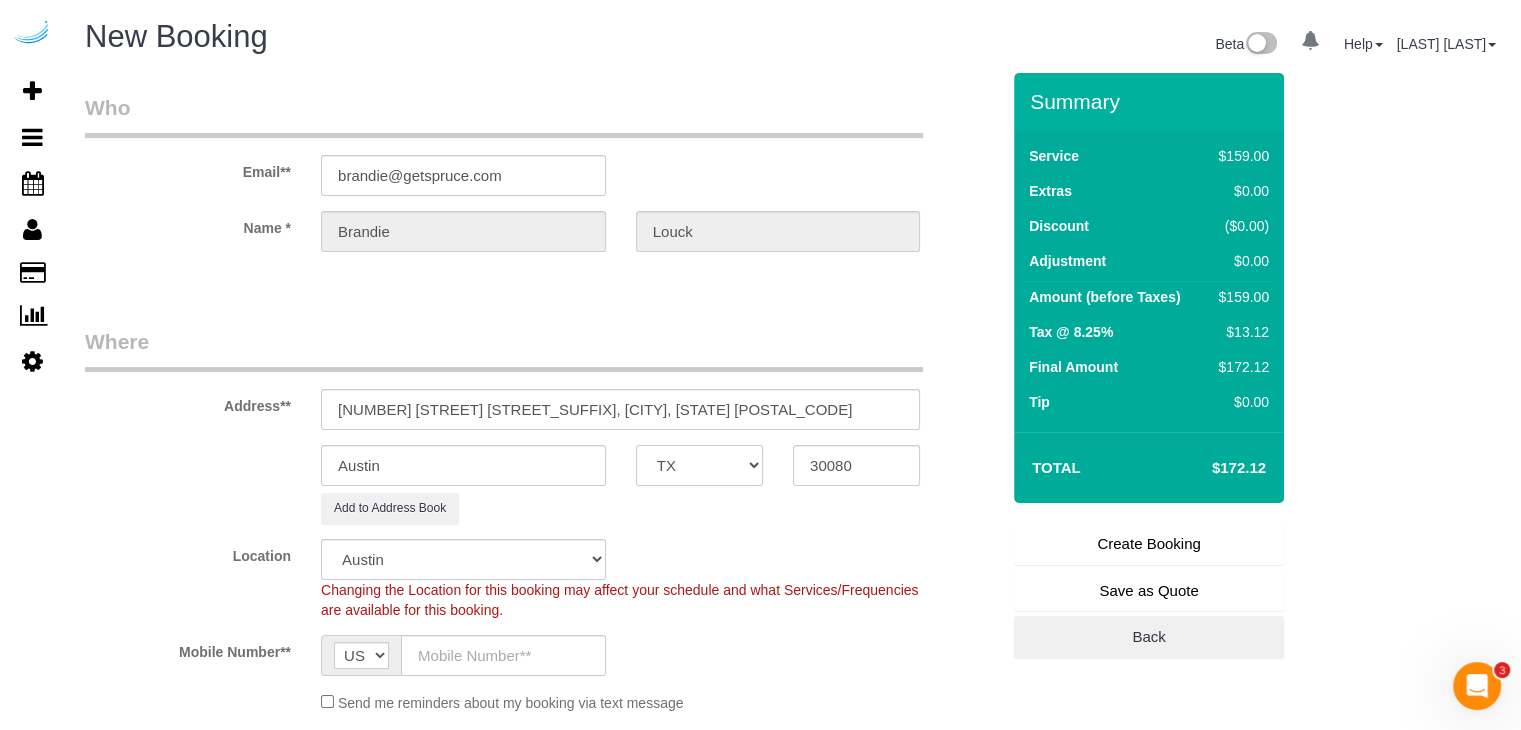 click on "AK
AL
AR
AZ
CA
CO
CT
DC
DE
FL
GA
HI
IA
ID
IL
IN
KS
KY
LA
MA
MD
ME
MI
MN
MO
MS
MT
NC
ND
NE
NH
NJ
NM
NV
NY
OH
OK
OR
PA
RI
SC
SD
TN
TX
UT
VA
VT
WA
WI
WV
WY" at bounding box center (699, 465) 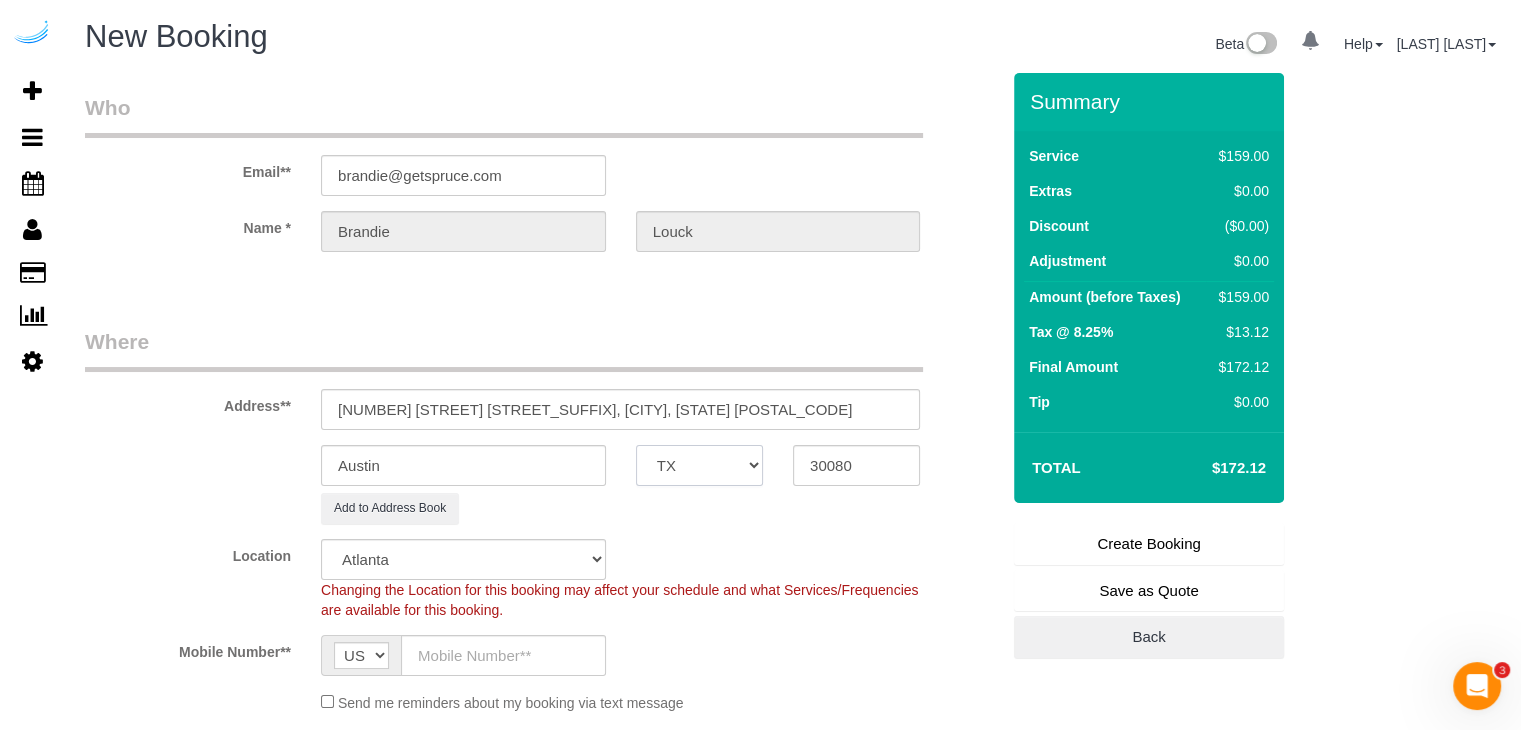 select on "GA" 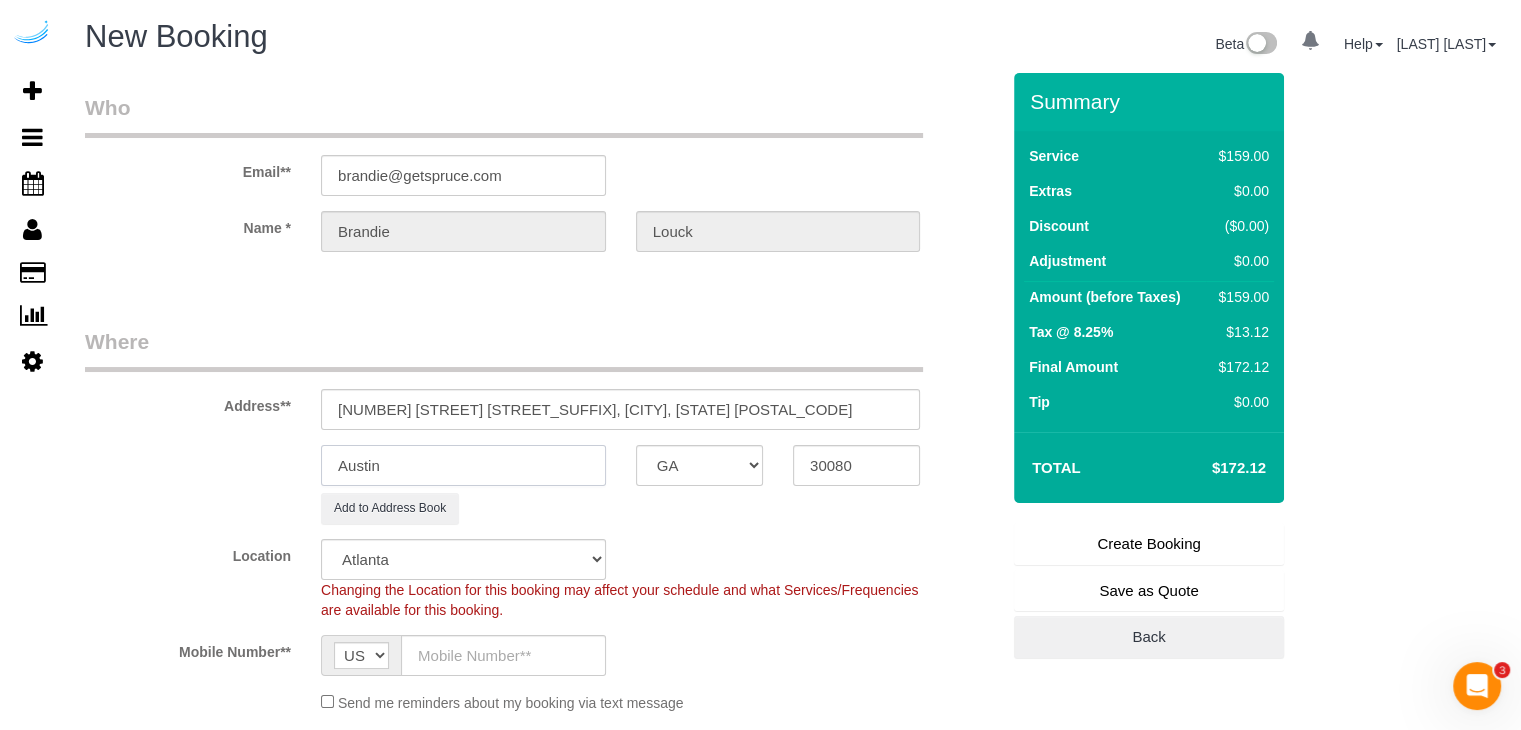 select on "object:3854" 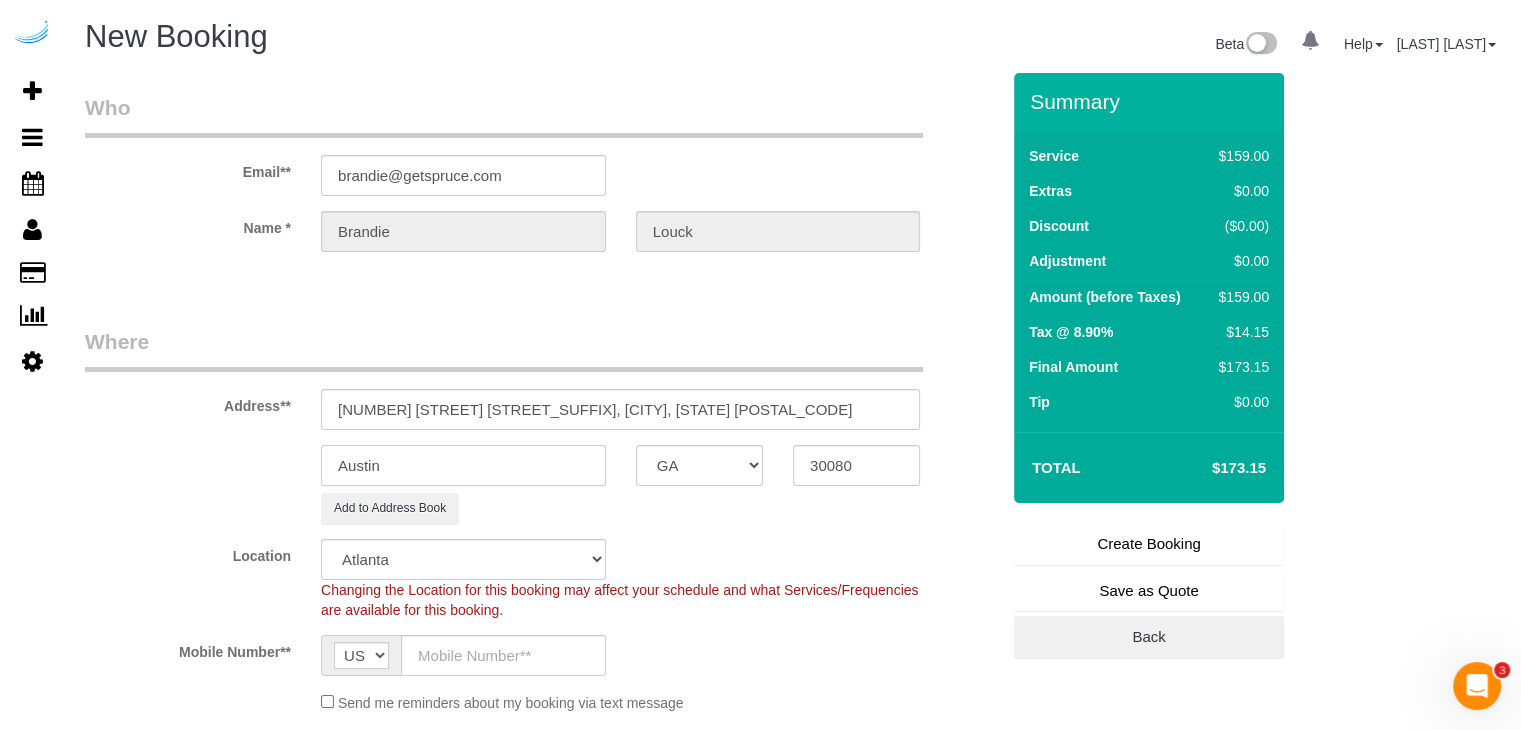type on "s" 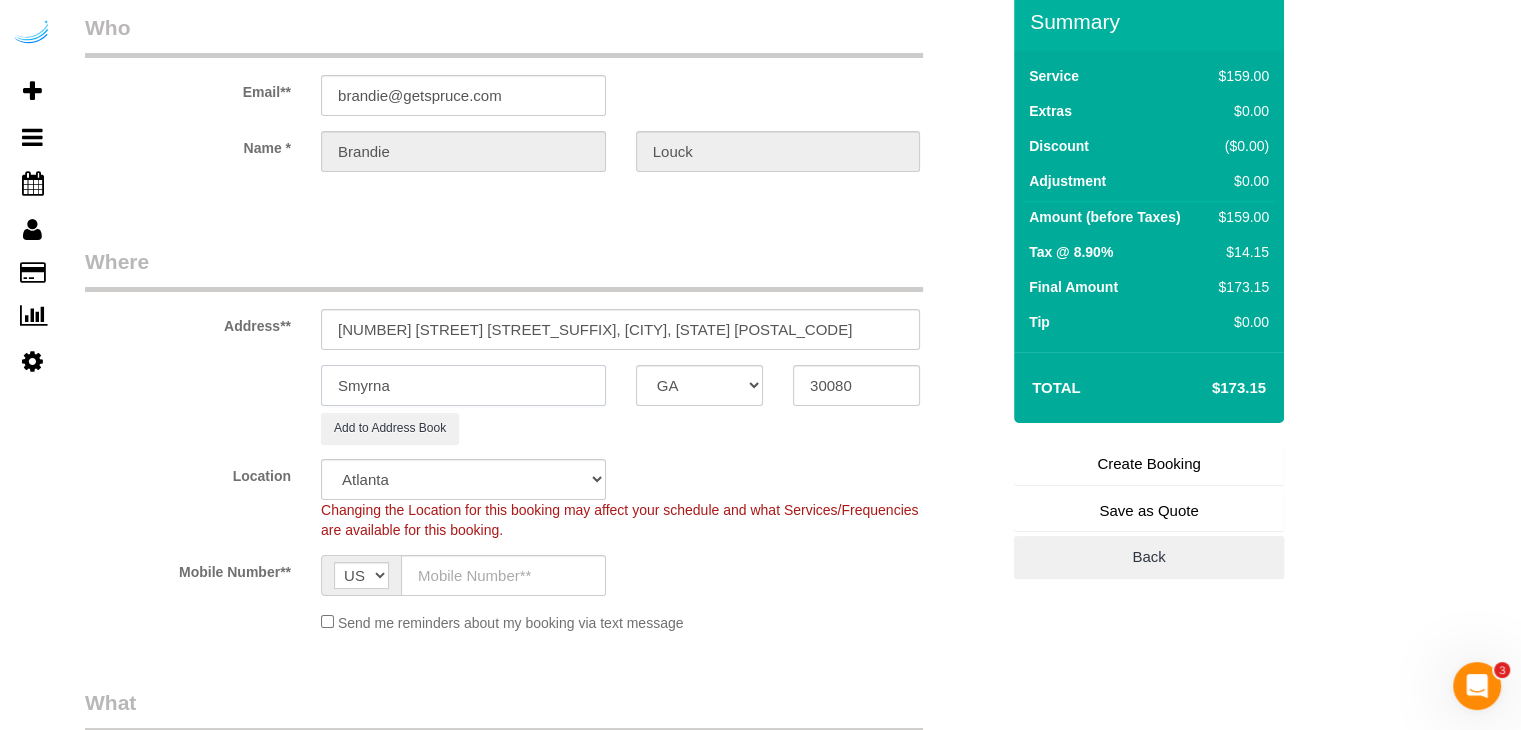 scroll, scrollTop: 200, scrollLeft: 0, axis: vertical 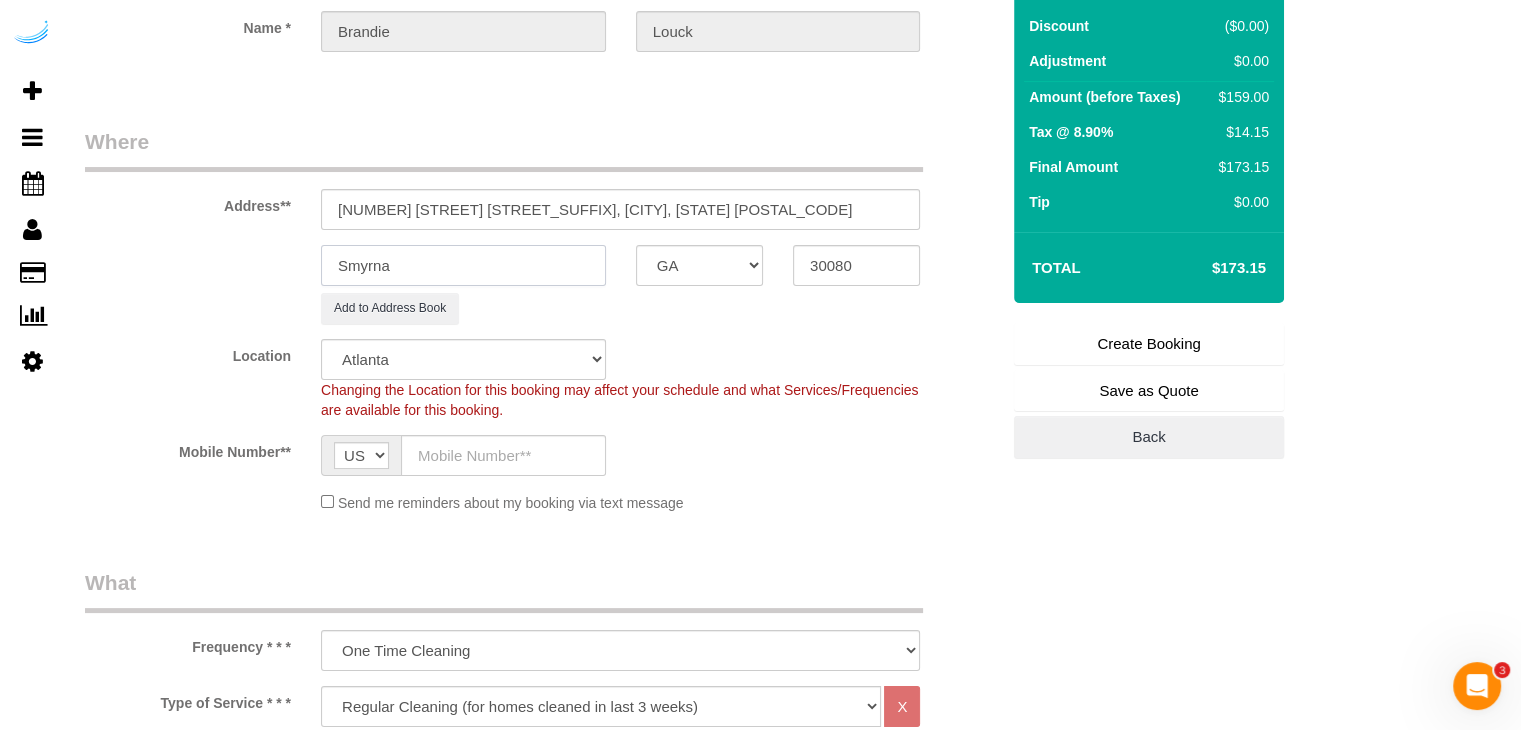 type on "Smyrna" 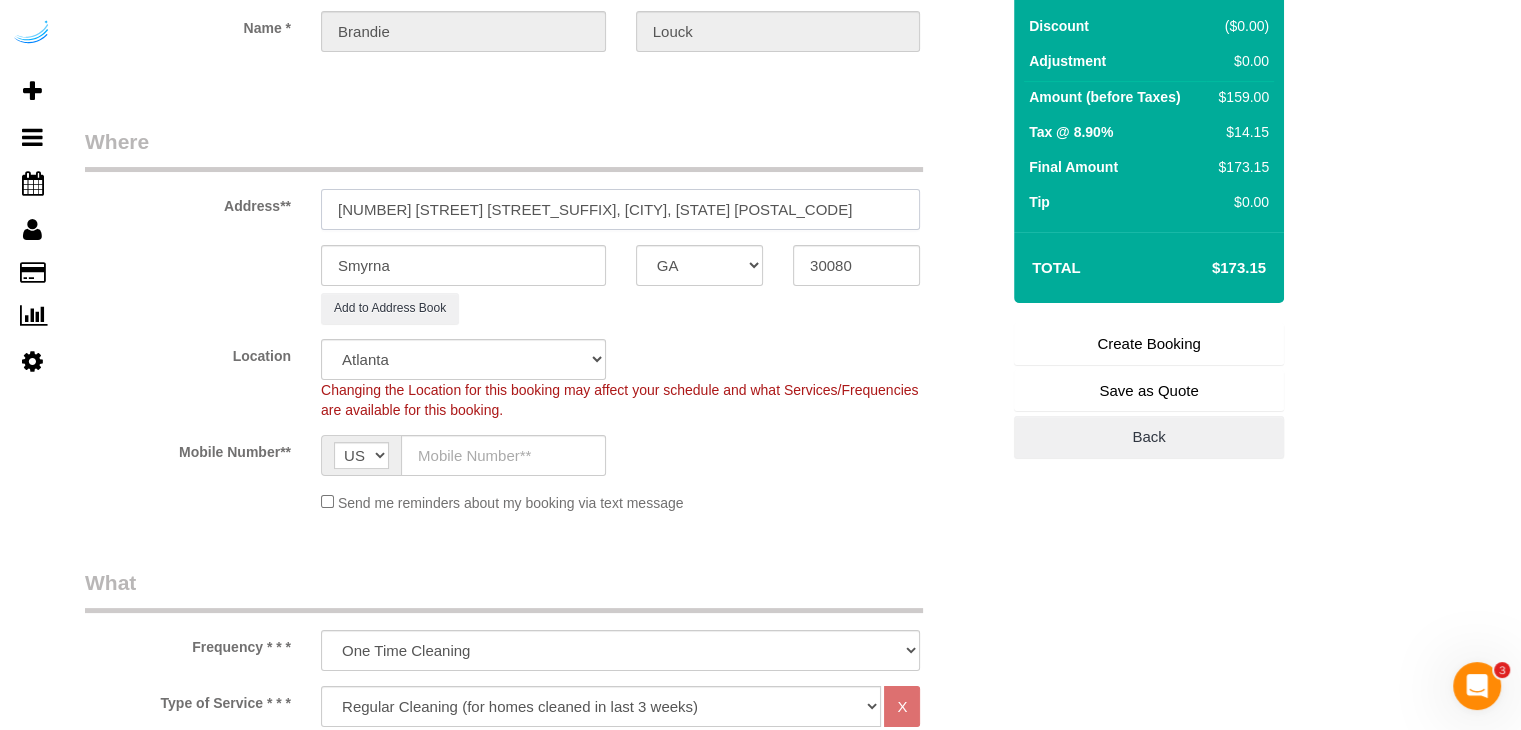 drag, startPoint x: 517, startPoint y: 204, endPoint x: 745, endPoint y: 193, distance: 228.2652 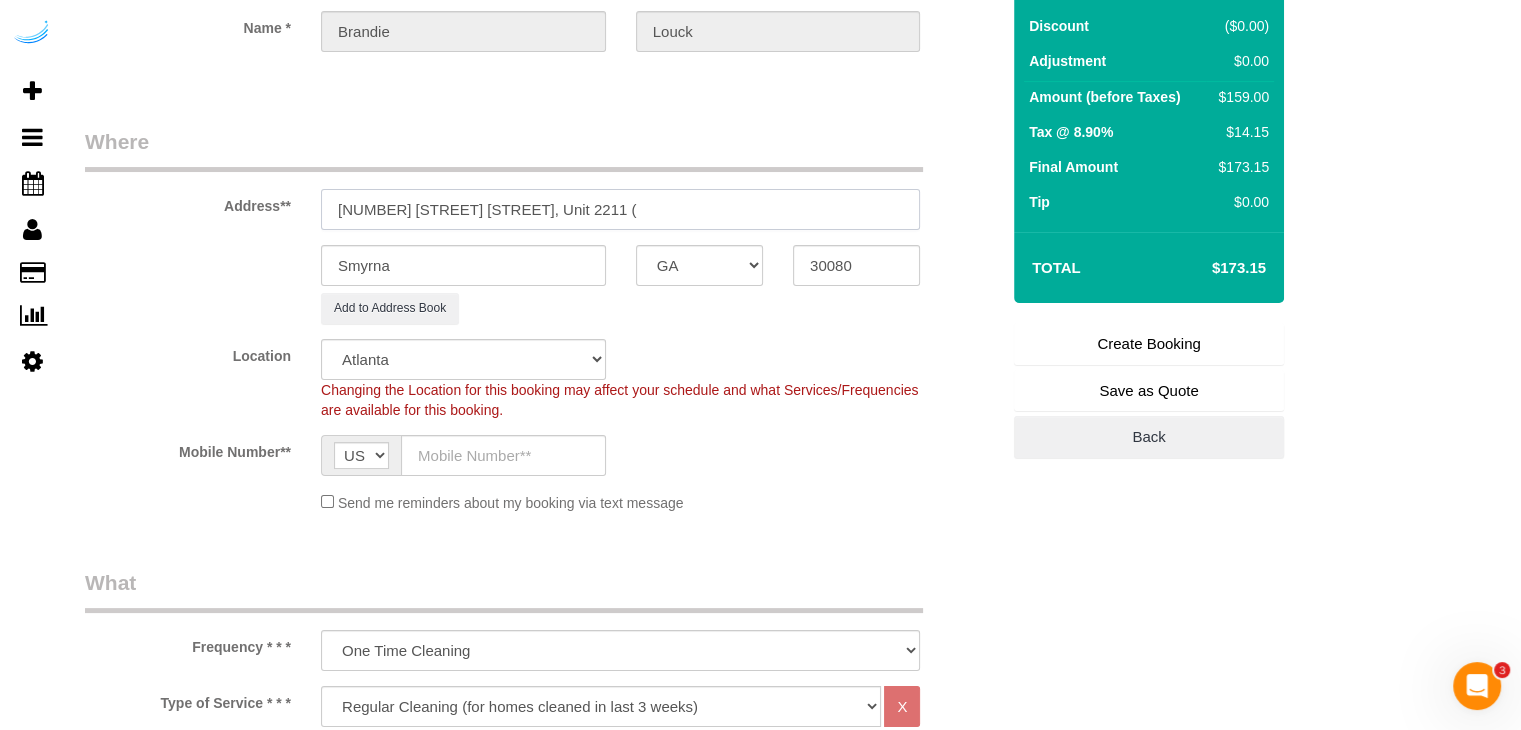 paste on "Stephanie Roberts" 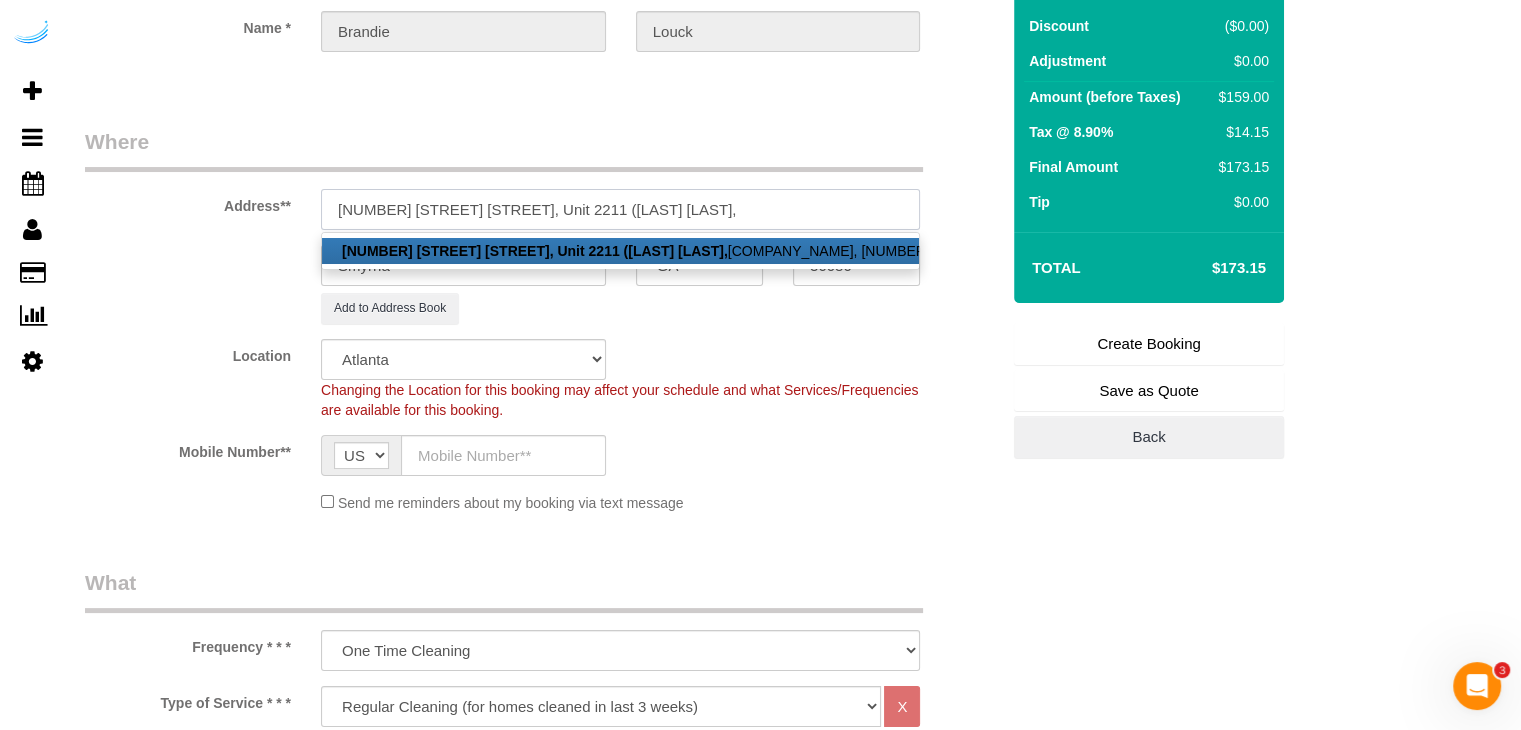 paste on "Berkshires at Vinings" 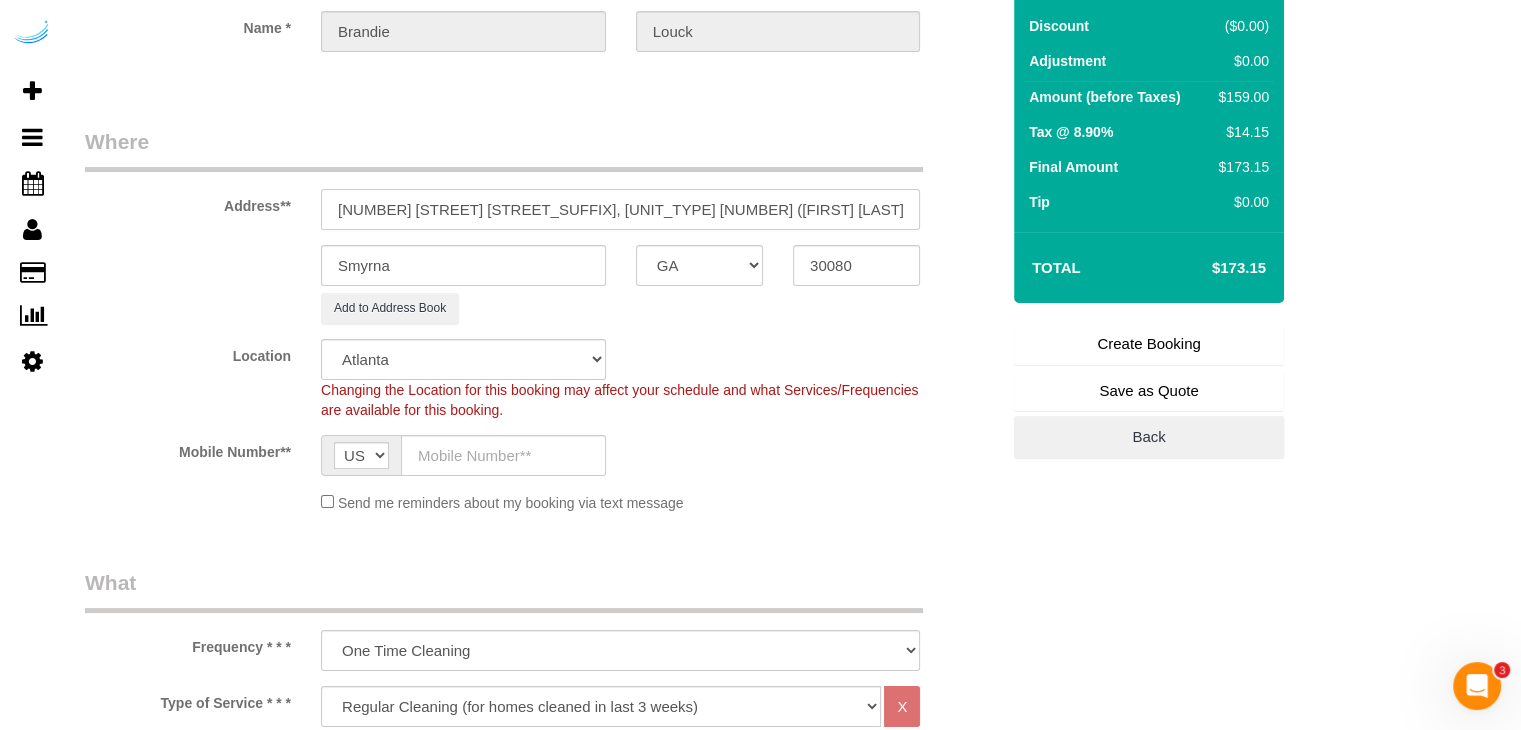 paste on "1408650" 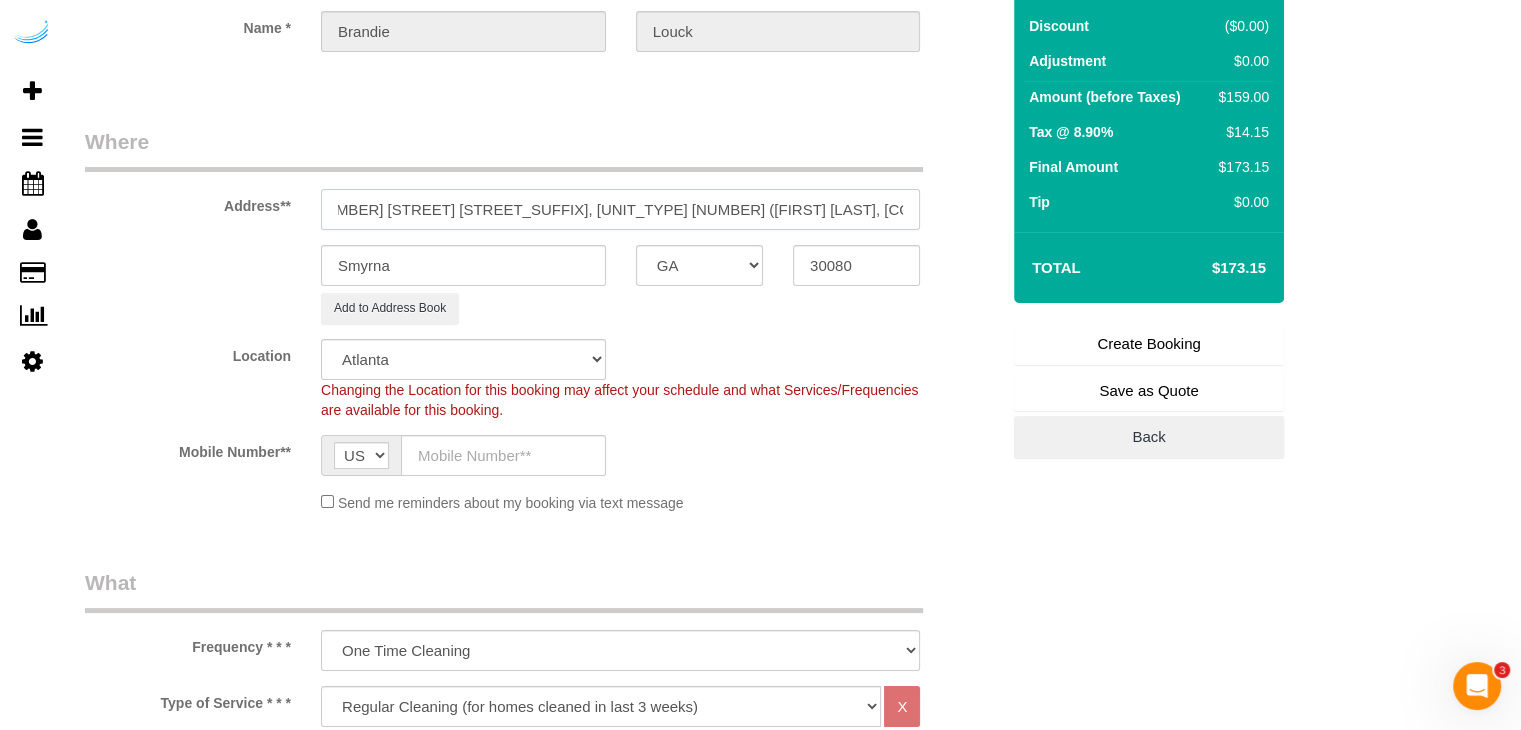 scroll, scrollTop: 0, scrollLeft: 34, axis: horizontal 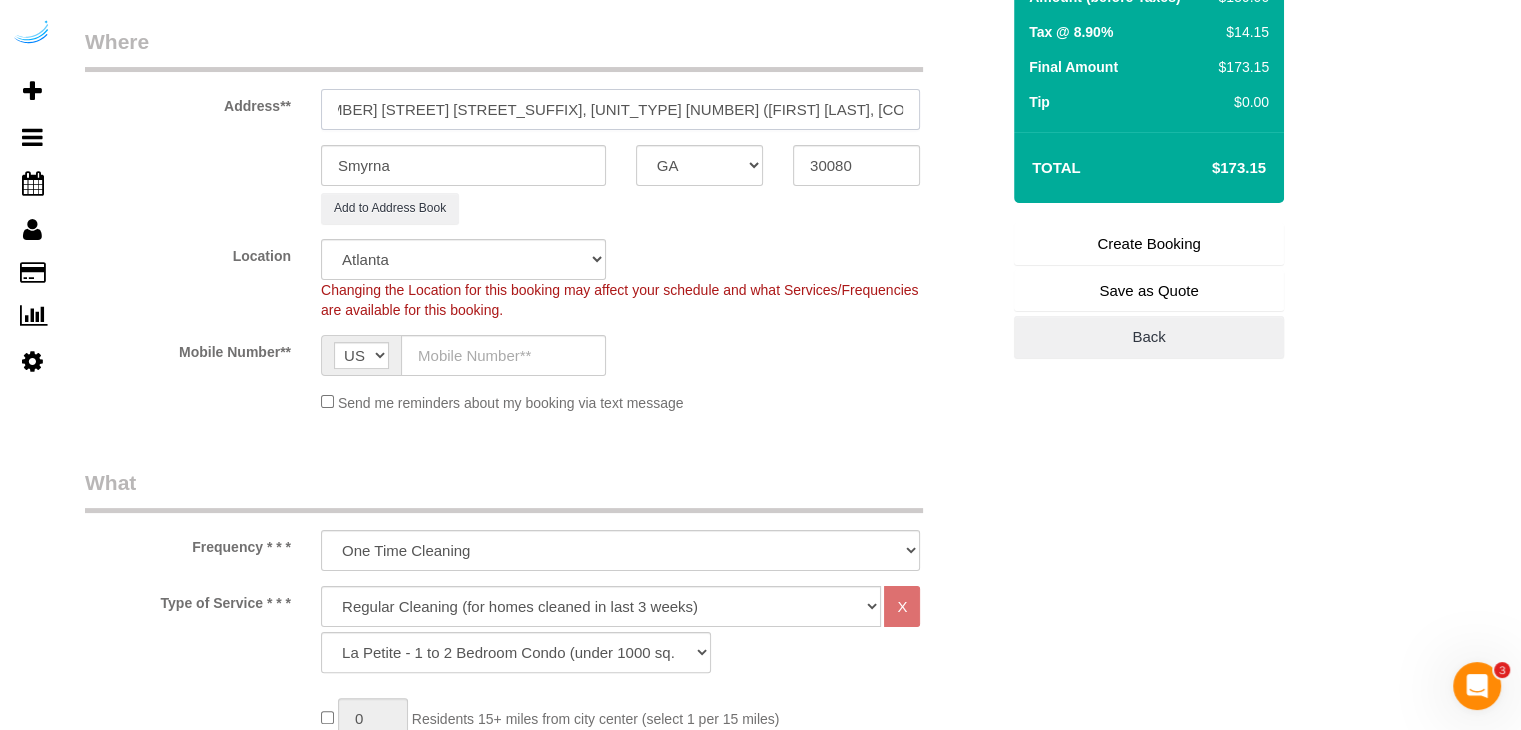 type on "3200 Spring Hill Pkwy SE, Unit 2211 (Stephanie Roberts, Berkshires at Vinings , 1408650)" 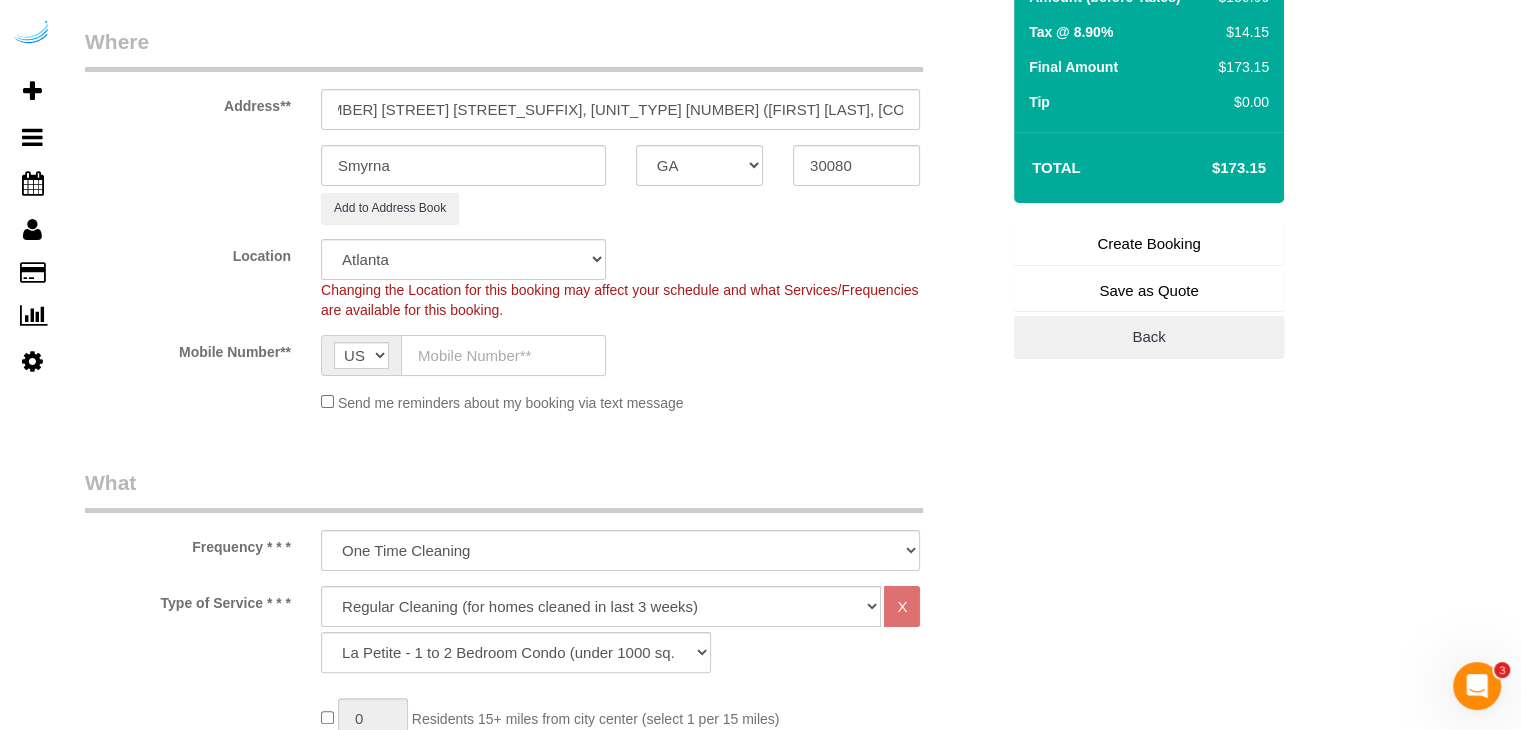 click 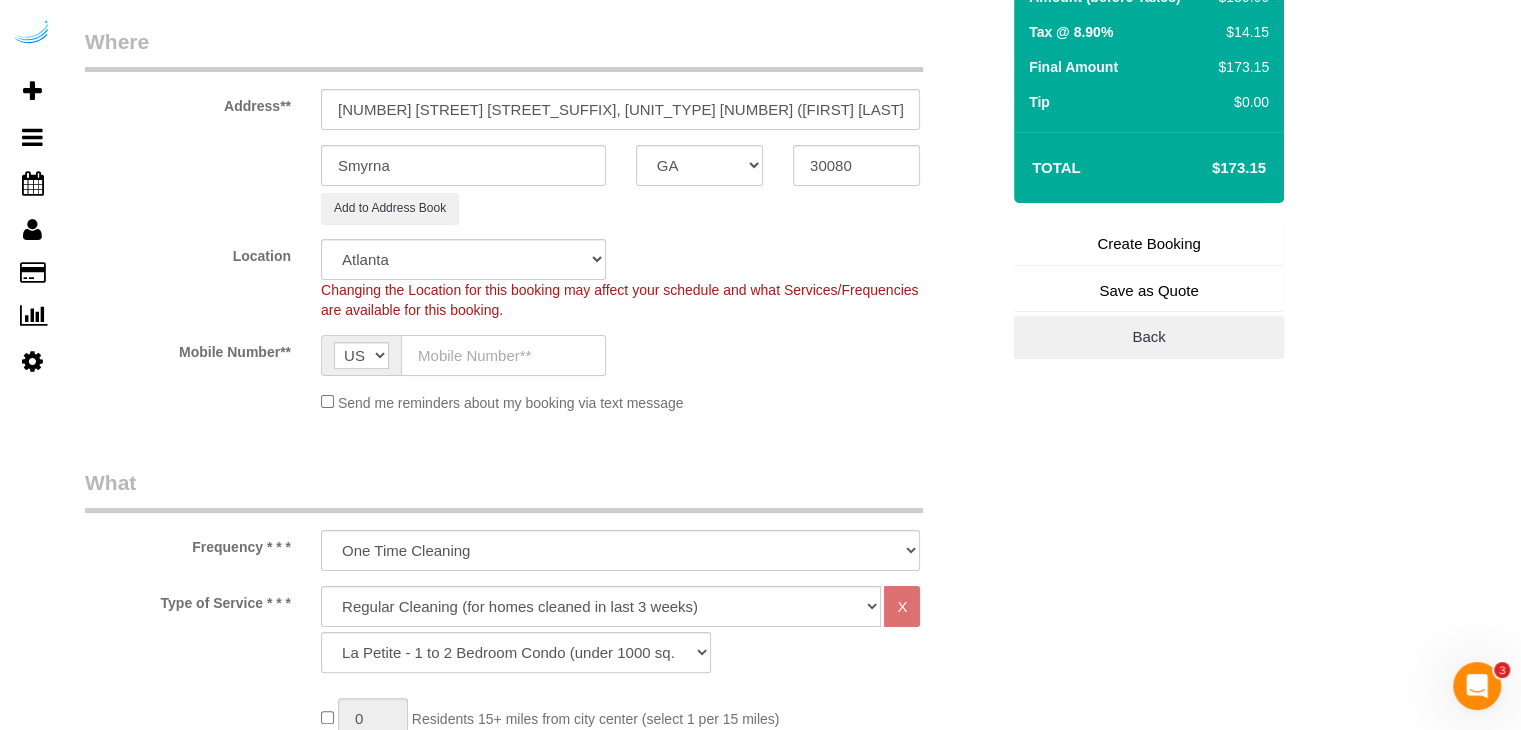 type on "(512) 444-3607" 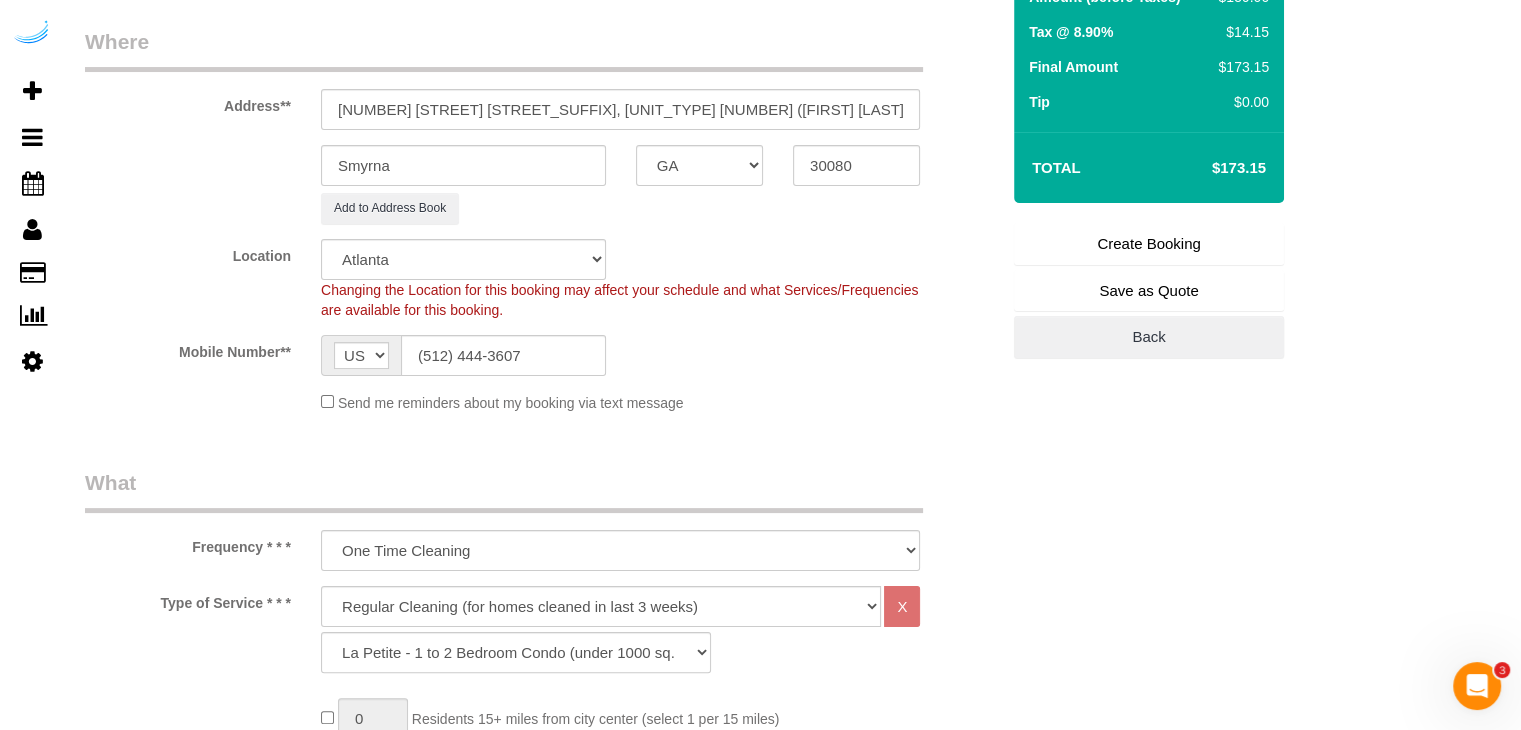 type on "Brandie Louck" 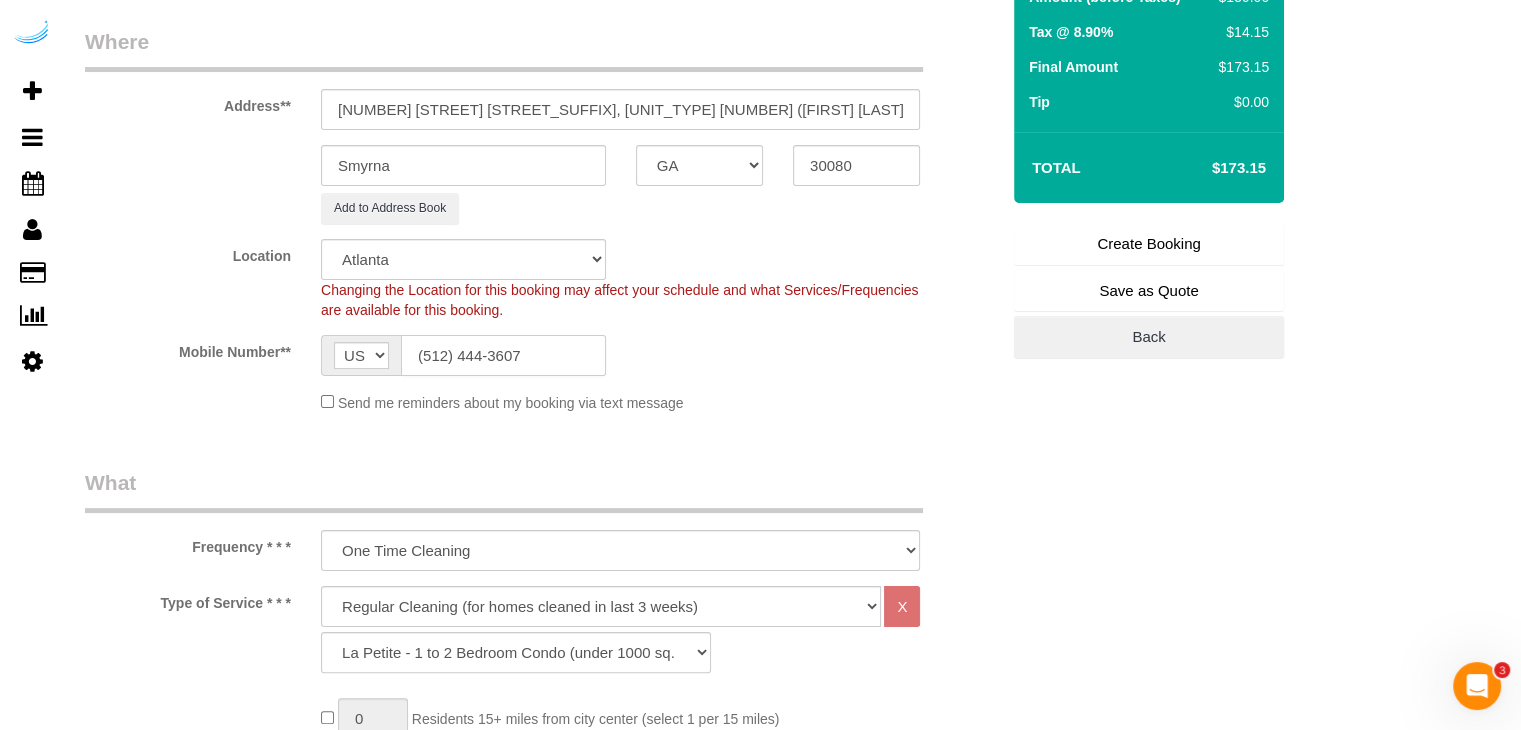 type on "(512) 444-3607" 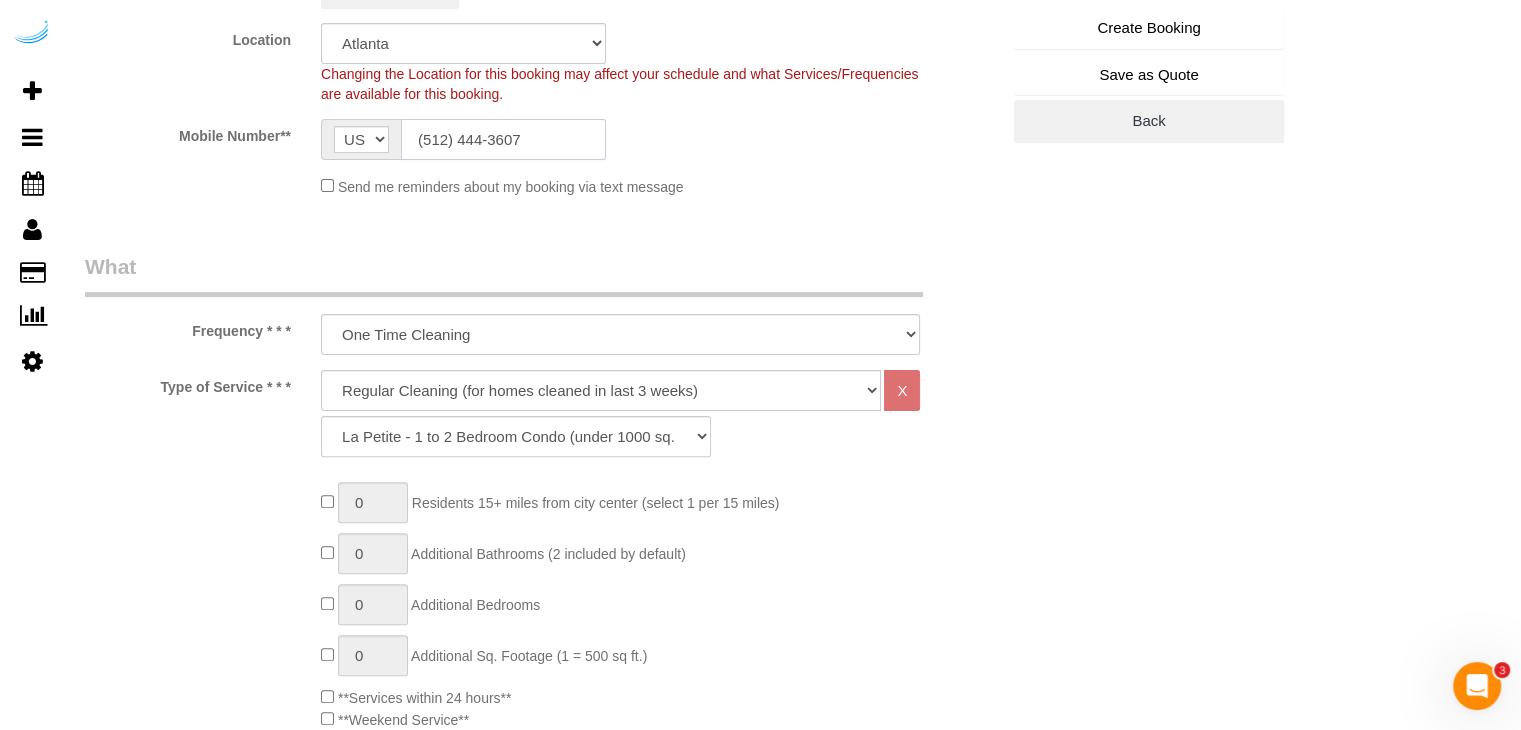 scroll, scrollTop: 600, scrollLeft: 0, axis: vertical 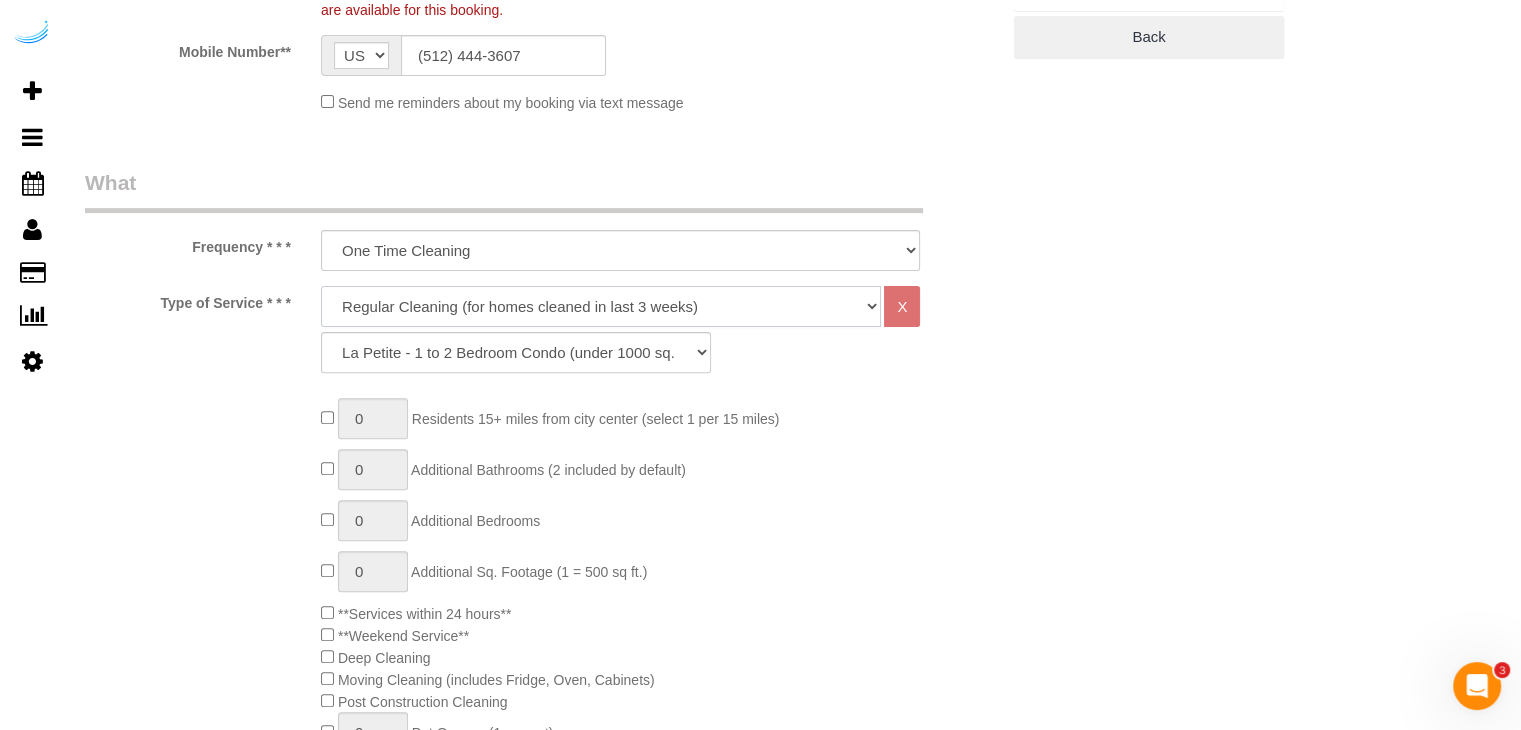 click on "Deep Cleaning (for homes that have not been cleaned in 3+ weeks) Spruce Regular Cleaning (for homes cleaned in last 3 weeks) Moving Cleanup (to clean home for new tenants) Post Construction Cleaning Vacation Rental Cleaning Hourly" 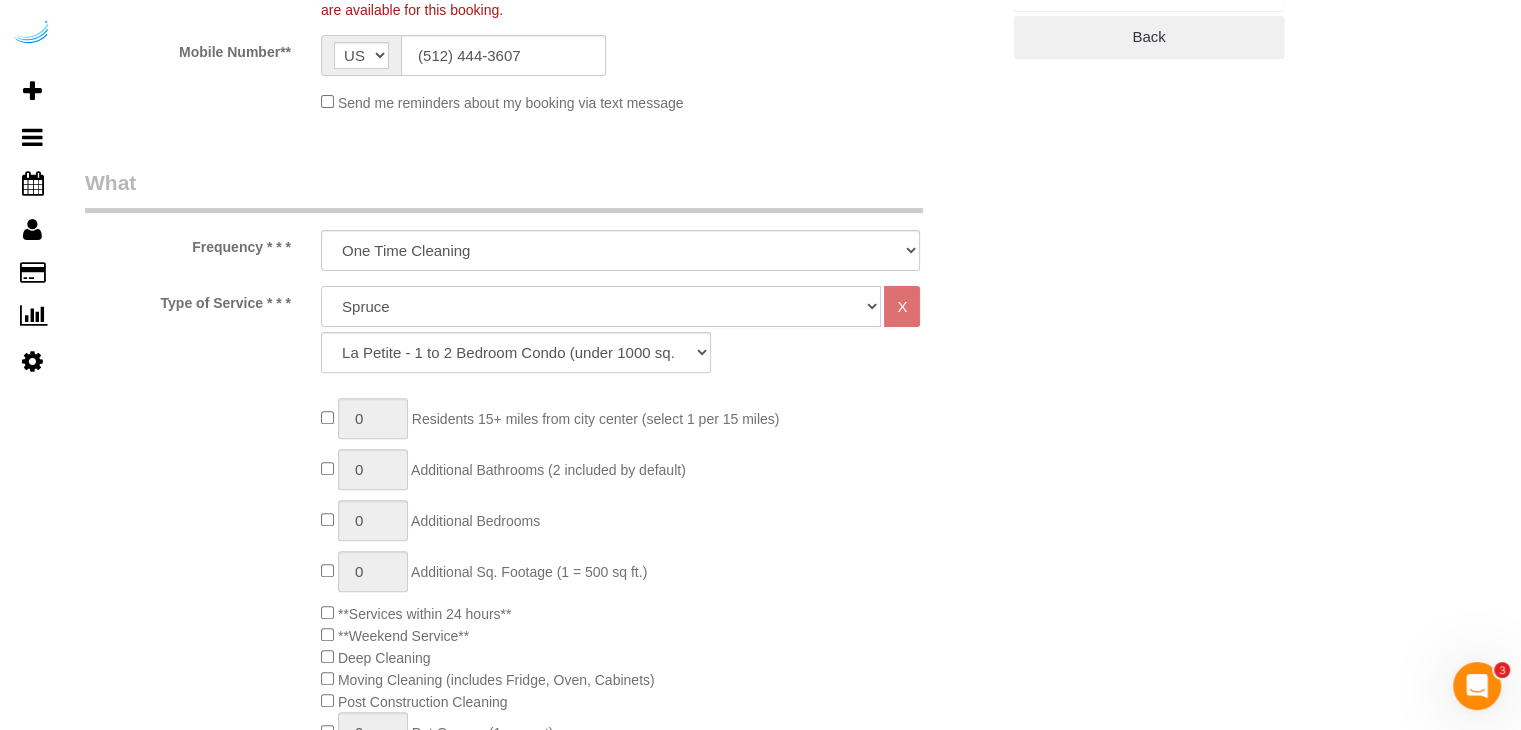 click on "Deep Cleaning (for homes that have not been cleaned in 3+ weeks) Spruce Regular Cleaning (for homes cleaned in last 3 weeks) Moving Cleanup (to clean home for new tenants) Post Construction Cleaning Vacation Rental Cleaning Hourly" 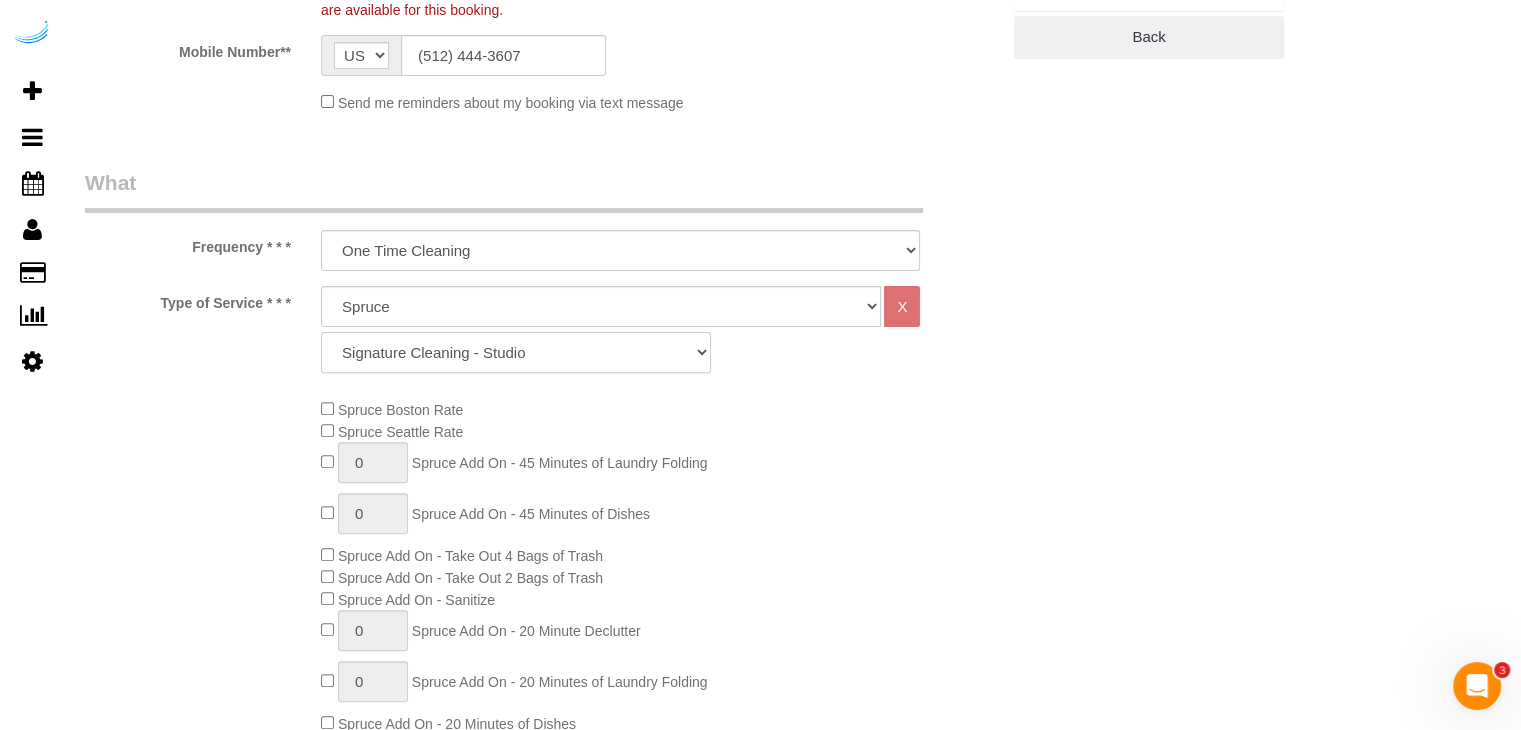 drag, startPoint x: 600, startPoint y: 356, endPoint x: 595, endPoint y: 337, distance: 19.646883 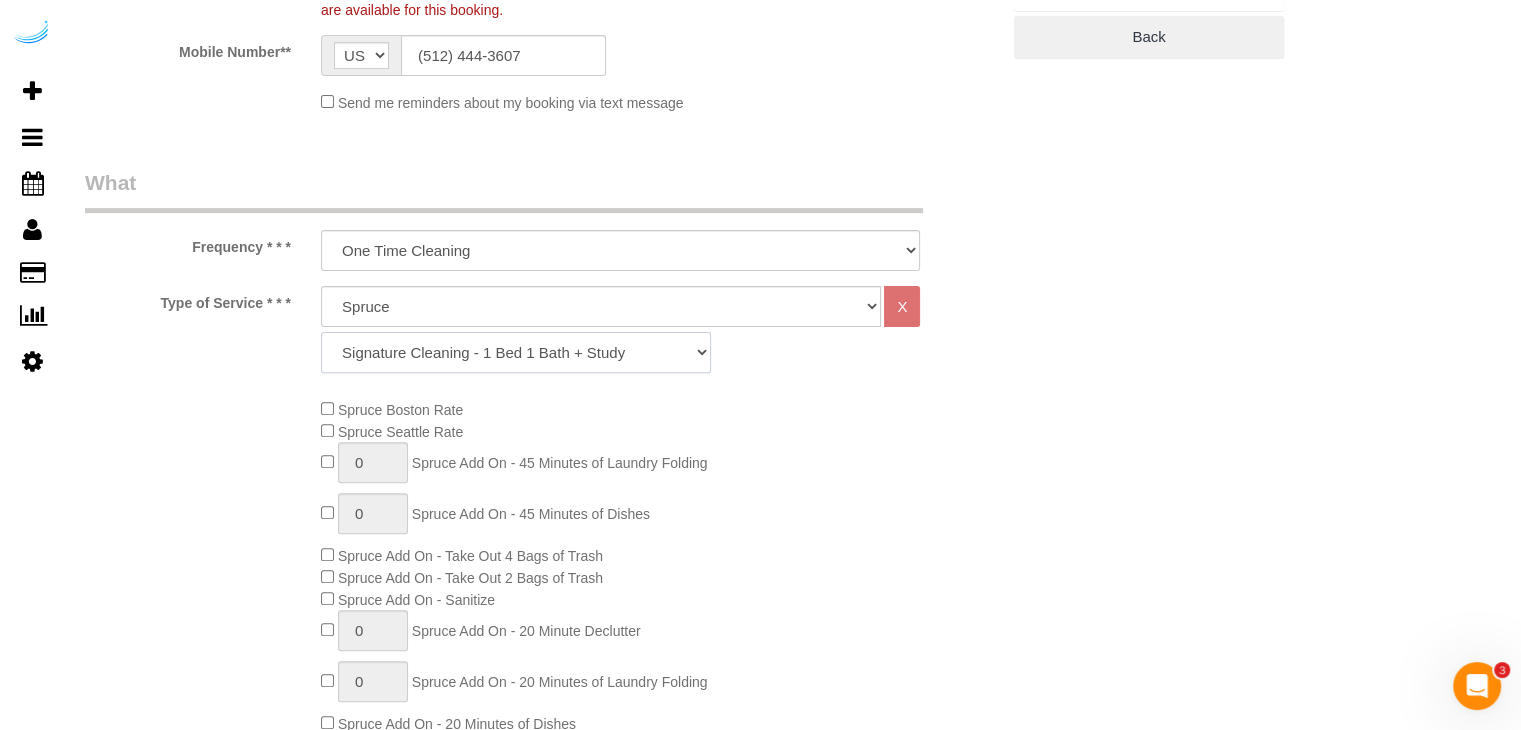 click on "Signature Cleaning - Studio Signature Cleaning - 1 Bed 1 Bath Signature Cleaning - 1 Bed 1.5 Bath Signature Cleaning - 1 Bed 1 Bath + Study Signature Cleaning - 1 Bed 2 Bath Signature Cleaning - 2 Bed 1 Bath Signature Cleaning - 2 Bed 2 Bath Signature Cleaning - 2 Bed 2.5 Bath Signature Cleaning - 2 Bed 2 Bath + Study Signature Cleaning - 3 Bed 2 Bath Signature Cleaning - 3 Bed 3 Bath Signature Cleaning - 4 Bed 2 Bath Signature Cleaning - 4 Bed 4 Bath Signature Cleaning - 5 Bed 4 Bath Signature Cleaning - 5 Bed 5 Bath Signature Cleaning - 6 Bed 6 Bath Premium Cleaning - Studio Premium Cleaning - 1 Bed 1 Bath Premium Cleaning - 1 Bed 1.5 Bath Premium Cleaning - 1 Bed 1 Bath + Study Premium Cleaning - 1 Bed 2 Bath Premium Cleaning - 2 Bed 1 Bath Premium Cleaning - 2 Bed 2 Bath Premium Cleaning - 2 Bed 2.5 Bath Premium Cleaning - 2 Bed 2 Bath + Study Premium Cleaning - 3 Bed 2 Bath Premium Cleaning - 3 Bed 3 Bath Premium Cleaning - 4 Bed 2 Bath Premium Cleaning - 4 Bed 4 Bath Premium Cleaning - 5 Bed 4 Bath" 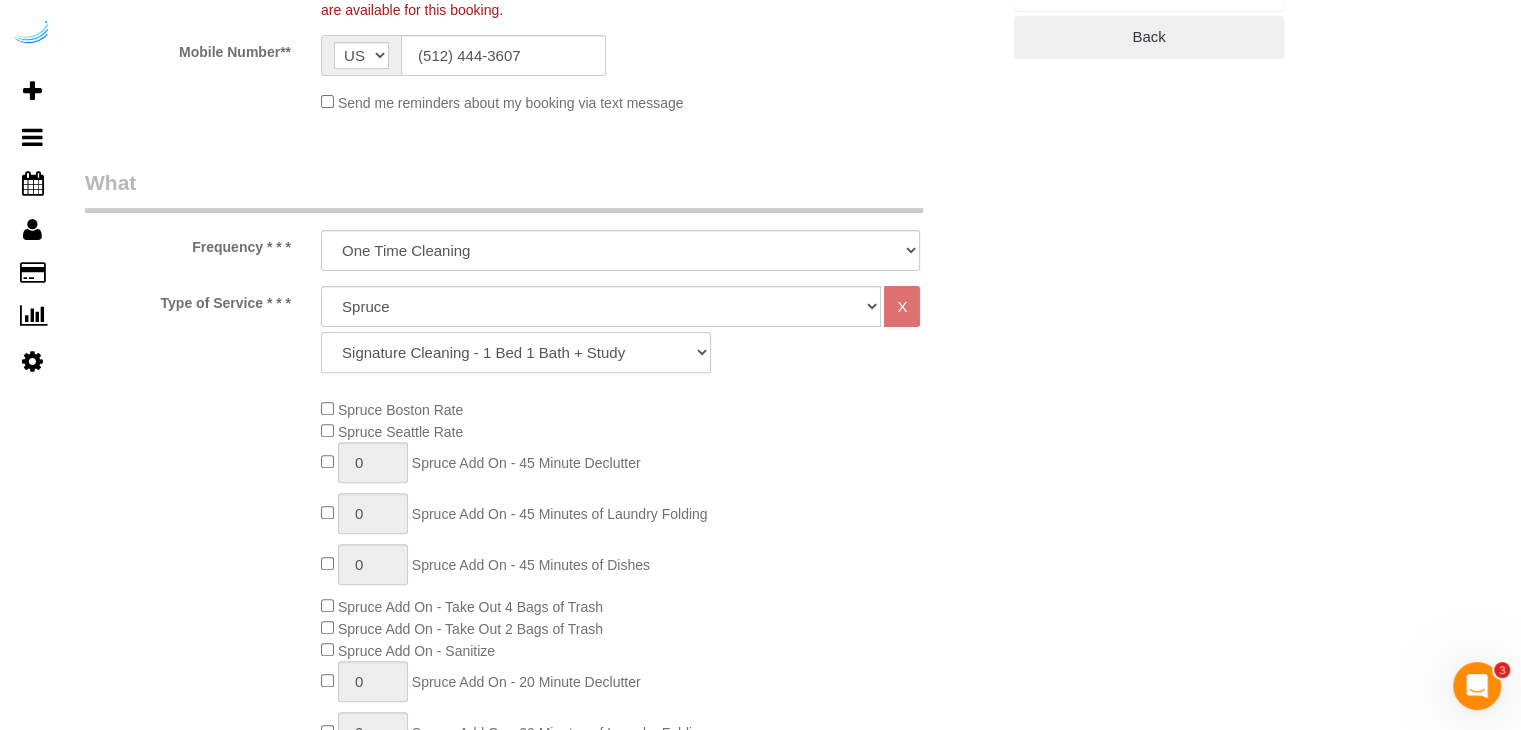 scroll, scrollTop: 800, scrollLeft: 0, axis: vertical 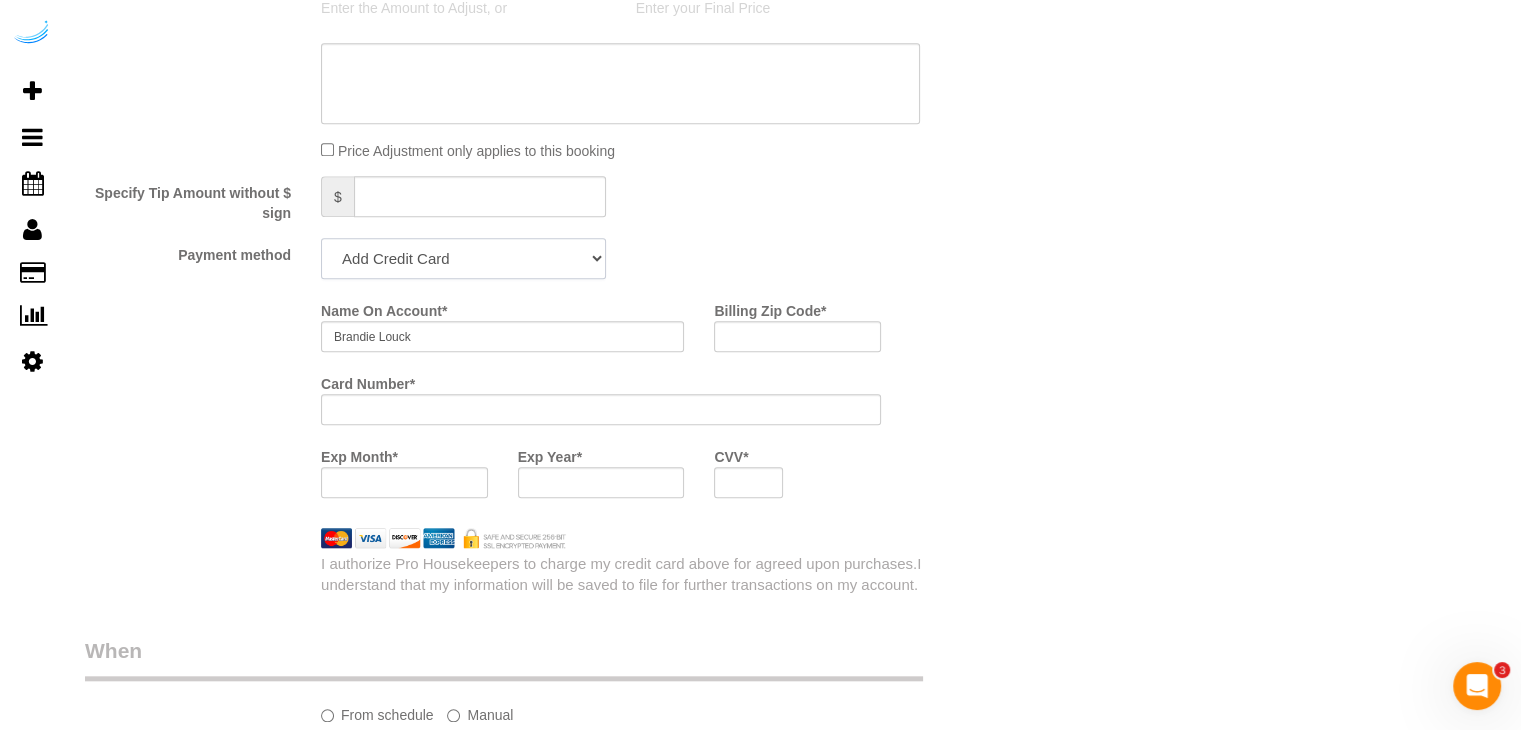 click on "Add Credit Card Cash Check Paypal" 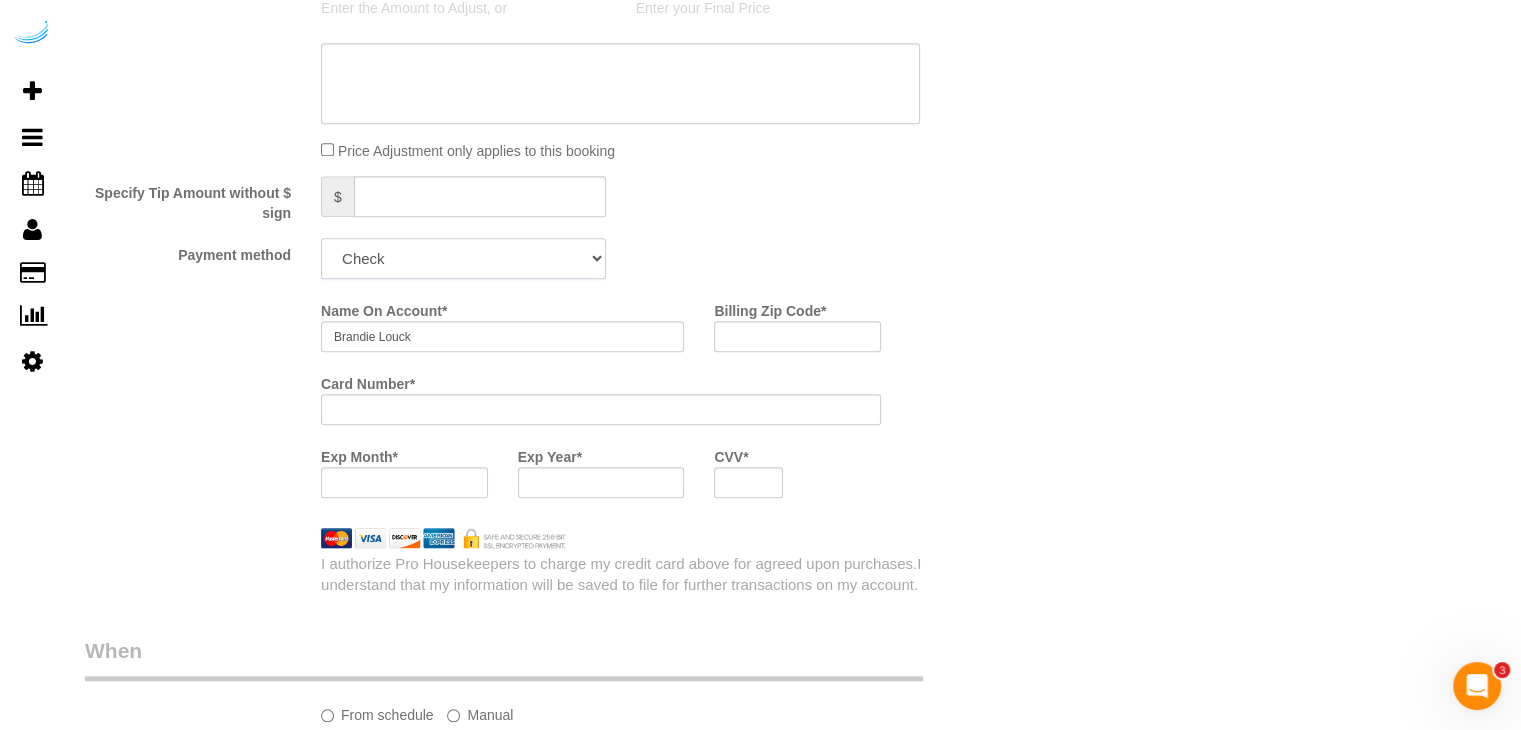 click on "Add Credit Card Cash Check Paypal" 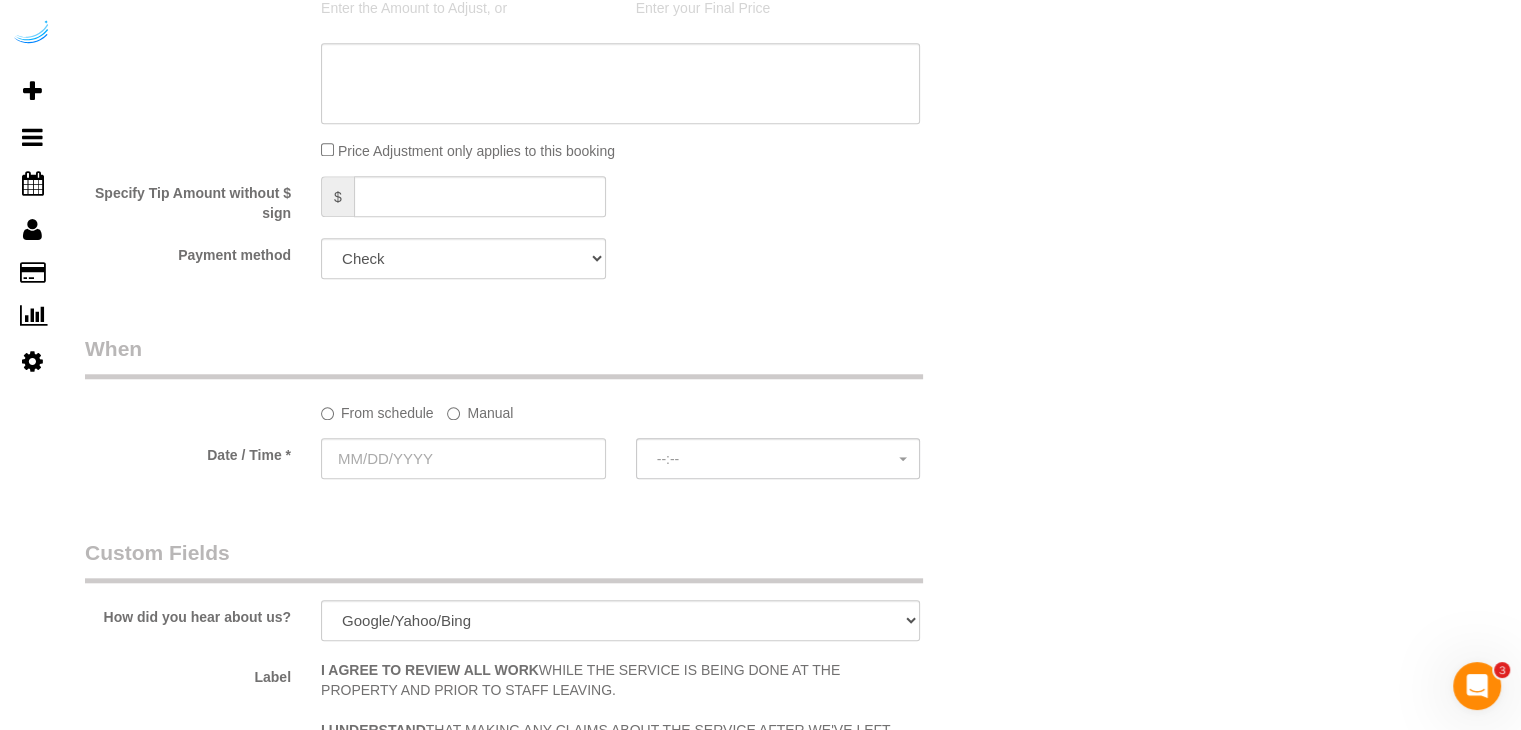 click on "Manual" 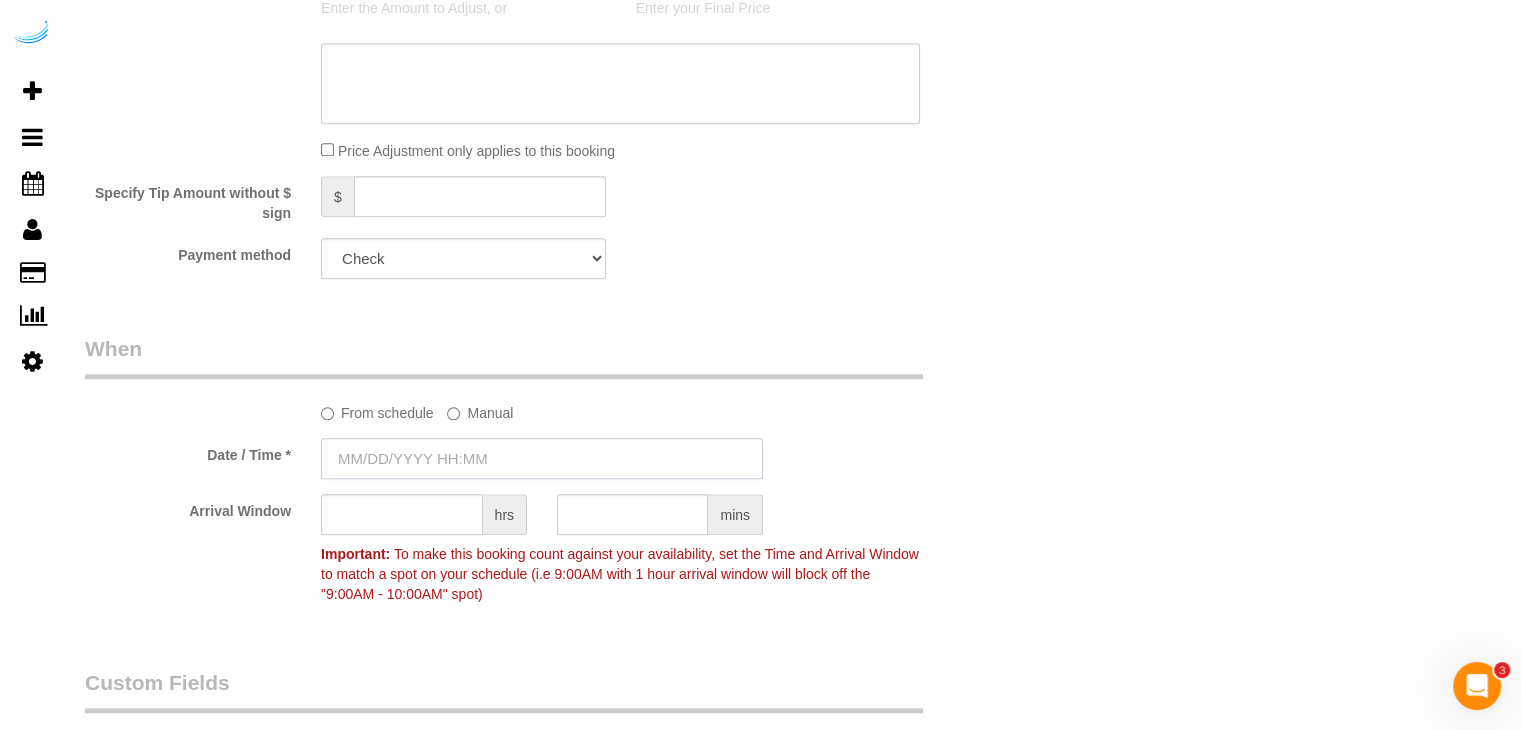 click at bounding box center [542, 458] 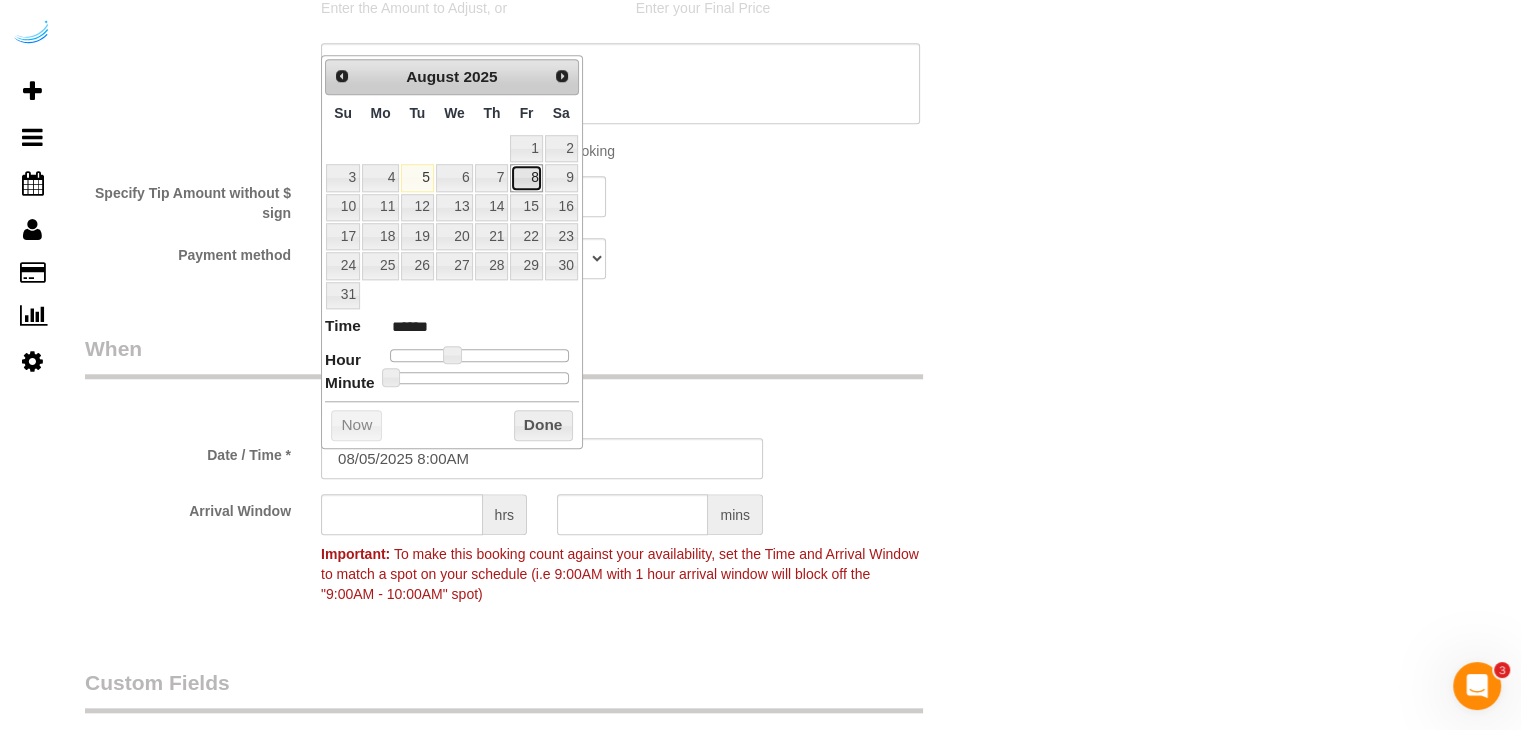 click on "8" at bounding box center [526, 177] 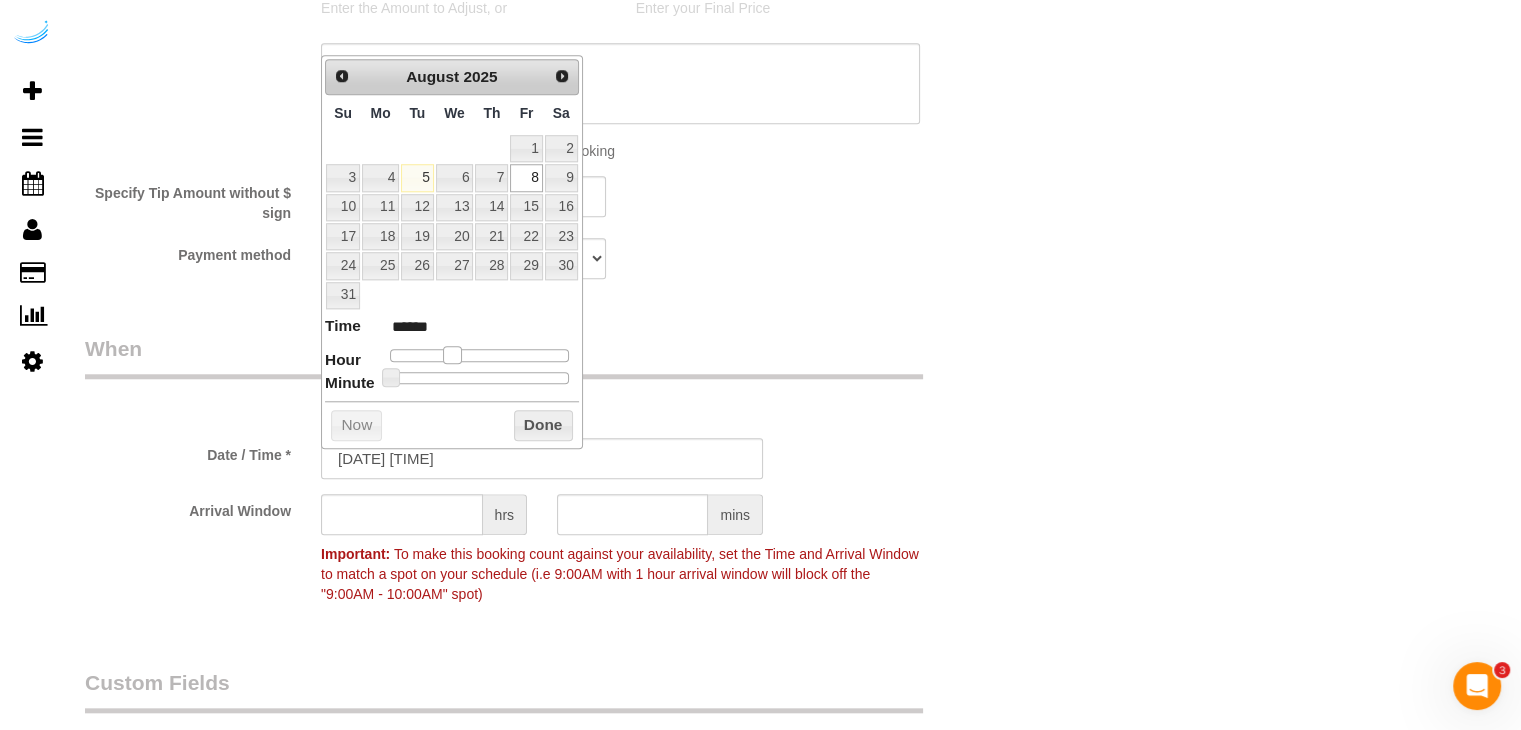 type on "08/08/2025 9:00AM" 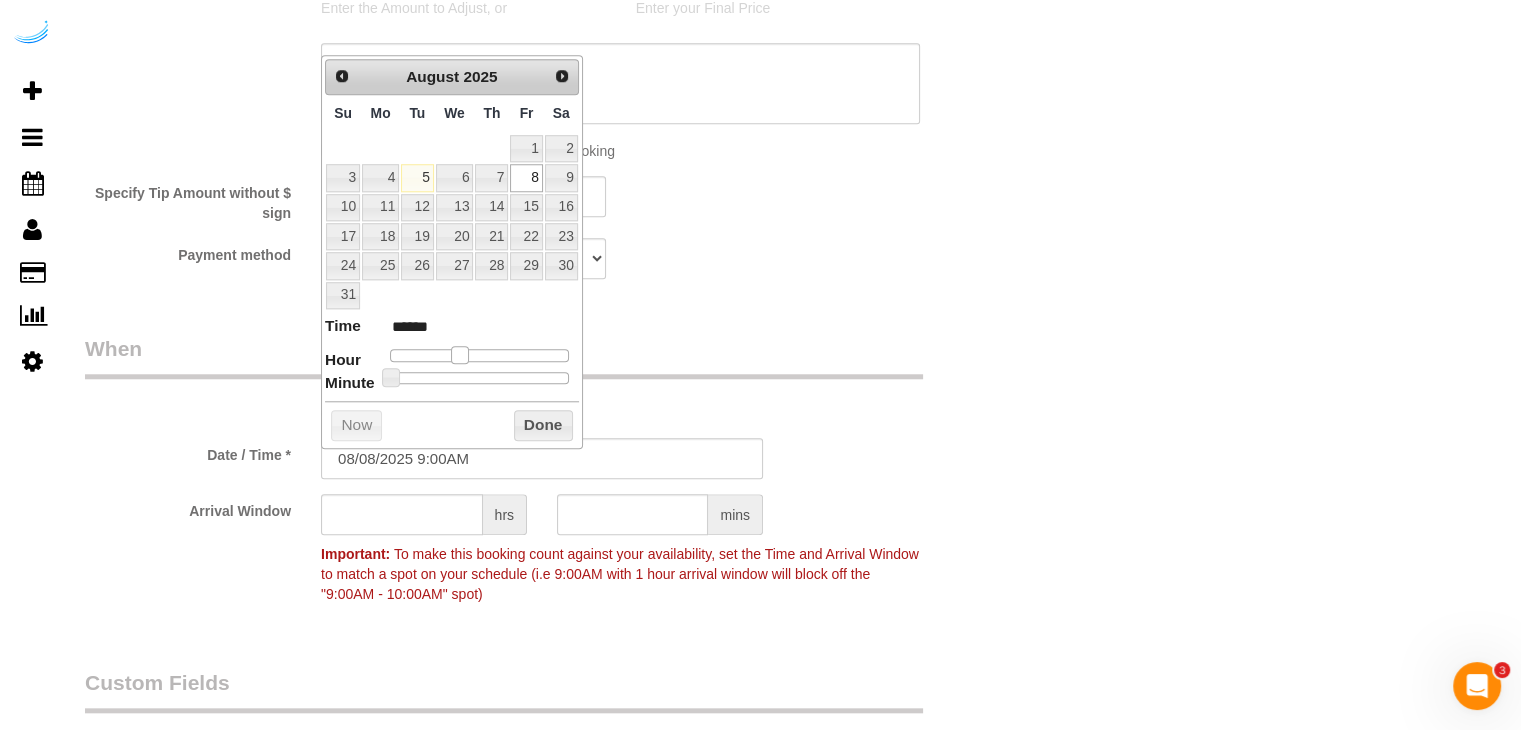 click at bounding box center [460, 355] 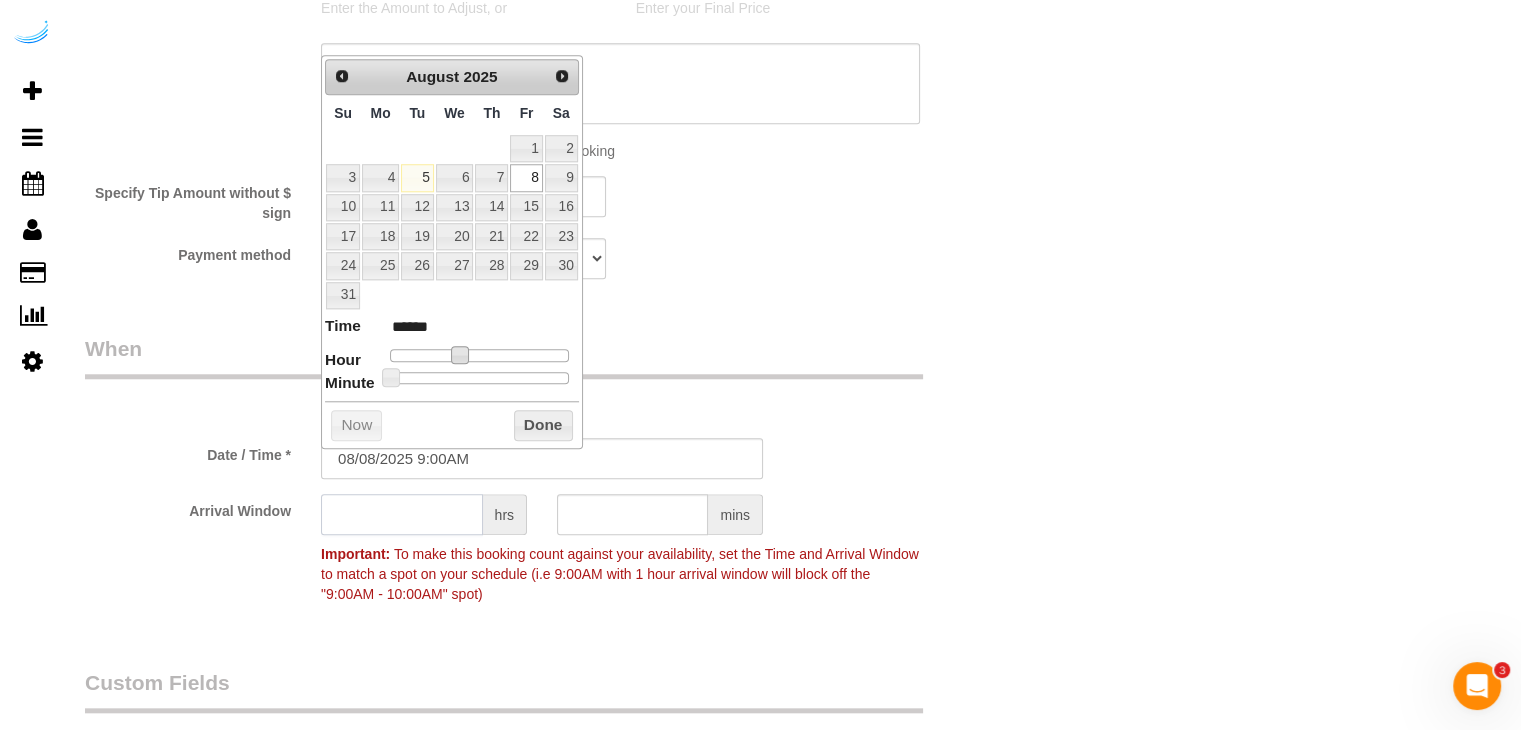 click 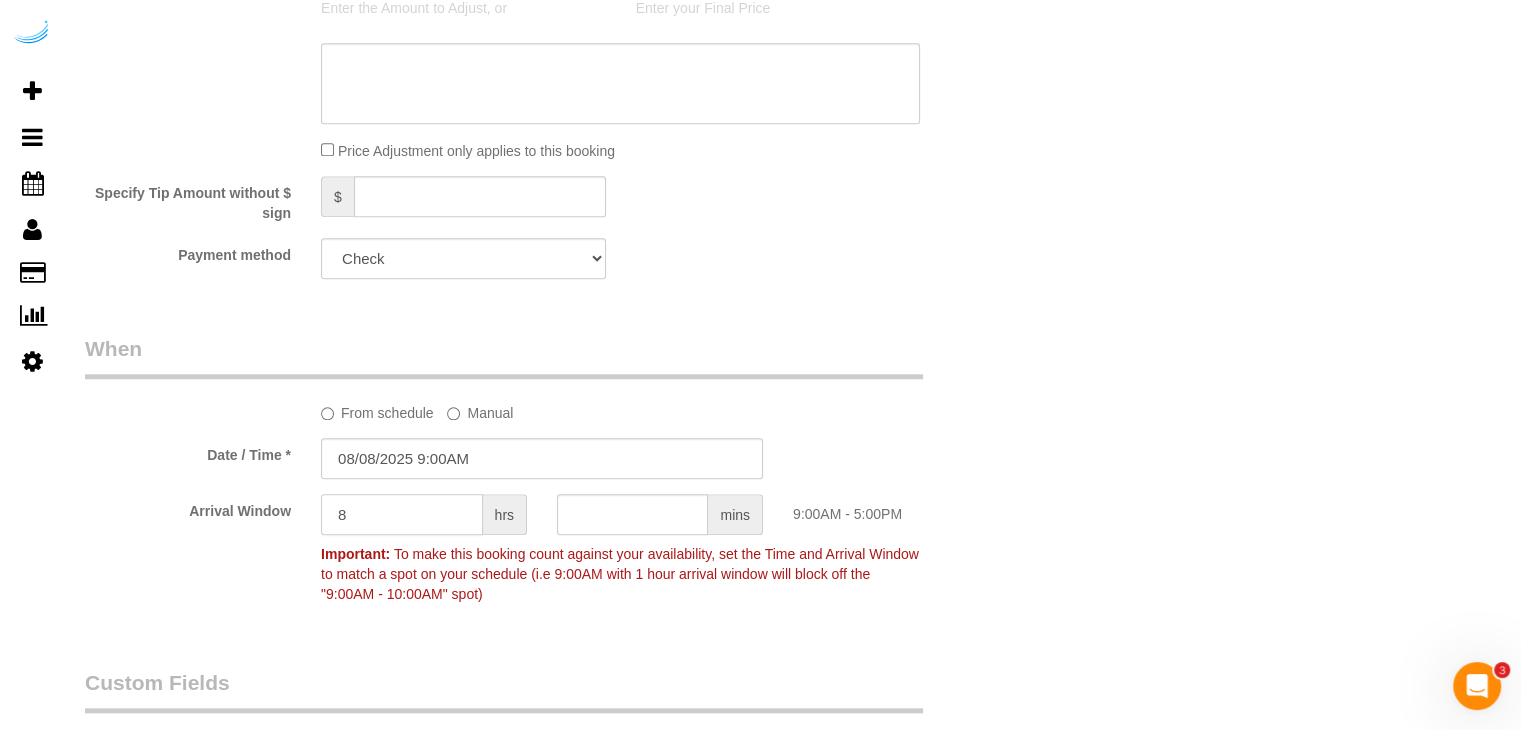 type on "8" 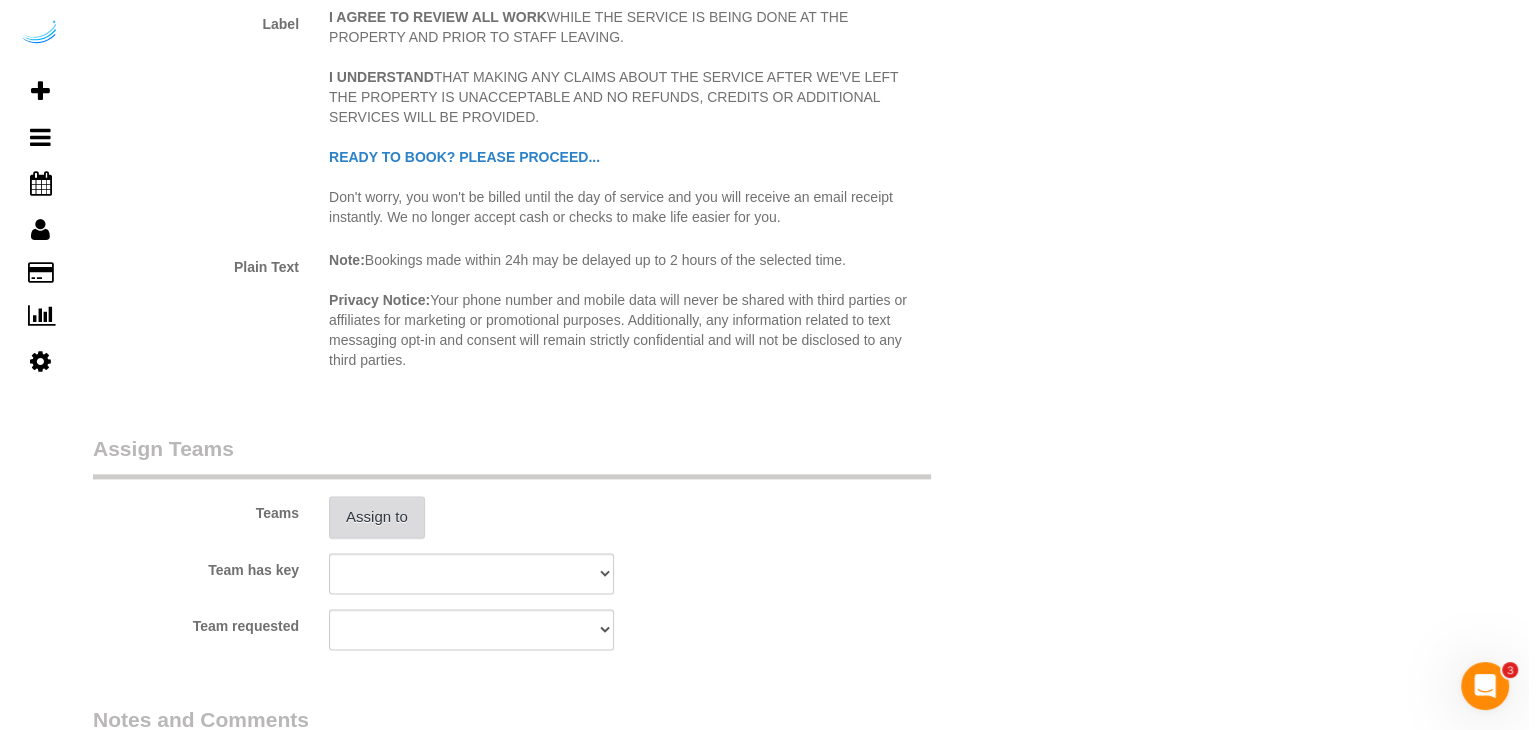 scroll, scrollTop: 2600, scrollLeft: 0, axis: vertical 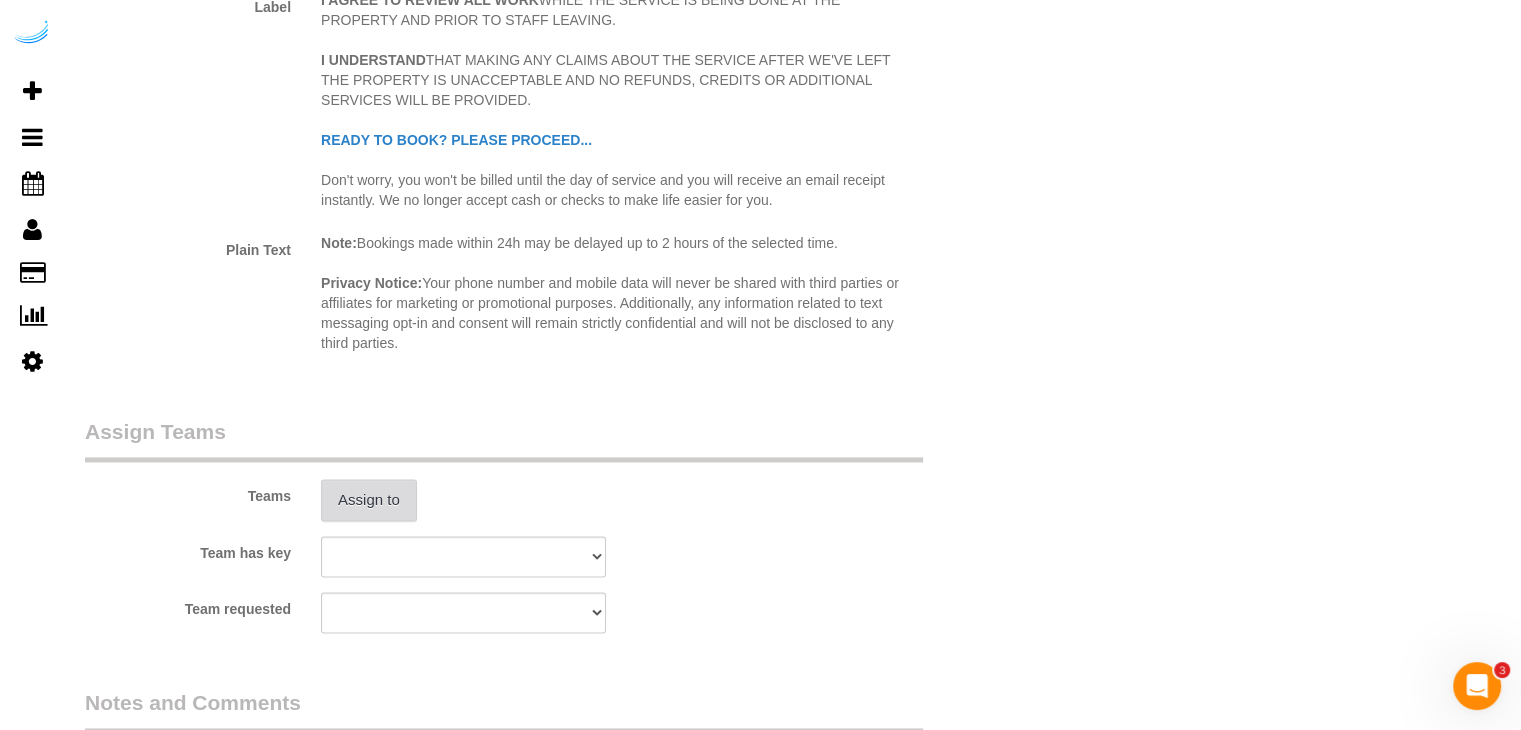 type on "4" 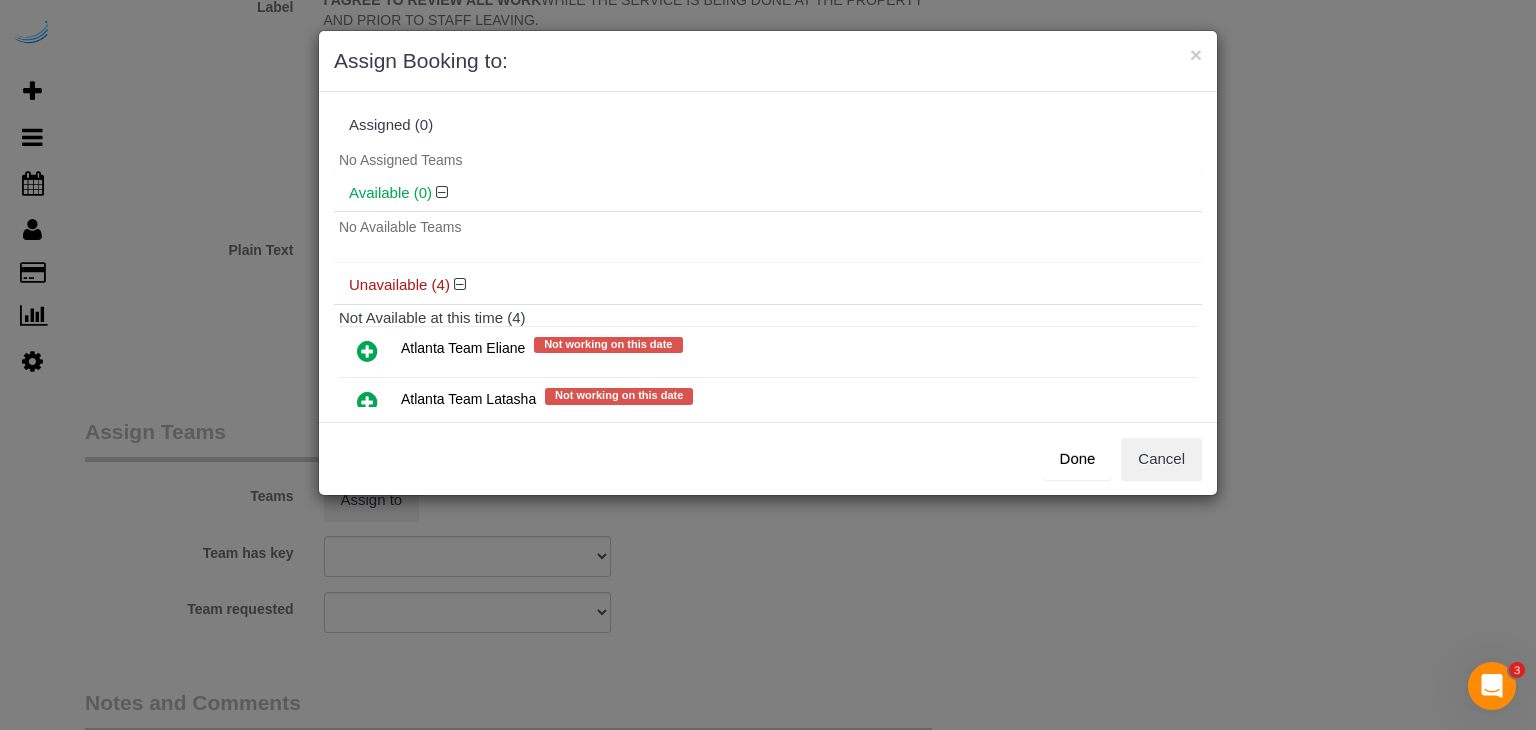 scroll, scrollTop: 100, scrollLeft: 0, axis: vertical 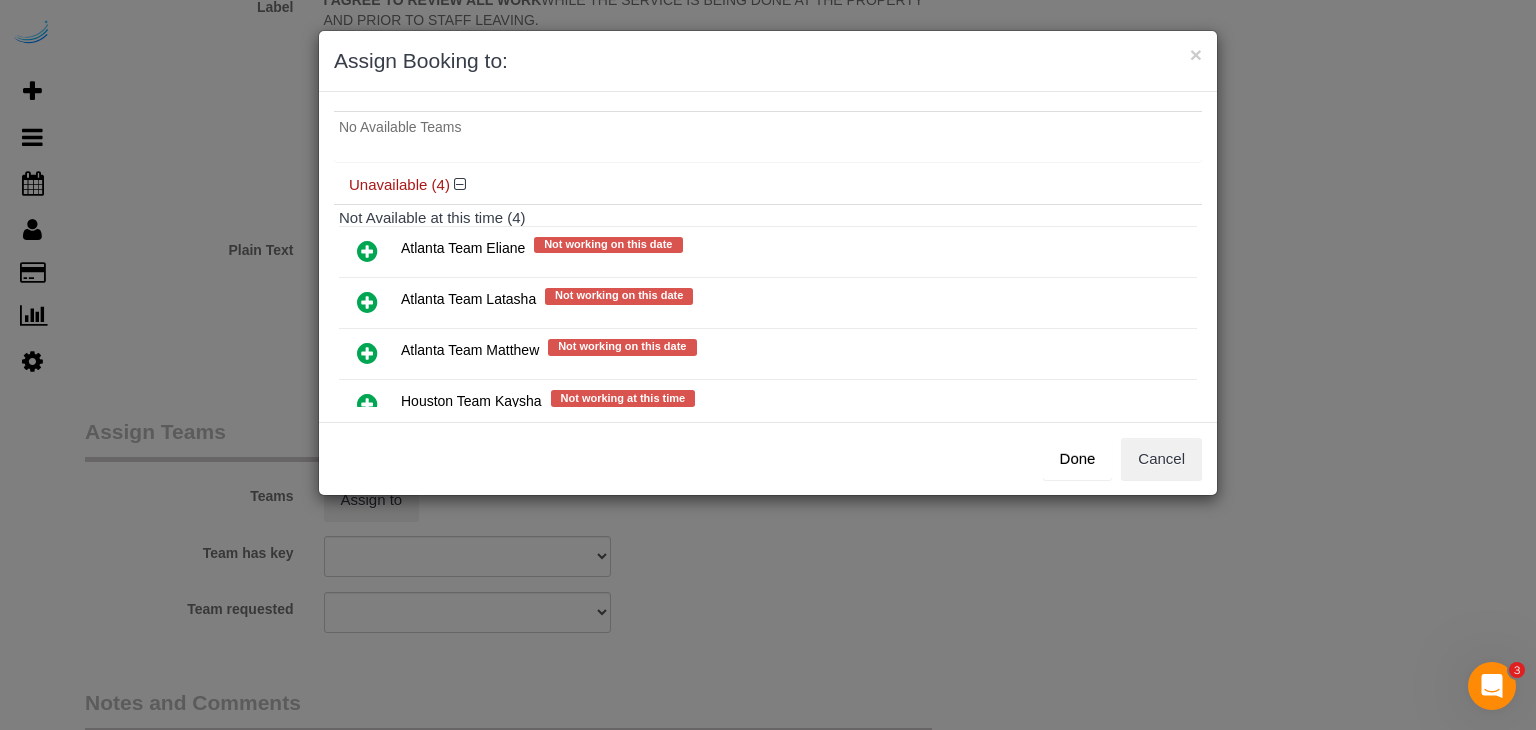 click at bounding box center [367, 251] 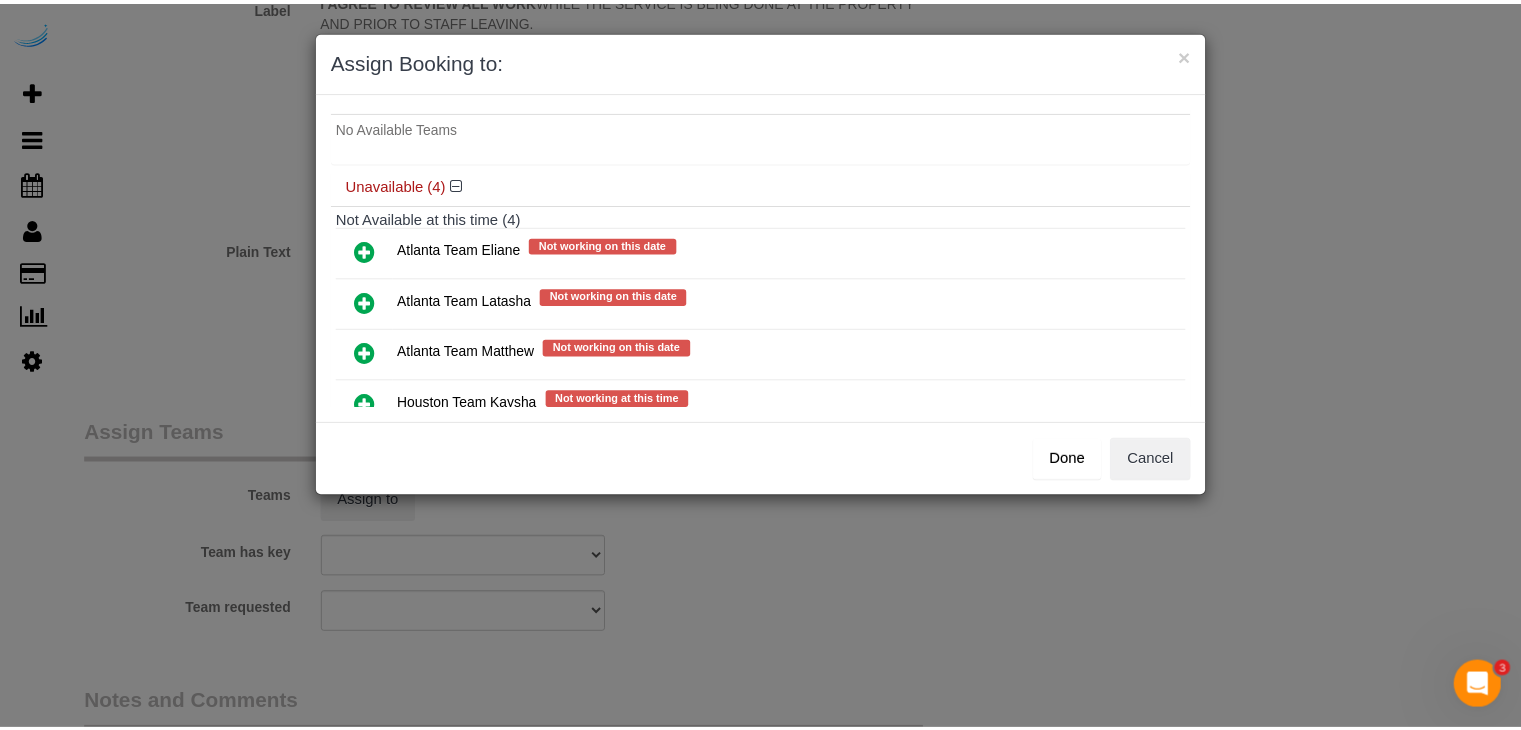 scroll, scrollTop: 146, scrollLeft: 0, axis: vertical 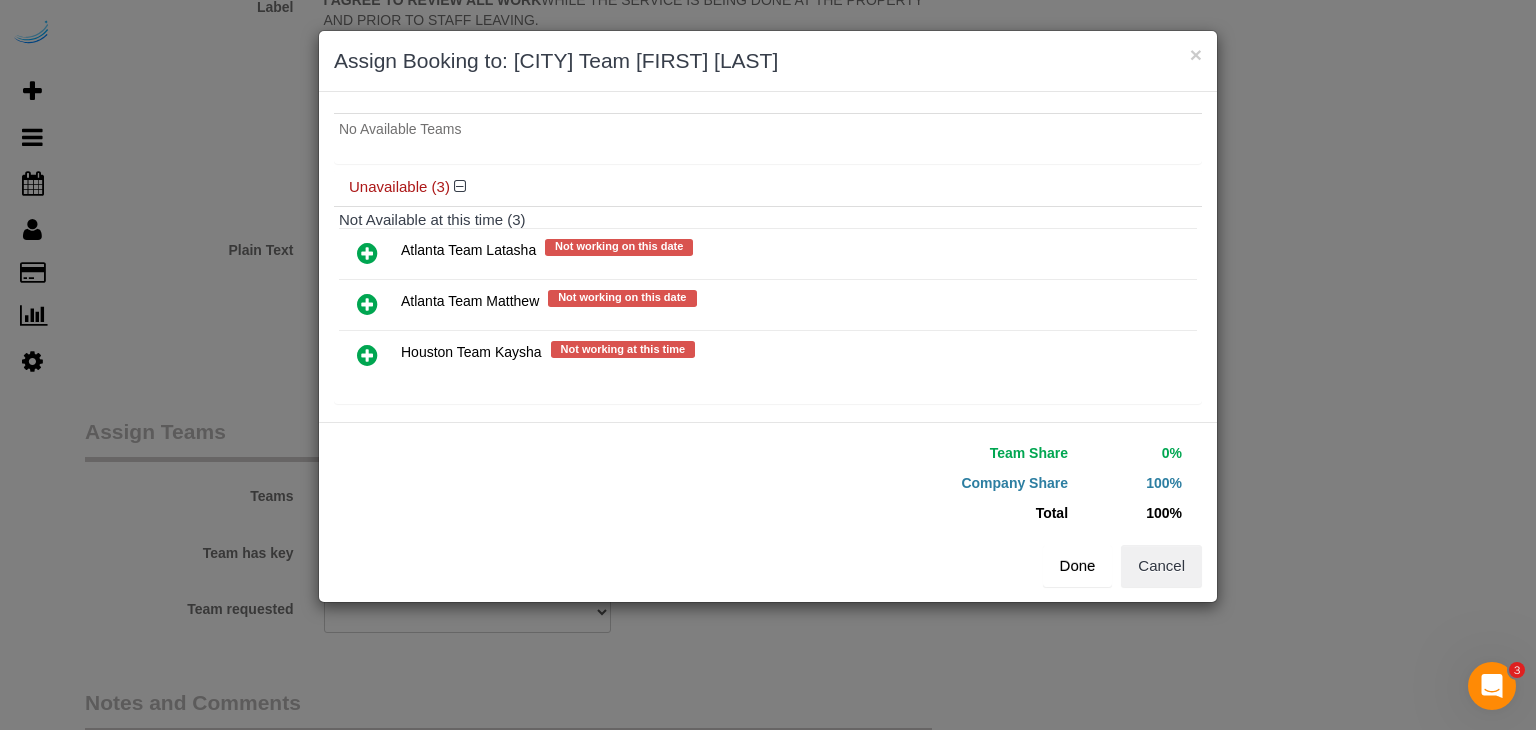 click on "Done" at bounding box center (1078, 566) 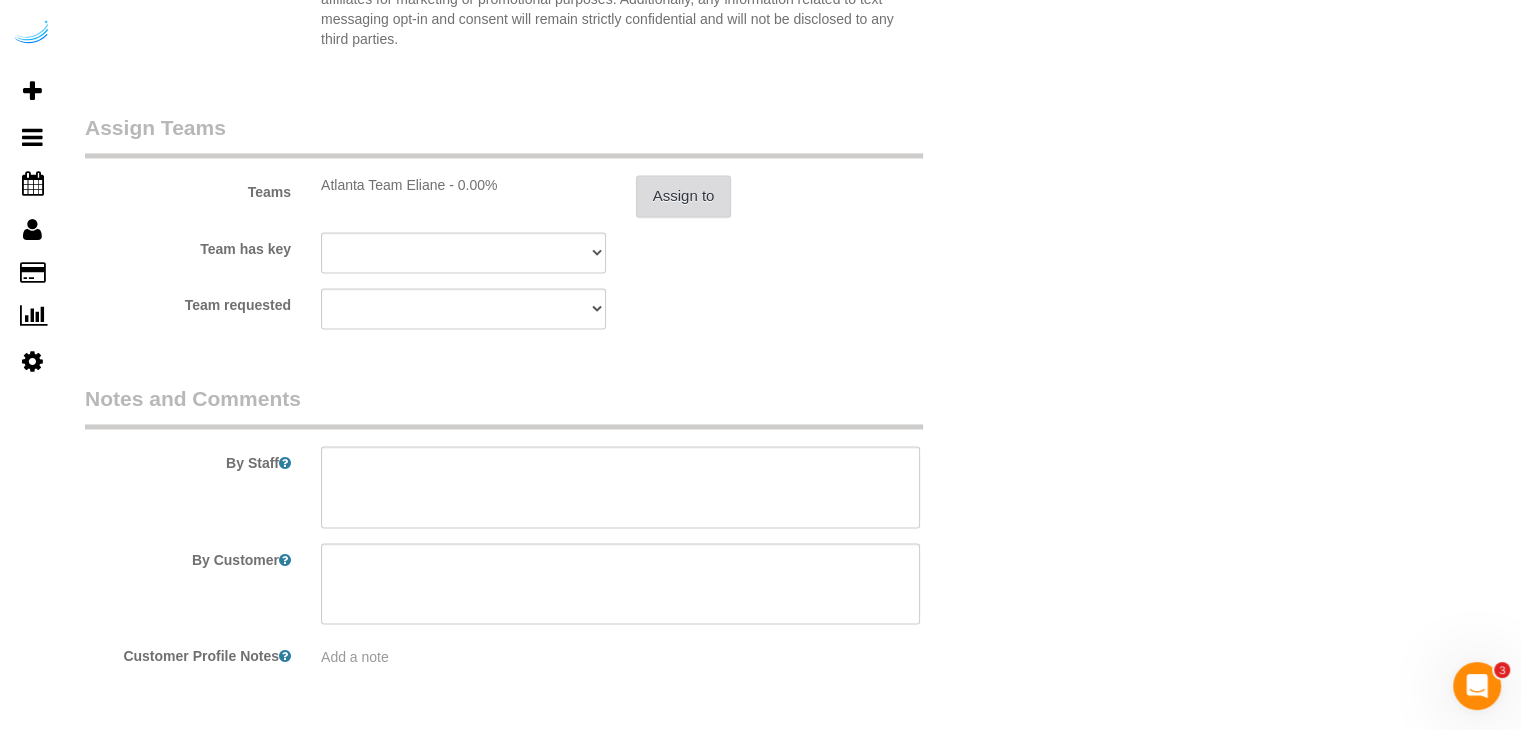 scroll, scrollTop: 2971, scrollLeft: 0, axis: vertical 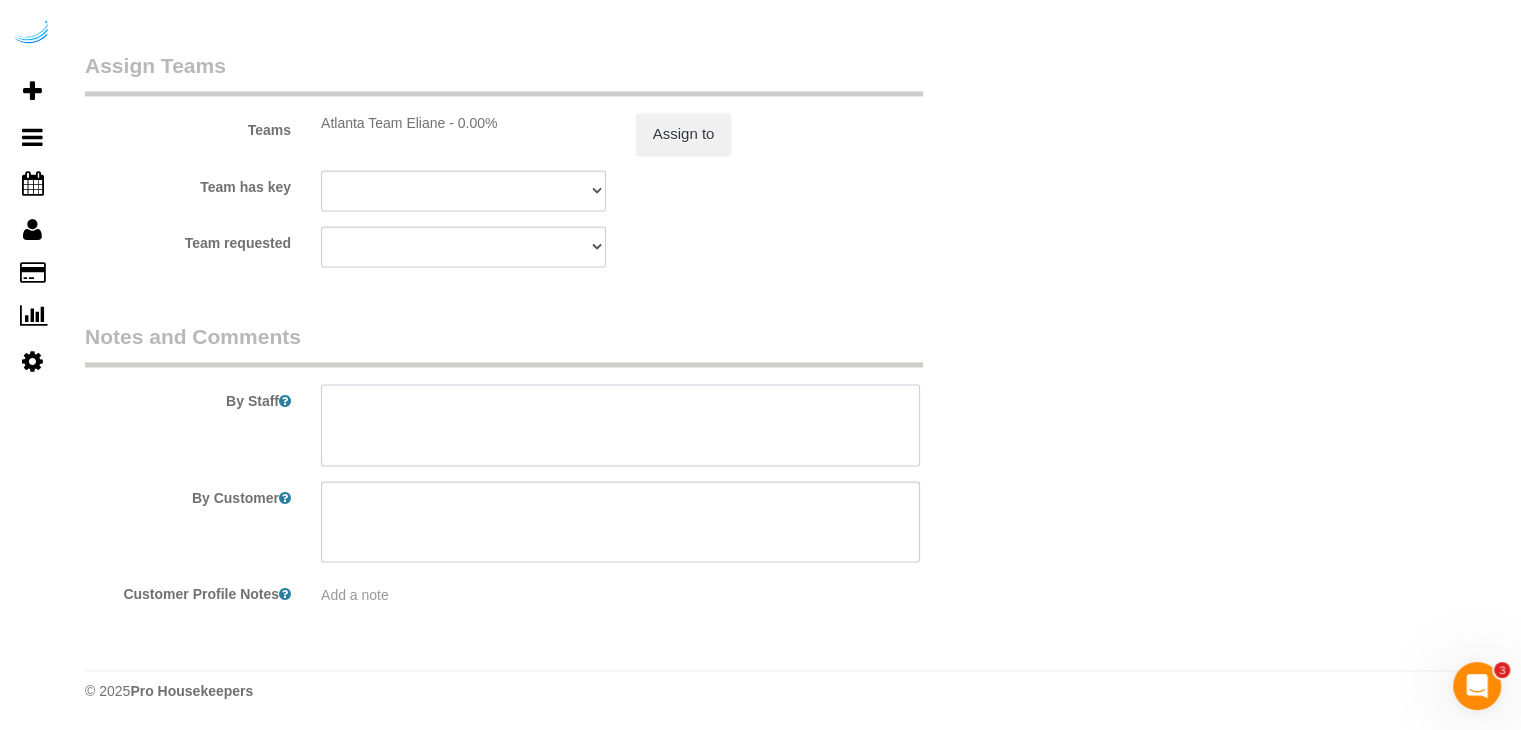 drag, startPoint x: 684, startPoint y: 429, endPoint x: 957, endPoint y: 14, distance: 496.7434 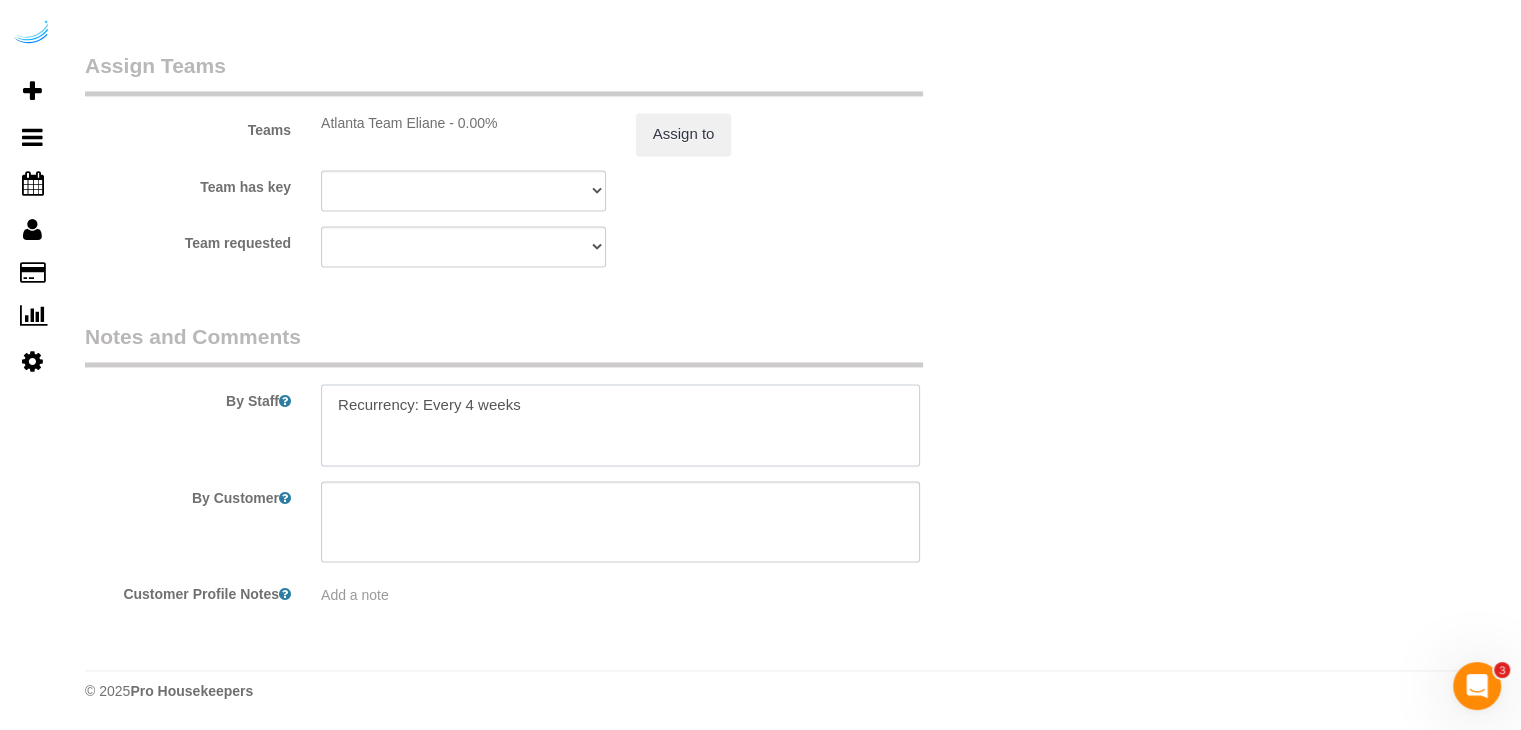 paste on "Permanent Notes:No notes from this customer.Today's Notes:No notes from this service.
Entry Method: Someone will be home
Details:
Additional Notes:
After entry veer left and it’s 3rd driveway on left. We are at bottom of hill, left side, bottom floor.
Code Type: Gate
Access Code: 2686#
Details:
Box before gate" 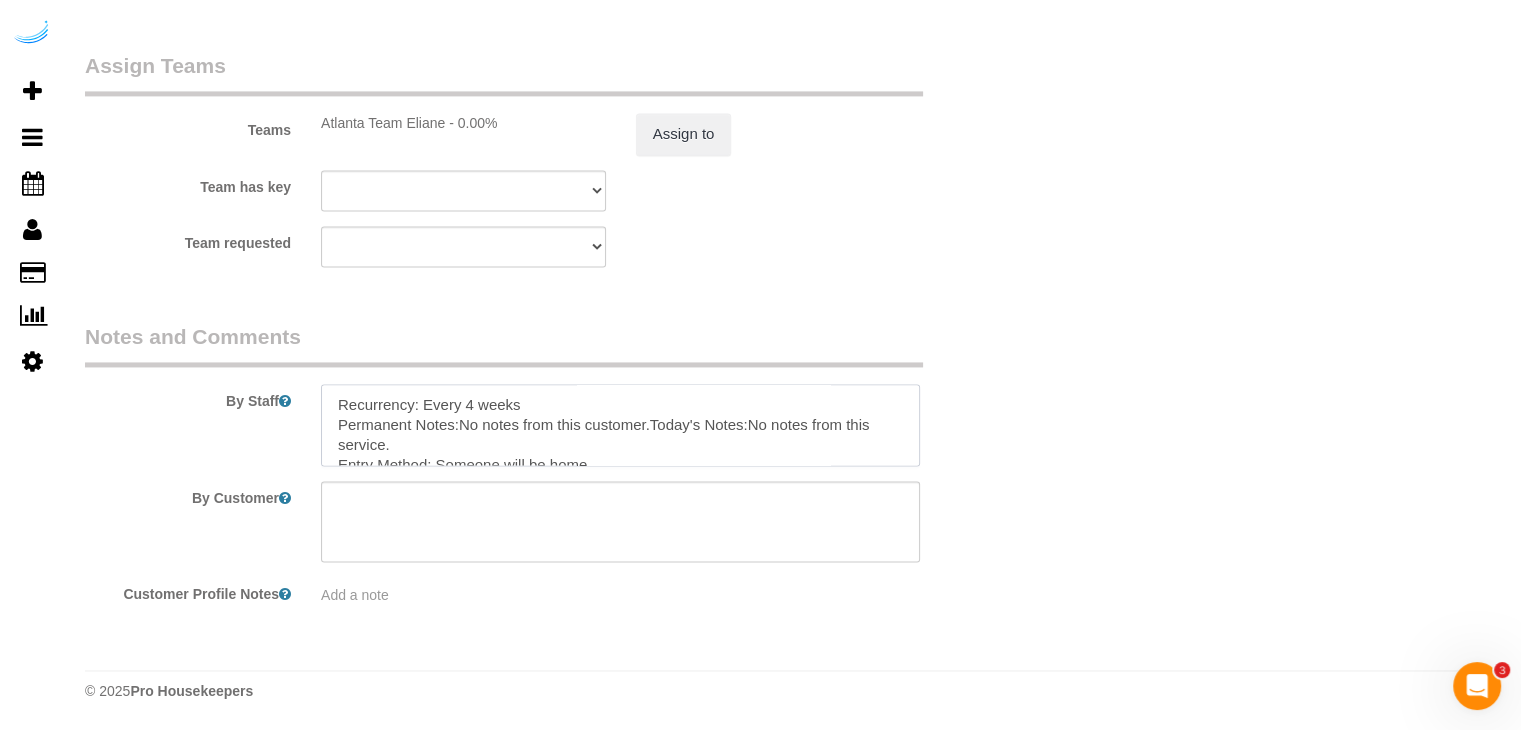 scroll, scrollTop: 207, scrollLeft: 0, axis: vertical 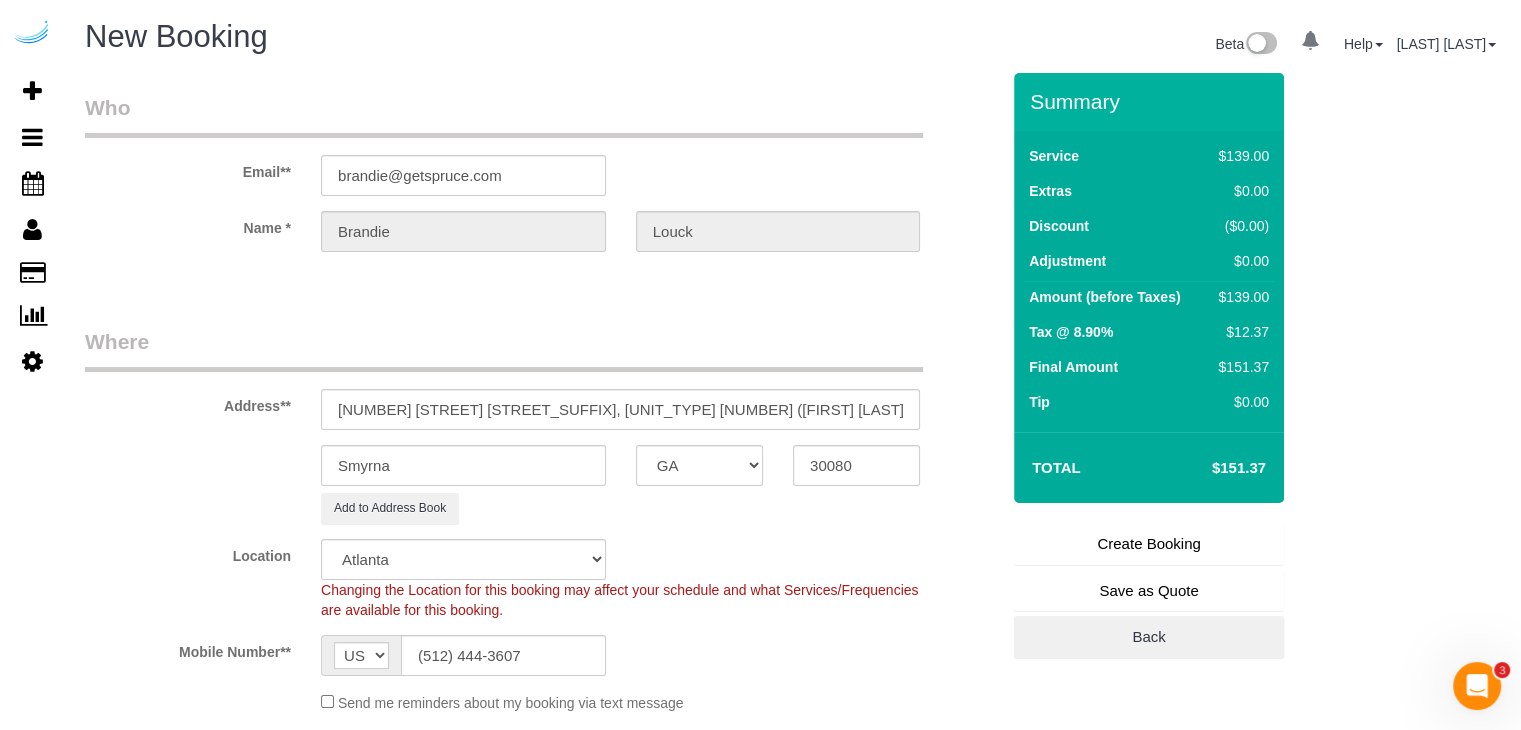 type on "Recurrency: Every 4 weeks
Permanent Notes:No notes from this customer.Today's Notes:No notes from this service.
Entry Method: Someone will be home
Details:
Additional Notes:
After entry veer left and it’s 3rd driveway on left. We are at bottom of hill, left side, bottom floor.
Code Type: Gate
Access Code: 2686#
Details:
Box before gate" 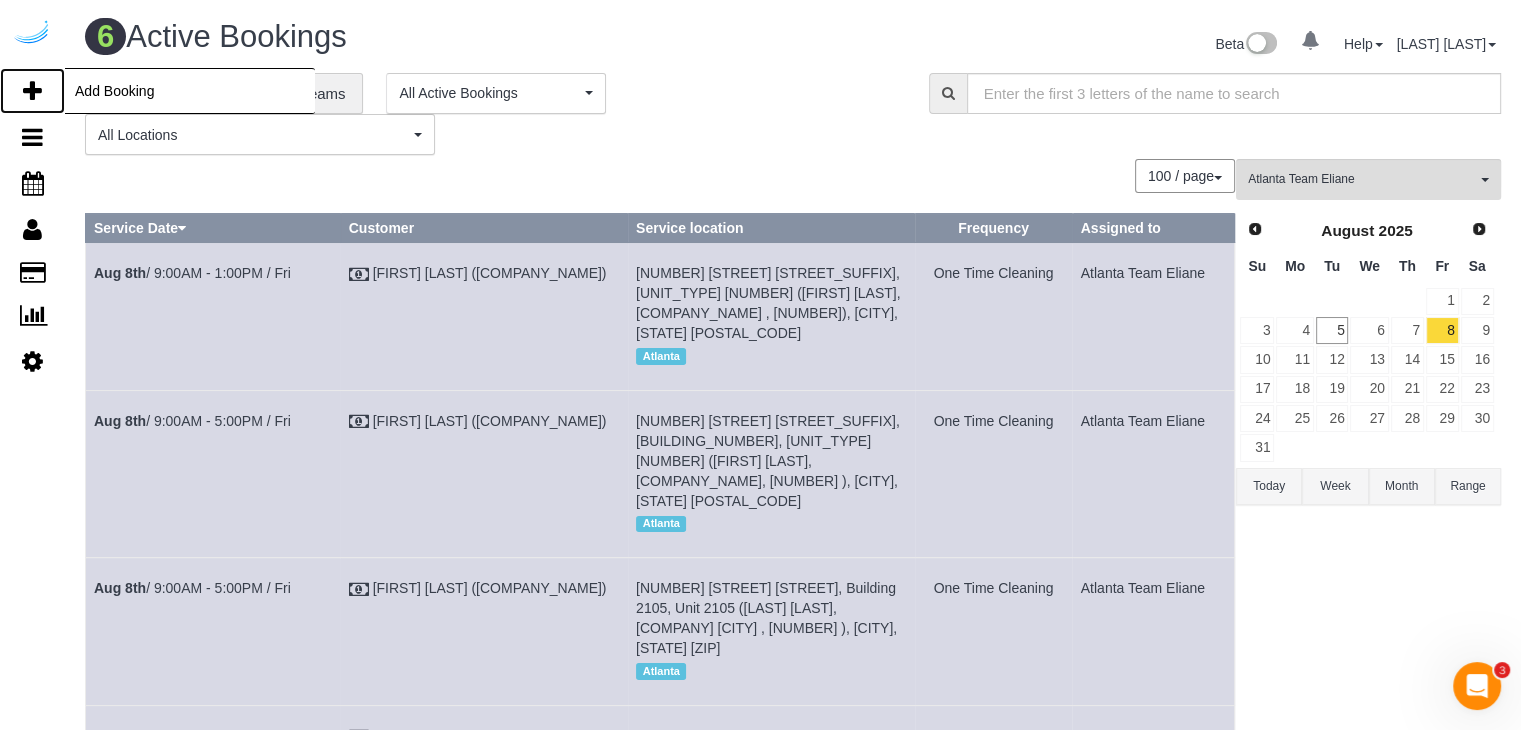 click at bounding box center [32, 91] 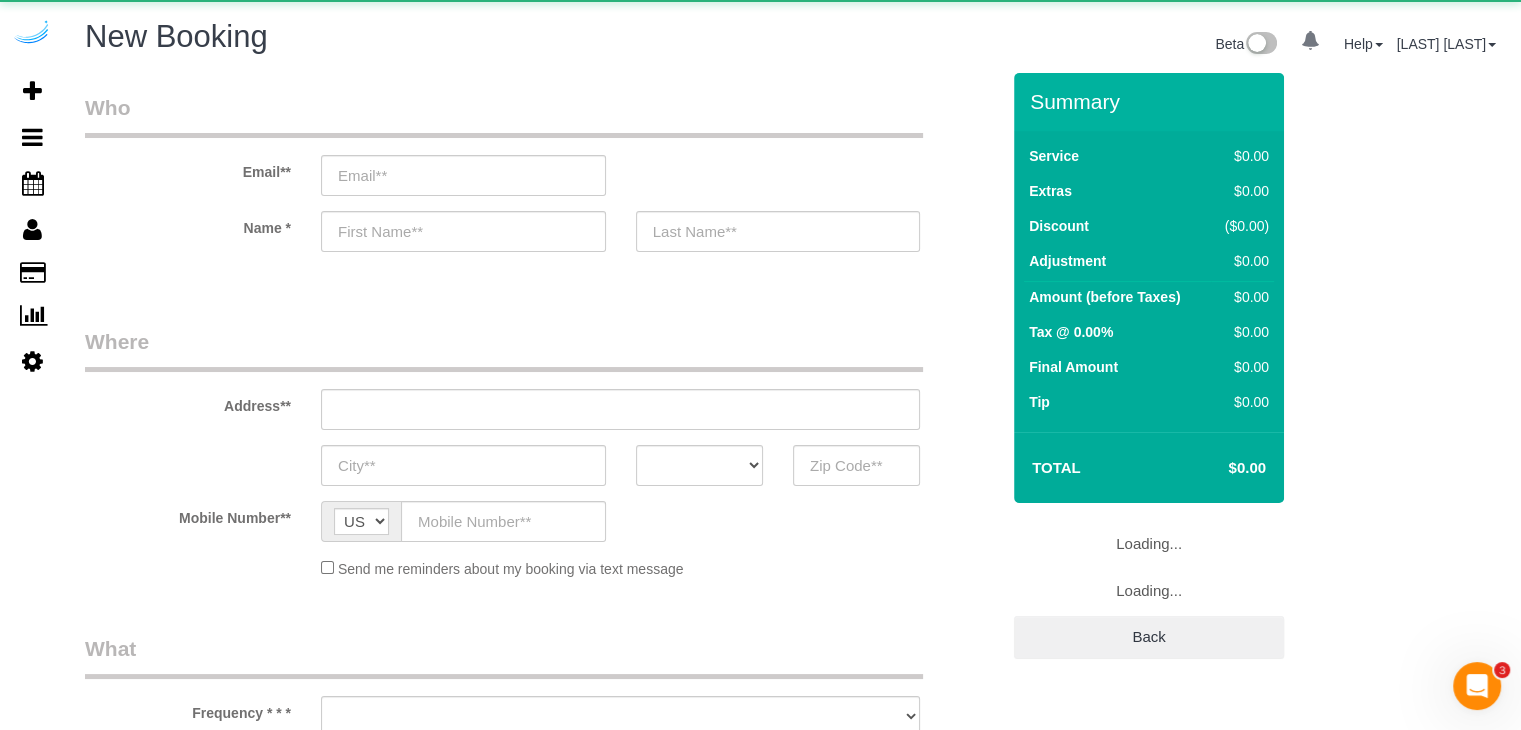 select on "object:5468" 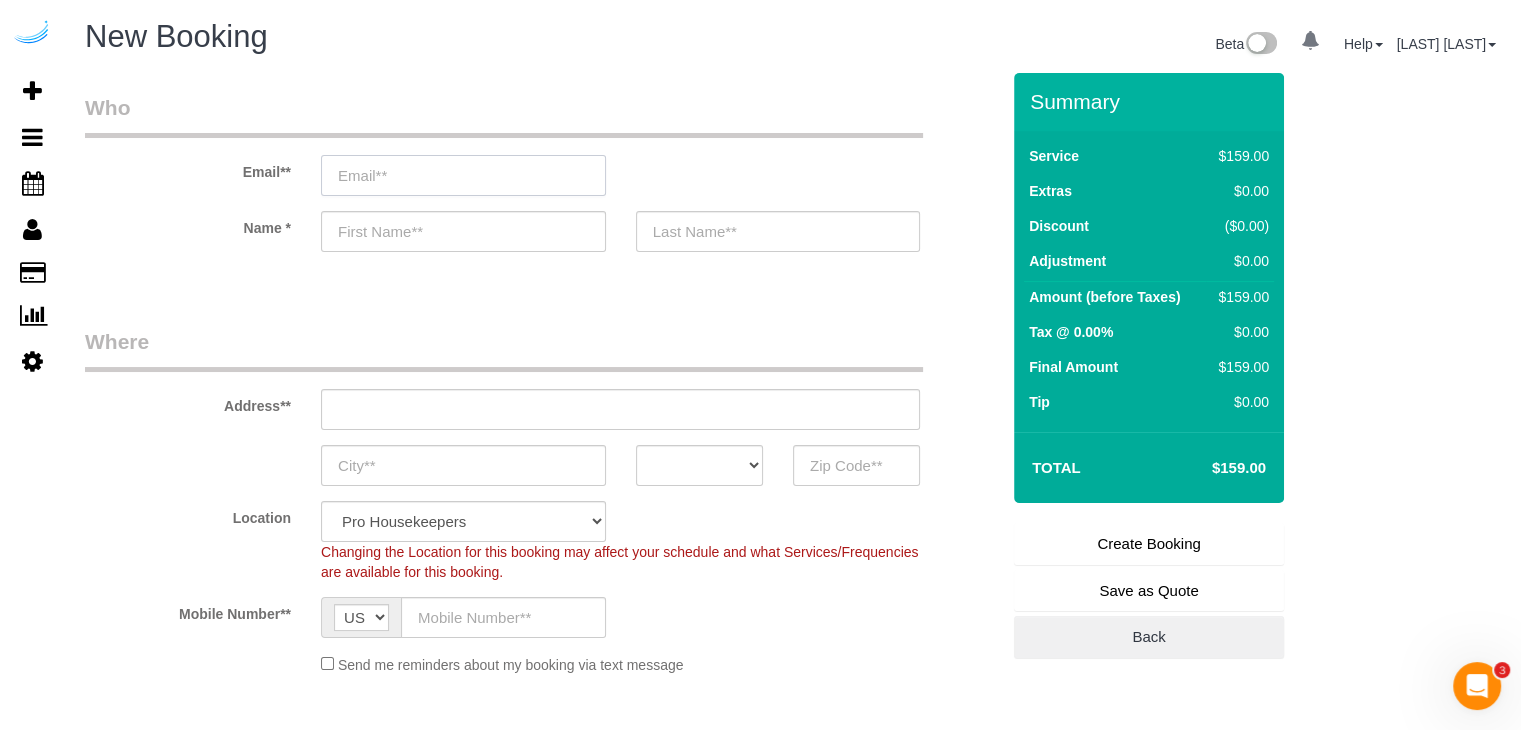 click at bounding box center (463, 175) 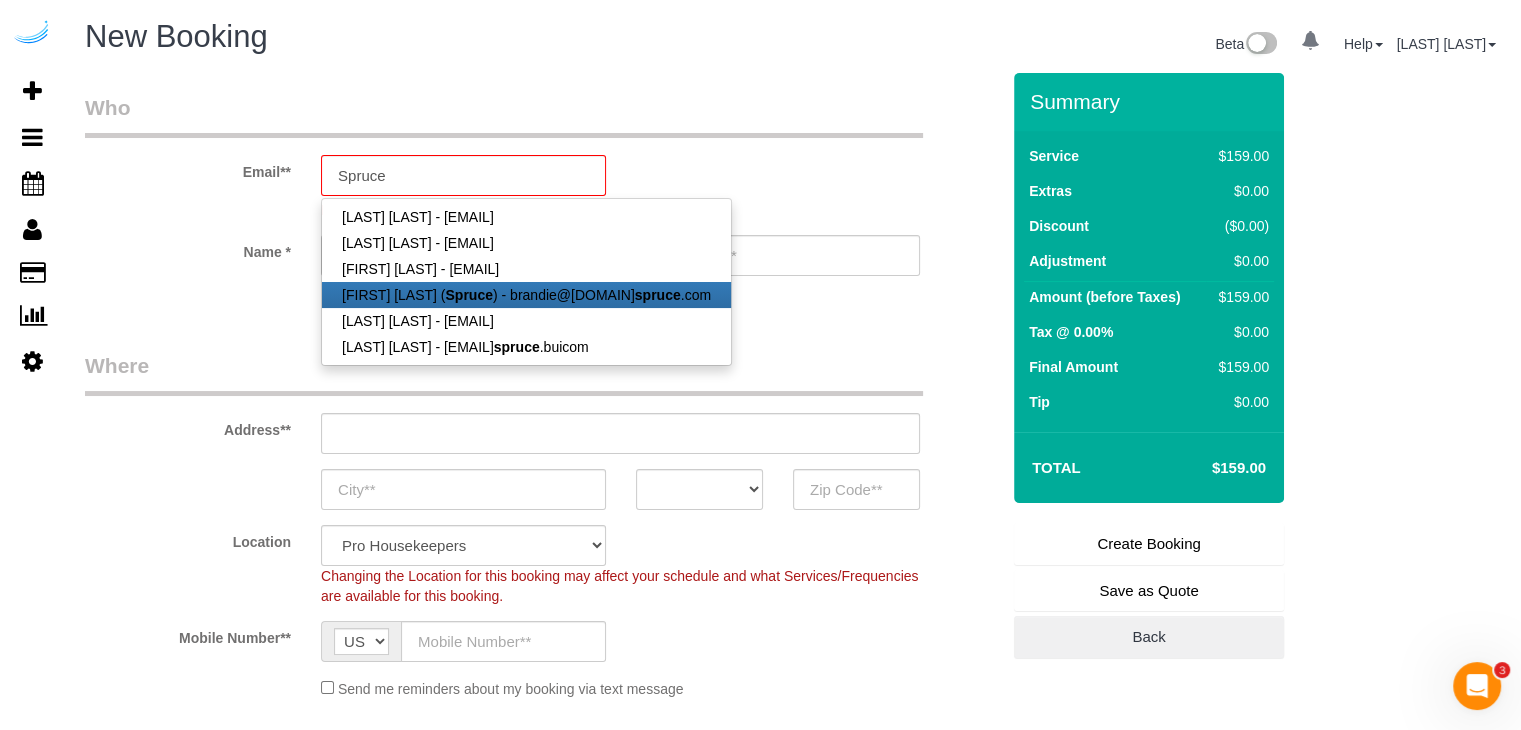 click on "Brandie Louck ( Spruce ) - brandie@get spruce .com" at bounding box center [526, 295] 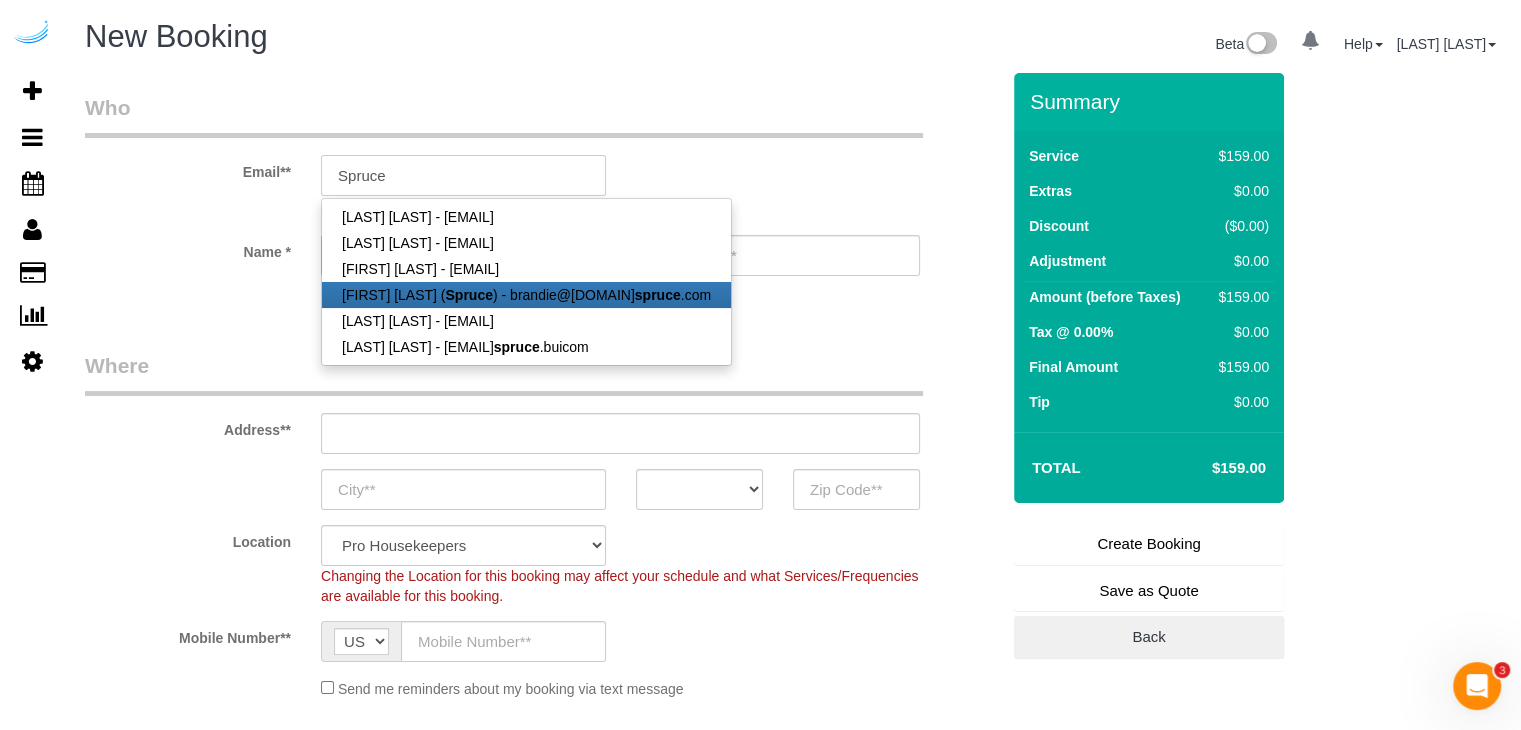 type on "brandie@getspruce.com" 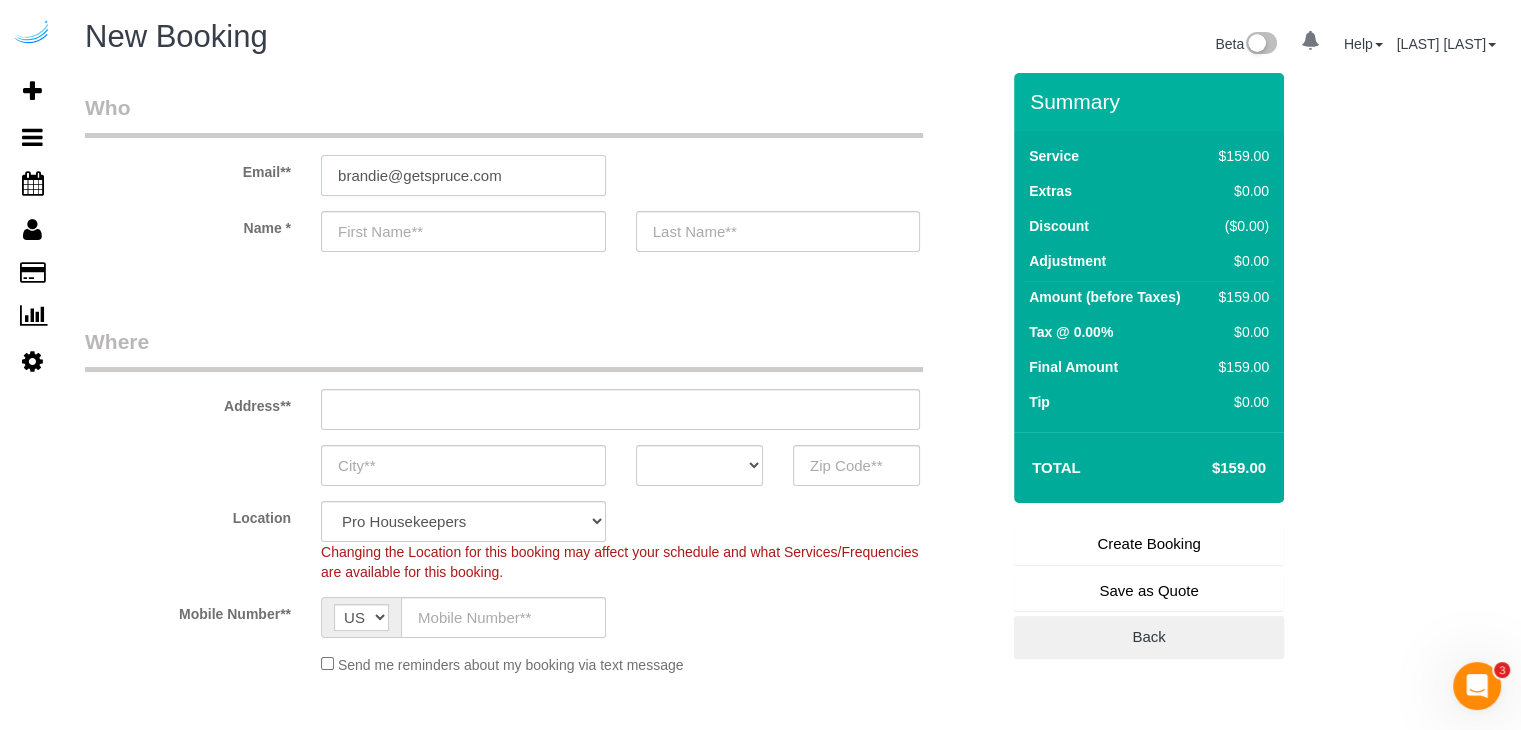 type on "Brandie" 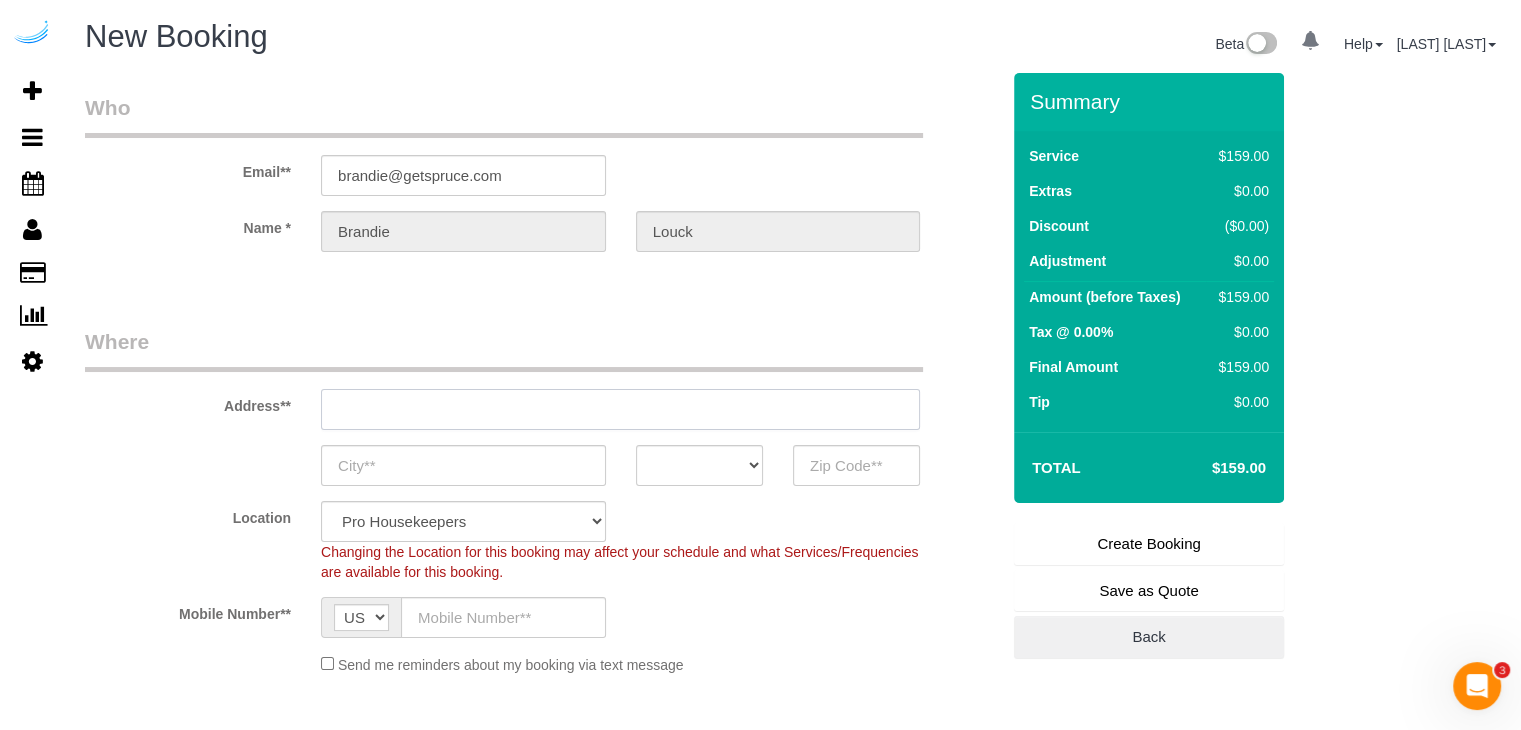 click at bounding box center (620, 409) 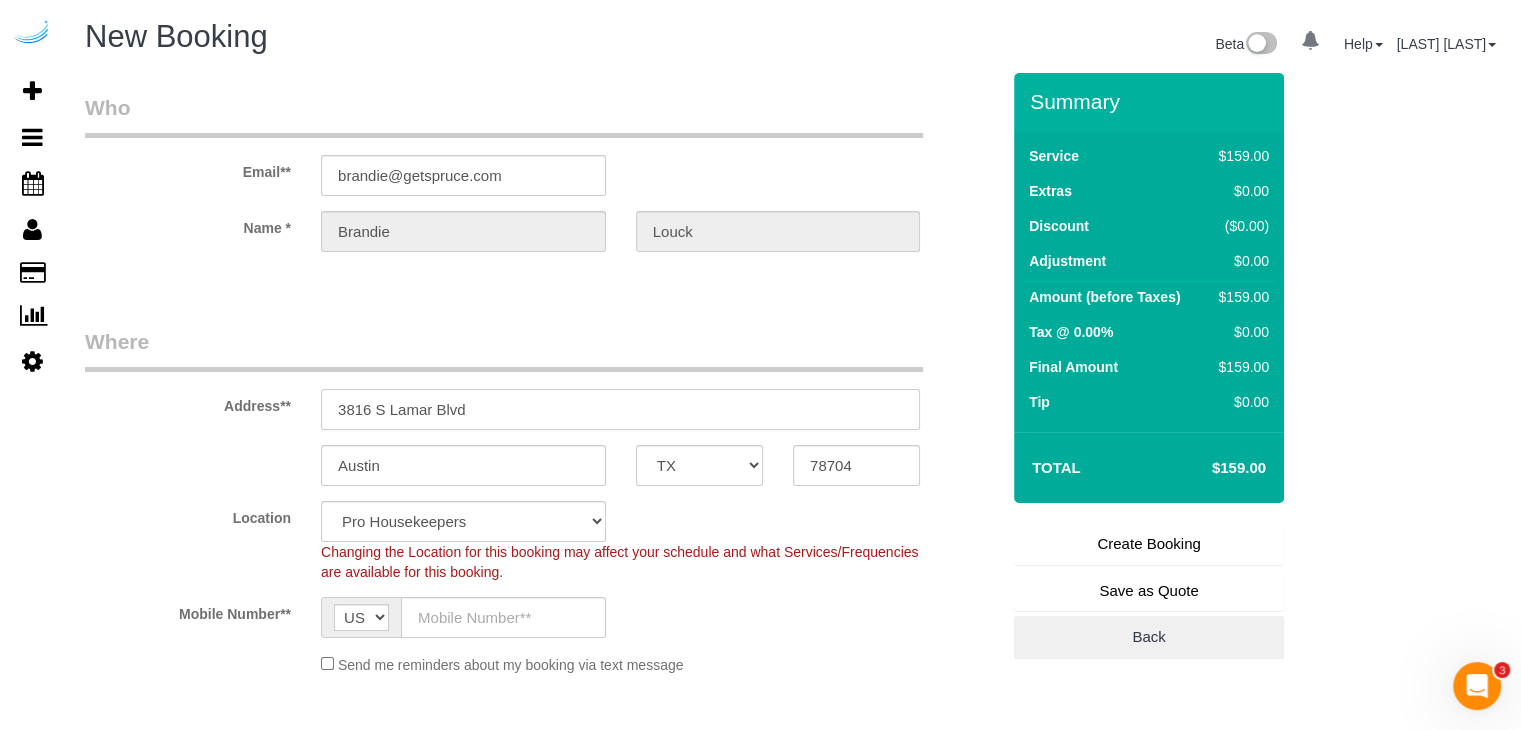 paste on "300 Roswell Rd NE, Atlanta, GA 30305" 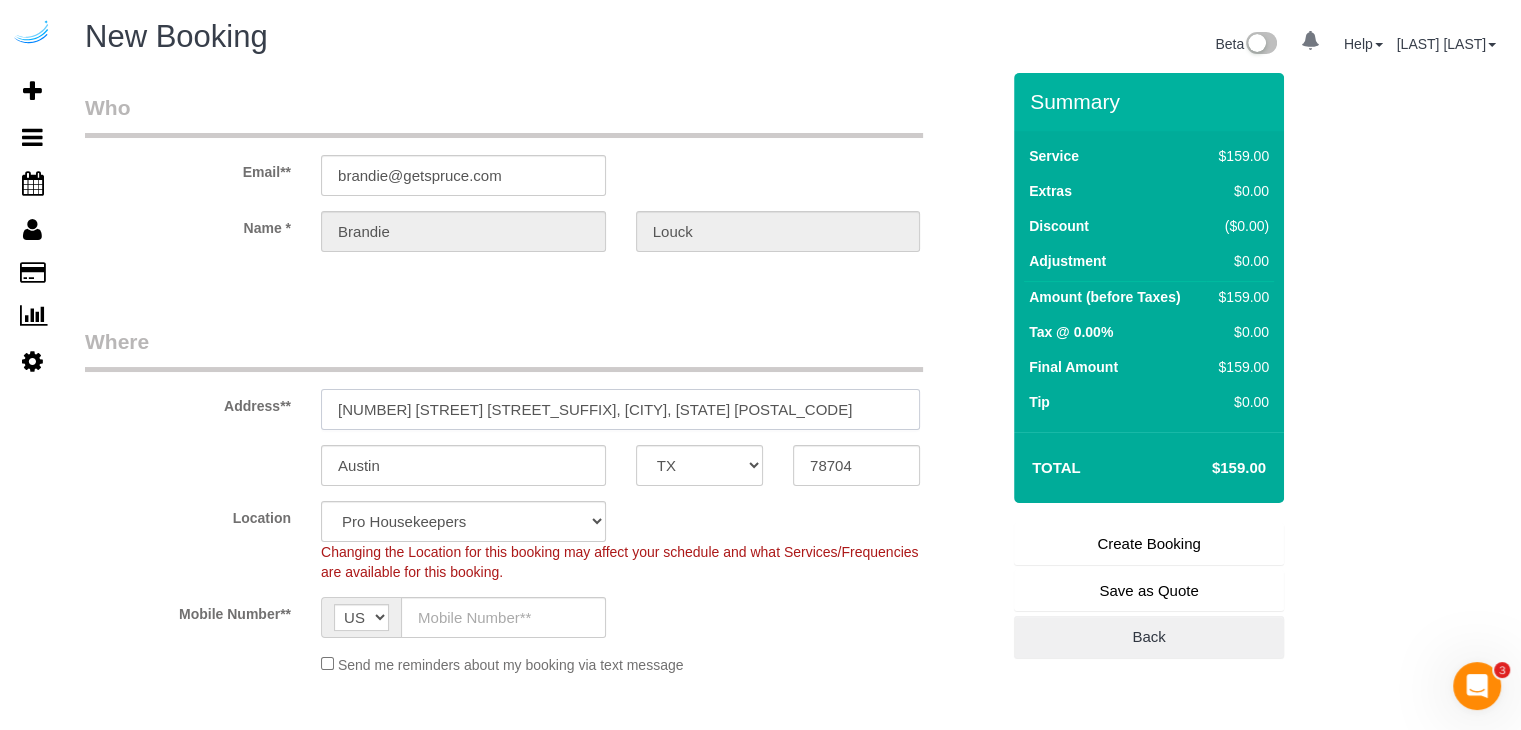 select on "9" 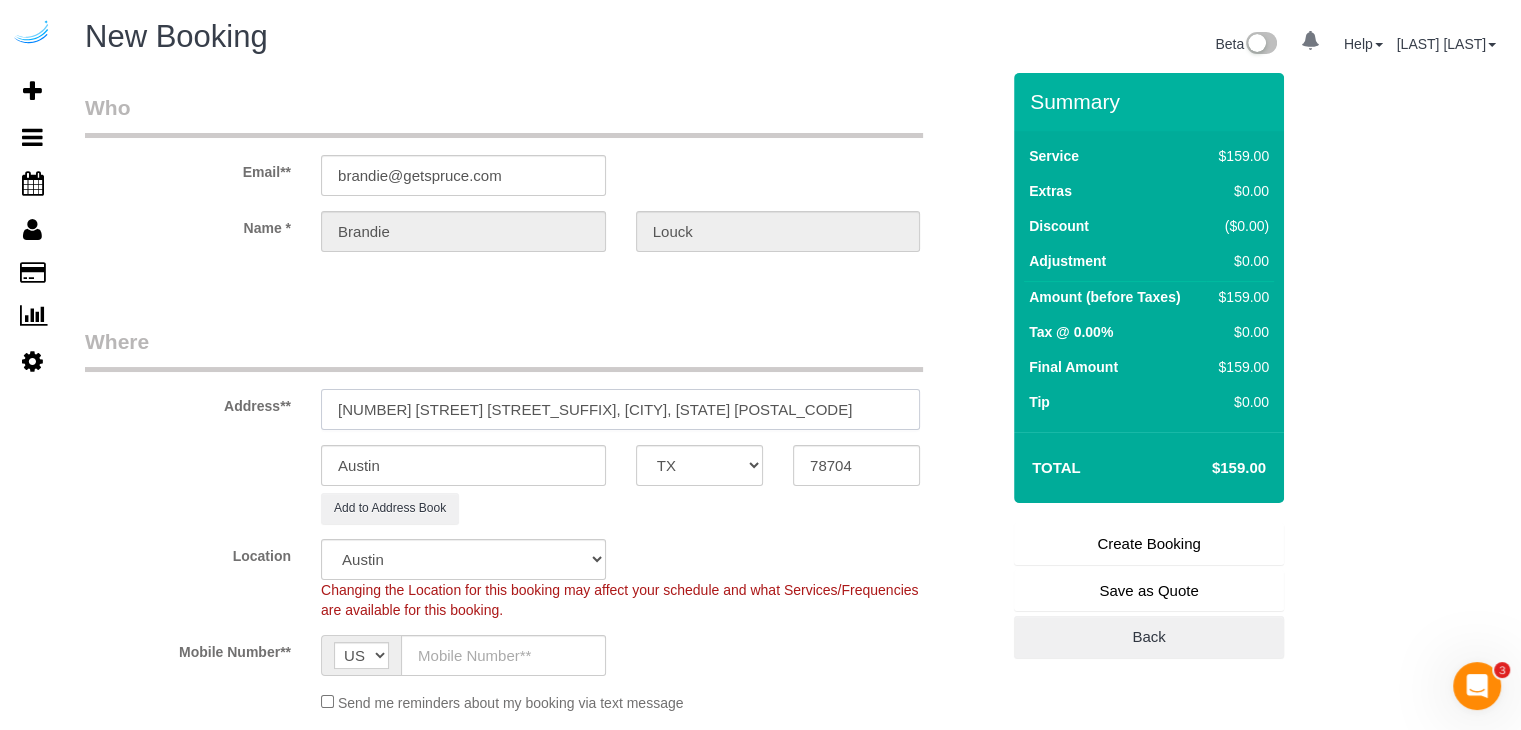 select on "object:5512" 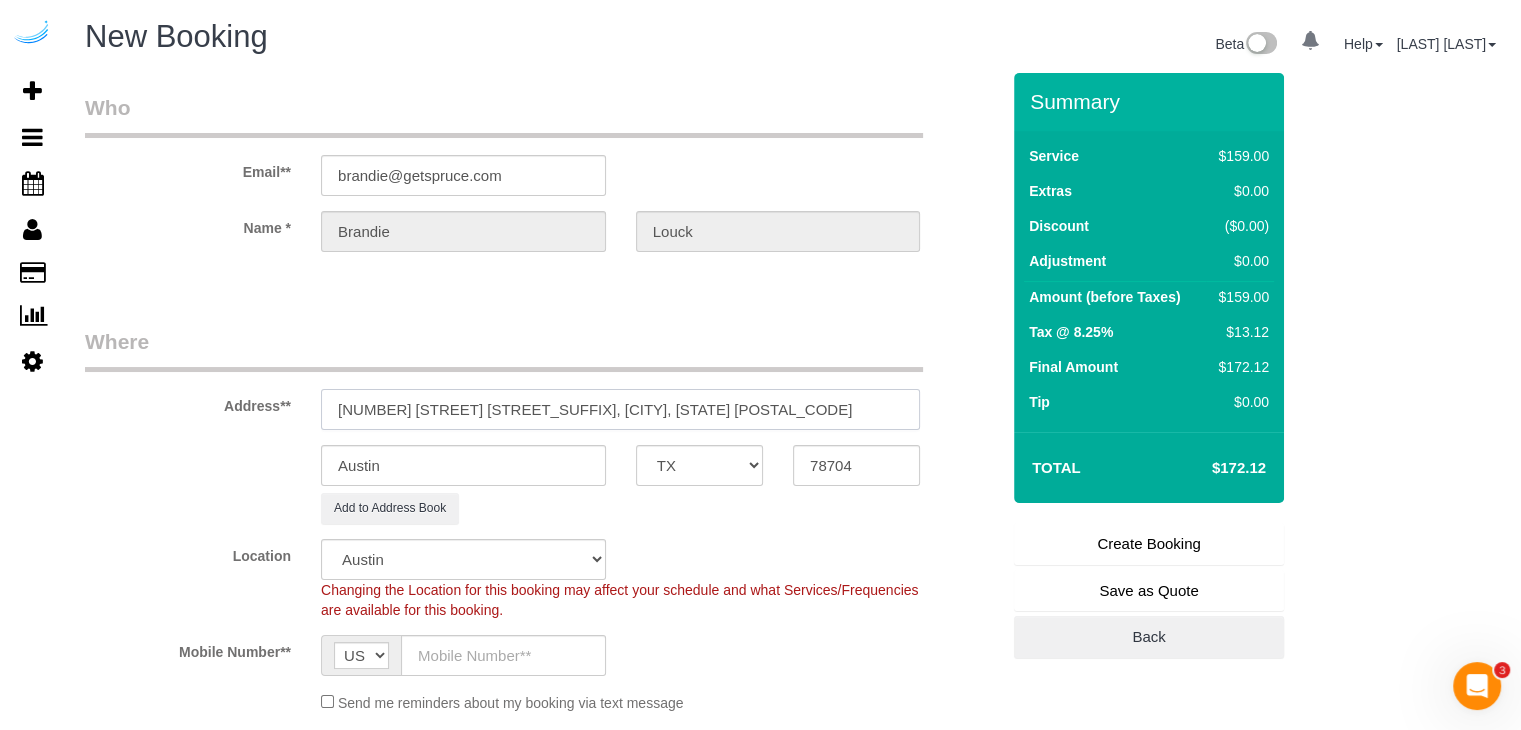 drag, startPoint x: 565, startPoint y: 410, endPoint x: 648, endPoint y: 405, distance: 83.15047 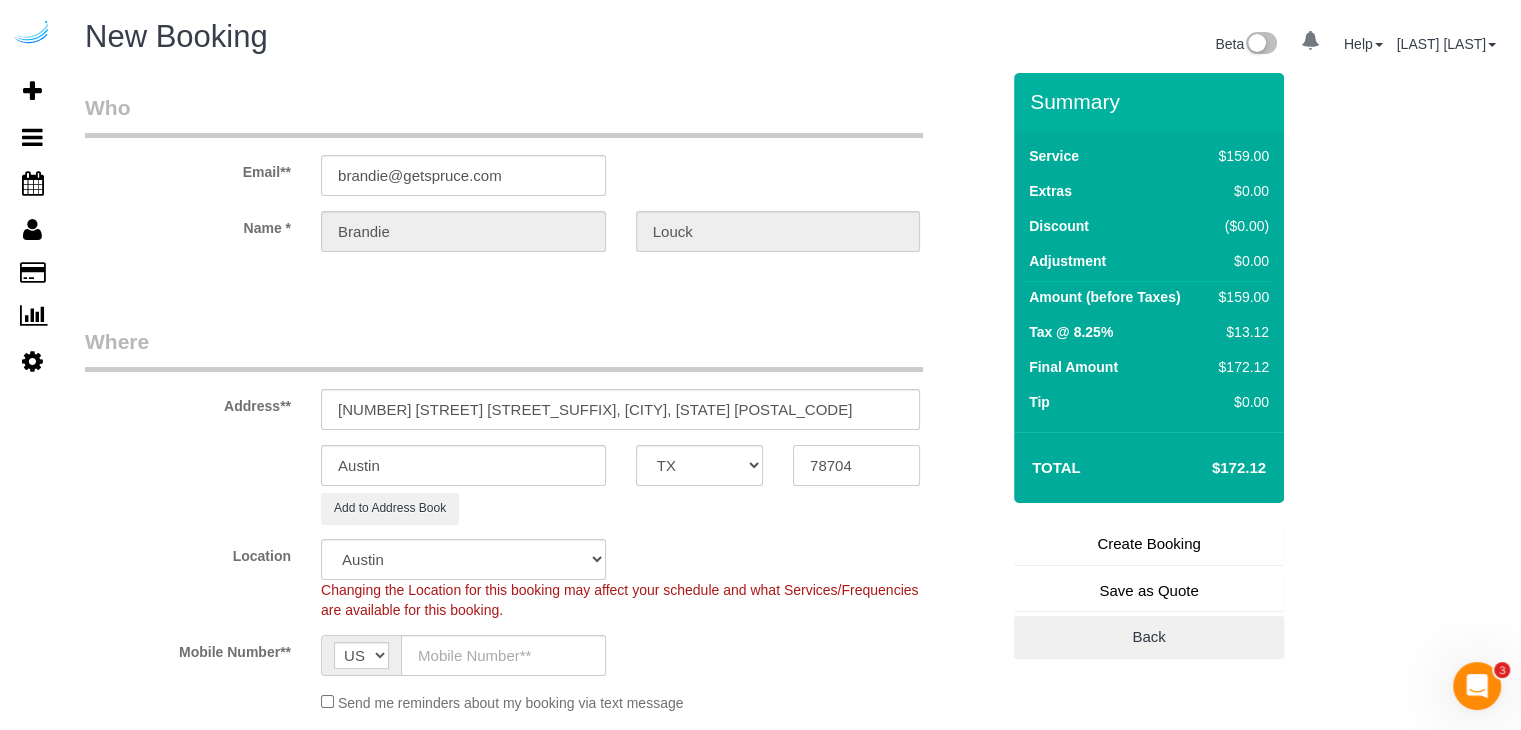 click on "78704" at bounding box center [856, 465] 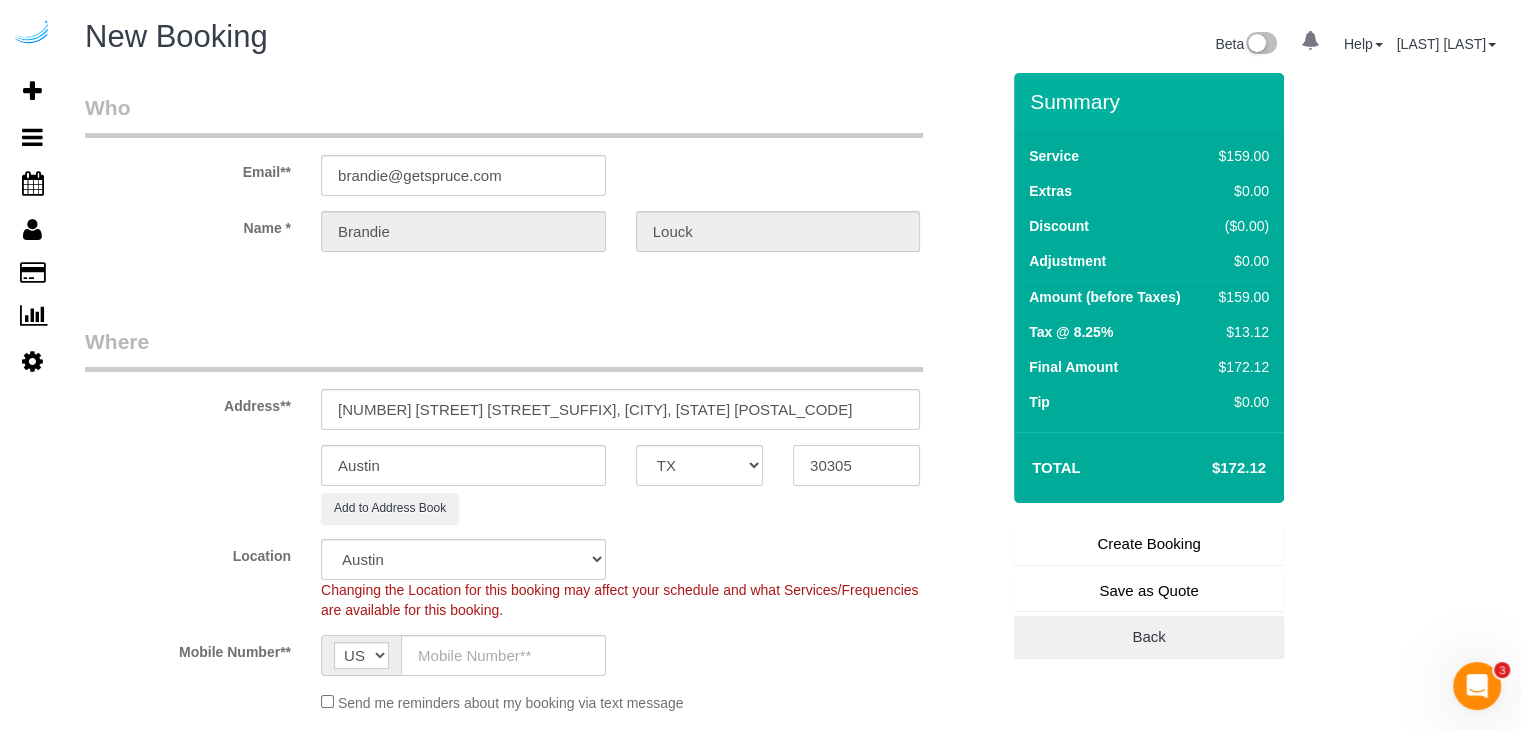 type on "30305" 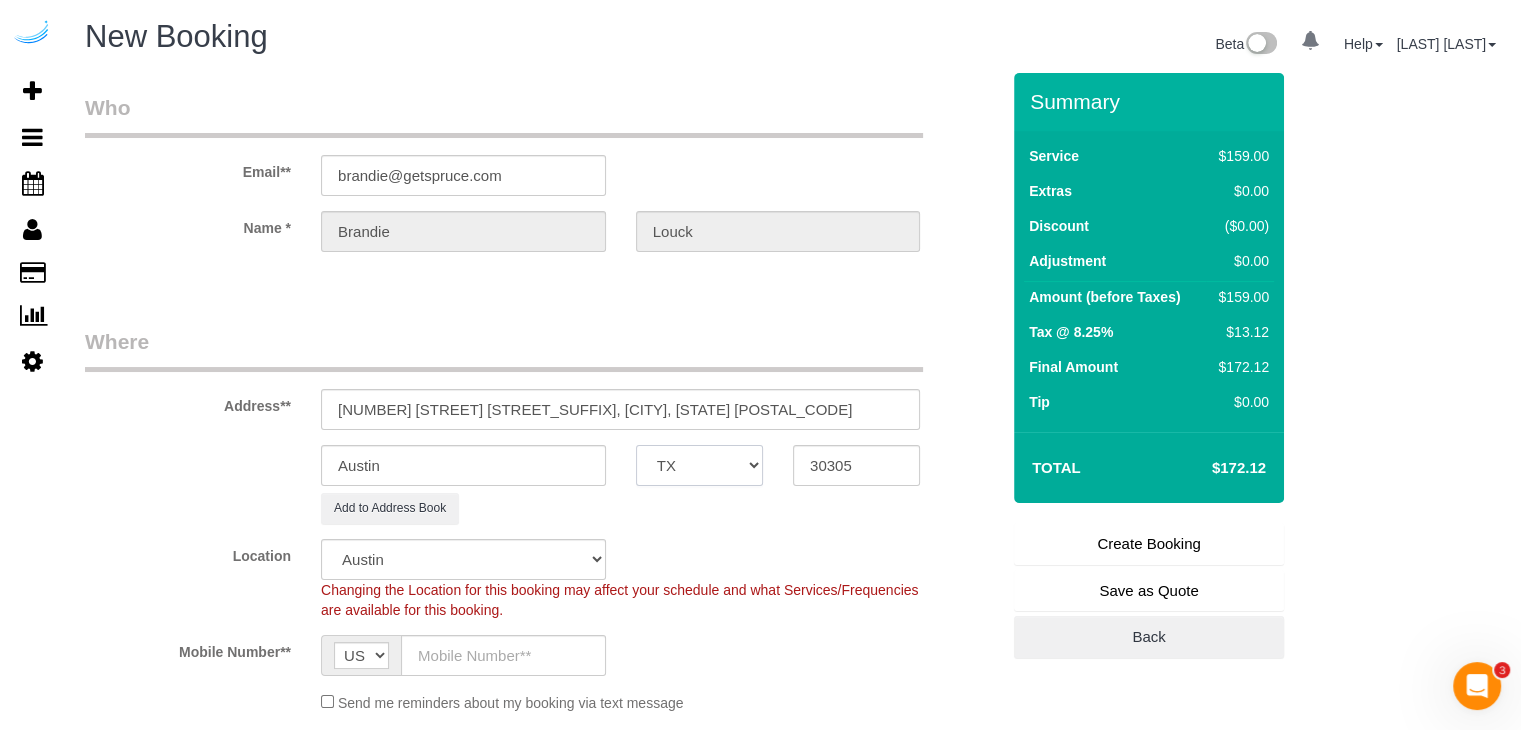 click on "AK
AL
AR
AZ
CA
CO
CT
DC
DE
FL
GA
HI
IA
ID
IL
IN
KS
KY
LA
MA
MD
ME
MI
MN
MO
MS
MT
NC
ND
NE
NH
NJ
NM
NV
NY
OH
OK
OR
PA
RI
SC
SD
TN
TX
UT
VA
VT
WA
WI
WV
WY" at bounding box center (699, 465) 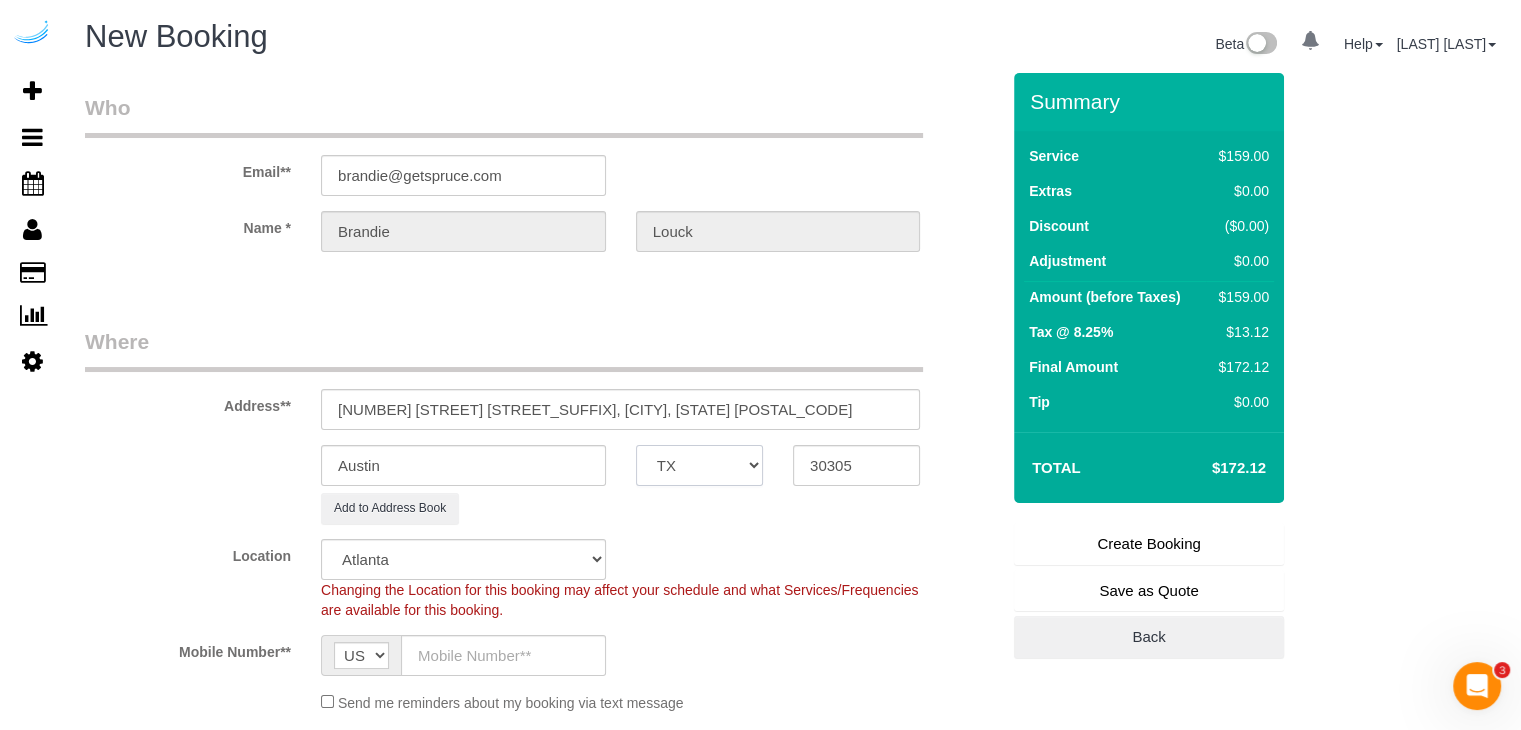 select on "GA" 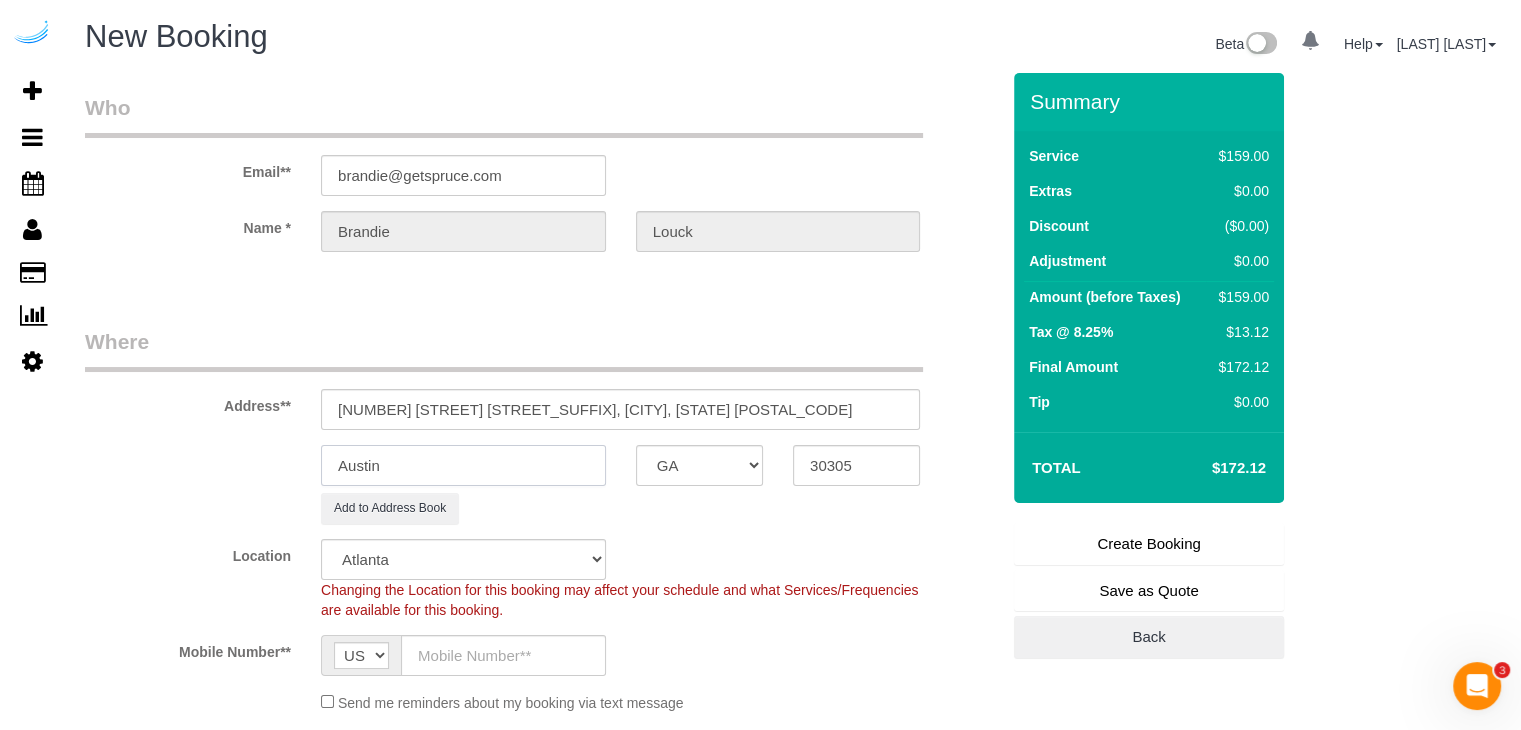 click on "Austin" at bounding box center (463, 465) 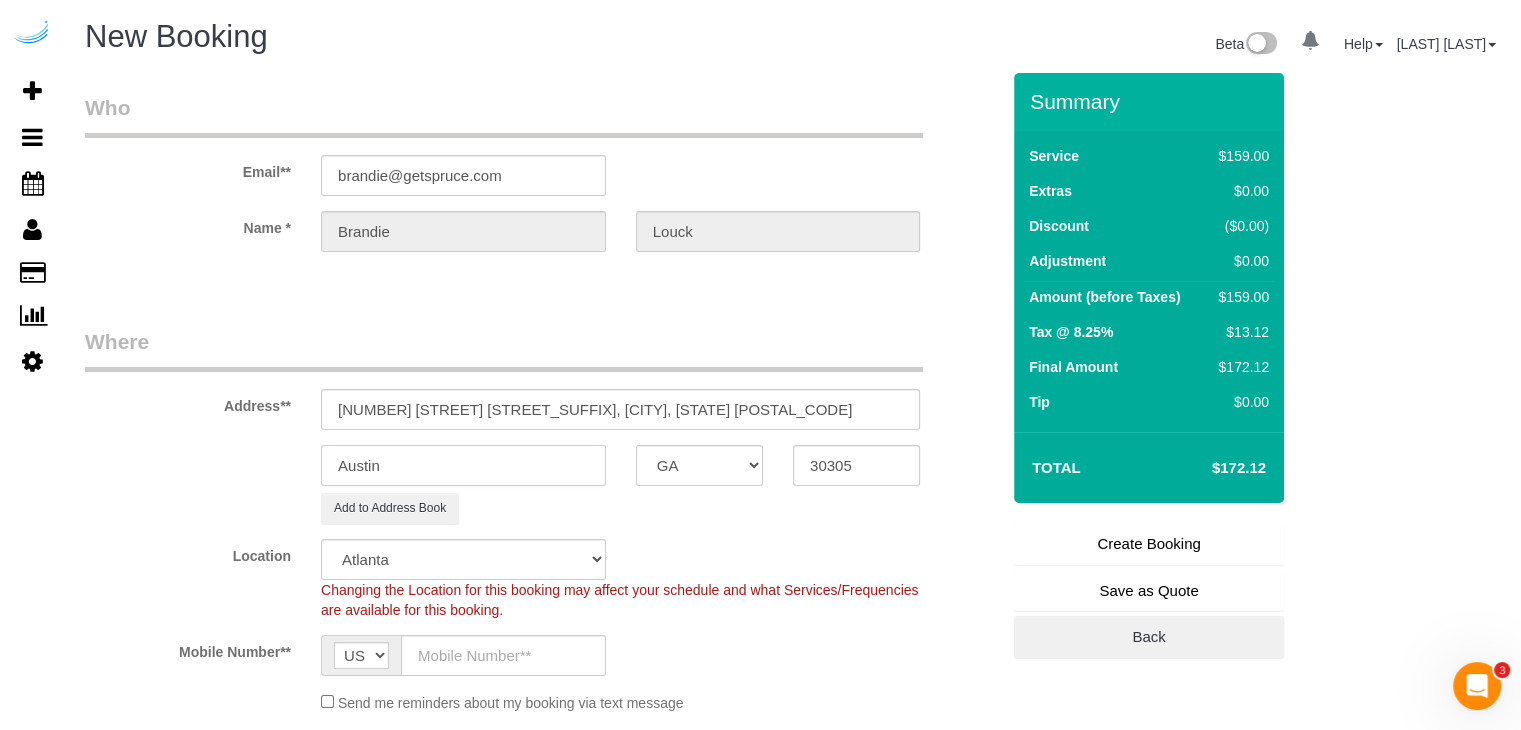type on "A" 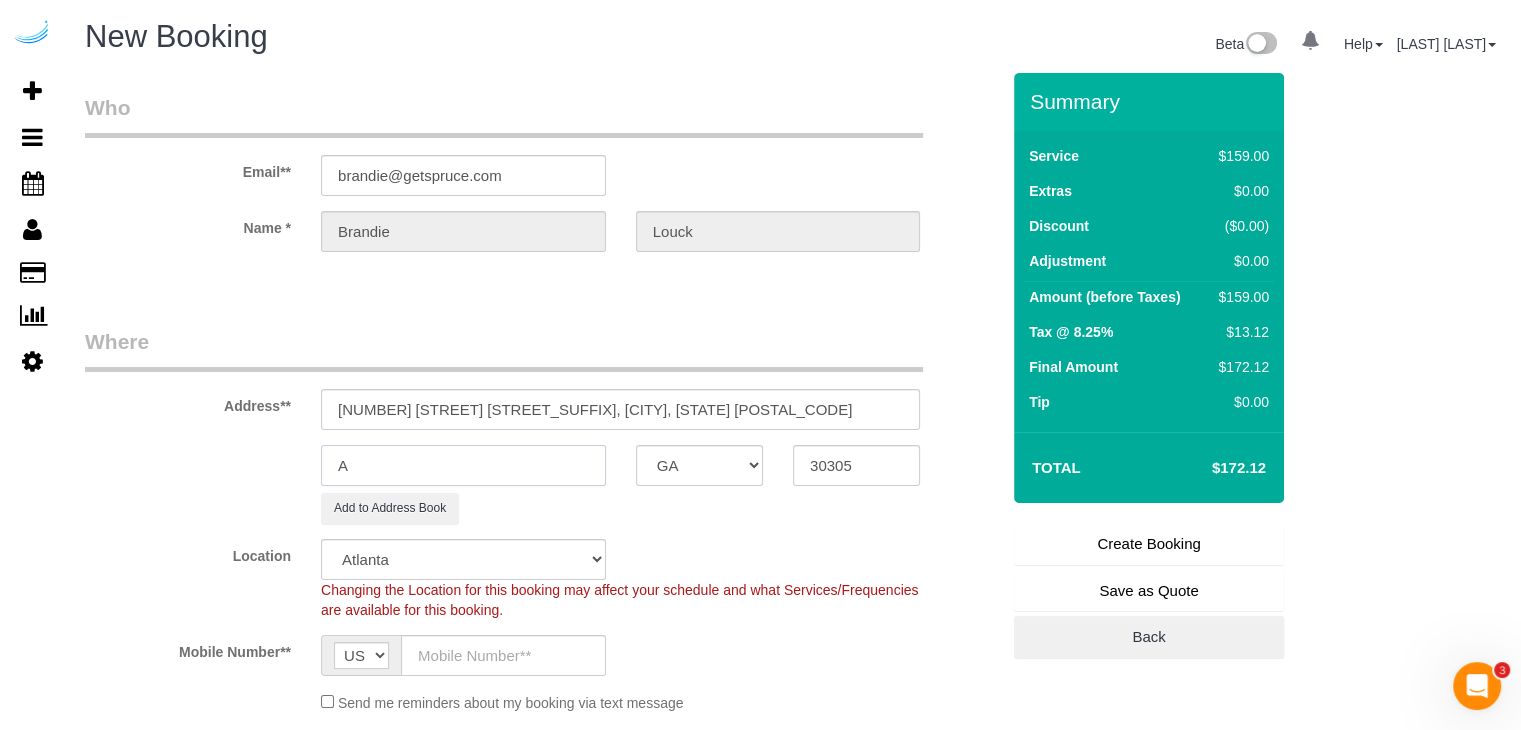 select on "object:5559" 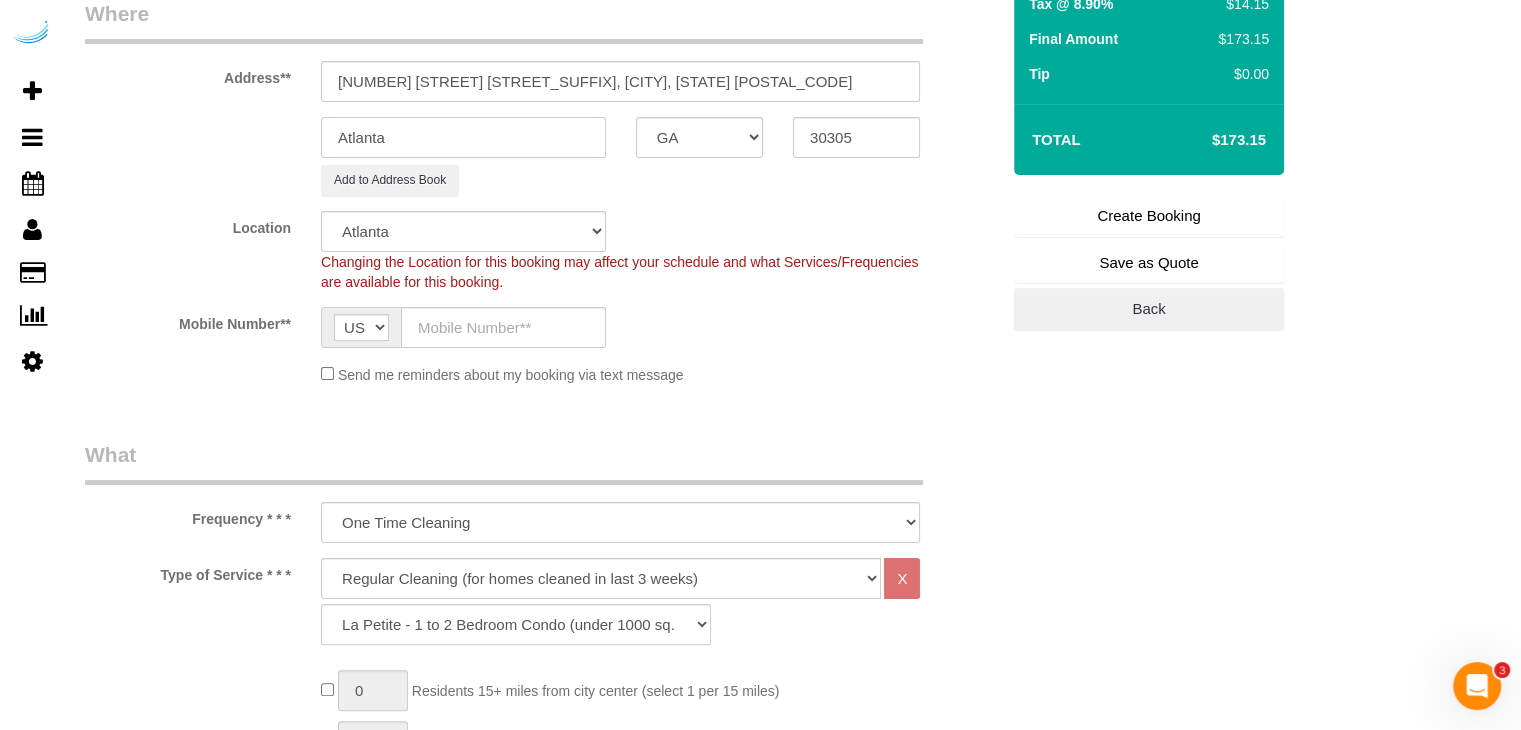 scroll, scrollTop: 300, scrollLeft: 0, axis: vertical 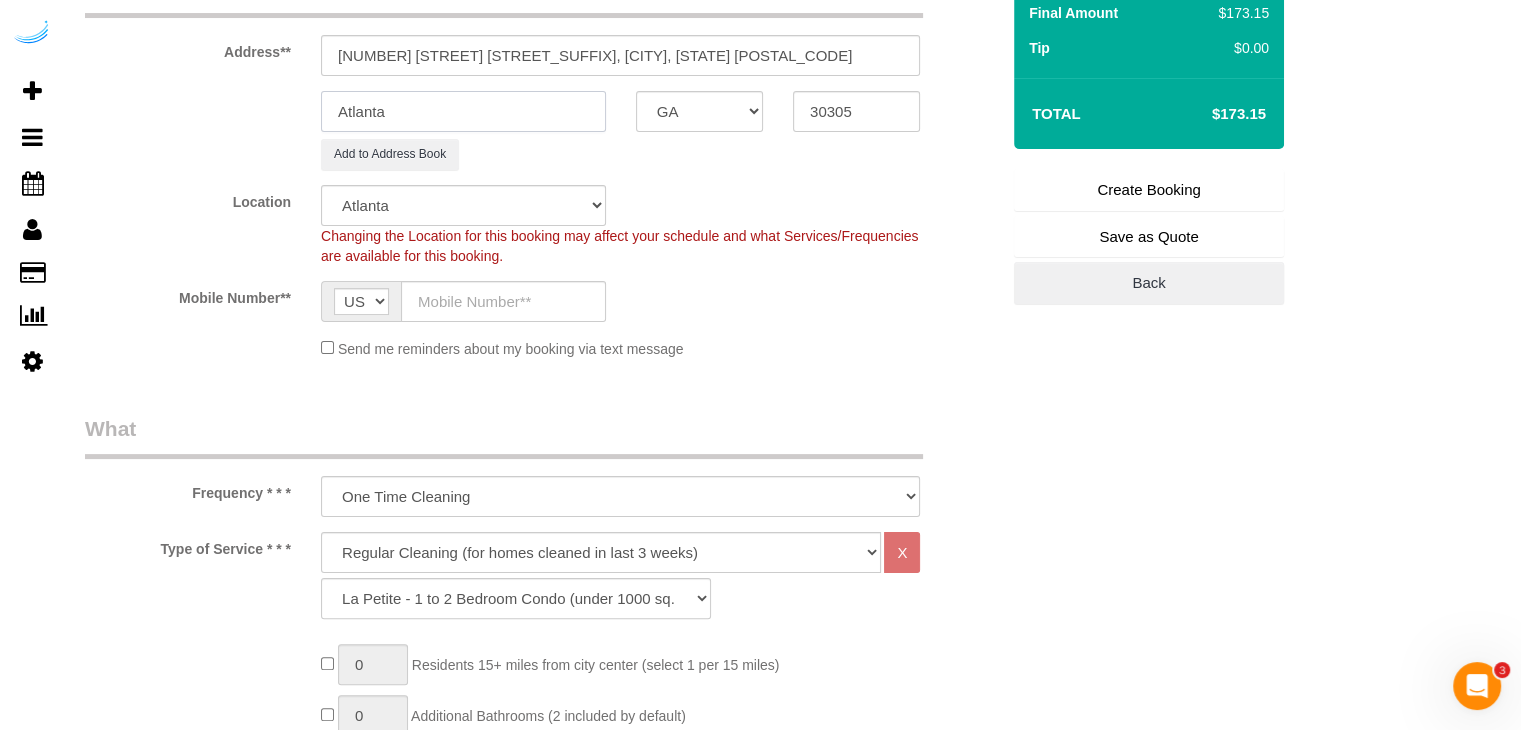 type on "Atlanta" 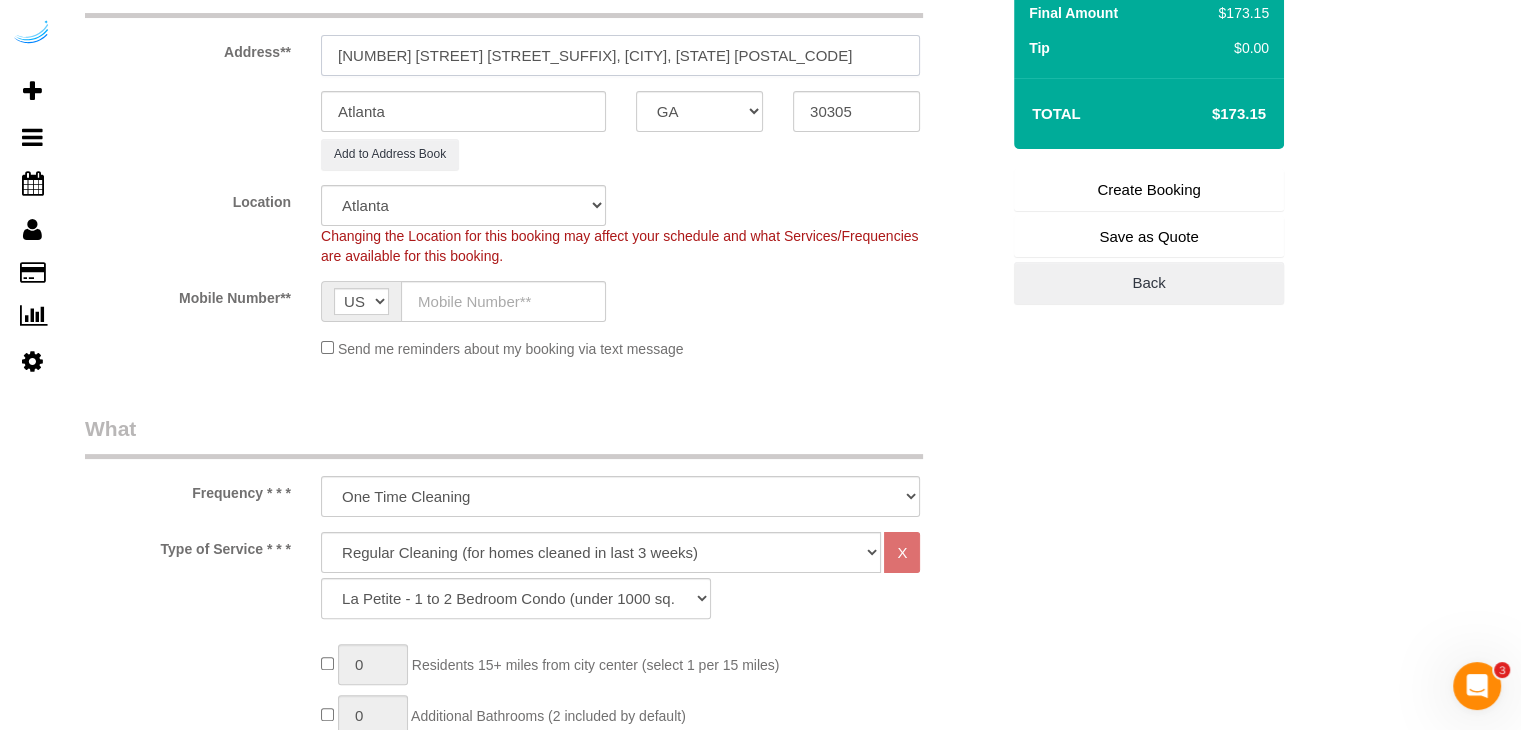 drag, startPoint x: 484, startPoint y: 57, endPoint x: 728, endPoint y: 47, distance: 244.20483 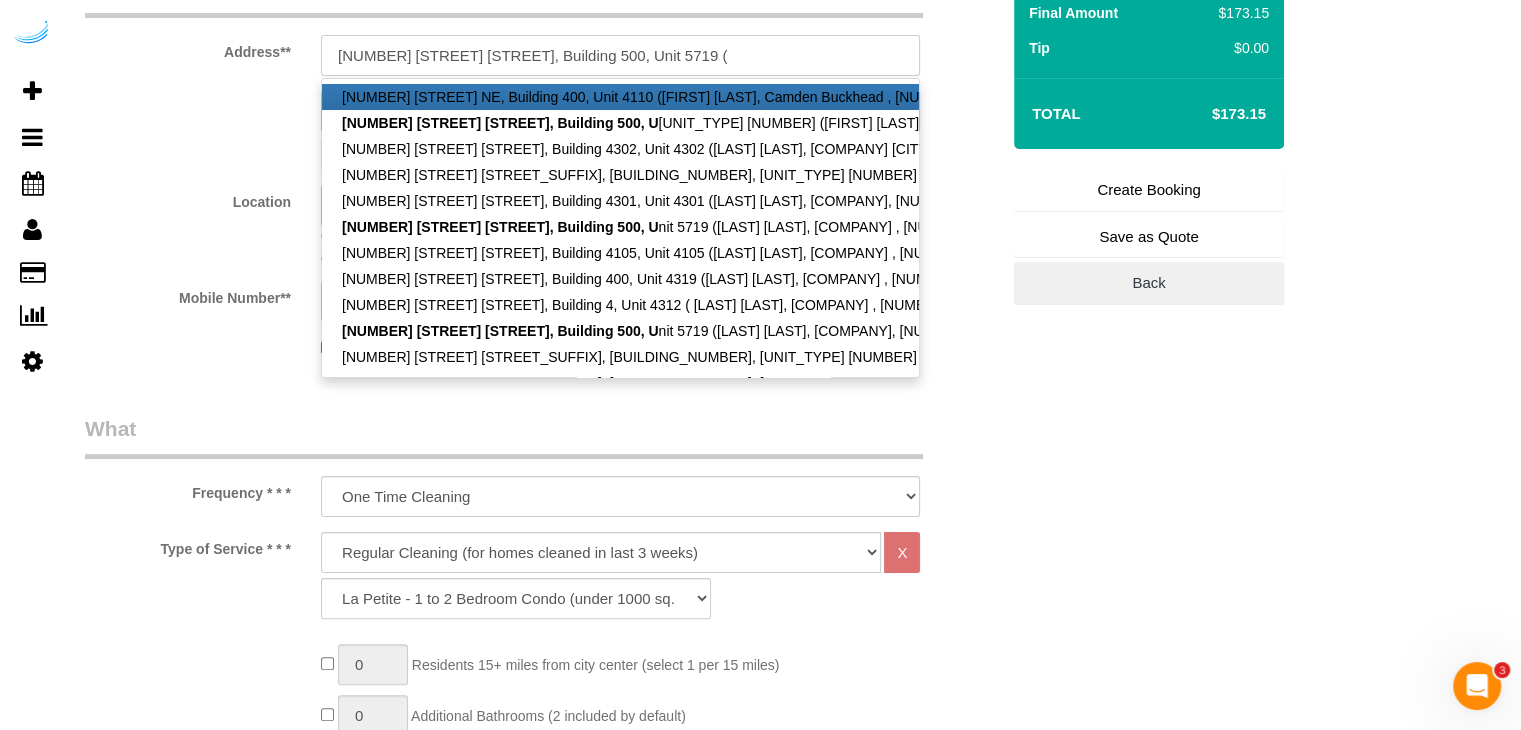 paste on "5719" 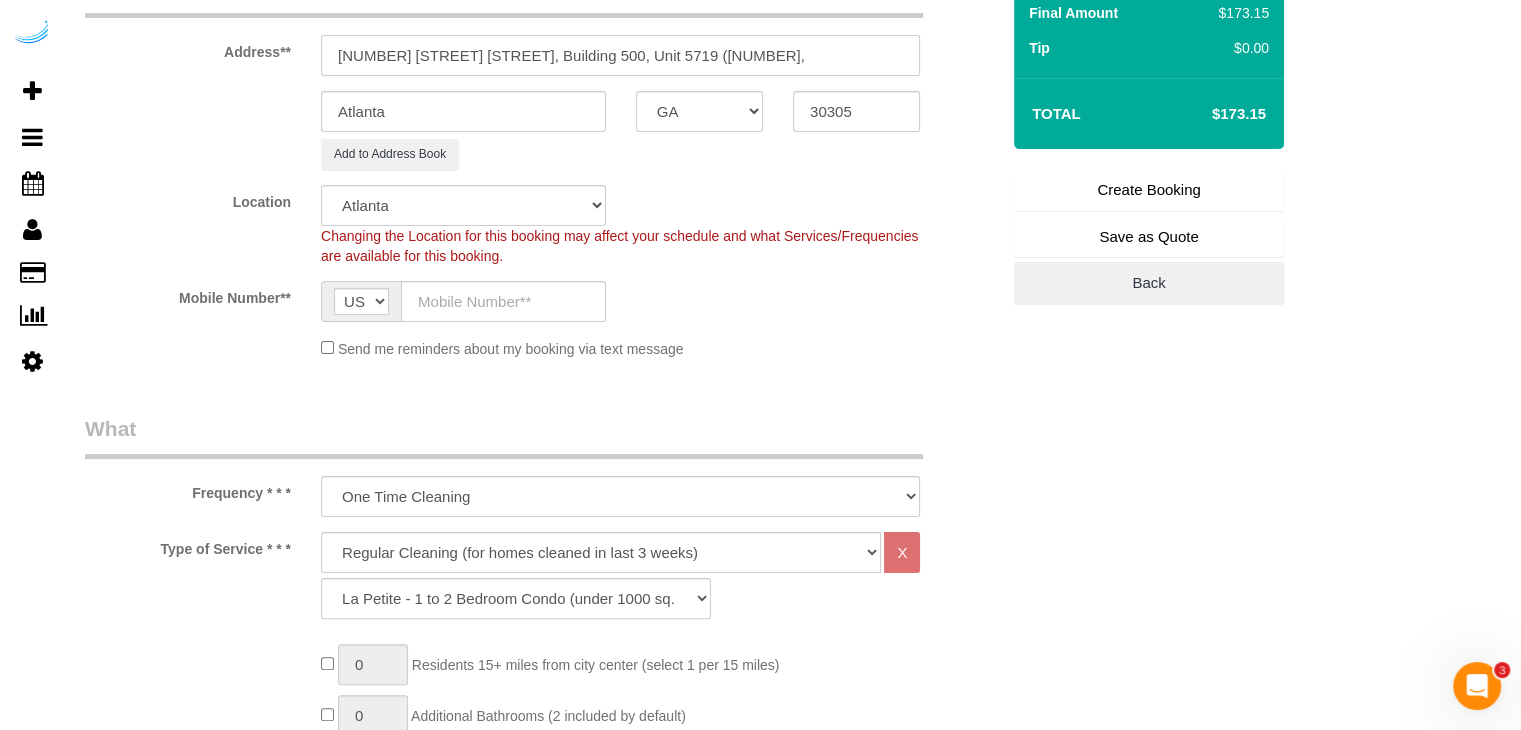 drag, startPoint x: 704, startPoint y: 42, endPoint x: 648, endPoint y: 54, distance: 57.271286 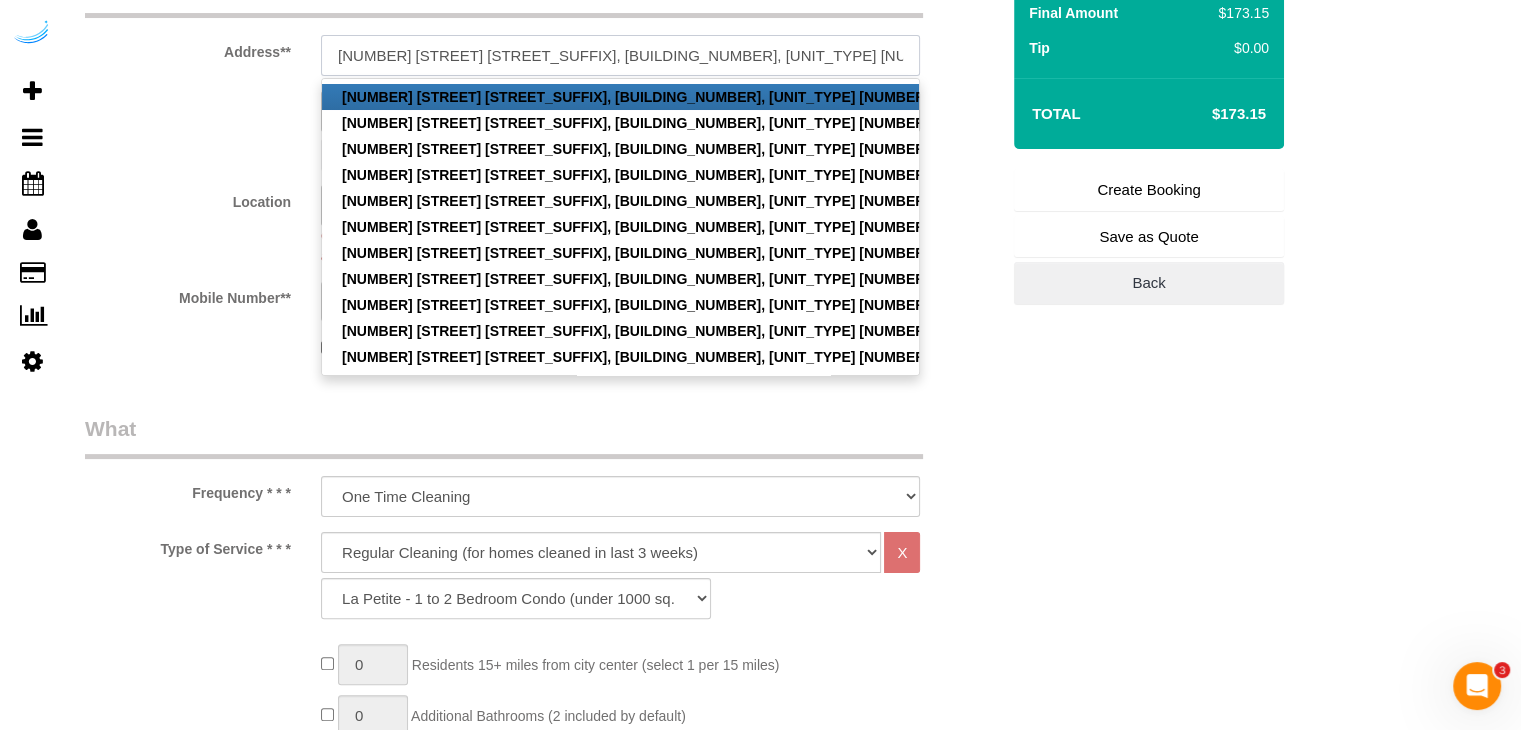 paste on "Camden Buckhead" 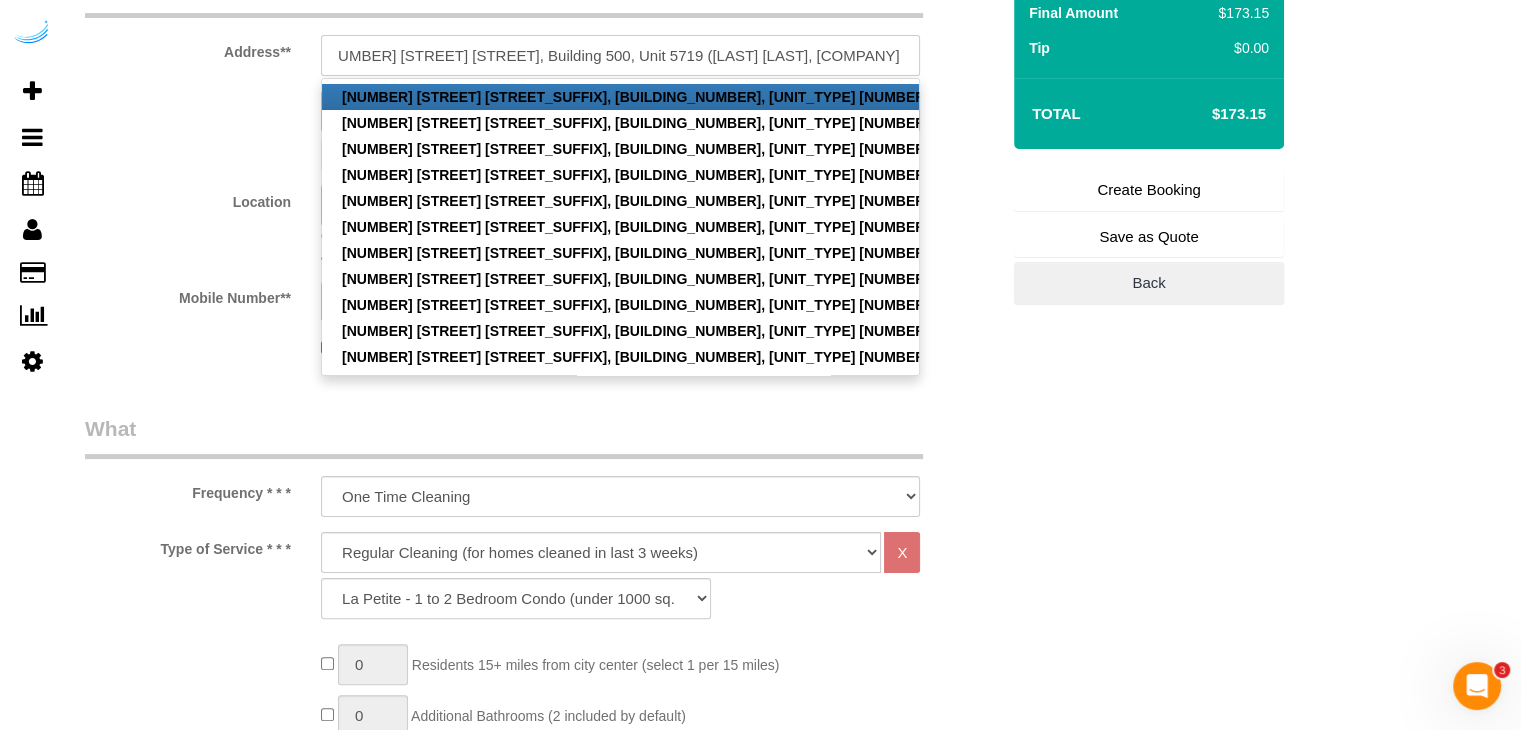 scroll, scrollTop: 0, scrollLeft: 20, axis: horizontal 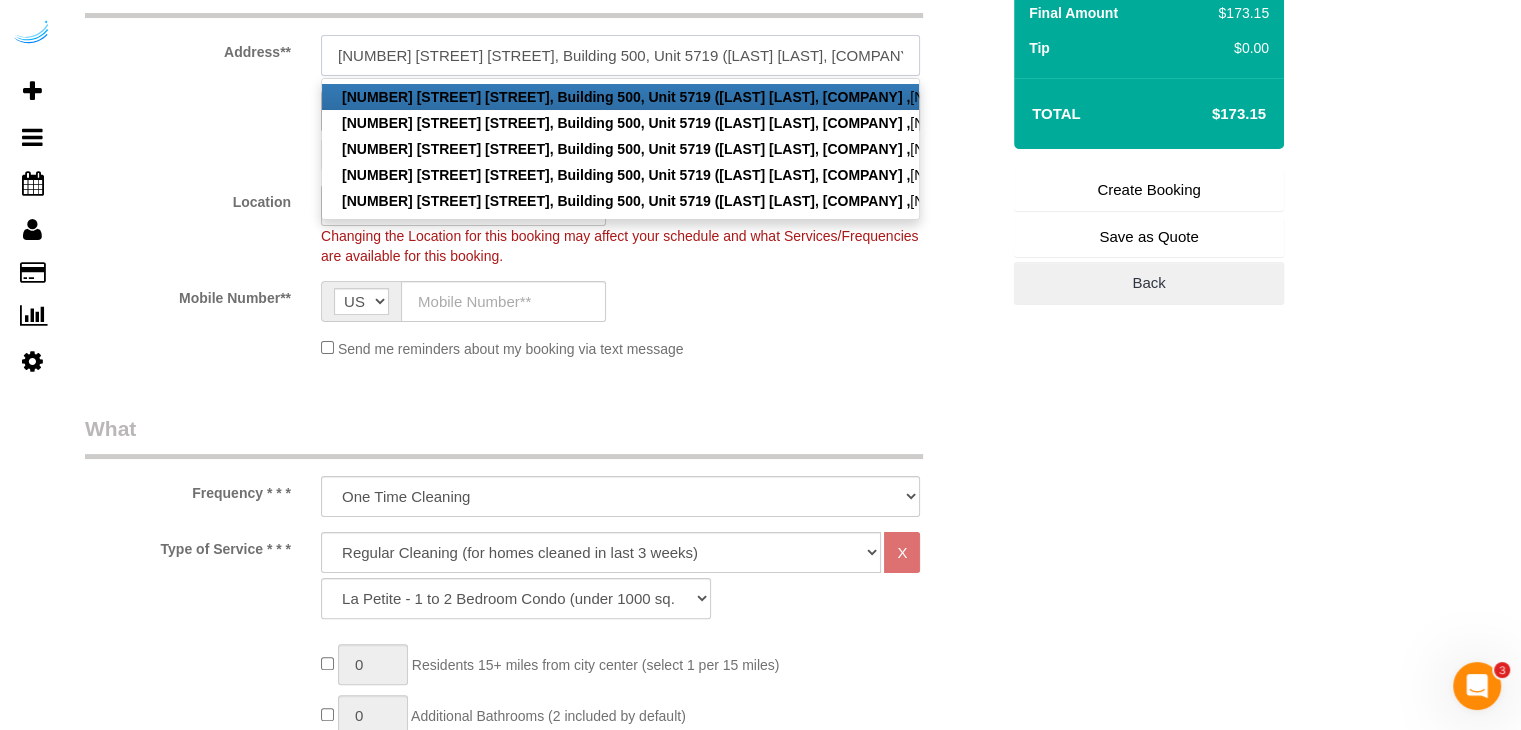 paste on "1407698" 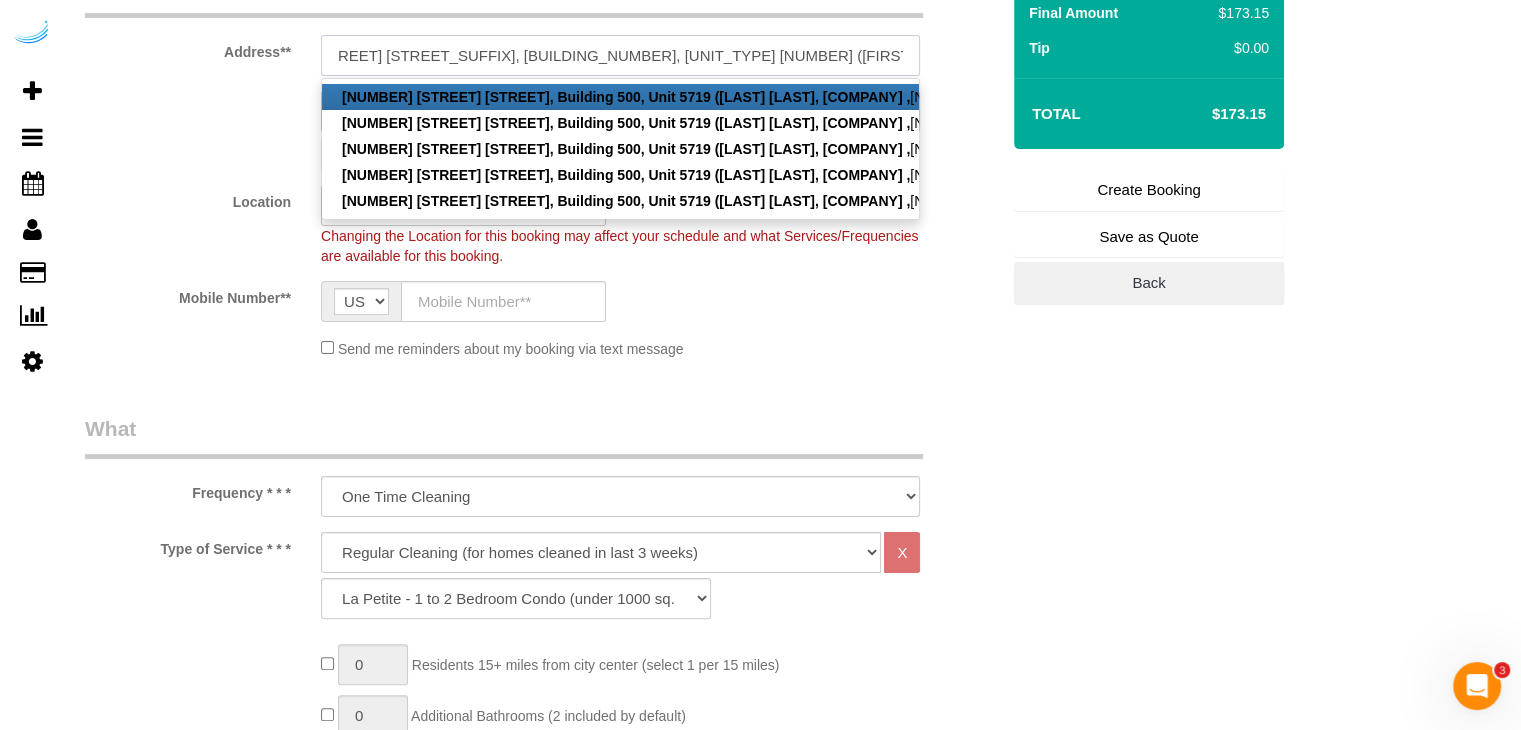 scroll, scrollTop: 0, scrollLeft: 106, axis: horizontal 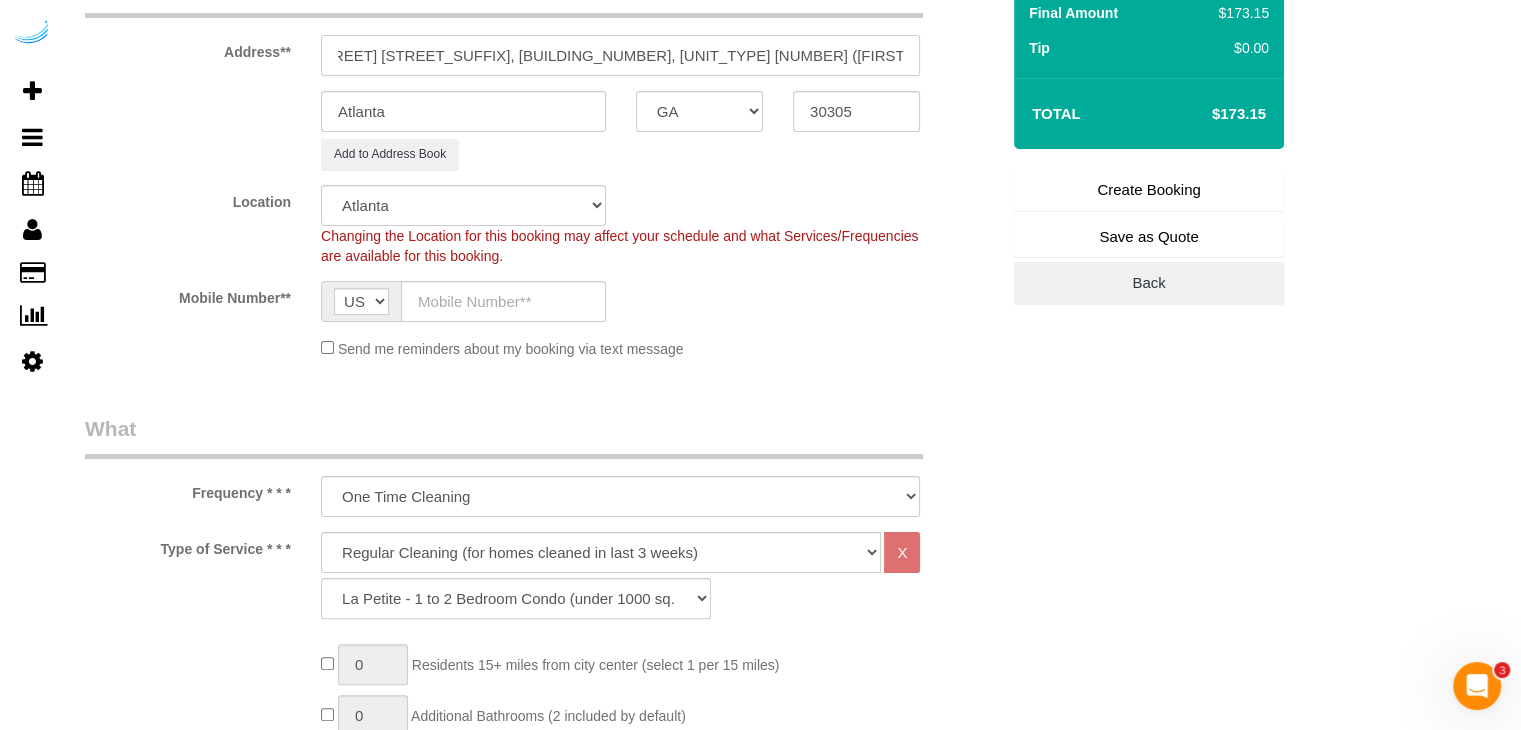 type on "3300 Roswell Rd NE, Building 500, Unit 5719 (Rodney blackstock, Camden Buckhead , 1407698	)" 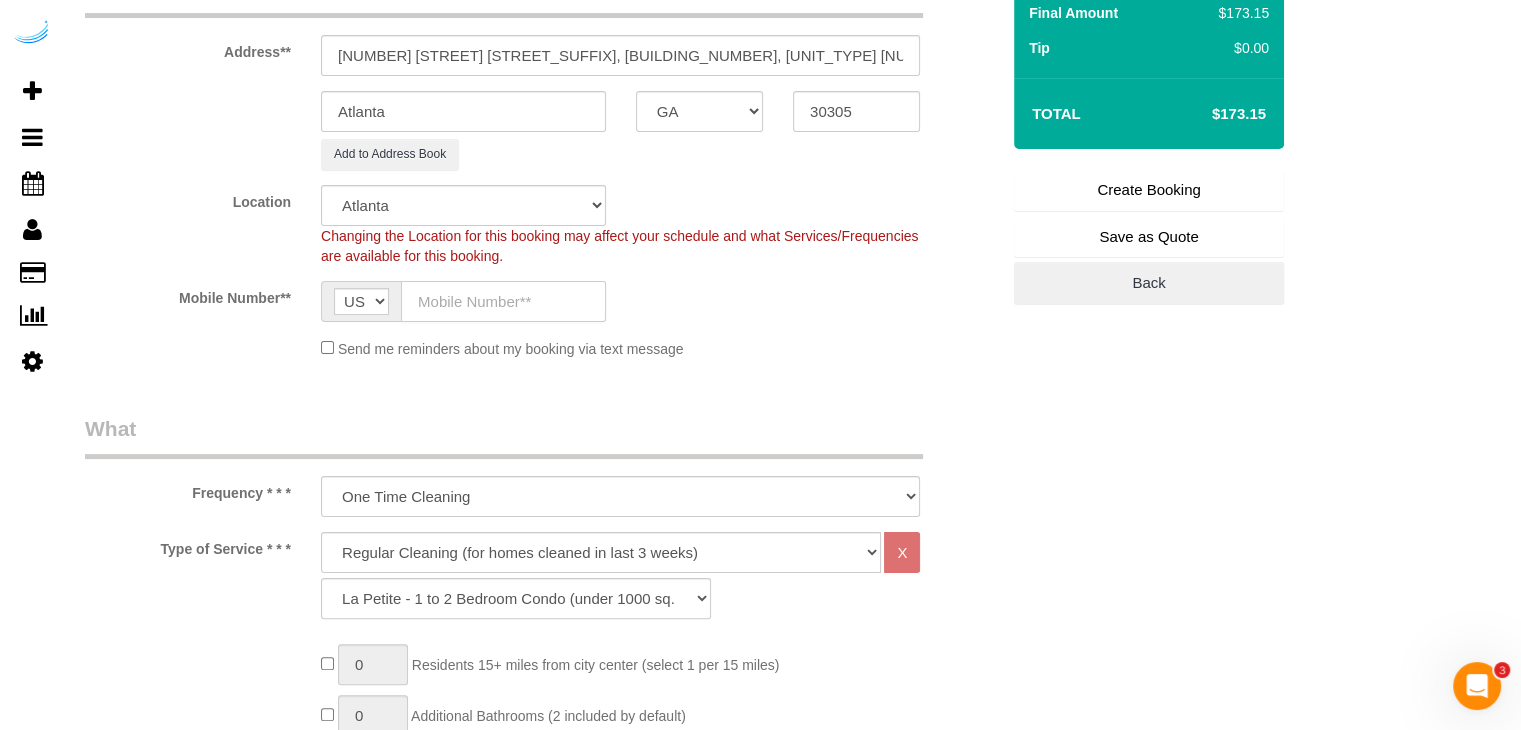 drag, startPoint x: 453, startPoint y: 316, endPoint x: 451, endPoint y: 295, distance: 21.095022 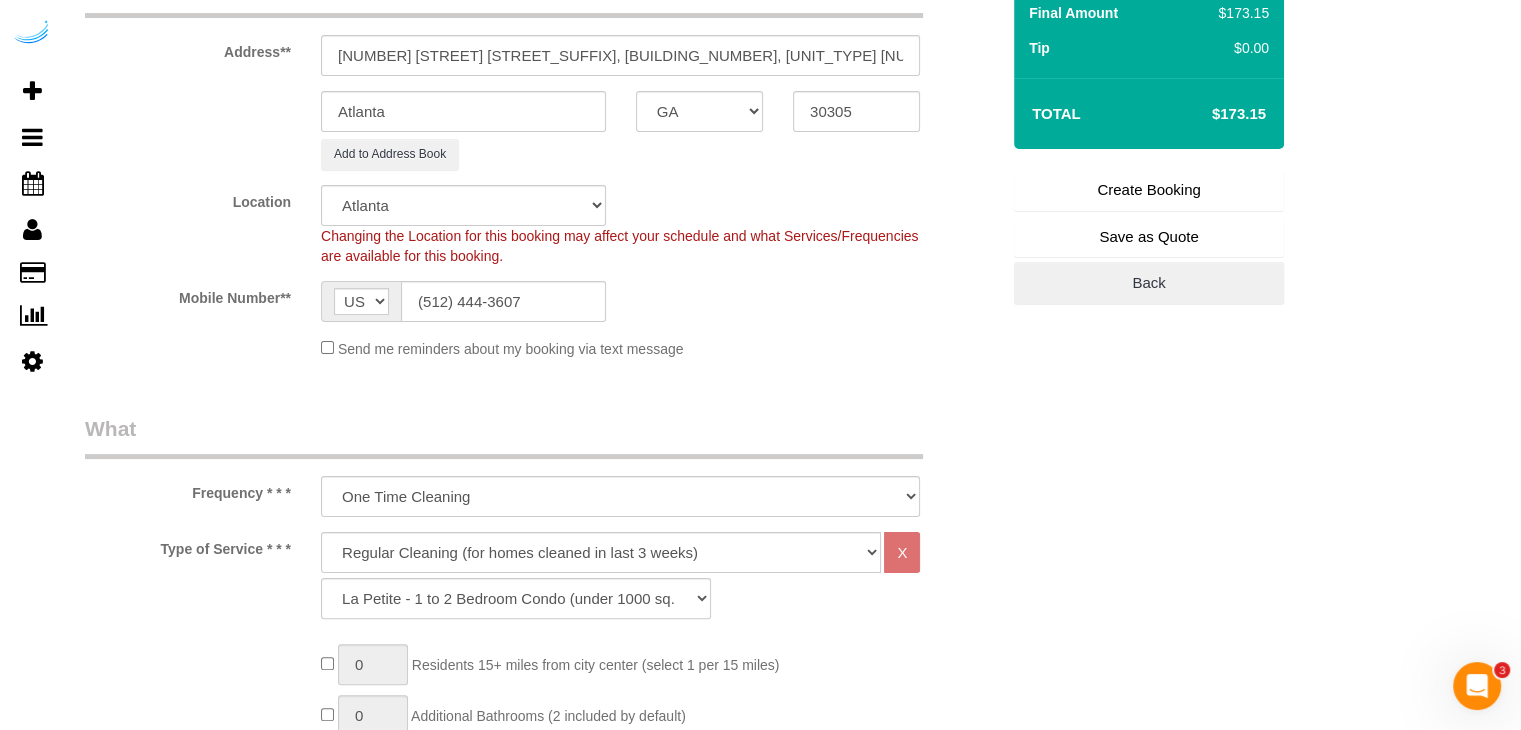 type on "Brandie Louck" 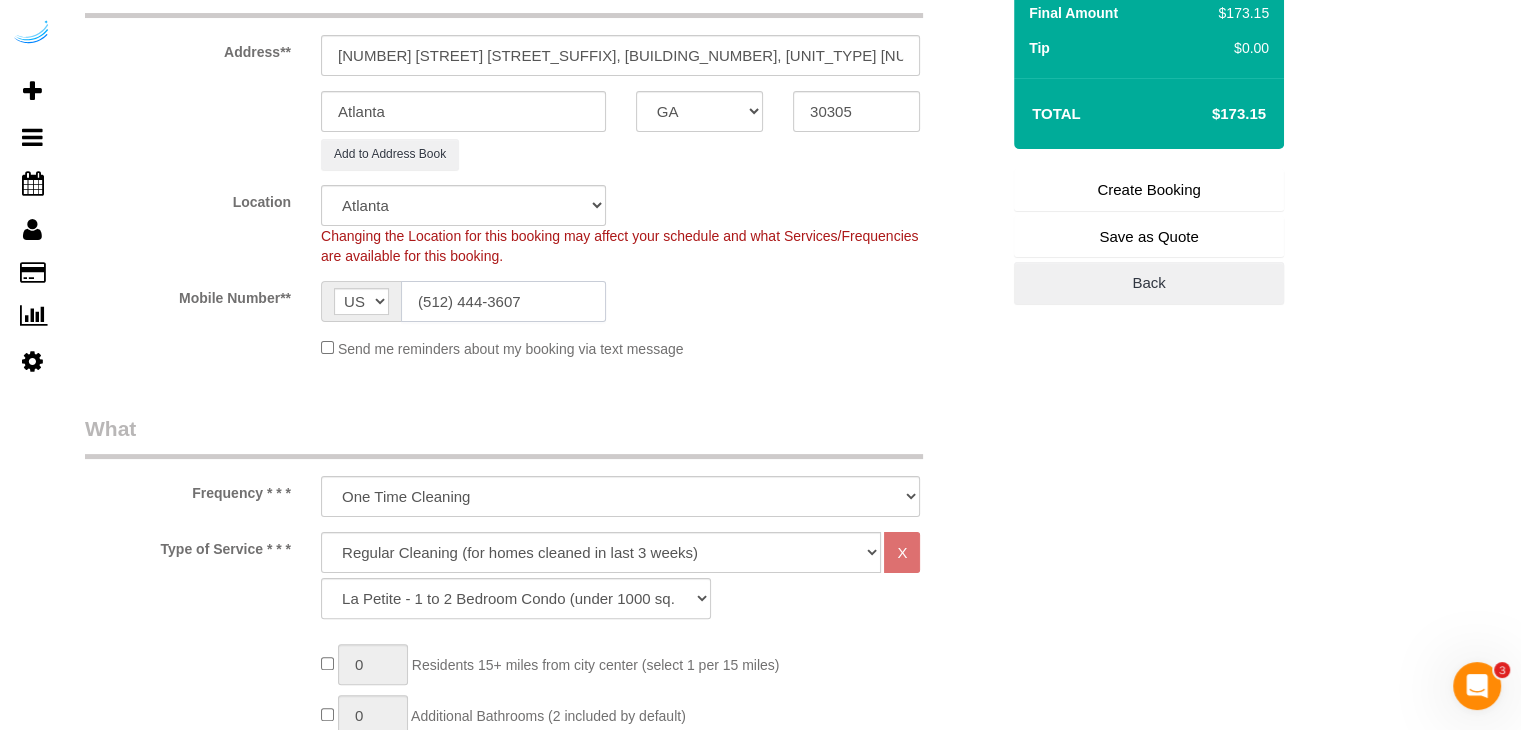 type on "(512) 444-3607" 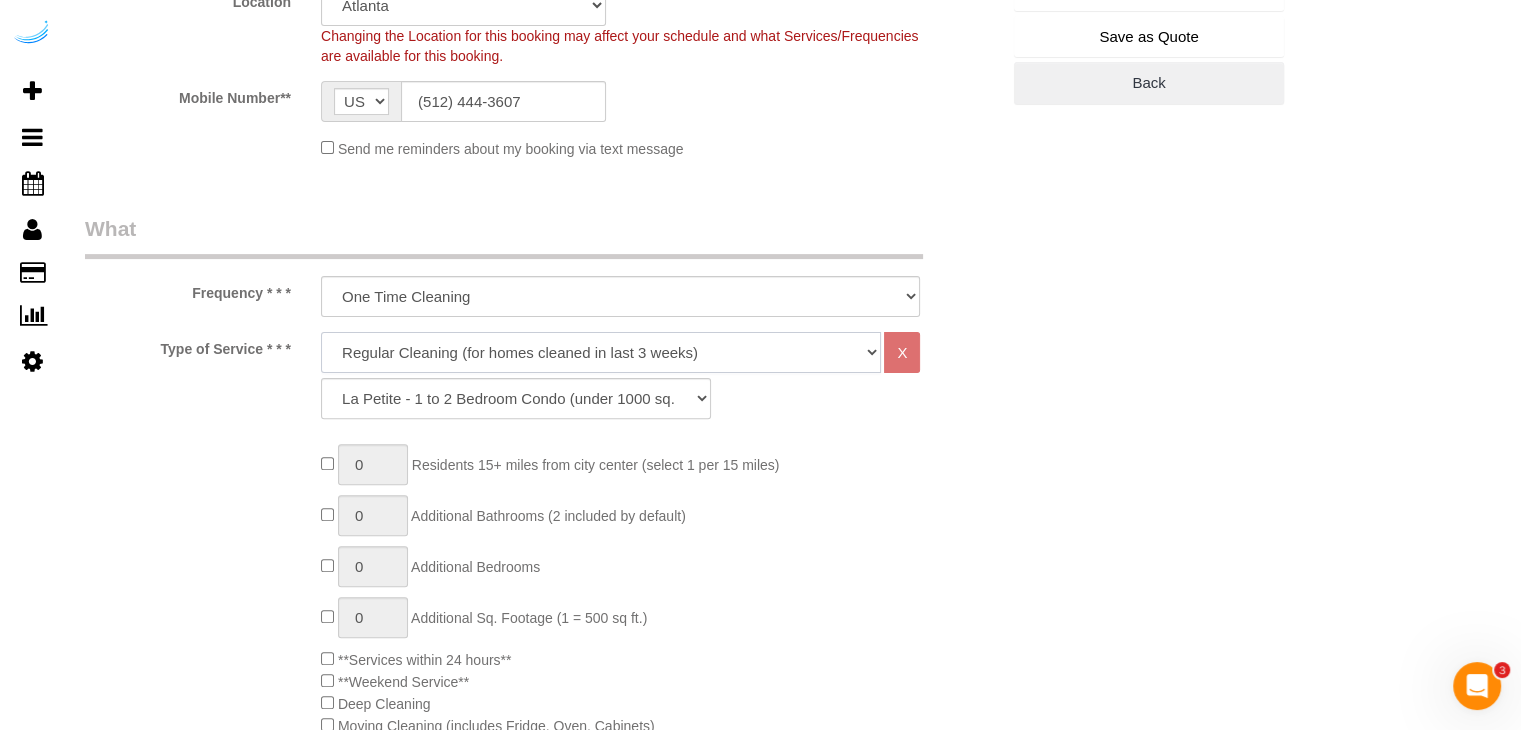 click on "Deep Cleaning (for homes that have not been cleaned in 3+ weeks) Spruce Regular Cleaning (for homes cleaned in last 3 weeks) Moving Cleanup (to clean home for new tenants) Post Construction Cleaning Vacation Rental Cleaning Hourly" 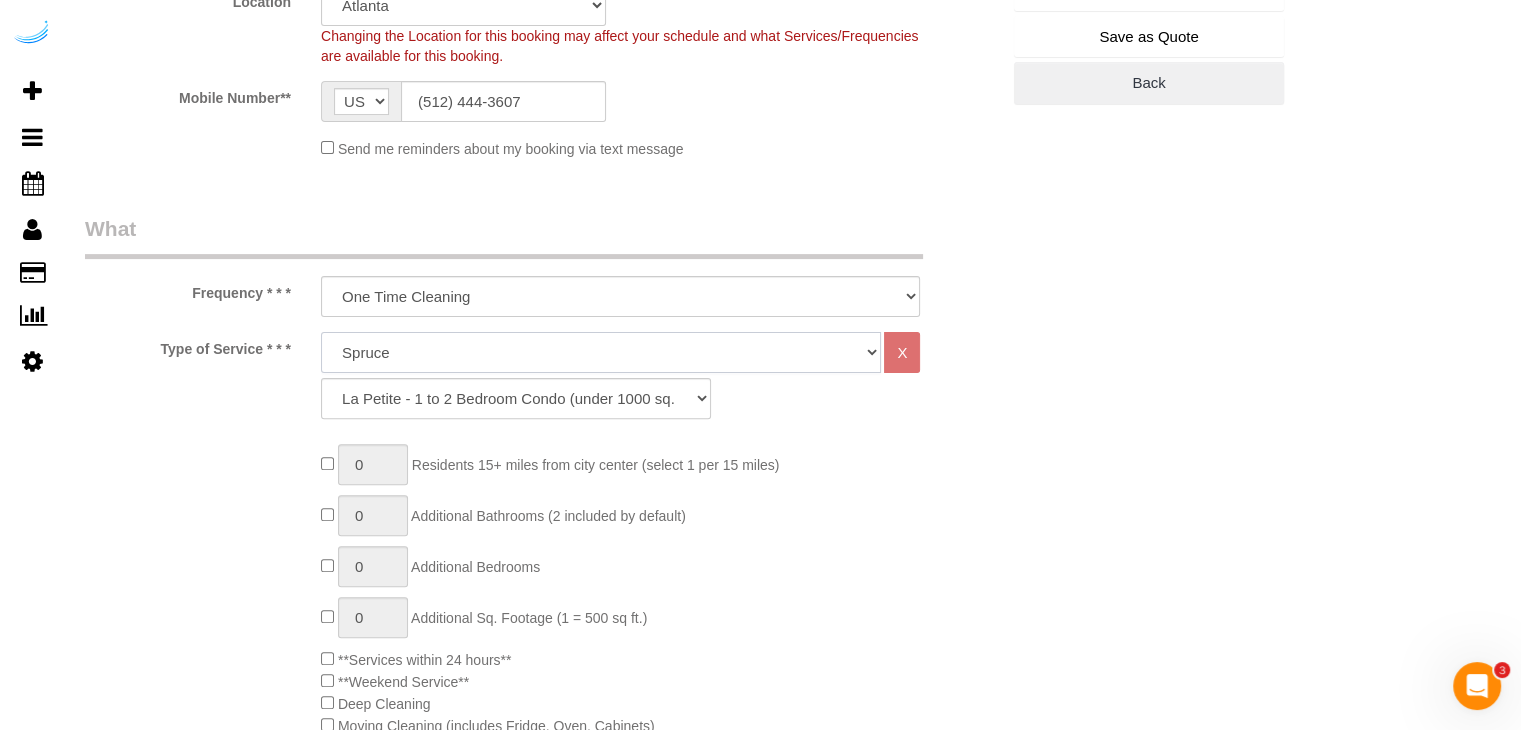 click on "Deep Cleaning (for homes that have not been cleaned in 3+ weeks) Spruce Regular Cleaning (for homes cleaned in last 3 weeks) Moving Cleanup (to clean home for new tenants) Post Construction Cleaning Vacation Rental Cleaning Hourly" 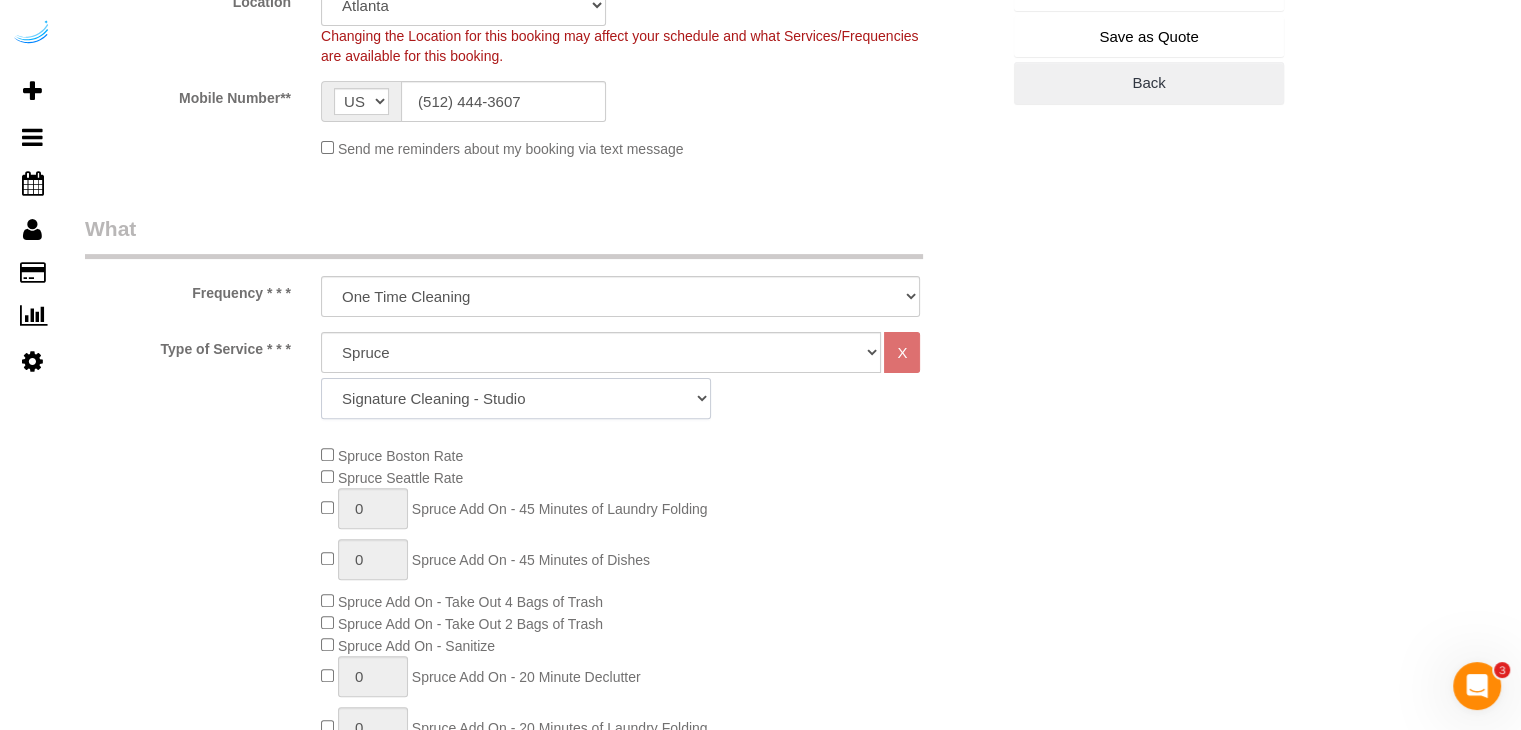 click on "Signature Cleaning - Studio Signature Cleaning - 1 Bed 1 Bath Signature Cleaning - 1 Bed 1.5 Bath Signature Cleaning - 1 Bed 1 Bath + Study Signature Cleaning - 1 Bed 2 Bath Signature Cleaning - 2 Bed 1 Bath Signature Cleaning - 2 Bed 2 Bath Signature Cleaning - 2 Bed 2.5 Bath Signature Cleaning - 2 Bed 2 Bath + Study Signature Cleaning - 3 Bed 2 Bath Signature Cleaning - 3 Bed 3 Bath Signature Cleaning - 4 Bed 2 Bath Signature Cleaning - 4 Bed 4 Bath Signature Cleaning - 5 Bed 4 Bath Signature Cleaning - 5 Bed 5 Bath Signature Cleaning - 6 Bed 6 Bath Premium Cleaning - Studio Premium Cleaning - 1 Bed 1 Bath Premium Cleaning - 1 Bed 1.5 Bath Premium Cleaning - 1 Bed 1 Bath + Study Premium Cleaning - 1 Bed 2 Bath Premium Cleaning - 2 Bed 1 Bath Premium Cleaning - 2 Bed 2 Bath Premium Cleaning - 2 Bed 2.5 Bath Premium Cleaning - 2 Bed 2 Bath + Study Premium Cleaning - 3 Bed 2 Bath Premium Cleaning - 3 Bed 3 Bath Premium Cleaning - 4 Bed 2 Bath Premium Cleaning - 4 Bed 4 Bath Premium Cleaning - 5 Bed 4 Bath" 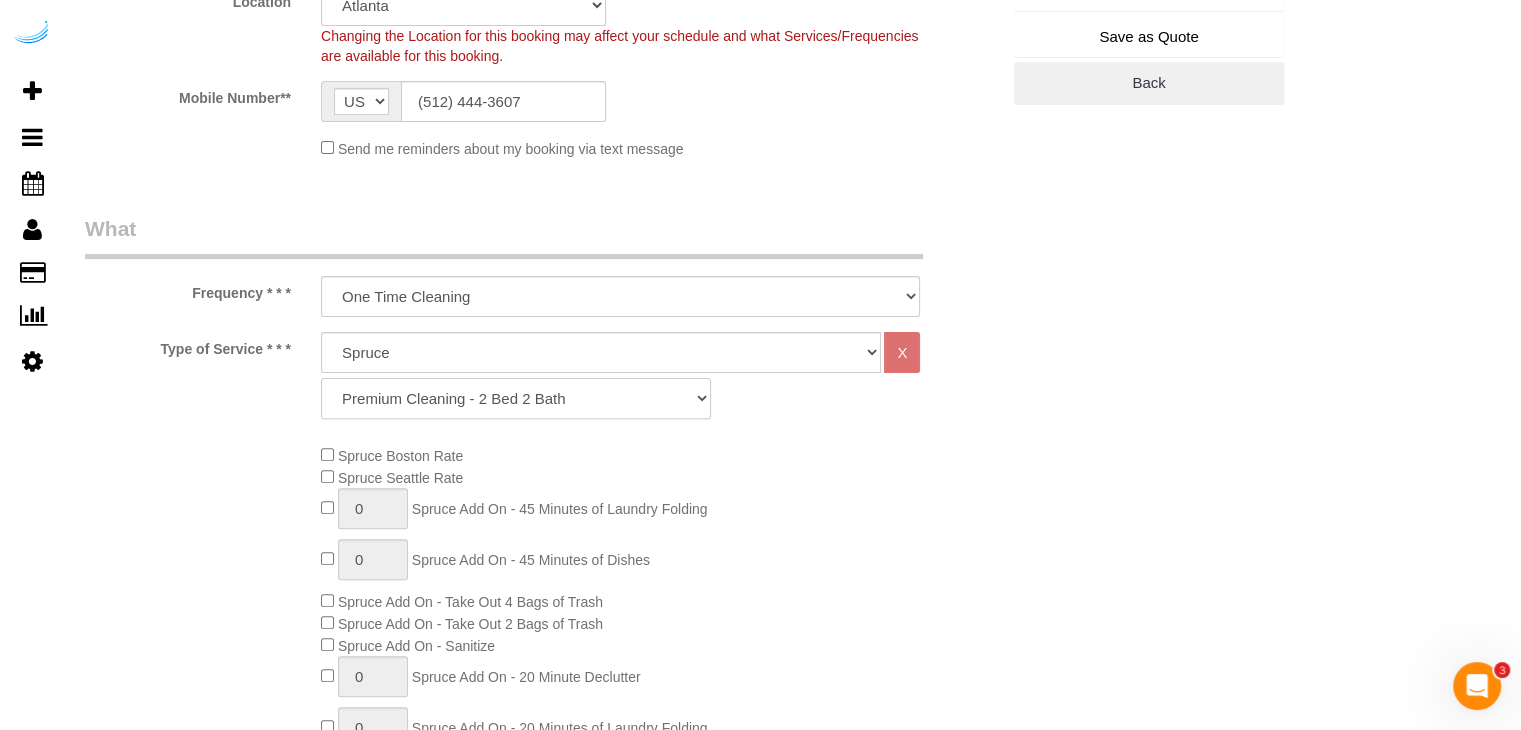click on "Signature Cleaning - Studio Signature Cleaning - 1 Bed 1 Bath Signature Cleaning - 1 Bed 1.5 Bath Signature Cleaning - 1 Bed 1 Bath + Study Signature Cleaning - 1 Bed 2 Bath Signature Cleaning - 2 Bed 1 Bath Signature Cleaning - 2 Bed 2 Bath Signature Cleaning - 2 Bed 2.5 Bath Signature Cleaning - 2 Bed 2 Bath + Study Signature Cleaning - 3 Bed 2 Bath Signature Cleaning - 3 Bed 3 Bath Signature Cleaning - 4 Bed 2 Bath Signature Cleaning - 4 Bed 4 Bath Signature Cleaning - 5 Bed 4 Bath Signature Cleaning - 5 Bed 5 Bath Signature Cleaning - 6 Bed 6 Bath Premium Cleaning - Studio Premium Cleaning - 1 Bed 1 Bath Premium Cleaning - 1 Bed 1.5 Bath Premium Cleaning - 1 Bed 1 Bath + Study Premium Cleaning - 1 Bed 2 Bath Premium Cleaning - 2 Bed 1 Bath Premium Cleaning - 2 Bed 2 Bath Premium Cleaning - 2 Bed 2.5 Bath Premium Cleaning - 2 Bed 2 Bath + Study Premium Cleaning - 3 Bed 2 Bath Premium Cleaning - 3 Bed 3 Bath Premium Cleaning - 4 Bed 2 Bath Premium Cleaning - 4 Bed 4 Bath Premium Cleaning - 5 Bed 4 Bath" 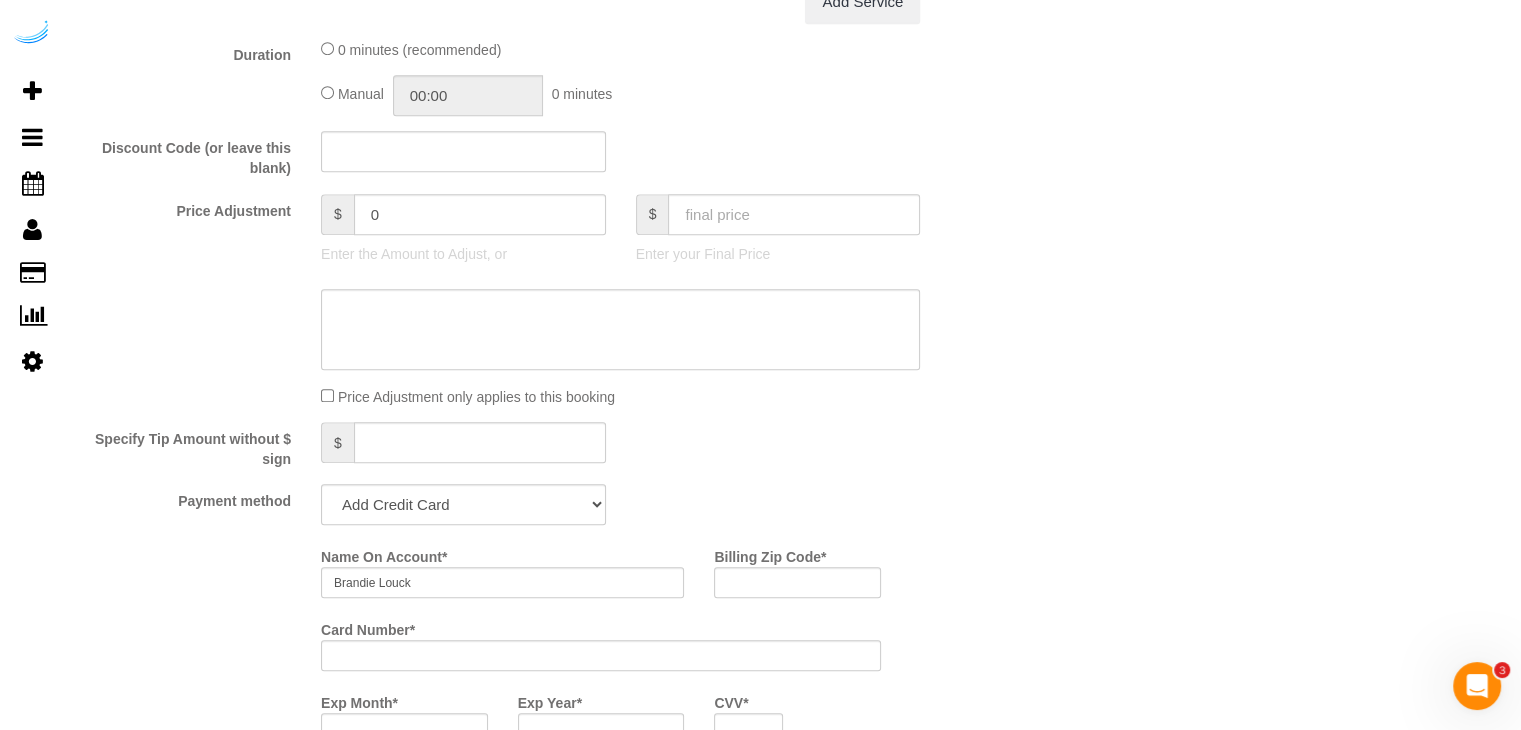 scroll, scrollTop: 1854, scrollLeft: 0, axis: vertical 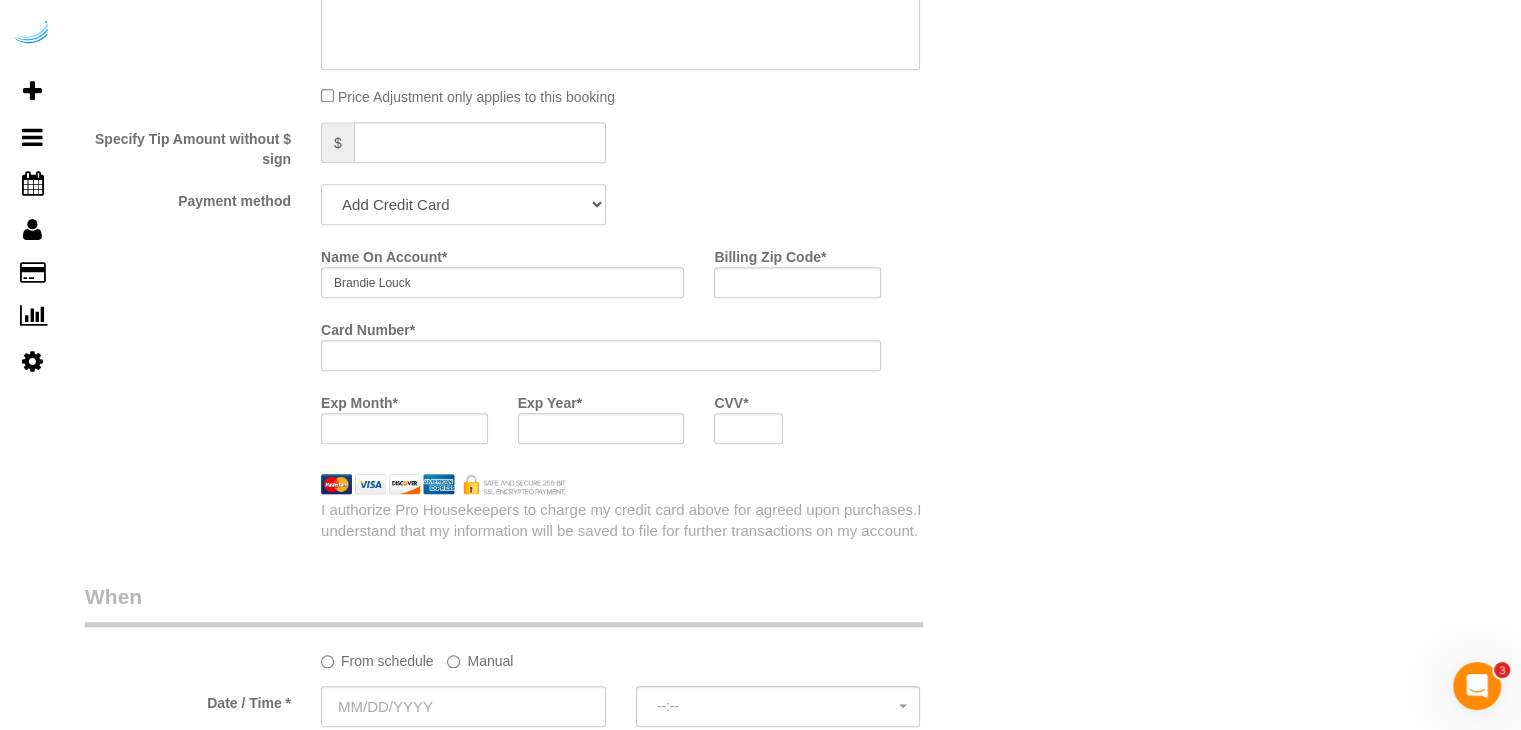 click on "Add Credit Card Cash Check Paypal" 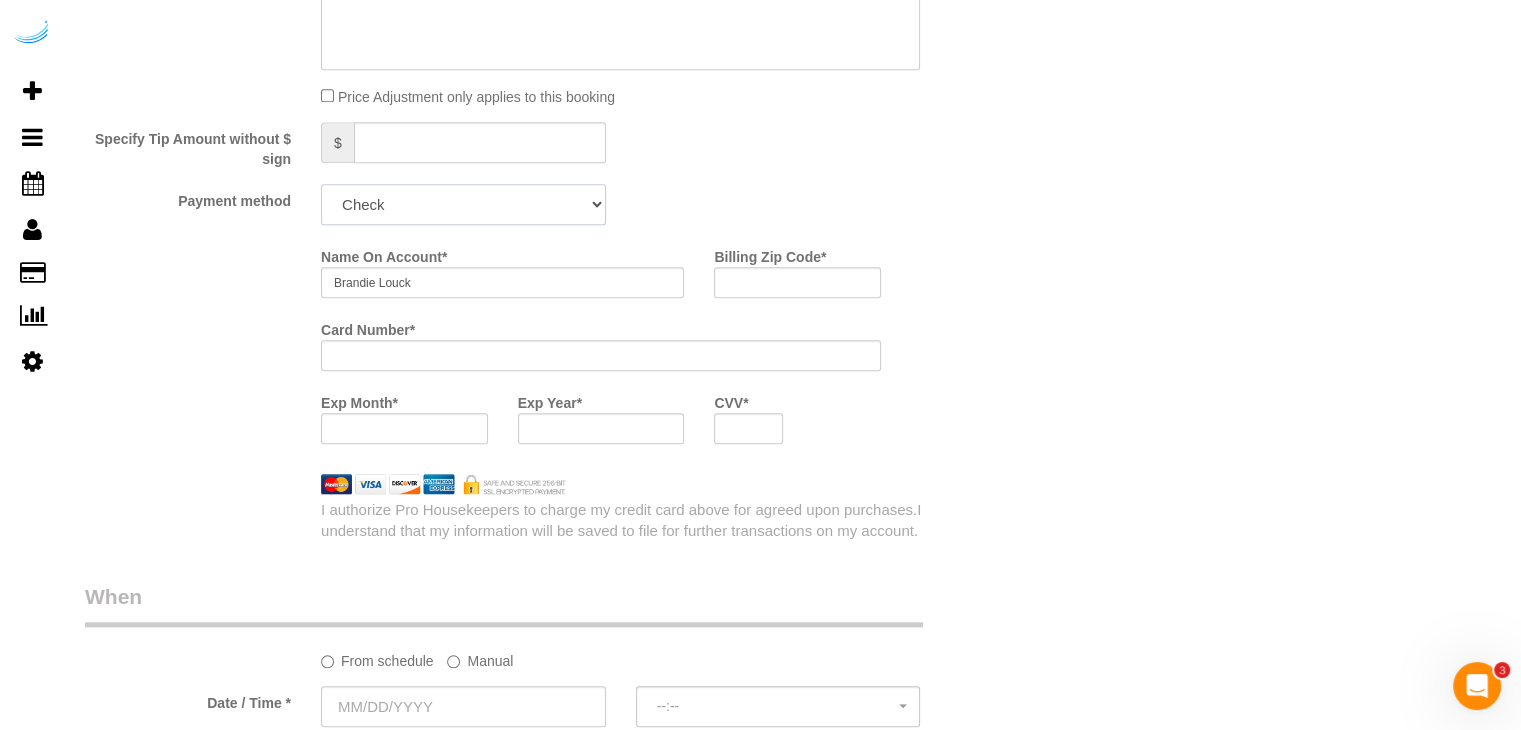 click on "Add Credit Card Cash Check Paypal" 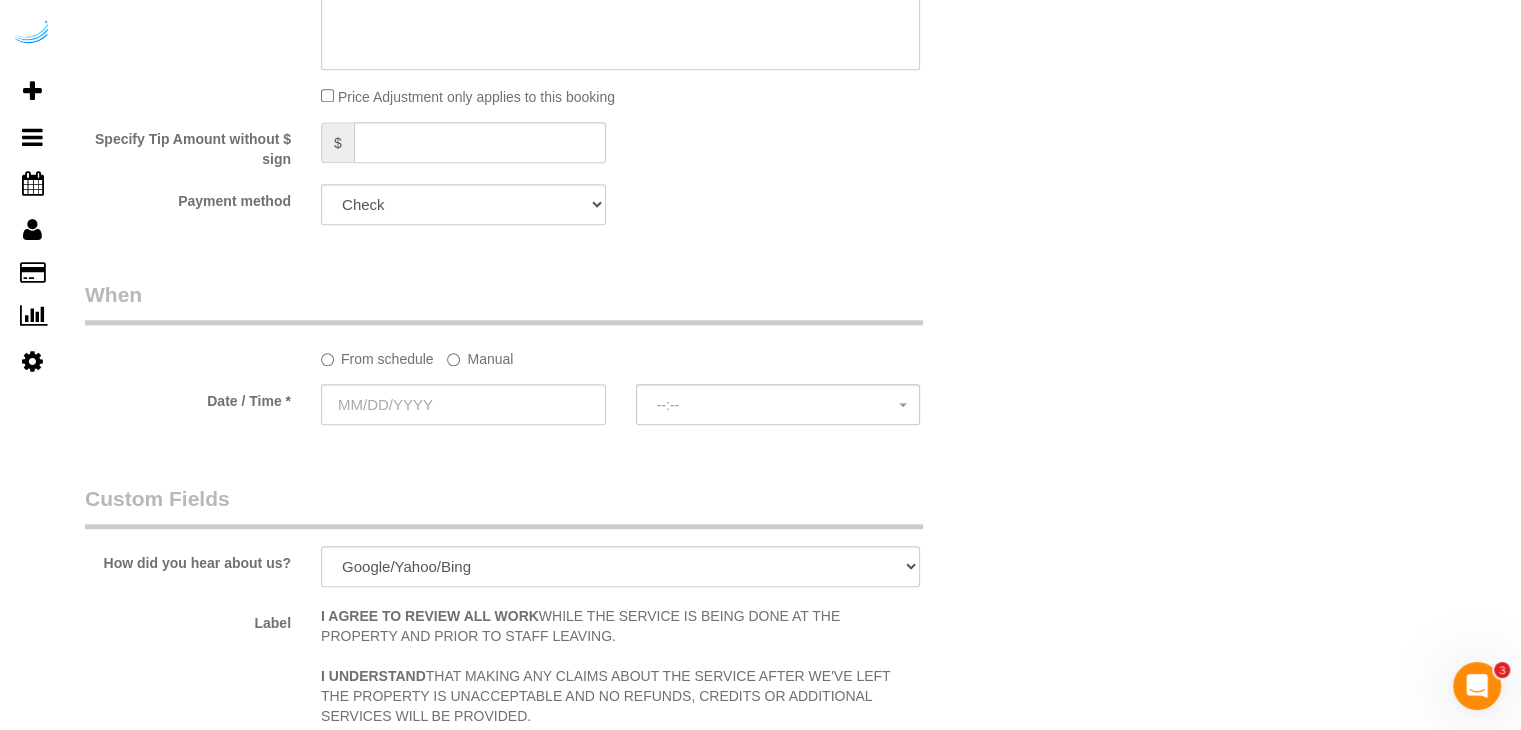 click on "Manual" 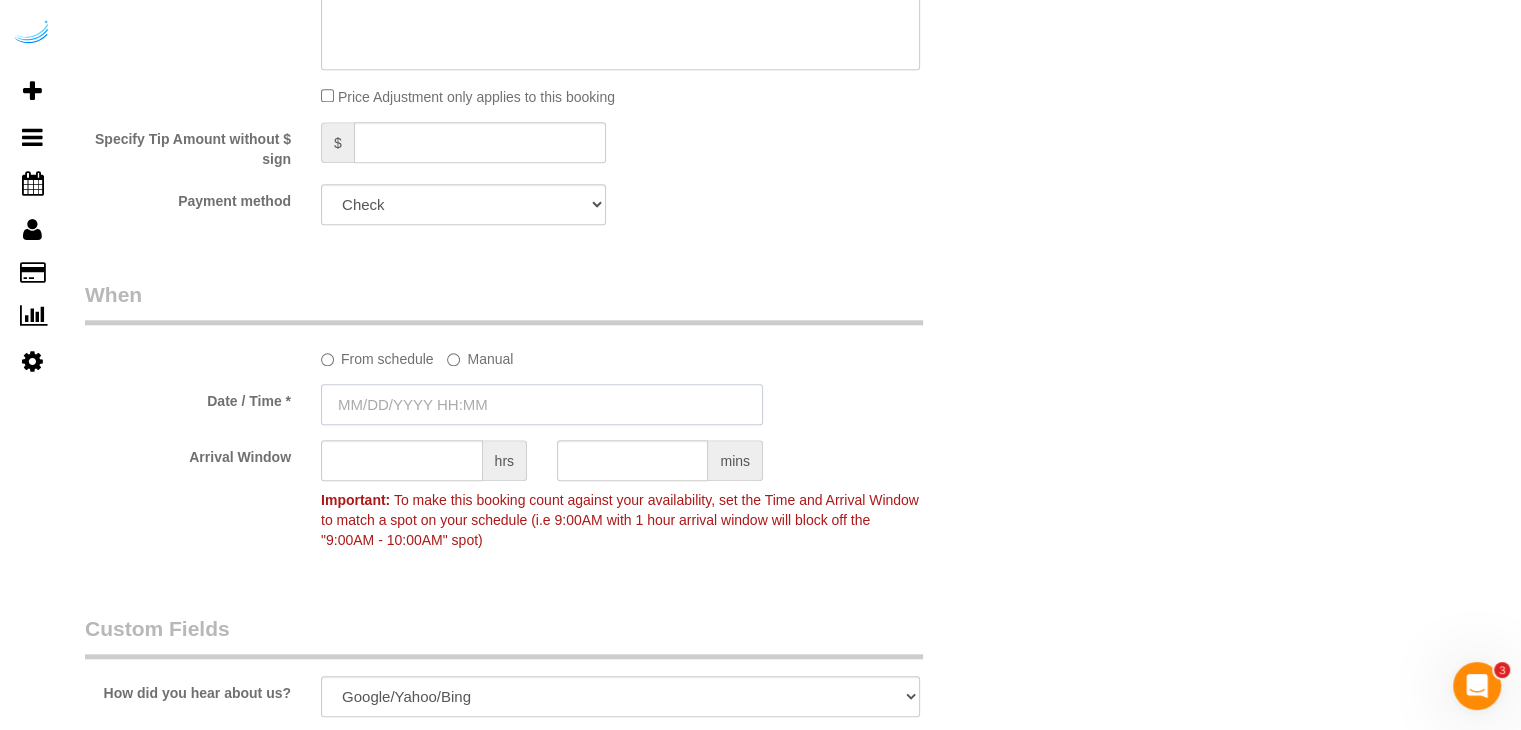 click at bounding box center [542, 404] 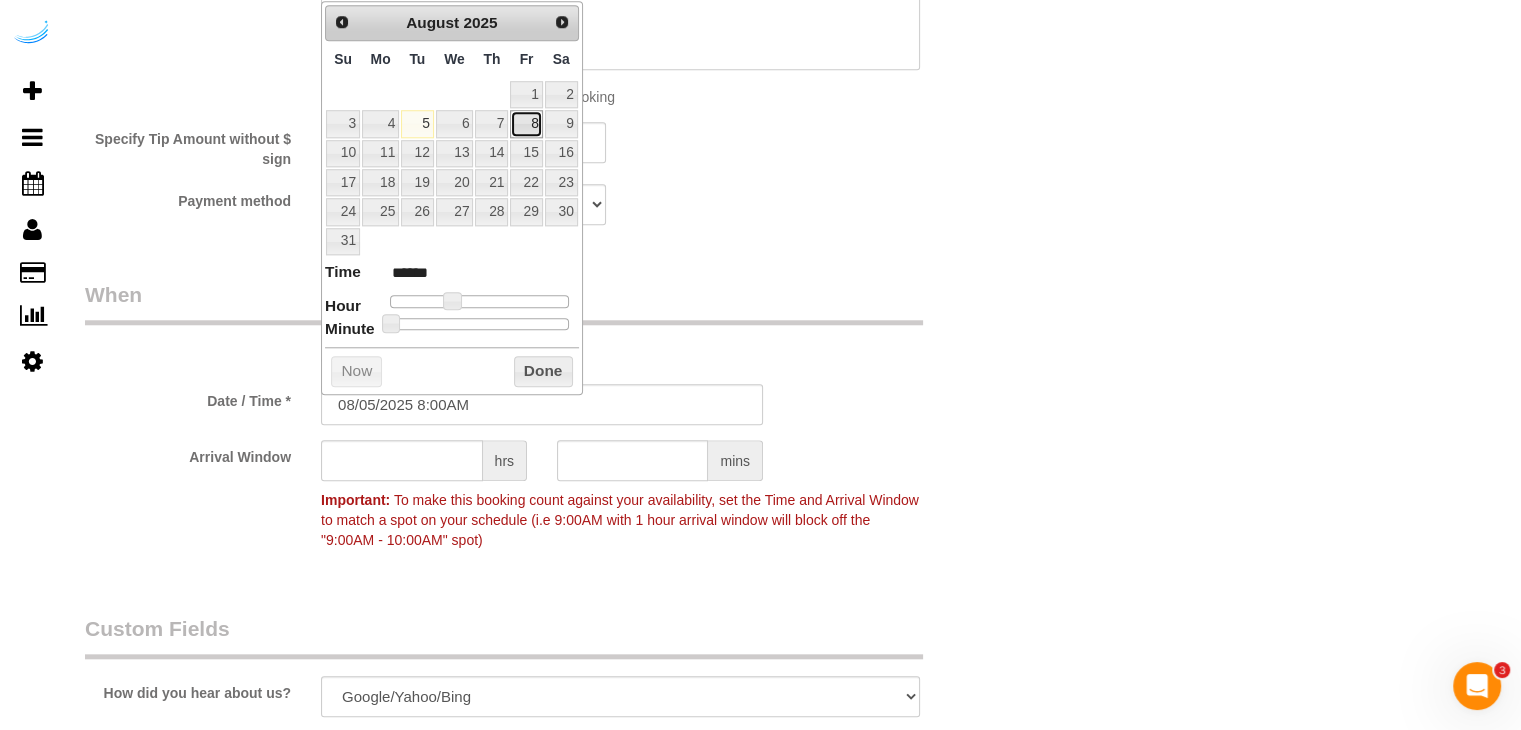 click on "8" at bounding box center [526, 123] 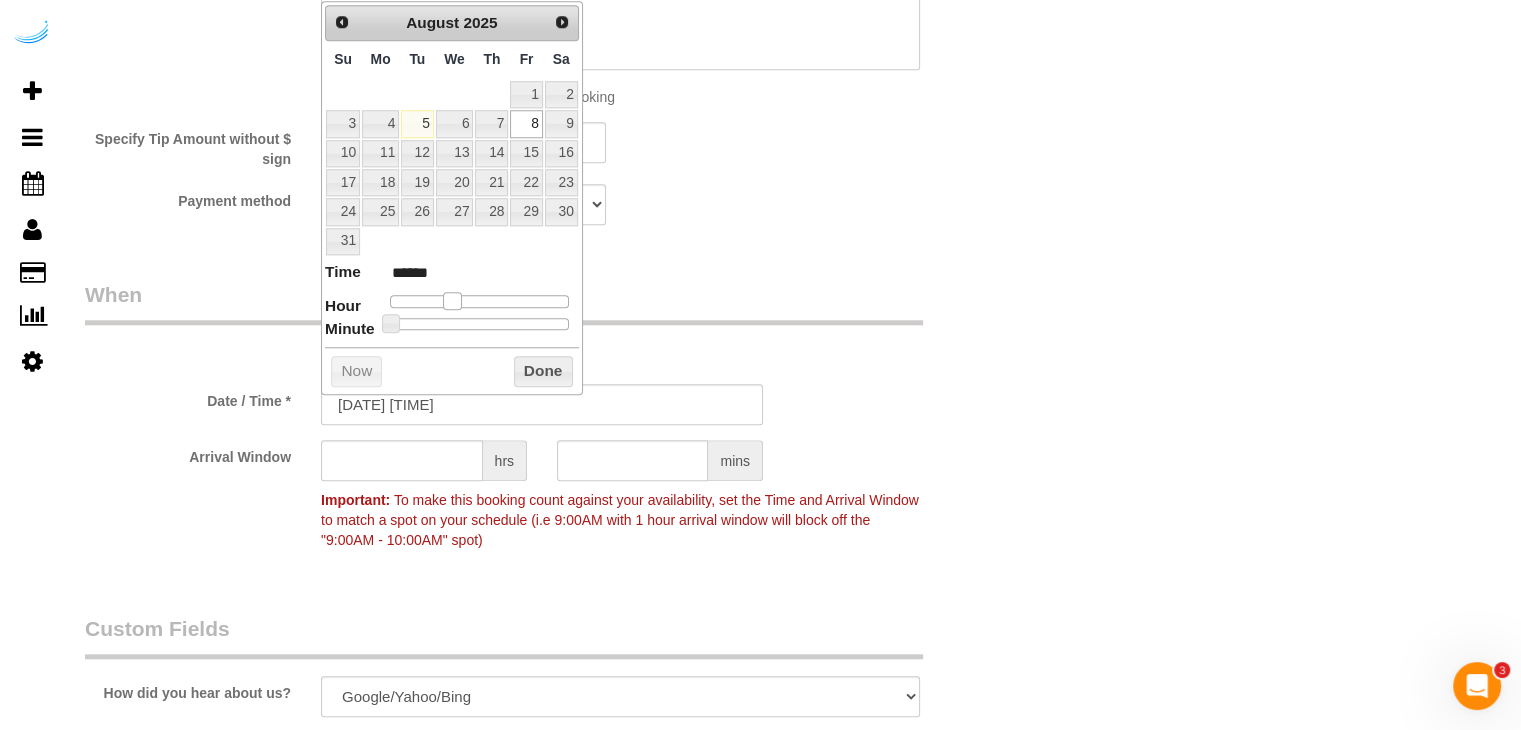 type on "08/08/2025 9:00AM" 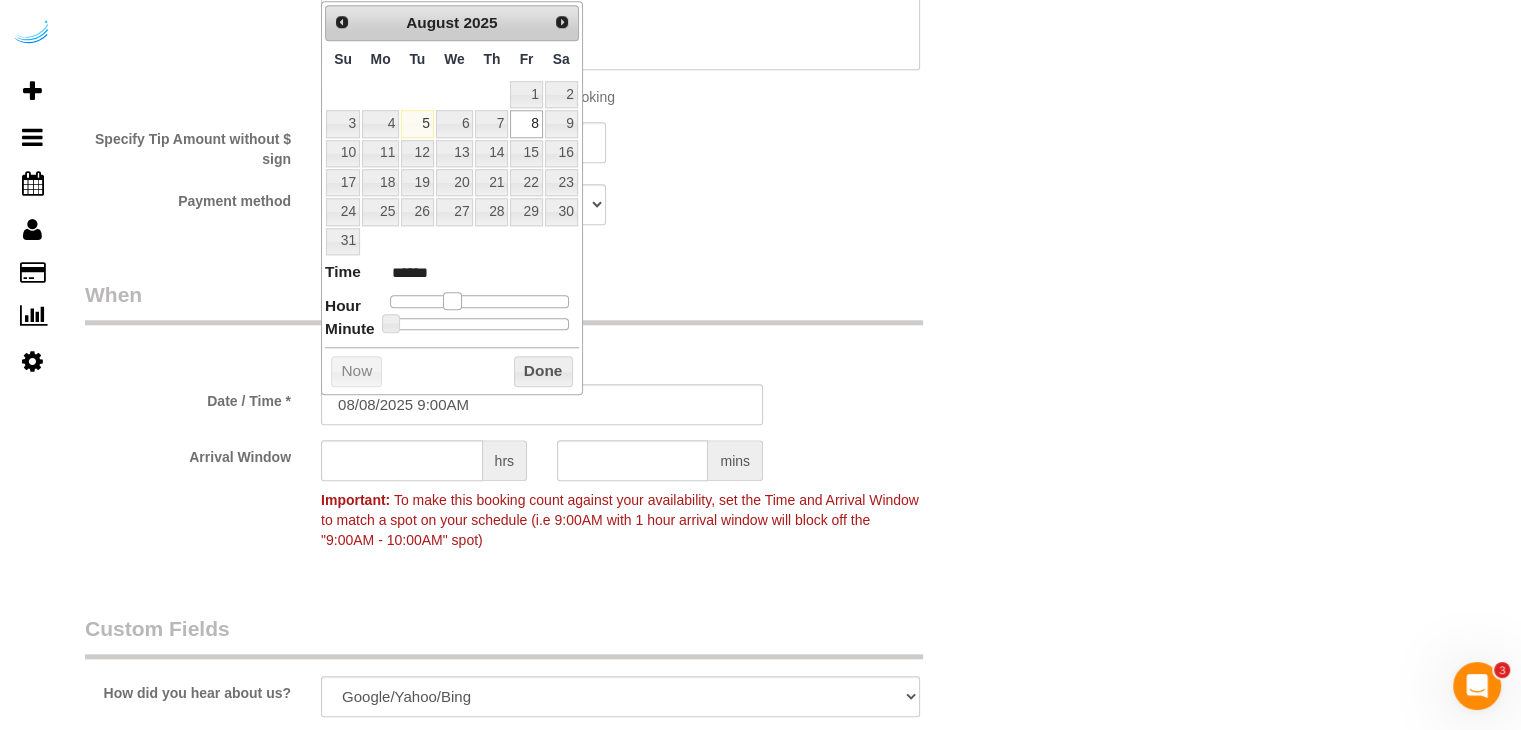 type on "******" 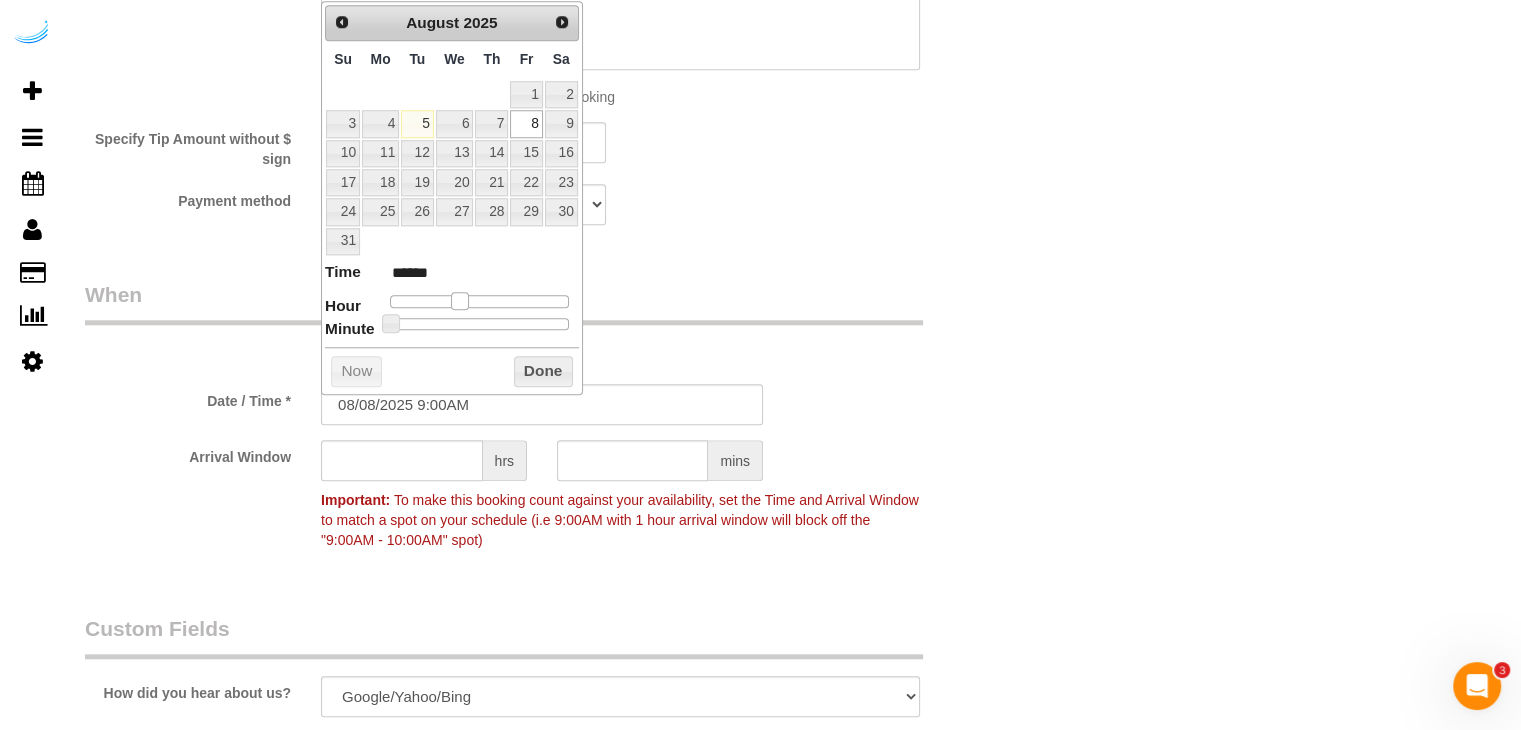 click at bounding box center (460, 301) 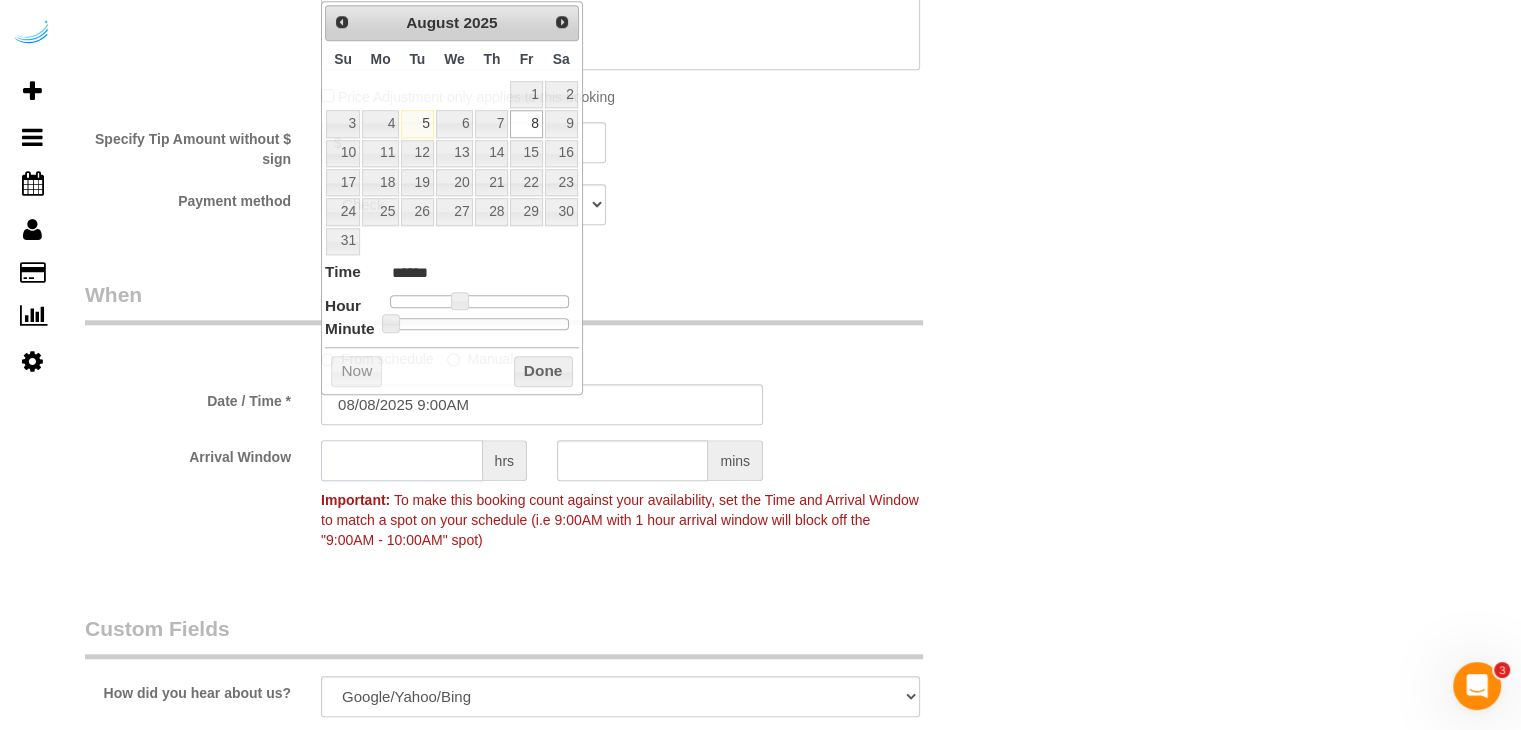 click 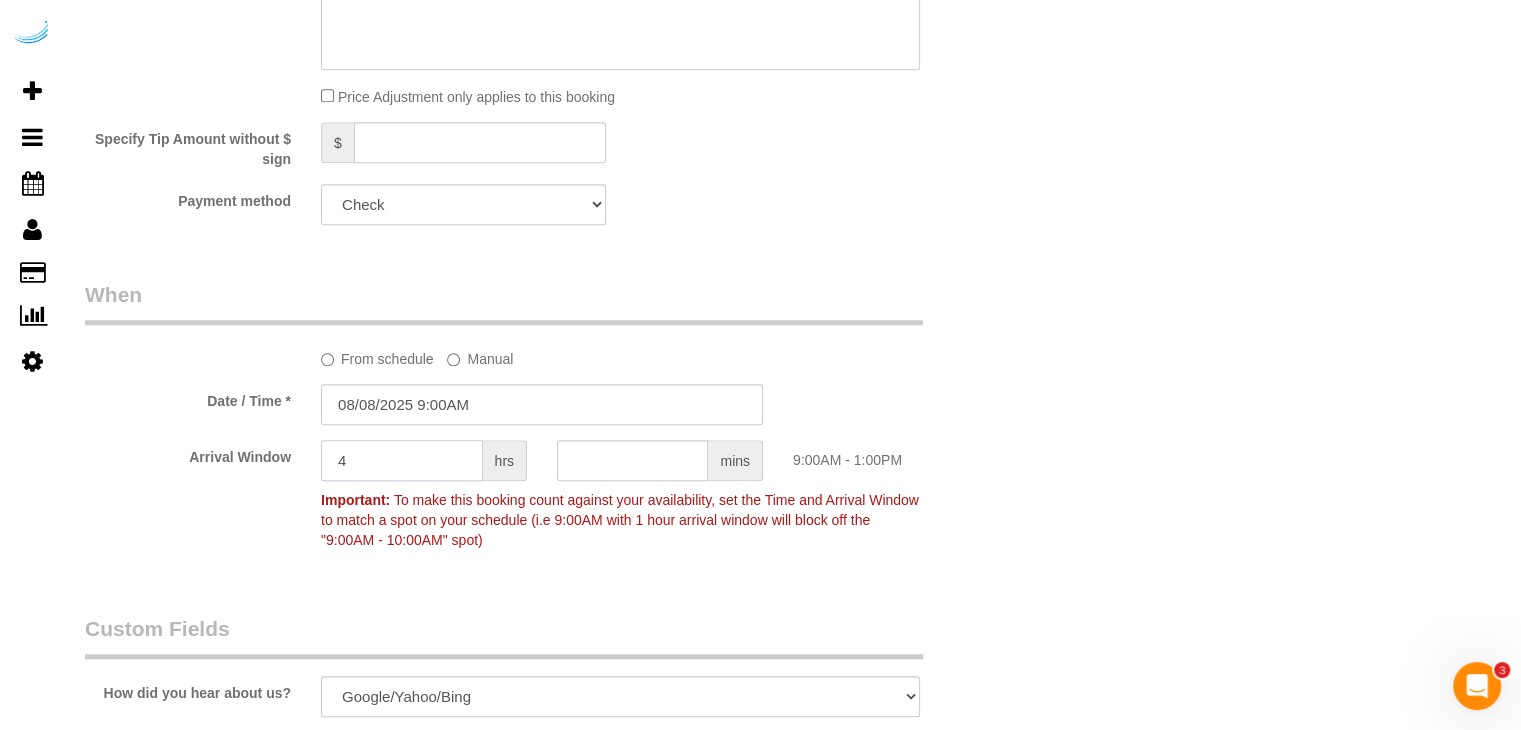 type on "4" 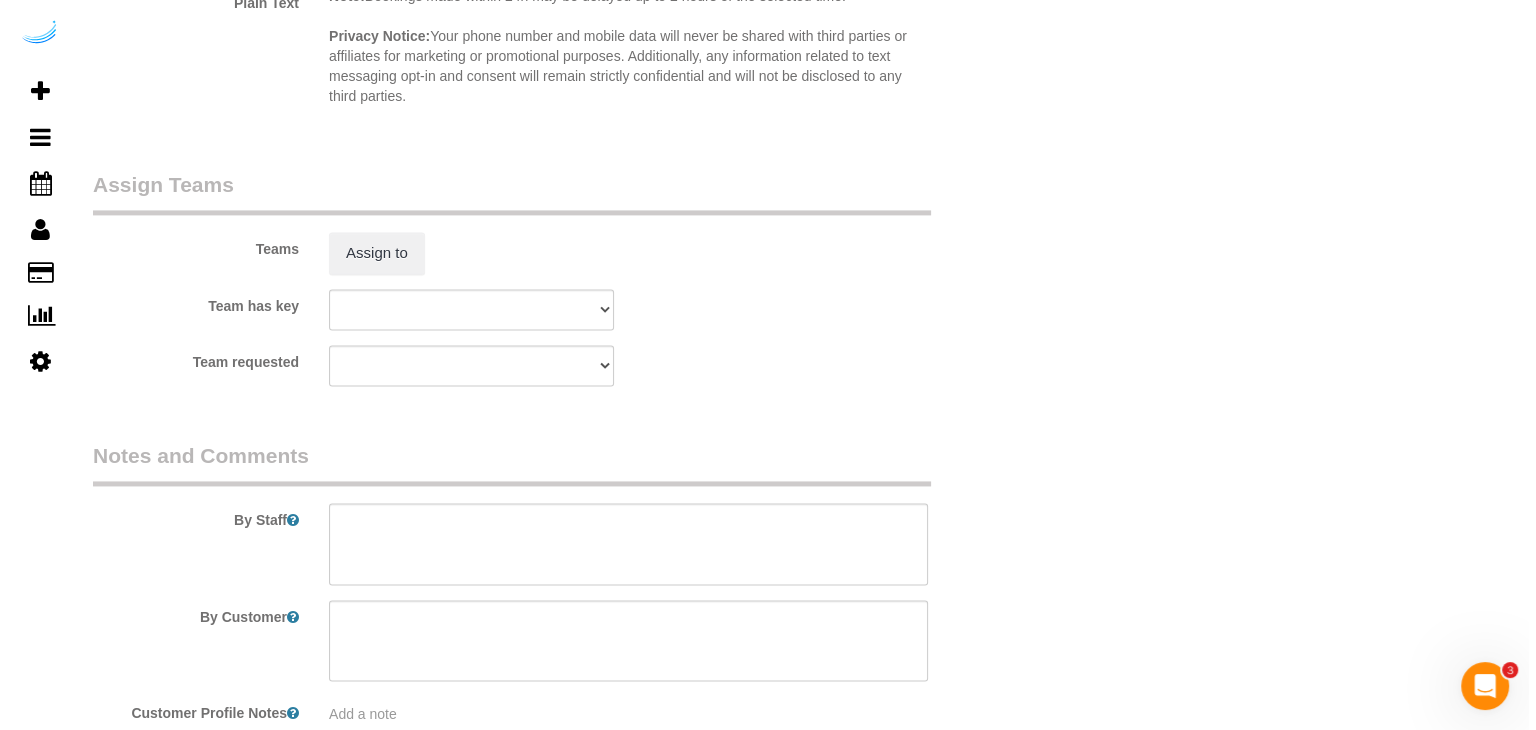 scroll, scrollTop: 2854, scrollLeft: 0, axis: vertical 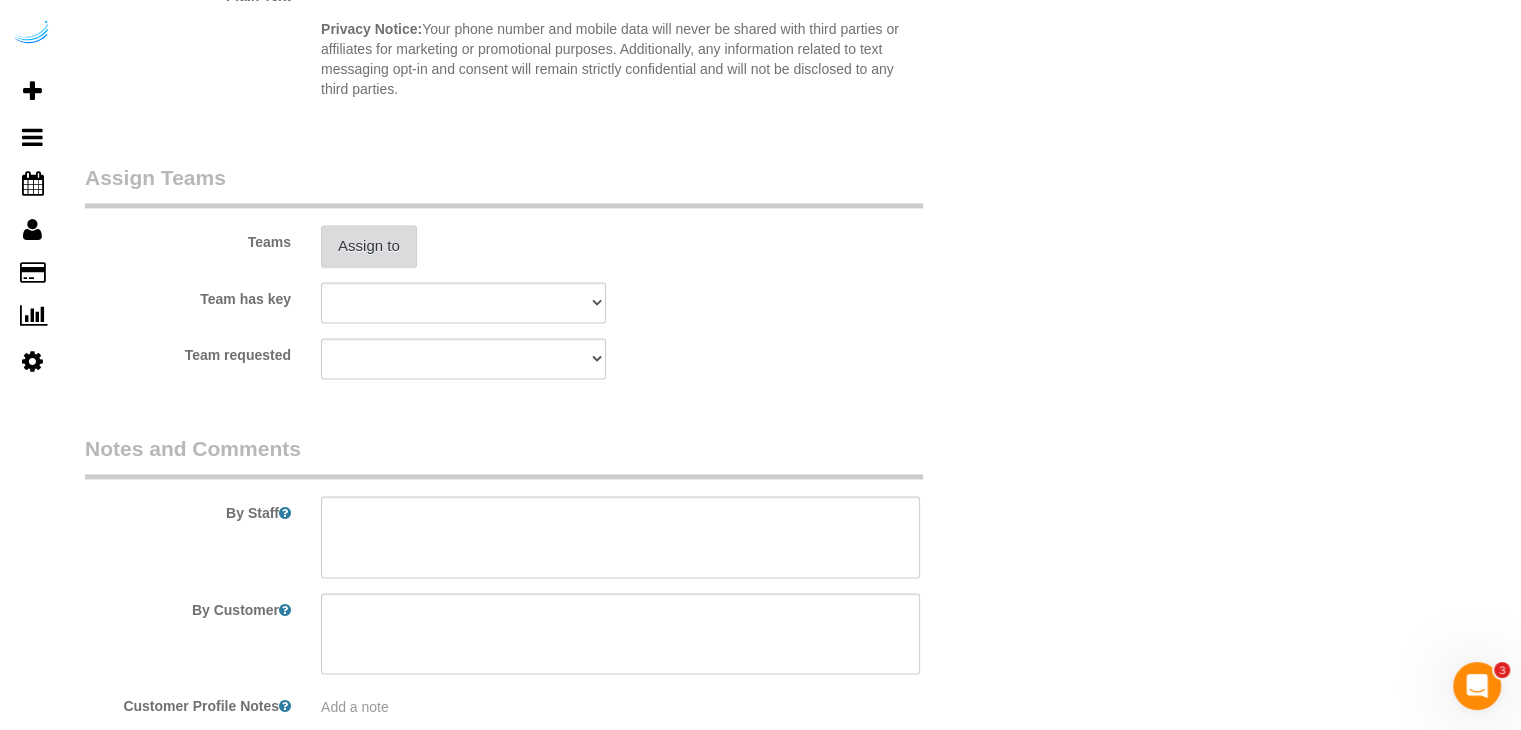 click on "Assign to" at bounding box center (369, 246) 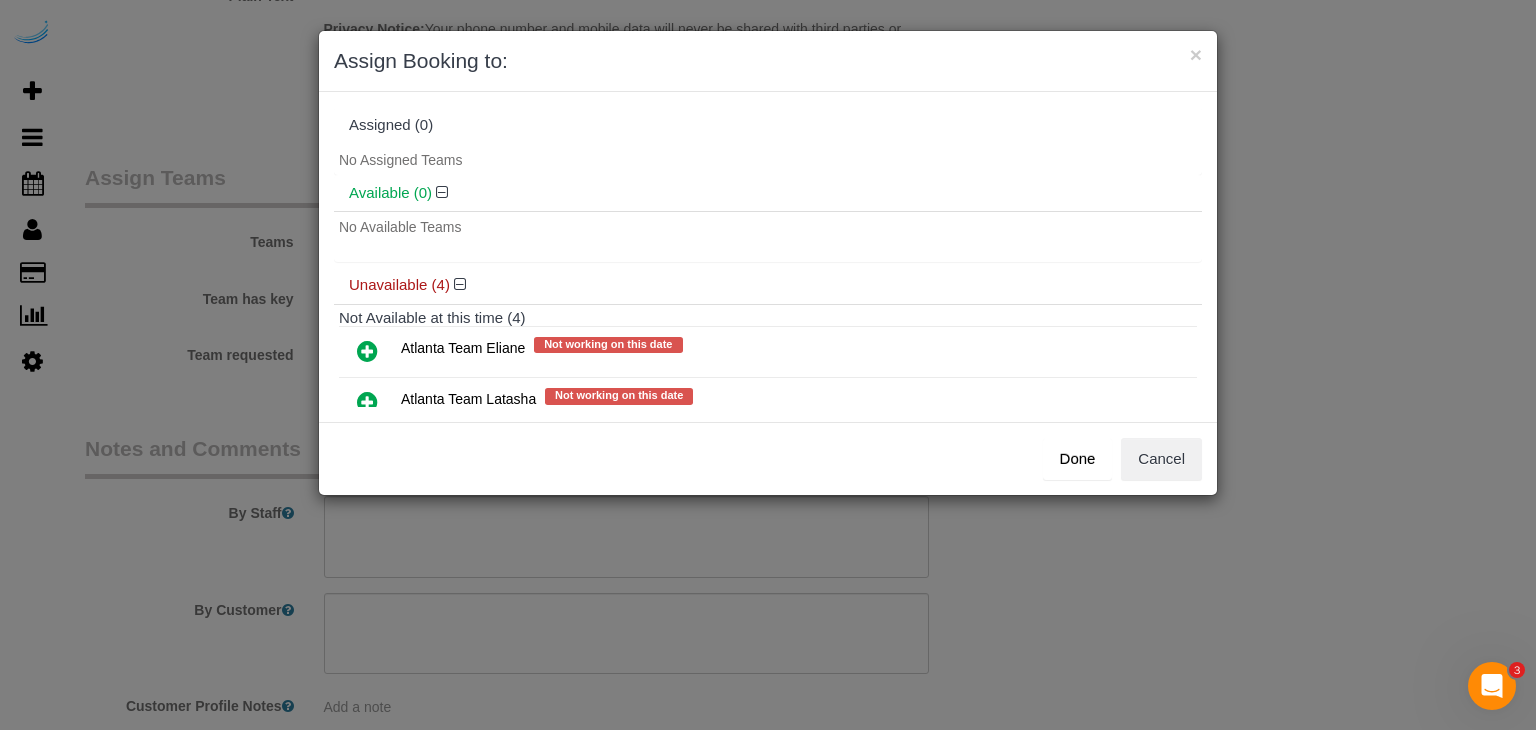 scroll, scrollTop: 100, scrollLeft: 0, axis: vertical 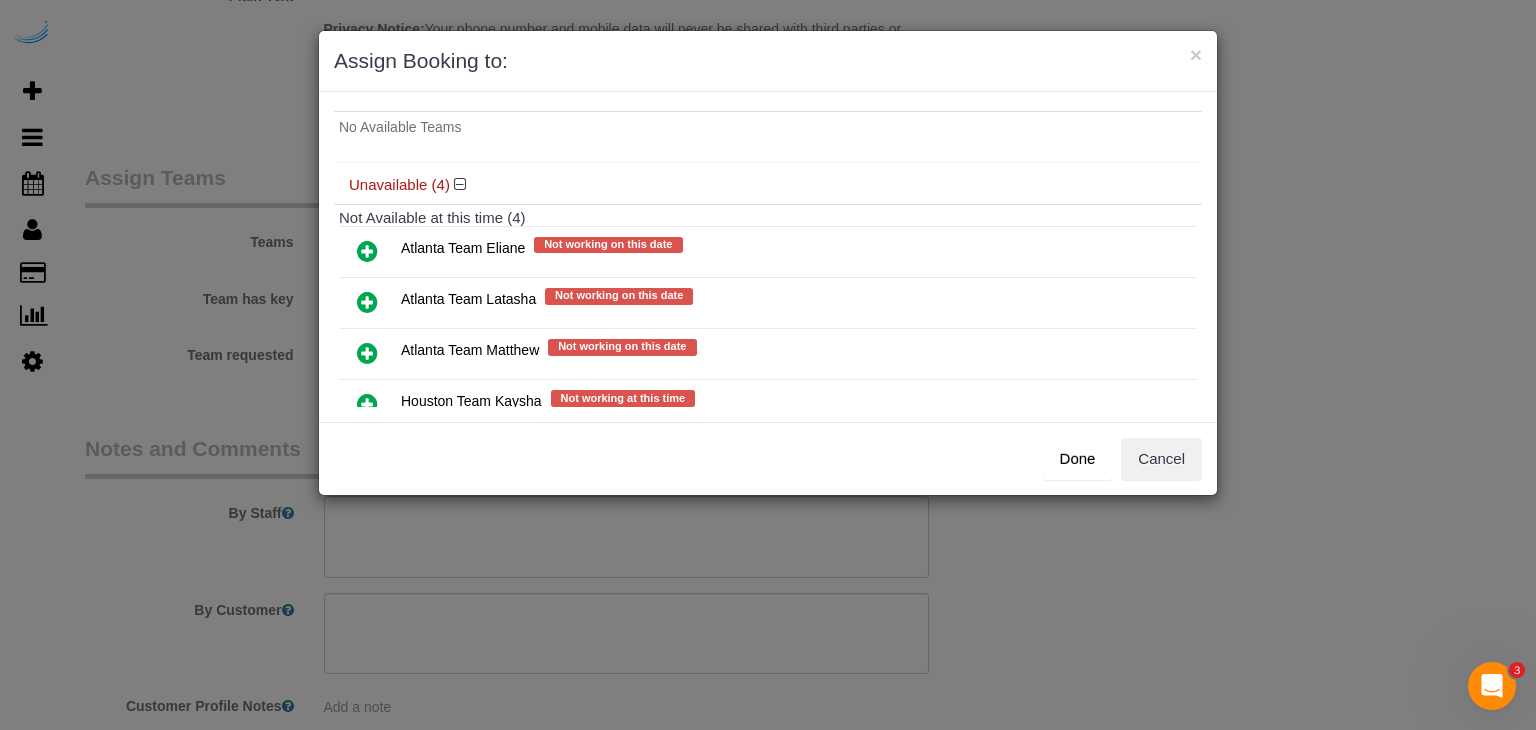 click at bounding box center [367, 251] 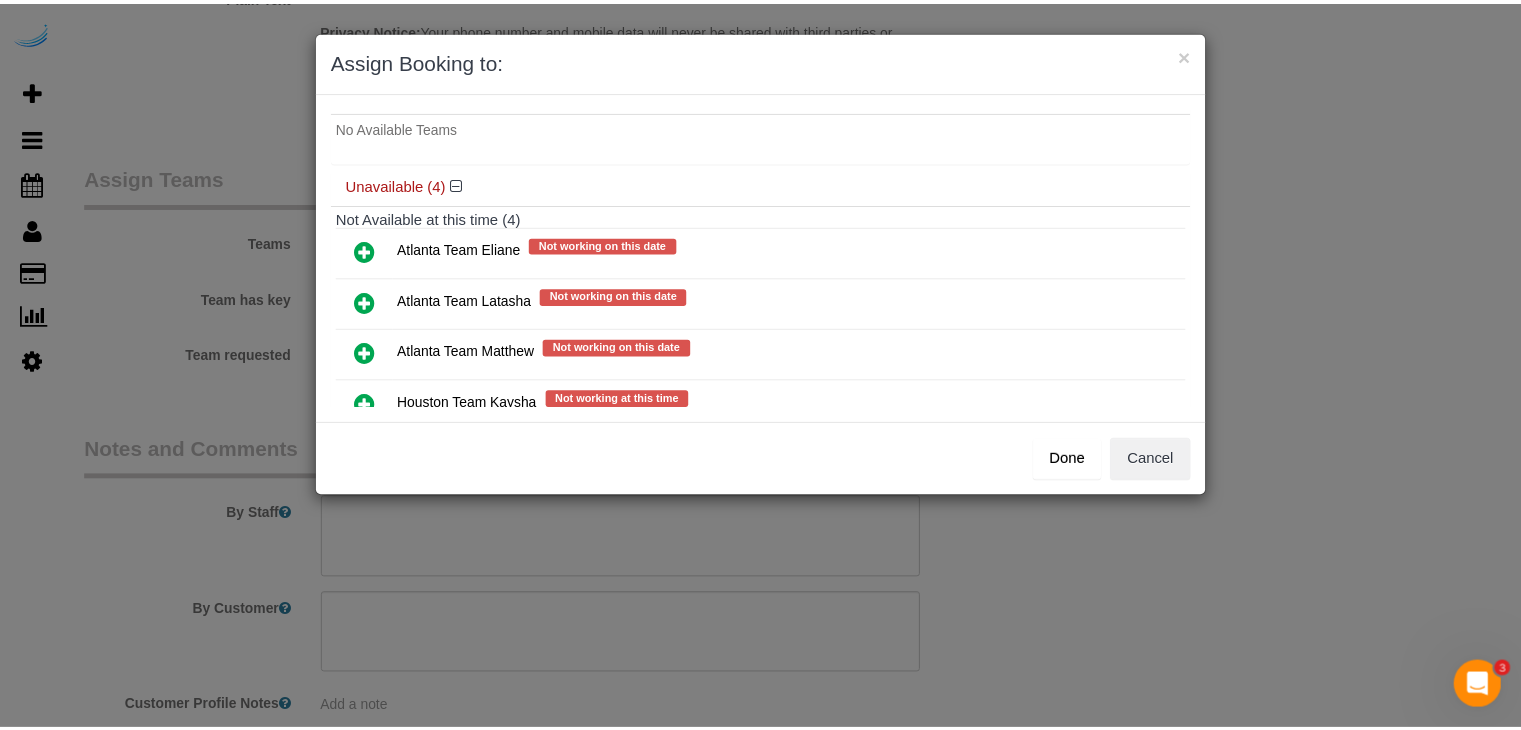 scroll, scrollTop: 146, scrollLeft: 0, axis: vertical 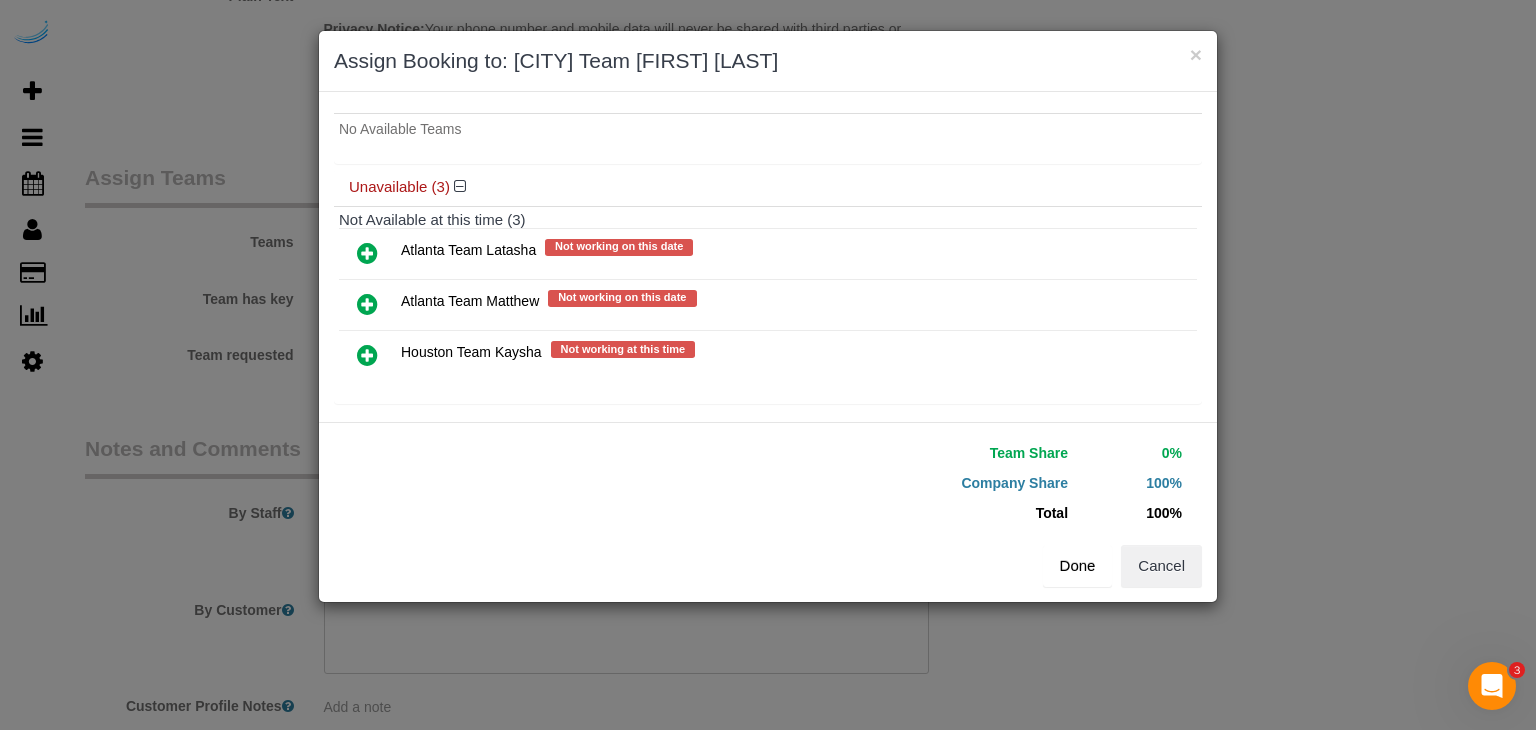 click on "Done" at bounding box center (1078, 566) 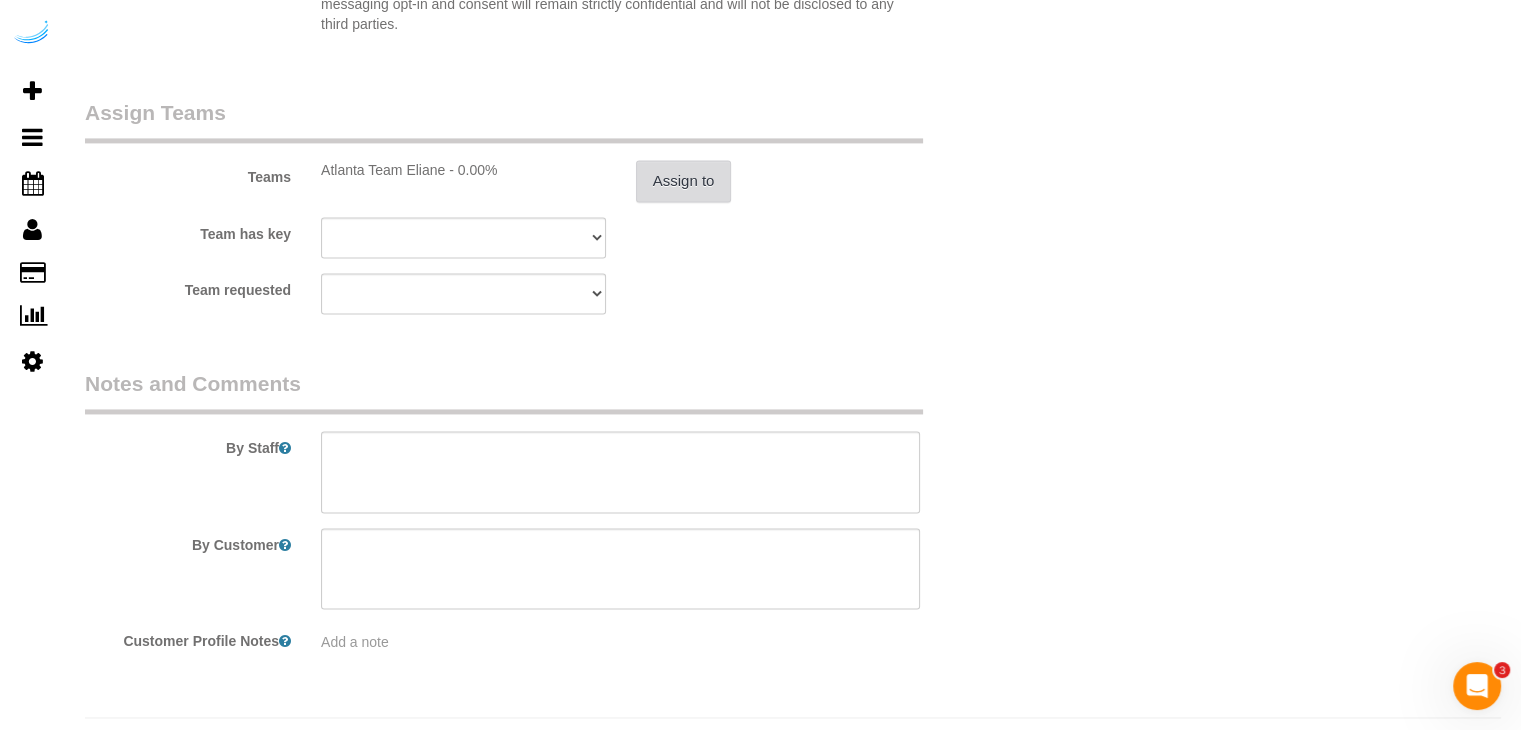 scroll, scrollTop: 2954, scrollLeft: 0, axis: vertical 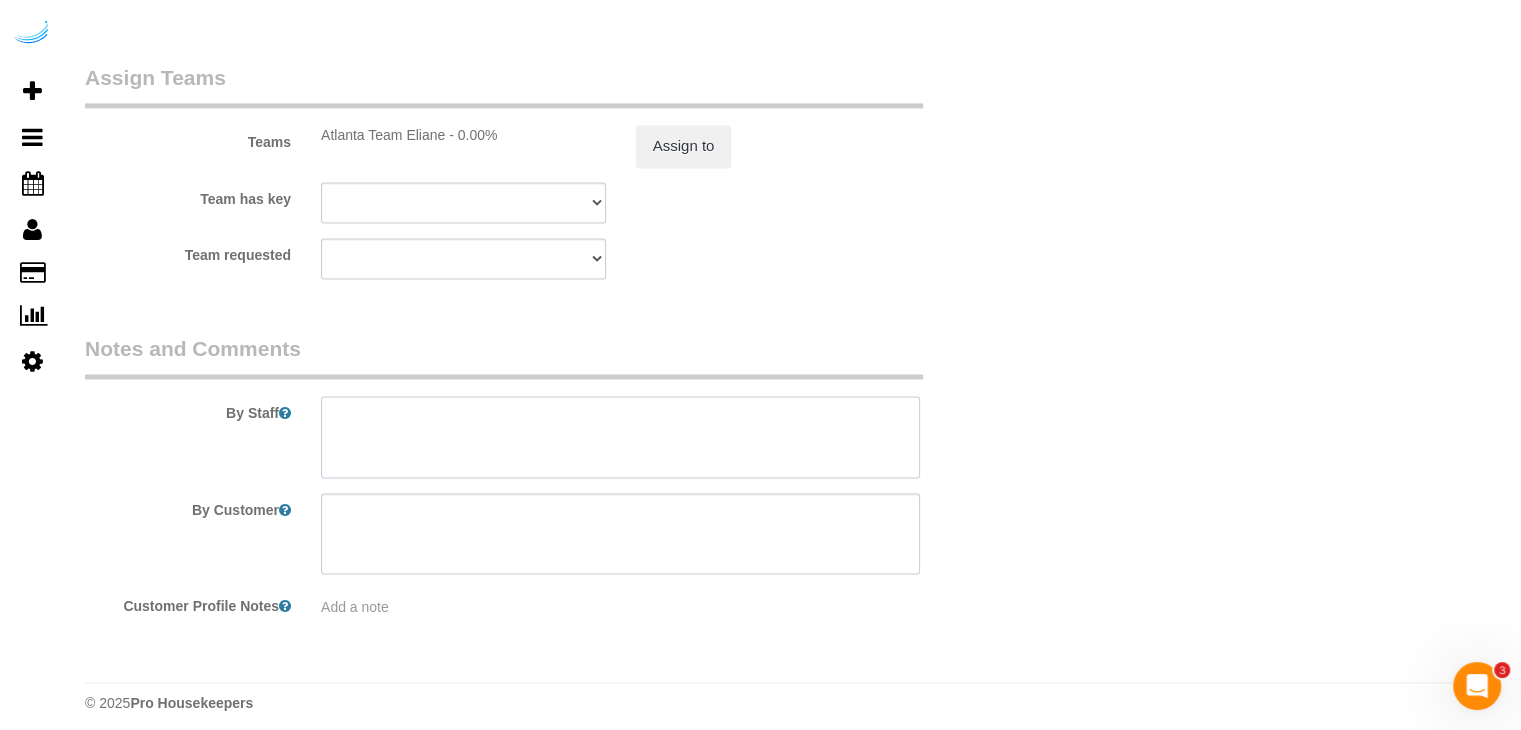 click at bounding box center [620, 437] 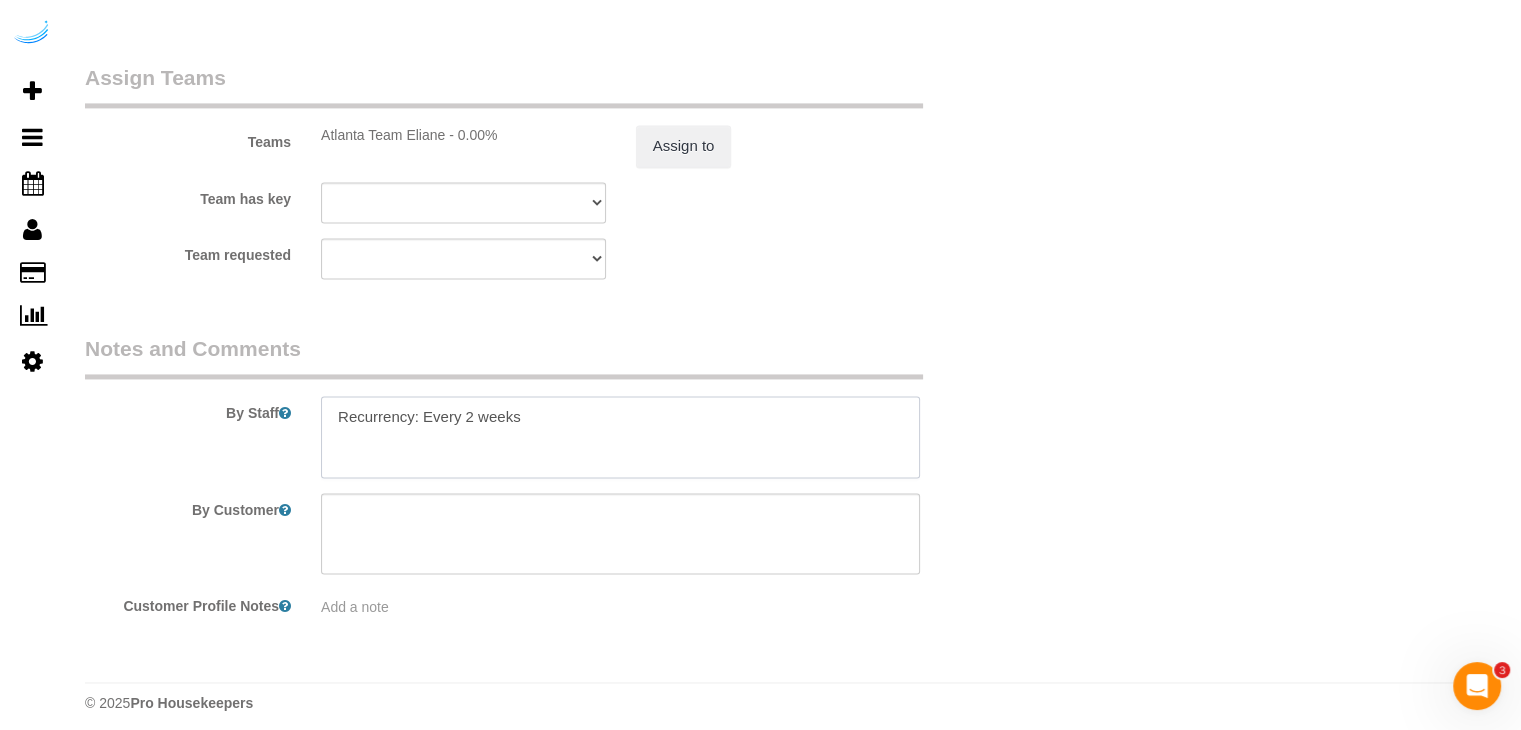 paste on "Permanent Notes:No notes from this customer.Today's Notes:No notes from this service.
Entry Method: Other
Details:
Leasing office will give access
Additional Notes:
Go to leasing office for access
Housekeeping Notes:" 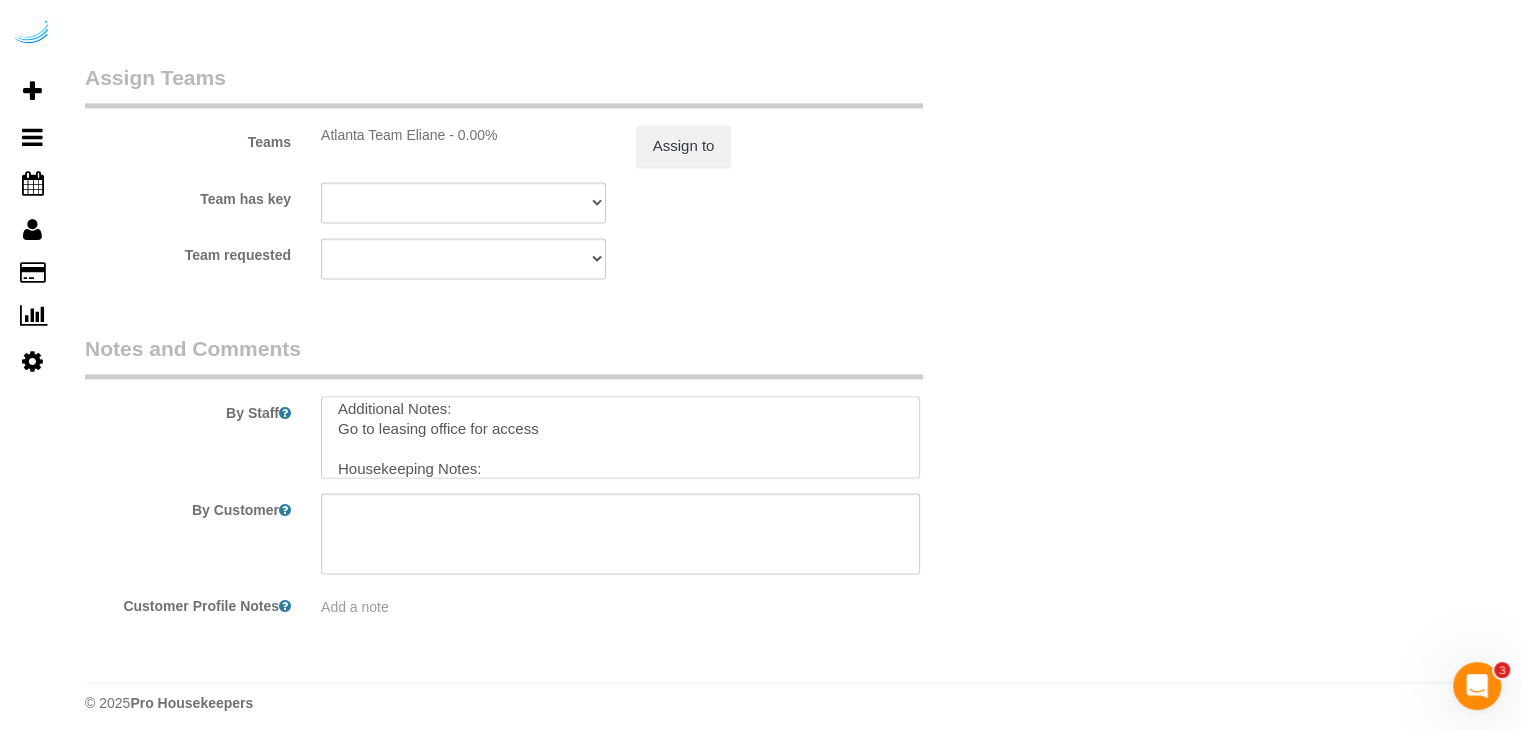 scroll, scrollTop: 0, scrollLeft: 0, axis: both 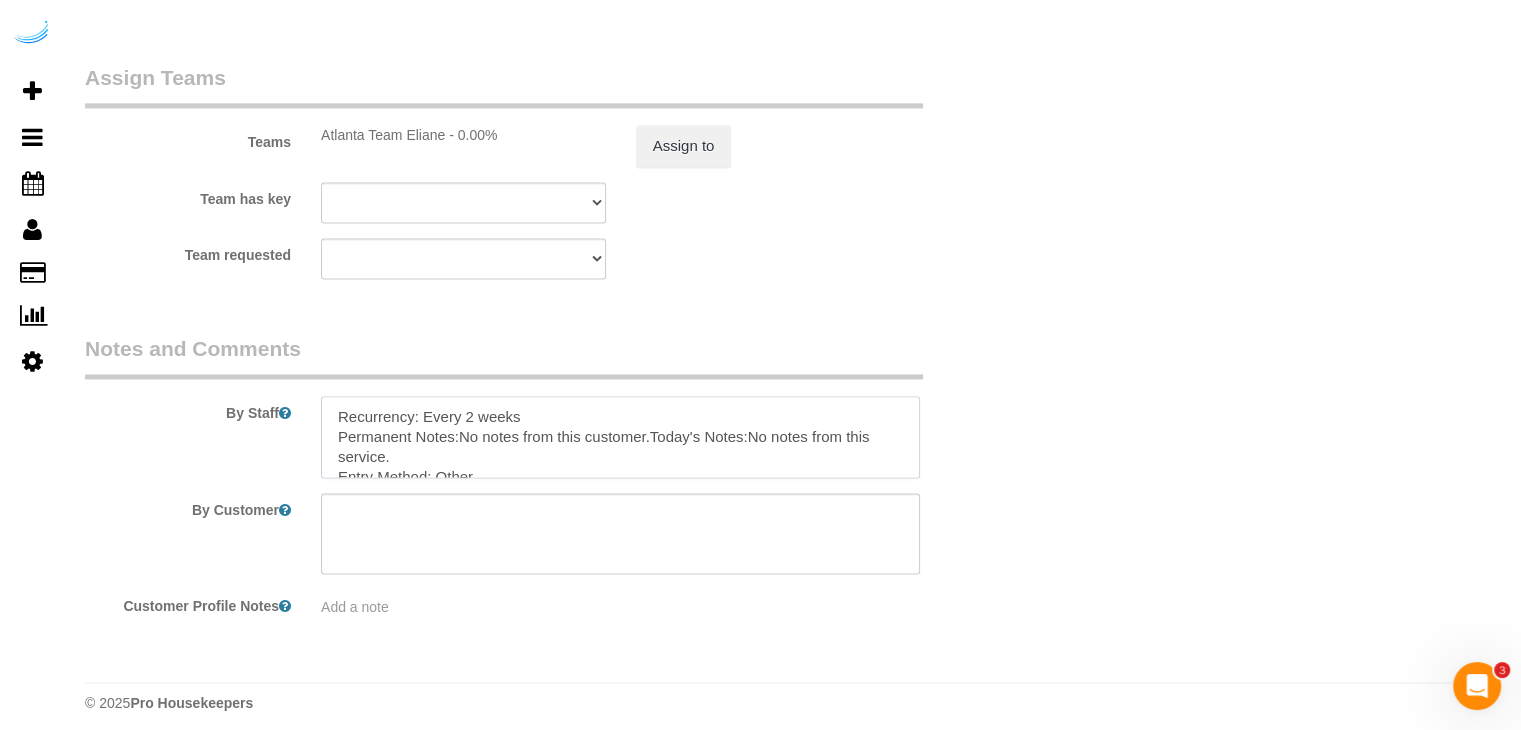 type on "Recurrency: Every 2 weeks
Permanent Notes:No notes from this customer.Today's Notes:No notes from this service.
Entry Method: Other
Details:
Leasing office will give access
Additional Notes:
Go to leasing office for access
Housekeeping Notes:" 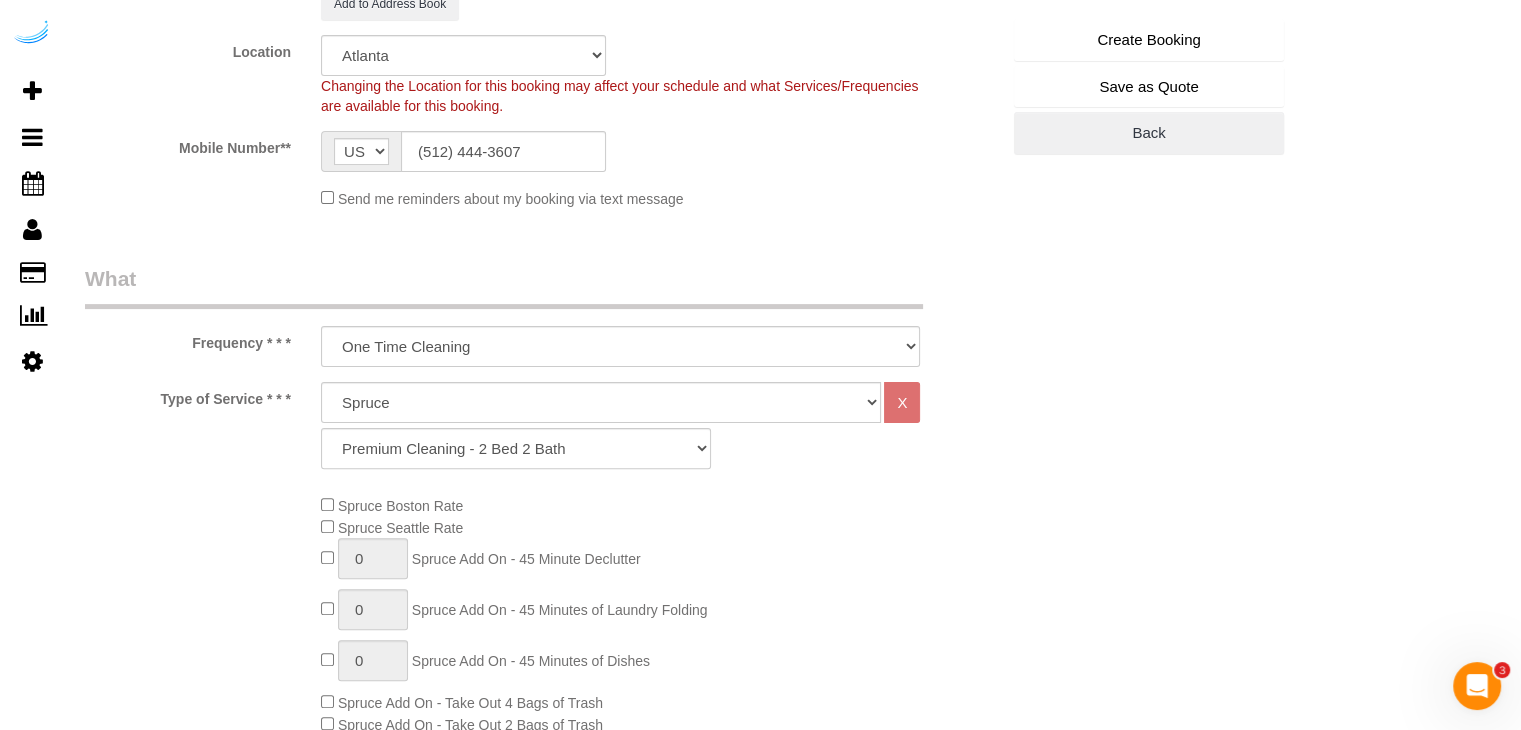 scroll, scrollTop: 254, scrollLeft: 0, axis: vertical 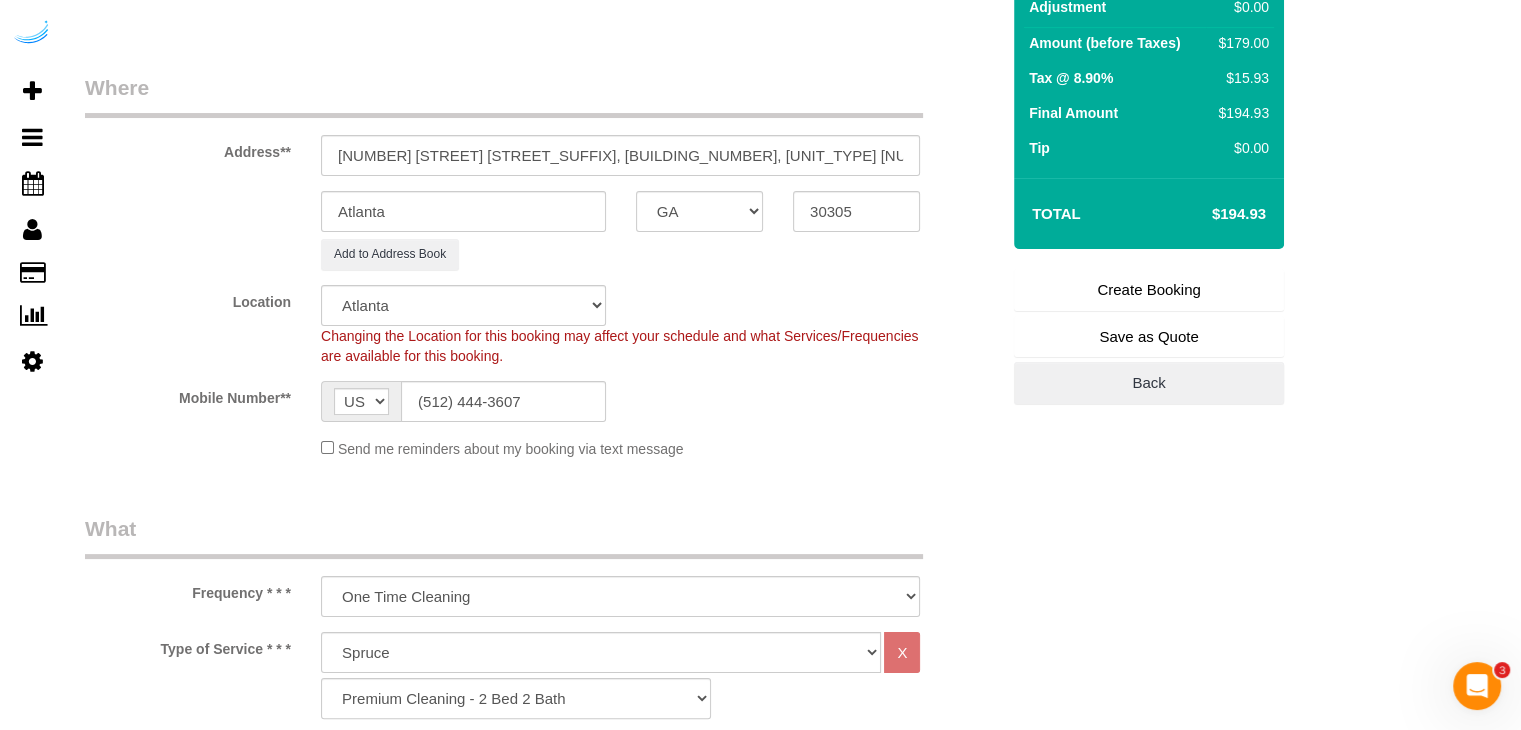 click on "Create Booking" at bounding box center (1149, 290) 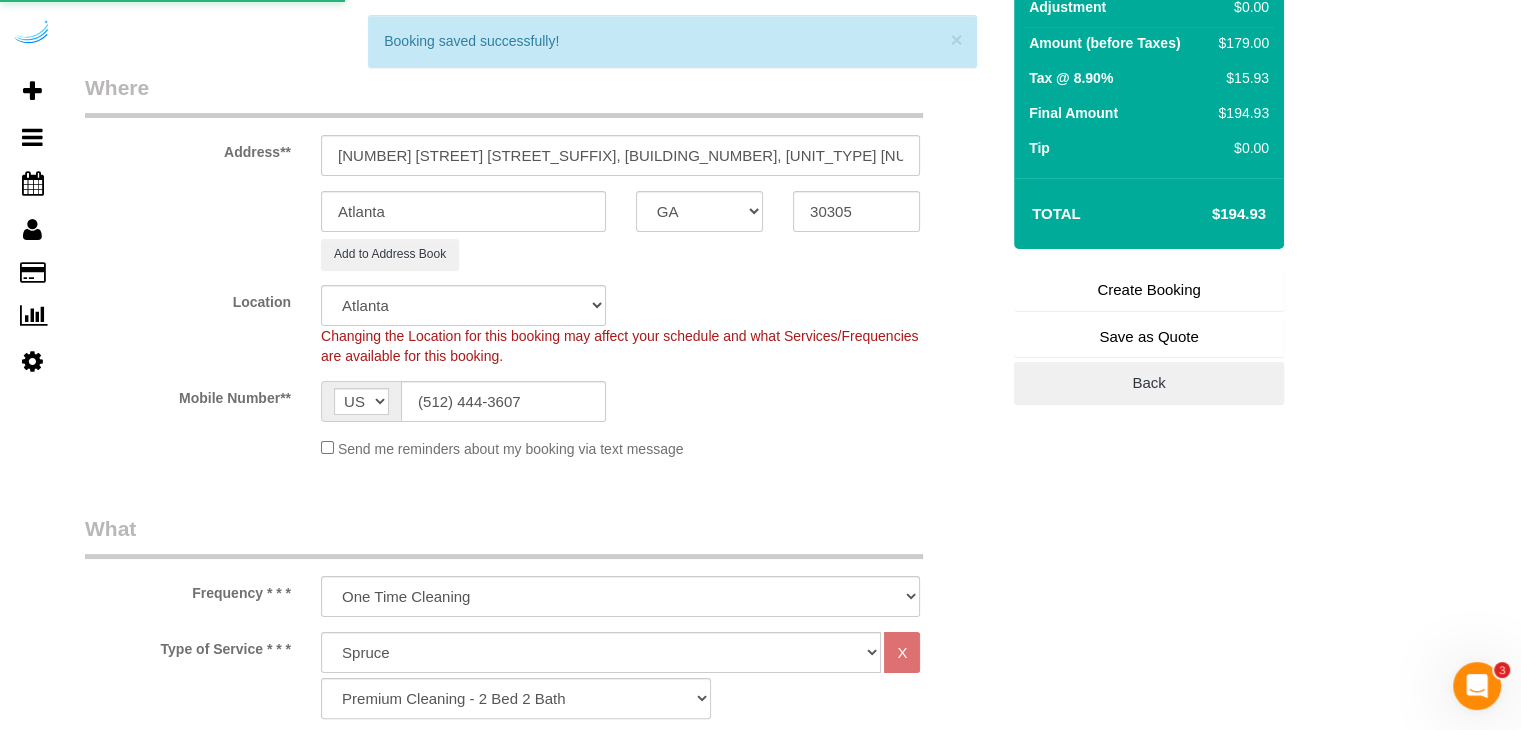 scroll, scrollTop: 464, scrollLeft: 0, axis: vertical 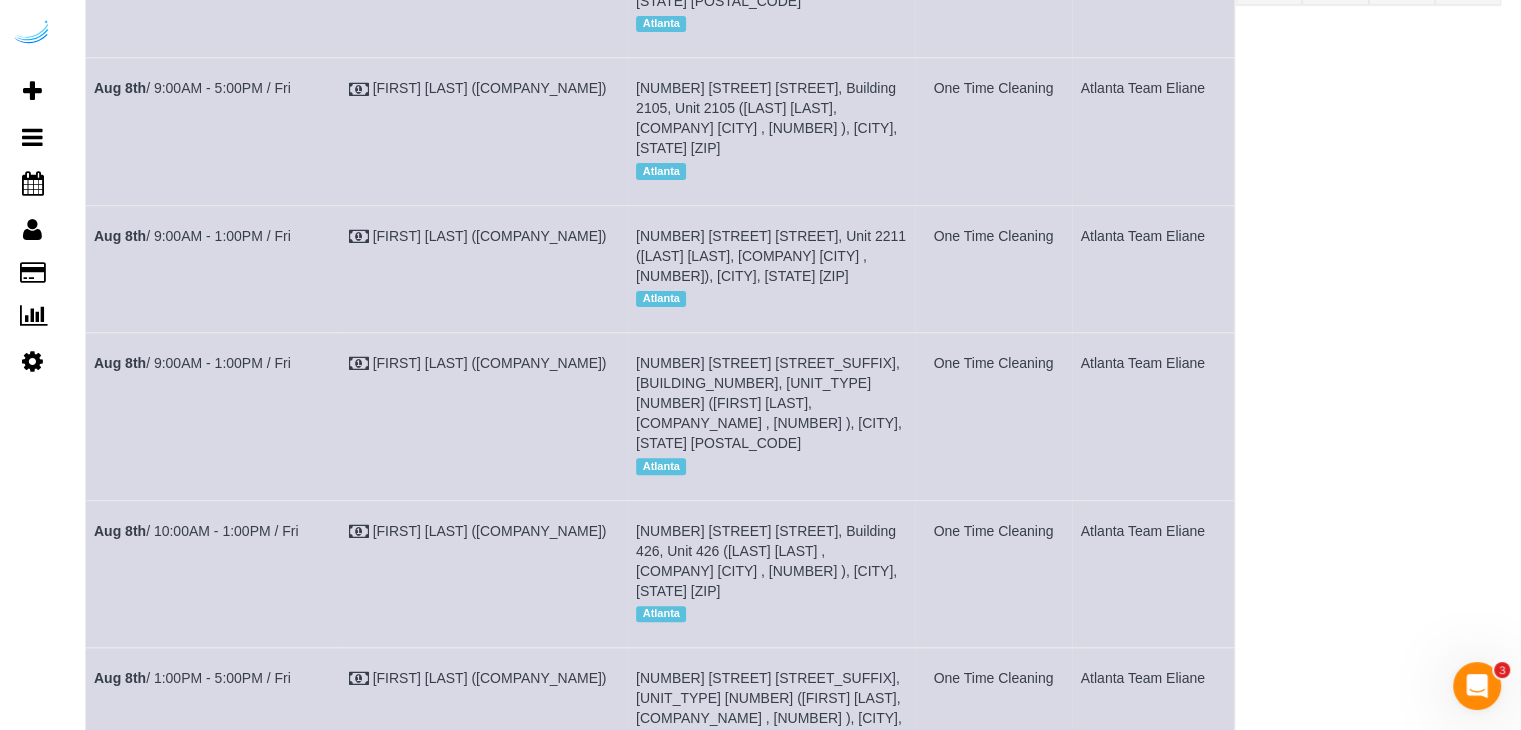 drag, startPoint x: 248, startPoint y: 305, endPoint x: 95, endPoint y: 322, distance: 153.94154 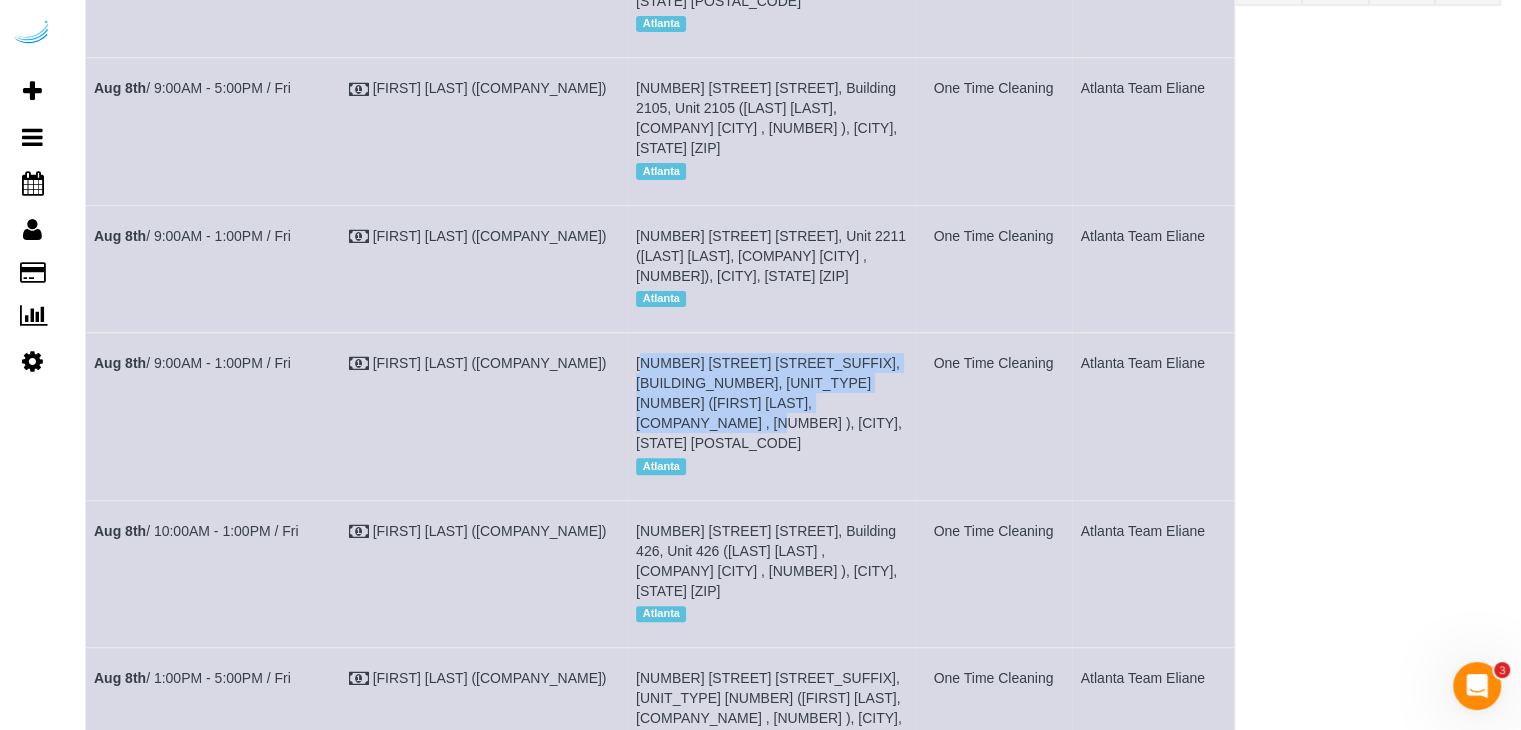drag, startPoint x: 806, startPoint y: 322, endPoint x: 601, endPoint y: 286, distance: 208.13698 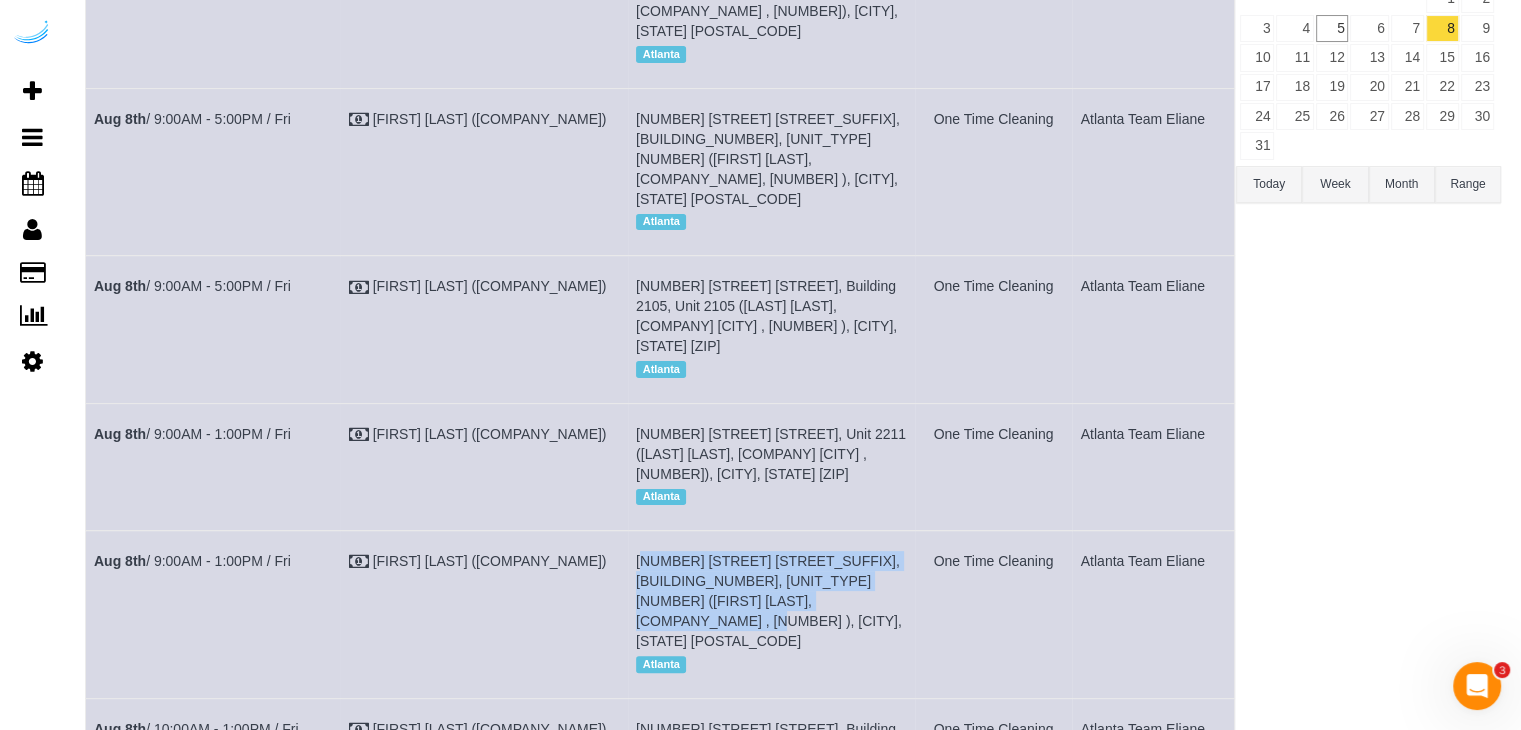 scroll, scrollTop: 300, scrollLeft: 0, axis: vertical 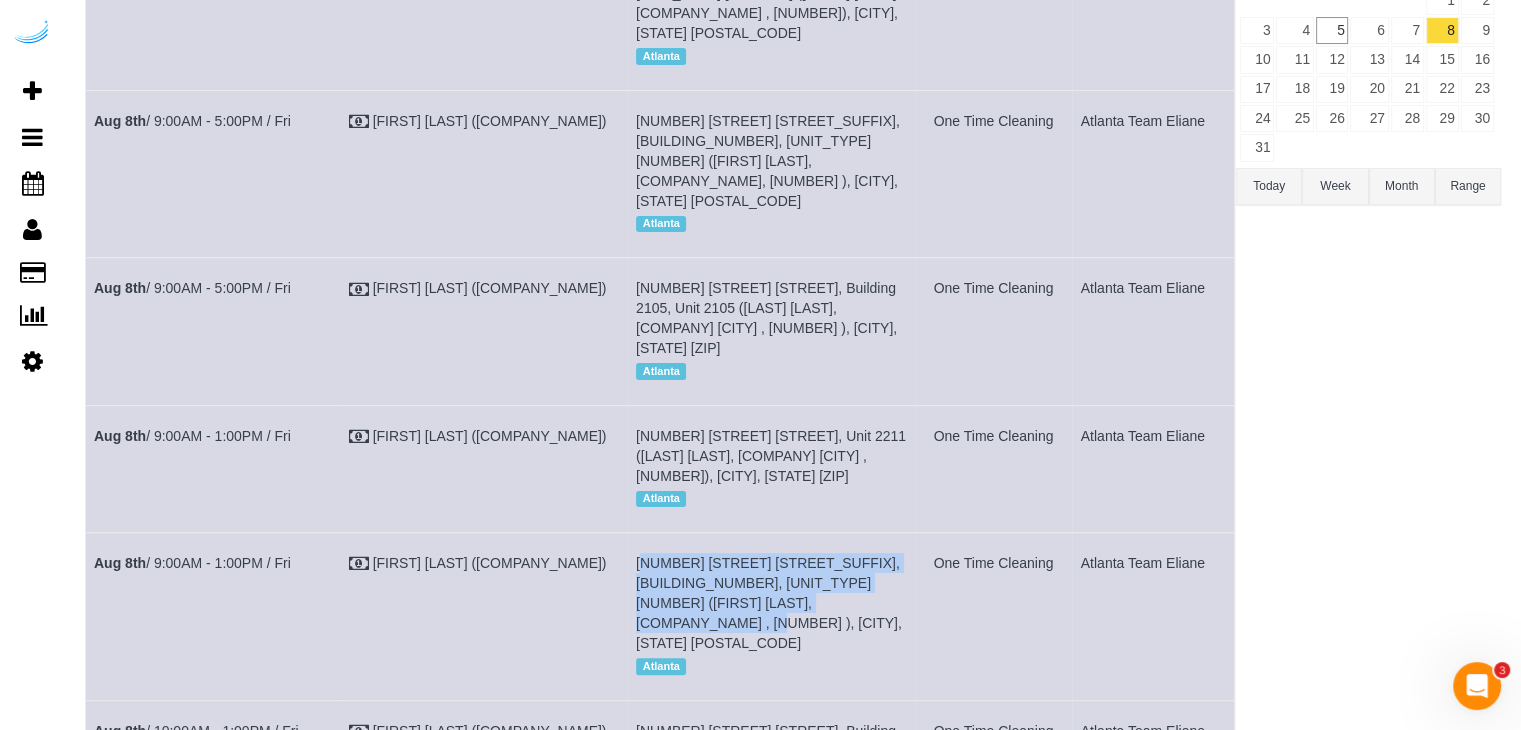 drag, startPoint x: 322, startPoint y: 365, endPoint x: 92, endPoint y: 389, distance: 231.24878 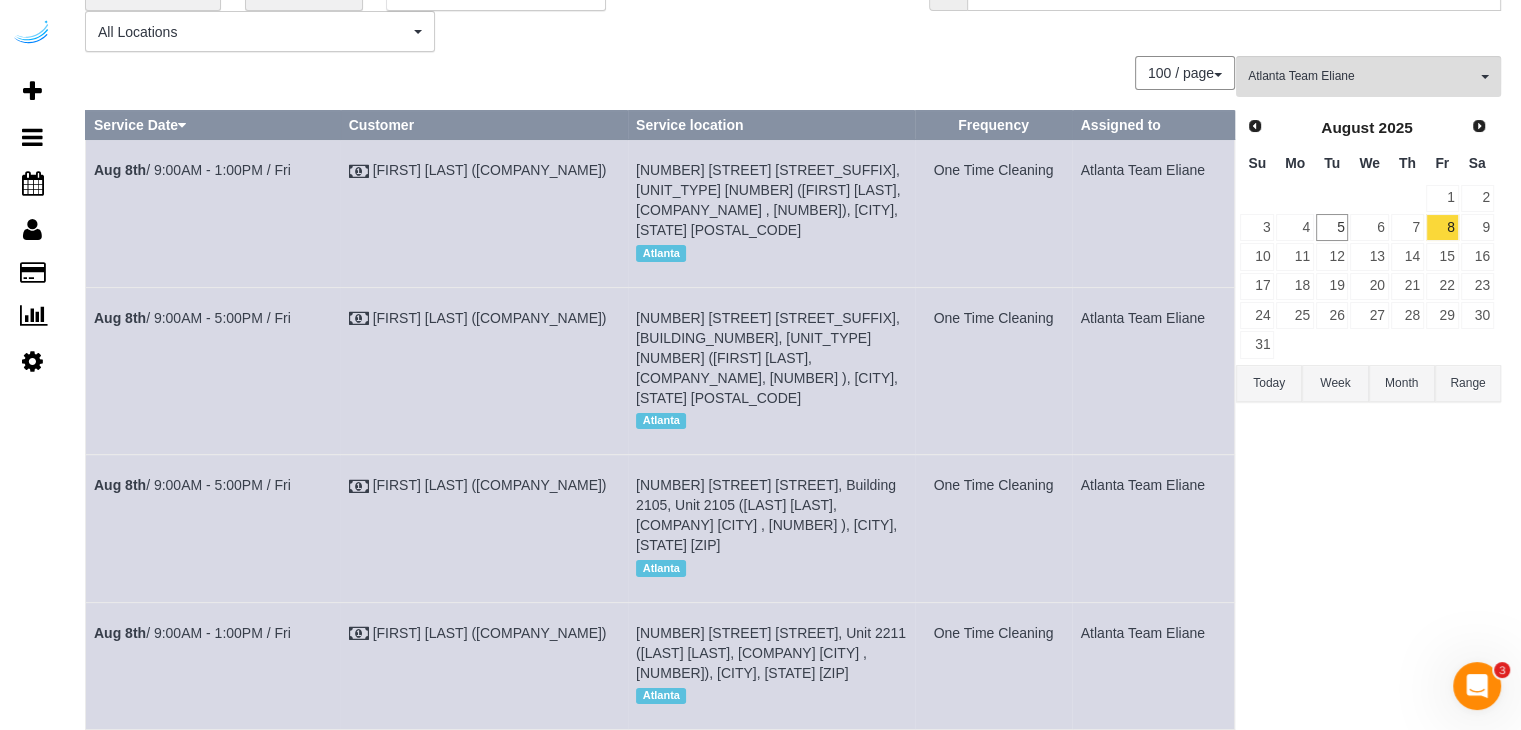 scroll, scrollTop: 0, scrollLeft: 0, axis: both 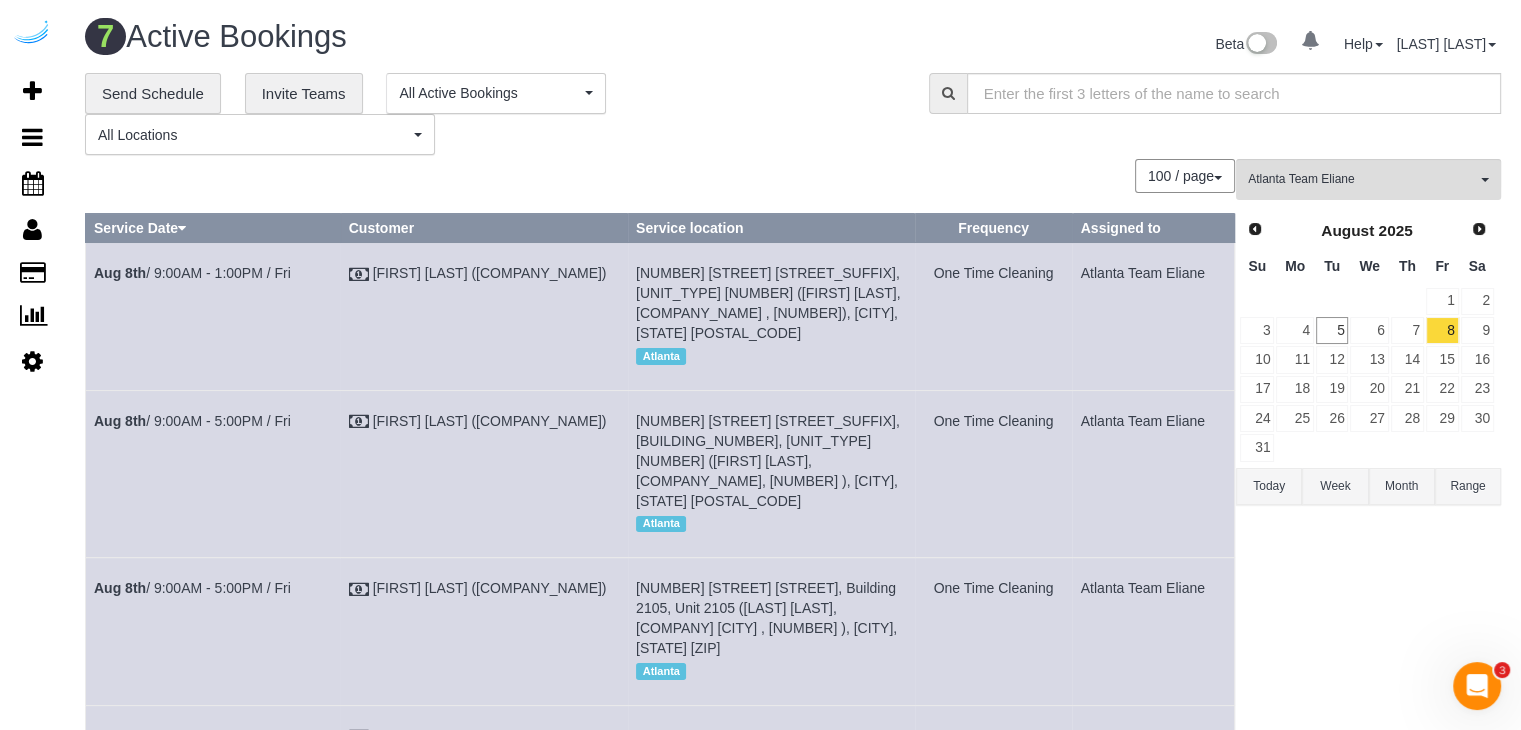 drag, startPoint x: 293, startPoint y: 537, endPoint x: 93, endPoint y: 542, distance: 200.06248 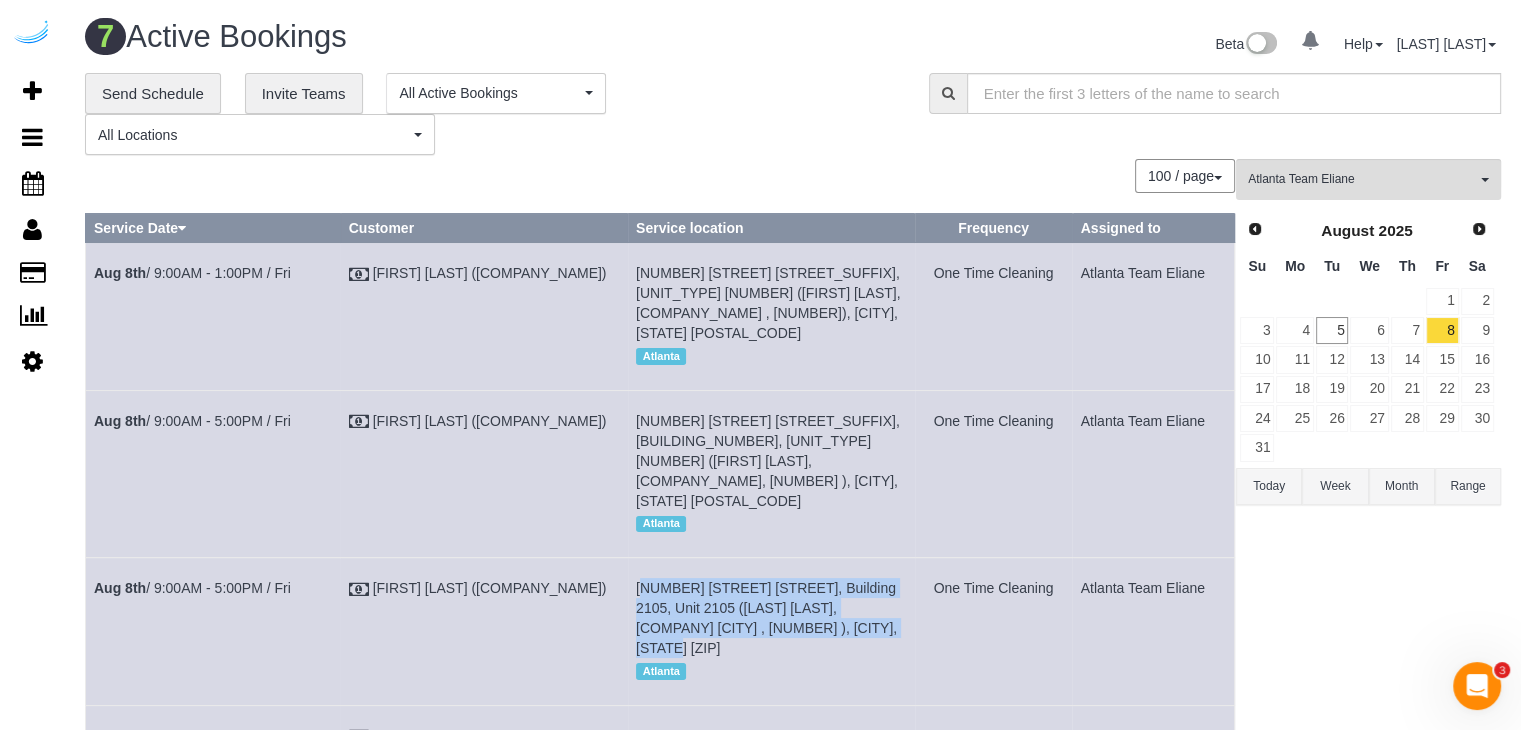 drag, startPoint x: 789, startPoint y: 571, endPoint x: 593, endPoint y: 521, distance: 202.27704 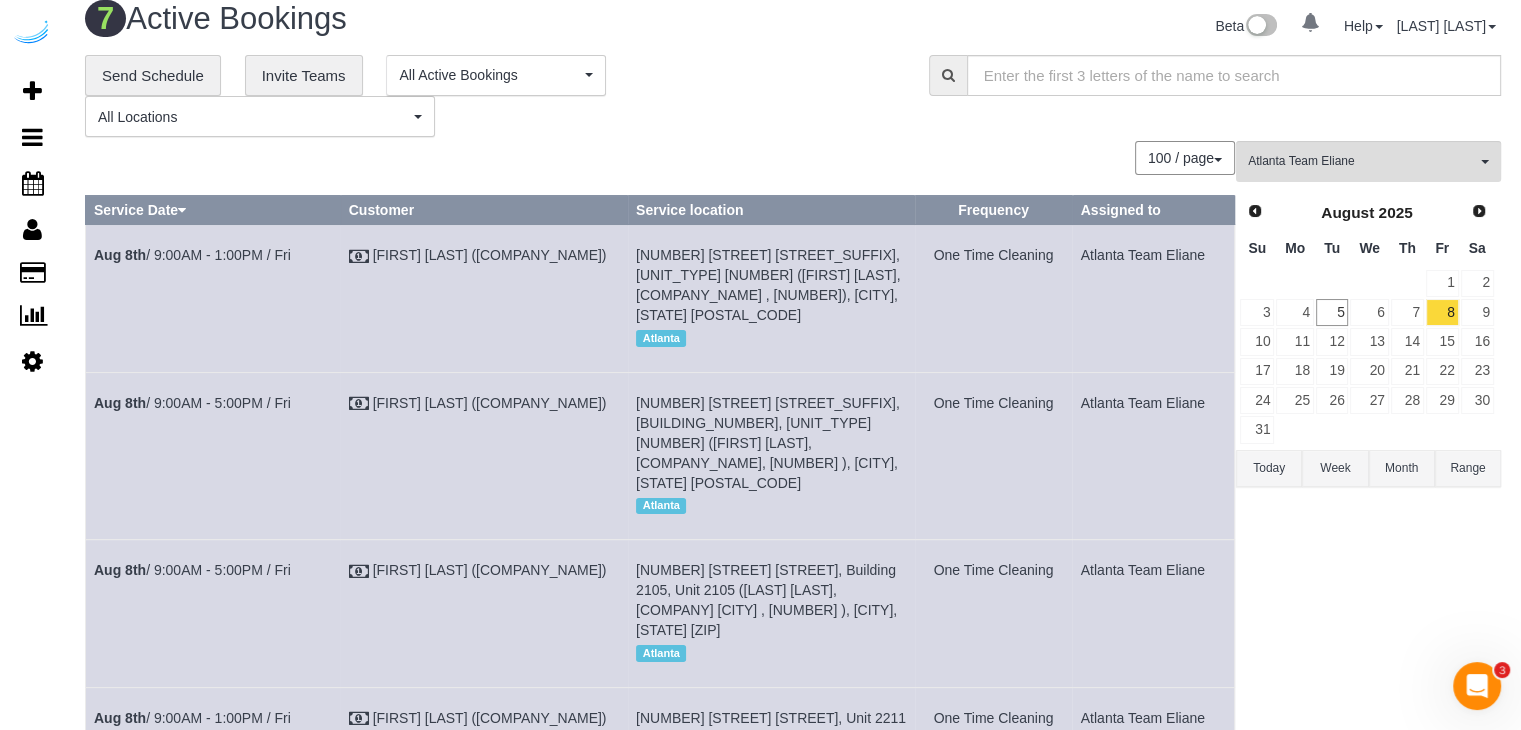scroll, scrollTop: 0, scrollLeft: 0, axis: both 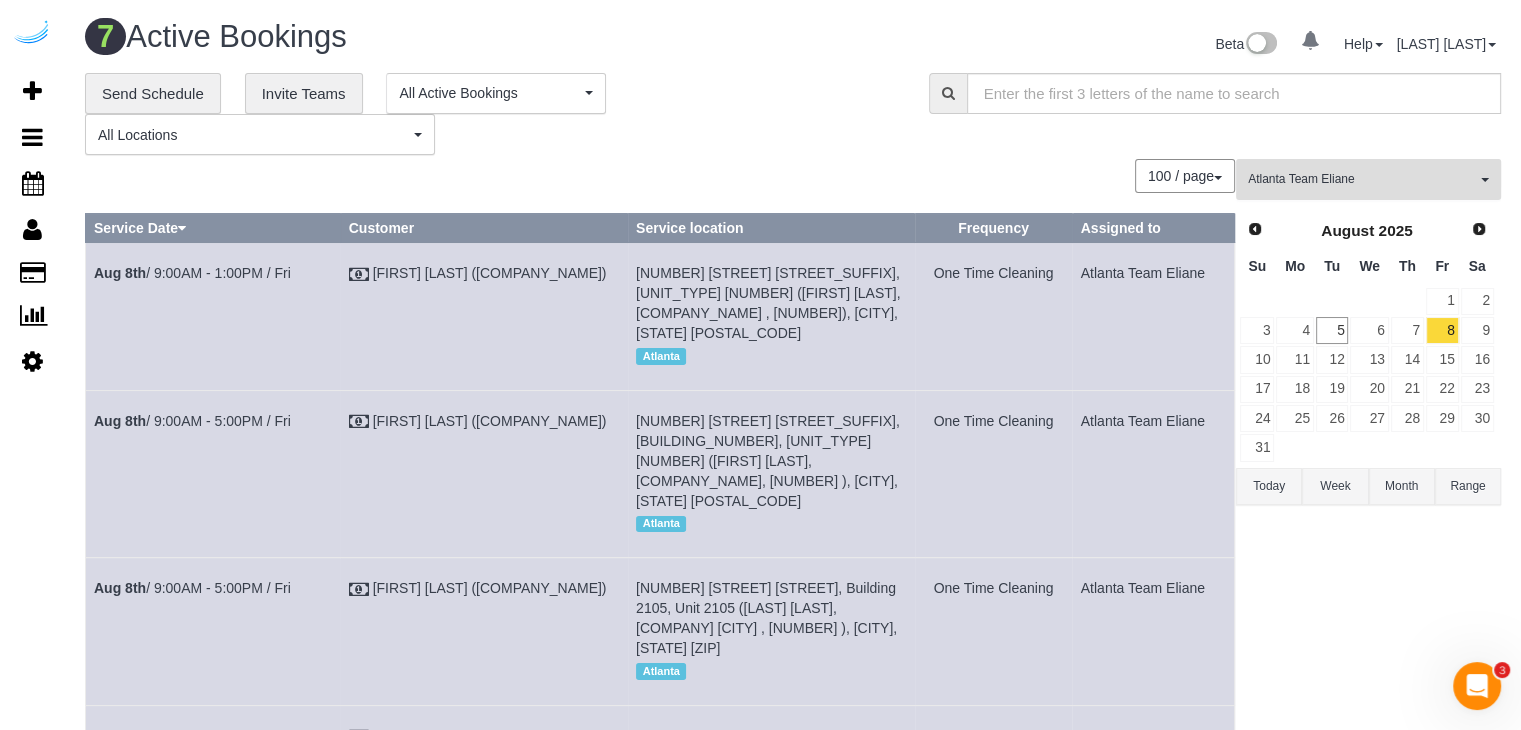 click on "Atlanta Team Eliane" at bounding box center [1362, 179] 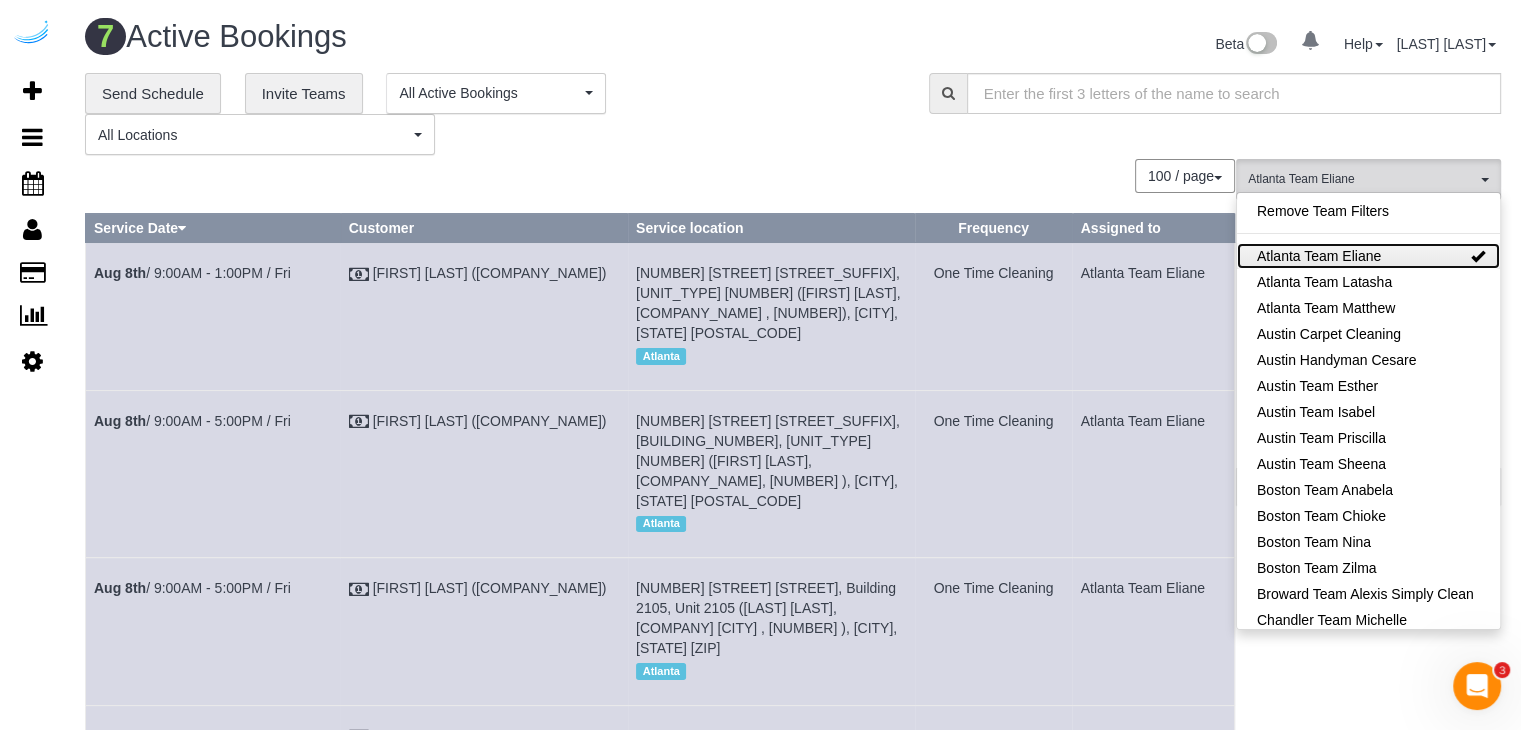 click on "Atlanta Team Eliane" at bounding box center [1368, 256] 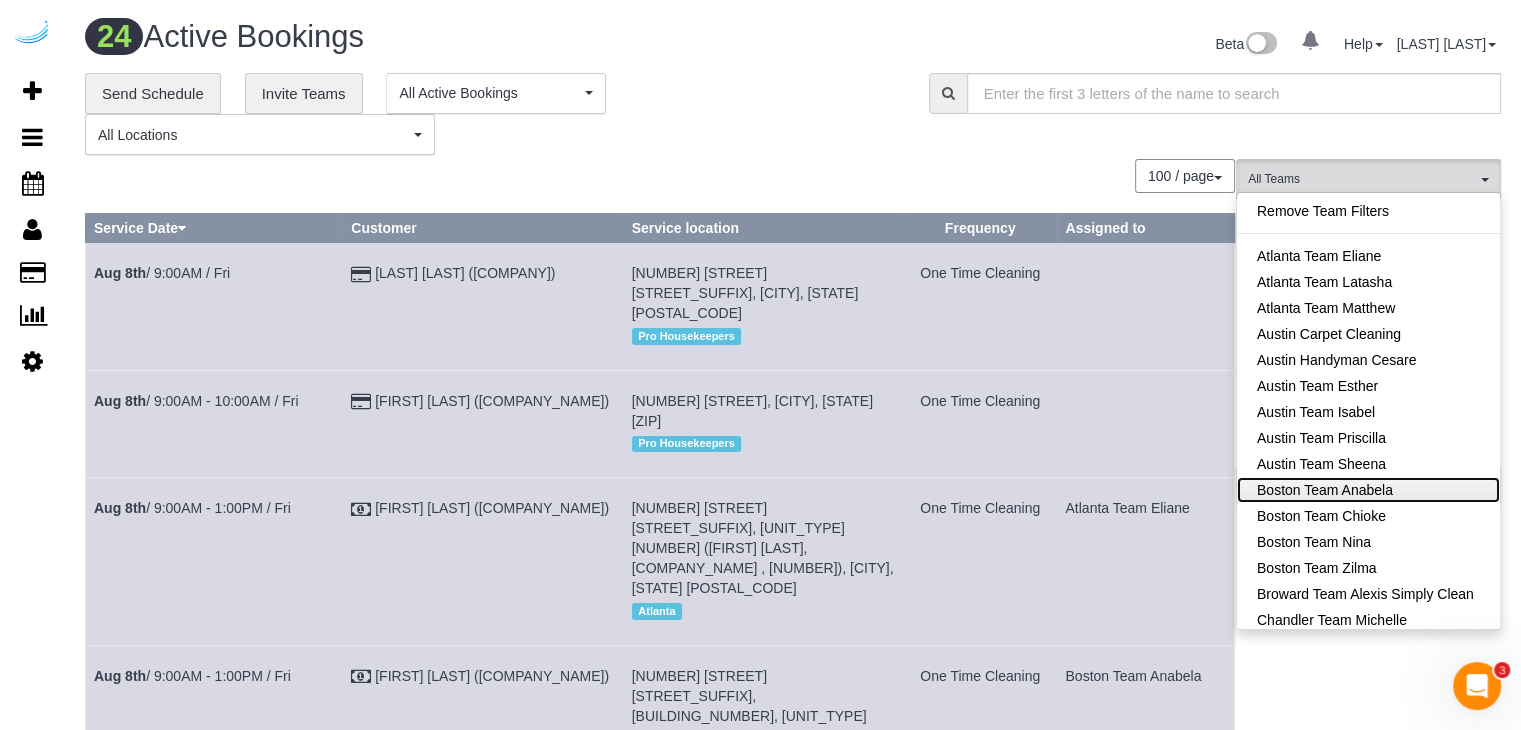click on "Boston Team Anabela" at bounding box center (1368, 490) 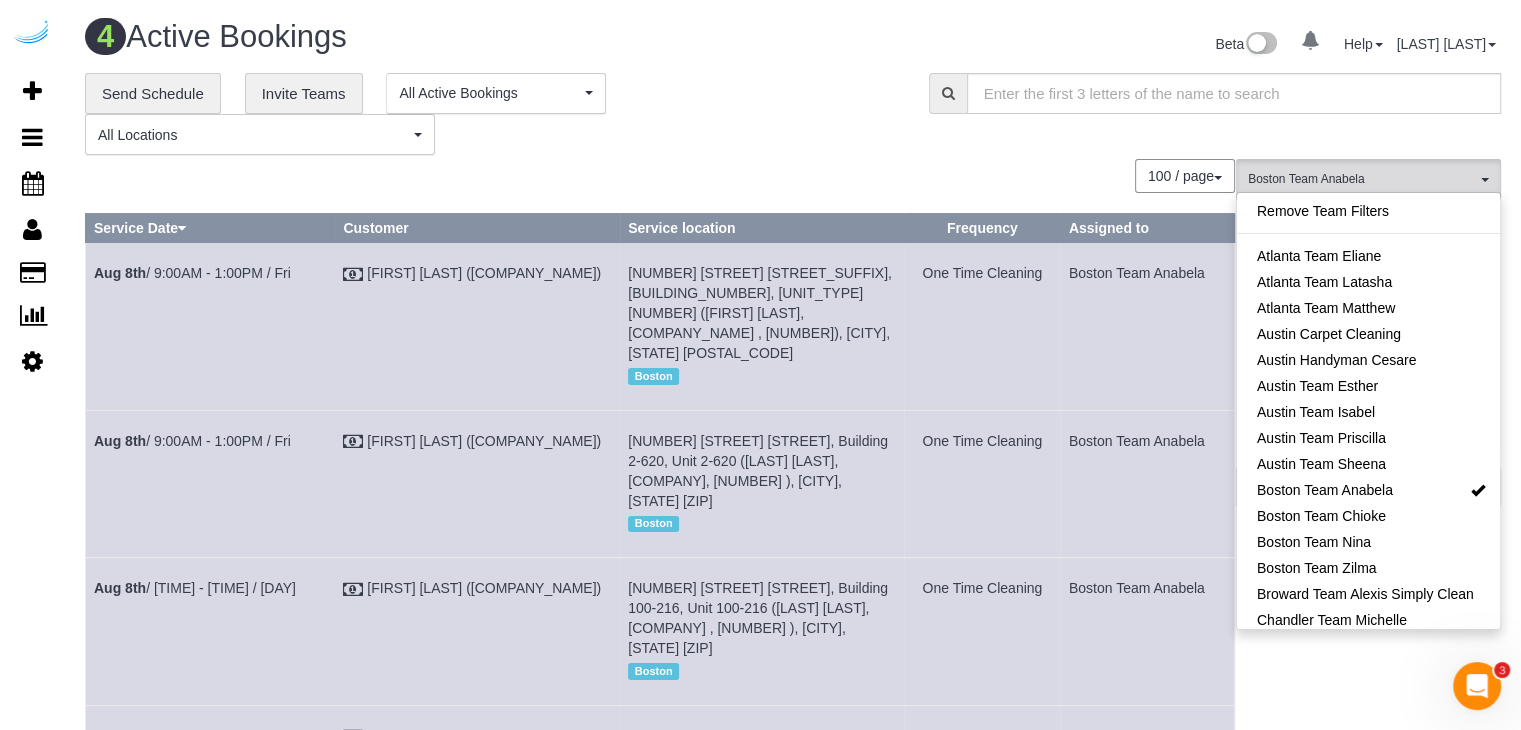 drag, startPoint x: 905, startPoint y: 150, endPoint x: 893, endPoint y: 150, distance: 12 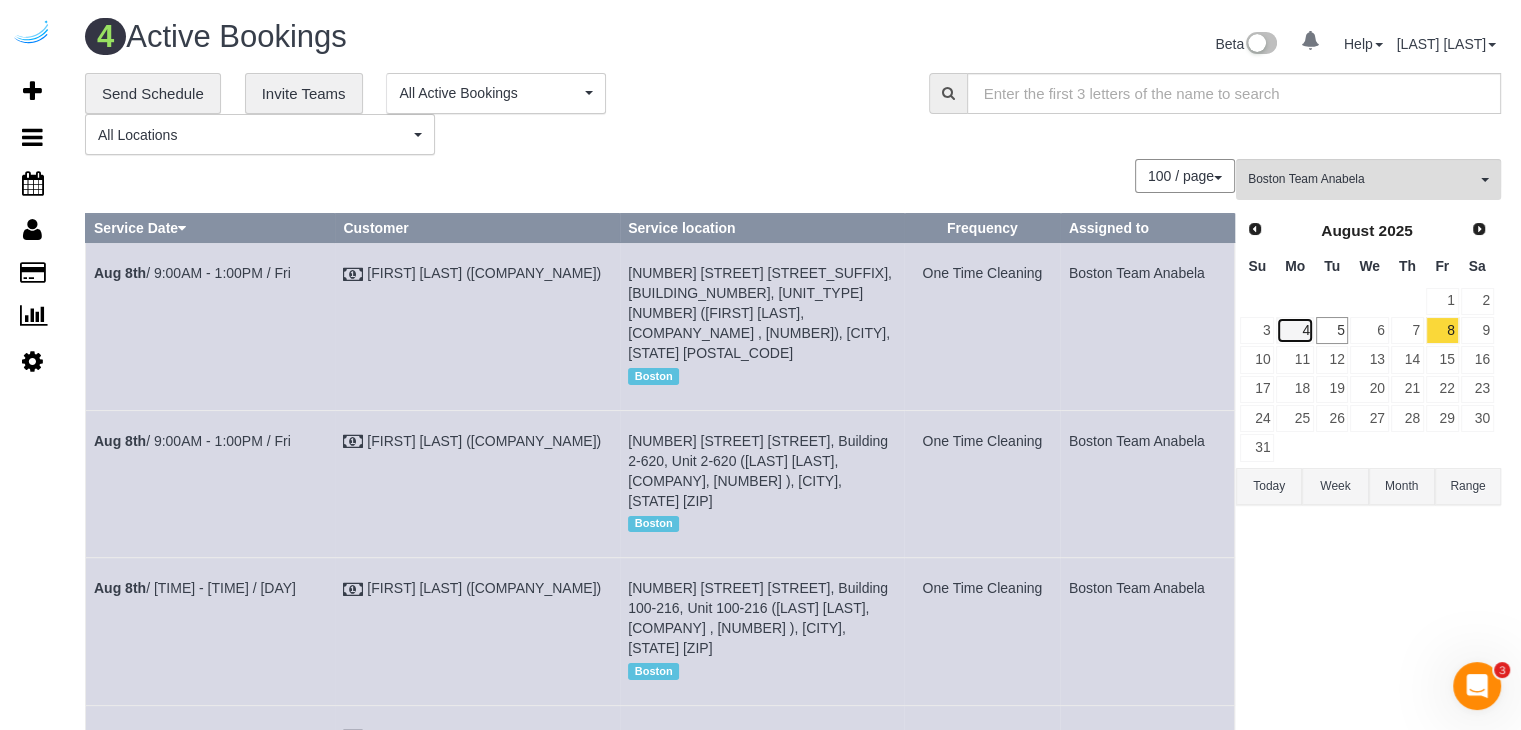 click on "4" at bounding box center (1294, 330) 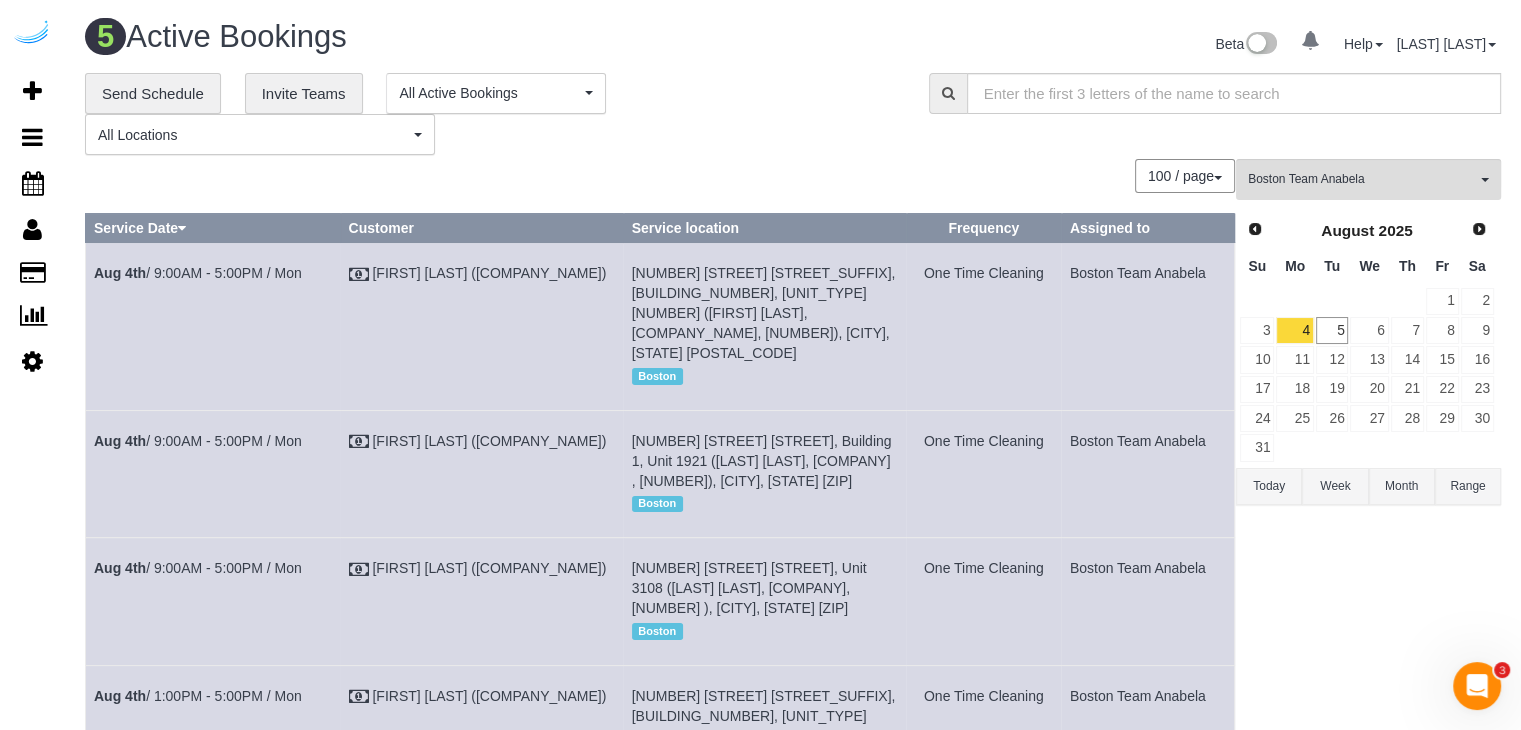 click on "**********" at bounding box center (492, 114) 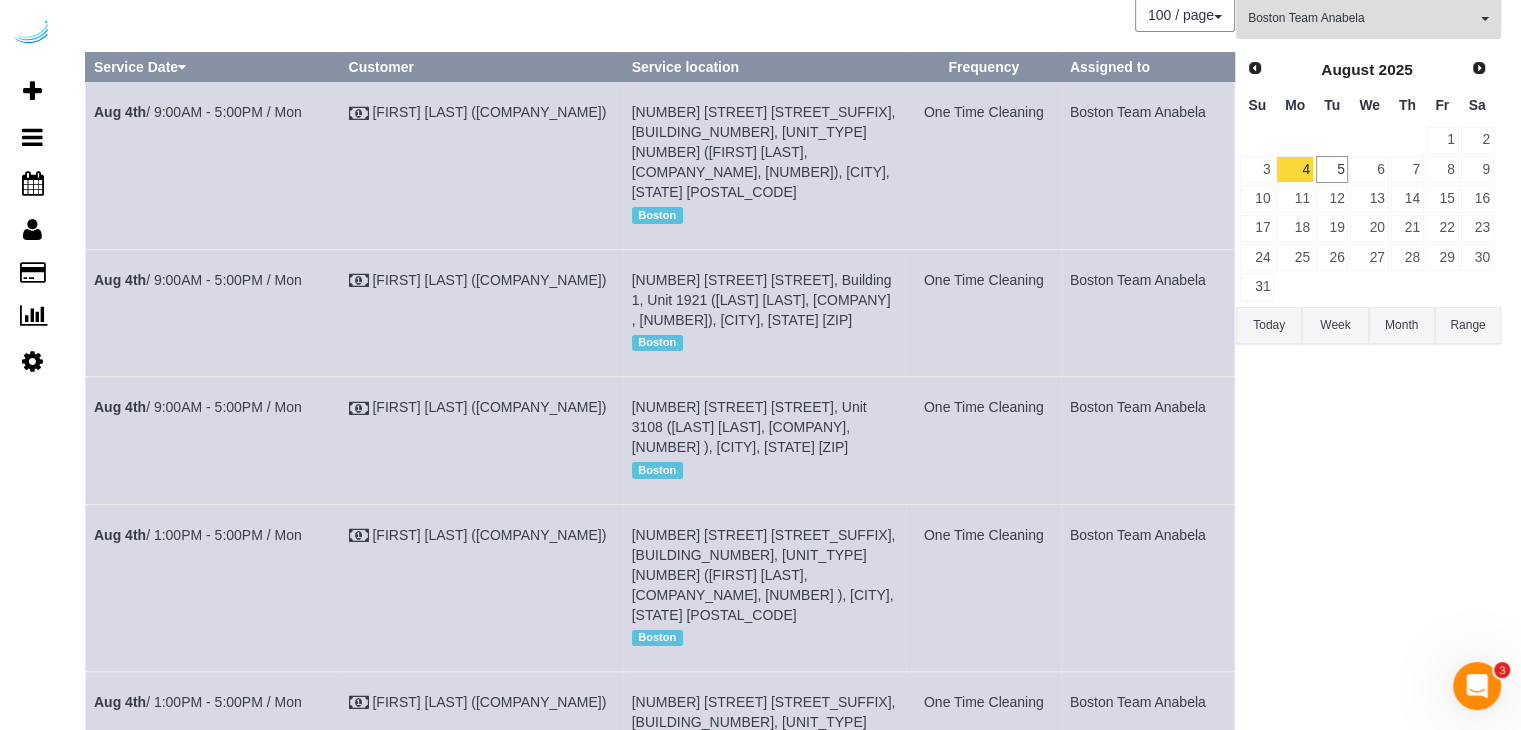 scroll, scrollTop: 76, scrollLeft: 0, axis: vertical 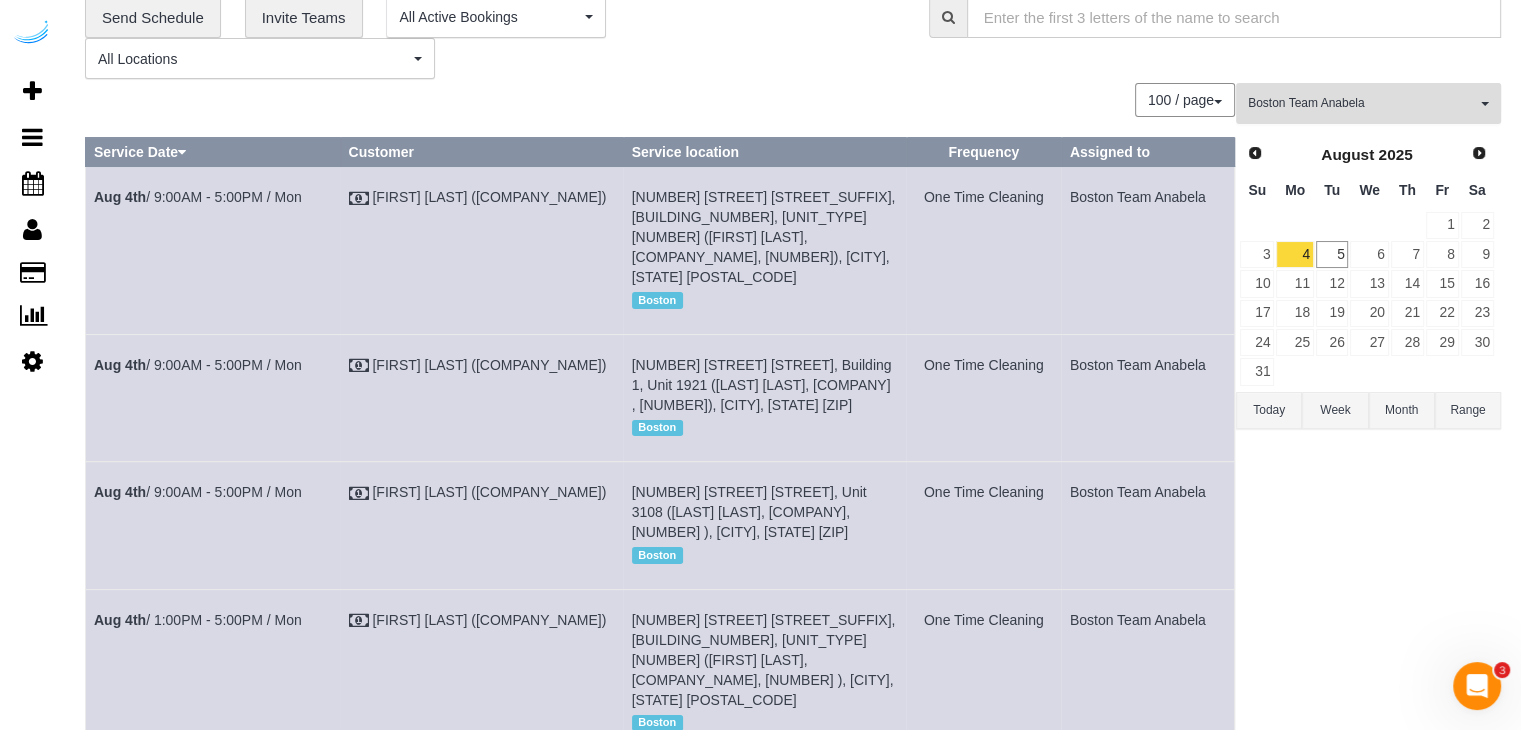 click on "Boston Team Anabela" at bounding box center (1362, 103) 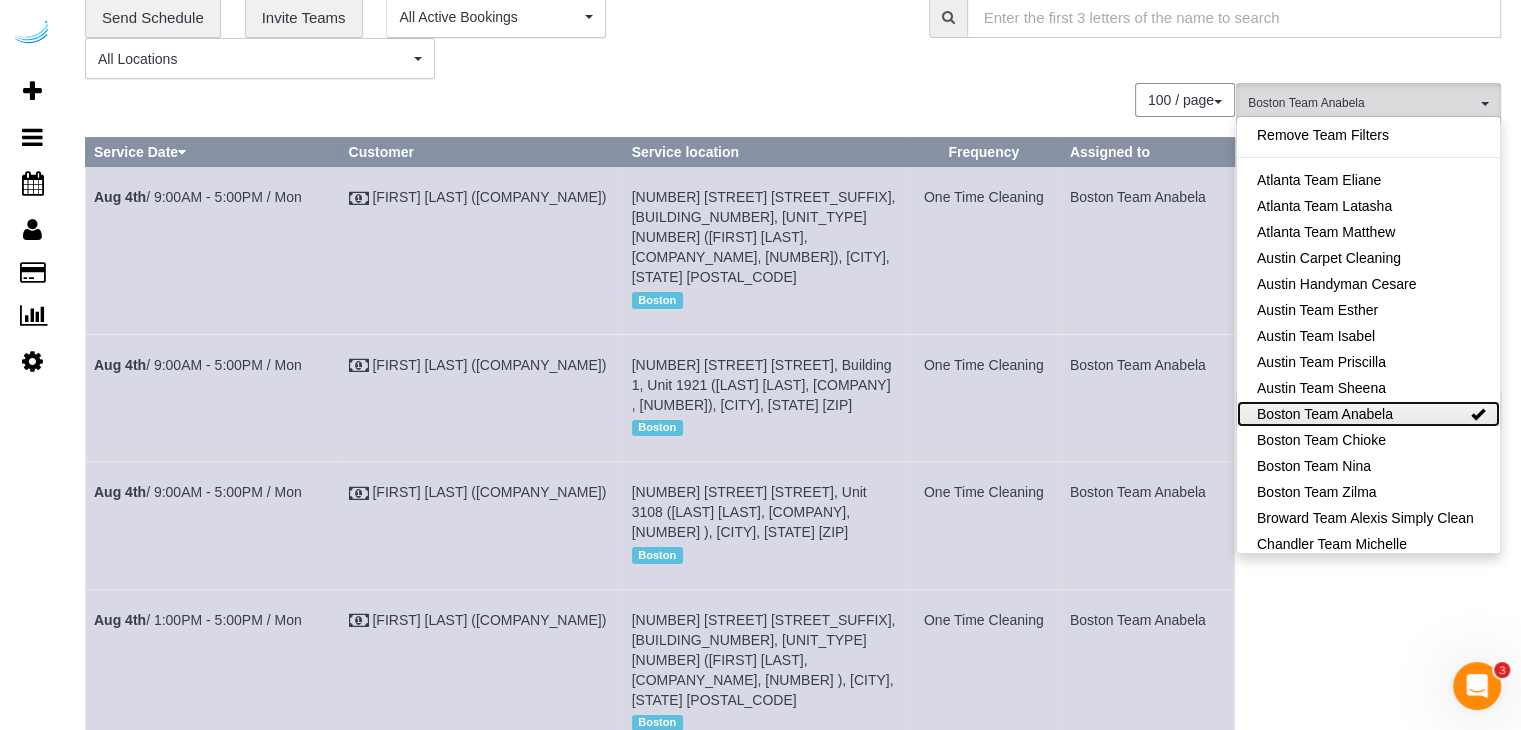 click on "Boston Team Anabela" at bounding box center [1368, 414] 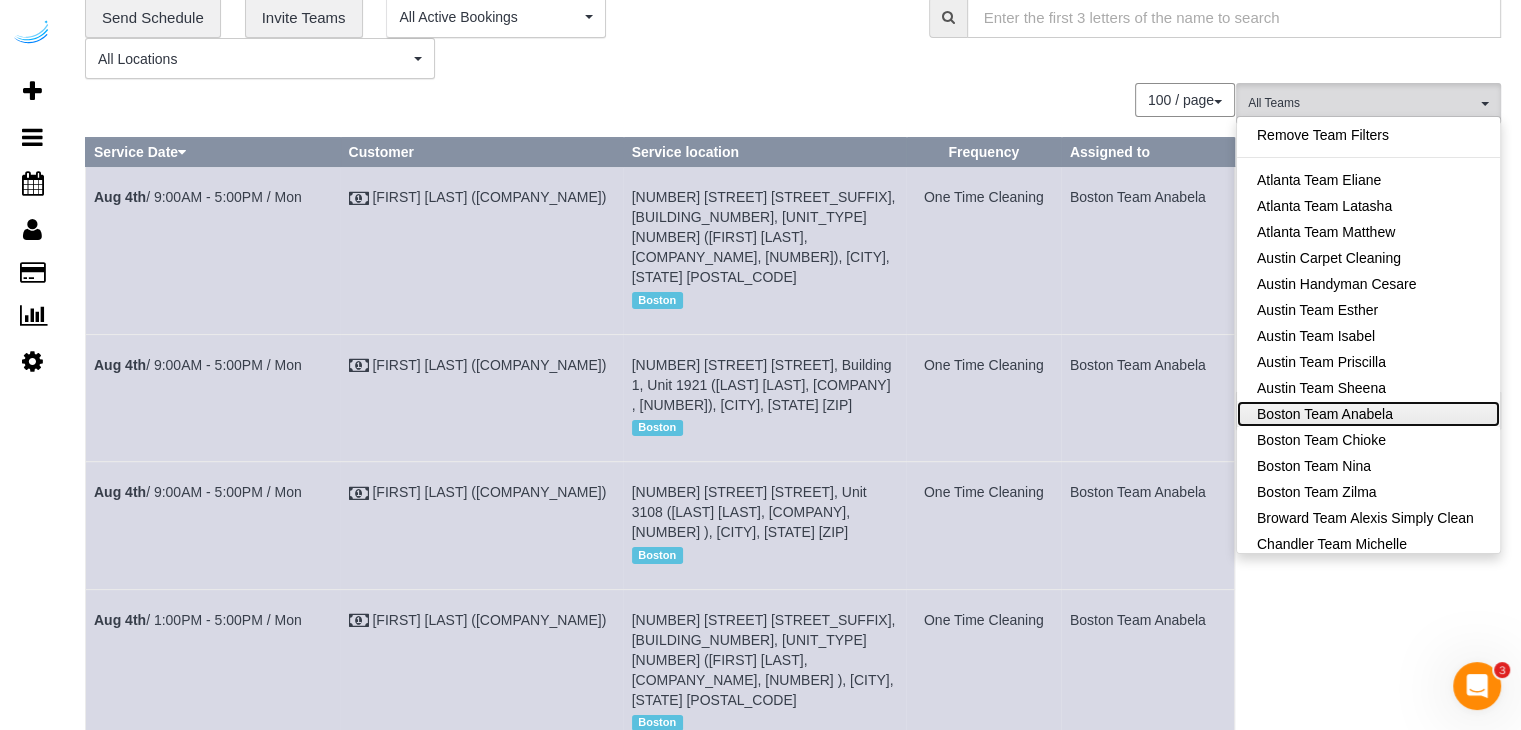 click on "Boston Team Anabela" at bounding box center [1368, 414] 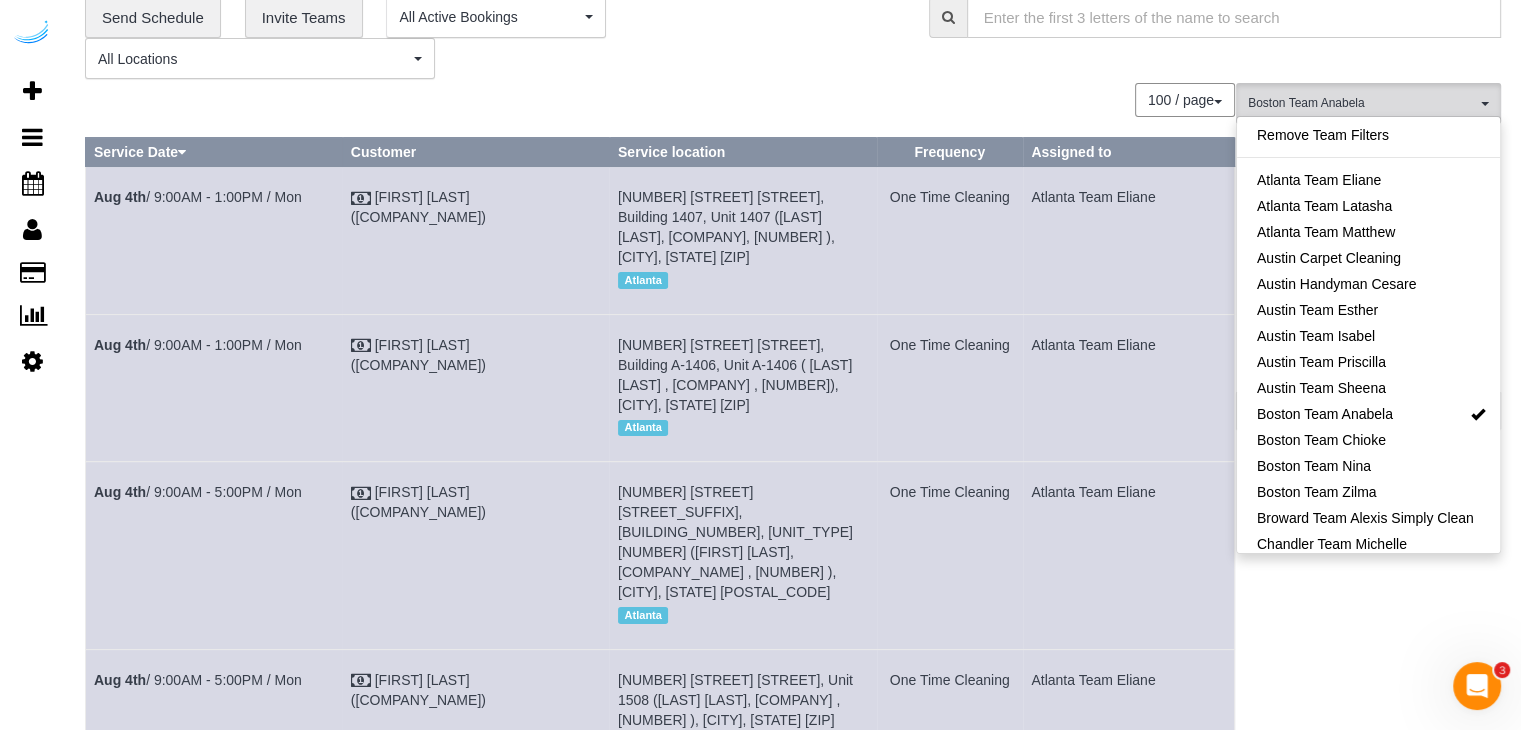 drag, startPoint x: 1362, startPoint y: 659, endPoint x: 1362, endPoint y: 647, distance: 12 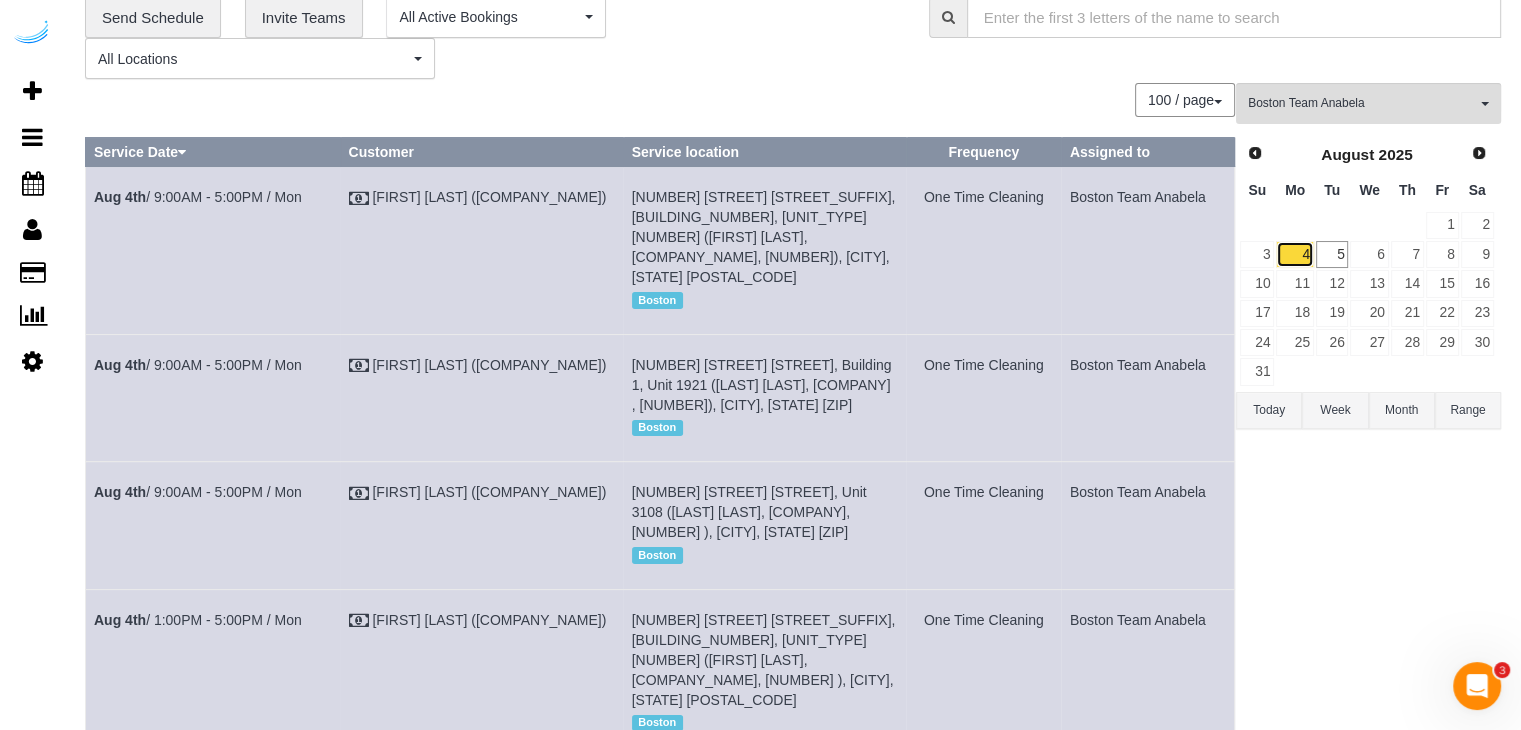 click on "4" at bounding box center [1294, 254] 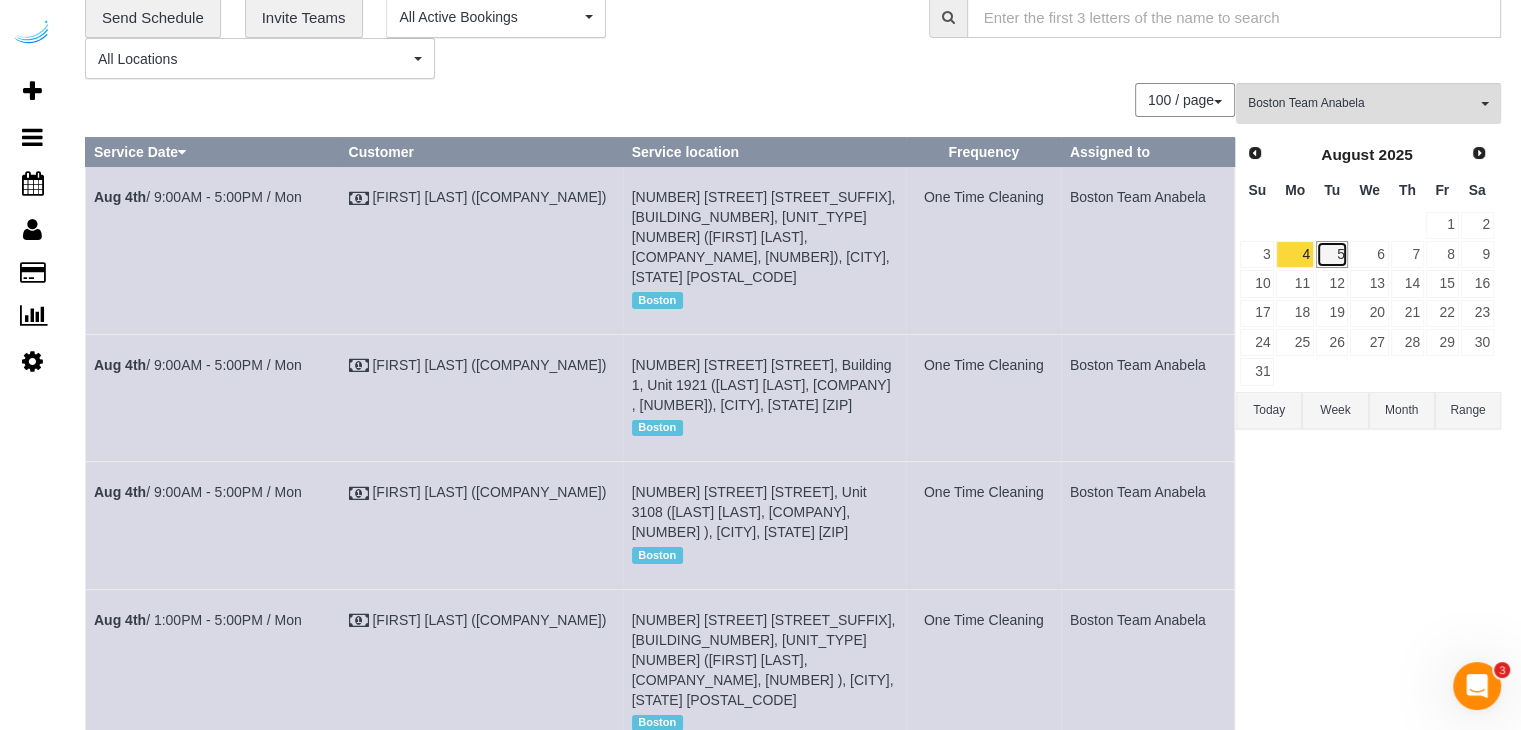 click on "5" at bounding box center [1332, 254] 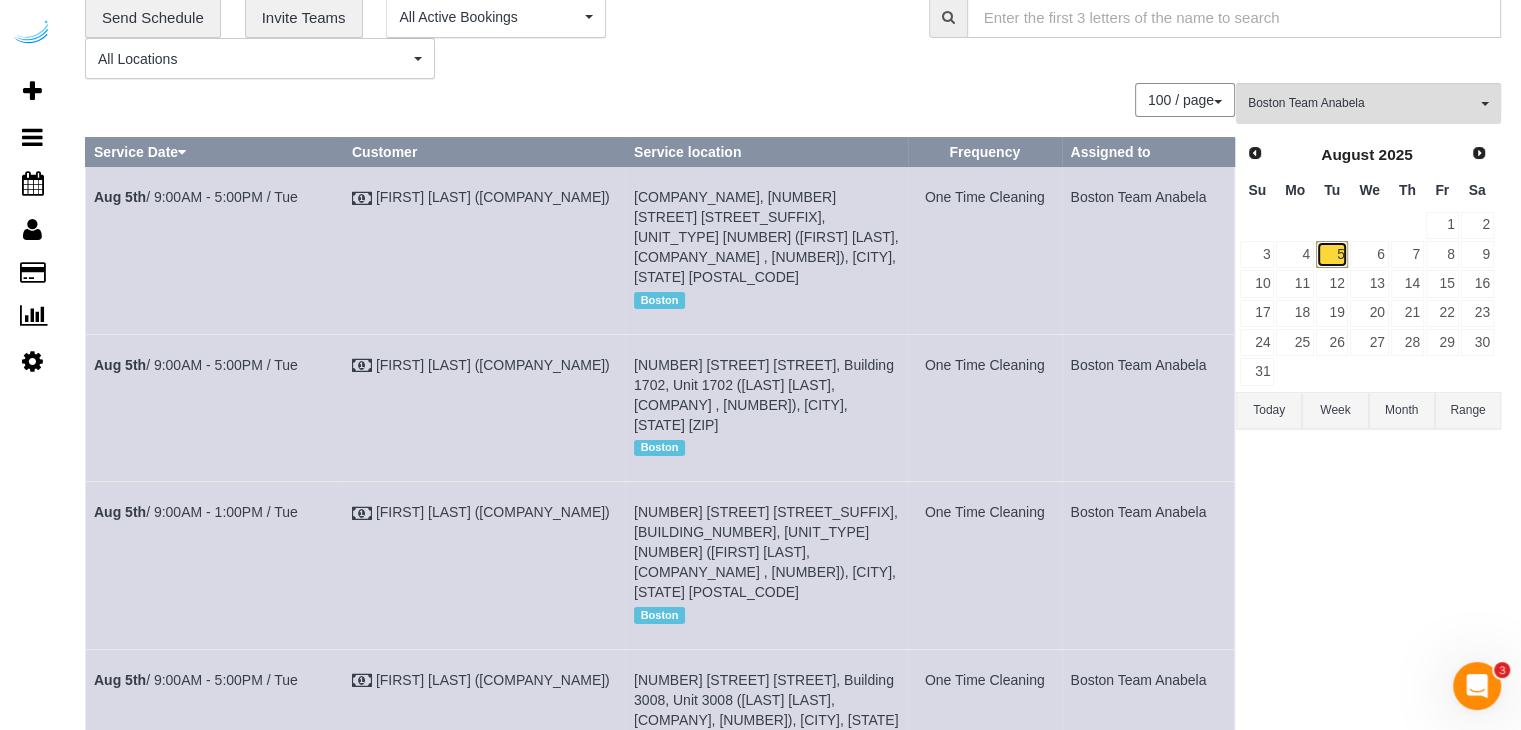 click on "5" at bounding box center [1332, 254] 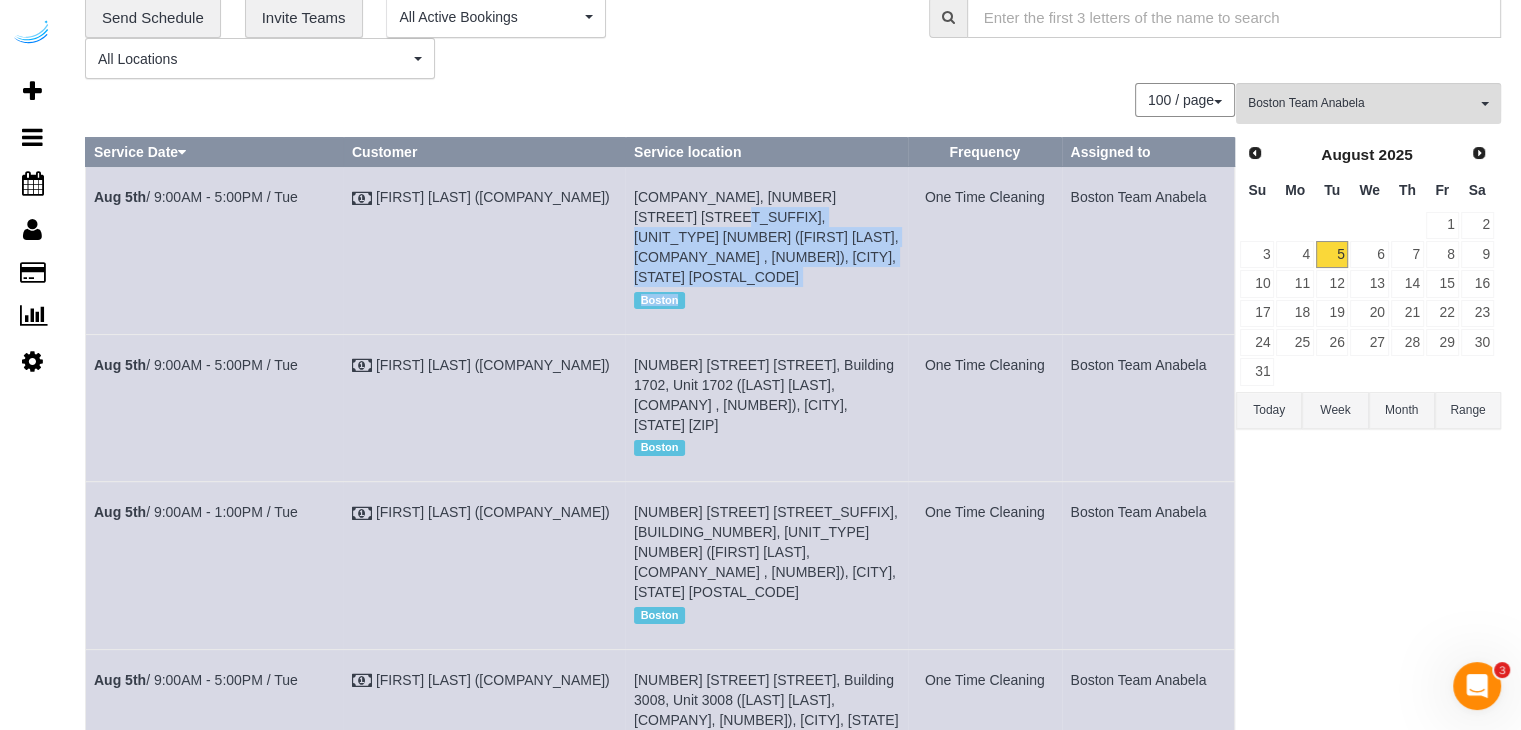 drag, startPoint x: 887, startPoint y: 194, endPoint x: 849, endPoint y: 199, distance: 38.327538 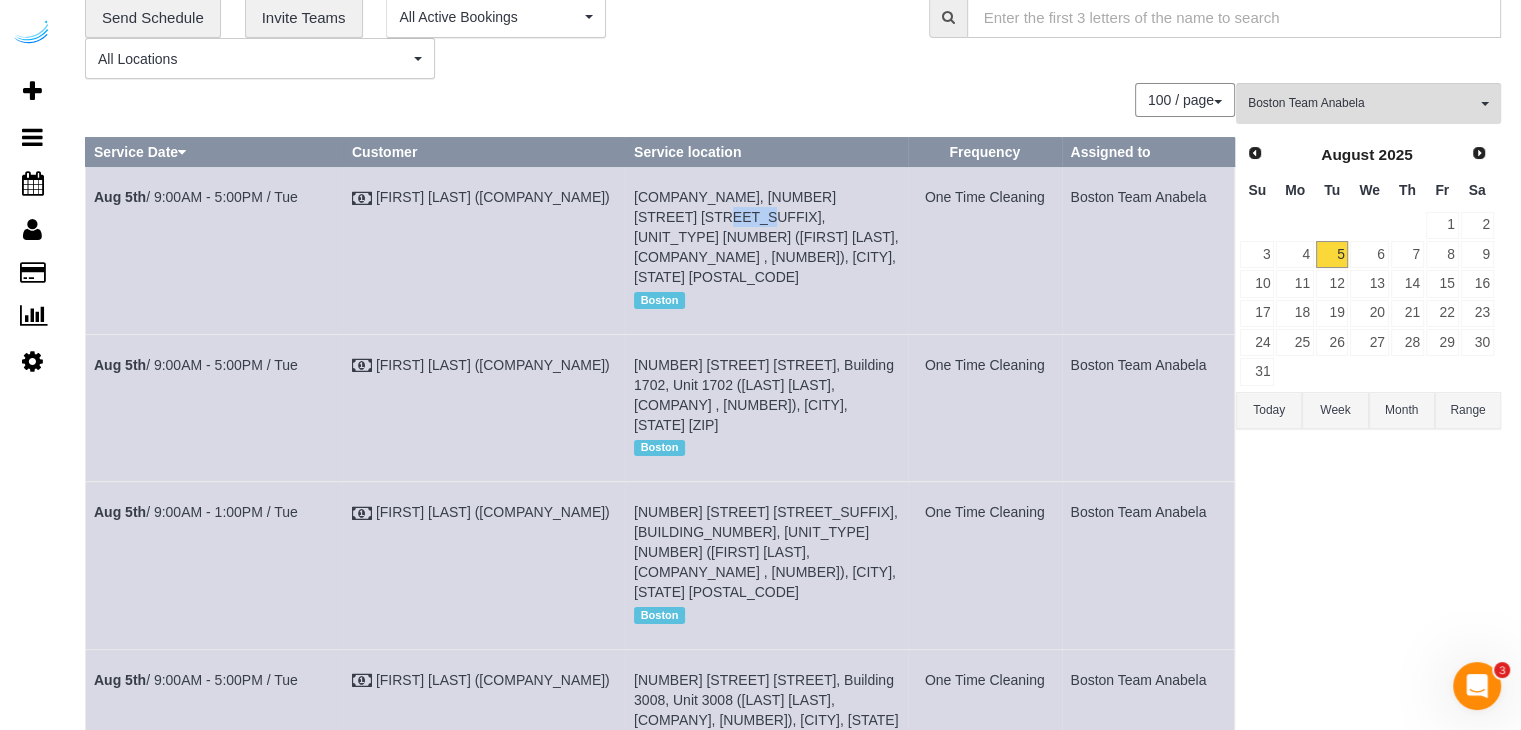 drag, startPoint x: 879, startPoint y: 200, endPoint x: 840, endPoint y: 200, distance: 39 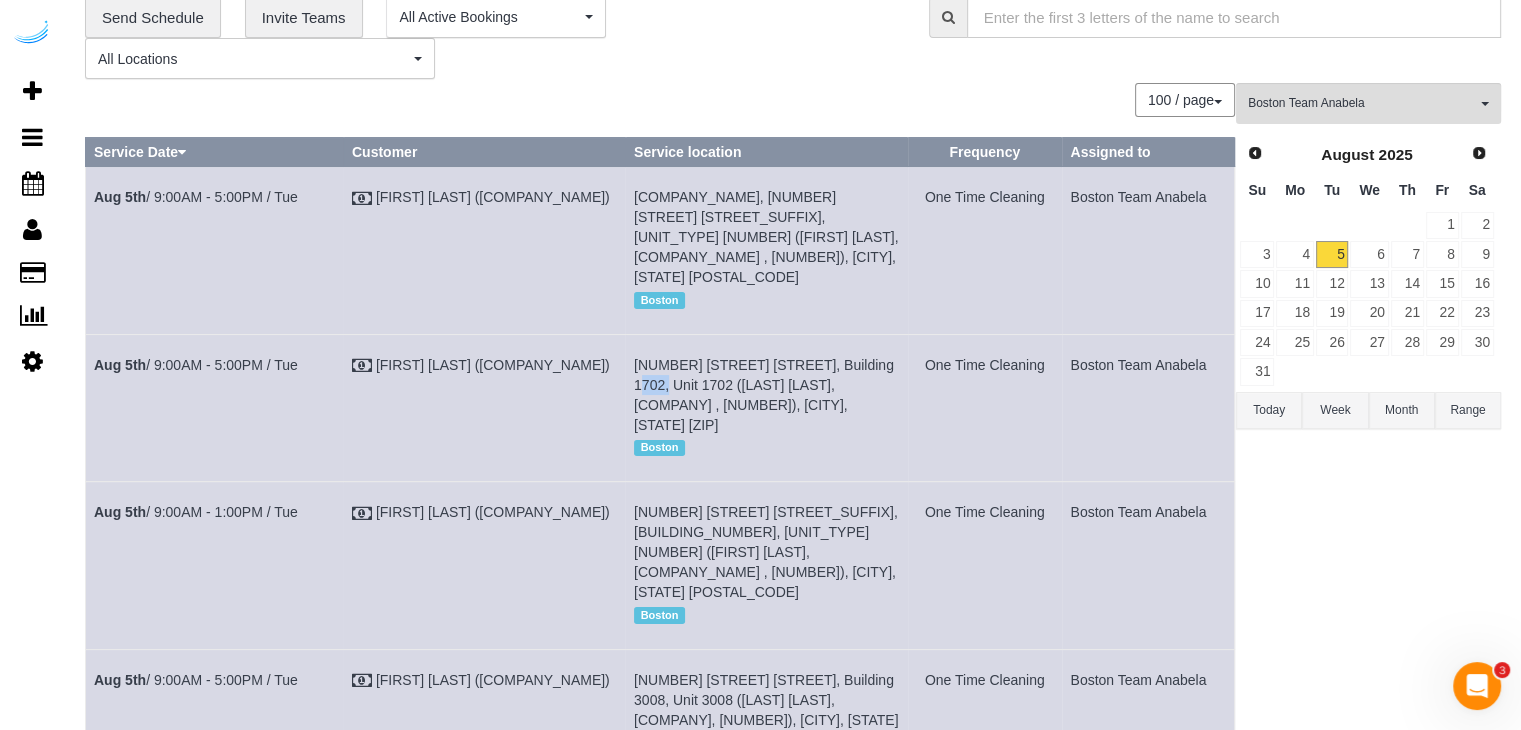 drag, startPoint x: 867, startPoint y: 311, endPoint x: 828, endPoint y: 316, distance: 39.319206 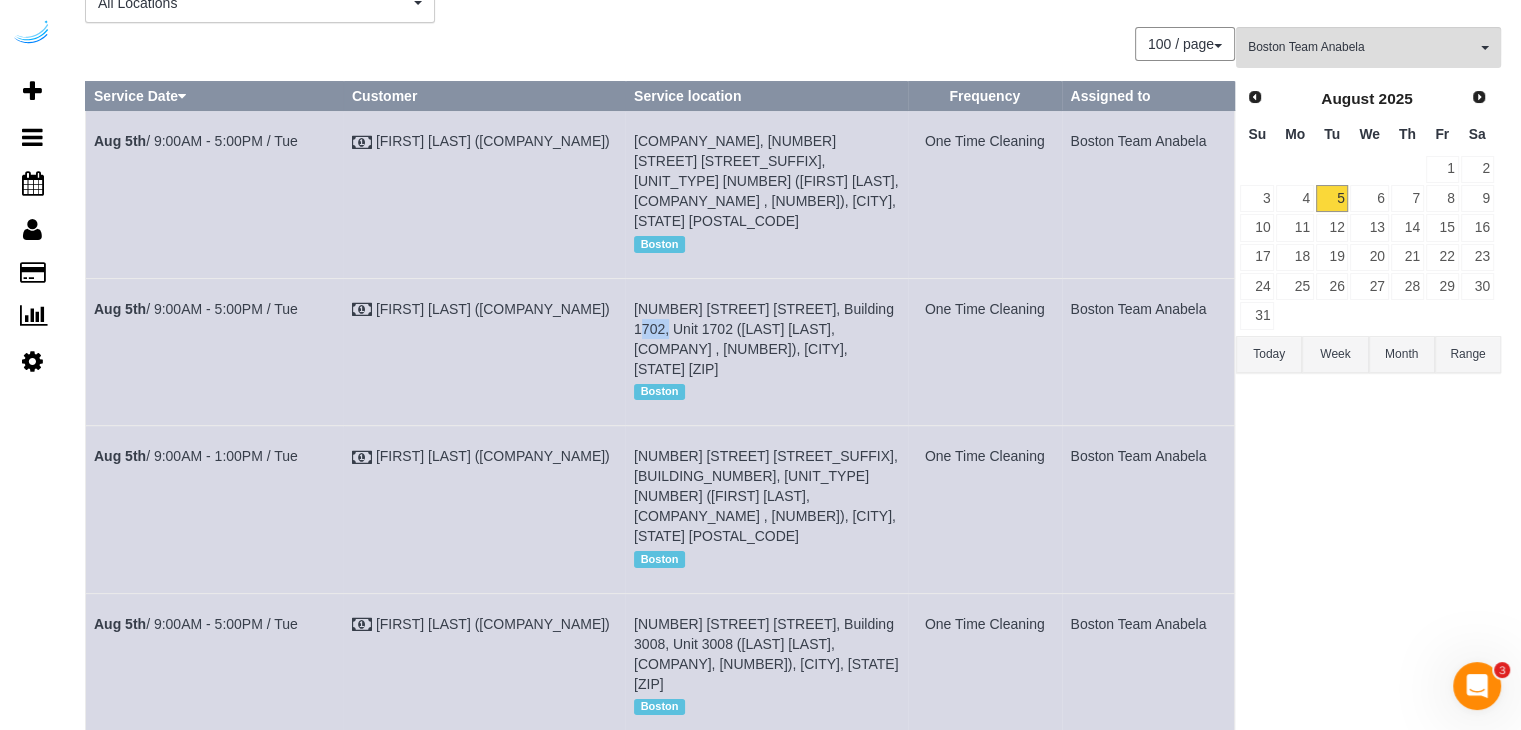 scroll, scrollTop: 176, scrollLeft: 0, axis: vertical 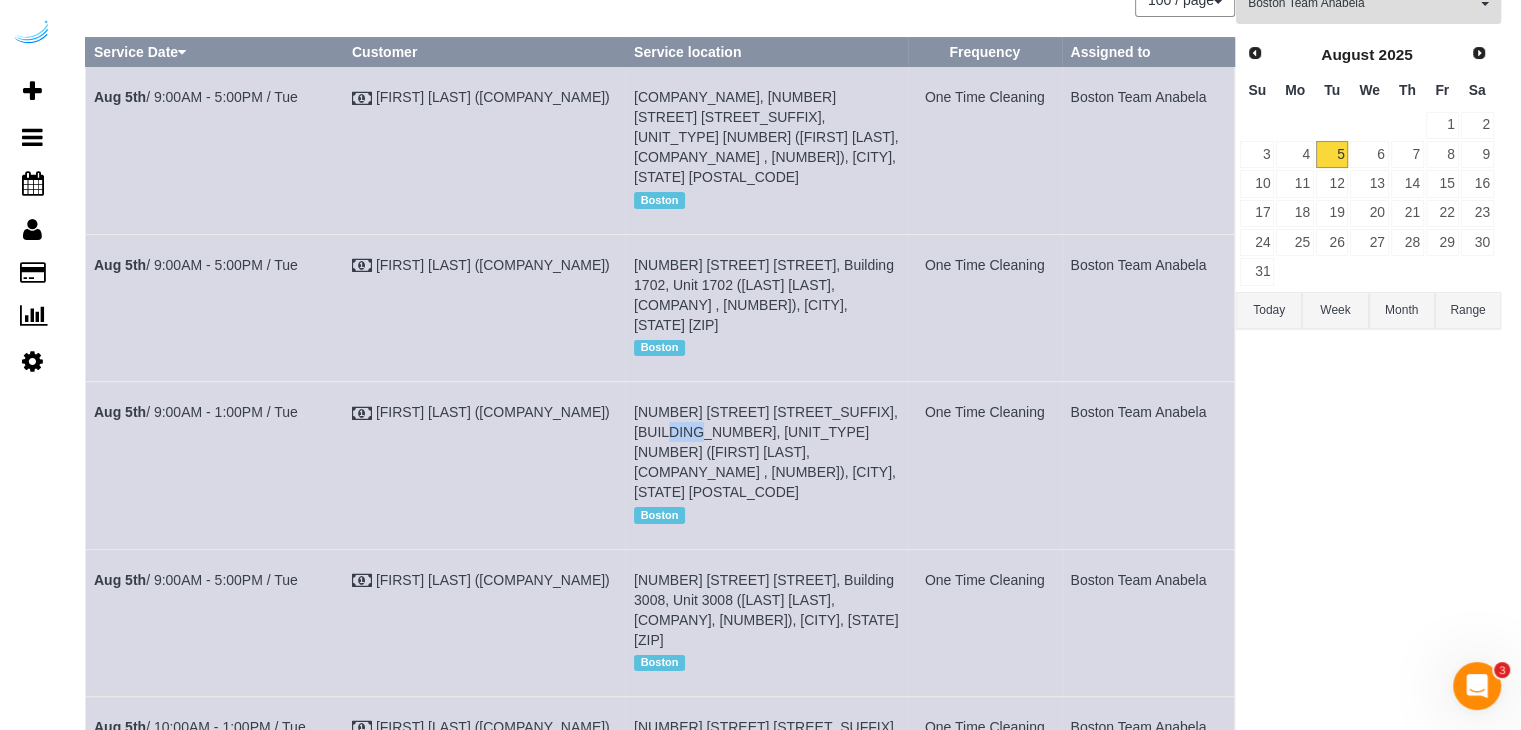 drag, startPoint x: 861, startPoint y: 348, endPoint x: 833, endPoint y: 355, distance: 28.86174 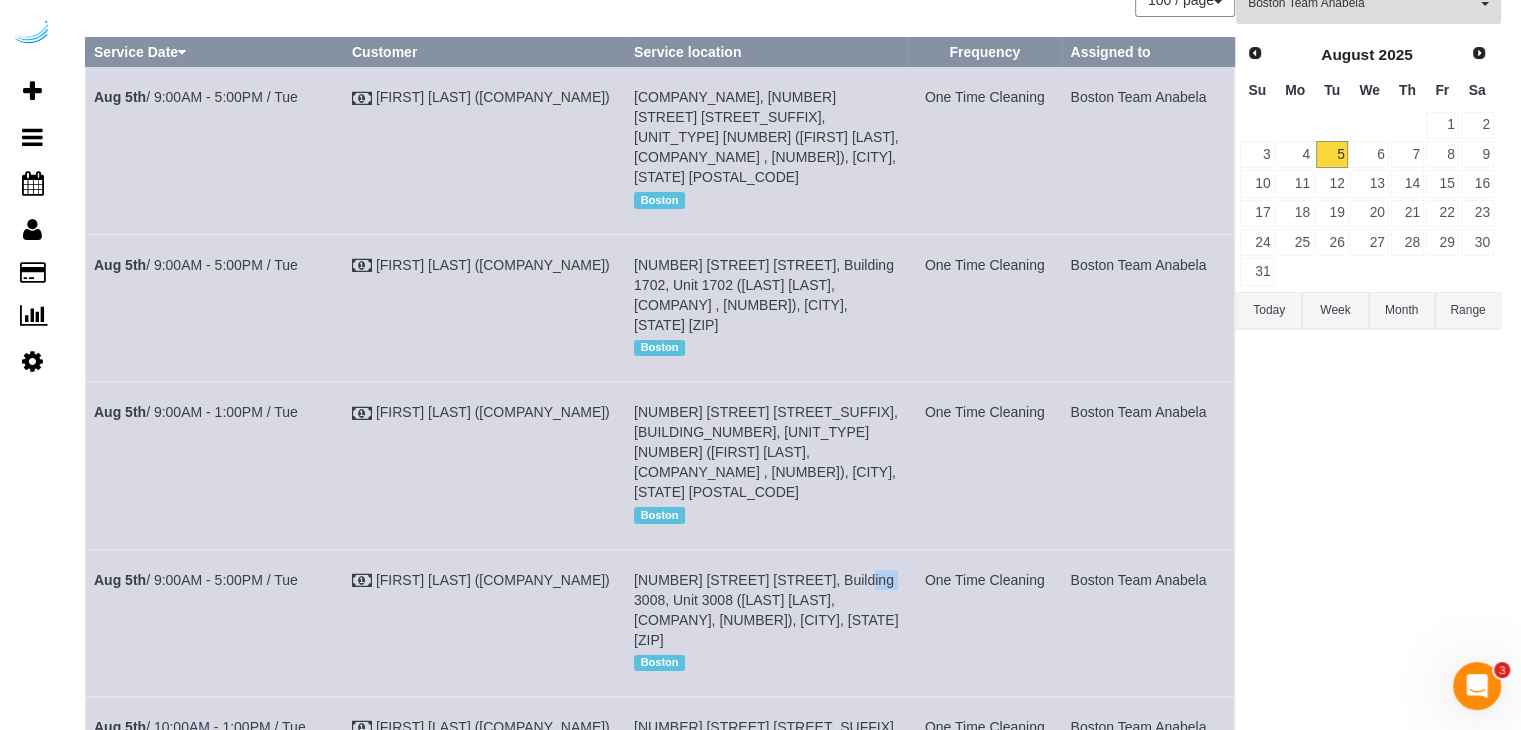drag, startPoint x: 822, startPoint y: 473, endPoint x: 795, endPoint y: 480, distance: 27.89265 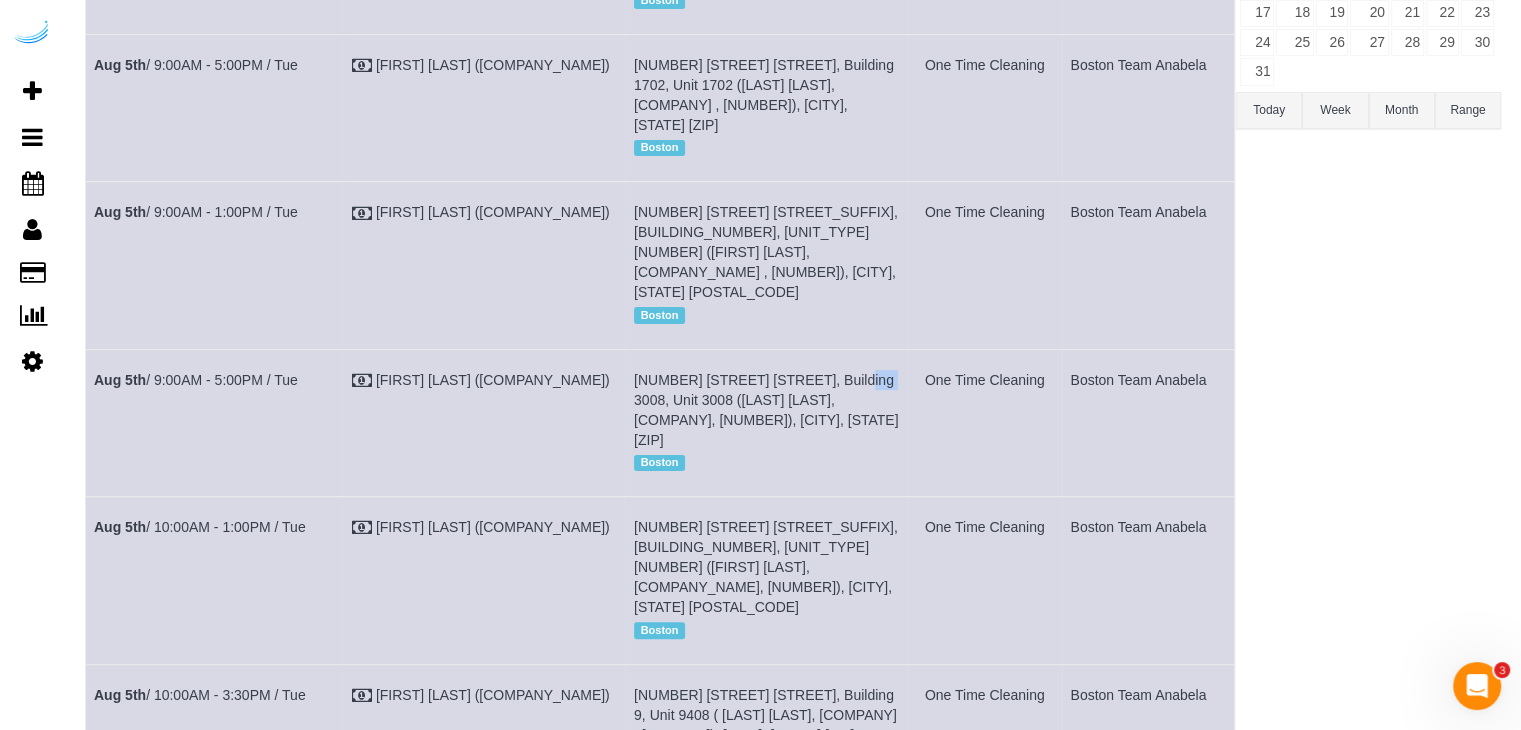 scroll, scrollTop: 376, scrollLeft: 0, axis: vertical 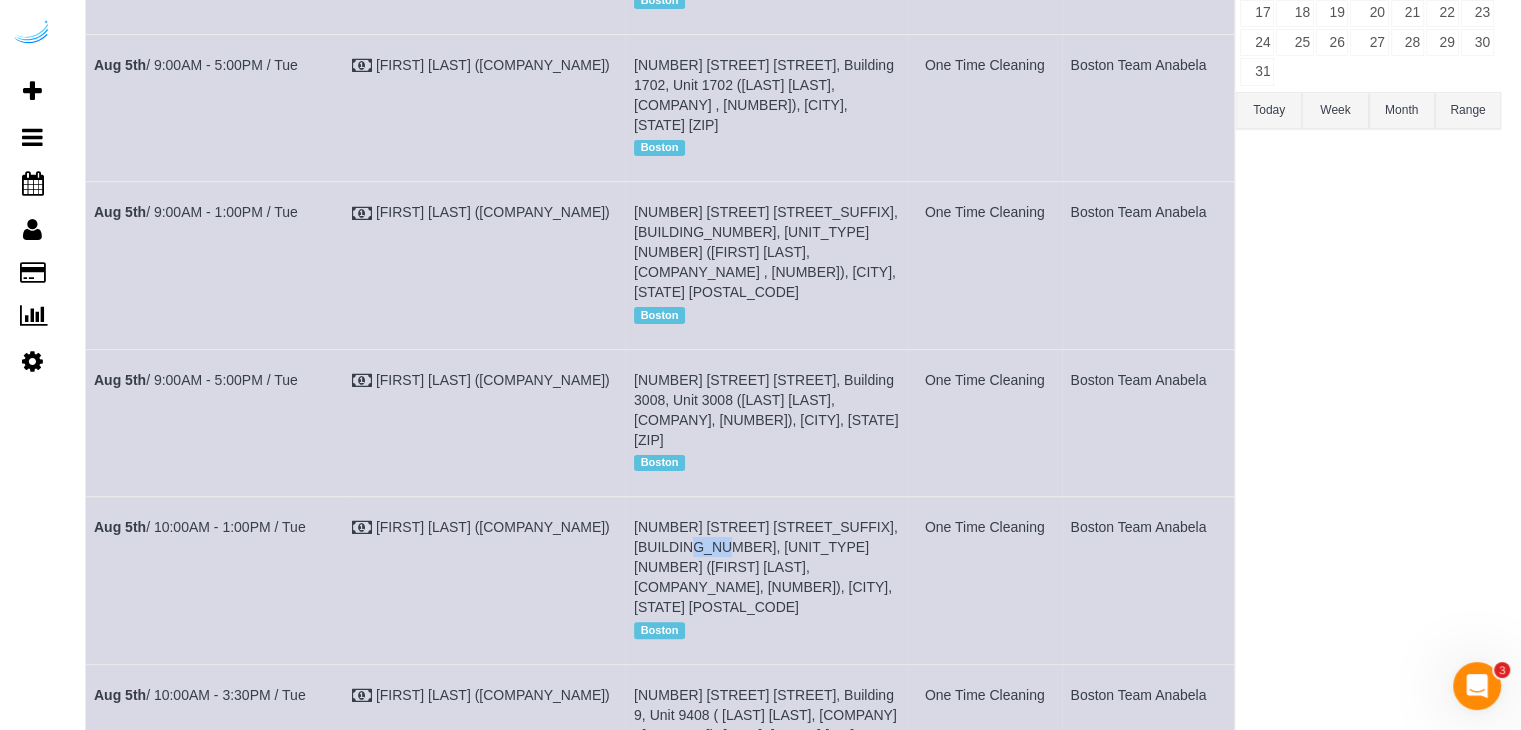 drag, startPoint x: 625, startPoint y: 426, endPoint x: 596, endPoint y: 426, distance: 29 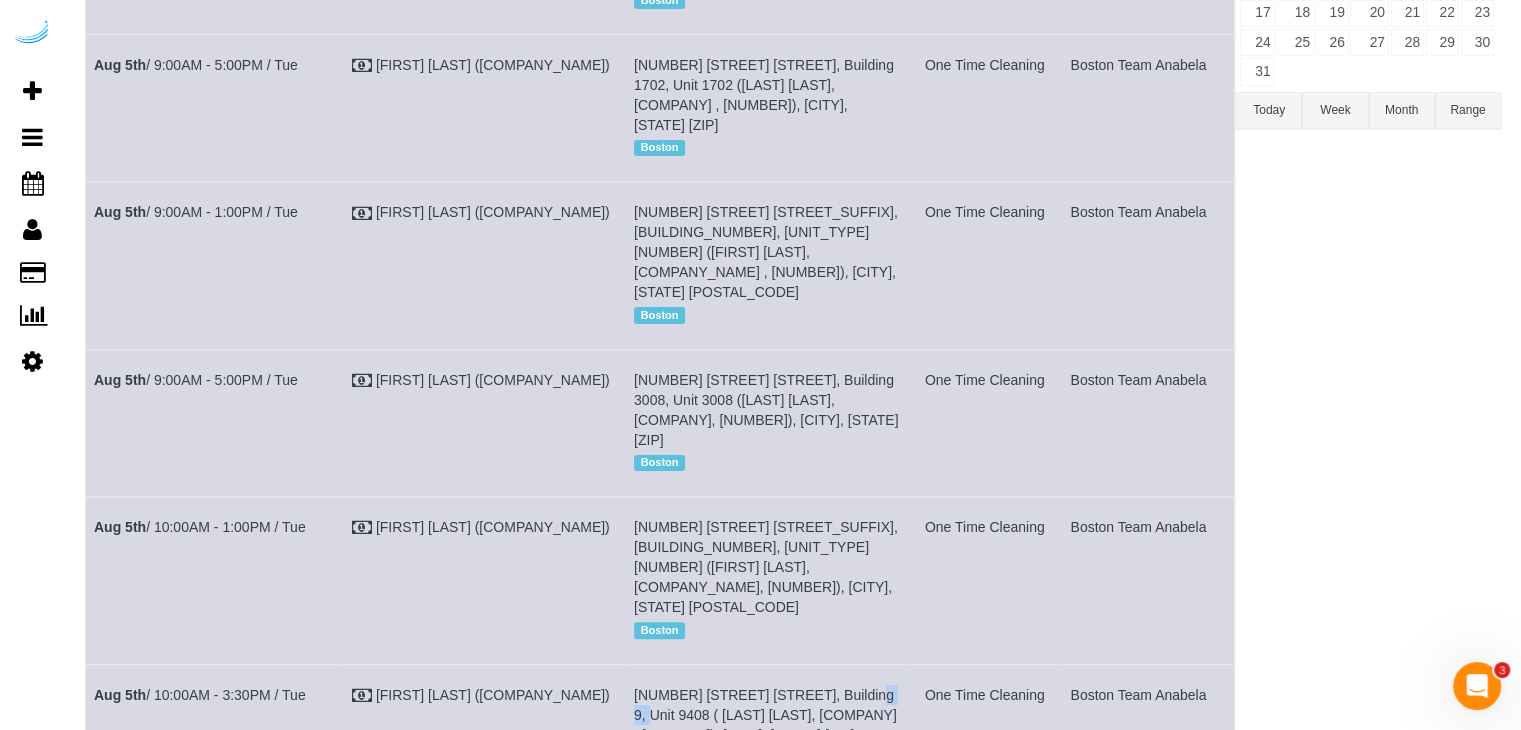 drag, startPoint x: 828, startPoint y: 531, endPoint x: 796, endPoint y: 528, distance: 32.140316 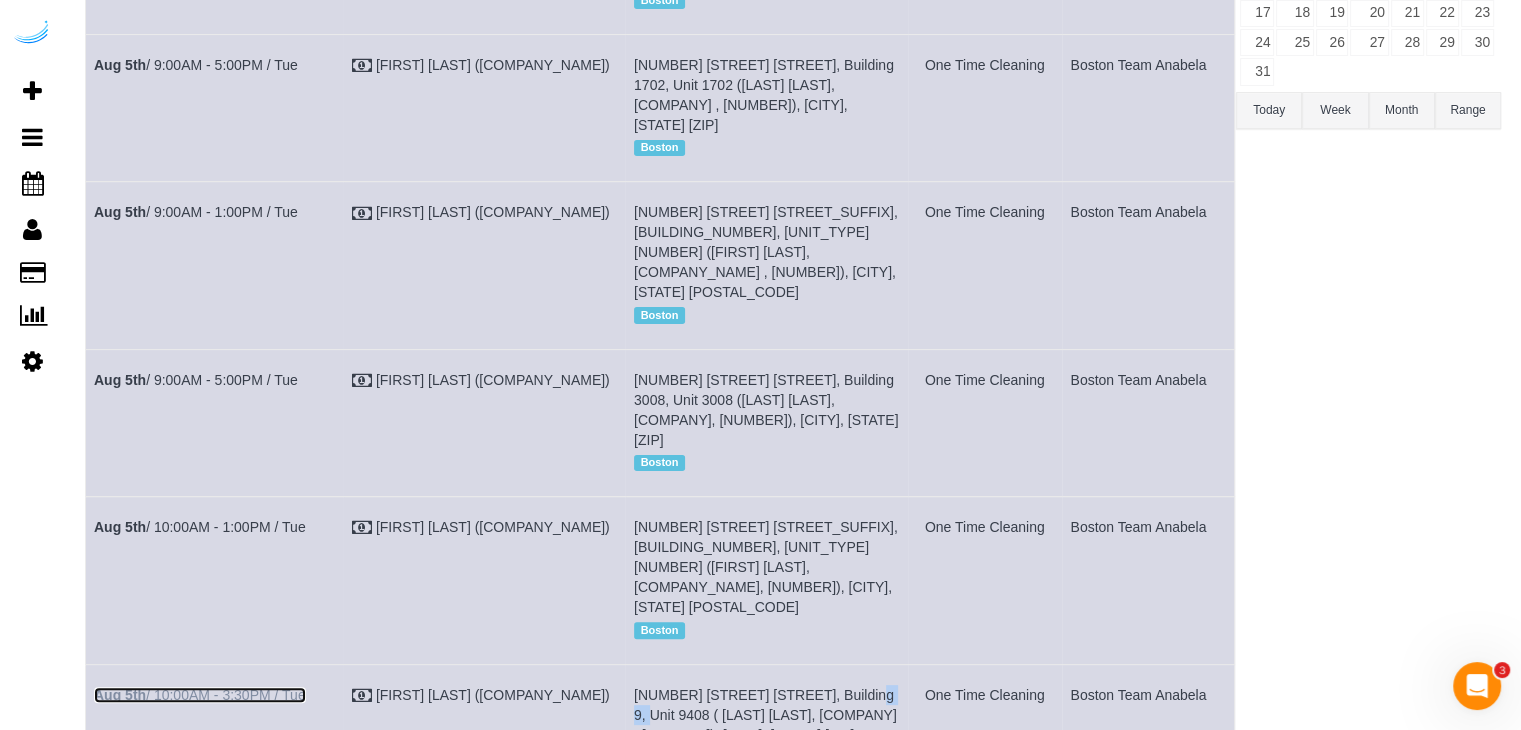 click on "Aug 5th
/ 10:00AM - 3:30PM / Tue" at bounding box center [200, 695] 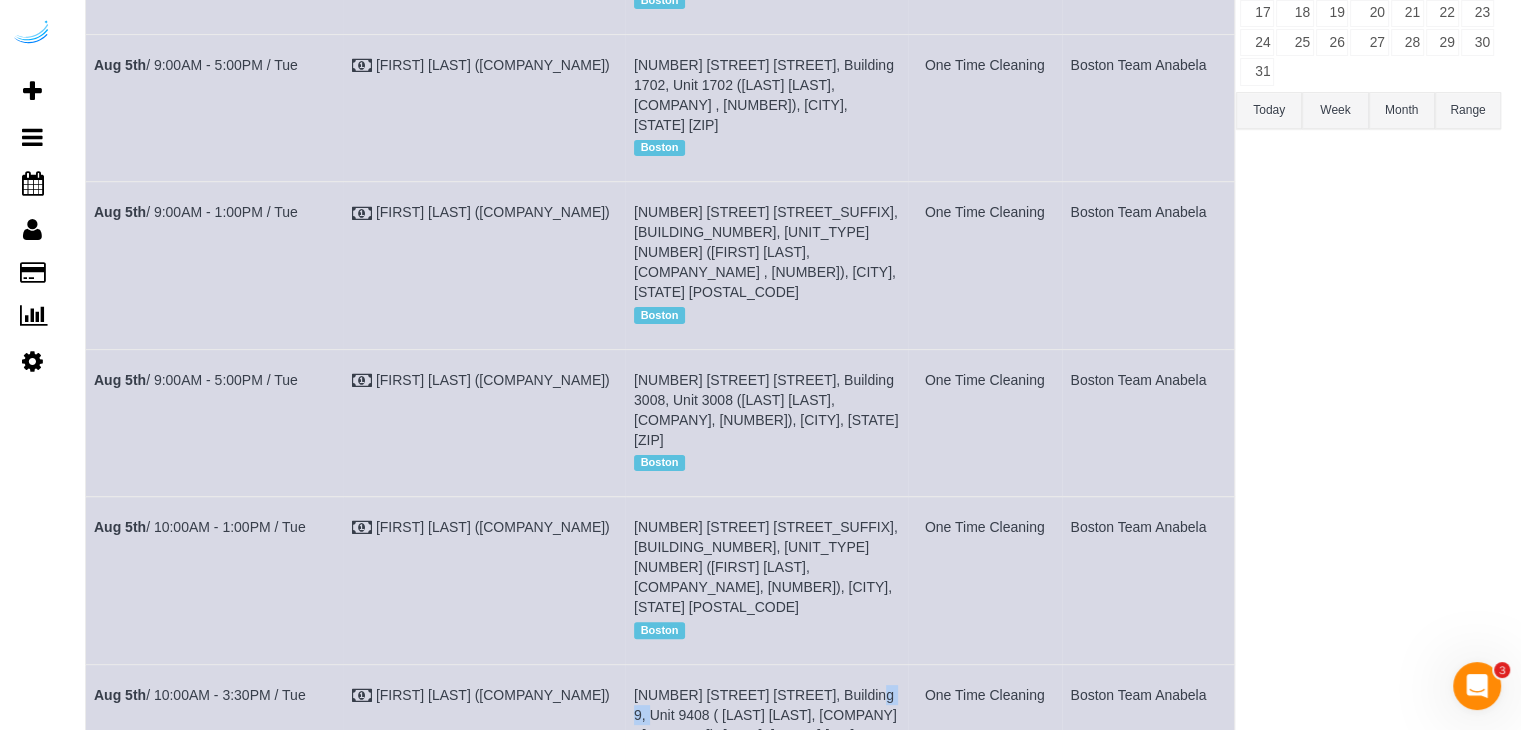 drag, startPoint x: 326, startPoint y: 541, endPoint x: 96, endPoint y: 558, distance: 230.62741 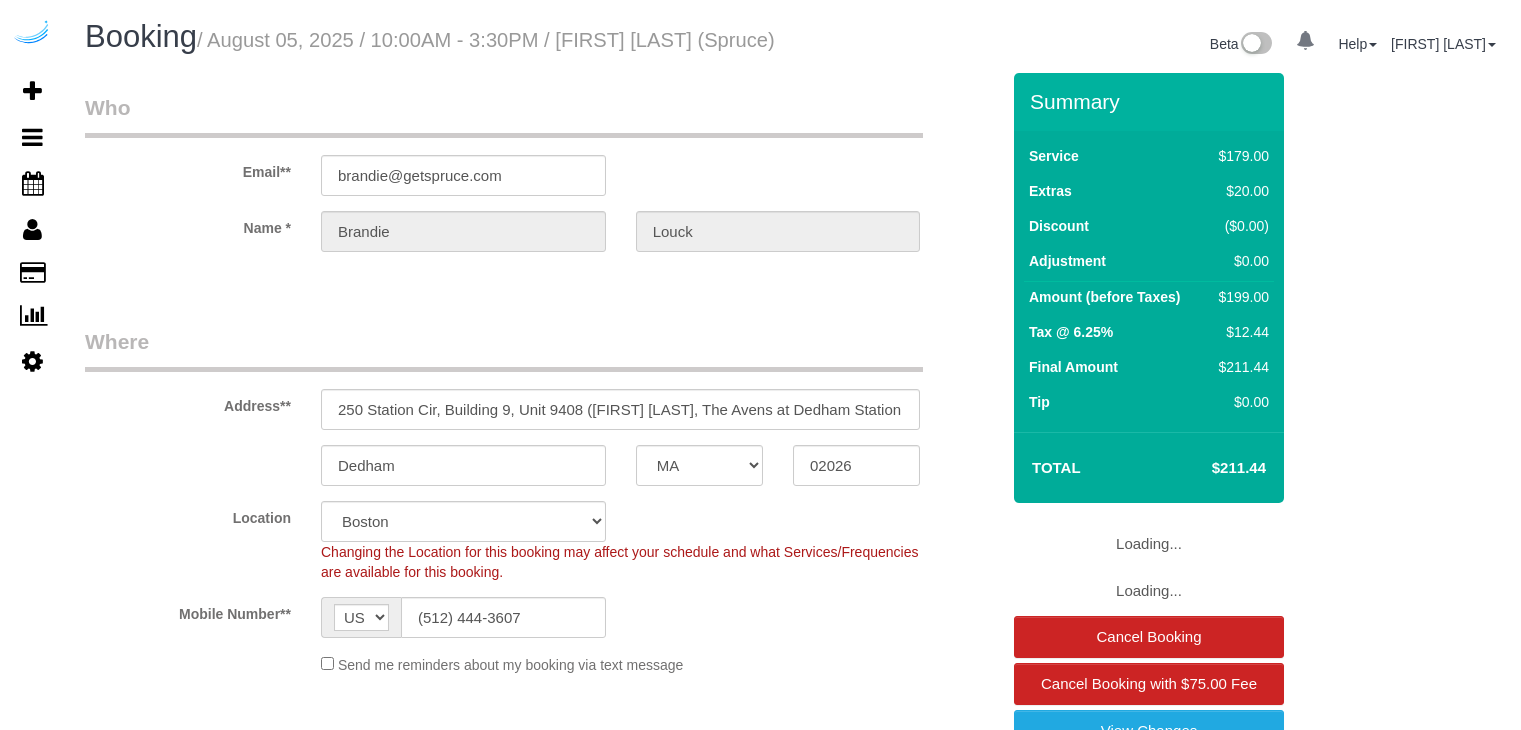 select on "MA" 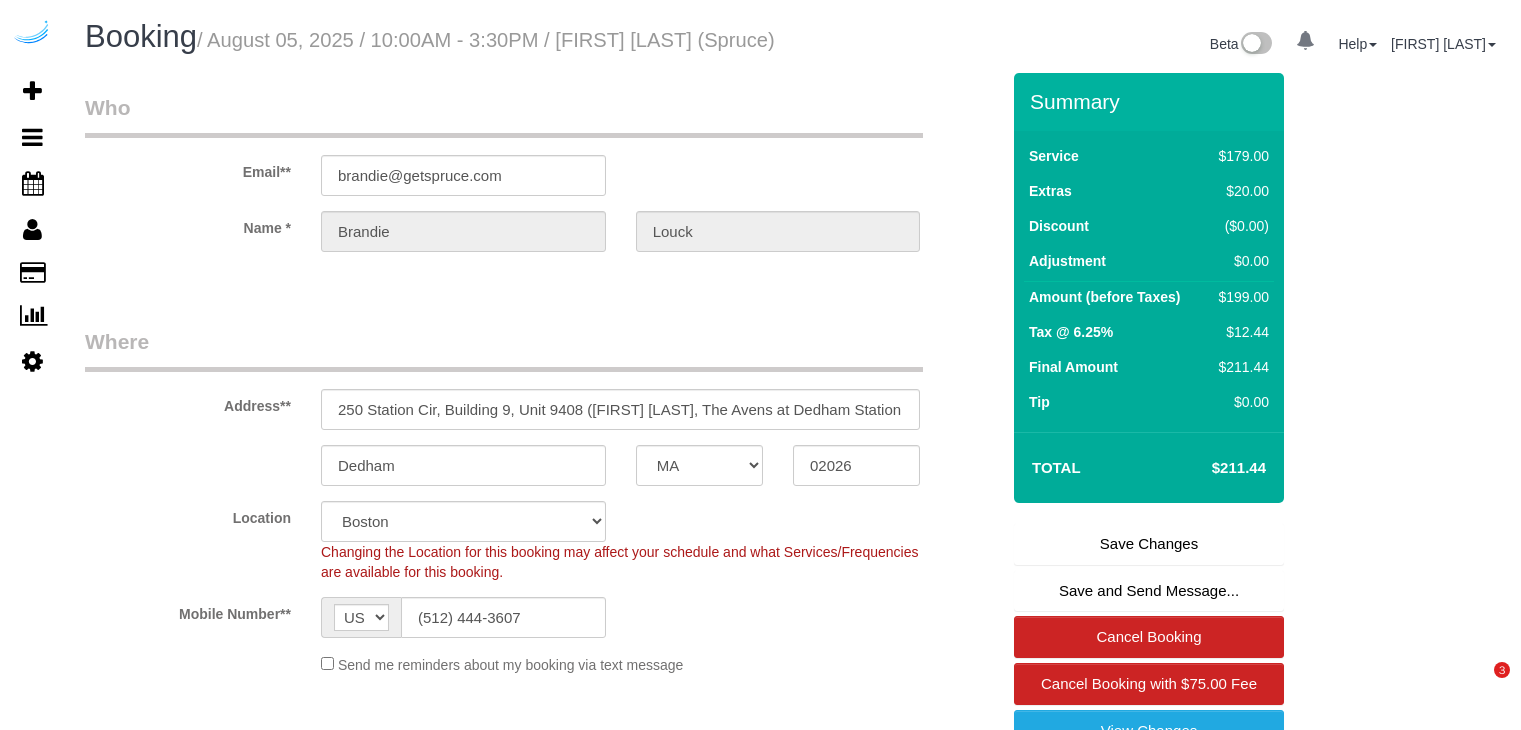 scroll, scrollTop: 0, scrollLeft: 0, axis: both 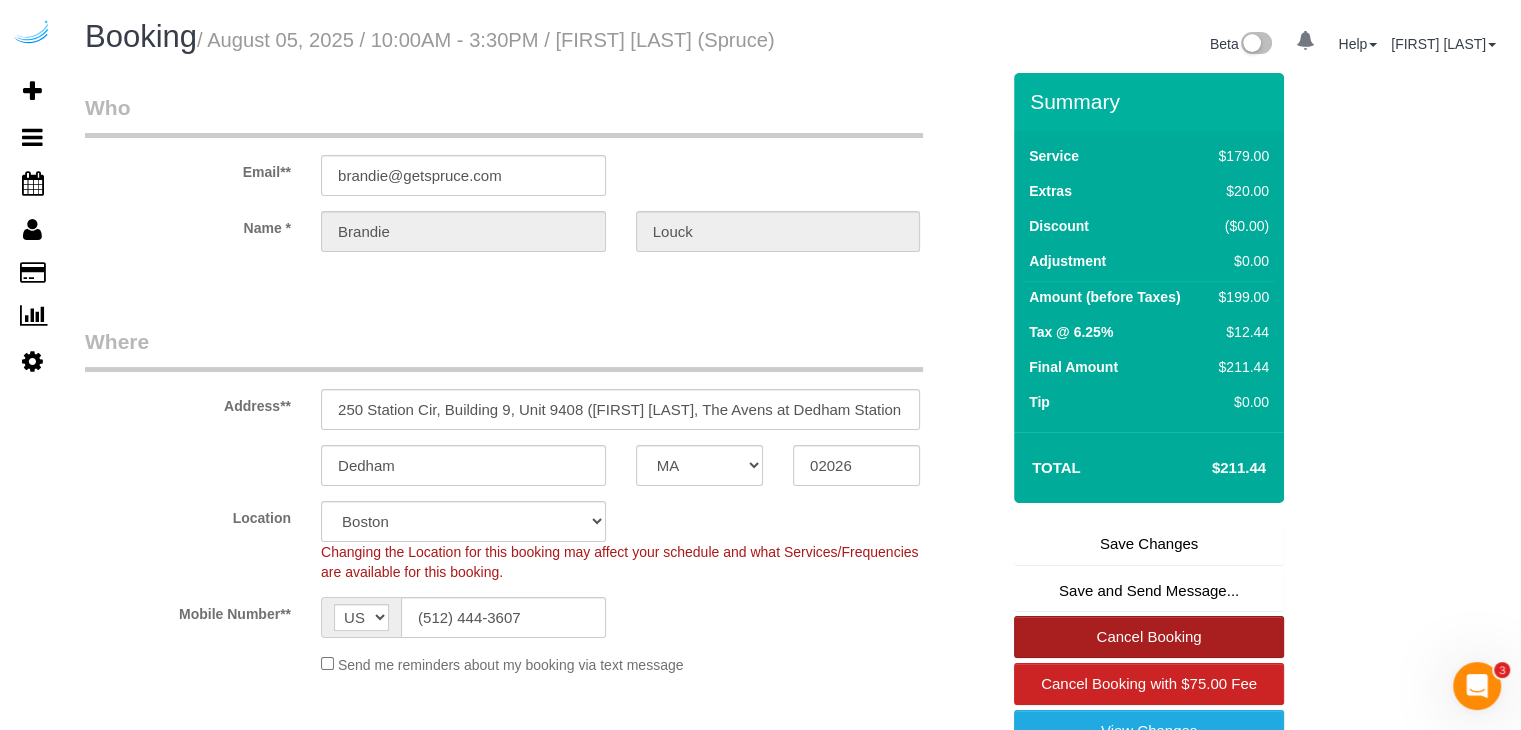 click on "Cancel Booking" at bounding box center [1149, 637] 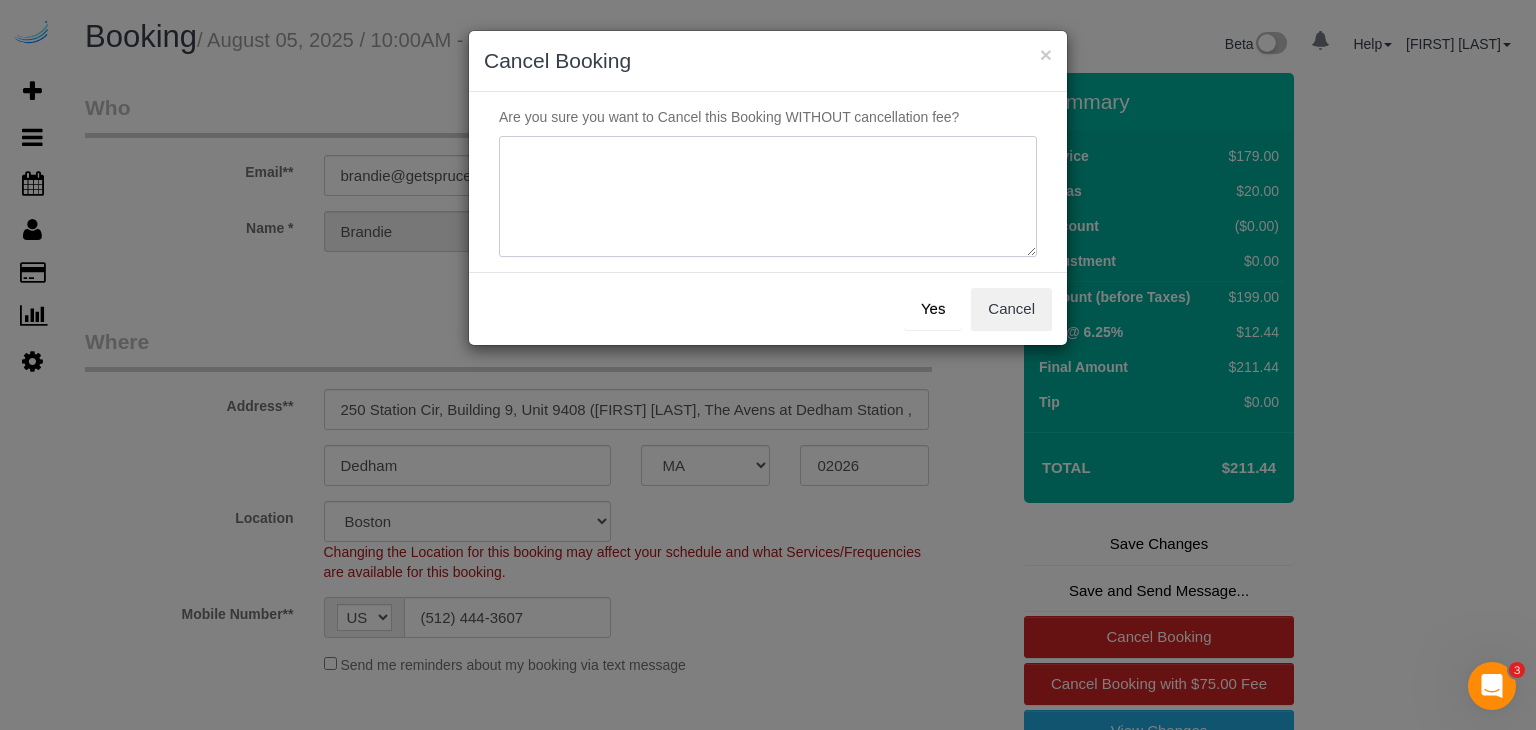 click at bounding box center (768, 197) 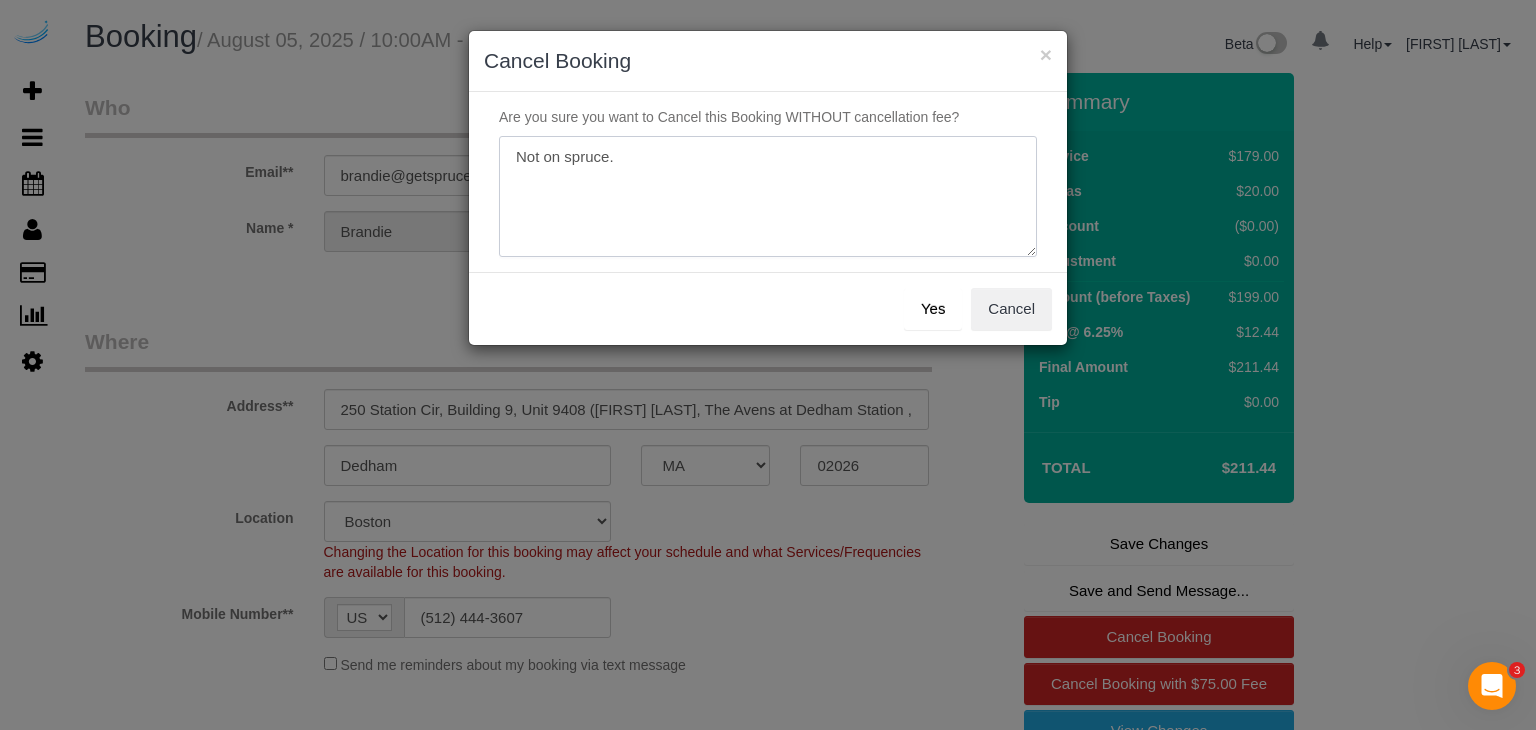type on "Not on spruce." 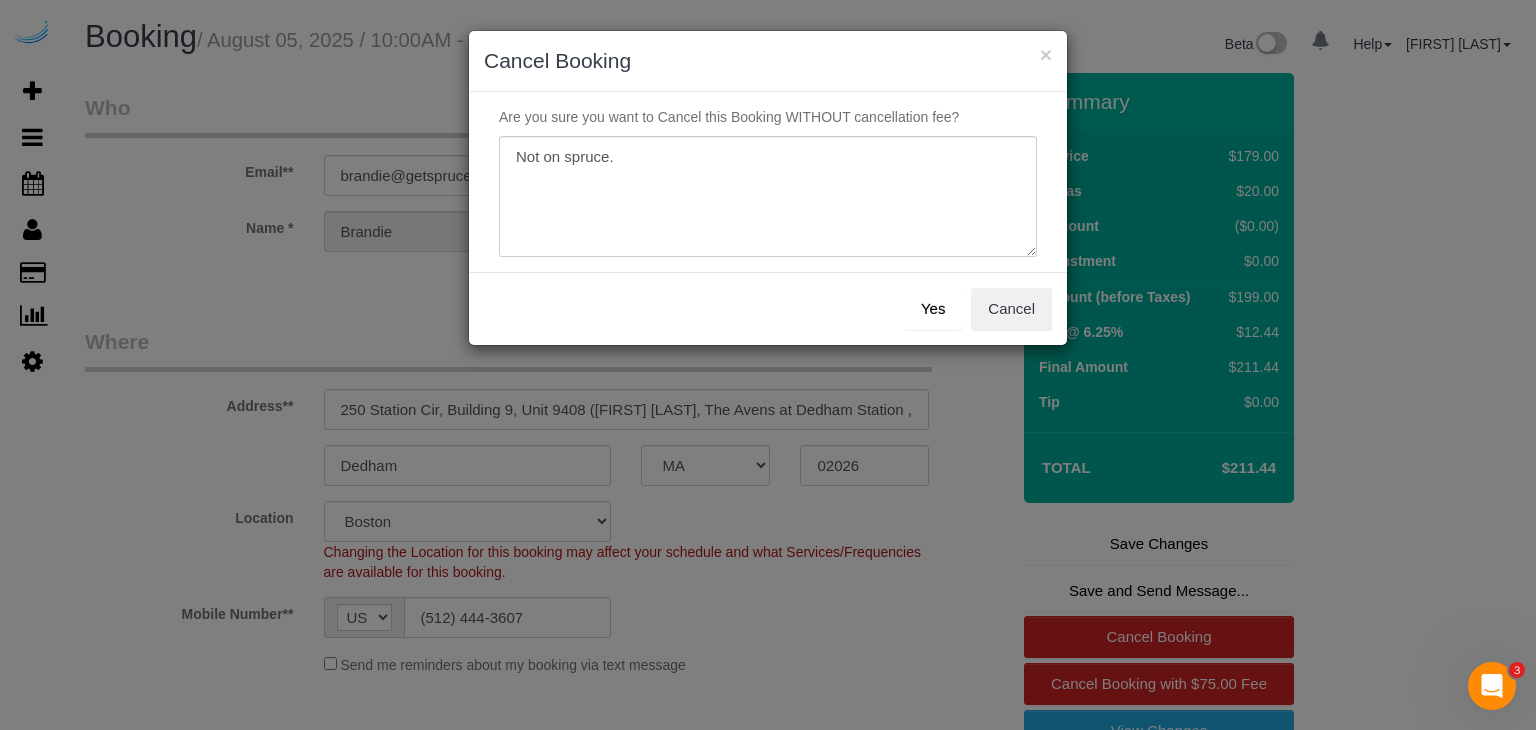 click on "Yes" at bounding box center (933, 309) 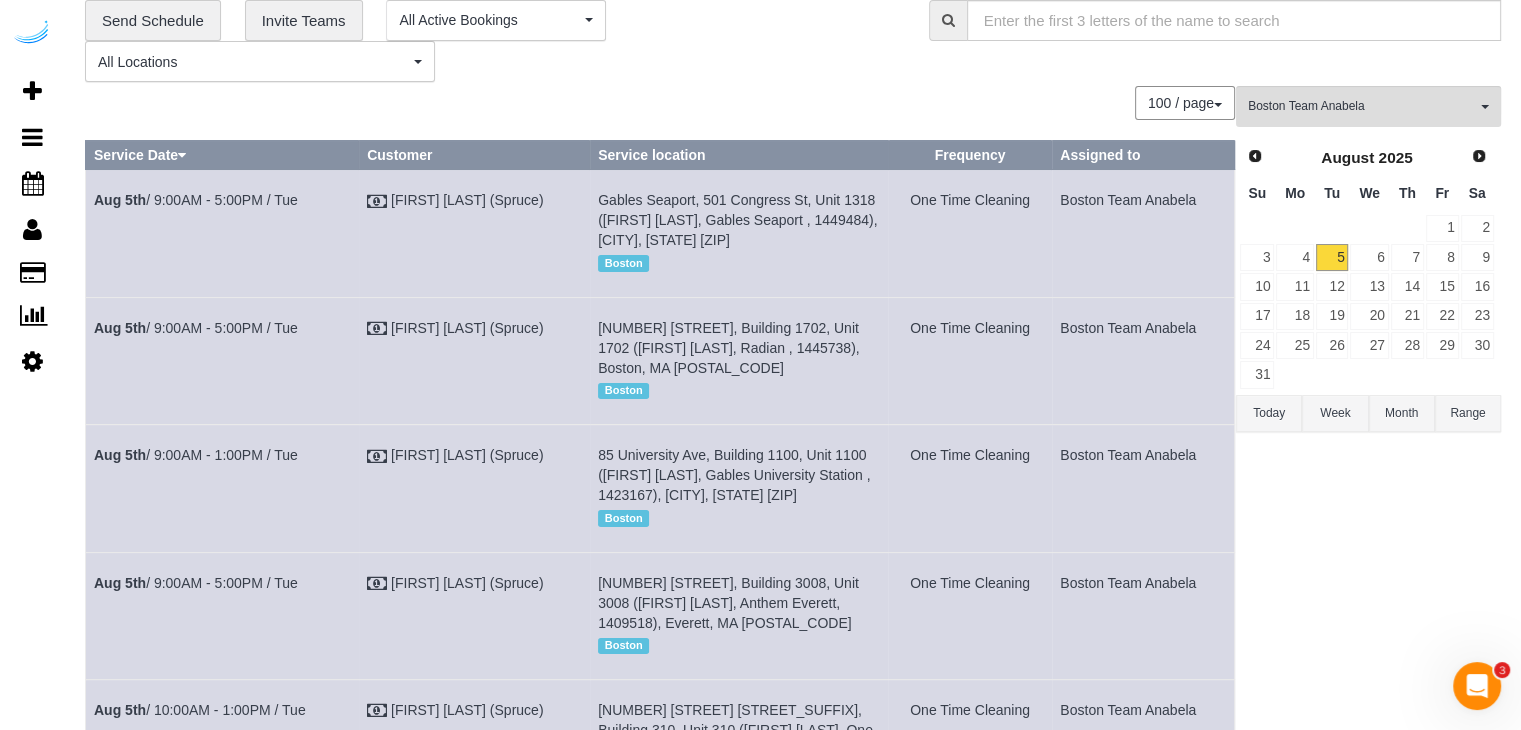 scroll, scrollTop: 0, scrollLeft: 0, axis: both 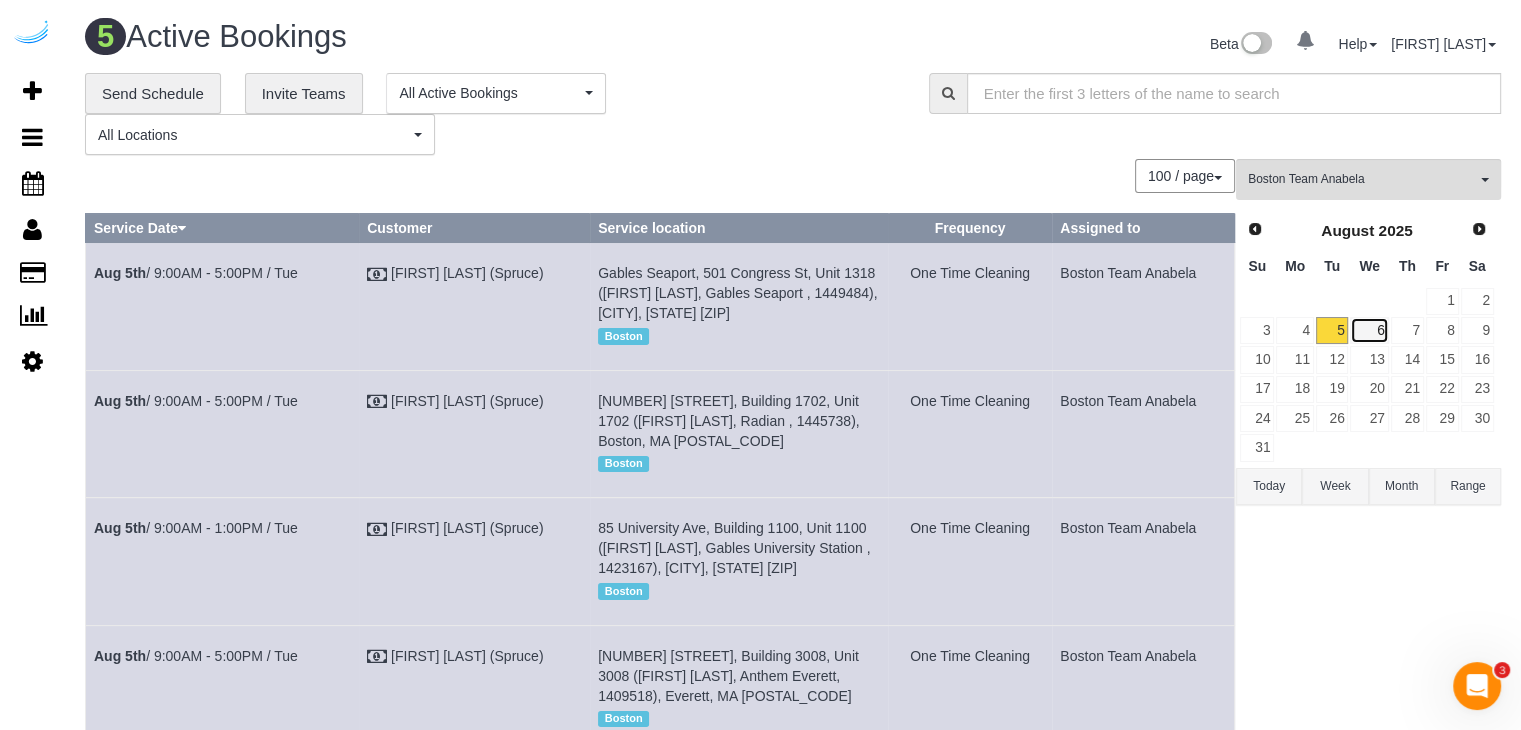 click on "6" at bounding box center (1369, 330) 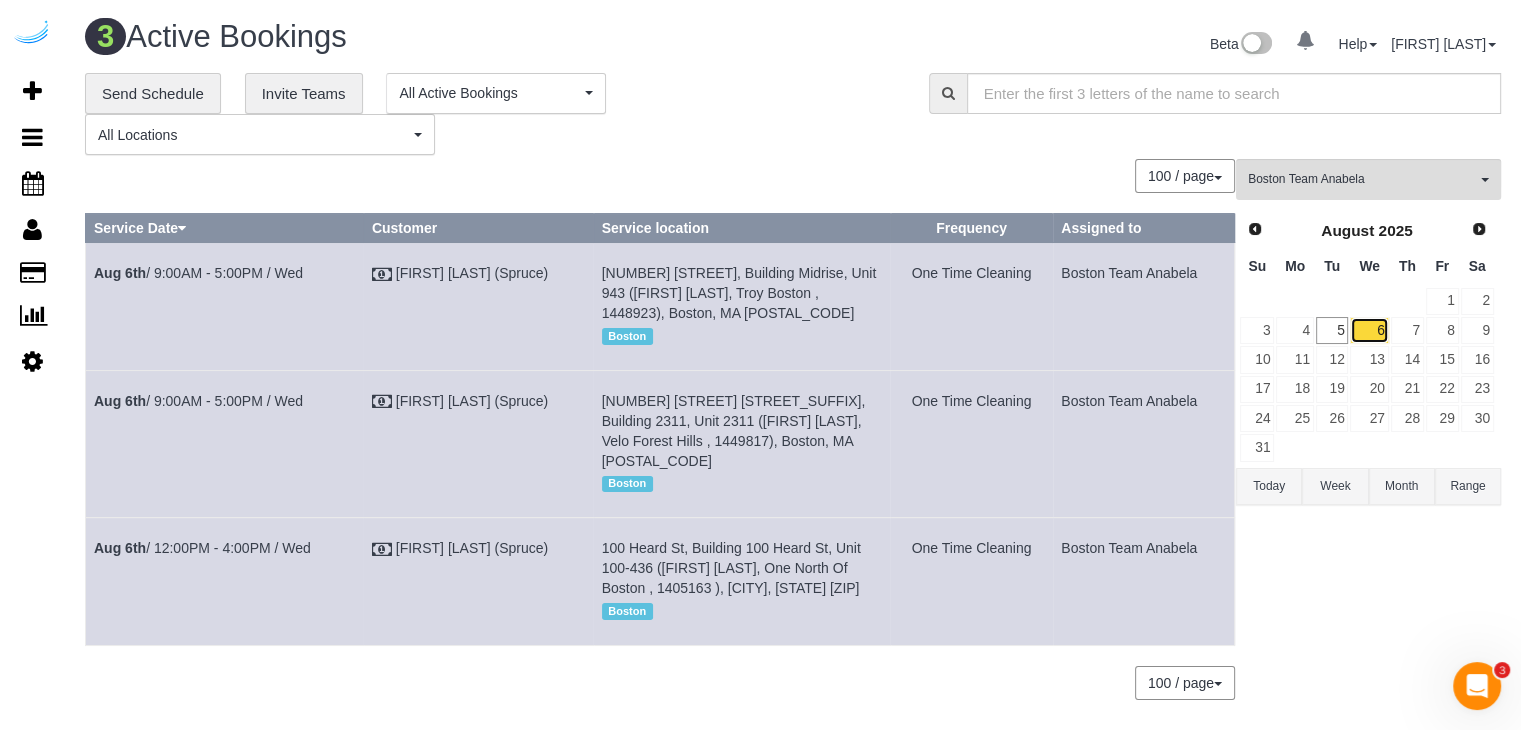 click on "6" at bounding box center [1369, 330] 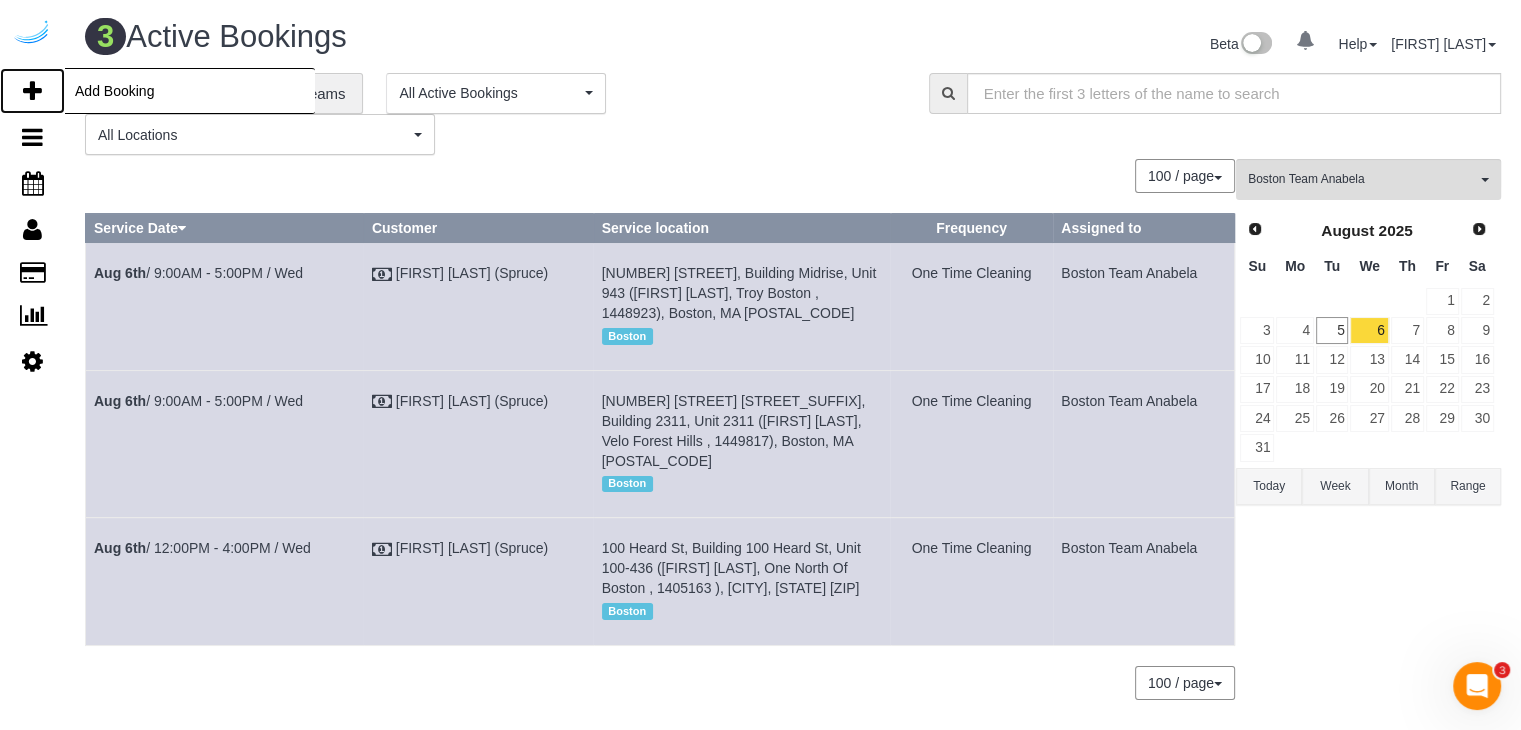 drag, startPoint x: 35, startPoint y: 87, endPoint x: 143, endPoint y: 6, distance: 135 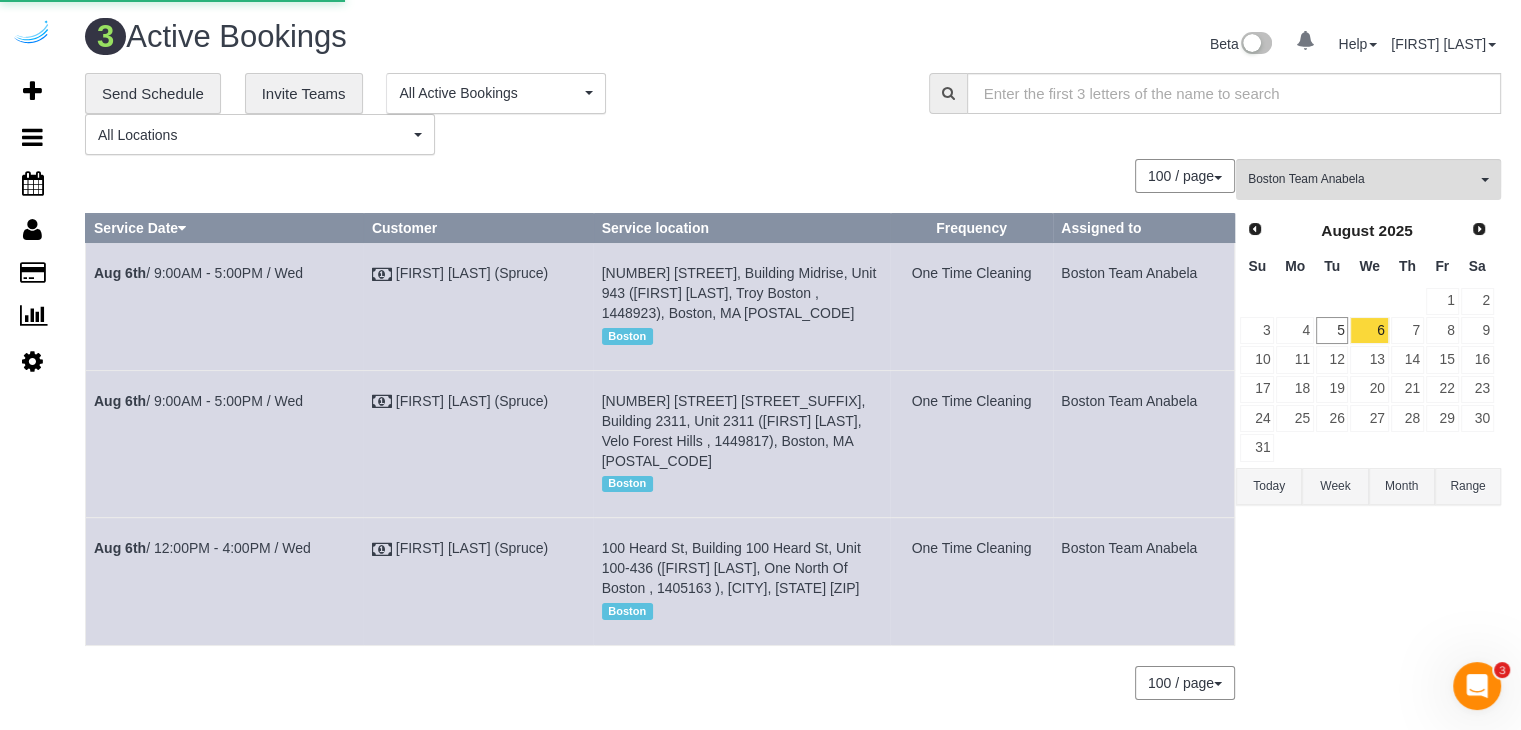 select on "number:9" 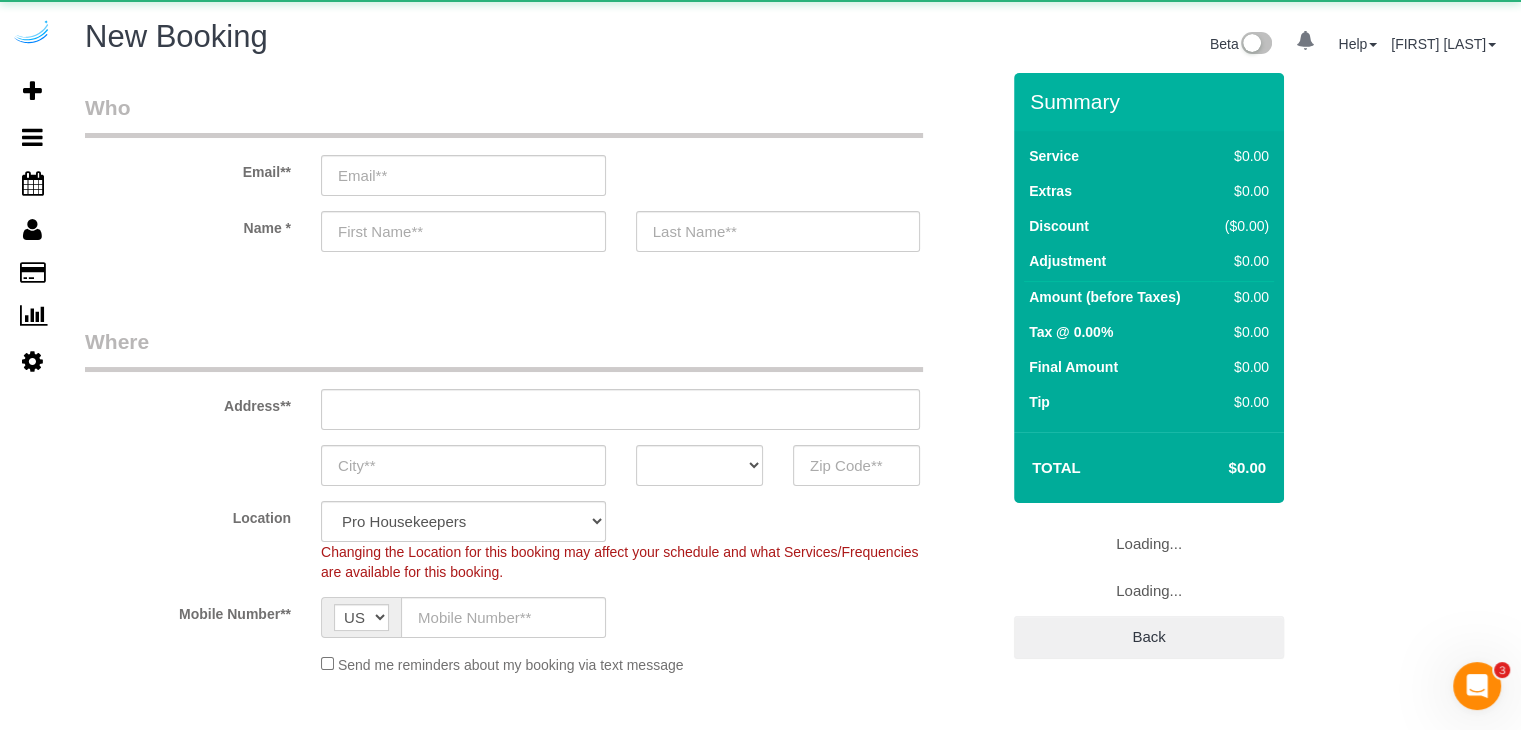 select on "object:1491" 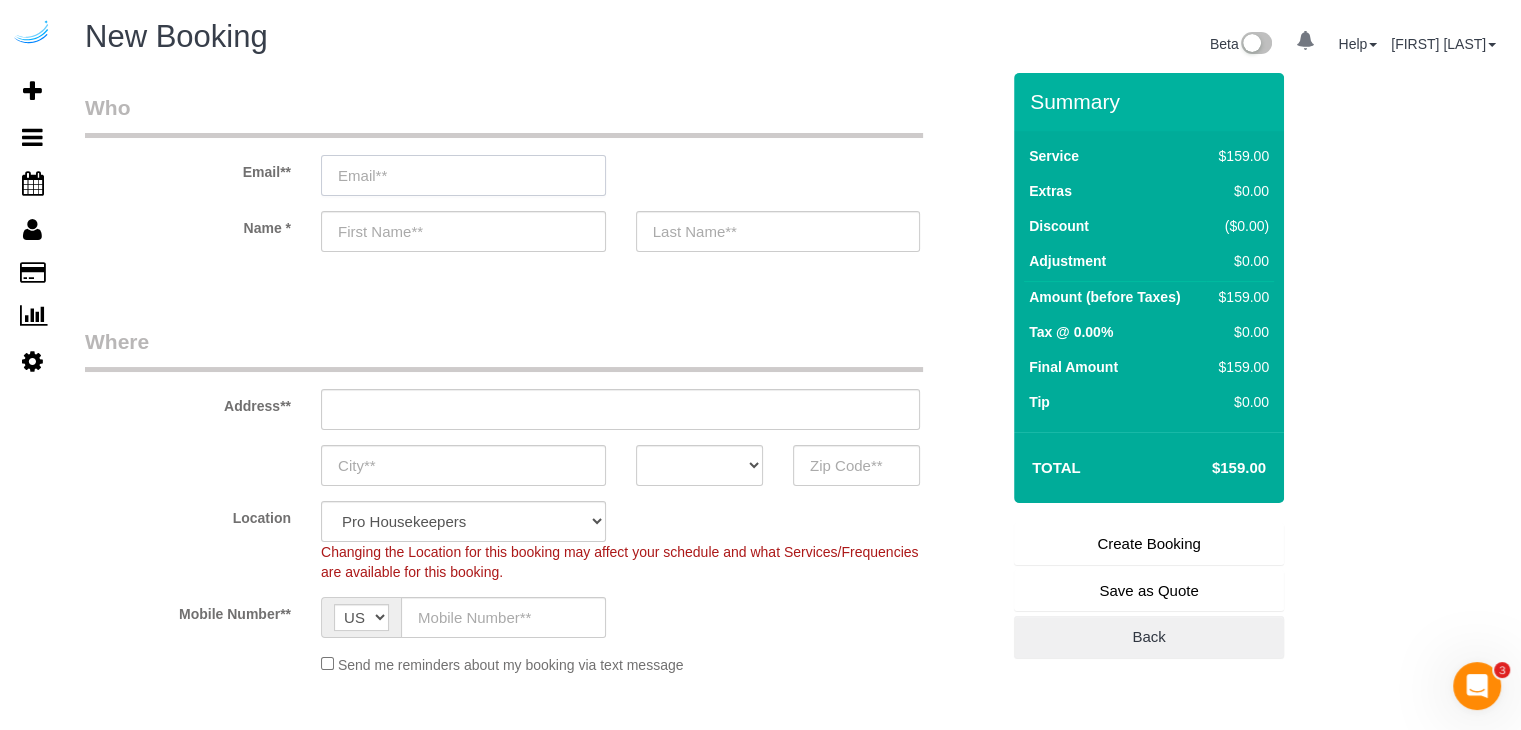 click at bounding box center [463, 175] 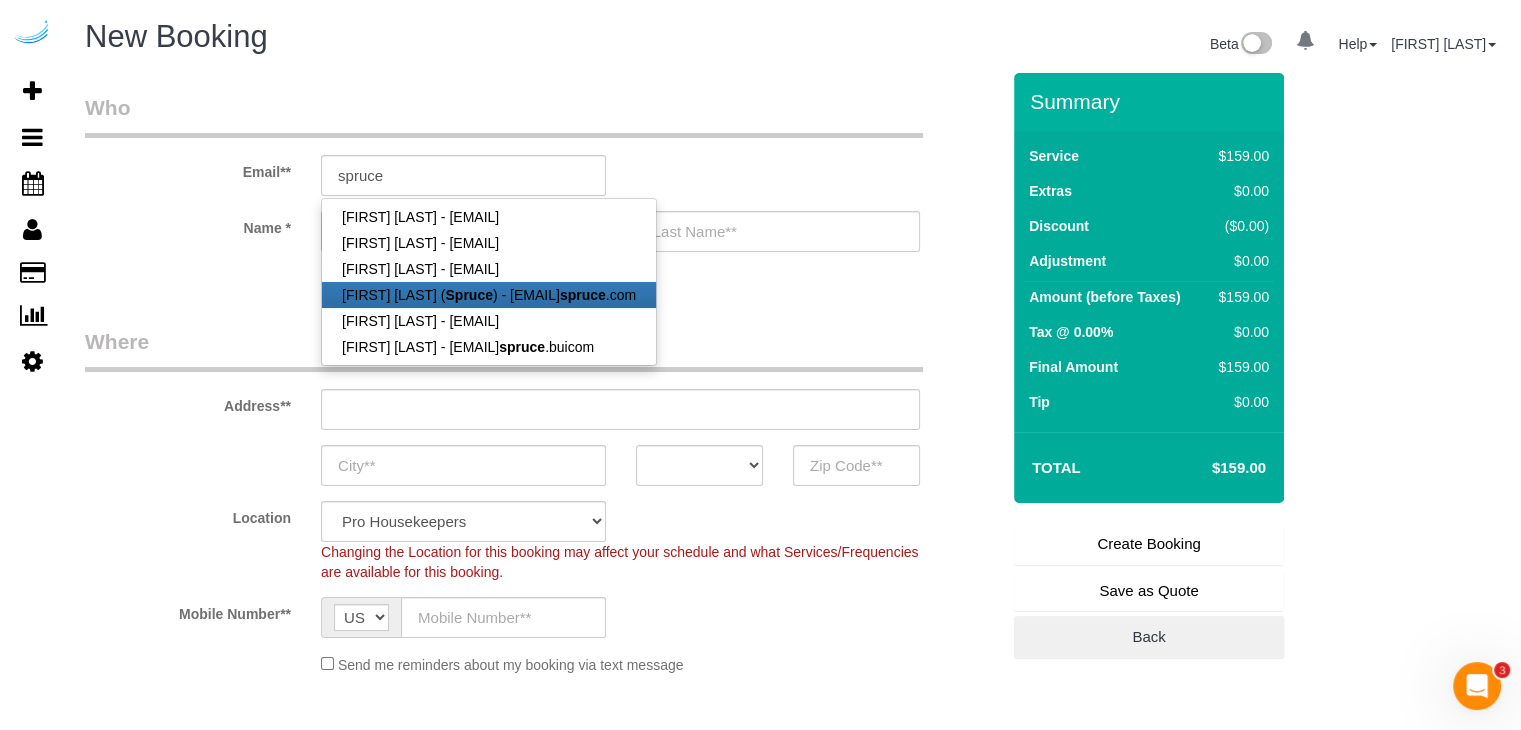 click on "[FIRST] [LAST] ( Spruce ) - [EMAIL]" at bounding box center (489, 295) 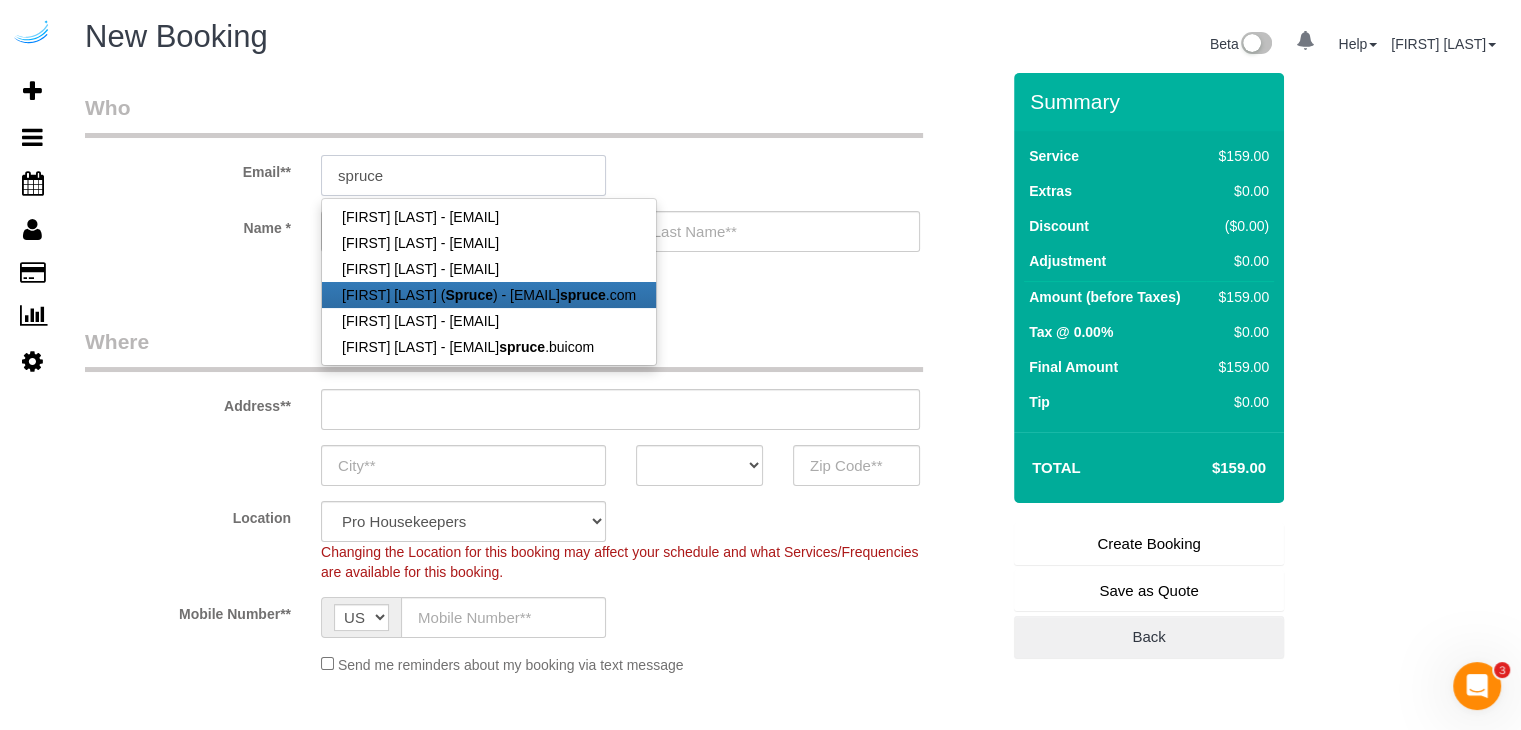 type on "brandie@getspruce.com" 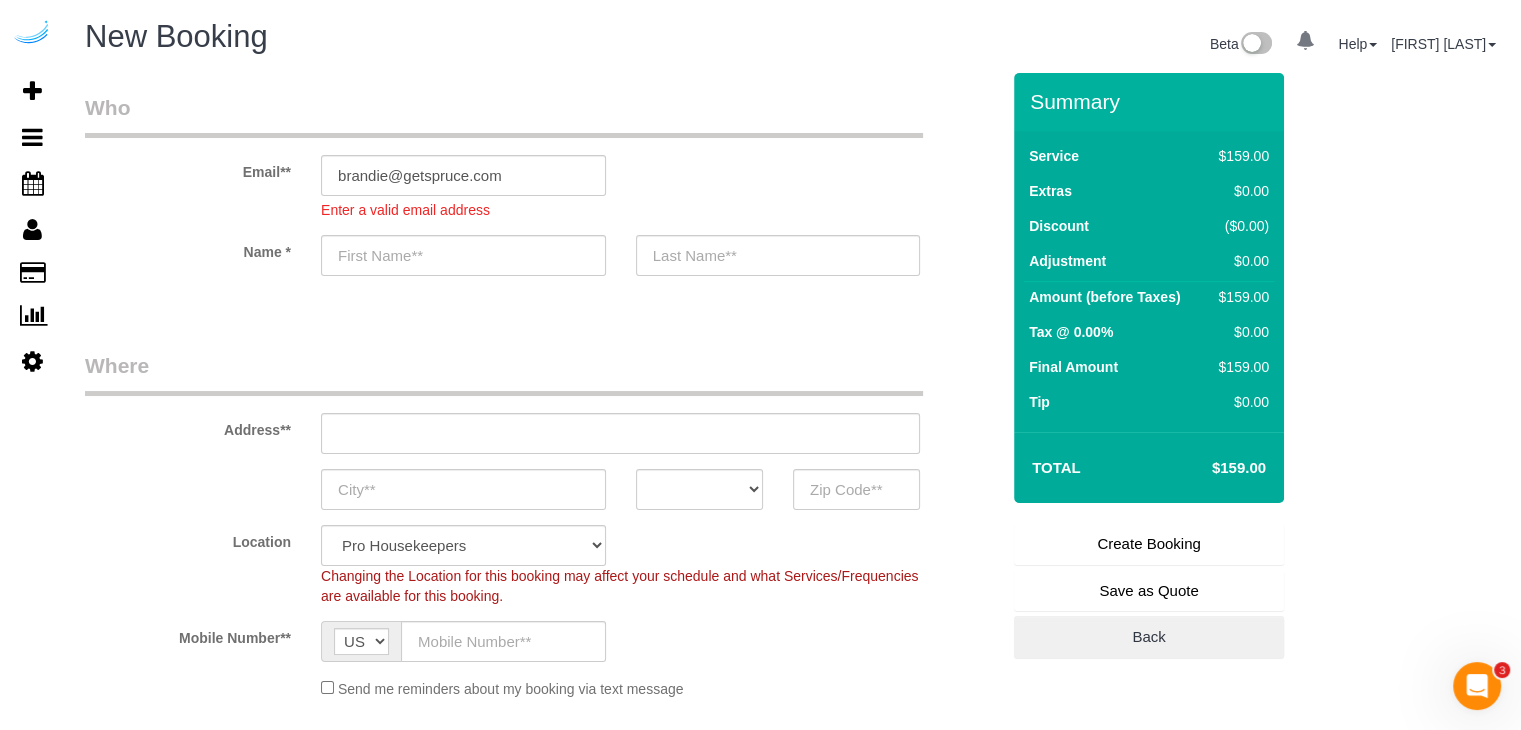 type on "Brandie" 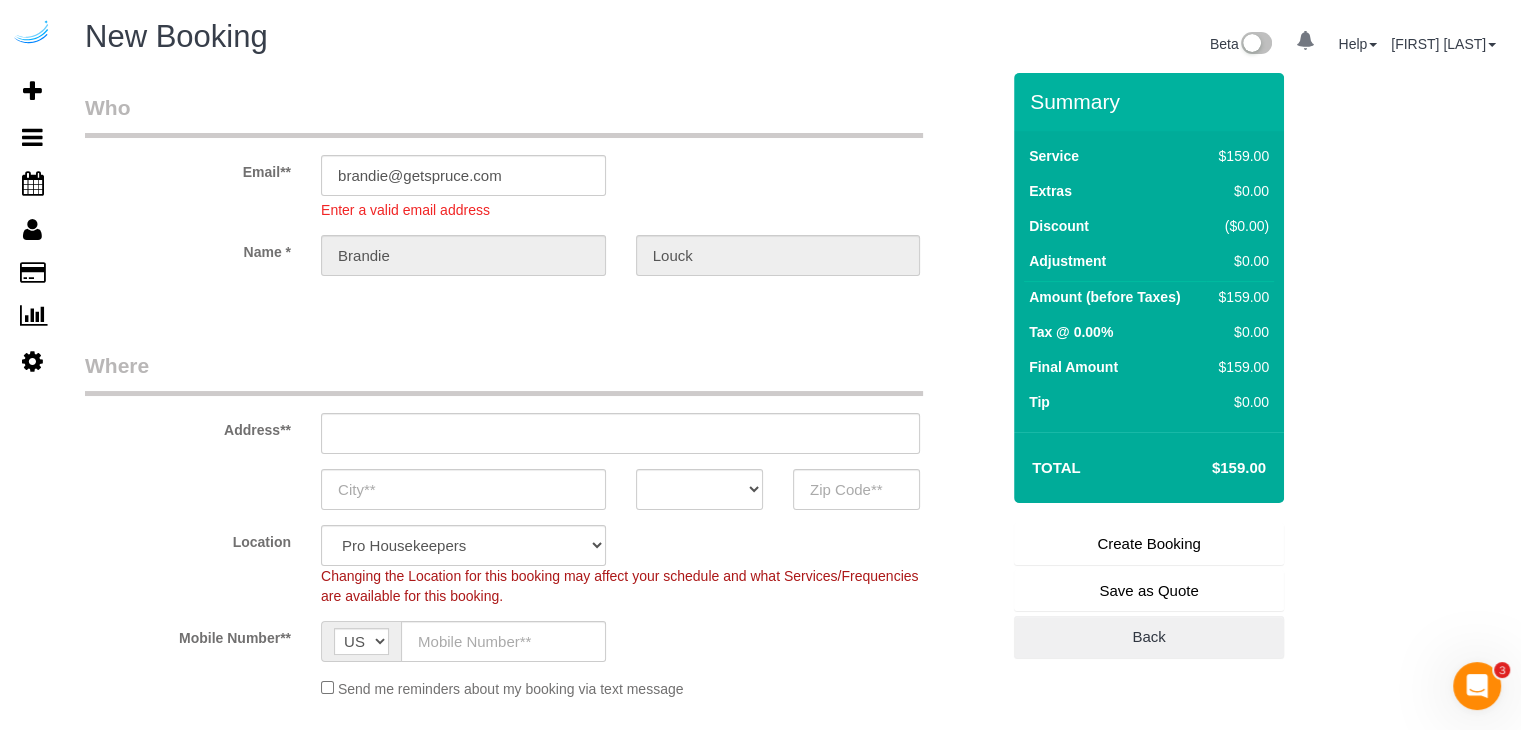 type on "3816 S Lamar Blvd" 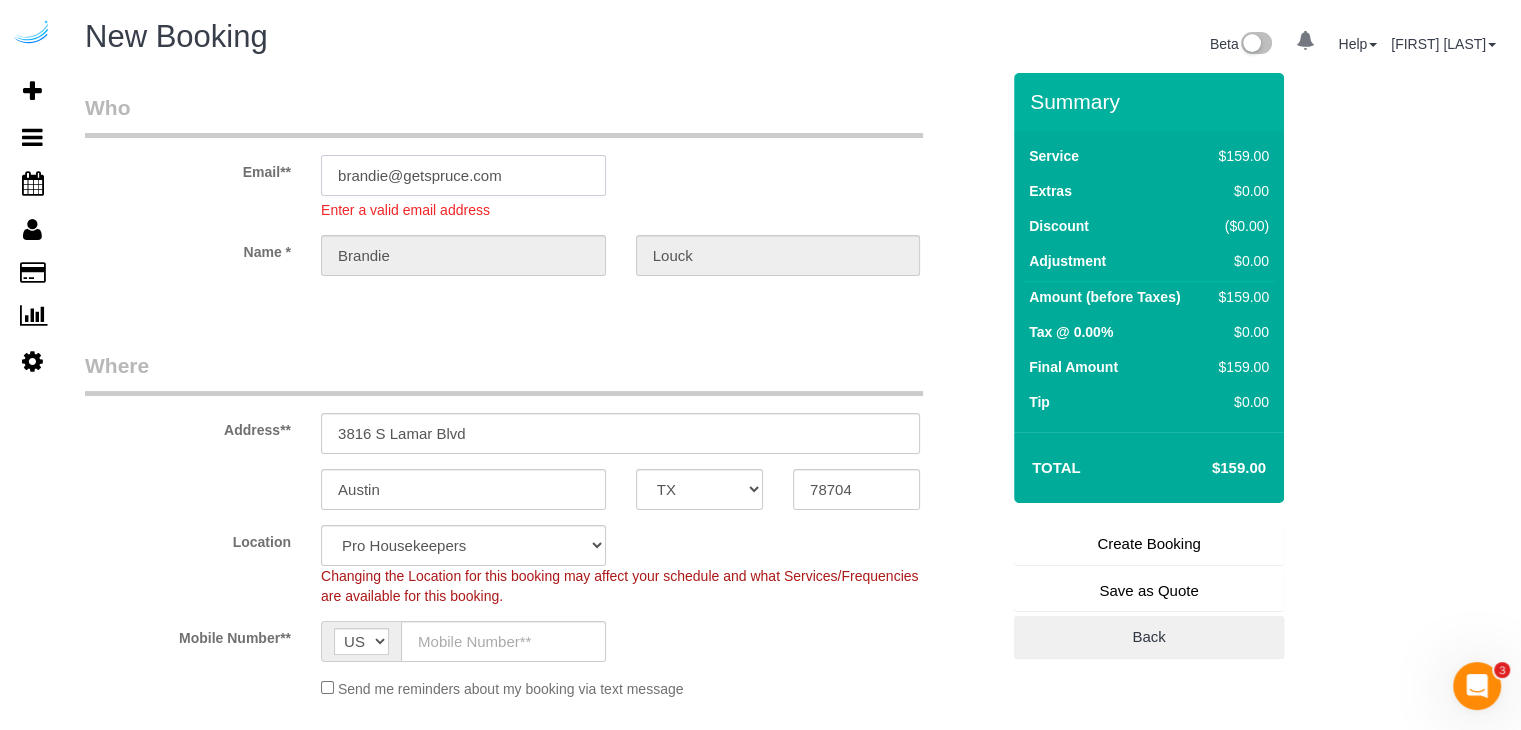 select on "9" 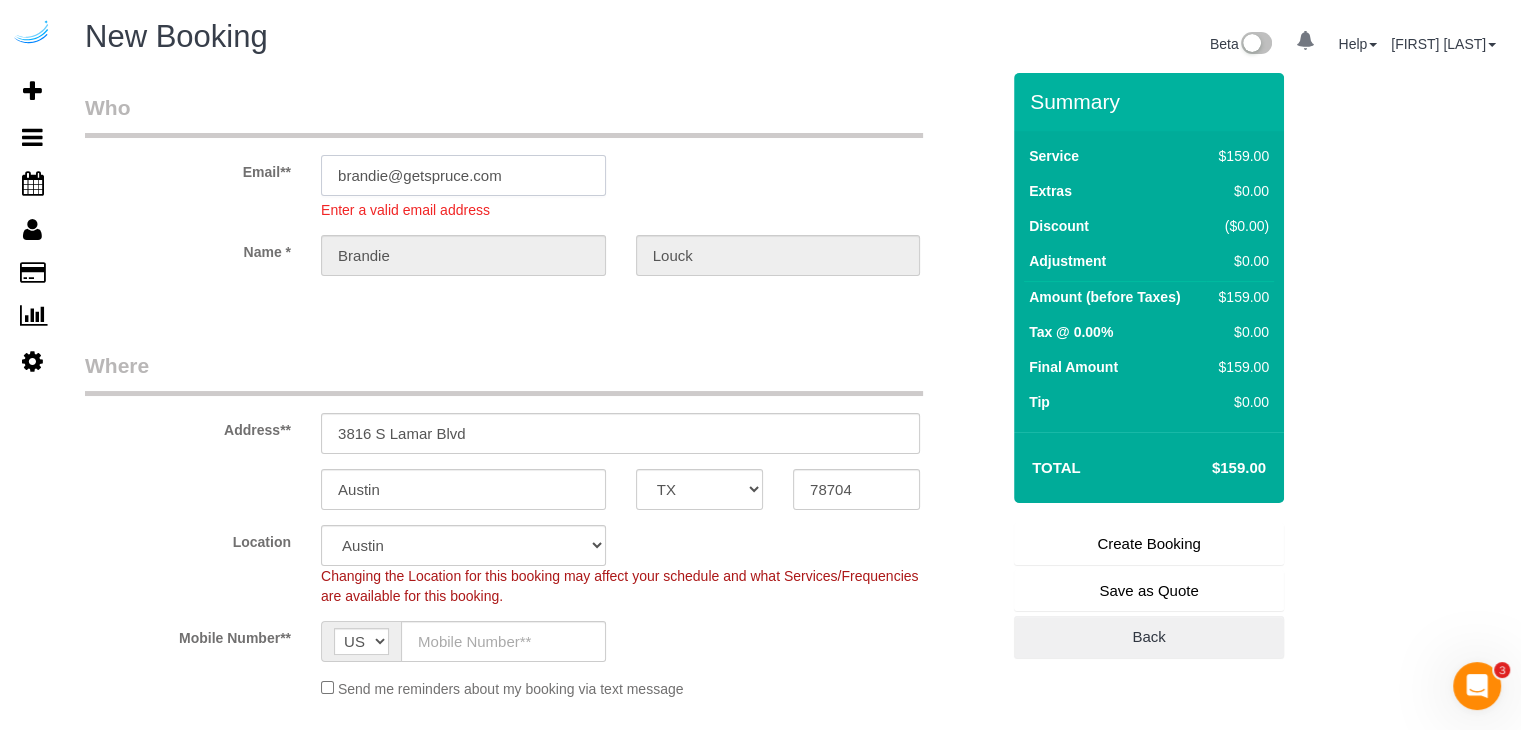 select on "object:2097" 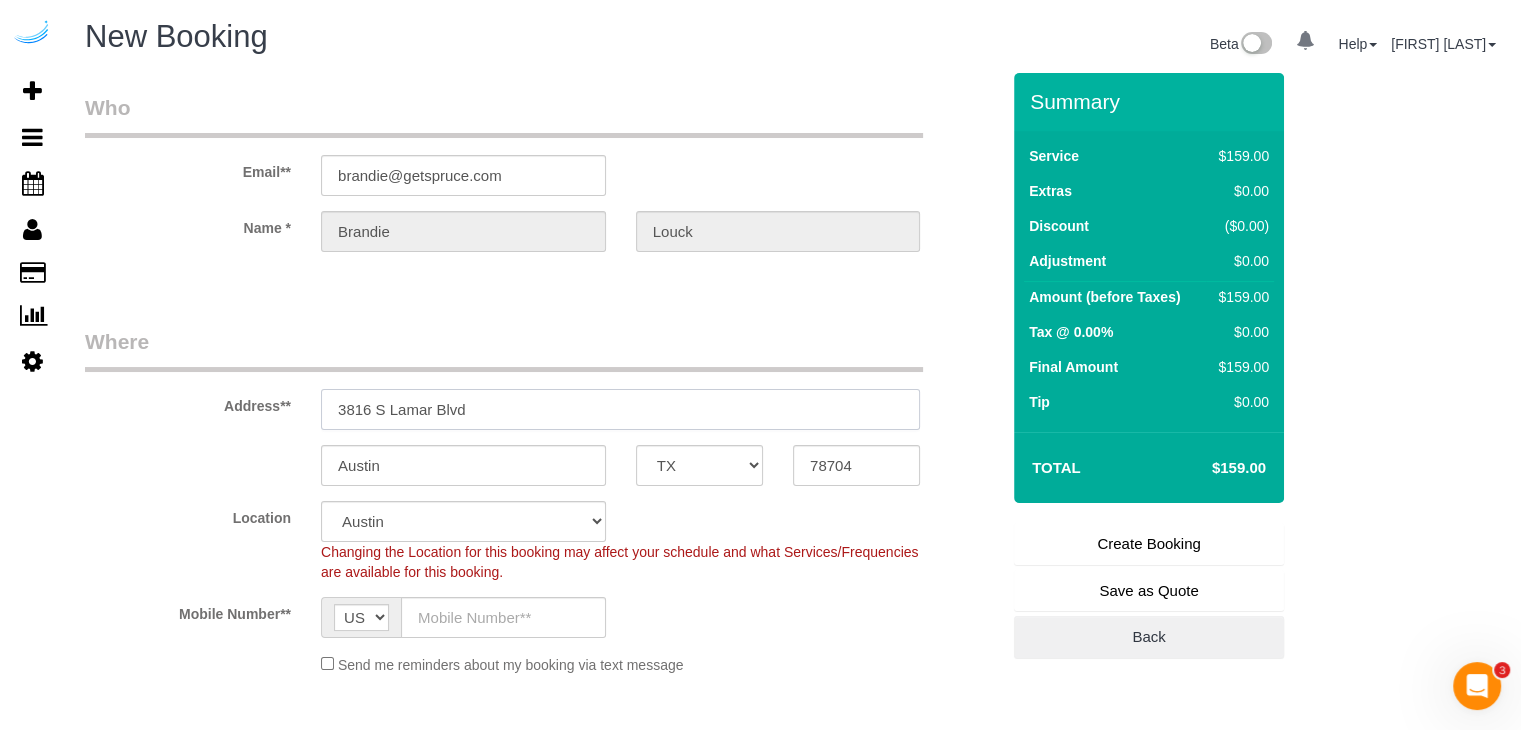 click on "Address**
[NUMBER] [STREET]
Austin
AK
AL
AR
AZ
CA
CO
CT
DC
DE
FL
GA
HI
IA
ID
IL
IN
KS
KY
LA
MA
MD
ME
MI
MN
MO
MS
MT
NC
ND
NE
NH
NJ
NM
NV
NY
OH
OK
OR
PA
RI
SC
SD
TN
TX
UT
VA
VT" at bounding box center (542, 406) 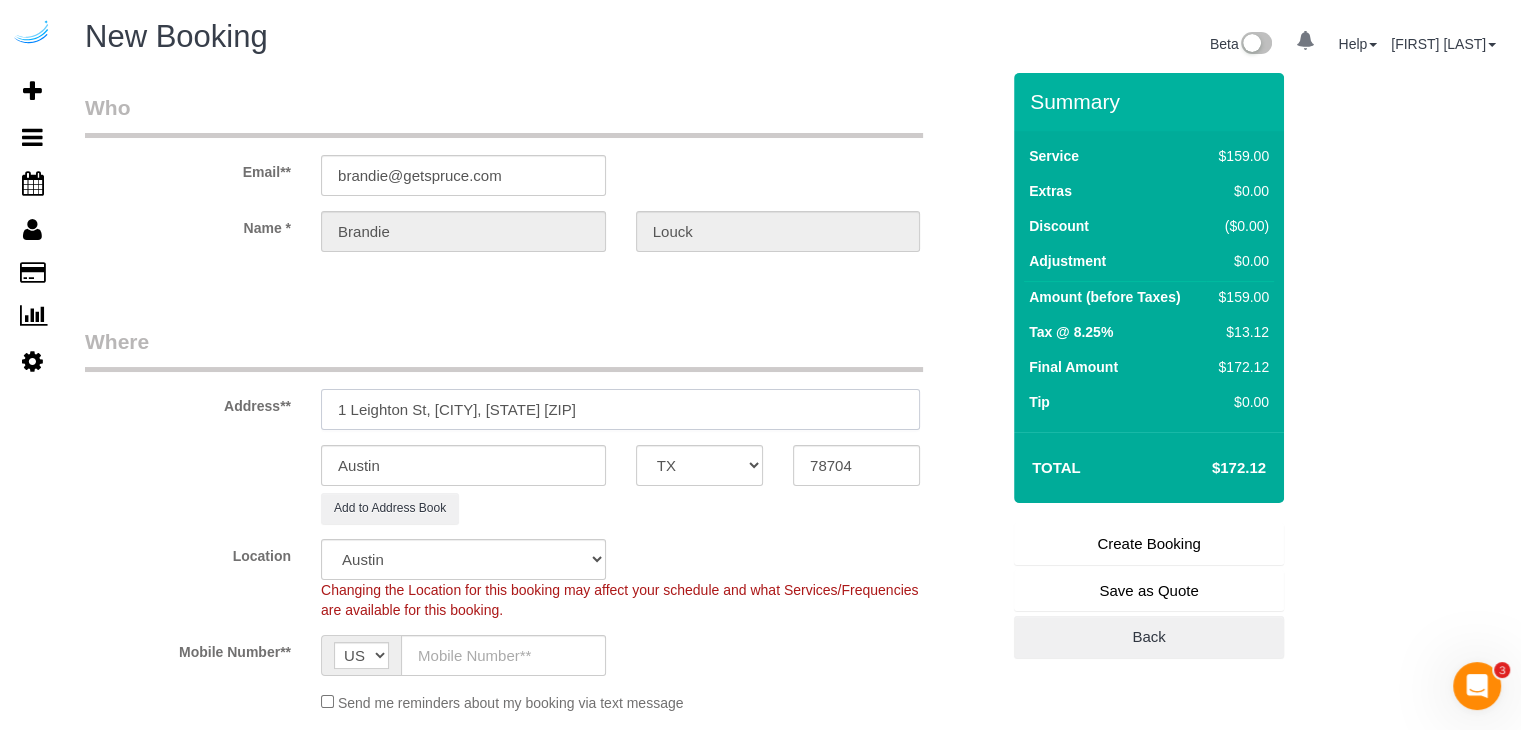 click on "1 Leighton St, [CITY], [STATE] [ZIP]" at bounding box center [620, 409] 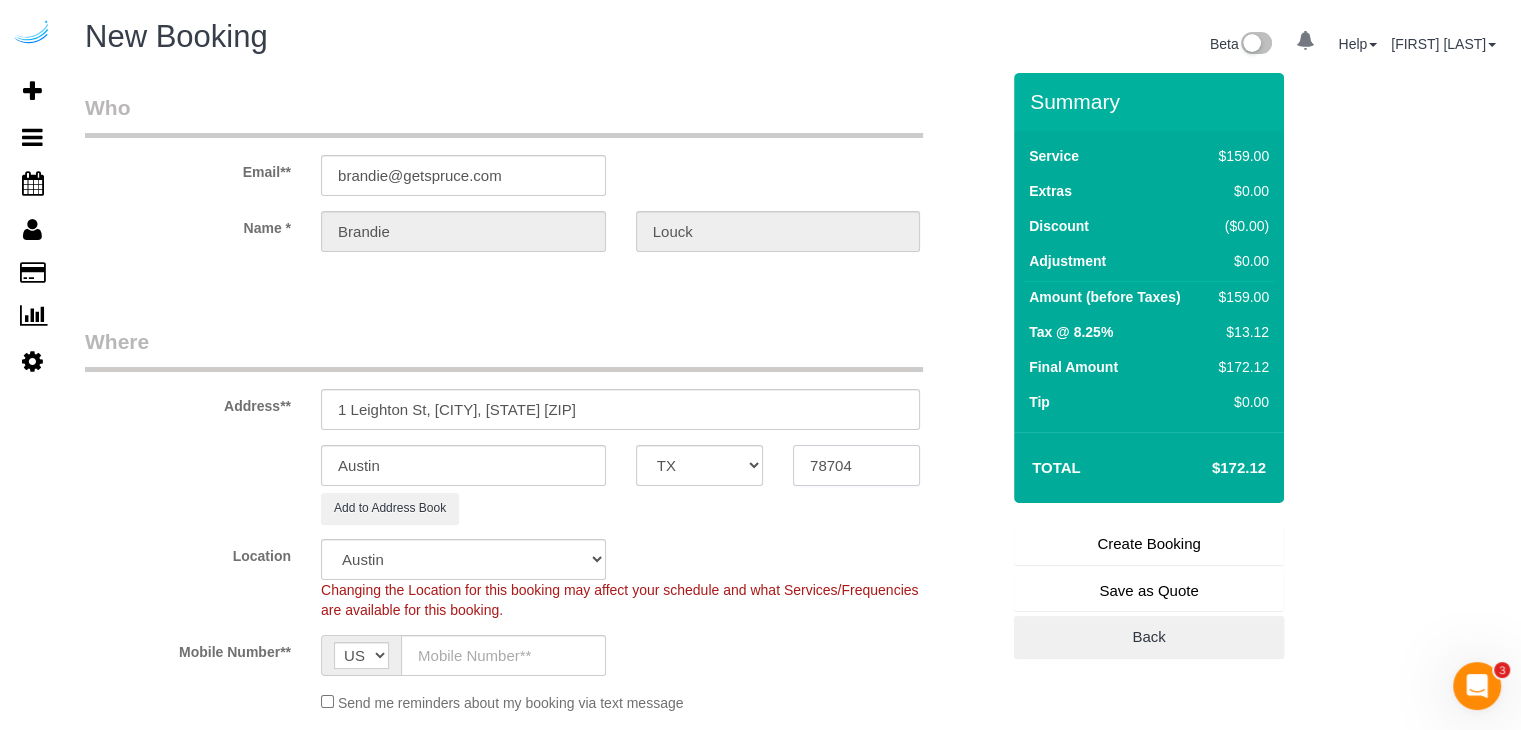 click on "78704" at bounding box center (856, 465) 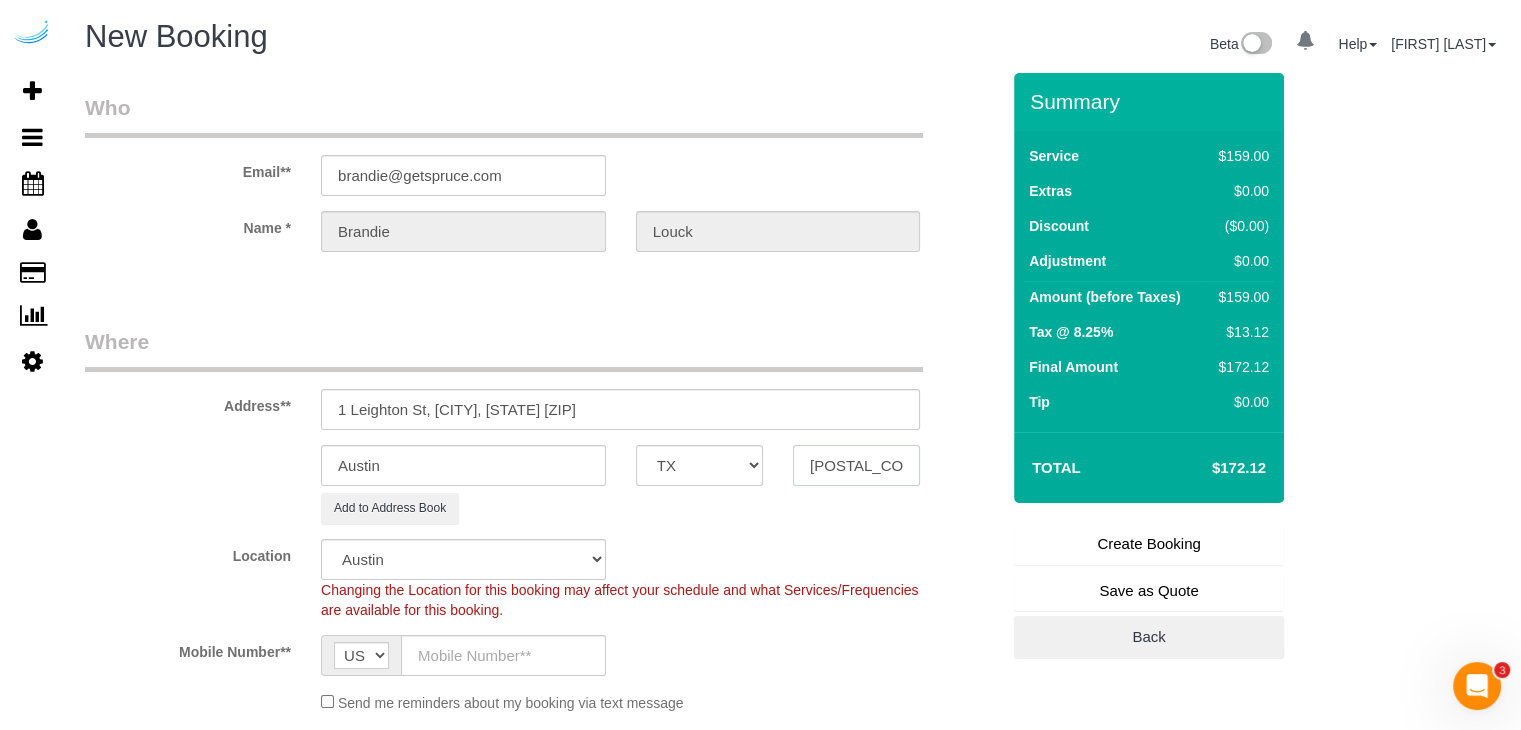 type on "[POSTAL_CODE]" 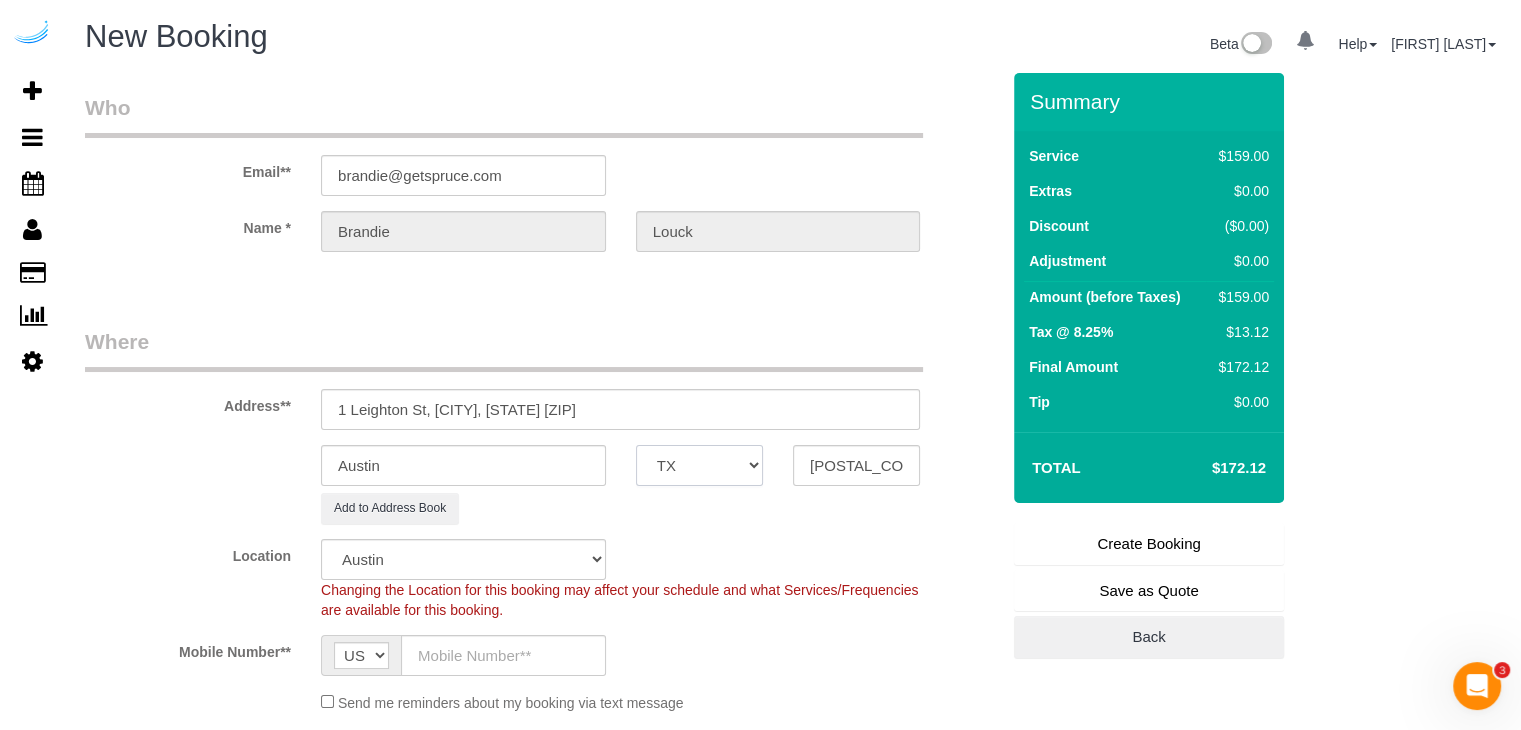 click on "AK
AL
AR
AZ
CA
CO
CT
DC
DE
FL
GA
HI
IA
ID
IL
IN
KS
KY
LA
MA
MD
ME
MI
MN
MO
MS
MT
NC
ND
NE
NH
NJ
NM
NV
NY
OH
OK
OR
PA
RI
SC
SD
TN
TX
UT
VA
VT
WA
WI
WV
WY" at bounding box center [699, 465] 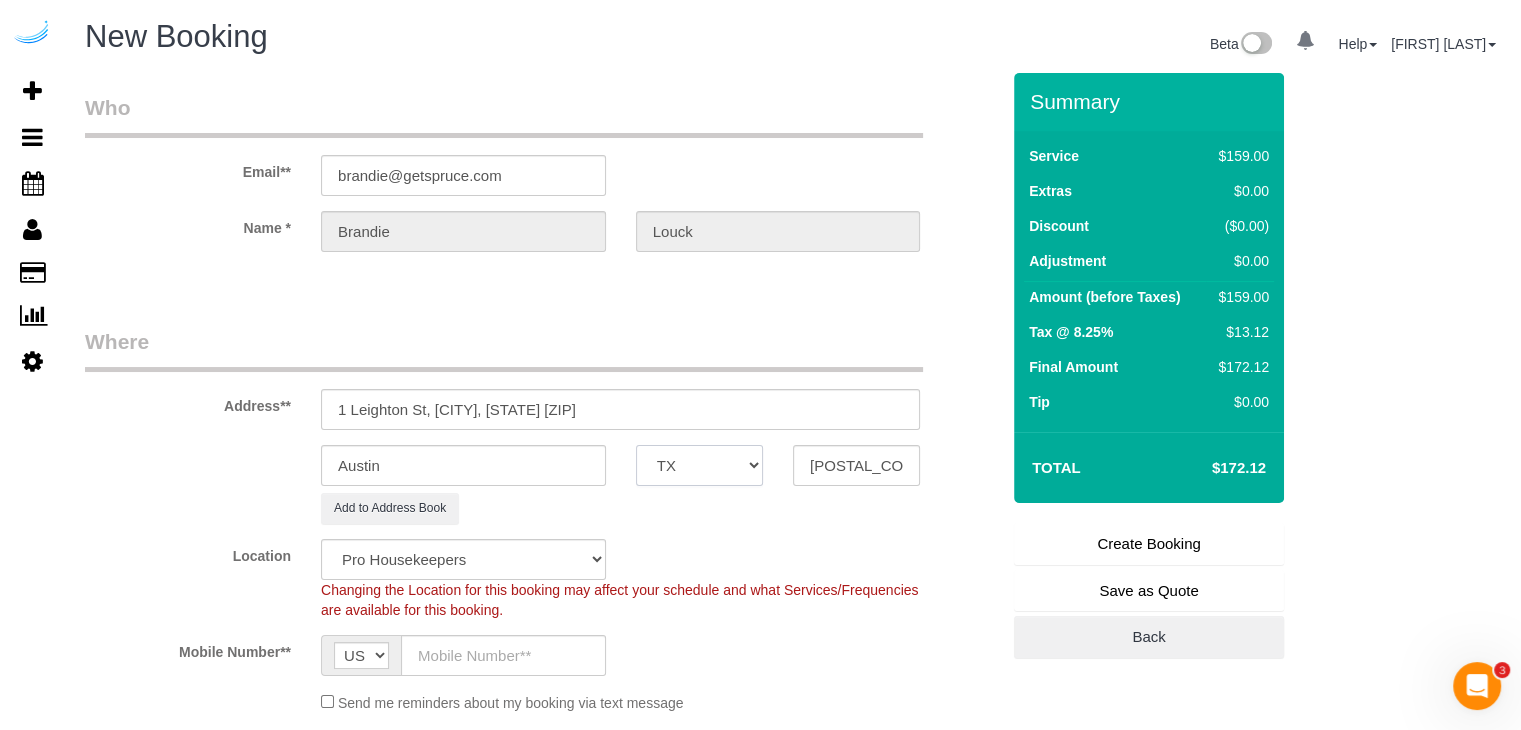 select on "MA" 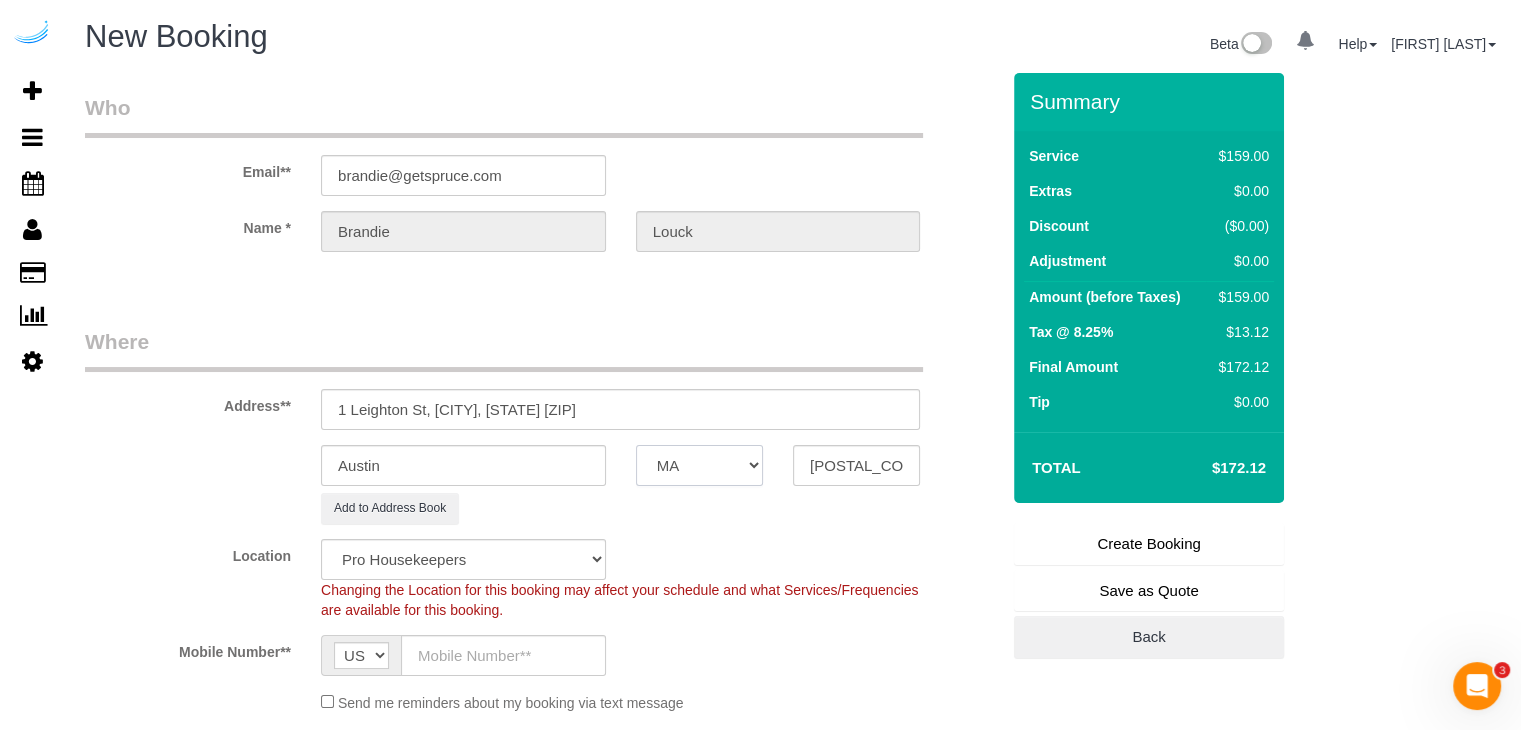 click on "AK
AL
AR
AZ
CA
CO
CT
DC
DE
FL
GA
HI
IA
ID
IL
IN
KS
KY
LA
MA
MD
ME
MI
MN
MO
MS
MT
NC
ND
NE
NH
NJ
NM
NV
NY
OH
OK
OR
PA
RI
SC
SD
TN
TX
UT
VA
VT
WA
WI
WV
WY" at bounding box center (699, 465) 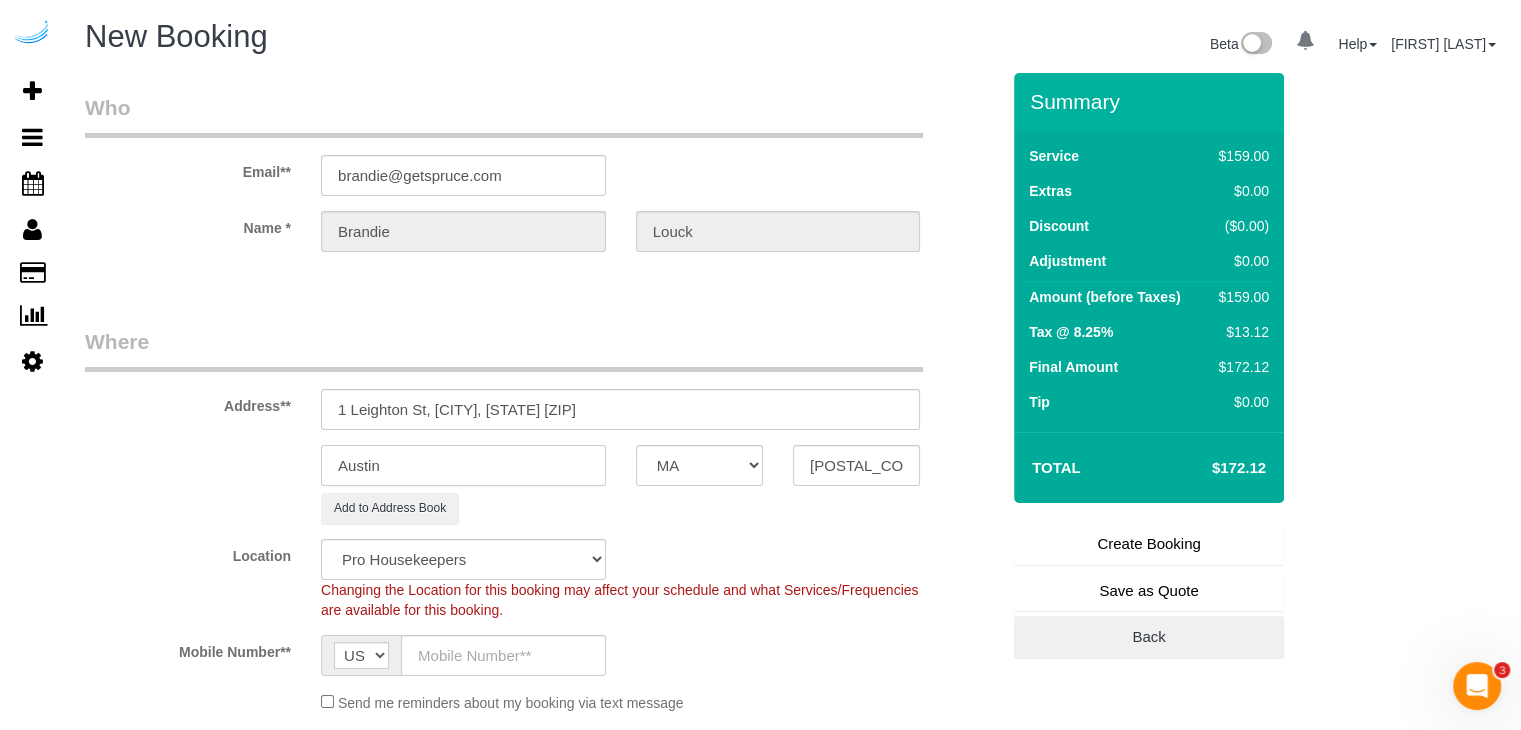 click on "Austin" at bounding box center (463, 465) 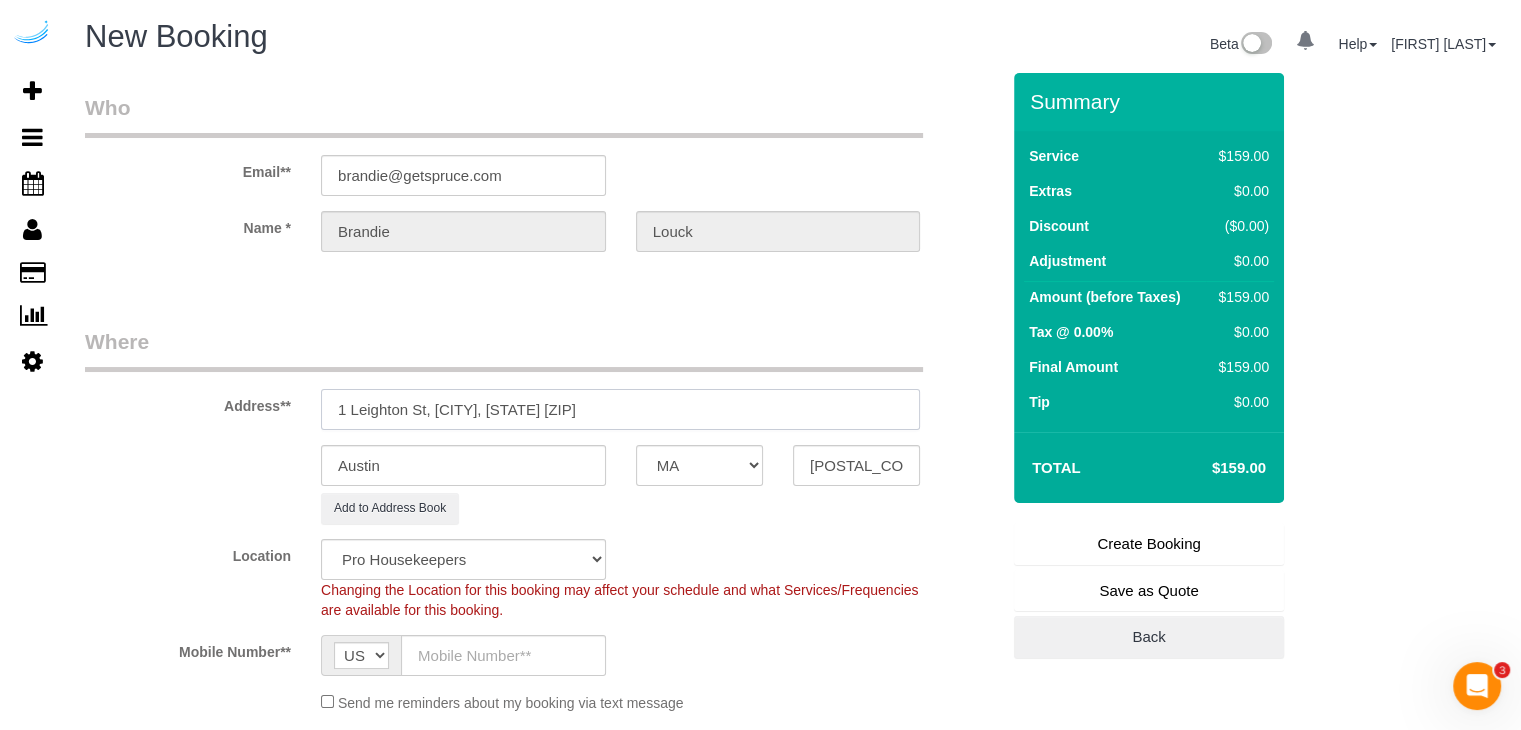 drag, startPoint x: 504, startPoint y: 409, endPoint x: 435, endPoint y: 409, distance: 69 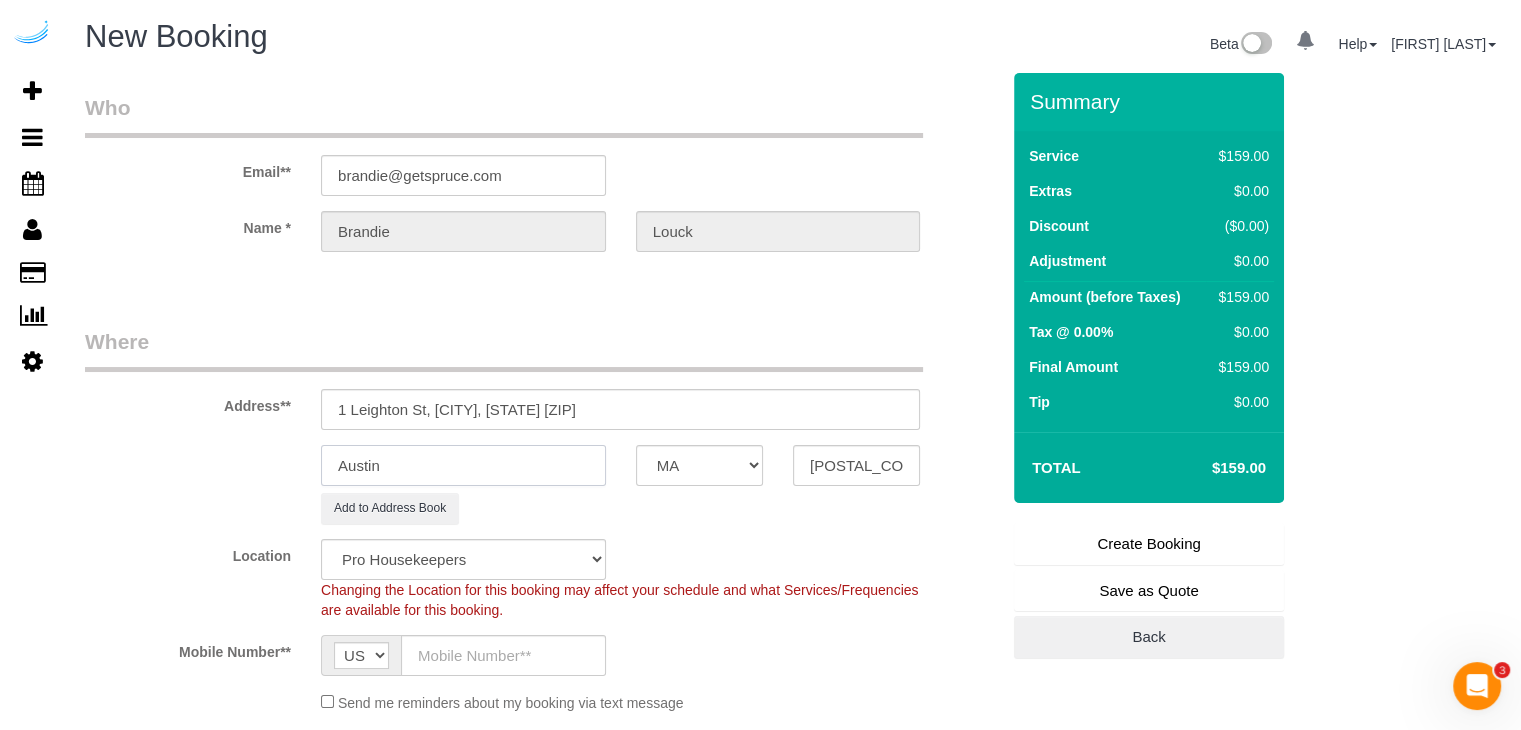 click on "Austin" at bounding box center [463, 465] 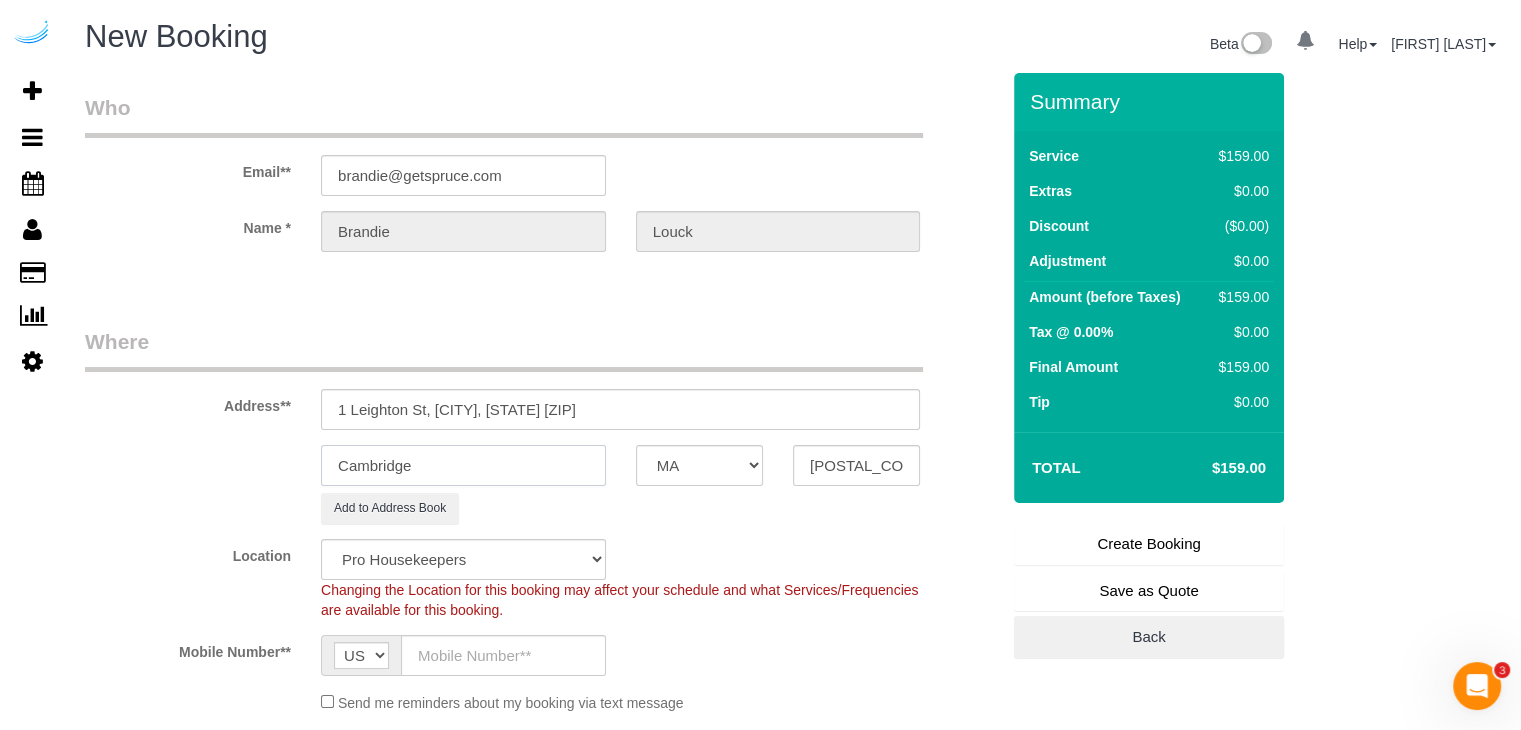 type on "Cambridge" 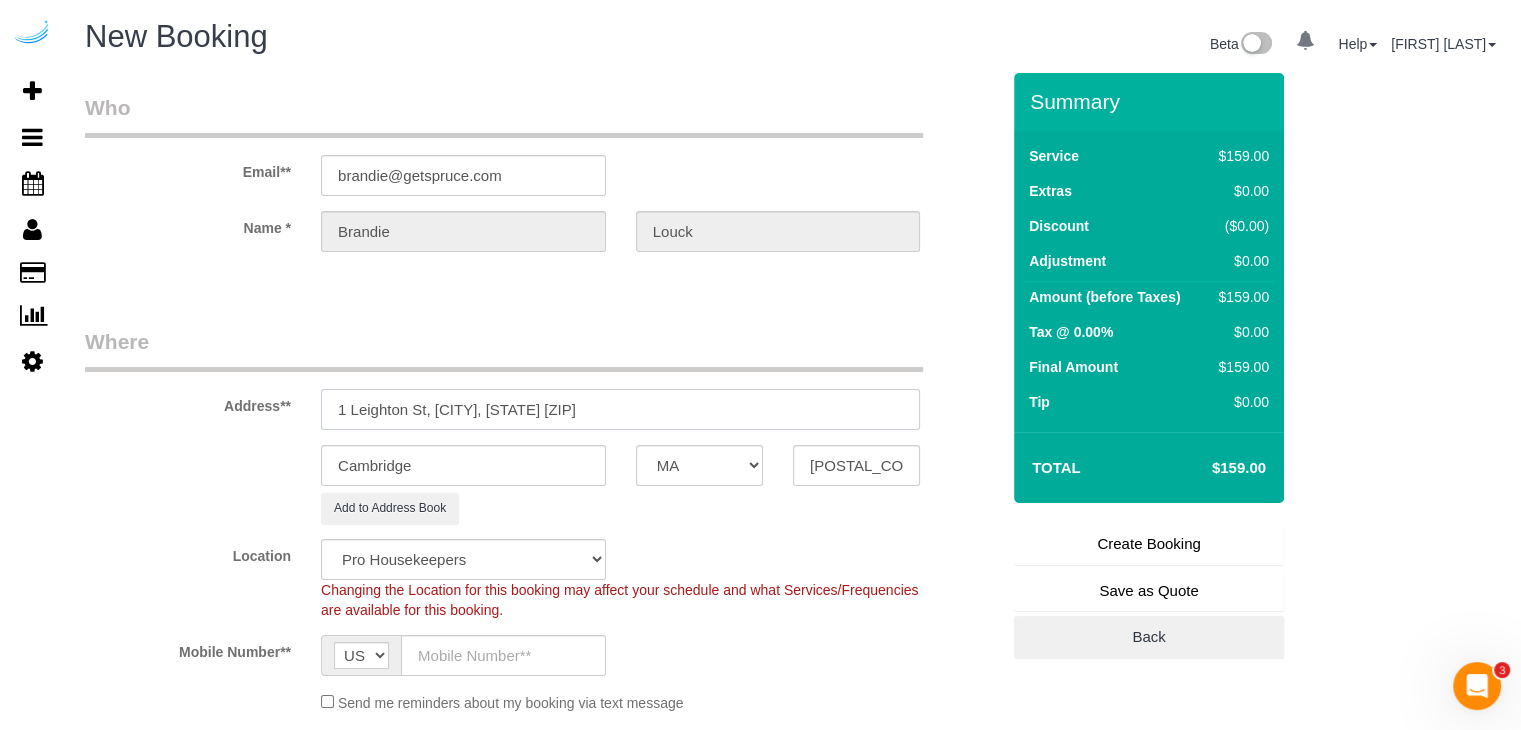 drag, startPoint x: 439, startPoint y: 408, endPoint x: 772, endPoint y: 405, distance: 333.01352 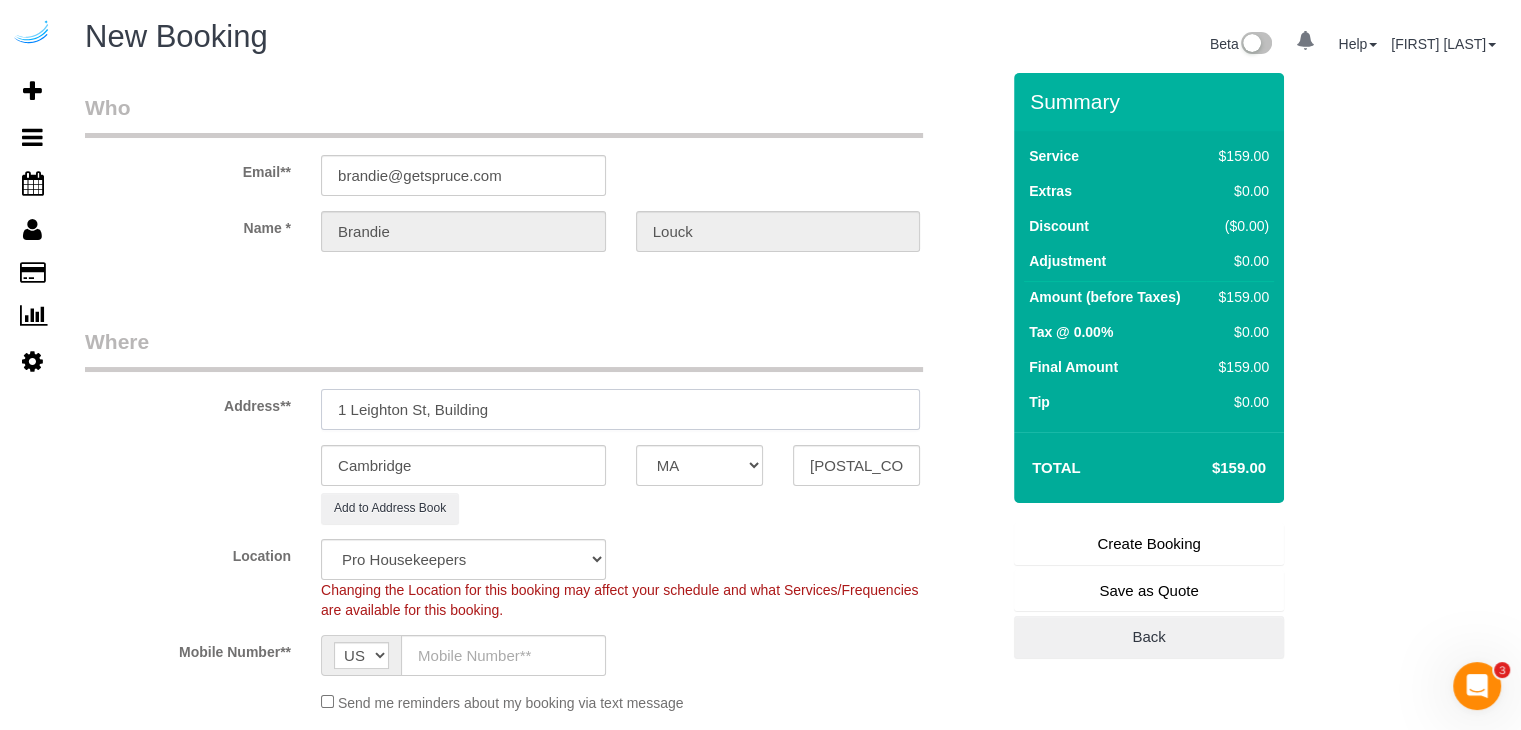 paste on "T0702" 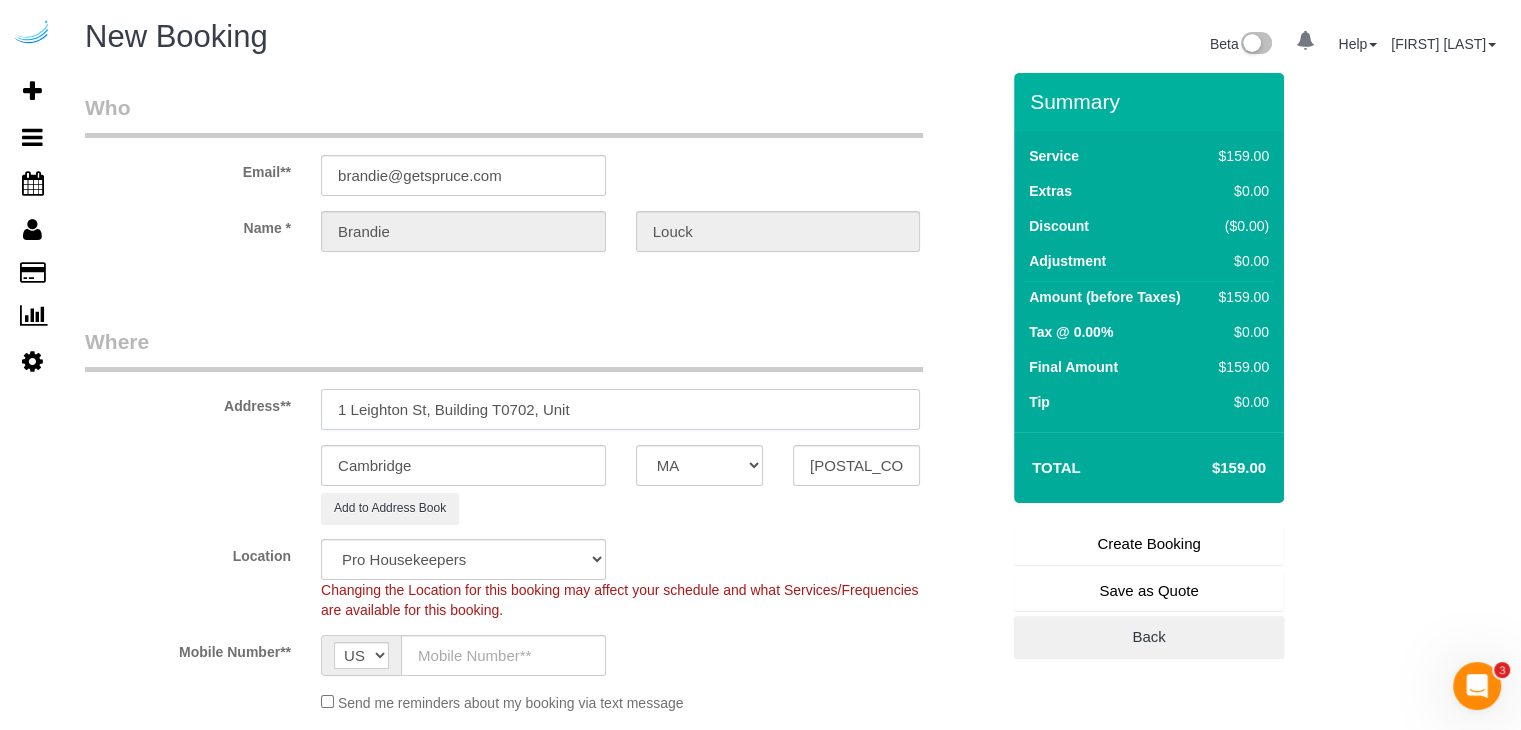 paste on "T0702" 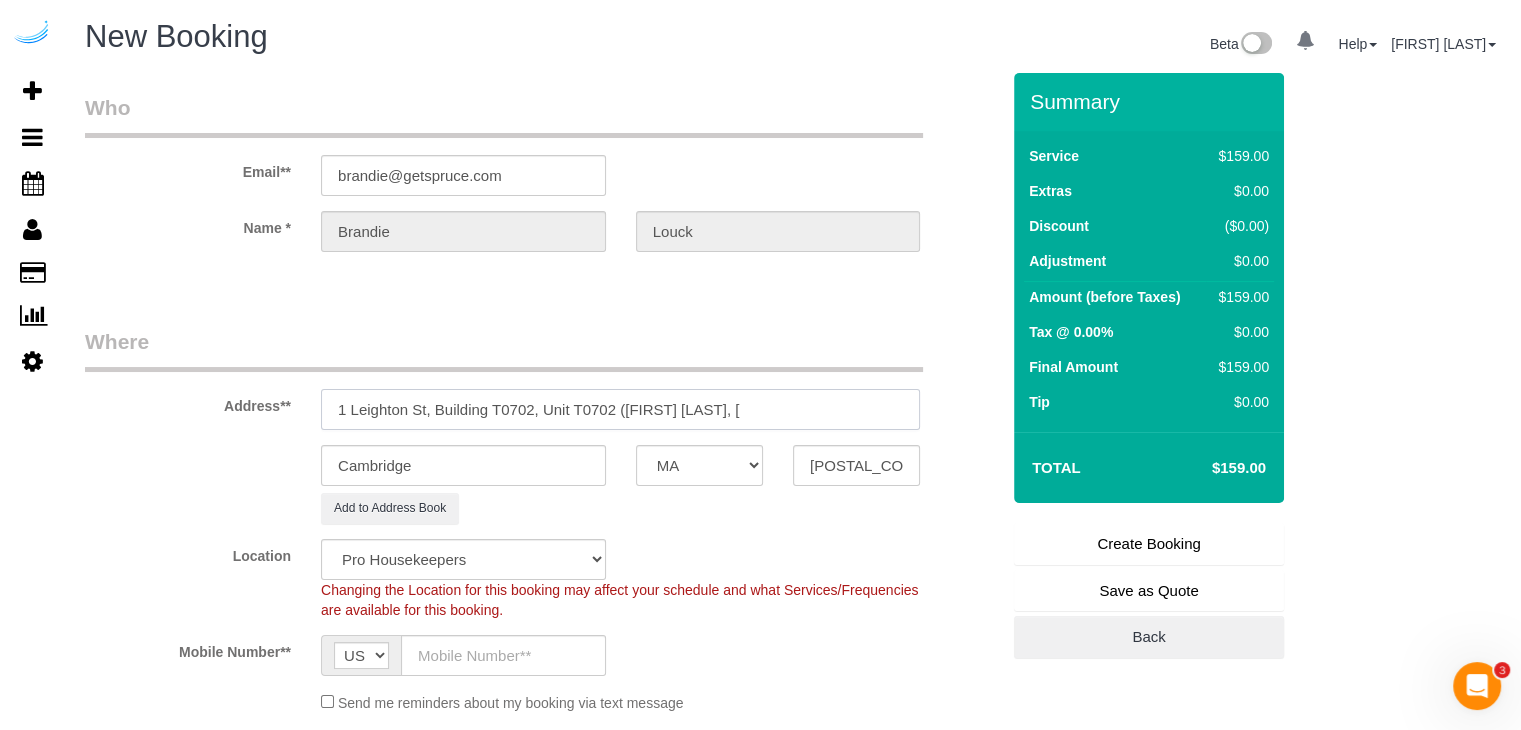 paste on "[FIRST] [LAST]" 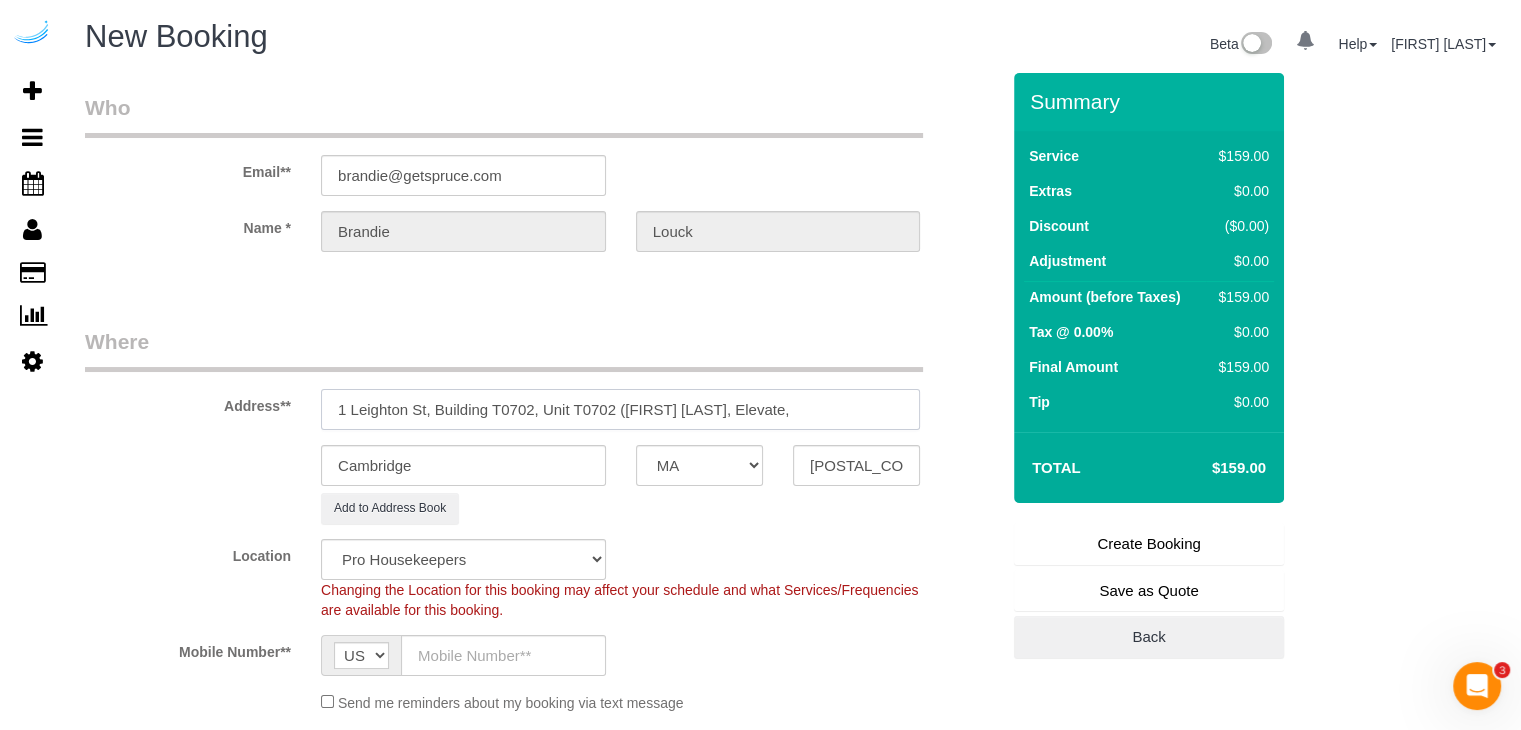 paste on "1459499" 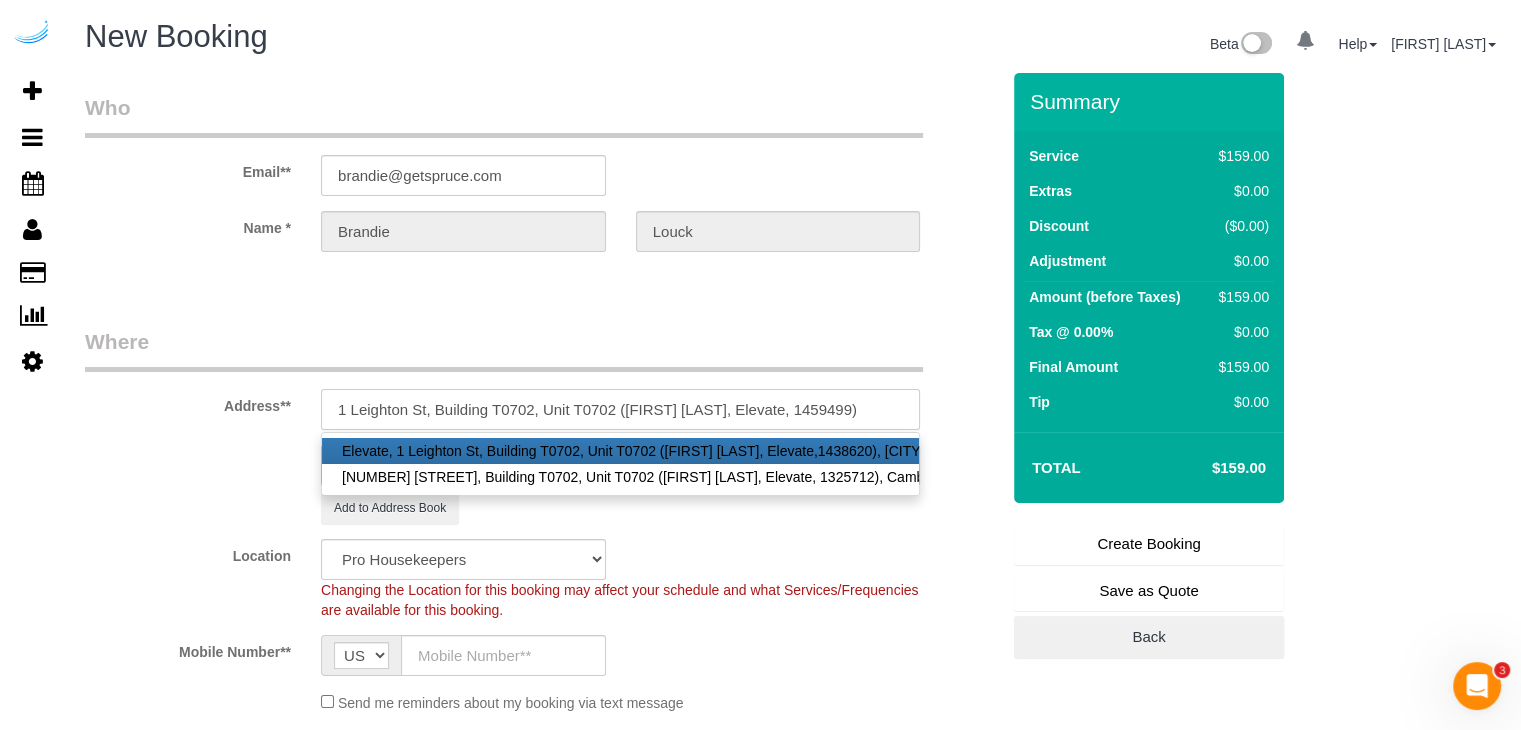 type on "1 Leighton St, Building T0702, Unit T0702 ([FIRST] [LAST], Elevate, 1459499)" 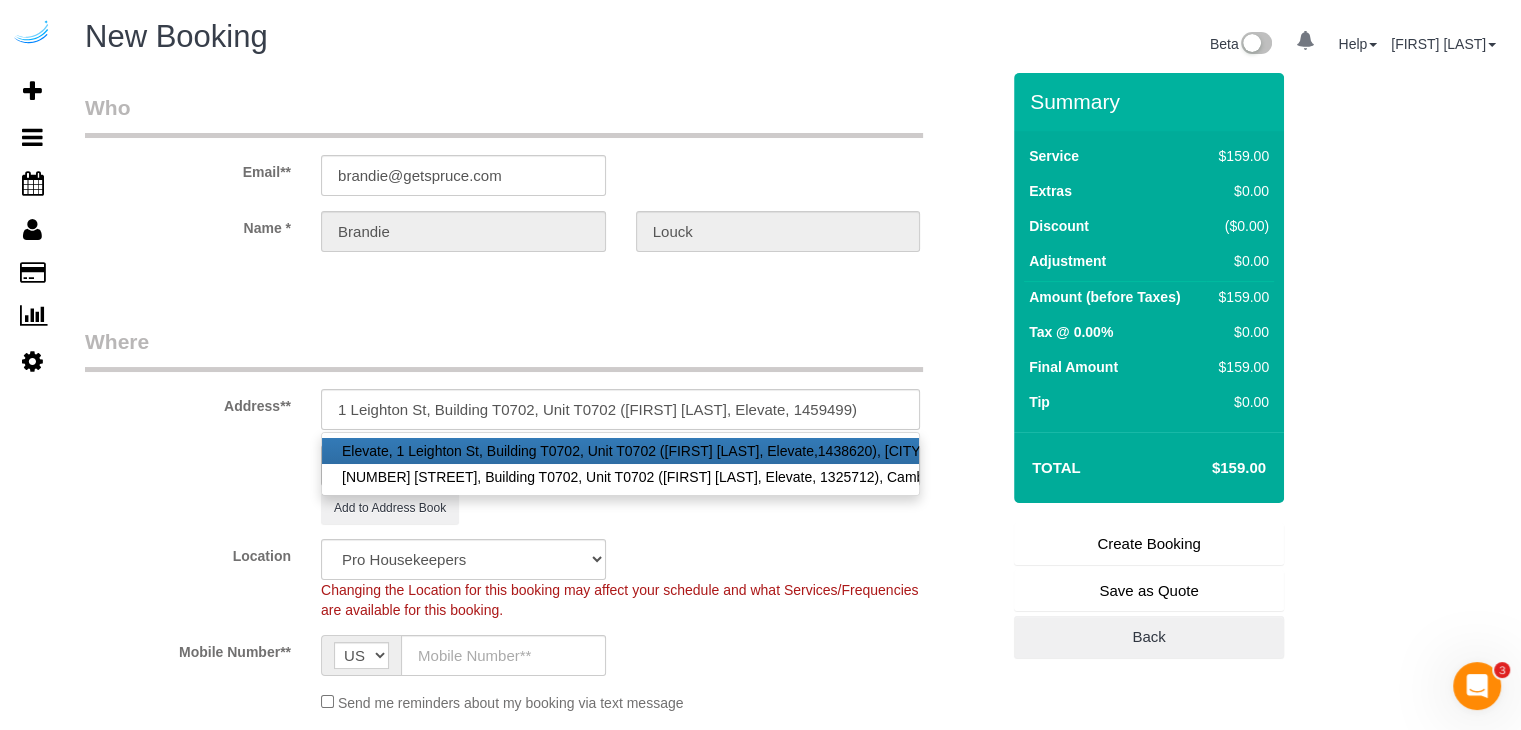 click on "Email**
[EMAIL]
Name *
[FIRST]
[LAST]
Where
Address**
[NUMBER] [STREET], Building T0702, Unit T0702 ([FIRST] [LAST], Elevate, 1459499)
Elevate, [NUMBER] [STREET], Building T0702, Unit T0702 ([FIRST] [LAST], Elevate,1438620), Cambridge, MA [POSTAL_CODE]
[NUMBER] [STREET], Building T0702, Unit T0702 ([FIRST] [LAST], Elevate, 1325712), Cambridge, MA [POSTAL_CODE]
Cambridge
AK
AL
AR
AZ
CA
CO
CT
DC
DE
FL
GA
HI
IA
ID
IL
IN" at bounding box center [542, 2184] 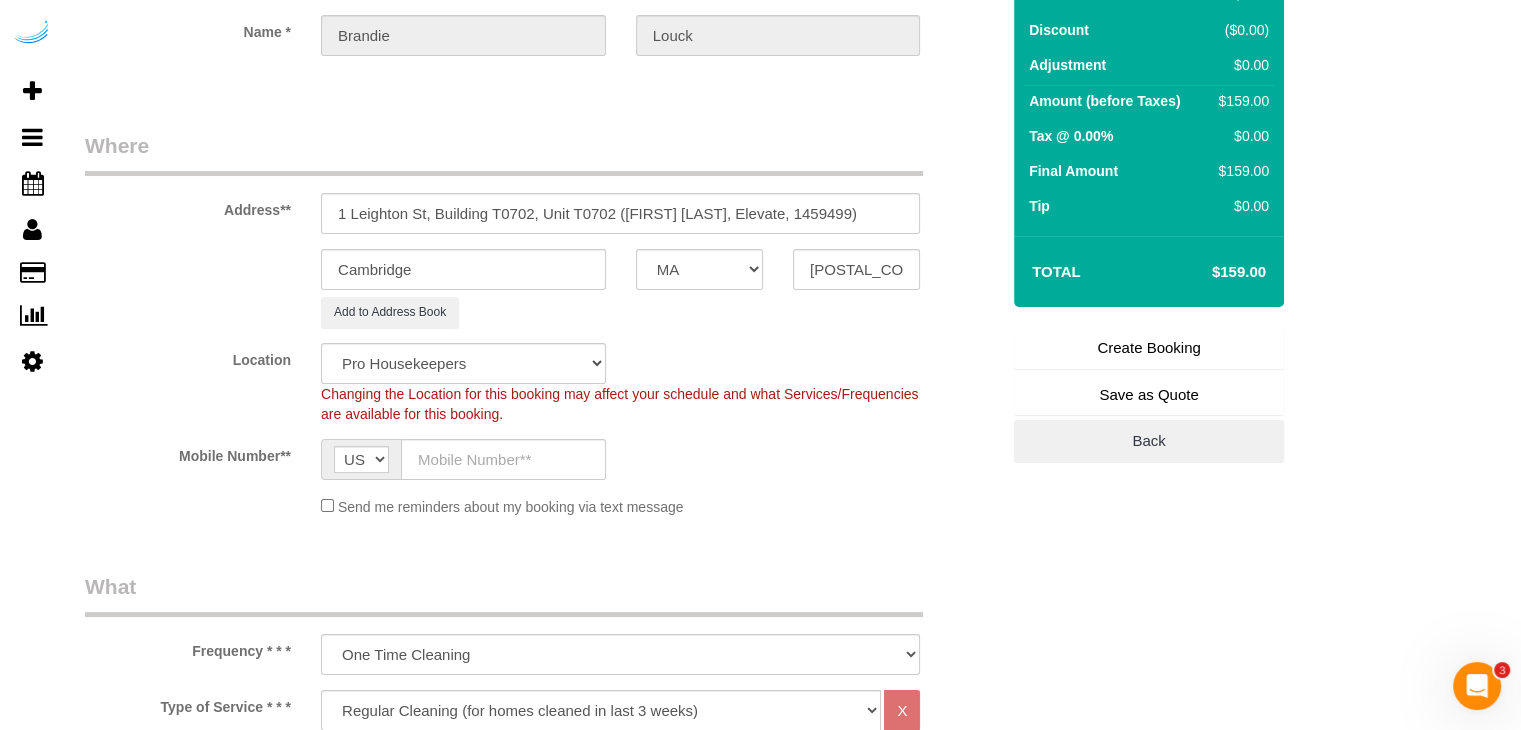 scroll, scrollTop: 200, scrollLeft: 0, axis: vertical 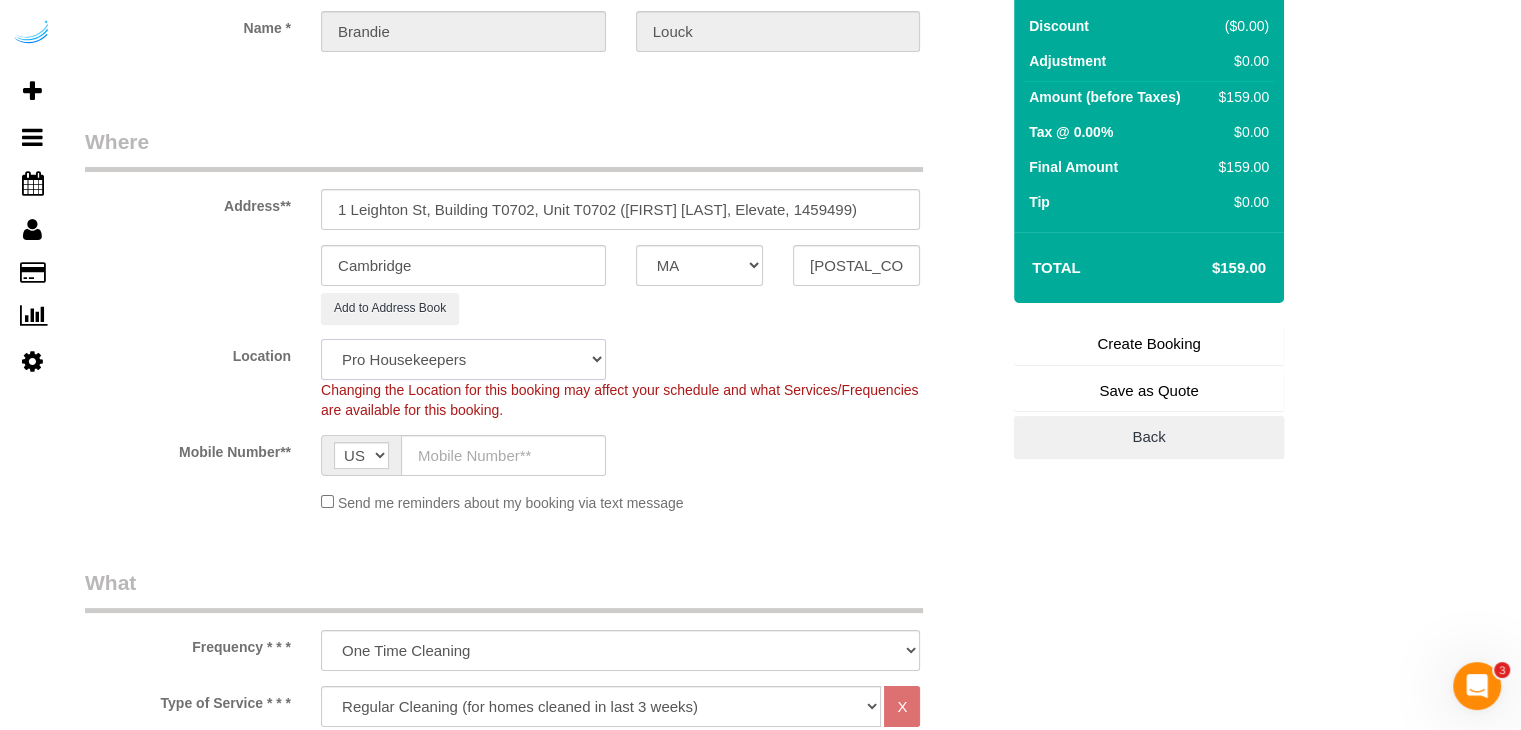 click on "Pro Housekeepers Atlanta Austin Boston Chicago Cincinnati Clearwater Denver Ft Lauderdale Houston Jacksonville Kansas Las Vegas Los Angeles Area Miami Area Naples NYC Area Orlando Palm Beach Phoenix Portland Area San Francisco Area Sarasota Seattle Area St Petersburg Tampa Washington DC" 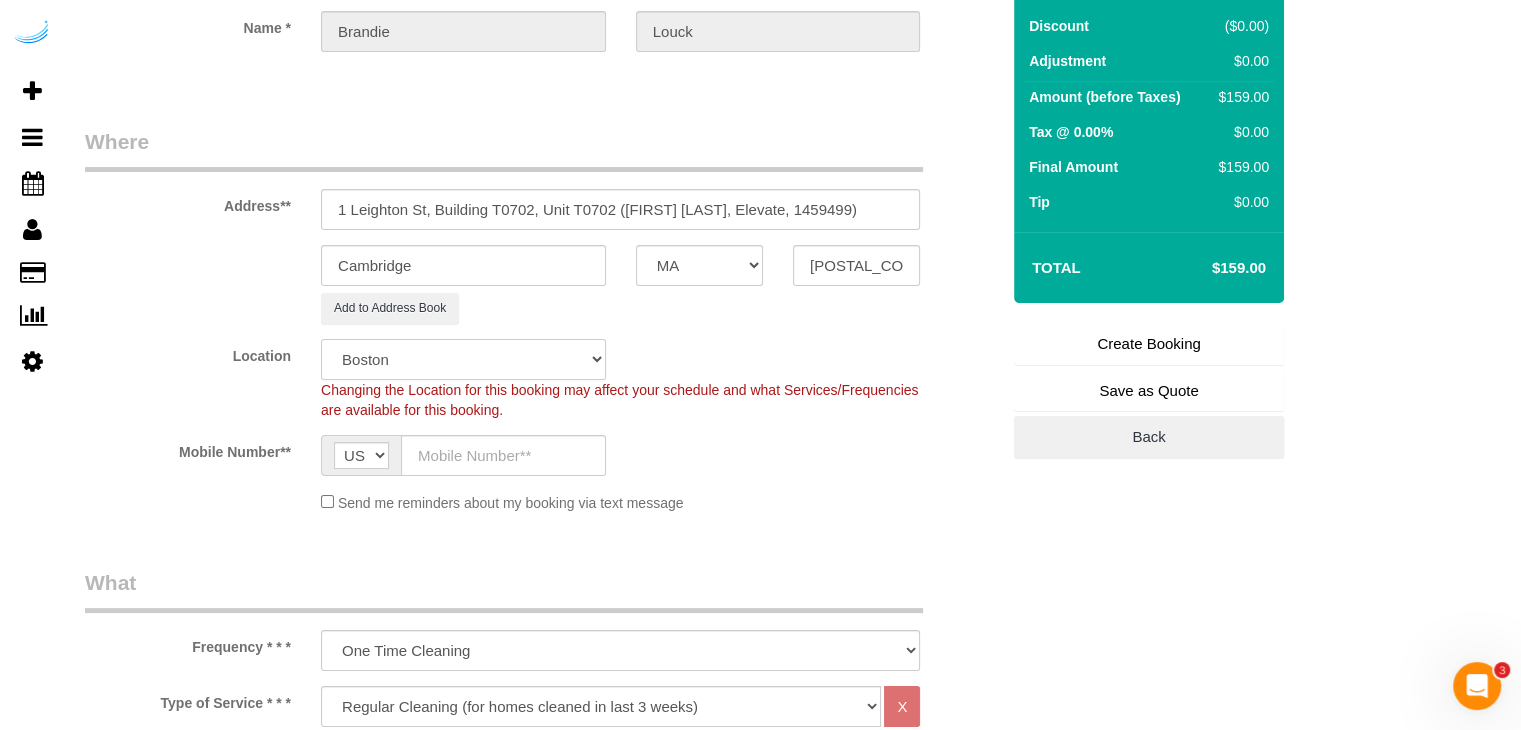 click on "Pro Housekeepers Atlanta Austin Boston Chicago Cincinnati Clearwater Denver Ft Lauderdale Houston Jacksonville Kansas Las Vegas Los Angeles Area Miami Area Naples NYC Area Orlando Palm Beach Phoenix Portland Area San Francisco Area Sarasota Seattle Area St Petersburg Tampa Washington DC" 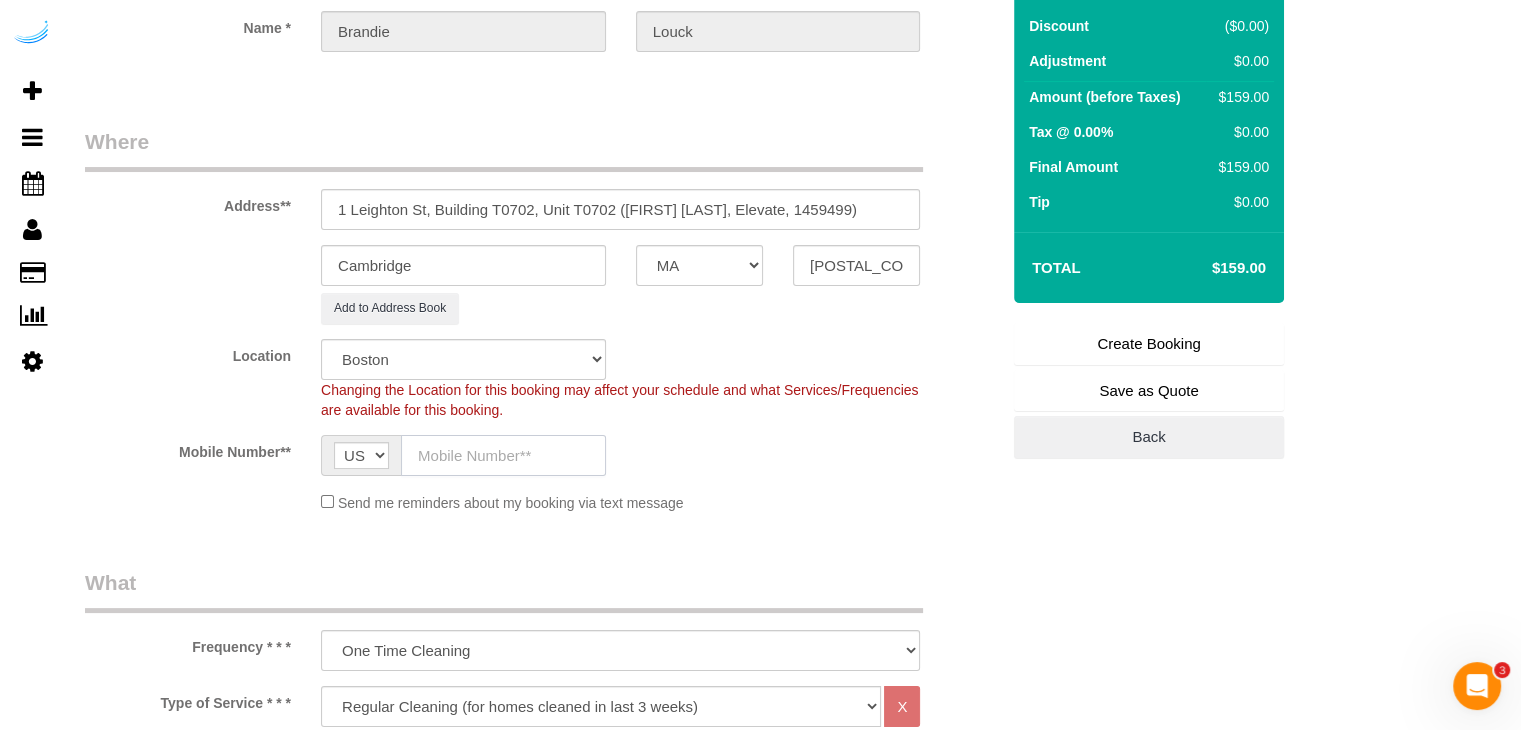 click 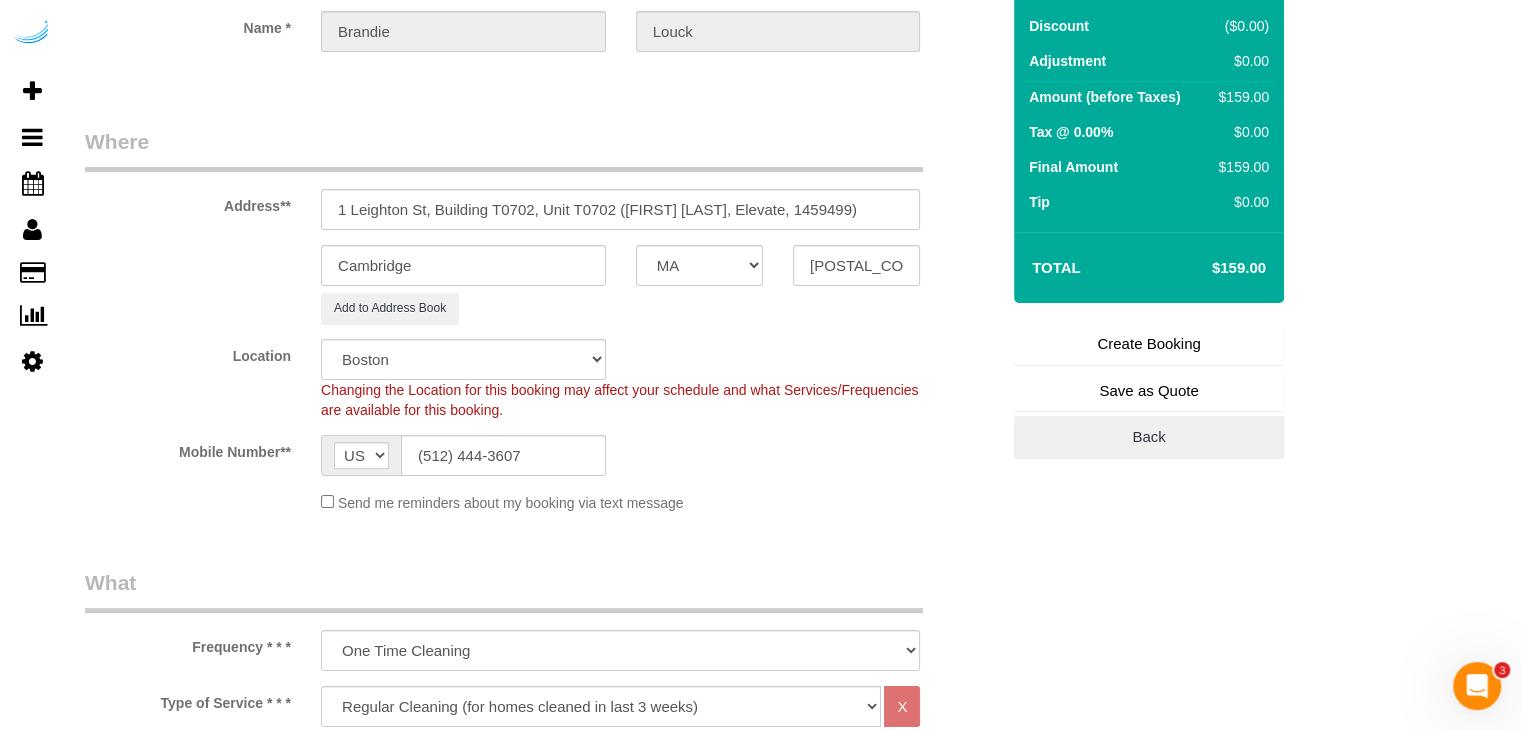 type on "Brandie Louck" 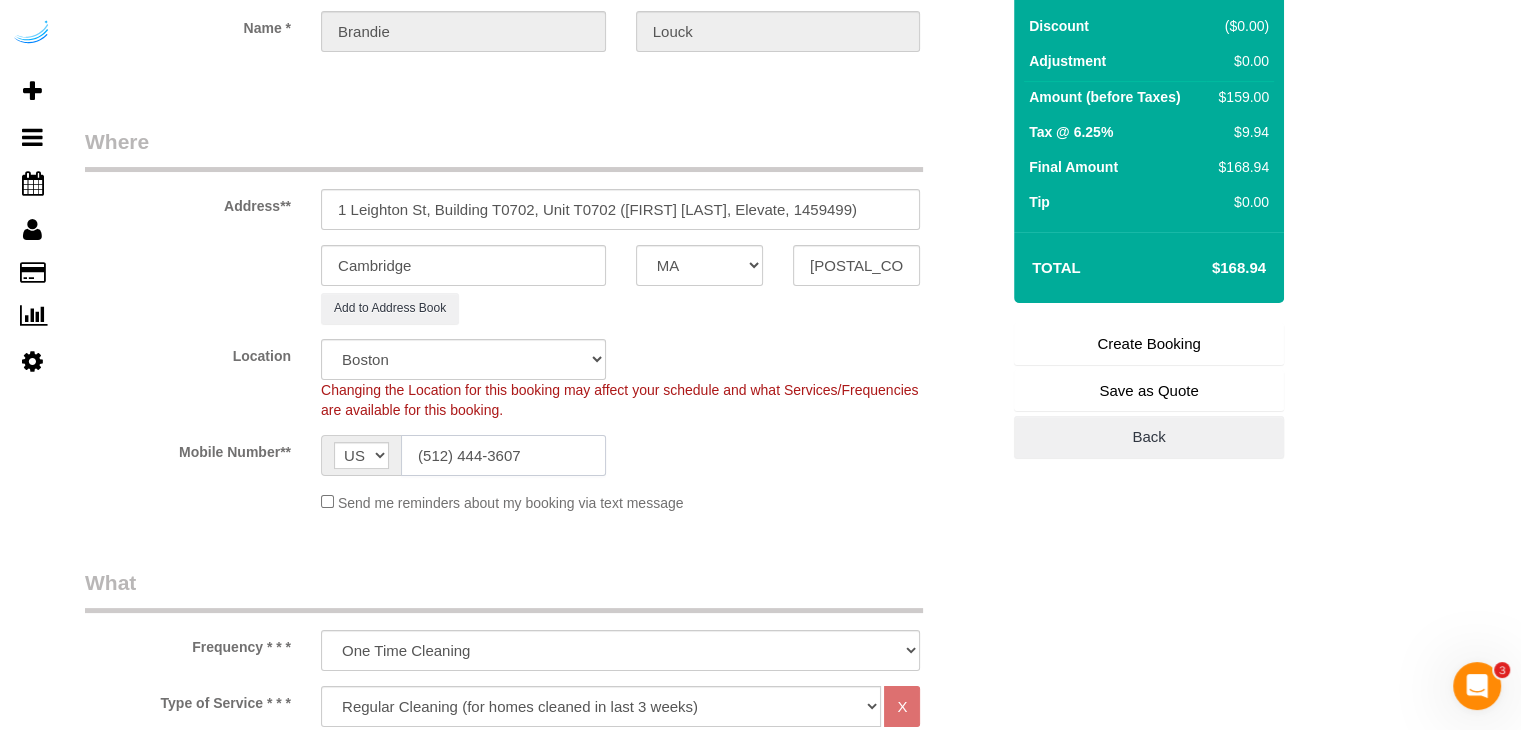 type on "(512) 444-3607" 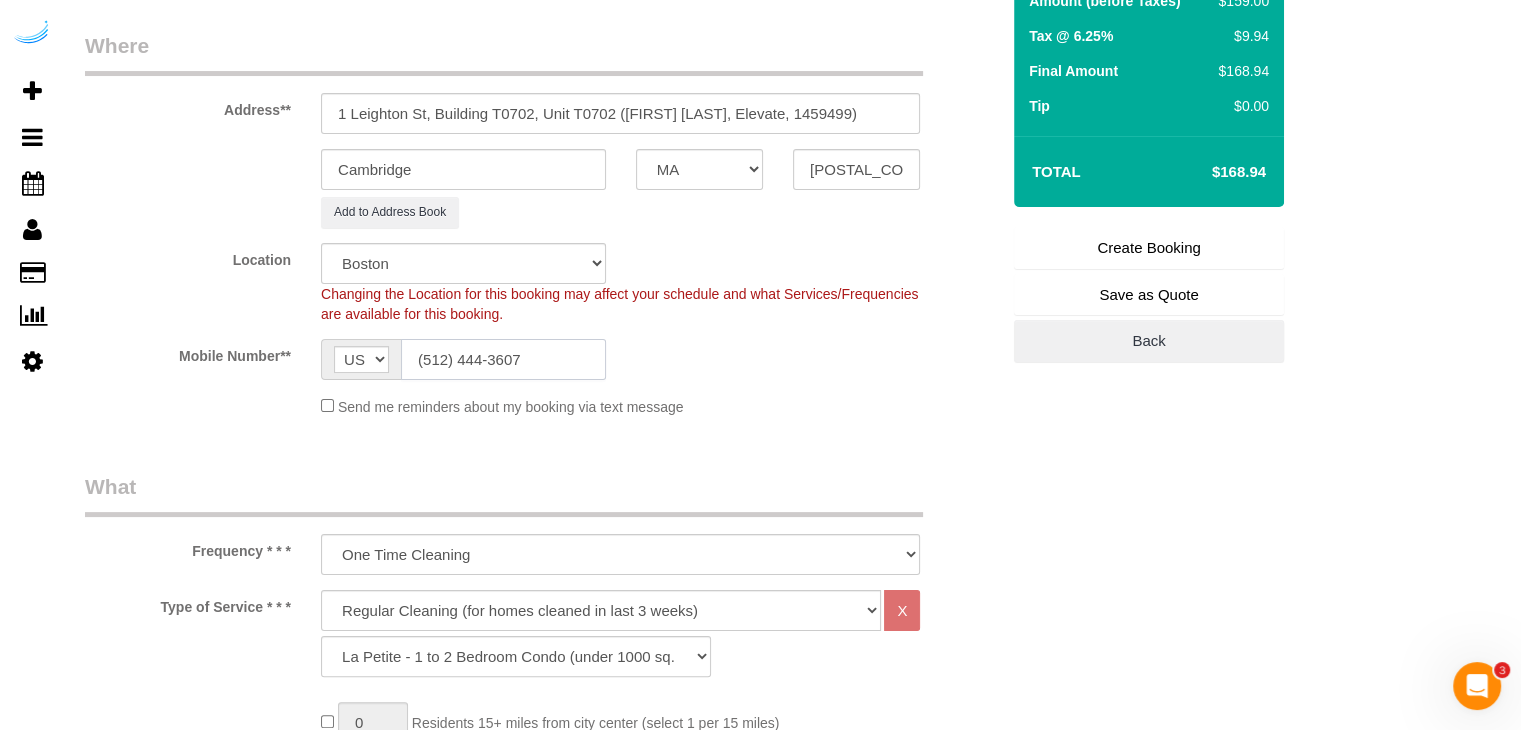 scroll, scrollTop: 500, scrollLeft: 0, axis: vertical 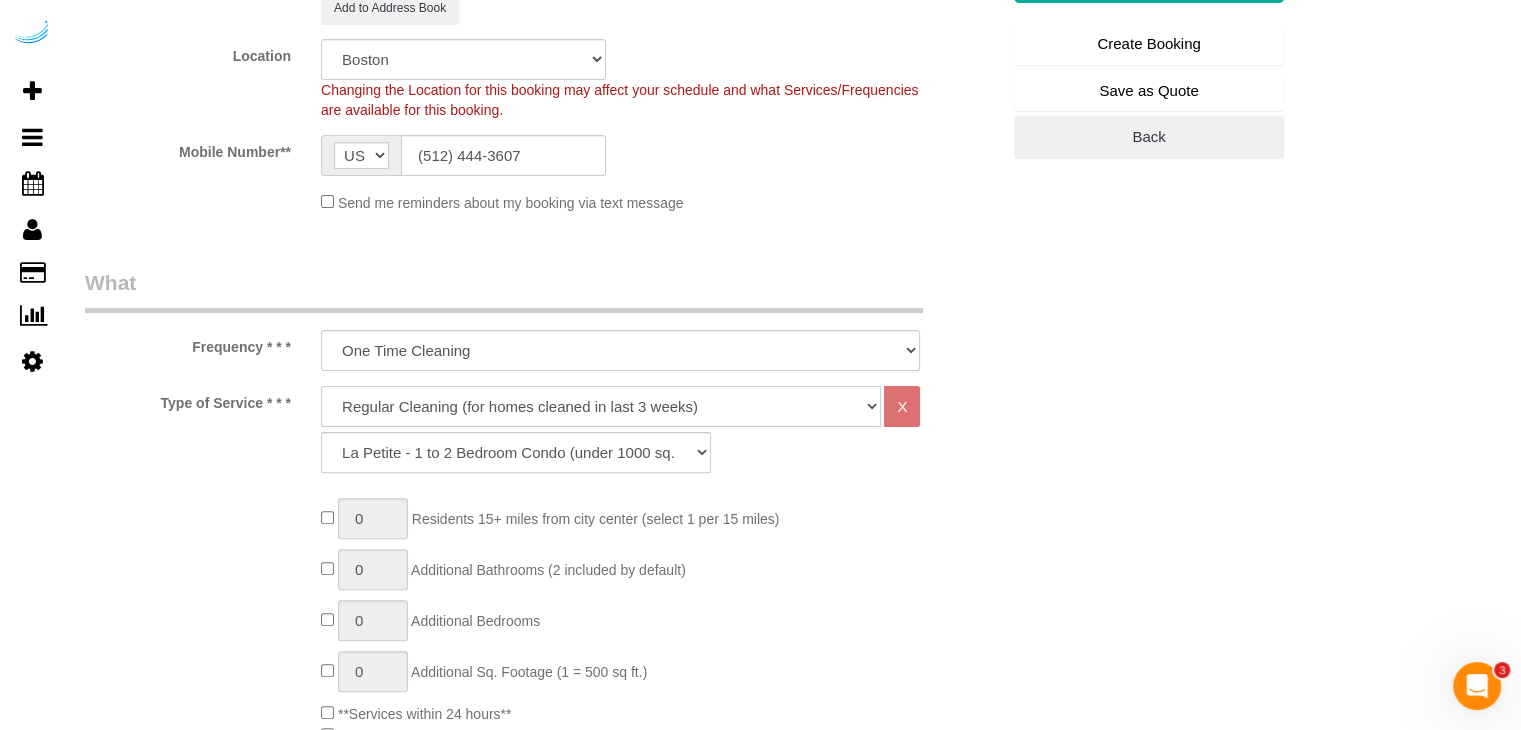 click on "Deep Cleaning (for homes that have not been cleaned in 3+ weeks) Spruce Regular Cleaning (for homes cleaned in last 3 weeks) Moving Cleanup (to clean home for new tenants) Post Construction Cleaning Vacation Rental Cleaning Hourly" 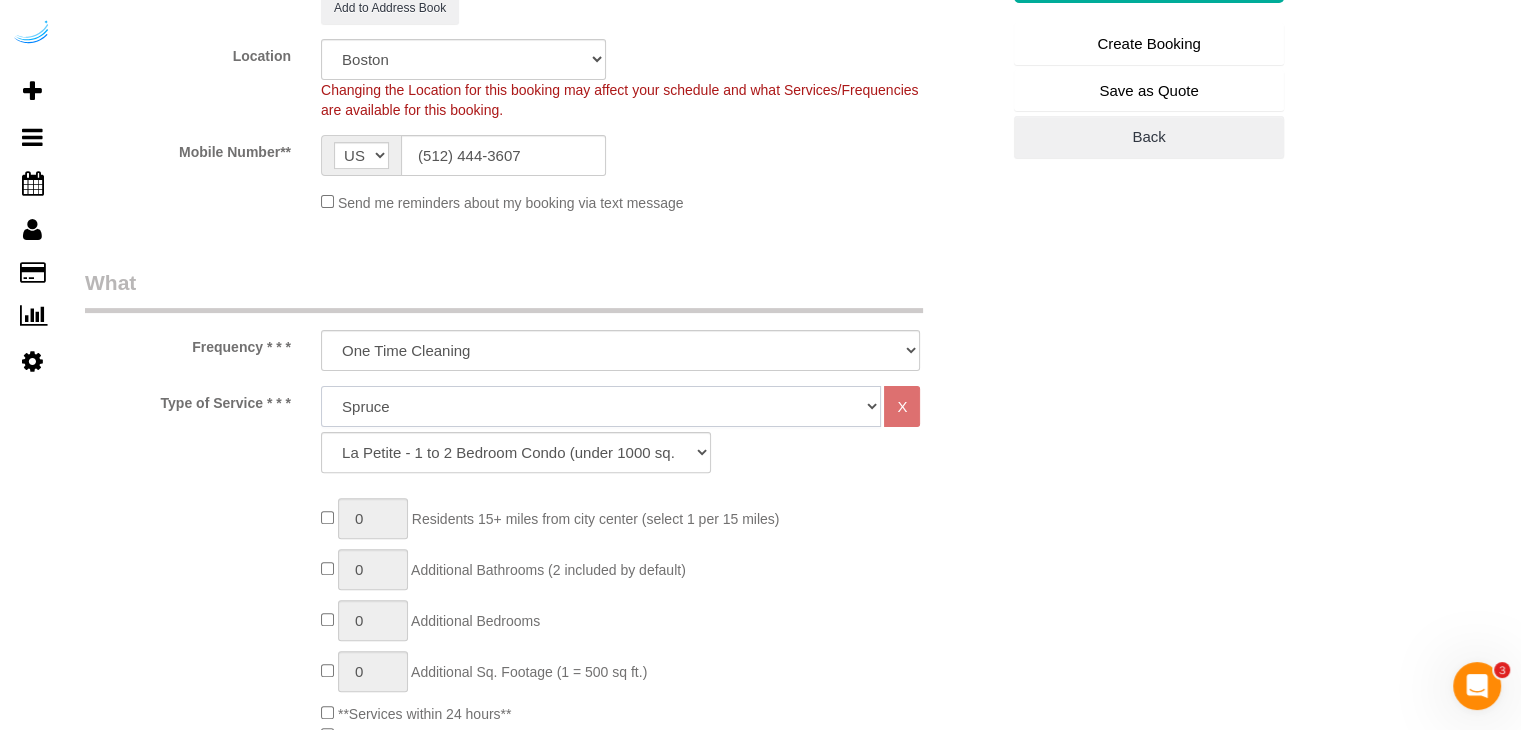click on "Deep Cleaning (for homes that have not been cleaned in 3+ weeks) Spruce Regular Cleaning (for homes cleaned in last 3 weeks) Moving Cleanup (to clean home for new tenants) Post Construction Cleaning Vacation Rental Cleaning Hourly" 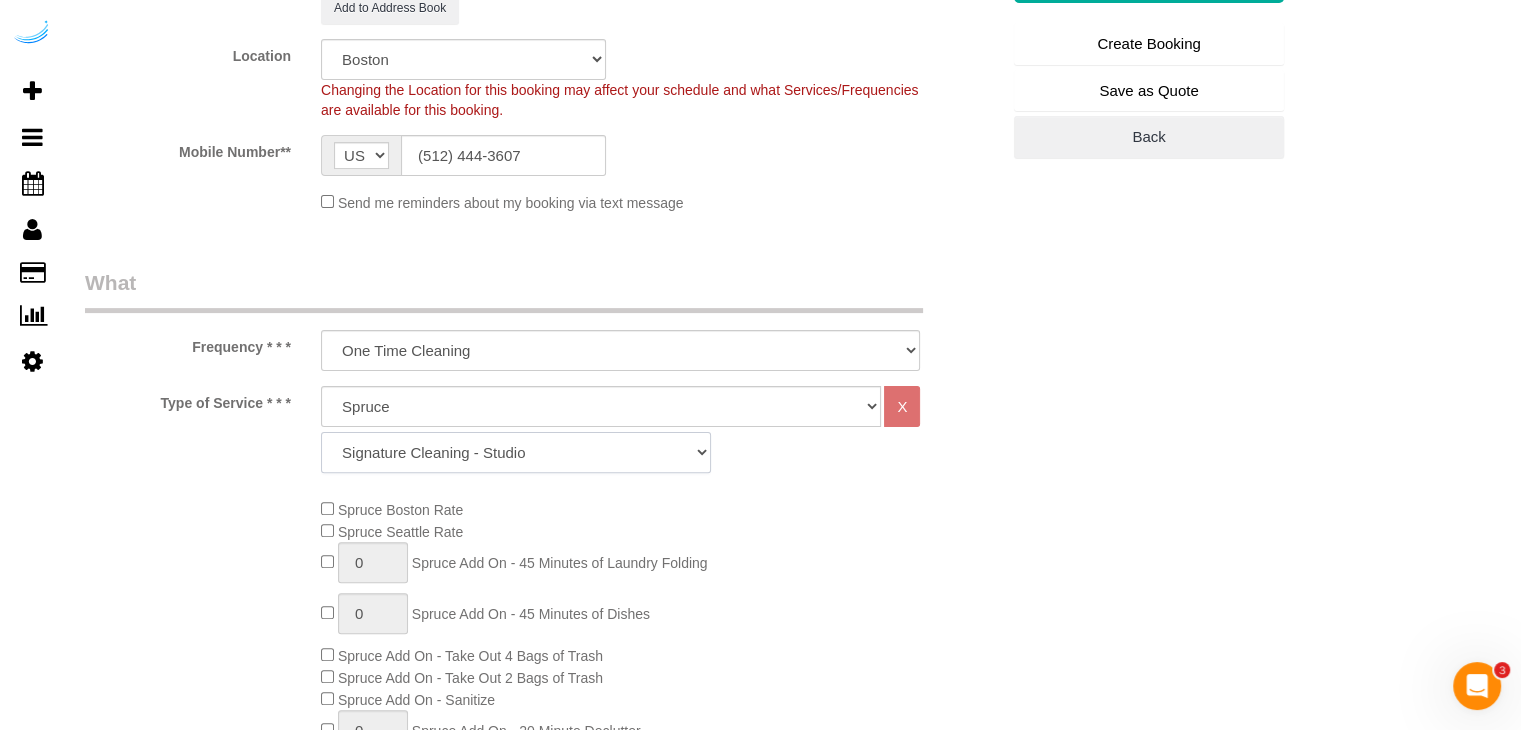 click on "Signature Cleaning - Studio Signature Cleaning - 1 Bed 1 Bath Signature Cleaning - 1 Bed 1.5 Bath Signature Cleaning - 1 Bed 1 Bath + Study Signature Cleaning - 1 Bed 2 Bath Signature Cleaning - 2 Bed 1 Bath Signature Cleaning - 2 Bed 2 Bath Signature Cleaning - 2 Bed 2.5 Bath Signature Cleaning - 2 Bed 2 Bath + Study Signature Cleaning - 3 Bed 2 Bath Signature Cleaning - 3 Bed 3 Bath Signature Cleaning - 4 Bed 2 Bath Signature Cleaning - 4 Bed 4 Bath Signature Cleaning - 5 Bed 4 Bath Signature Cleaning - 5 Bed 5 Bath Signature Cleaning - 6 Bed 6 Bath Premium Cleaning - Studio Premium Cleaning - 1 Bed 1 Bath Premium Cleaning - 1 Bed 1.5 Bath Premium Cleaning - 1 Bed 1 Bath + Study Premium Cleaning - 1 Bed 2 Bath Premium Cleaning - 2 Bed 1 Bath Premium Cleaning - 2 Bed 2 Bath Premium Cleaning - 2 Bed 2.5 Bath Premium Cleaning - 2 Bed 2 Bath + Study Premium Cleaning - 3 Bed 2 Bath Premium Cleaning - 3 Bed 3 Bath Premium Cleaning - 4 Bed 2 Bath Premium Cleaning - 4 Bed 4 Bath Premium Cleaning - 5 Bed 4 Bath" 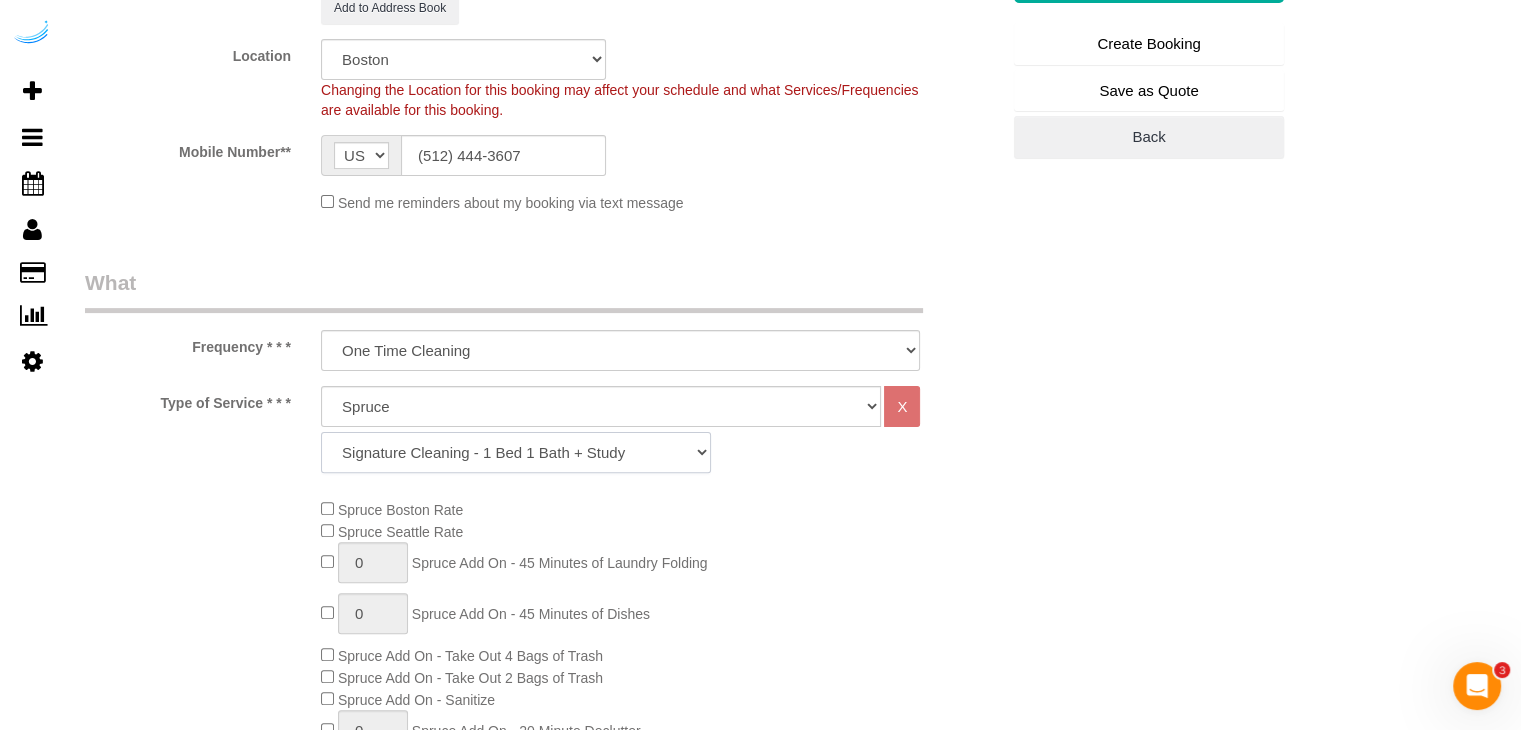 click on "Signature Cleaning - Studio Signature Cleaning - 1 Bed 1 Bath Signature Cleaning - 1 Bed 1.5 Bath Signature Cleaning - 1 Bed 1 Bath + Study Signature Cleaning - 1 Bed 2 Bath Signature Cleaning - 2 Bed 1 Bath Signature Cleaning - 2 Bed 2 Bath Signature Cleaning - 2 Bed 2.5 Bath Signature Cleaning - 2 Bed 2 Bath + Study Signature Cleaning - 3 Bed 2 Bath Signature Cleaning - 3 Bed 3 Bath Signature Cleaning - 4 Bed 2 Bath Signature Cleaning - 4 Bed 4 Bath Signature Cleaning - 5 Bed 4 Bath Signature Cleaning - 5 Bed 5 Bath Signature Cleaning - 6 Bed 6 Bath Premium Cleaning - Studio Premium Cleaning - 1 Bed 1 Bath Premium Cleaning - 1 Bed 1.5 Bath Premium Cleaning - 1 Bed 1 Bath + Study Premium Cleaning - 1 Bed 2 Bath Premium Cleaning - 2 Bed 1 Bath Premium Cleaning - 2 Bed 2 Bath Premium Cleaning - 2 Bed 2.5 Bath Premium Cleaning - 2 Bed 2 Bath + Study Premium Cleaning - 3 Bed 2 Bath Premium Cleaning - 3 Bed 3 Bath Premium Cleaning - 4 Bed 2 Bath Premium Cleaning - 4 Bed 4 Bath Premium Cleaning - 5 Bed 4 Bath" 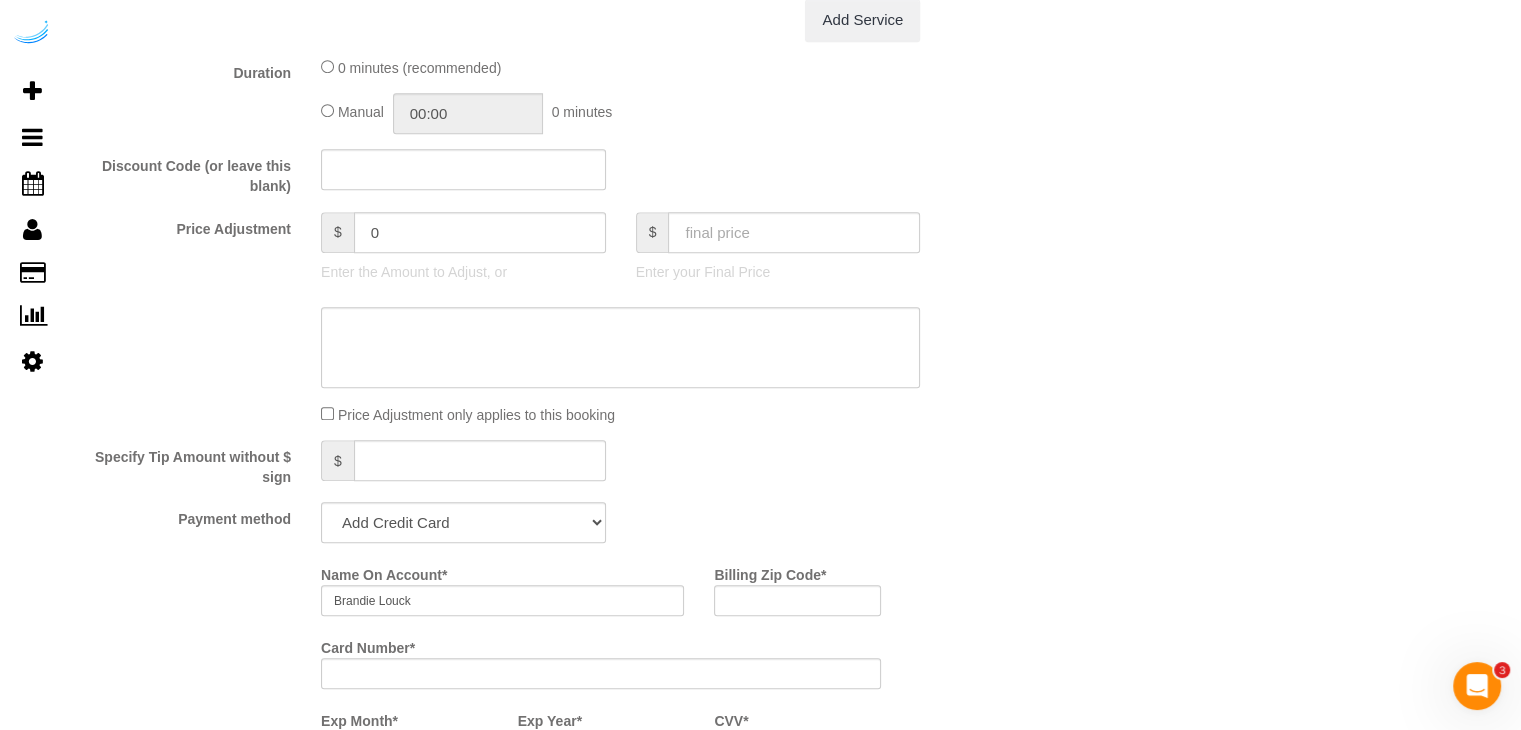 scroll, scrollTop: 1700, scrollLeft: 0, axis: vertical 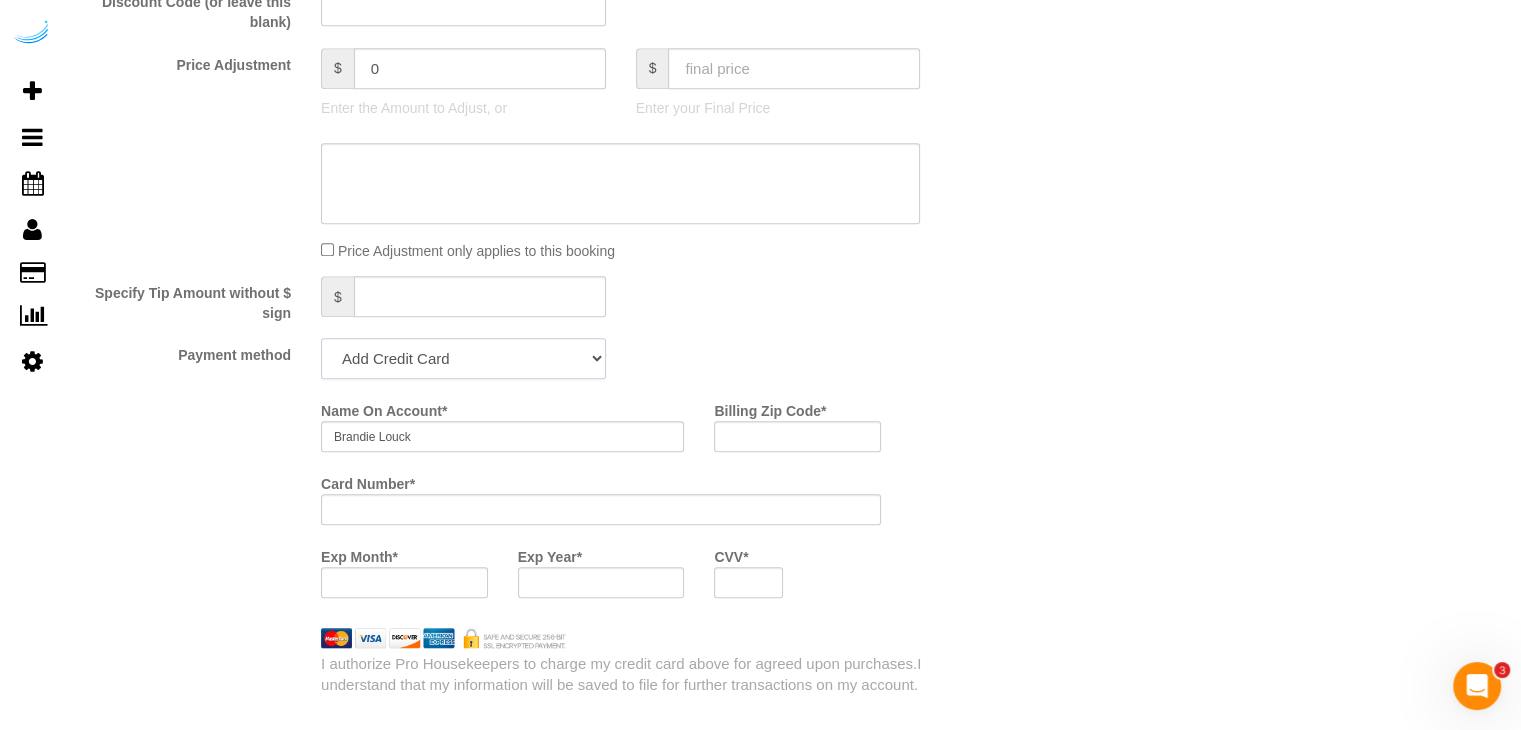 drag, startPoint x: 492, startPoint y: 363, endPoint x: 489, endPoint y: 380, distance: 17.262676 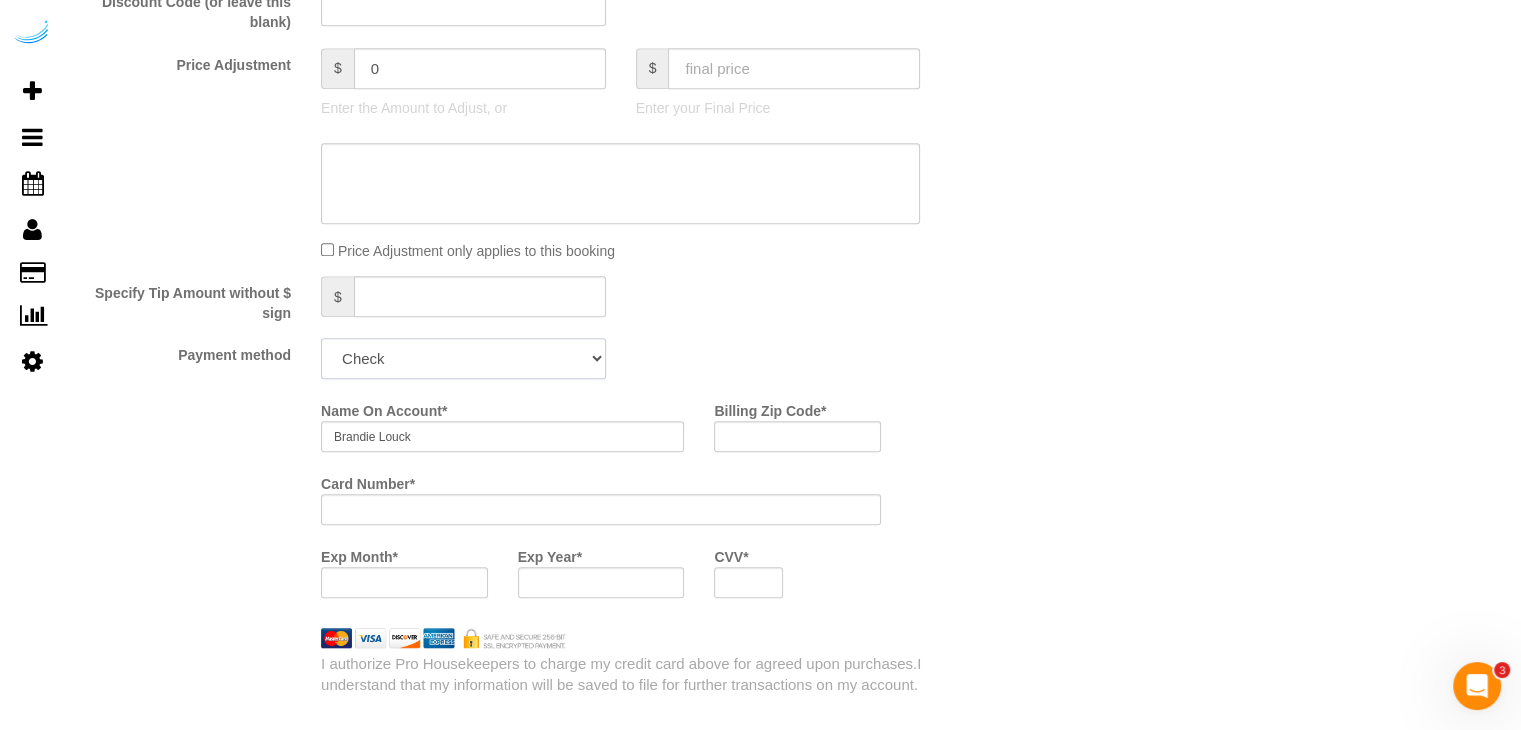 click on "Add Credit Card Cash Check Paypal" 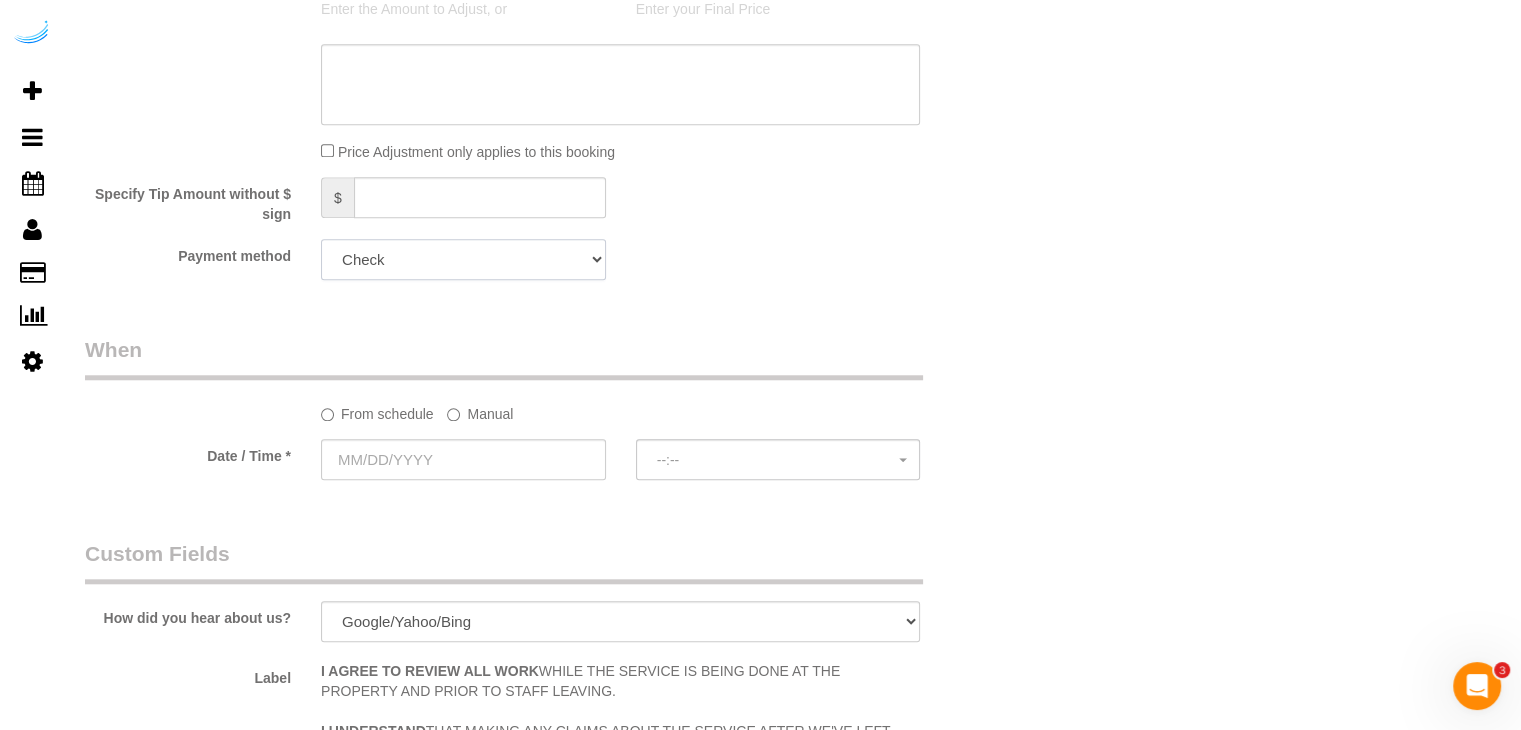 scroll, scrollTop: 1900, scrollLeft: 0, axis: vertical 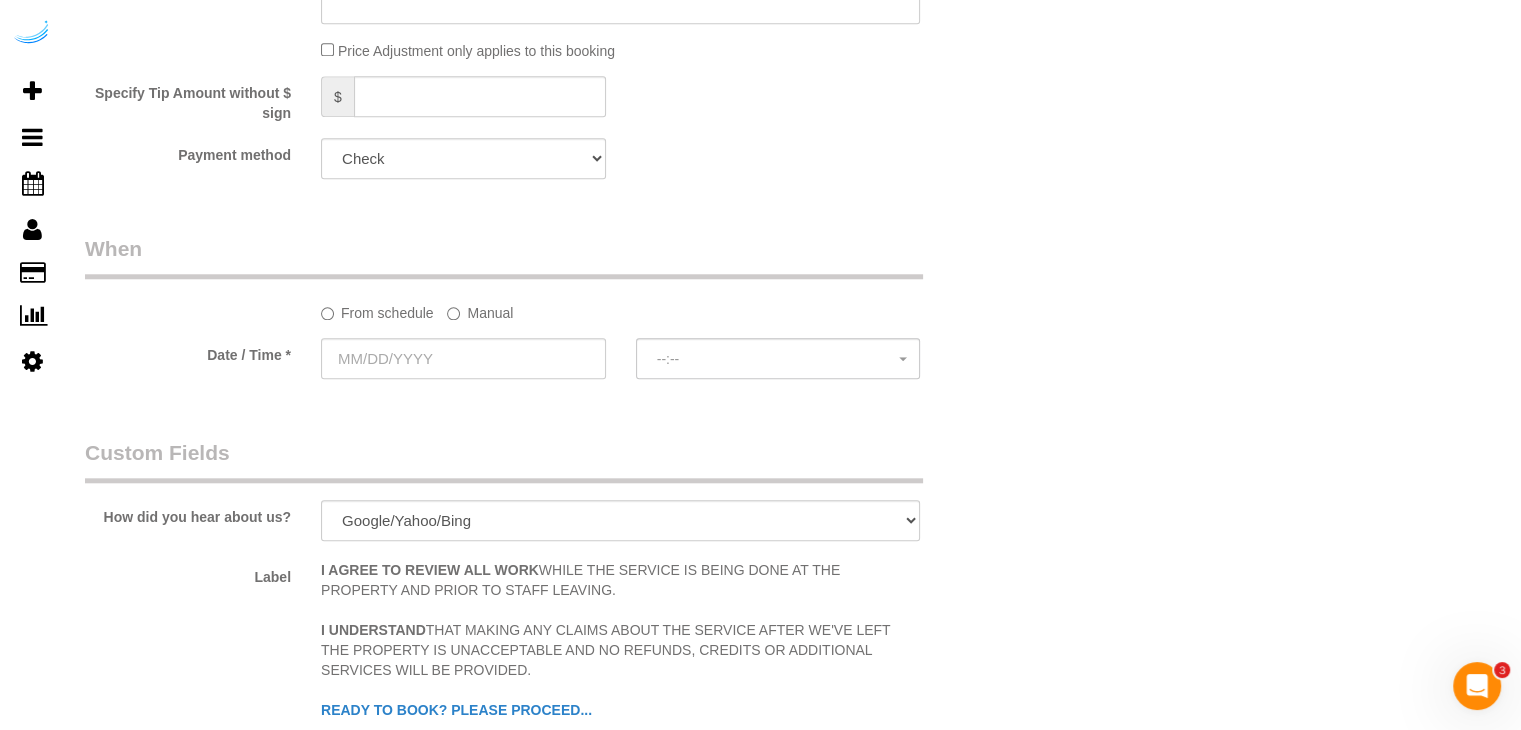 click on "Manual" 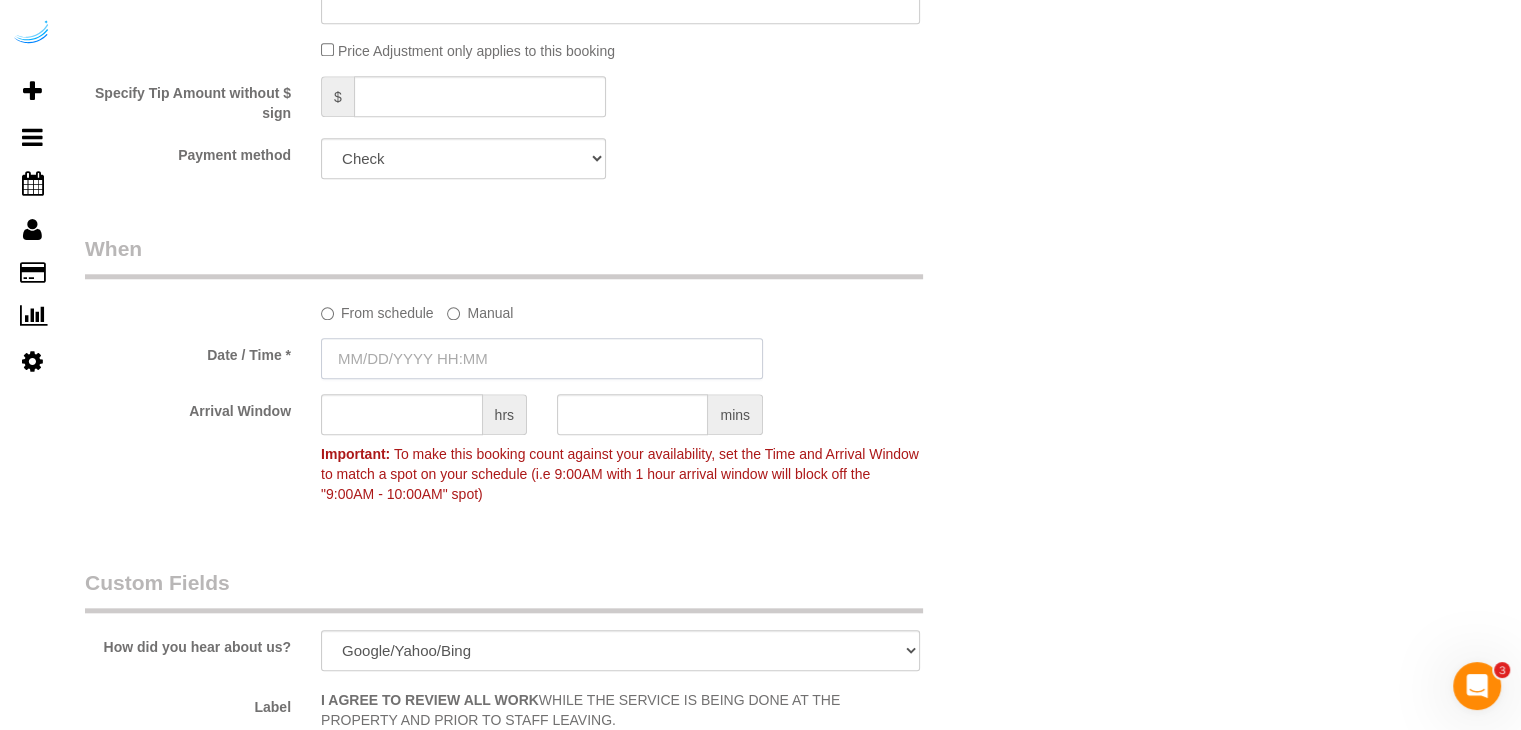 click at bounding box center [542, 358] 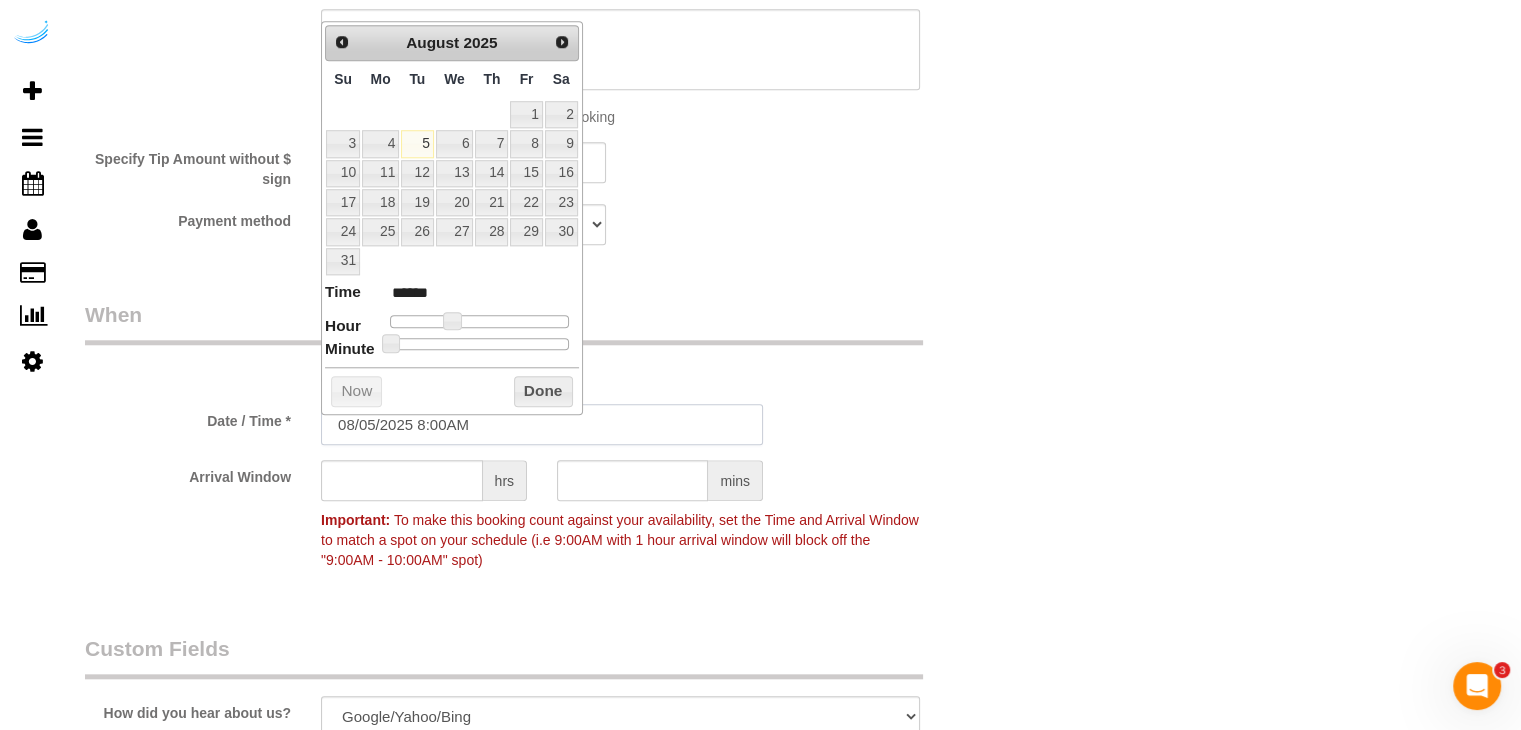 scroll, scrollTop: 1800, scrollLeft: 0, axis: vertical 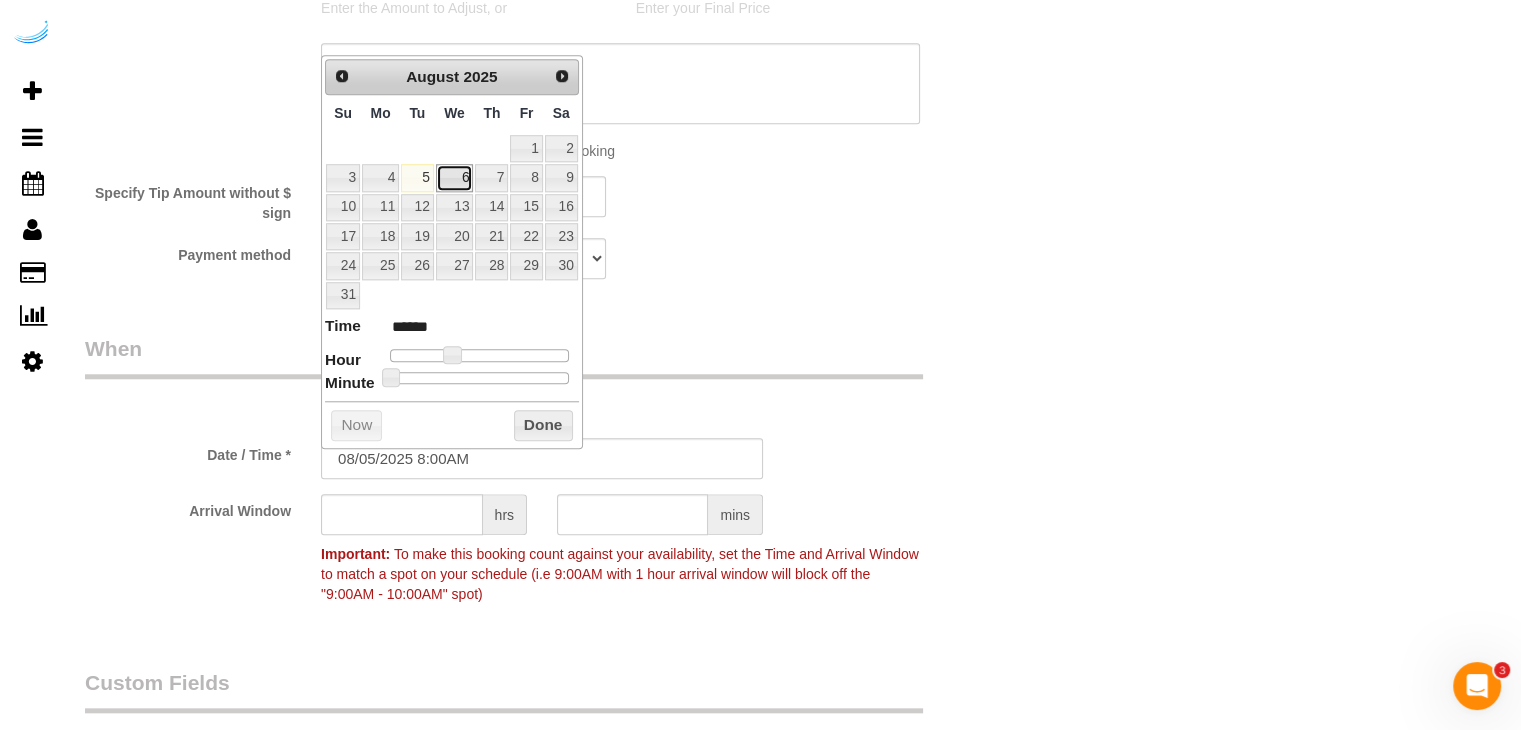 click on "6" at bounding box center (455, 177) 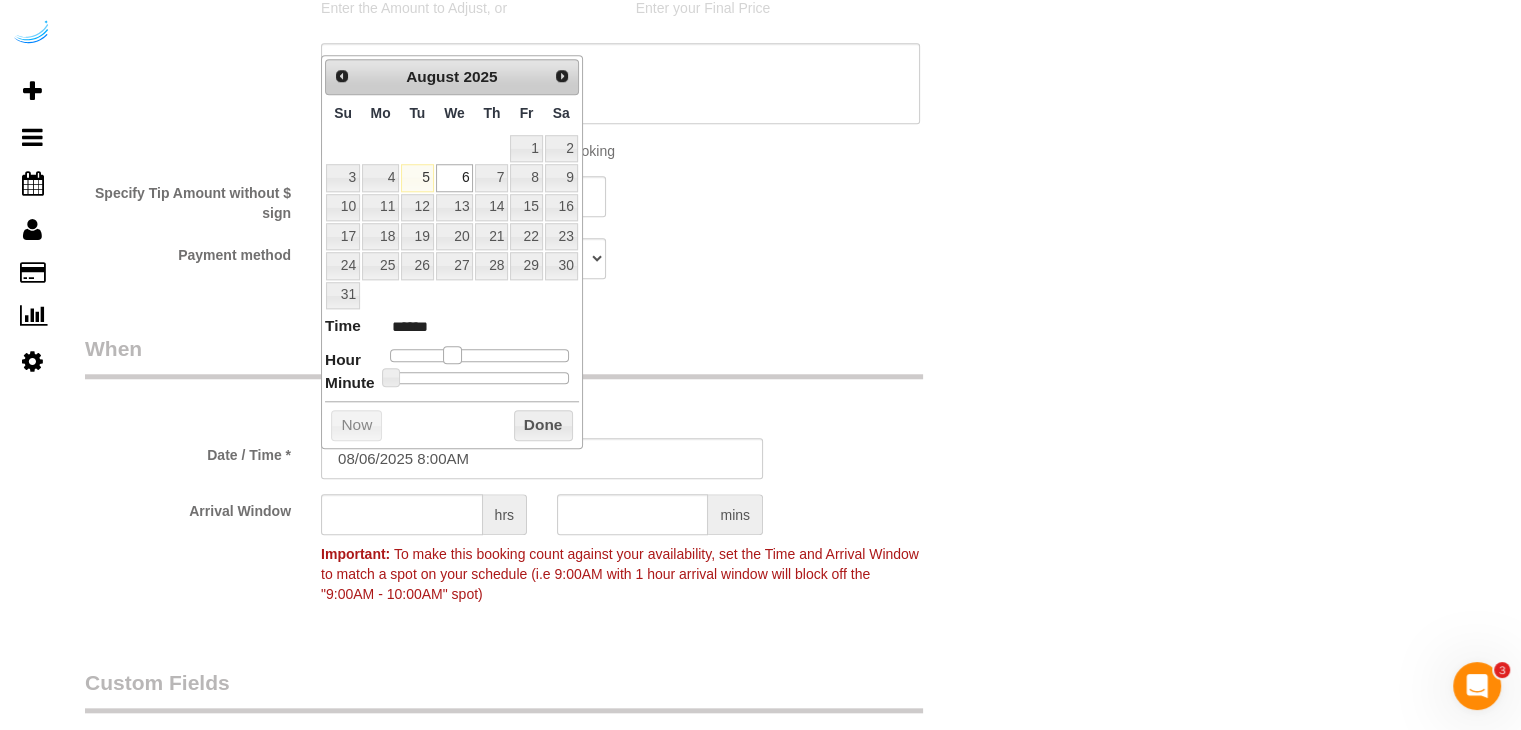 type on "08/06/2025 9:00AM" 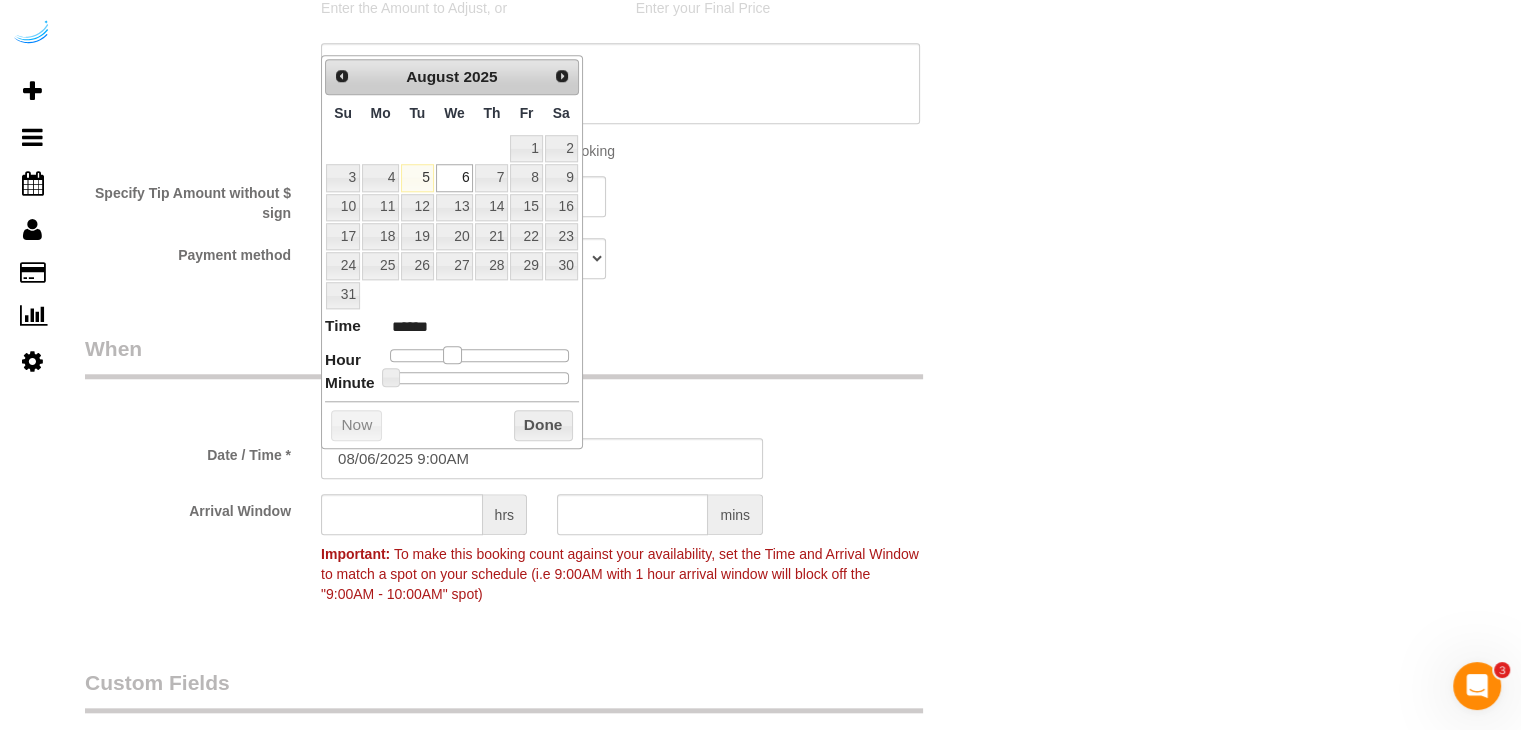type on "08/06/2025 10:00AM" 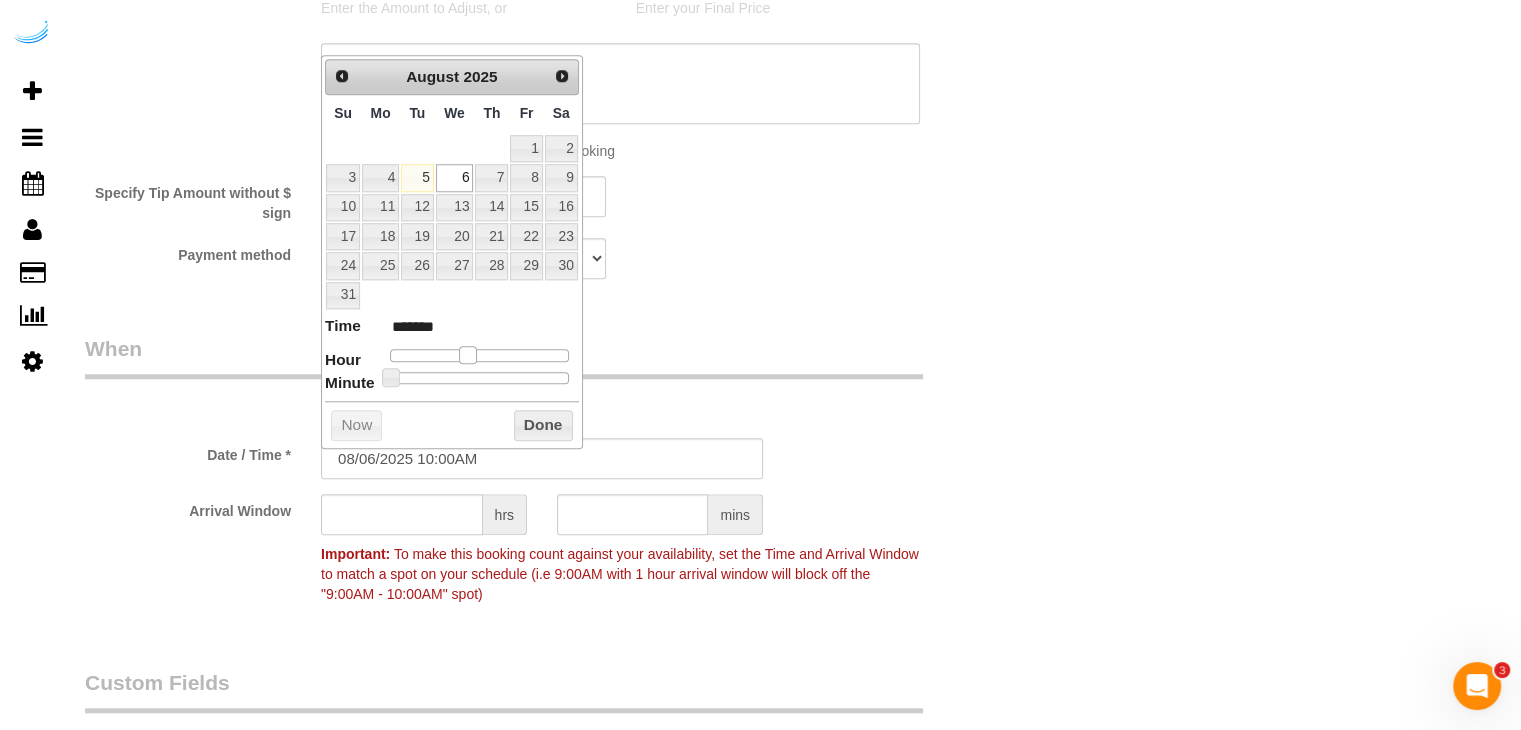 type on "08/06/2025 11:00AM" 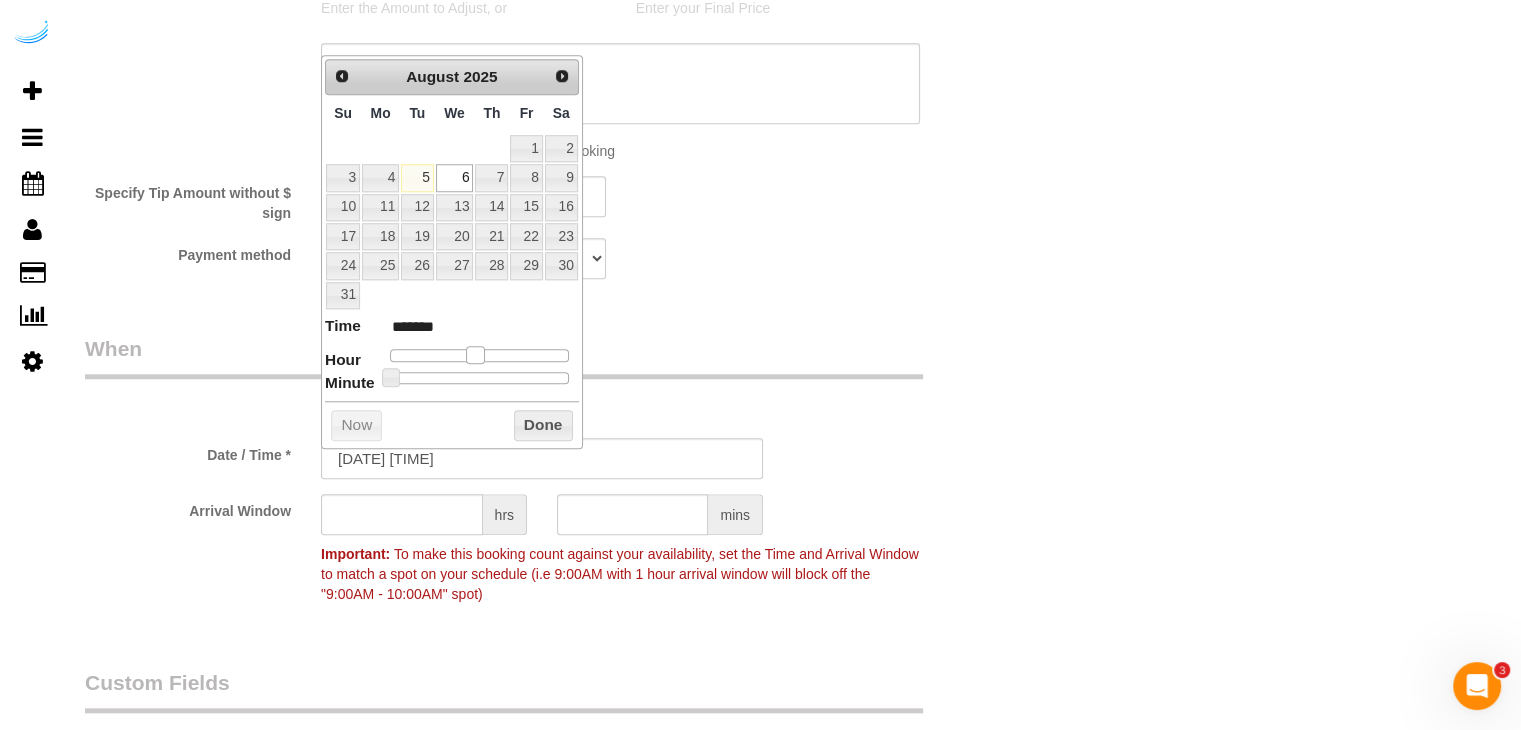 type on "08/06/2025 12:00PM" 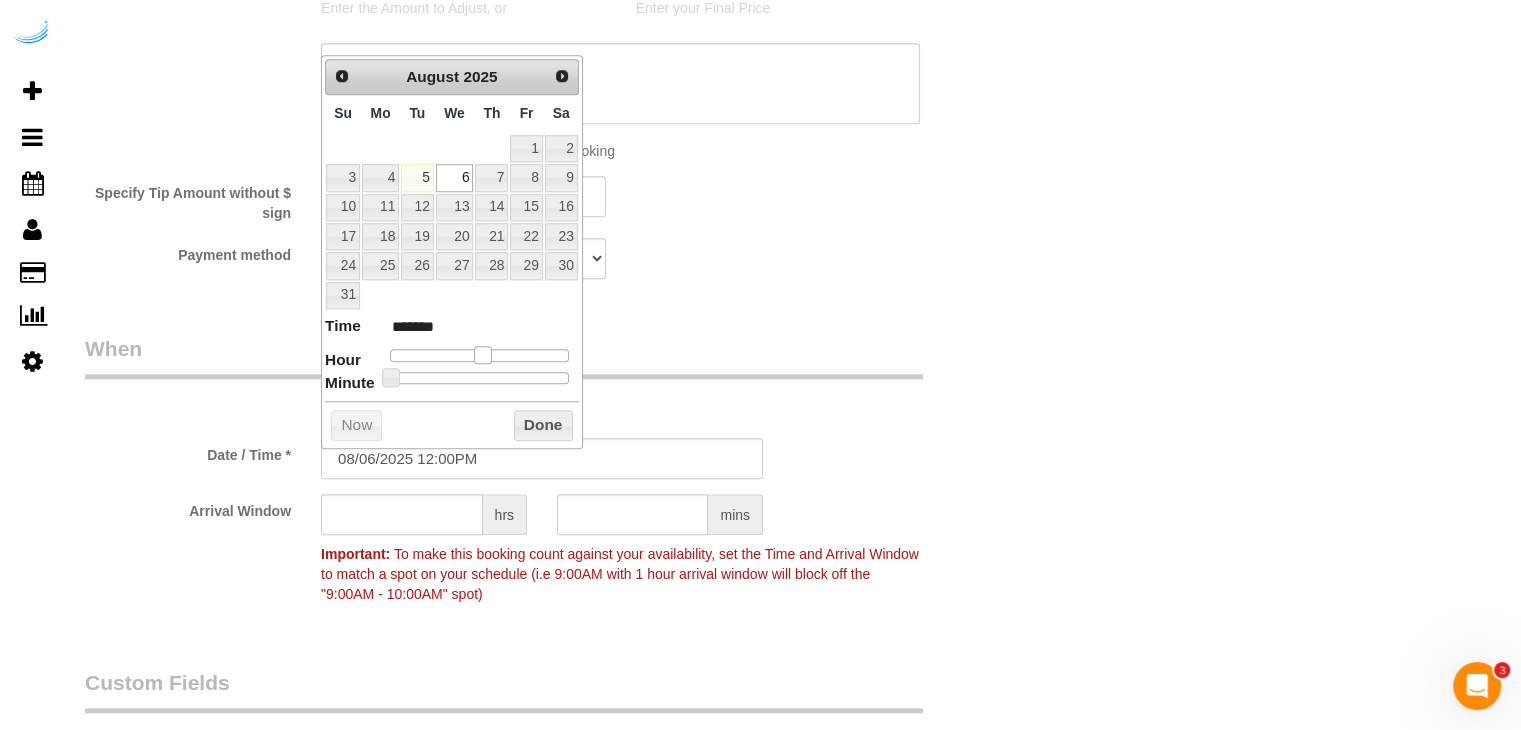 type on "08/06/2025 1:00PM" 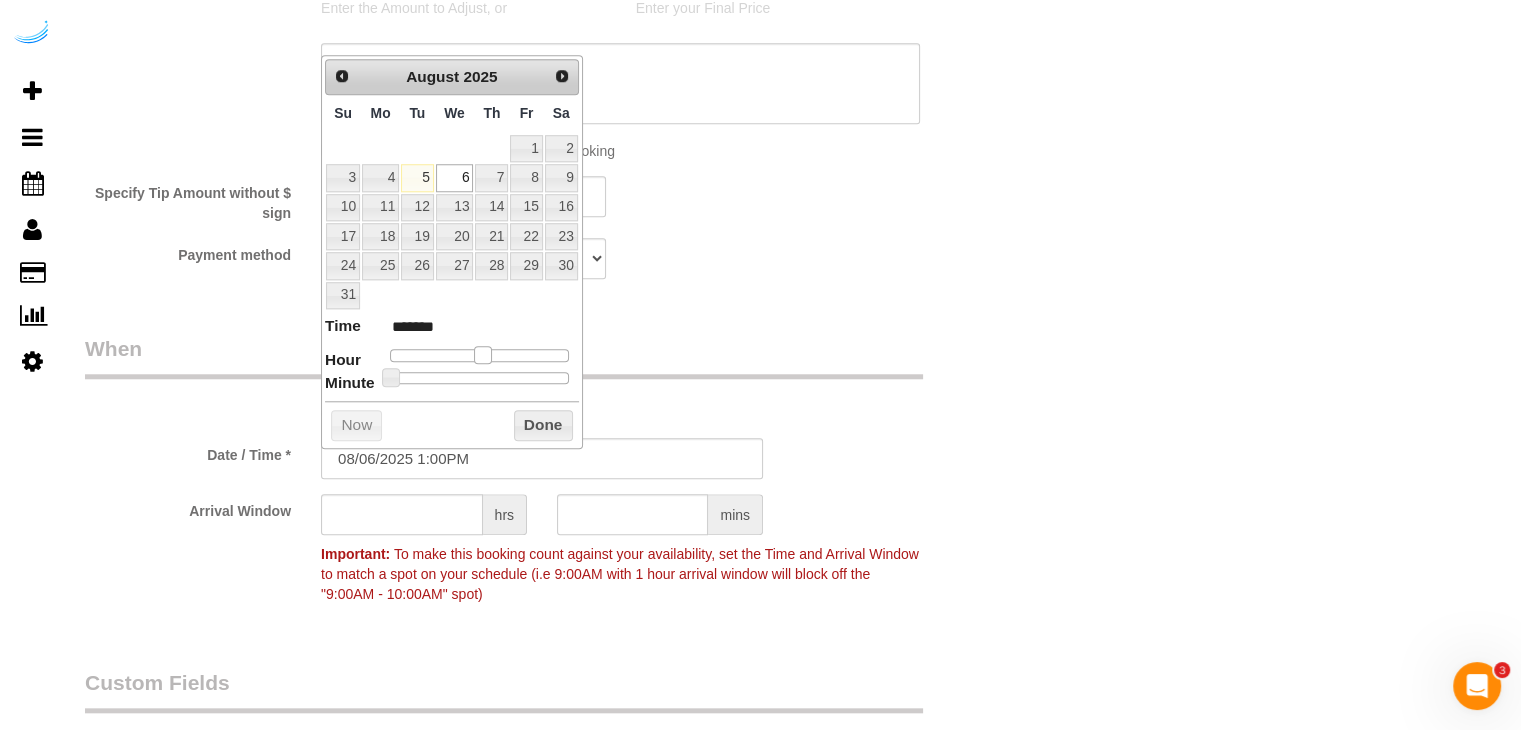 type on "******" 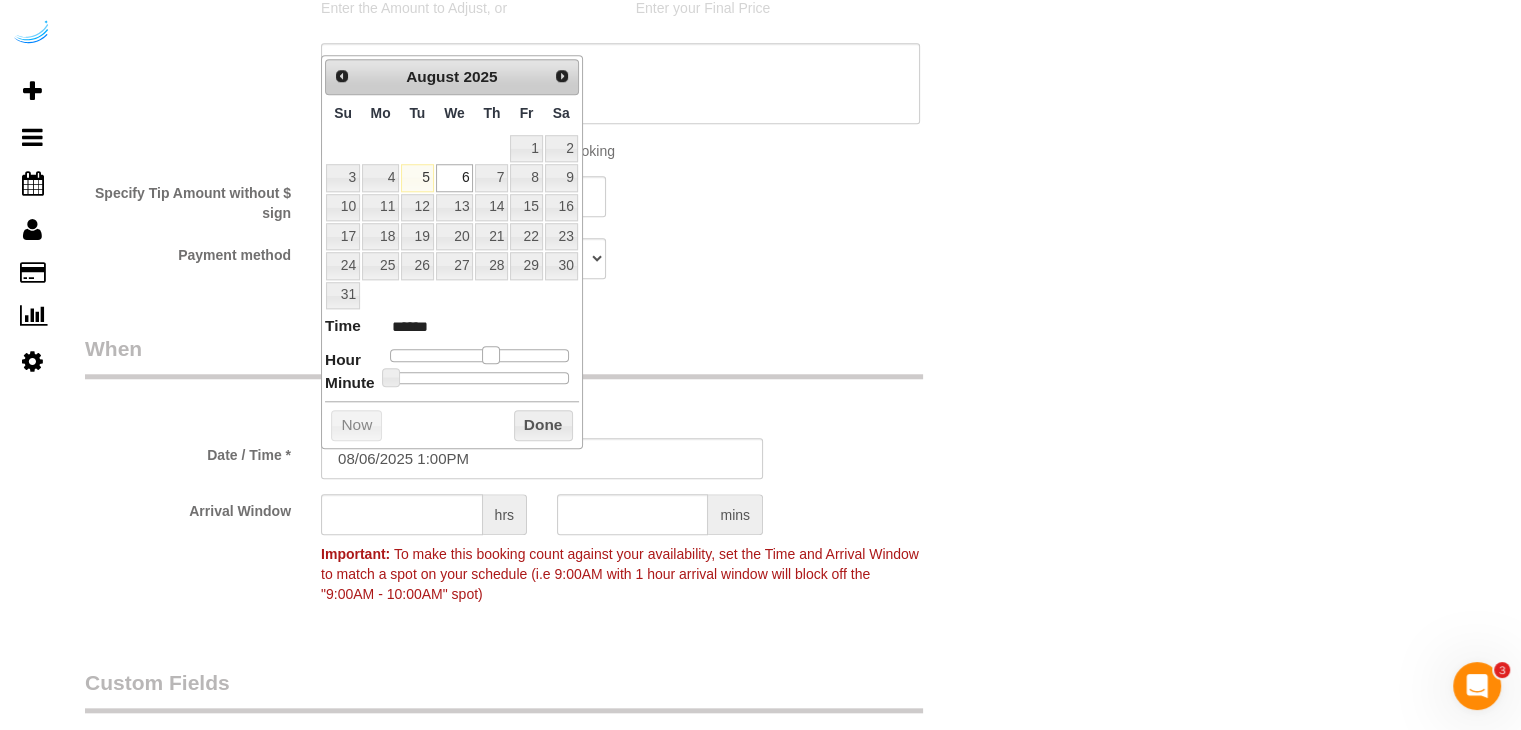 type on "08/06/2025 2:00PM" 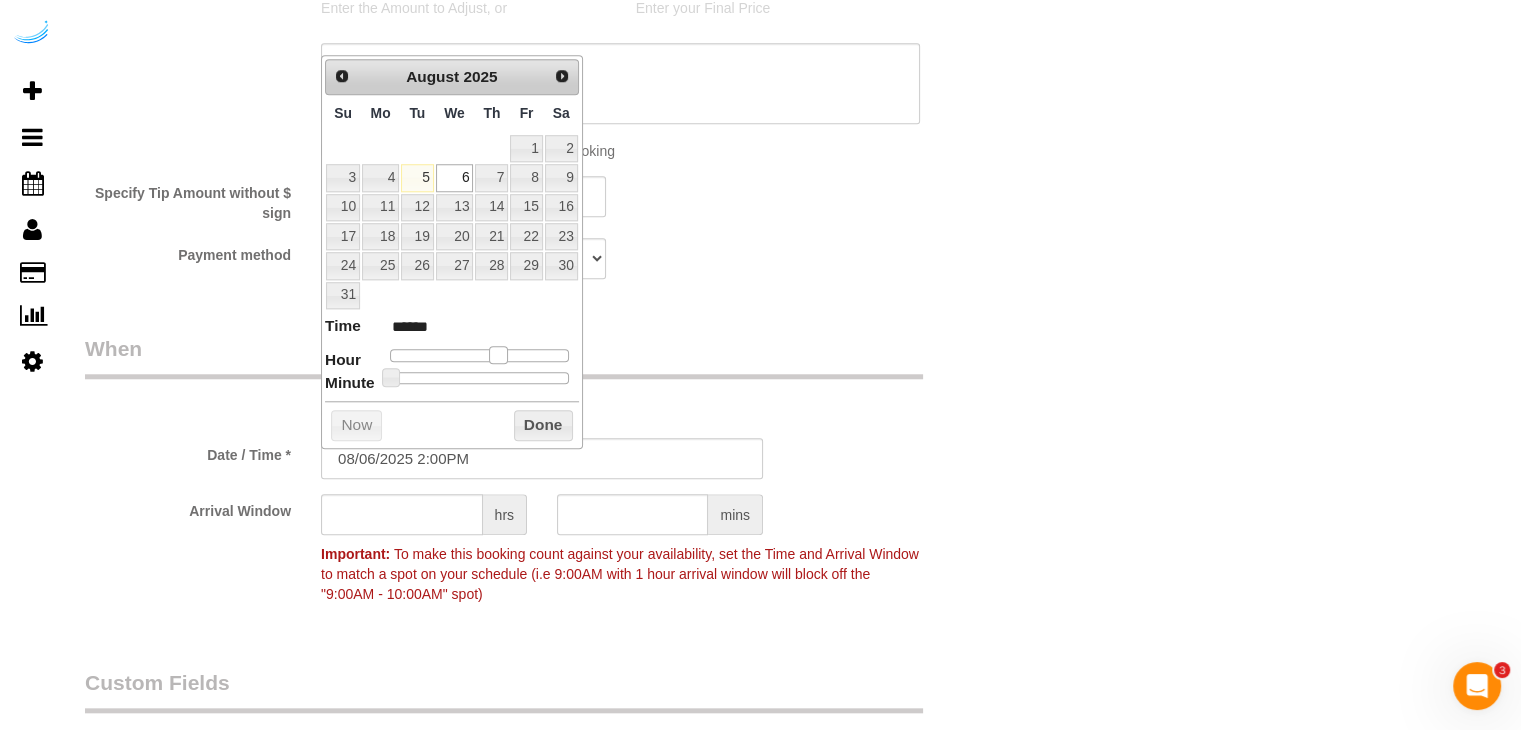 drag, startPoint x: 450, startPoint y: 353, endPoint x: 495, endPoint y: 359, distance: 45.39824 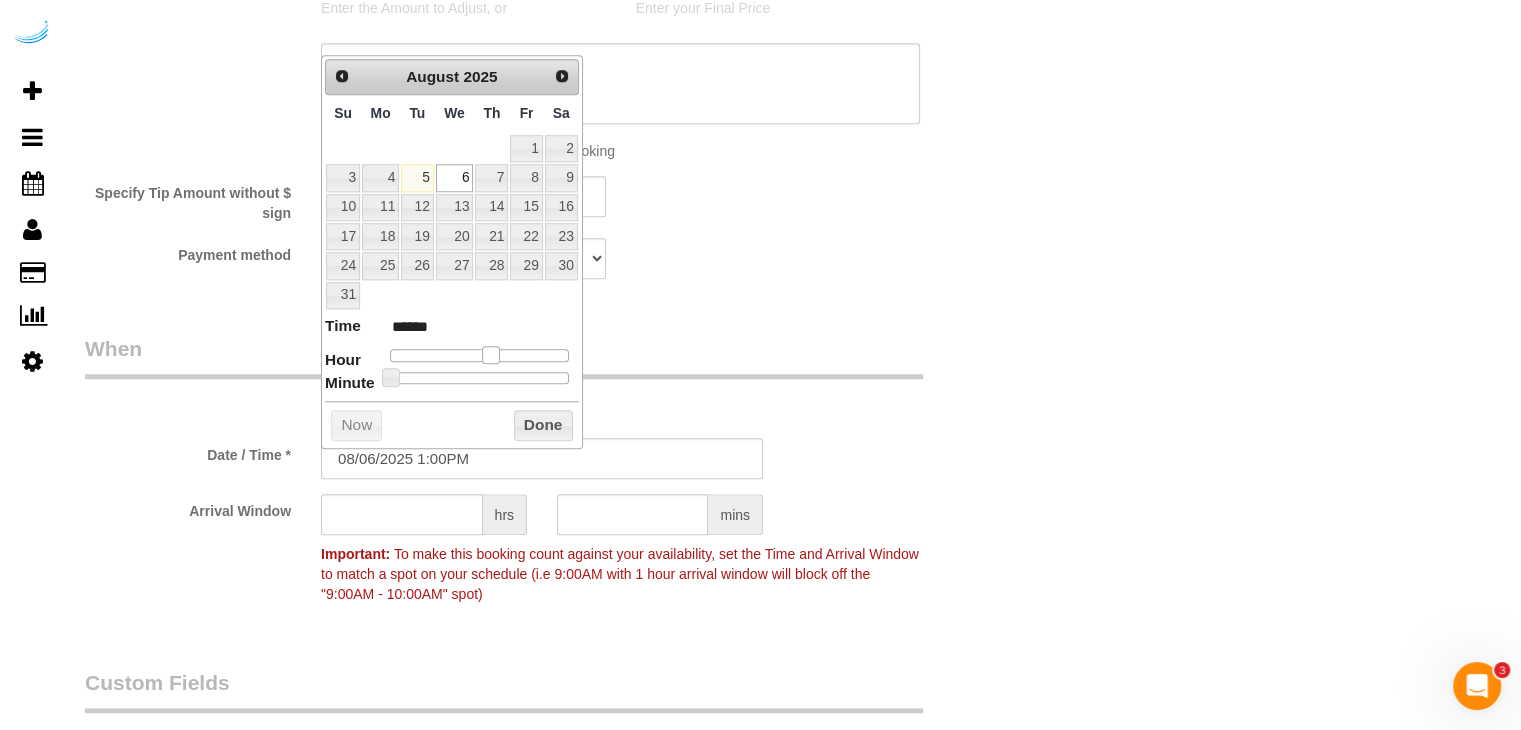 click at bounding box center [491, 355] 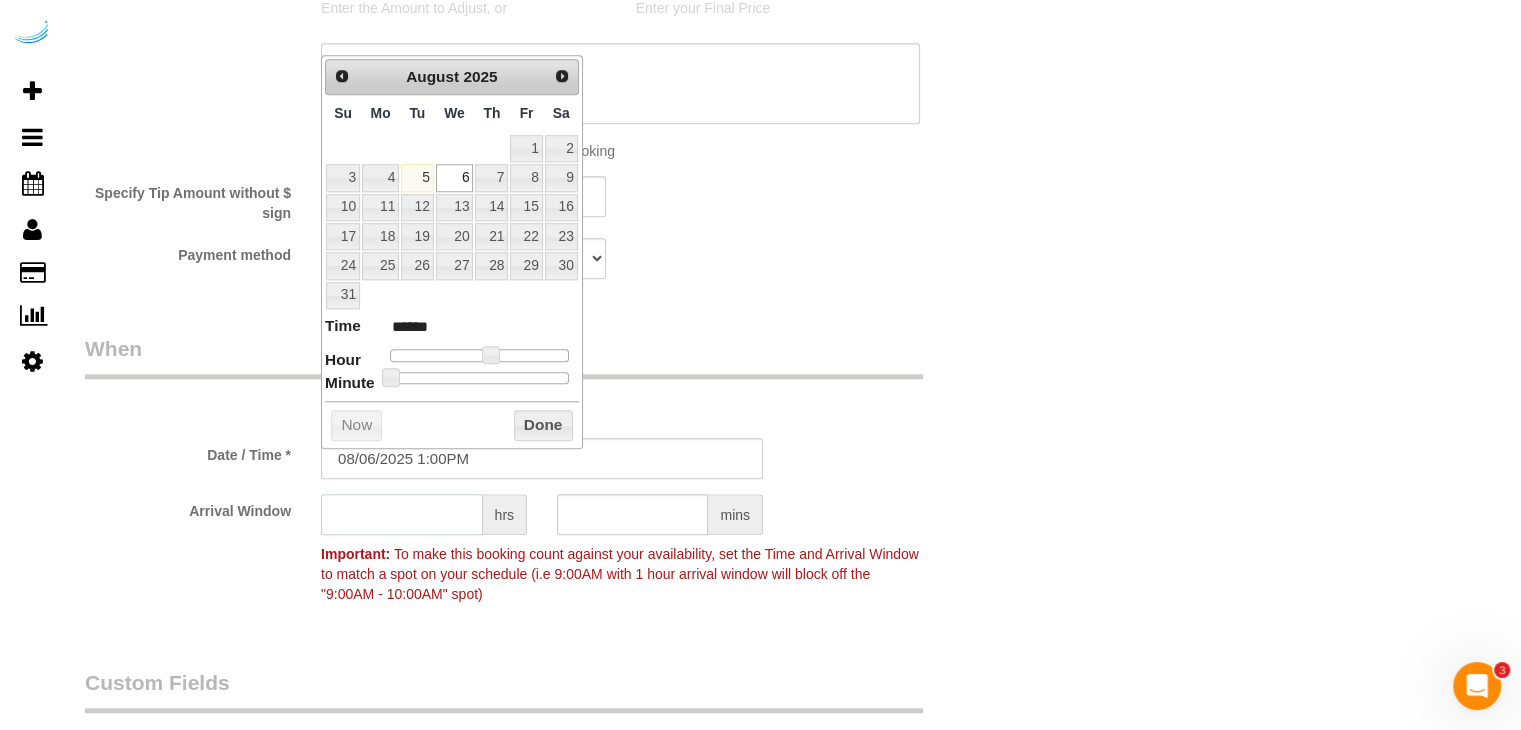 click 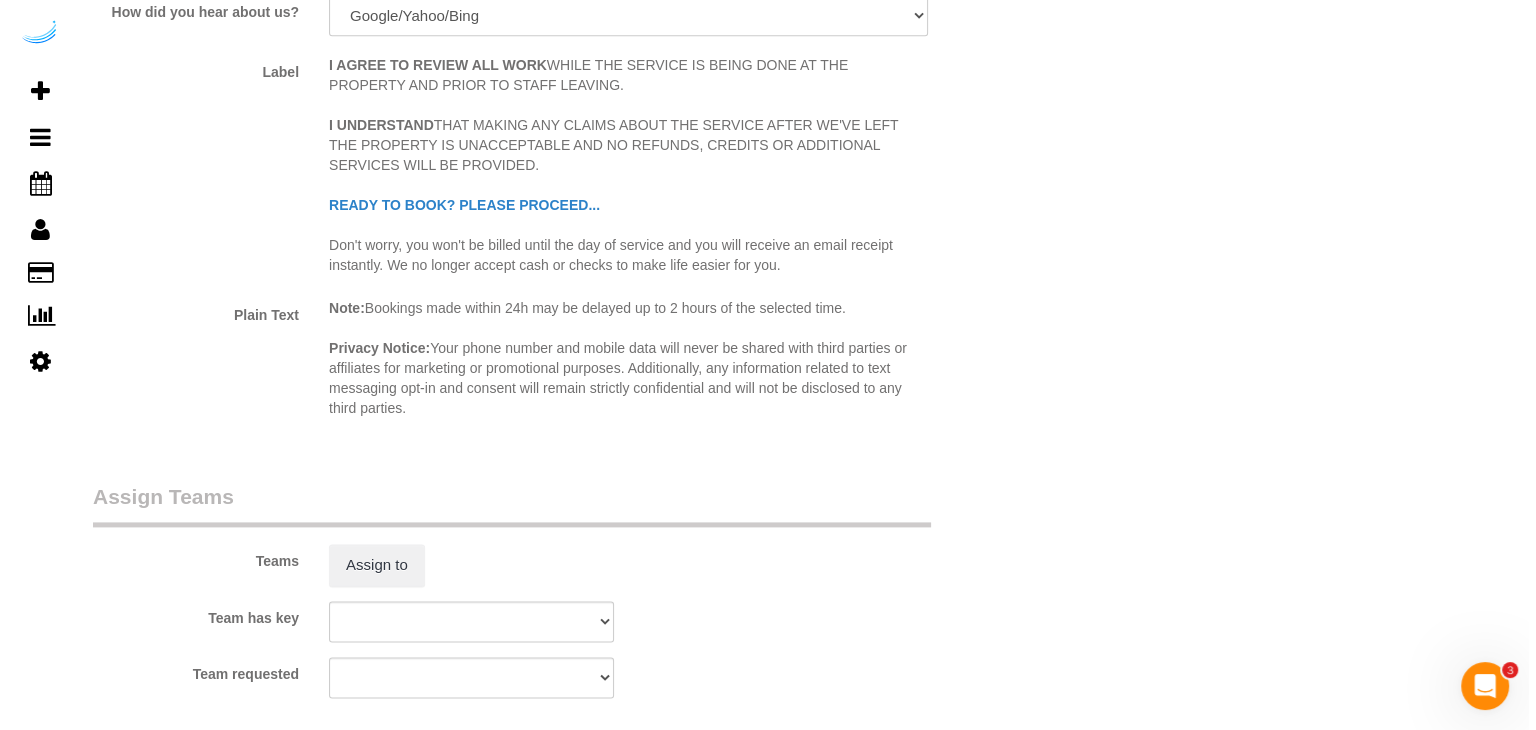 scroll, scrollTop: 2700, scrollLeft: 0, axis: vertical 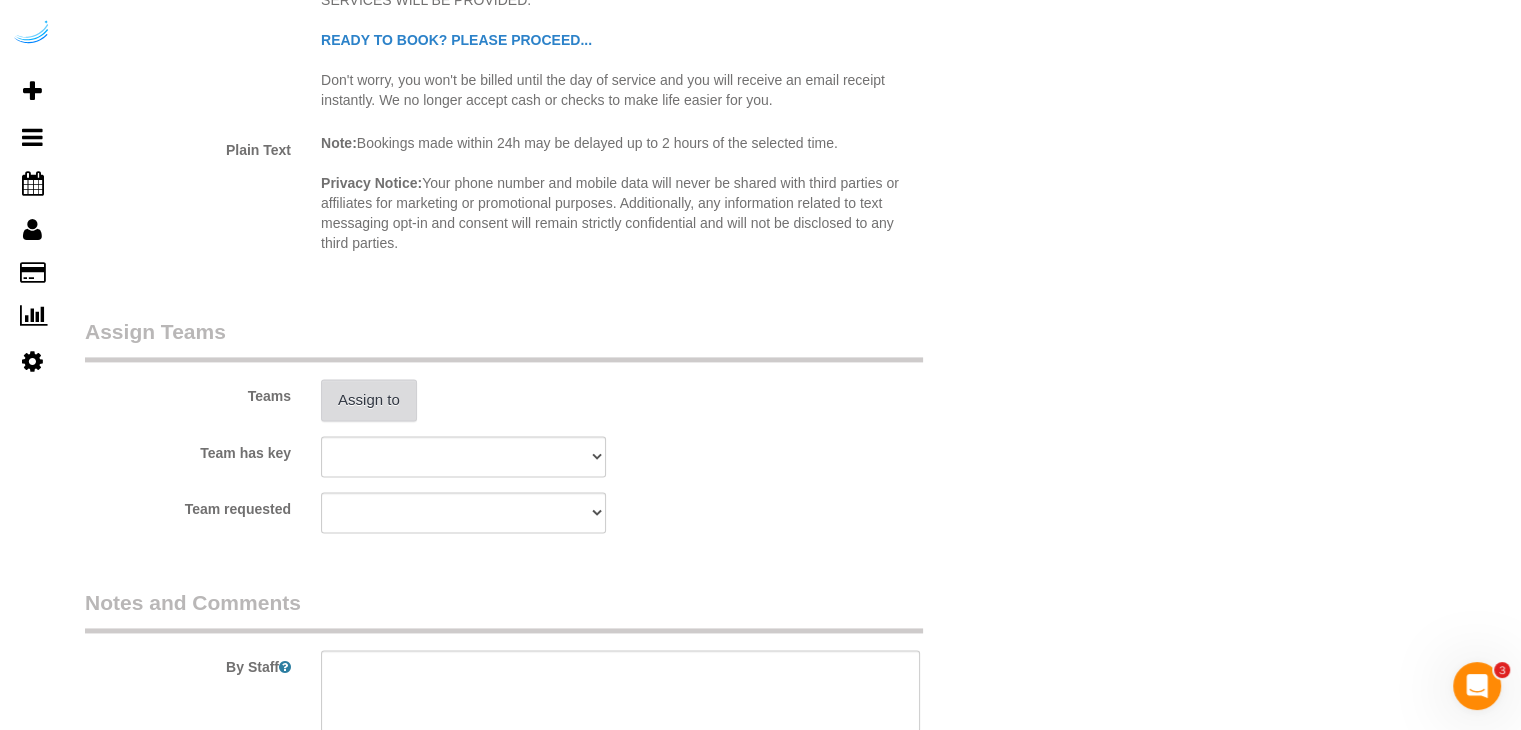 type on "4" 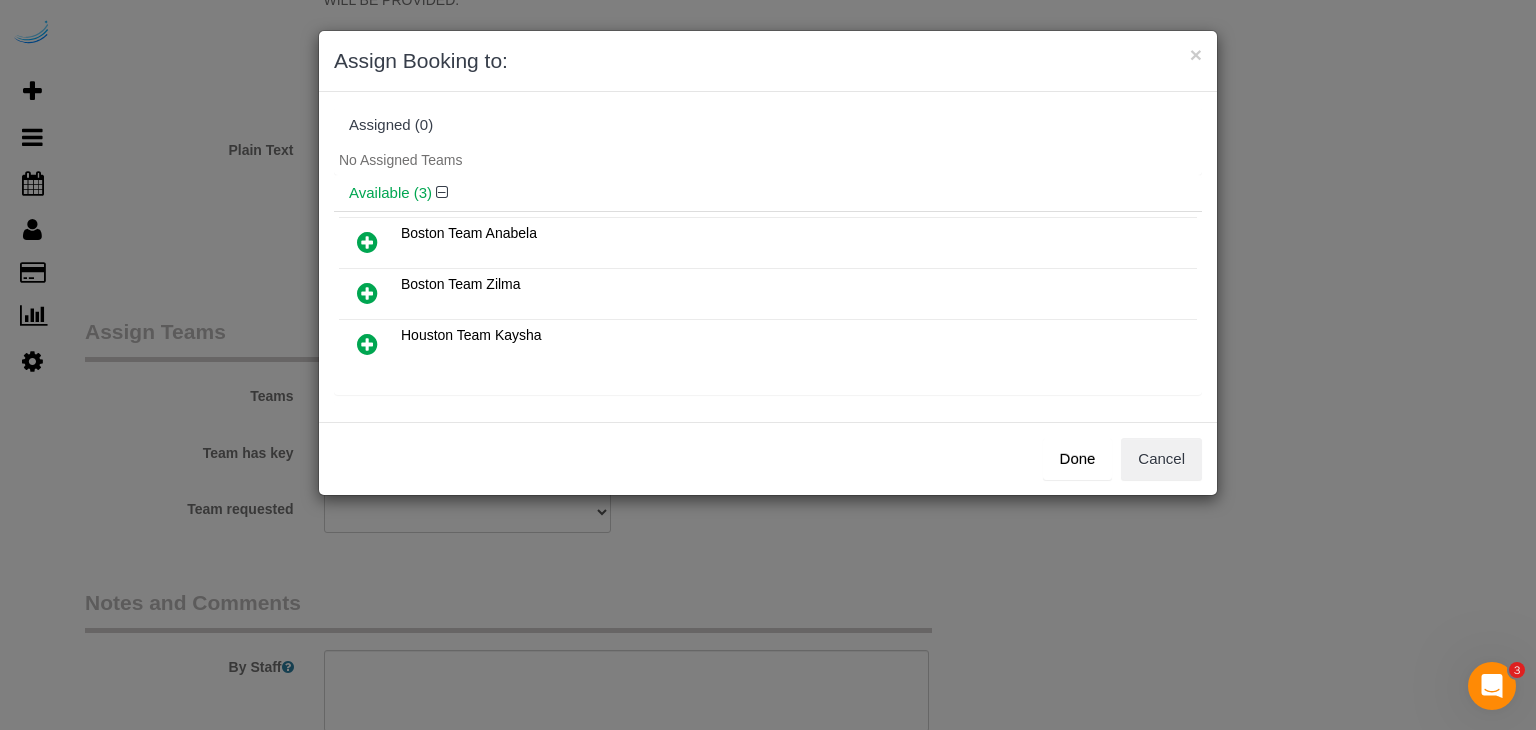 scroll, scrollTop: 100, scrollLeft: 0, axis: vertical 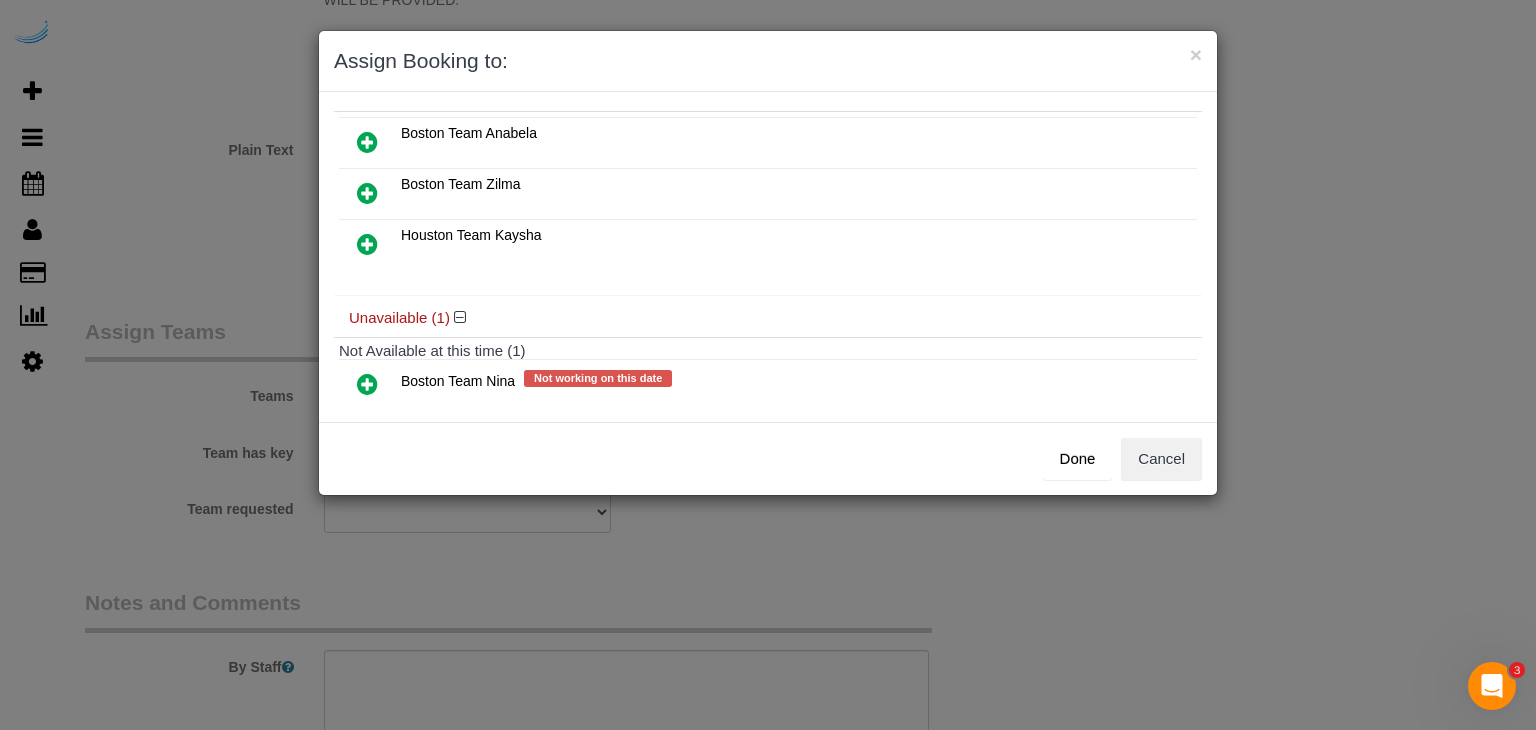 click at bounding box center (367, 142) 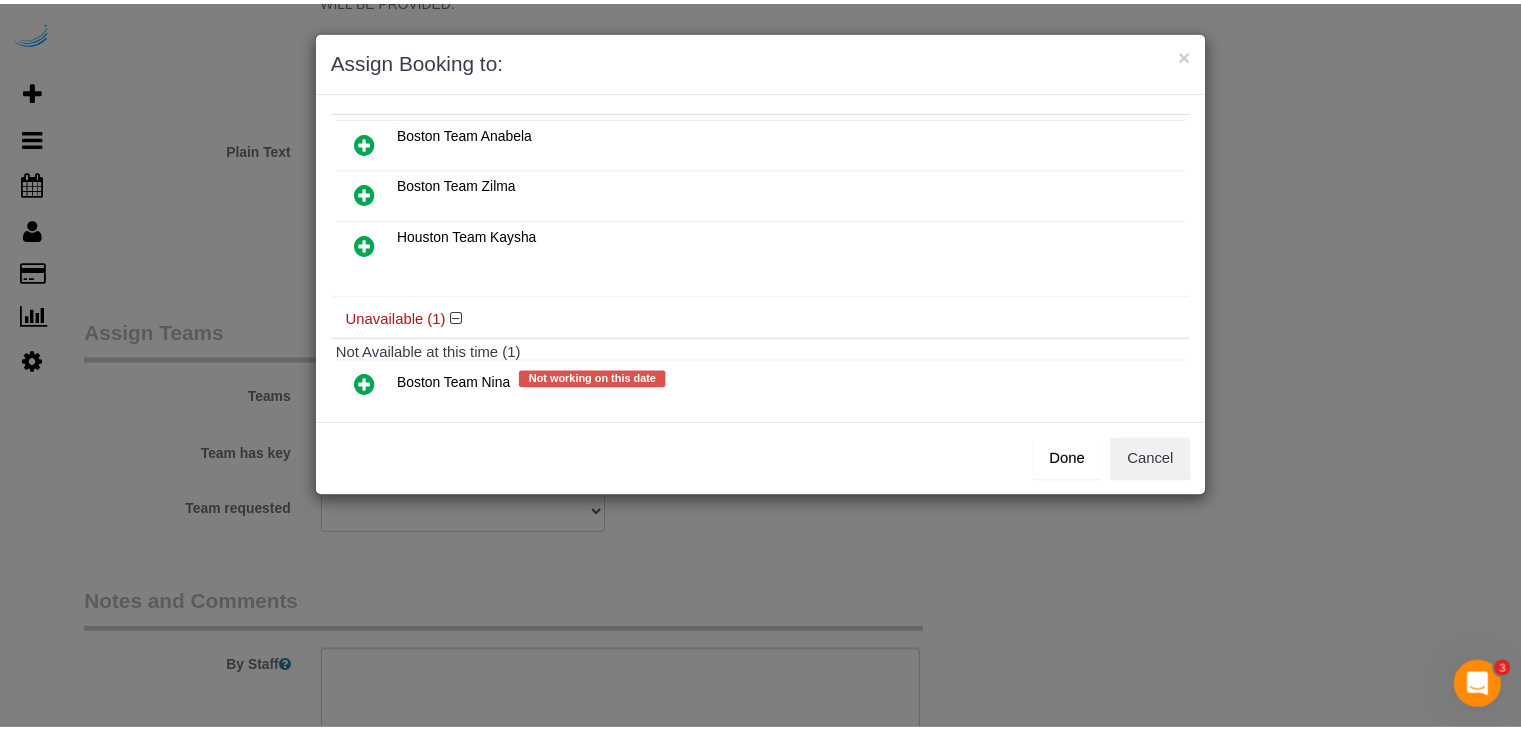 scroll, scrollTop: 135, scrollLeft: 0, axis: vertical 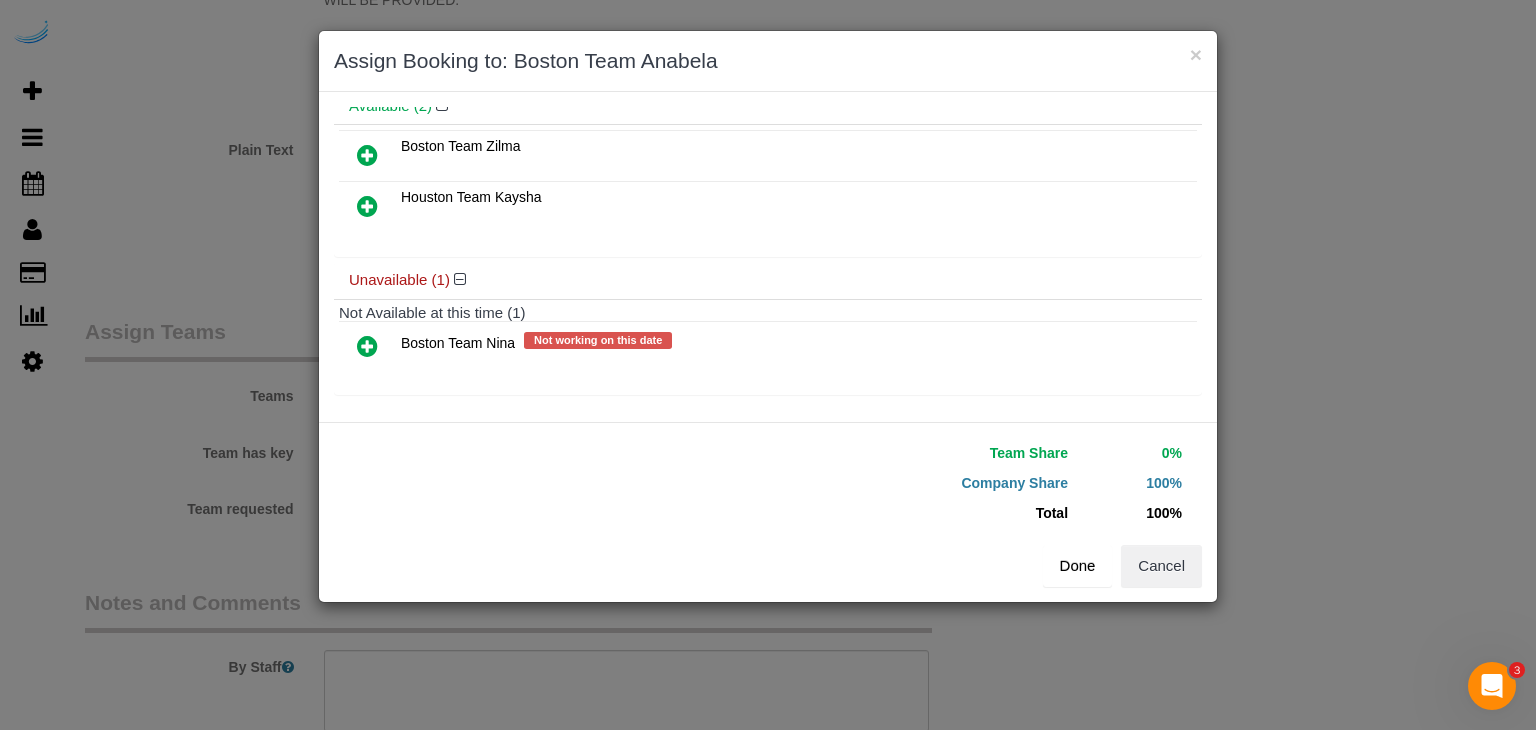 click on "Done" at bounding box center (1078, 566) 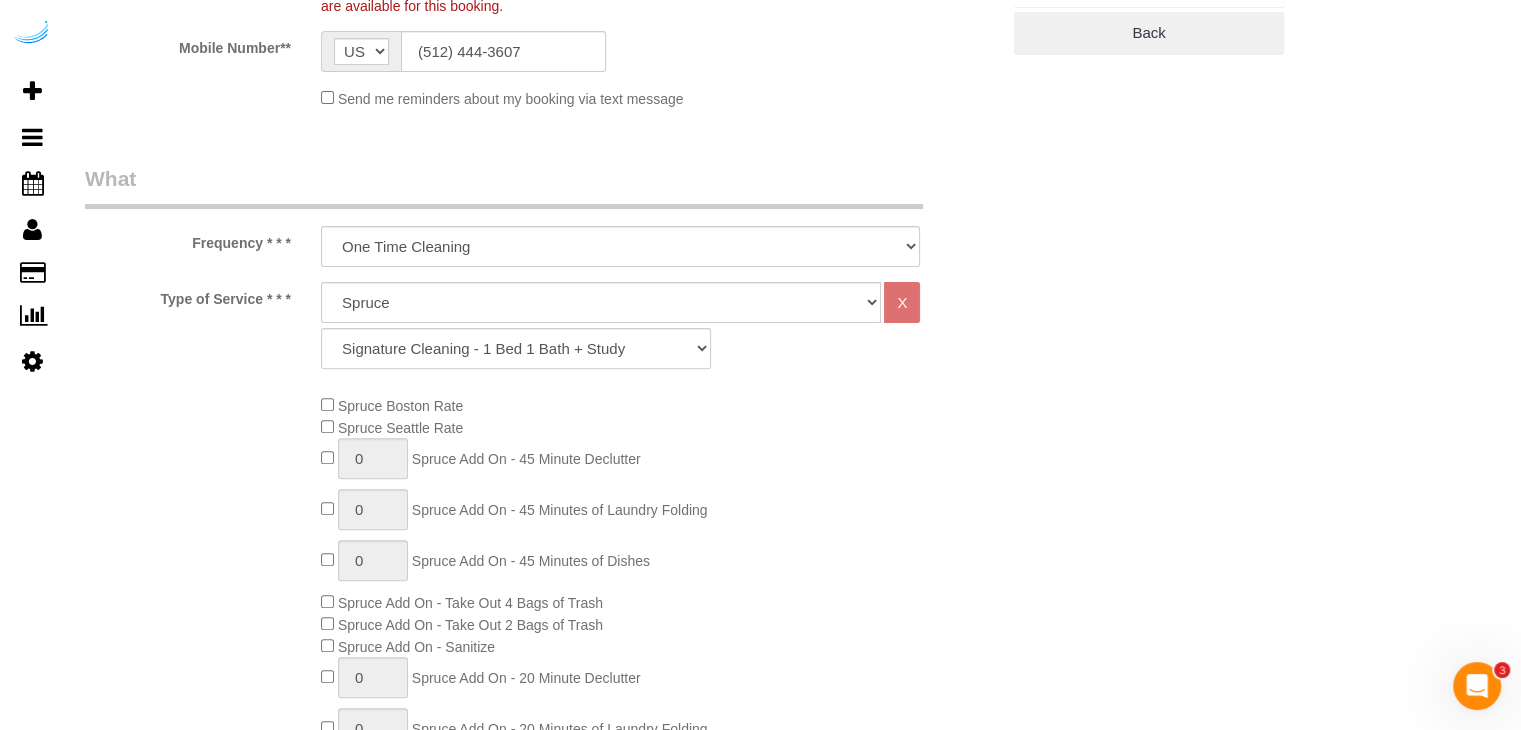 scroll, scrollTop: 600, scrollLeft: 0, axis: vertical 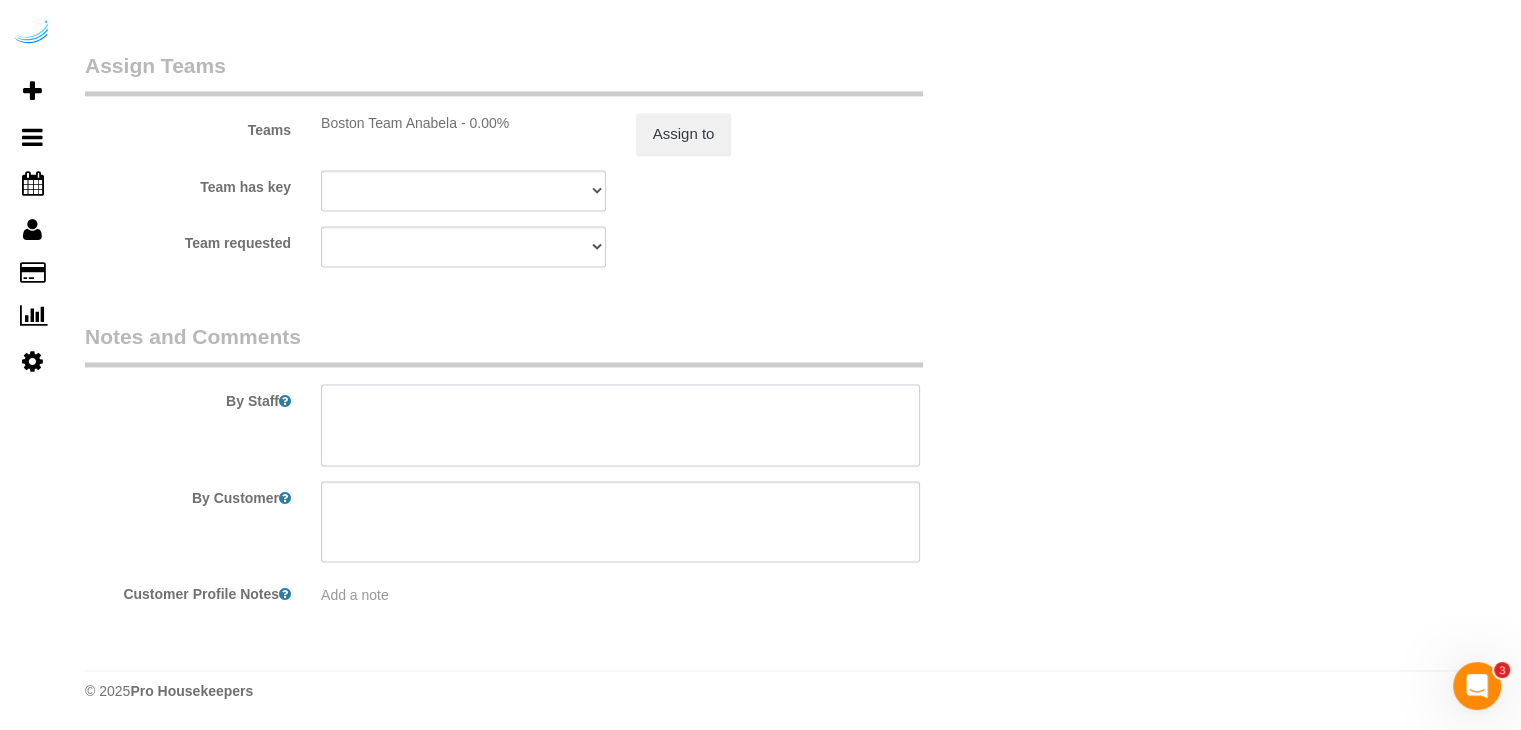 click at bounding box center [620, 425] 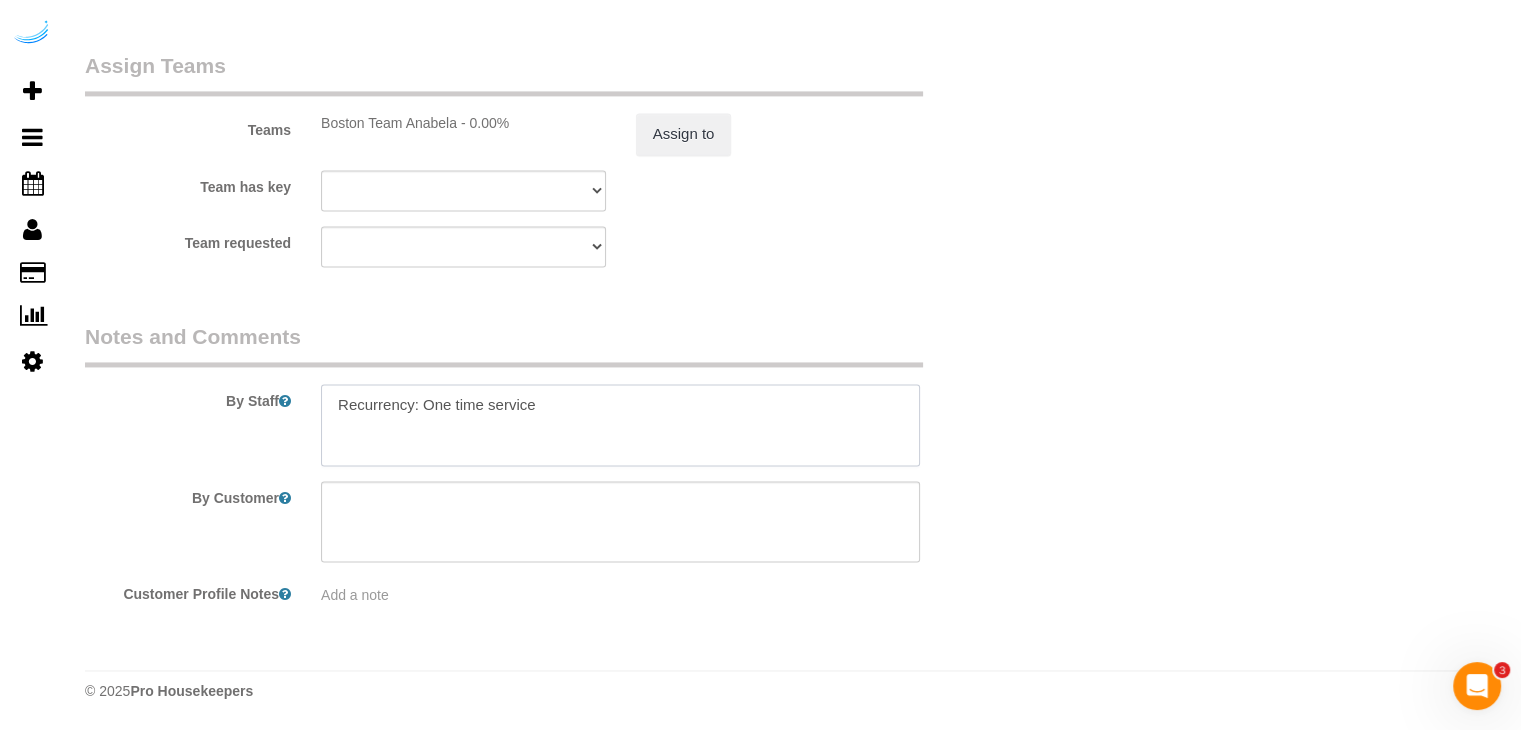 paste on "Permanent Notes:1 bed/1 bath + study for the den.Today's Notes:No notes from this service.
Entry Method: Someone will be home
Details:
Additional Notes:
Housekeeping Notes:" 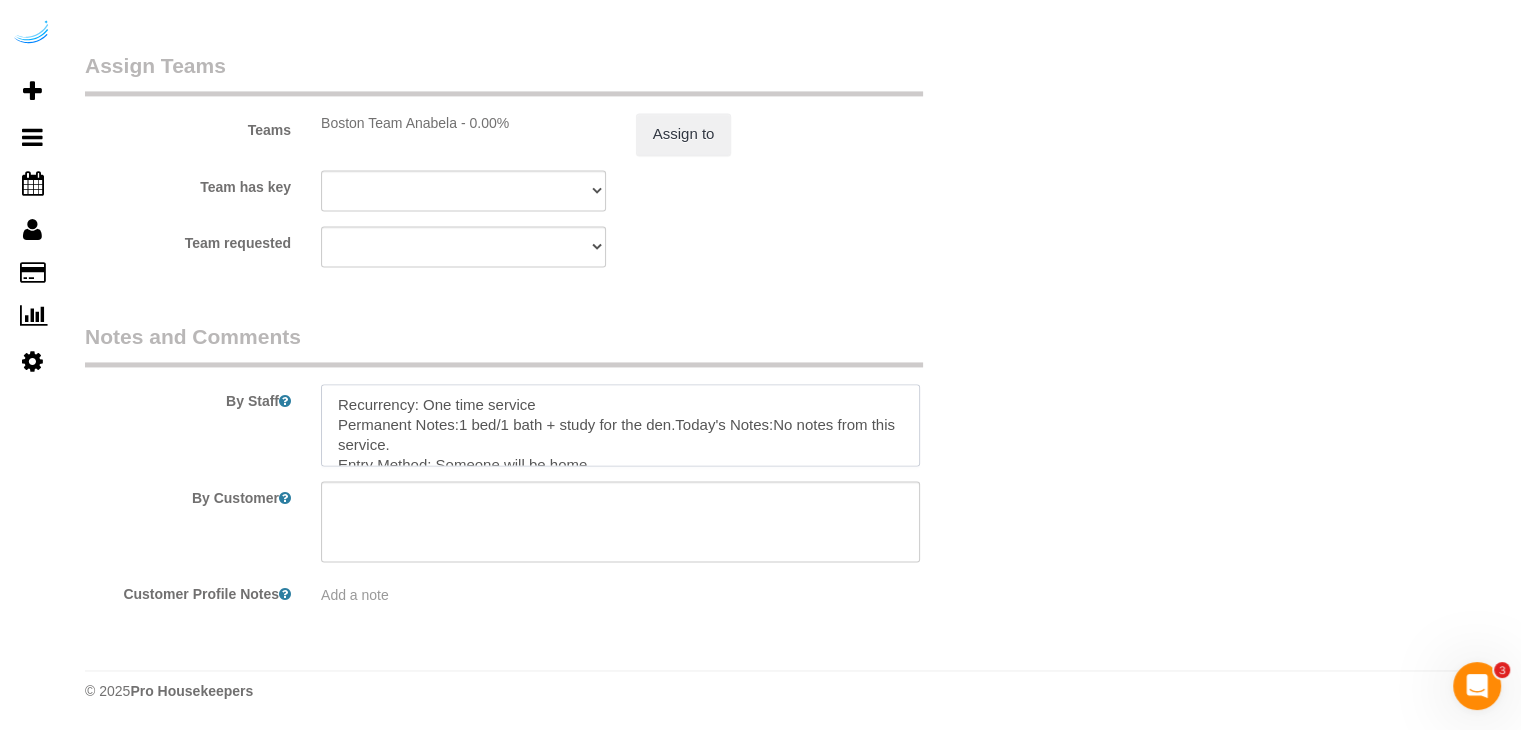scroll, scrollTop: 108, scrollLeft: 0, axis: vertical 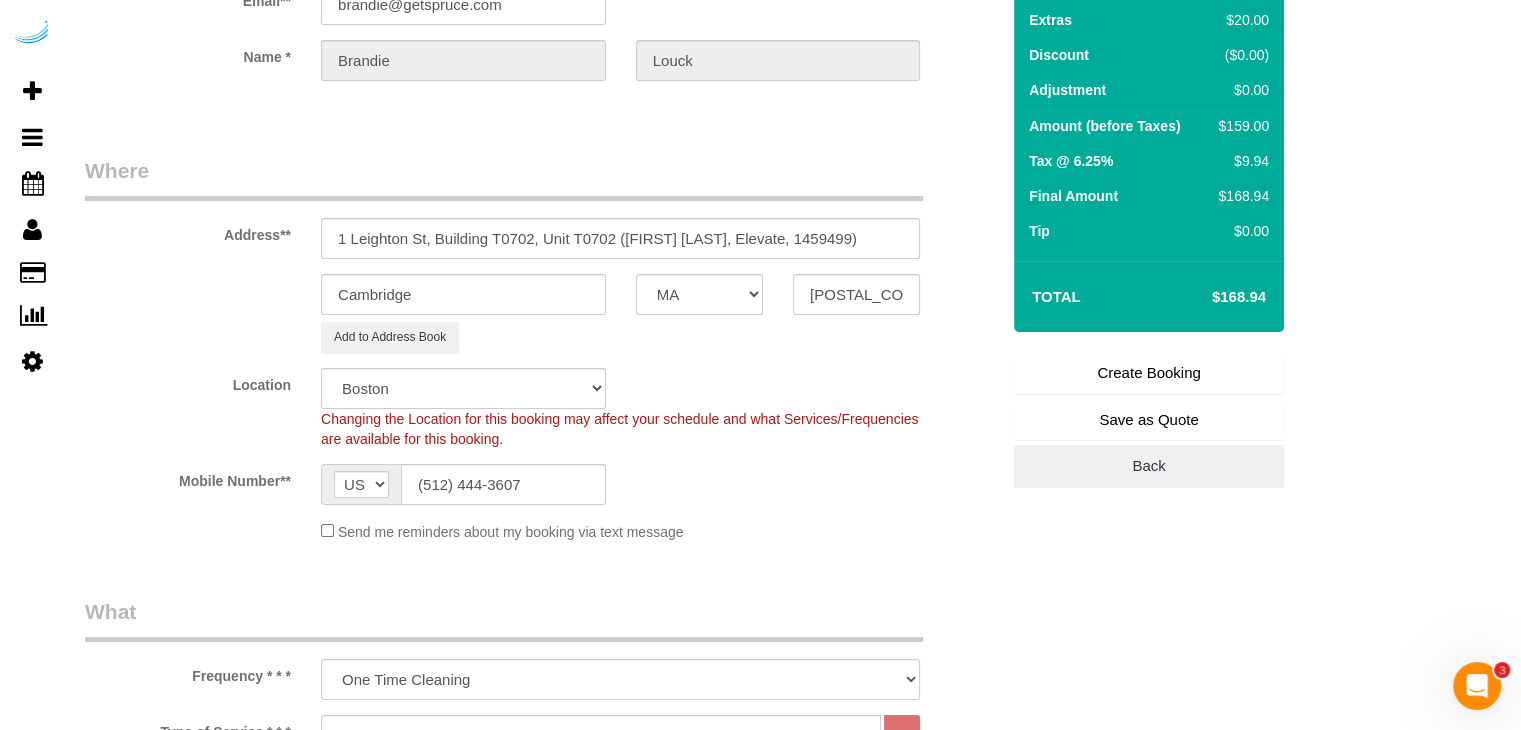 type on "Recurrency: One time service
Permanent Notes:1 bed/1 bath + study for the den.Today's Notes:No notes from this service.
Entry Method: Someone will be home
Details:
Additional Notes:
Housekeeping Notes:" 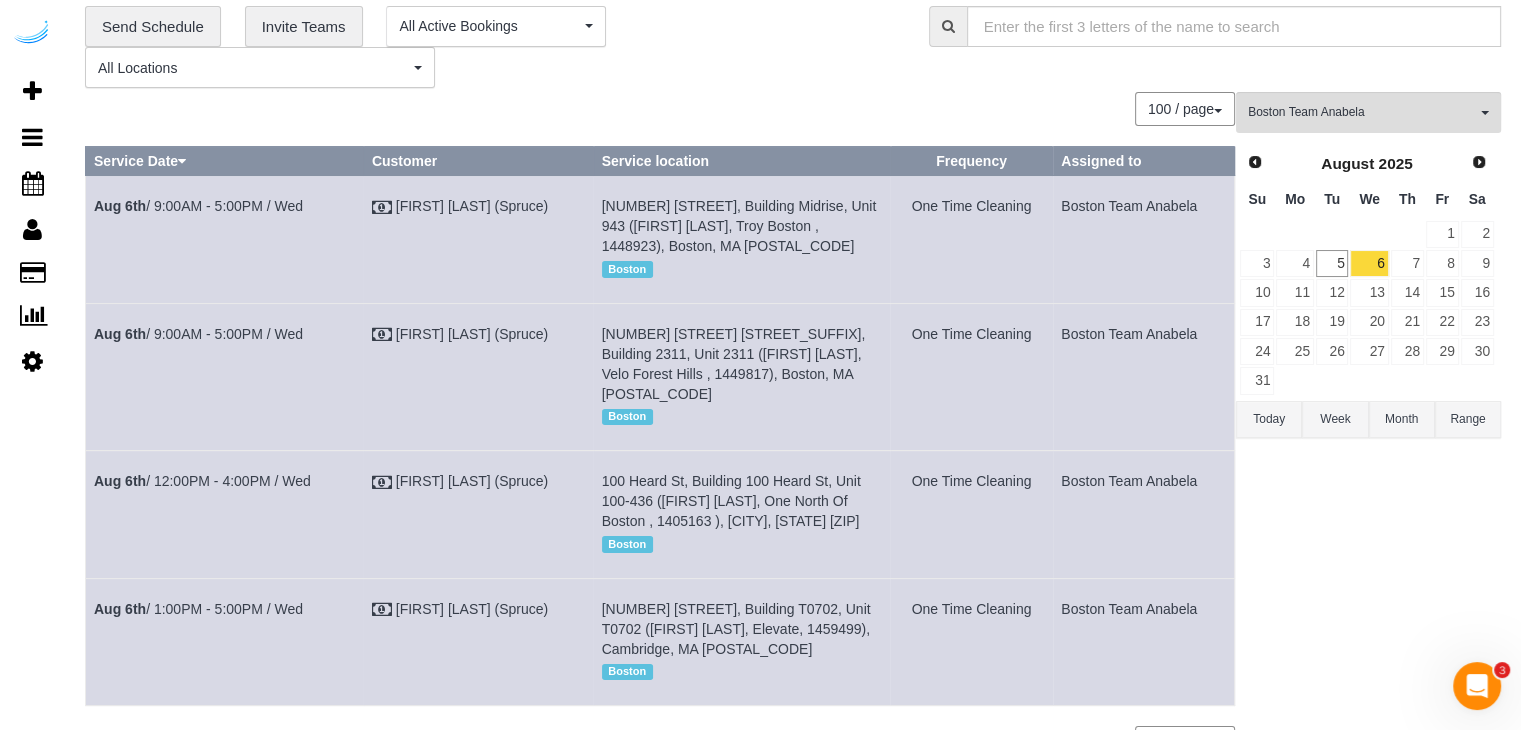 scroll, scrollTop: 168, scrollLeft: 0, axis: vertical 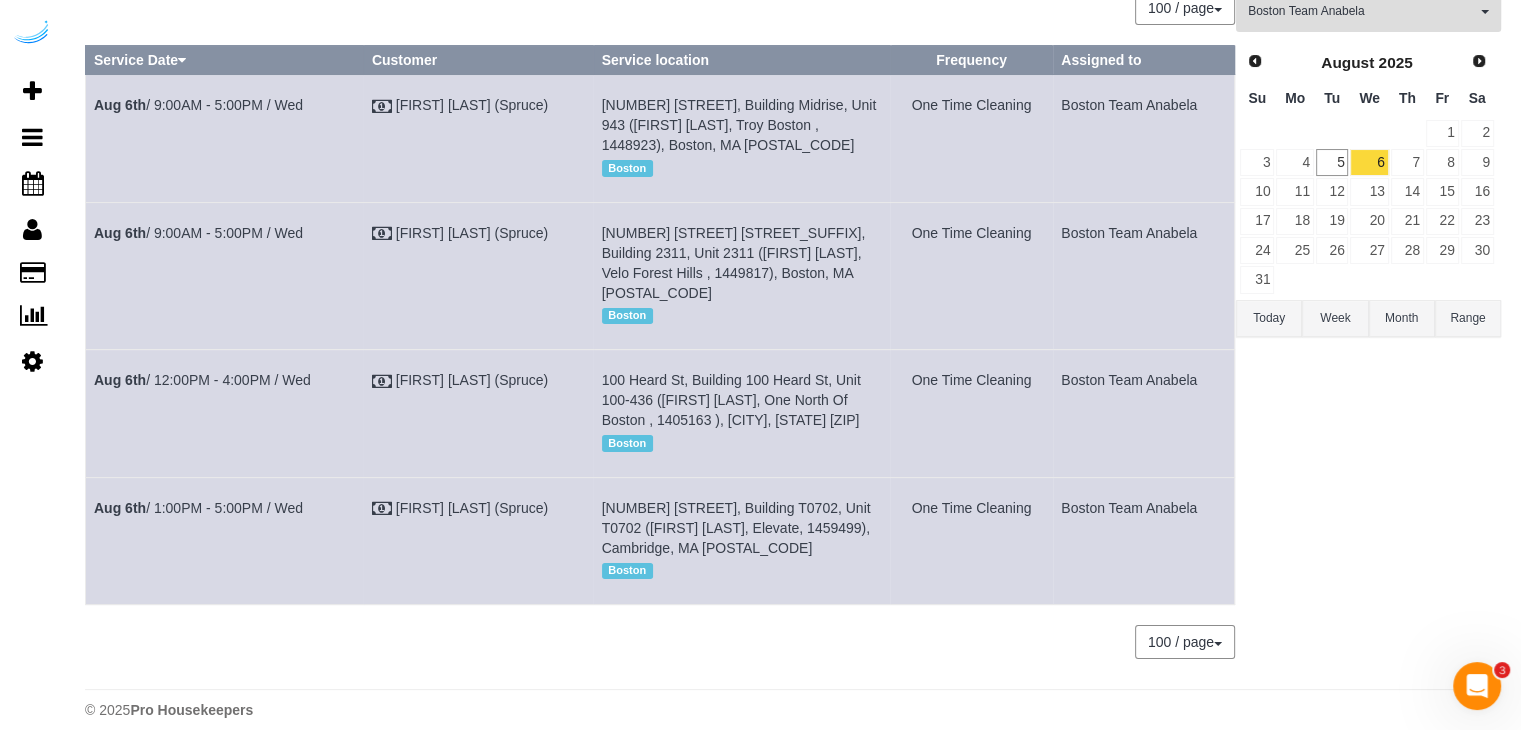 drag, startPoint x: 319, startPoint y: 489, endPoint x: 92, endPoint y: 500, distance: 227.26636 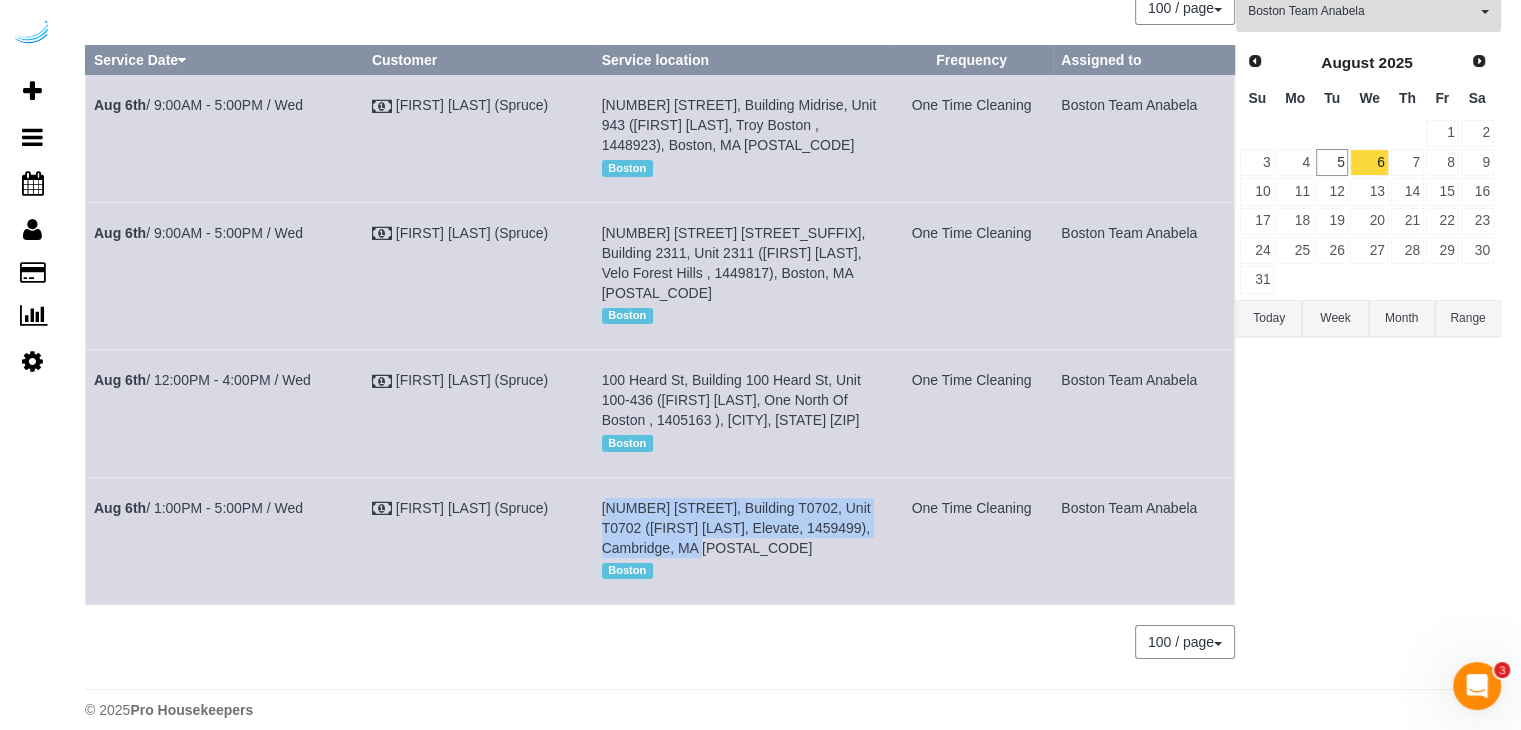 drag, startPoint x: 759, startPoint y: 526, endPoint x: 597, endPoint y: 481, distance: 168.13388 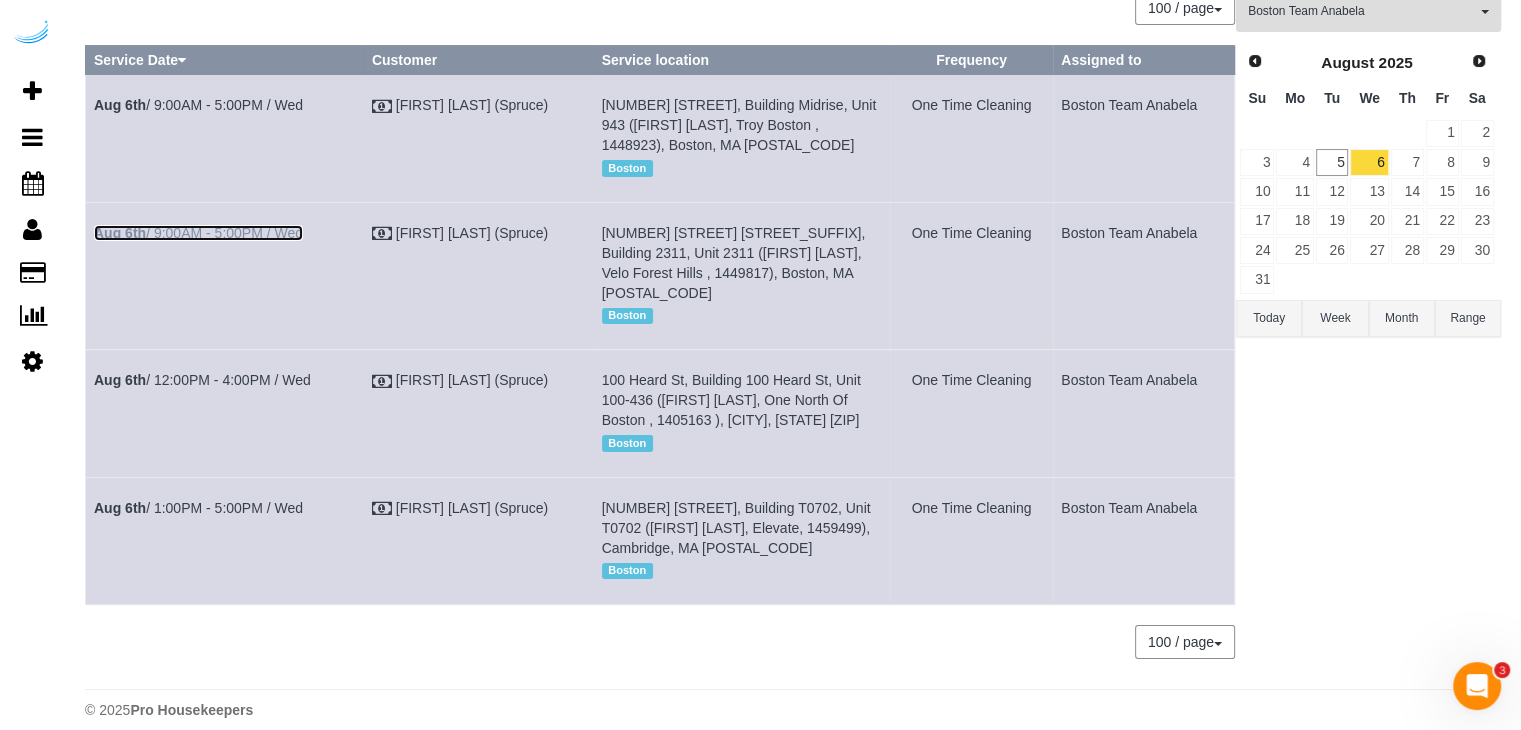 click on "Aug 6th
/ 9:00AM - 5:00PM / Wed" at bounding box center [198, 233] 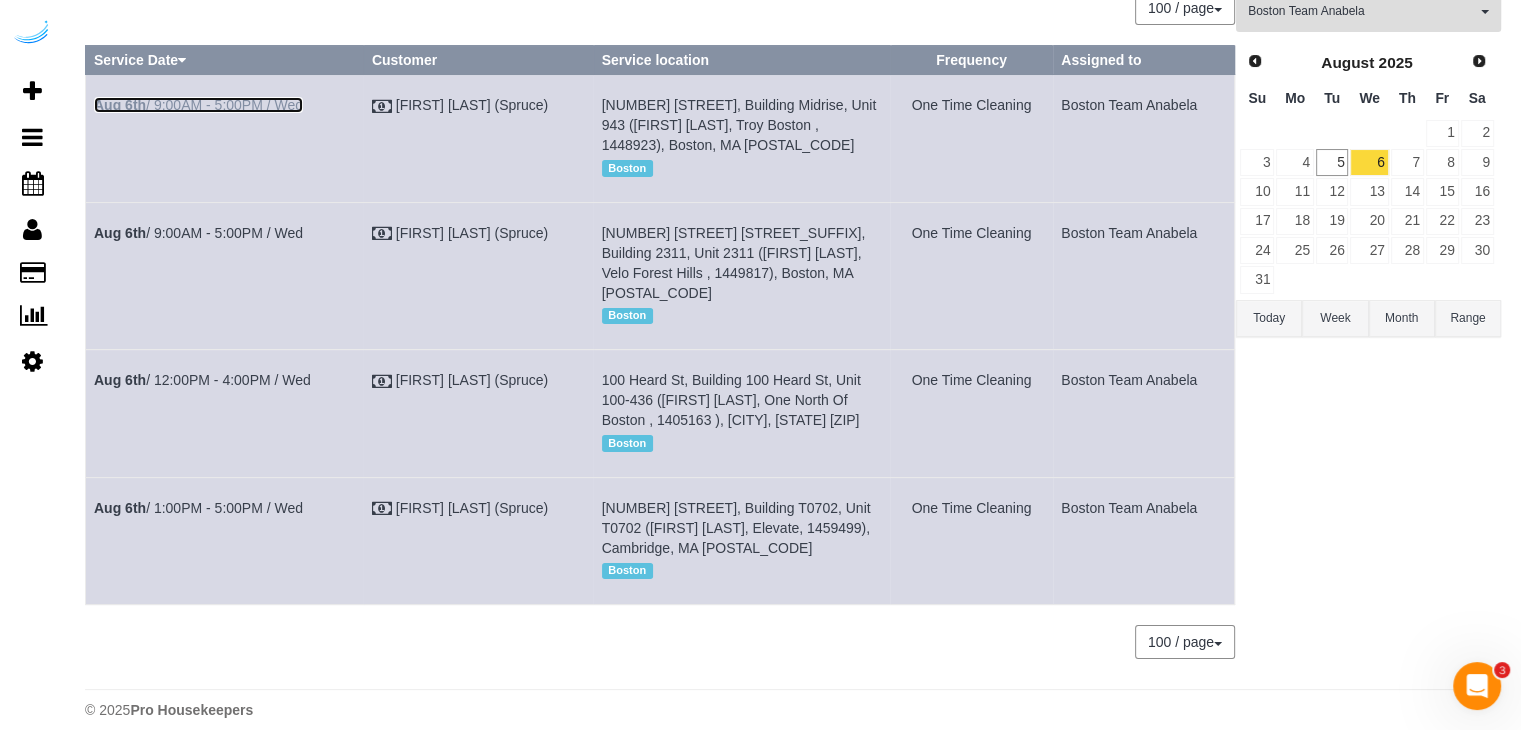 click on "Aug 6th
/ 9:00AM - 5:00PM / Wed" at bounding box center [198, 105] 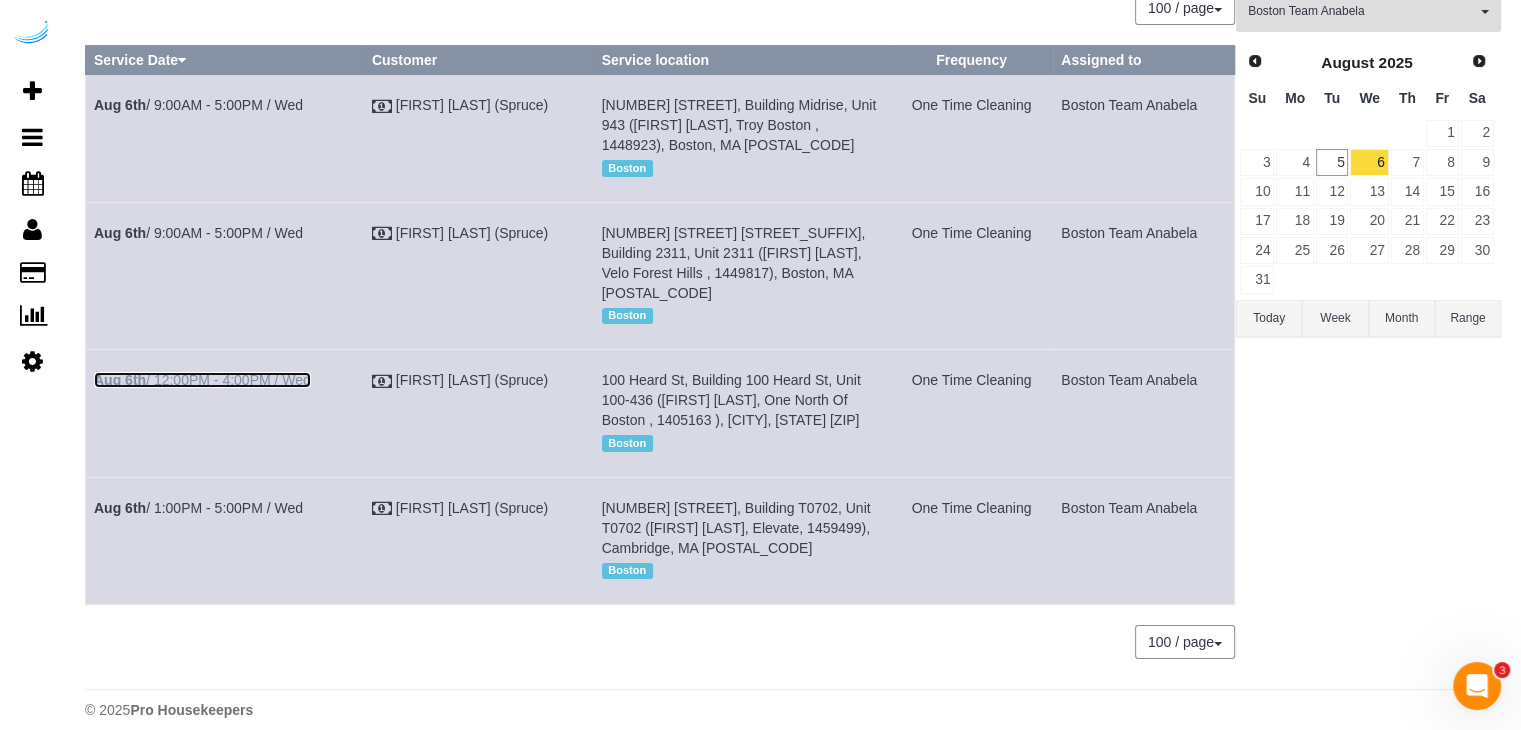 click on "Aug 6th
/ 12:00PM - 4:00PM / Wed" at bounding box center (202, 380) 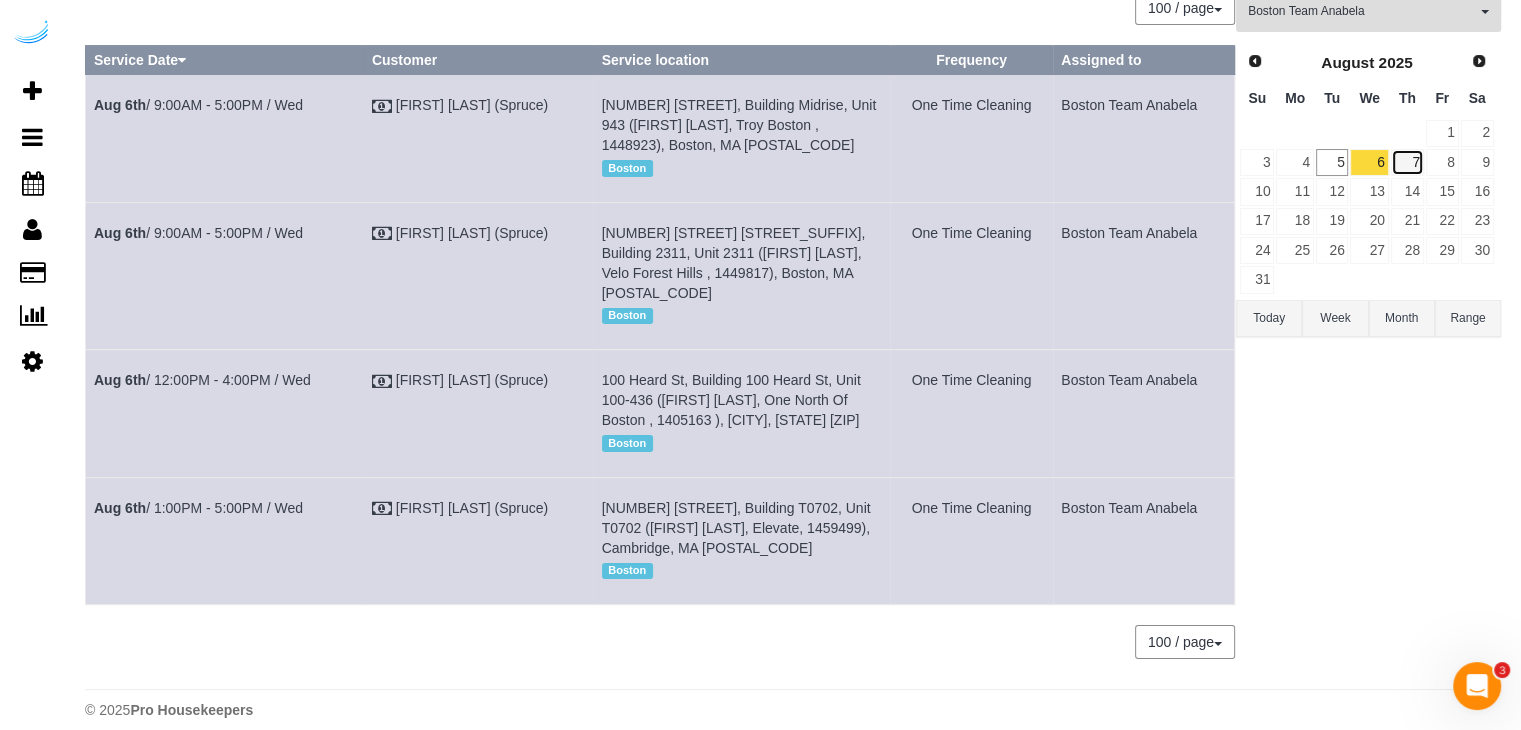 click on "7" at bounding box center (1407, 162) 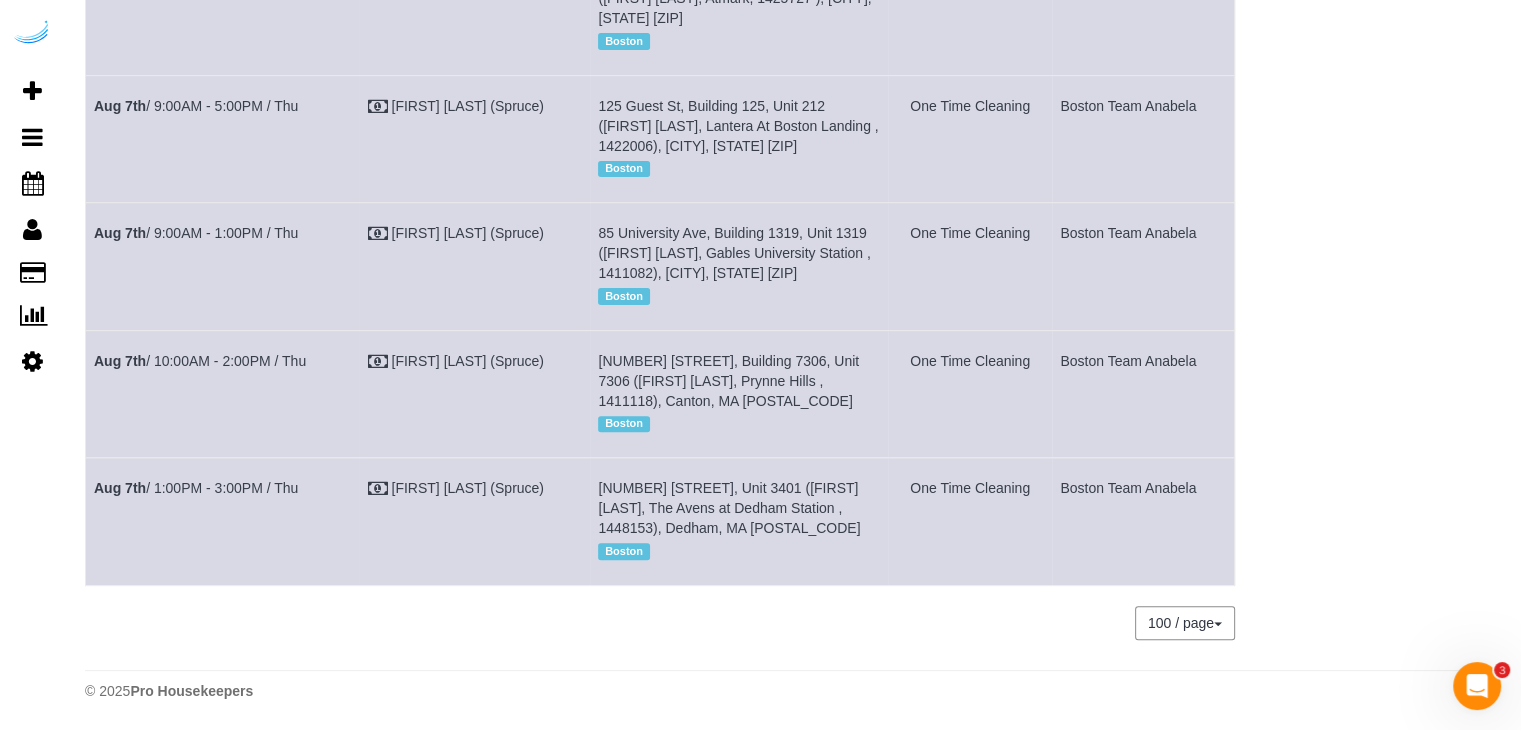 scroll, scrollTop: 0, scrollLeft: 0, axis: both 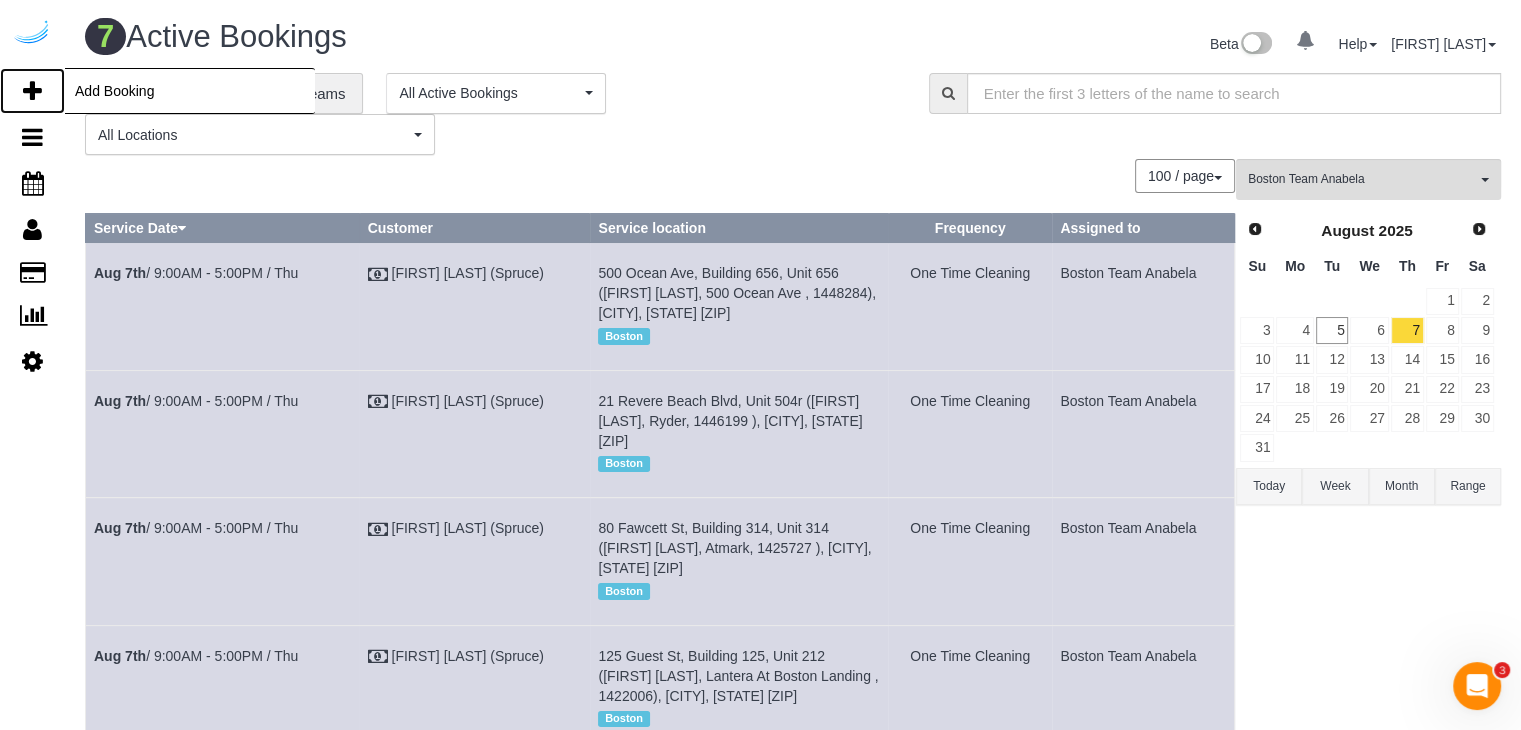 click at bounding box center [32, 91] 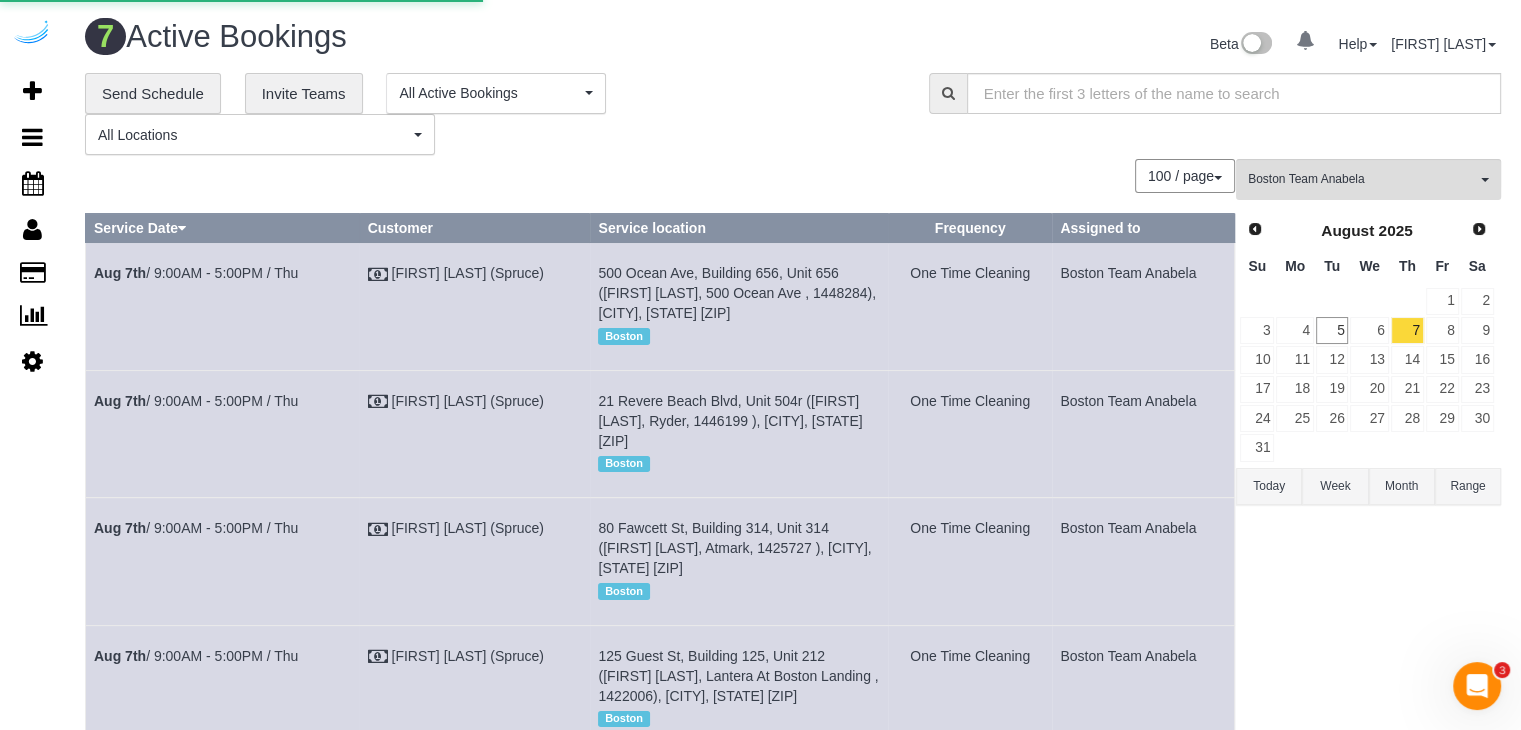 select on "number:9" 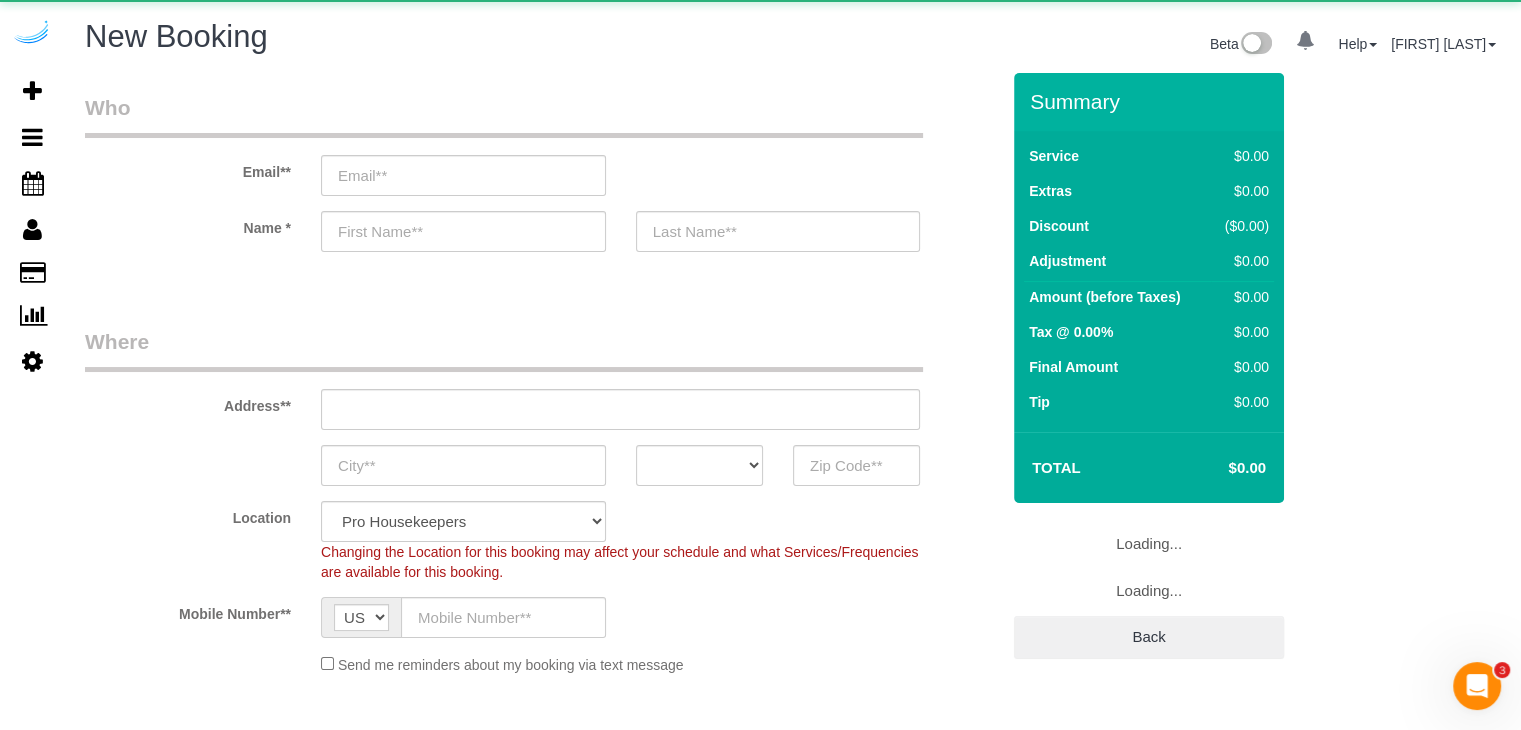 select on "4" 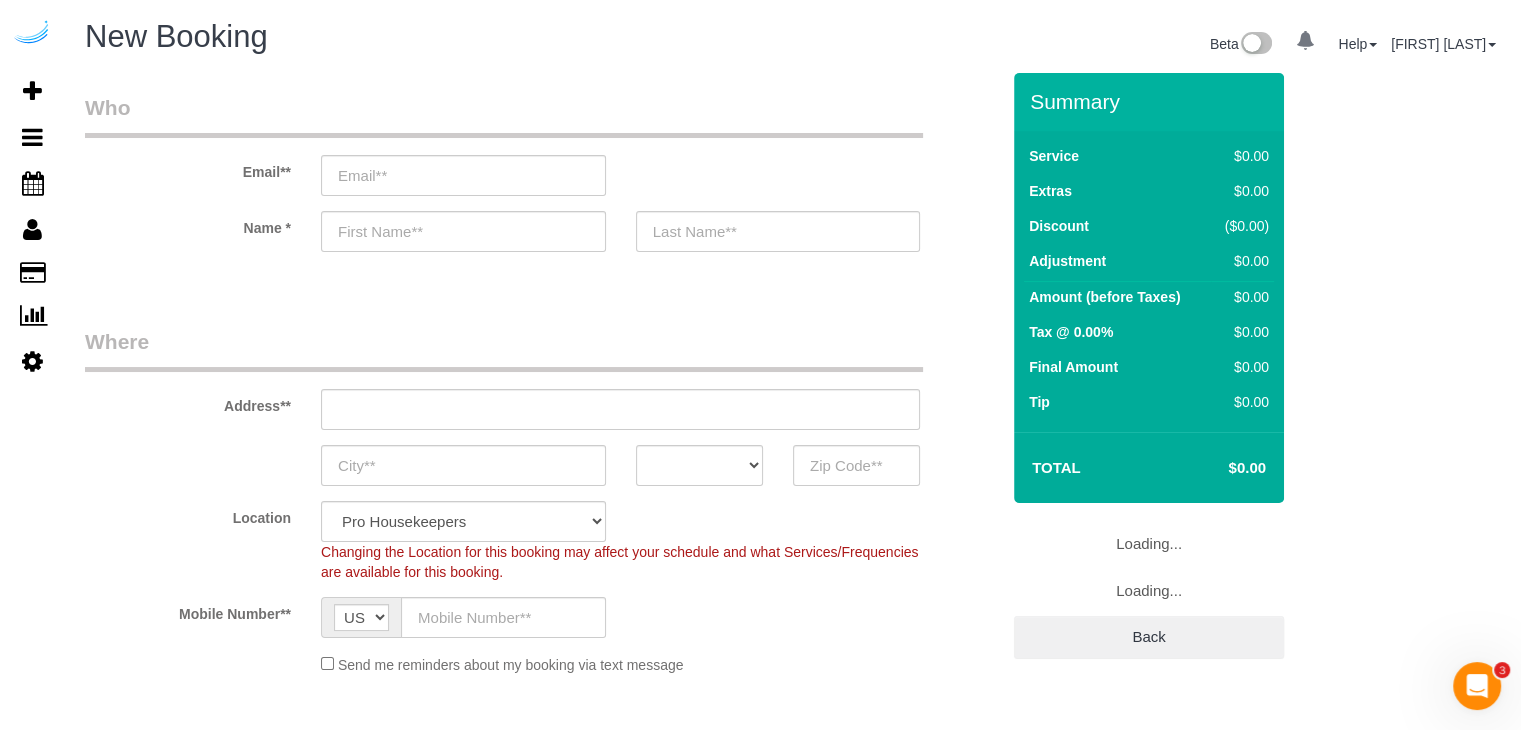 select on "object:4220" 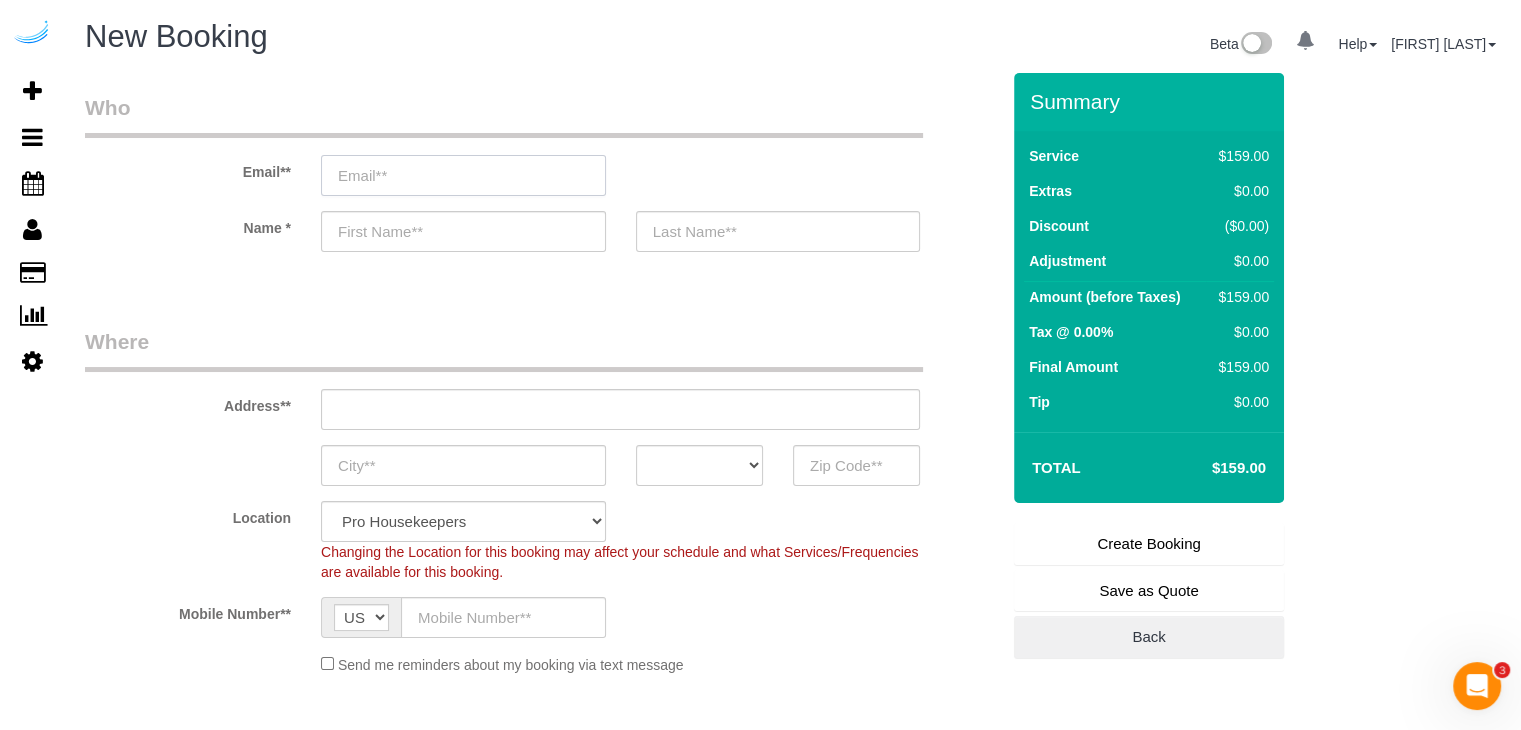 click at bounding box center (463, 175) 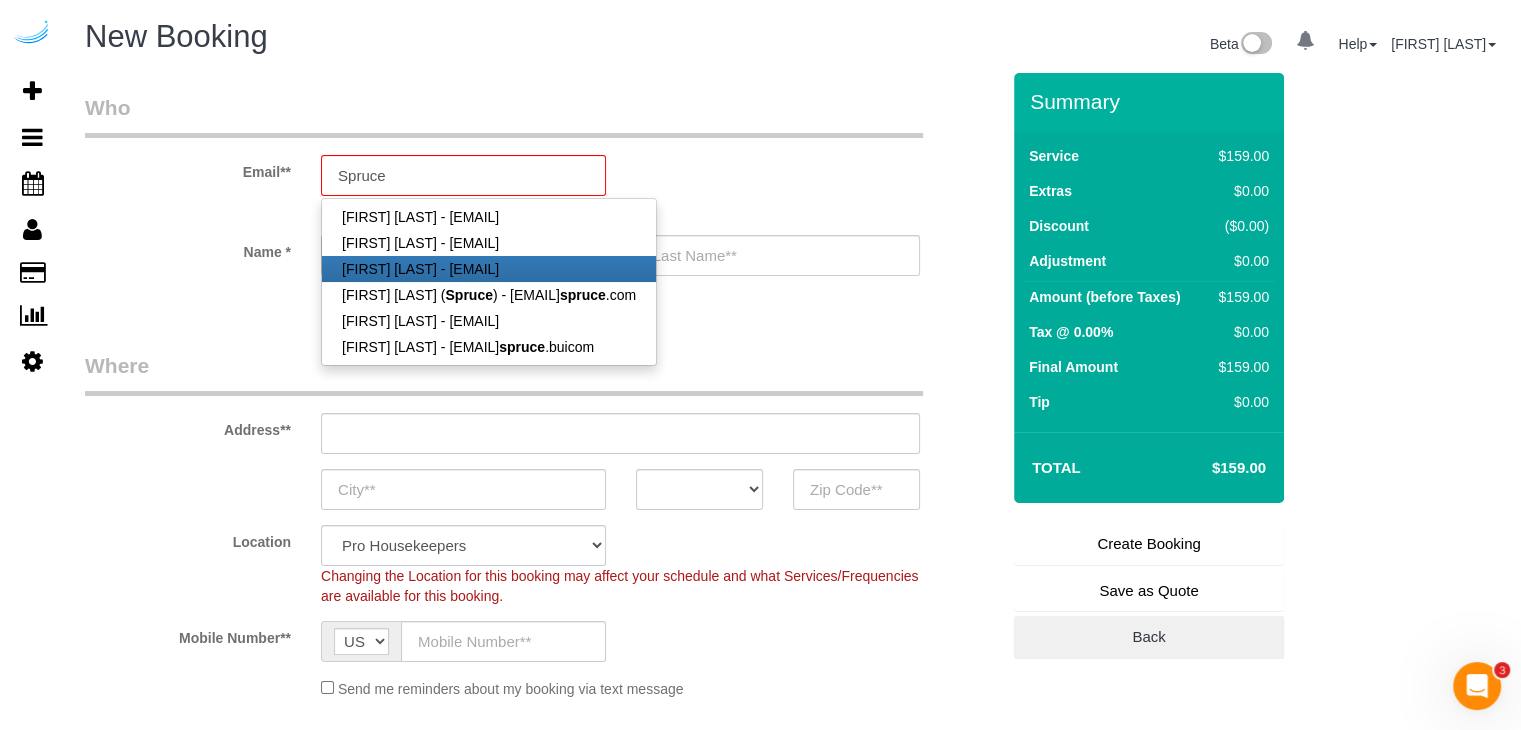 click on "Thomas Whigham - thomaswhigam11@gmail.com" at bounding box center (489, 269) 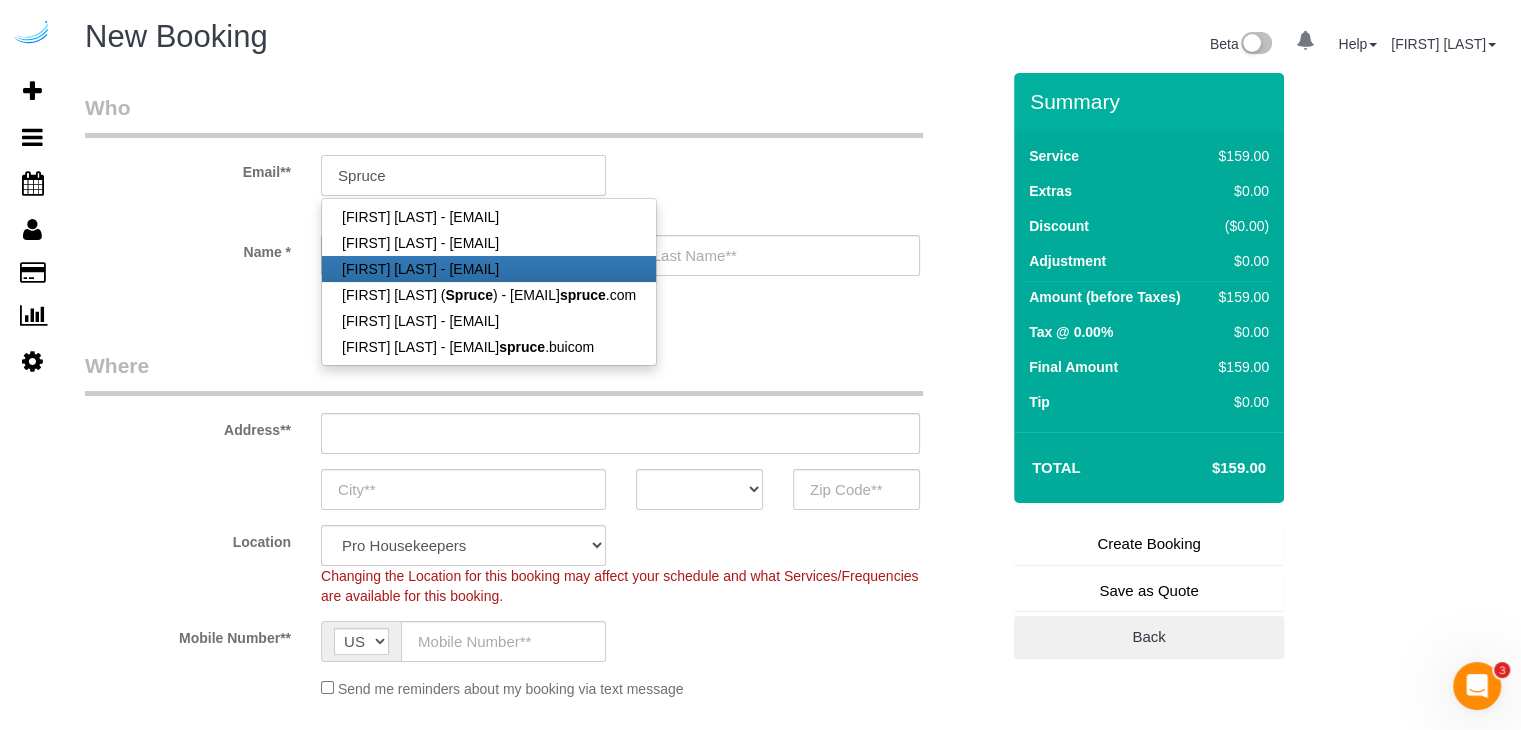 type on "thomaswhigam11@gmail.com" 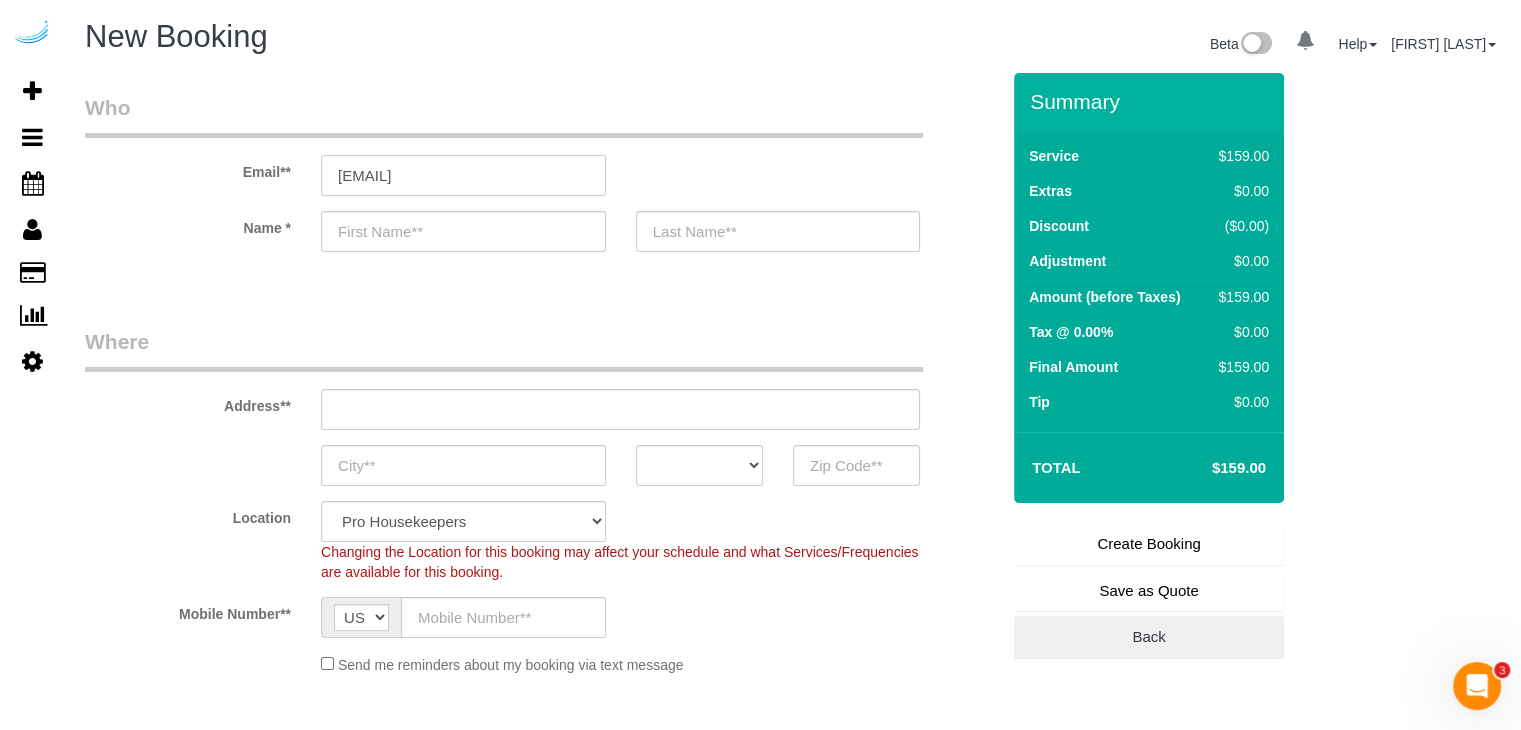 type on "Thomas" 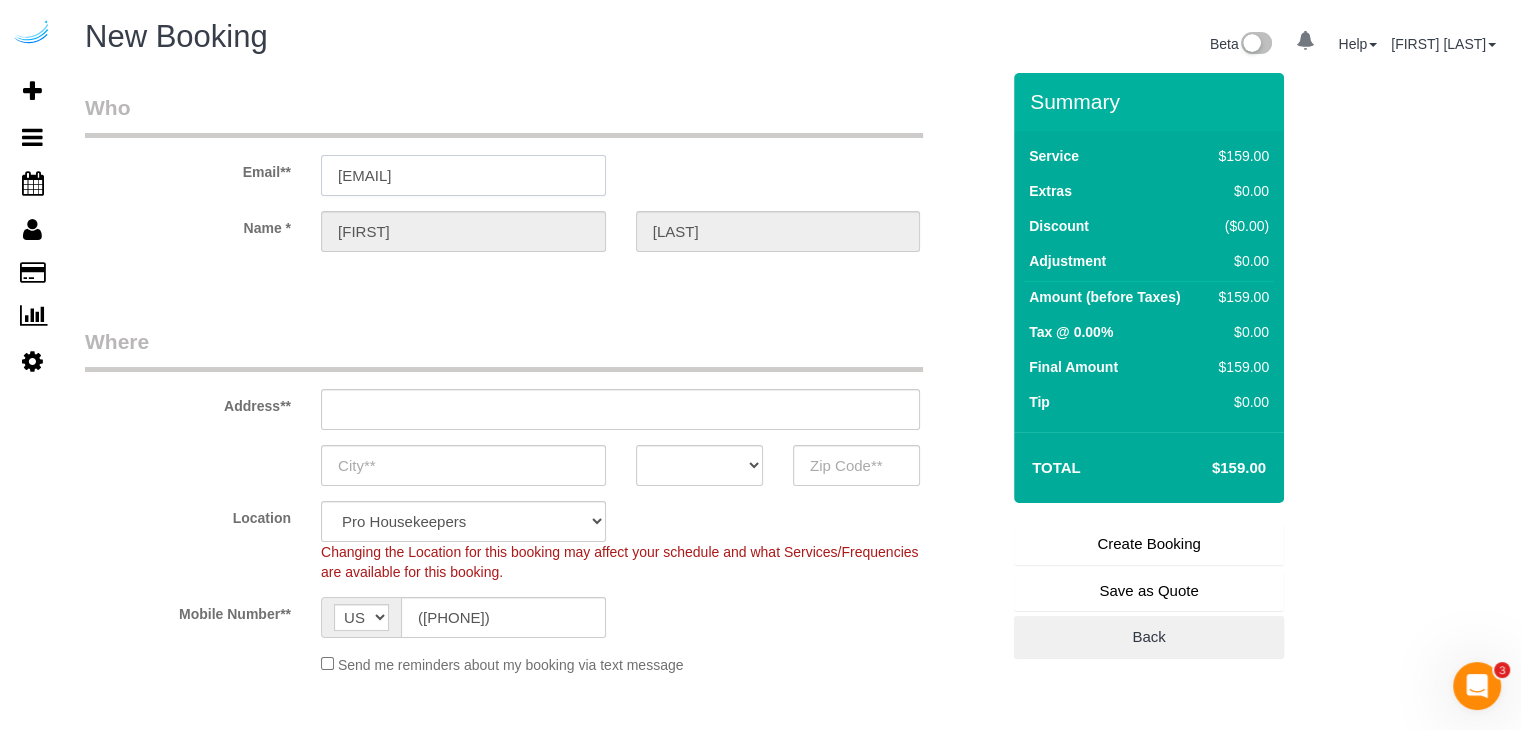 type on "4310 West Spruce St, Unit 238" 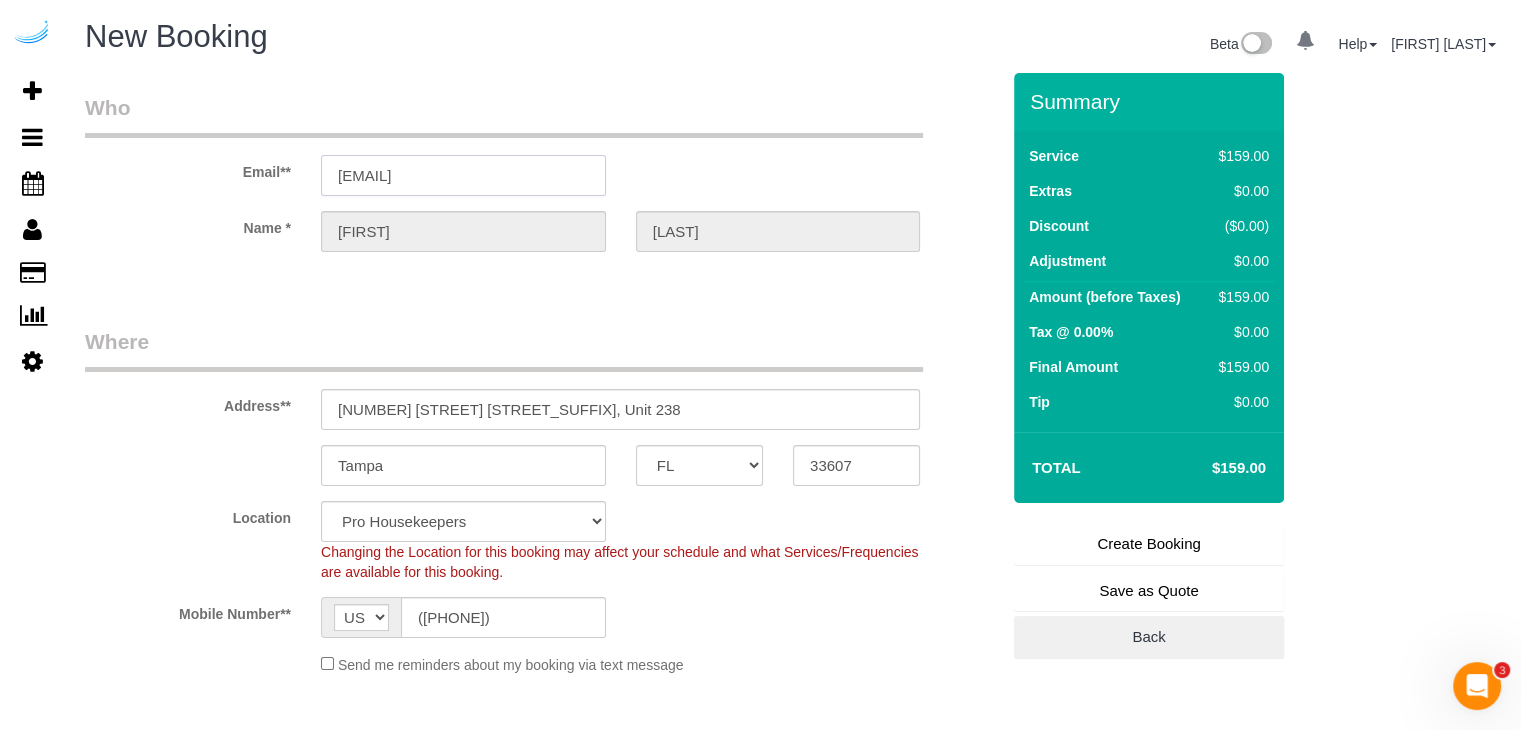 click on "thomaswhigam11@gmail.com" at bounding box center [463, 175] 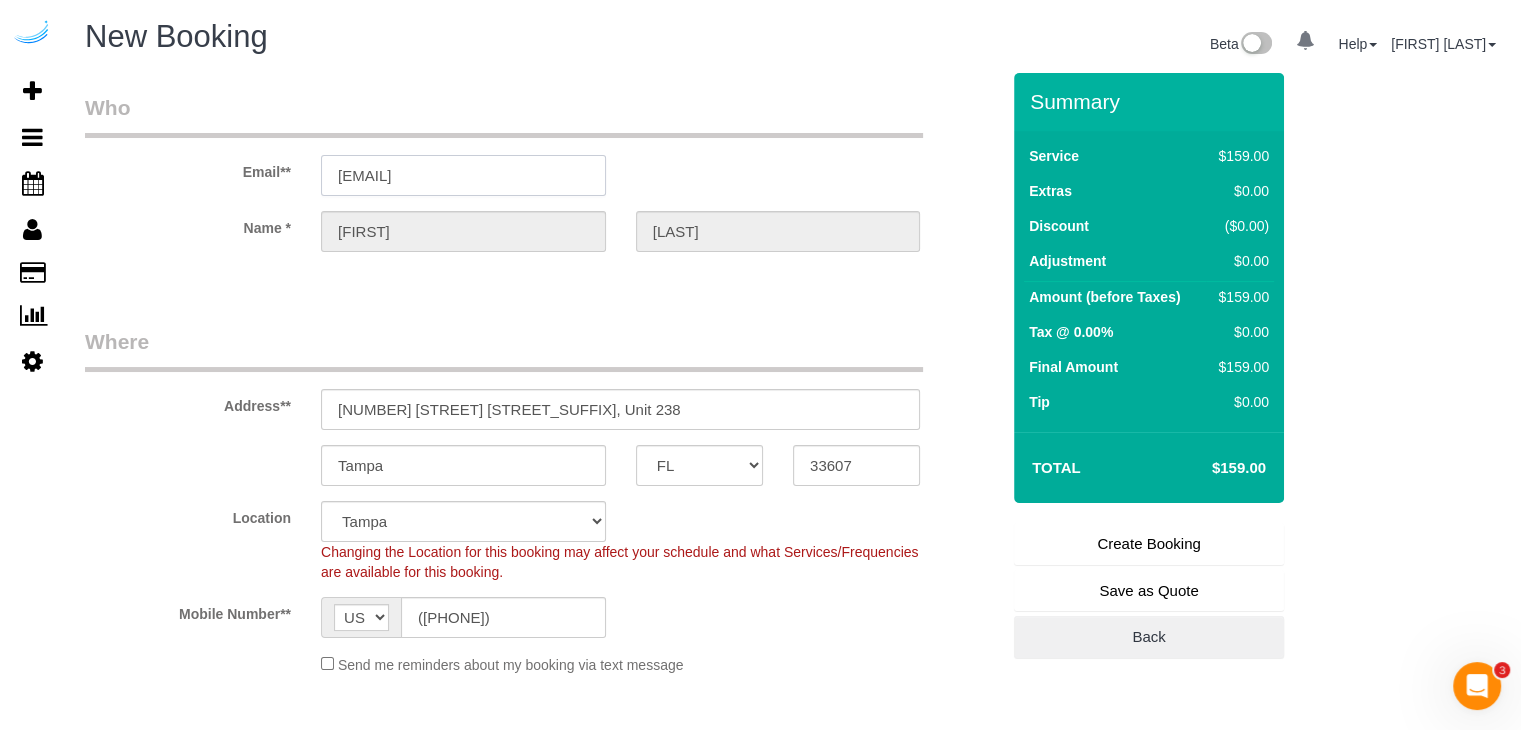 type on "S" 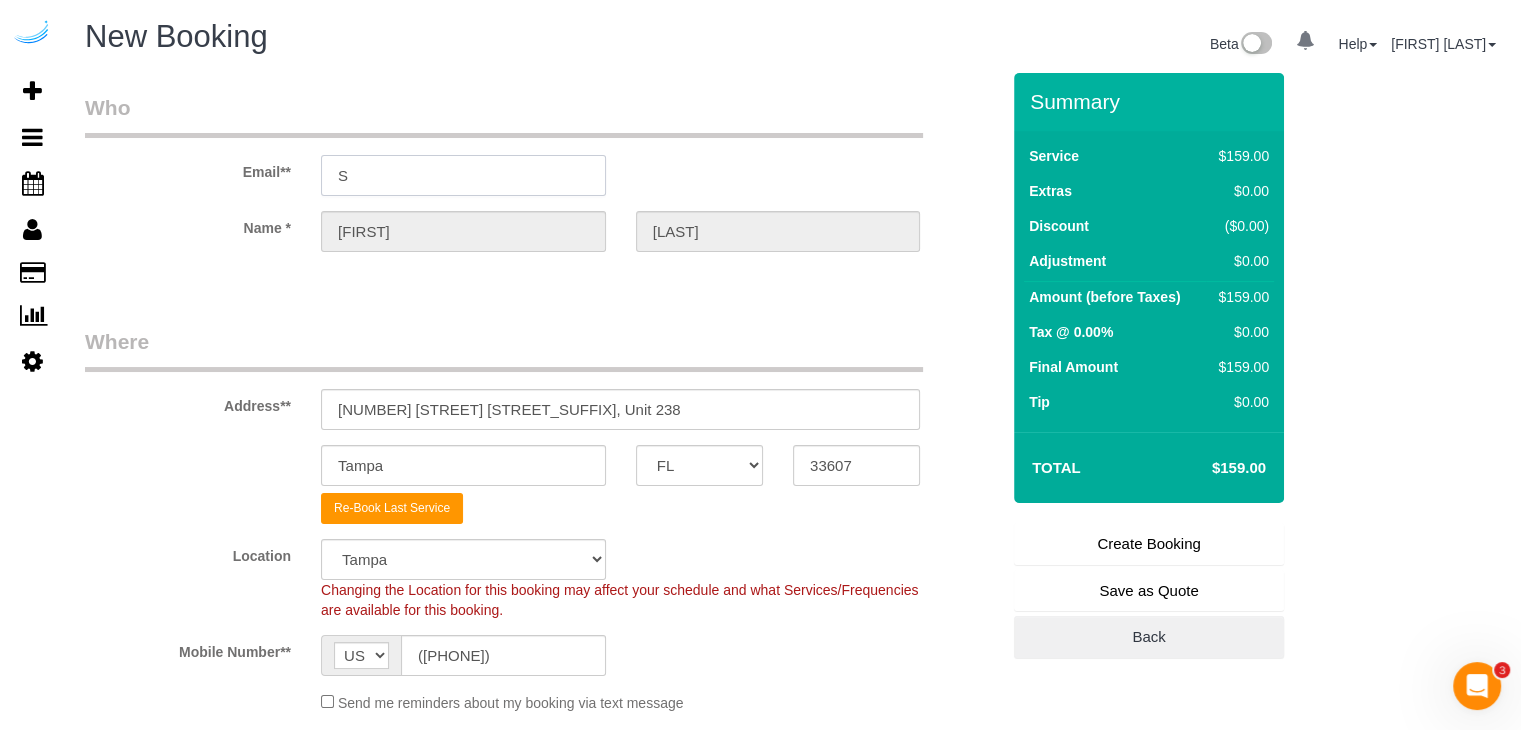 select on "object:4264" 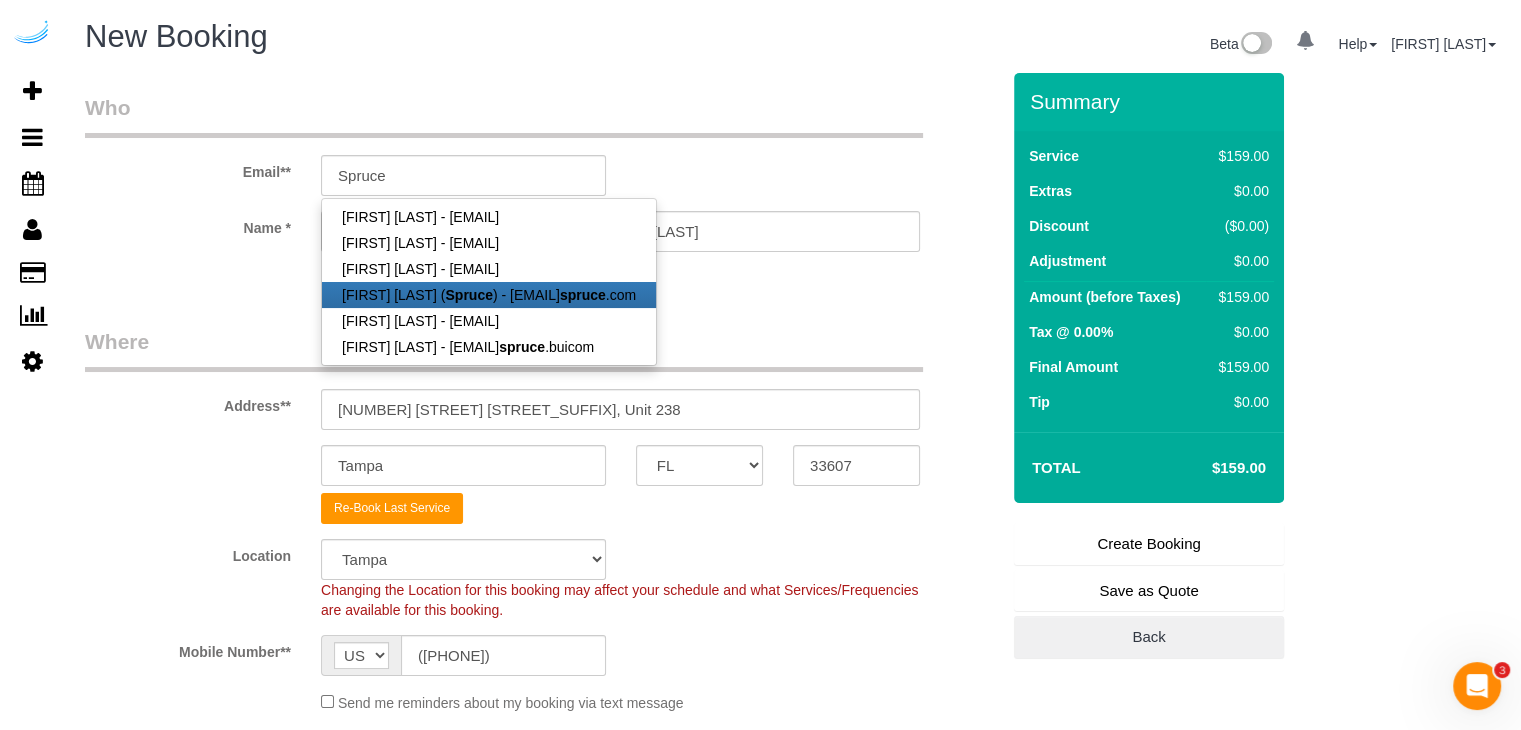 click on "Spruce" at bounding box center [468, 295] 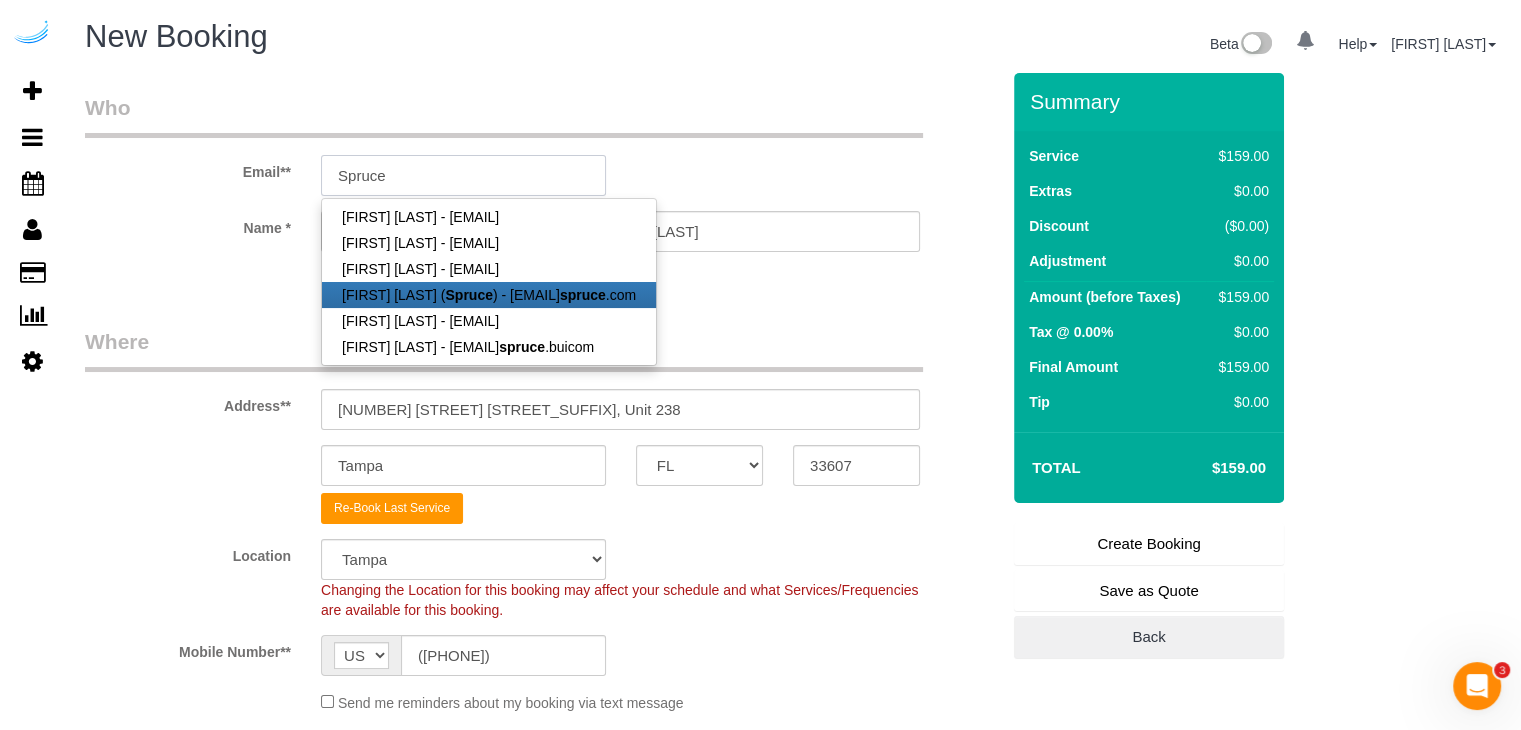 type on "brandie@getspruce.com" 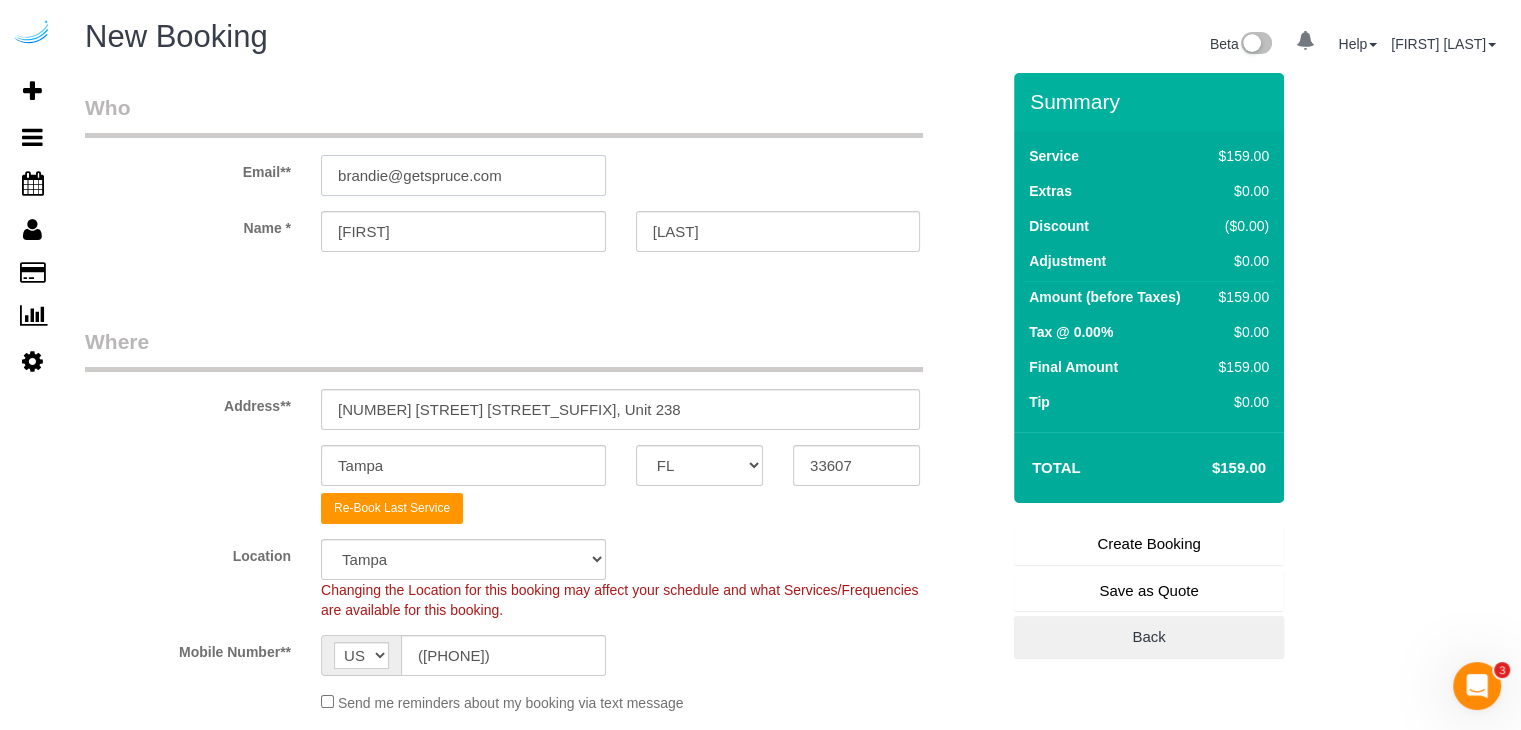 type on "Brandie" 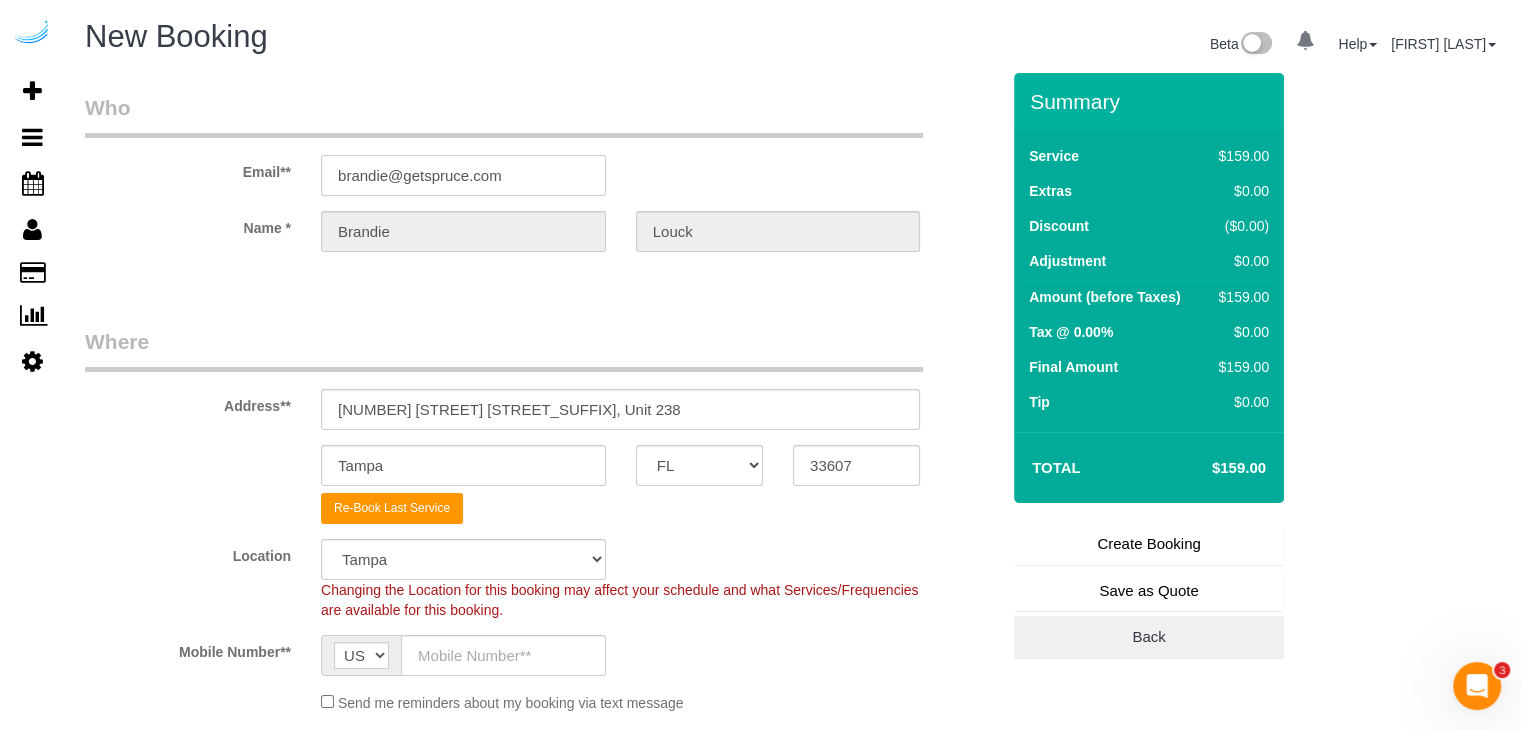 select on "string:fspay" 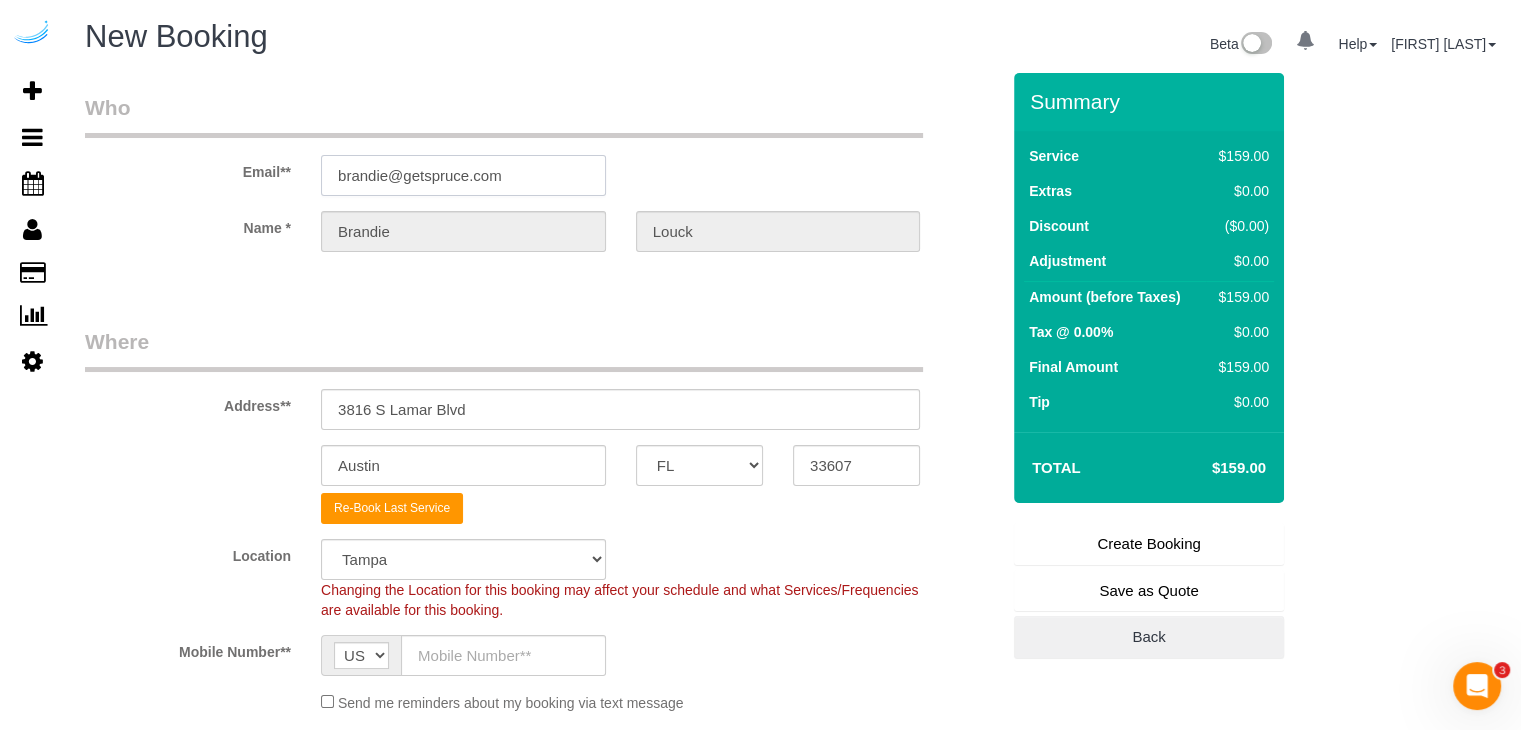 select on "TX" 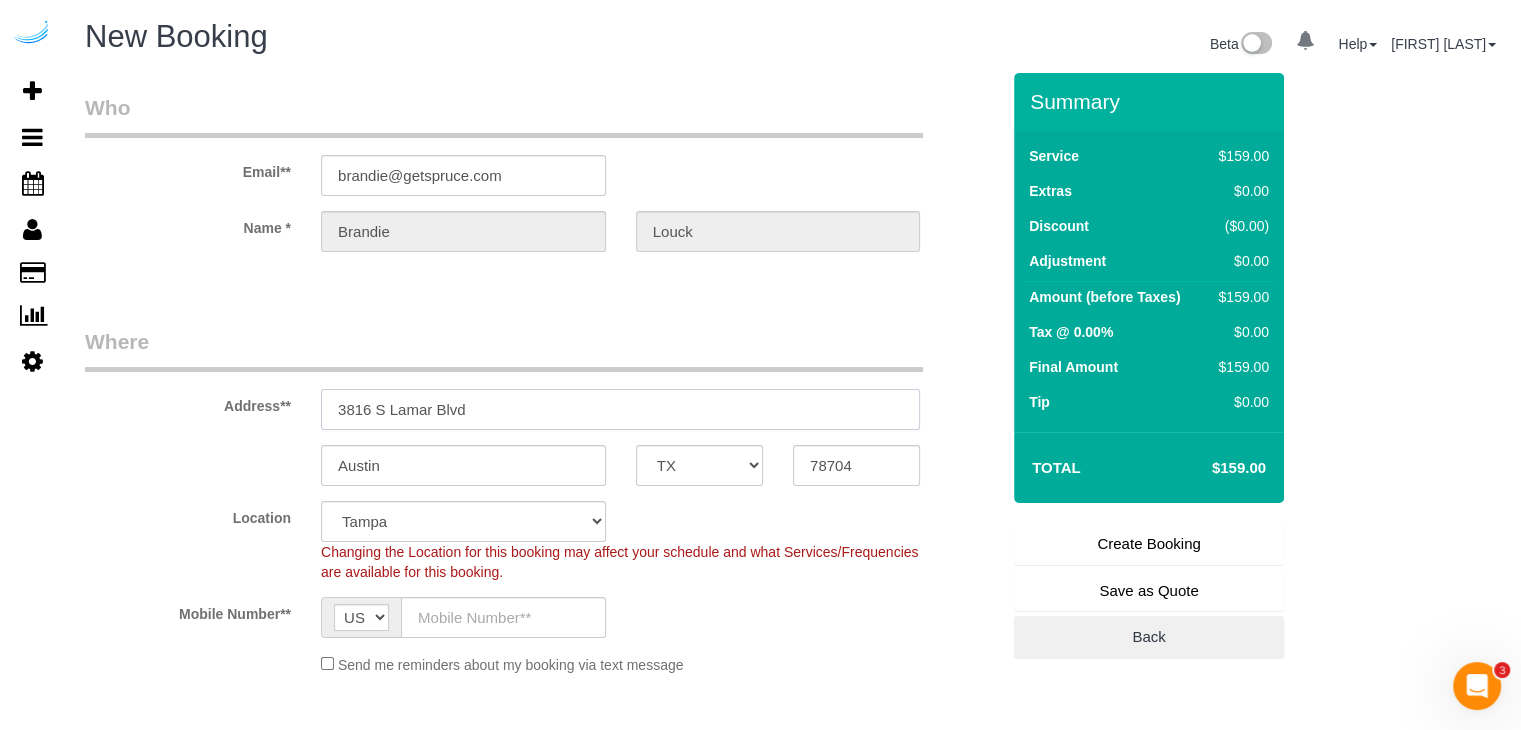 click on "3816 S Lamar Blvd" at bounding box center [620, 409] 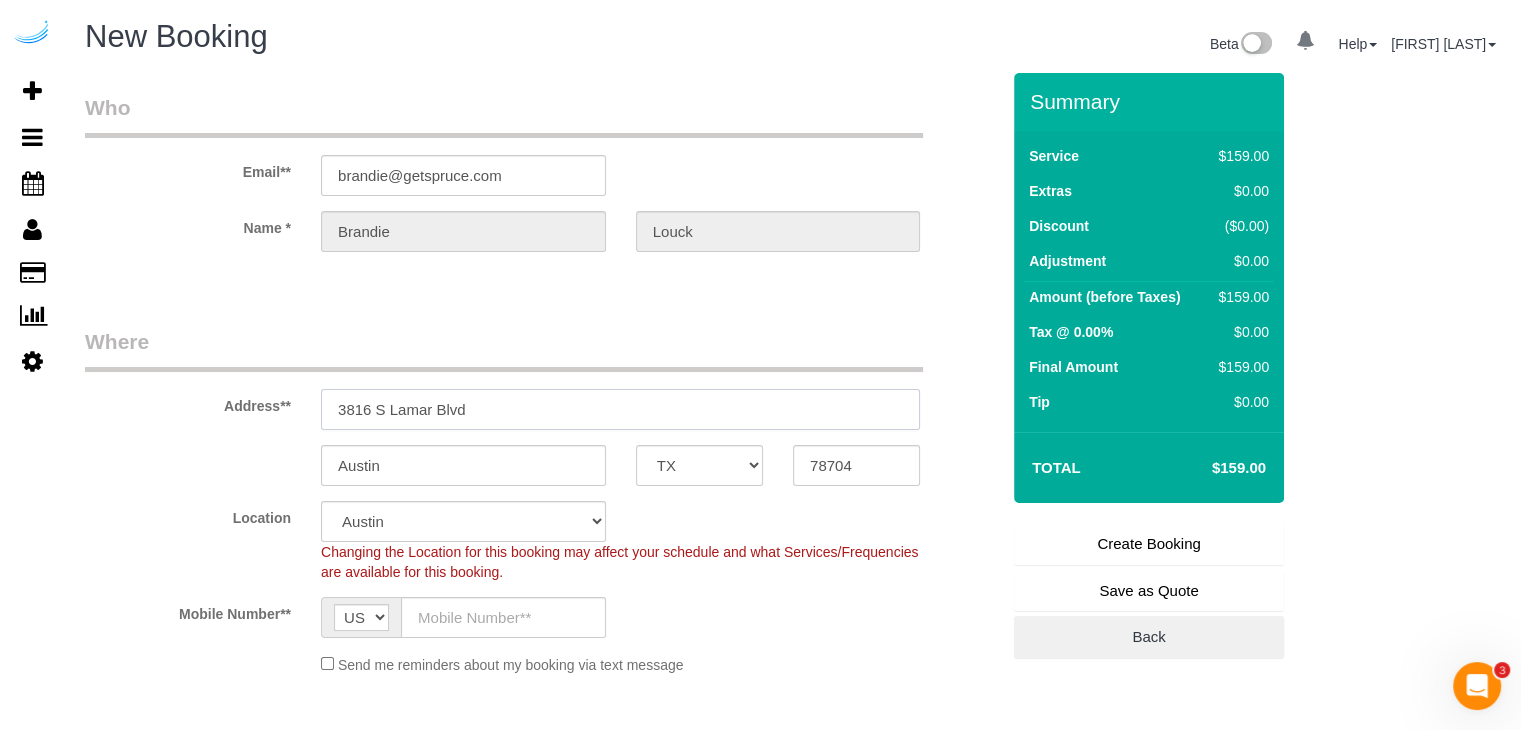 paste on "250 Station Cir, Dedham, MA 02026" 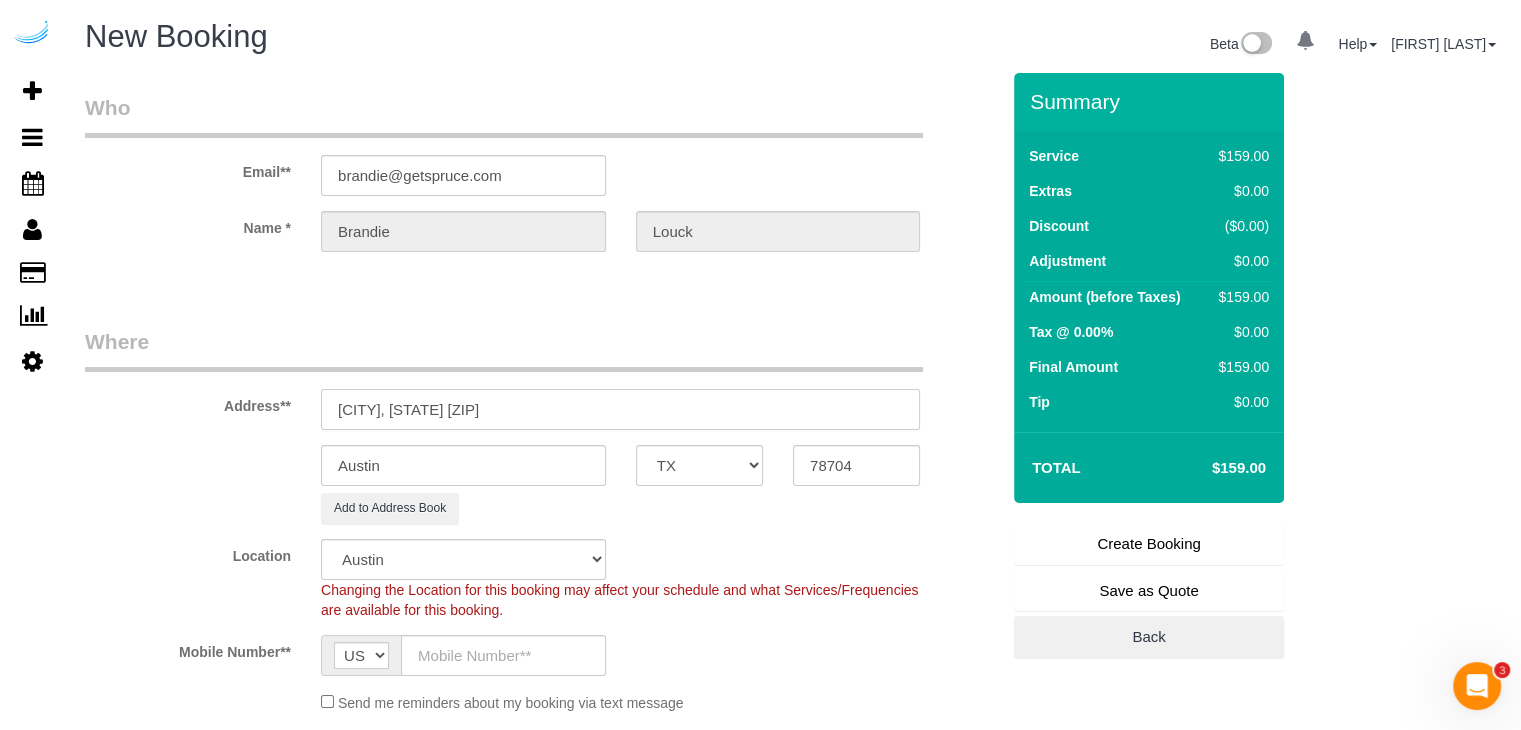 select on "object:4360" 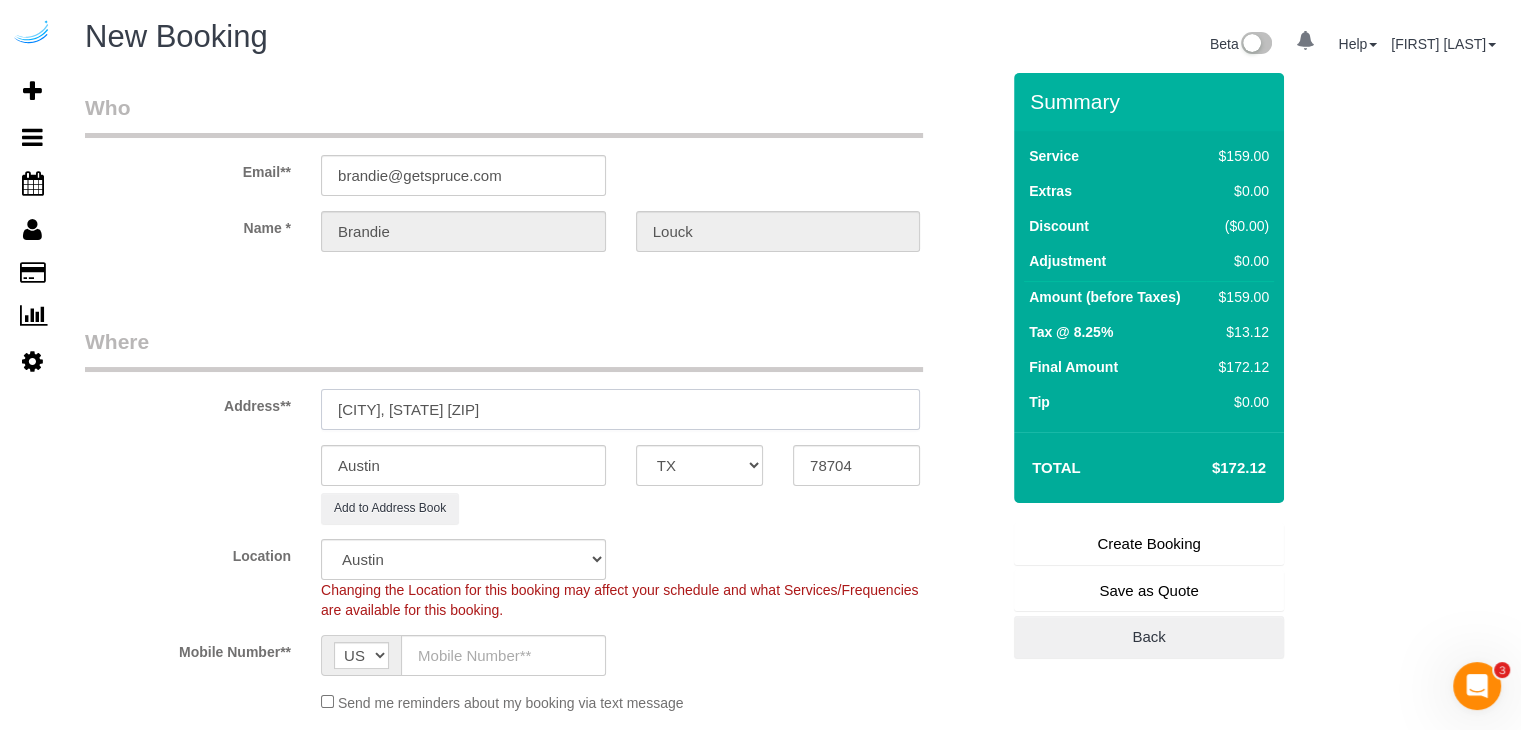 drag, startPoint x: 531, startPoint y: 406, endPoint x: 648, endPoint y: 411, distance: 117.10679 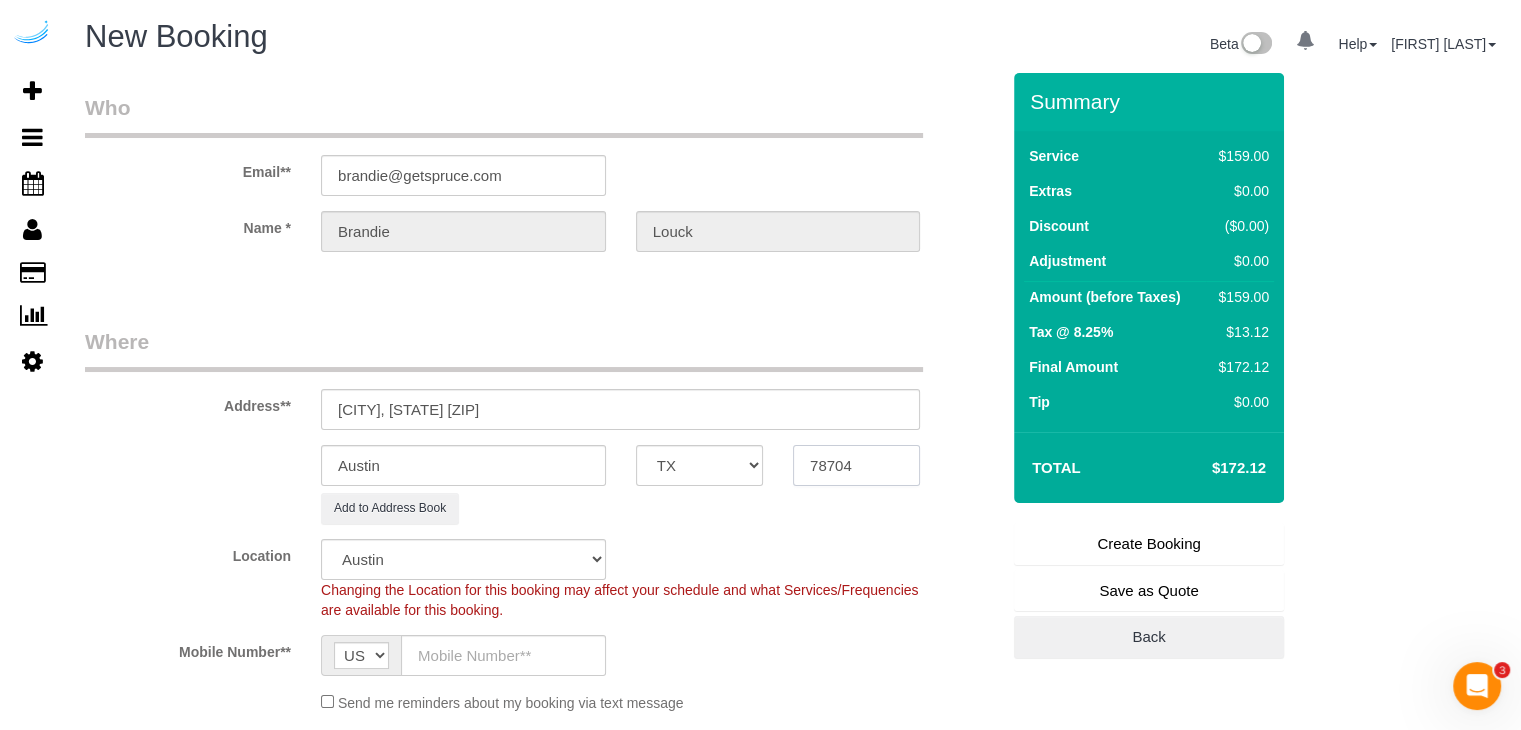 click on "78704" at bounding box center [856, 465] 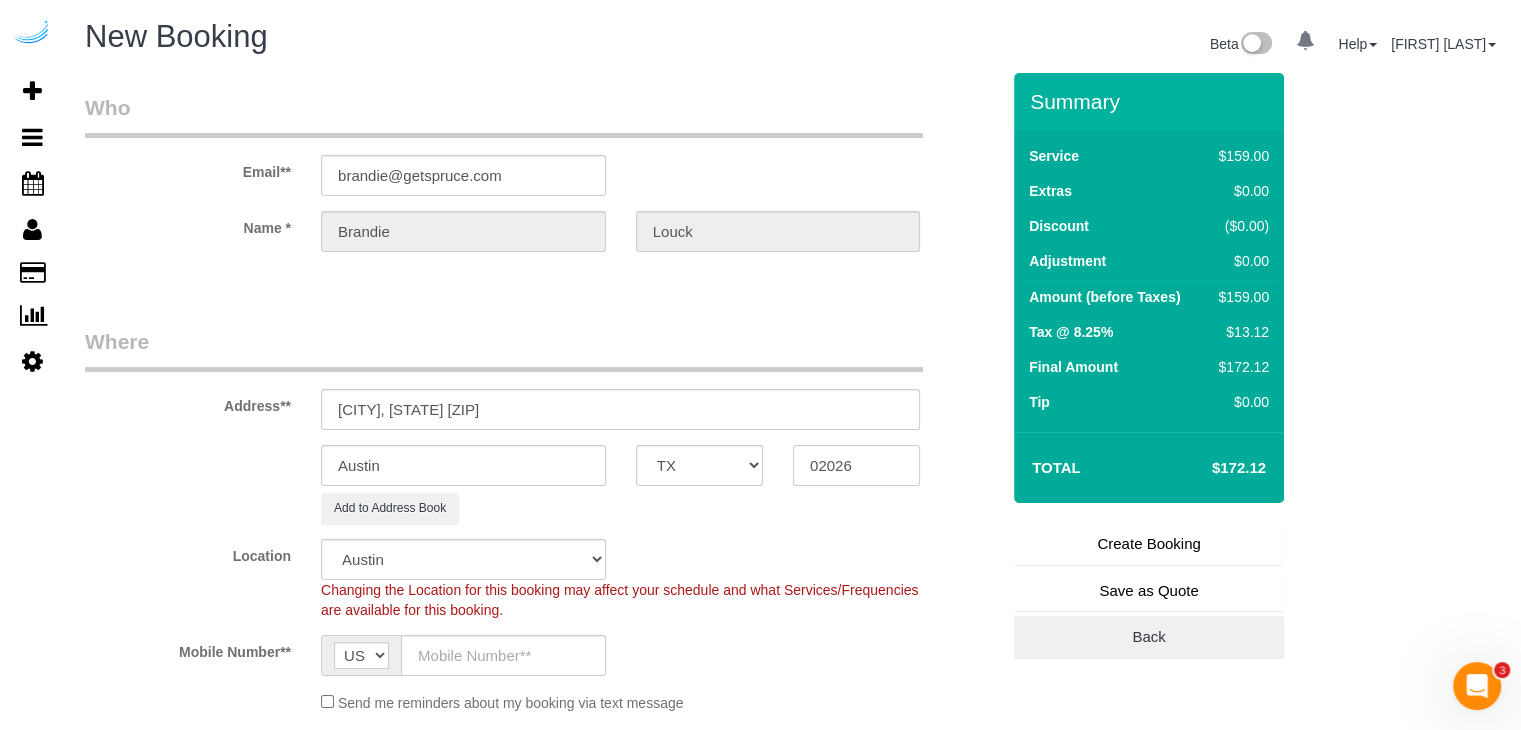 type on "02026" 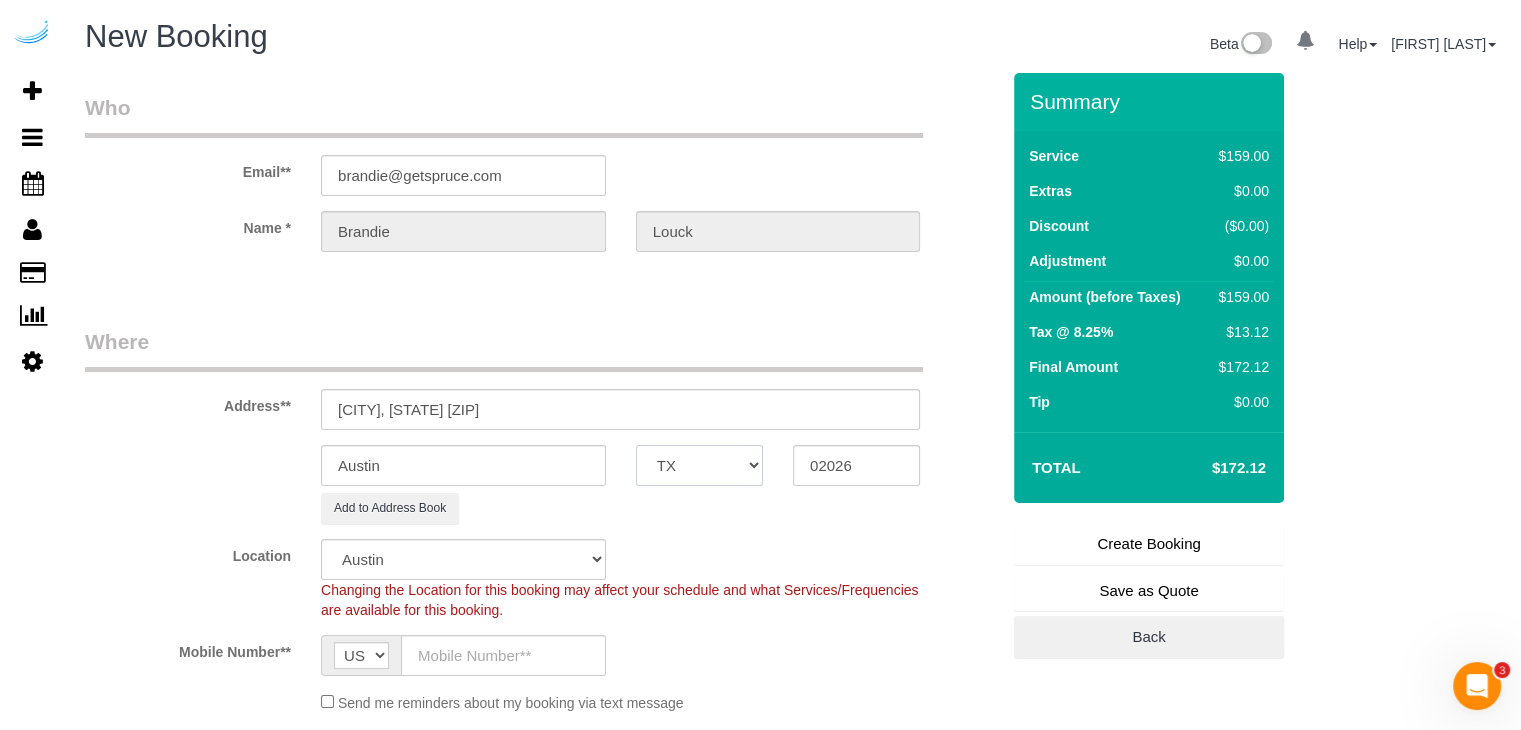 click on "AK
AL
AR
AZ
CA
CO
CT
DC
DE
FL
GA
HI
IA
ID
IL
IN
KS
KY
LA
MA
MD
ME
MI
MN
MO
MS
MT
NC
ND
NE
NH
NJ
NM
NV
NY
OH
OK
OR
PA
RI
SC
SD
TN
TX
UT
VA
VT
WA
WI
WV
WY" at bounding box center [699, 465] 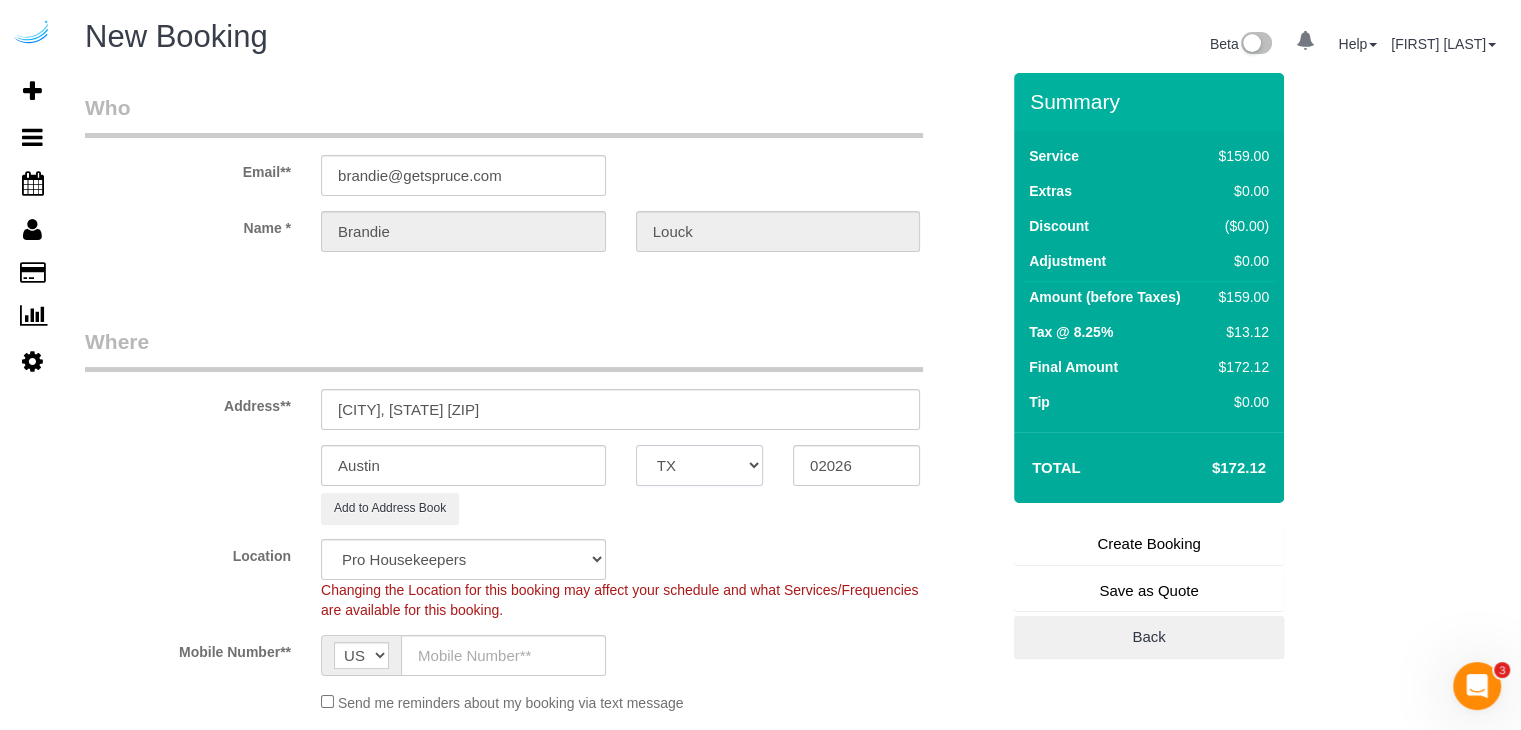 select on "MA" 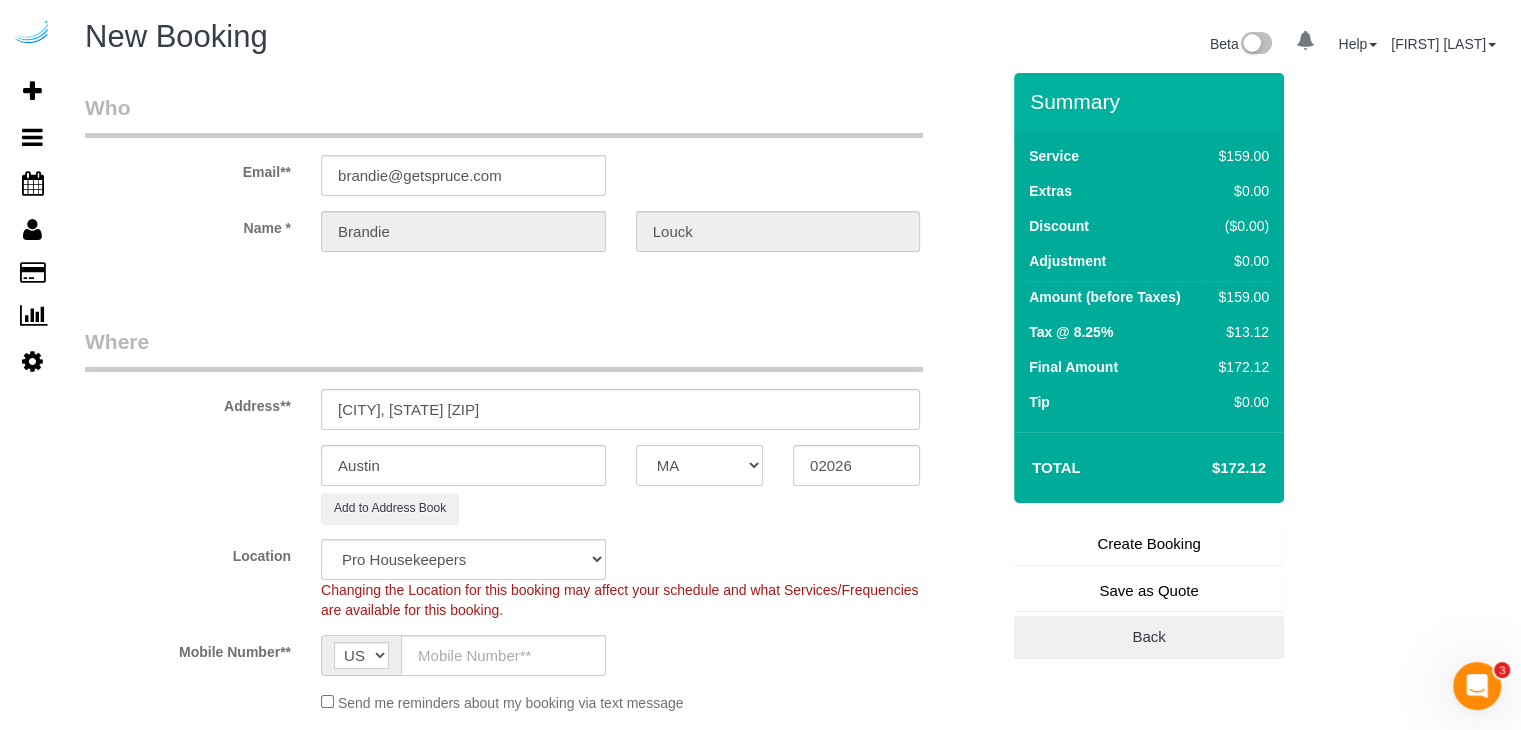 click on "AK
AL
AR
AZ
CA
CO
CT
DC
DE
FL
GA
HI
IA
ID
IL
IN
KS
KY
LA
MA
MD
ME
MI
MN
MO
MS
MT
NC
ND
NE
NH
NJ
NM
NV
NY
OH
OK
OR
PA
RI
SC
SD
TN
TX
UT
VA
VT
WA
WI
WV
WY" at bounding box center [699, 465] 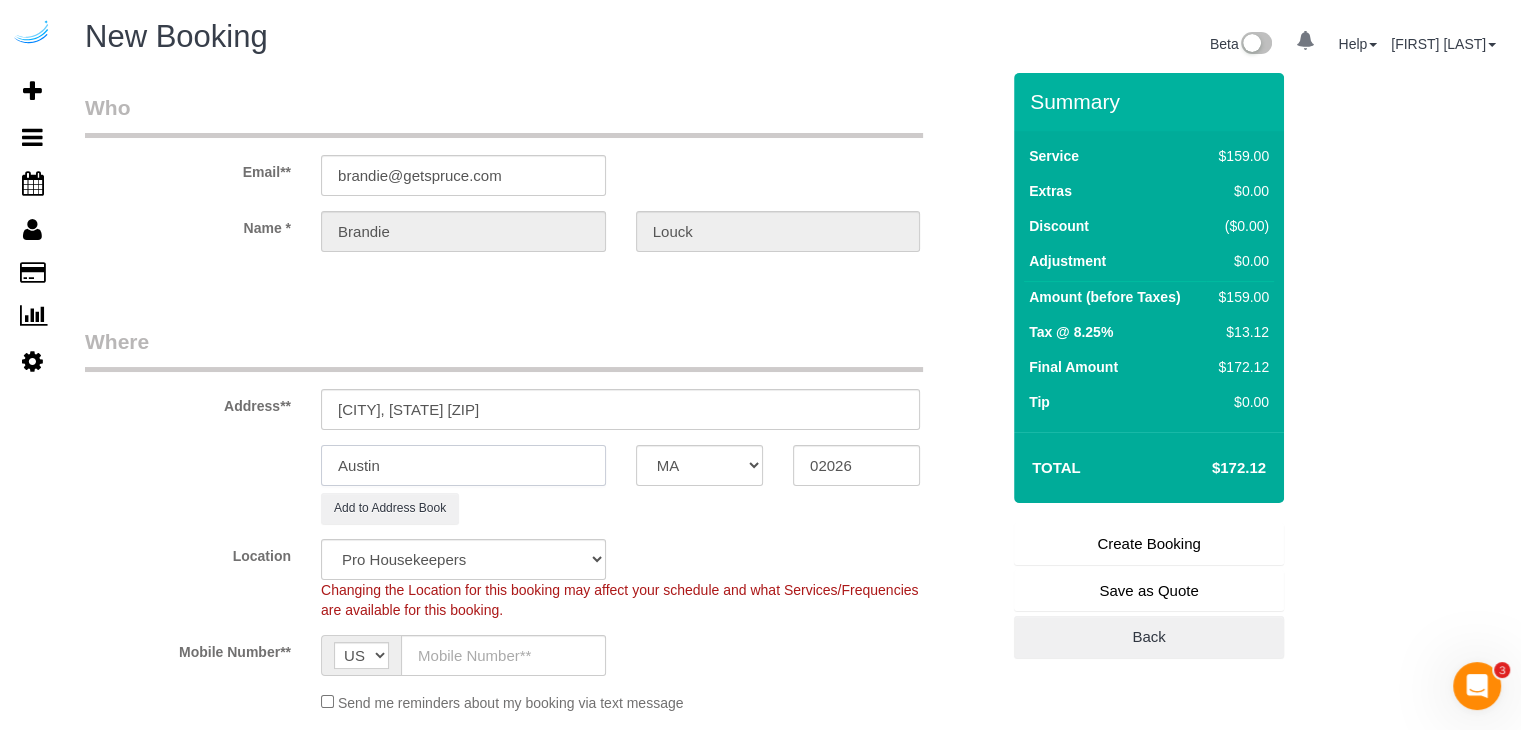 click on "Austin" at bounding box center (463, 465) 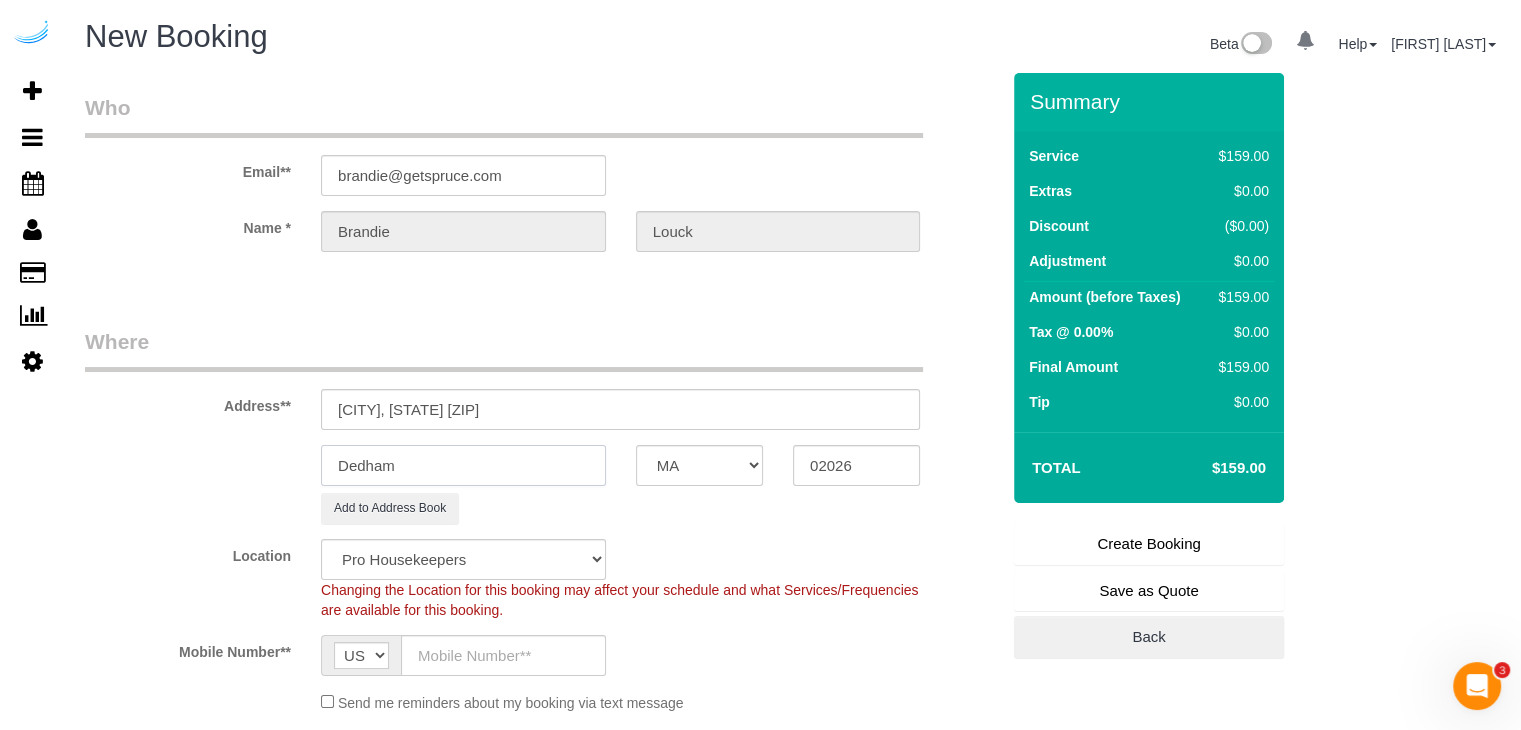 type on "Dedham" 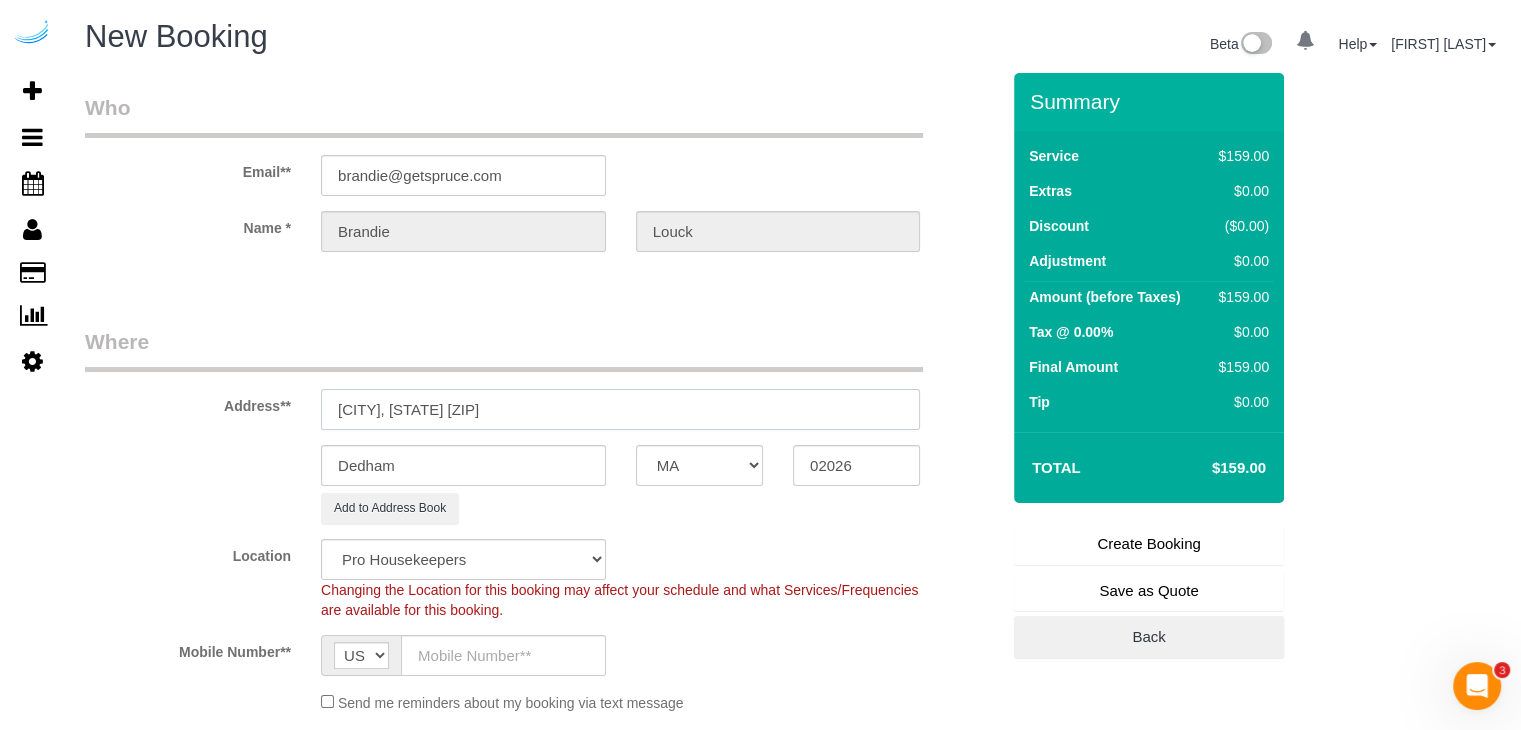 drag, startPoint x: 454, startPoint y: 408, endPoint x: 782, endPoint y: 421, distance: 328.2575 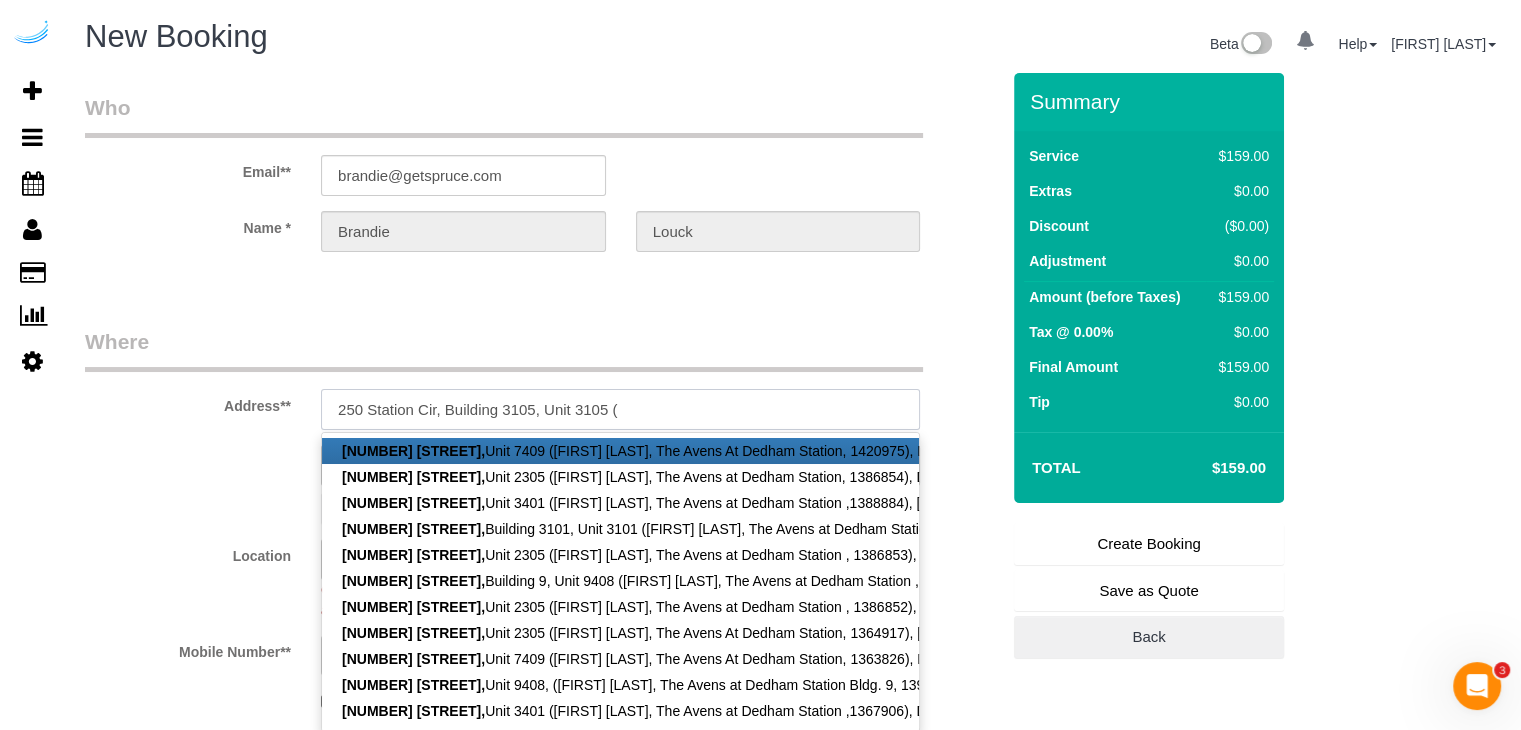 paste on "Anabel Jimenez" 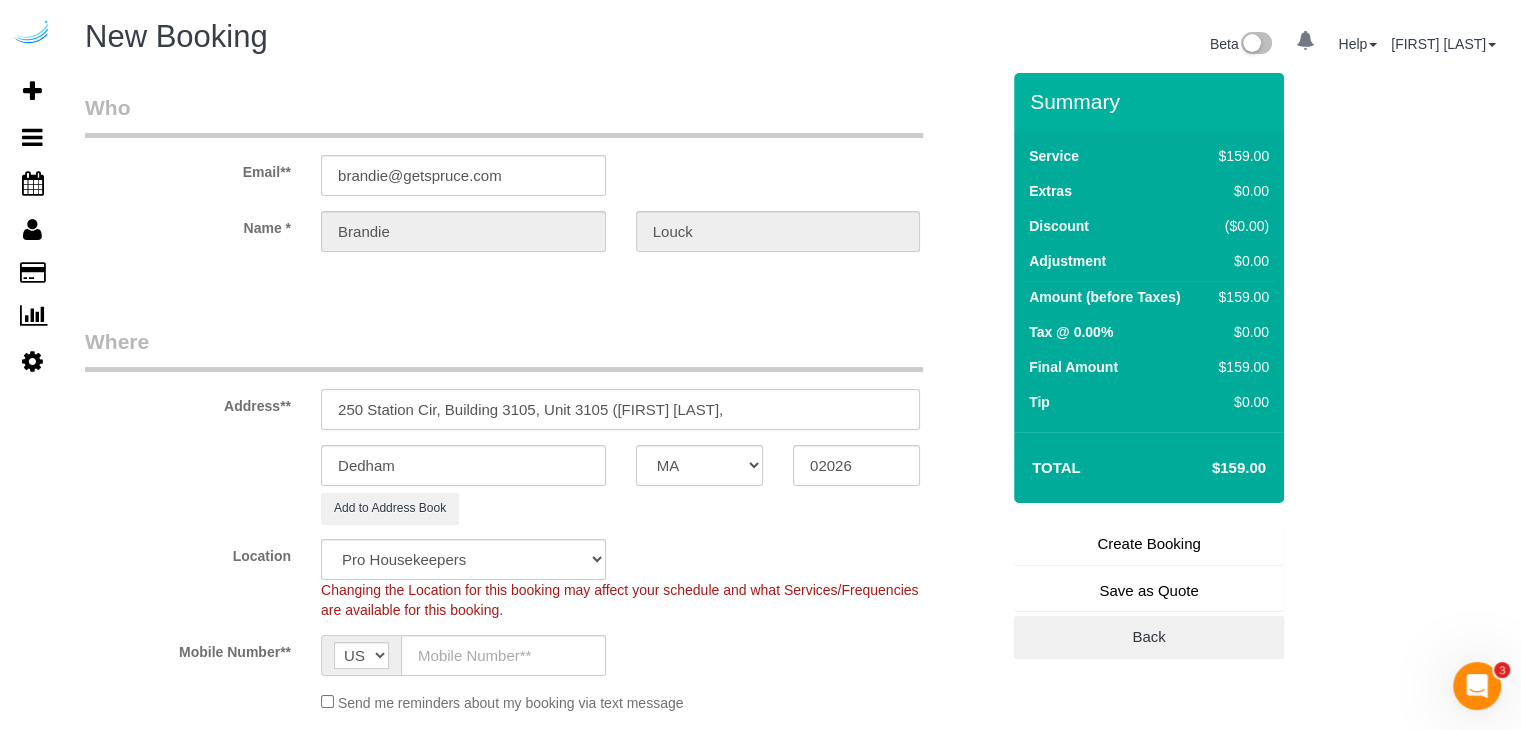paste on "The Avens at Dedham Station" 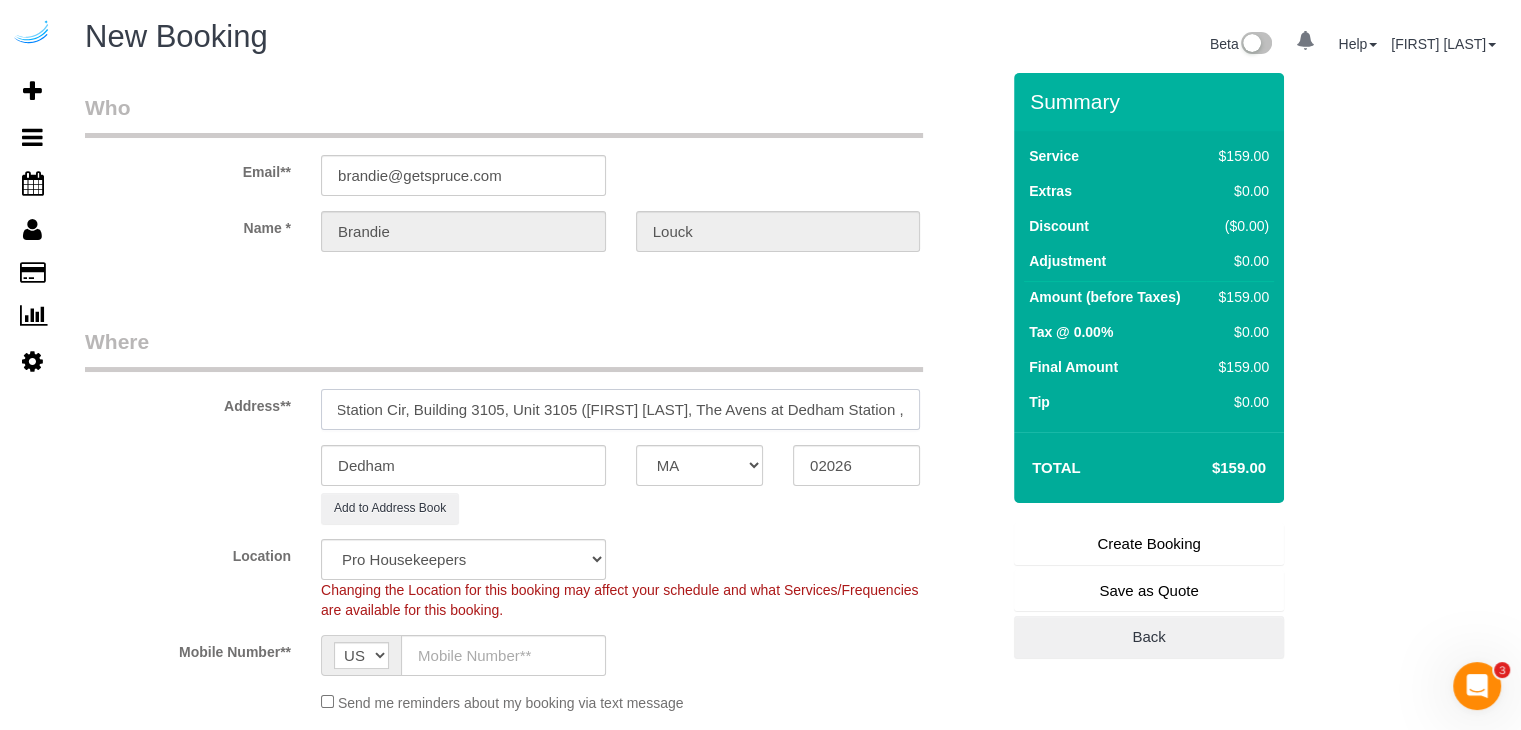scroll, scrollTop: 0, scrollLeft: 40, axis: horizontal 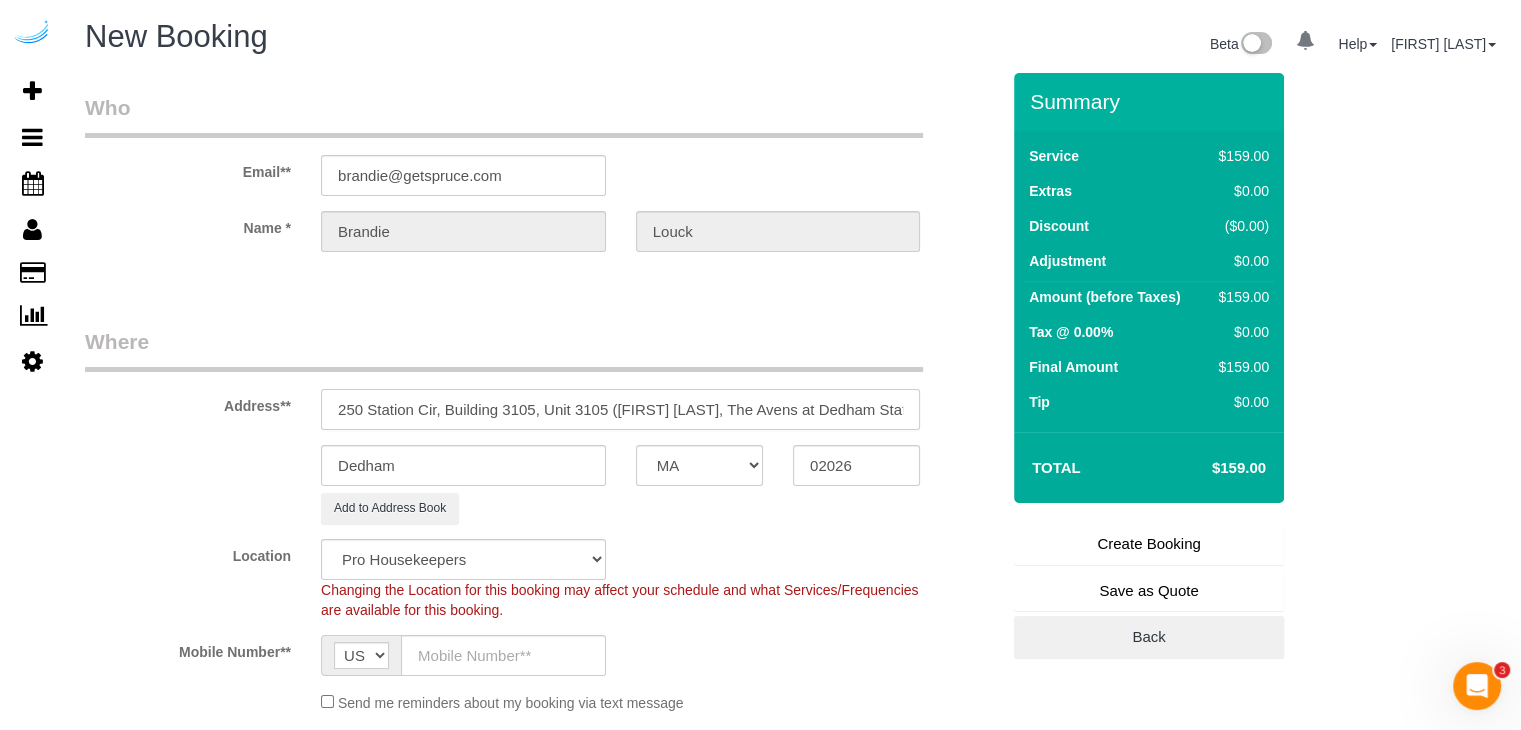 paste on "1459396" 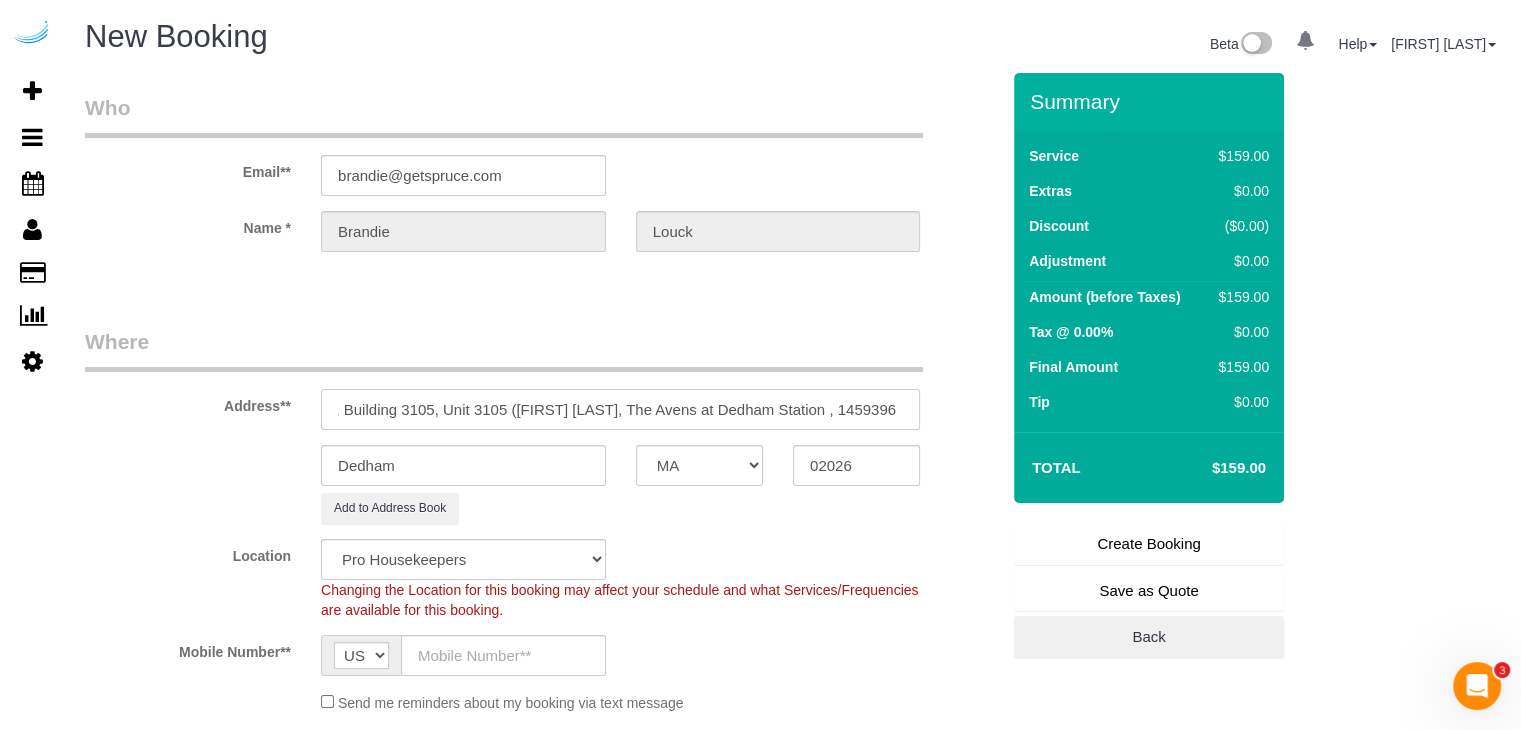 scroll, scrollTop: 0, scrollLeft: 106, axis: horizontal 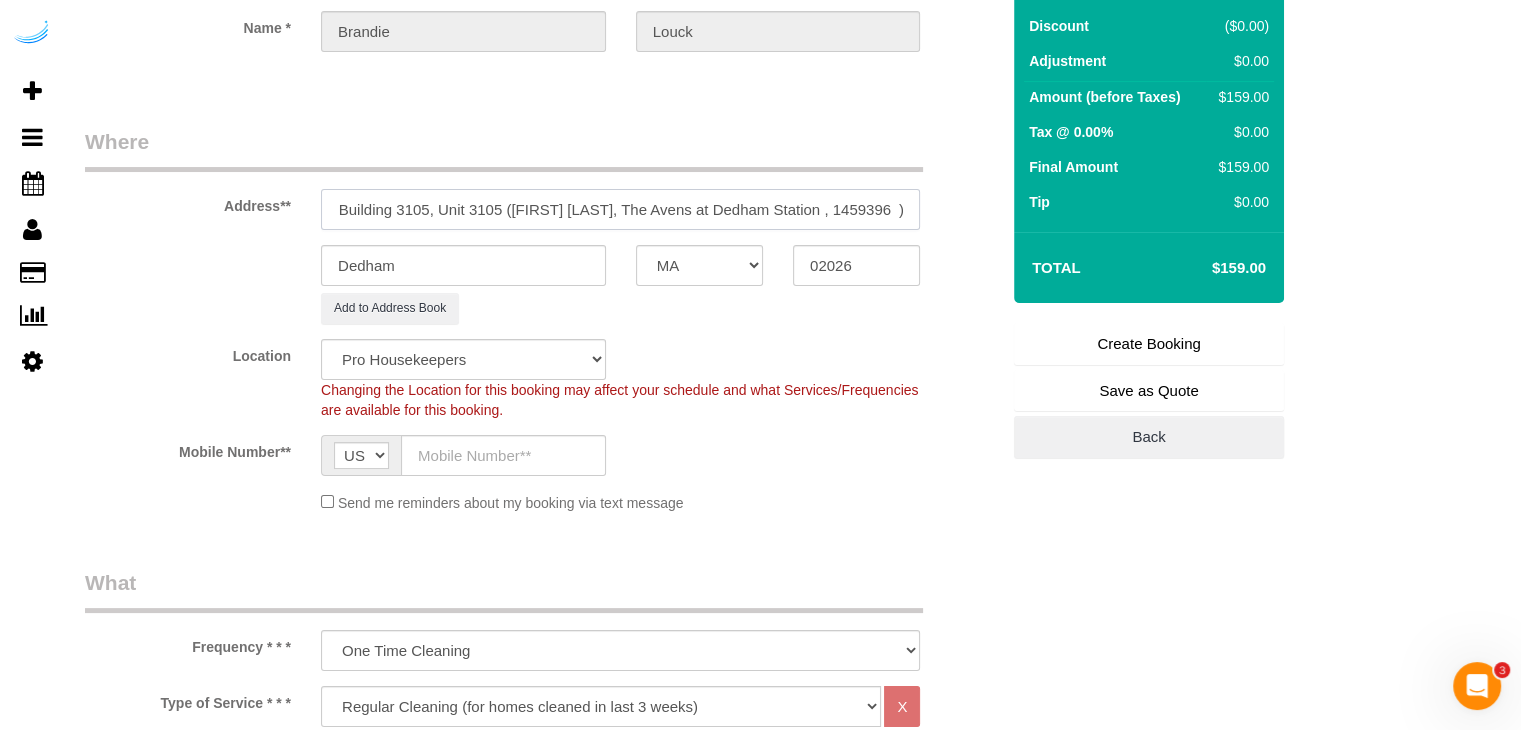 type on "250 Station Cir, Building 3105, Unit 3105 (Anabel Jimenez, The Avens at Dedham Station , 1459396	)" 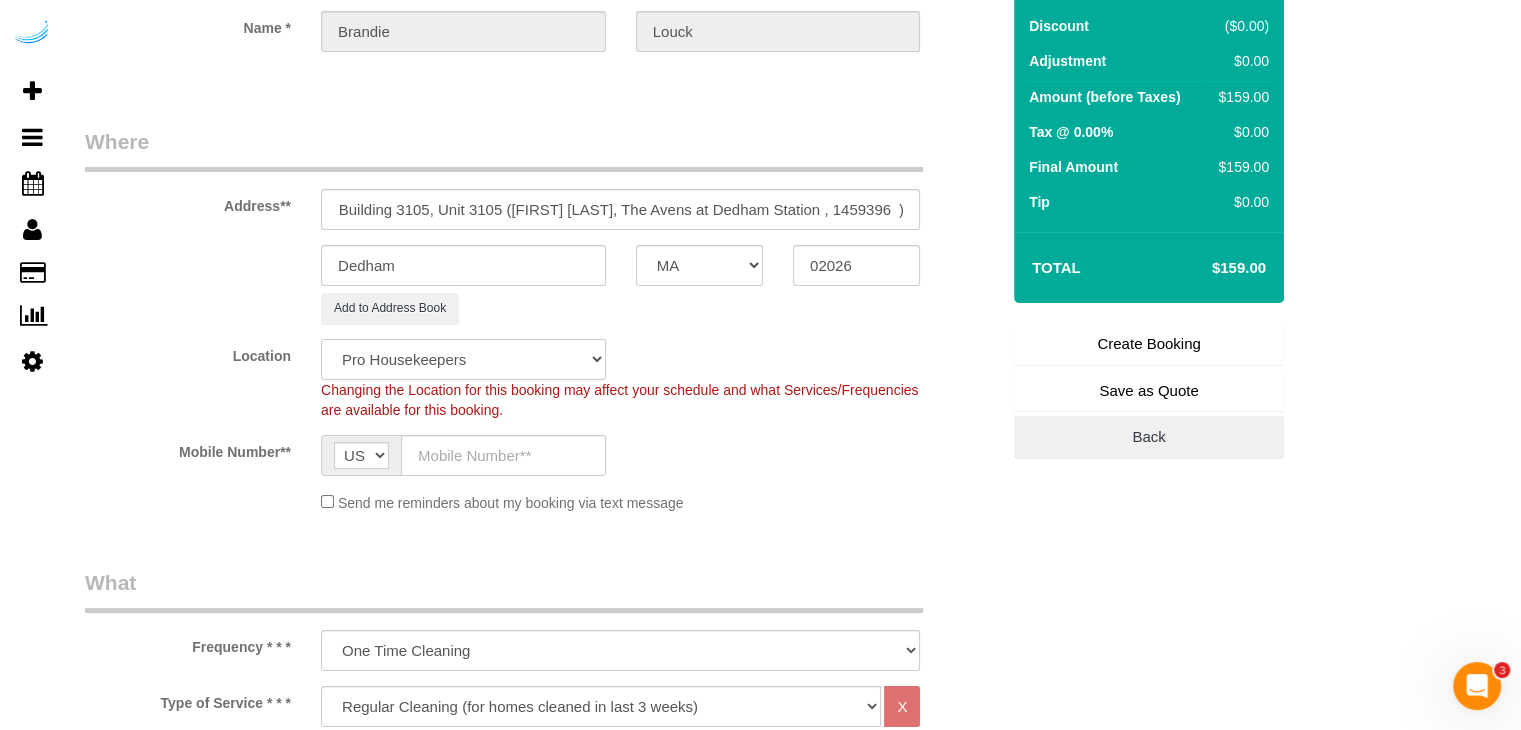 click on "Pro Housekeepers Atlanta Austin Boston Chicago Cincinnati Clearwater Denver Ft Lauderdale Houston Jacksonville Kansas Las Vegas Los Angeles Area Miami Area Naples NYC Area Orlando Palm Beach Phoenix Portland Area San Francisco Area Sarasota Seattle Area St Petersburg Tampa Washington DC" 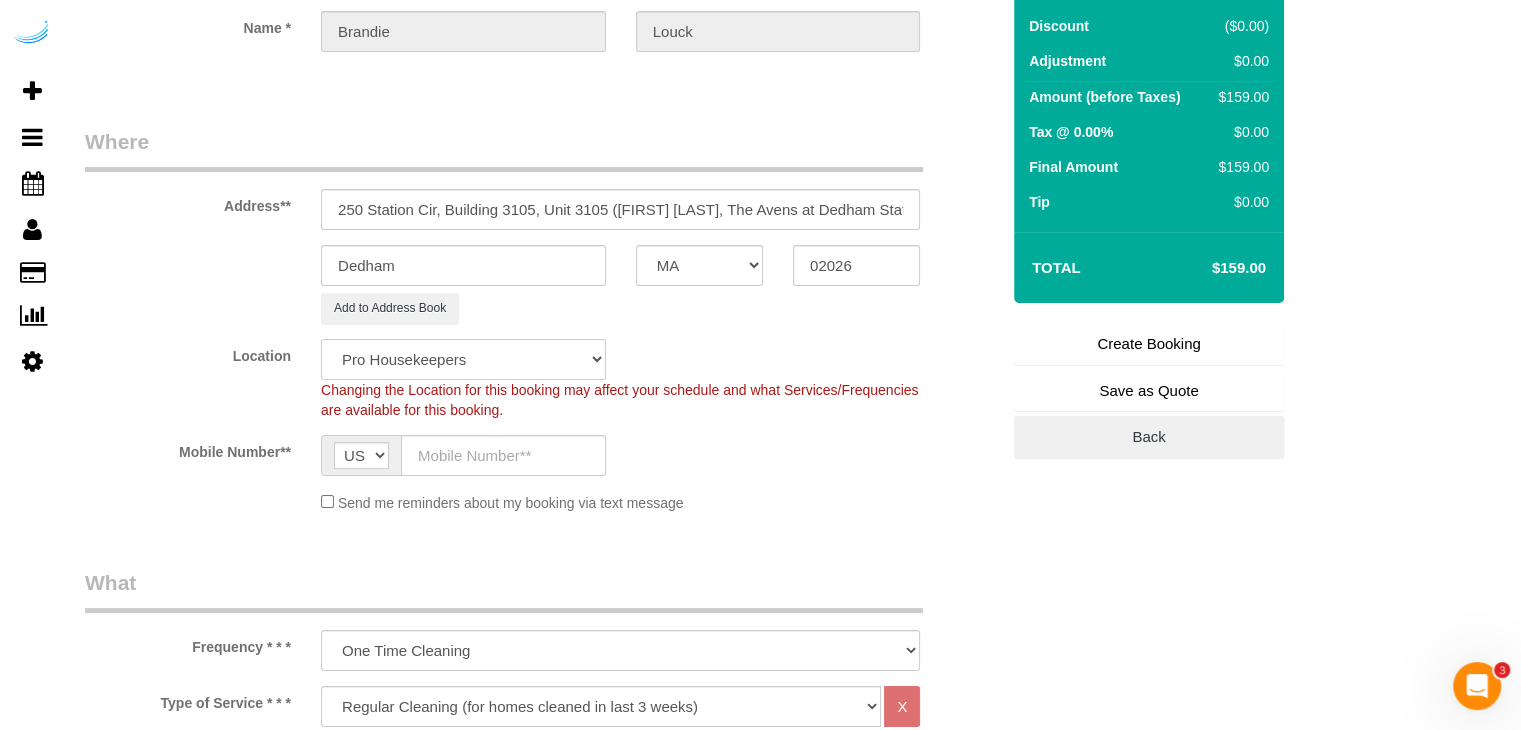 select on "7" 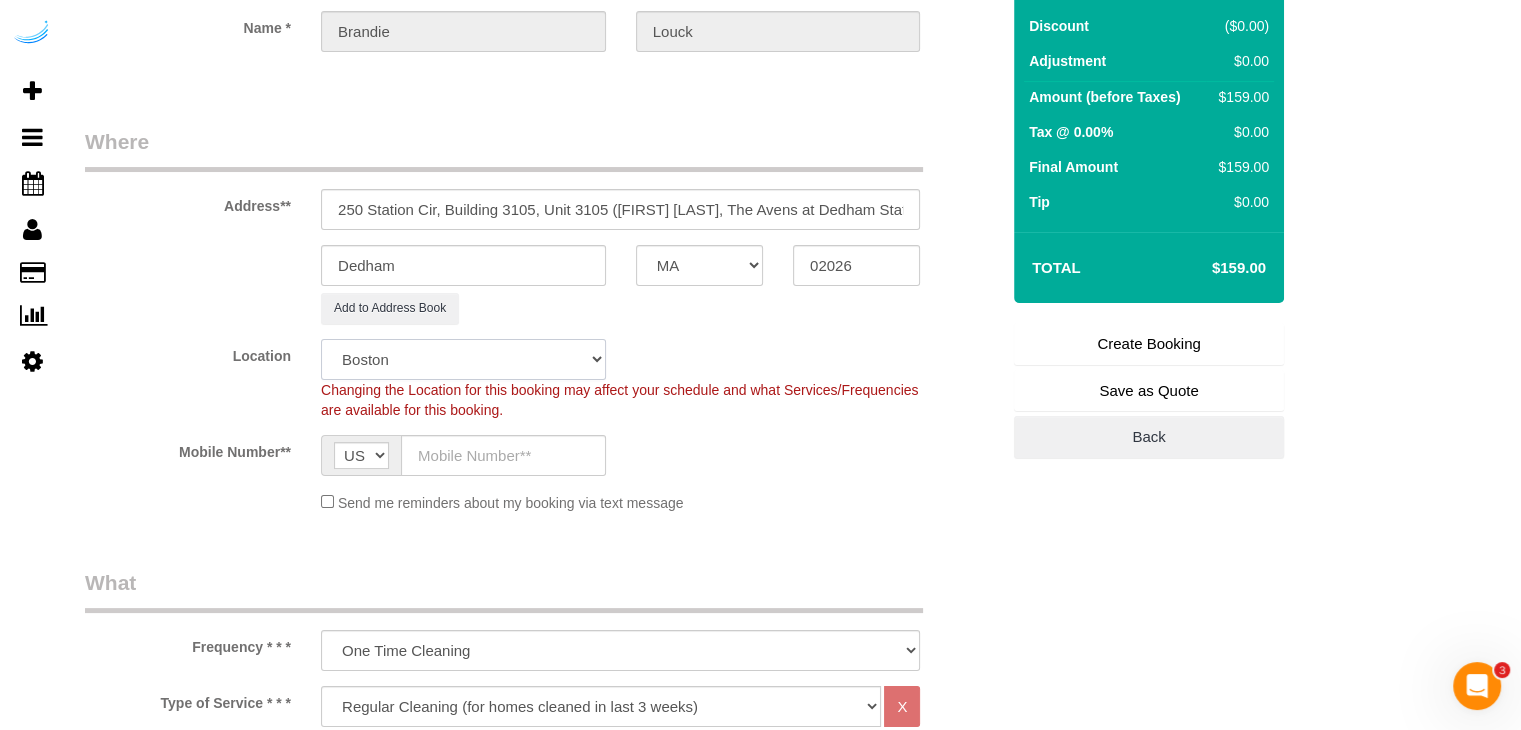 click on "Pro Housekeepers Atlanta Austin Boston Chicago Cincinnati Clearwater Denver Ft Lauderdale Houston Jacksonville Kansas Las Vegas Los Angeles Area Miami Area Naples NYC Area Orlando Palm Beach Phoenix Portland Area San Francisco Area Sarasota Seattle Area St Petersburg Tampa Washington DC" 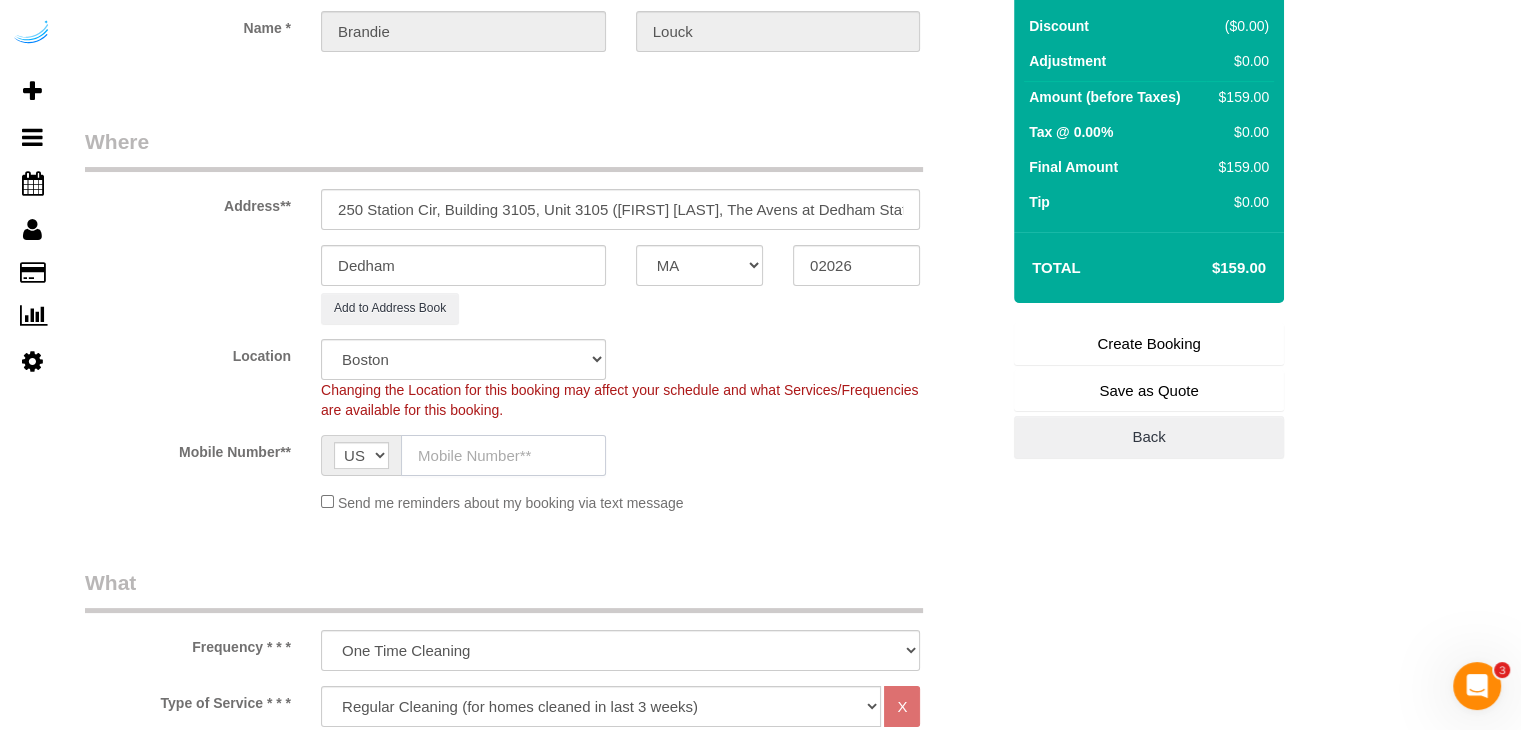click 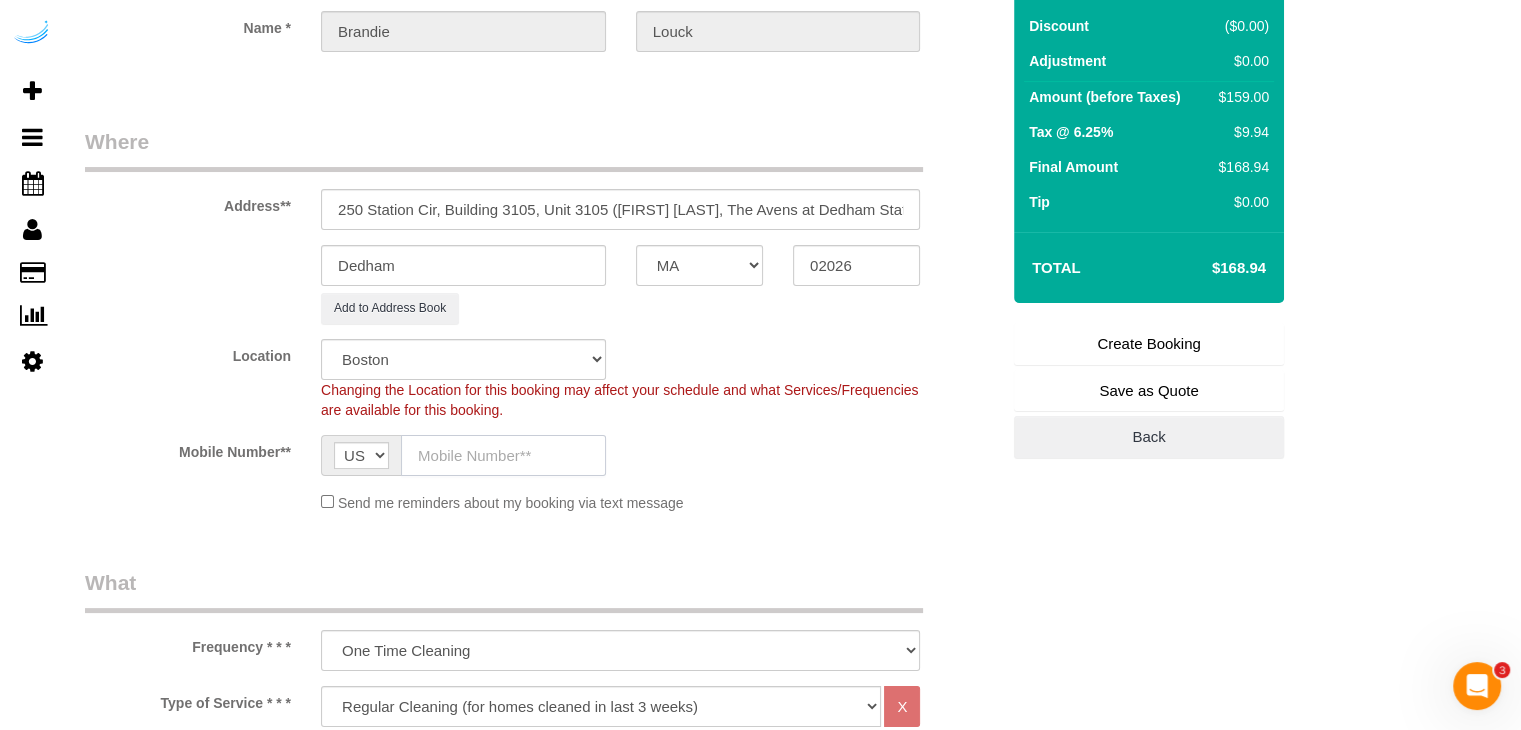 type on "(512) 444-3607" 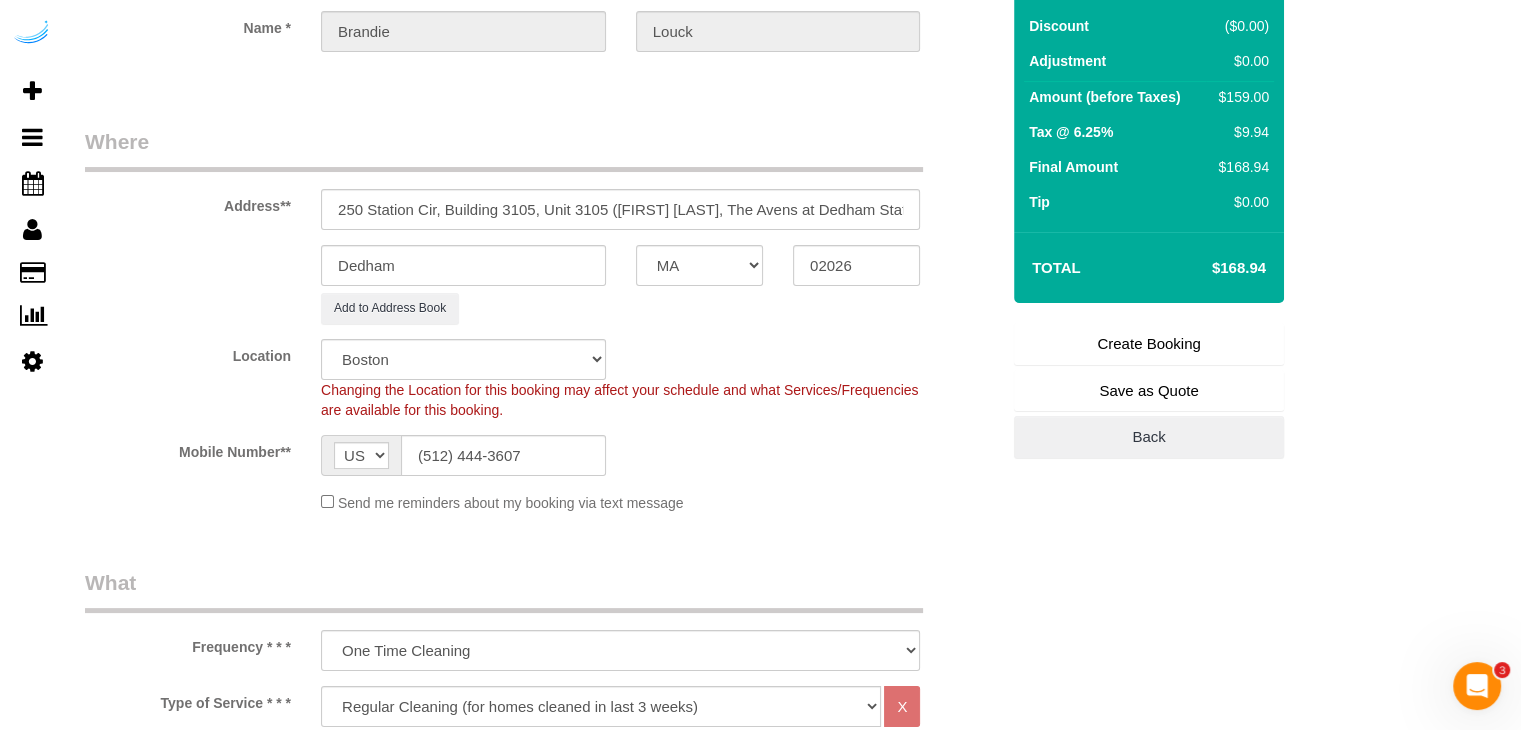 type on "Brandie Louck" 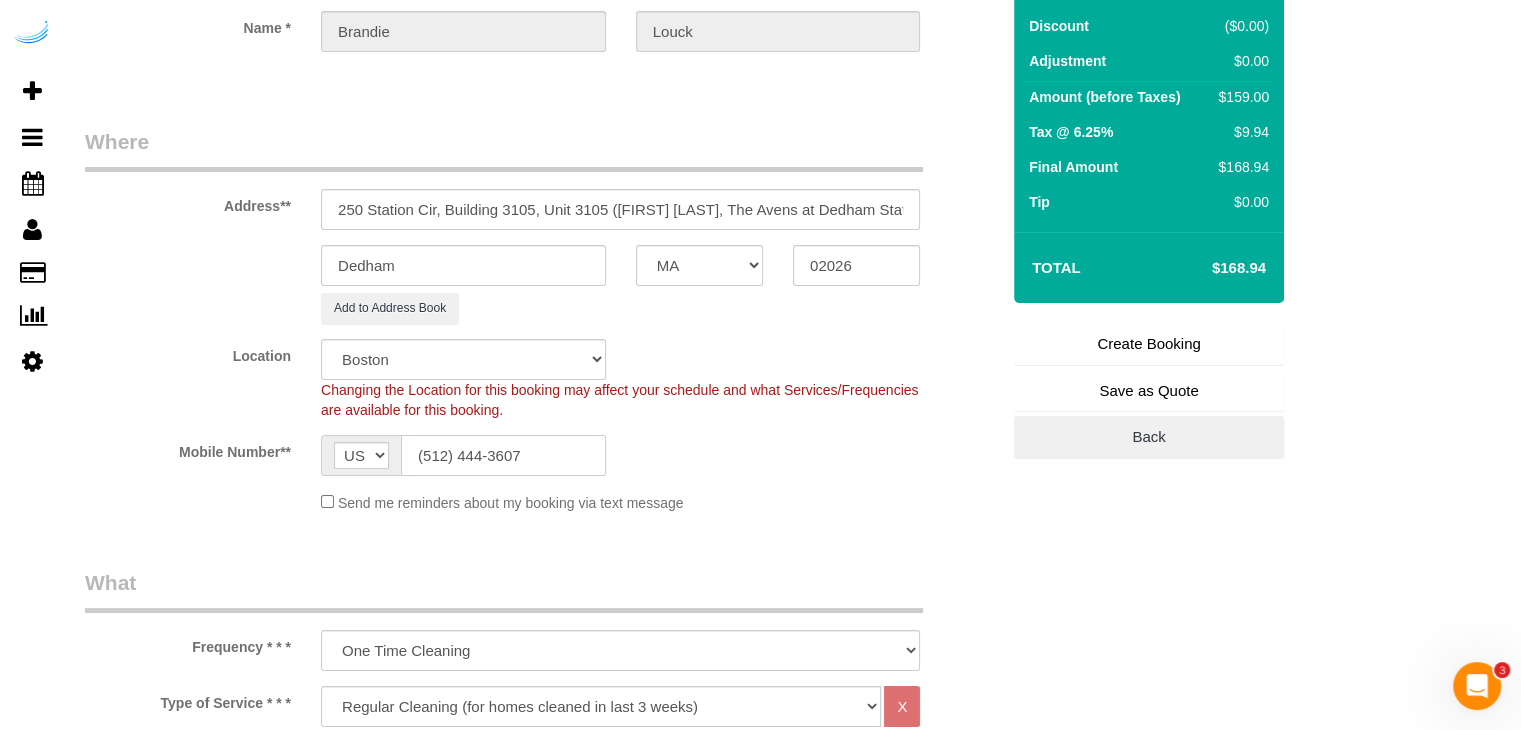 type on "(512) 444-3607" 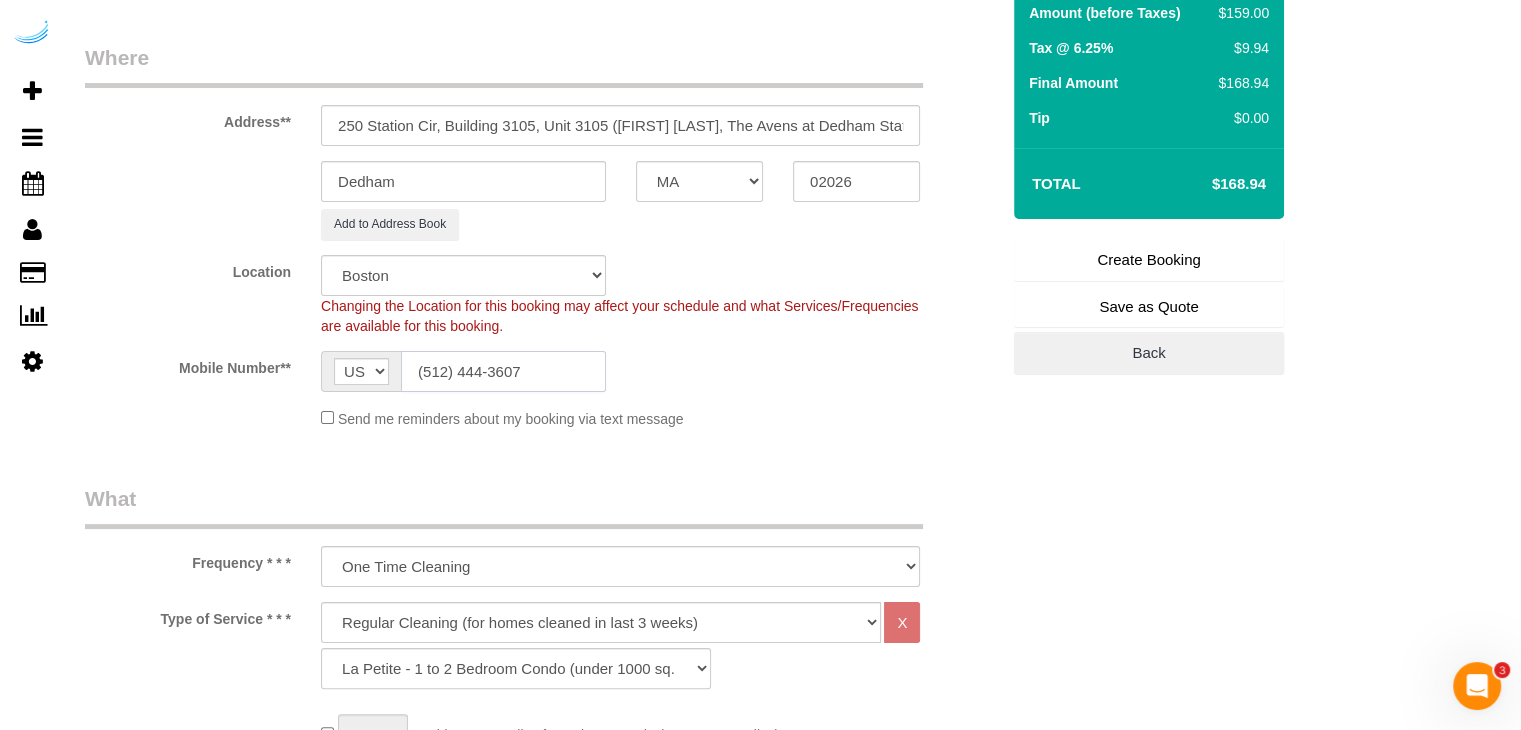 scroll, scrollTop: 400, scrollLeft: 0, axis: vertical 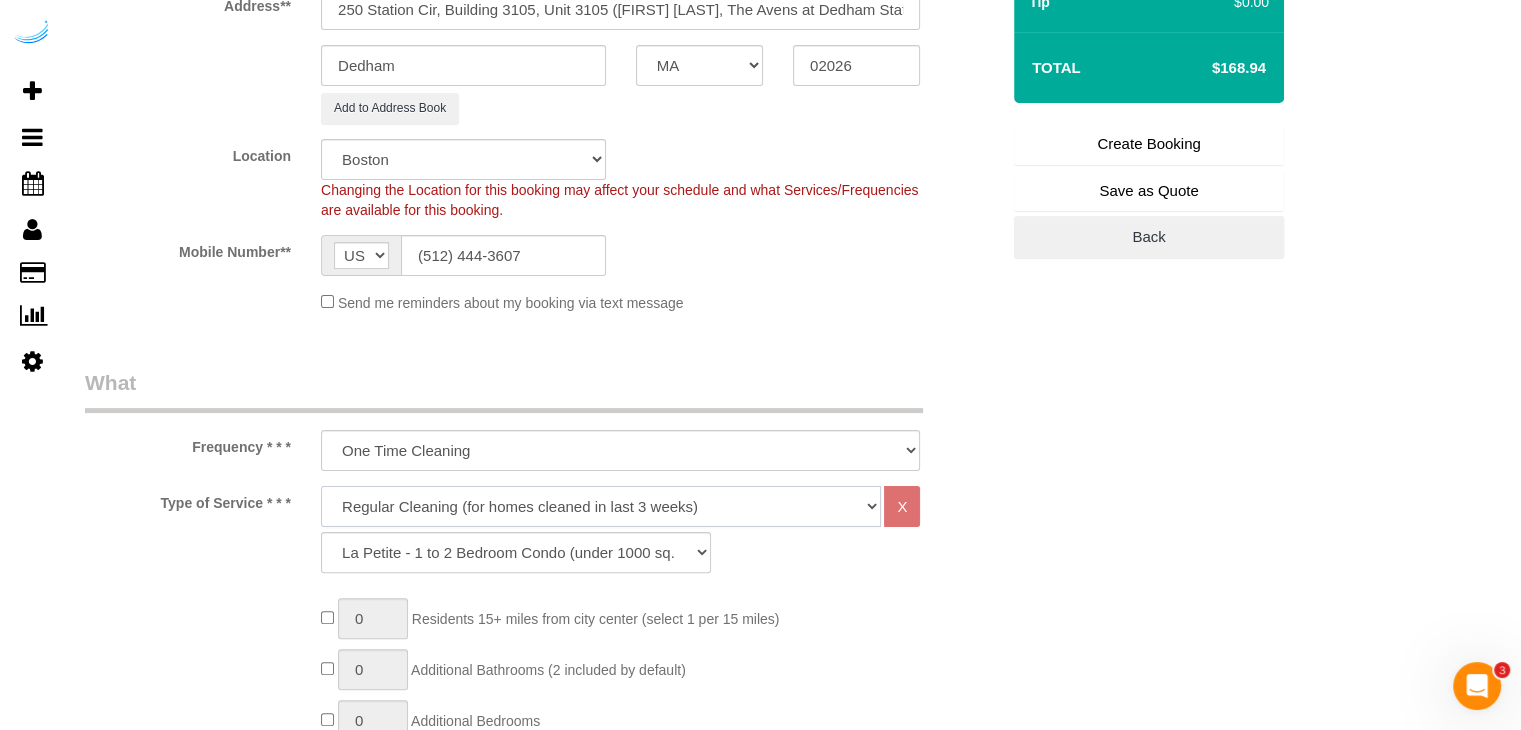 click on "Deep Cleaning (for homes that have not been cleaned in 3+ weeks) Spruce Regular Cleaning (for homes cleaned in last 3 weeks) Moving Cleanup (to clean home for new tenants) Post Construction Cleaning Vacation Rental Cleaning Hourly" 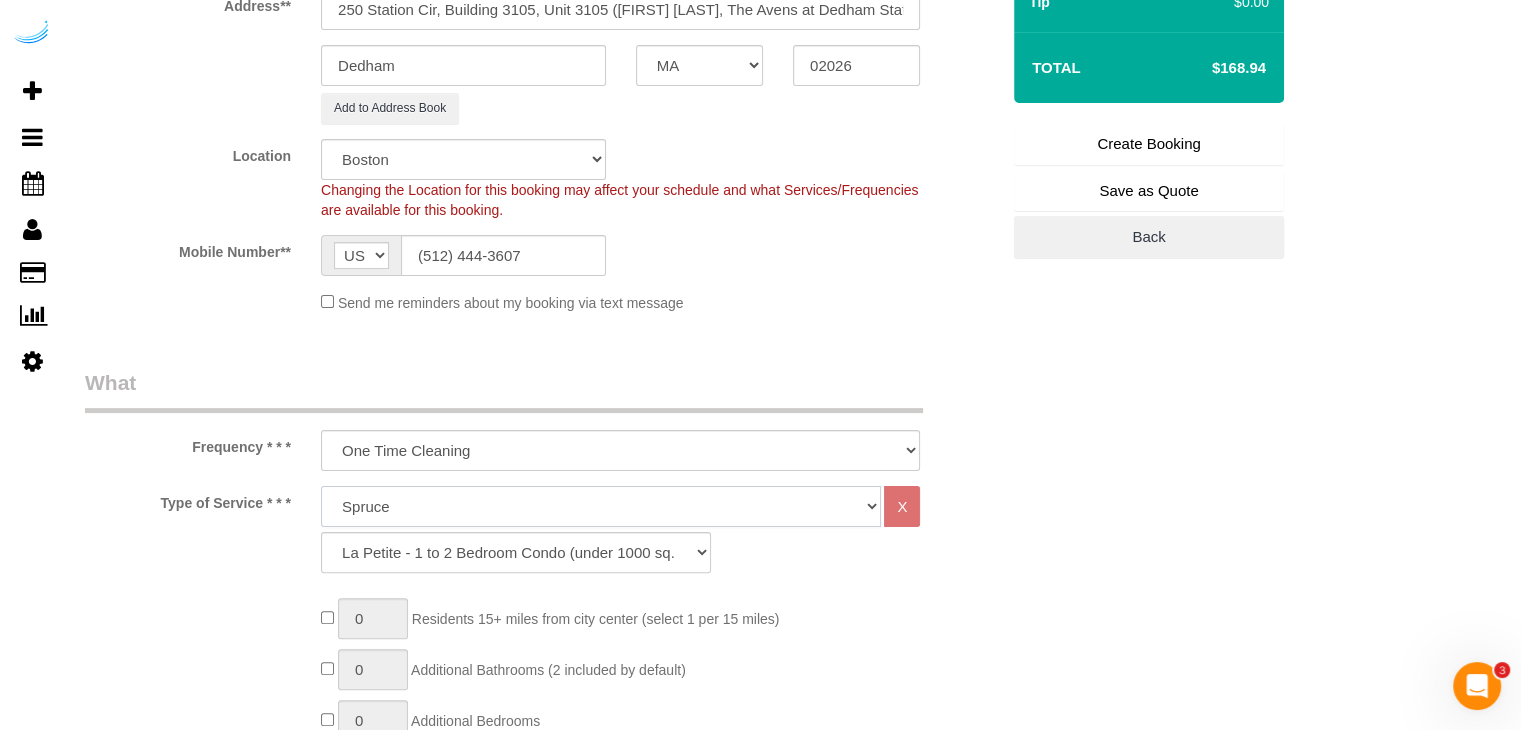 click on "Deep Cleaning (for homes that have not been cleaned in 3+ weeks) Spruce Regular Cleaning (for homes cleaned in last 3 weeks) Moving Cleanup (to clean home for new tenants) Post Construction Cleaning Vacation Rental Cleaning Hourly" 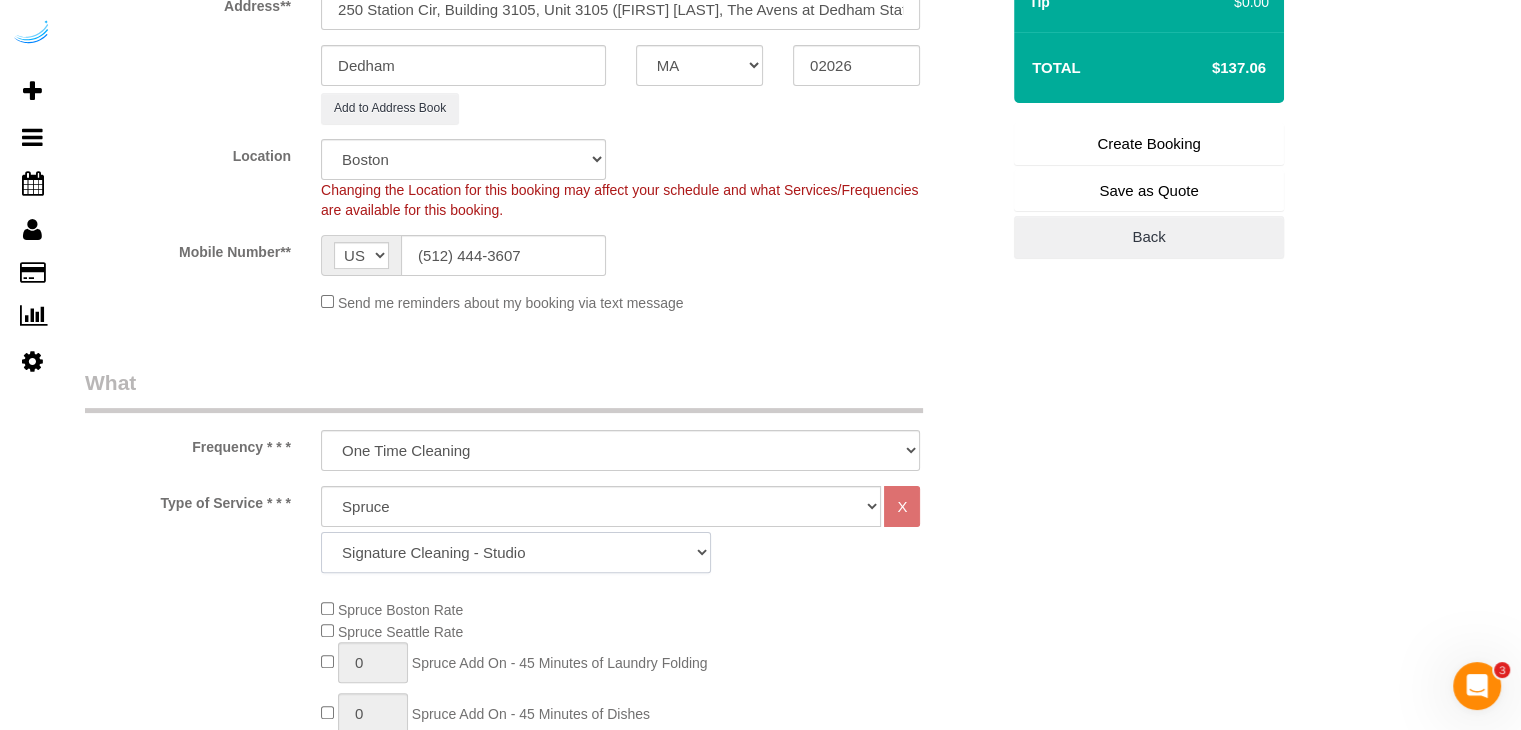 click on "Signature Cleaning - Studio Signature Cleaning - 1 Bed 1 Bath Signature Cleaning - 1 Bed 1.5 Bath Signature Cleaning - 1 Bed 1 Bath + Study Signature Cleaning - 1 Bed 2 Bath Signature Cleaning - 2 Bed 1 Bath Signature Cleaning - 2 Bed 2 Bath Signature Cleaning - 2 Bed 2.5 Bath Signature Cleaning - 2 Bed 2 Bath + Study Signature Cleaning - 3 Bed 2 Bath Signature Cleaning - 3 Bed 3 Bath Signature Cleaning - 4 Bed 2 Bath Signature Cleaning - 4 Bed 4 Bath Signature Cleaning - 5 Bed 4 Bath Signature Cleaning - 5 Bed 5 Bath Signature Cleaning - 6 Bed 6 Bath Premium Cleaning - Studio Premium Cleaning - 1 Bed 1 Bath Premium Cleaning - 1 Bed 1.5 Bath Premium Cleaning - 1 Bed 1 Bath + Study Premium Cleaning - 1 Bed 2 Bath Premium Cleaning - 2 Bed 1 Bath Premium Cleaning - 2 Bed 2 Bath Premium Cleaning - 2 Bed 2.5 Bath Premium Cleaning - 2 Bed 2 Bath + Study Premium Cleaning - 3 Bed 2 Bath Premium Cleaning - 3 Bed 3 Bath Premium Cleaning - 4 Bed 2 Bath Premium Cleaning - 4 Bed 4 Bath Premium Cleaning - 5 Bed 4 Bath" 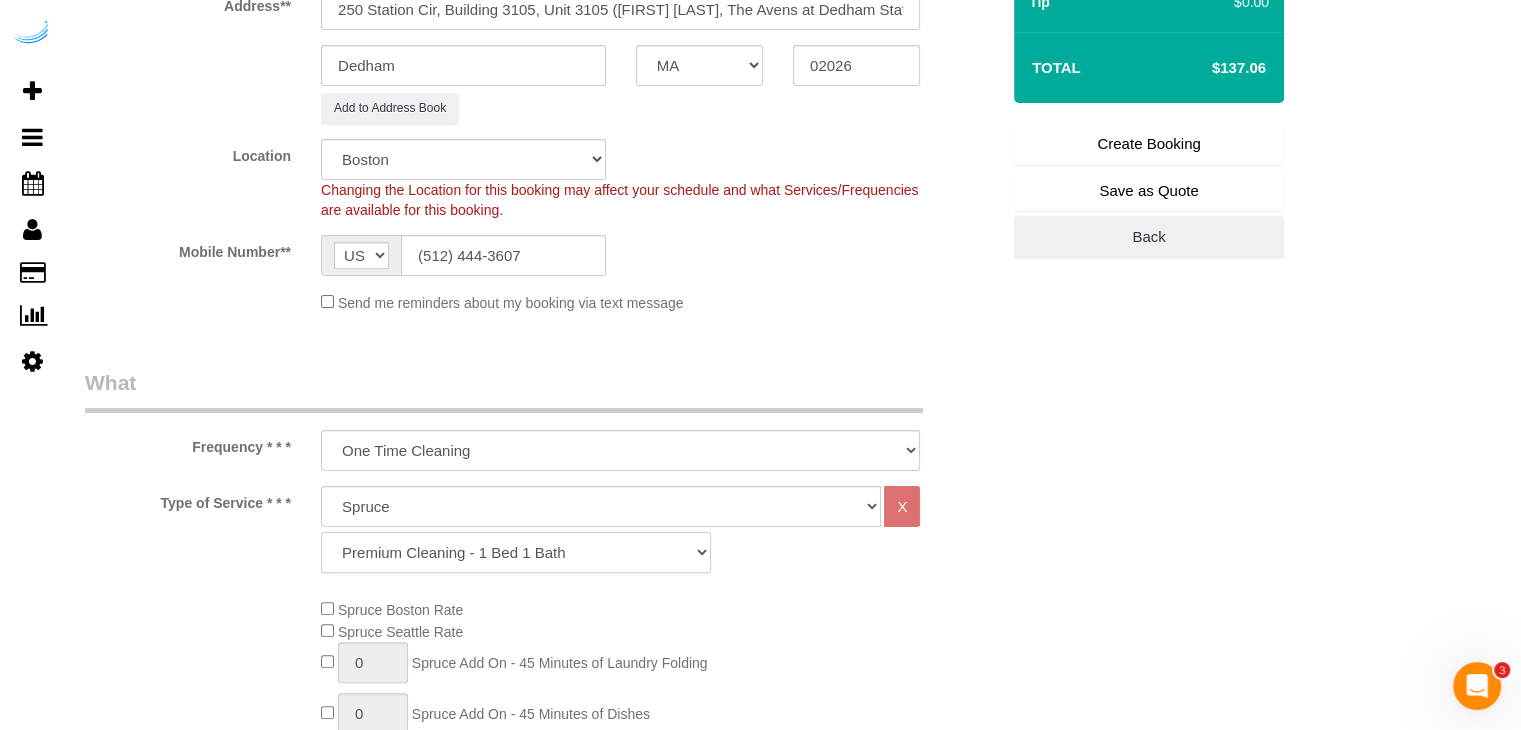 click on "Signature Cleaning - Studio Signature Cleaning - 1 Bed 1 Bath Signature Cleaning - 1 Bed 1.5 Bath Signature Cleaning - 1 Bed 1 Bath + Study Signature Cleaning - 1 Bed 2 Bath Signature Cleaning - 2 Bed 1 Bath Signature Cleaning - 2 Bed 2 Bath Signature Cleaning - 2 Bed 2.5 Bath Signature Cleaning - 2 Bed 2 Bath + Study Signature Cleaning - 3 Bed 2 Bath Signature Cleaning - 3 Bed 3 Bath Signature Cleaning - 4 Bed 2 Bath Signature Cleaning - 4 Bed 4 Bath Signature Cleaning - 5 Bed 4 Bath Signature Cleaning - 5 Bed 5 Bath Signature Cleaning - 6 Bed 6 Bath Premium Cleaning - Studio Premium Cleaning - 1 Bed 1 Bath Premium Cleaning - 1 Bed 1.5 Bath Premium Cleaning - 1 Bed 1 Bath + Study Premium Cleaning - 1 Bed 2 Bath Premium Cleaning - 2 Bed 1 Bath Premium Cleaning - 2 Bed 2 Bath Premium Cleaning - 2 Bed 2.5 Bath Premium Cleaning - 2 Bed 2 Bath + Study Premium Cleaning - 3 Bed 2 Bath Premium Cleaning - 3 Bed 3 Bath Premium Cleaning - 4 Bed 2 Bath Premium Cleaning - 4 Bed 4 Bath Premium Cleaning - 5 Bed 4 Bath" 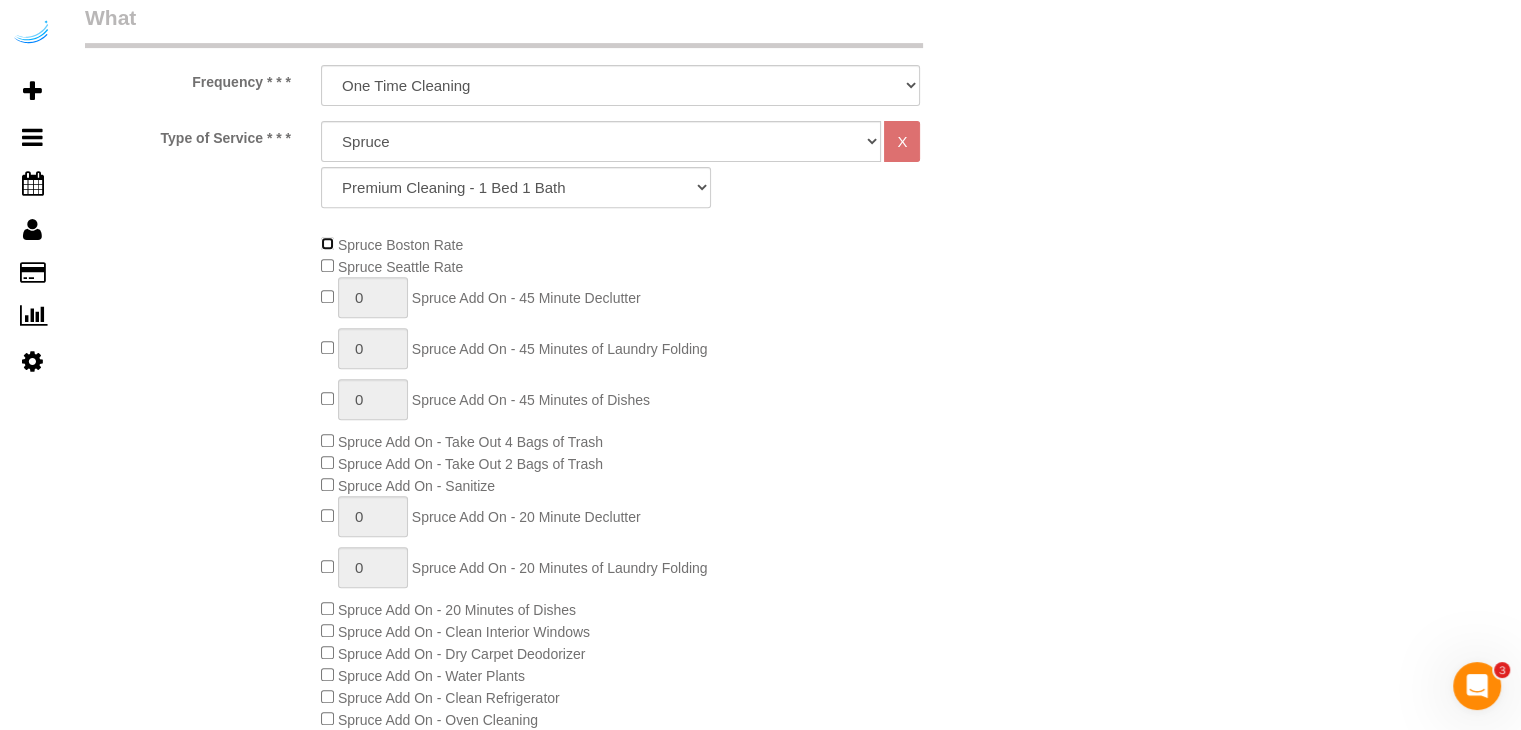 scroll, scrollTop: 800, scrollLeft: 0, axis: vertical 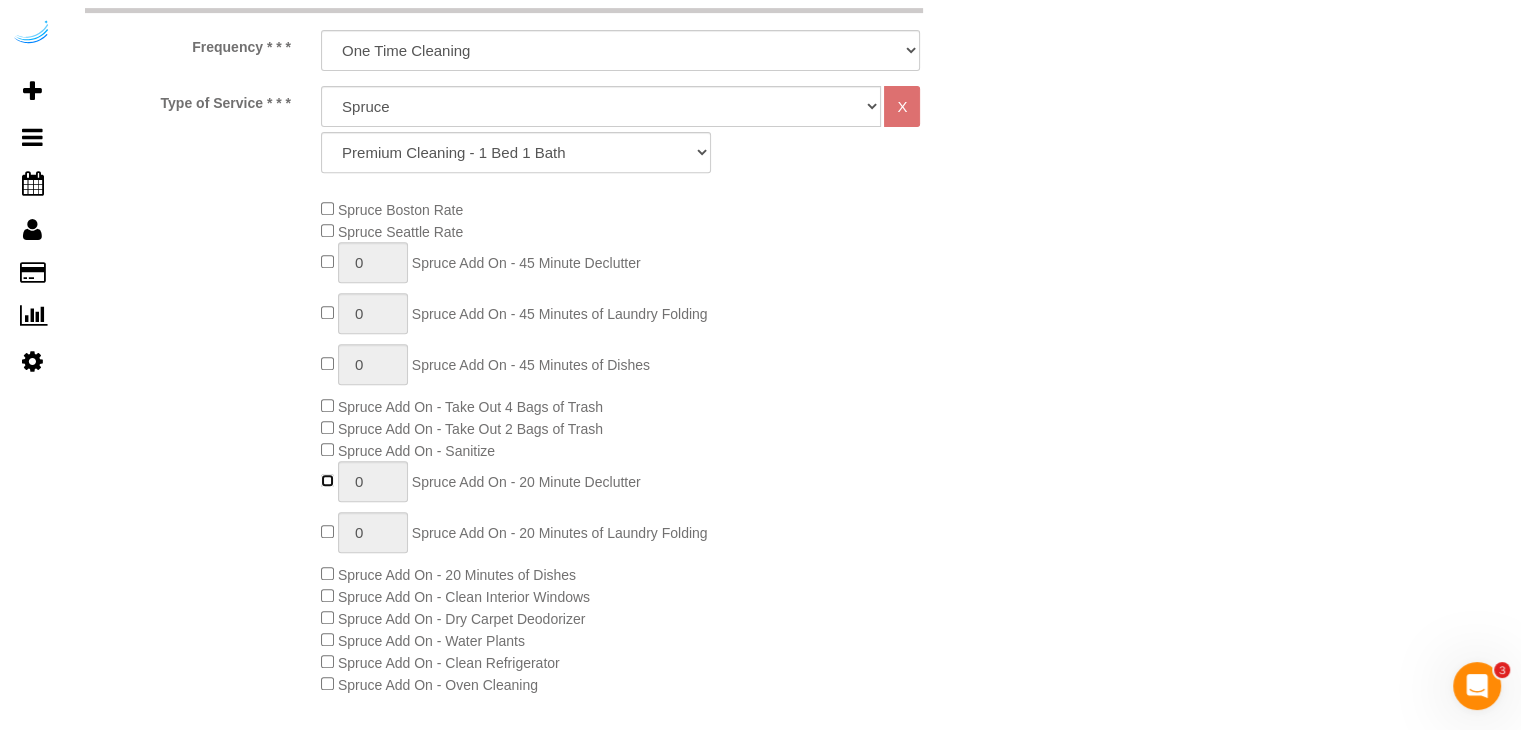 type on "1" 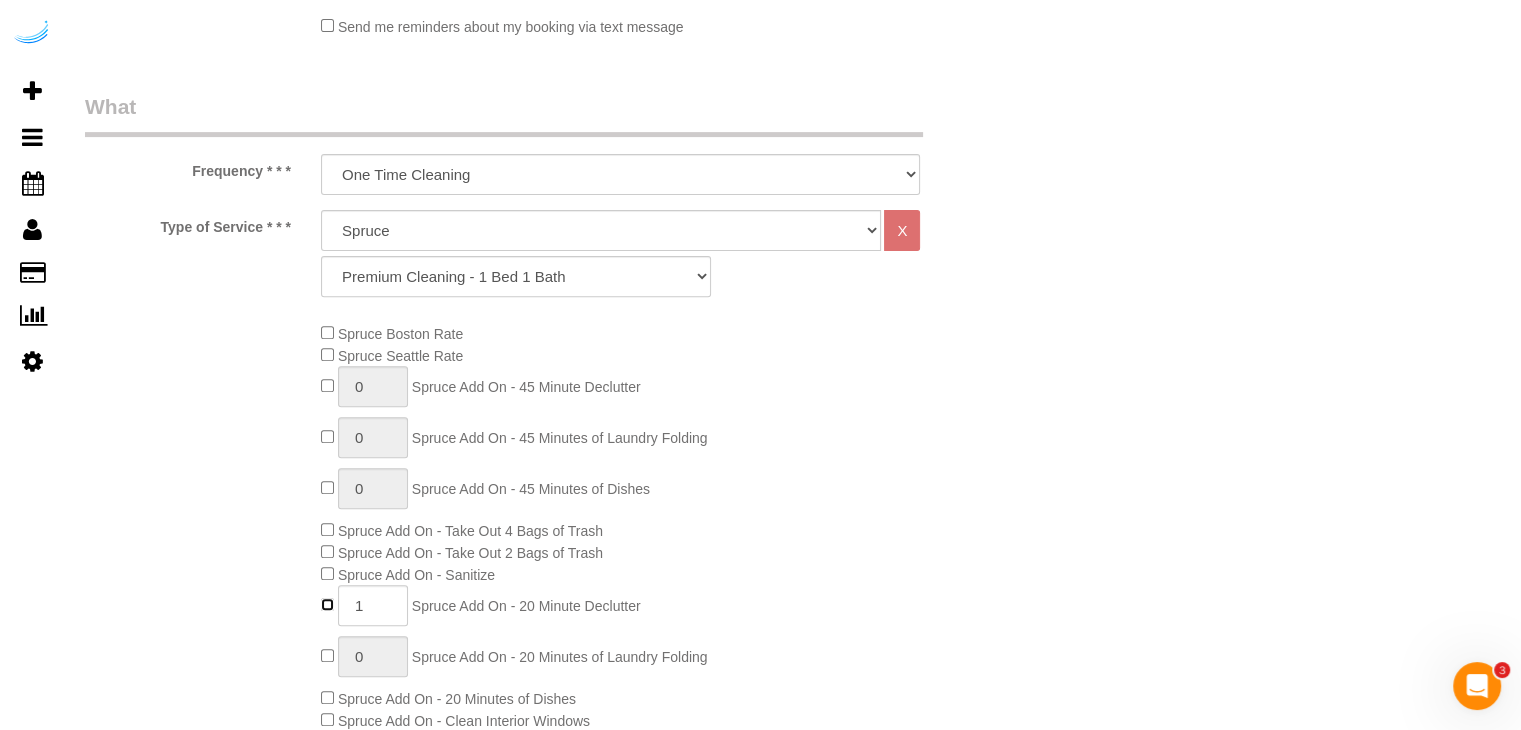 scroll, scrollTop: 500, scrollLeft: 0, axis: vertical 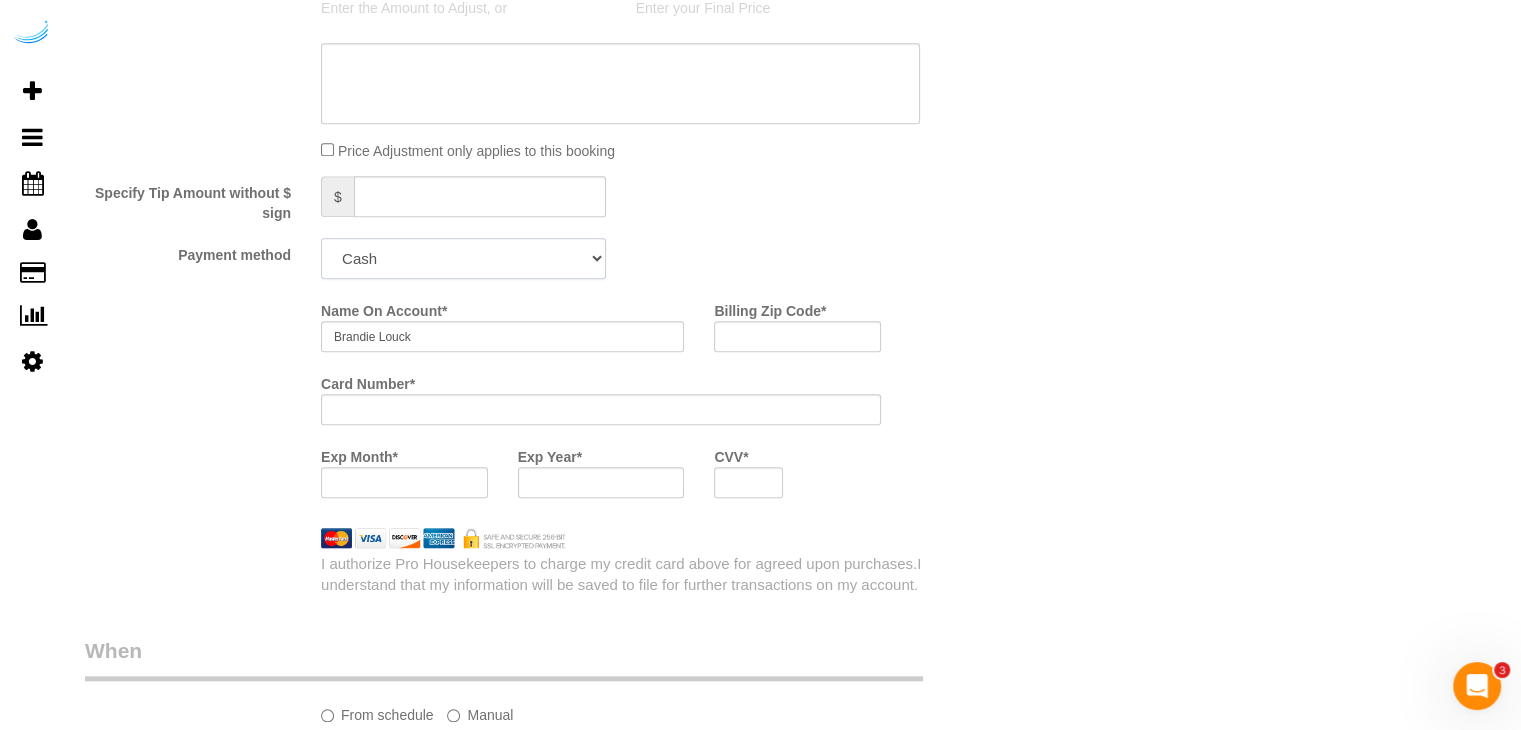 click on "Add Credit Card Cash Check Paypal" 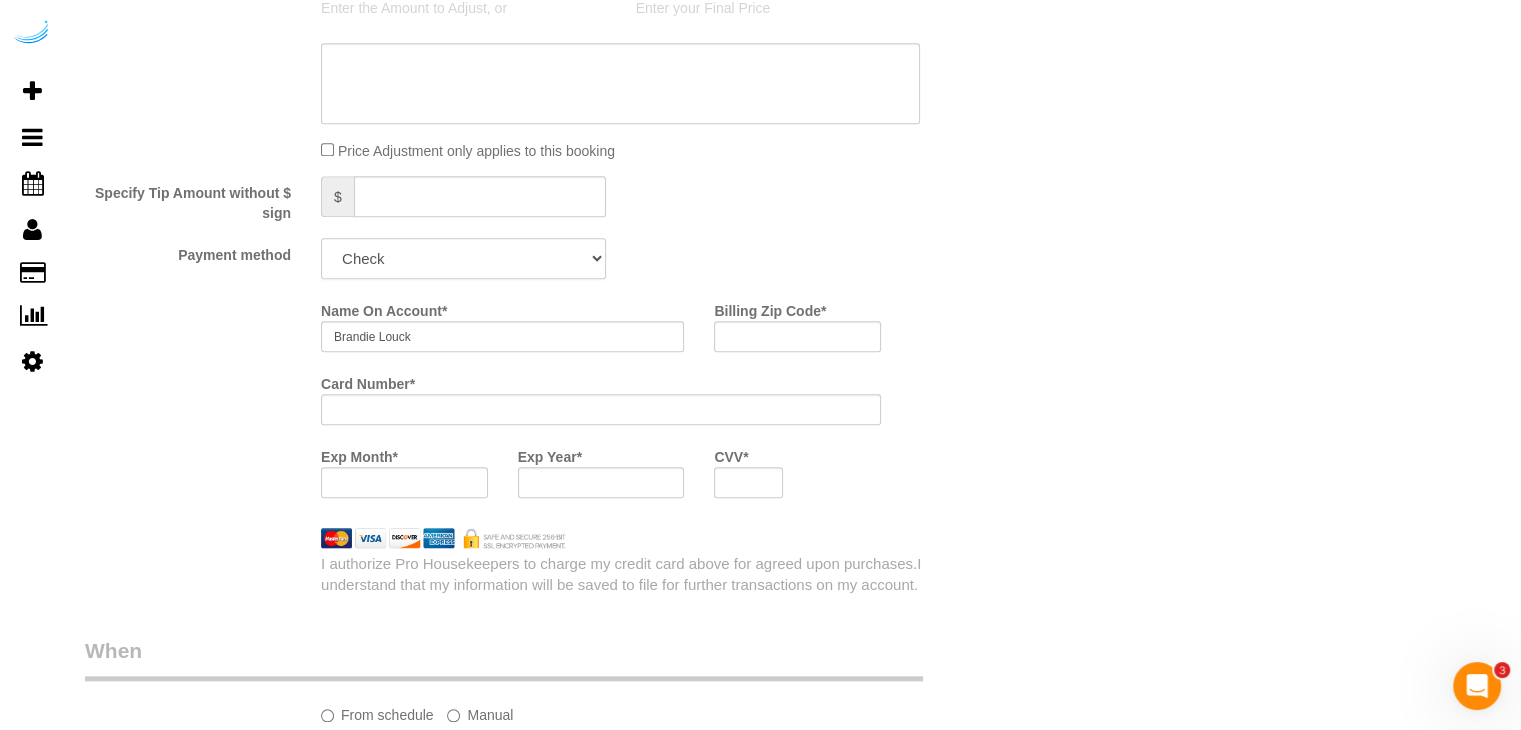 click on "Add Credit Card Cash Check Paypal" 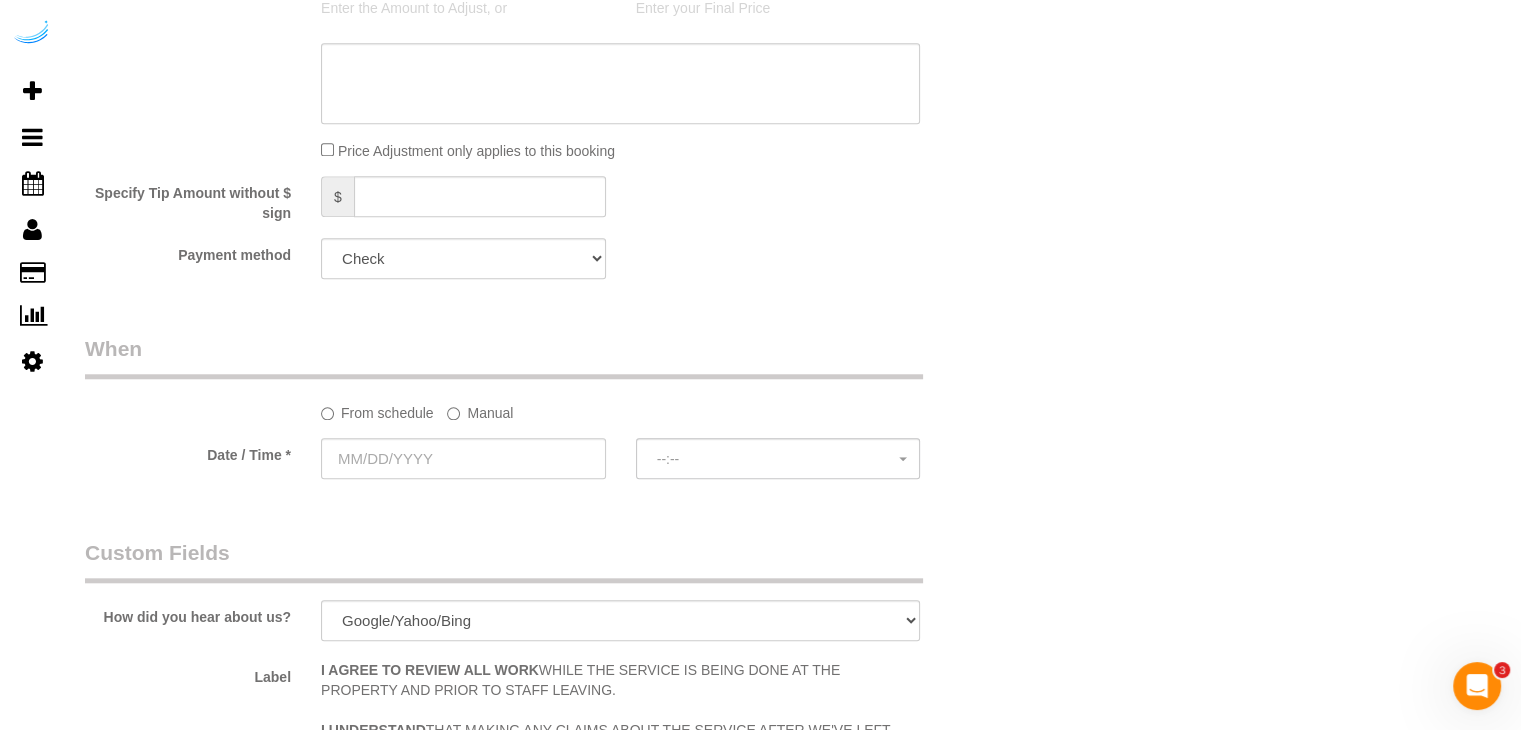 drag, startPoint x: 465, startPoint y: 418, endPoint x: 460, endPoint y: 437, distance: 19.646883 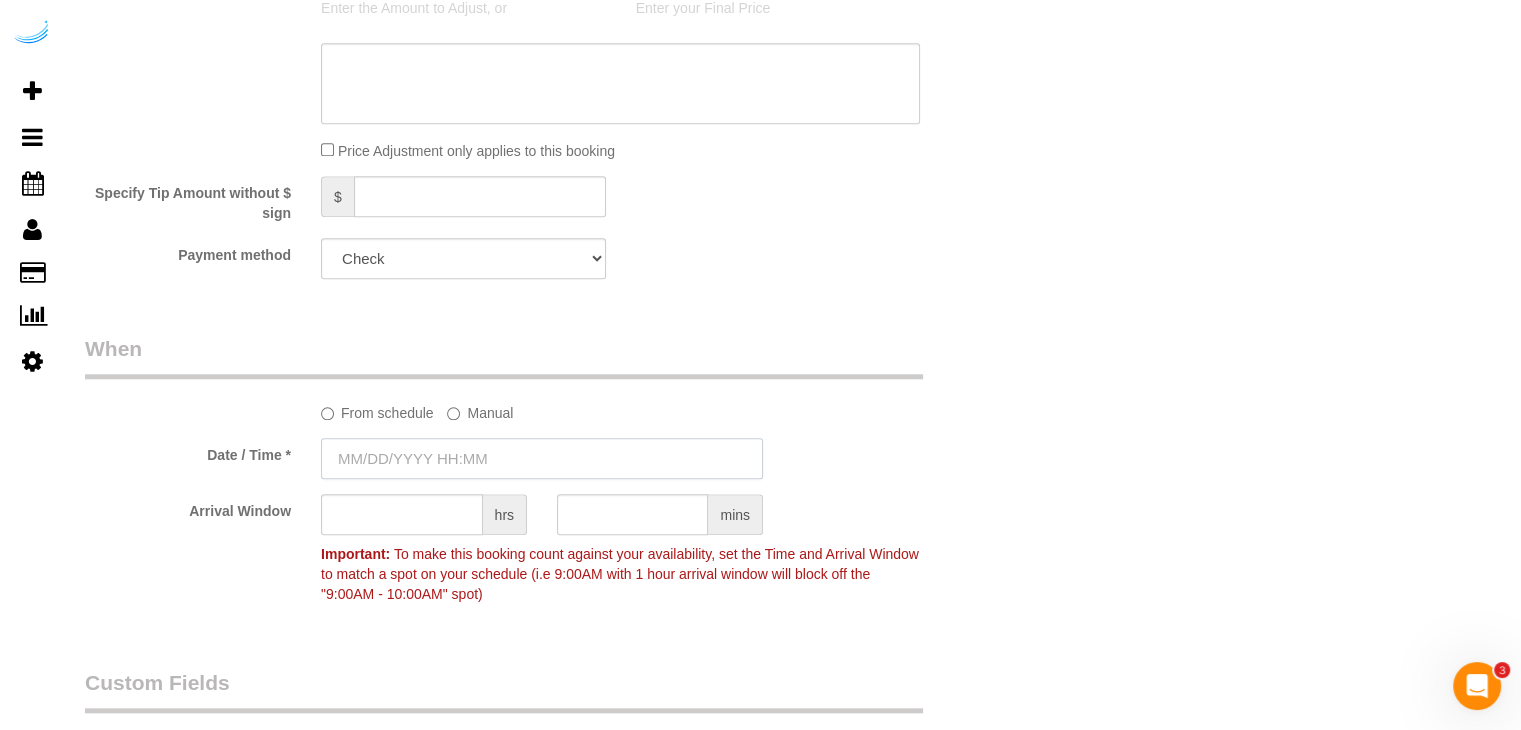 click at bounding box center [542, 458] 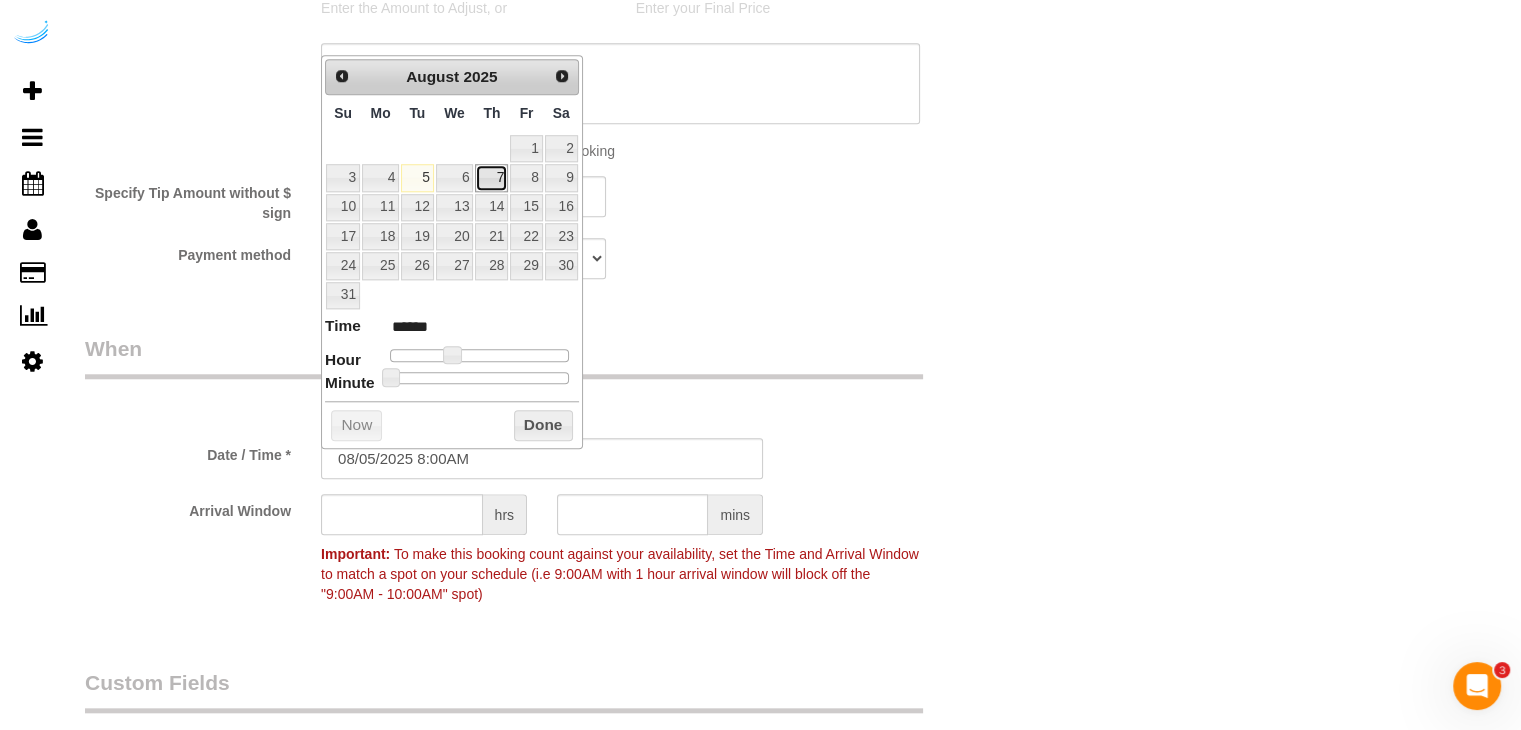 click on "7" at bounding box center (491, 177) 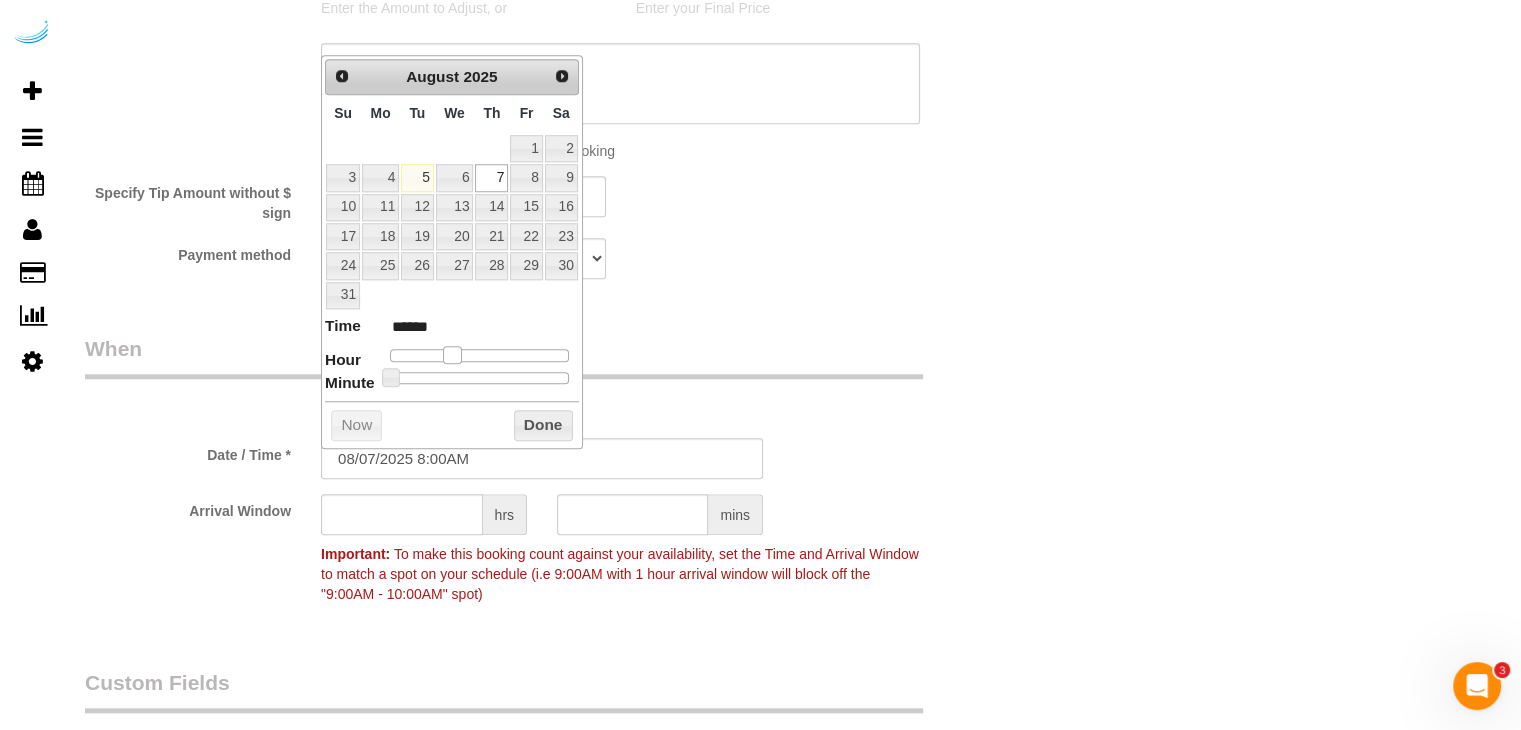 type on "08/07/2025 9:00AM" 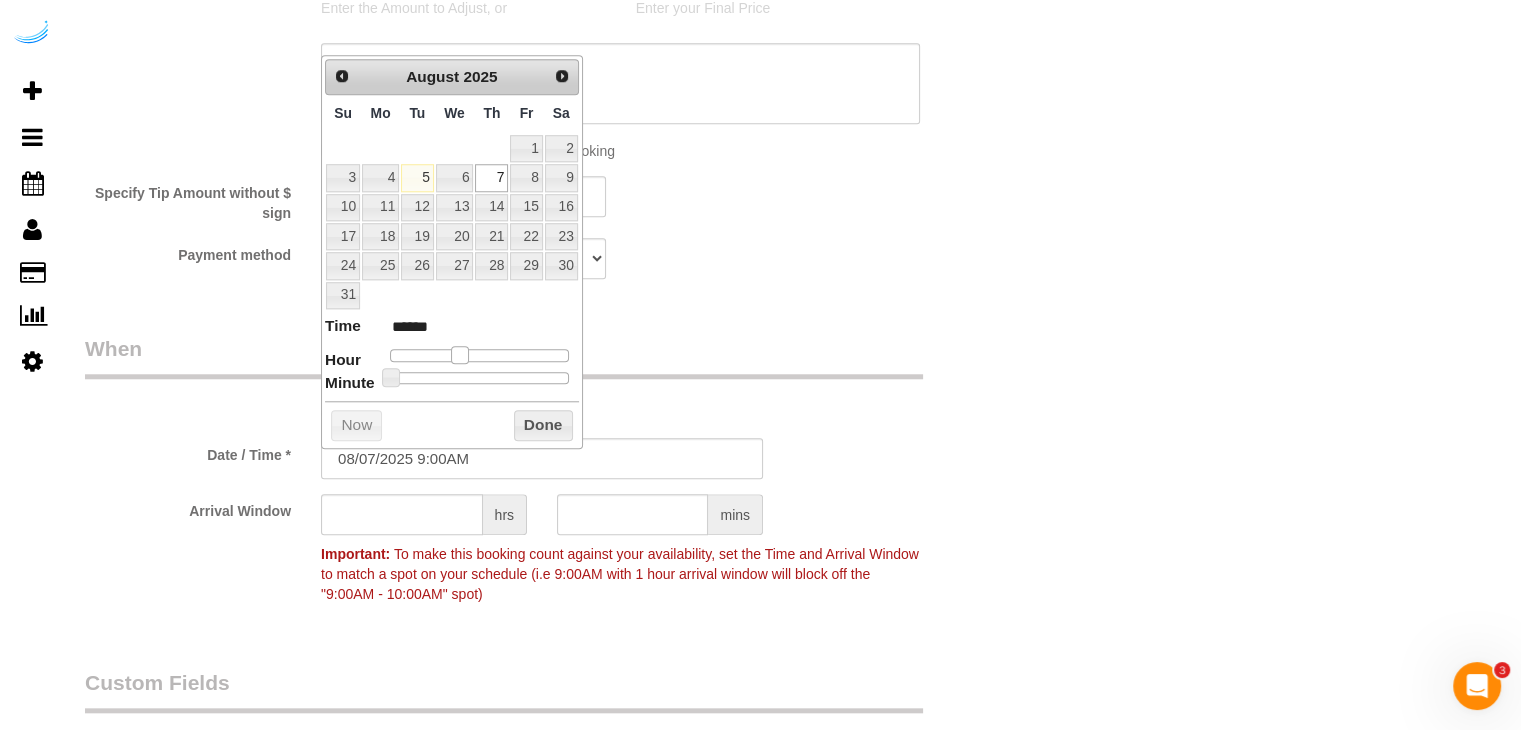 type on "08/07/2025 10:00AM" 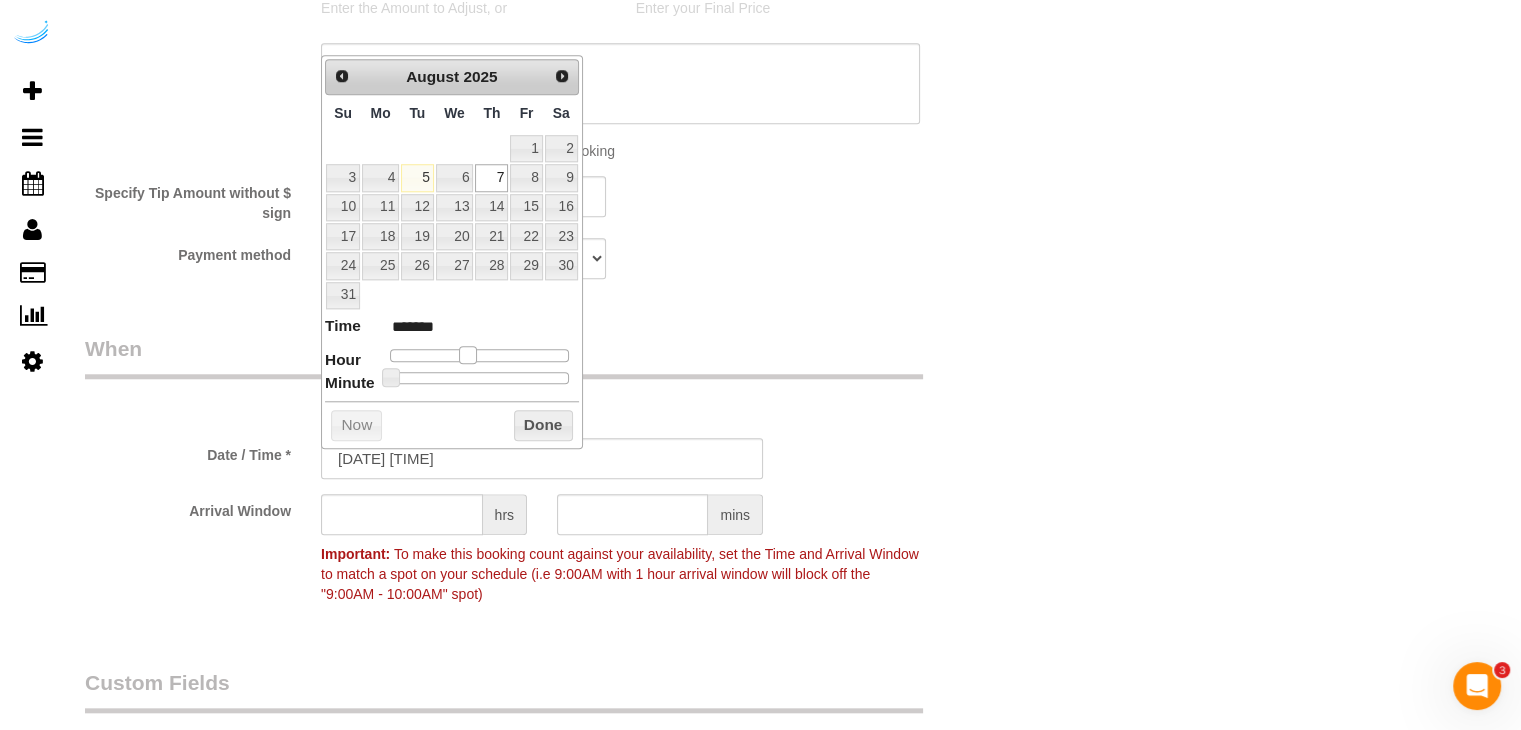 drag, startPoint x: 456, startPoint y: 347, endPoint x: 473, endPoint y: 353, distance: 18.027756 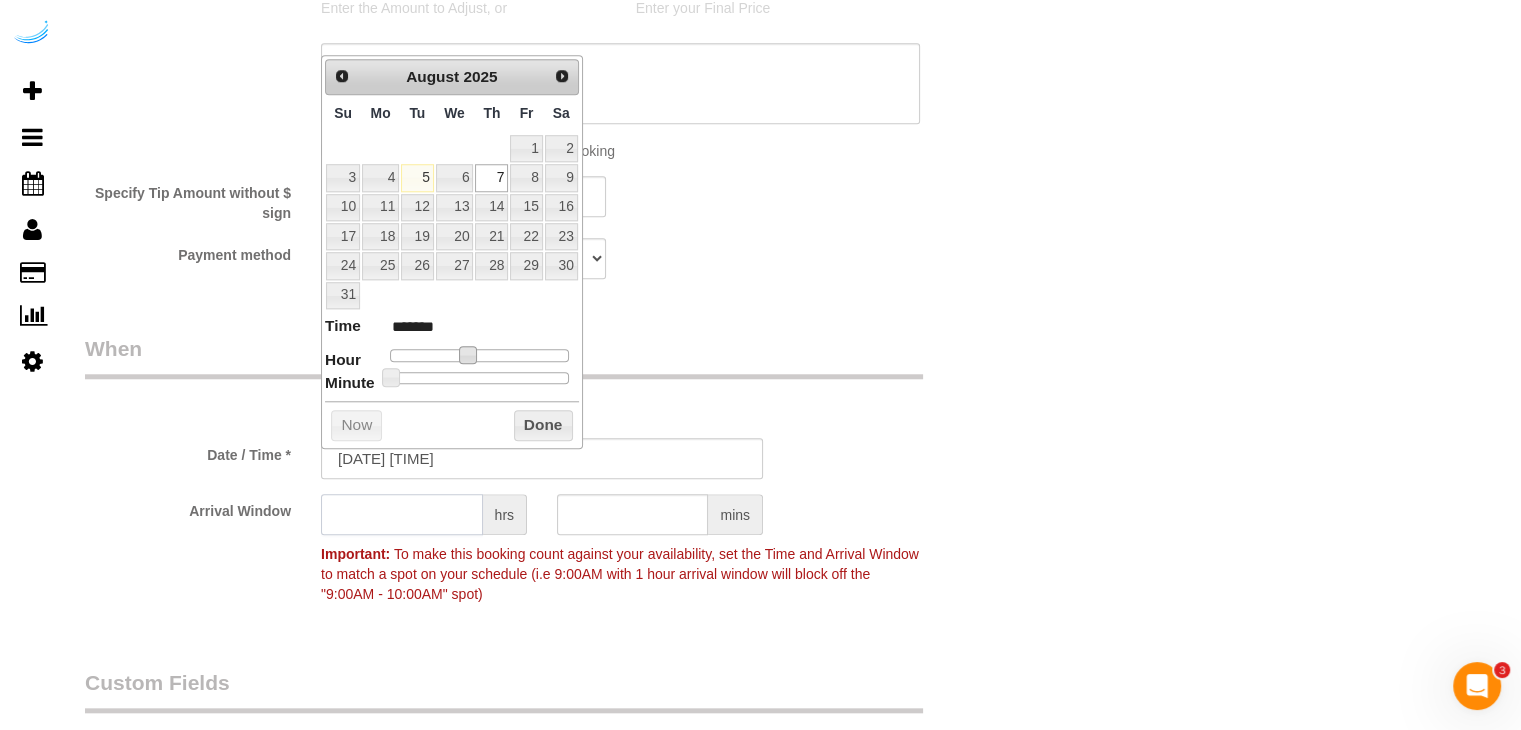 click 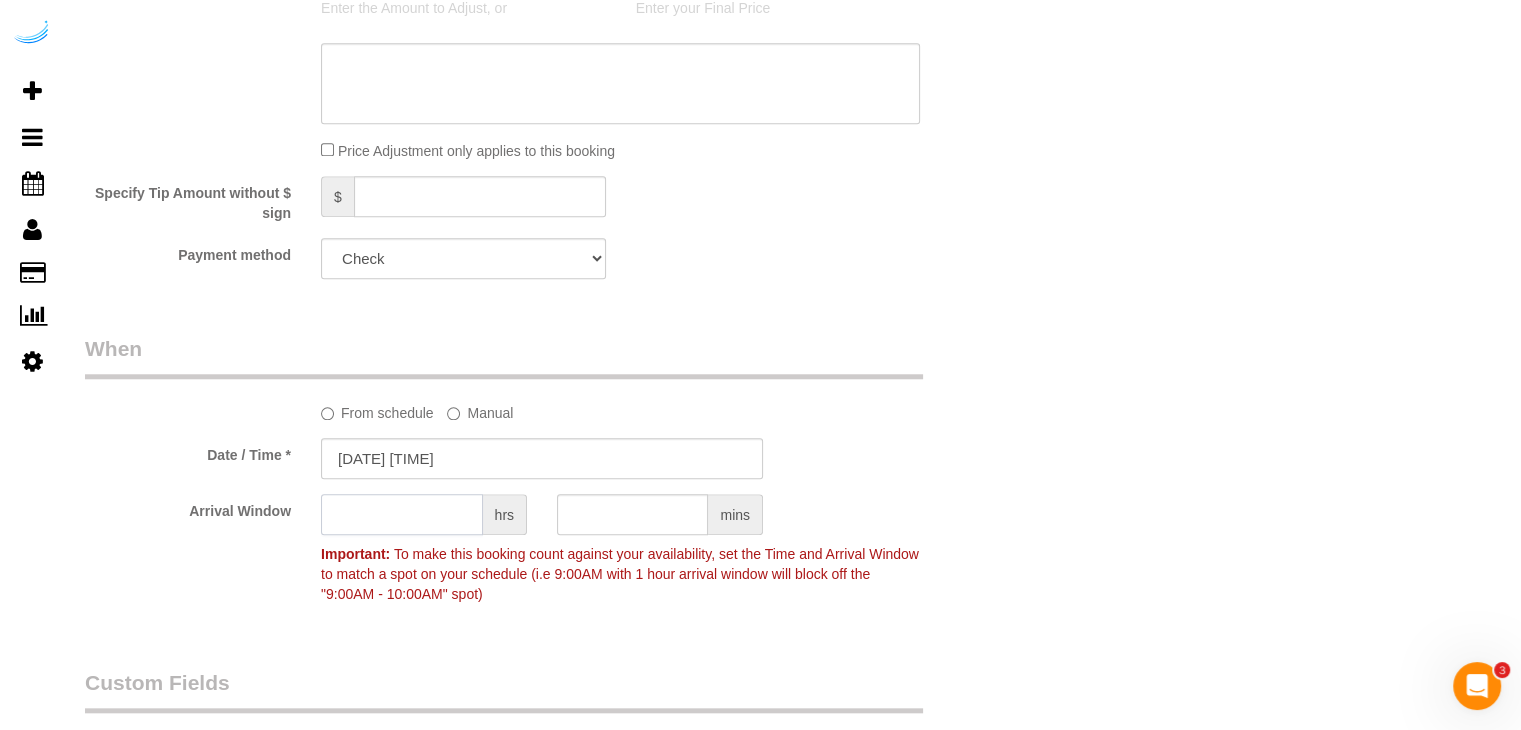 type on "4" 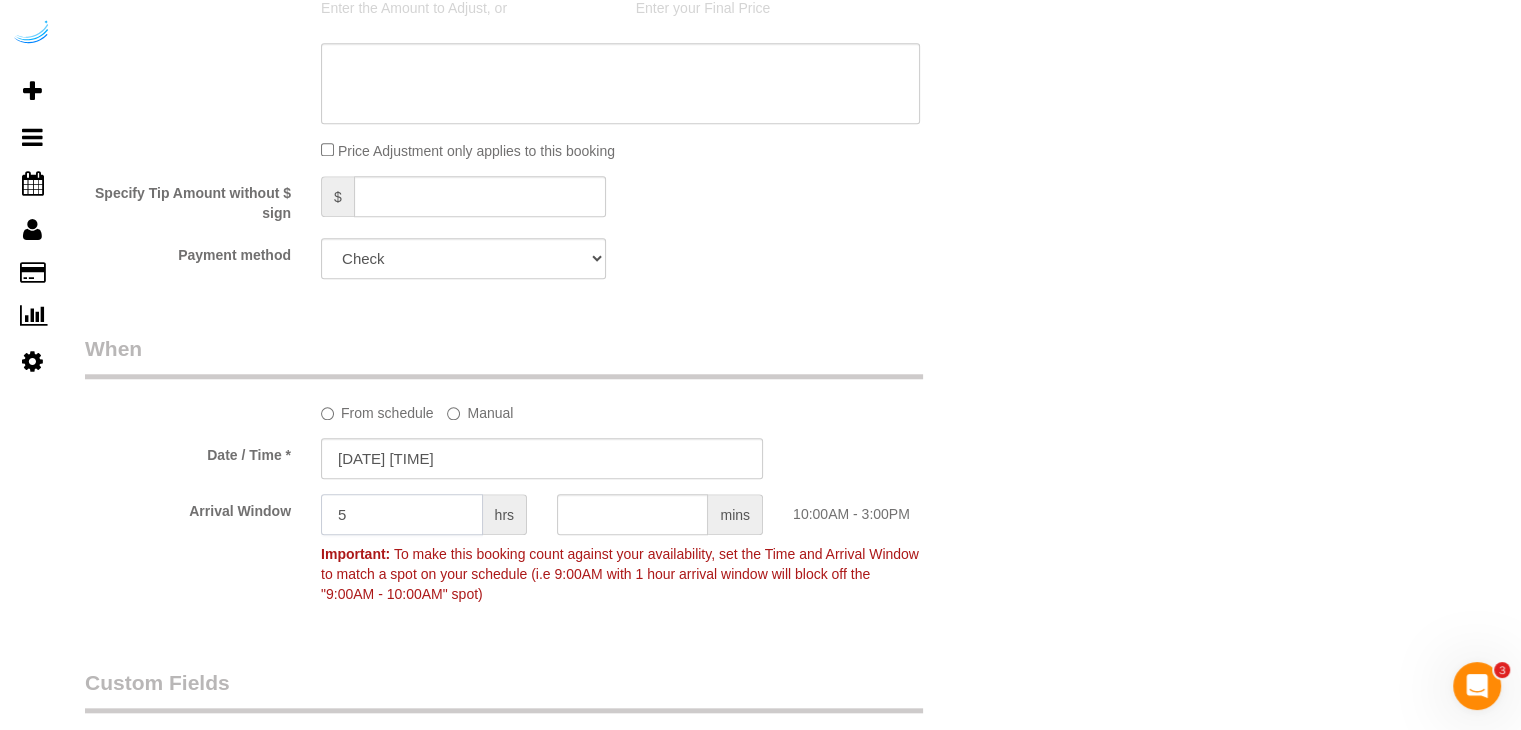 type on "5" 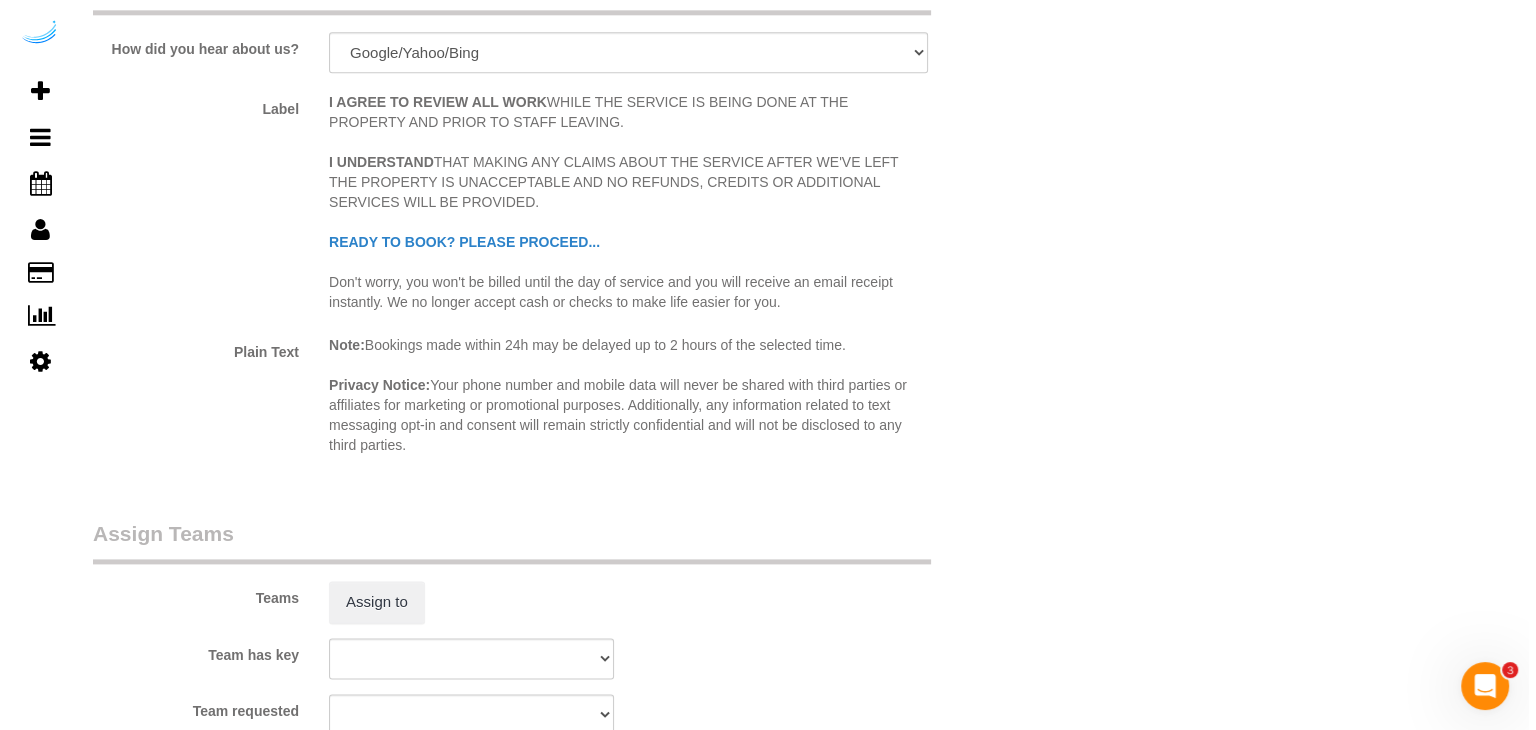 scroll, scrollTop: 2500, scrollLeft: 0, axis: vertical 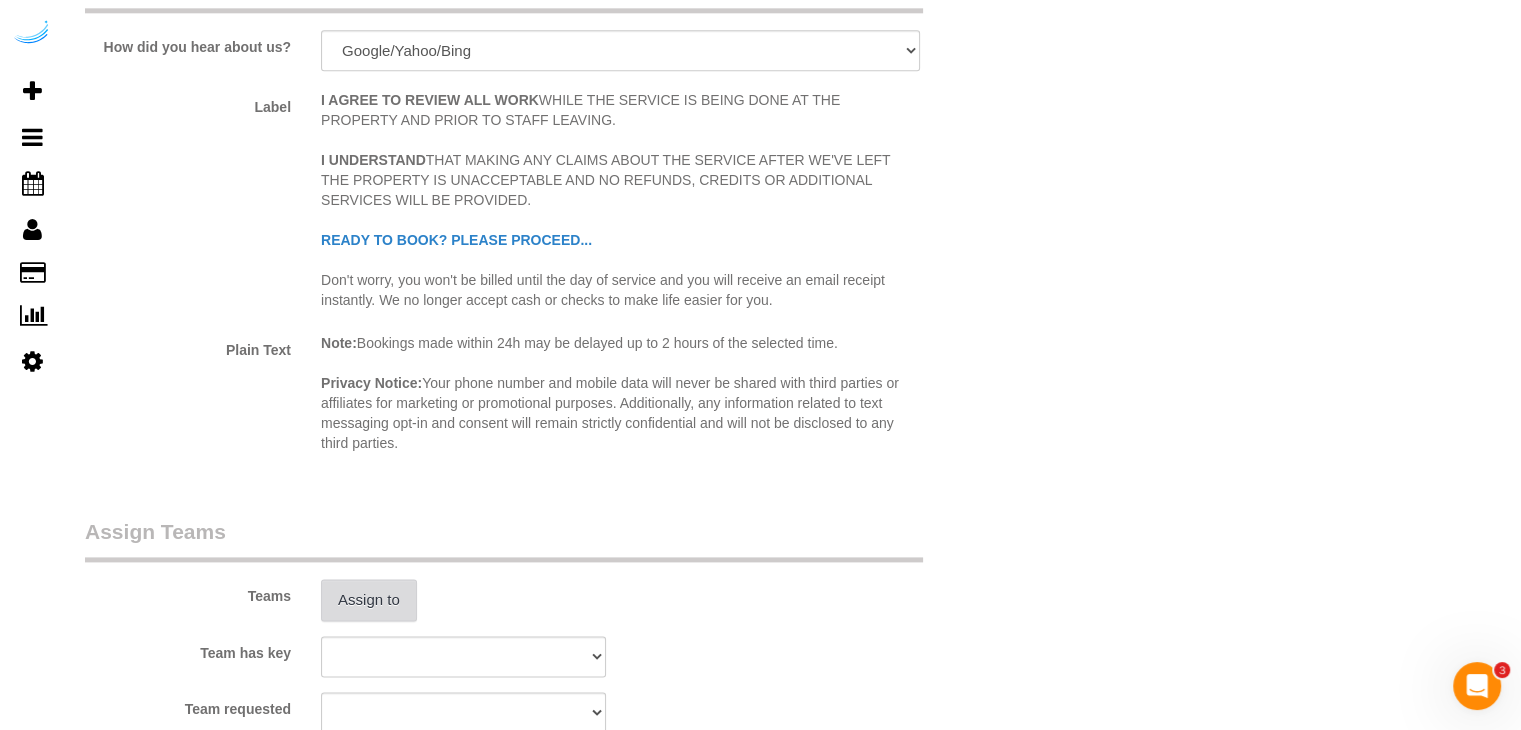 click on "Assign to" at bounding box center (369, 600) 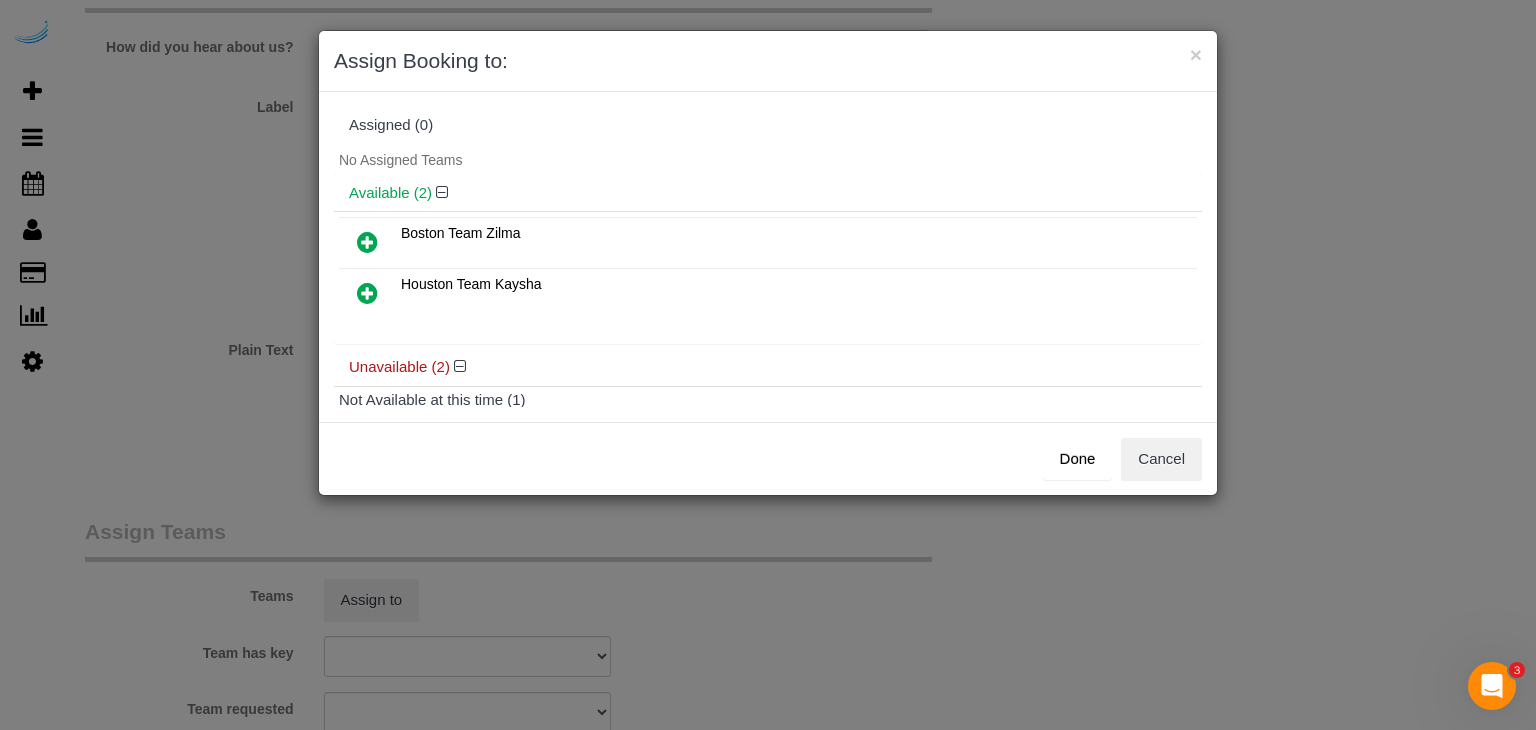 scroll, scrollTop: 172, scrollLeft: 0, axis: vertical 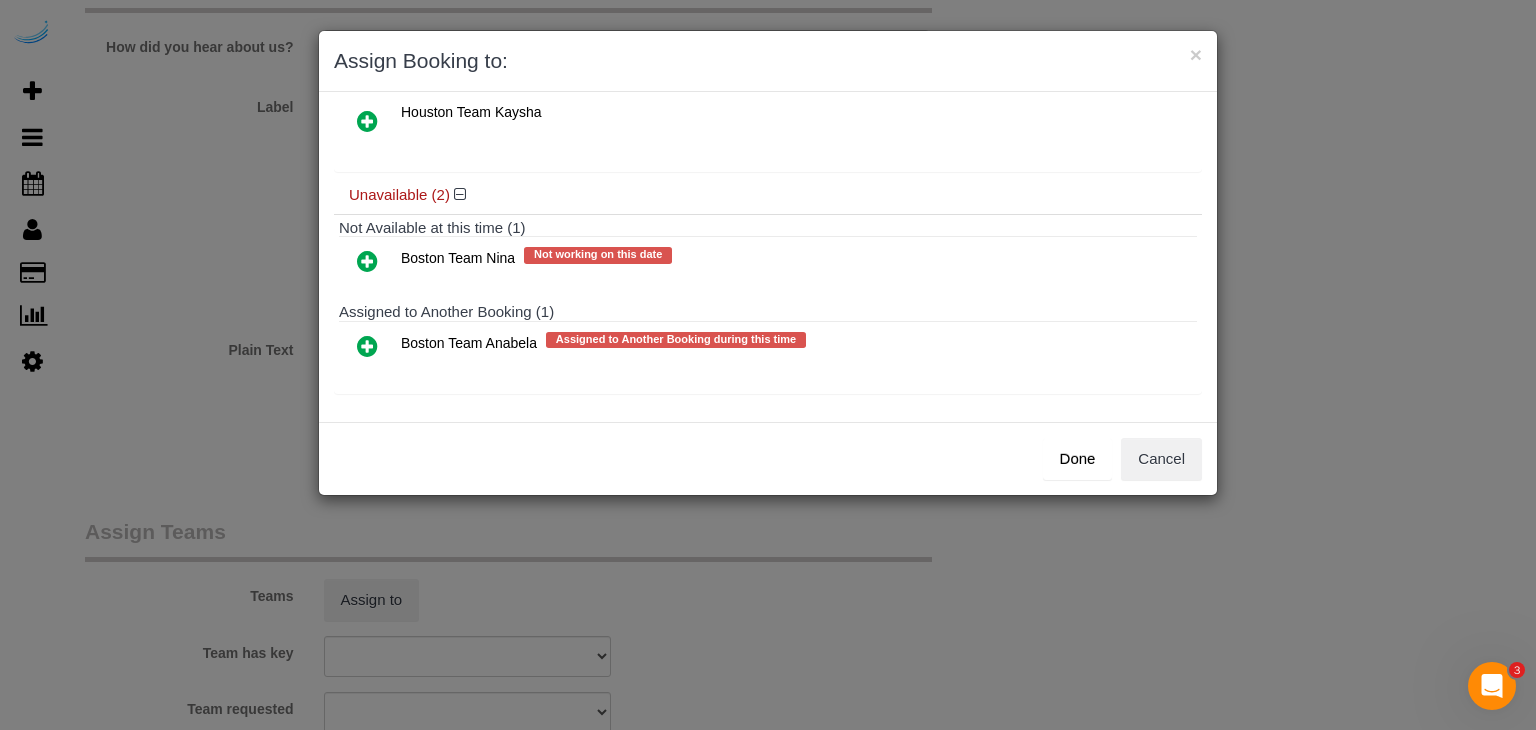 click at bounding box center [367, 346] 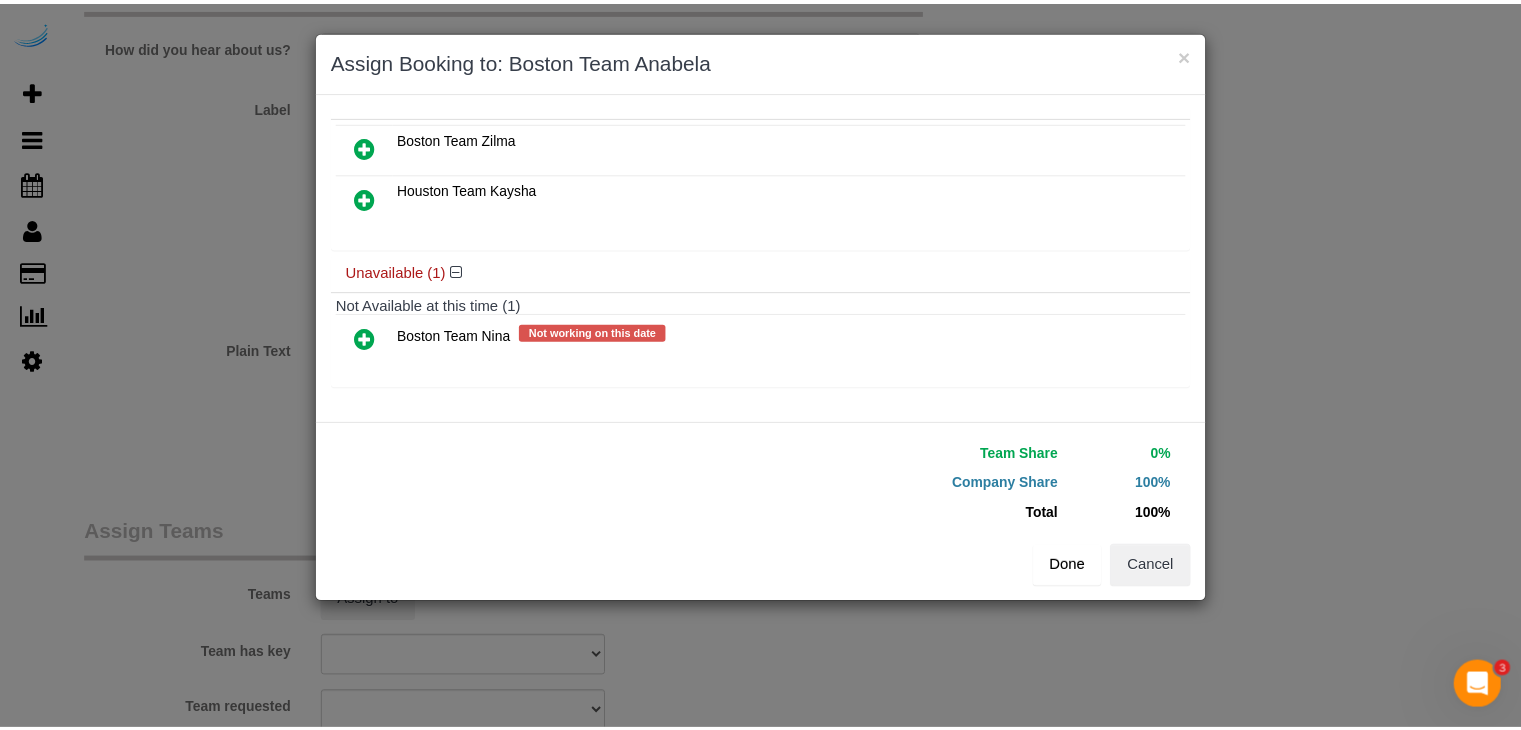 scroll, scrollTop: 135, scrollLeft: 0, axis: vertical 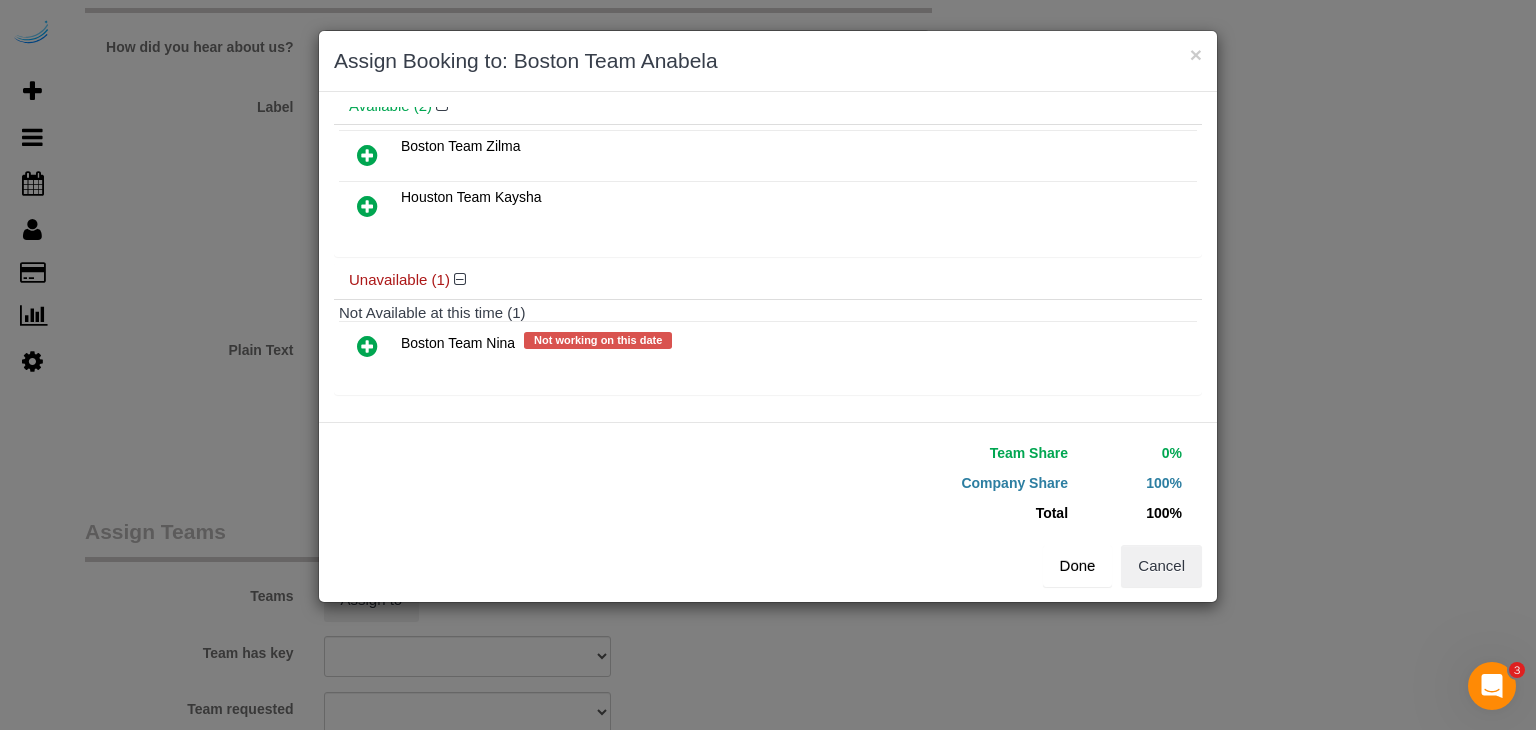 click on "Done" at bounding box center (1078, 566) 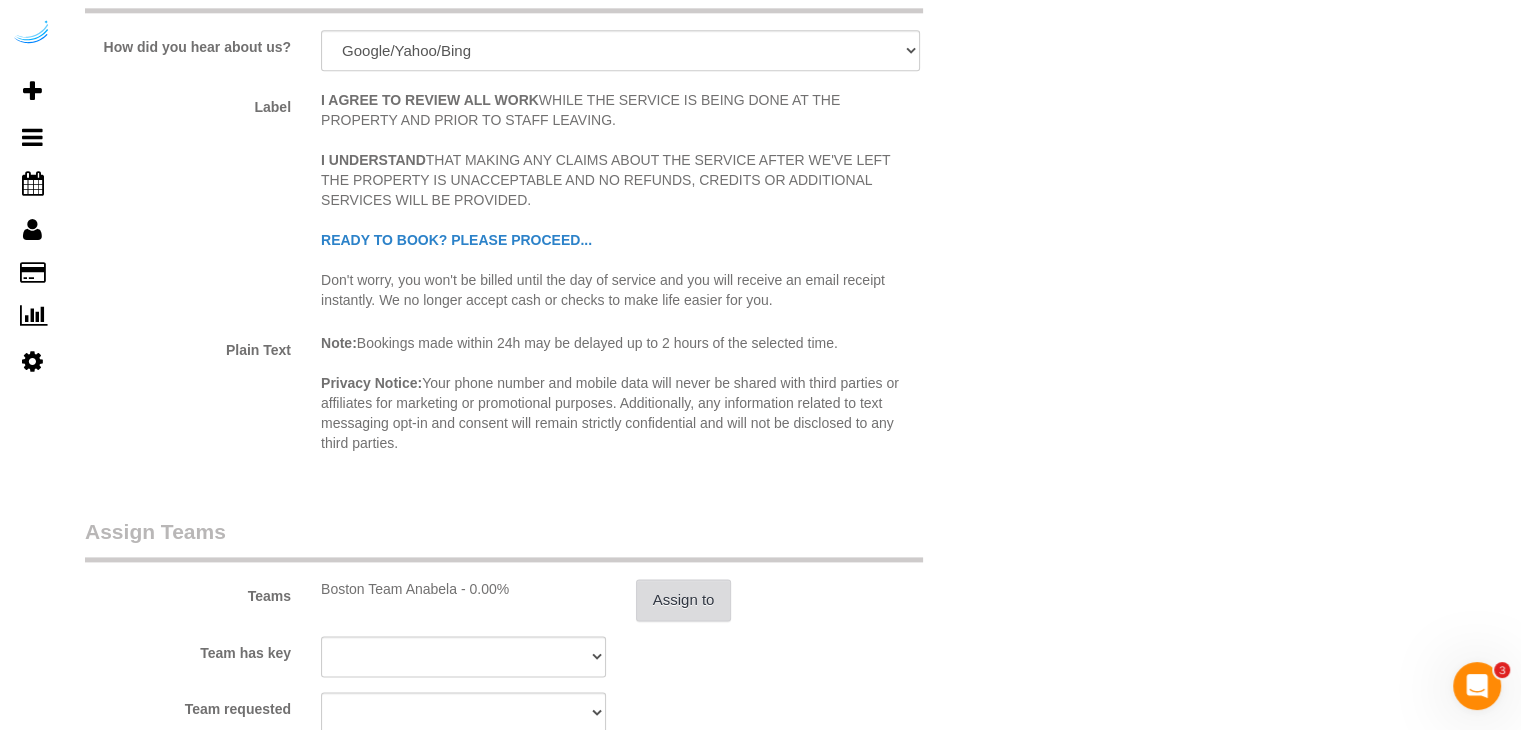 scroll, scrollTop: 2900, scrollLeft: 0, axis: vertical 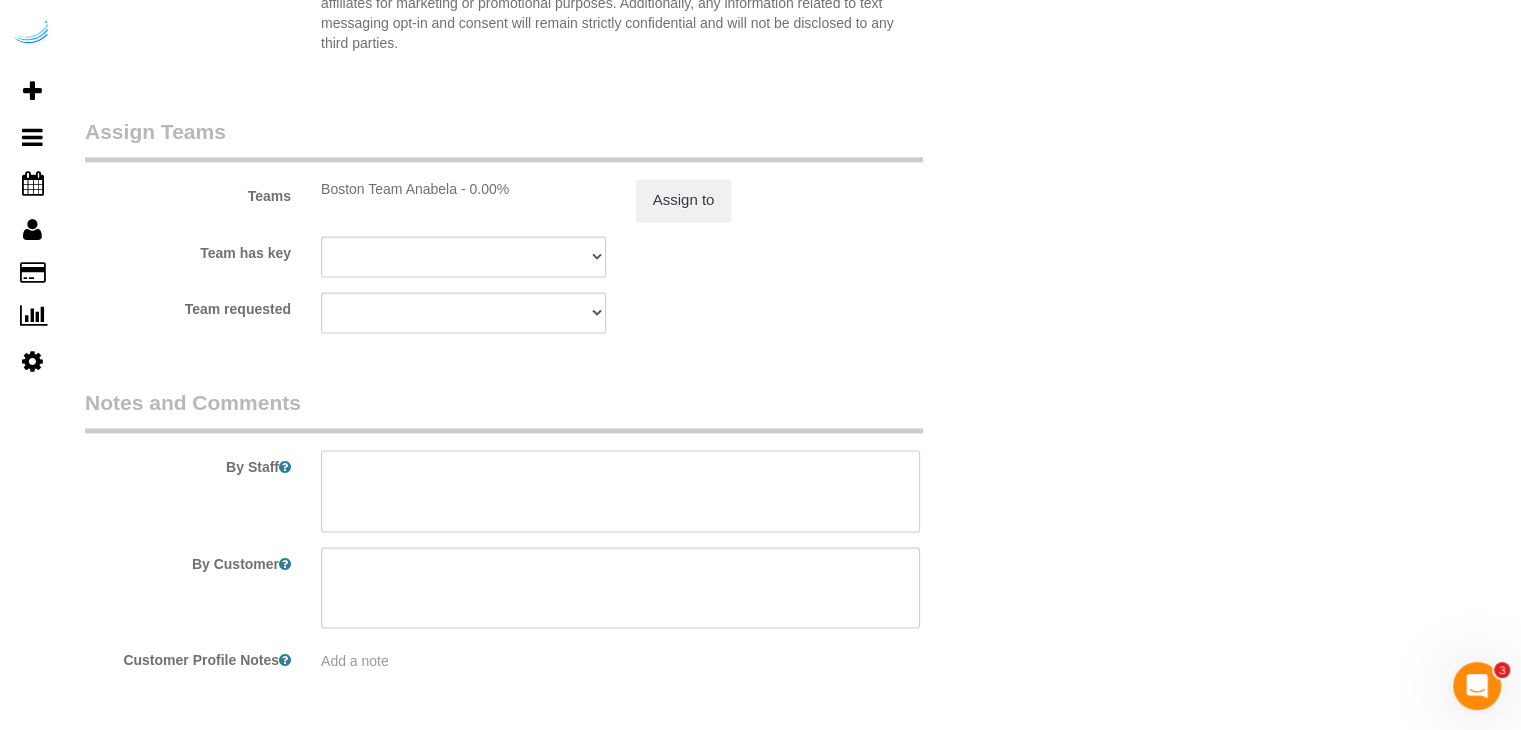 click at bounding box center [620, 491] 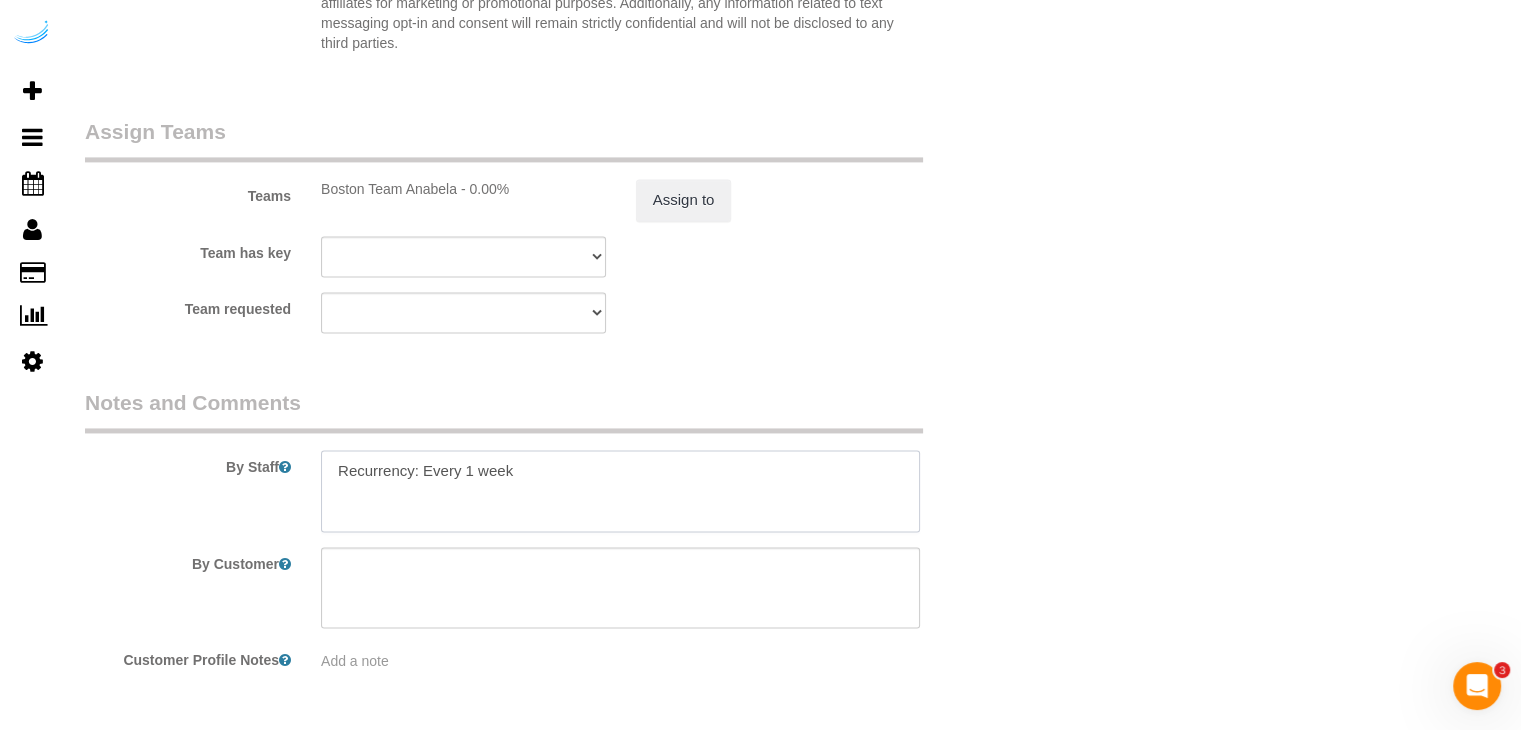 paste on "Permanent Notes:No notes from this customer.Today's Notes:I have a small dog it is important for him to stay inside . The floor has stains of it can be Cleaned I appreciate it .
Entry Method: Other
Details:
Interested in floor polish take away stains
Additional Notes:
Housekeeping Notes:" 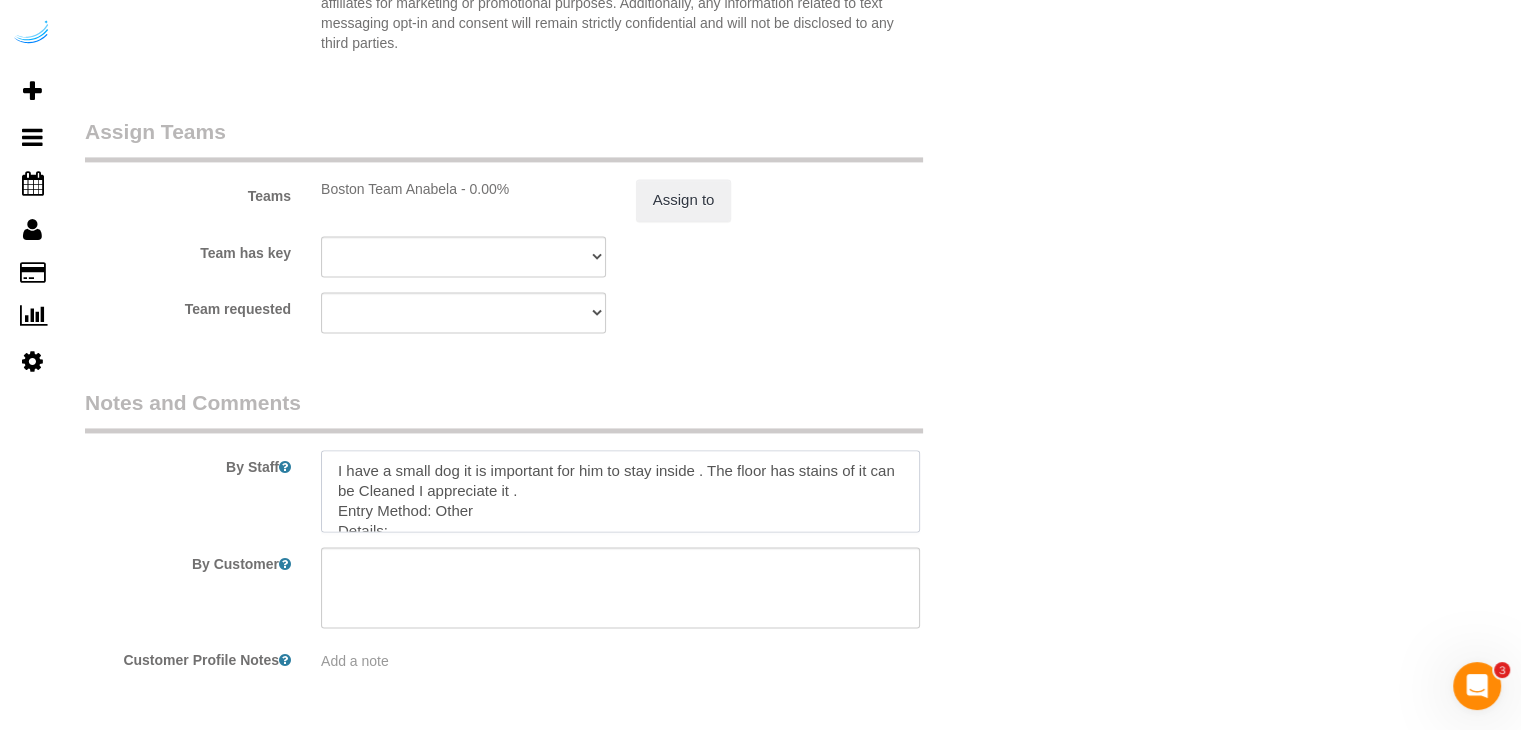 scroll, scrollTop: 147, scrollLeft: 0, axis: vertical 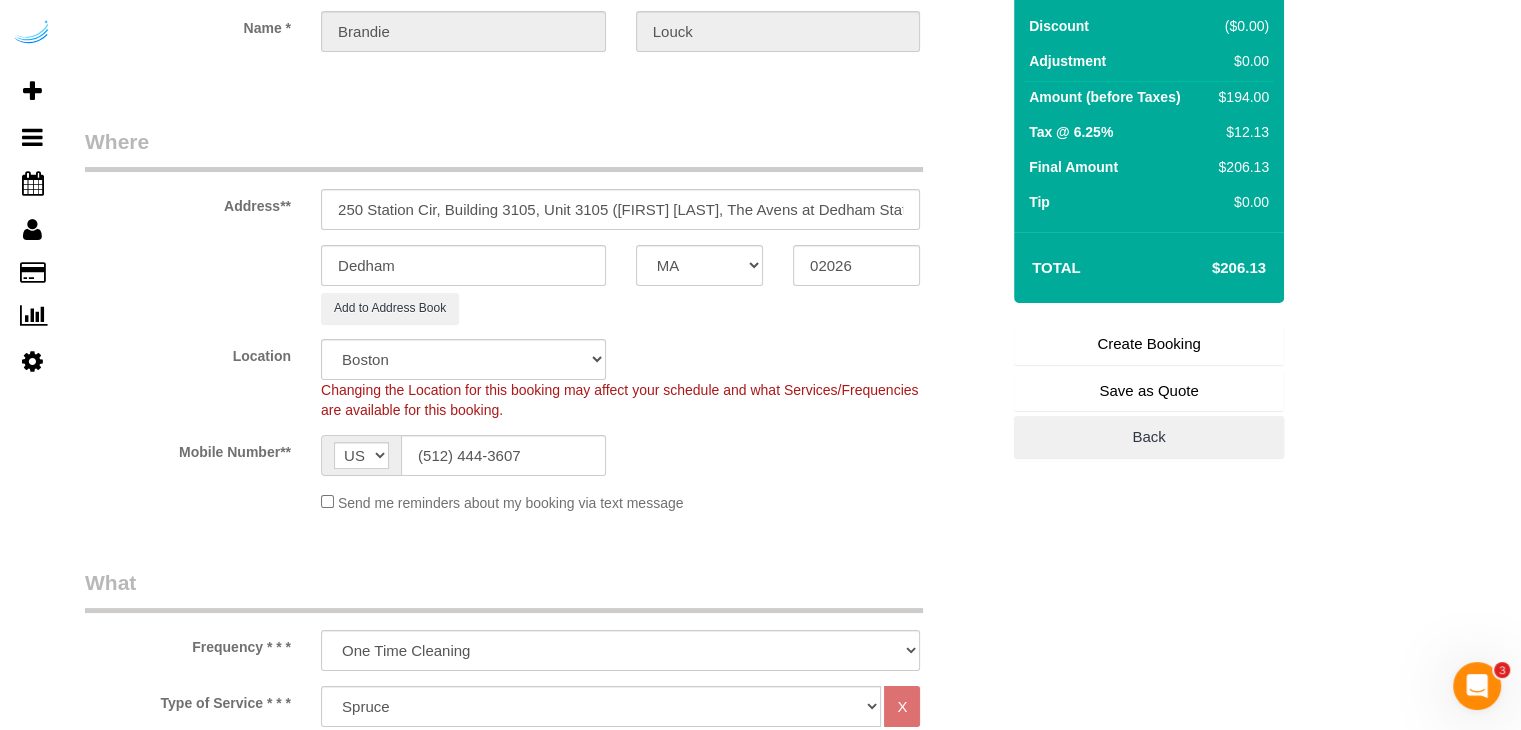 type on "Recurrency: Every 1 week
Permanent Notes:No notes from this customer.Today's Notes:I have a small dog it is important for him to stay inside . The floor has stains of it can be Cleaned I appreciate it .
Entry Method: Other
Details:
Interested in floor polish take away stains
Additional Notes:
Housekeeping Notes:" 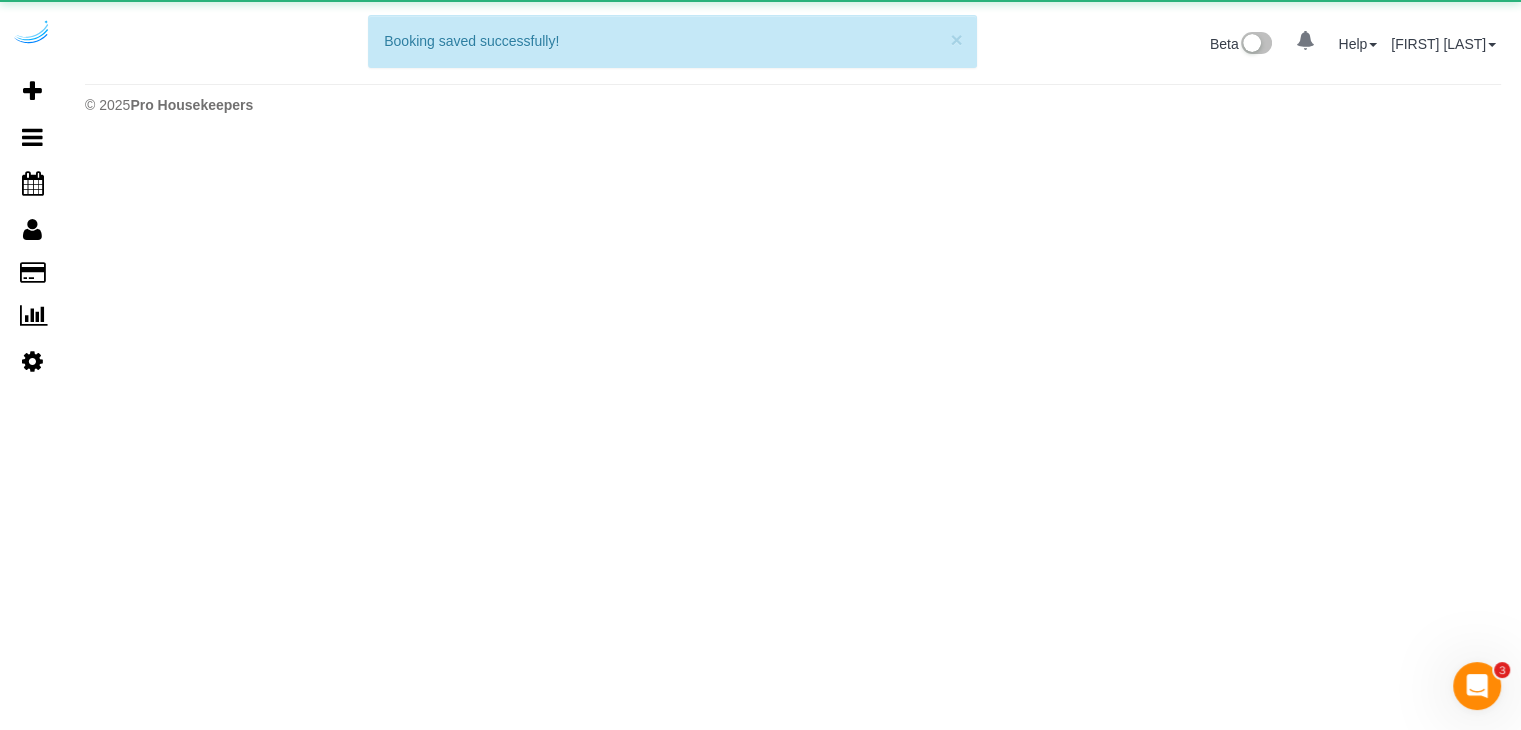 scroll, scrollTop: 0, scrollLeft: 0, axis: both 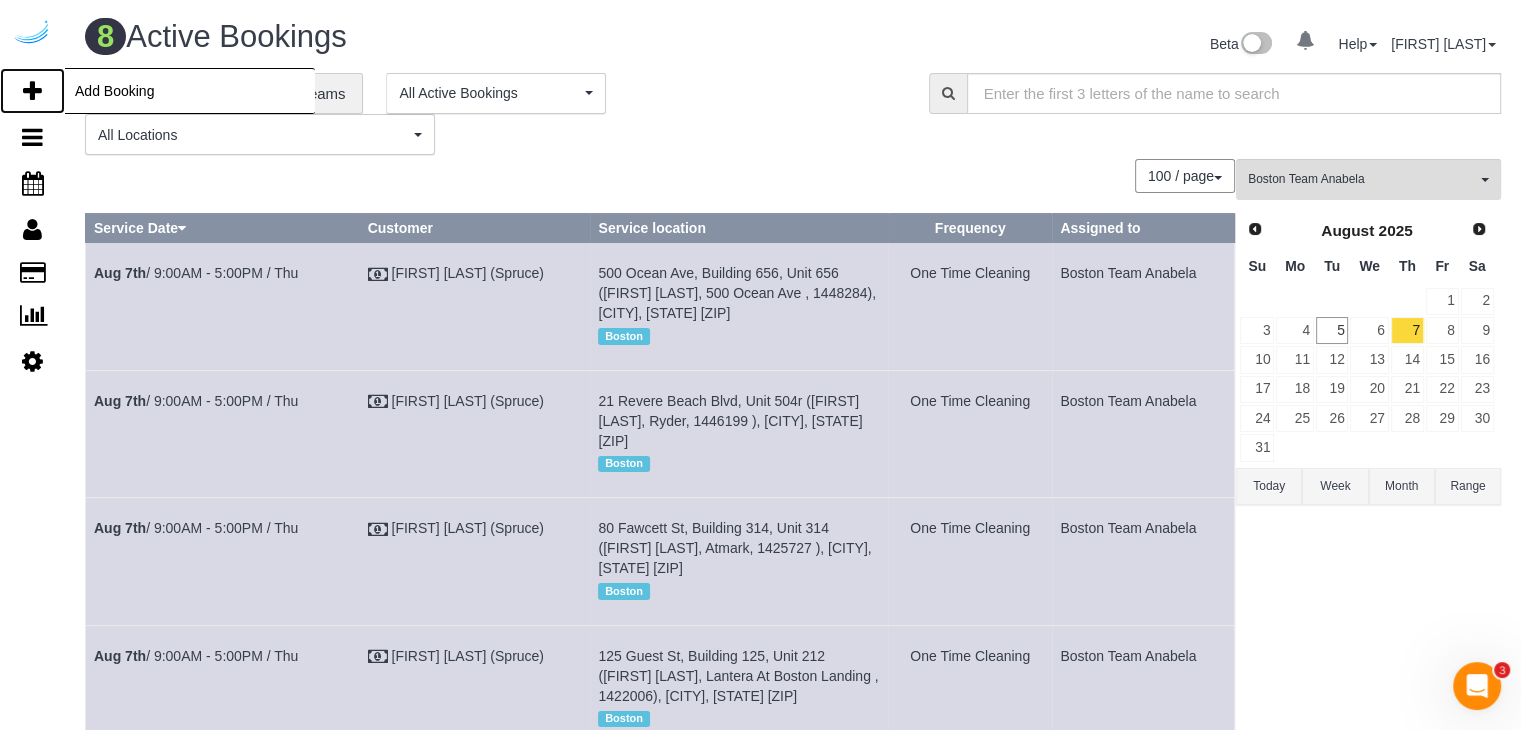 click on "Add Booking" at bounding box center [32, 91] 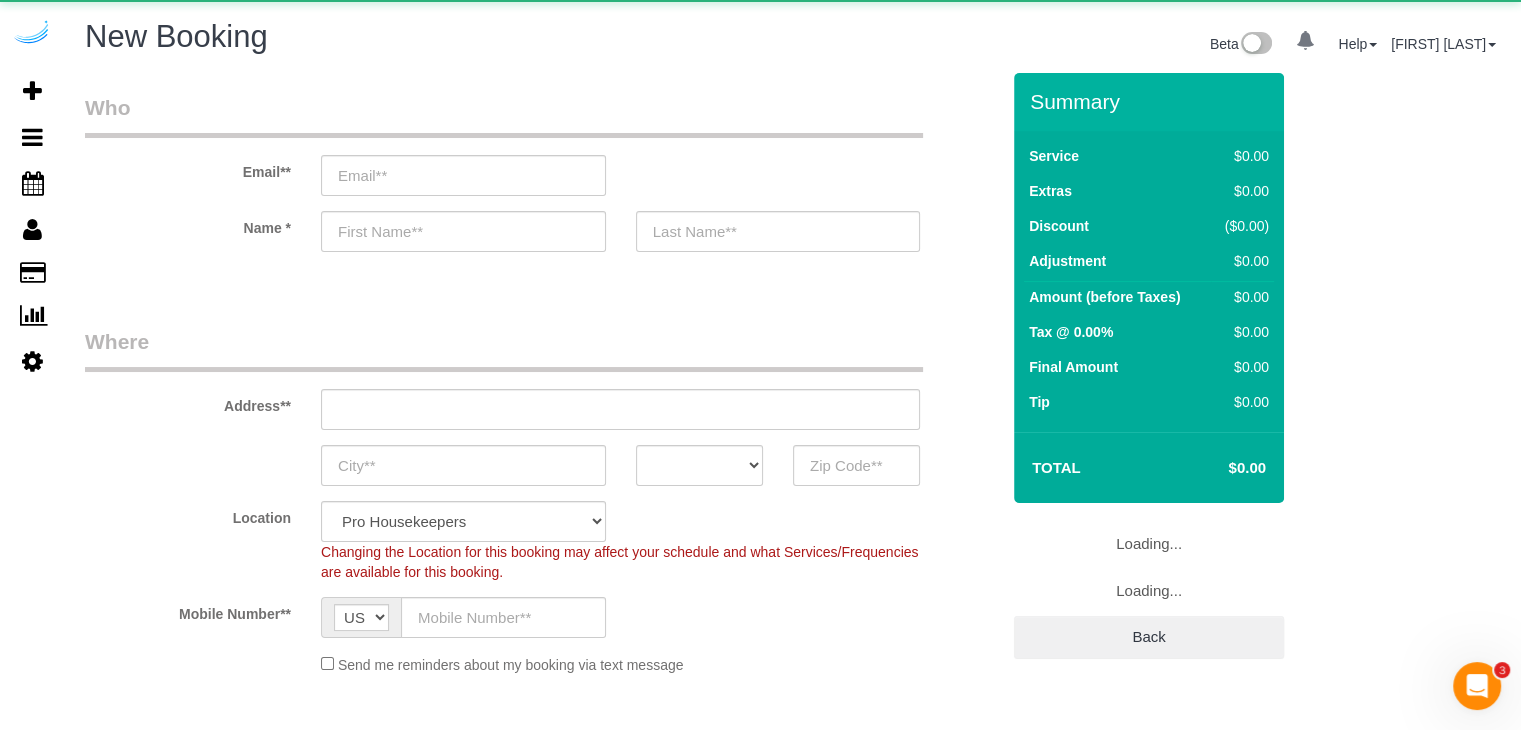 select on "4" 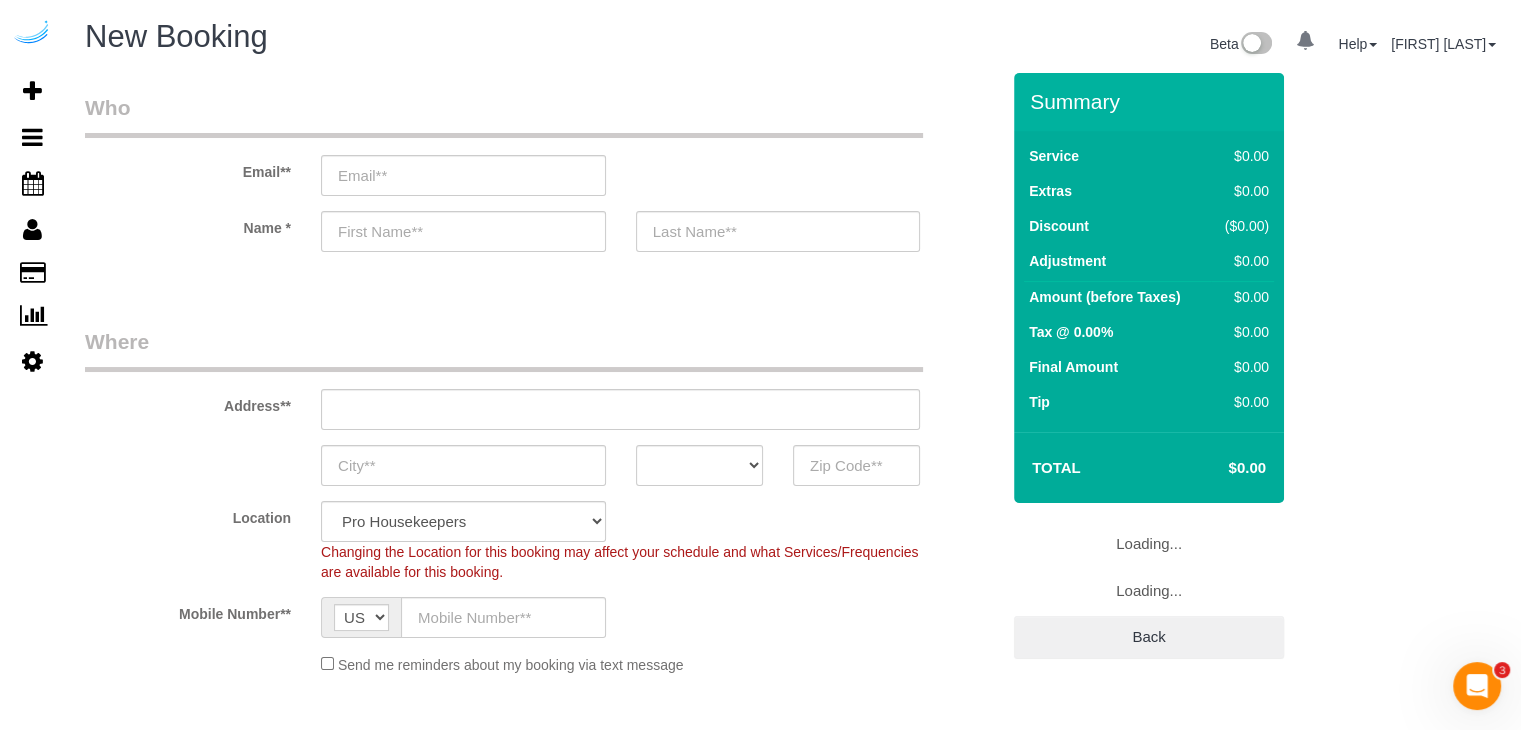 select on "object:6671" 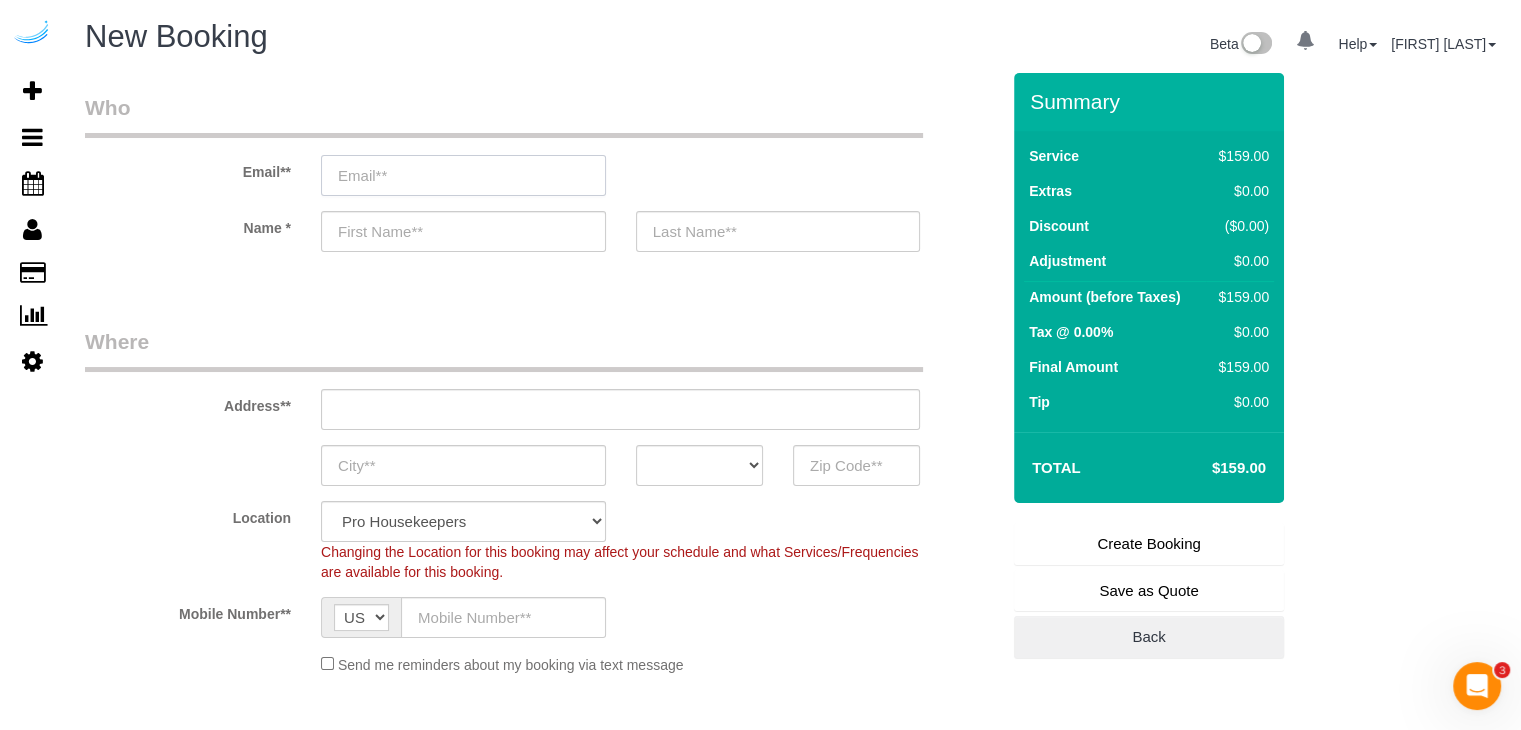 click at bounding box center (463, 175) 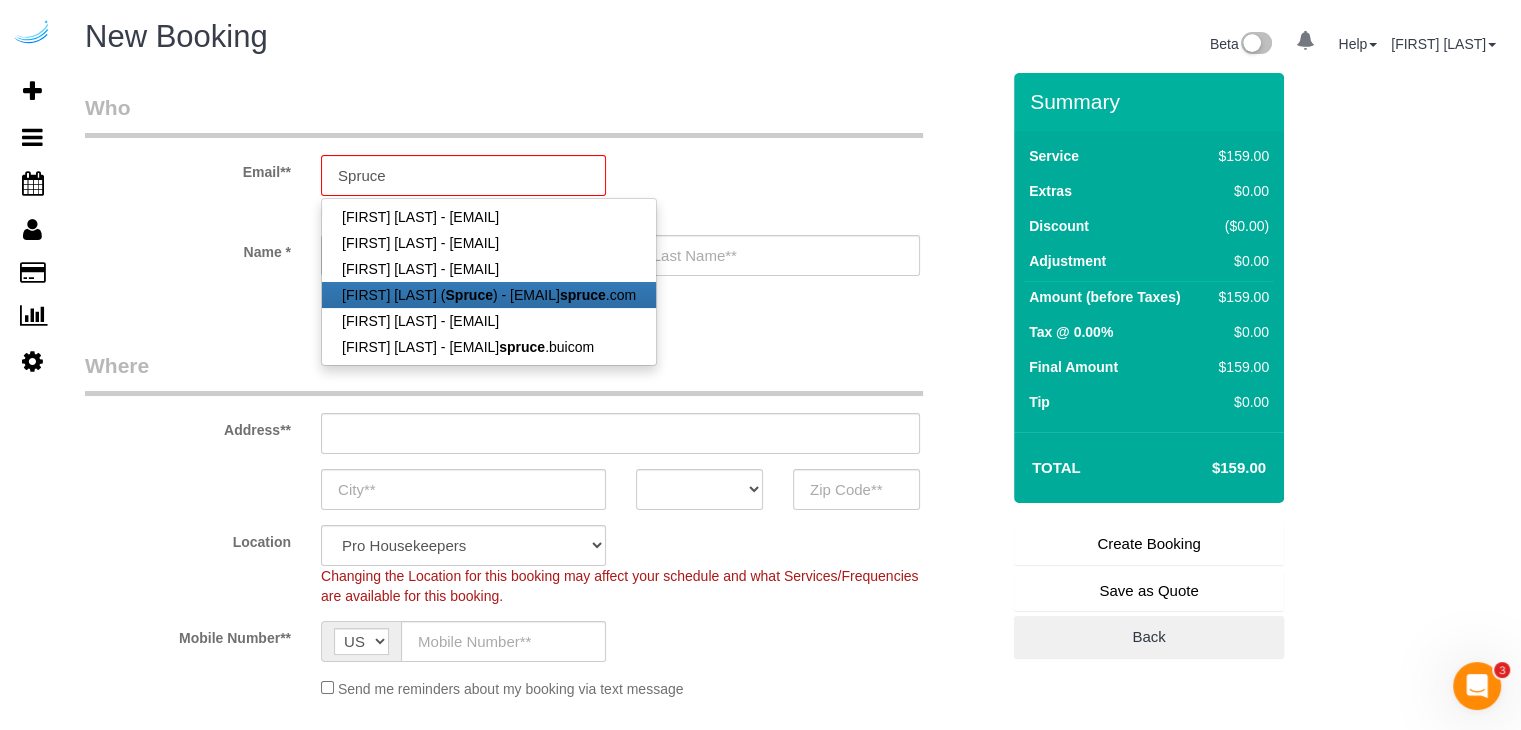 click on "Brandie Louck ( Spruce ) - brandie@get spruce .com" at bounding box center (489, 295) 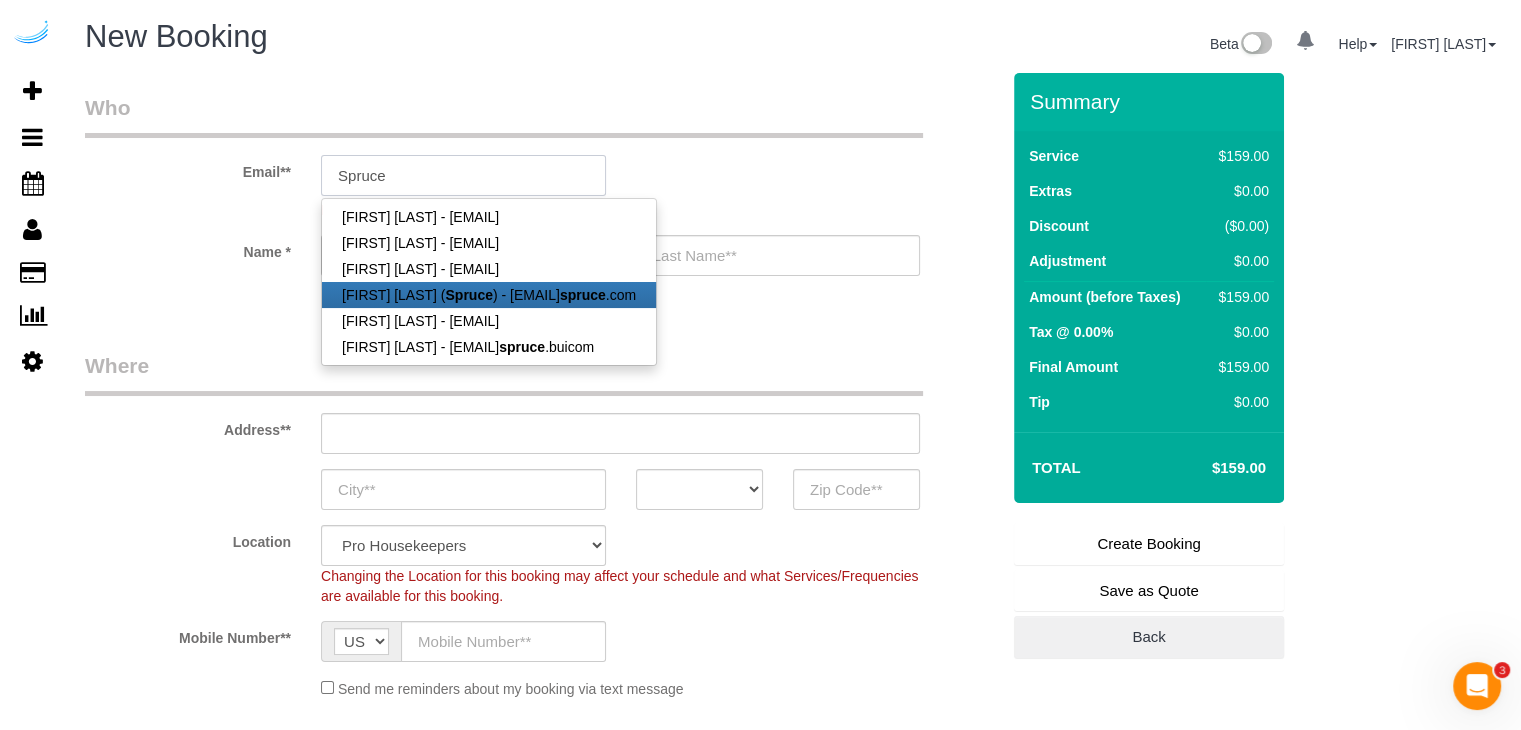 type on "brandie@getspruce.com" 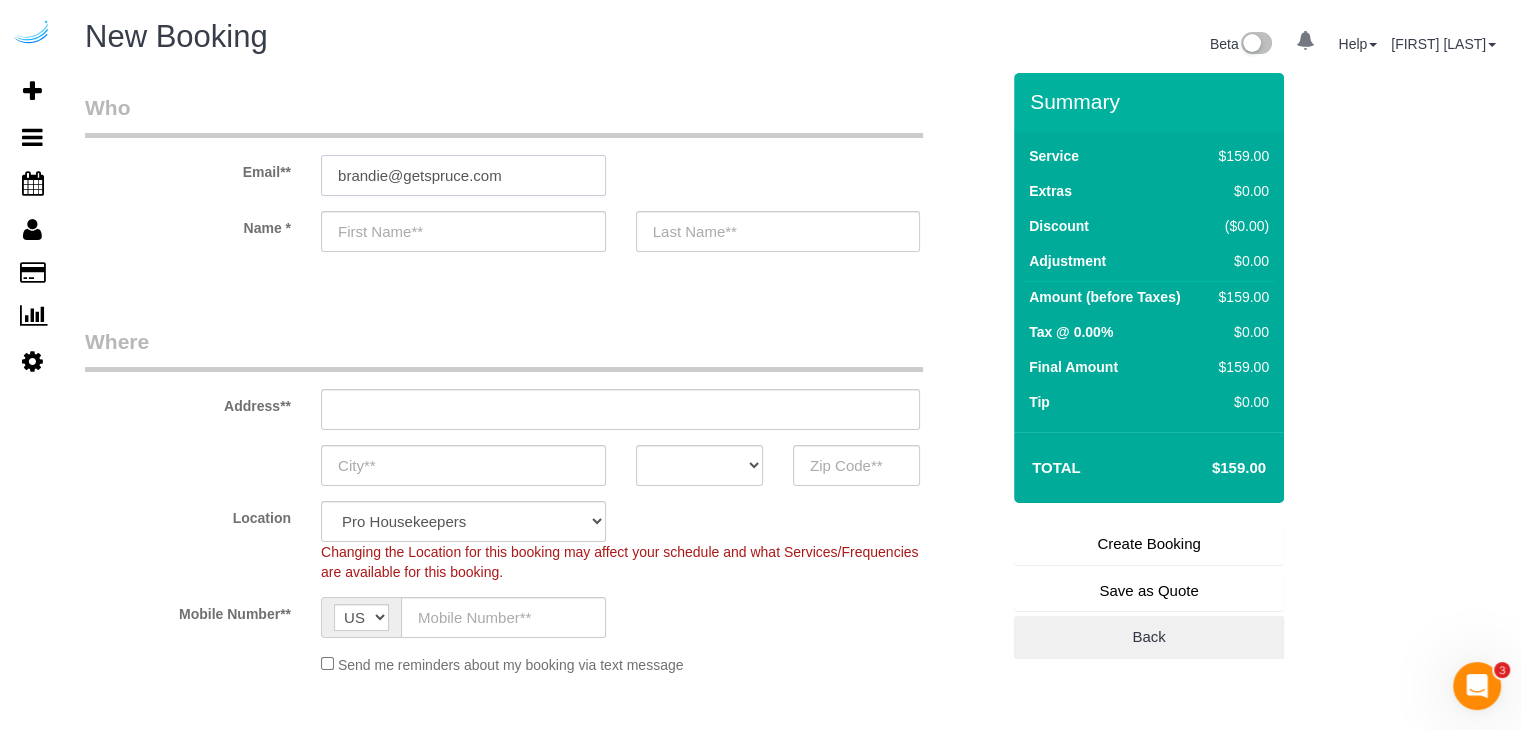 type on "Brandie" 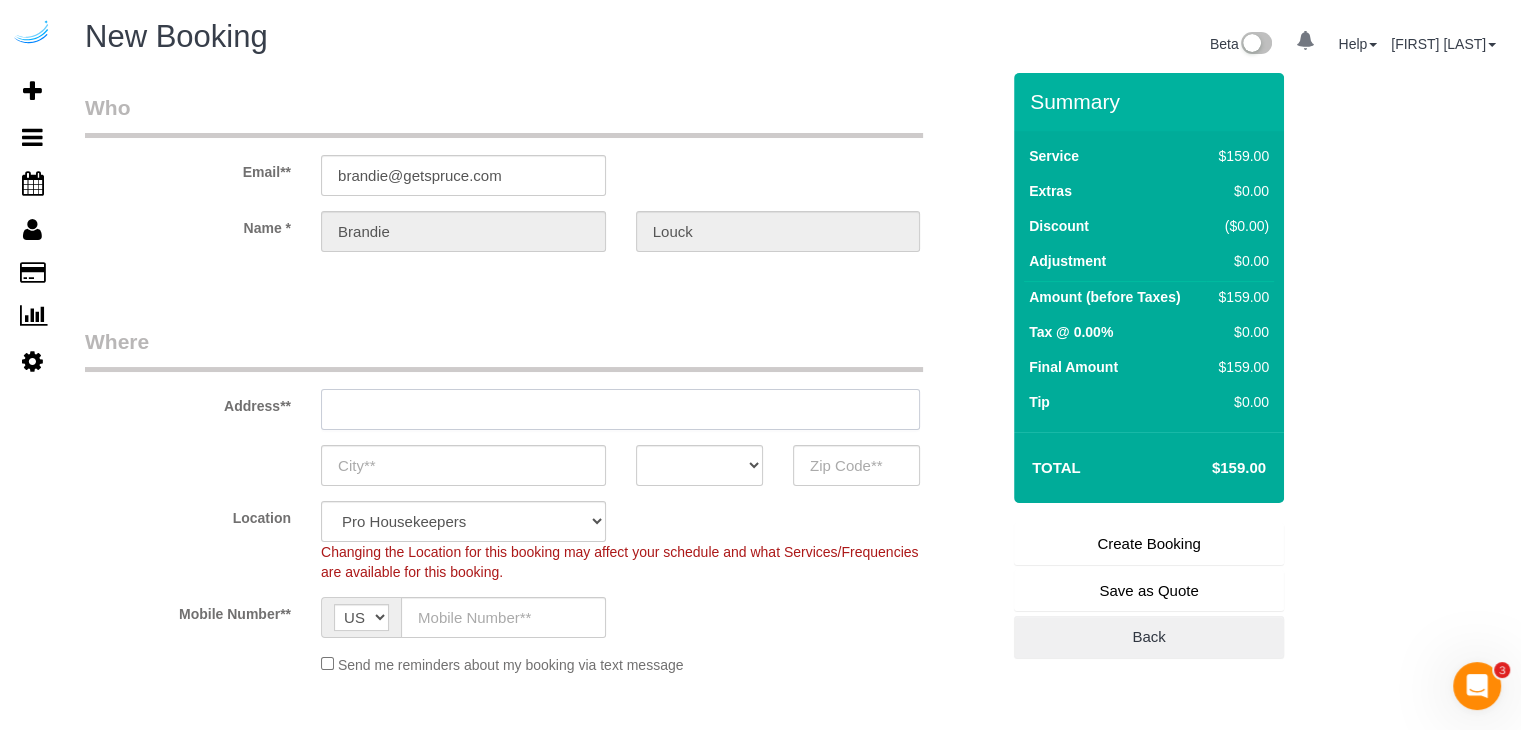 click at bounding box center [620, 409] 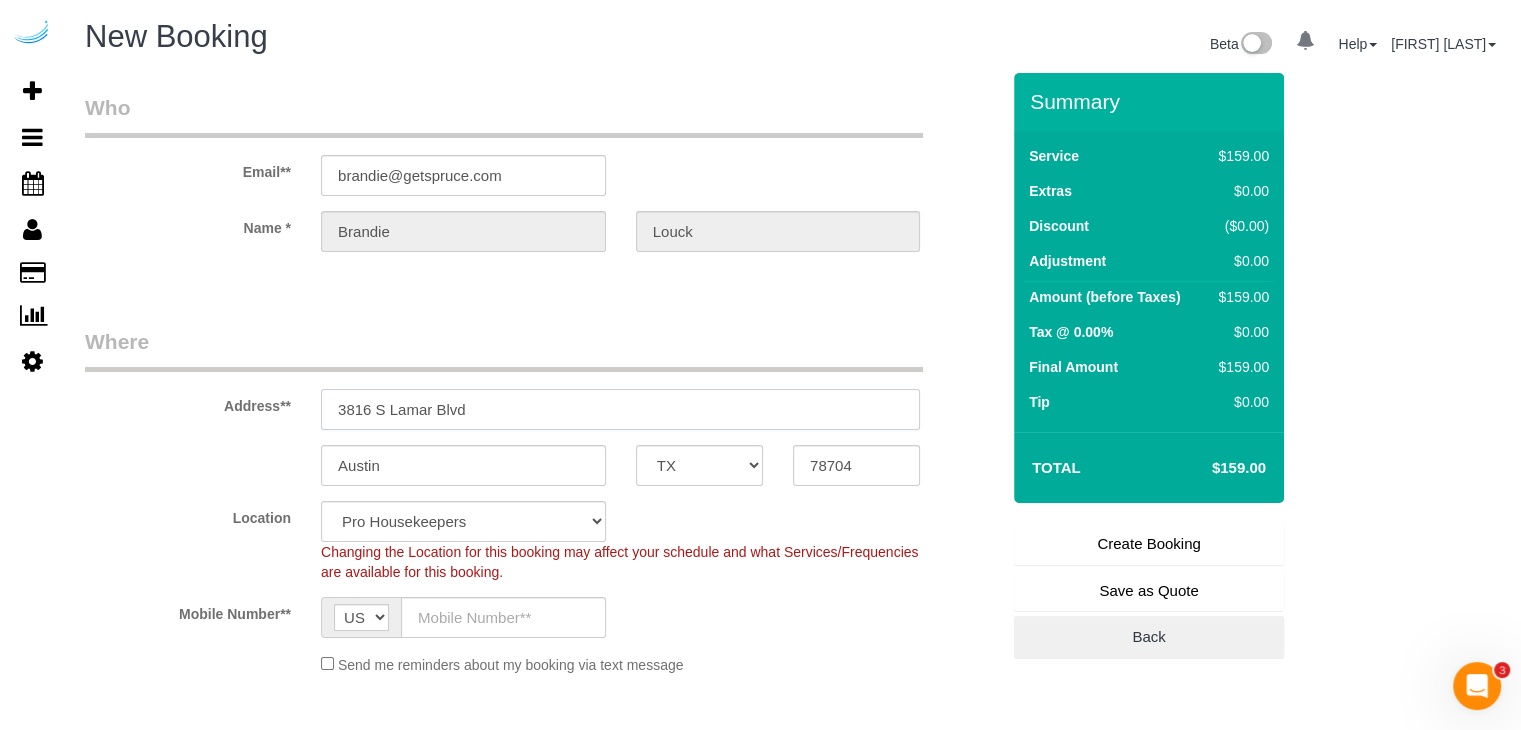 paste on "1000 Presidents Way, Dedham, MA 02026" 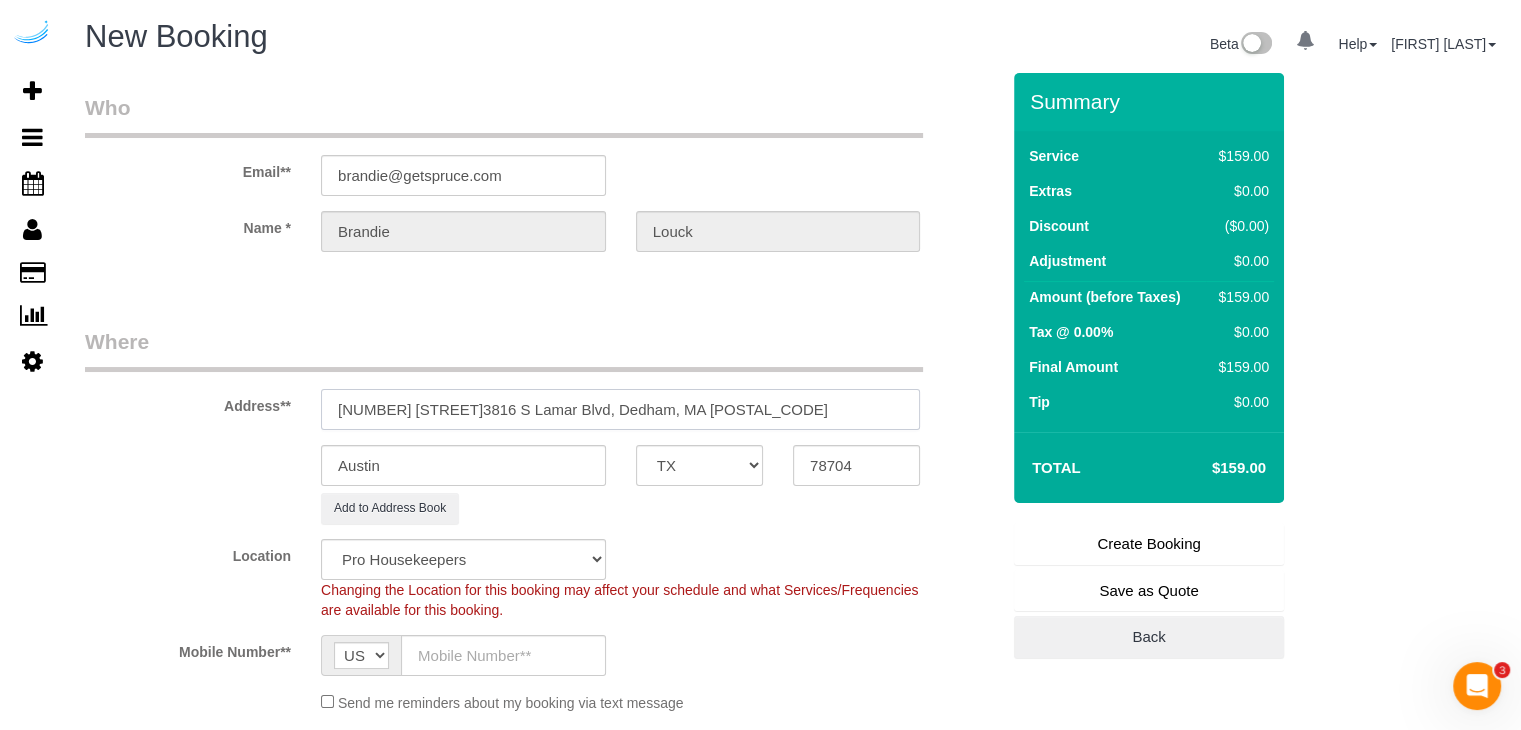 click on "3816 S Lamar Blvd1000 Presidents Way, Dedham, MA 02026" at bounding box center [620, 409] 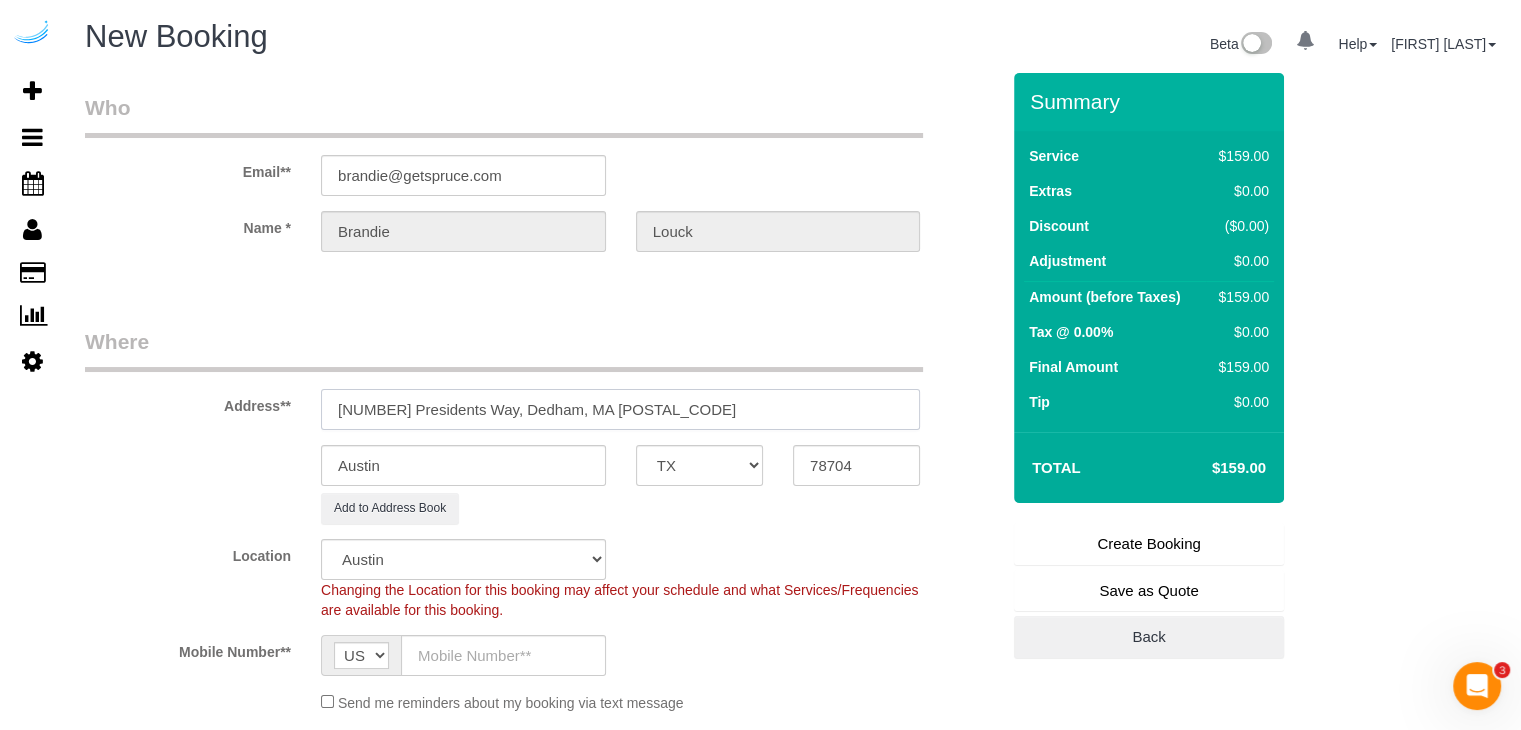 select on "object:6715" 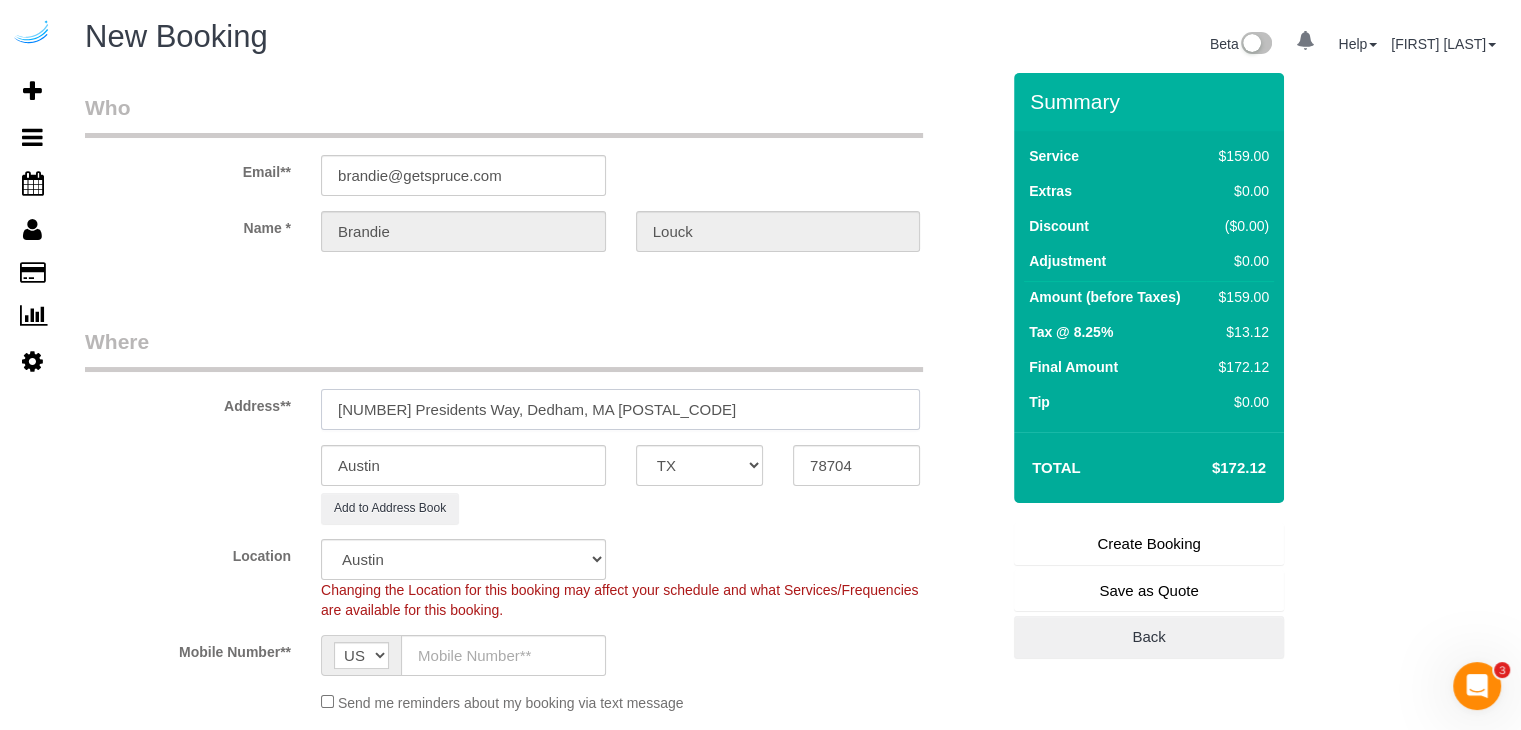 drag, startPoint x: 575, startPoint y: 404, endPoint x: 689, endPoint y: 401, distance: 114.03947 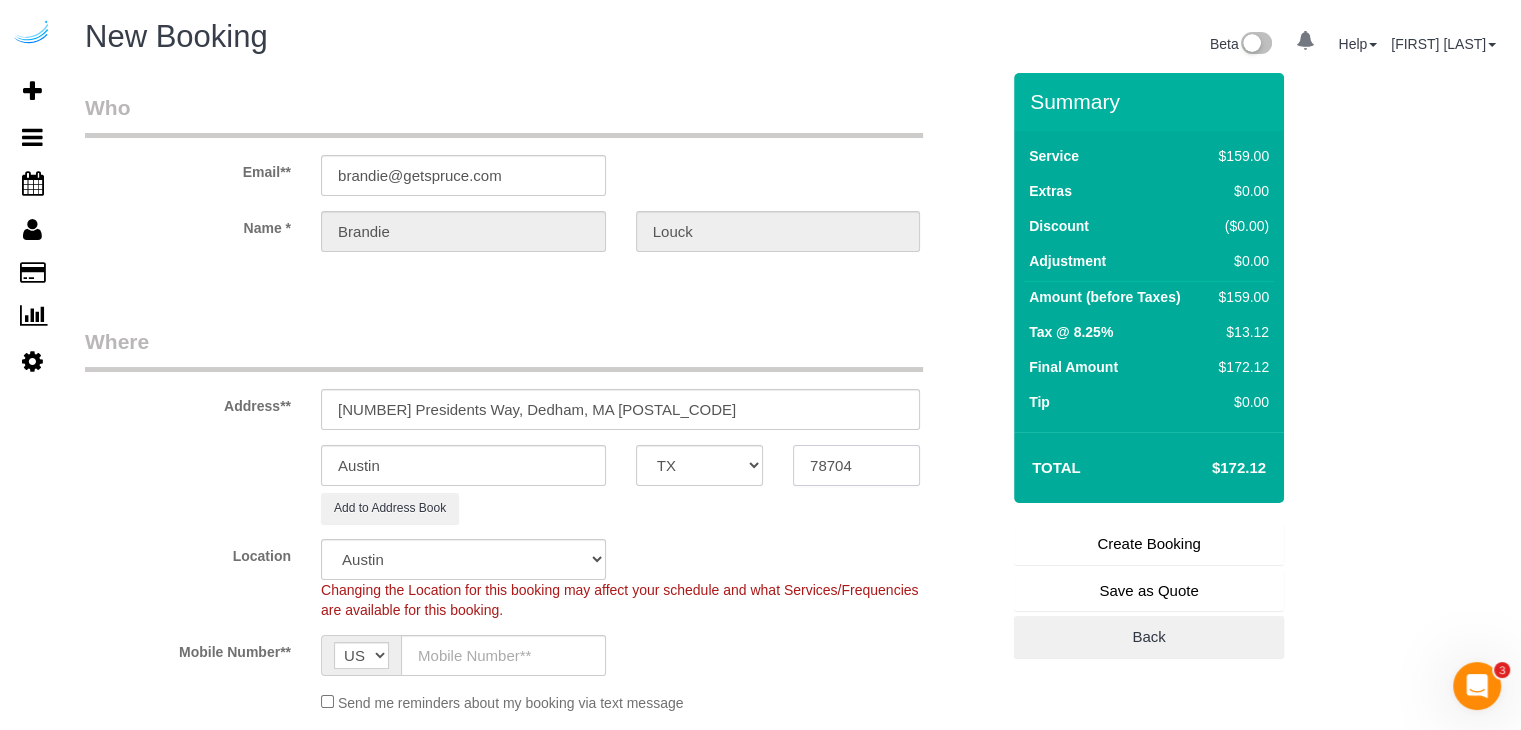 click on "78704" at bounding box center (856, 465) 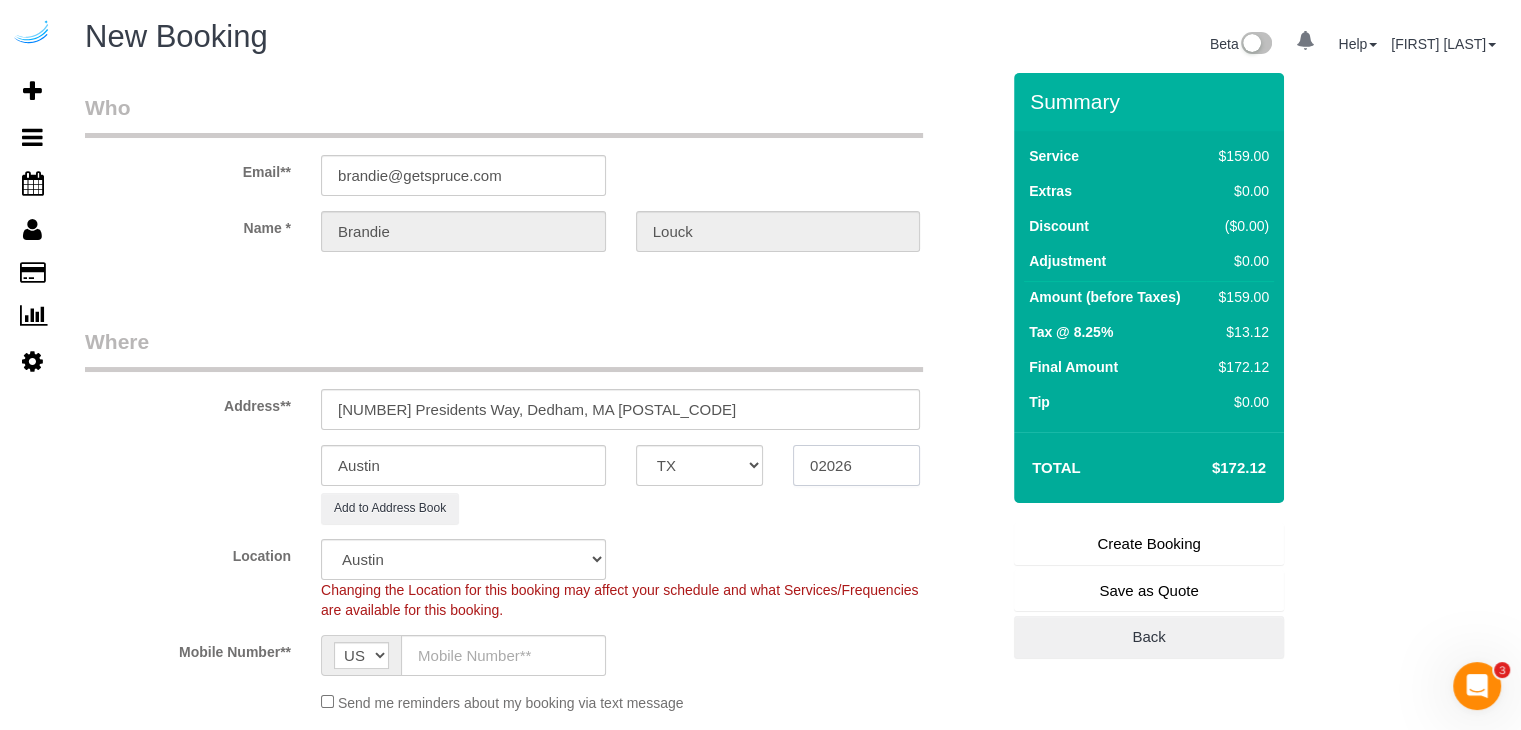 type on "02026" 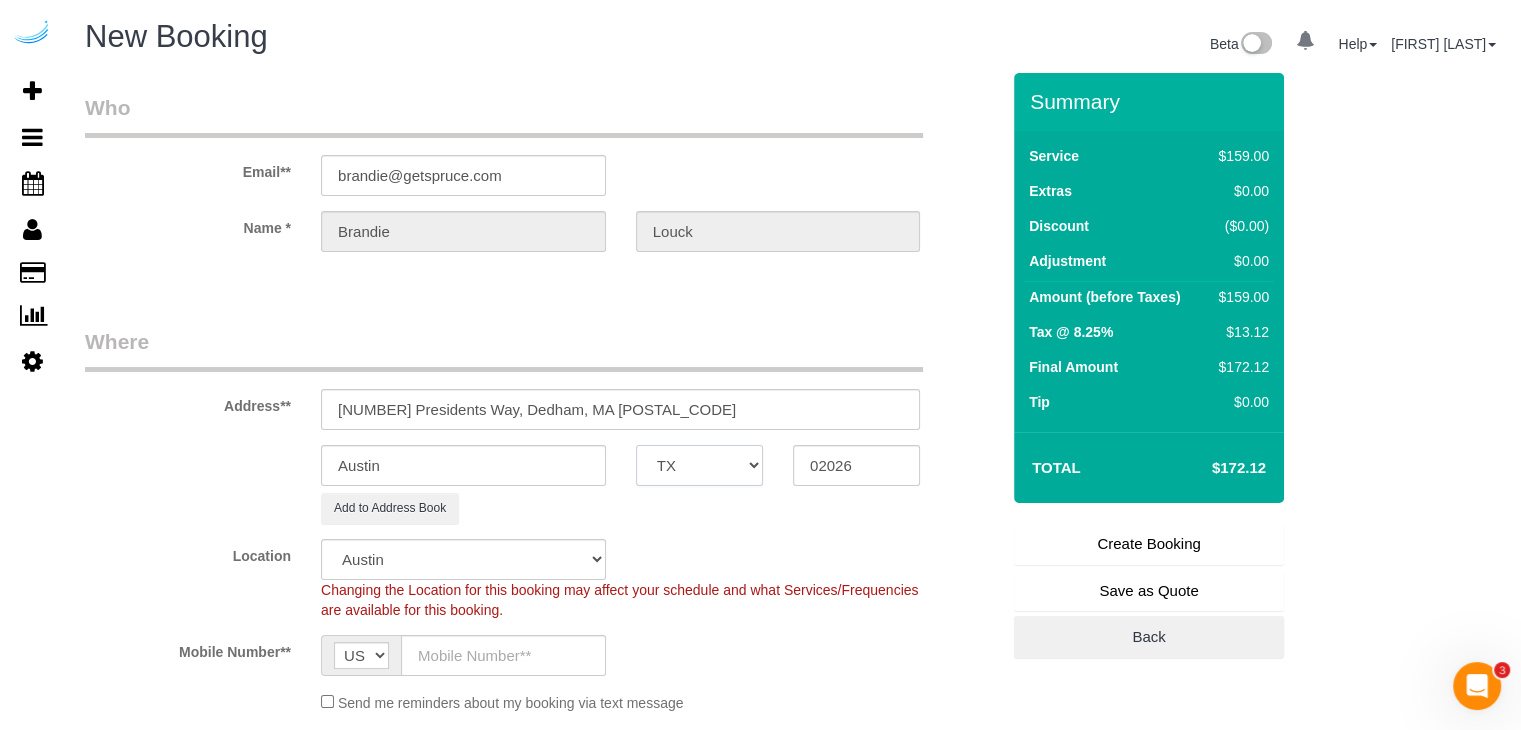 click on "AK
AL
AR
AZ
CA
CO
CT
DC
DE
FL
GA
HI
IA
ID
IL
IN
KS
KY
LA
MA
MD
ME
MI
MN
MO
MS
MT
NC
ND
NE
NH
NJ
NM
NV
NY
OH
OK
OR
PA
RI
SC
SD
TN
TX
UT
VA
VT
WA
WI
WV
WY" at bounding box center (699, 465) 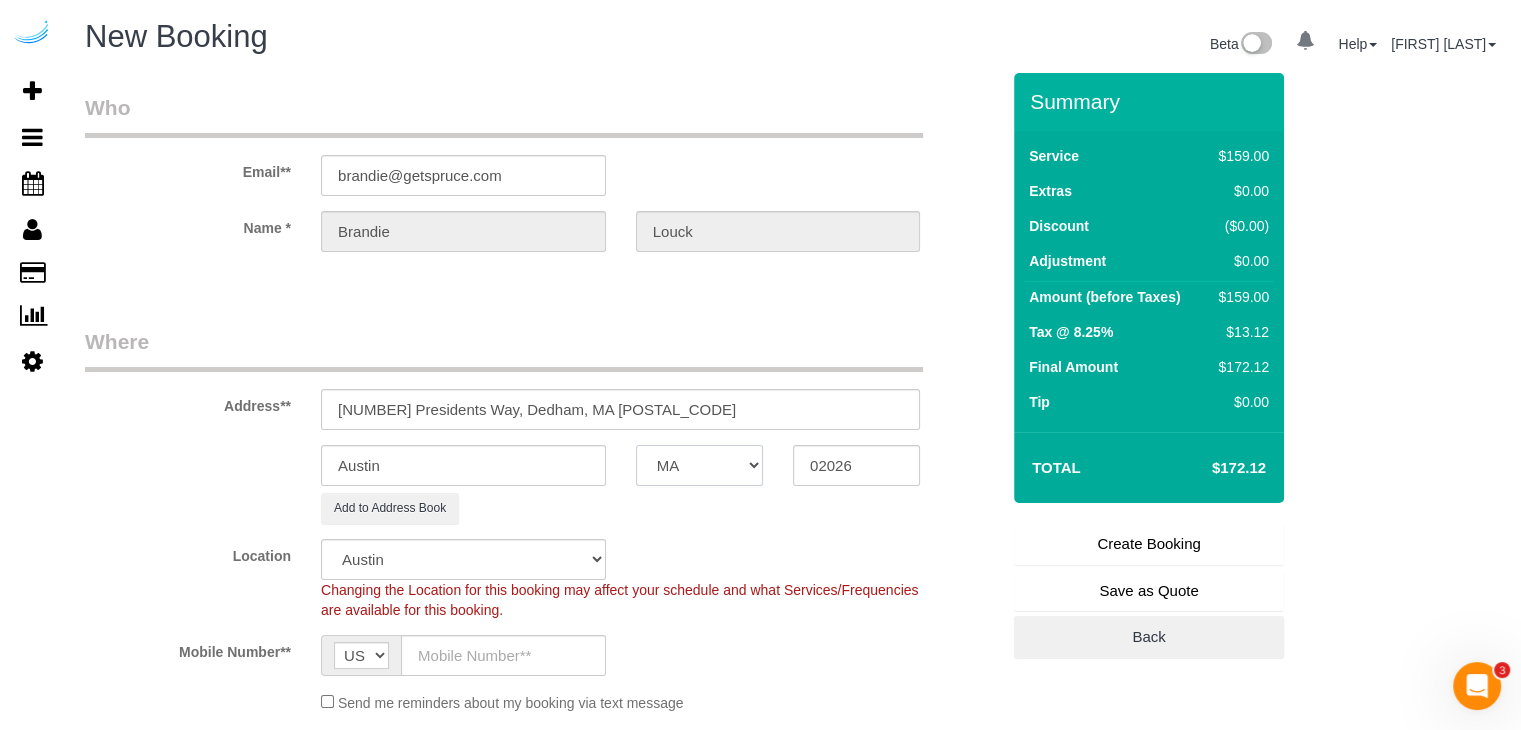 click on "AK
AL
AR
AZ
CA
CO
CT
DC
DE
FL
GA
HI
IA
ID
IL
IN
KS
KY
LA
MA
MD
ME
MI
MN
MO
MS
MT
NC
ND
NE
NH
NJ
NM
NV
NY
OH
OK
OR
PA
RI
SC
SD
TN
TX
UT
VA
VT
WA
WI
WV
WY" at bounding box center (699, 465) 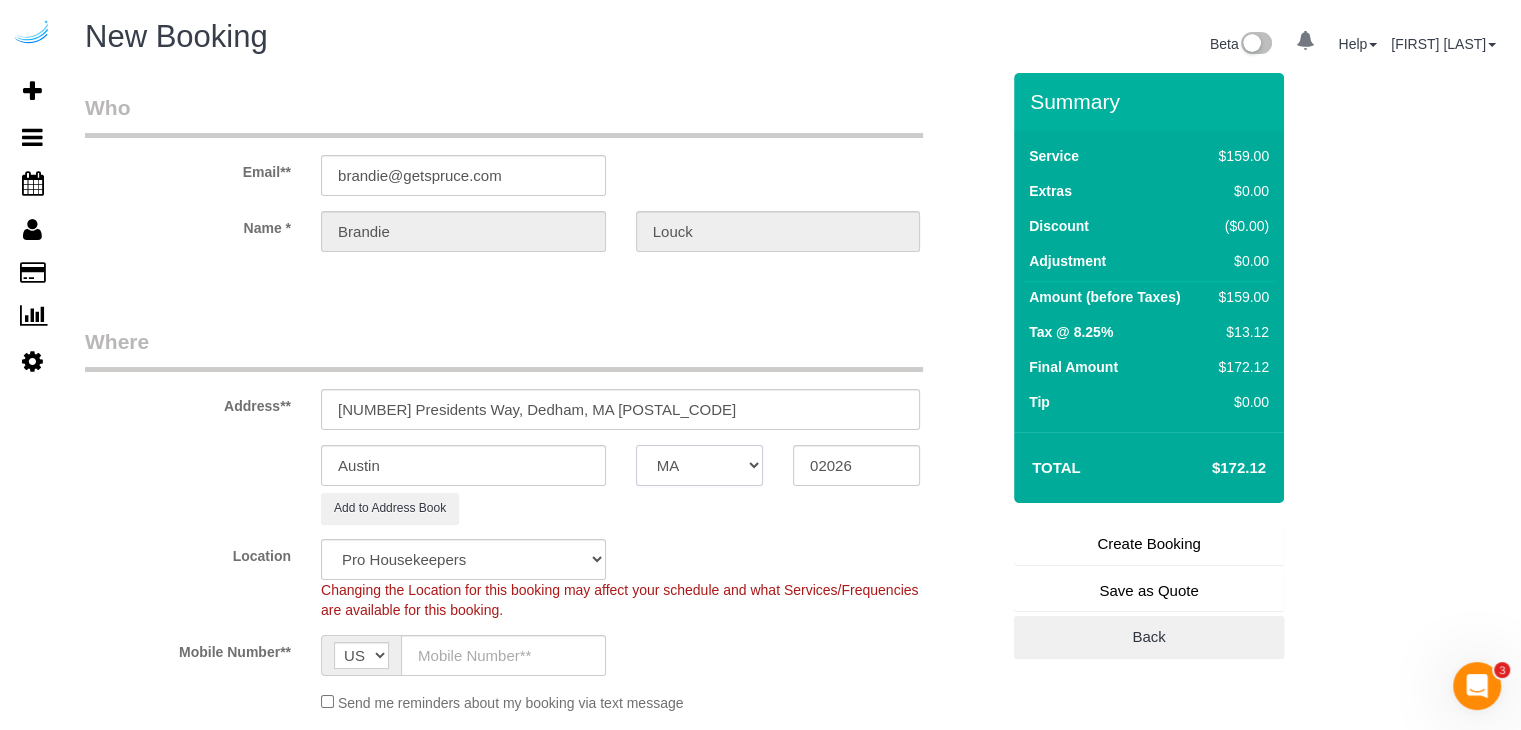 select on "object:6762" 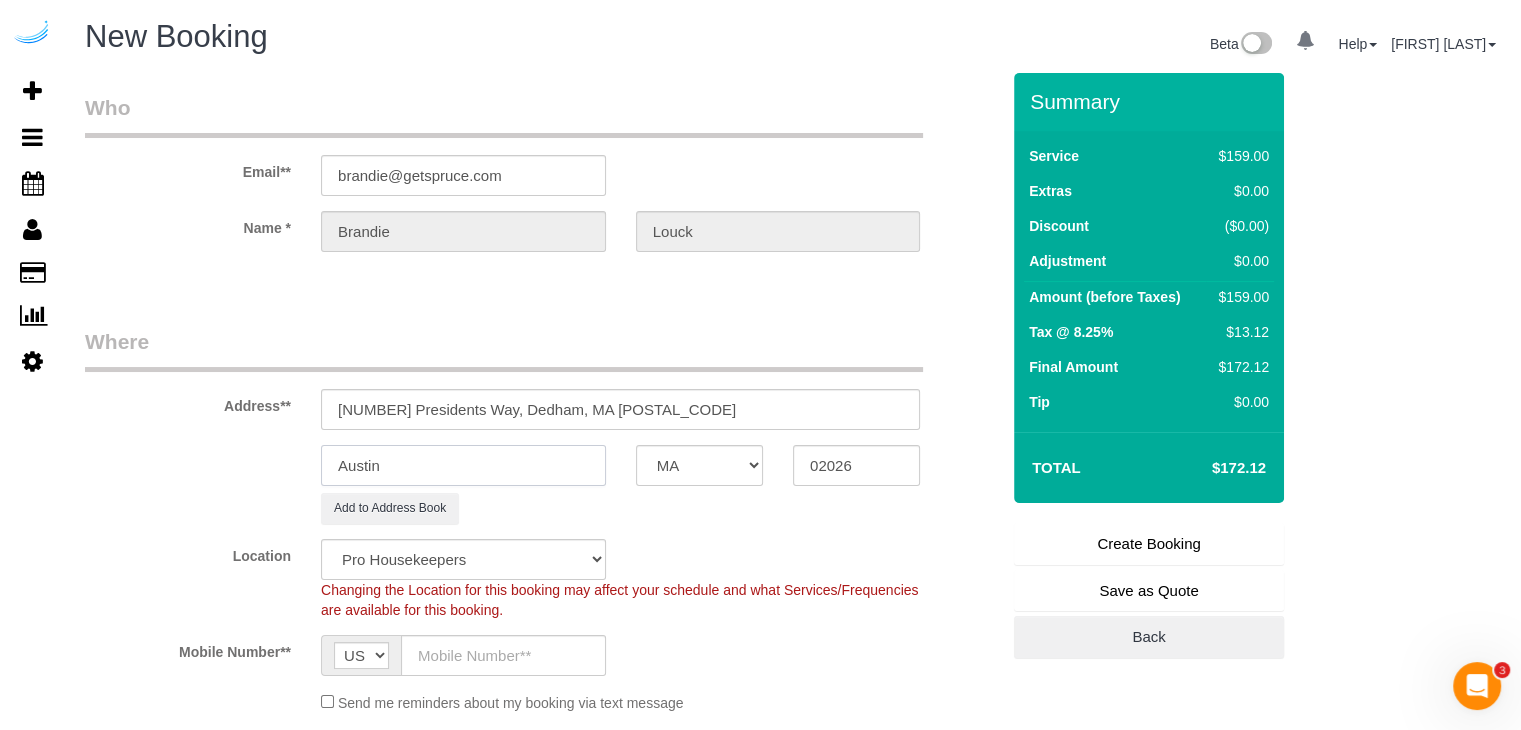 click on "Austin" at bounding box center [463, 465] 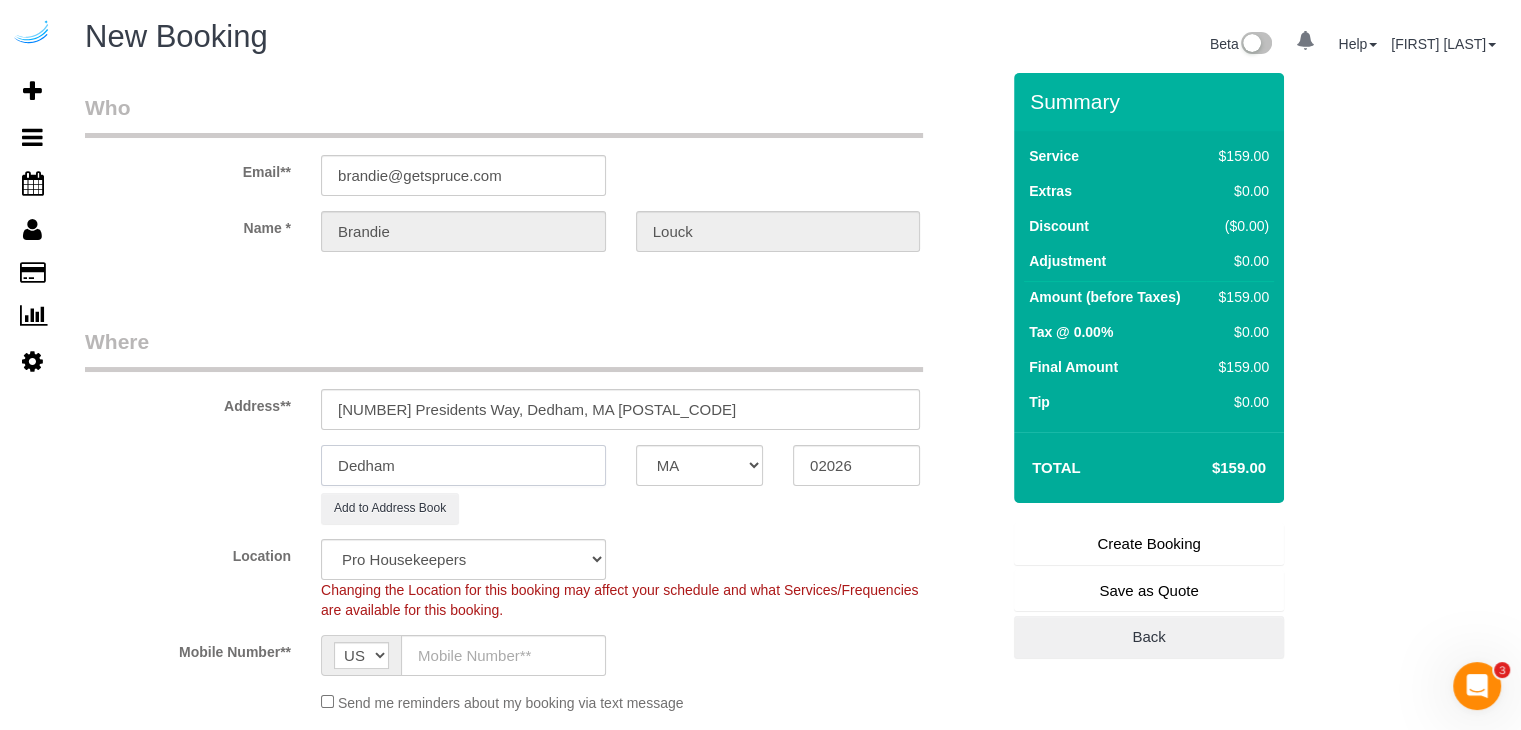 type on "Dedham" 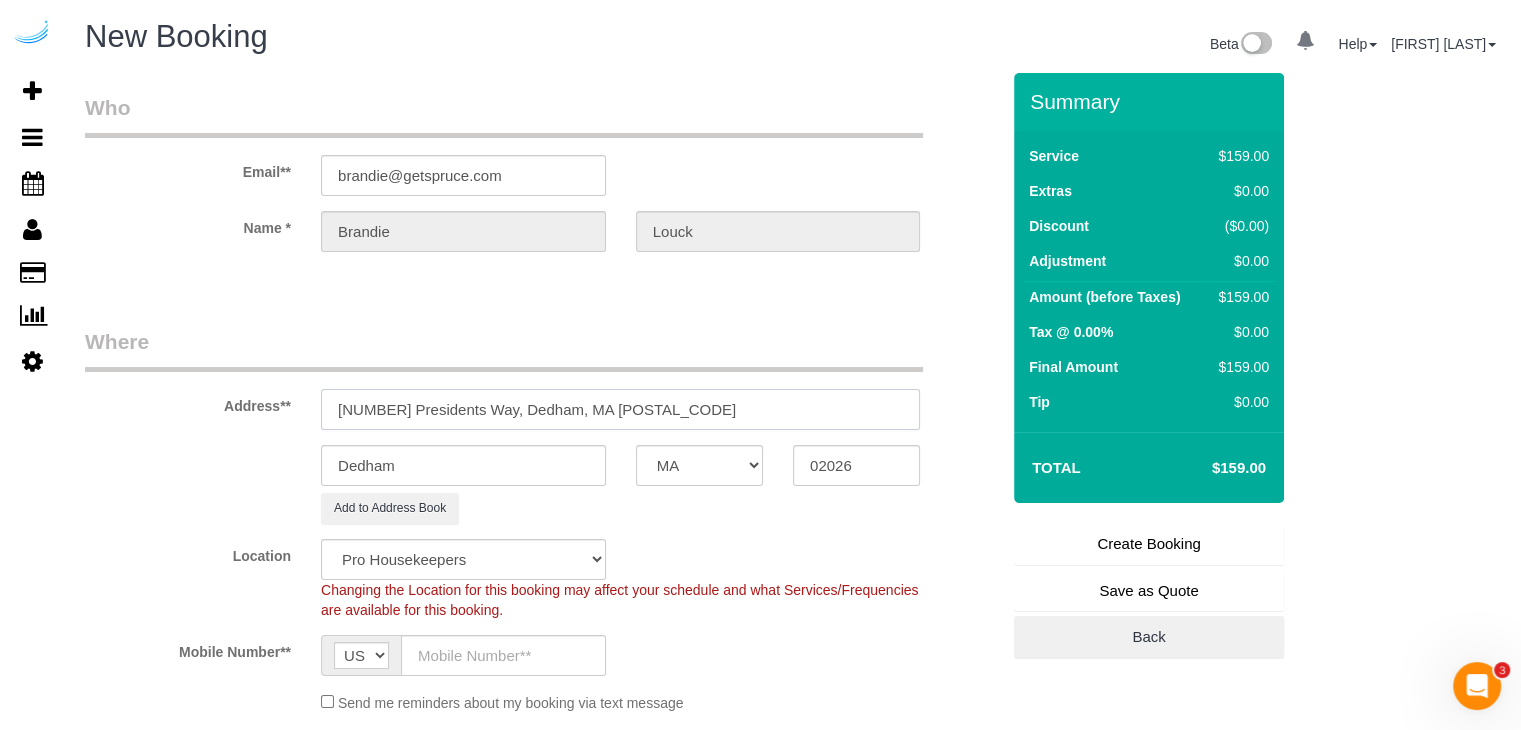 drag, startPoint x: 520, startPoint y: 408, endPoint x: 837, endPoint y: 426, distance: 317.51062 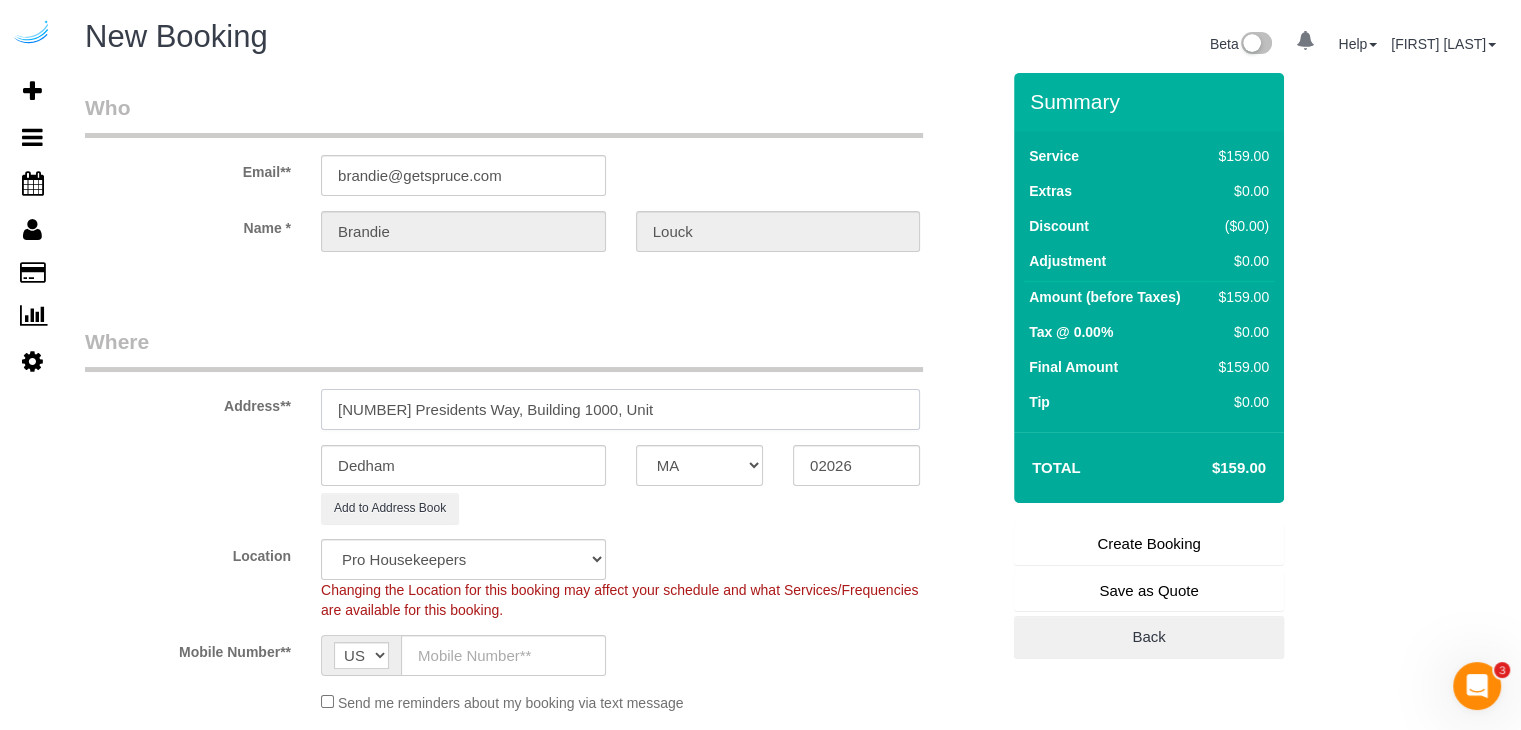 paste on "1118" 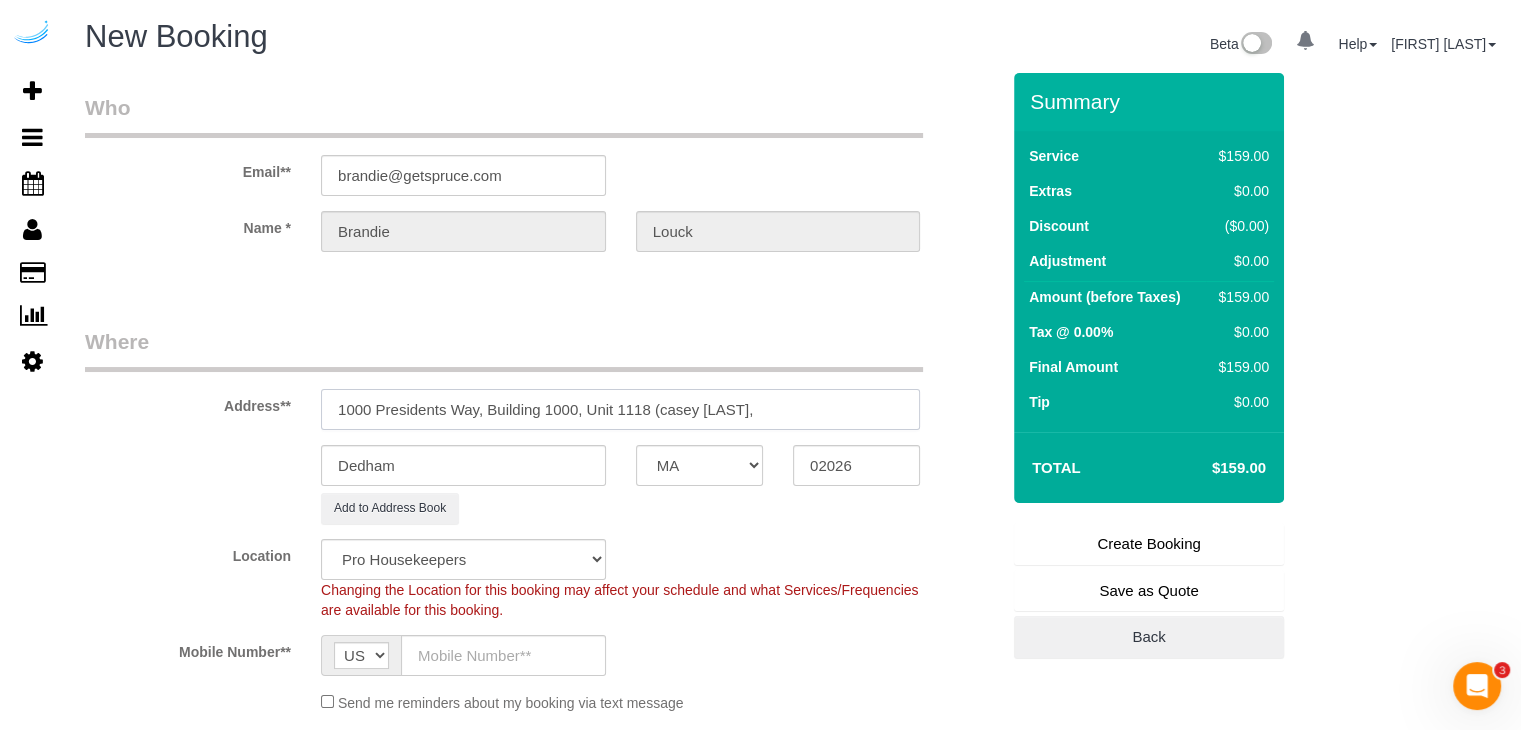paste on "Jefferson at Dedham Station" 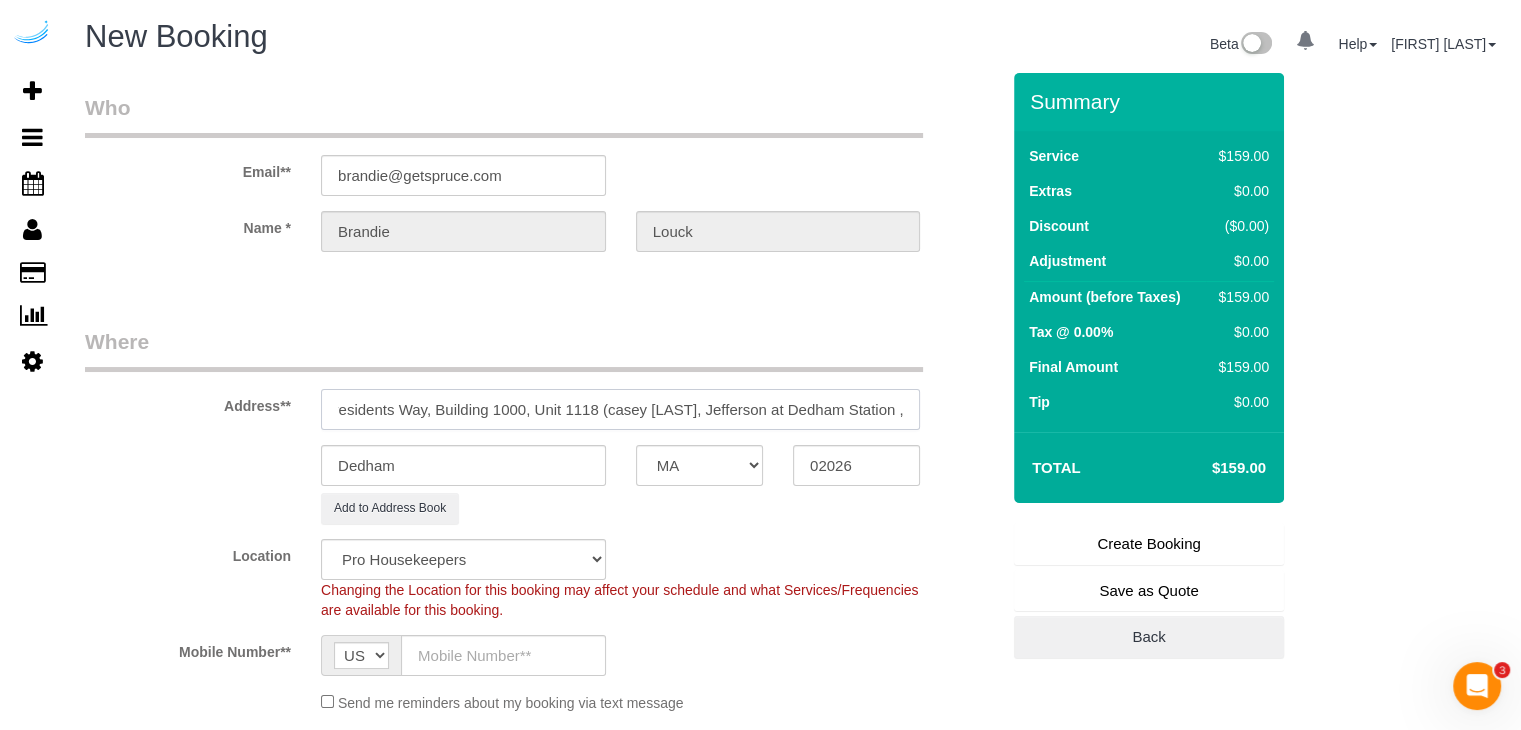 scroll, scrollTop: 0, scrollLeft: 60, axis: horizontal 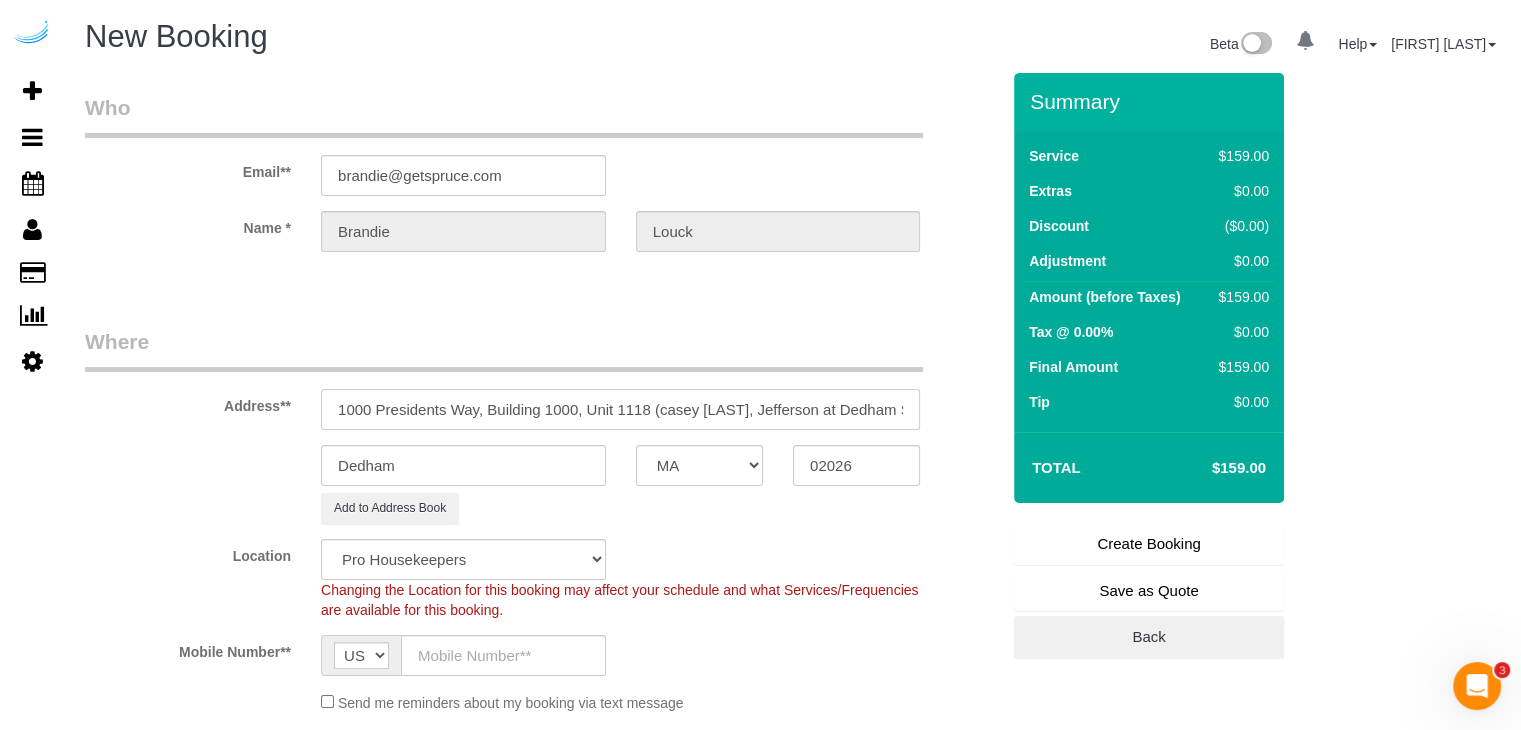 paste on "1441323" 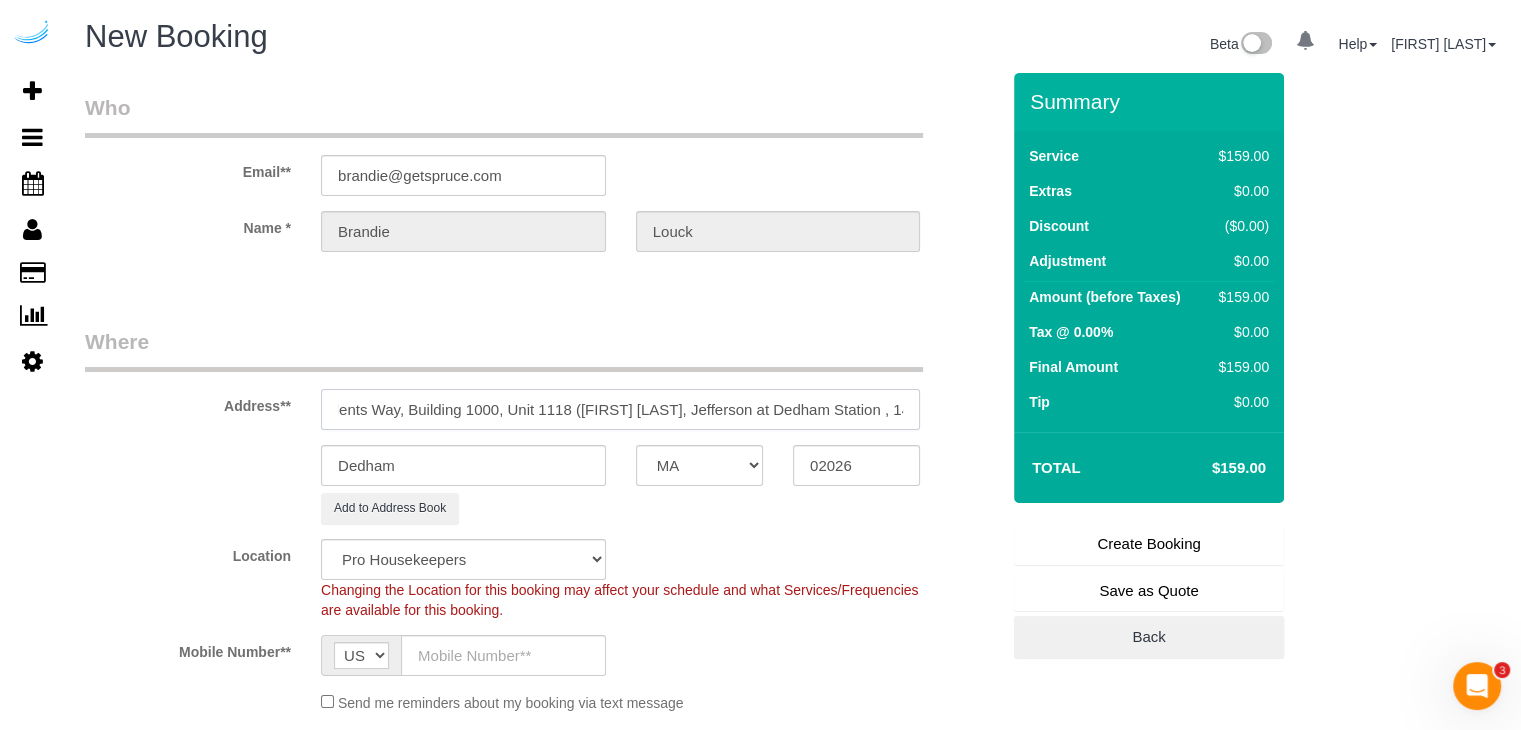 scroll, scrollTop: 0, scrollLeft: 124, axis: horizontal 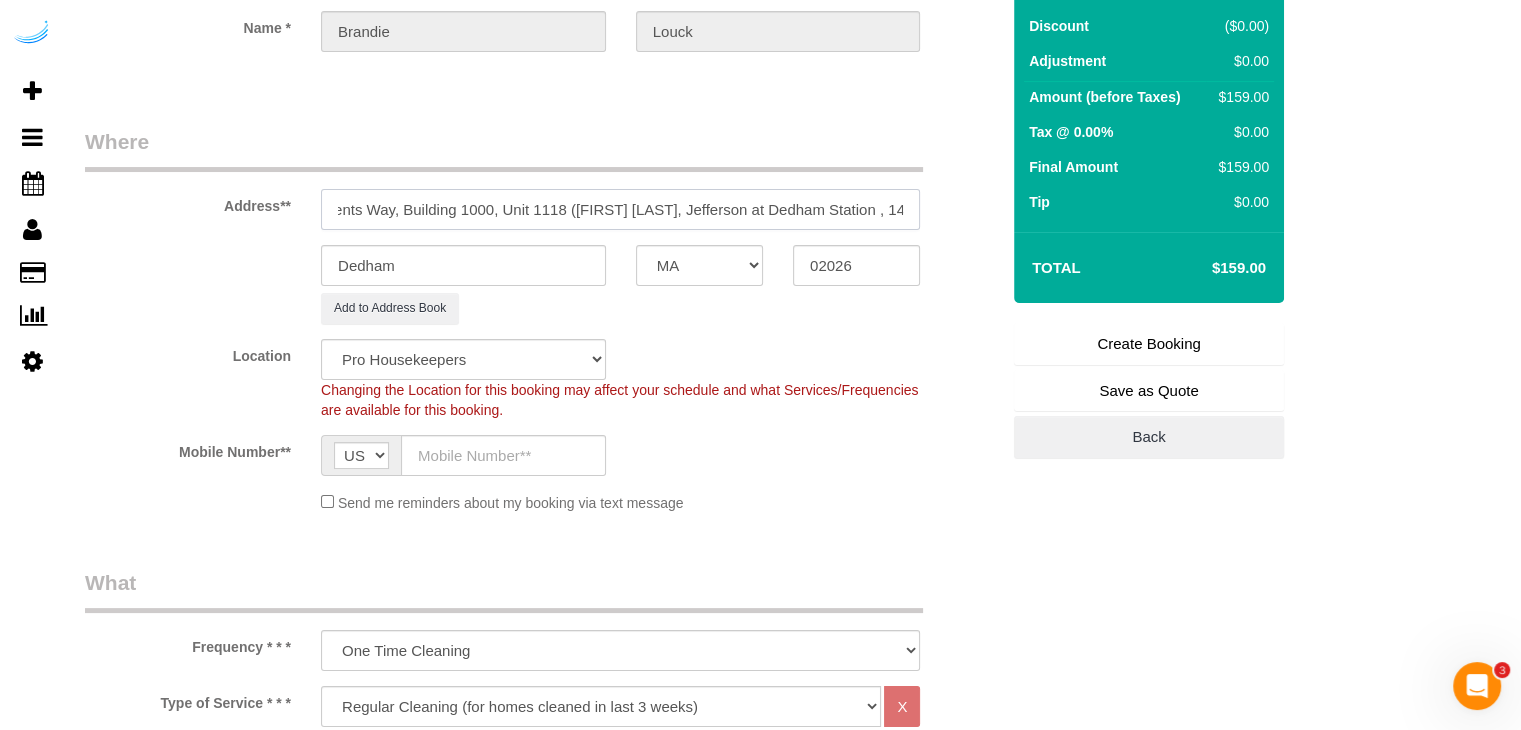 type on "1000 Presidents Way, Building 1000, Unit 1118 (casey mckeon, Jefferson at Dedham Station , 1441323)" 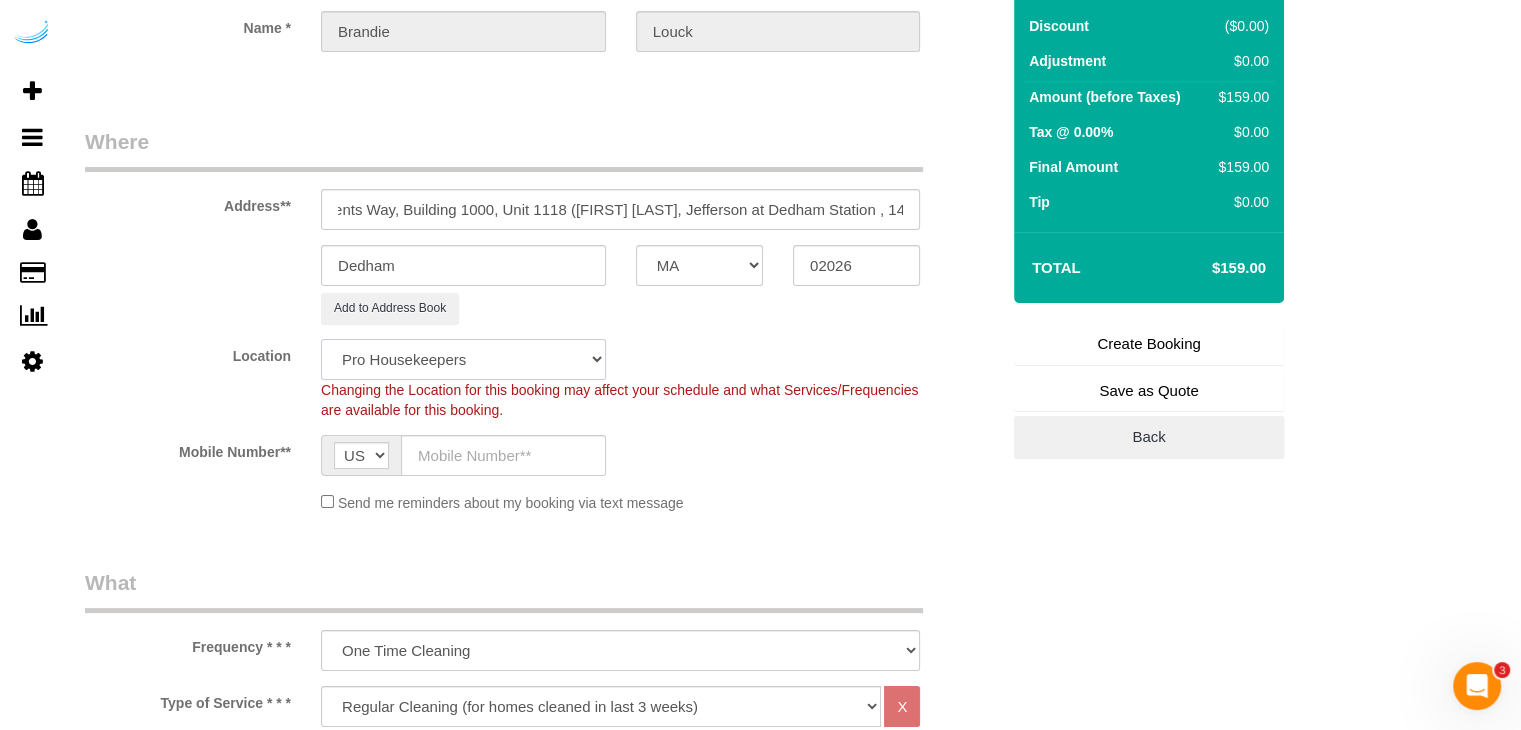 click on "Pro Housekeepers Atlanta Austin Boston Chicago Cincinnati Clearwater Denver Ft Lauderdale Houston Jacksonville Kansas Las Vegas Los Angeles Area Miami Area Naples NYC Area Orlando Palm Beach Phoenix Portland Area San Francisco Area Sarasota Seattle Area St Petersburg Tampa Washington DC" 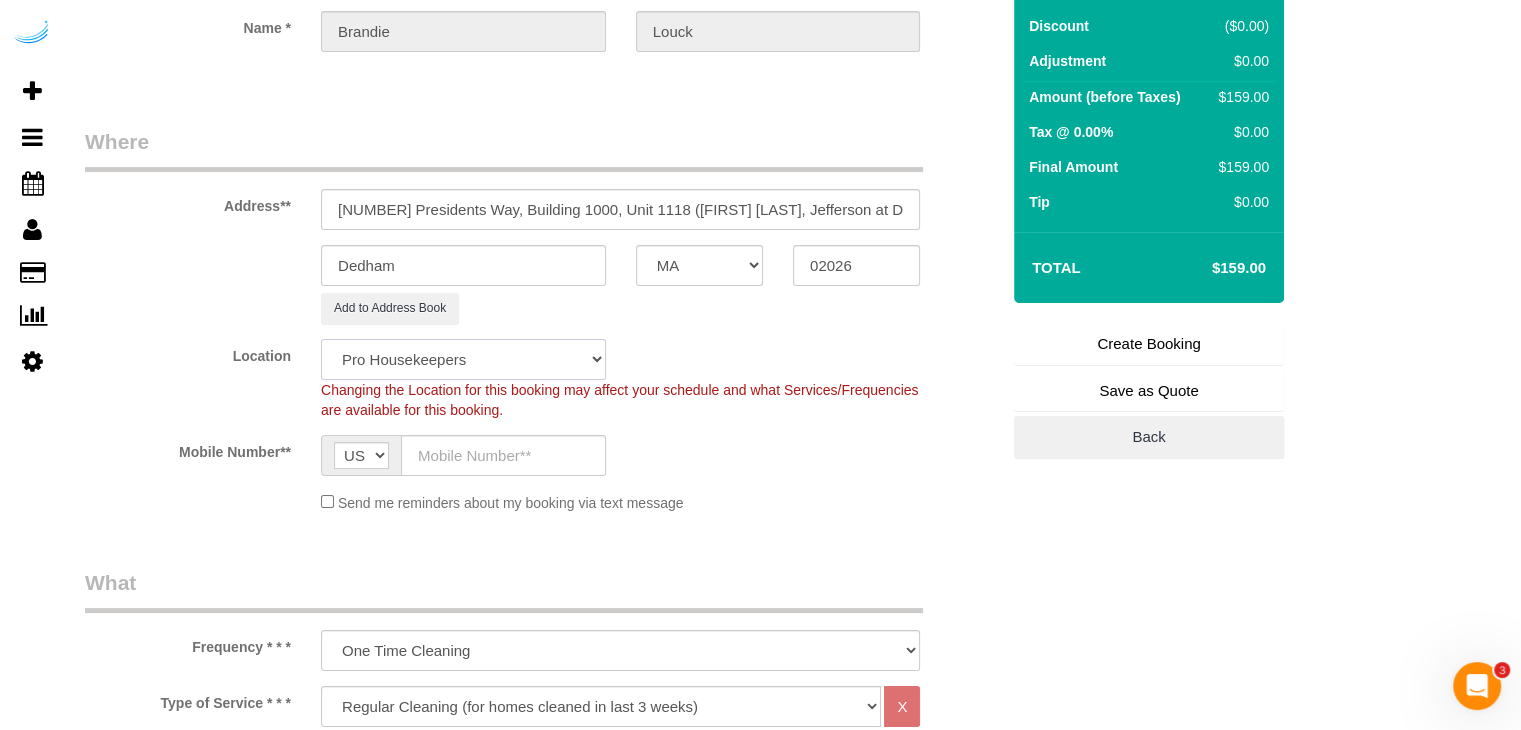 select on "7" 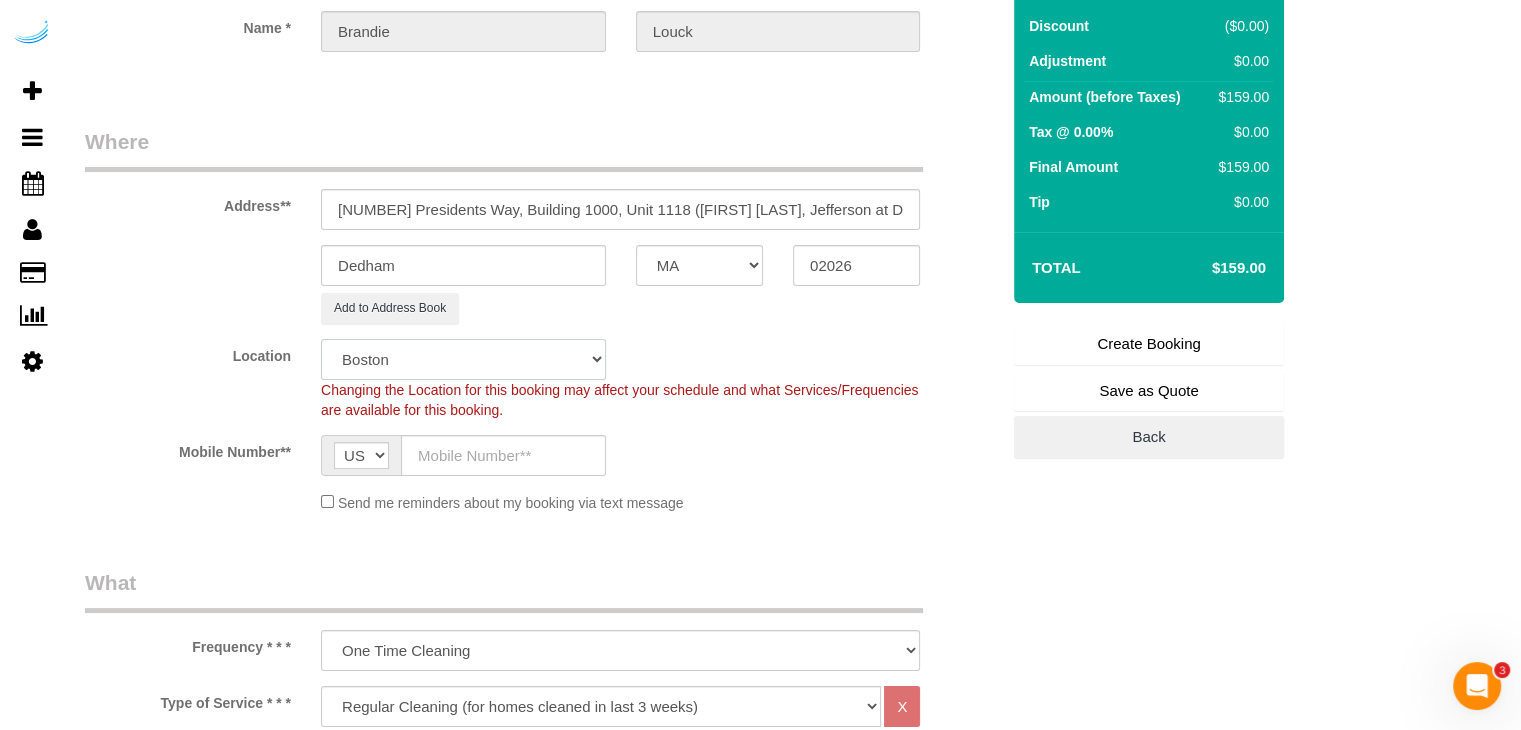 click on "Pro Housekeepers Atlanta Austin Boston Chicago Cincinnati Clearwater Denver Ft Lauderdale Houston Jacksonville Kansas Las Vegas Los Angeles Area Miami Area Naples NYC Area Orlando Palm Beach Phoenix Portland Area San Francisco Area Sarasota Seattle Area St Petersburg Tampa Washington DC" 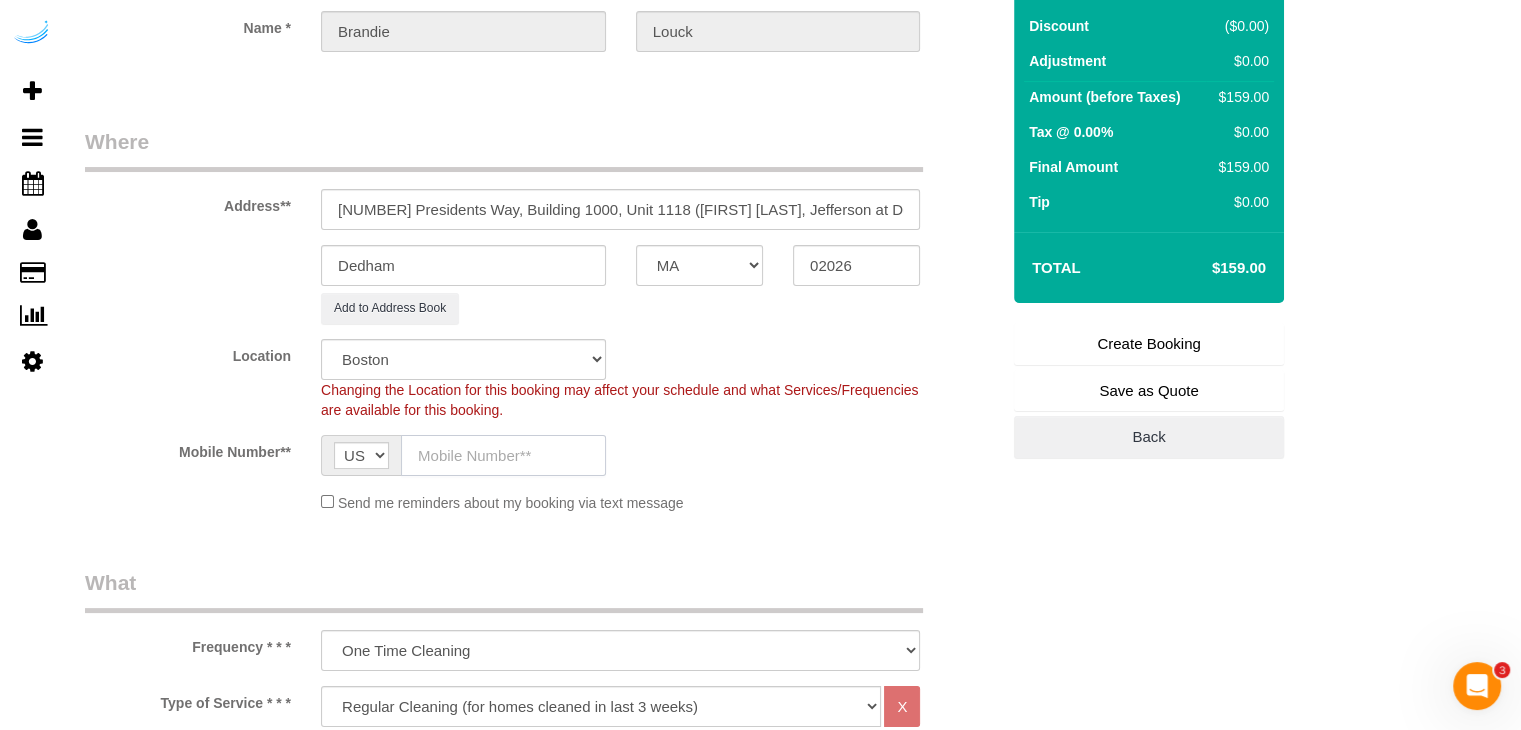 click 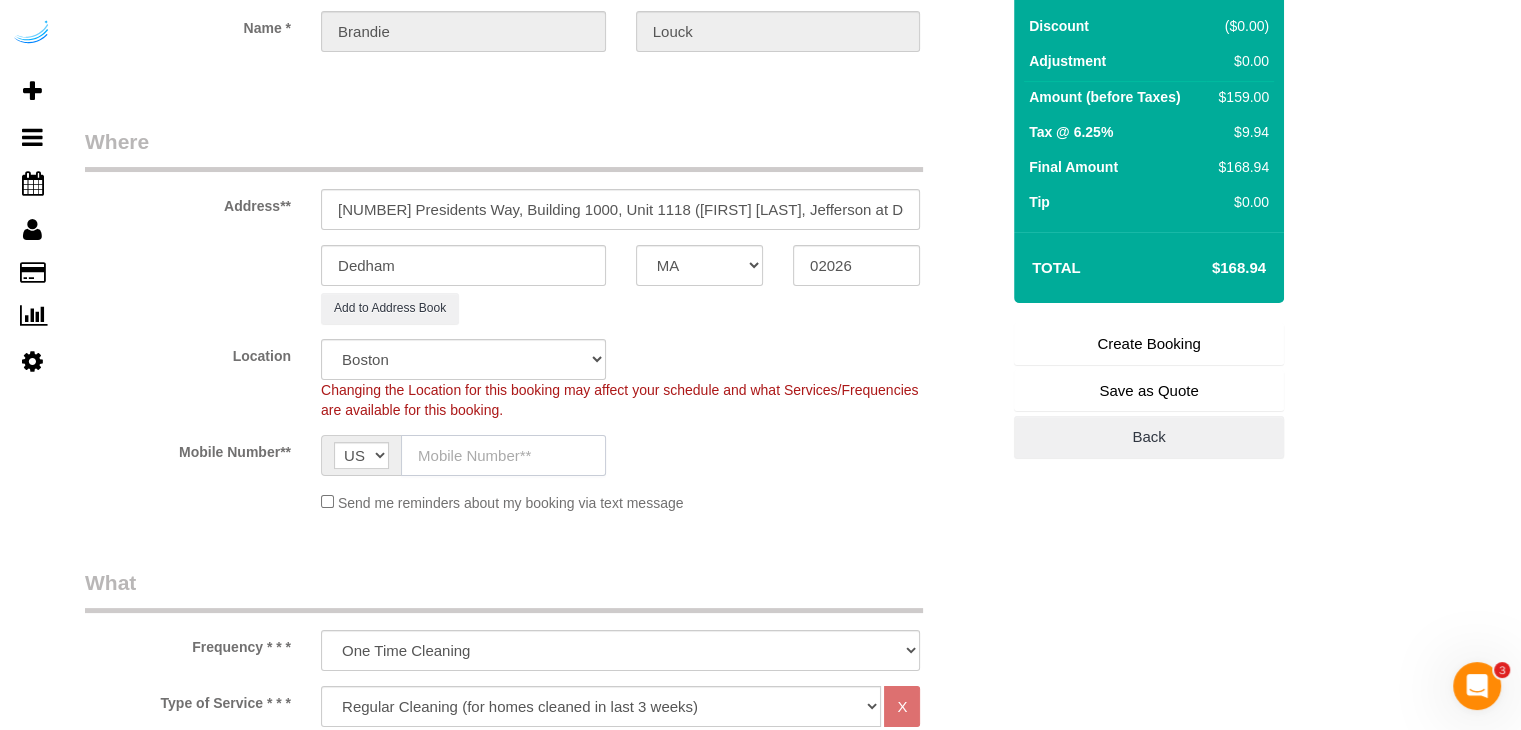 type on "(512) 444-3607" 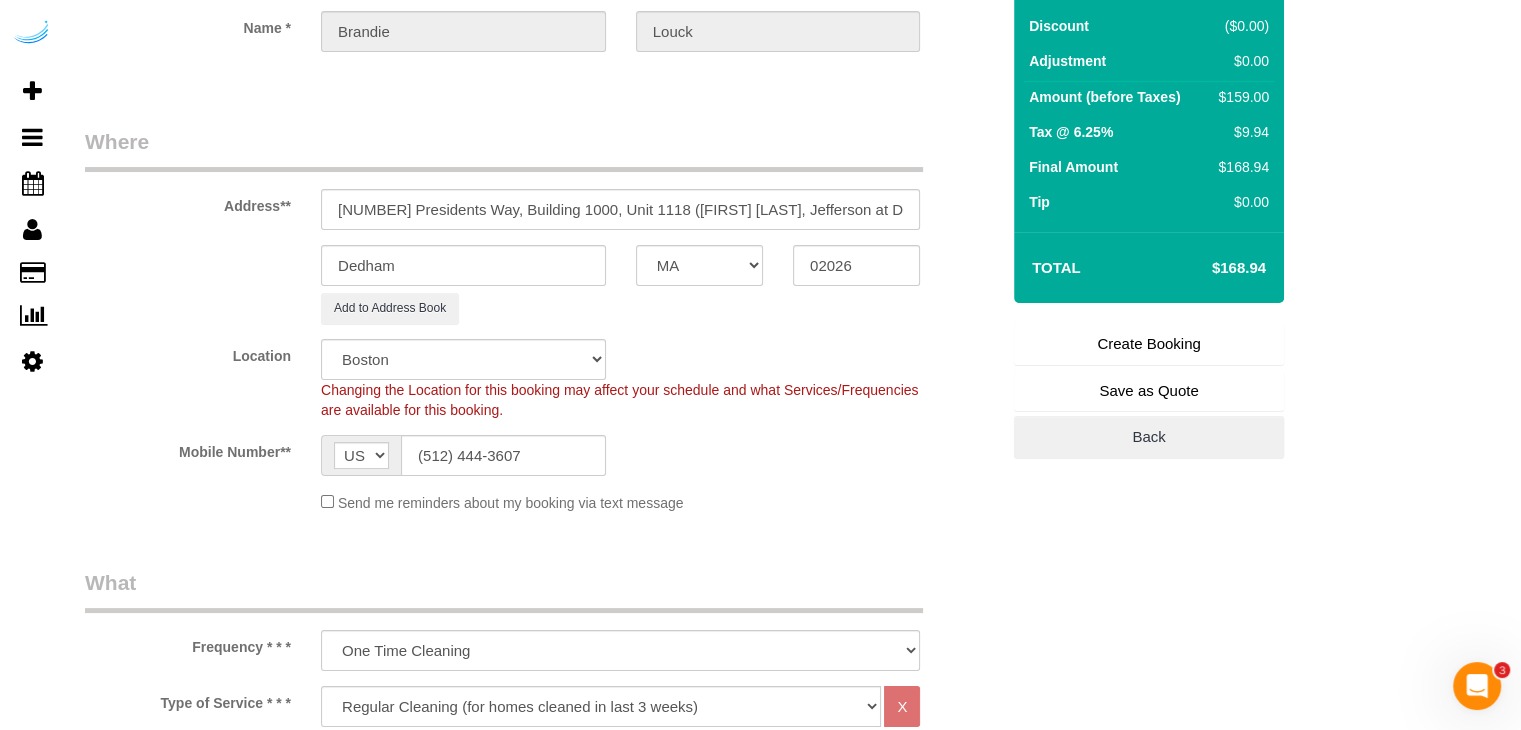 type on "Brandie Louck" 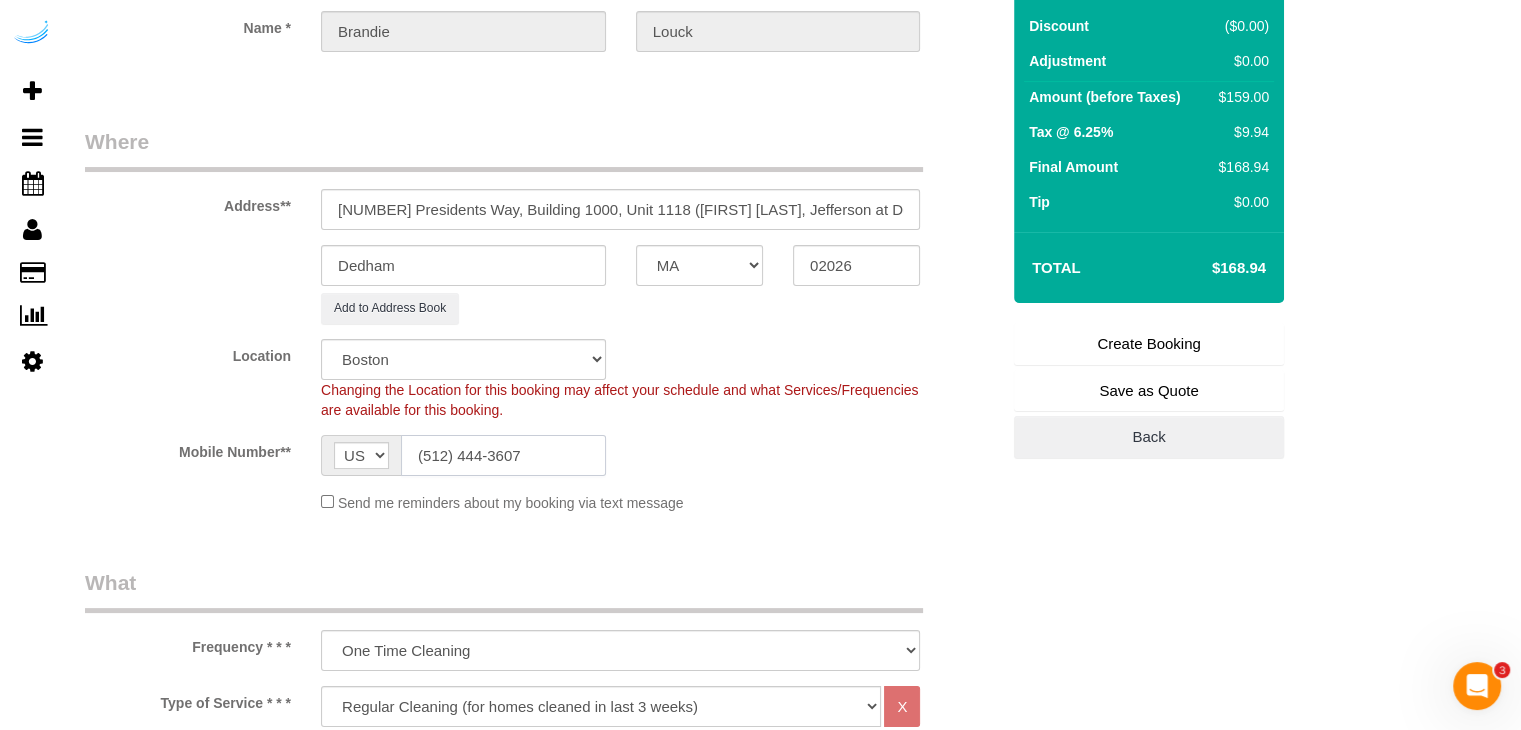 type on "(512) 444-3607" 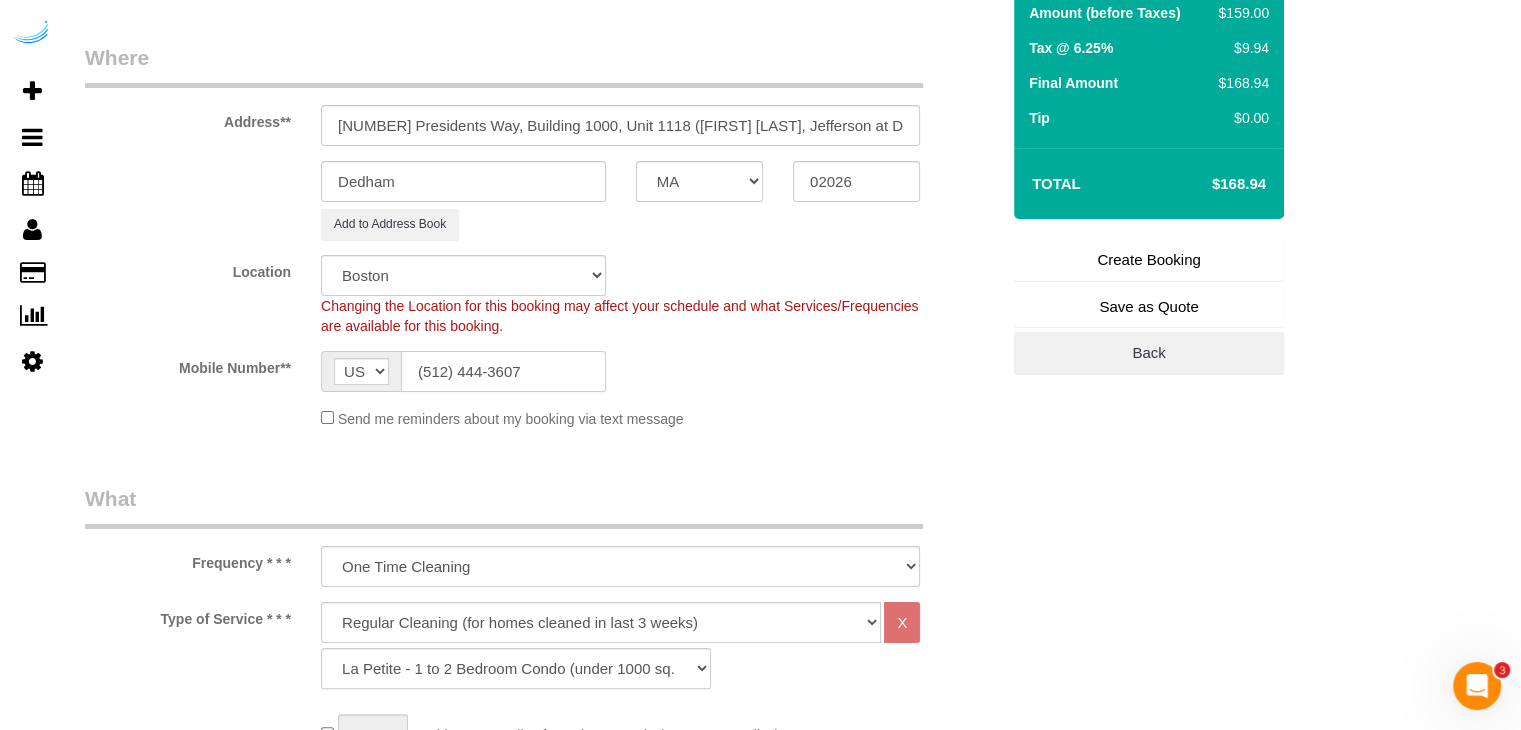 scroll, scrollTop: 400, scrollLeft: 0, axis: vertical 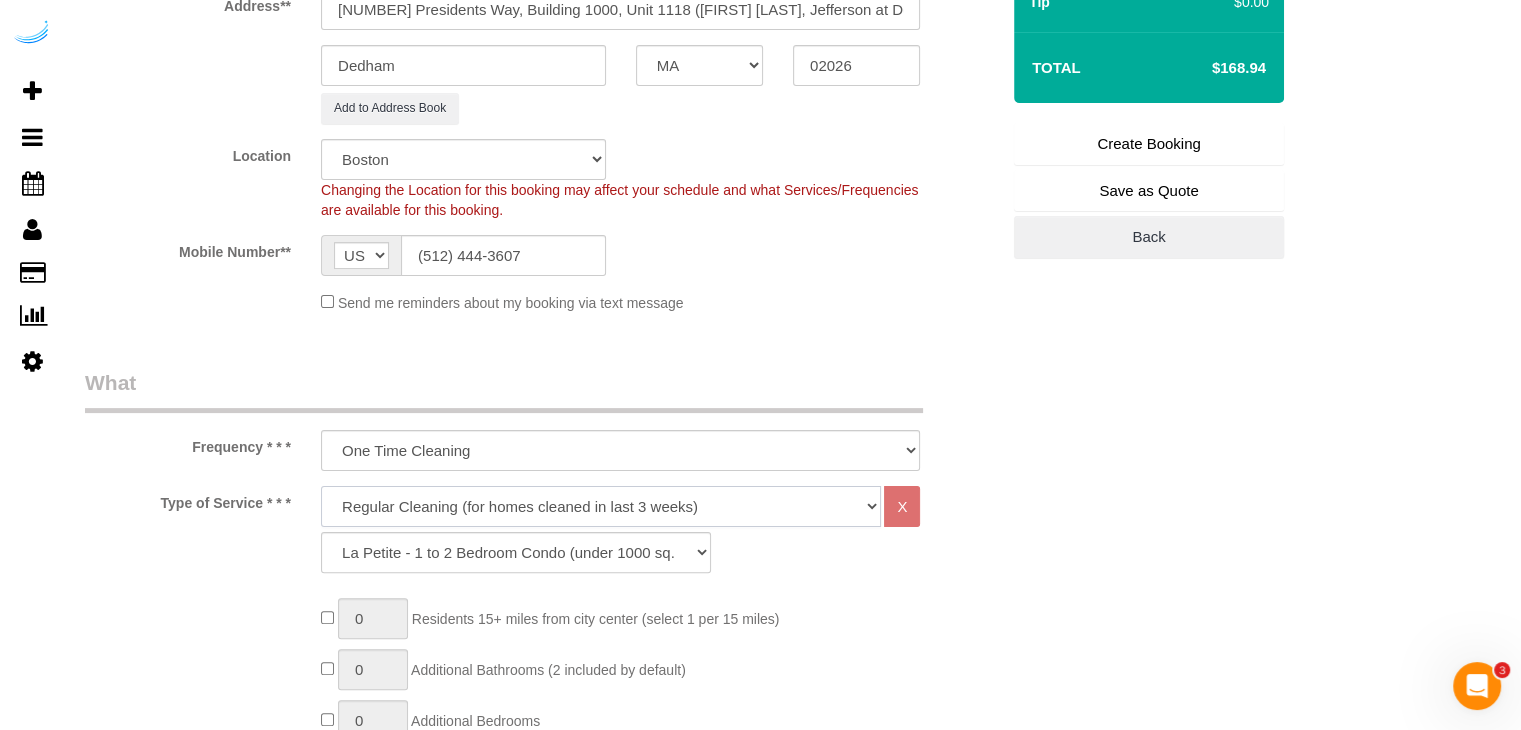 drag, startPoint x: 584, startPoint y: 501, endPoint x: 530, endPoint y: 517, distance: 56.32051 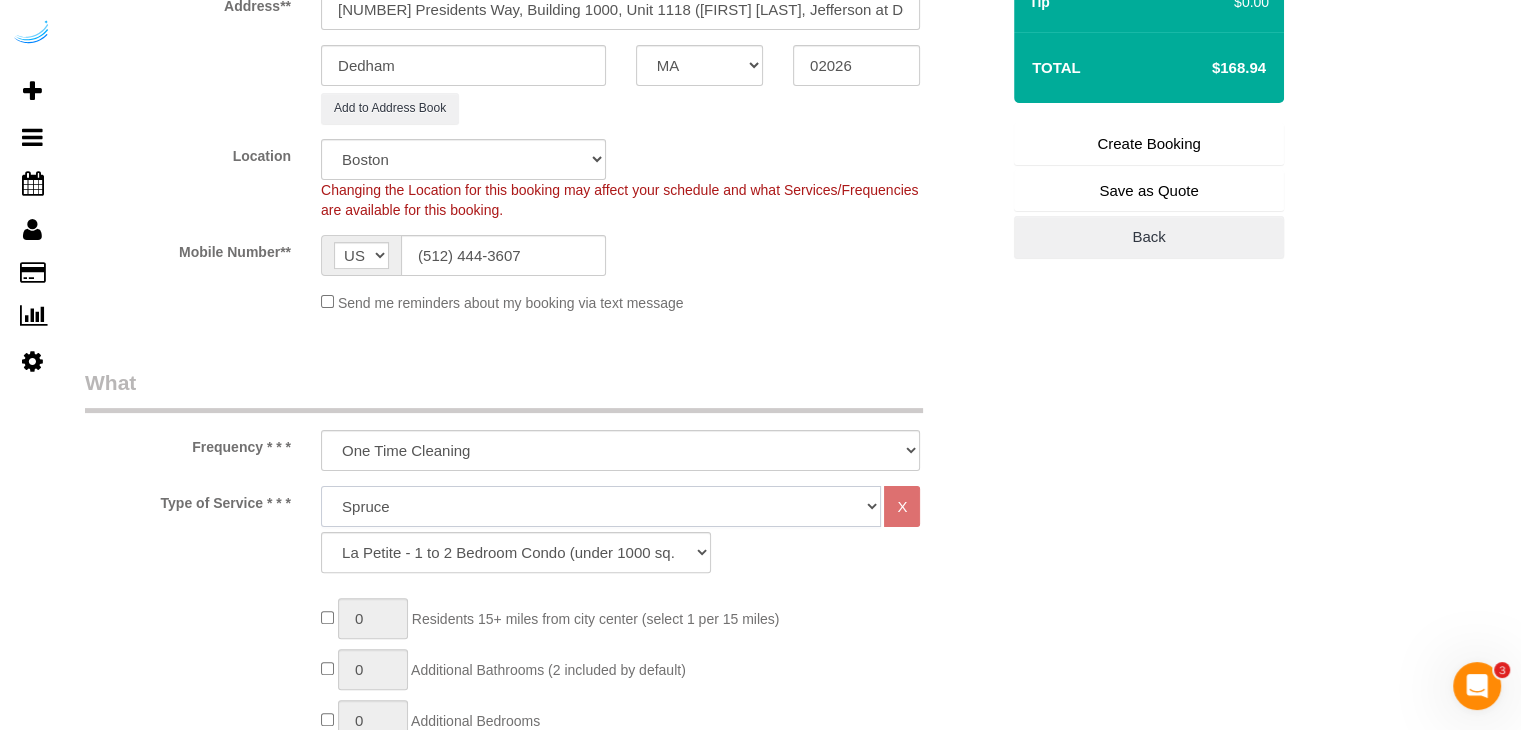 click on "Deep Cleaning (for homes that have not been cleaned in 3+ weeks) Spruce Regular Cleaning (for homes cleaned in last 3 weeks) Moving Cleanup (to clean home for new tenants) Post Construction Cleaning Vacation Rental Cleaning Hourly" 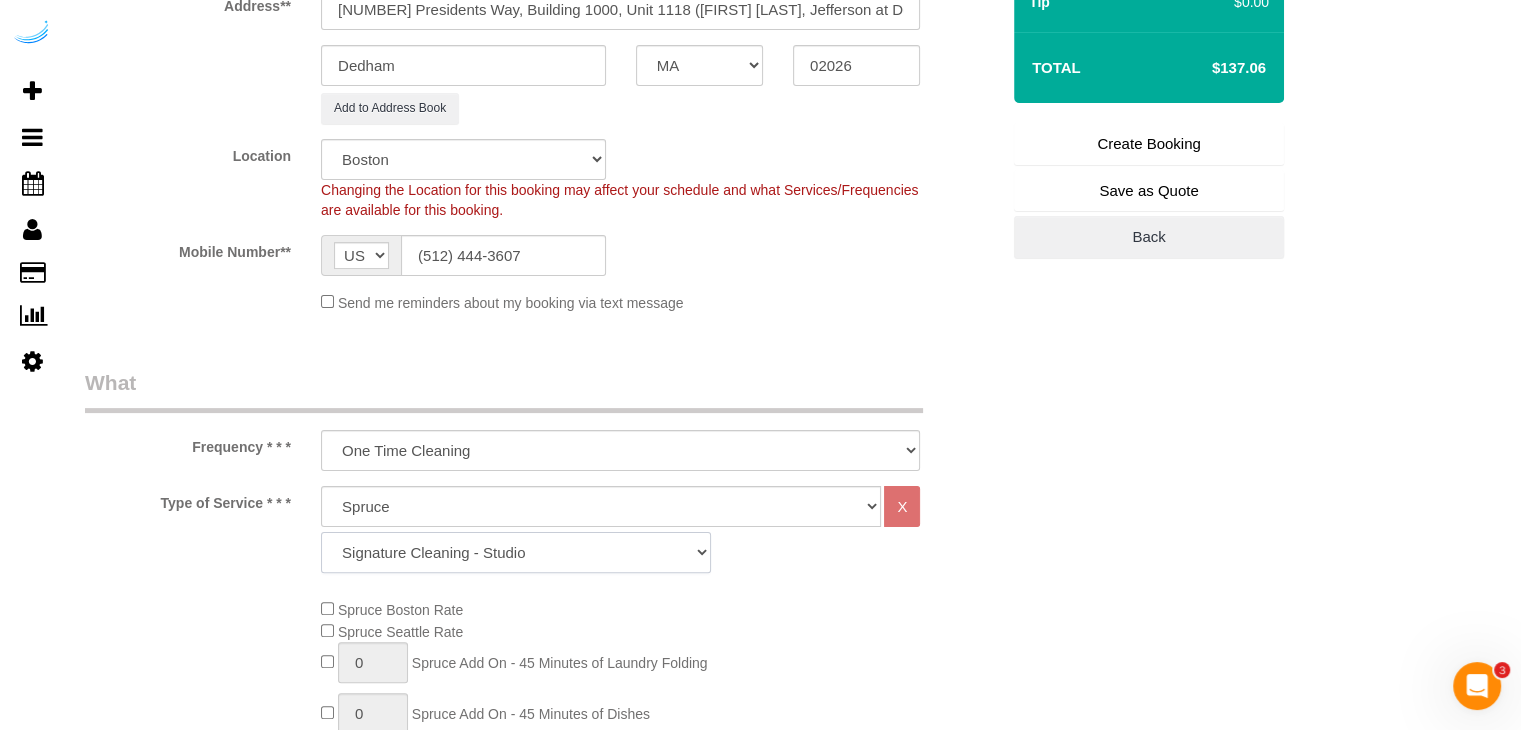 drag, startPoint x: 491, startPoint y: 570, endPoint x: 494, endPoint y: 559, distance: 11.401754 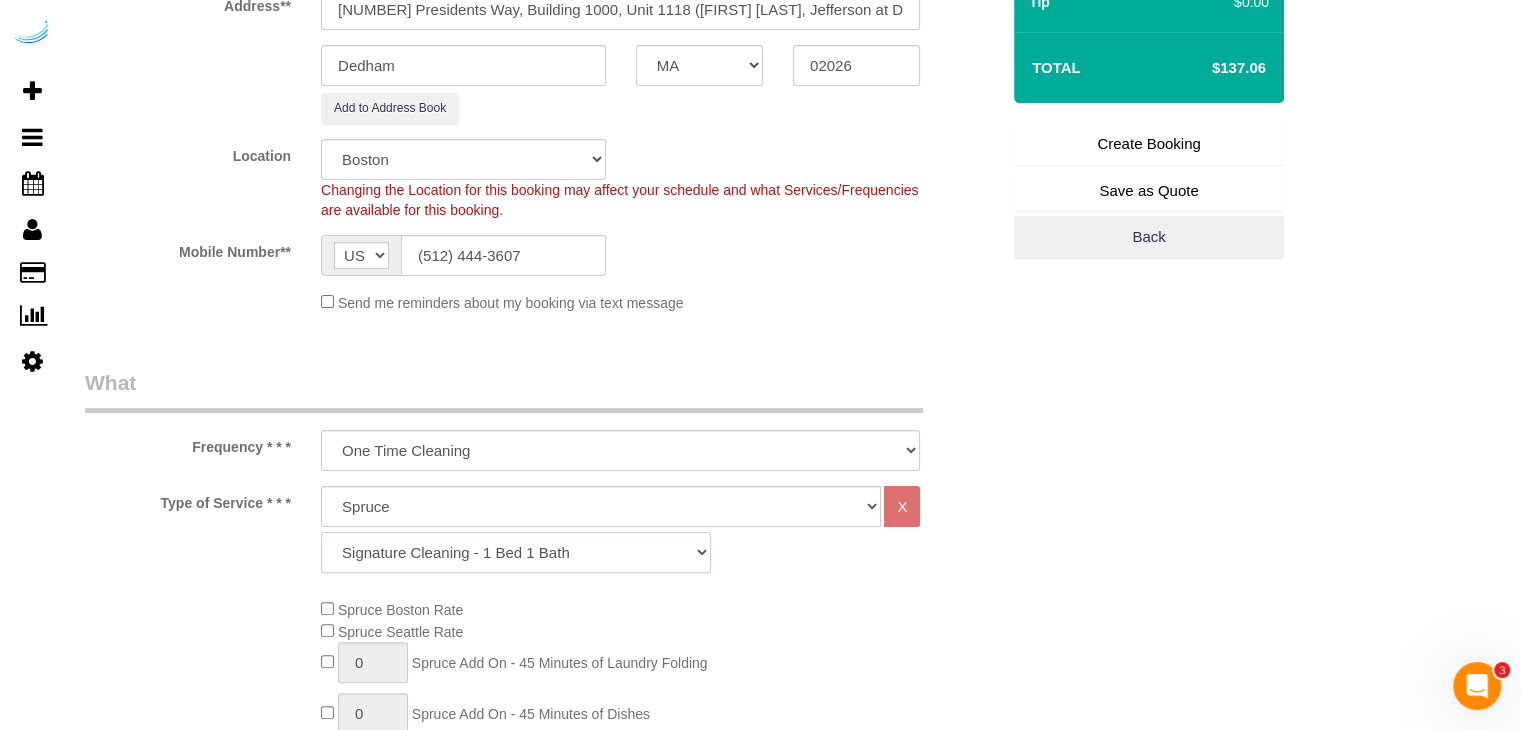 click on "Signature Cleaning - Studio Signature Cleaning - 1 Bed 1 Bath Signature Cleaning - 1 Bed 1.5 Bath Signature Cleaning - 1 Bed 1 Bath + Study Signature Cleaning - 1 Bed 2 Bath Signature Cleaning - 2 Bed 1 Bath Signature Cleaning - 2 Bed 2 Bath Signature Cleaning - 2 Bed 2.5 Bath Signature Cleaning - 2 Bed 2 Bath + Study Signature Cleaning - 3 Bed 2 Bath Signature Cleaning - 3 Bed 3 Bath Signature Cleaning - 4 Bed 2 Bath Signature Cleaning - 4 Bed 4 Bath Signature Cleaning - 5 Bed 4 Bath Signature Cleaning - 5 Bed 5 Bath Signature Cleaning - 6 Bed 6 Bath Premium Cleaning - Studio Premium Cleaning - 1 Bed 1 Bath Premium Cleaning - 1 Bed 1.5 Bath Premium Cleaning - 1 Bed 1 Bath + Study Premium Cleaning - 1 Bed 2 Bath Premium Cleaning - 2 Bed 1 Bath Premium Cleaning - 2 Bed 2 Bath Premium Cleaning - 2 Bed 2.5 Bath Premium Cleaning - 2 Bed 2 Bath + Study Premium Cleaning - 3 Bed 2 Bath Premium Cleaning - 3 Bed 3 Bath Premium Cleaning - 4 Bed 2 Bath Premium Cleaning - 4 Bed 4 Bath Premium Cleaning - 5 Bed 4 Bath" 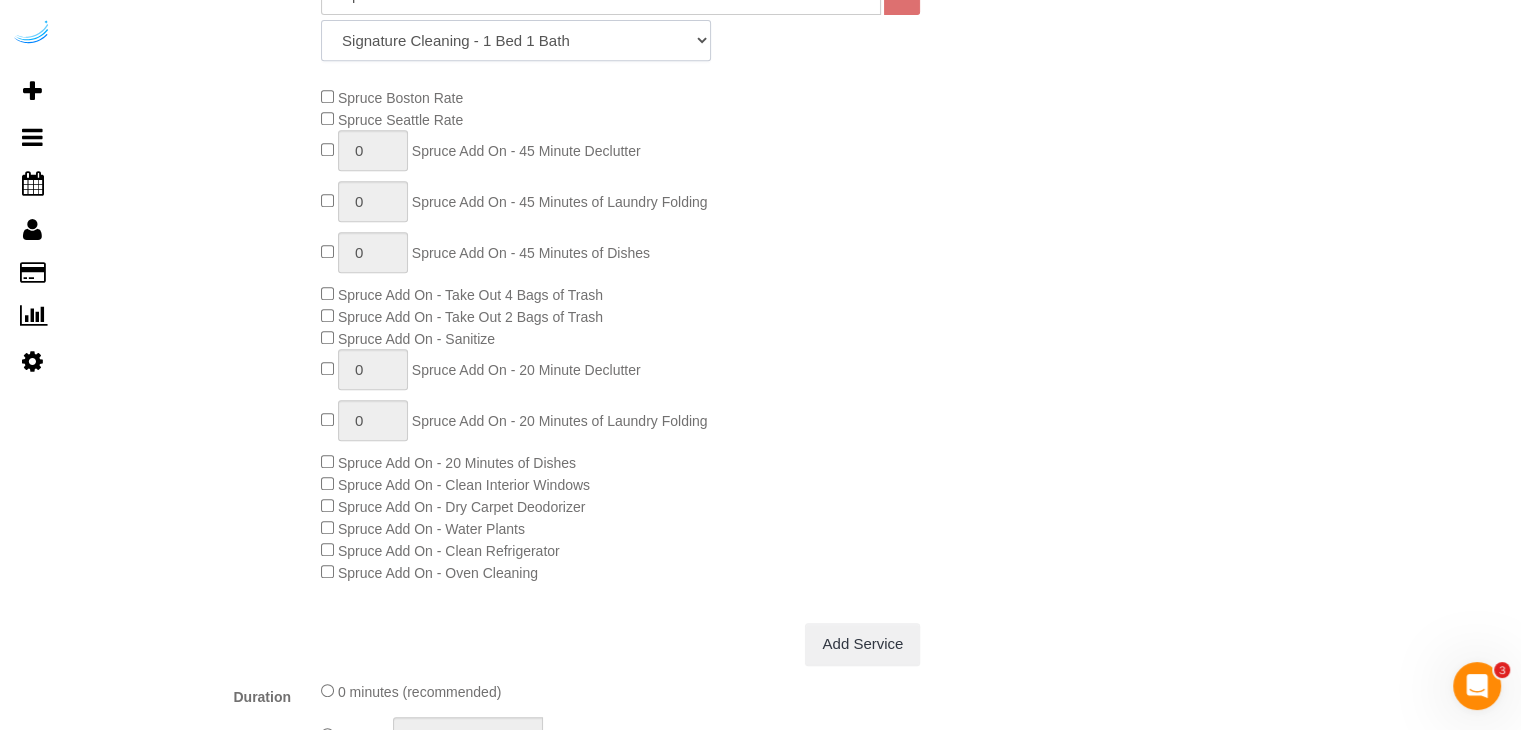 scroll, scrollTop: 800, scrollLeft: 0, axis: vertical 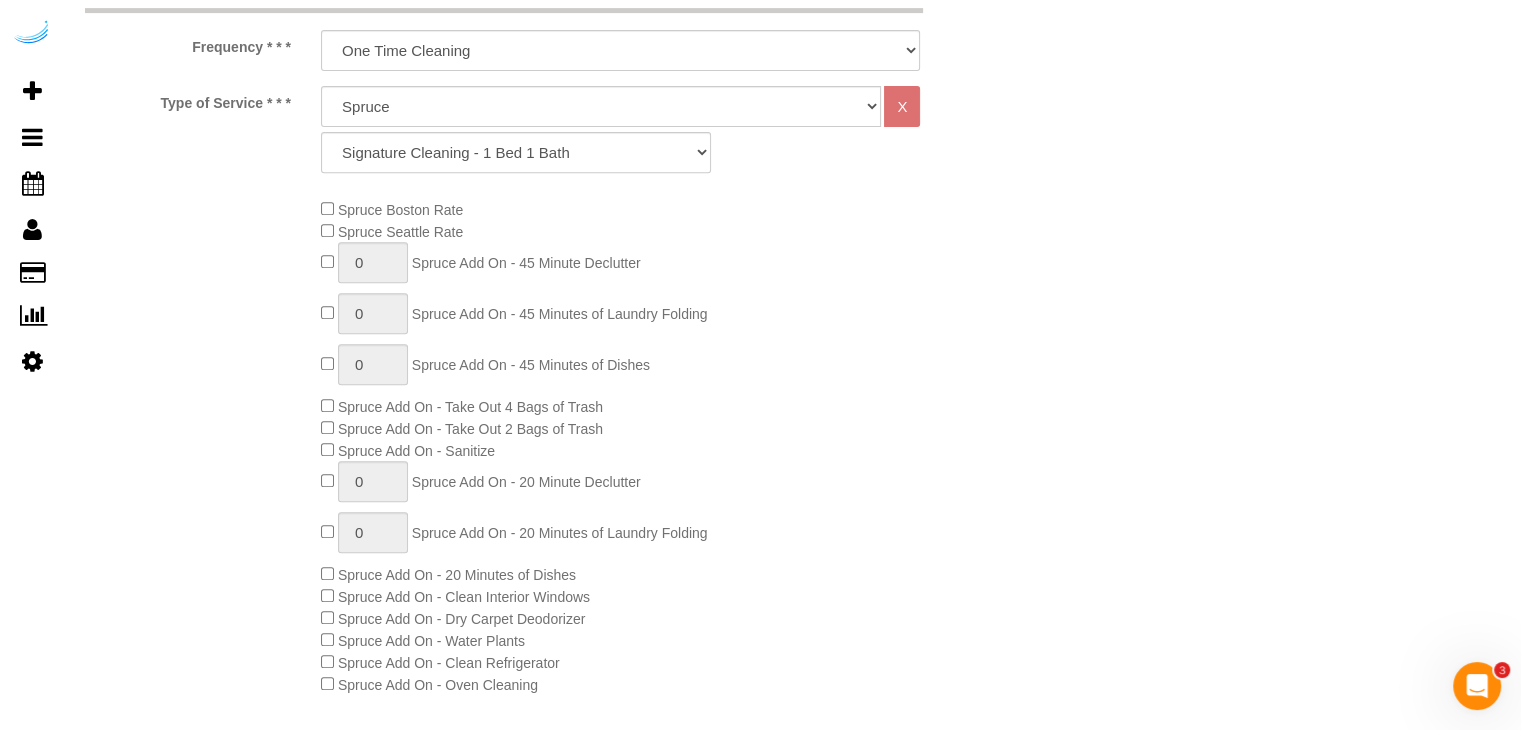 click on "Spruce Boston Rate
Spruce Seattle Rate
0
Spruce Add On - 45 Minute Declutter
0
Spruce Add On - 45 Minutes of Laundry Folding
0
Spruce Add On - 45 Minutes of Dishes
Spruce Add On - Take Out 4 Bags of Trash
Spruce Add On - Take Out 2 Bags of Trash
0 0" 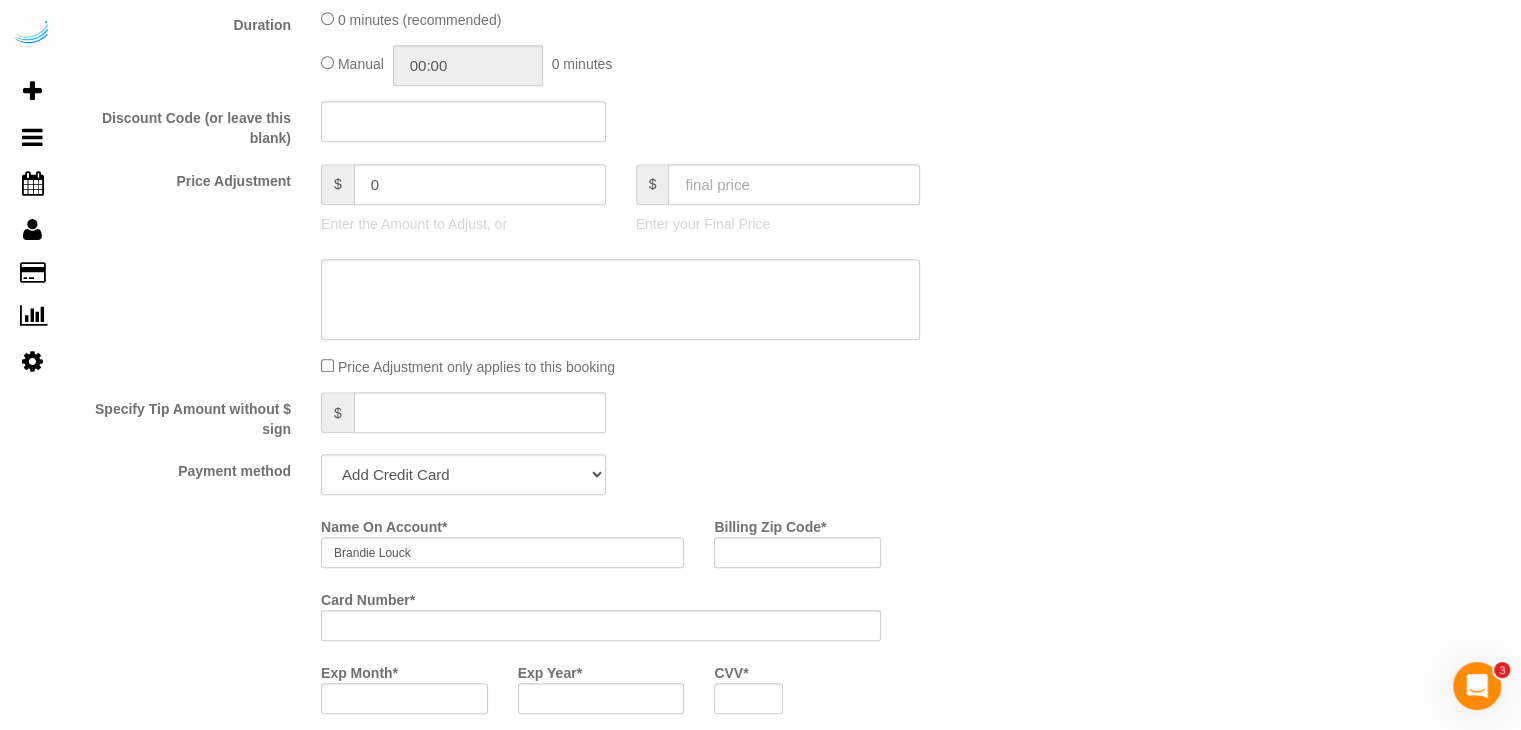 scroll, scrollTop: 1800, scrollLeft: 0, axis: vertical 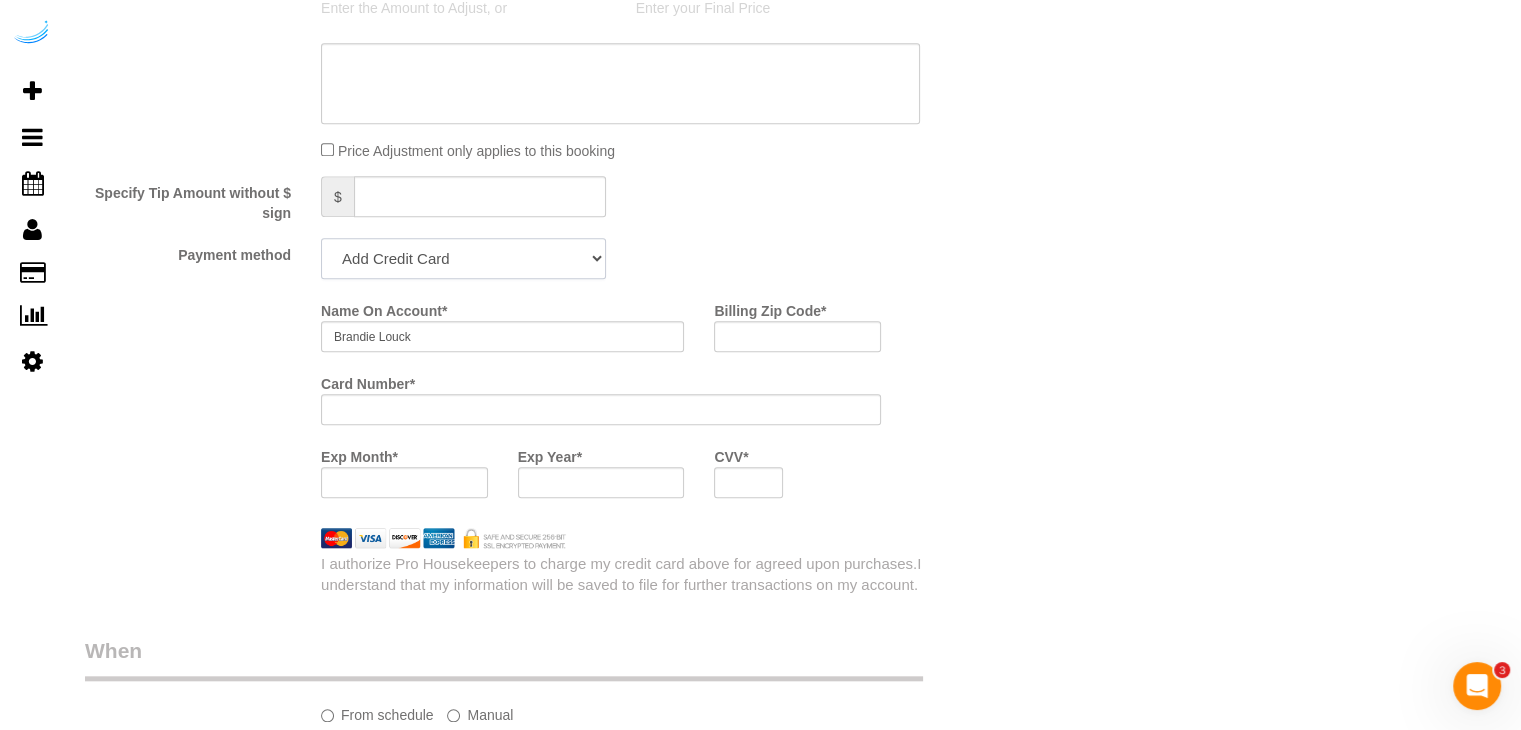 click on "Add Credit Card Cash Check Paypal" 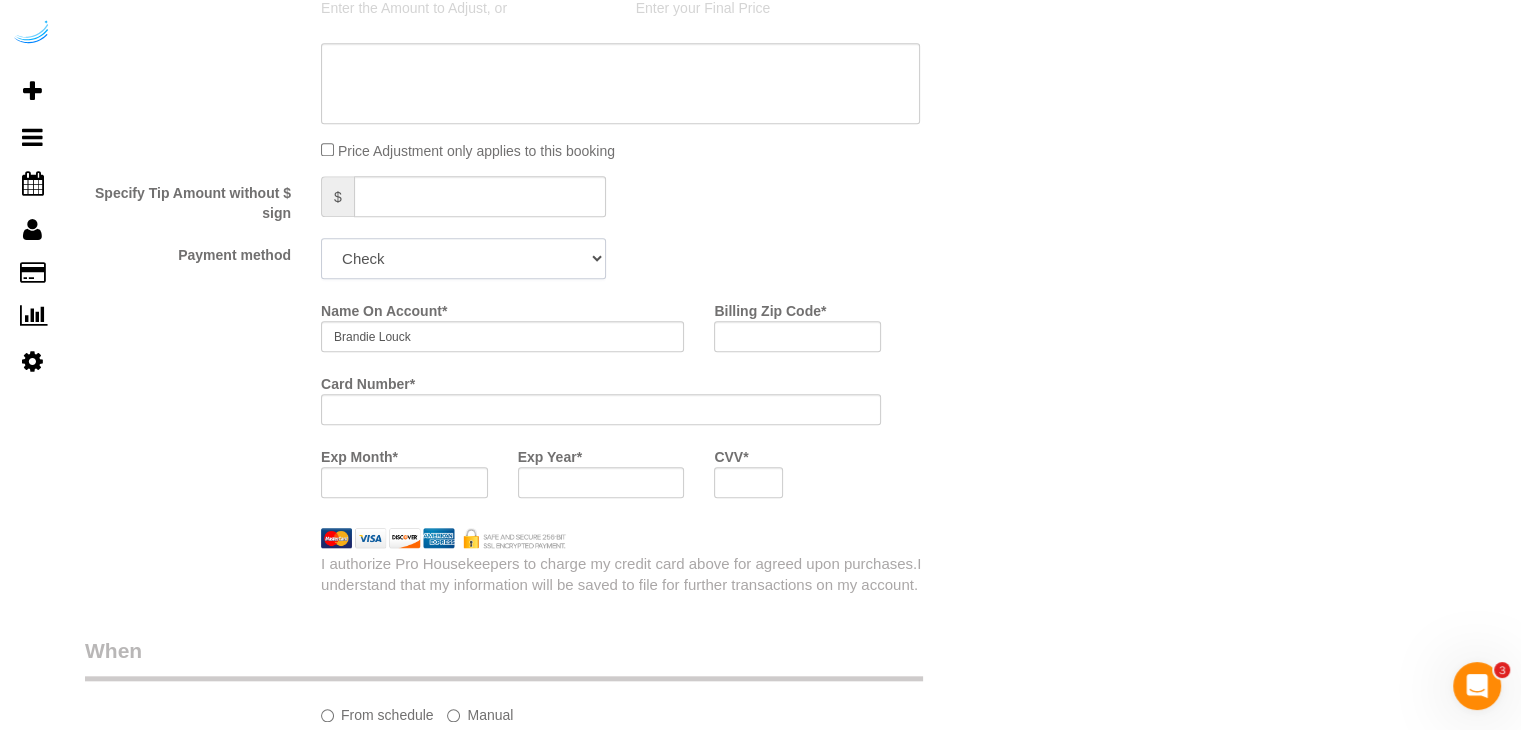 click on "Add Credit Card Cash Check Paypal" 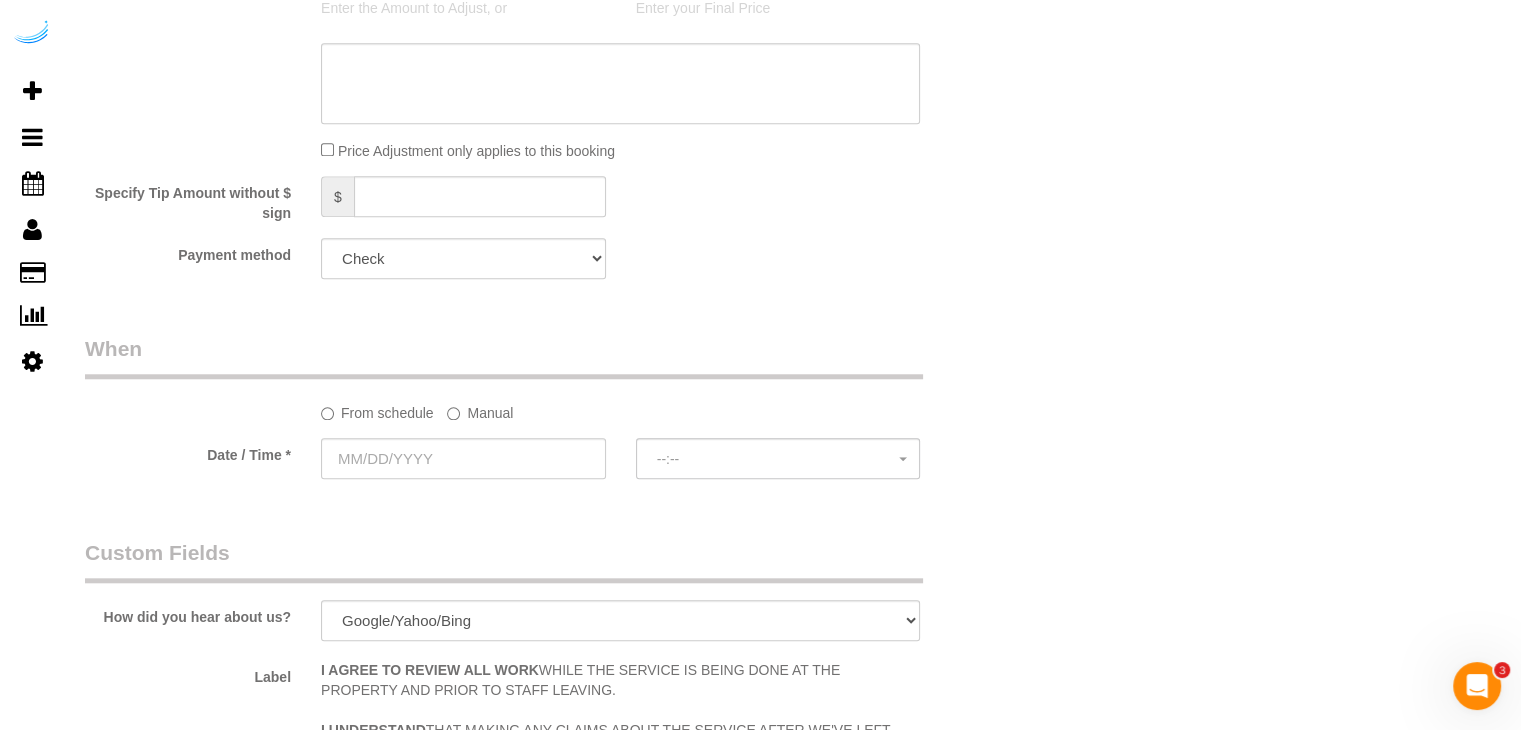 click on "Manual" 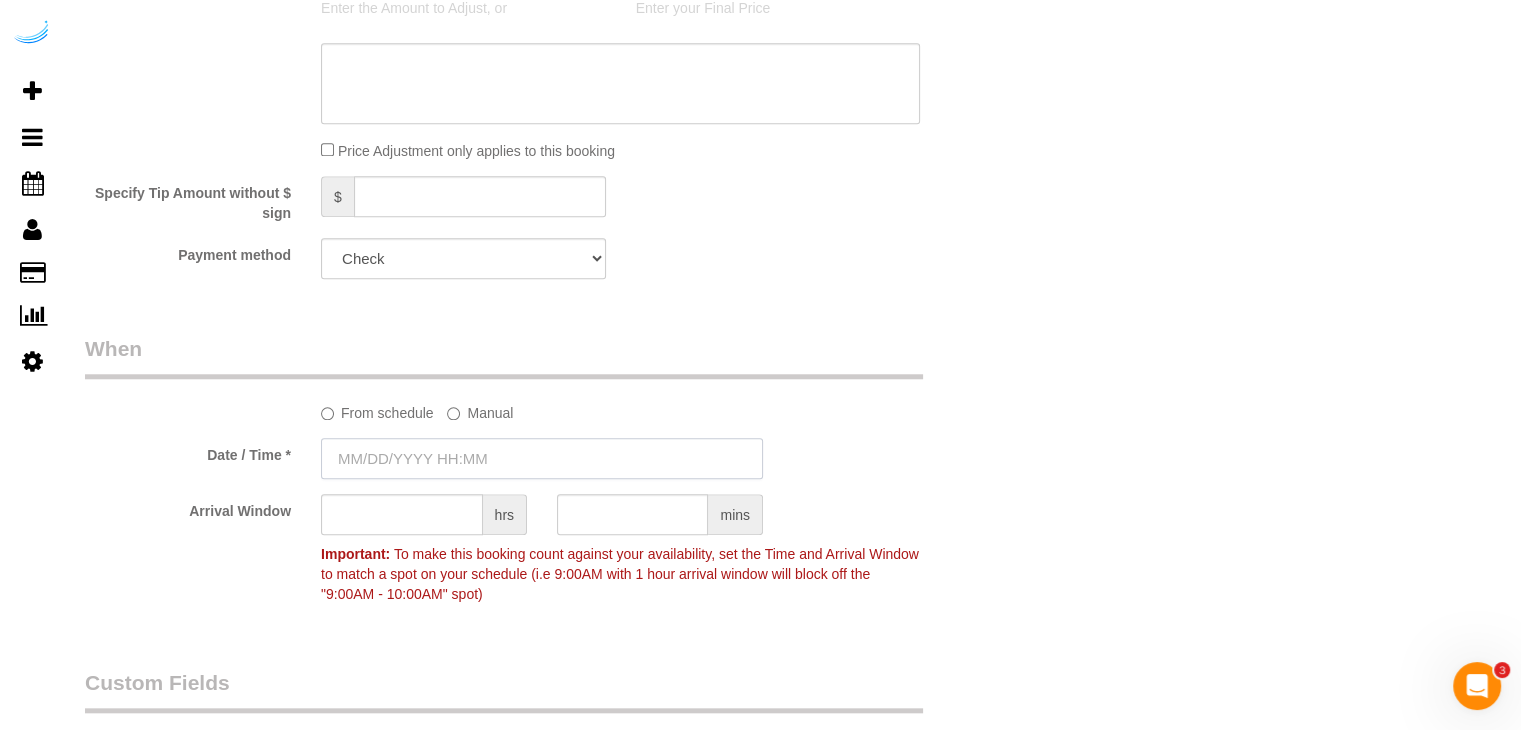 click at bounding box center (542, 458) 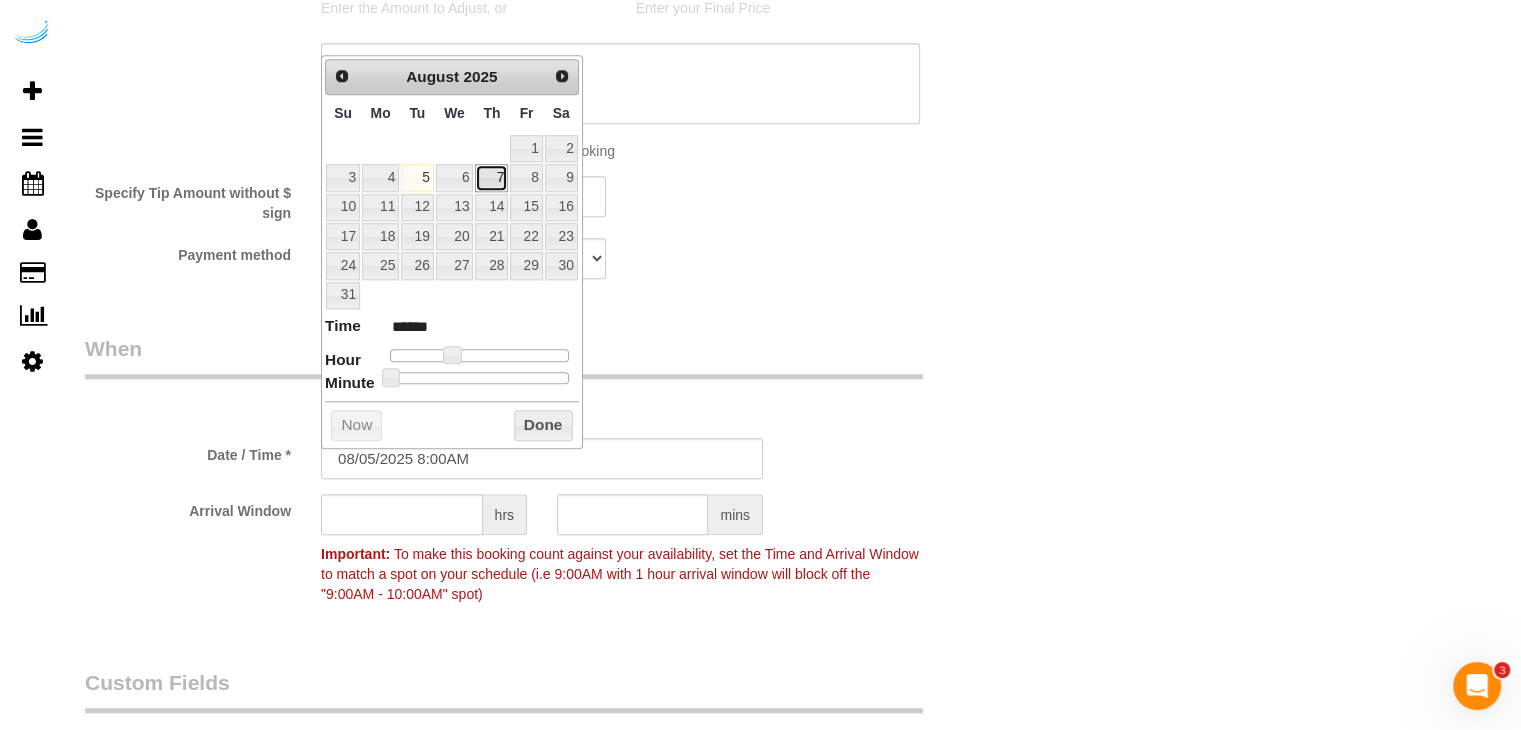 click on "7" at bounding box center [491, 177] 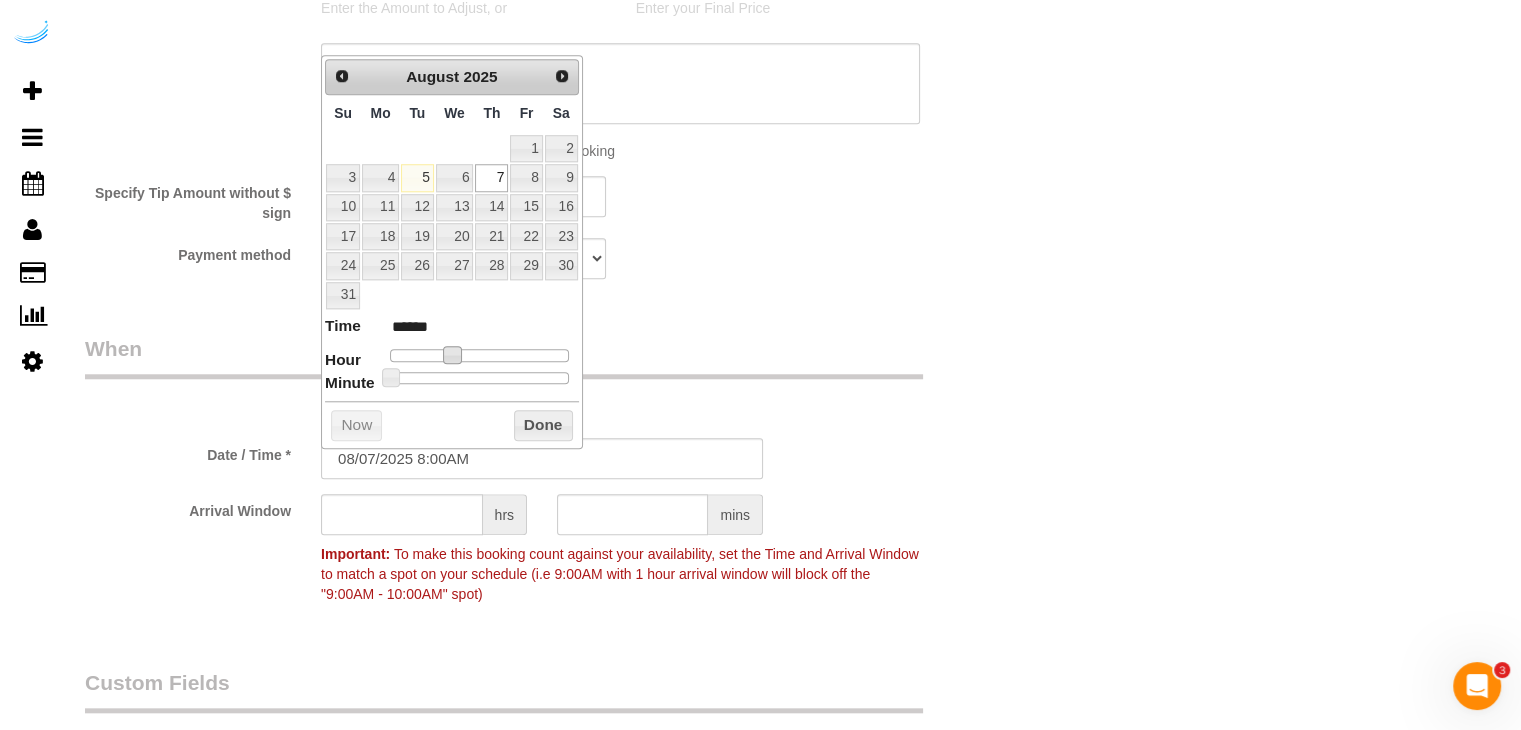 type on "08/07/2025 9:00AM" 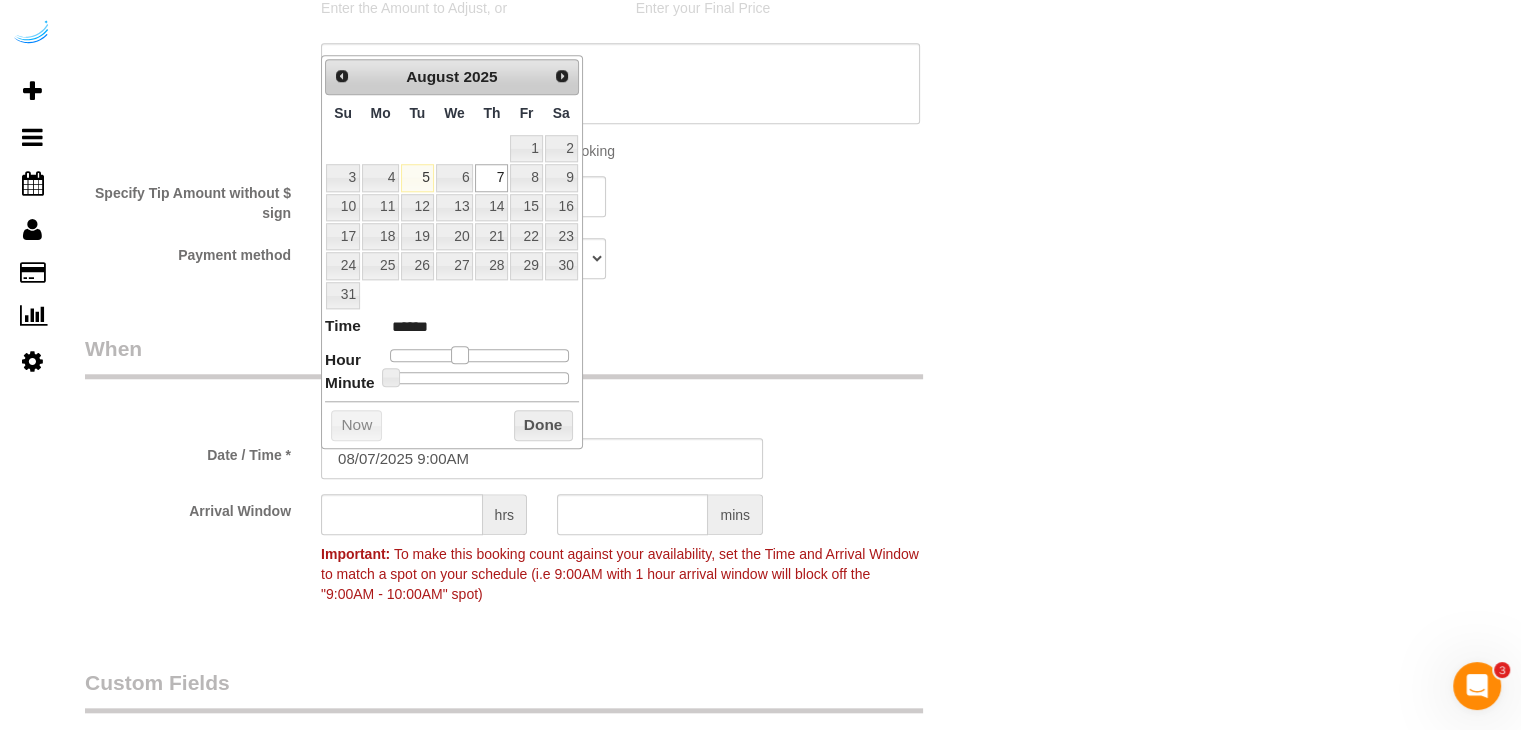 type on "08/07/2025 10:00AM" 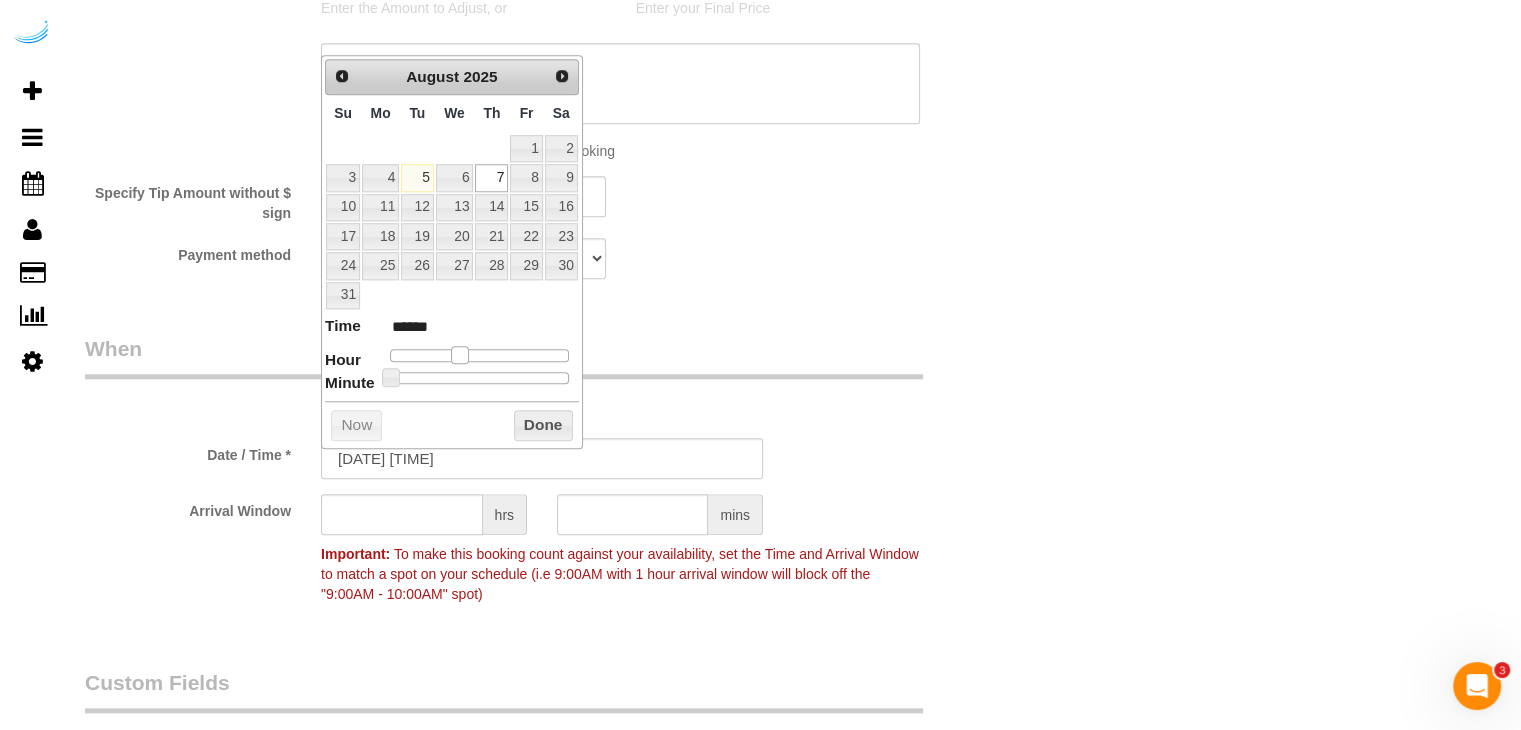 type on "*******" 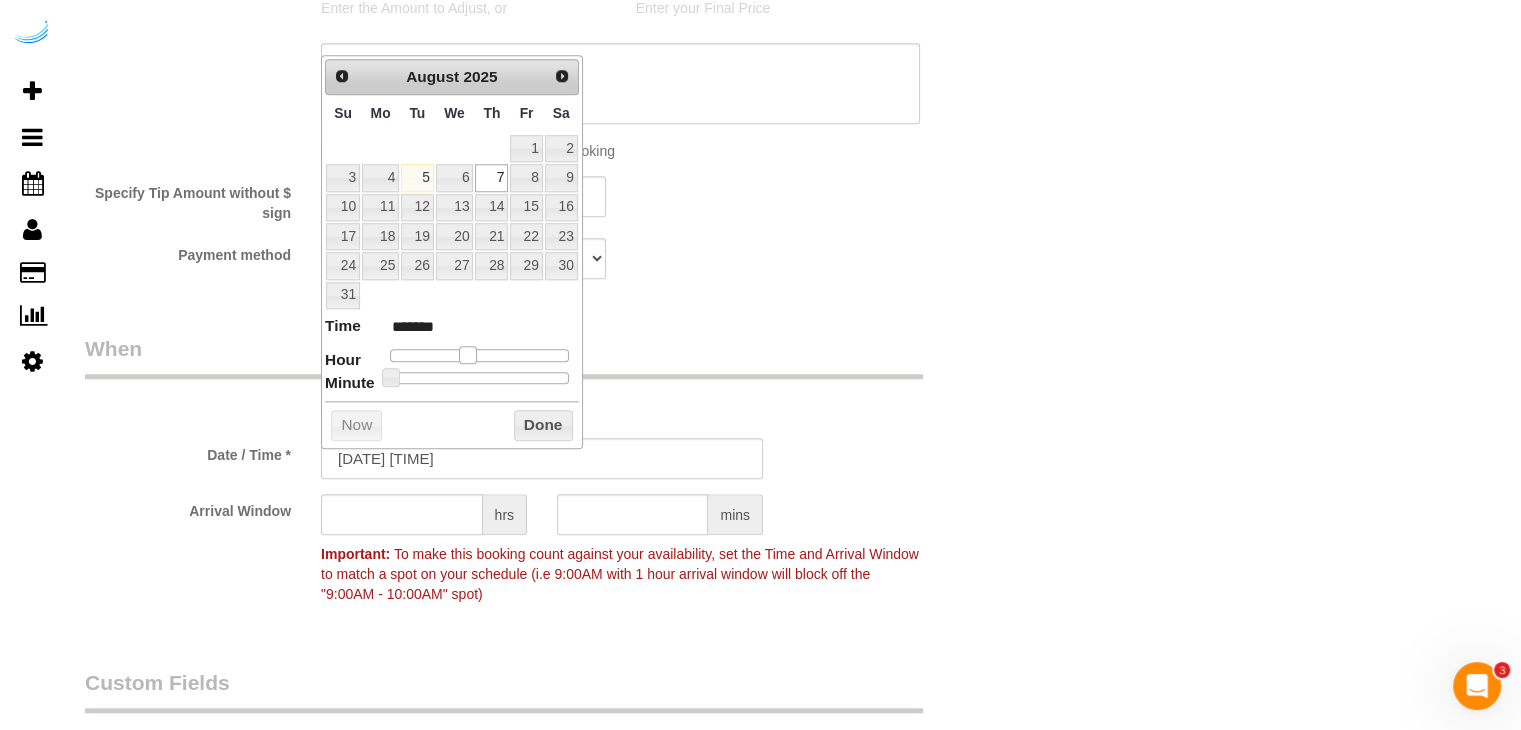 drag, startPoint x: 444, startPoint y: 346, endPoint x: 458, endPoint y: 346, distance: 14 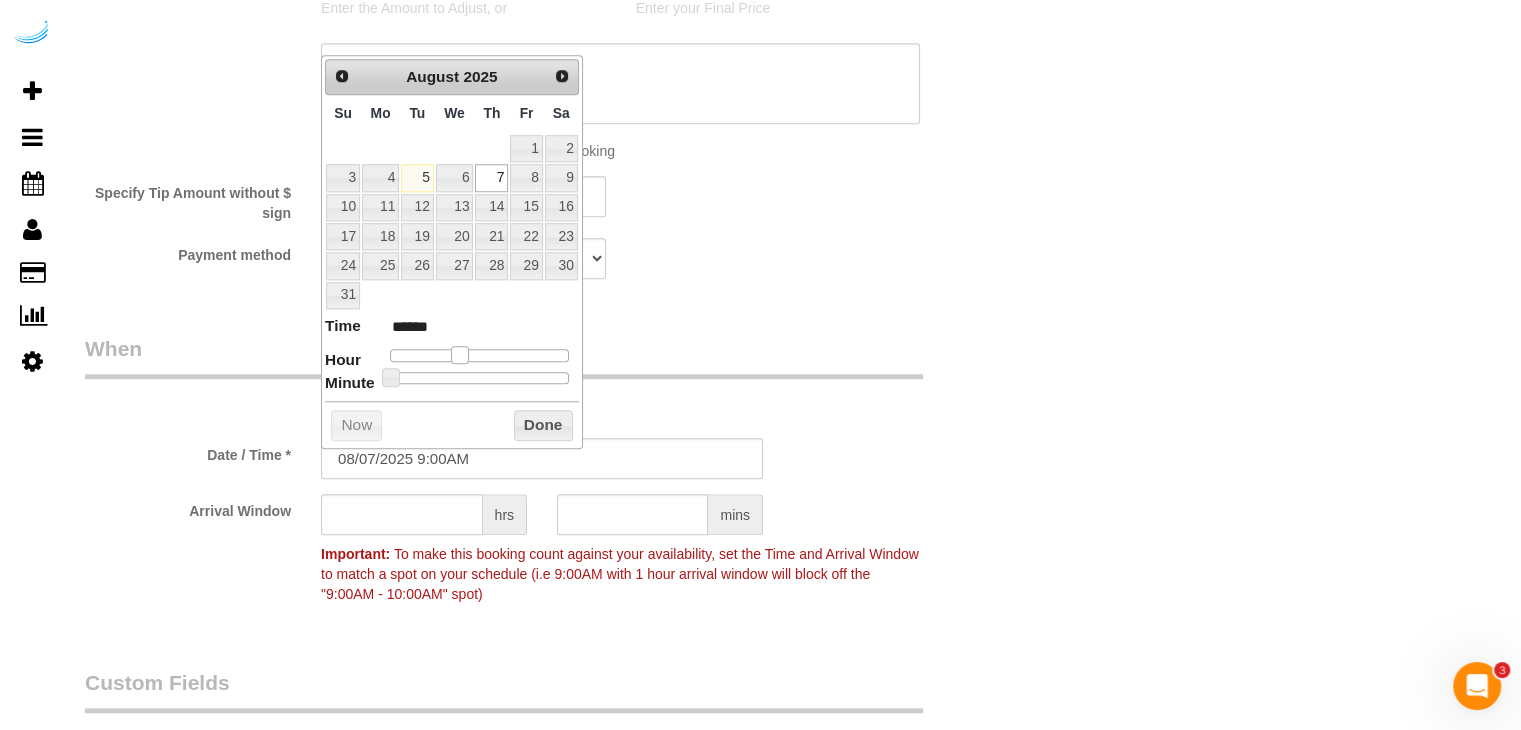 click at bounding box center (460, 355) 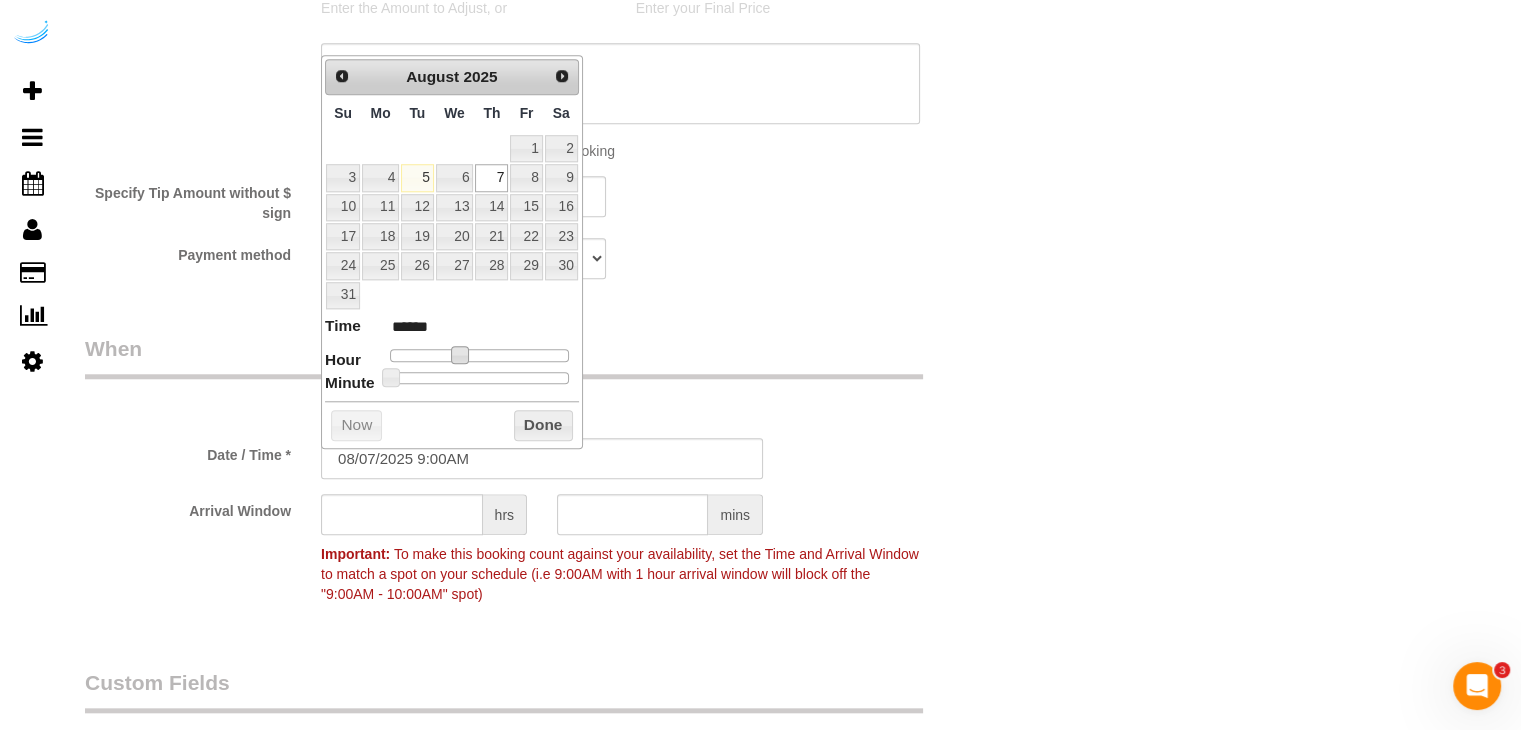 click on "hrs" 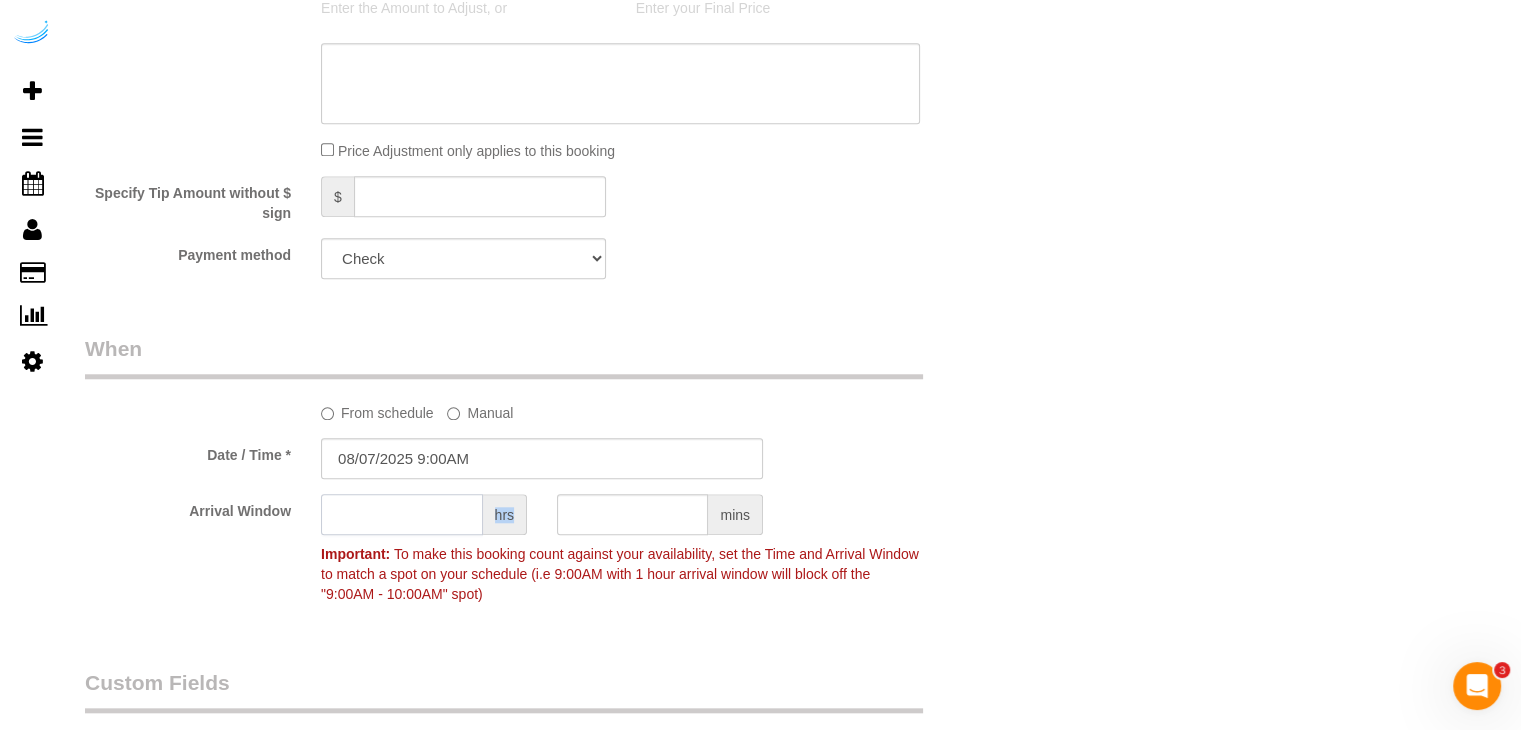 click 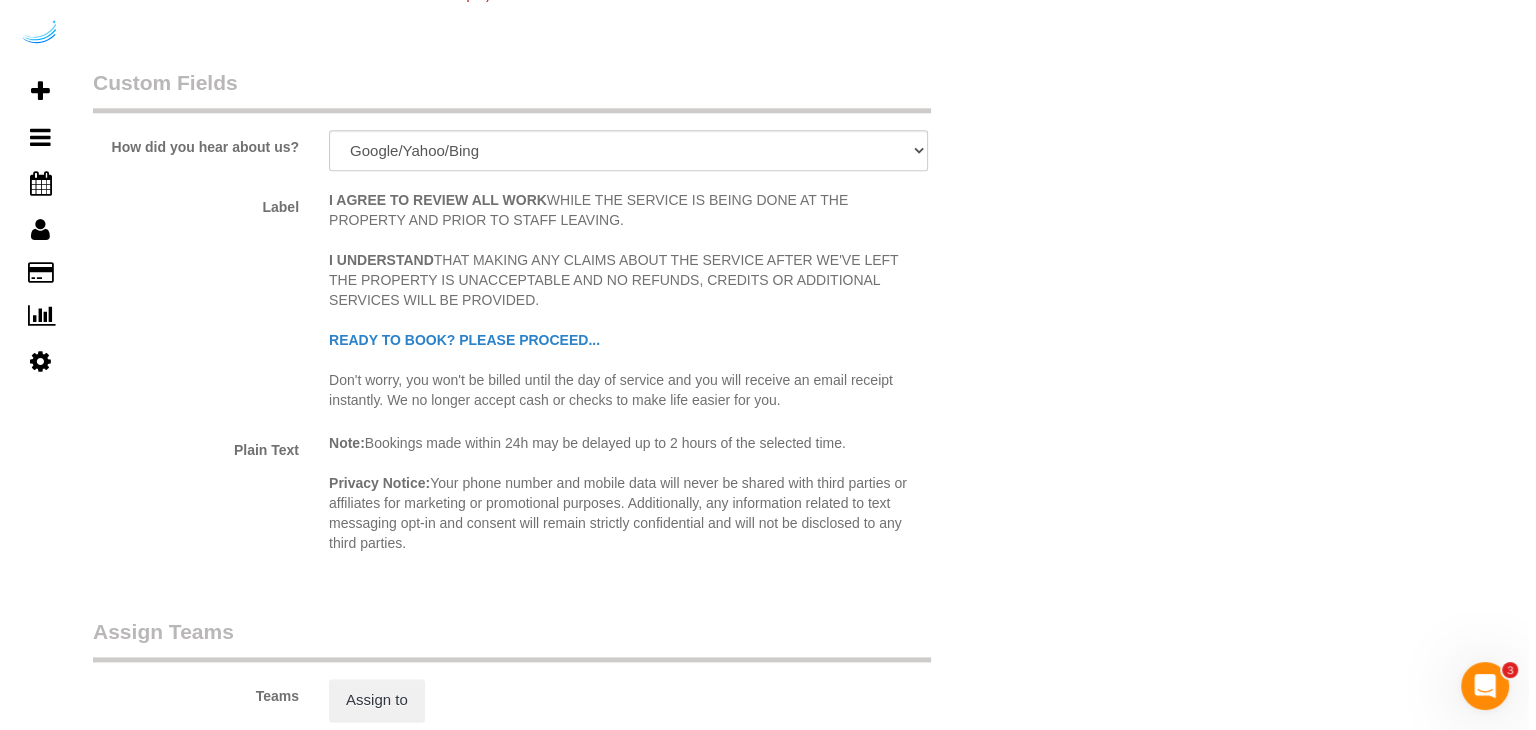 scroll, scrollTop: 2700, scrollLeft: 0, axis: vertical 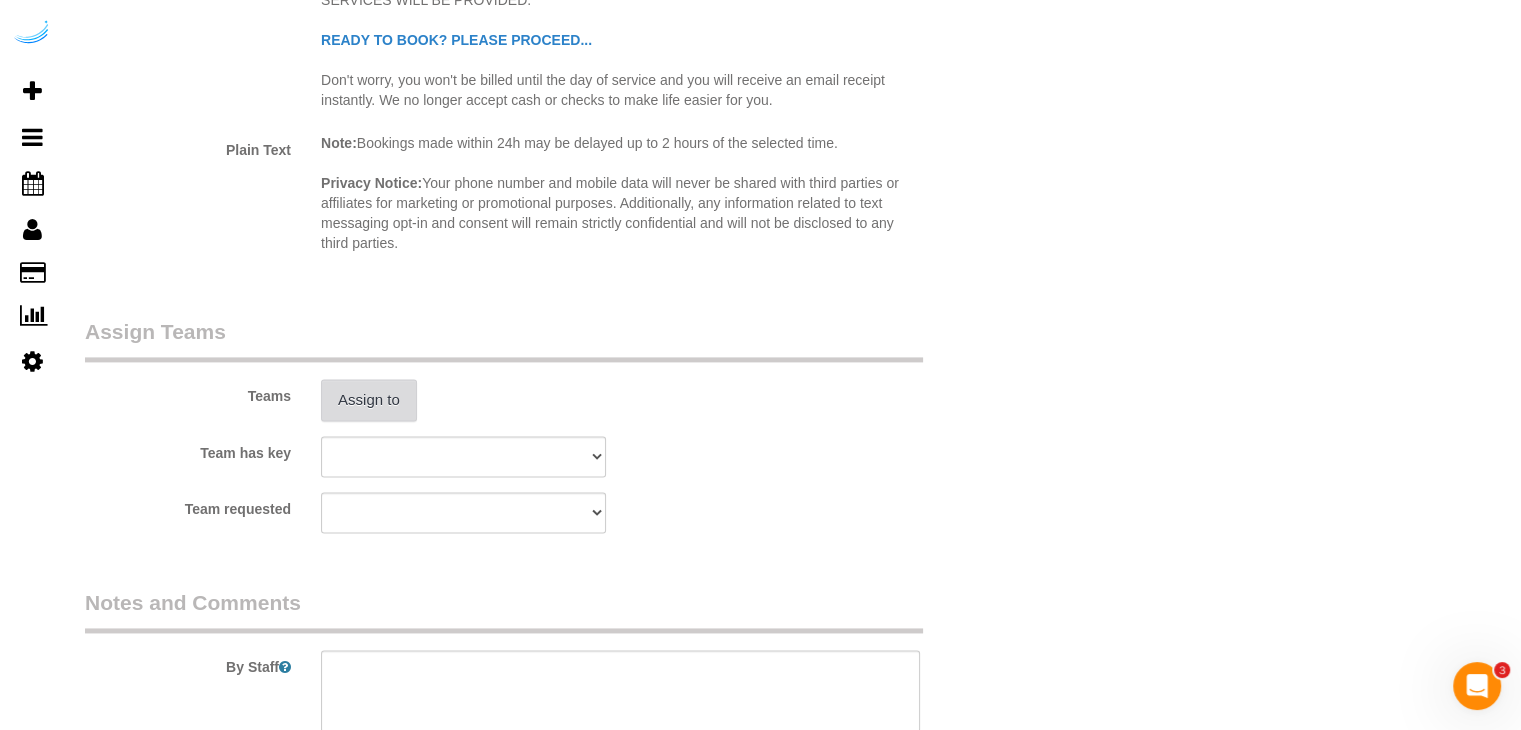 type on "4" 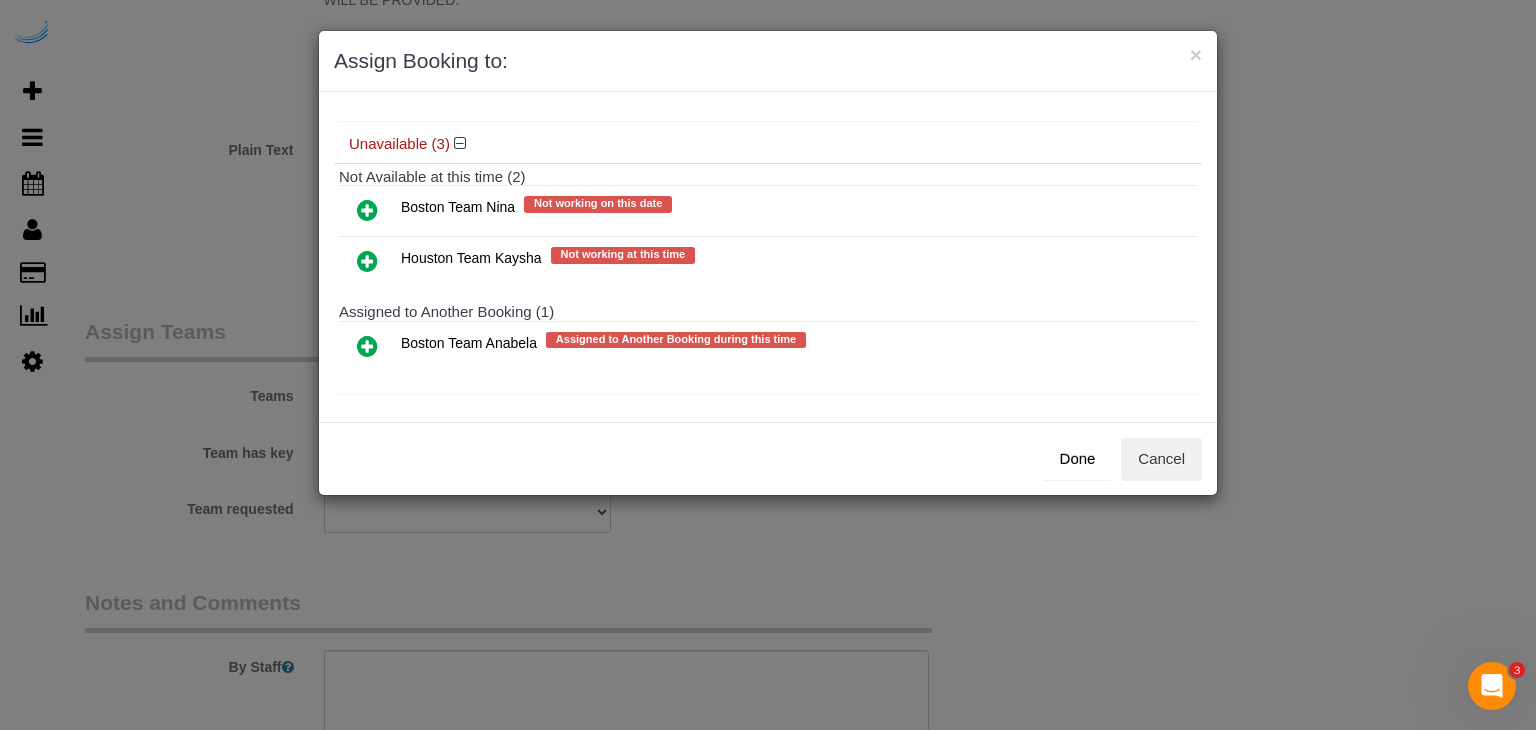 click at bounding box center (367, 346) 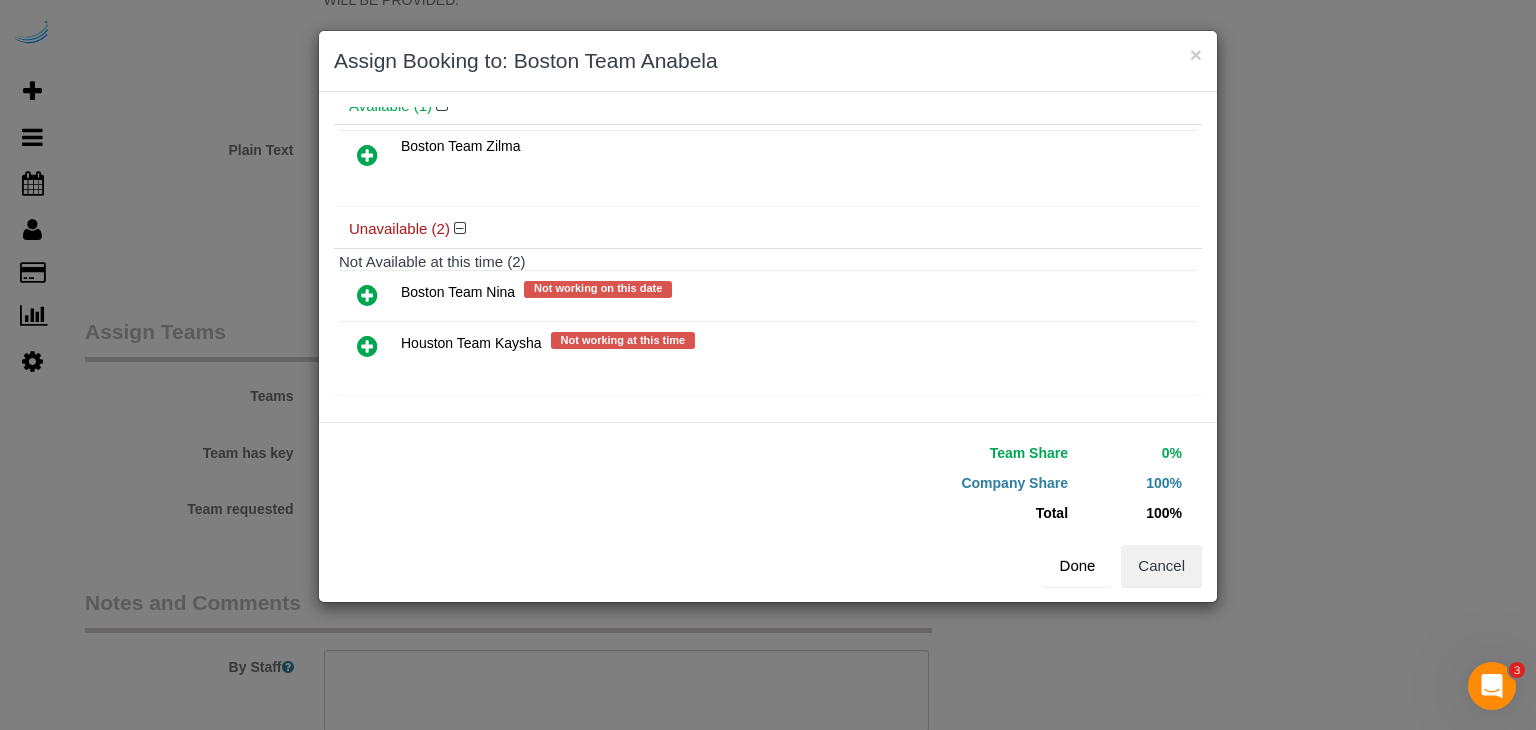 click on "Done" at bounding box center [1078, 566] 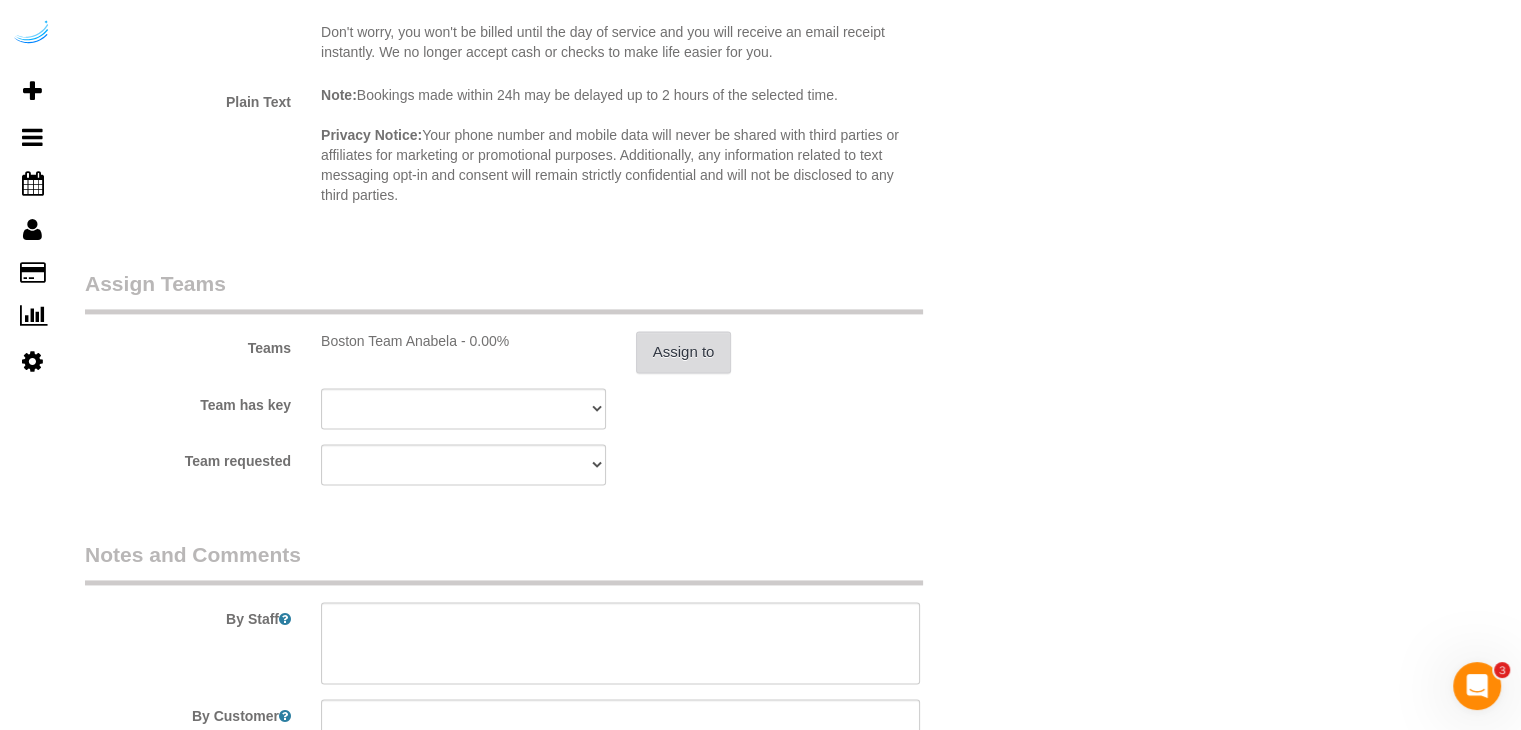 scroll, scrollTop: 2971, scrollLeft: 0, axis: vertical 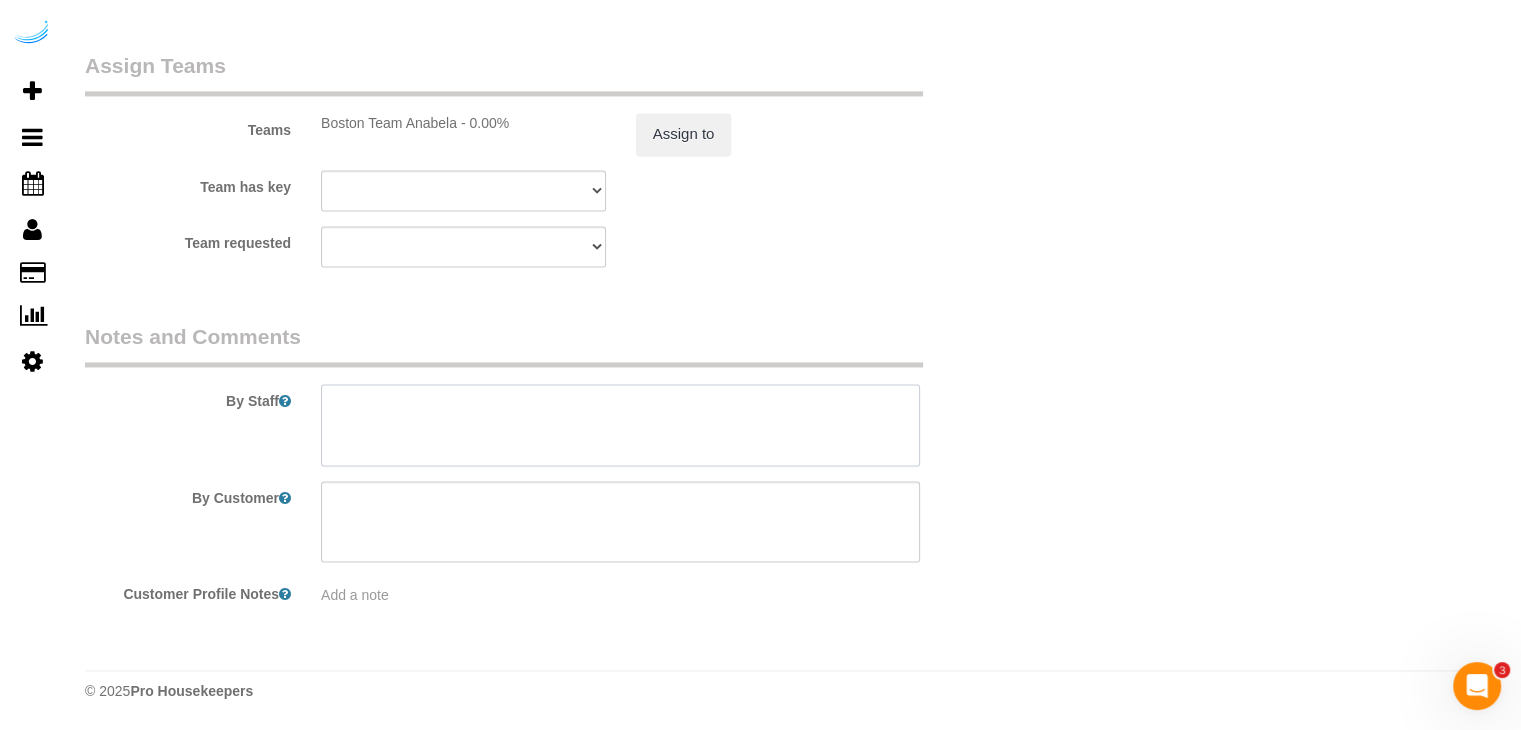 drag, startPoint x: 749, startPoint y: 431, endPoint x: 672, endPoint y: 253, distance: 193.94072 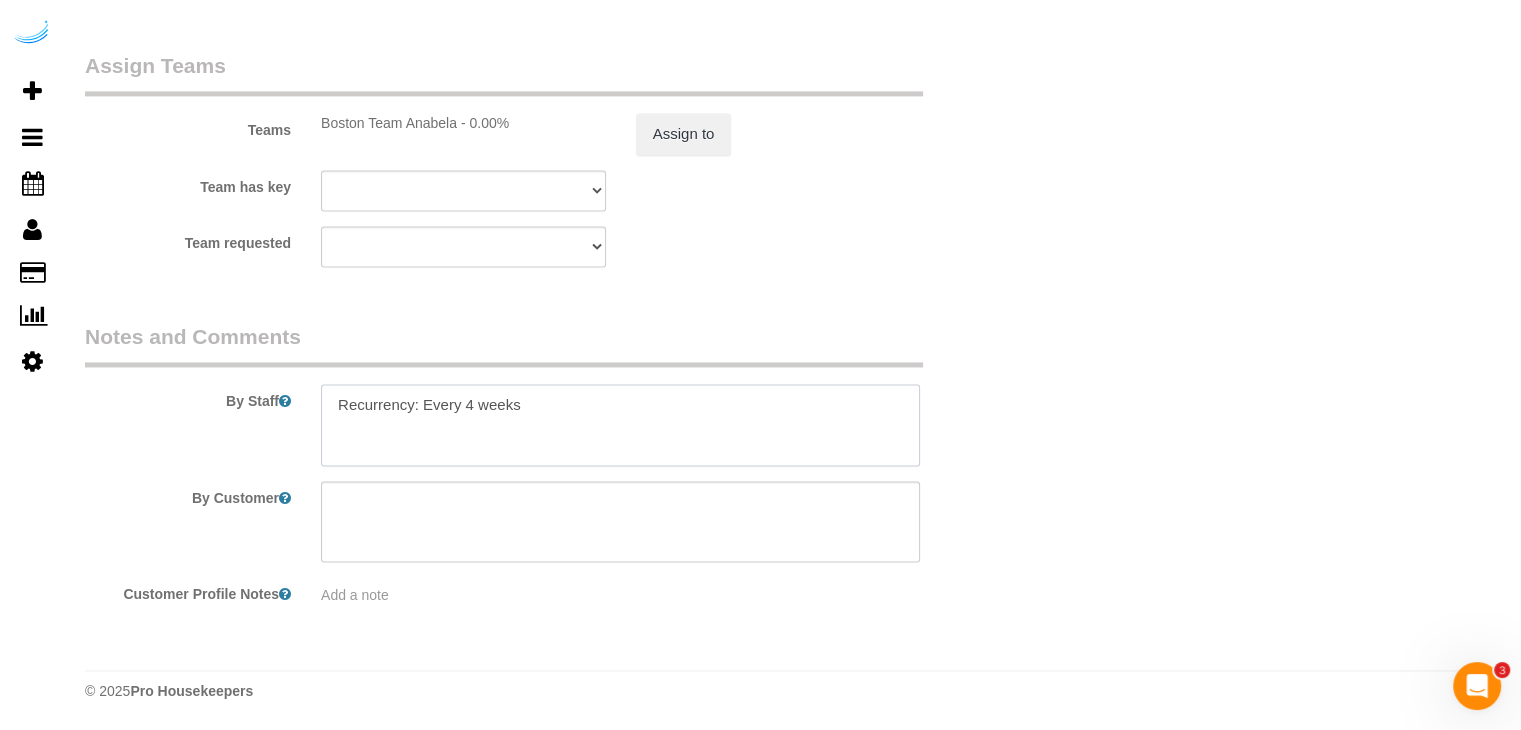 paste on "Permanent Notes:No notes from this customer.Today's Notes:No notes from this service.
Entry Method: Someone will be home
Details:
I will be home
Additional Notes:
I will be home Call my cell 617 615 1018 I will be home to let you in
Housekeeping Notes:" 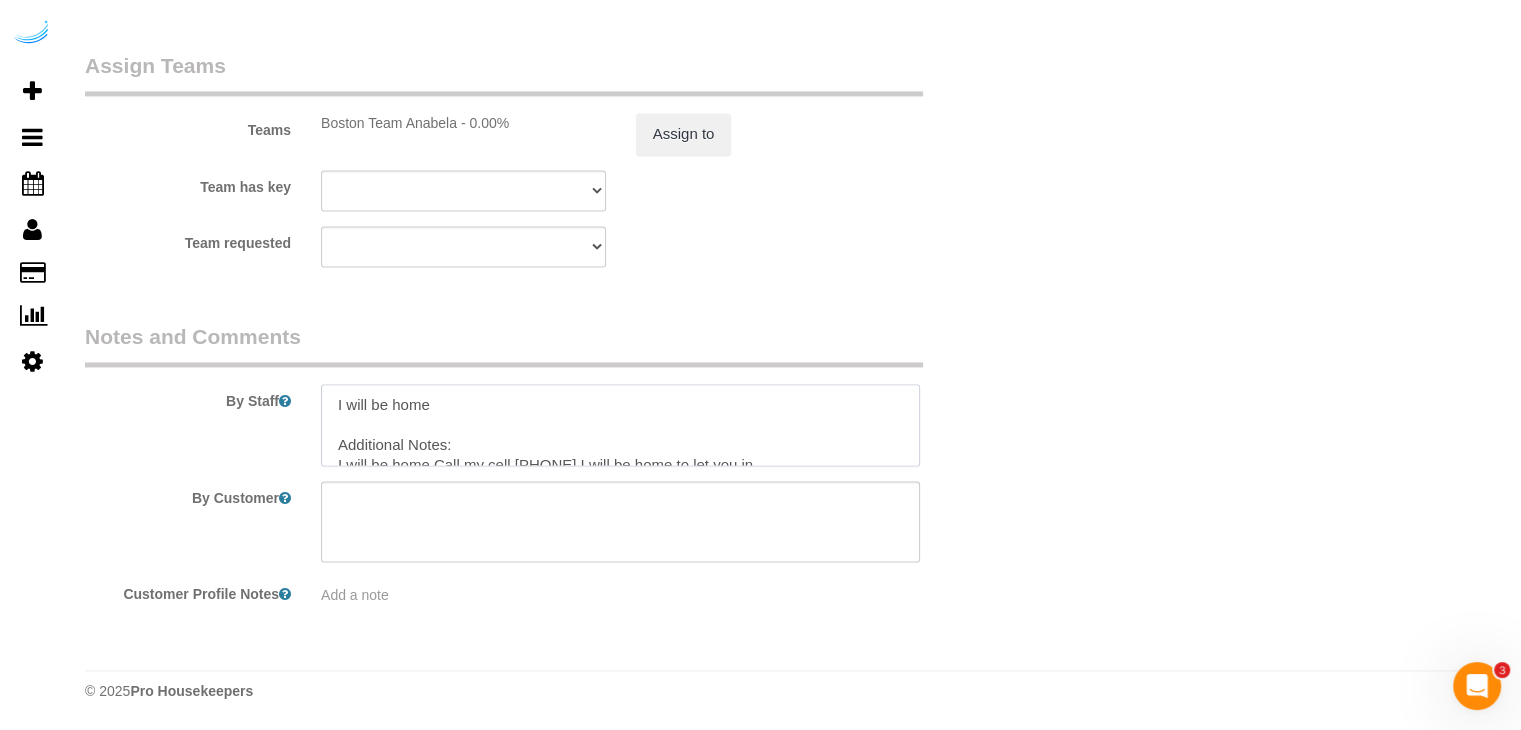 scroll, scrollTop: 147, scrollLeft: 0, axis: vertical 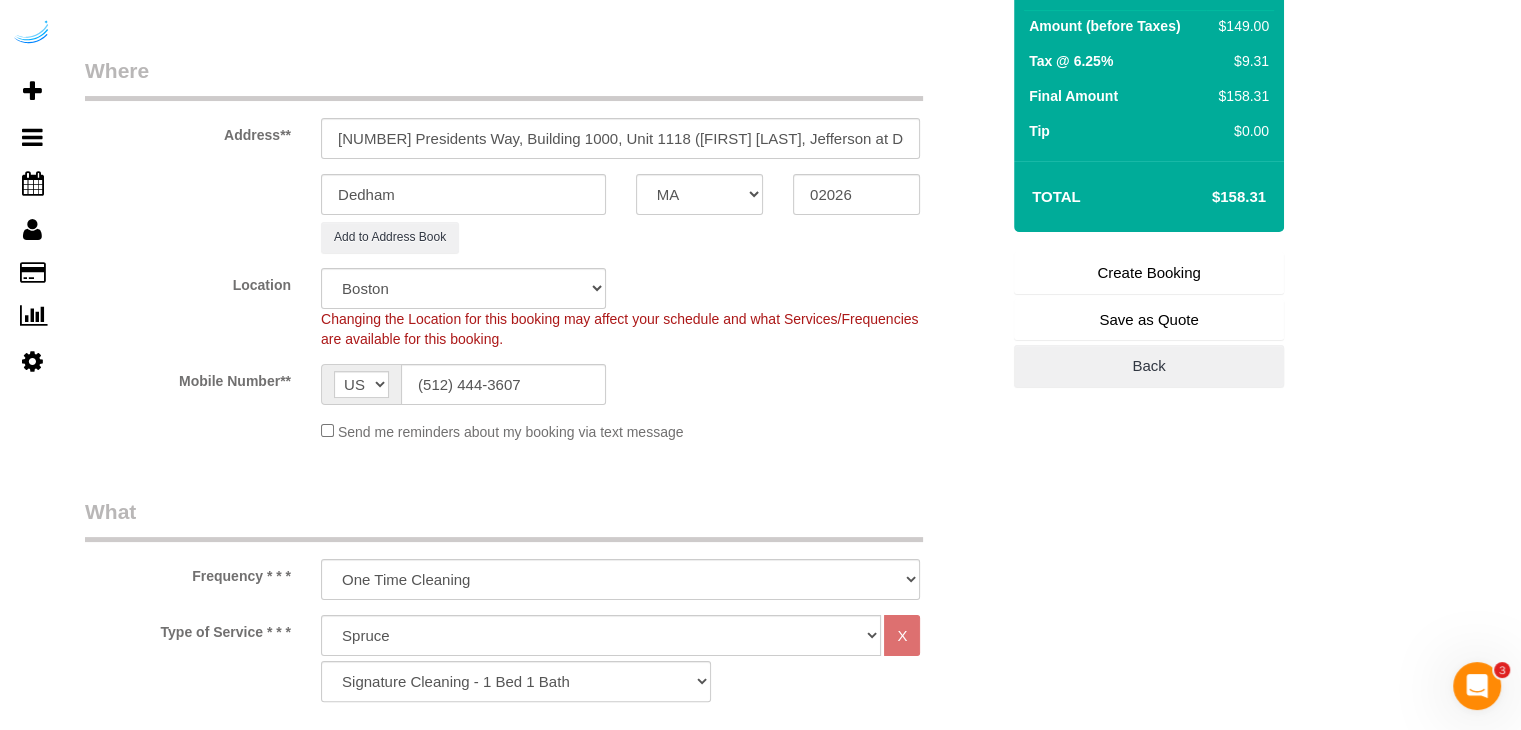 type on "Recurrency: Every 4 weeks
Permanent Notes:No notes from this customer.Today's Notes:No notes from this service.
Entry Method: Someone will be home
Details:
I will be home
Additional Notes:
I will be home Call my cell 617 615 1018 I will be home to let you in
Housekeeping Notes:" 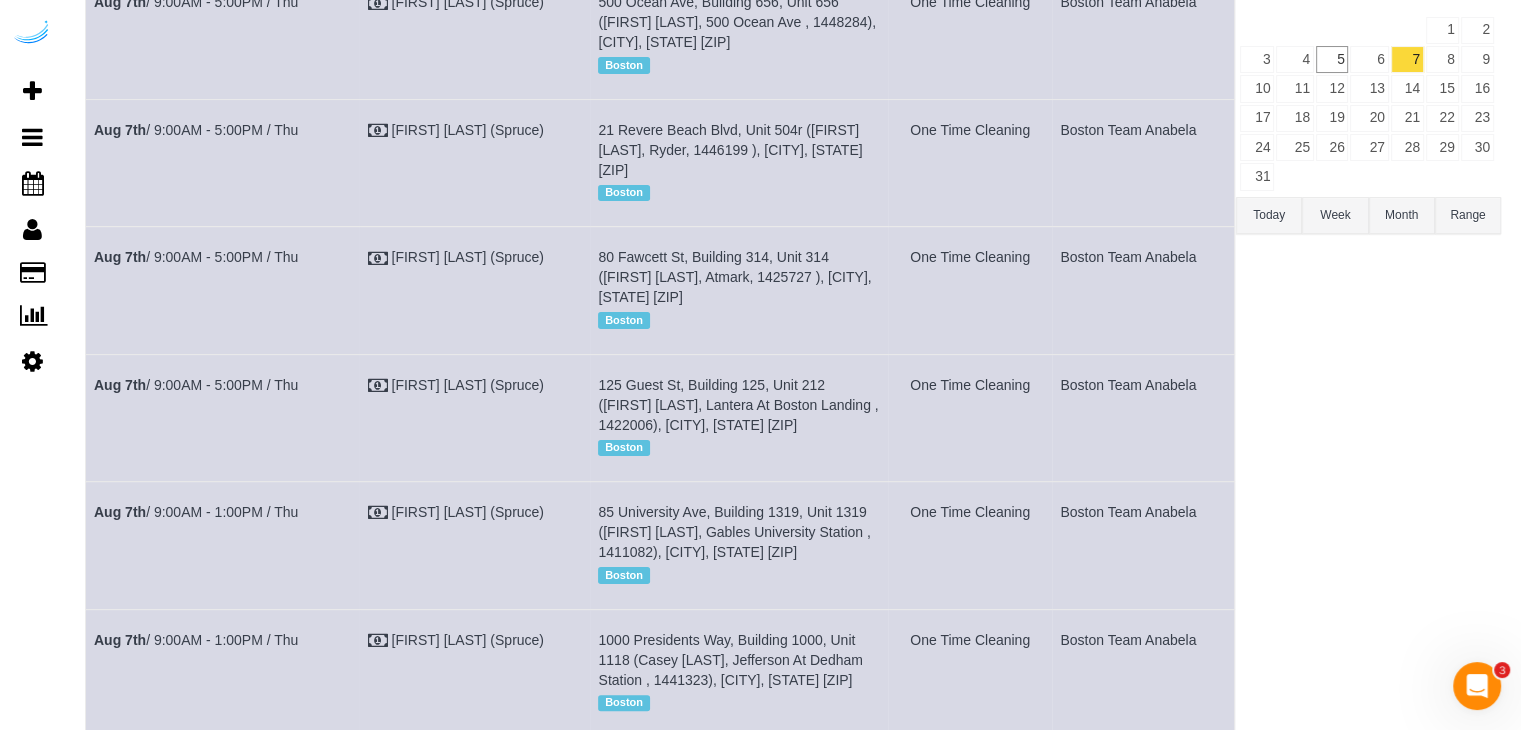 scroll, scrollTop: 0, scrollLeft: 0, axis: both 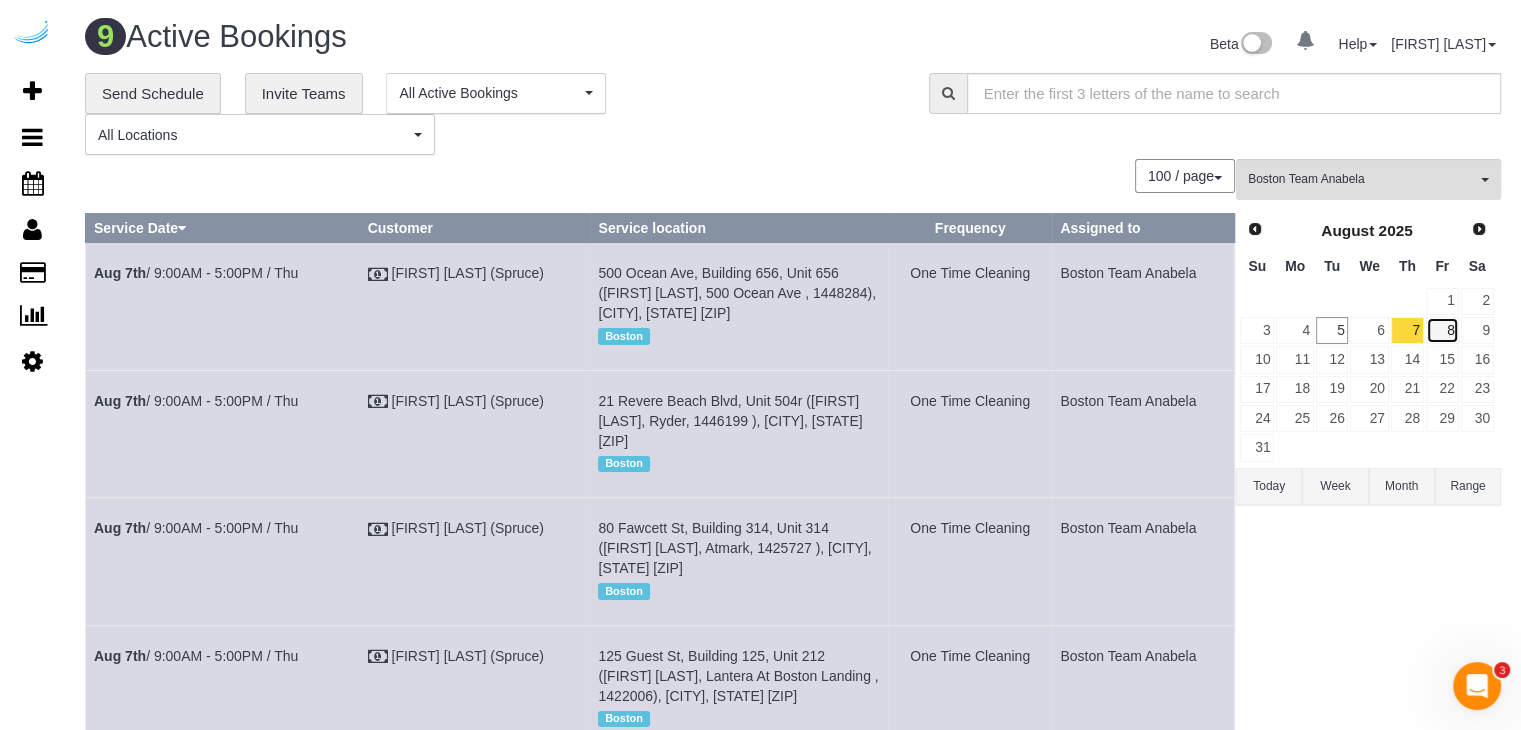 click on "8" at bounding box center (1442, 330) 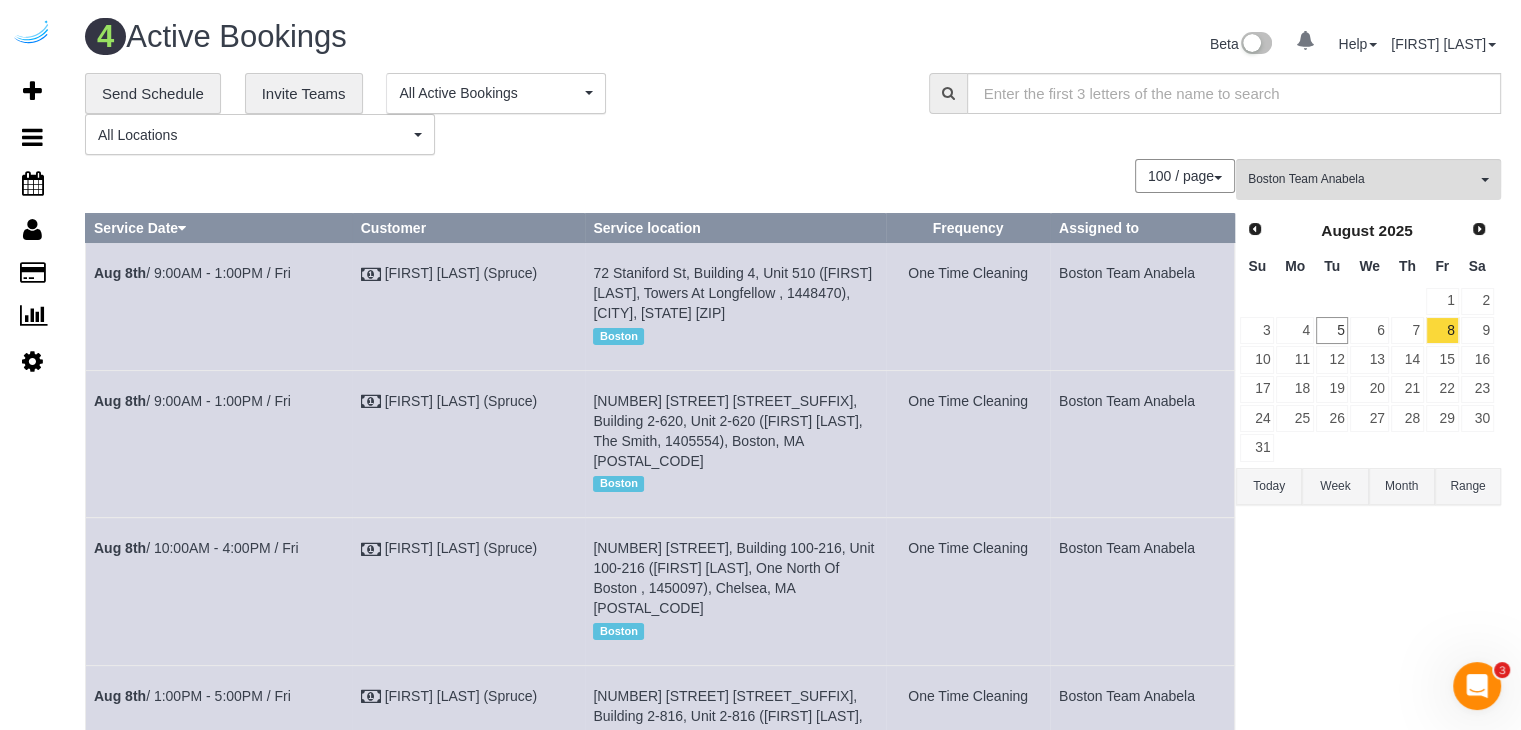 click on "**********" at bounding box center (492, 114) 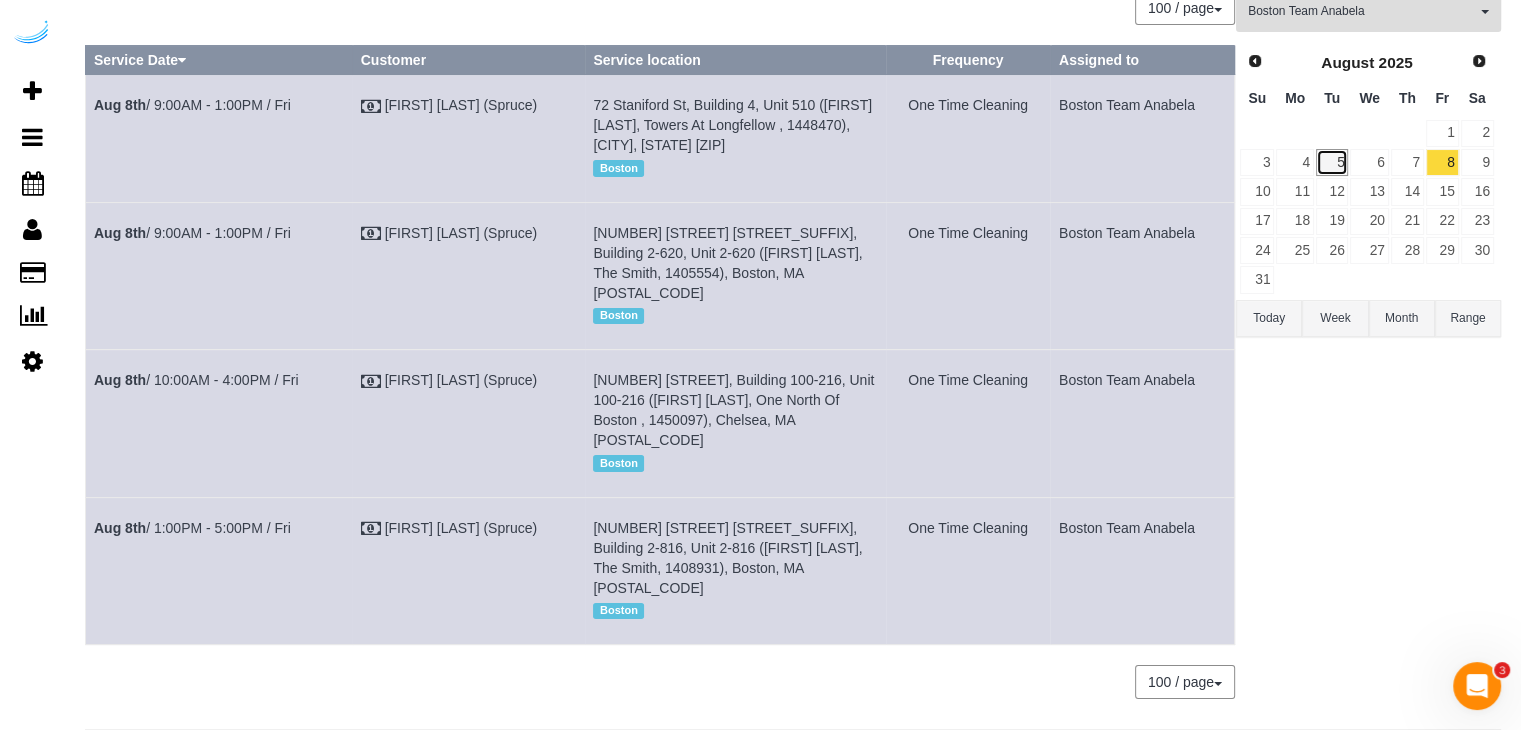 click on "5" at bounding box center (1332, 162) 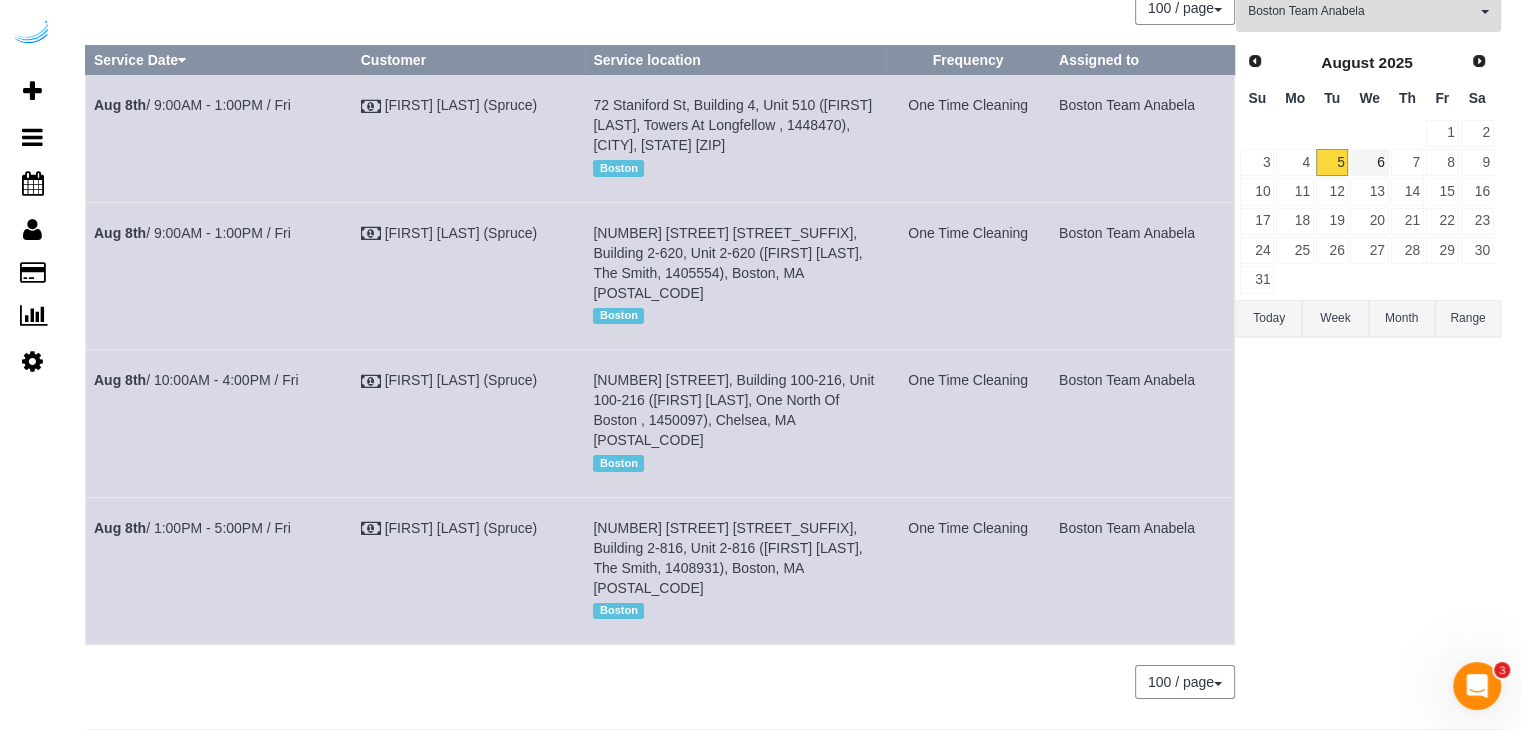 scroll, scrollTop: 296, scrollLeft: 0, axis: vertical 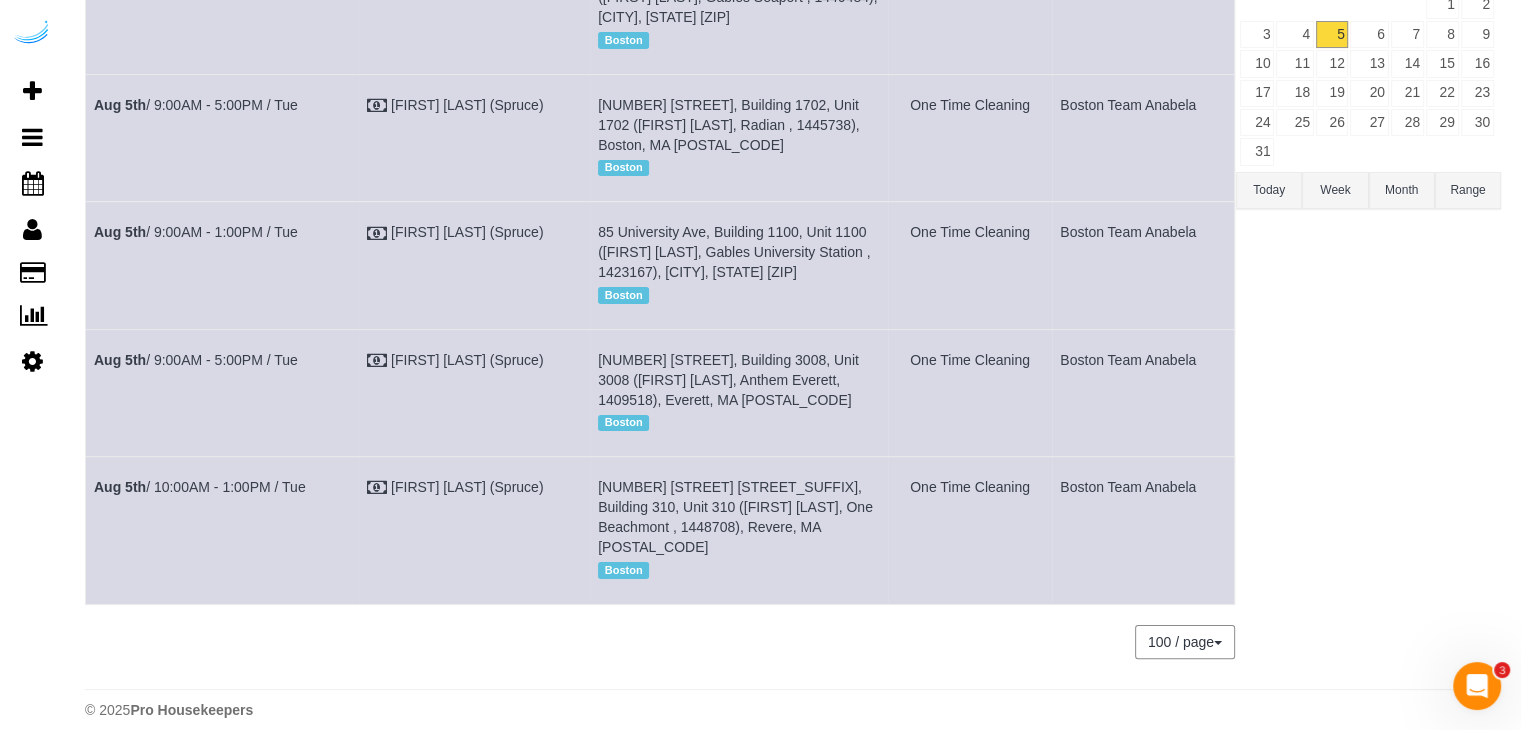 click at bounding box center (1369, 151) 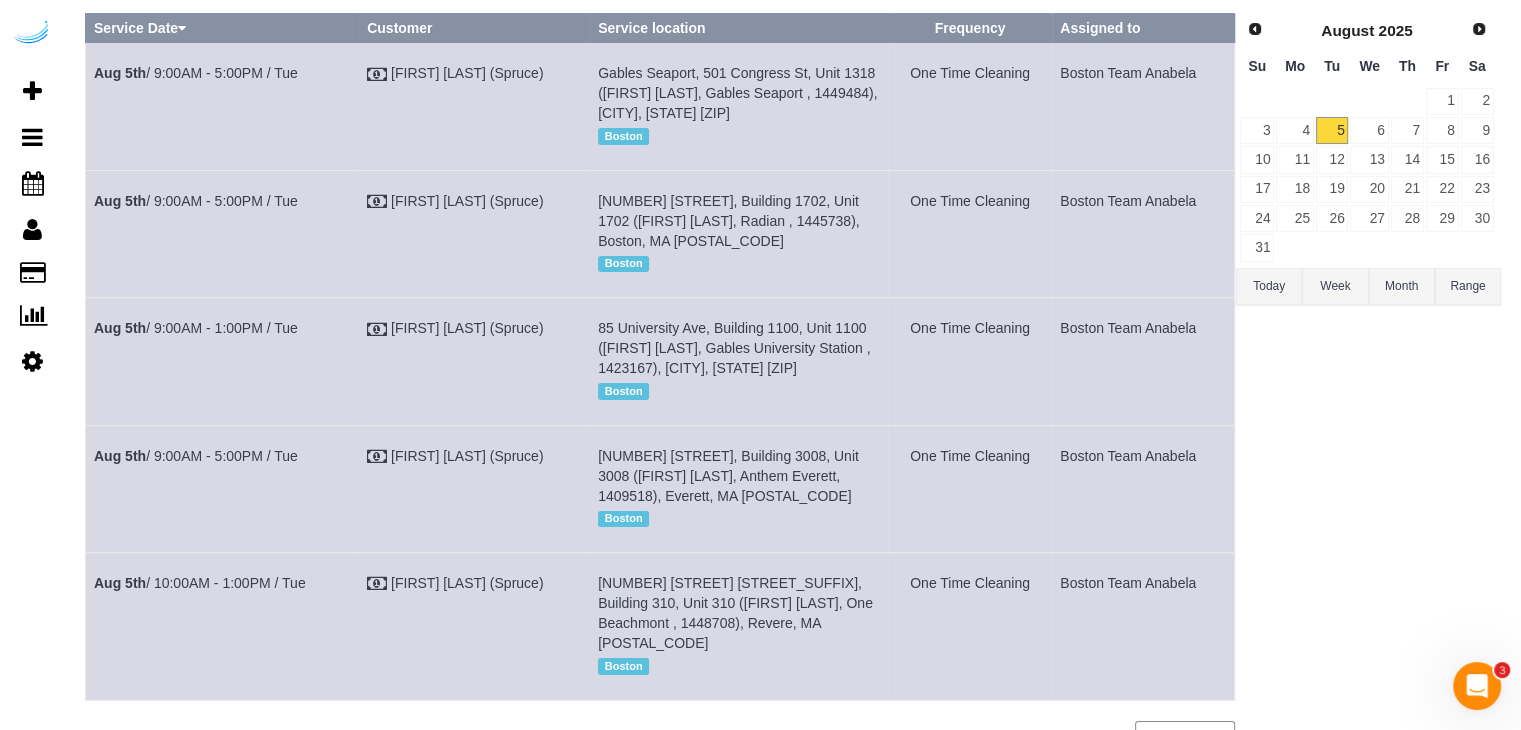 scroll, scrollTop: 0, scrollLeft: 0, axis: both 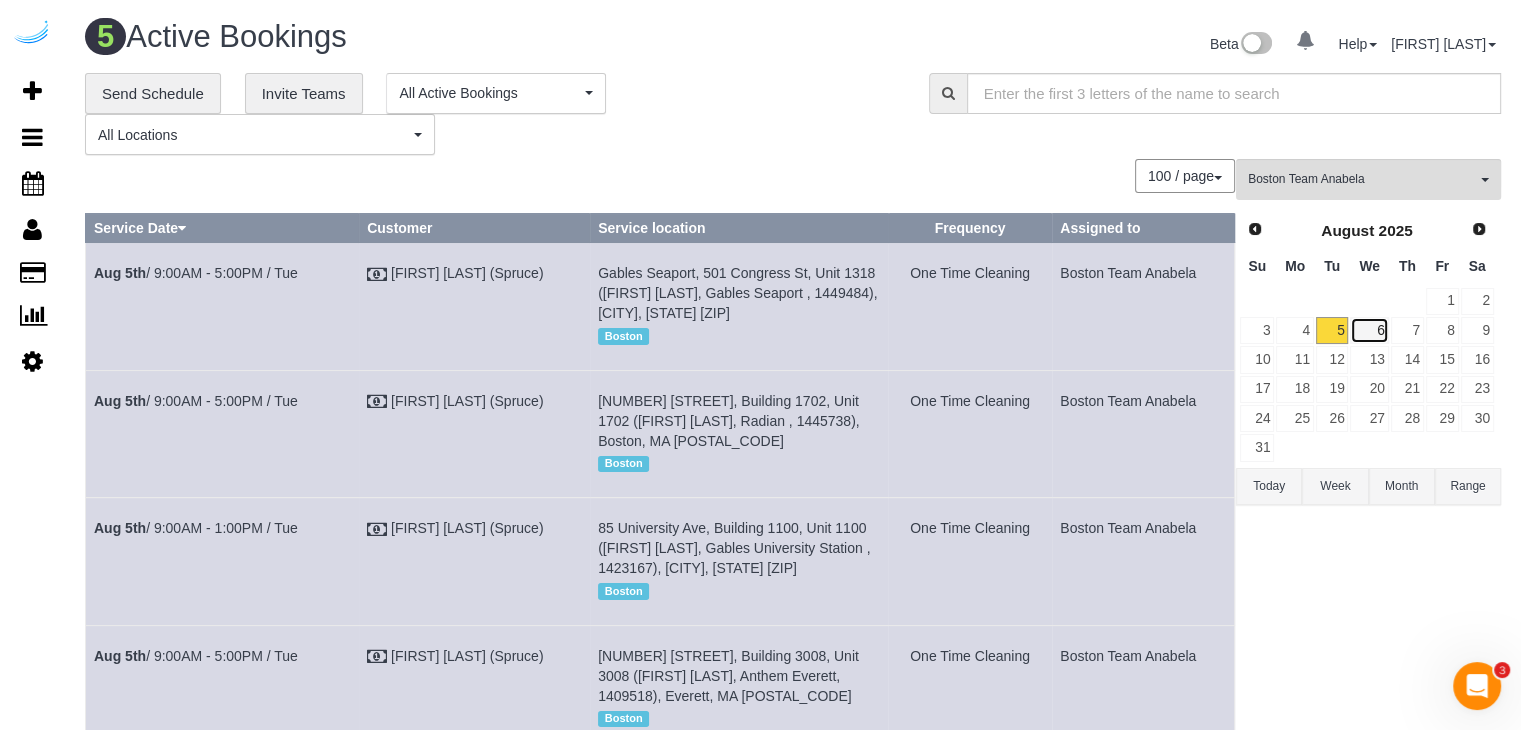 click on "6" at bounding box center (1369, 330) 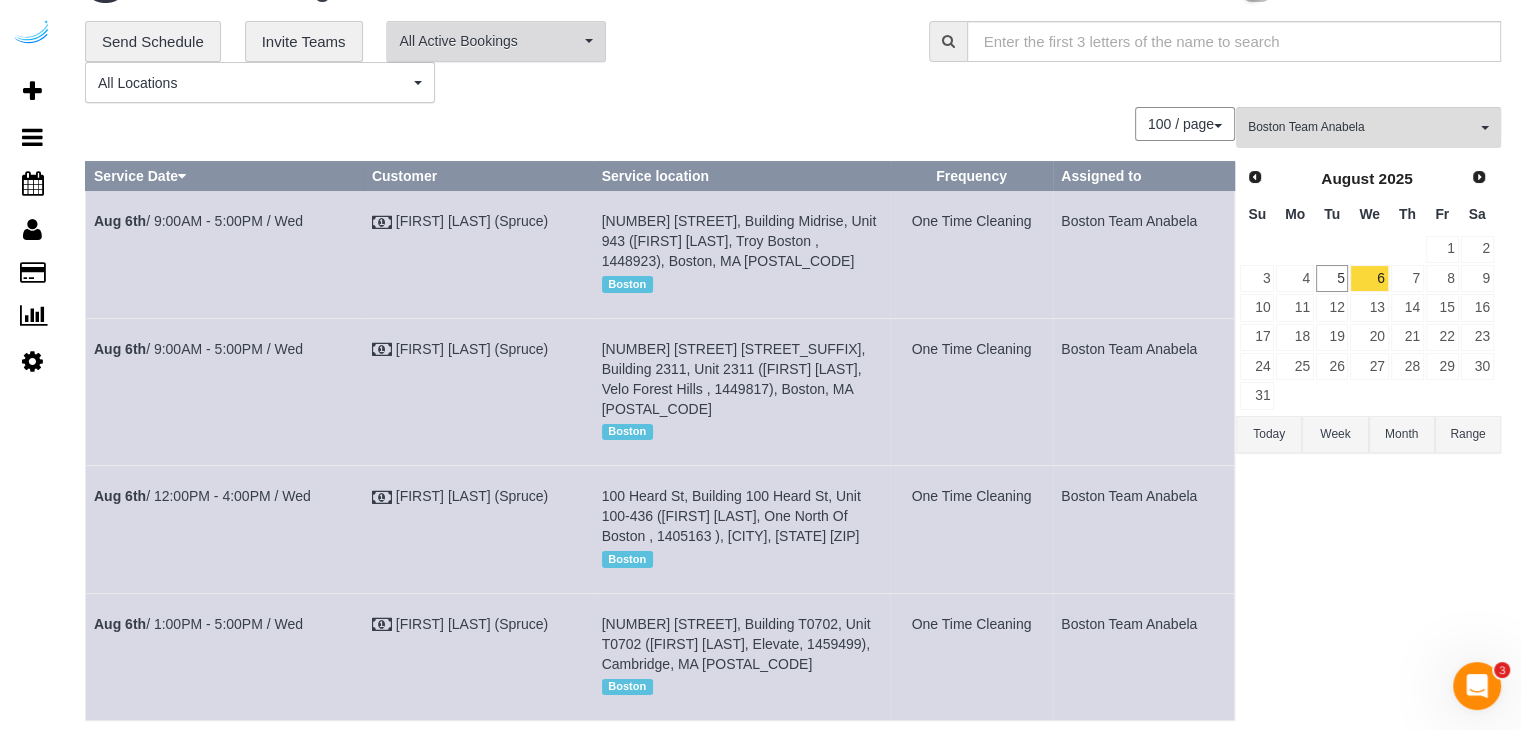 scroll, scrollTop: 100, scrollLeft: 0, axis: vertical 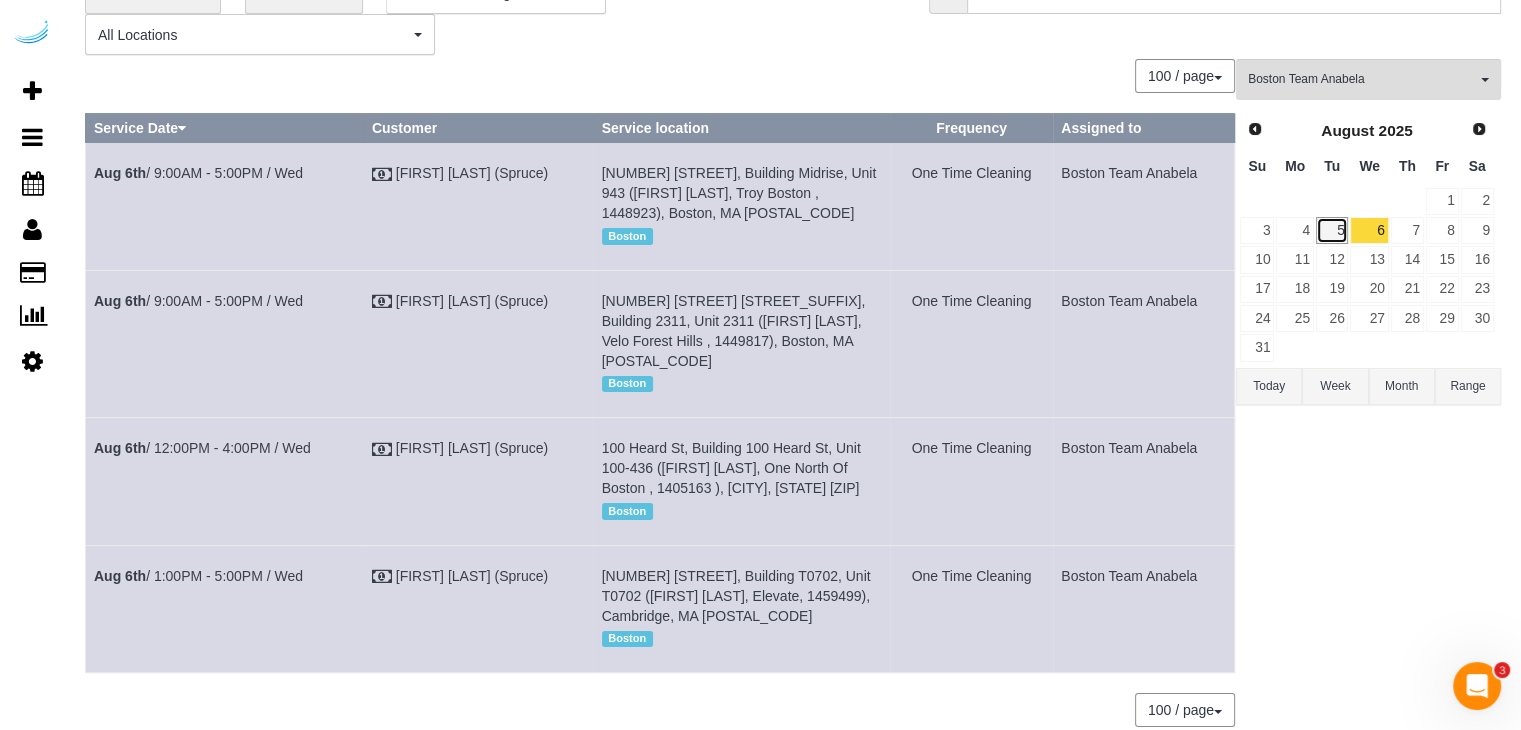 click on "5" at bounding box center [1332, 230] 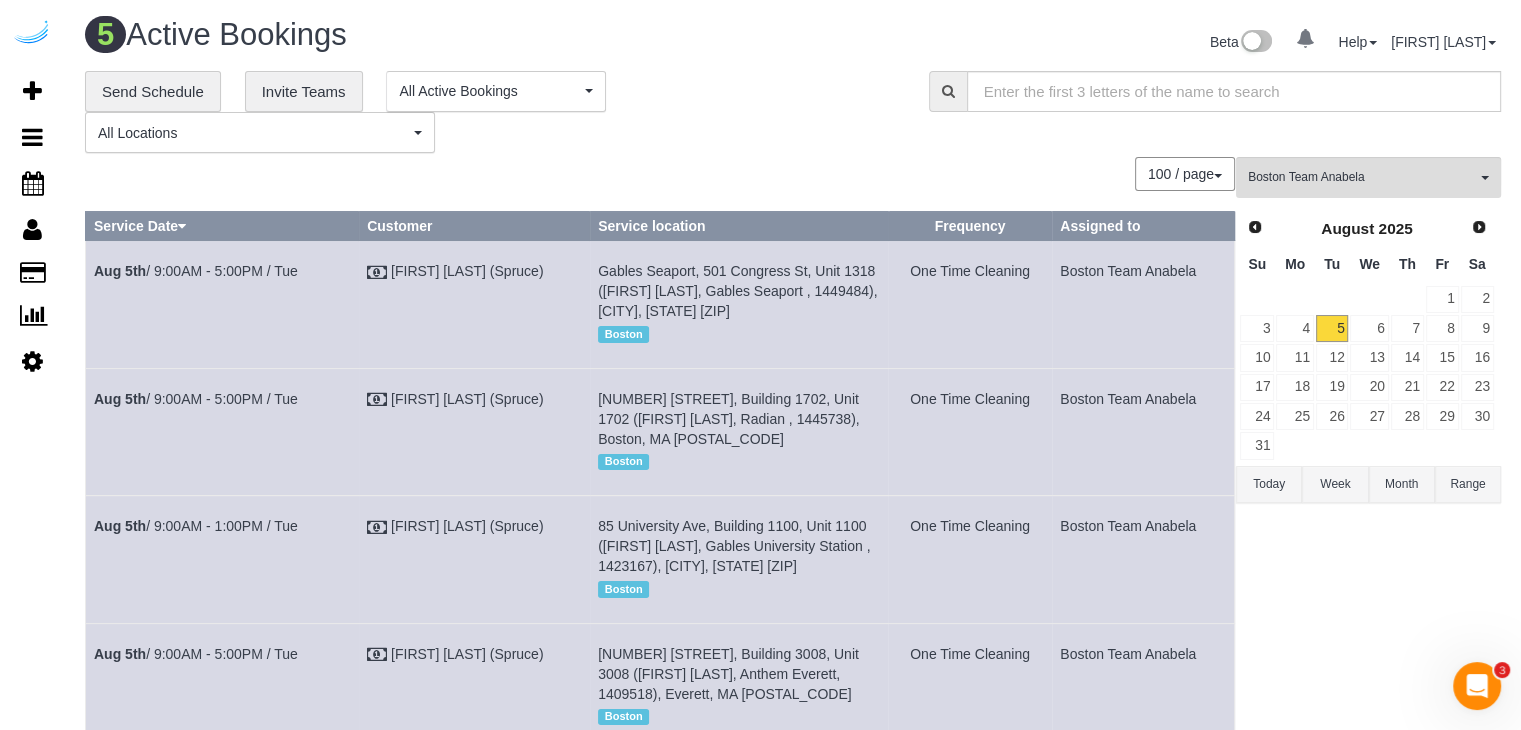 scroll, scrollTop: 0, scrollLeft: 0, axis: both 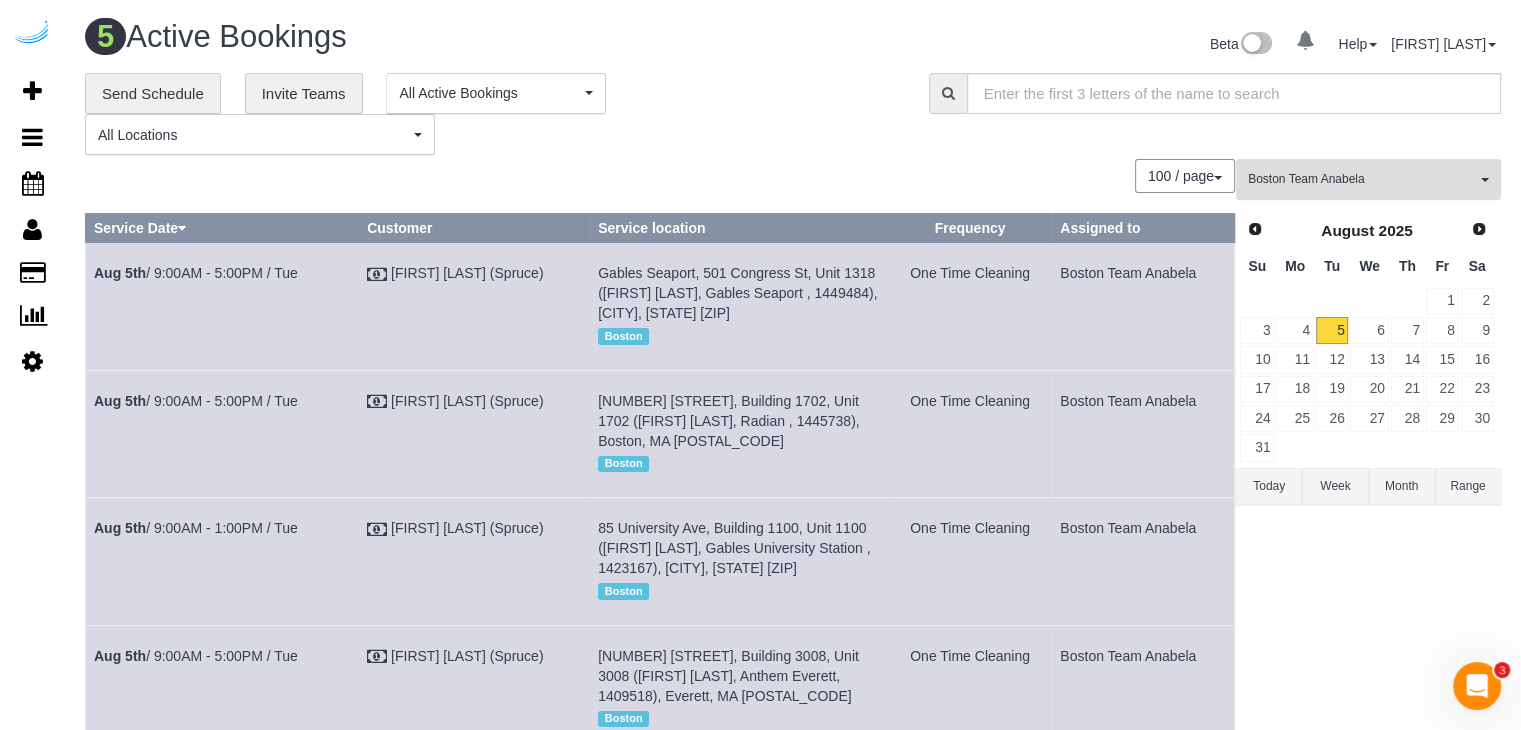 click on "Boston Team Anabela" at bounding box center (1362, 179) 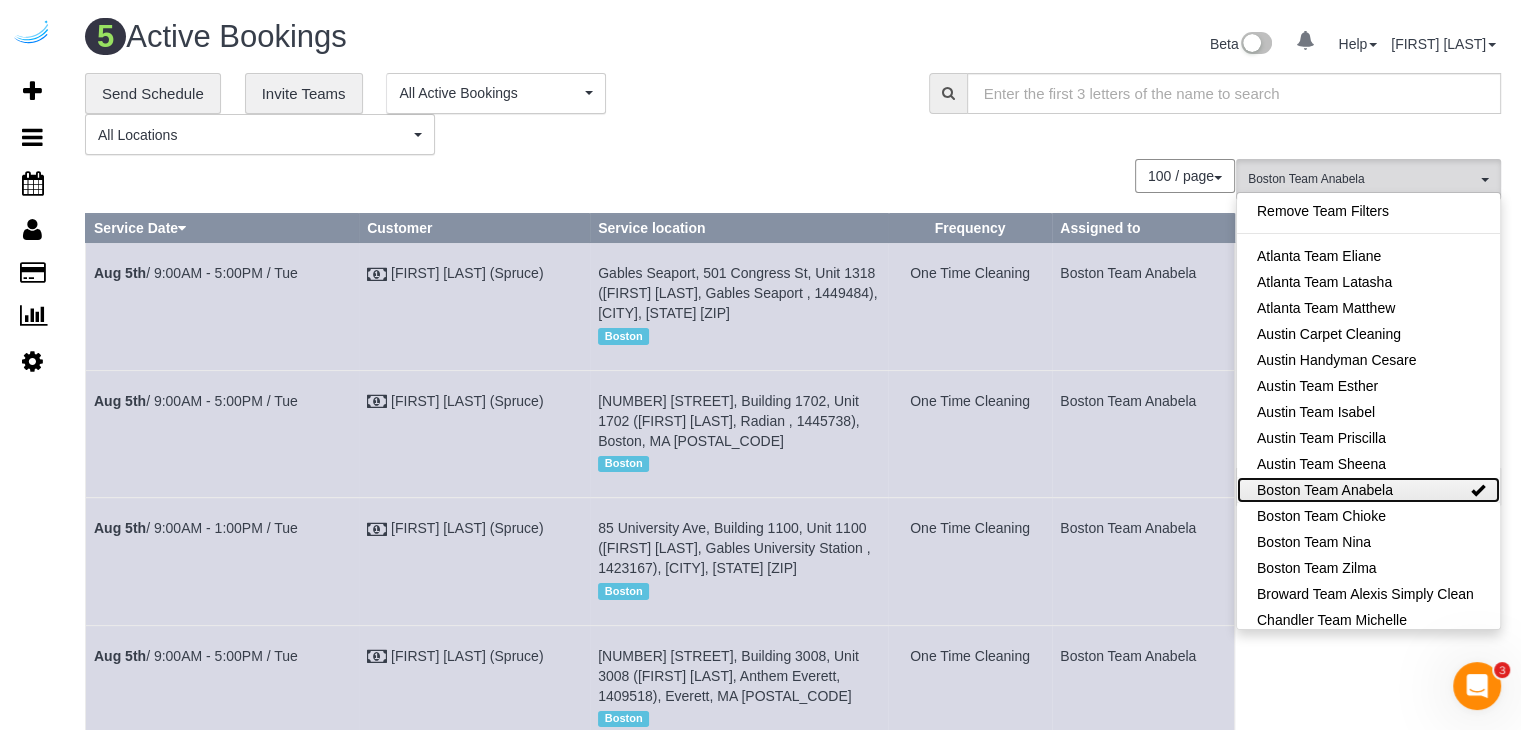 click on "Boston Team Anabela" at bounding box center (1368, 490) 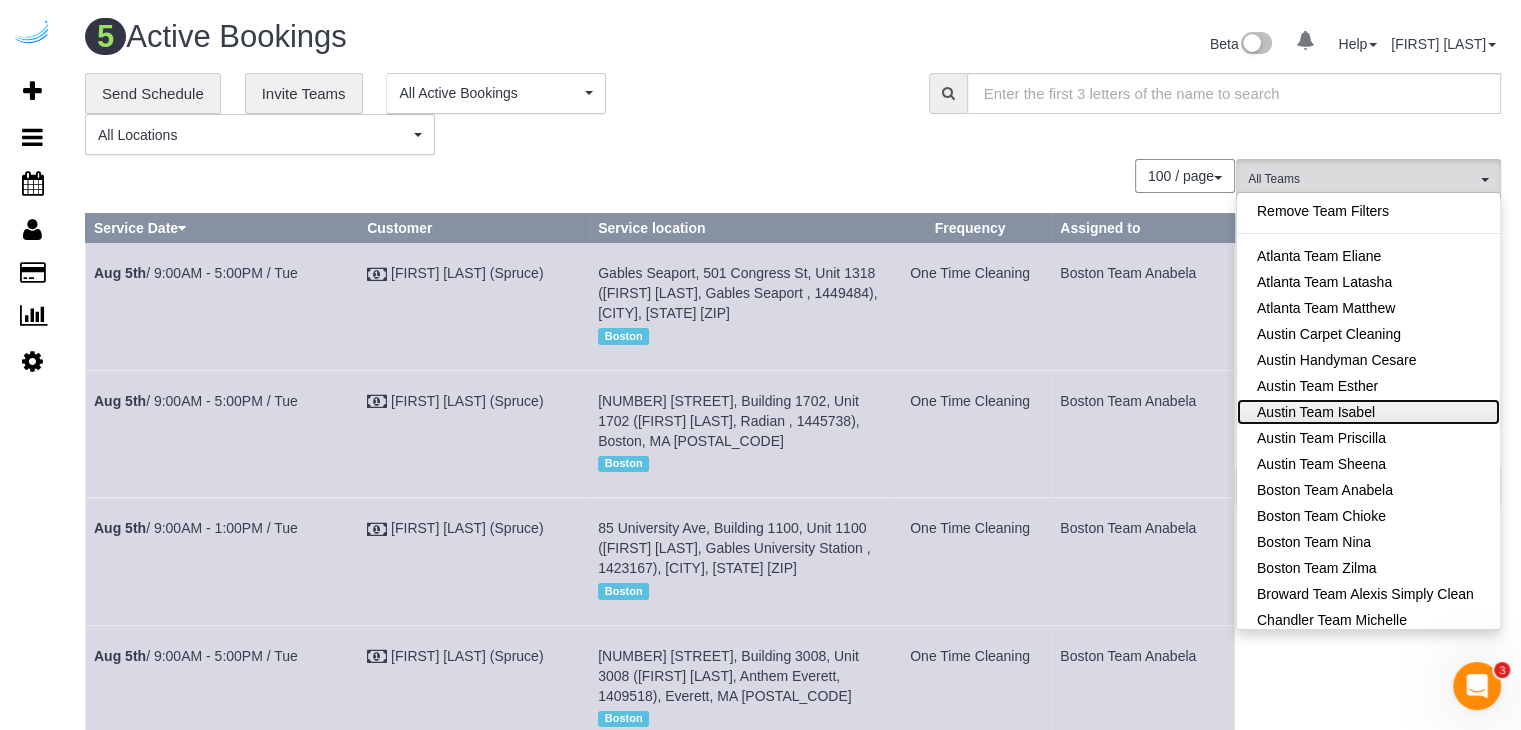 click on "Austin Team Isabel" at bounding box center [1368, 412] 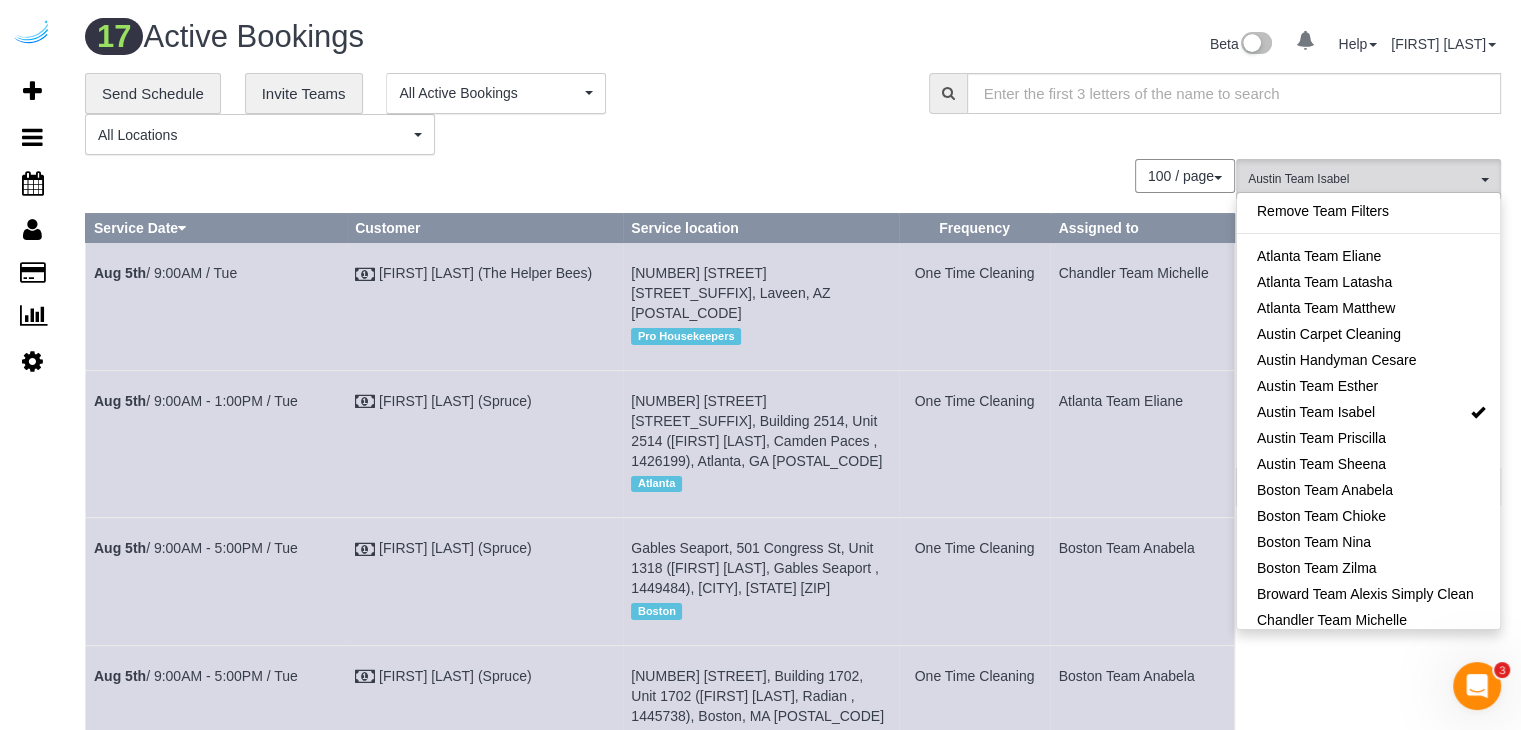 click on "100 / page
10 / page
20 / page
30 / page
40 / page
50 / page
100 / page" at bounding box center (660, 176) 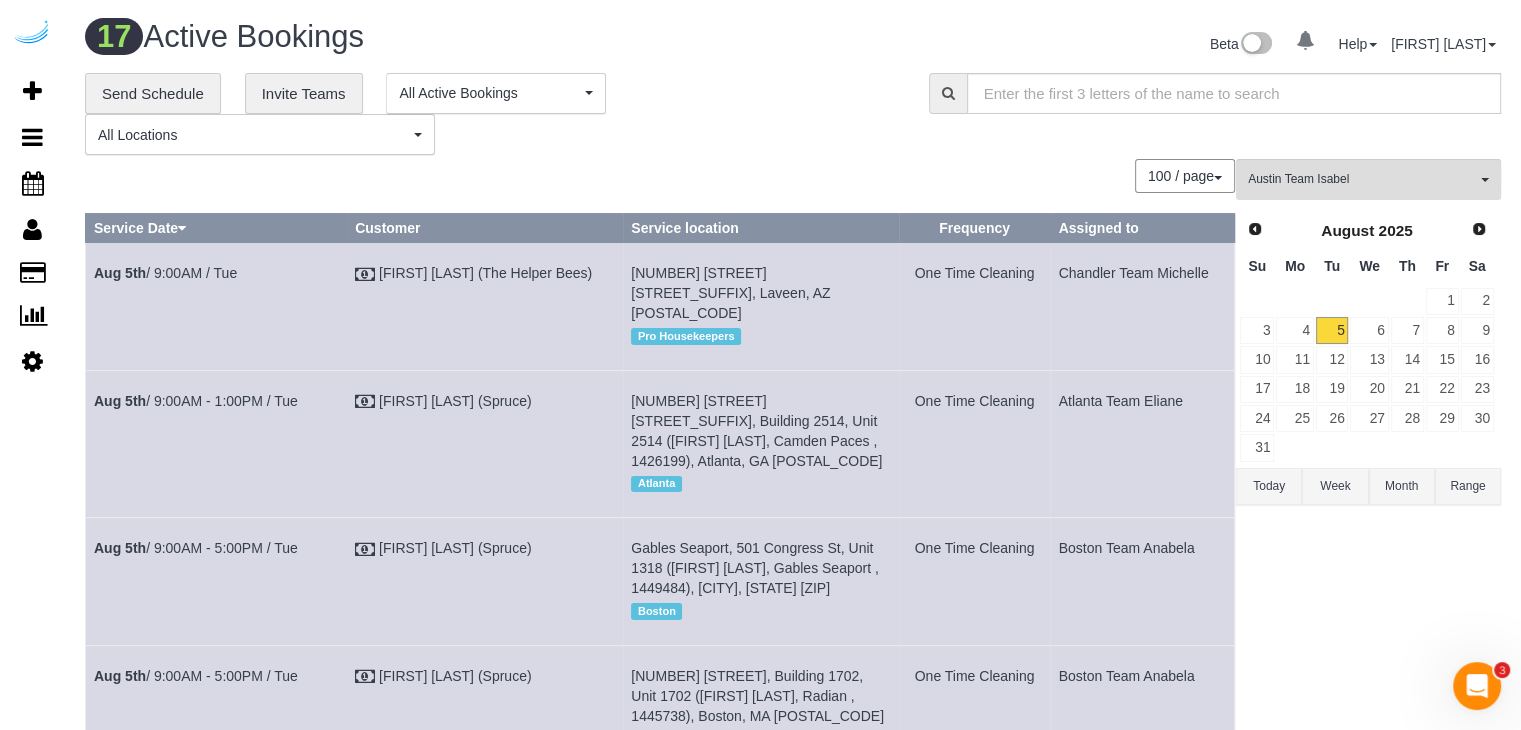 click on "**********" at bounding box center [793, 114] 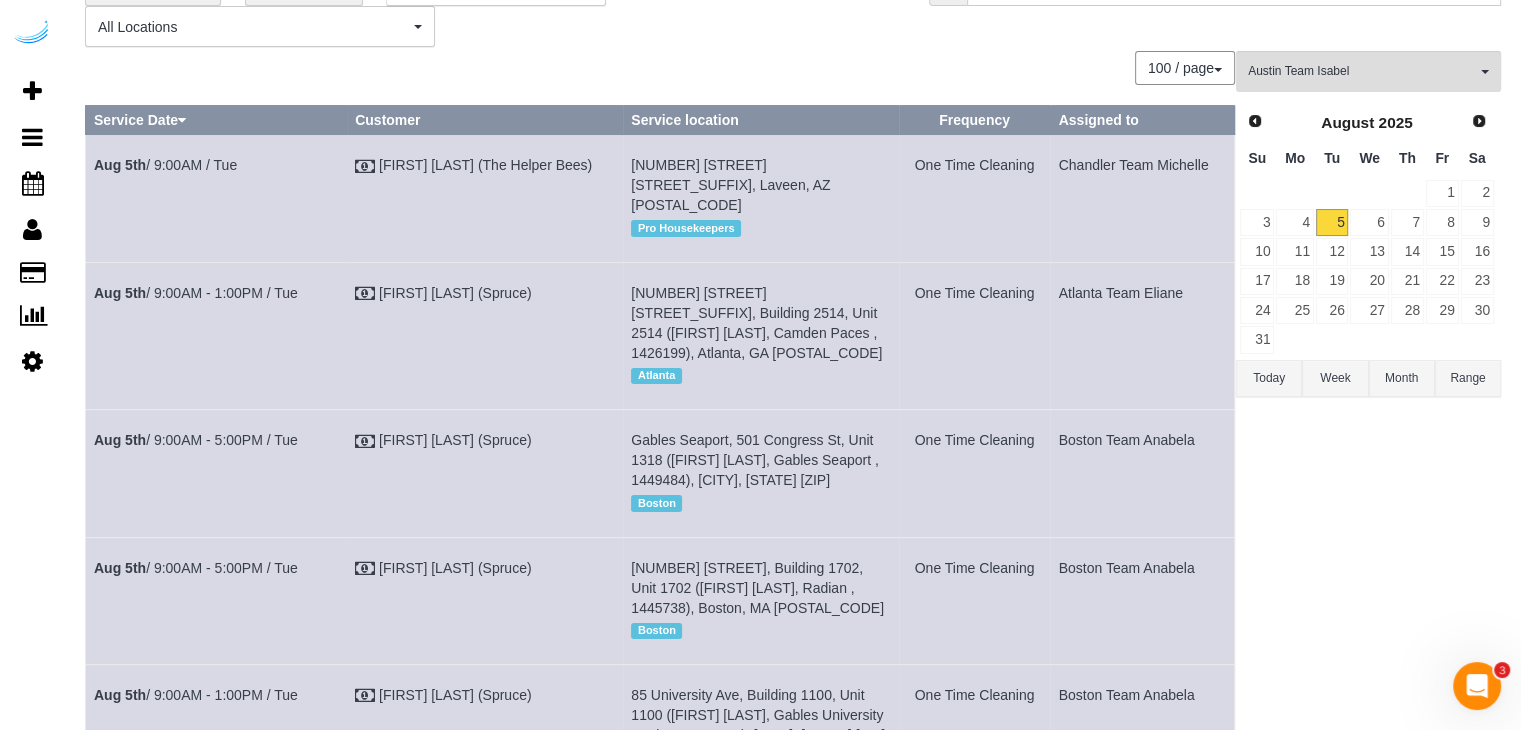 scroll, scrollTop: 0, scrollLeft: 0, axis: both 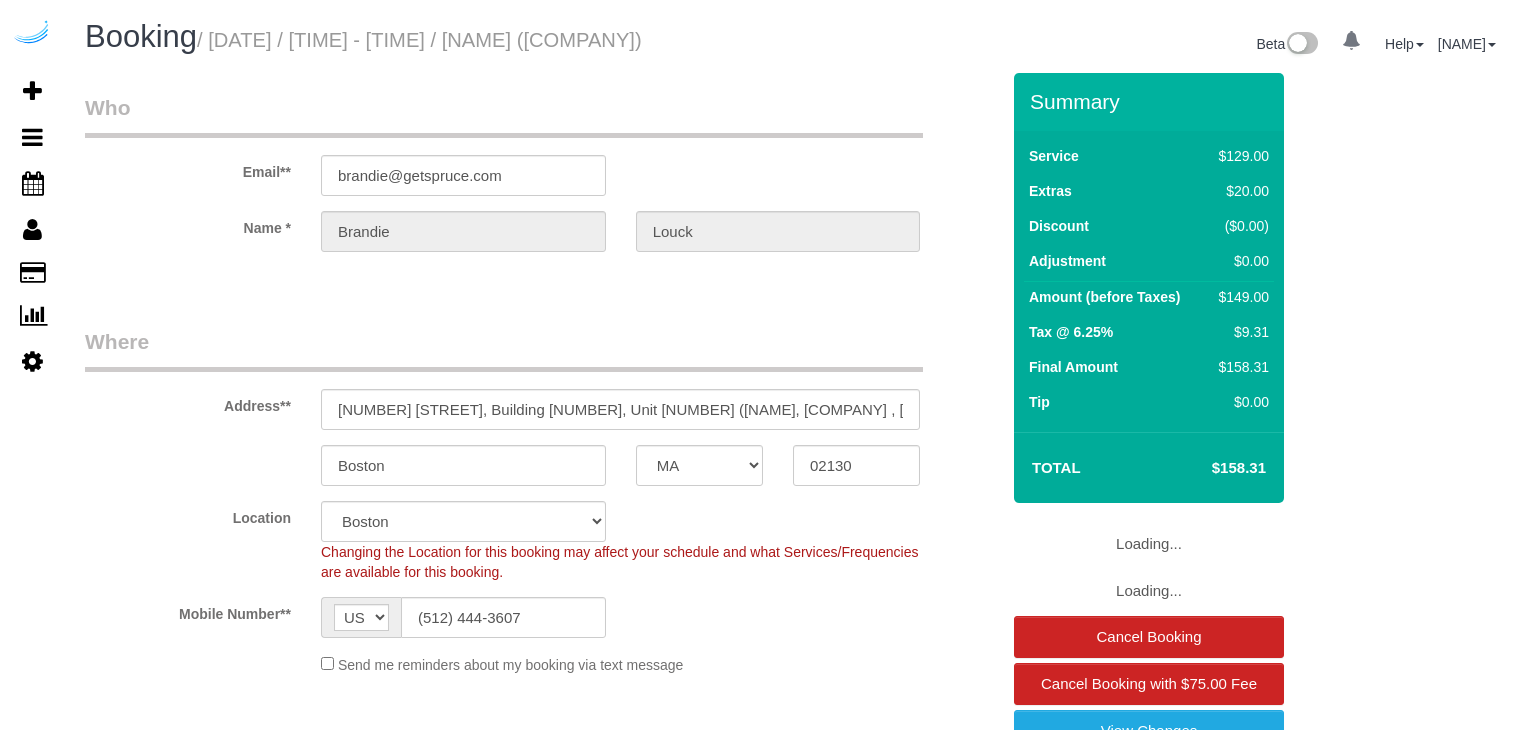 select on "MA" 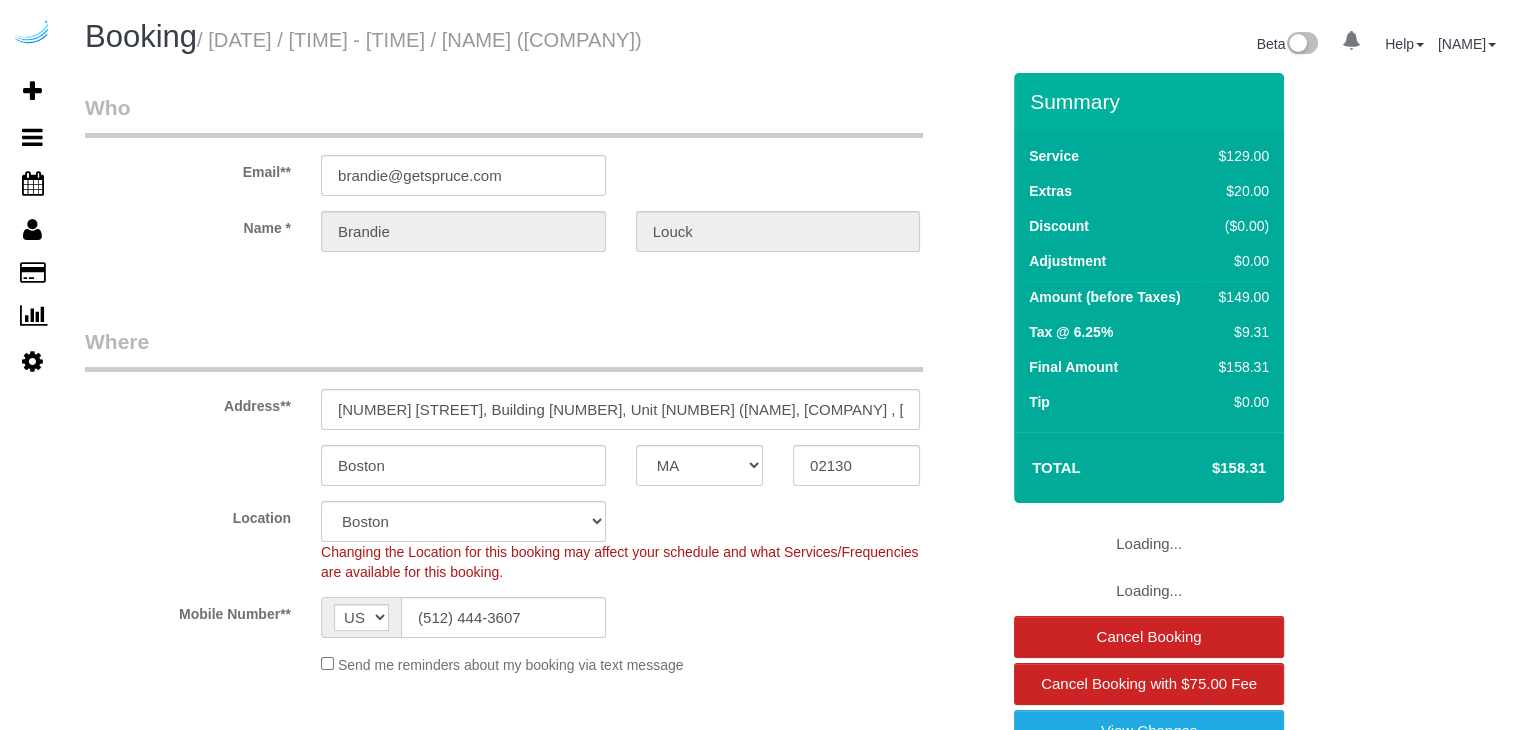 select on "object:779" 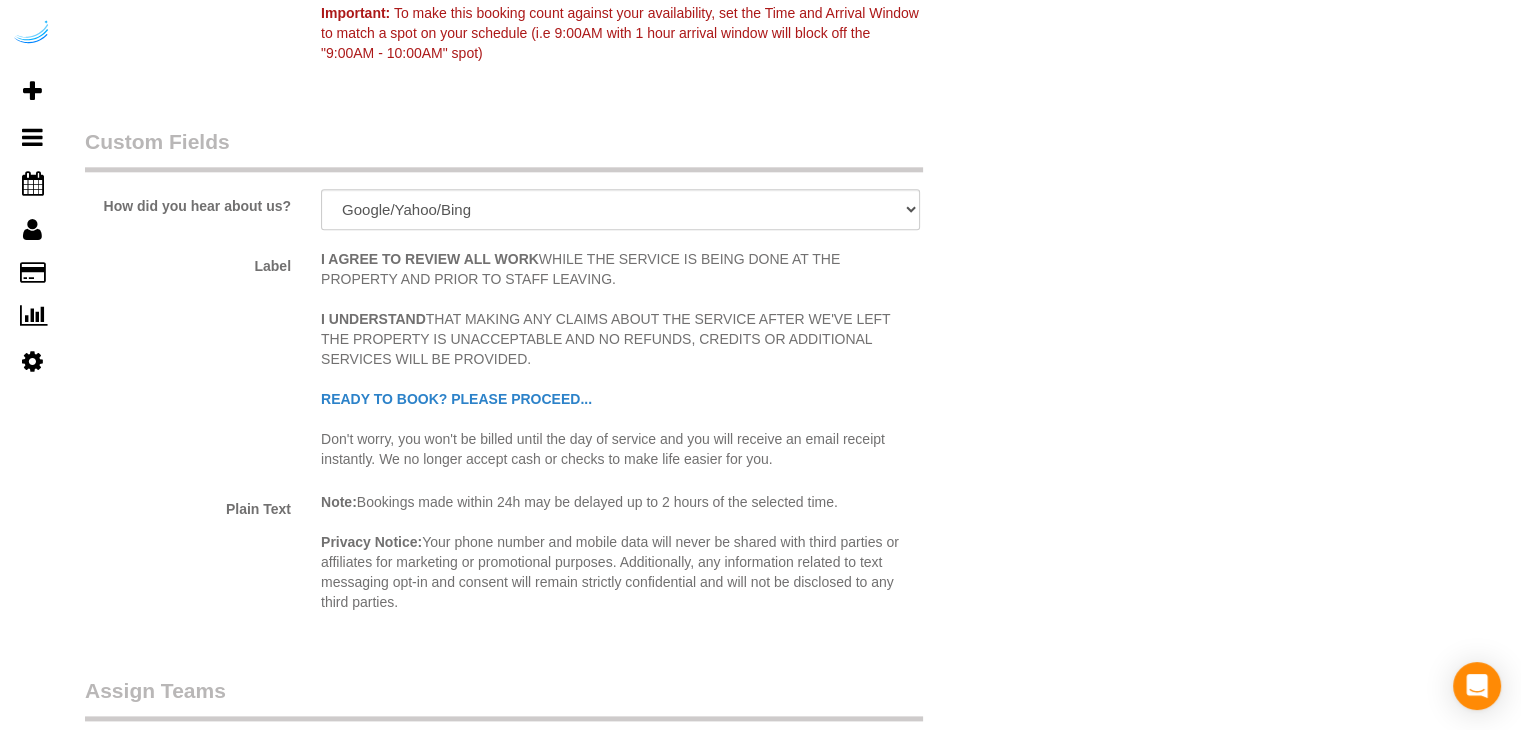 scroll, scrollTop: 2903, scrollLeft: 0, axis: vertical 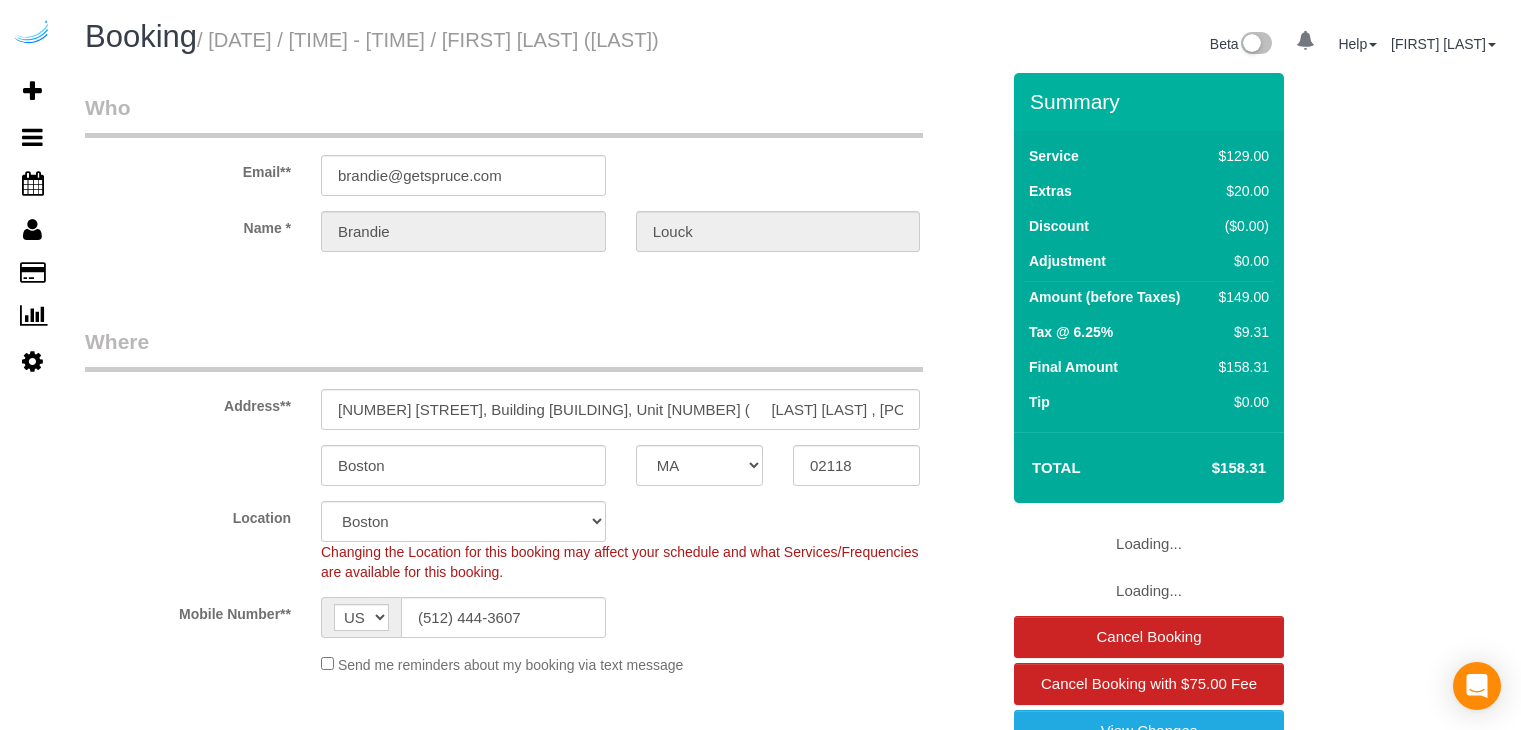 select on "MA" 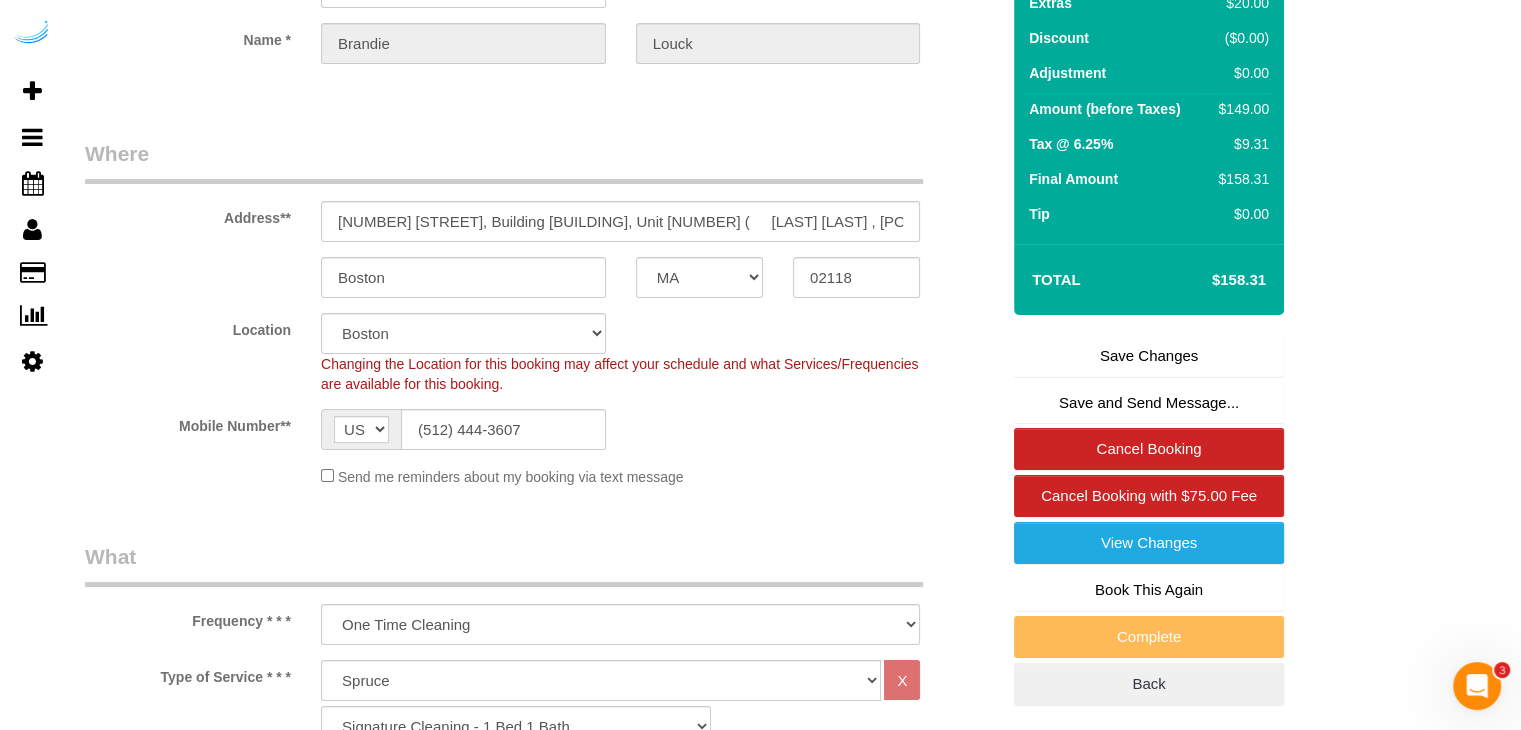scroll, scrollTop: 0, scrollLeft: 0, axis: both 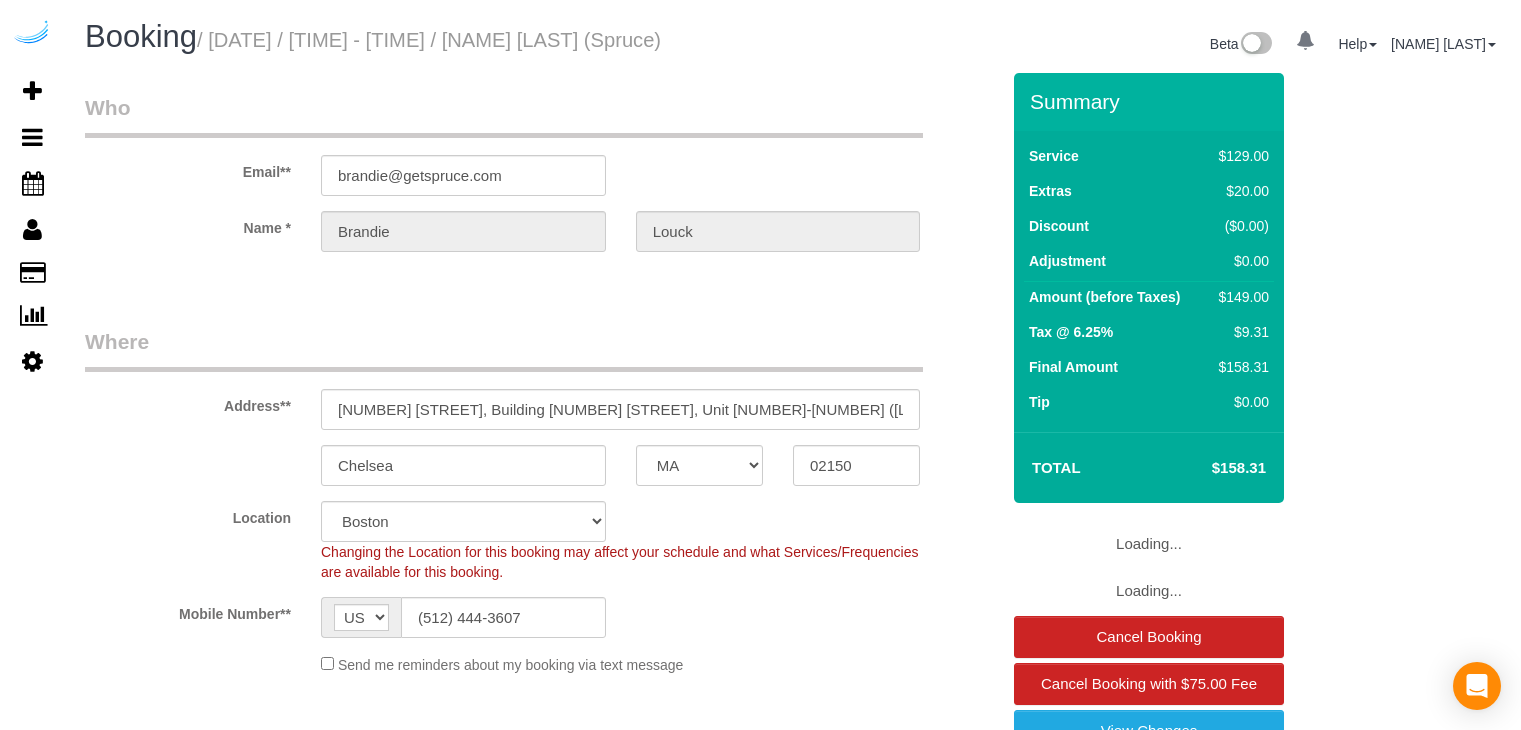 select on "MA" 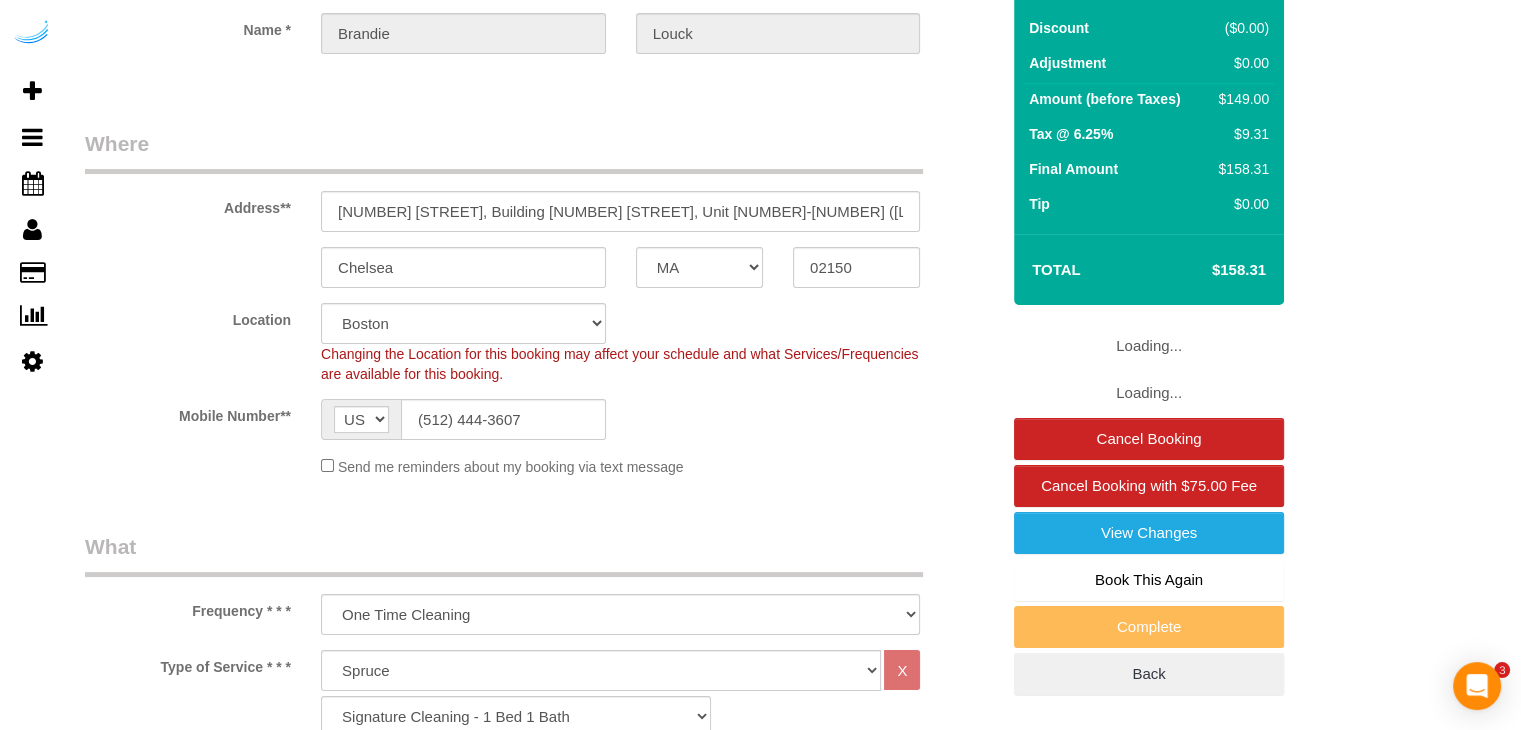scroll, scrollTop: 500, scrollLeft: 0, axis: vertical 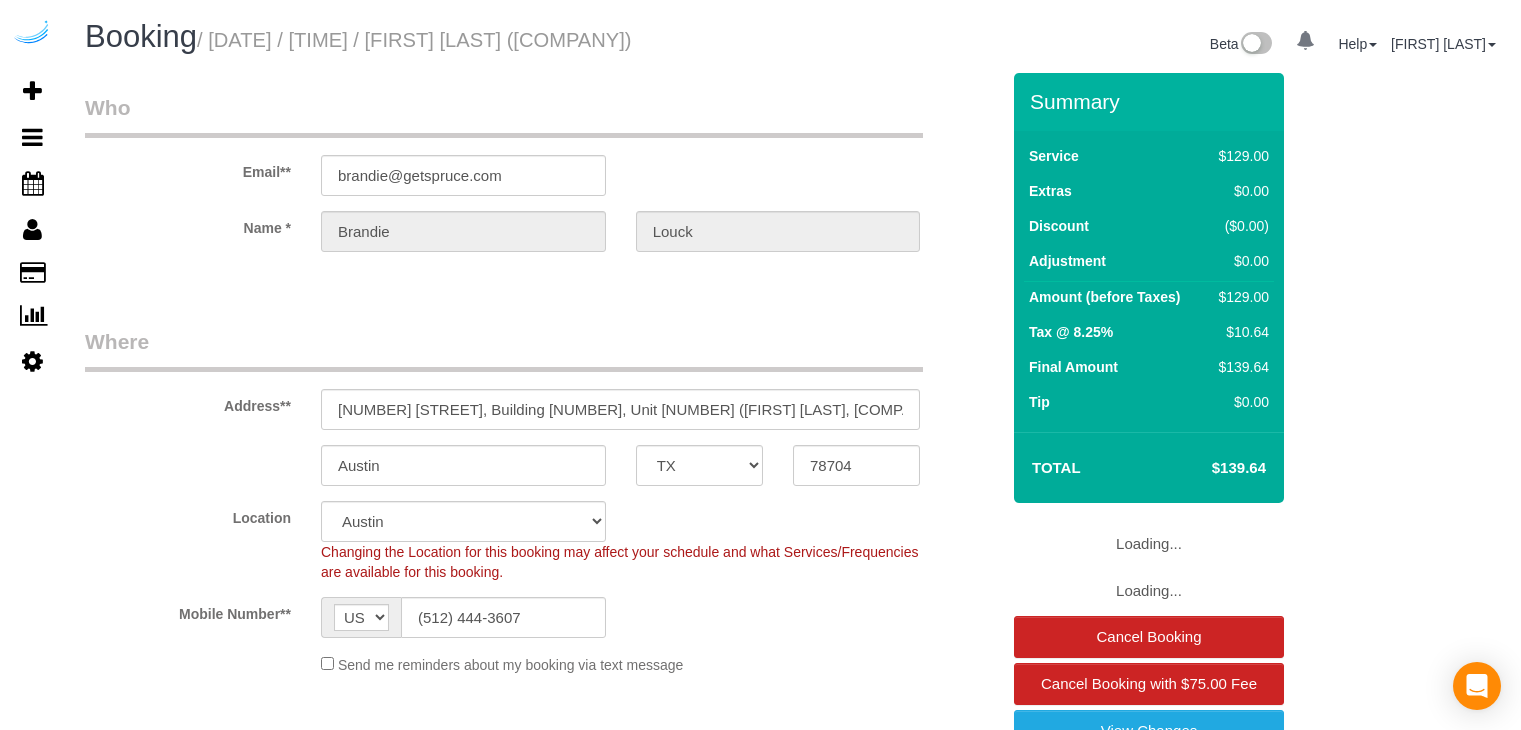 select on "TX" 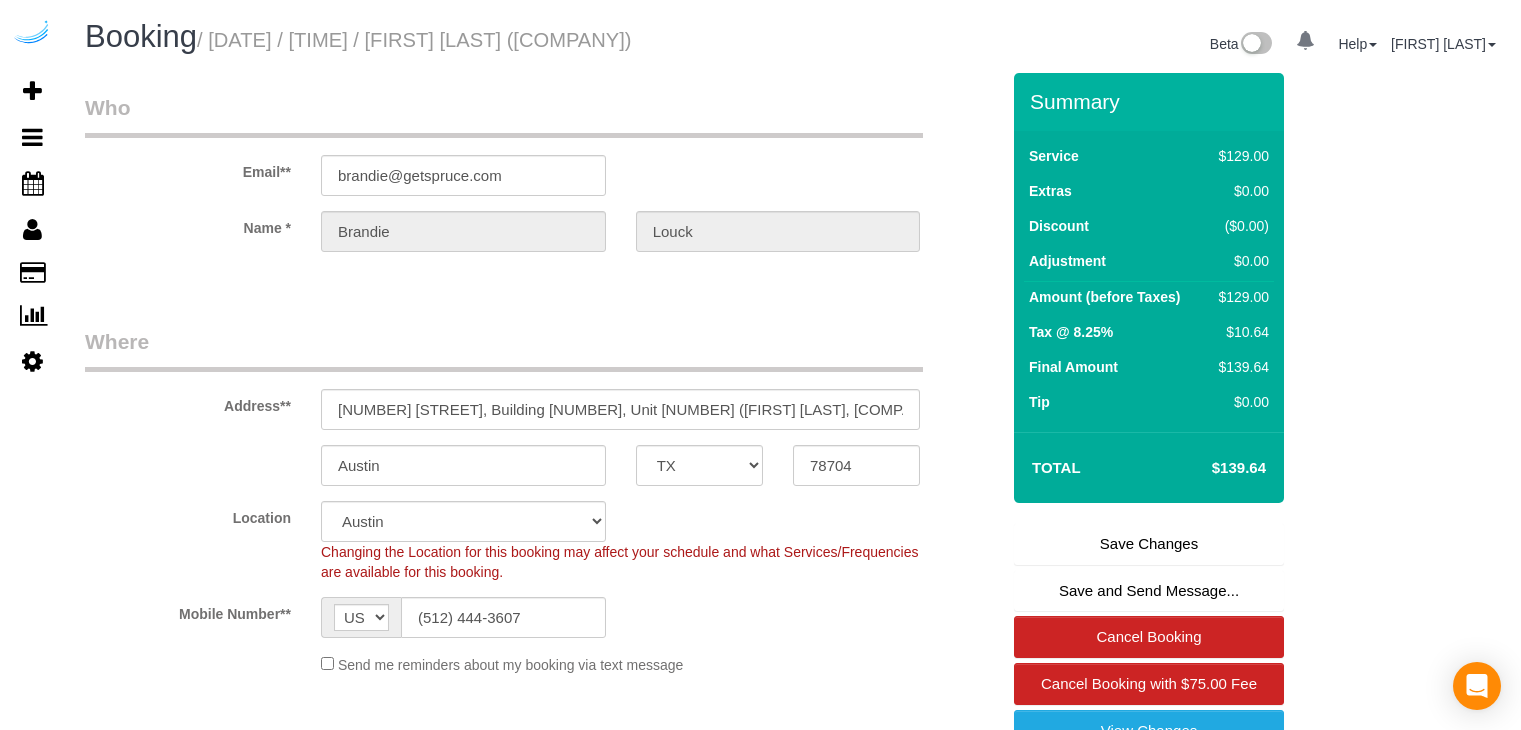 scroll, scrollTop: 0, scrollLeft: 0, axis: both 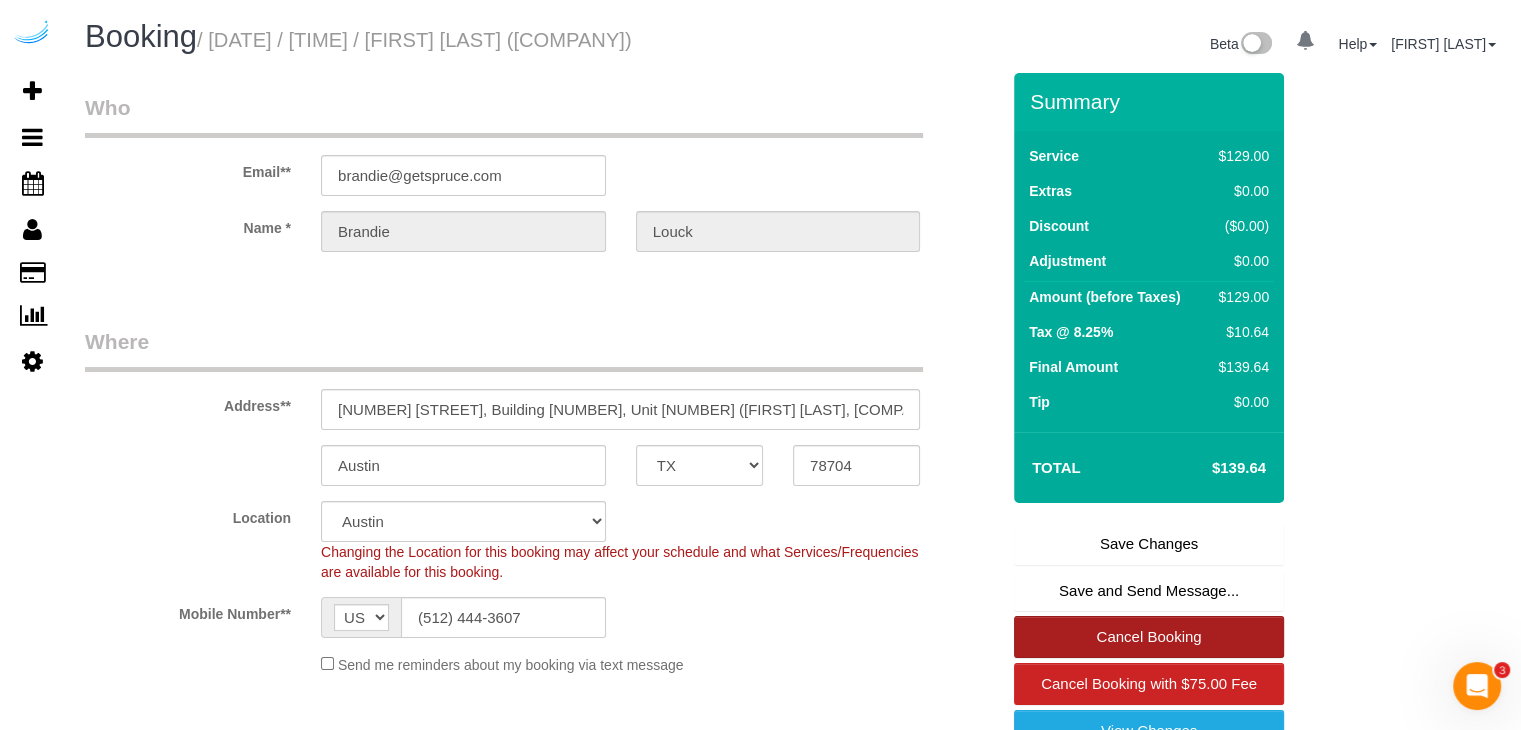 click on "Cancel Booking" at bounding box center [1149, 637] 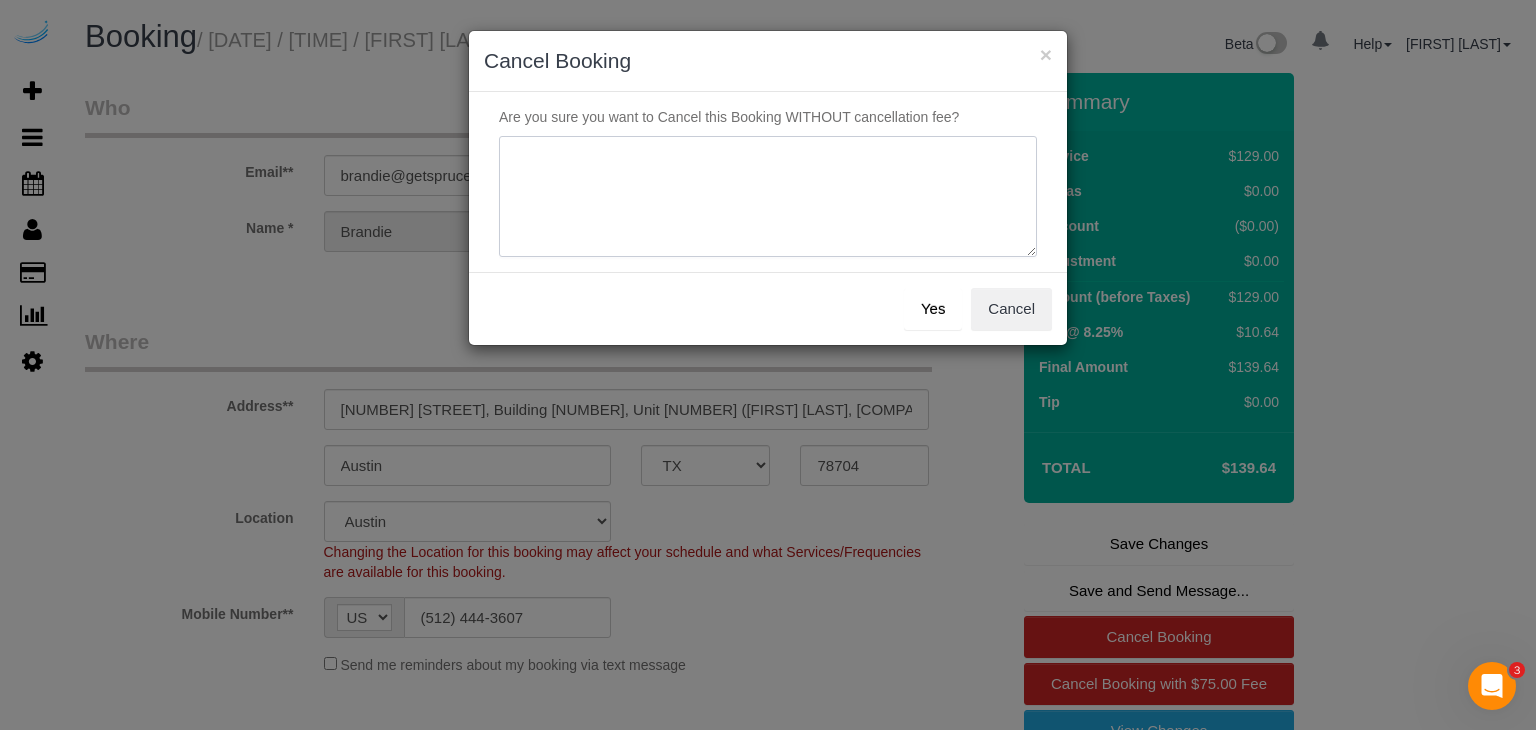 click at bounding box center (768, 197) 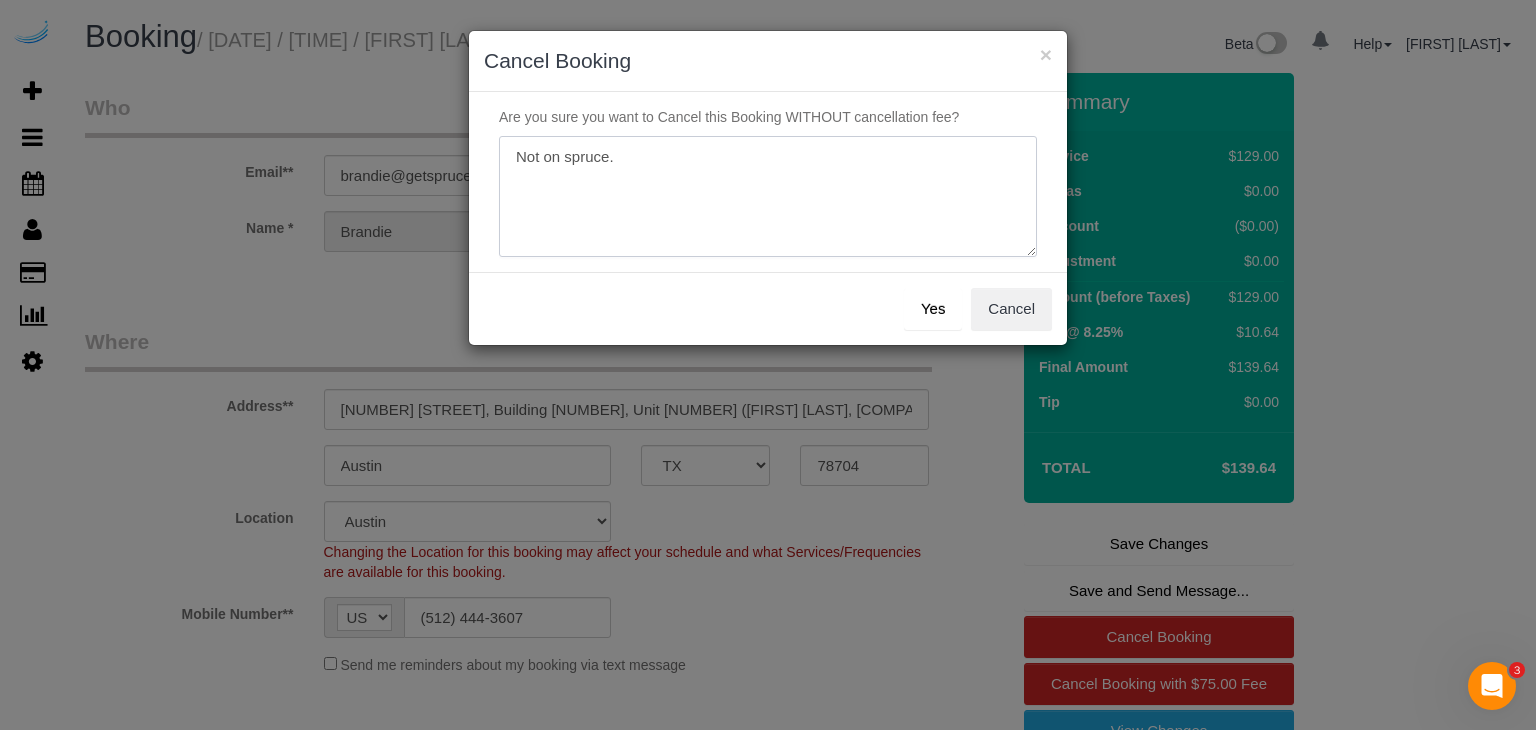 type on "Not on spruce." 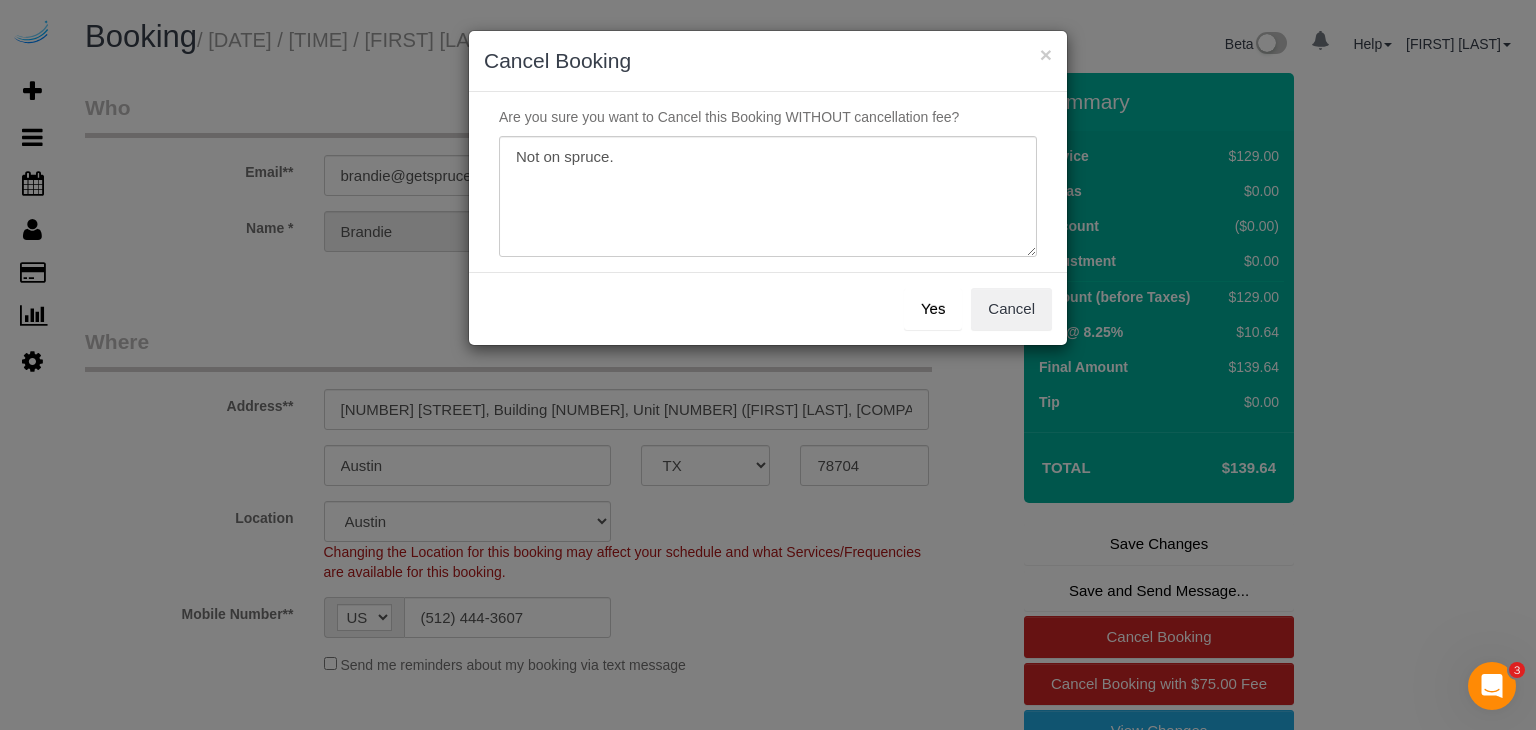 click on "Yes" at bounding box center [933, 309] 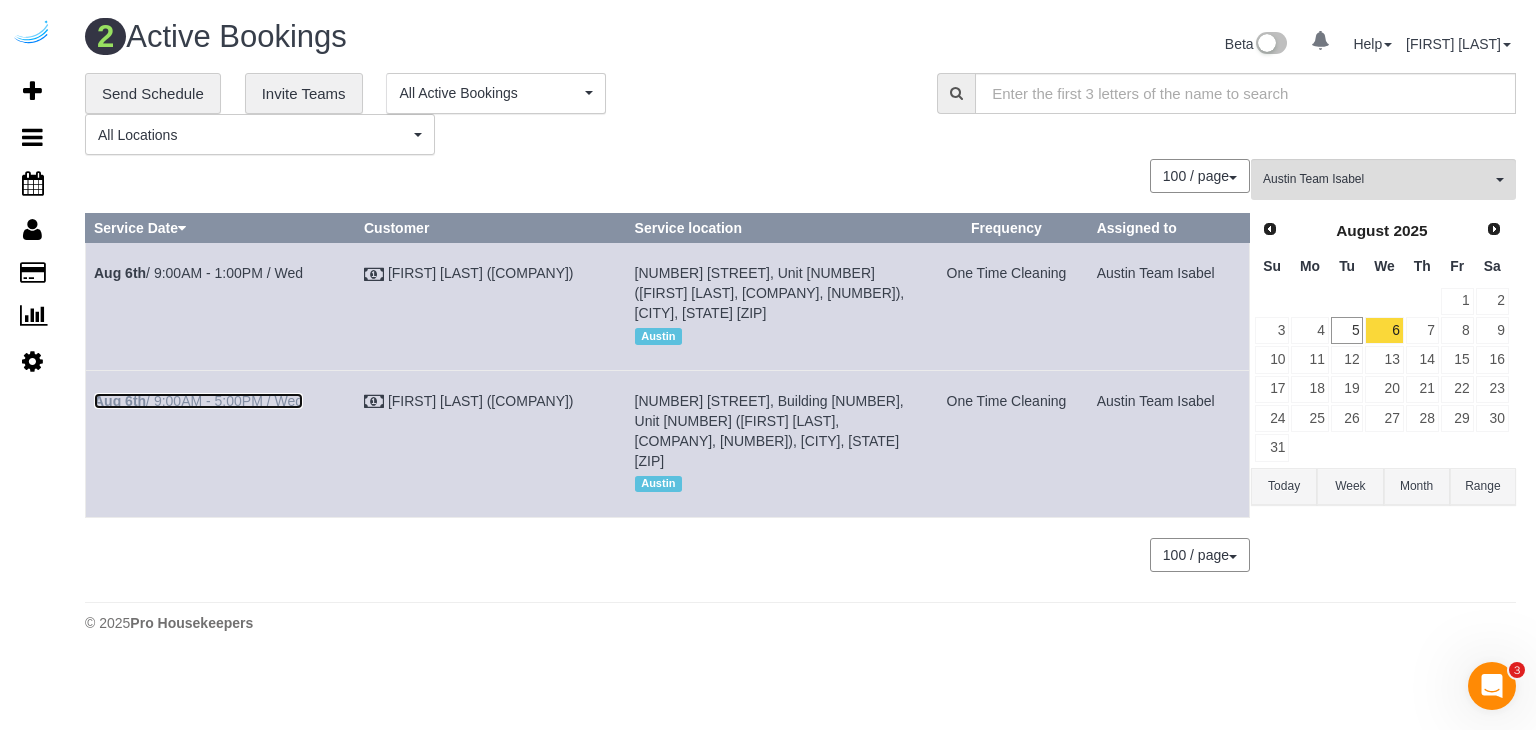 click on "Aug 6th
/ 9:00AM - 5:00PM / Wed" at bounding box center [198, 401] 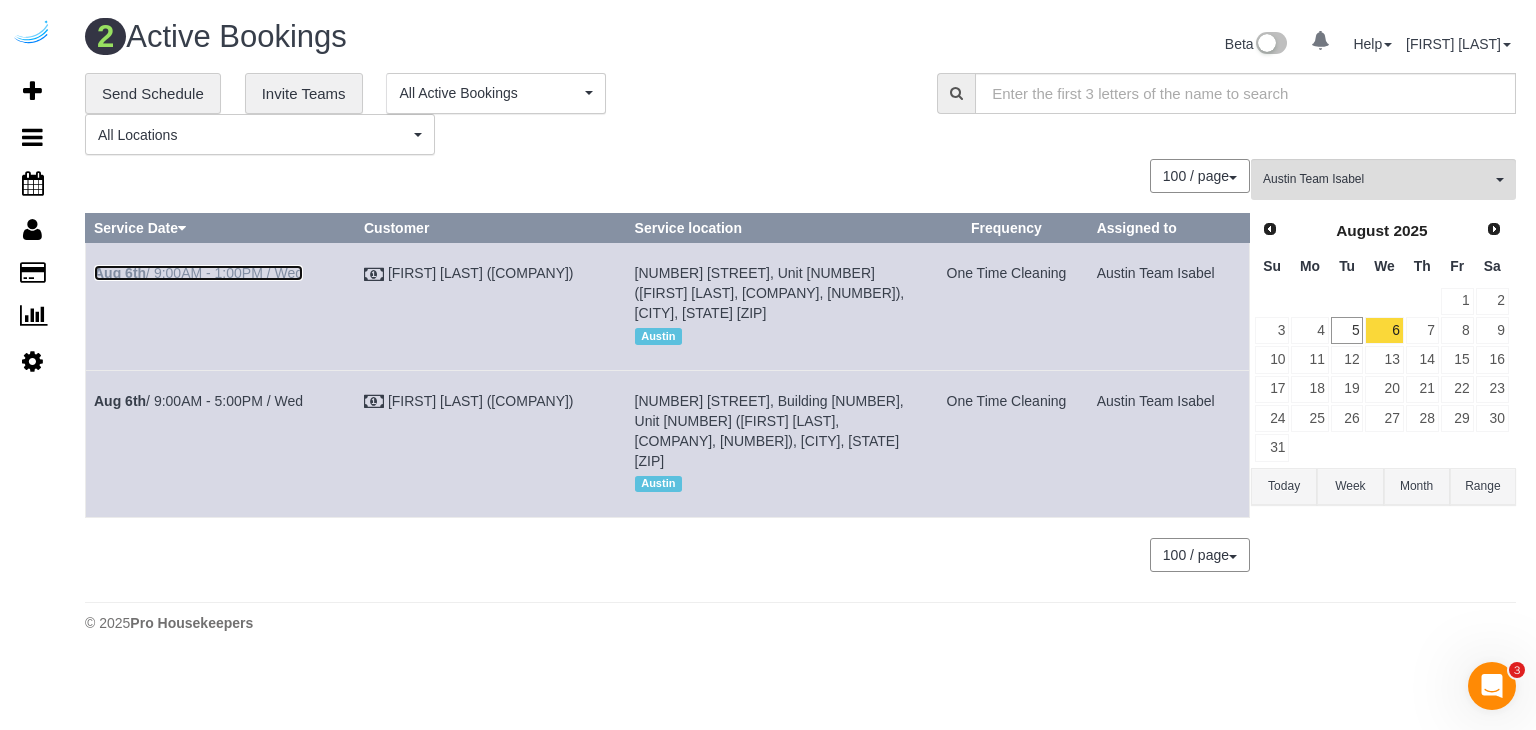 click on "Aug 6th
/ 9:00AM - 1:00PM / Wed" at bounding box center (198, 273) 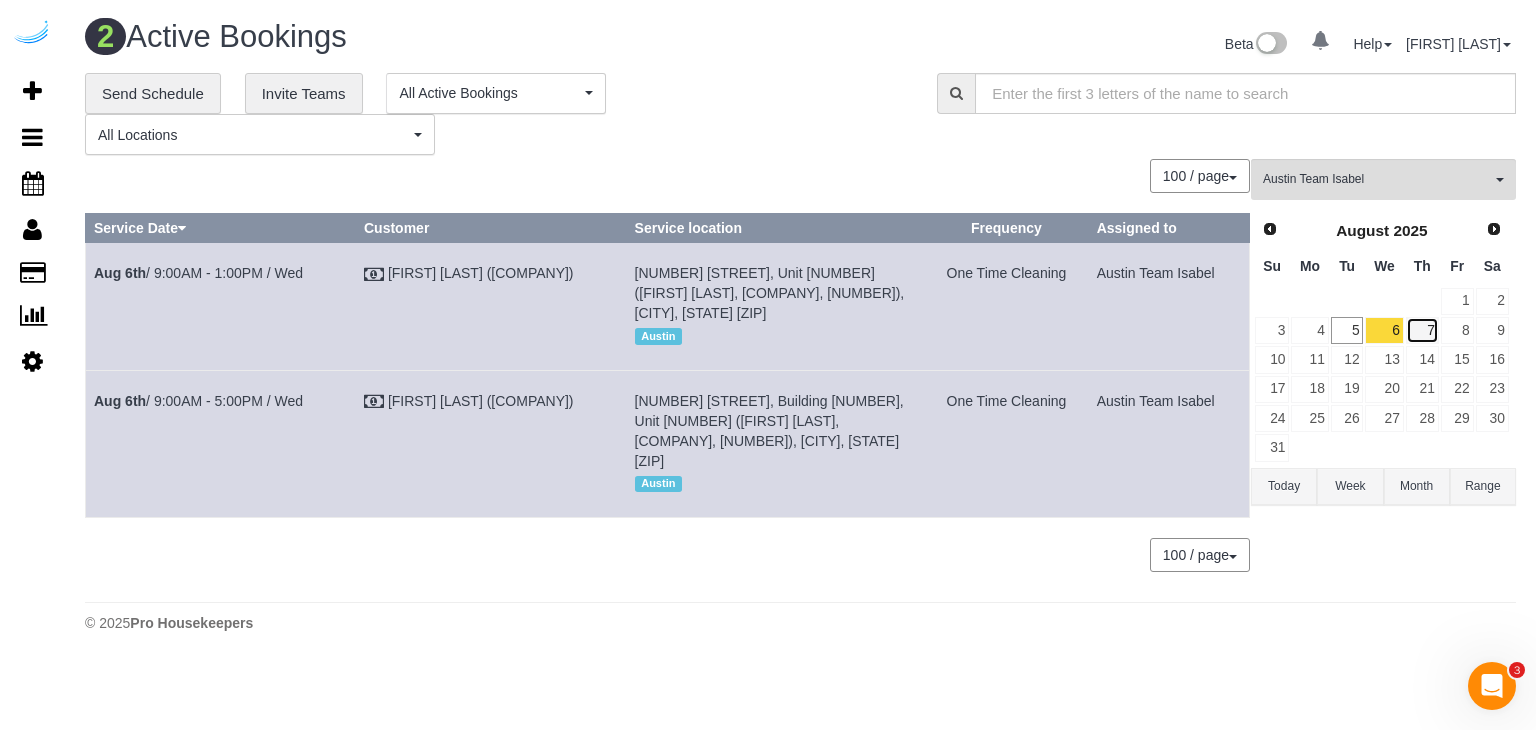 click on "7" at bounding box center [1422, 330] 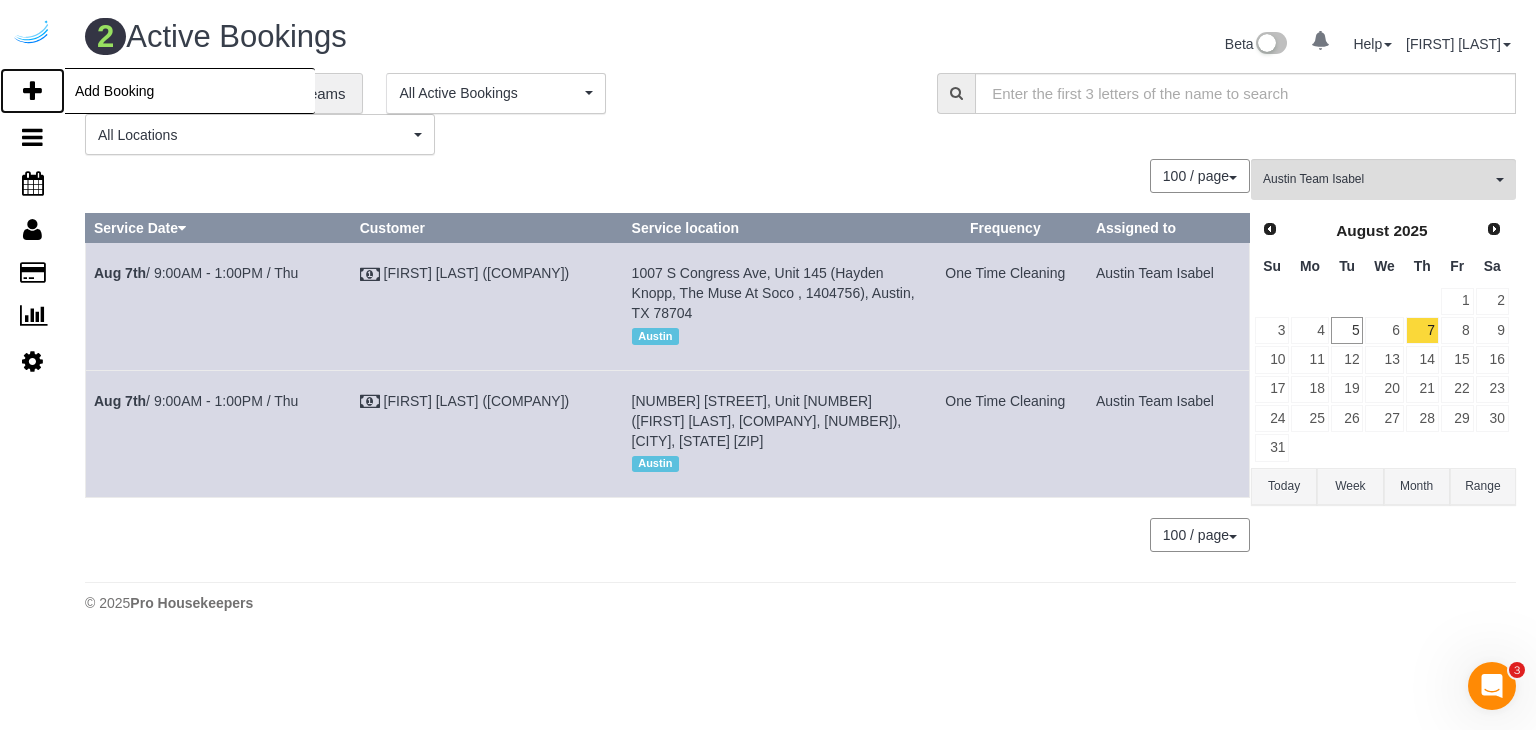 click at bounding box center (32, 91) 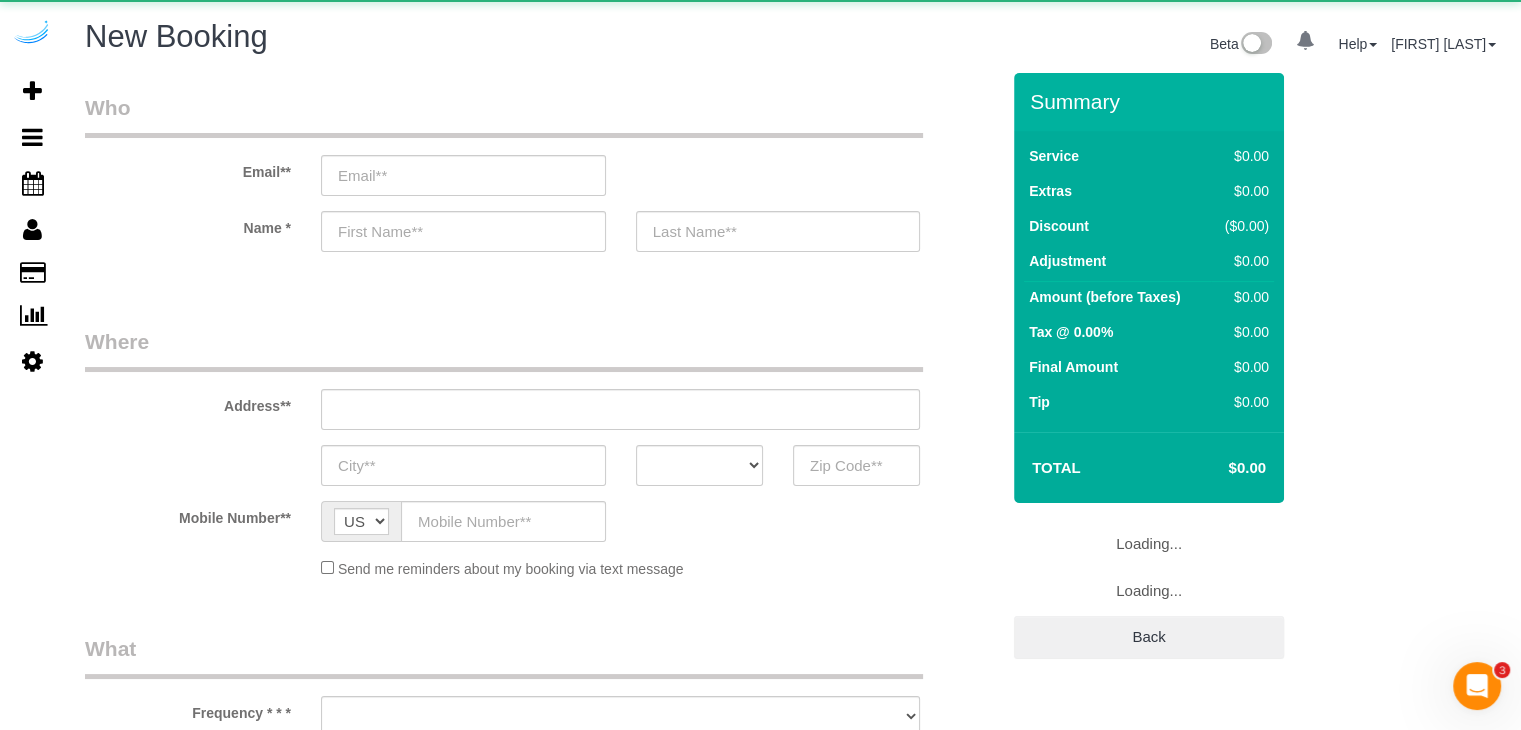select on "object:1453" 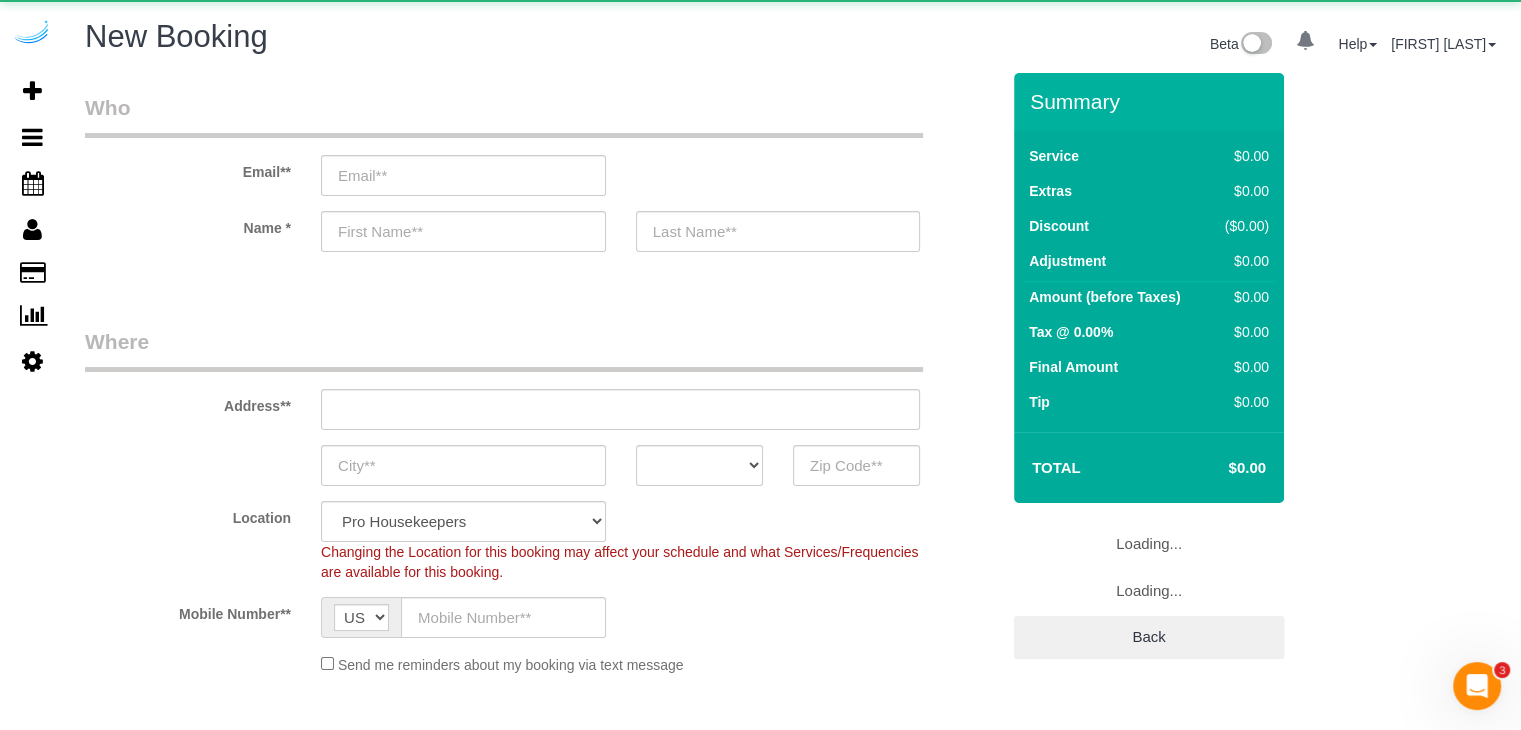 select on "object:2027" 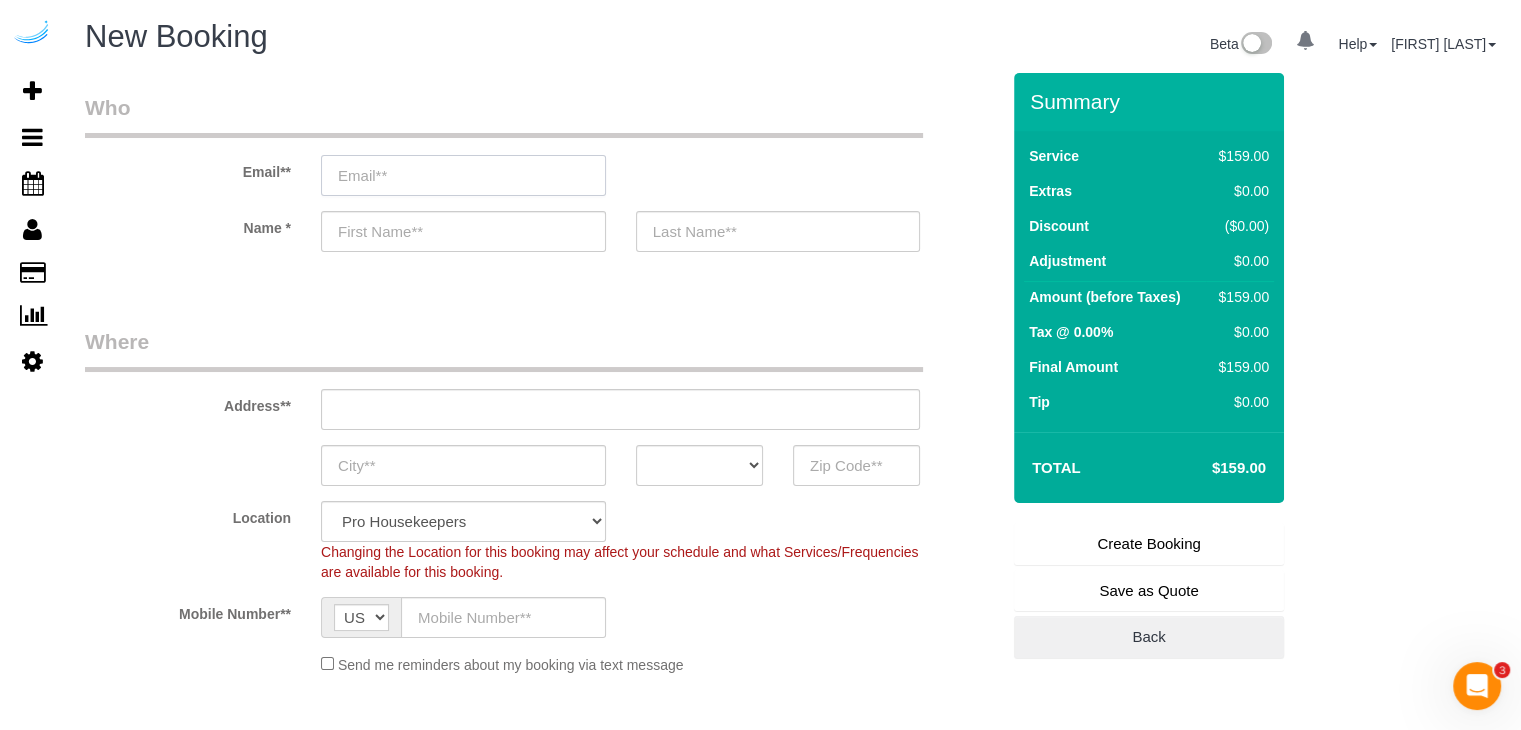 click at bounding box center (463, 175) 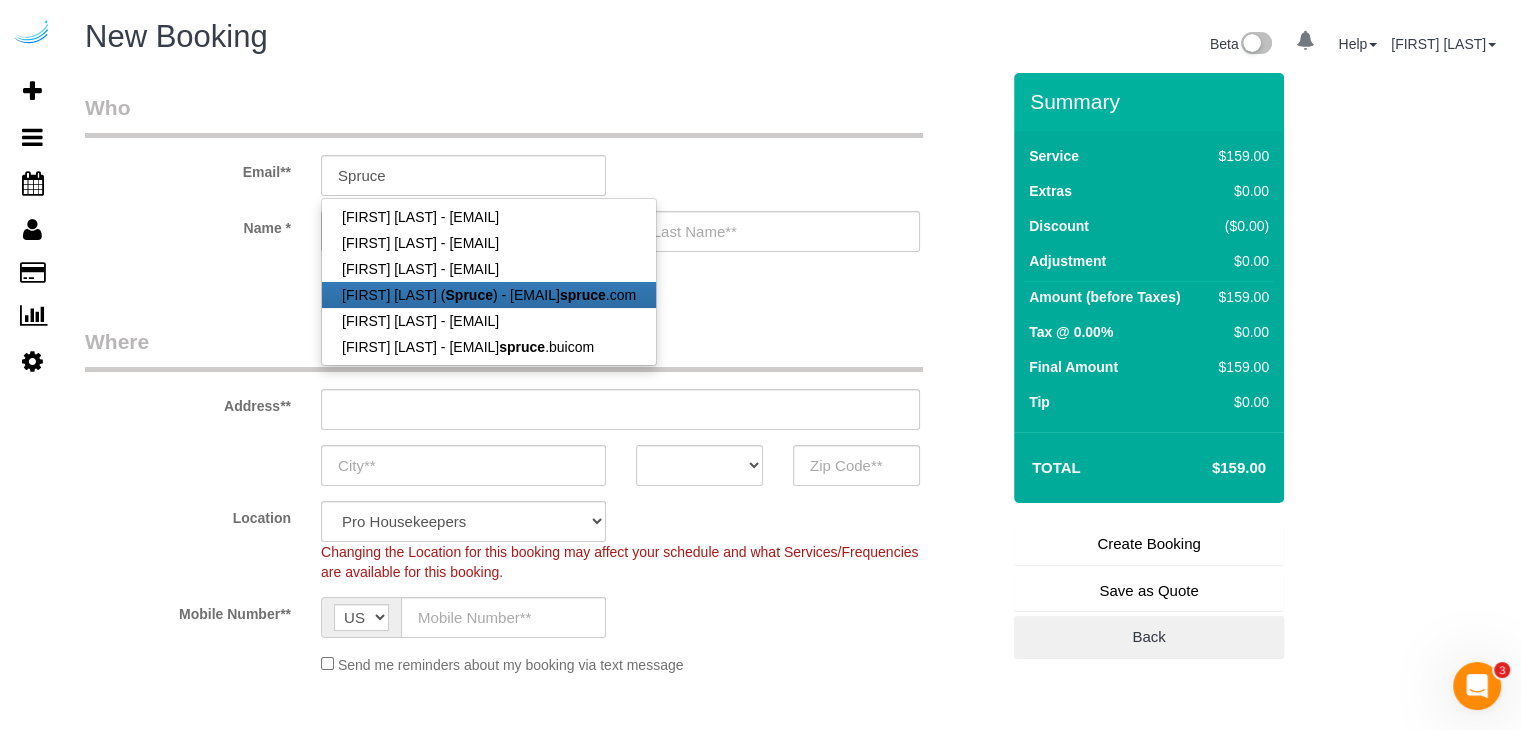 click on "Spruce" at bounding box center [468, 295] 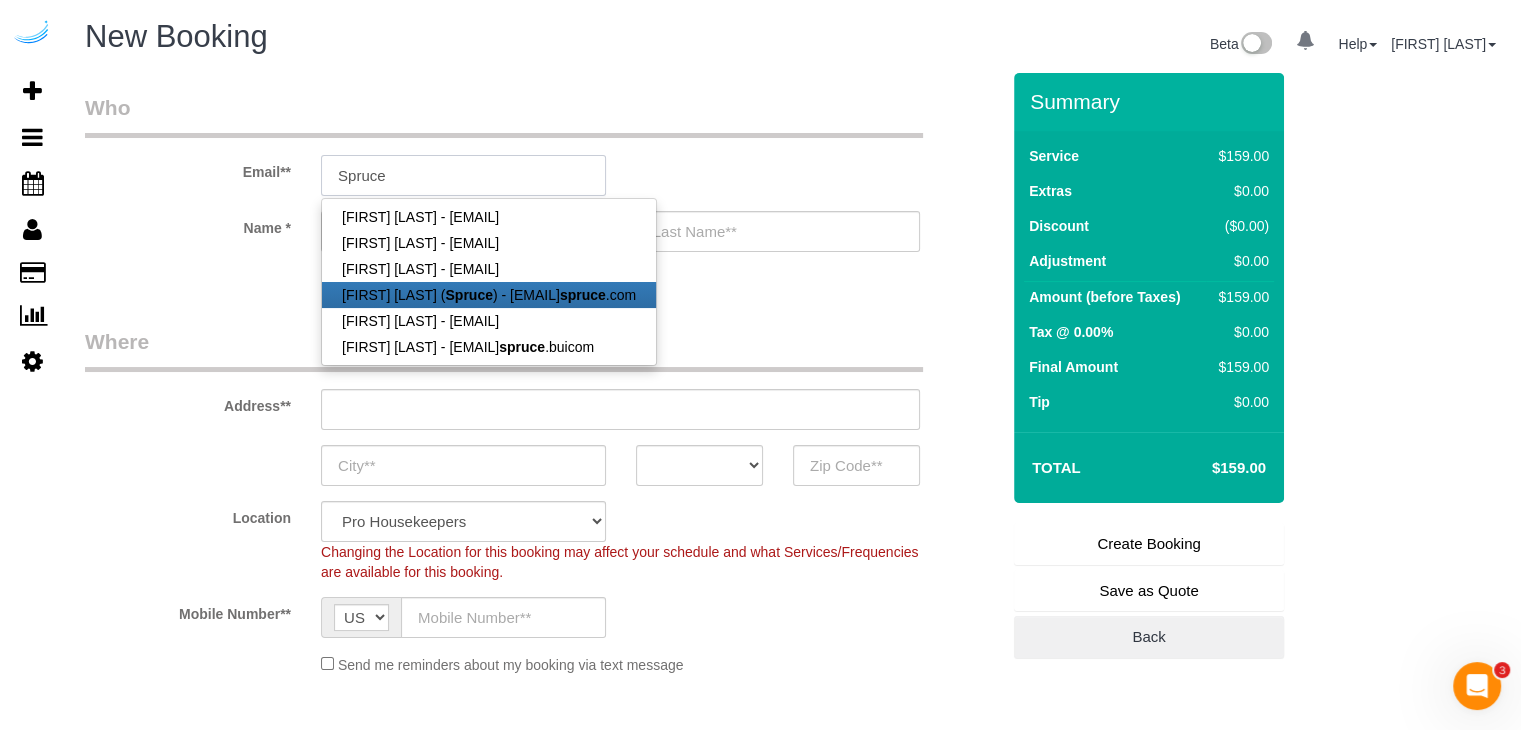 type on "brandie@getspruce.com" 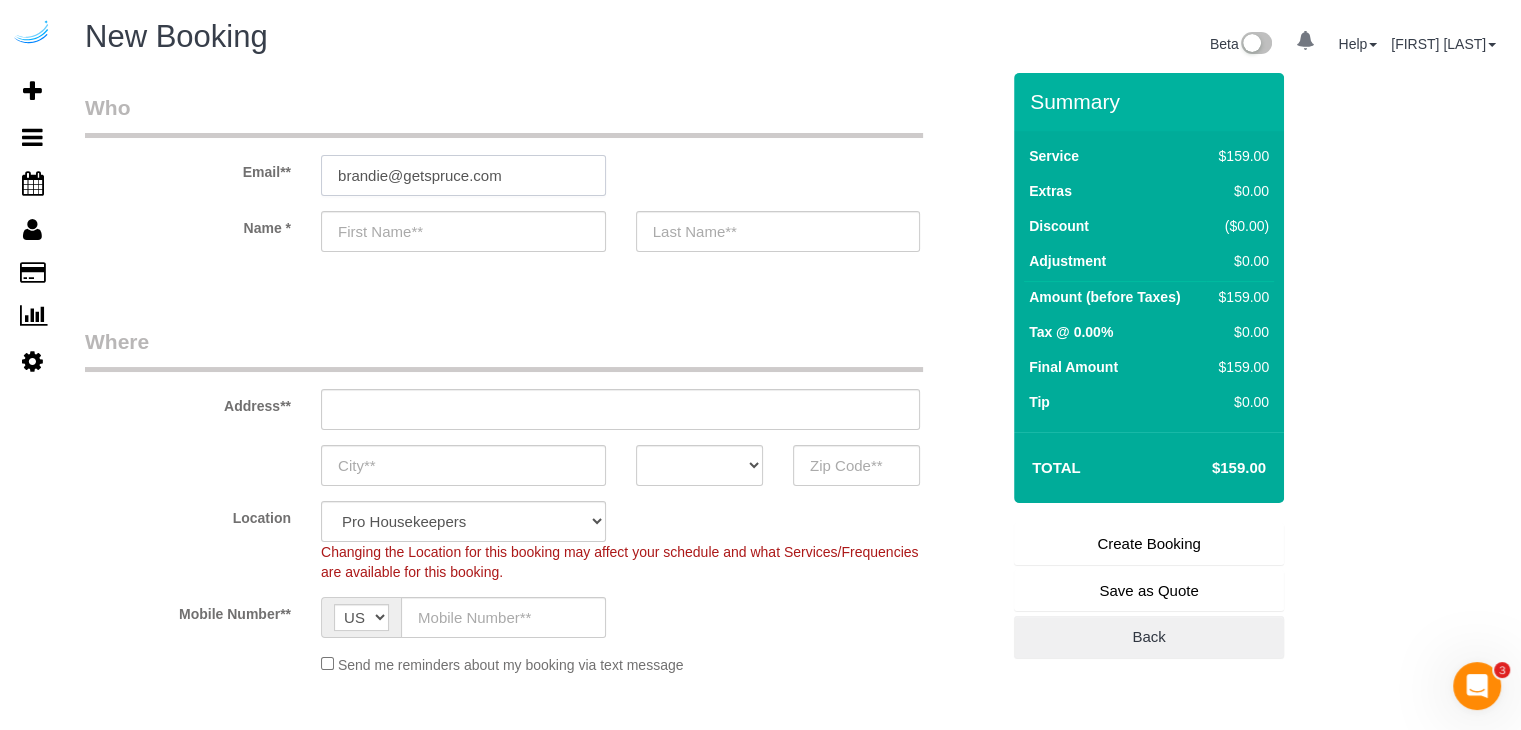 type on "Brandie" 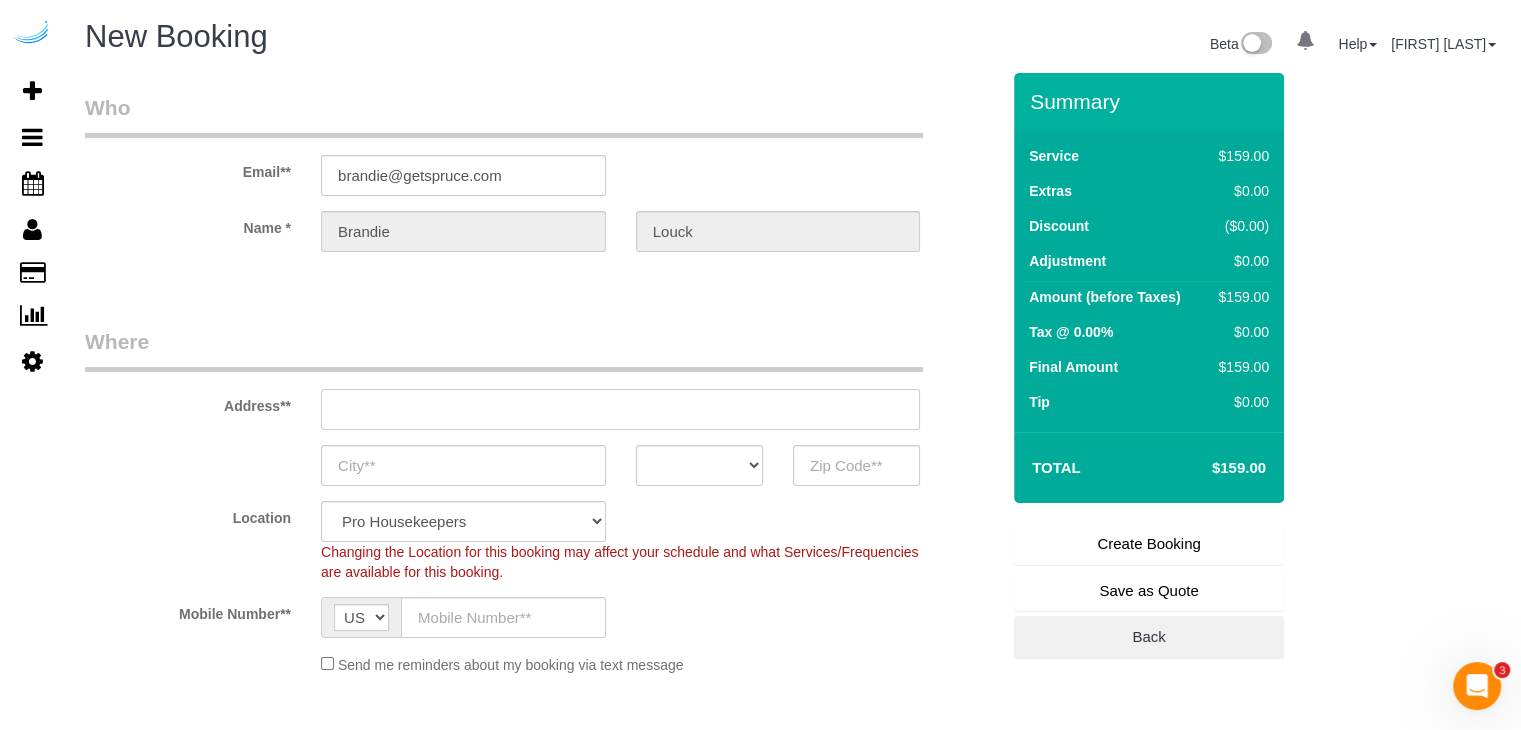 click at bounding box center [620, 409] 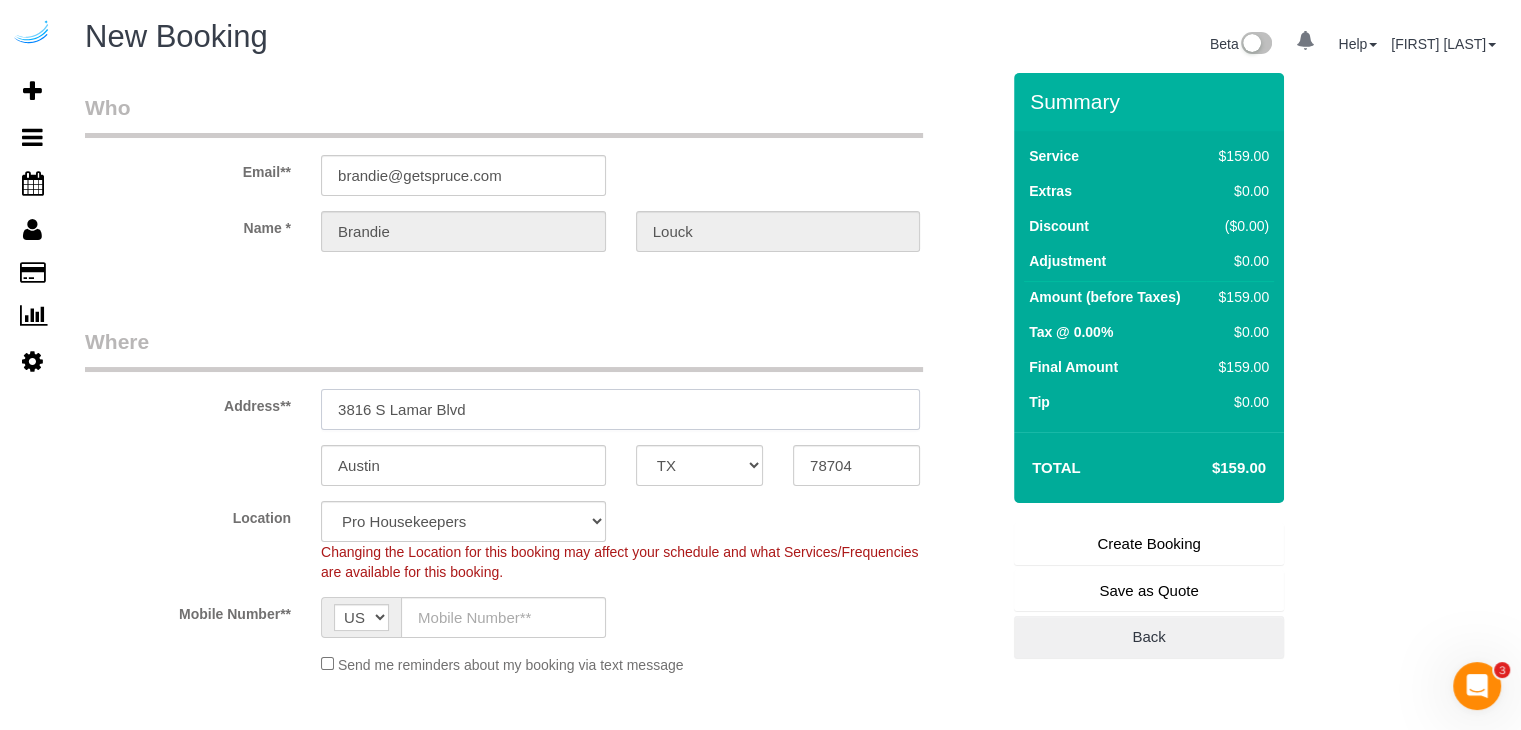 select on "9" 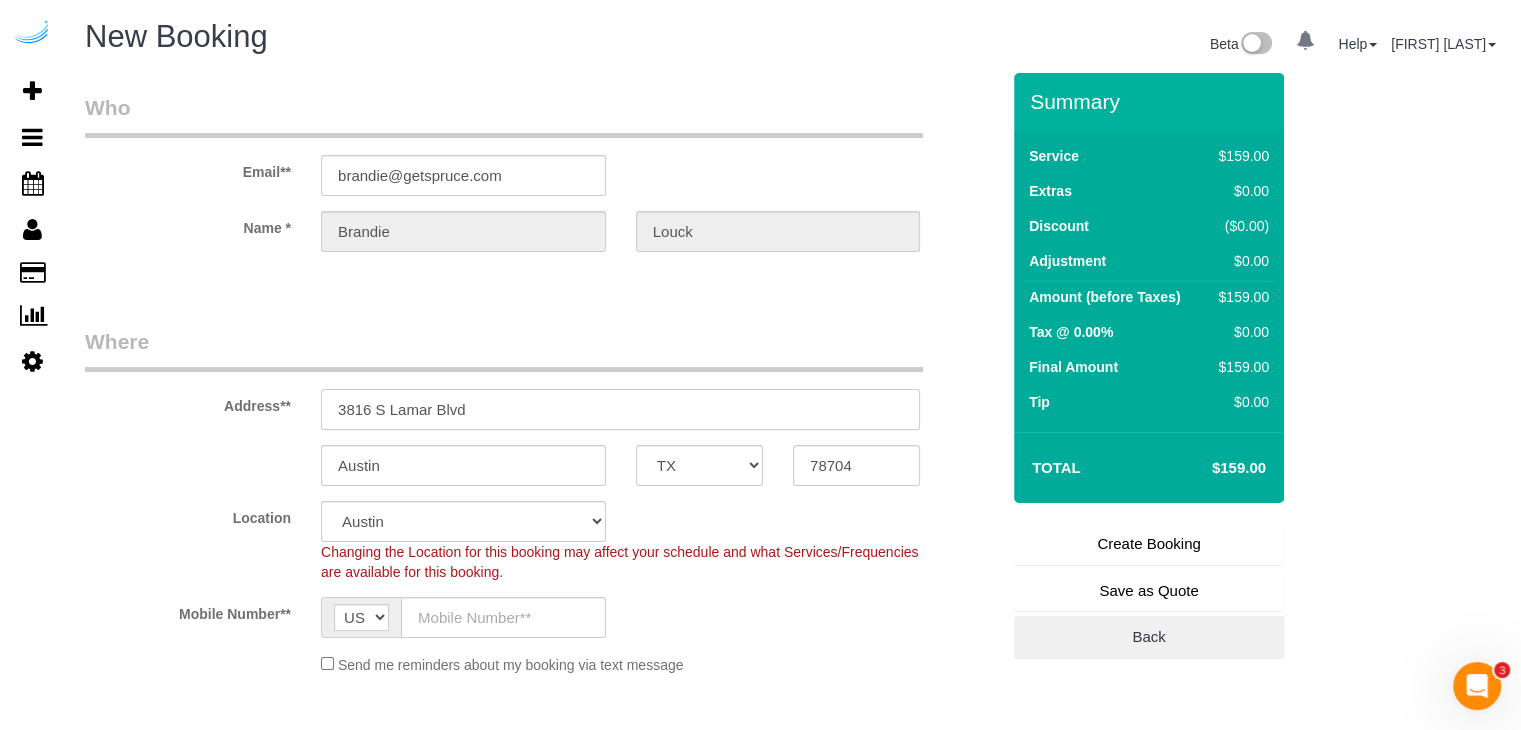 paste on "1221 S Congress Ave, Austin, TX 78704" 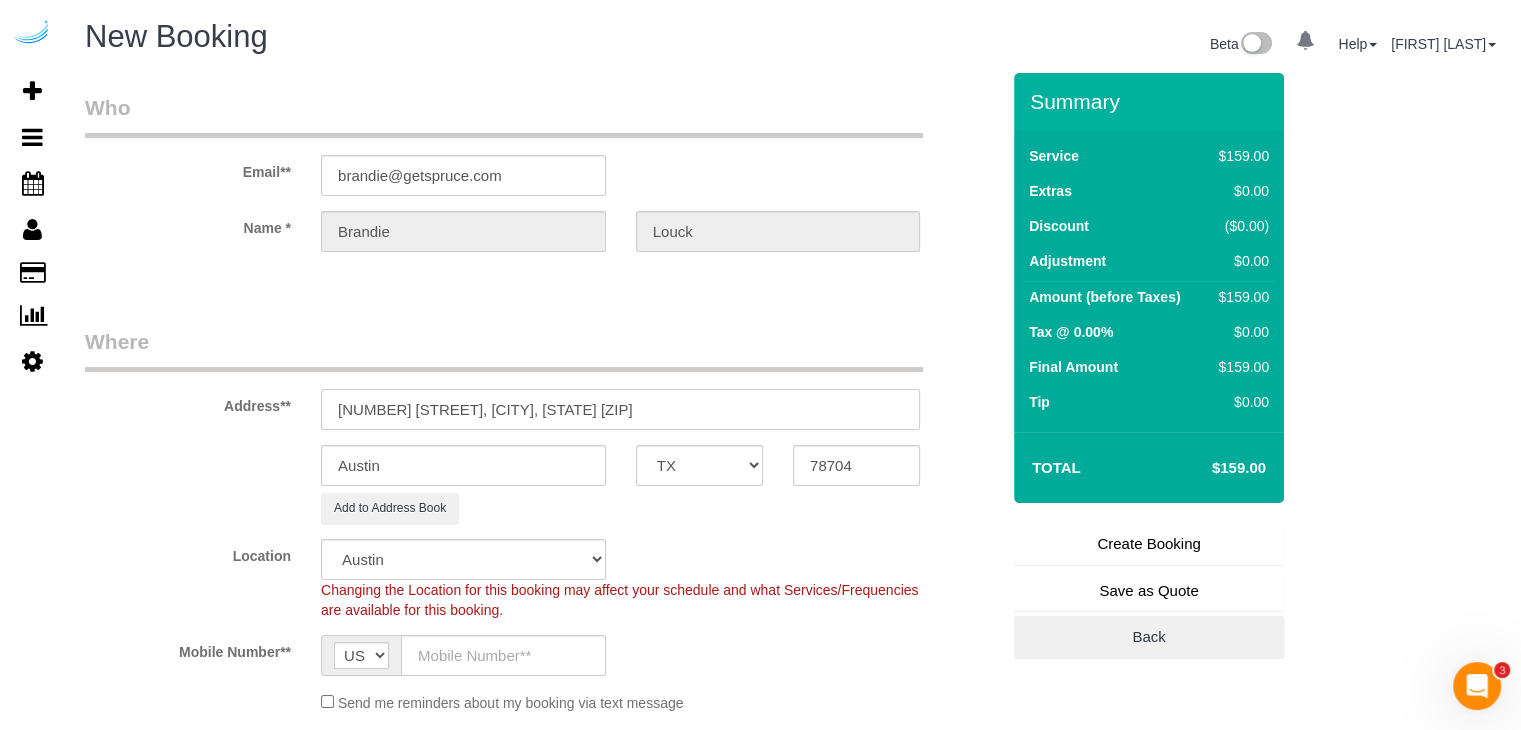 select on "object:2071" 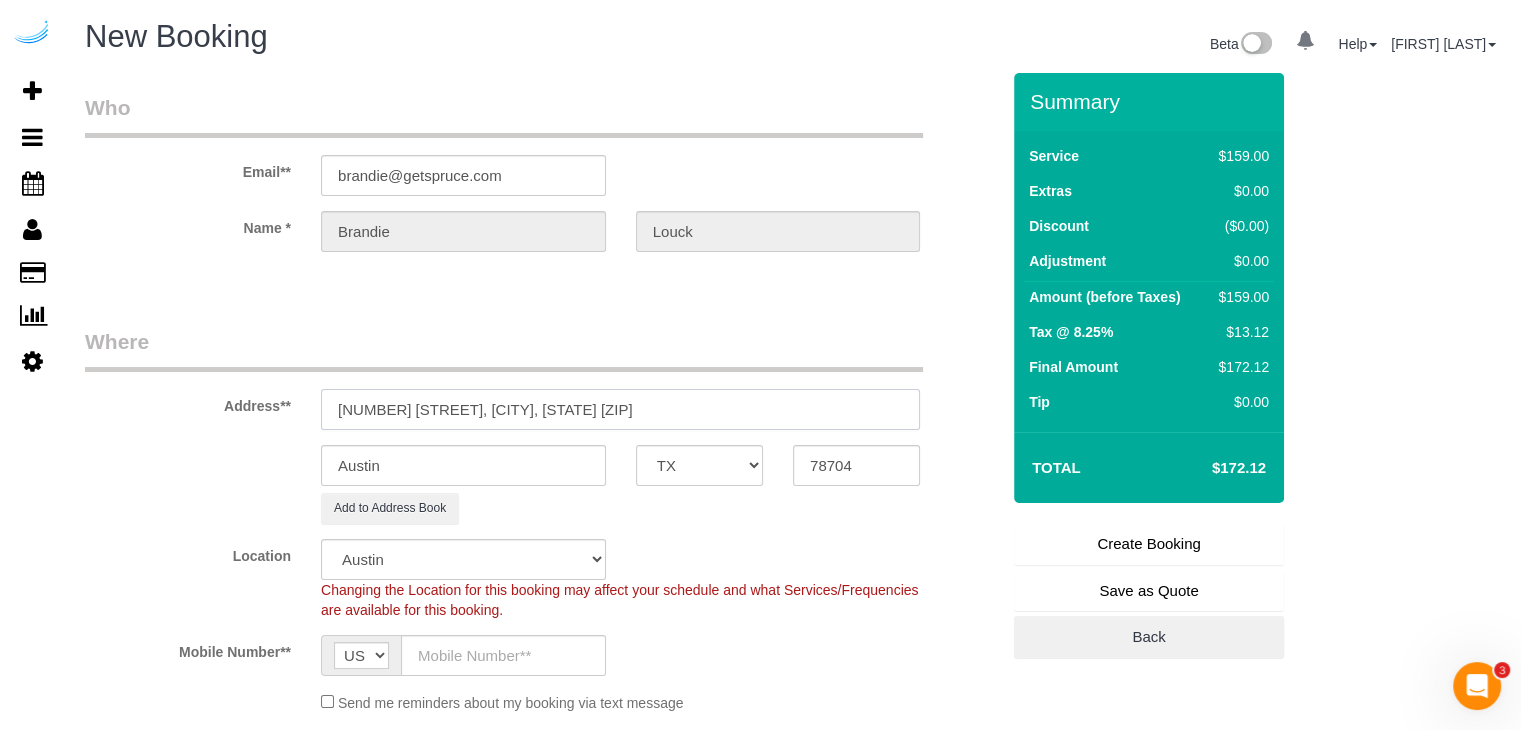 drag, startPoint x: 560, startPoint y: 408, endPoint x: 656, endPoint y: 399, distance: 96.42095 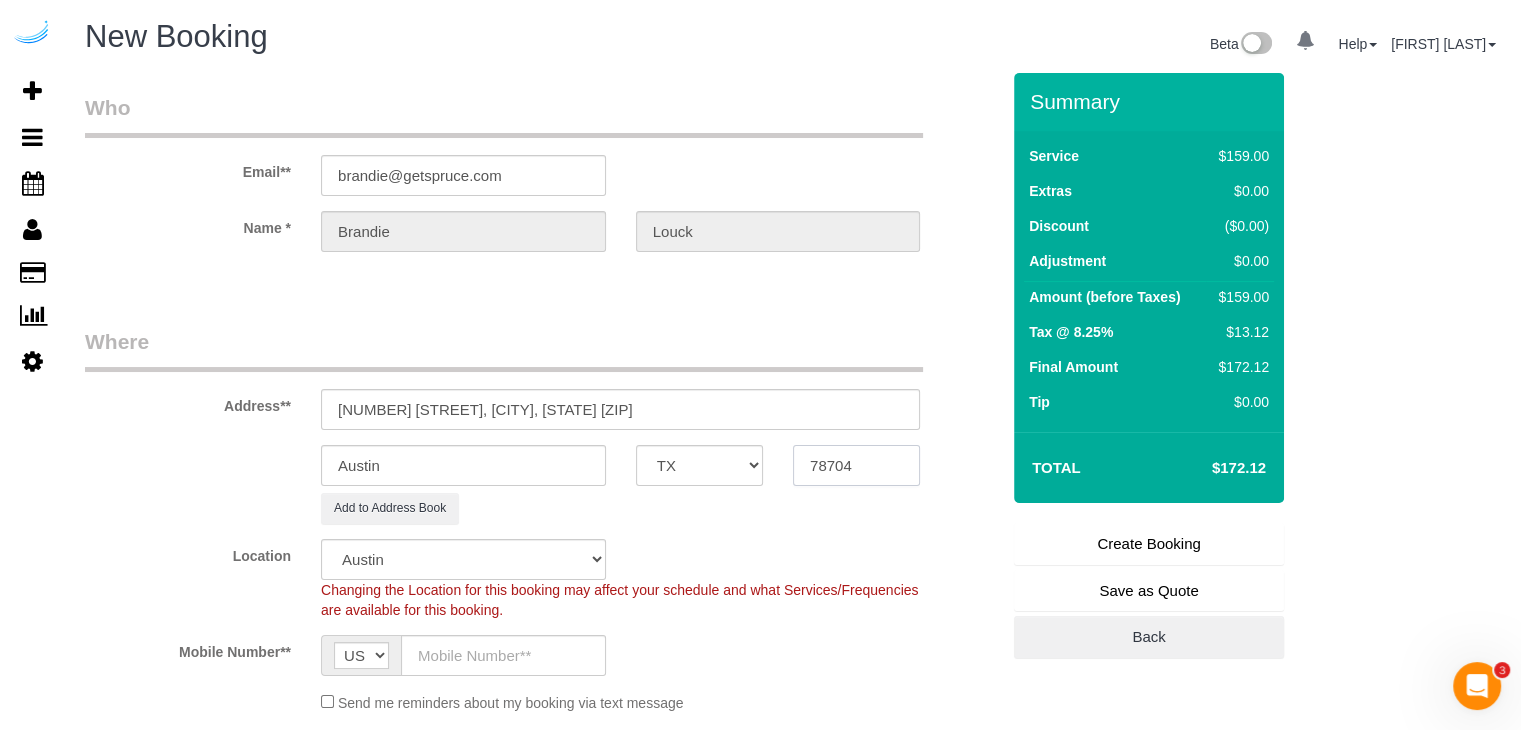 click on "78704" at bounding box center (856, 465) 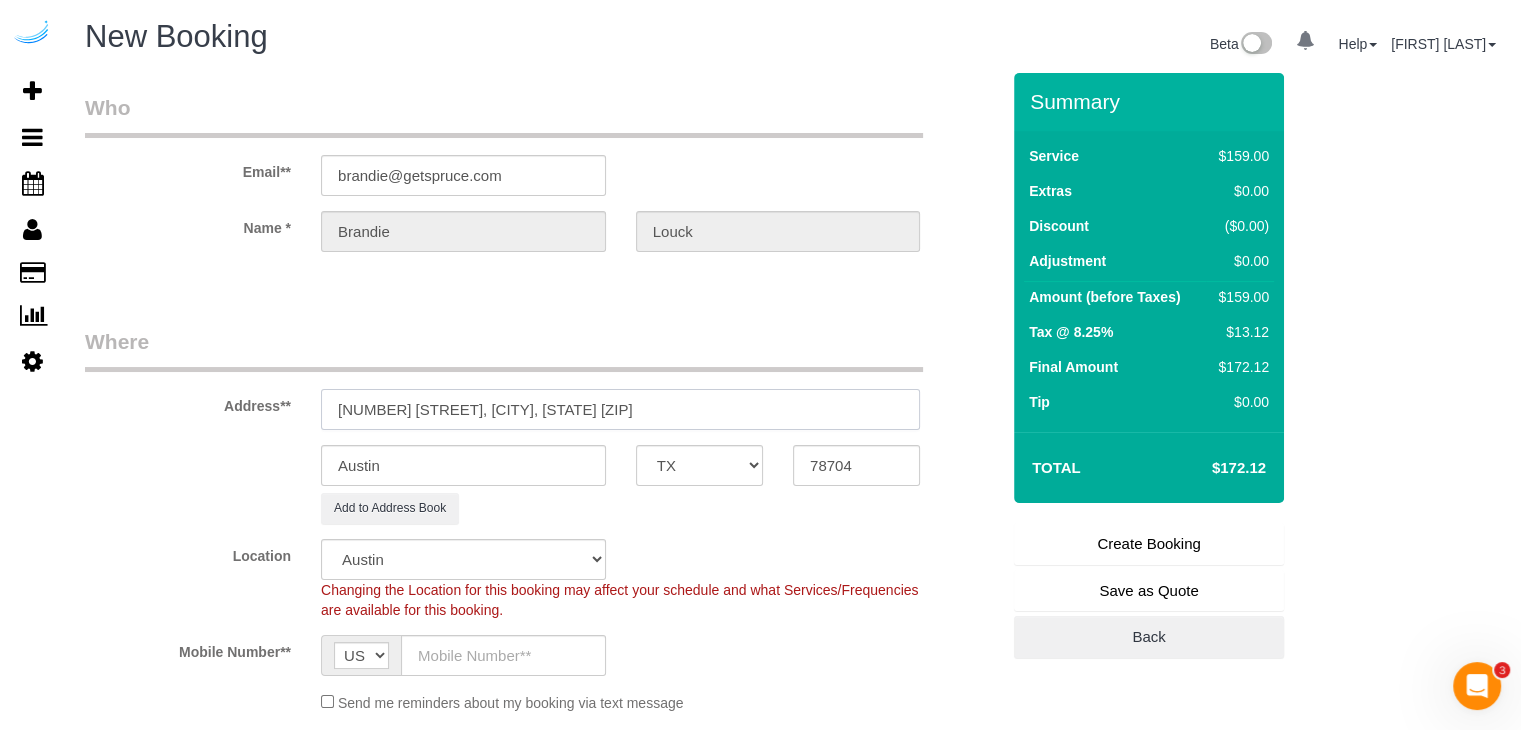 drag, startPoint x: 489, startPoint y: 404, endPoint x: 777, endPoint y: 405, distance: 288.00174 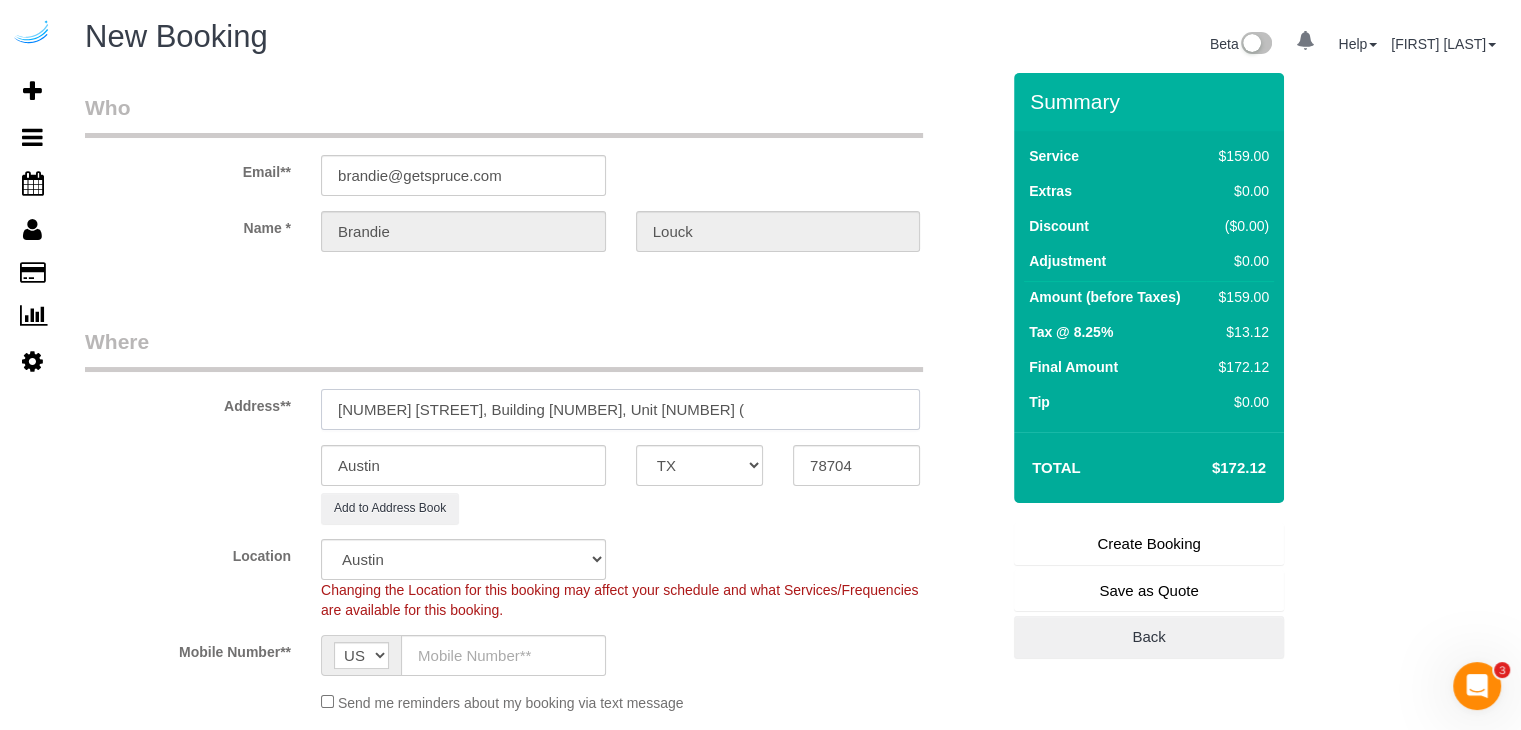 paste on "Jordan Wilson" 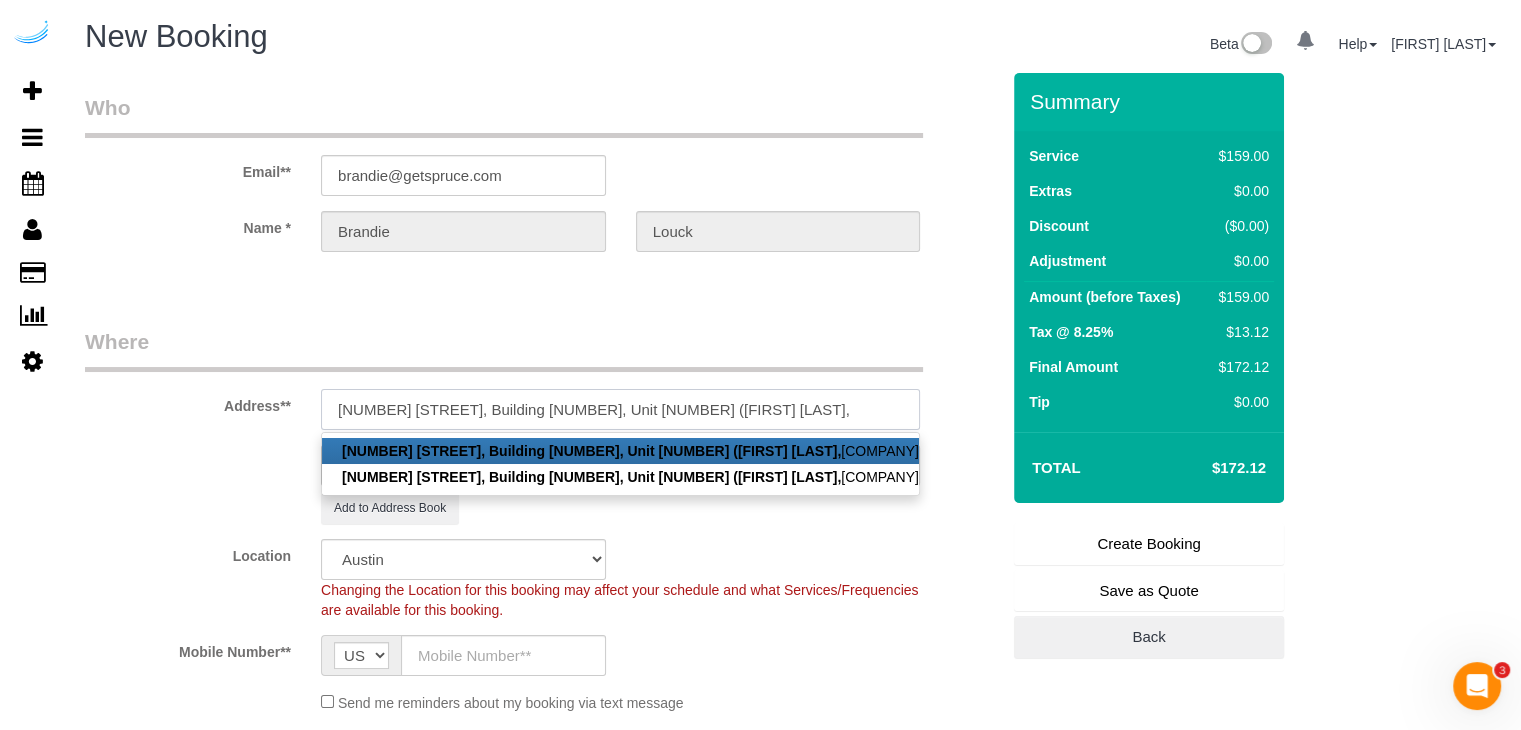 paste on "The Lola South Congress" 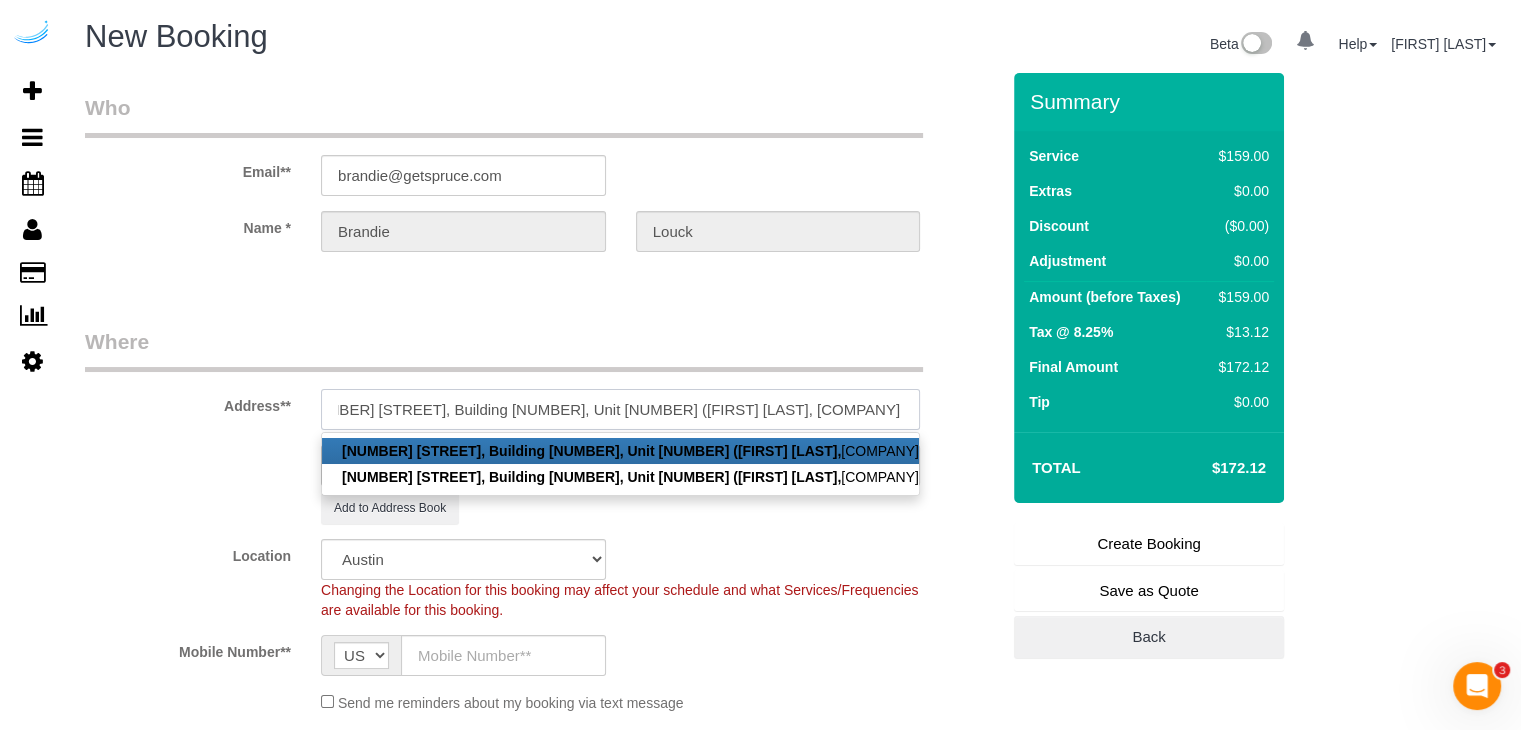 scroll, scrollTop: 0, scrollLeft: 45, axis: horizontal 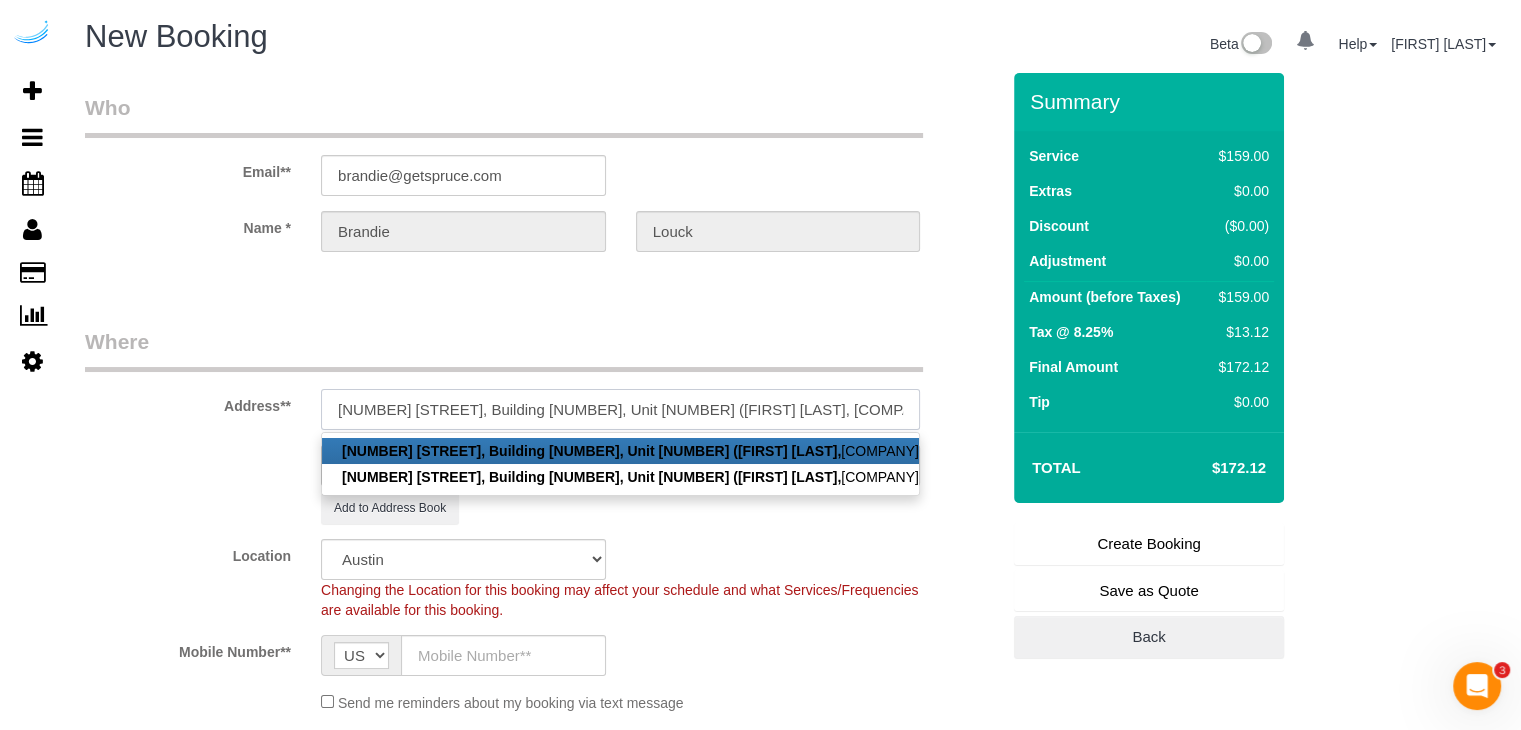 paste on "1459436" 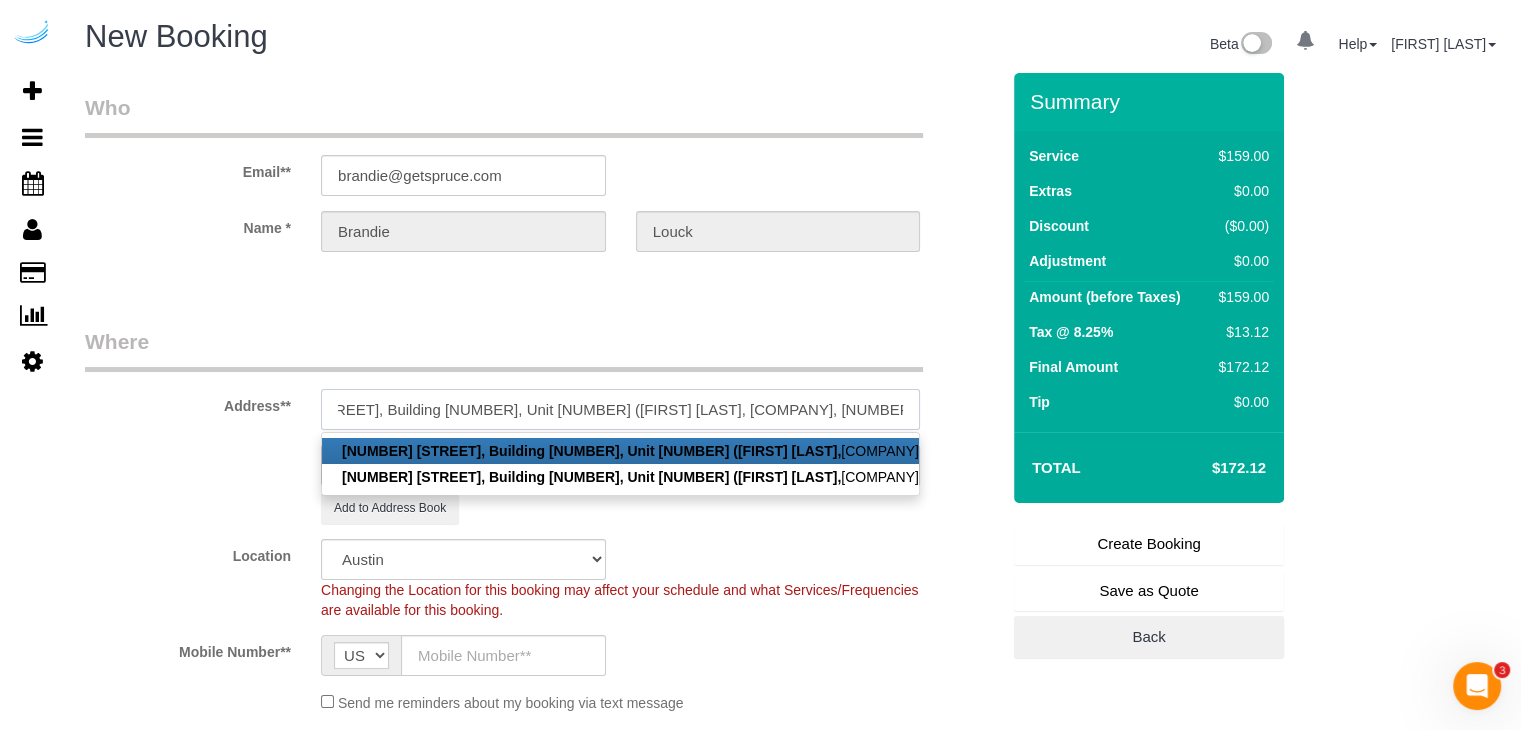 scroll, scrollTop: 0, scrollLeft: 109, axis: horizontal 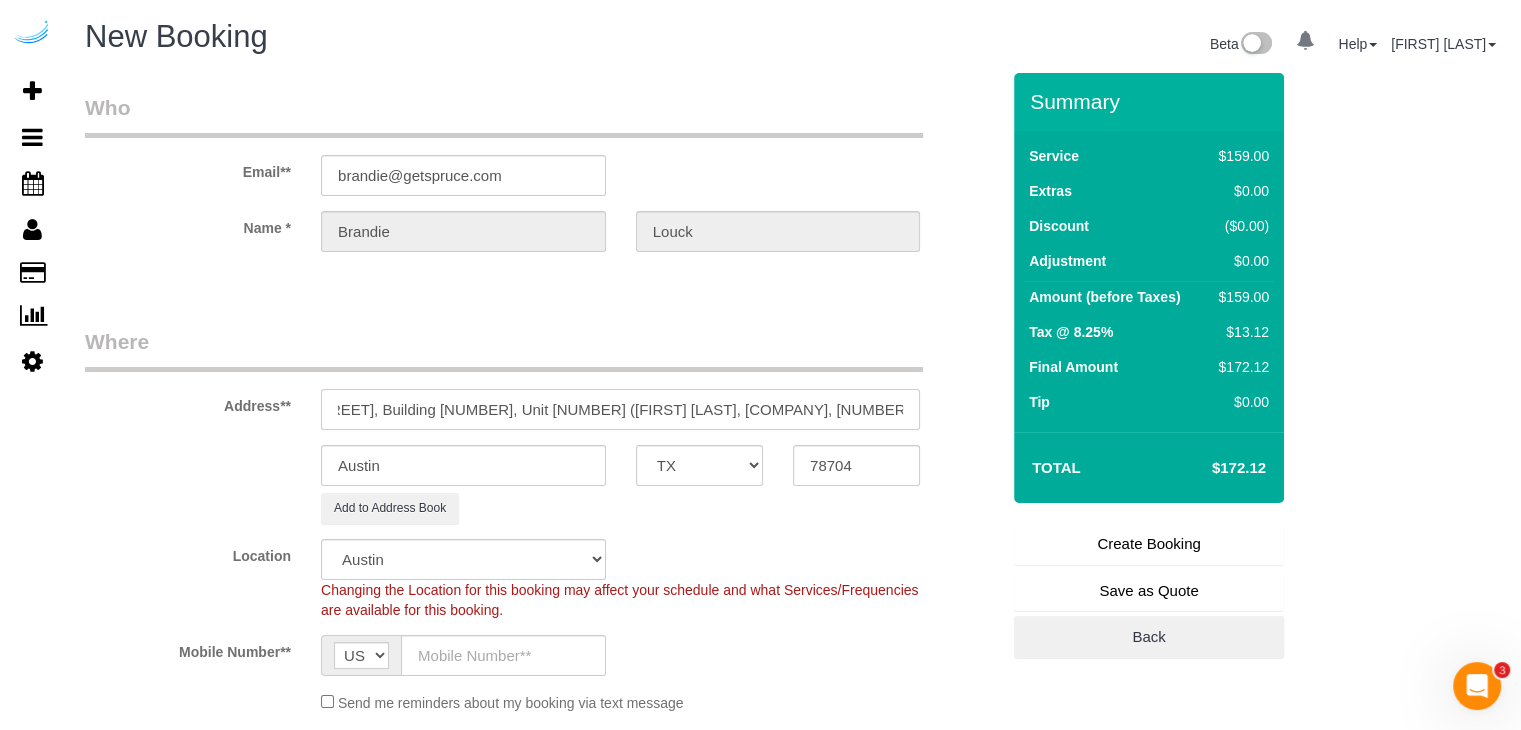 type on "1221 S Congress Ave, Building 0312, Unit 0312 (Jordan Wilson, The Lola South Congress , 1459436)" 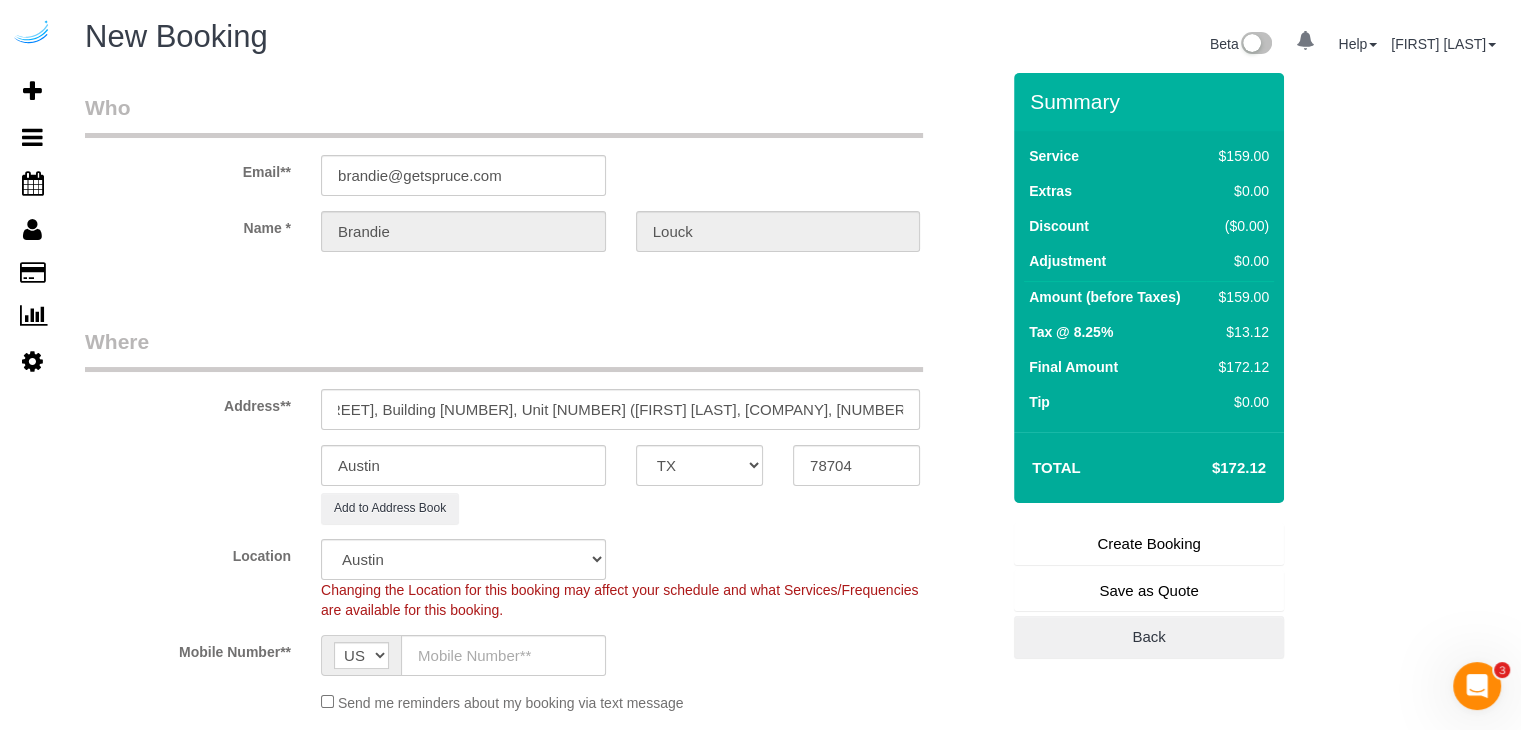 scroll, scrollTop: 0, scrollLeft: 0, axis: both 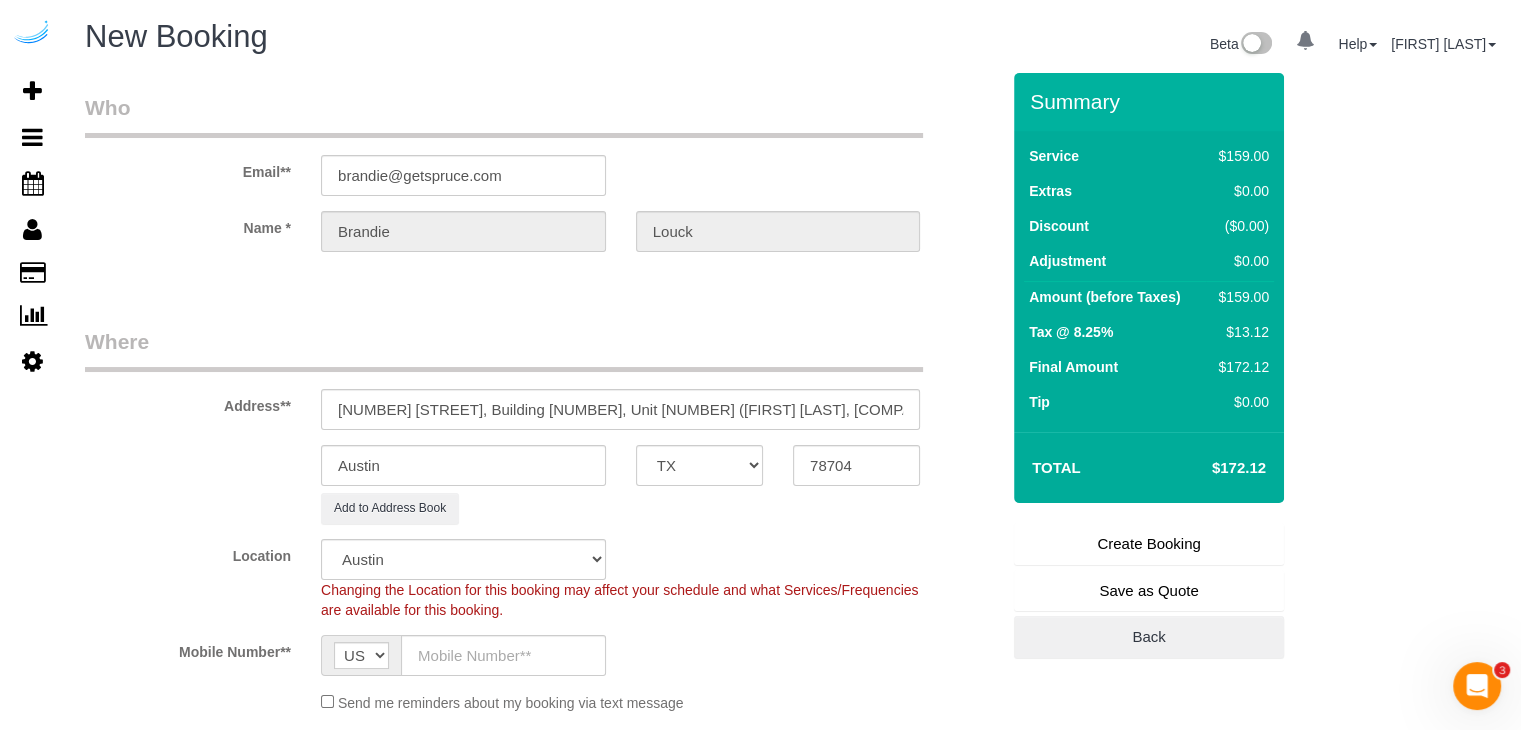 click on "Who
Email**
brandie@getspruce.com
Name *
Brandie
Louck
Where
Address**
1221 S Congress Ave, Building 0312, Unit 0312 (Jordan Wilson, The Lola South Congress , 1459436)
Austin
AK
AL
AR
AZ
CA
CO
CT
DC
DE
FL
GA
HI
IA
ID
IL
IN
KS
KY
LA
MA
MD
ME
MI
MN
MO
MS
MT" at bounding box center (542, 2184) 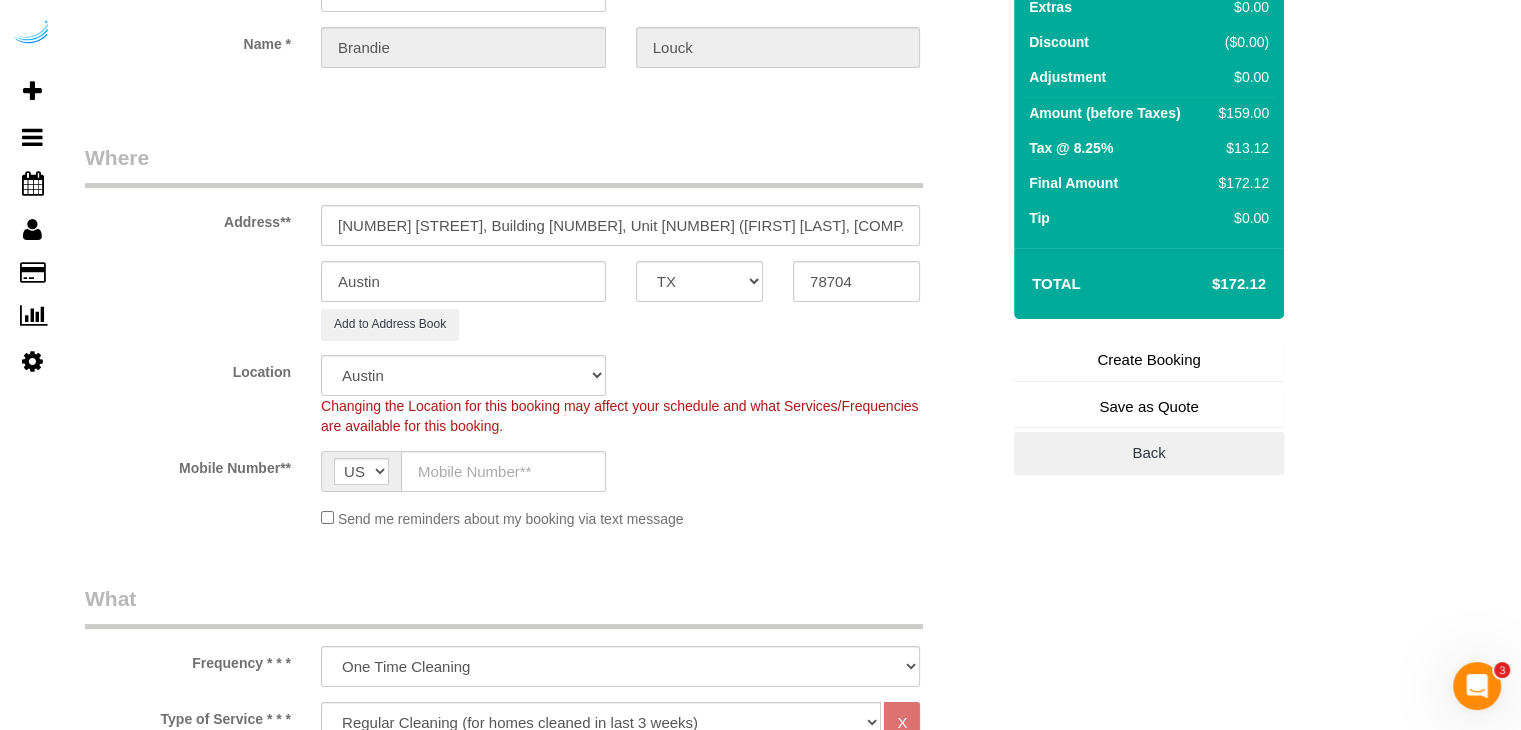 scroll, scrollTop: 200, scrollLeft: 0, axis: vertical 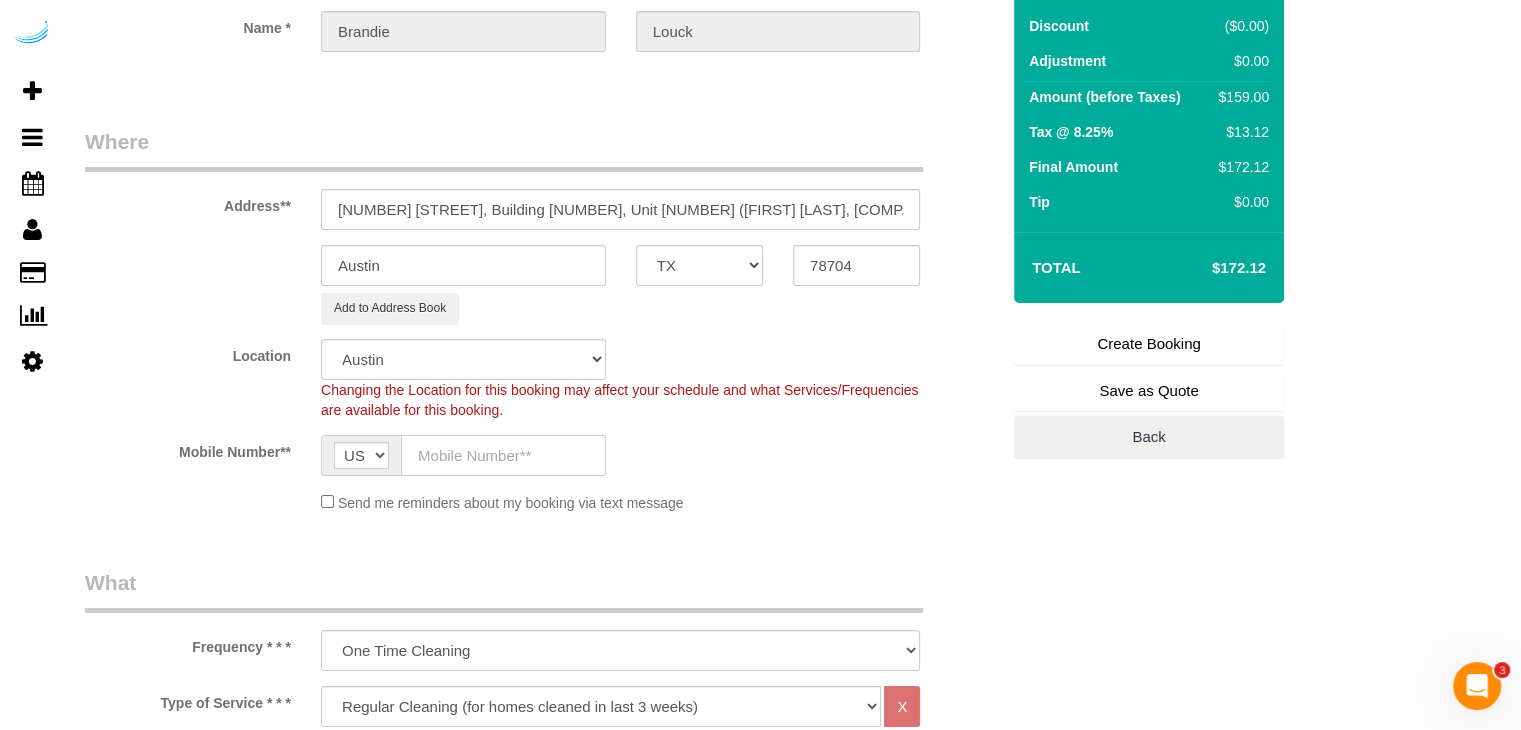 click 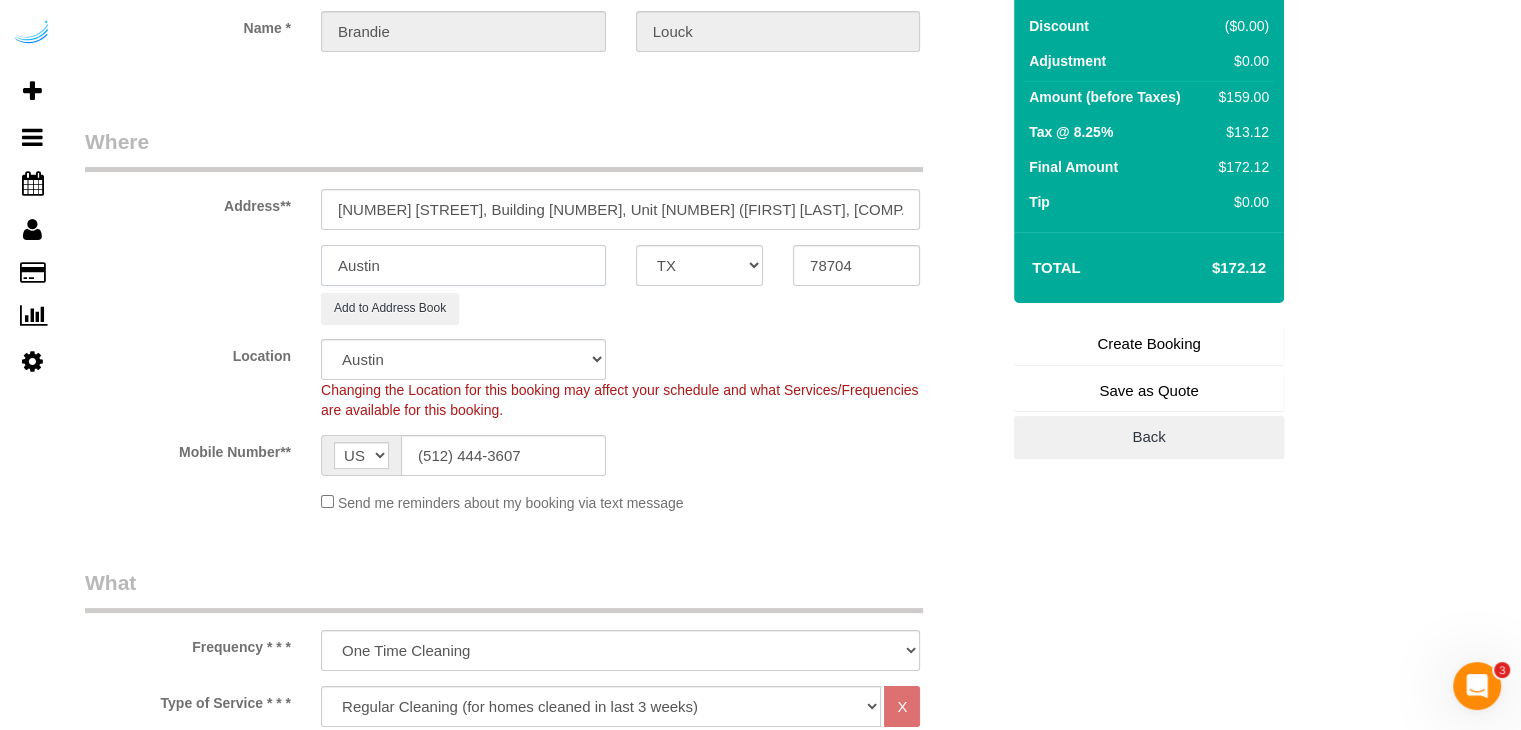 type on "Seattle" 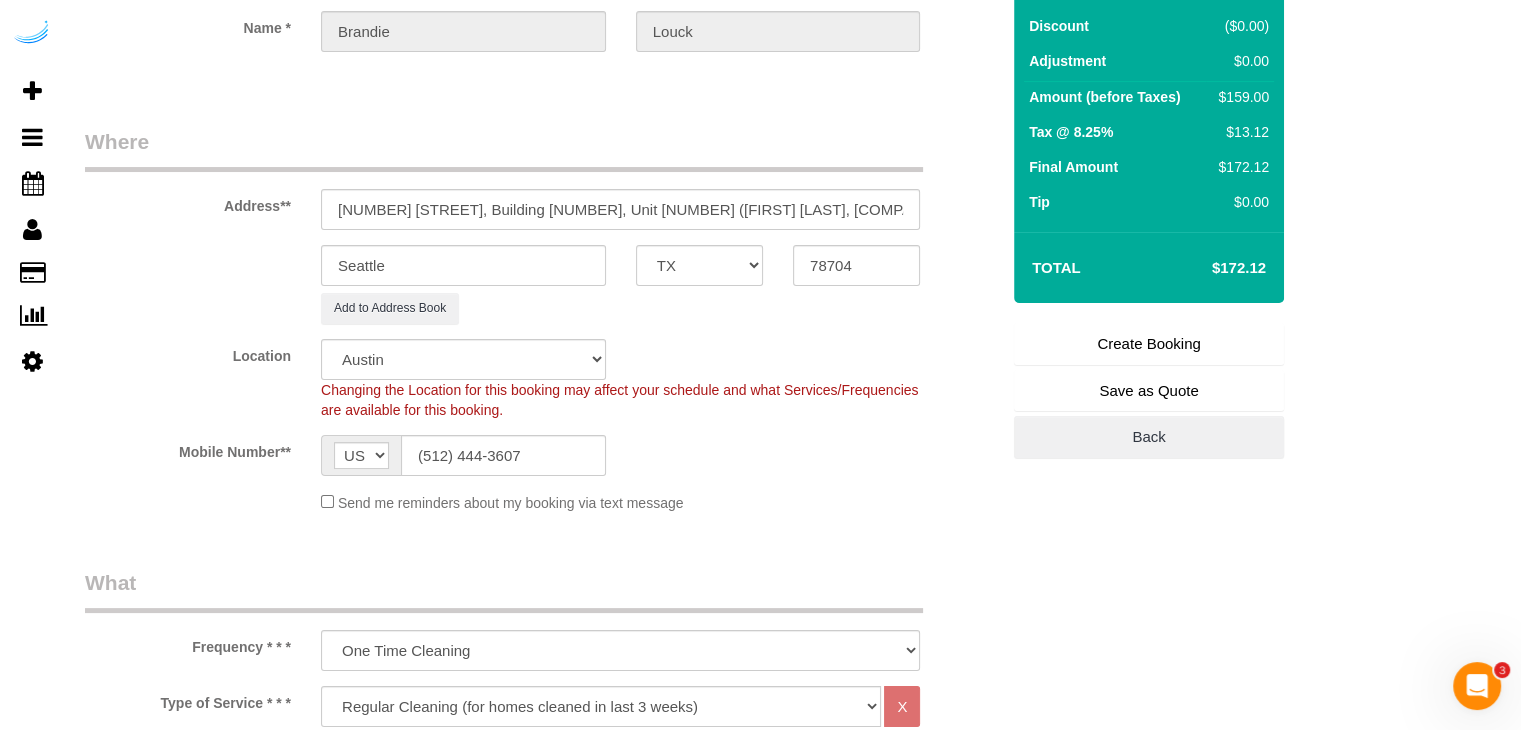 type on "Brandie Louck" 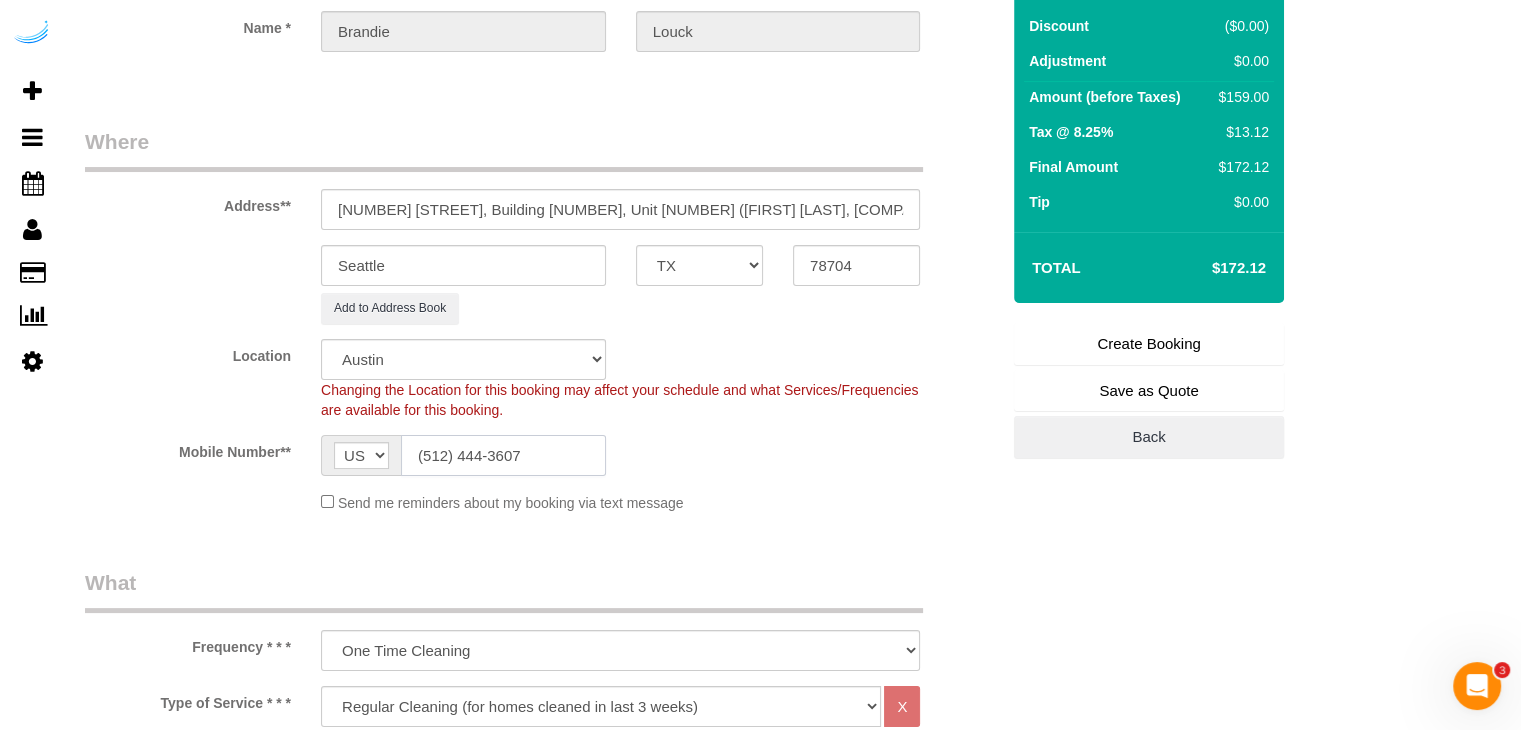 type on "(512) 444-3607" 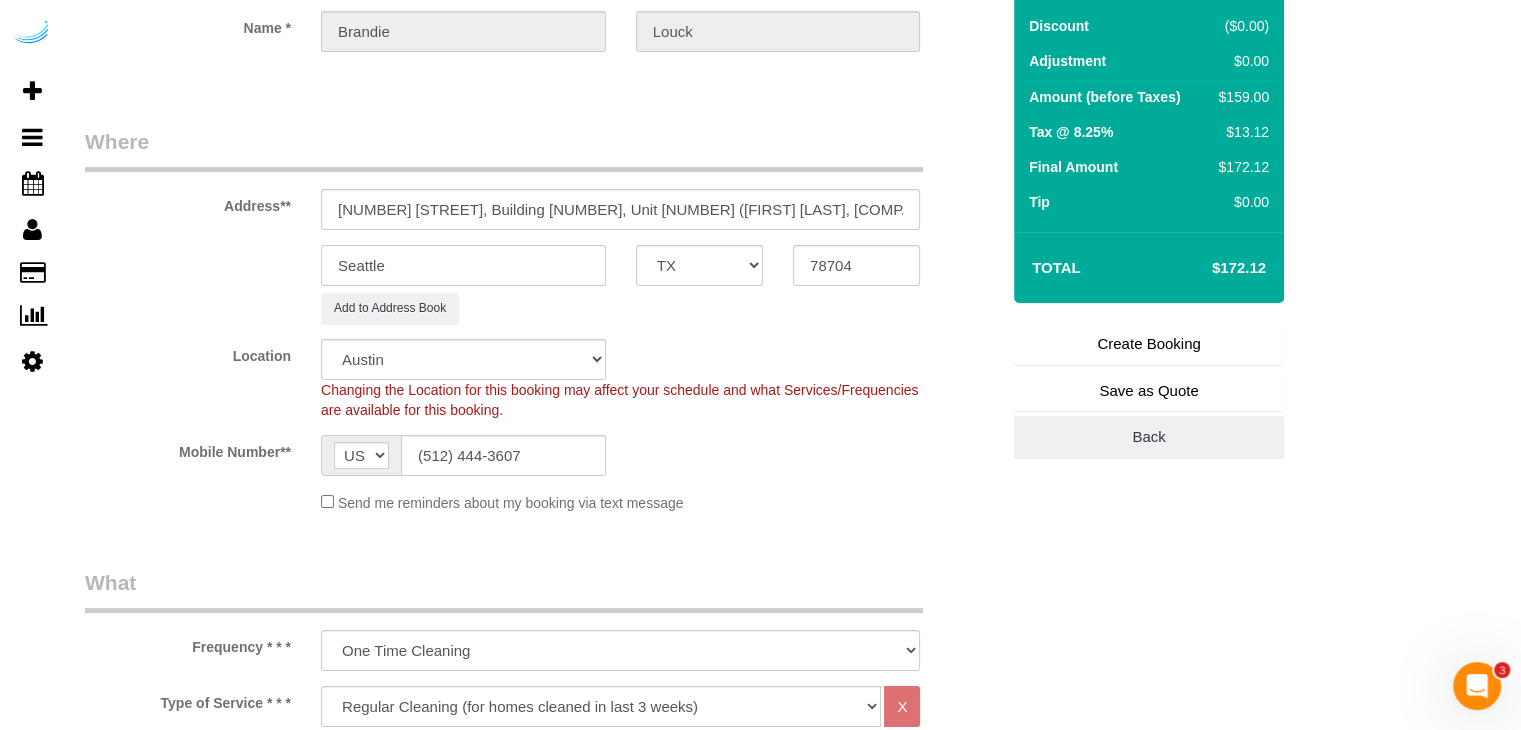 click on "Seattle" at bounding box center [463, 265] 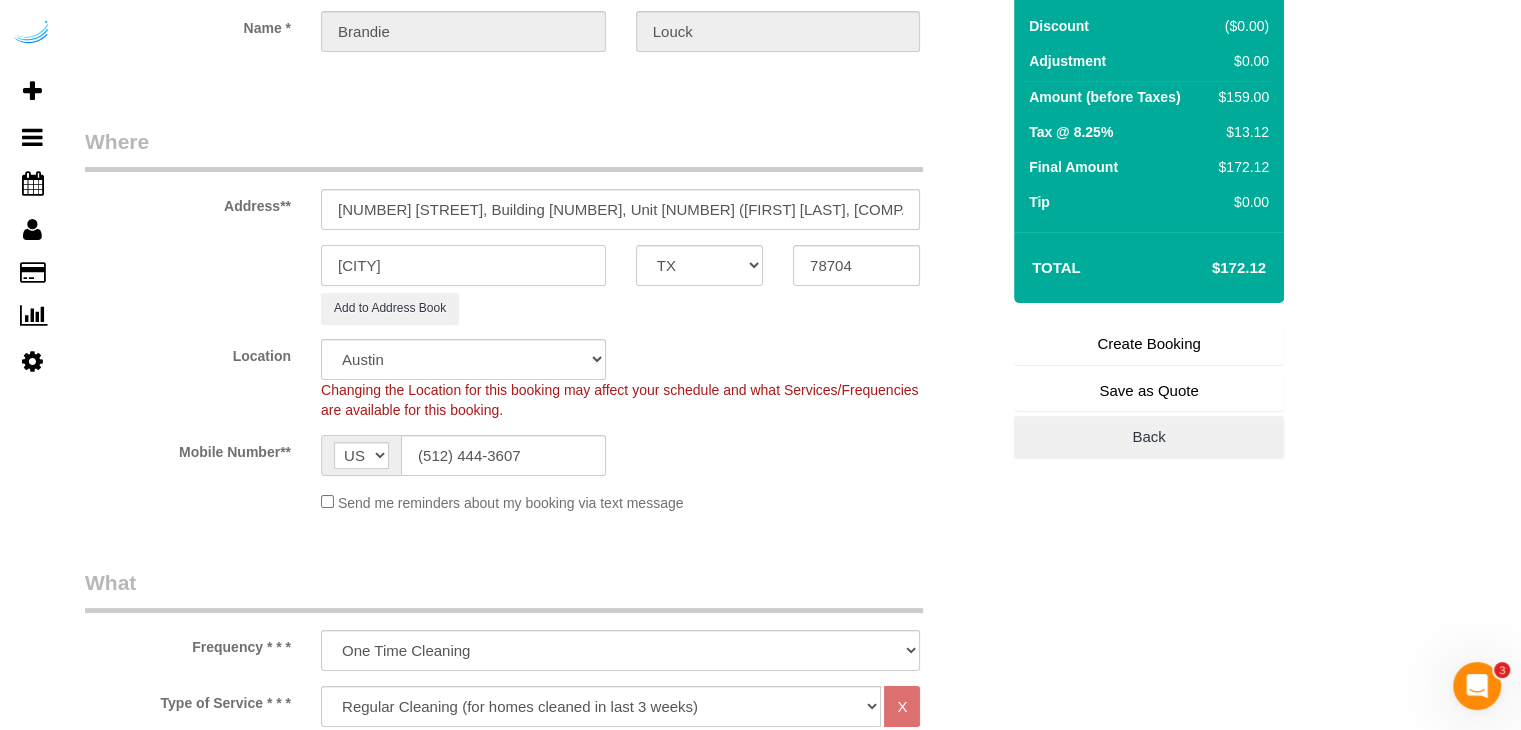 type on "a" 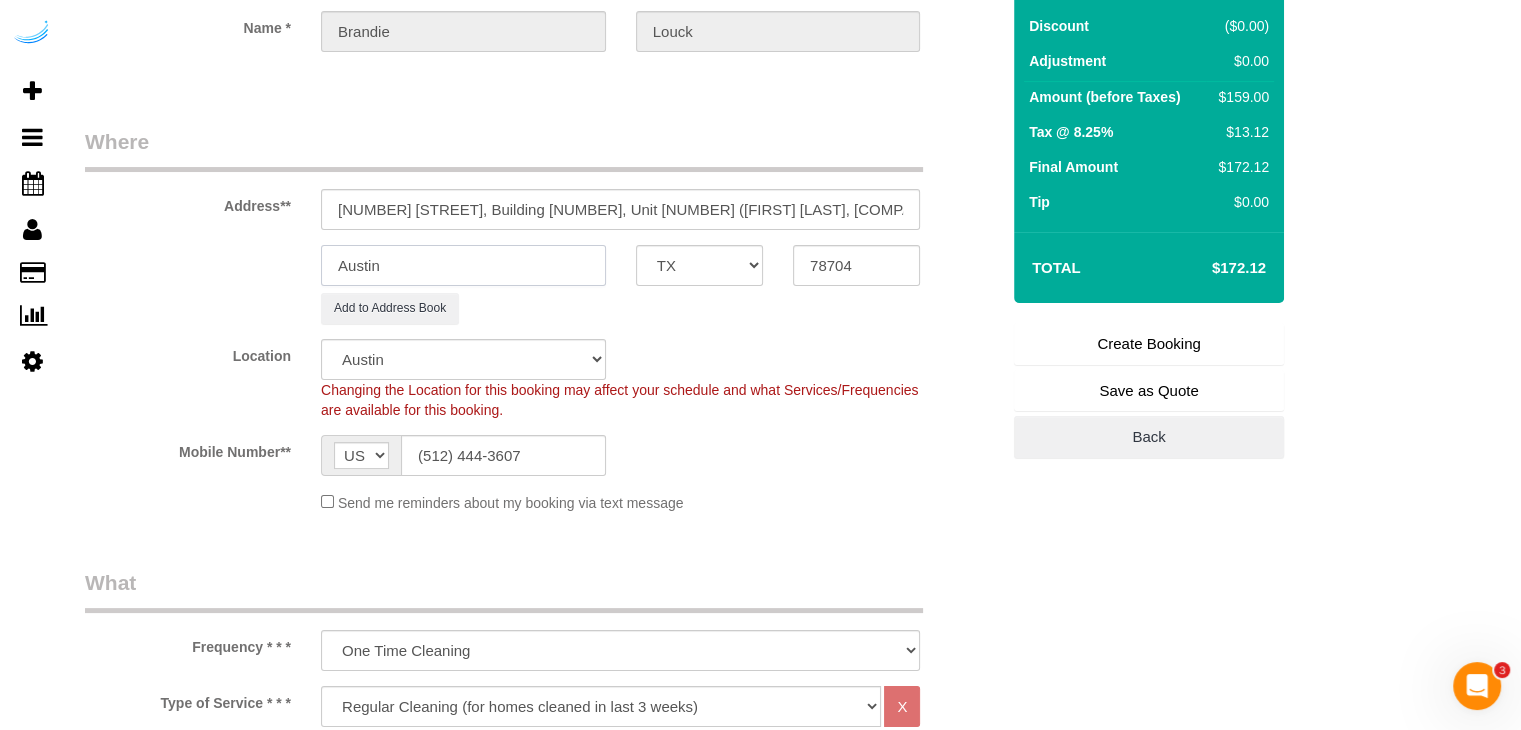 type on "Austin" 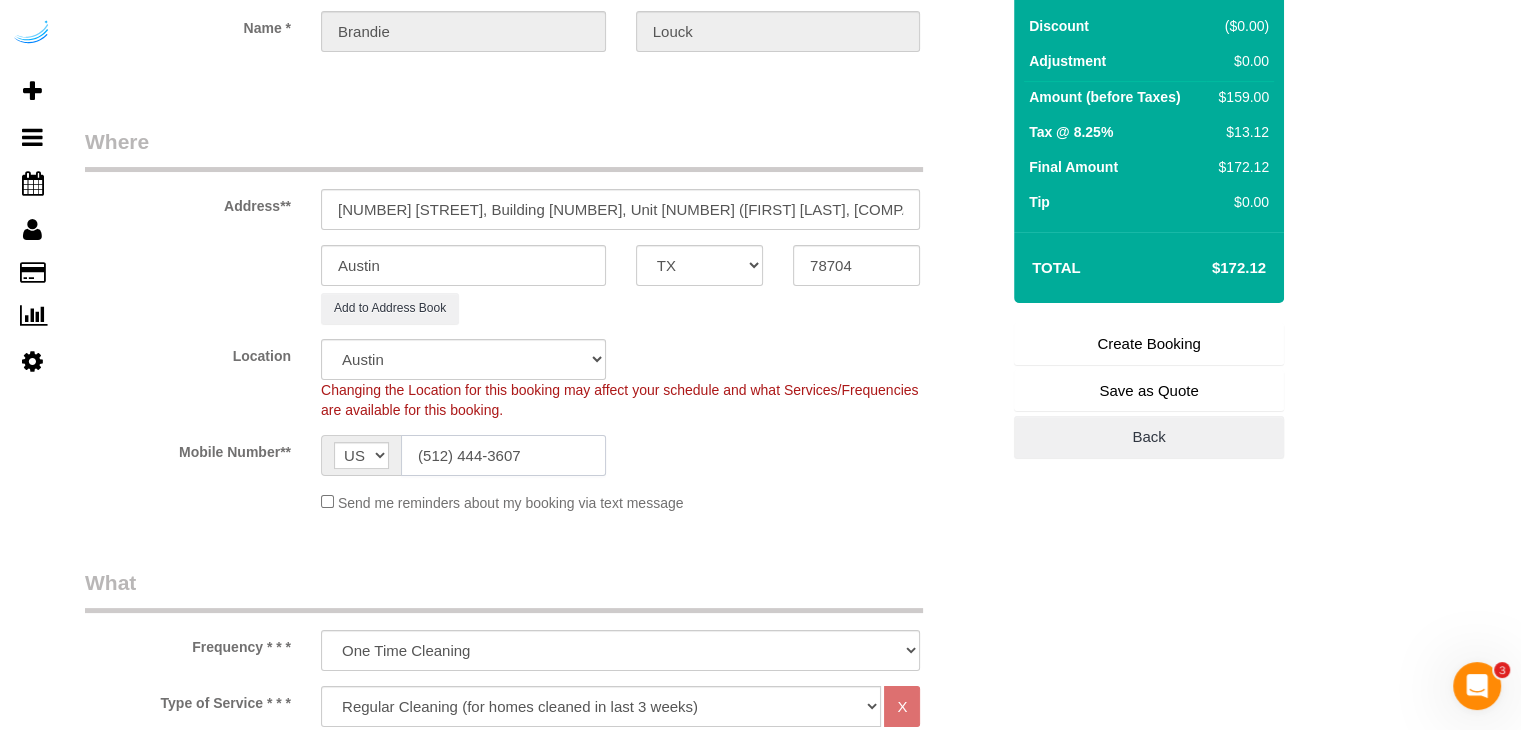 click on "(512) 444-3607" 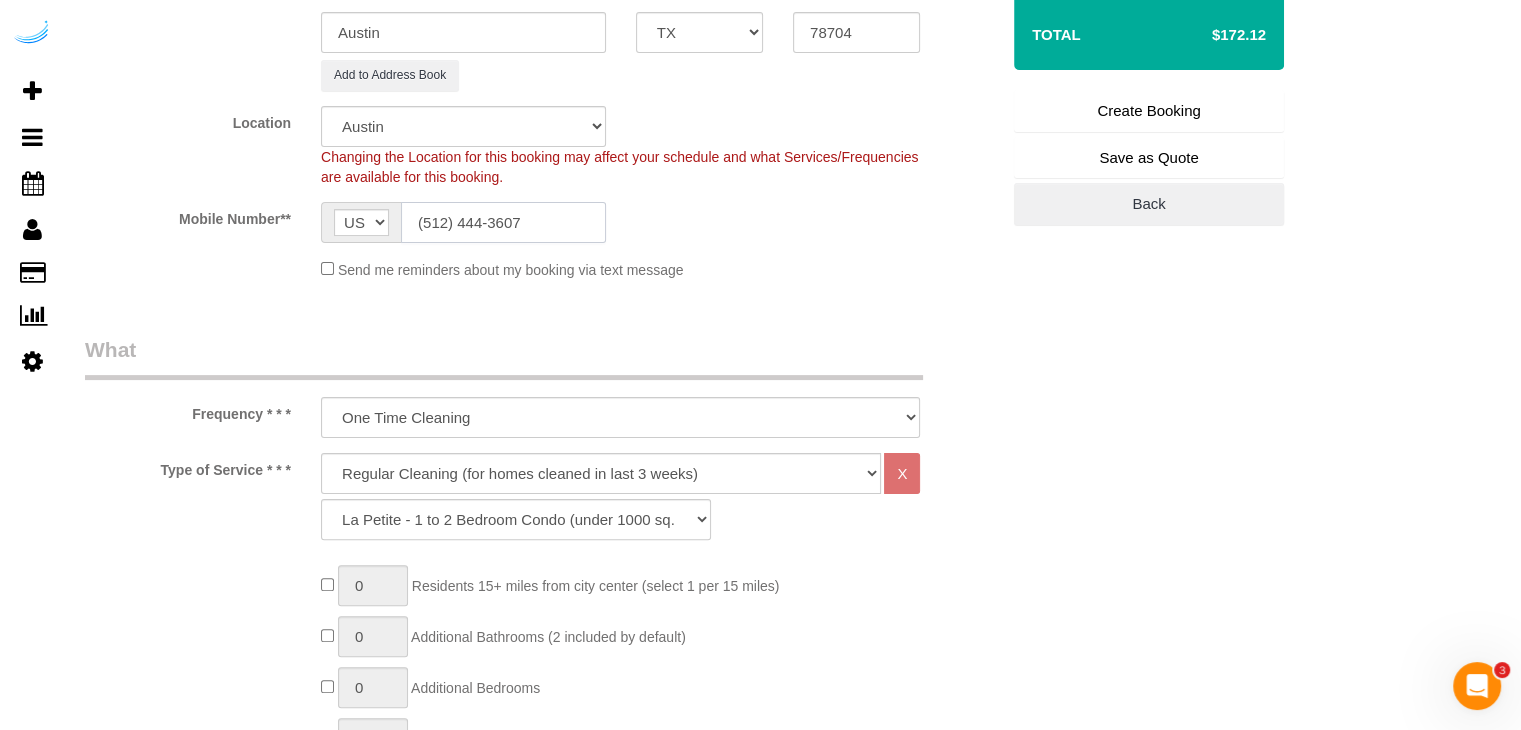 scroll, scrollTop: 600, scrollLeft: 0, axis: vertical 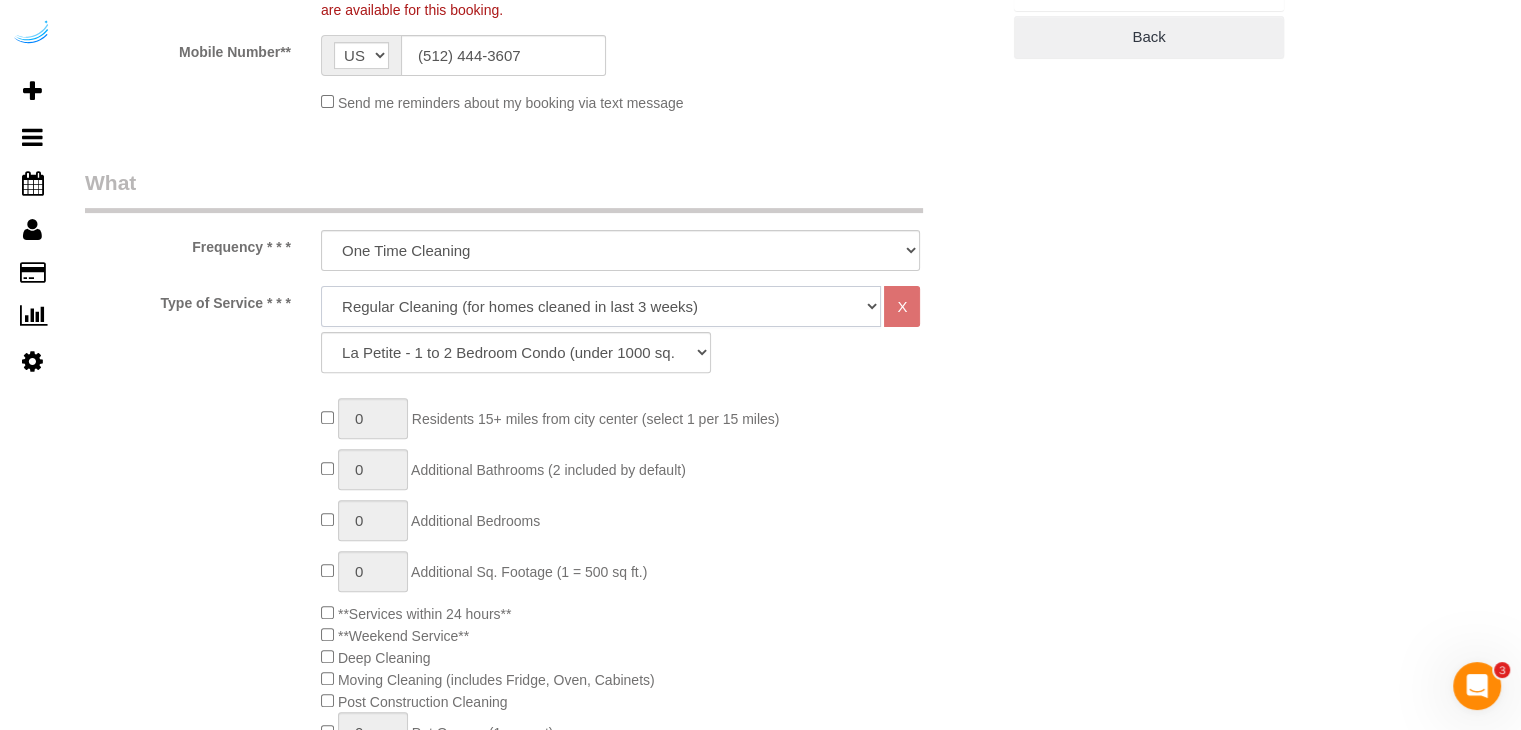 click on "Deep Cleaning (for homes that have not been cleaned in 3+ weeks) Spruce Regular Cleaning (for homes cleaned in last 3 weeks) Moving Cleanup (to clean home for new tenants) Post Construction Cleaning Vacation Rental Cleaning Hourly" 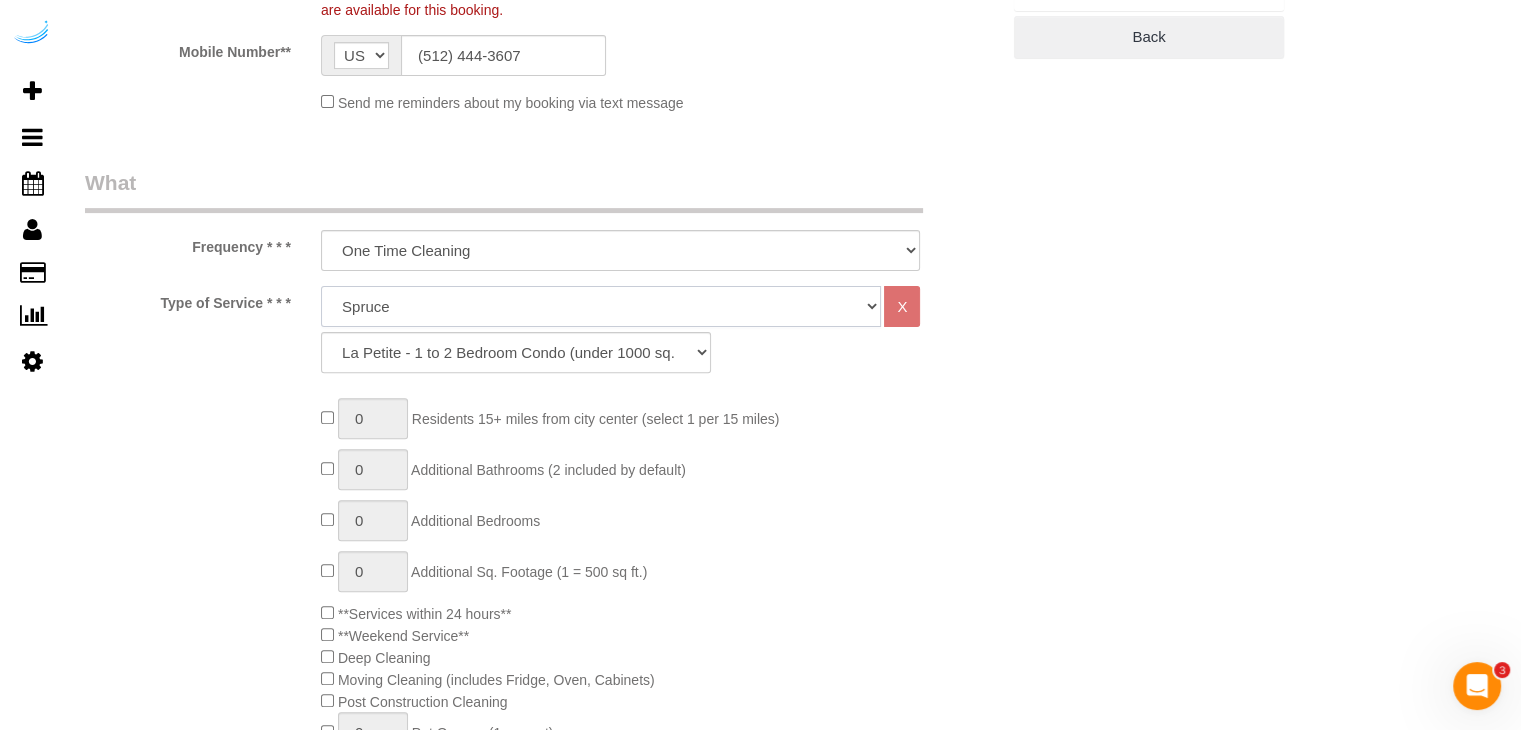 click on "Deep Cleaning (for homes that have not been cleaned in 3+ weeks) Spruce Regular Cleaning (for homes cleaned in last 3 weeks) Moving Cleanup (to clean home for new tenants) Post Construction Cleaning Vacation Rental Cleaning Hourly" 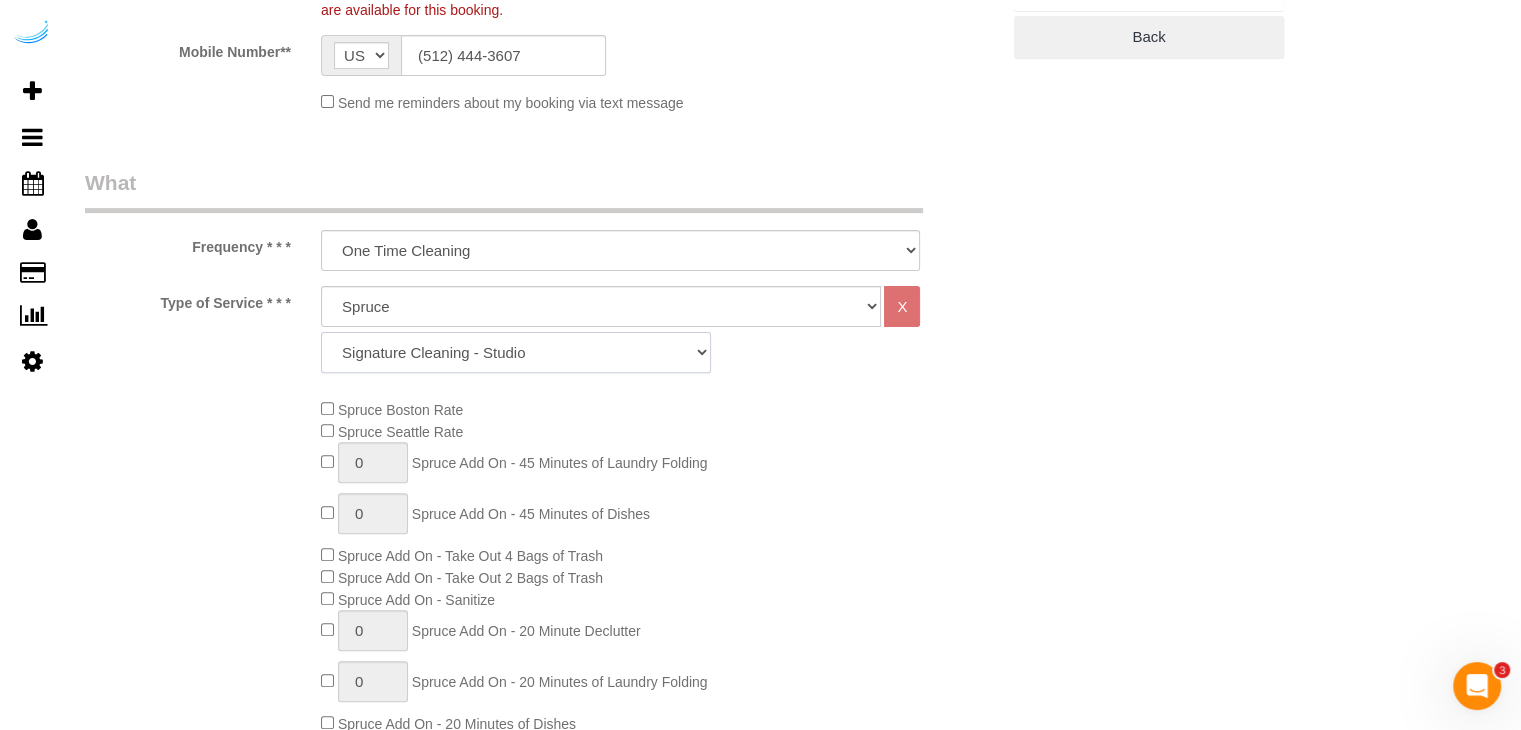 drag, startPoint x: 471, startPoint y: 351, endPoint x: 470, endPoint y: 335, distance: 16.03122 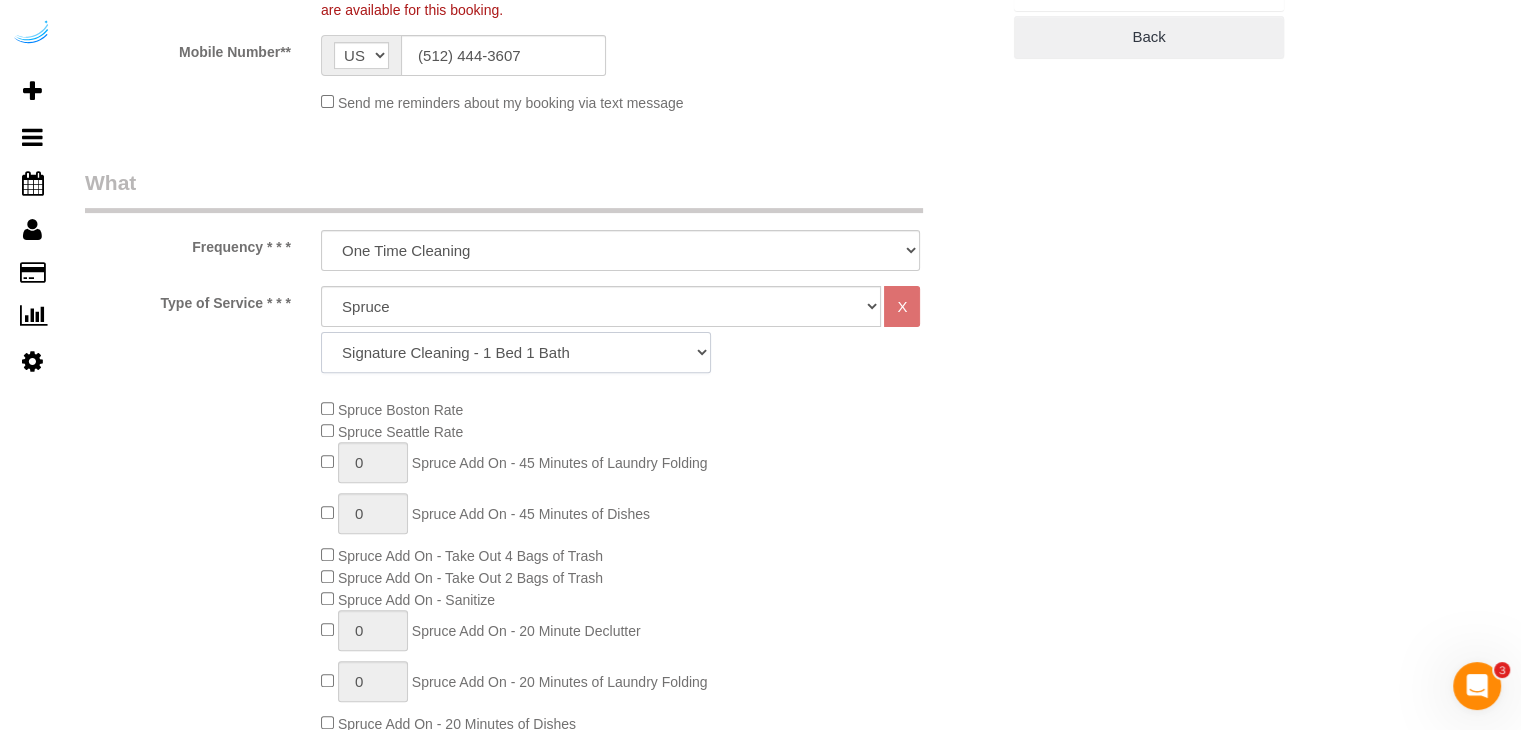 click on "Signature Cleaning - Studio Signature Cleaning - 1 Bed 1 Bath Signature Cleaning - 1 Bed 1.5 Bath Signature Cleaning - 1 Bed 1 Bath + Study Signature Cleaning - 1 Bed 2 Bath Signature Cleaning - 2 Bed 1 Bath Signature Cleaning - 2 Bed 2 Bath Signature Cleaning - 2 Bed 2.5 Bath Signature Cleaning - 2 Bed 2 Bath + Study Signature Cleaning - 3 Bed 2 Bath Signature Cleaning - 3 Bed 3 Bath Signature Cleaning - 4 Bed 2 Bath Signature Cleaning - 4 Bed 4 Bath Signature Cleaning - 5 Bed 4 Bath Signature Cleaning - 5 Bed 5 Bath Signature Cleaning - 6 Bed 6 Bath Premium Cleaning - Studio Premium Cleaning - 1 Bed 1 Bath Premium Cleaning - 1 Bed 1.5 Bath Premium Cleaning - 1 Bed 1 Bath + Study Premium Cleaning - 1 Bed 2 Bath Premium Cleaning - 2 Bed 1 Bath Premium Cleaning - 2 Bed 2 Bath Premium Cleaning - 2 Bed 2.5 Bath Premium Cleaning - 2 Bed 2 Bath + Study Premium Cleaning - 3 Bed 2 Bath Premium Cleaning - 3 Bed 3 Bath Premium Cleaning - 4 Bed 2 Bath Premium Cleaning - 4 Bed 4 Bath Premium Cleaning - 5 Bed 4 Bath" 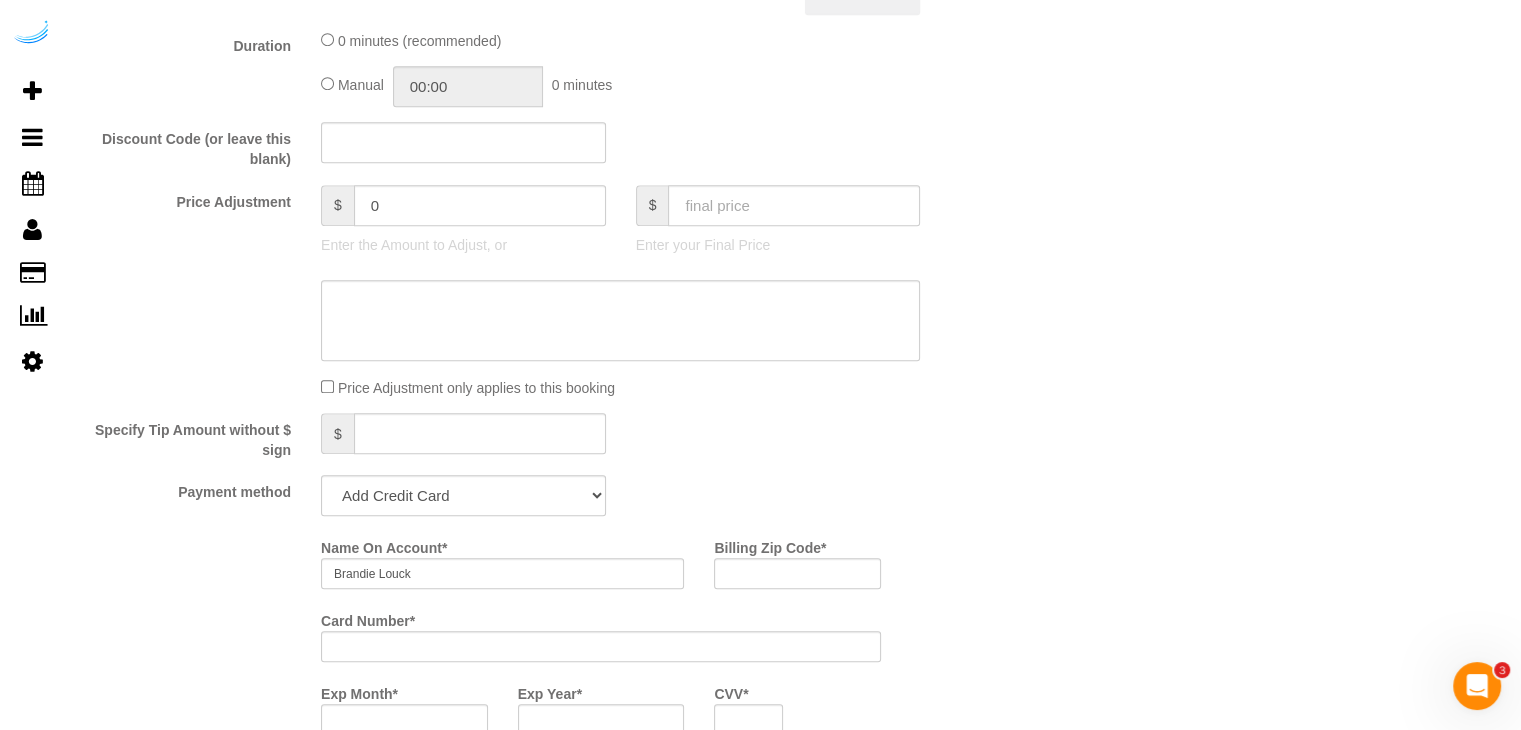 scroll, scrollTop: 1900, scrollLeft: 0, axis: vertical 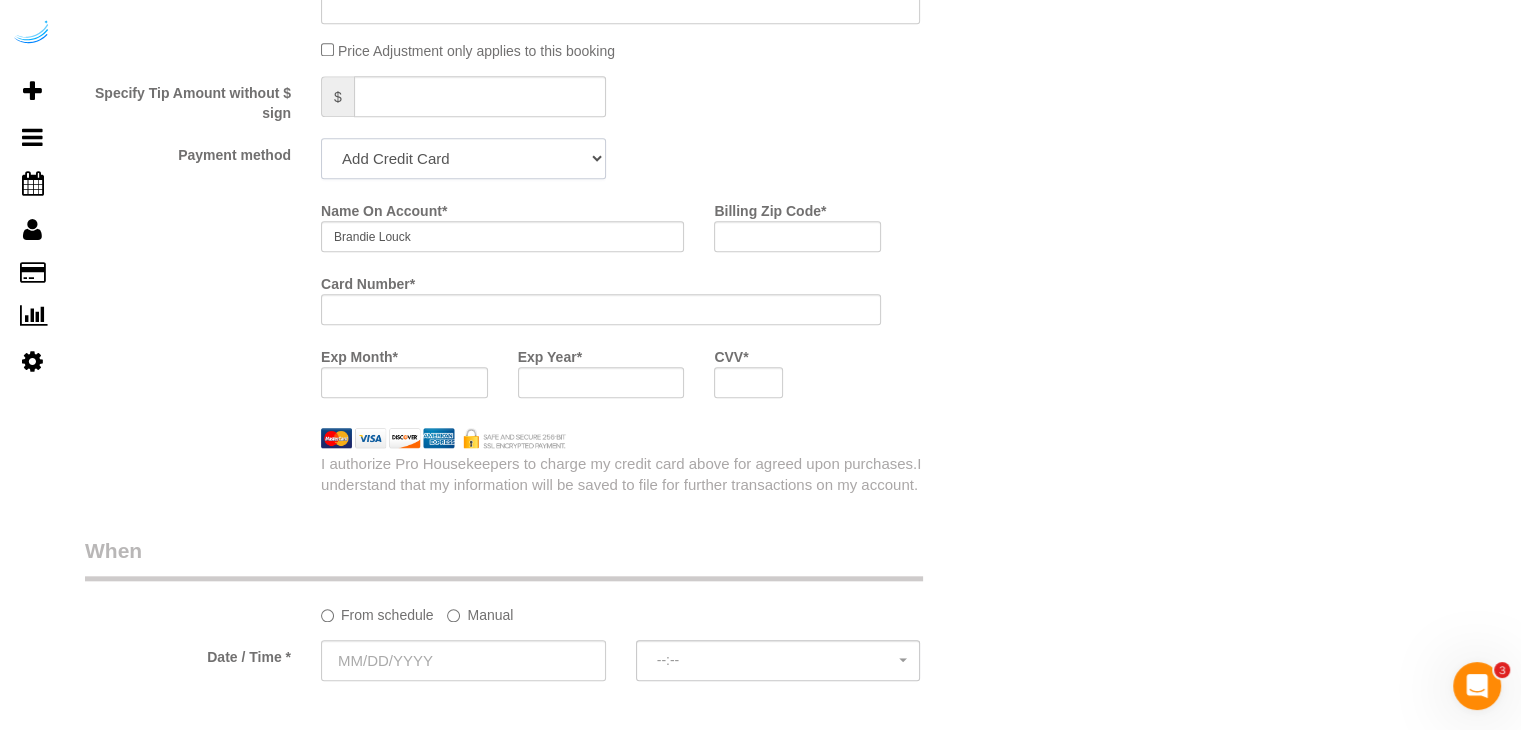 drag, startPoint x: 511, startPoint y: 161, endPoint x: 491, endPoint y: 183, distance: 29.732138 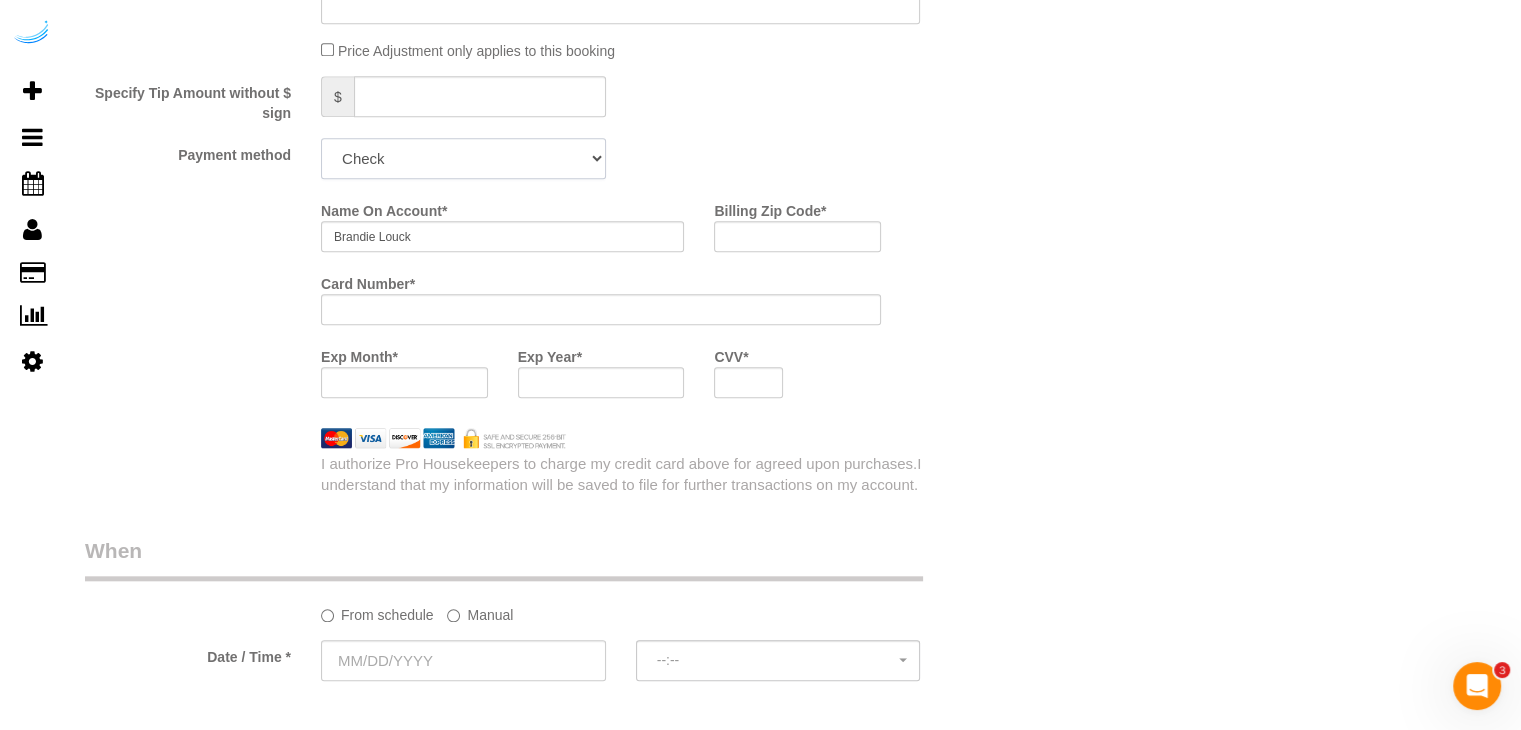 click on "Add Credit Card Cash Check Paypal" 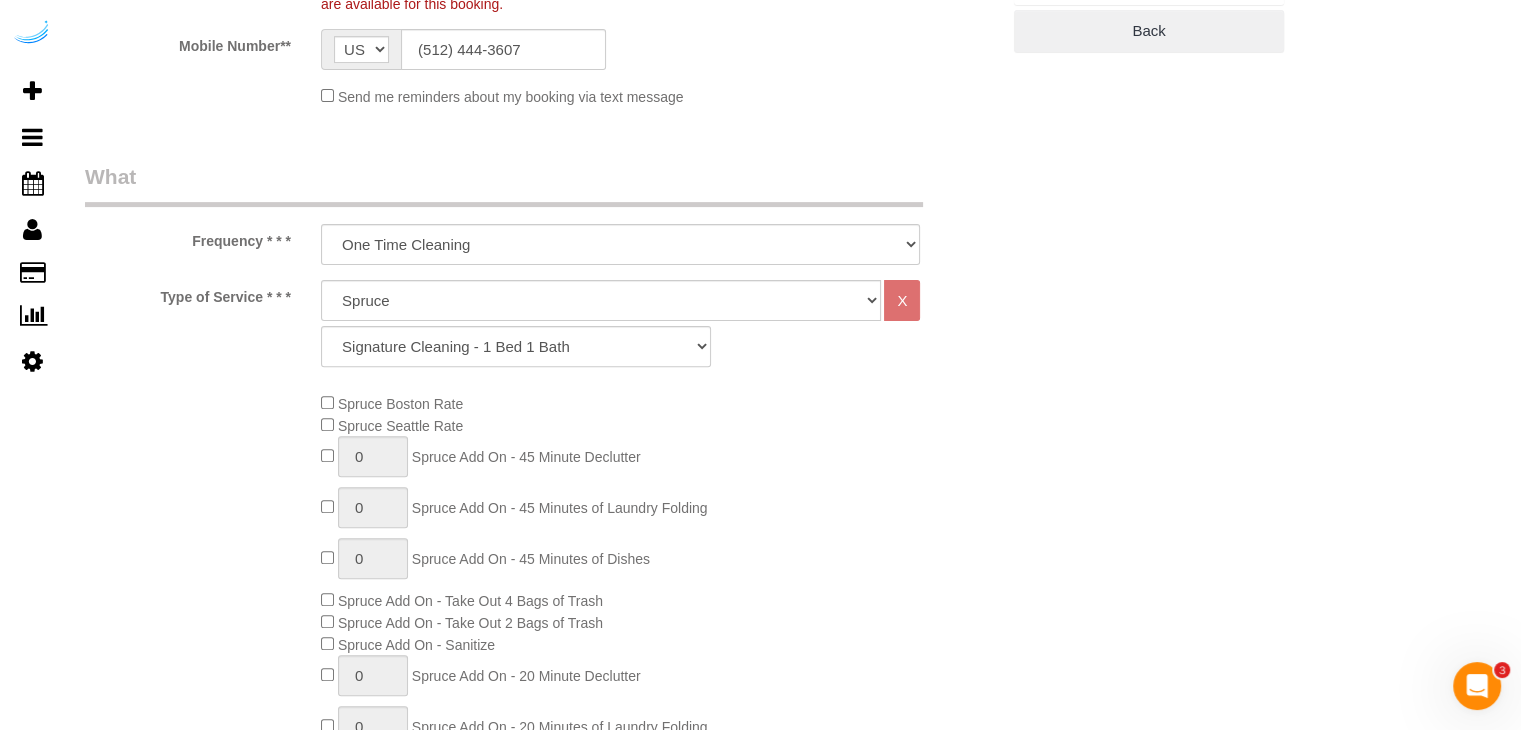 scroll, scrollTop: 600, scrollLeft: 0, axis: vertical 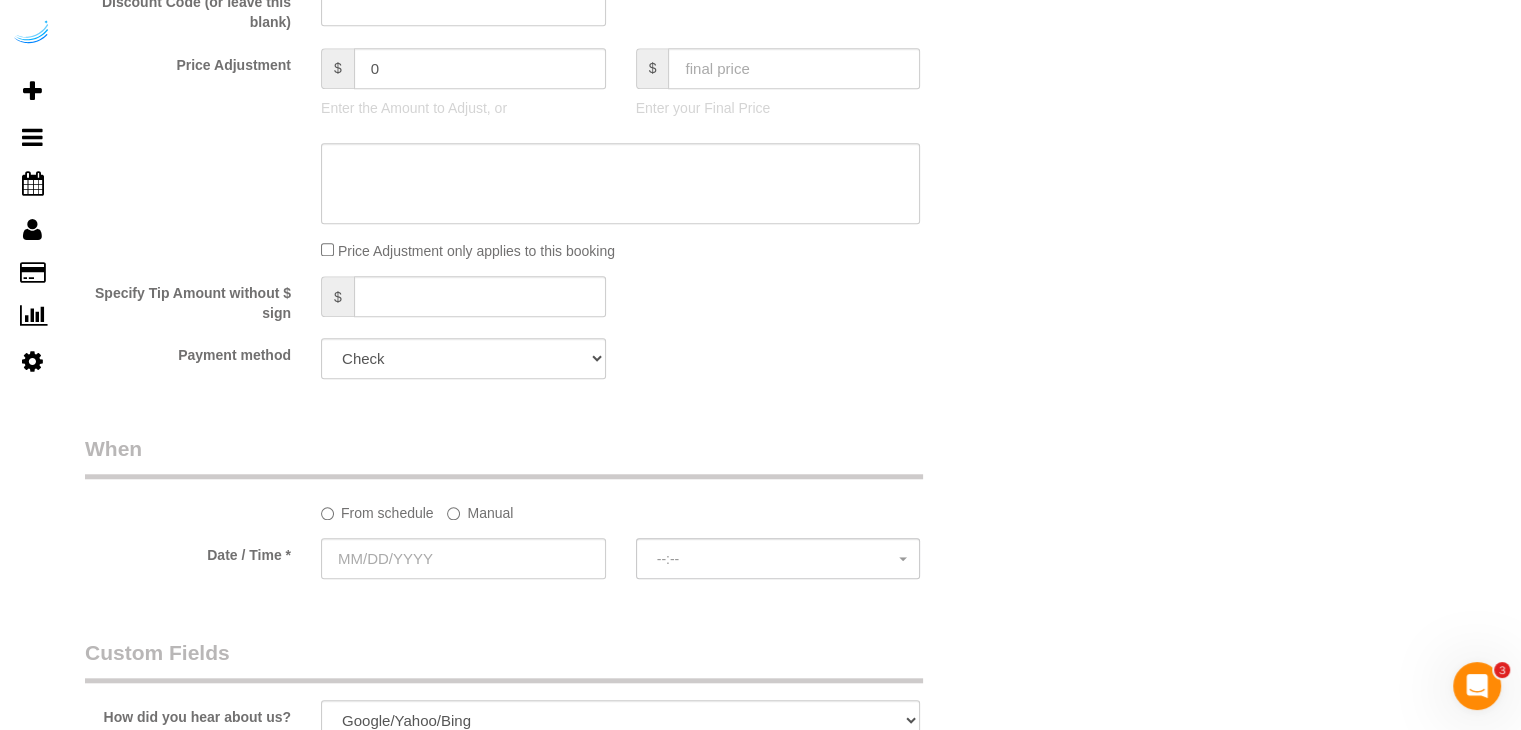 click on "Manual" 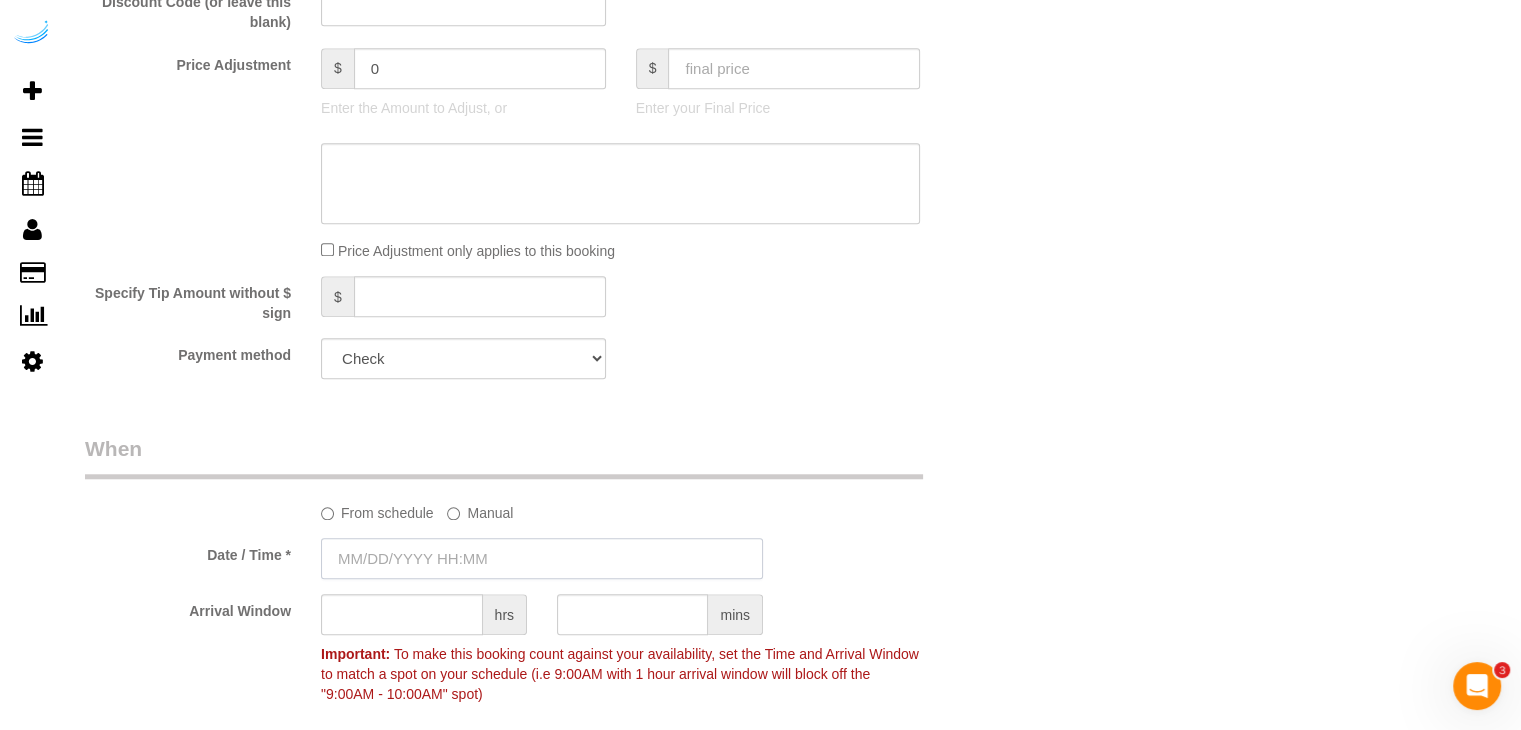 click at bounding box center (542, 558) 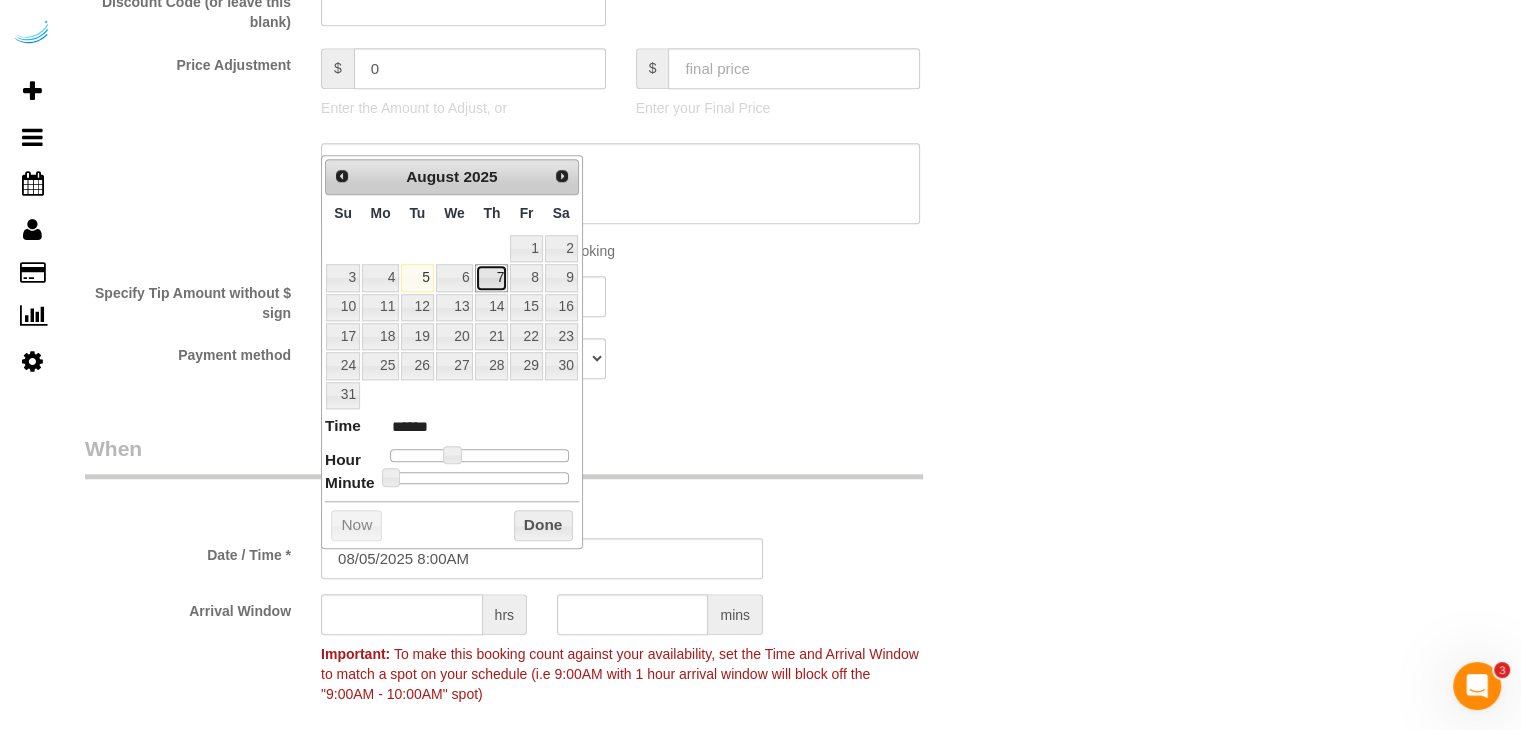 click on "7" at bounding box center (491, 277) 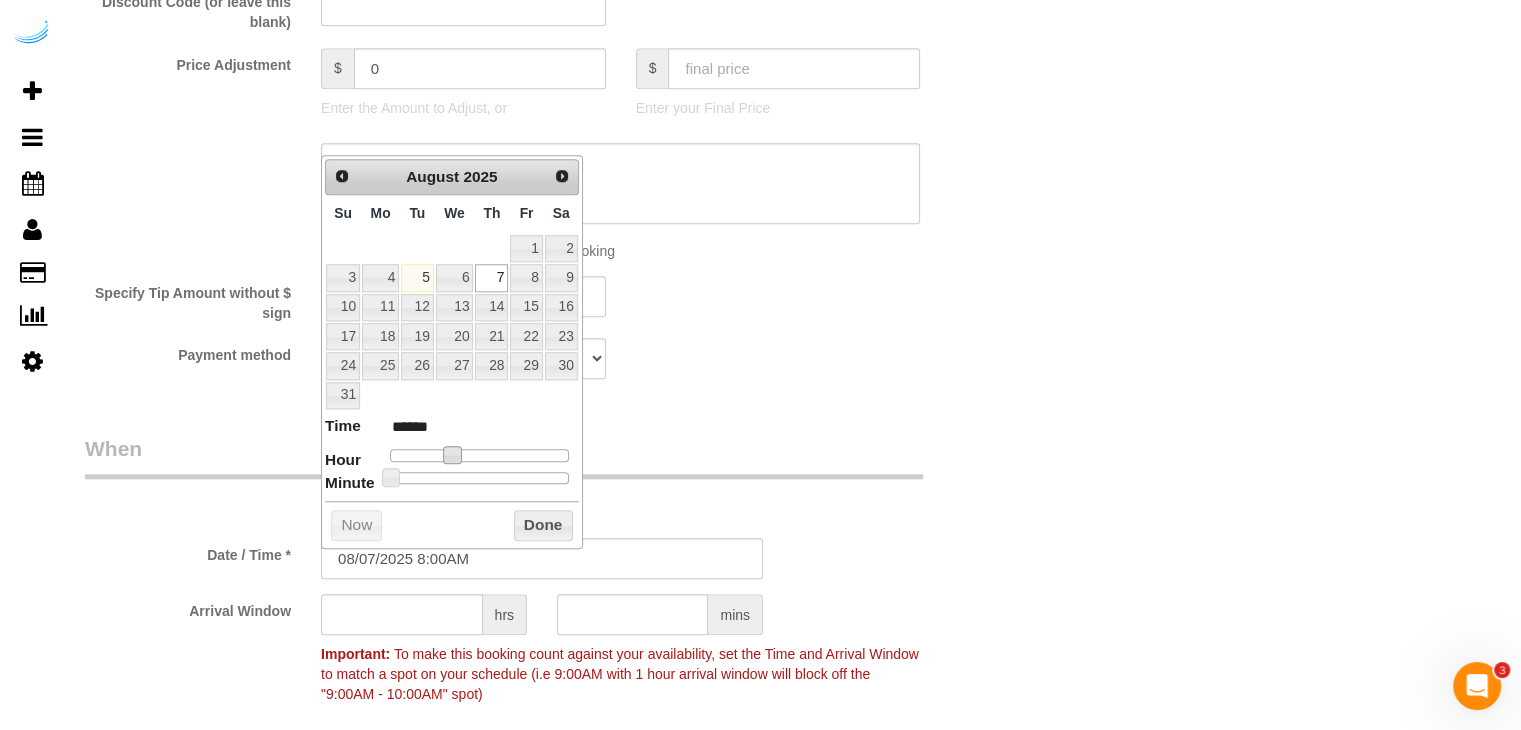 type on "08/07/2025 9:00AM" 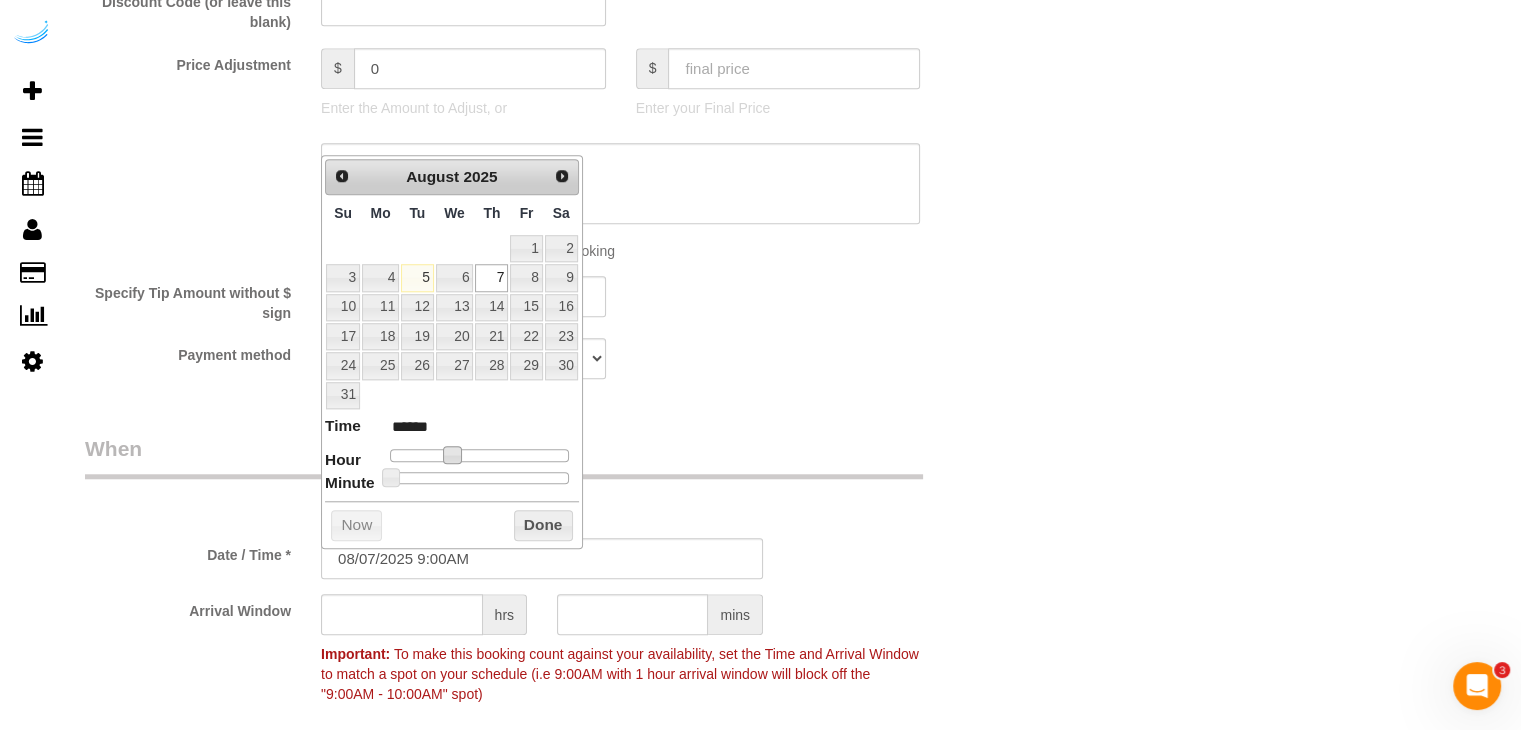 type on "08/07/2025 10:00AM" 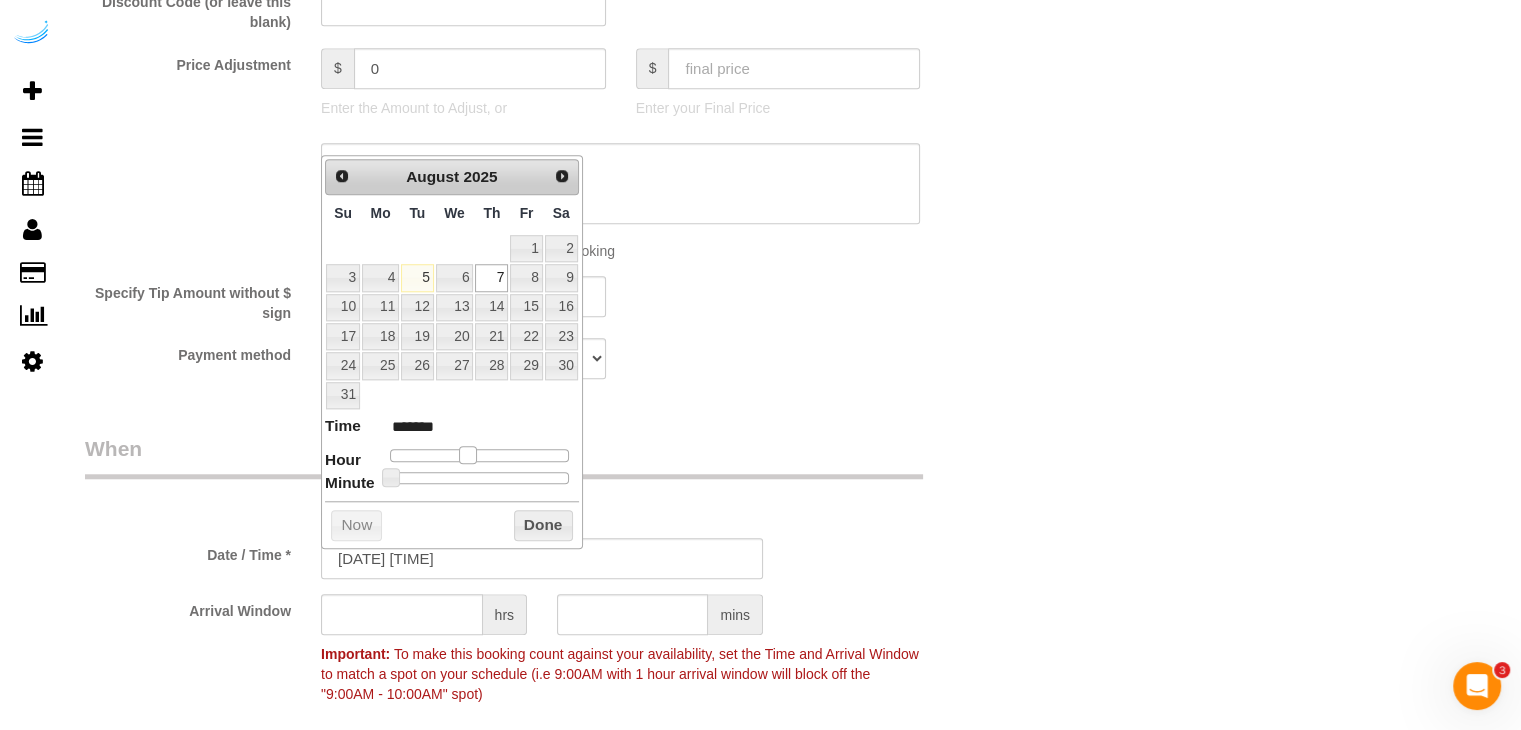 type on "08/07/2025 11:00AM" 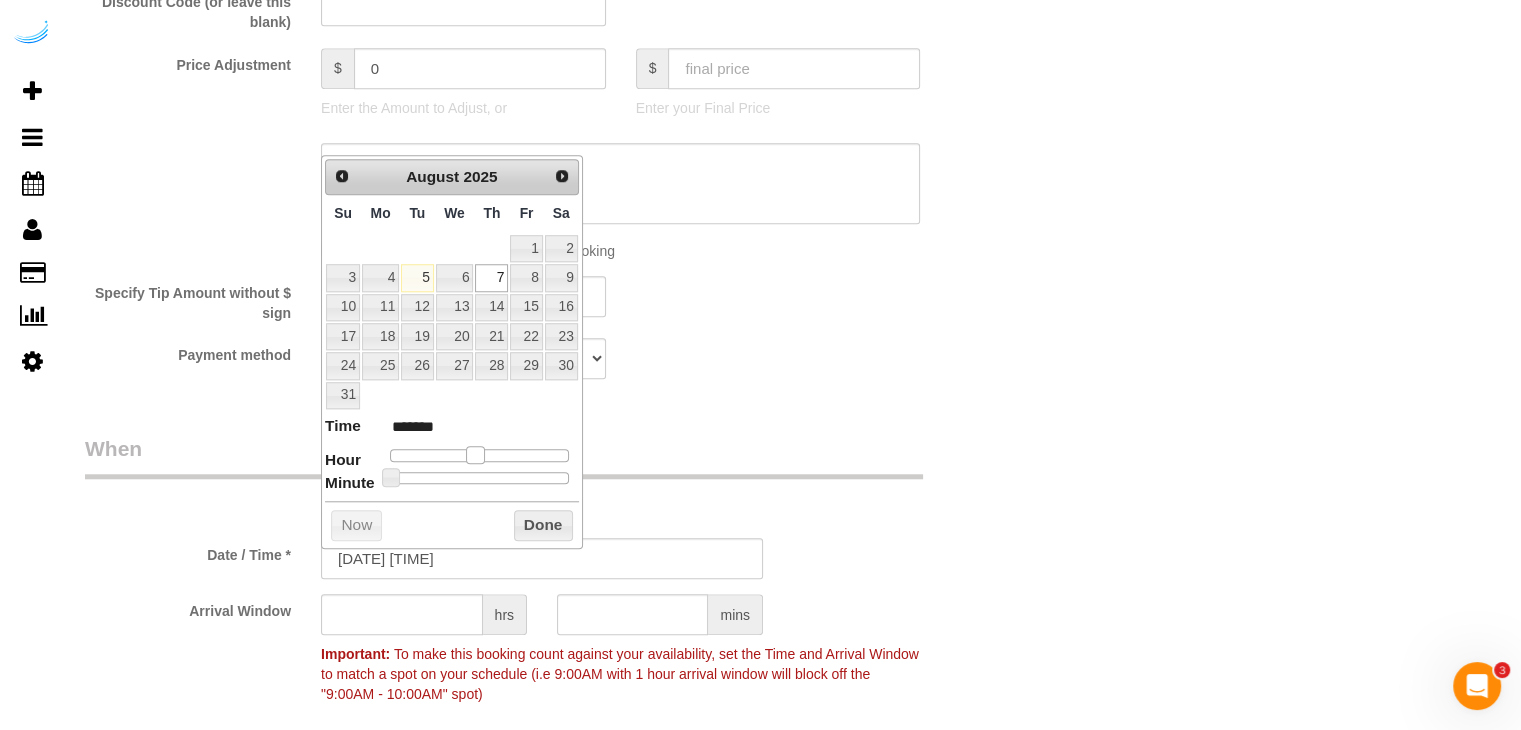 type on "08/07/2025 12:00PM" 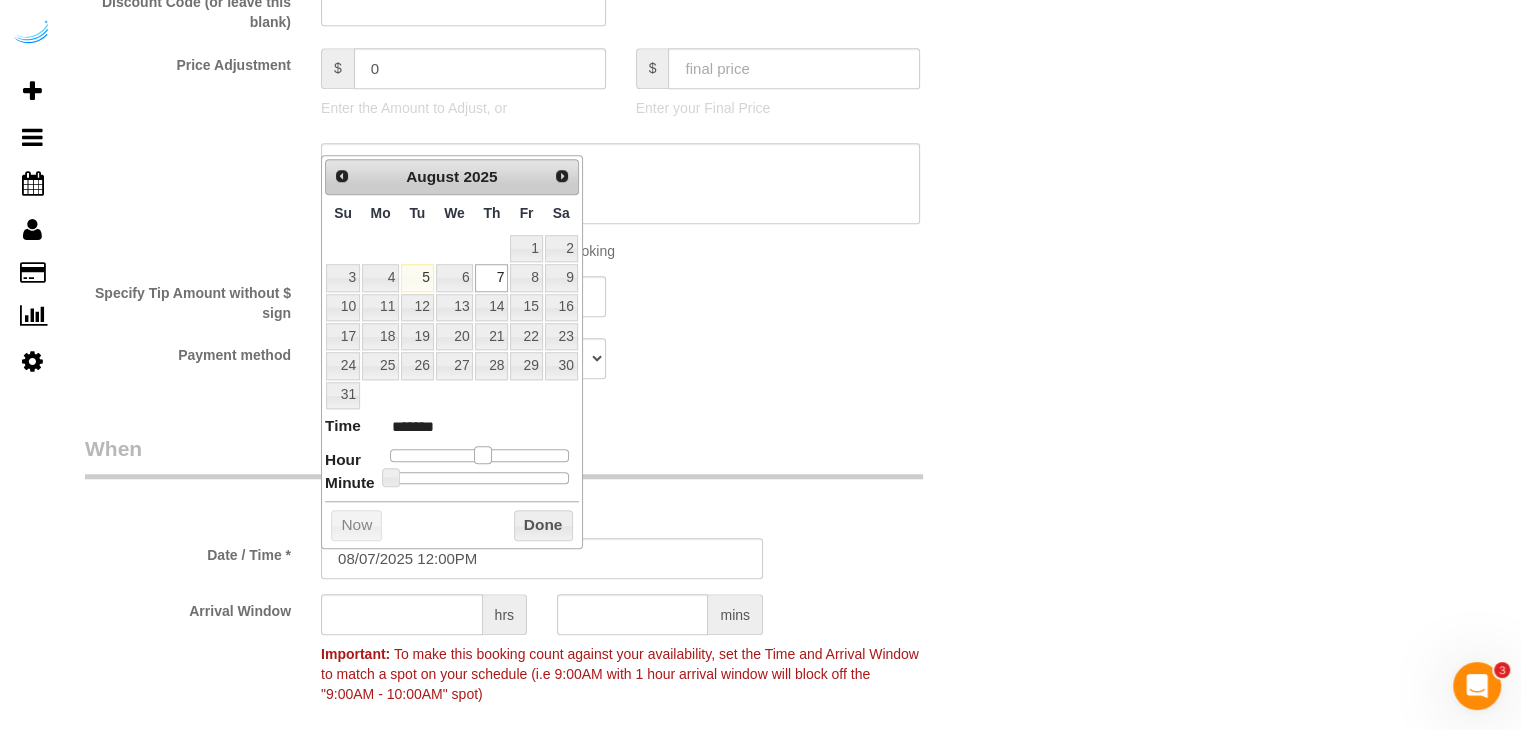 type on "08/07/2025 1:00PM" 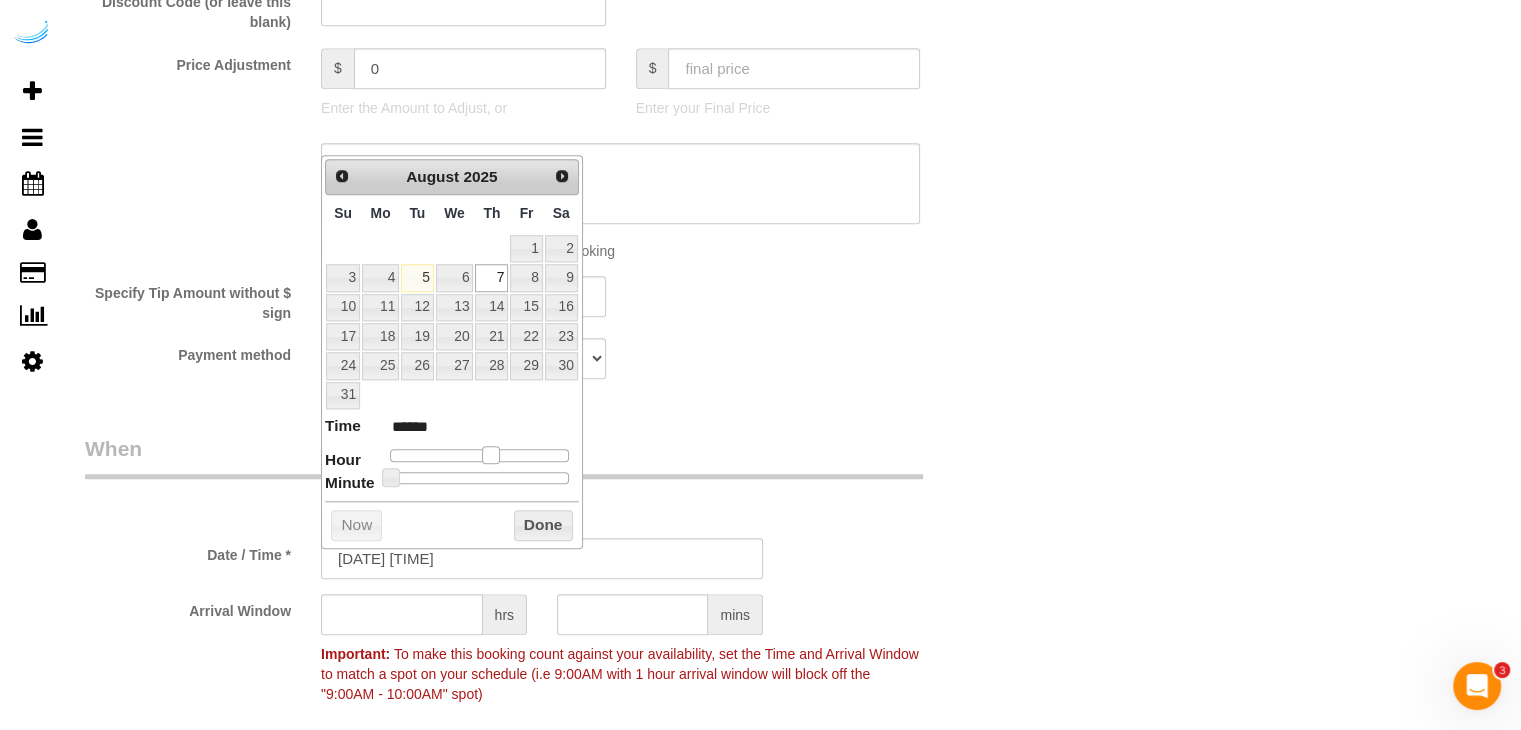 drag, startPoint x: 452, startPoint y: 453, endPoint x: 492, endPoint y: 454, distance: 40.012497 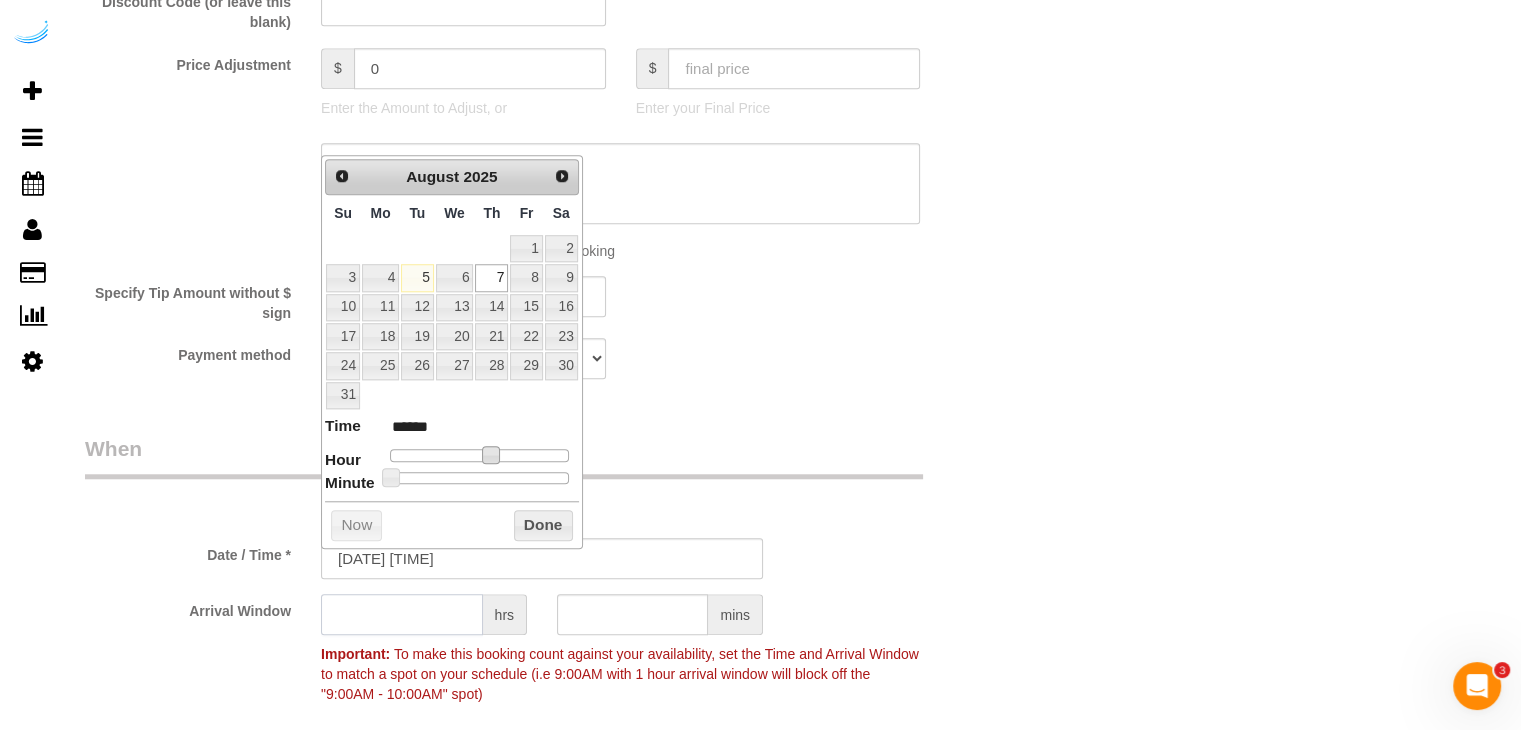 click 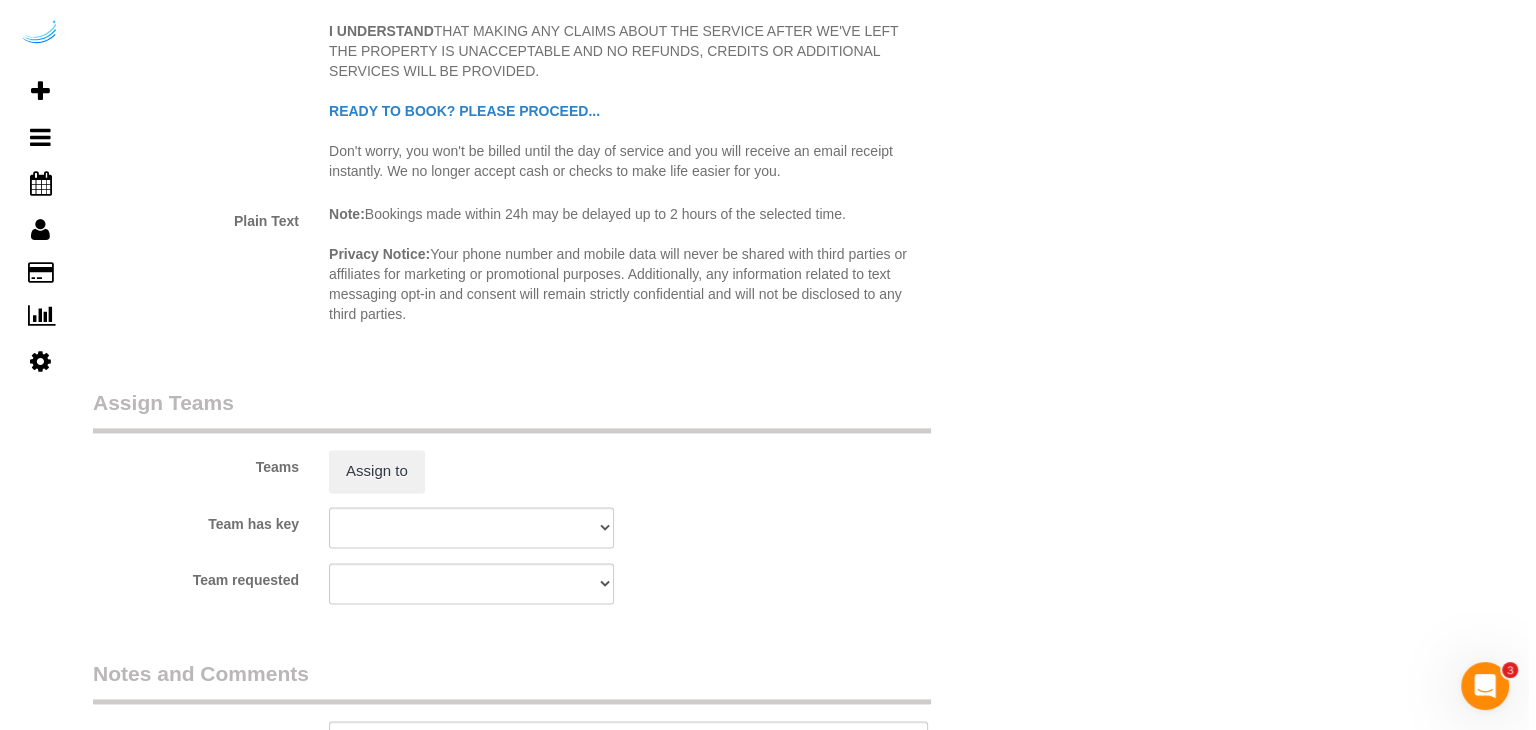 scroll, scrollTop: 2700, scrollLeft: 0, axis: vertical 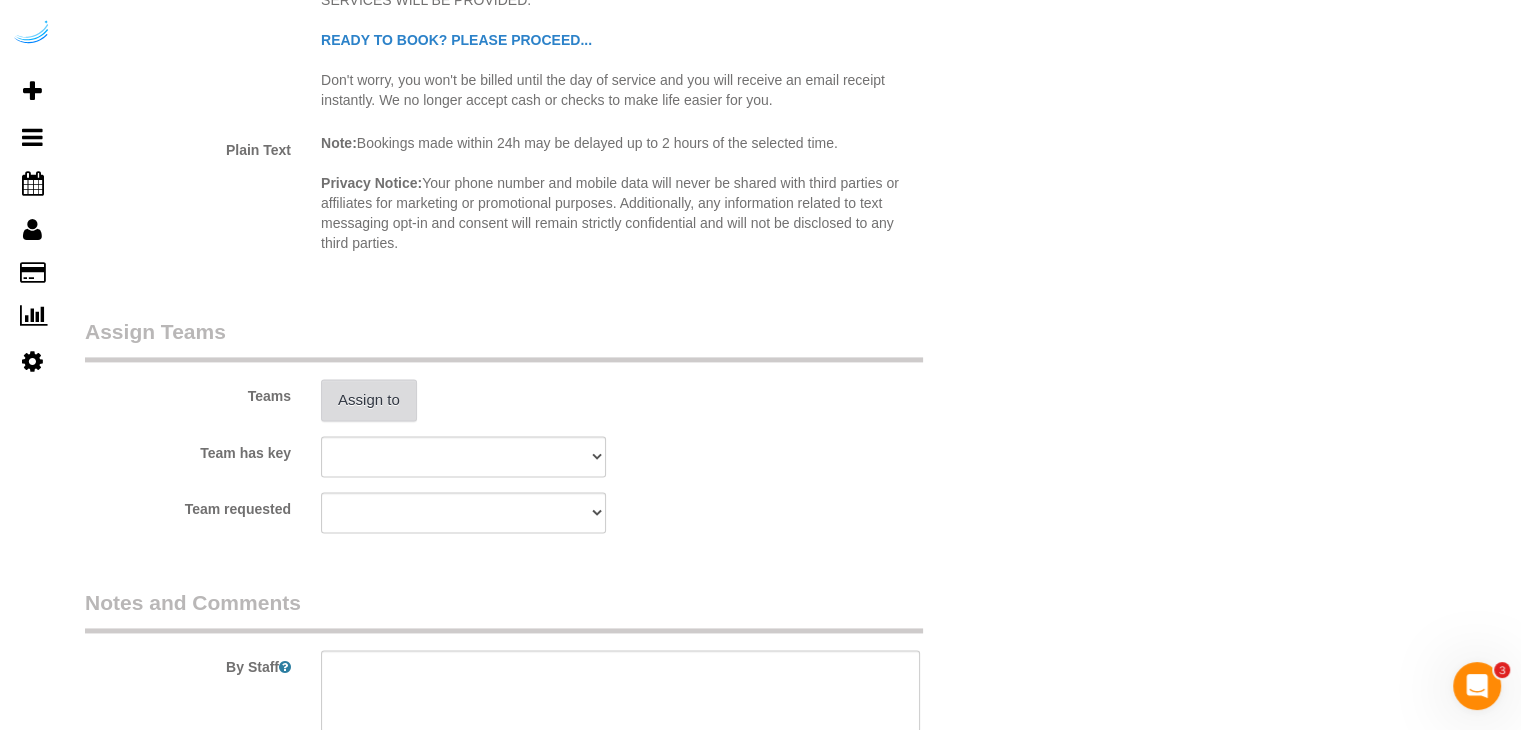 type on "4" 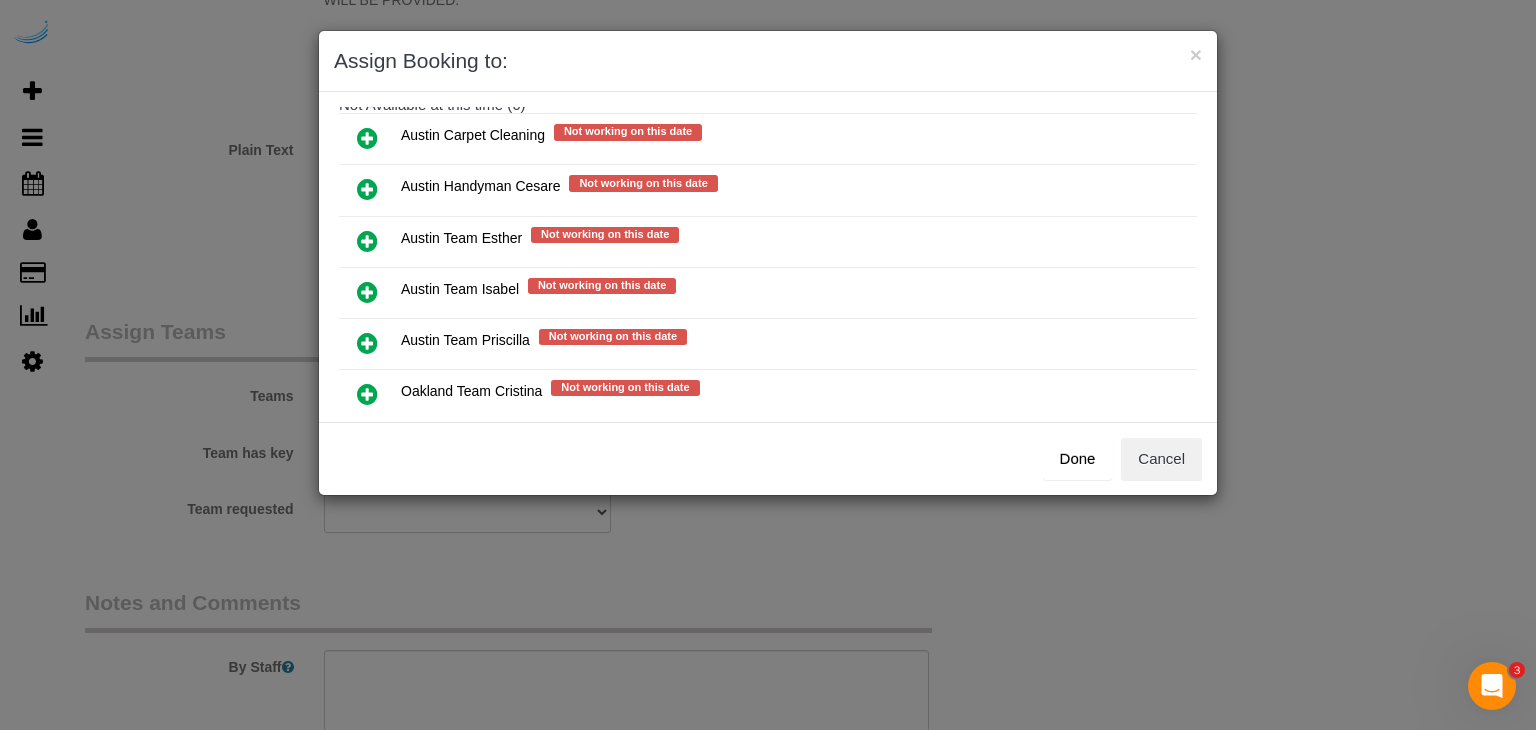 scroll, scrollTop: 300, scrollLeft: 0, axis: vertical 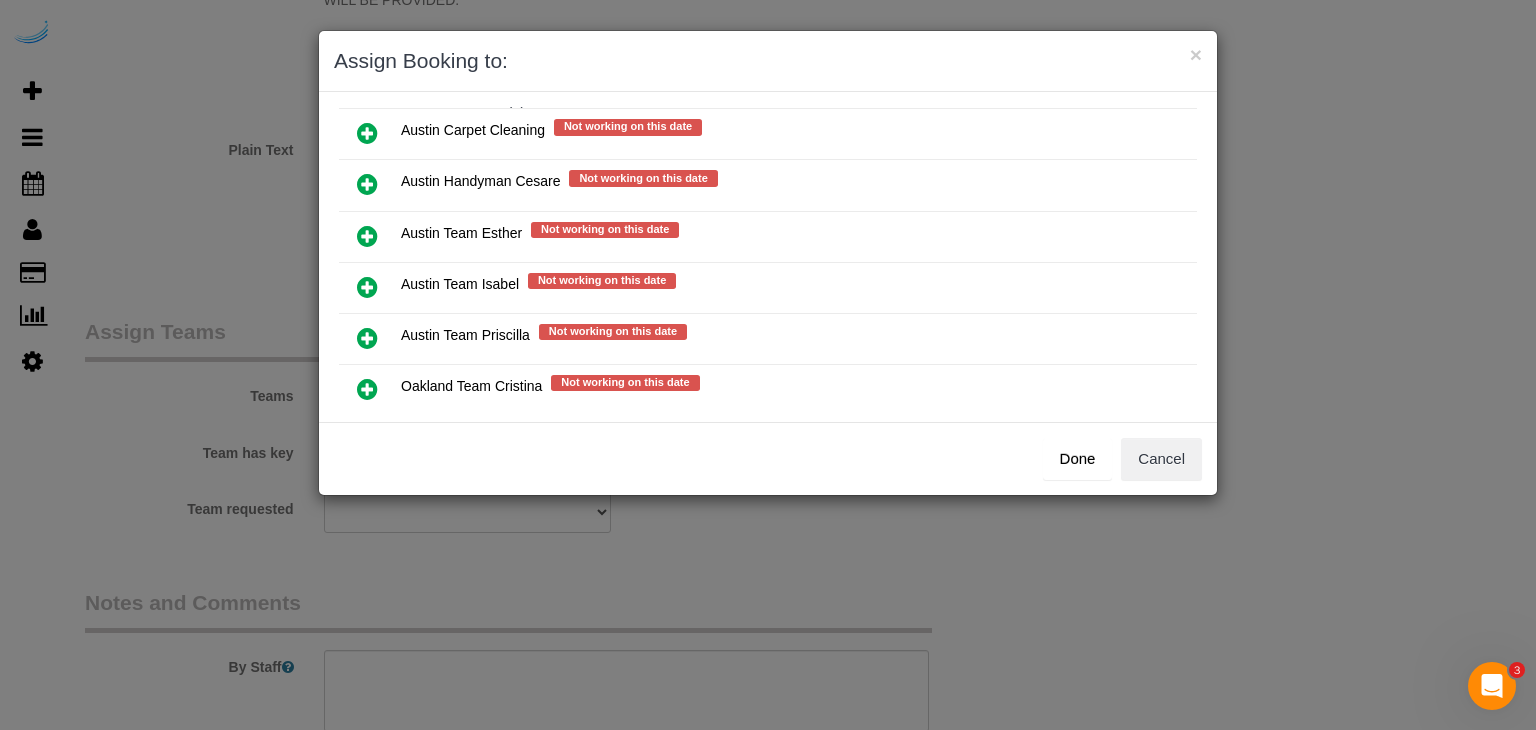 click at bounding box center [367, 287] 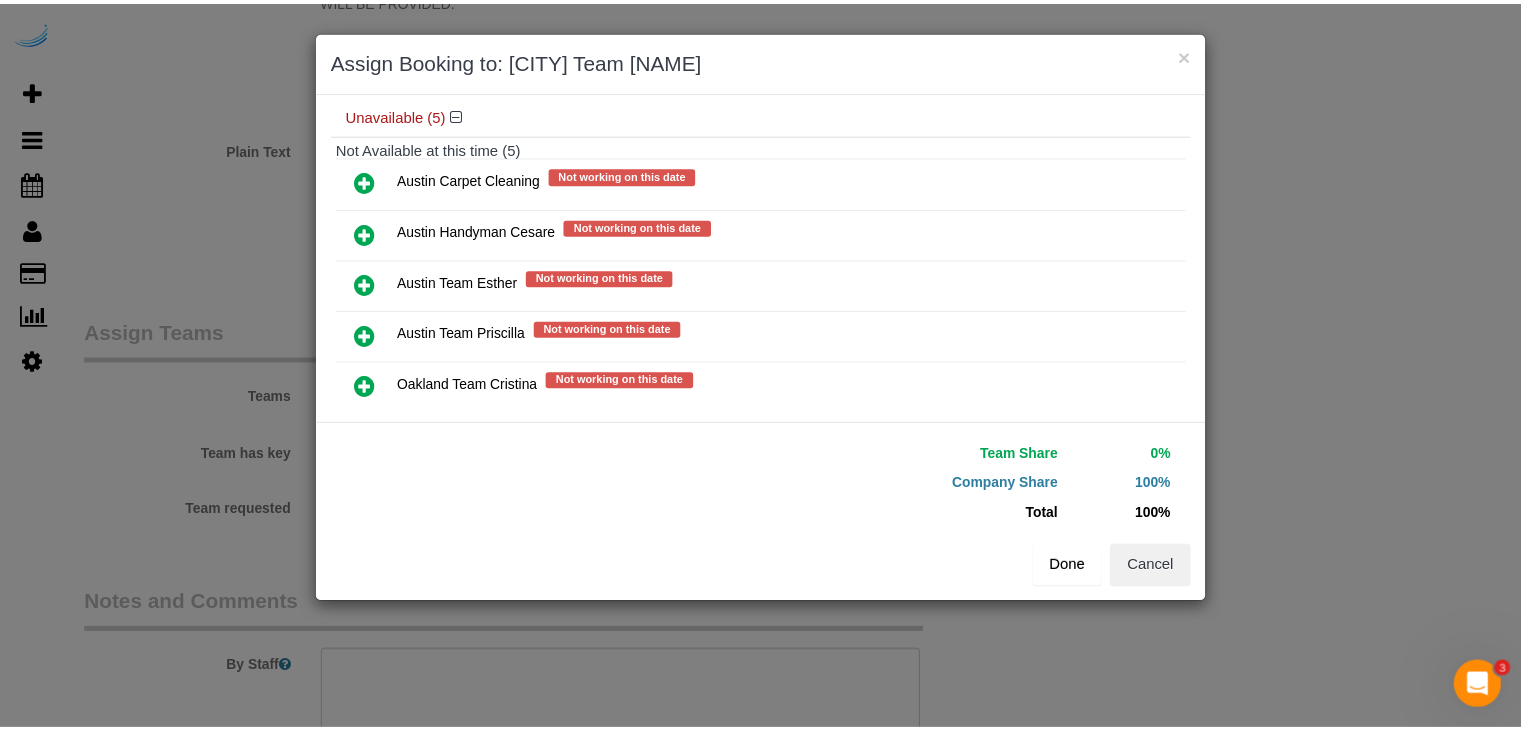 scroll, scrollTop: 333, scrollLeft: 0, axis: vertical 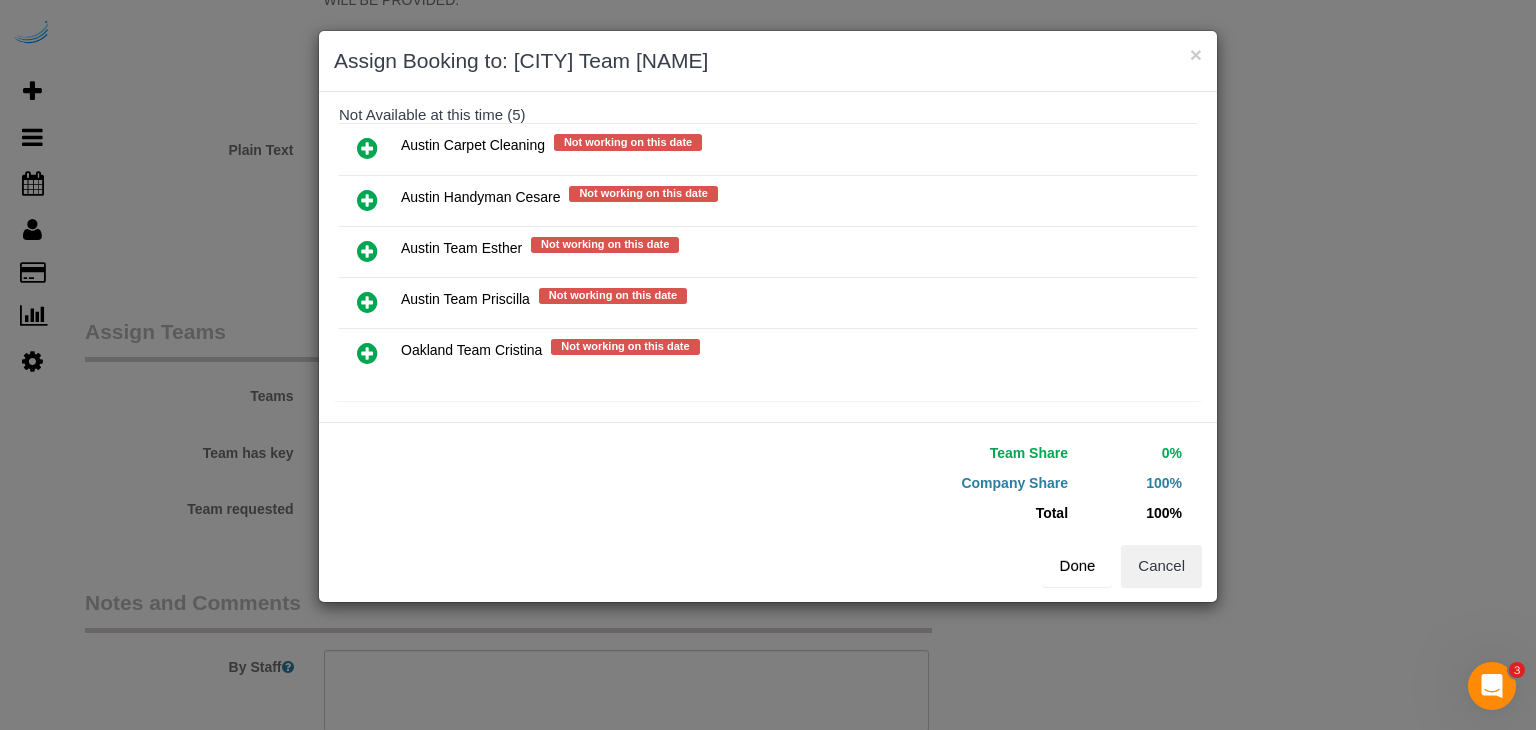 click on "Done" at bounding box center (1078, 566) 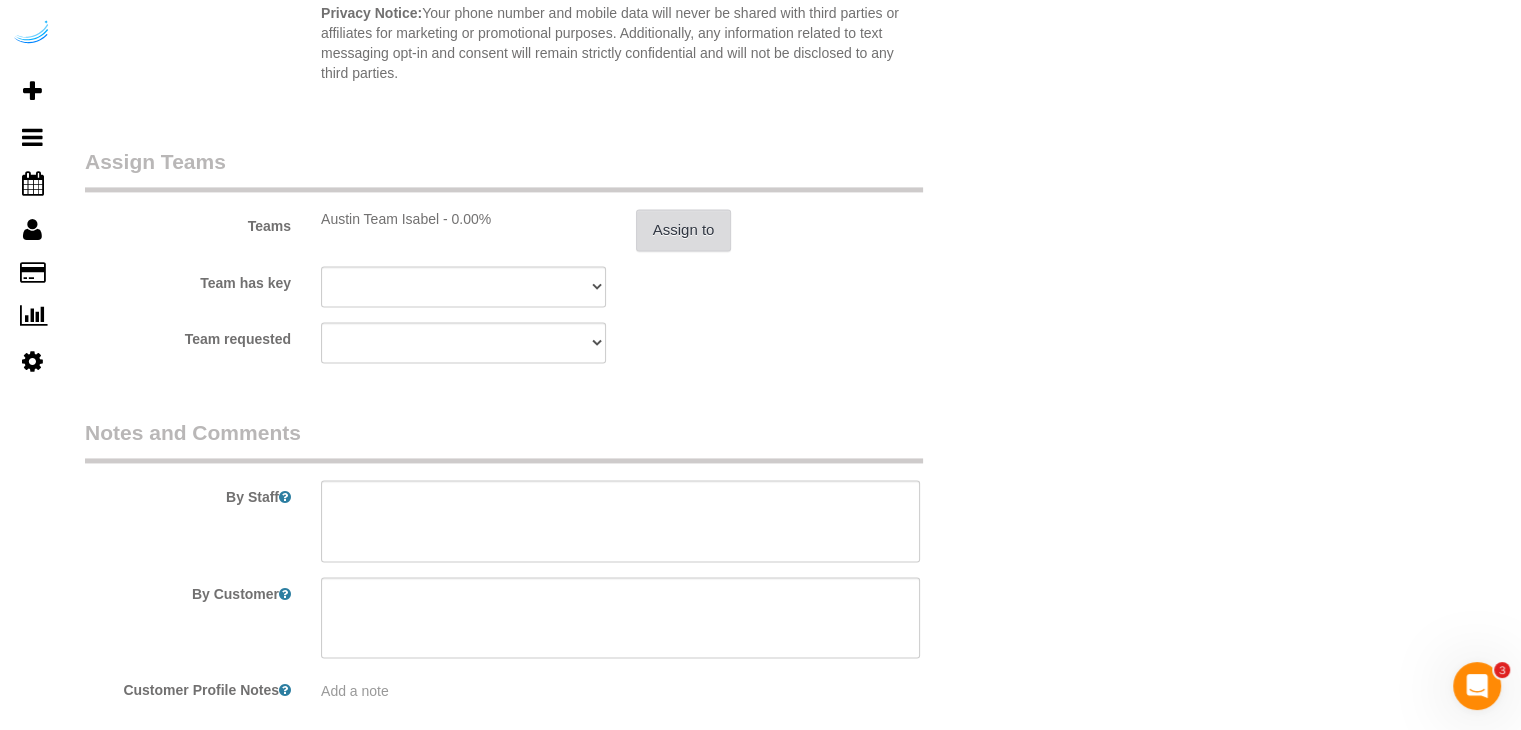 scroll, scrollTop: 2900, scrollLeft: 0, axis: vertical 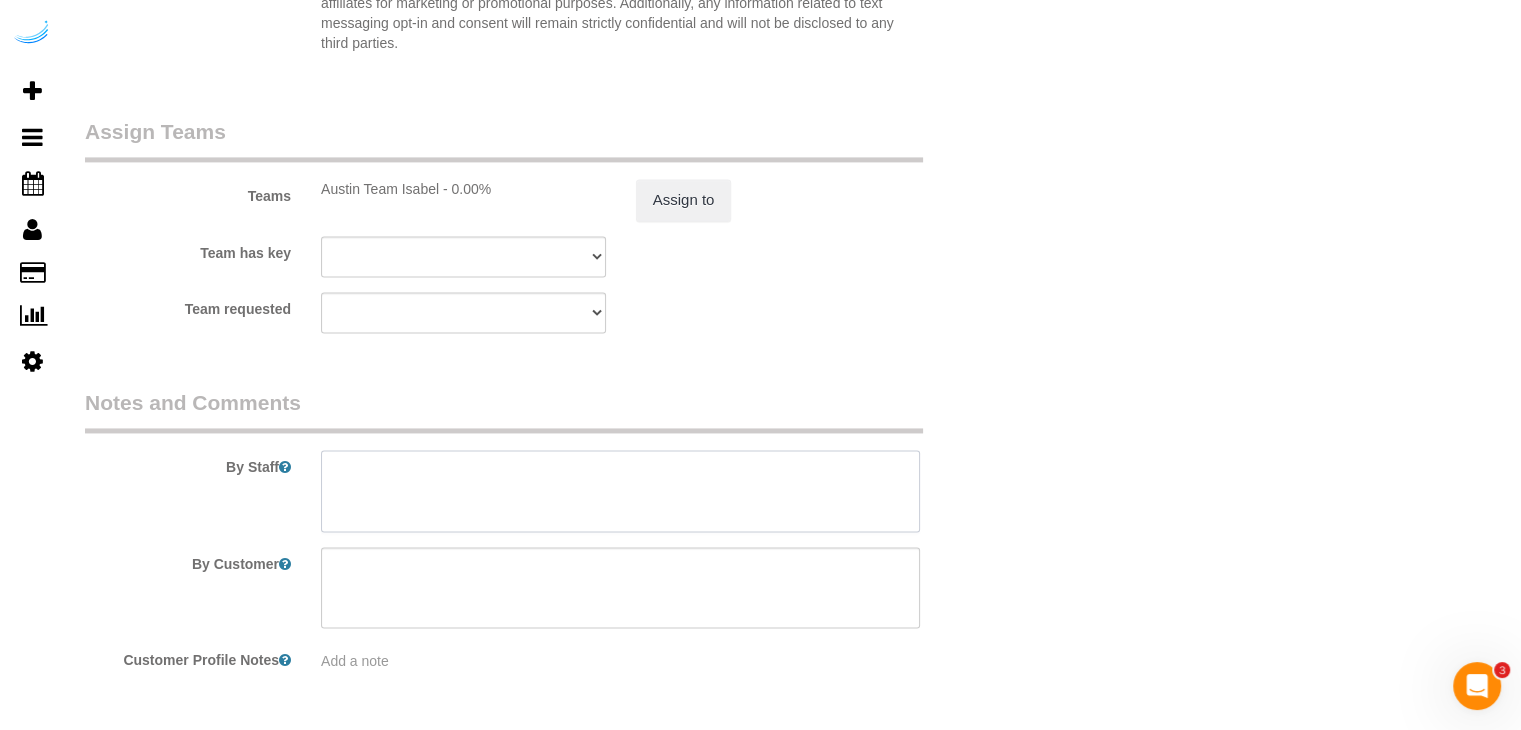 click at bounding box center [620, 491] 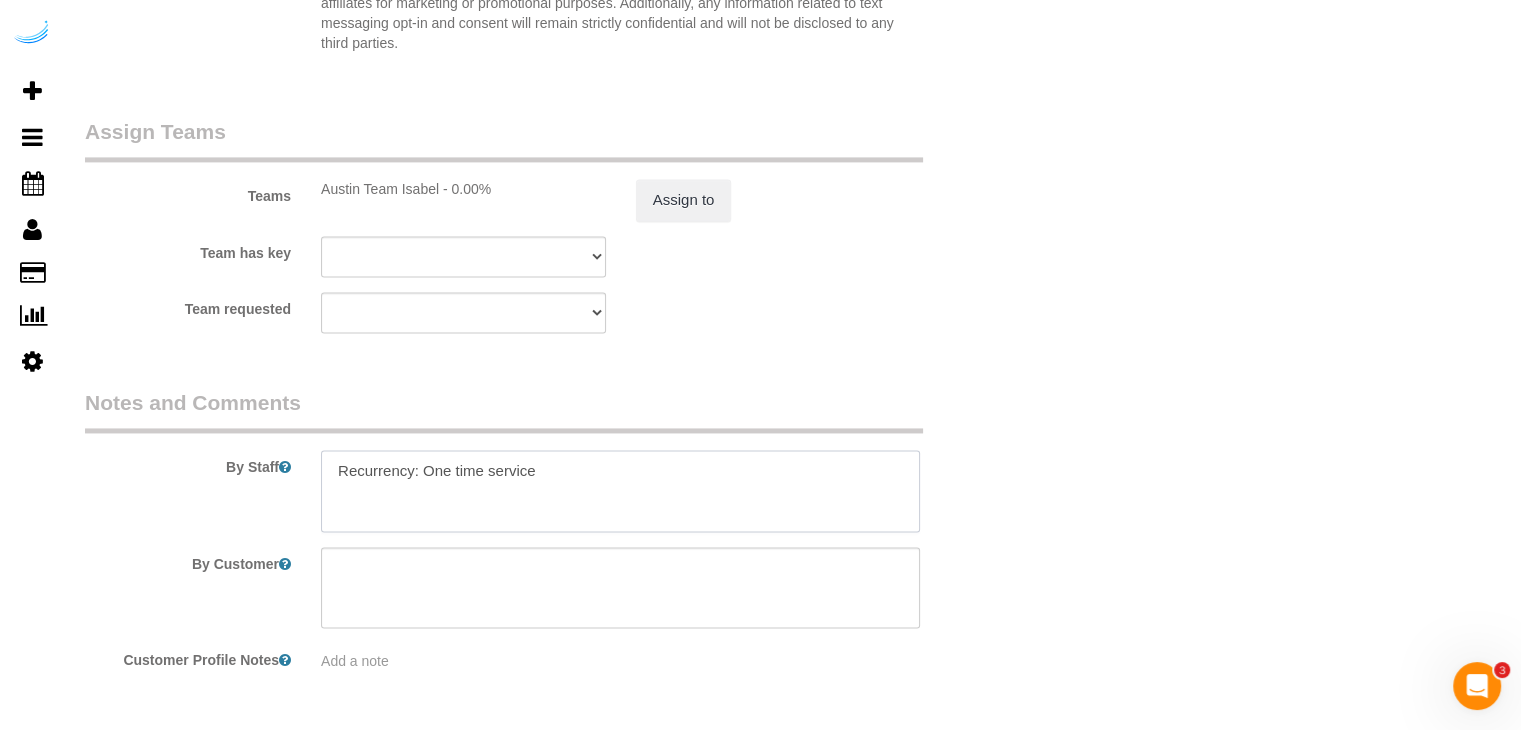paste on "Permanent Notes:No notes from this customer.Today's Notes:No notes from this service.
Entry Method: Someone will be home
Details:
Additional Notes:
Housekeeping Notes:" 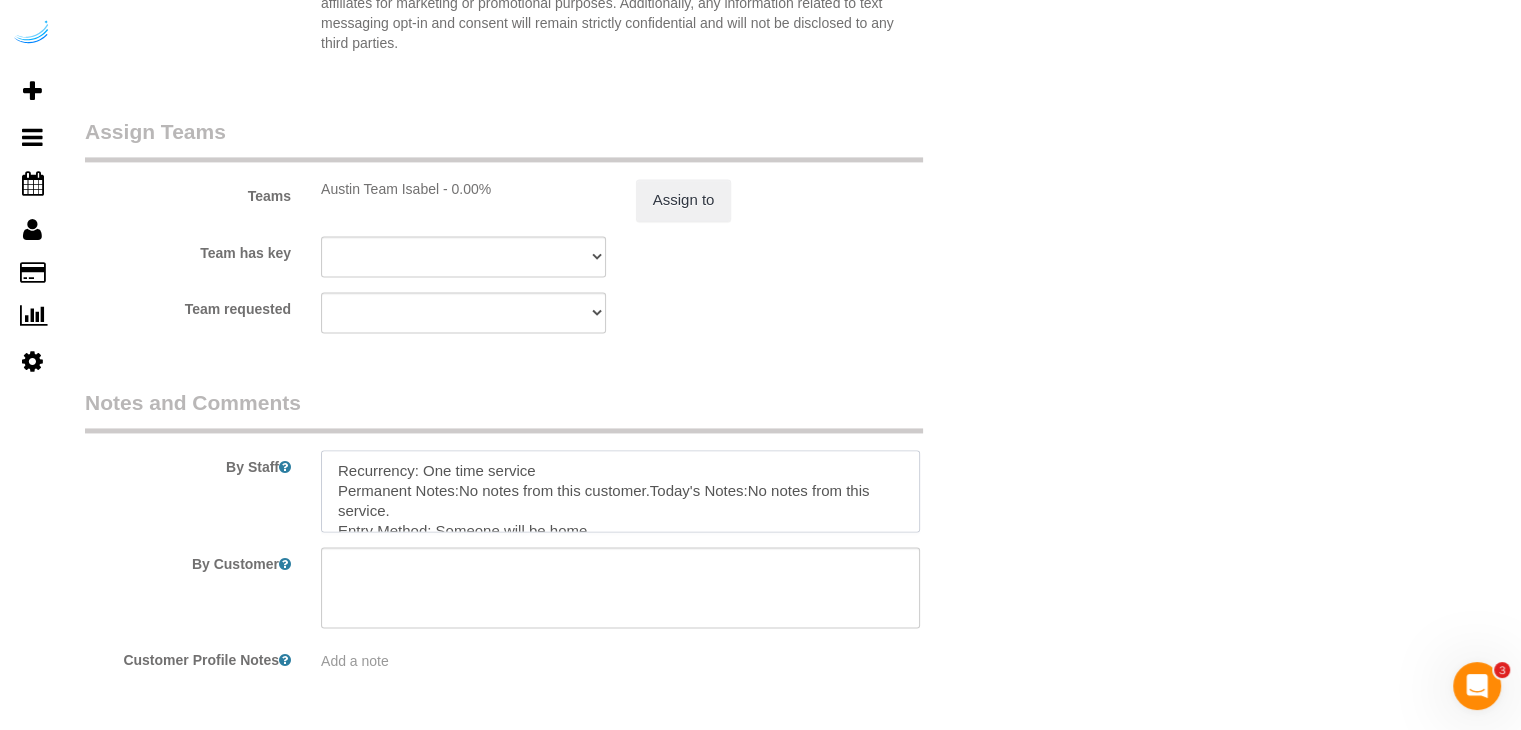 scroll, scrollTop: 108, scrollLeft: 0, axis: vertical 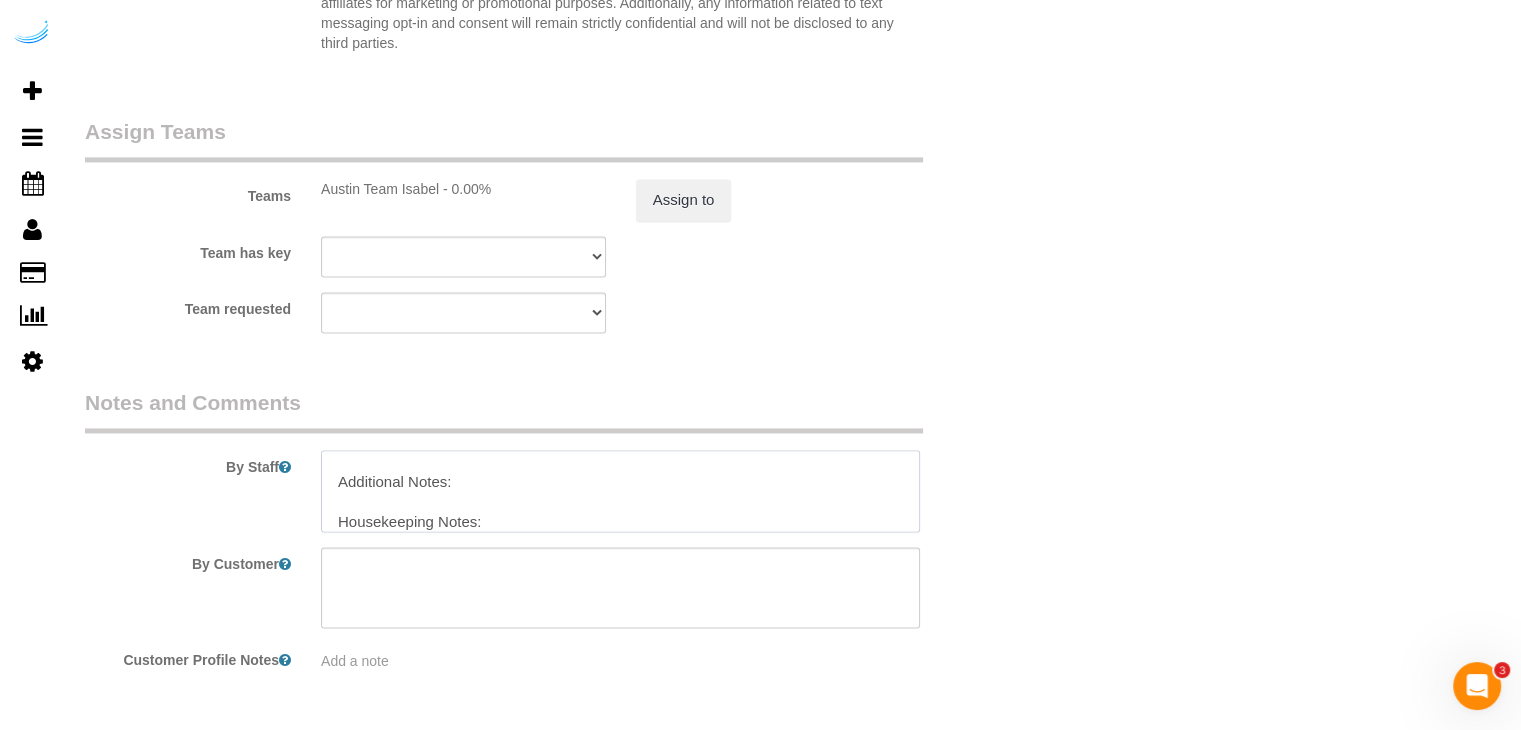 type on "Recurrency: One time service
Permanent Notes:No notes from this customer.Today's Notes:No notes from this service.
Entry Method: Someone will be home
Details:
Additional Notes:
Housekeeping Notes:" 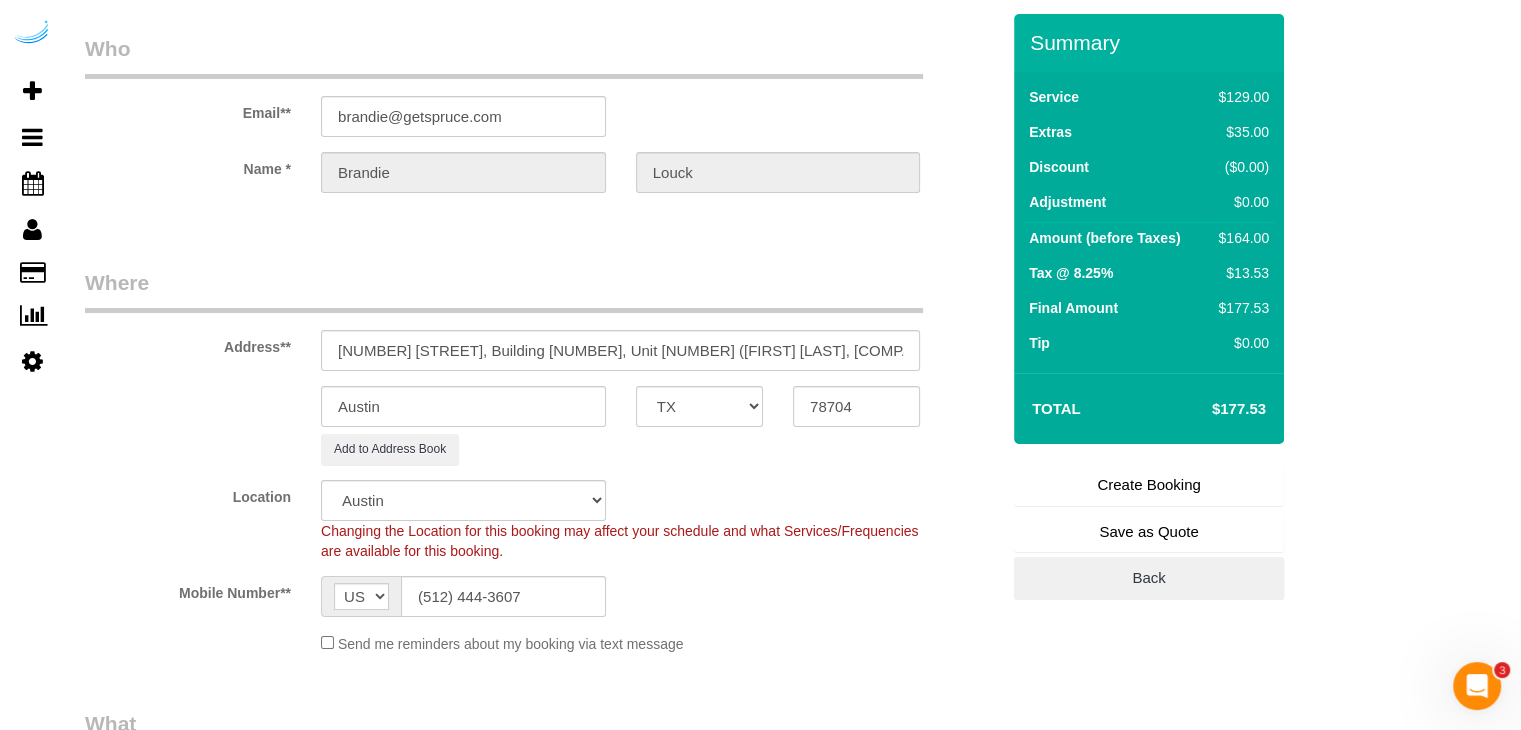 scroll, scrollTop: 0, scrollLeft: 0, axis: both 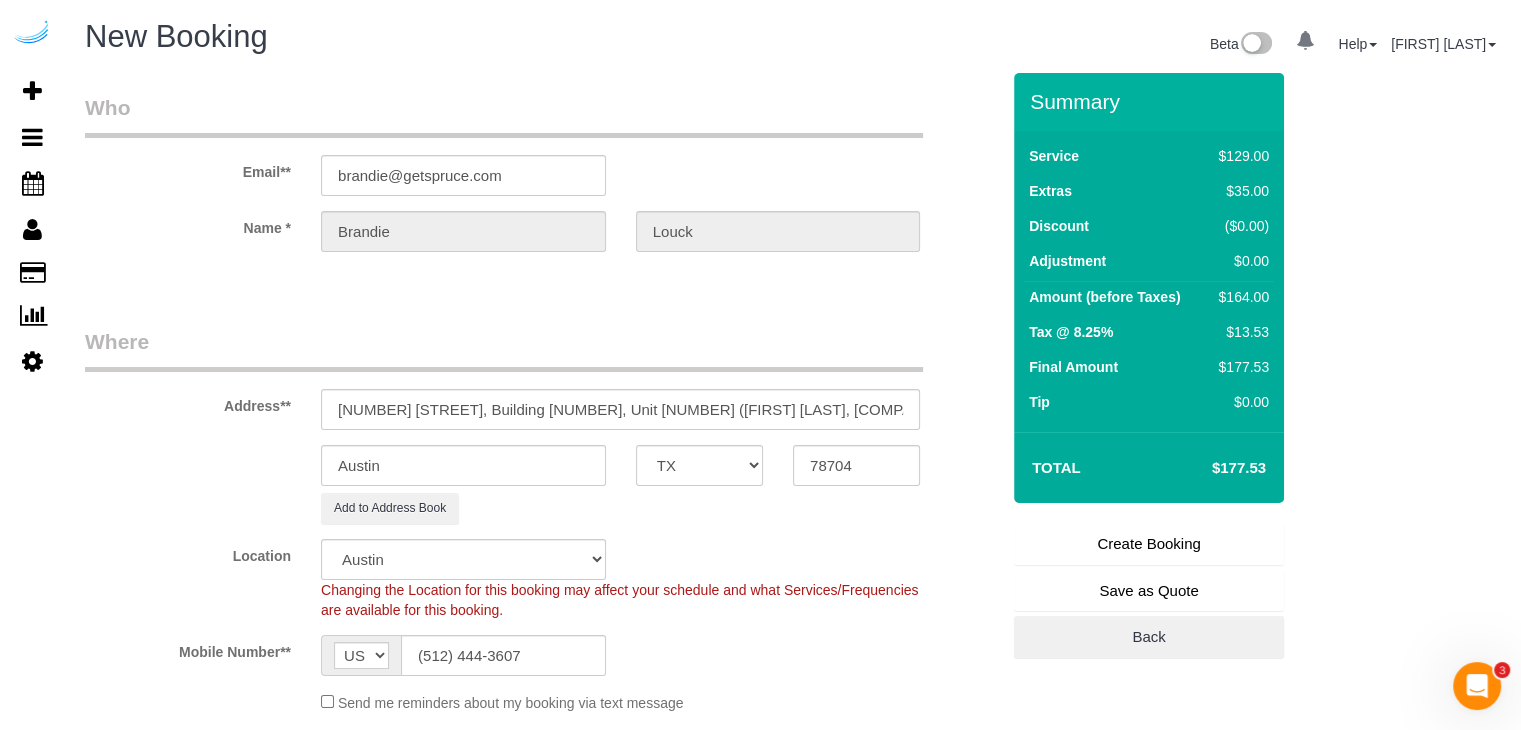 click on "Create Booking" at bounding box center [1149, 544] 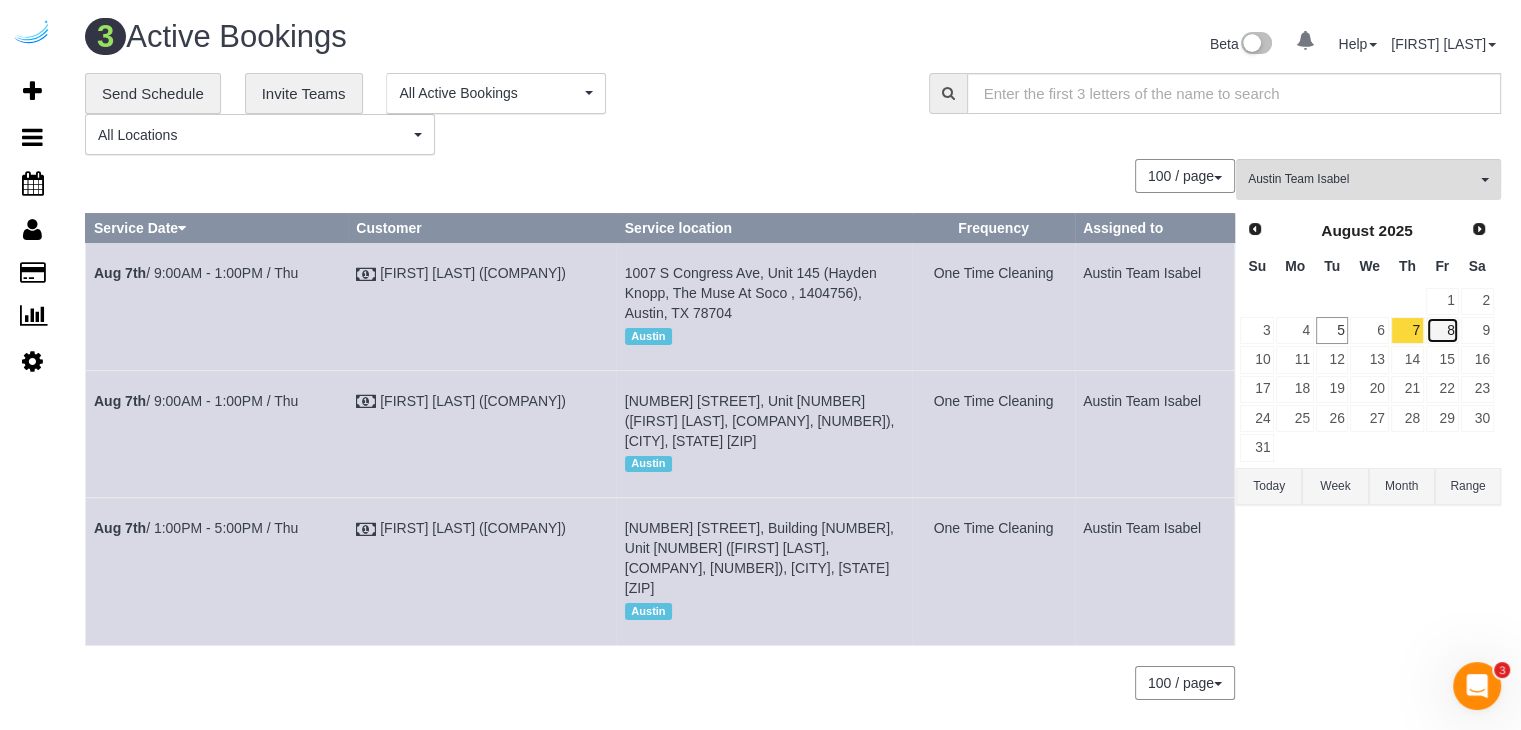 click on "8" at bounding box center [1442, 330] 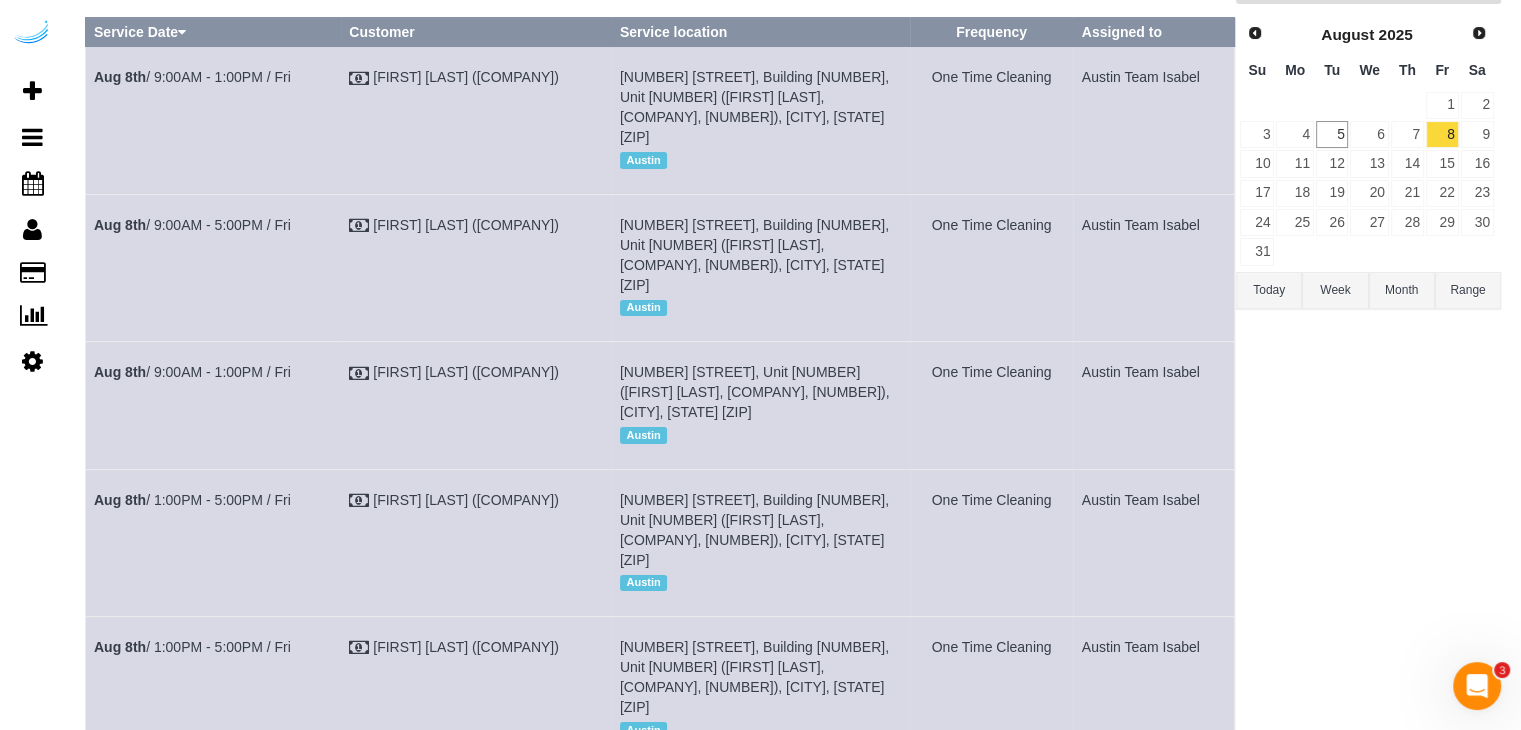 scroll, scrollTop: 276, scrollLeft: 0, axis: vertical 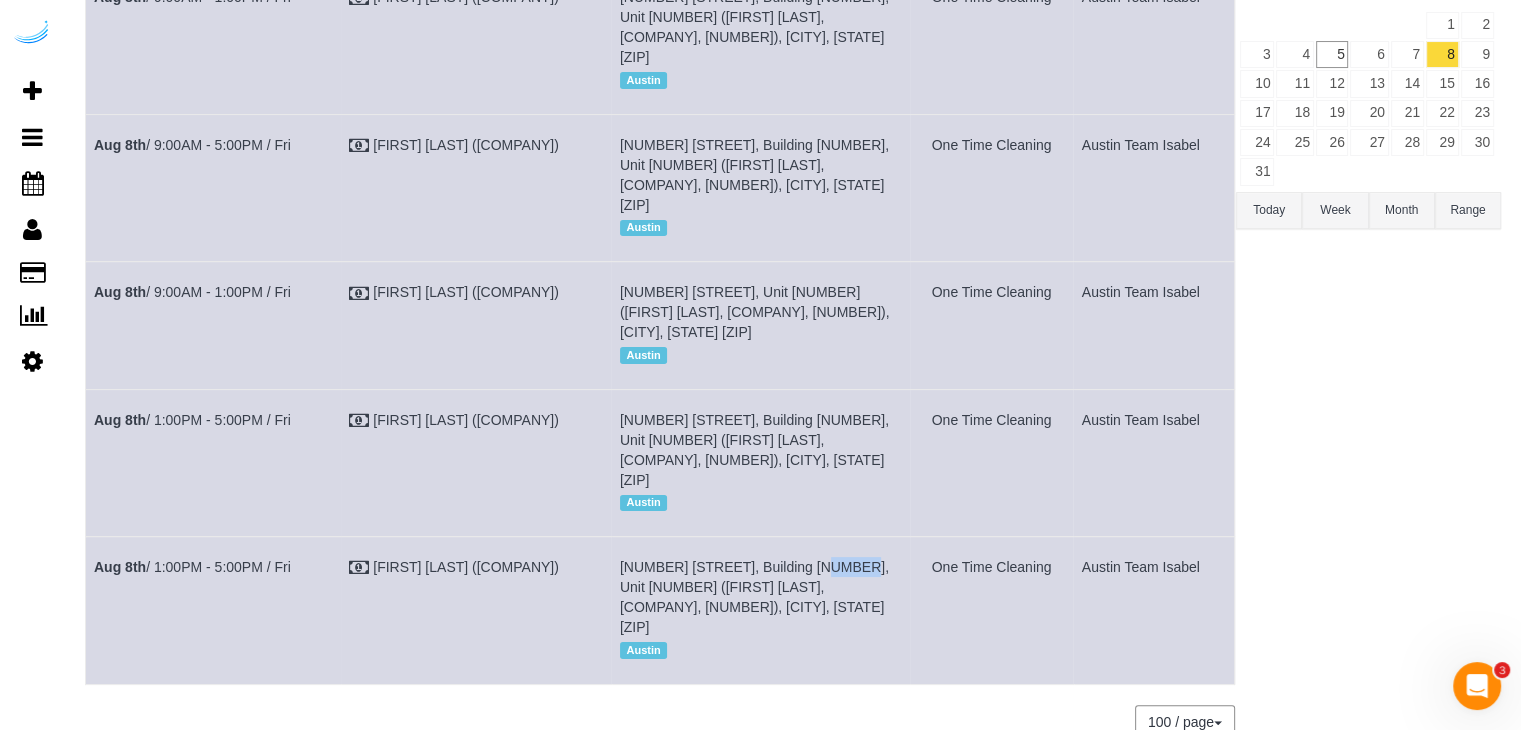 drag, startPoint x: 822, startPoint y: 482, endPoint x: 791, endPoint y: 484, distance: 31.06445 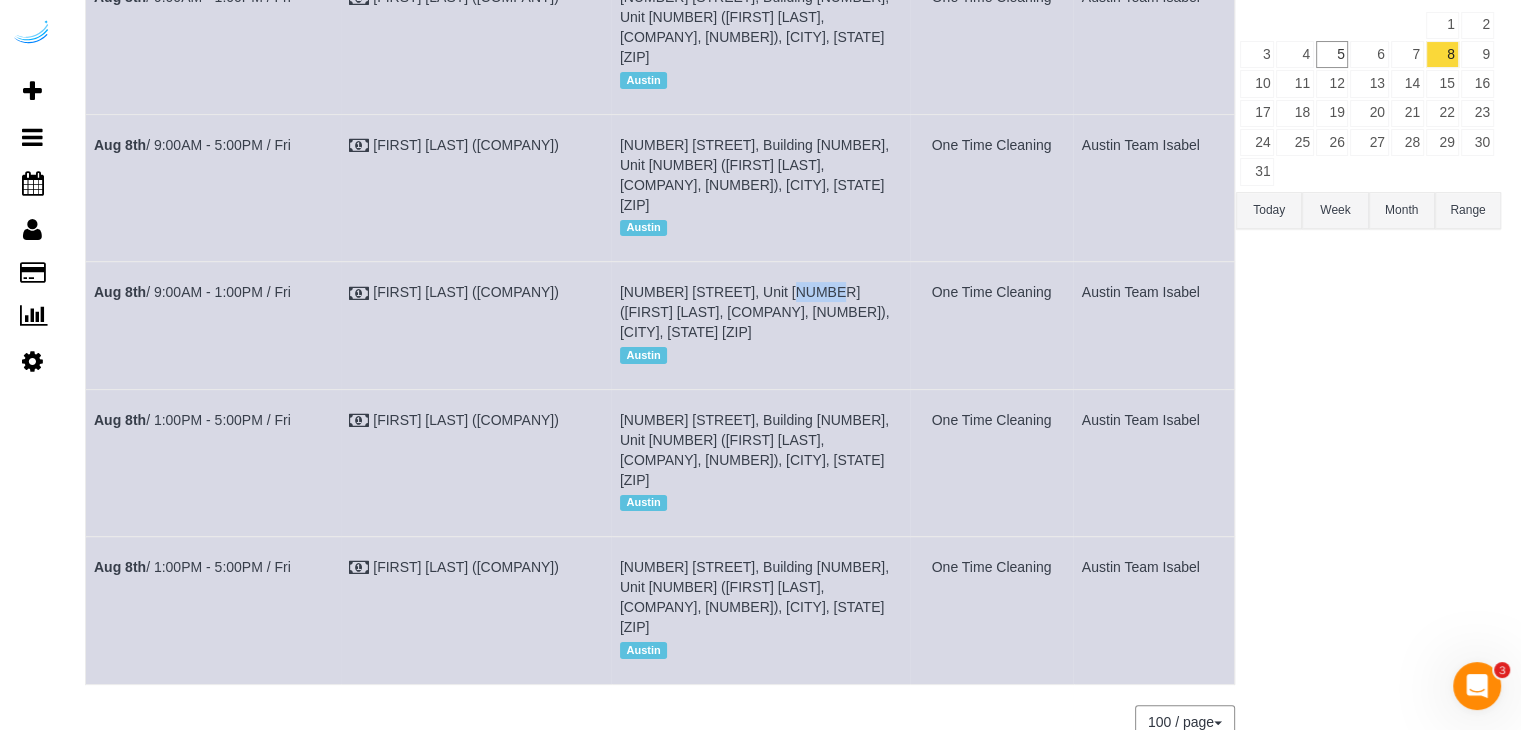 drag, startPoint x: 784, startPoint y: 247, endPoint x: 751, endPoint y: 255, distance: 33.955853 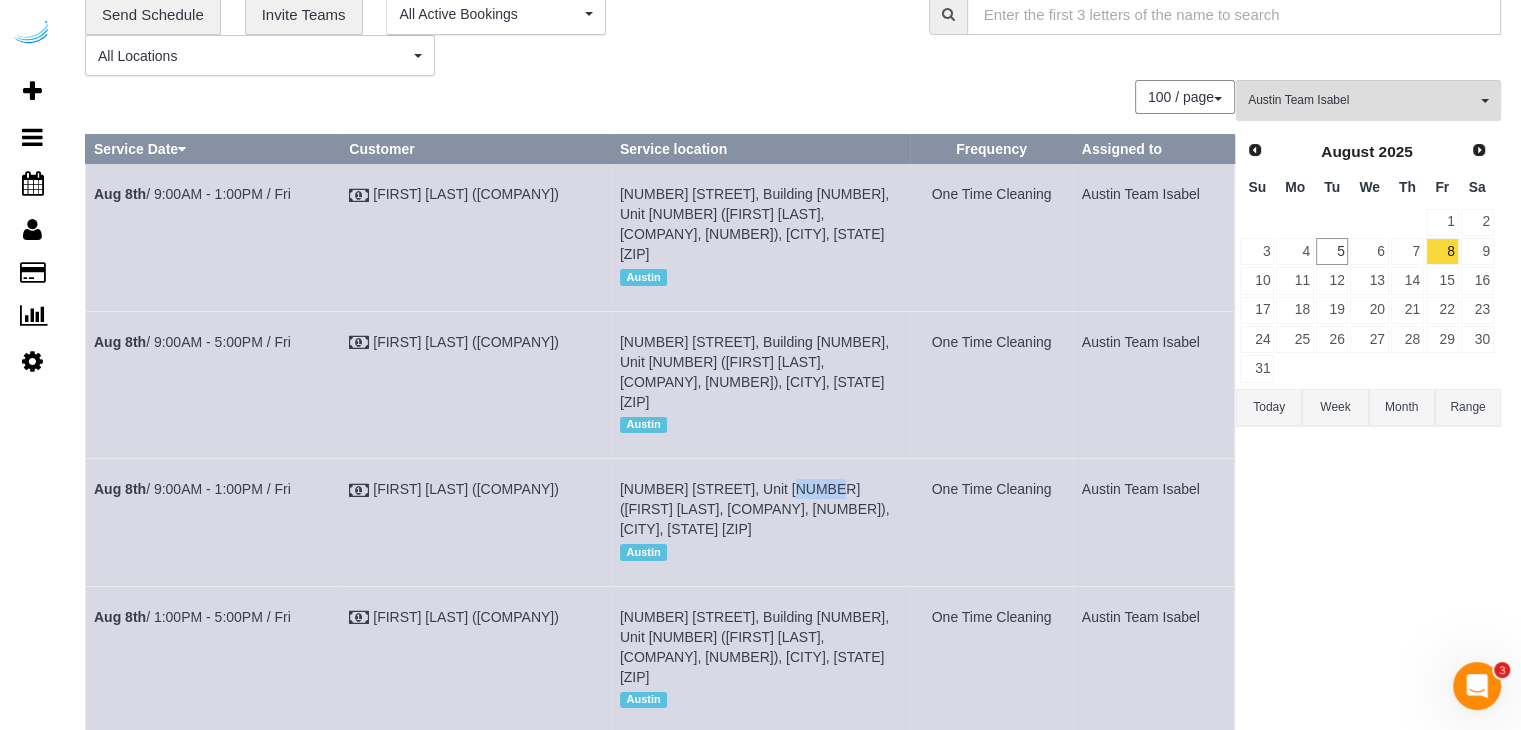 scroll, scrollTop: 76, scrollLeft: 0, axis: vertical 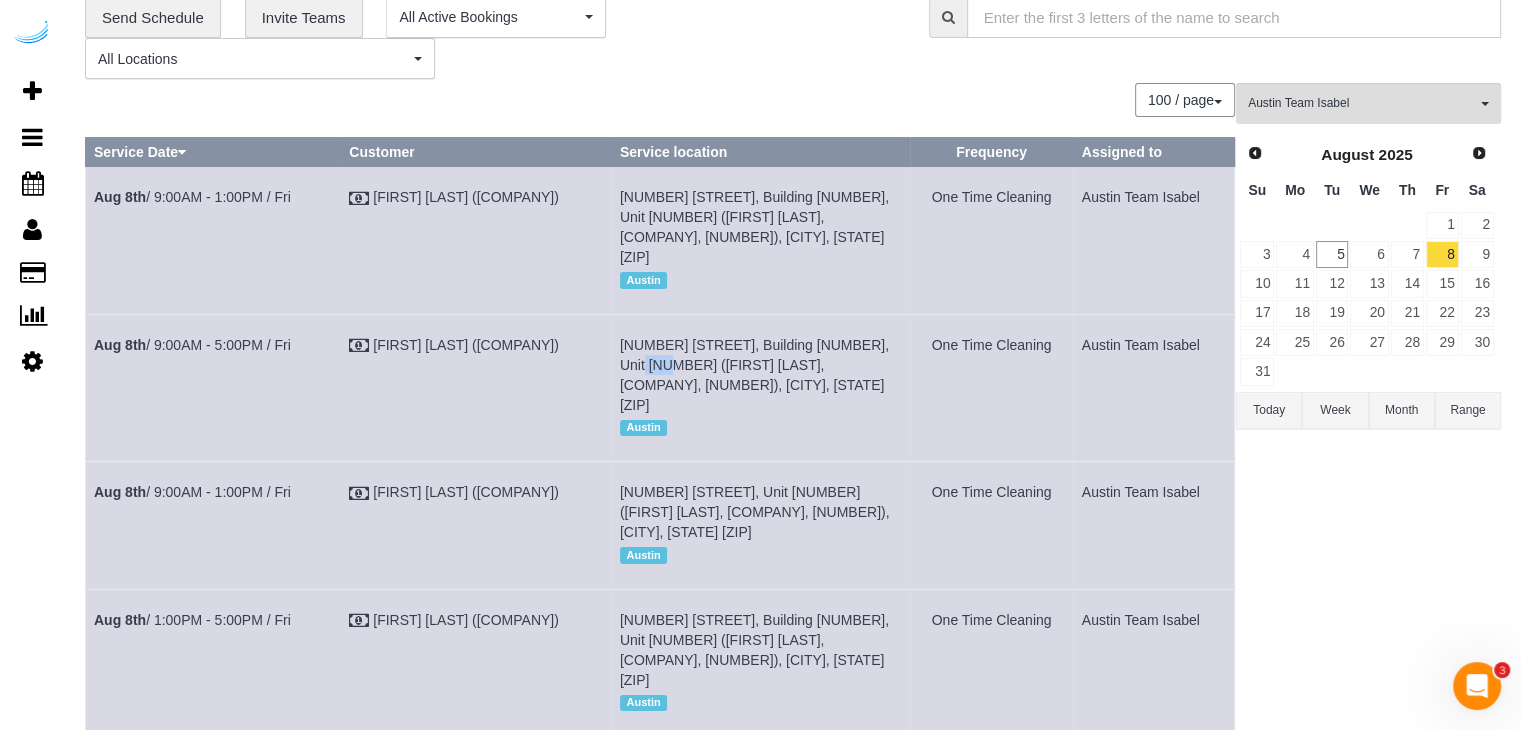 drag, startPoint x: 882, startPoint y: 329, endPoint x: 852, endPoint y: 331, distance: 30.066593 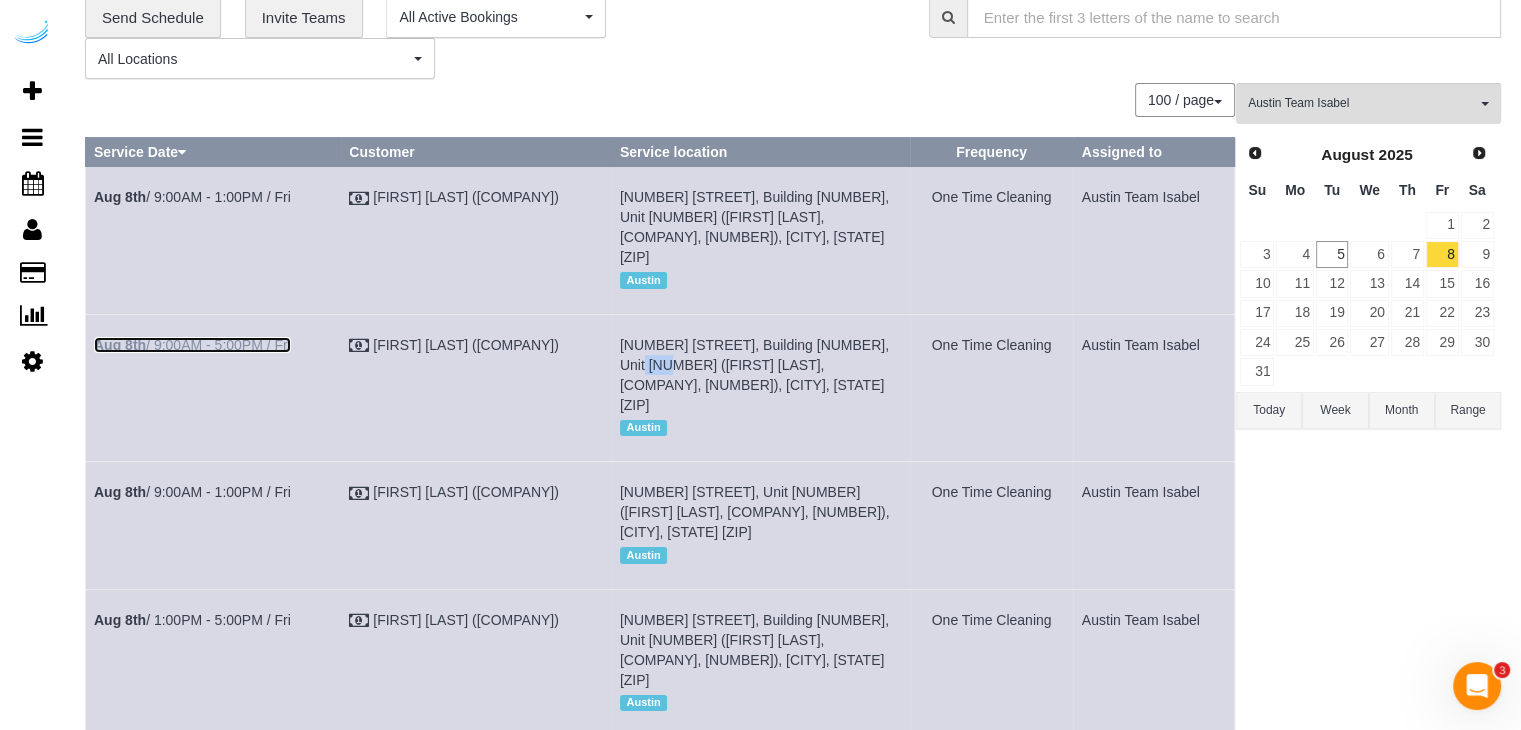 click on "Aug 8th
/ 9:00AM - 5:00PM / Fri" at bounding box center [192, 345] 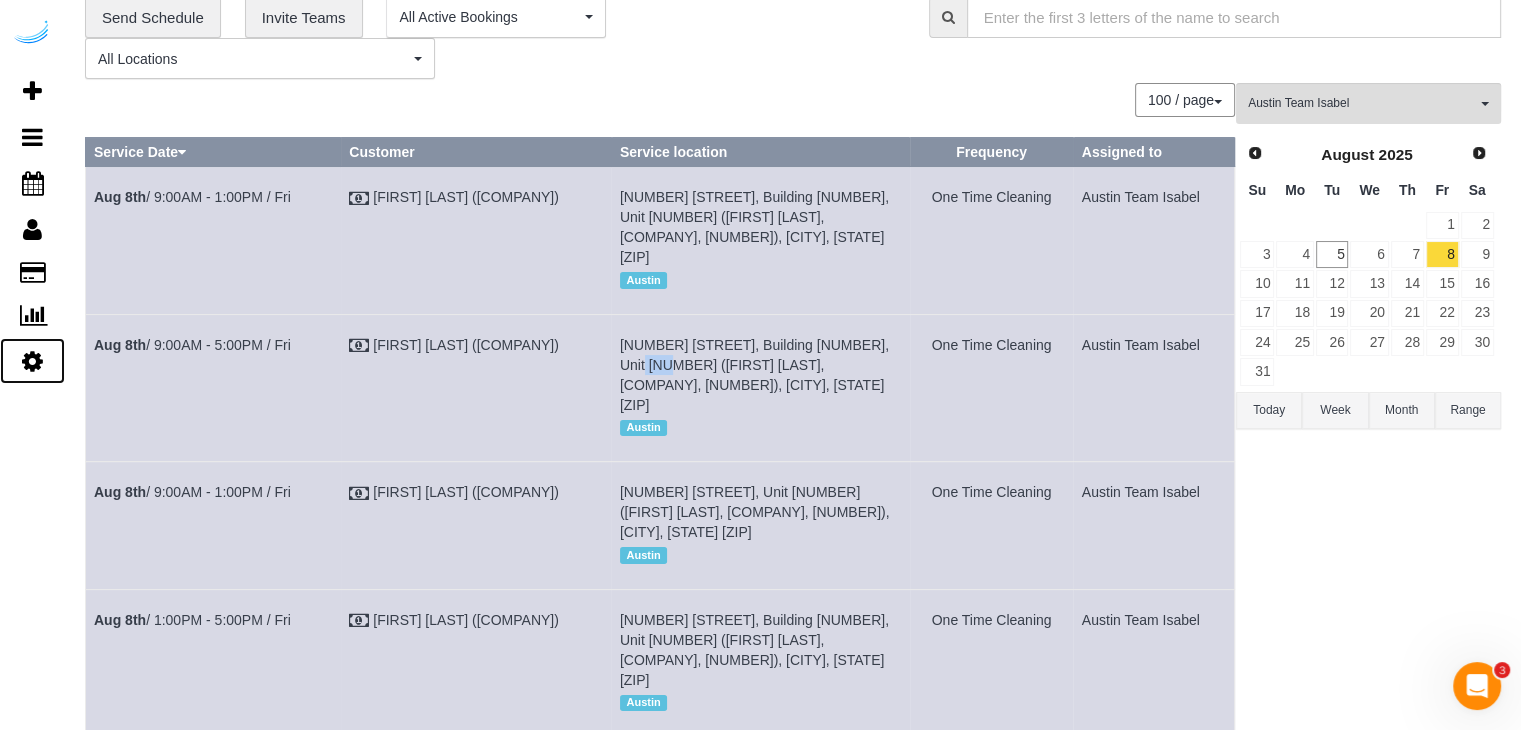 click on "Settings" at bounding box center [32, 361] 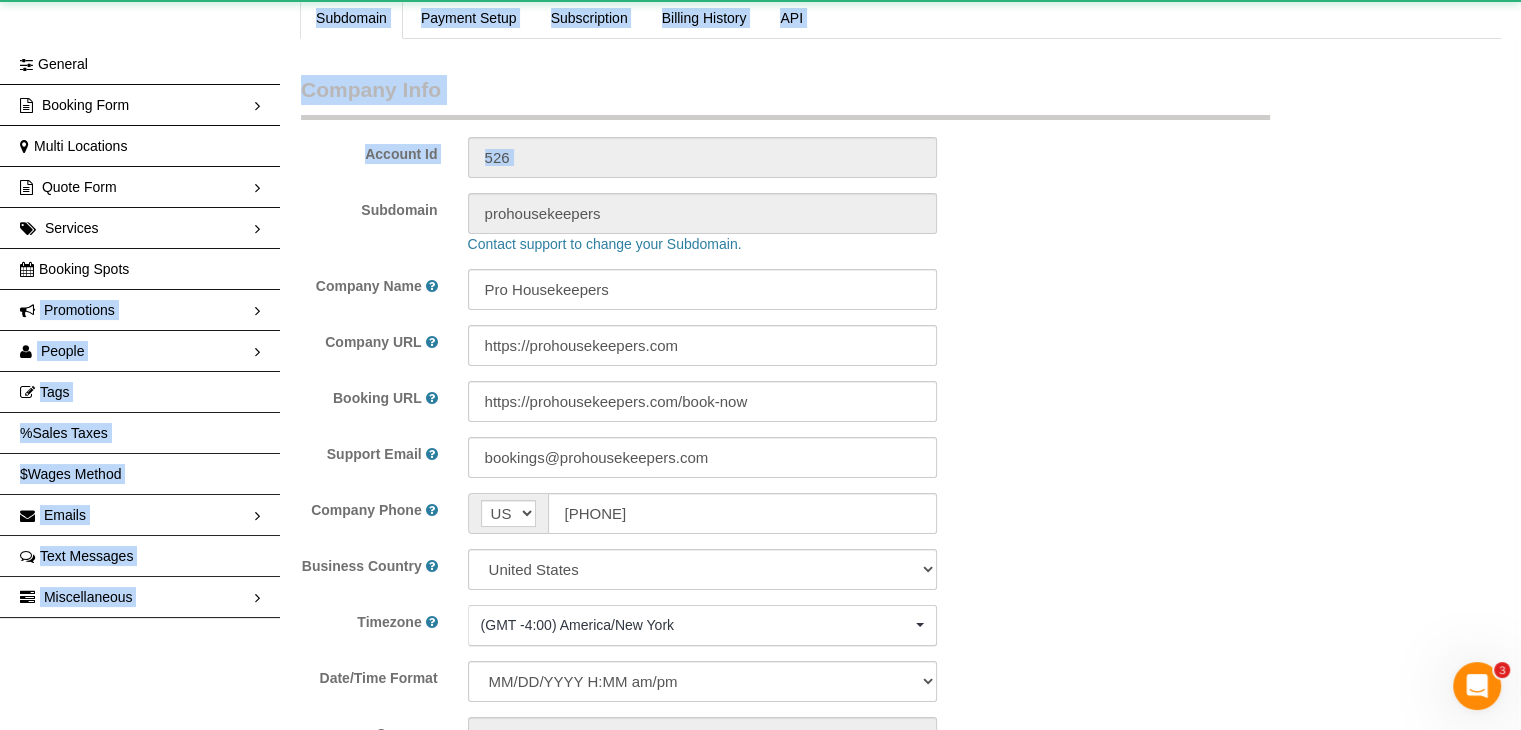 scroll, scrollTop: 0, scrollLeft: 0, axis: both 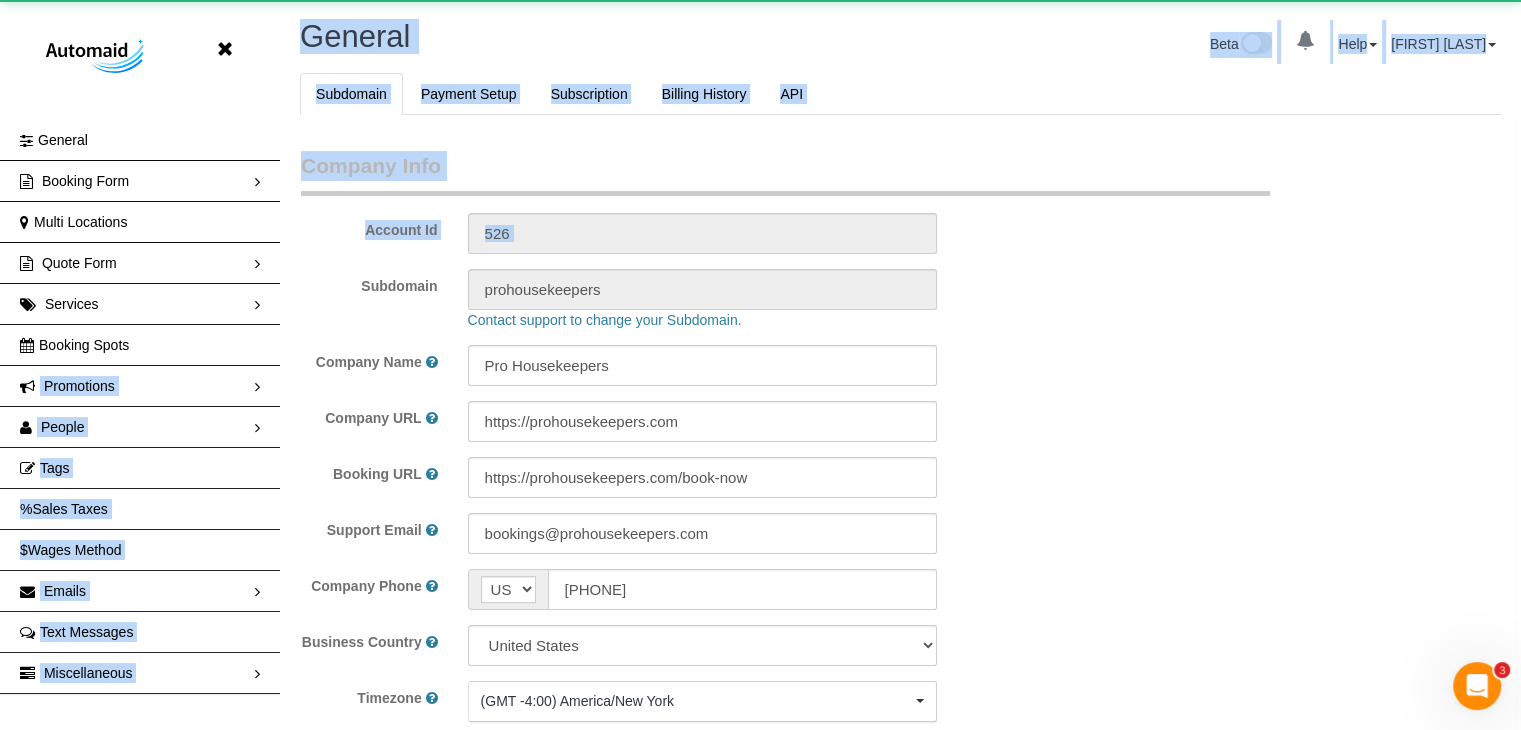 click on "Beta
Close Settings
General
Booking Form
Install Form
Customize Form Fields
Default Form Designer
Premium Booking Form Designer
Booking Form Confirmation
Multi Locations
Quote Form
Install Form
Default Form Designer
Services" at bounding box center [760, 2225] 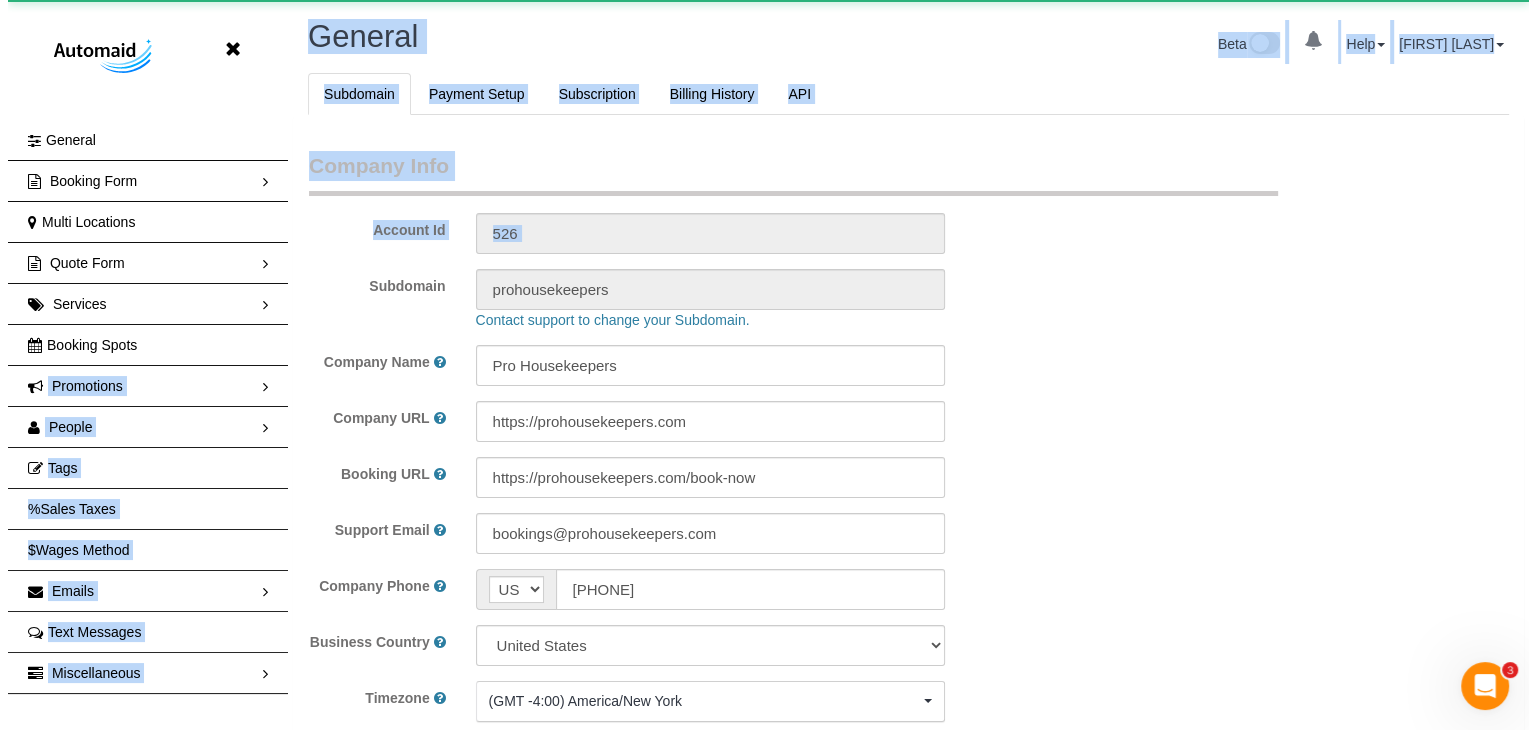 scroll, scrollTop: 4446, scrollLeft: 1520, axis: both 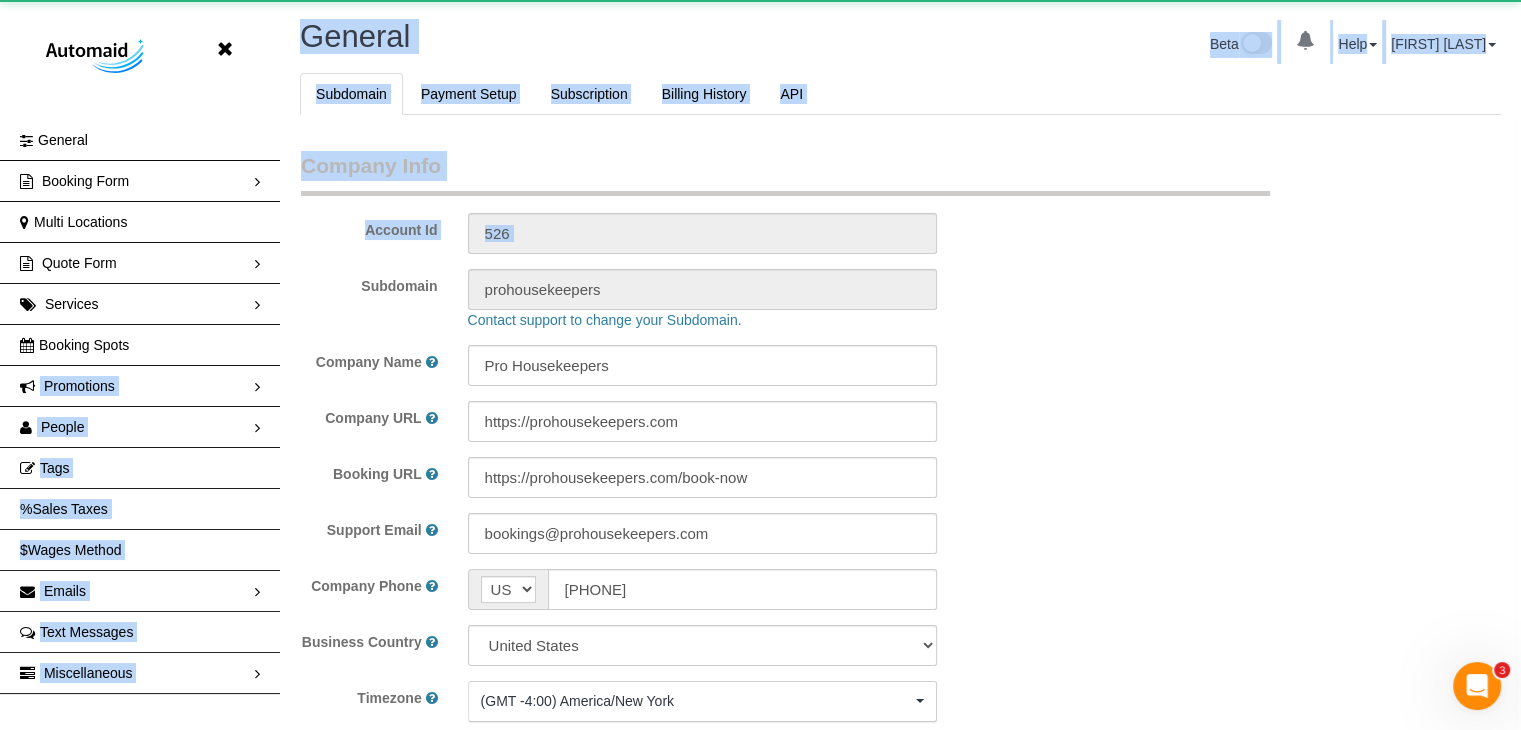 select on "1" 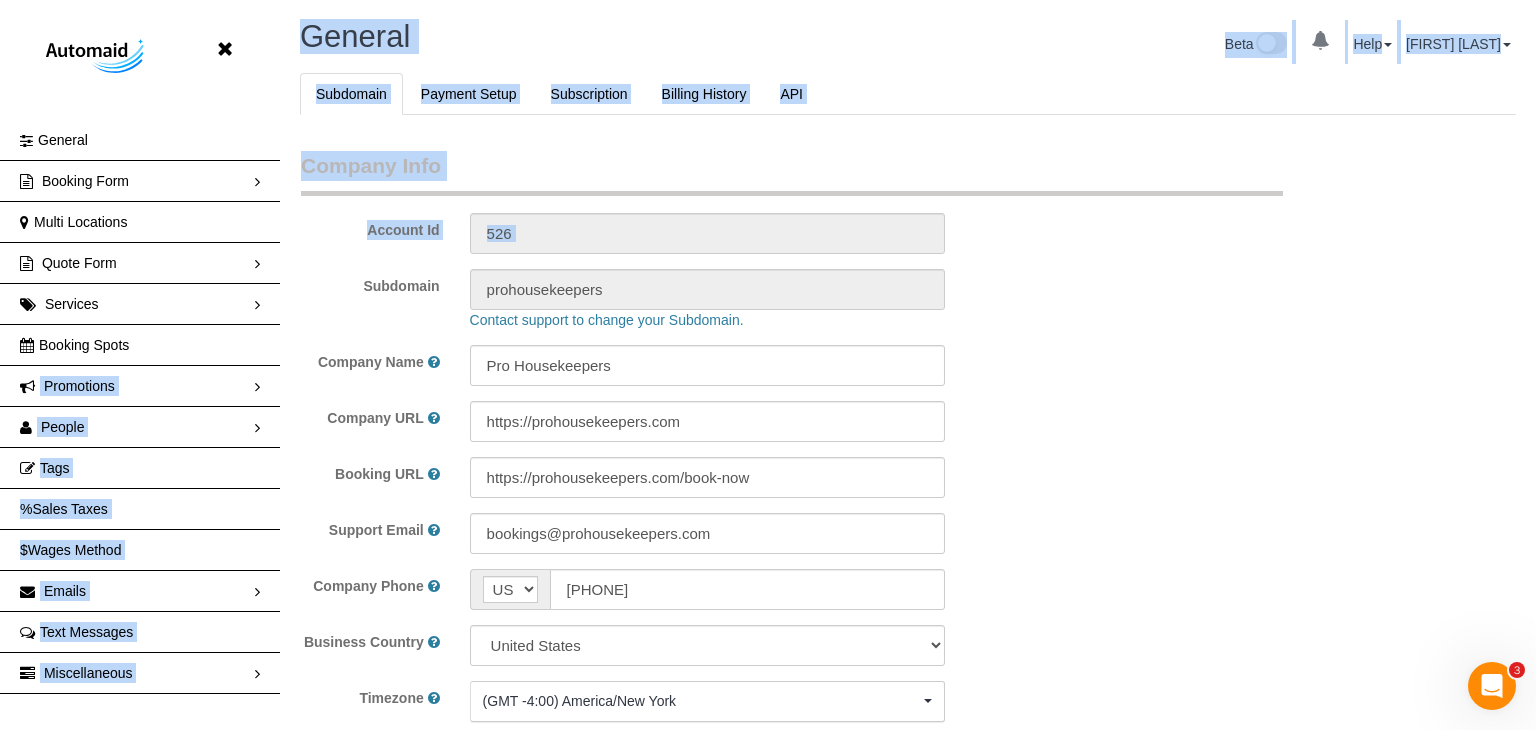 scroll, scrollTop: 144, scrollLeft: 1536, axis: both 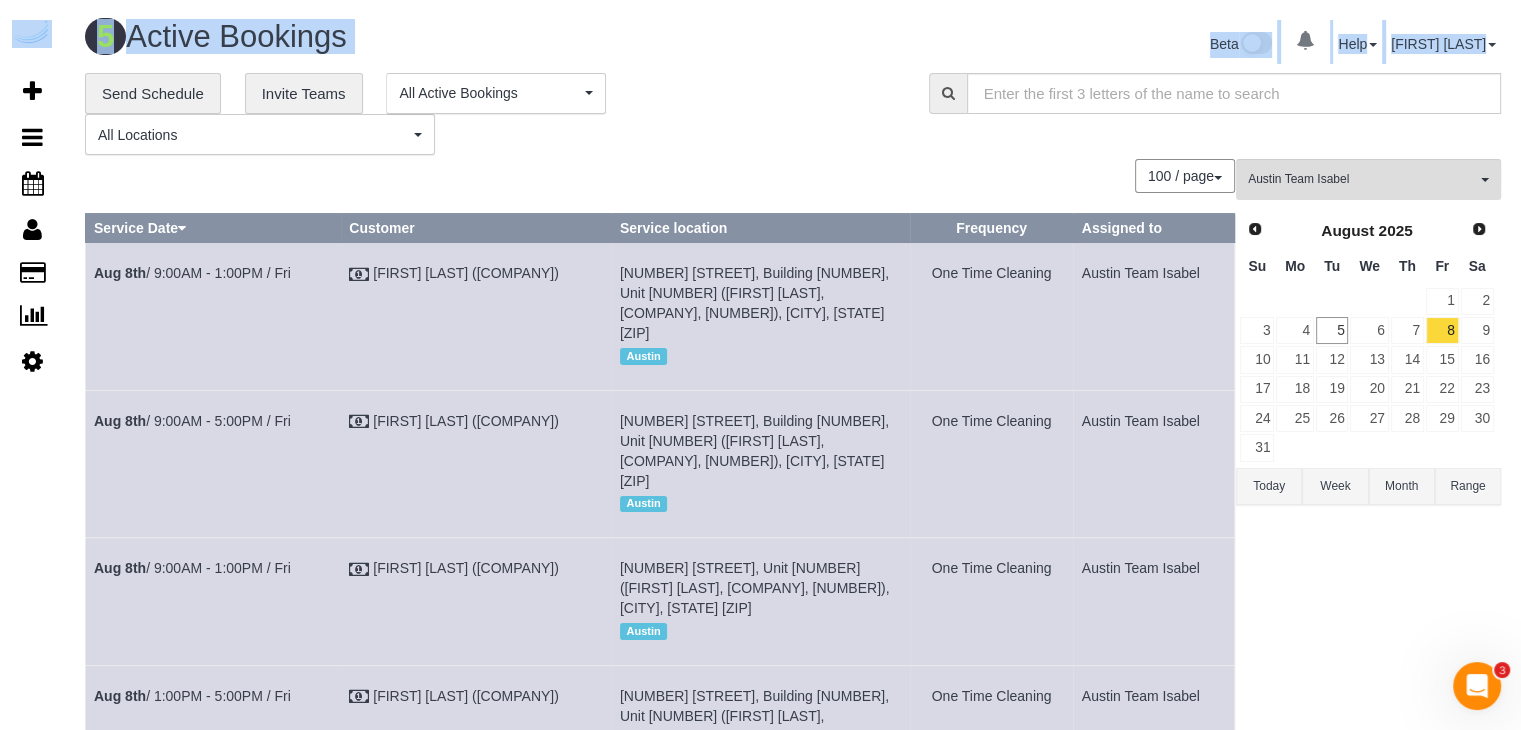 click on "100 / page
10 / page
20 / page
30 / page
40 / page
50 / page
100 / page" at bounding box center (660, 176) 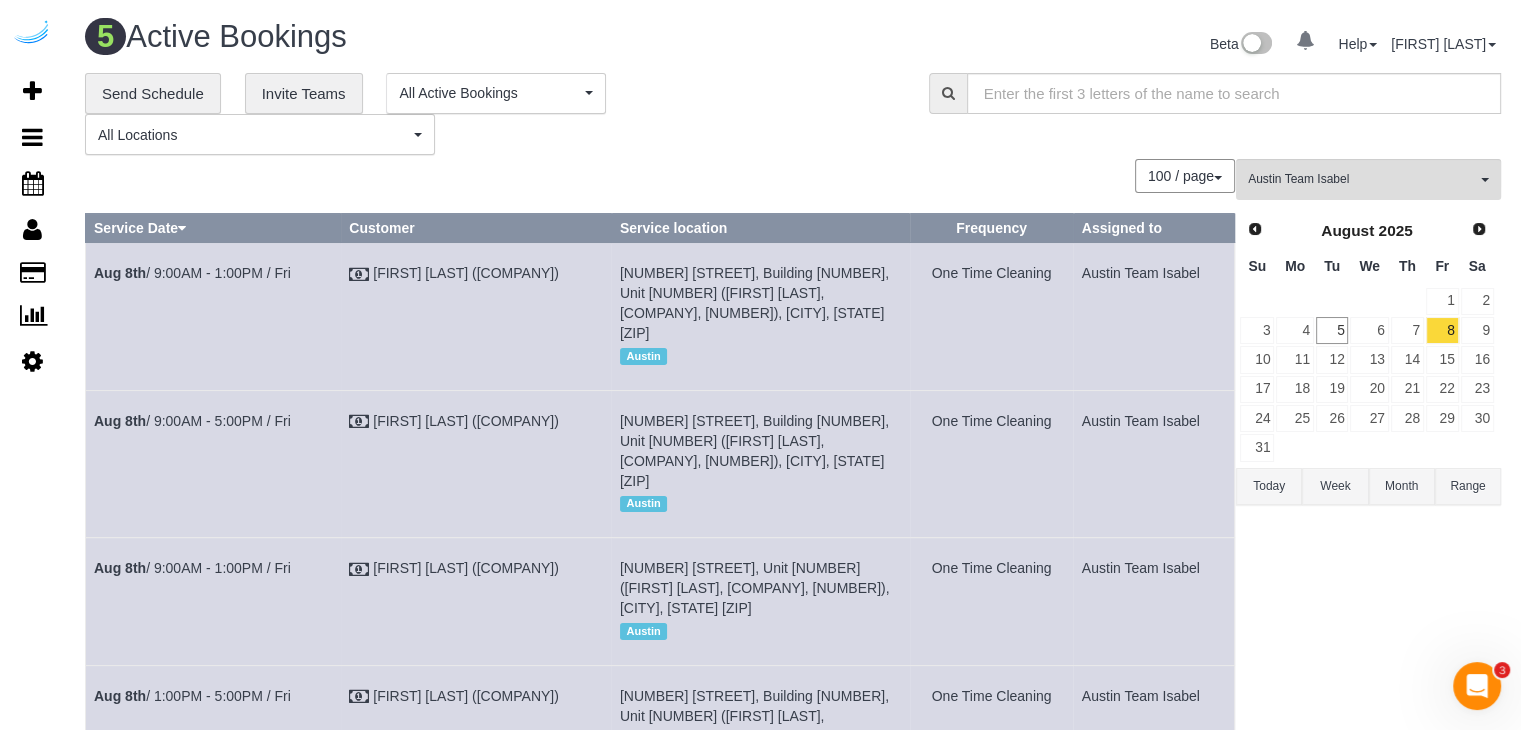 drag, startPoint x: 252, startPoint y: 412, endPoint x: 99, endPoint y: 433, distance: 154.43445 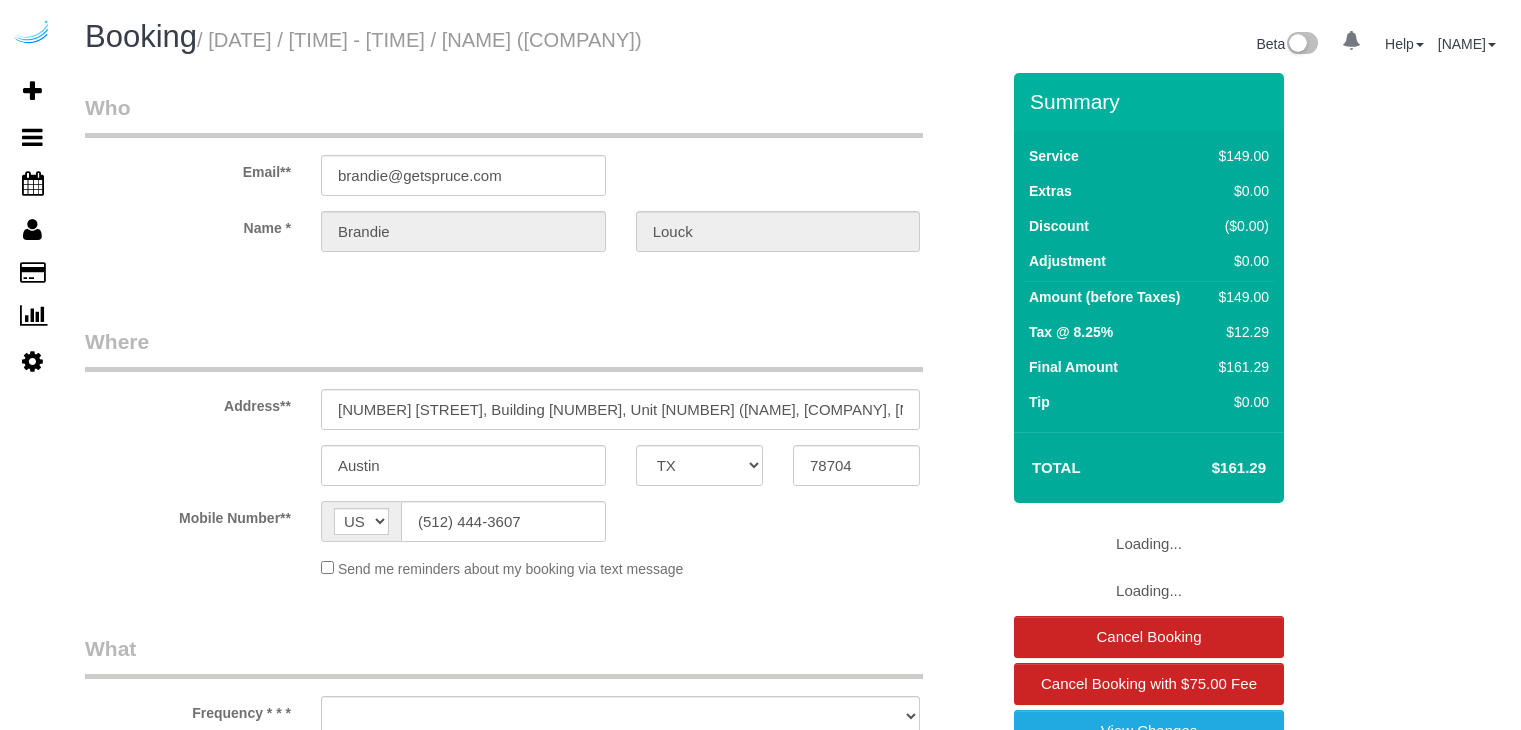 select on "TX" 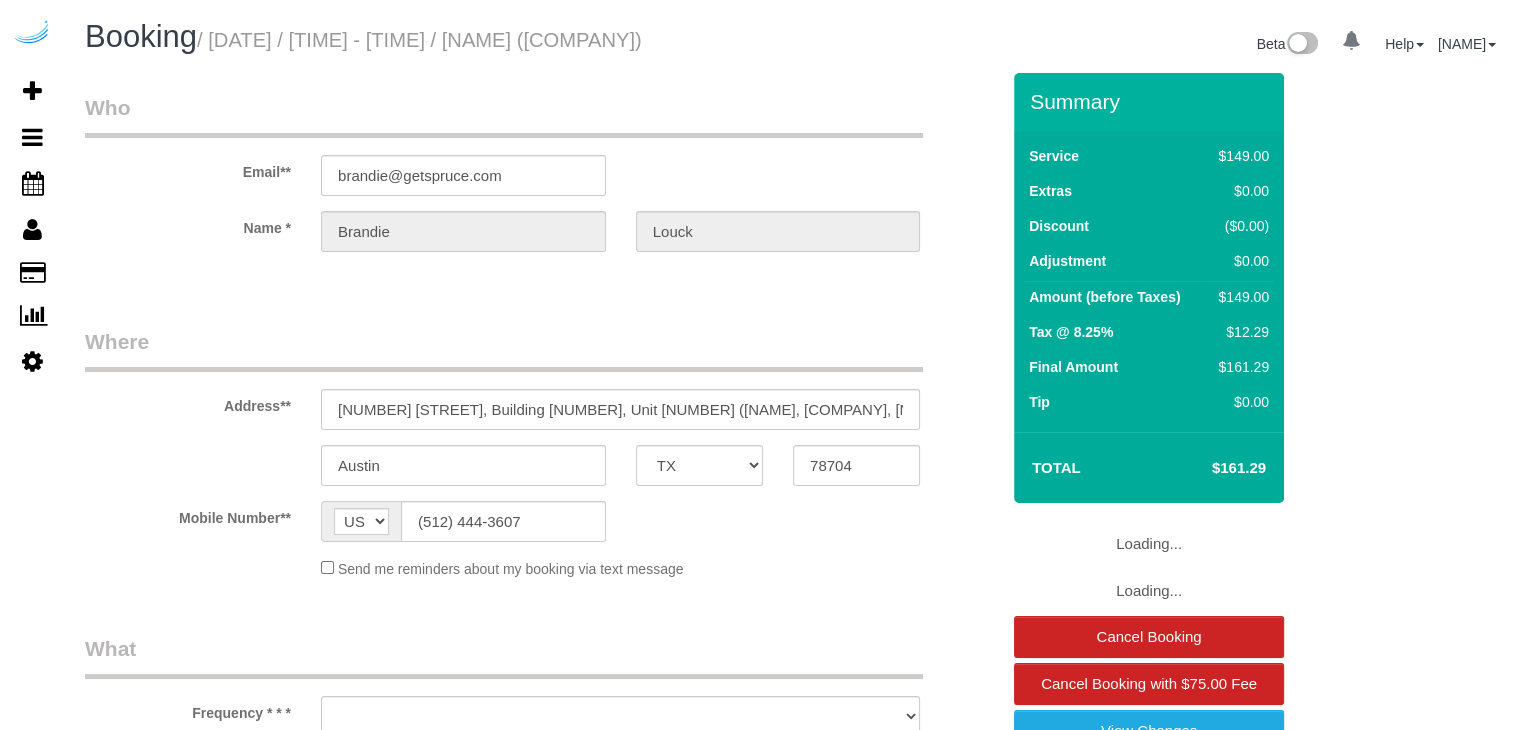 select on "object:607" 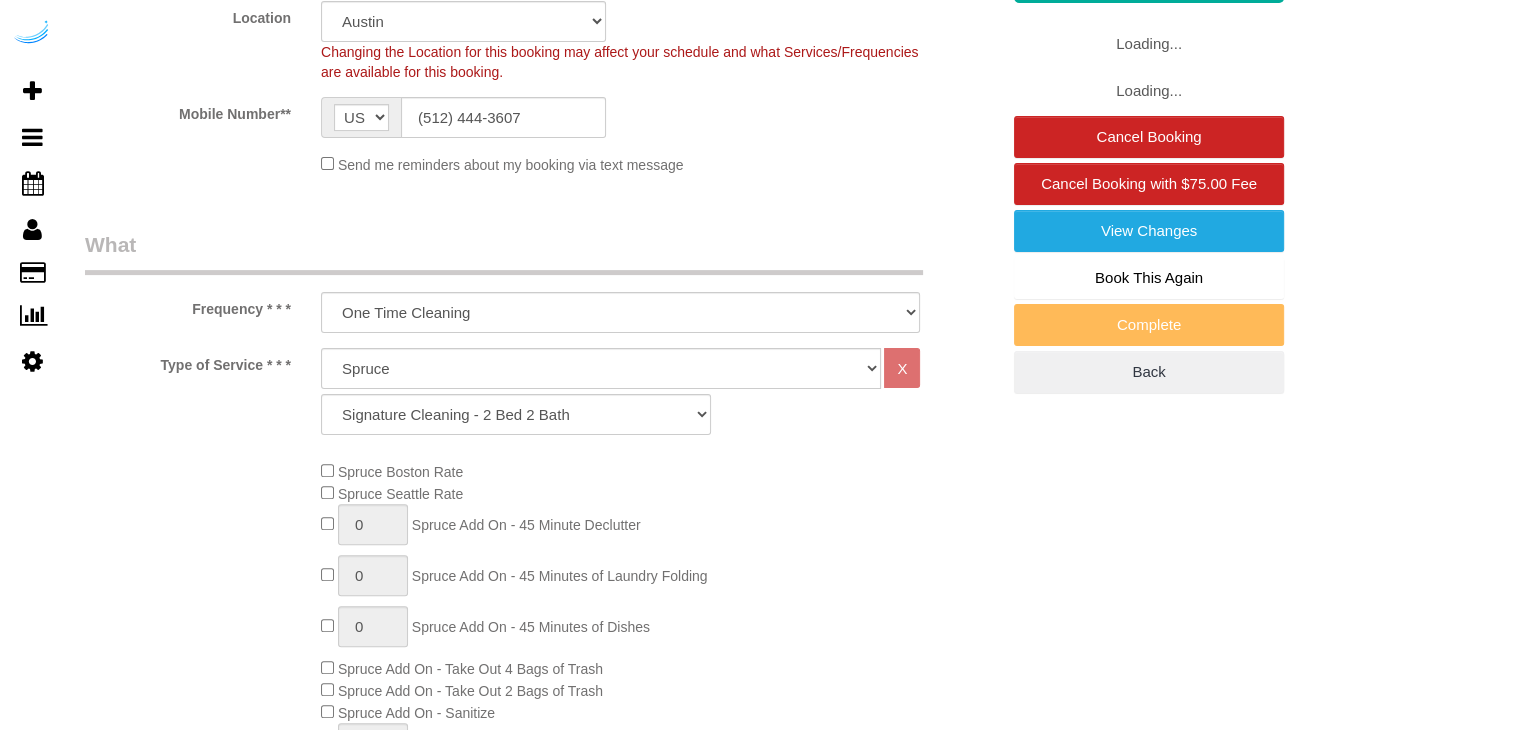 select on "object:799" 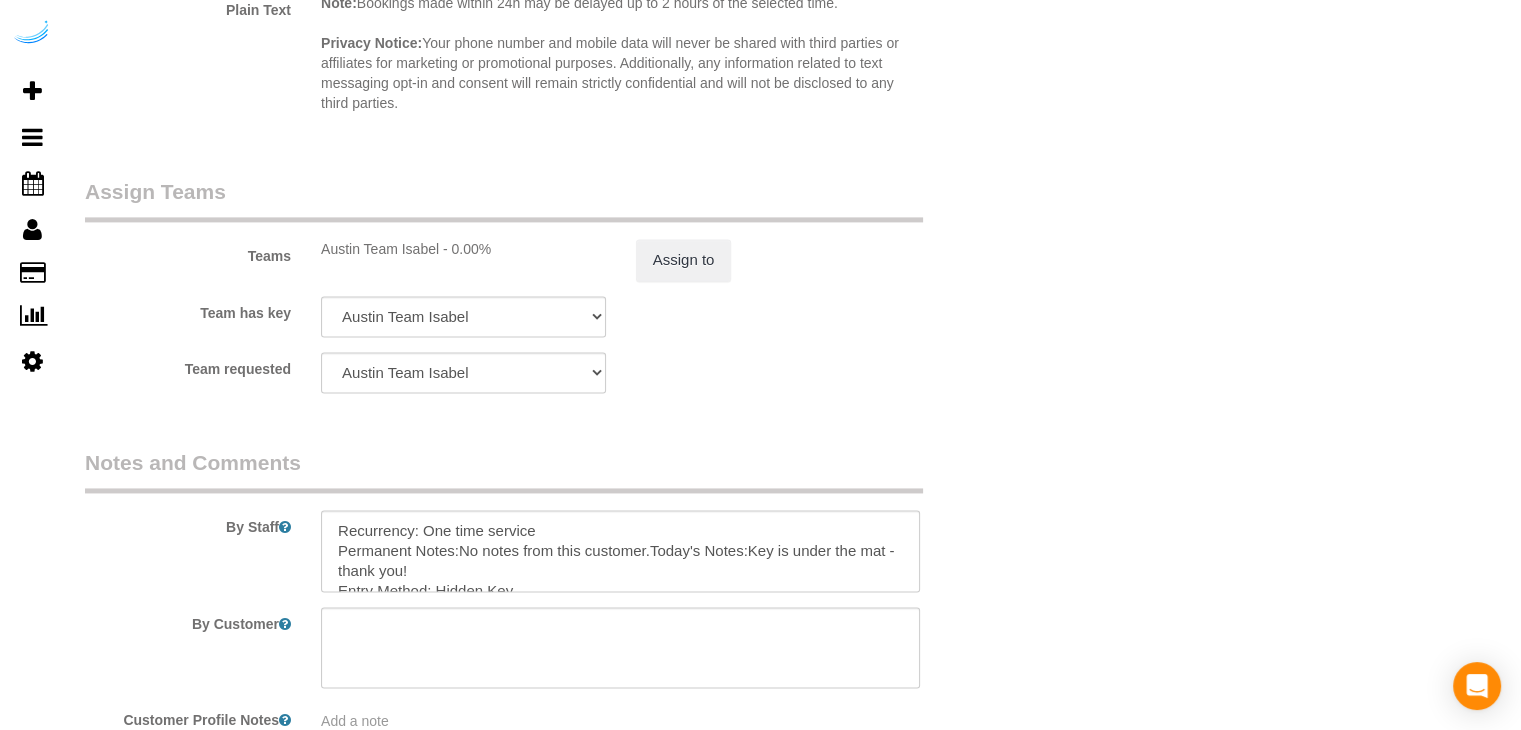 scroll, scrollTop: 2803, scrollLeft: 0, axis: vertical 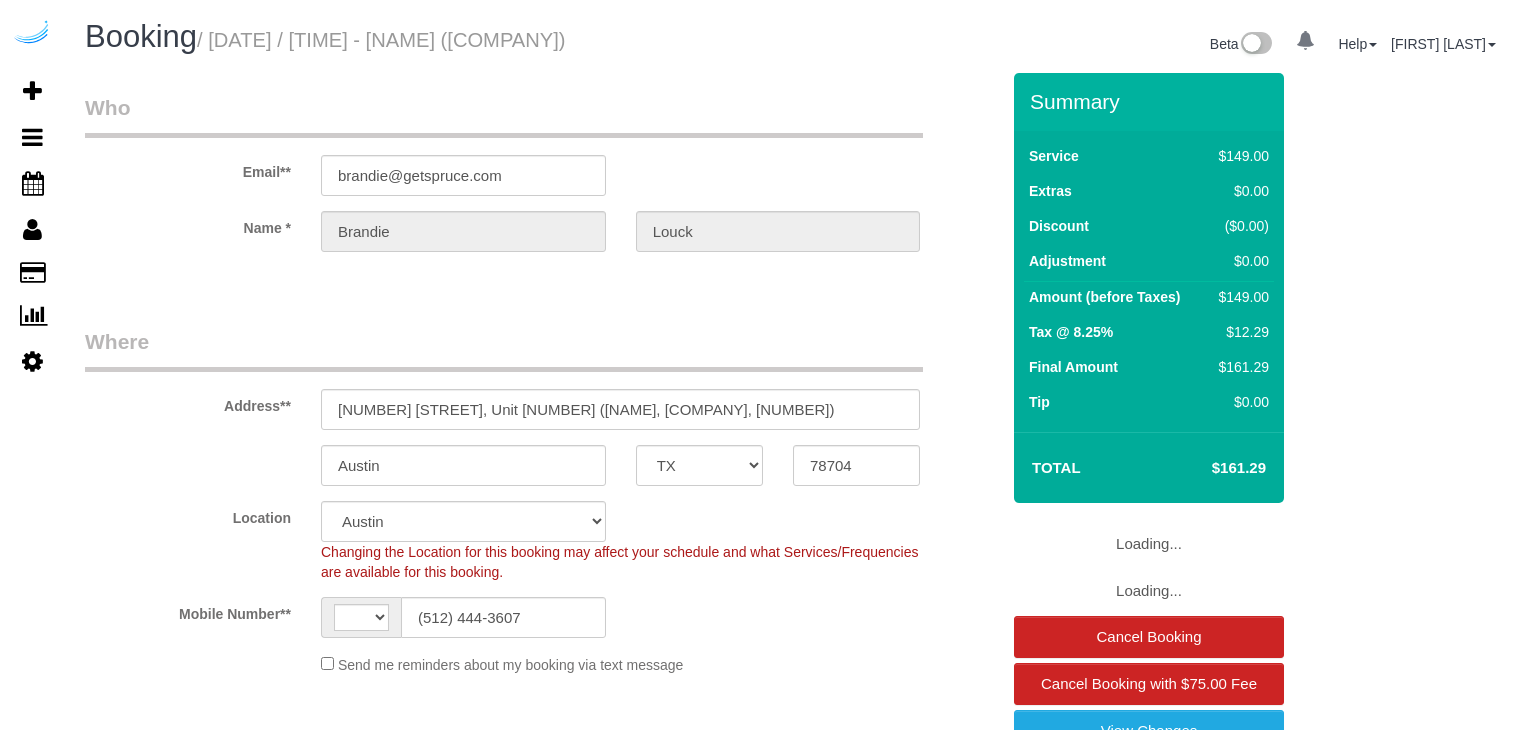 select on "TX" 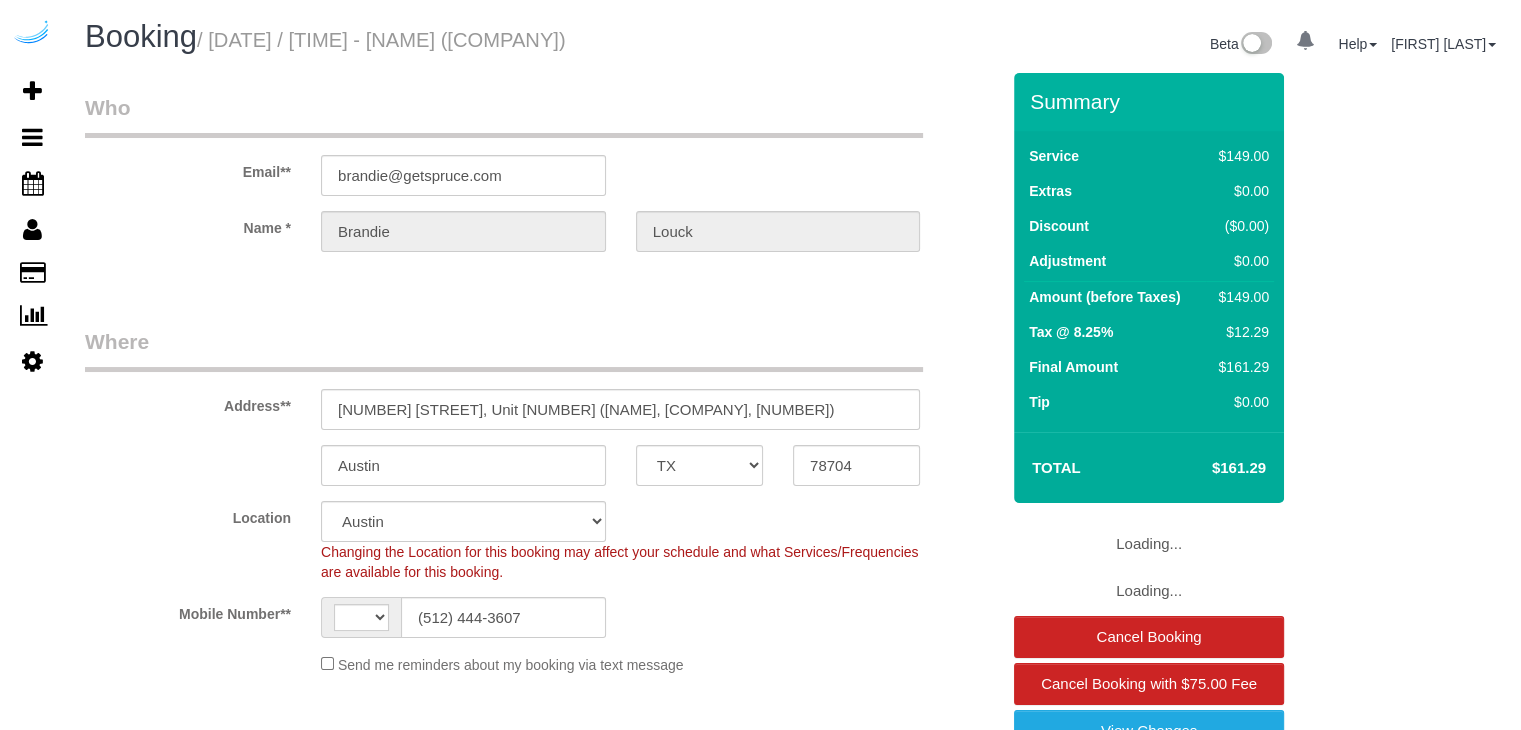 select on "string:US" 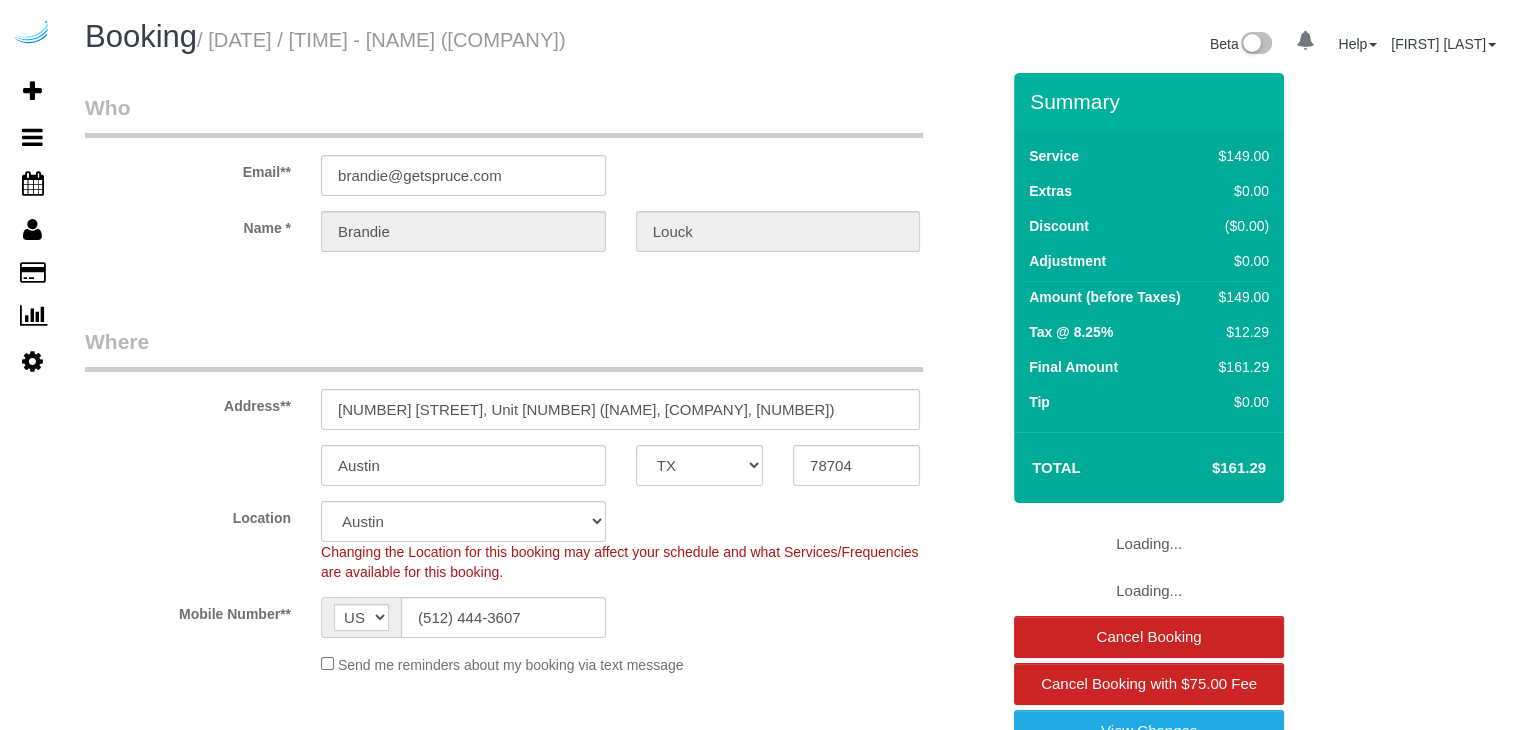 select on "object:799" 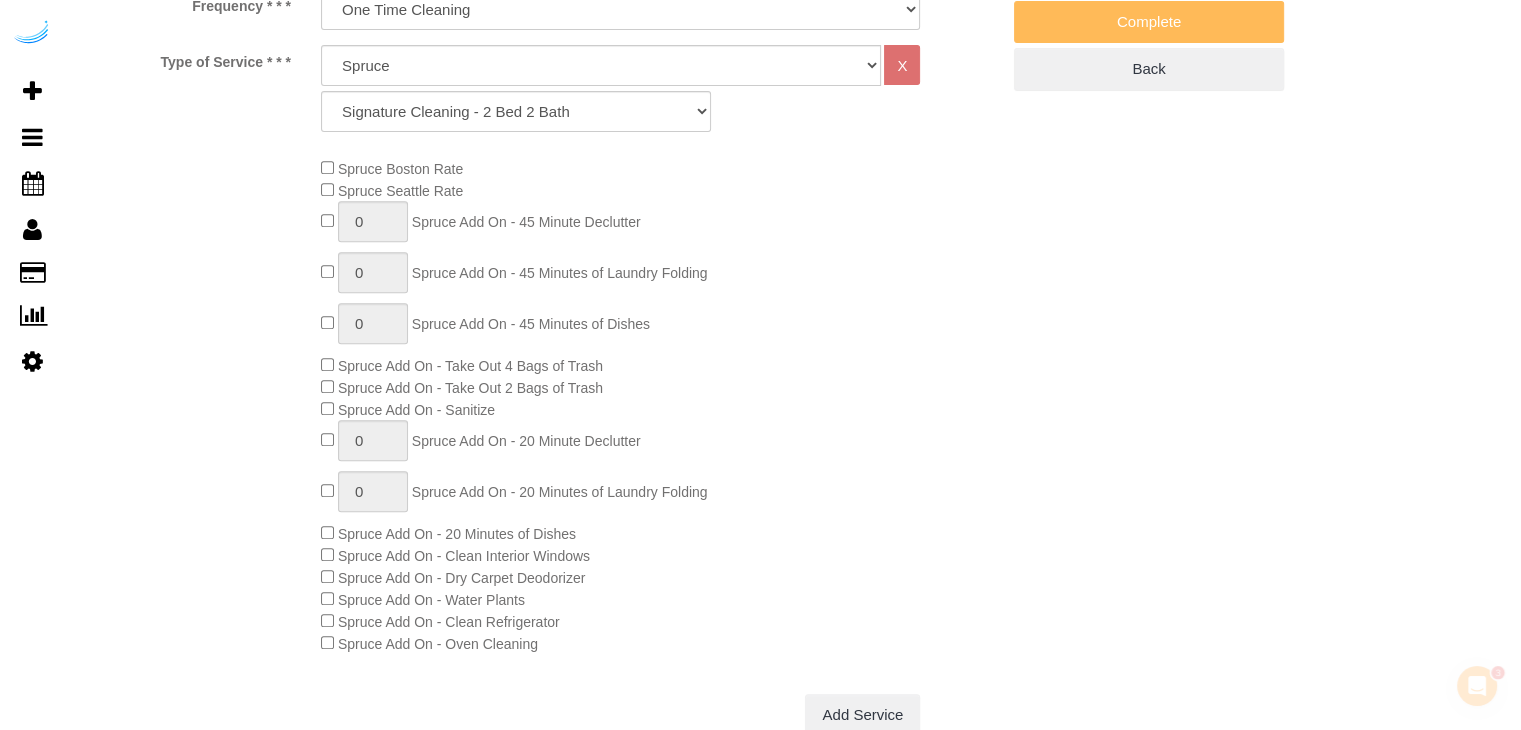 scroll, scrollTop: 0, scrollLeft: 0, axis: both 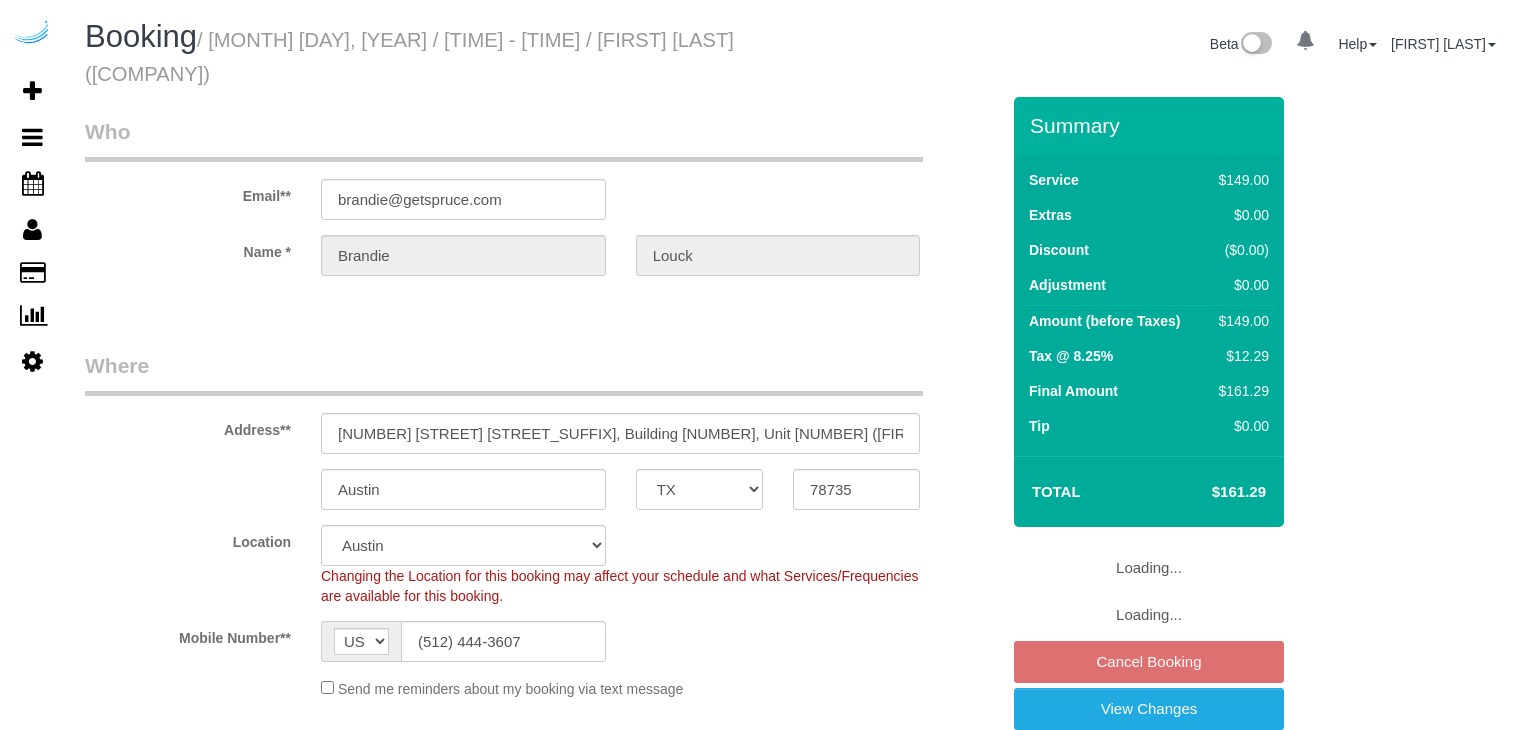 select on "TX" 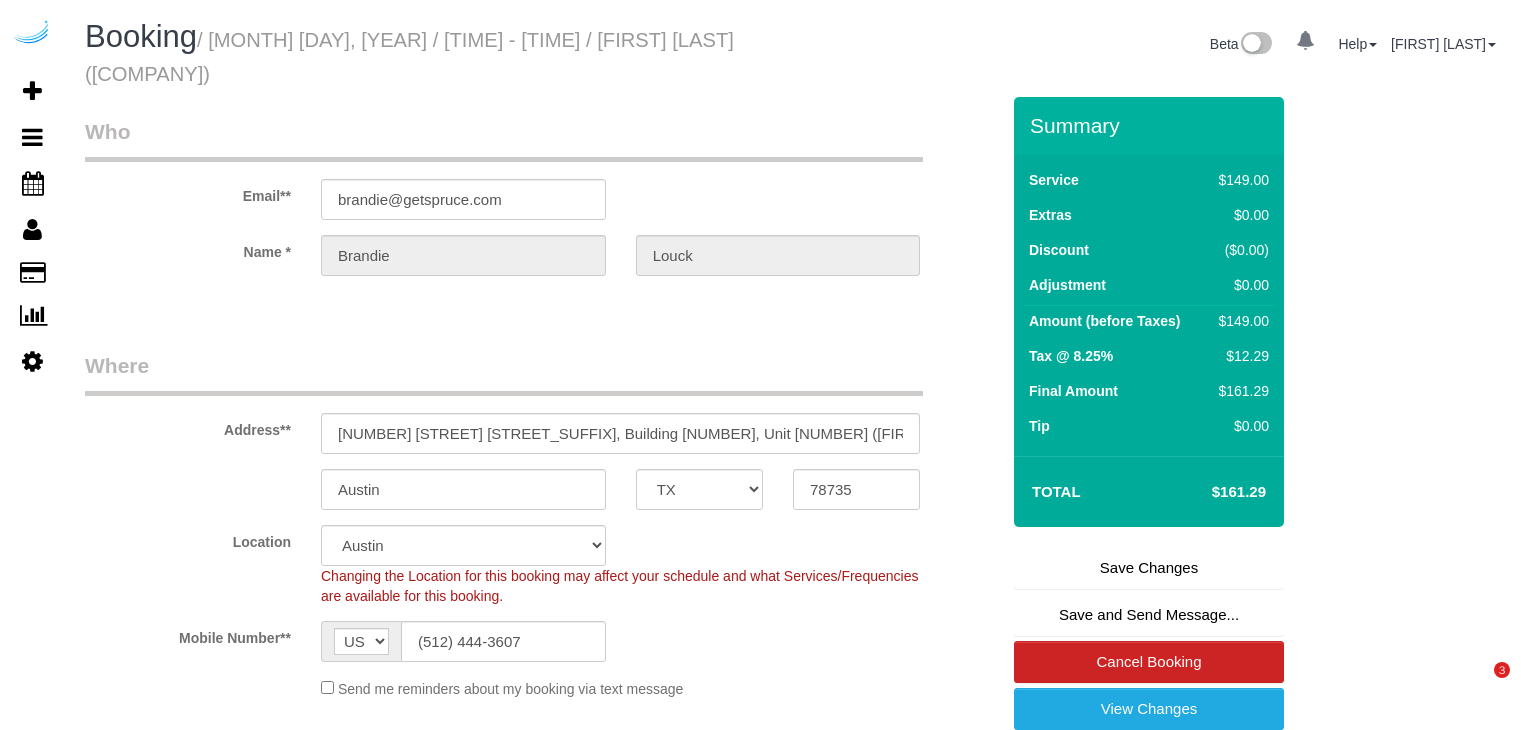 scroll, scrollTop: 0, scrollLeft: 0, axis: both 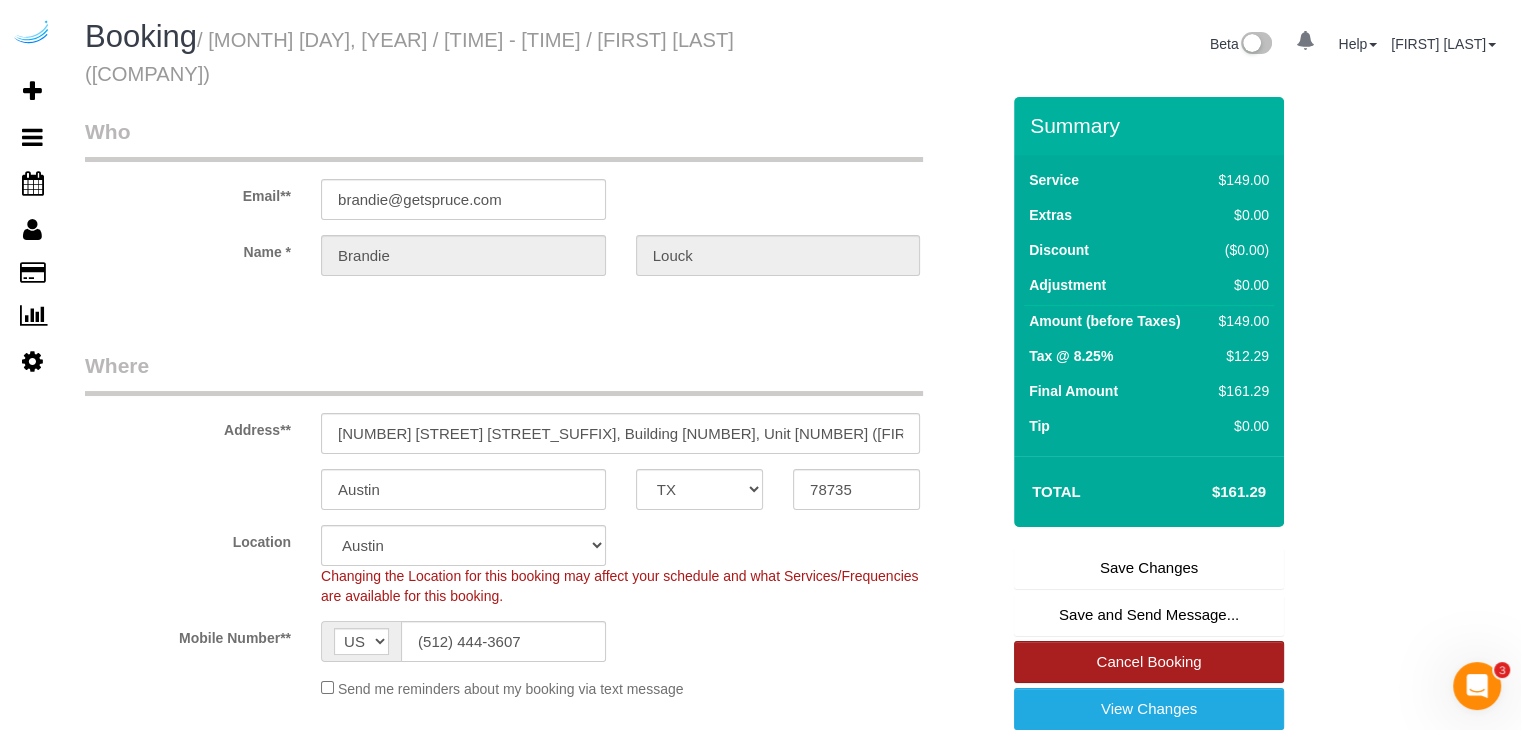 click on "Cancel Booking" at bounding box center (1149, 662) 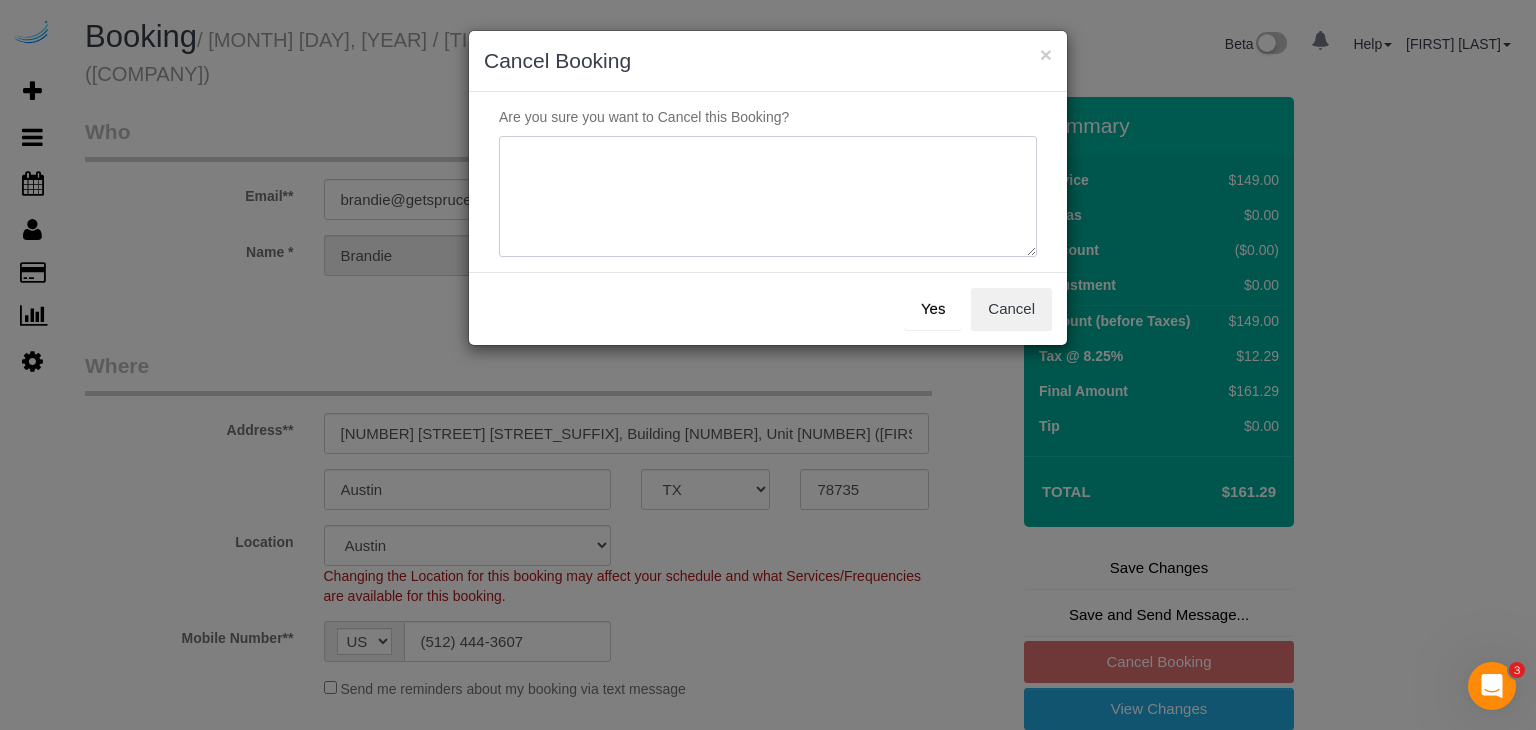 click at bounding box center [768, 197] 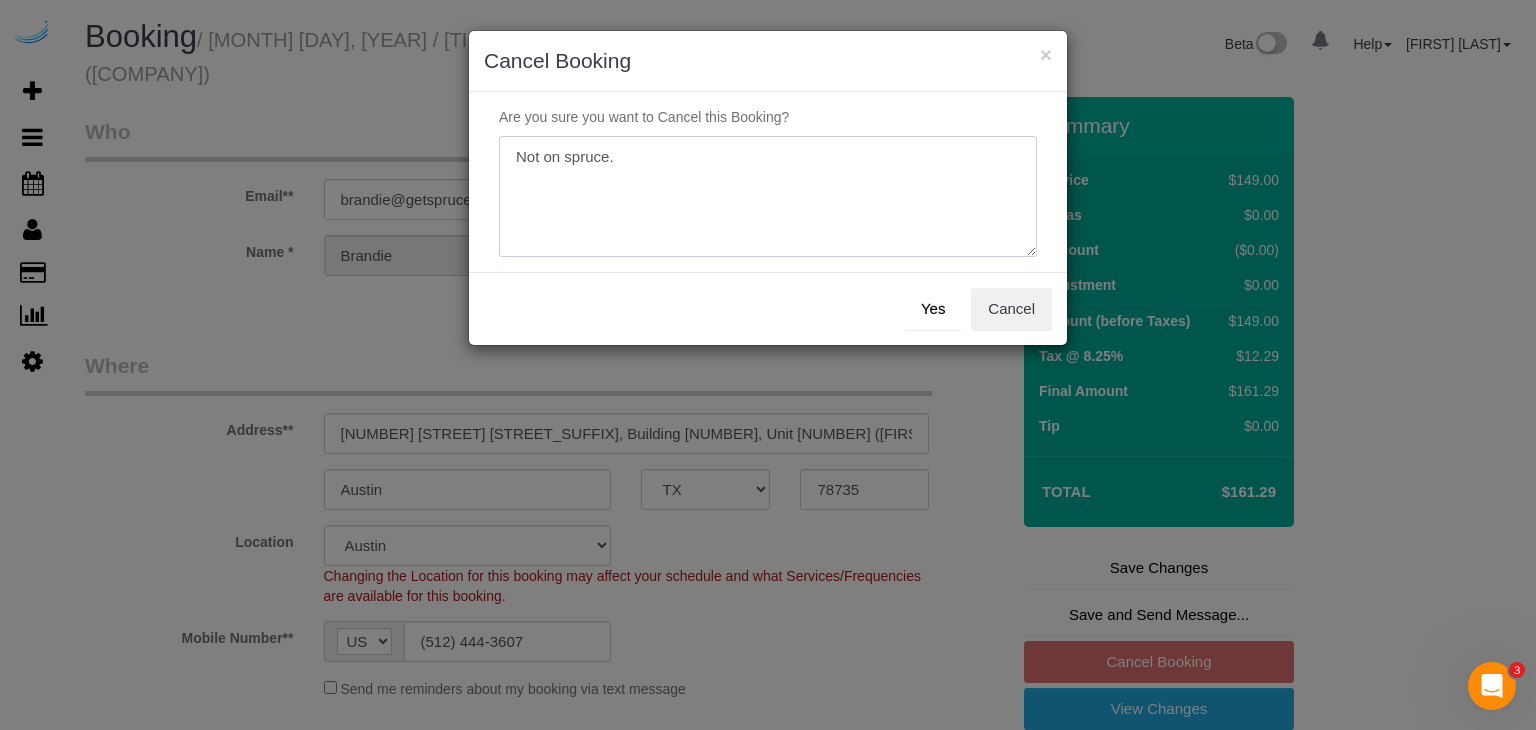 type on "Not on spruce." 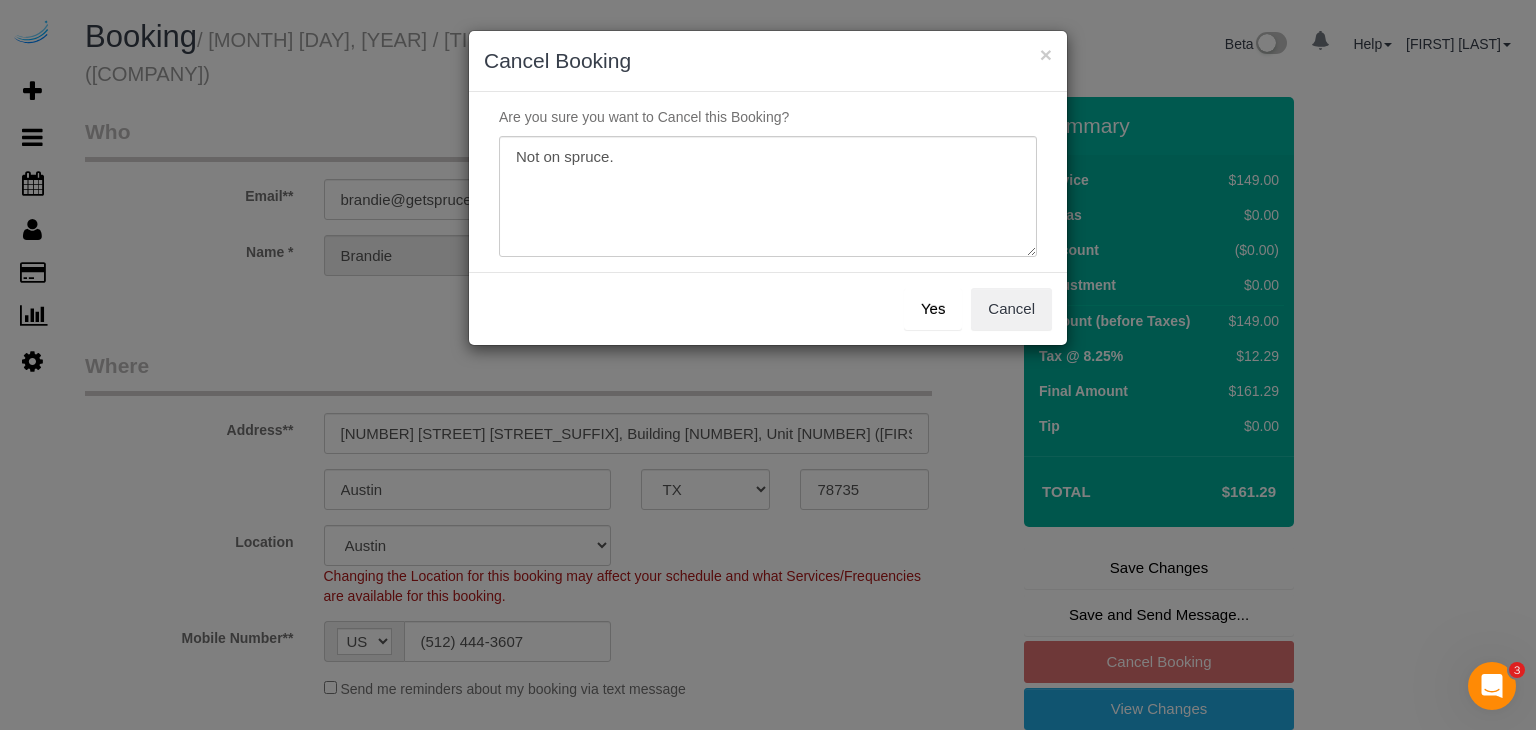 click on "Yes" at bounding box center (933, 309) 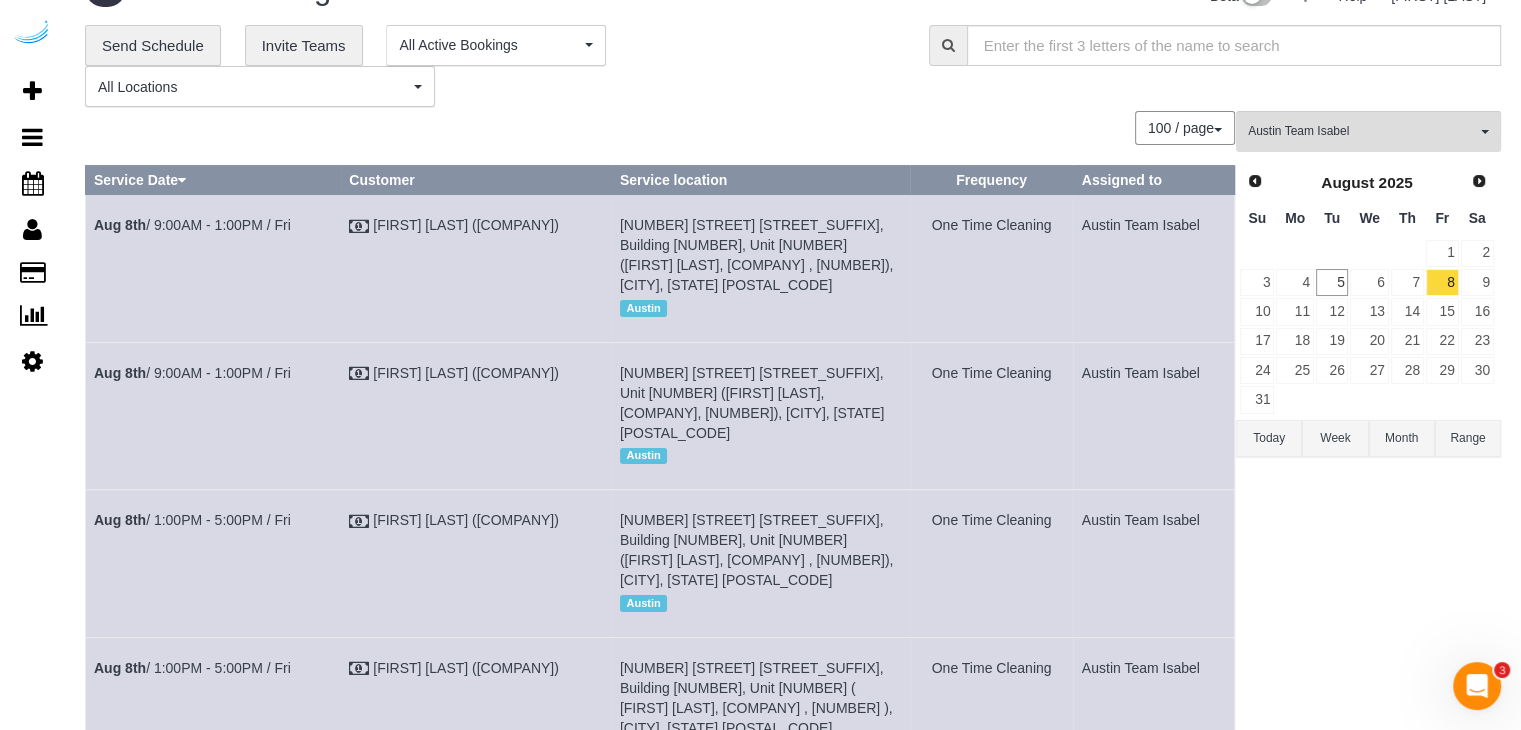 scroll, scrollTop: 0, scrollLeft: 0, axis: both 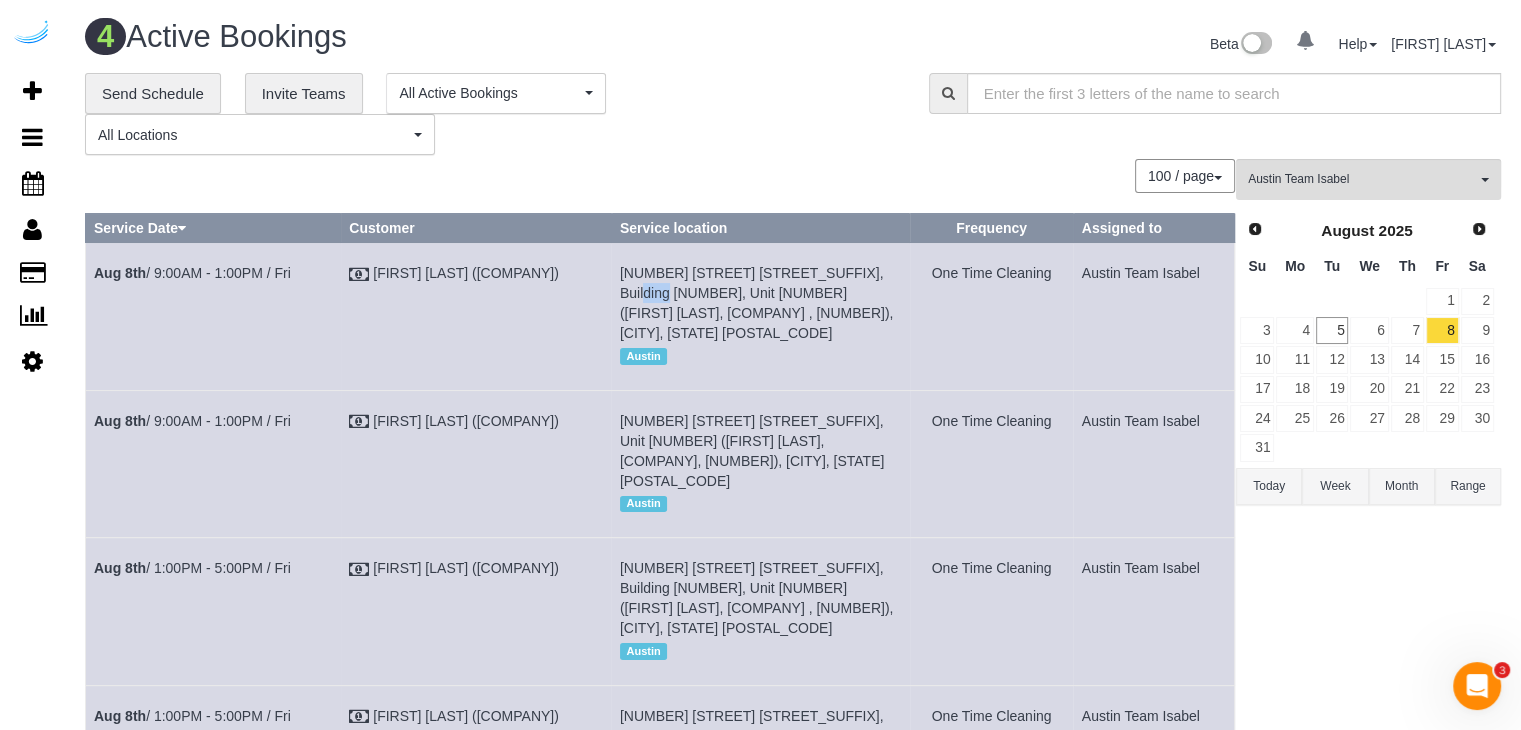 drag, startPoint x: 885, startPoint y: 264, endPoint x: 827, endPoint y: 270, distance: 58.30952 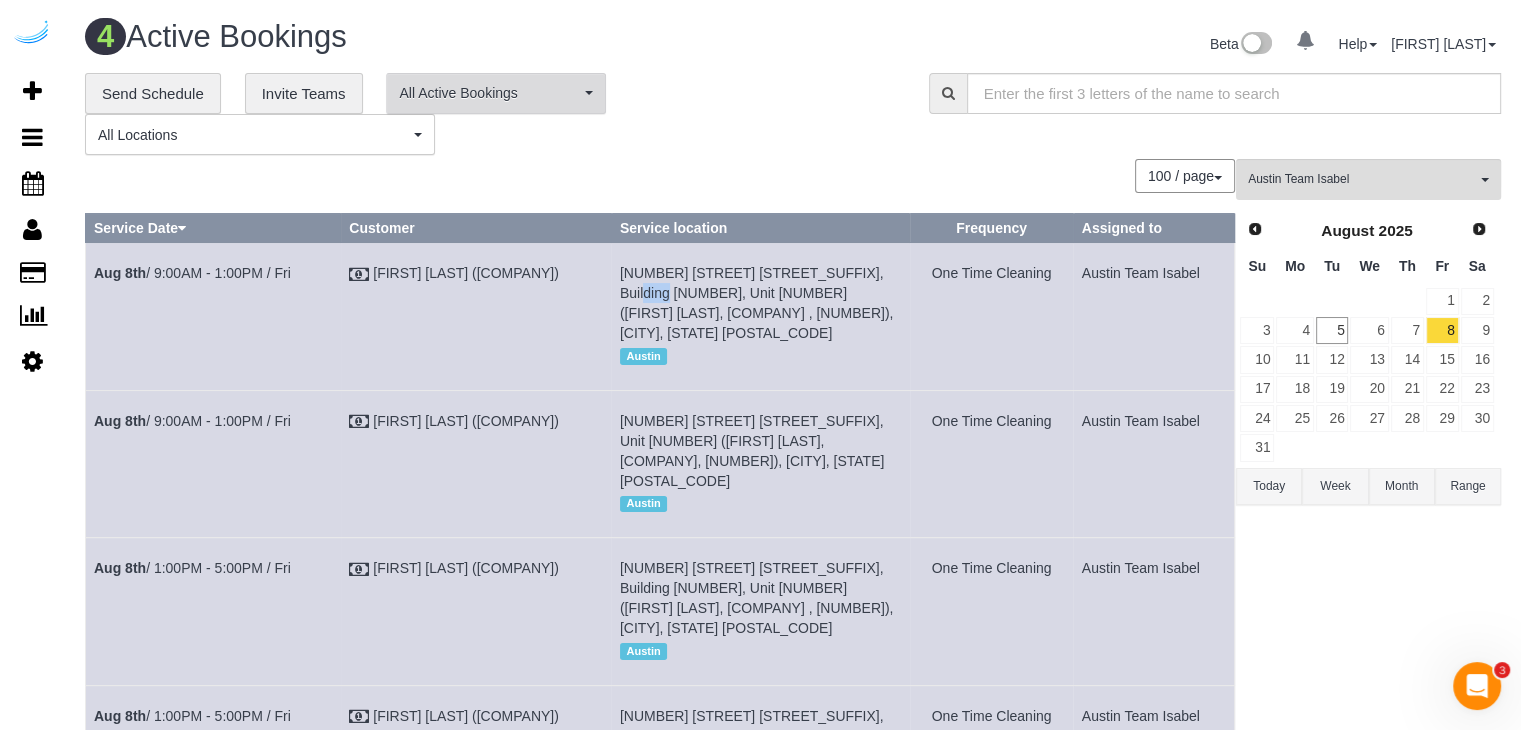 copy on "2636" 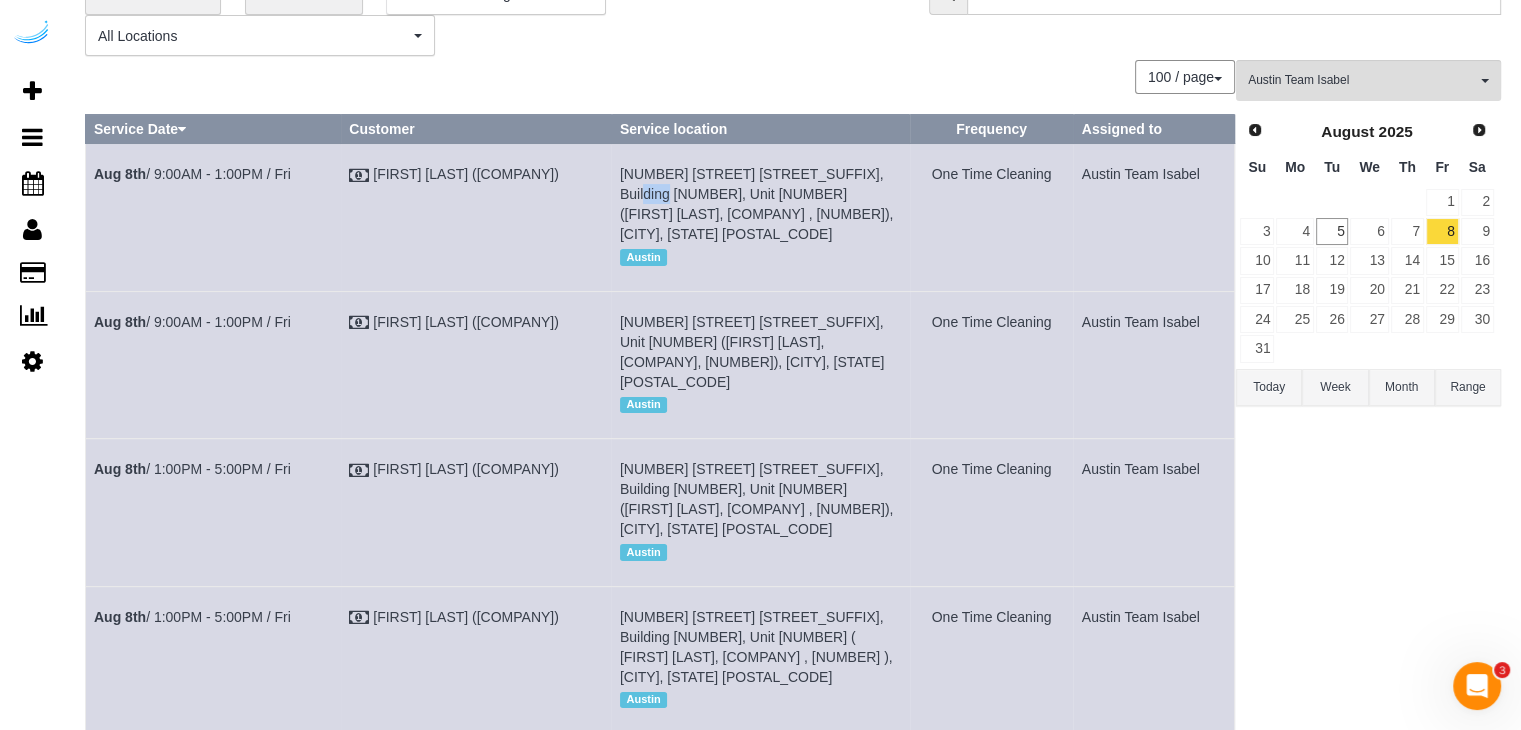 scroll, scrollTop: 100, scrollLeft: 0, axis: vertical 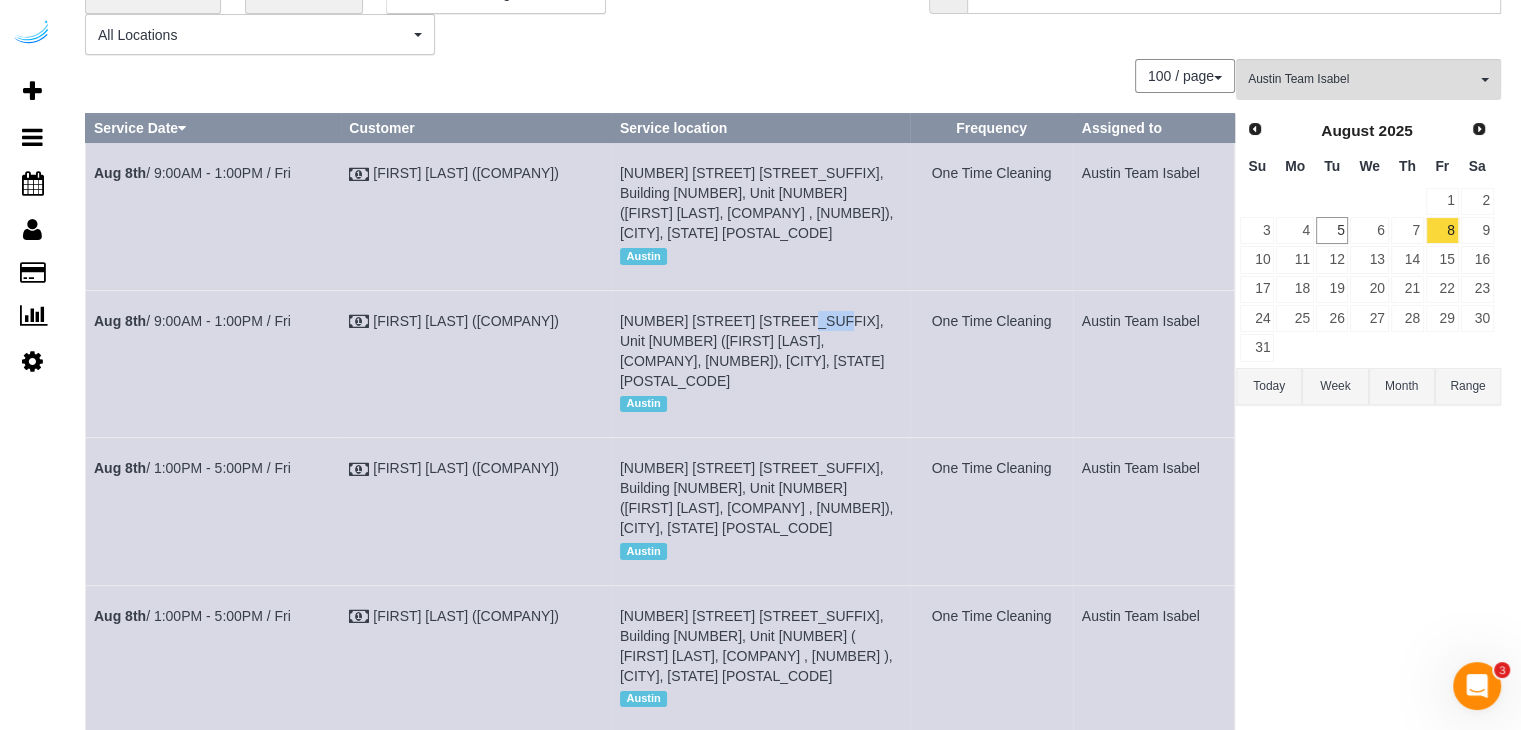 drag, startPoint x: 783, startPoint y: 302, endPoint x: 752, endPoint y: 301, distance: 31.016125 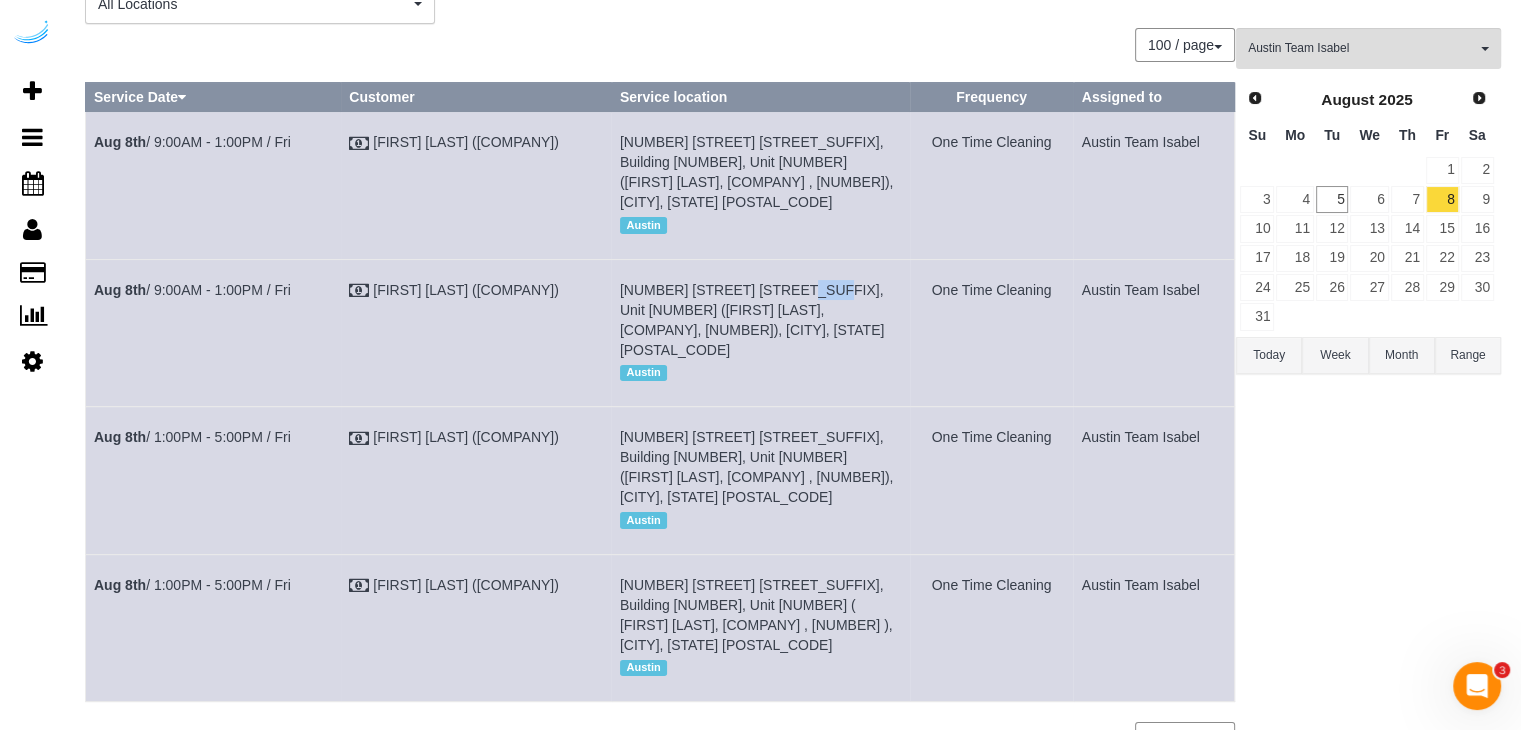 scroll, scrollTop: 148, scrollLeft: 0, axis: vertical 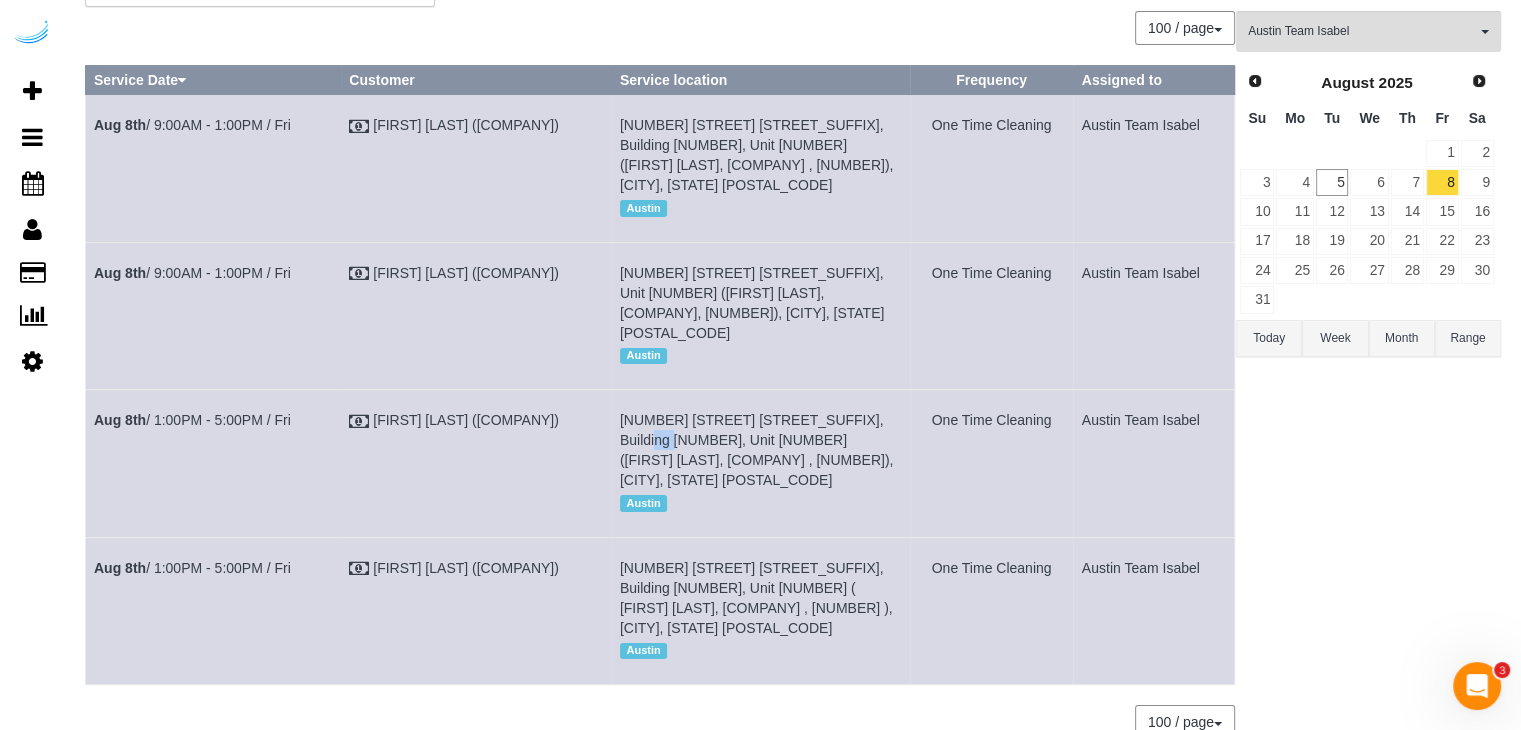 drag, startPoint x: 892, startPoint y: 357, endPoint x: 854, endPoint y: 368, distance: 39.56008 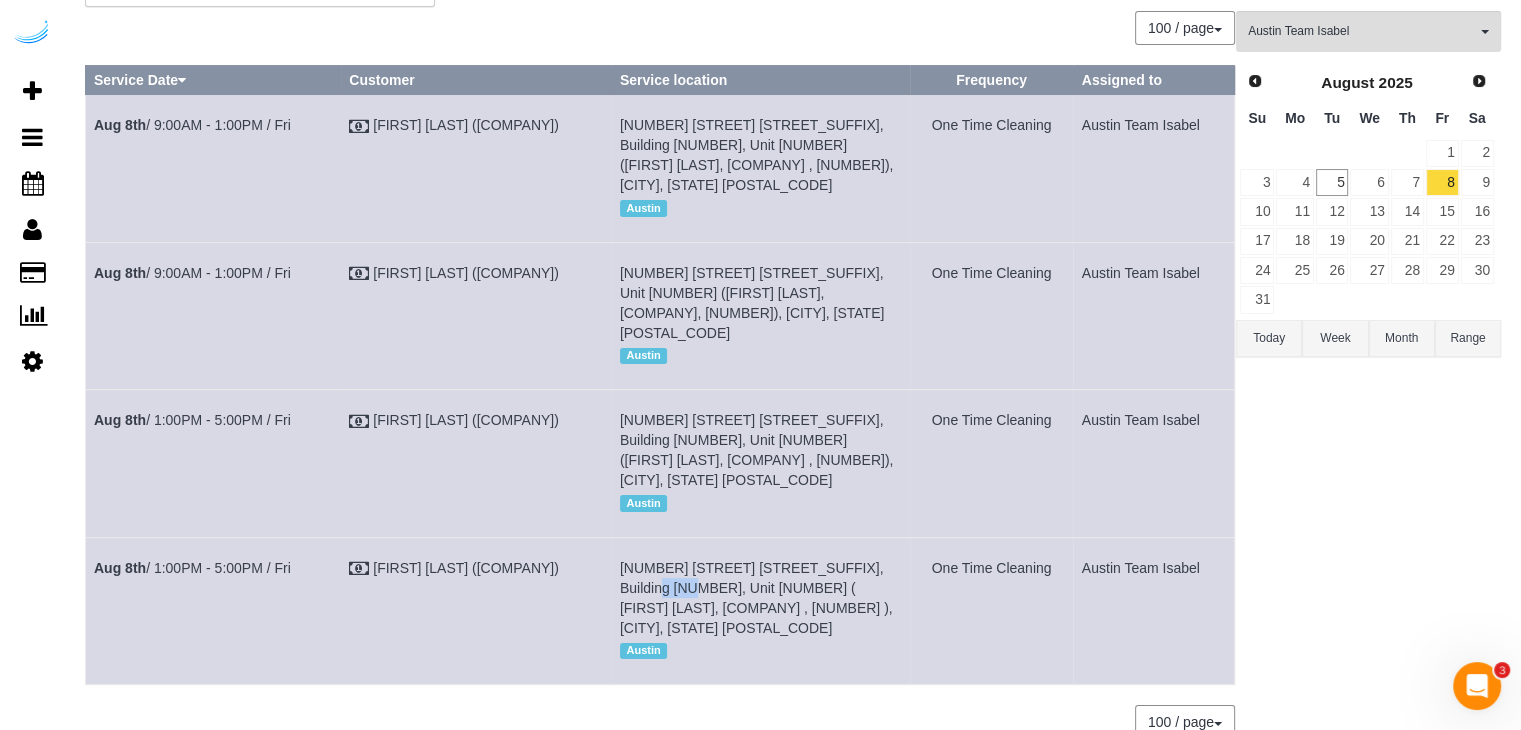 drag, startPoint x: 629, startPoint y: 506, endPoint x: 596, endPoint y: 510, distance: 33.24154 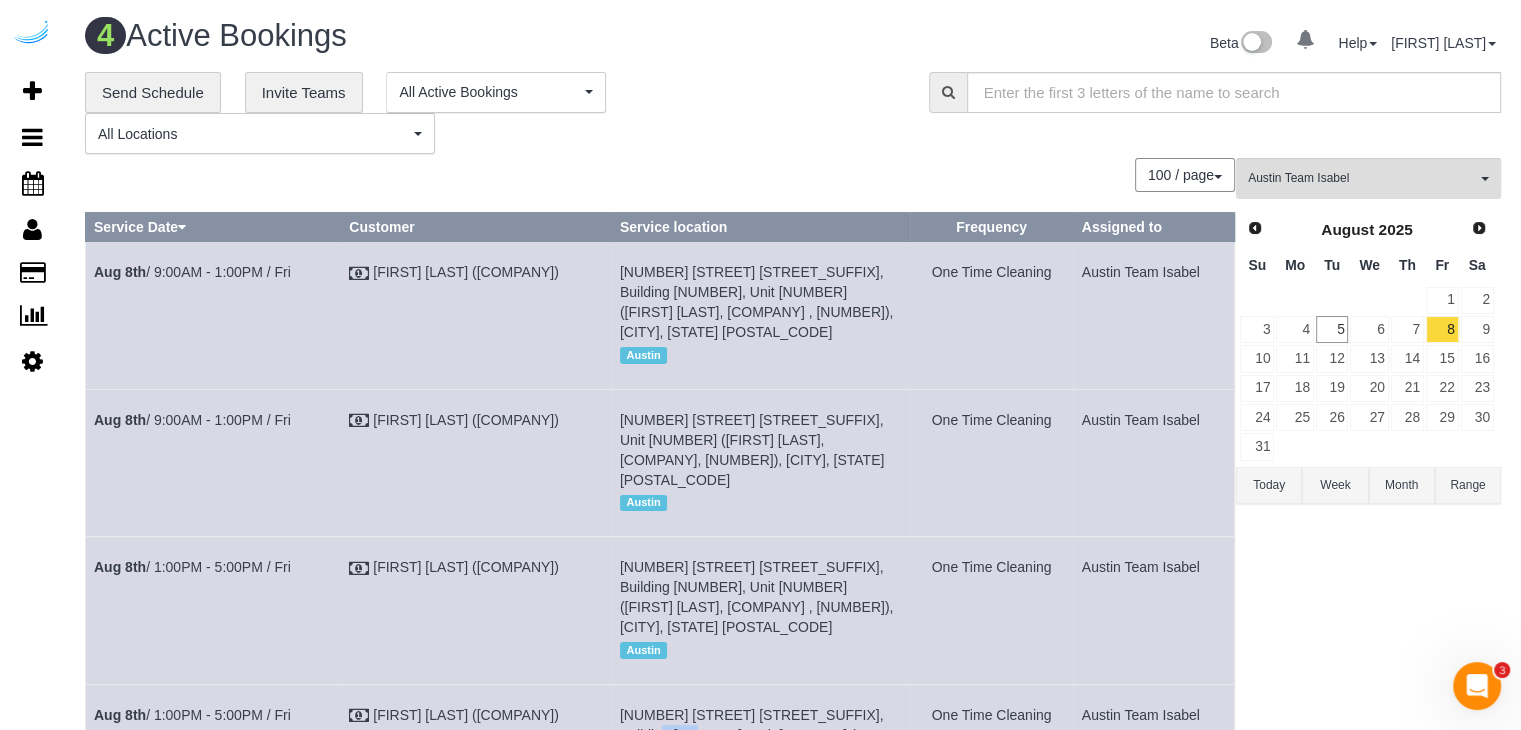 scroll, scrollTop: 0, scrollLeft: 0, axis: both 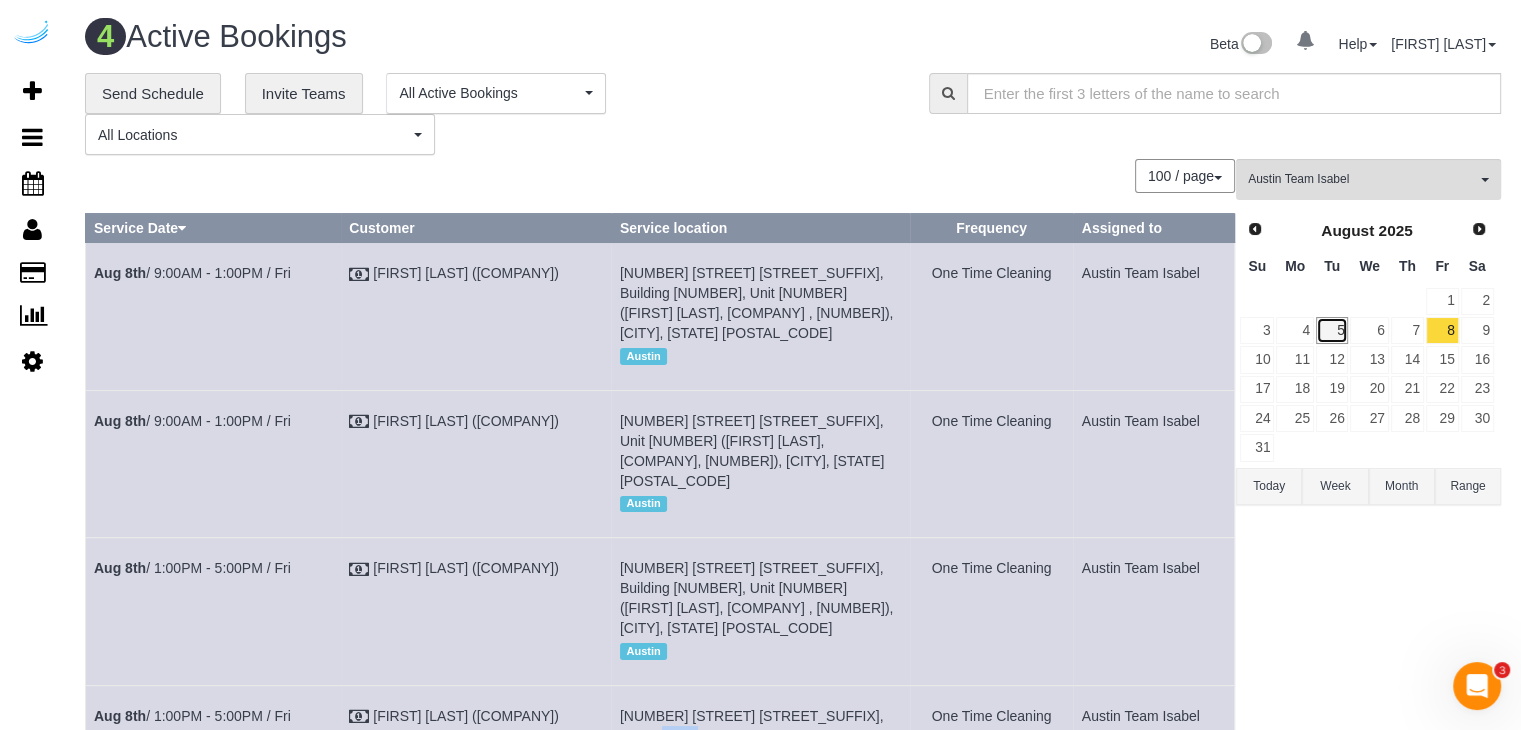 click on "5" at bounding box center (1332, 330) 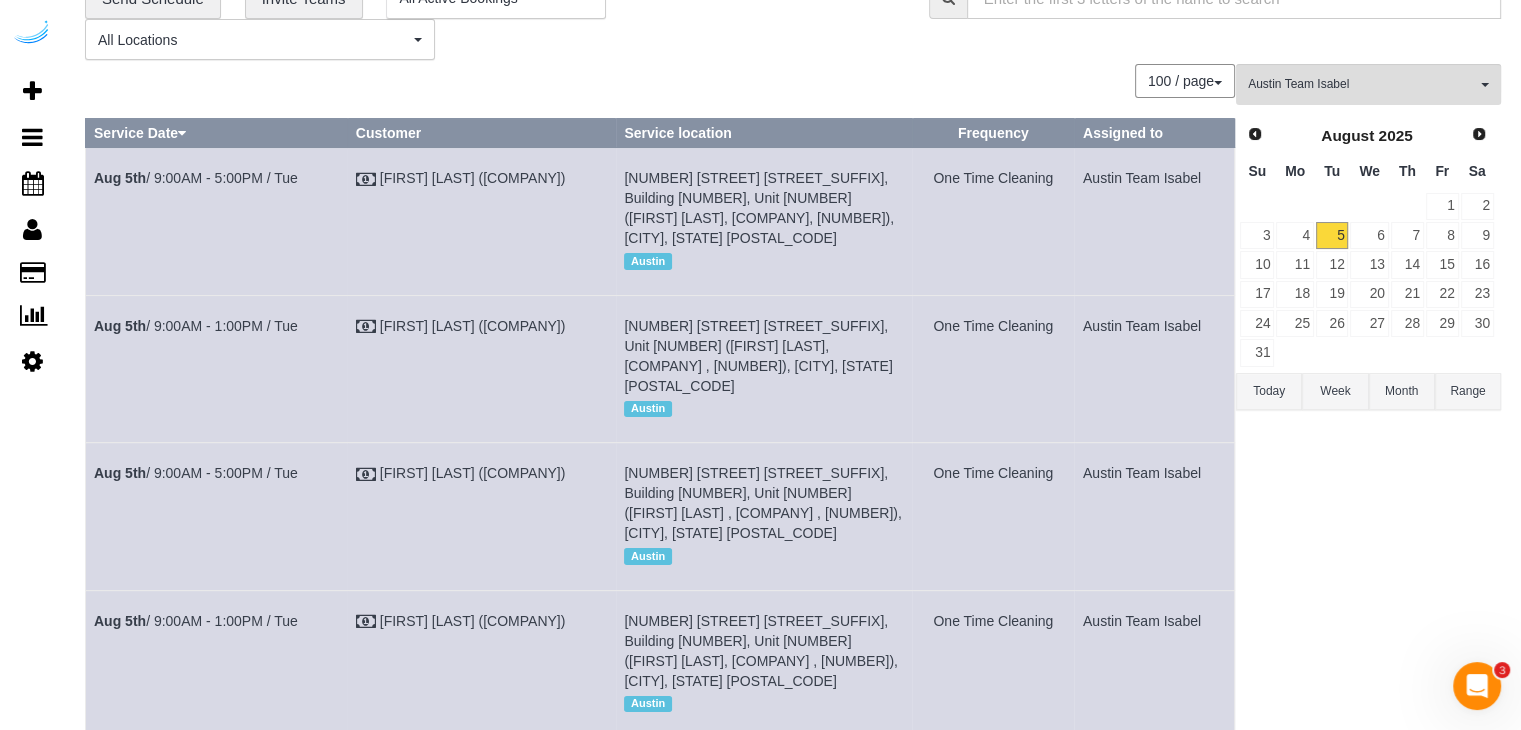 scroll, scrollTop: 100, scrollLeft: 0, axis: vertical 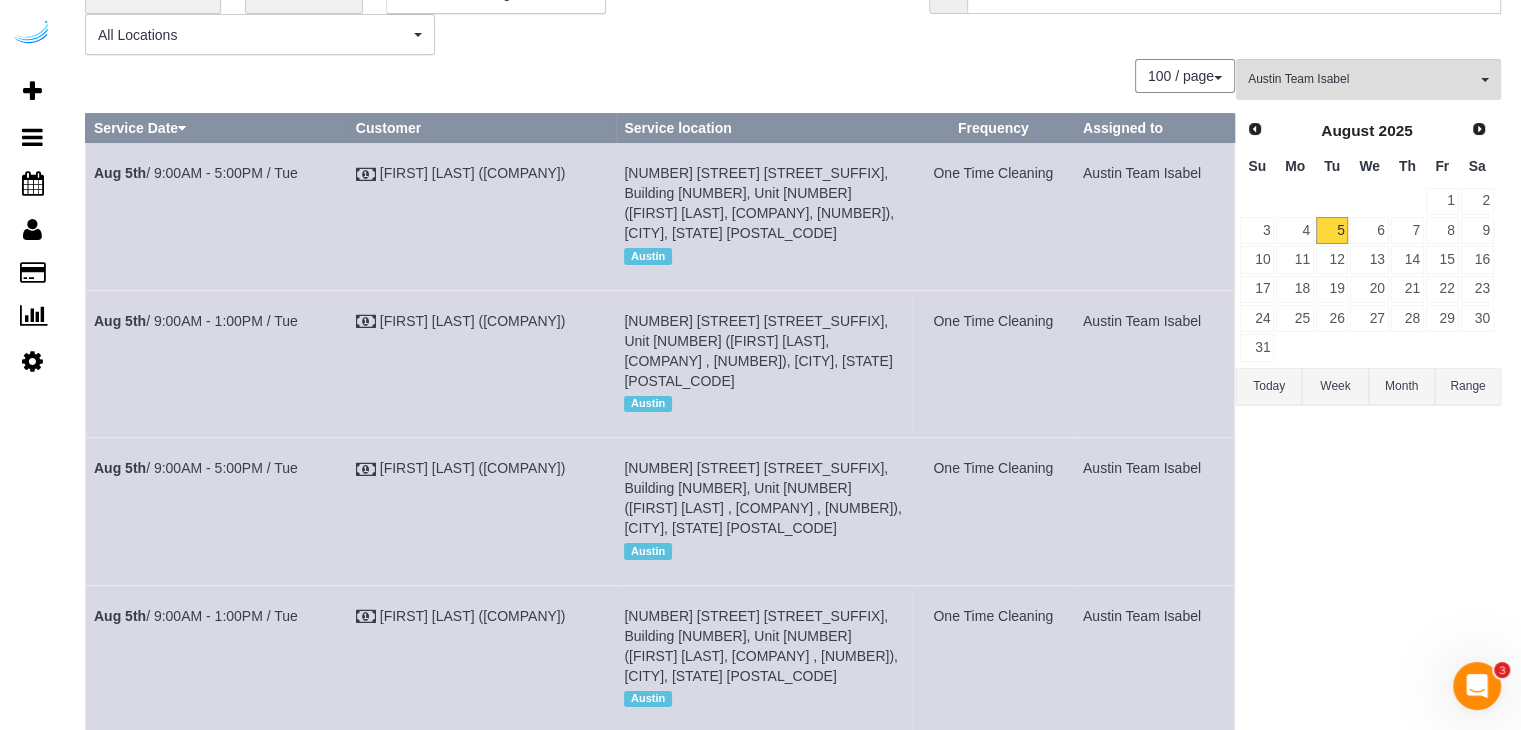click on "One Time Cleaning" at bounding box center (993, 216) 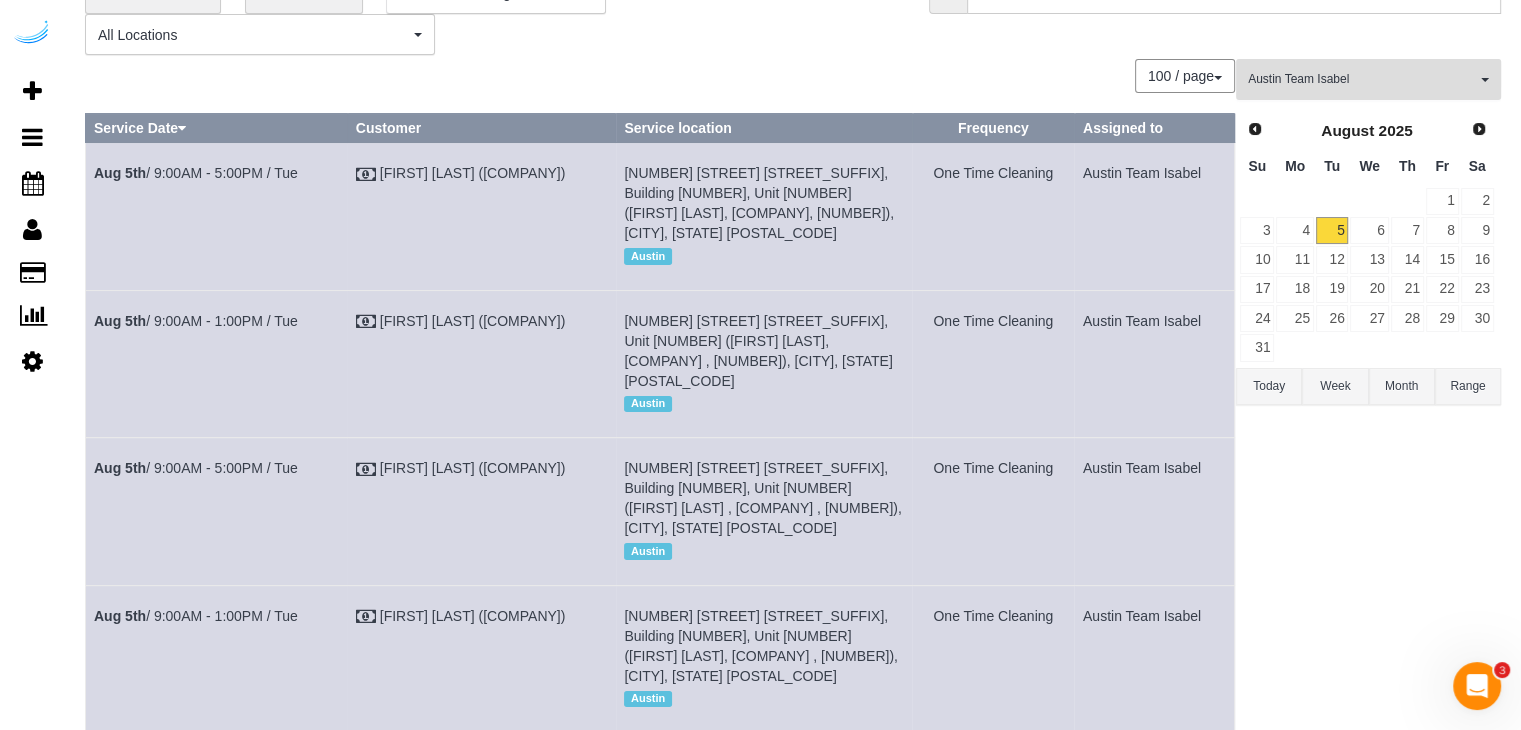 click on "Austin Team Isabel
All Teams" at bounding box center (1368, 79) 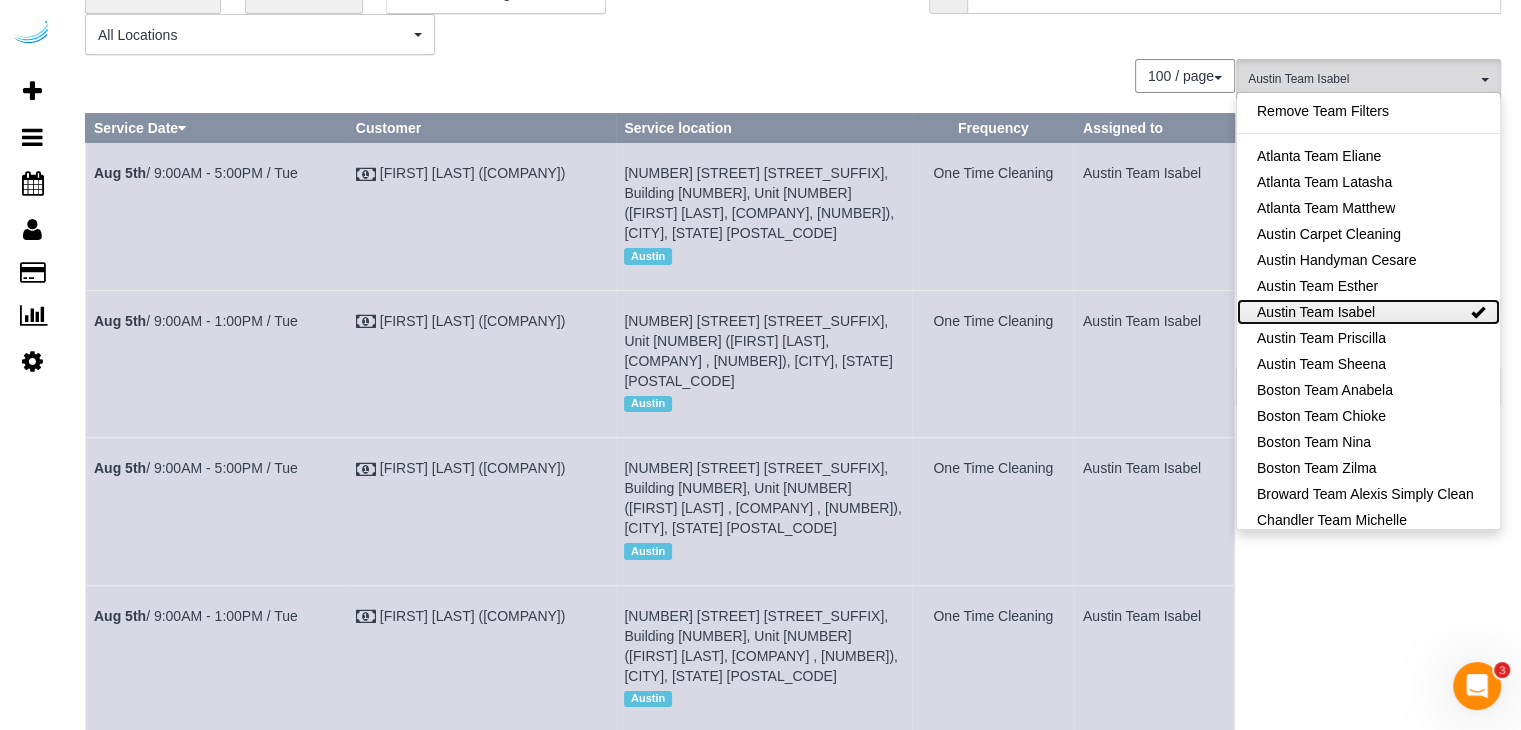 click on "Austin Team Isabel" at bounding box center (1368, 312) 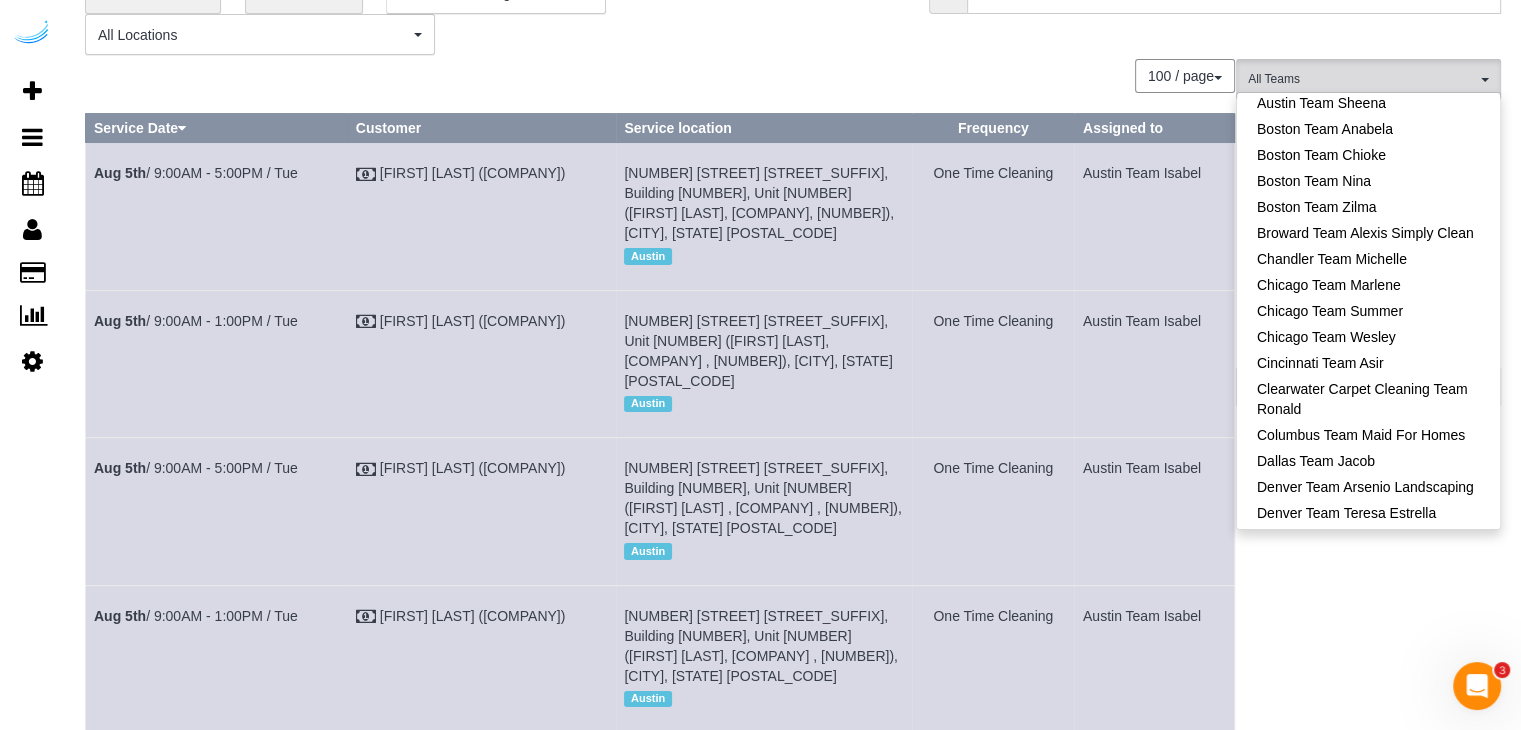 scroll, scrollTop: 300, scrollLeft: 0, axis: vertical 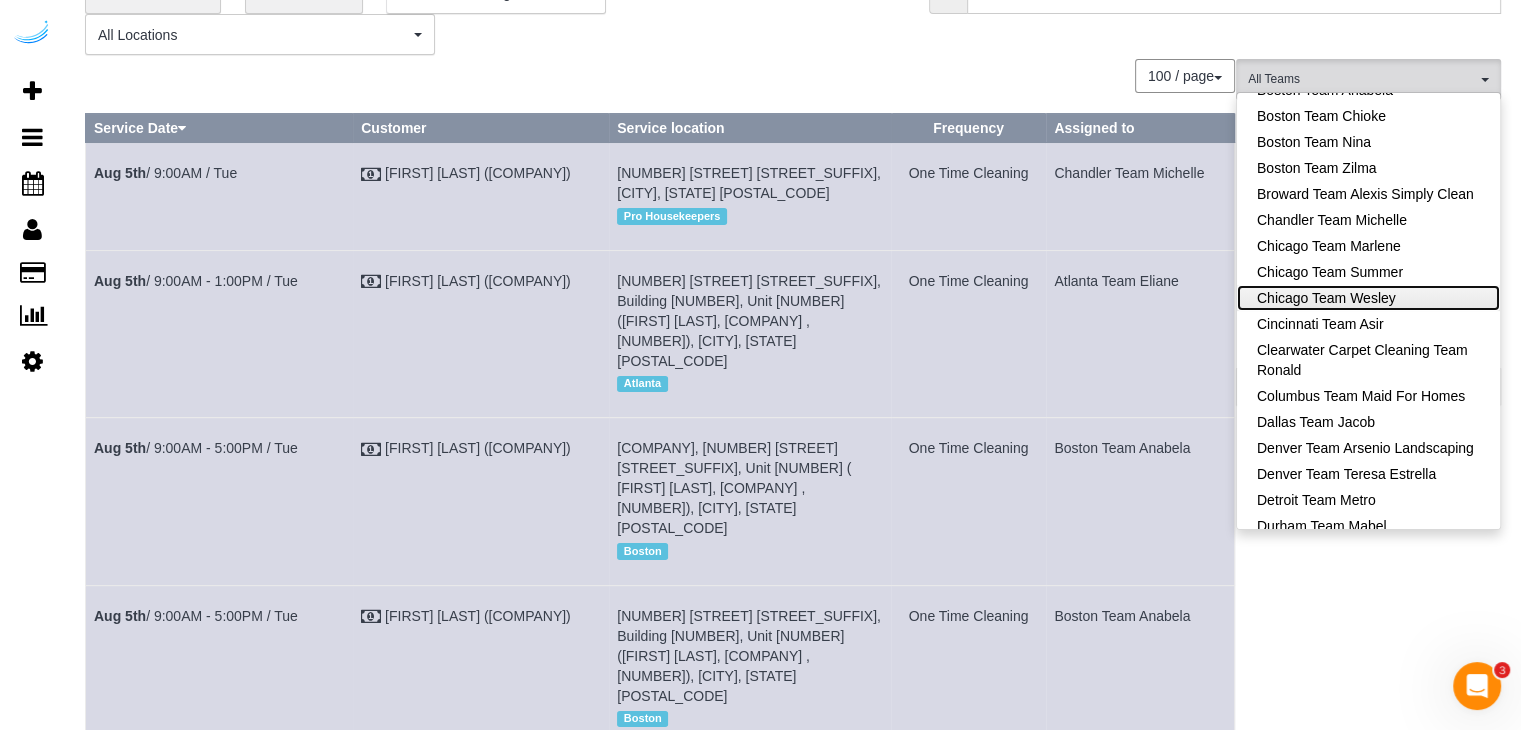 click on "Chicago Team Wesley" at bounding box center (1368, 298) 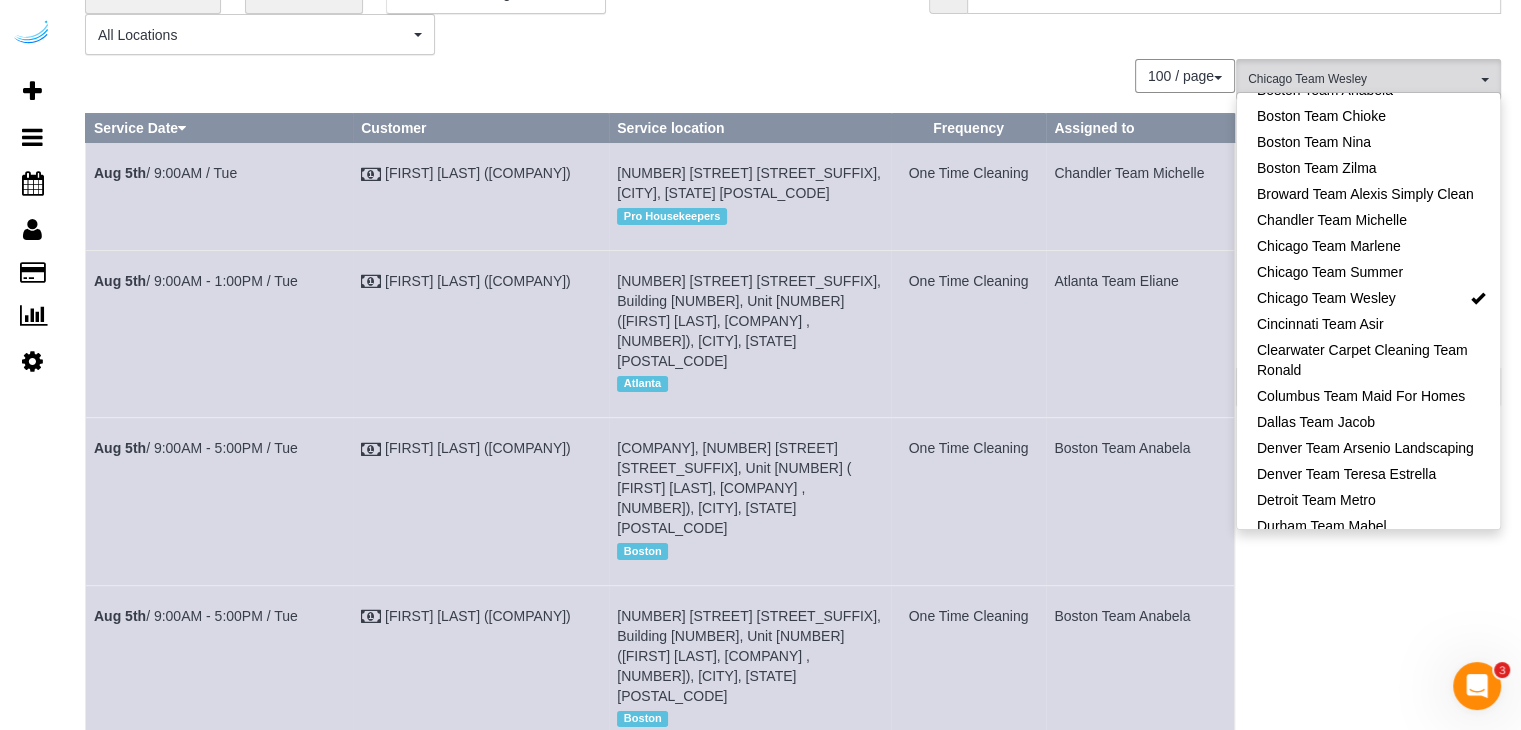 click on "0 Bookings found.
We couldn't find any bookings that matched your search.
Create a Booking
[NUMBER] / page
[NUMBER] / page
[NUMBER] / page
[NUMBER] / page
[NUMBER] / page
[NUMBER] / page
[NUMBER] / page
Service Date
Customer
Service location
Frequency
Assigned to
[MONTH] [DAY]
/ [TIME] / [DAY]
[FIRST] [LAST] ([COMPANY])" at bounding box center [660, 1471] 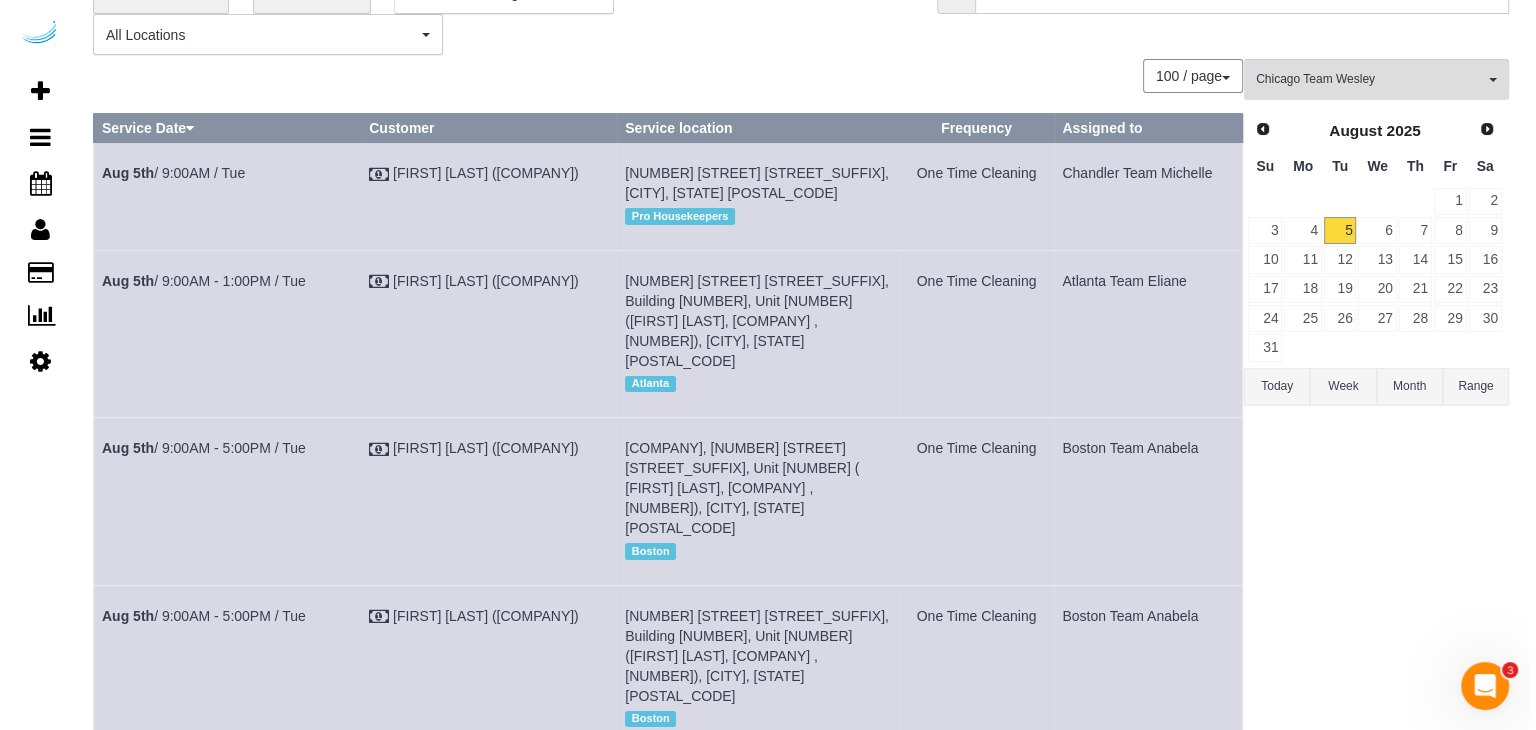 scroll, scrollTop: 0, scrollLeft: 0, axis: both 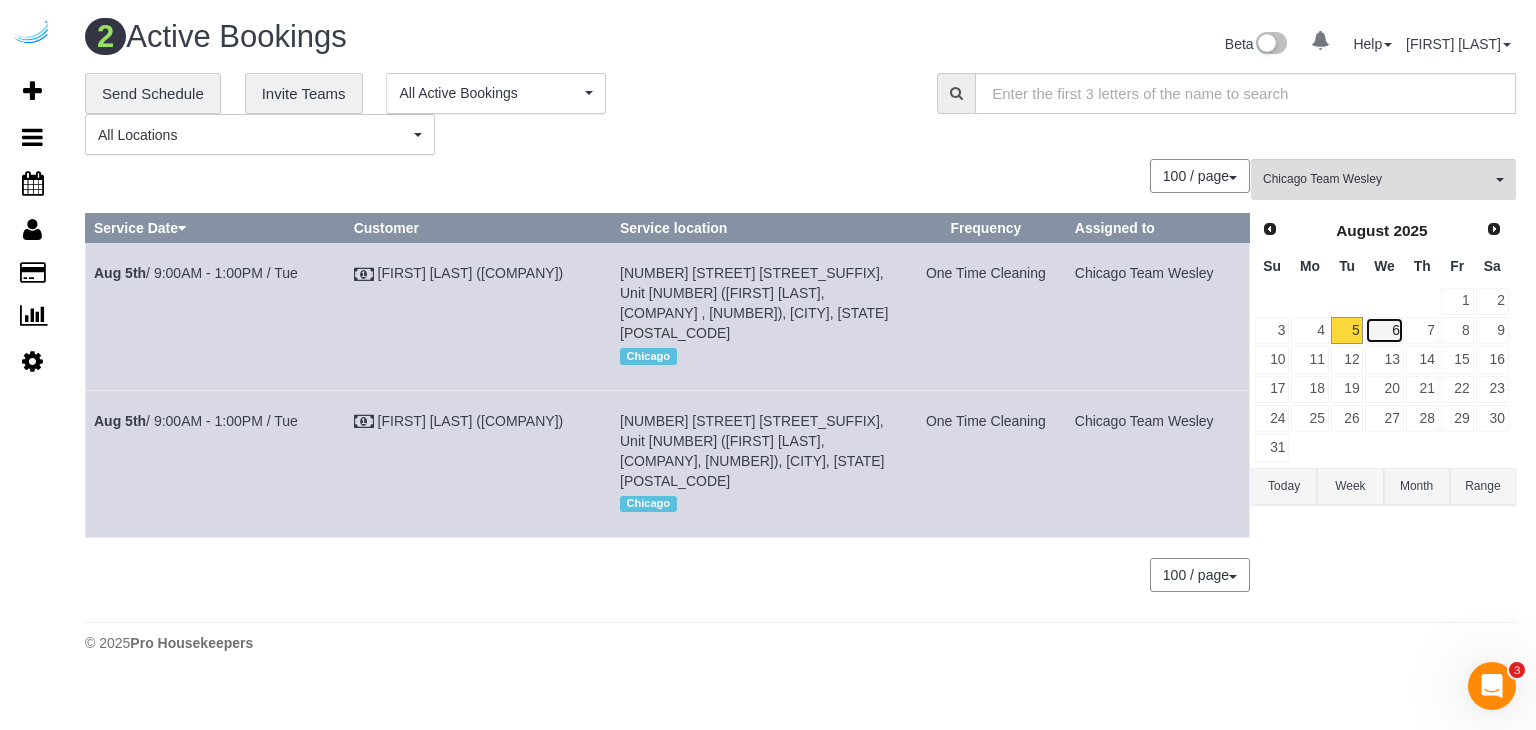 click on "6" at bounding box center (1384, 330) 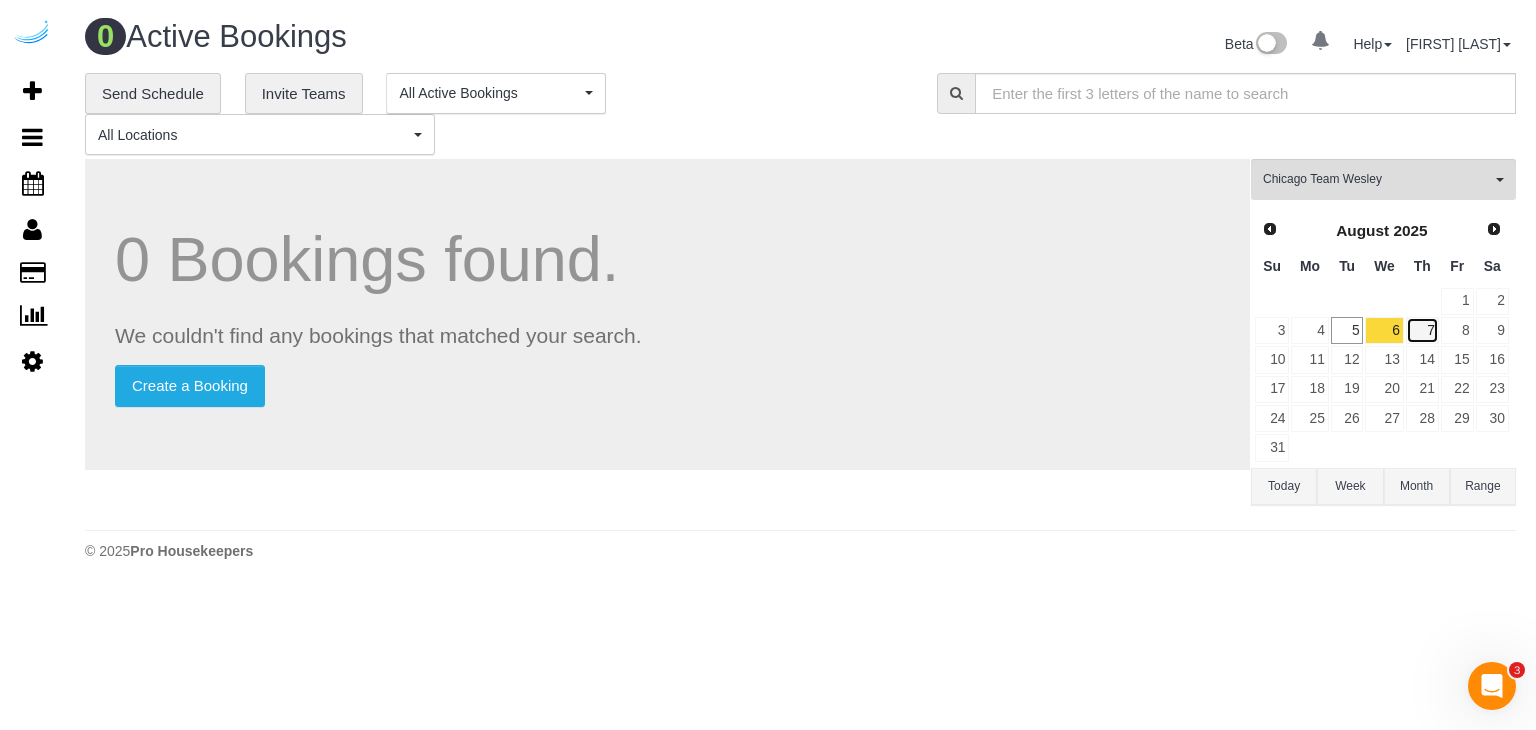 click on "7" at bounding box center [1422, 330] 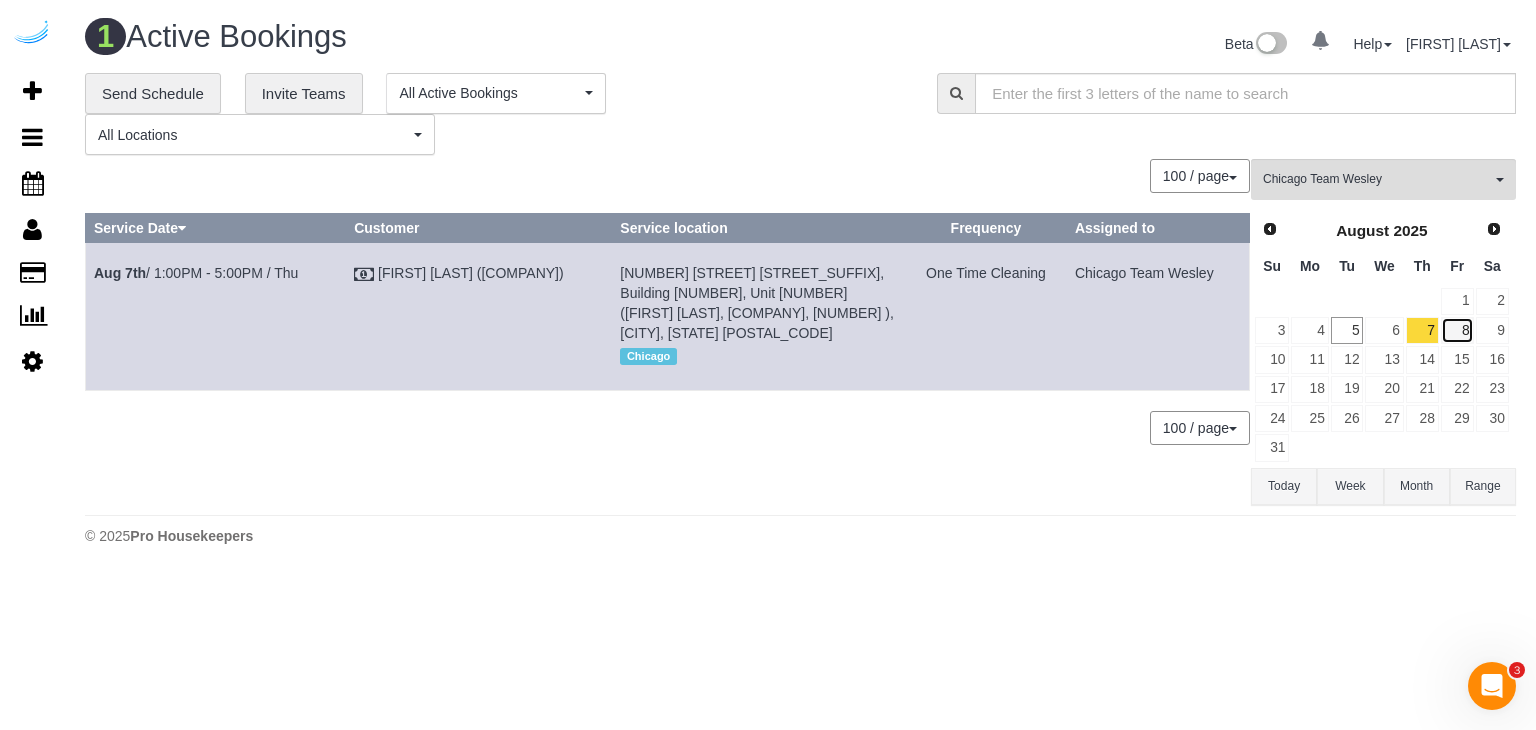 click on "8" at bounding box center [1457, 330] 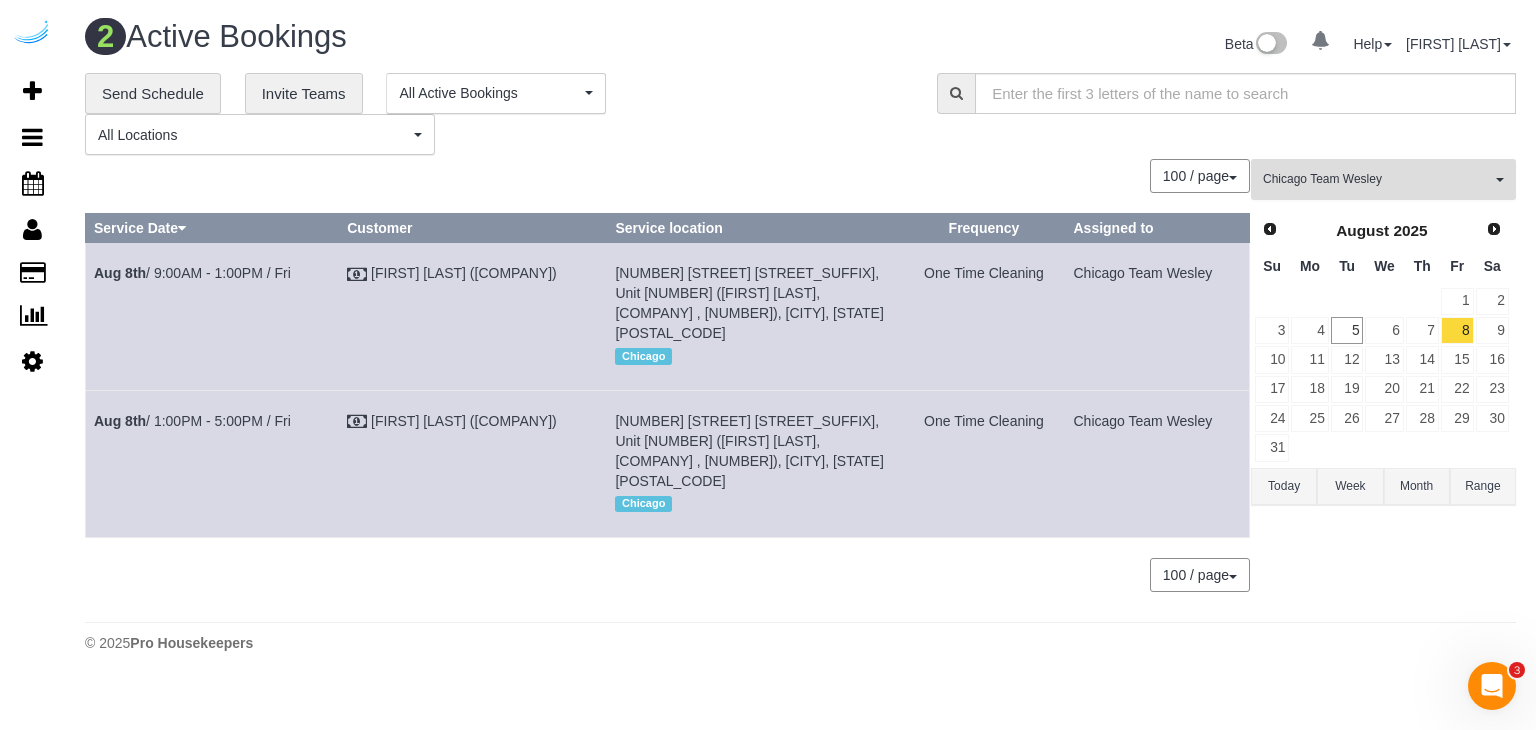 click on "Chicago Team Wesley
All Teams" at bounding box center [1383, 179] 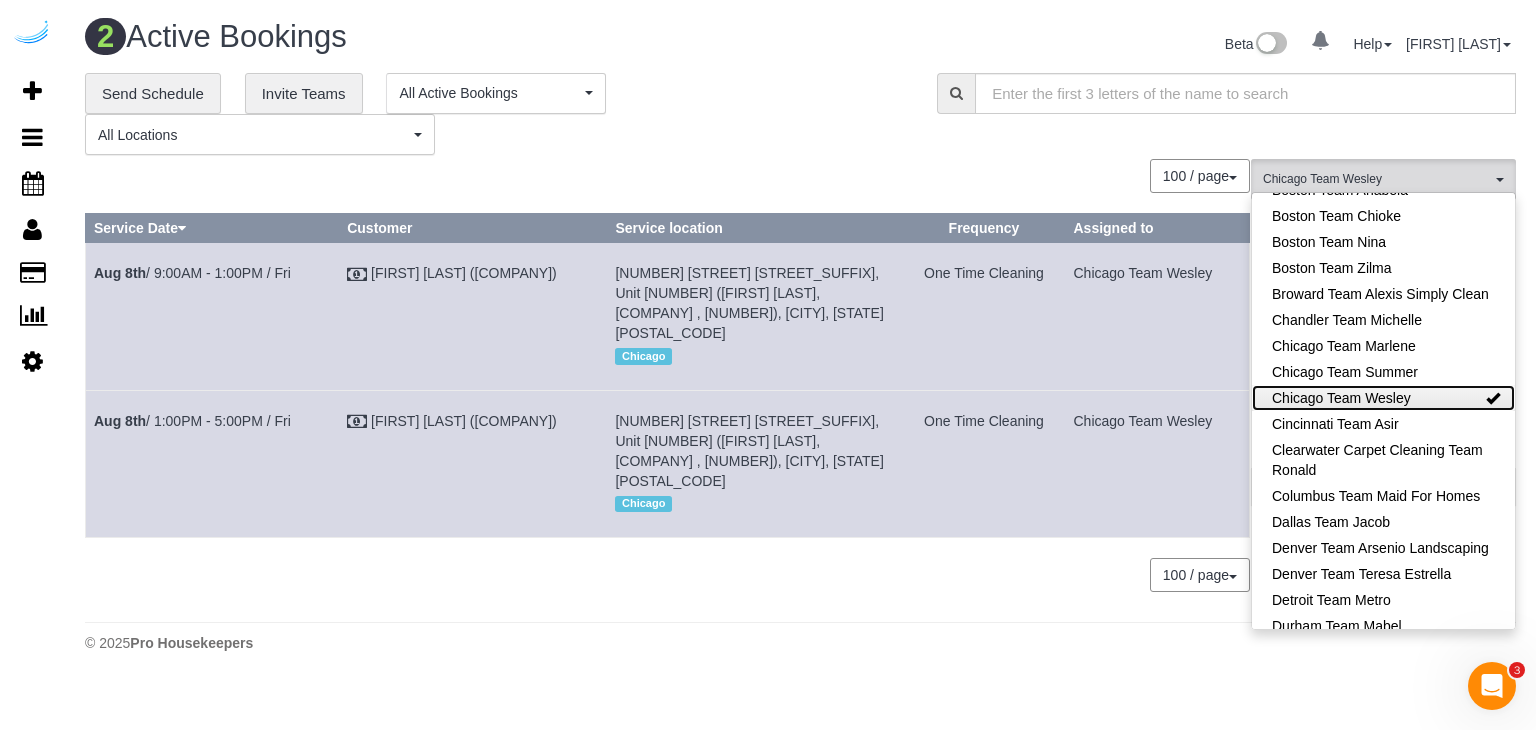 click on "Chicago Team Wesley" at bounding box center (1383, 398) 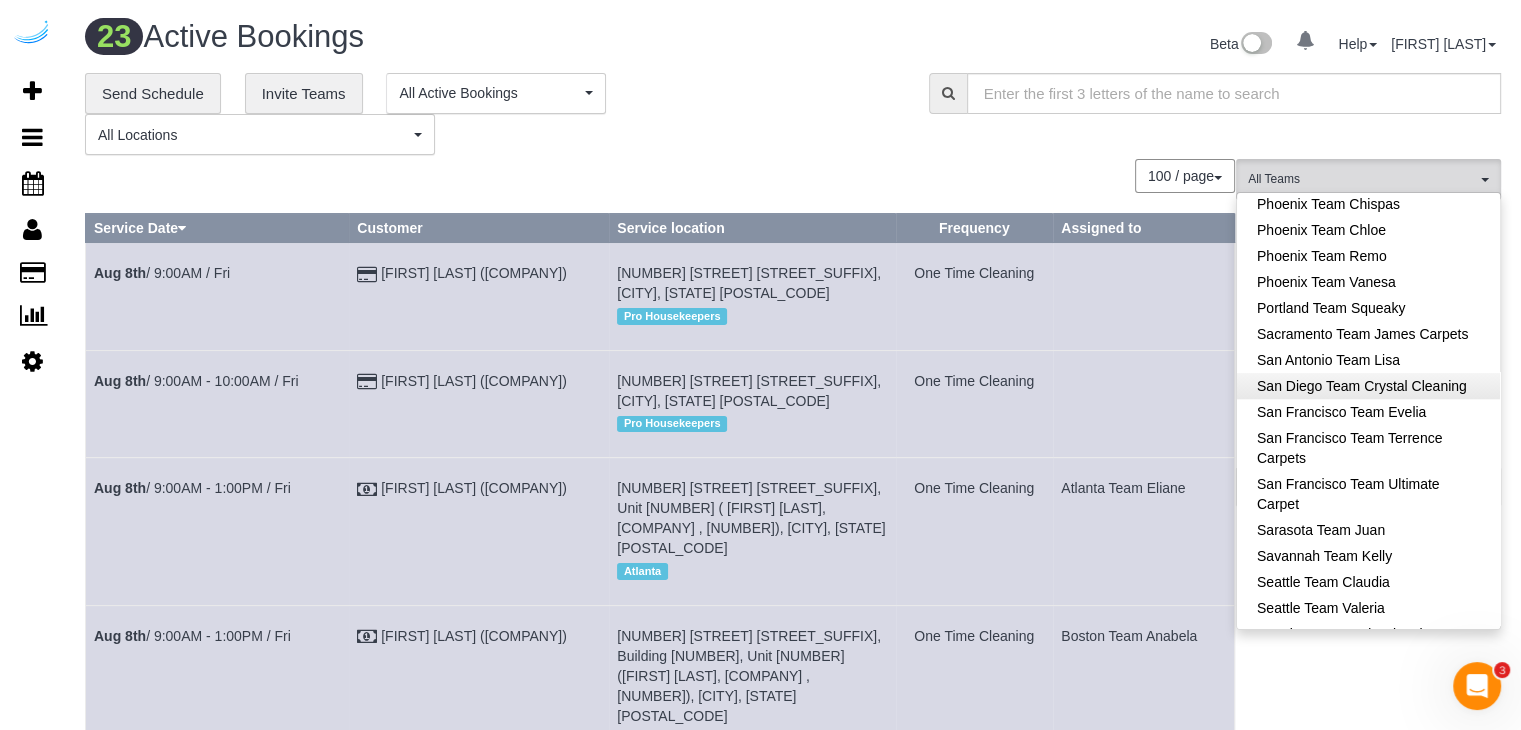 scroll, scrollTop: 1700, scrollLeft: 0, axis: vertical 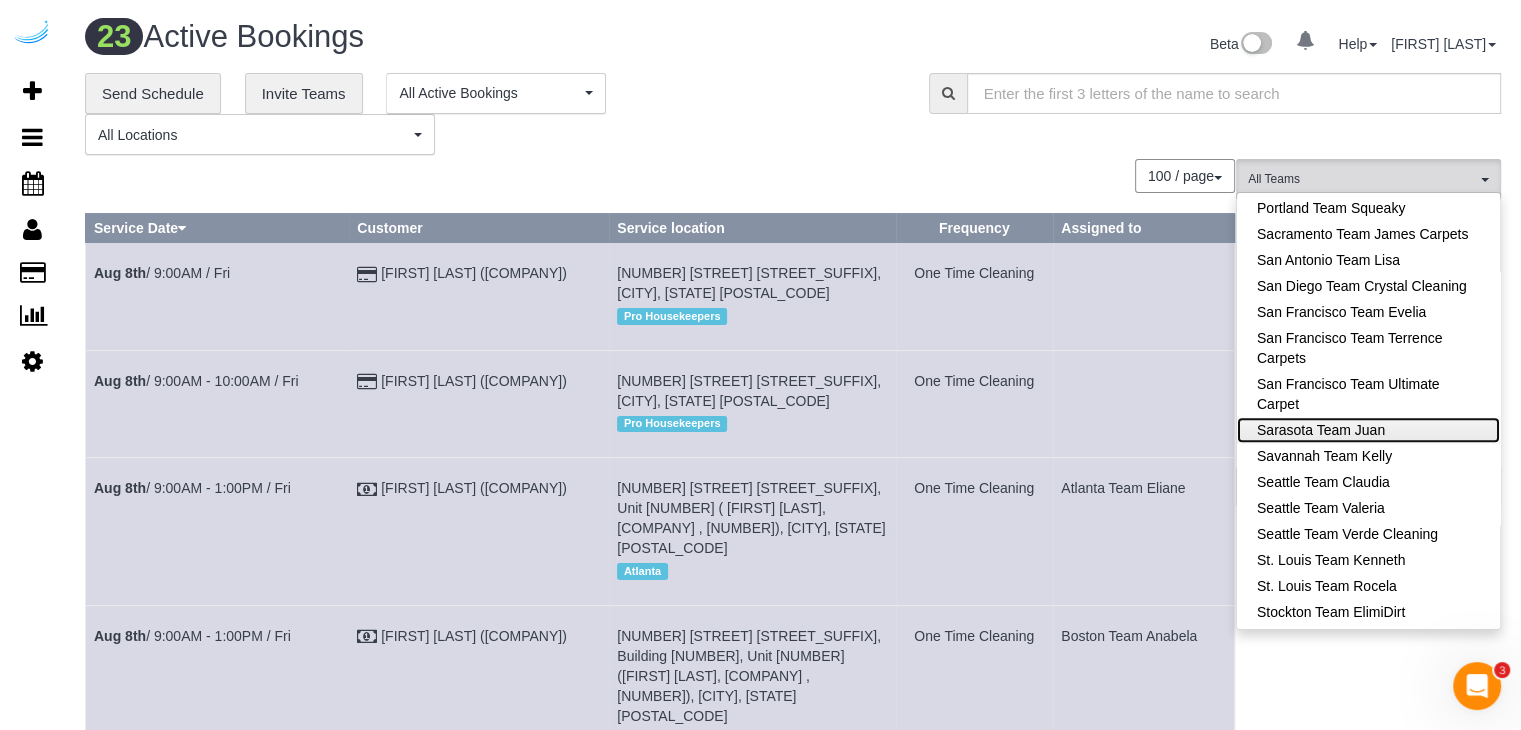 click on "Sarasota Team Juan" at bounding box center [1368, 430] 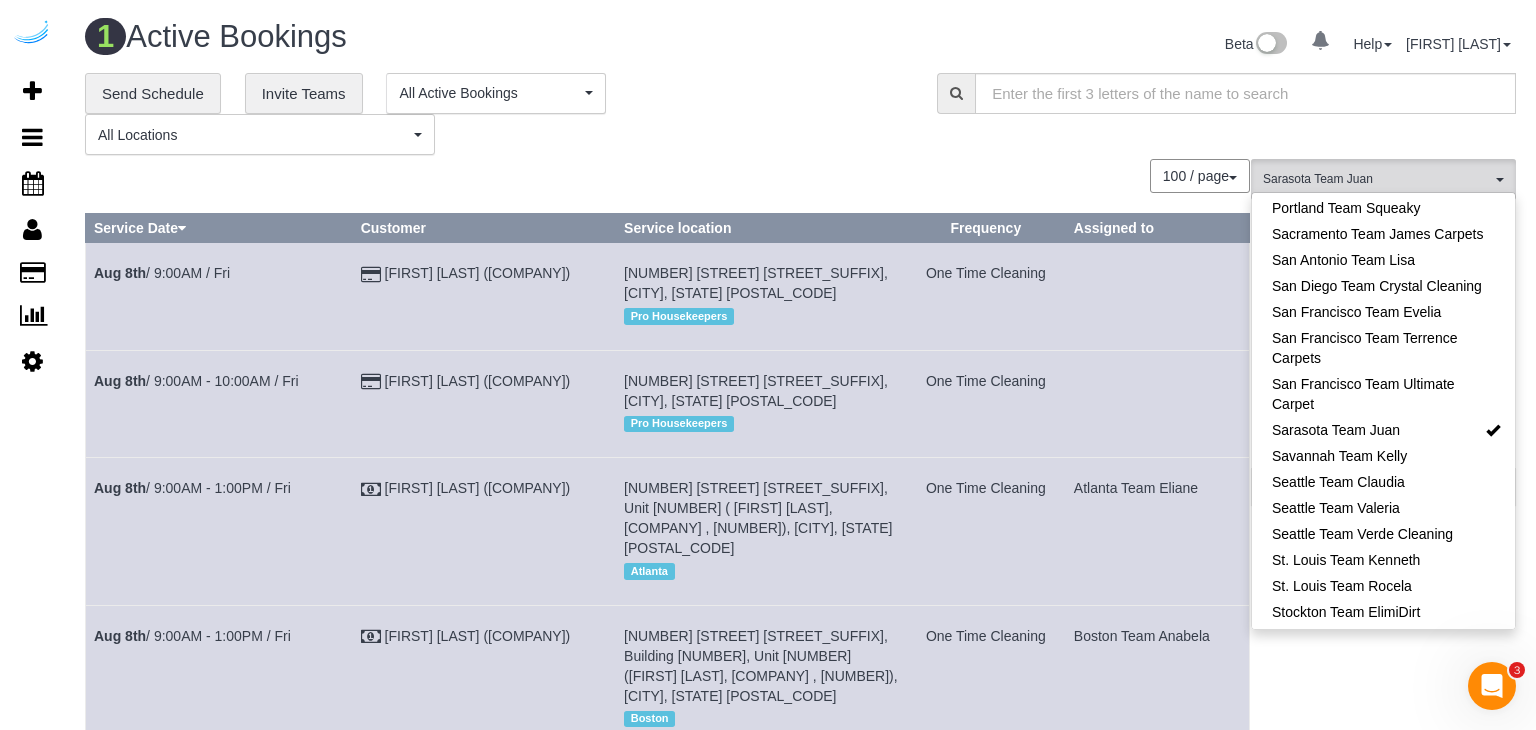 click on "**********" at bounding box center (496, 114) 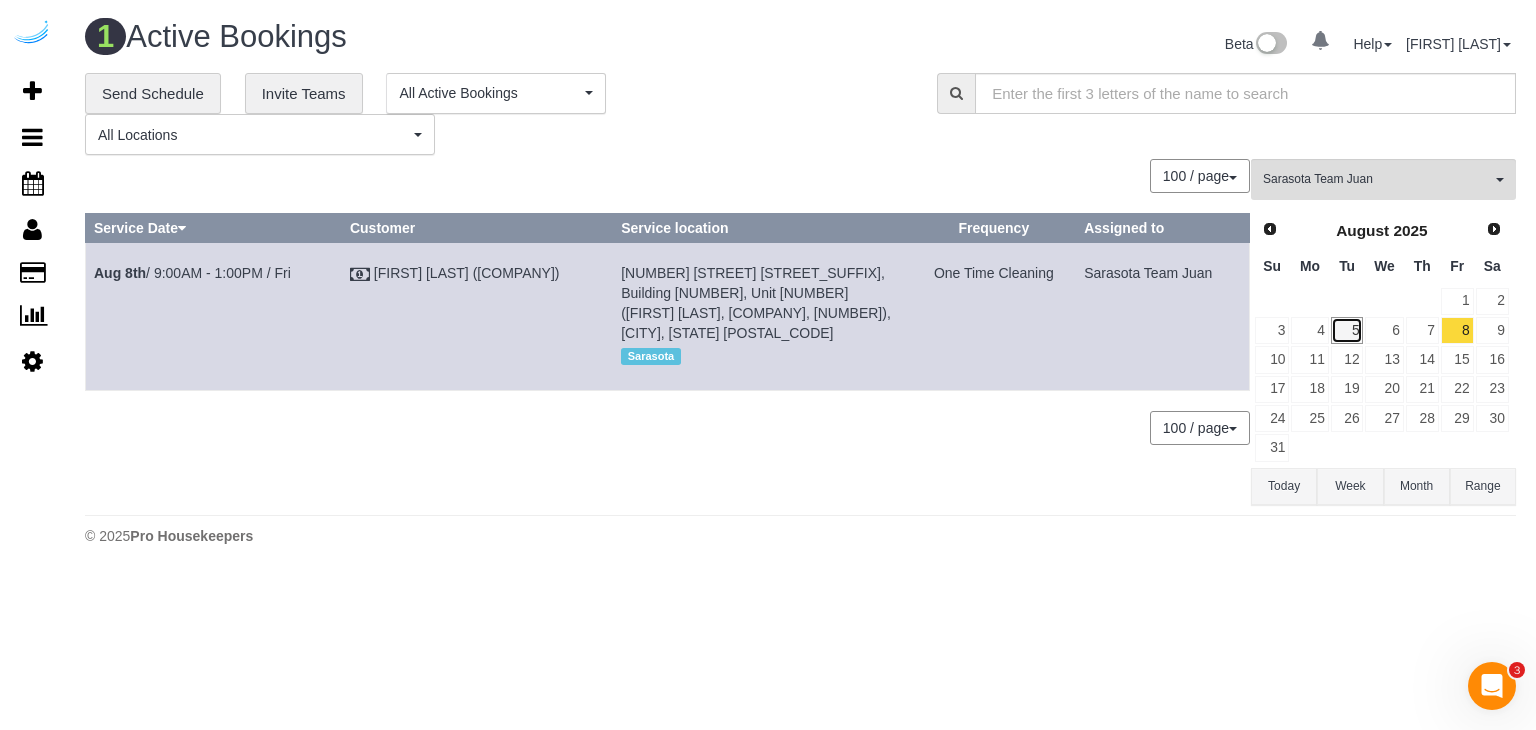 click on "5" at bounding box center (1347, 330) 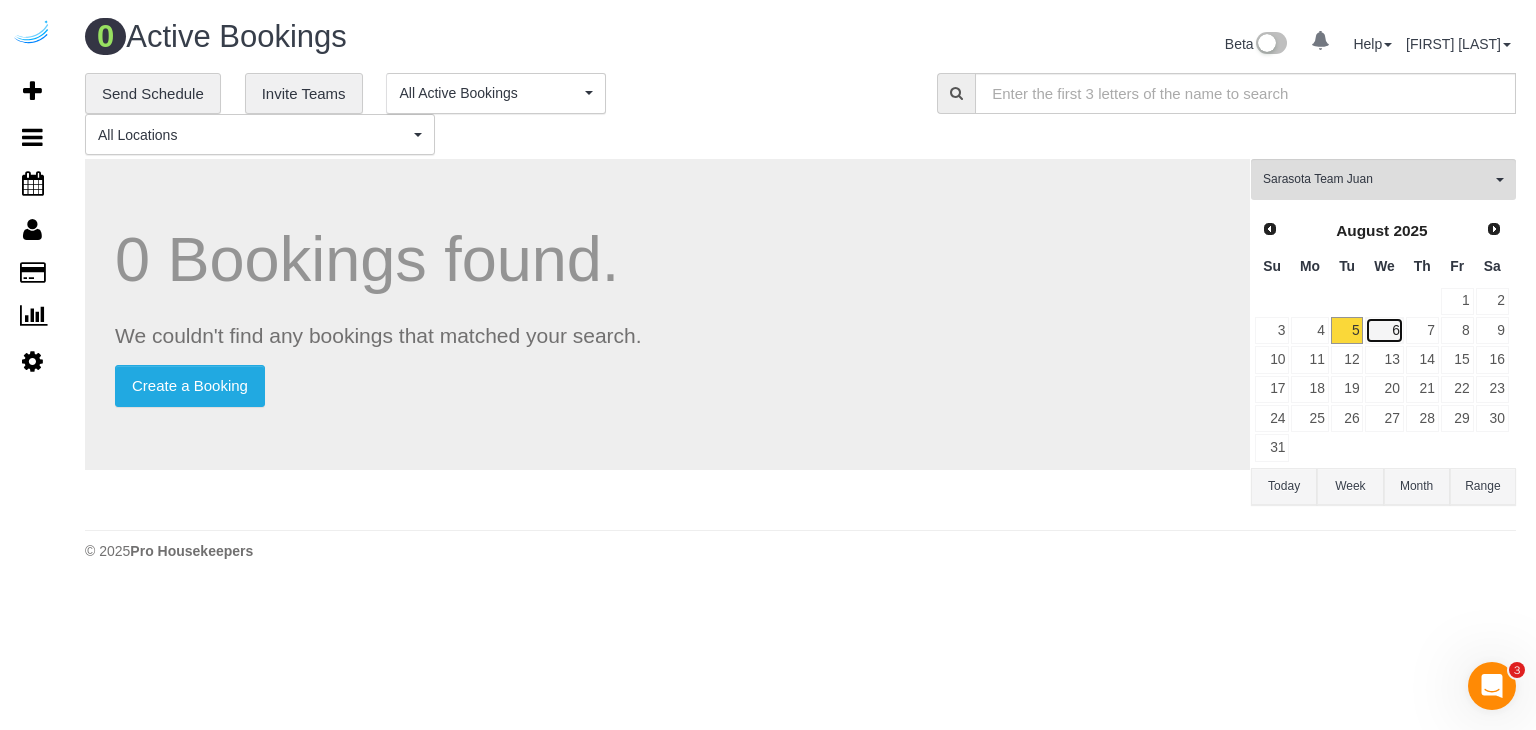 click on "6" at bounding box center (1384, 330) 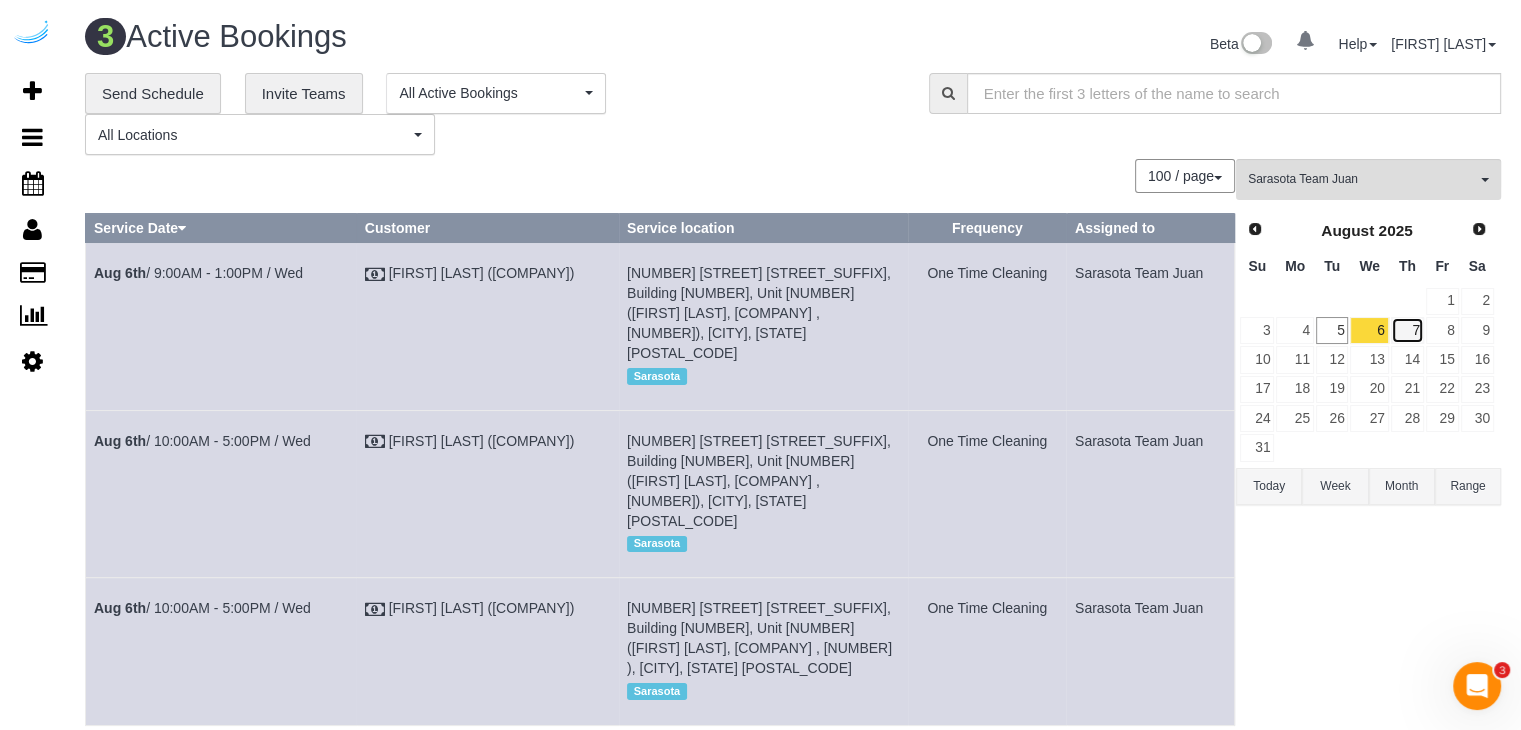 click on "7" at bounding box center [1407, 330] 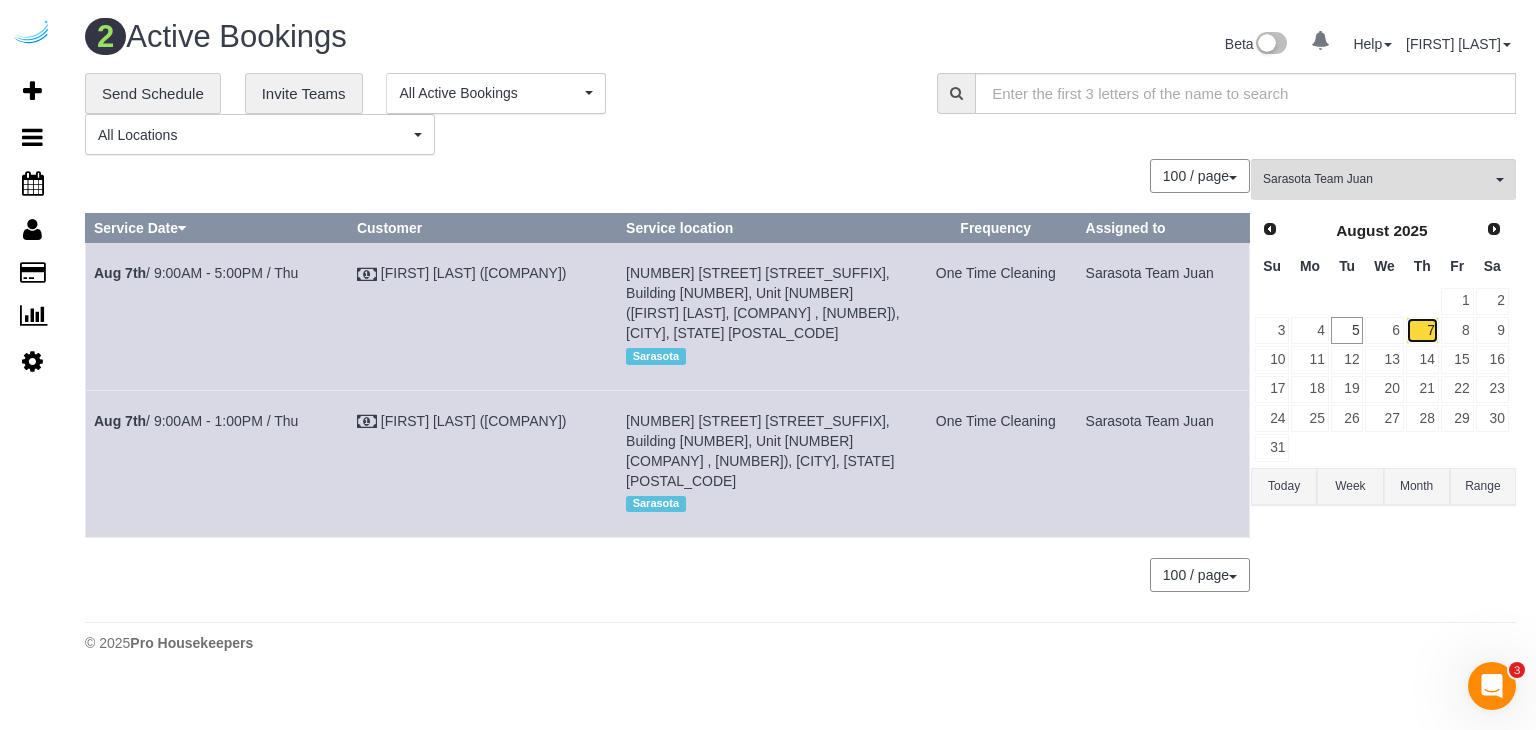 click on "7" at bounding box center [1422, 330] 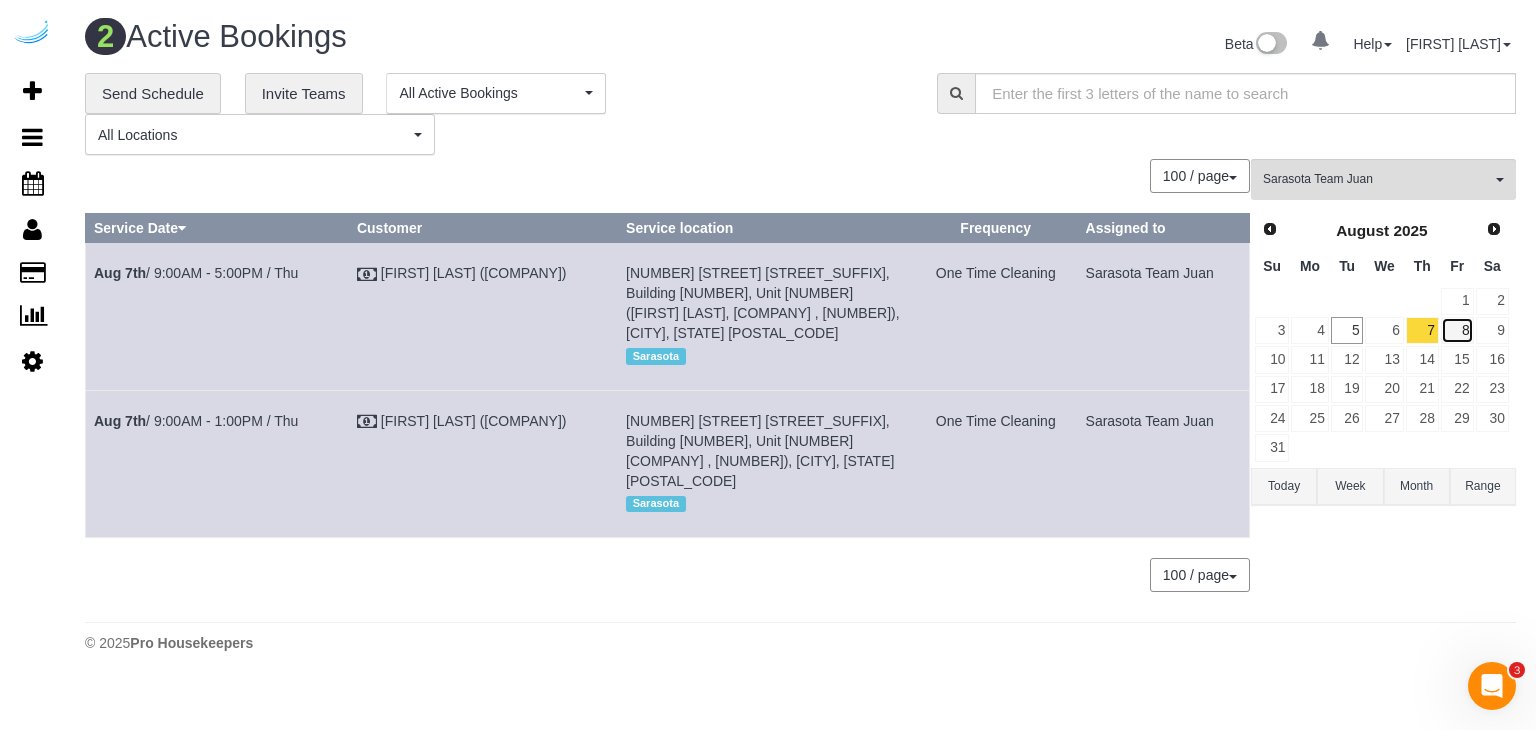 click on "8" at bounding box center (1457, 330) 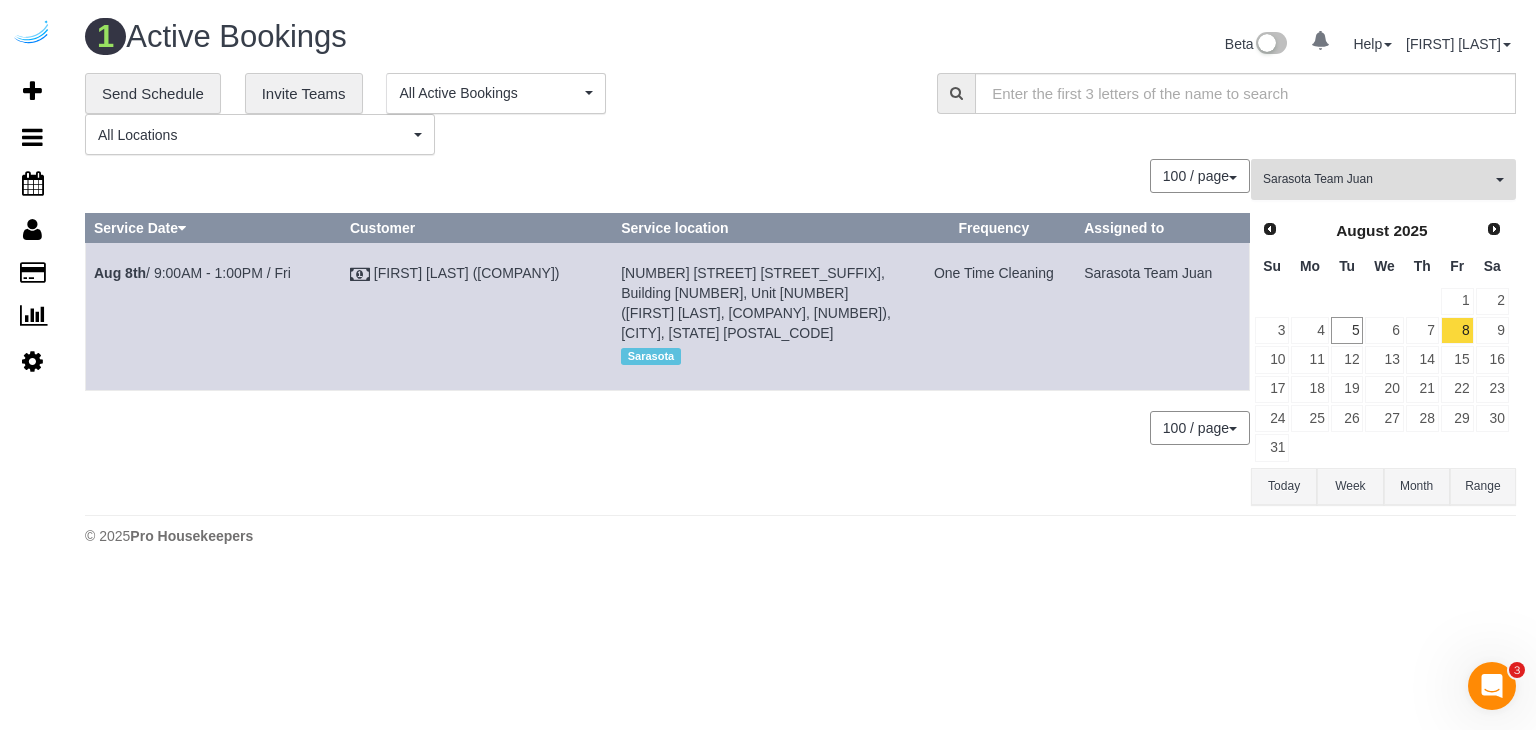 click on "Sarasota Team Juan" at bounding box center (1377, 179) 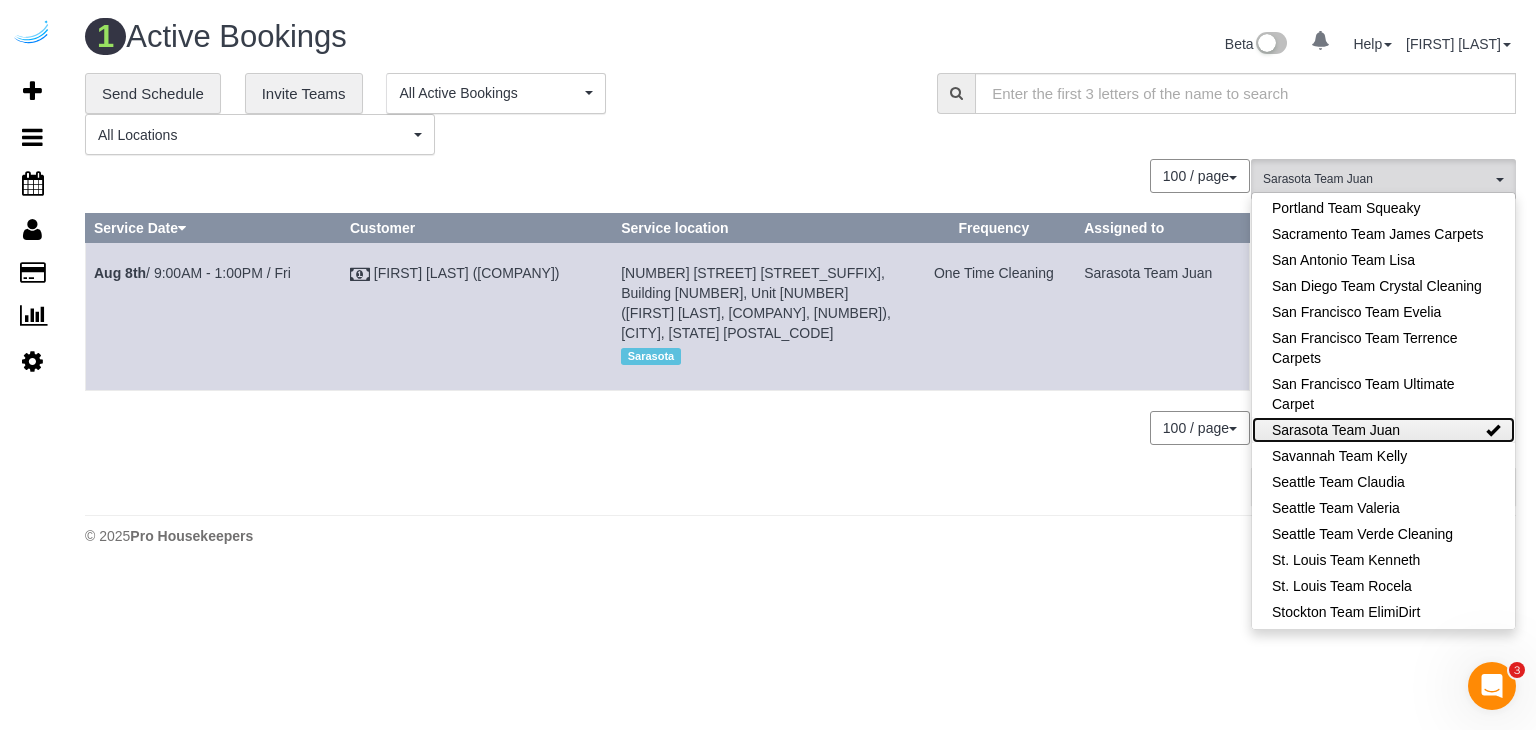 click on "Sarasota Team Juan" at bounding box center (1383, 430) 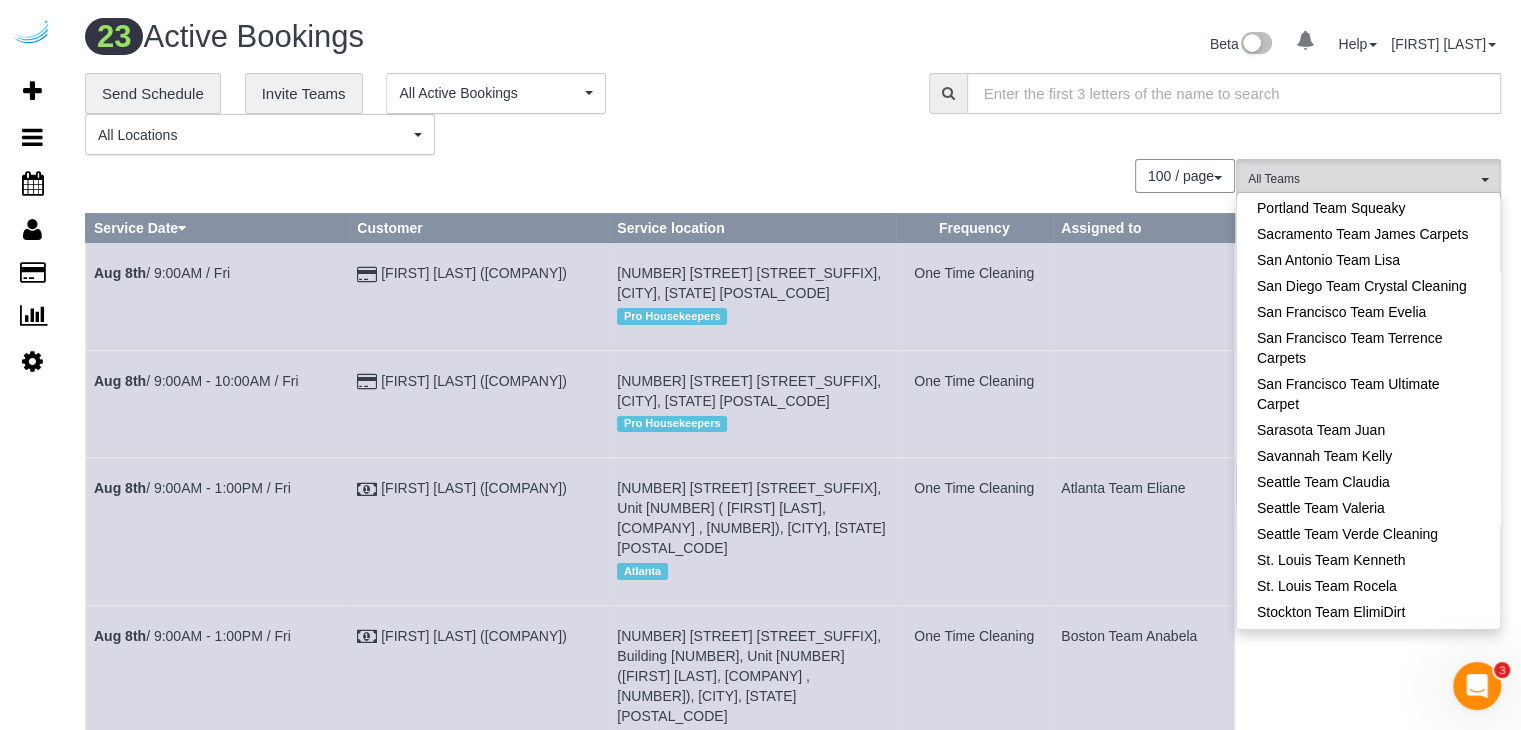 click on "100 / page
10 / page
20 / page
30 / page
40 / page
50 / page
100 / page" at bounding box center (660, 176) 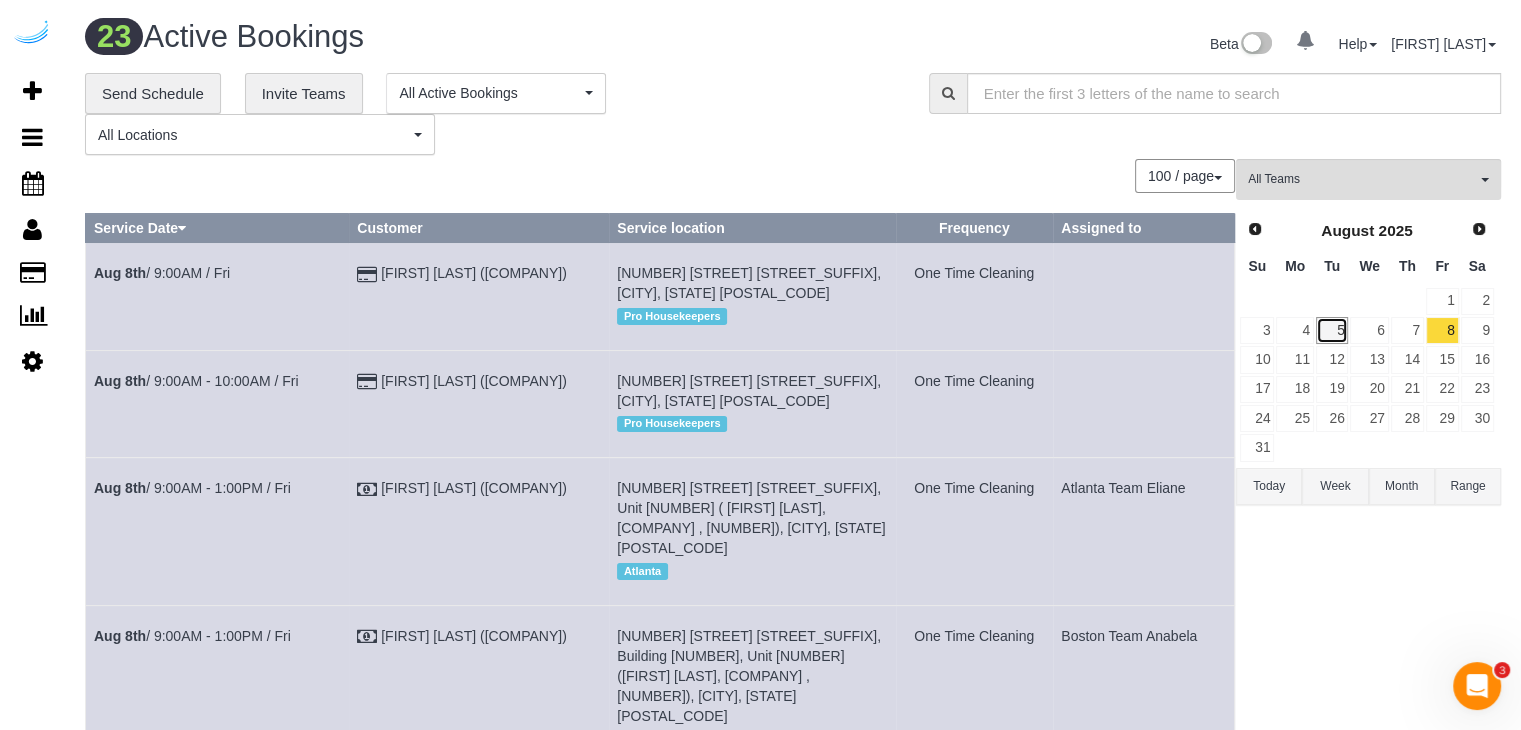 click on "5" at bounding box center (1332, 330) 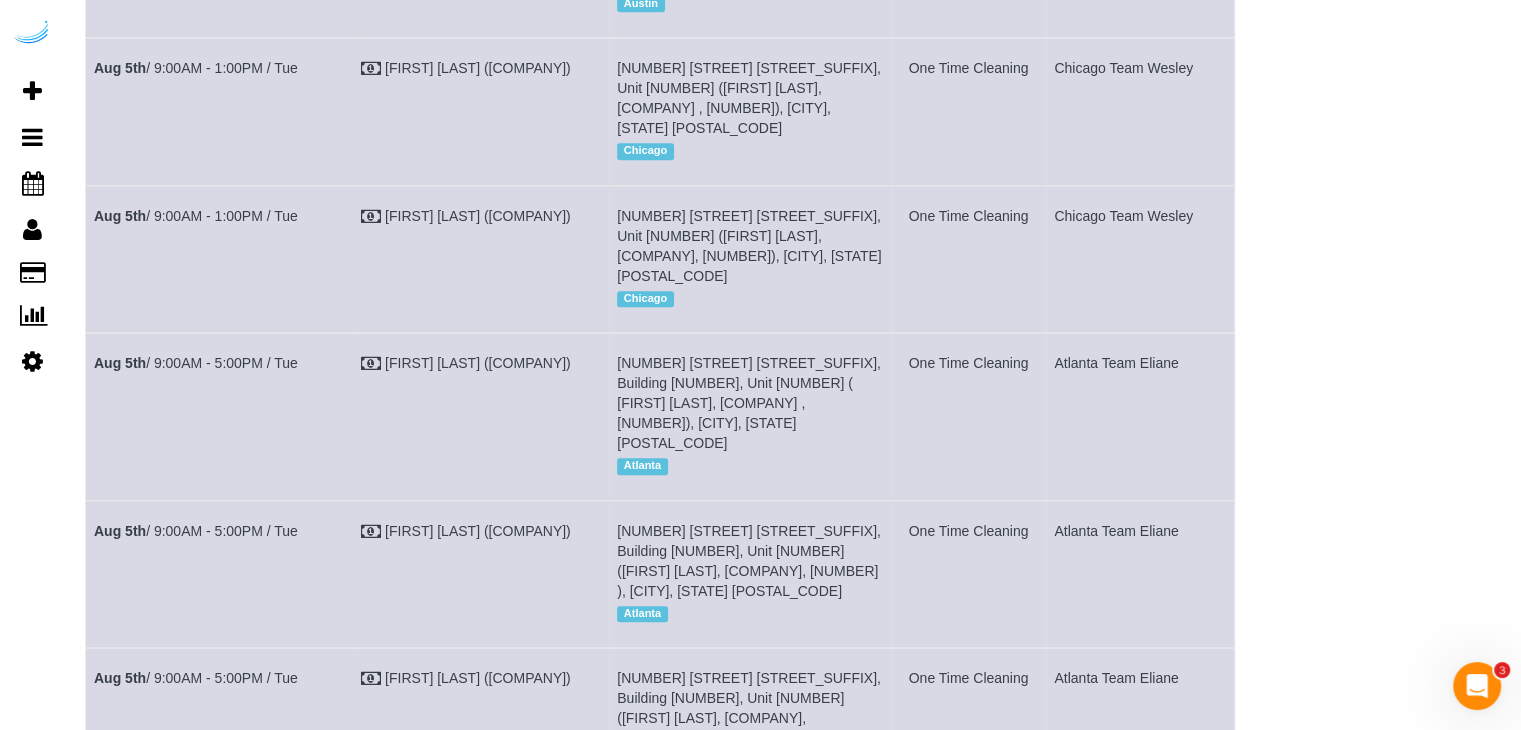 scroll, scrollTop: 1811, scrollLeft: 0, axis: vertical 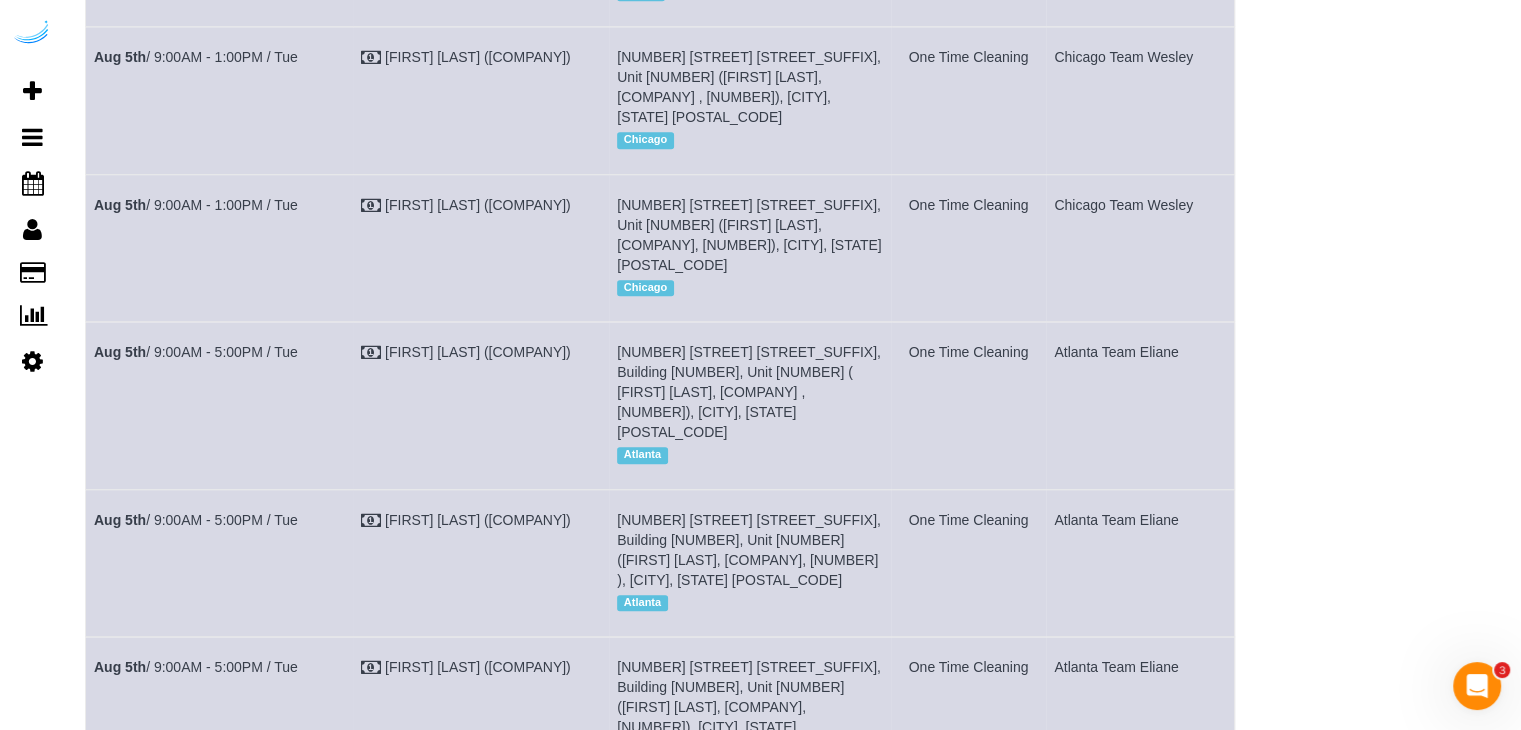 click on "Aug 5th
/ 10:00AM - 12:00PM / Tue" at bounding box center [203, 835] 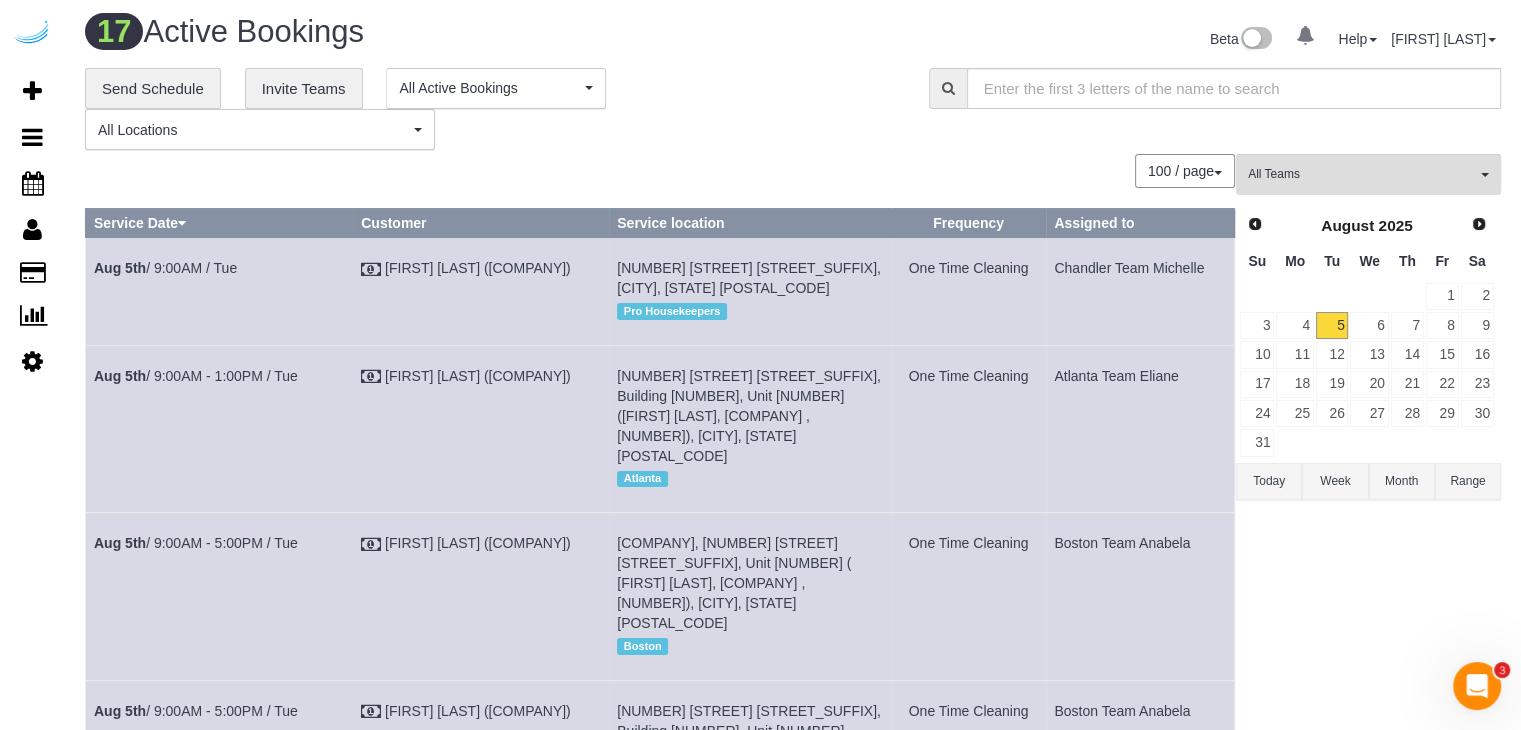 scroll, scrollTop: 0, scrollLeft: 0, axis: both 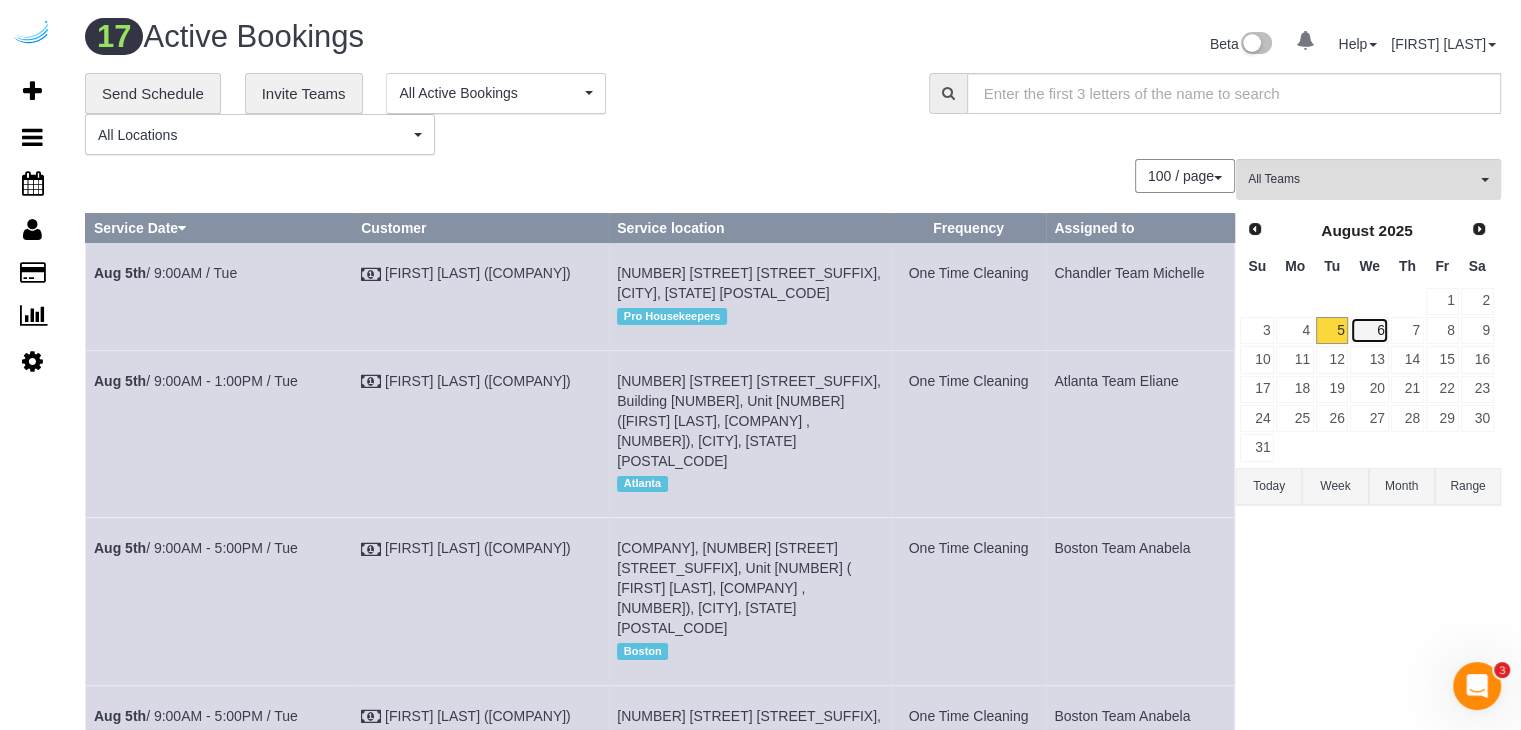 click on "6" at bounding box center (1369, 330) 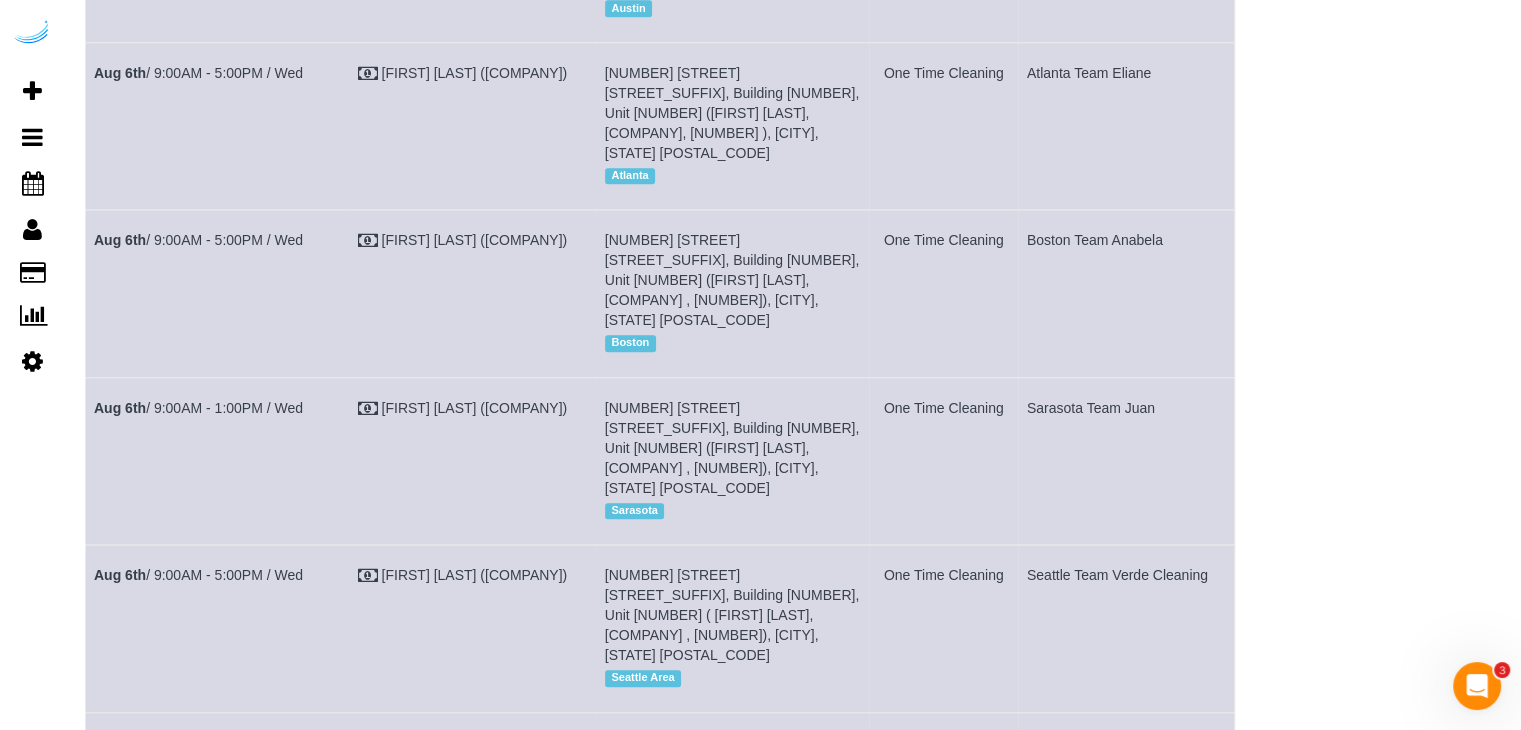 scroll, scrollTop: 1500, scrollLeft: 0, axis: vertical 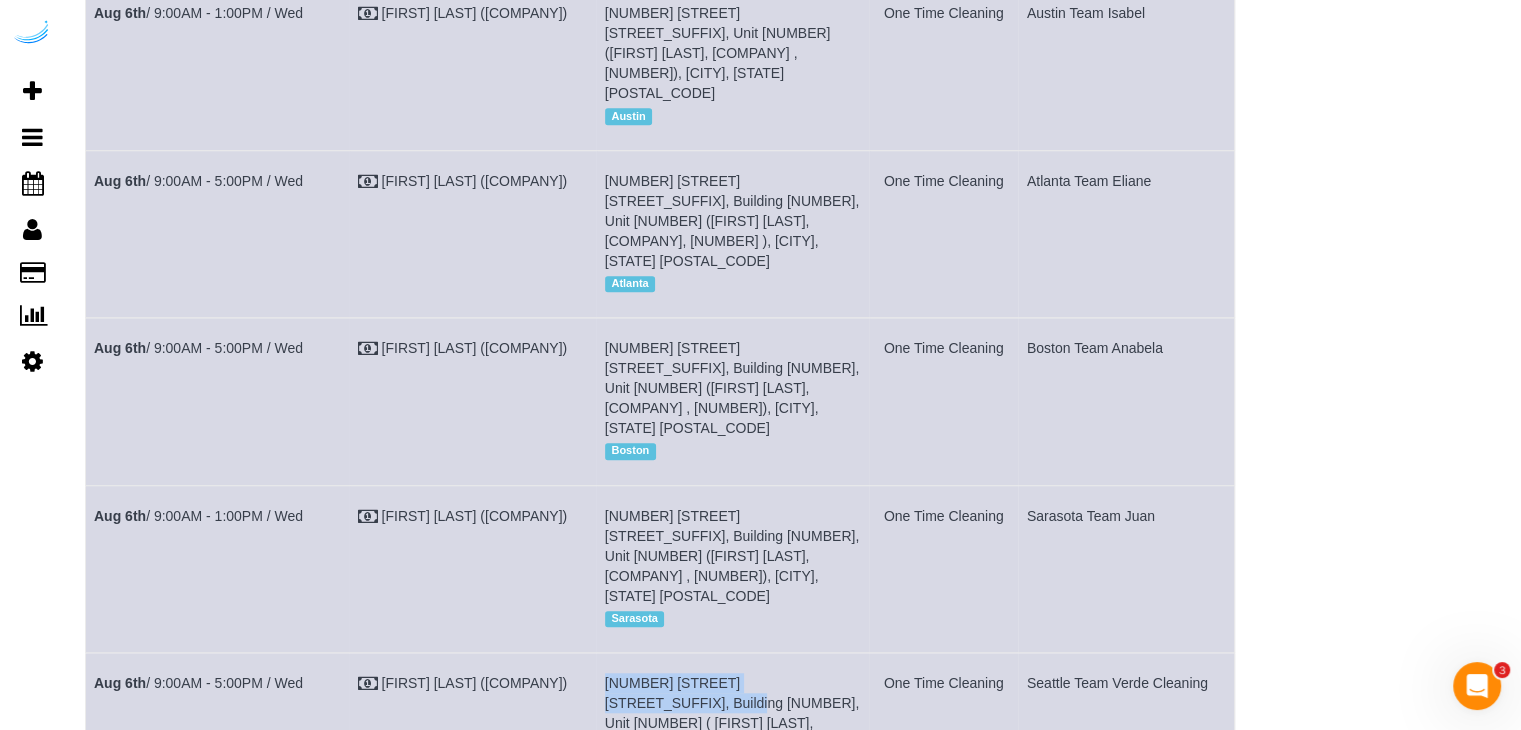 drag, startPoint x: 652, startPoint y: 342, endPoint x: 605, endPoint y: 348, distance: 47.38143 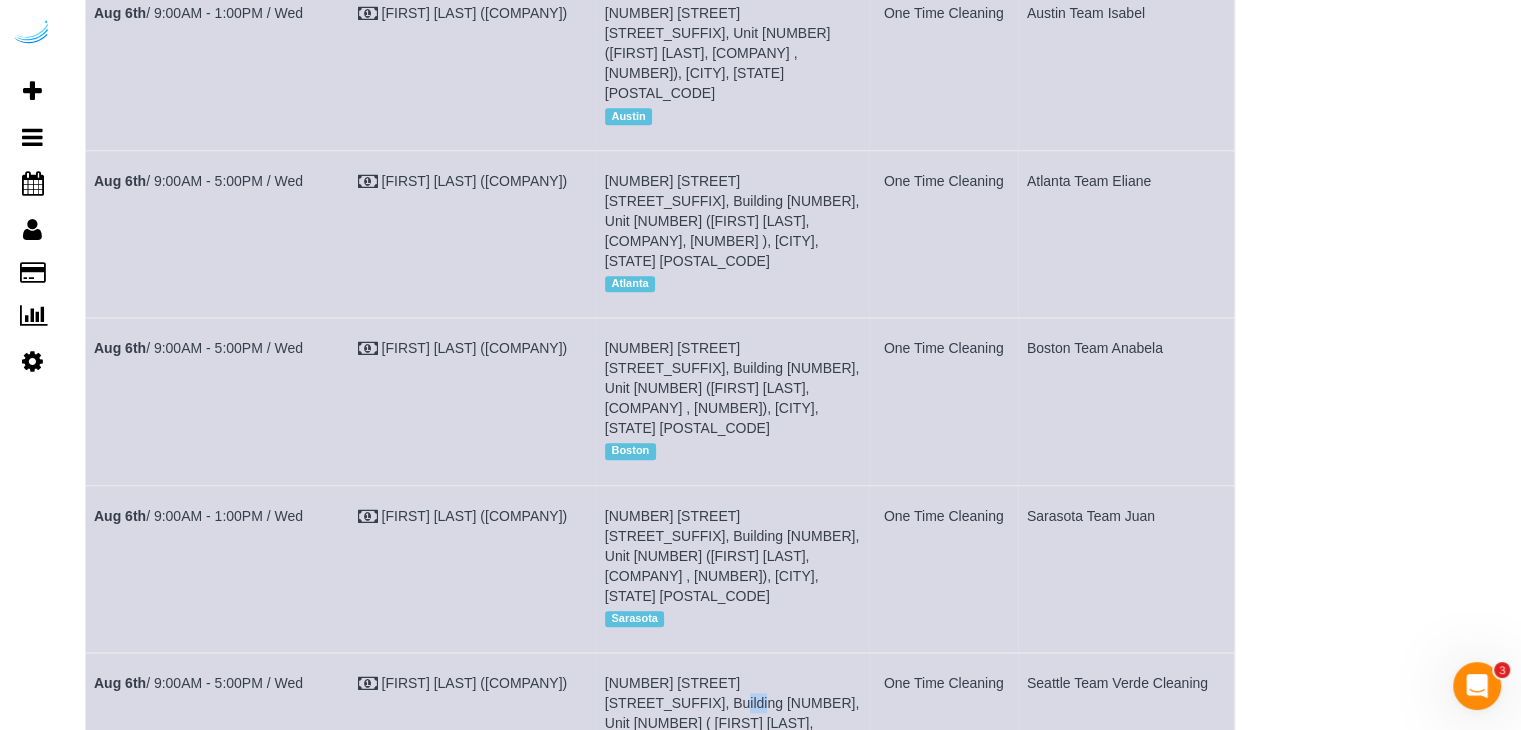 drag, startPoint x: 651, startPoint y: 352, endPoint x: 620, endPoint y: 352, distance: 31 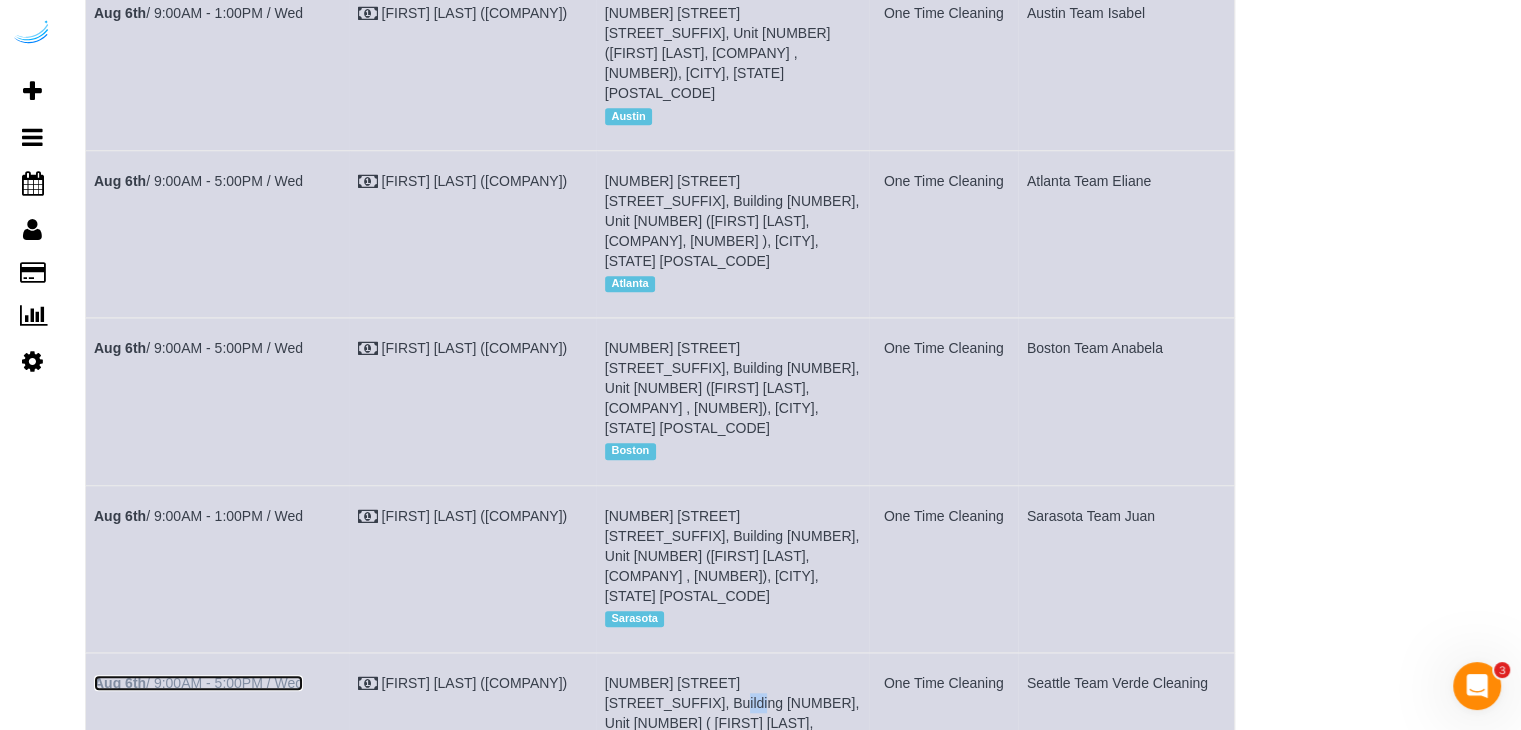 click on "Aug 6th
/ 9:00AM - 5:00PM / Wed" at bounding box center (198, 683) 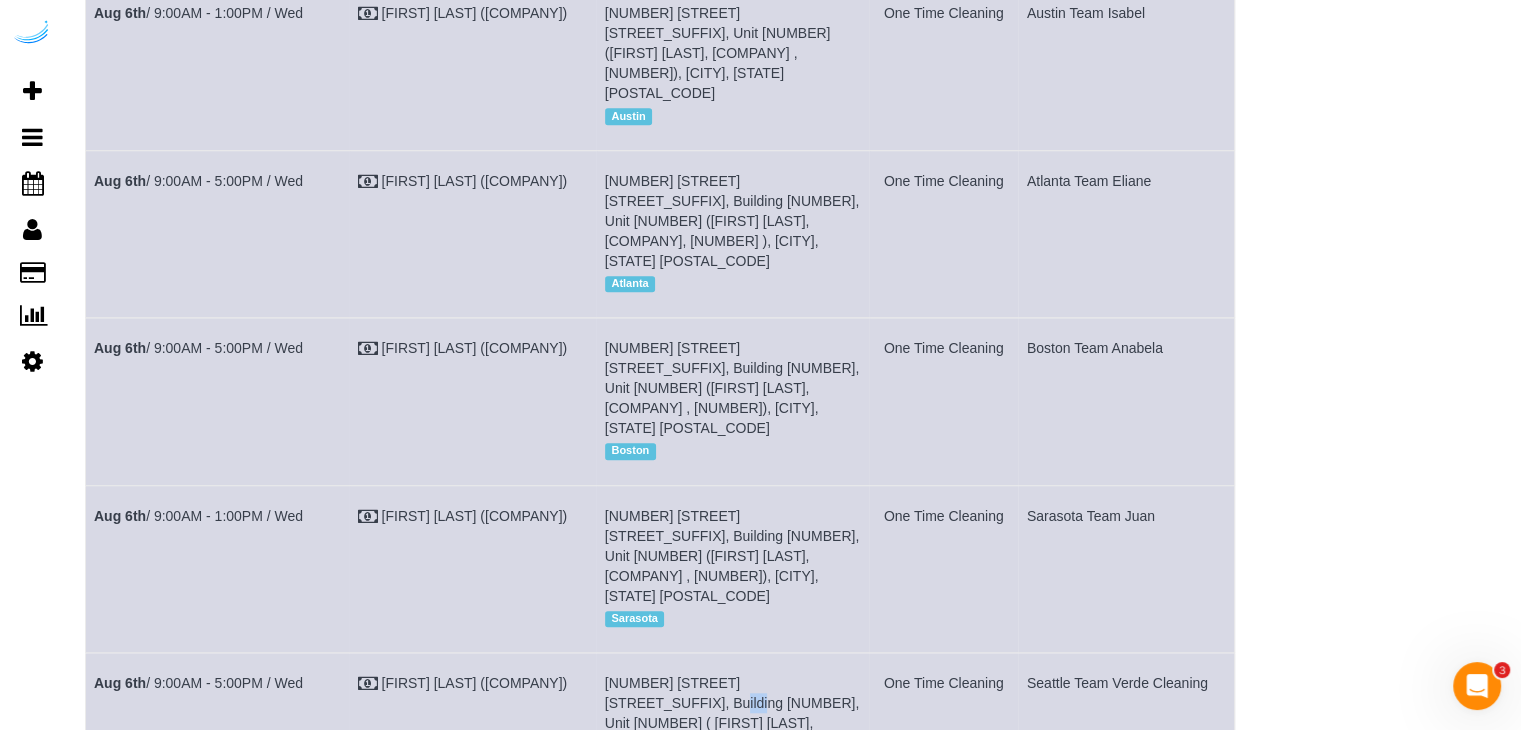 drag, startPoint x: 327, startPoint y: 330, endPoint x: 98, endPoint y: 365, distance: 231.65923 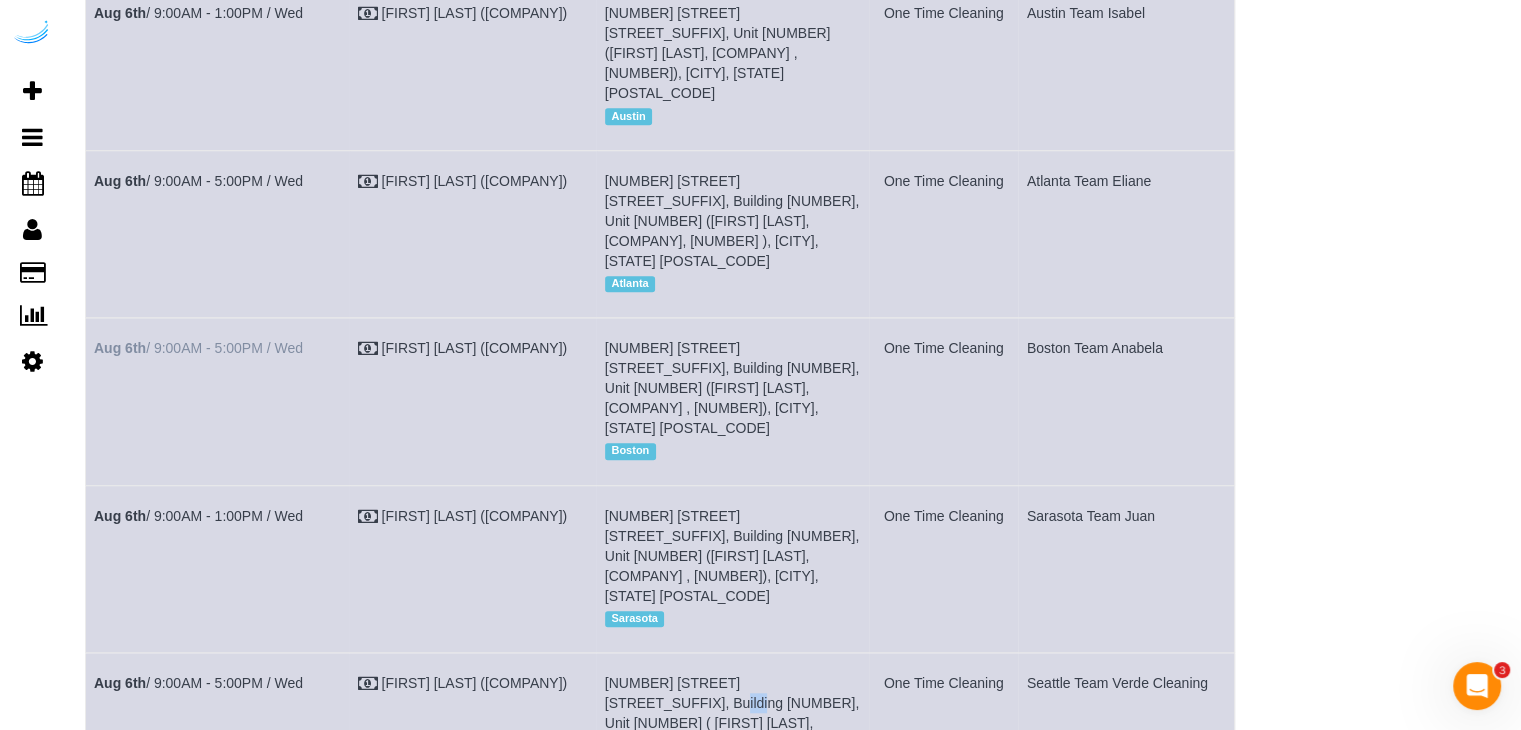 copy on "Aug 6th
/ 9:00AM - 5:00PM / Wed" 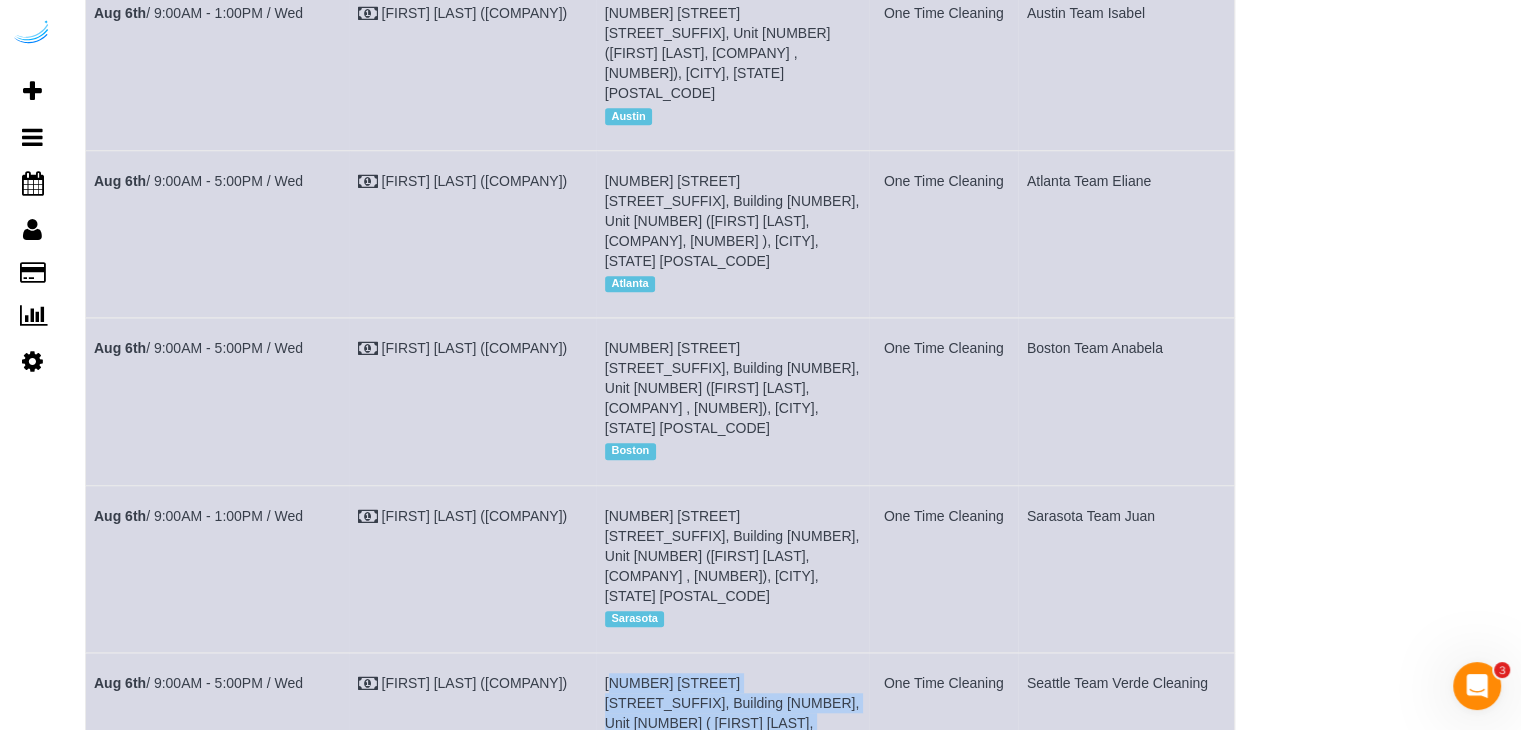 drag, startPoint x: 754, startPoint y: 357, endPoint x: 616, endPoint y: 330, distance: 140.6165 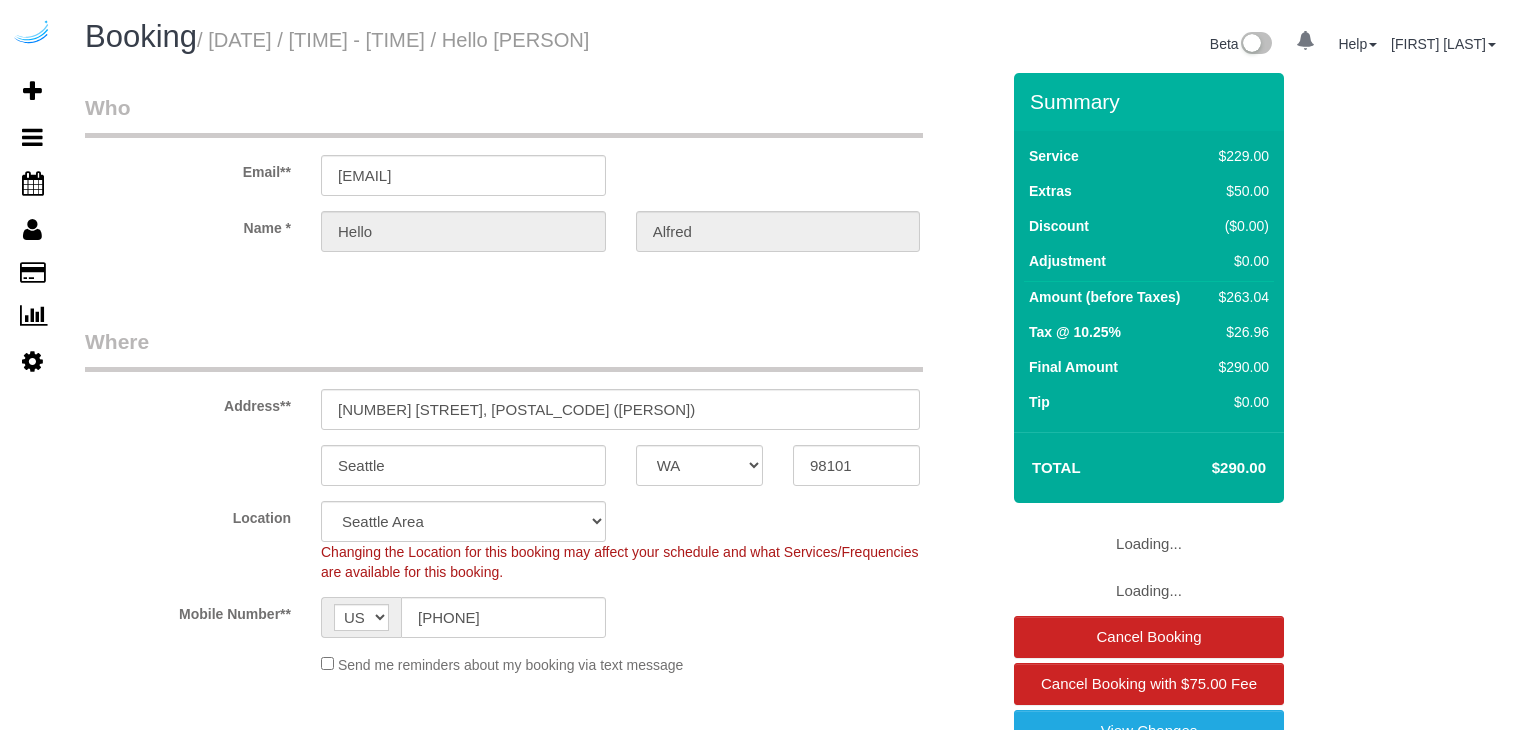 select on "WA" 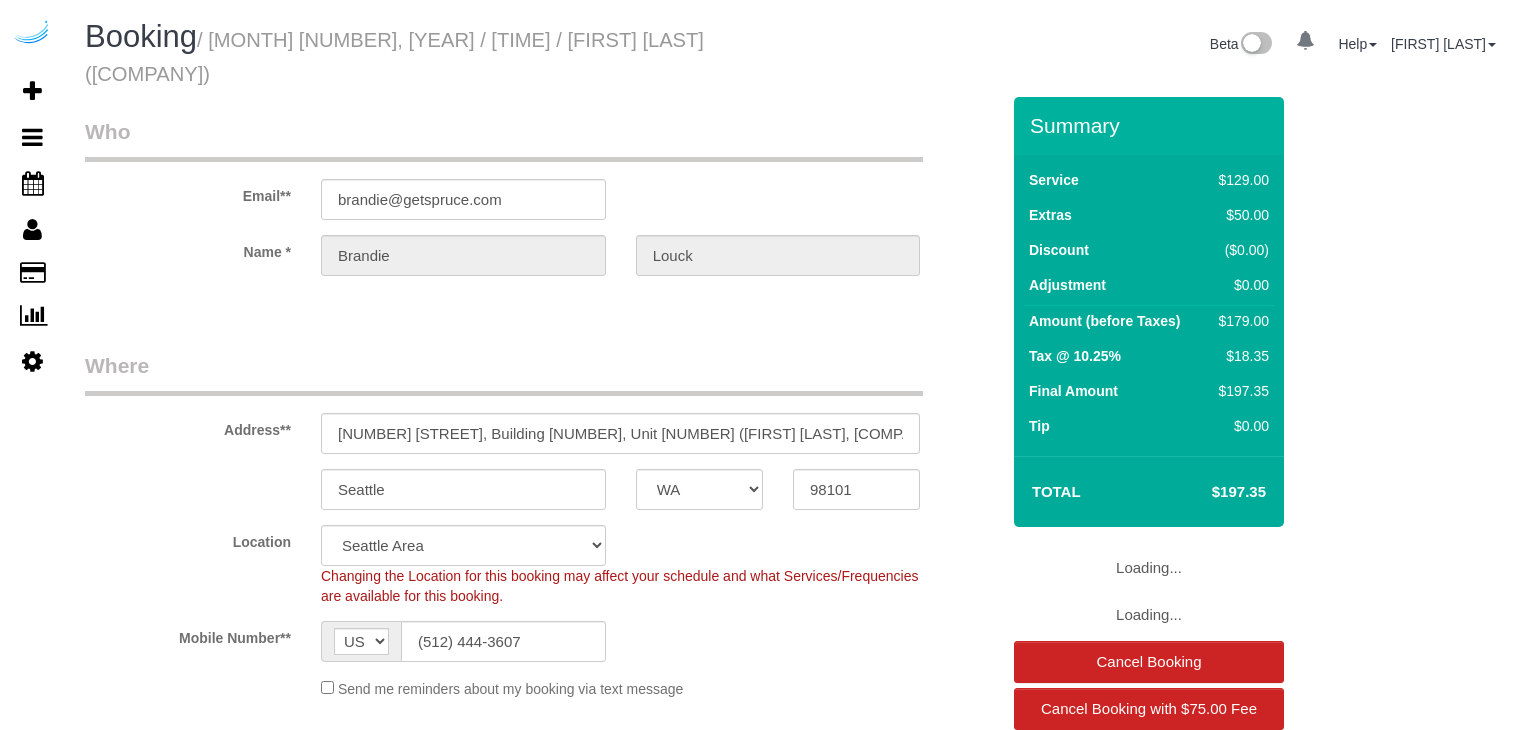 select on "WA" 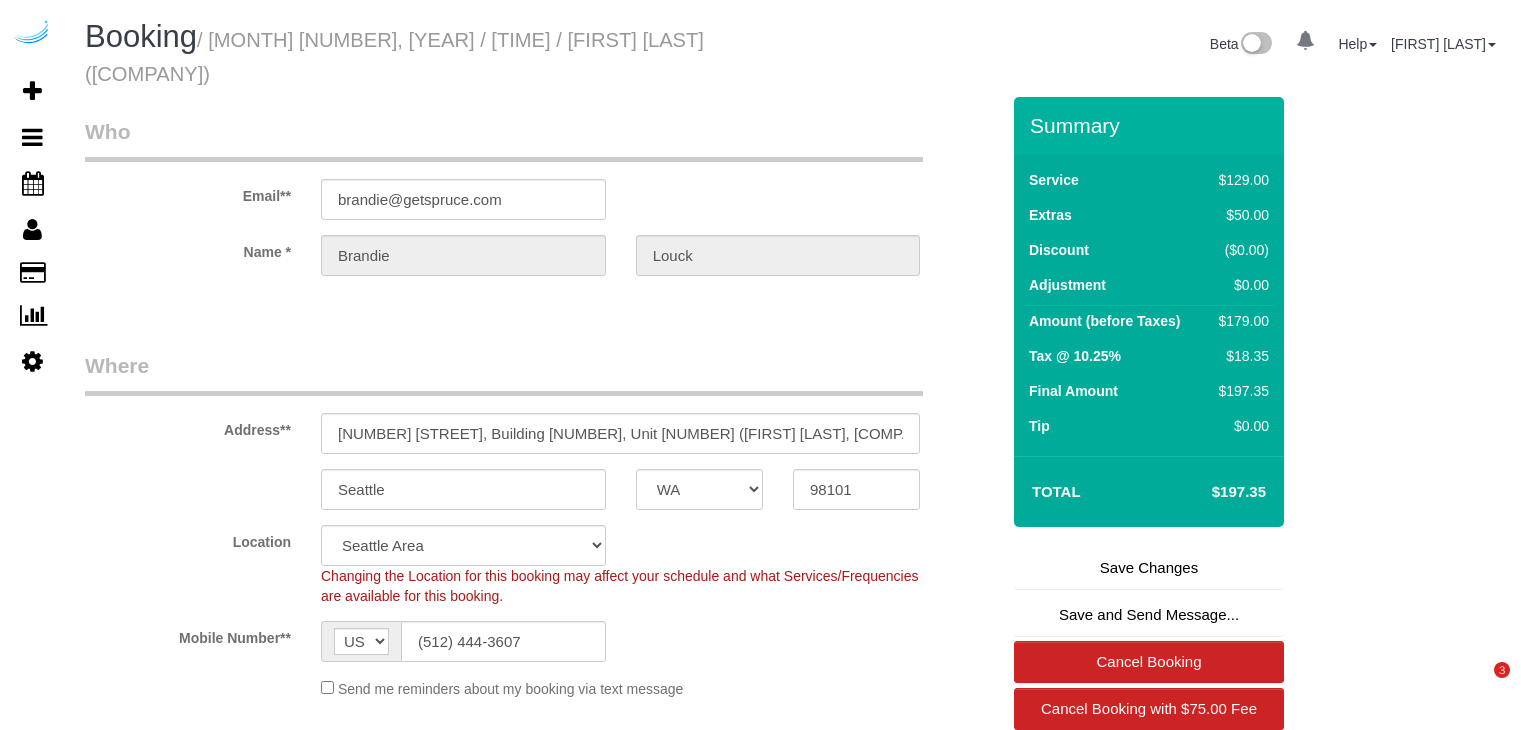 scroll, scrollTop: 0, scrollLeft: 0, axis: both 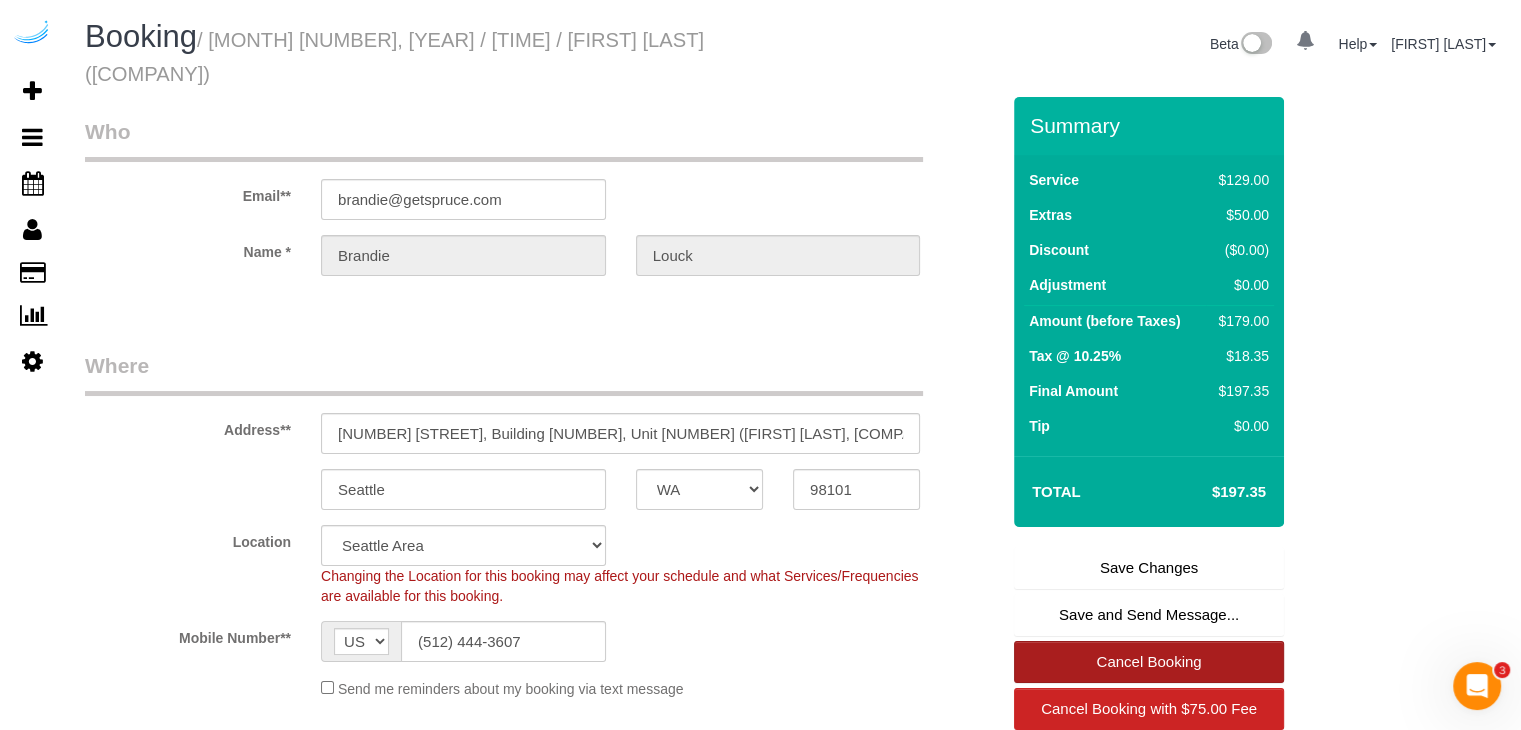 click on "Cancel Booking" at bounding box center (1149, 662) 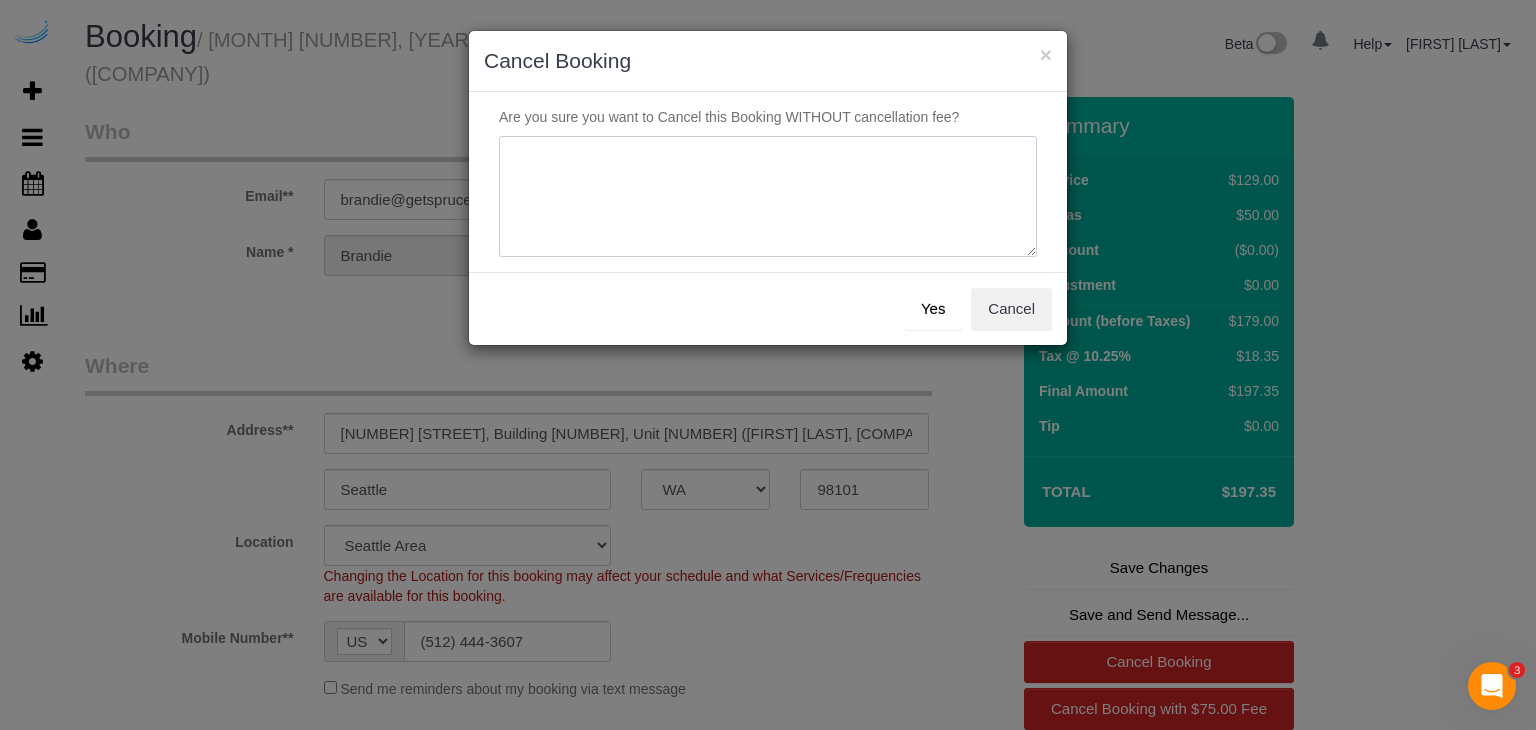click at bounding box center (768, 197) 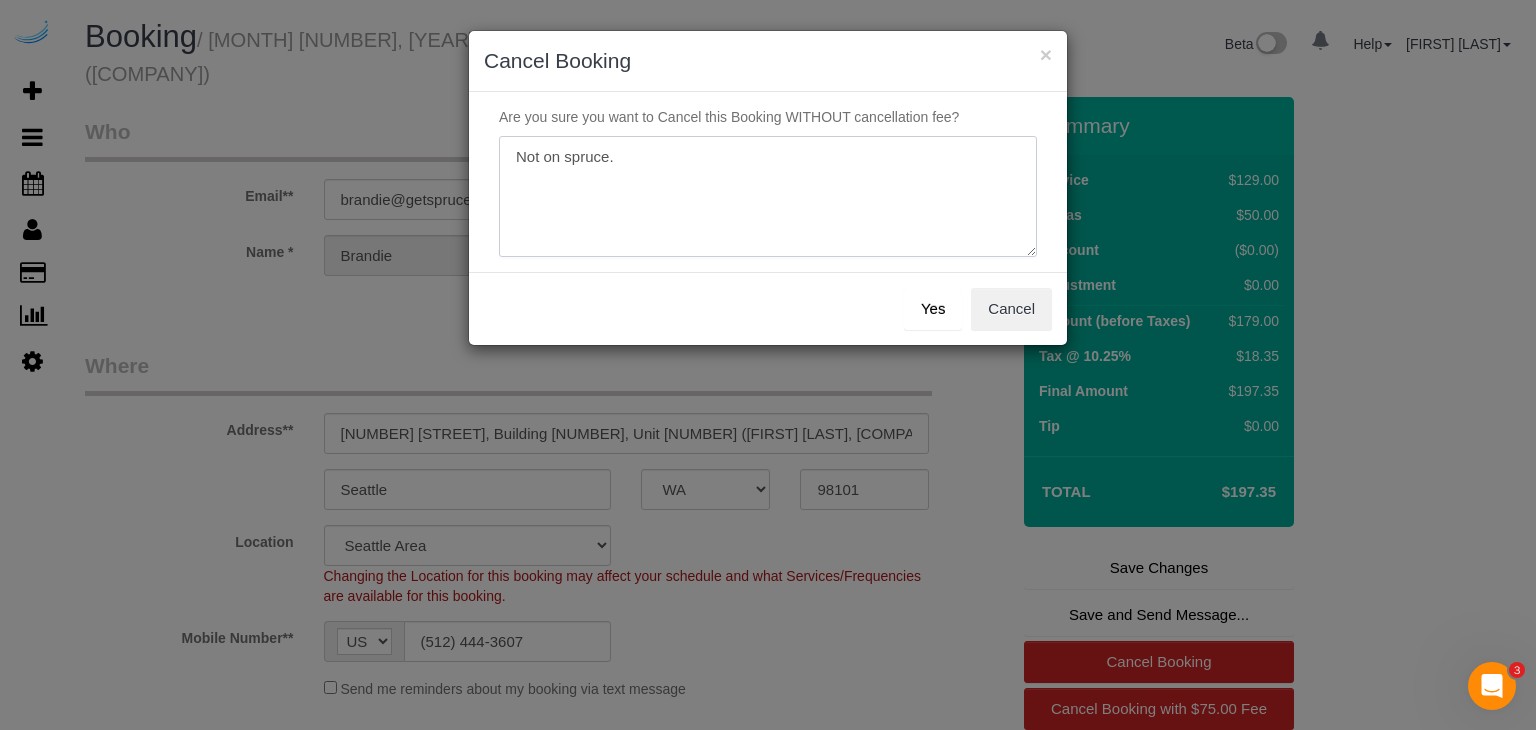 type on "Not on spruce." 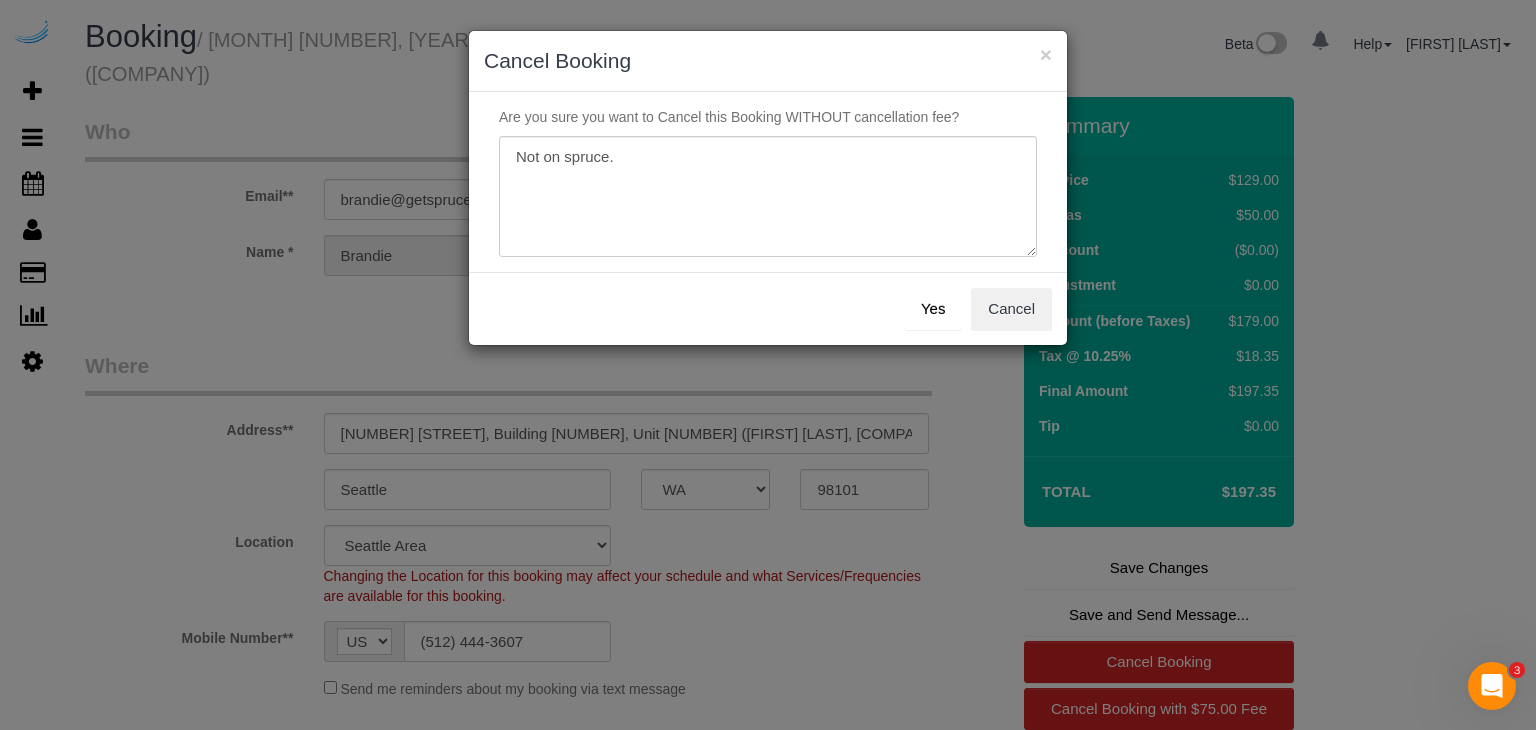 click on "Yes" at bounding box center (933, 309) 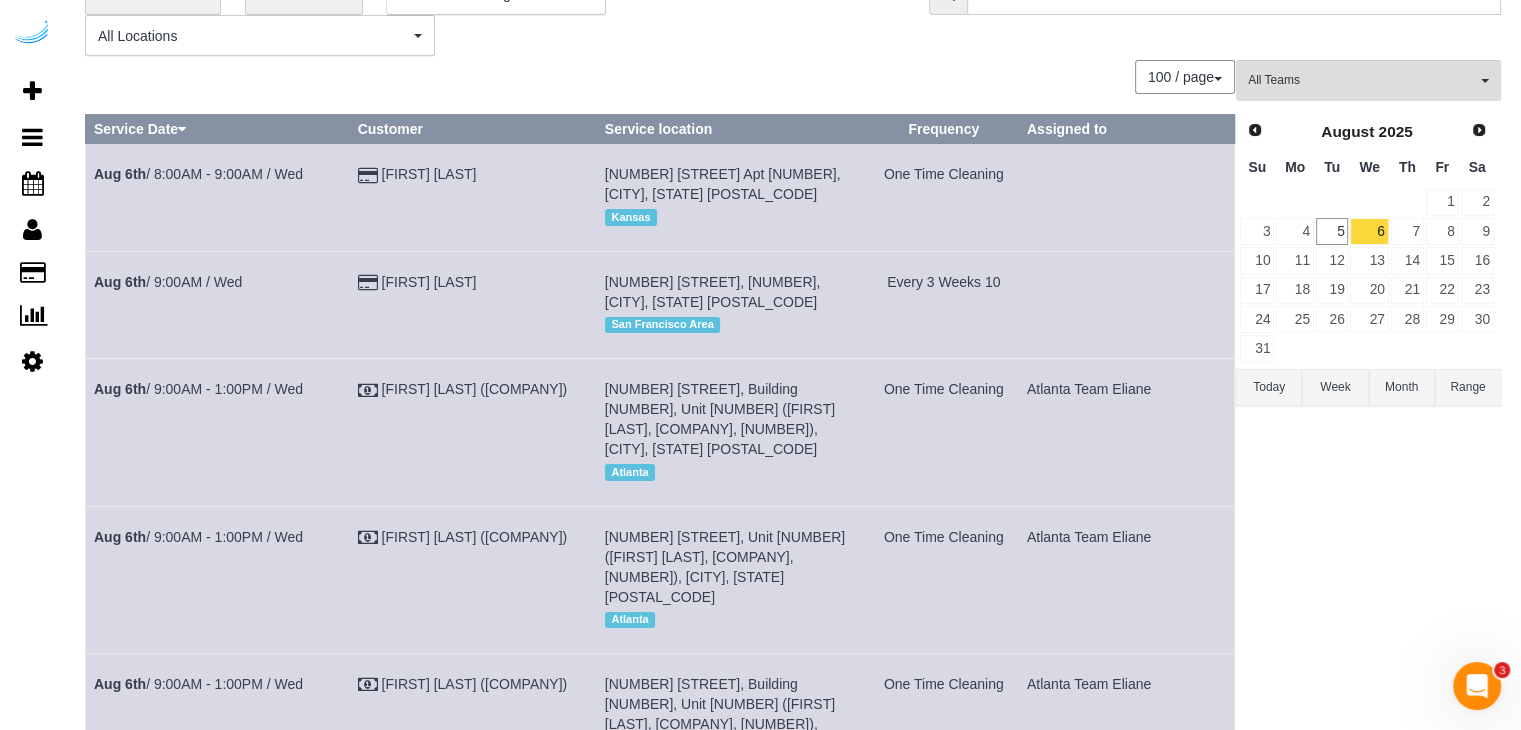 scroll, scrollTop: 98, scrollLeft: 0, axis: vertical 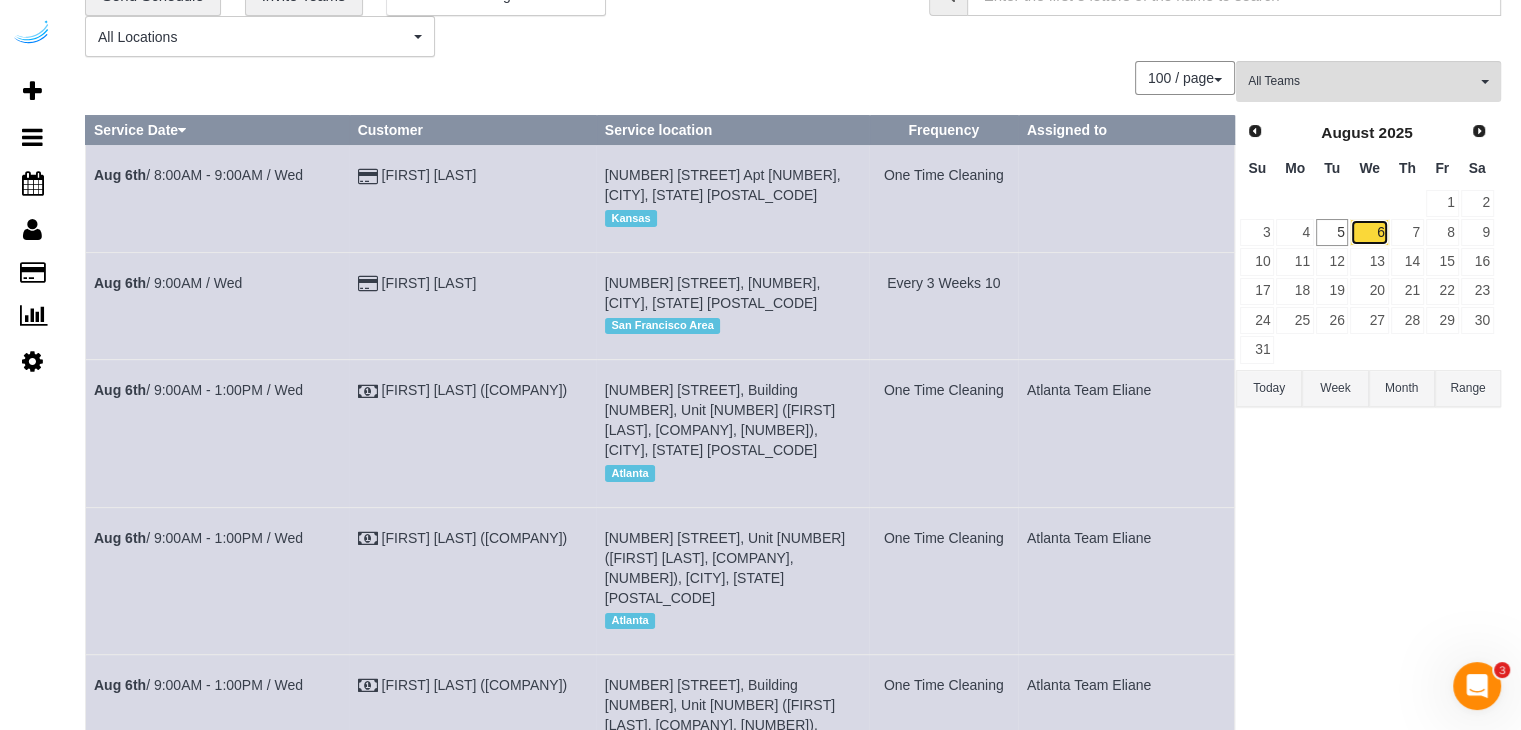 click on "6" at bounding box center (1369, 232) 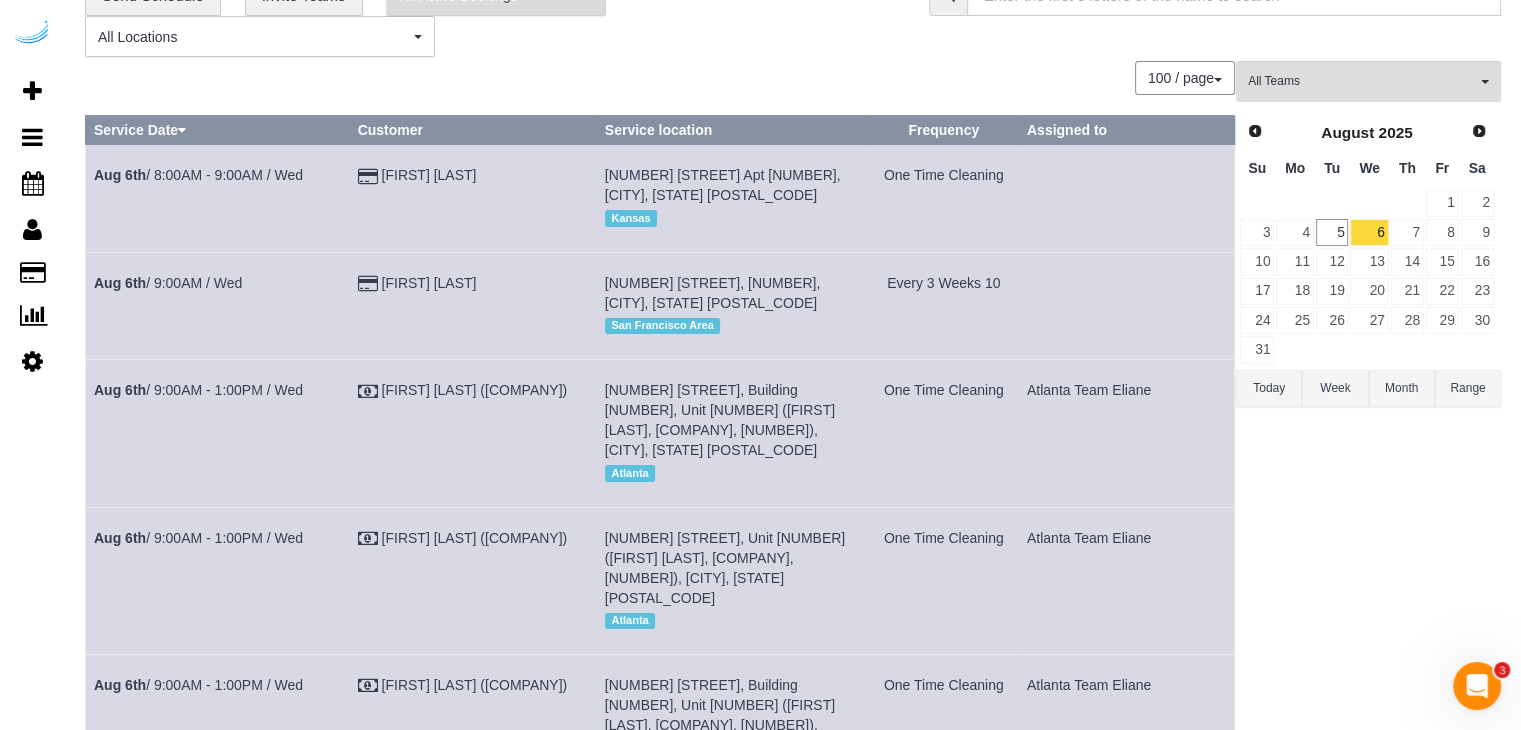 scroll, scrollTop: 2210, scrollLeft: 0, axis: vertical 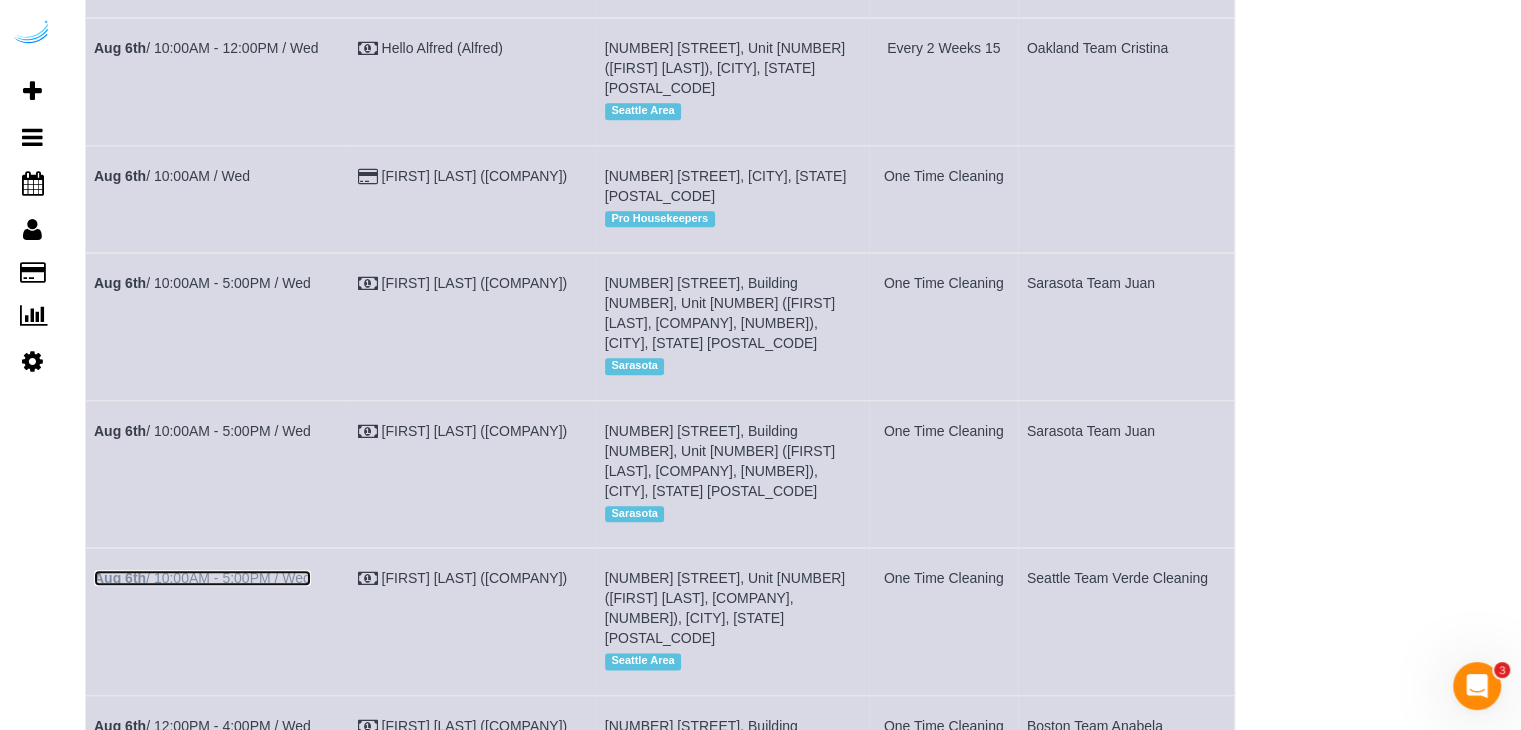 click on "[MONTH] [NUMBER]
/ [TIME] / [DAY]" at bounding box center (202, 578) 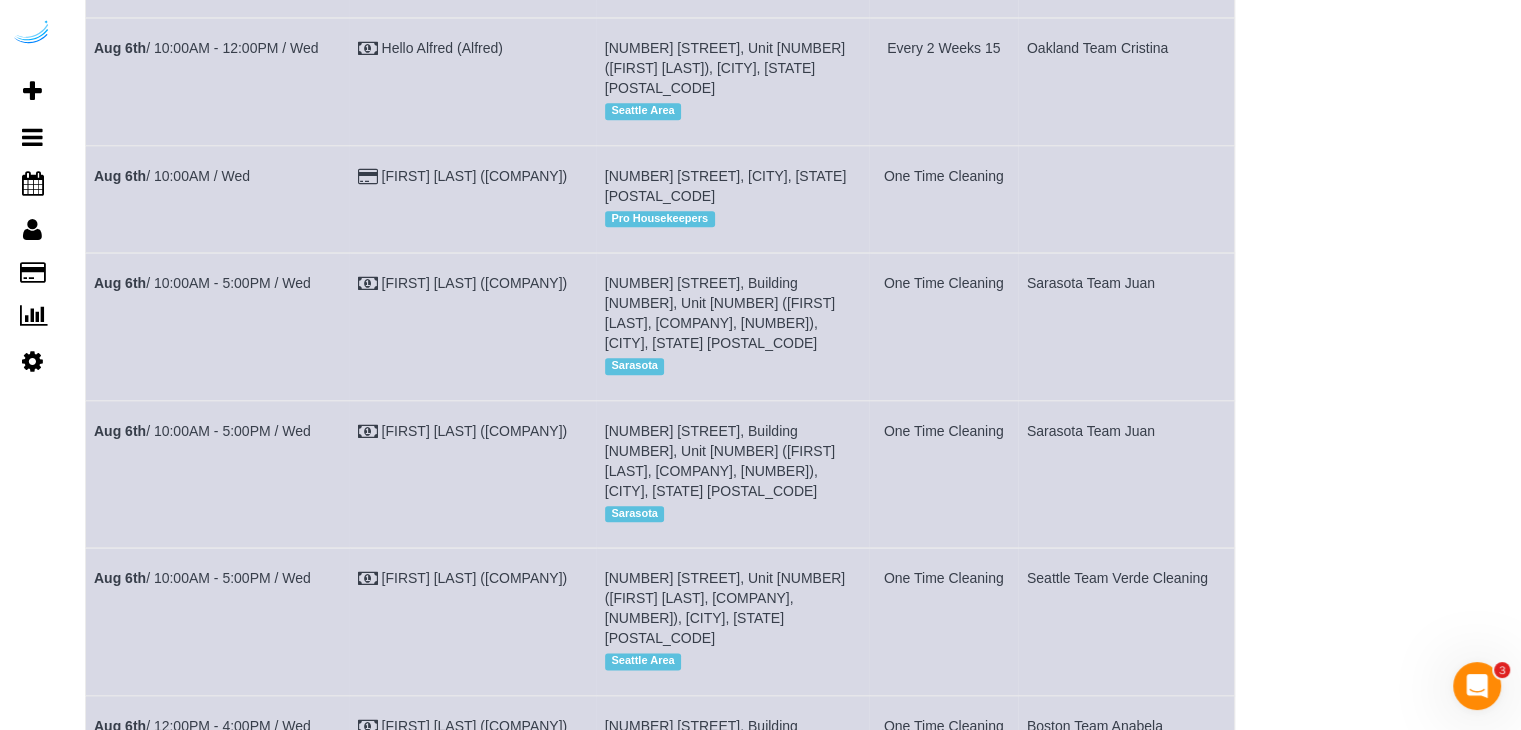 scroll, scrollTop: 2598, scrollLeft: 0, axis: vertical 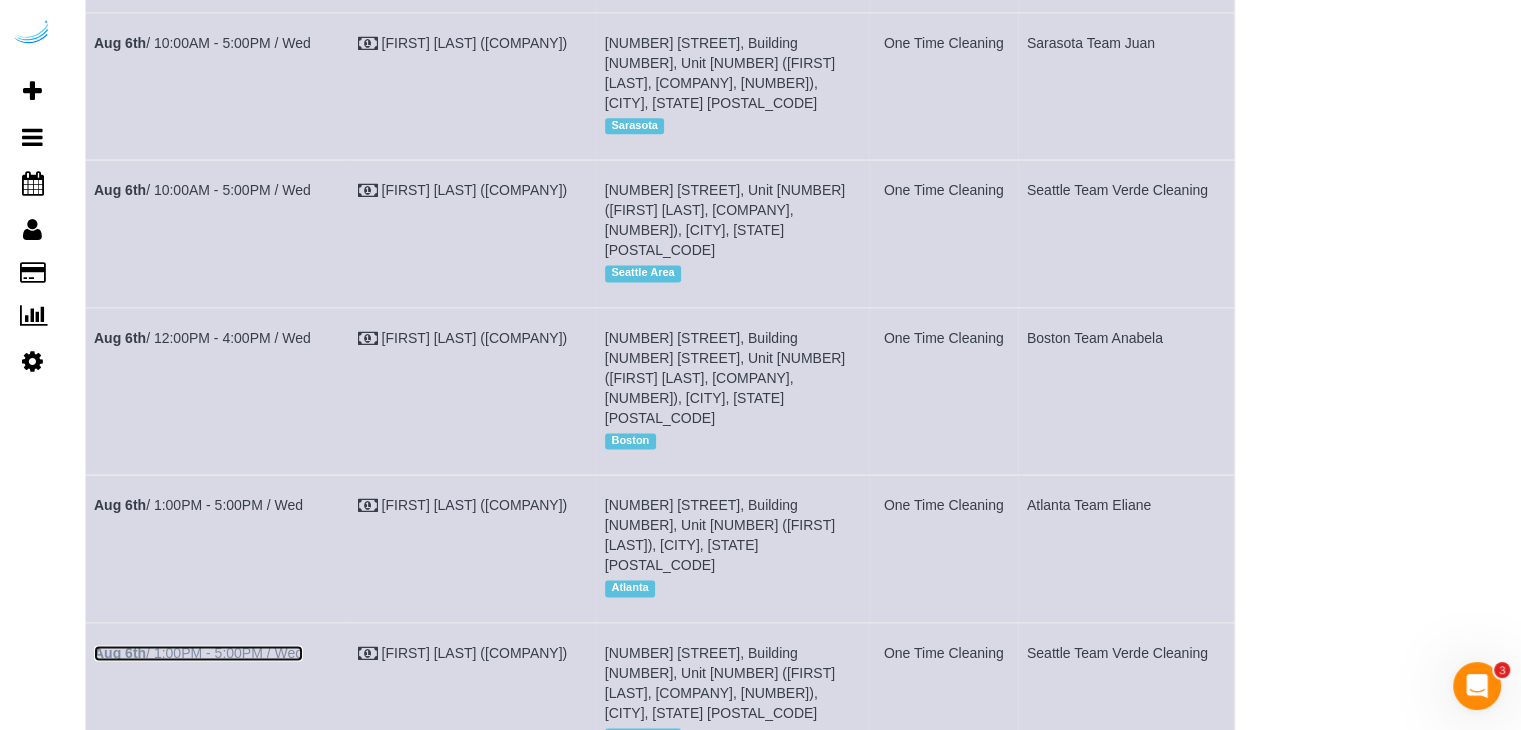click on "Aug 6th
/ 1:00PM - 5:00PM / Wed" at bounding box center (198, 653) 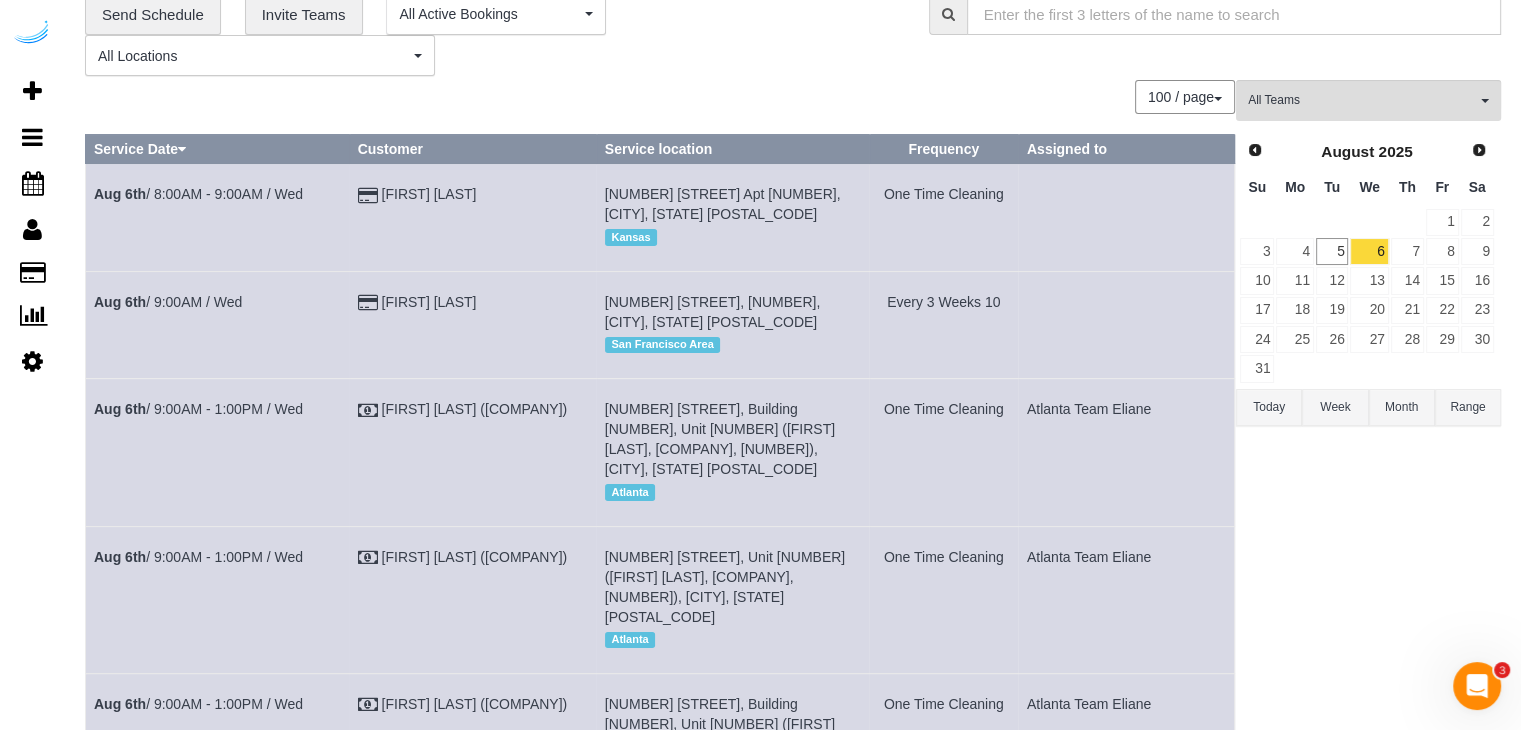 scroll, scrollTop: 0, scrollLeft: 0, axis: both 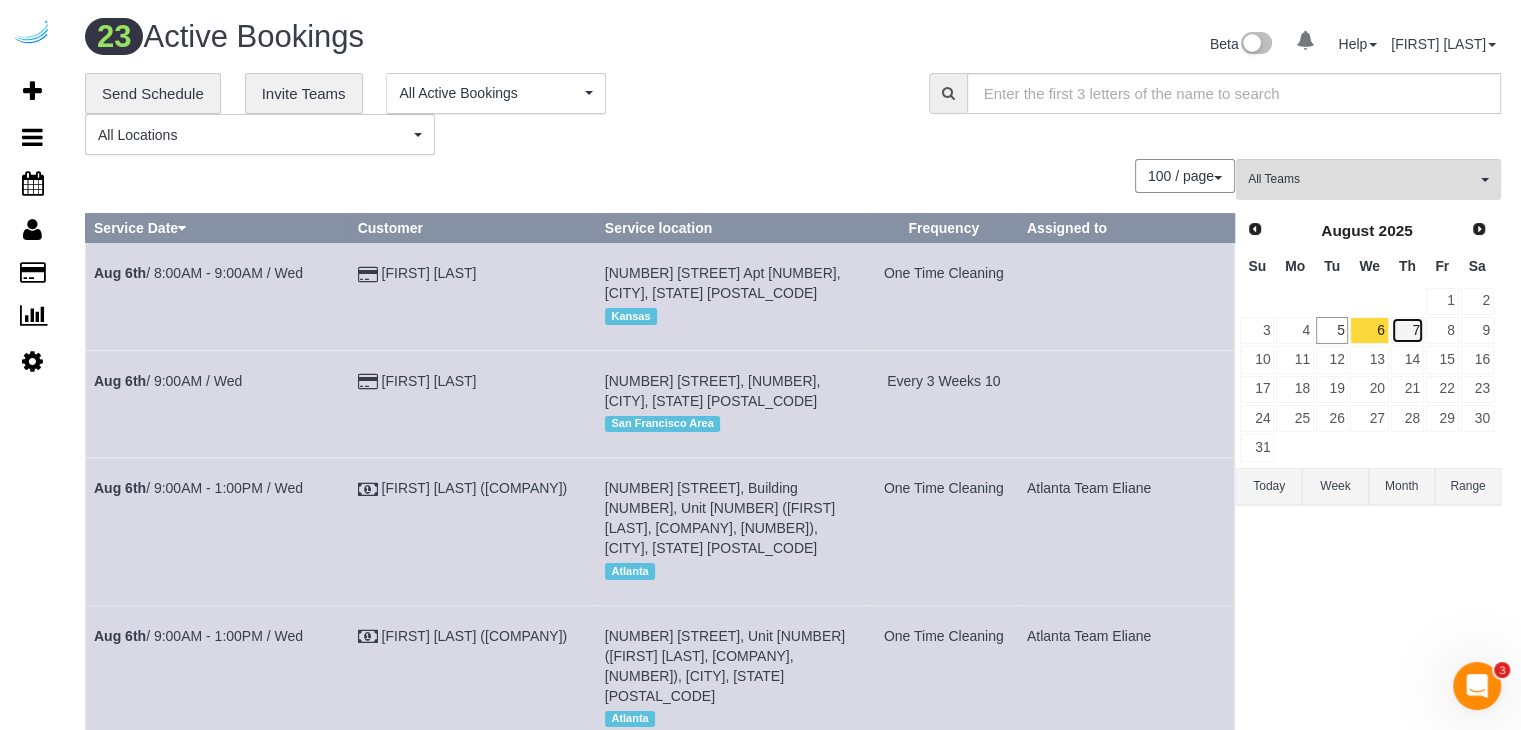 click on "7" at bounding box center [1407, 330] 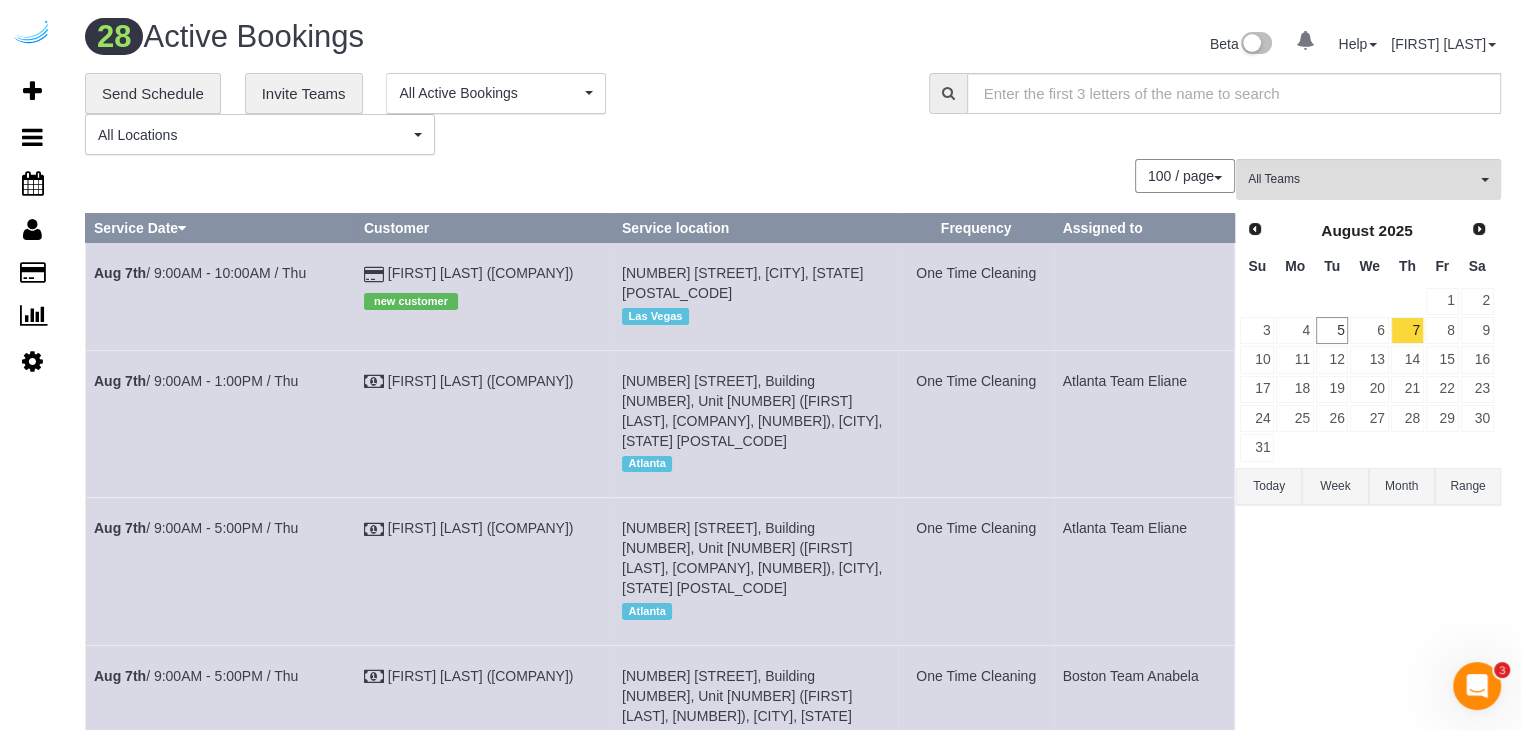 scroll, scrollTop: 2558, scrollLeft: 0, axis: vertical 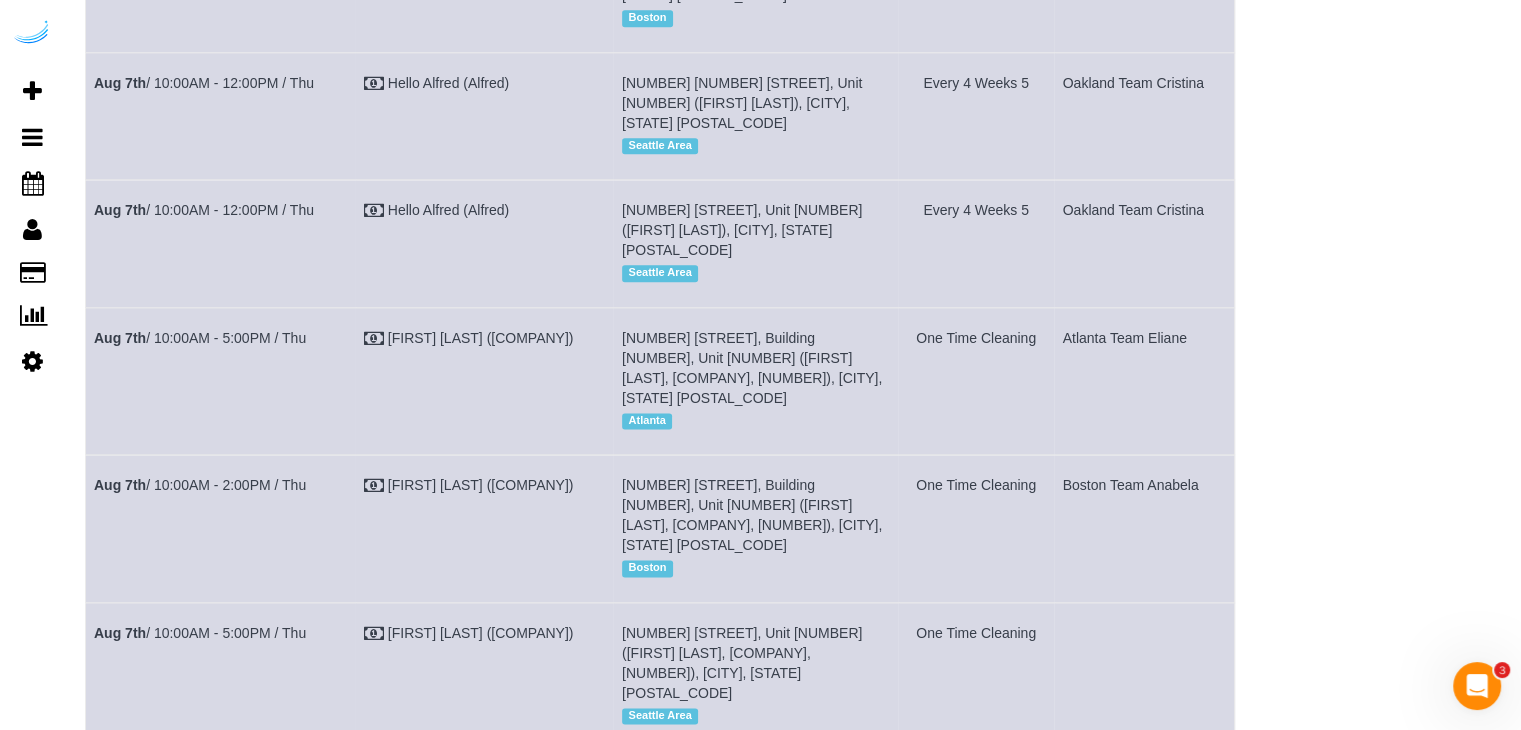 drag, startPoint x: 324, startPoint y: 353, endPoint x: 88, endPoint y: 348, distance: 236.05296 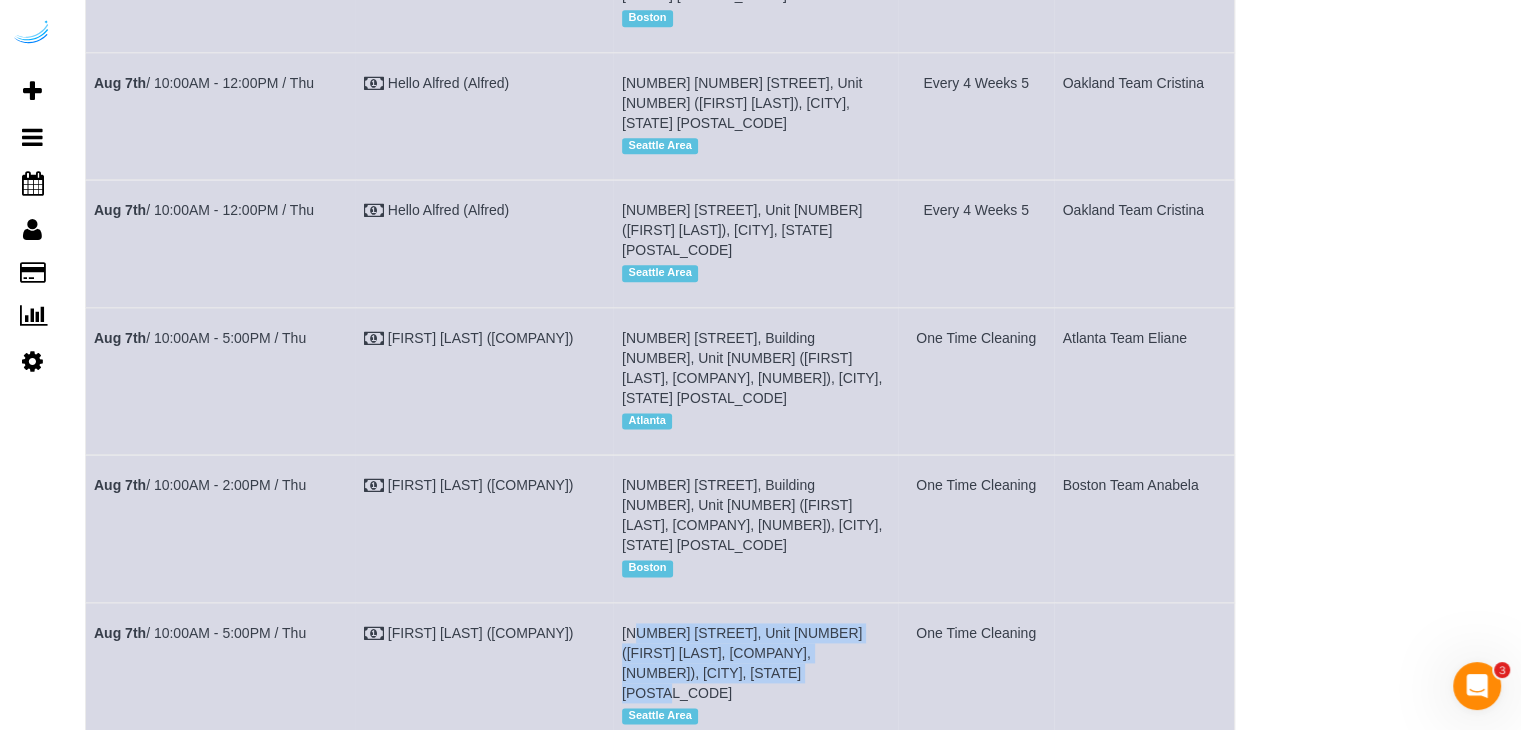 drag, startPoint x: 715, startPoint y: 365, endPoint x: 644, endPoint y: 344, distance: 74.04053 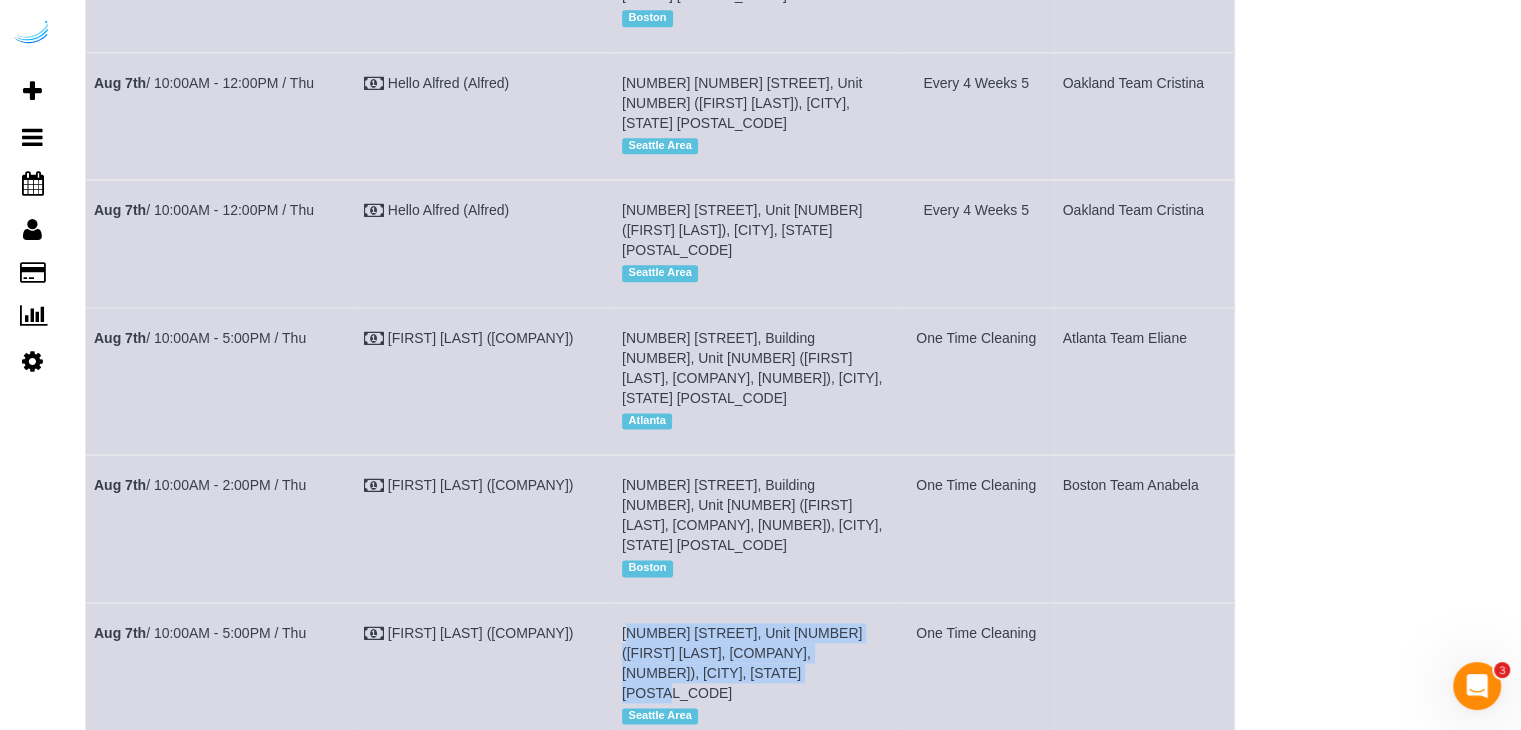 drag, startPoint x: 742, startPoint y: 373, endPoint x: 634, endPoint y: 342, distance: 112.36102 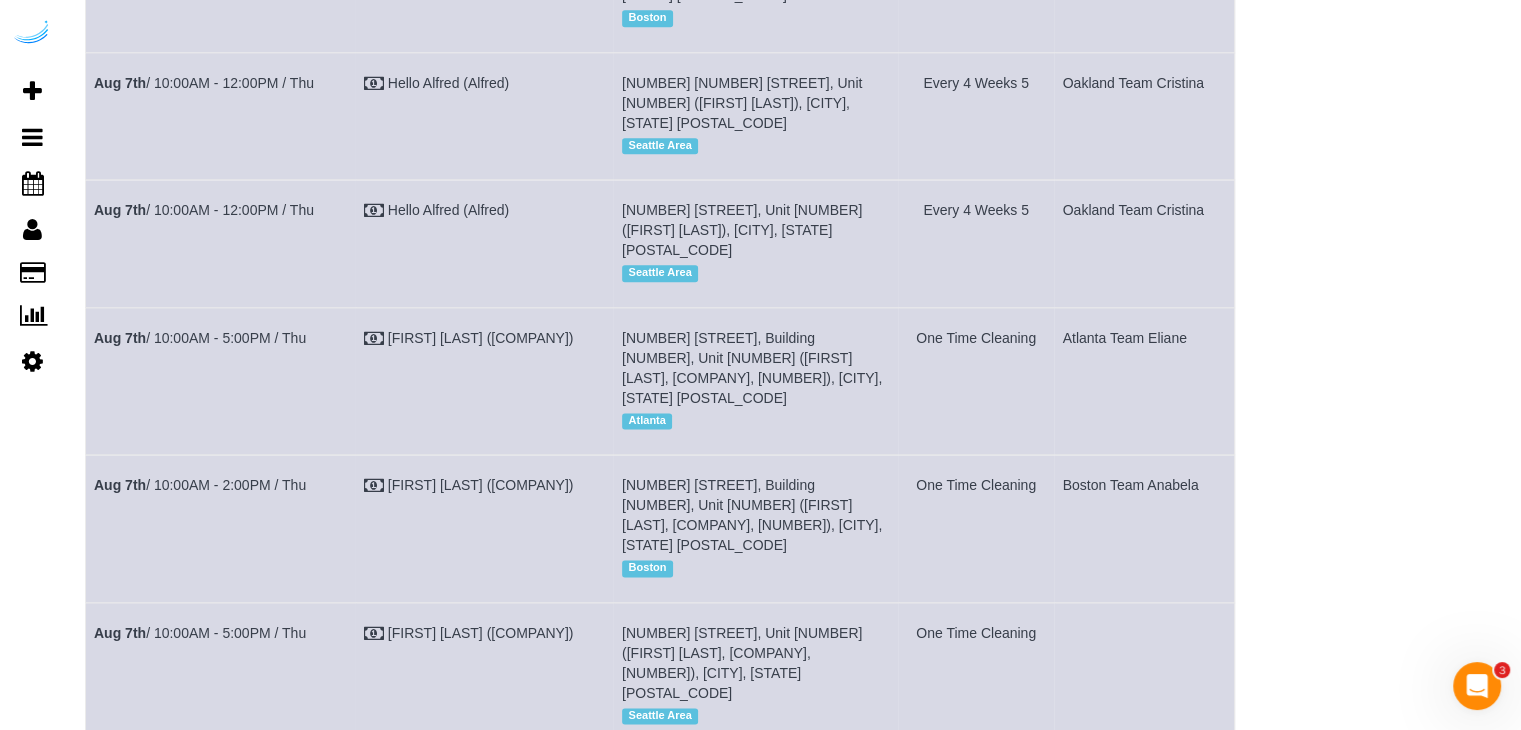 click at bounding box center (1144, 675) 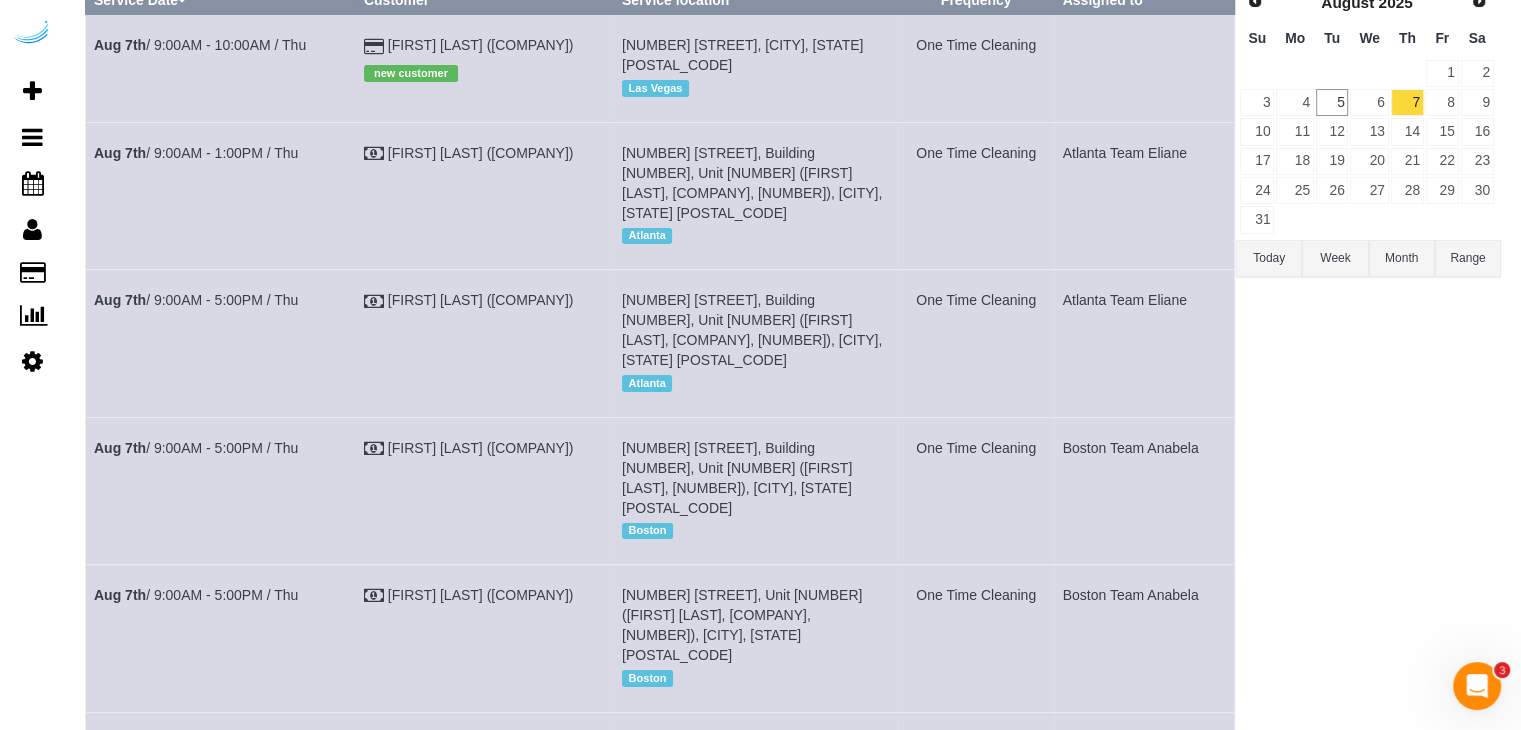 scroll, scrollTop: 0, scrollLeft: 0, axis: both 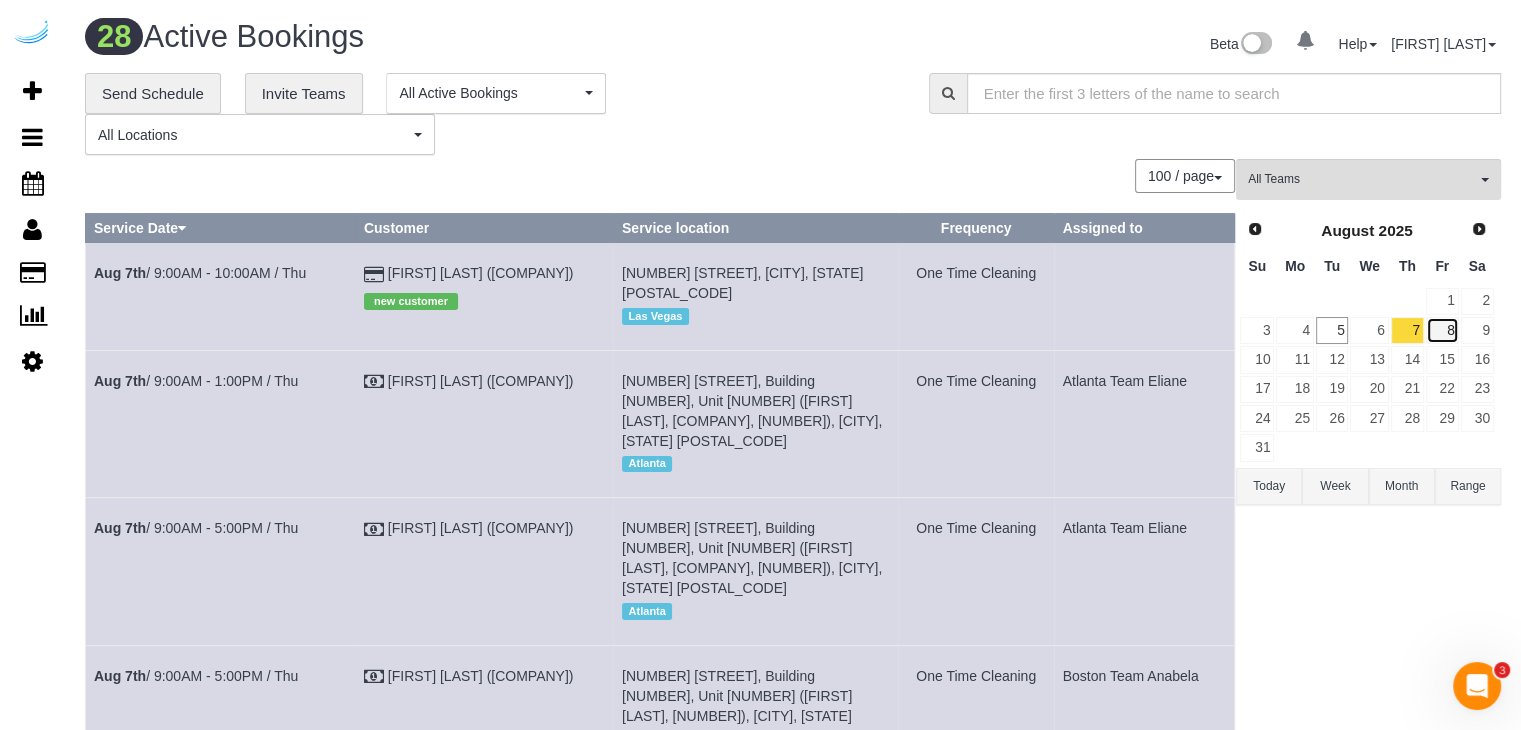click on "8" at bounding box center [1442, 330] 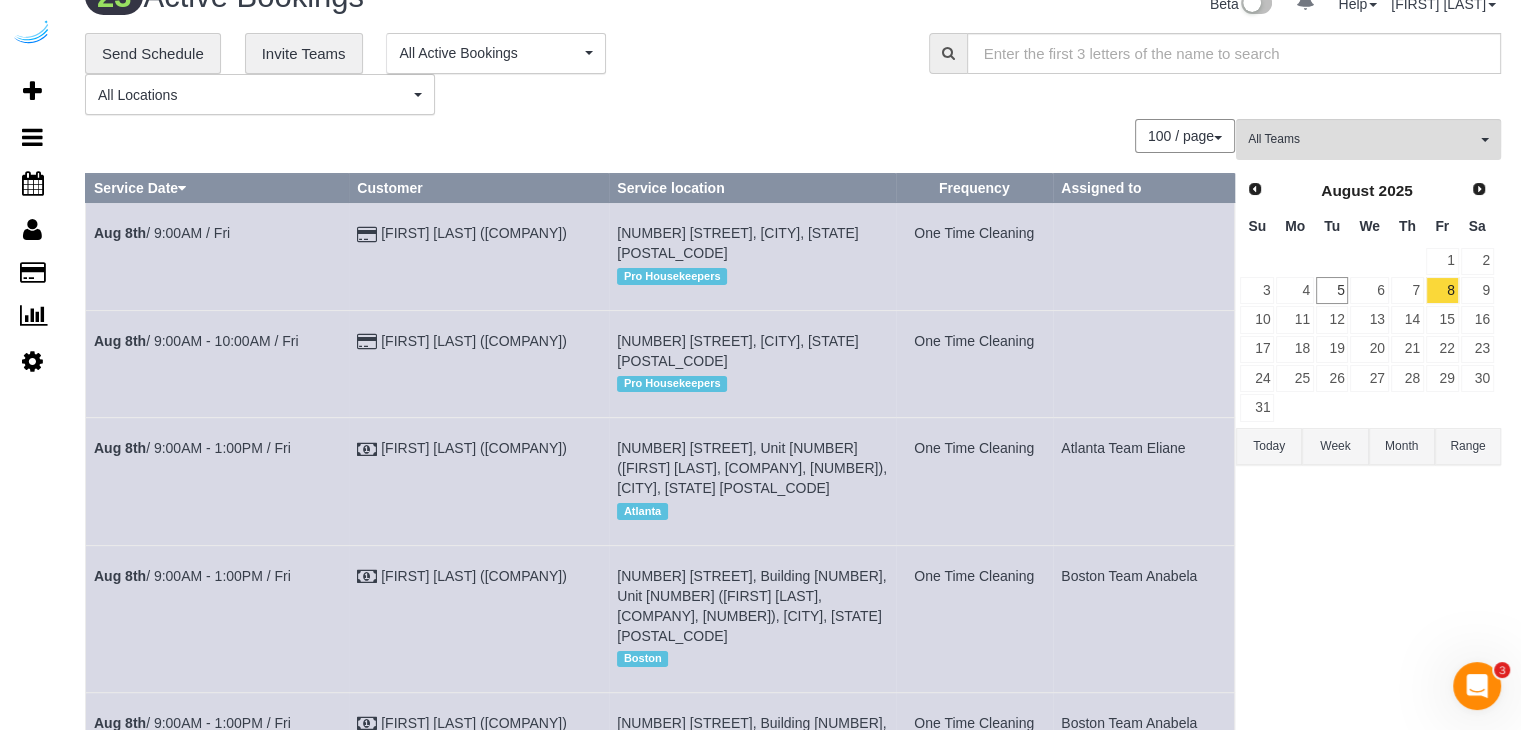 scroll, scrollTop: 0, scrollLeft: 0, axis: both 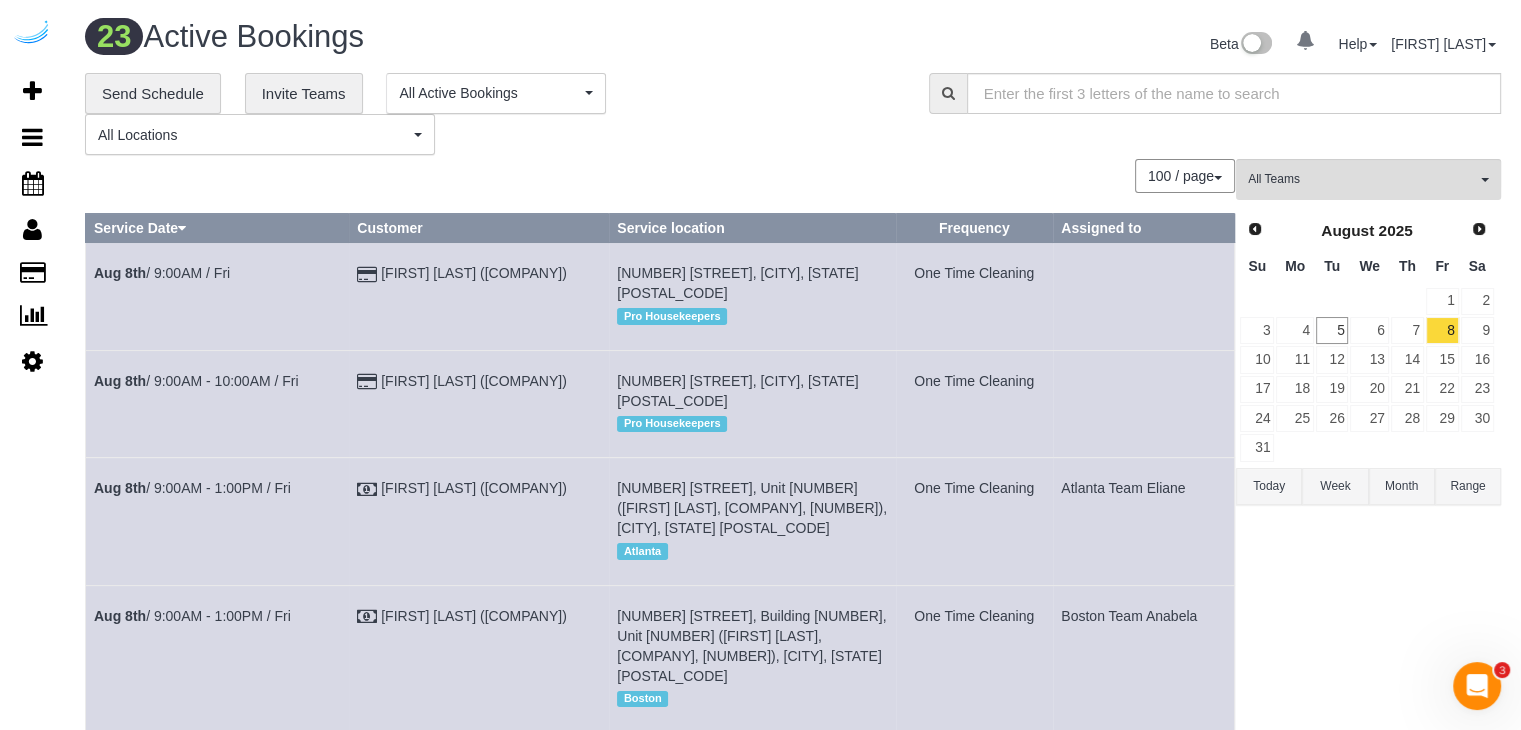 click on "All Teams
Remove Team Filters
[CITY] Team [FIRST]
[CITY] Team [FIRST]
[CITY] Team [FIRST]
[CITY] Carpet Cleaning [FIRST]
[CITY] Handyman [FIRST] [FIRST]
[CITY] Team [FIRST]
[CITY] Team [FIRST]
[CITY] Team [FIRST]
[CITY] Team [FIRST]
[CITY] Team [FIRST]
[CITY] Team [FIRST]
[CITY] Team [FIRST]
[CITY] Team [FIRST]
[CITY] Team [FIRST] Simply Clean
[CITY] Team [FIRST]
[CITY] Team [FIRST]
[CITY] Team [FIRST]
[CITY] Team [FIRST]" at bounding box center (1368, 1814) 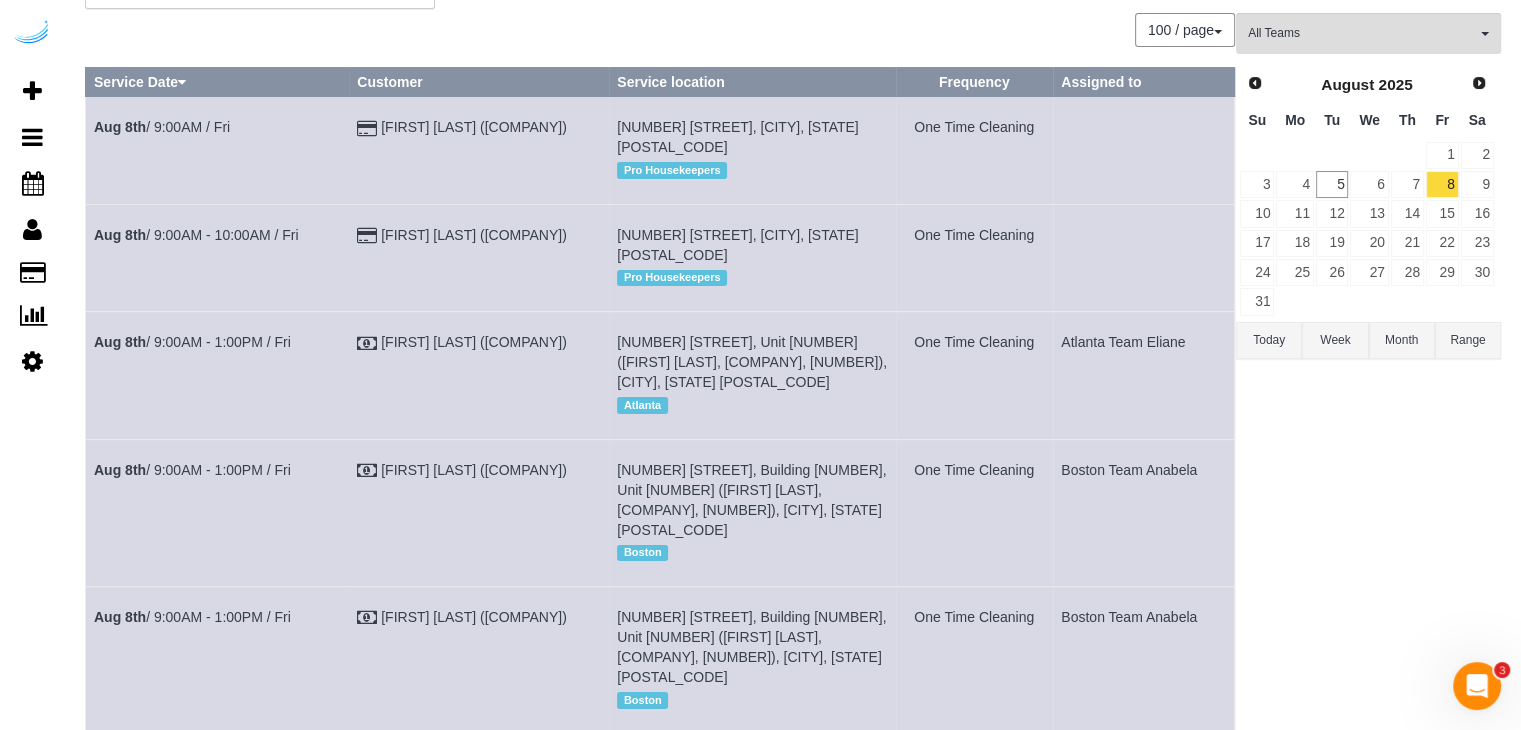 scroll, scrollTop: 0, scrollLeft: 0, axis: both 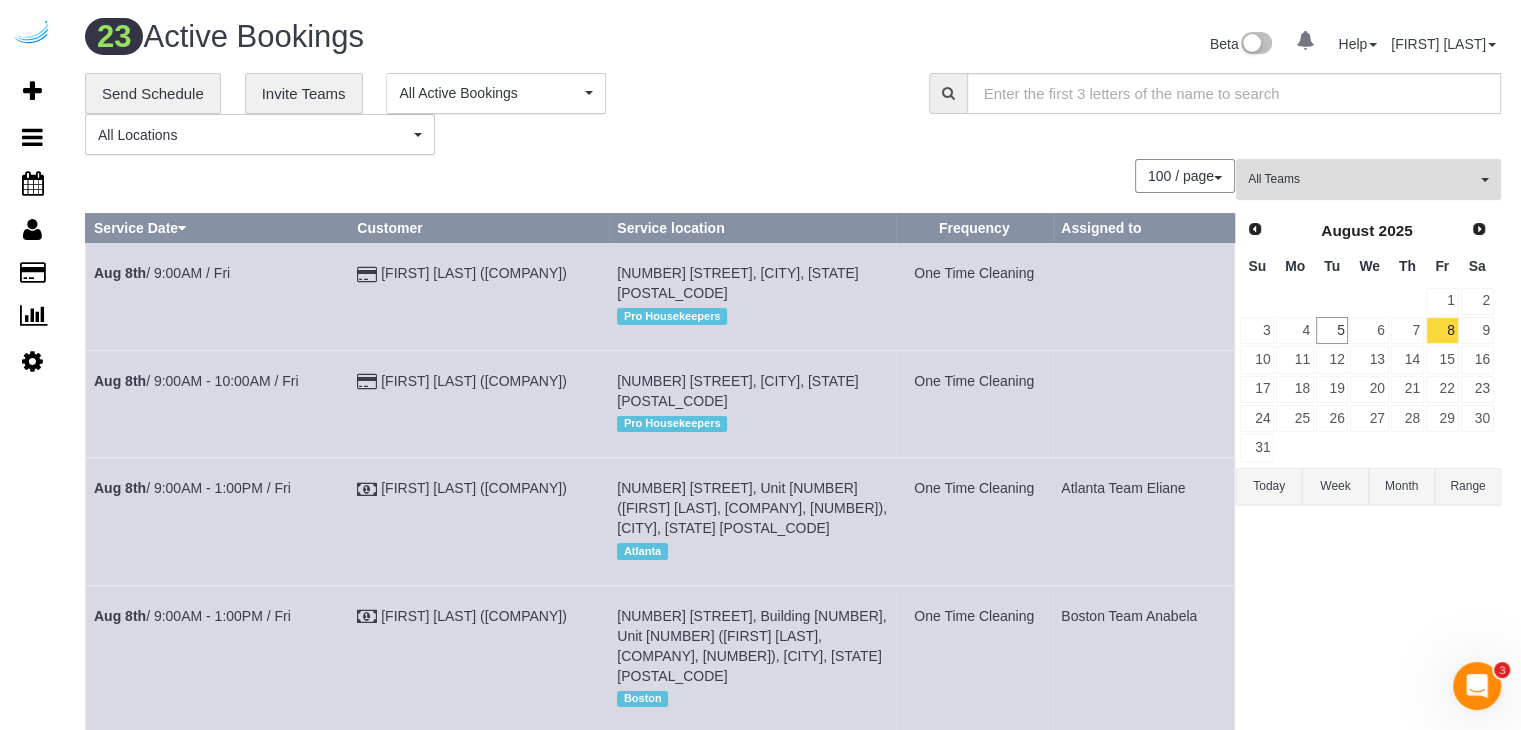 click on "All Teams" at bounding box center [1362, 179] 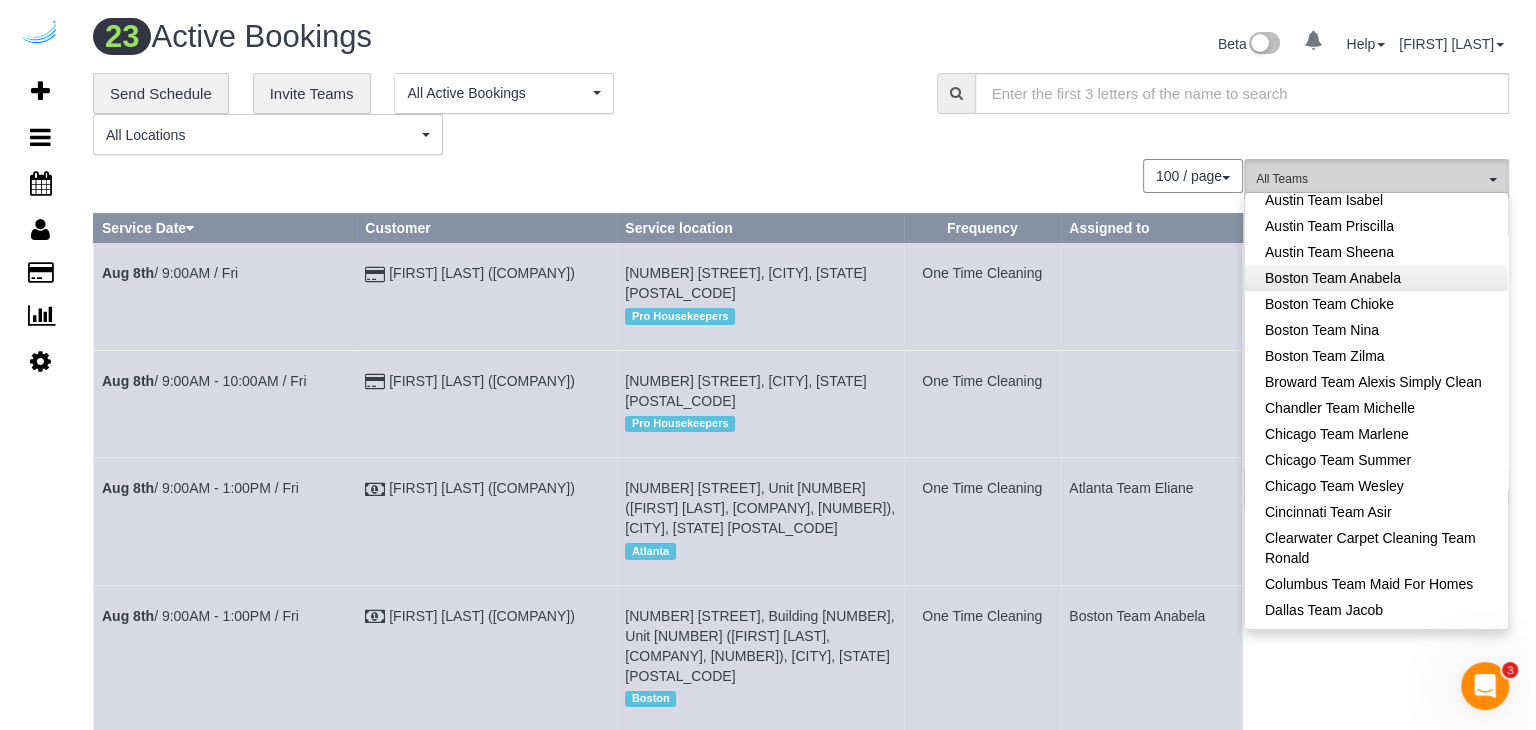 scroll, scrollTop: 300, scrollLeft: 0, axis: vertical 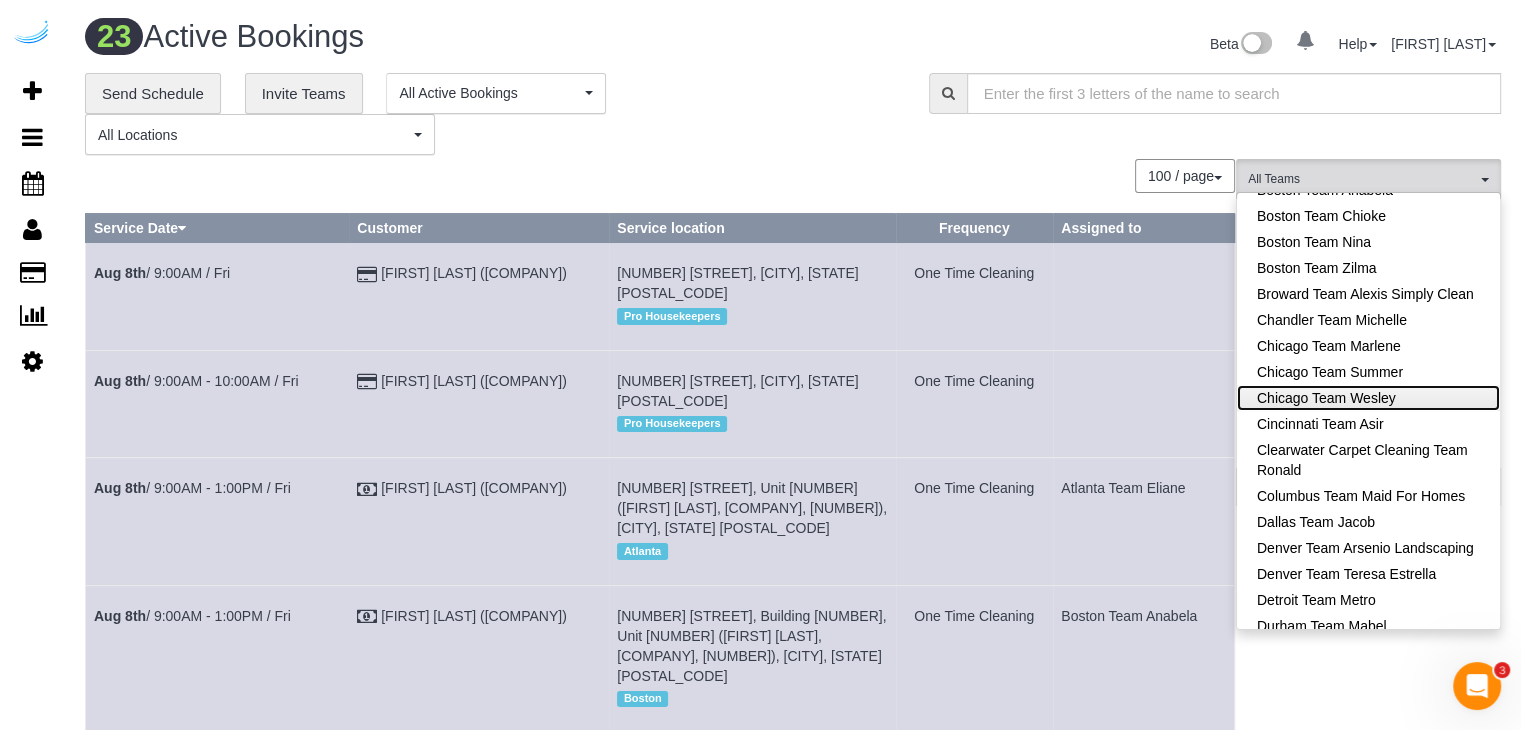 click on "Chicago Team Wesley" at bounding box center [1368, 398] 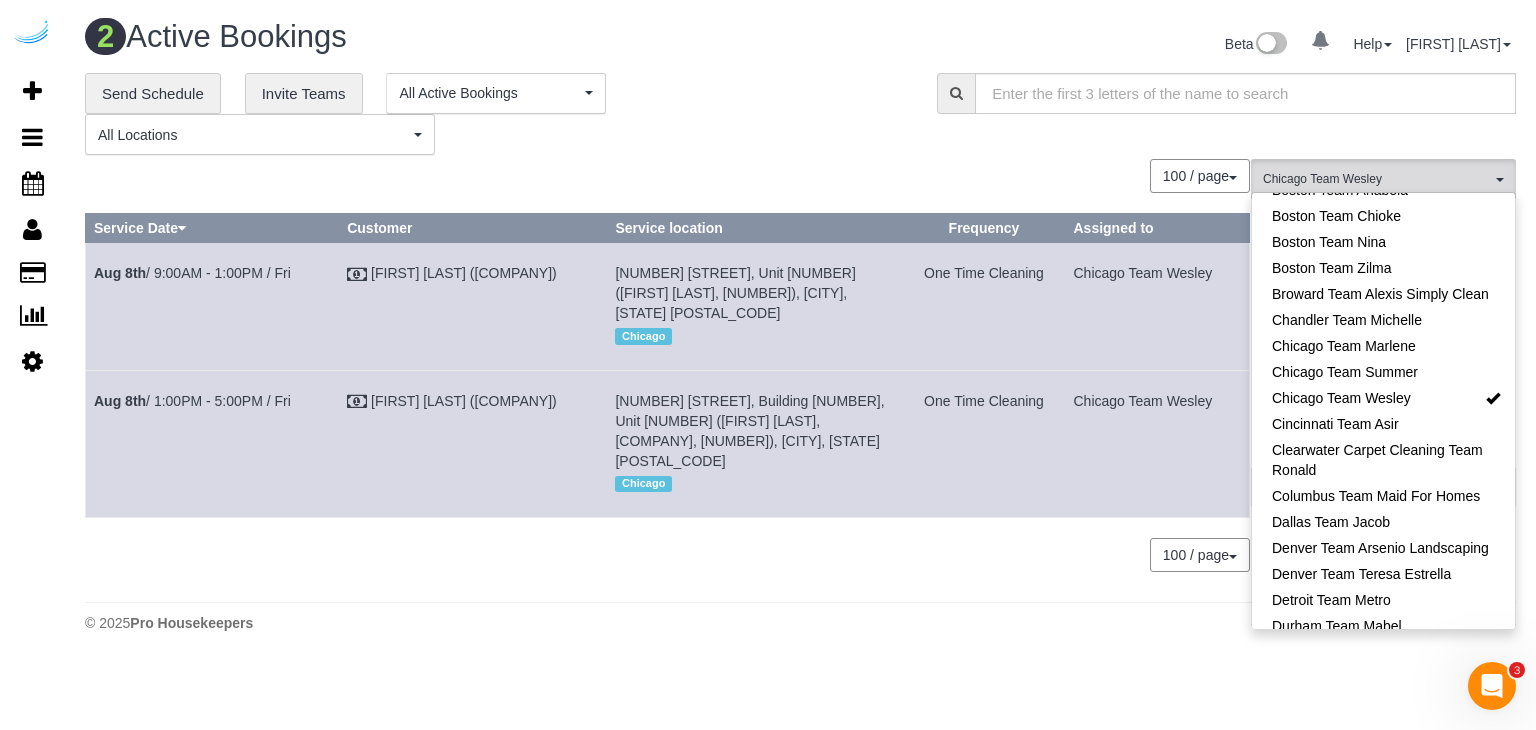 click on "100 / page
10 / page
20 / page
30 / page
40 / page
50 / page
100 / page" at bounding box center (667, 176) 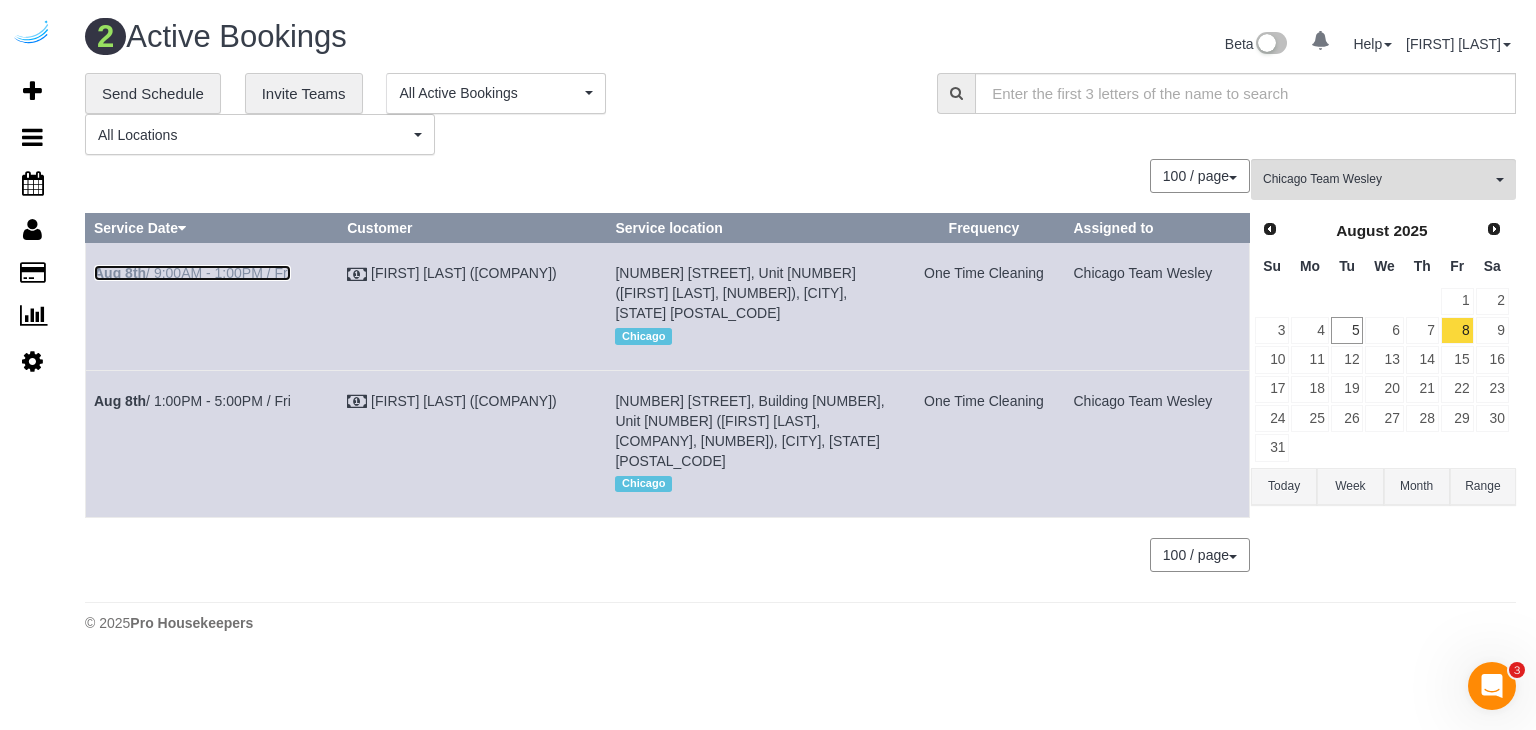click on "[MONTH] [NUMBER]
/ [TIME] / [DAY]" at bounding box center (192, 273) 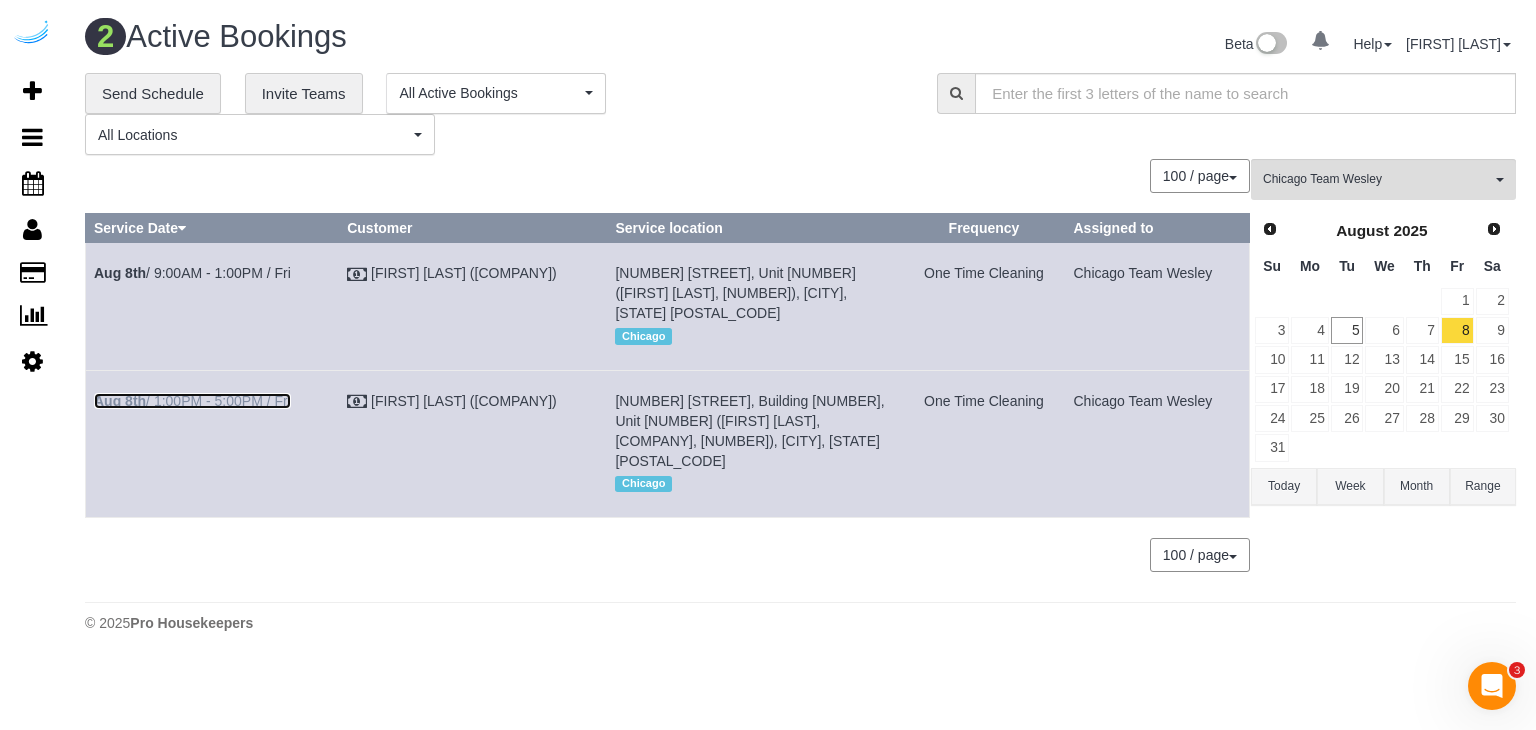 click on "[MONTH] [NUMBER]
/ [TIME] / [DAY]" at bounding box center (192, 401) 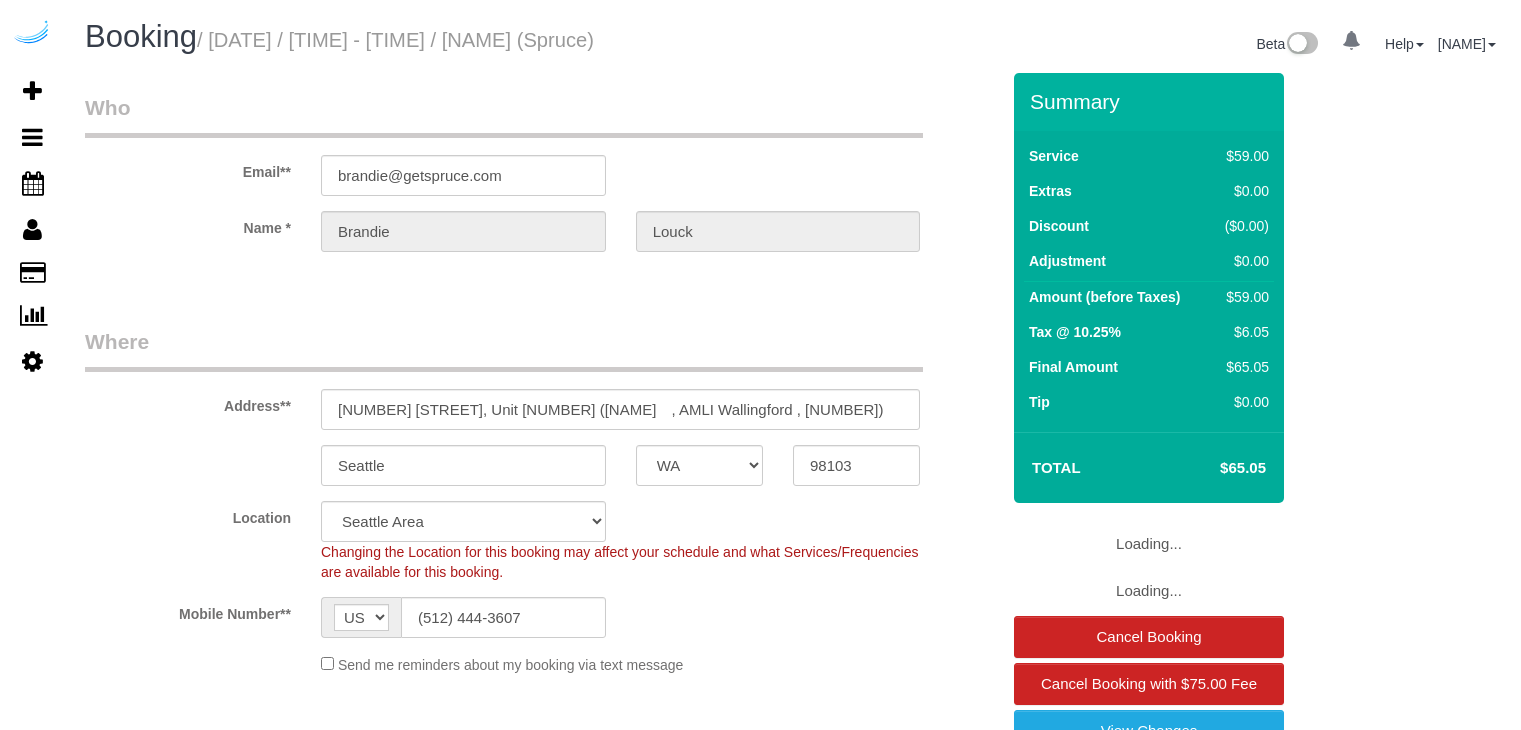 select on "WA" 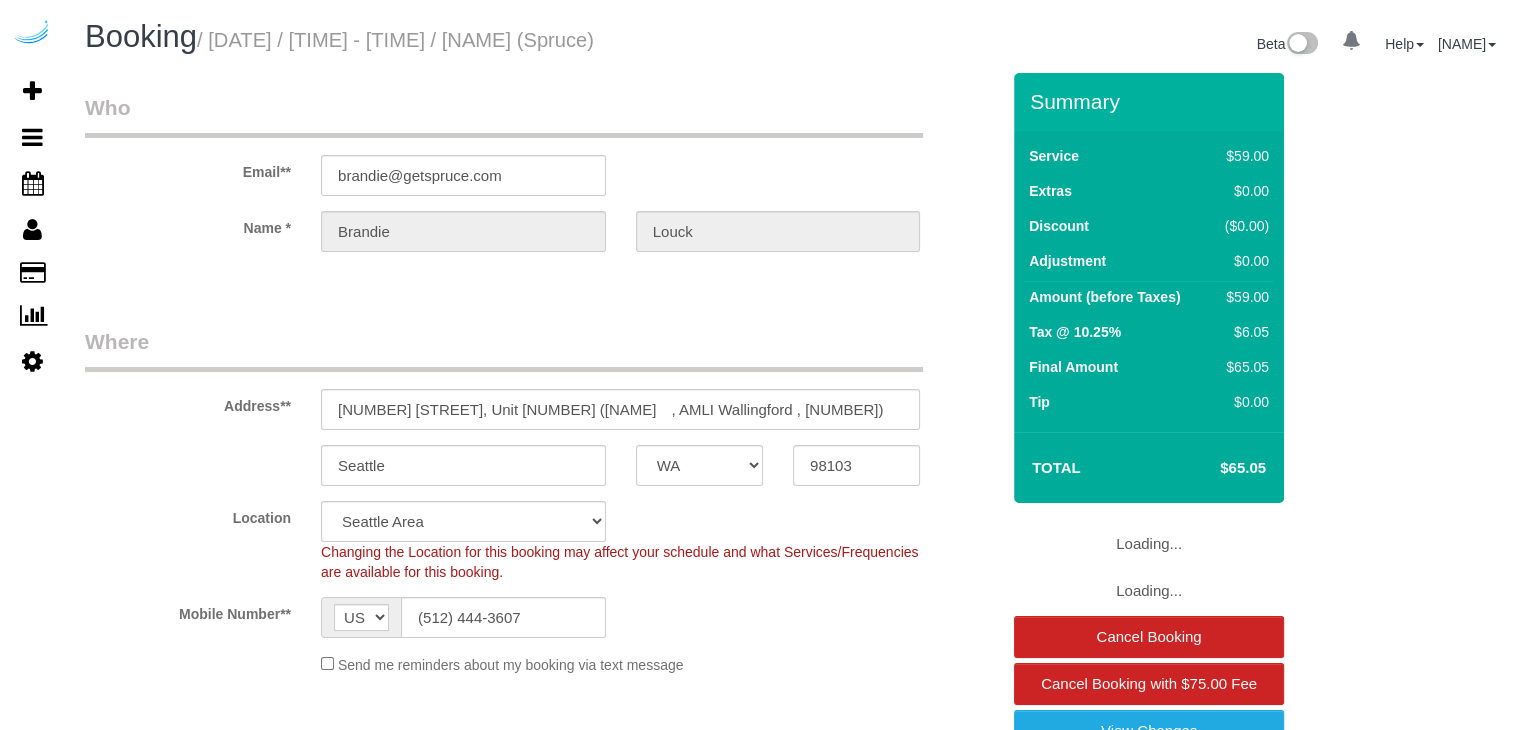 select on "object:778" 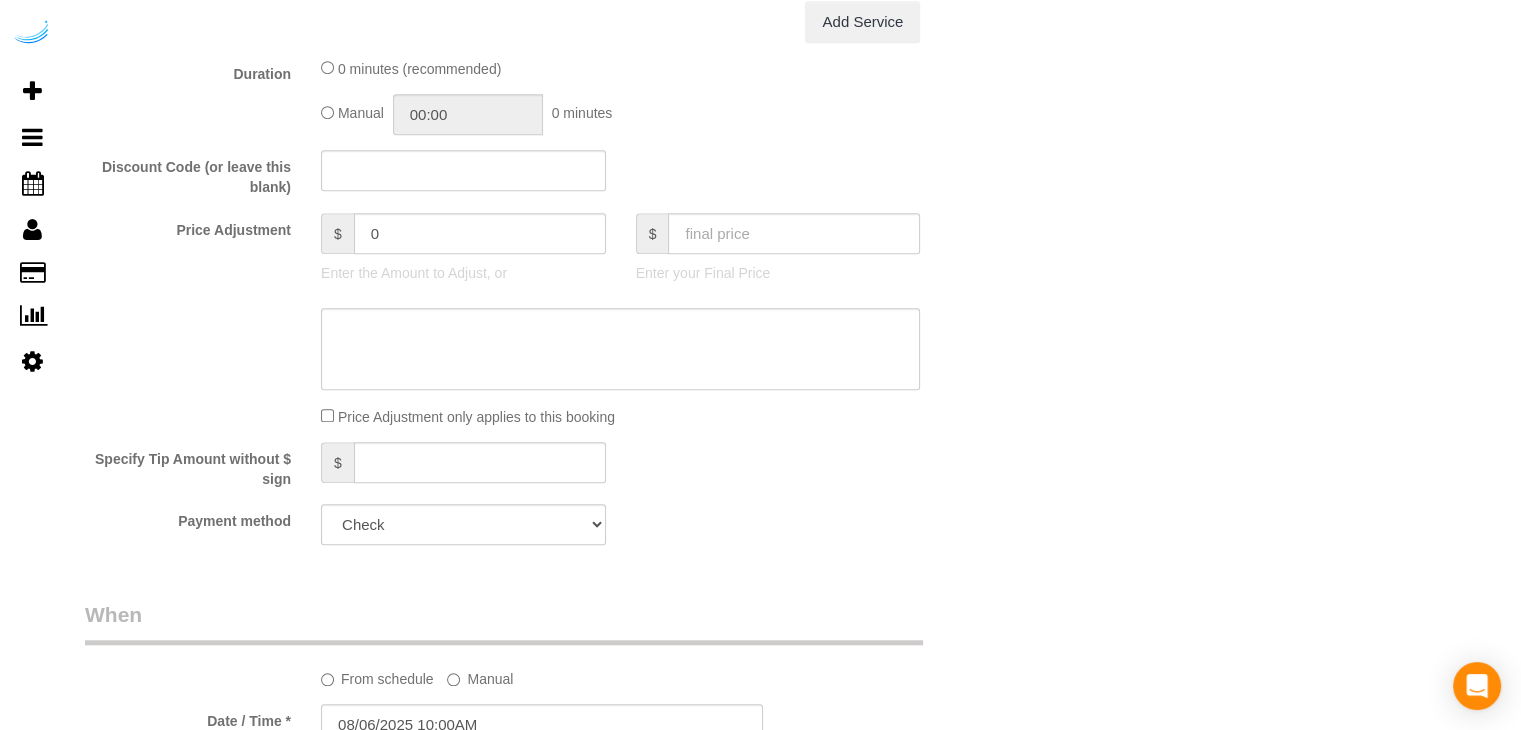 scroll, scrollTop: 2103, scrollLeft: 0, axis: vertical 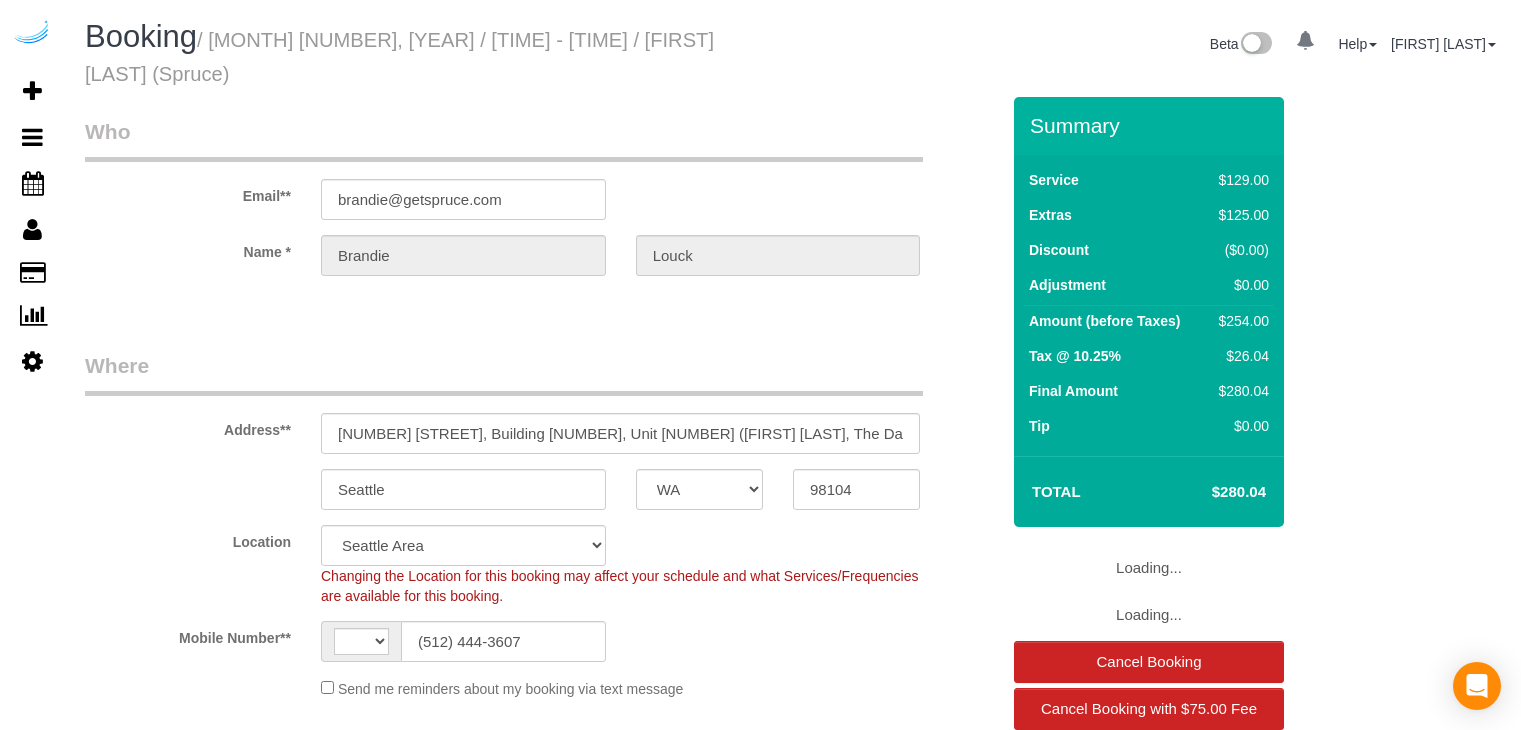 select on "WA" 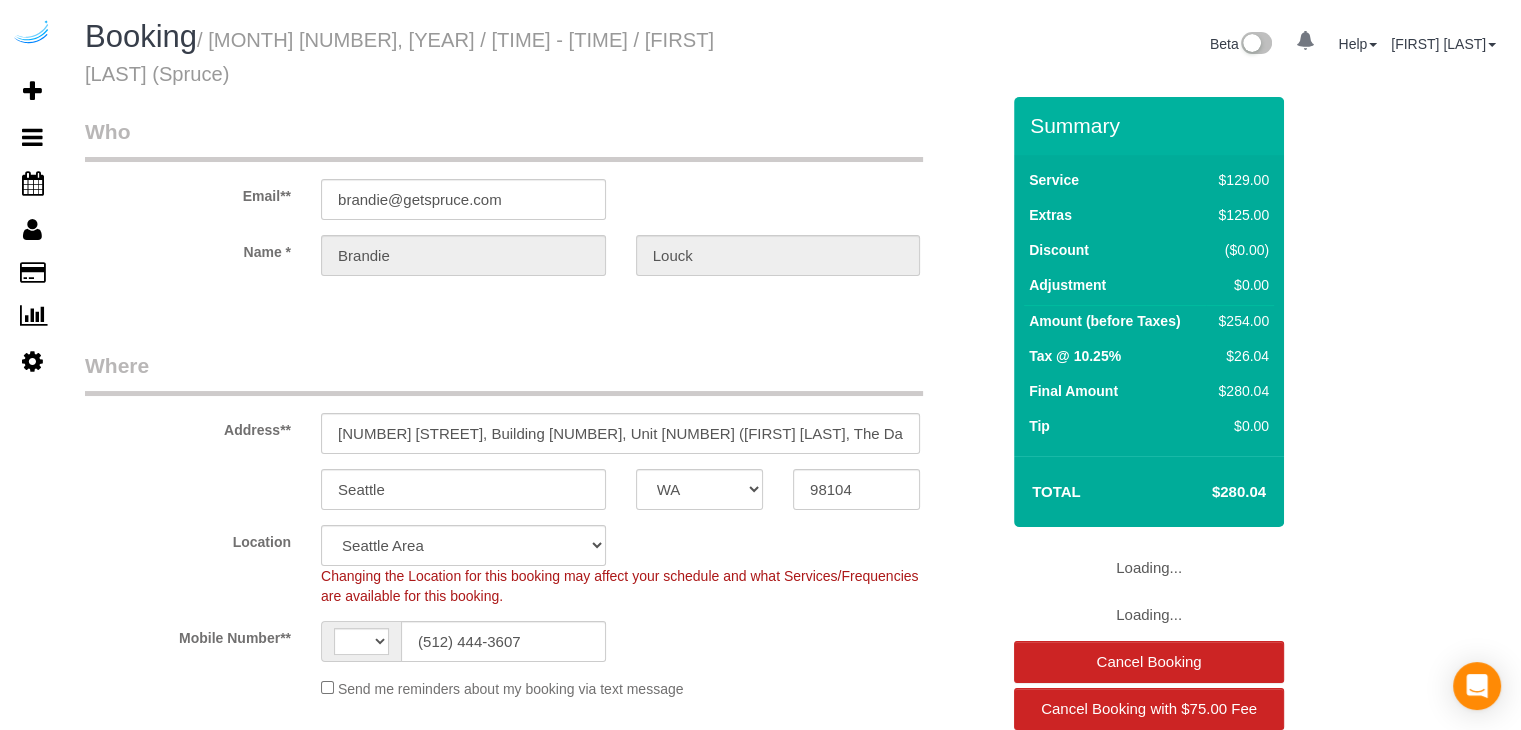 select on "string:US" 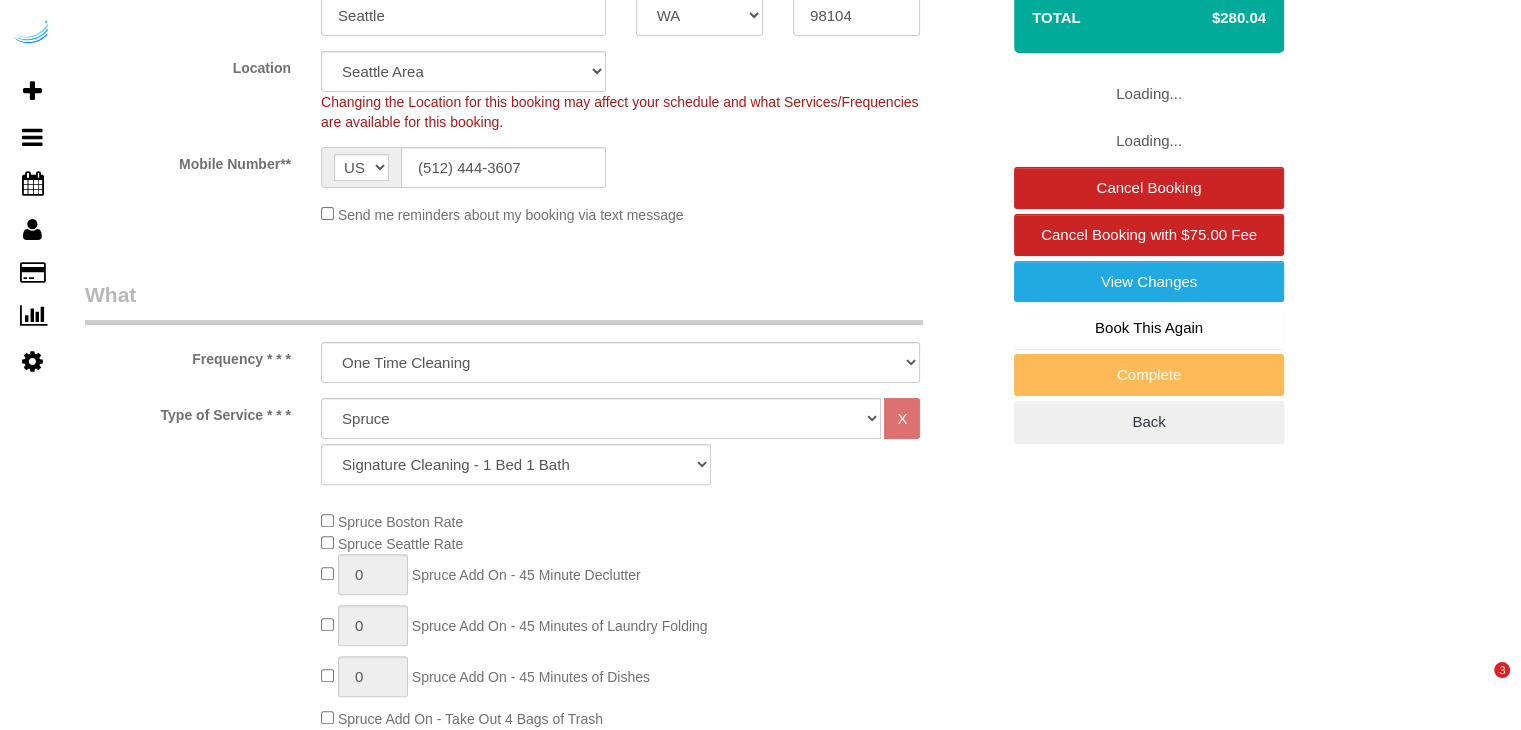 select on "object:779" 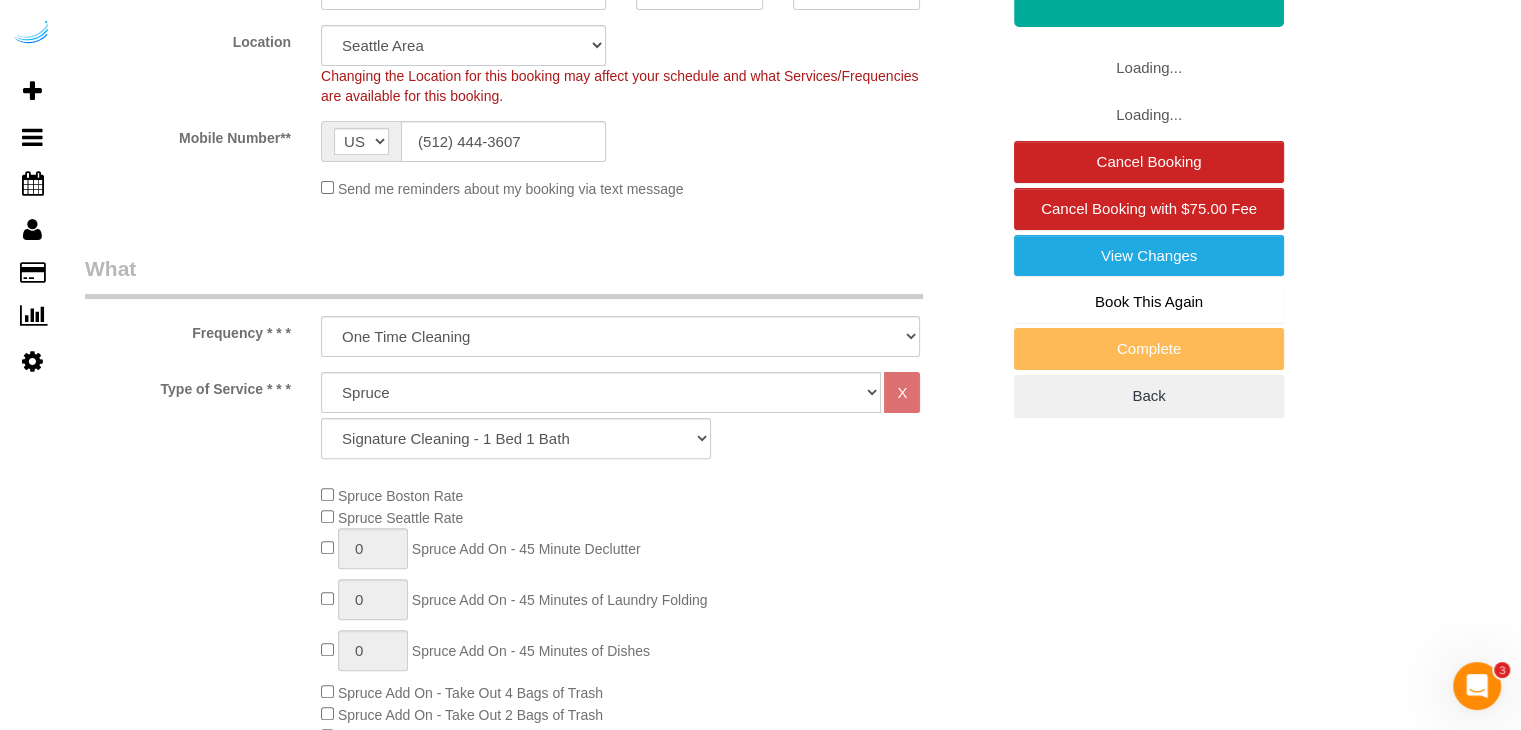 scroll, scrollTop: 0, scrollLeft: 0, axis: both 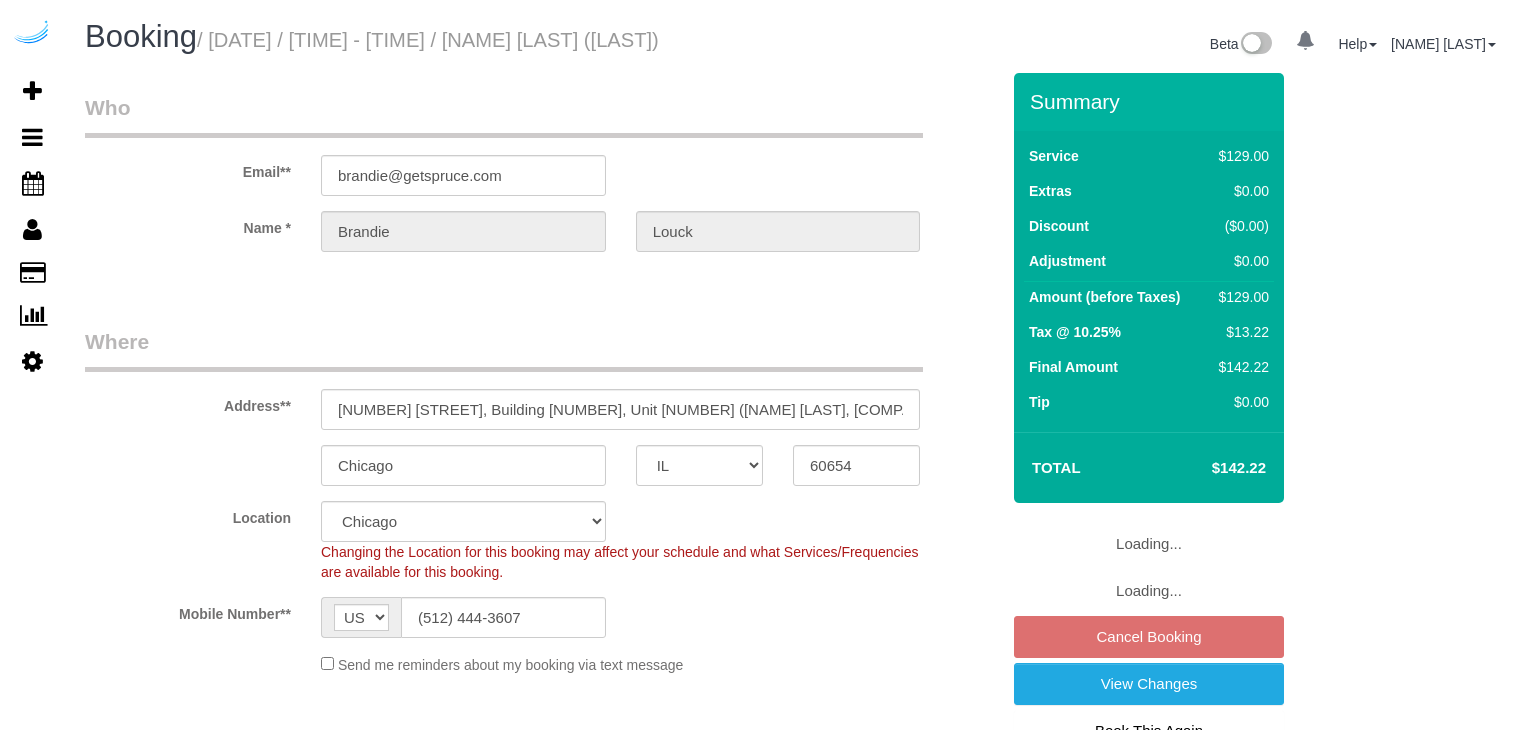 select on "IL" 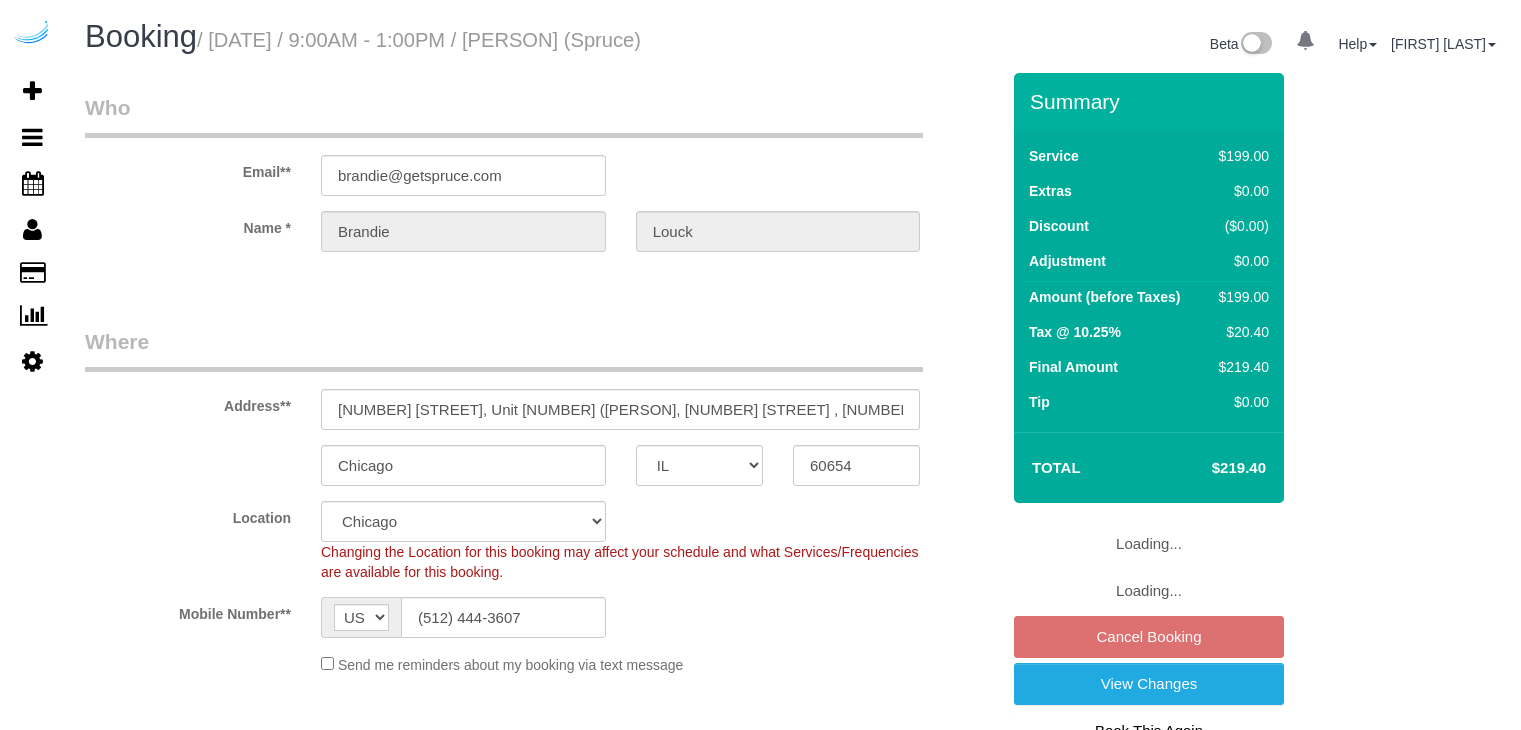select on "IL" 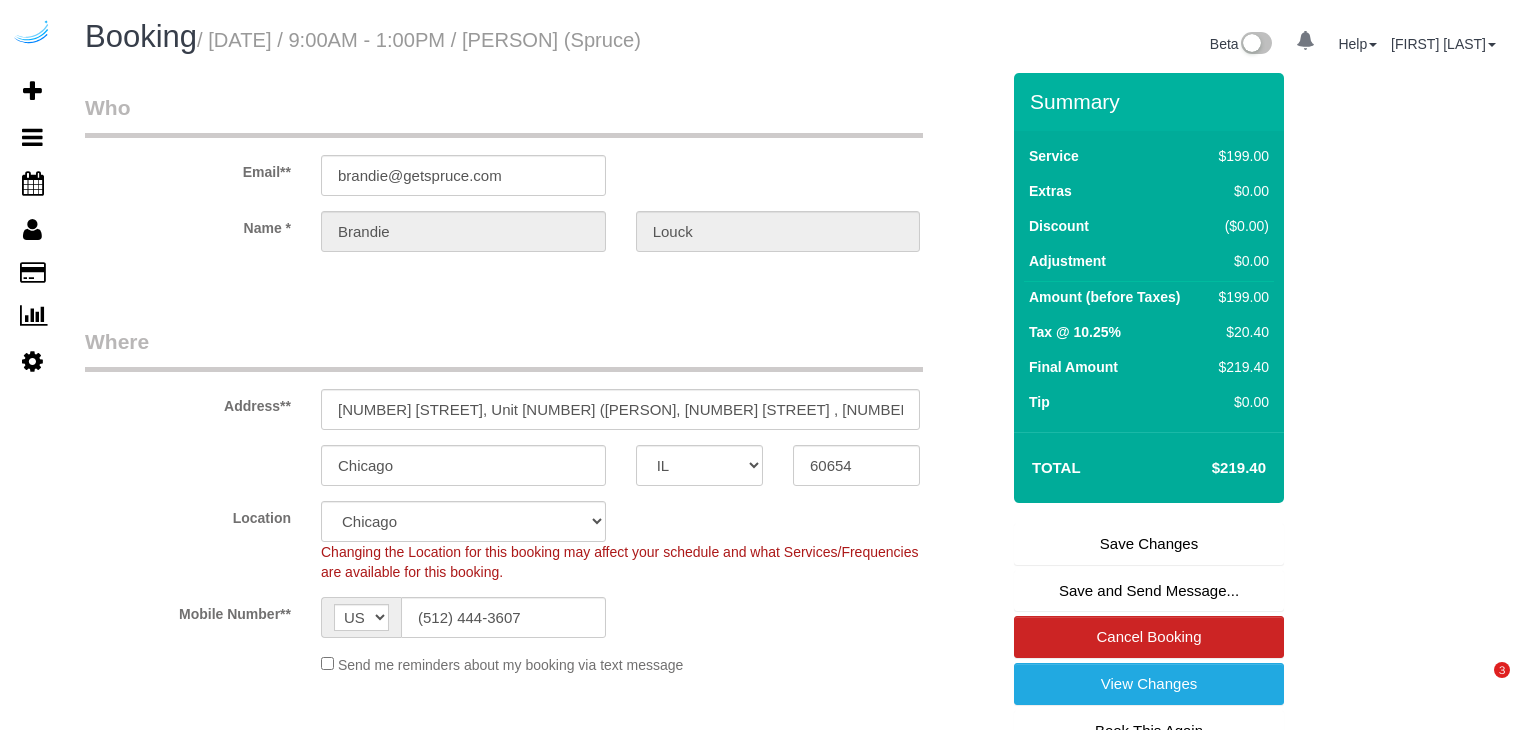scroll, scrollTop: 0, scrollLeft: 0, axis: both 